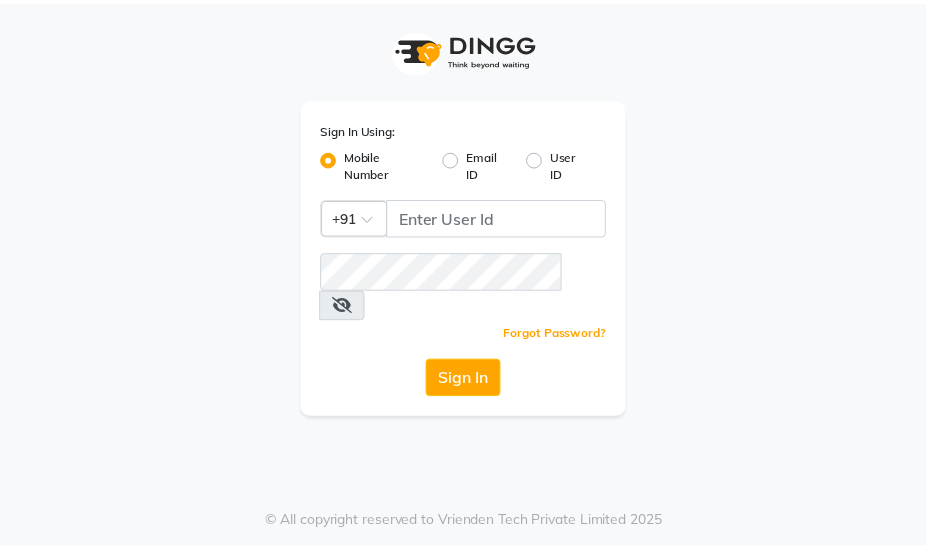 scroll, scrollTop: 0, scrollLeft: 0, axis: both 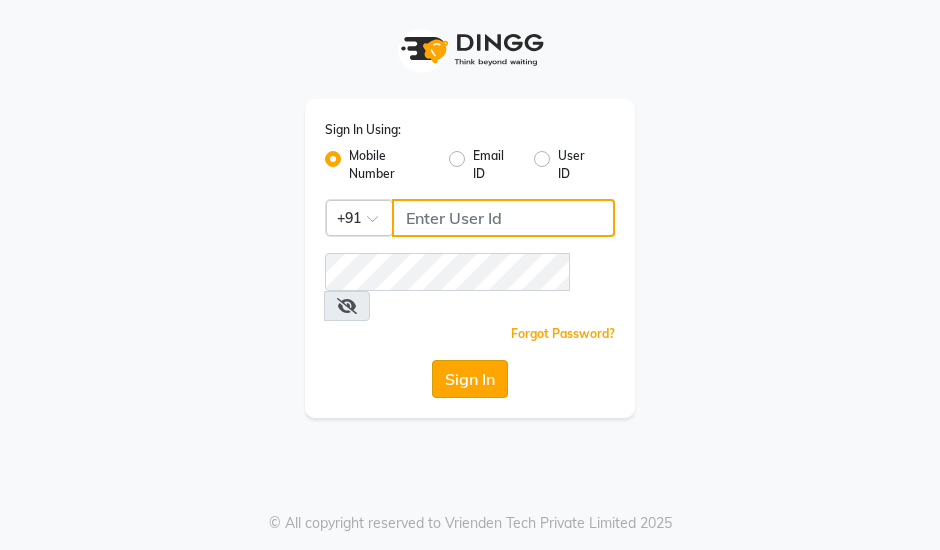type on "[PHONE]" 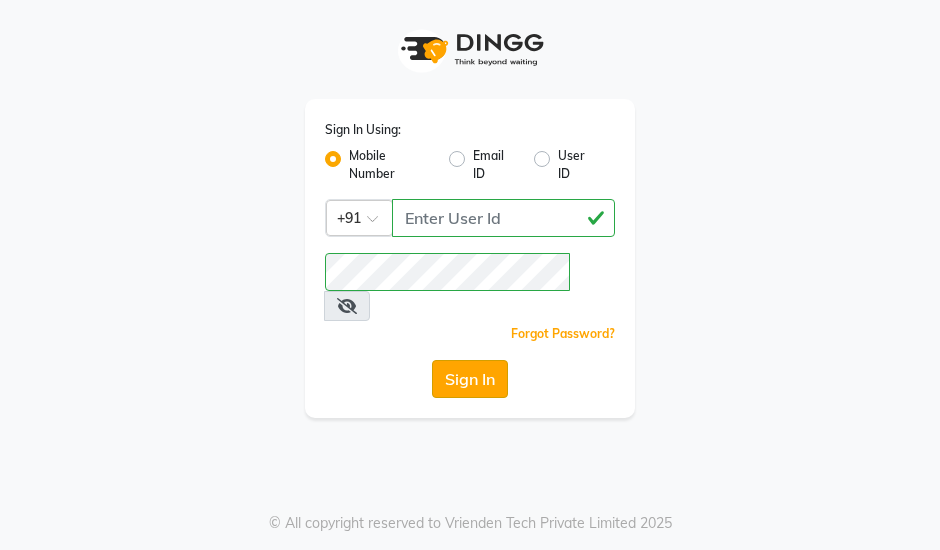 click on "Sign In" 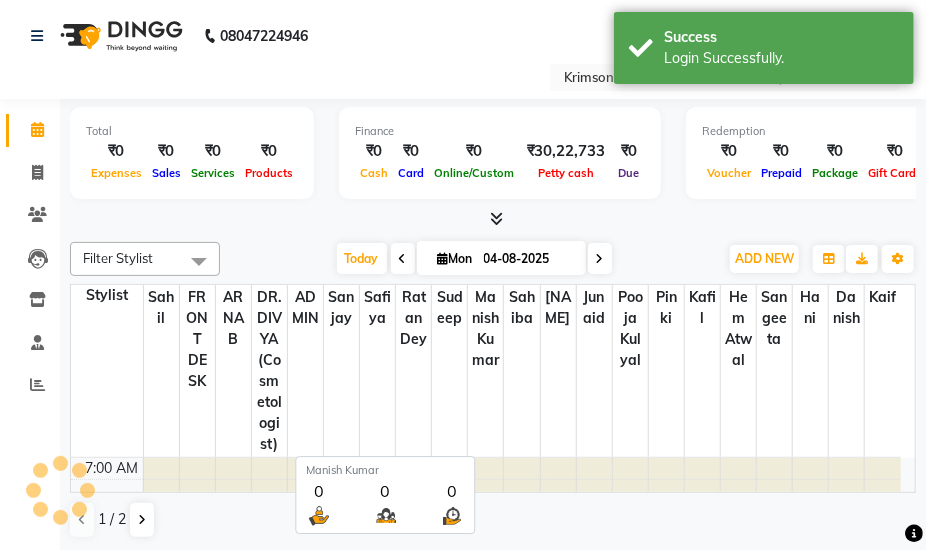 scroll, scrollTop: 0, scrollLeft: 0, axis: both 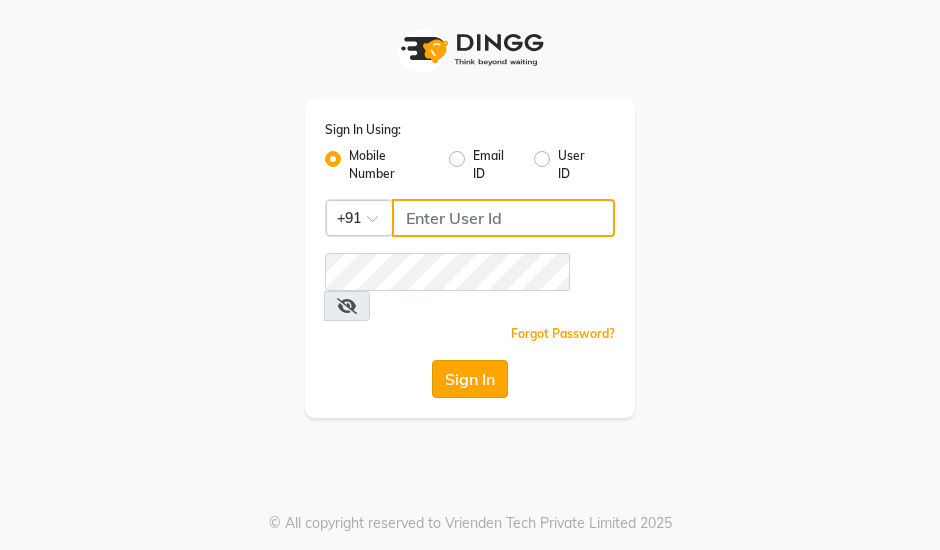 type on "[PHONE]" 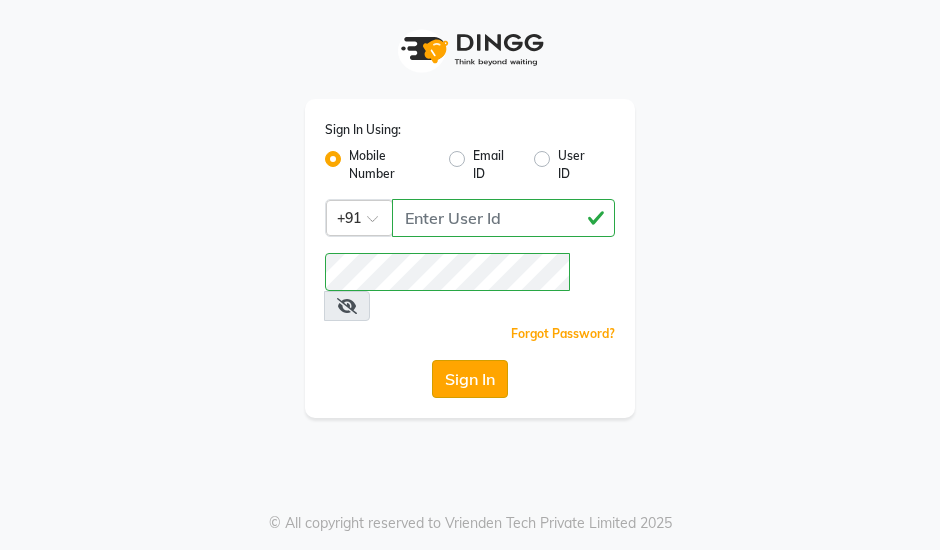 click on "Sign In" 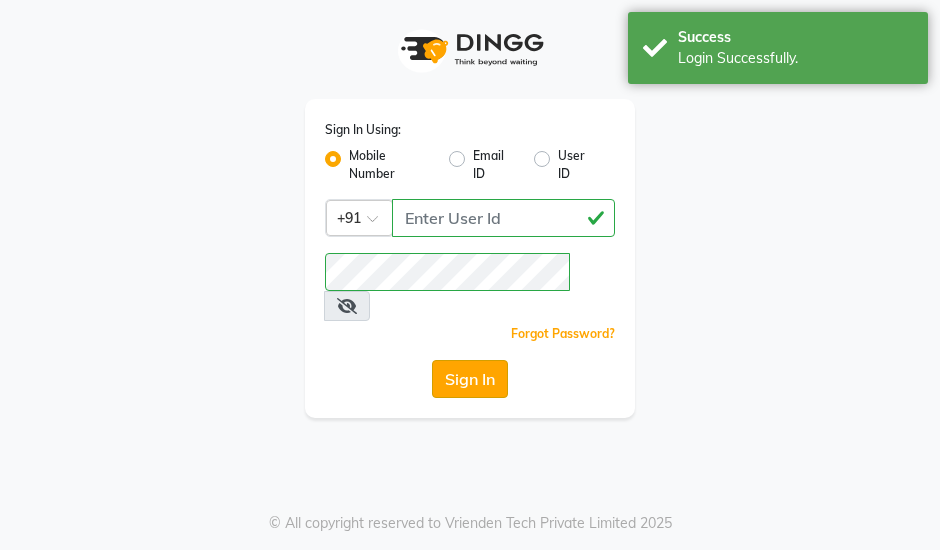 click on "Sign In" 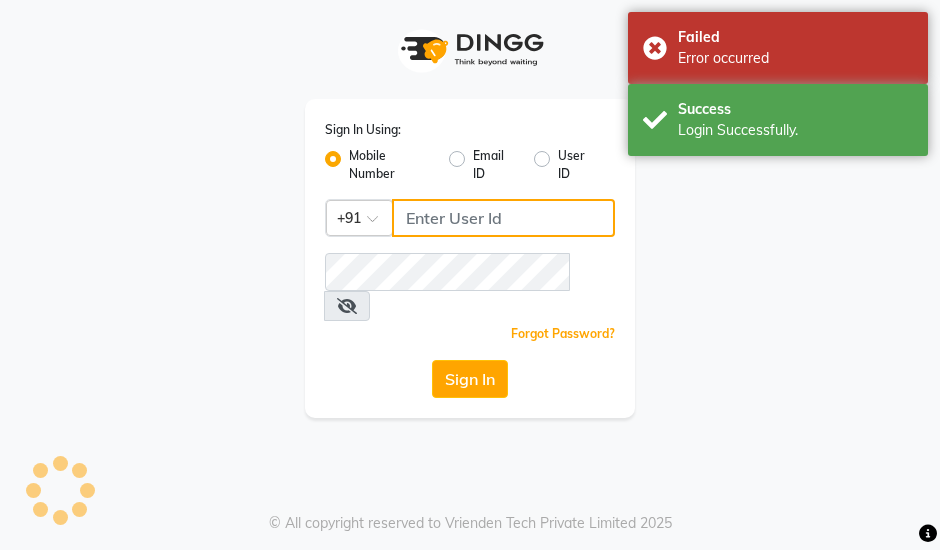 type on "7078224660" 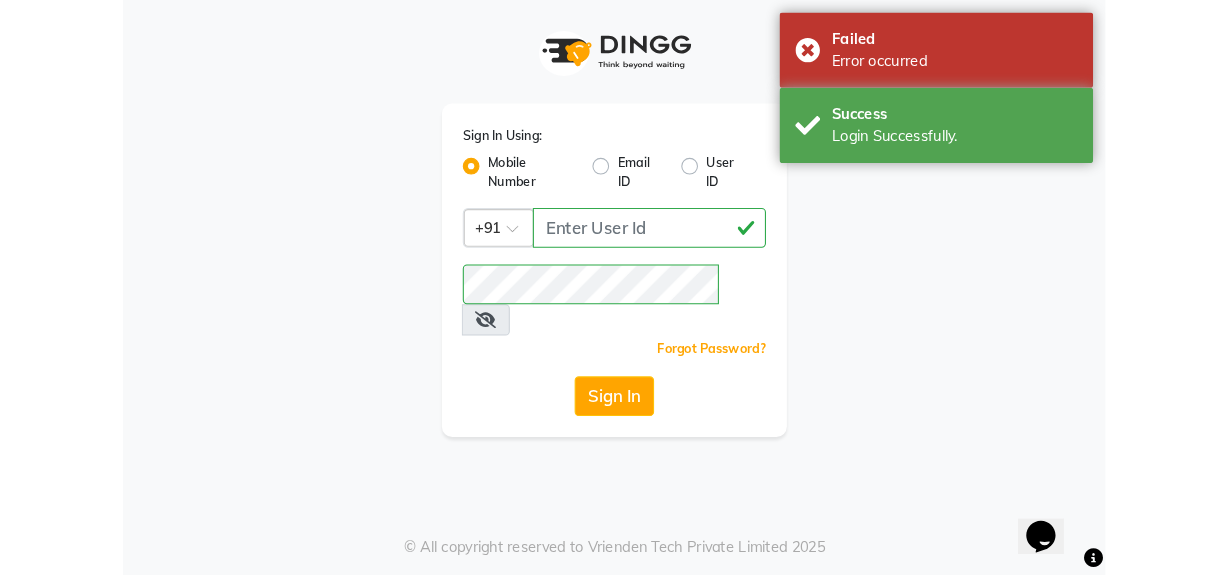 scroll, scrollTop: 0, scrollLeft: 0, axis: both 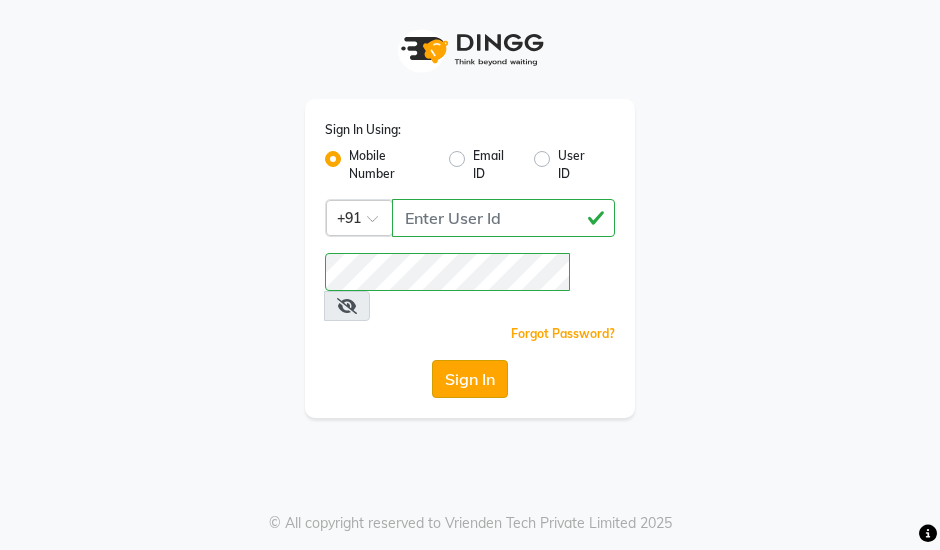 click on "Sign In" 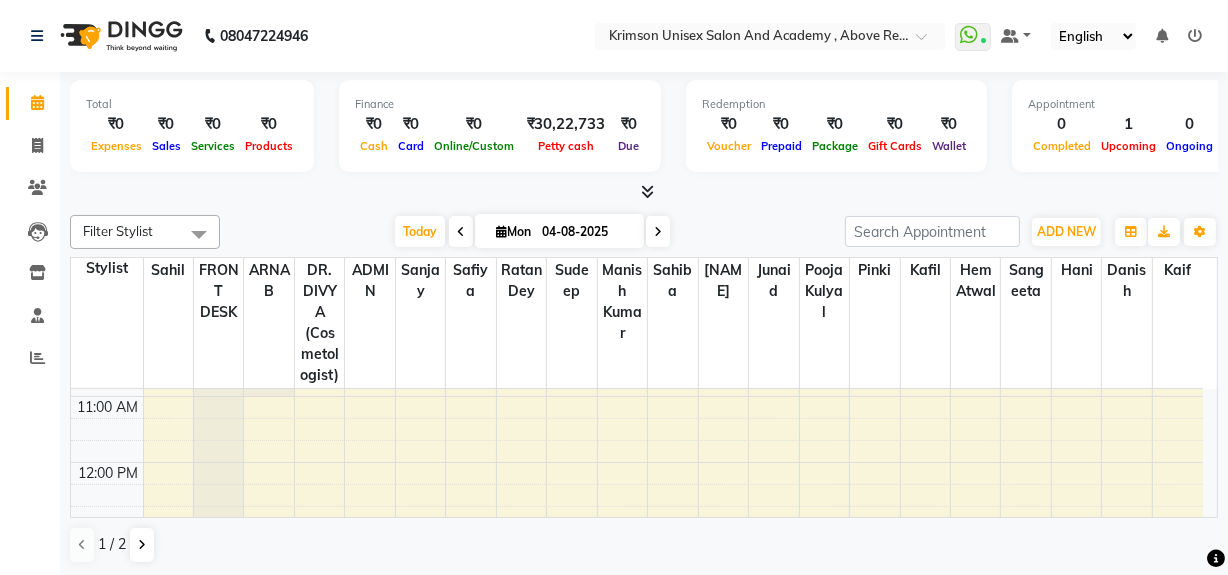 scroll, scrollTop: 0, scrollLeft: 0, axis: both 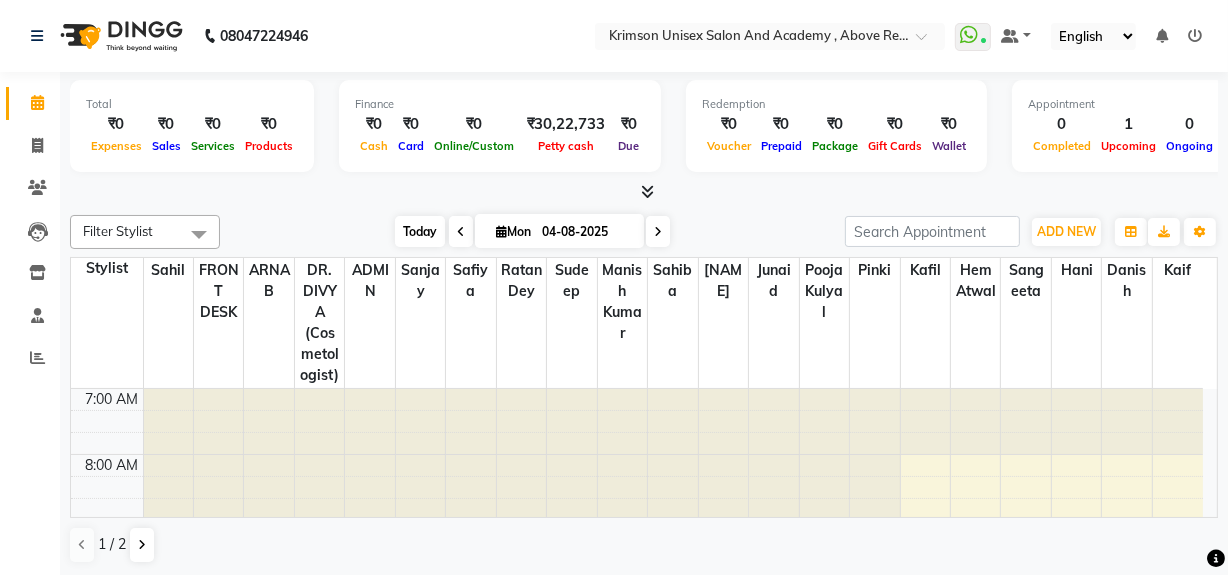 click on "Today" at bounding box center [420, 231] 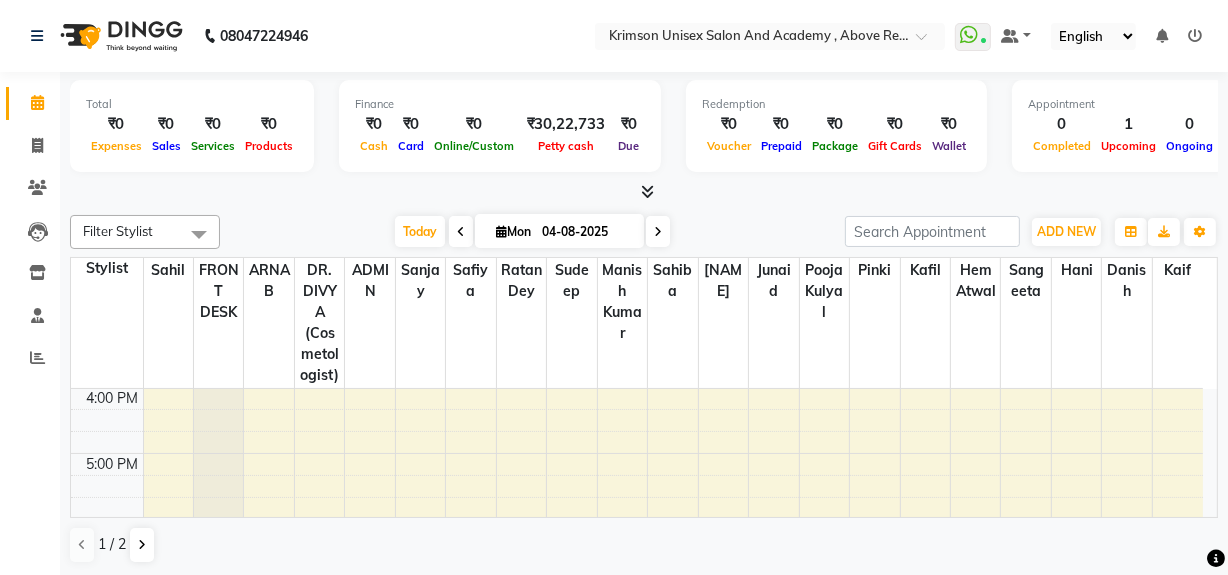 scroll, scrollTop: 857, scrollLeft: 0, axis: vertical 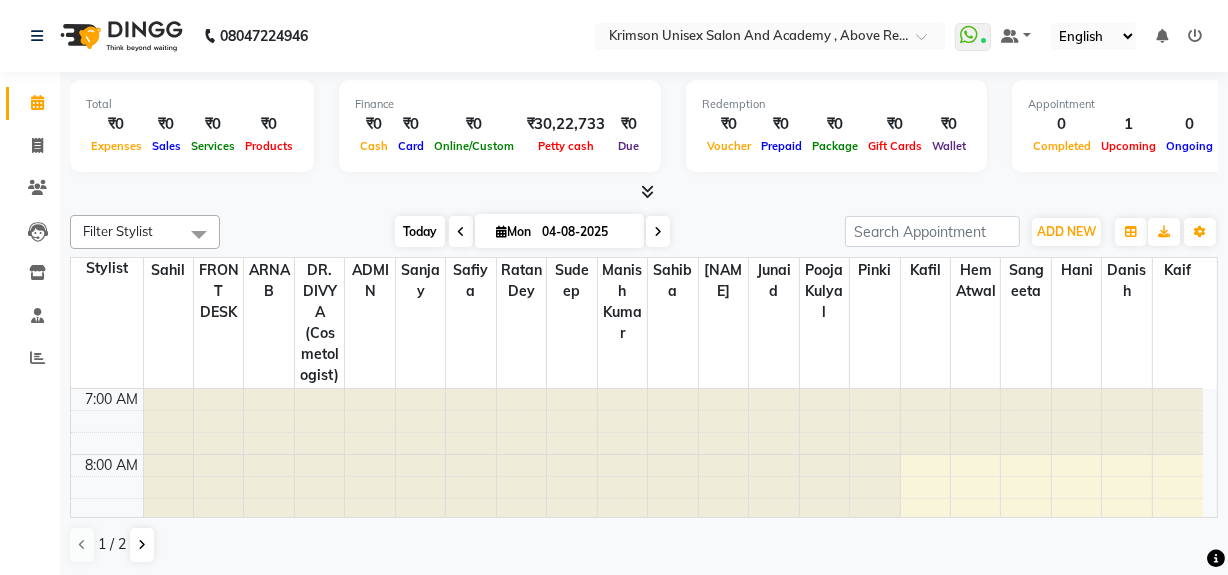 click on "Today" at bounding box center (420, 231) 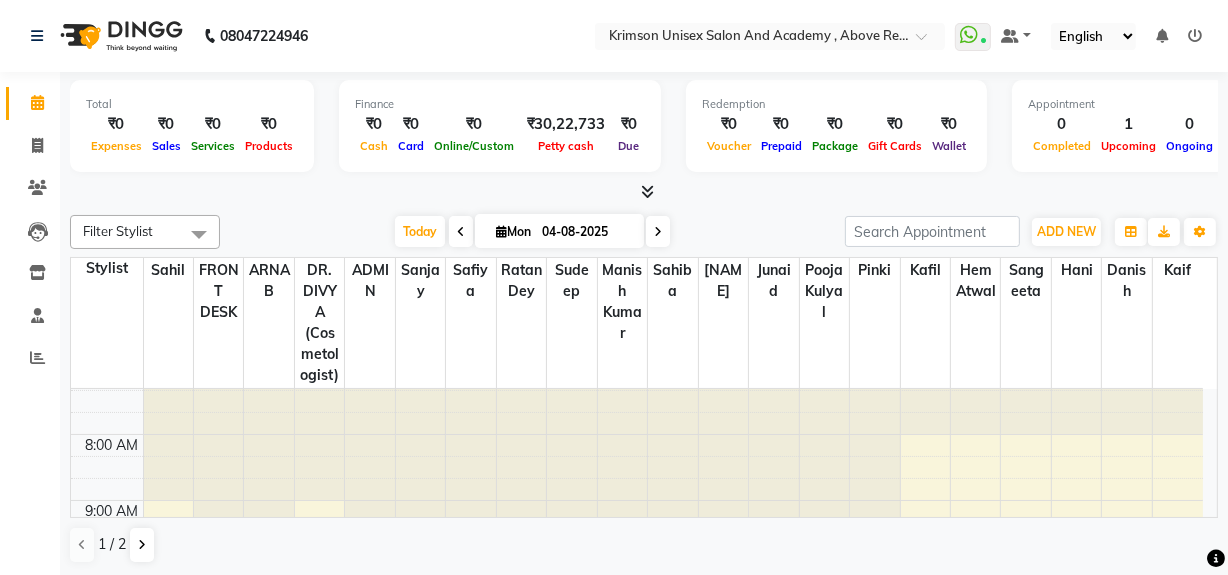 scroll, scrollTop: 0, scrollLeft: 0, axis: both 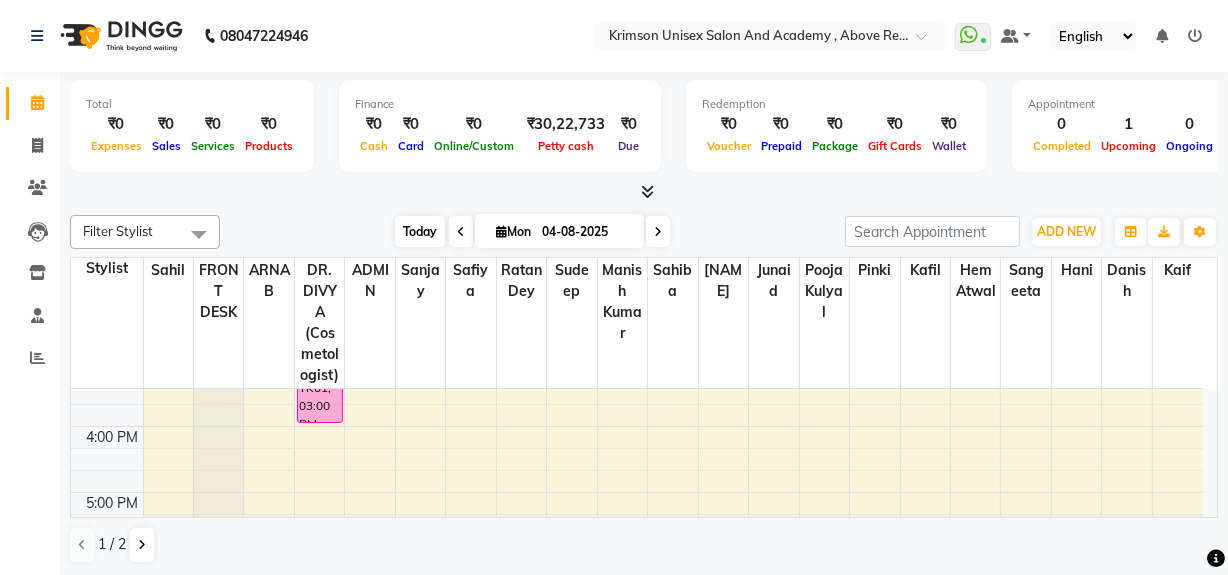 click on "Today" at bounding box center (420, 231) 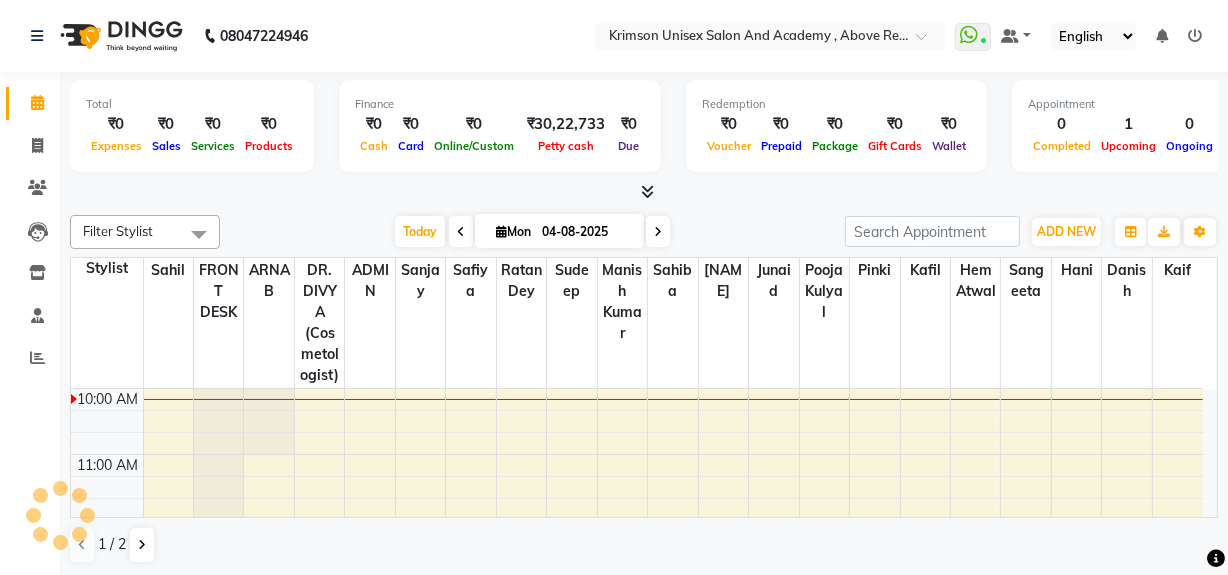 scroll, scrollTop: 0, scrollLeft: 0, axis: both 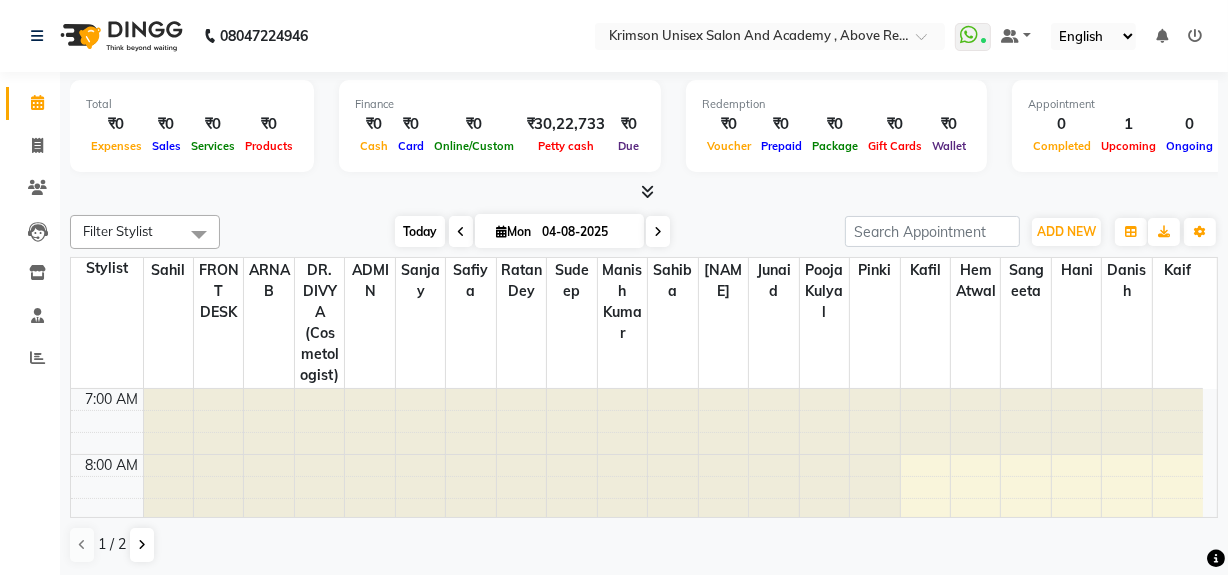 click on "Today" at bounding box center (420, 231) 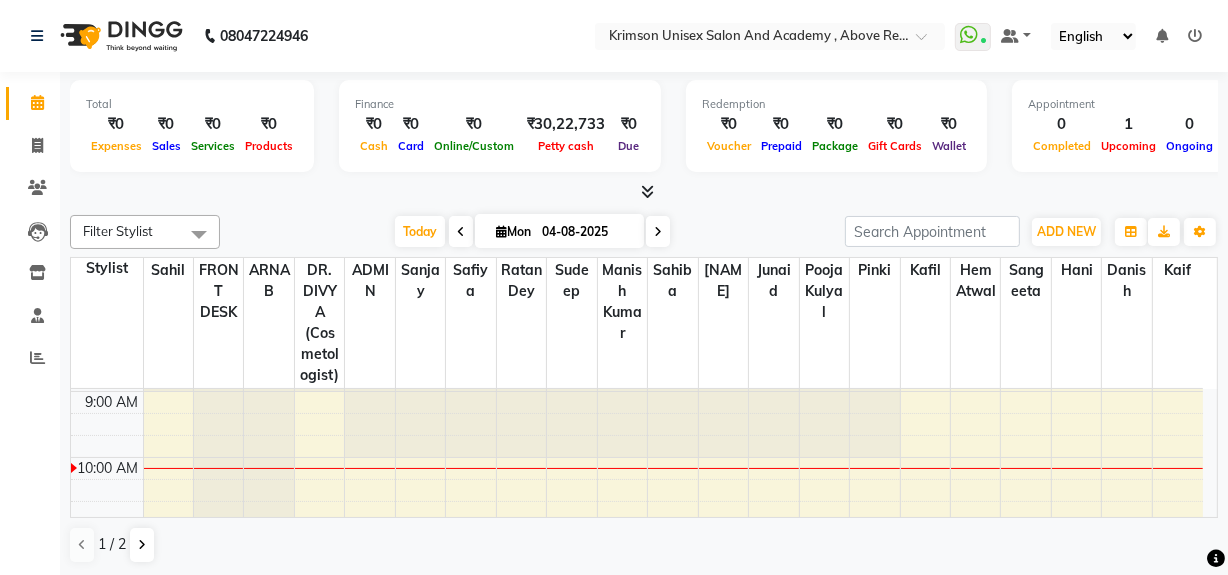scroll, scrollTop: 130, scrollLeft: 0, axis: vertical 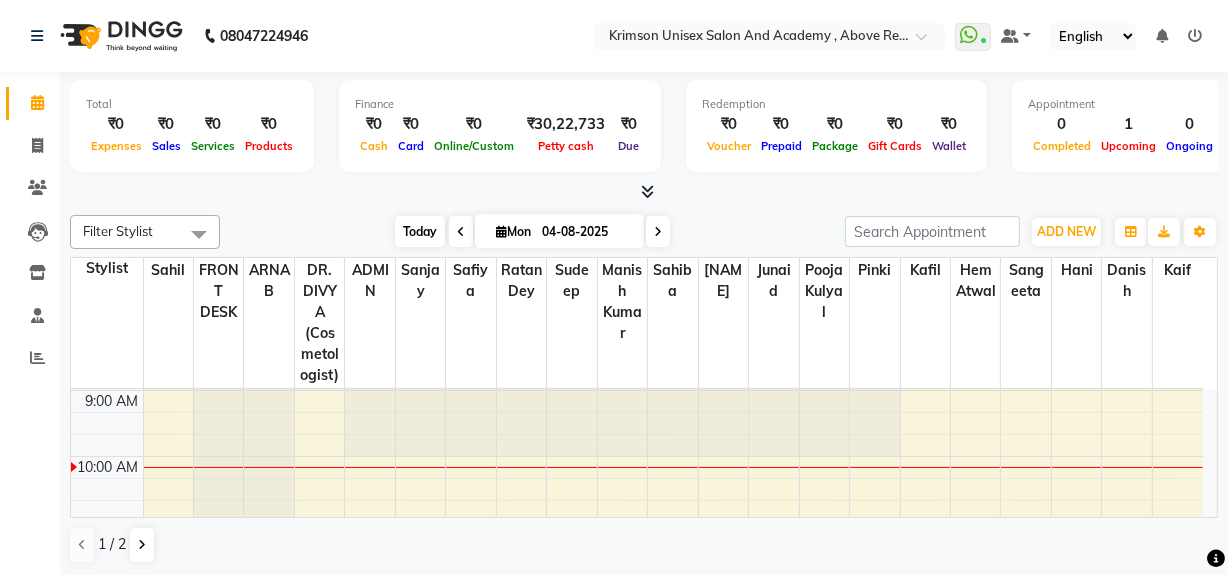 click on "Today" at bounding box center (420, 231) 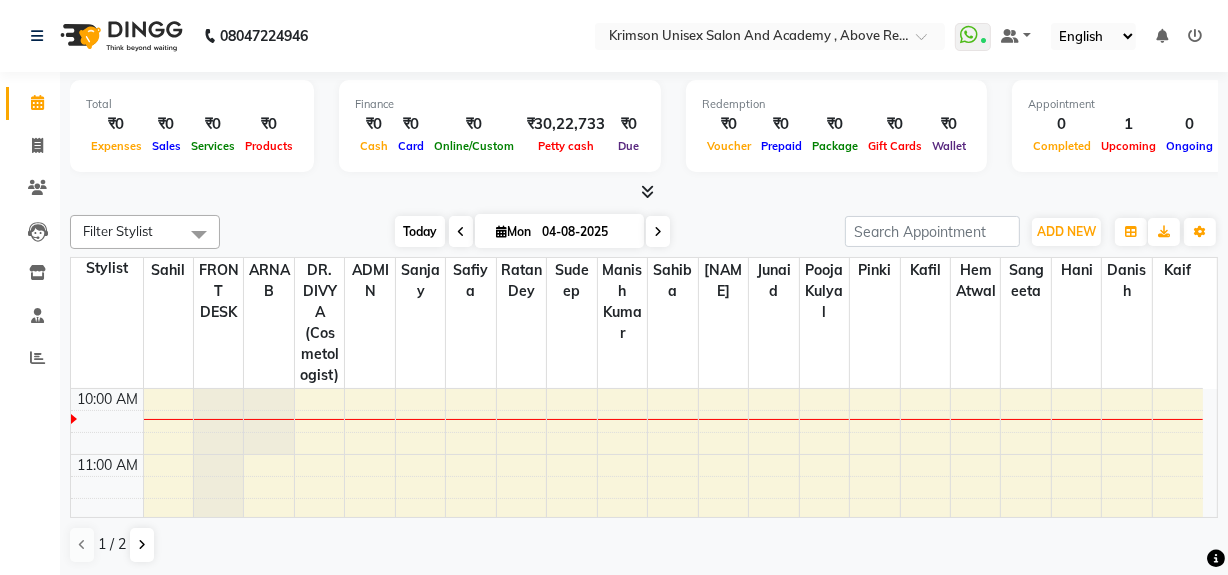 click on "Today" at bounding box center [420, 231] 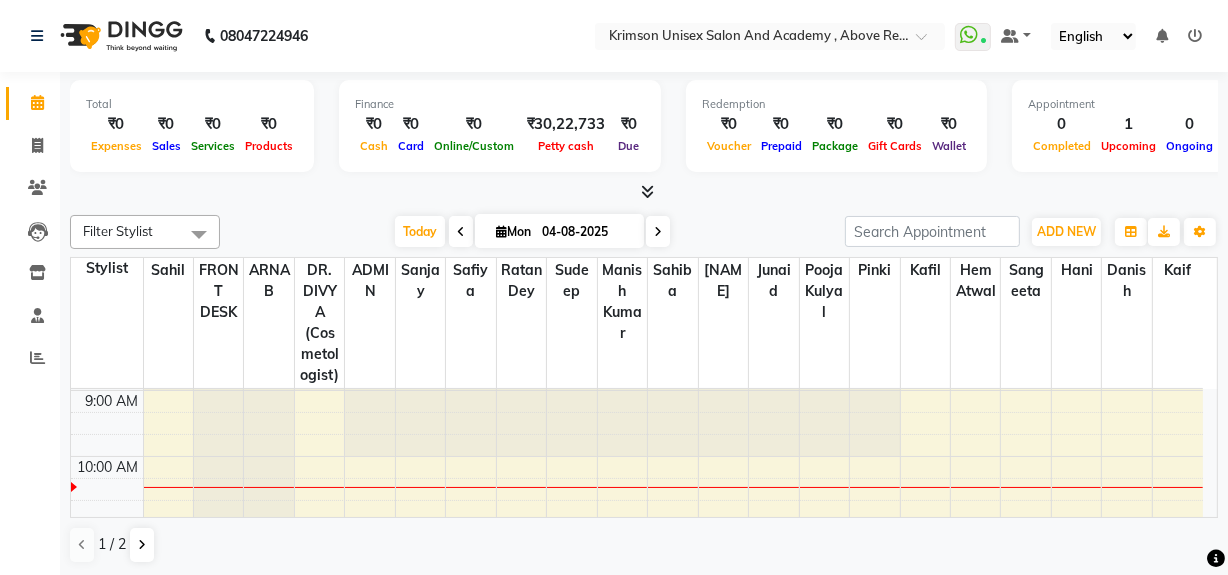 scroll, scrollTop: 131, scrollLeft: 0, axis: vertical 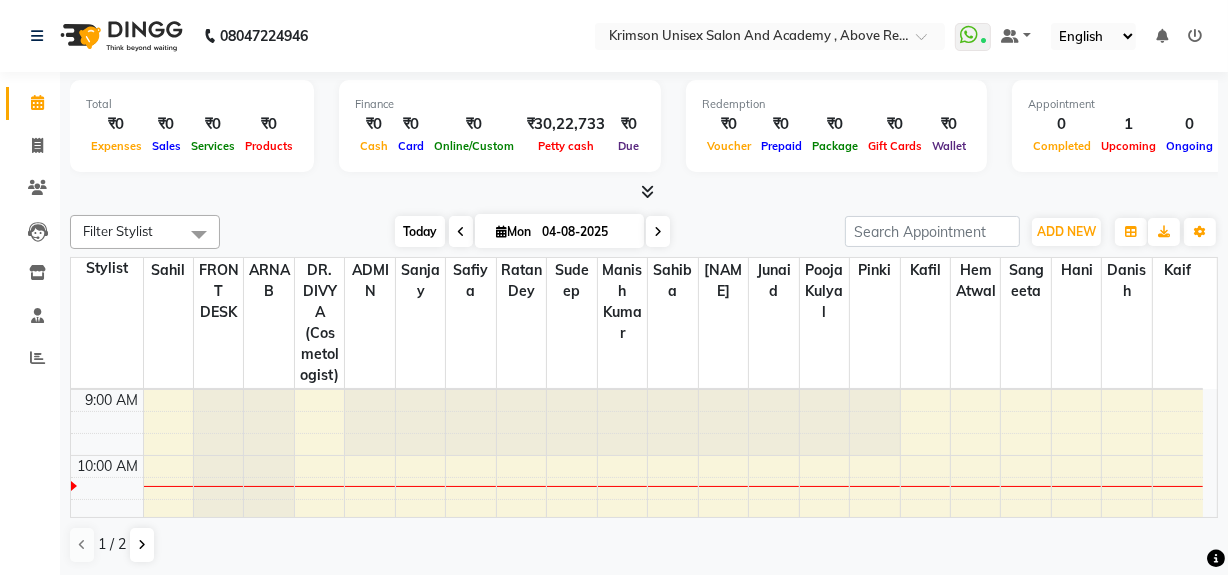 click on "Today" at bounding box center (420, 231) 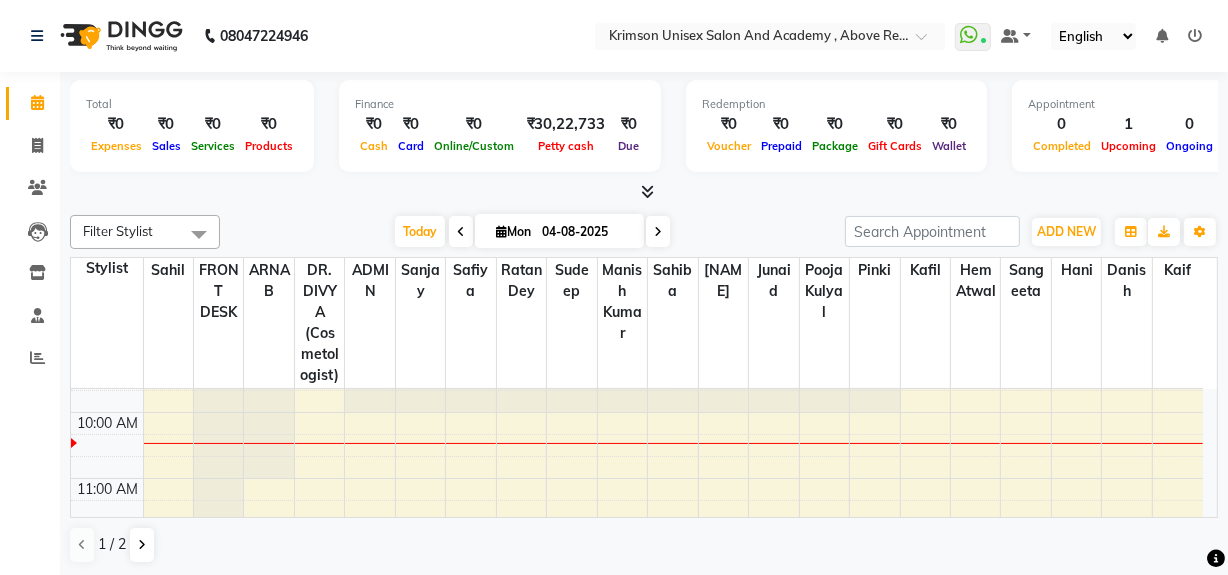 scroll, scrollTop: 176, scrollLeft: 0, axis: vertical 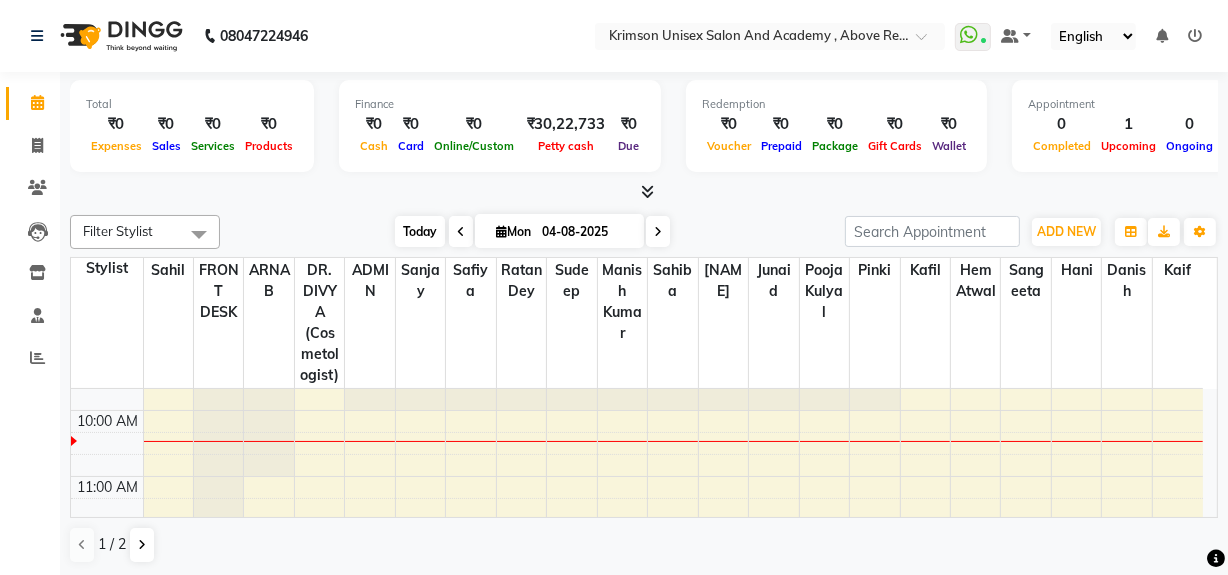 click on "Today" at bounding box center [420, 231] 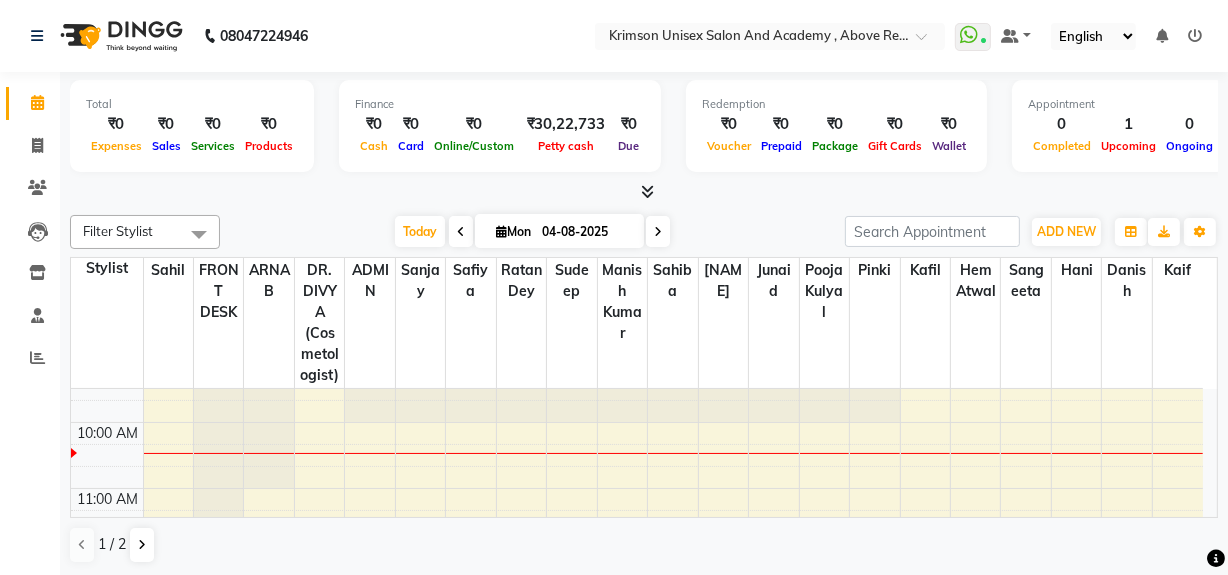 scroll, scrollTop: 160, scrollLeft: 0, axis: vertical 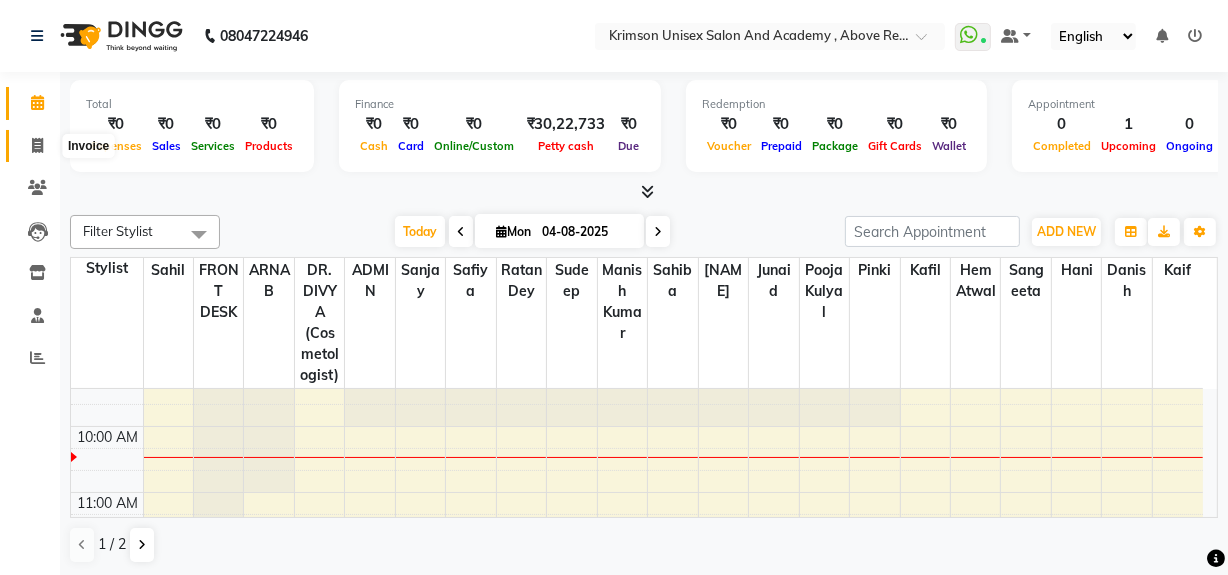 click 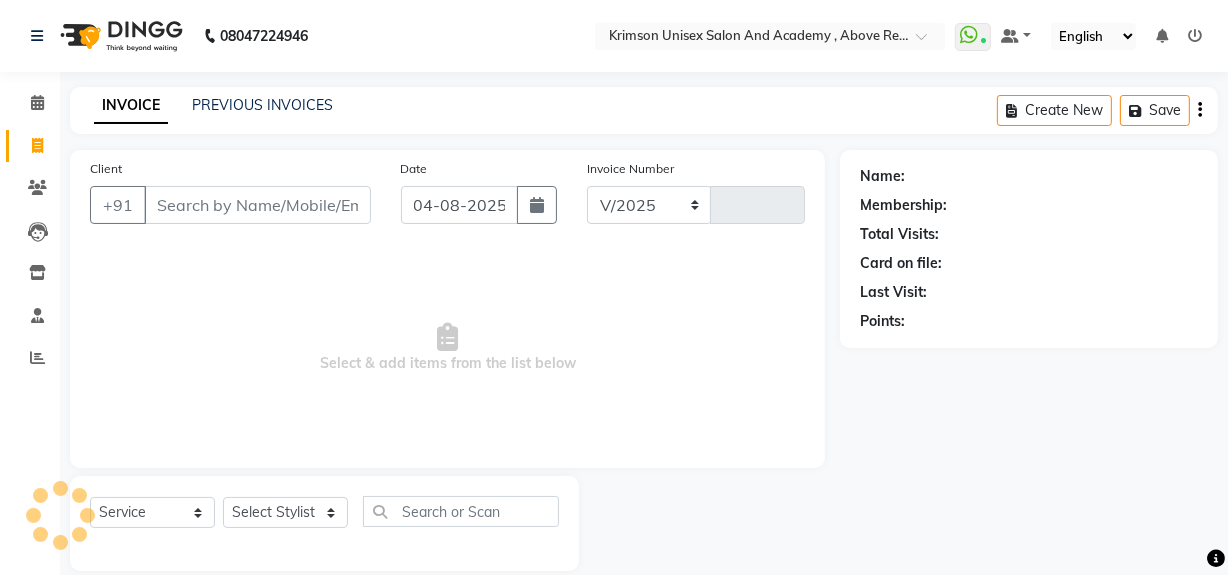 select on "5853" 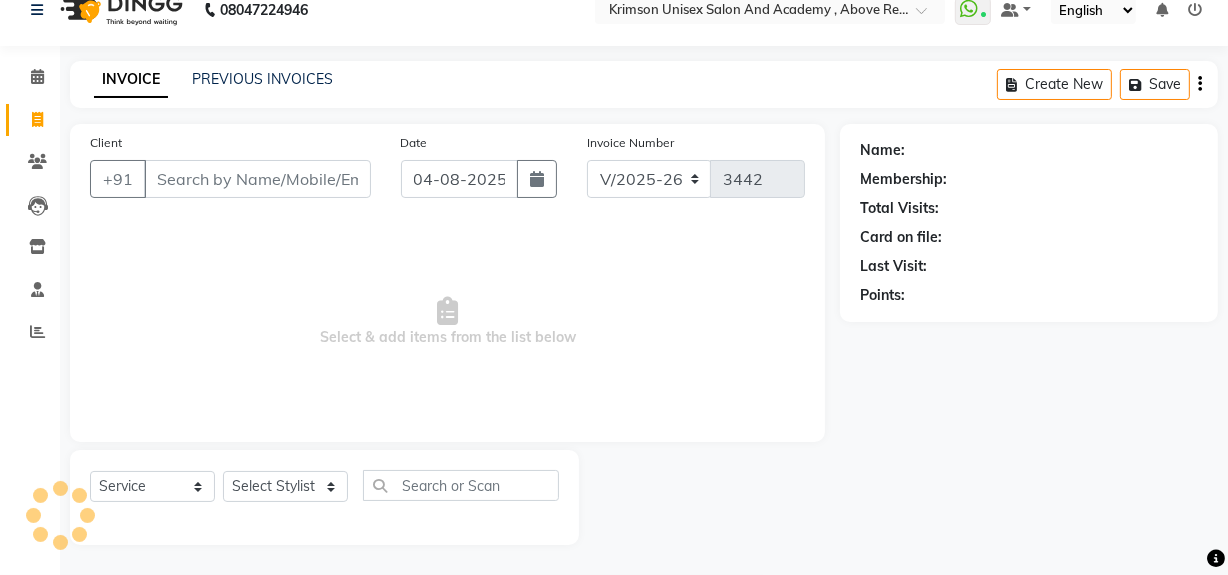 scroll, scrollTop: 0, scrollLeft: 0, axis: both 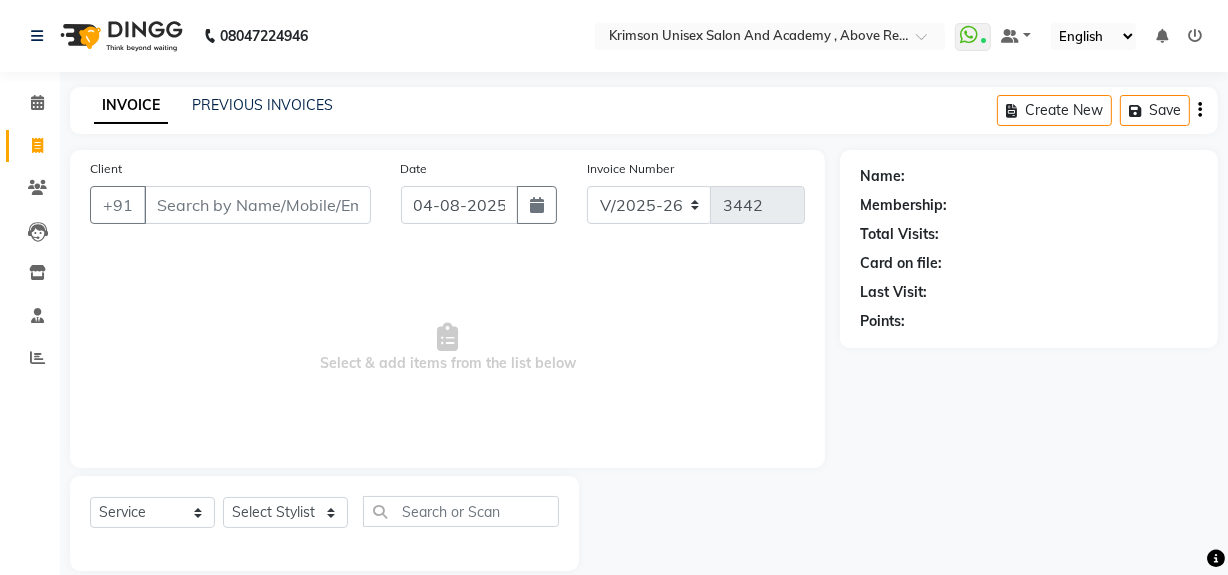 click on "Client" at bounding box center [257, 205] 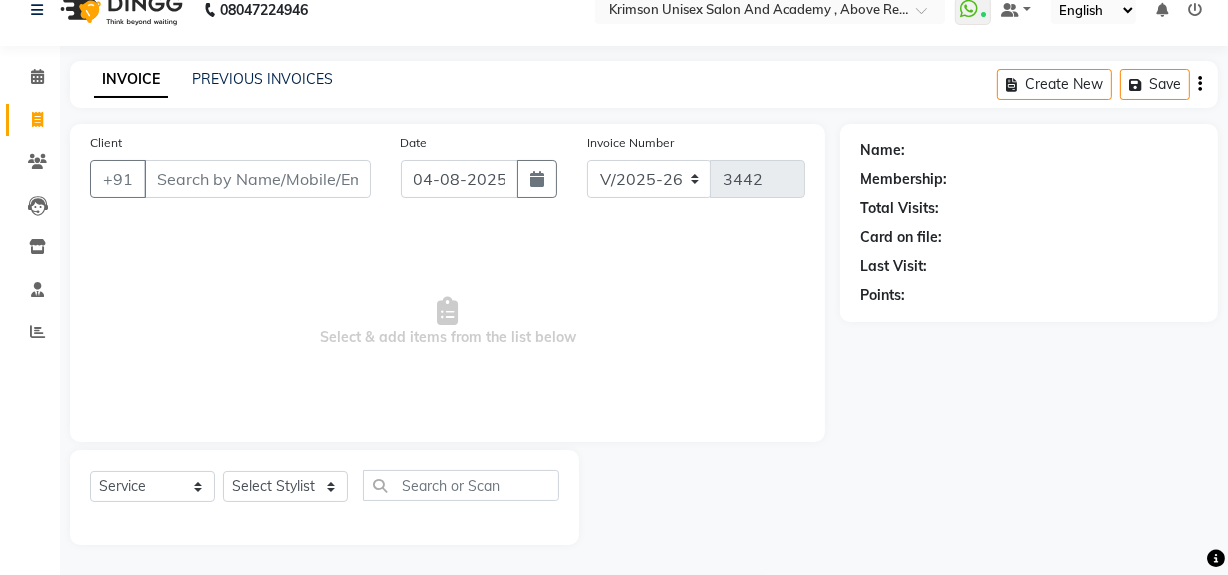 scroll, scrollTop: 0, scrollLeft: 0, axis: both 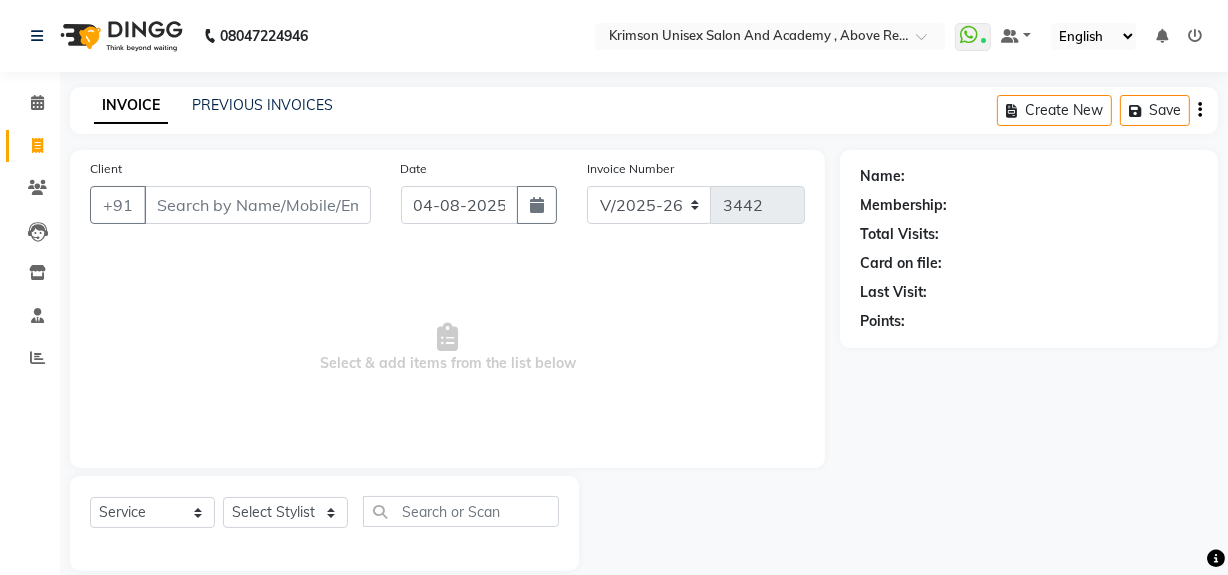 click on "Client" at bounding box center [257, 205] 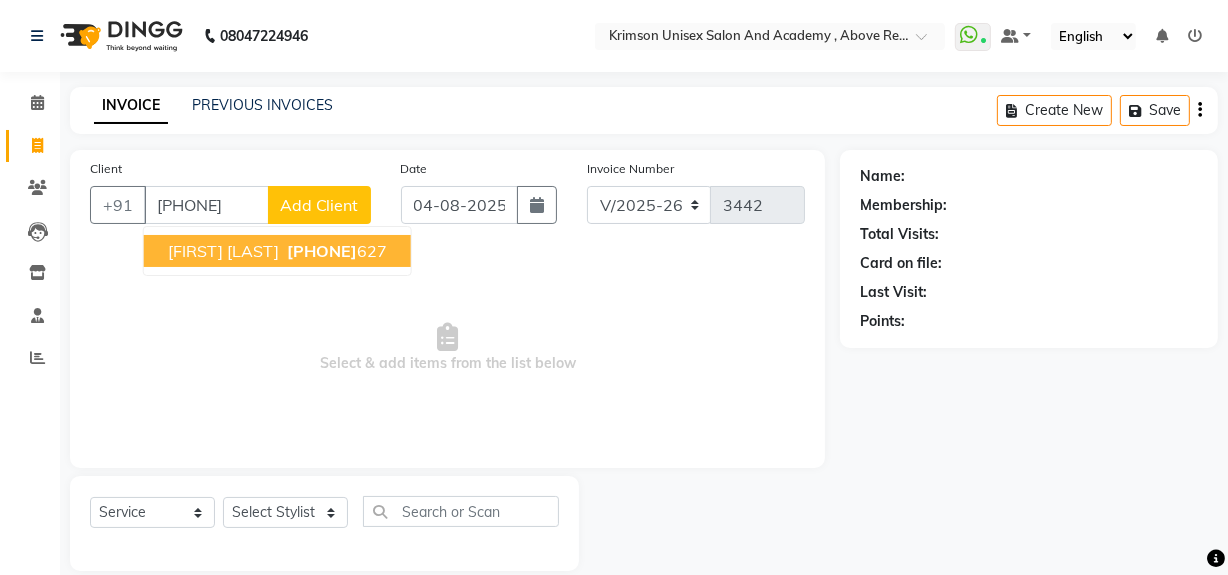 click on "7409312 627" at bounding box center [335, 251] 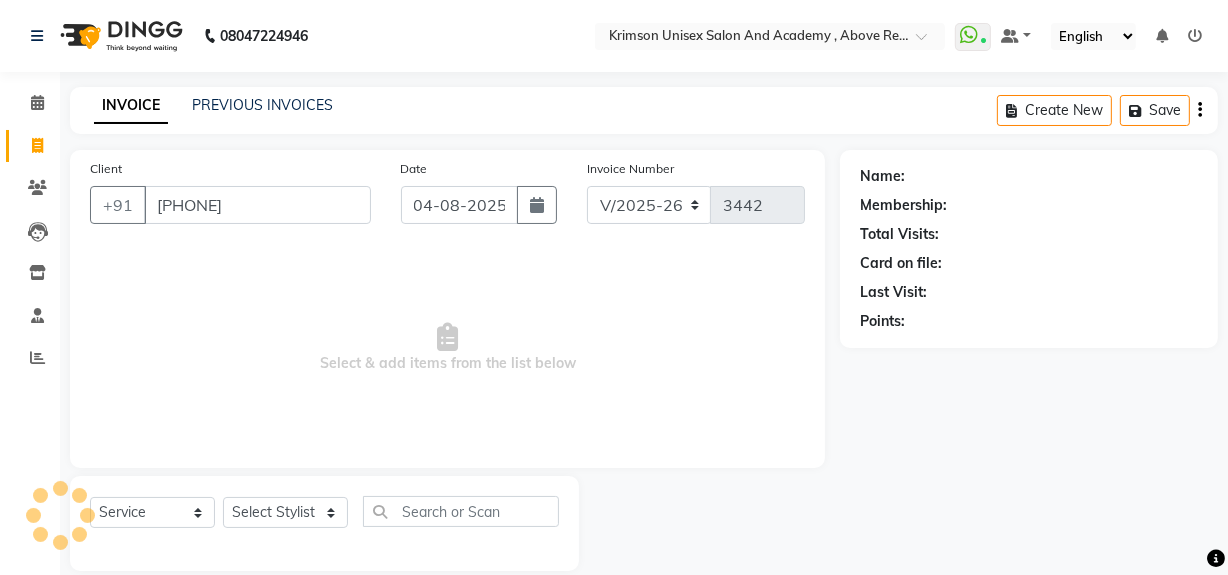 type on "7409312627" 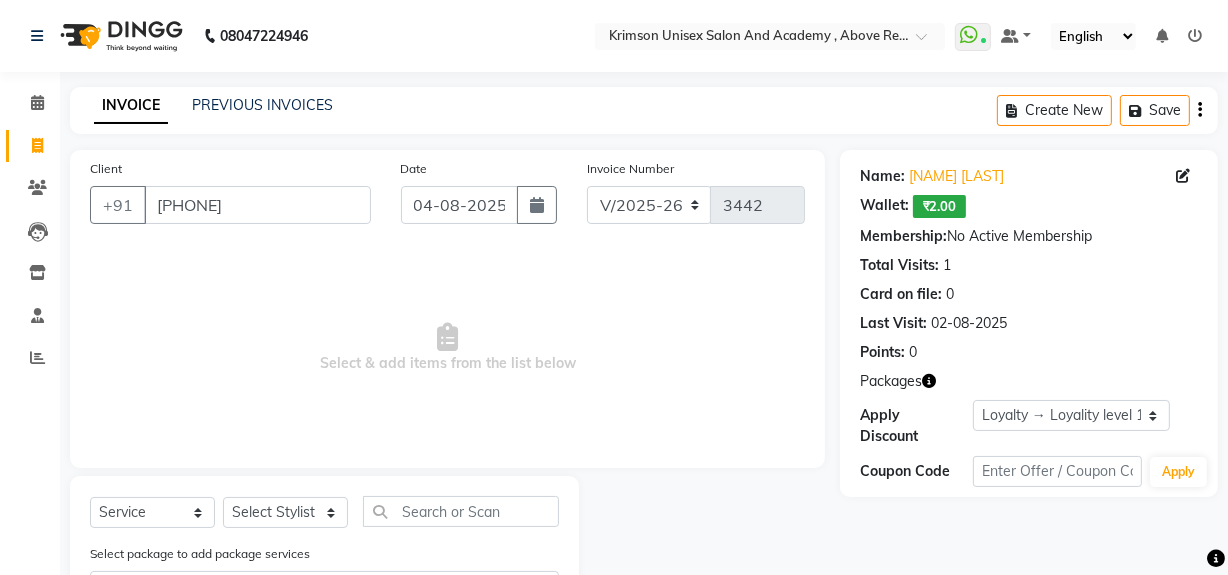 scroll, scrollTop: 93, scrollLeft: 0, axis: vertical 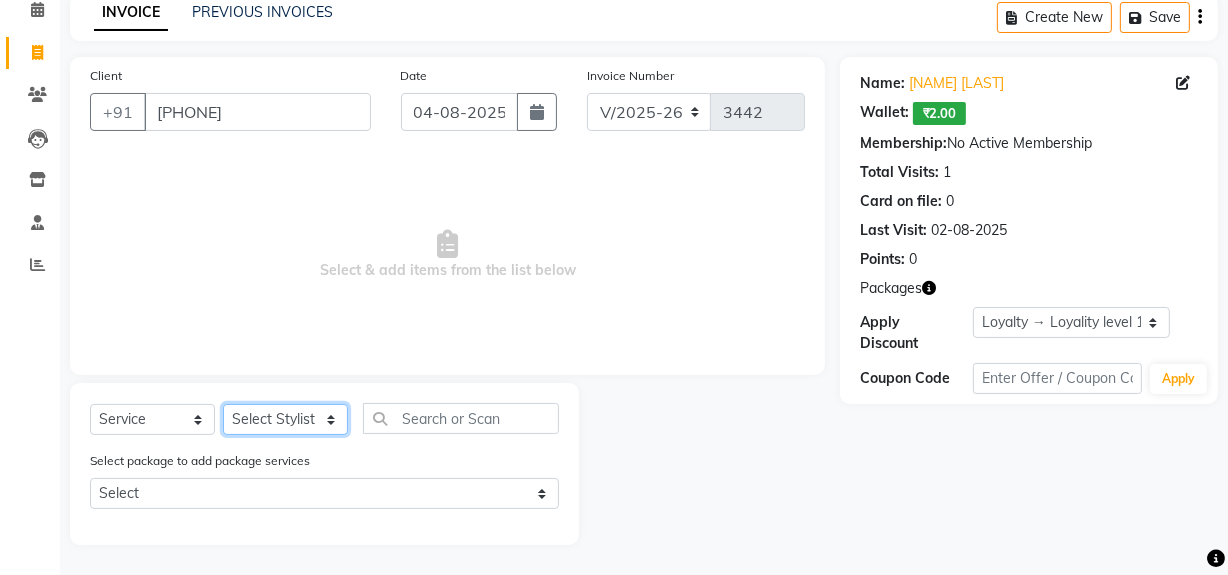 click on "Select Stylist ADMIN ARNAB Babita Danish DR. DIVYA (cosmetologist) FRONT DESK Hani Hem Atwal junaid  Kafil Kaif Manish Kumar Pinki  Pooja kulyal Ratan Dey safiya sahiba Sahil Sangeeta sanjay Sudeep Varsha" 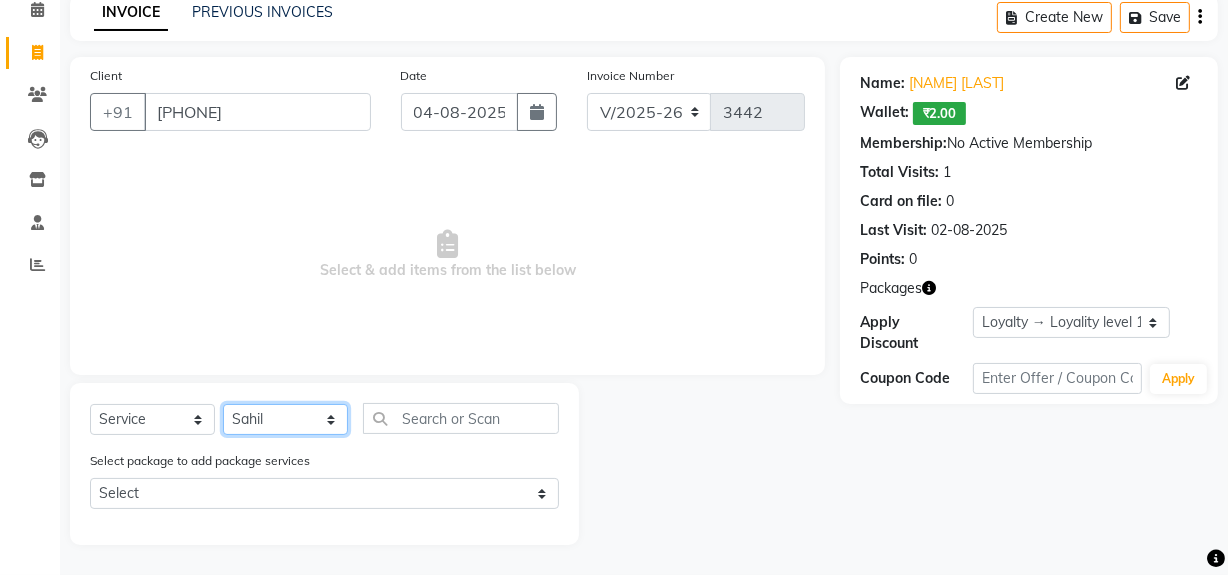 click on "Select Stylist ADMIN ARNAB Babita Danish DR. DIVYA (cosmetologist) FRONT DESK Hani Hem Atwal junaid  Kafil Kaif Manish Kumar Pinki  Pooja kulyal Ratan Dey safiya sahiba Sahil Sangeeta sanjay Sudeep Varsha" 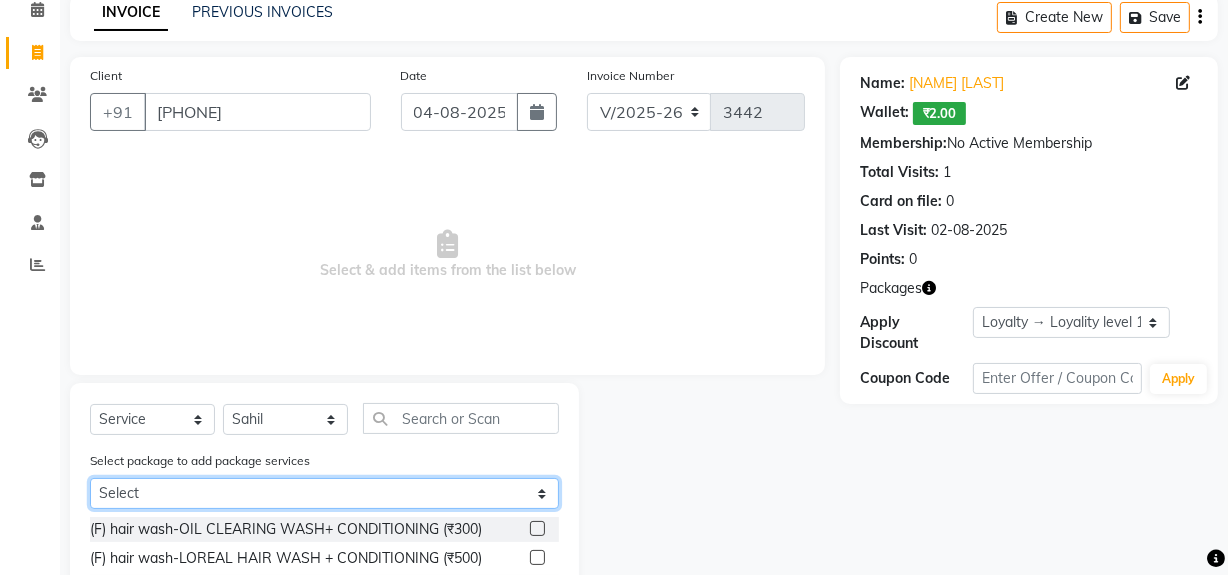 click on "Select Dec Women Offer Combo 1 - 999 Dec Women Offer Combo 1 - 999" 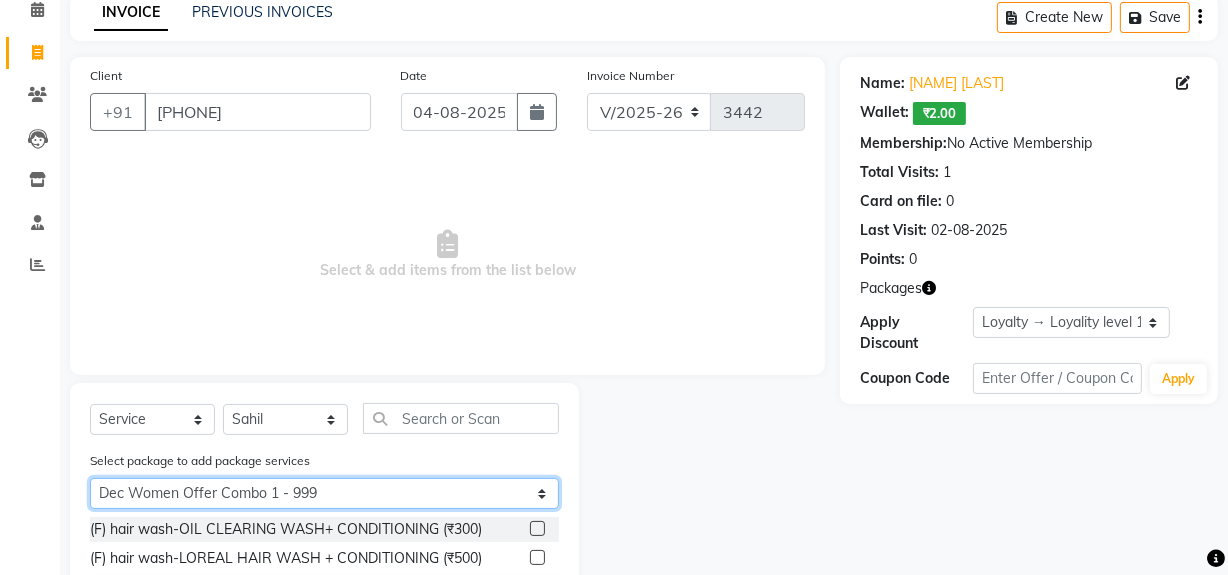 click on "Select Dec Women Offer Combo 1 - 999 Dec Women Offer Combo 1 - 999" 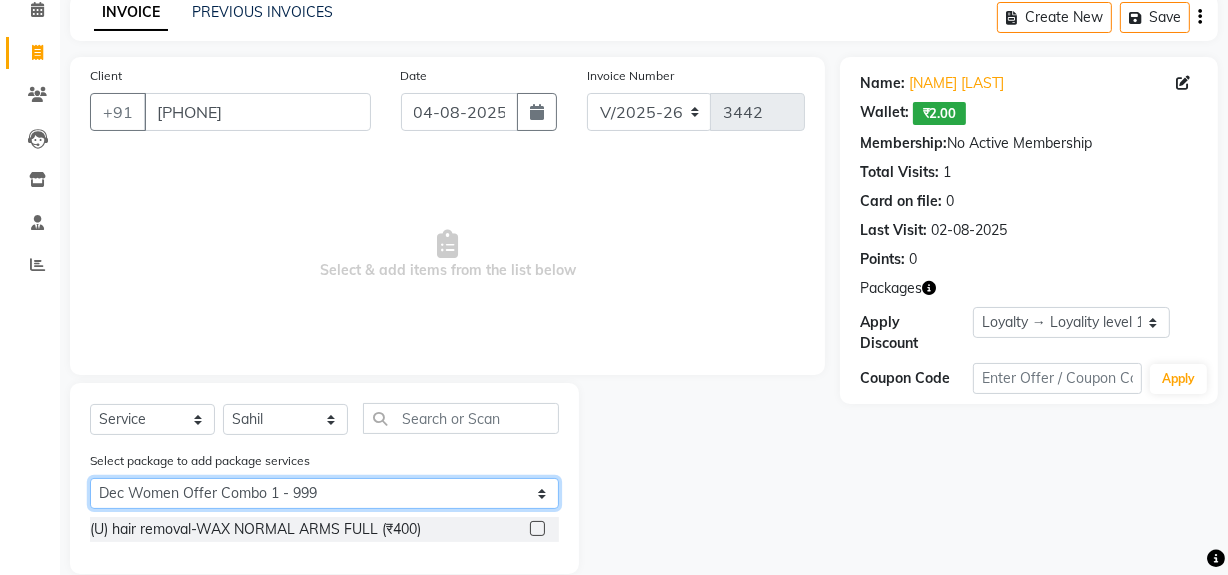 scroll, scrollTop: 122, scrollLeft: 0, axis: vertical 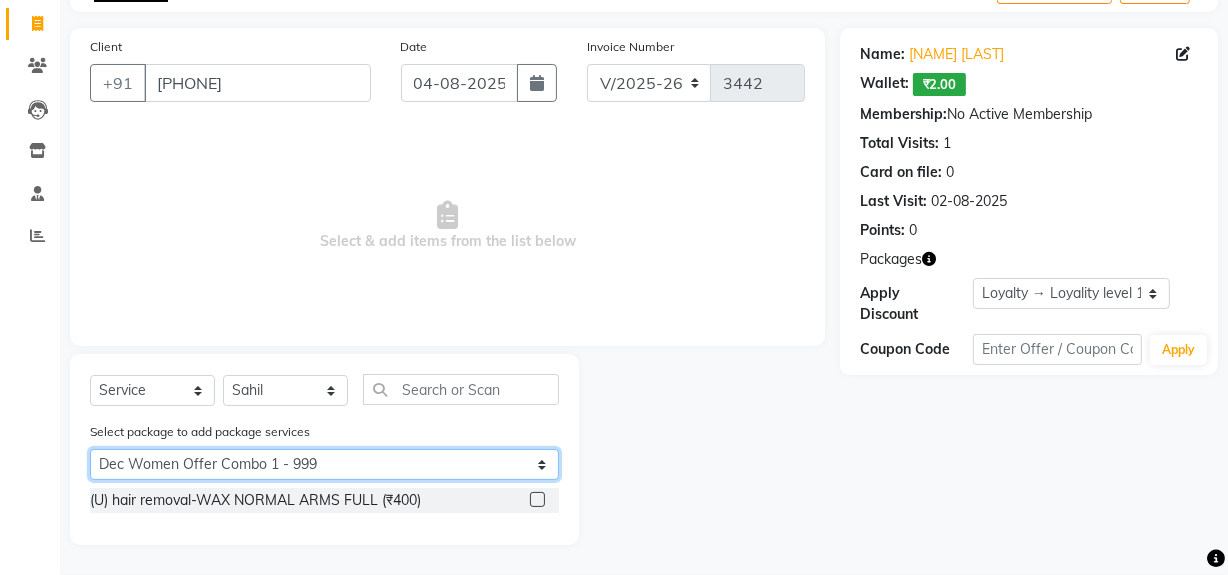 click on "Select Dec Women Offer Combo 1 - 999 Dec Women Offer Combo 1 - 999" 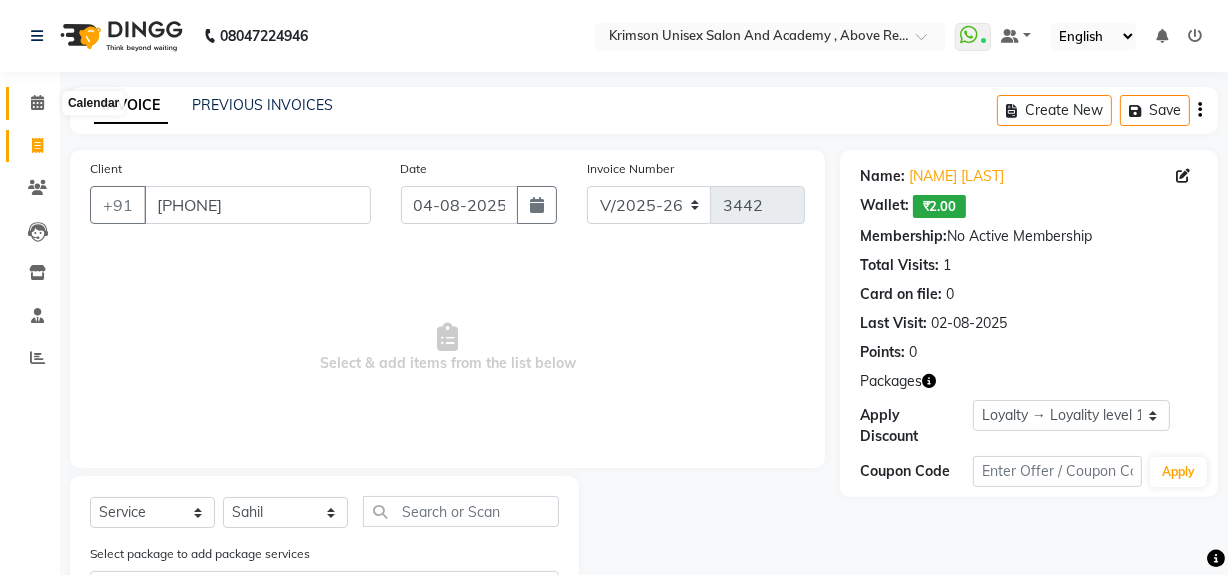 click 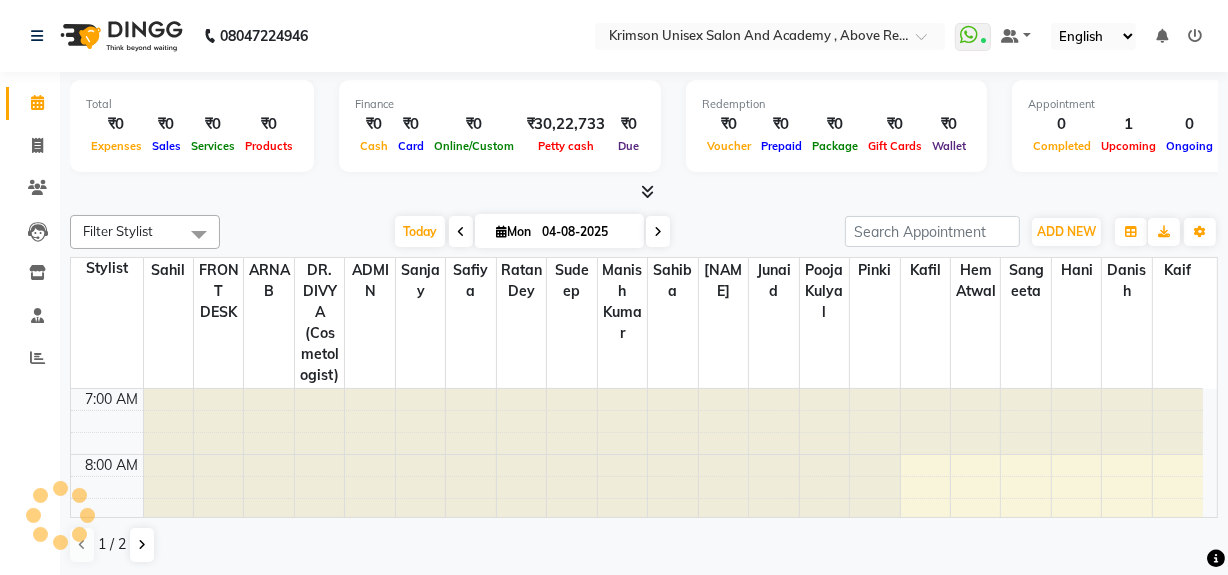 scroll, scrollTop: 0, scrollLeft: 0, axis: both 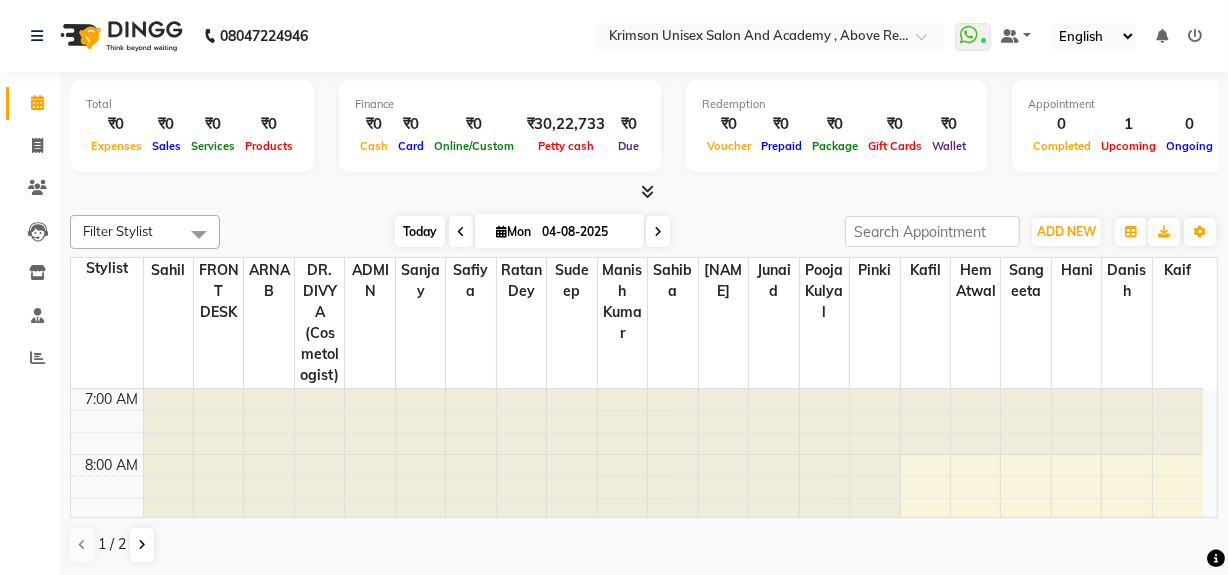 click on "Today" at bounding box center [420, 231] 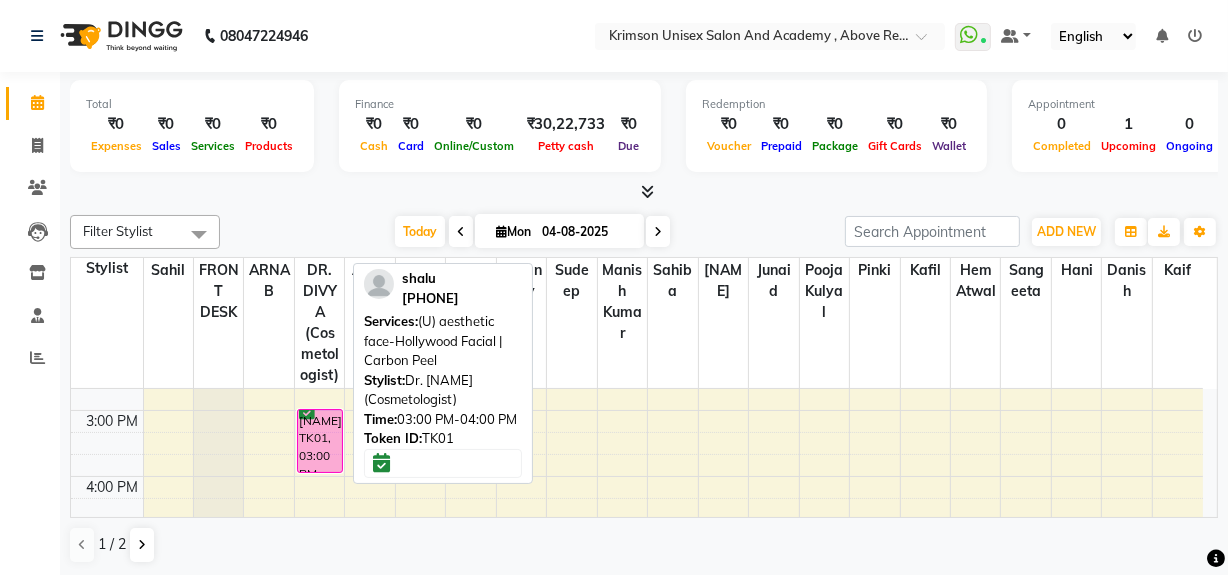 scroll, scrollTop: 505, scrollLeft: 0, axis: vertical 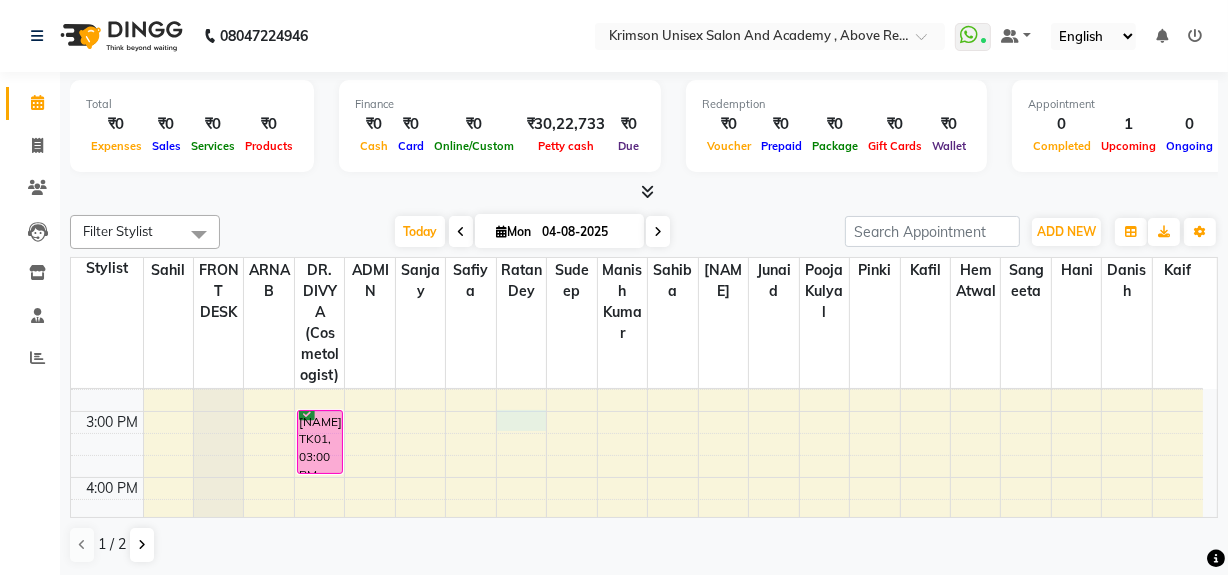 click on "7:00 AM 8:00 AM 9:00 AM 10:00 AM 11:00 AM 12:00 PM 1:00 PM 2:00 PM 3:00 PM 4:00 PM 5:00 PM 6:00 PM 7:00 PM 8:00 PM 9:00 PM     shalu, TK01, 03:00 PM-04:00 PM, (U) aesthetic face-Hollywood Facial | Carbon Peel" at bounding box center (637, 378) 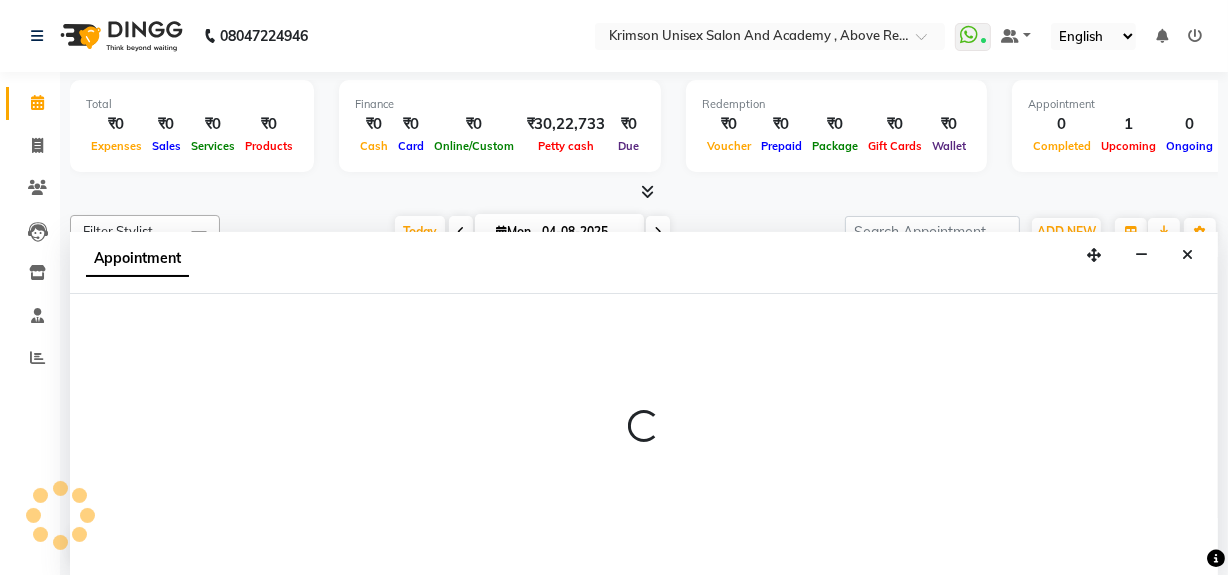scroll, scrollTop: 0, scrollLeft: 0, axis: both 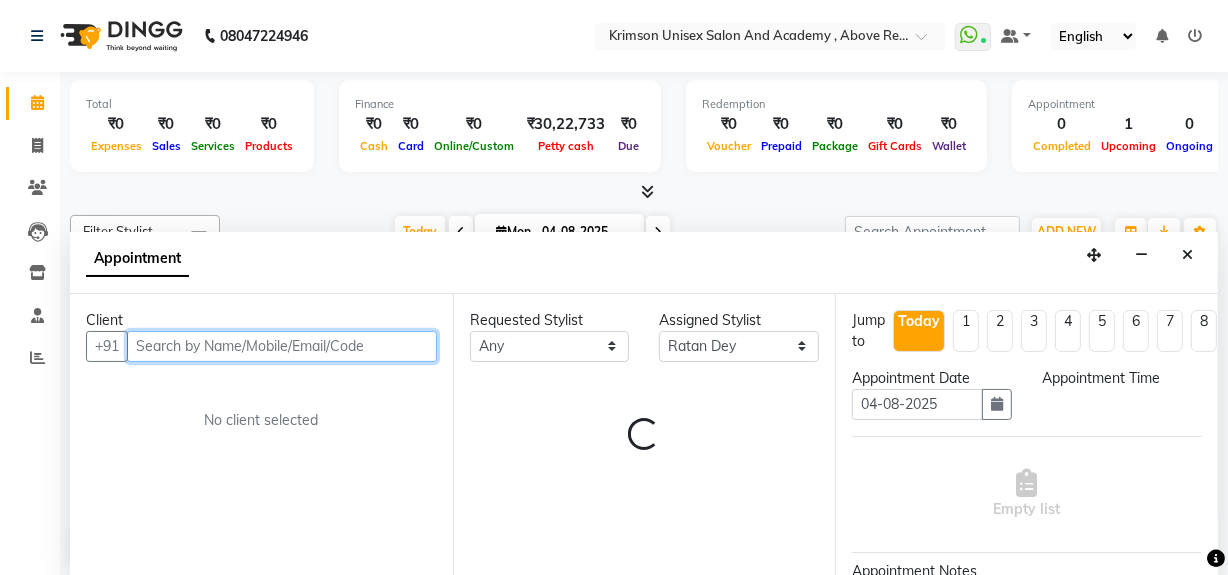 select on "900" 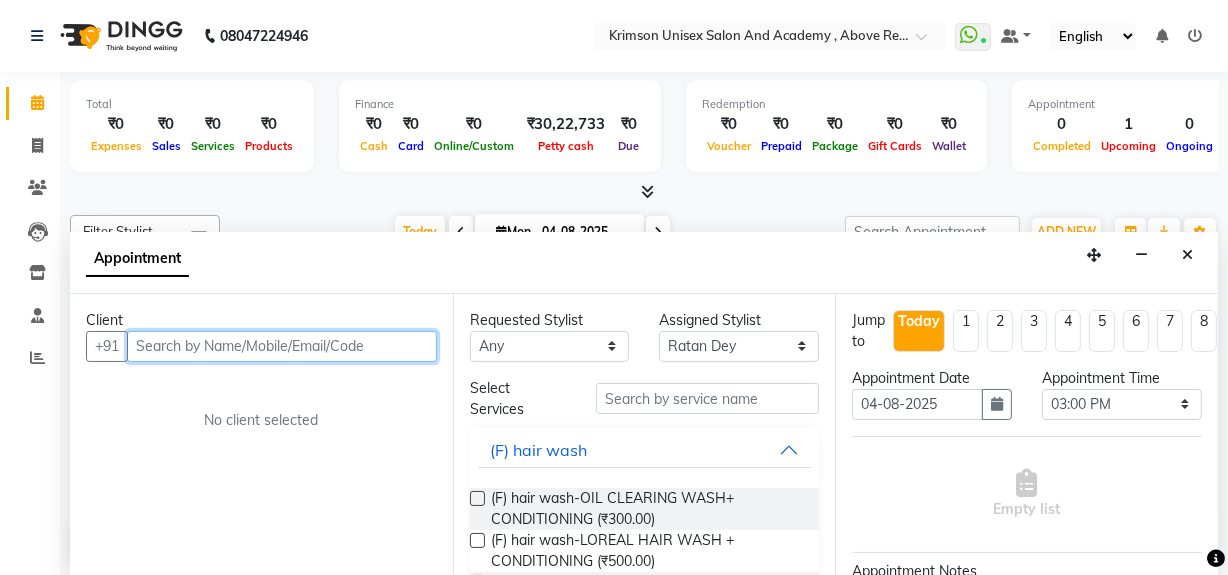 click at bounding box center [282, 346] 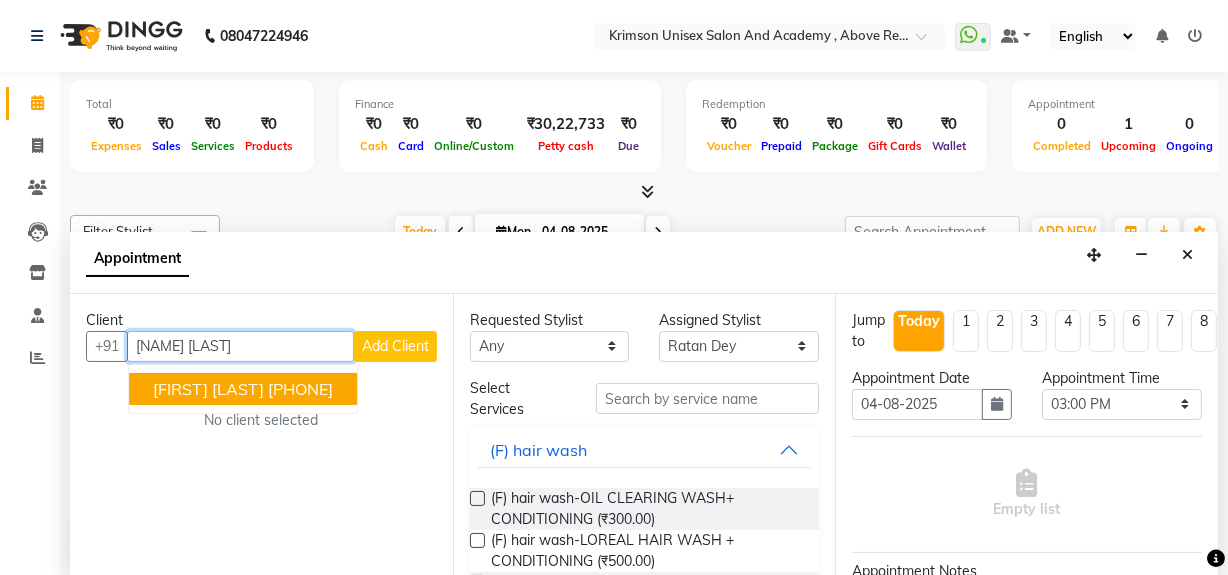 click on "7409312627" at bounding box center [300, 389] 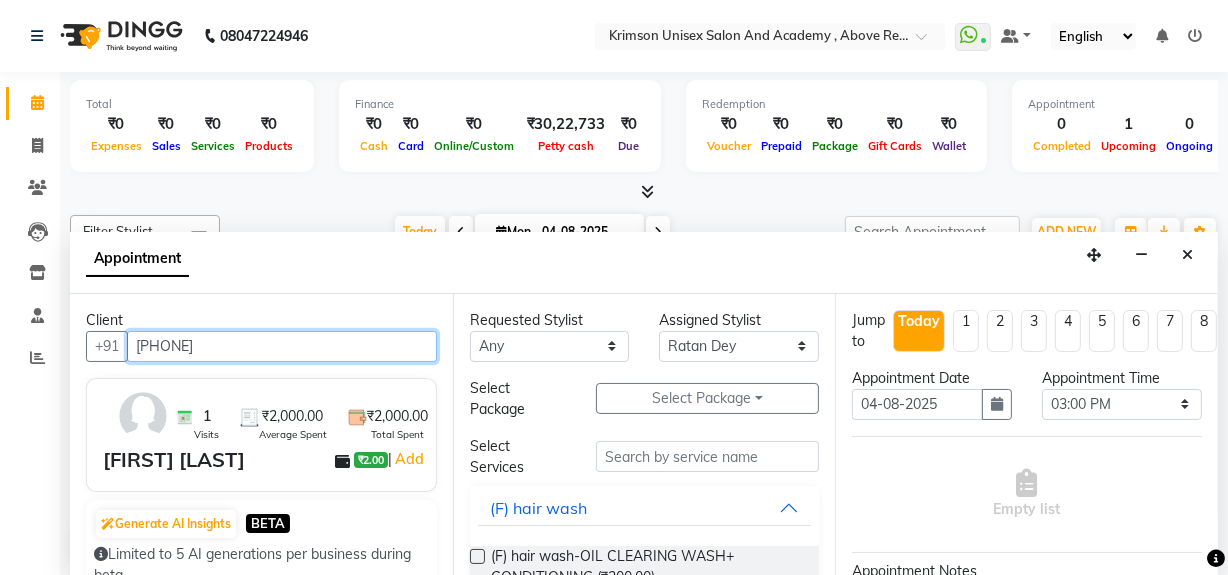 type on "7409312627" 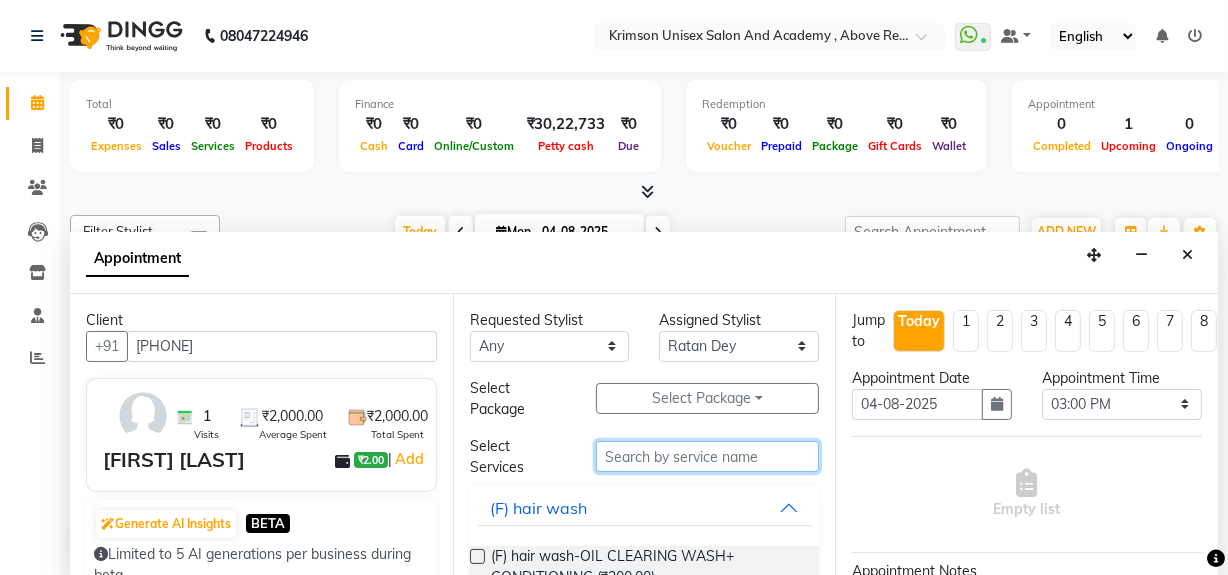 click at bounding box center (707, 456) 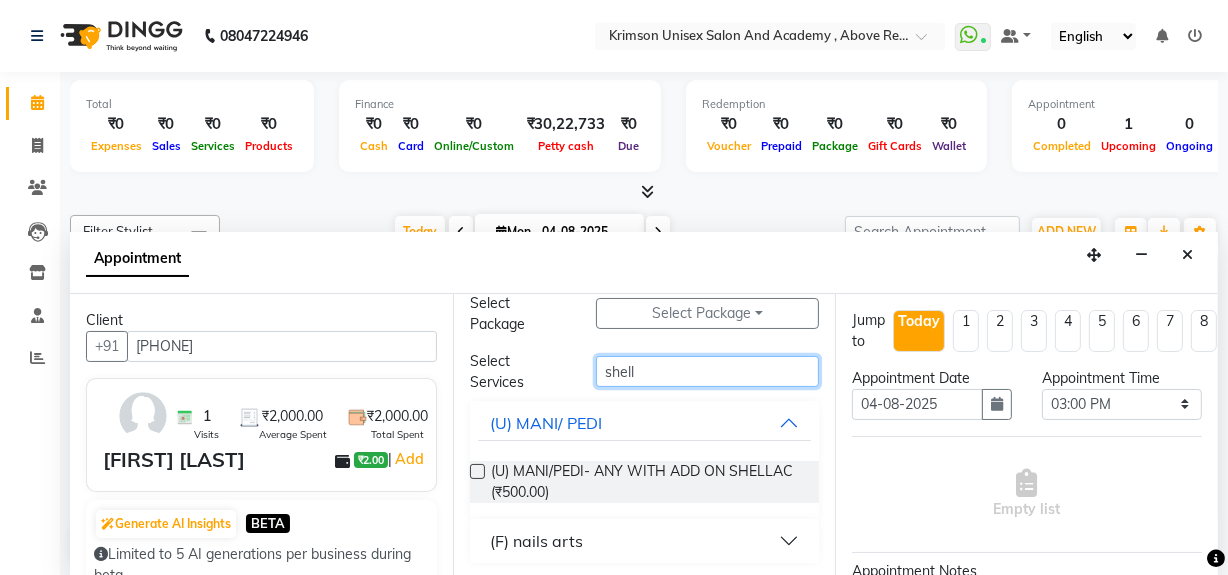 scroll, scrollTop: 86, scrollLeft: 0, axis: vertical 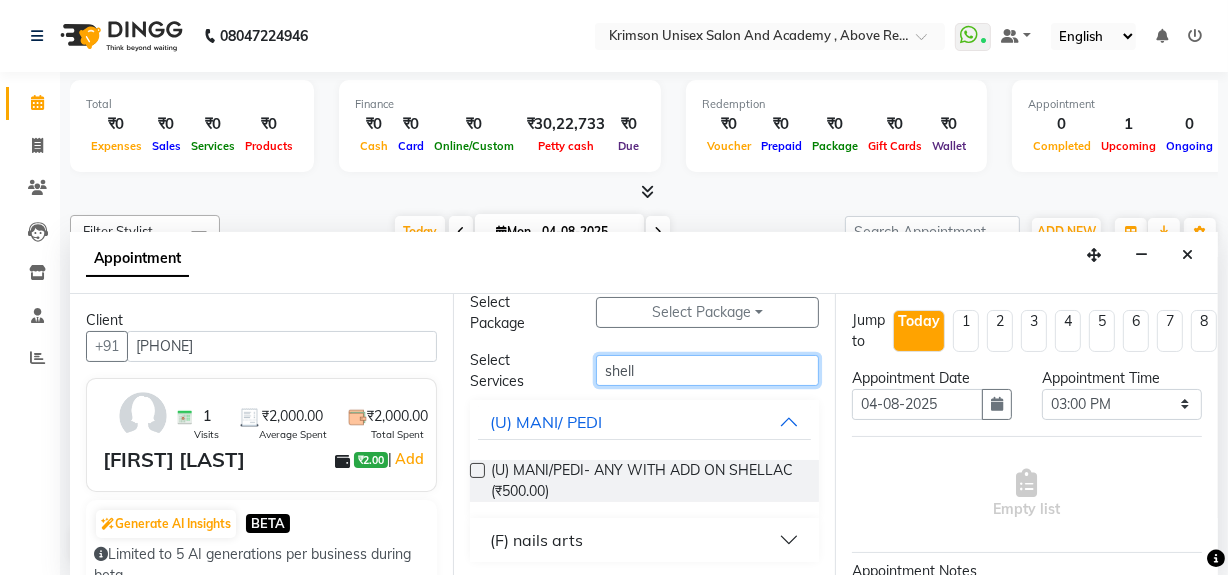 type on "shell" 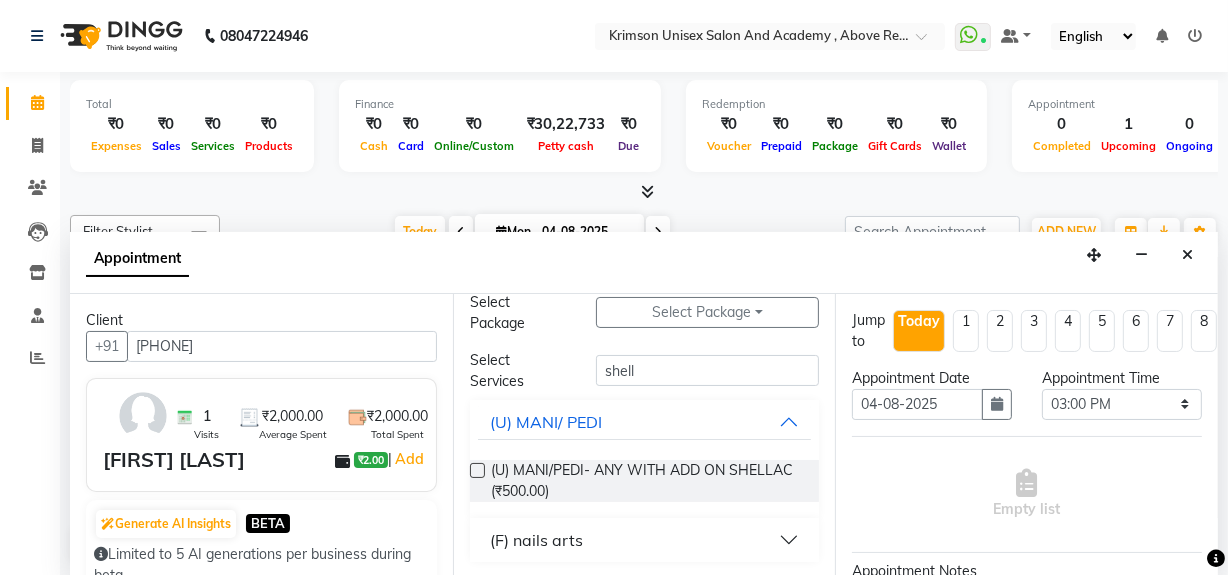click on "(F) nails arts" at bounding box center [645, 540] 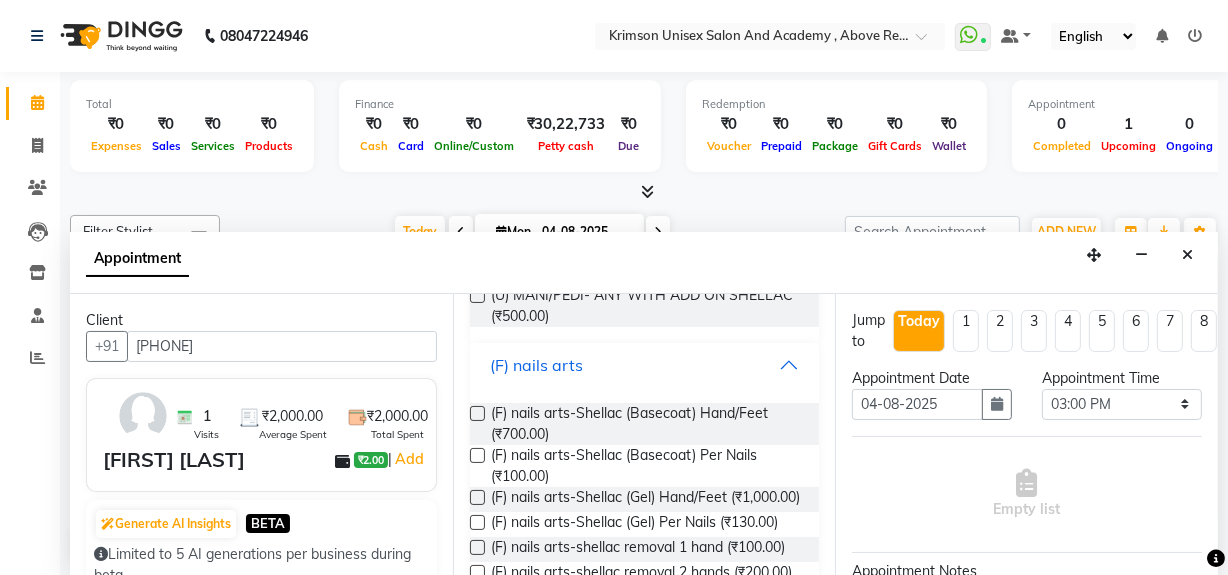 scroll, scrollTop: 266, scrollLeft: 0, axis: vertical 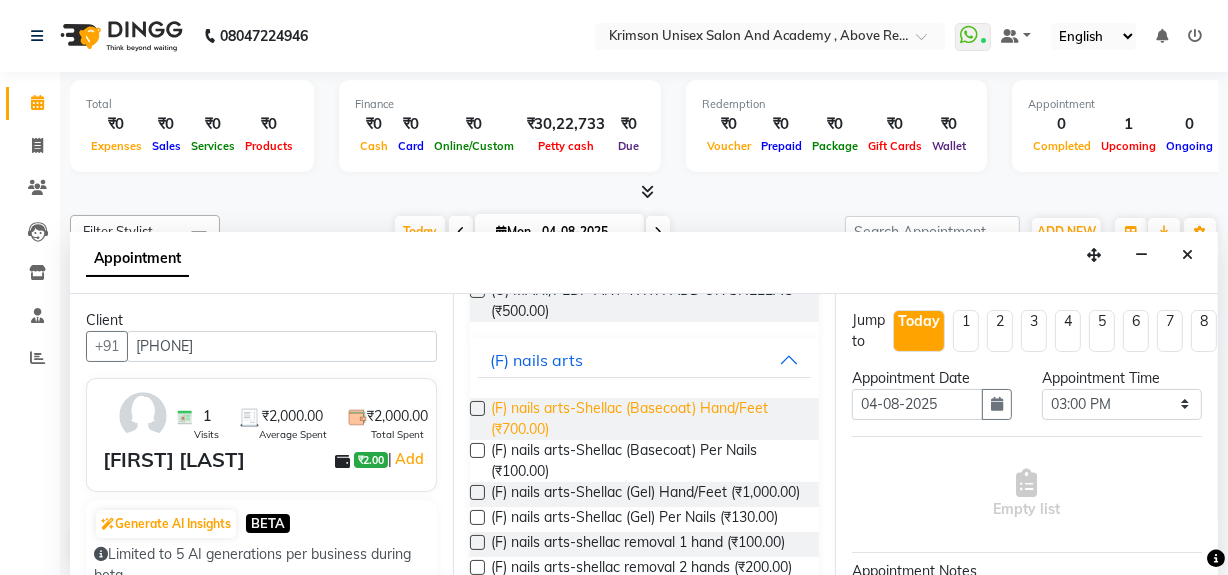 click on "(F) nails arts-Shellac (Basecoat) Hand/Feet (₹700.00)" at bounding box center [647, 419] 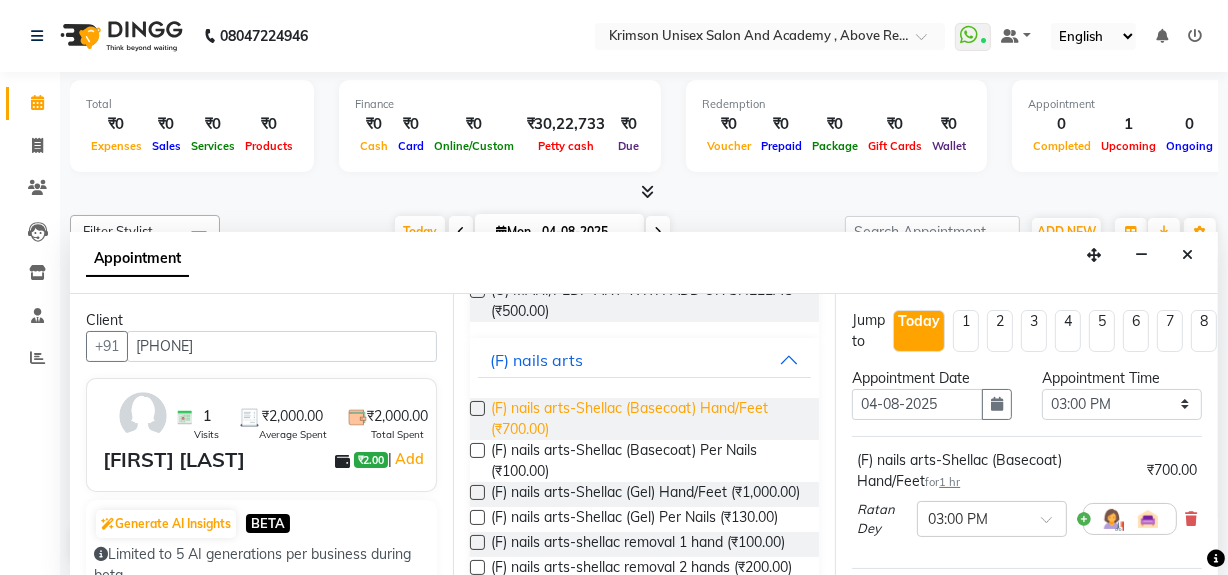 click on "(F) nails arts-Shellac (Basecoat) Hand/Feet (₹700.00)" at bounding box center [647, 419] 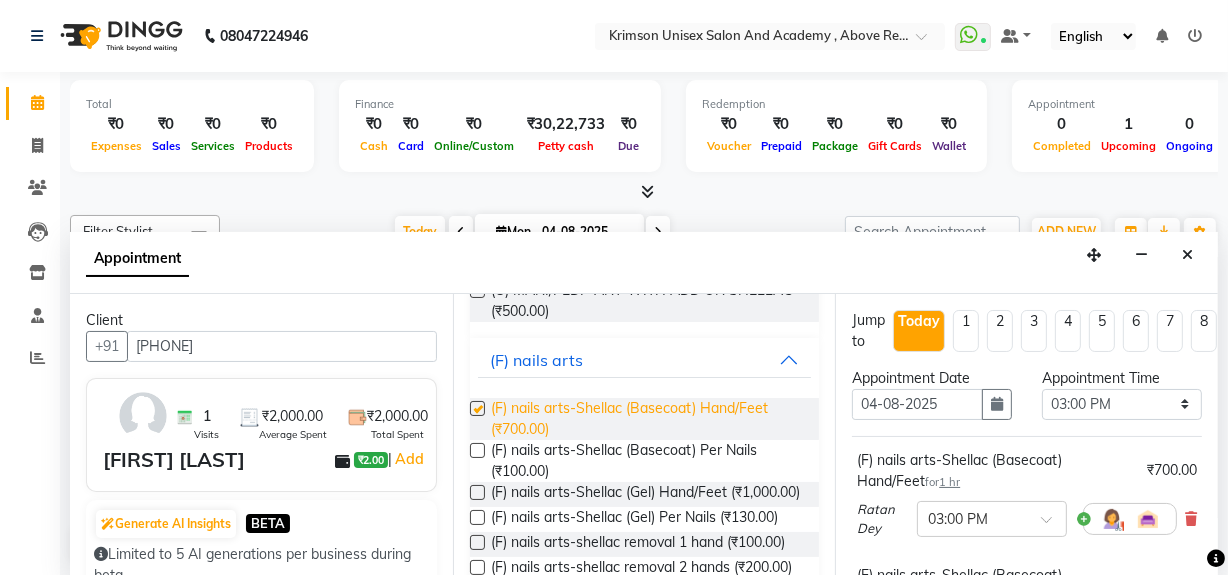 checkbox on "false" 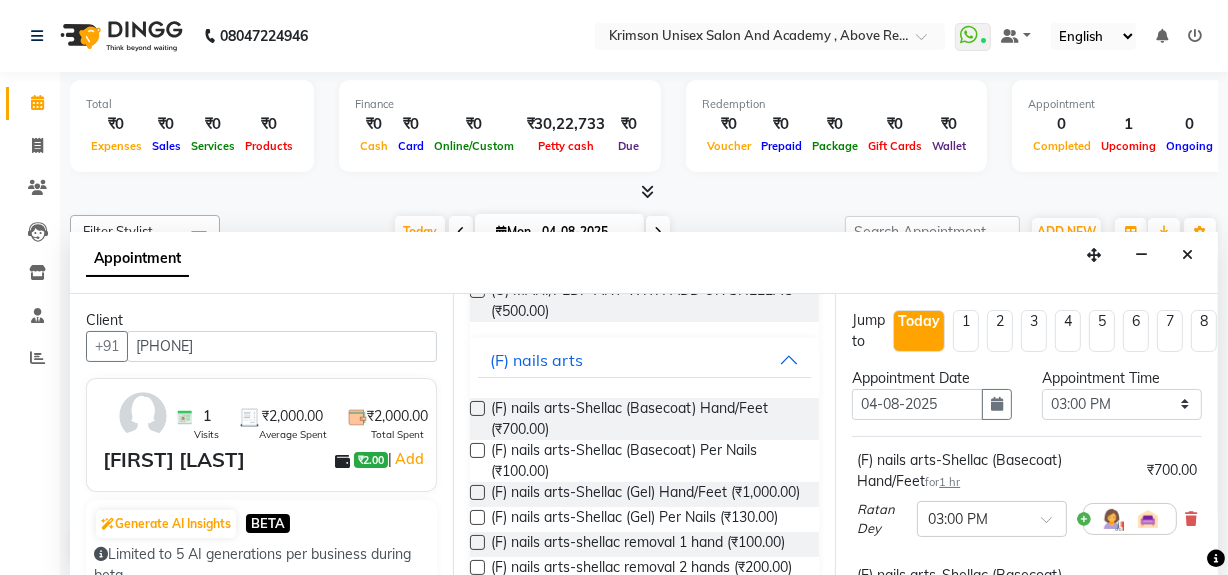 scroll, scrollTop: 432, scrollLeft: 0, axis: vertical 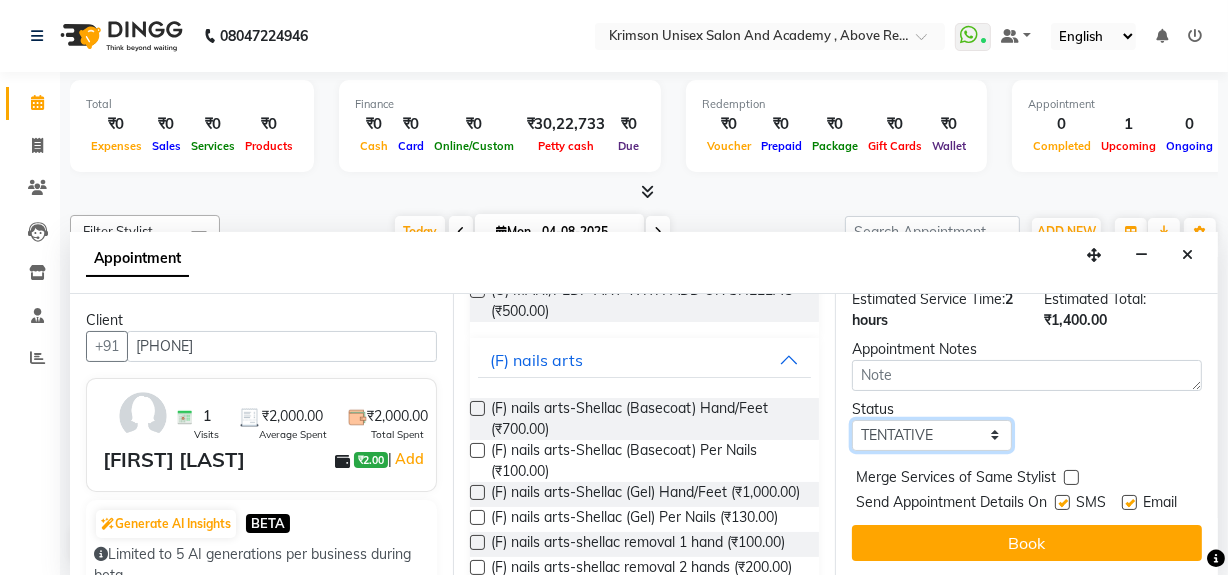 drag, startPoint x: 917, startPoint y: 400, endPoint x: 913, endPoint y: 481, distance: 81.09871 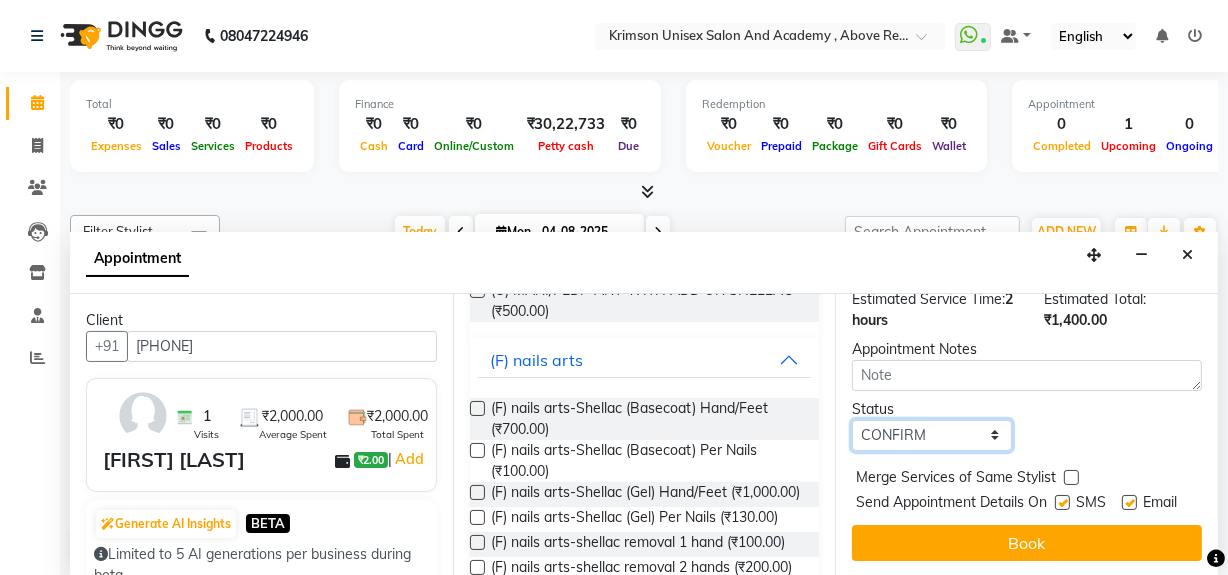 click on "Select TENTATIVE CONFIRM CHECK-IN UPCOMING" at bounding box center (932, 435) 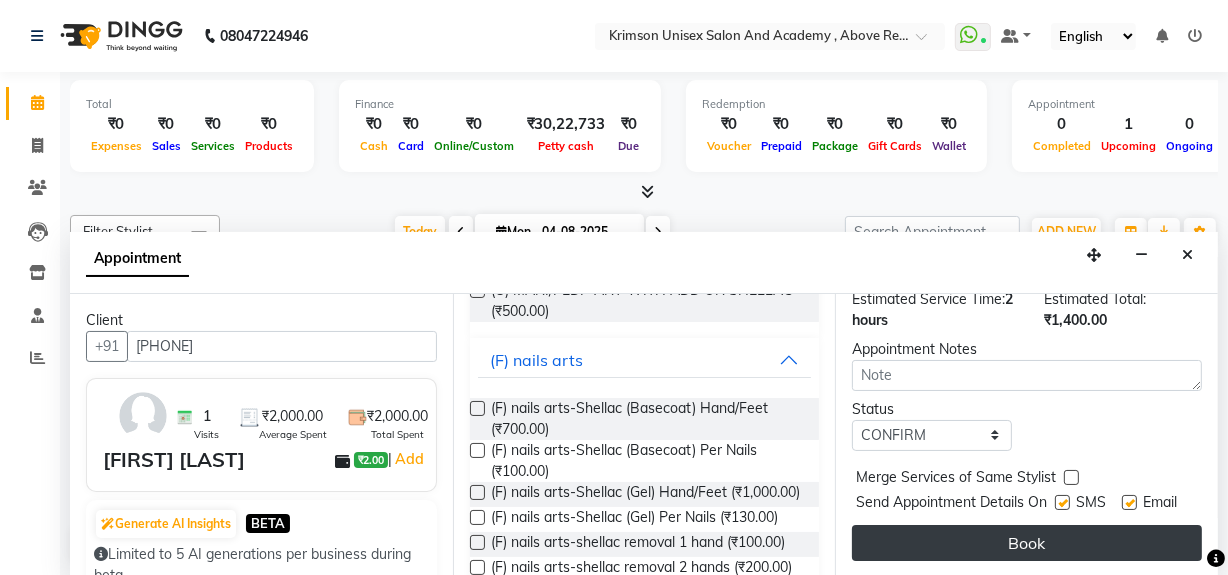 click on "Book" at bounding box center (1027, 543) 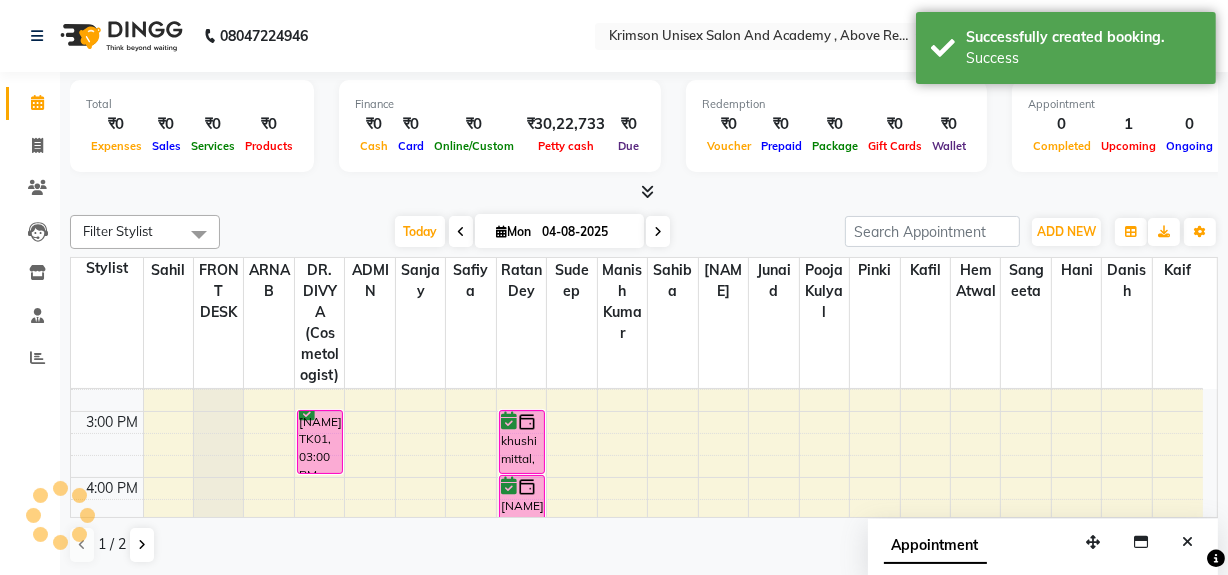 scroll, scrollTop: 0, scrollLeft: 0, axis: both 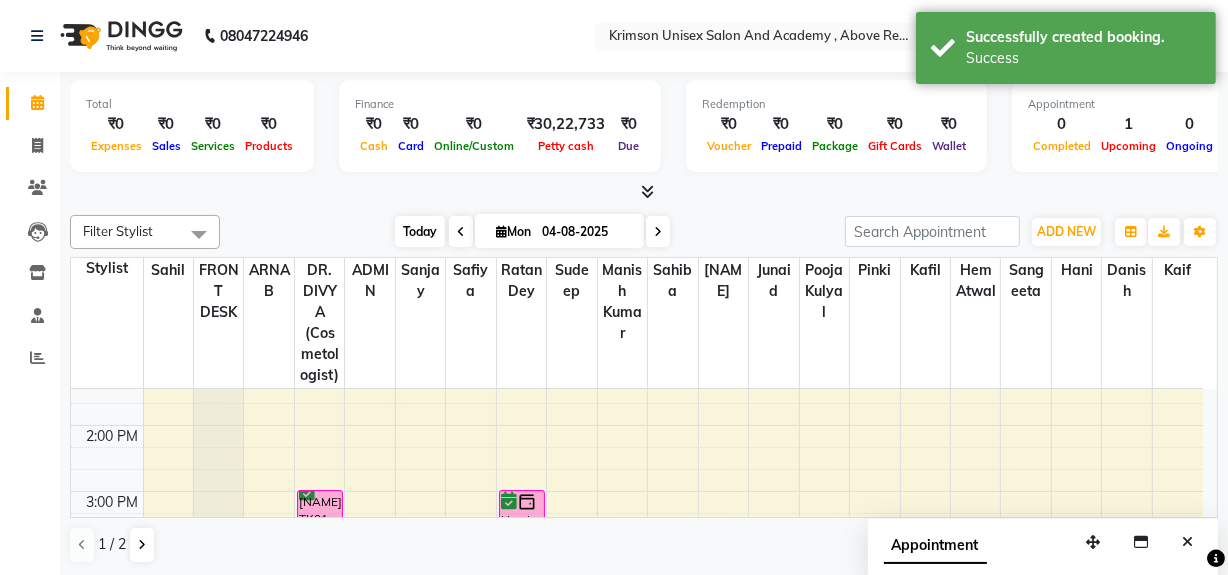 click on "Today" at bounding box center [420, 231] 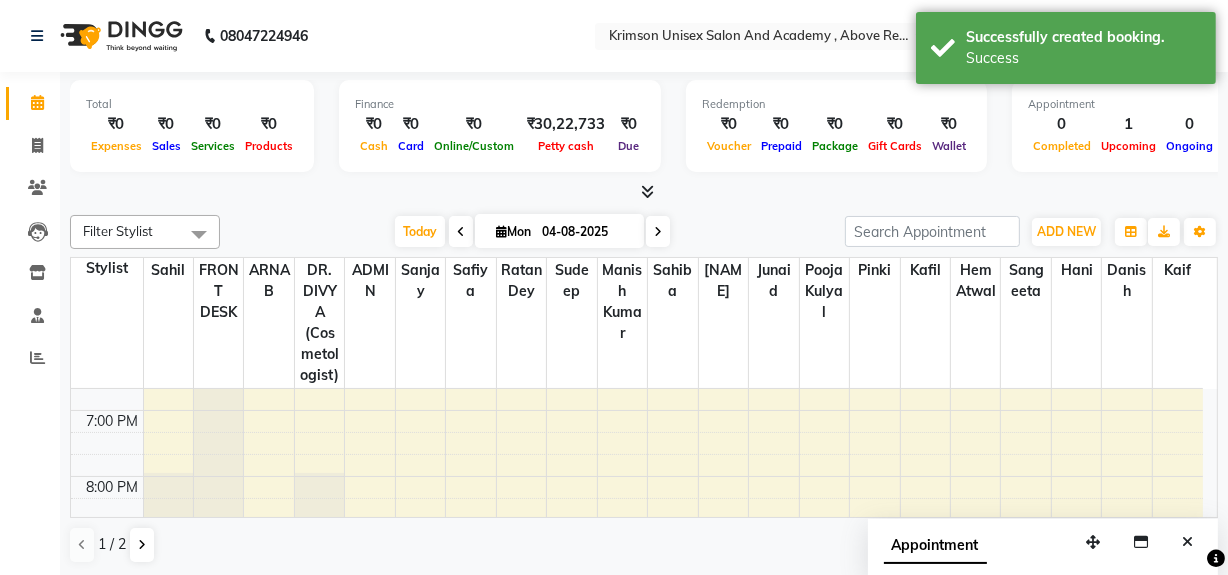 scroll, scrollTop: 857, scrollLeft: 0, axis: vertical 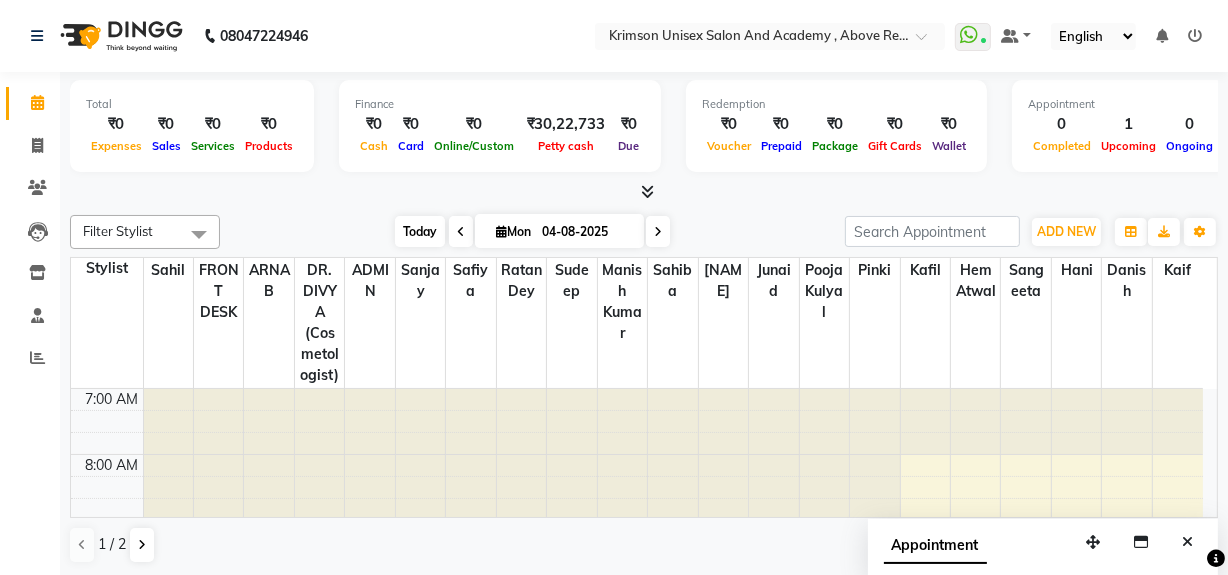 click on "Today" at bounding box center (420, 231) 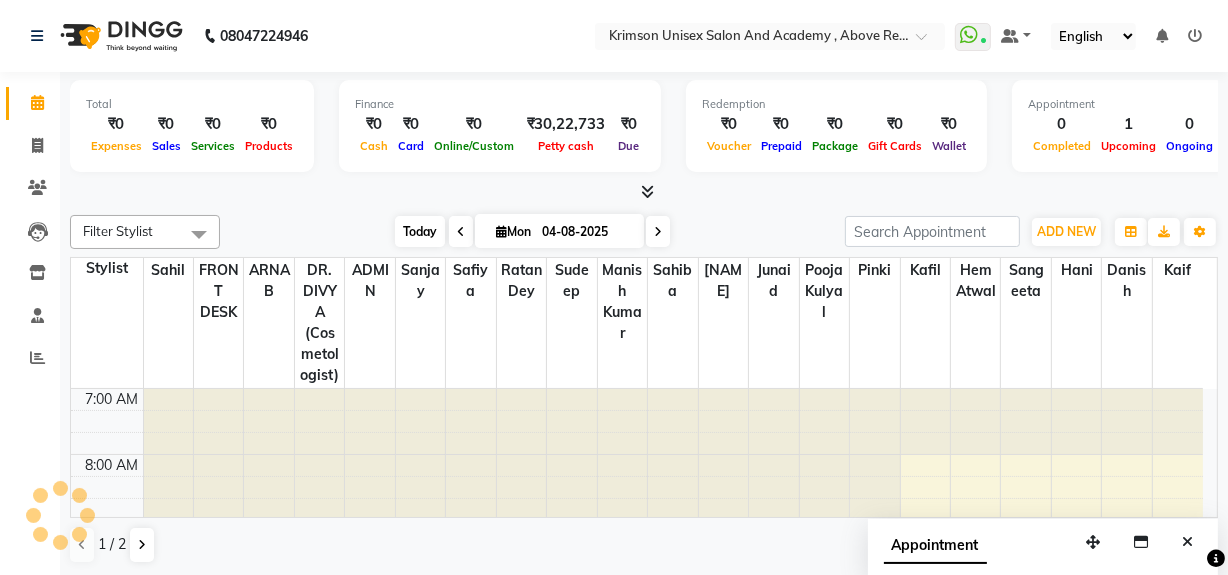 scroll, scrollTop: 198, scrollLeft: 0, axis: vertical 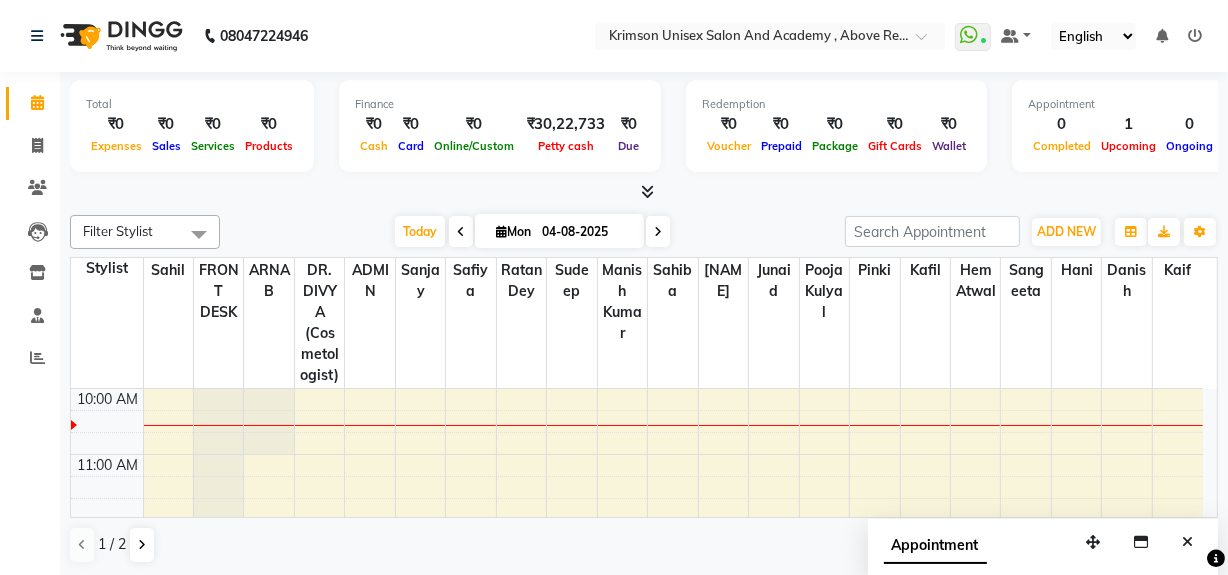 click on "Today  Mon 04-08-2025" at bounding box center [532, 232] 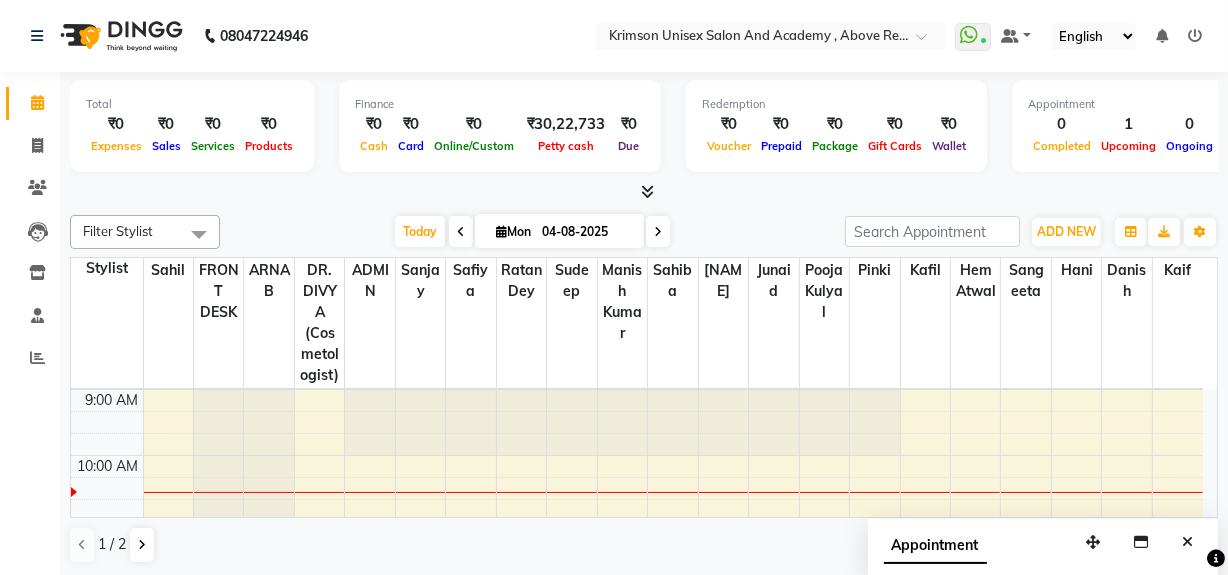 scroll, scrollTop: 0, scrollLeft: 0, axis: both 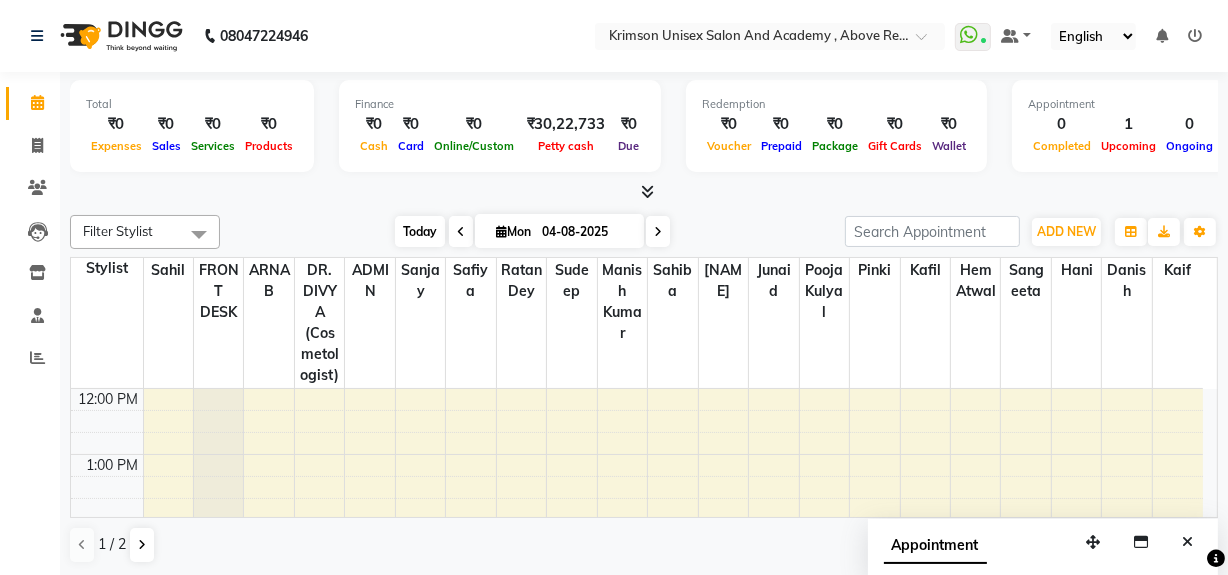 click on "Today" at bounding box center (420, 231) 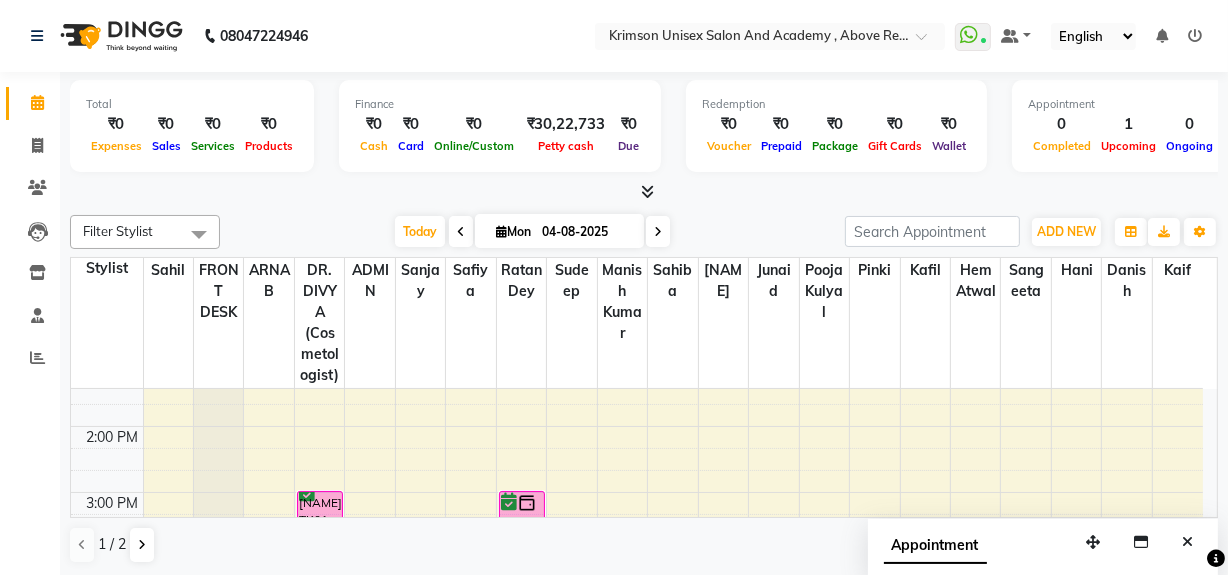 scroll, scrollTop: 423, scrollLeft: 0, axis: vertical 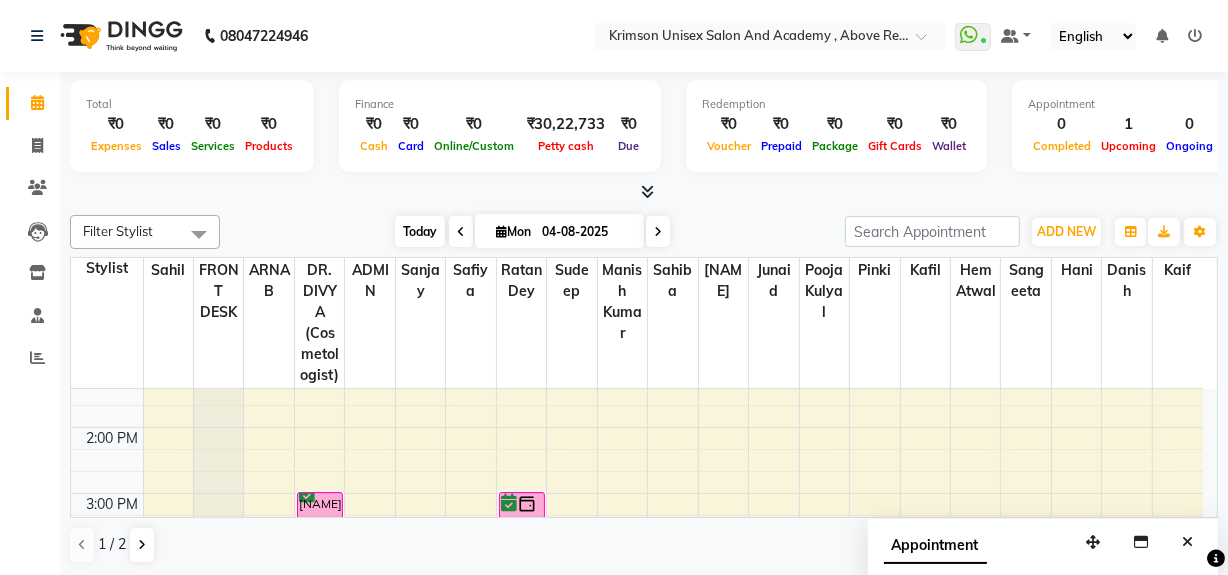 click on "Today" at bounding box center [420, 231] 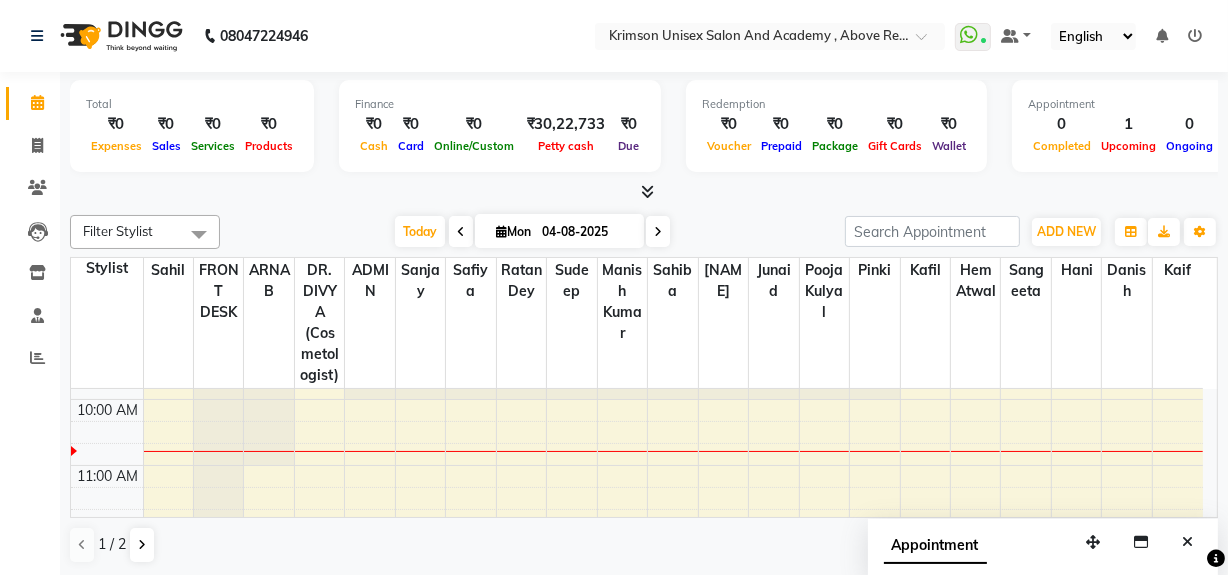 scroll, scrollTop: 190, scrollLeft: 0, axis: vertical 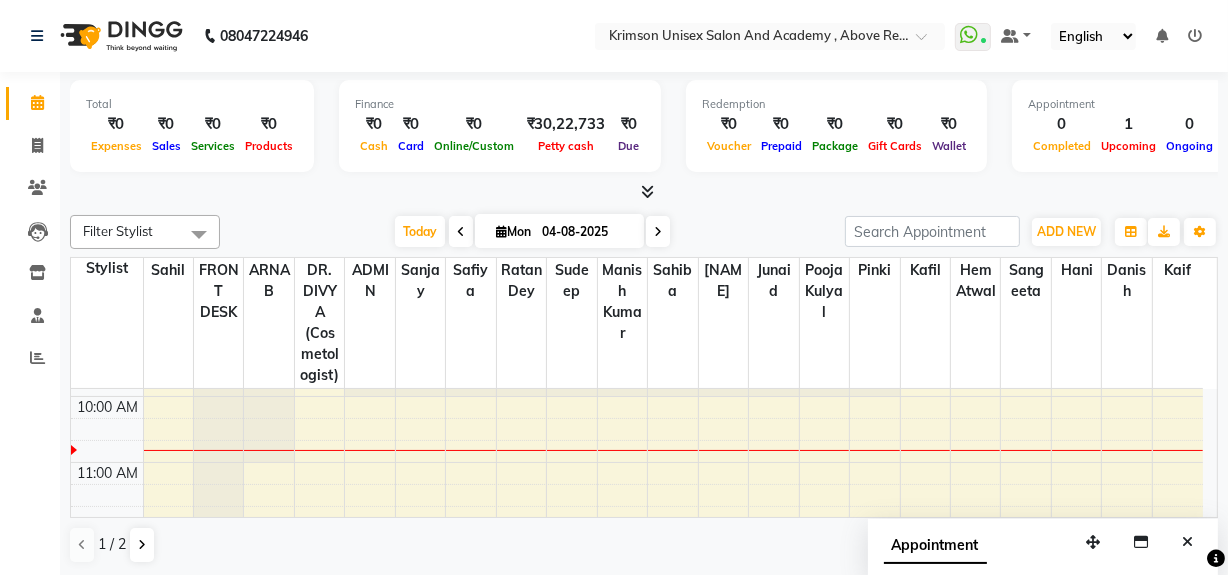 click on "Redemption  ₹0 Voucher ₹0 Prepaid ₹0 Package ₹0  Gift Cards ₹0  Wallet" at bounding box center (836, 126) 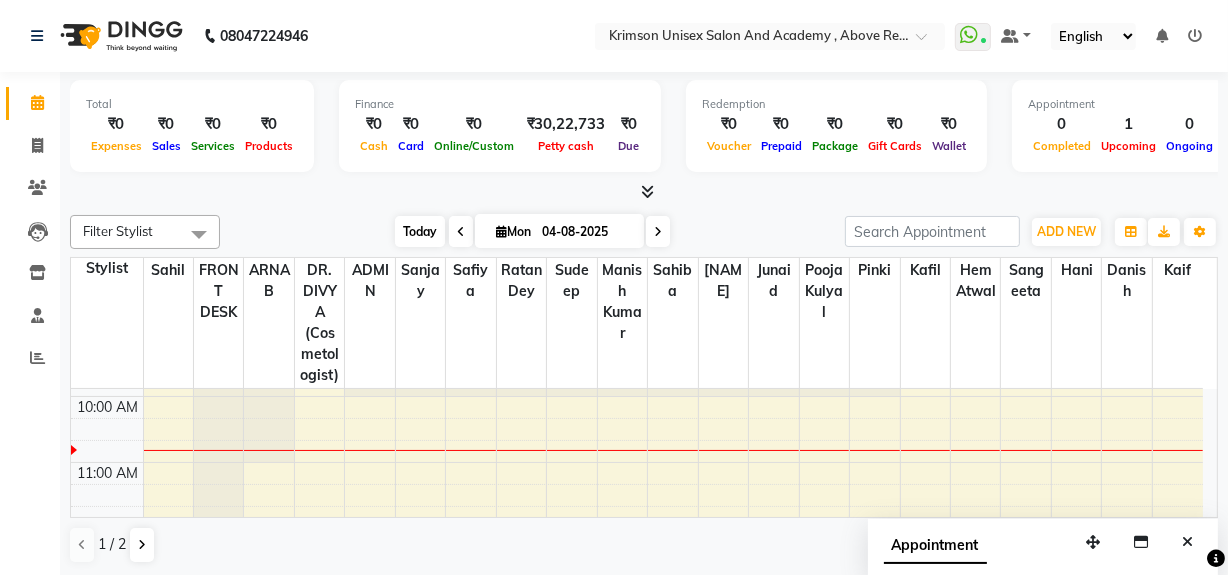 click on "Today" at bounding box center (420, 231) 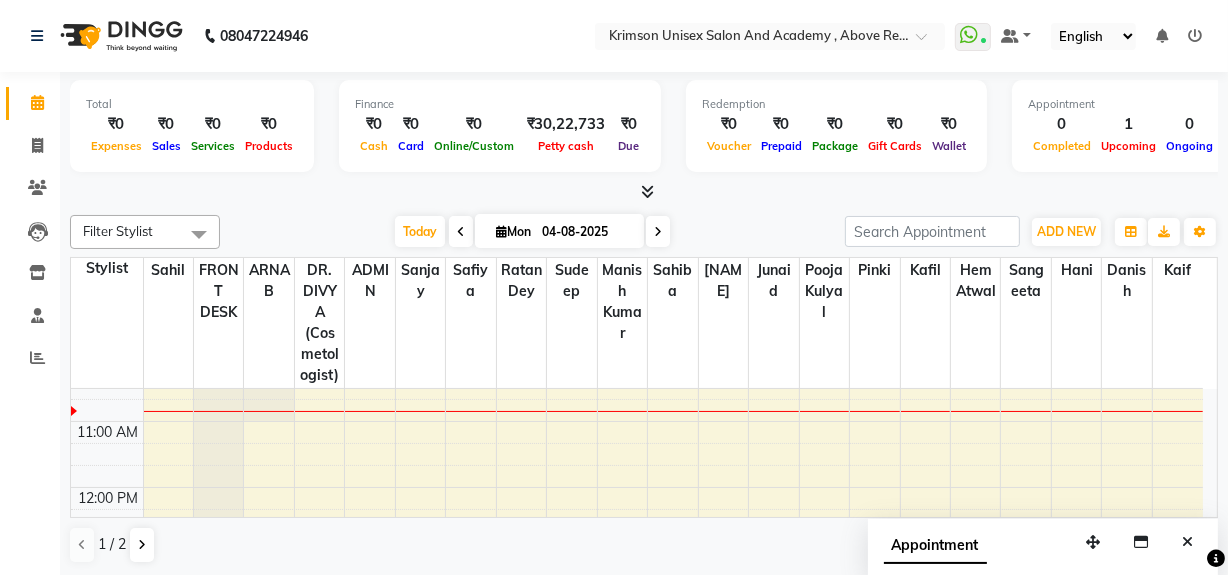 scroll, scrollTop: 0, scrollLeft: 0, axis: both 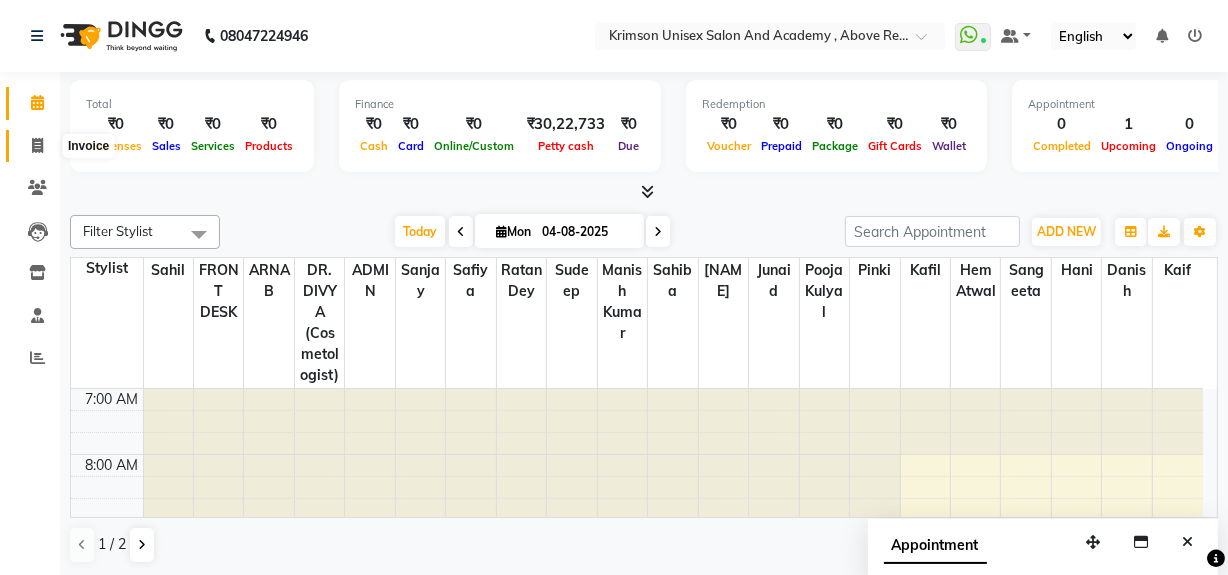 click 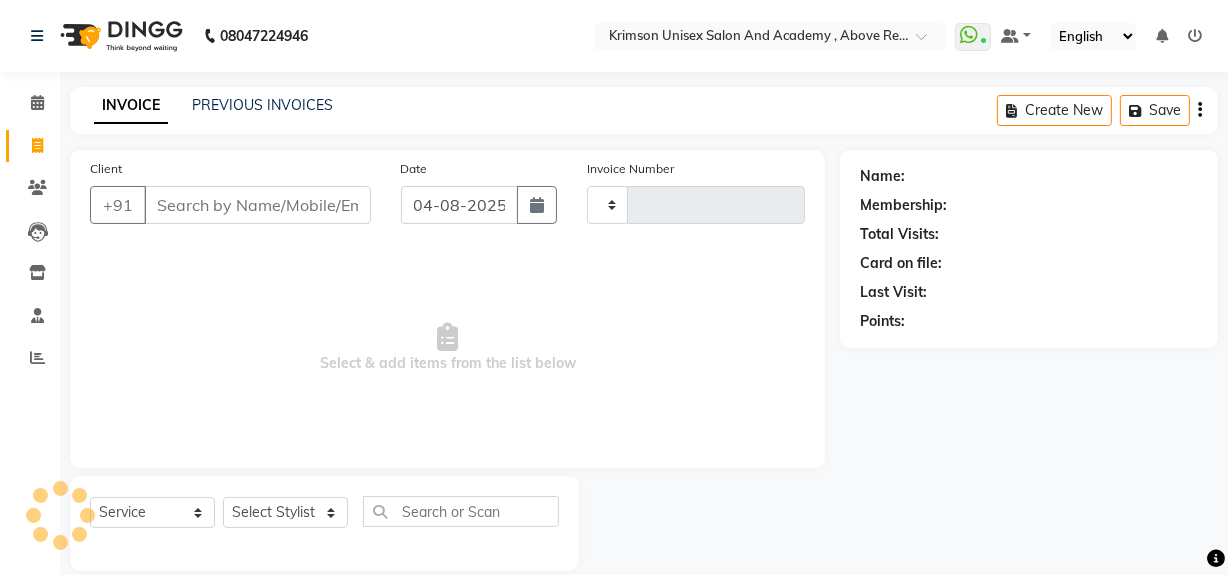 type on "3442" 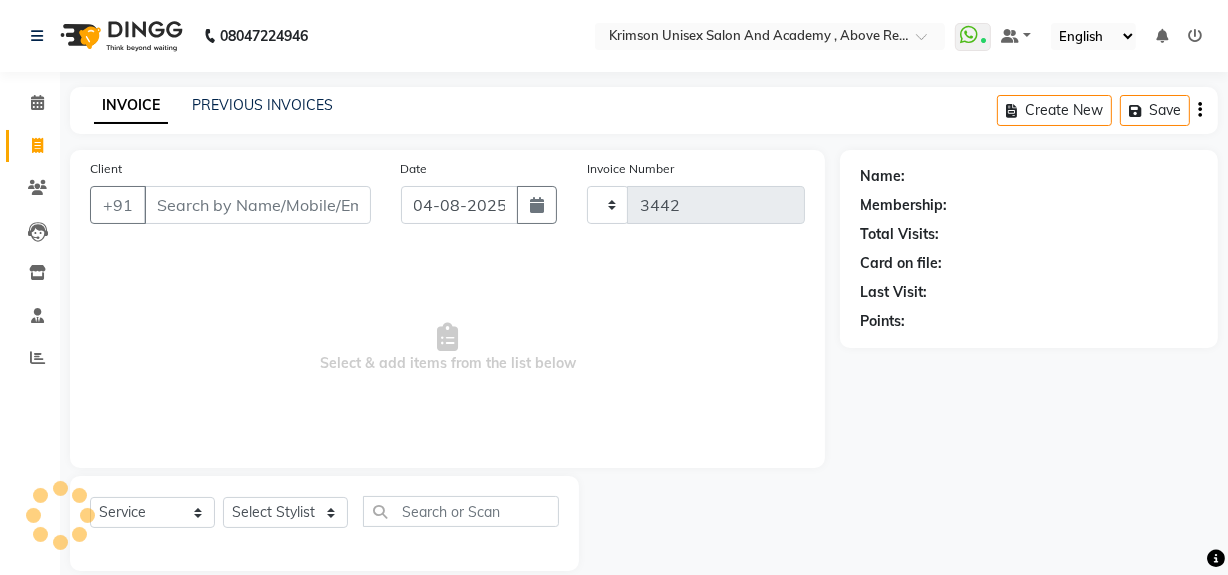 select on "5853" 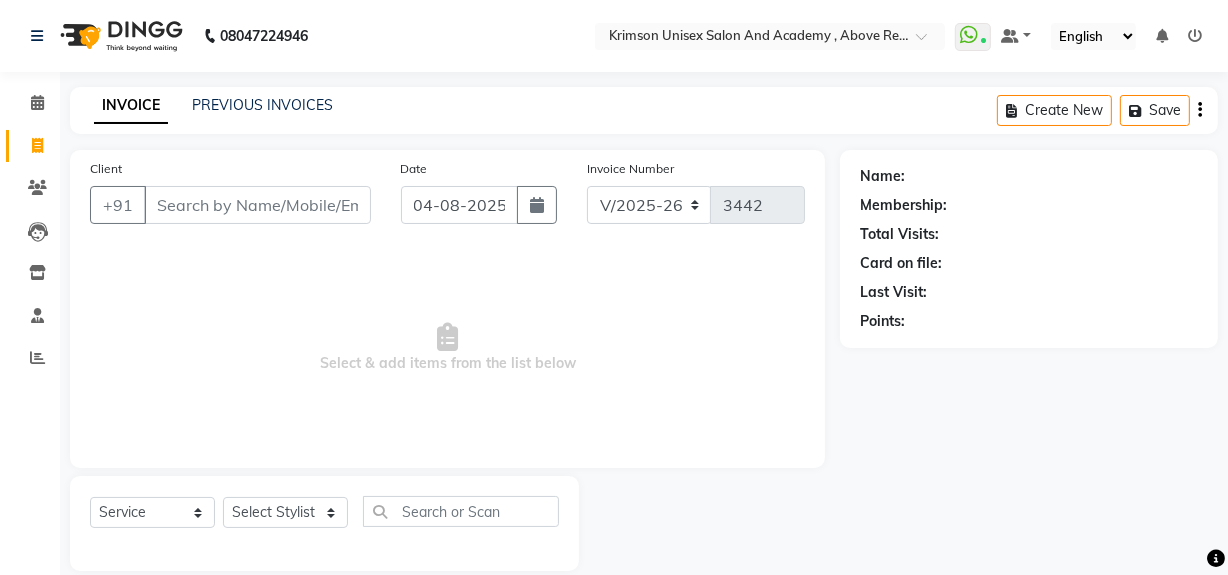 scroll, scrollTop: 26, scrollLeft: 0, axis: vertical 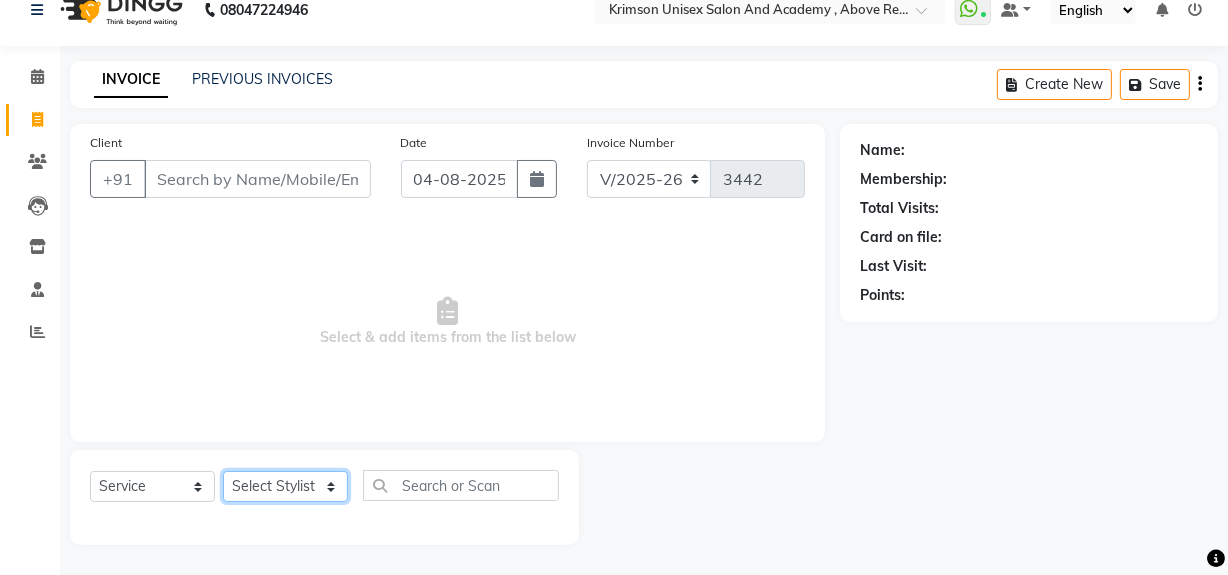 click on "Select Stylist ADMIN ARNAB Babita Danish DR. DIVYA (cosmetologist) FRONT DESK Hani Hem Atwal junaid  Kafil Kaif Manish Kumar Pinki  Pooja kulyal Ratan Dey safiya sahiba Sahil Sangeeta sanjay Sudeep Varsha" 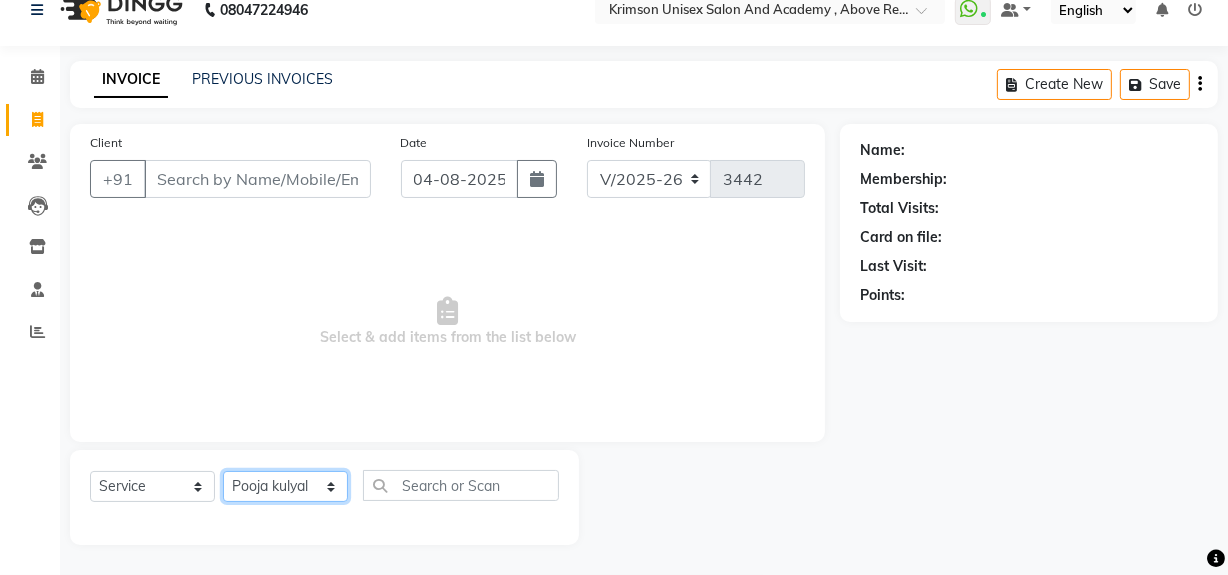 click on "Select Stylist ADMIN ARNAB Babita Danish DR. DIVYA (cosmetologist) FRONT DESK Hani Hem Atwal junaid  Kafil Kaif Manish Kumar Pinki  Pooja kulyal Ratan Dey safiya sahiba Sahil Sangeeta sanjay Sudeep Varsha" 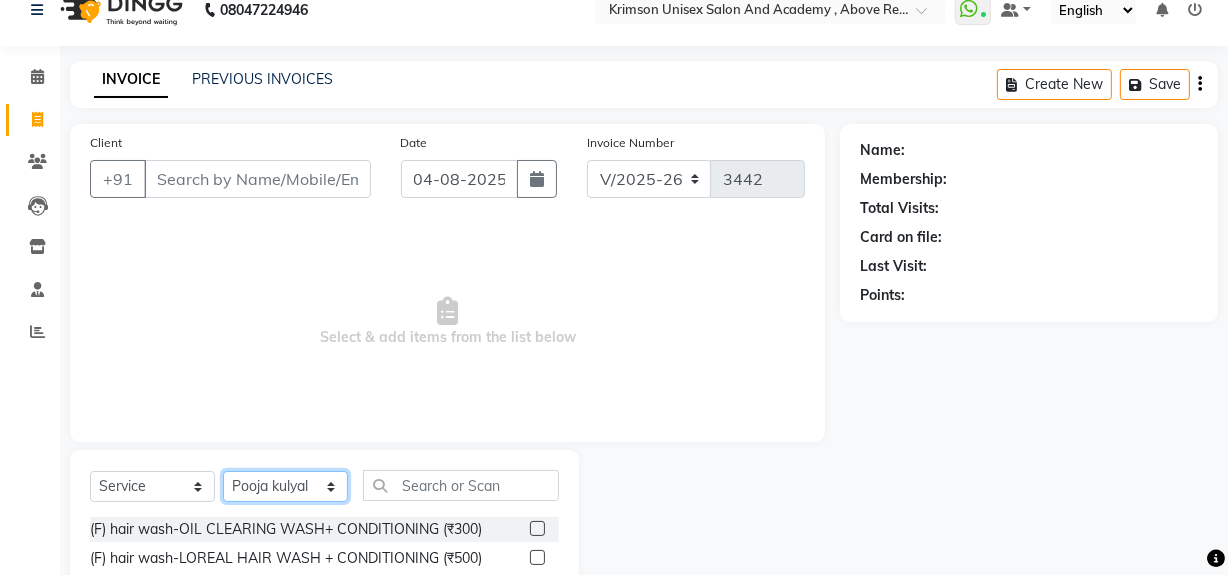 scroll, scrollTop: 226, scrollLeft: 0, axis: vertical 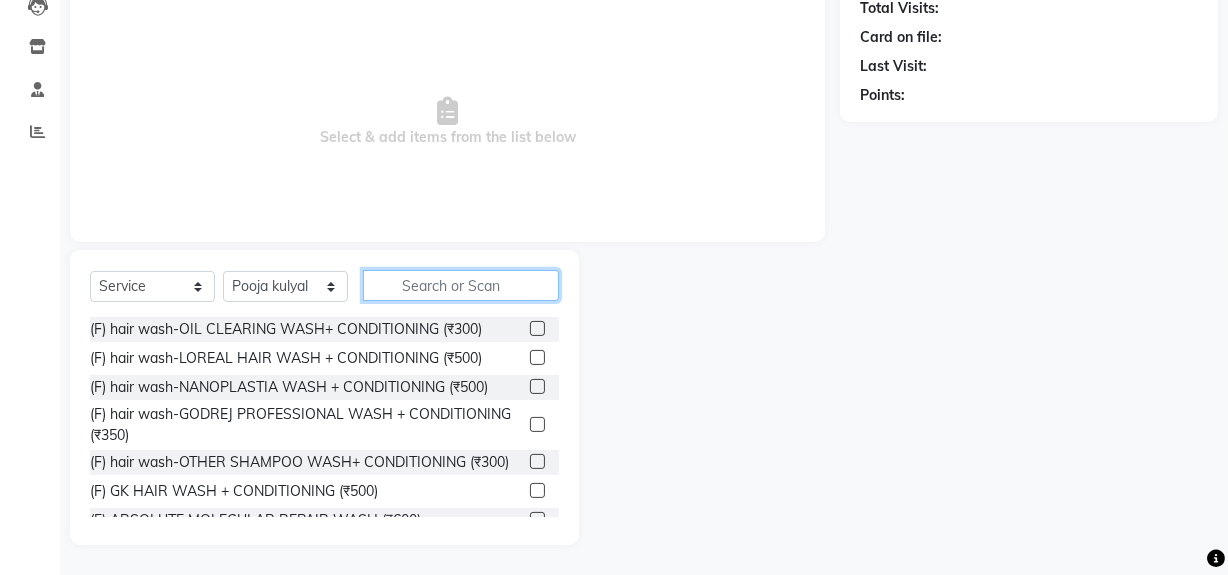 click 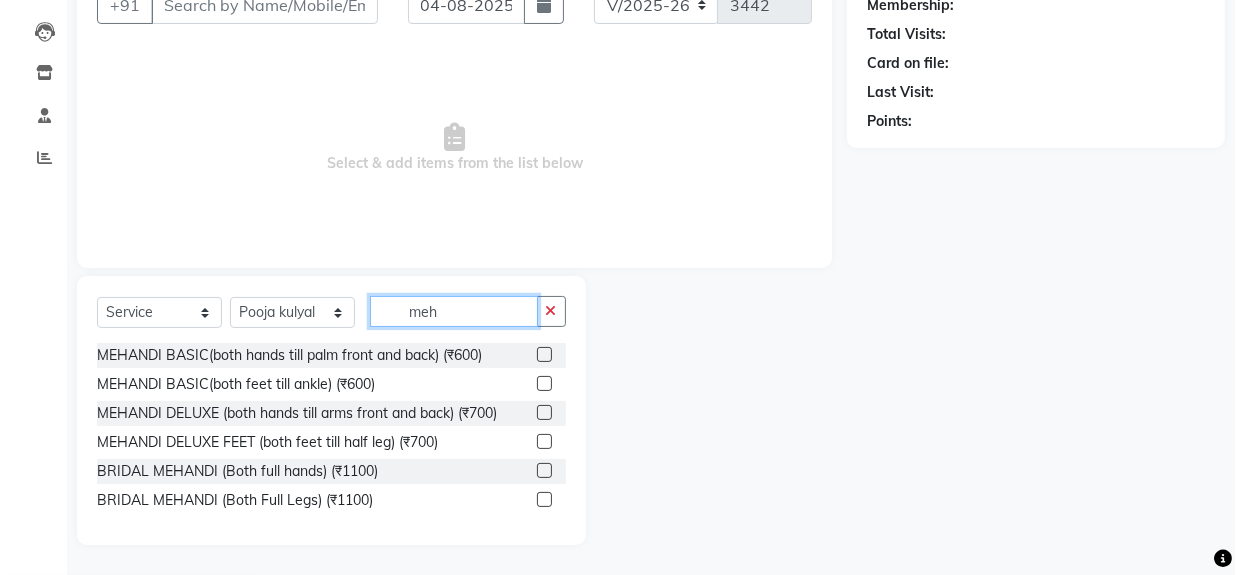 scroll, scrollTop: 0, scrollLeft: 0, axis: both 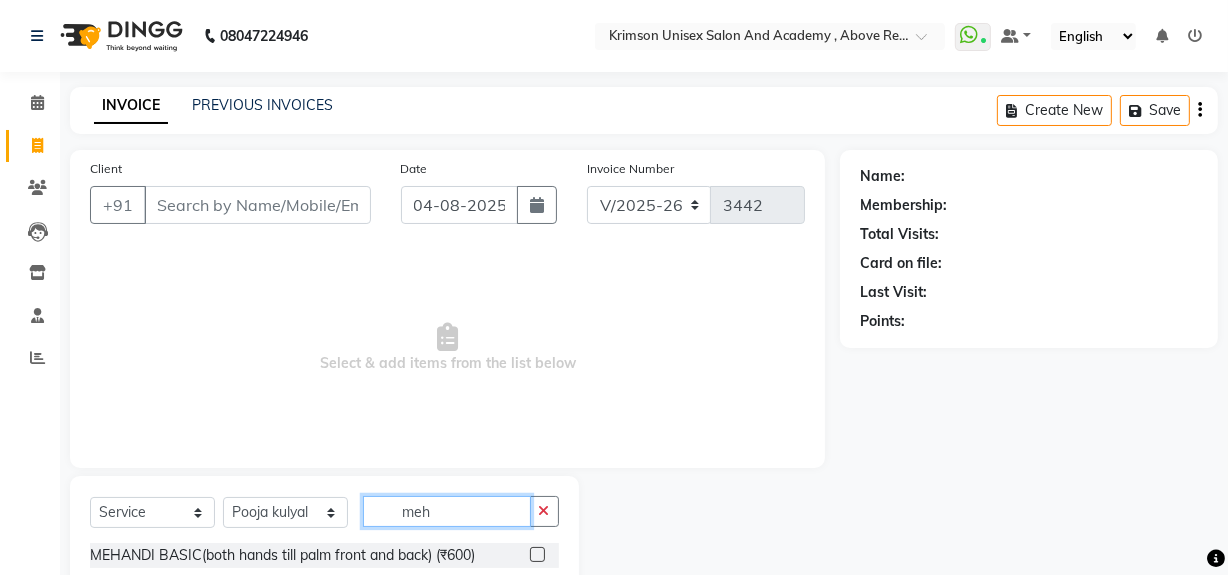type on "meh" 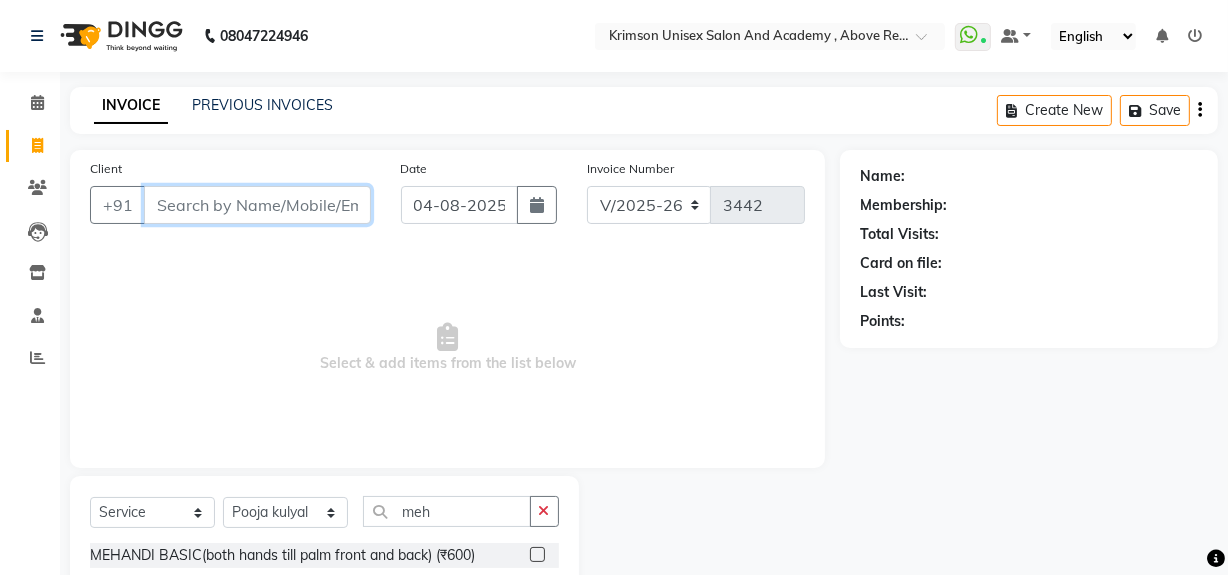 click on "Client" at bounding box center (257, 205) 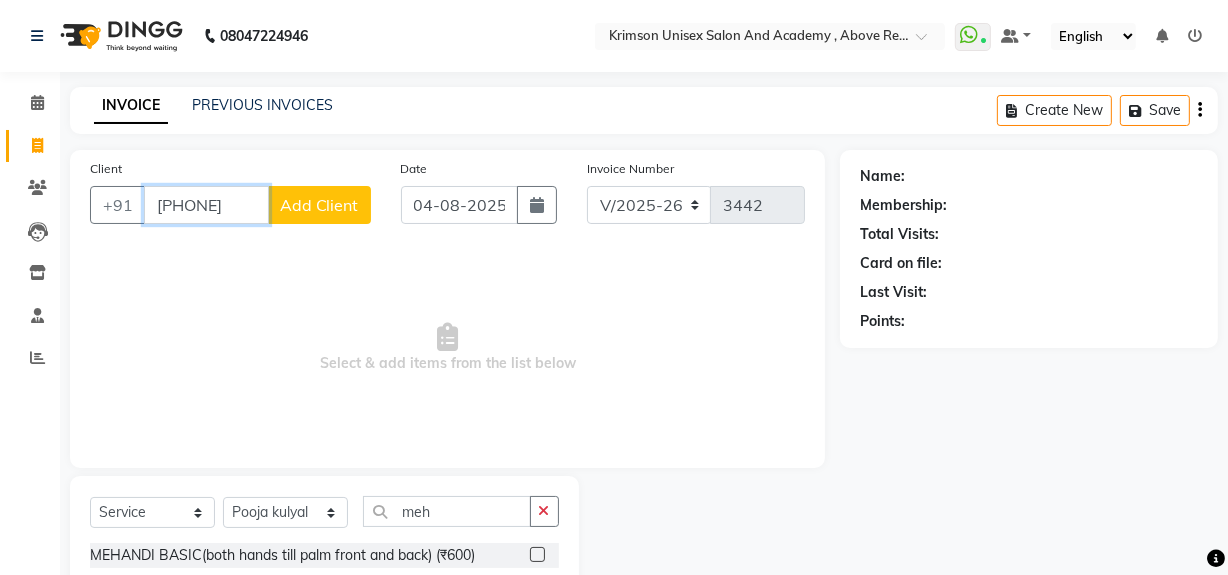 type on "7906688057" 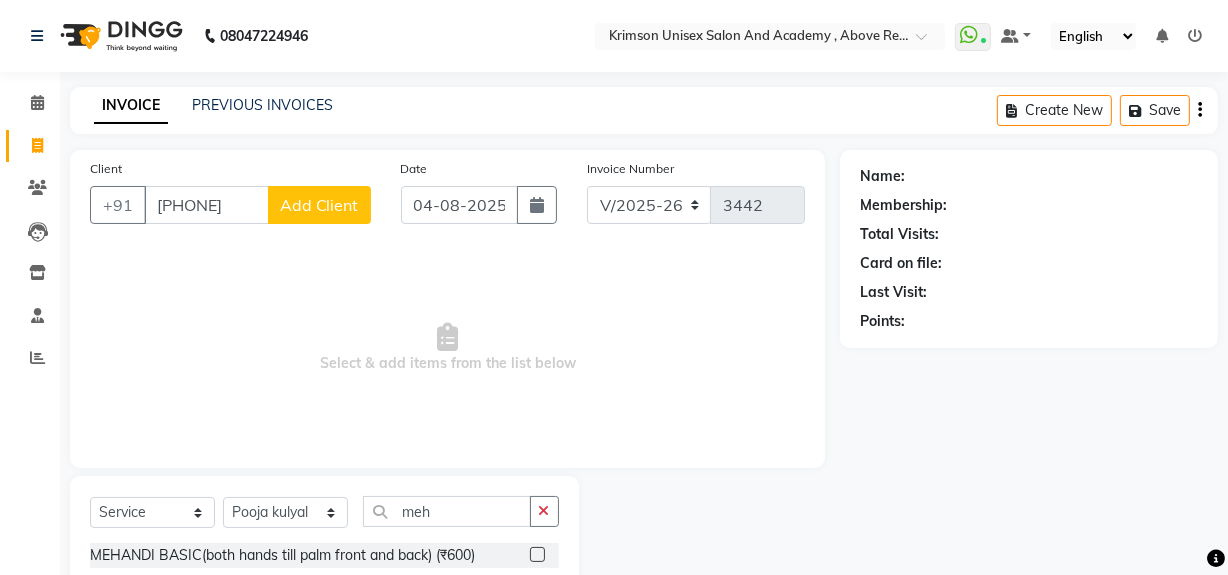click on "Add Client" 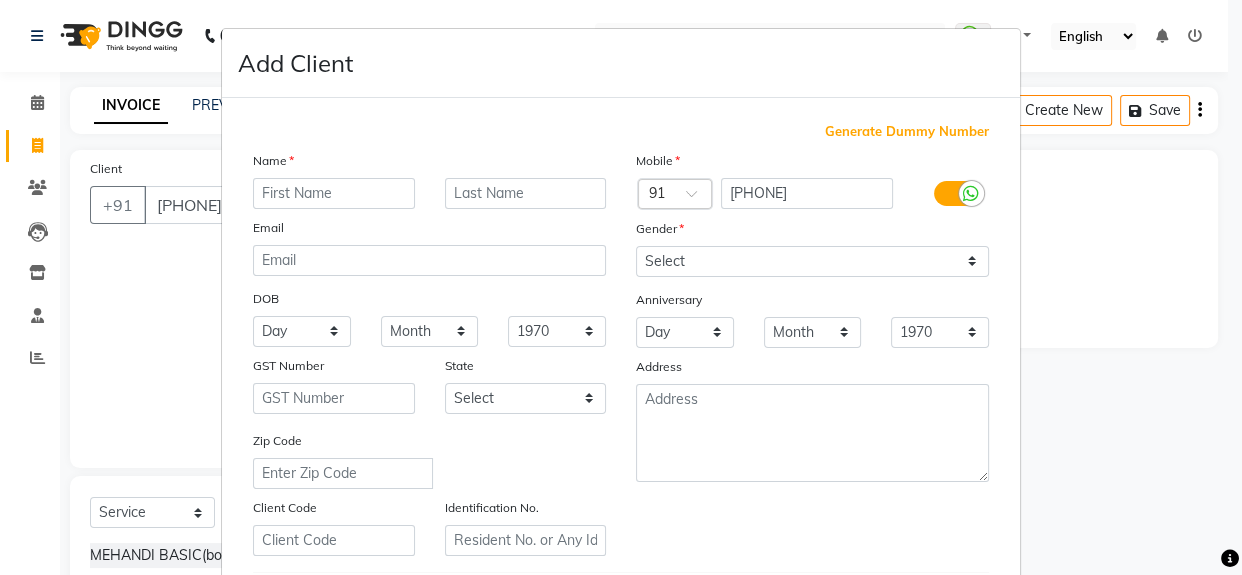 click at bounding box center [334, 193] 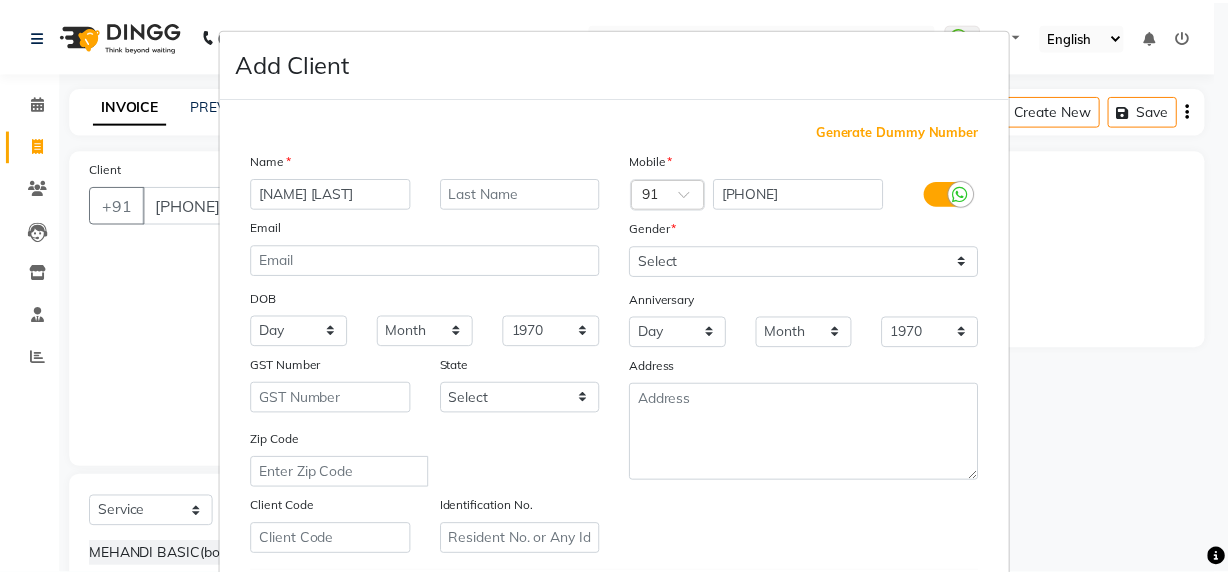 scroll, scrollTop: 353, scrollLeft: 0, axis: vertical 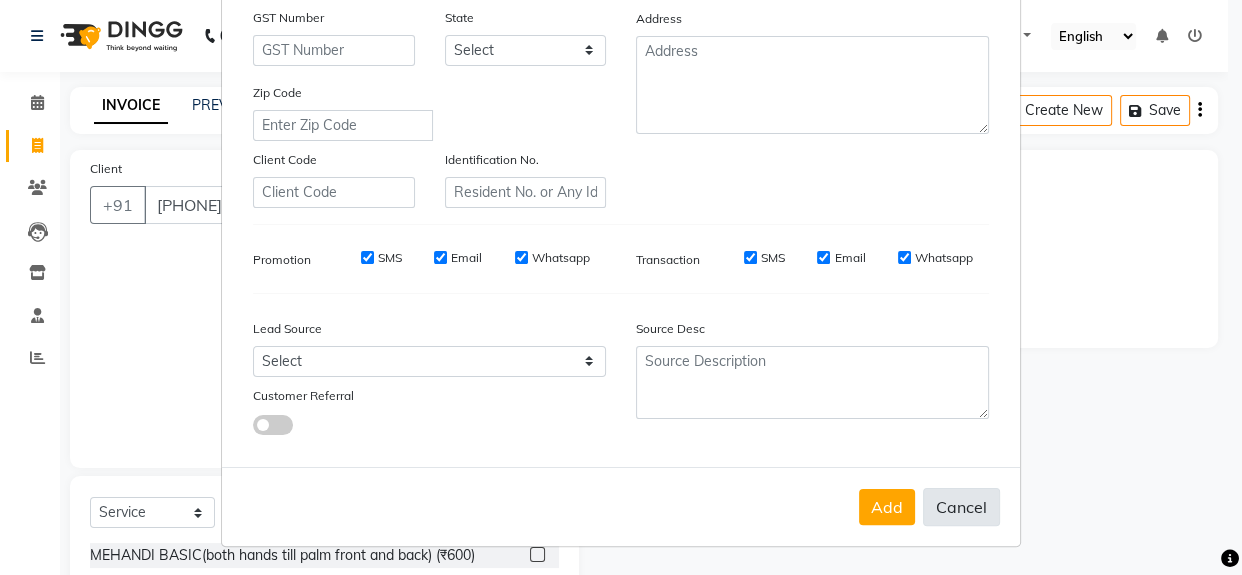 type on "rameet kour" 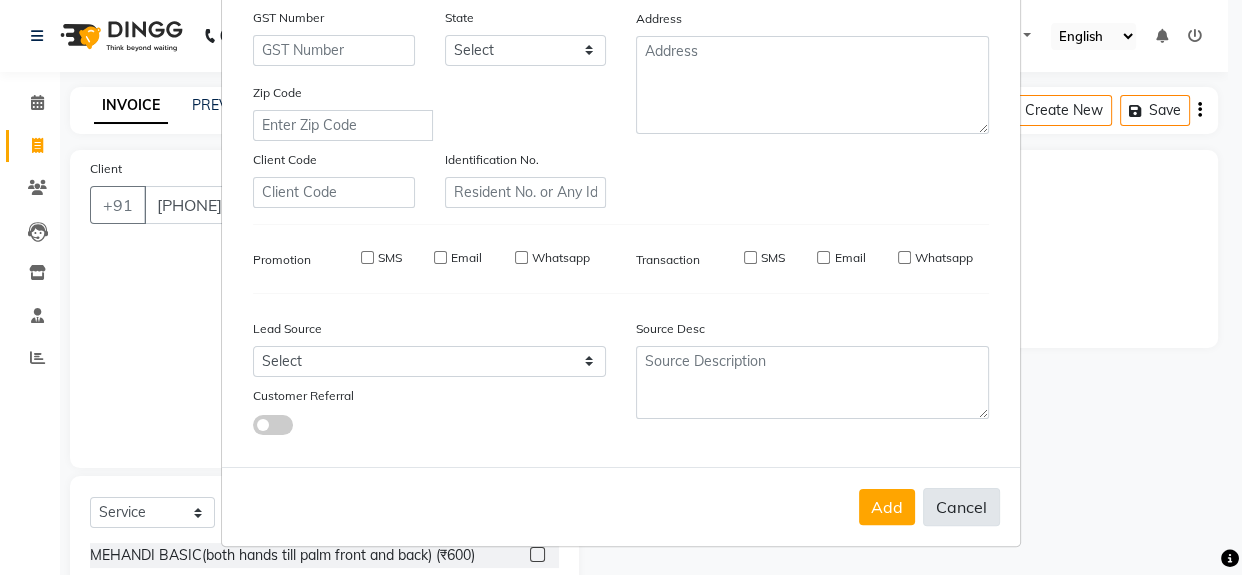 type 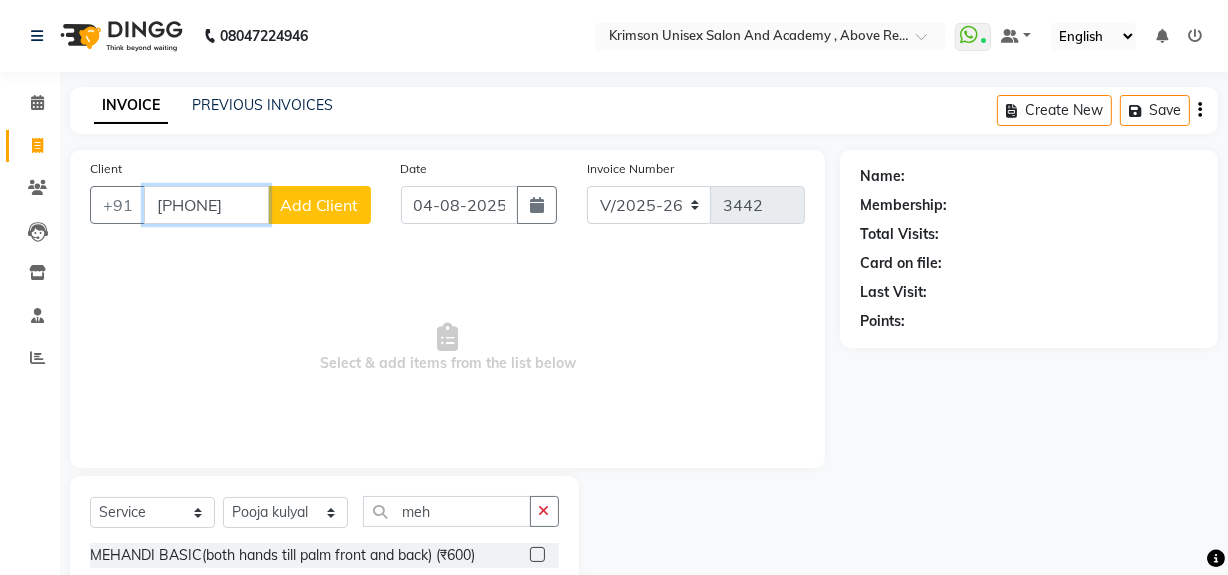 click on "7906688057" at bounding box center [206, 205] 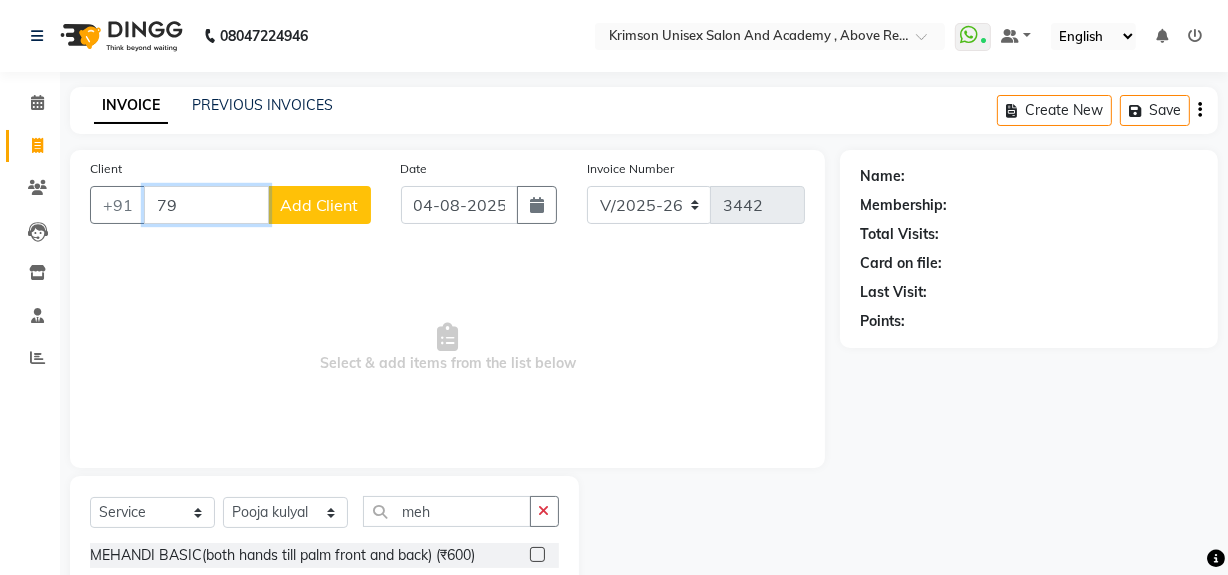 type on "7" 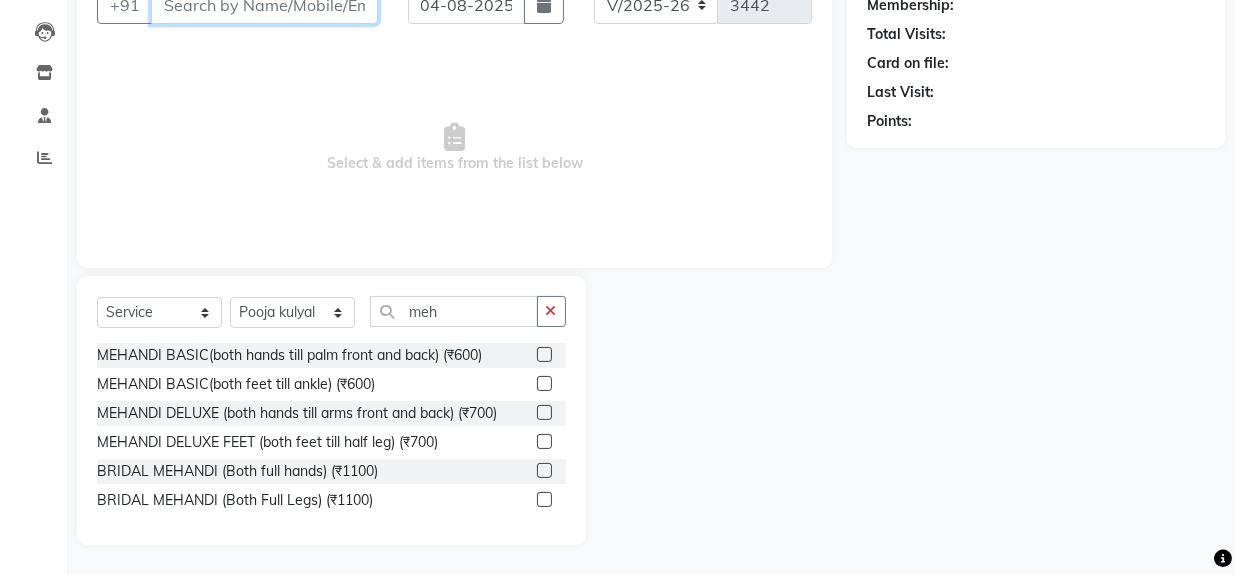 scroll, scrollTop: 0, scrollLeft: 0, axis: both 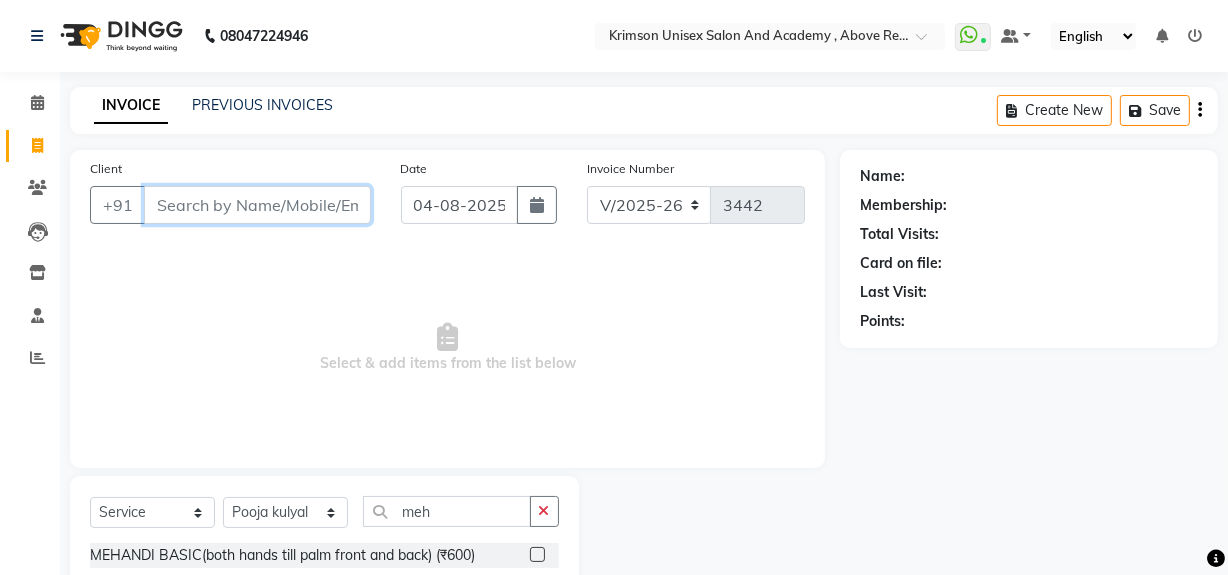 click on "Client" at bounding box center (257, 205) 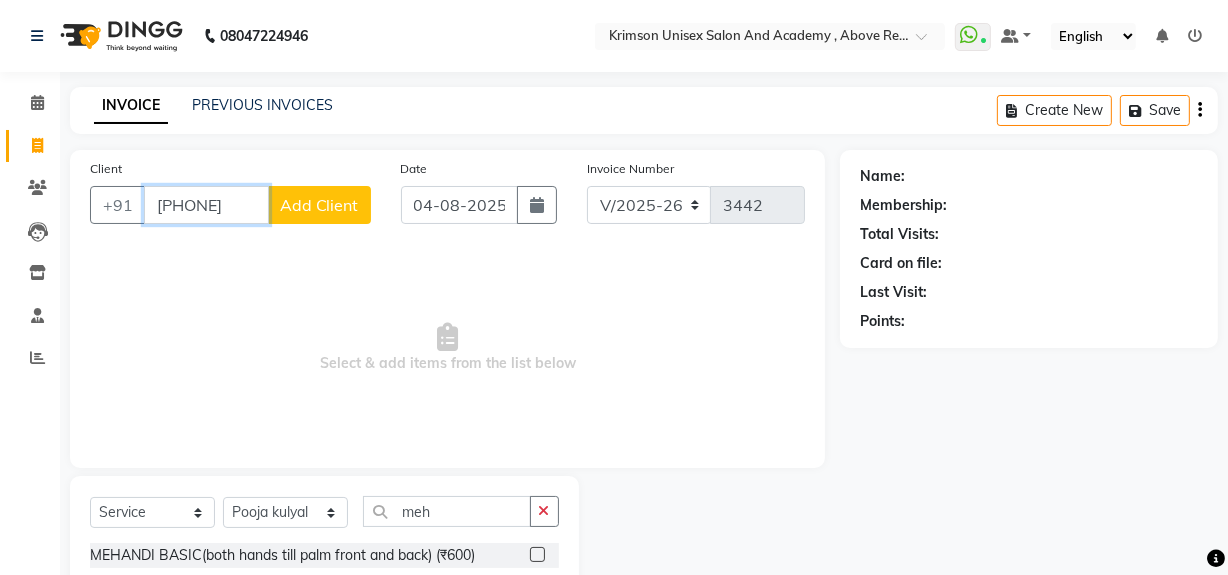 type on "9927076742" 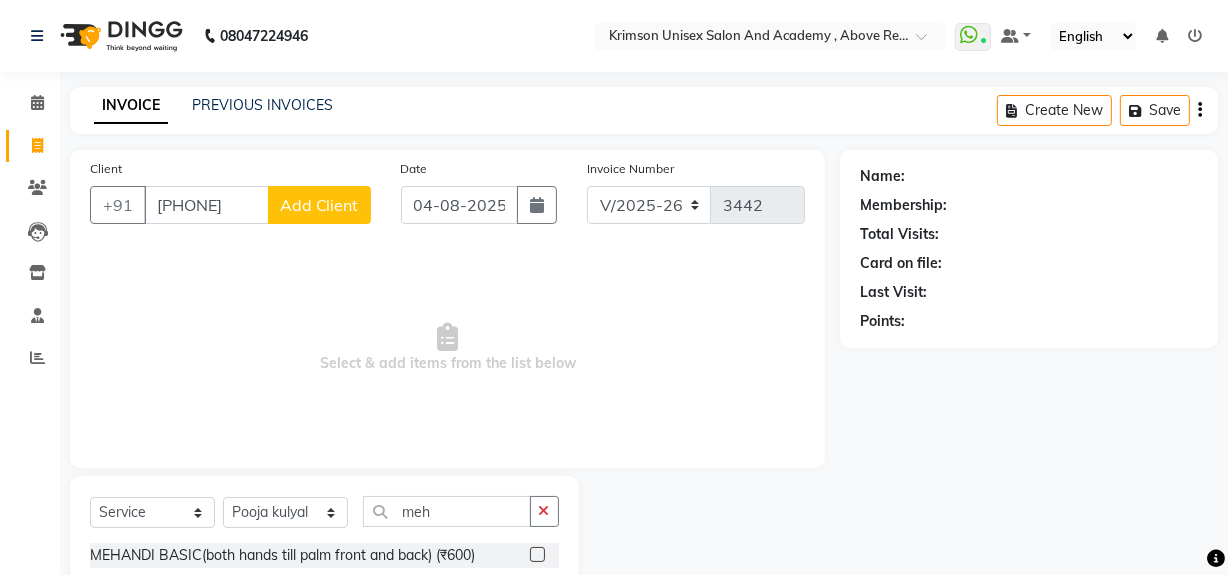 click on "Add Client" 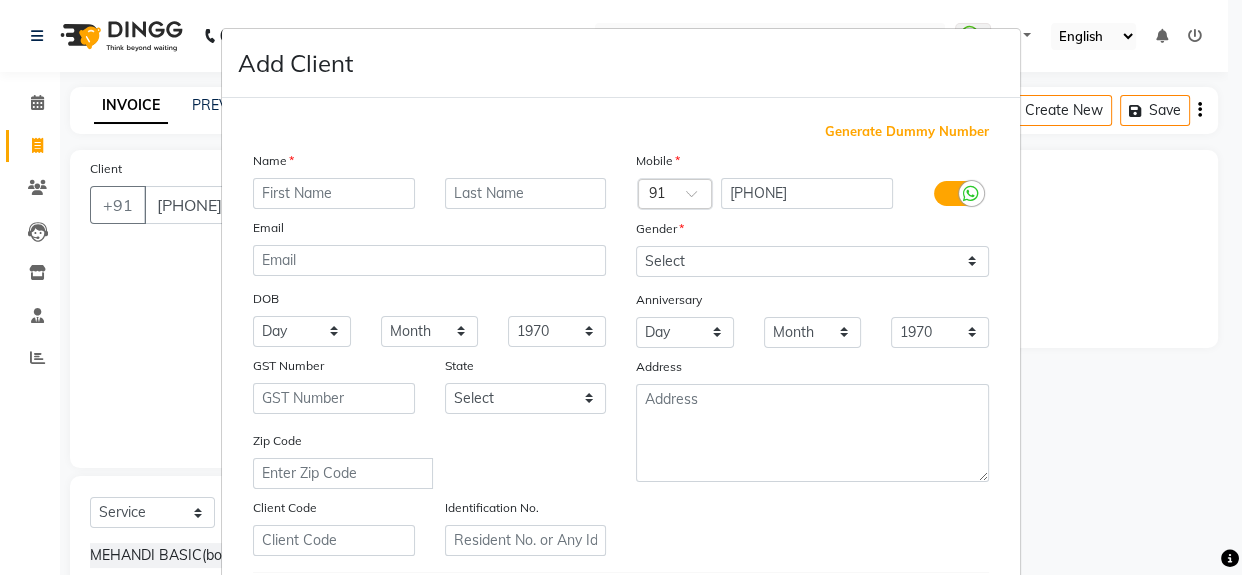 click at bounding box center [334, 193] 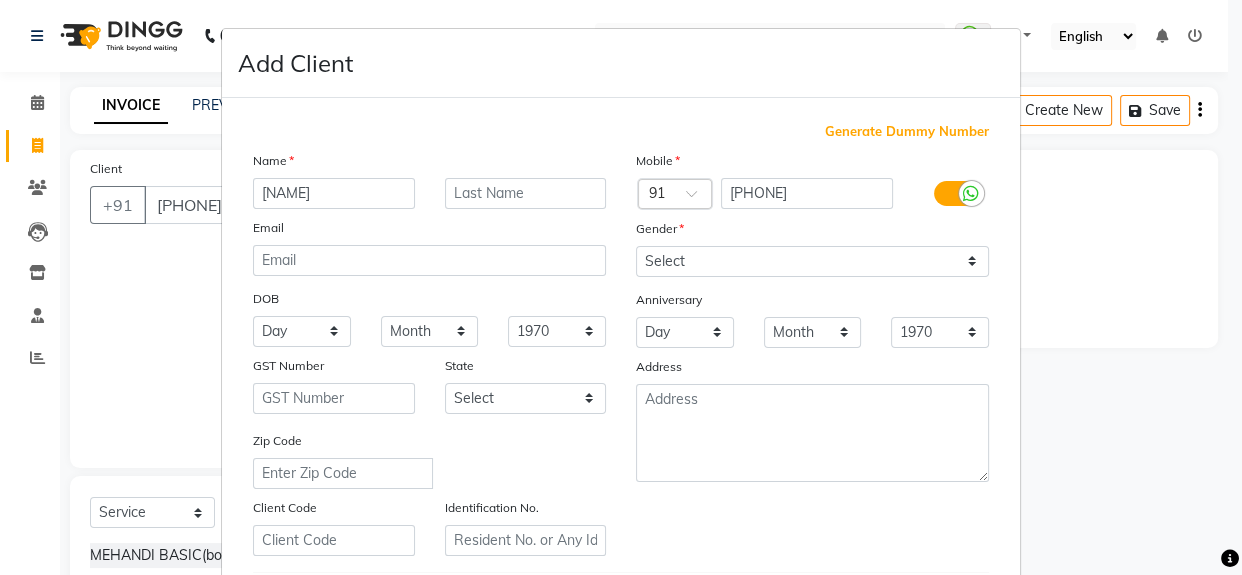 type on "rameet" 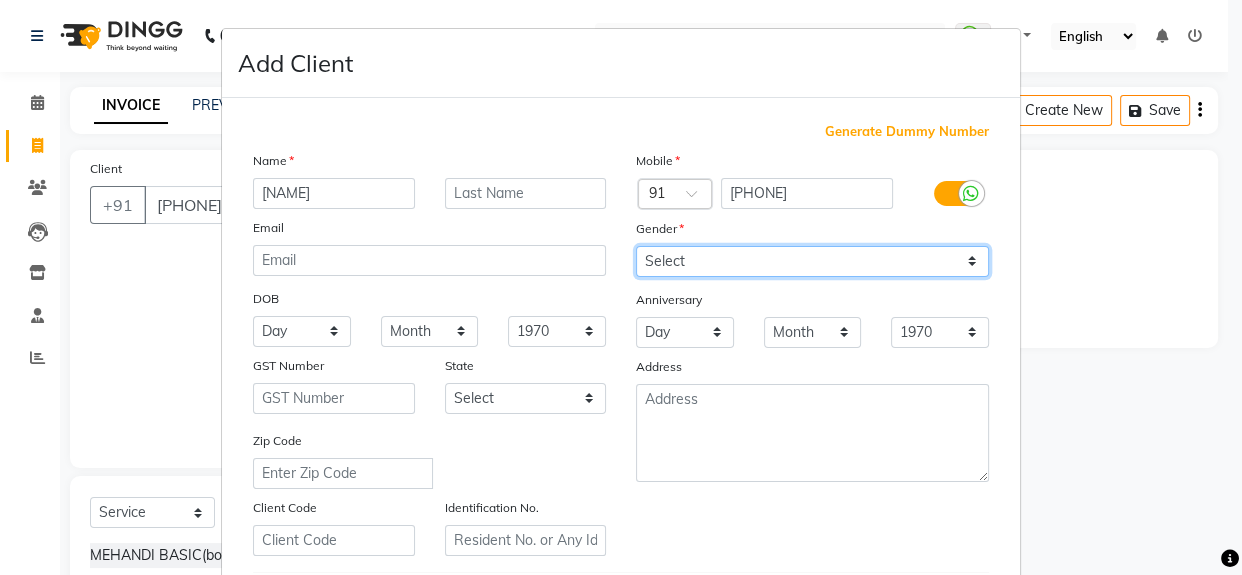 click on "Select Male Female Other Prefer Not To Say" at bounding box center [812, 261] 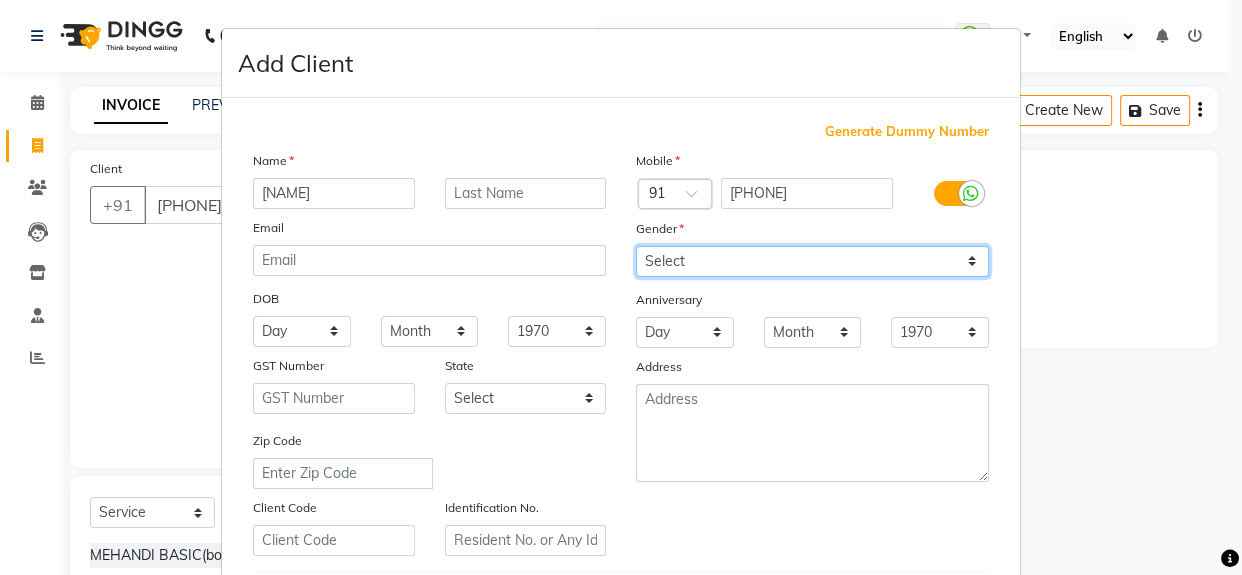 select on "female" 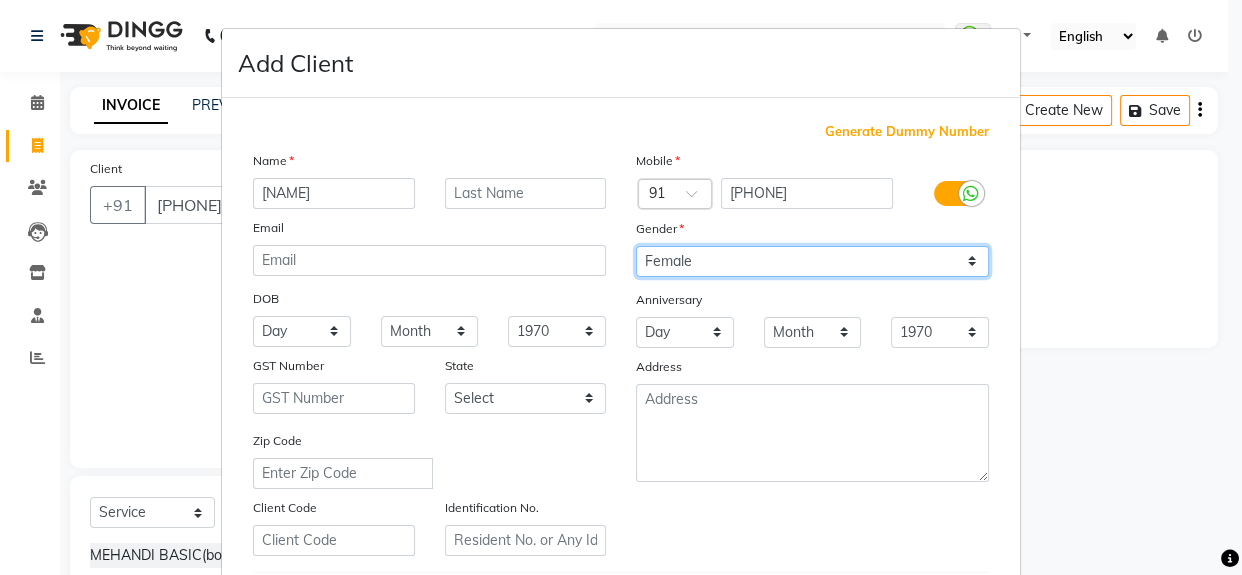 click on "Select Male Female Other Prefer Not To Say" at bounding box center (812, 261) 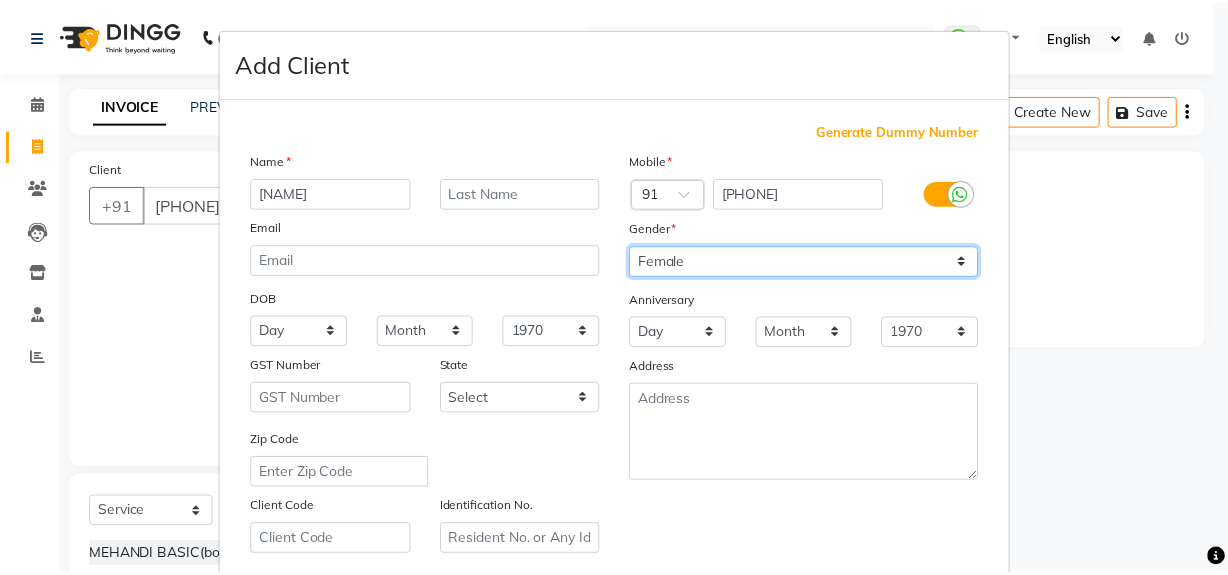 scroll, scrollTop: 353, scrollLeft: 0, axis: vertical 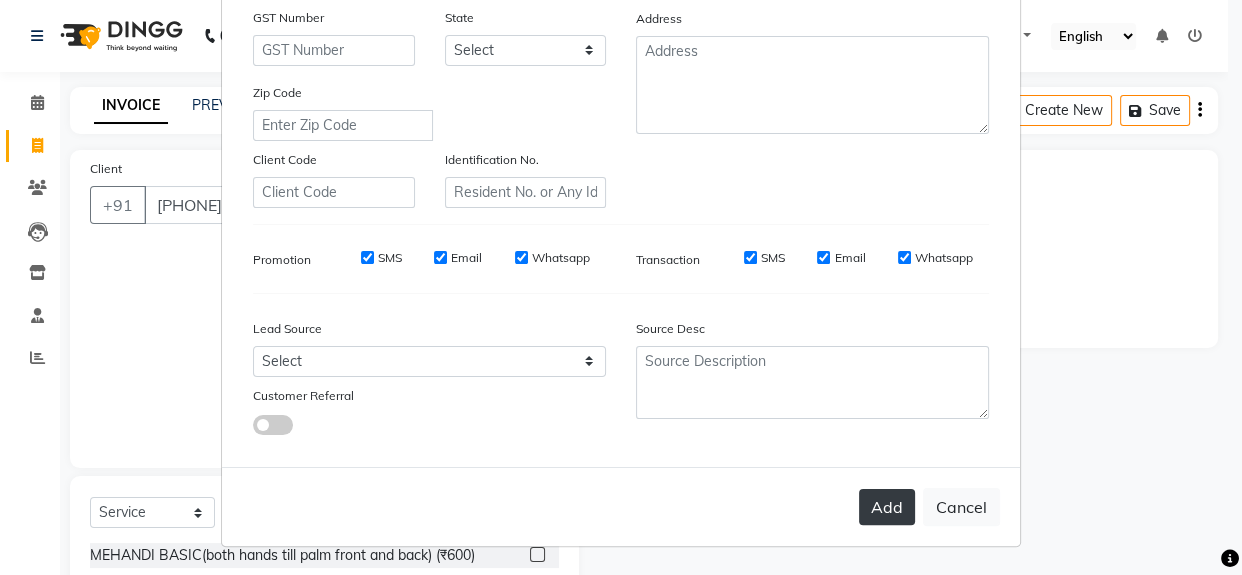click on "Add" at bounding box center [887, 507] 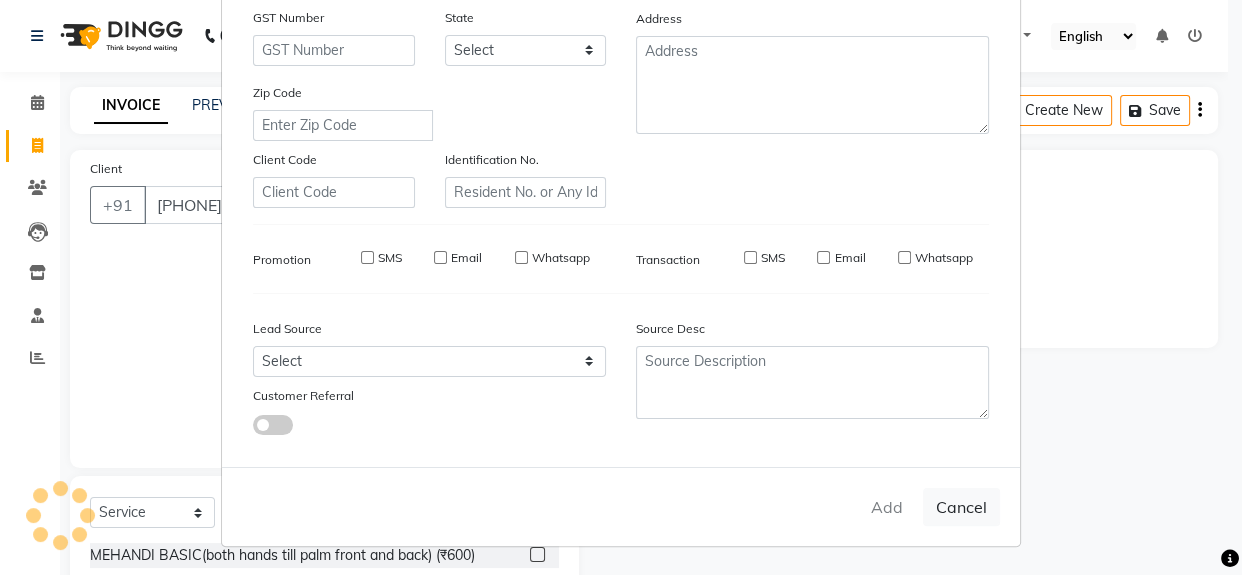 type 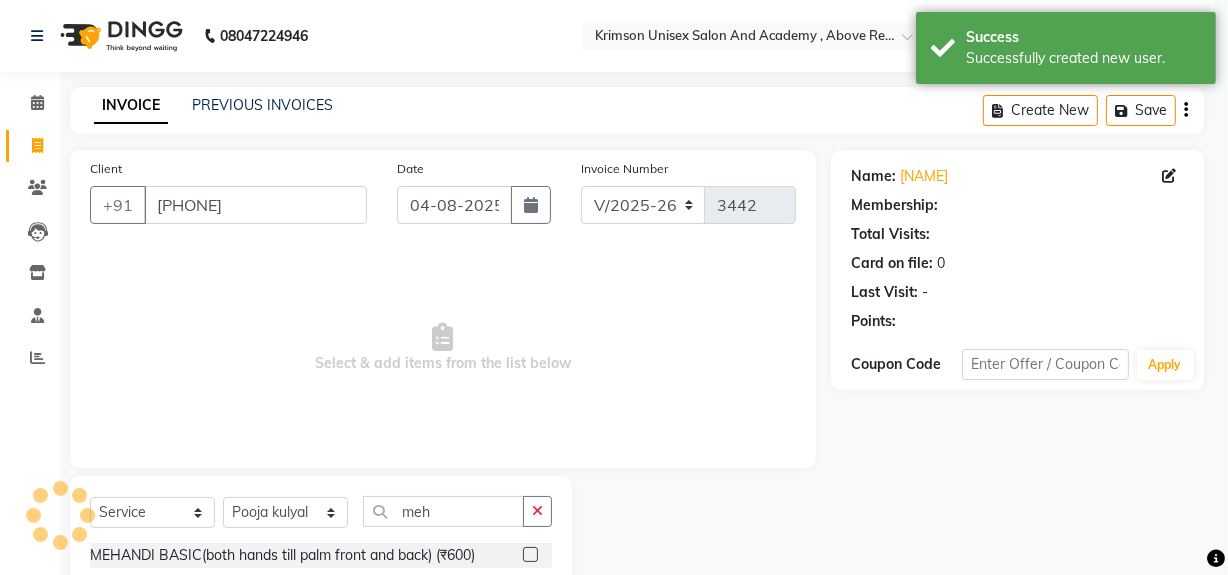 select on "1: Object" 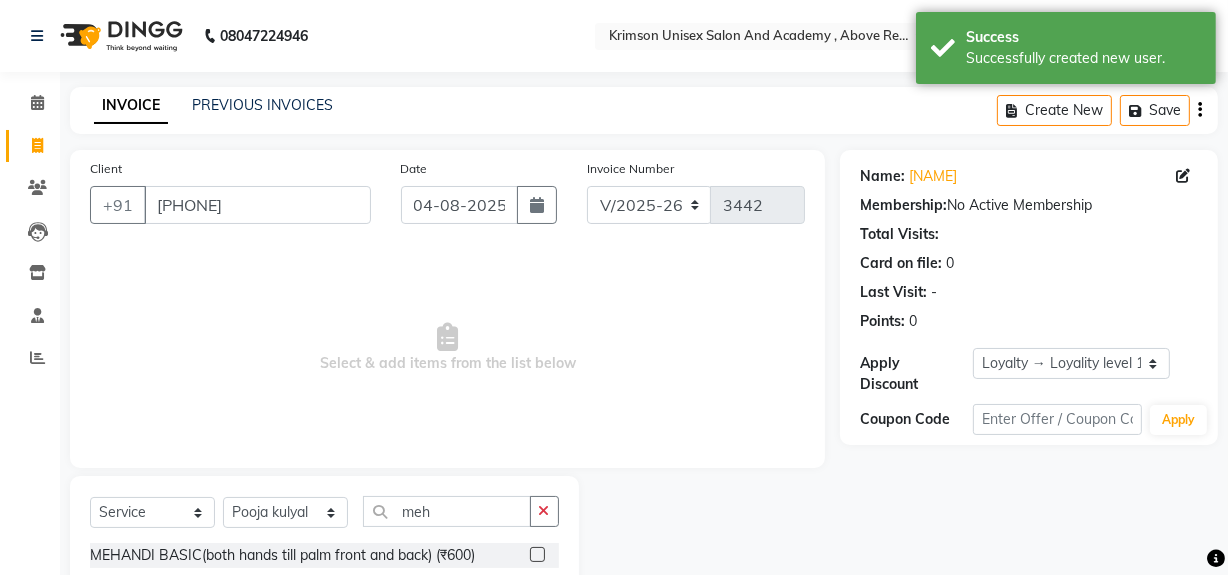 scroll, scrollTop: 200, scrollLeft: 0, axis: vertical 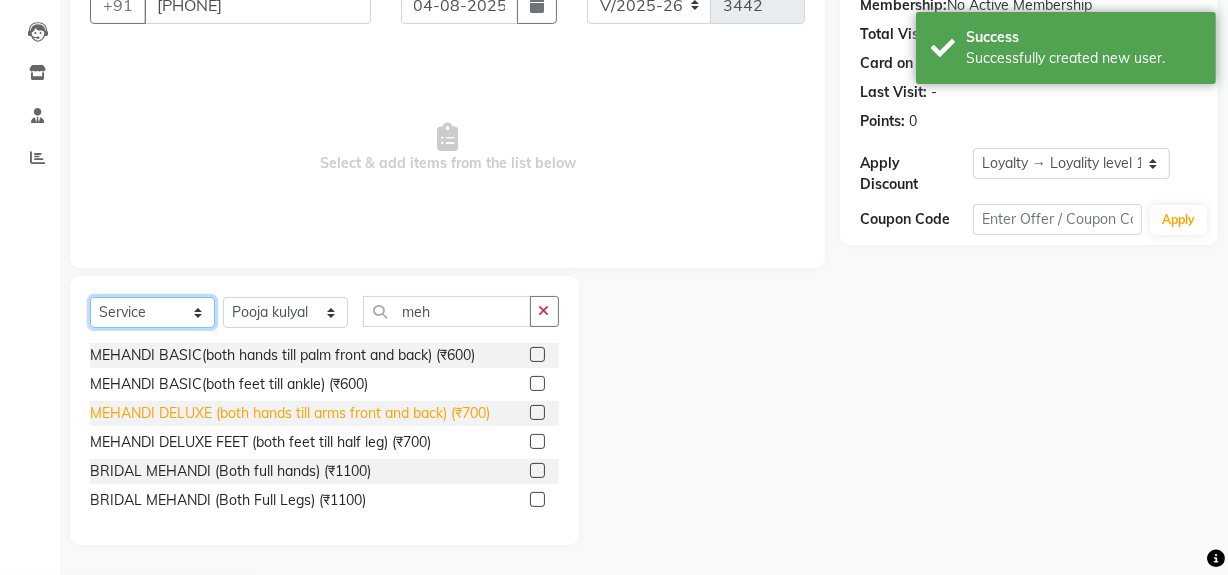 drag, startPoint x: 163, startPoint y: 308, endPoint x: 158, endPoint y: 413, distance: 105.11898 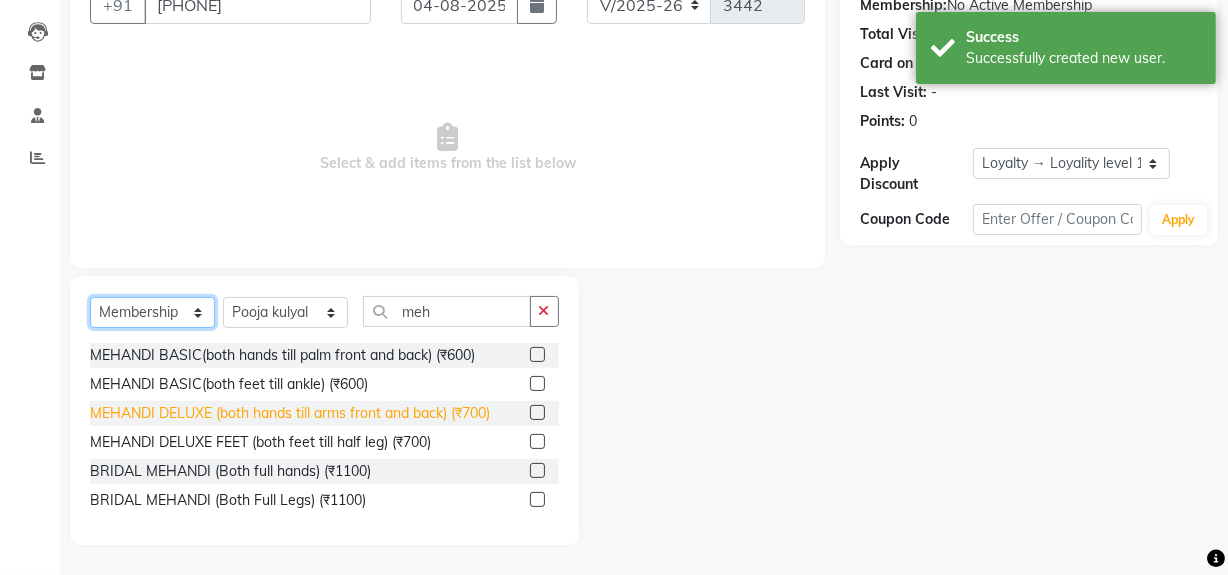 click on "Select  Service  Product  Membership  Package Voucher Prepaid Gift Card" 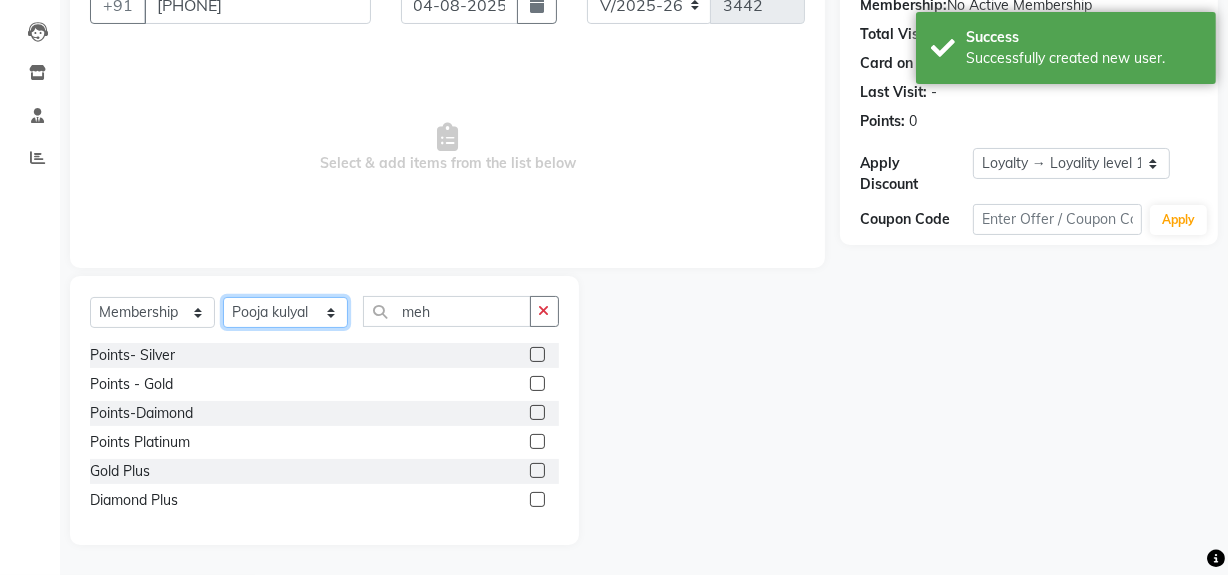 click on "Select Stylist ADMIN ARNAB Babita Danish DR. DIVYA (cosmetologist) FRONT DESK Hani Hem Atwal junaid  Kafil Kaif Manish Kumar Pinki  Pooja kulyal Ratan Dey safiya sahiba Sahil Sangeeta sanjay Sudeep Varsha" 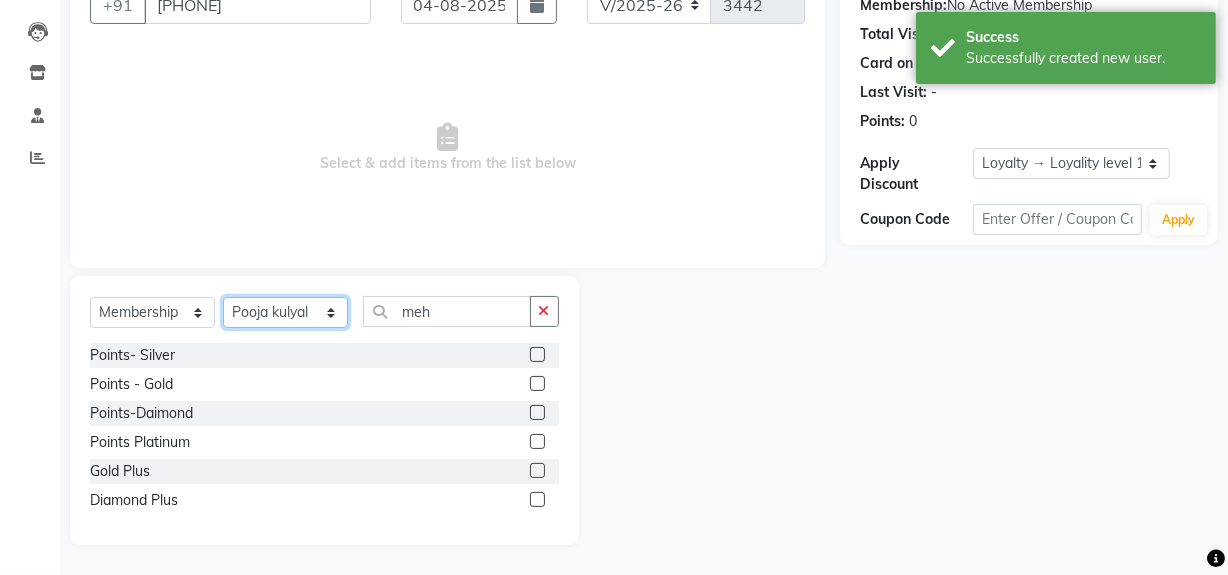 select on "62166" 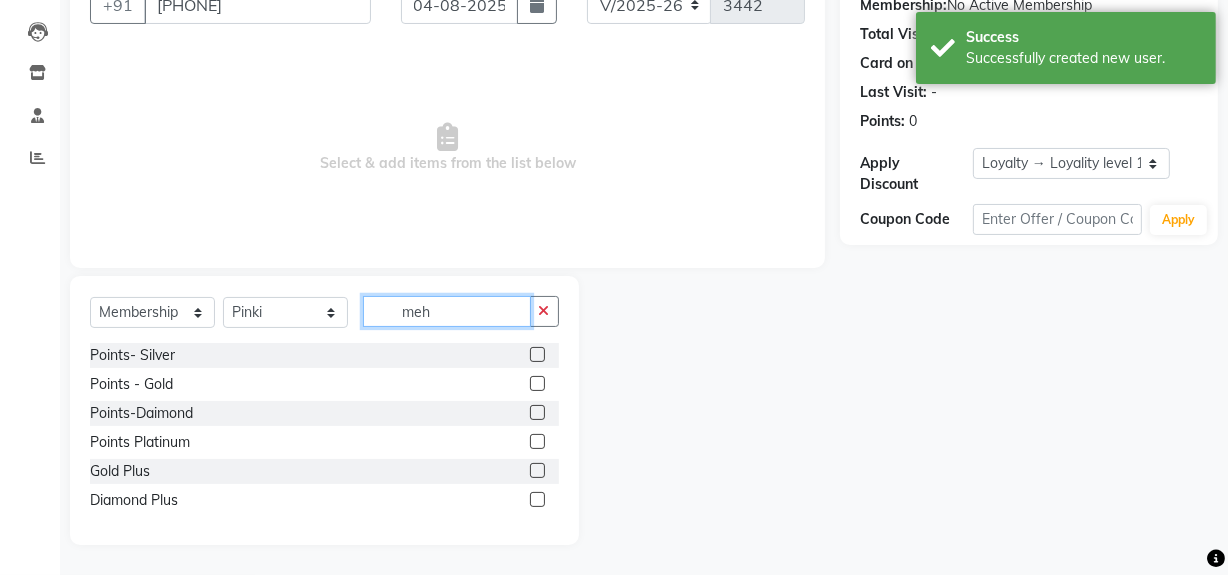 click on "meh" 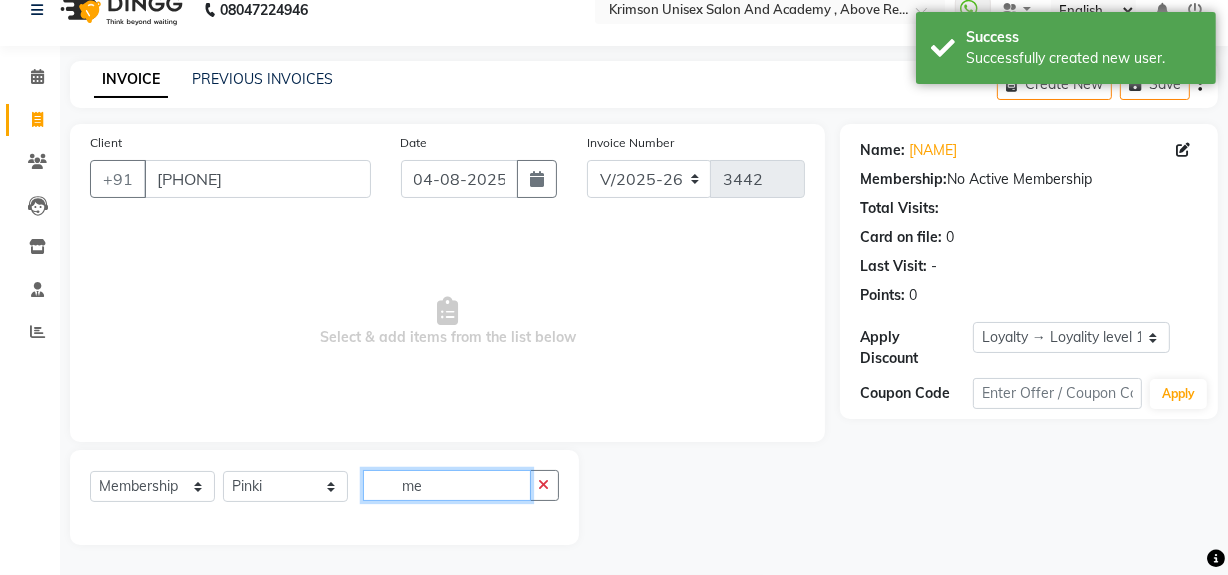 type on "m" 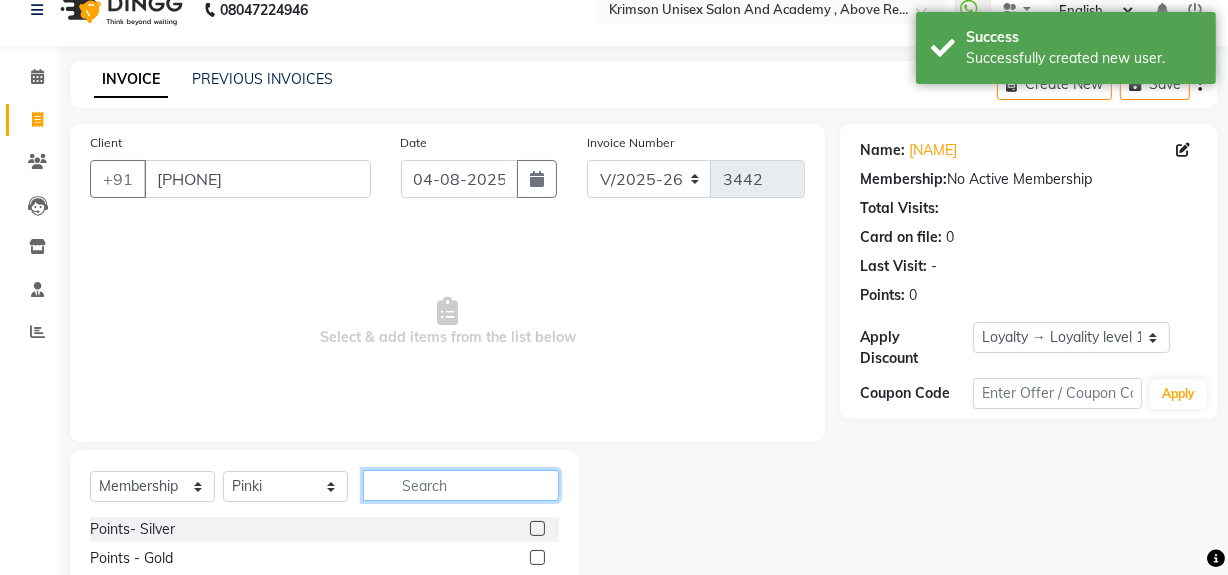 scroll, scrollTop: 200, scrollLeft: 0, axis: vertical 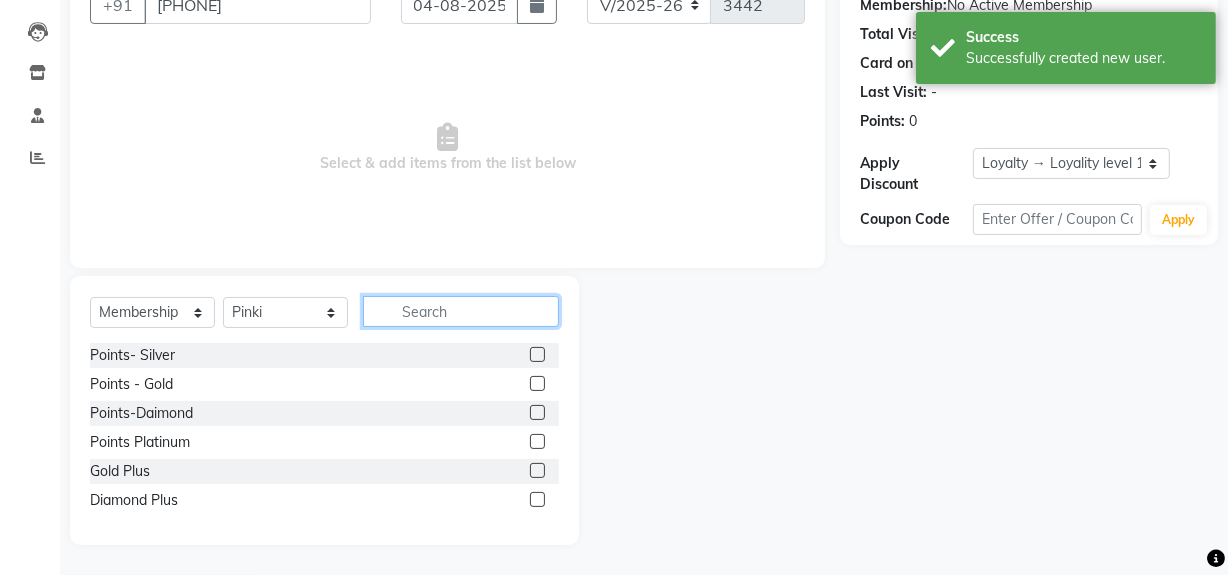 type 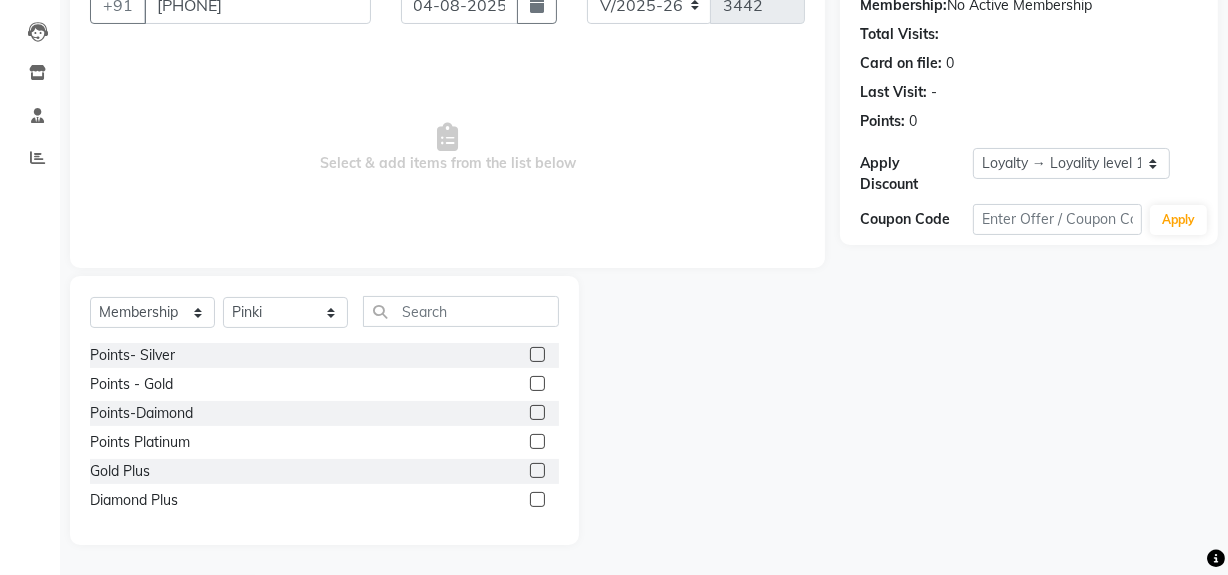 click 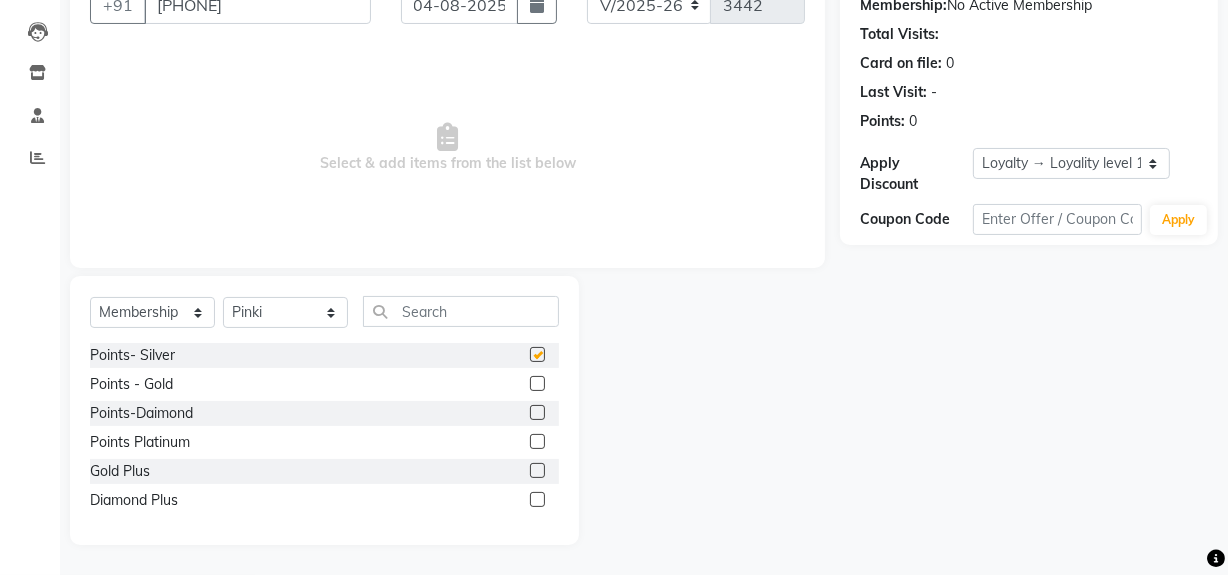 select on "select" 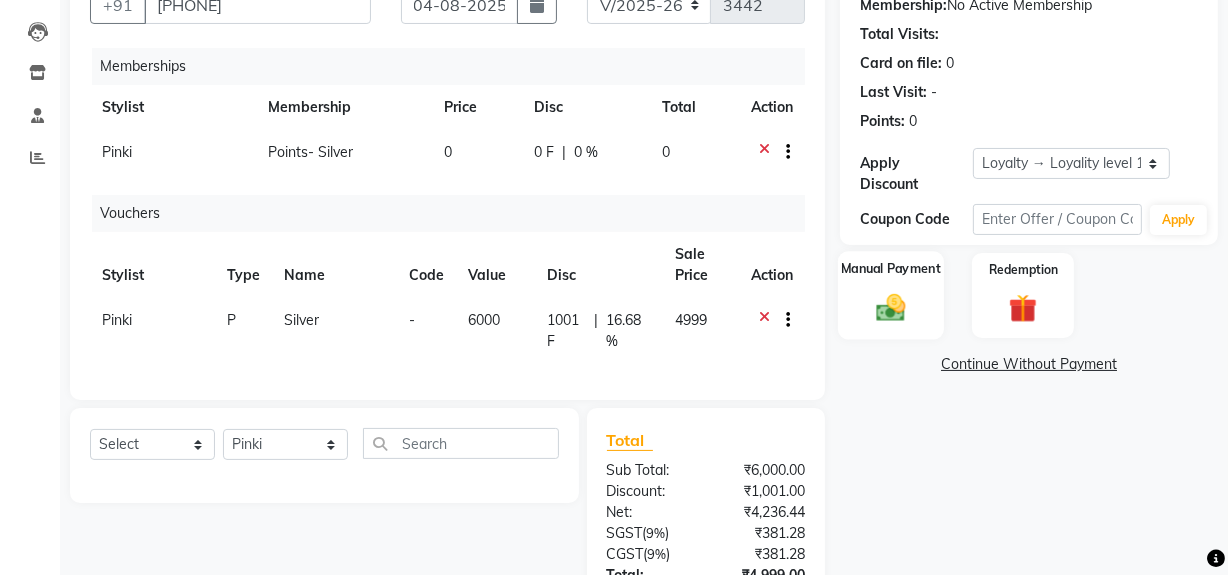 scroll, scrollTop: 350, scrollLeft: 0, axis: vertical 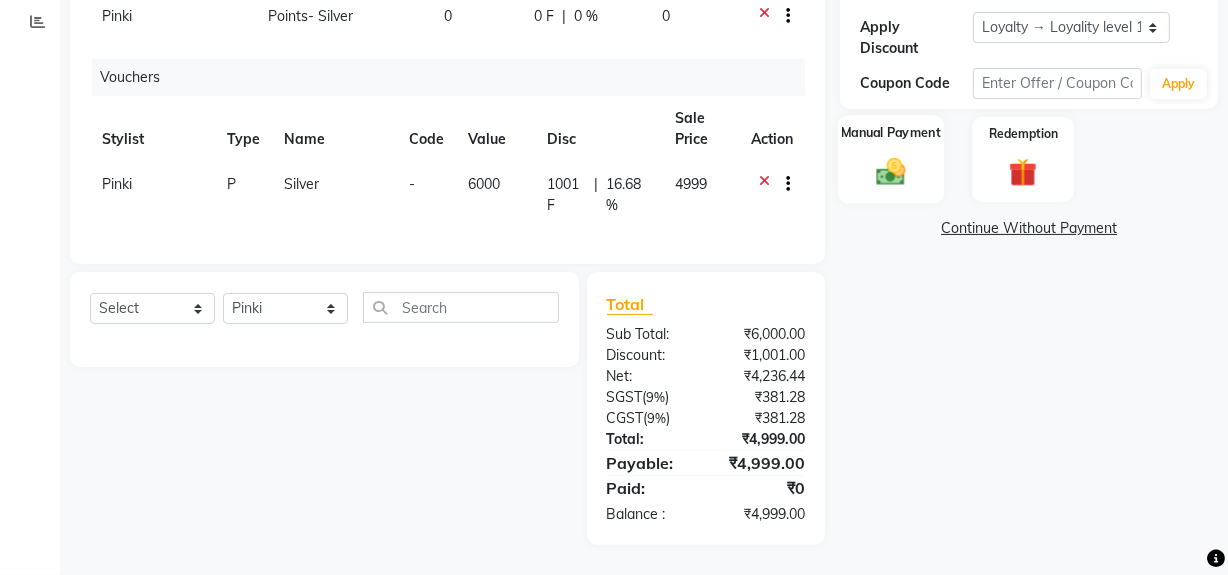 click on "Manual Payment" 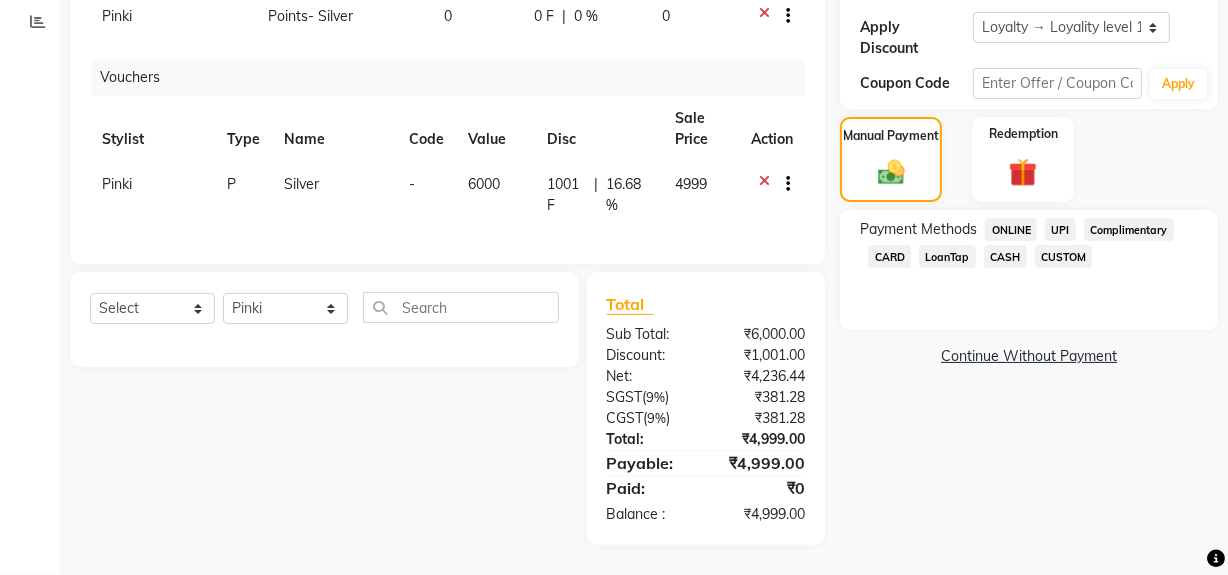 click on "ONLINE" 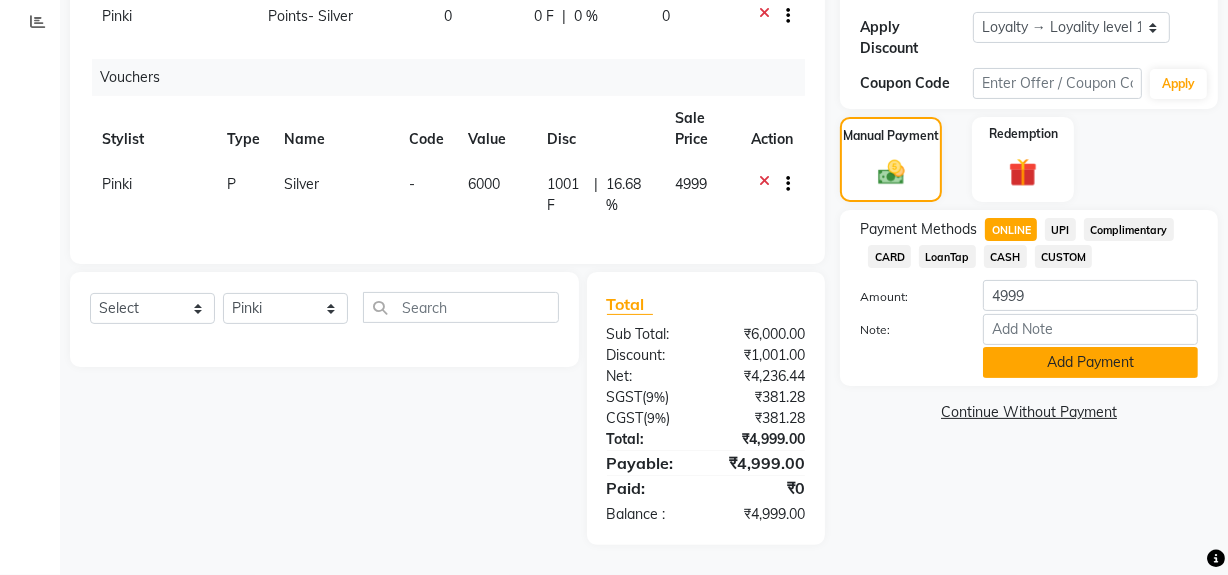 click on "Add Payment" 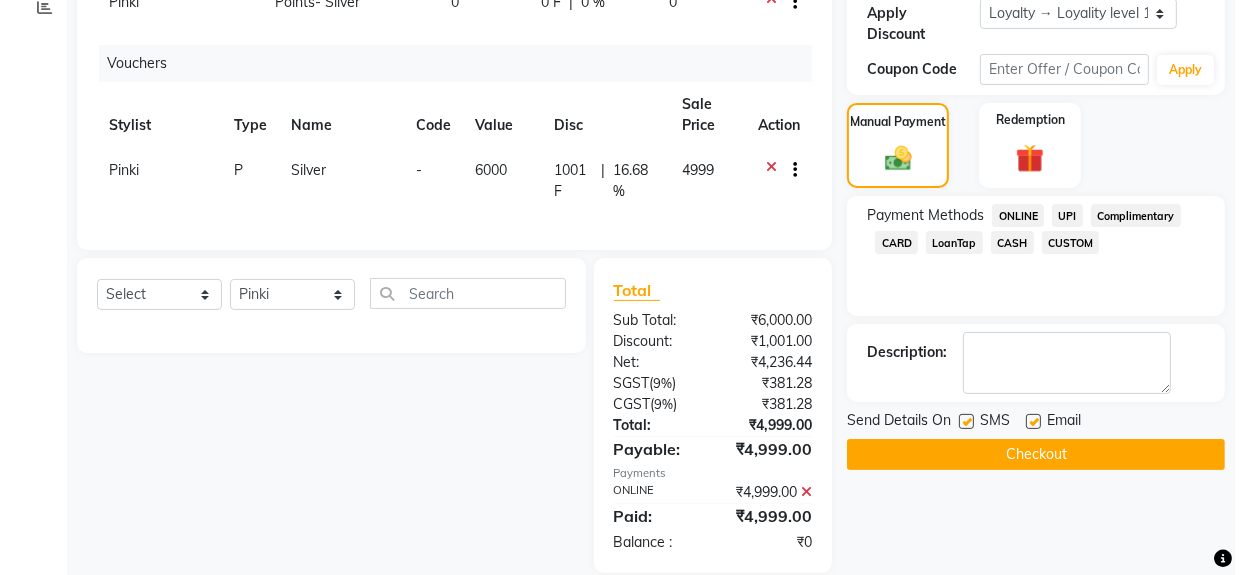 scroll, scrollTop: 531, scrollLeft: 0, axis: vertical 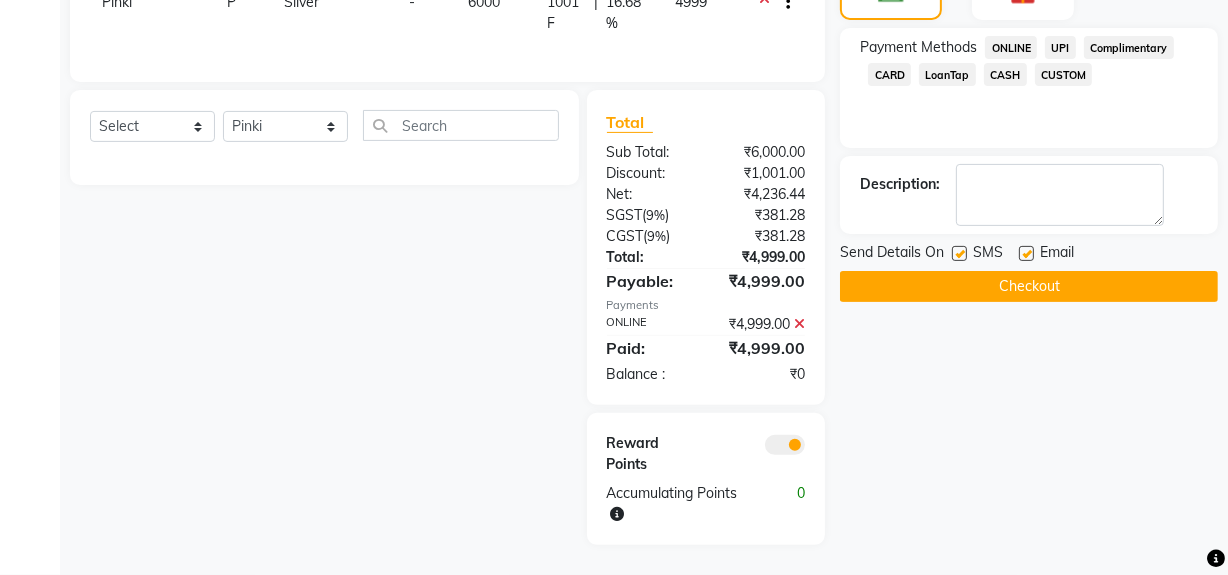 click 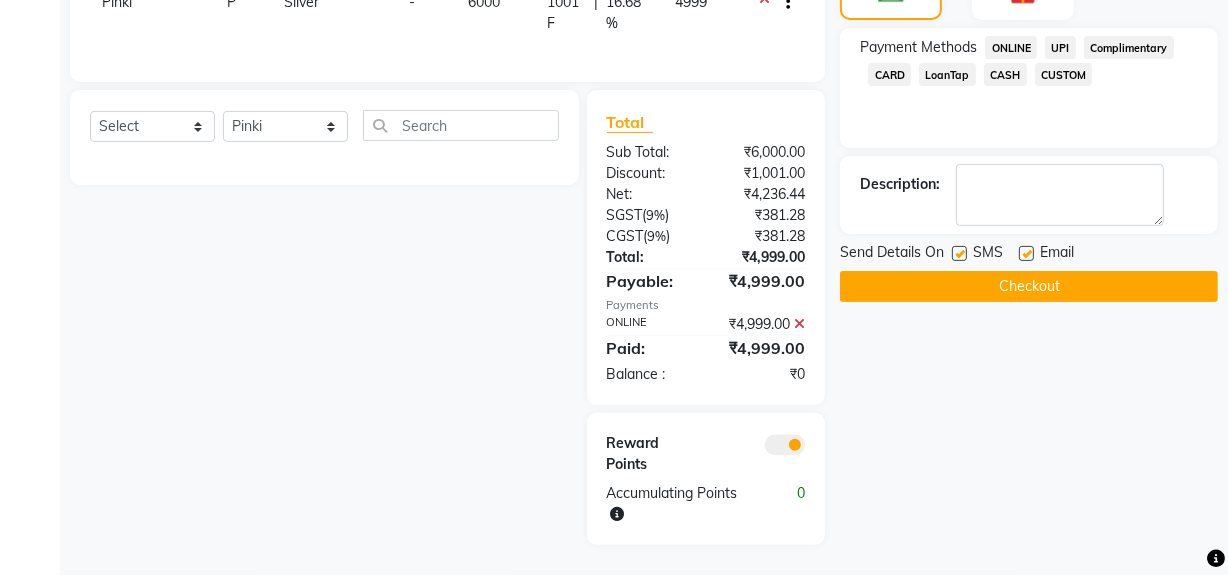 click 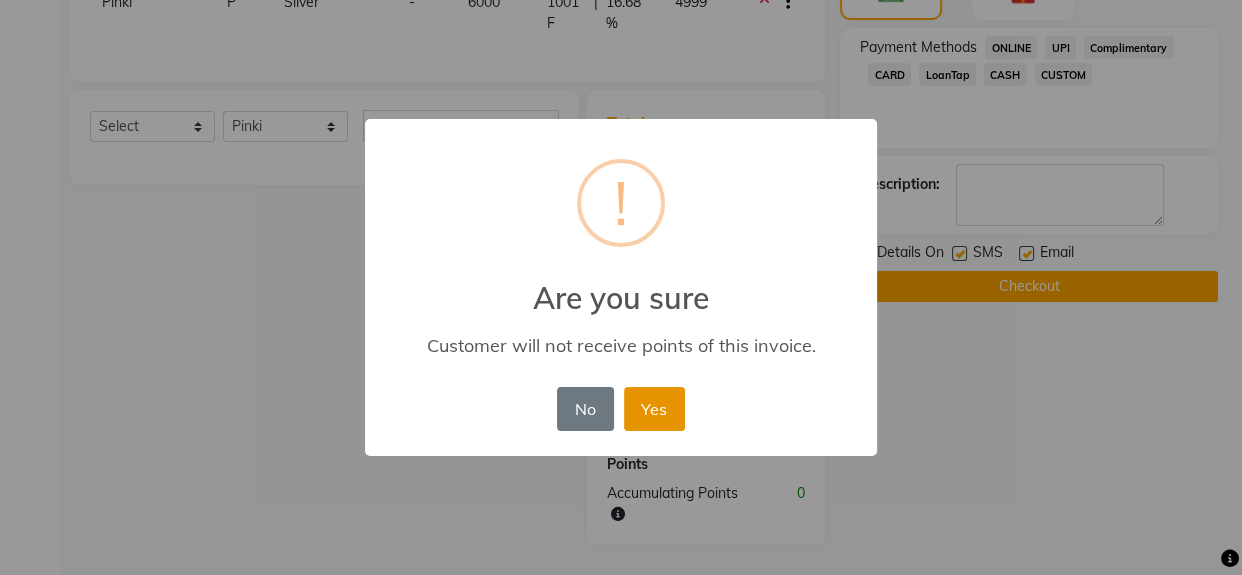 click on "Yes" at bounding box center [654, 409] 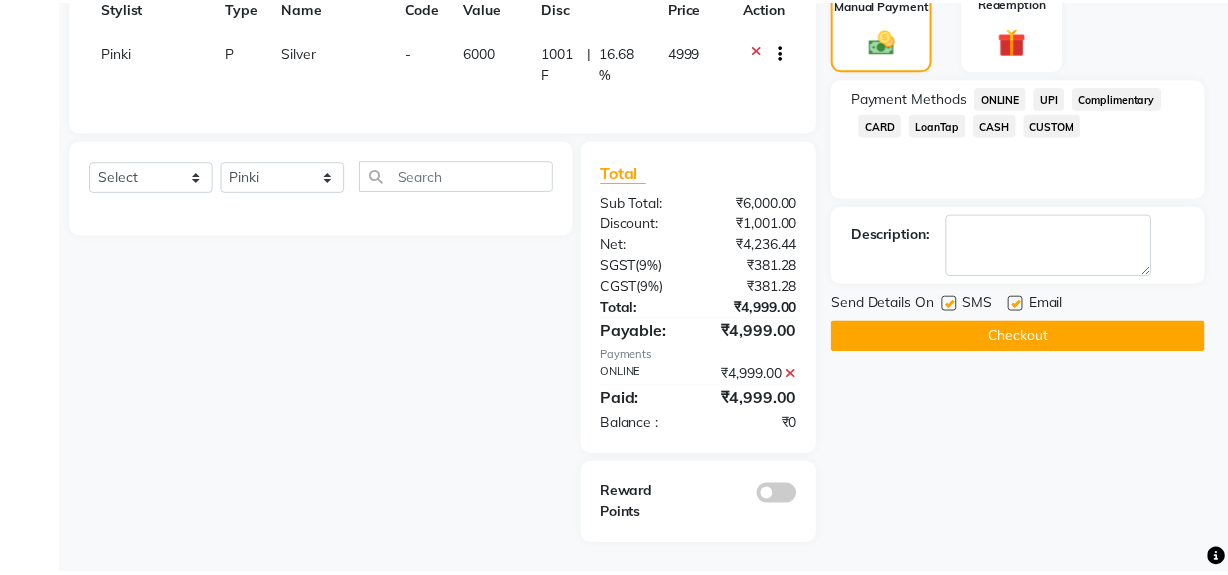 scroll, scrollTop: 481, scrollLeft: 0, axis: vertical 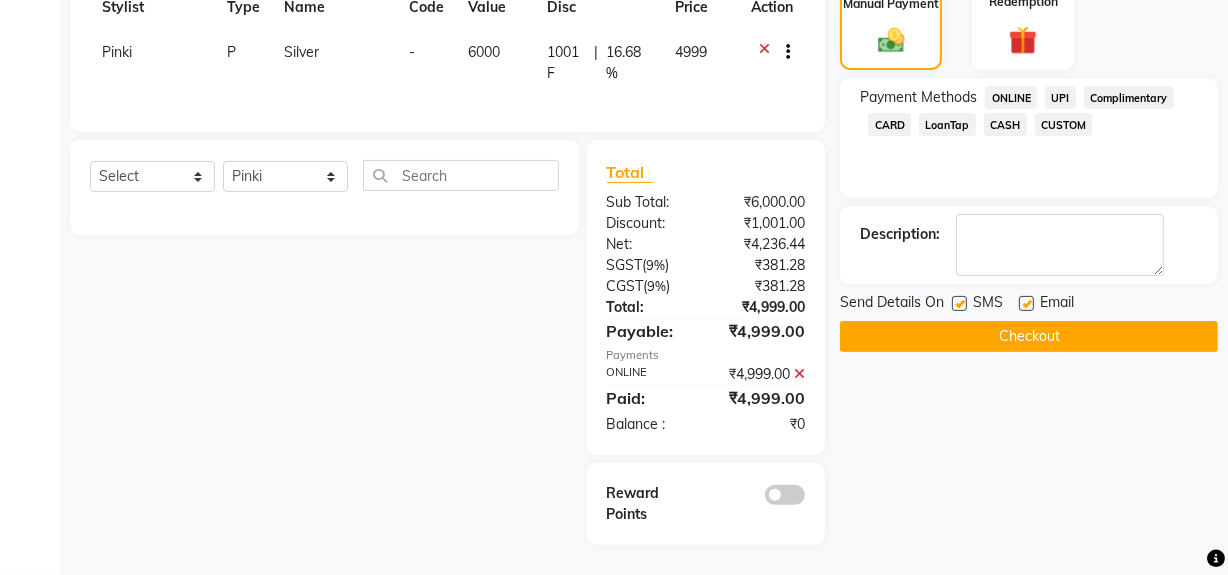 click on "Checkout" 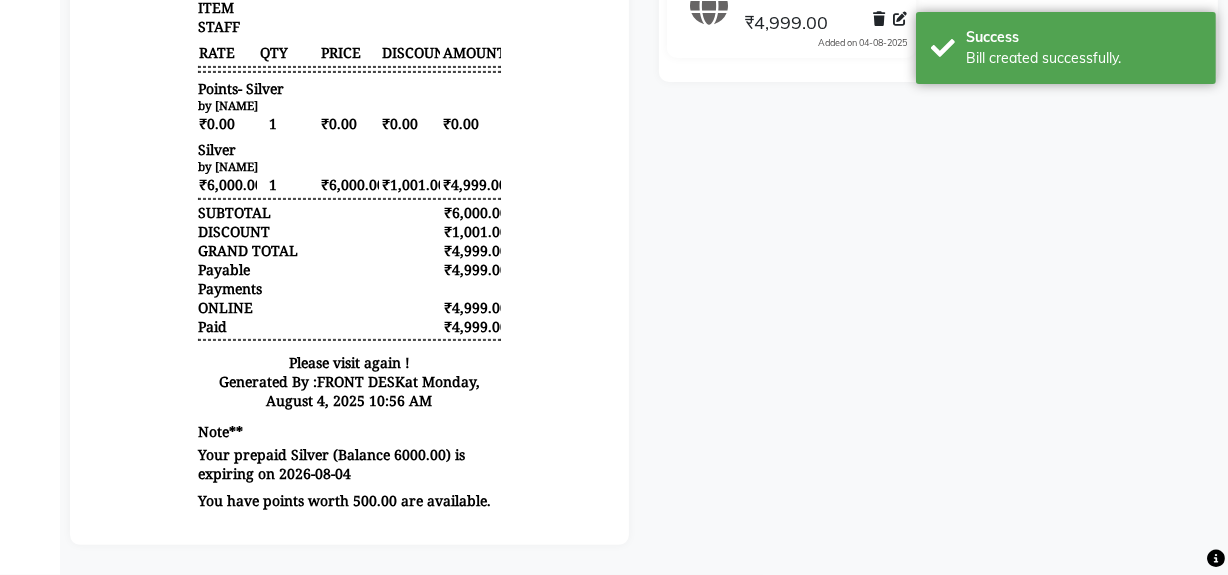 scroll, scrollTop: 0, scrollLeft: 0, axis: both 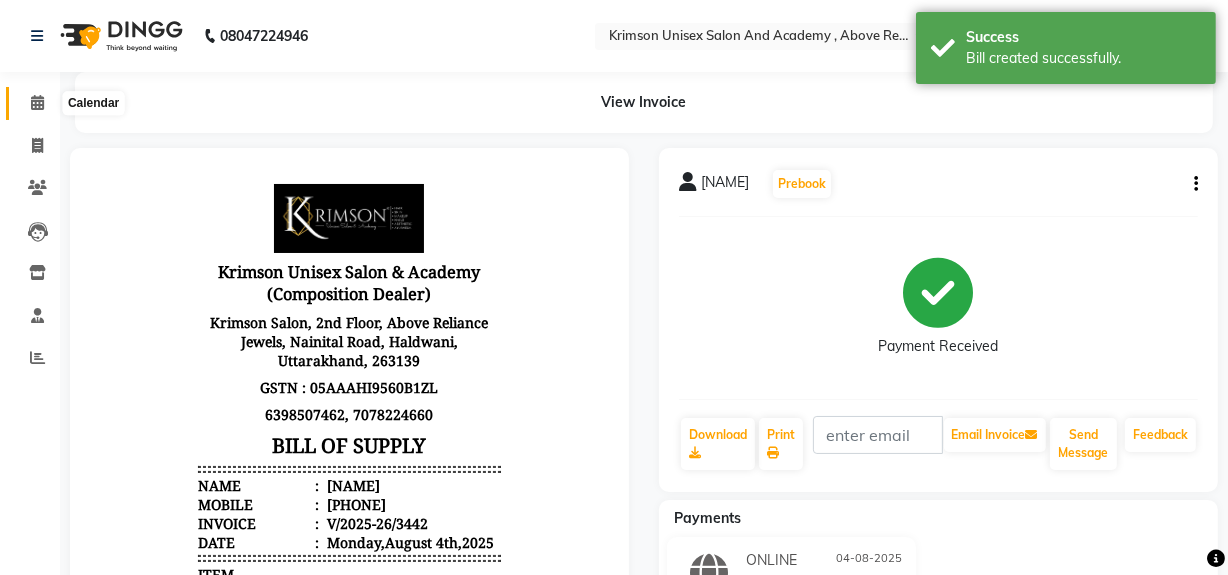 click 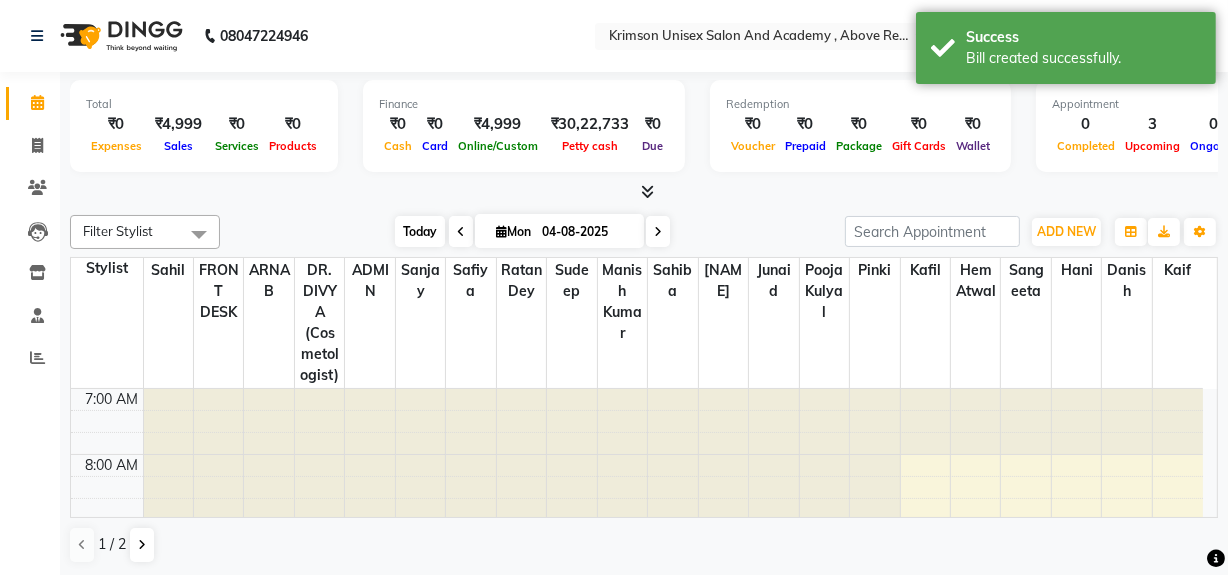 click on "Today" at bounding box center [420, 231] 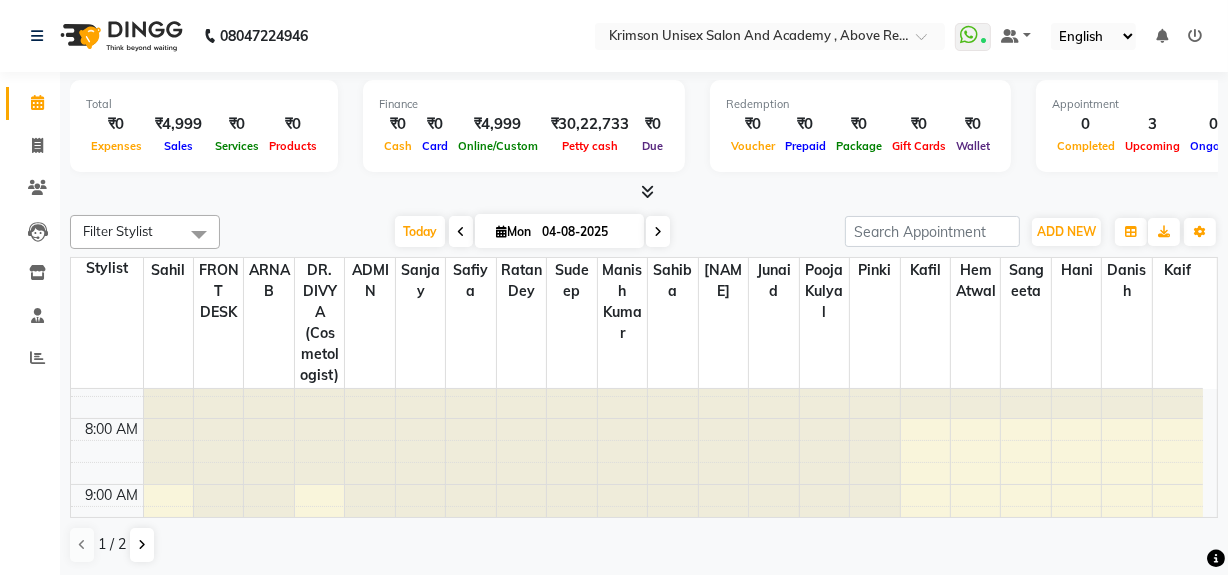 scroll, scrollTop: 0, scrollLeft: 0, axis: both 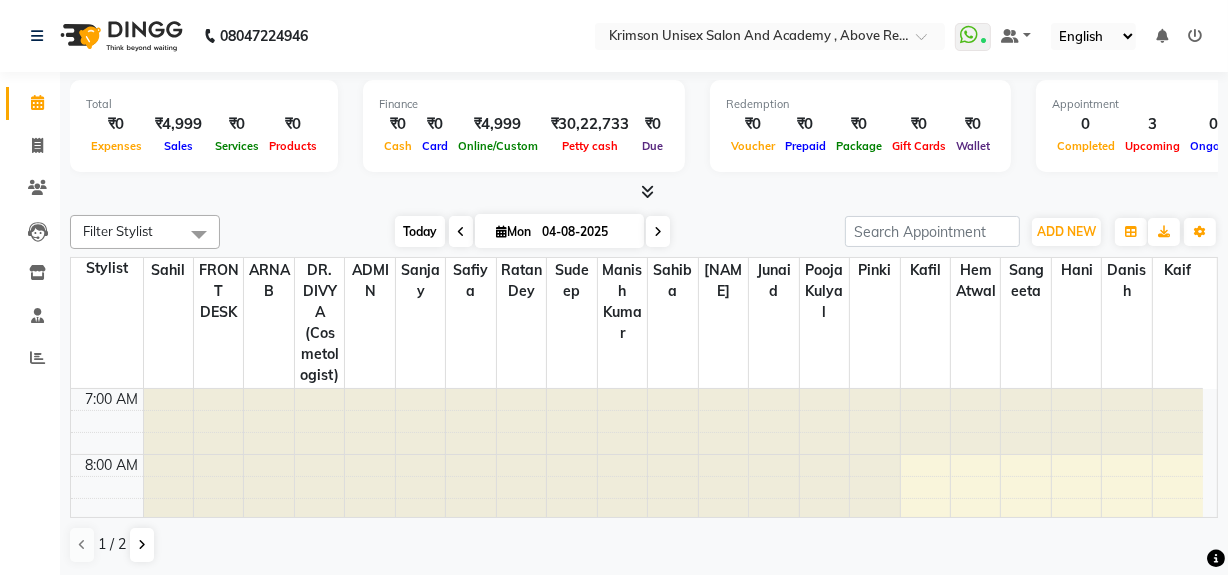 click on "Today" at bounding box center [420, 231] 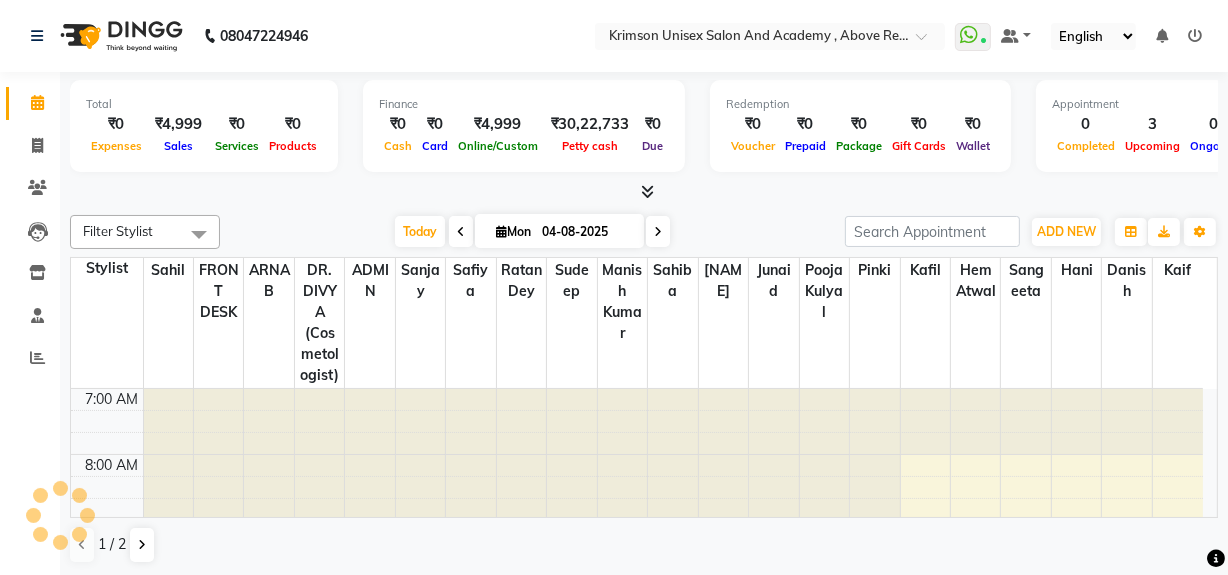 scroll, scrollTop: 198, scrollLeft: 0, axis: vertical 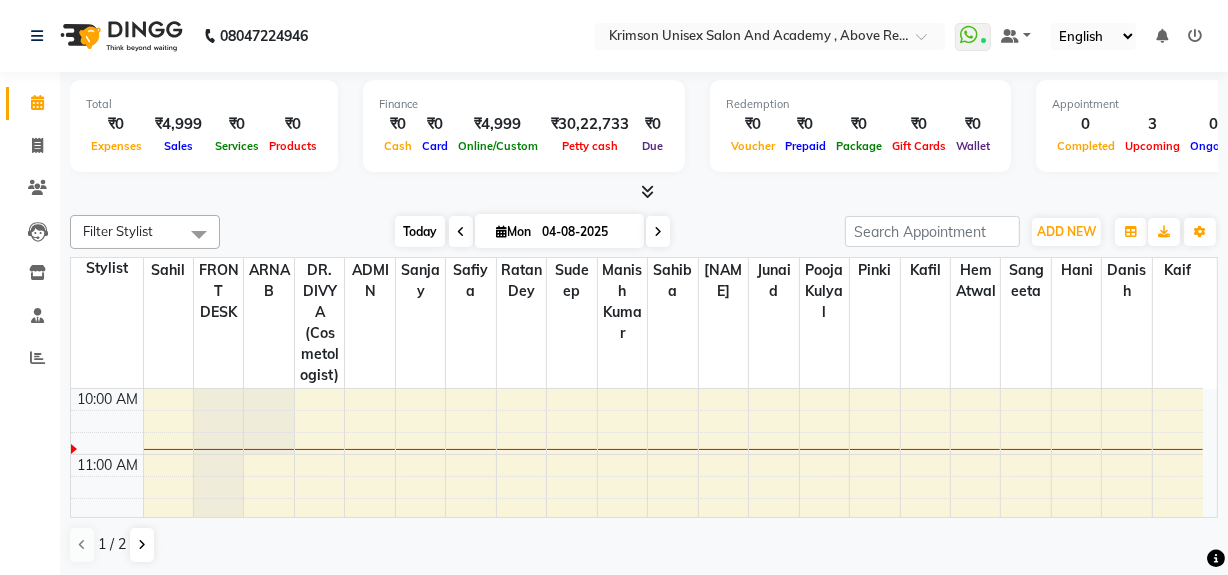 click on "Today" at bounding box center [420, 231] 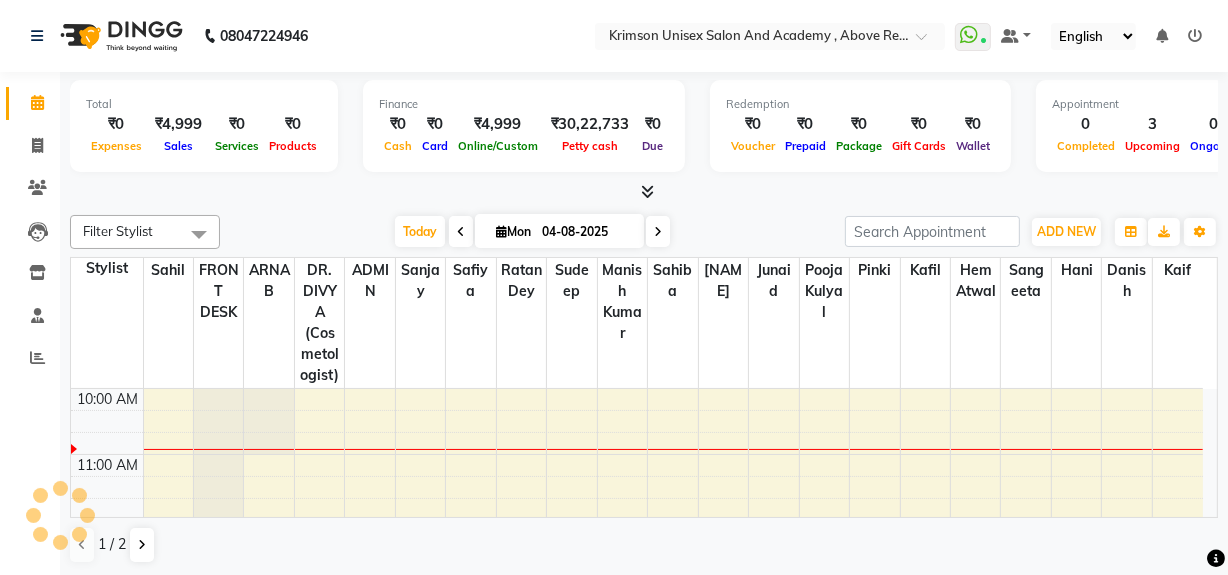 scroll, scrollTop: 198, scrollLeft: 0, axis: vertical 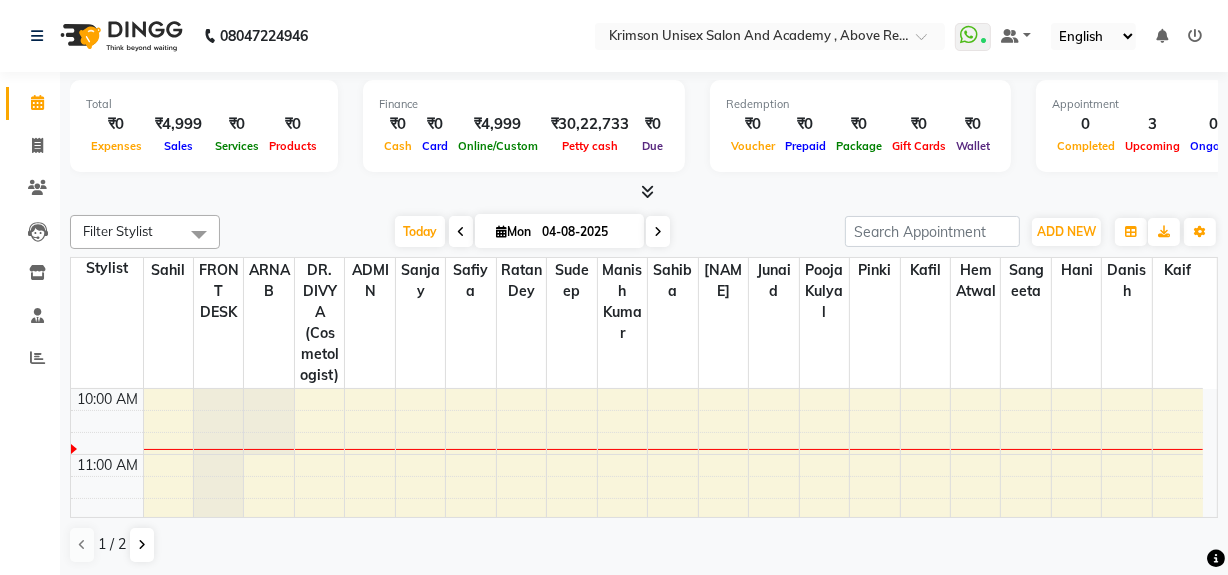 click on "04-08-2025" at bounding box center [586, 232] 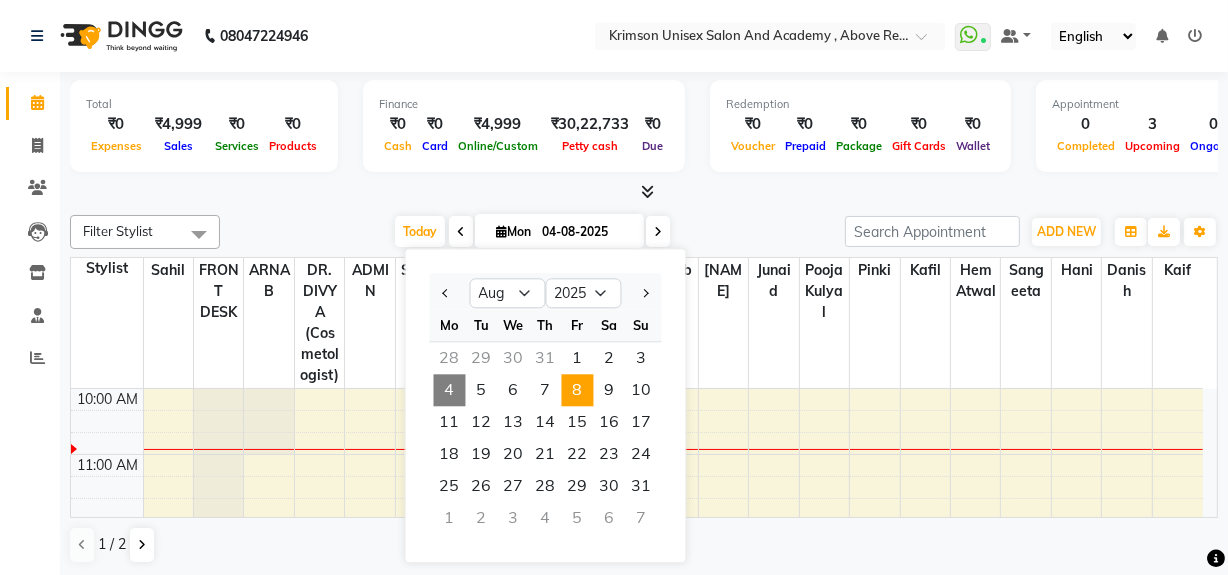 click on "8" at bounding box center [578, 390] 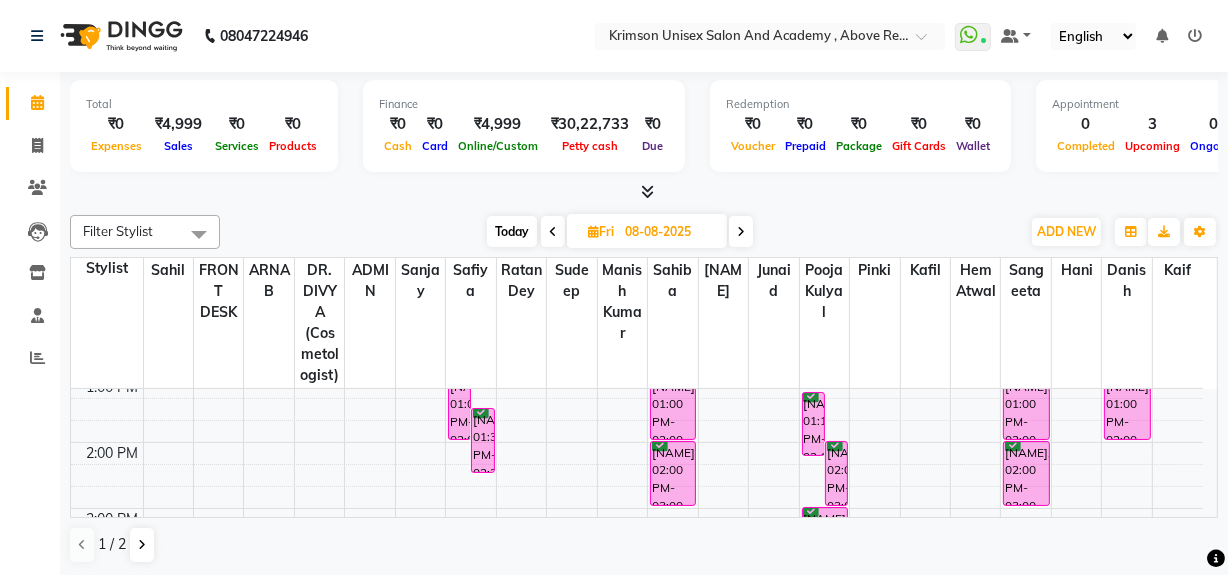 scroll, scrollTop: 330, scrollLeft: 0, axis: vertical 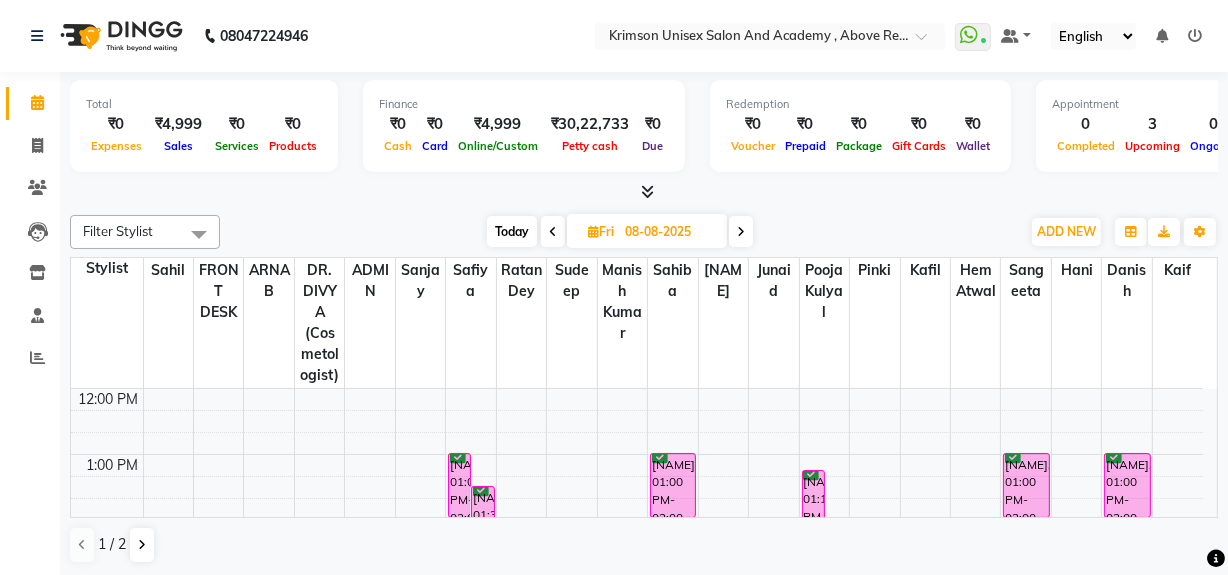 click on "Today" at bounding box center (512, 231) 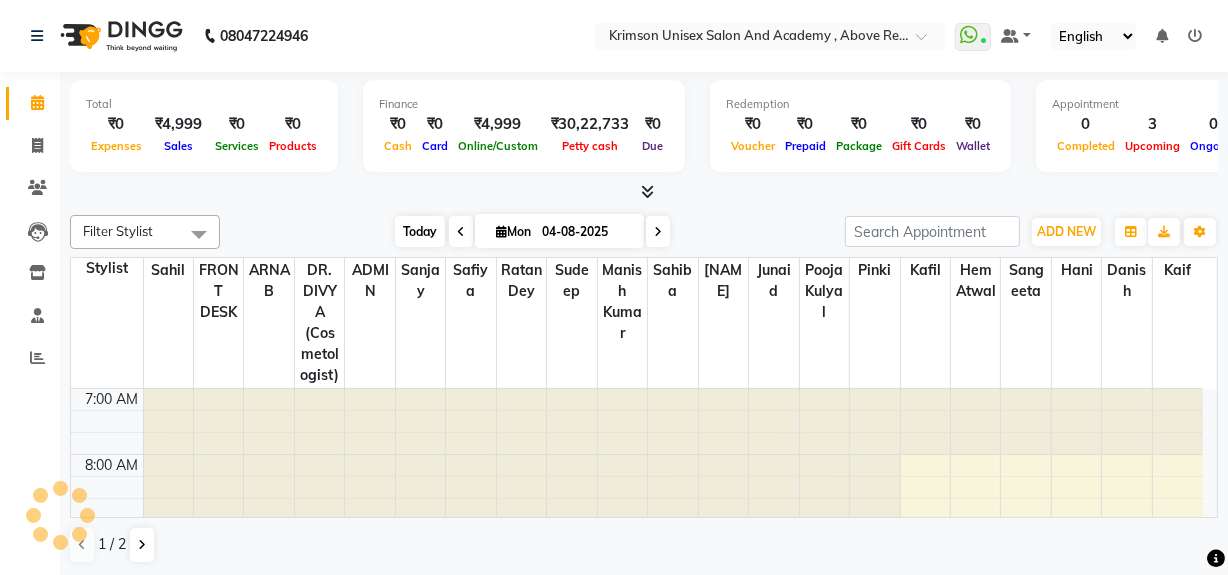 scroll, scrollTop: 198, scrollLeft: 0, axis: vertical 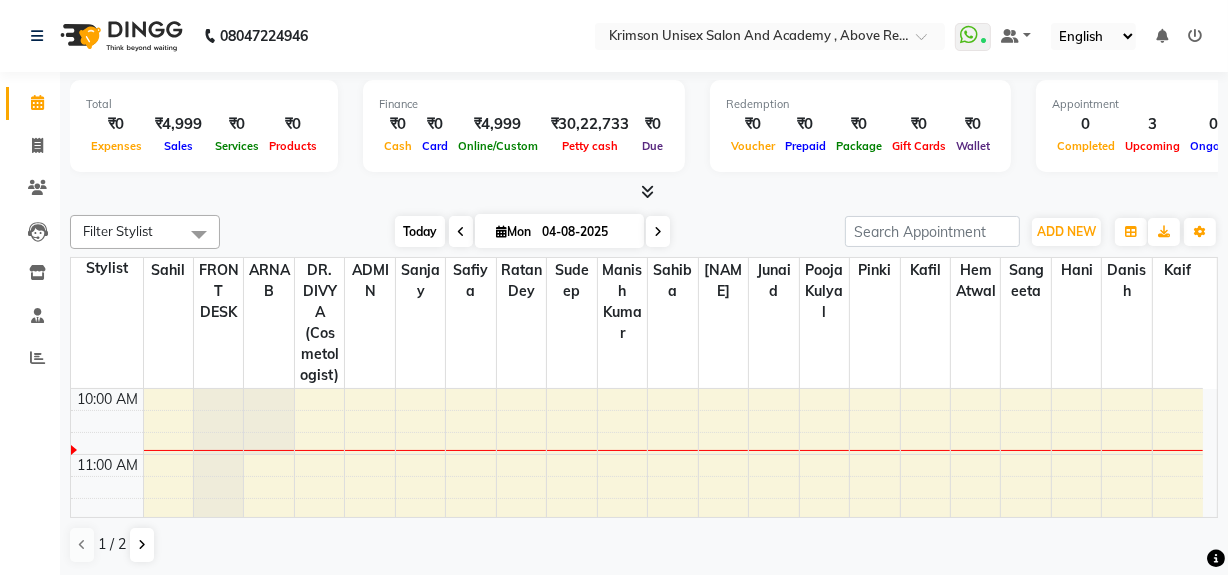 click on "Today" at bounding box center (420, 231) 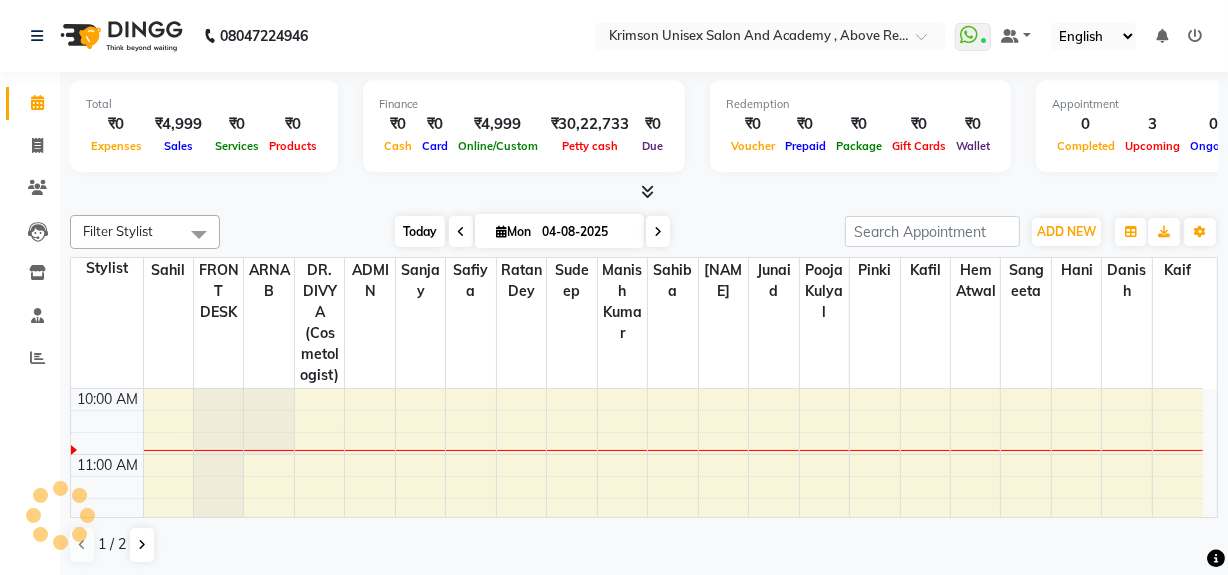 scroll, scrollTop: 198, scrollLeft: 0, axis: vertical 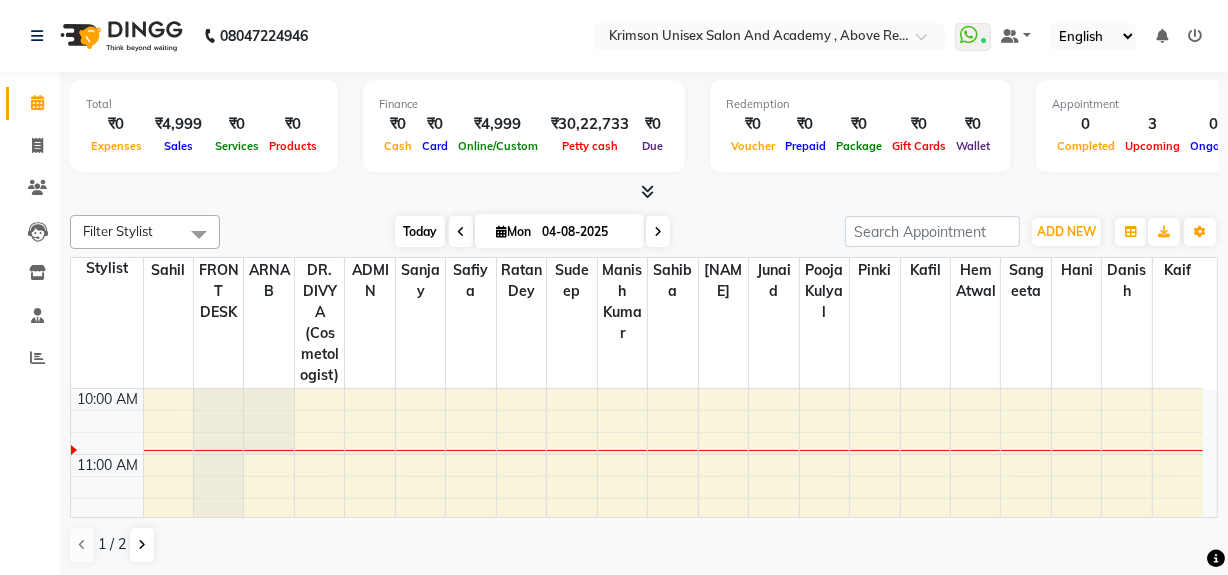 click on "Today" at bounding box center [420, 231] 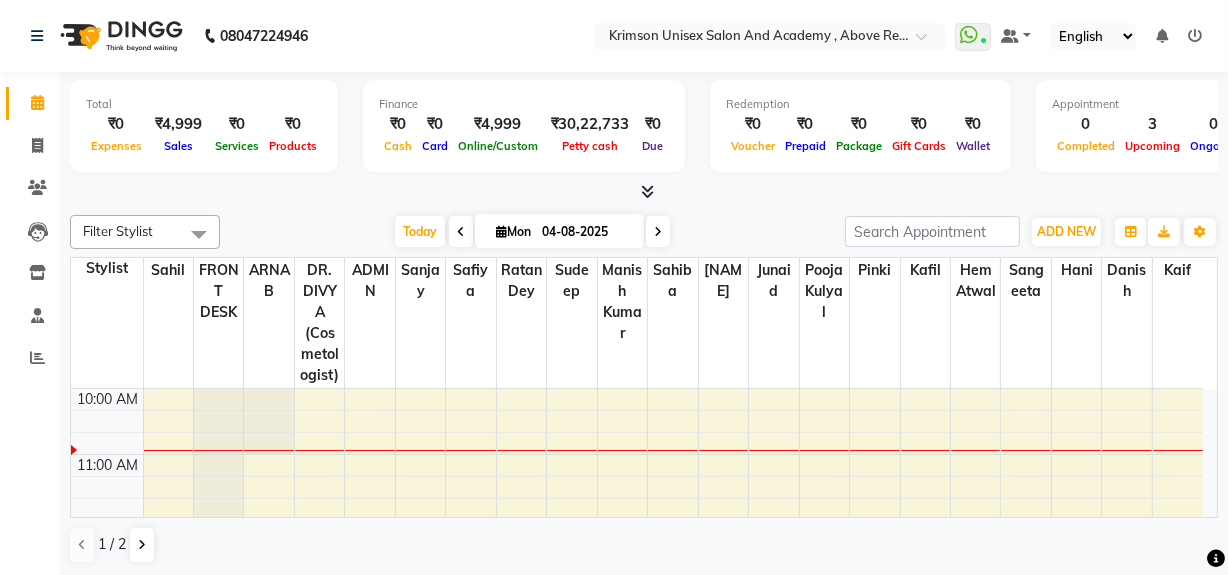 scroll, scrollTop: 0, scrollLeft: 0, axis: both 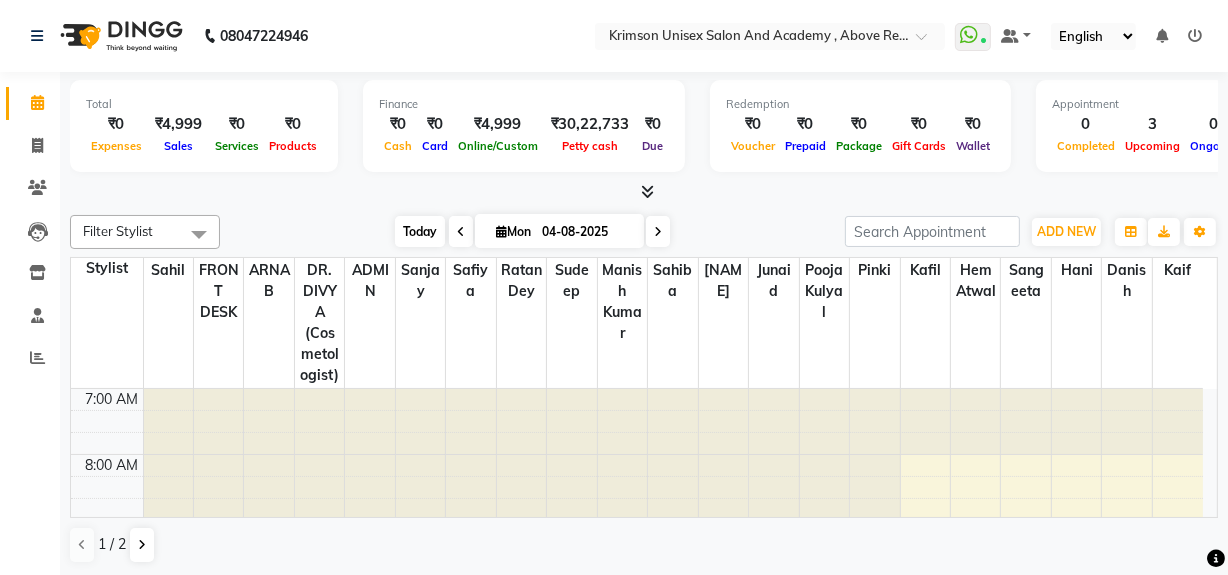 click on "Today" at bounding box center (420, 231) 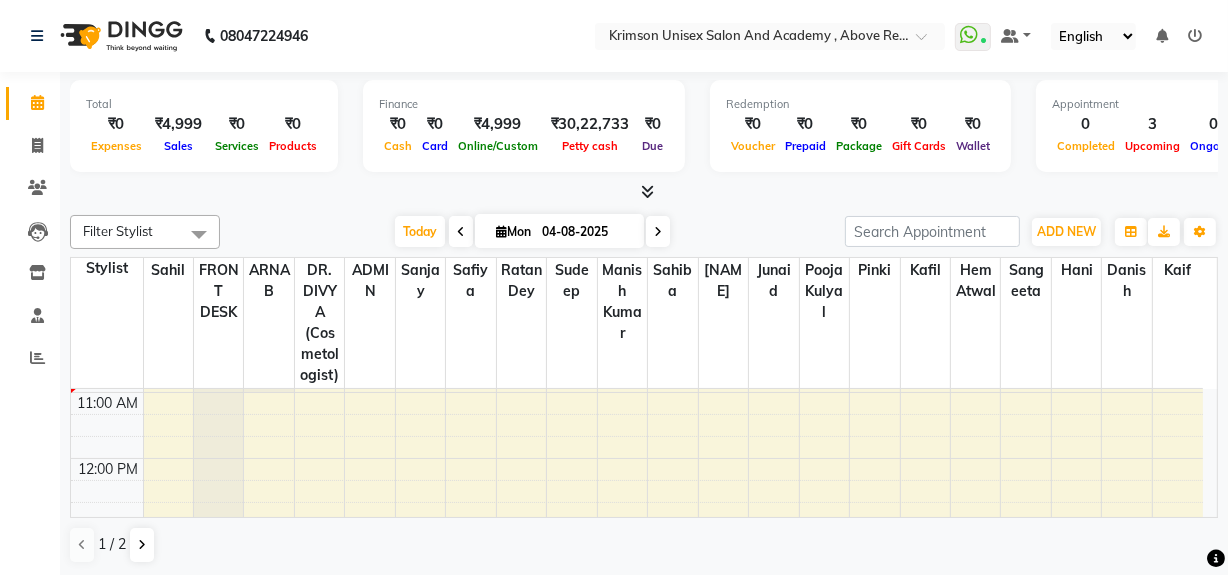 scroll, scrollTop: 43, scrollLeft: 0, axis: vertical 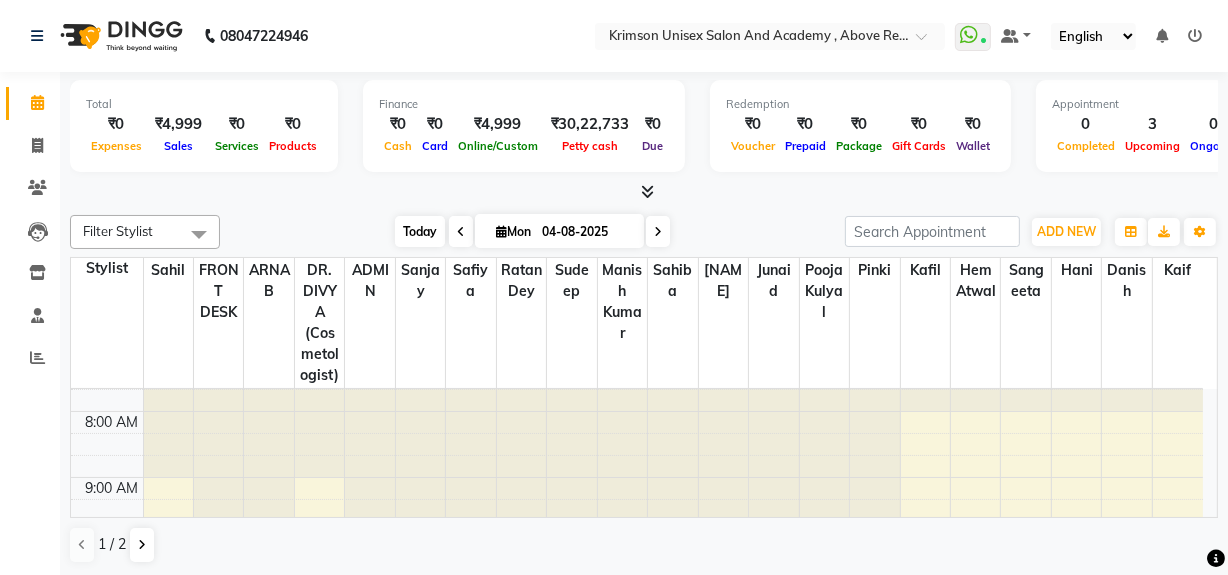 click on "Today" at bounding box center [420, 231] 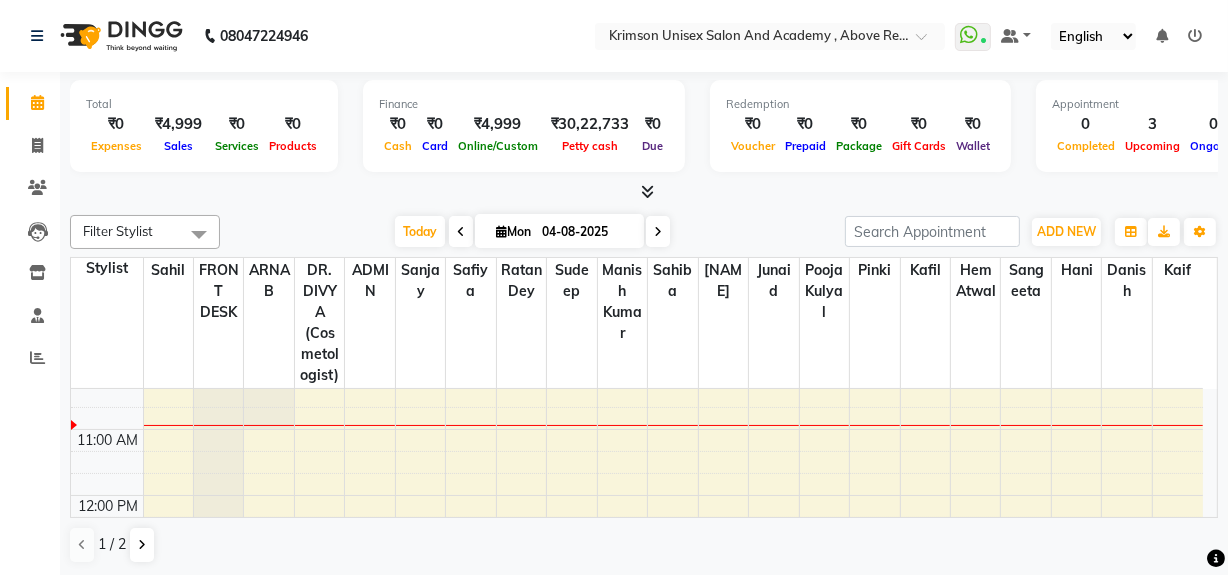 scroll, scrollTop: 223, scrollLeft: 0, axis: vertical 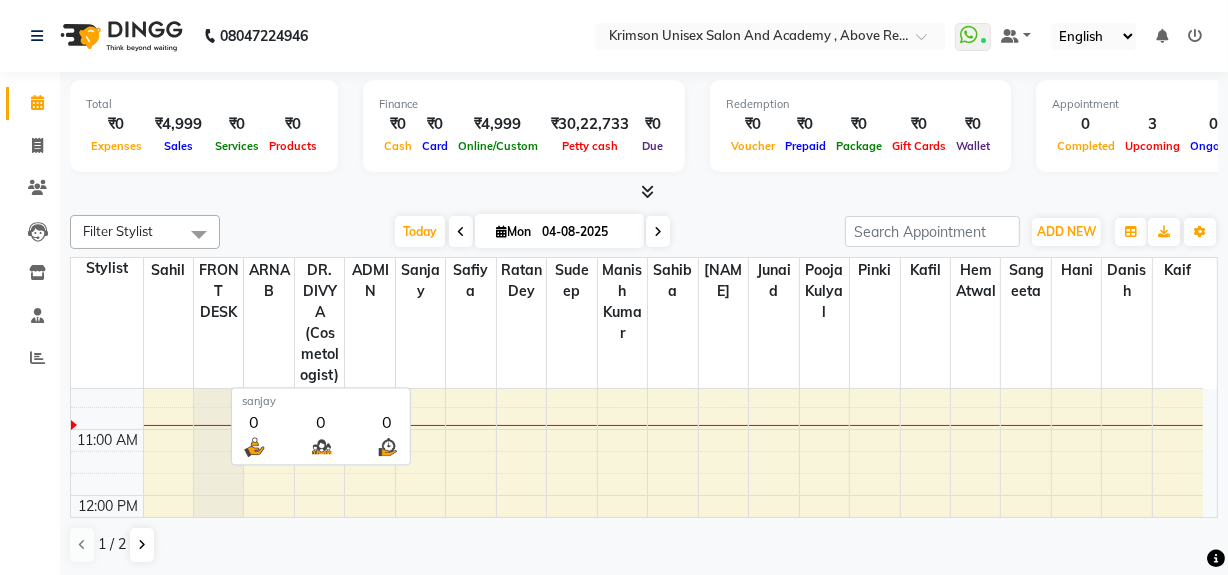 click on "sanjay" at bounding box center [420, 281] 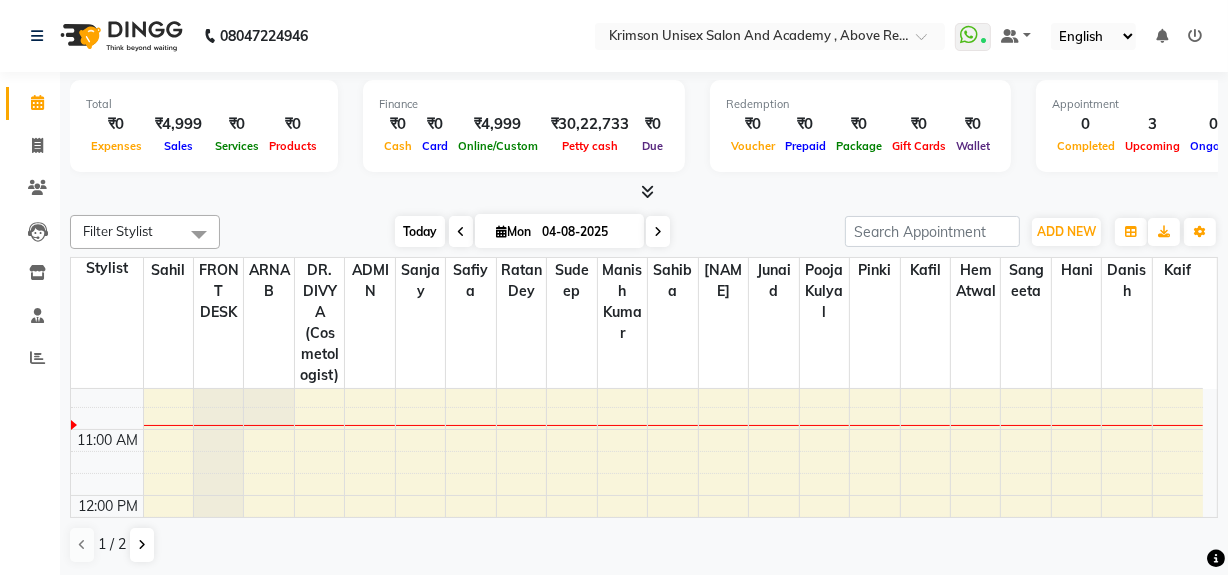 click on "Today" at bounding box center (420, 231) 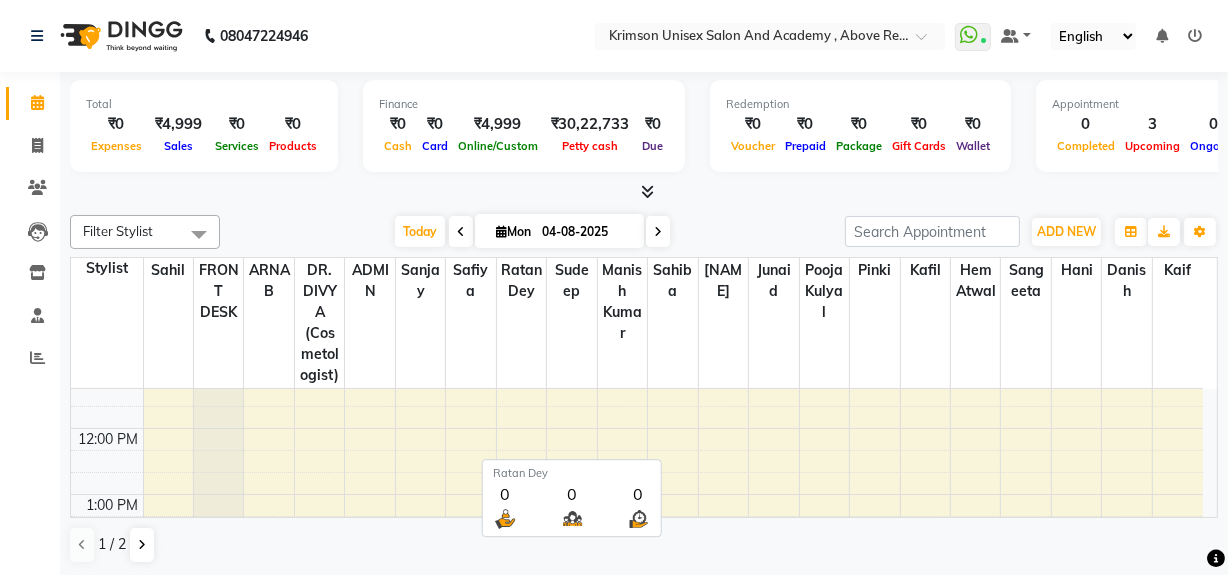 scroll, scrollTop: 287, scrollLeft: 0, axis: vertical 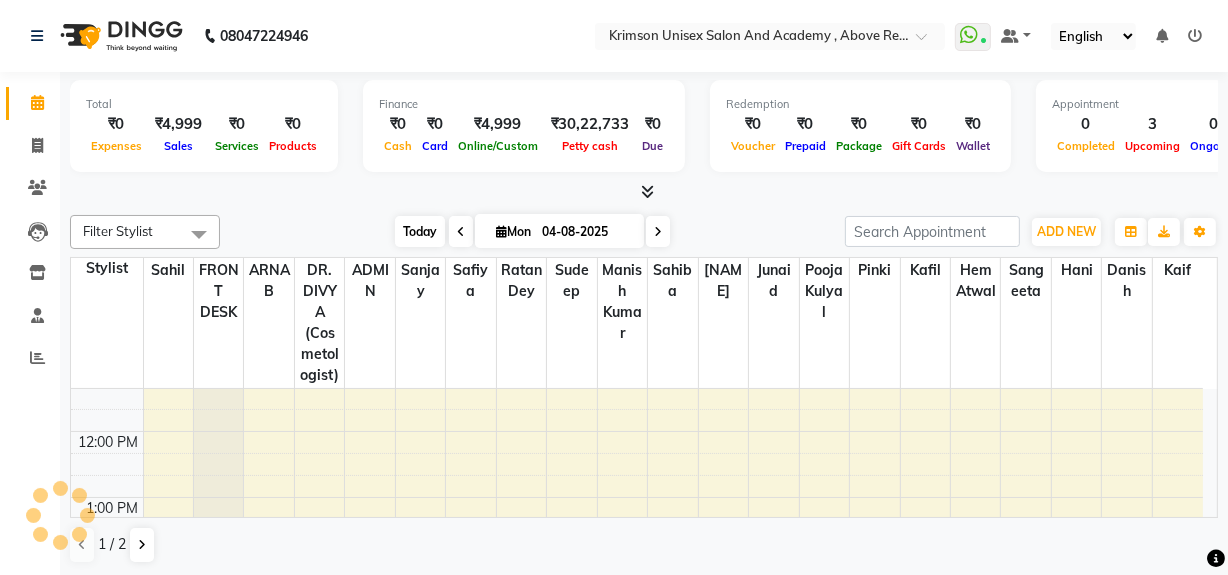 click on "Today" at bounding box center [420, 231] 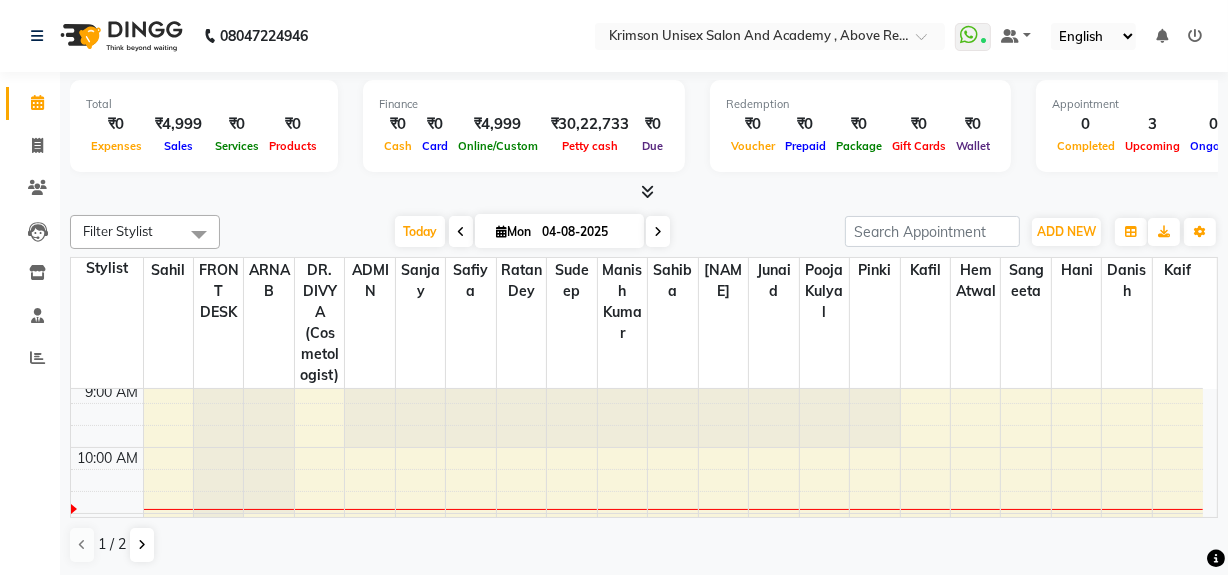 scroll, scrollTop: 144, scrollLeft: 0, axis: vertical 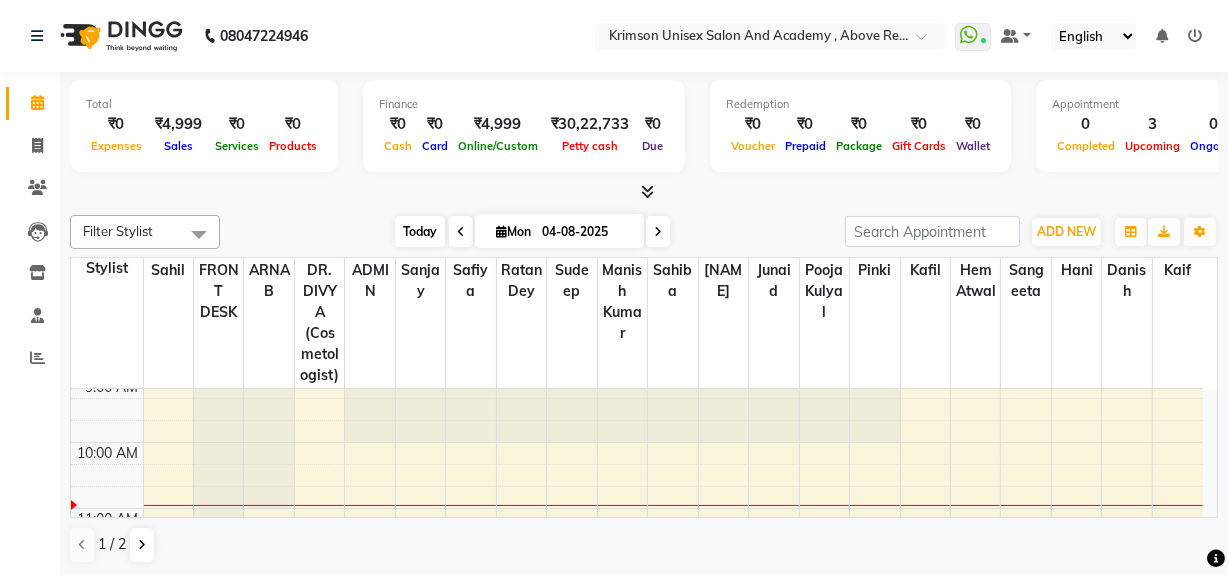 click on "Today" at bounding box center [420, 231] 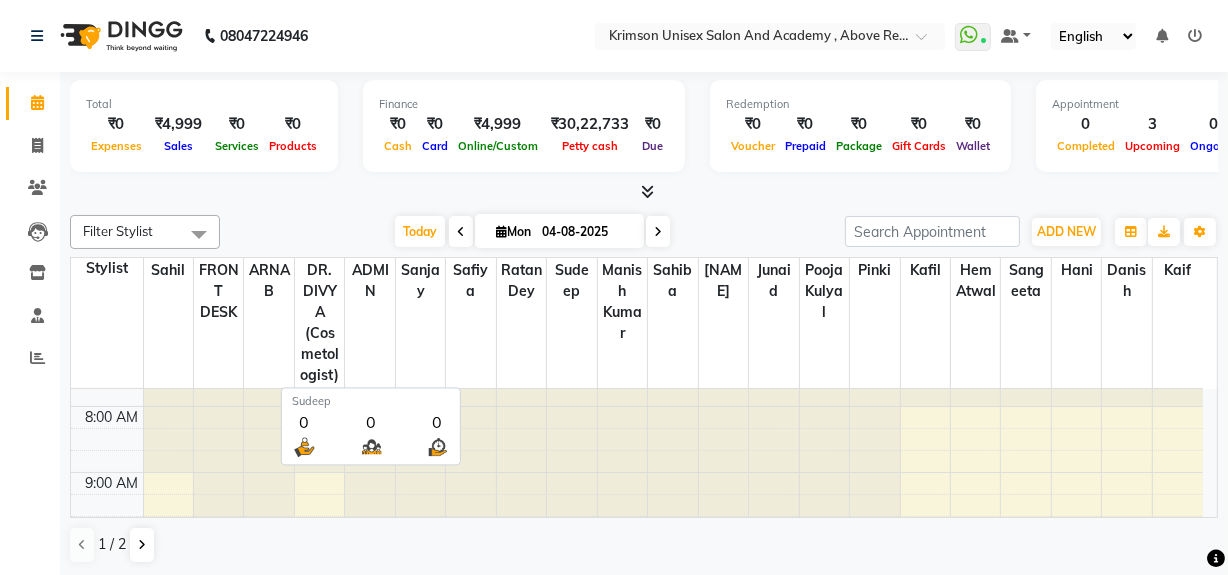 scroll, scrollTop: 43, scrollLeft: 0, axis: vertical 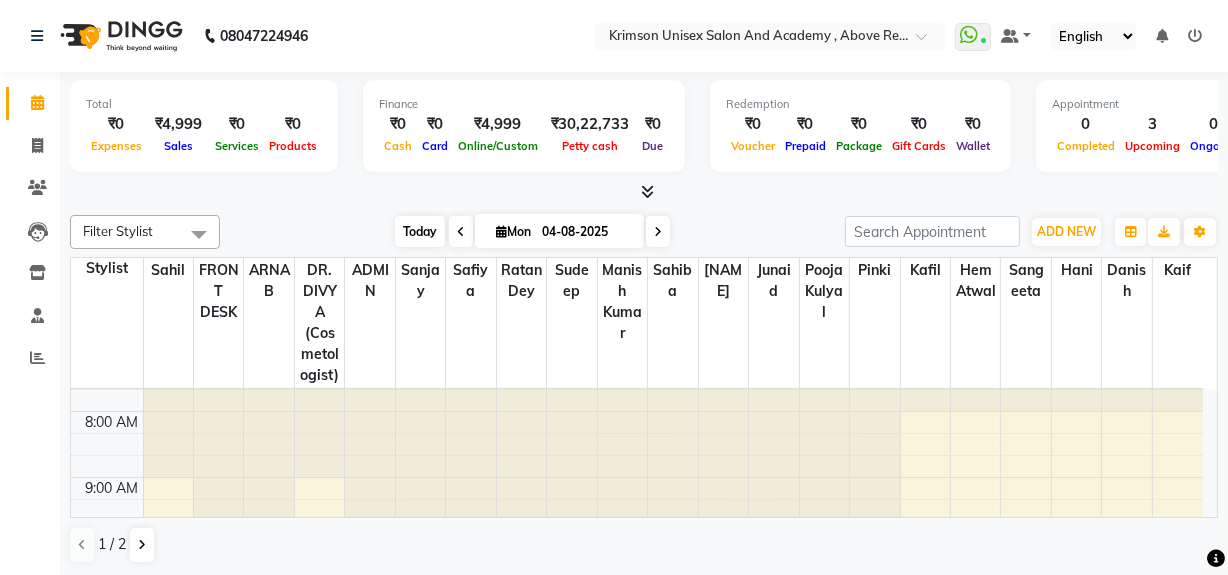 click on "Today" at bounding box center [420, 231] 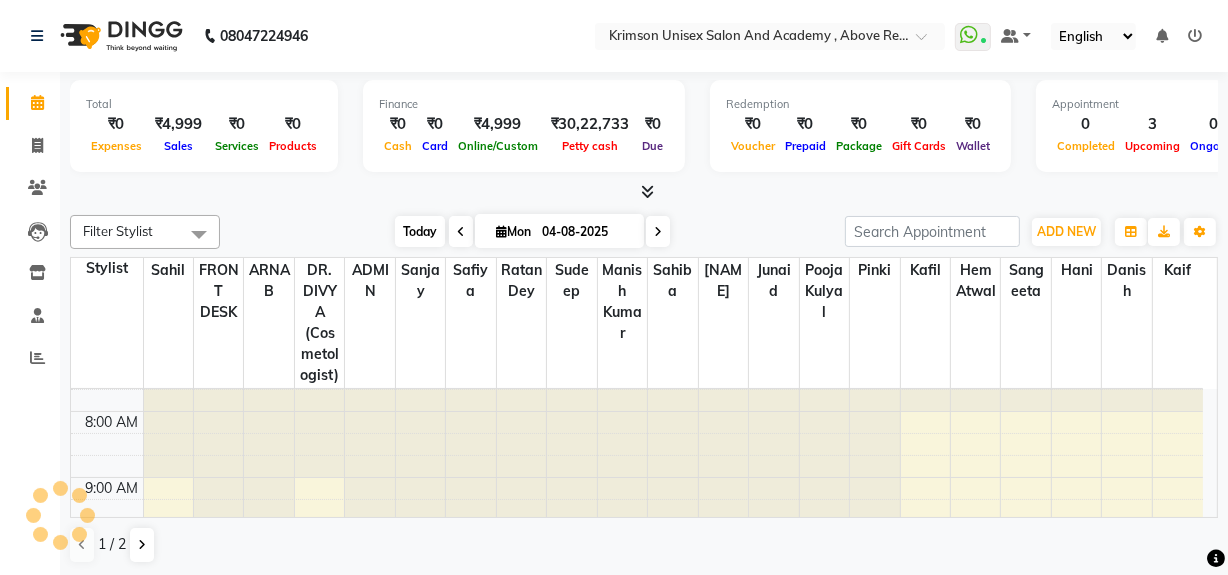 scroll, scrollTop: 198, scrollLeft: 0, axis: vertical 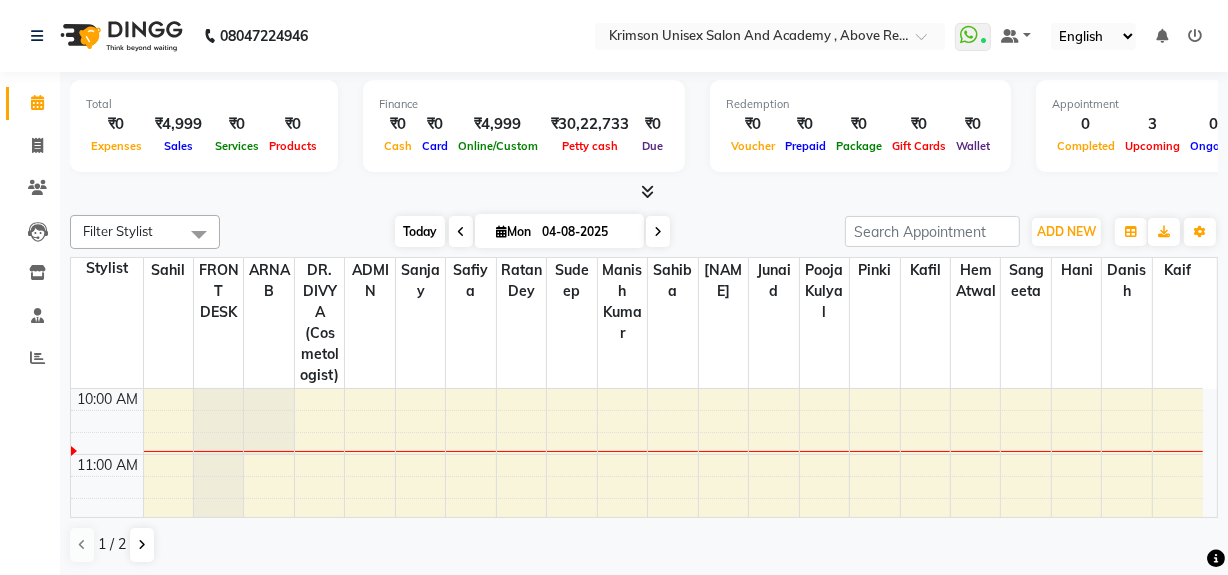 click on "Today" at bounding box center (420, 231) 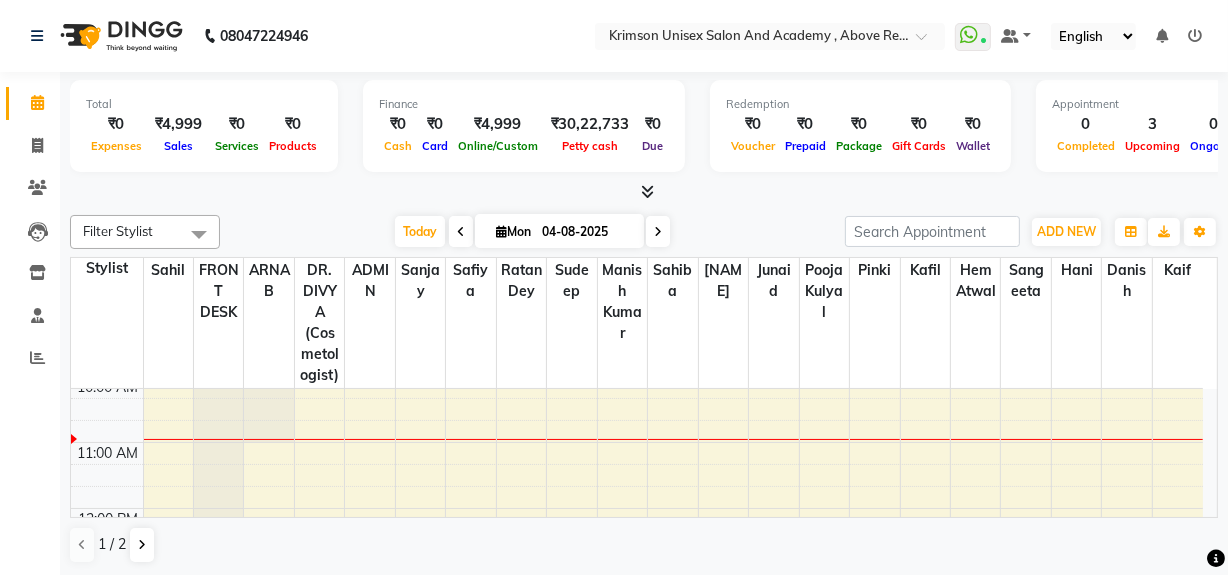 scroll, scrollTop: 0, scrollLeft: 0, axis: both 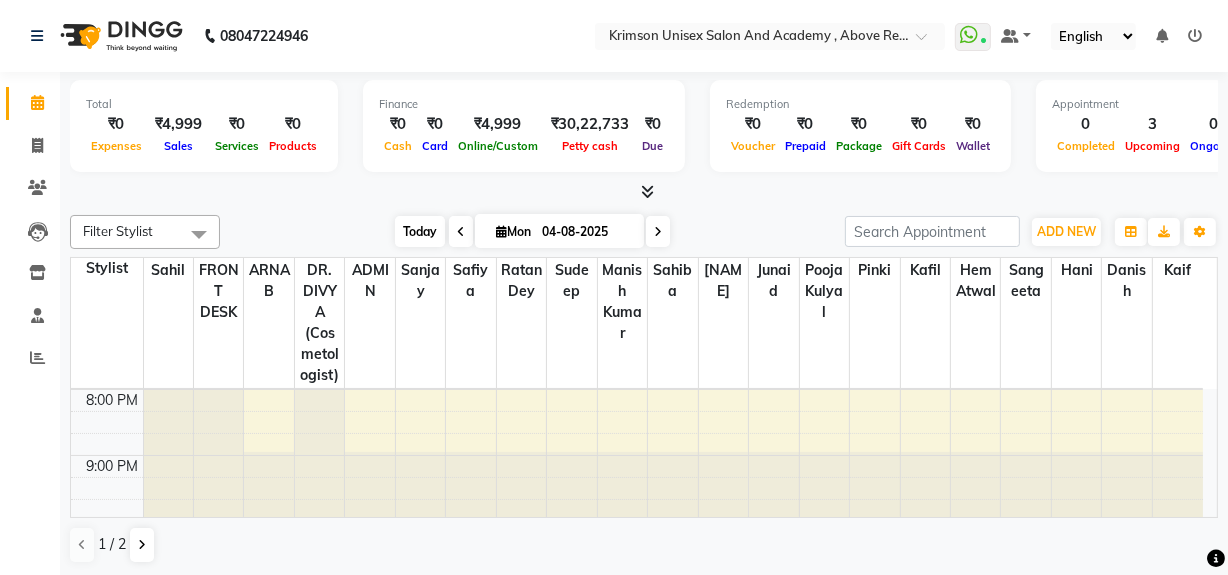 click on "Today" at bounding box center (420, 231) 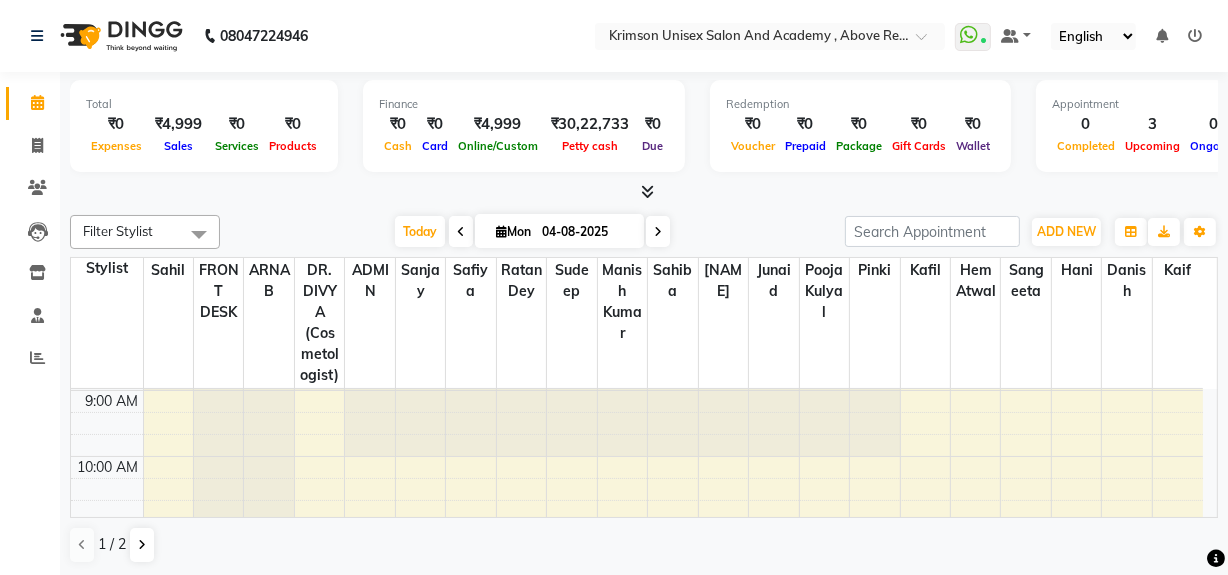 scroll, scrollTop: 109, scrollLeft: 0, axis: vertical 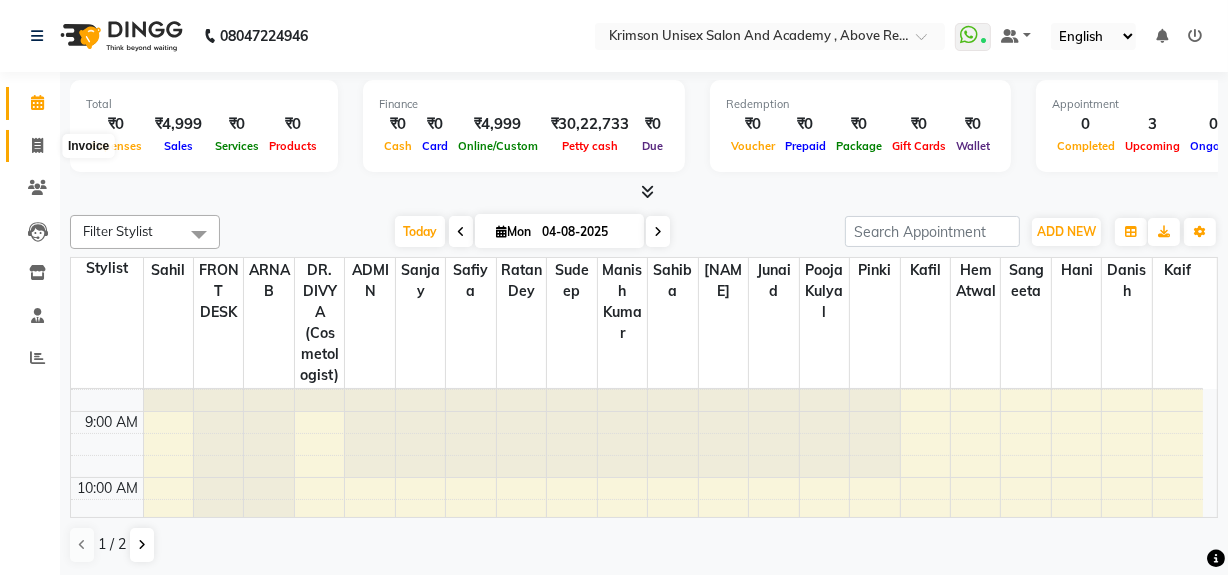 click 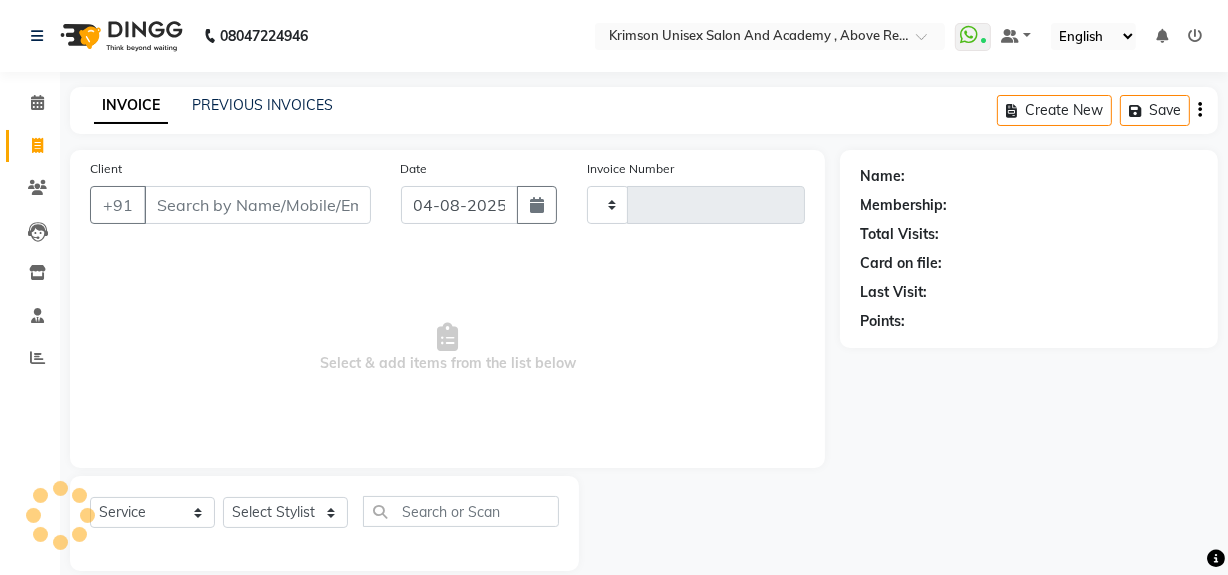 type on "3443" 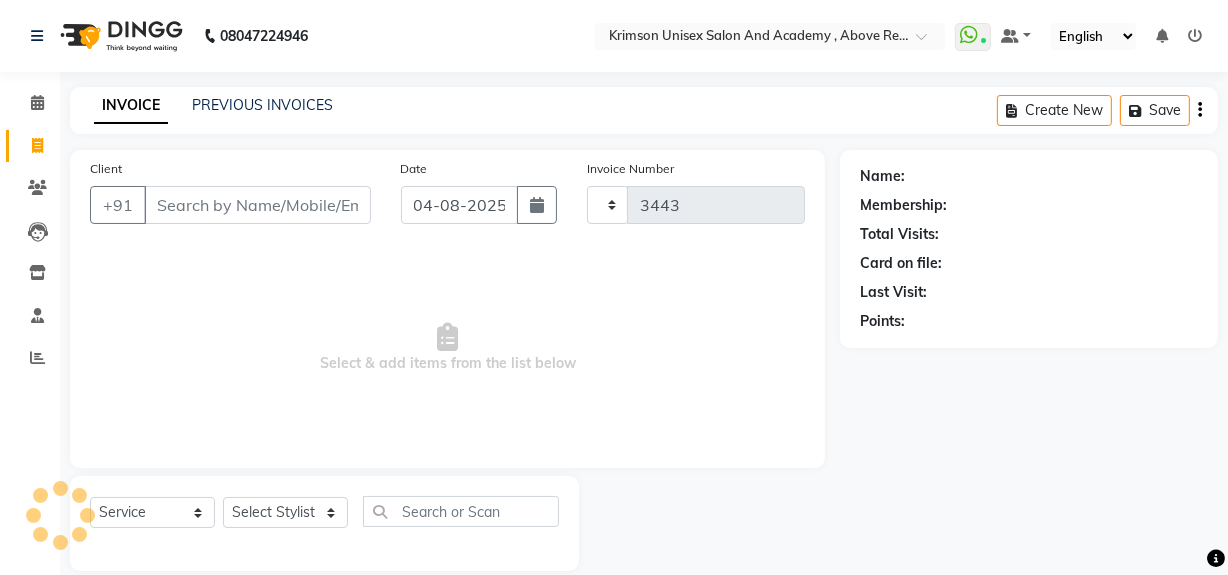 select on "5853" 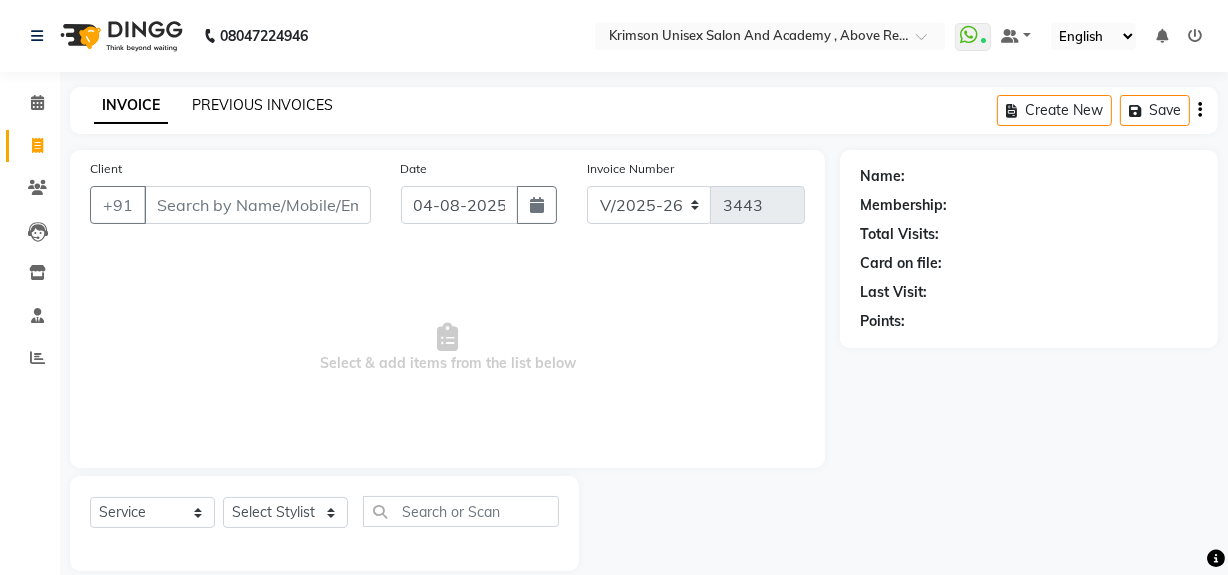 click on "PREVIOUS INVOICES" 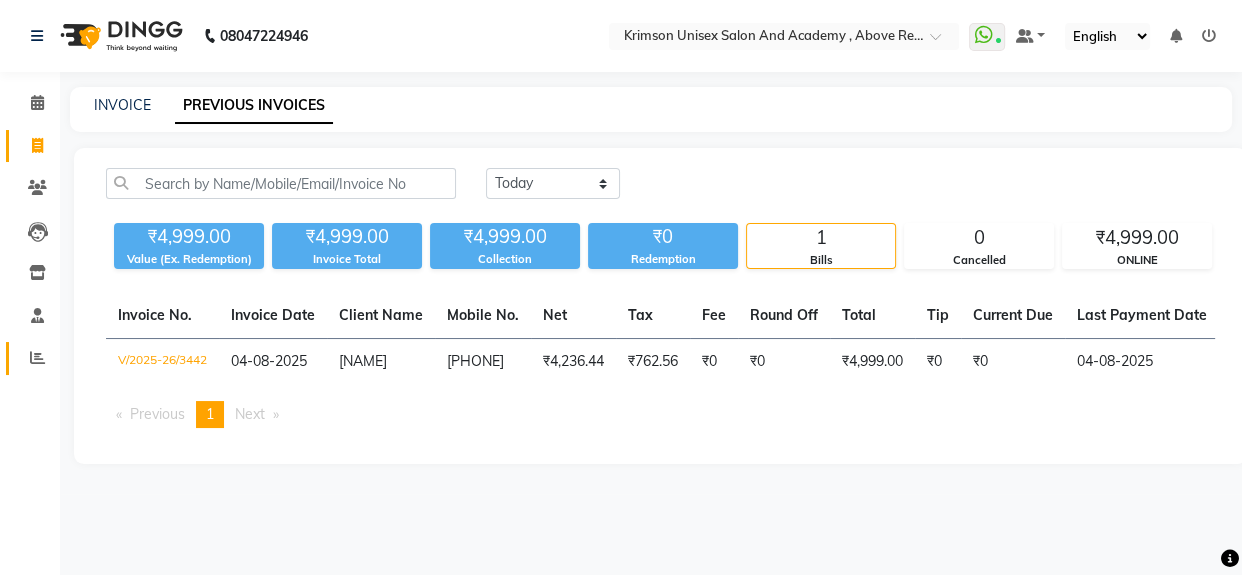 click 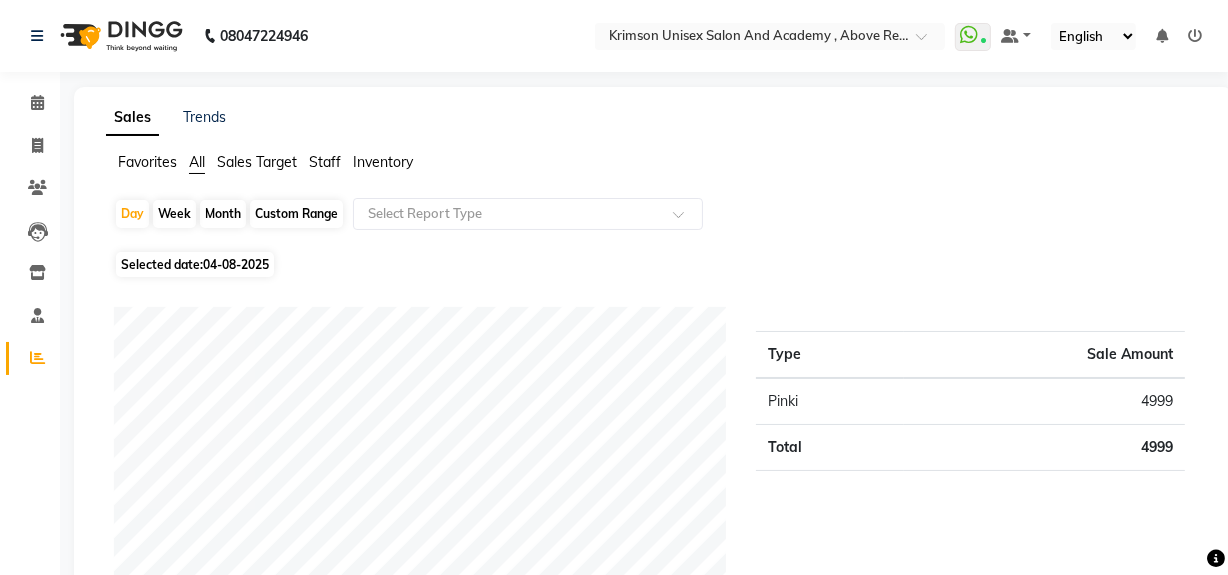 click on "Staff" 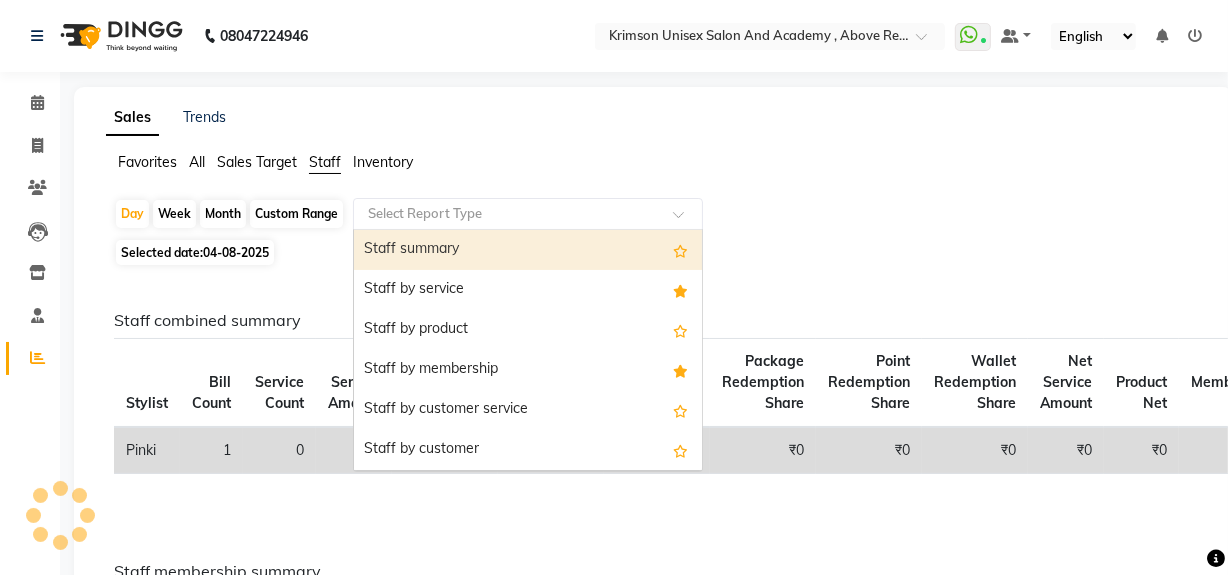 click 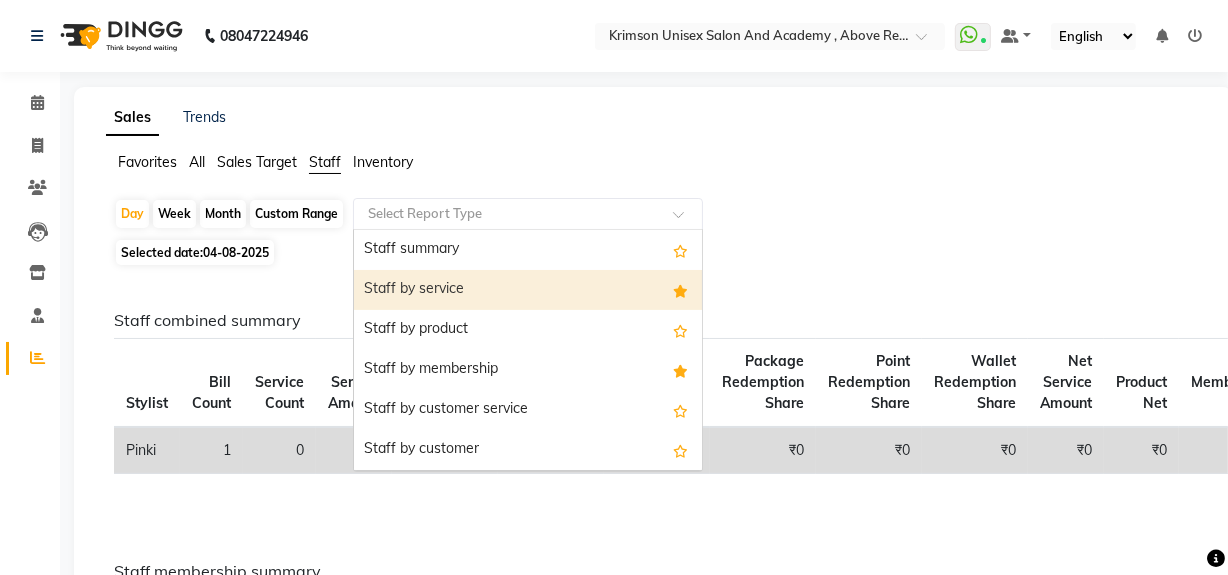 click on "Staff by service" at bounding box center [528, 290] 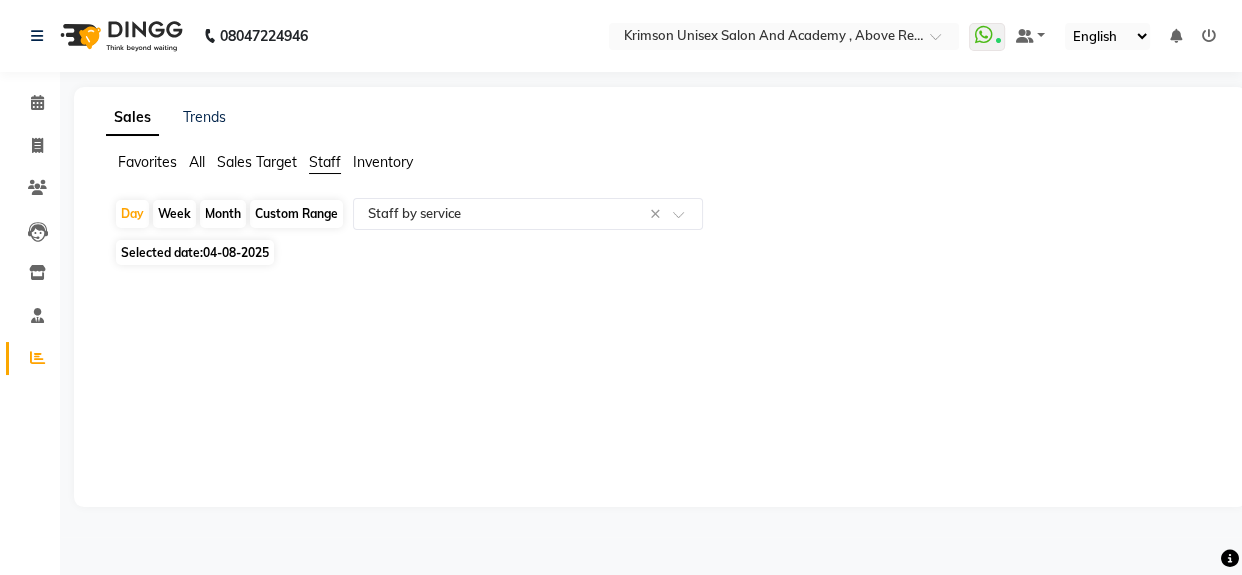 click on "Custom Range" 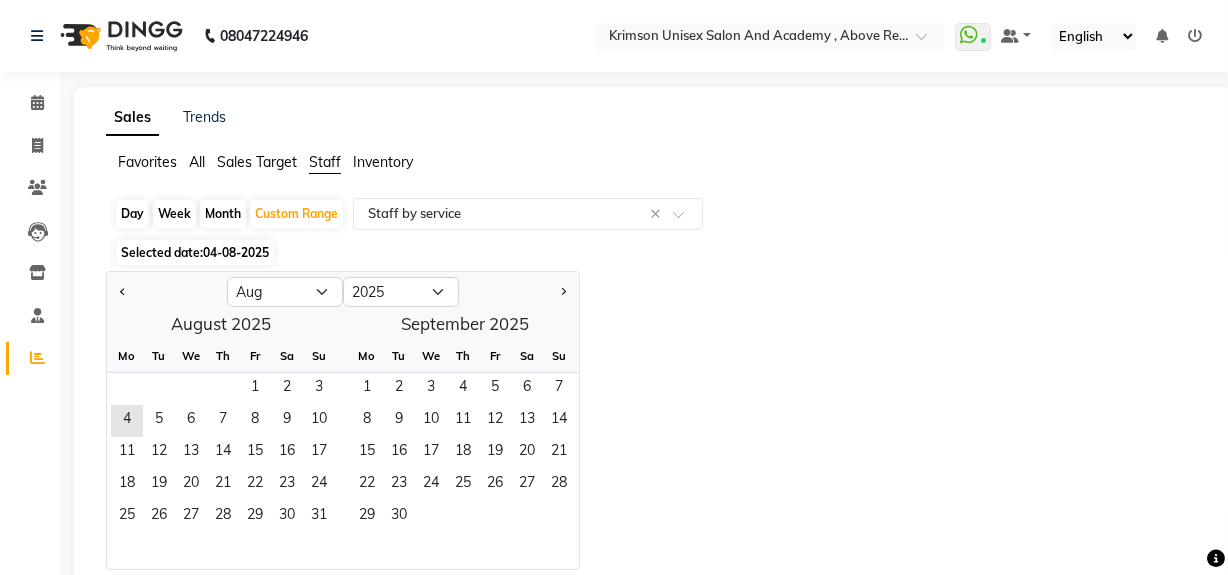 click on "Day" 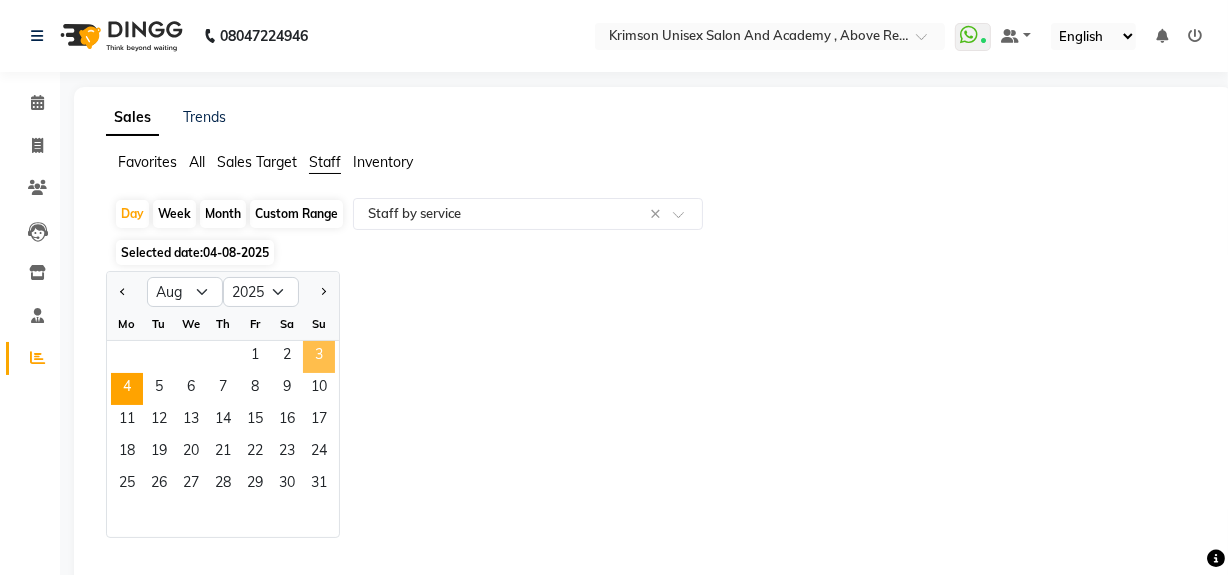 click on "3" 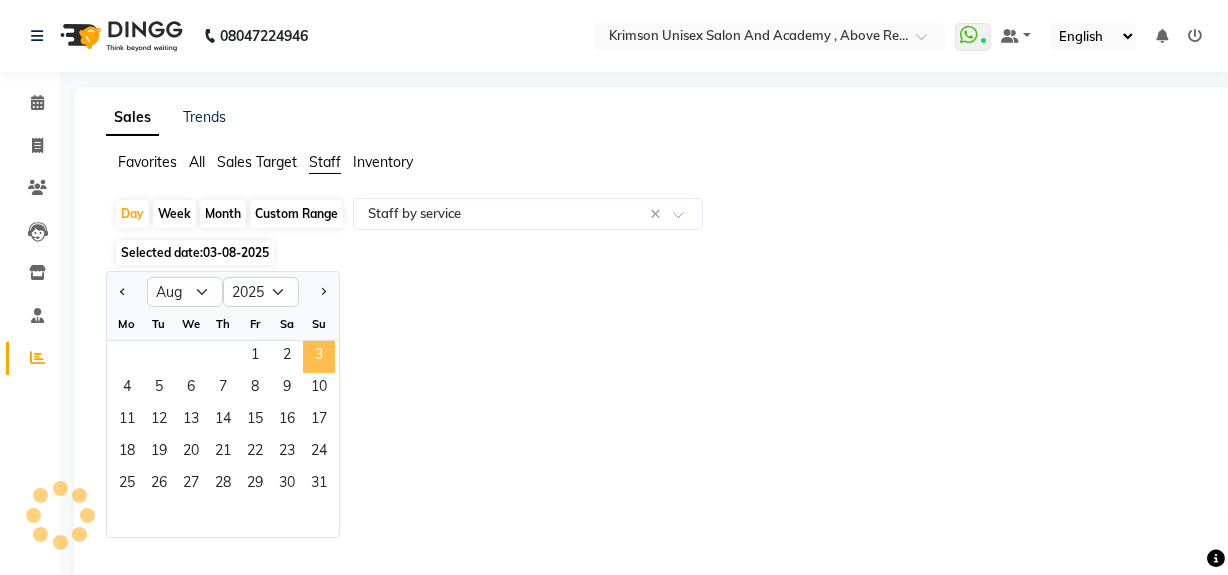 select on "csv" 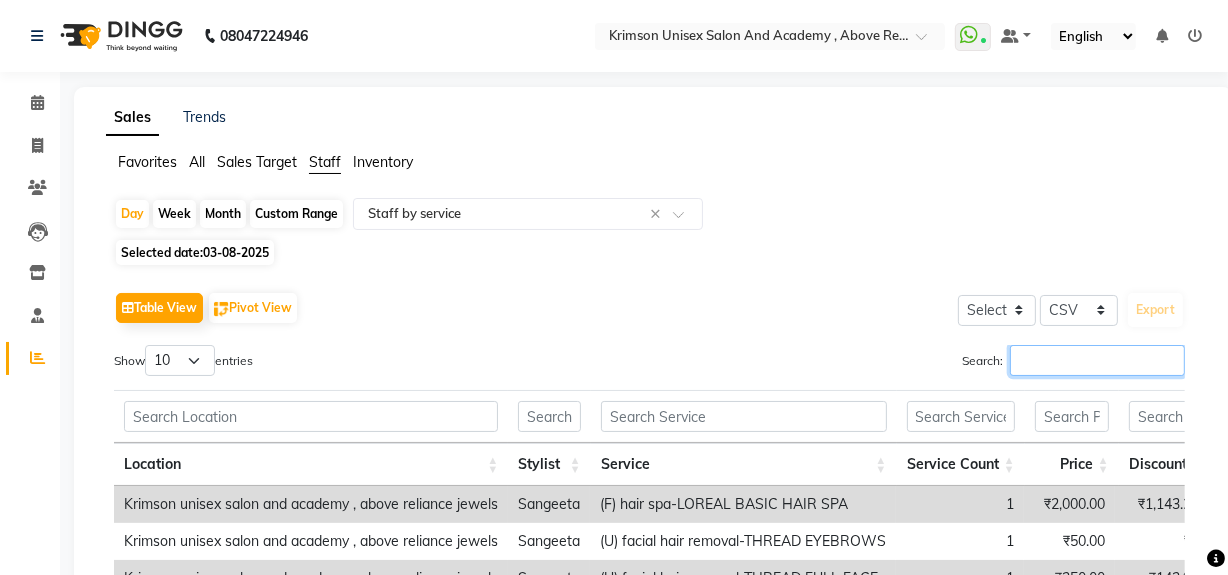 click on "Search:" at bounding box center (1097, 360) 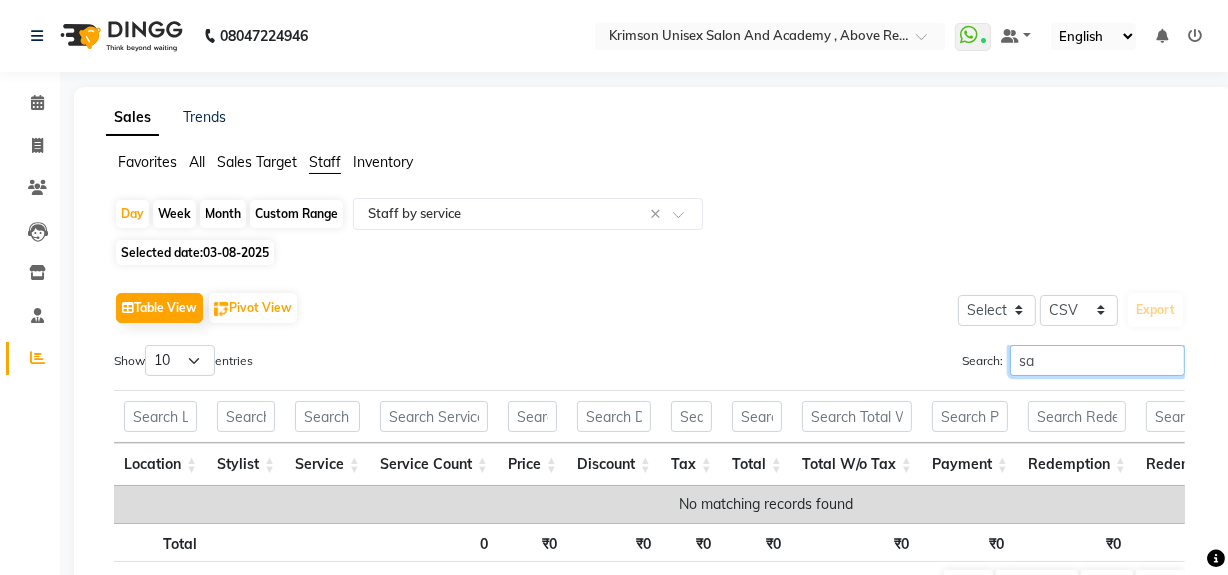 type on "s" 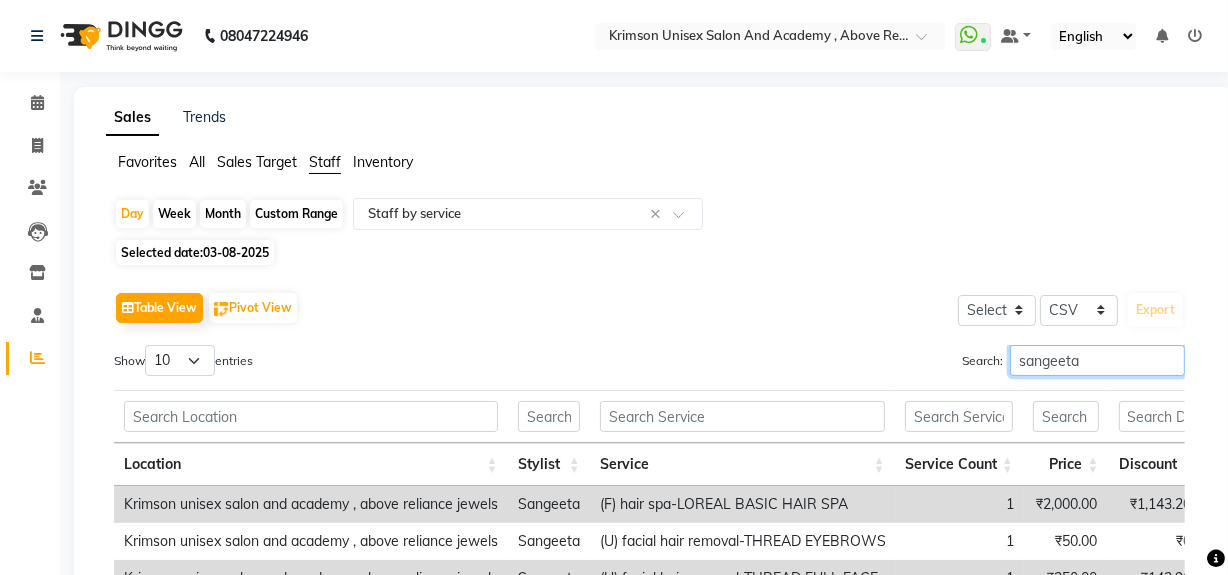 scroll, scrollTop: 310, scrollLeft: 0, axis: vertical 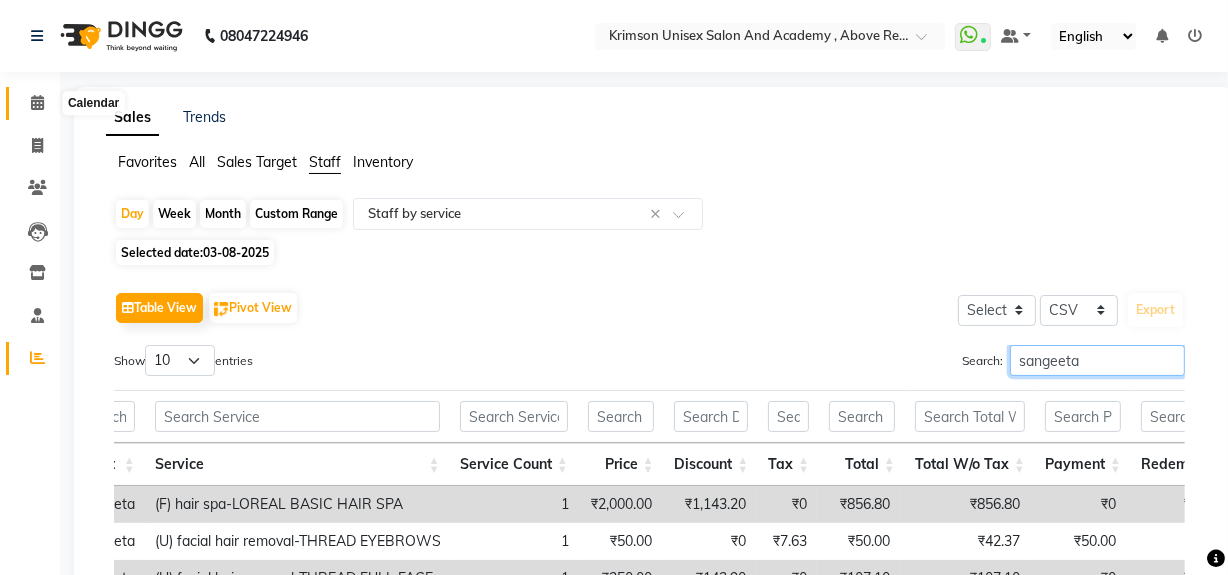 type on "sangeeta" 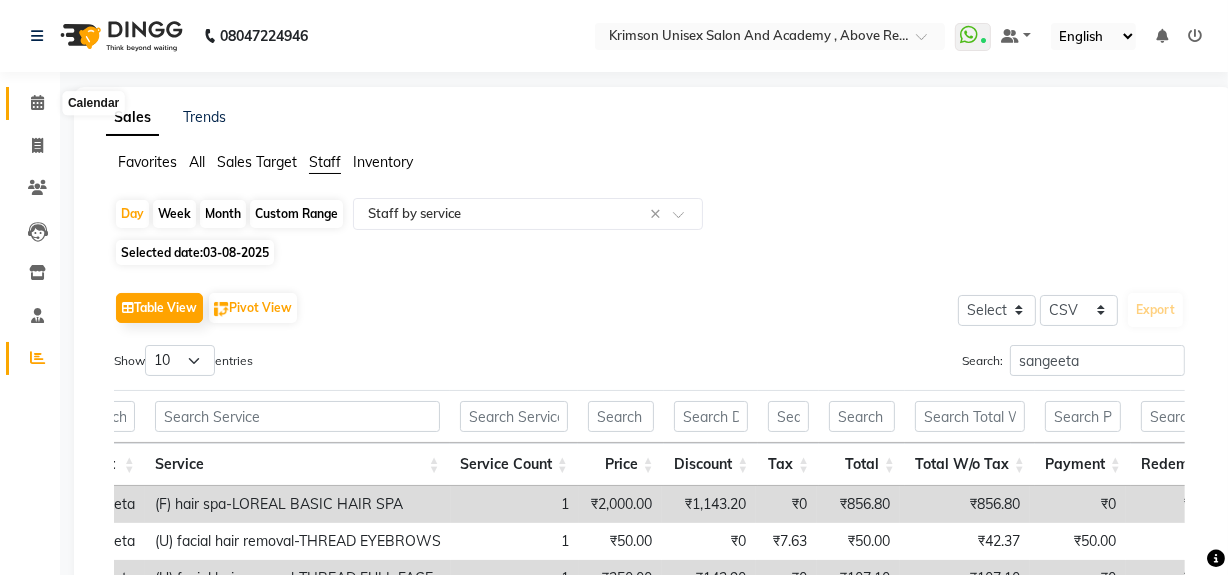 click 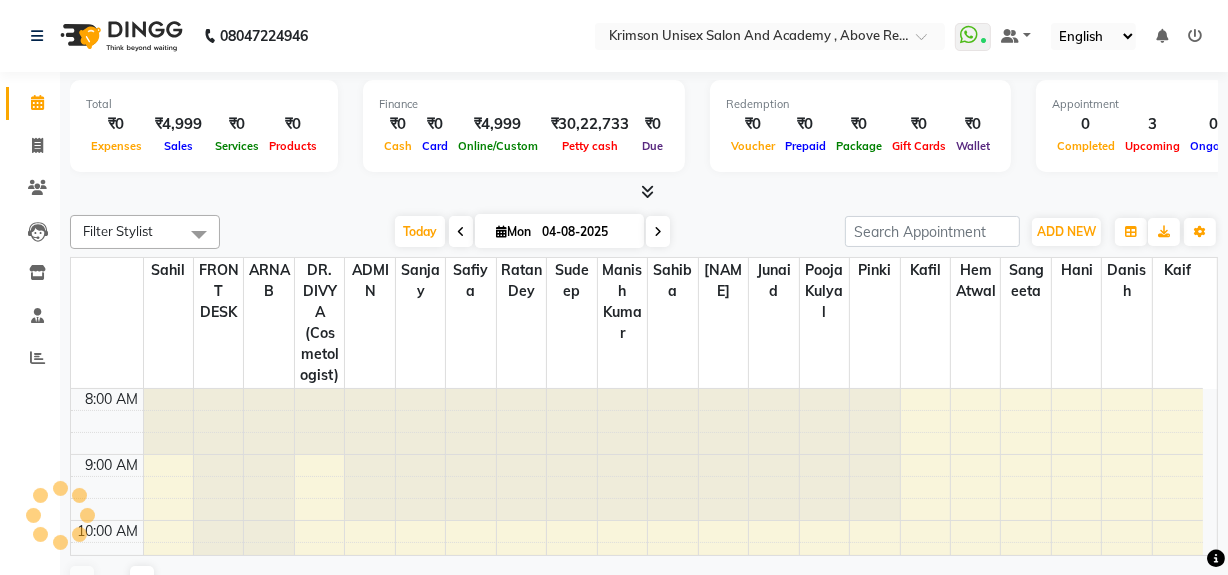 scroll, scrollTop: 0, scrollLeft: 0, axis: both 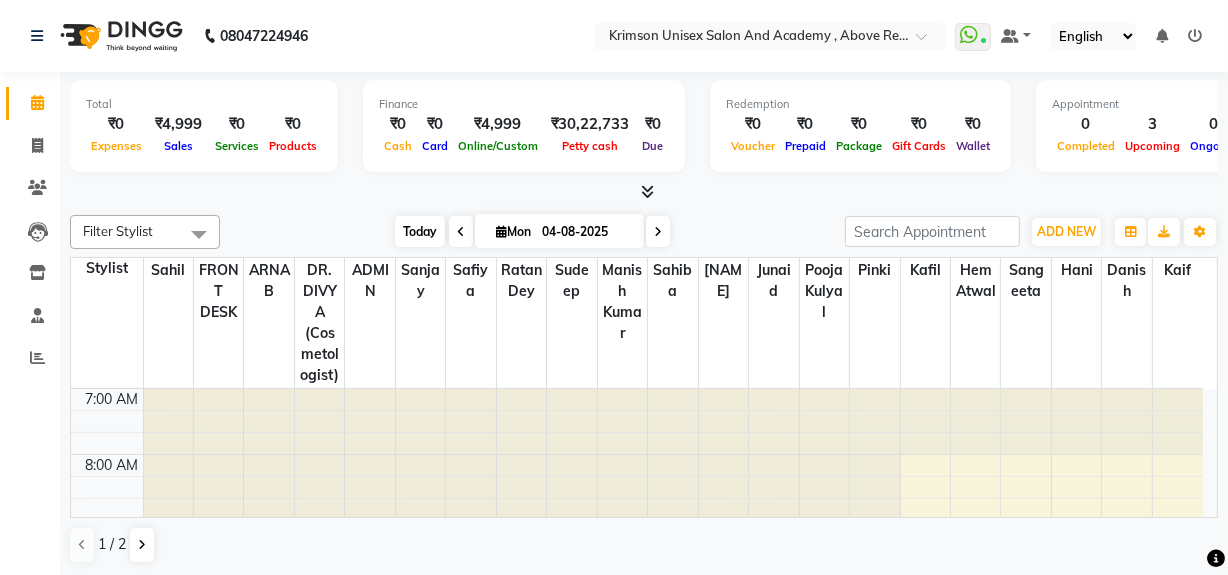click on "Today" at bounding box center (420, 231) 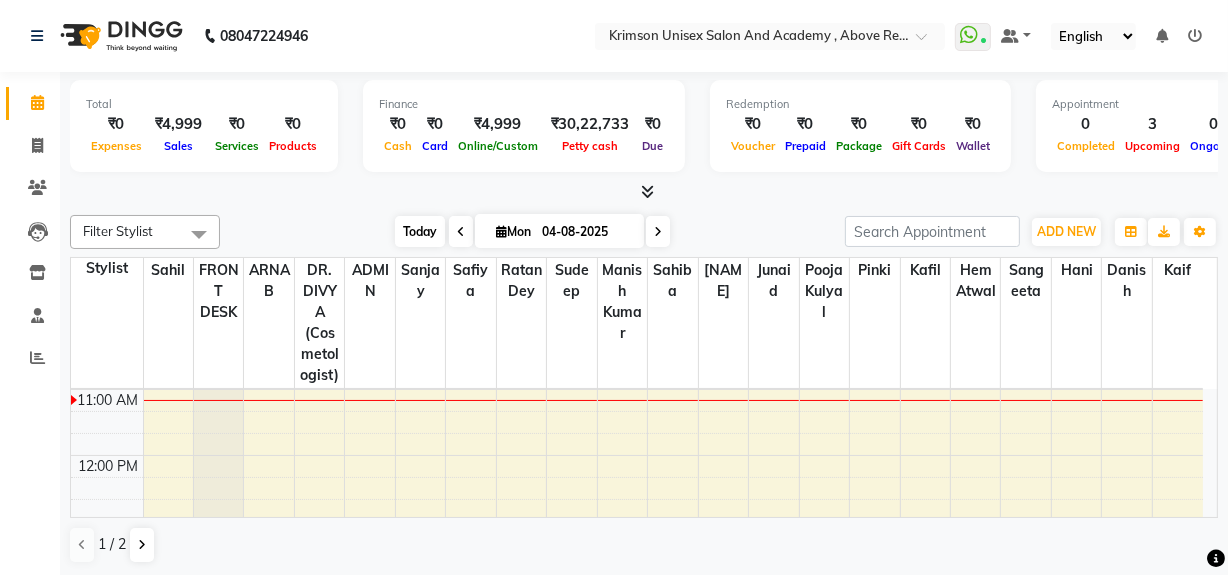 click on "Today" at bounding box center [420, 231] 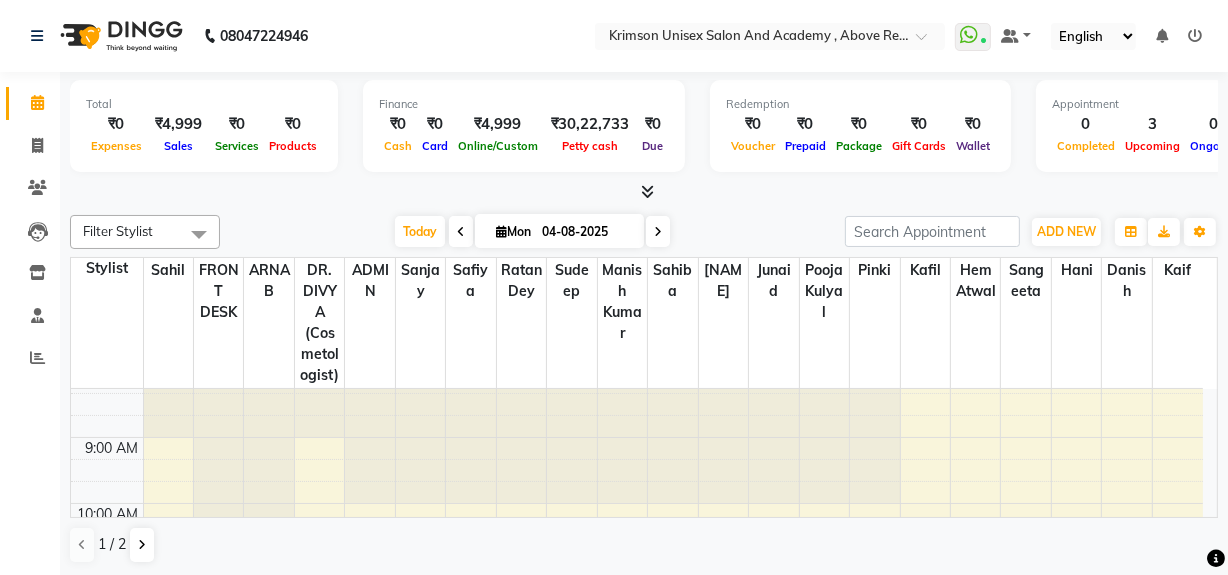 scroll, scrollTop: 0, scrollLeft: 0, axis: both 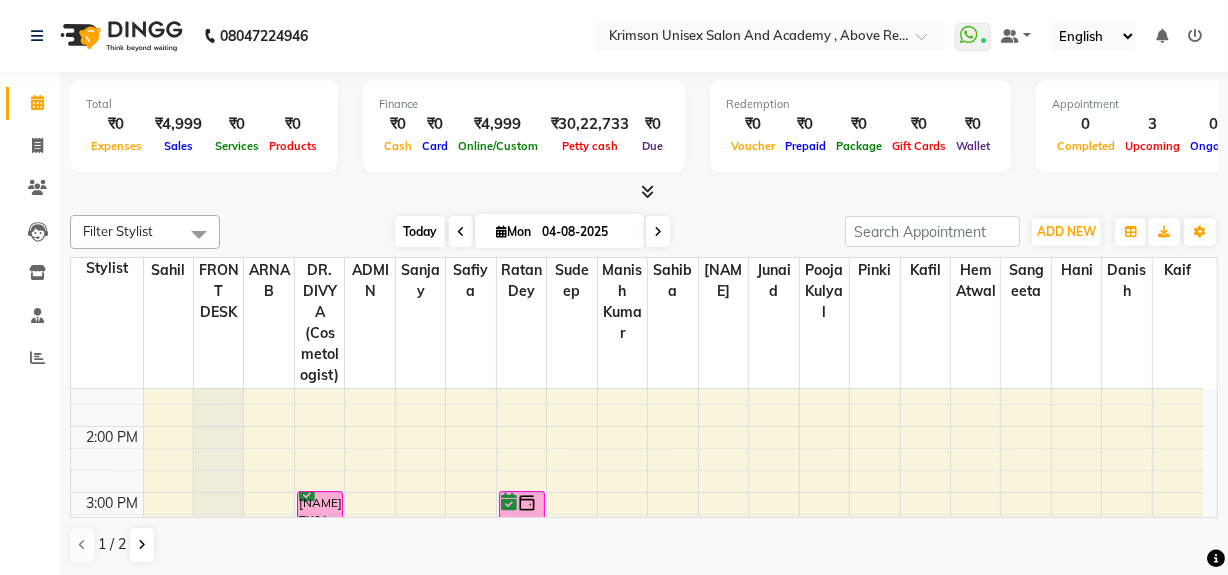 click on "Today" at bounding box center (420, 231) 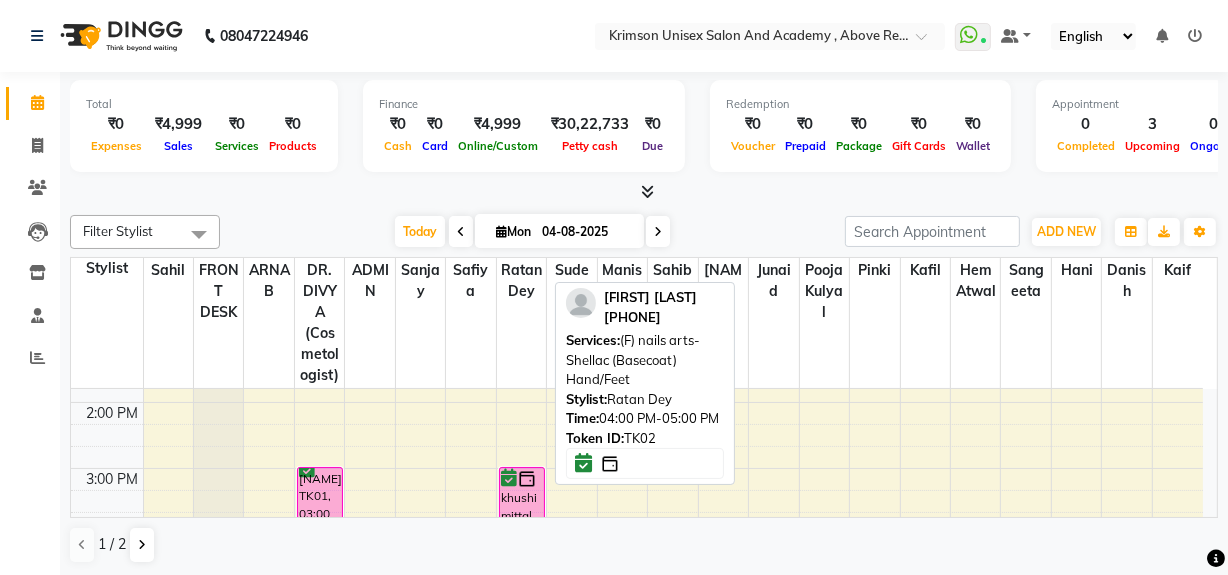 scroll, scrollTop: 453, scrollLeft: 0, axis: vertical 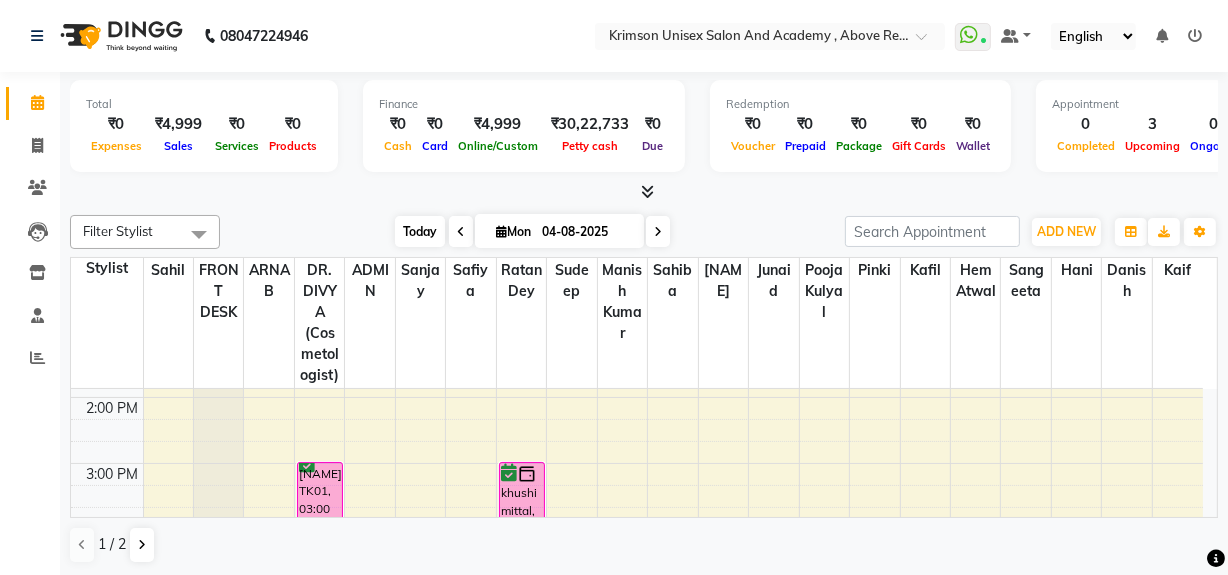click on "Today" at bounding box center (420, 231) 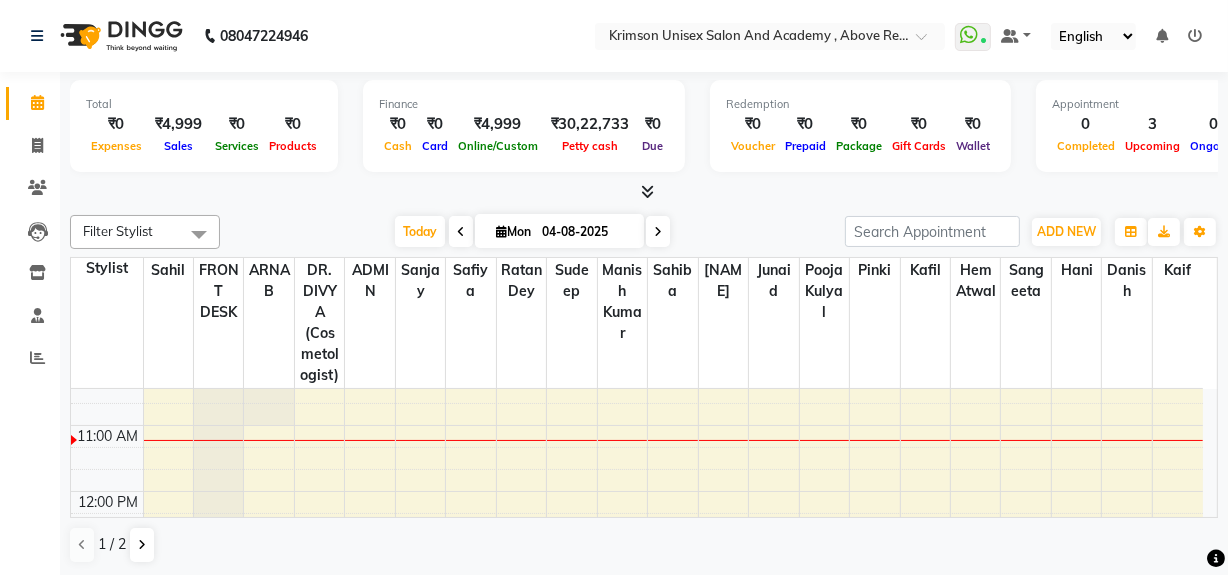 scroll, scrollTop: 227, scrollLeft: 0, axis: vertical 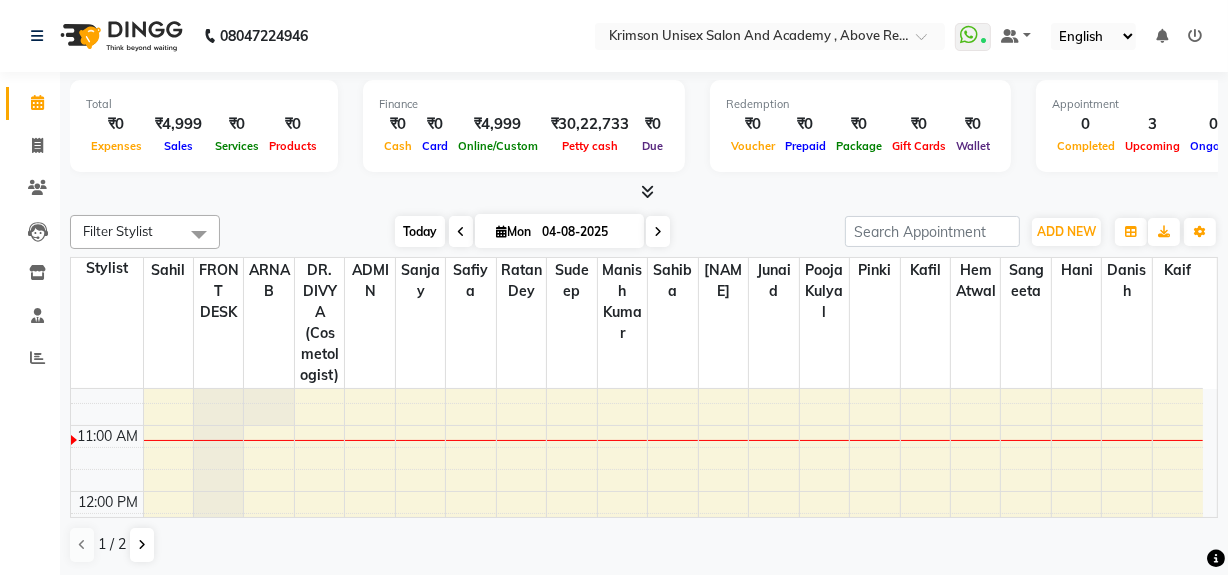 click on "Today" at bounding box center (420, 231) 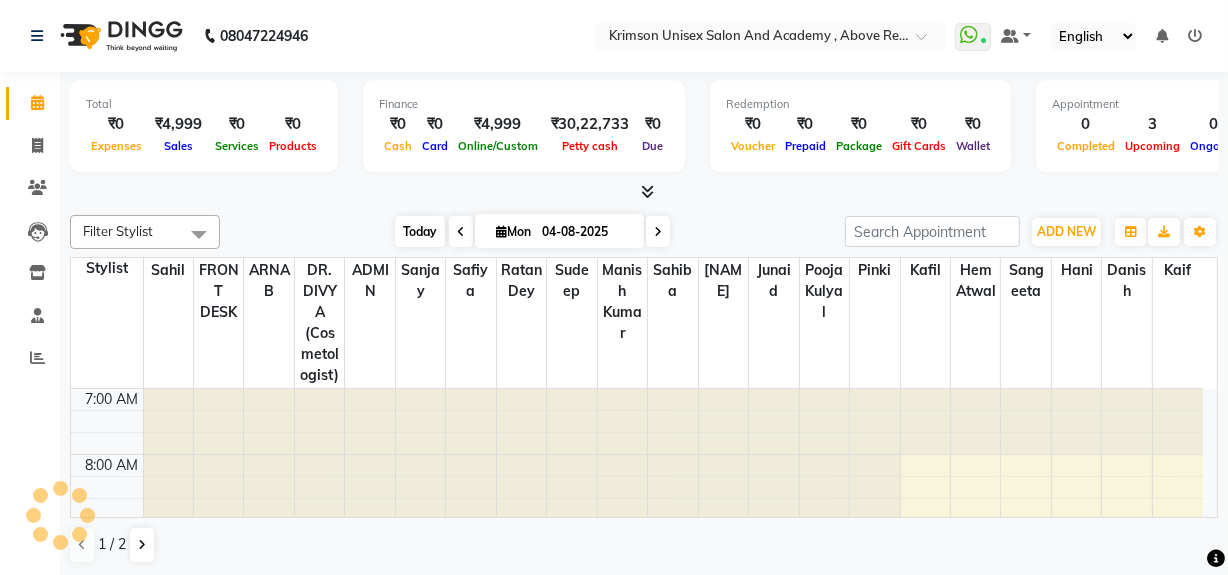 scroll, scrollTop: 263, scrollLeft: 0, axis: vertical 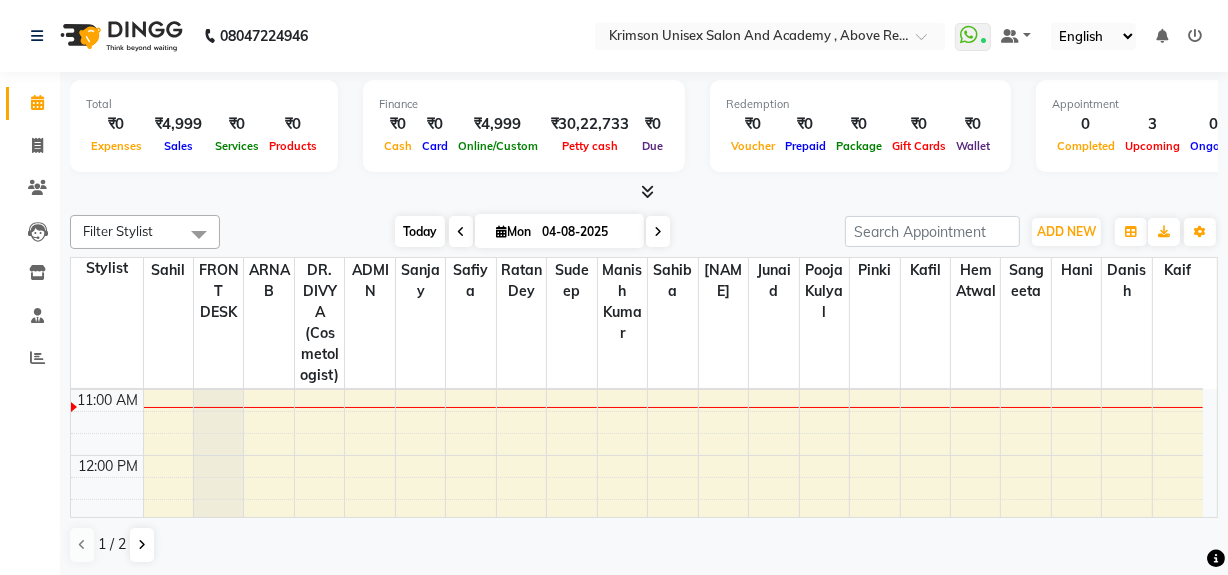 click on "Today" at bounding box center (420, 231) 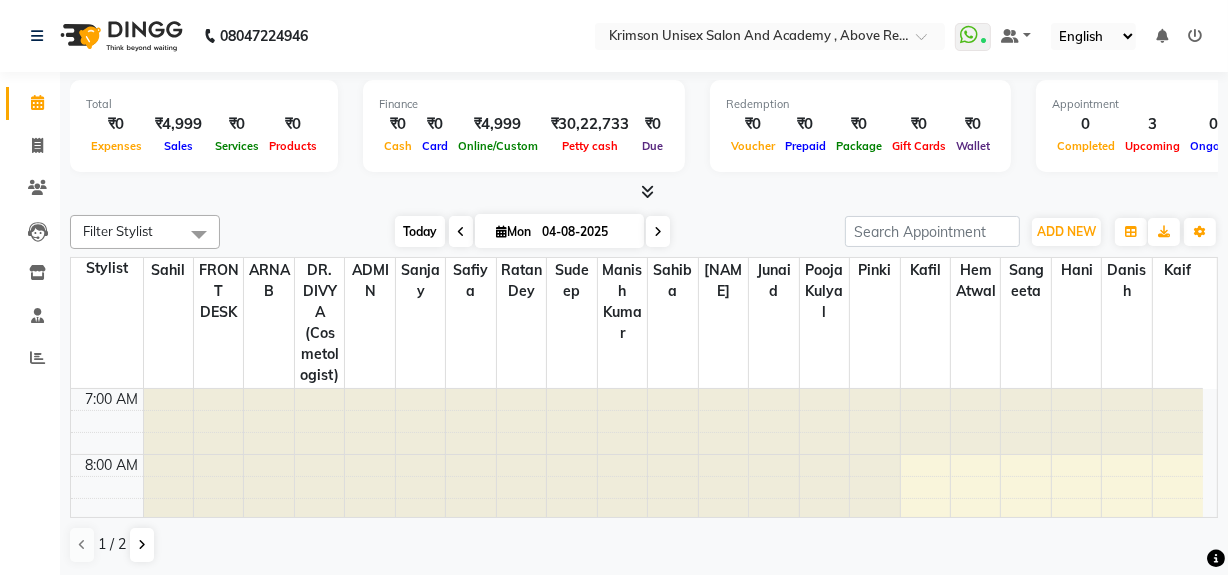 scroll, scrollTop: 263, scrollLeft: 0, axis: vertical 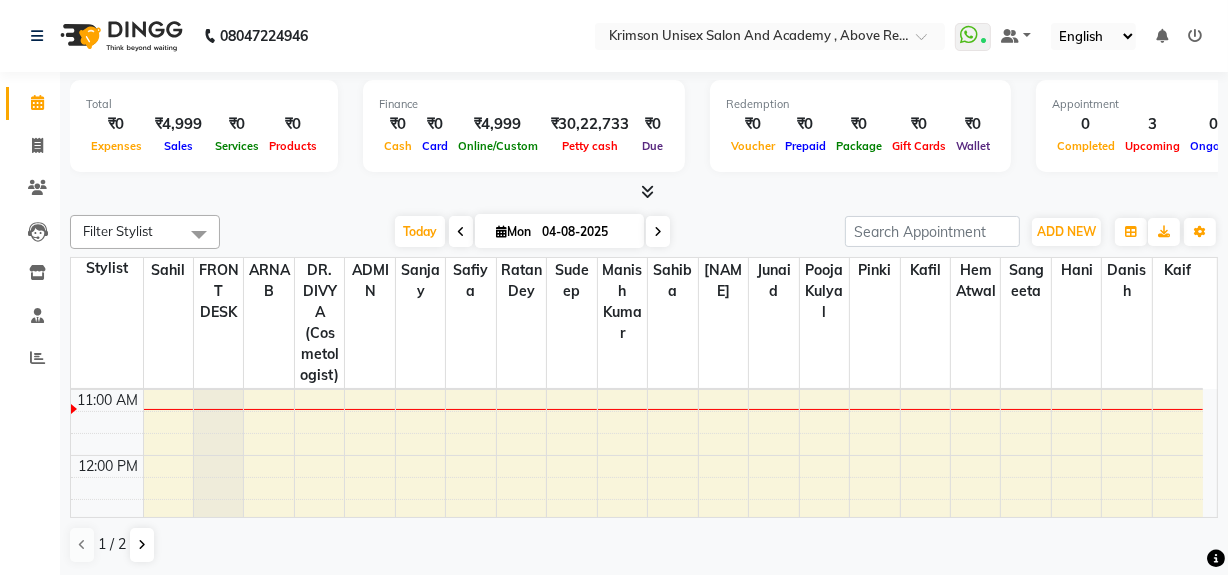 click on "Filter Stylist Select All ADMIN ARNAB Babita Danish DR. DIVYA (cosmetologist) FRONT DESK Hani Hem Atwal junaid  Kafil Kaif Manish Kumar Pinki  Pooja kulyal Ratan Dey safiya sahiba Sahil Sangeeta sanjay Sudeep Varsha Today  Mon 04-08-2025 Toggle Dropdown Add Appointment Add Invoice Add Client Toggle Dropdown Add Appointment Add Invoice Add Client ADD NEW Toggle Dropdown Add Appointment Add Invoice Add Client Filter Stylist Select All ADMIN ARNAB Babita Danish DR. DIVYA (cosmetologist) FRONT DESK Hani Hem Atwal junaid  Kafil Kaif Manish Kumar Pinki  Pooja kulyal Ratan Dey safiya sahiba Sahil Sangeeta sanjay Sudeep Varsha Group By  Staff View   Room View  View as Vertical  Vertical - Week View  Horizontal  Horizontal - Week View  List  Toggle Dropdown Calendar Settings Manage Tags   Arrange Stylists   Reset Stylists  Full Screen  Show Available Stylist  Appointment Form Zoom 75% Staff/Room Display Count 21" at bounding box center [644, 232] 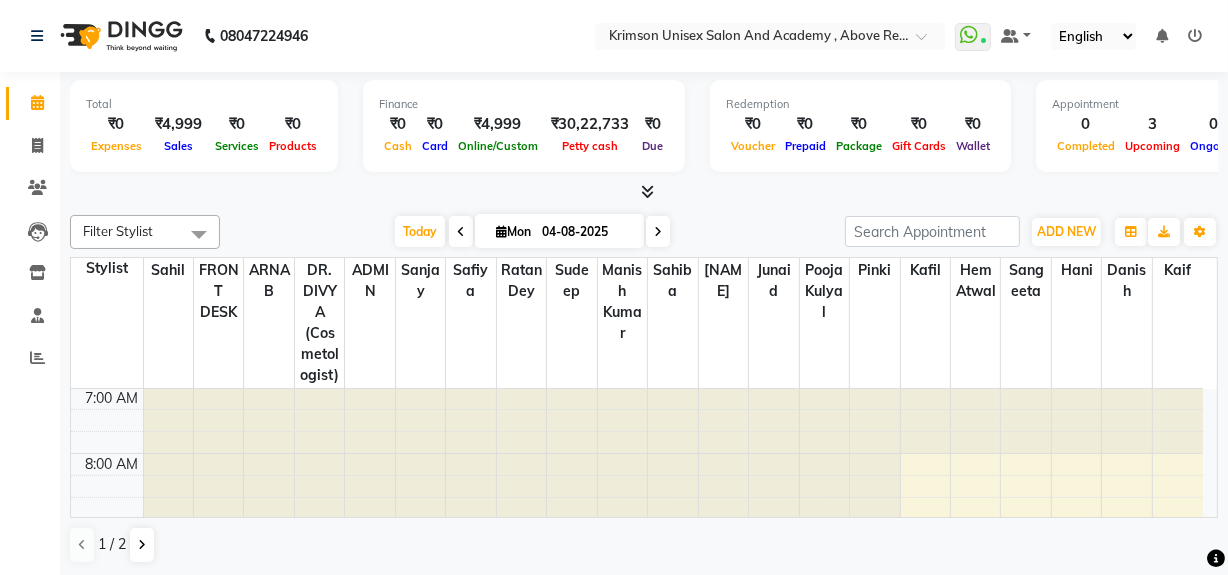 scroll, scrollTop: 0, scrollLeft: 0, axis: both 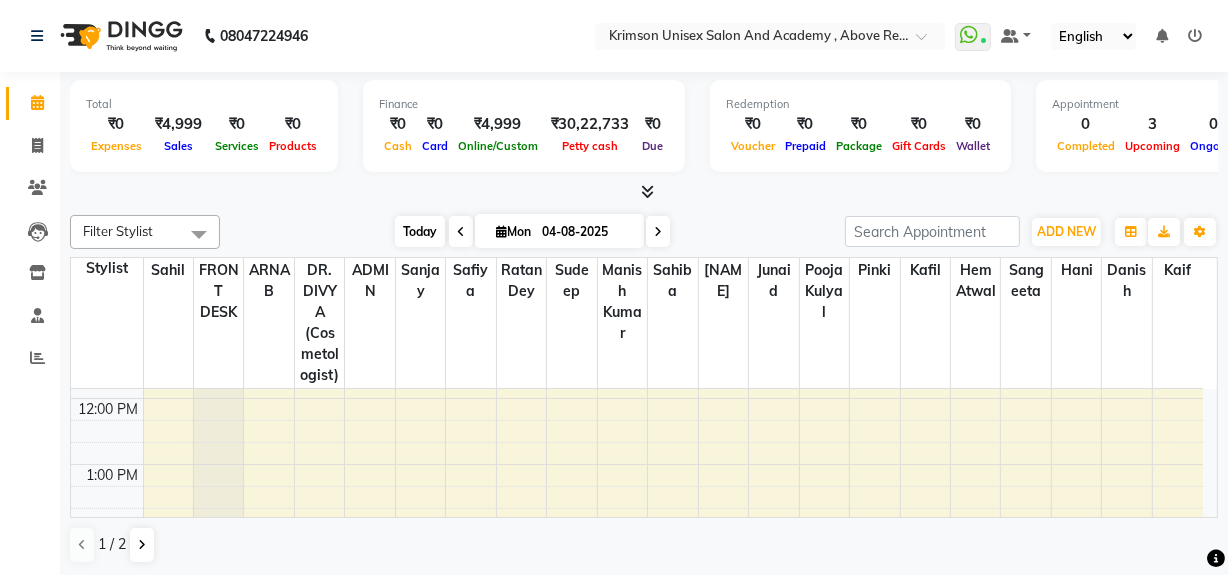 click on "Today" at bounding box center [420, 231] 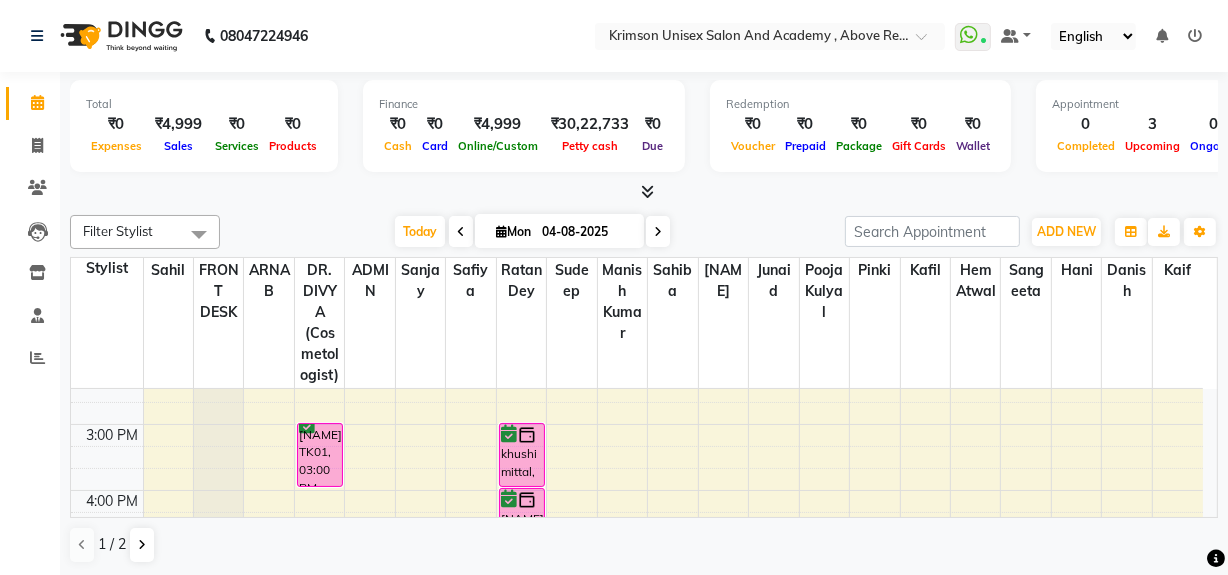 scroll, scrollTop: 489, scrollLeft: 0, axis: vertical 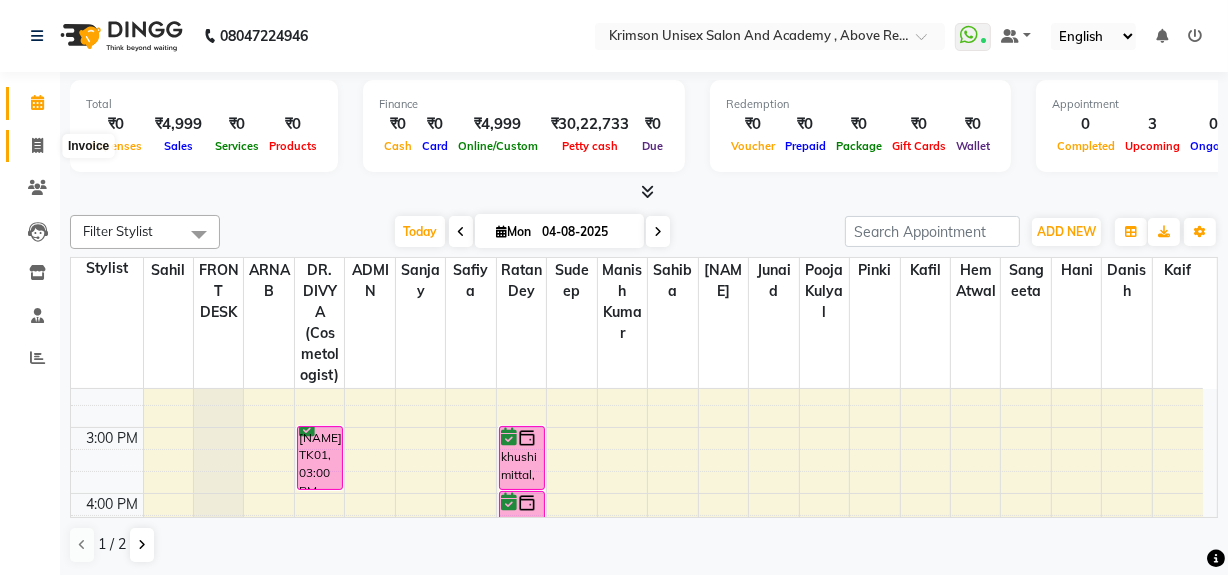 click 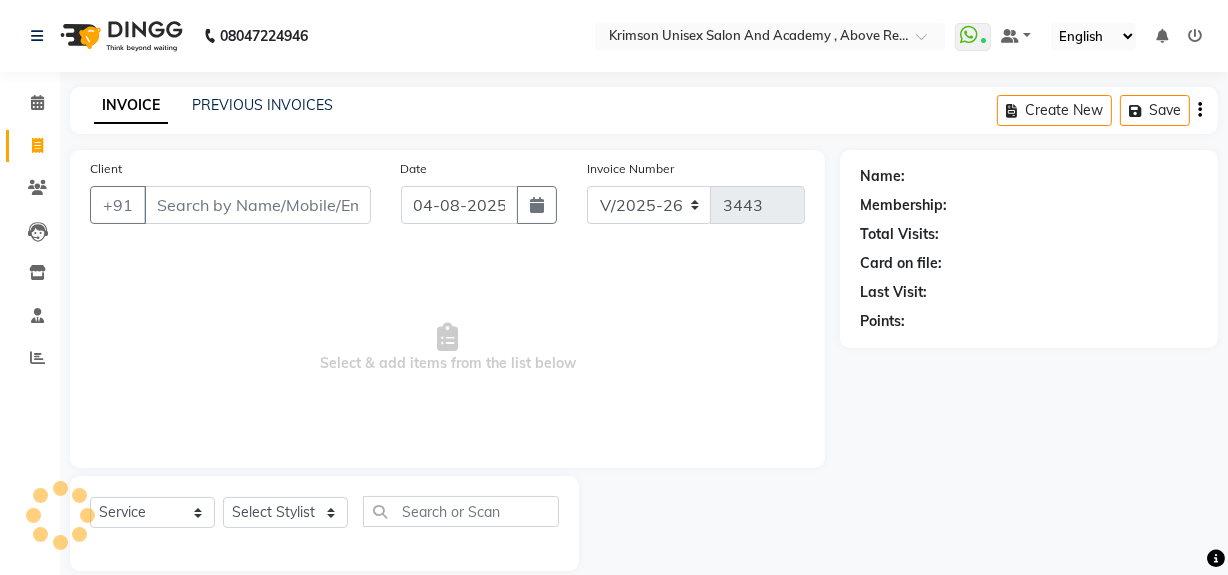 click on "Client" at bounding box center (257, 205) 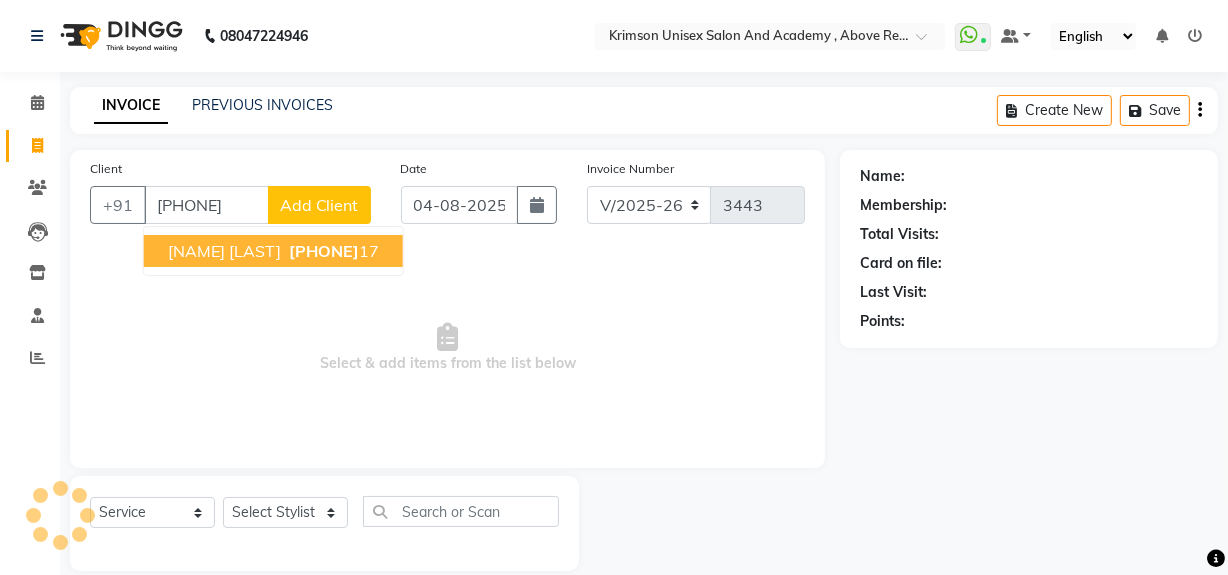type on "7983819517" 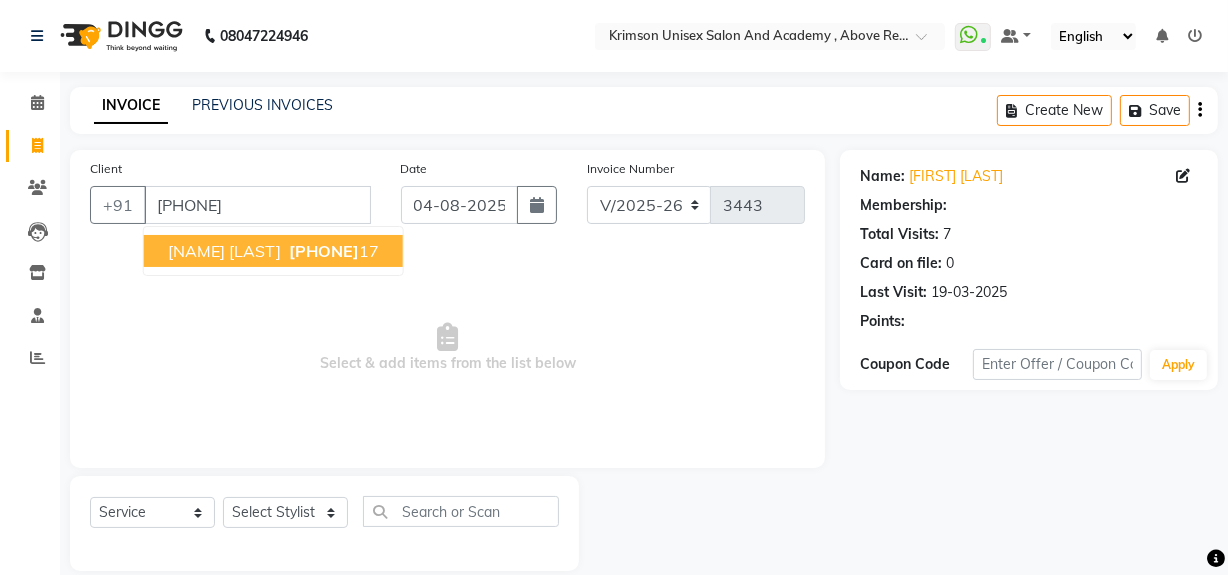 select on "1: Object" 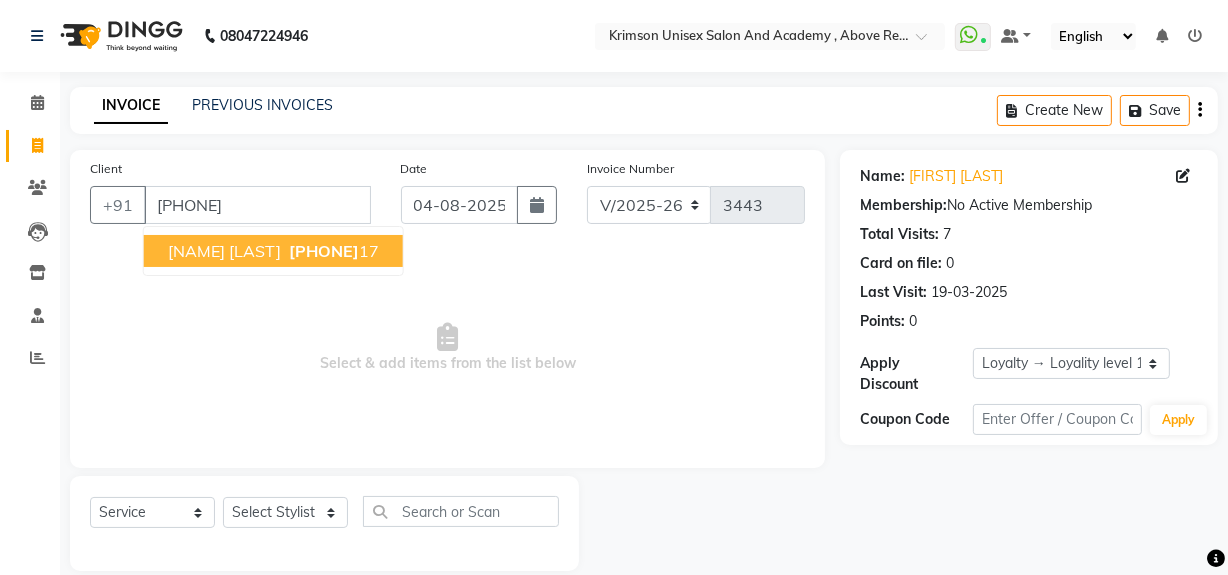 click on "rajat agarwal" at bounding box center (224, 251) 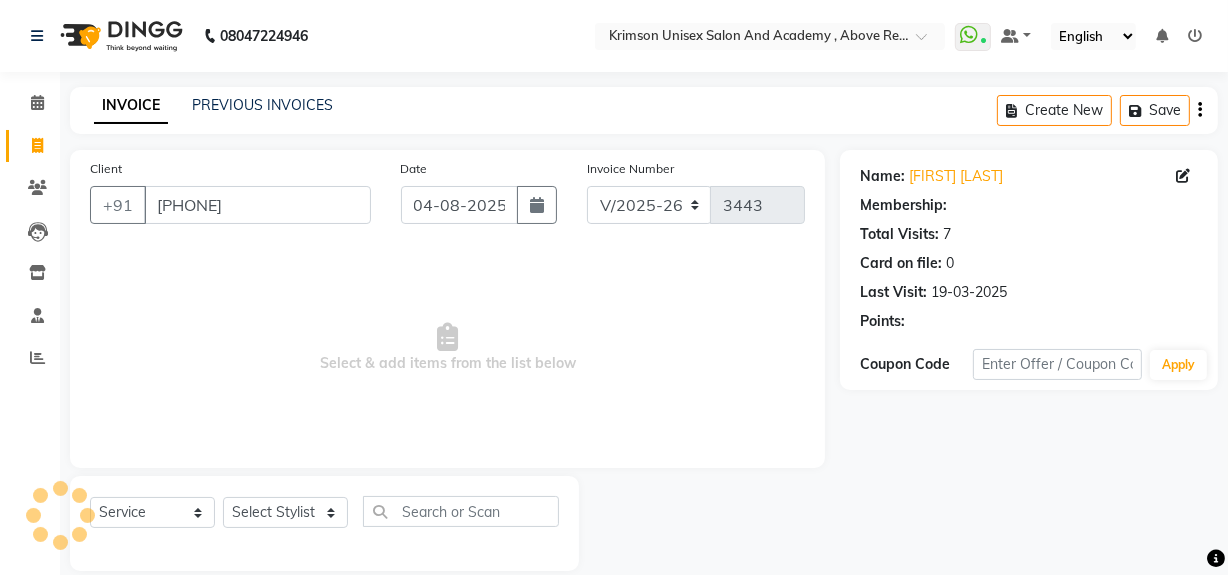 select on "1: Object" 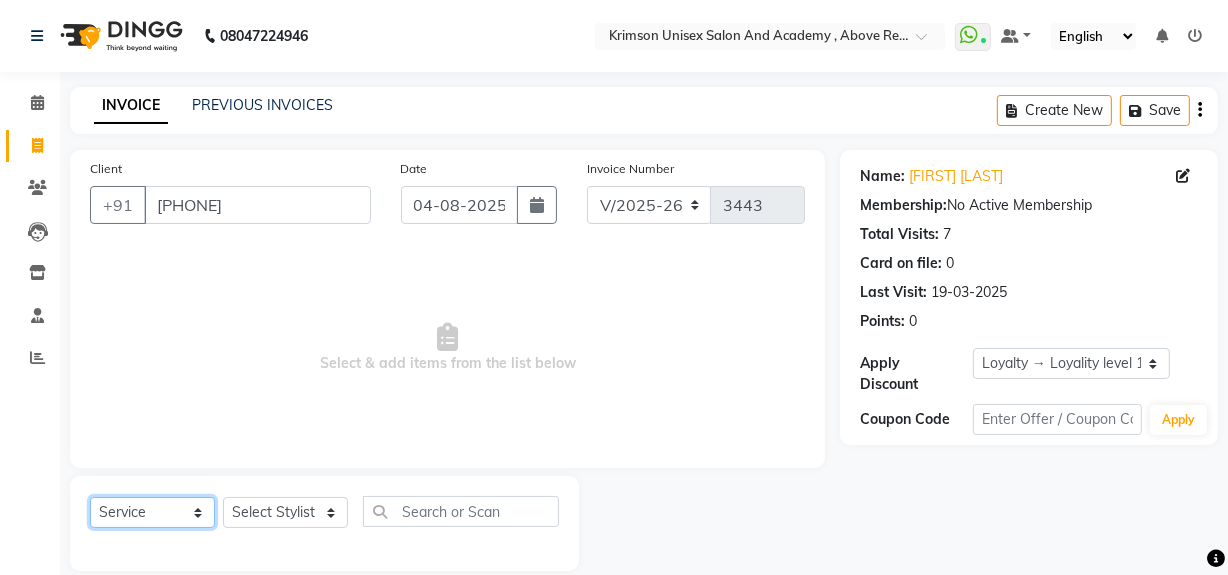click on "Select  Service  Product  Membership  Package Voucher Prepaid Gift Card" 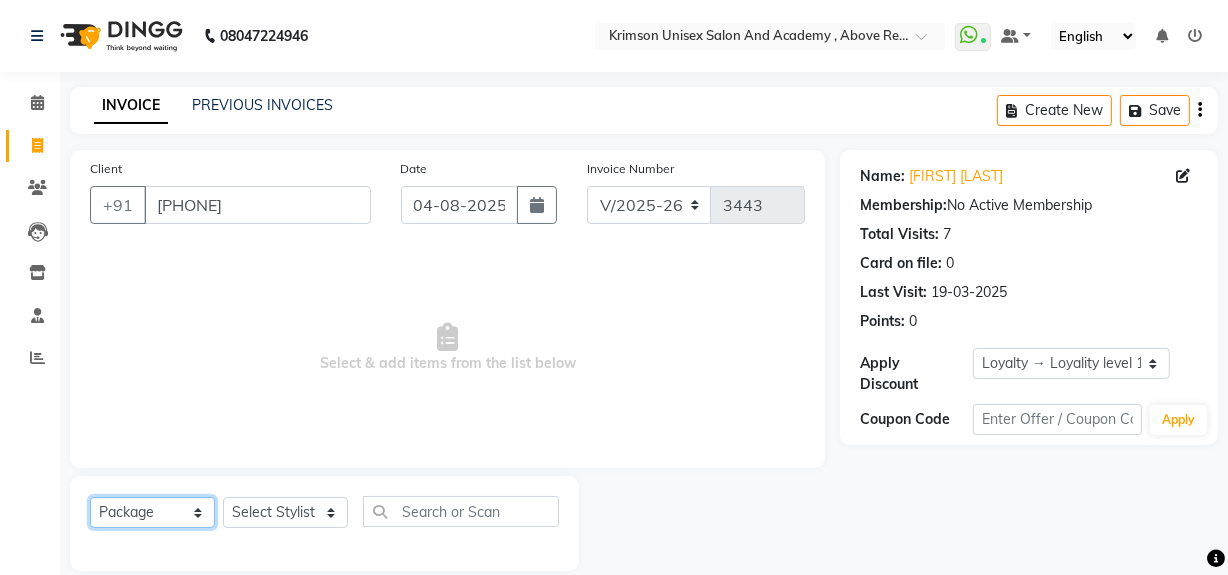 click on "Select  Service  Product  Membership  Package Voucher Prepaid Gift Card" 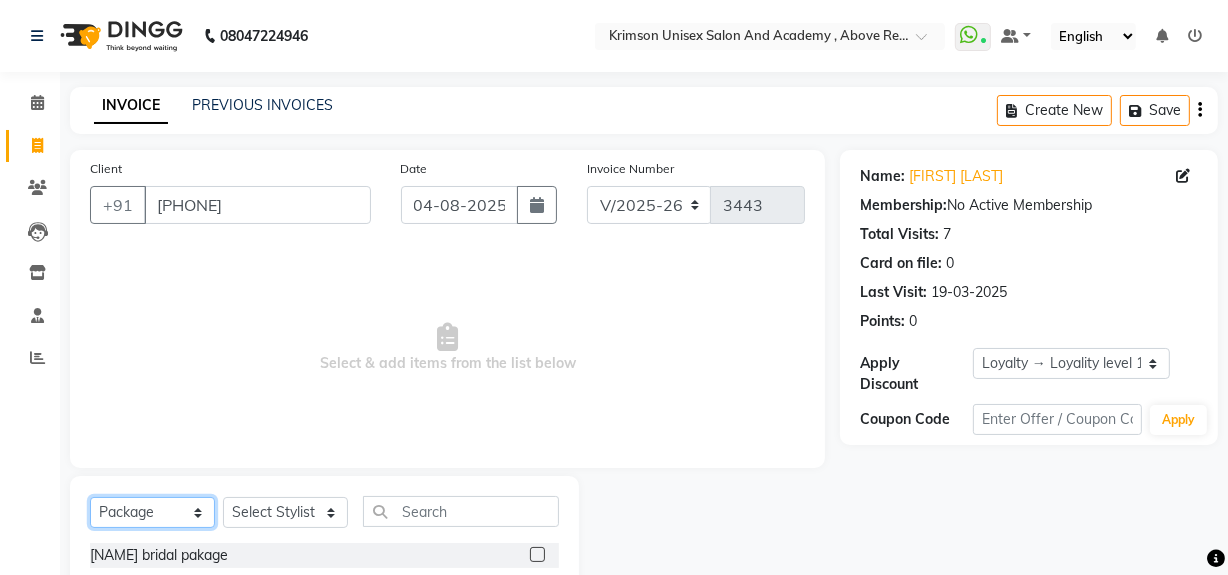 click on "Select  Service  Product  Membership  Package Voucher Prepaid Gift Card" 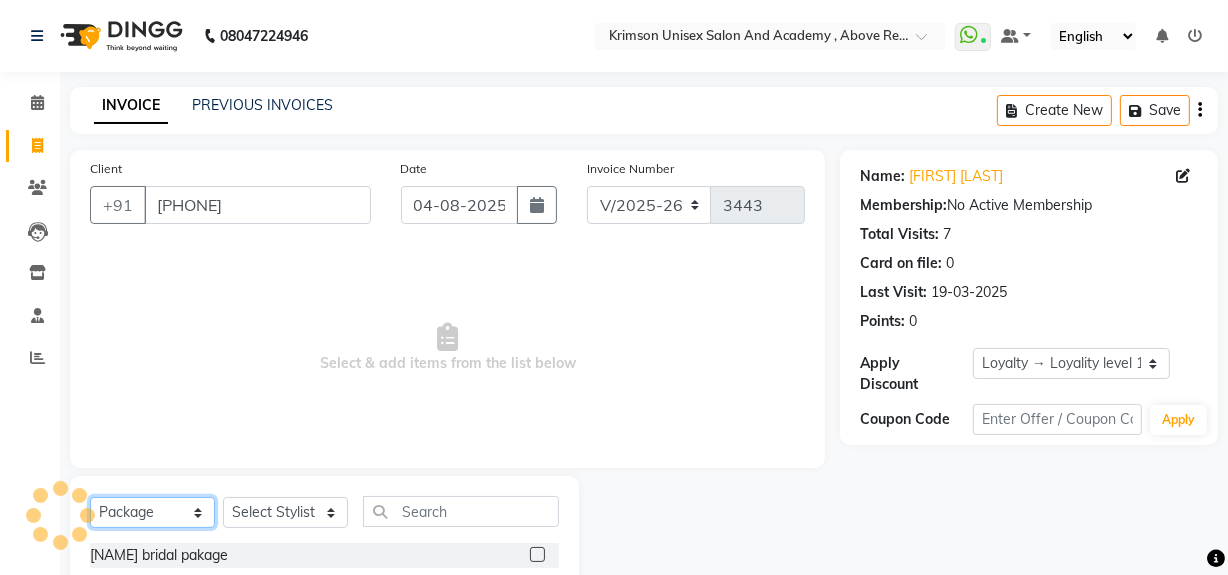 select on "service" 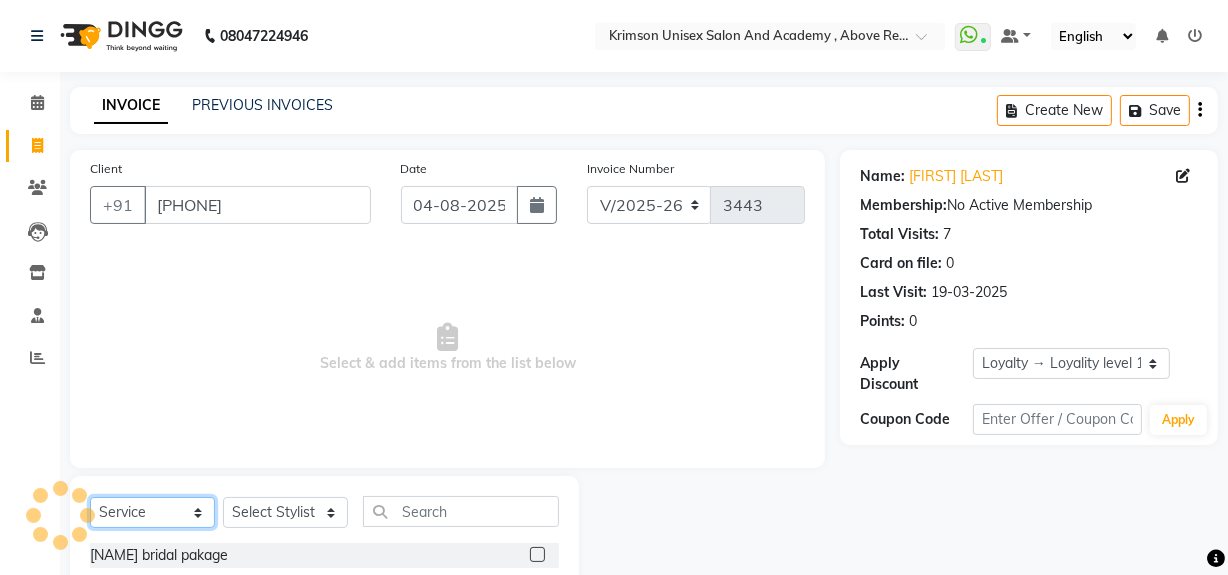 click on "Select  Service  Product  Membership  Package Voucher Prepaid Gift Card" 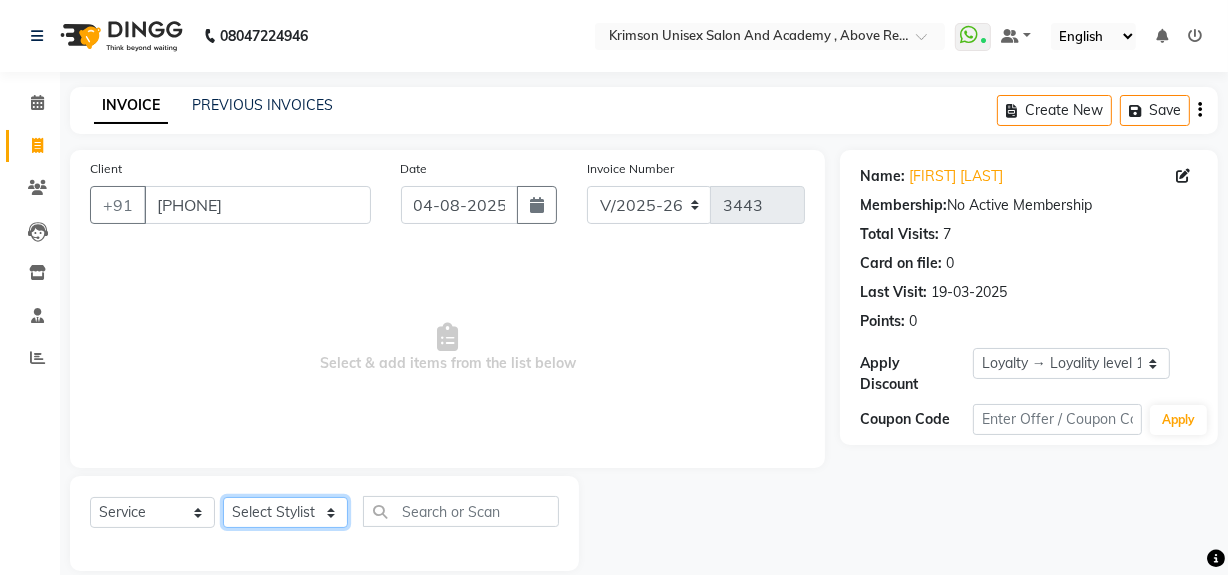 click on "Select Stylist ADMIN ARNAB Babita Danish DR. DIVYA (cosmetologist) FRONT DESK Hani Hem Atwal junaid  Kafil Kaif Manish Kumar Pinki  Pooja kulyal Ratan Dey safiya sahiba Sahil Sangeeta sanjay Sudeep Varsha" 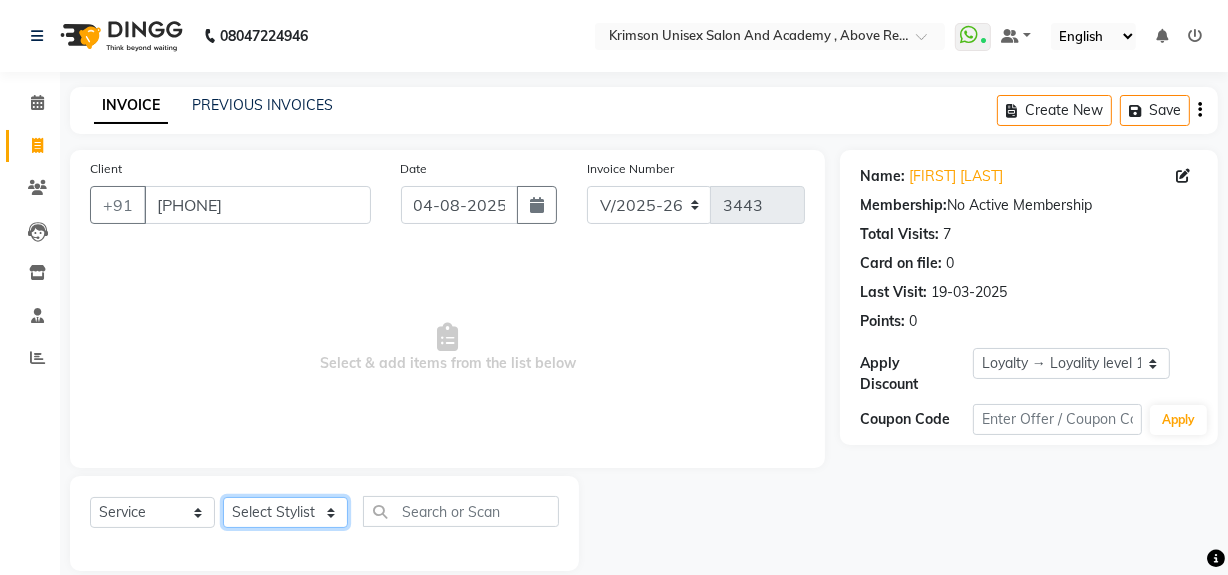select on "80963" 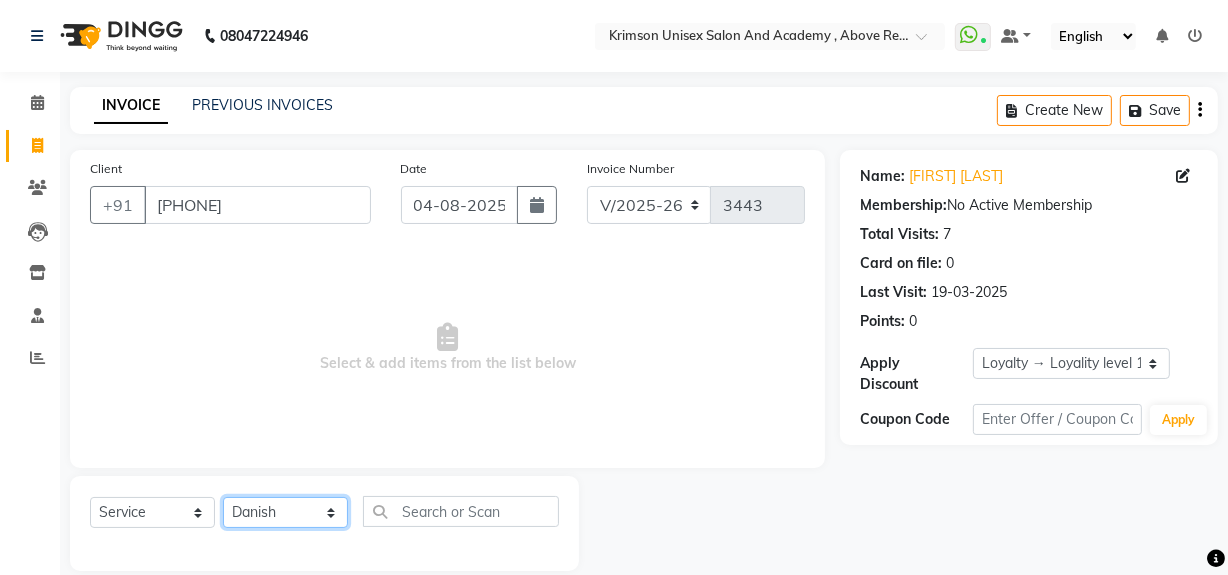 click on "Select Stylist ADMIN ARNAB Babita Danish DR. DIVYA (cosmetologist) FRONT DESK Hani Hem Atwal junaid  Kafil Kaif Manish Kumar Pinki  Pooja kulyal Ratan Dey safiya sahiba Sahil Sangeeta sanjay Sudeep Varsha" 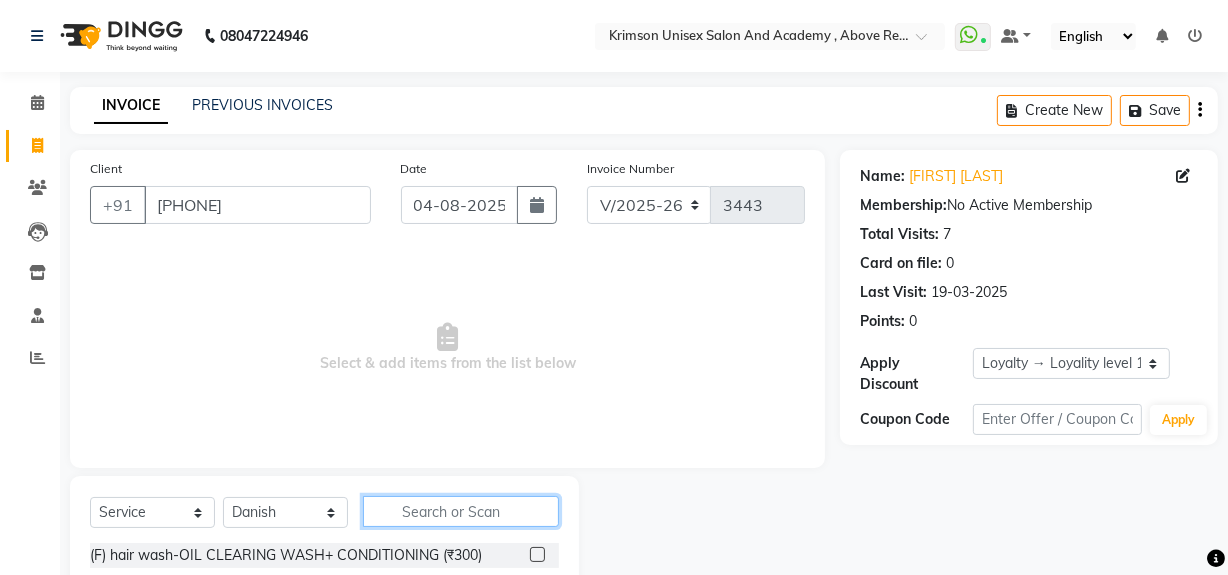 click 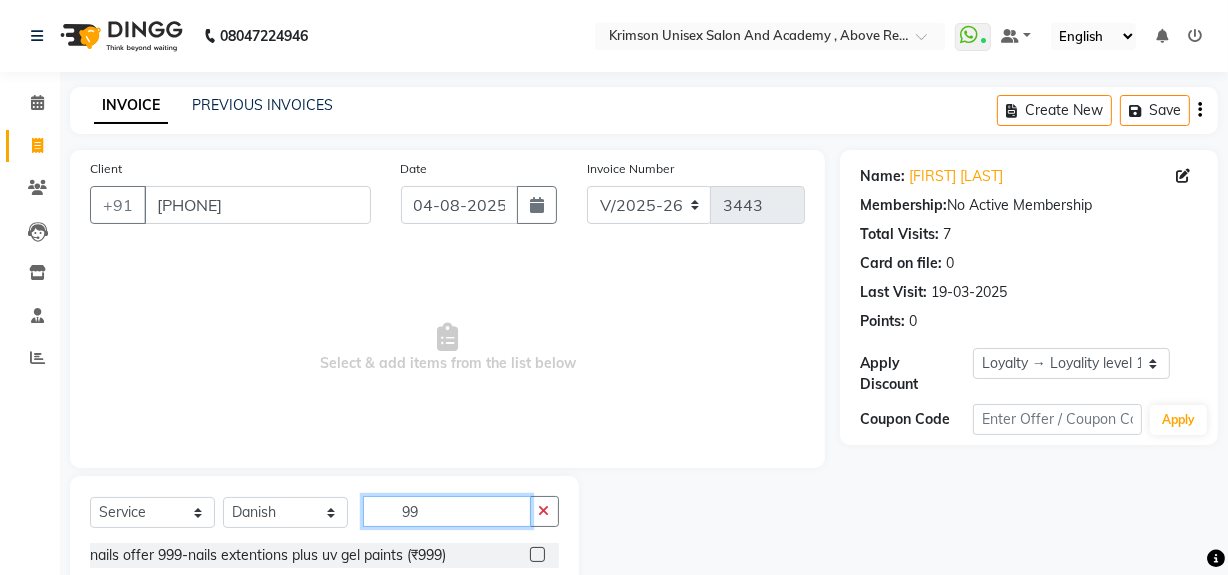 scroll, scrollTop: 226, scrollLeft: 0, axis: vertical 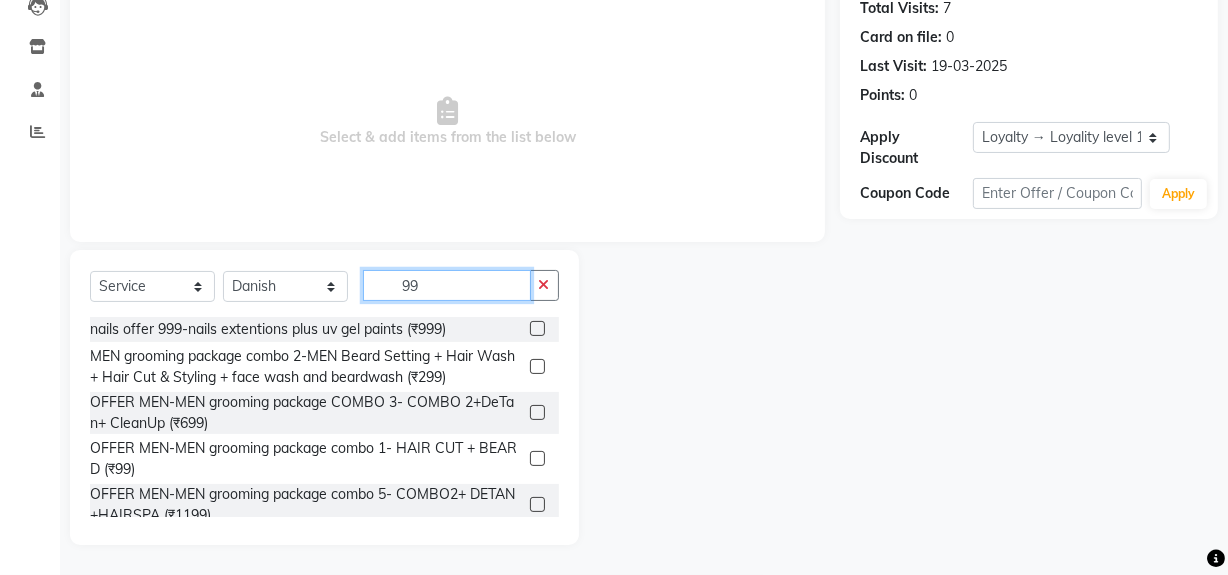 type on "99" 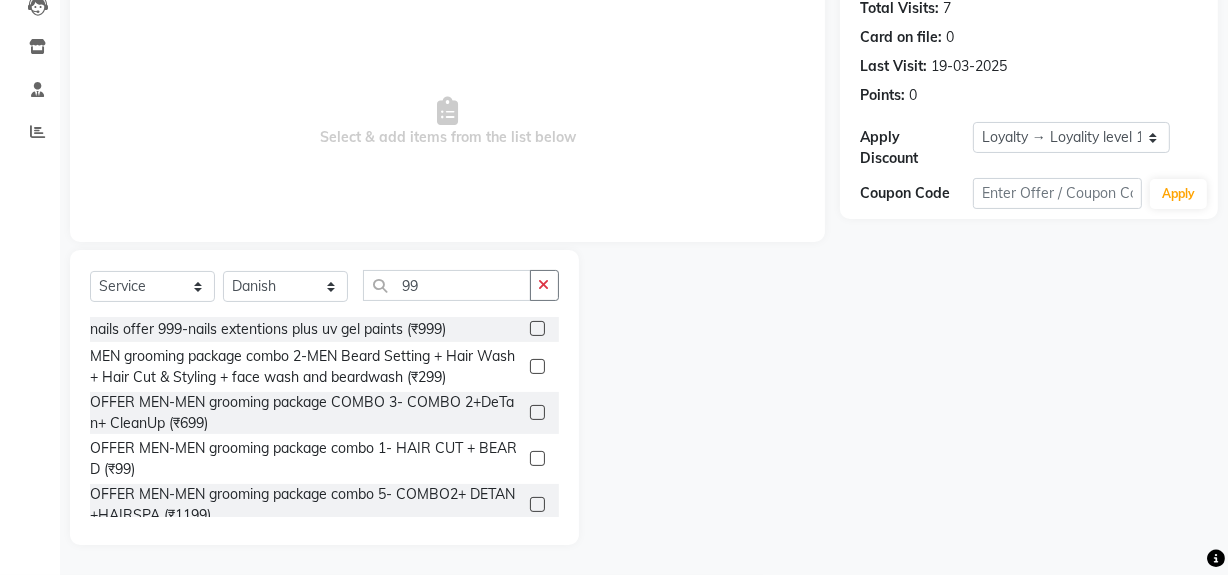 click 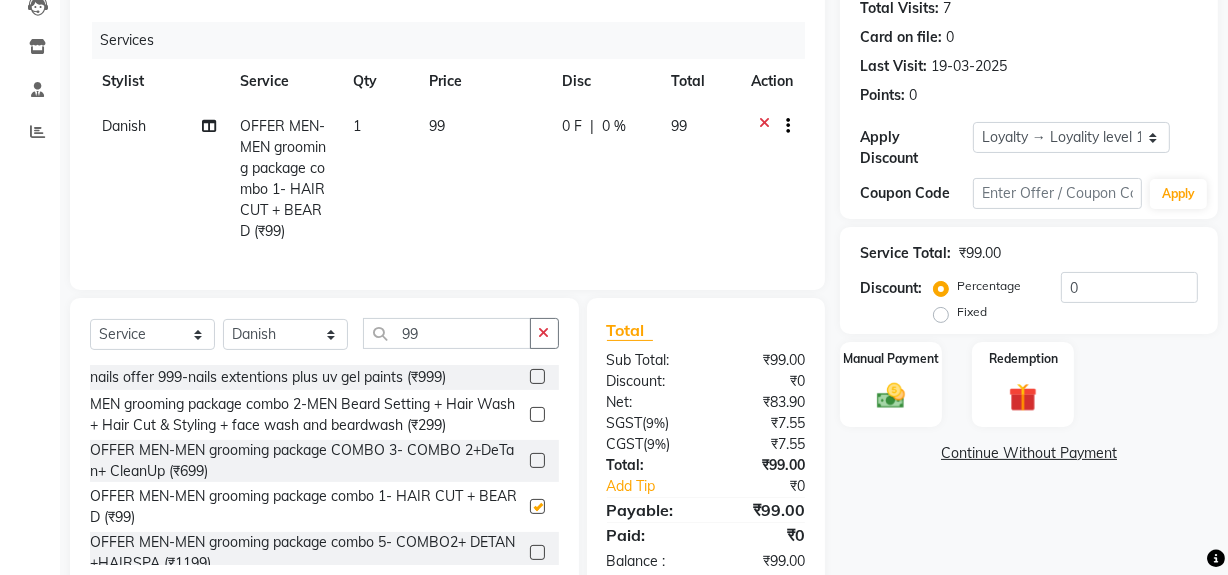 checkbox on "false" 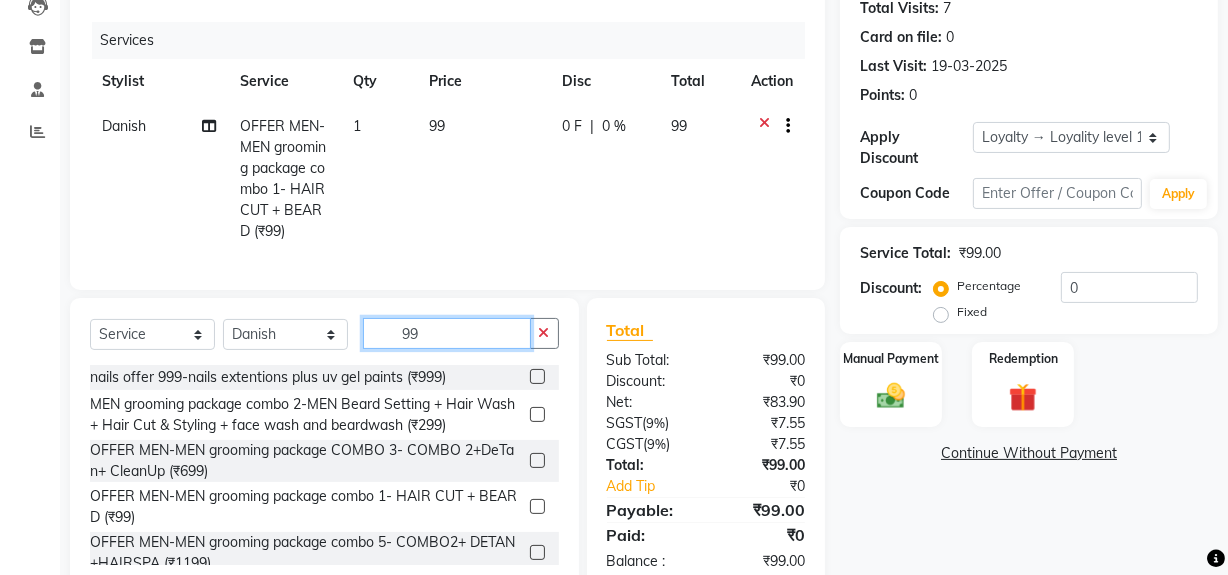 click on "99" 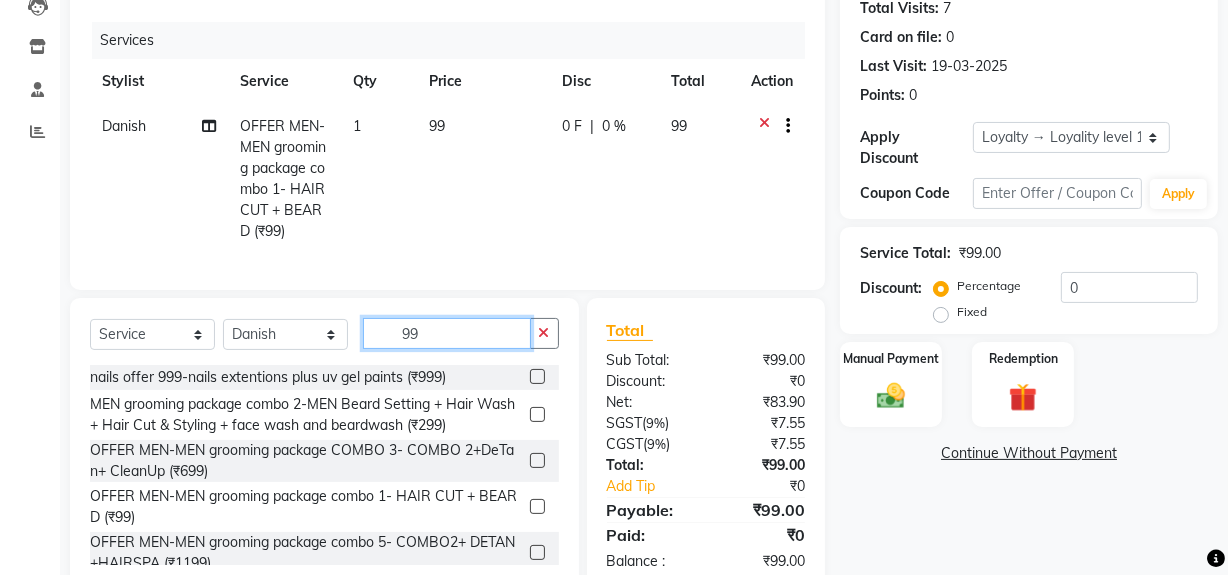 type on "9" 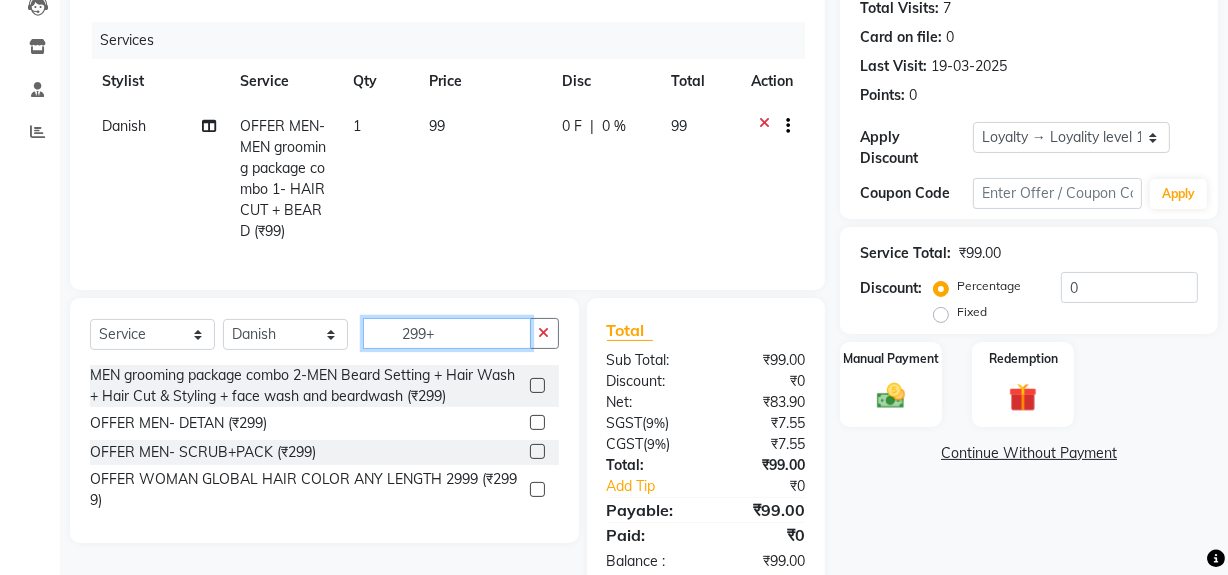 type on "299+" 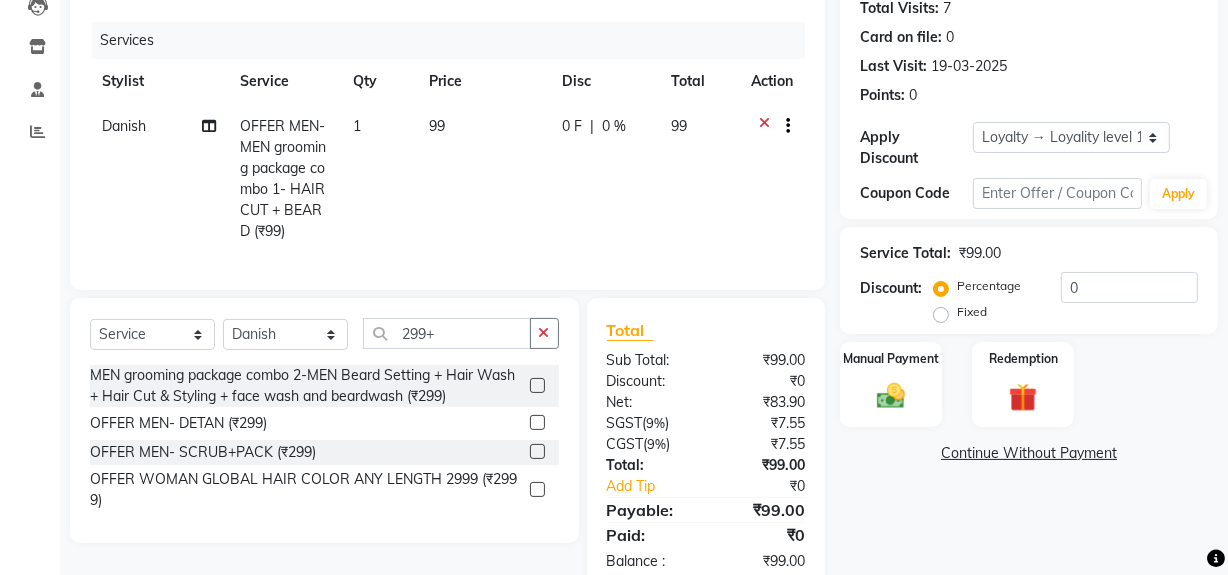 click 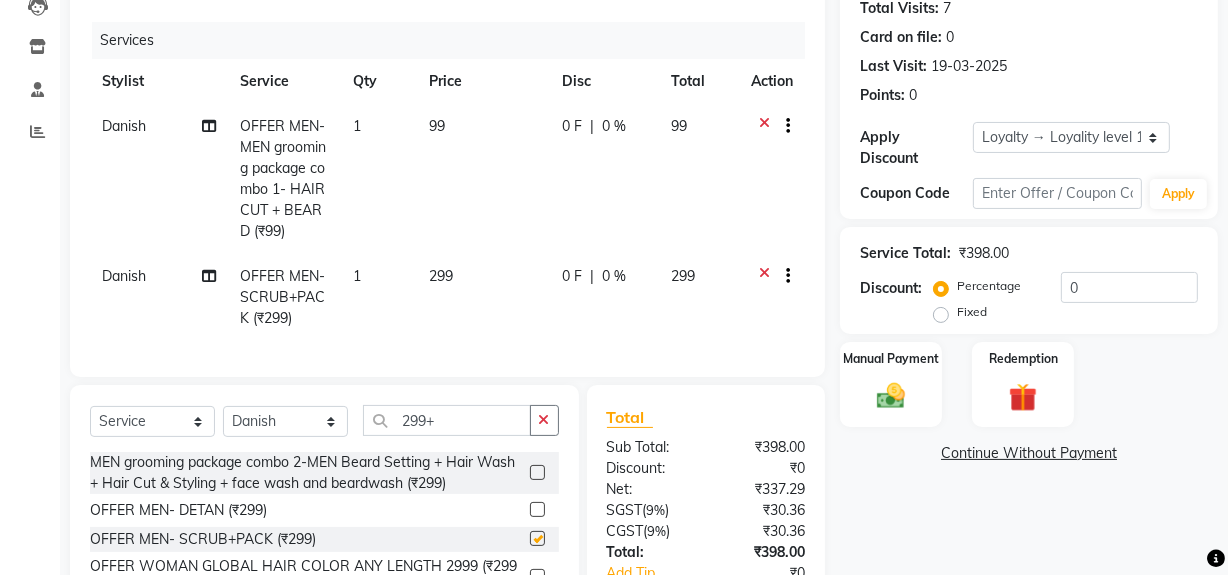 checkbox on "false" 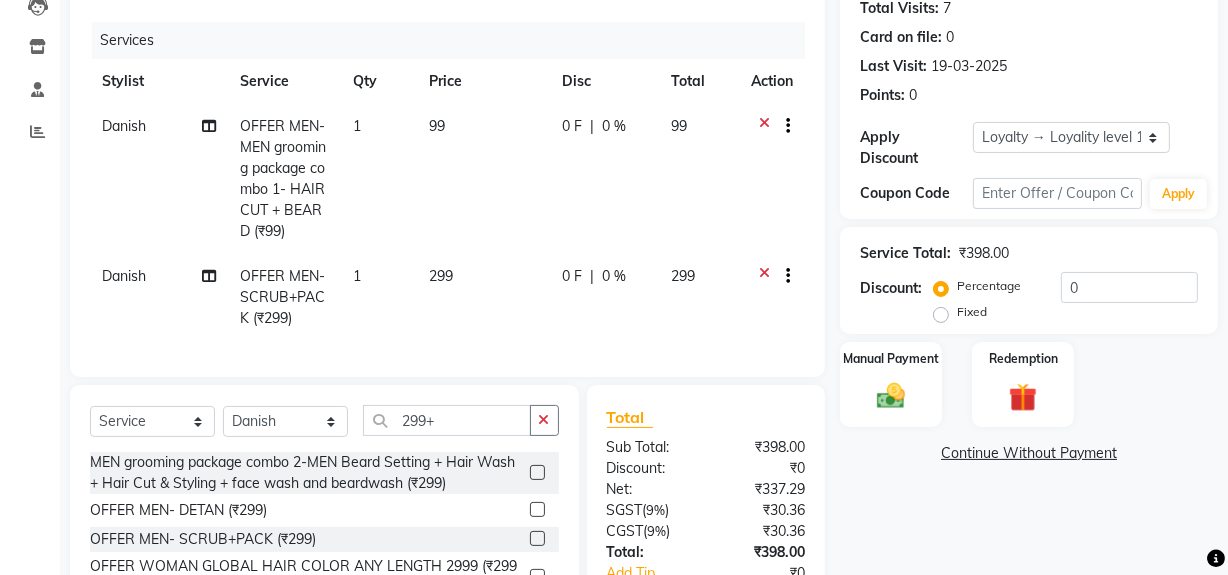 scroll, scrollTop: 374, scrollLeft: 0, axis: vertical 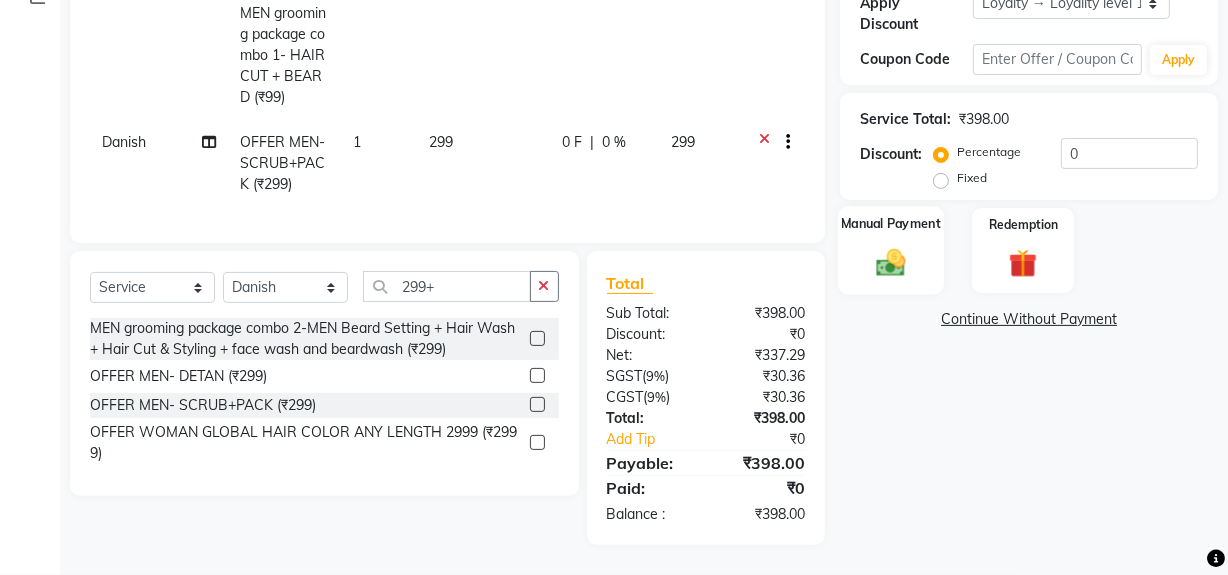 click on "Manual Payment" 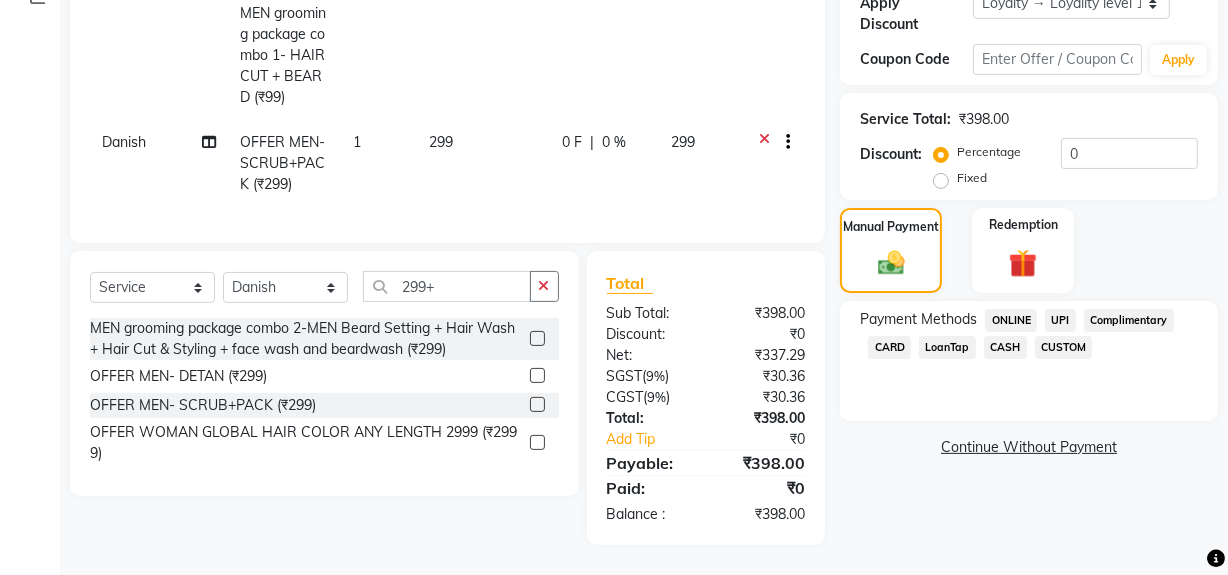 click on "ONLINE" 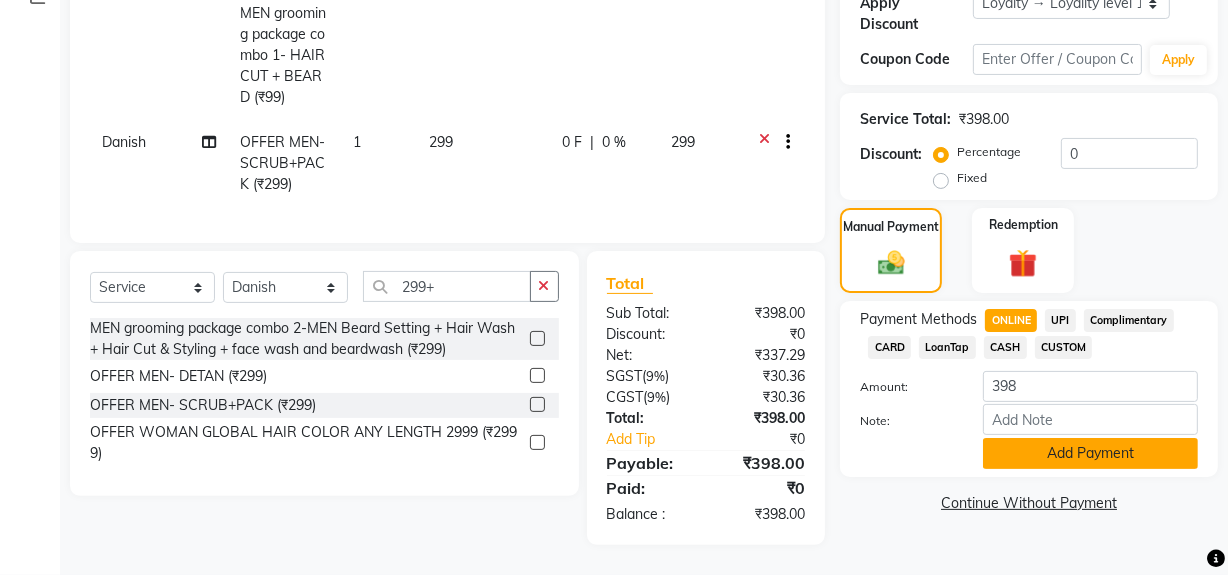 click on "Add Payment" 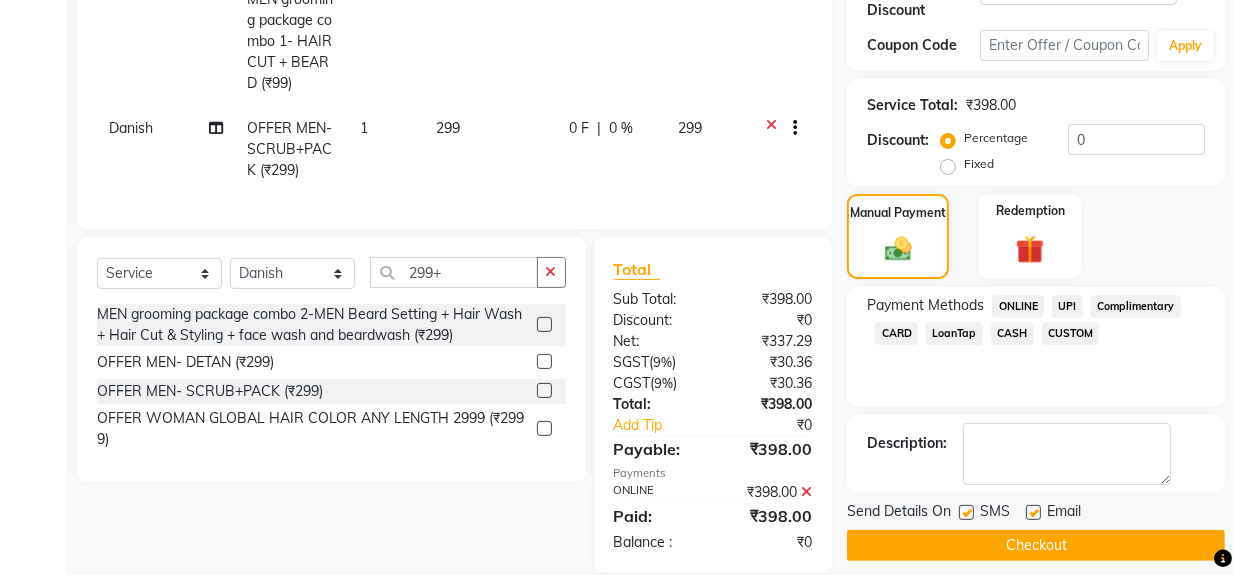 scroll, scrollTop: 577, scrollLeft: 0, axis: vertical 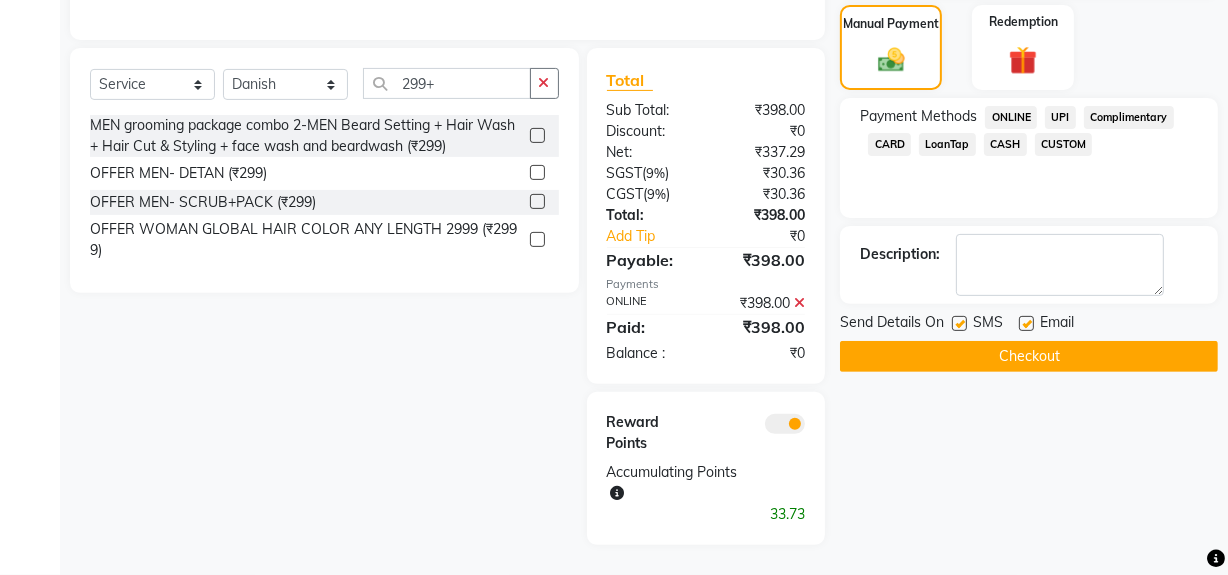 click 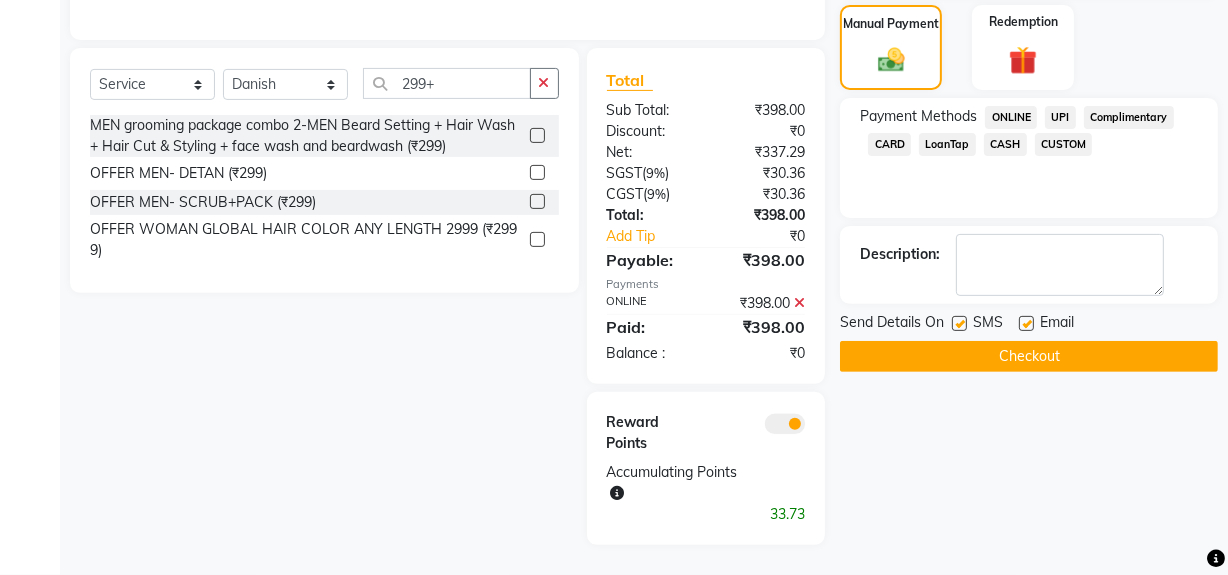 click 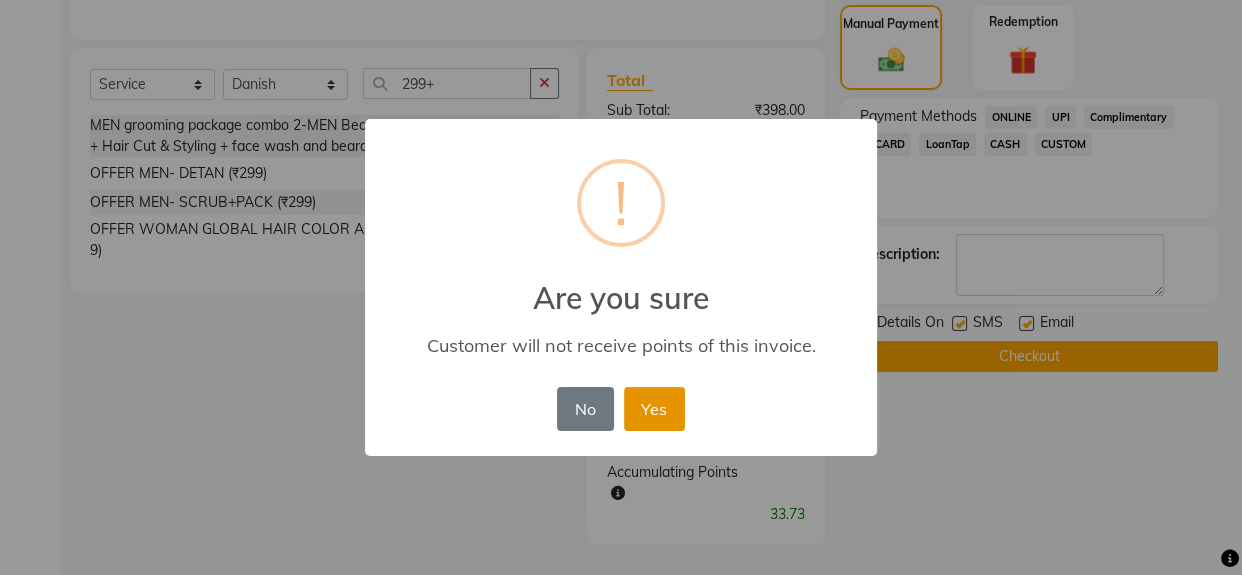 click on "Yes" at bounding box center [654, 409] 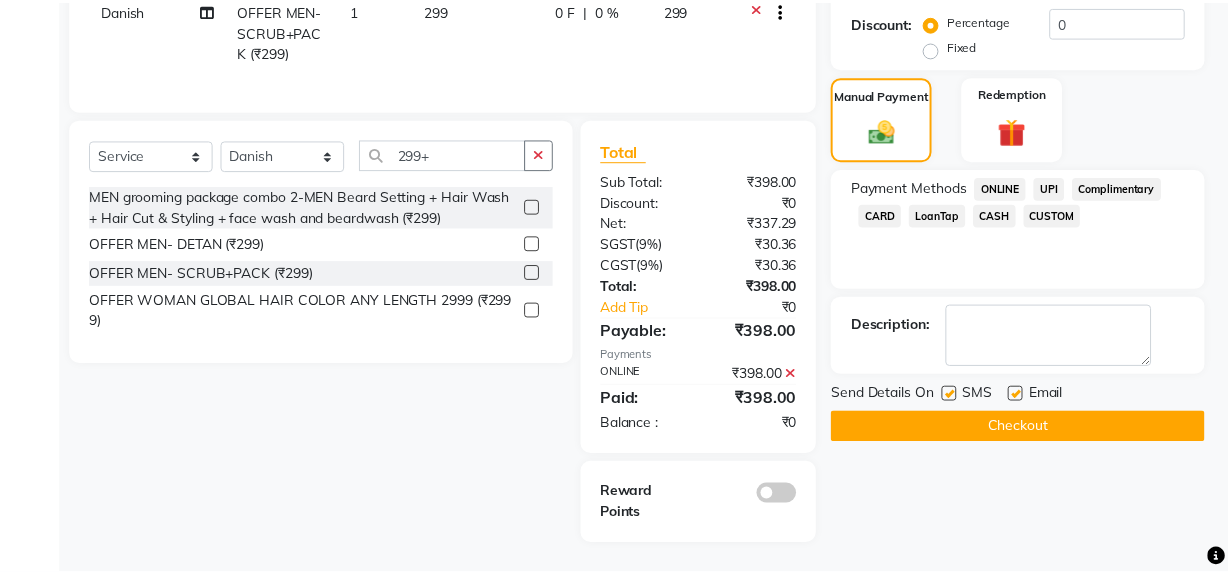 scroll, scrollTop: 506, scrollLeft: 0, axis: vertical 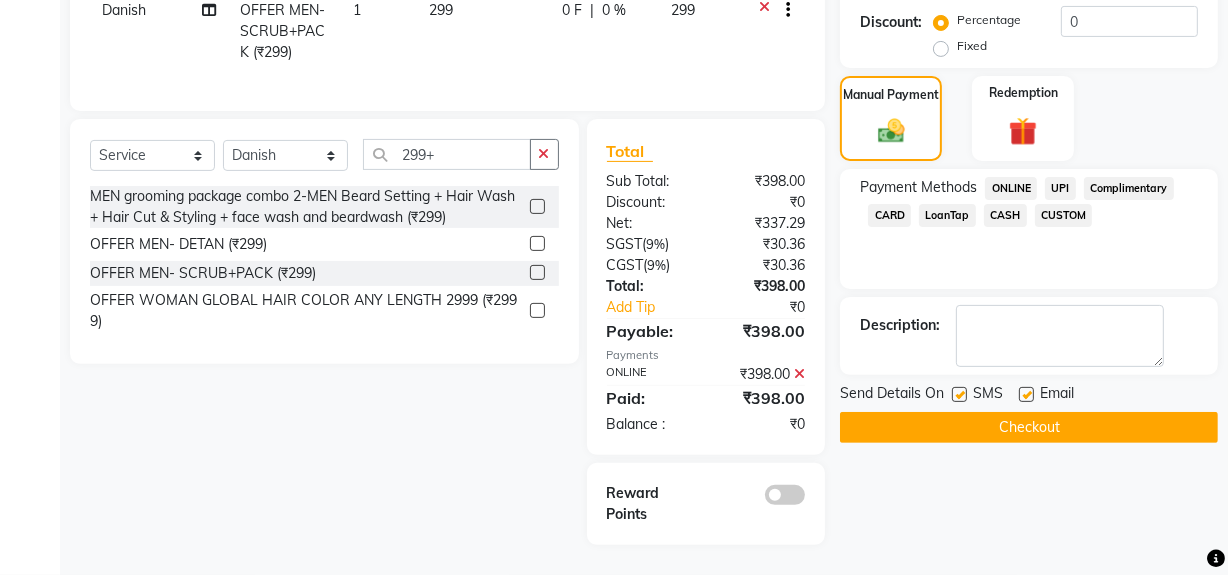 click on "Checkout" 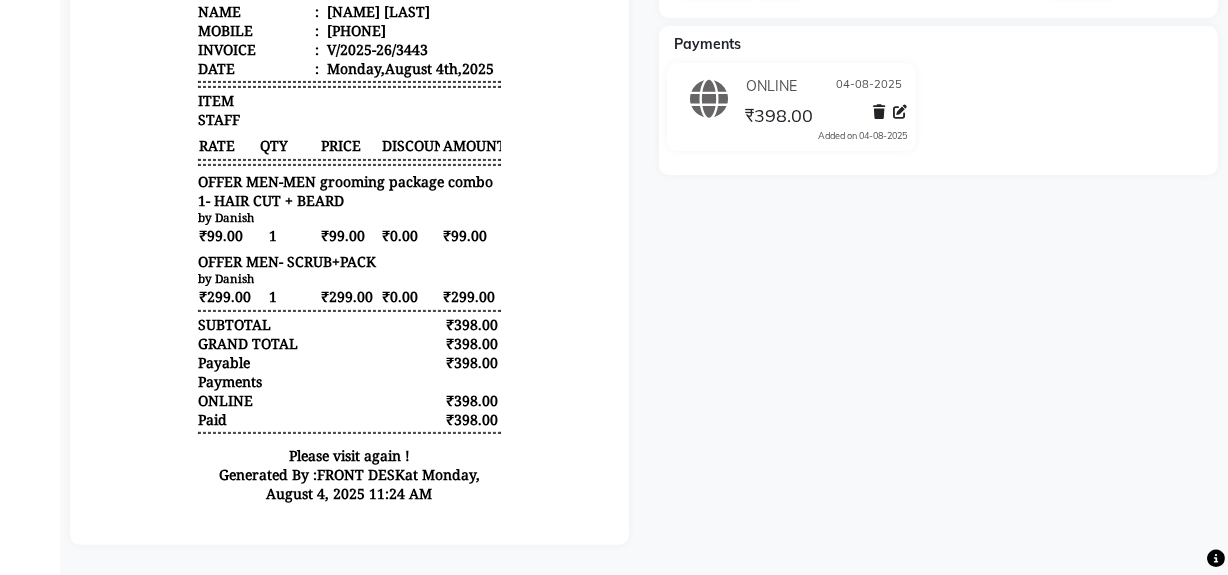 scroll, scrollTop: 0, scrollLeft: 0, axis: both 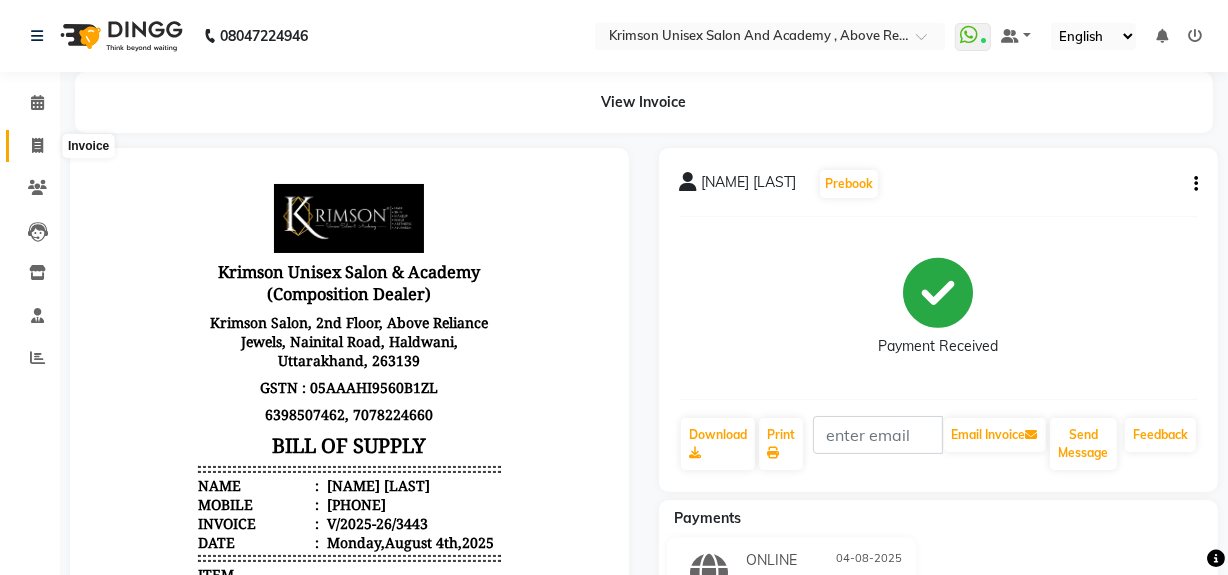 click 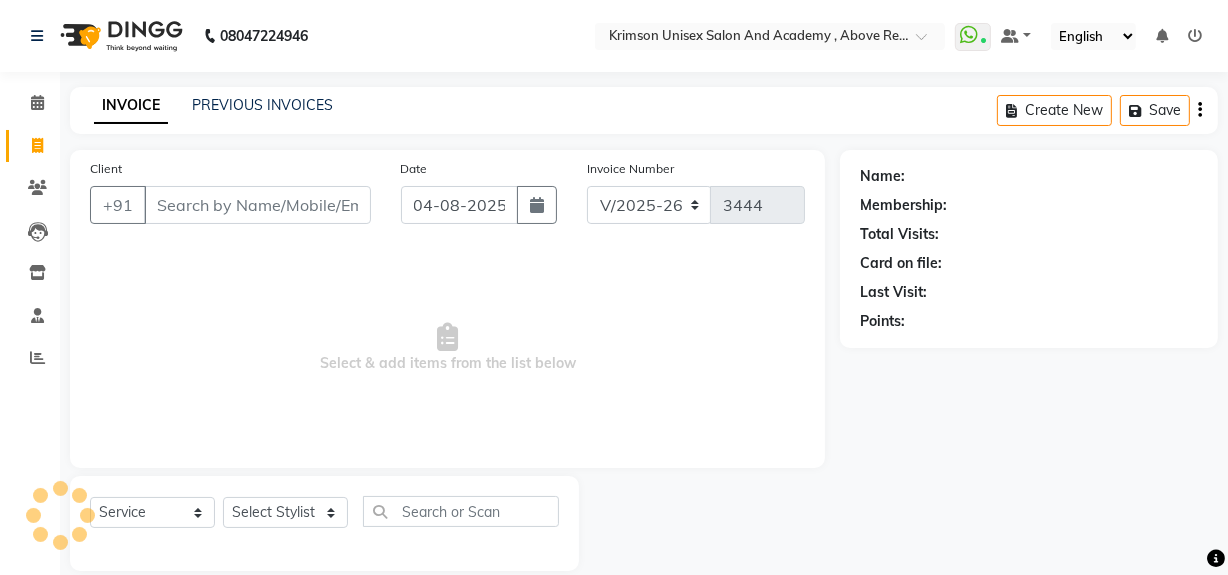 scroll, scrollTop: 26, scrollLeft: 0, axis: vertical 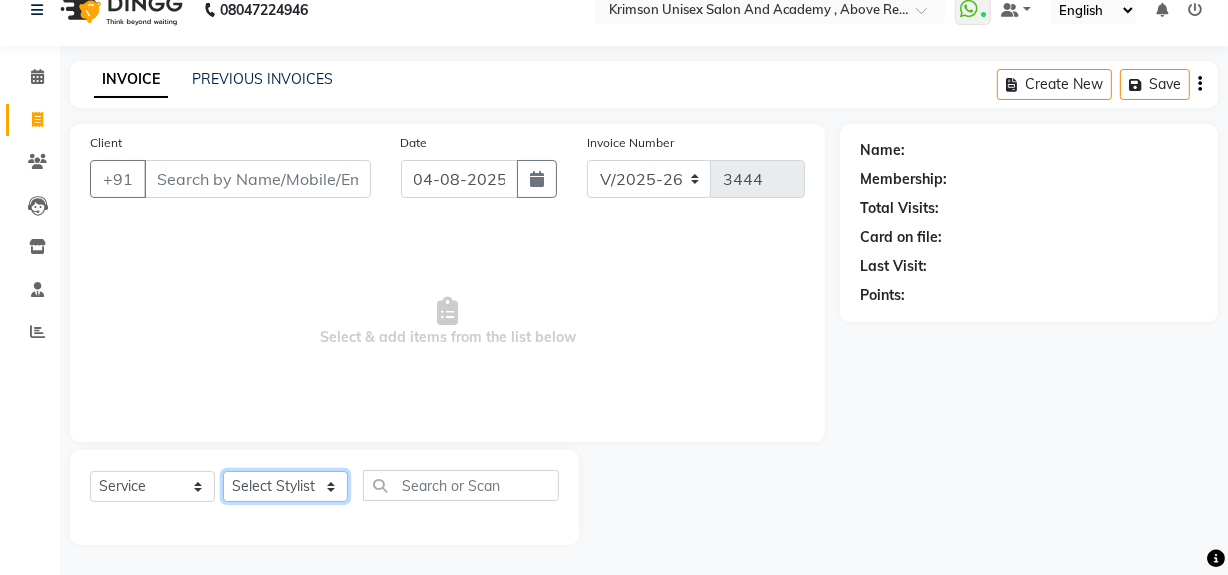 click on "Select Stylist ADMIN ARNAB Babita Danish DR. DIVYA (cosmetologist) FRONT DESK Hani Hem Atwal junaid  Kafil Kaif Manish Kumar Pinki  Pooja kulyal Ratan Dey safiya sahiba Sahil Sangeeta sanjay Sudeep Varsha" 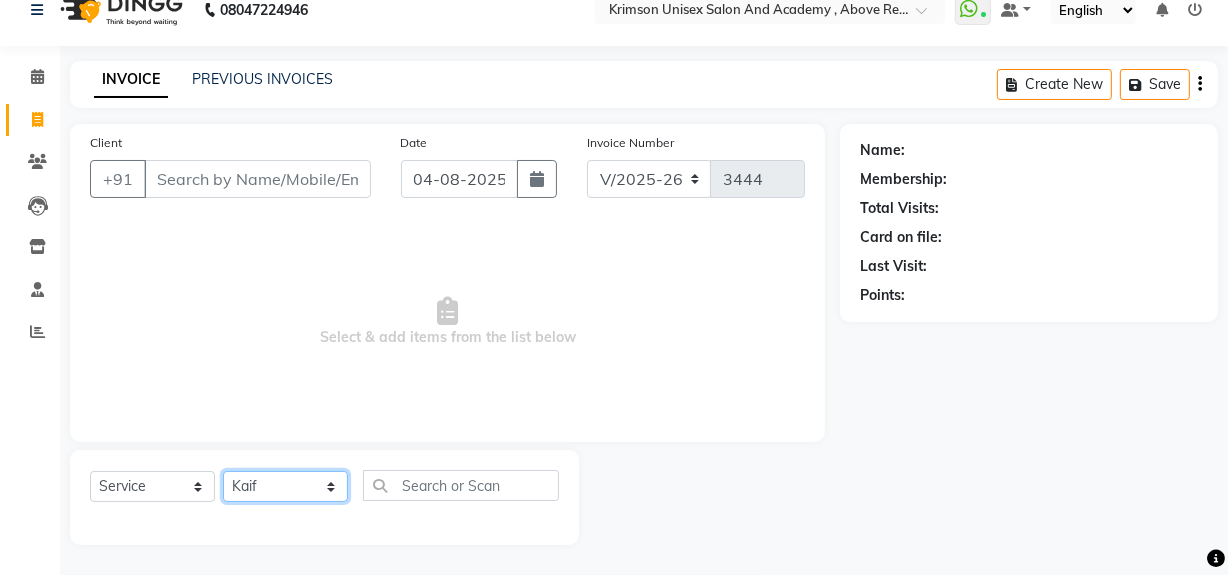 click on "Select Stylist ADMIN ARNAB Babita Danish DR. DIVYA (cosmetologist) FRONT DESK Hani Hem Atwal junaid  Kafil Kaif Manish Kumar Pinki  Pooja kulyal Ratan Dey safiya sahiba Sahil Sangeeta sanjay Sudeep Varsha" 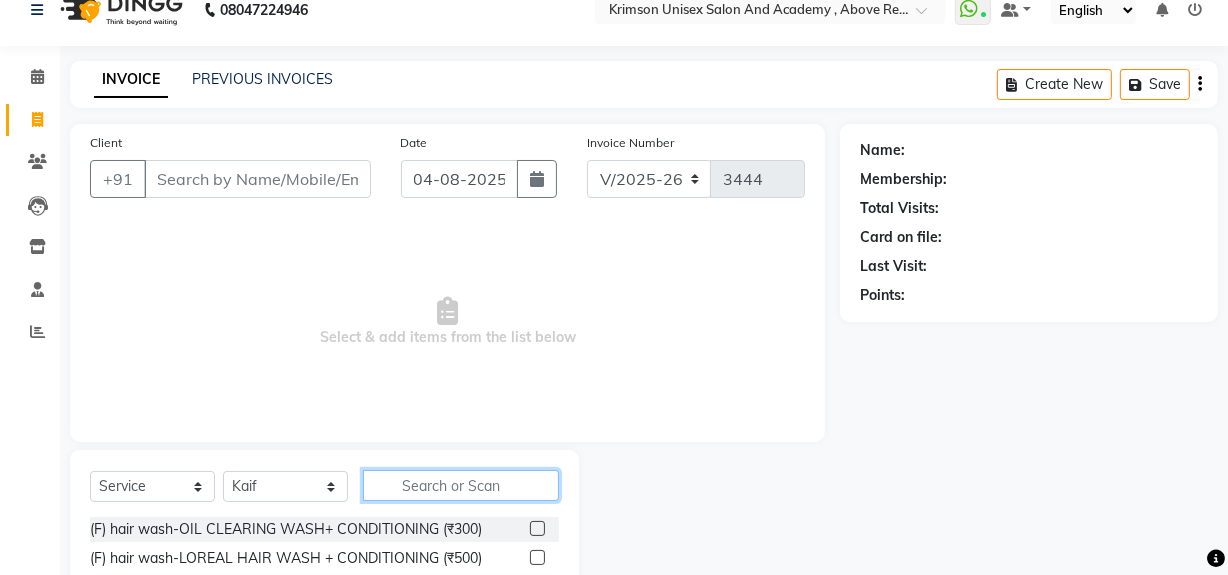 click 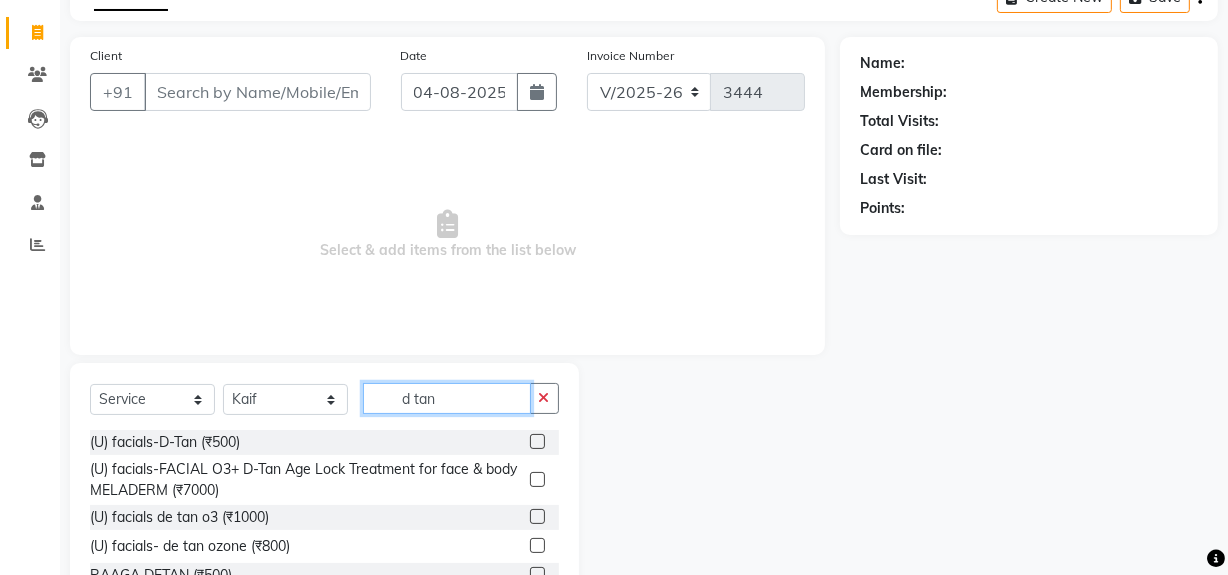 scroll, scrollTop: 226, scrollLeft: 0, axis: vertical 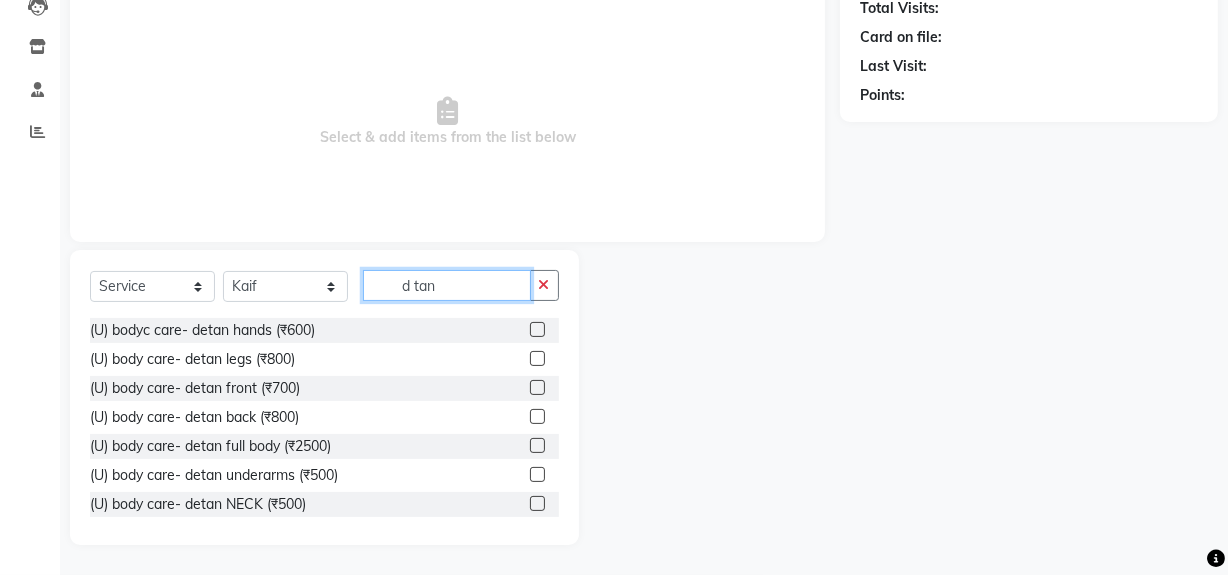 click on "d tan" 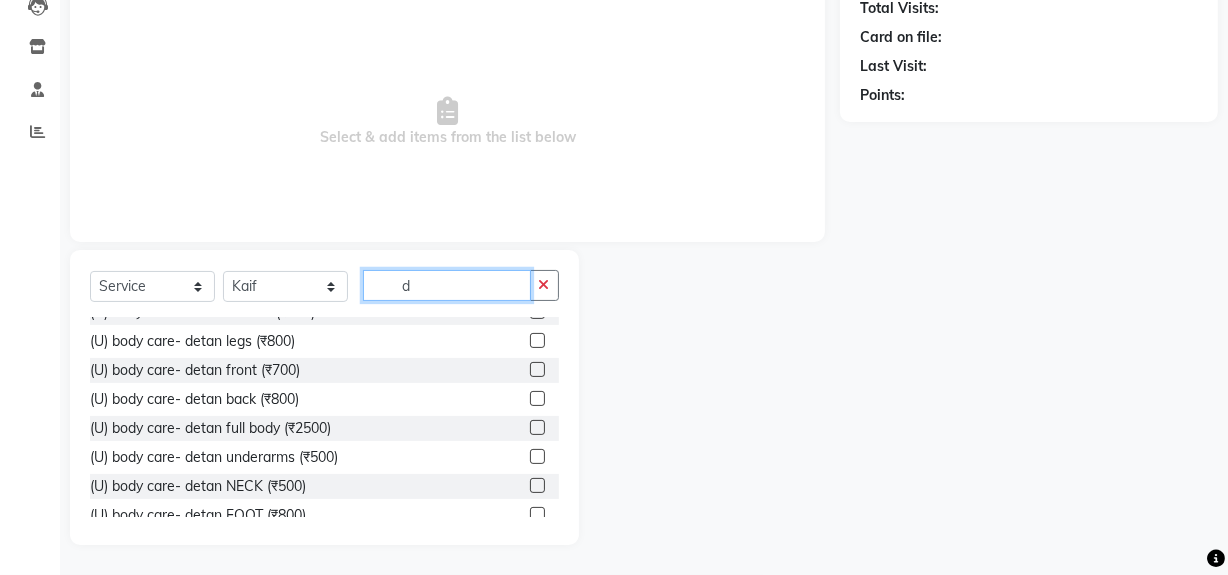 scroll, scrollTop: 1092, scrollLeft: 0, axis: vertical 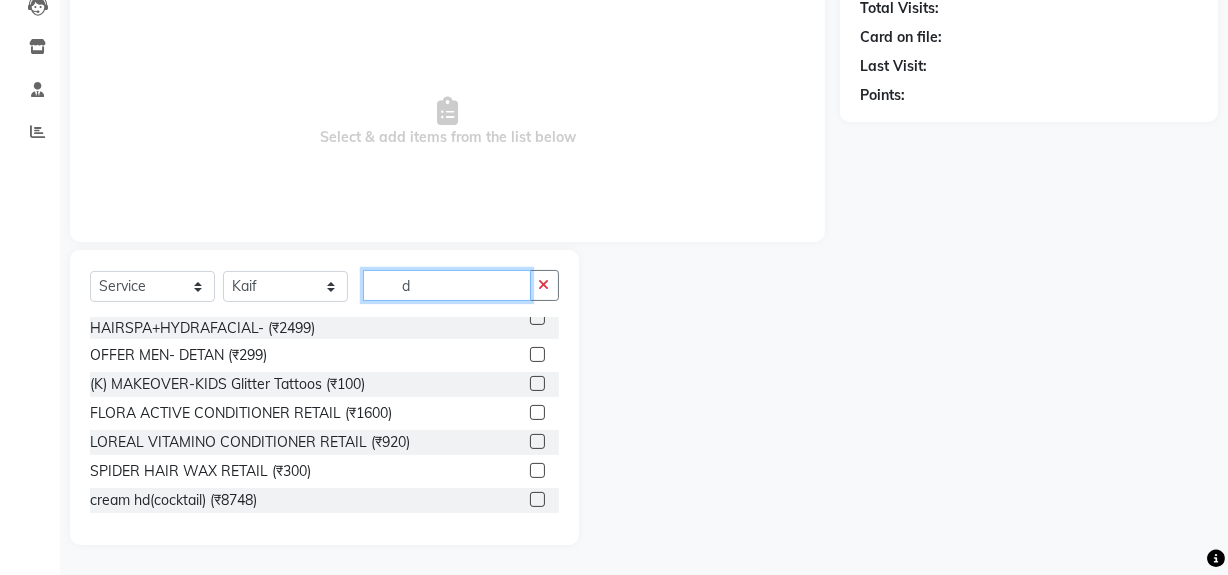 type on "d" 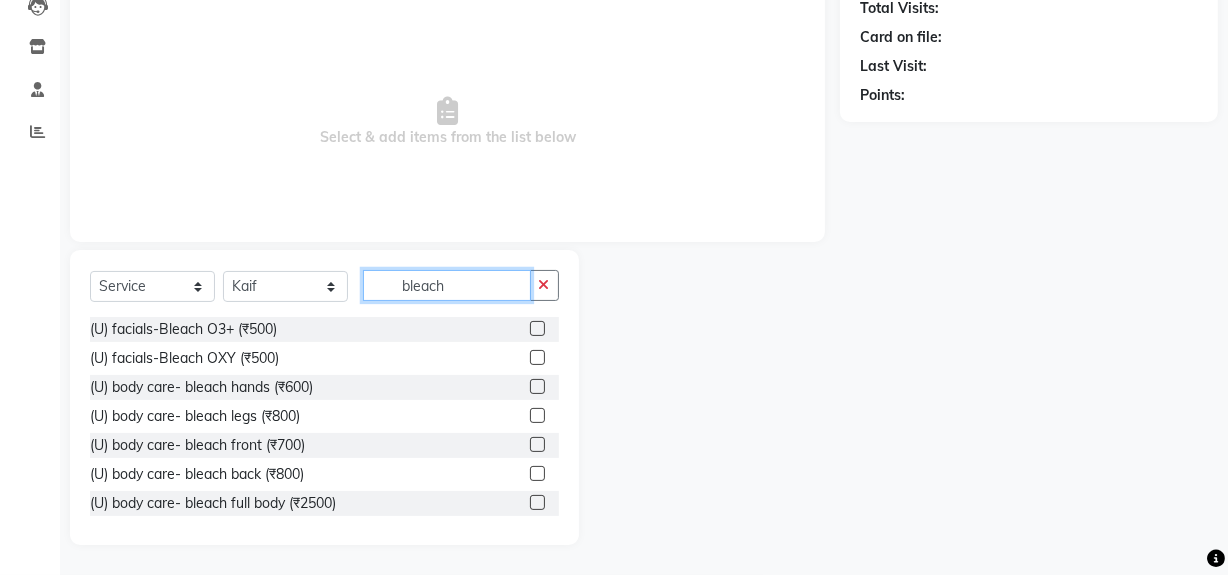 scroll, scrollTop: 2, scrollLeft: 0, axis: vertical 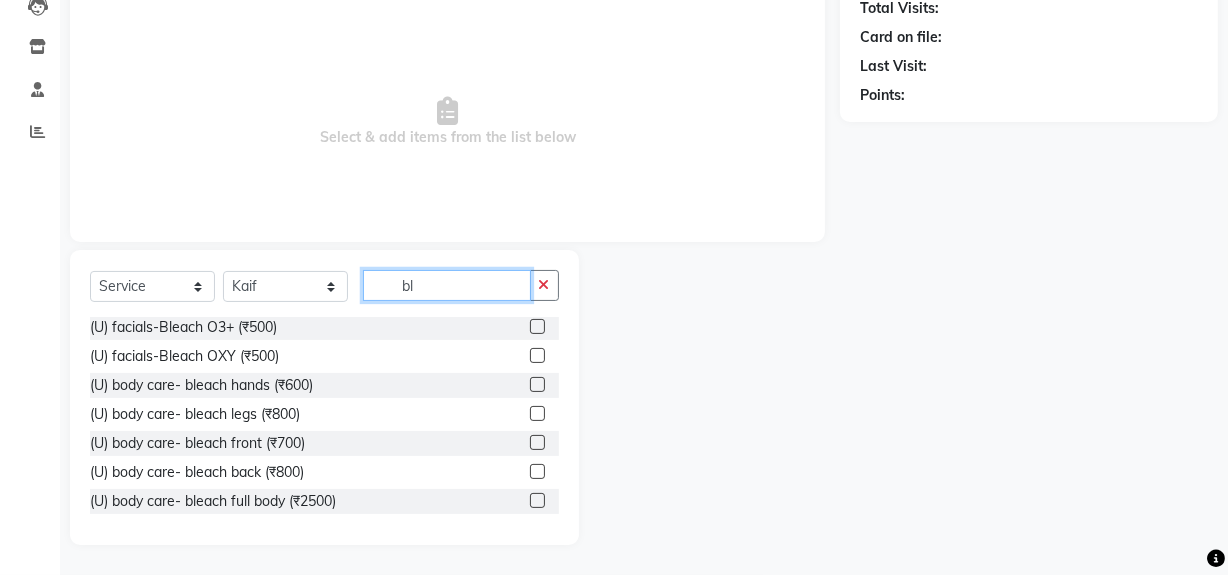 type on "b" 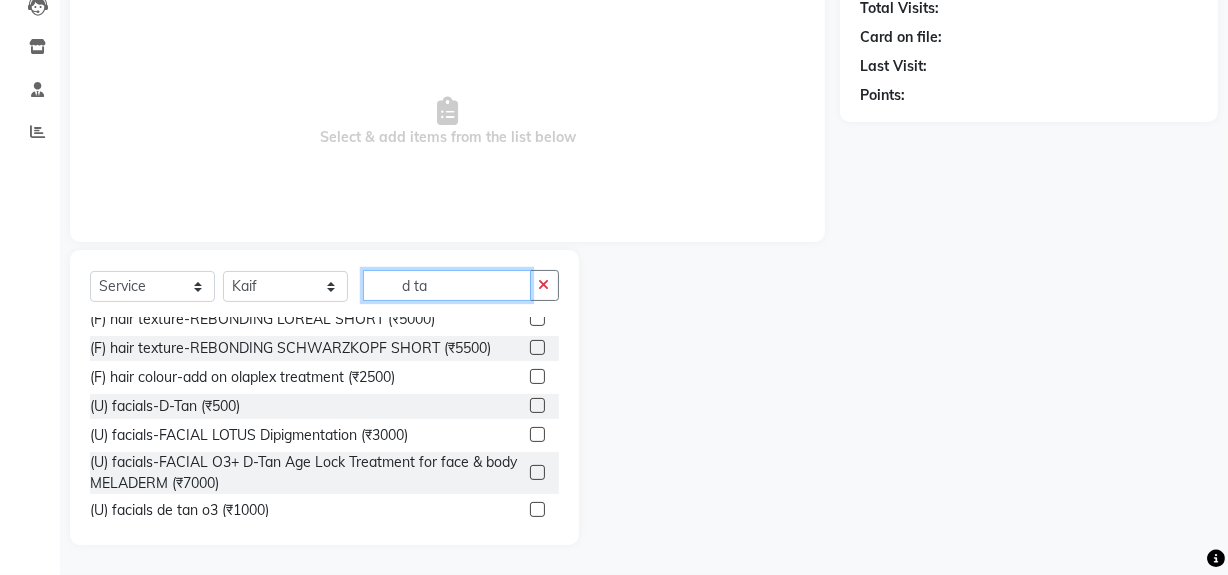scroll, scrollTop: 0, scrollLeft: 0, axis: both 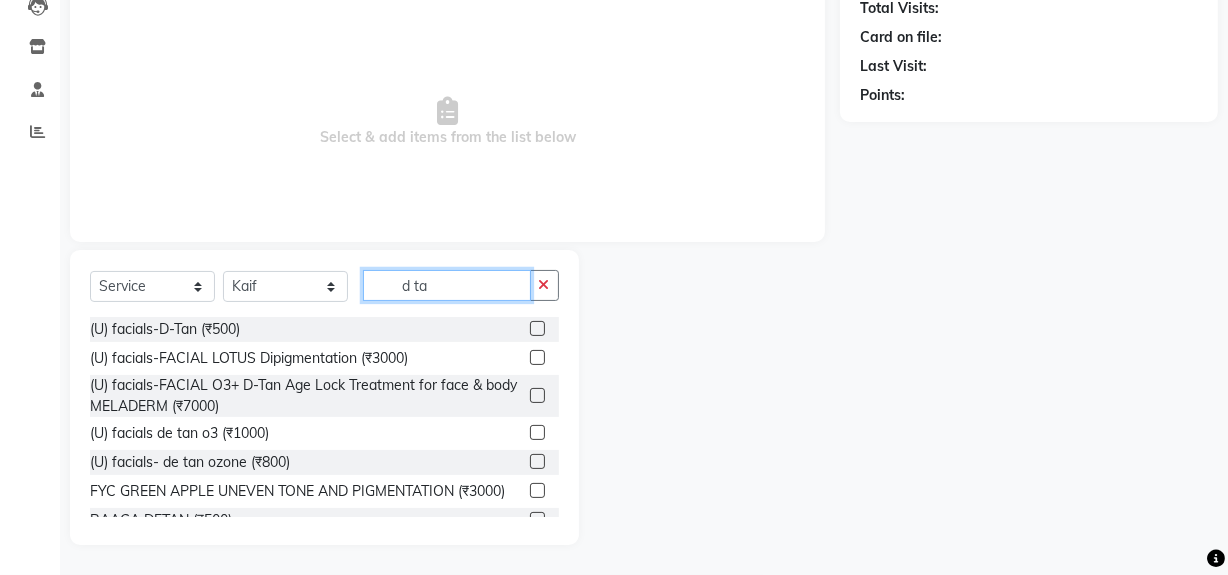 type on "d tan" 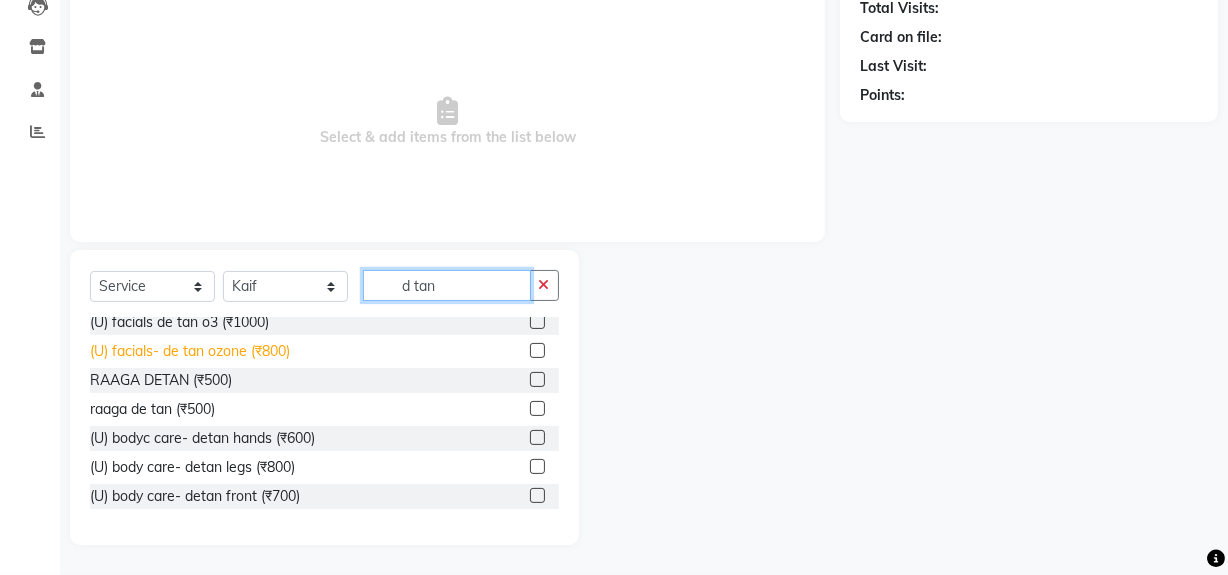 scroll, scrollTop: 81, scrollLeft: 0, axis: vertical 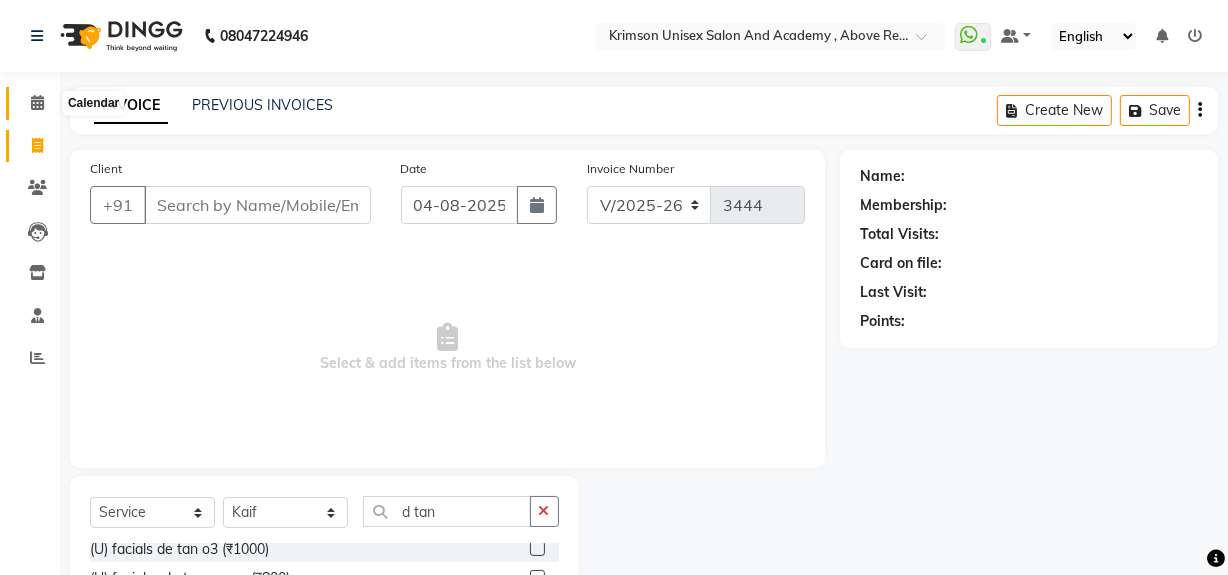 click 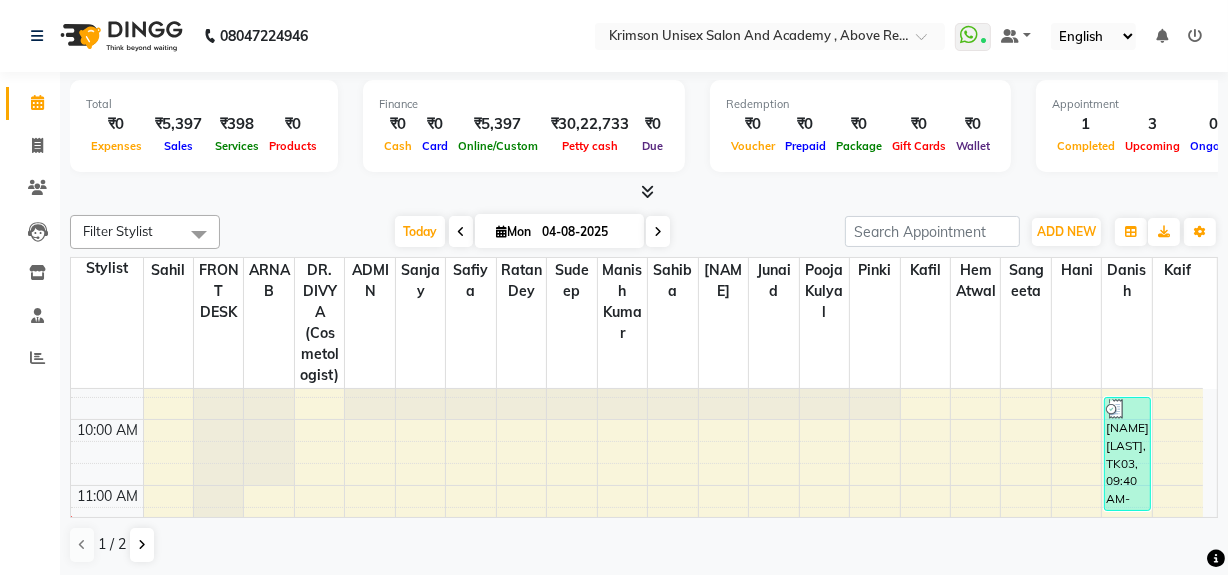 scroll, scrollTop: 164, scrollLeft: 0, axis: vertical 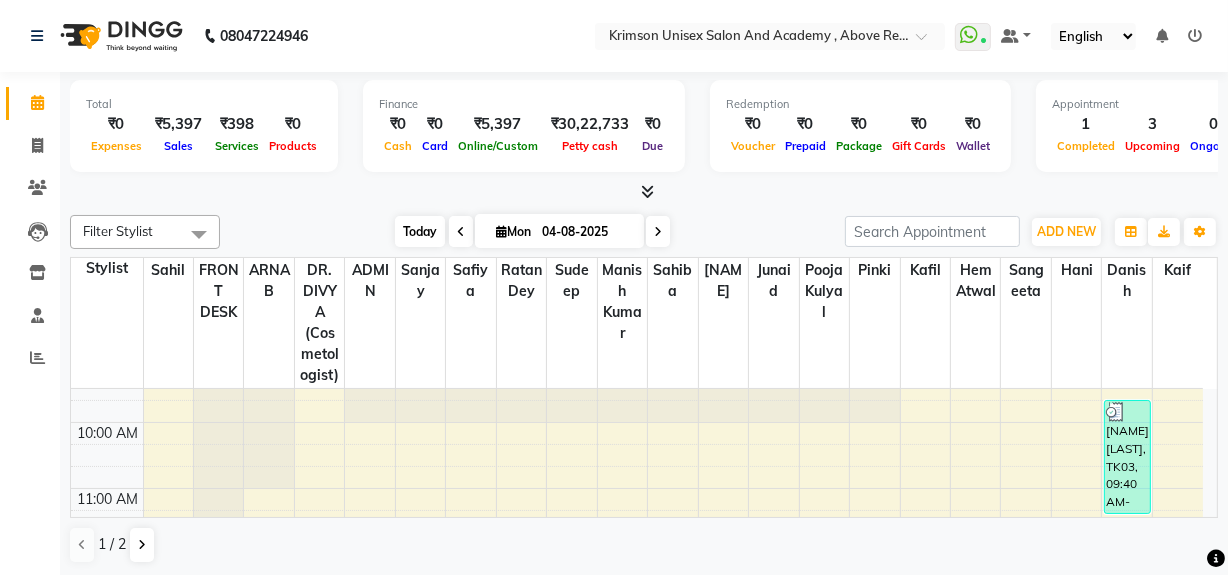 click on "Today" at bounding box center (420, 231) 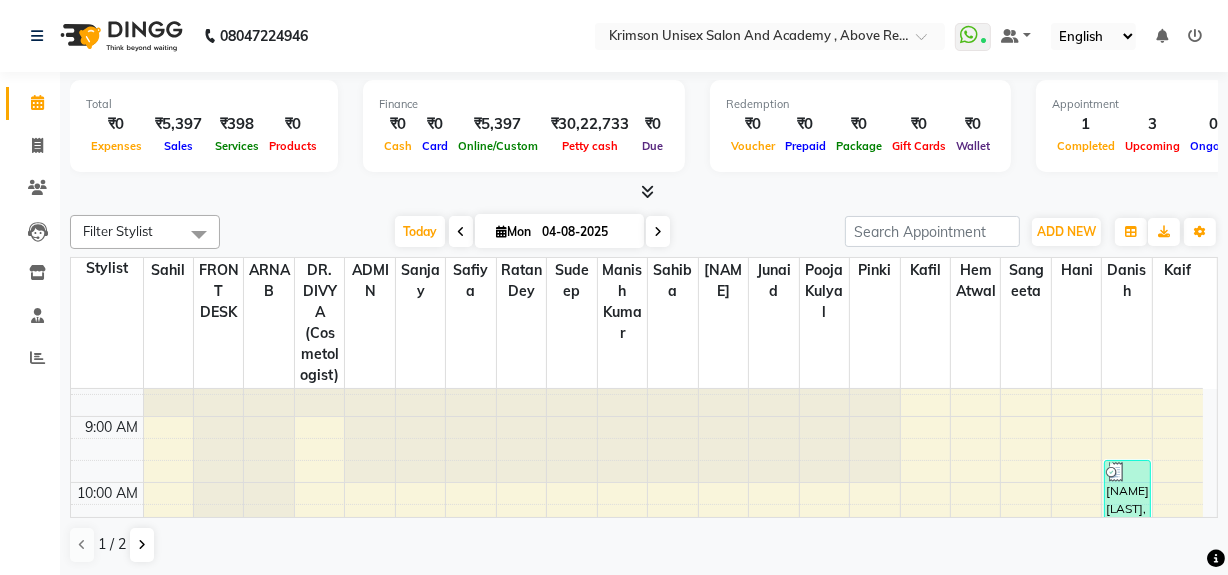 scroll, scrollTop: 62, scrollLeft: 0, axis: vertical 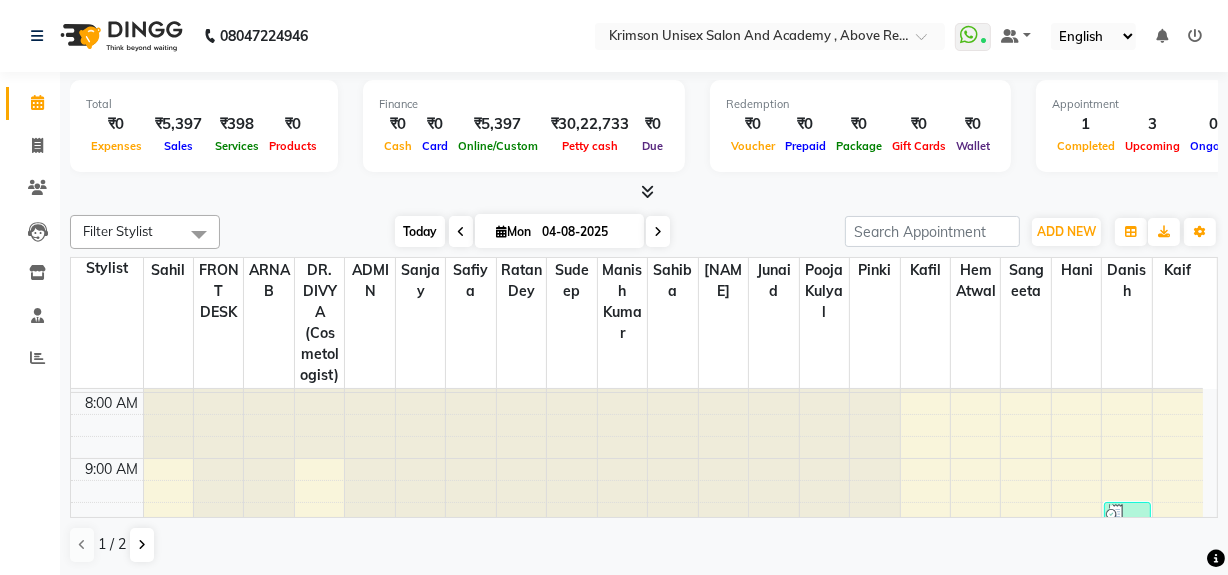 click on "Today" at bounding box center [420, 231] 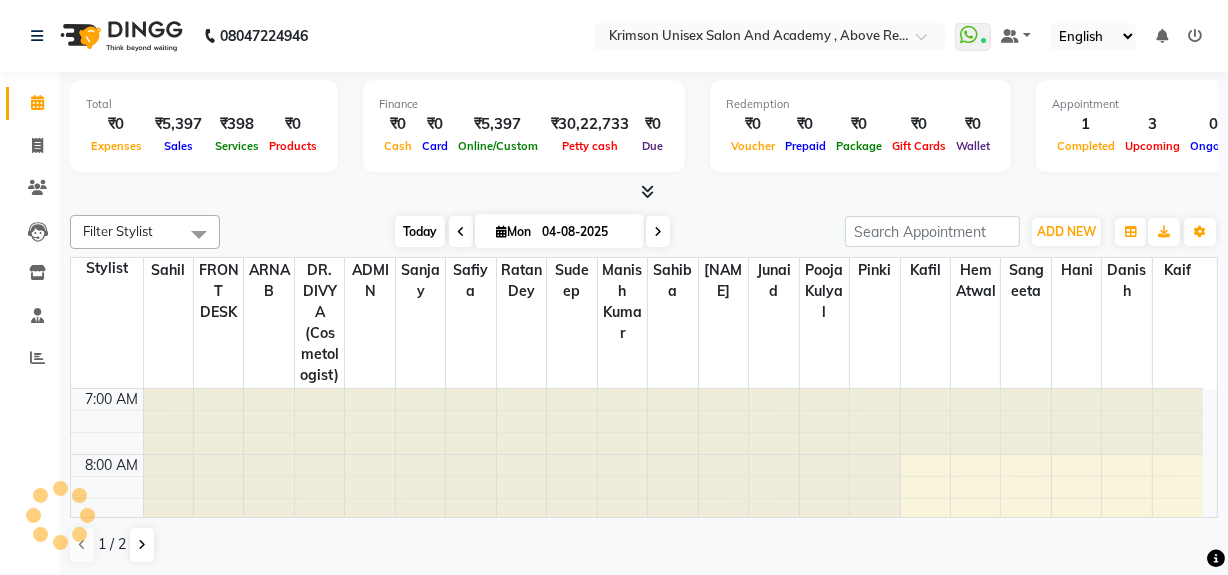 scroll, scrollTop: 263, scrollLeft: 0, axis: vertical 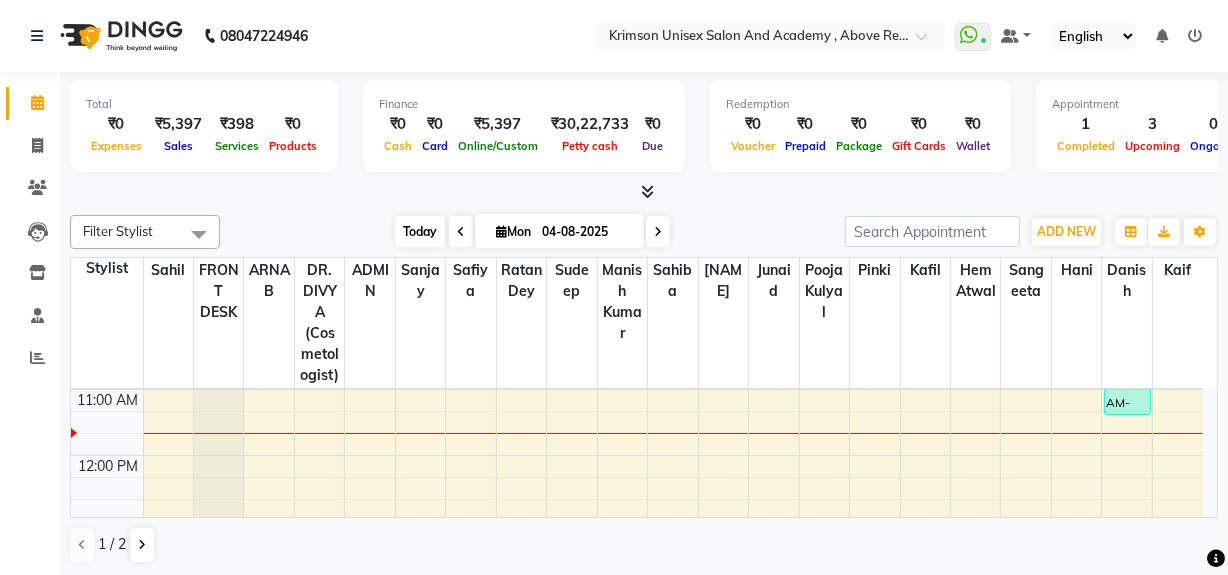 click on "Today" at bounding box center [420, 231] 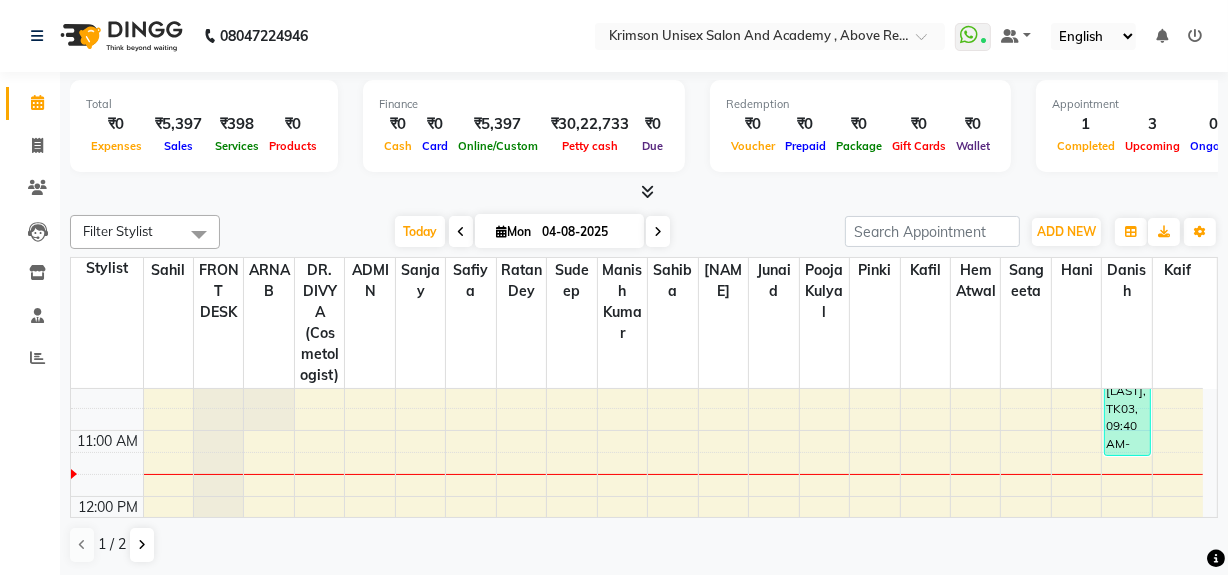 scroll, scrollTop: 221, scrollLeft: 0, axis: vertical 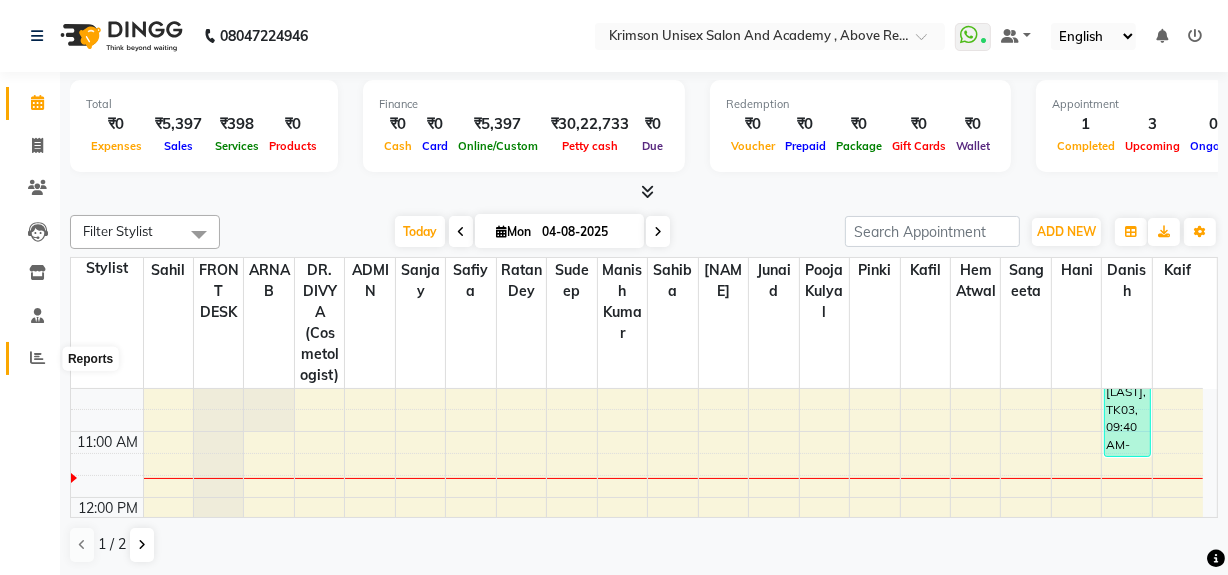 click 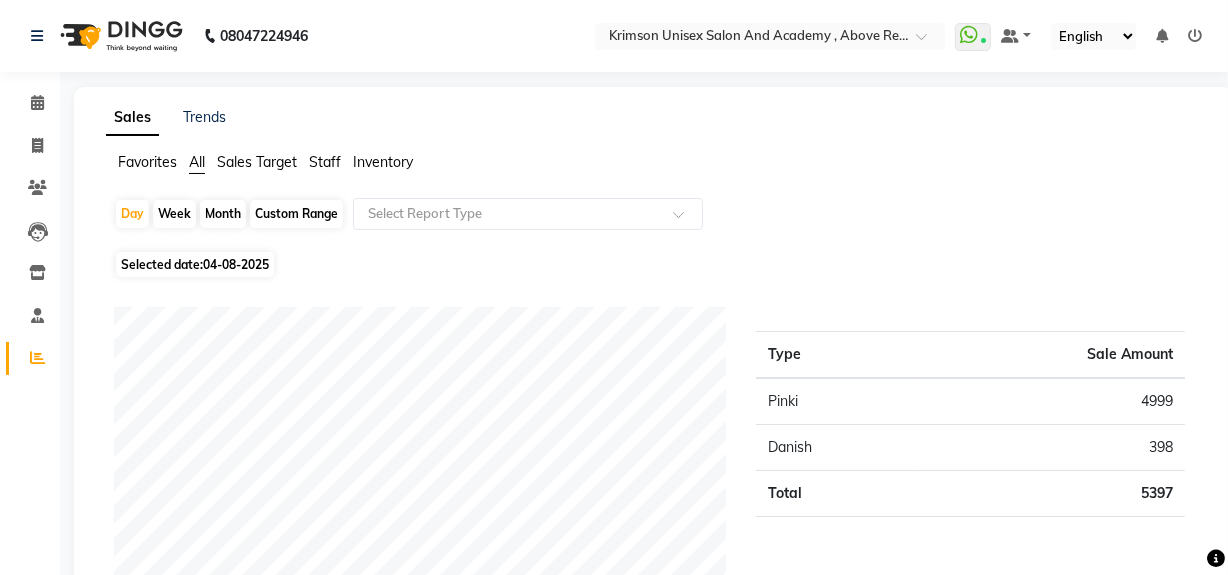 click on "Staff" 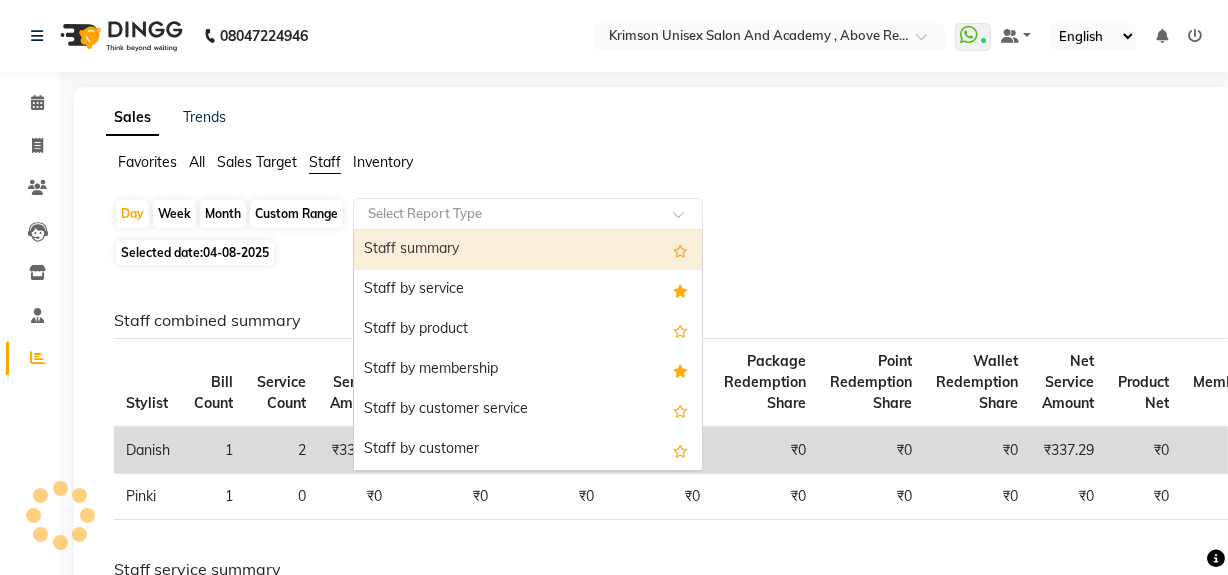 click 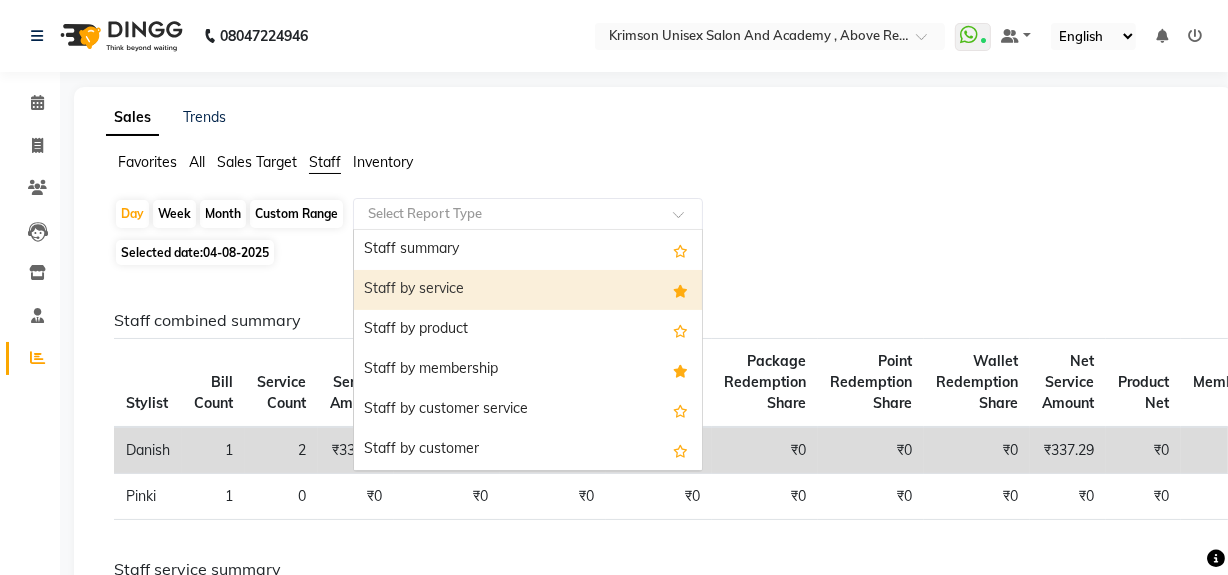 click on "Staff by service" at bounding box center [528, 290] 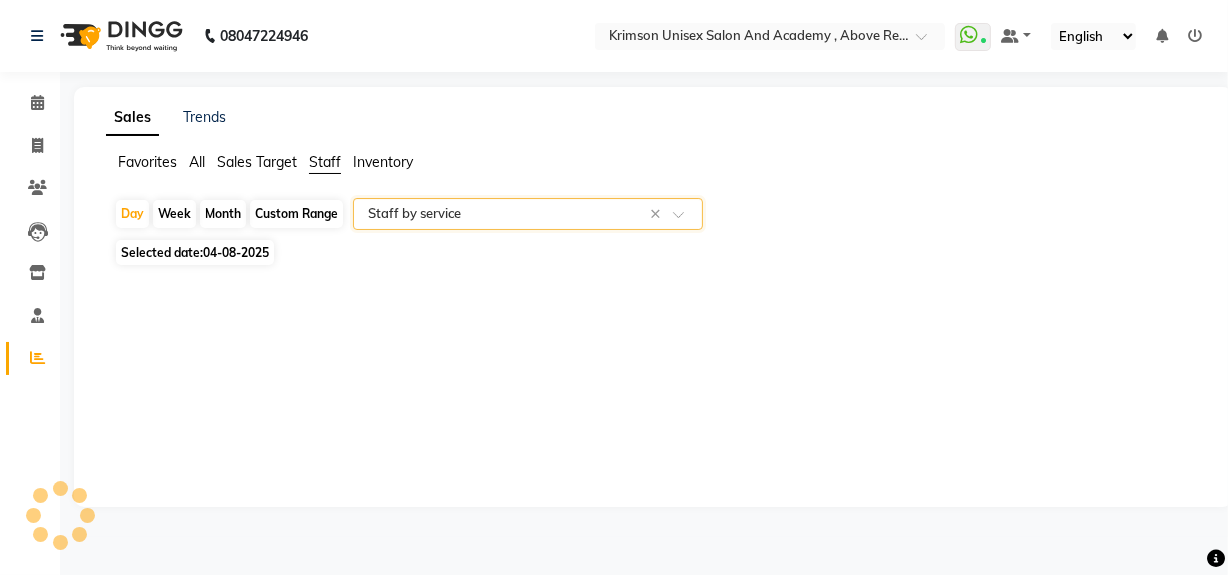 select on "csv" 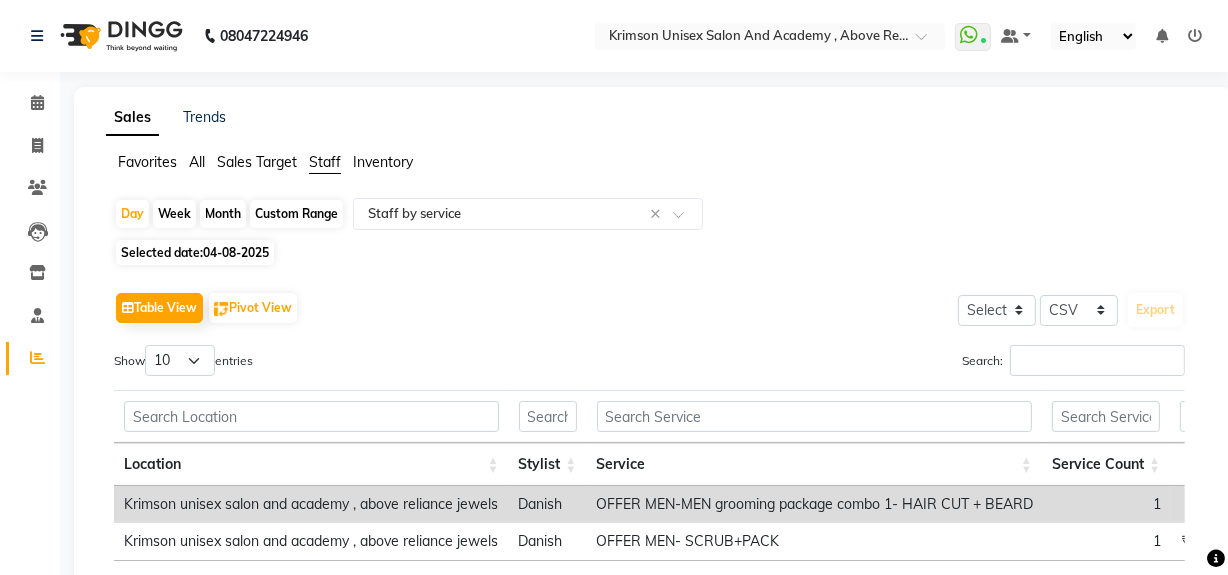 click on "04-08-2025" 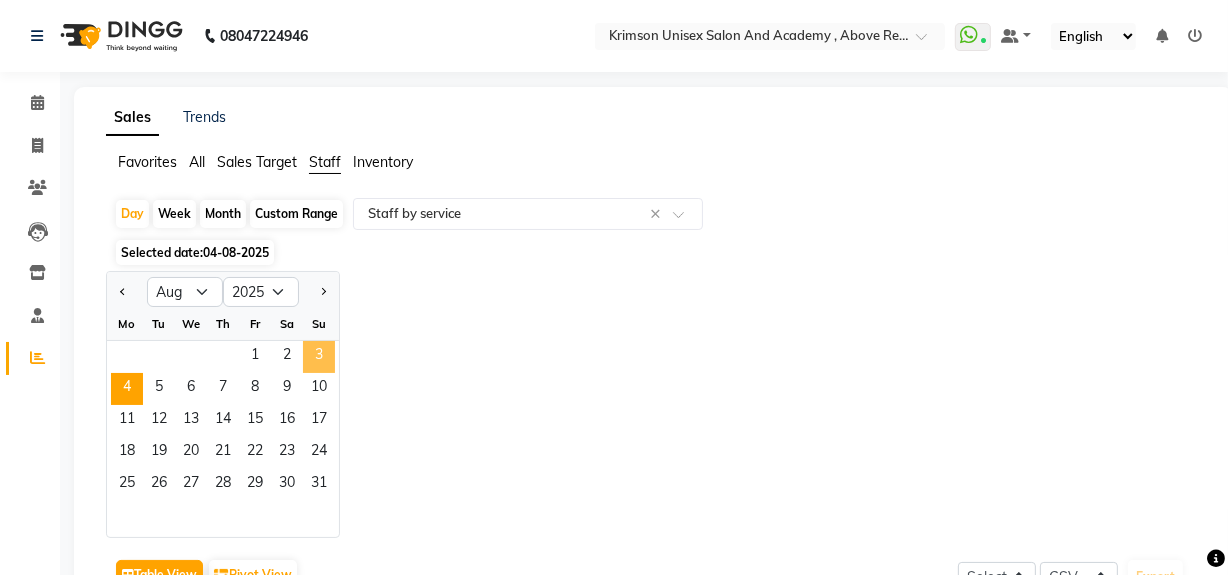 click on "3" 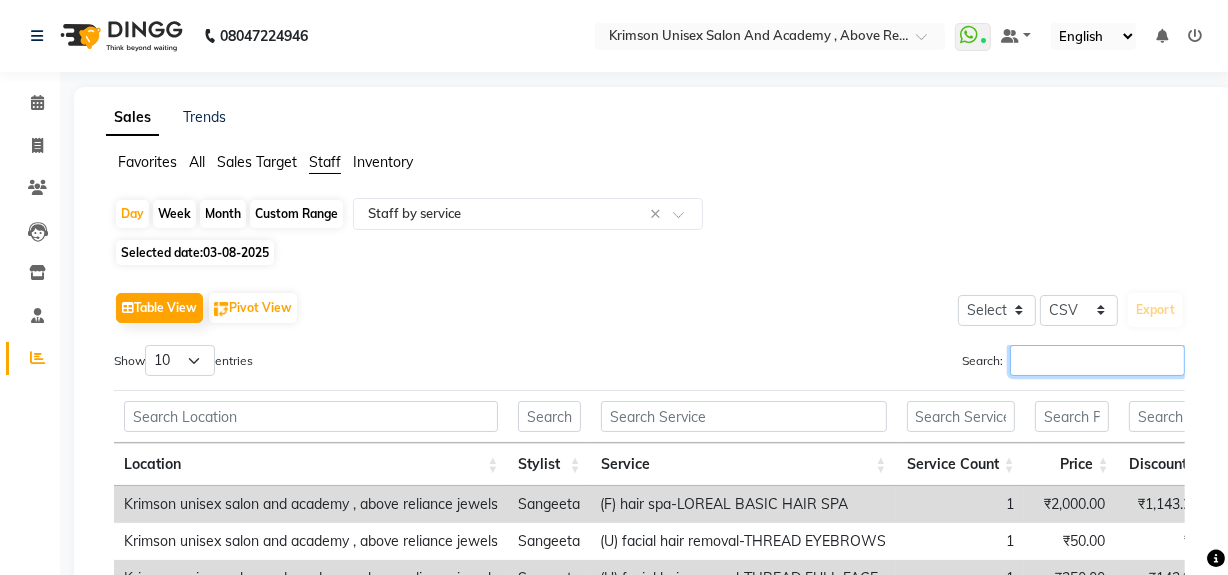 click on "Search:" at bounding box center [1097, 360] 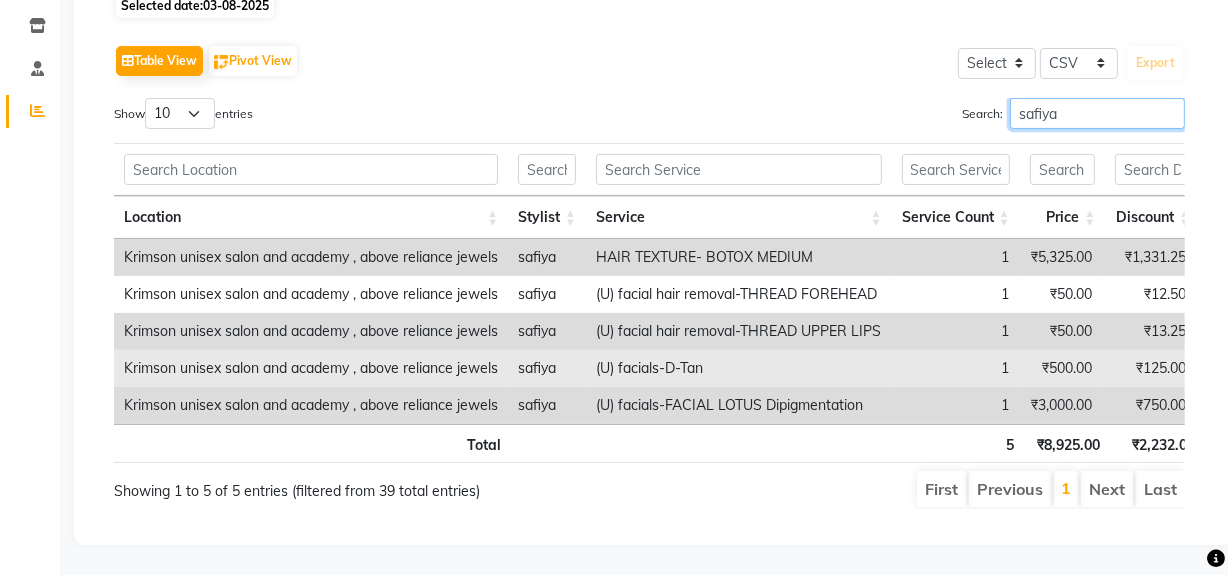 scroll, scrollTop: 247, scrollLeft: 0, axis: vertical 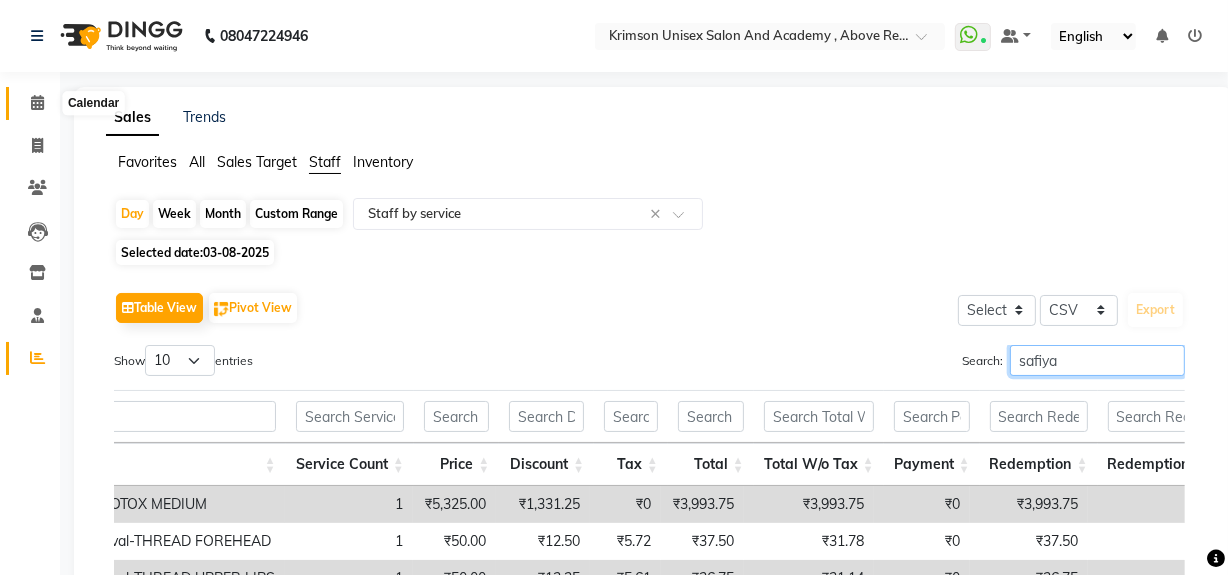 type on "safiya" 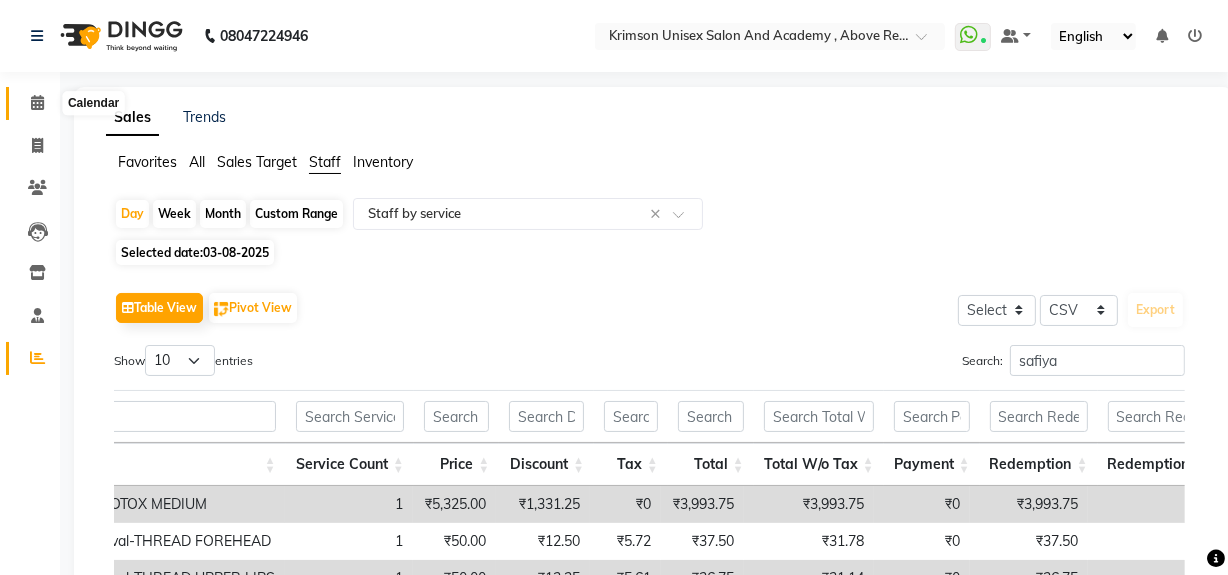 click 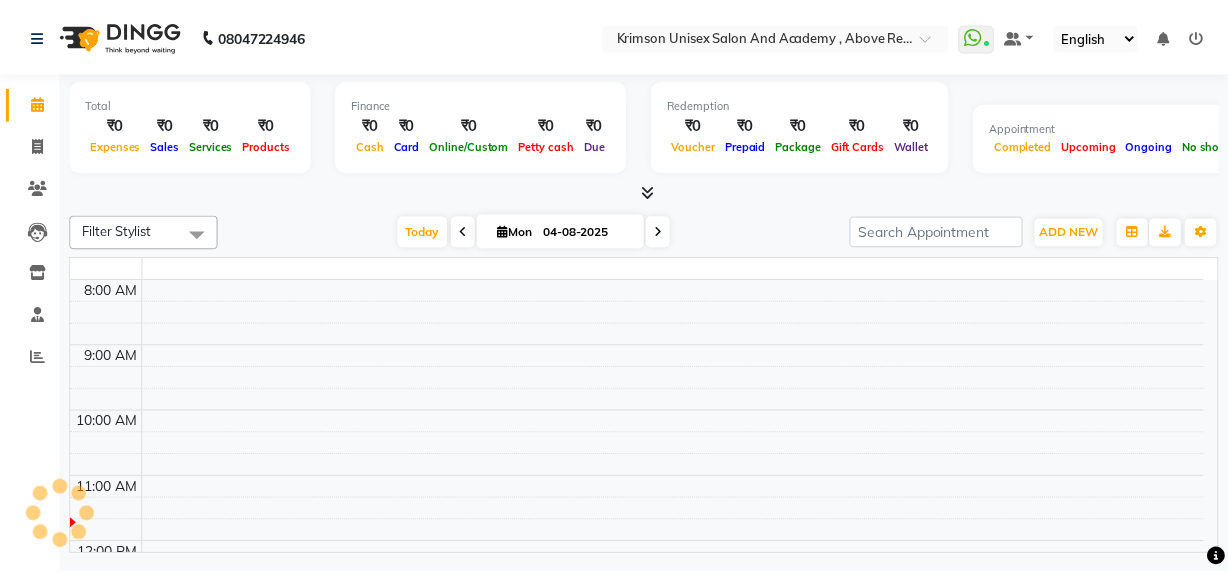 scroll, scrollTop: 0, scrollLeft: 0, axis: both 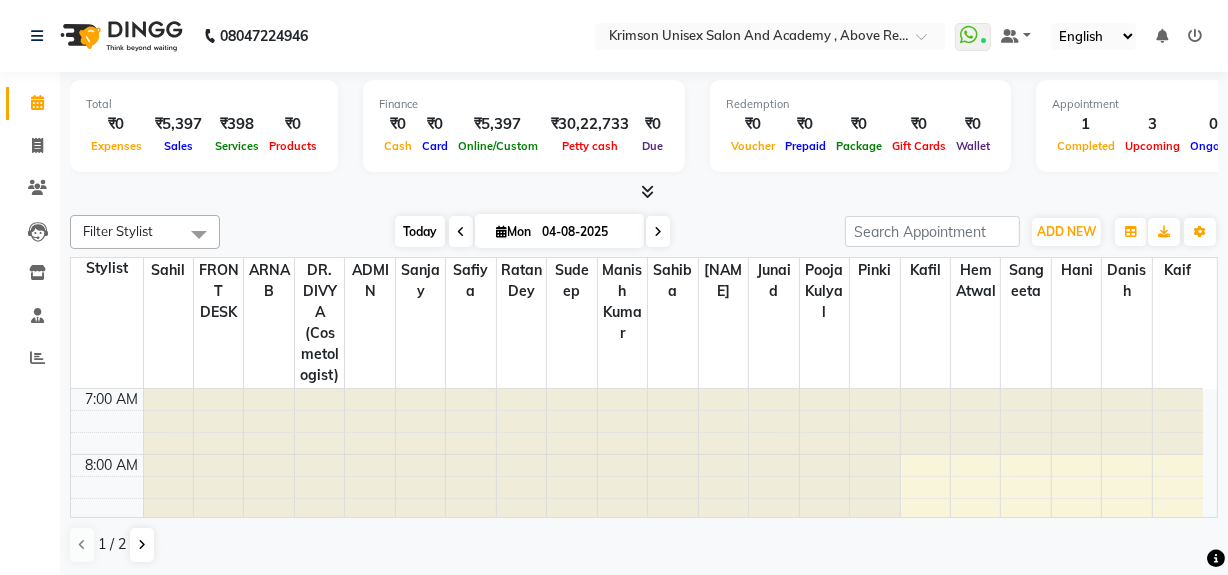 click on "Today" at bounding box center [420, 231] 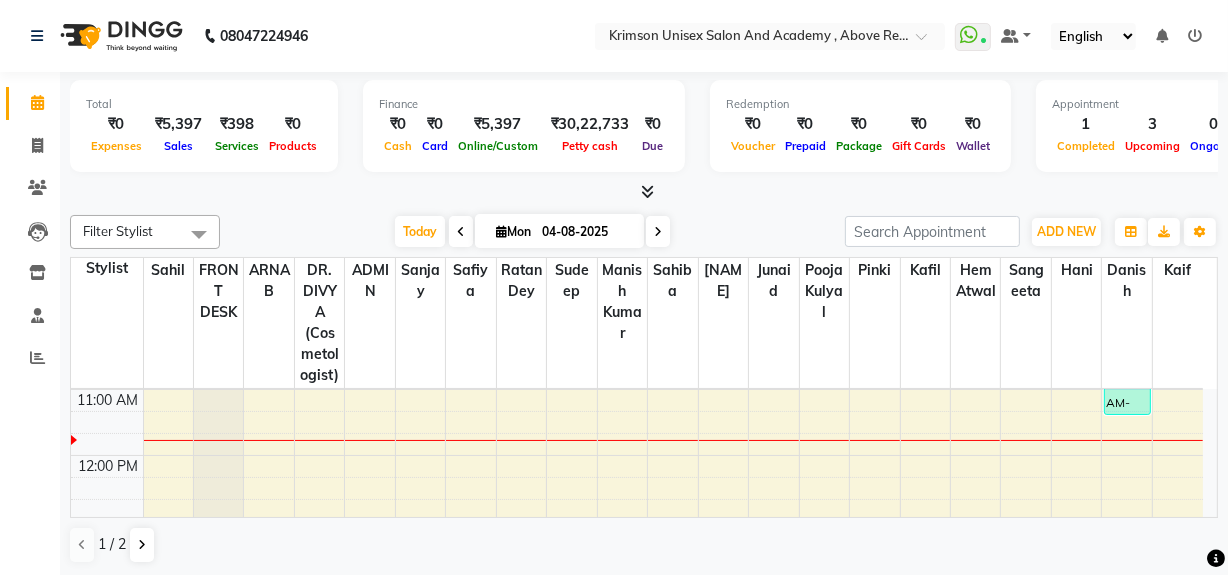 click on "Total  ₹0  Expenses ₹5,397  Sales ₹398  Services ₹0  Products Finance  ₹0  Cash ₹0  Card ₹5,397  Online/Custom ₹30,22,733 Petty cash ₹0 Due  Redemption  ₹0 Voucher ₹0 Prepaid ₹0 Package ₹0  Gift Cards ₹0  Wallet  Appointment  1 Completed 3 Upcoming 0 Ongoing 0 No show  Other sales  ₹0  Packages ₹0  Memberships ₹0  Vouchers ₹4,999  Prepaids ₹0  Gift Cards Filter Stylist Select All ADMIN ARNAB Babita Danish DR. DIVYA (cosmetologist) FRONT DESK Hani Hem Atwal junaid  Kafil Kaif Manish Kumar Pinki  Pooja kulyal Ratan Dey safiya sahiba Sahil Sangeeta sanjay Sudeep Varsha Today  Mon 04-08-2025 Toggle Dropdown Add Appointment Add Invoice Add Client Toggle Dropdown Add Appointment Add Invoice Add Client ADD NEW Toggle Dropdown Add Appointment Add Invoice Add Client Filter Stylist Select All ADMIN ARNAB Babita Danish DR. DIVYA (cosmetologist) FRONT DESK Hani Hem Atwal junaid  Kafil Kaif Manish Kumar Pinki  Pooja kulyal Ratan Dey safiya sahiba Sahil Sangeeta sanjay Sudeep Varsha 21" 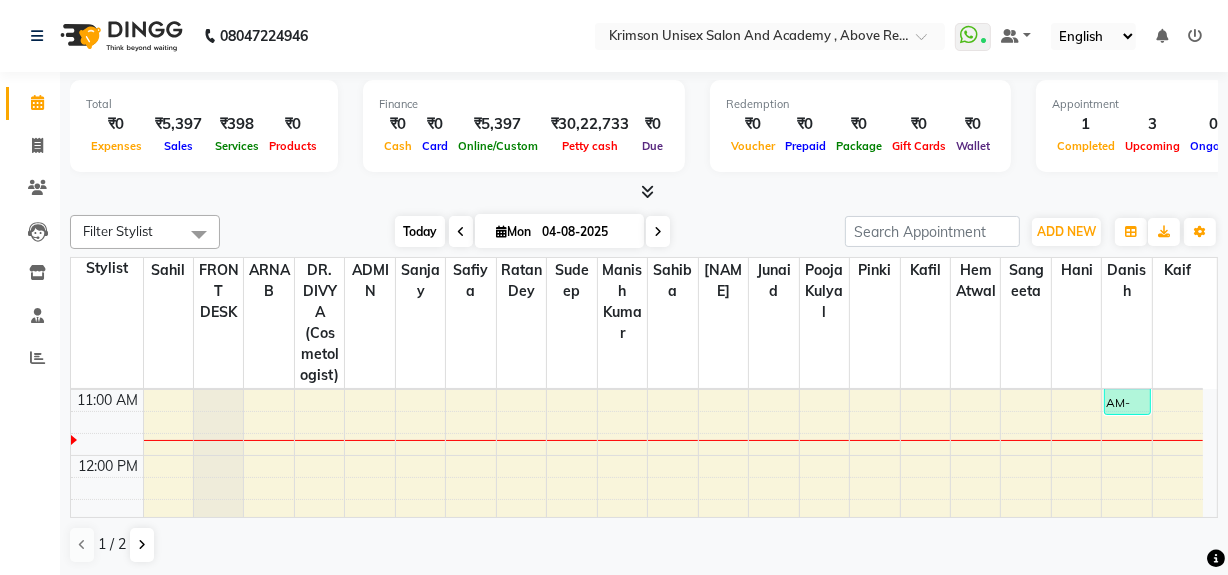 click on "Today" at bounding box center [420, 231] 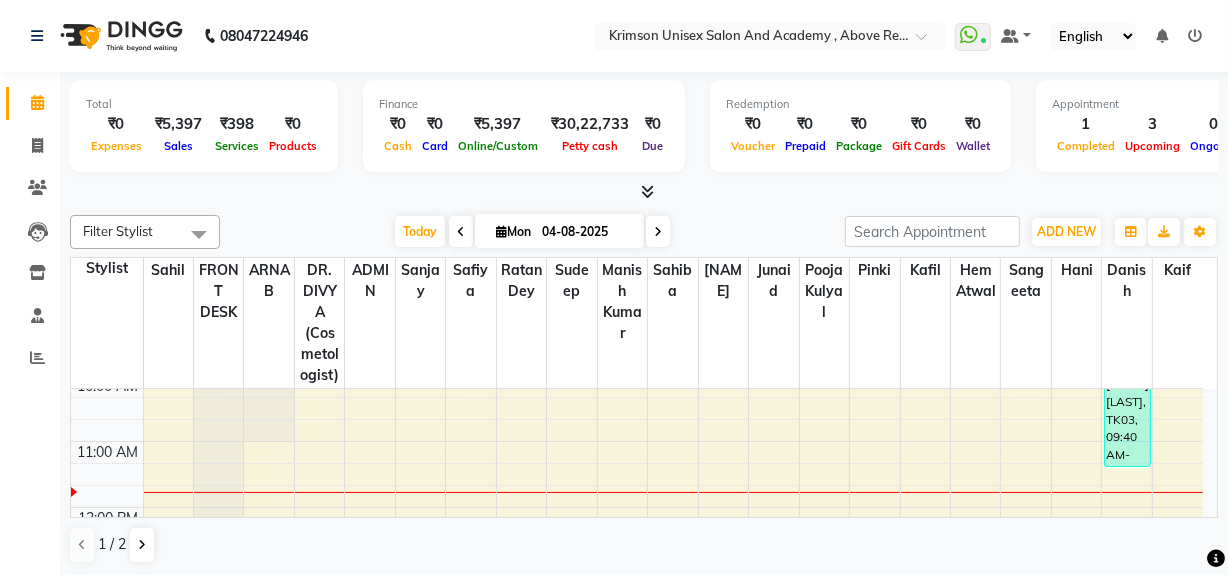scroll, scrollTop: 210, scrollLeft: 0, axis: vertical 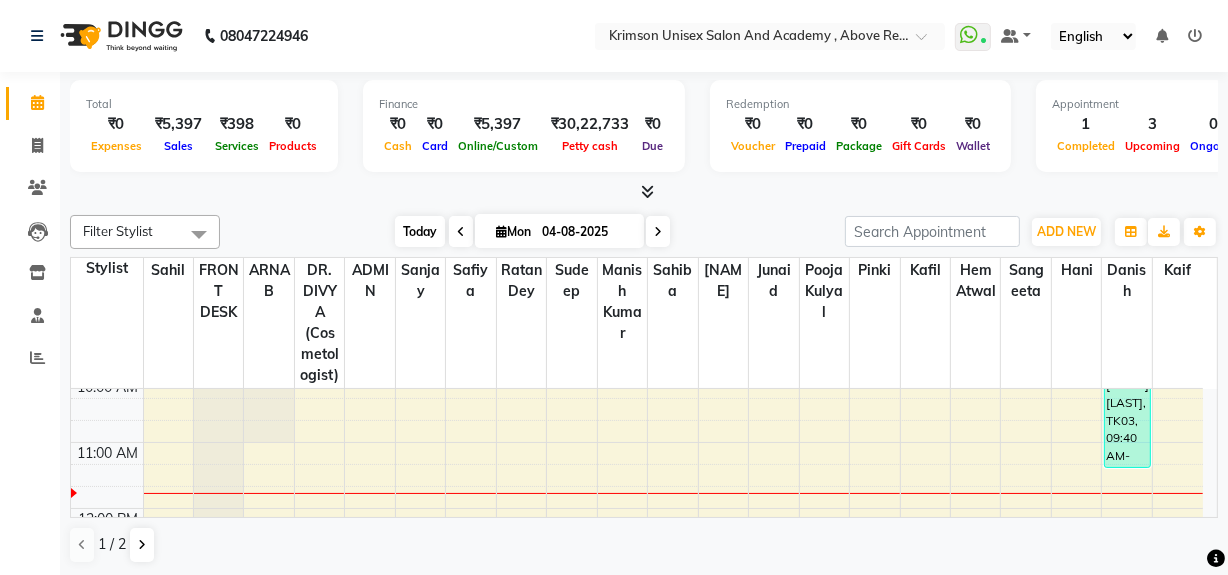 click on "Today" at bounding box center [420, 231] 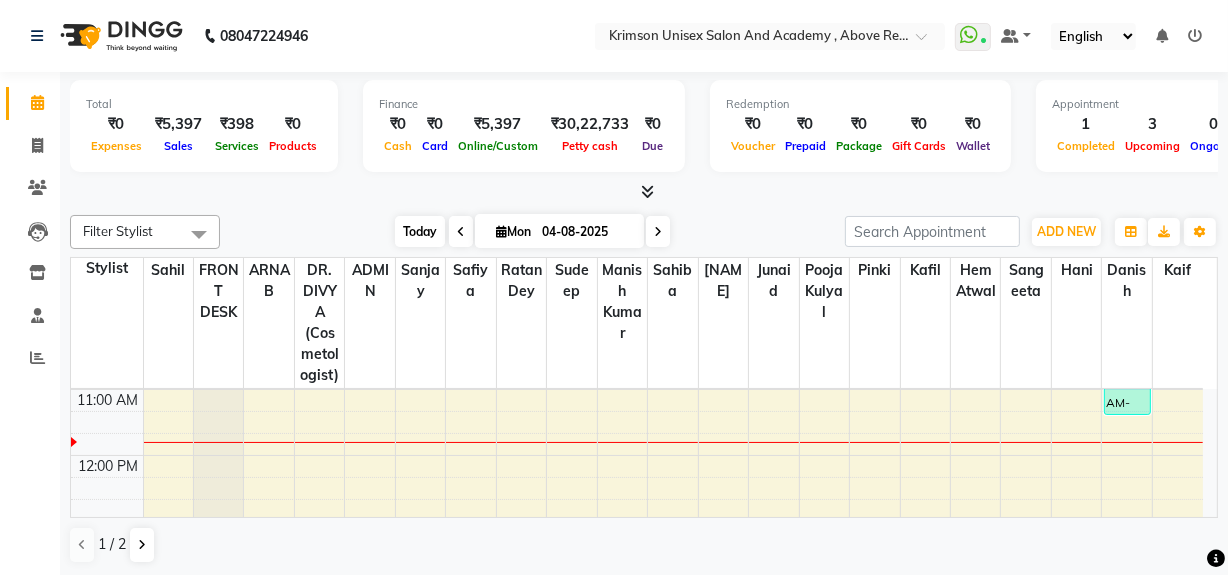 click on "Today" at bounding box center (420, 231) 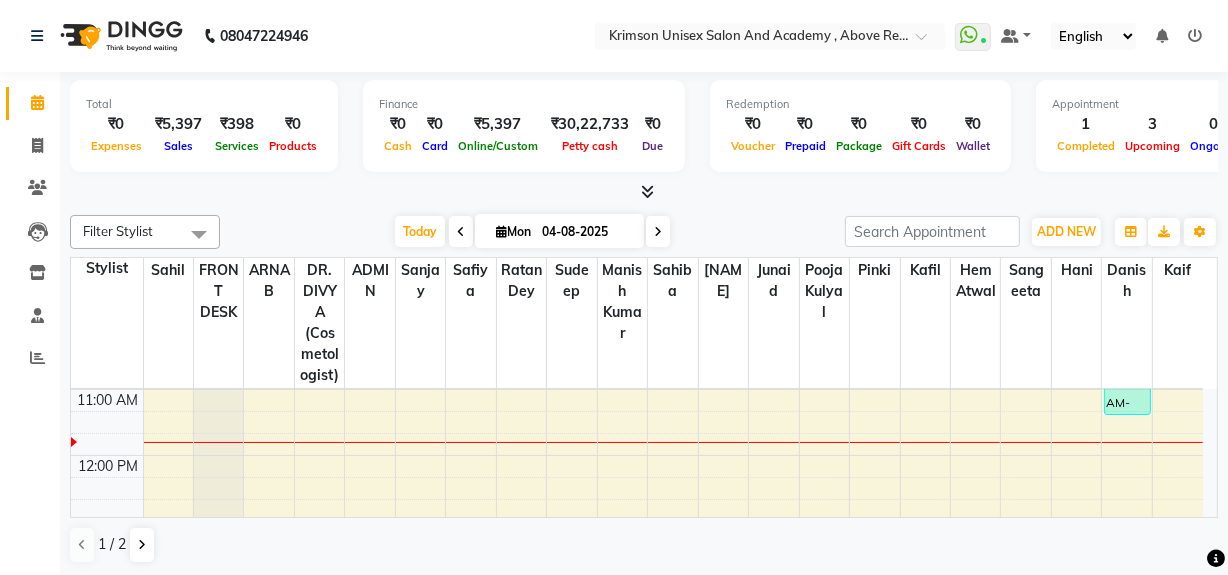scroll, scrollTop: 0, scrollLeft: 0, axis: both 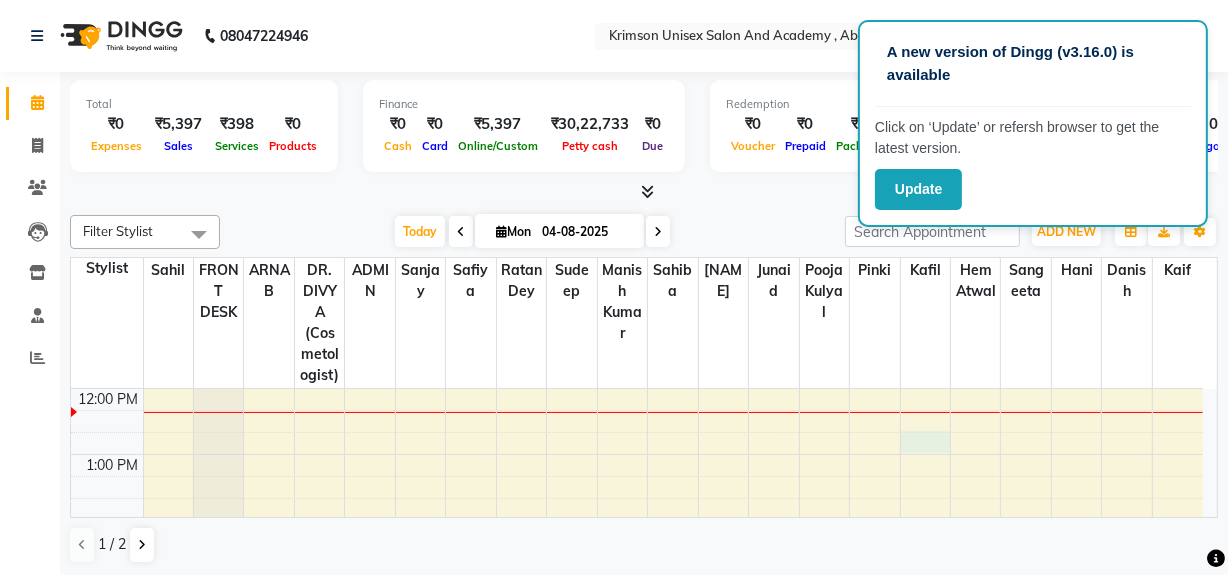 click on "7:00 AM 8:00 AM 9:00 AM 10:00 AM 11:00 AM 12:00 PM 1:00 PM 2:00 PM 3:00 PM 4:00 PM 5:00 PM 6:00 PM 7:00 PM 8:00 PM 9:00 PM     shalu, TK01, 03:00 PM-04:00 PM, (U) aesthetic face-Hollywood Facial | Carbon Peel     khushi mittal, TK02, 03:00 PM-04:00 PM, (F) nails arts-Shellac (Basecoat) Hand/Feet     khushi mittal, TK02, 04:00 PM-05:00 PM, (F) nails arts-Shellac (Basecoat) Hand/Feet     rajat agarwal, TK03, 09:40 AM-11:25 AM, OFFER MEN-MEN grooming package combo 1- HAIR CUT + BEARD (₹99),OFFER MEN- SCRUB+PACK (₹299)" at bounding box center [637, 553] 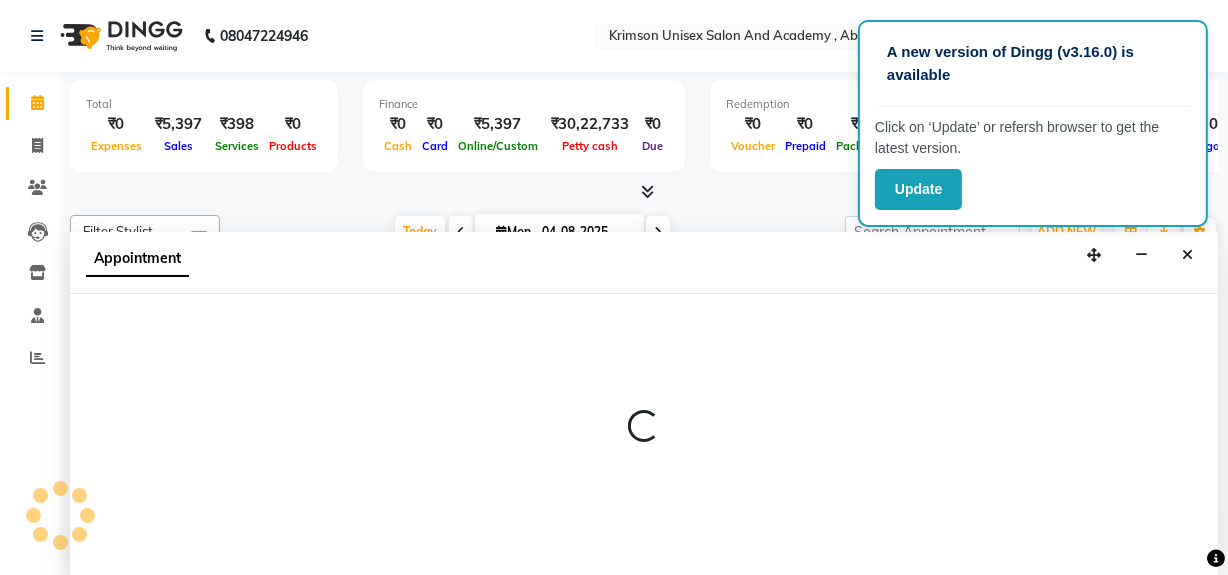 select on "68735" 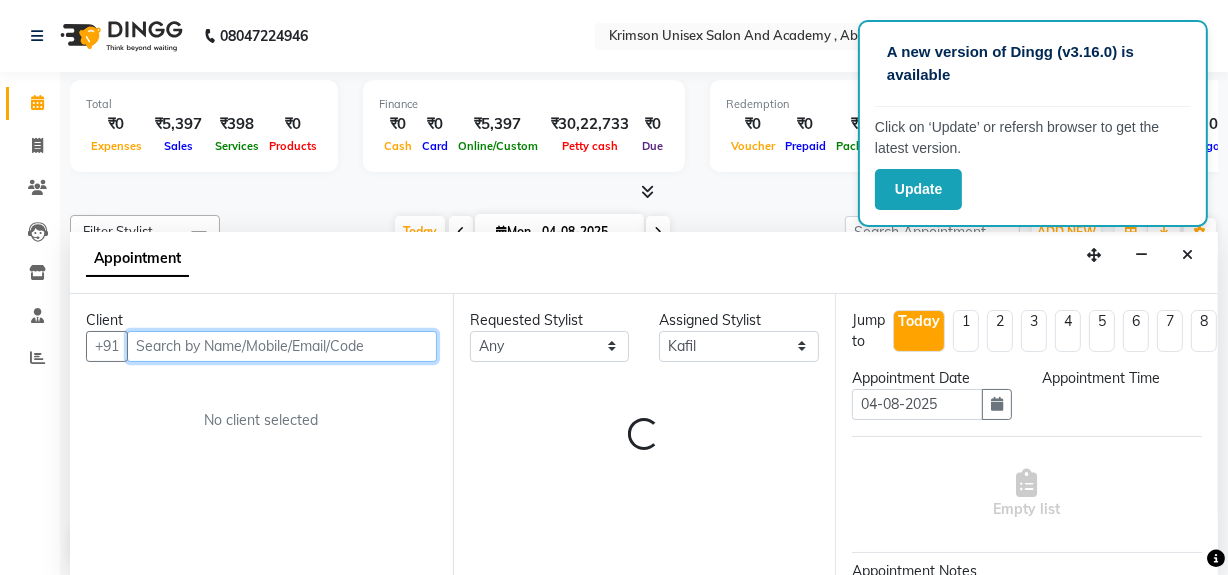 select on "765" 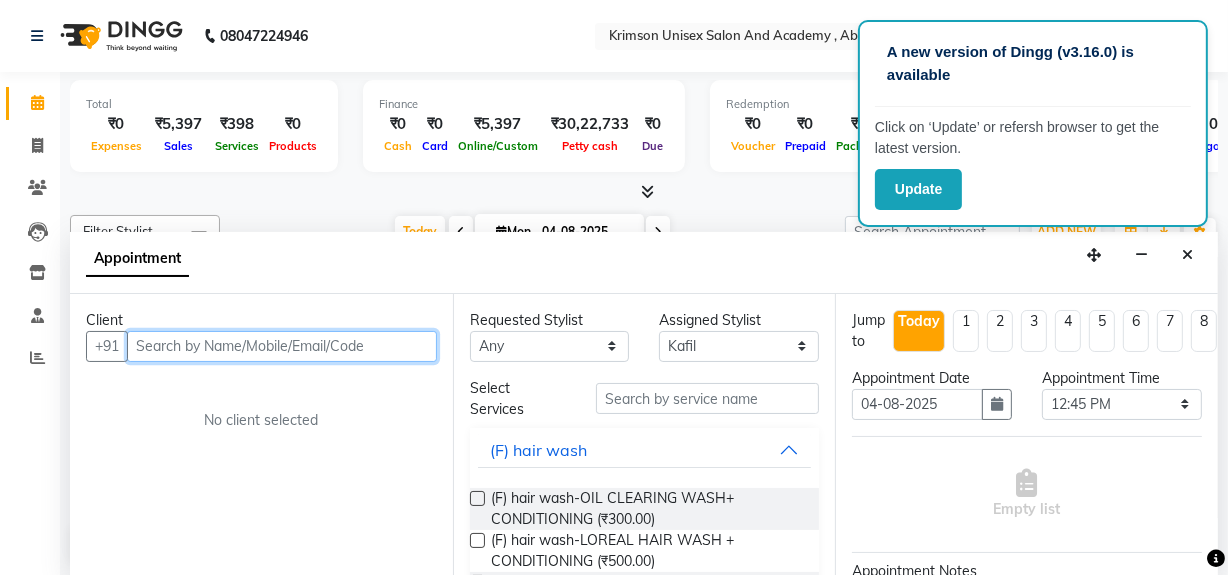 click at bounding box center [282, 346] 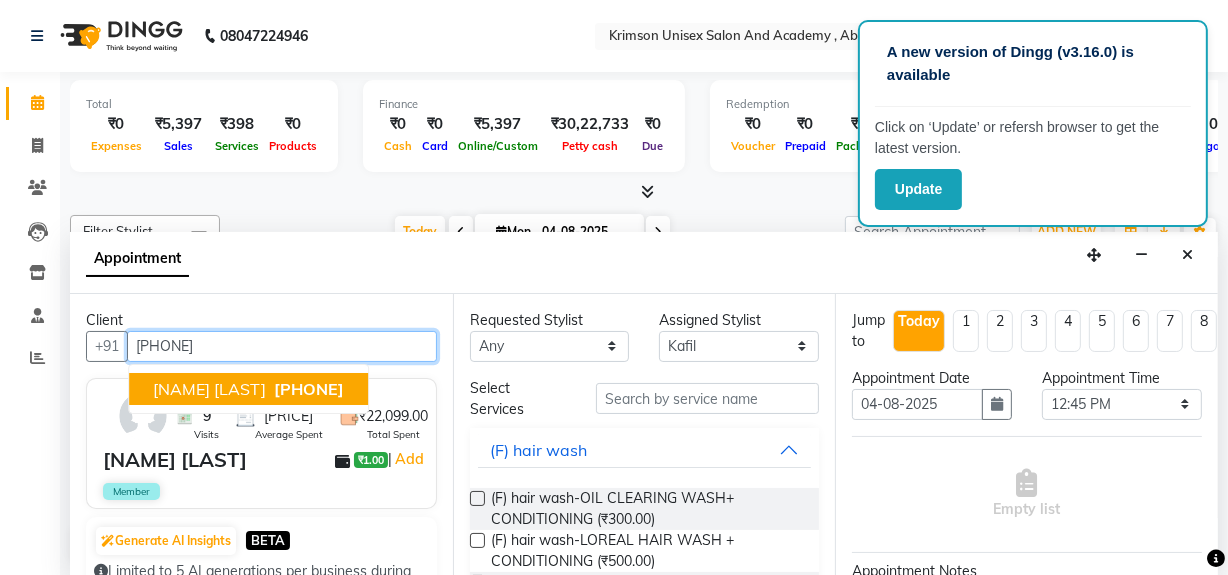 click on "8057144455" at bounding box center [309, 389] 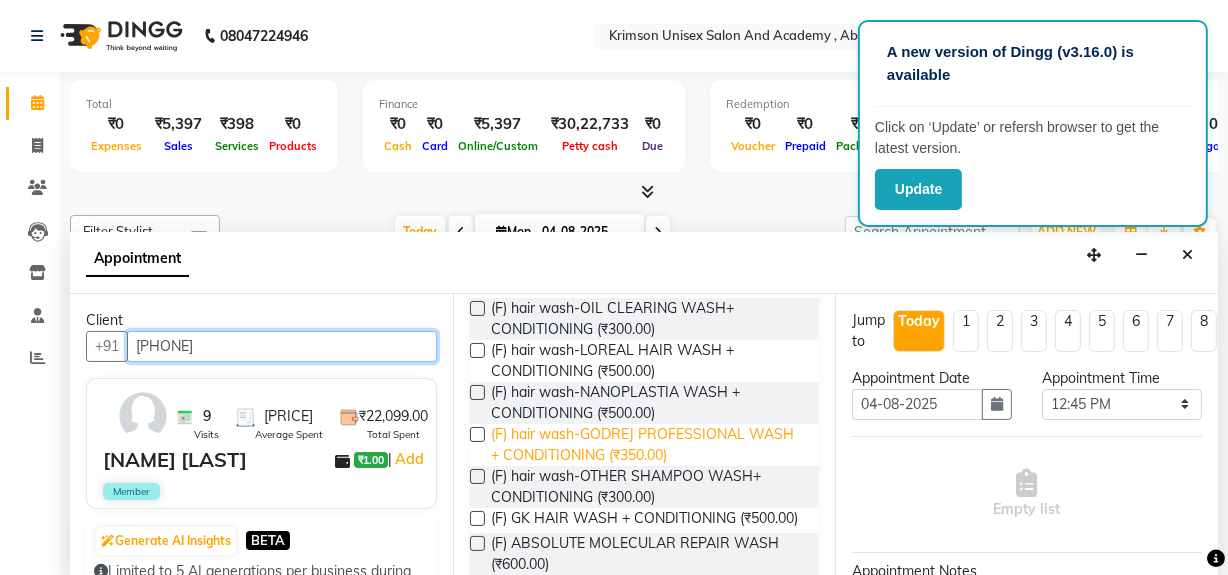 scroll, scrollTop: 0, scrollLeft: 0, axis: both 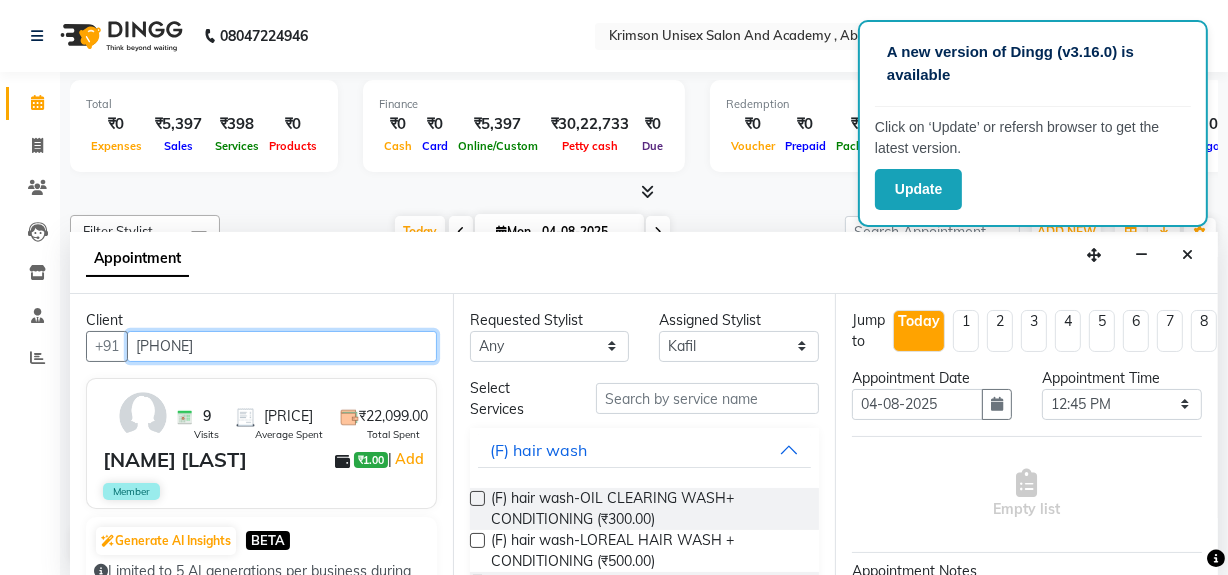 type on "8057144455" 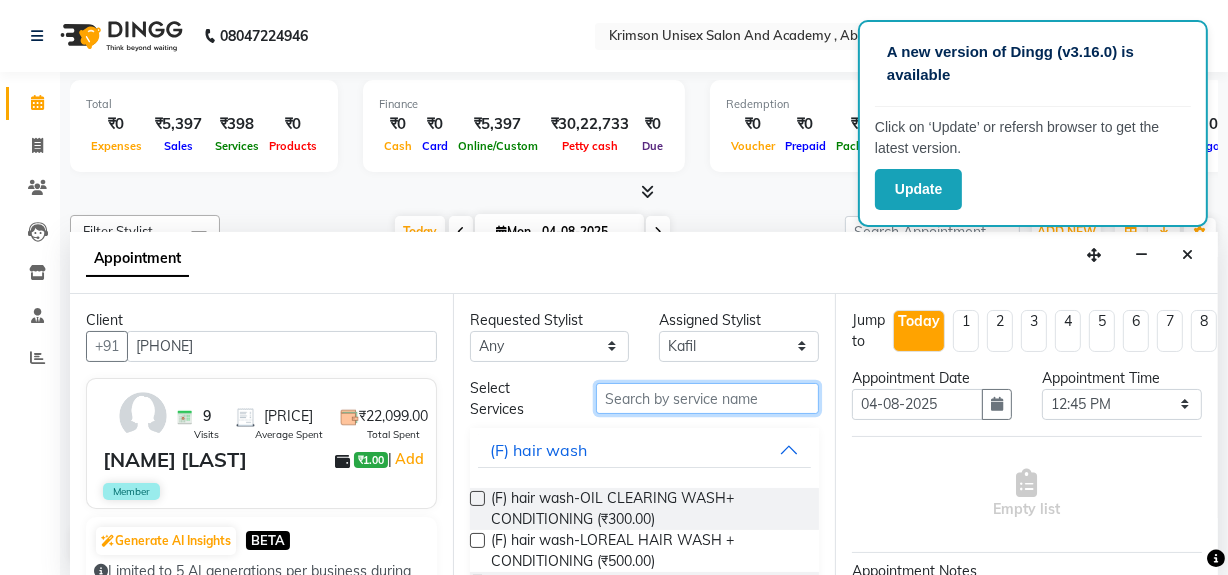 click at bounding box center (707, 398) 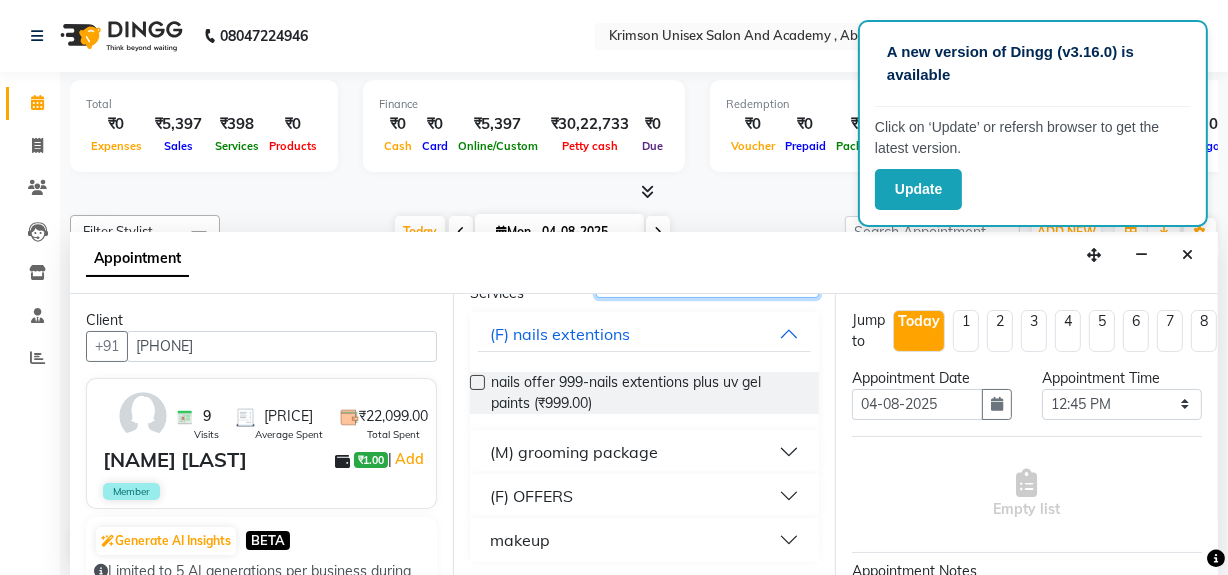 scroll, scrollTop: 0, scrollLeft: 0, axis: both 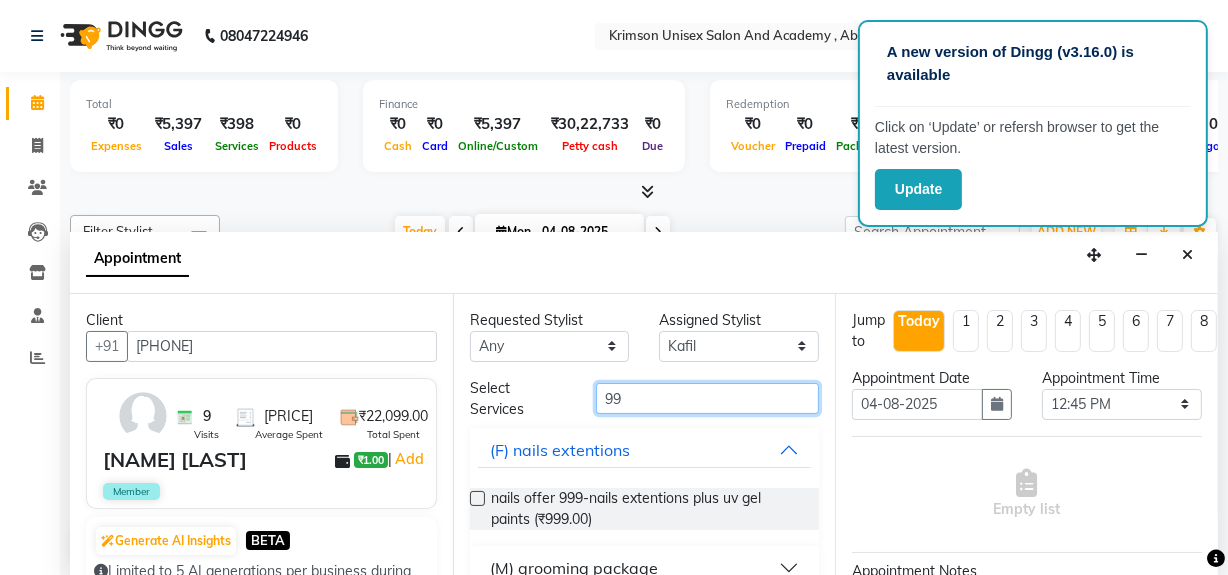 type on "9" 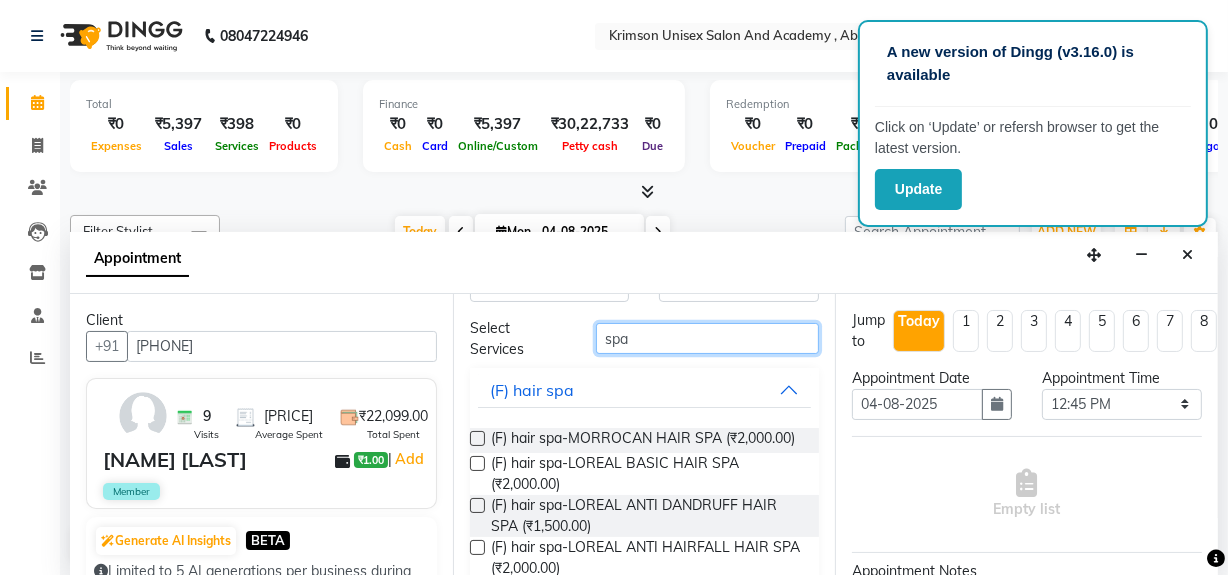 scroll, scrollTop: 61, scrollLeft: 0, axis: vertical 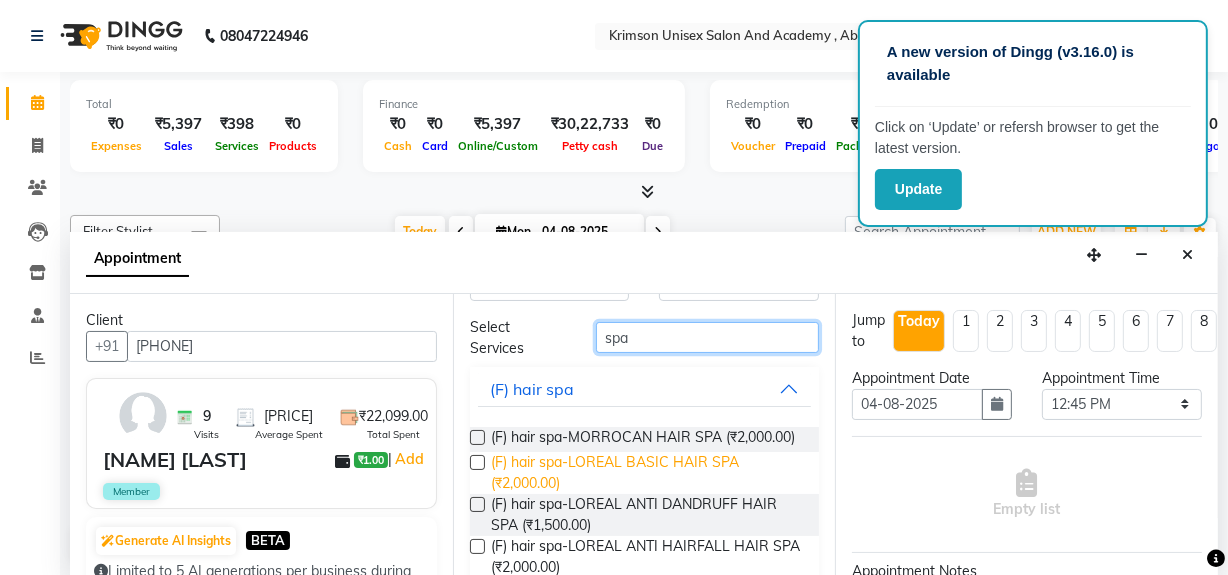 type on "spa" 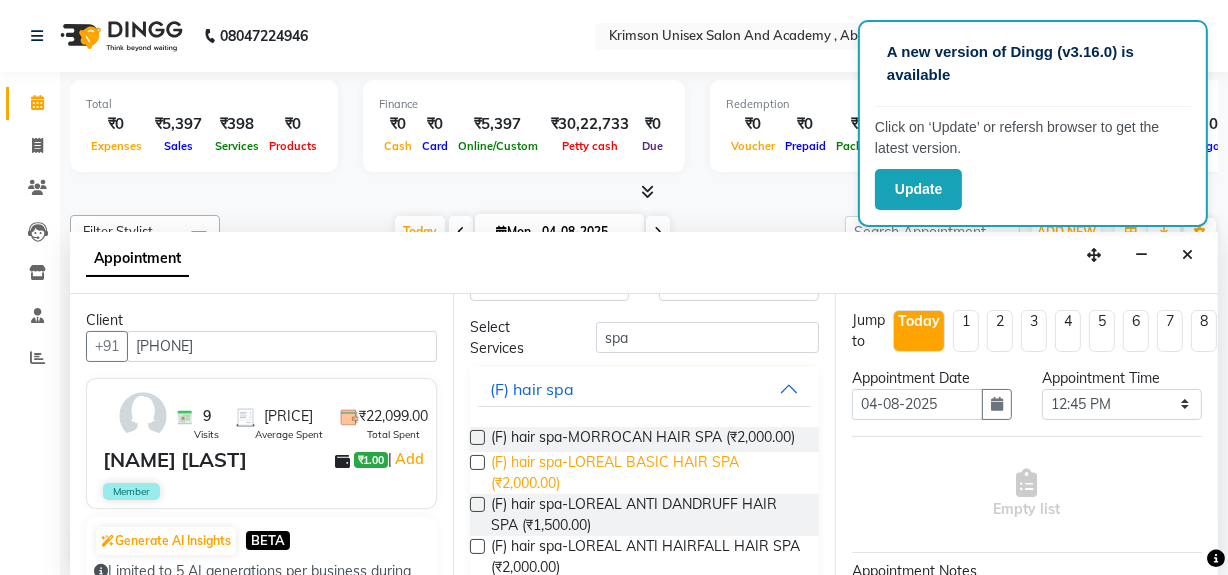 click on "(F) hair spa-LOREAL BASIC HAIR SPA (₹2,000.00)" at bounding box center [647, 473] 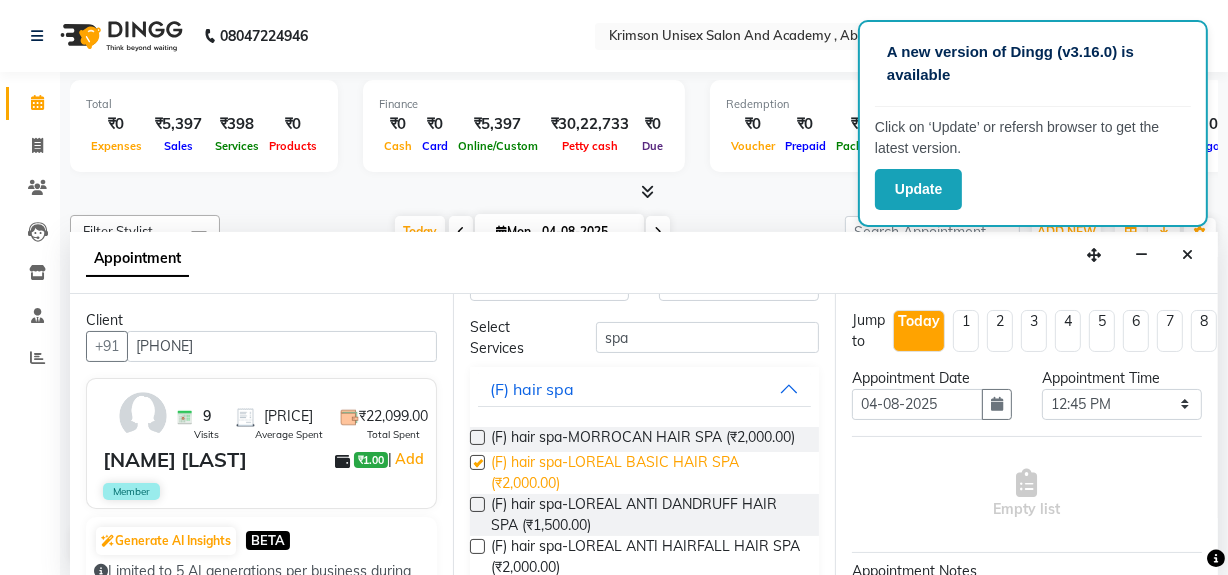 checkbox on "false" 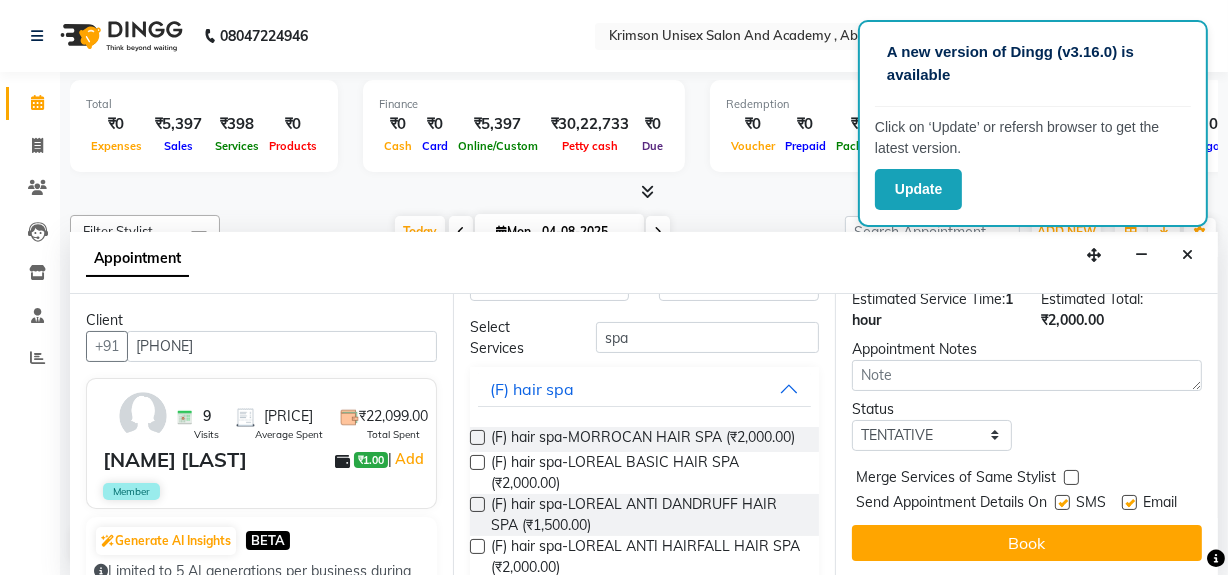 scroll, scrollTop: 314, scrollLeft: 0, axis: vertical 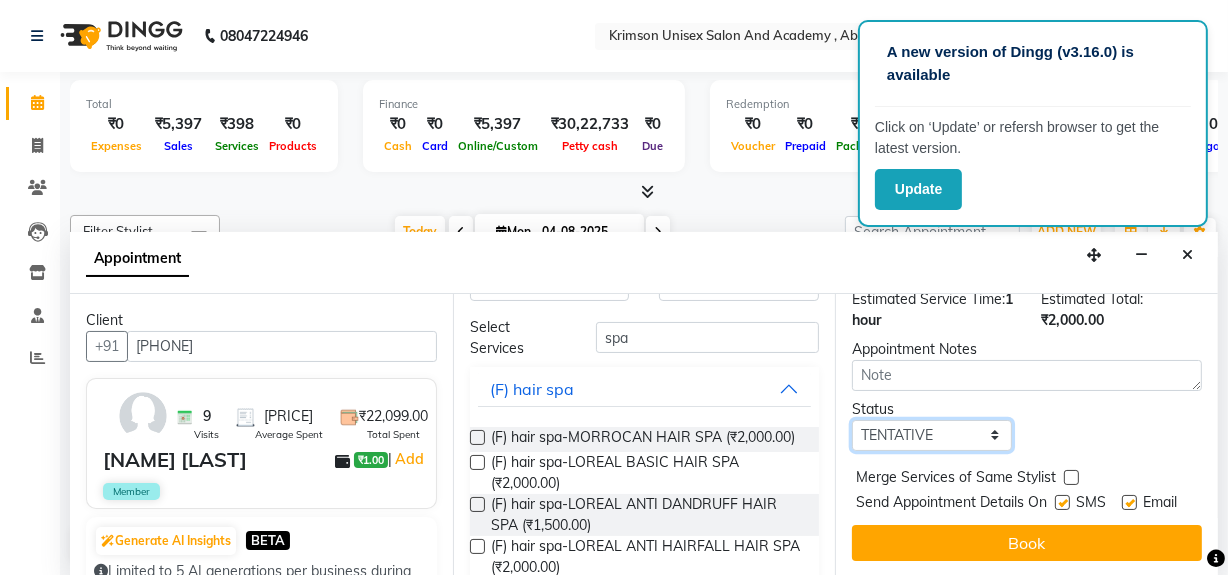 click on "Select TENTATIVE CONFIRM CHECK-IN UPCOMING" at bounding box center [932, 435] 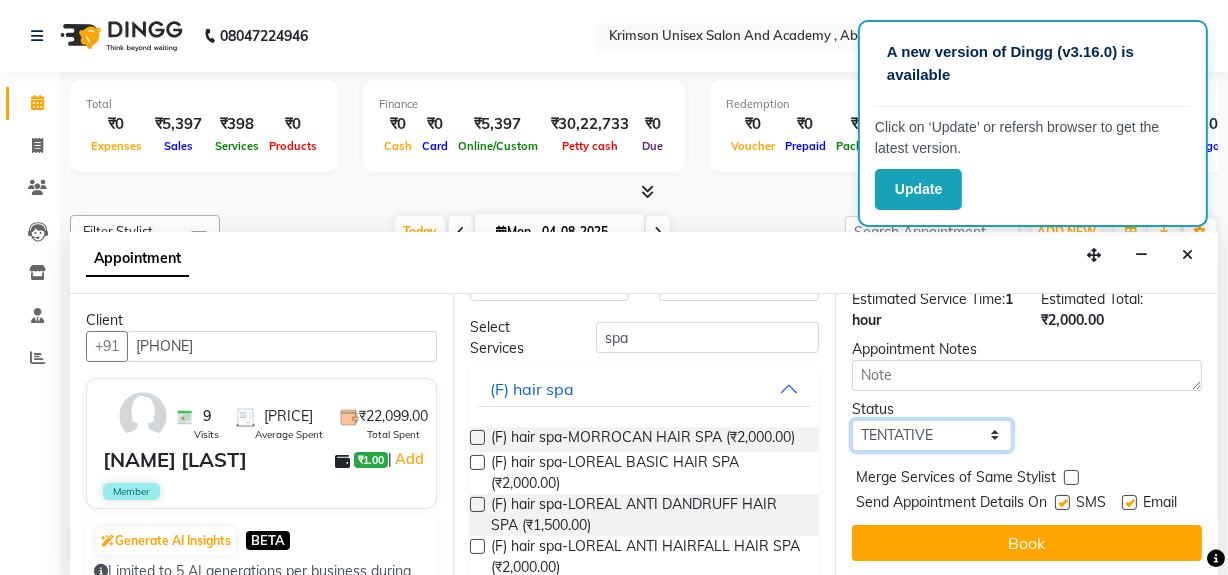 select on "confirm booking" 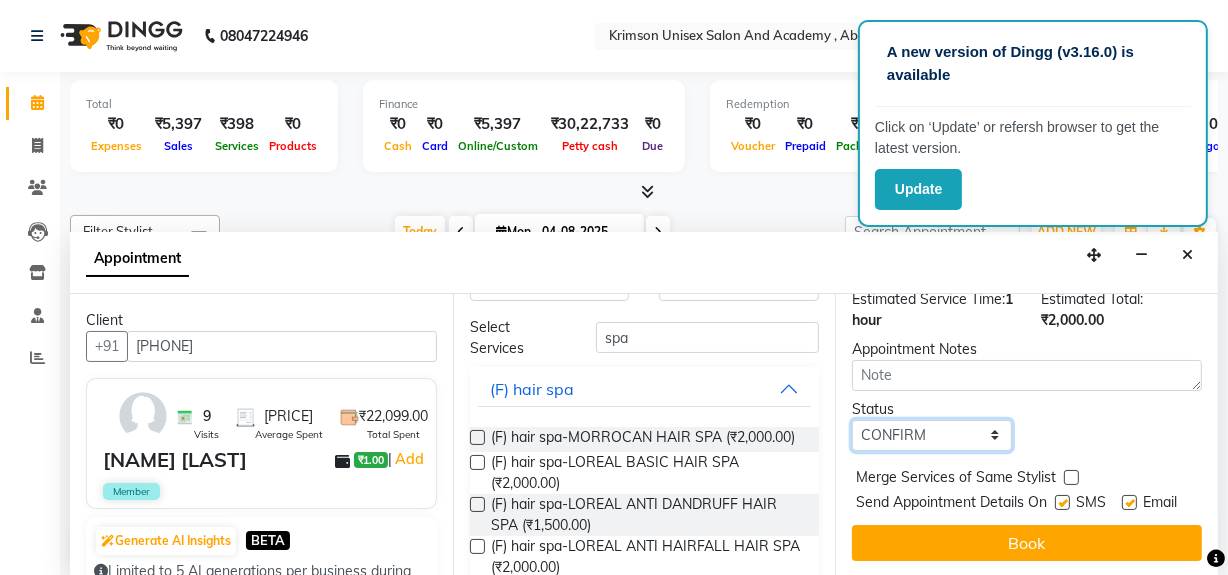 click on "Select TENTATIVE CONFIRM CHECK-IN UPCOMING" at bounding box center (932, 435) 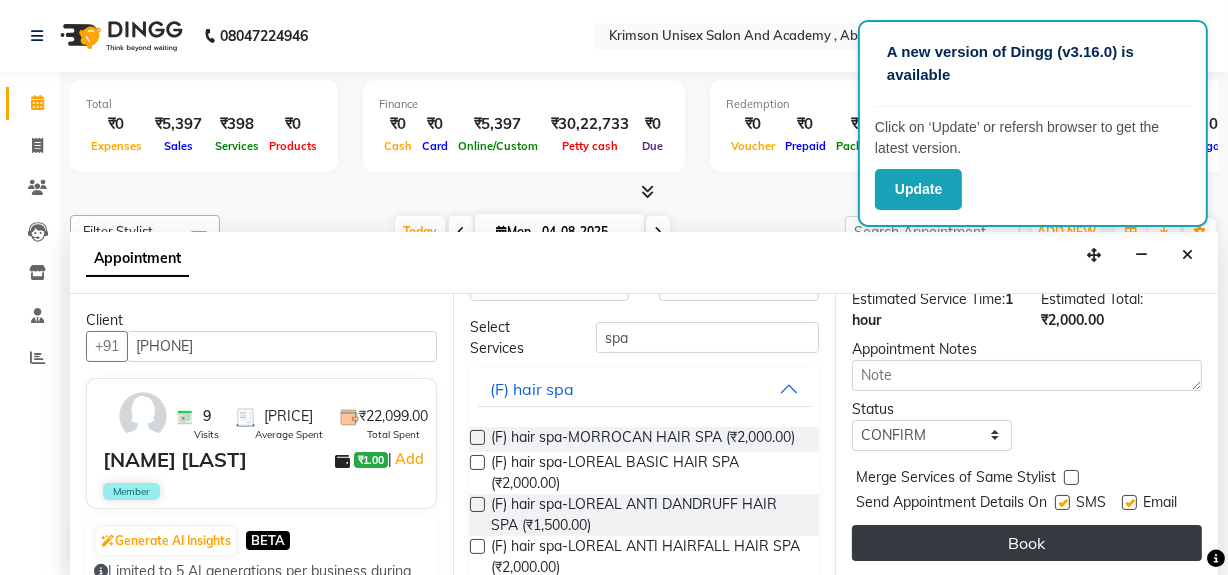 click on "Book" at bounding box center [1027, 543] 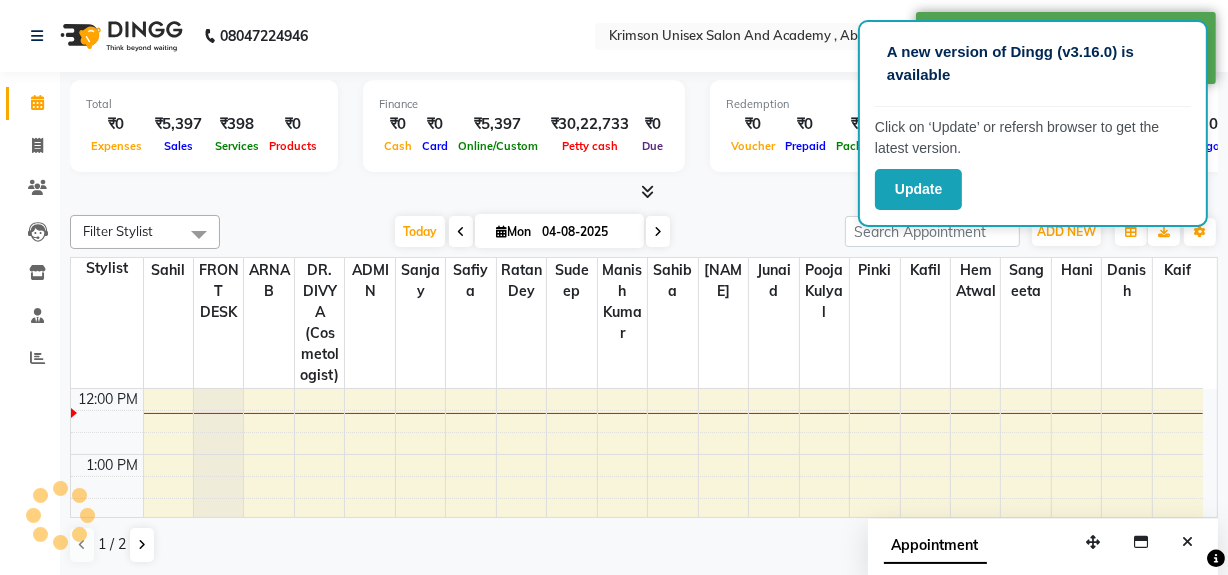 scroll, scrollTop: 0, scrollLeft: 0, axis: both 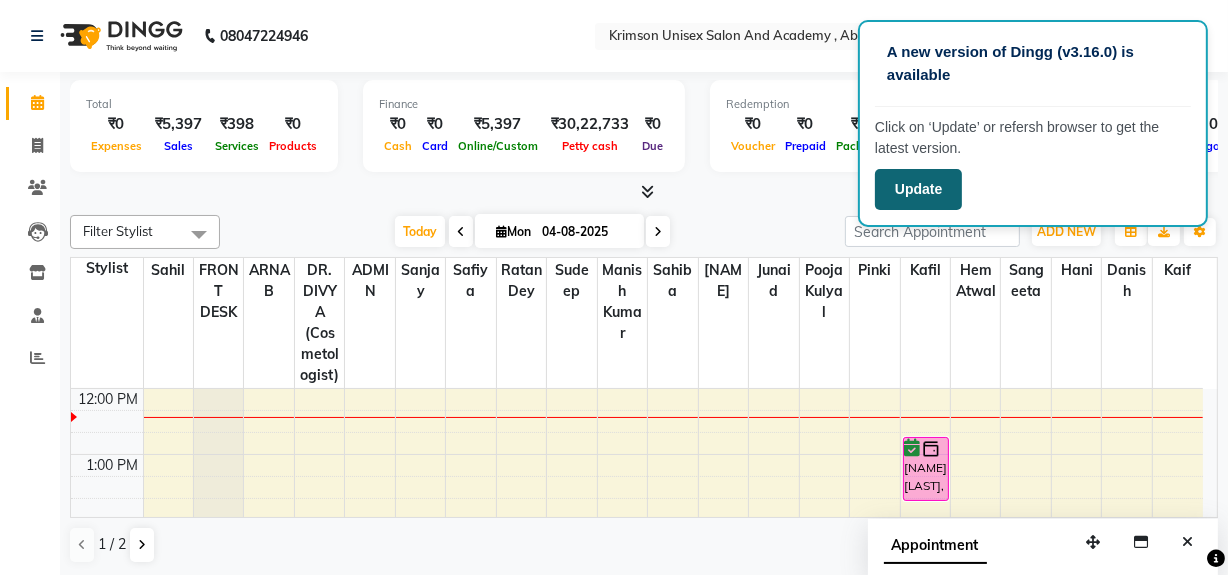 click on "Update" 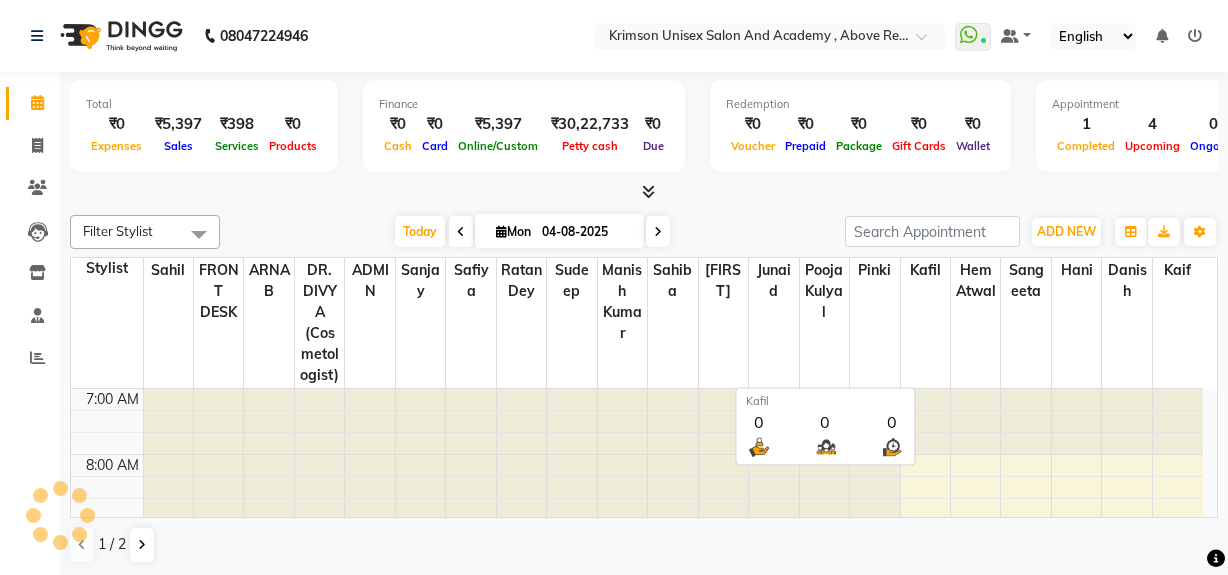 scroll, scrollTop: 0, scrollLeft: 0, axis: both 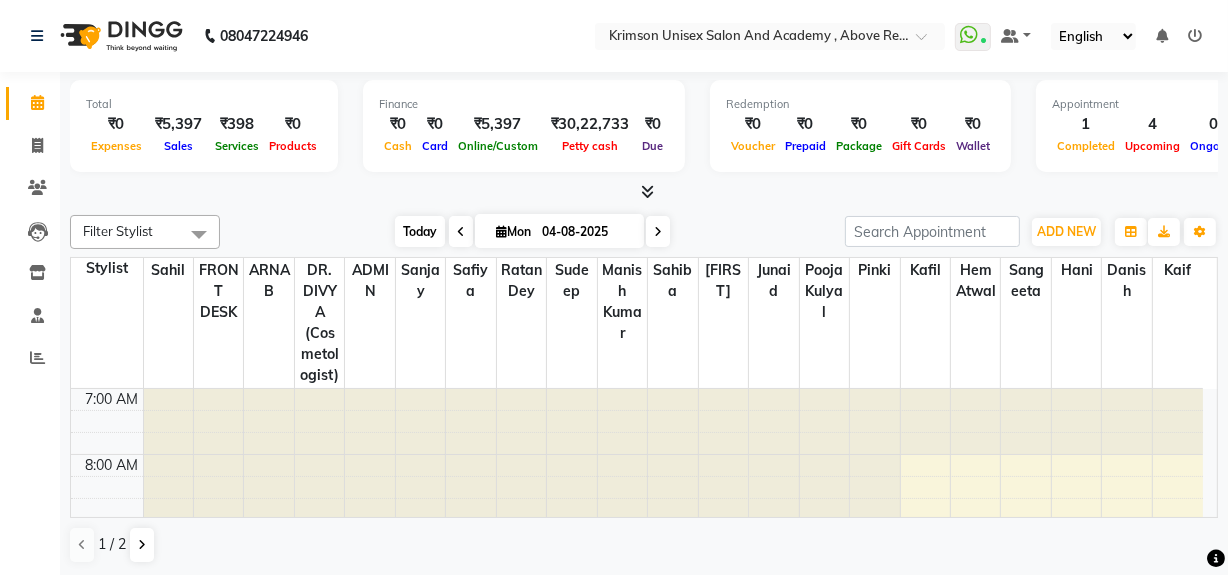 click on "Today" at bounding box center (420, 231) 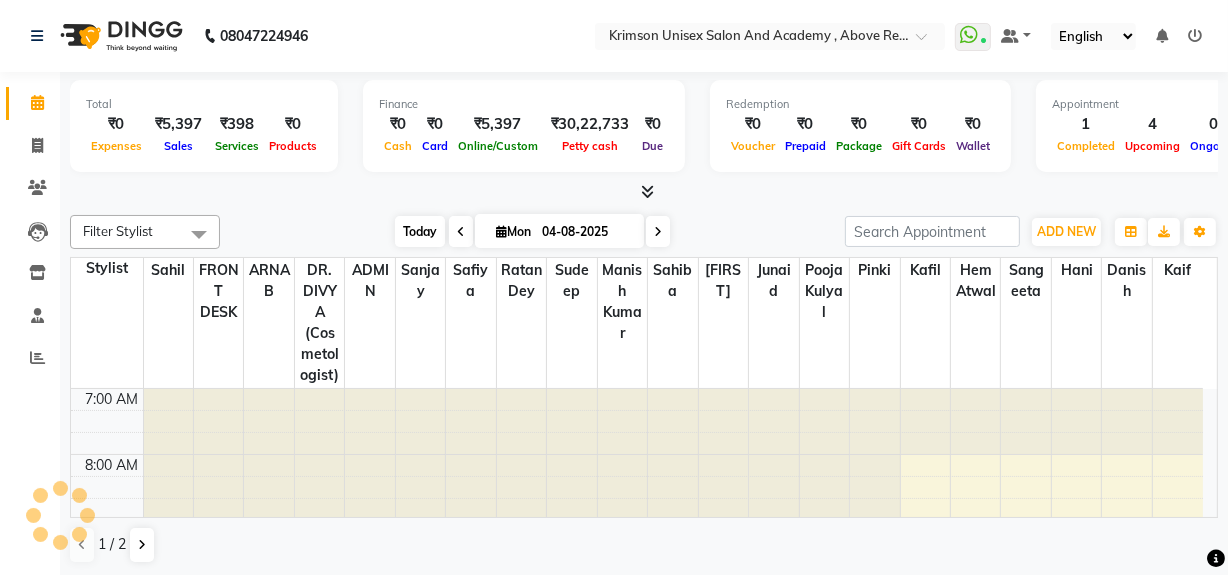 scroll, scrollTop: 330, scrollLeft: 0, axis: vertical 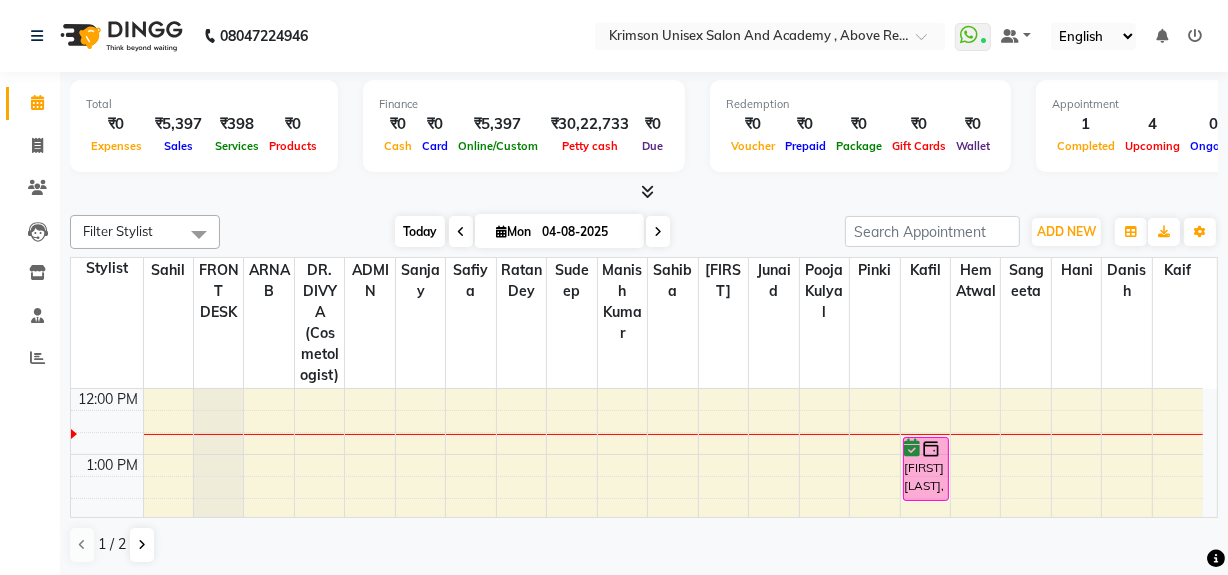 click on "Today" at bounding box center [420, 231] 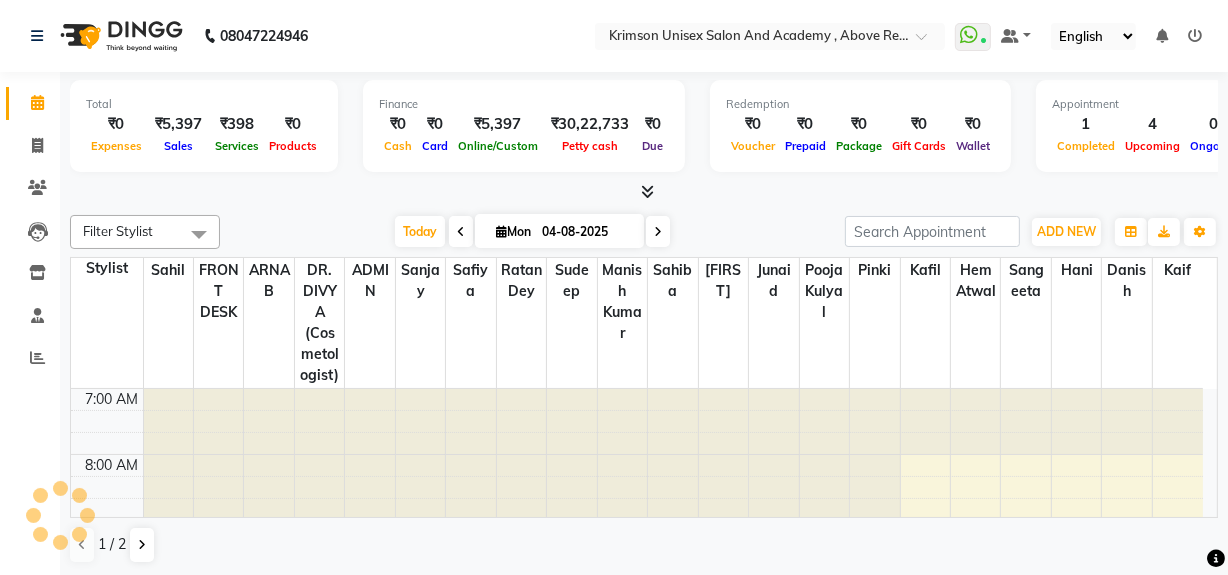 scroll, scrollTop: 330, scrollLeft: 0, axis: vertical 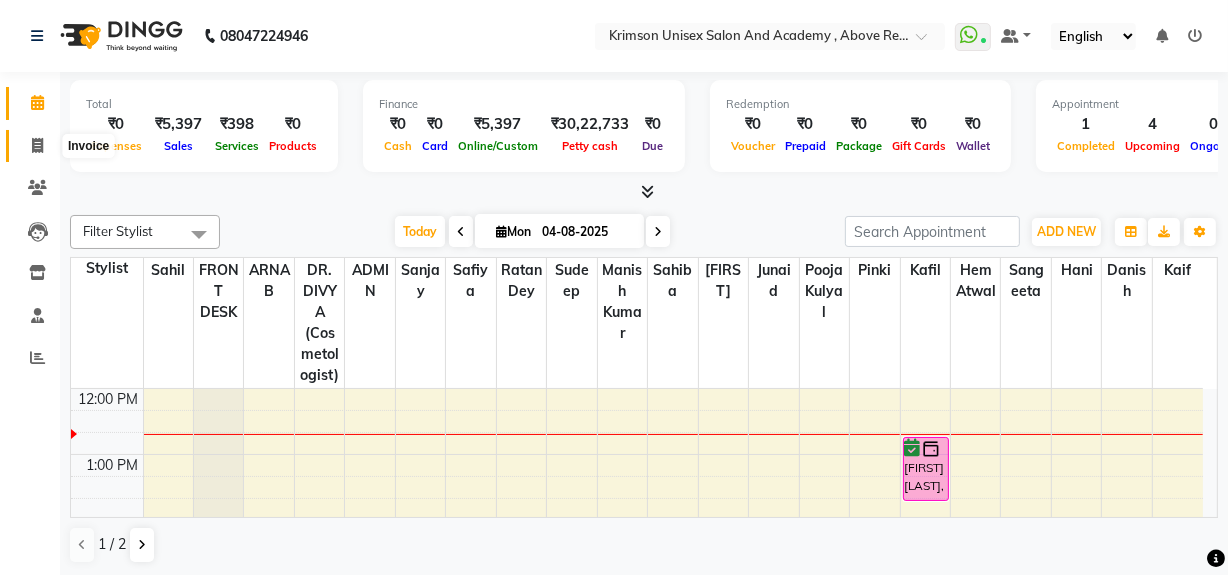 click 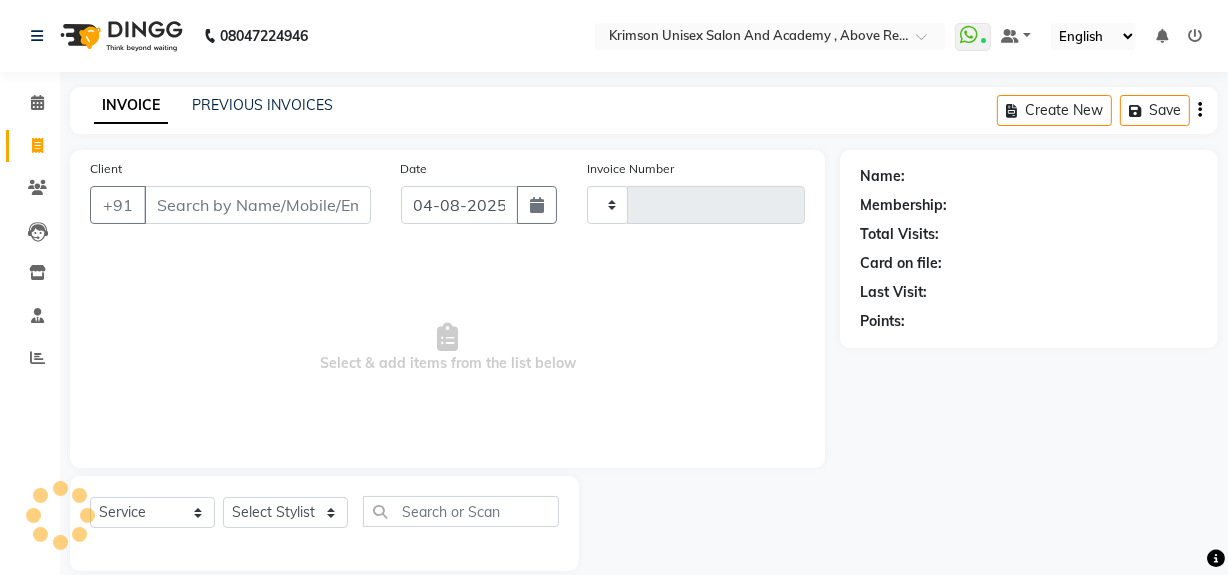 type on "3444" 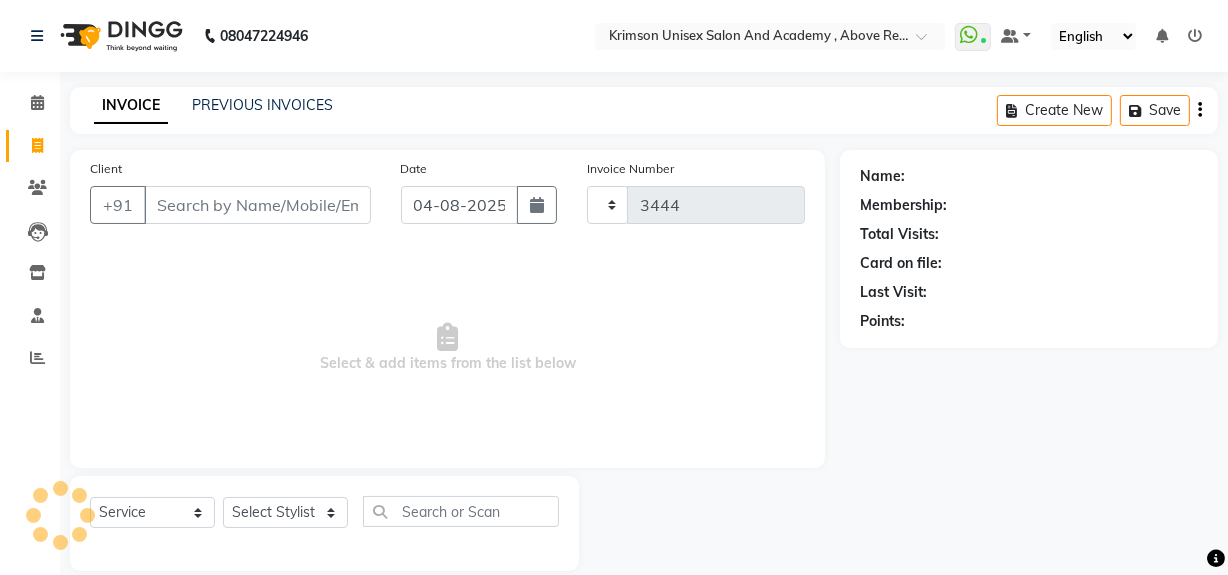 select on "5853" 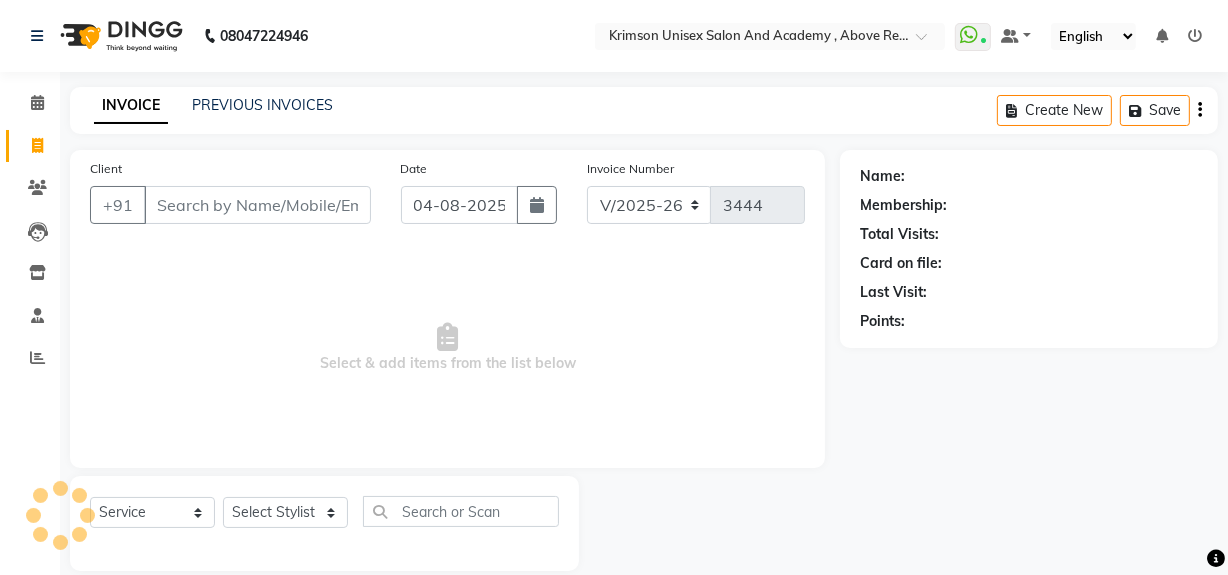 click on "Client" at bounding box center [257, 205] 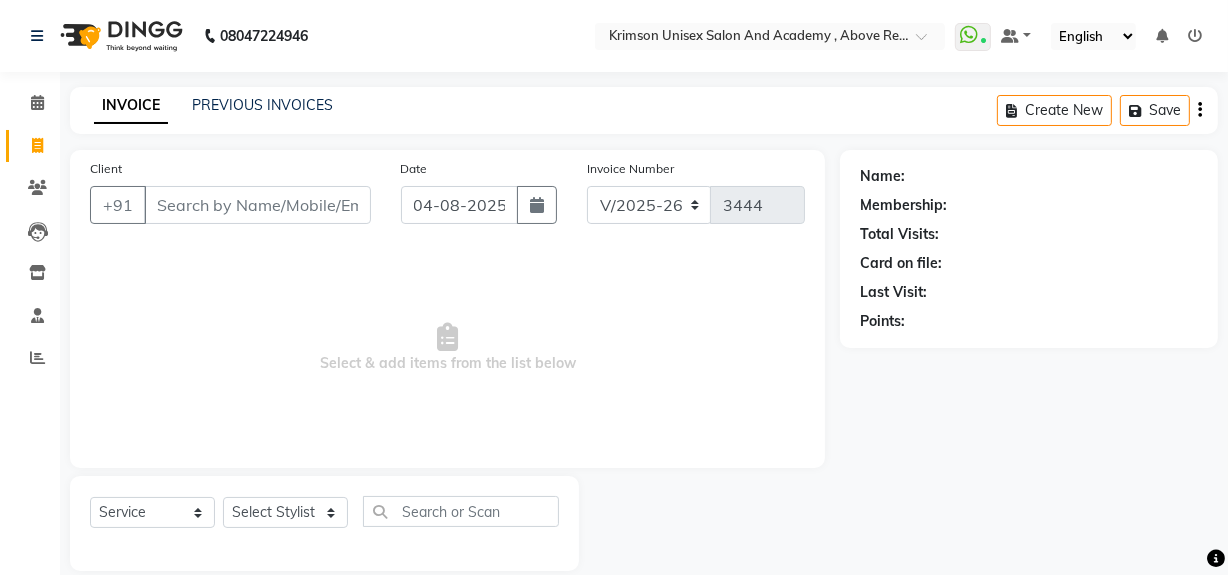 click on "Client" at bounding box center [257, 205] 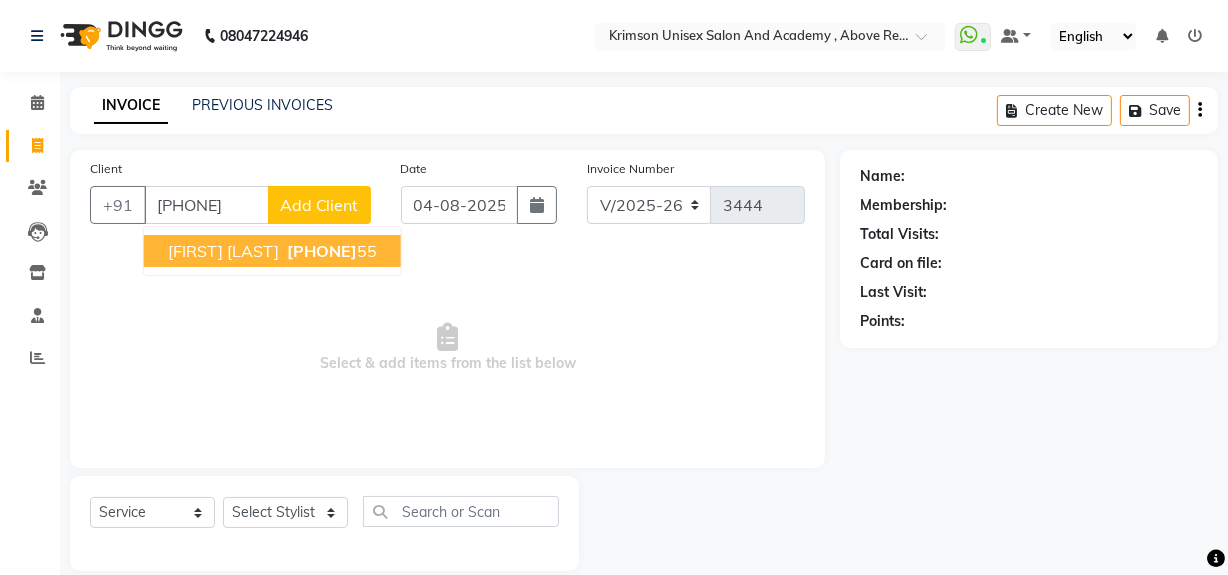 click on "80571444" at bounding box center [322, 251] 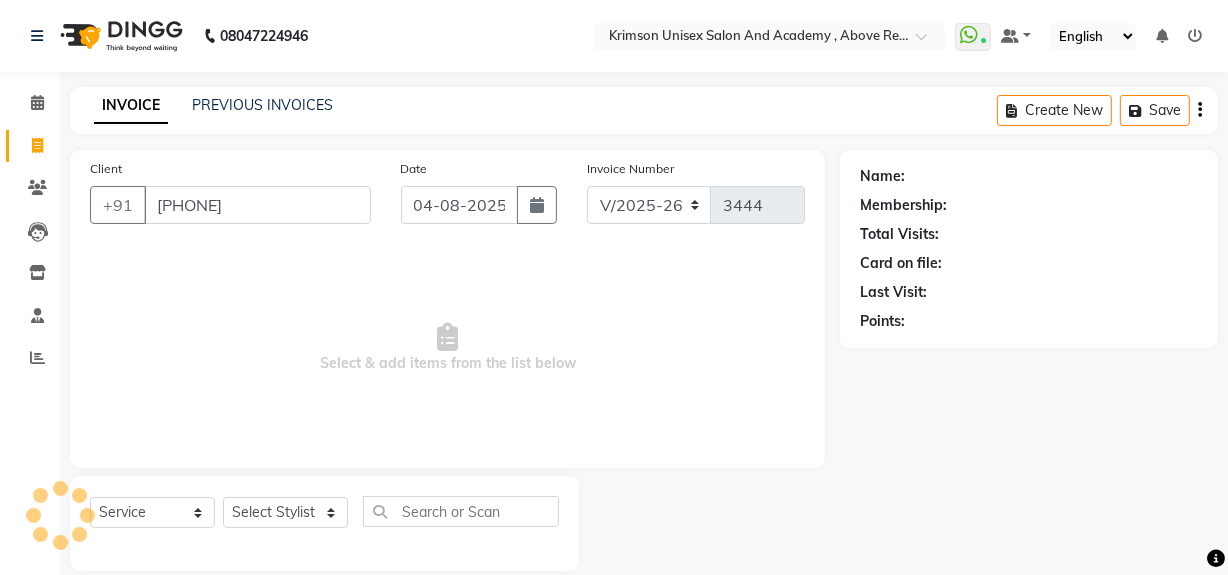 type on "[PHONE]" 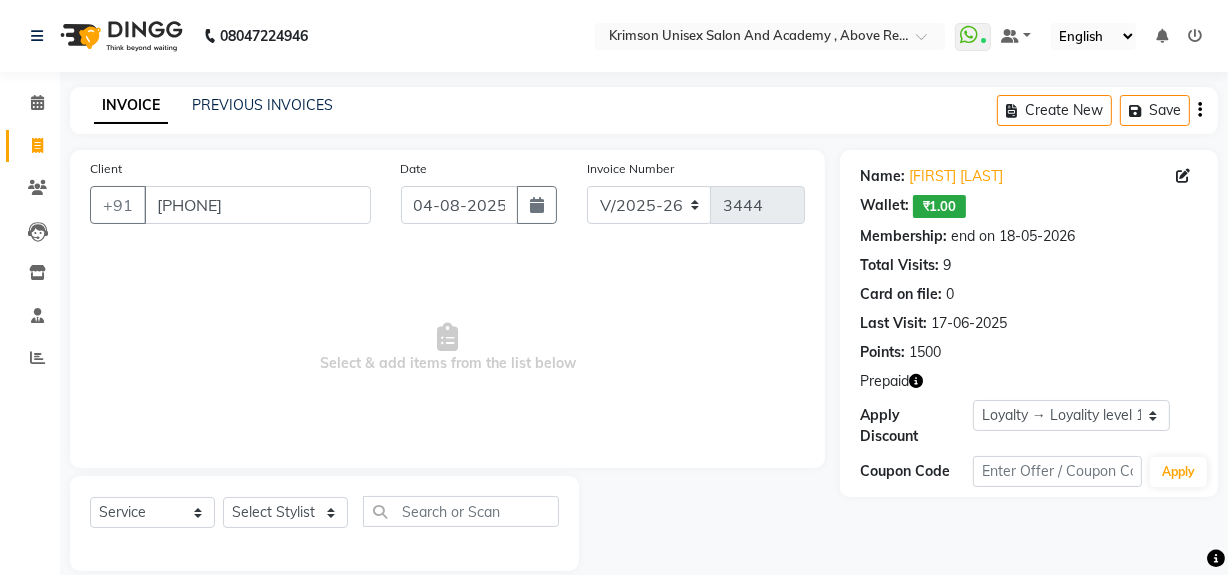 click 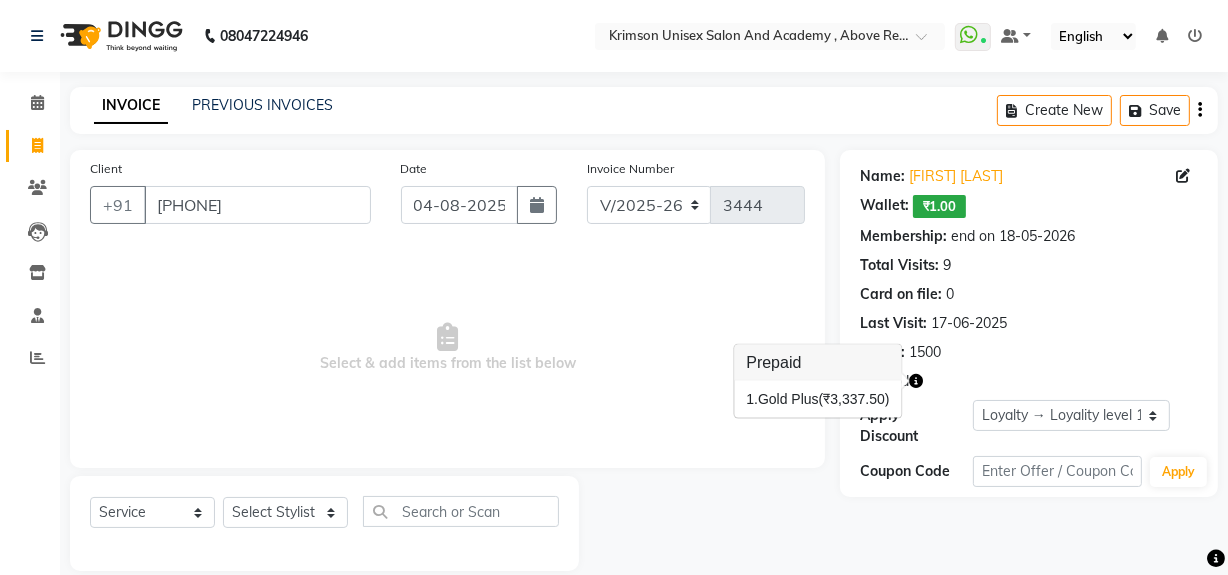 click on "Prepaid" 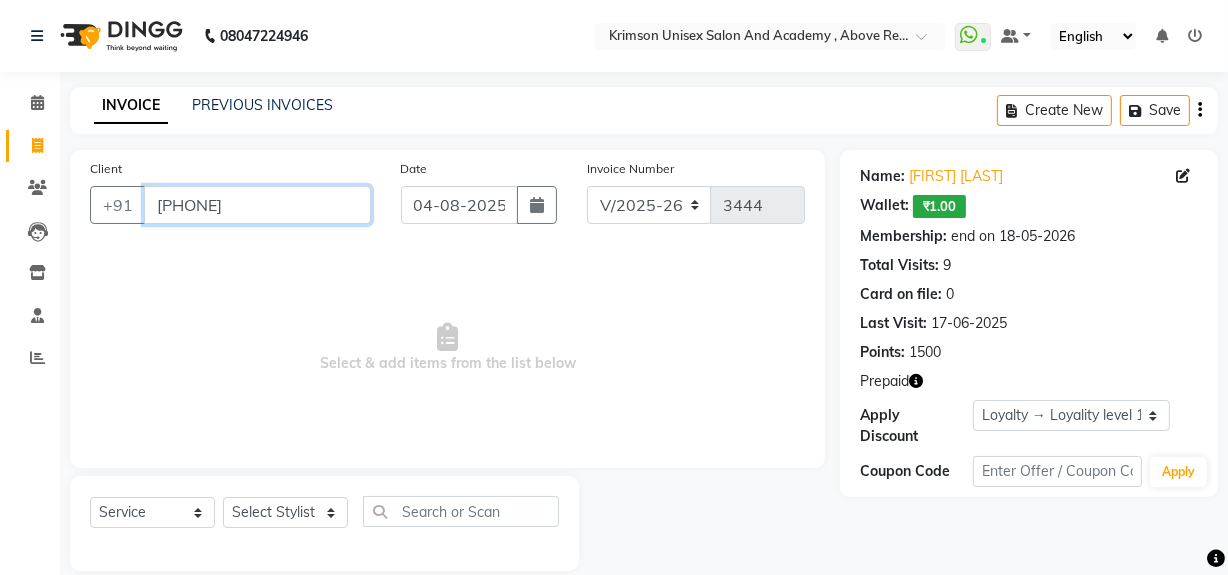 click on "[PHONE]" at bounding box center [257, 205] 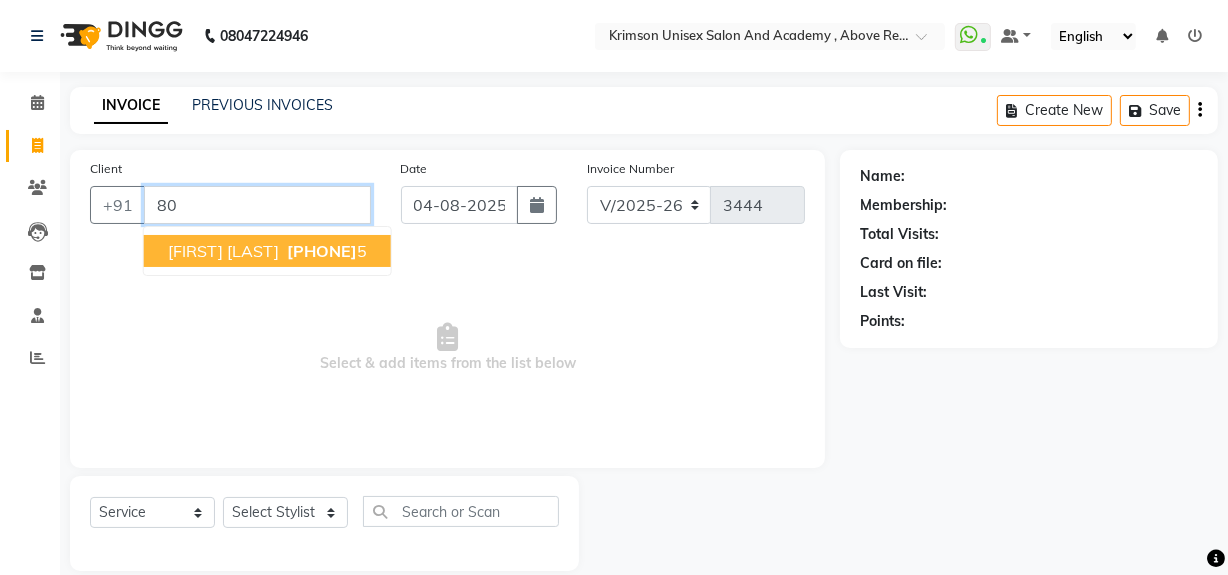 type on "8" 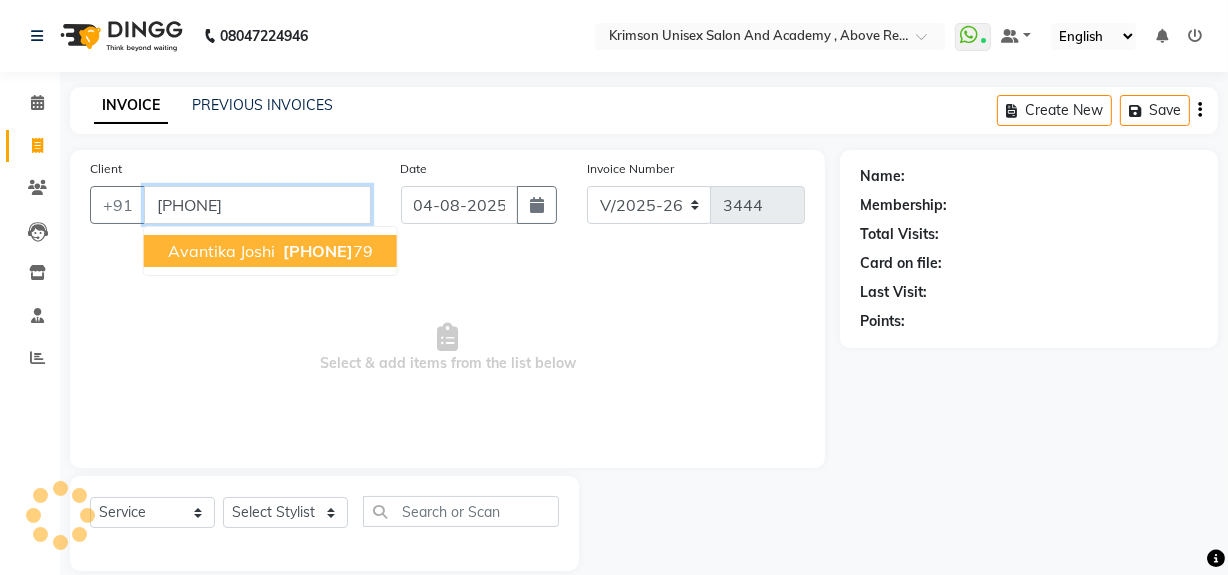 type on "6396599279" 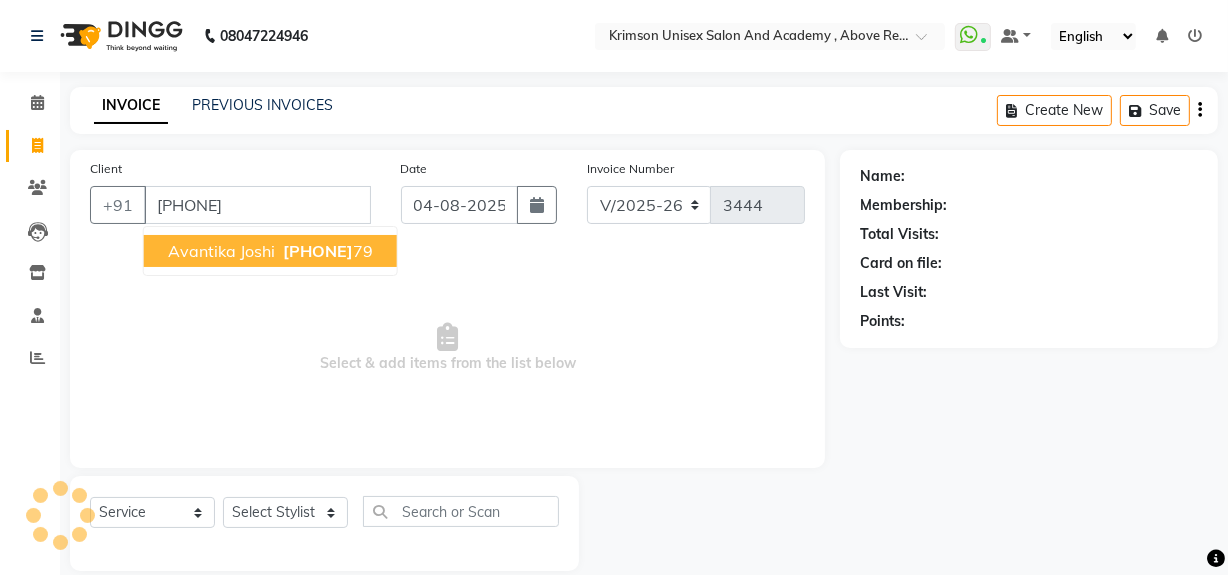 select on "1: Object" 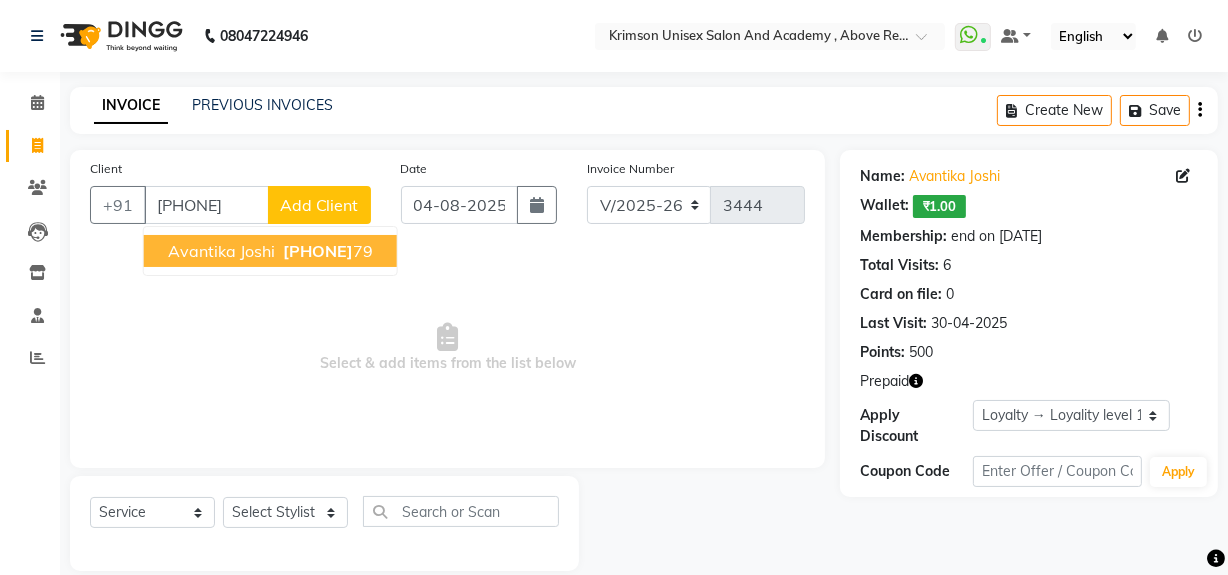 click on "63965992" at bounding box center (318, 251) 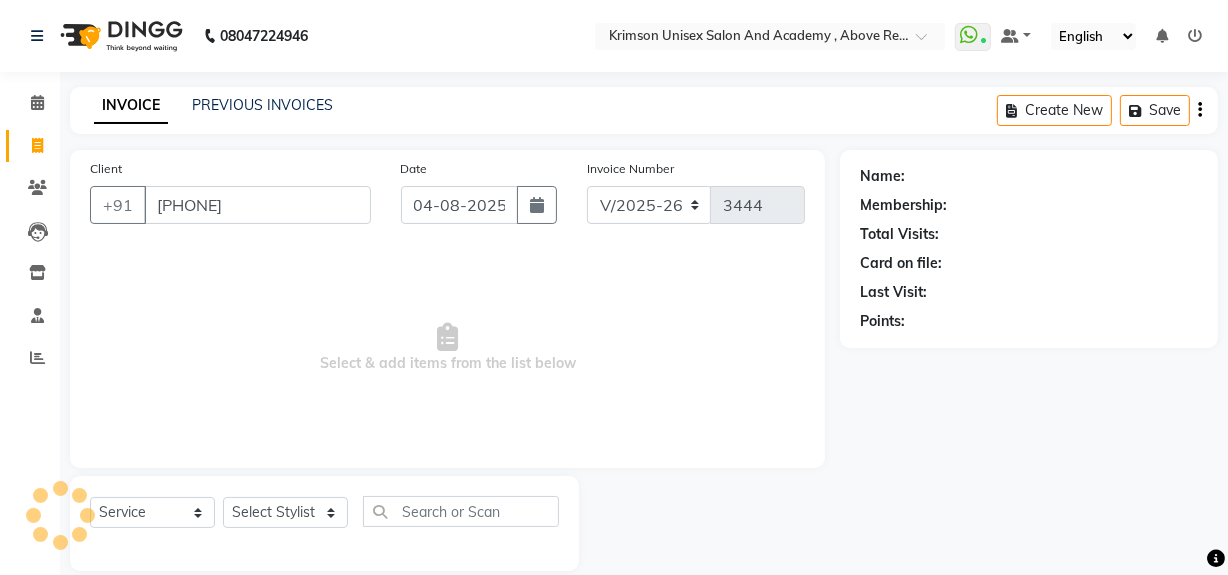 select on "1: Object" 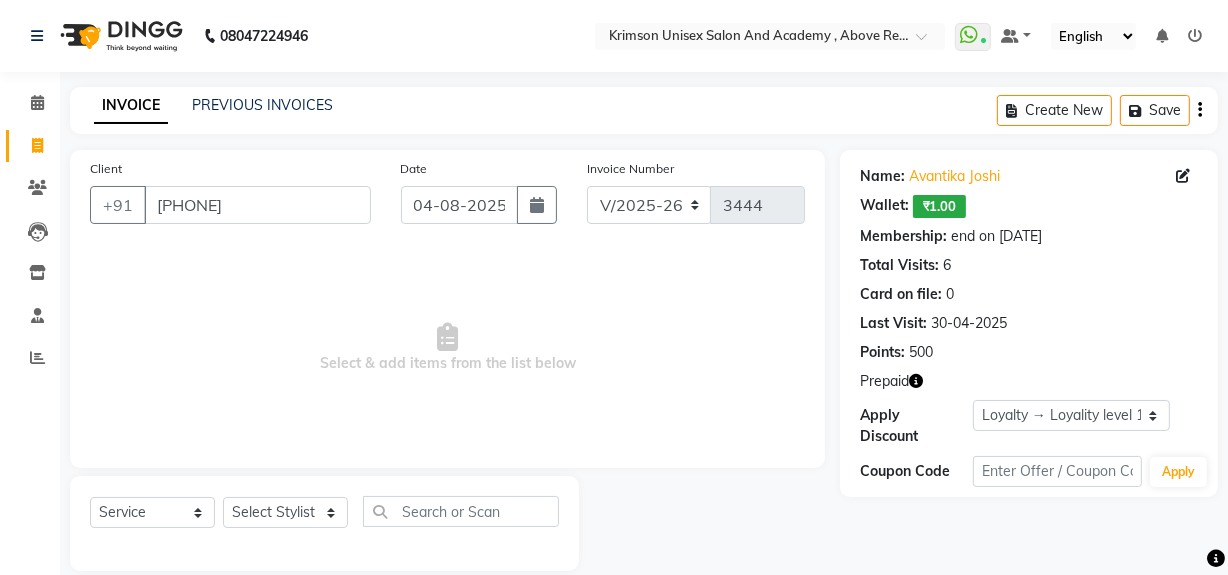 scroll, scrollTop: 26, scrollLeft: 0, axis: vertical 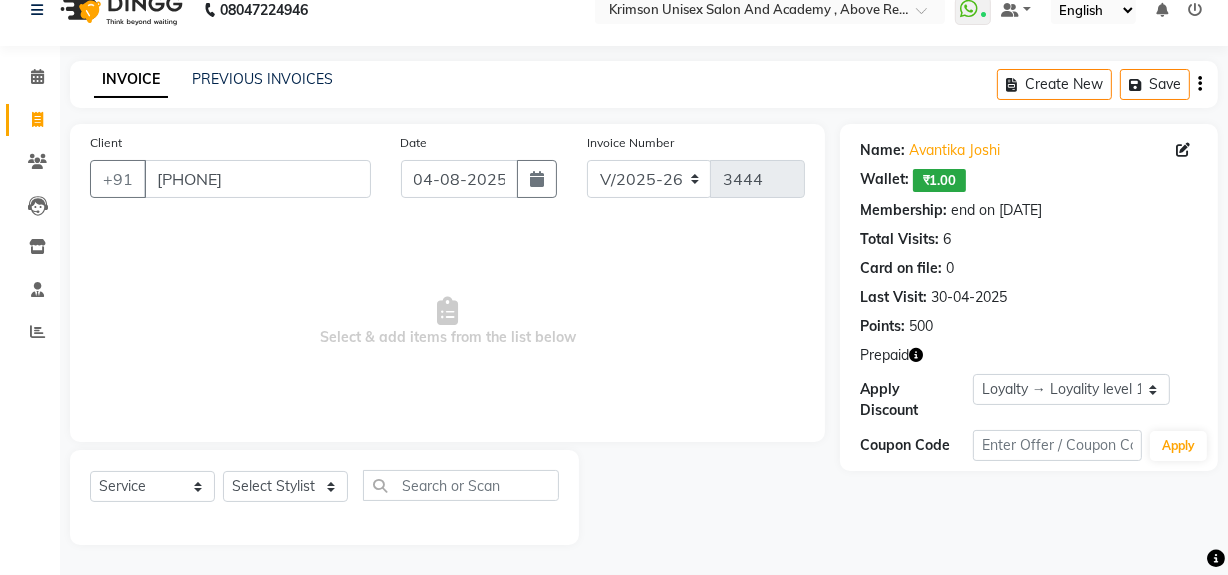 click 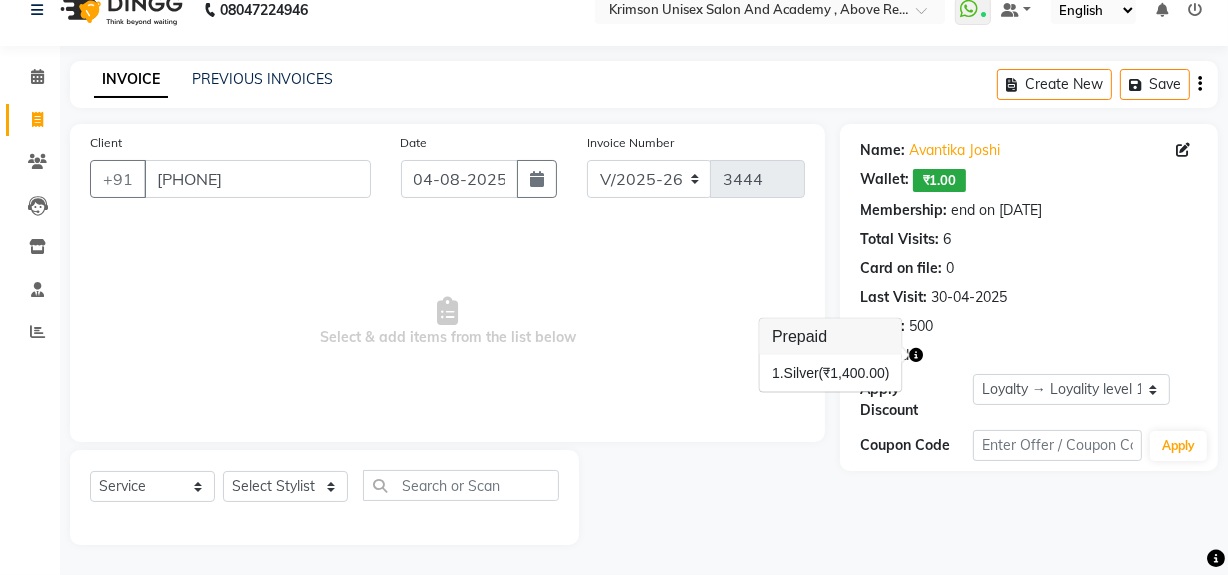 click on "Points:   500" 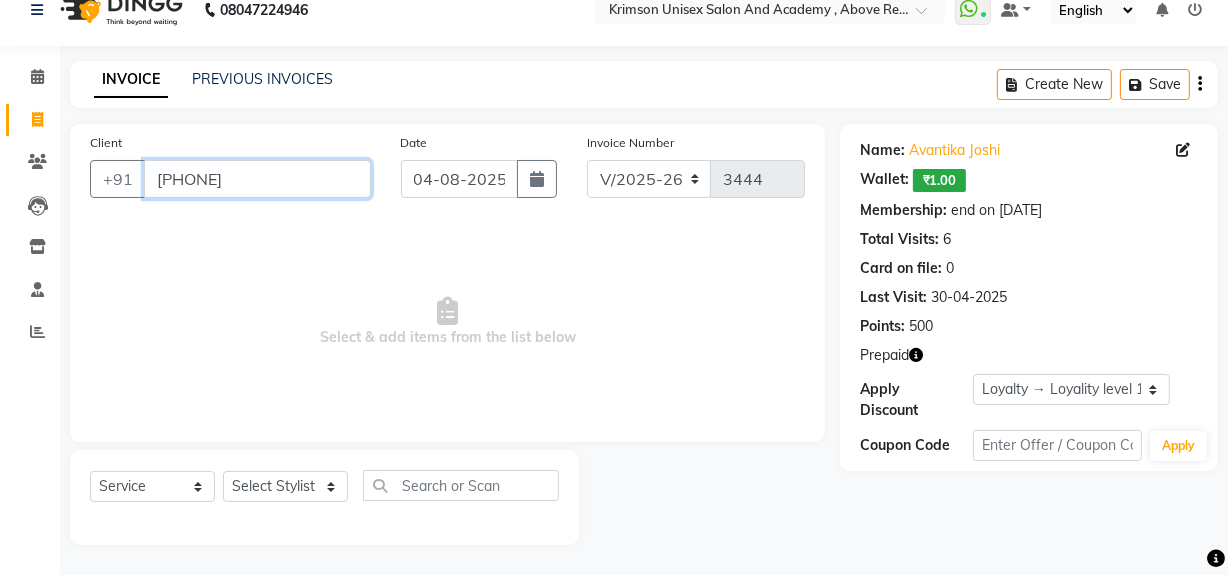 click on "[PHONE]" at bounding box center [257, 179] 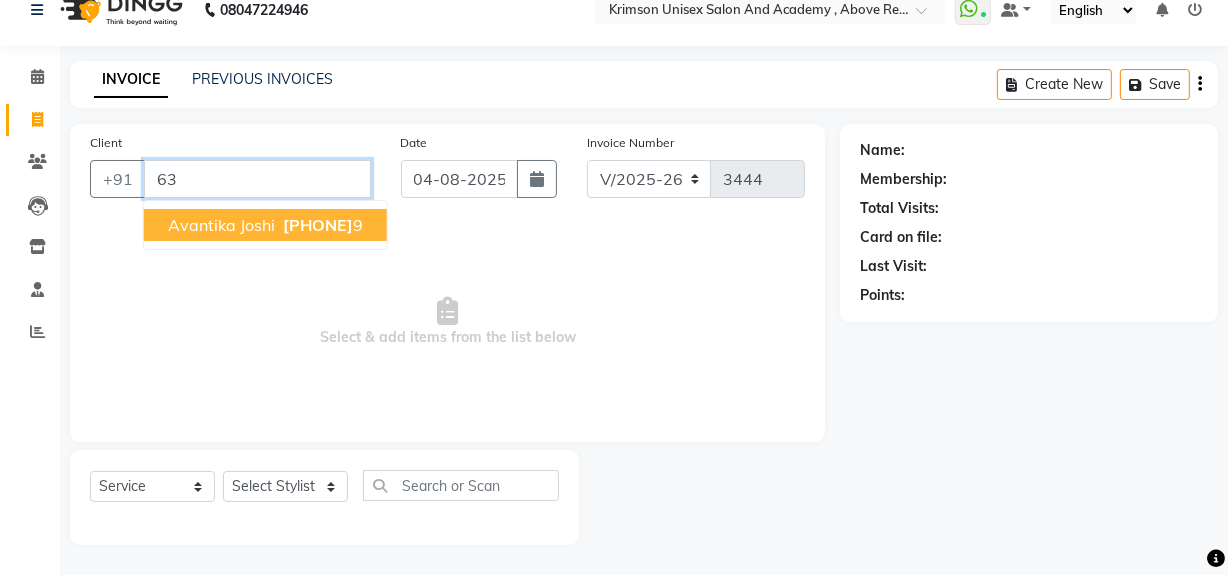 type on "6" 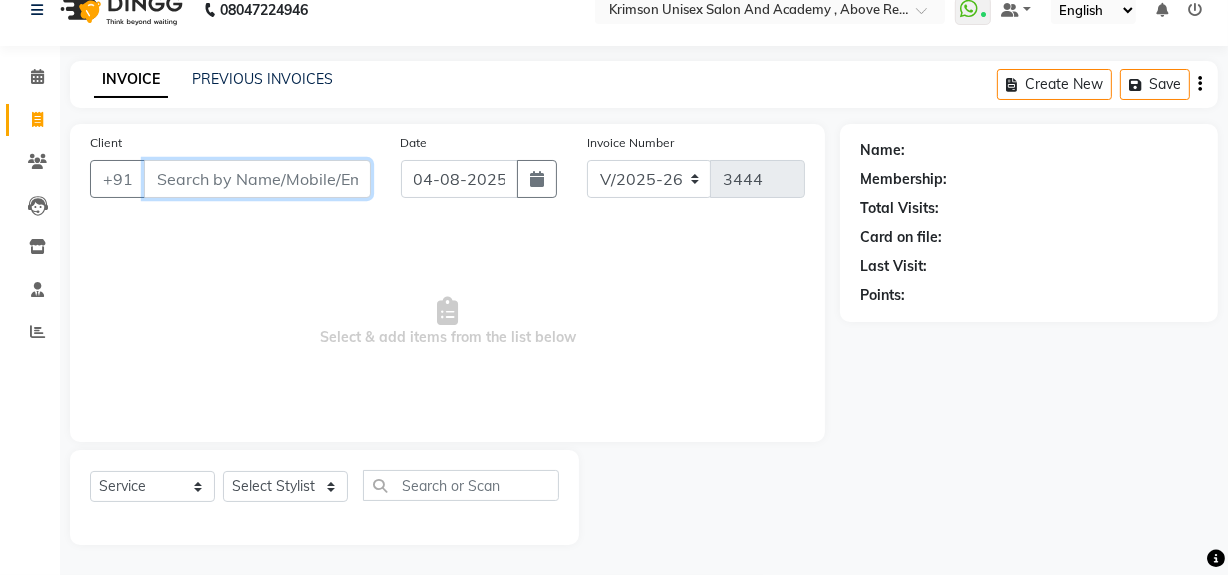 type 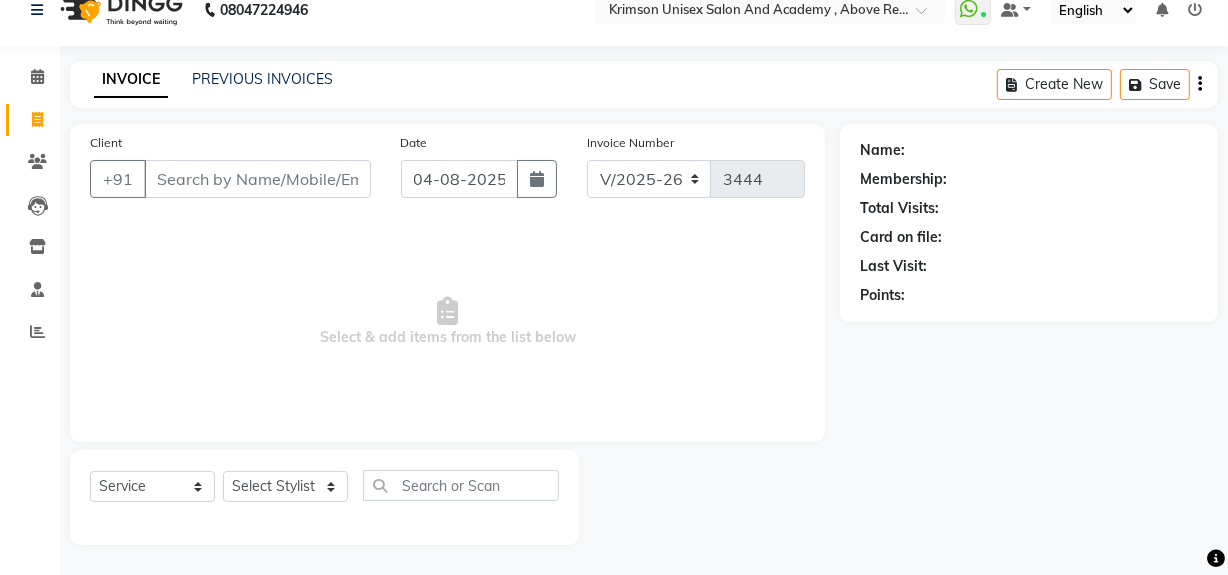 click on "Select  Service  Product  Membership  Package Voucher Prepaid Gift Card  Select Stylist ADMIN ARNAB Babita Danish DR. DIVYA (cosmetologist) FRONT DESK Hani Hem Atwal junaid  Kafil Kaif Manish Kumar Pinki  Pooja kulyal Ratan Dey safiya sahiba Sahil Sangeeta sanjay Sudeep Varsha" 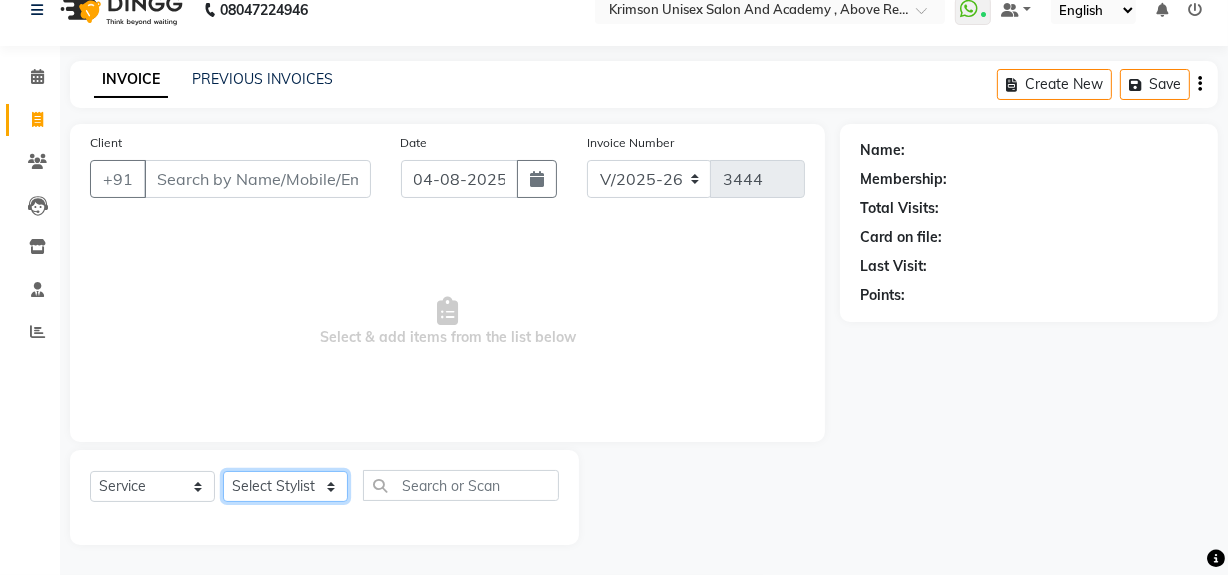 click on "Select Stylist ADMIN ARNAB Babita Danish DR. DIVYA (cosmetologist) FRONT DESK Hani Hem Atwal junaid  Kafil Kaif Manish Kumar Pinki  Pooja kulyal Ratan Dey safiya sahiba Sahil Sangeeta sanjay Sudeep Varsha" 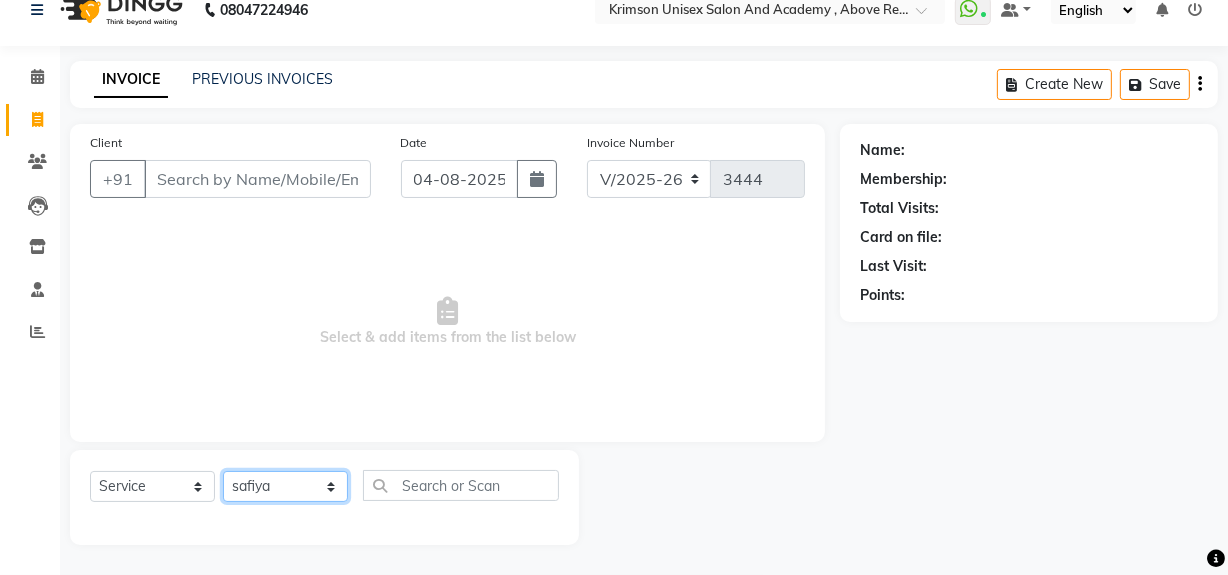 click on "Select Stylist ADMIN ARNAB Babita Danish DR. DIVYA (cosmetologist) FRONT DESK Hani Hem Atwal junaid  Kafil Kaif Manish Kumar Pinki  Pooja kulyal Ratan Dey safiya sahiba Sahil Sangeeta sanjay Sudeep Varsha" 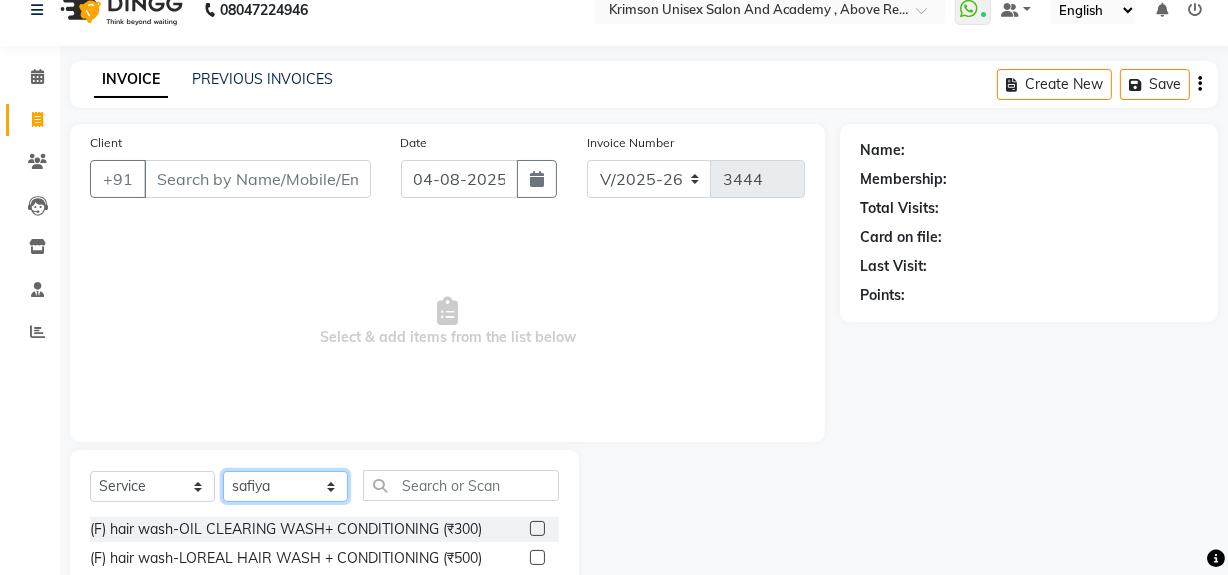 scroll, scrollTop: 226, scrollLeft: 0, axis: vertical 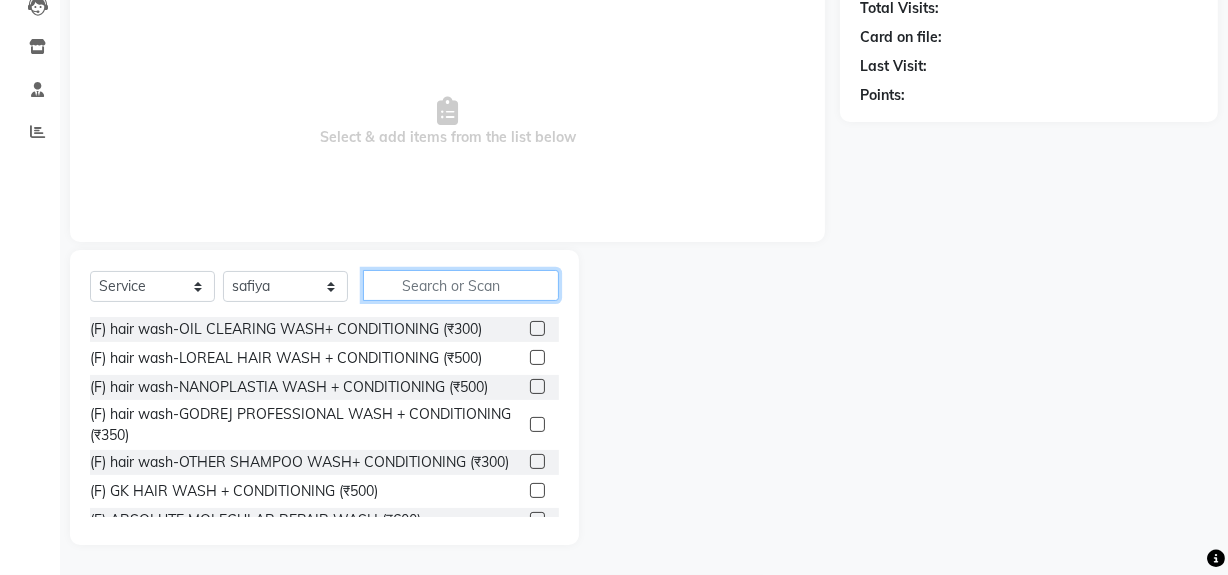 click 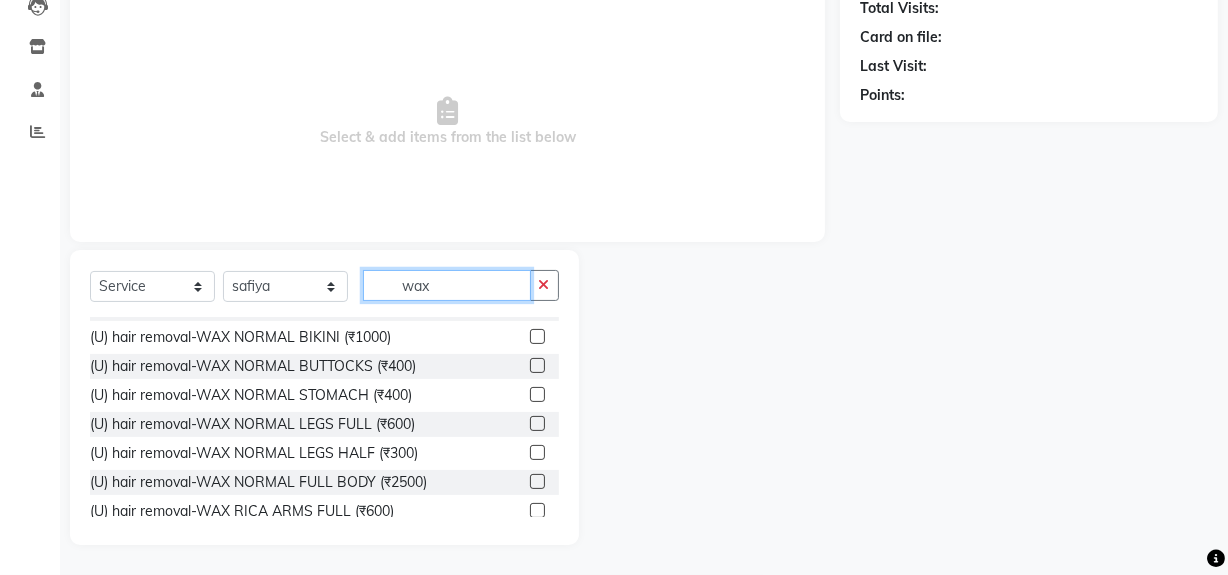 scroll, scrollTop: 371, scrollLeft: 0, axis: vertical 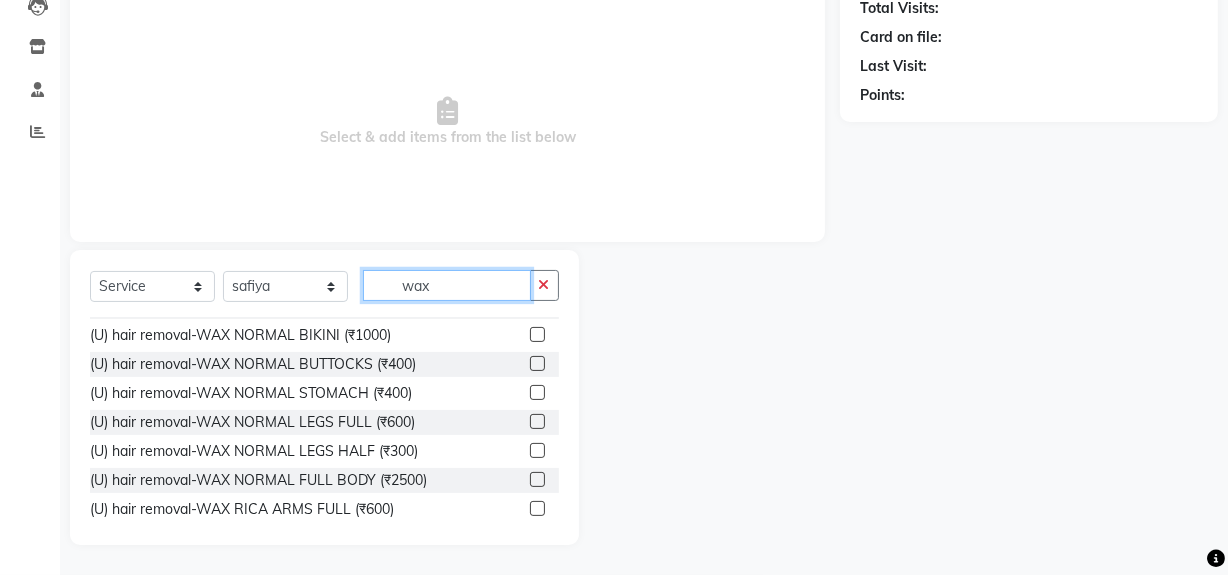 type on "wax" 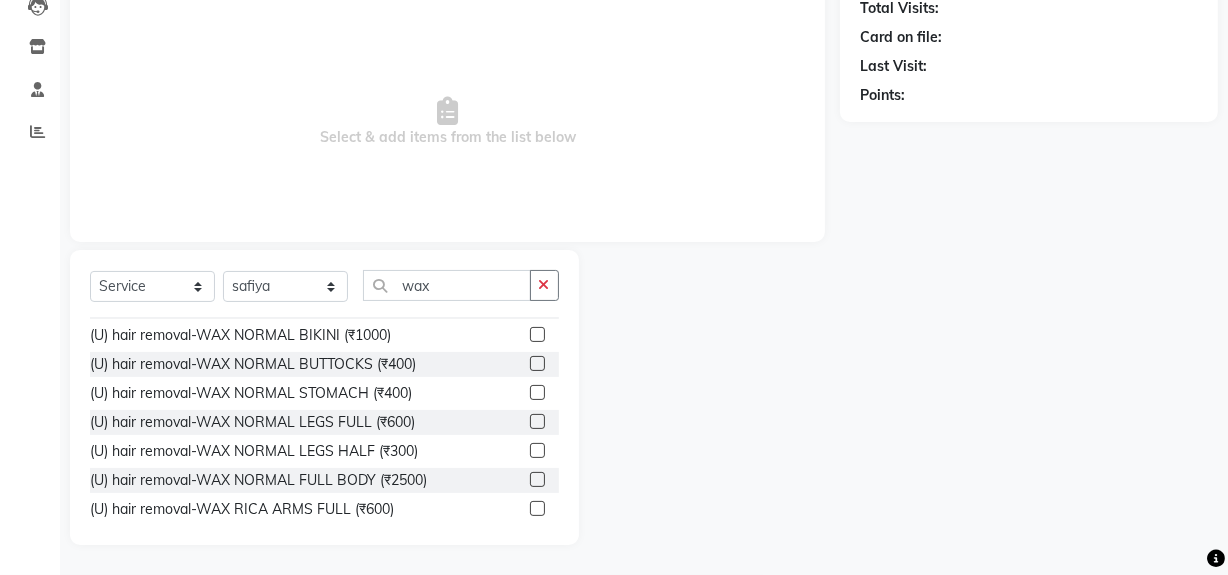 click 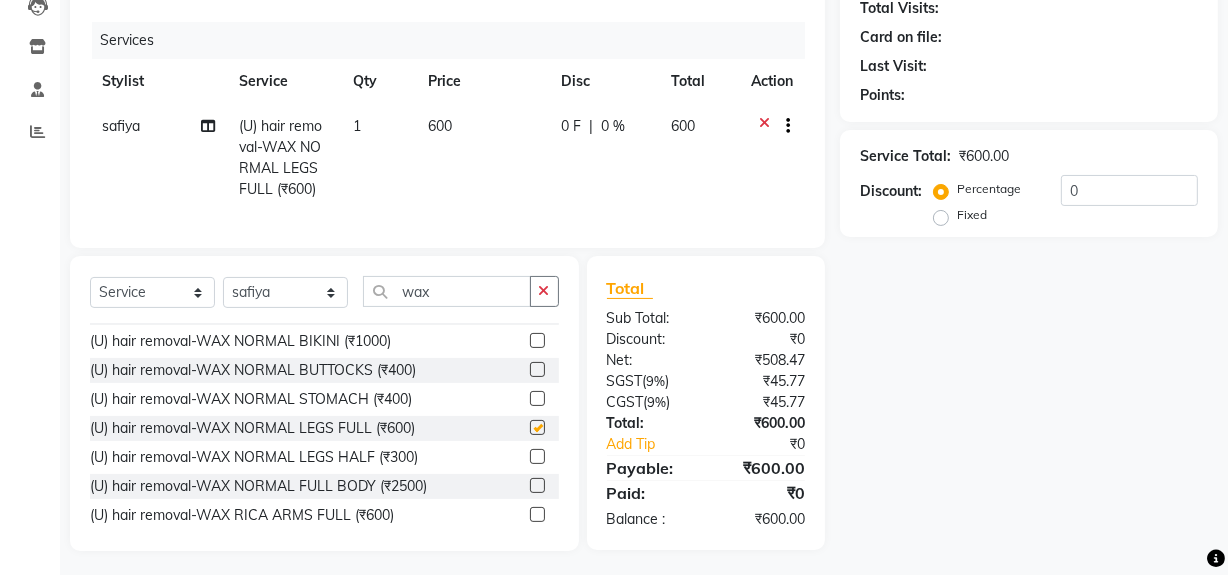 checkbox on "false" 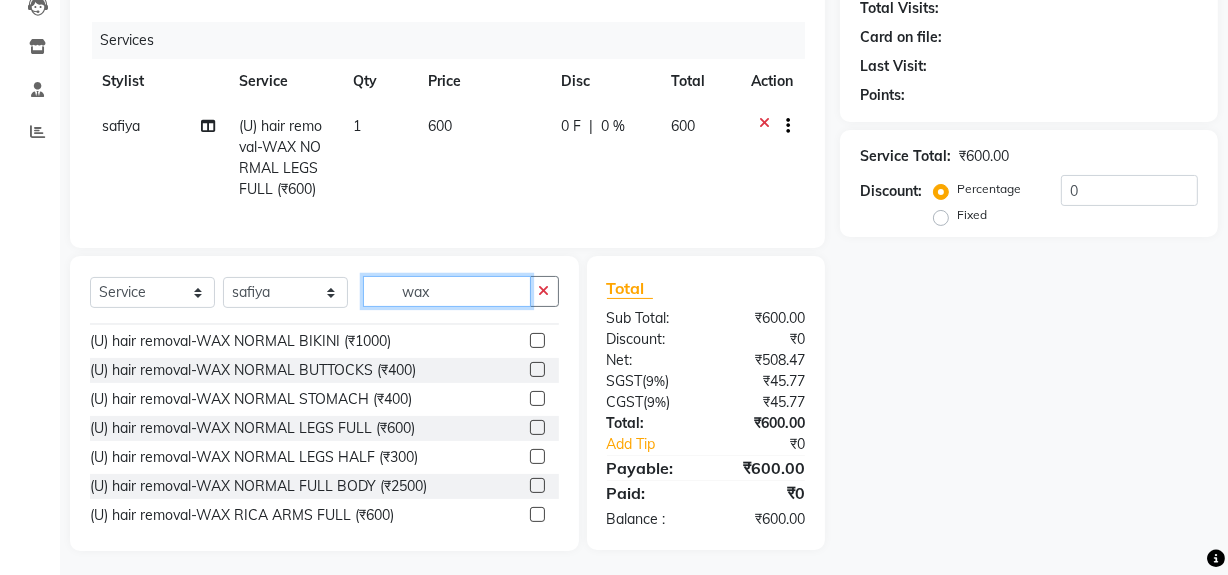click on "wax" 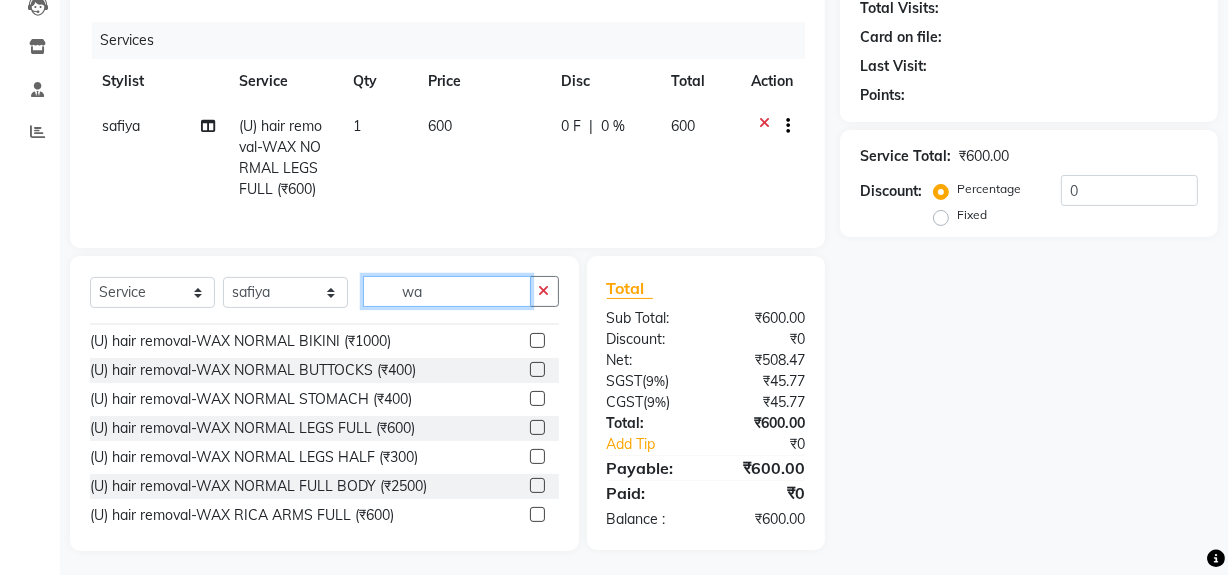 type on "w" 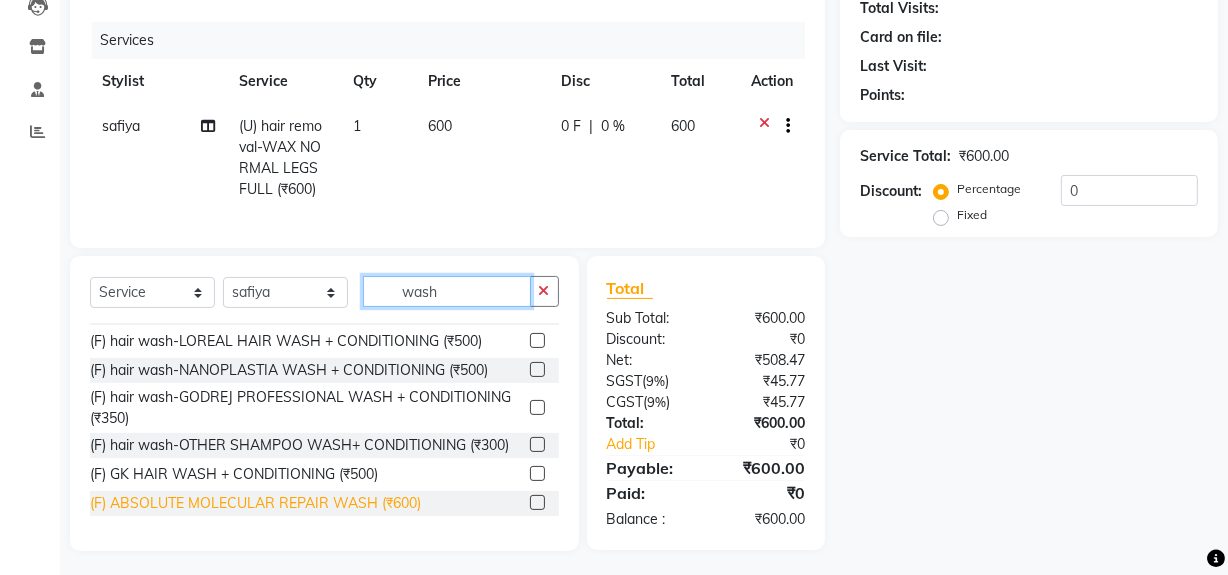 scroll, scrollTop: 23, scrollLeft: 0, axis: vertical 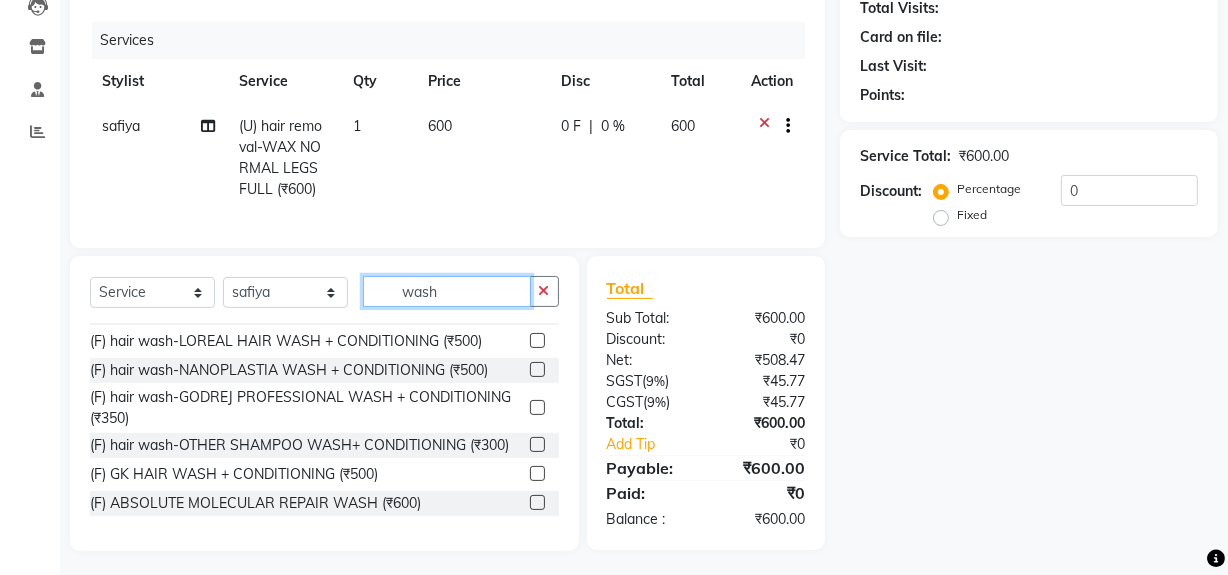 type on "wash" 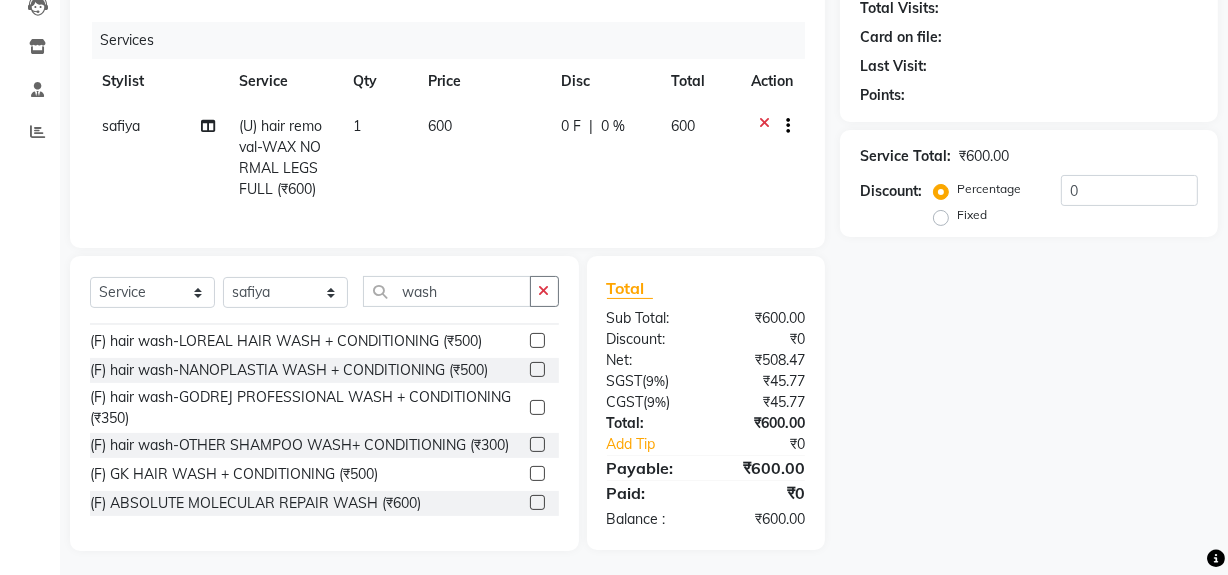 click 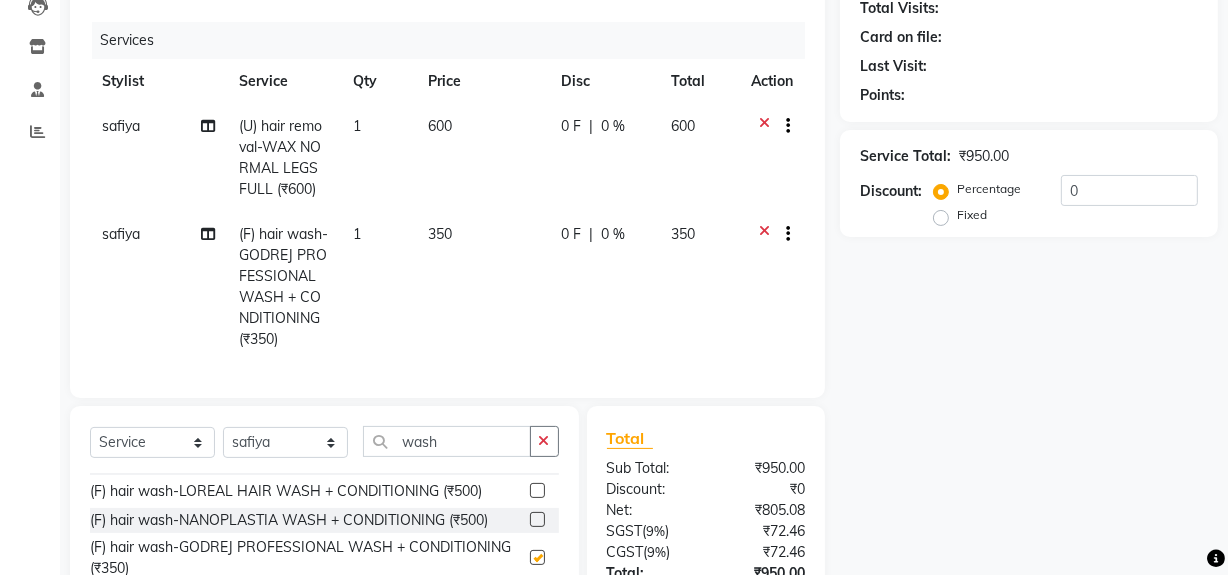 checkbox on "false" 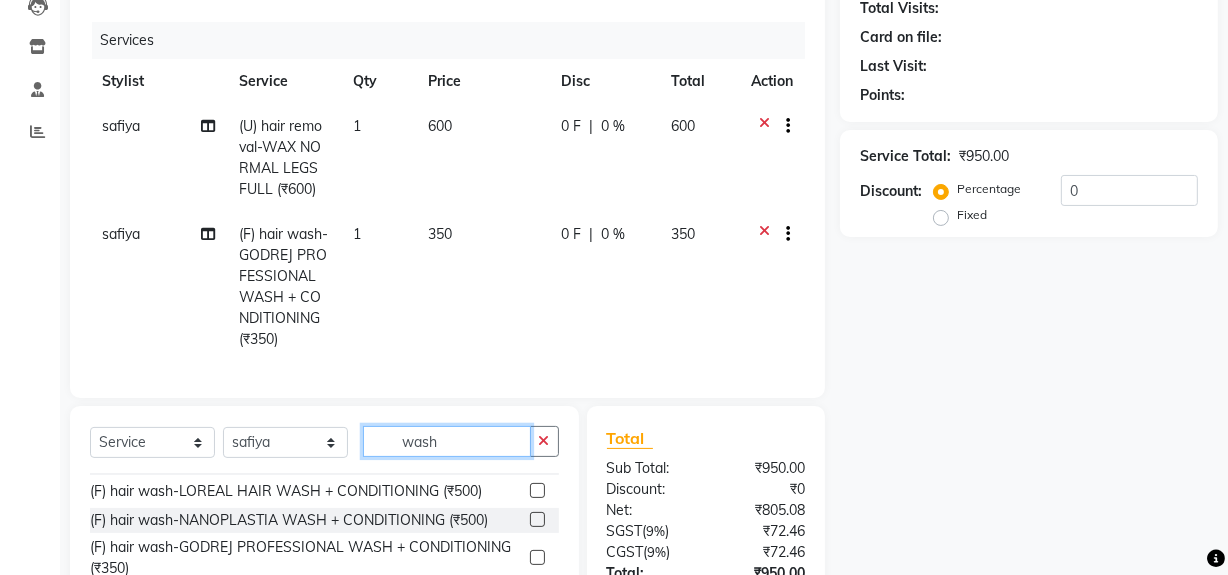 click on "wash" 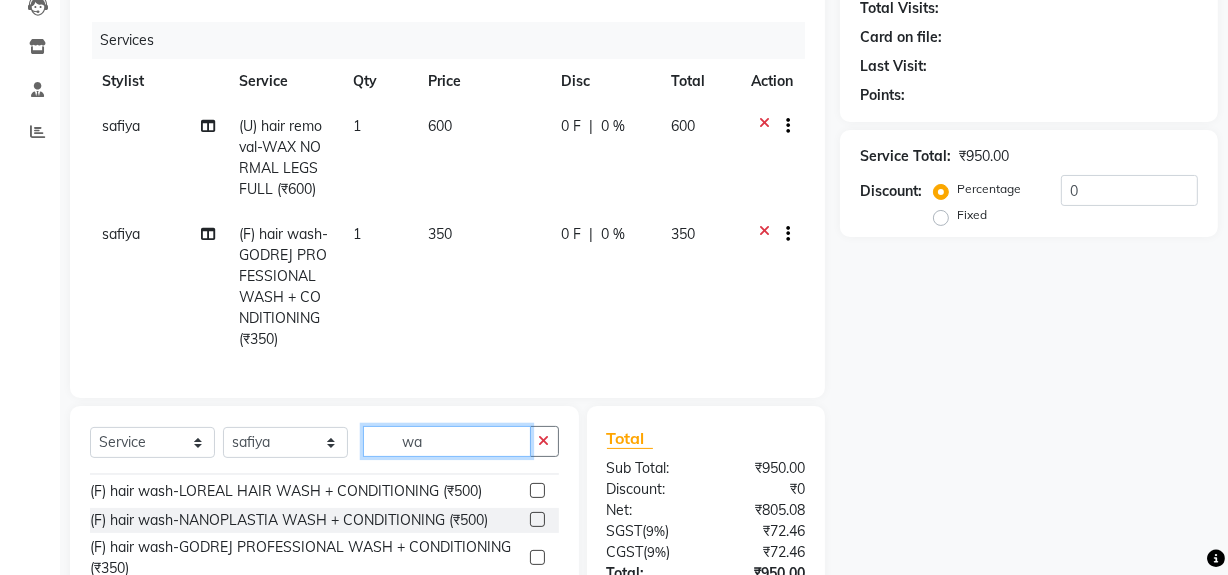 type on "w" 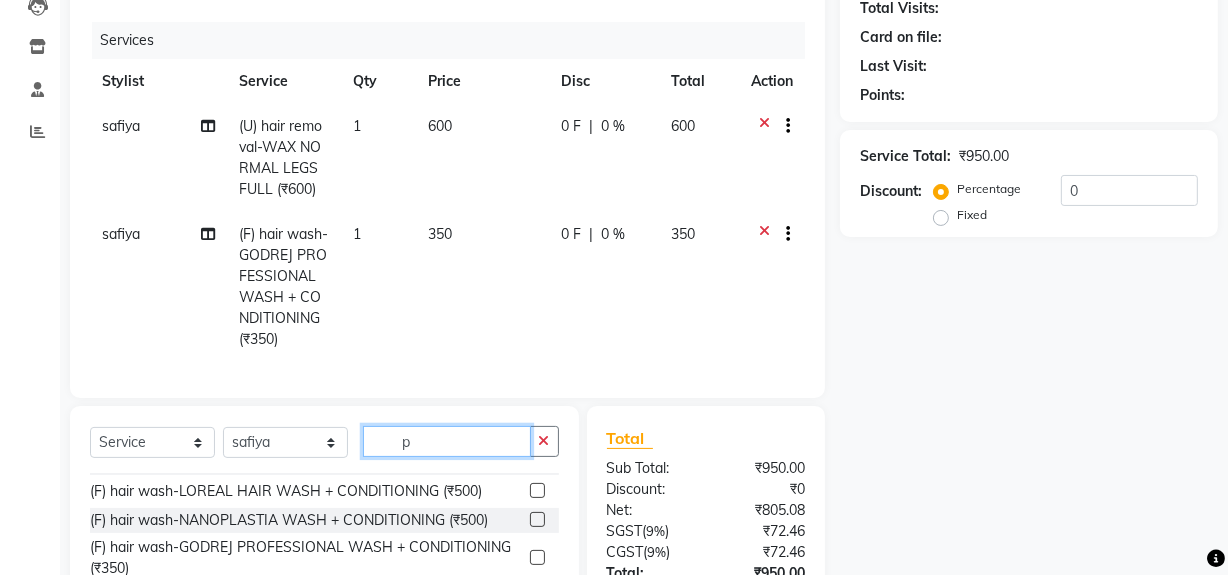 scroll, scrollTop: 0, scrollLeft: 0, axis: both 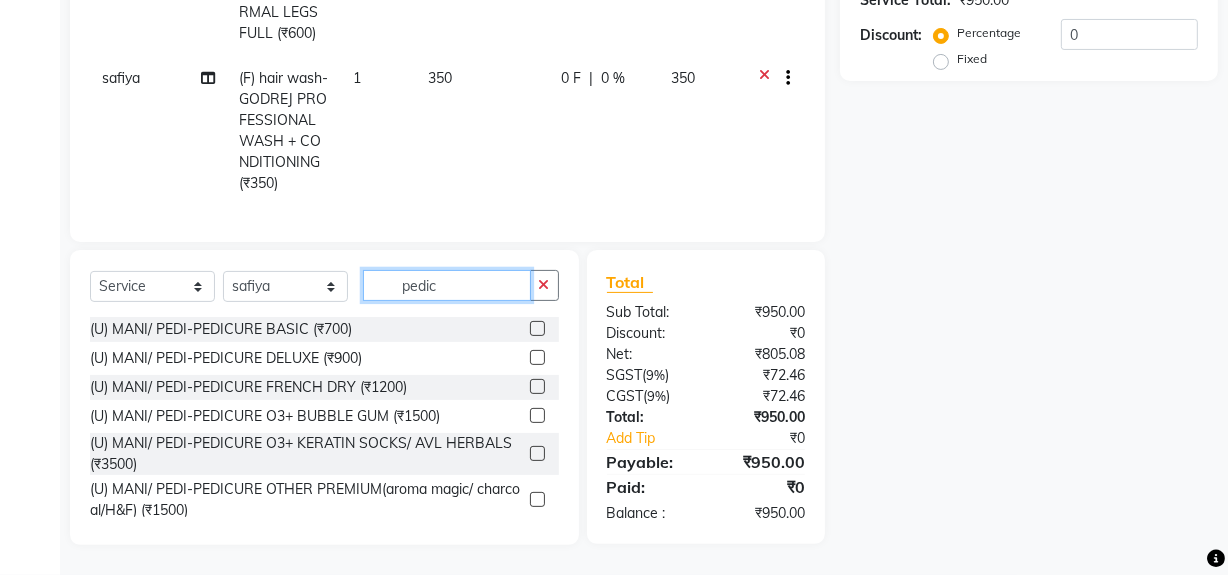 type on "pedic" 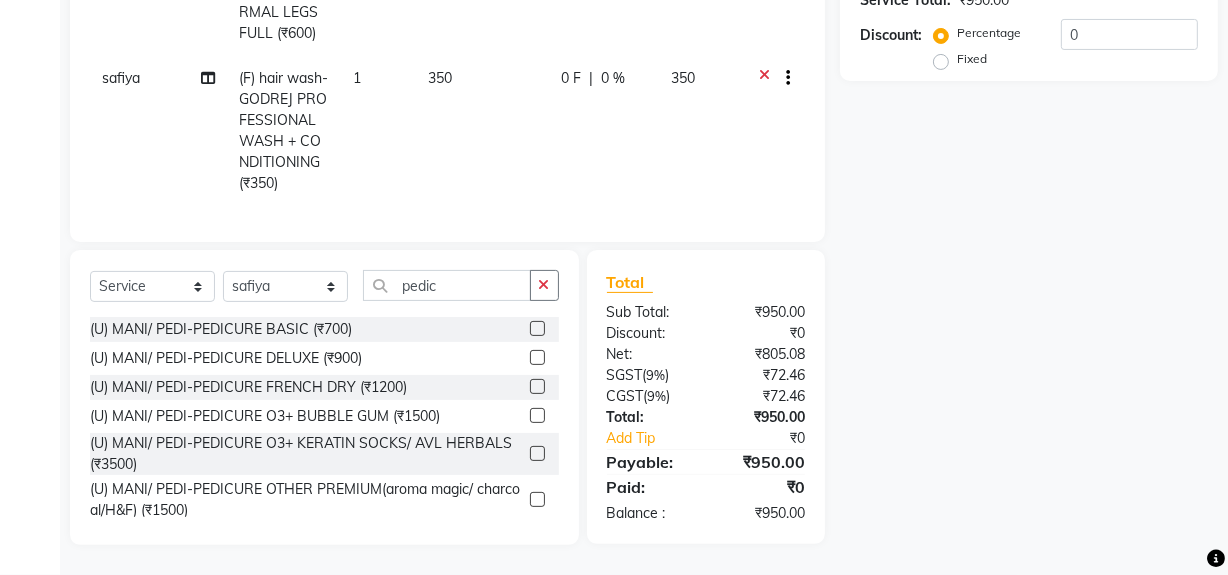 click 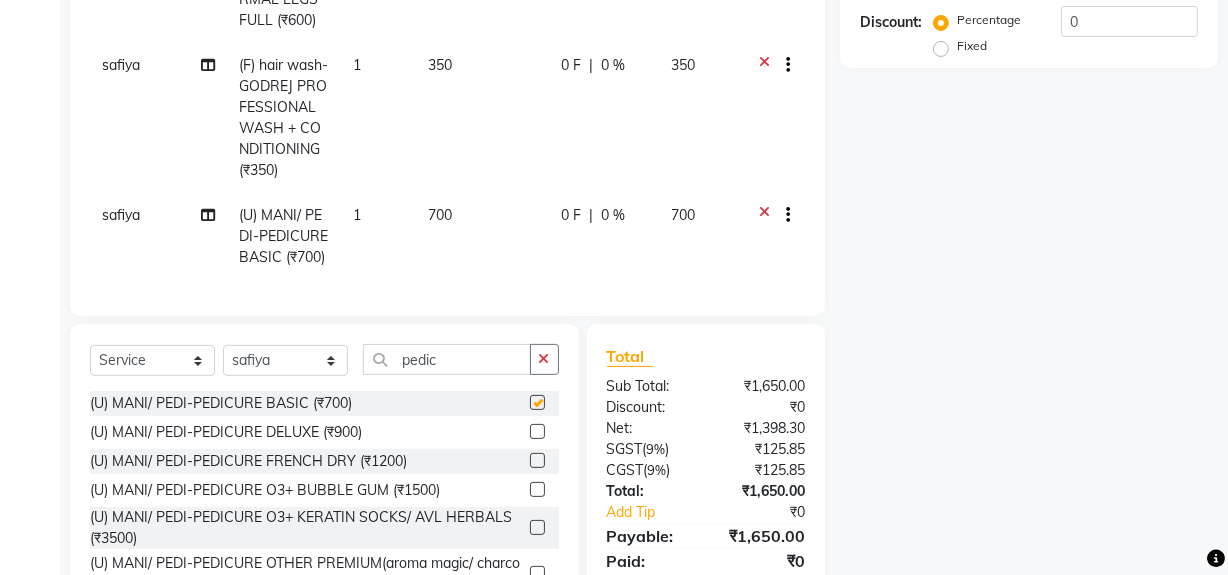 checkbox on "false" 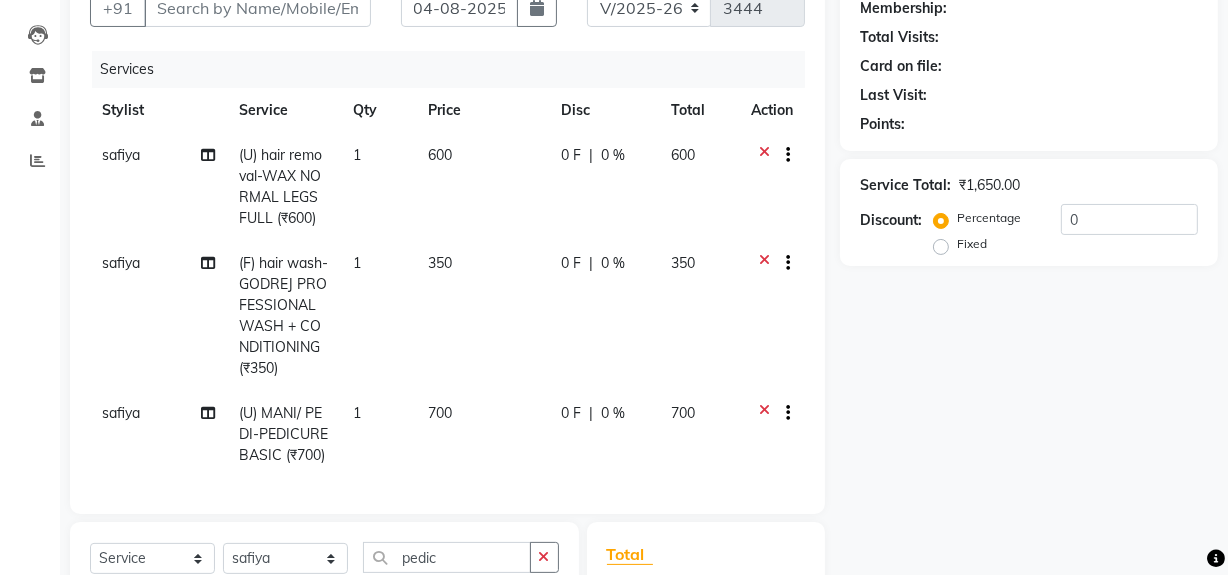 scroll, scrollTop: 54, scrollLeft: 0, axis: vertical 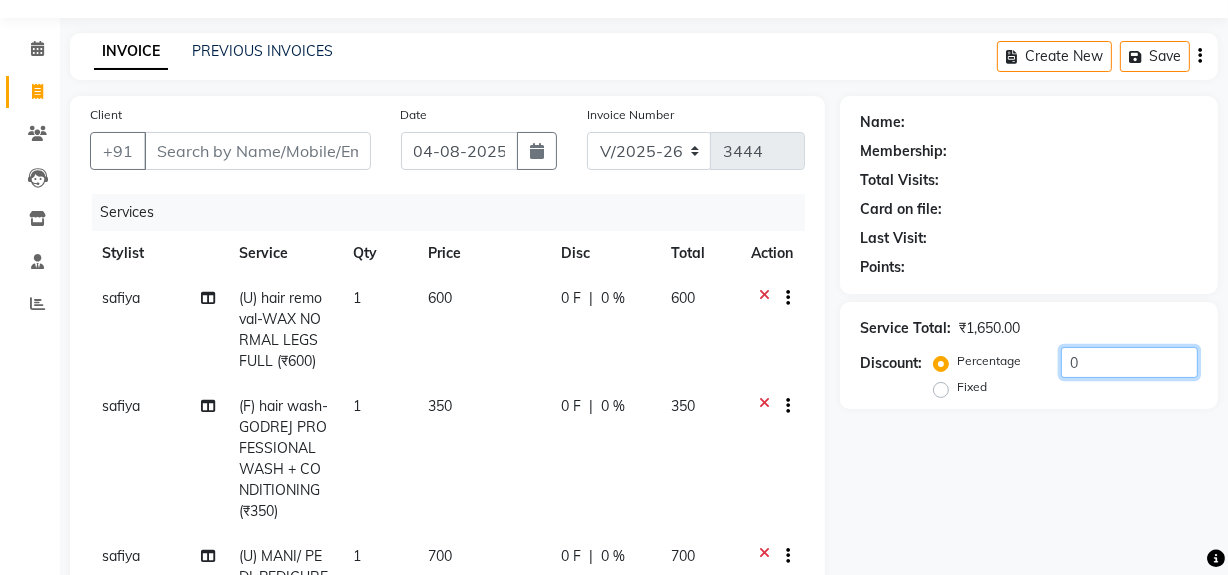 click on "0" 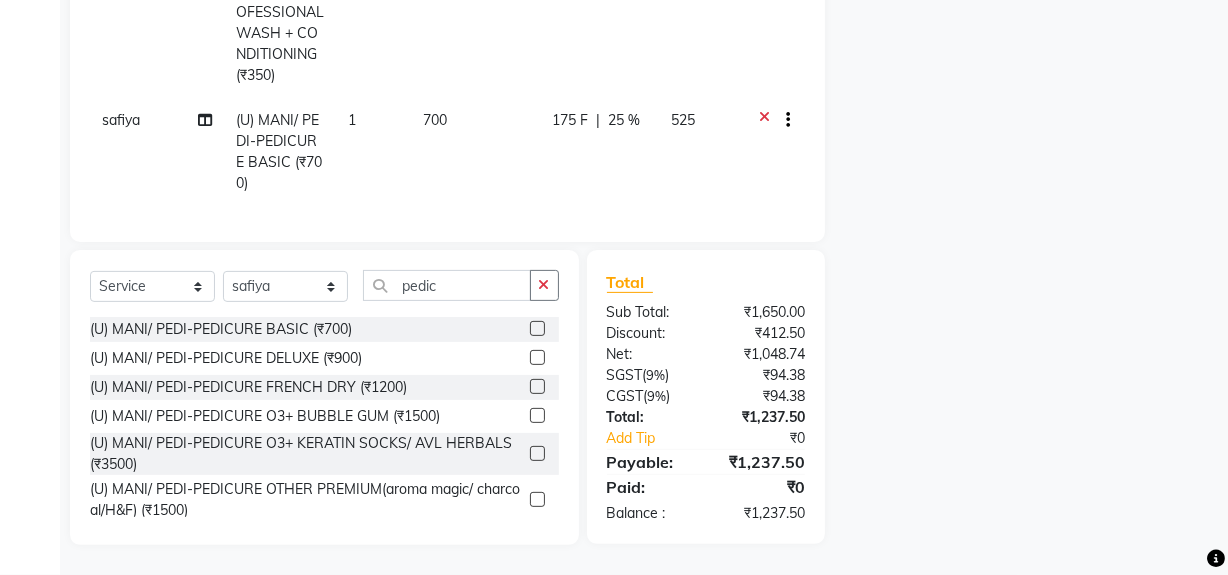 scroll, scrollTop: 453, scrollLeft: 0, axis: vertical 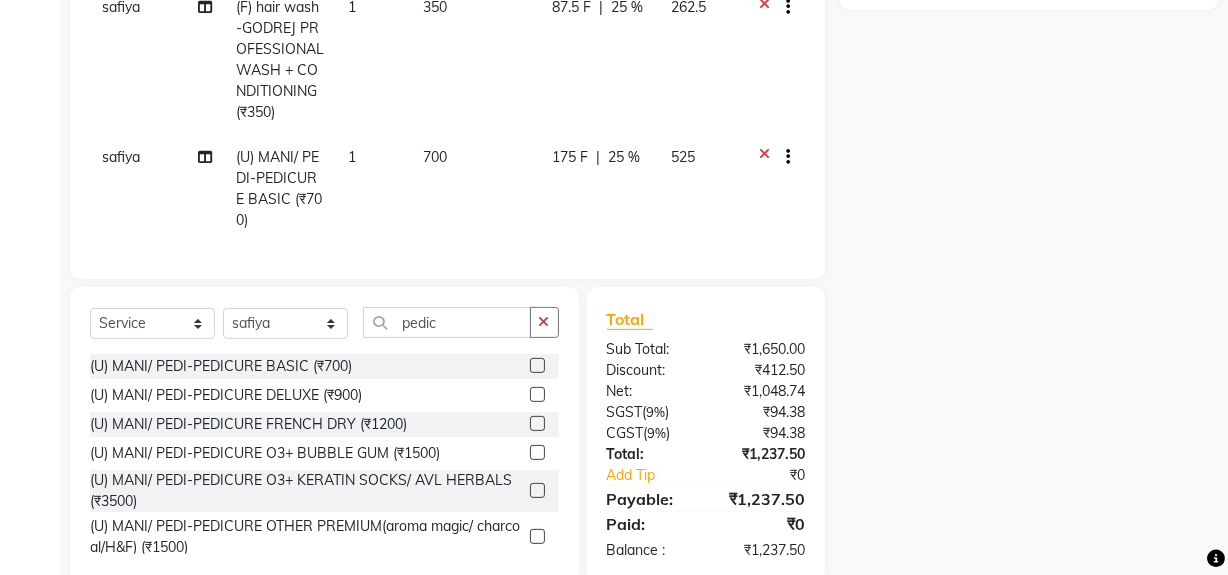 type on "25" 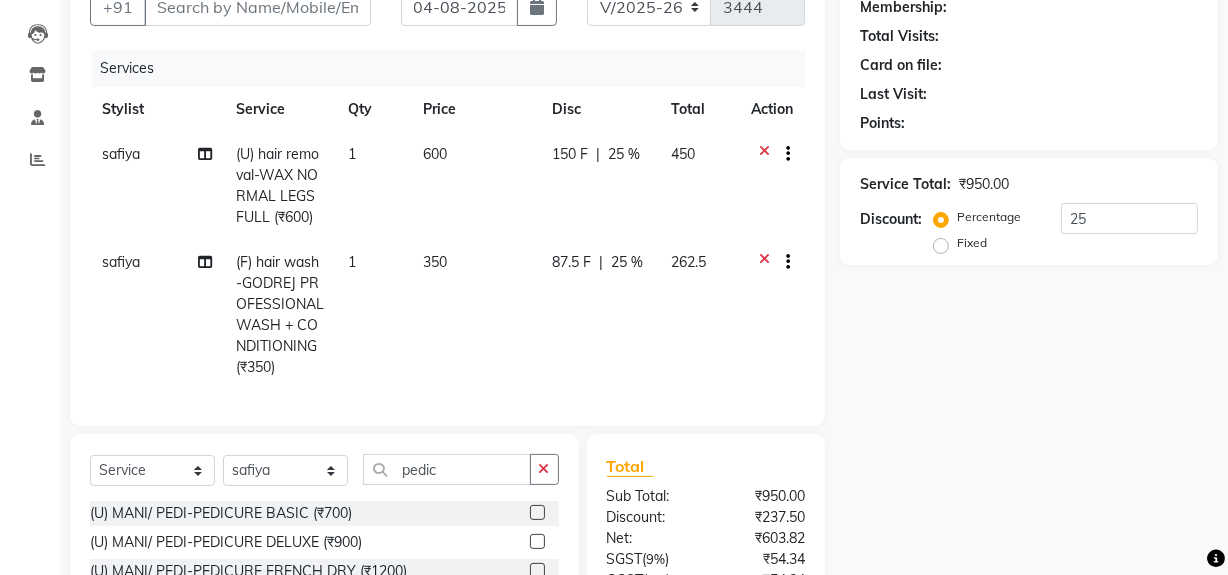 scroll, scrollTop: 197, scrollLeft: 0, axis: vertical 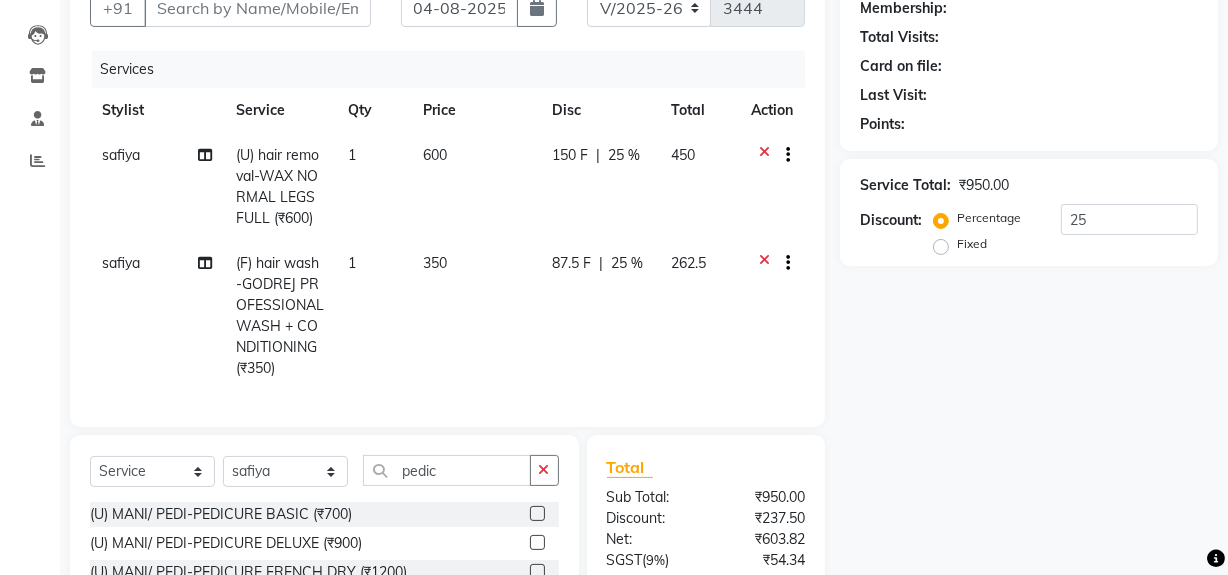 click 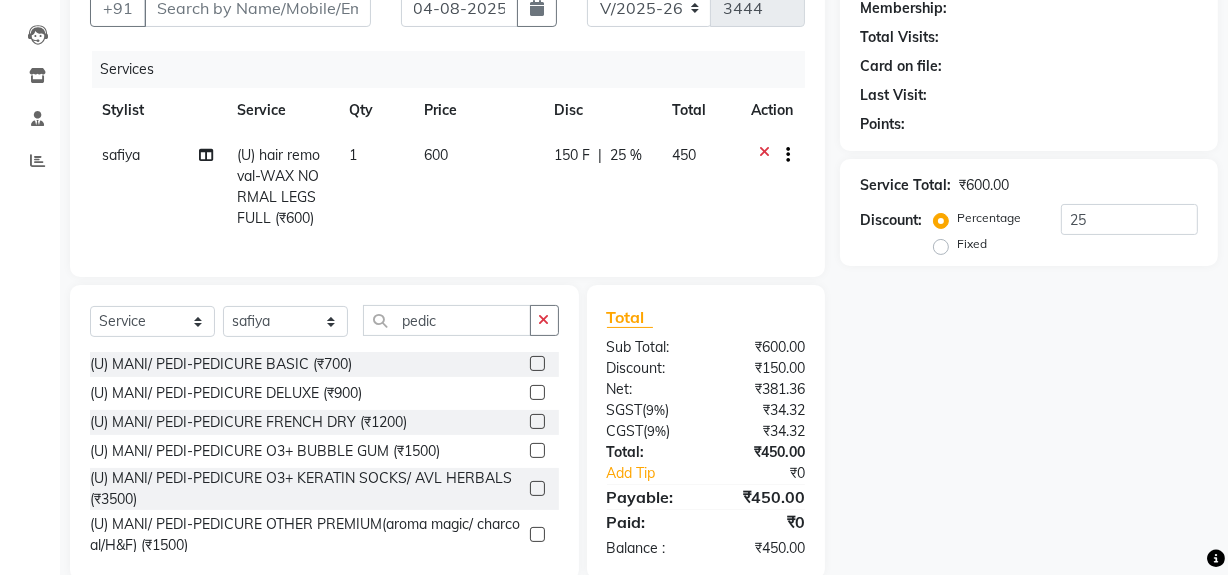 click 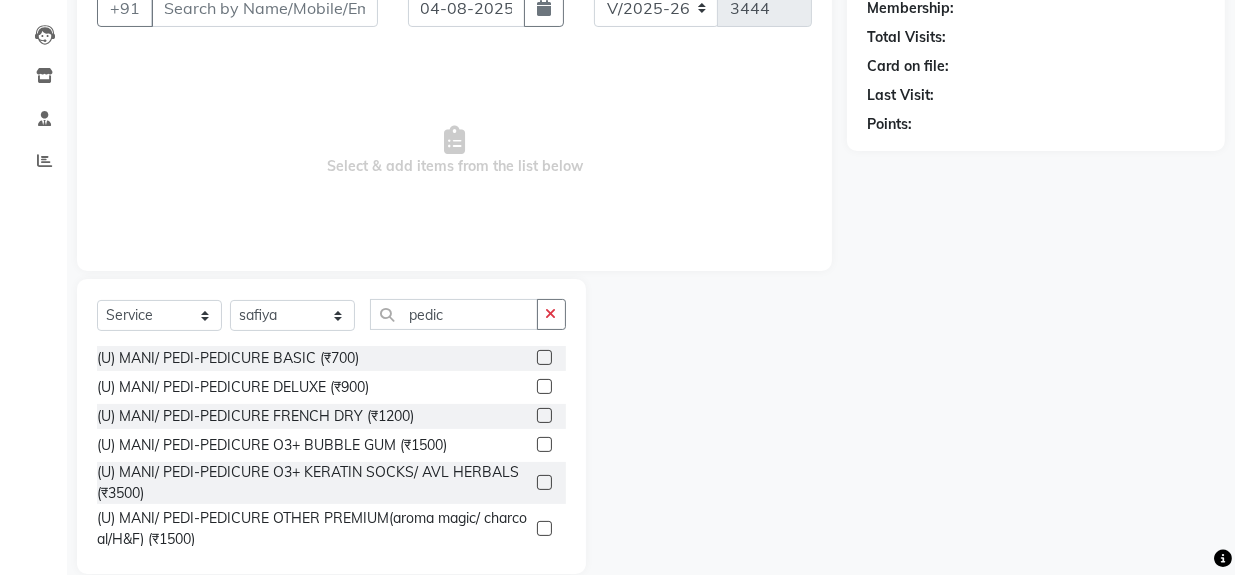 scroll, scrollTop: 0, scrollLeft: 0, axis: both 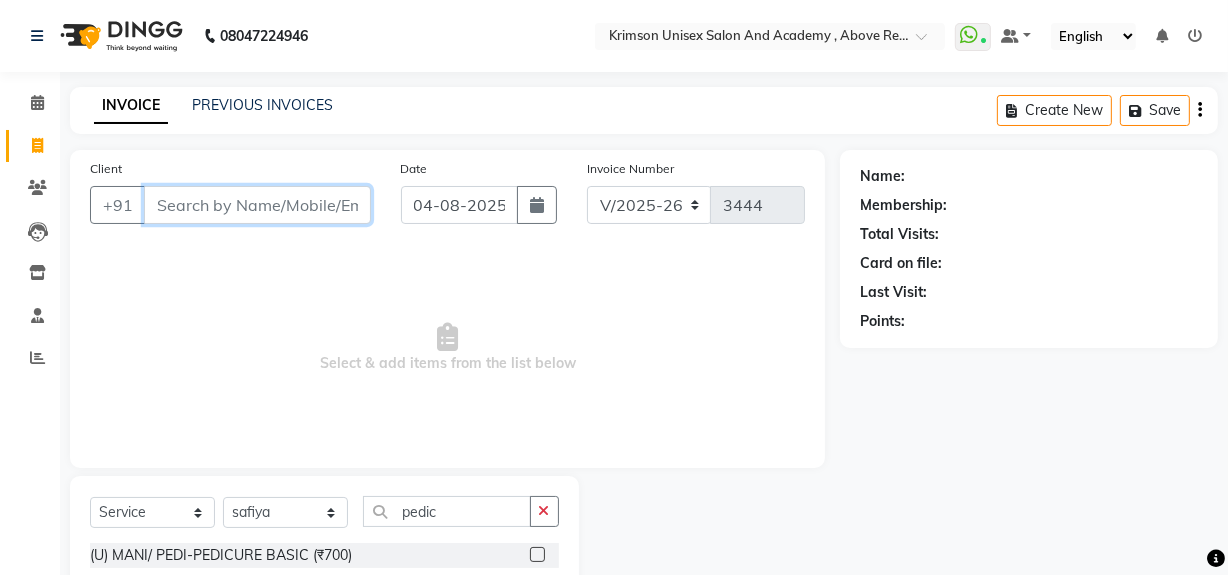 click on "Client" at bounding box center [257, 205] 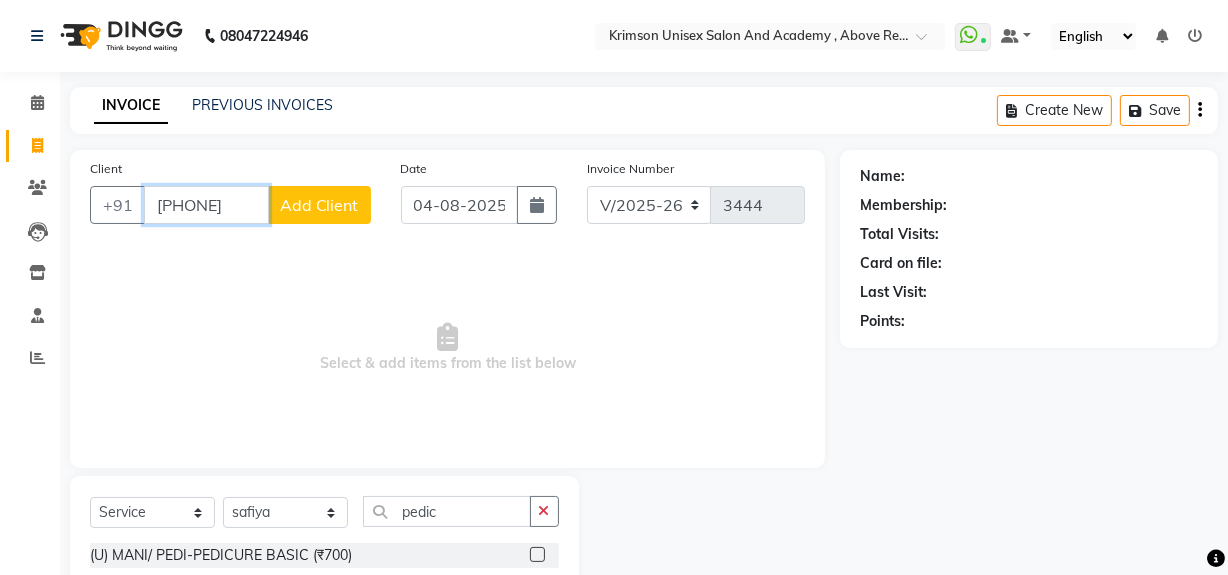 type on "9149066562" 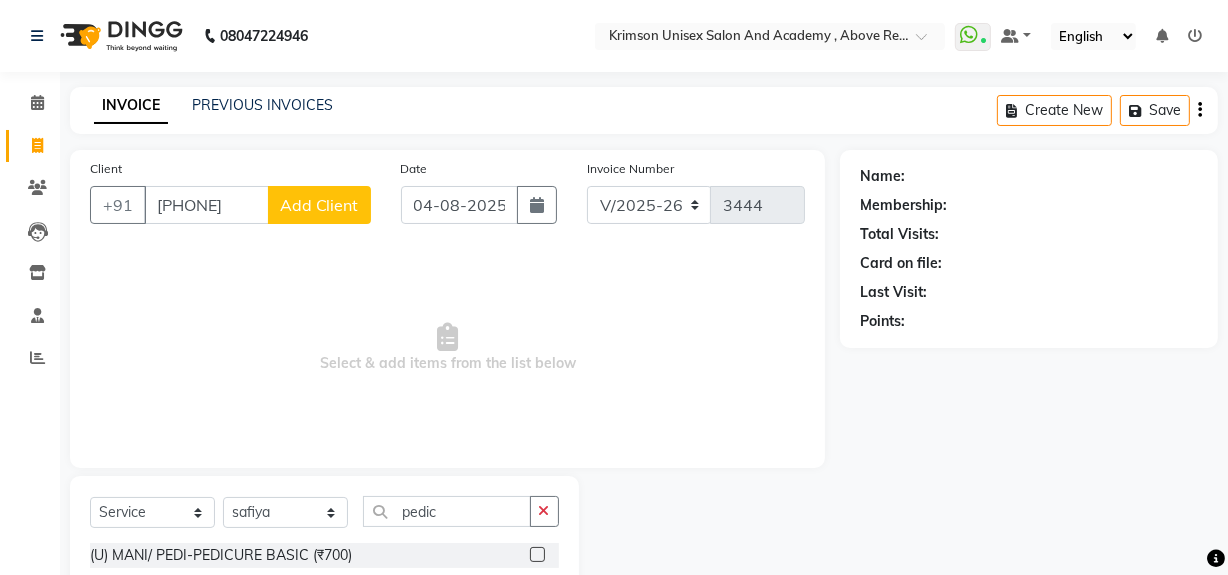 click on "Add Client" 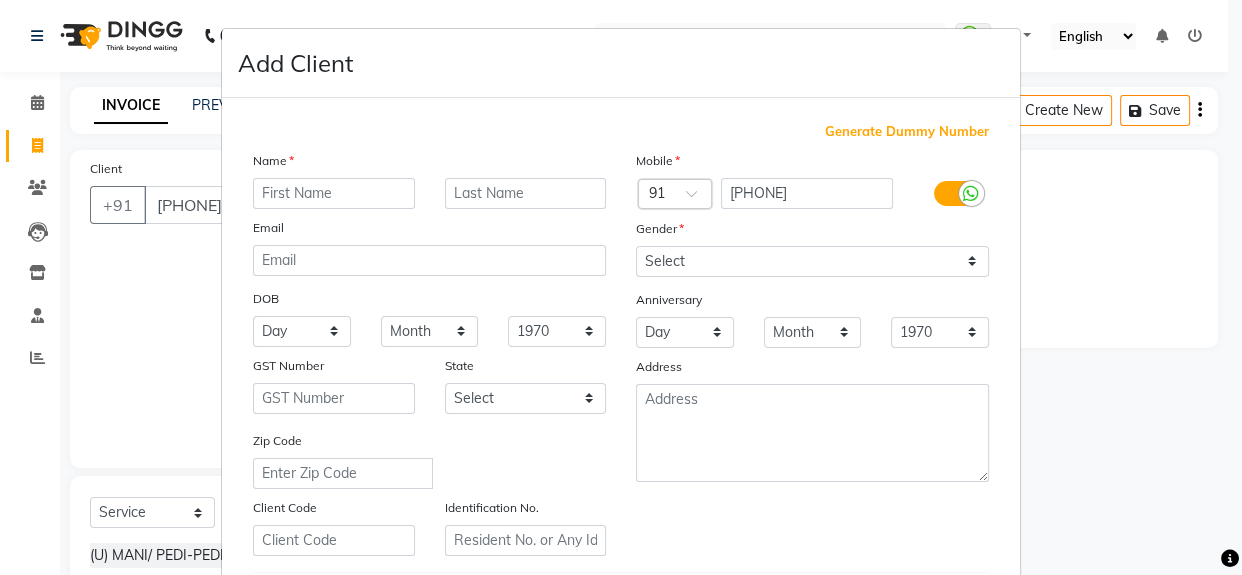 click at bounding box center (334, 193) 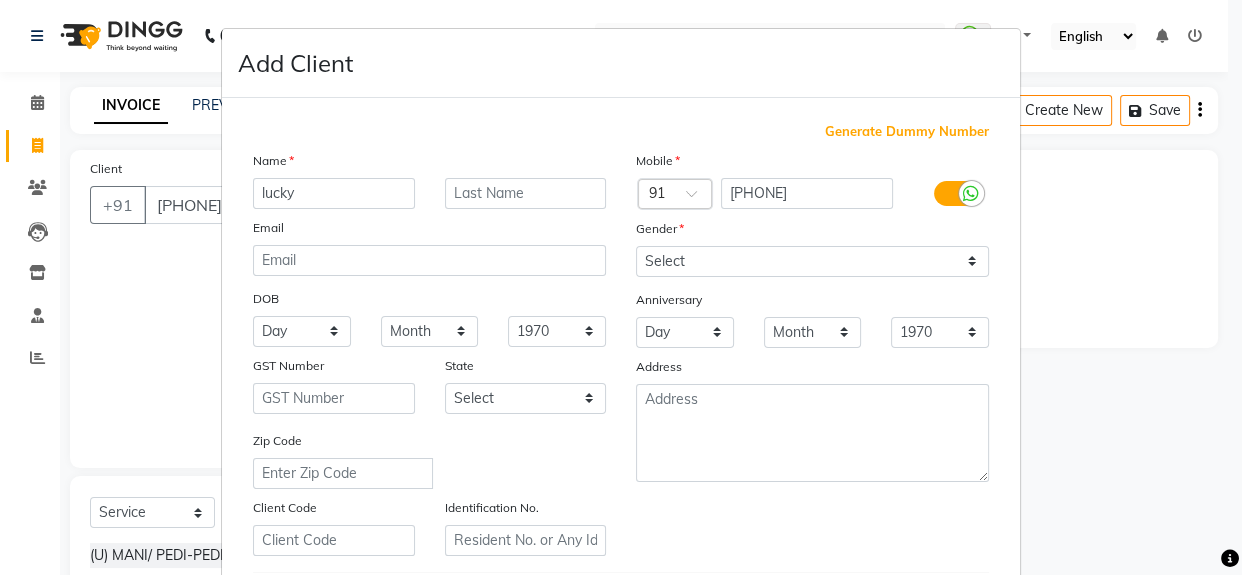 type on "lucky" 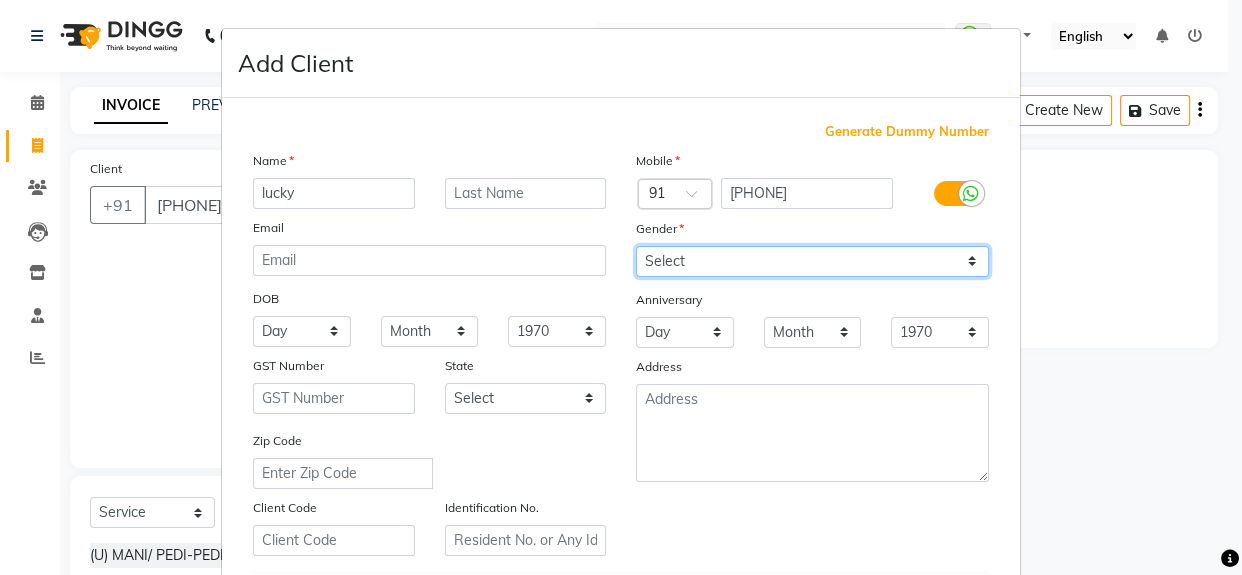 click on "Select Male Female Other Prefer Not To Say" at bounding box center (812, 261) 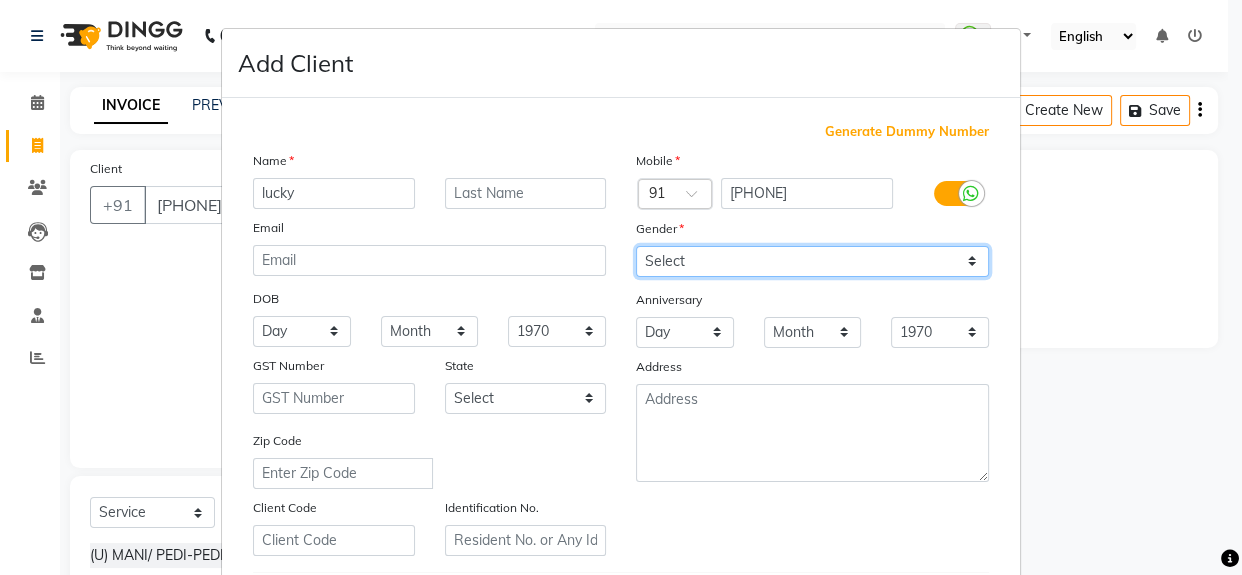 select on "male" 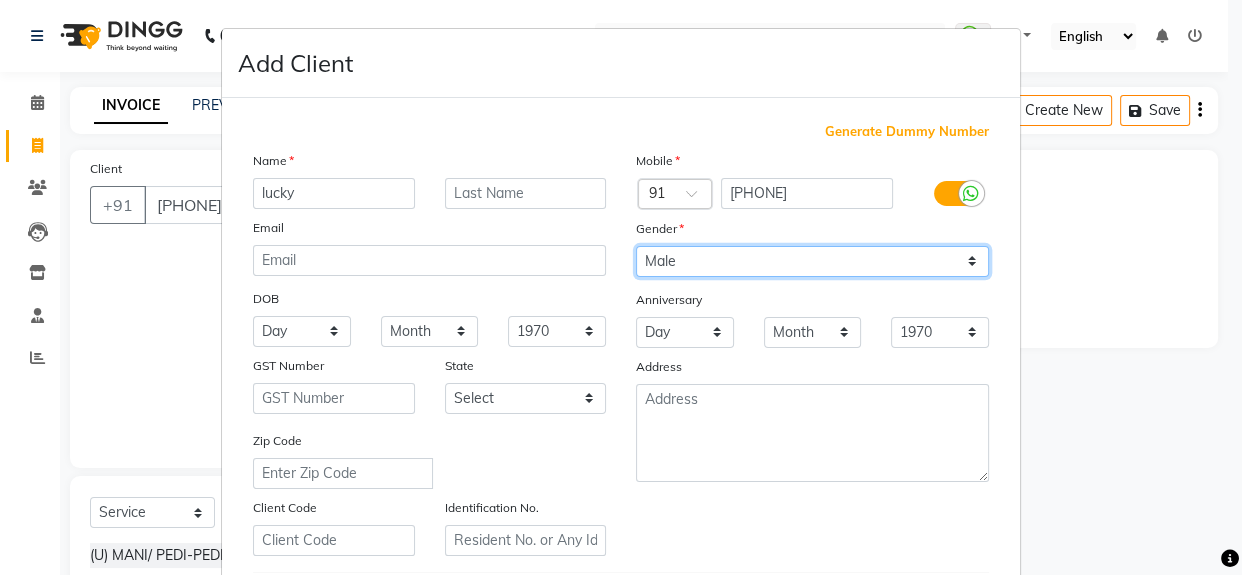 click on "Select Male Female Other Prefer Not To Say" at bounding box center [812, 261] 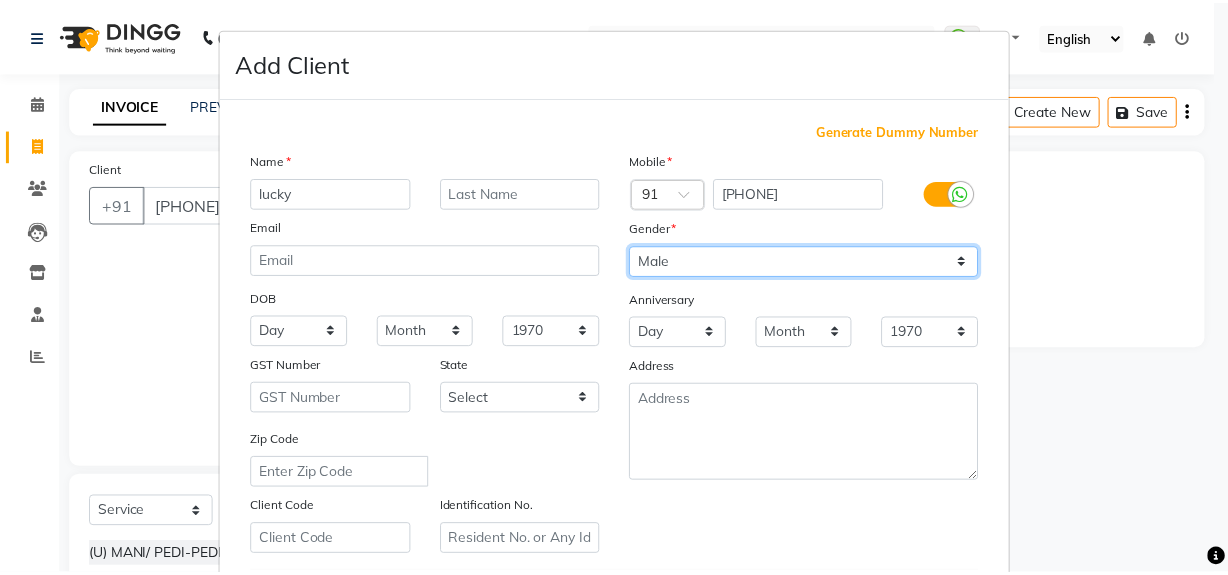 scroll, scrollTop: 353, scrollLeft: 0, axis: vertical 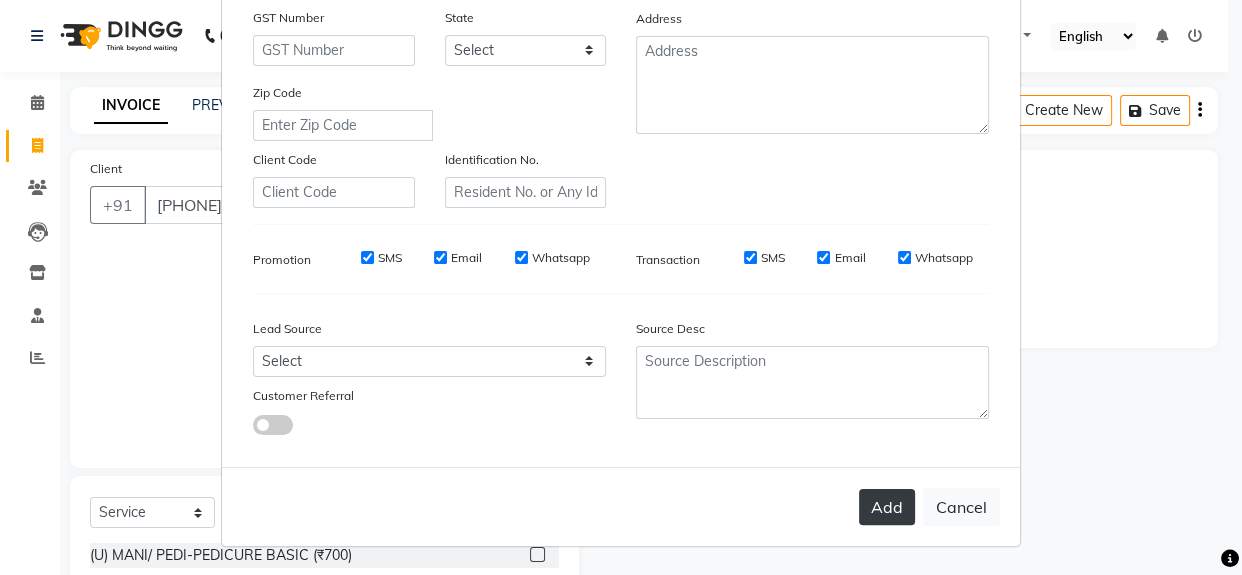 click on "Add" at bounding box center [887, 507] 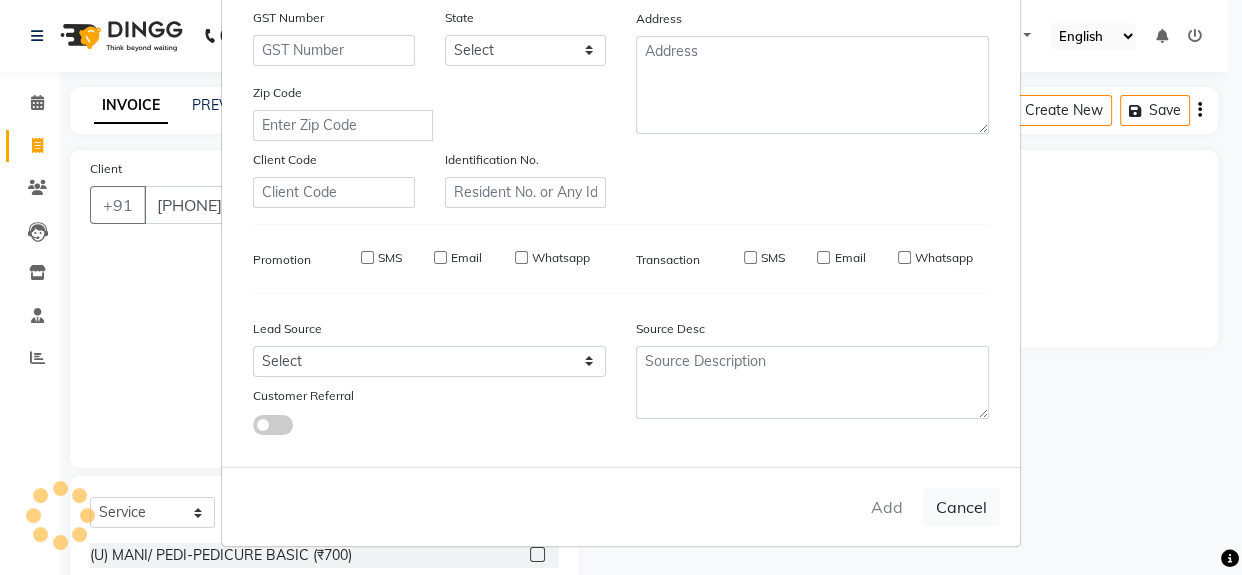 type 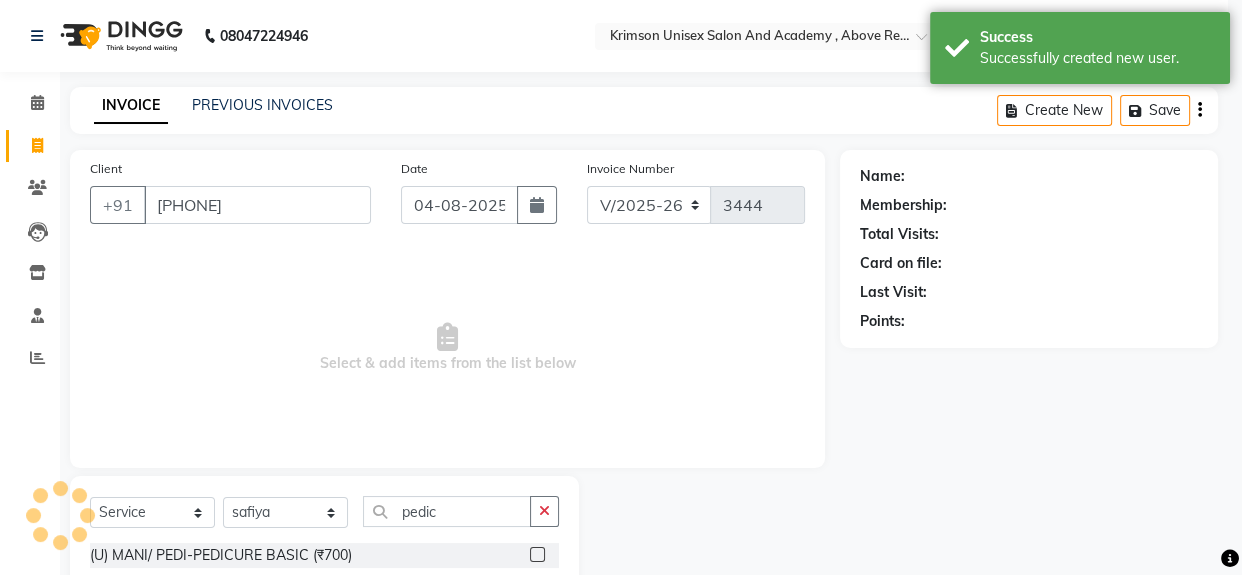 select on "1: Object" 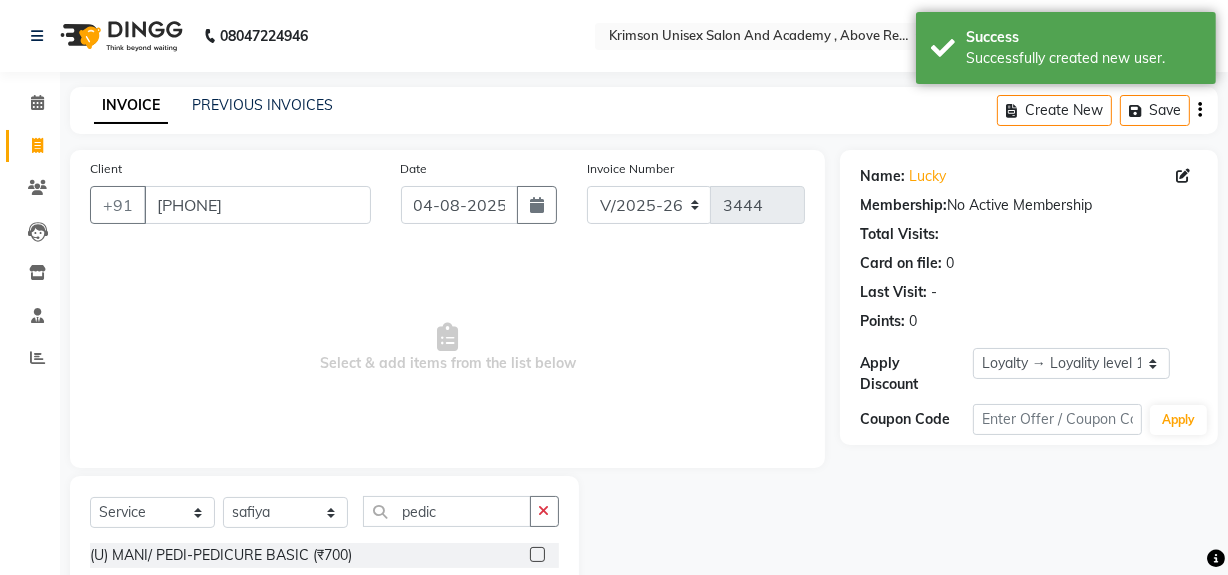 scroll, scrollTop: 226, scrollLeft: 0, axis: vertical 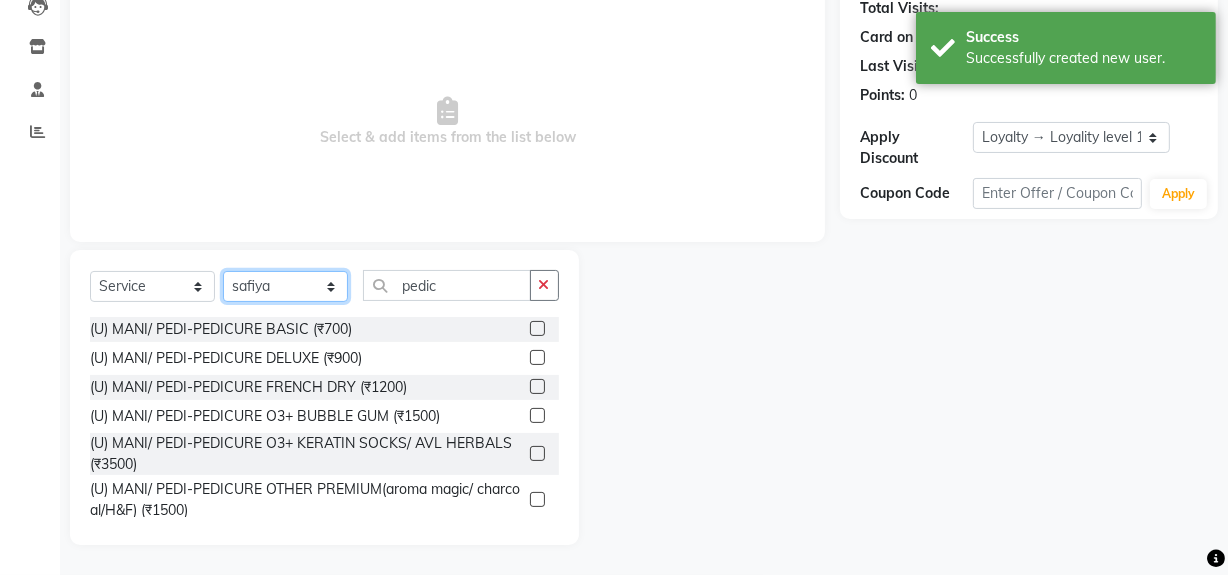 click on "Select Stylist ADMIN ARNAB Babita Danish DR. DIVYA (cosmetologist) FRONT DESK Hani Hem Atwal junaid  Kafil Kaif Manish Kumar Pinki  Pooja kulyal Ratan Dey safiya sahiba Sahil Sangeeta sanjay Sudeep Varsha" 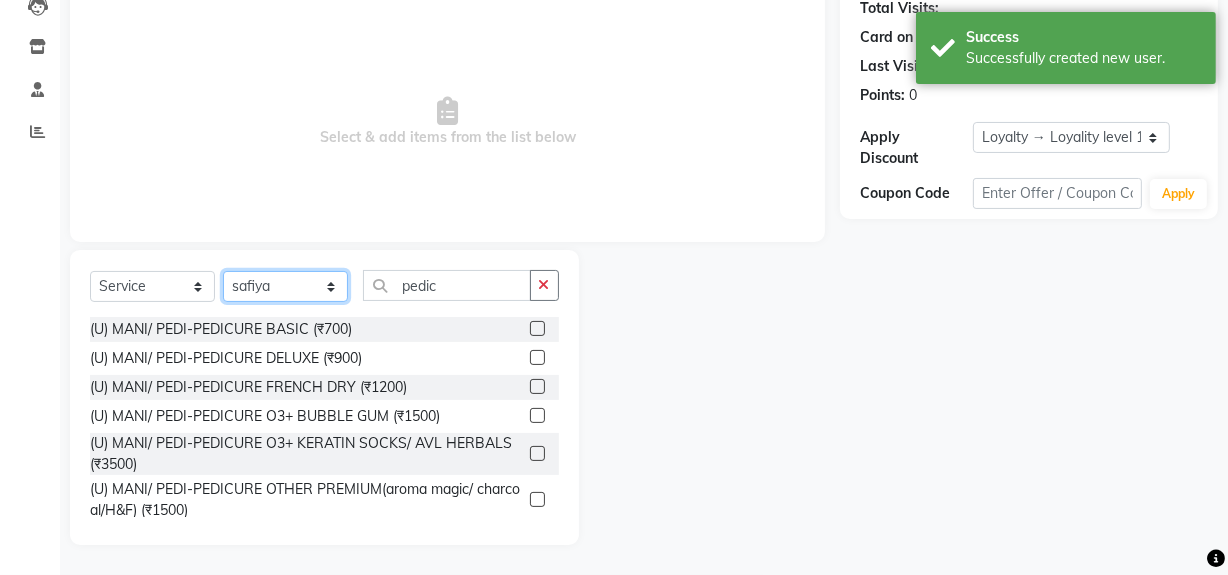 select on "80963" 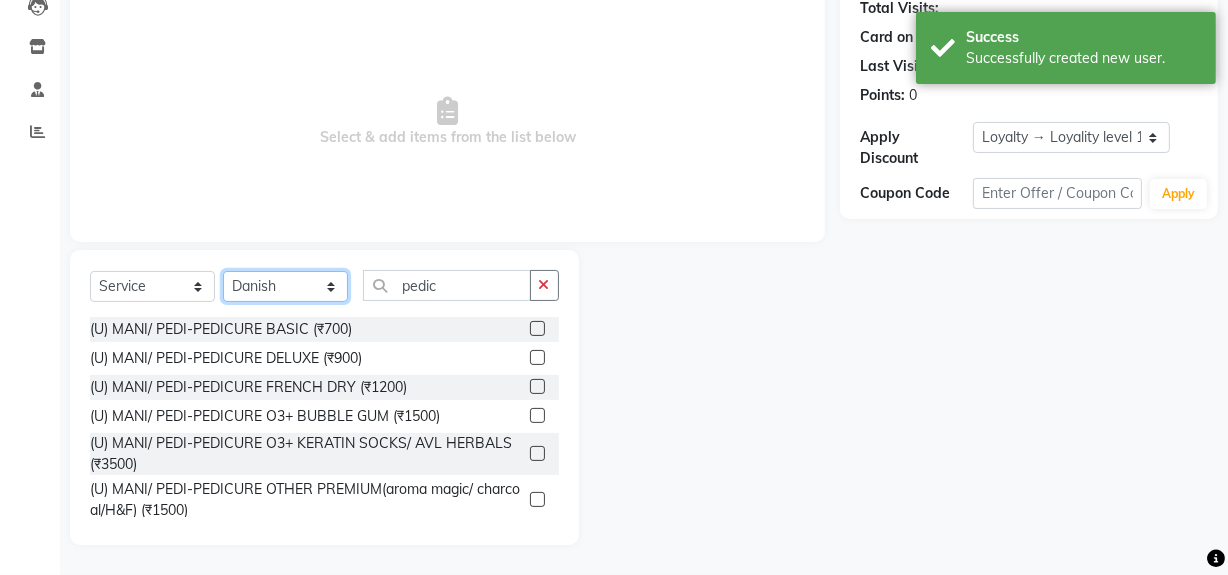click on "Select Stylist ADMIN ARNAB Babita Danish DR. DIVYA (cosmetologist) FRONT DESK Hani Hem Atwal junaid  Kafil Kaif Manish Kumar Pinki  Pooja kulyal Ratan Dey safiya sahiba Sahil Sangeeta sanjay Sudeep Varsha" 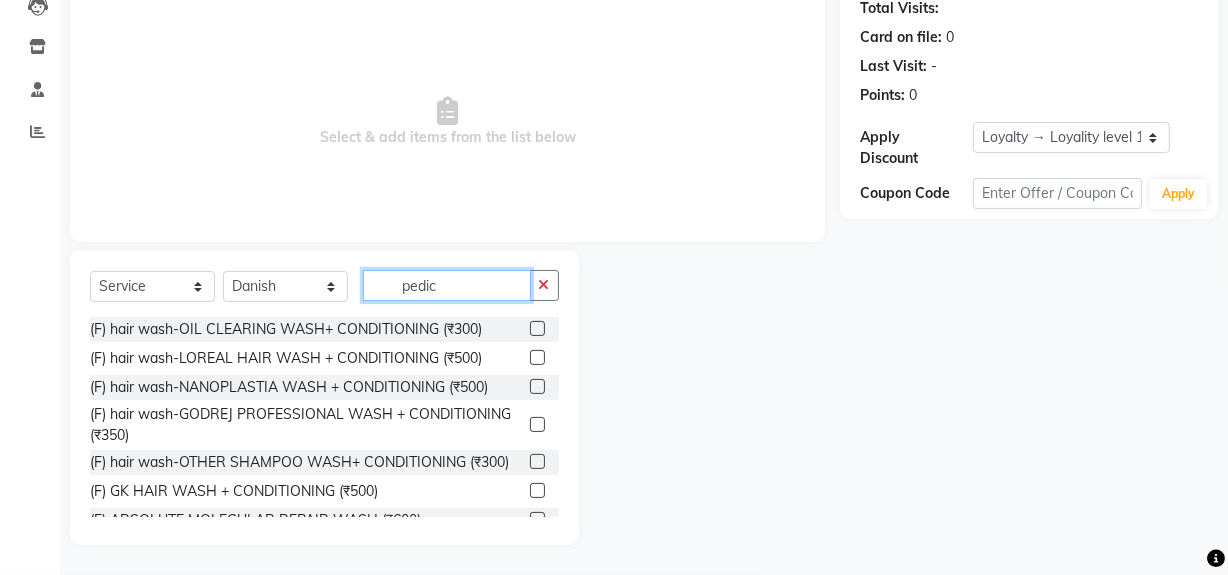 click on "pedic" 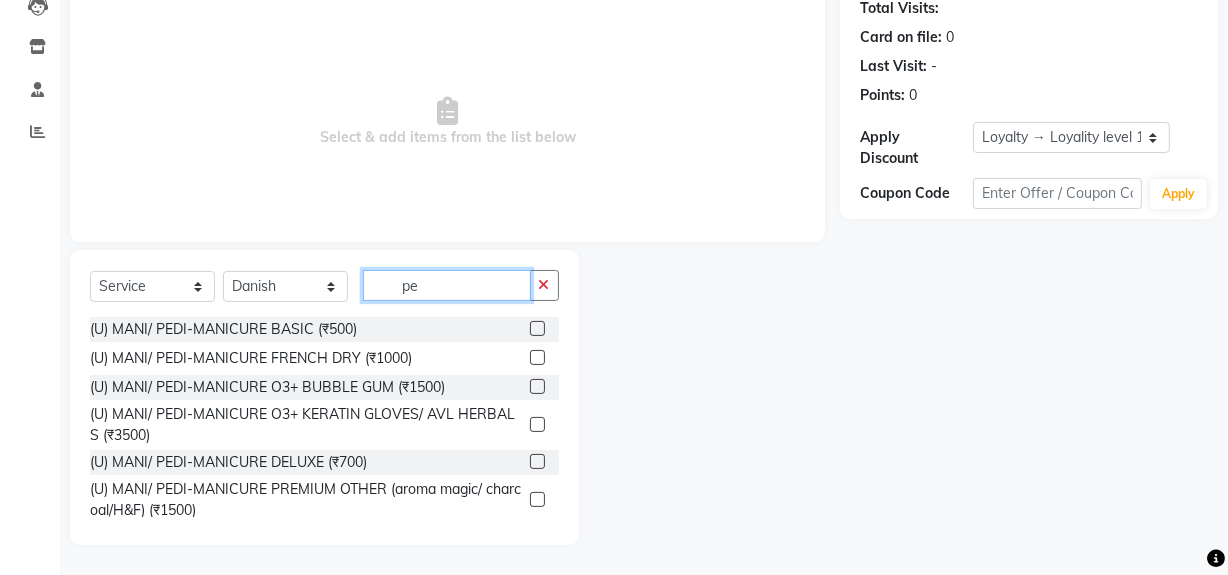 type on "p" 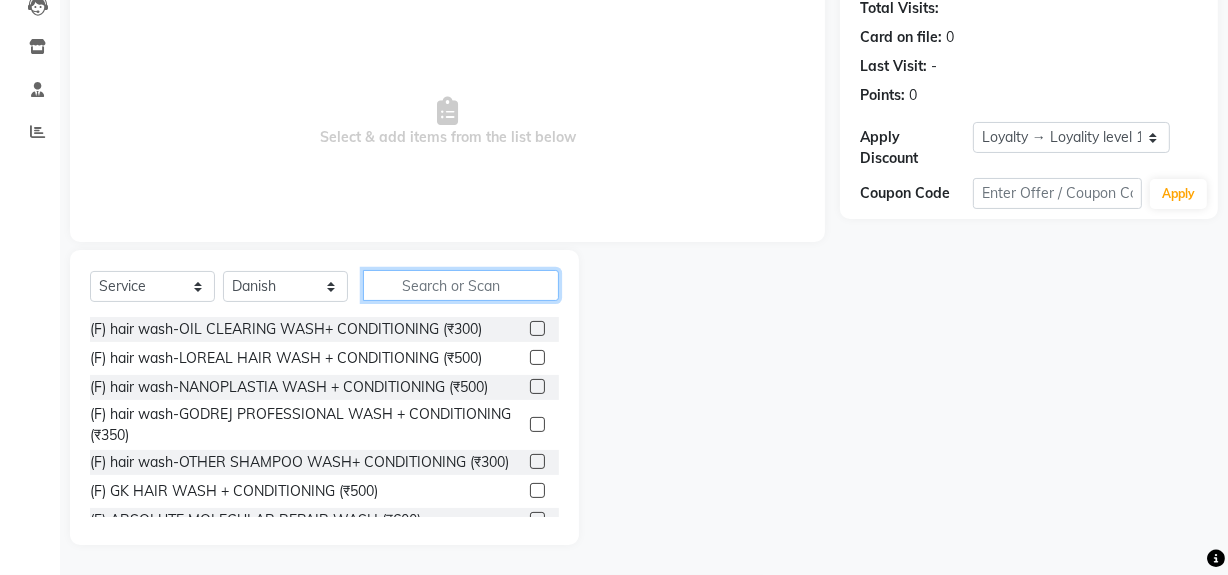 scroll, scrollTop: 0, scrollLeft: 0, axis: both 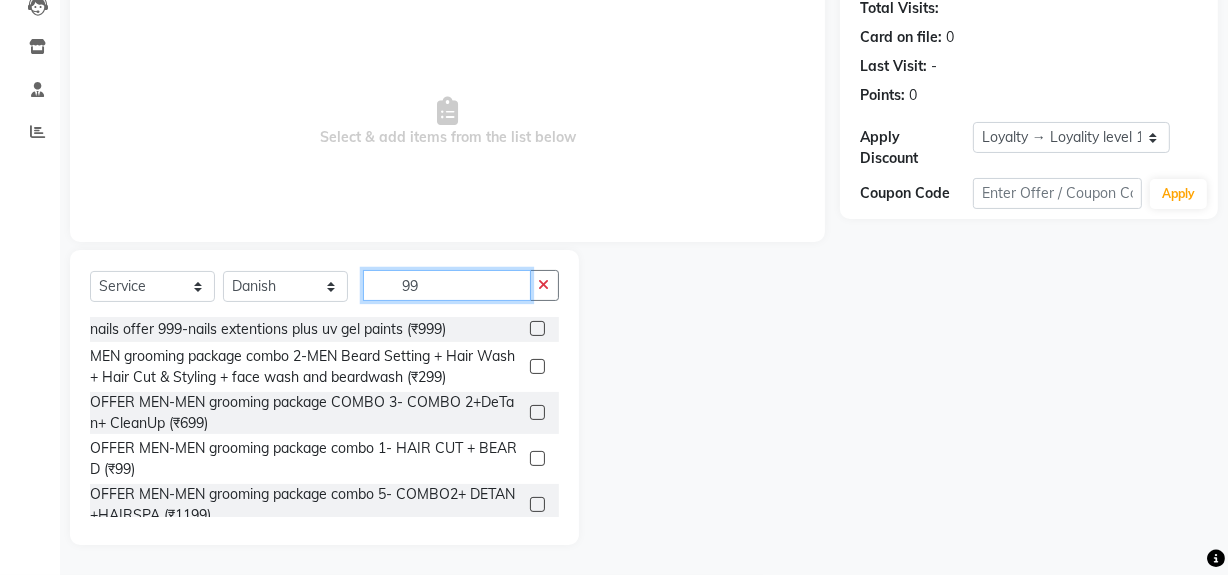type on "99" 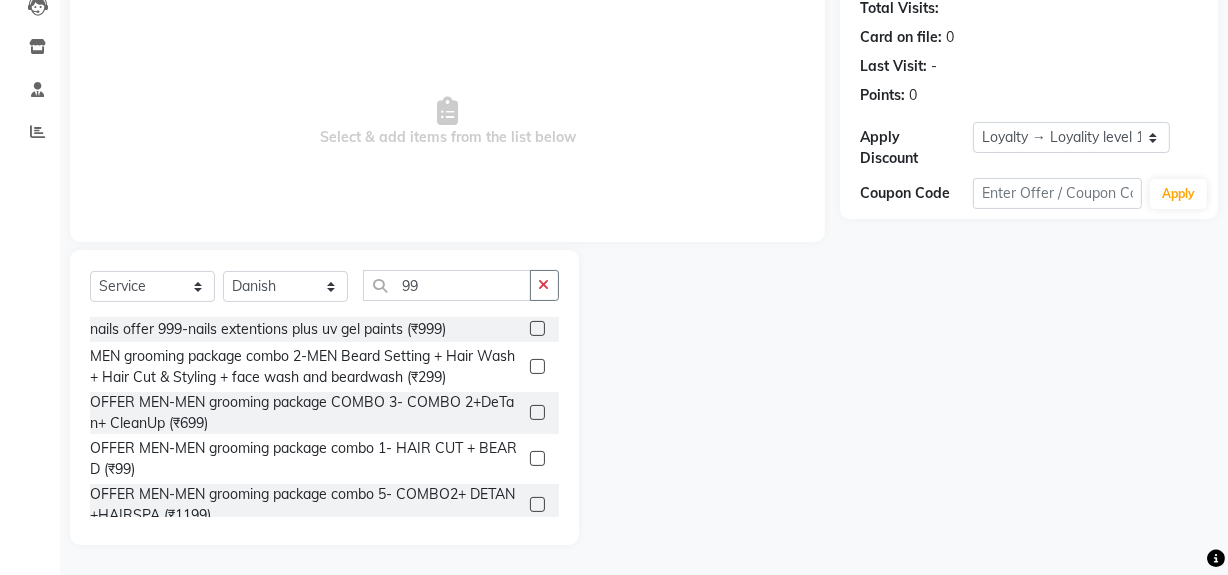 click 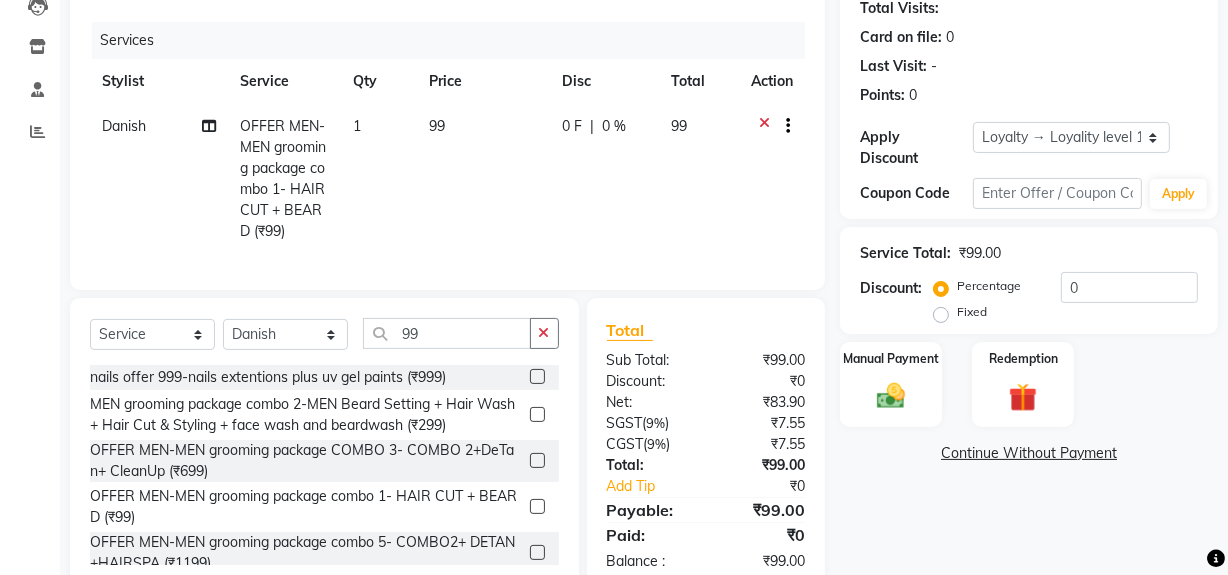 scroll, scrollTop: 287, scrollLeft: 0, axis: vertical 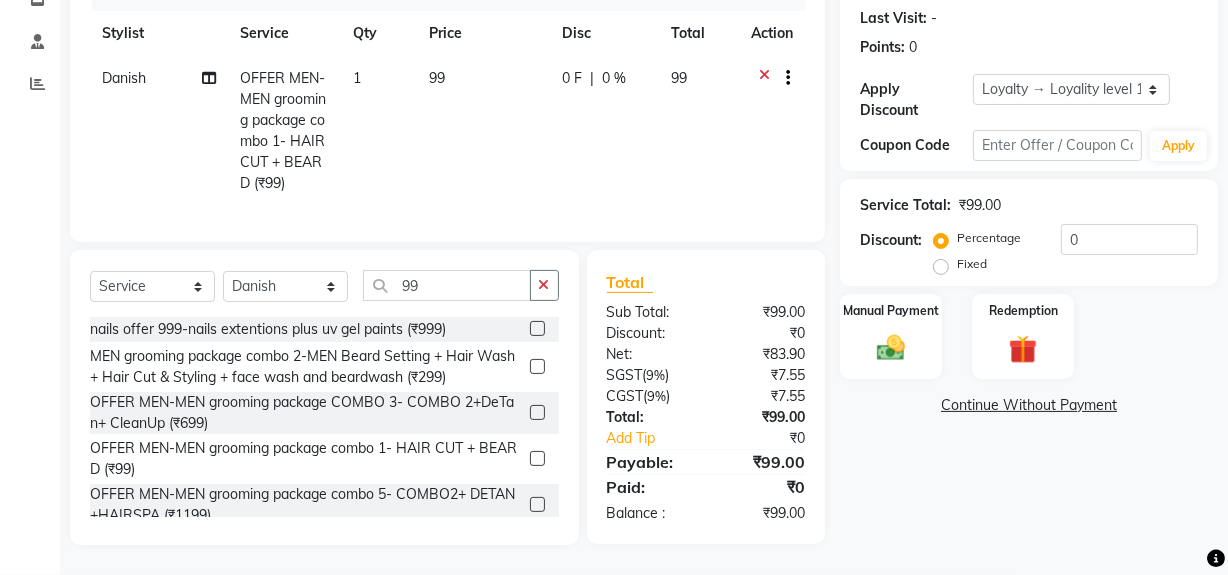 click 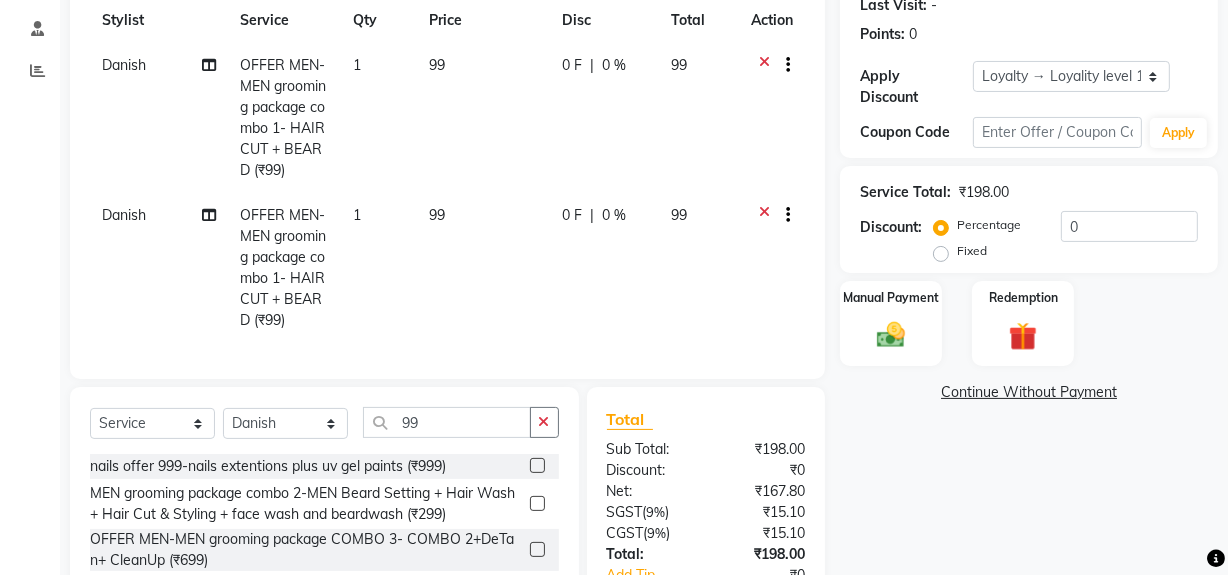 checkbox on "false" 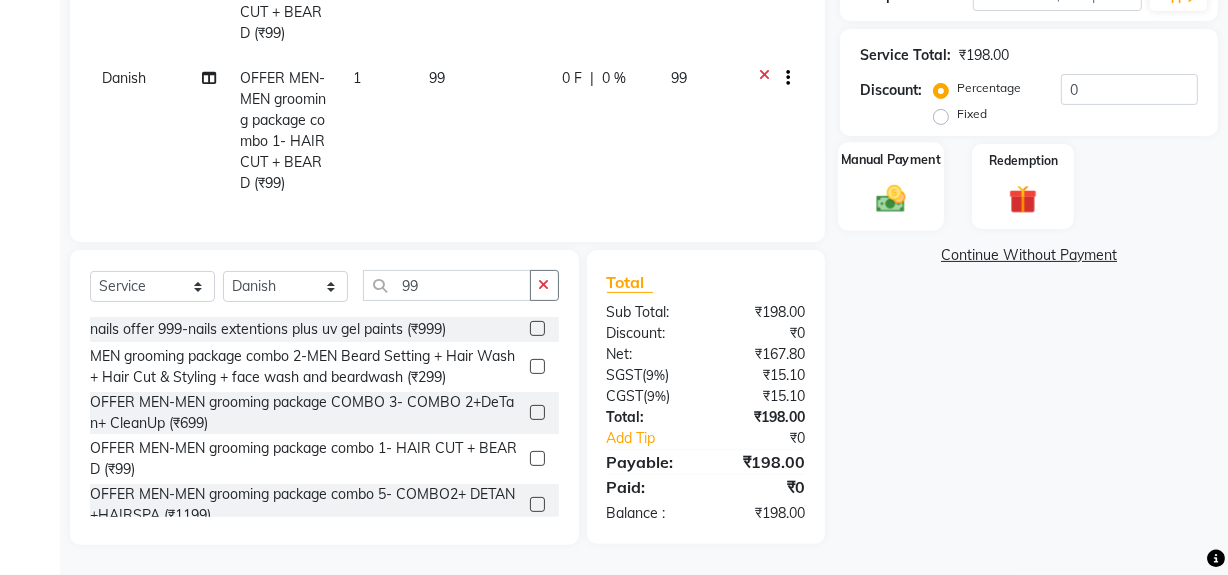 click 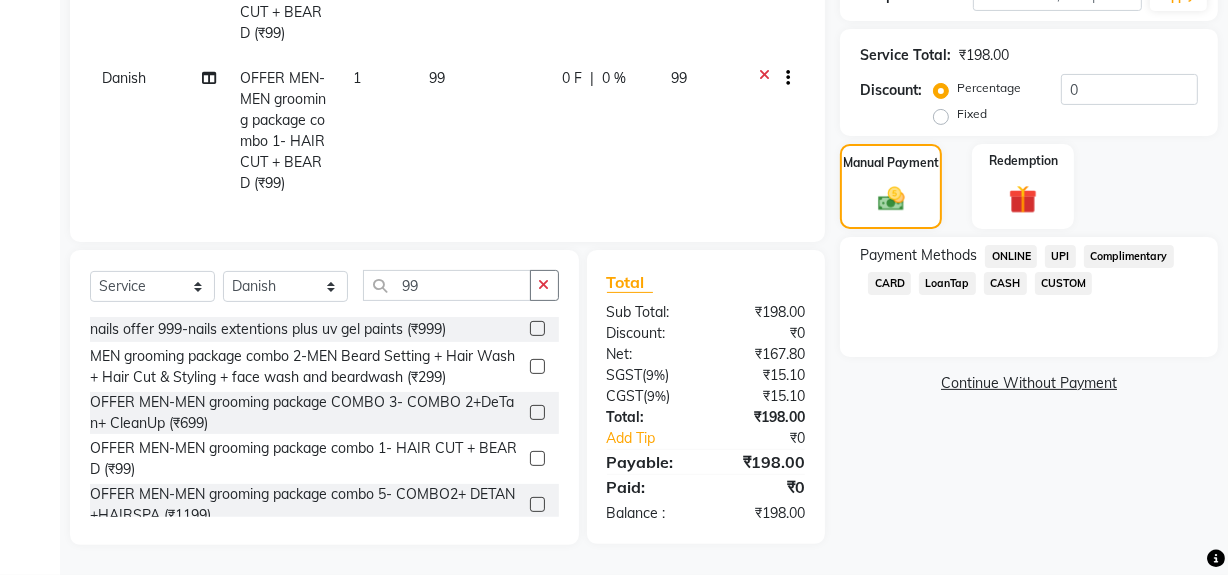 click on "ONLINE" 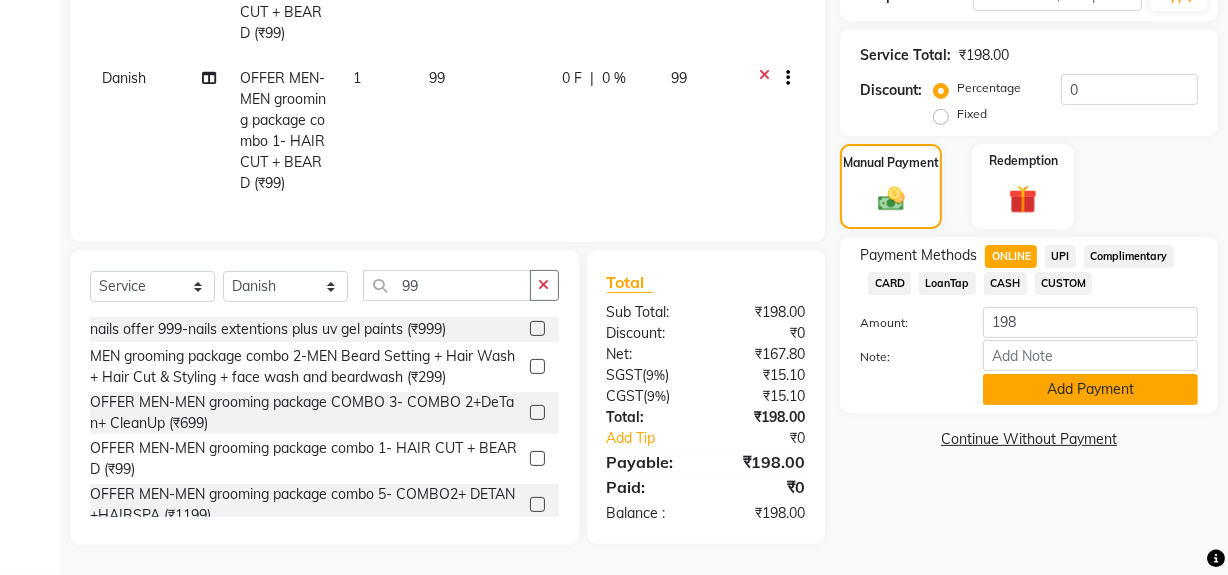 click on "Add Payment" 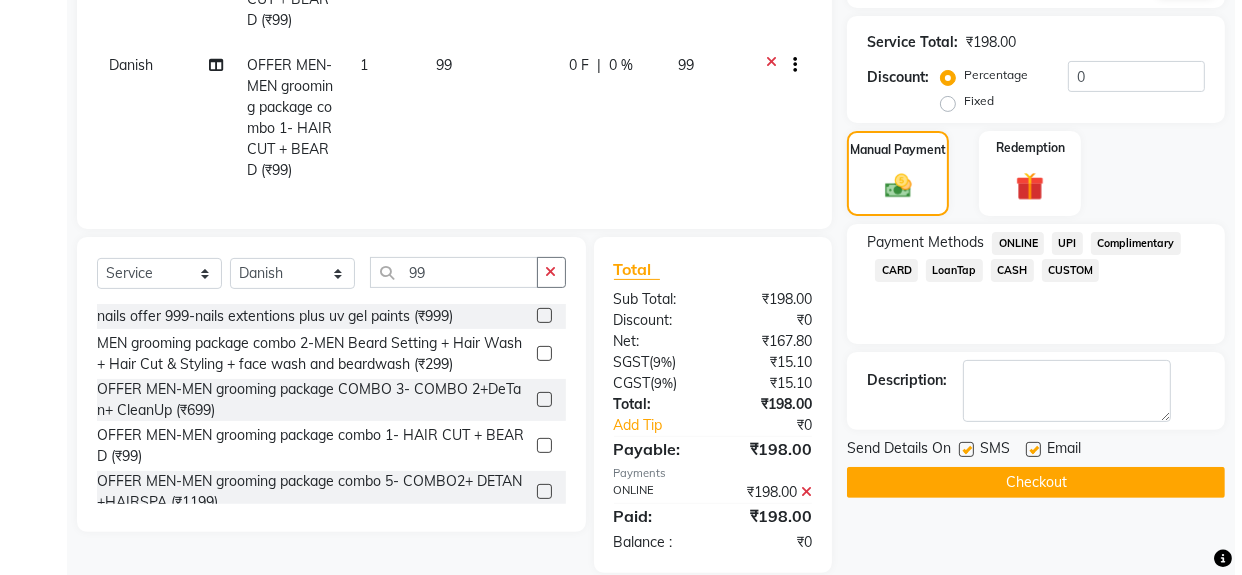scroll, scrollTop: 640, scrollLeft: 0, axis: vertical 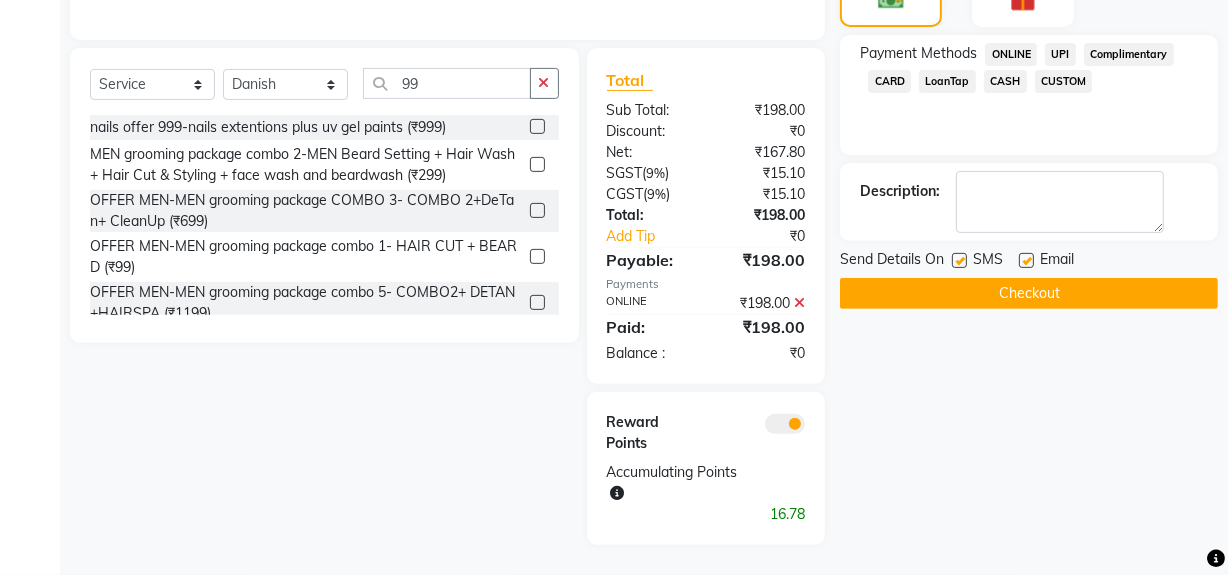 click 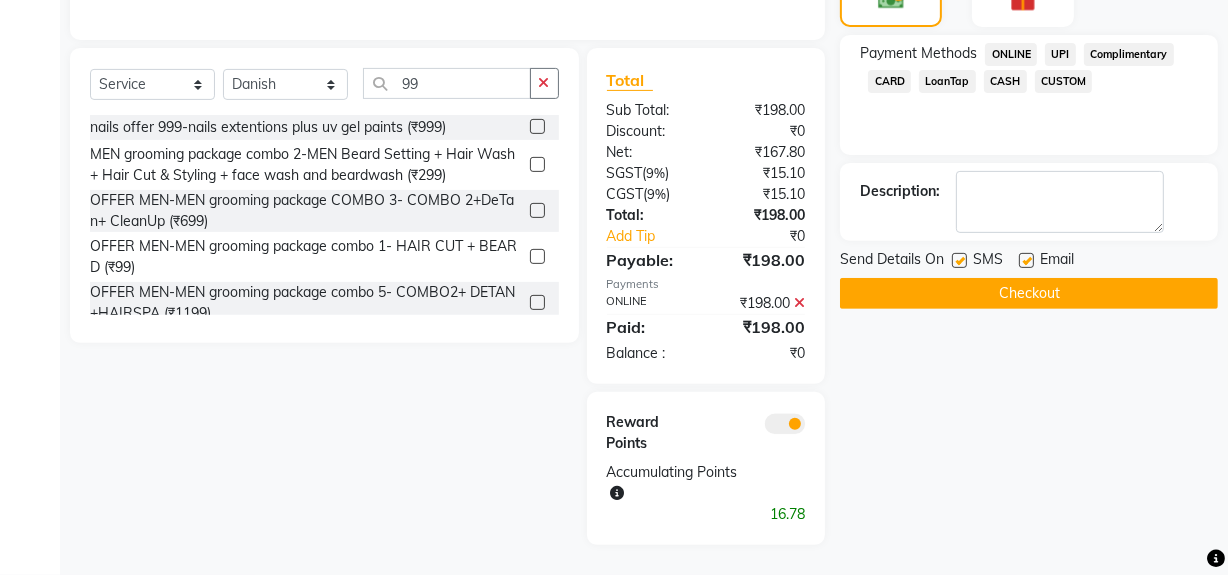 click 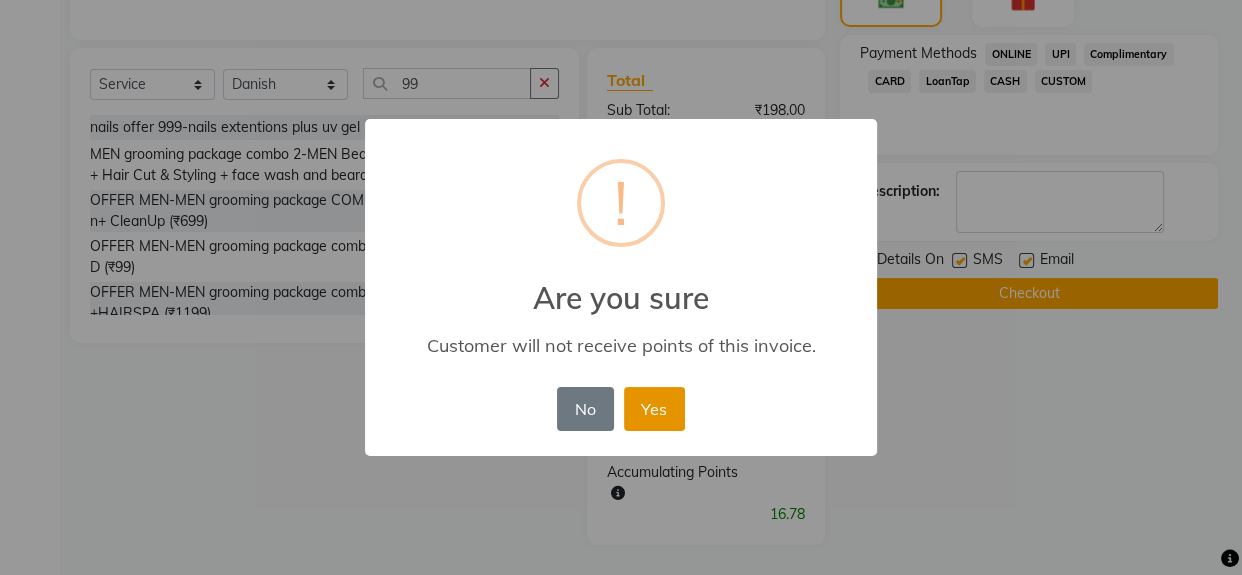 click on "Yes" at bounding box center (654, 409) 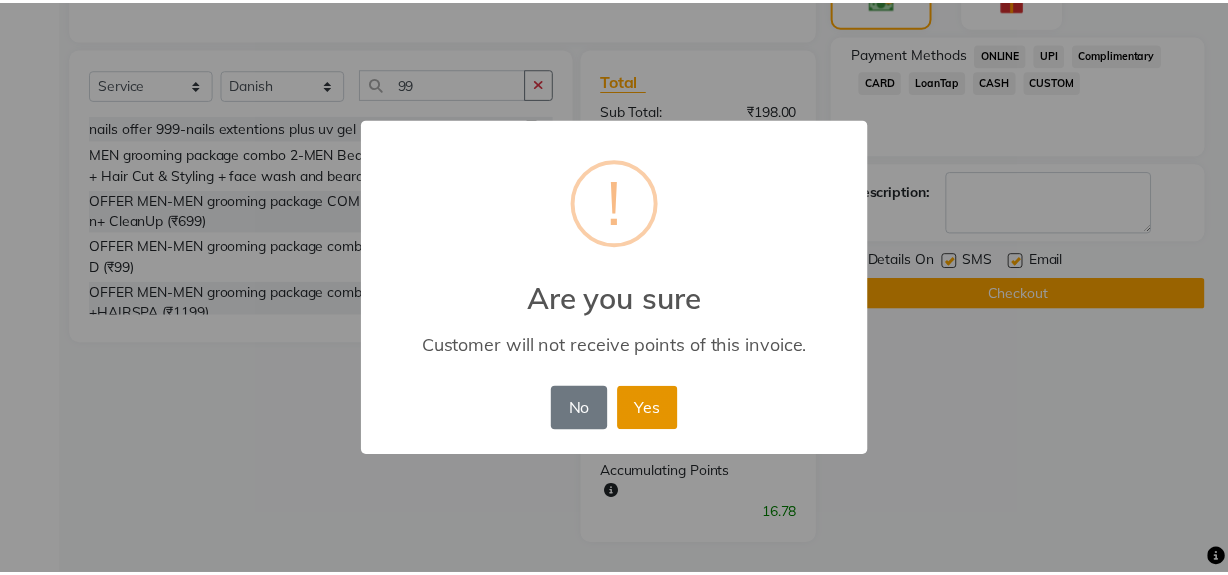 scroll, scrollTop: 569, scrollLeft: 0, axis: vertical 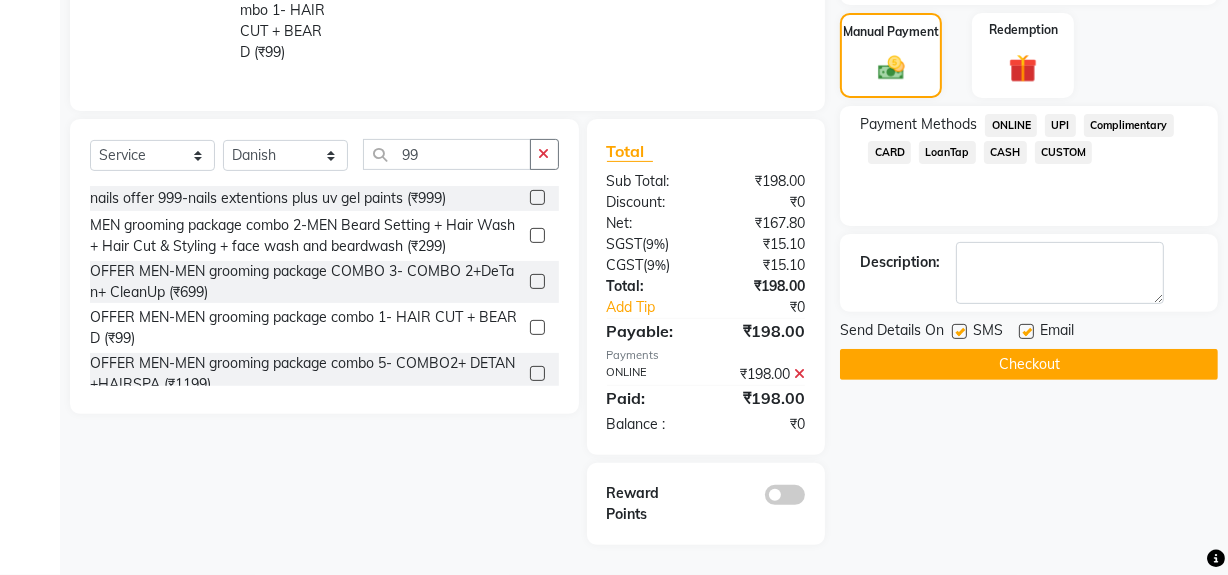 click on "Checkout" 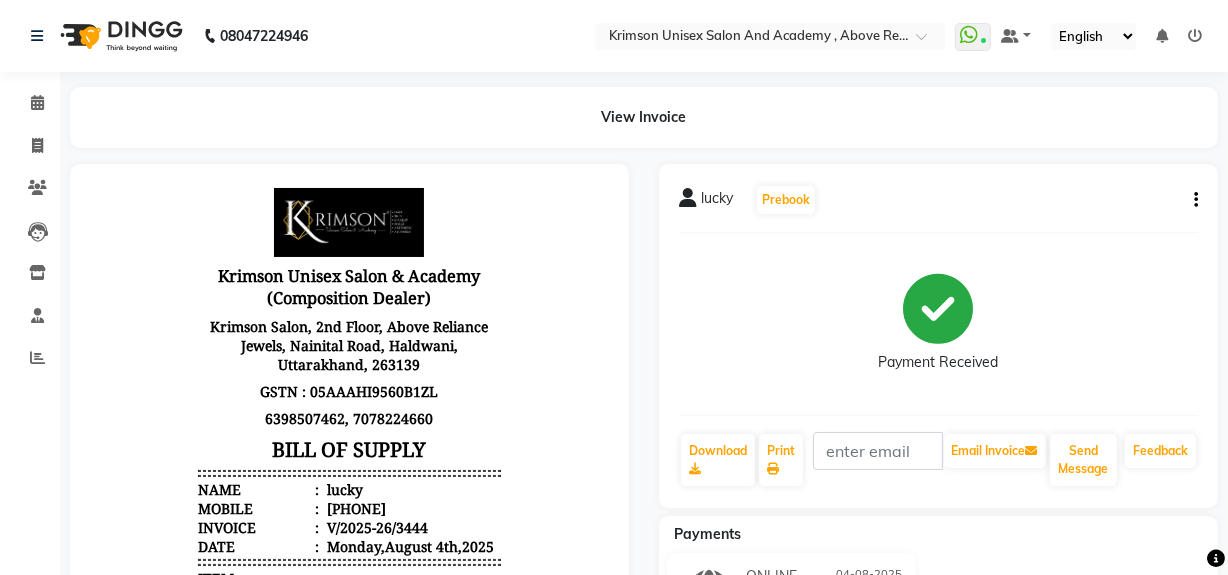 scroll, scrollTop: 0, scrollLeft: 0, axis: both 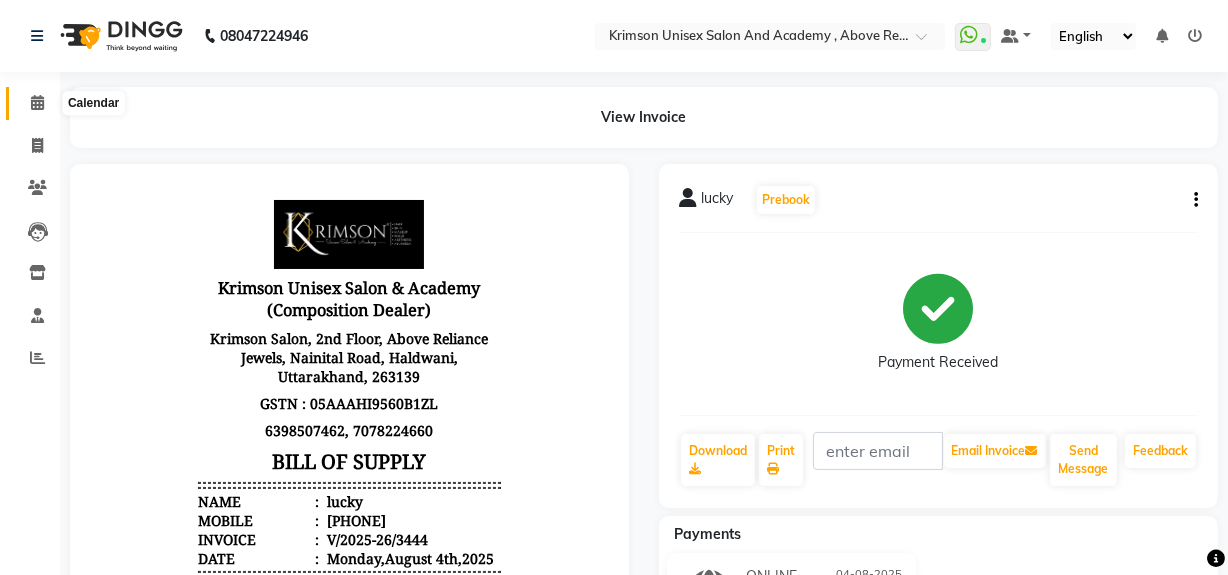 click 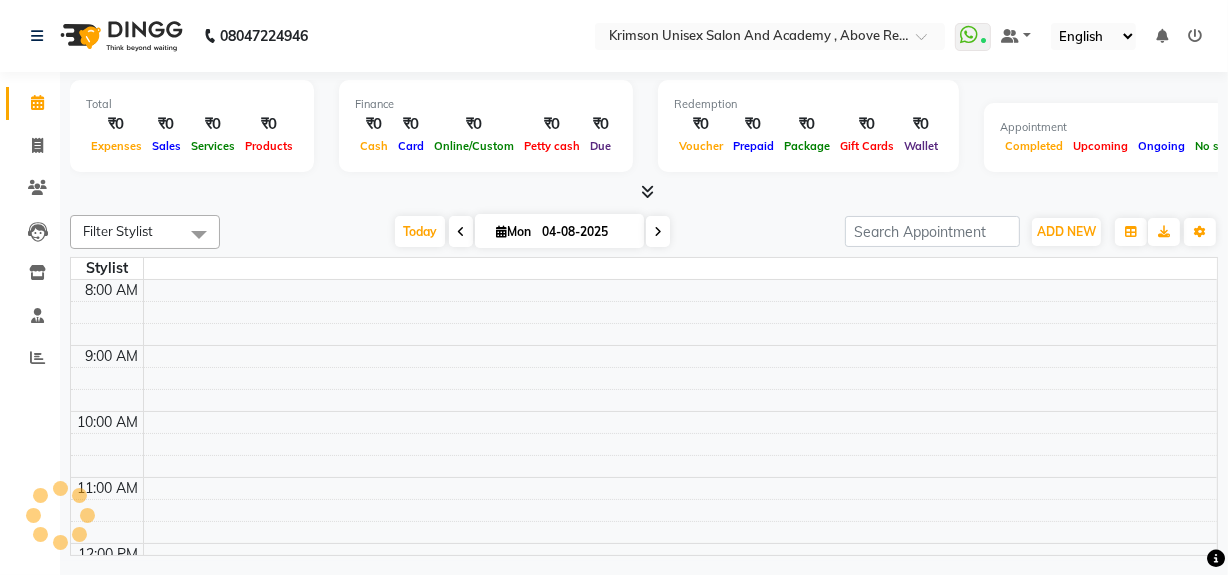 scroll, scrollTop: 0, scrollLeft: 0, axis: both 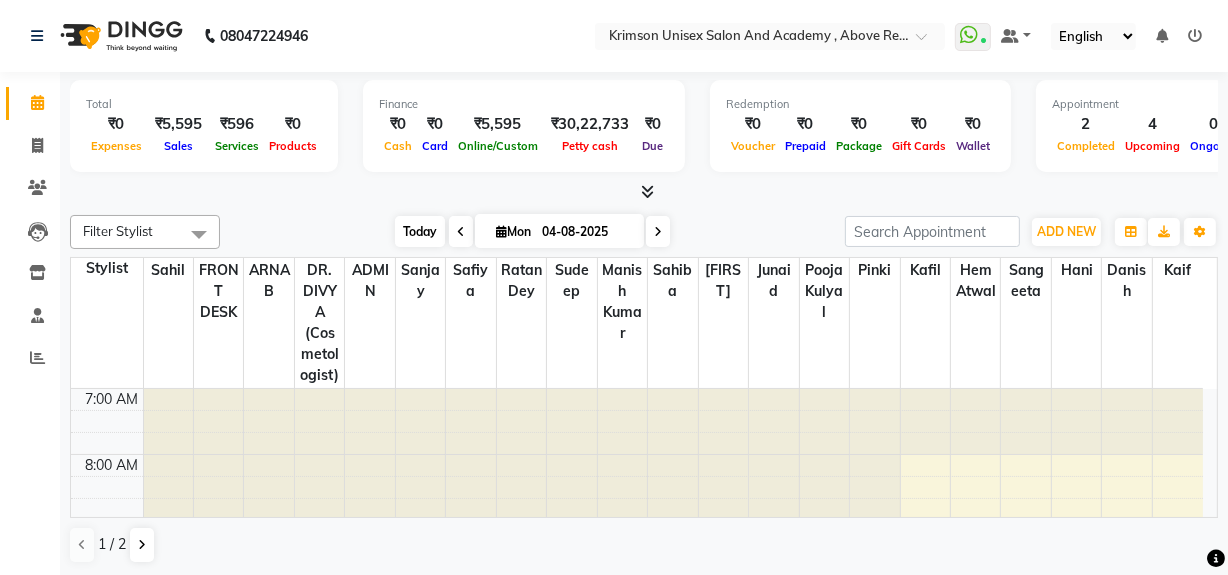 click on "Today" at bounding box center (420, 231) 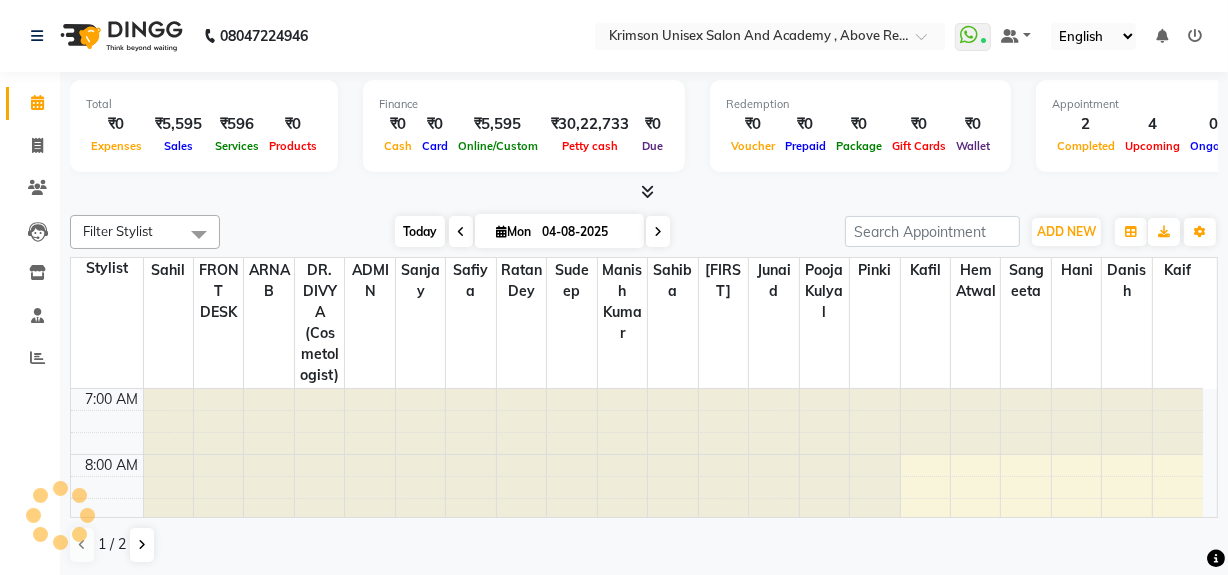 scroll, scrollTop: 330, scrollLeft: 0, axis: vertical 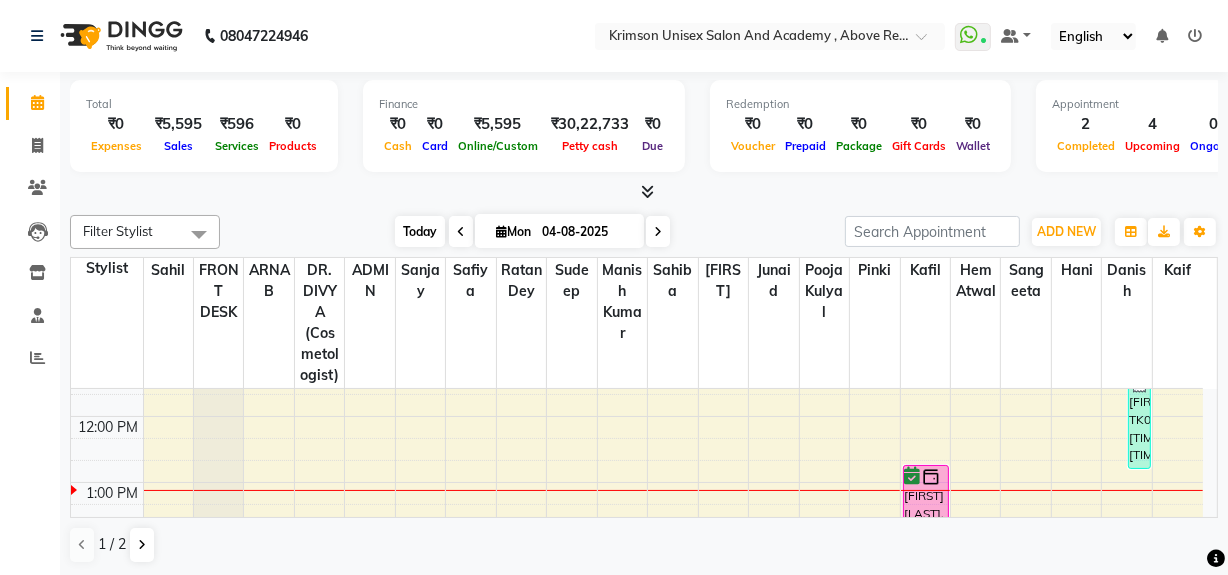 click on "Today" at bounding box center (420, 231) 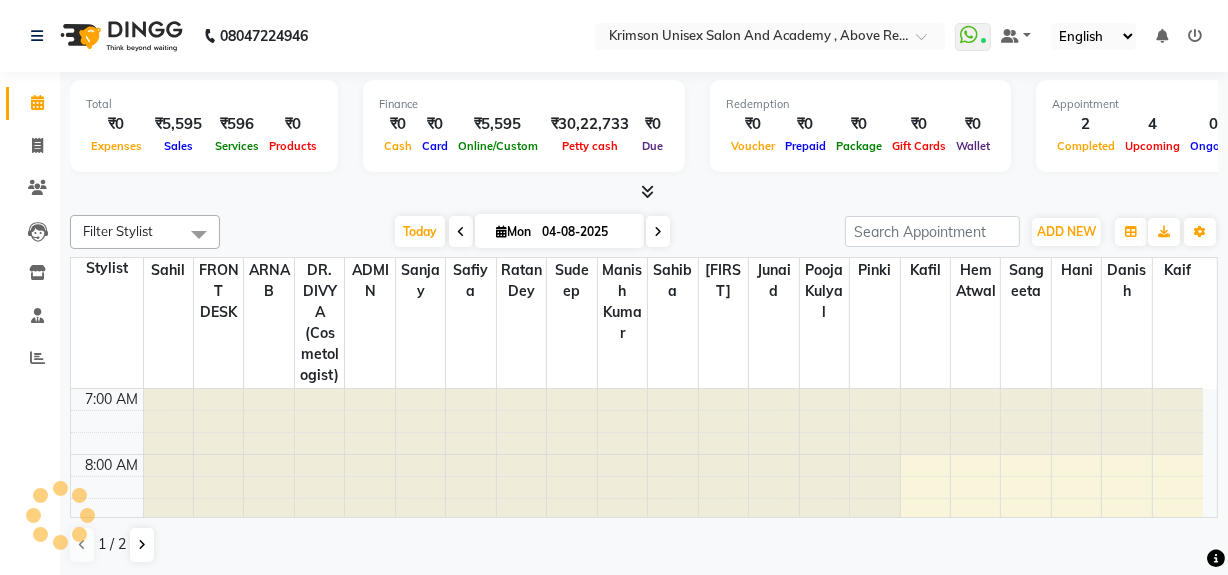 scroll, scrollTop: 396, scrollLeft: 0, axis: vertical 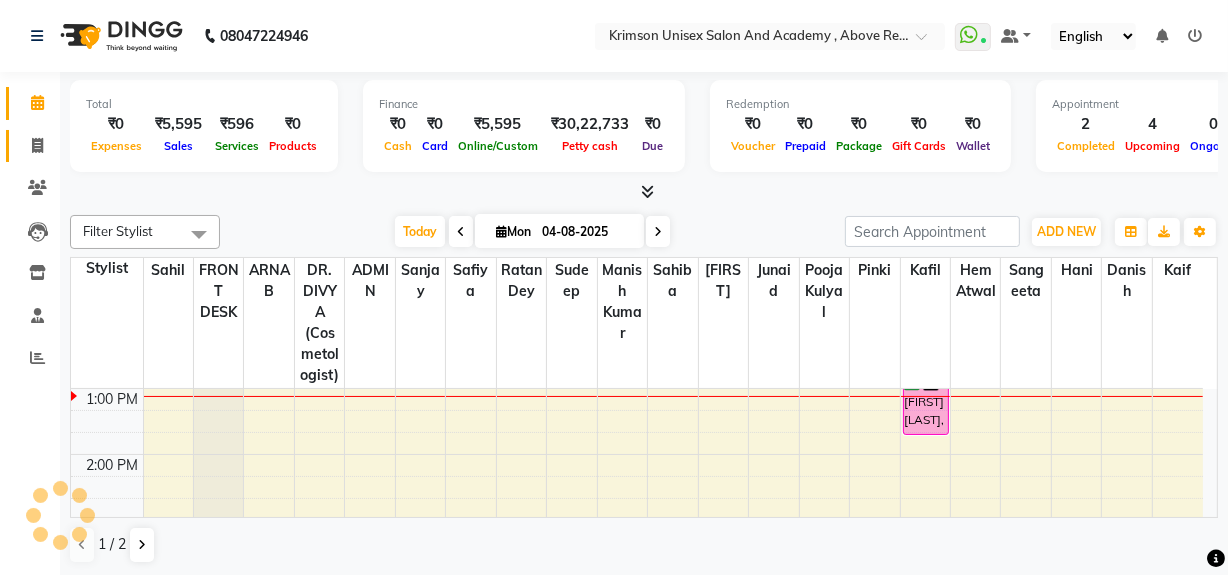 click on "Invoice" 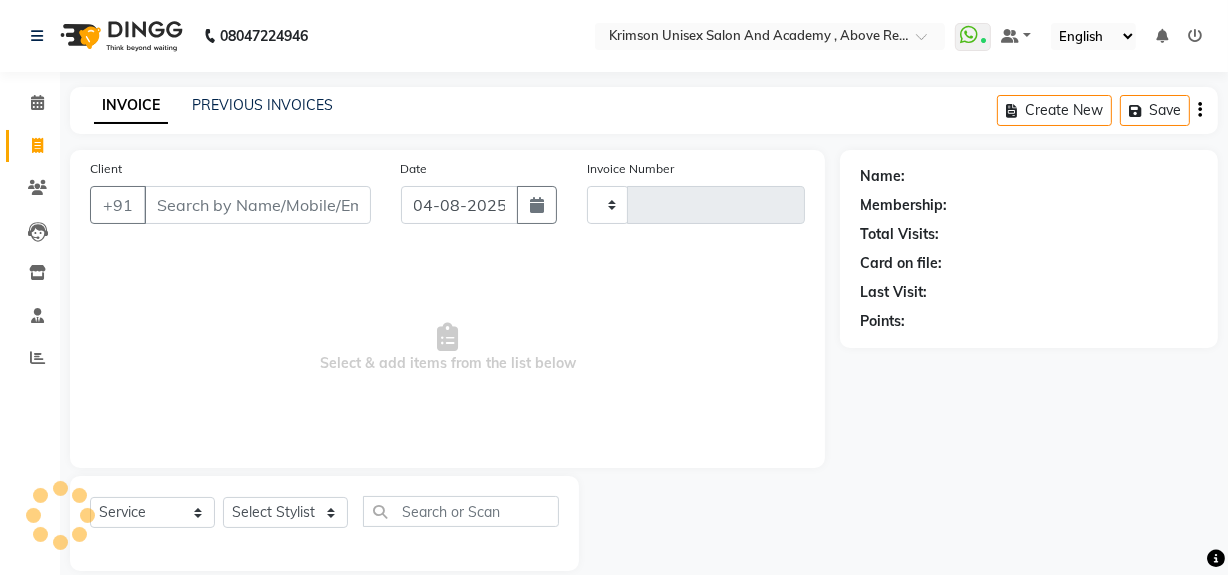type on "3445" 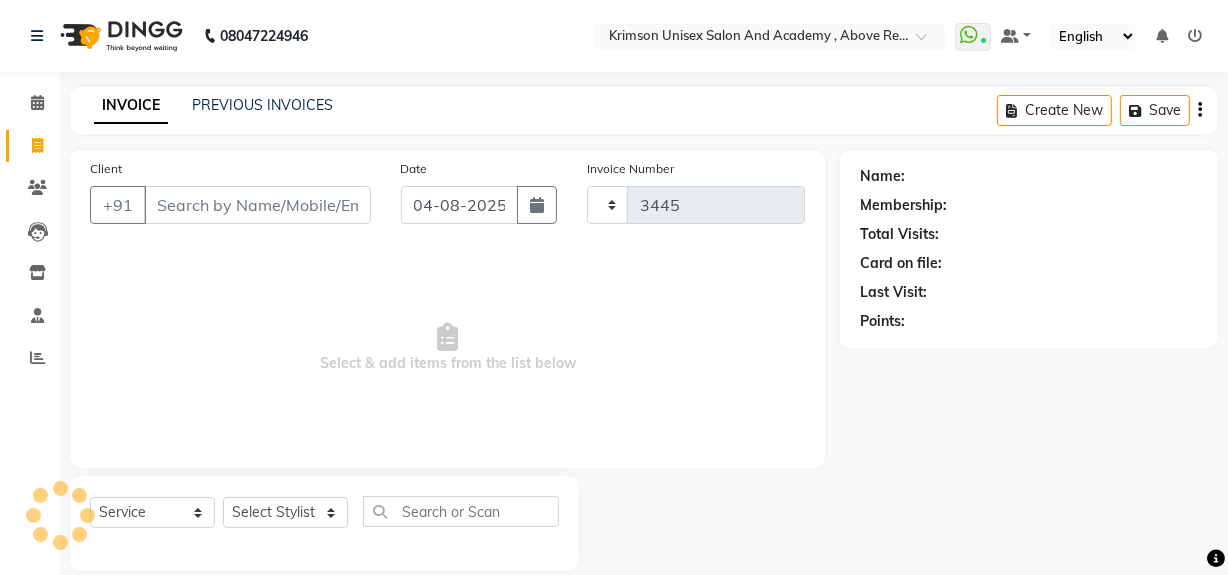select on "5853" 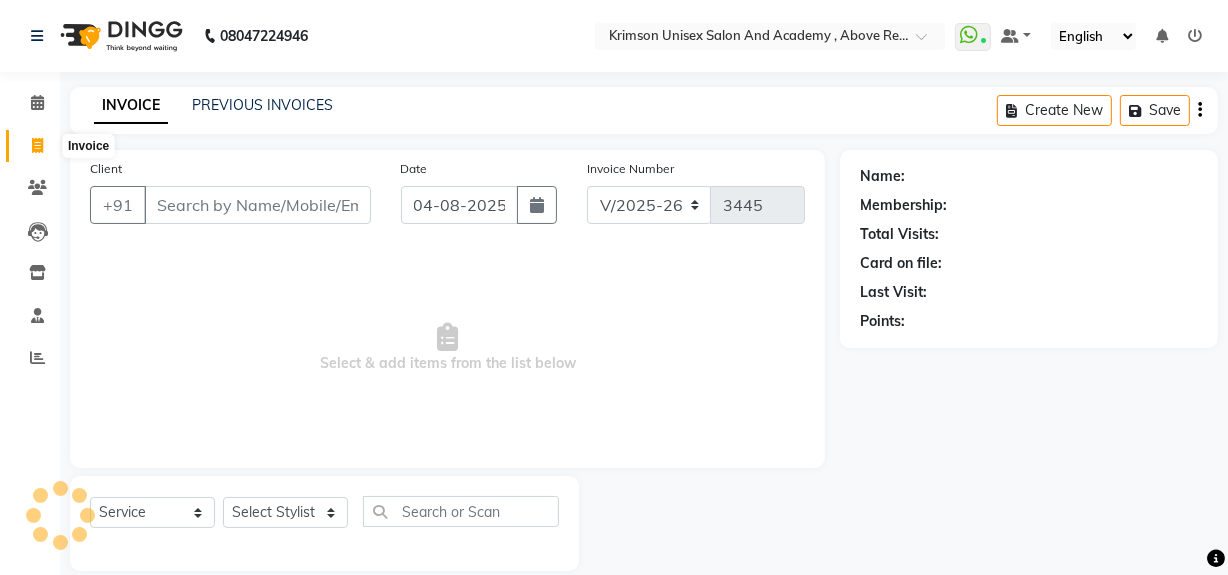 click 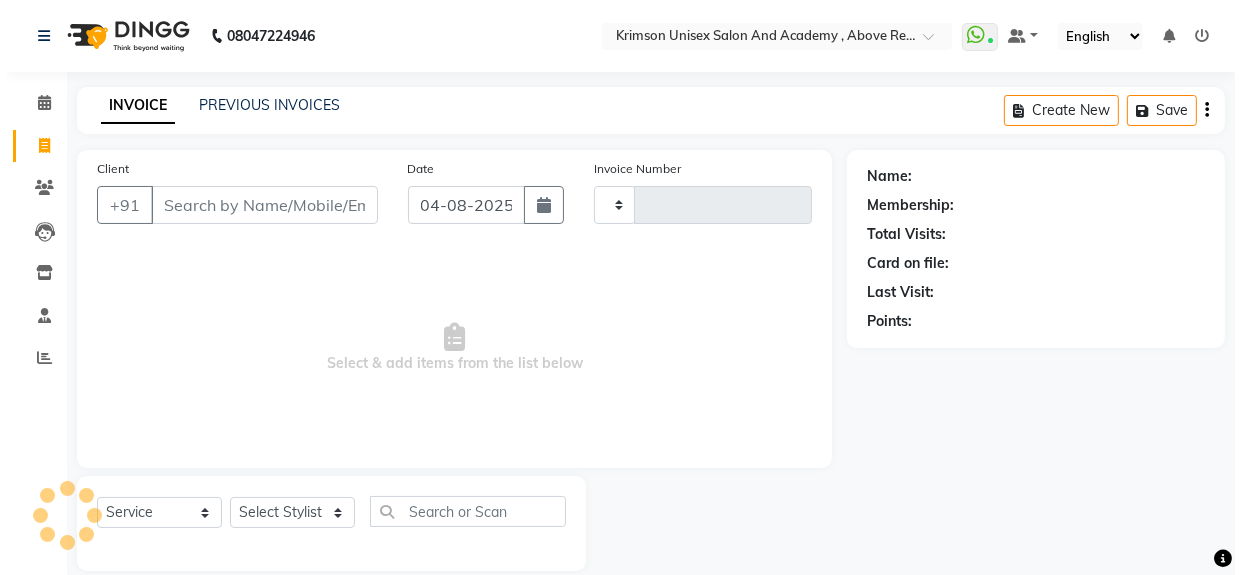 scroll, scrollTop: 26, scrollLeft: 0, axis: vertical 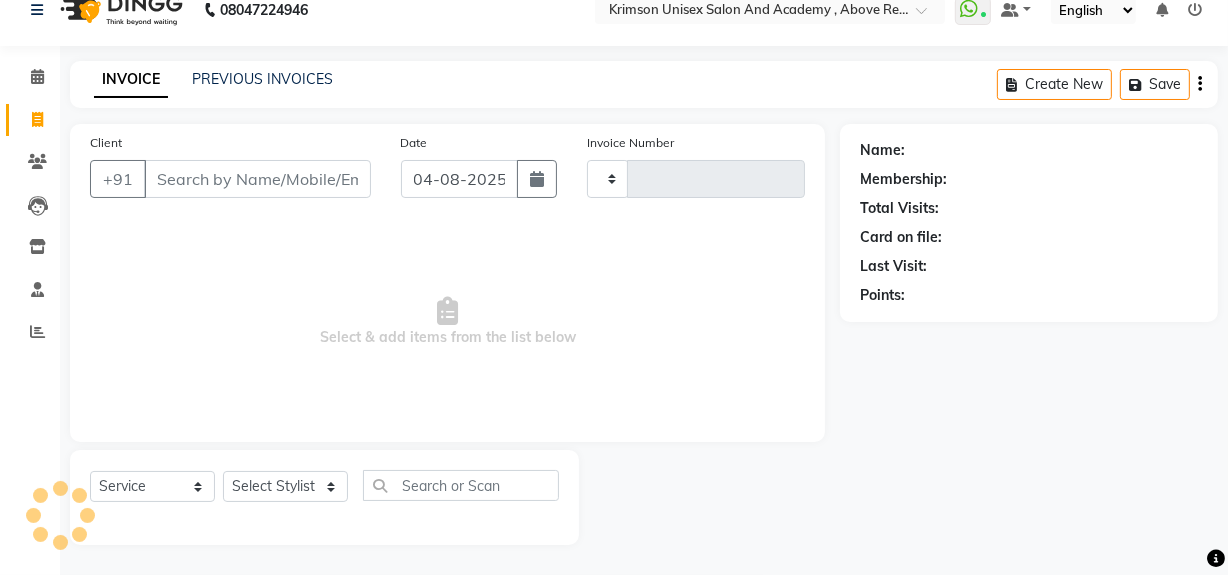 type on "3445" 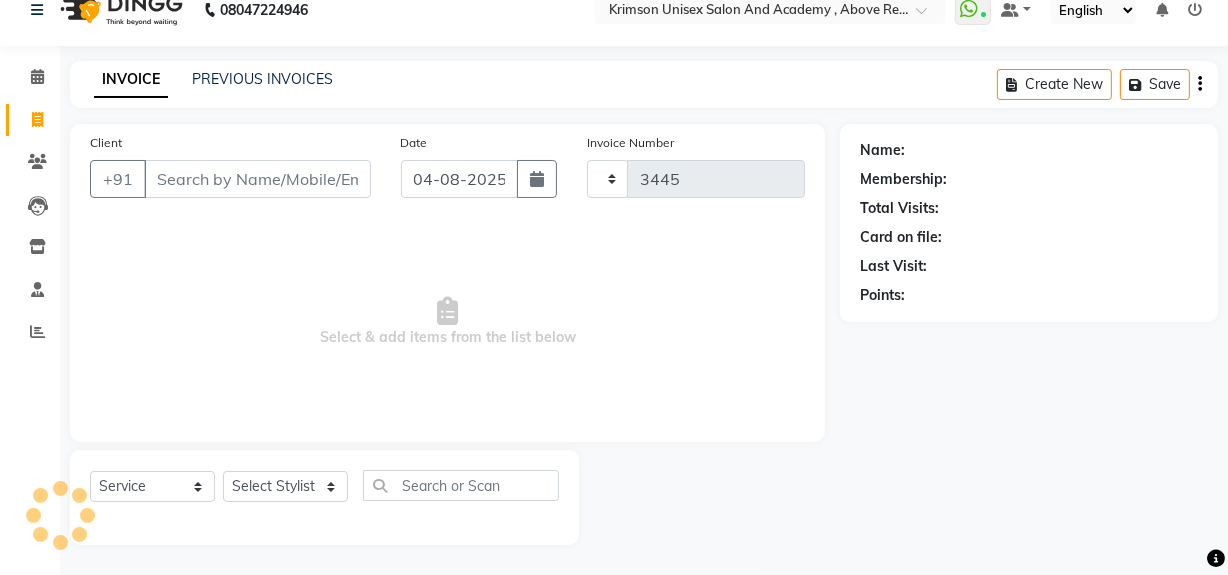 select on "5853" 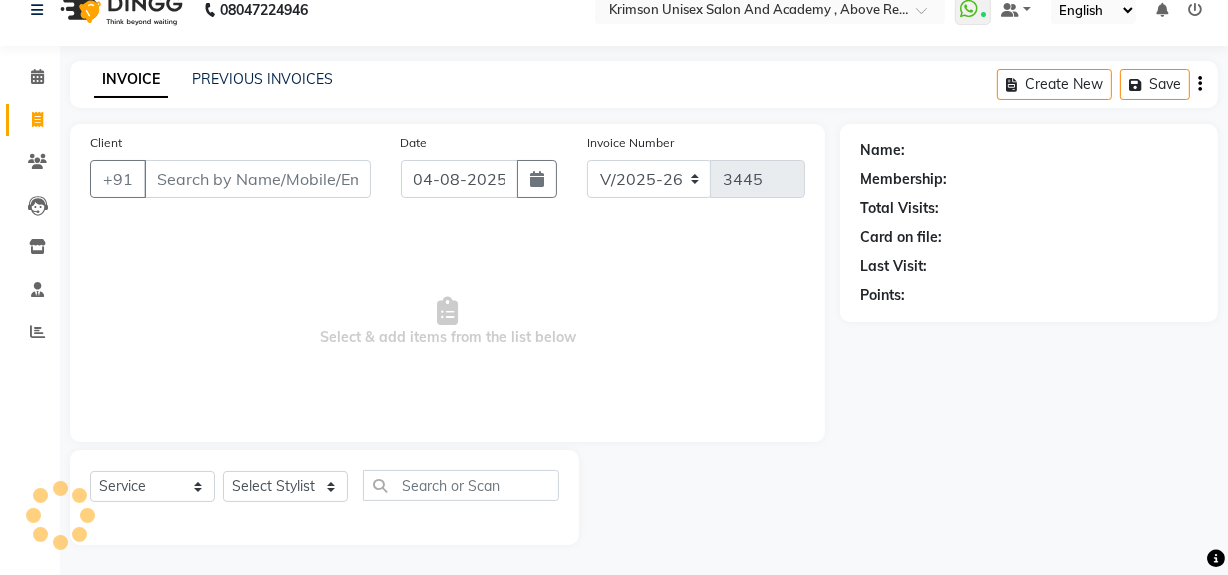 click on "Client" at bounding box center [257, 179] 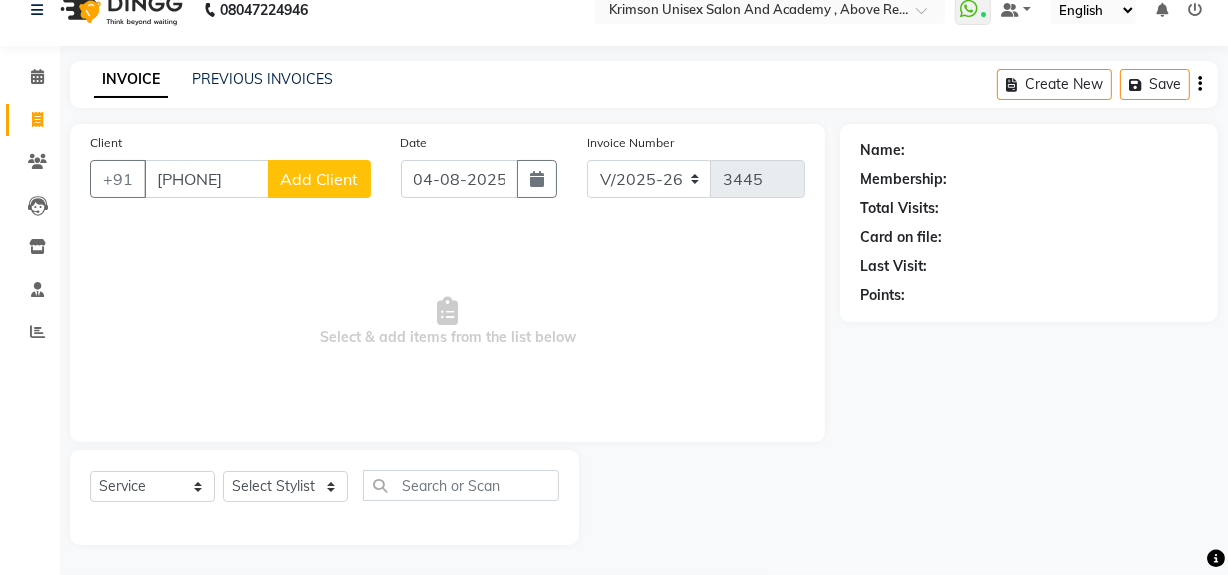 type on "[PHONE]" 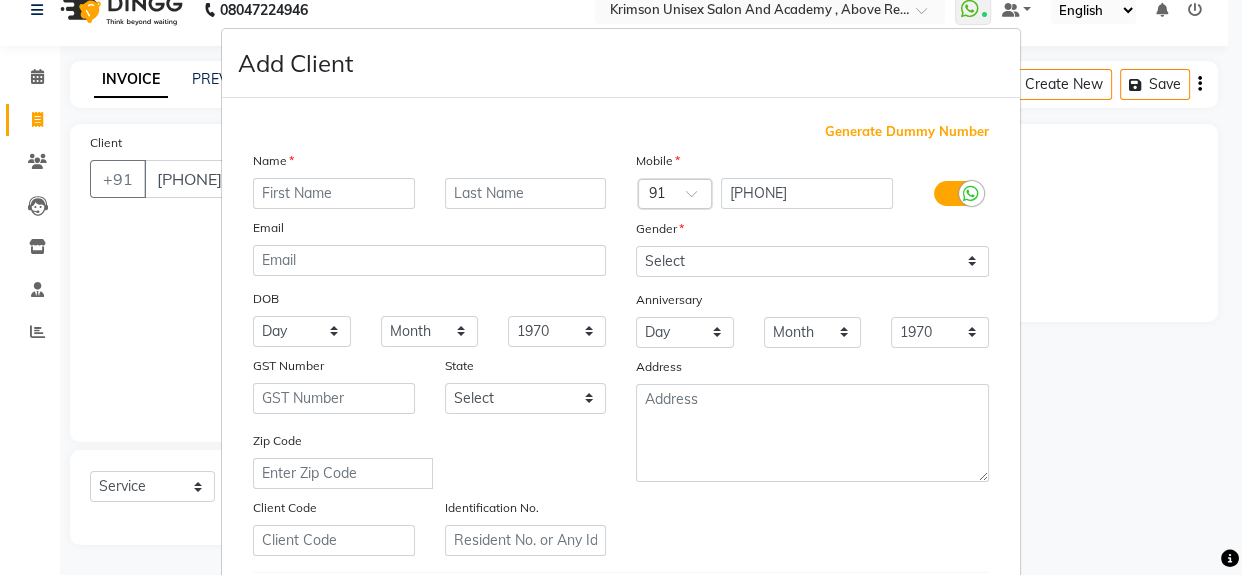 click at bounding box center (334, 193) 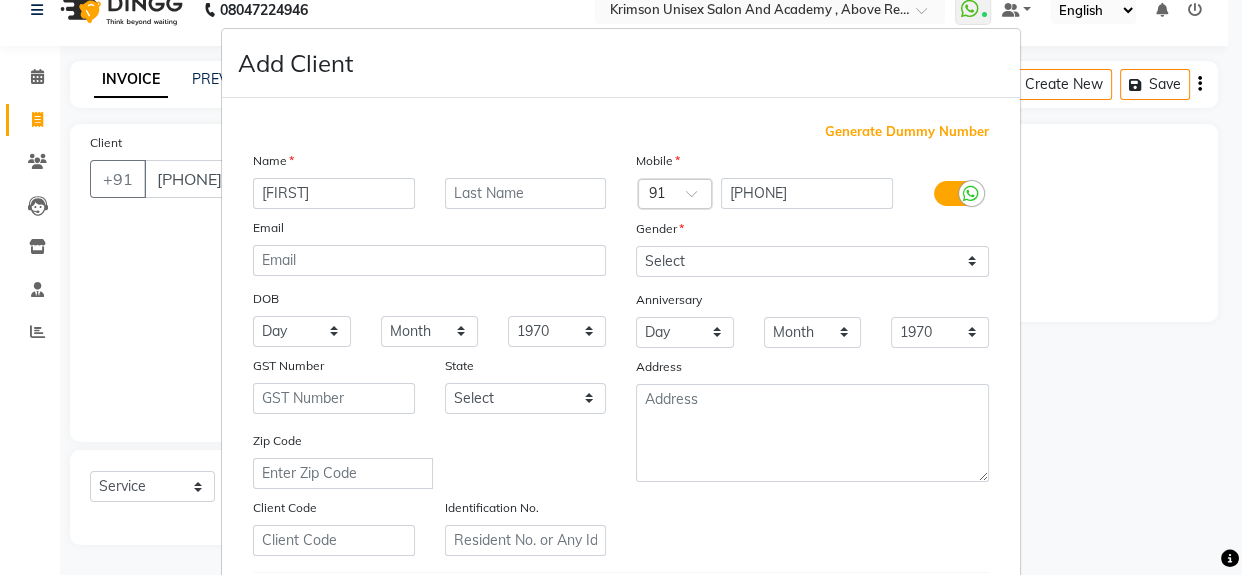 type on "[FIRST]" 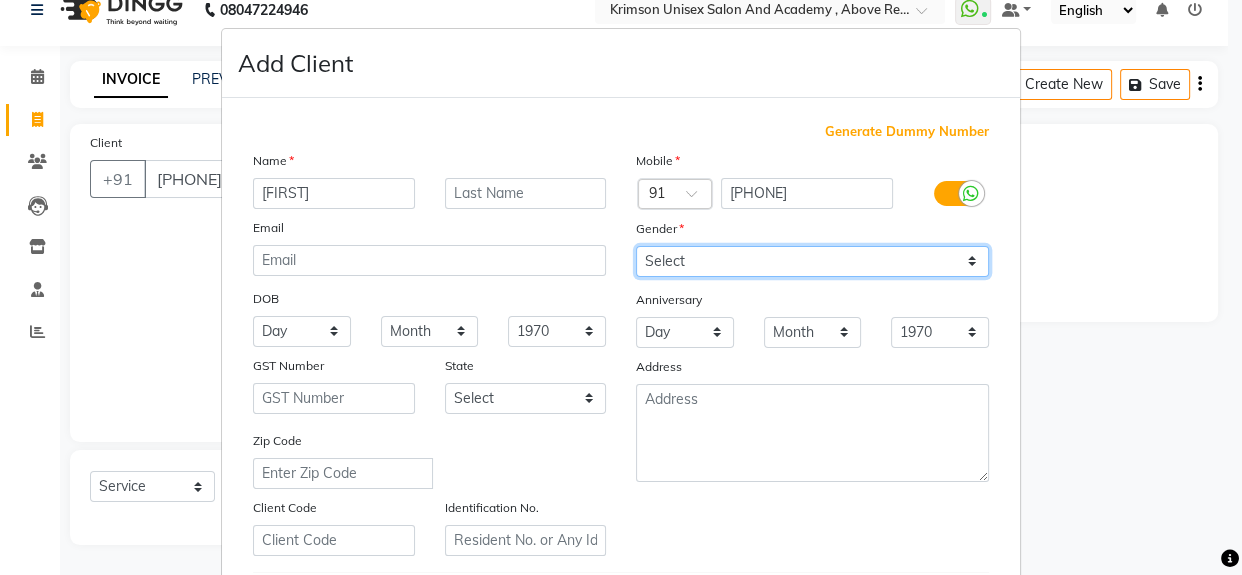 click on "Select Male Female Other Prefer Not To Say" at bounding box center [812, 261] 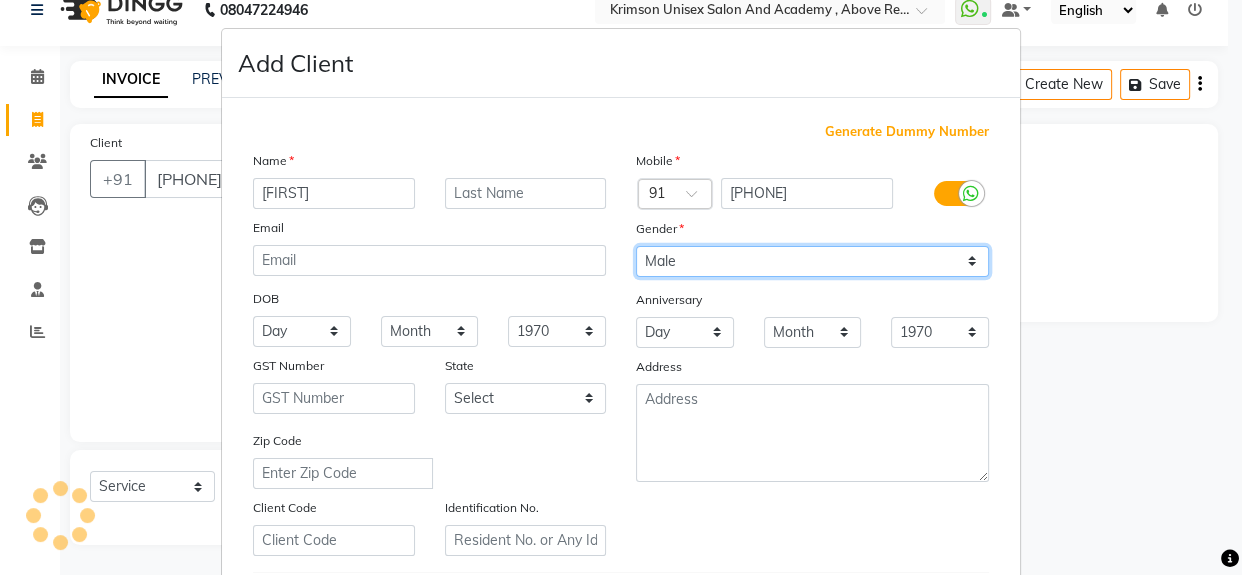 click on "Select Male Female Other Prefer Not To Say" at bounding box center (812, 261) 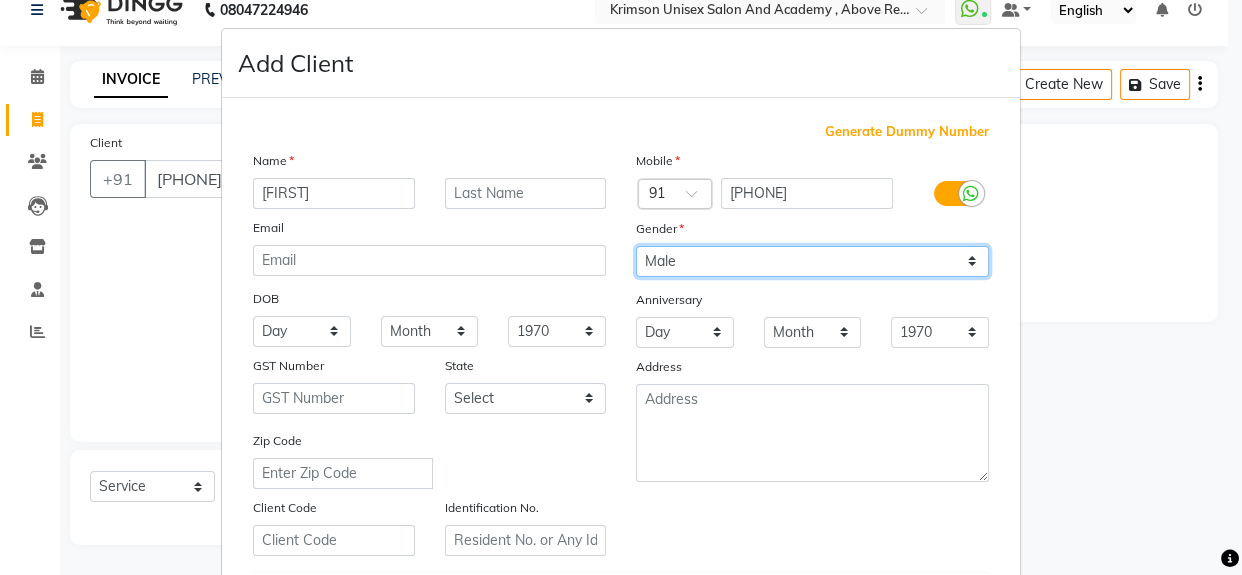 drag, startPoint x: 689, startPoint y: 267, endPoint x: 697, endPoint y: 339, distance: 72.443085 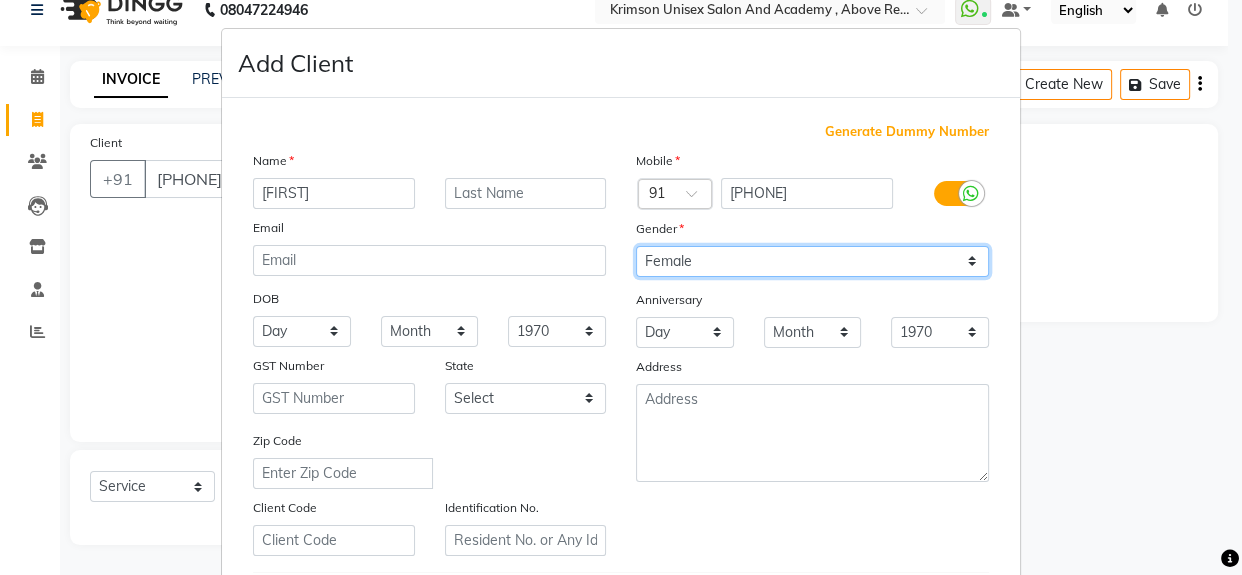 click on "Select Male Female Other Prefer Not To Say" at bounding box center (812, 261) 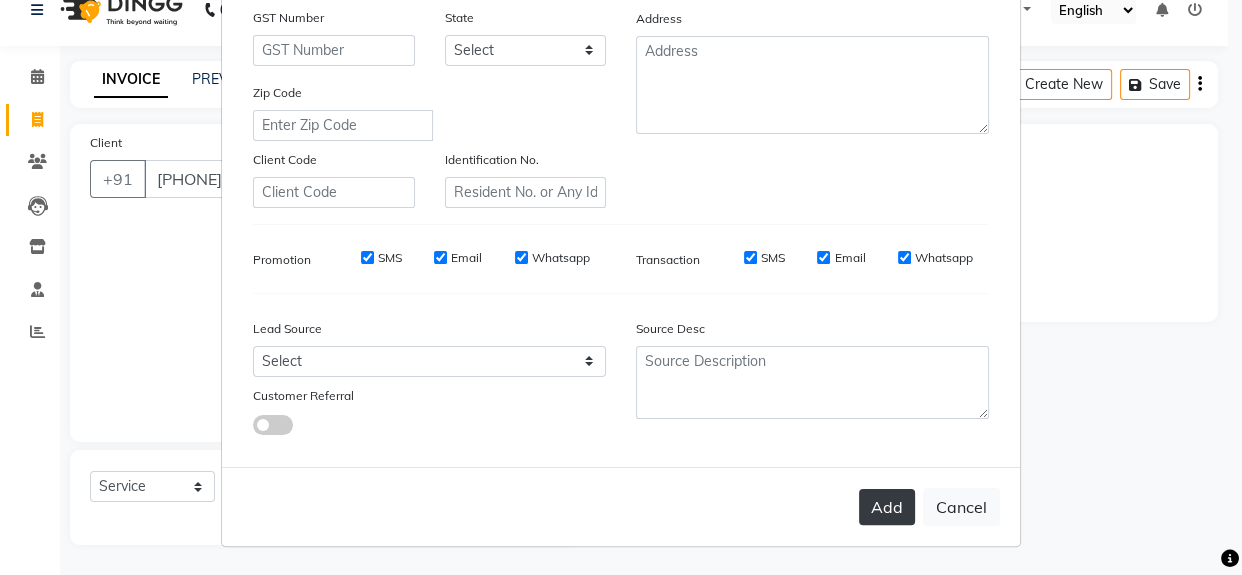 click on "Add" at bounding box center [887, 507] 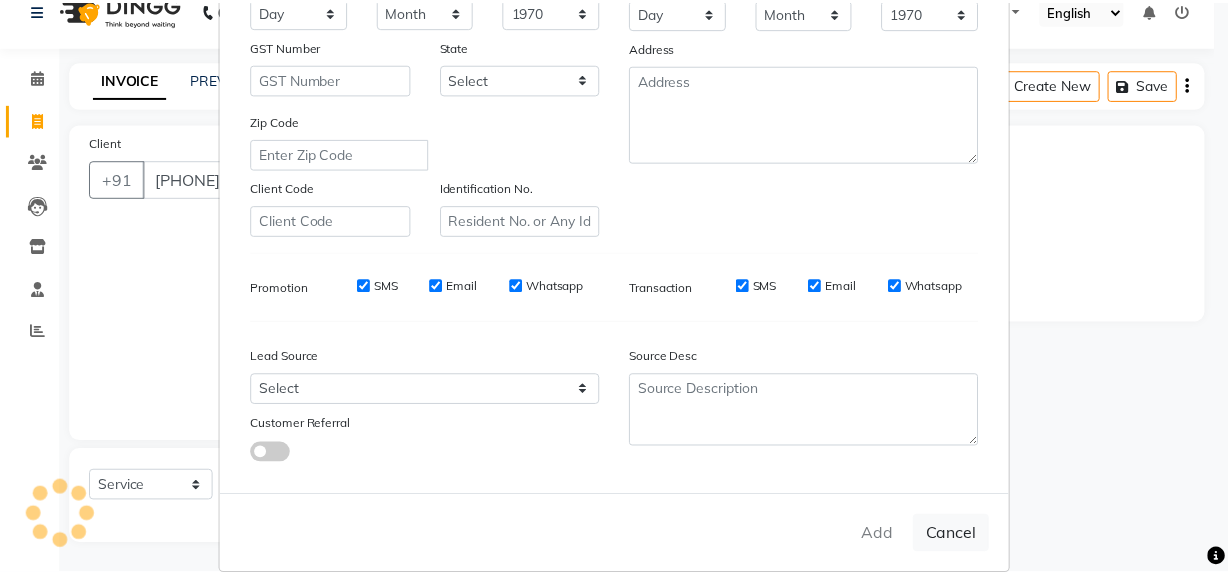 scroll, scrollTop: 353, scrollLeft: 0, axis: vertical 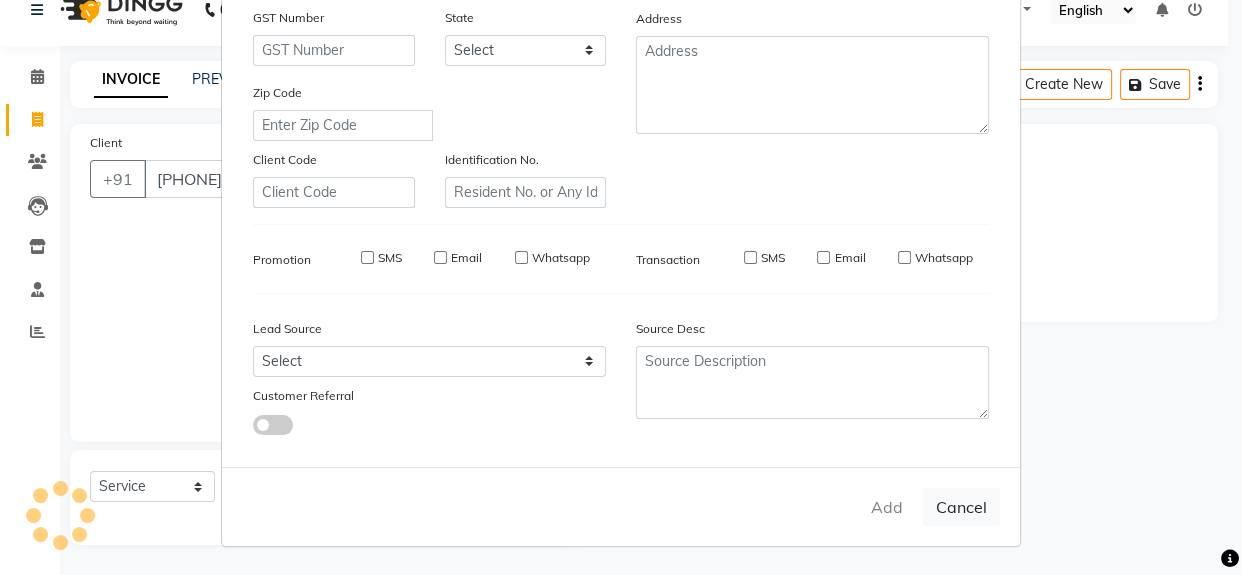 type 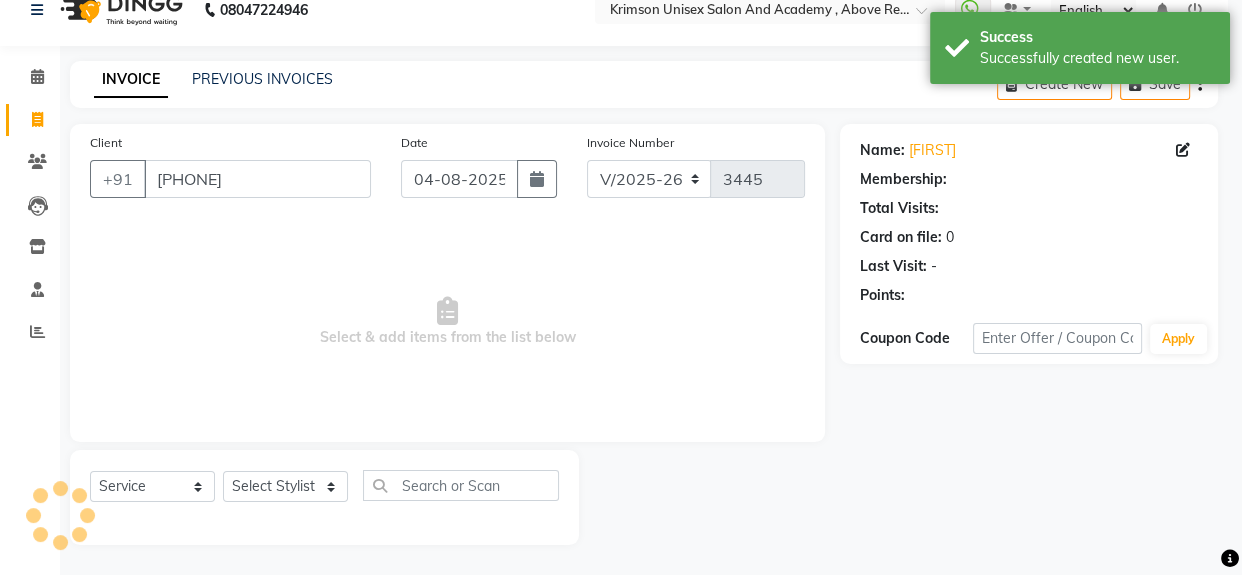 select on "1: Object" 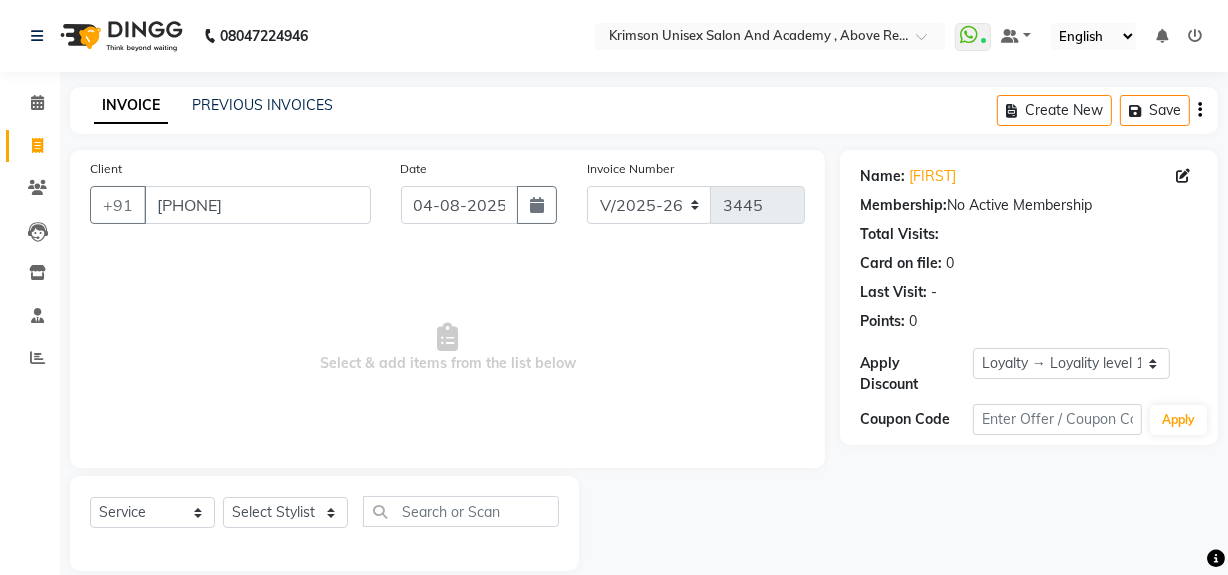 scroll, scrollTop: 26, scrollLeft: 0, axis: vertical 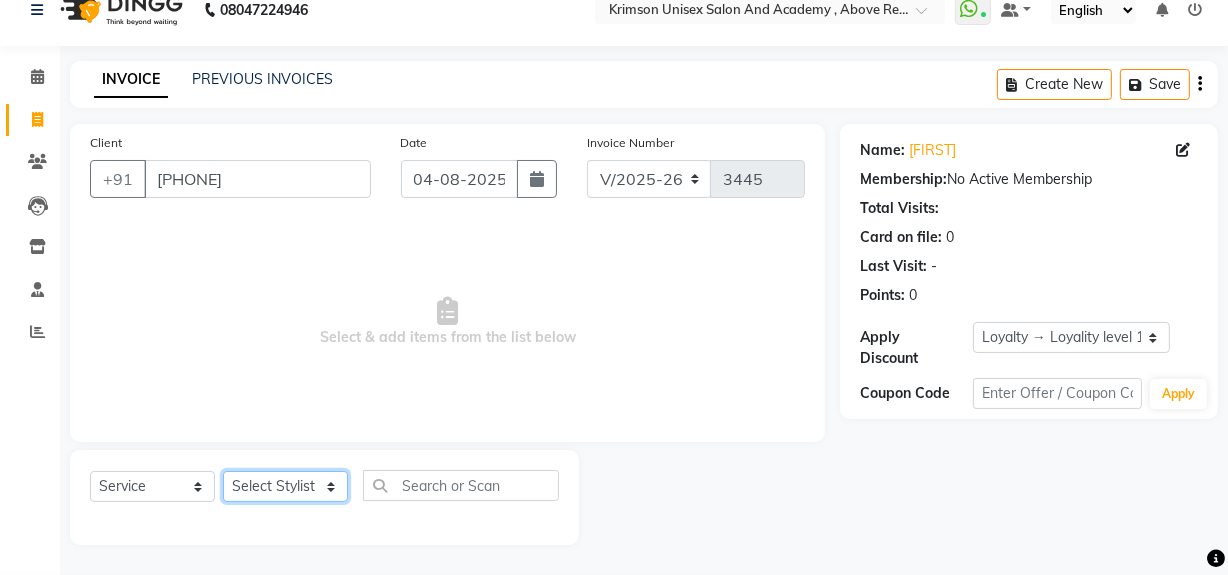 click on "Select Stylist ADMIN ARNAB Babita Danish DR. DIVYA (cosmetologist) FRONT DESK Hani Hem Atwal junaid  Kafil Kaif Manish Kumar Pinki  Pooja kulyal Ratan Dey safiya sahiba Sahil Sangeeta sanjay Sudeep Varsha" 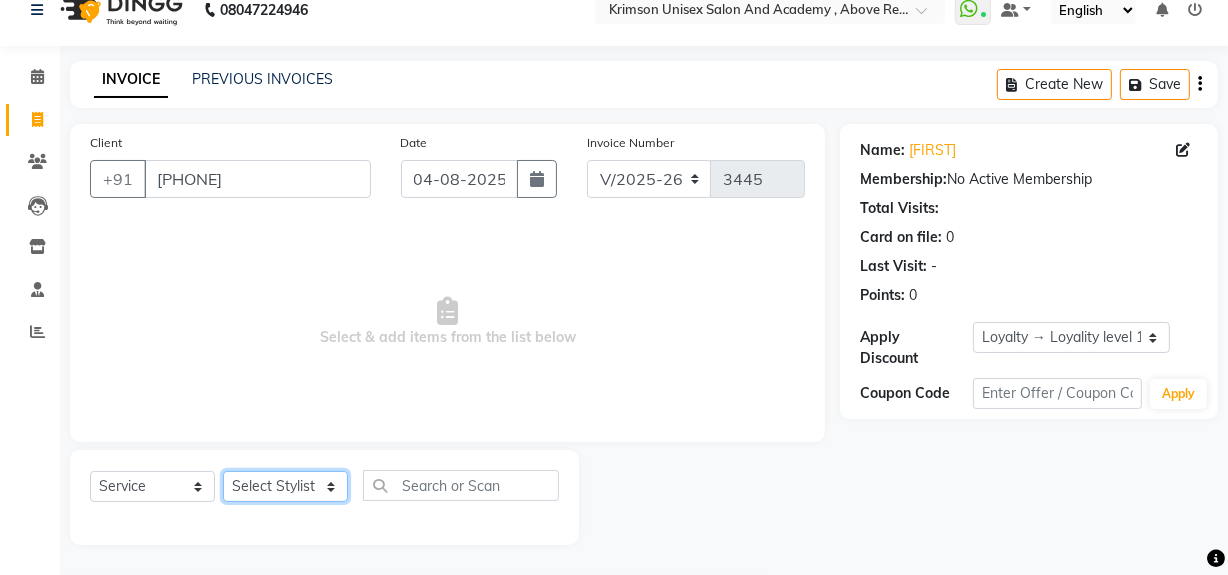 select on "68735" 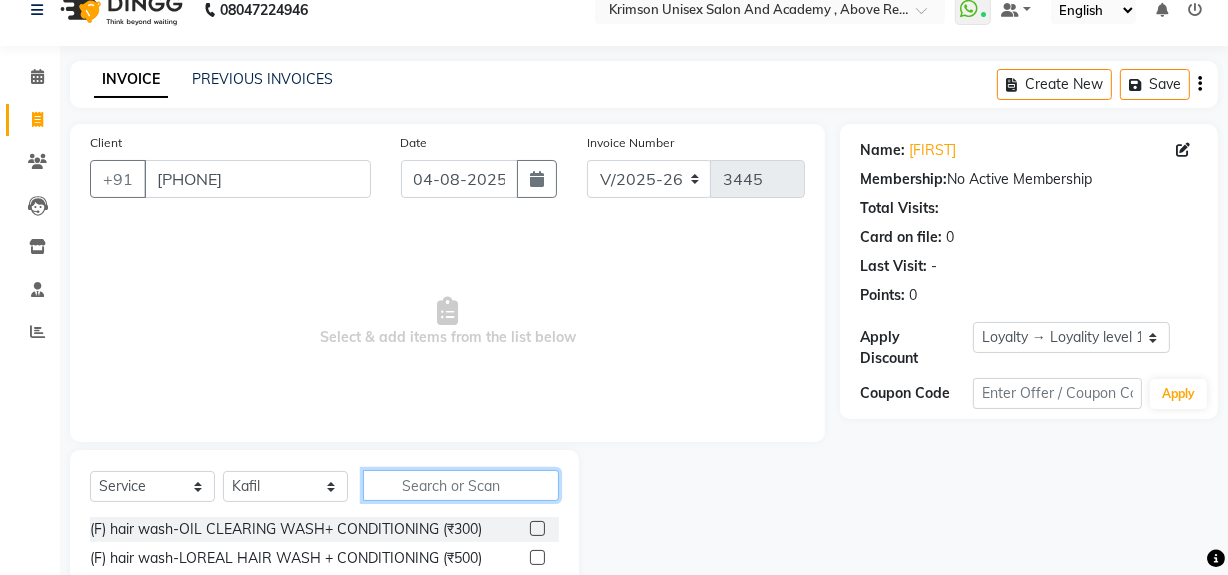 click 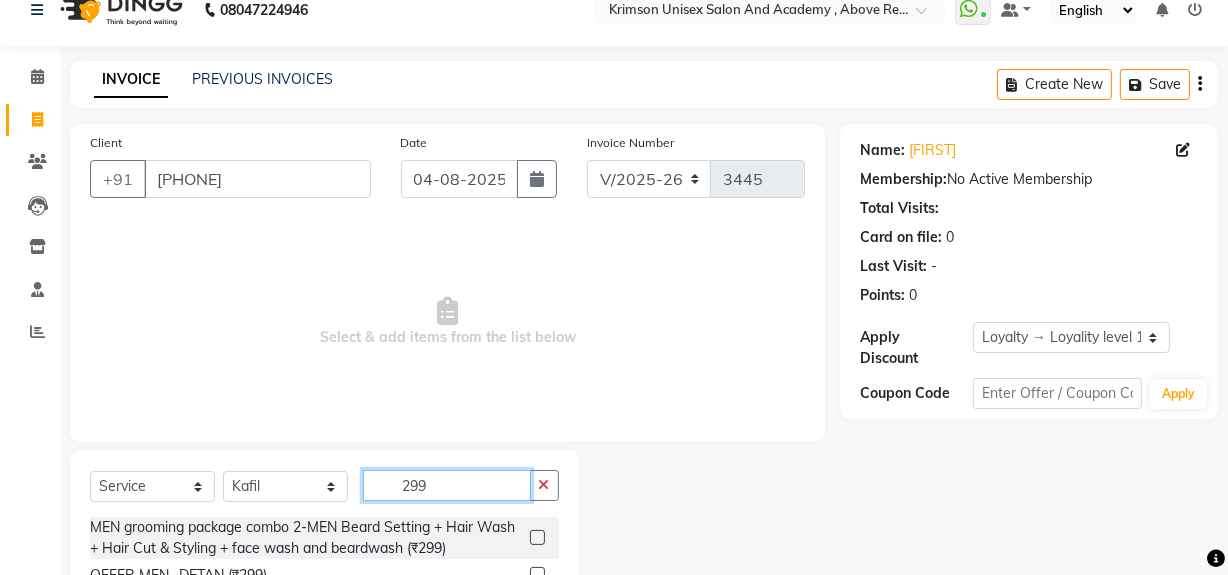 scroll, scrollTop: 176, scrollLeft: 0, axis: vertical 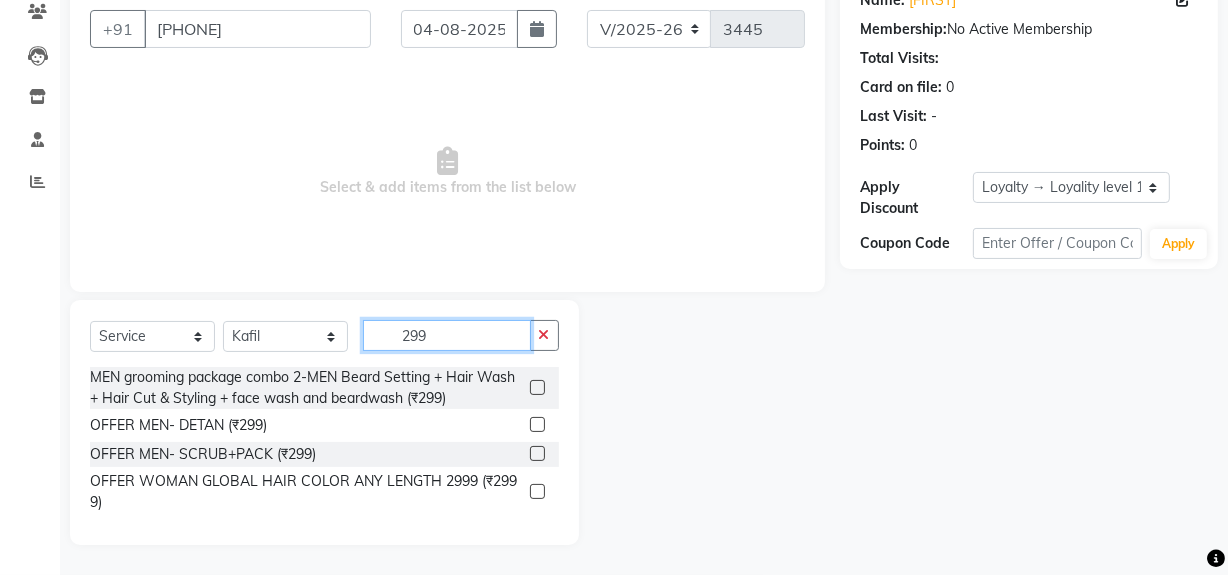 type on "299" 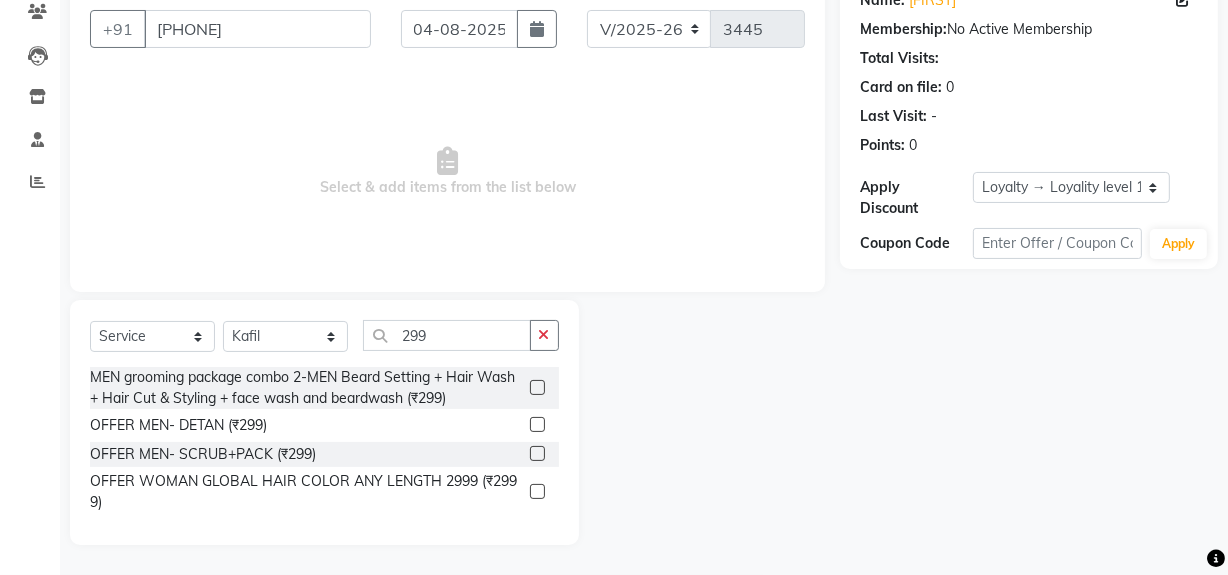 click 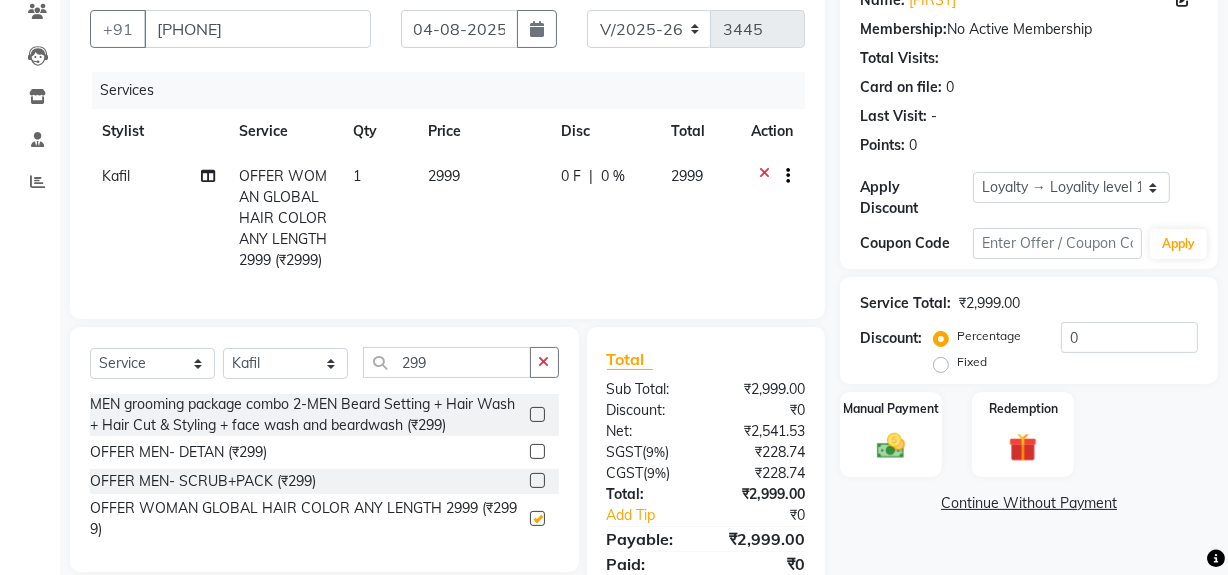 checkbox on "false" 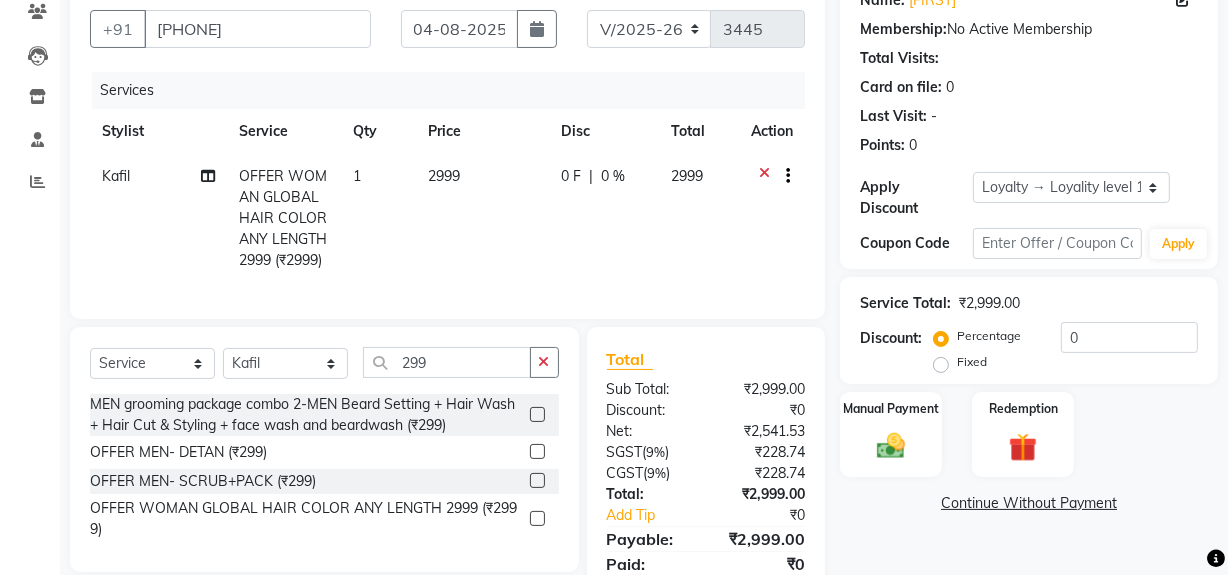 scroll, scrollTop: 266, scrollLeft: 0, axis: vertical 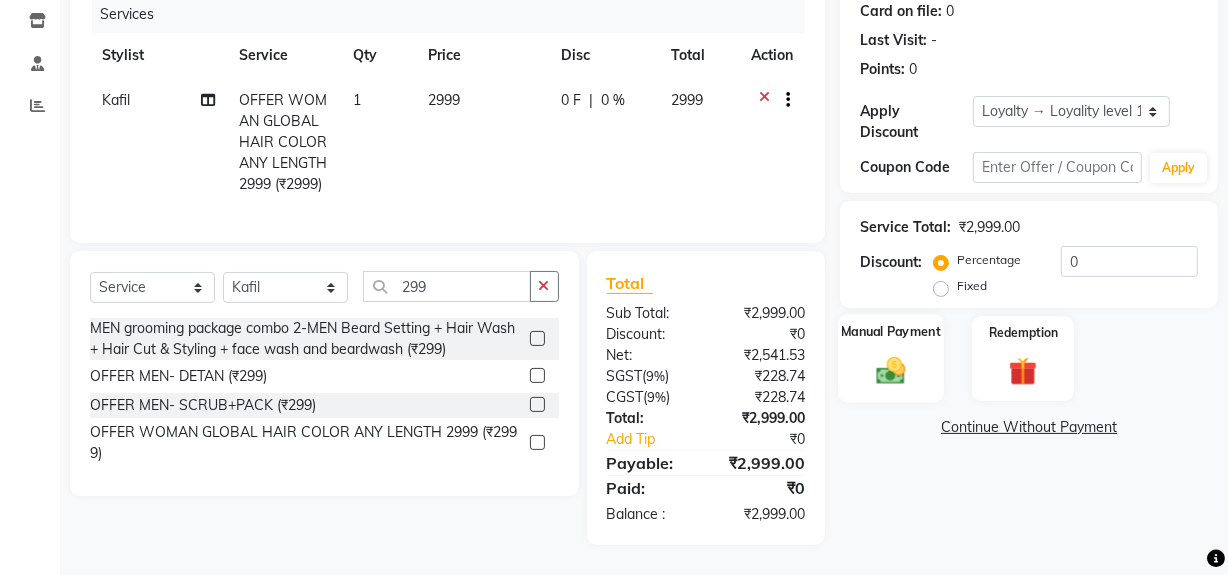 click 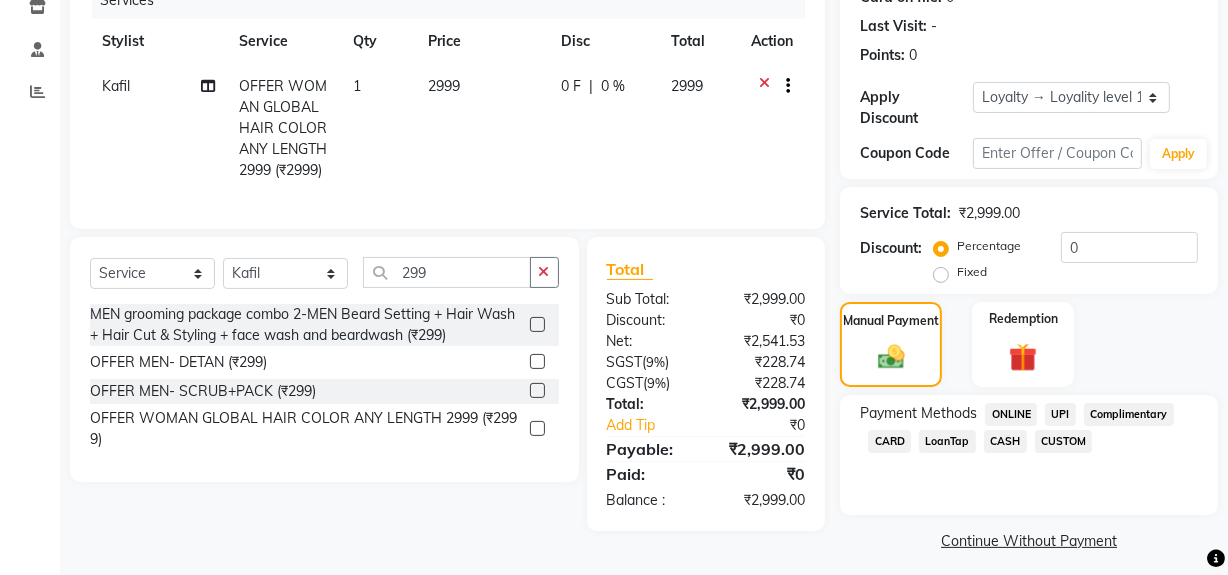 click on "CASH" 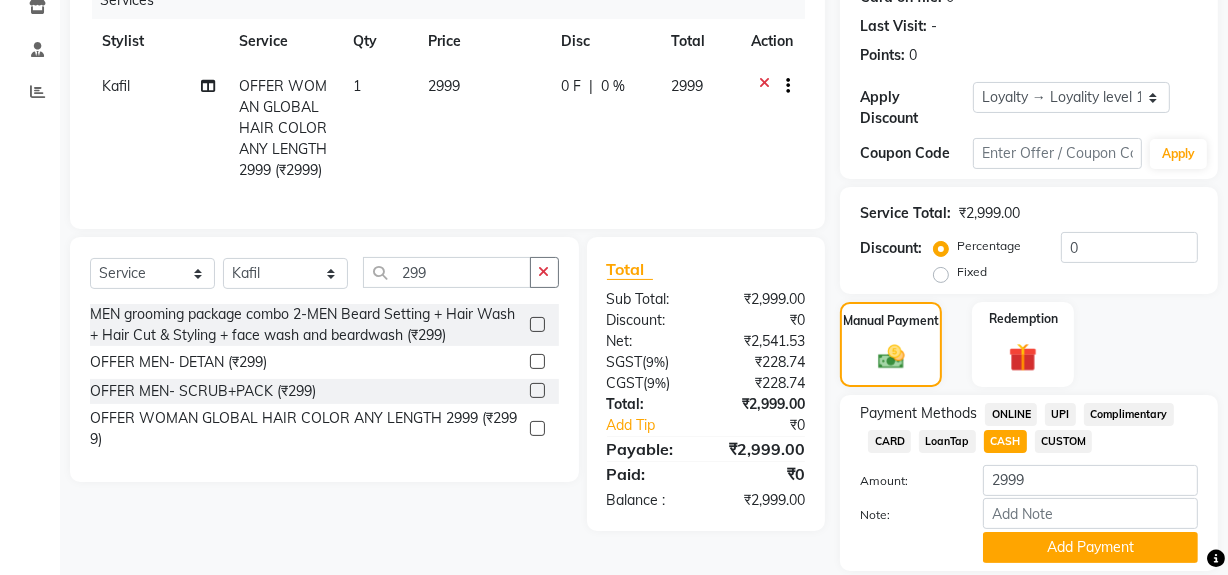 click on "ONLINE" 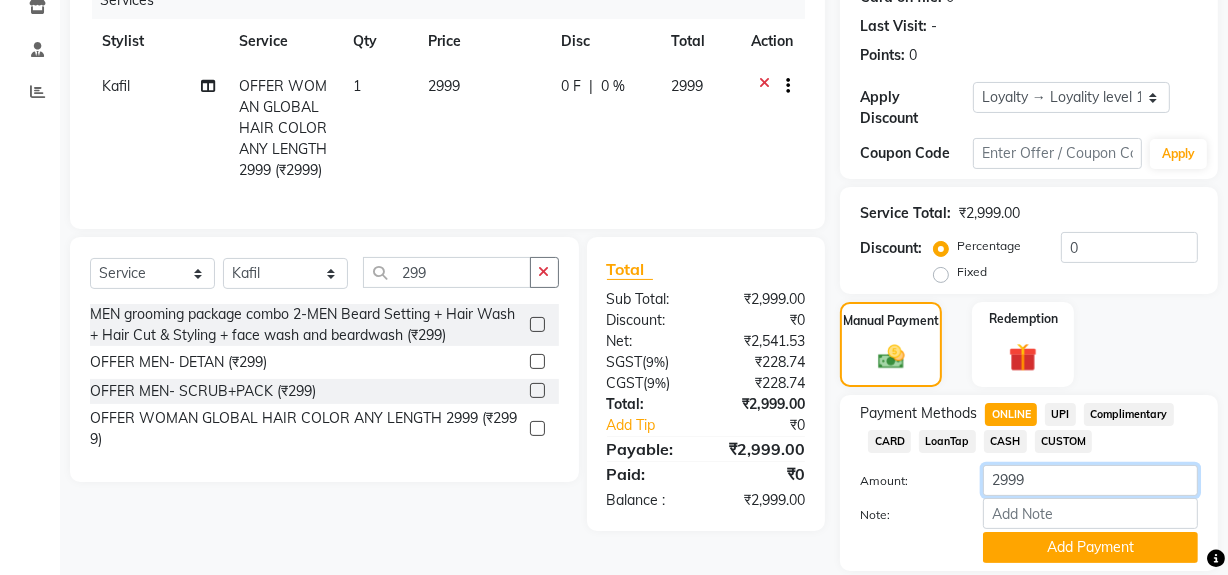 click on "2999" 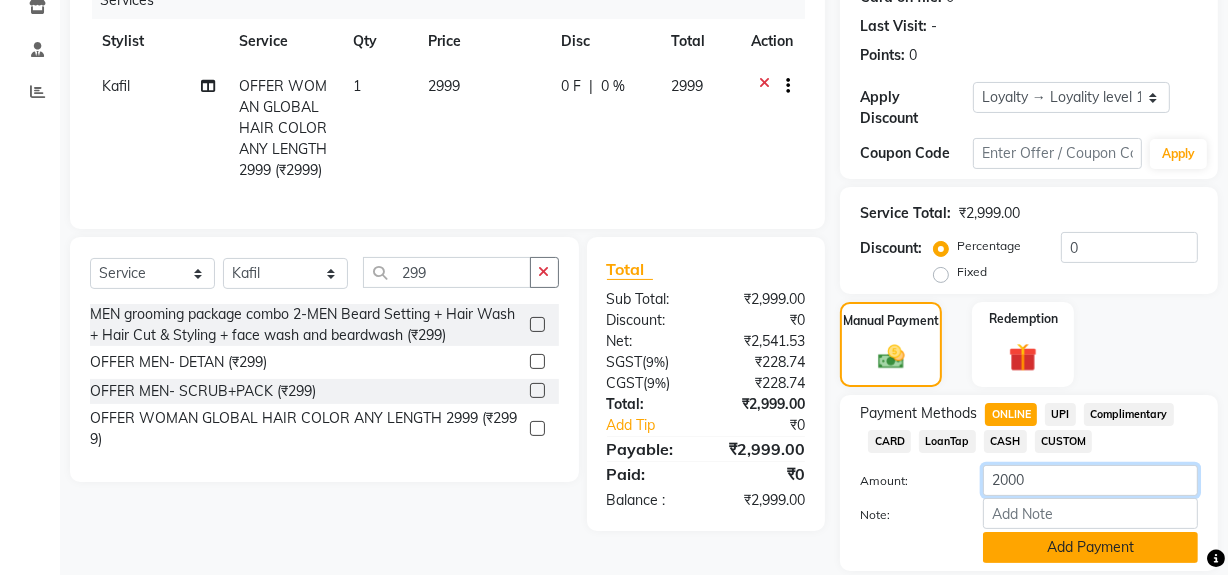 type on "2000" 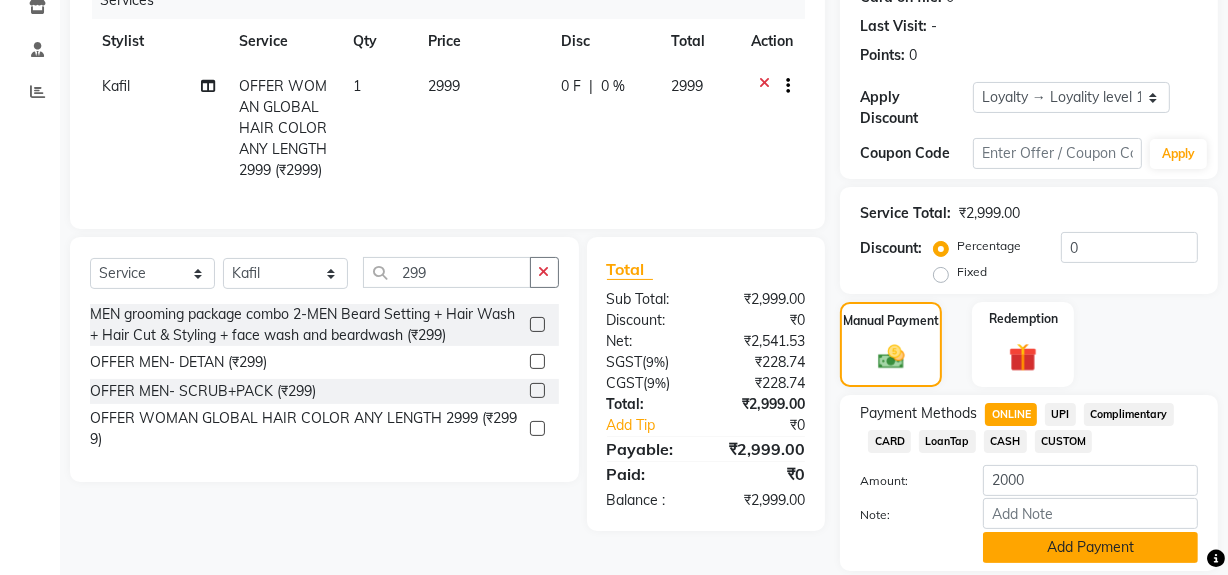 click on "Add Payment" 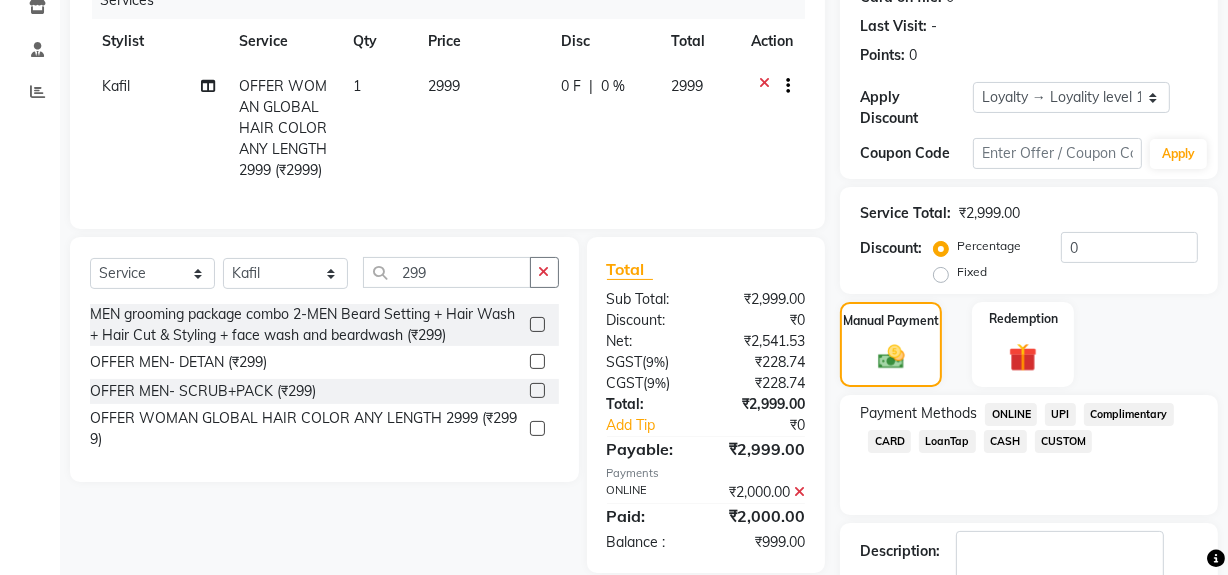 scroll, scrollTop: 314, scrollLeft: 0, axis: vertical 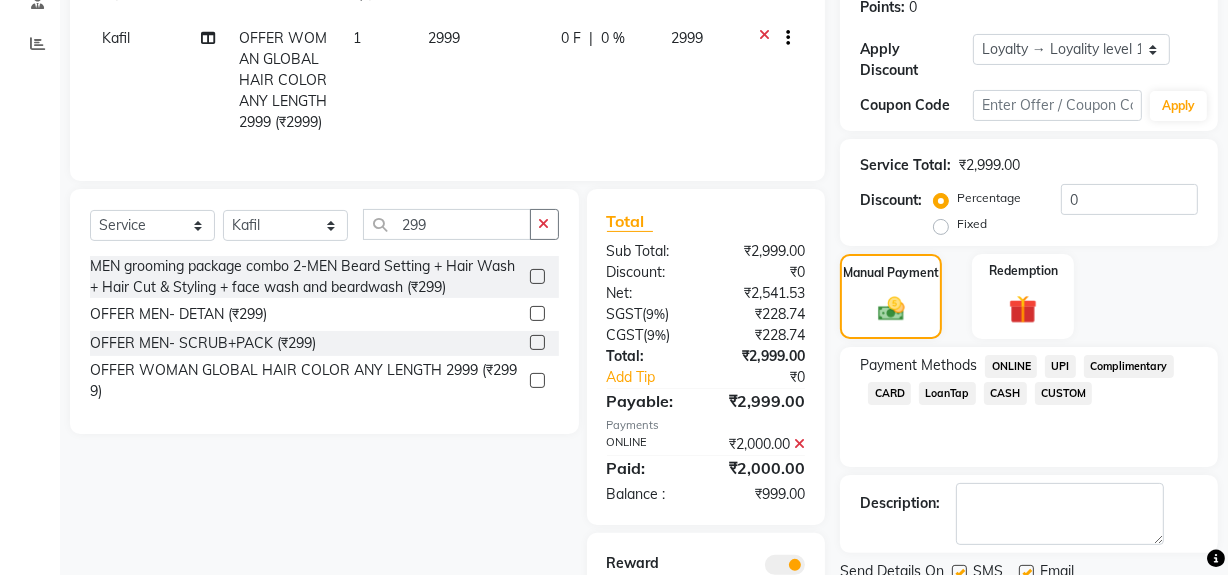 click on "CASH" 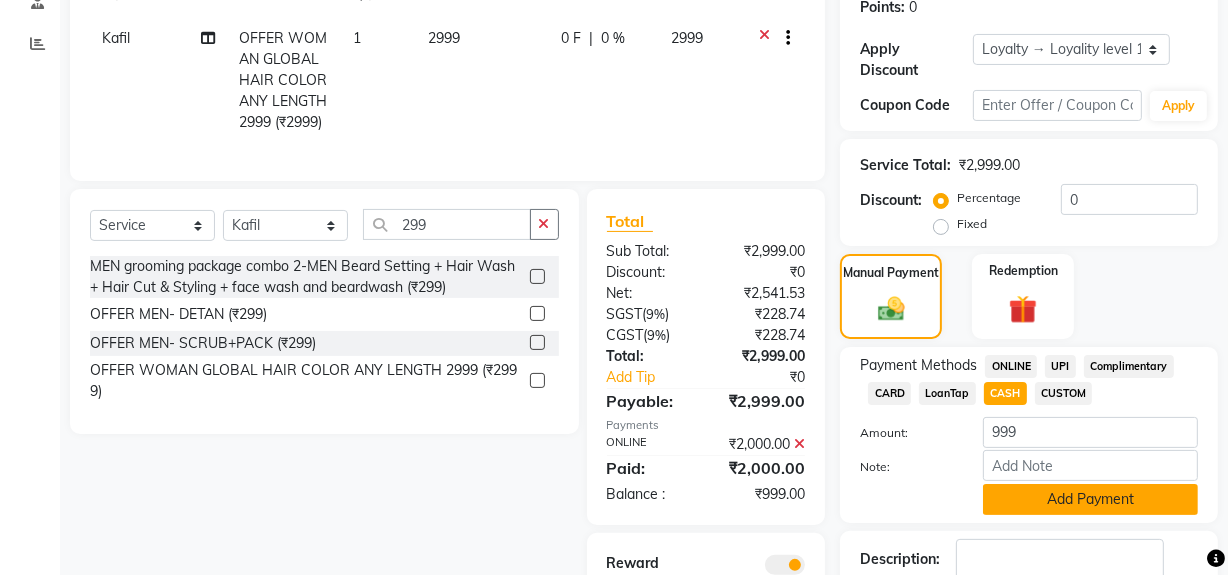 scroll, scrollTop: 406, scrollLeft: 0, axis: vertical 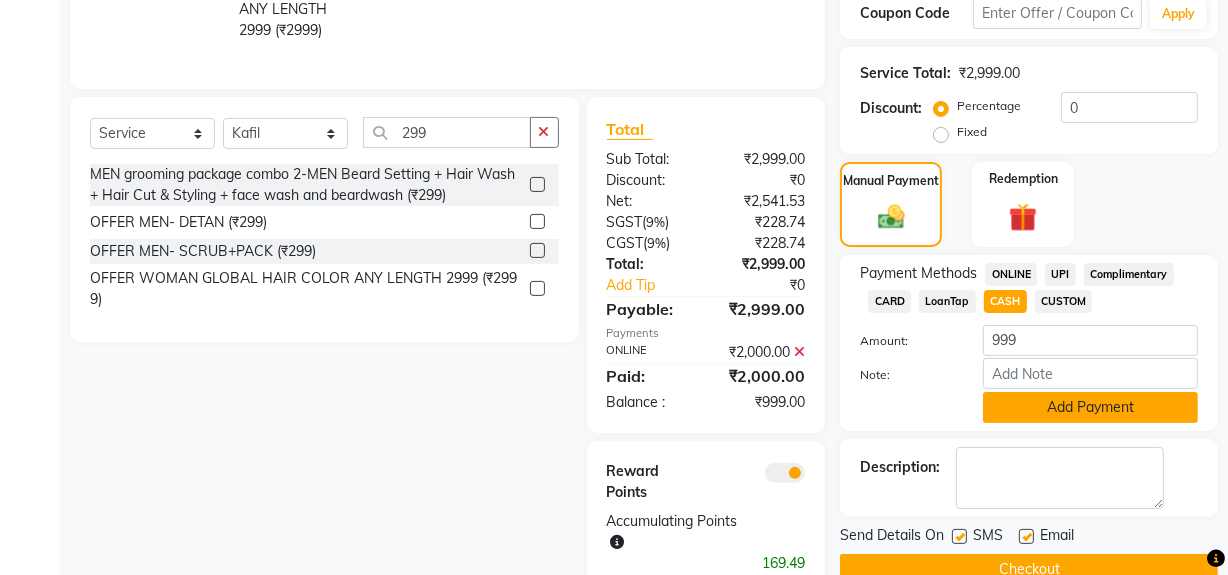 click on "Add Payment" 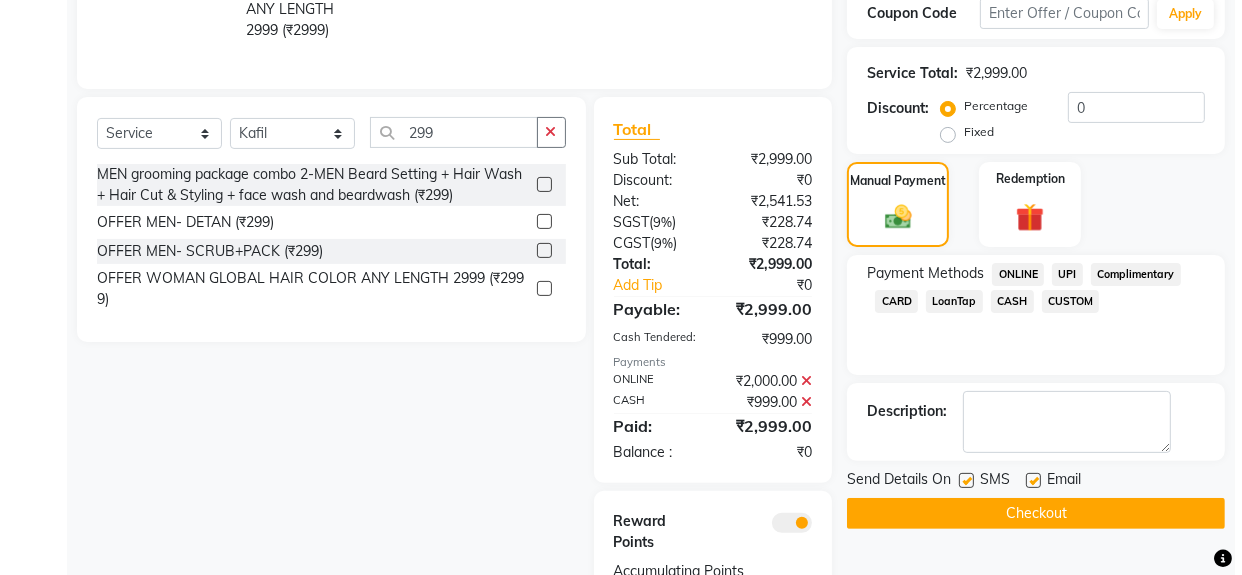 scroll, scrollTop: 519, scrollLeft: 0, axis: vertical 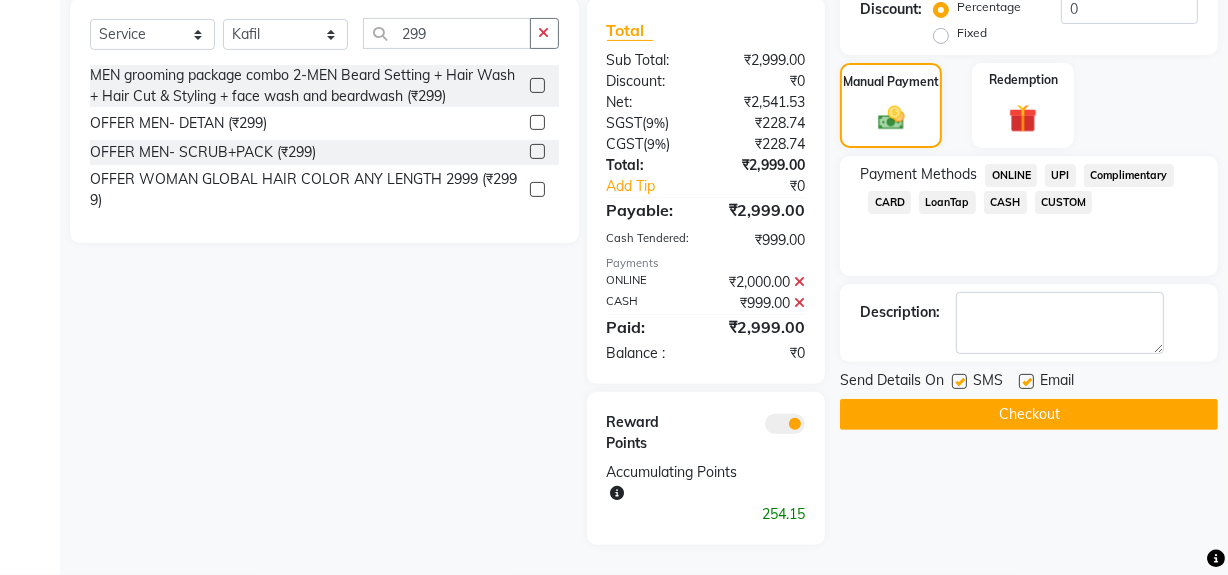 click 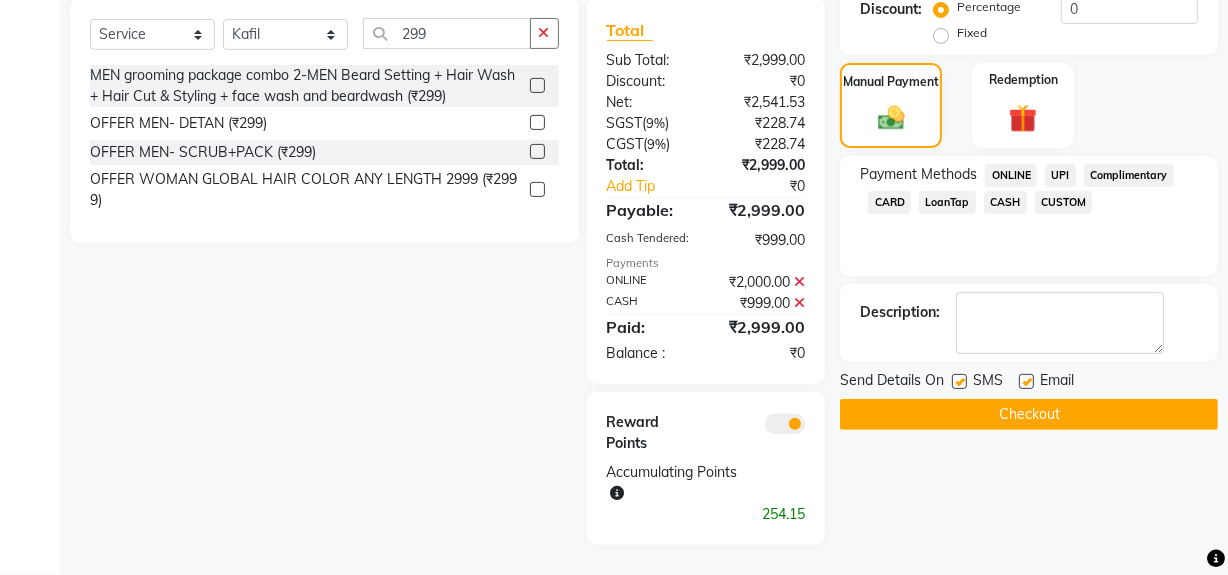 click 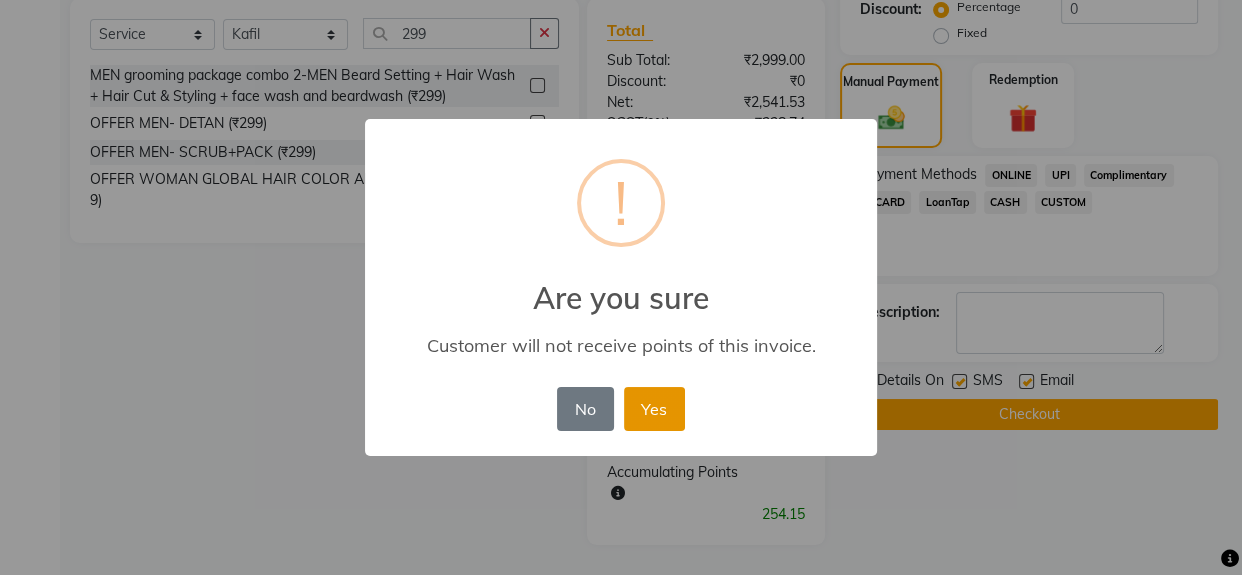 click on "Yes" at bounding box center [654, 409] 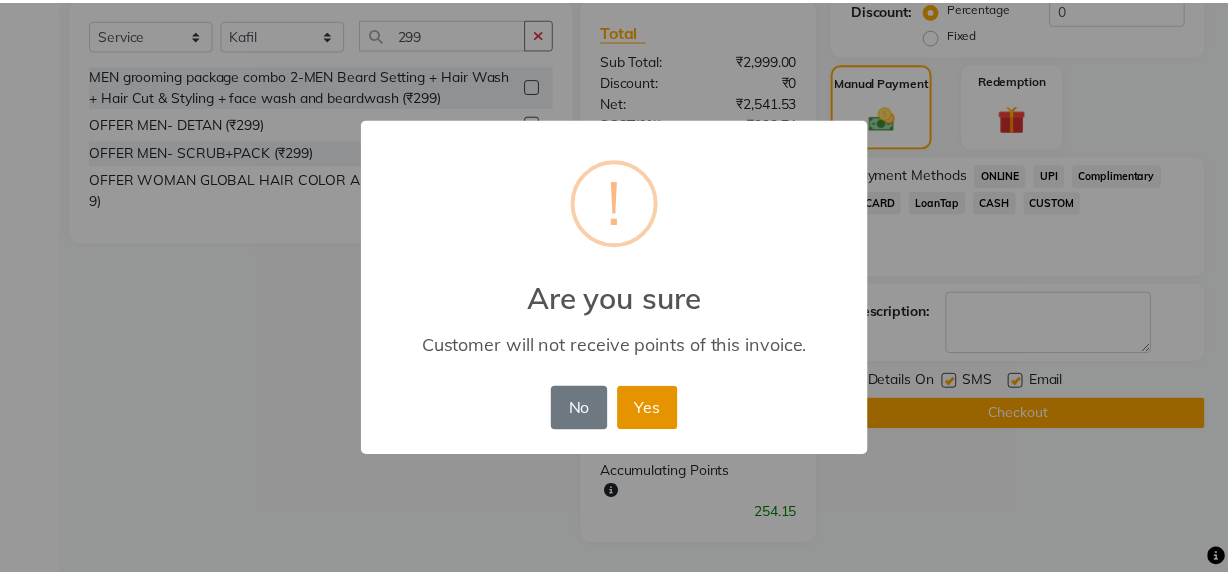 scroll, scrollTop: 448, scrollLeft: 0, axis: vertical 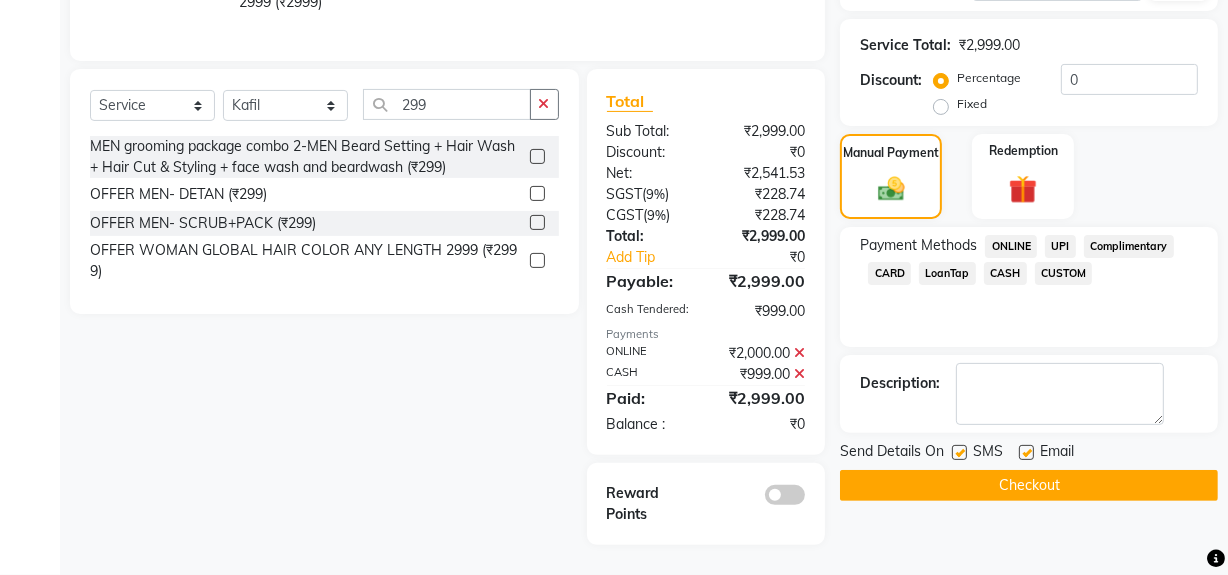 click on "Checkout" 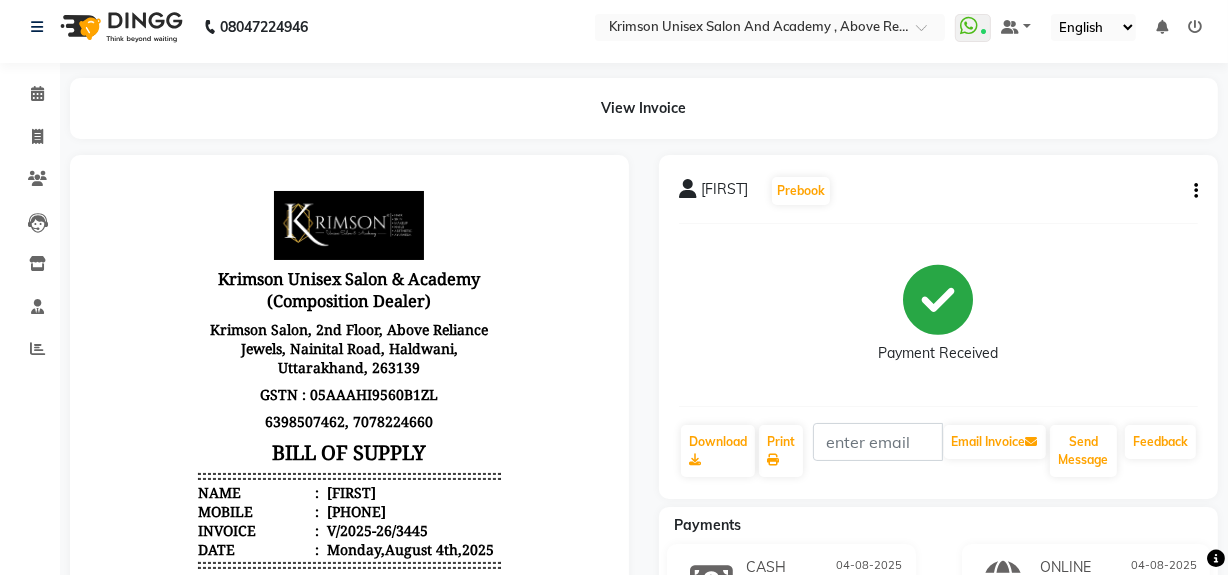 scroll, scrollTop: 0, scrollLeft: 0, axis: both 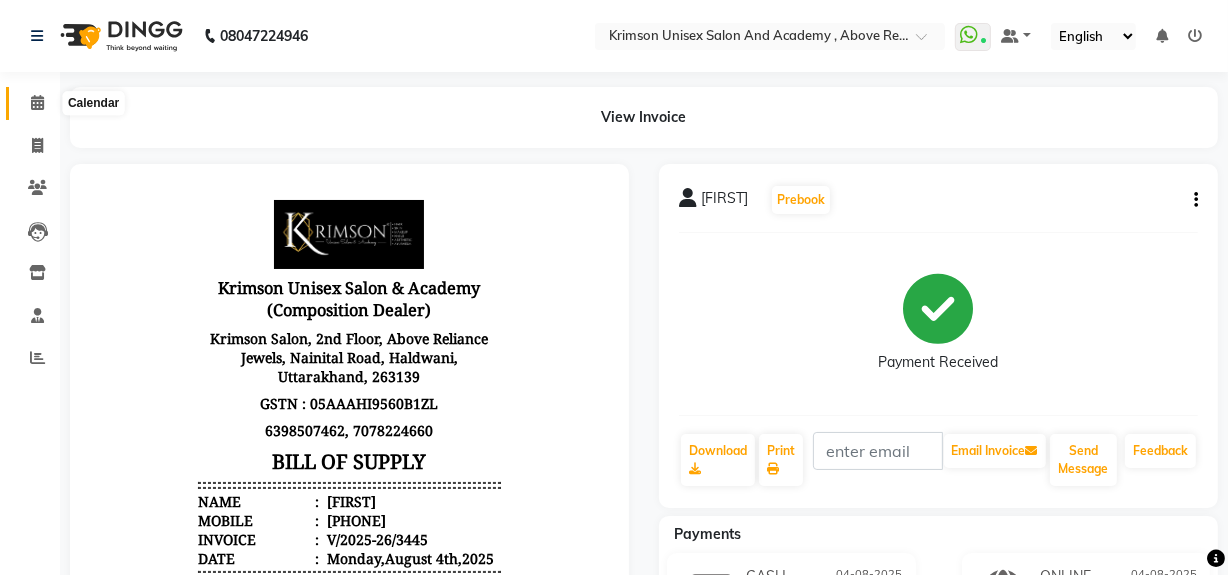 click 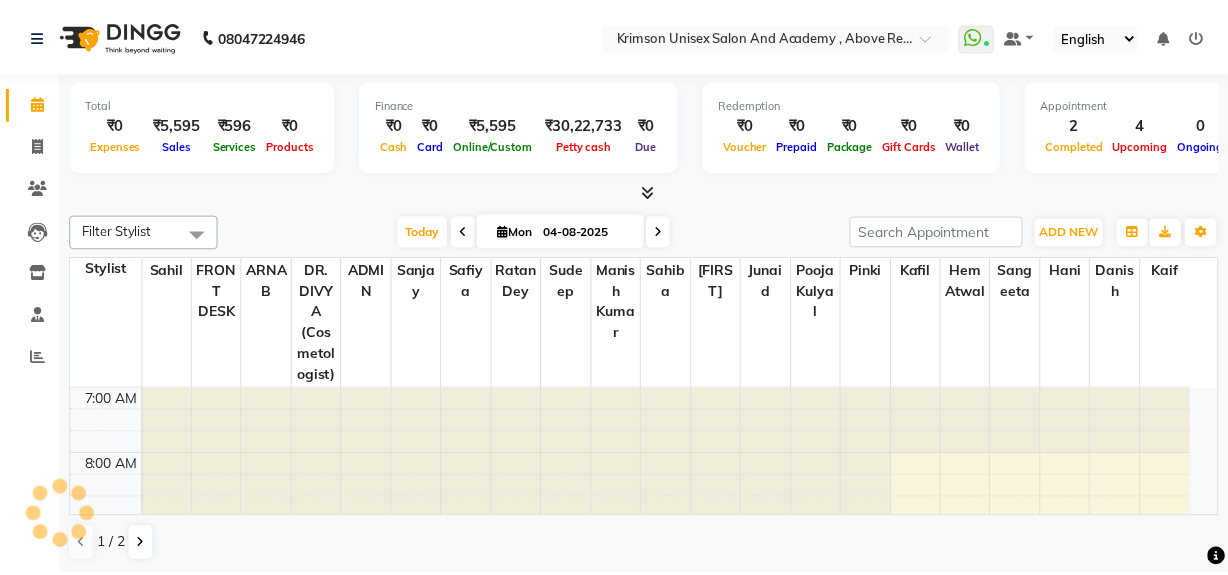 scroll, scrollTop: 396, scrollLeft: 0, axis: vertical 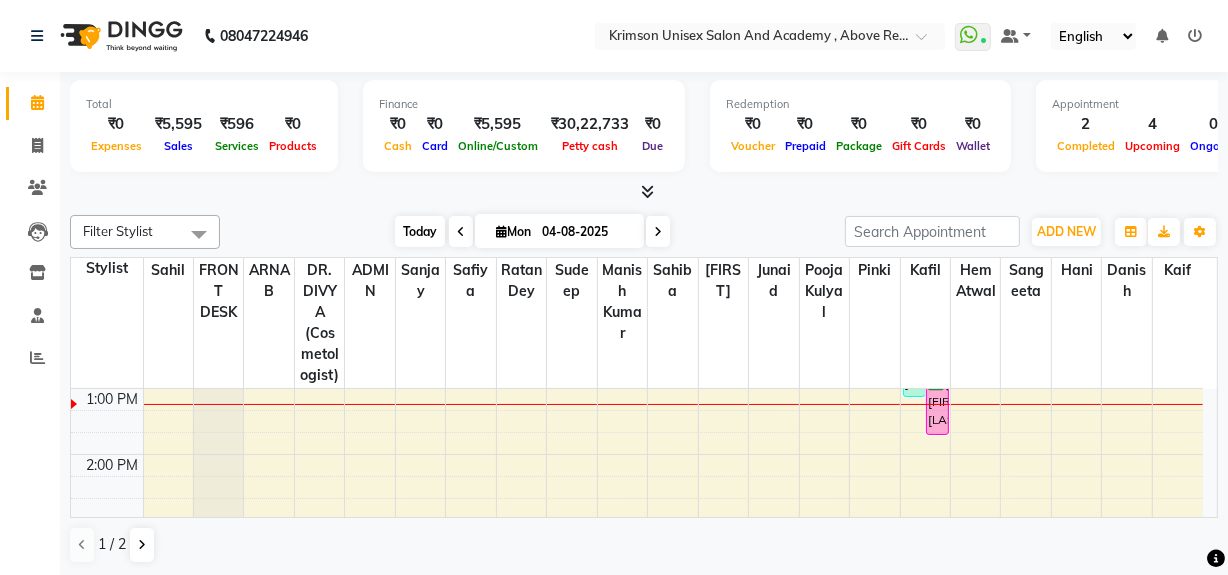 click on "Today" at bounding box center (420, 231) 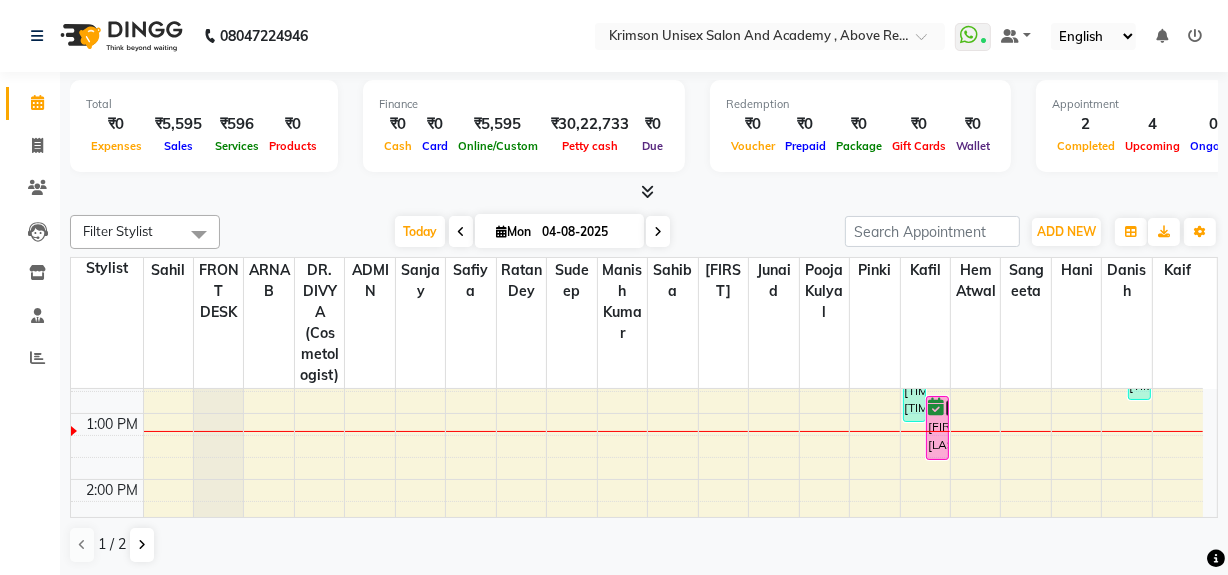 scroll, scrollTop: 373, scrollLeft: 0, axis: vertical 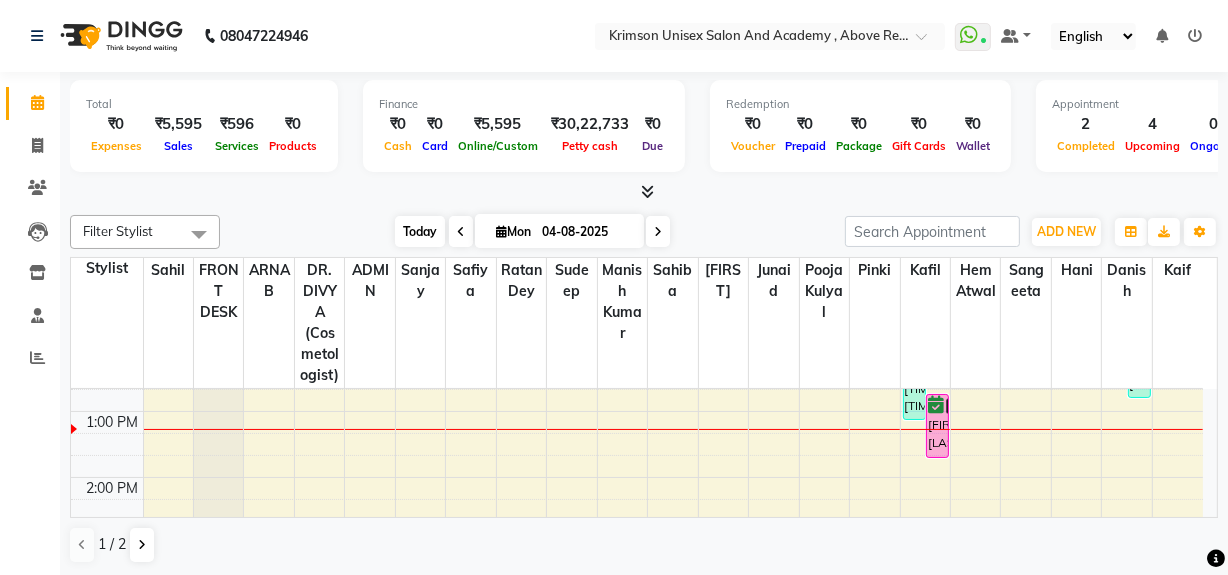 click on "Today" at bounding box center [420, 231] 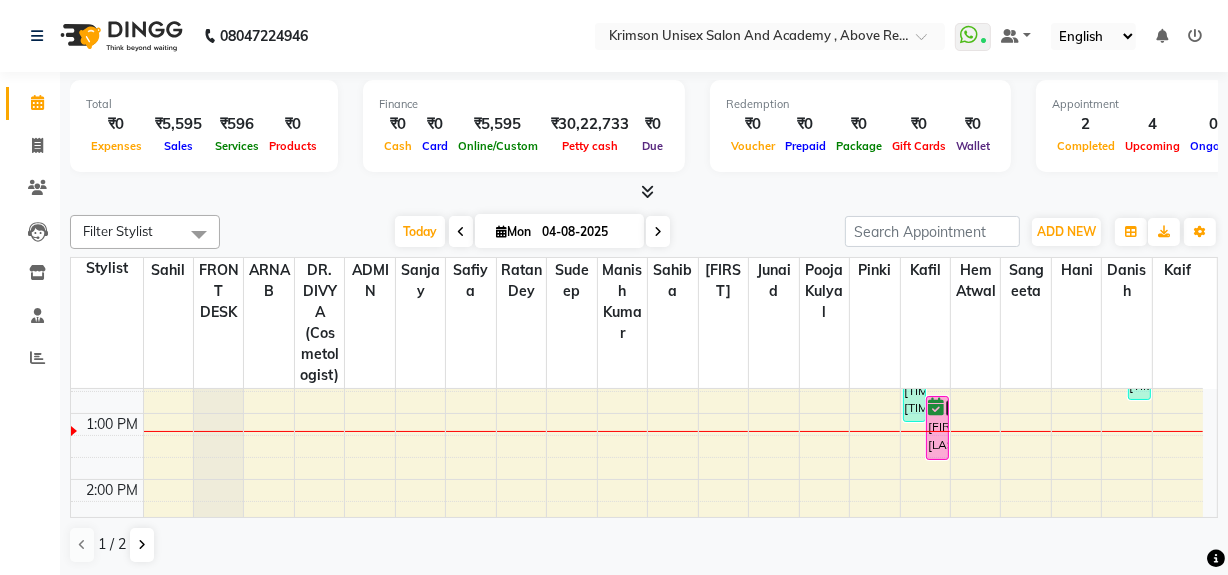scroll, scrollTop: 370, scrollLeft: 0, axis: vertical 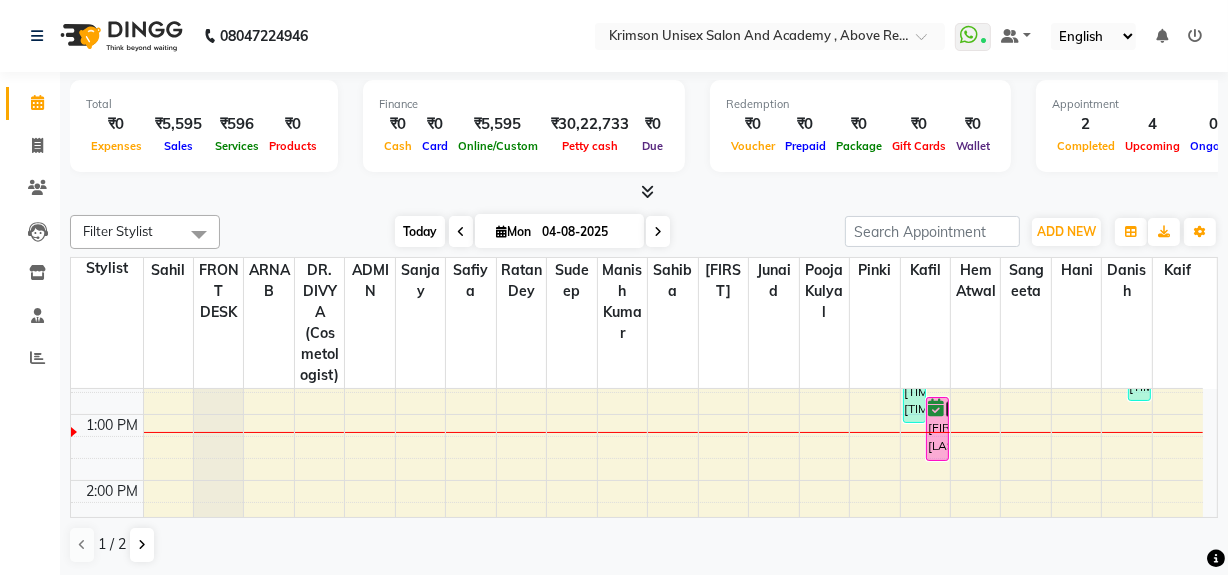 click on "Today" at bounding box center [420, 231] 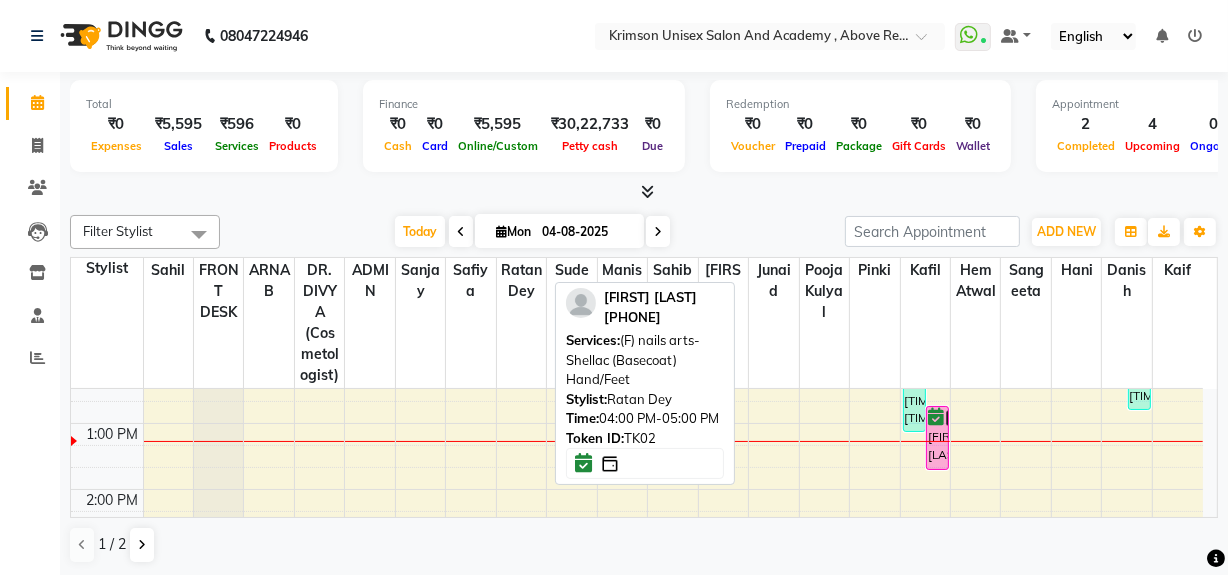 scroll, scrollTop: 361, scrollLeft: 0, axis: vertical 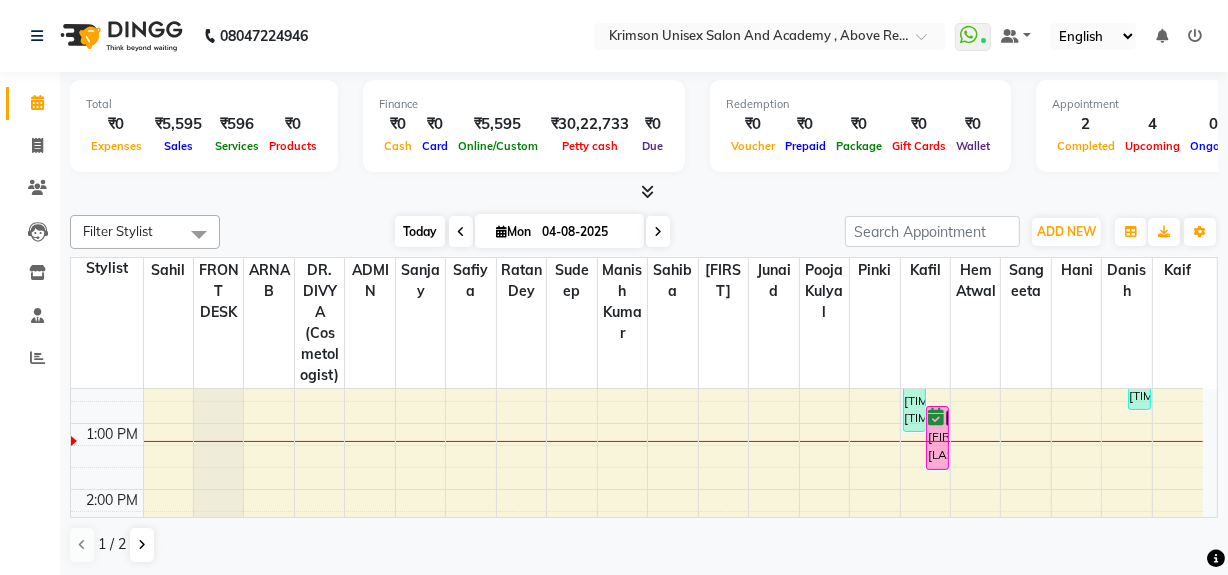 click on "Today" at bounding box center [420, 231] 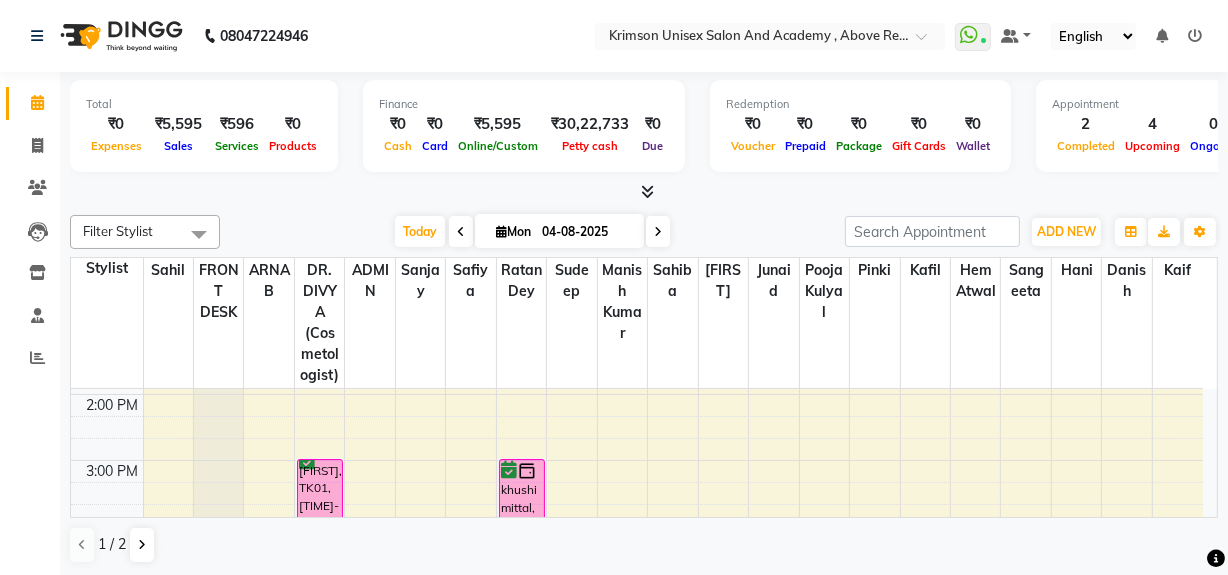 scroll, scrollTop: 480, scrollLeft: 0, axis: vertical 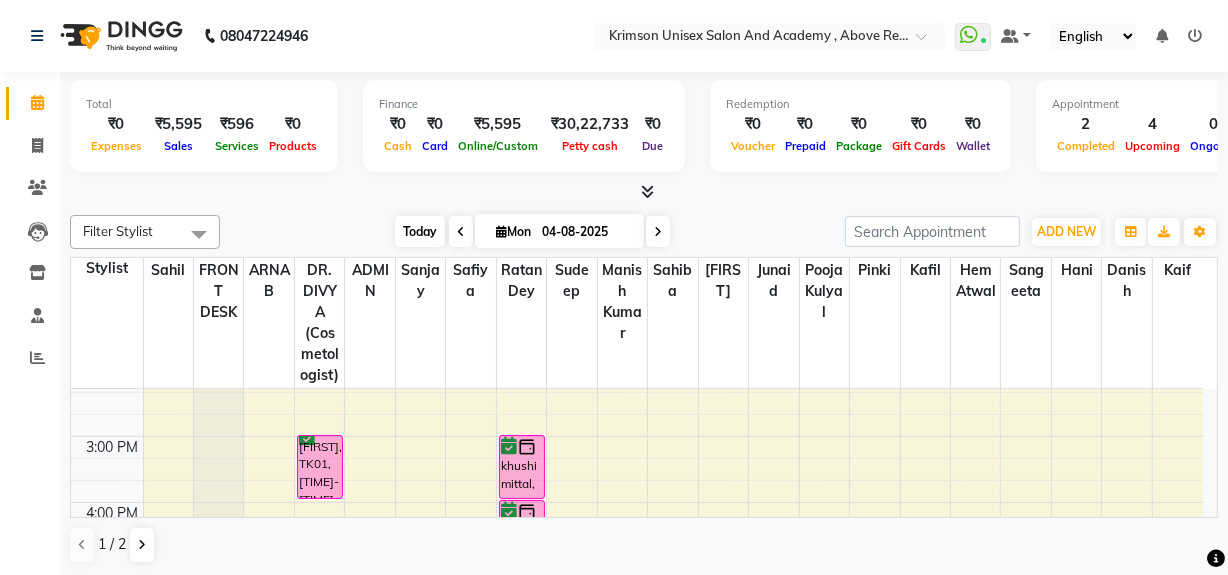 click on "Today" at bounding box center [420, 231] 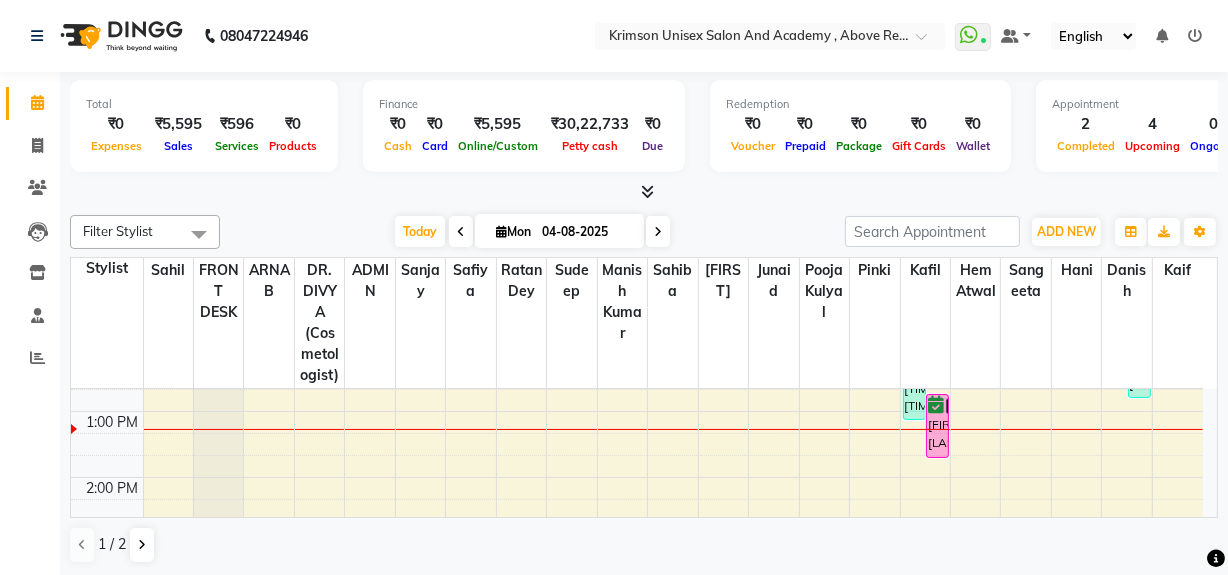 scroll, scrollTop: 372, scrollLeft: 0, axis: vertical 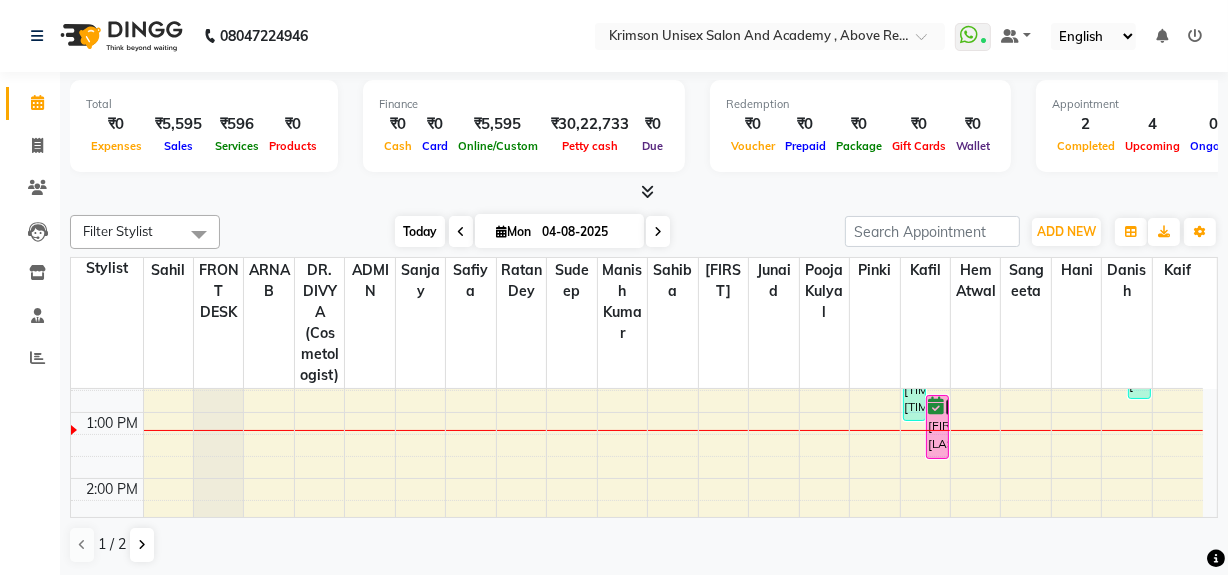 click on "Today" at bounding box center [420, 231] 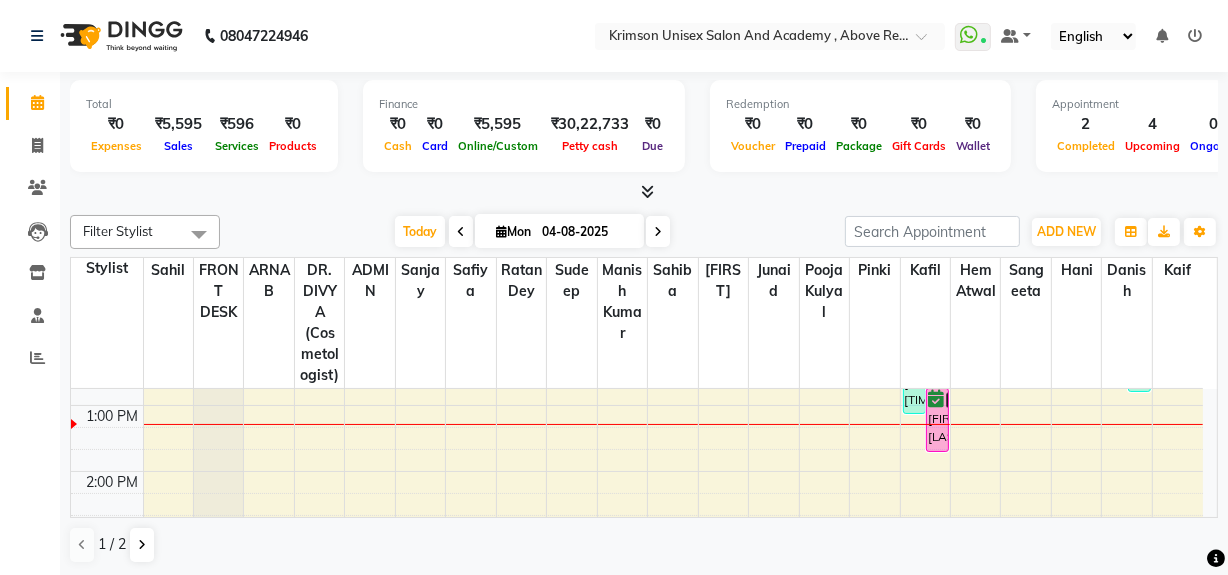 scroll, scrollTop: 379, scrollLeft: 0, axis: vertical 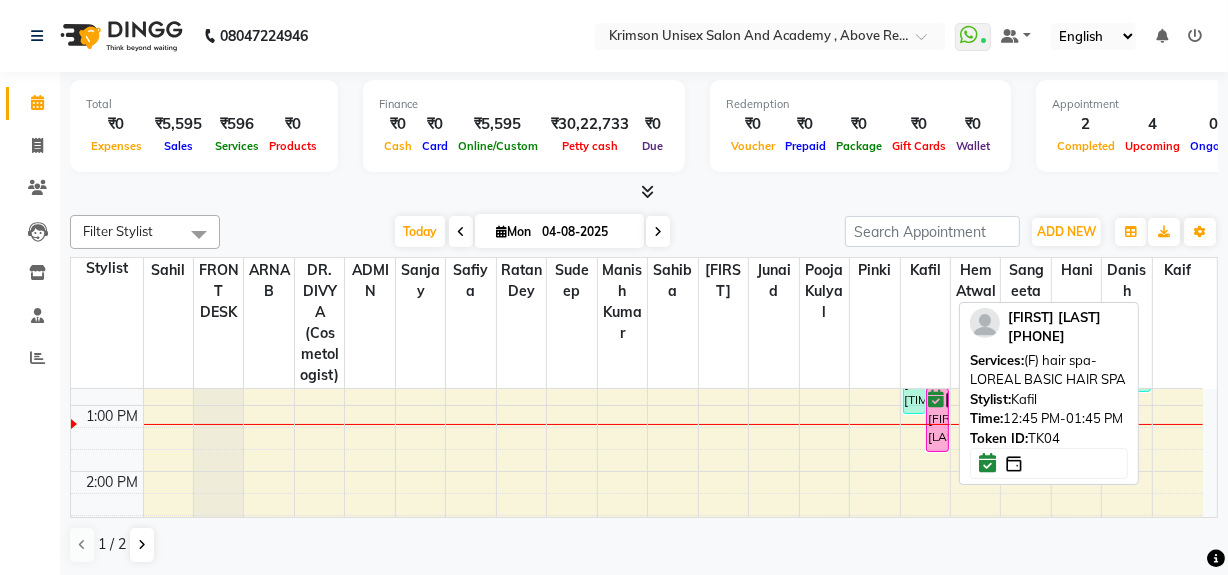 click on "Jasmine bindra, TK04, 12:45 PM-01:45 PM, (F) hair spa-LOREAL BASIC HAIR SPA" at bounding box center [937, 420] 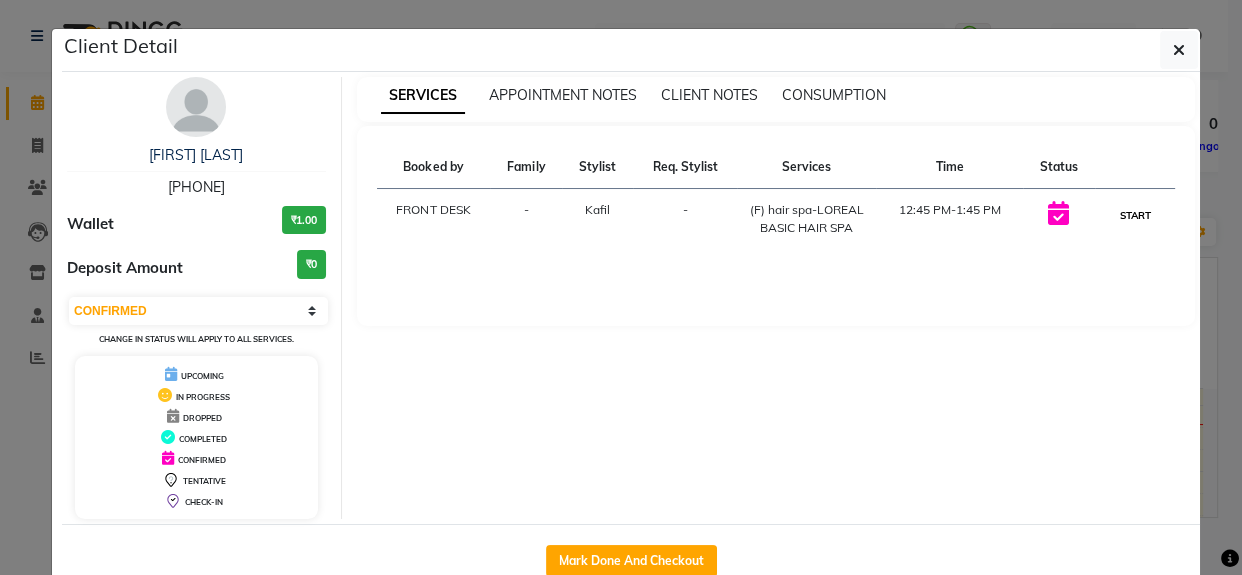 click on "START" at bounding box center [1134, 215] 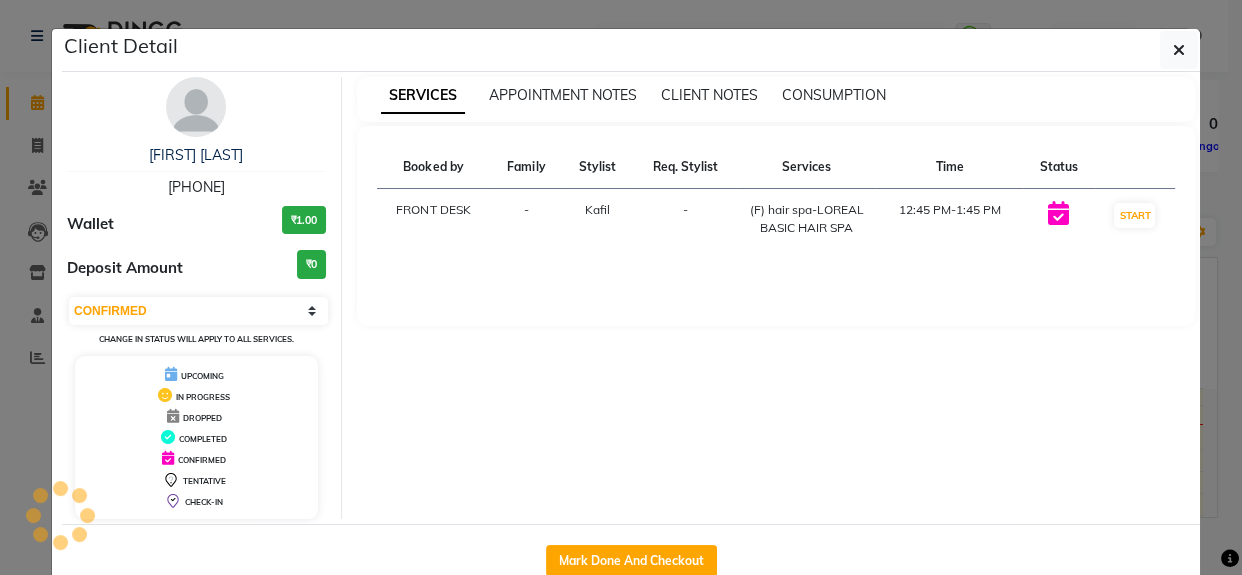 select on "1" 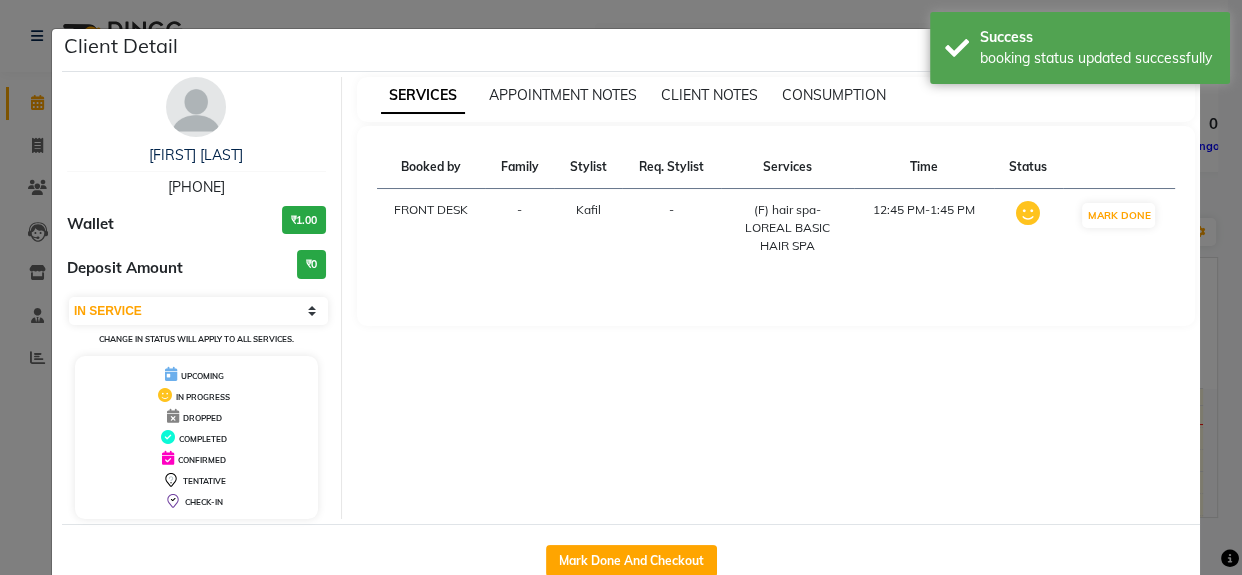 click on "Client Detail  Jasmine bindra   8057144455 Wallet ₹1.00 Deposit Amount  ₹0  Select IN SERVICE CONFIRMED TENTATIVE CHECK IN MARK DONE DROPPED UPCOMING Change in status will apply to all services. UPCOMING IN PROGRESS DROPPED COMPLETED CONFIRMED TENTATIVE CHECK-IN SERVICES APPOINTMENT NOTES CLIENT NOTES CONSUMPTION Booked by Family Stylist Req. Stylist Services Time Status  FRONT DESK  - Kafil -  (F) hair spa-LOREAL BASIC HAIR SPA   12:45 PM-1:45 PM   MARK DONE   Mark Done And Checkout" 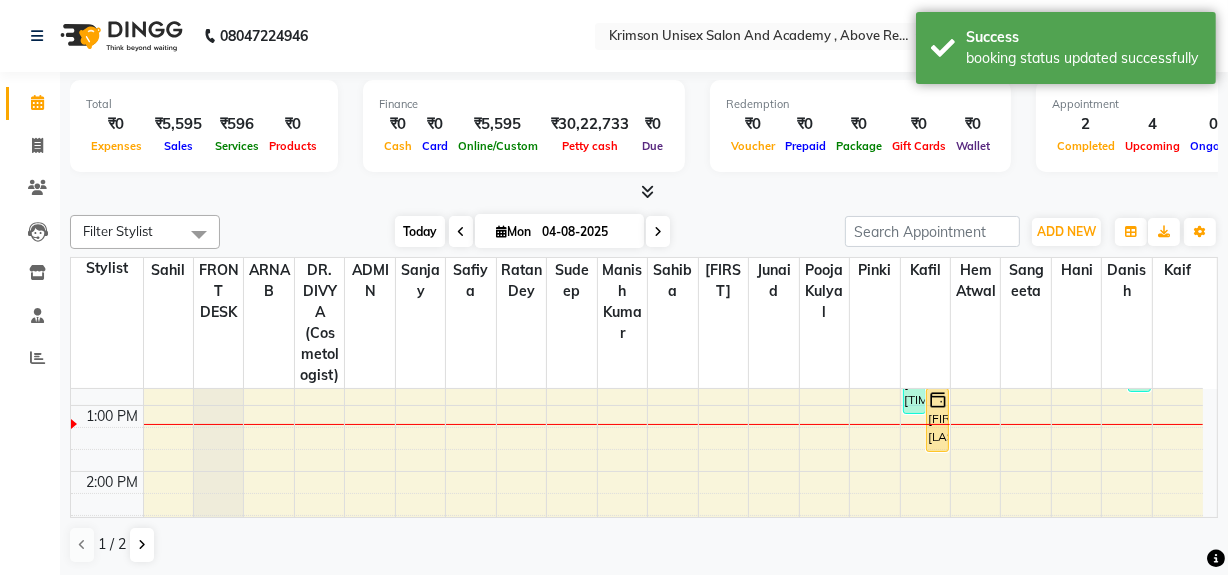 click on "Today" at bounding box center [420, 231] 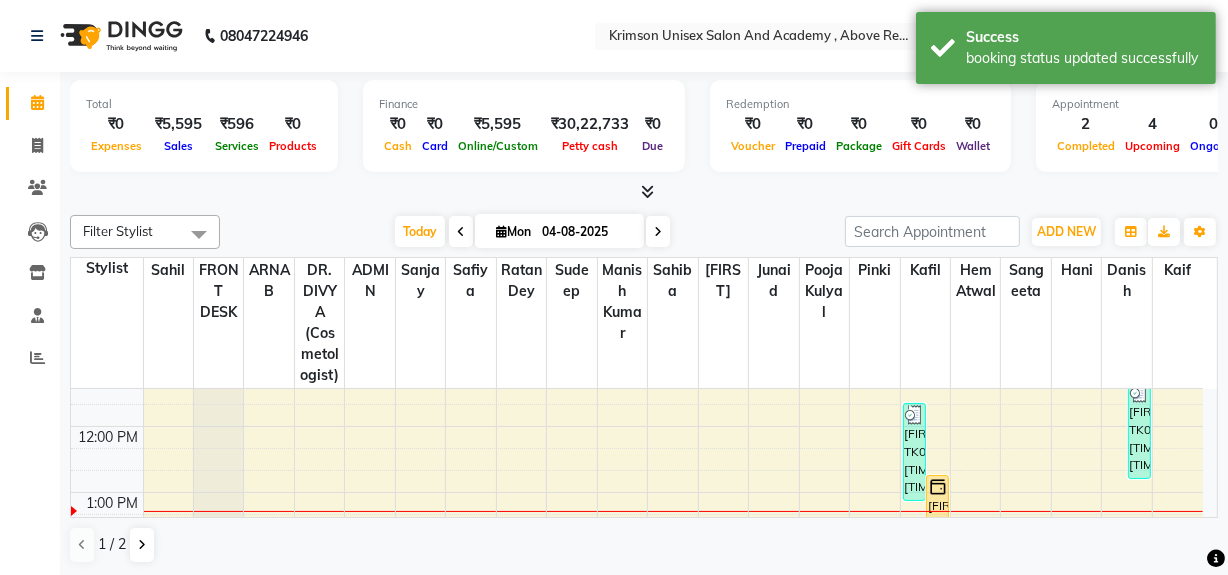 scroll, scrollTop: 287, scrollLeft: 0, axis: vertical 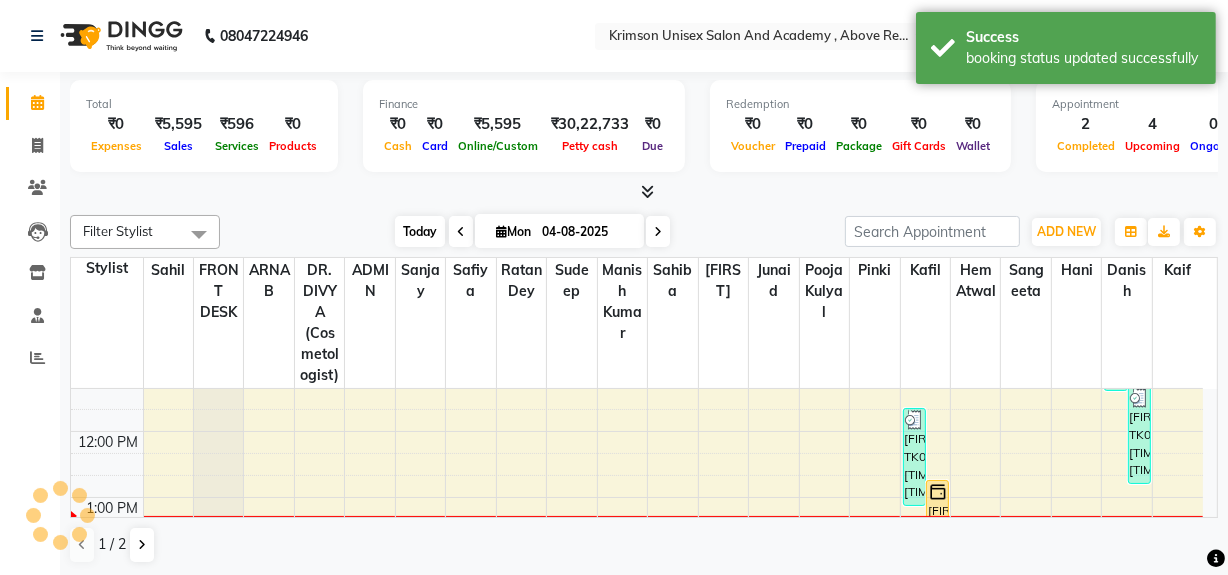 click on "Today" at bounding box center [420, 231] 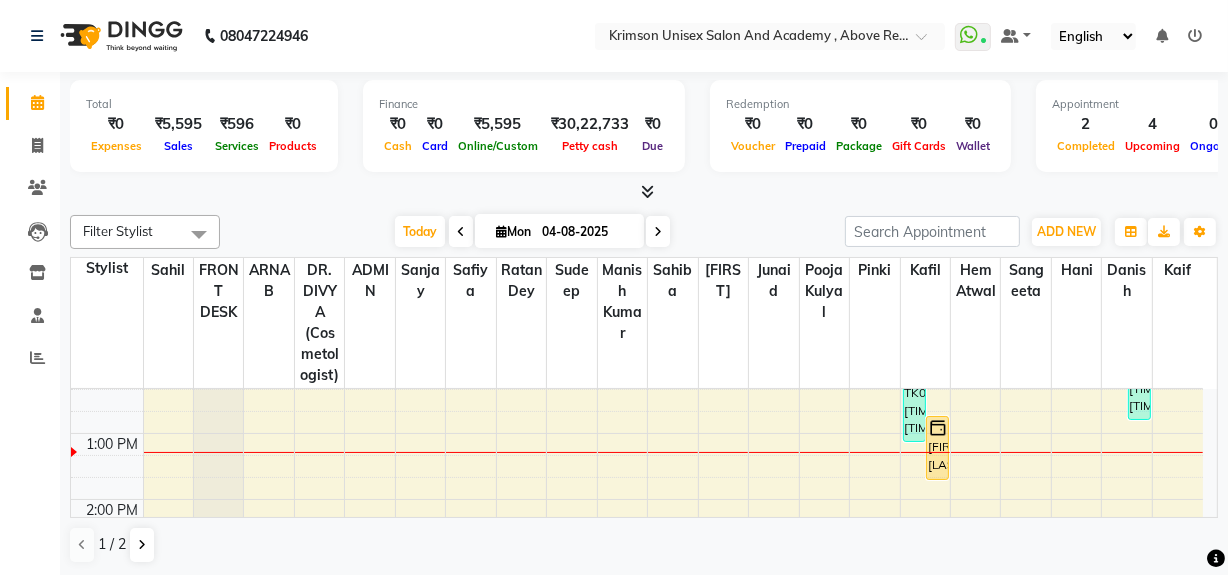 scroll, scrollTop: 350, scrollLeft: 0, axis: vertical 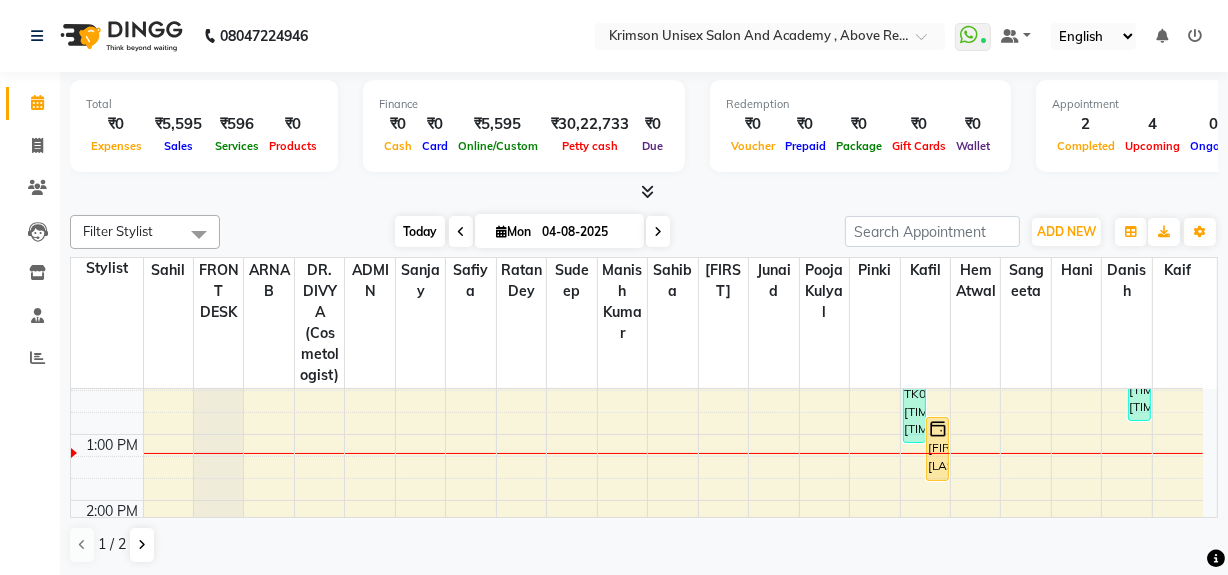 click on "Today" at bounding box center (420, 231) 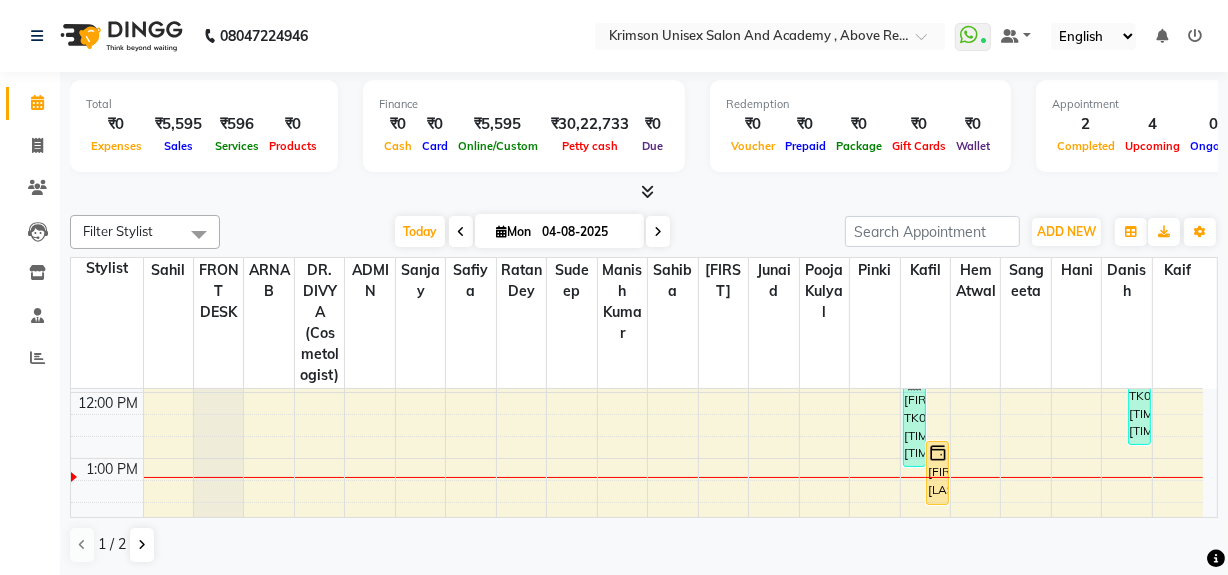 scroll, scrollTop: 325, scrollLeft: 0, axis: vertical 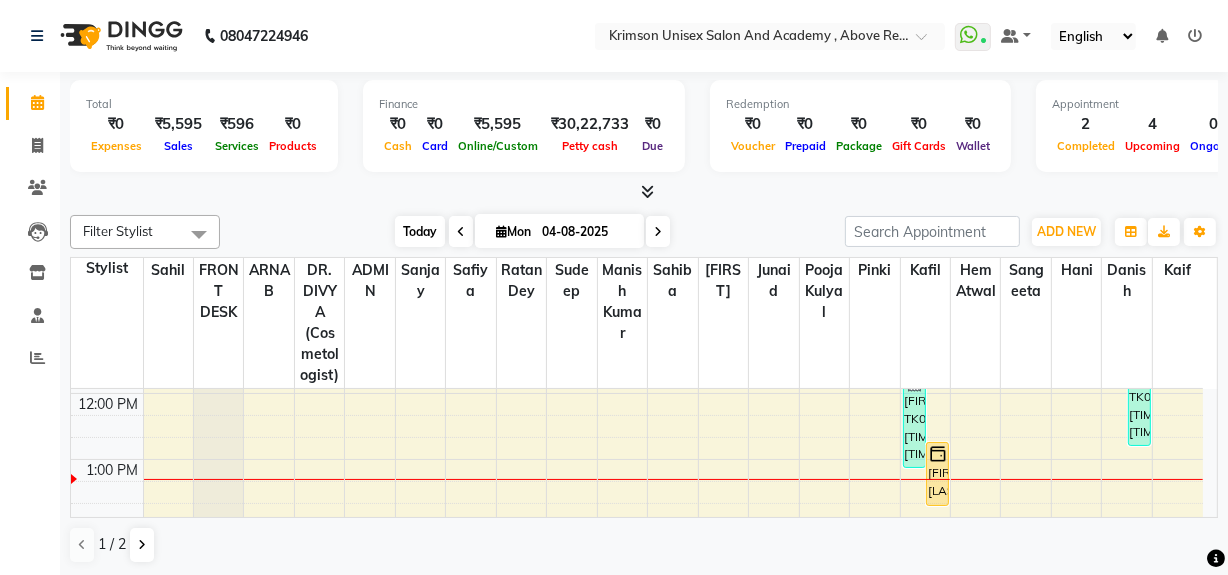 click on "Today" at bounding box center (420, 231) 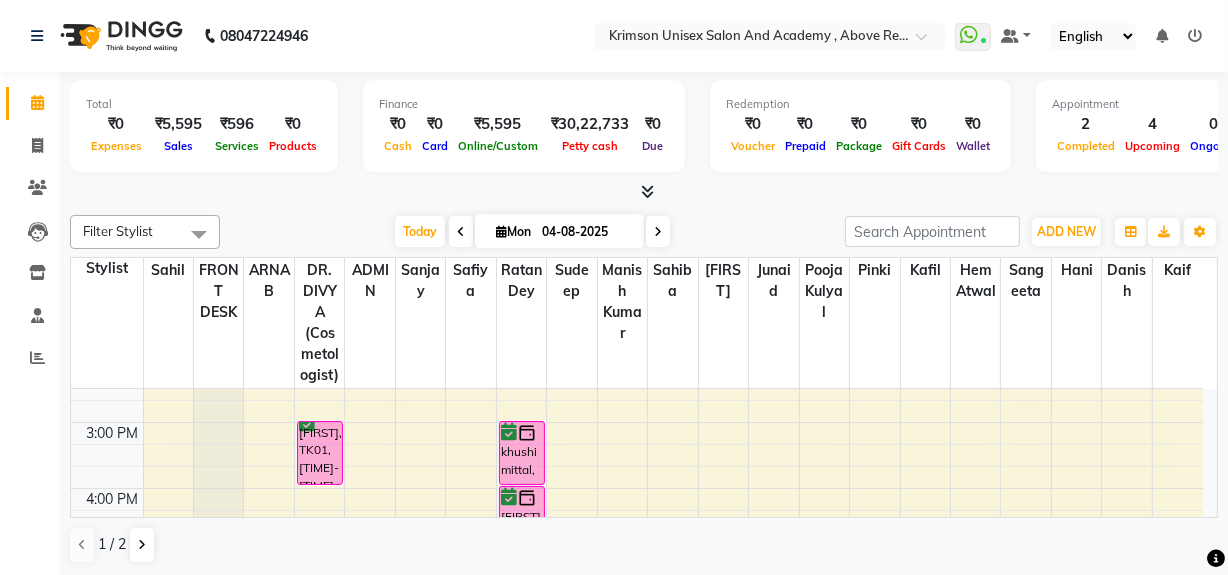 scroll, scrollTop: 495, scrollLeft: 0, axis: vertical 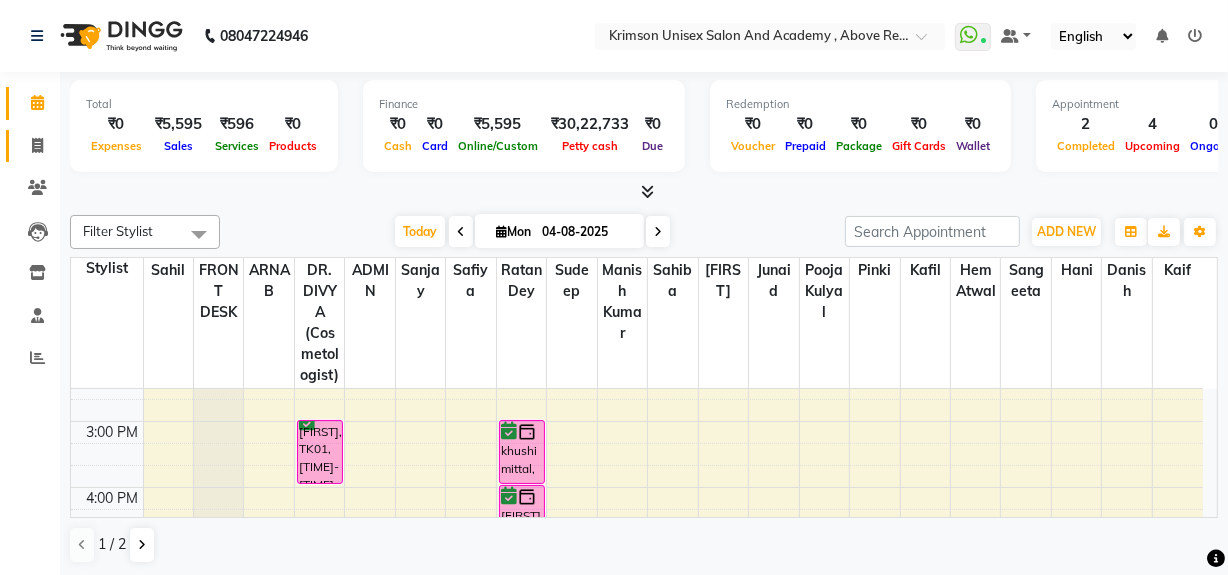 click 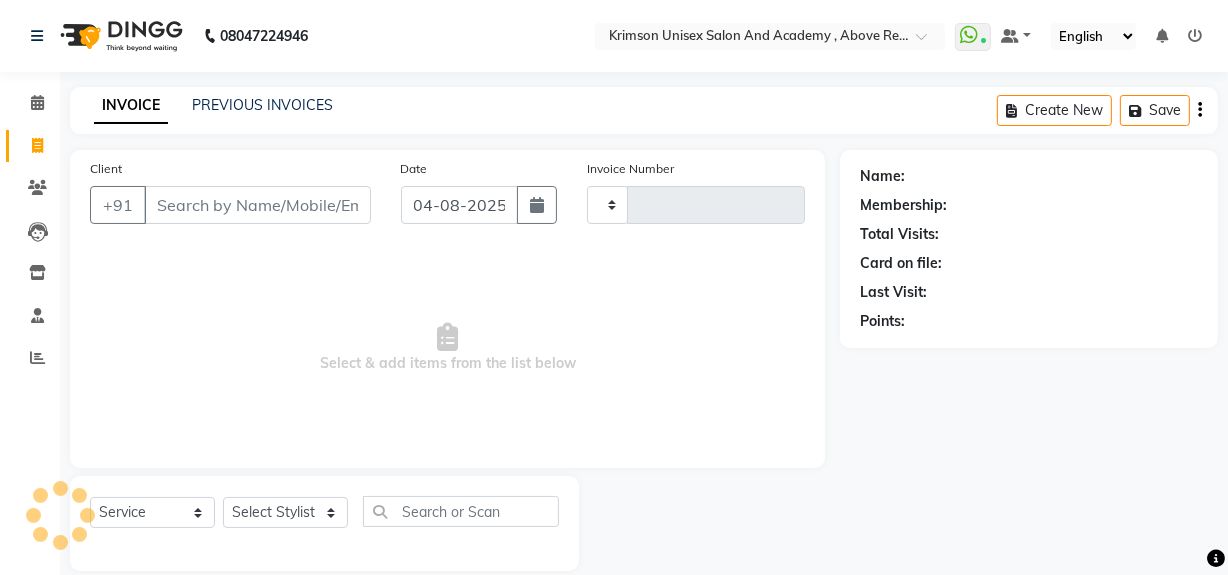 type on "3446" 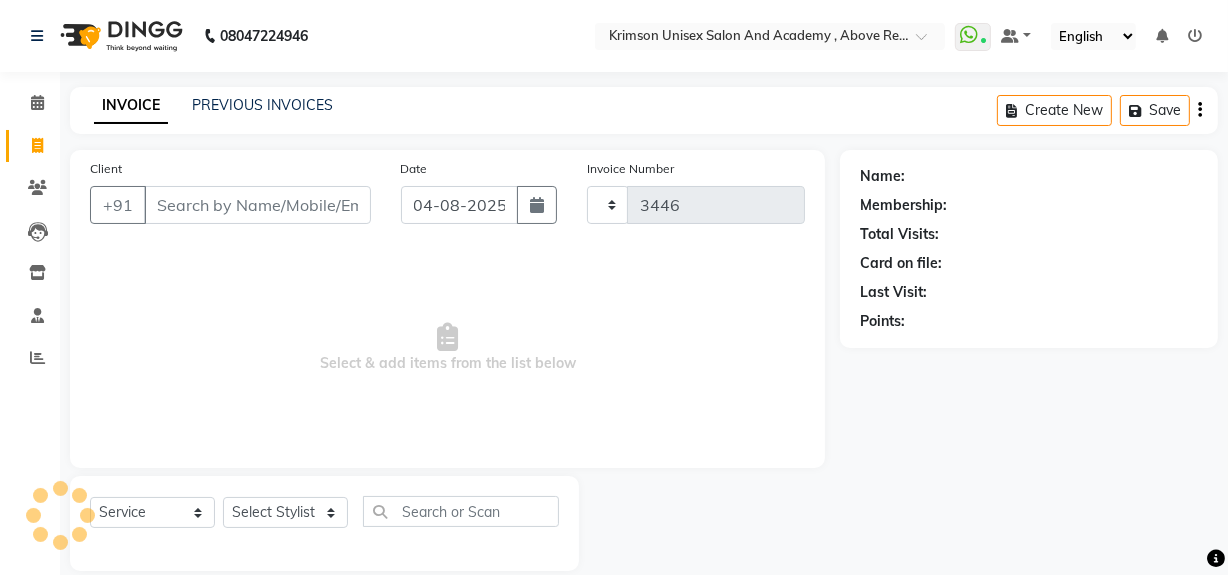 select on "5853" 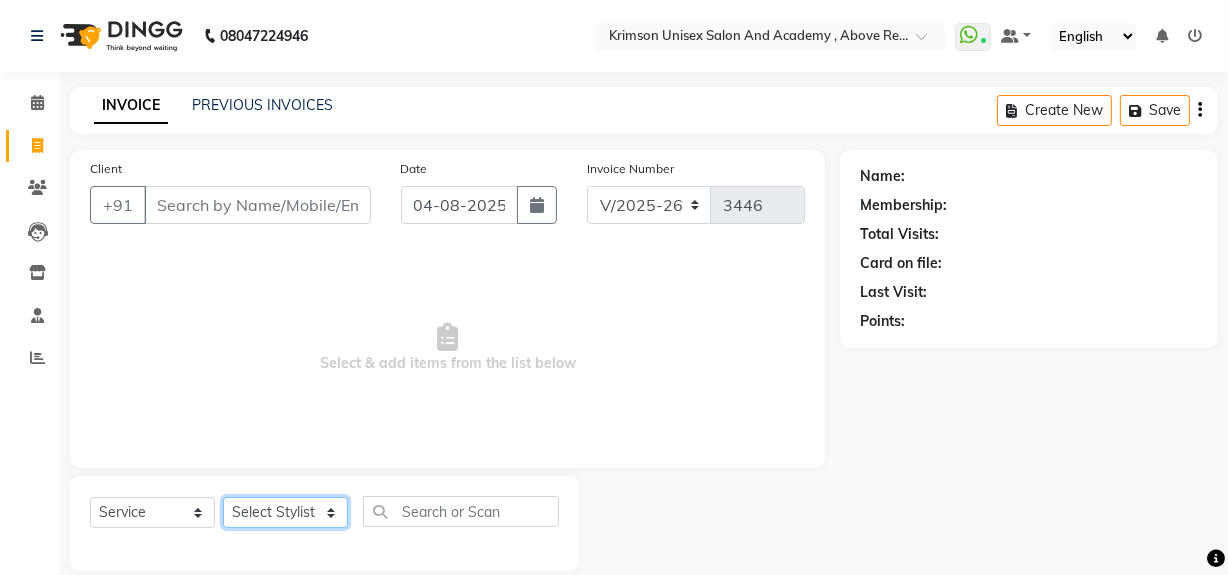 click on "Select Stylist" 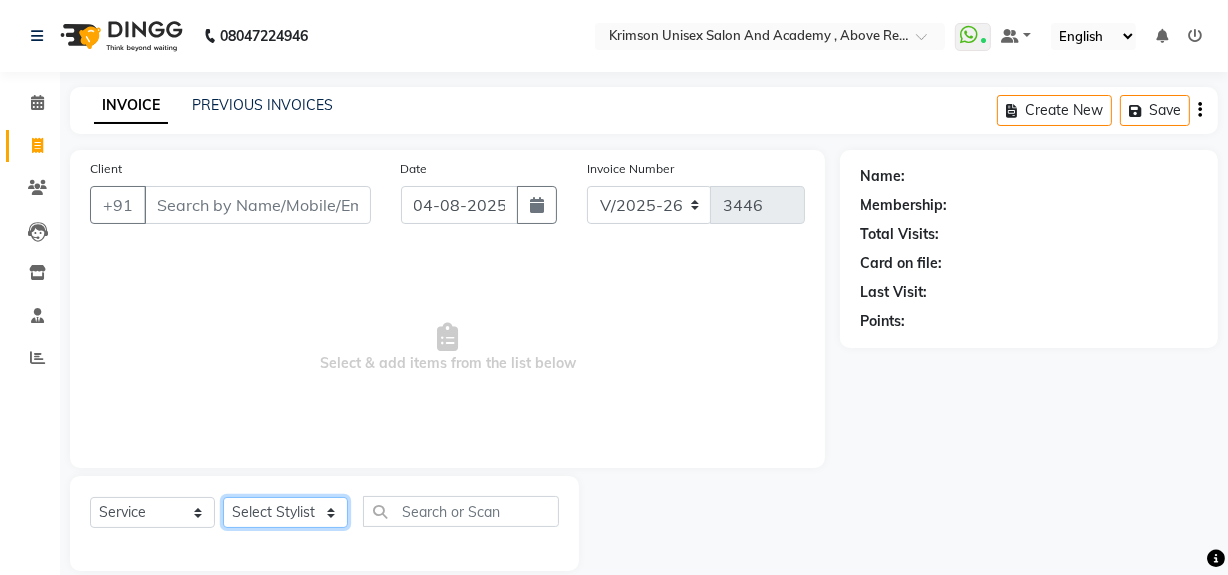 select on "41042" 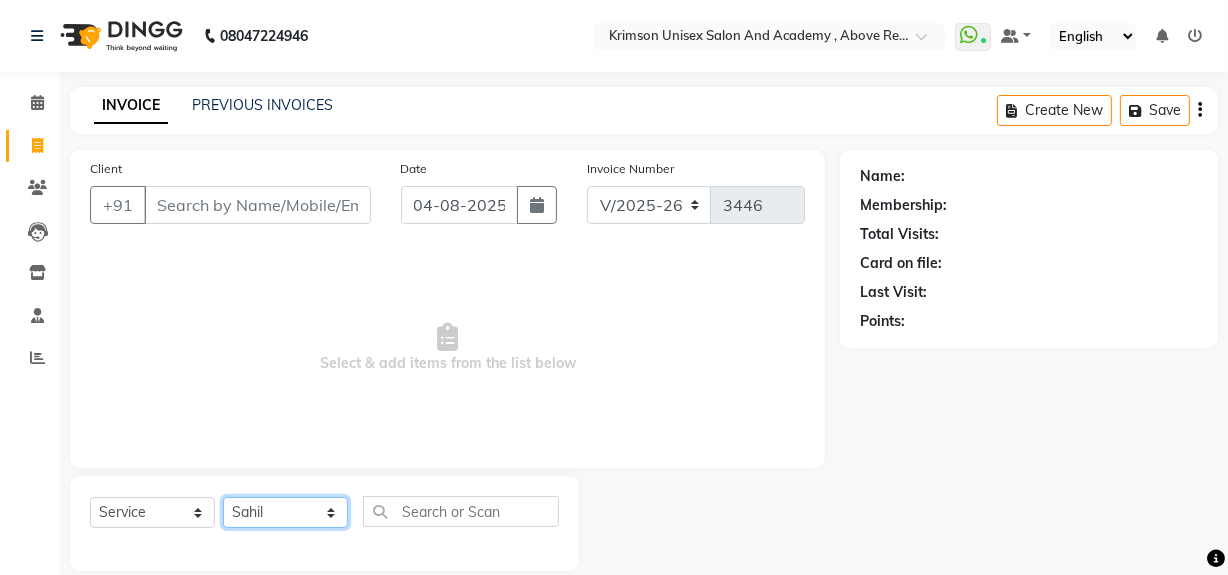 click on "Select Stylist ADMIN ARNAB Babita Danish DR. DIVYA (cosmetologist) FRONT DESK Hani Hem Atwal junaid  Kafil Kaif Manish Kumar Pinki  Pooja kulyal Ratan Dey safiya sahiba Sahil Sangeeta sanjay Sudeep Varsha" 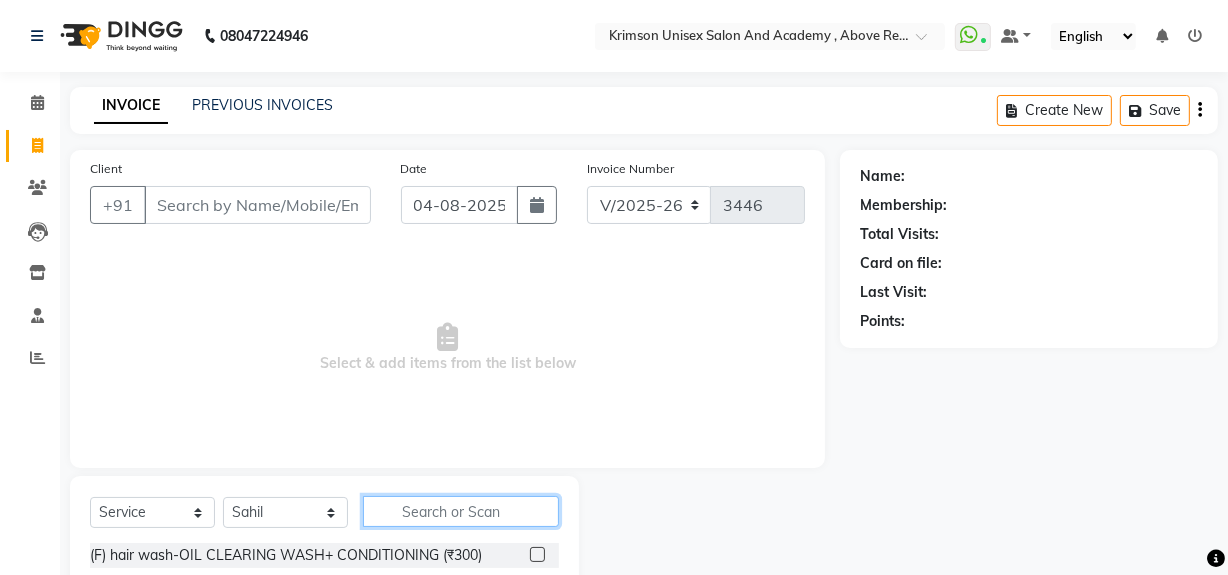click 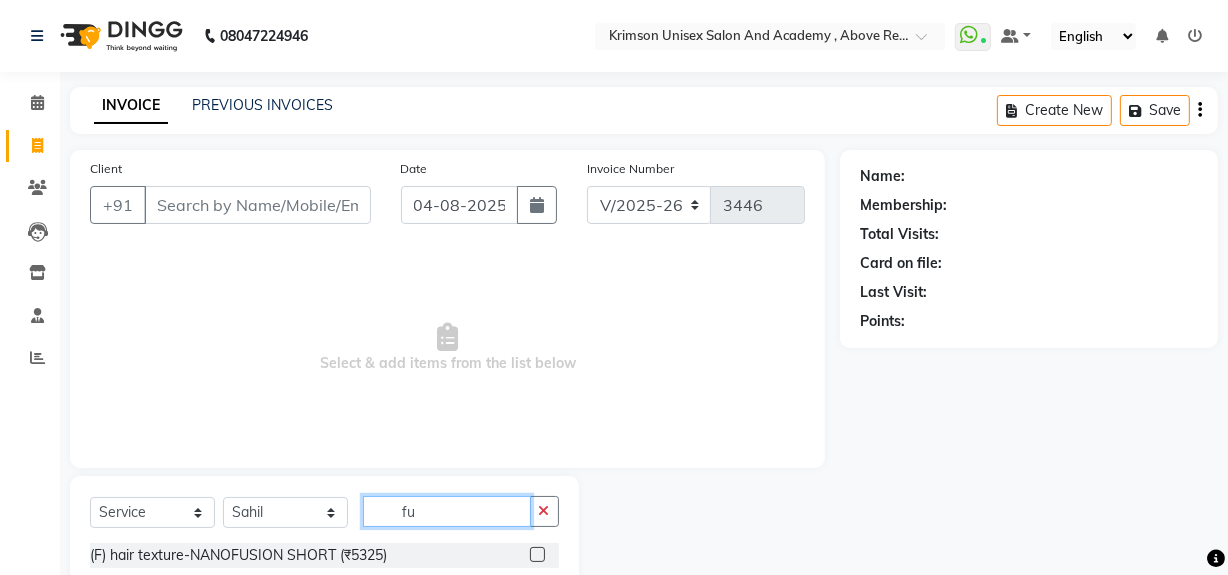type on "f" 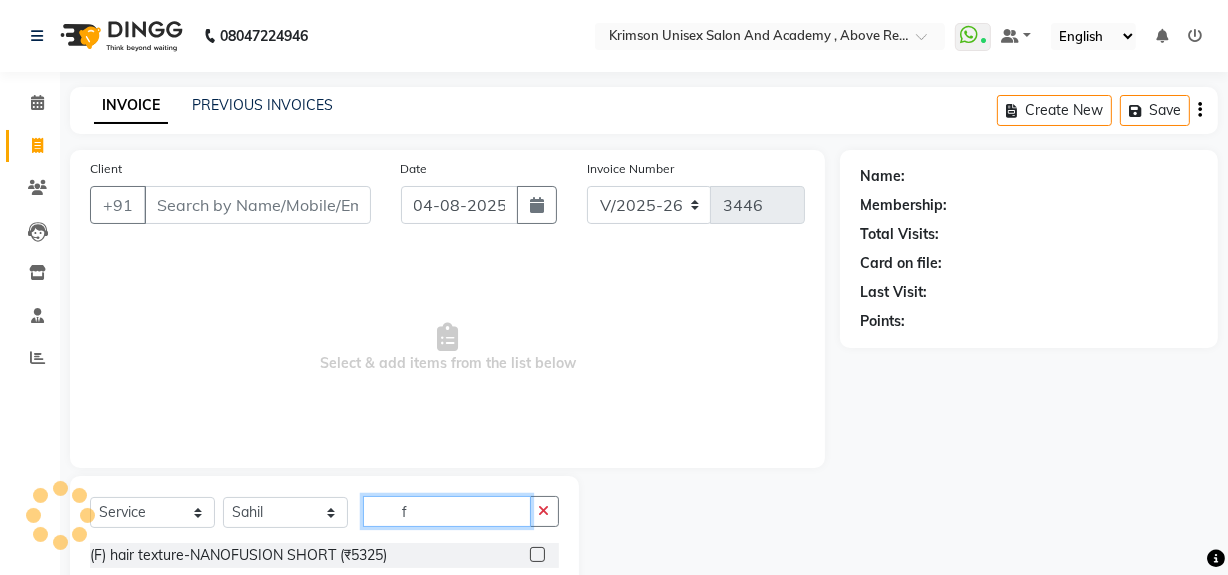 type 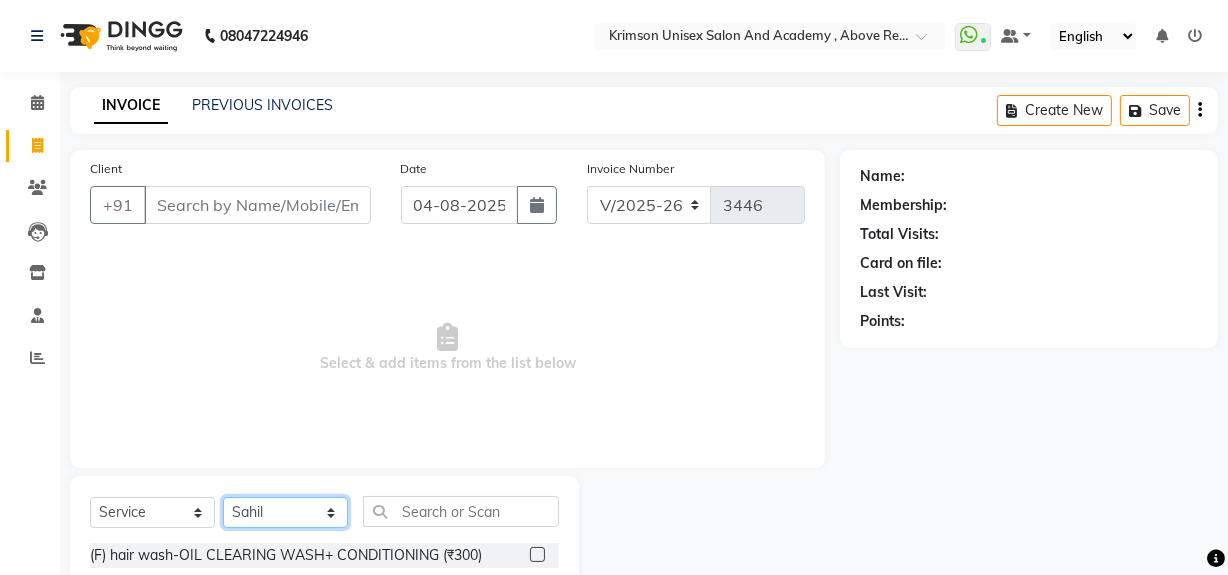 click on "Select Stylist ADMIN ARNAB Babita Danish DR. DIVYA (cosmetologist) FRONT DESK Hani Hem Atwal junaid  Kafil Kaif Manish Kumar Pinki  Pooja kulyal Ratan Dey safiya sahiba Sahil Sangeeta sanjay Sudeep Varsha" 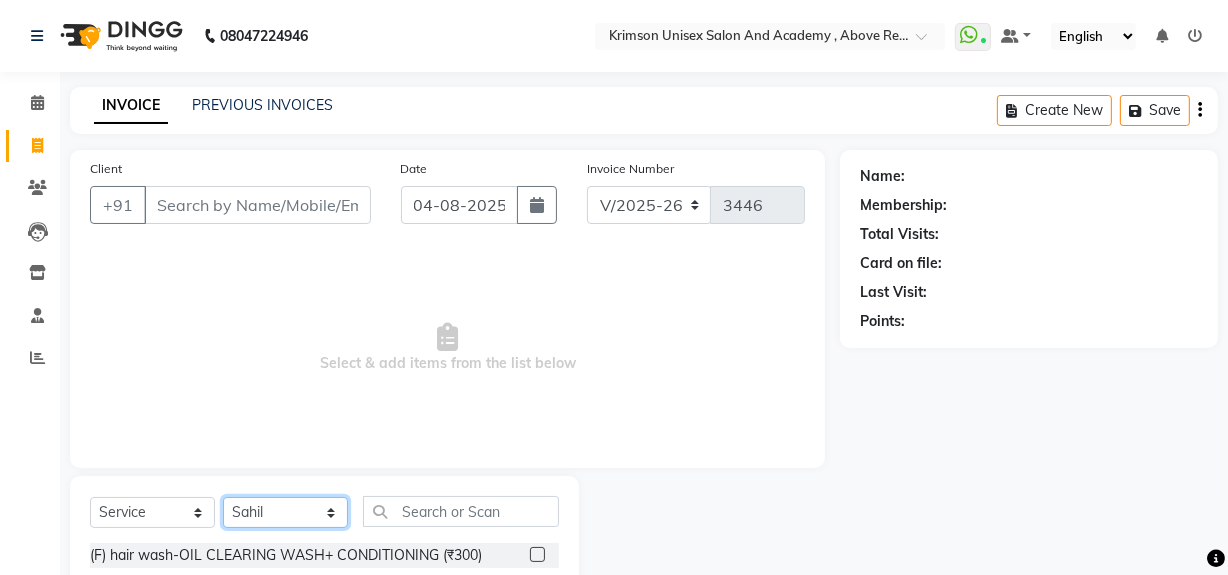 select on "44090" 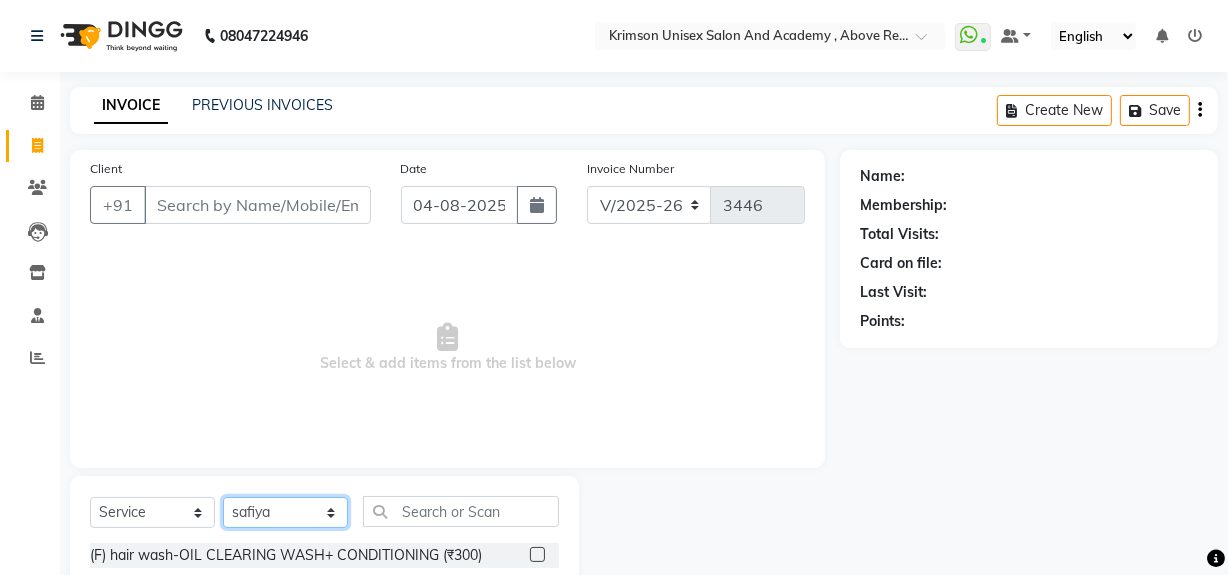 click on "Select Stylist ADMIN ARNAB Babita Danish DR. DIVYA (cosmetologist) FRONT DESK Hani Hem Atwal junaid  Kafil Kaif Manish Kumar Pinki  Pooja kulyal Ratan Dey safiya sahiba Sahil Sangeeta sanjay Sudeep Varsha" 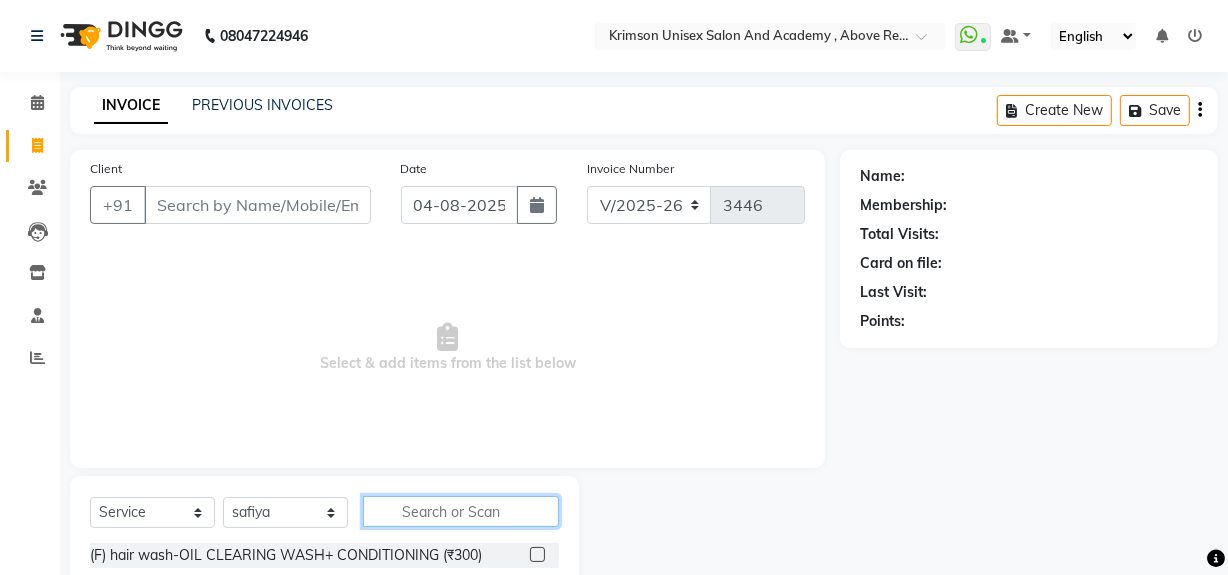 click 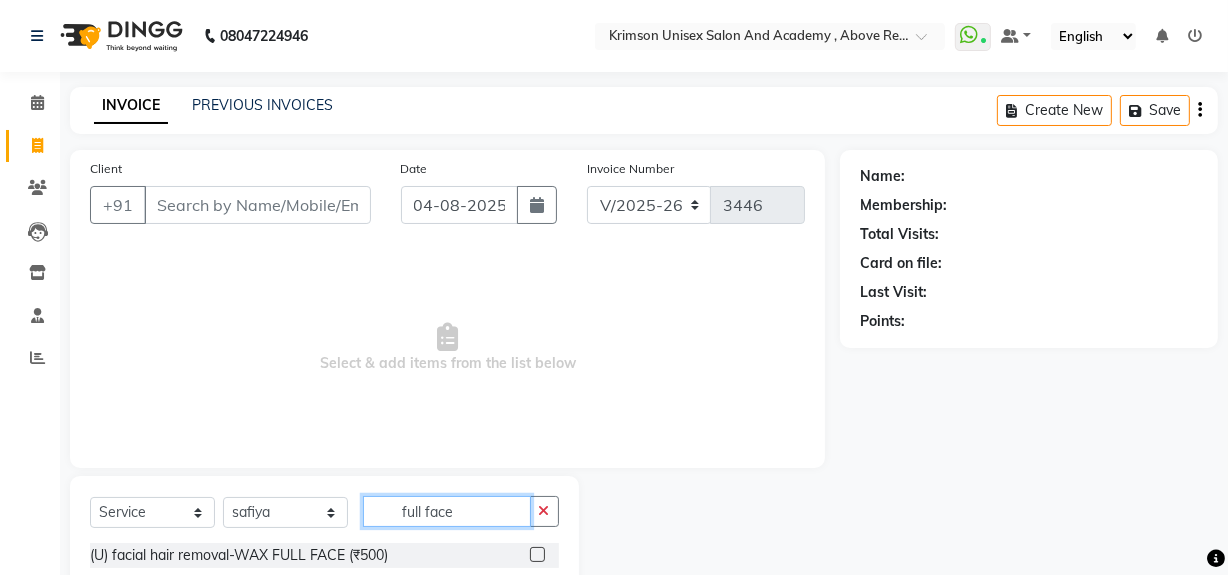 scroll, scrollTop: 96, scrollLeft: 0, axis: vertical 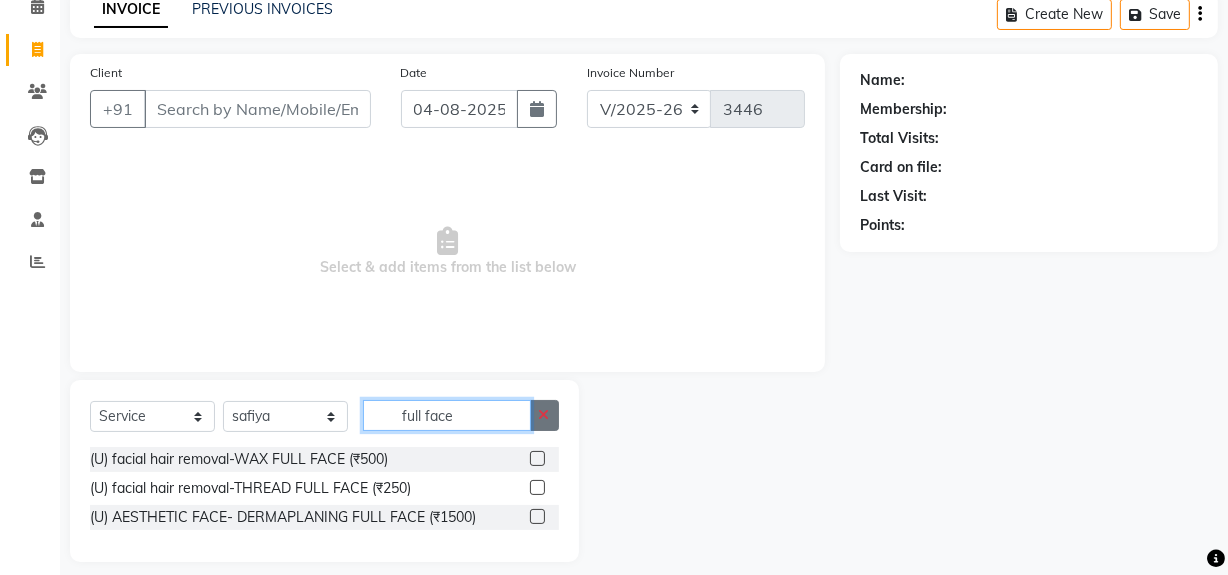 type on "full face" 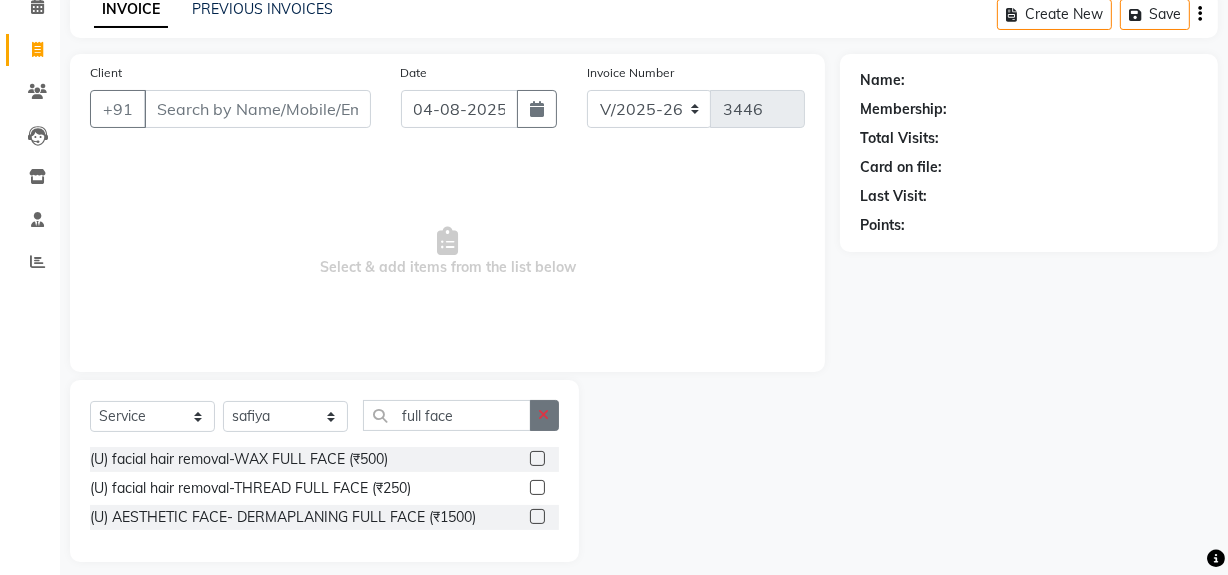 click 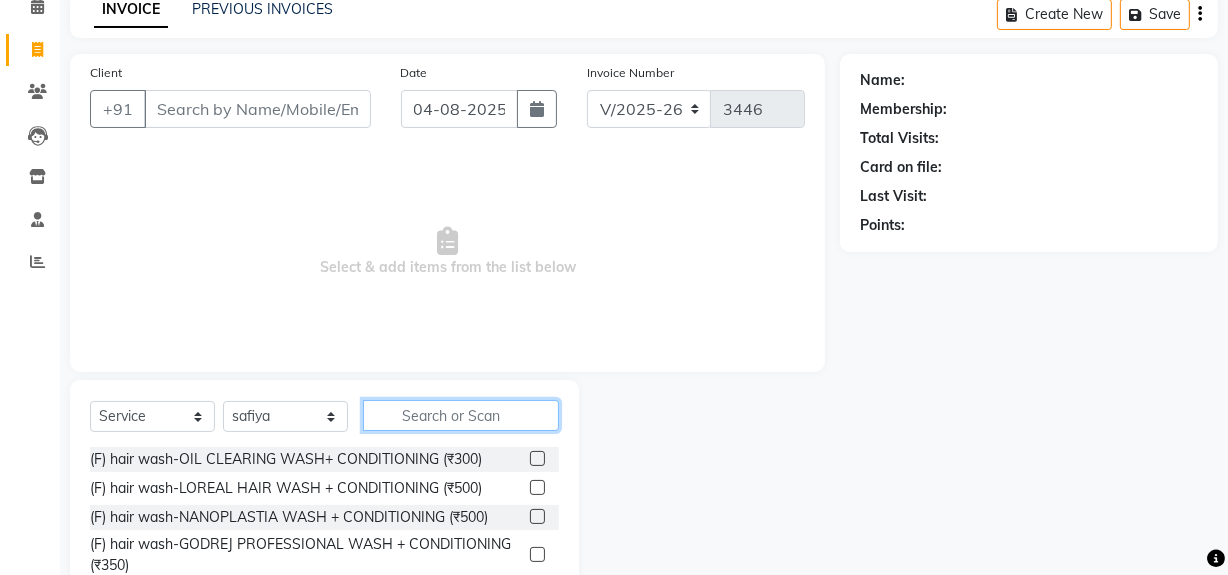click 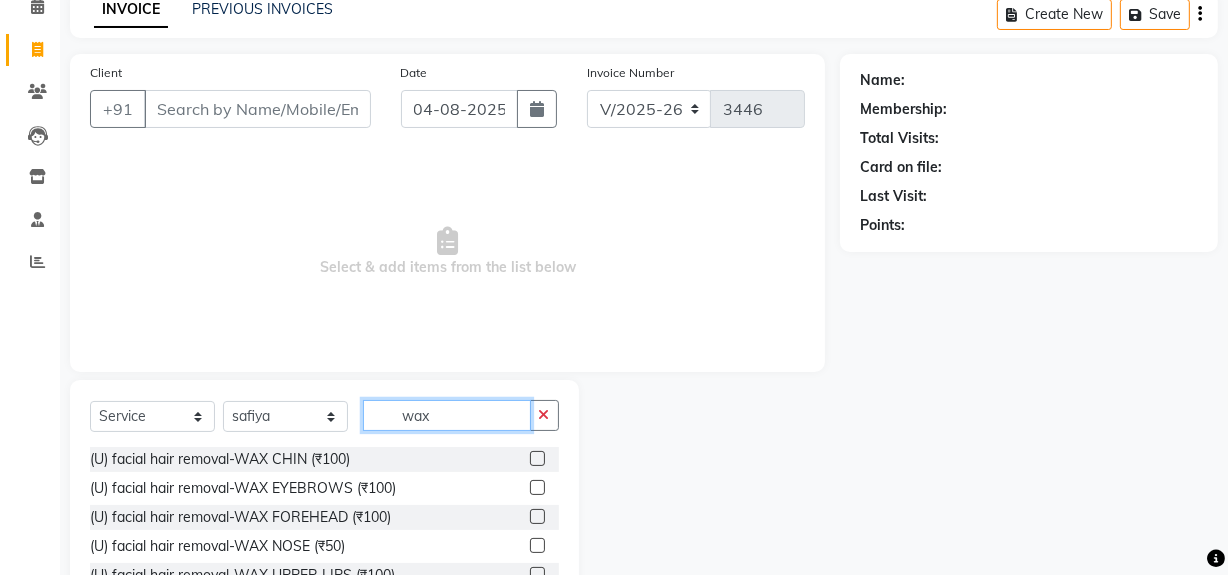 scroll, scrollTop: 226, scrollLeft: 0, axis: vertical 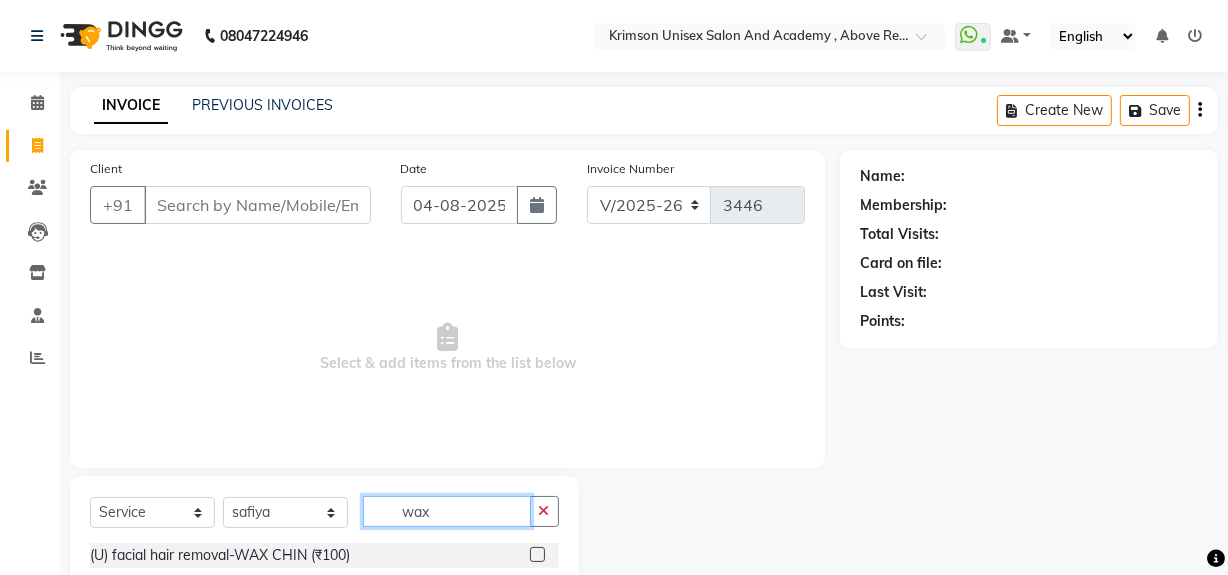 type on "wax" 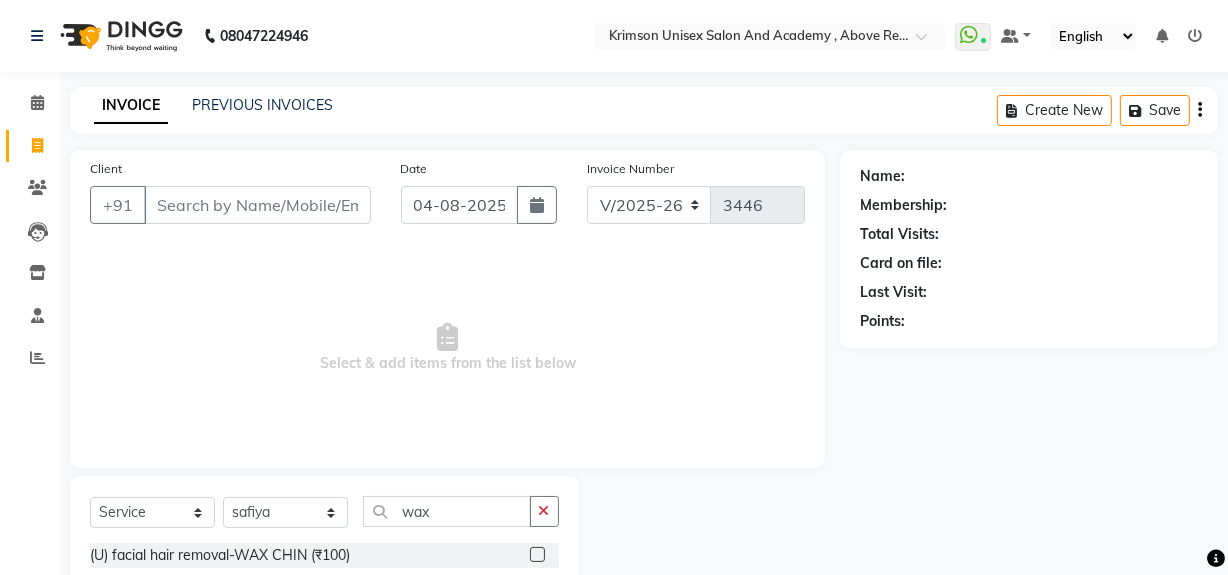 click on "08047224946" 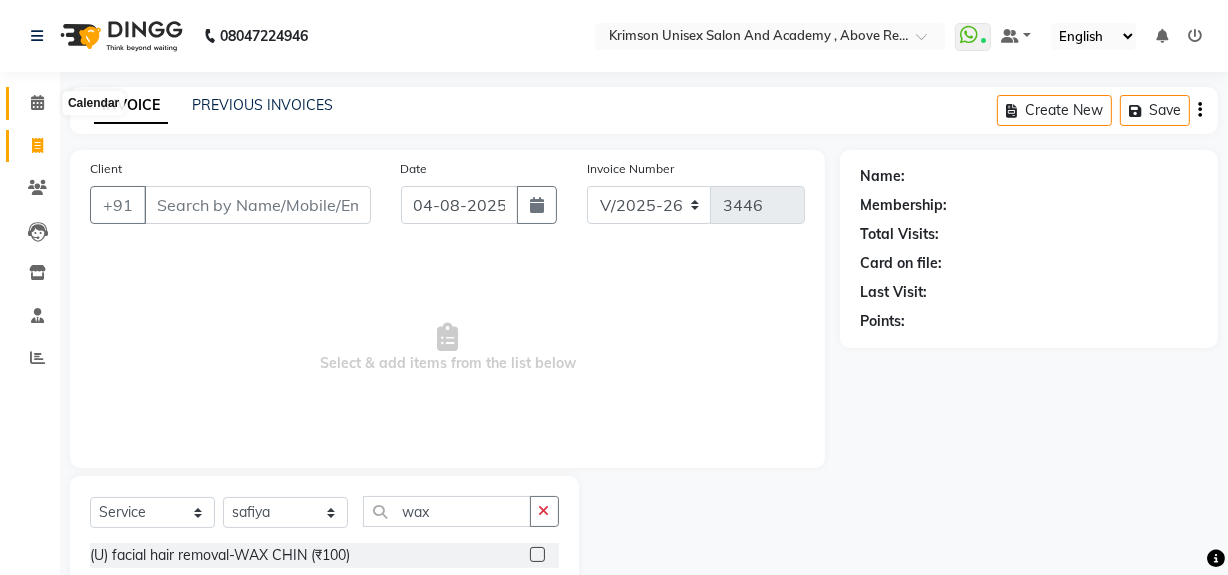 click 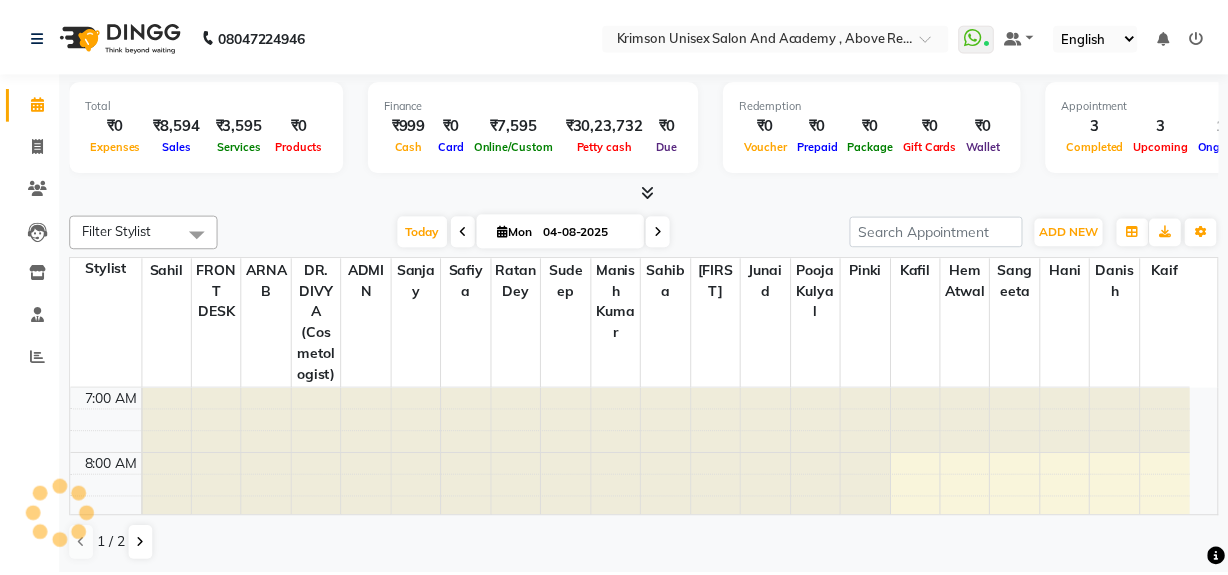 scroll, scrollTop: 0, scrollLeft: 0, axis: both 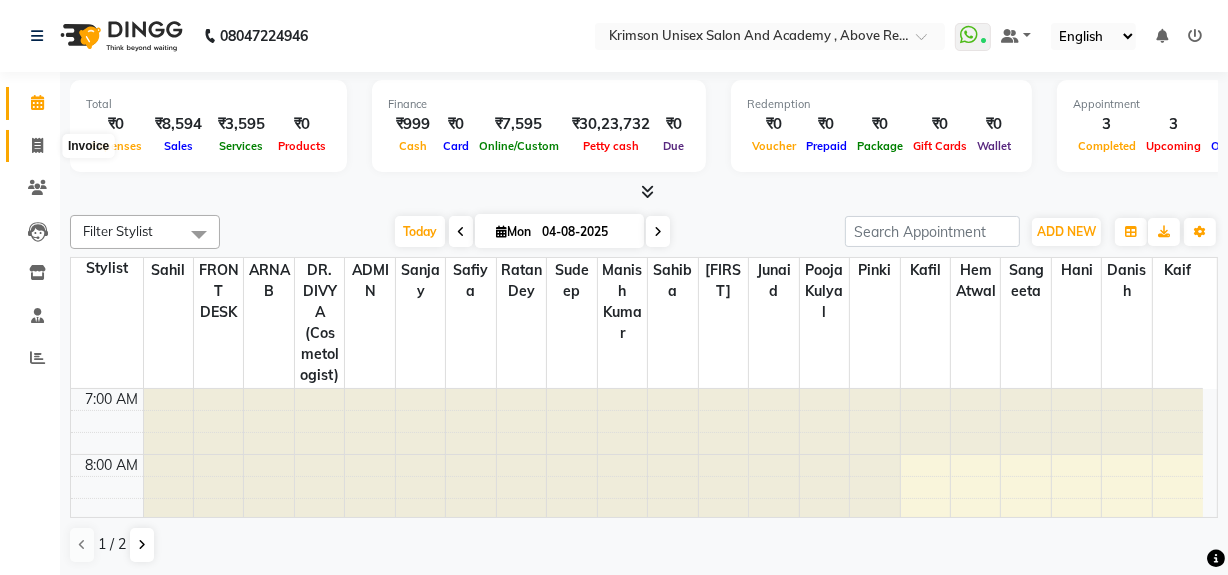 click 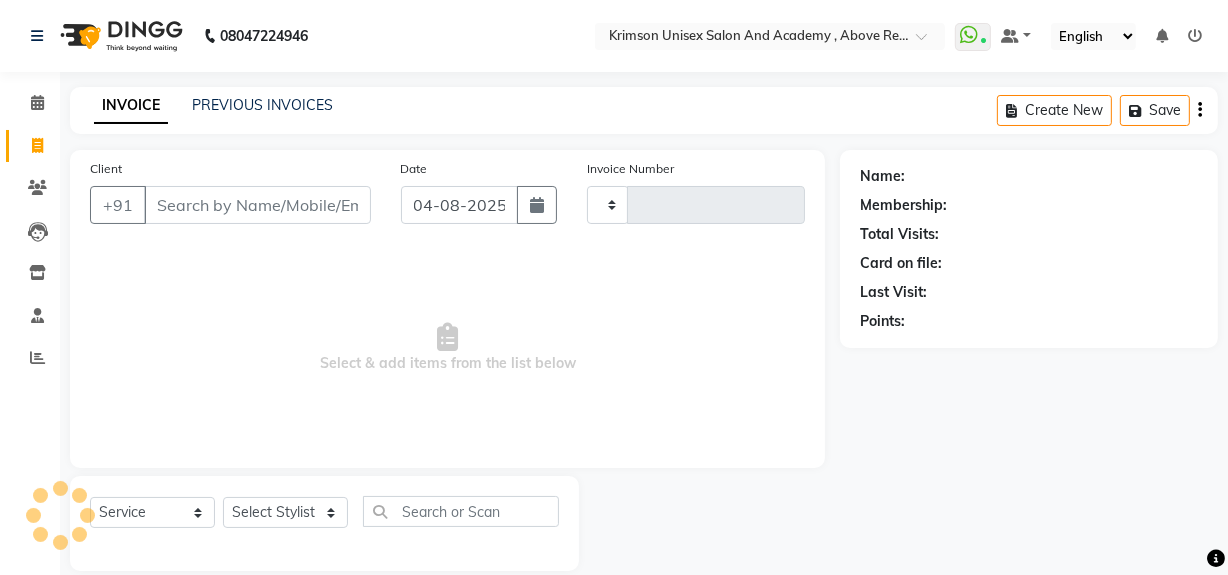 type on "3446" 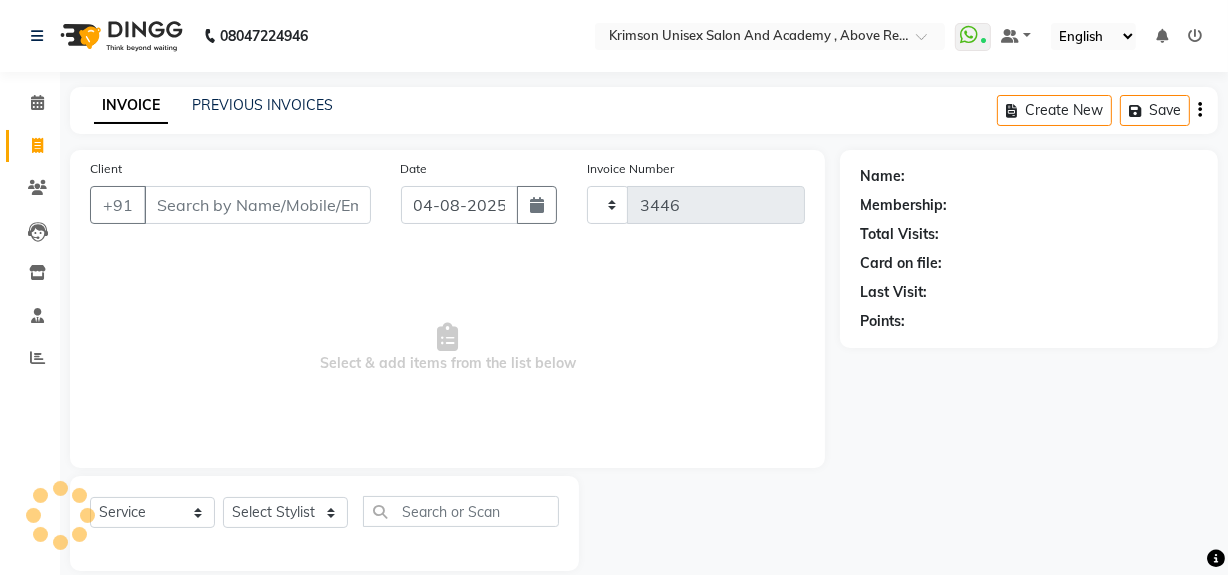 select on "5853" 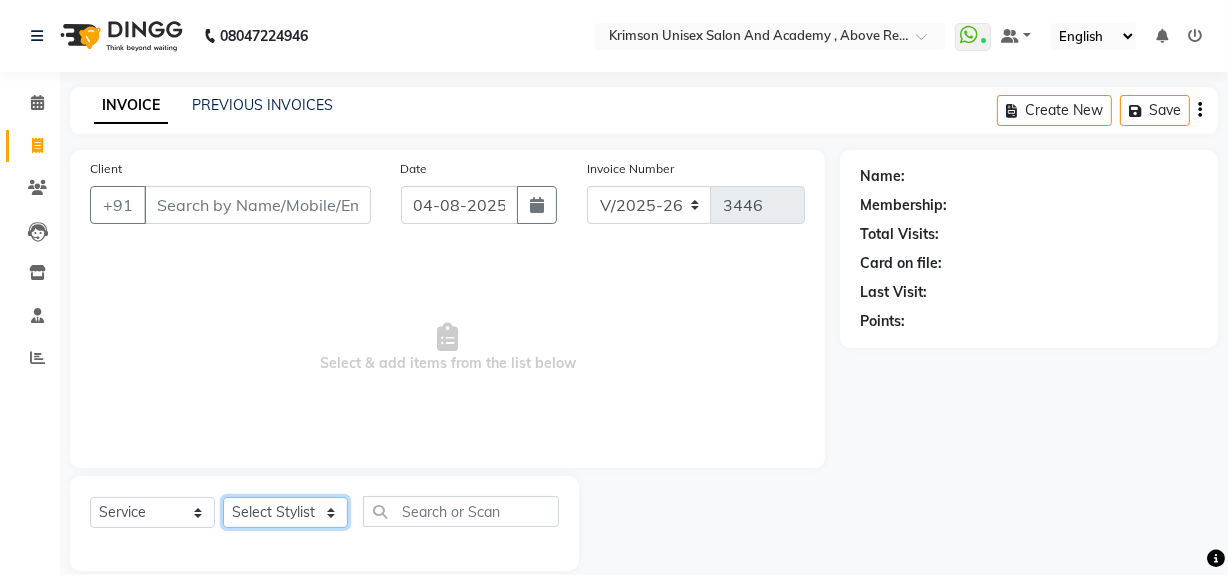 click on "Select Stylist ADMIN ARNAB Babita Danish DR. DIVYA (cosmetologist) FRONT DESK Hani Hem Atwal junaid  Kafil Kaif Manish Kumar Pinki  Pooja kulyal Ratan Dey safiya sahiba Sahil Sangeeta sanjay Sudeep Varsha" 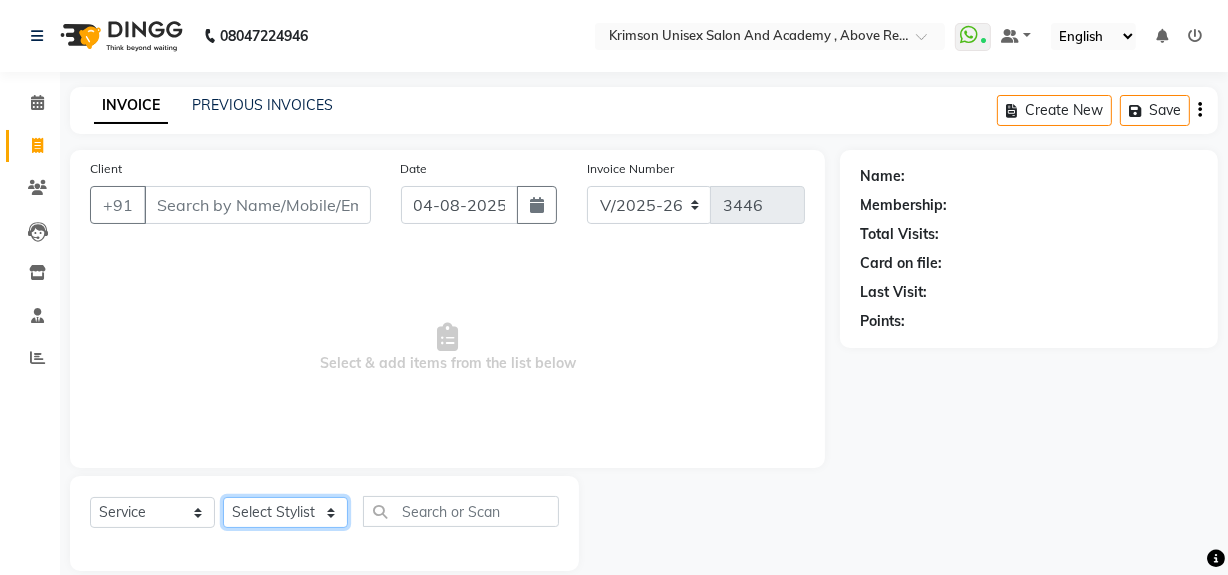 select on "61694" 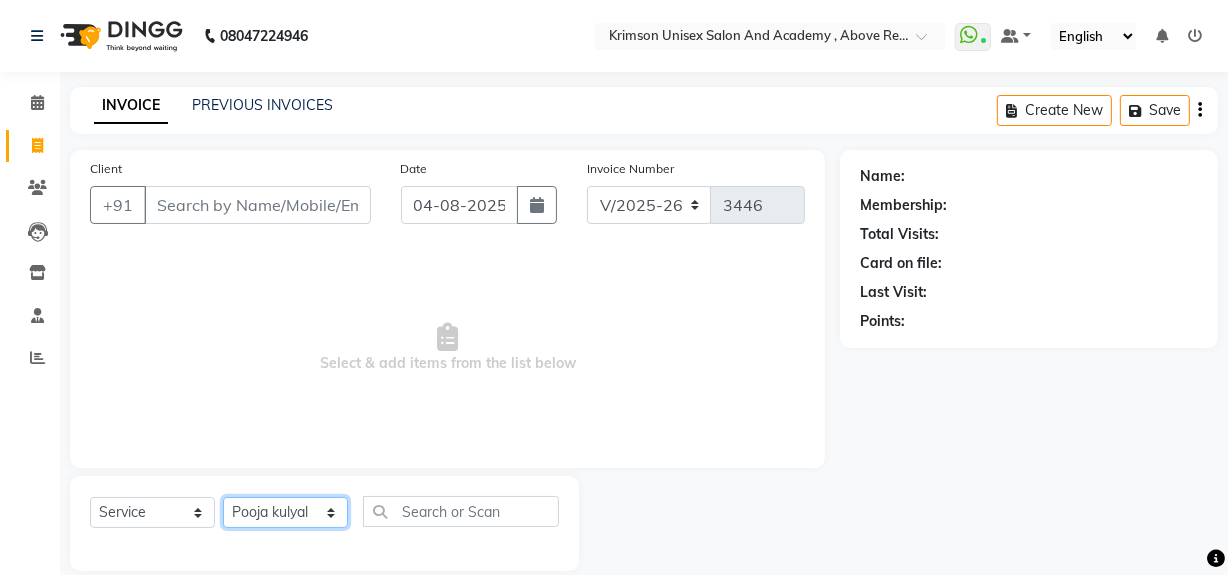 click on "Select Stylist ADMIN ARNAB Babita Danish DR. DIVYA (cosmetologist) FRONT DESK Hani Hem Atwal junaid  Kafil Kaif Manish Kumar Pinki  Pooja kulyal Ratan Dey safiya sahiba Sahil Sangeeta sanjay Sudeep Varsha" 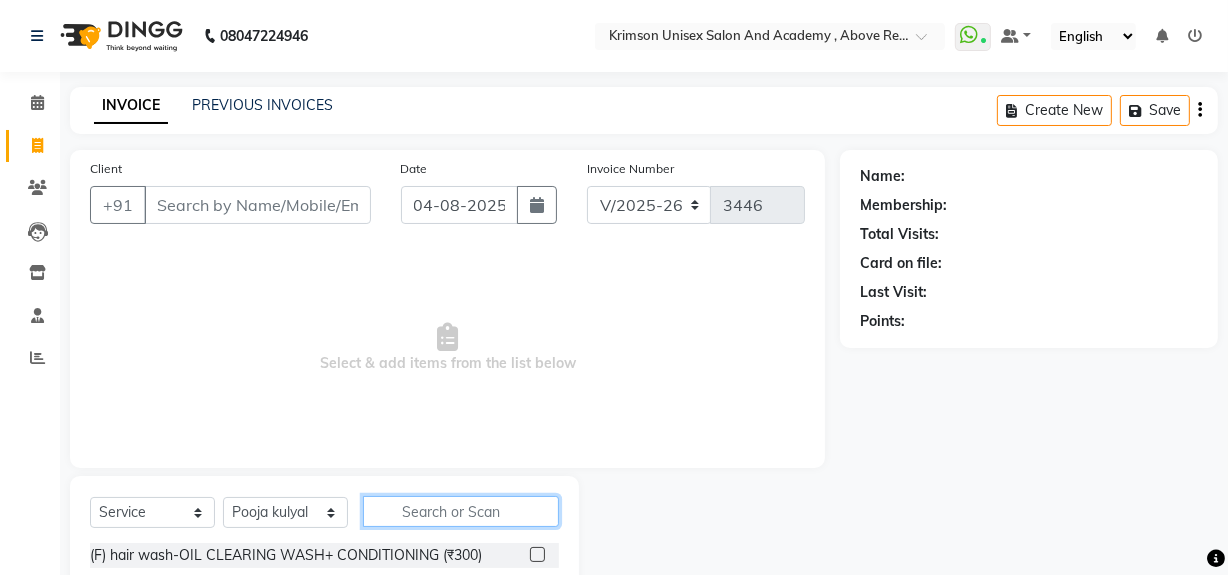 click 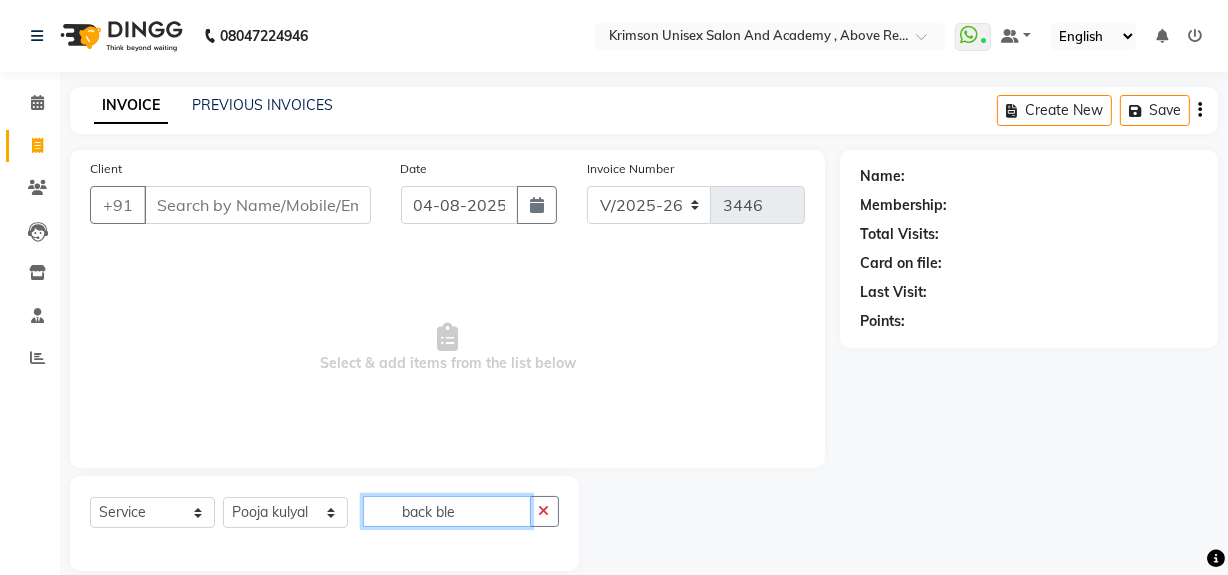 scroll, scrollTop: 25, scrollLeft: 0, axis: vertical 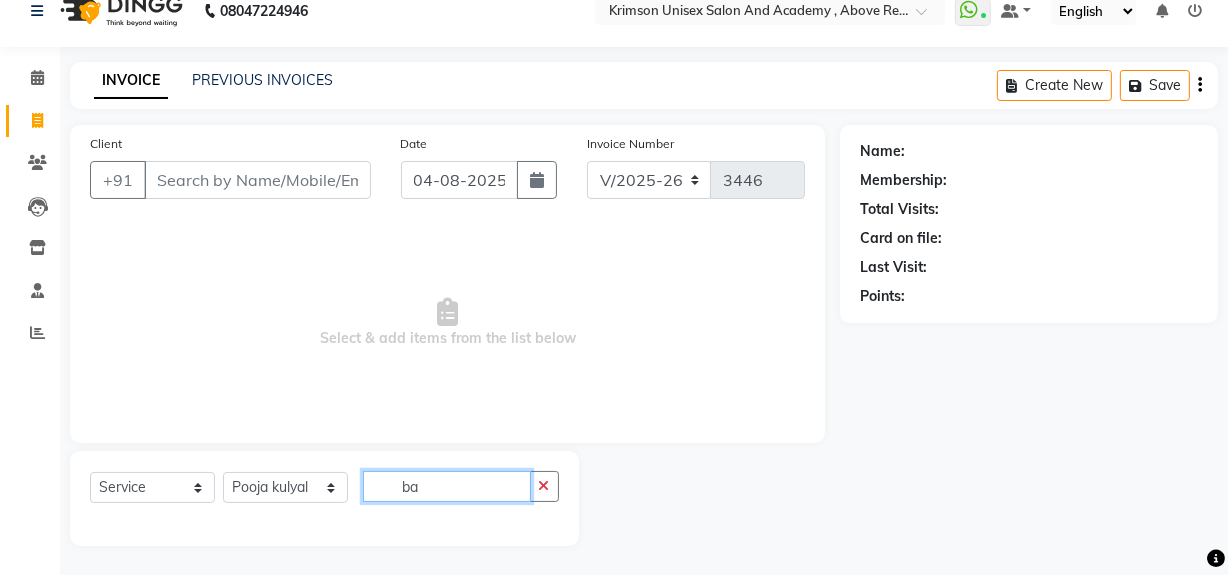 type on "b" 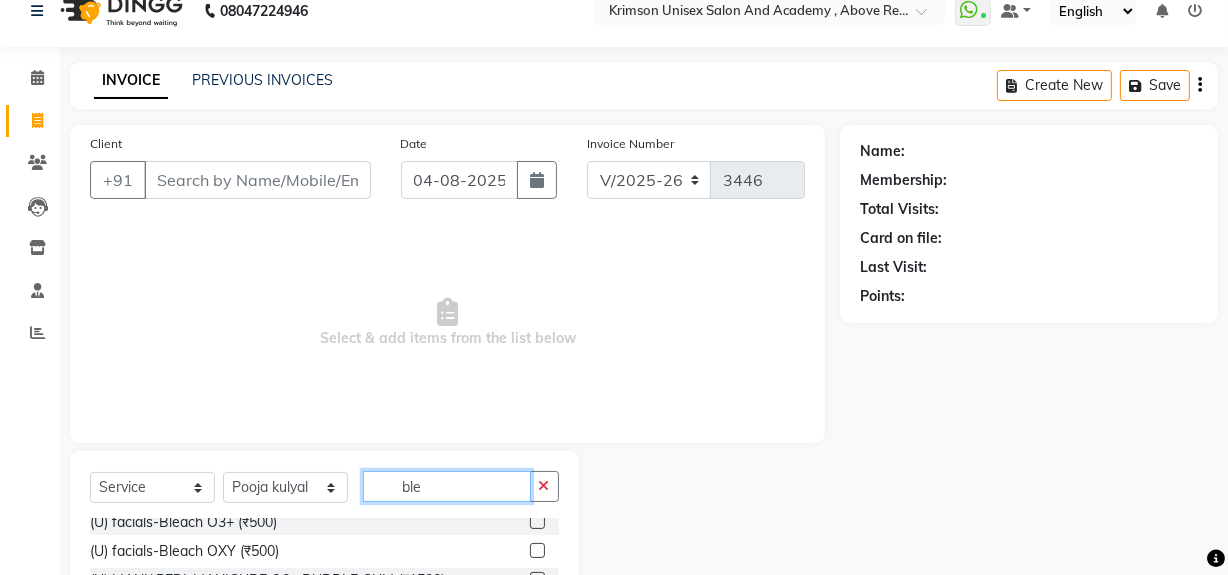 scroll, scrollTop: 0, scrollLeft: 0, axis: both 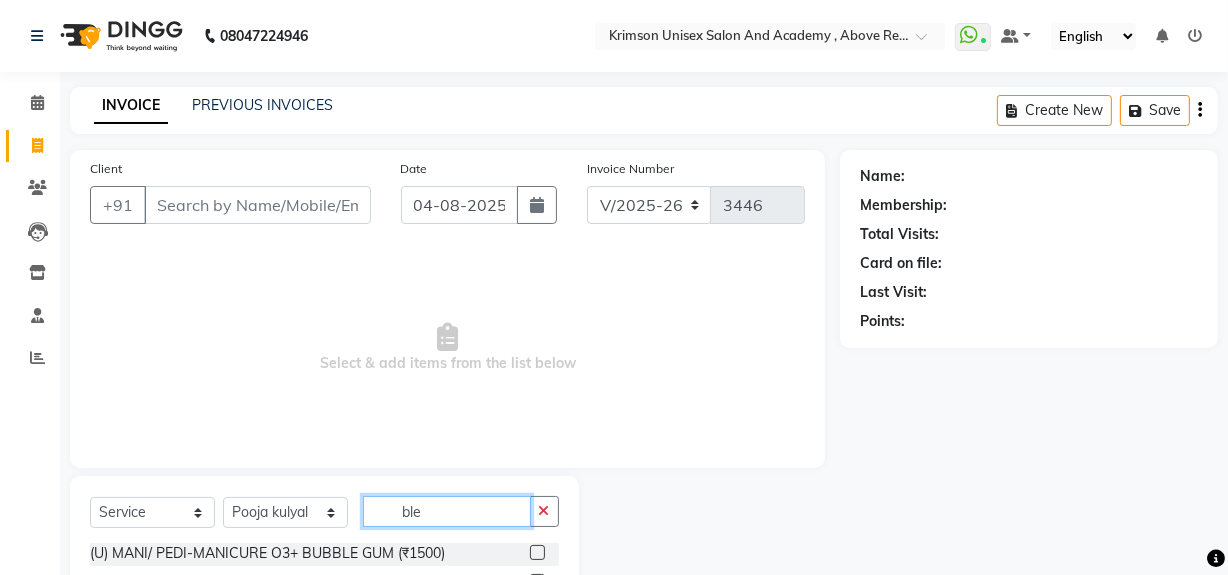 type on "ble" 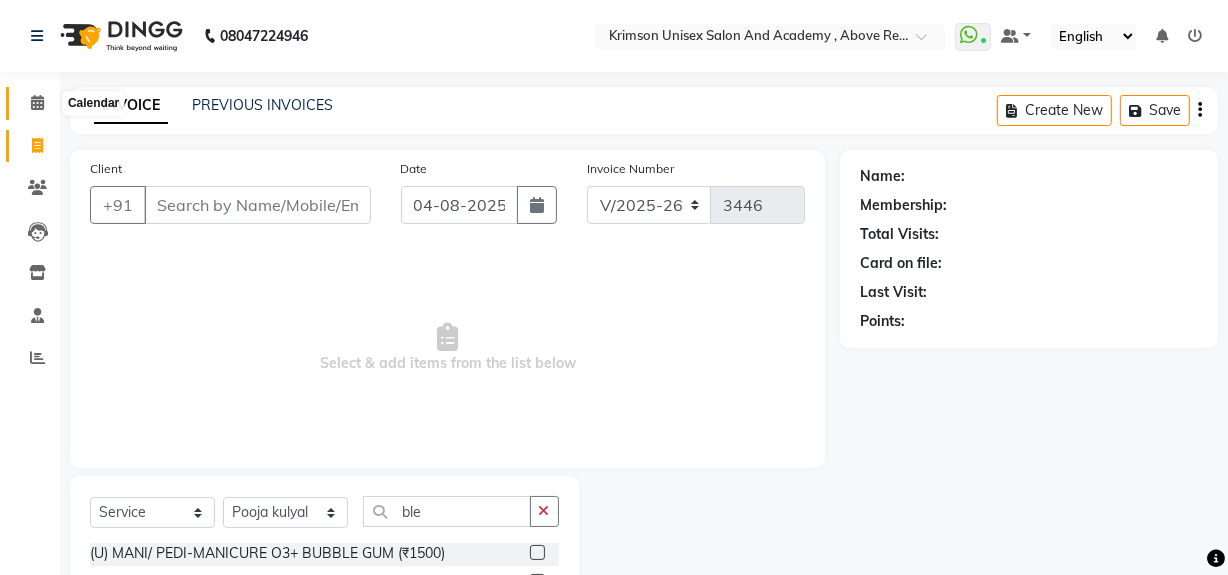 click 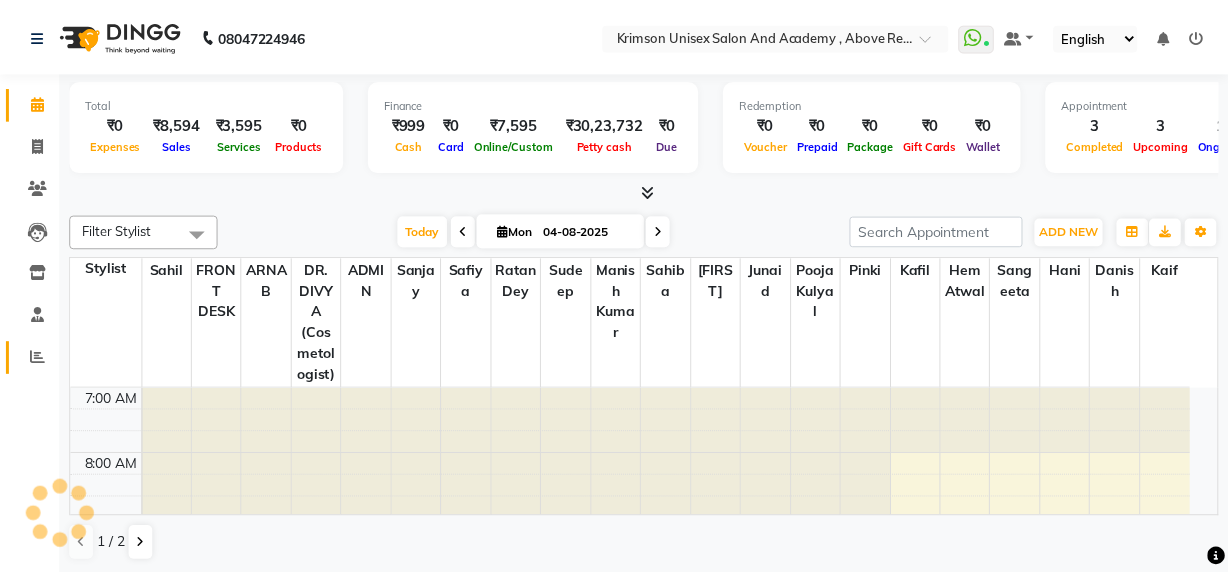 scroll, scrollTop: 396, scrollLeft: 0, axis: vertical 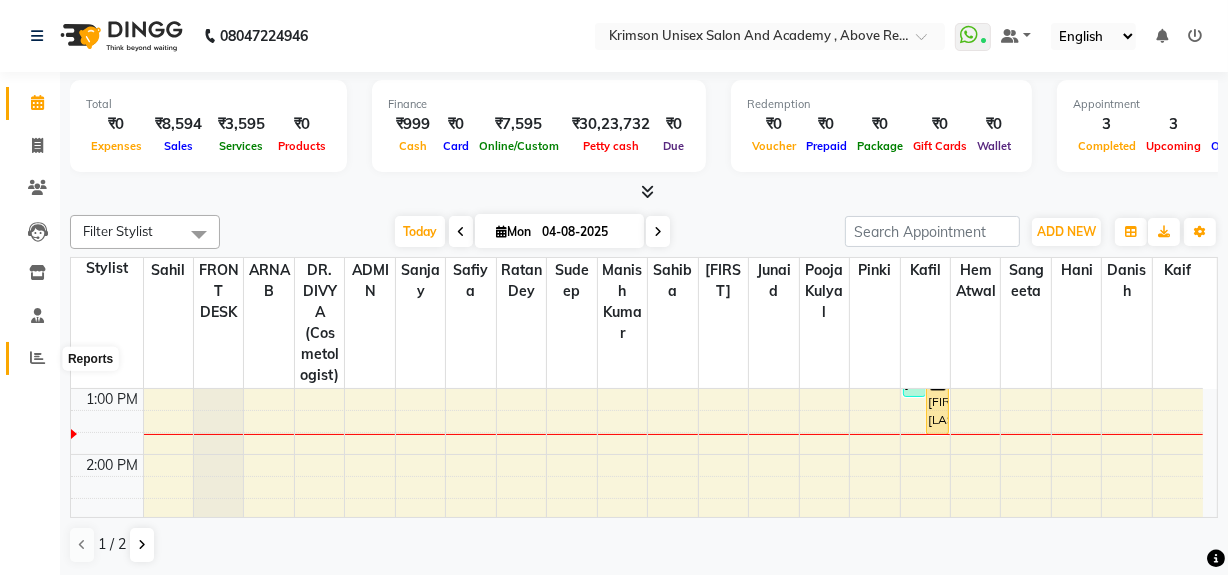 click 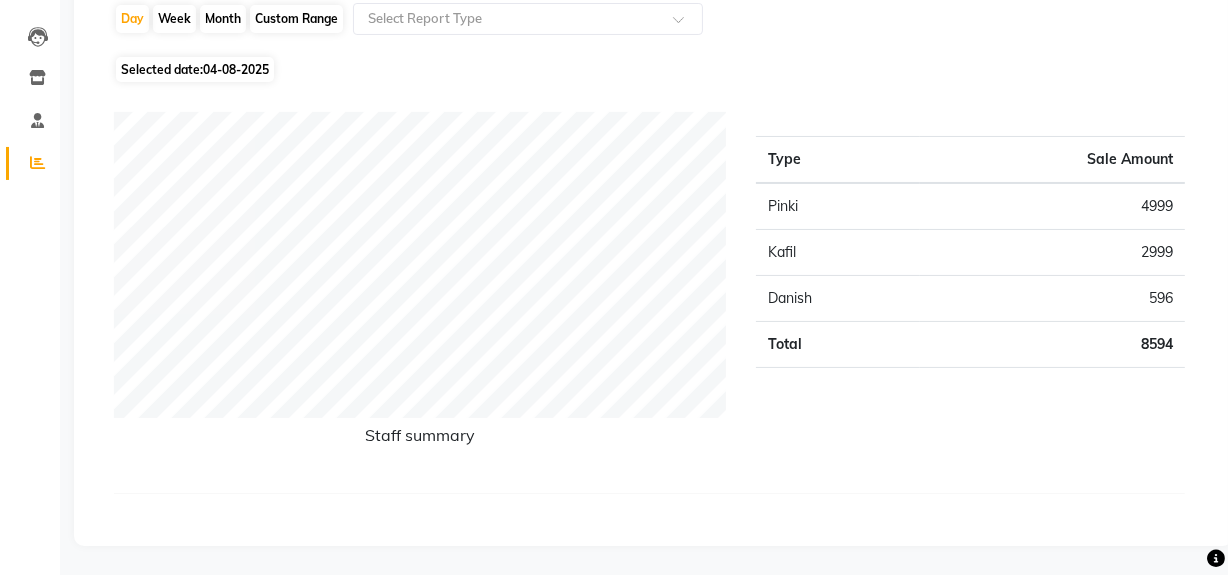 scroll, scrollTop: 0, scrollLeft: 0, axis: both 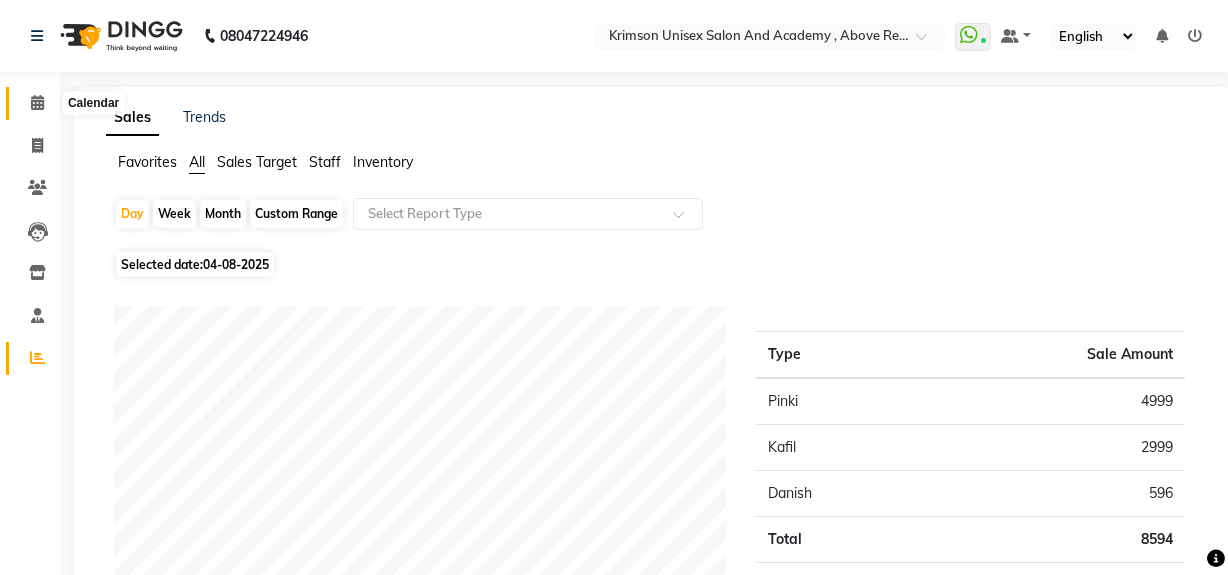 click 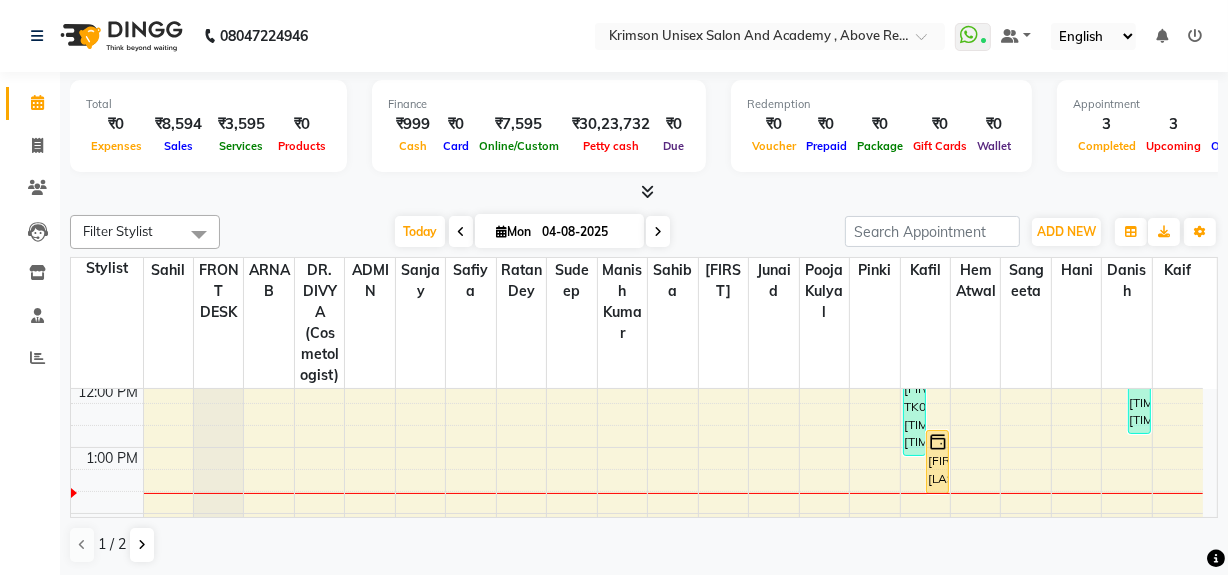 scroll, scrollTop: 337, scrollLeft: 0, axis: vertical 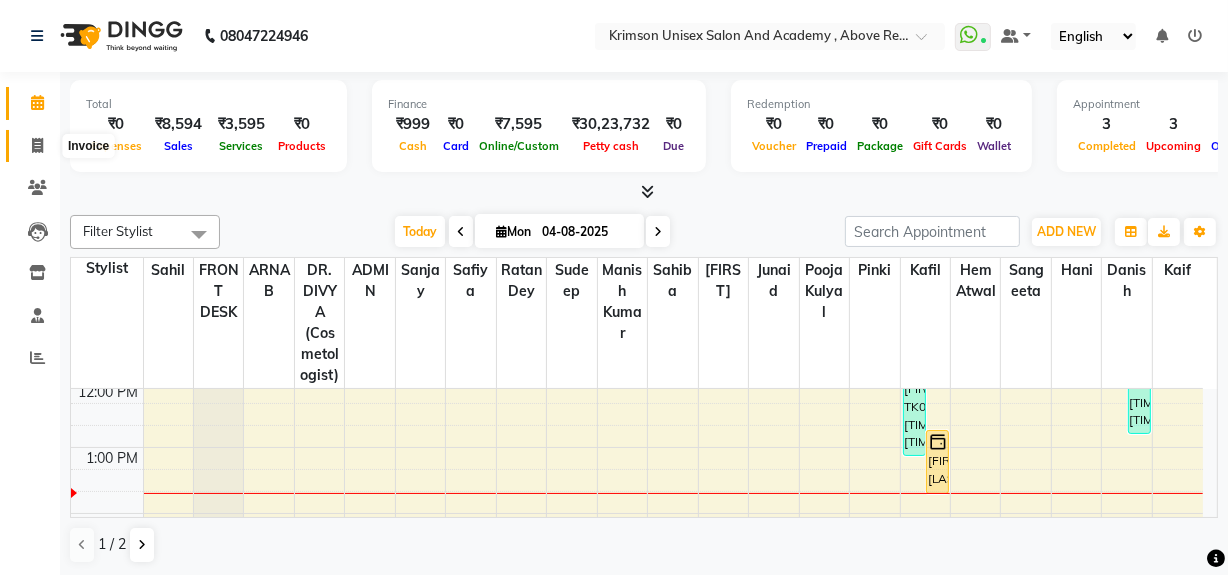 click 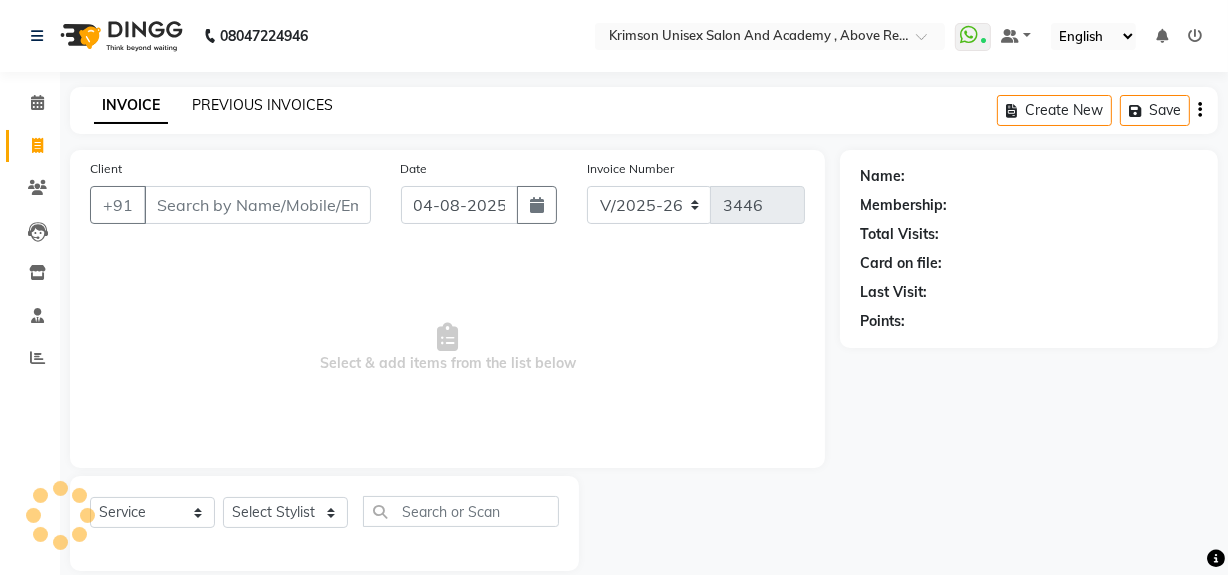 click on "PREVIOUS INVOICES" 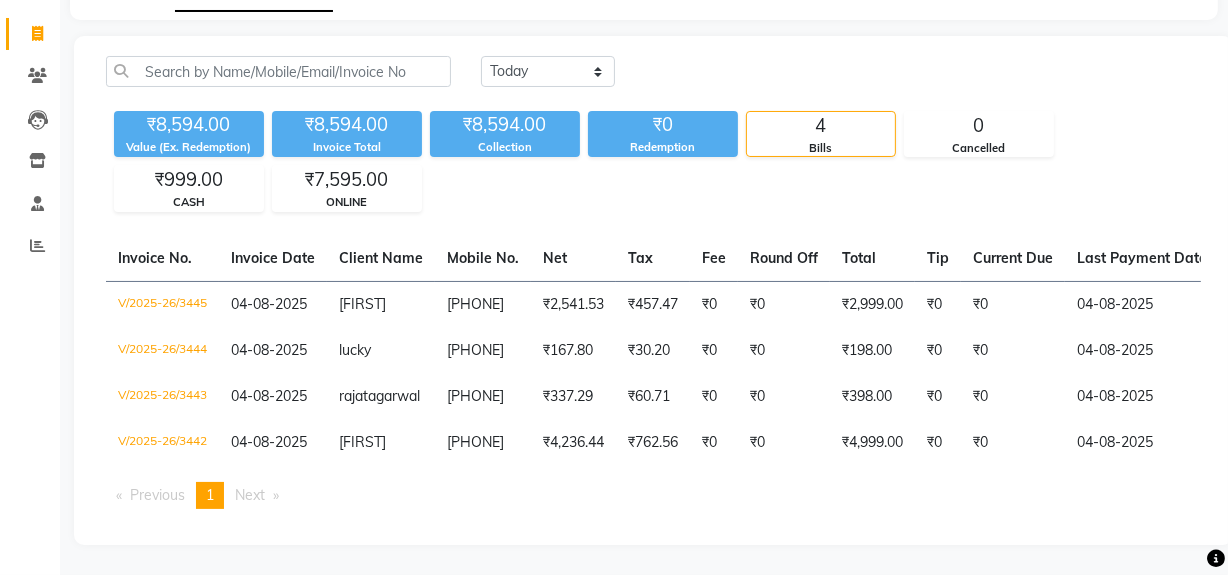 scroll, scrollTop: 0, scrollLeft: 0, axis: both 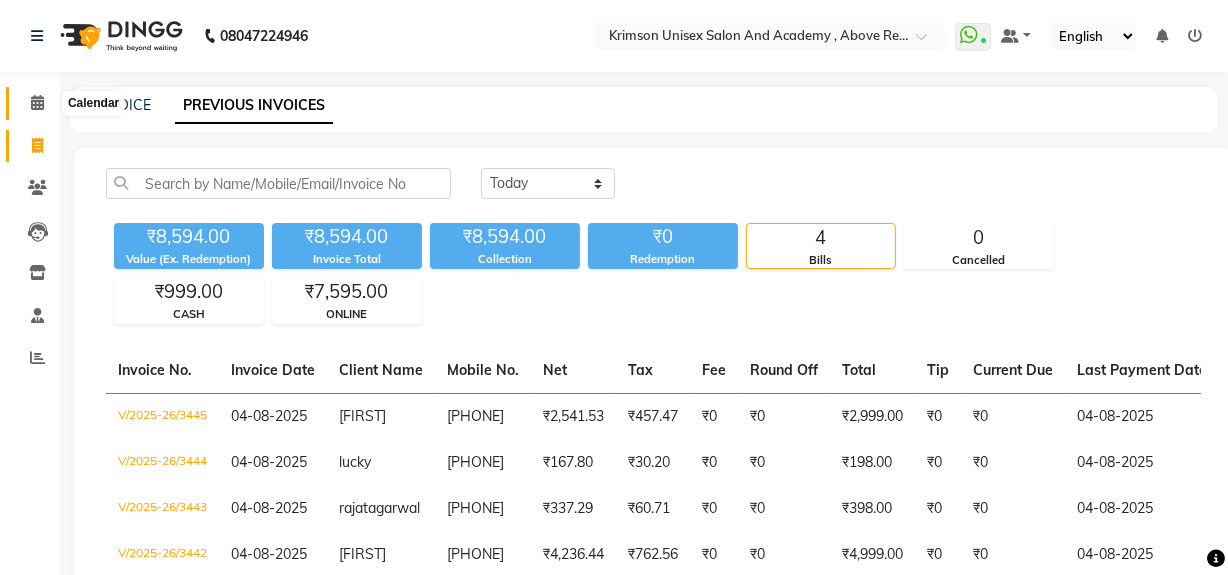 click 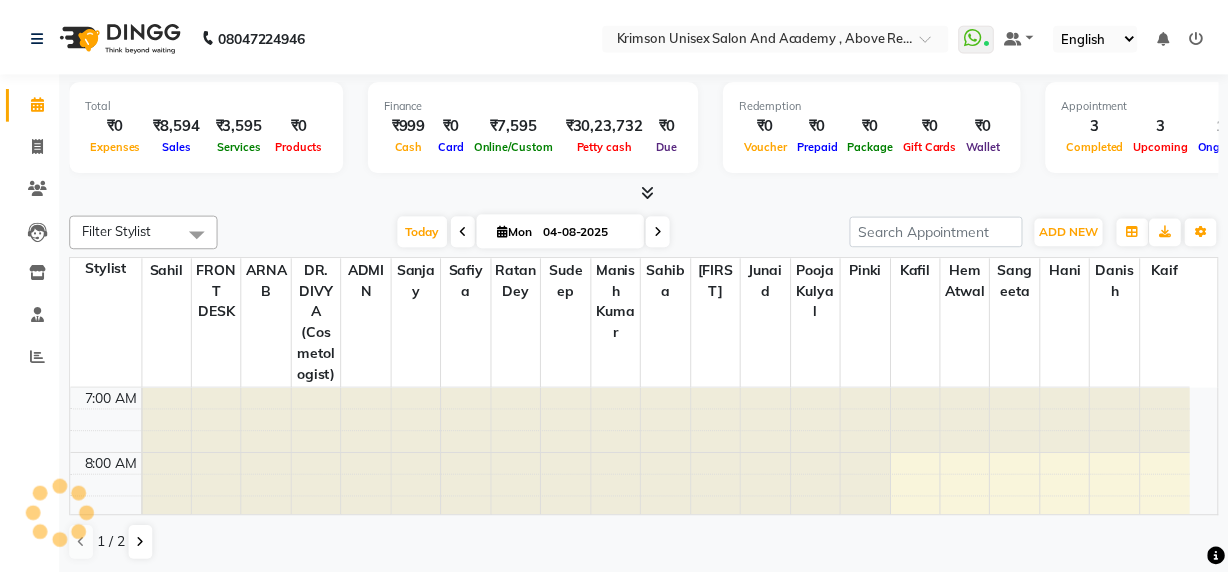 scroll, scrollTop: 396, scrollLeft: 0, axis: vertical 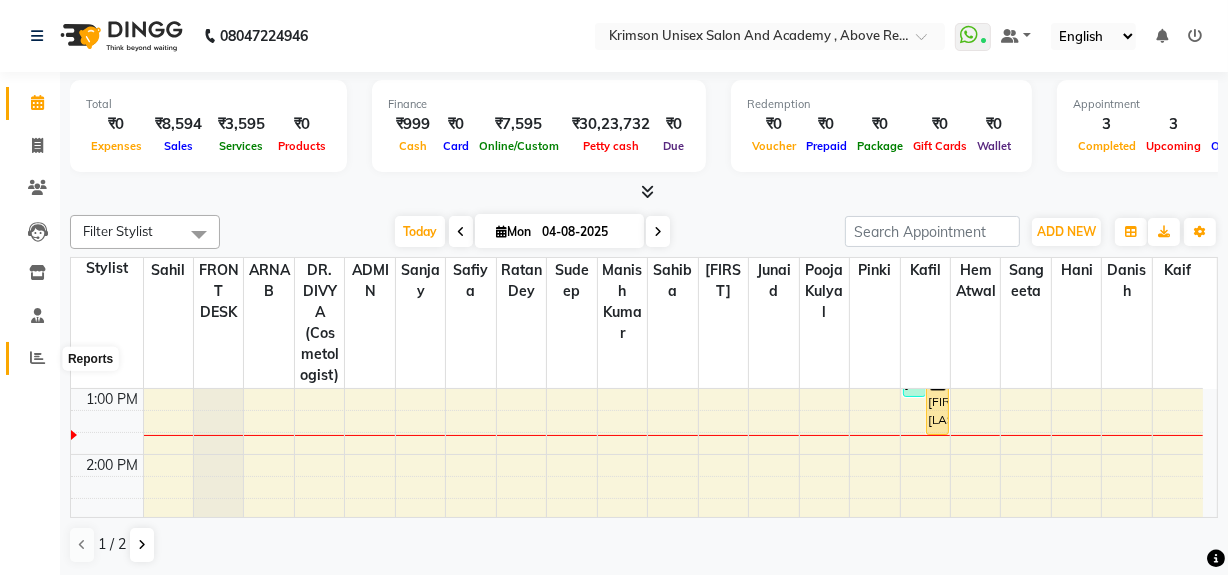 click 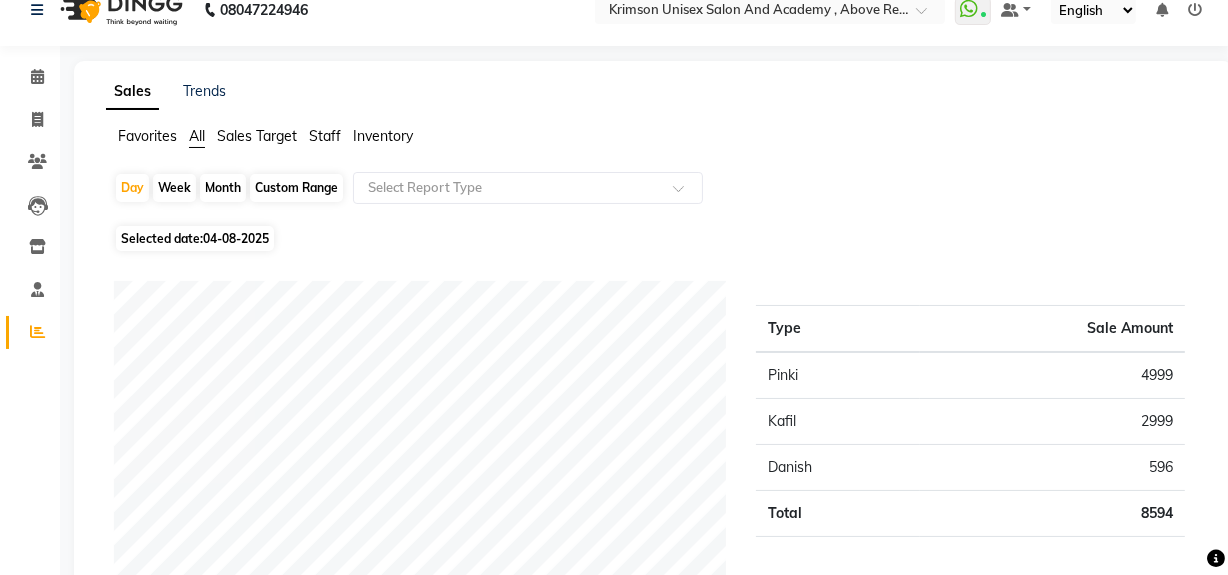 scroll, scrollTop: 0, scrollLeft: 0, axis: both 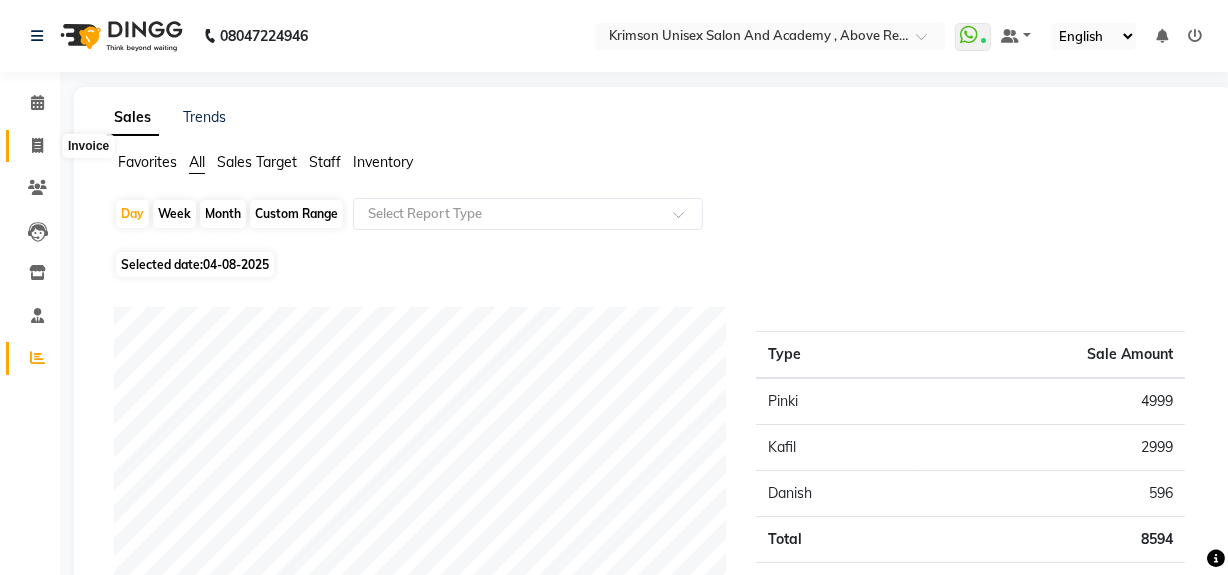 click 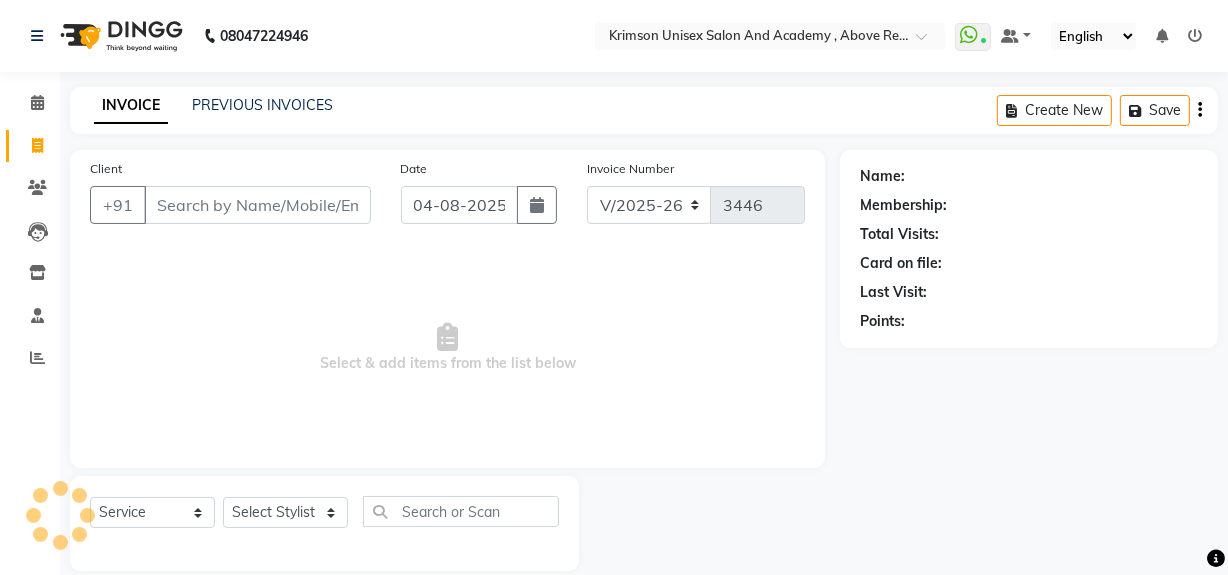 scroll, scrollTop: 26, scrollLeft: 0, axis: vertical 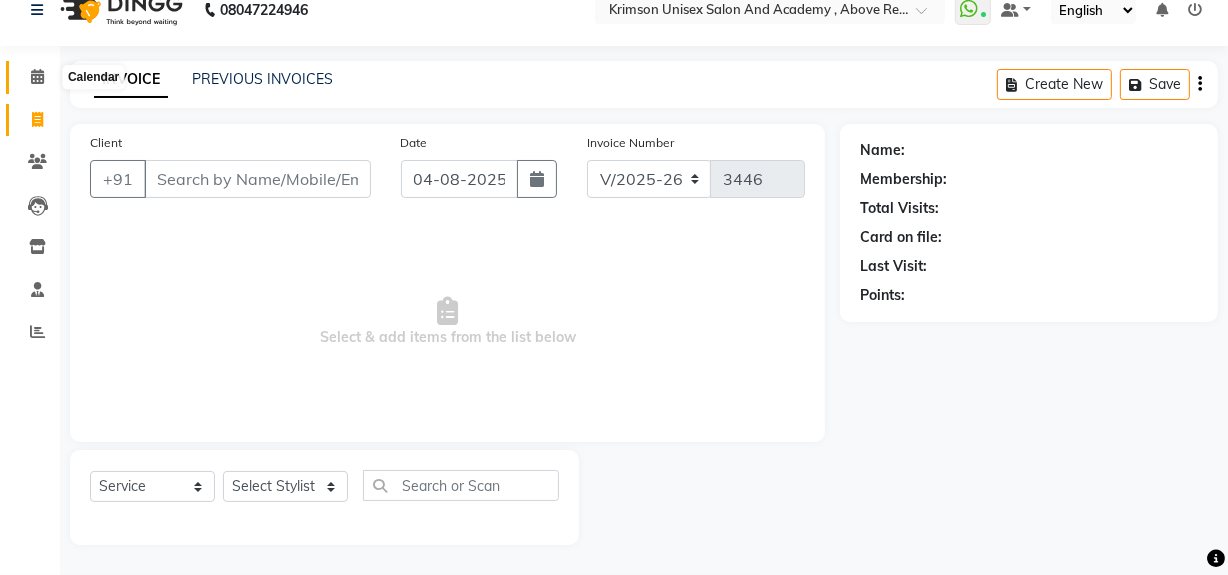 click 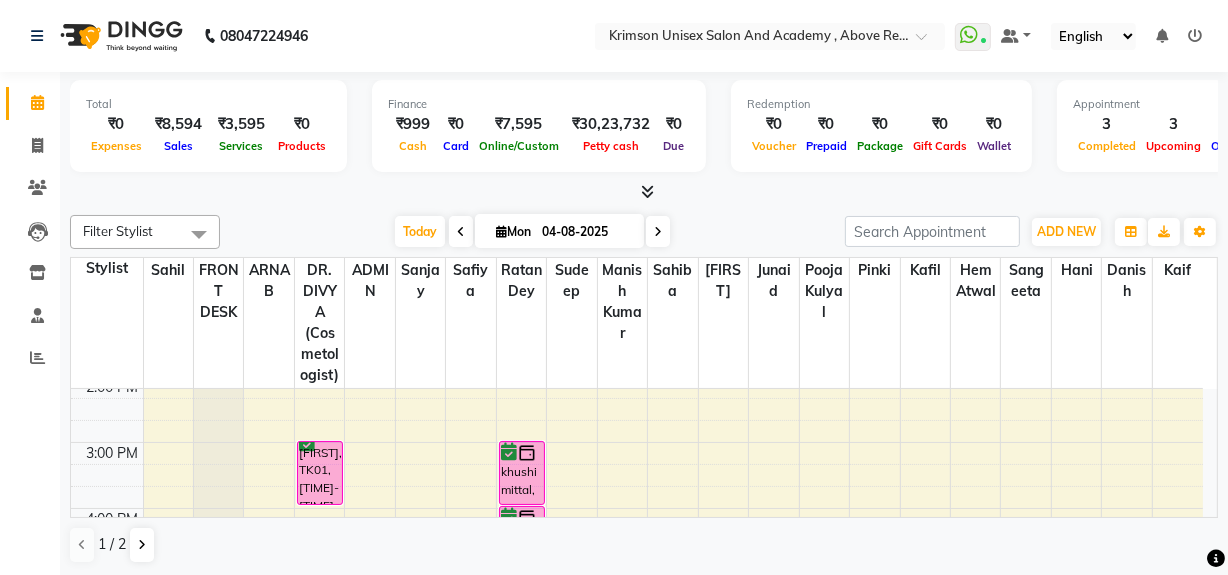 scroll, scrollTop: 475, scrollLeft: 0, axis: vertical 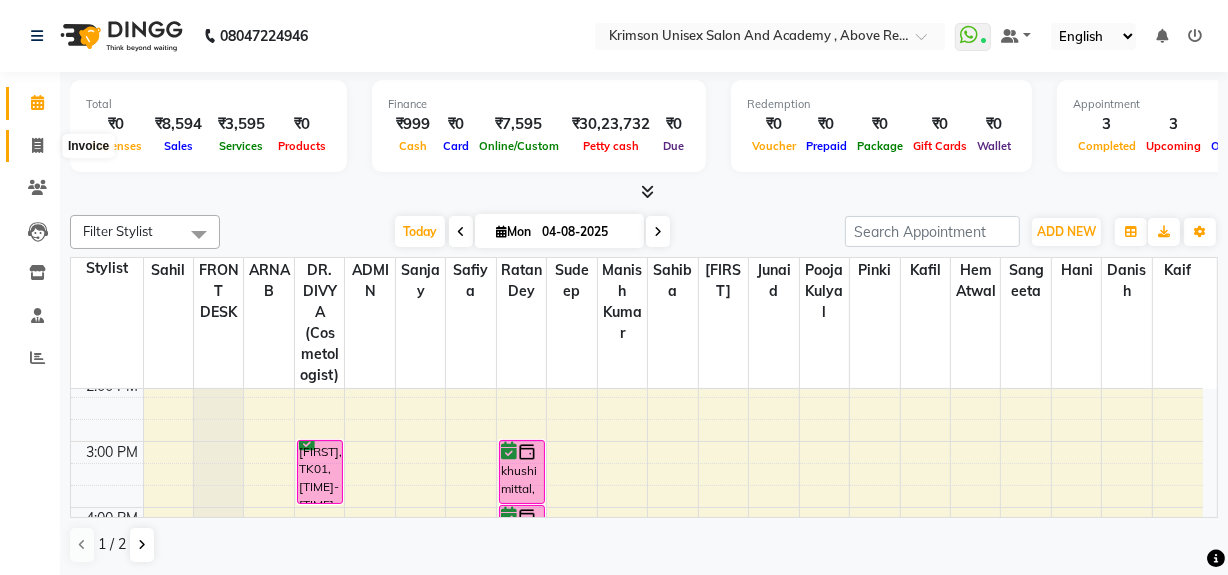 click 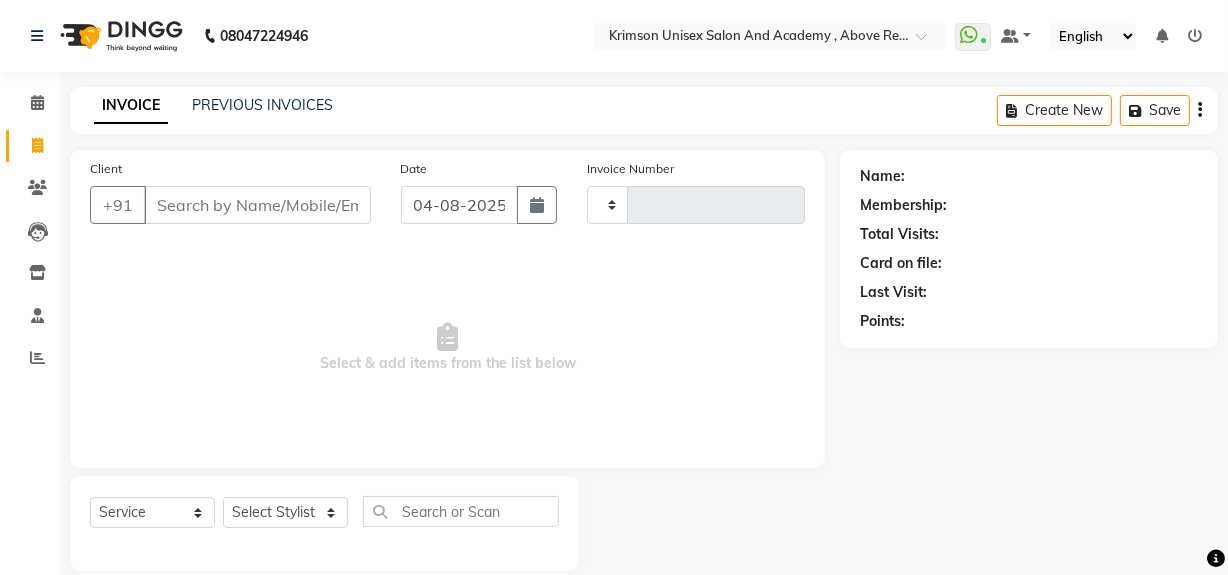 type on "3446" 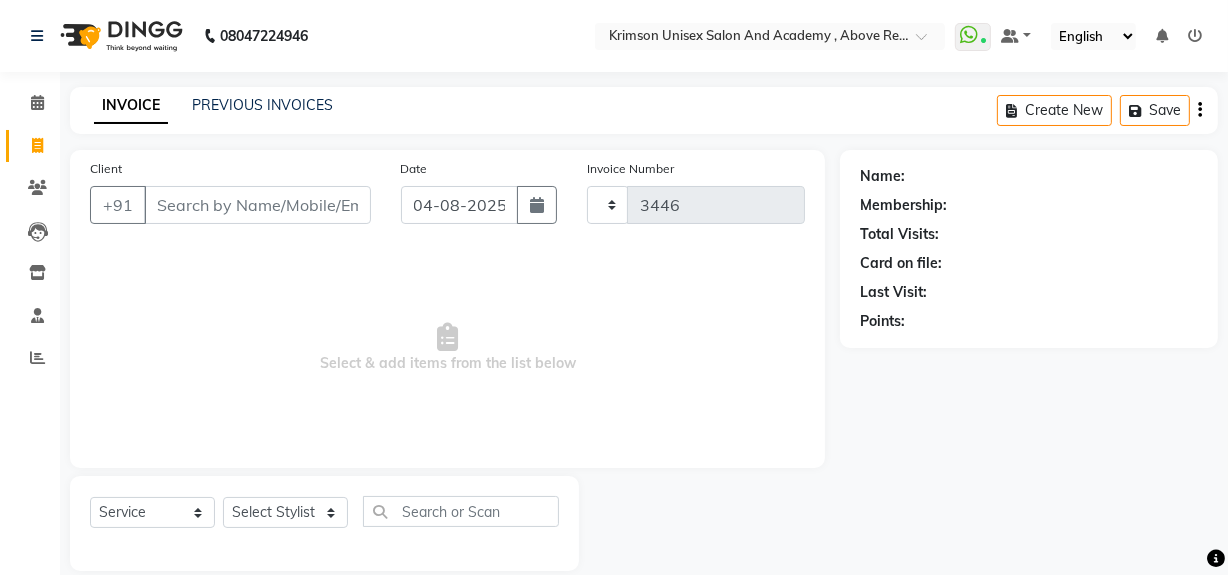 select on "5853" 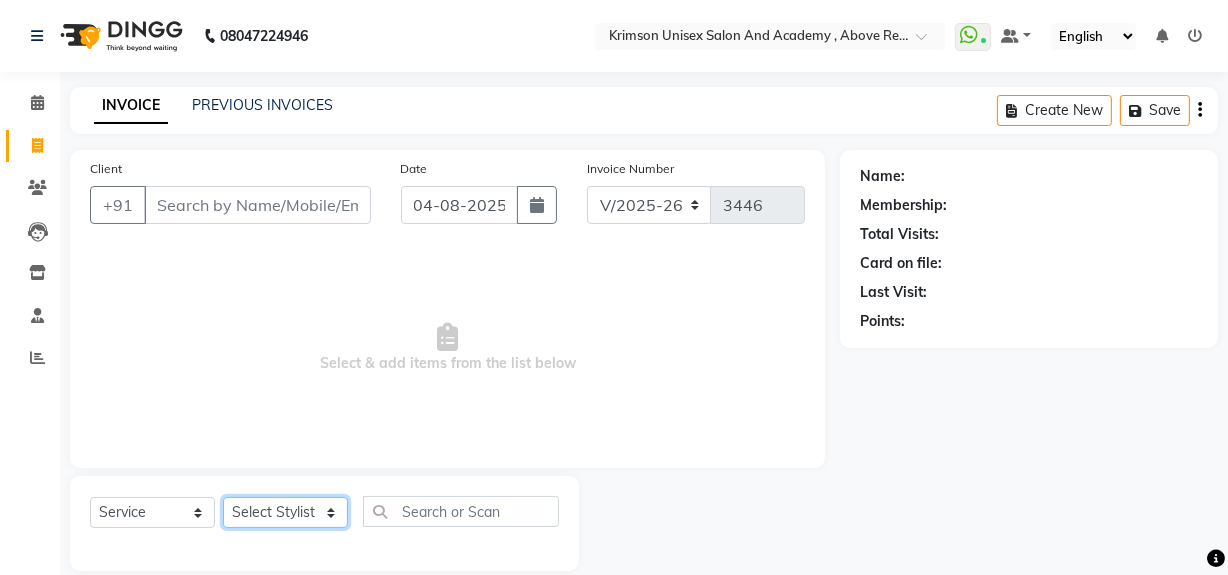 click on "Select Stylist ADMIN ARNAB Babita Danish DR. DIVYA (cosmetologist) FRONT DESK Hani Hem Atwal junaid  Kafil Kaif Manish Kumar Pinki  Pooja kulyal Ratan Dey safiya sahiba Sahil Sangeeta sanjay Sudeep Varsha" 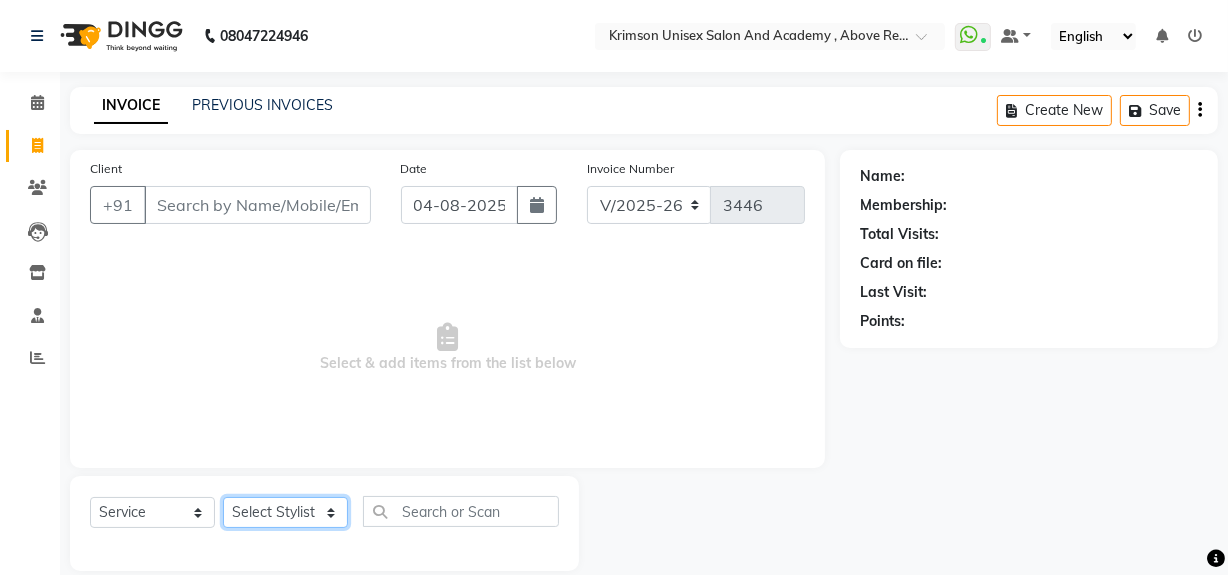 select on "44090" 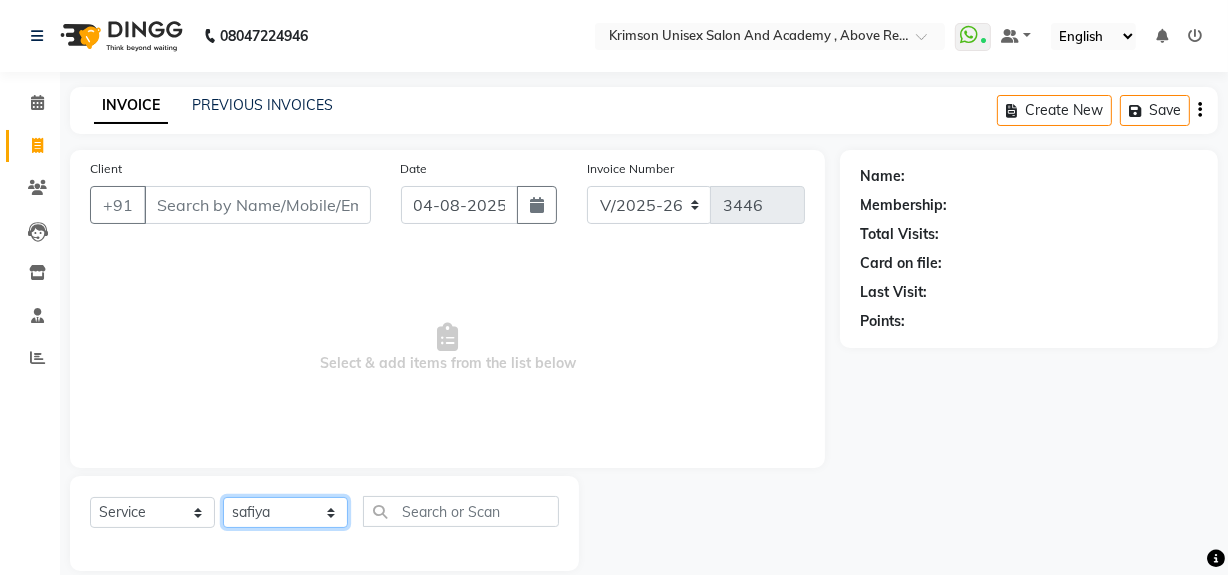 click on "Select Stylist ADMIN ARNAB Babita Danish DR. DIVYA (cosmetologist) FRONT DESK Hani Hem Atwal junaid  Kafil Kaif Manish Kumar Pinki  Pooja kulyal Ratan Dey safiya sahiba Sahil Sangeeta sanjay Sudeep Varsha" 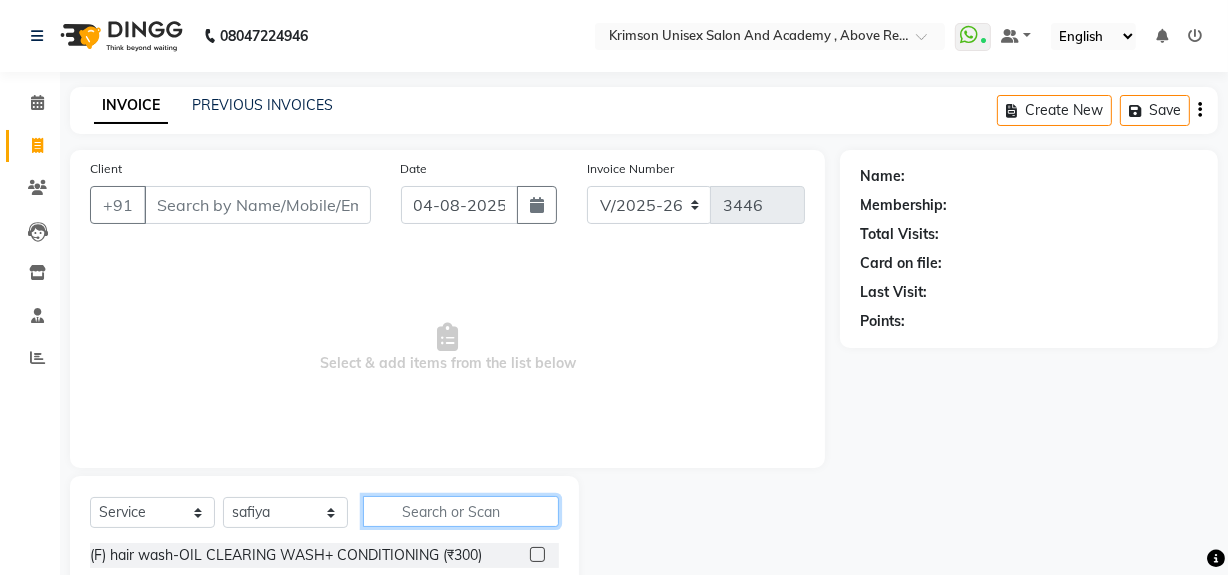 click 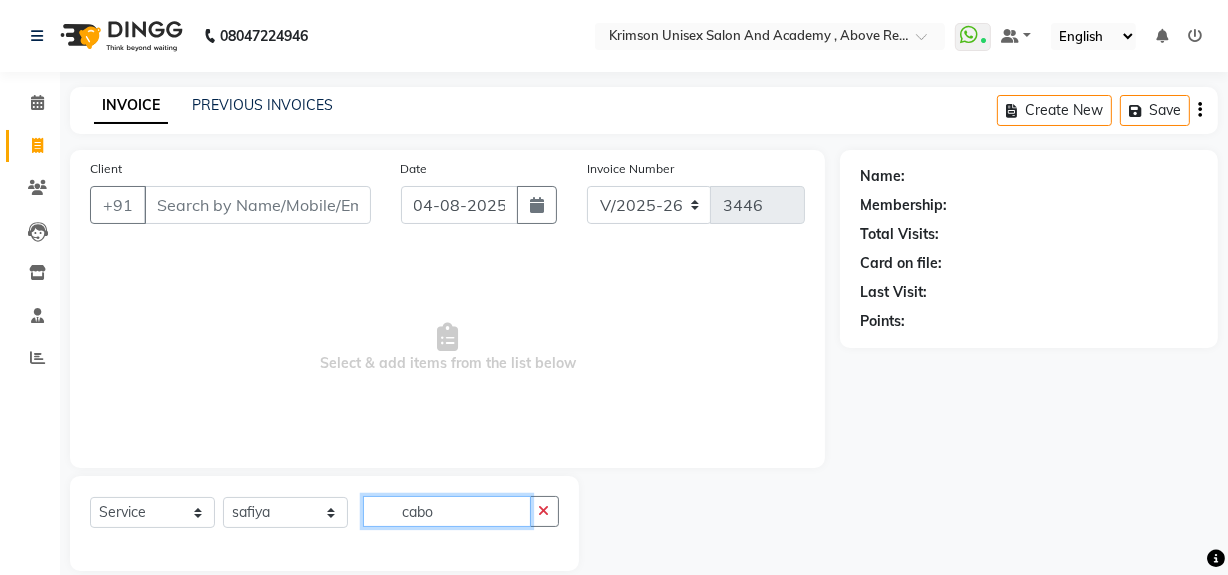 scroll, scrollTop: 26, scrollLeft: 0, axis: vertical 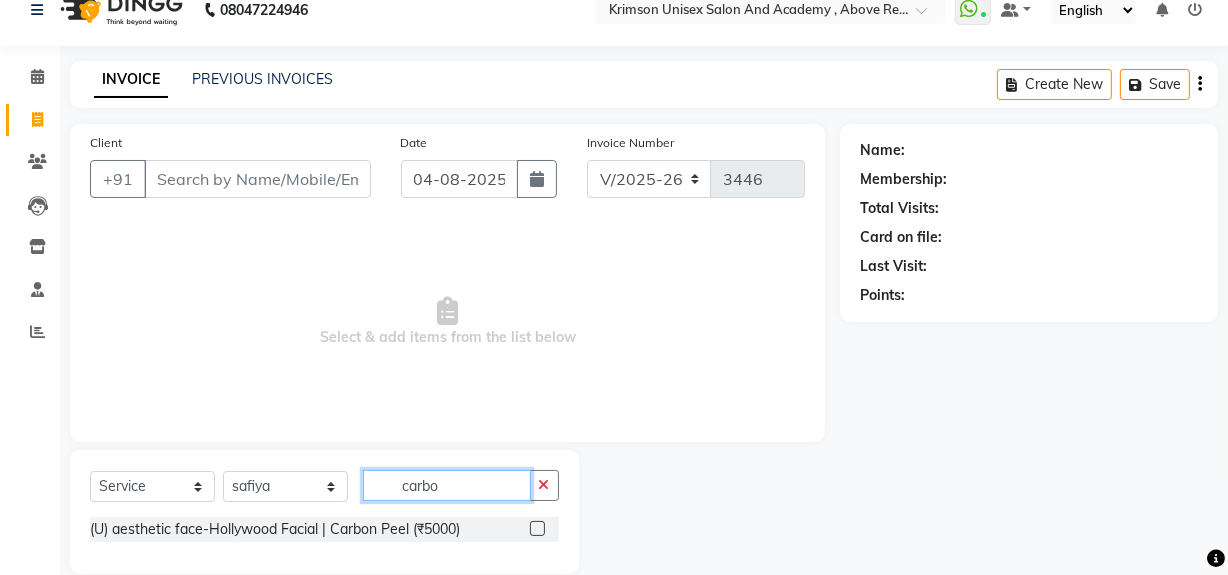 type on "carbo" 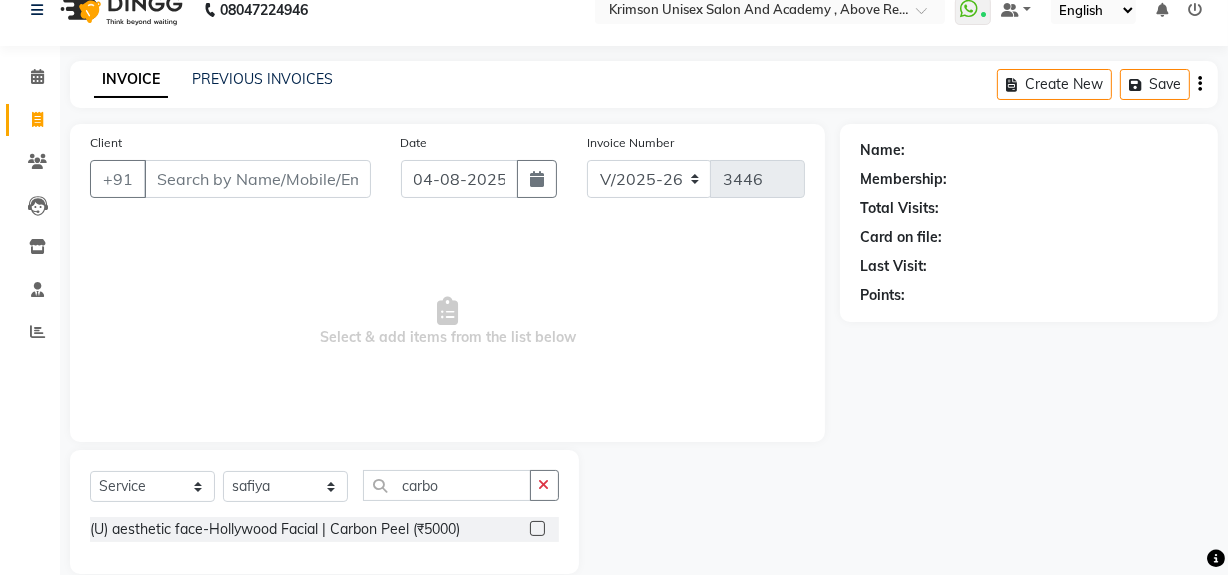 click 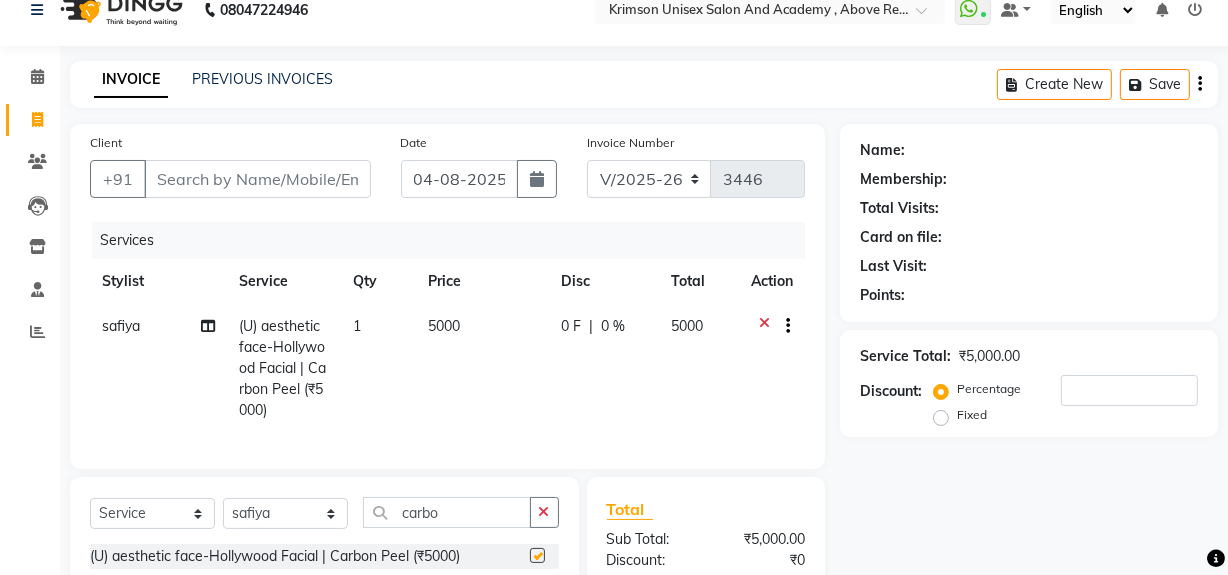 checkbox on "false" 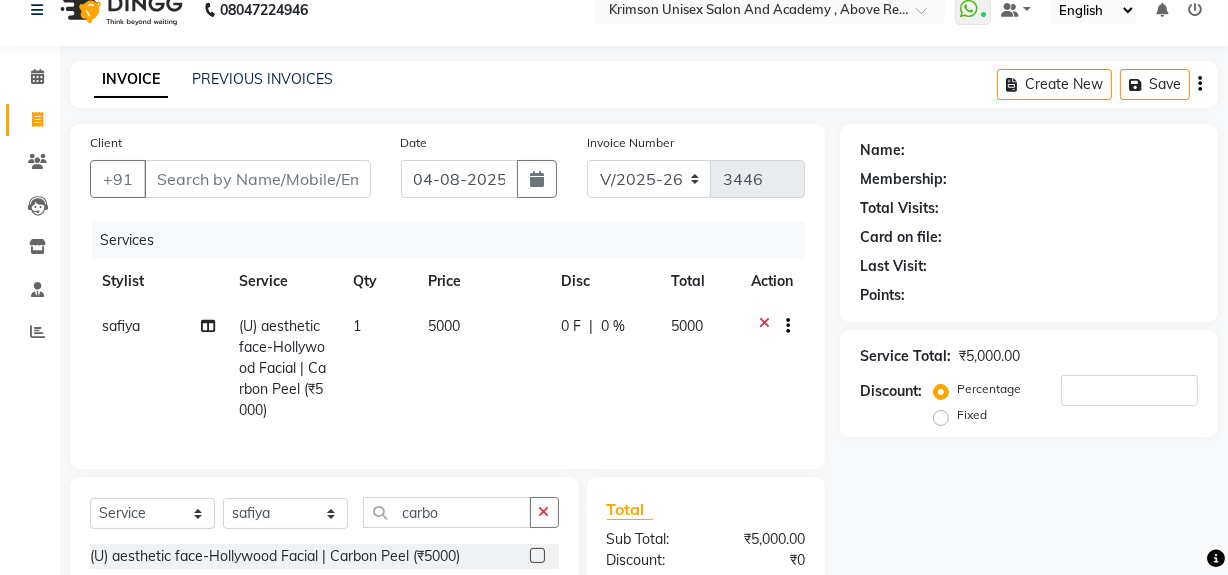 click on "0 %" 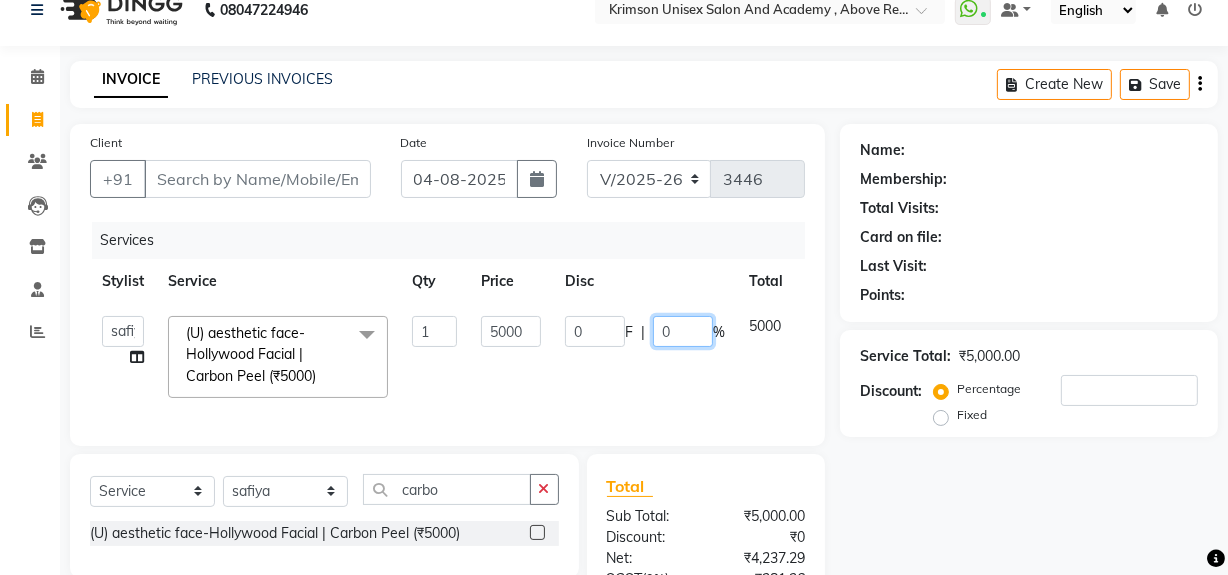 click on "0" 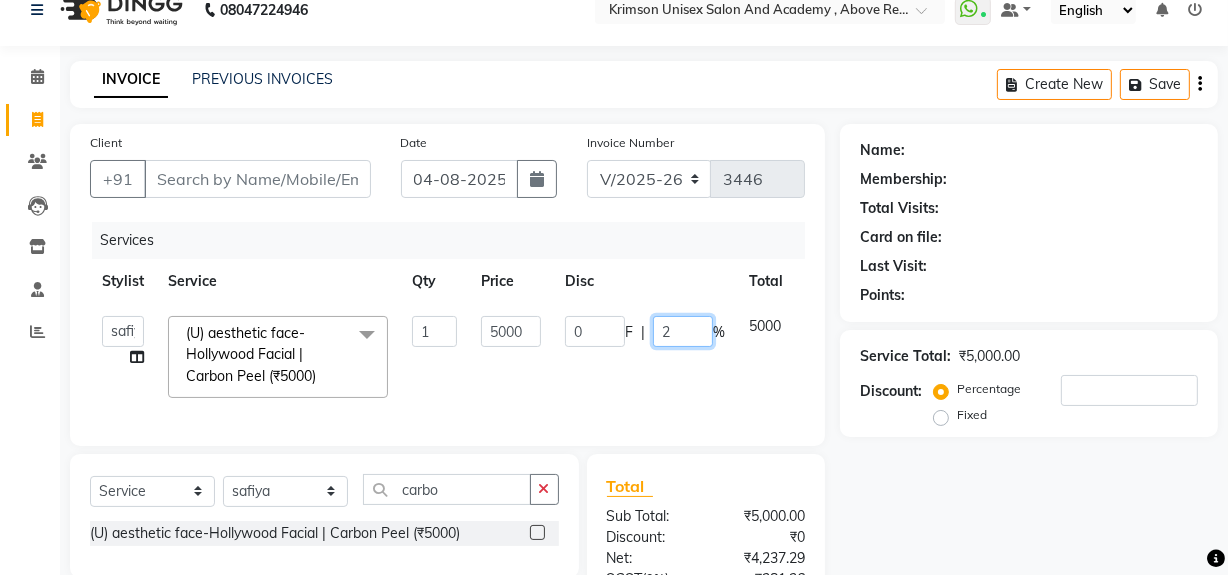 type on "25" 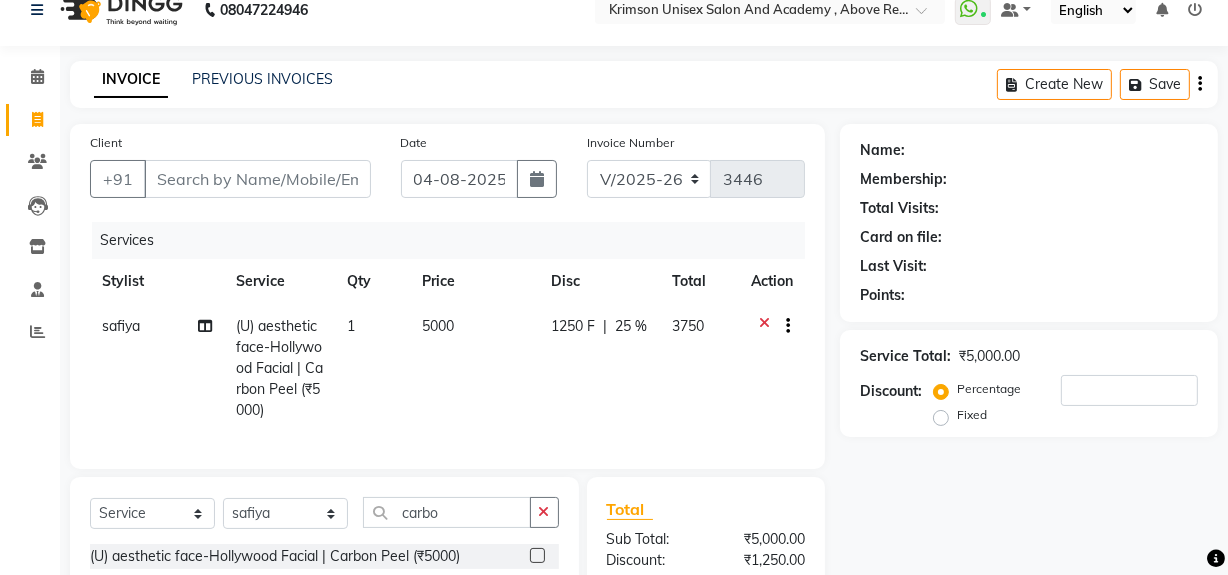 click on "safiya (U) aesthetic face-Hollywood Facial | Carbon Peel (₹5000) 1 5000 1250 F | 25 % 3750" 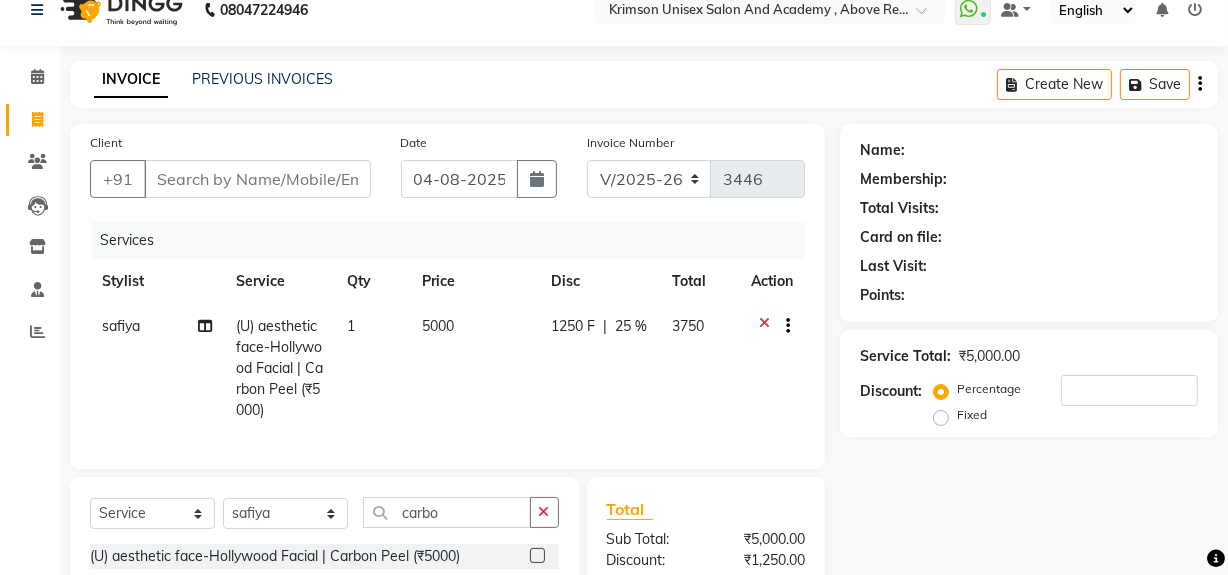 click on "25 %" 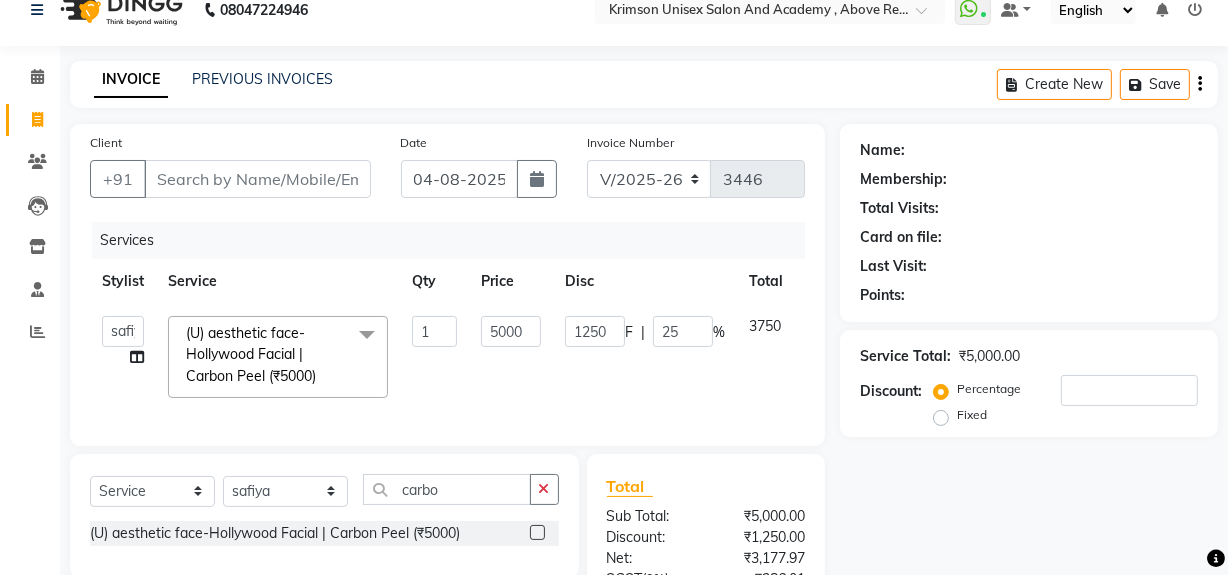 click on "1250 F | 25 %" 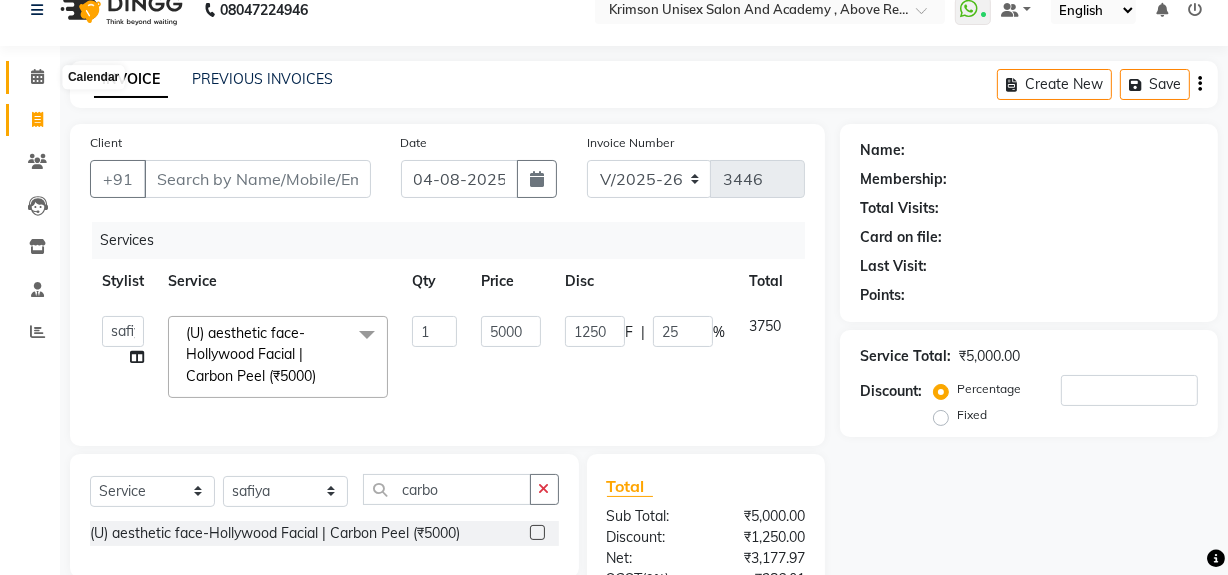 click 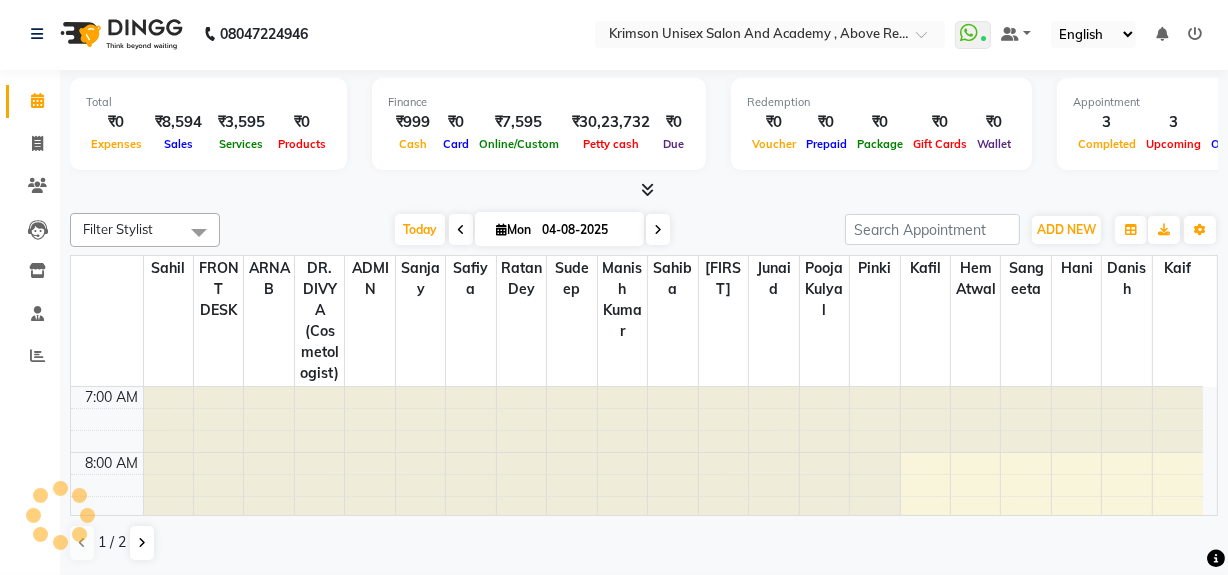 scroll, scrollTop: 0, scrollLeft: 0, axis: both 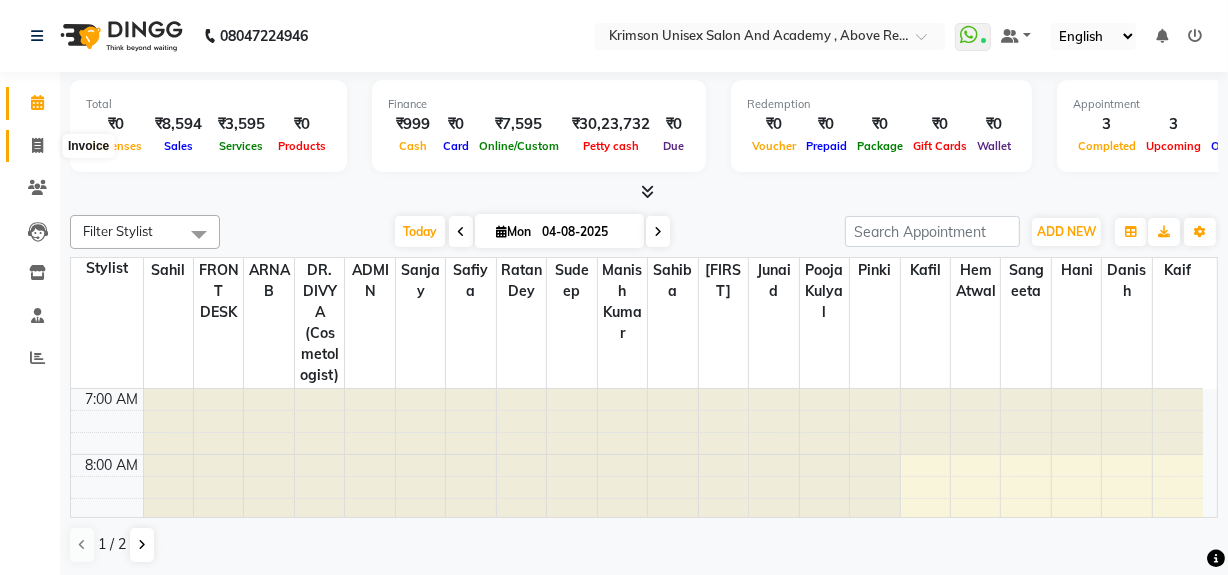 click 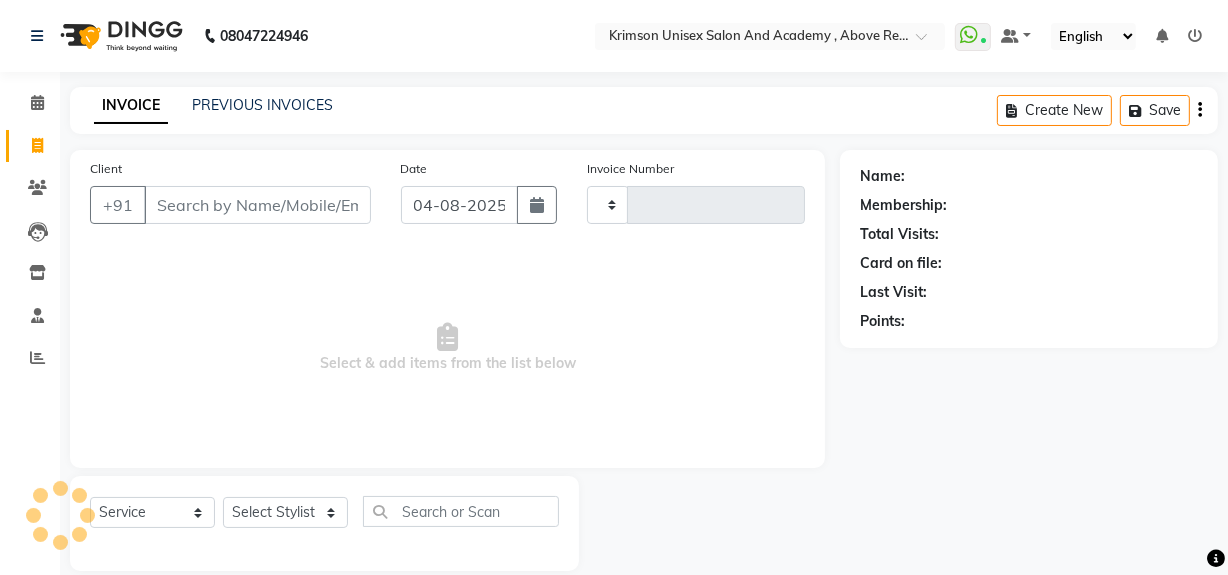 type on "3446" 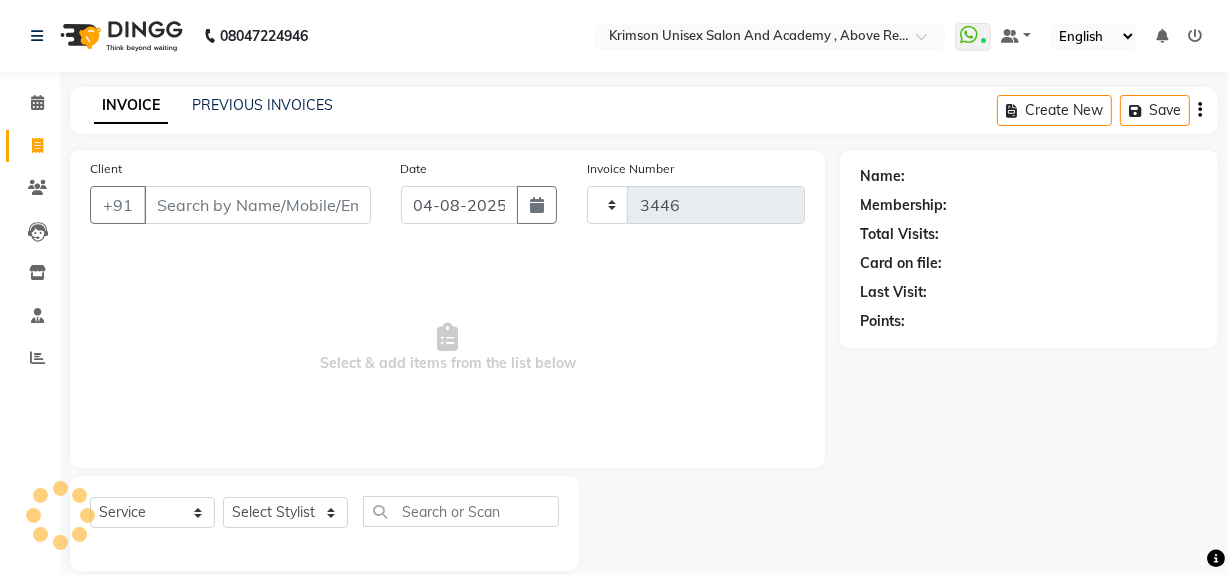 select on "5853" 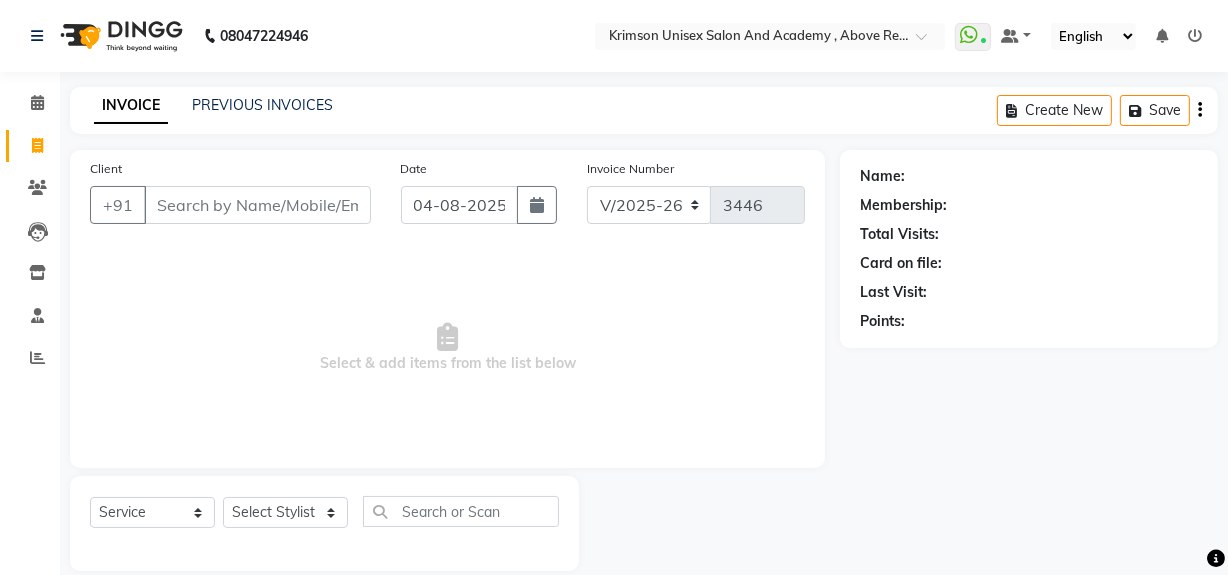 click on "Client" at bounding box center (257, 205) 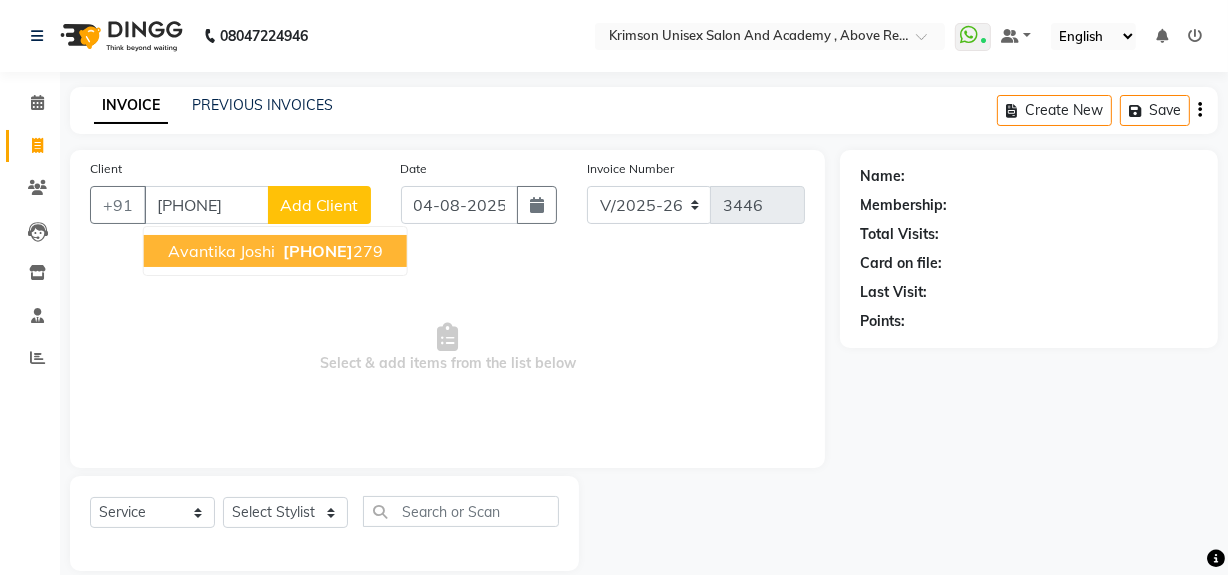 click on "Avantika  Joshi" at bounding box center (221, 251) 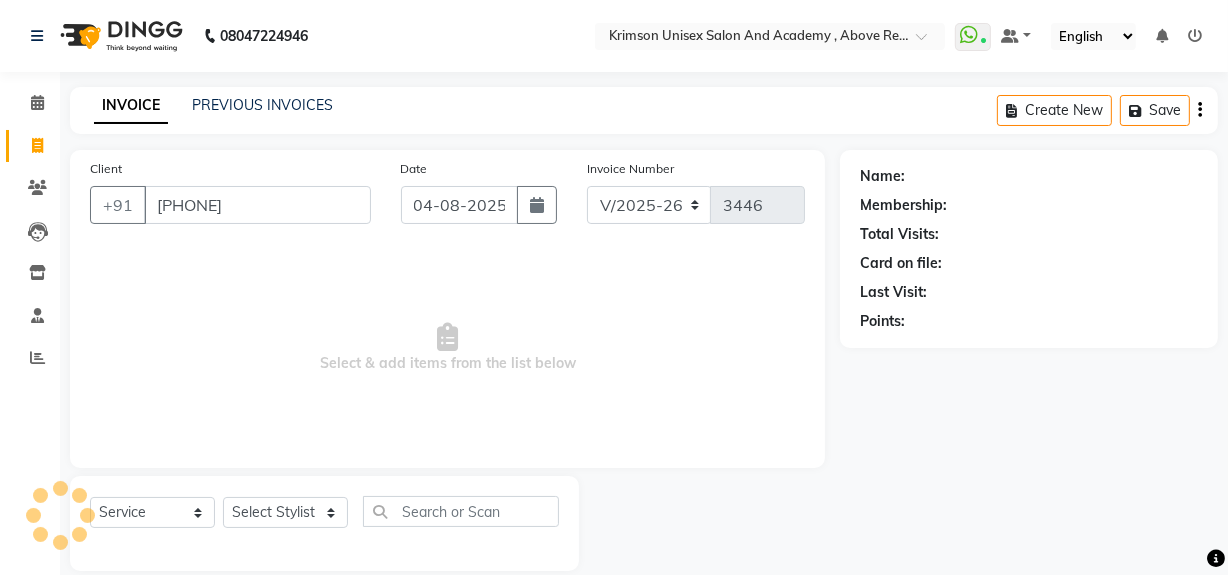 type on "[PHONE]" 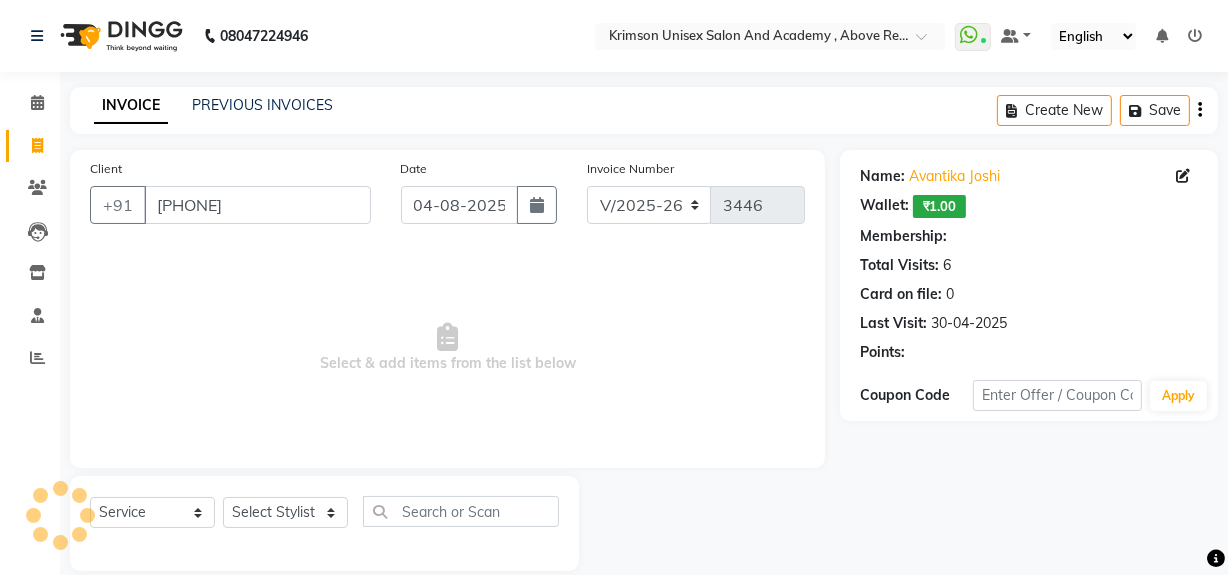 select on "1: Object" 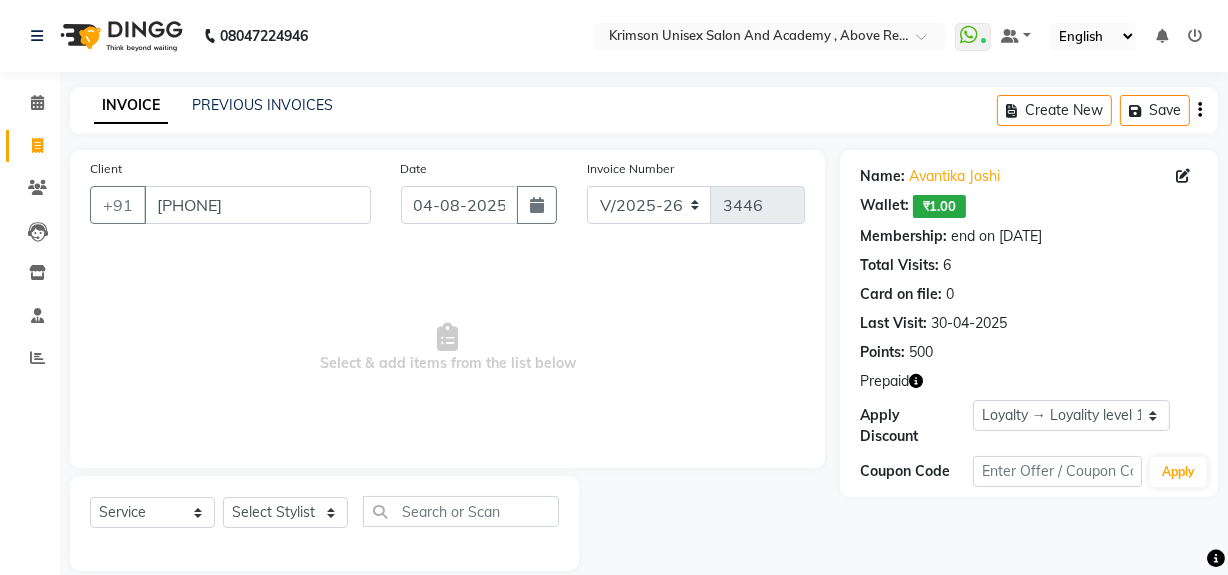 click 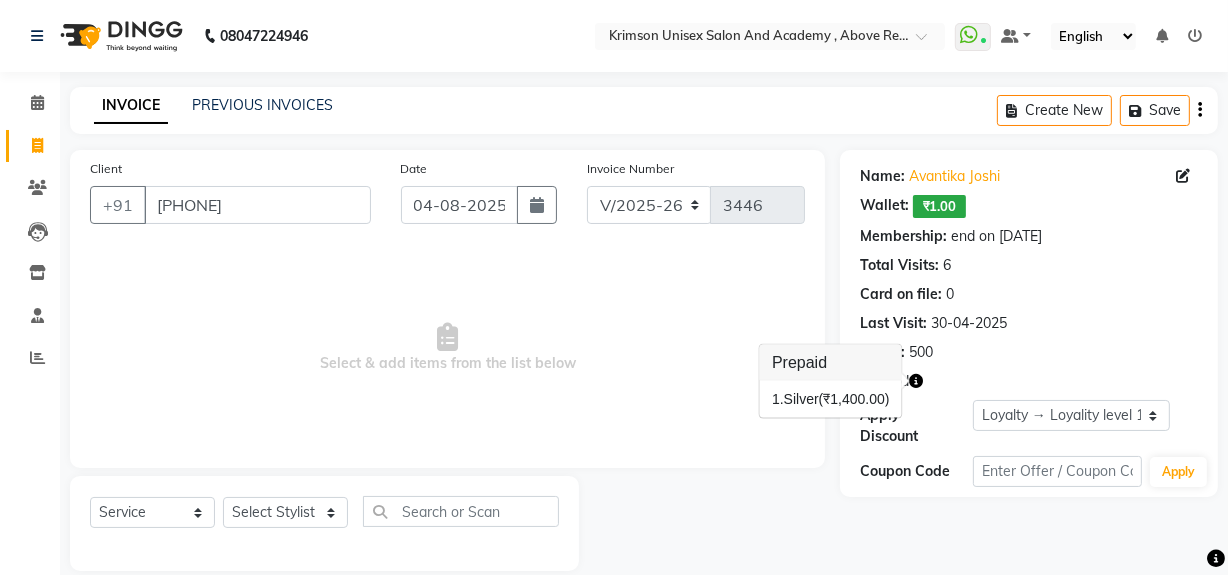 click on "Select & add items from the list below" at bounding box center (447, 348) 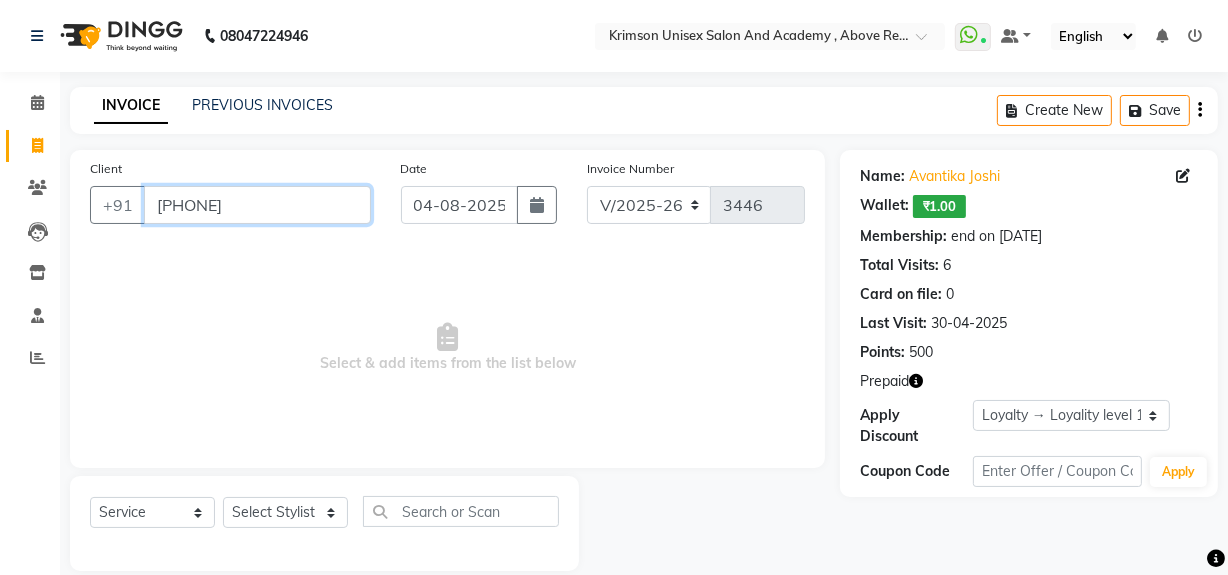 drag, startPoint x: 153, startPoint y: 201, endPoint x: 311, endPoint y: 200, distance: 158.00316 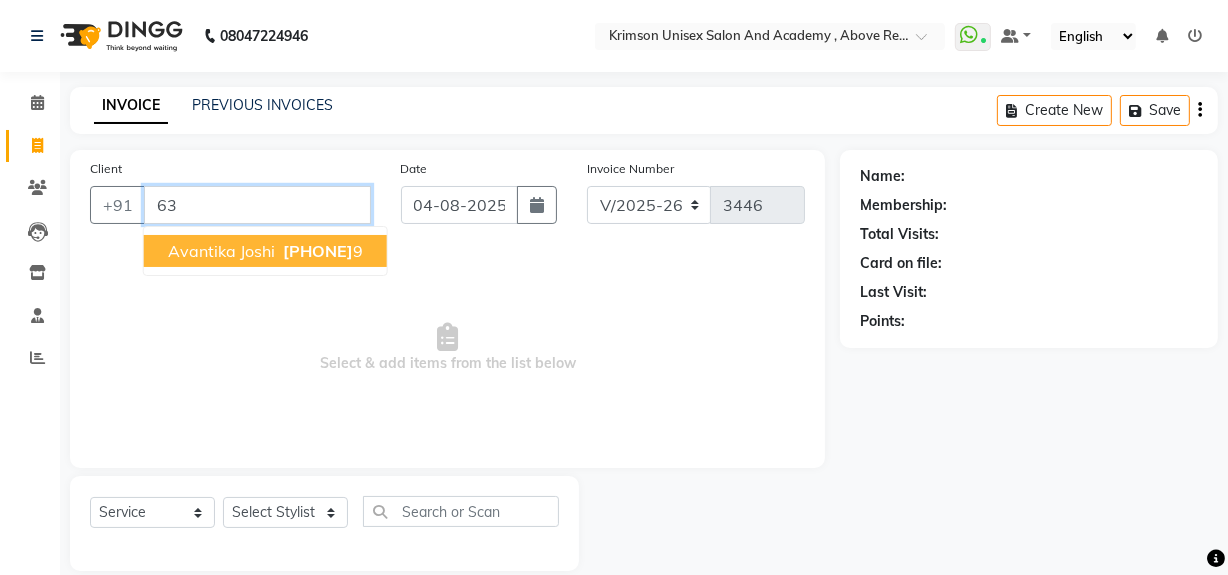 type on "6" 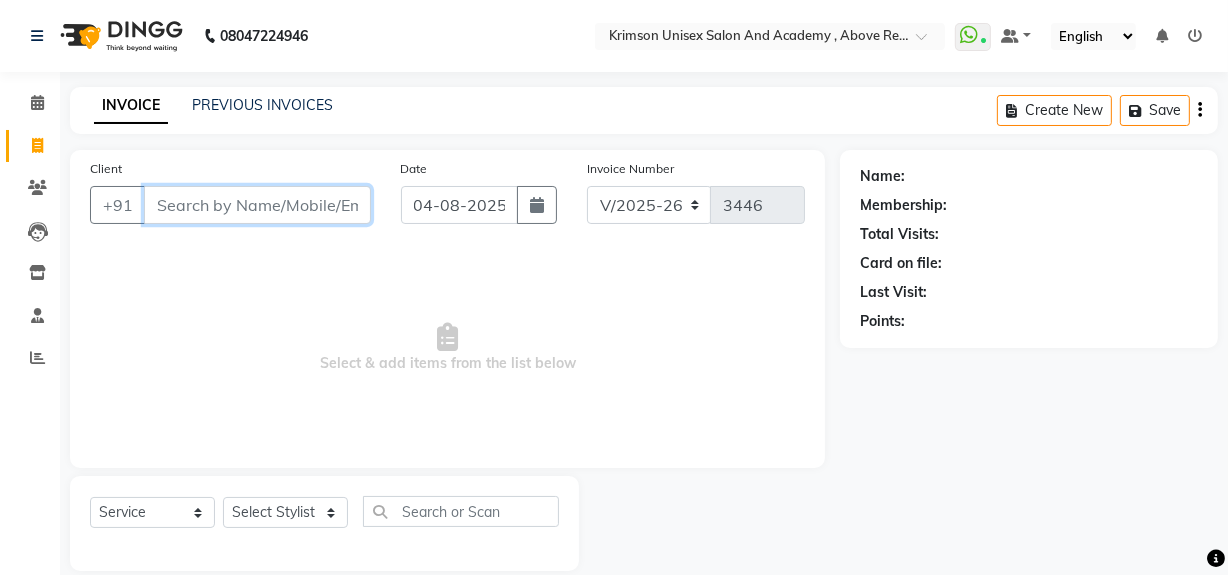 click on "Client" at bounding box center (257, 205) 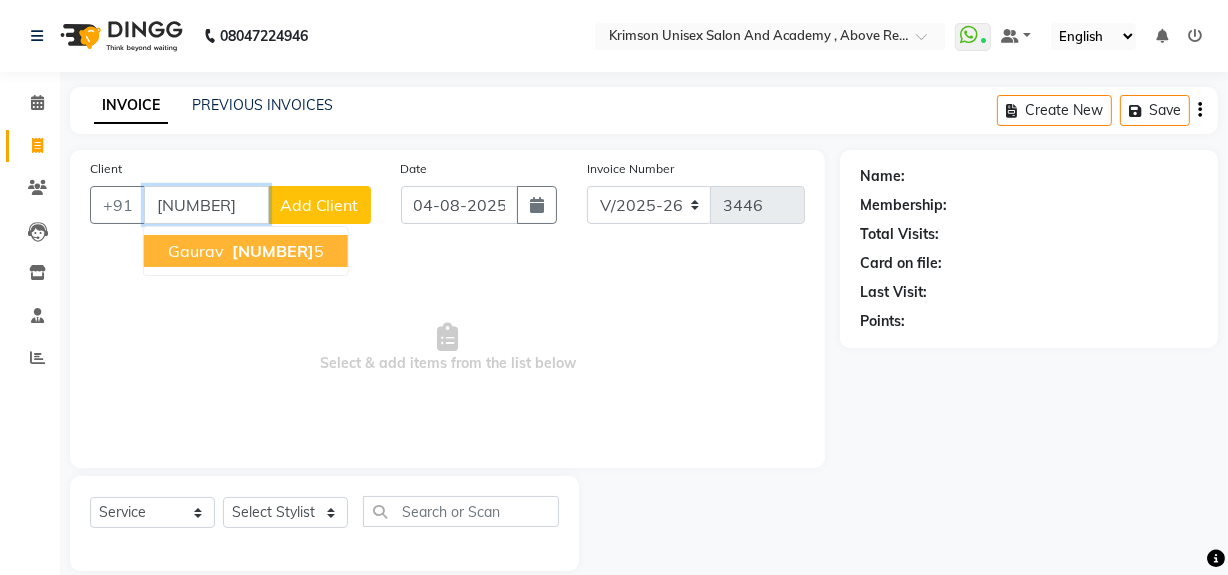 click on "962725848" at bounding box center (273, 251) 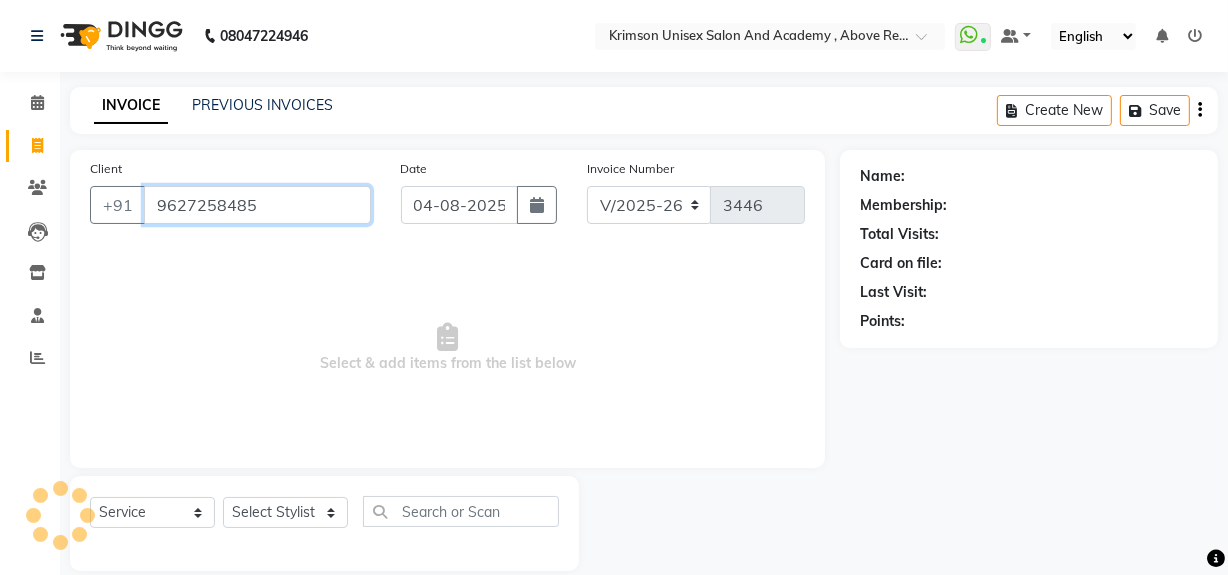 type on "9627258485" 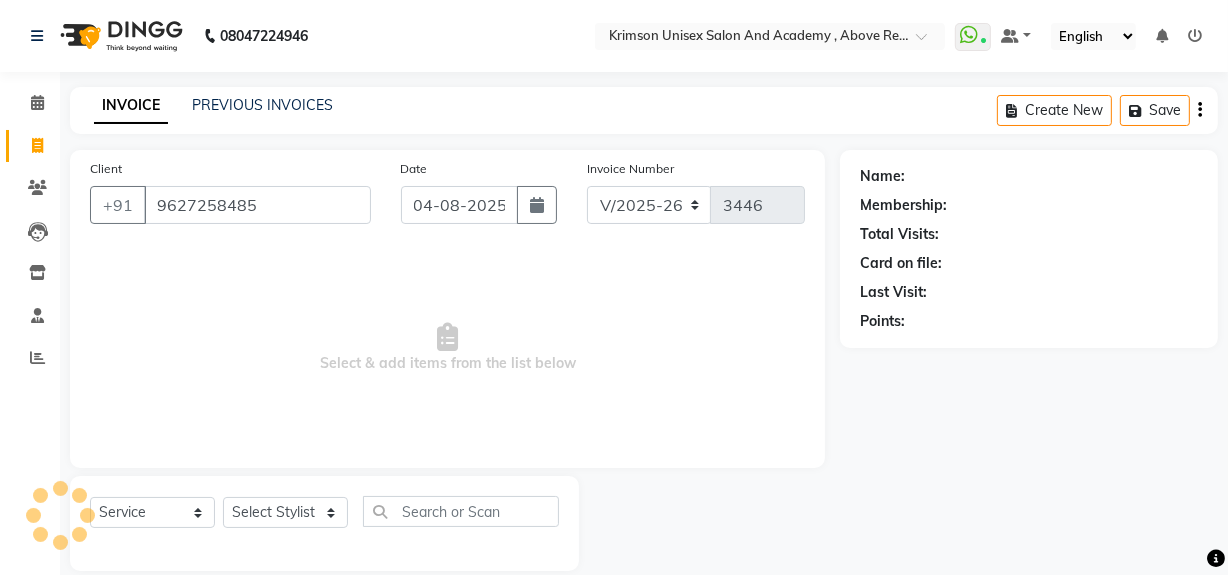 select on "1: Object" 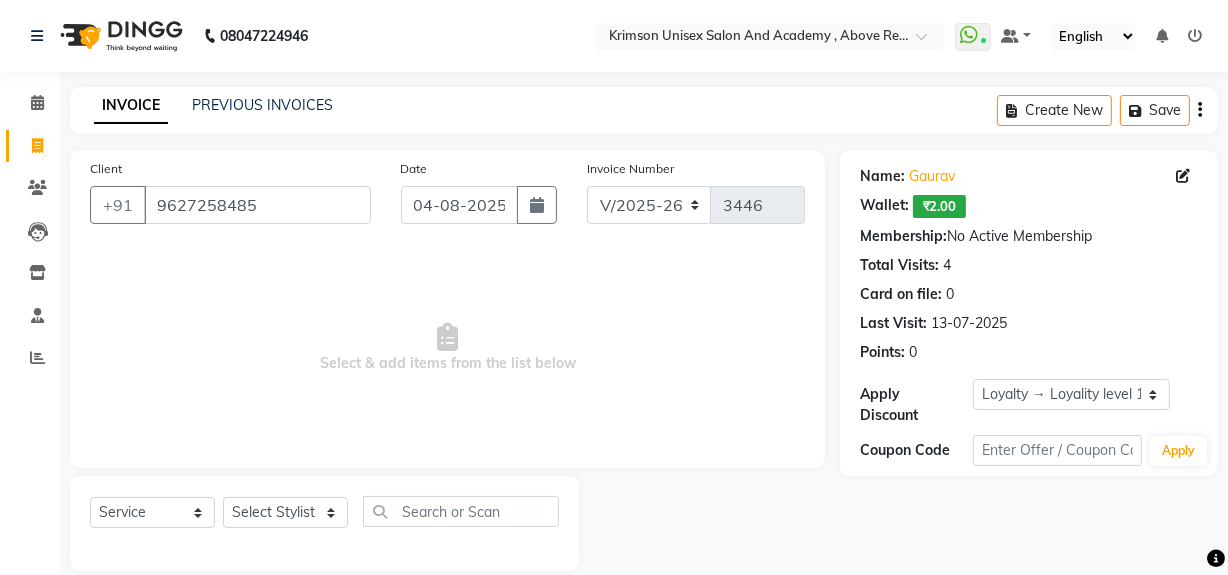 scroll, scrollTop: 26, scrollLeft: 0, axis: vertical 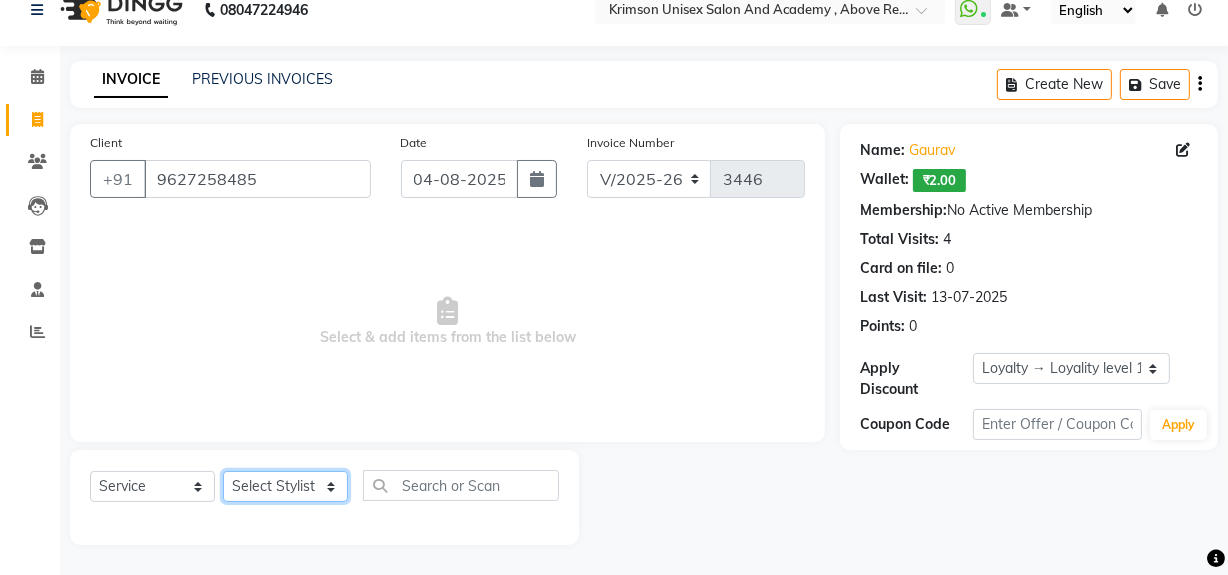 click on "Select Stylist ADMIN ARNAB Babita Danish DR. DIVYA (cosmetologist) FRONT DESK Hani Hem Atwal junaid  Kafil Kaif Manish Kumar Pinki  Pooja kulyal Ratan Dey safiya sahiba Sahil Sangeeta sanjay Sudeep Varsha" 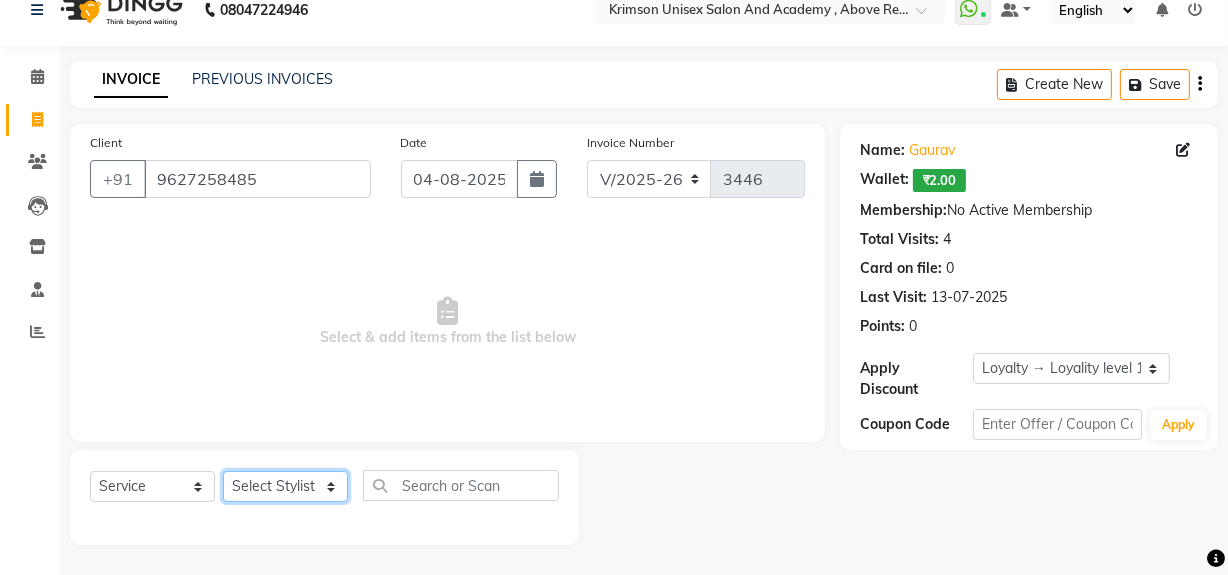 select on "42929" 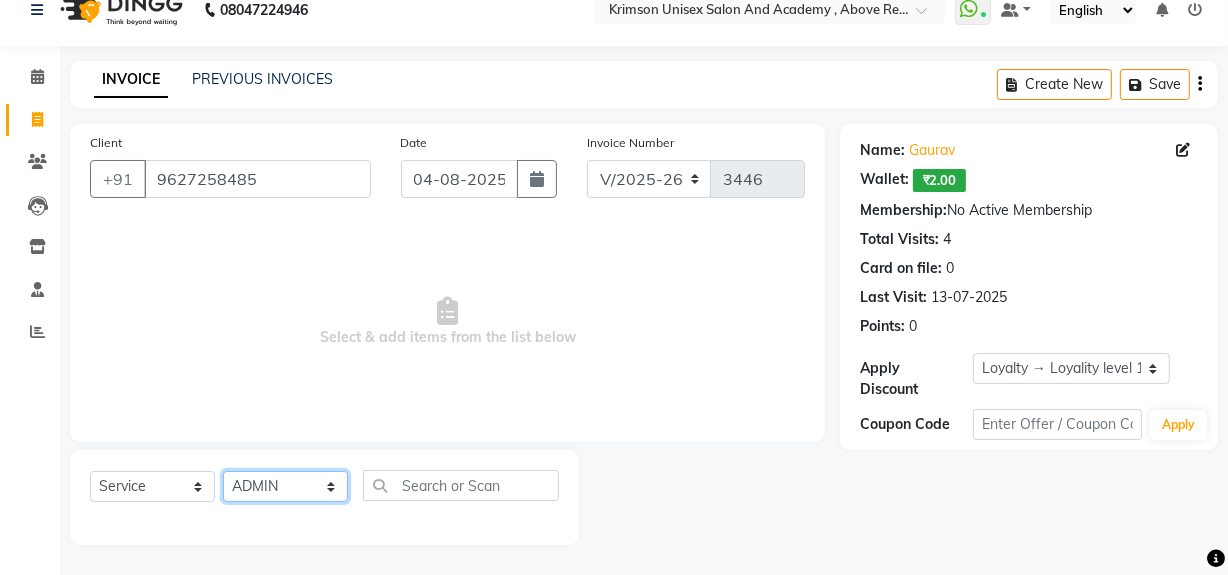 click on "Select Stylist ADMIN ARNAB Babita Danish DR. DIVYA (cosmetologist) FRONT DESK Hani Hem Atwal junaid  Kafil Kaif Manish Kumar Pinki  Pooja kulyal Ratan Dey safiya sahiba Sahil Sangeeta sanjay Sudeep Varsha" 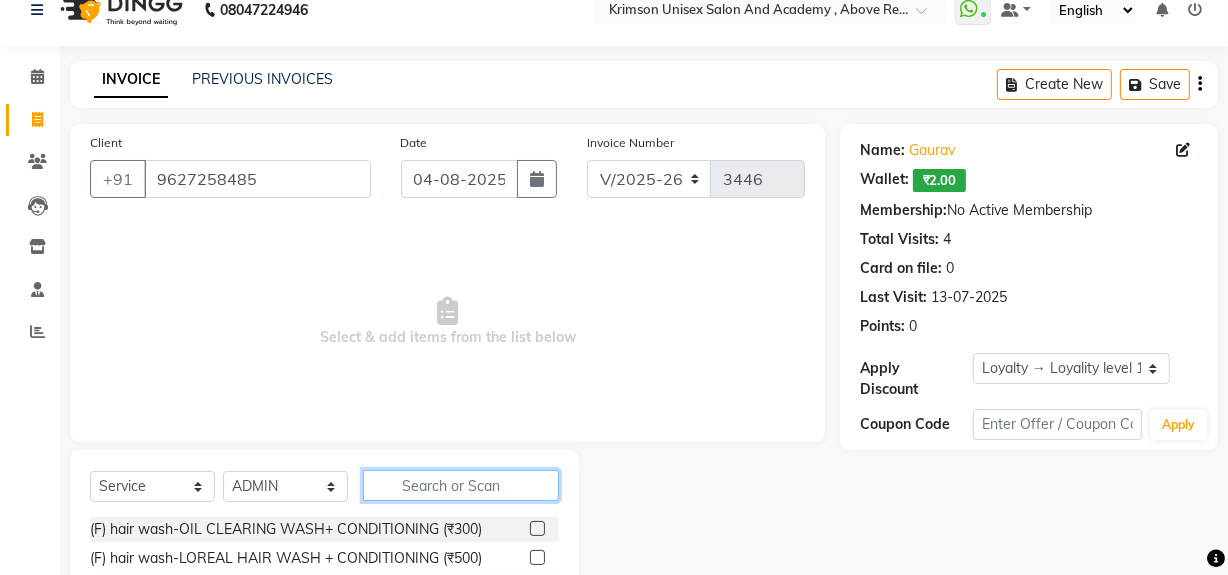 click 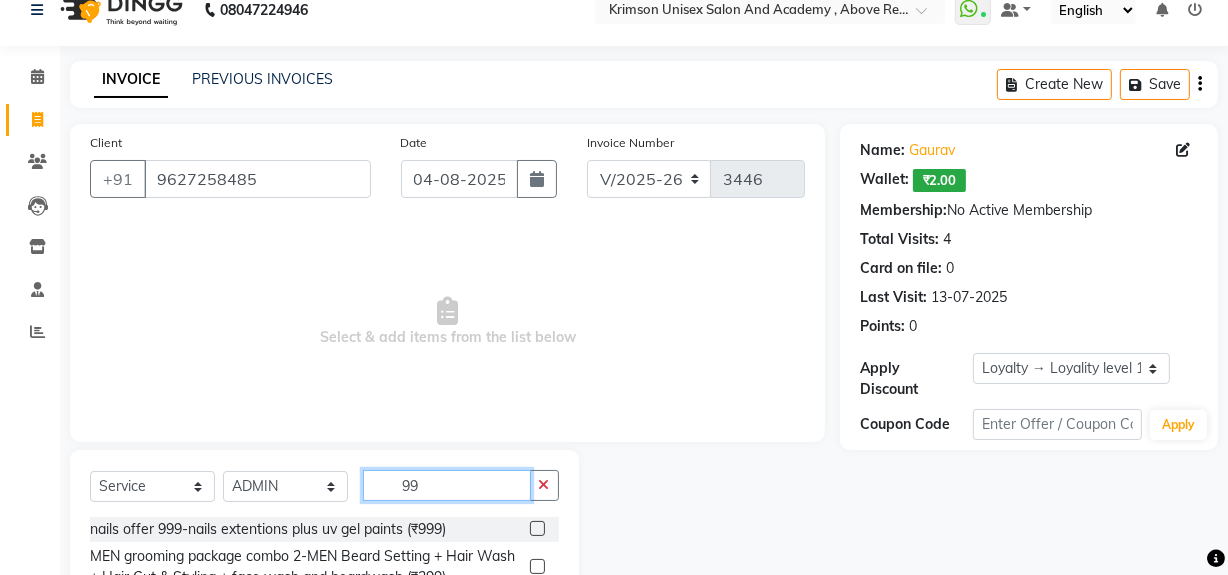 scroll, scrollTop: 226, scrollLeft: 0, axis: vertical 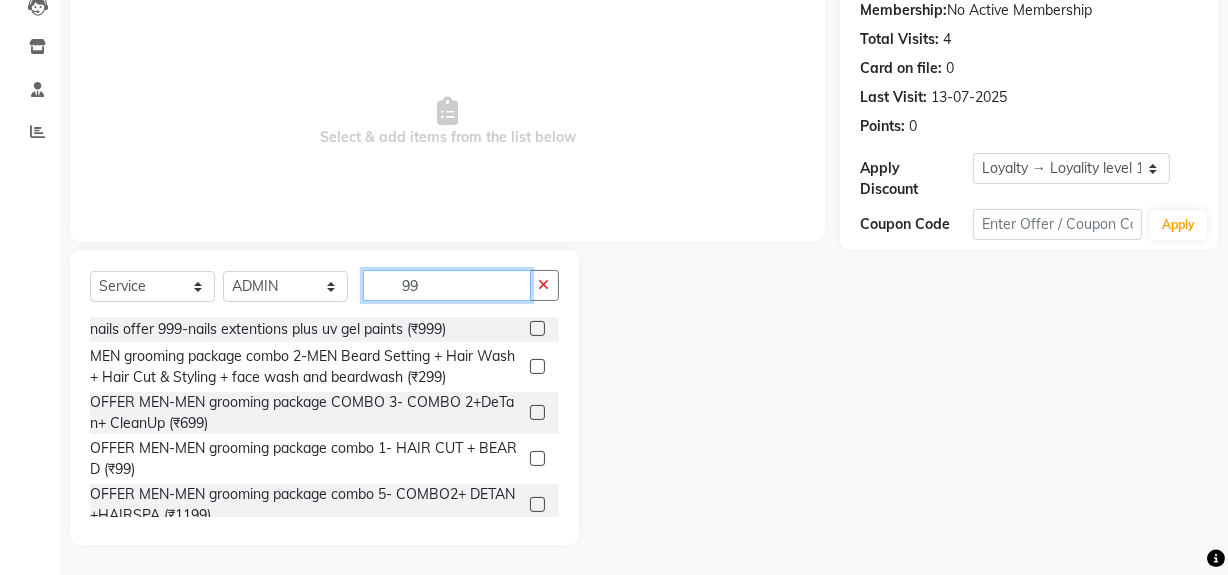 type on "99" 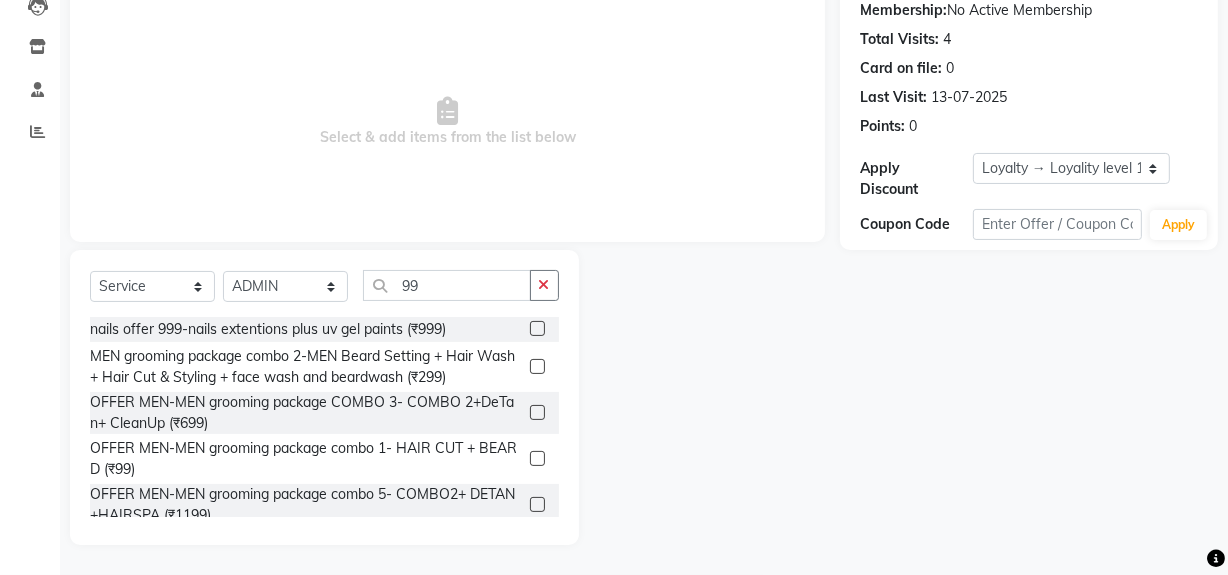 click 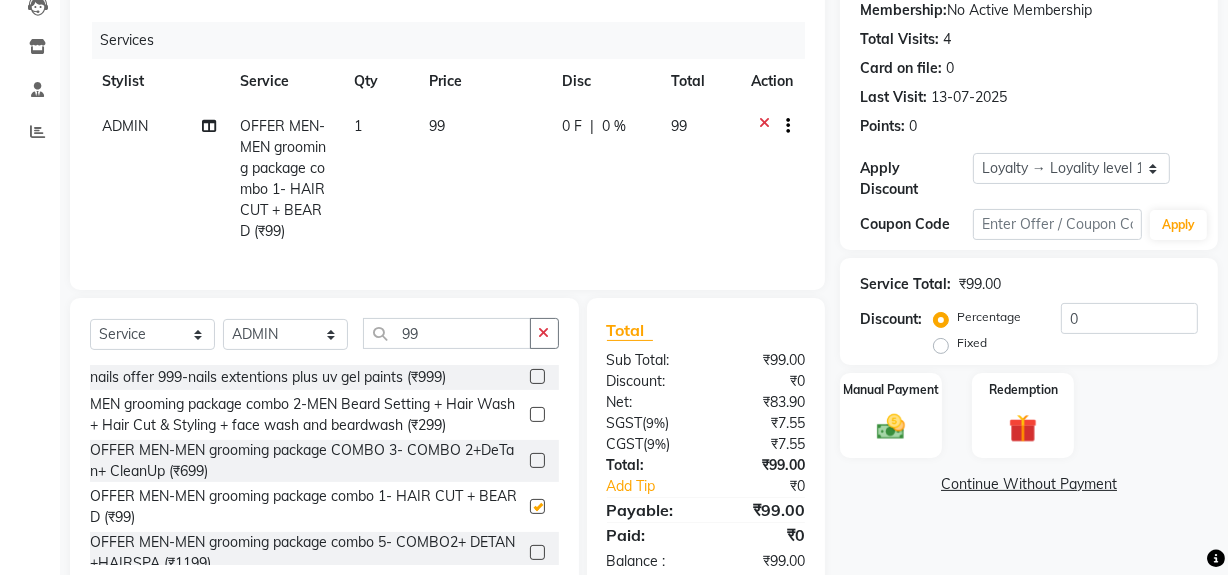 checkbox on "false" 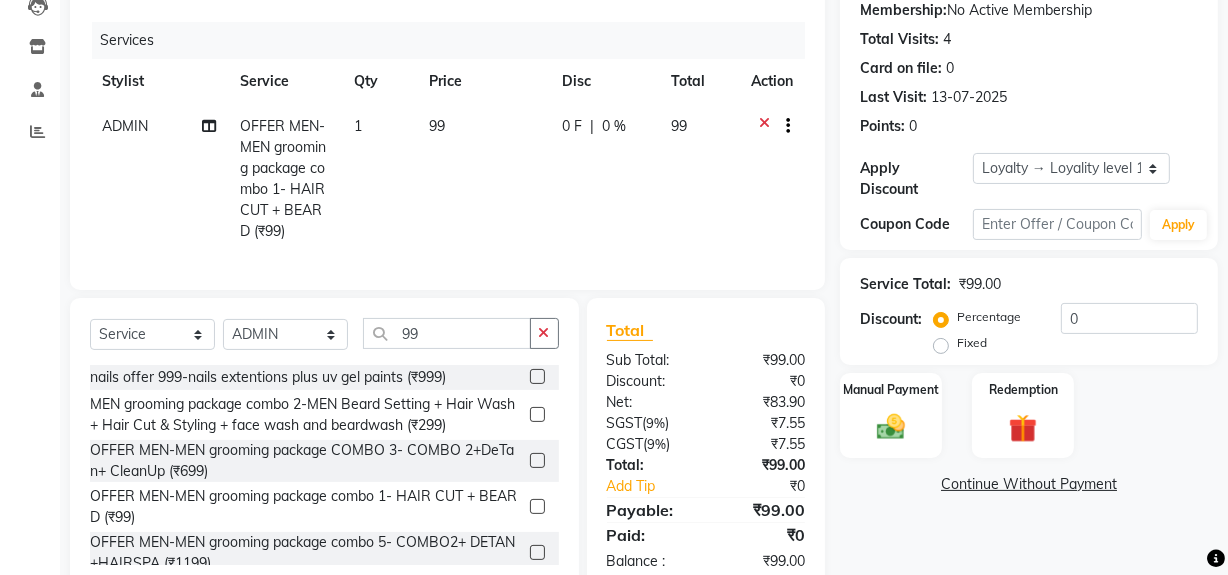 scroll, scrollTop: 287, scrollLeft: 0, axis: vertical 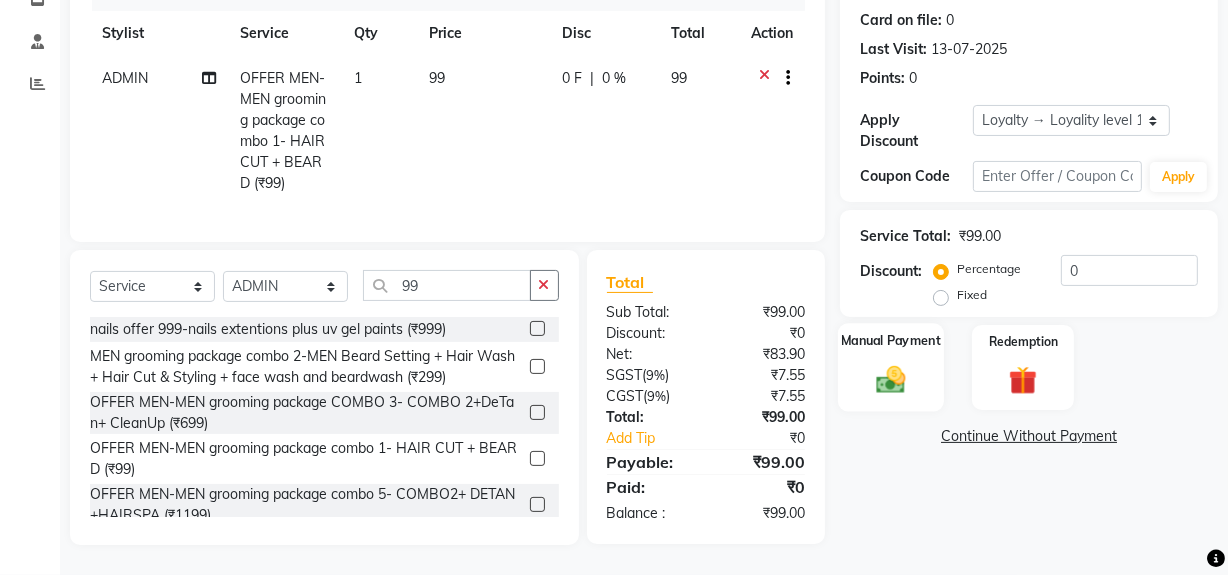 click on "Manual Payment" 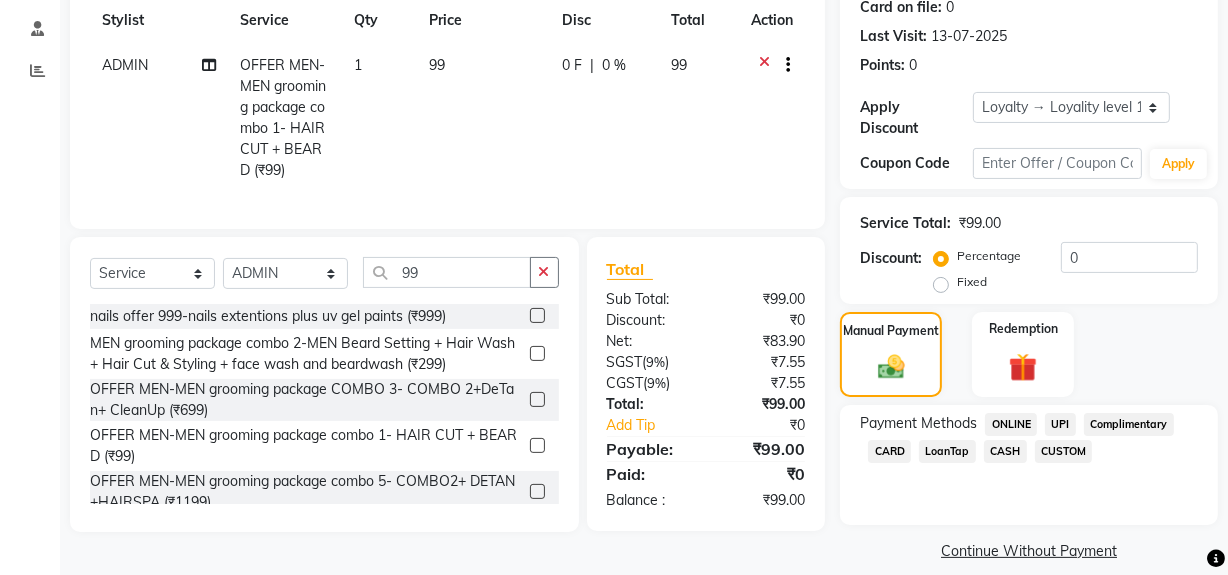 click on "CASH" 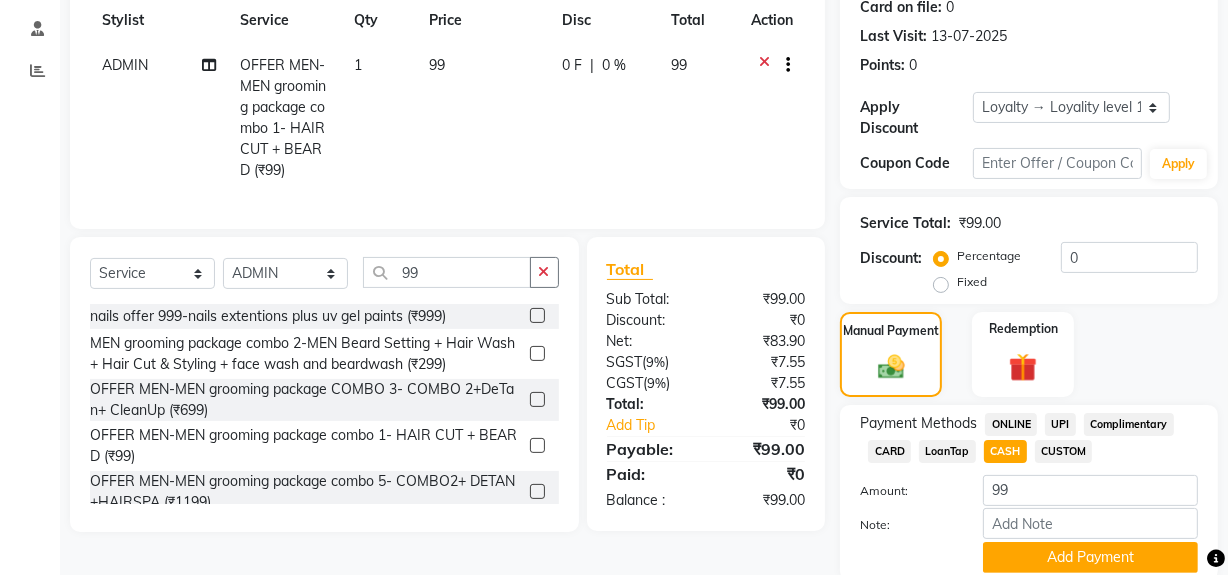 scroll, scrollTop: 363, scrollLeft: 0, axis: vertical 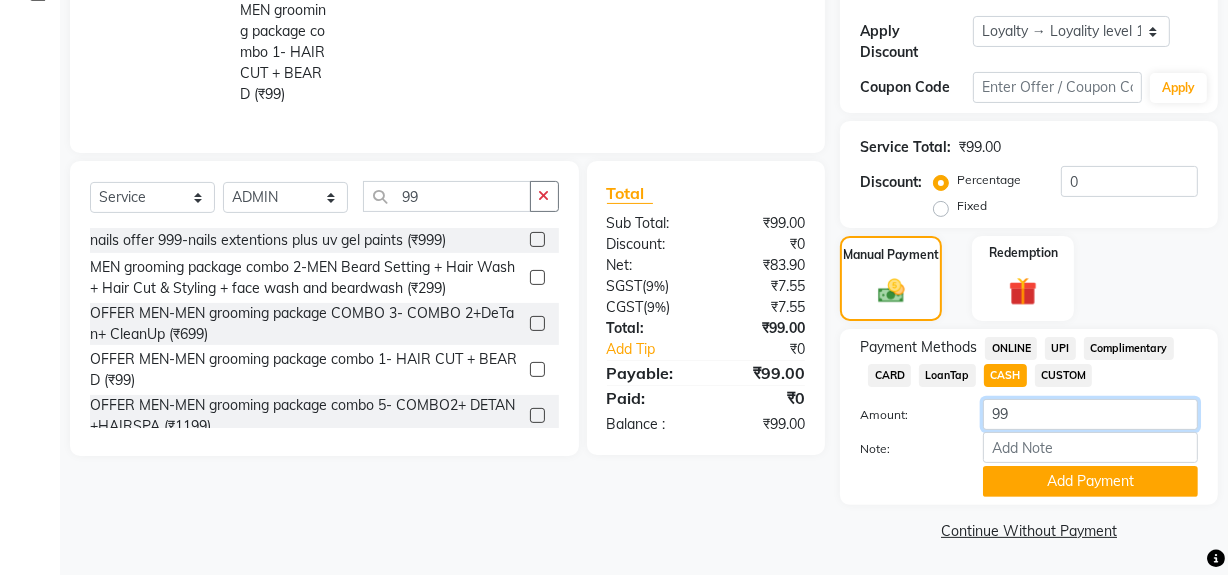 click on "99" 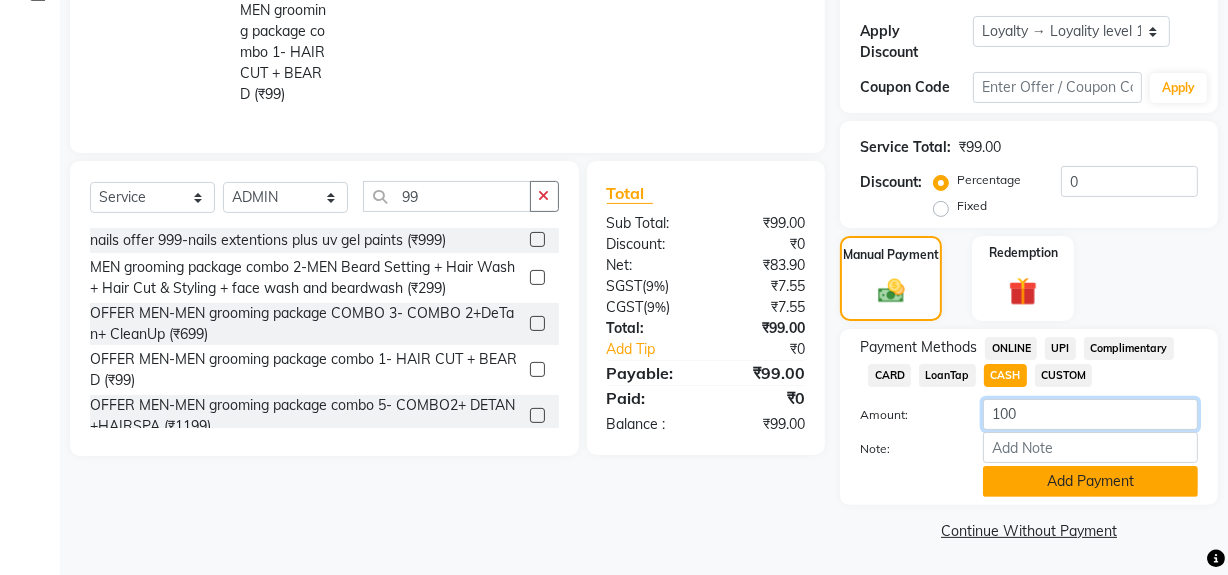 type on "100" 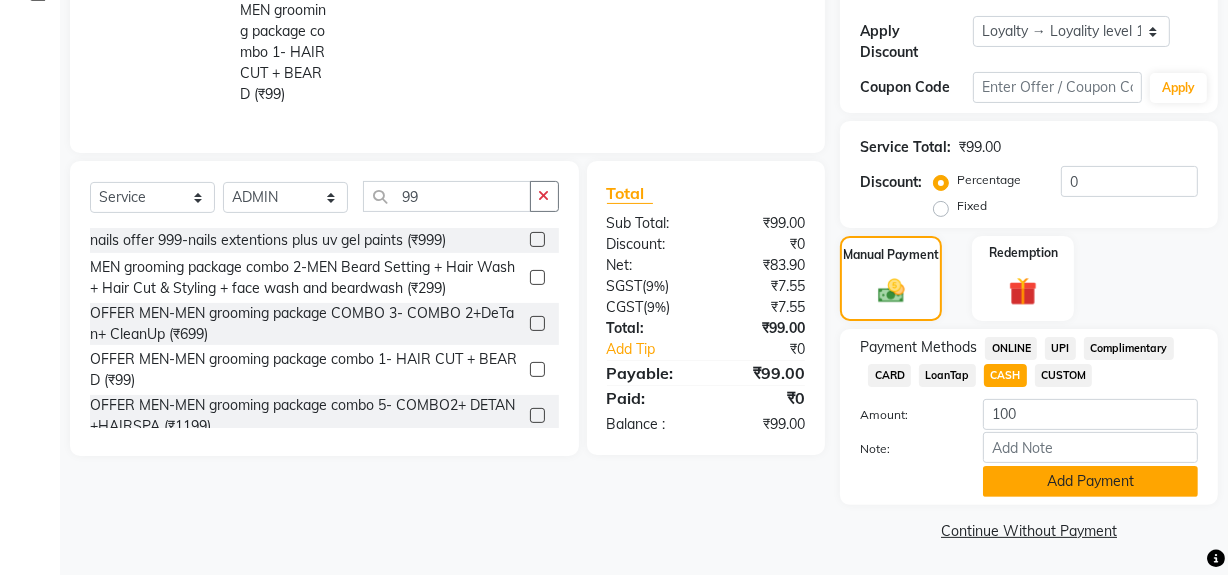 click on "Add Payment" 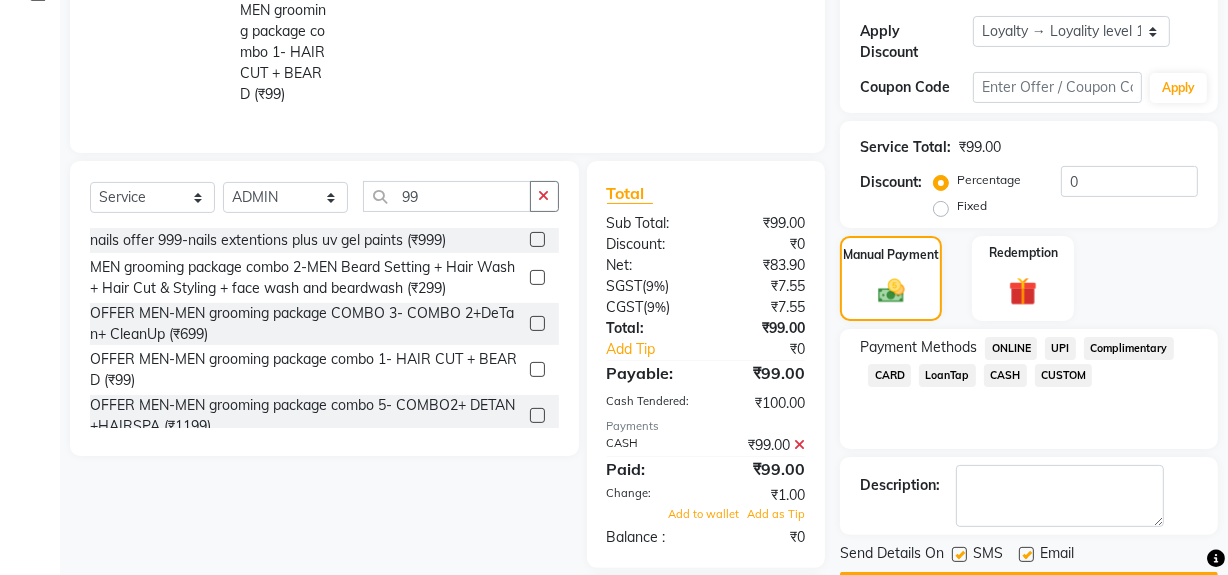 scroll, scrollTop: 560, scrollLeft: 0, axis: vertical 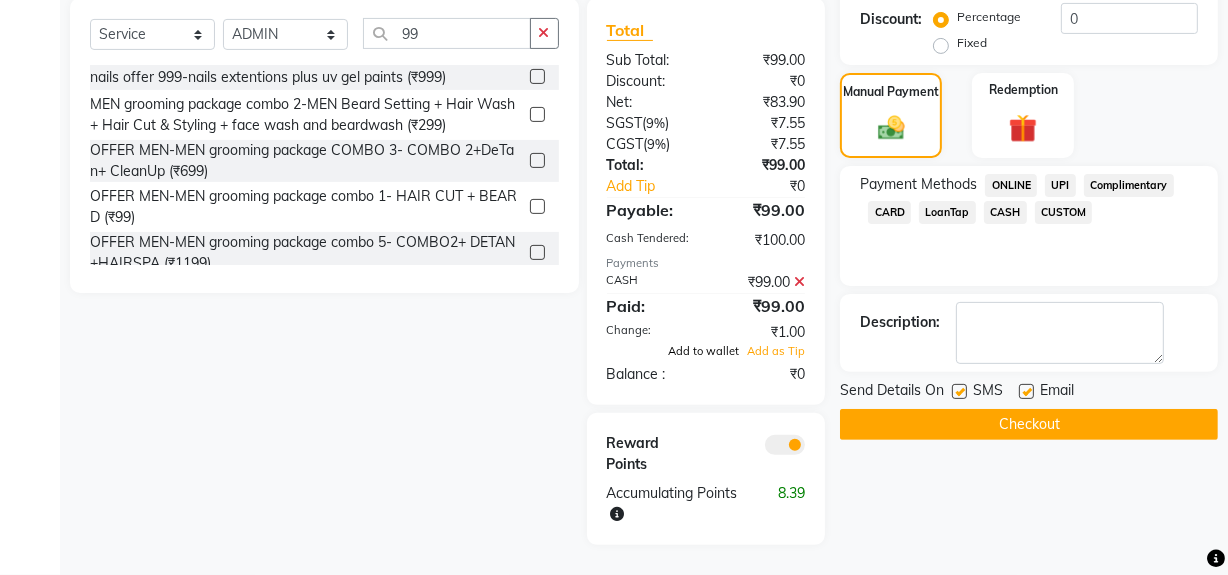 click on "Add to wallet" 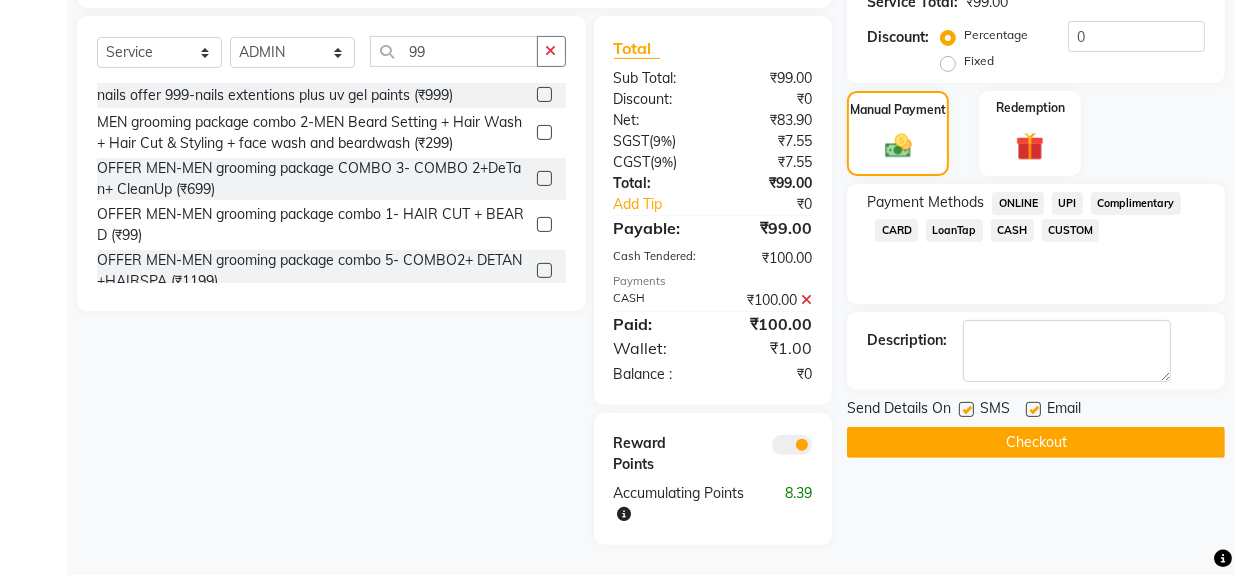scroll, scrollTop: 542, scrollLeft: 0, axis: vertical 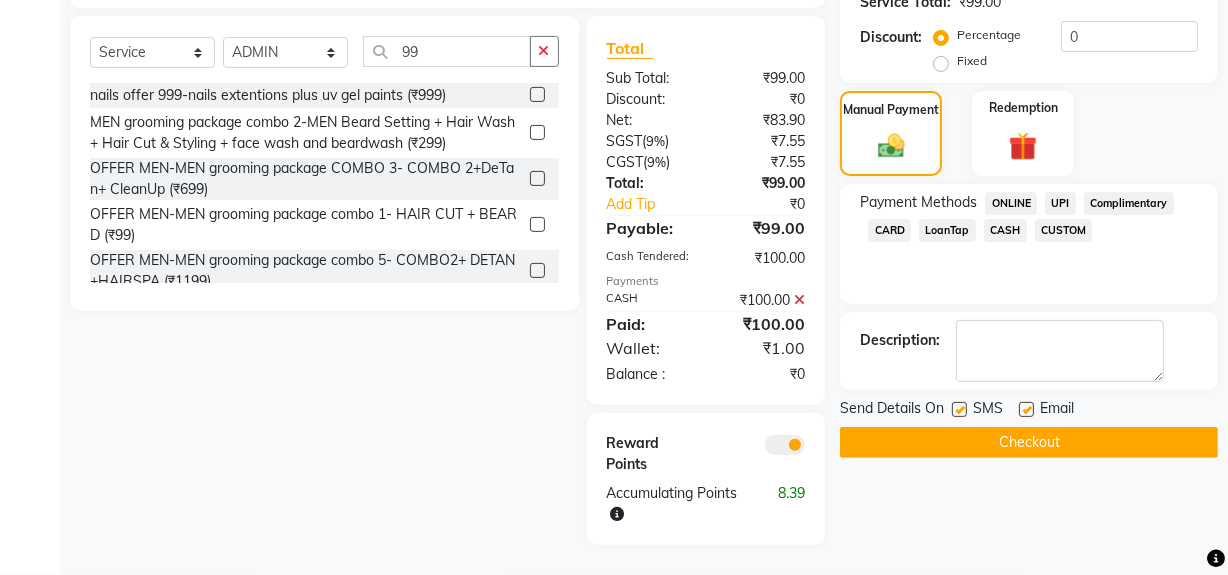 click 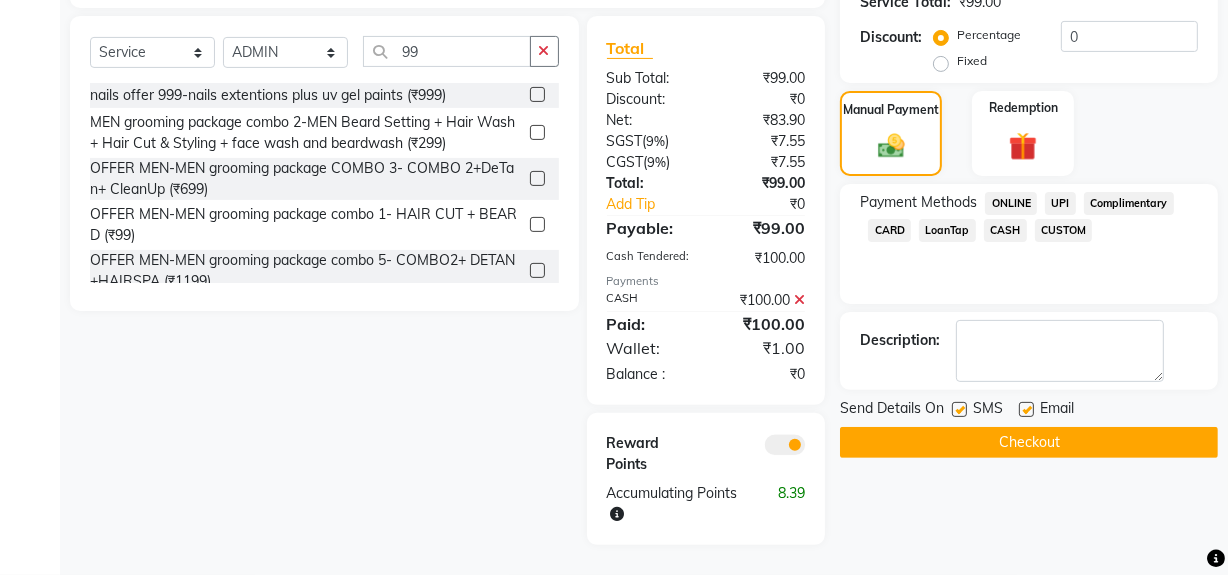 click 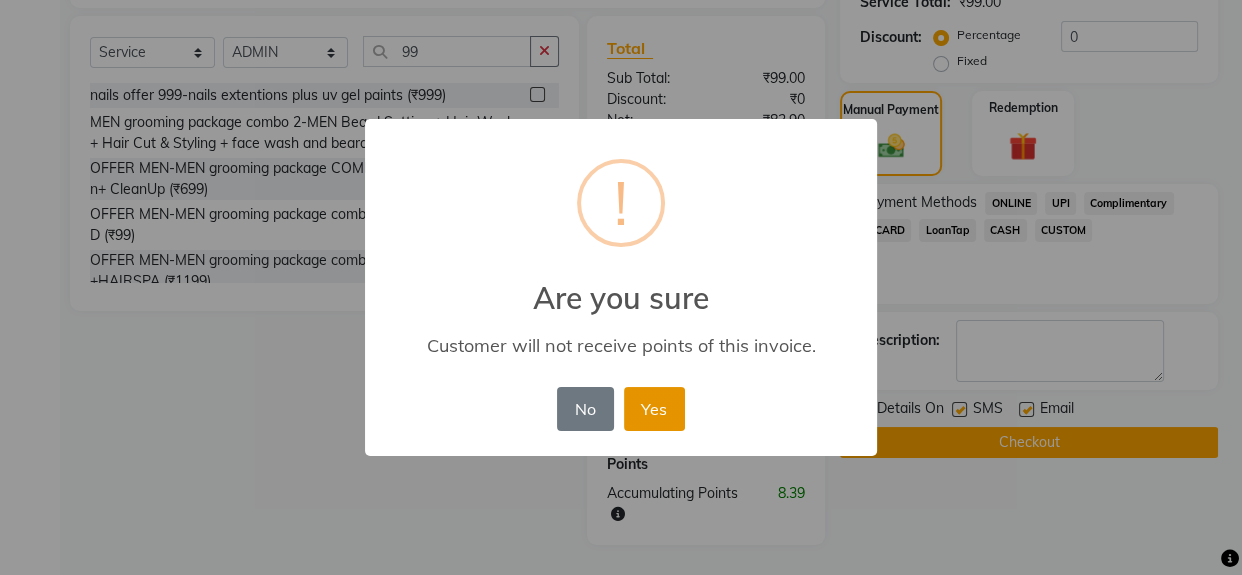 click on "Yes" at bounding box center (654, 409) 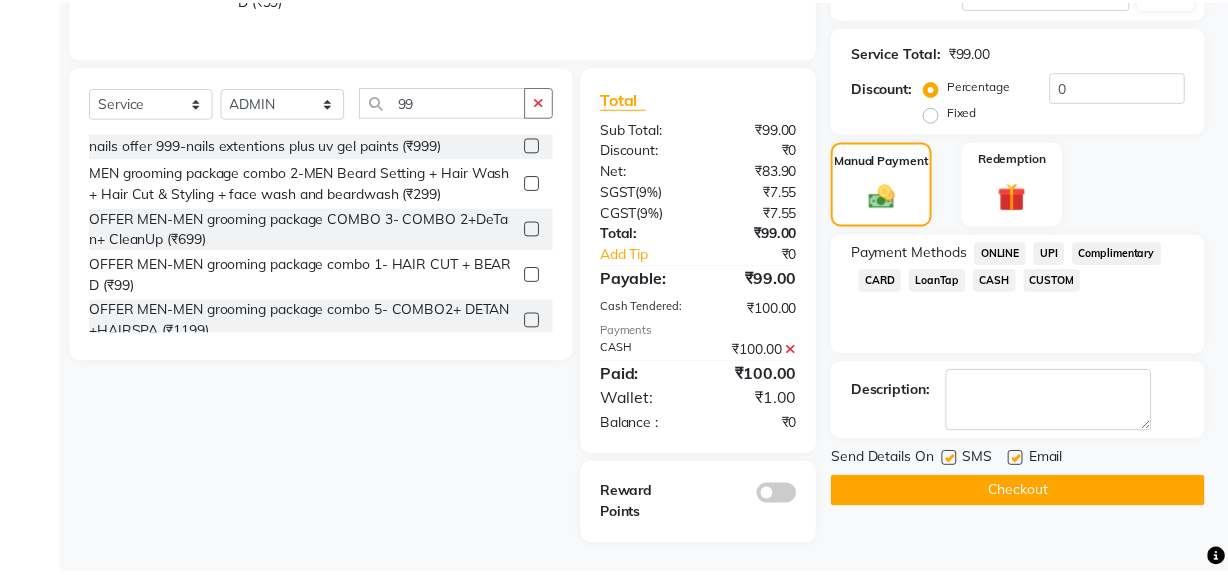 scroll, scrollTop: 471, scrollLeft: 0, axis: vertical 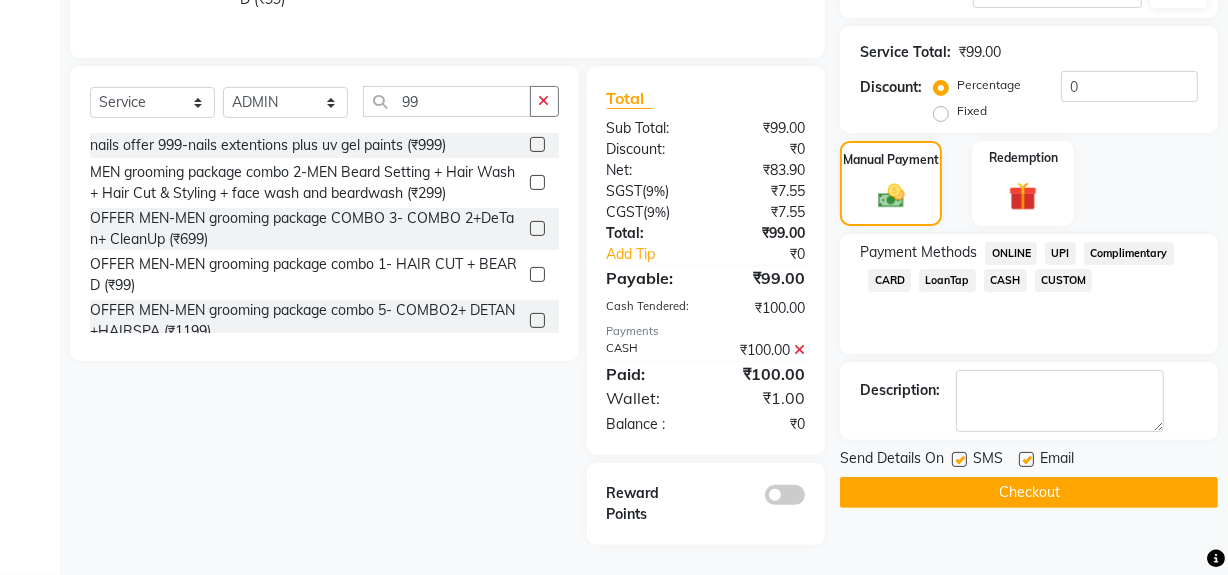 click 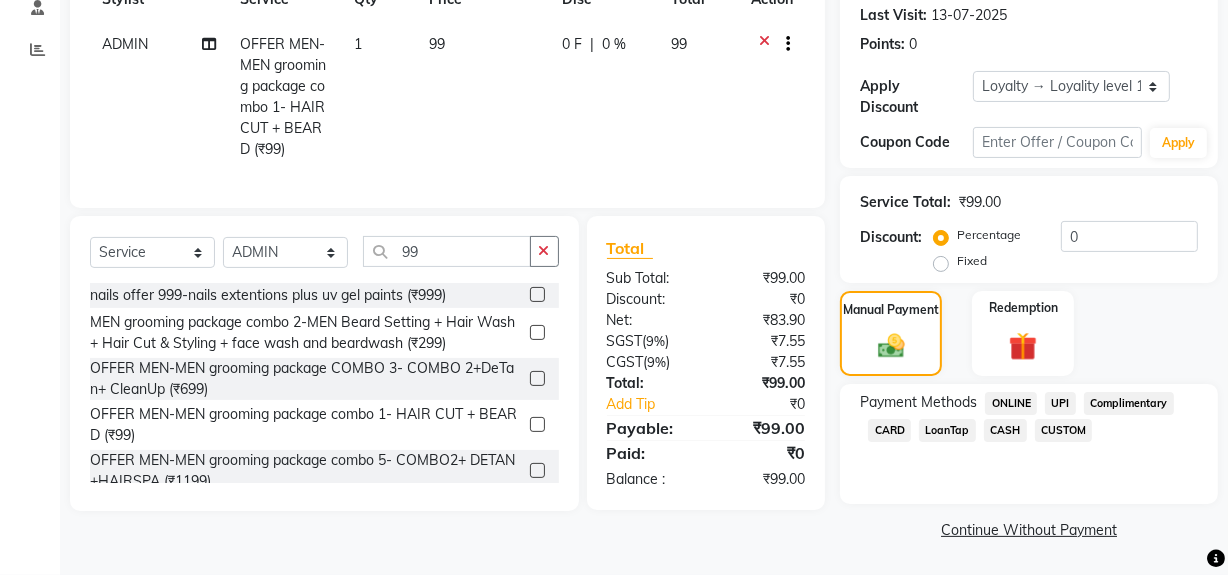 scroll, scrollTop: 307, scrollLeft: 0, axis: vertical 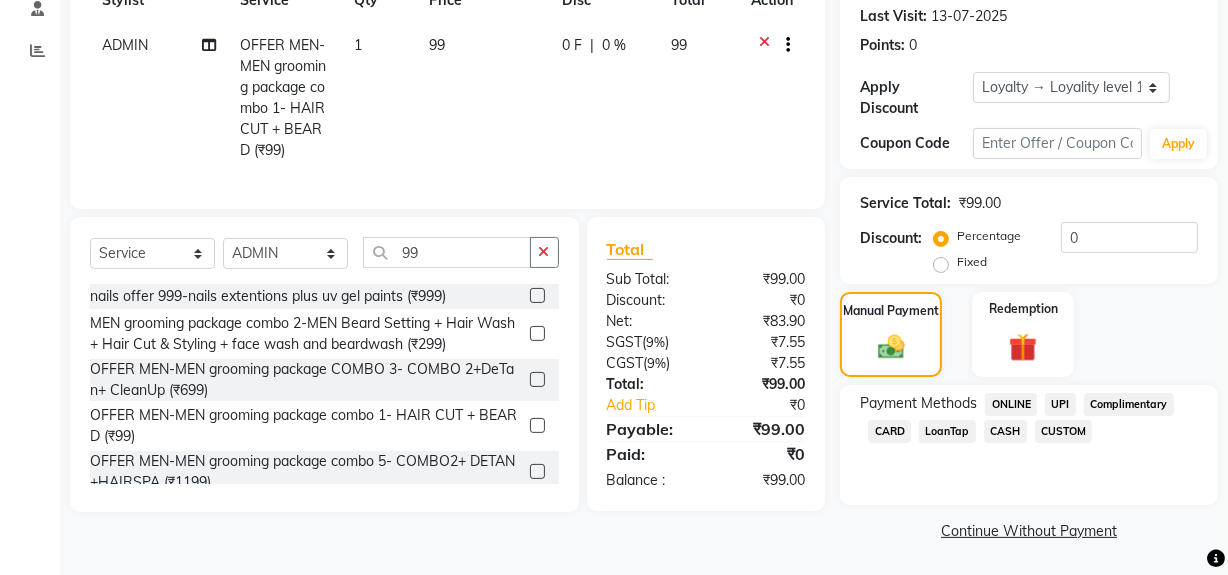 click on "₹7.55" 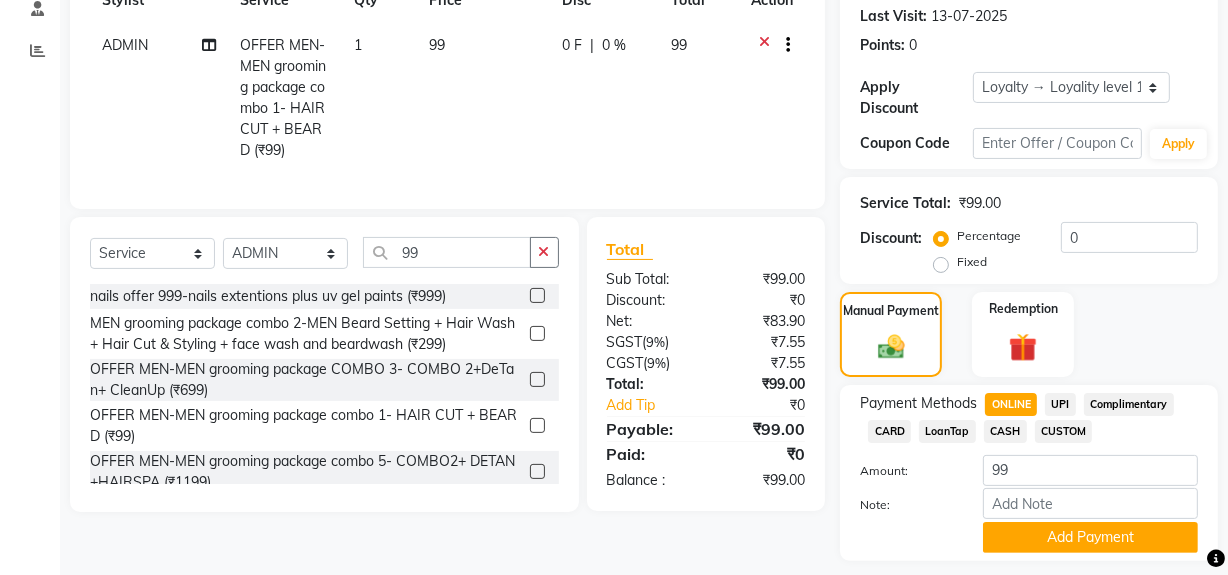 scroll, scrollTop: 363, scrollLeft: 0, axis: vertical 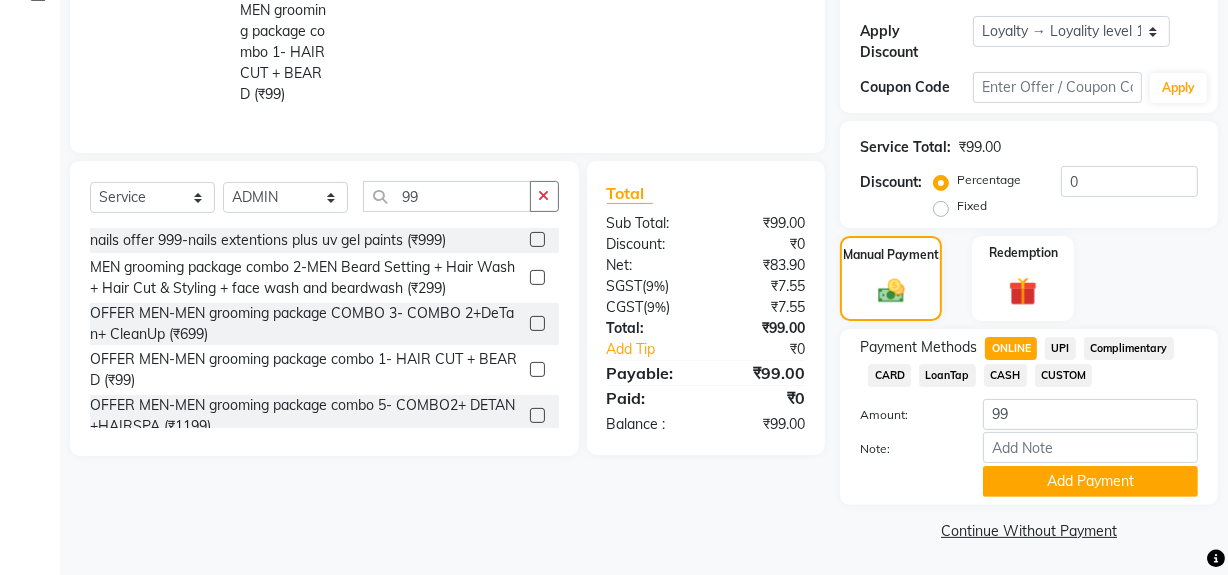 click on "CASH" 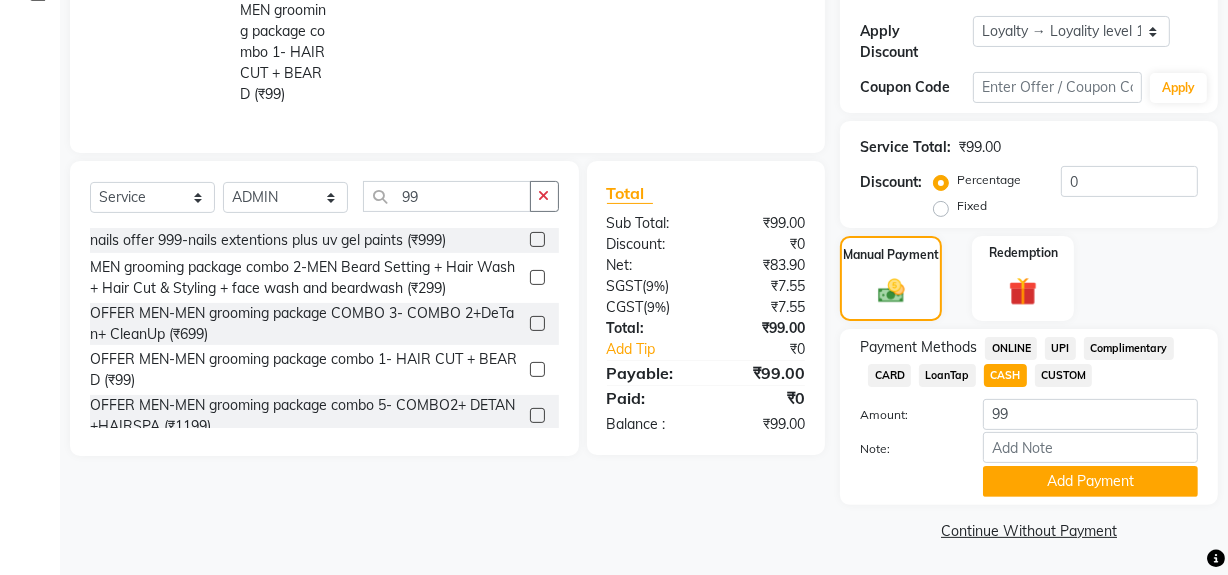 click on "CASH" 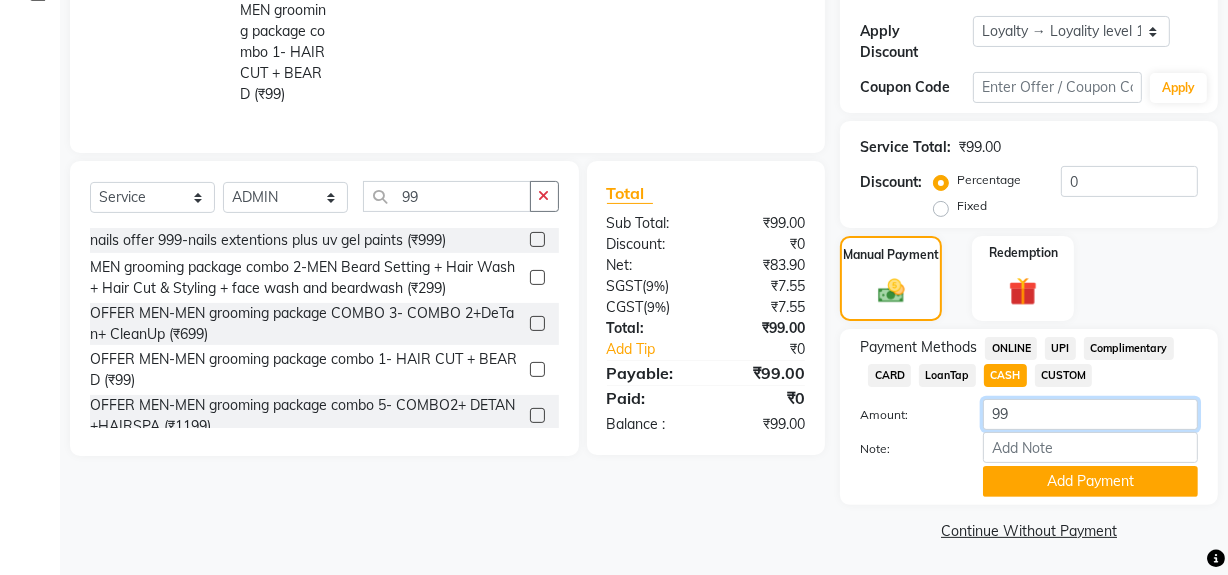 click on "99" 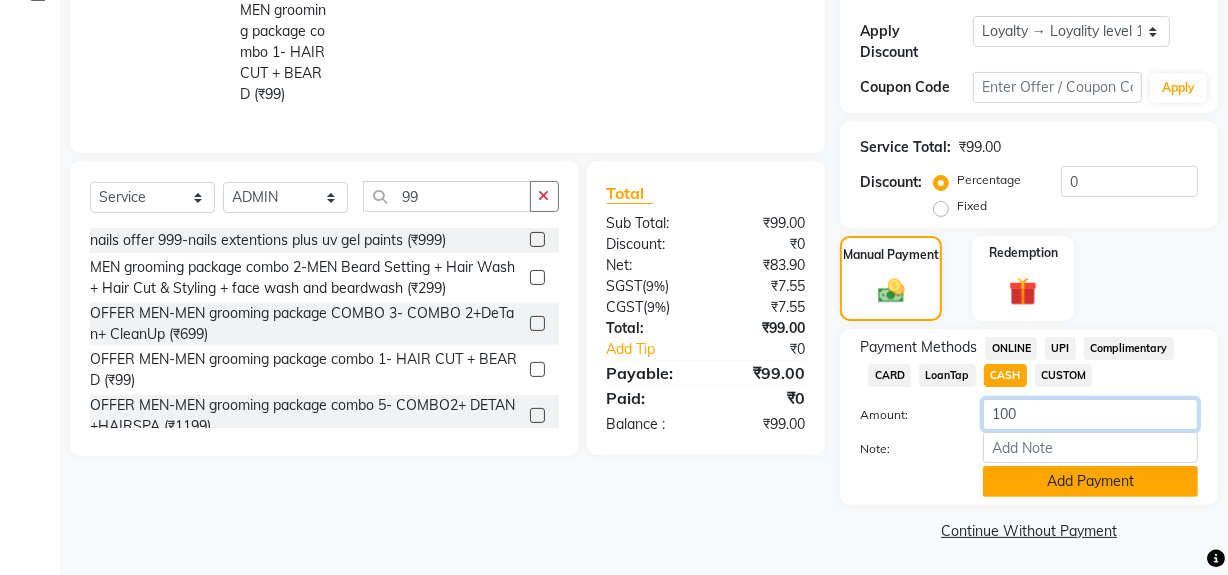 type on "100" 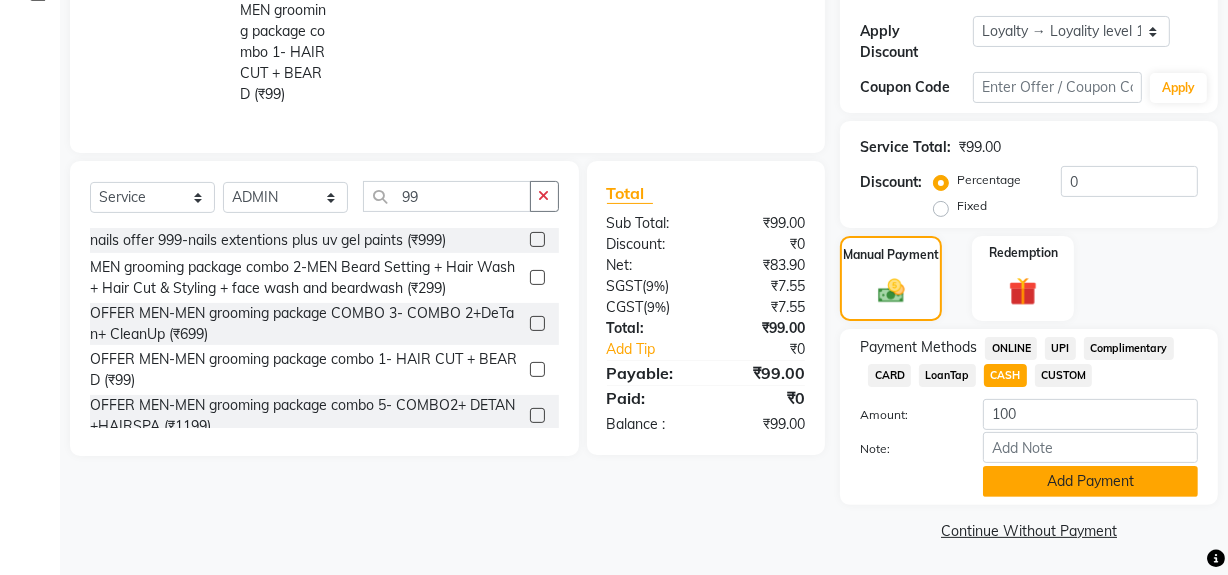 click on "Add Payment" 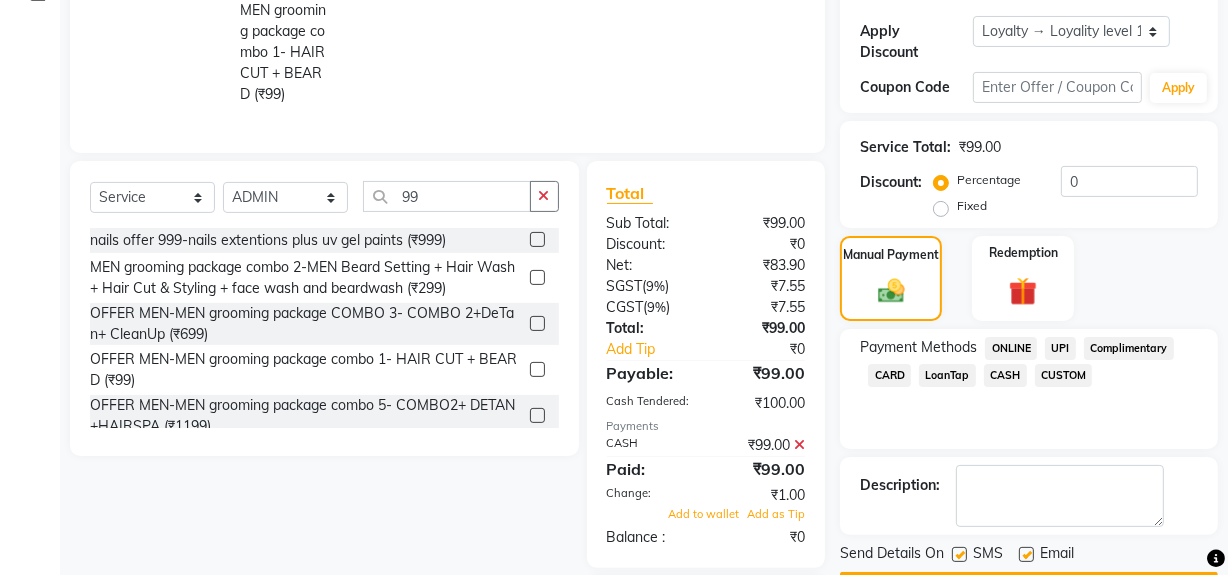 scroll, scrollTop: 490, scrollLeft: 0, axis: vertical 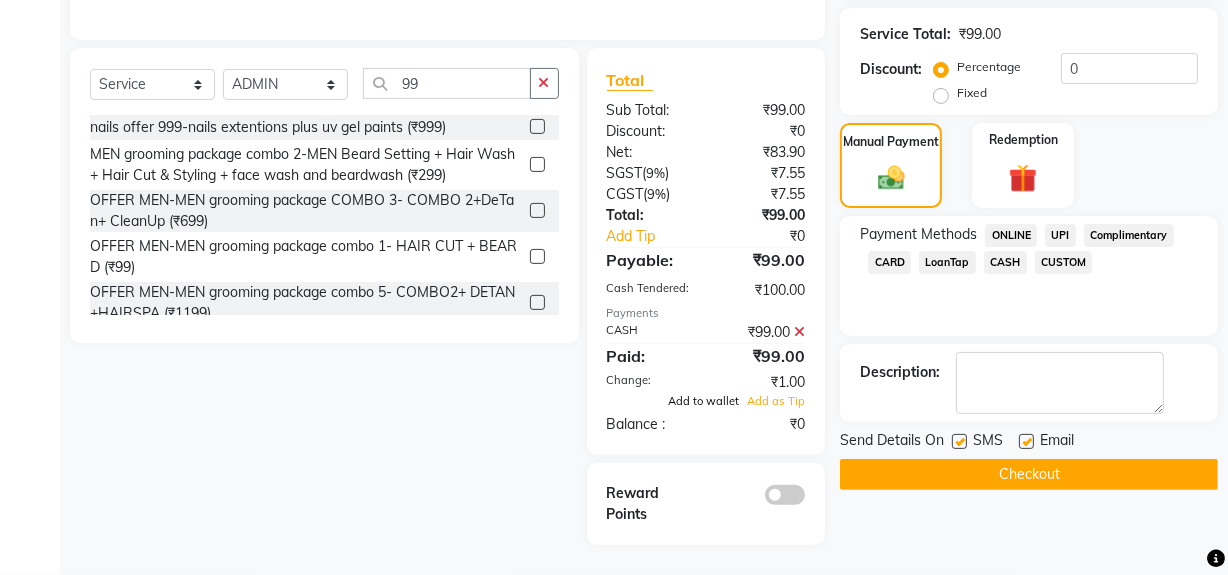 click on "Add to wallet" 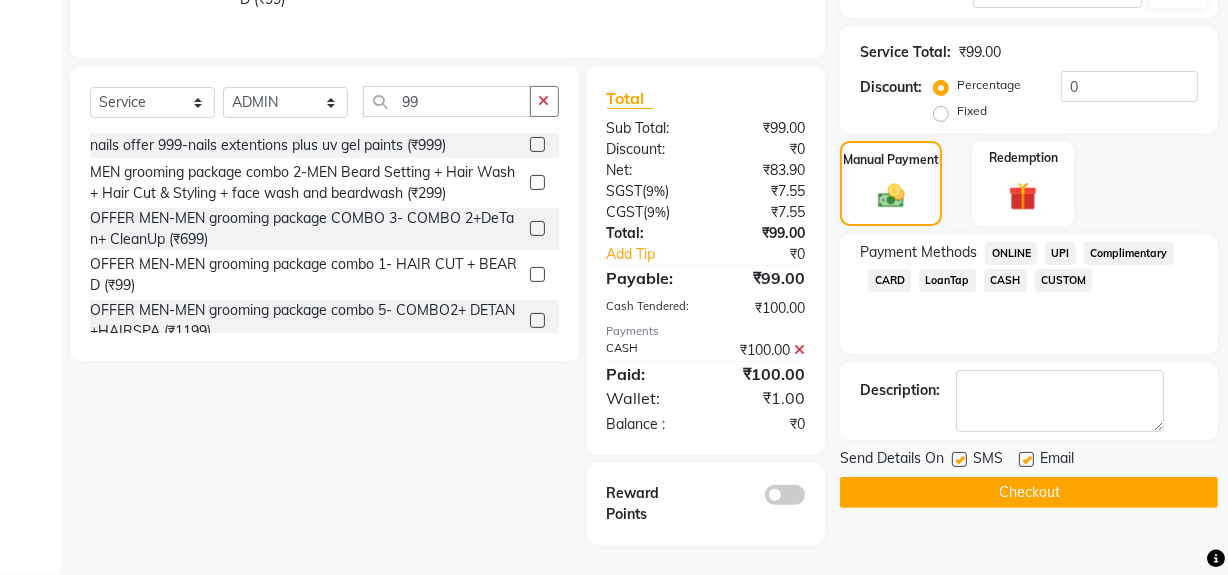 scroll, scrollTop: 471, scrollLeft: 0, axis: vertical 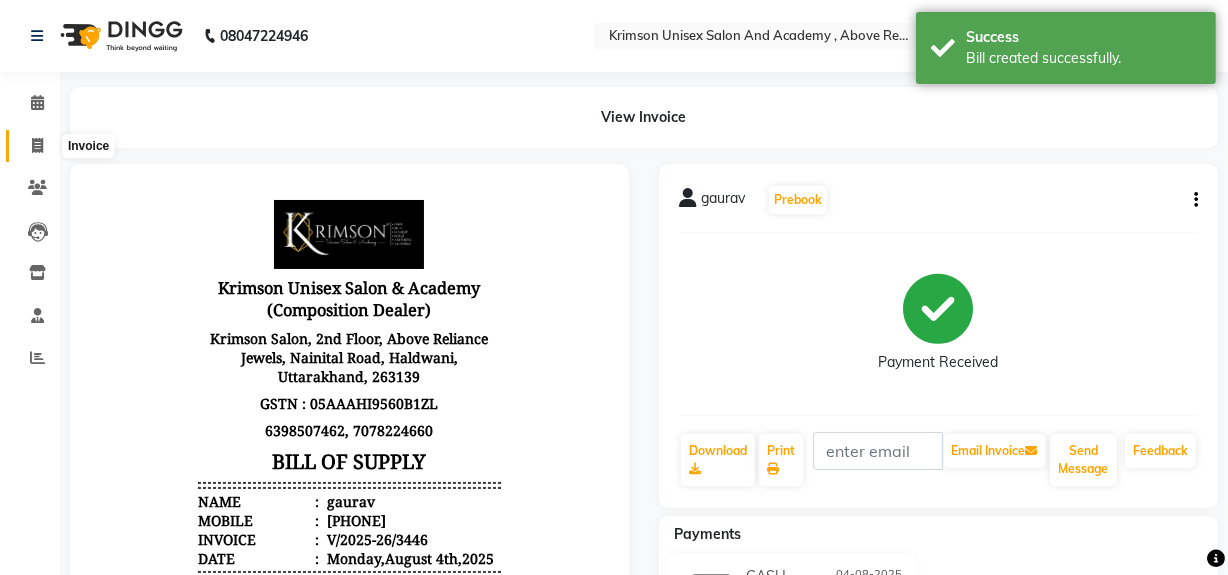 click 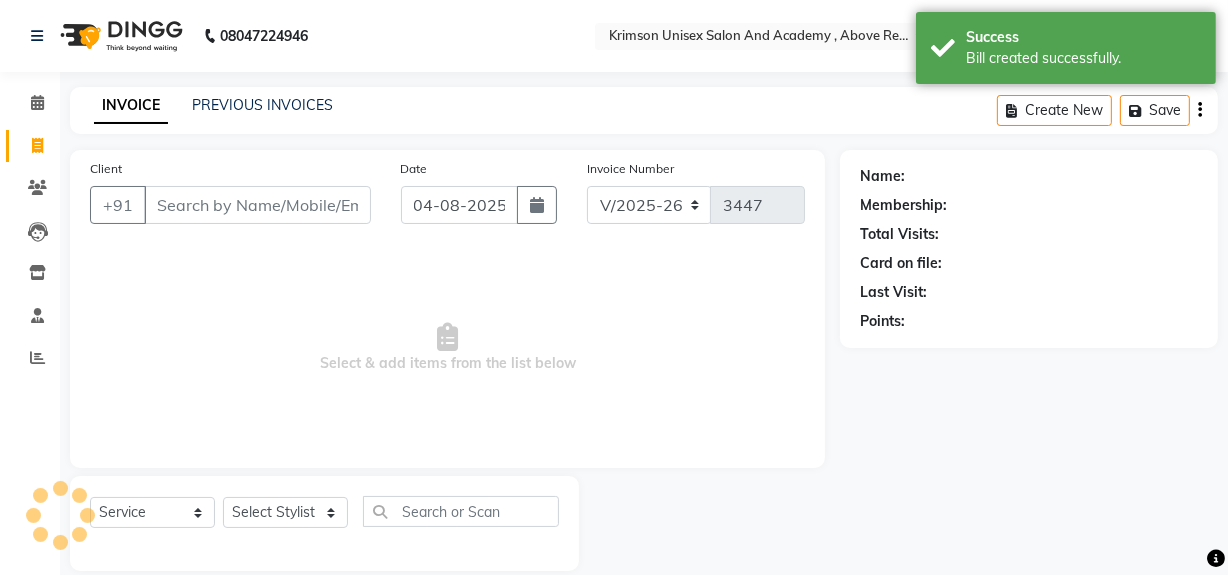 scroll, scrollTop: 26, scrollLeft: 0, axis: vertical 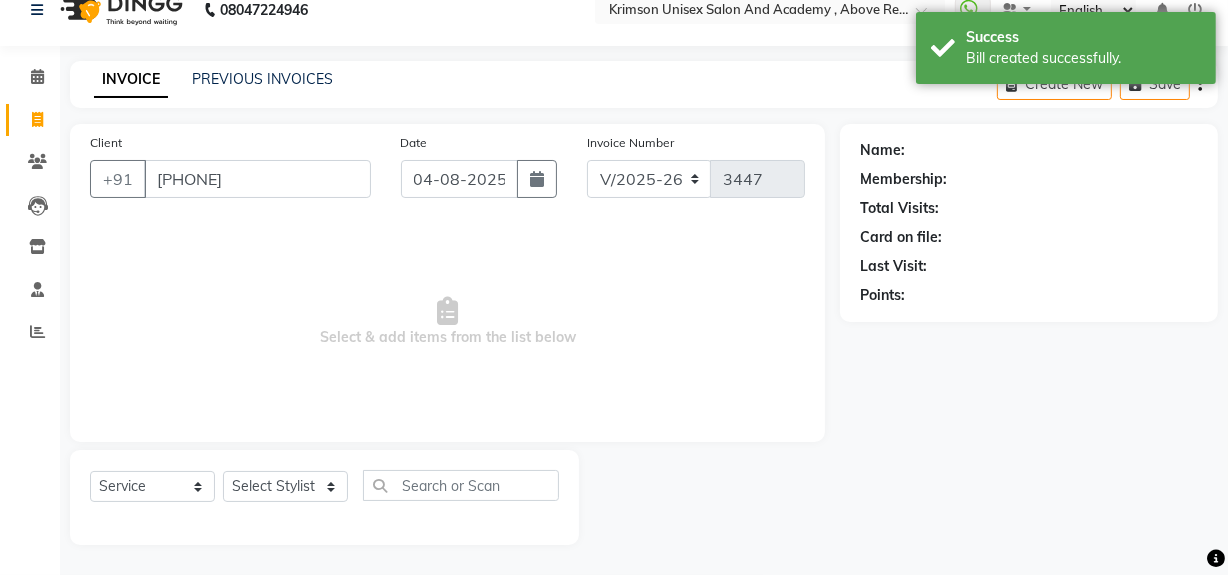 type on "[PHONE]" 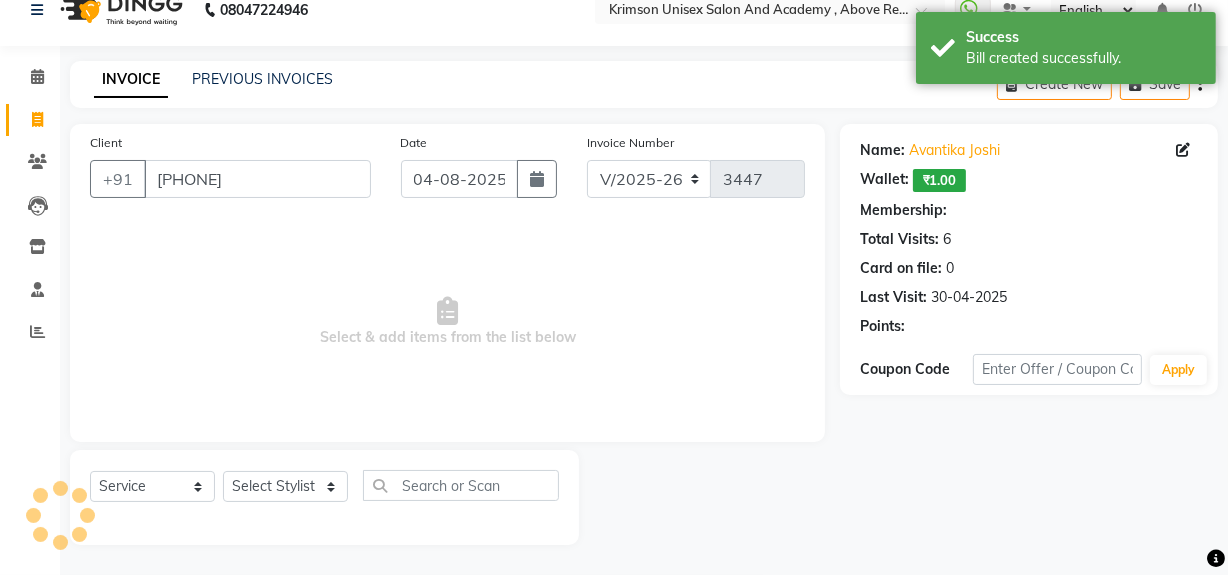select on "1: Object" 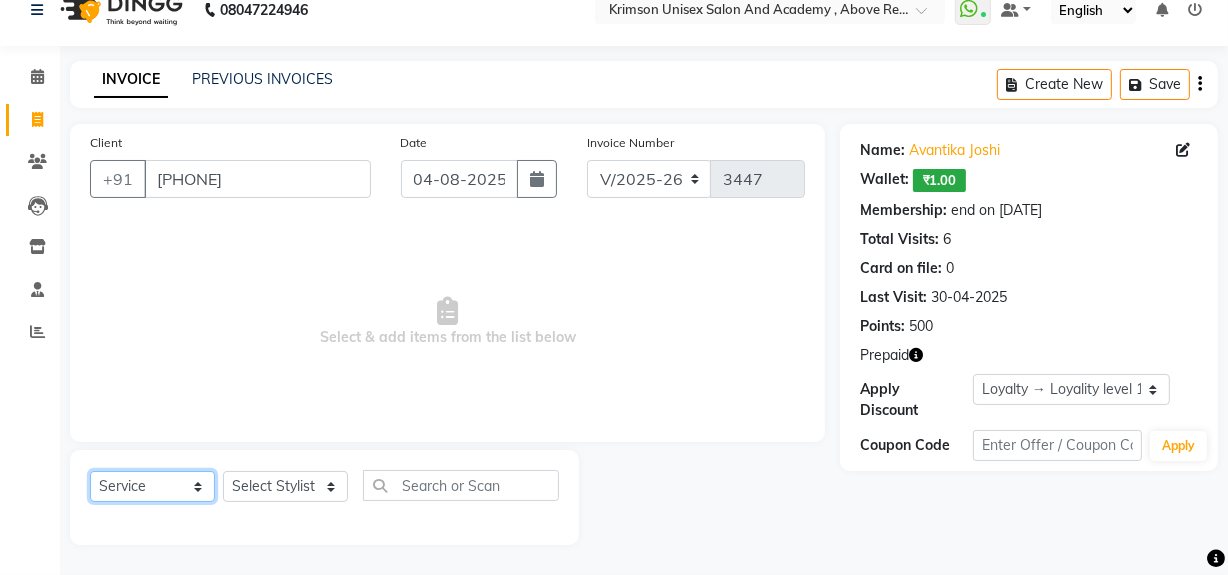 click on "Select  Service  Product  Membership  Package Voucher Prepaid Gift Card" 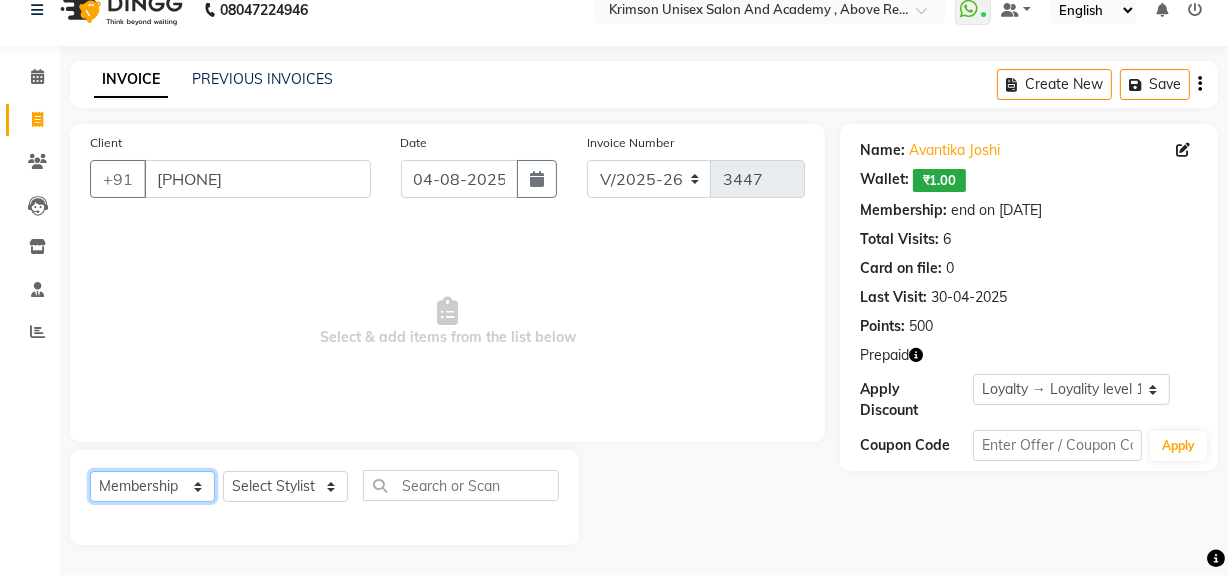 click on "Select  Service  Product  Membership  Package Voucher Prepaid Gift Card" 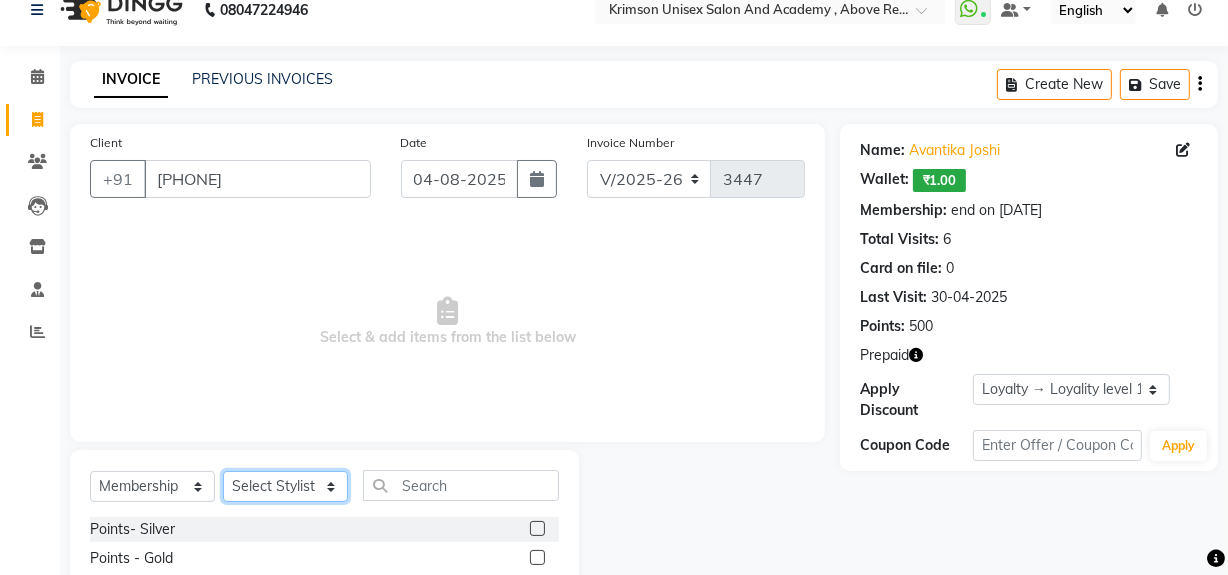 click on "Select Stylist ADMIN ARNAB Babita Danish DR. DIVYA (cosmetologist) FRONT DESK Hani Hem Atwal junaid  Kafil Kaif Manish Kumar Pinki  Pooja kulyal Ratan Dey safiya sahiba Sahil Sangeeta sanjay Sudeep Varsha" 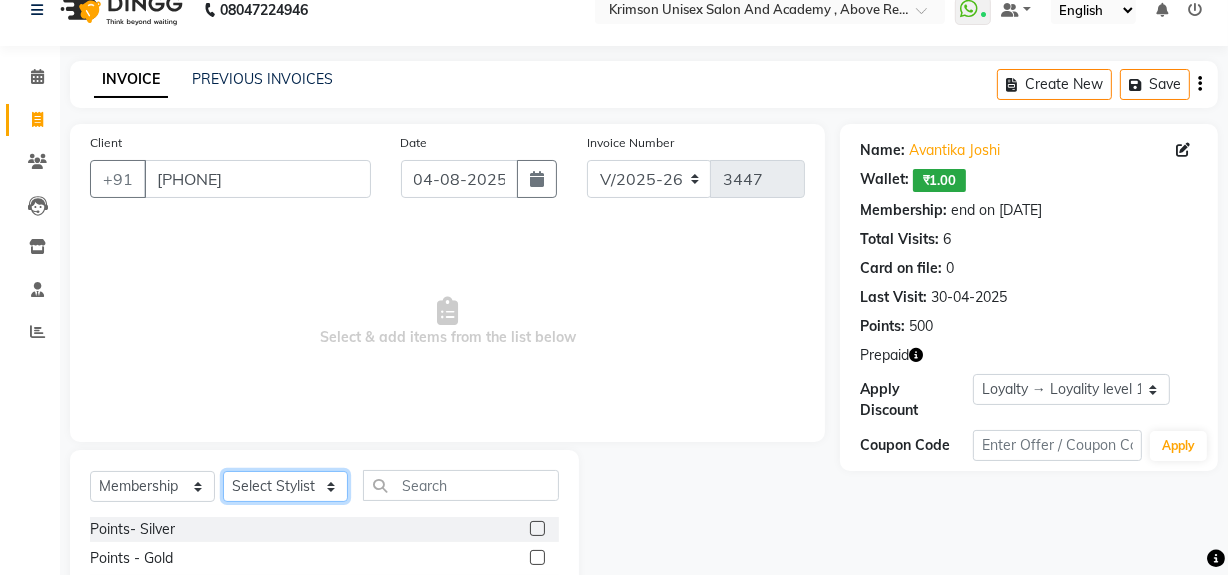 select on "44090" 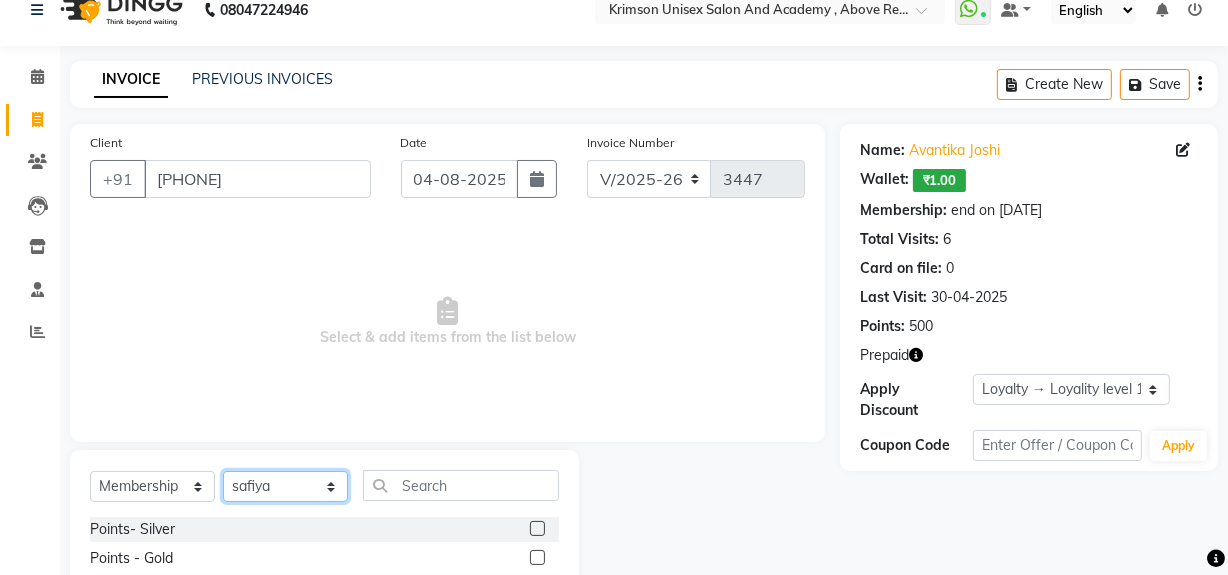 click on "Select Stylist ADMIN ARNAB Babita Danish DR. DIVYA (cosmetologist) FRONT DESK Hani Hem Atwal junaid  Kafil Kaif Manish Kumar Pinki  Pooja kulyal Ratan Dey safiya sahiba Sahil Sangeeta sanjay Sudeep Varsha" 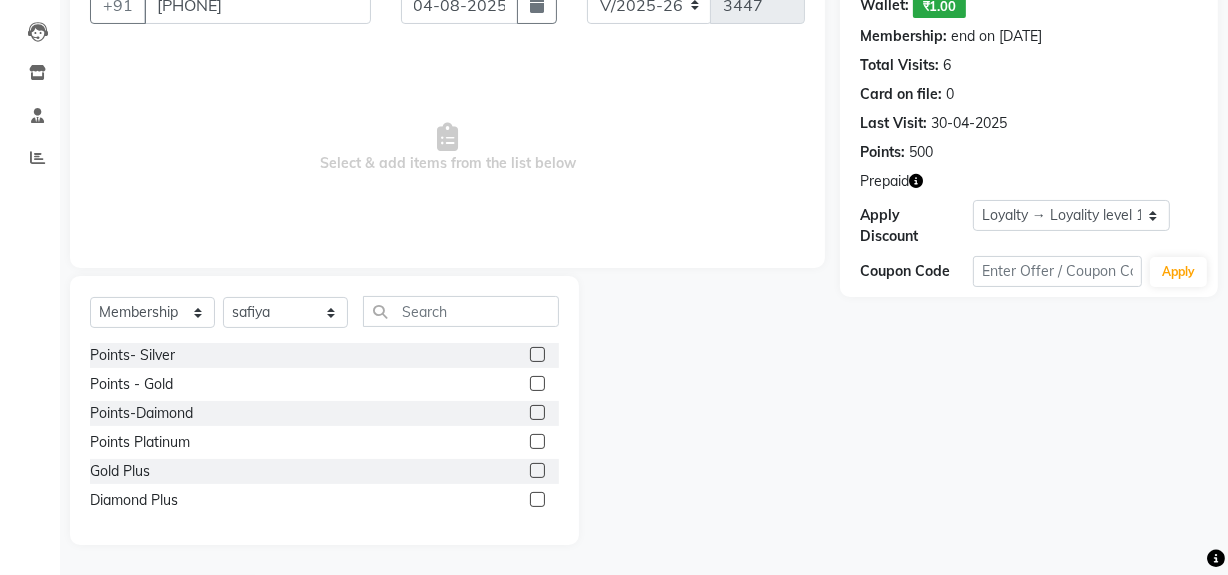 click 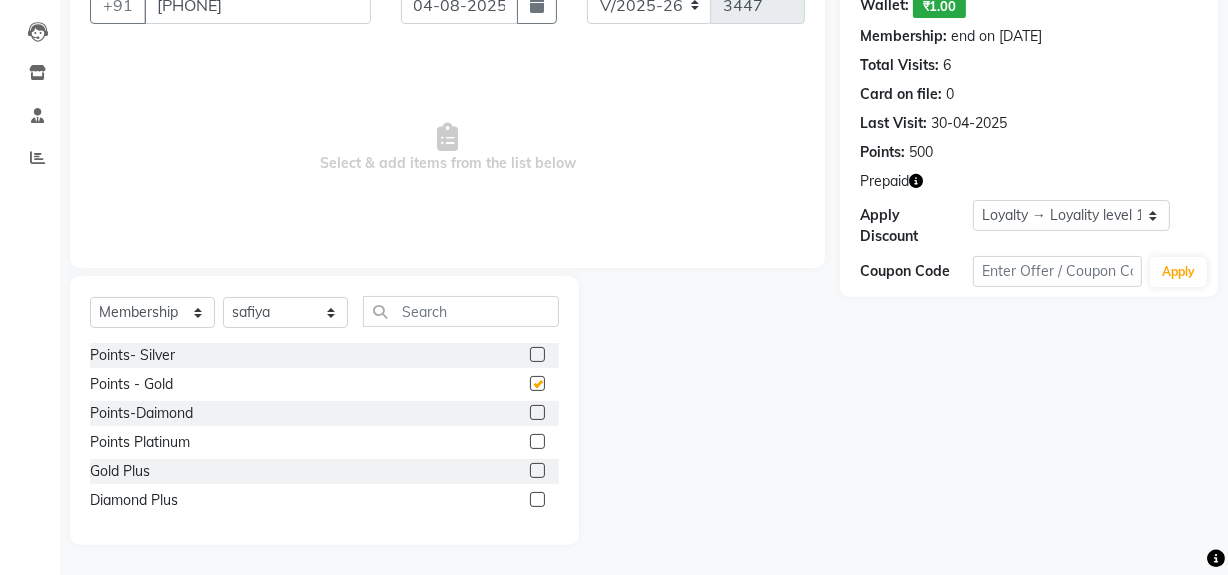 select on "select" 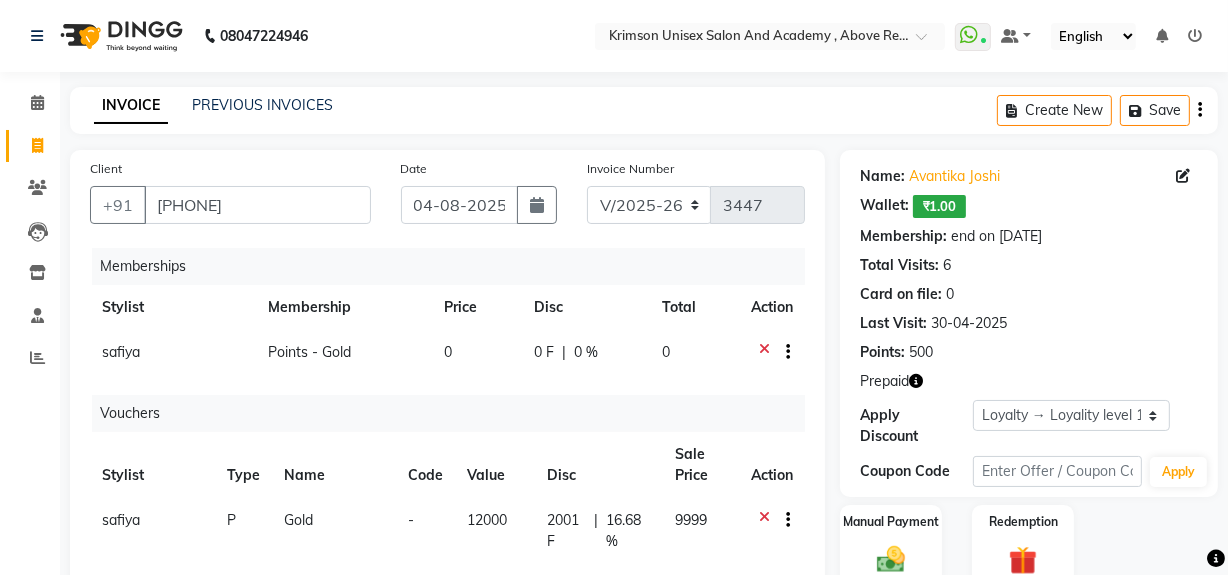 scroll, scrollTop: 350, scrollLeft: 0, axis: vertical 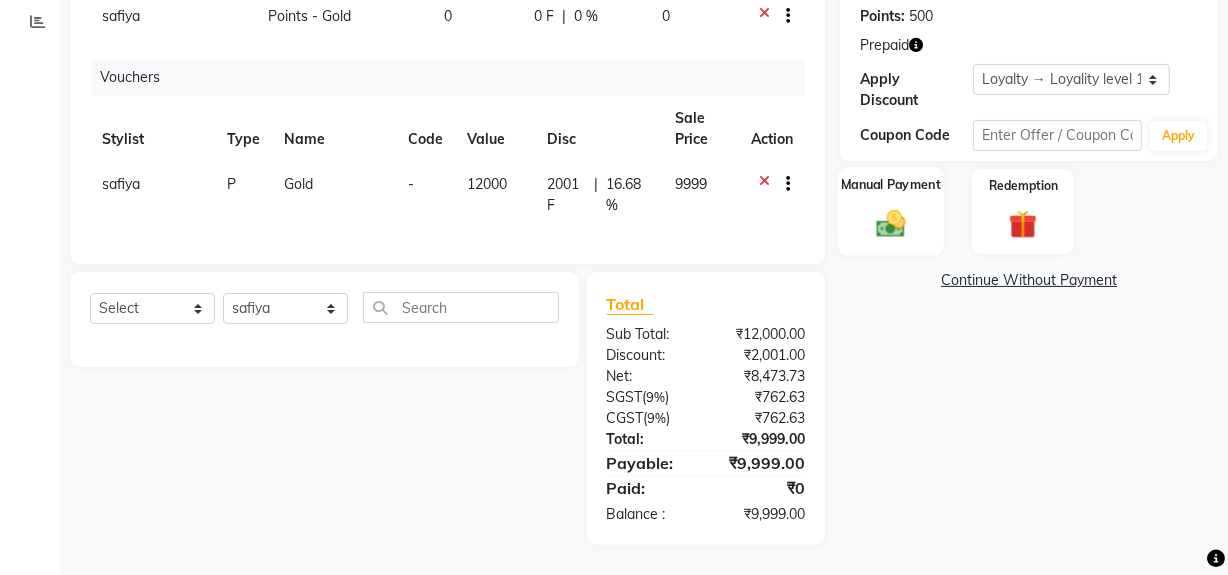 click 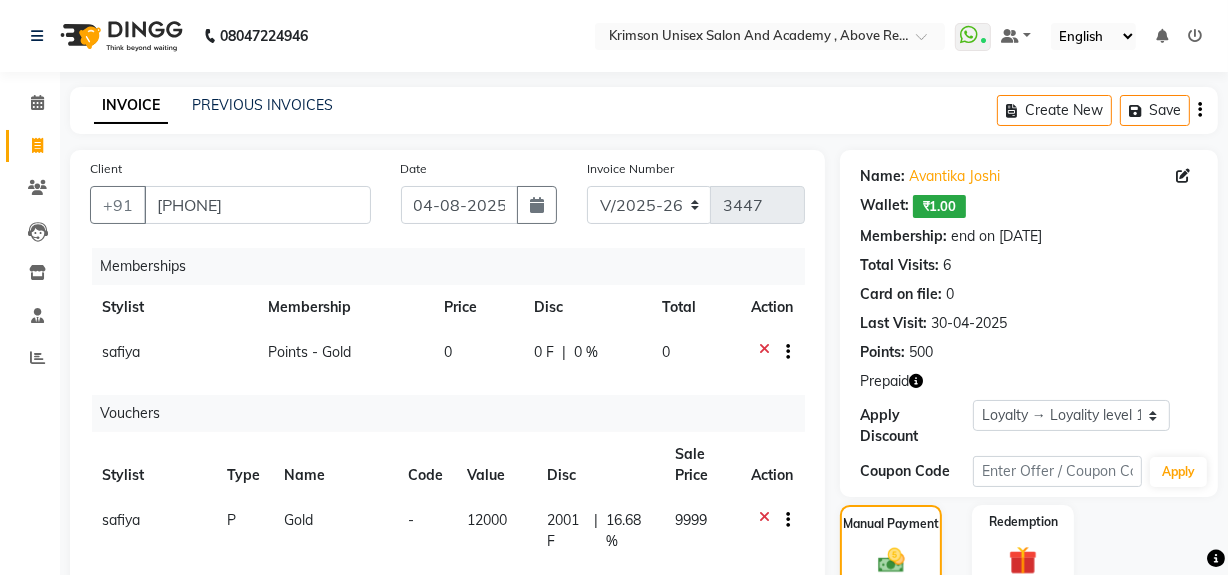 scroll, scrollTop: 96, scrollLeft: 0, axis: vertical 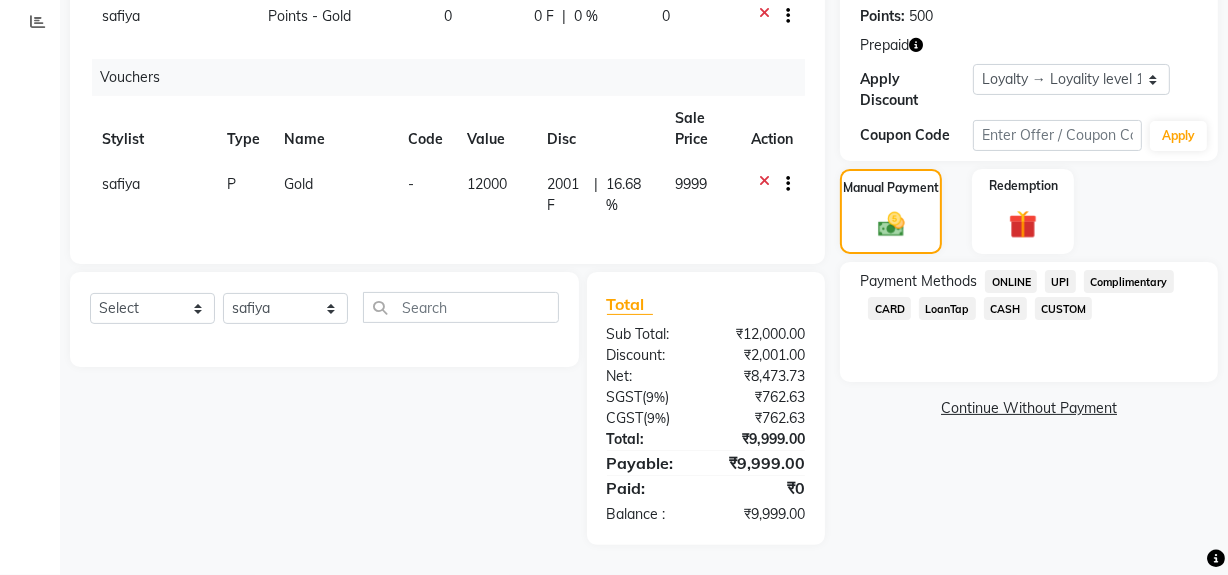 click on "ONLINE" 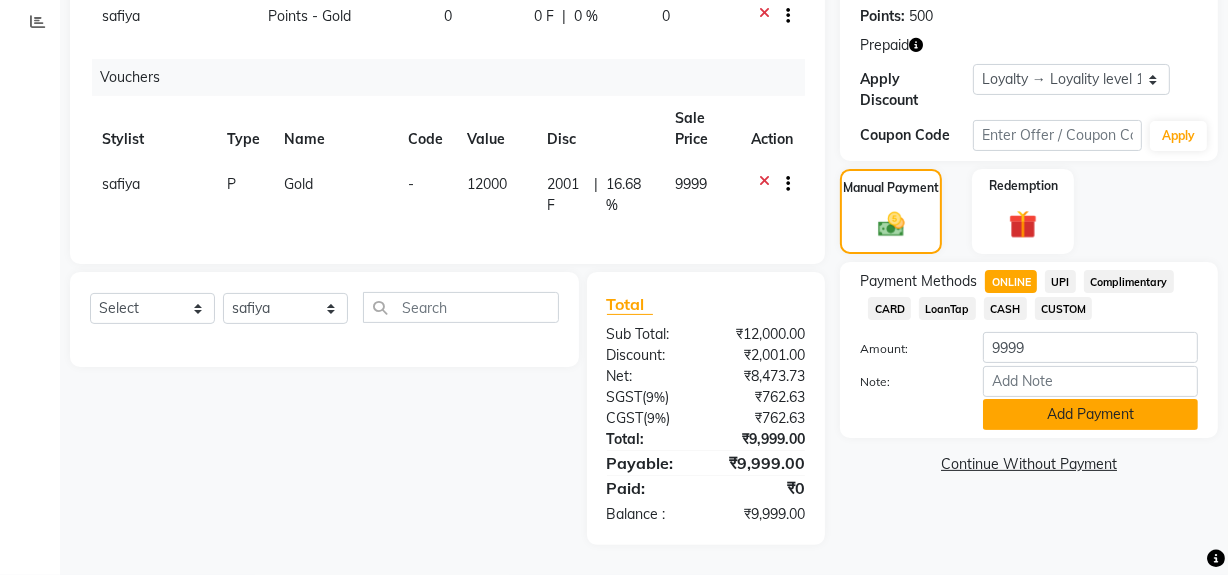 click on "Add Payment" 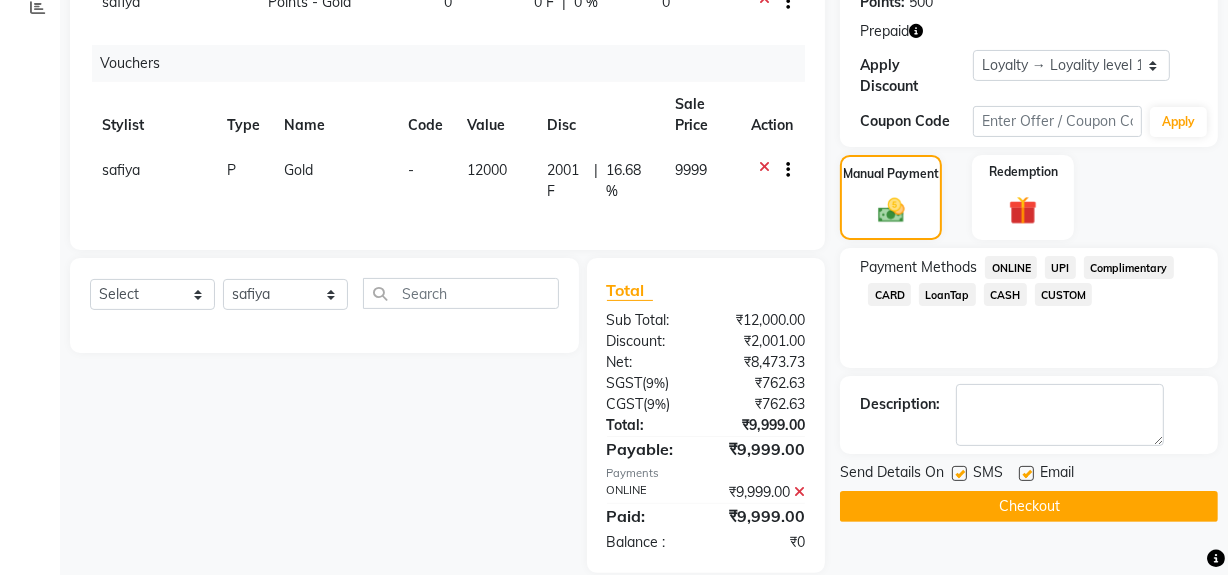 click 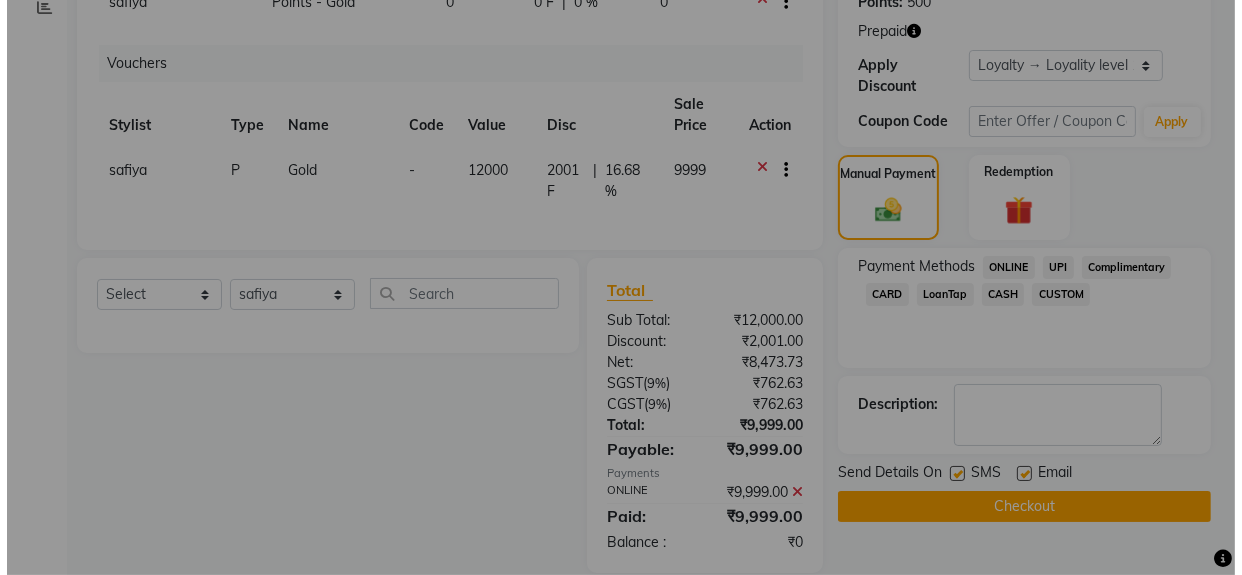 scroll, scrollTop: 531, scrollLeft: 0, axis: vertical 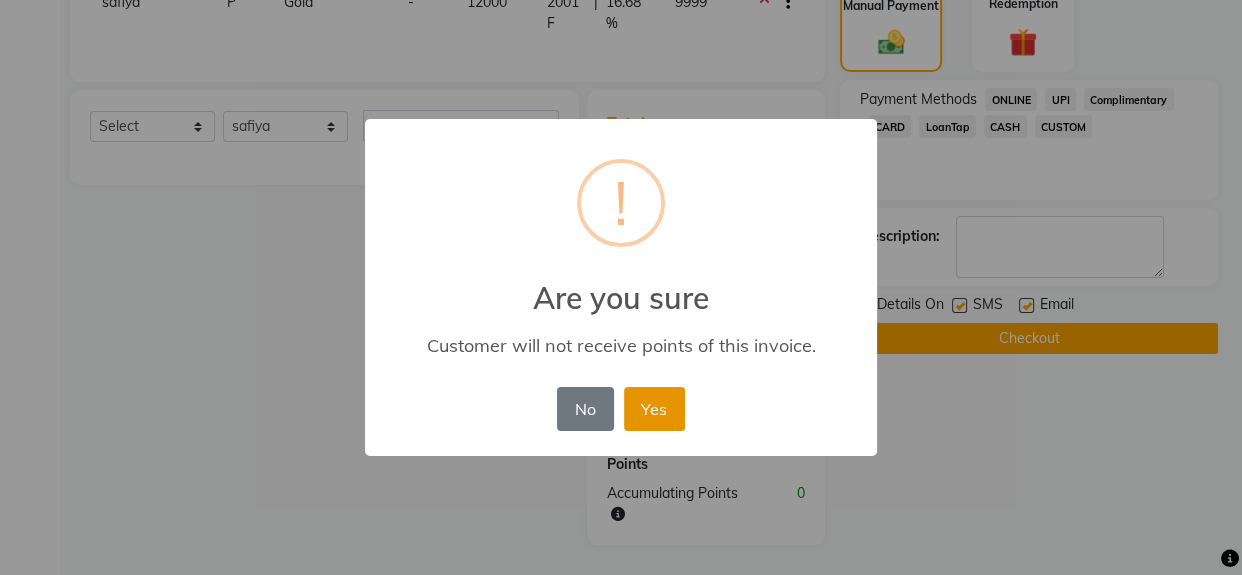 click on "Yes" at bounding box center (654, 409) 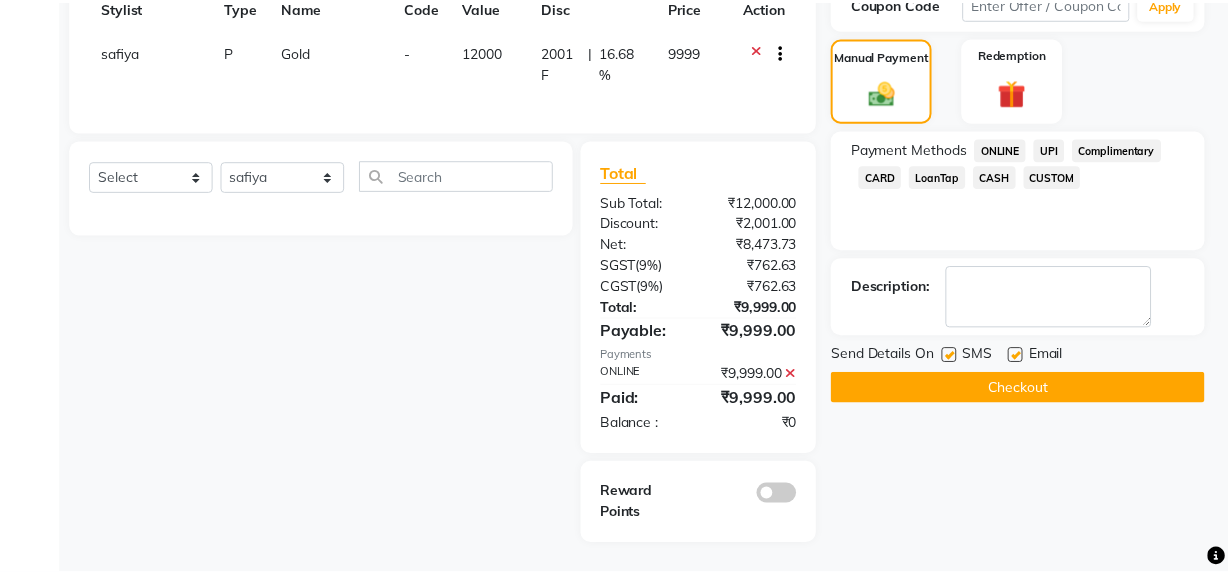 scroll, scrollTop: 481, scrollLeft: 0, axis: vertical 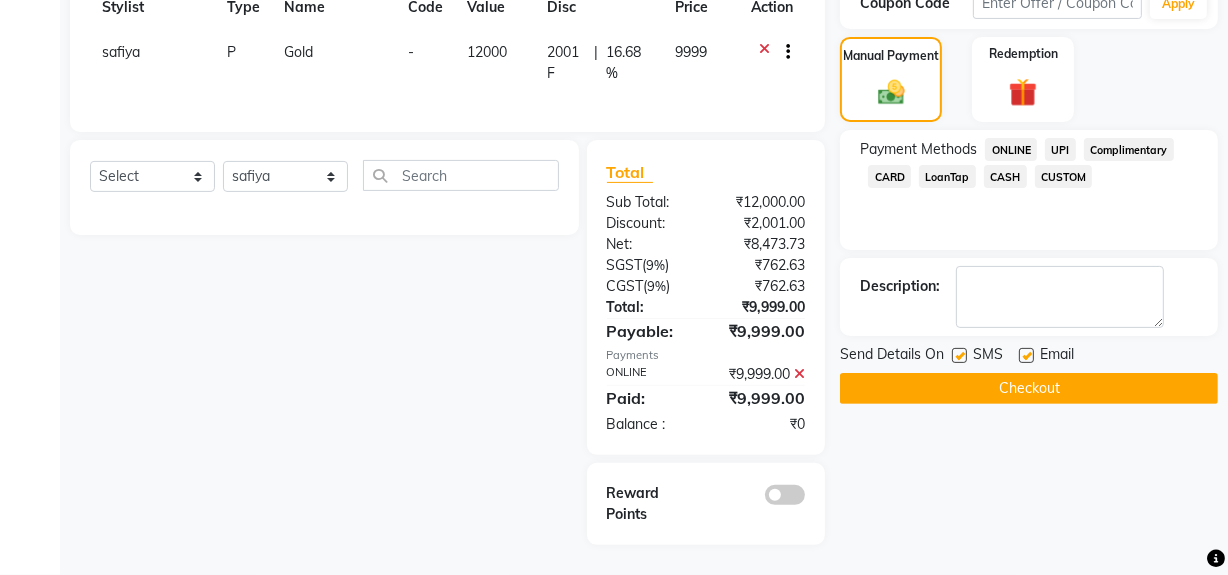 click on "Checkout" 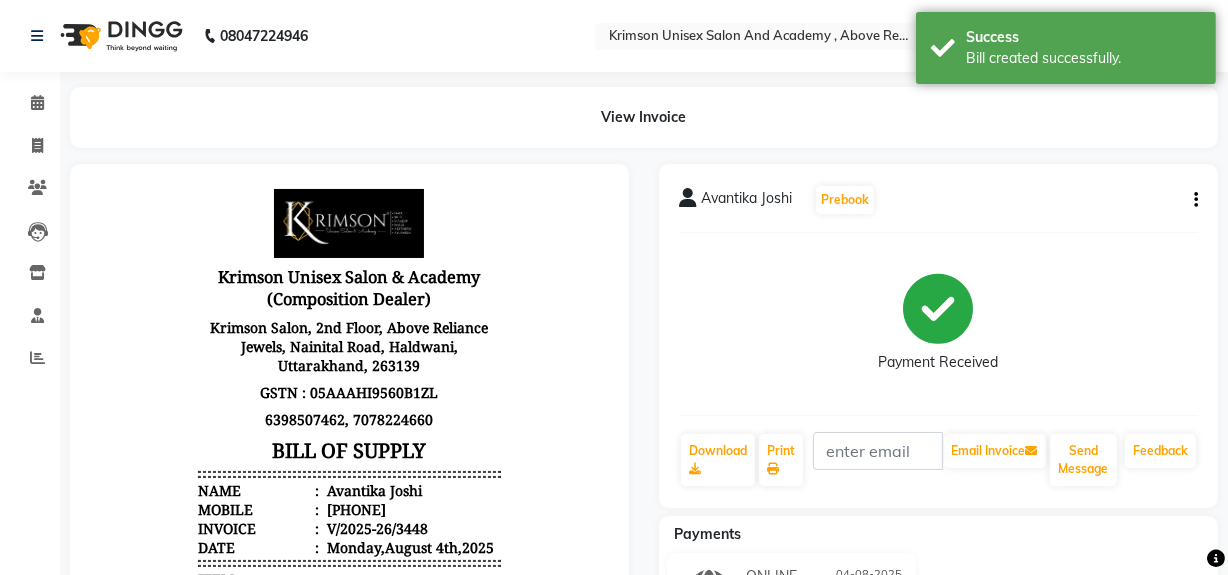 scroll, scrollTop: 305, scrollLeft: 0, axis: vertical 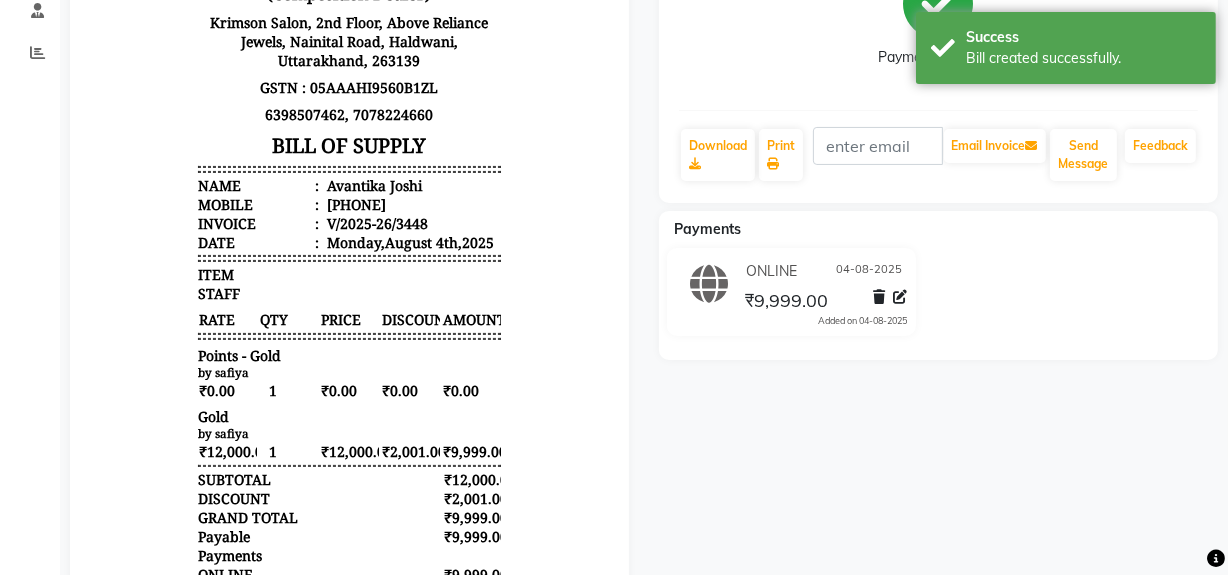 click on "[PHONE]" at bounding box center [353, 205] 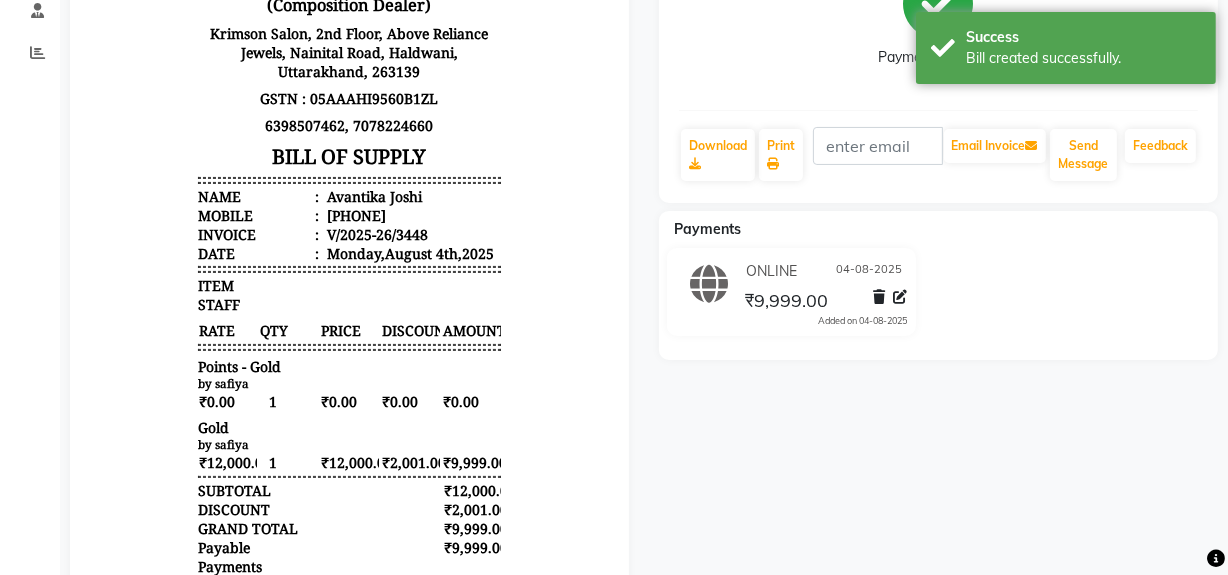 scroll, scrollTop: 0, scrollLeft: 0, axis: both 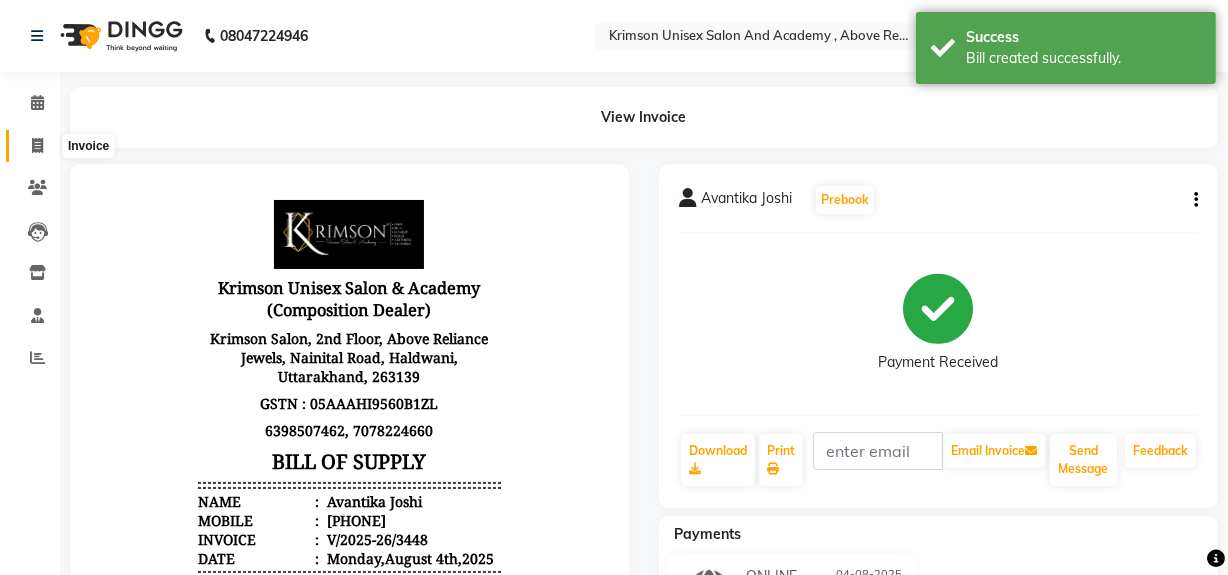 click 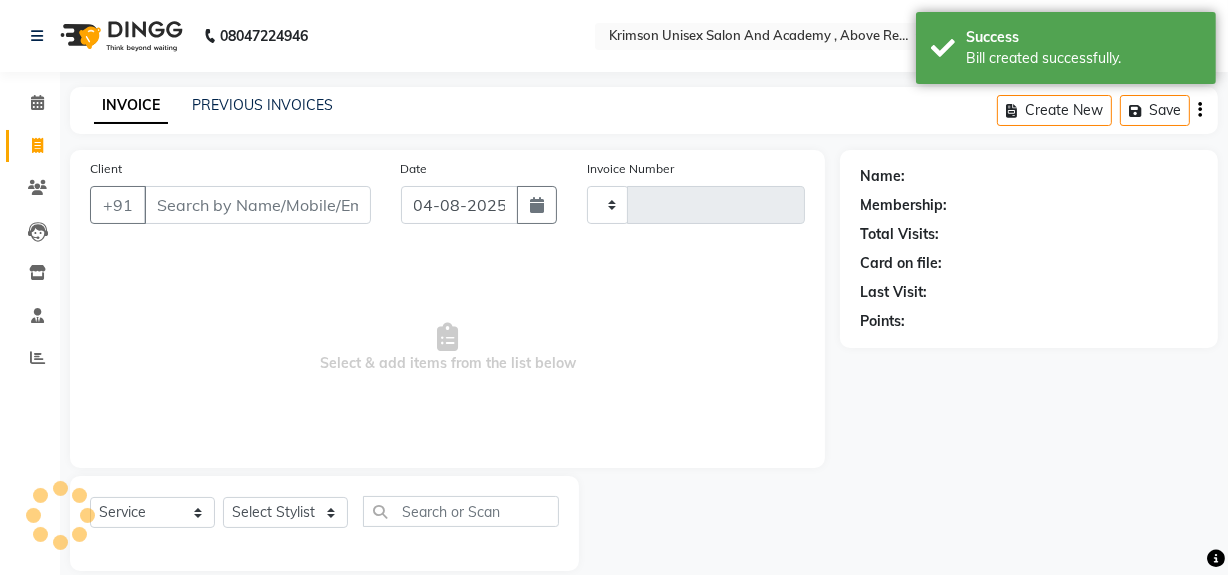 scroll, scrollTop: 26, scrollLeft: 0, axis: vertical 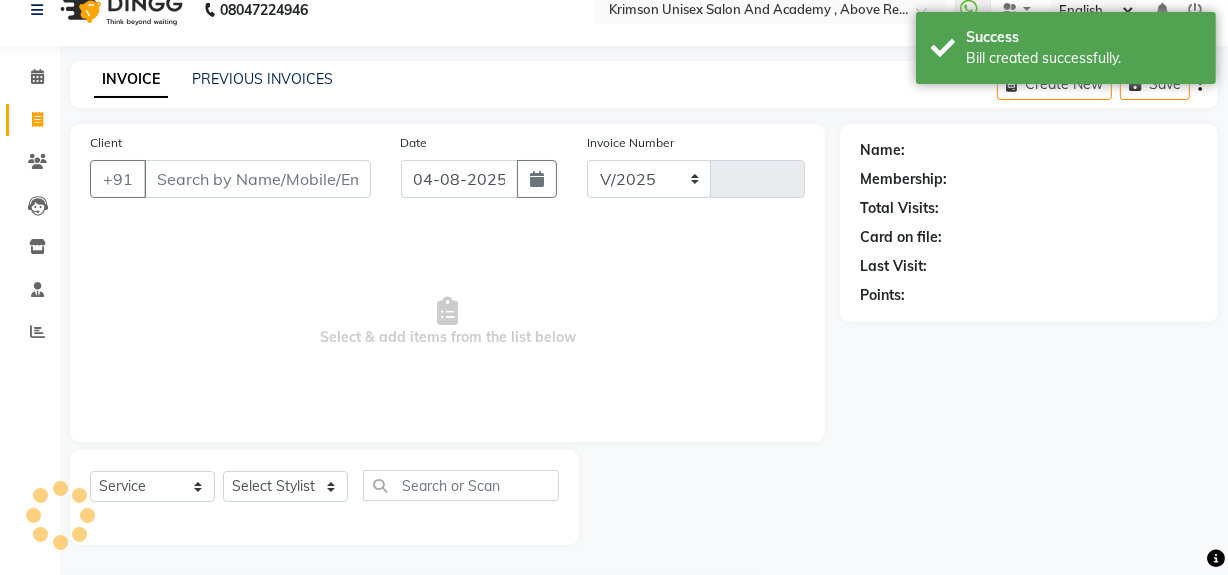 select on "5853" 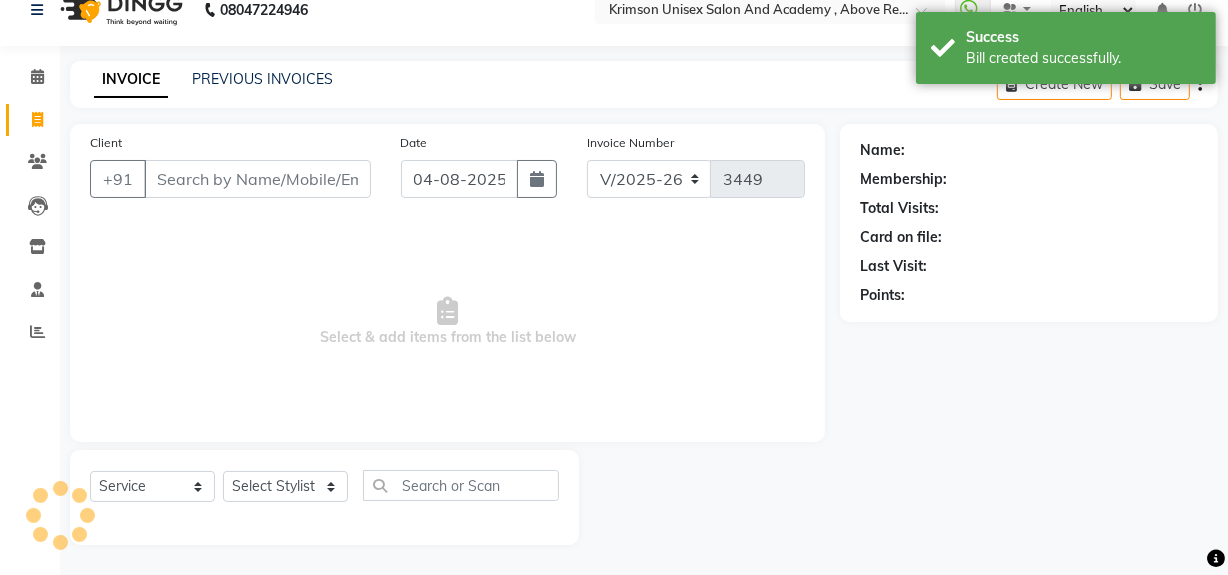 click on "Client" at bounding box center [257, 179] 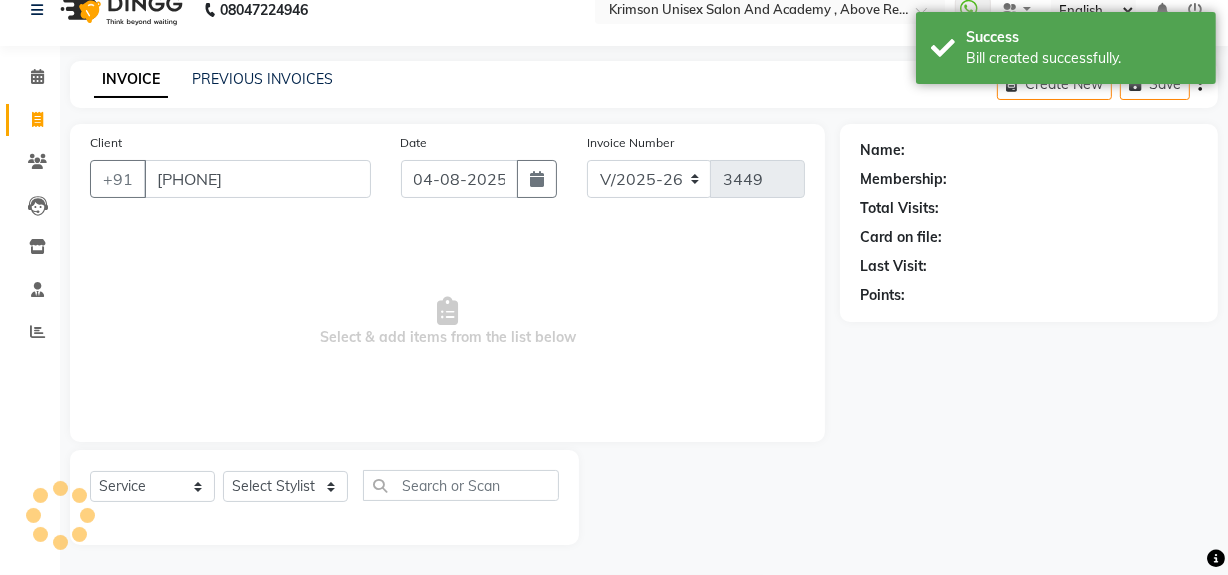 type on "[PHONE]" 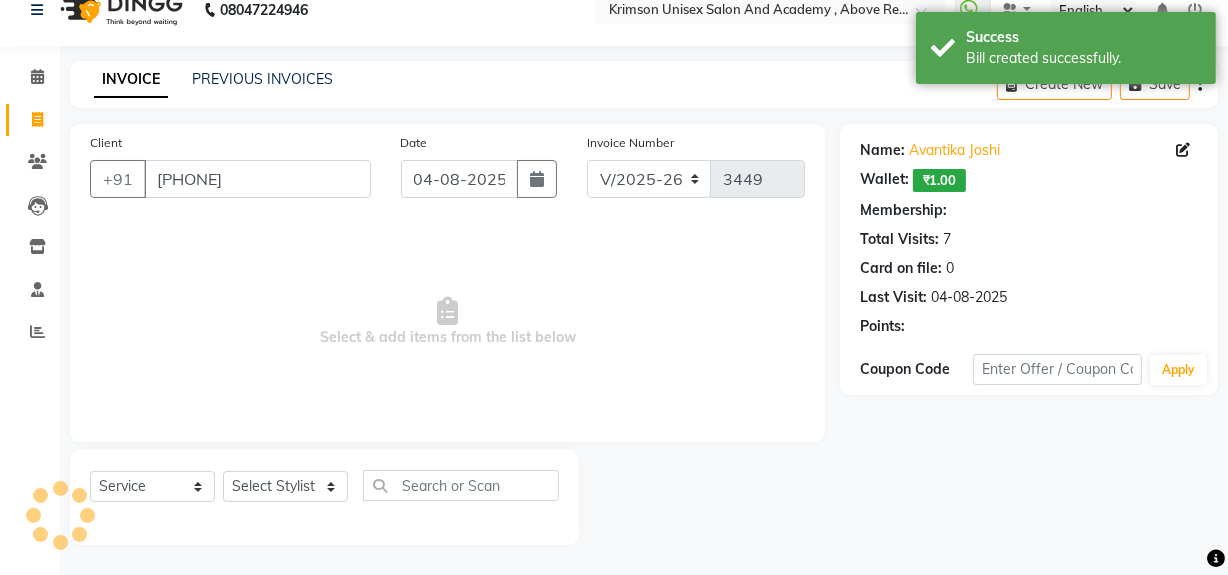 select on "1: Object" 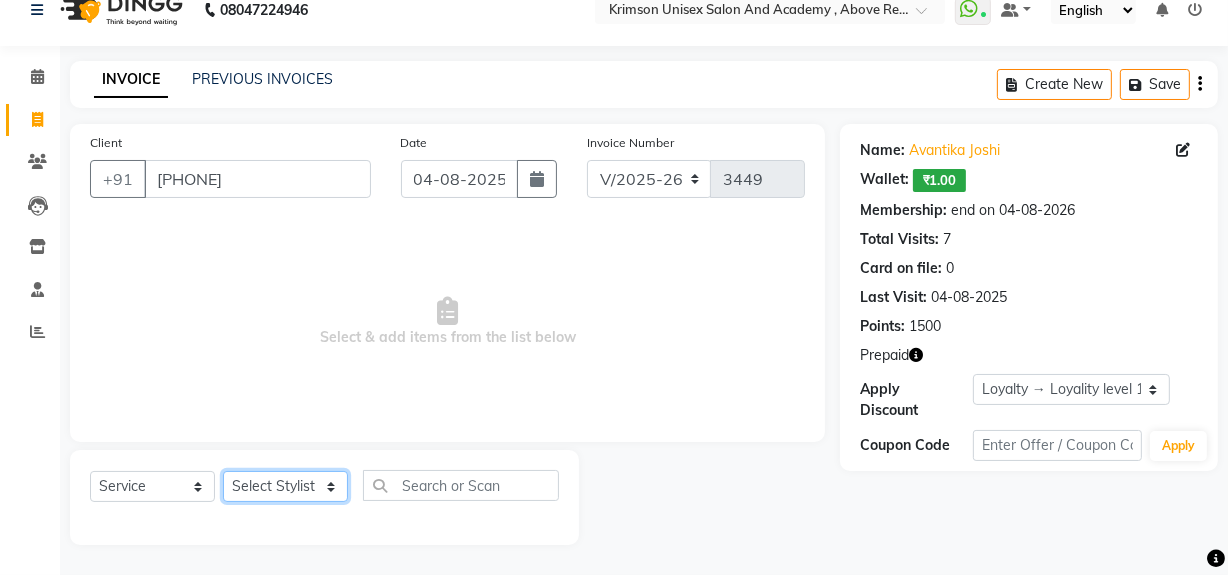click on "Select Stylist ADMIN ARNAB Babita Danish DR. DIVYA (cosmetologist) FRONT DESK Hani Hem Atwal junaid  Kafil Kaif Manish Kumar Pinki  Pooja kulyal Ratan Dey safiya sahiba Sahil Sangeeta sanjay Sudeep Varsha" 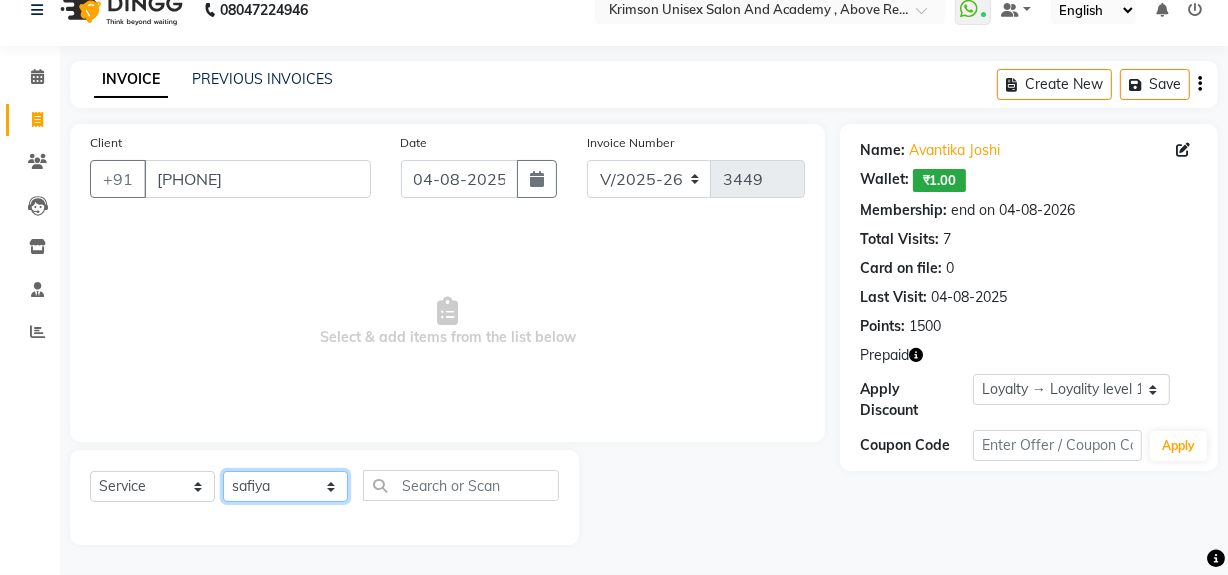 click on "Select Stylist ADMIN ARNAB Babita Danish DR. DIVYA (cosmetologist) FRONT DESK Hani Hem Atwal junaid  Kafil Kaif Manish Kumar Pinki  Pooja kulyal Ratan Dey safiya sahiba Sahil Sangeeta sanjay Sudeep Varsha" 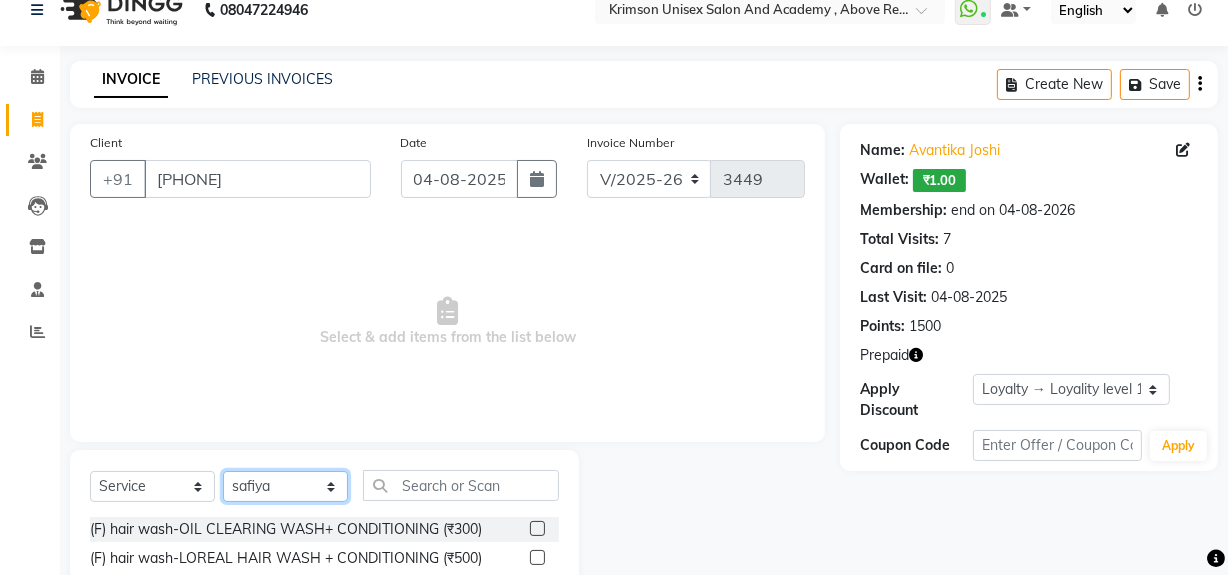 scroll, scrollTop: 226, scrollLeft: 0, axis: vertical 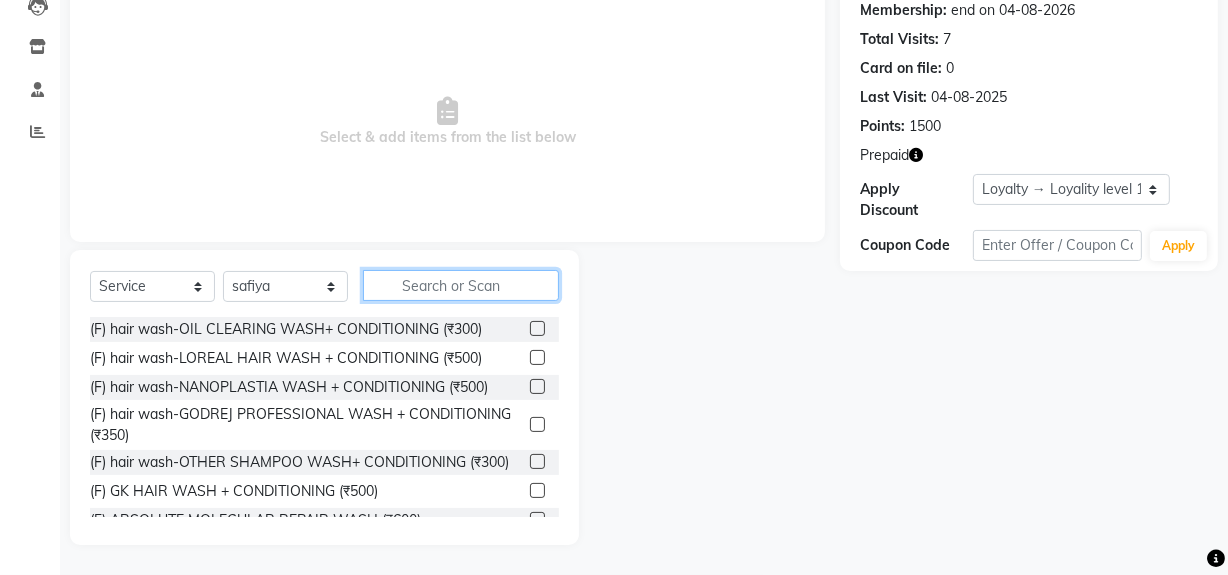 click 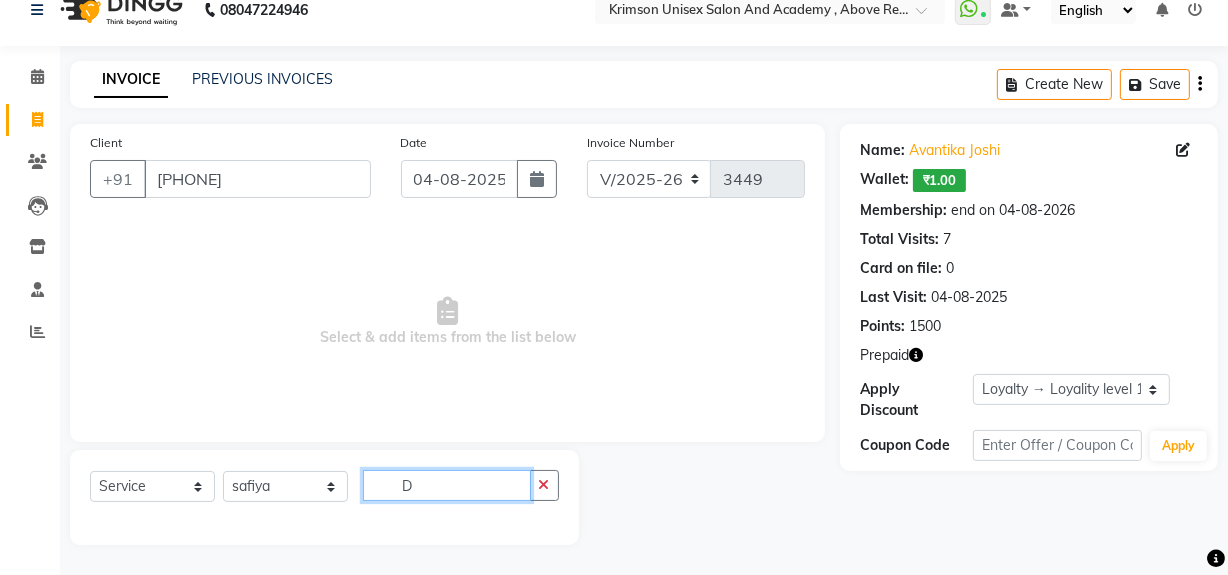 scroll, scrollTop: 226, scrollLeft: 0, axis: vertical 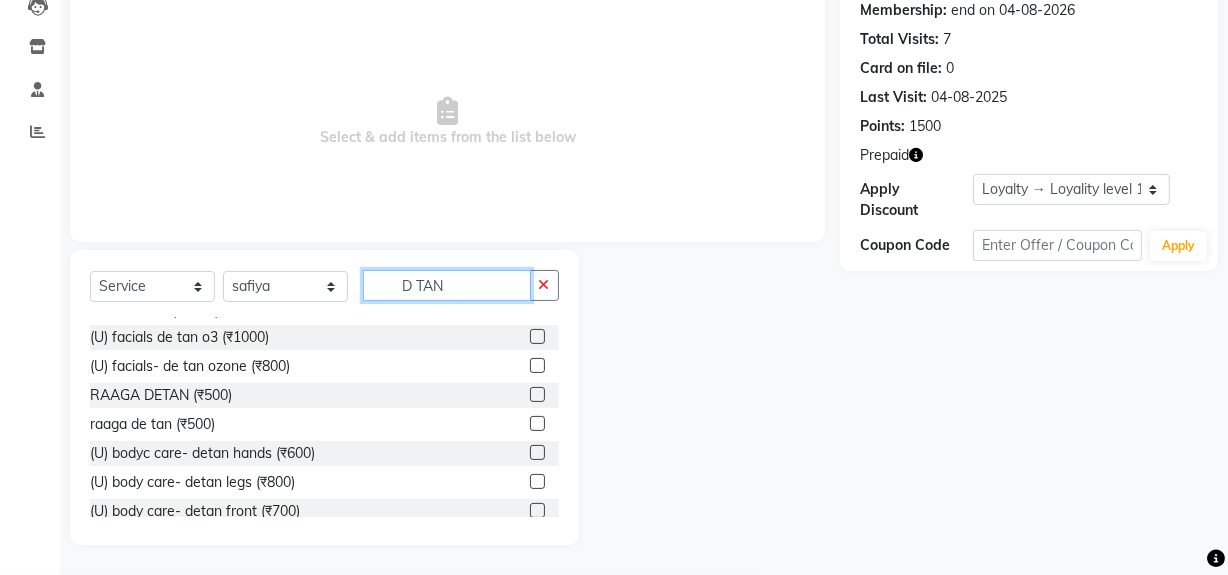 type on "D TAN" 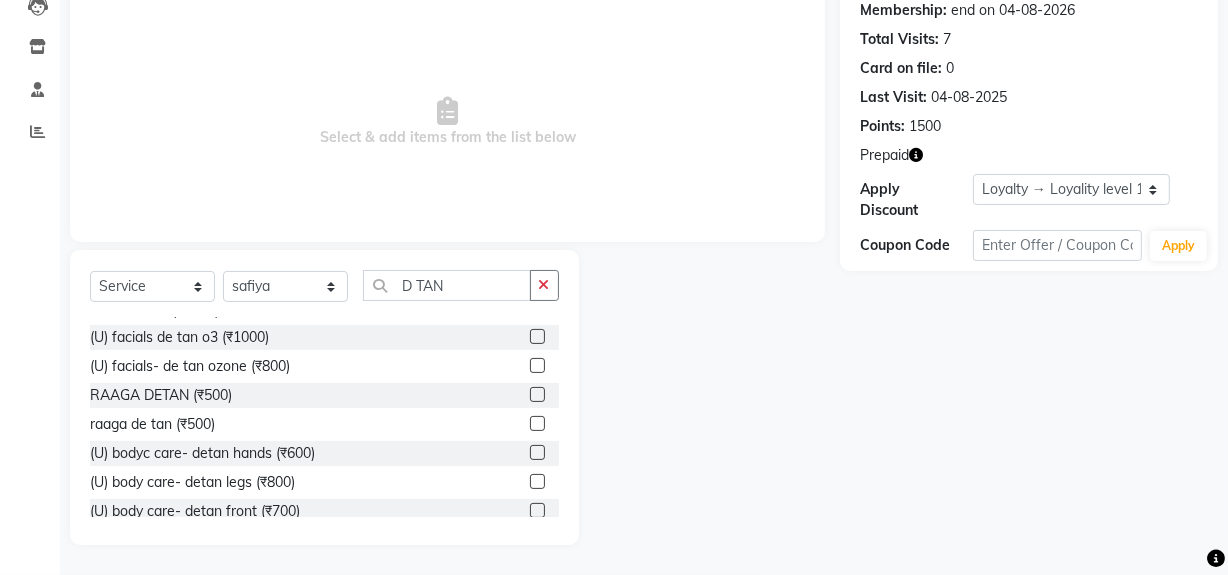 click 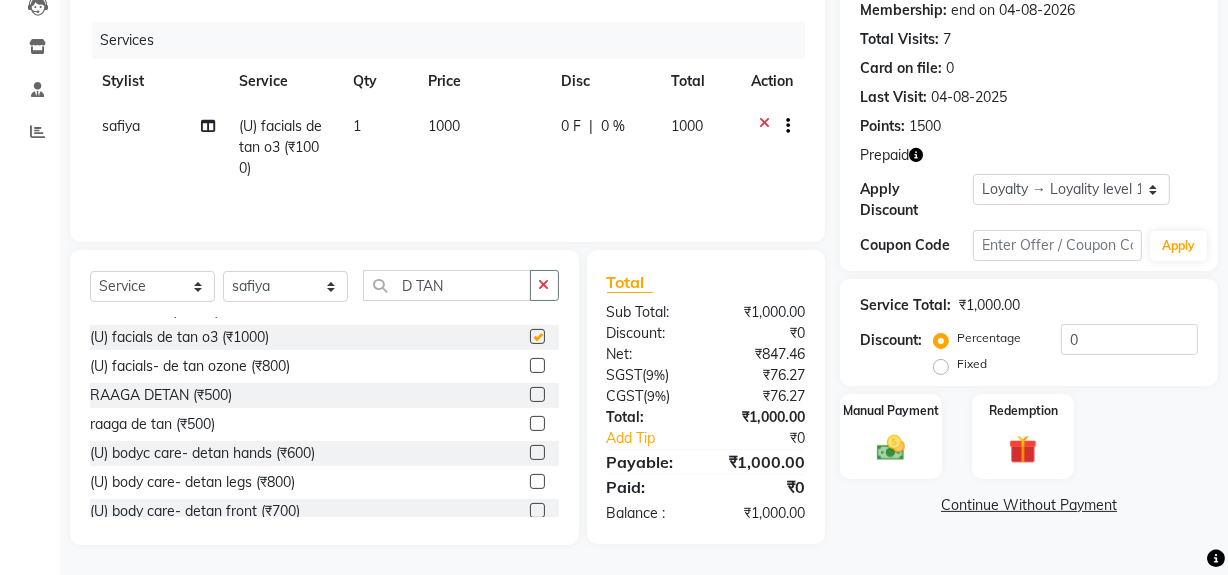 checkbox on "false" 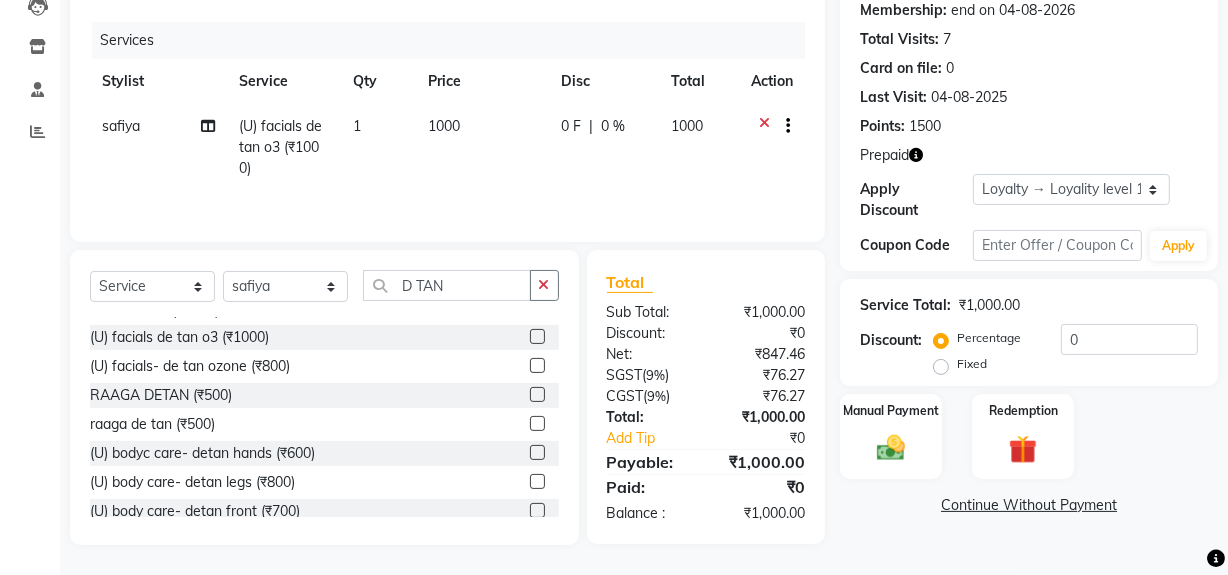 click 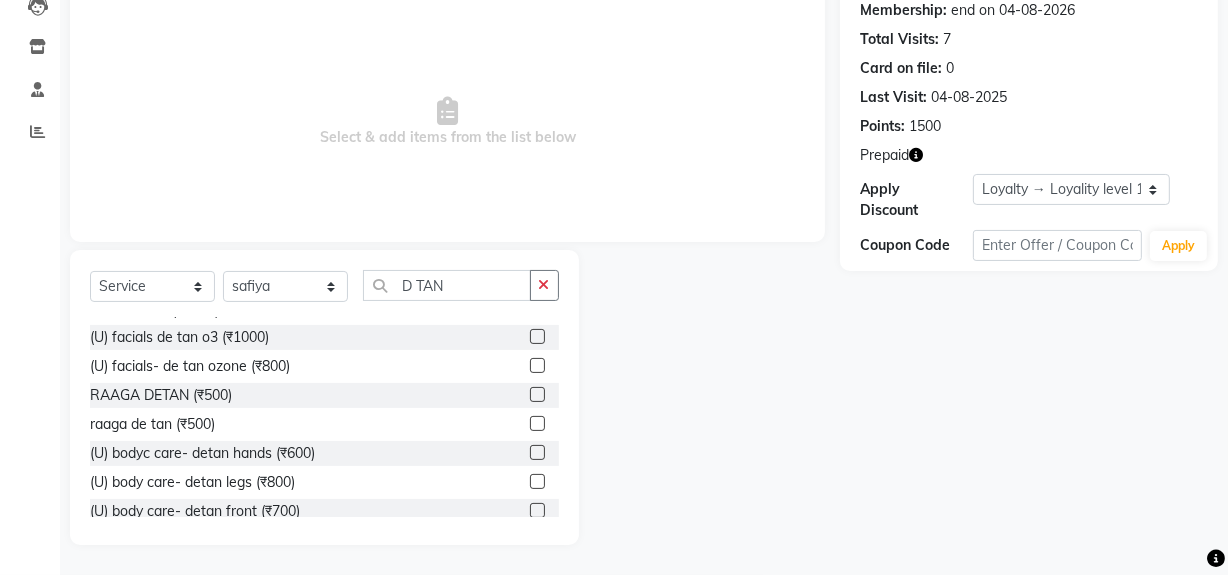 click 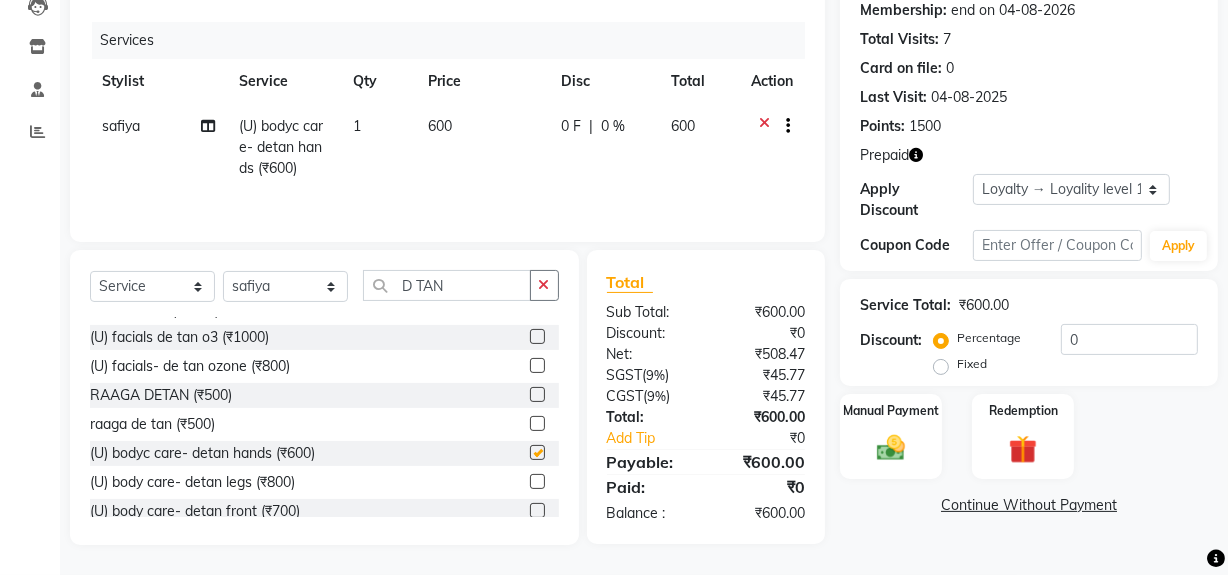checkbox on "false" 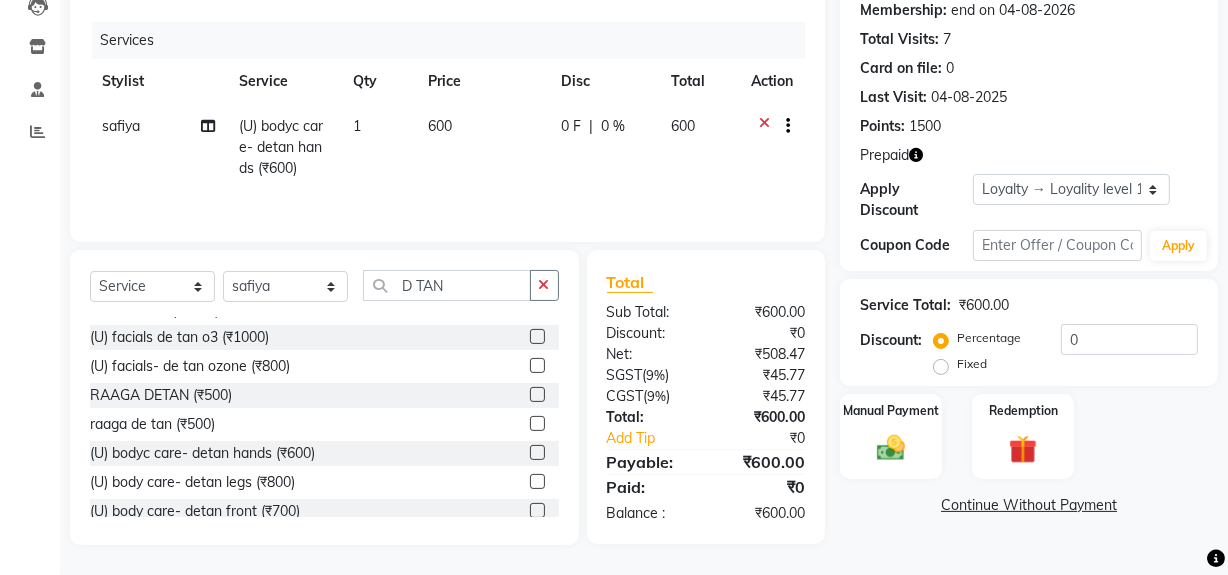 click on "600" 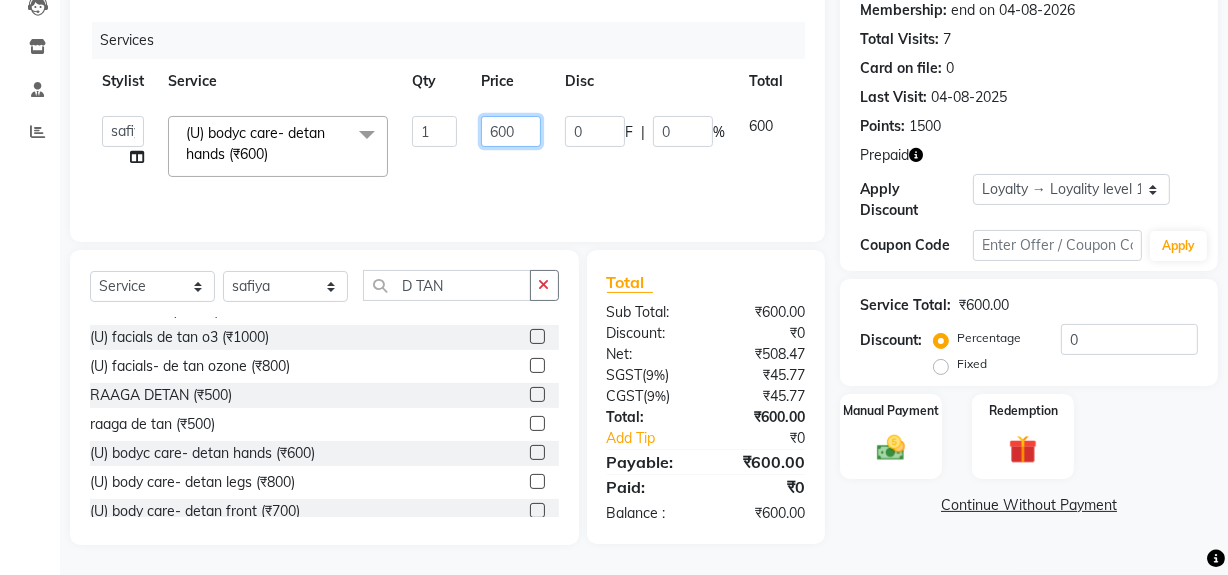 click on "600" 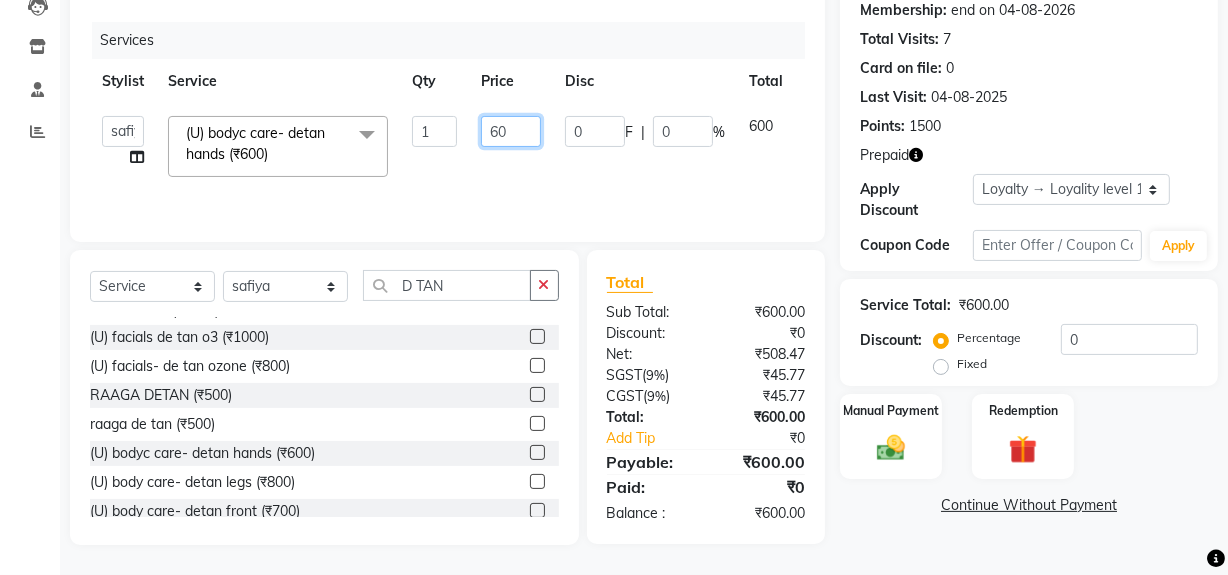 type on "6" 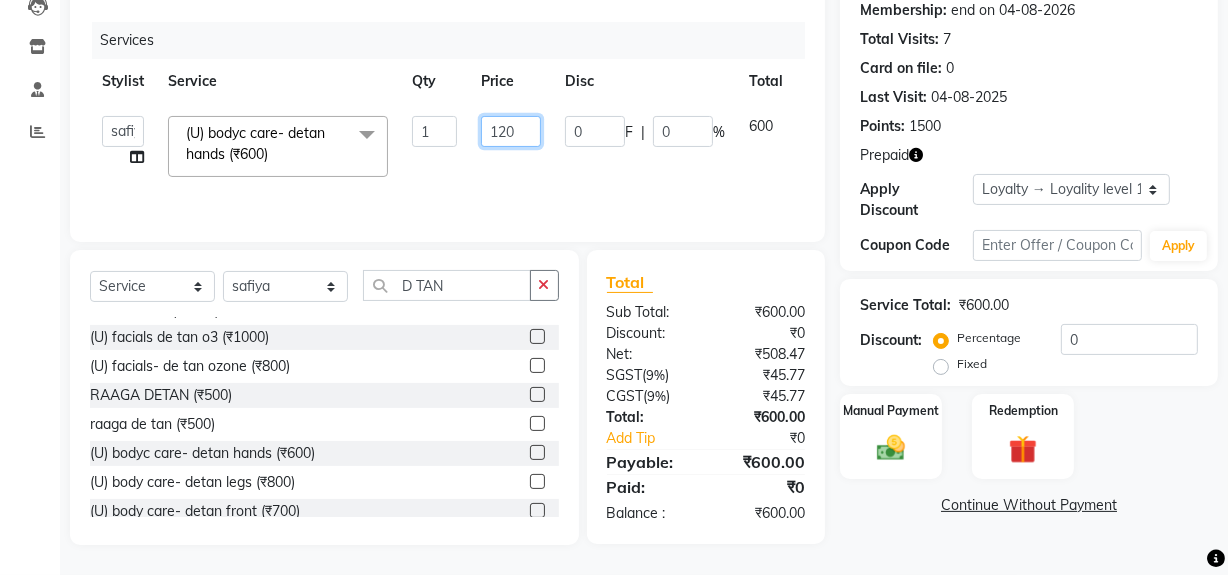 type on "1200" 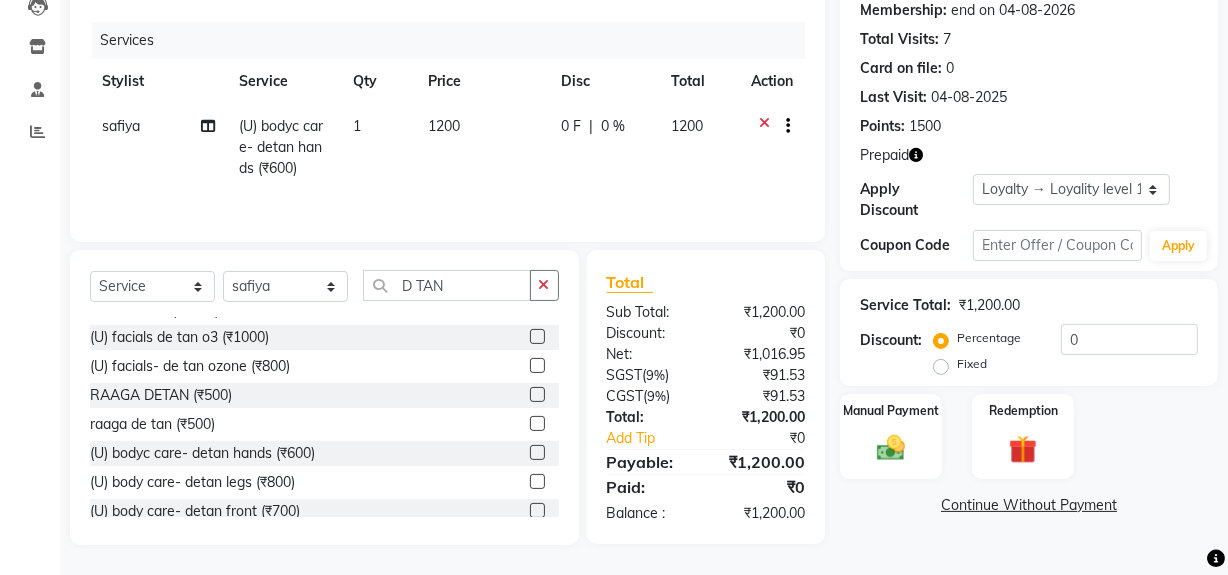 click on "Services Stylist Service Qty Price Disc Total Action safiya (U) bodyc care- detan hands (₹600) 1 1200 0 F | 0 % 1200" 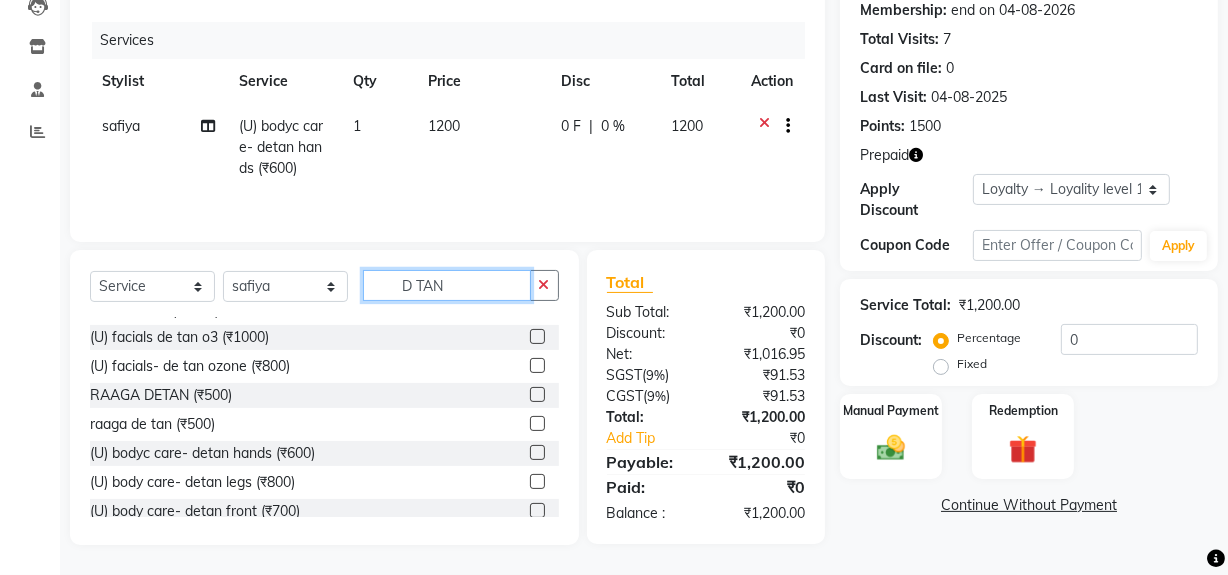 click on "D TAN" 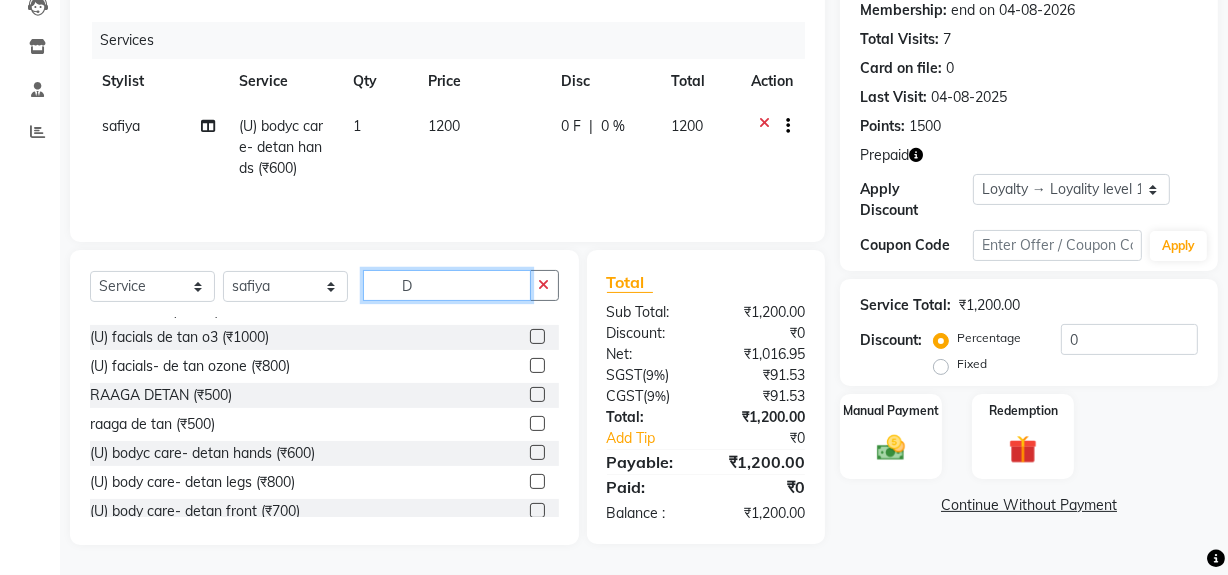 type on "D" 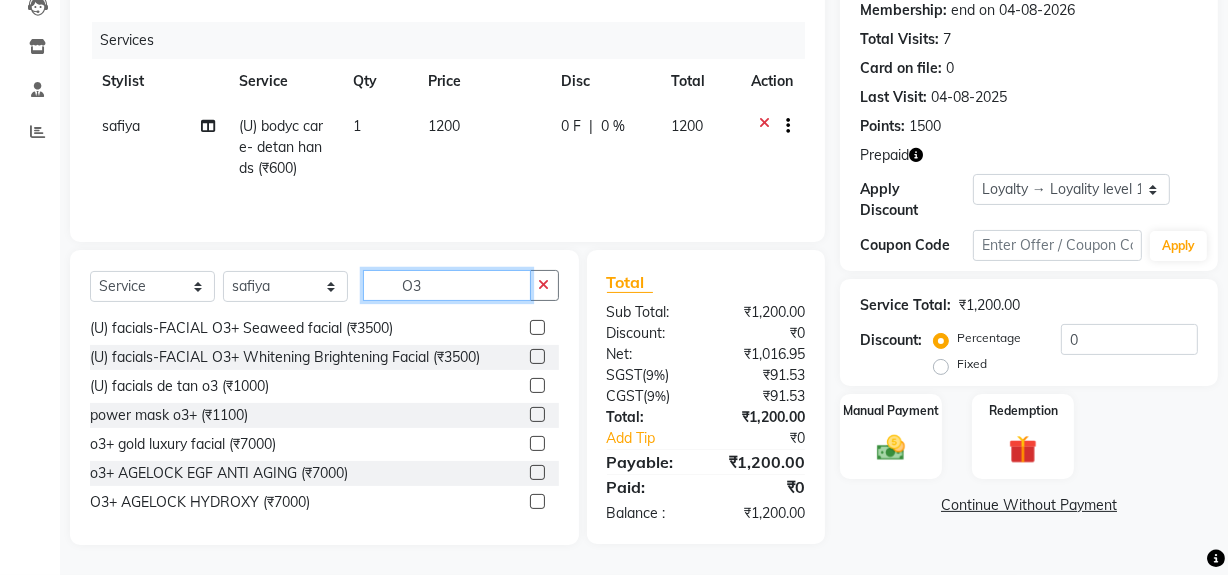 scroll, scrollTop: 177, scrollLeft: 0, axis: vertical 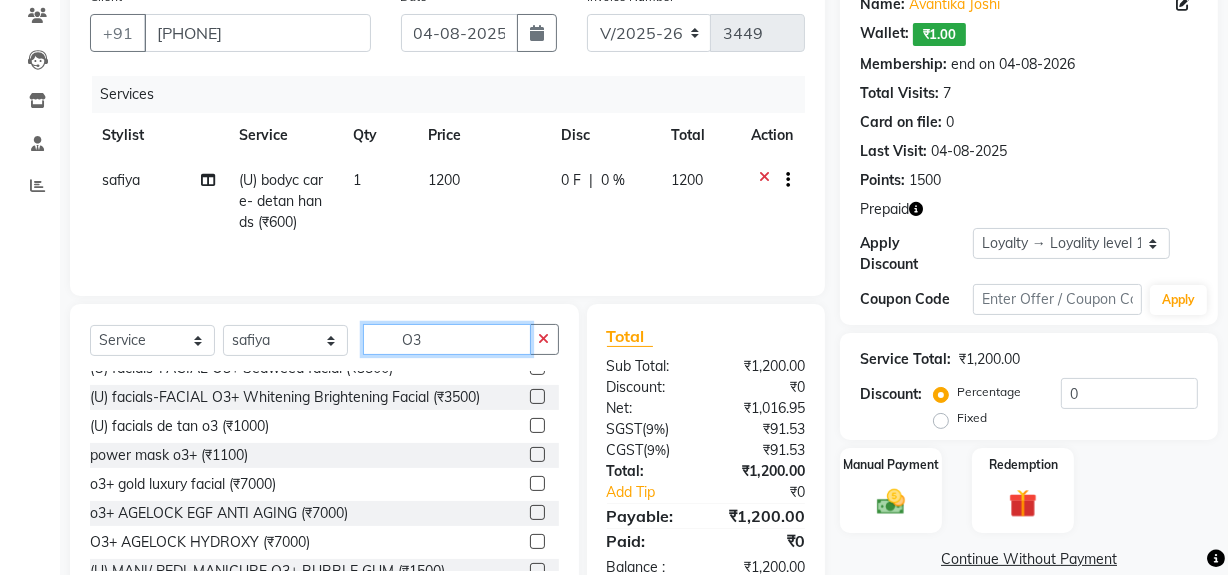 type on "O" 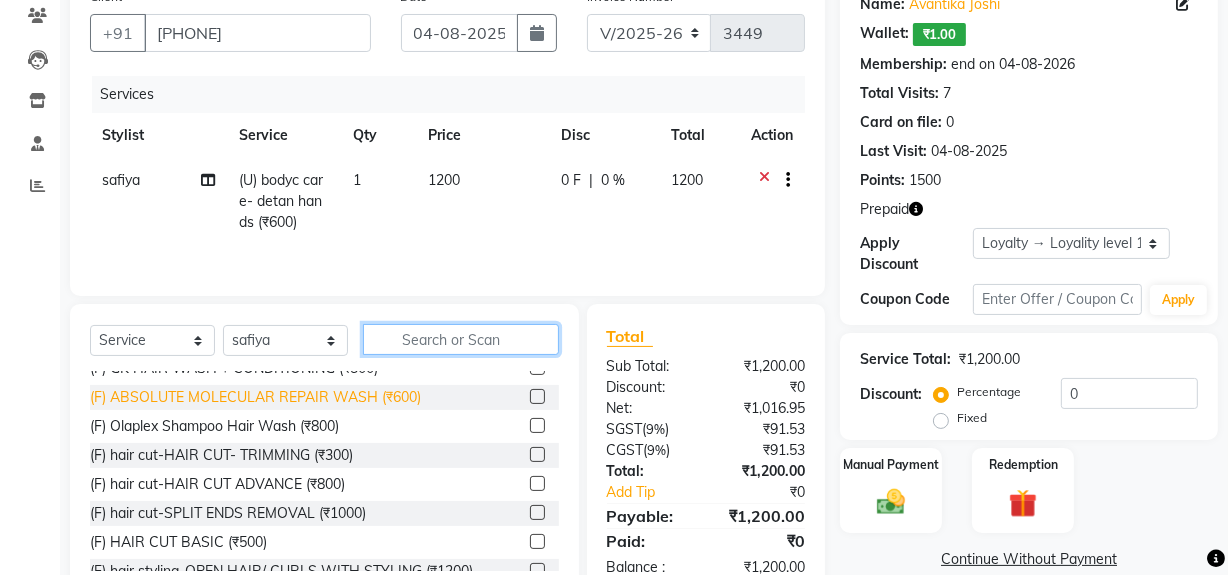 scroll, scrollTop: 0, scrollLeft: 0, axis: both 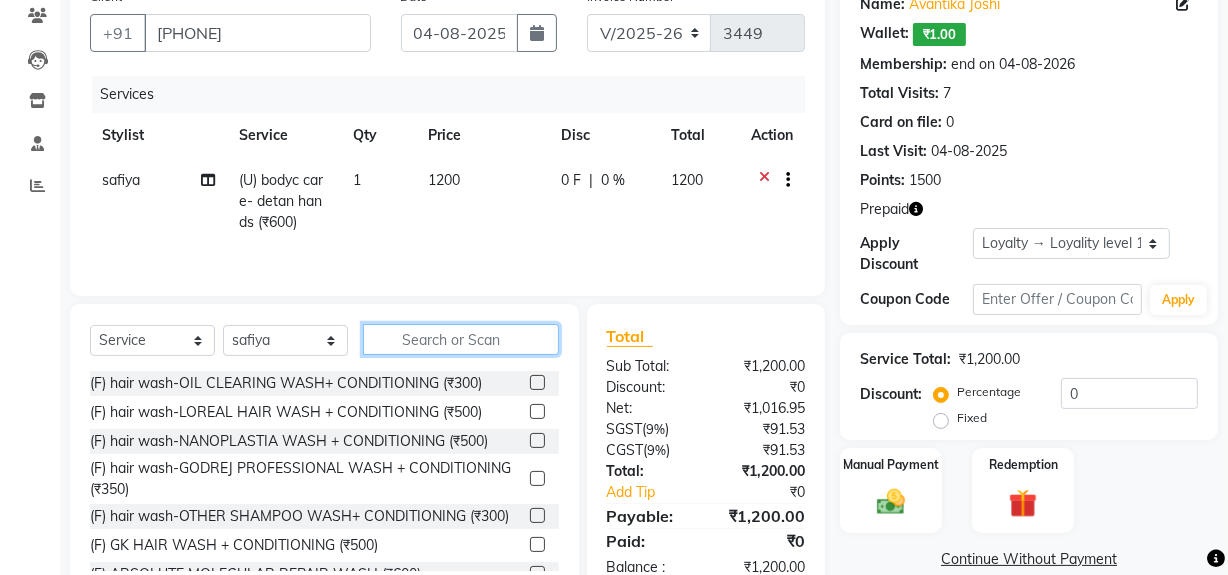 click 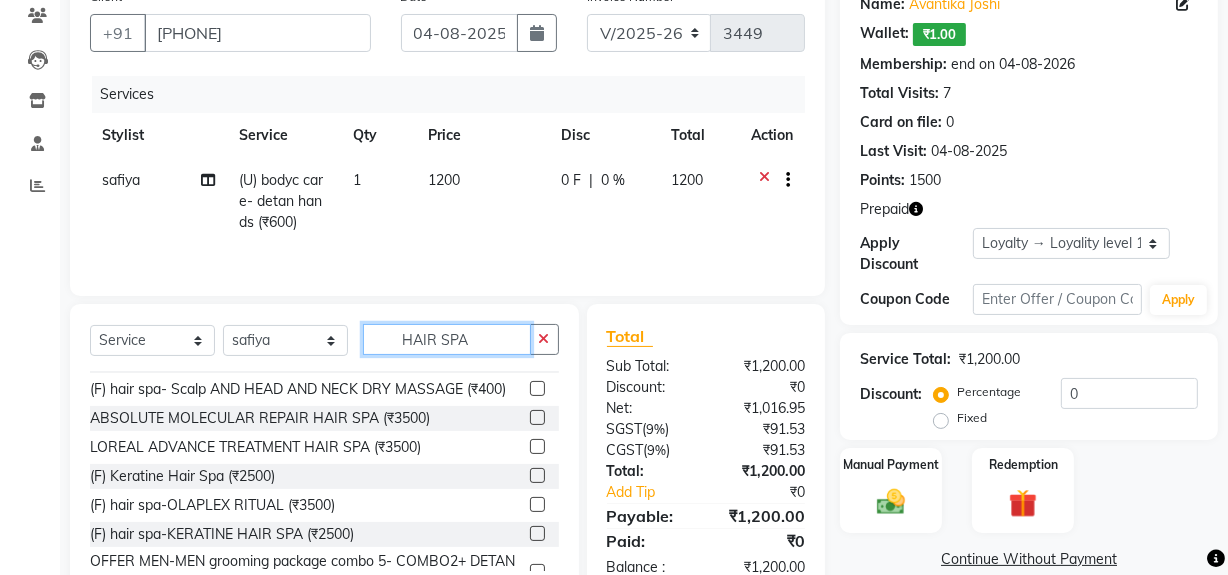 scroll, scrollTop: 215, scrollLeft: 0, axis: vertical 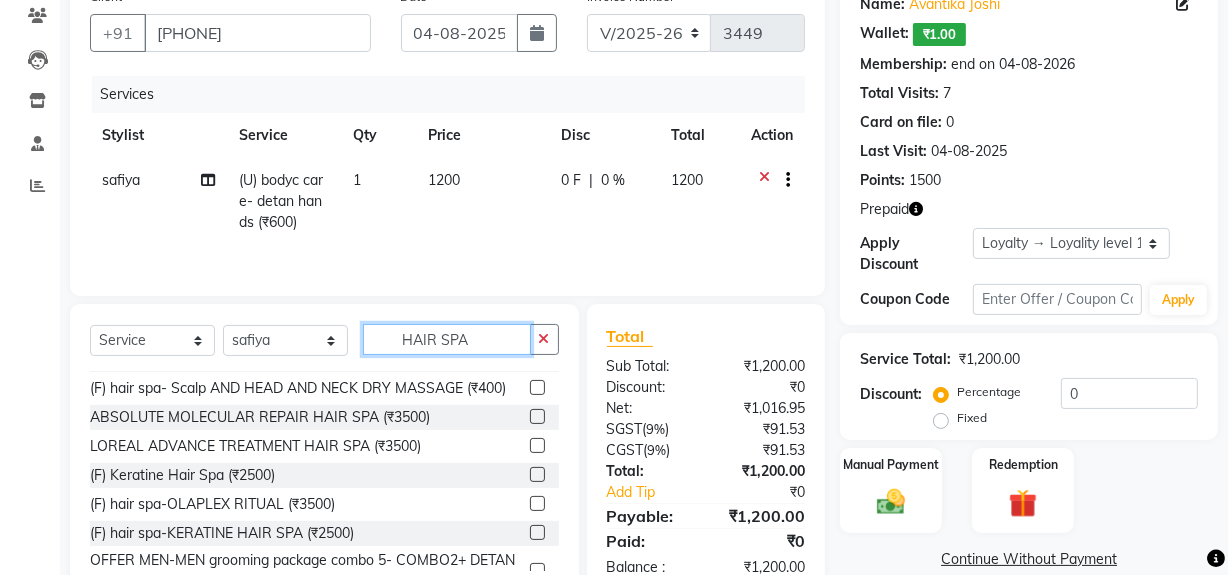 type on "HAIR SPA" 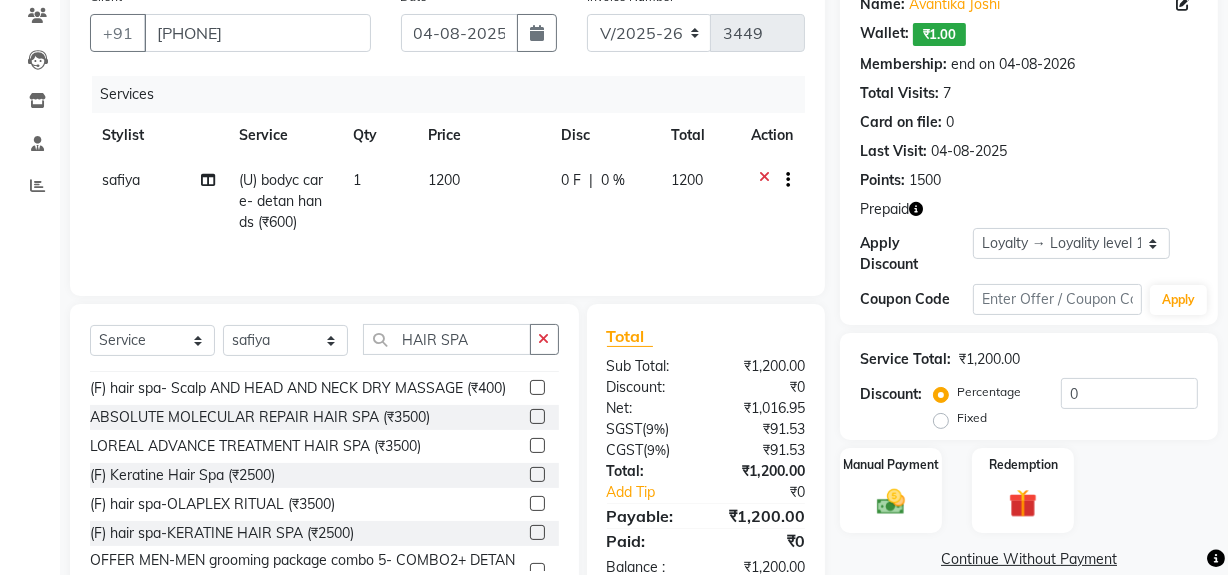 click 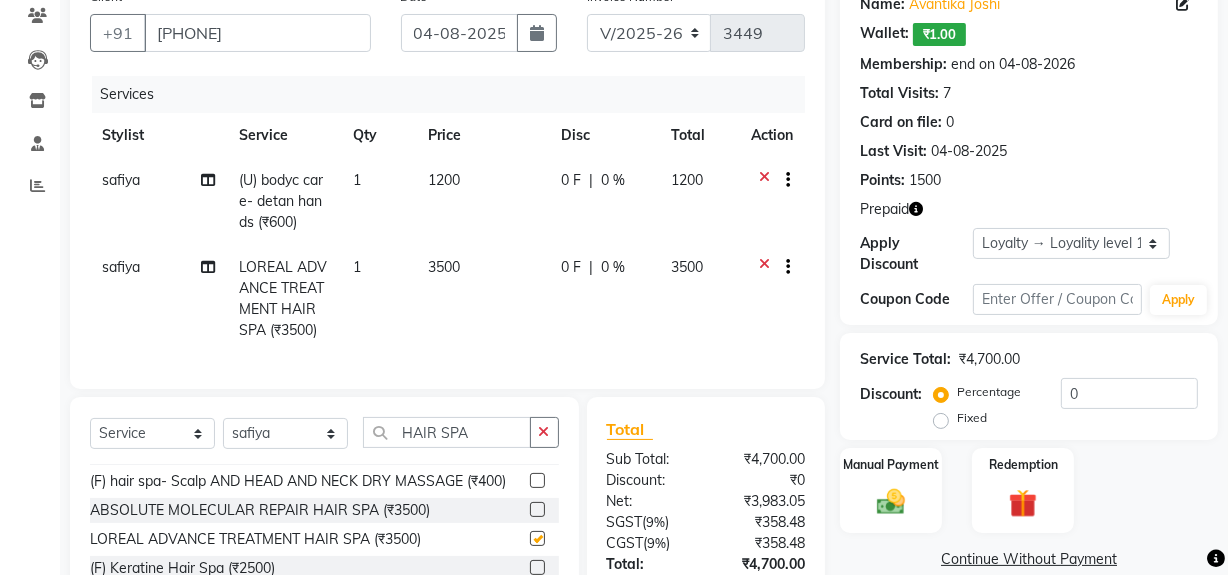 checkbox on "false" 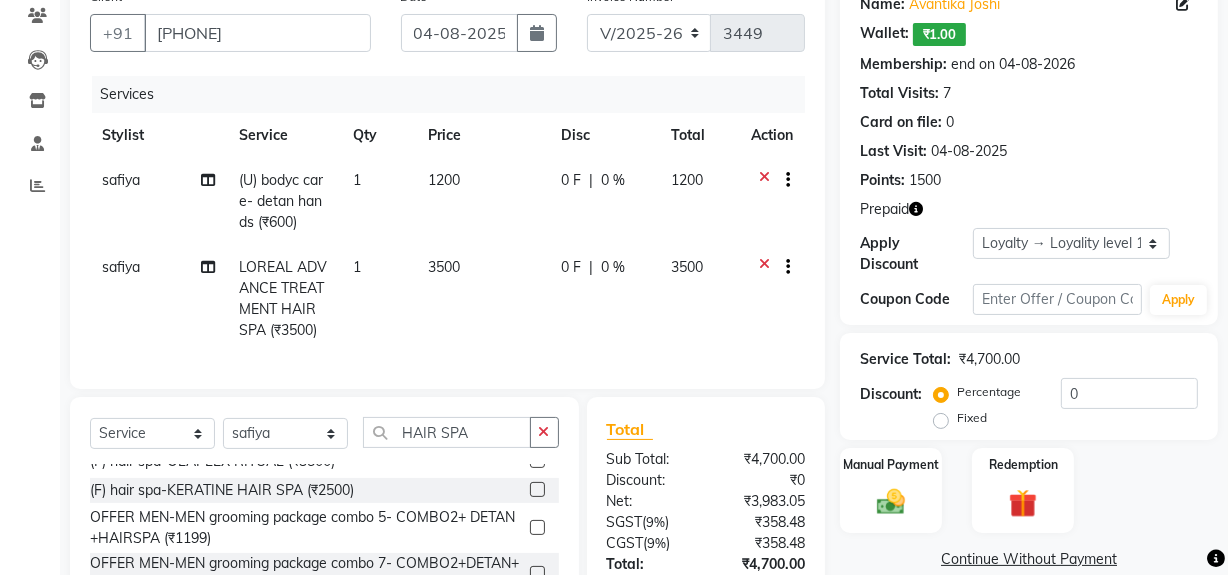 scroll, scrollTop: 354, scrollLeft: 0, axis: vertical 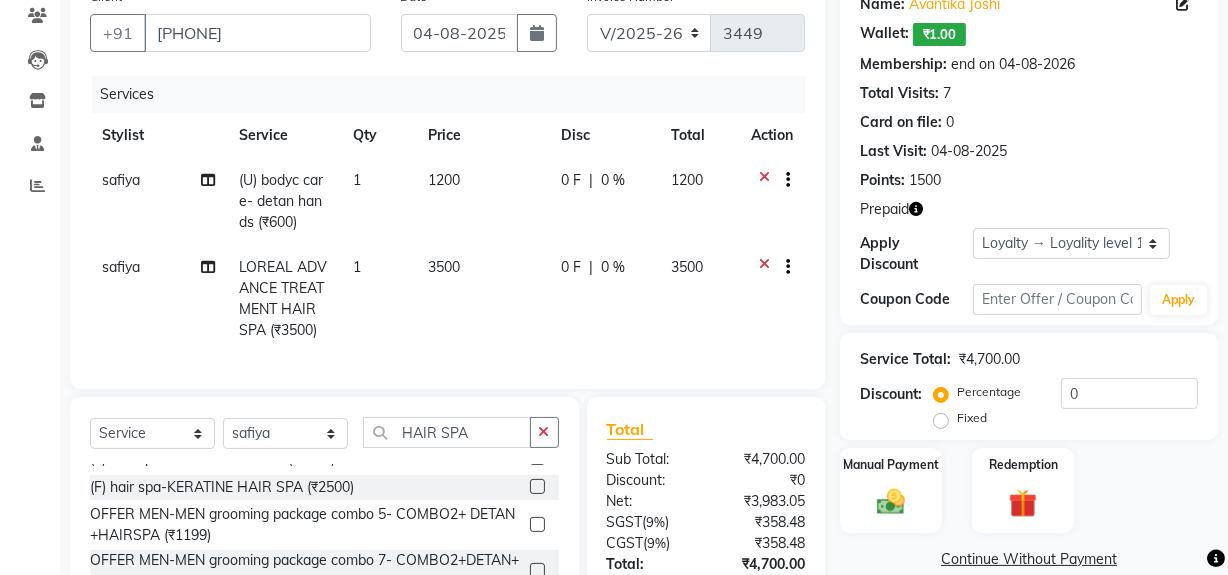 click on "1" 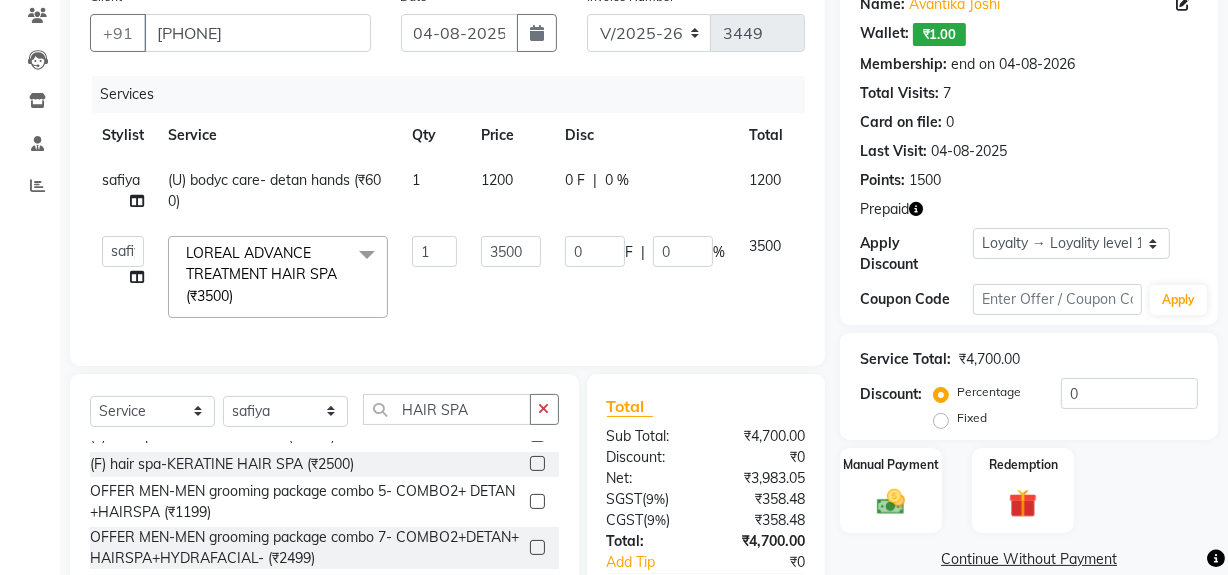 scroll, scrollTop: 310, scrollLeft: 0, axis: vertical 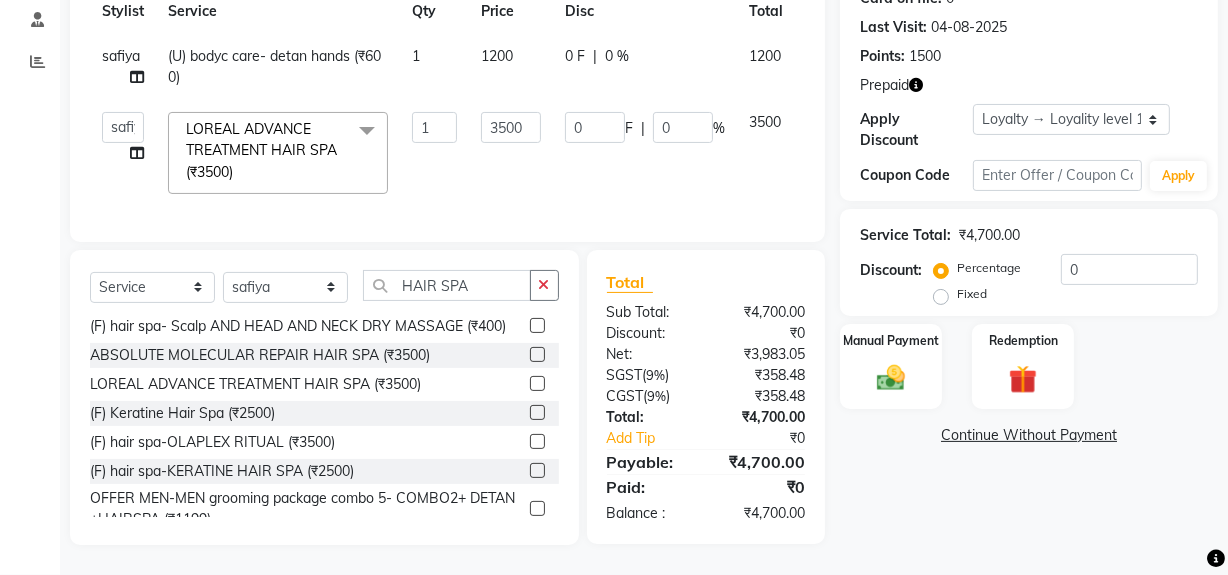click 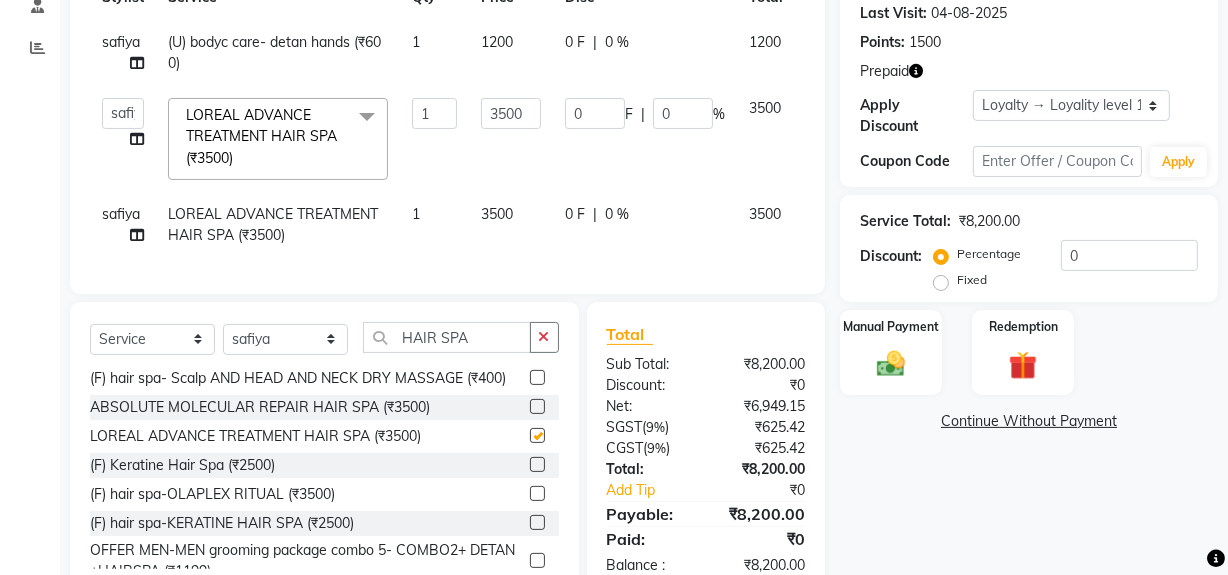 checkbox on "false" 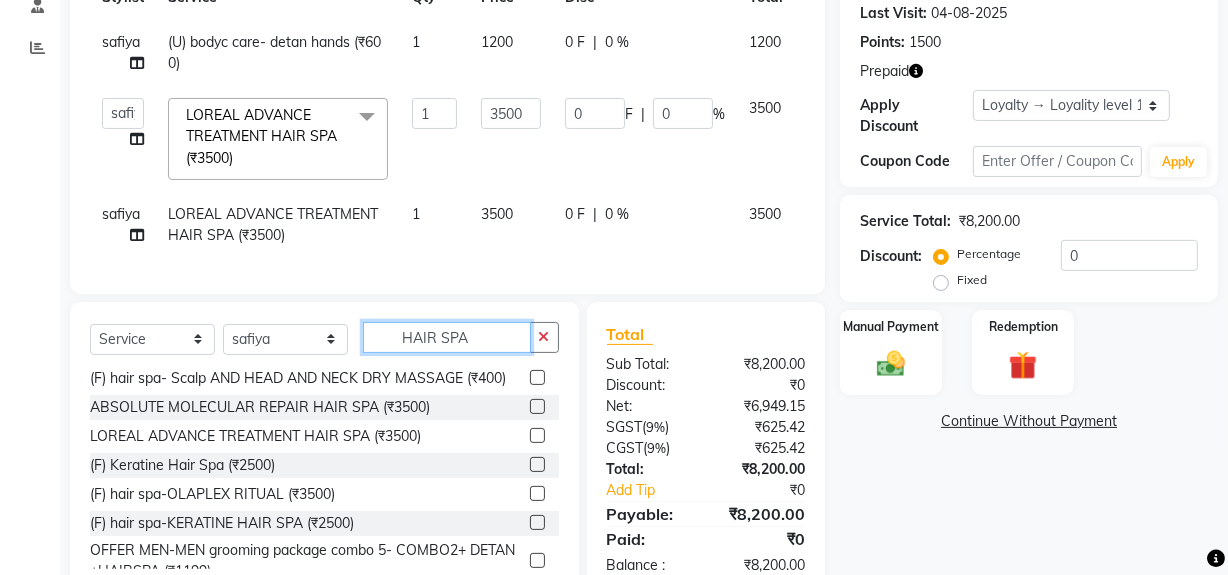 click on "HAIR SPA" 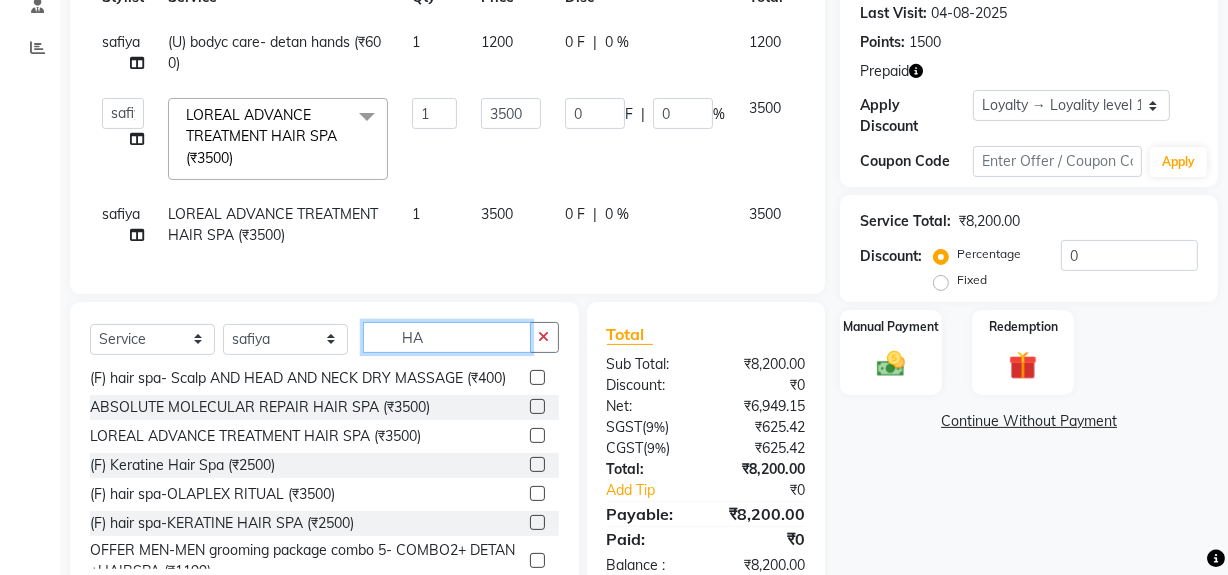 type on "H" 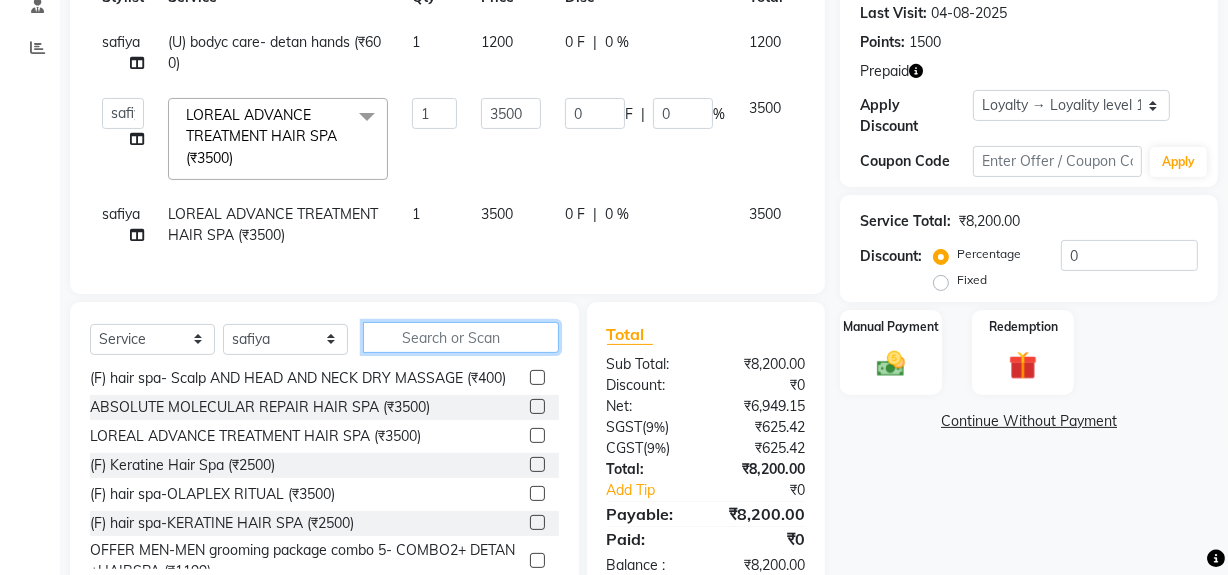 scroll, scrollTop: 866, scrollLeft: 0, axis: vertical 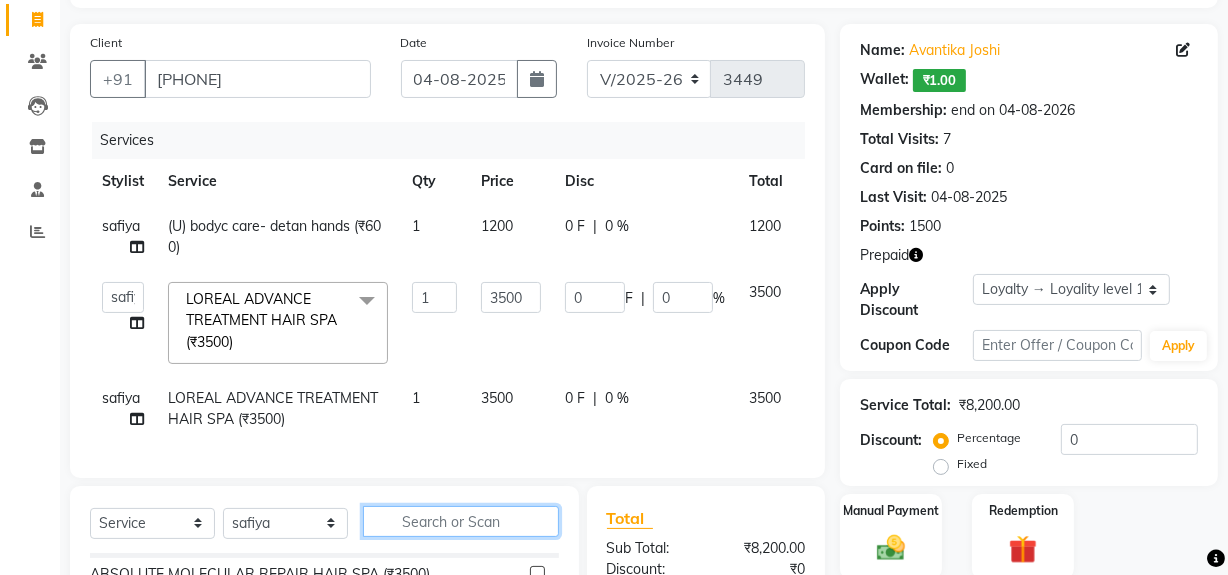 type 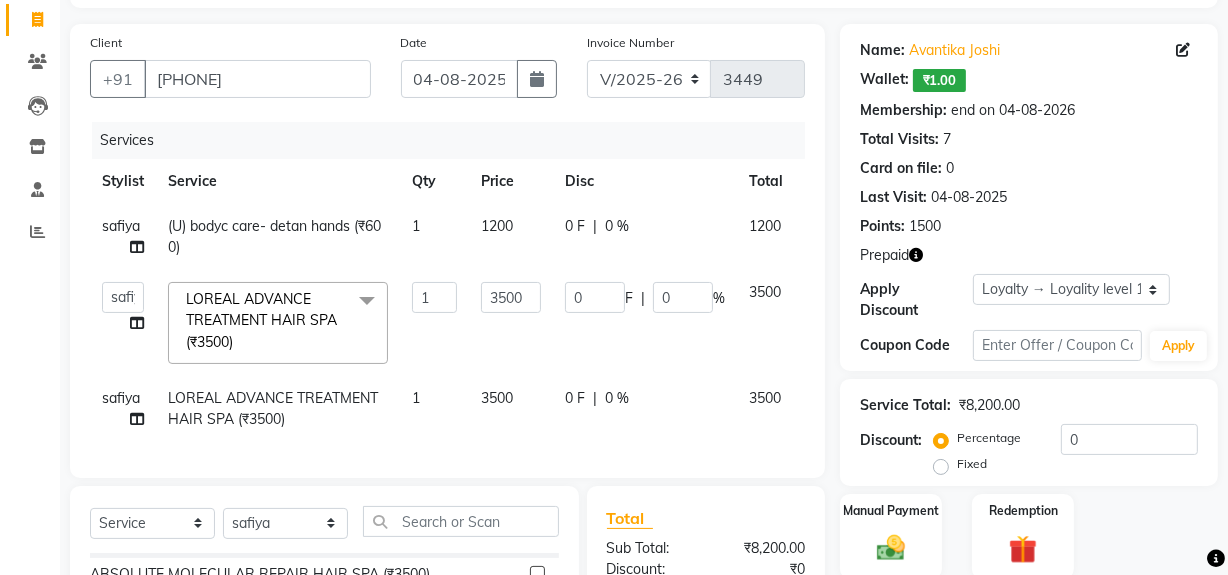 click on "1" 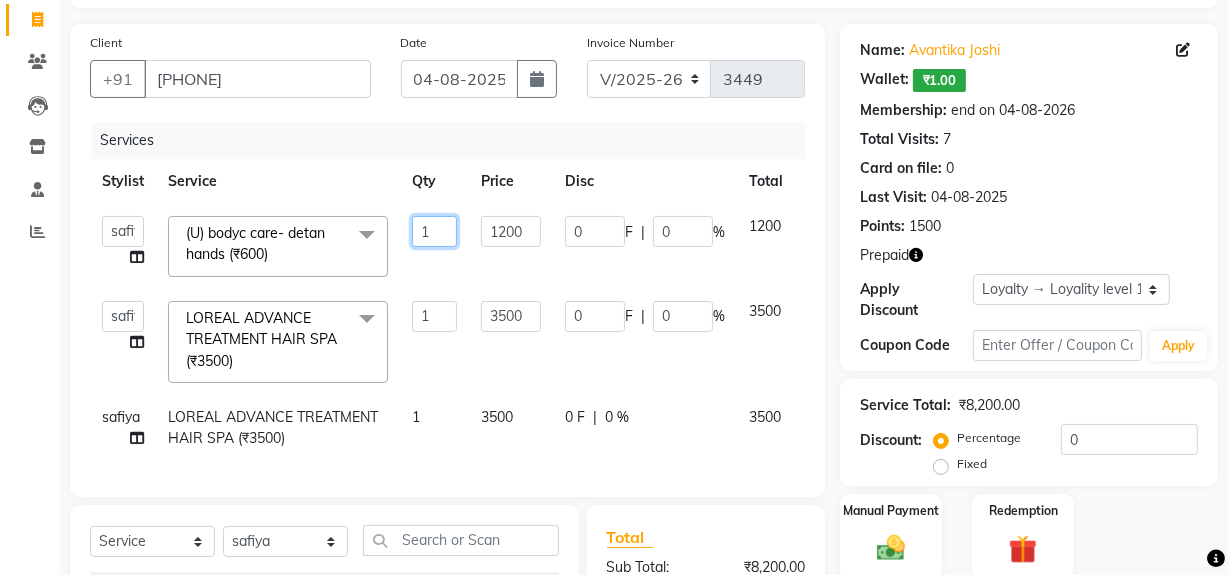 click on "1" 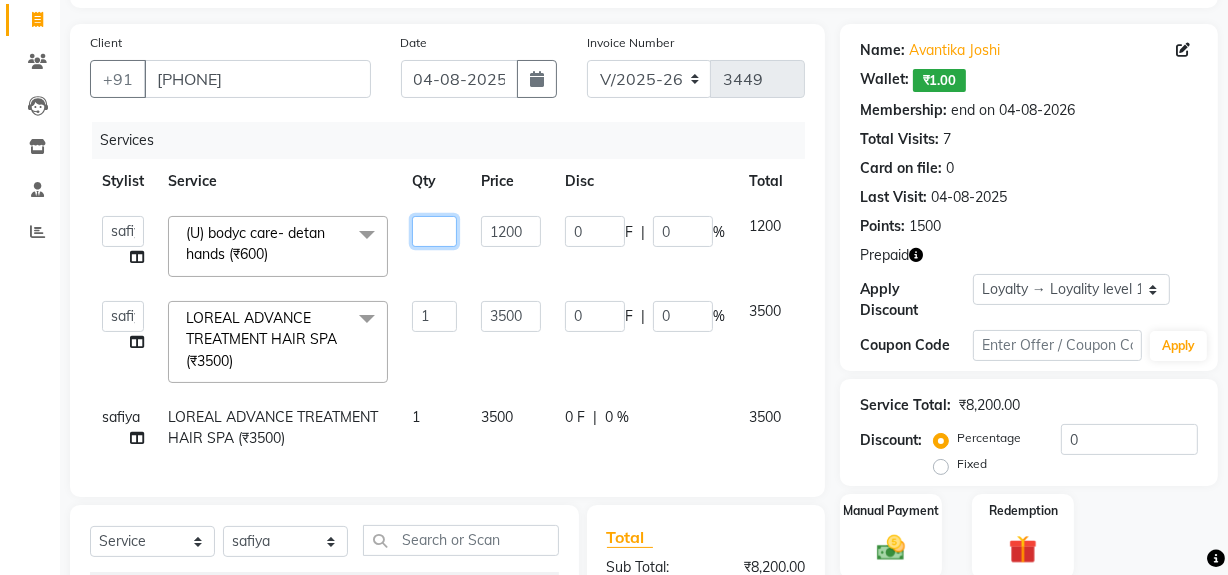 type on "2" 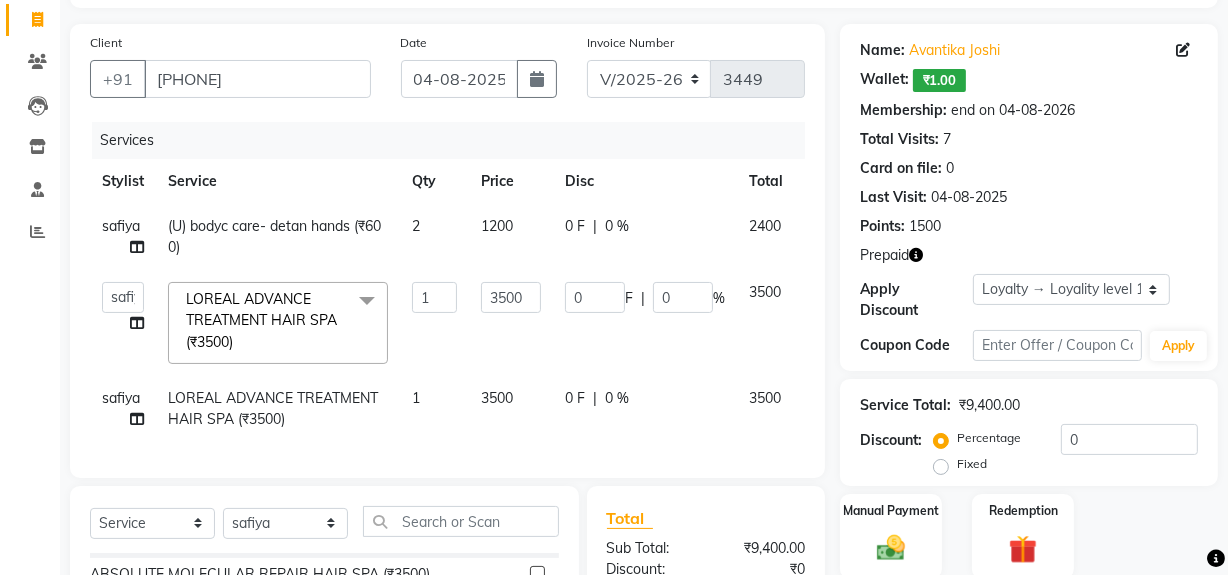 click on "safiya (U) bodyc care- detan hands (₹600) 2 1200 0 F | 0 % 2400  ADMIN   ARNAB   Babita   Danish   DR. DIVYA (cosmetologist)   FRONT DESK   Hani   Hem Atwal   junaid    Kafil   Kaif   Manish Kumar   Pinki    Pooja kulyal   Ratan Dey   safiya   sahiba   Sahil   Sangeeta   sanjay   Sudeep   Varsha  LOREAL ADVANCE TREATMENT HAIR SPA (₹3500)  x (F) hair wash-OIL CLEARING WASH+ CONDITIONING (₹300) (F) hair wash-LOREAL HAIR WASH + CONDITIONING (₹500) (F) hair wash-NANOPLASTIA WASH + CONDITIONING (₹500) (F) hair wash-GODREJ PROFESSIONAL WASH + CONDITIONING (₹350) (F) hair wash-OTHER SHAMPOO WASH+ CONDITIONING (₹300) (F) GK HAIR WASH + CONDITIONING (₹500) (F) ABSOLUTE MOLECULAR REPAIR WASH (₹600) (F) Olaplex Shampoo Hair Wash (₹800) (F) hair cut-HAIR CUT- TRIMMING (₹300) (F) hair cut-HAIR CUT ADVANCE (₹800) (F) hair cut-SPLIT ENDS REMOVAL (₹1000) (F) HAIR CUT BASIC (₹500) (F) hair styling-OPEN HAIR/ CURLS WITH STYLING (₹1200) (F) hair styling-ADVANCE STYLING (₹1500) 1 3500 0 F | 0 % 1" 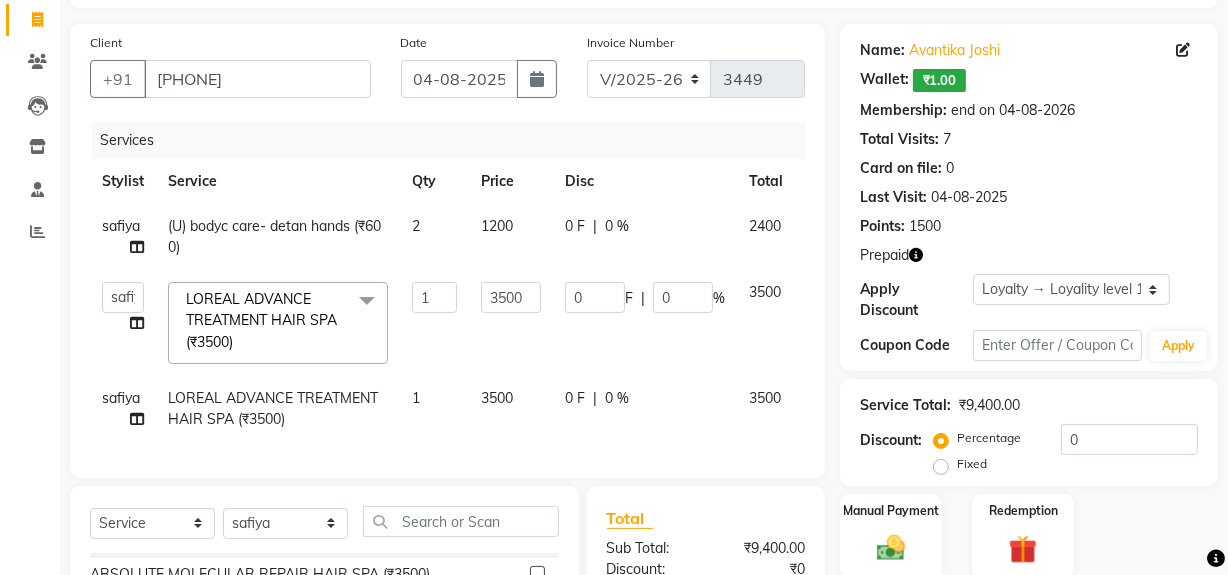 scroll, scrollTop: 375, scrollLeft: 0, axis: vertical 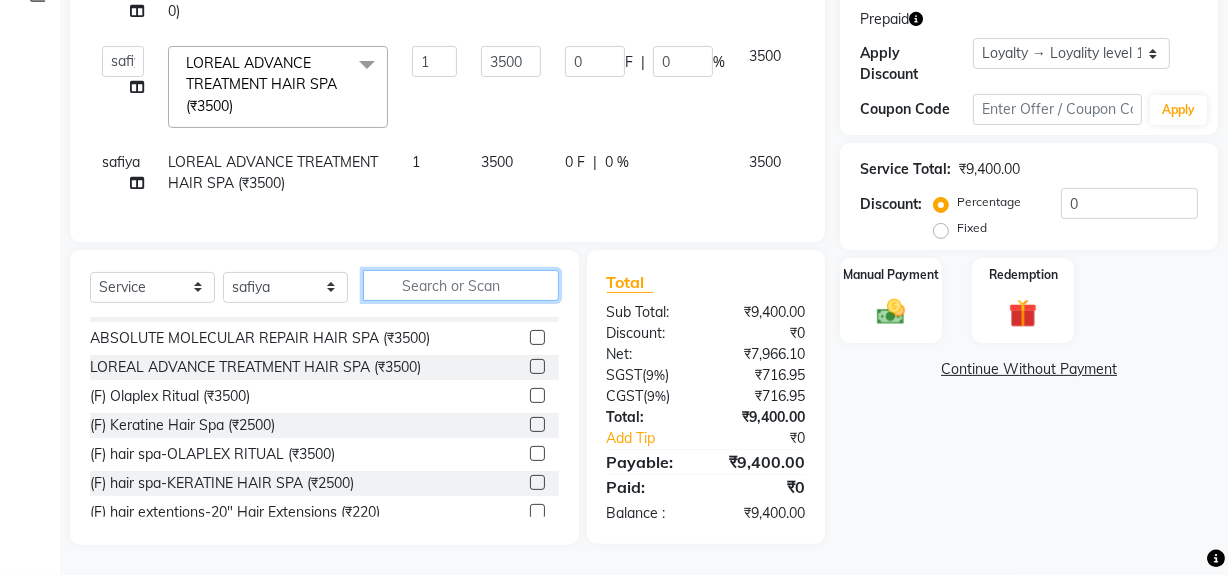 click 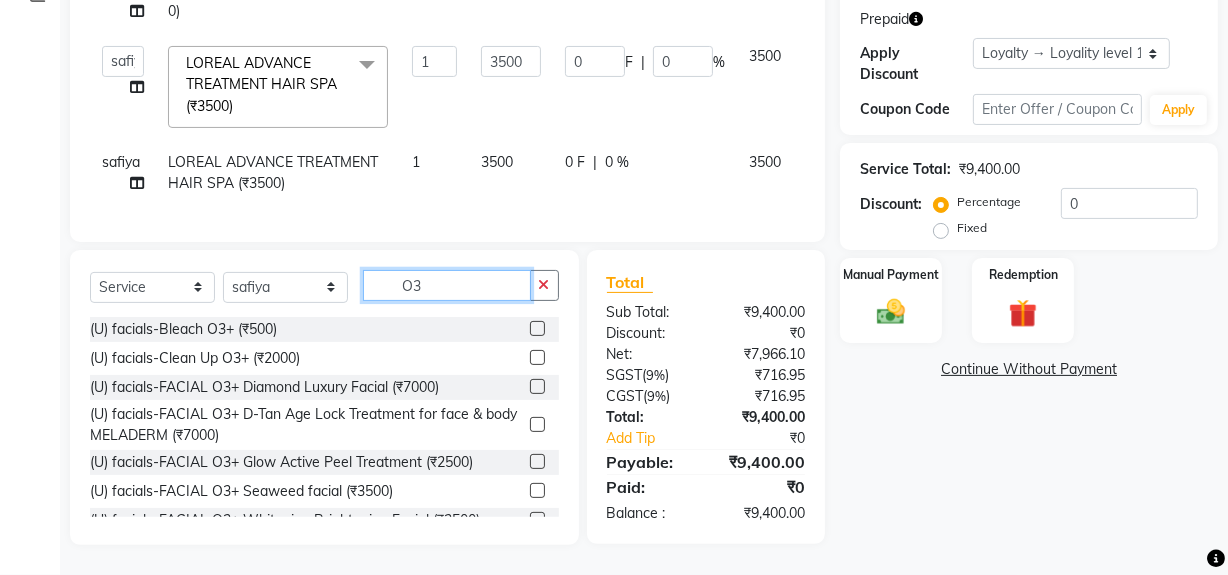 scroll, scrollTop: 161, scrollLeft: 0, axis: vertical 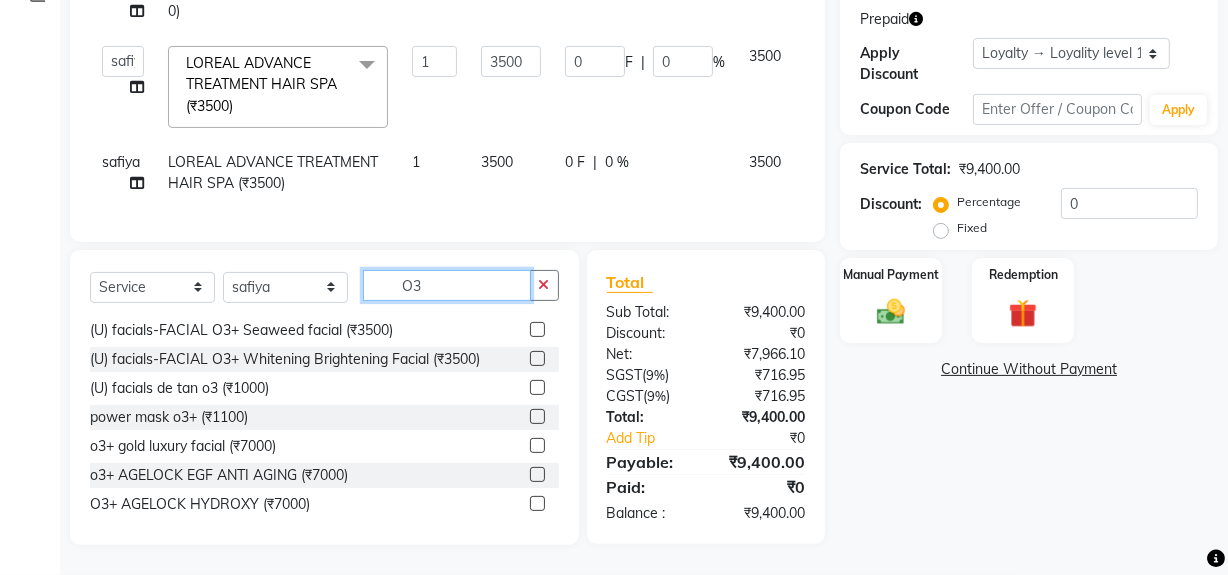 type on "O3" 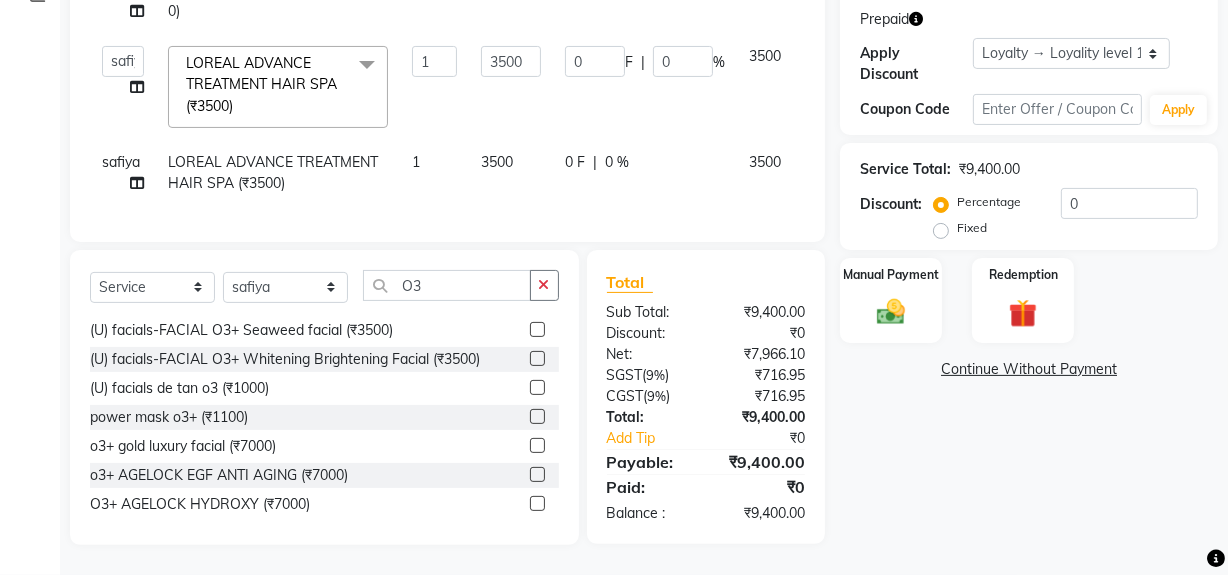 click 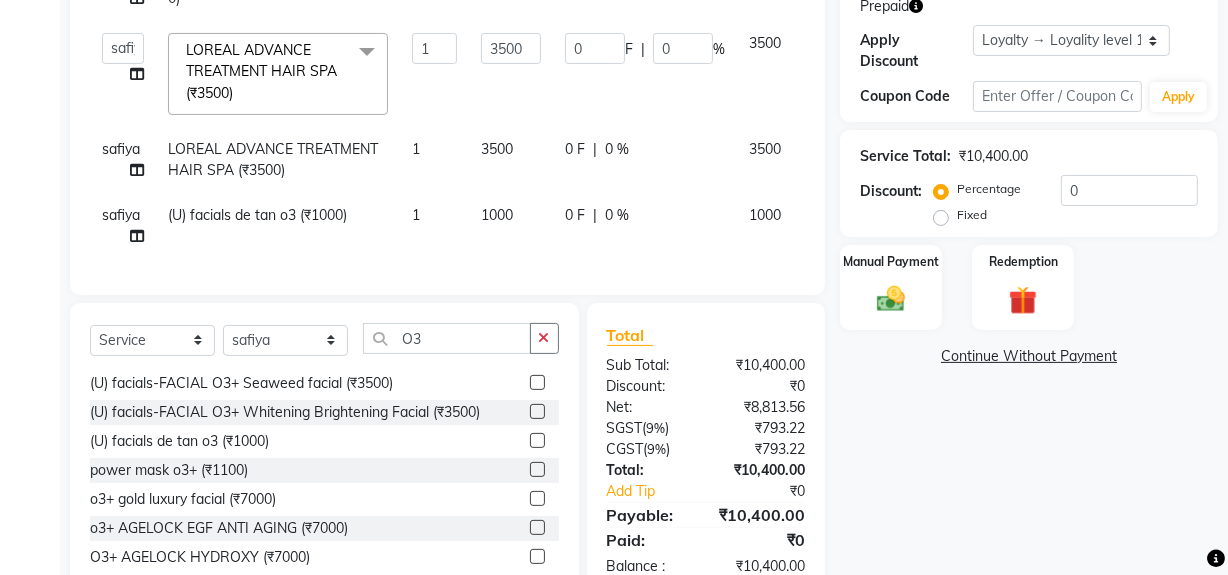 click 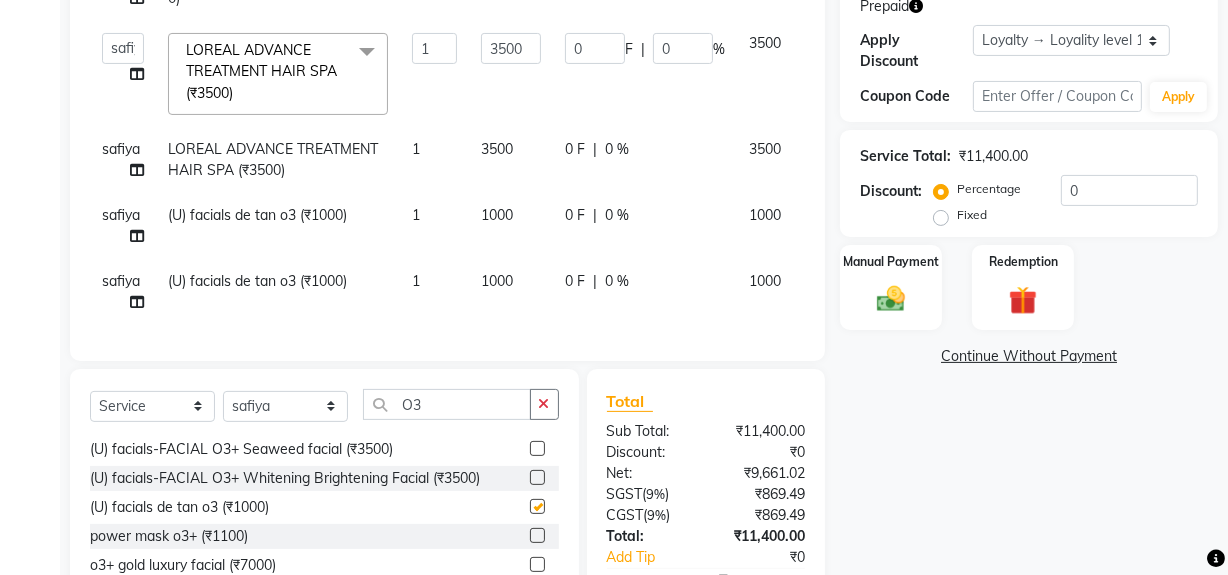 checkbox on "false" 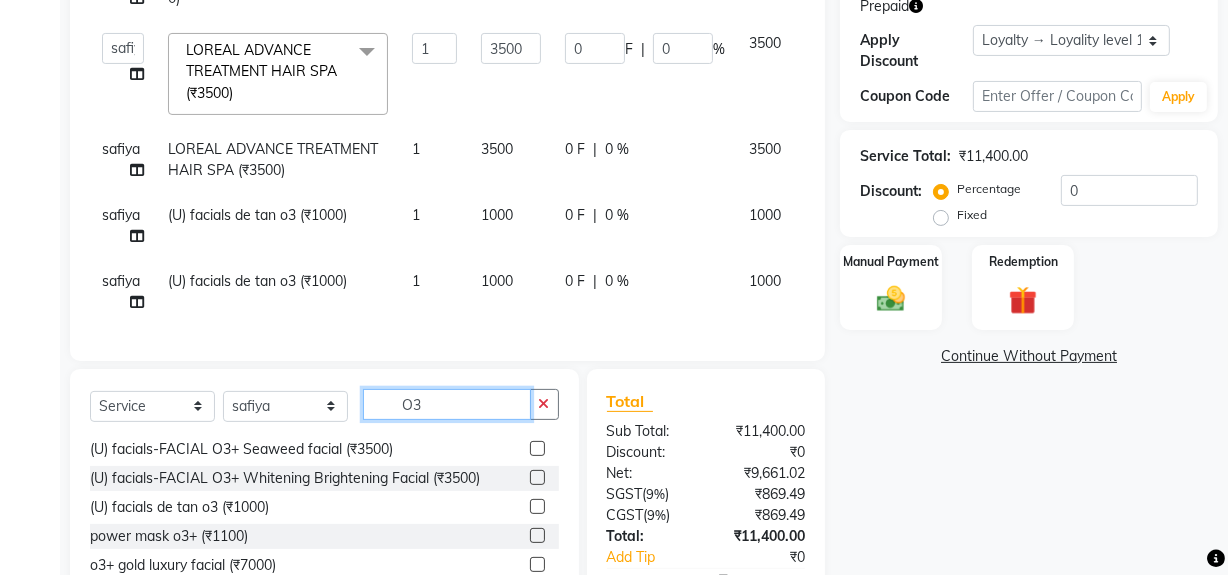 click on "O3" 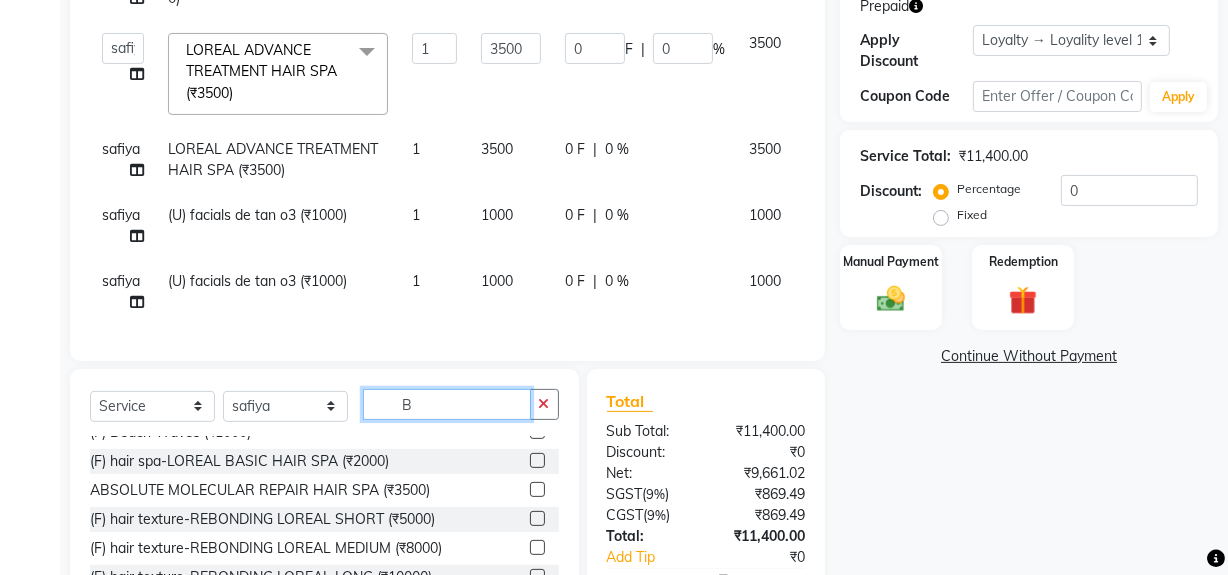scroll, scrollTop: 0, scrollLeft: 0, axis: both 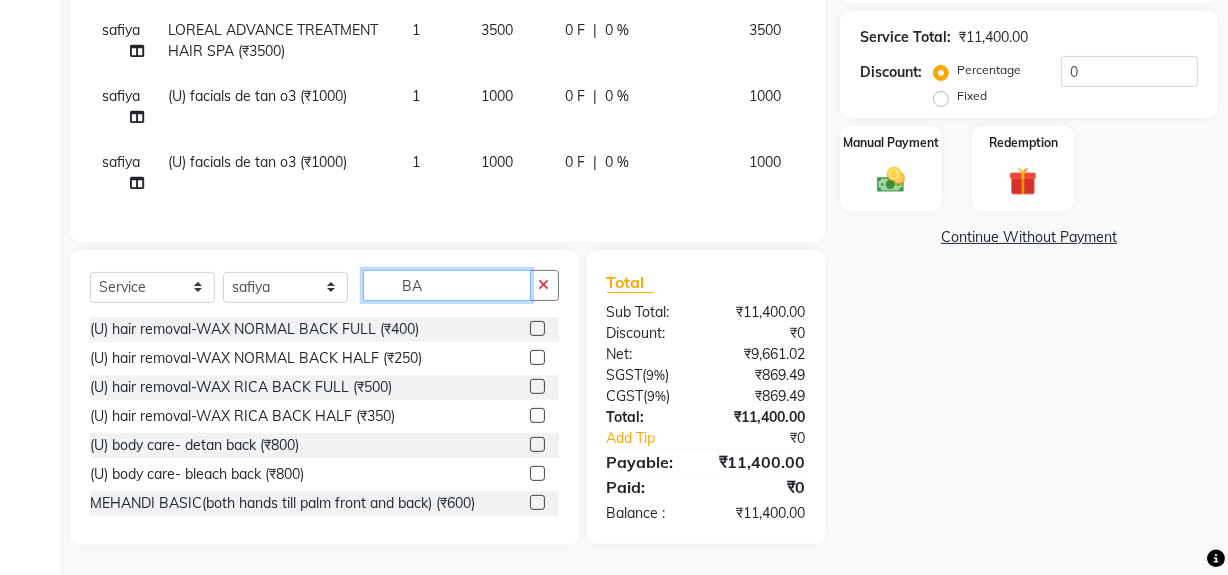 type on "B" 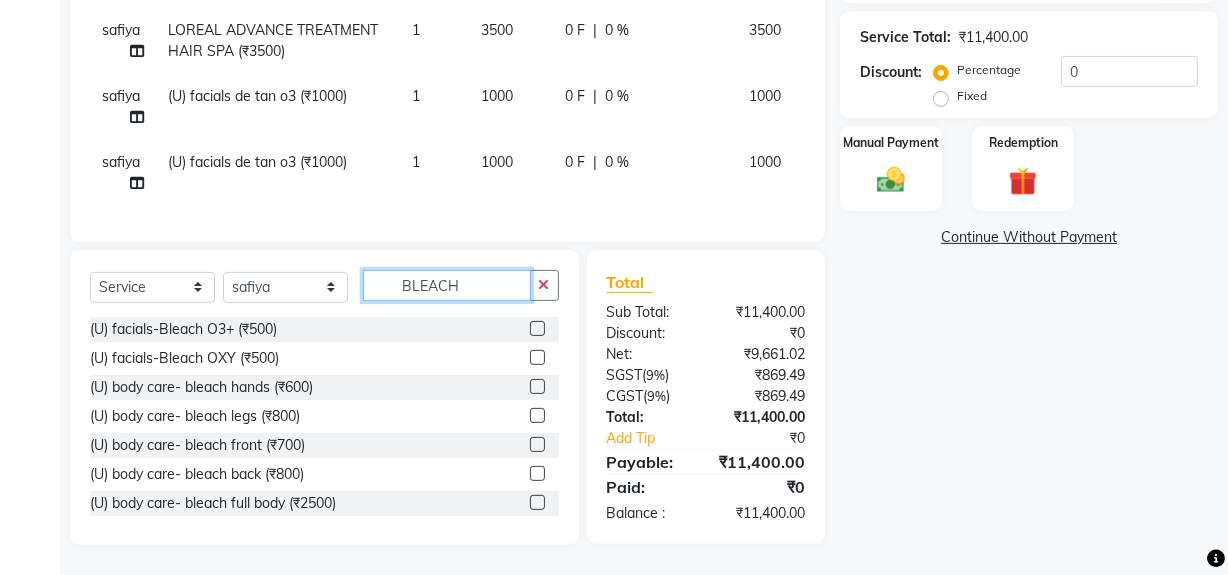 scroll, scrollTop: 2, scrollLeft: 0, axis: vertical 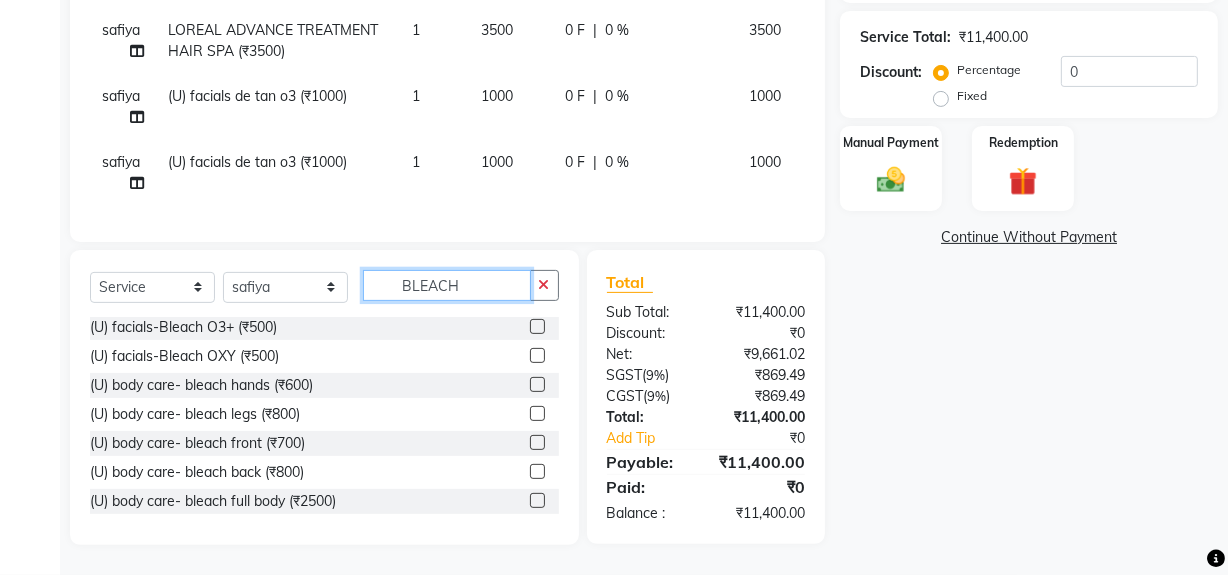 type on "BLEACH" 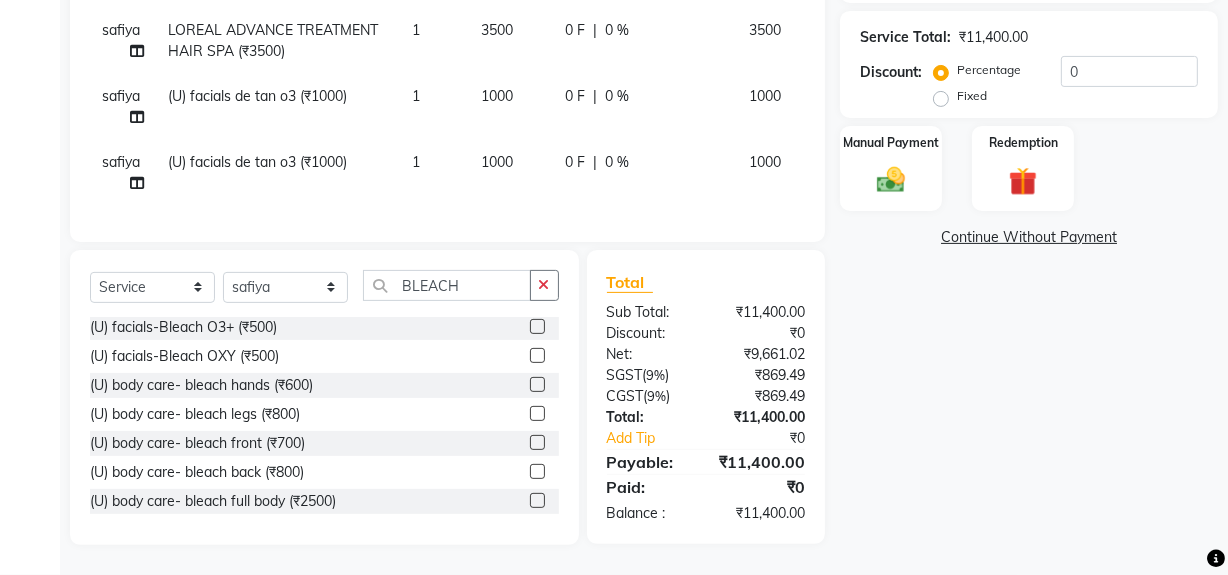 click 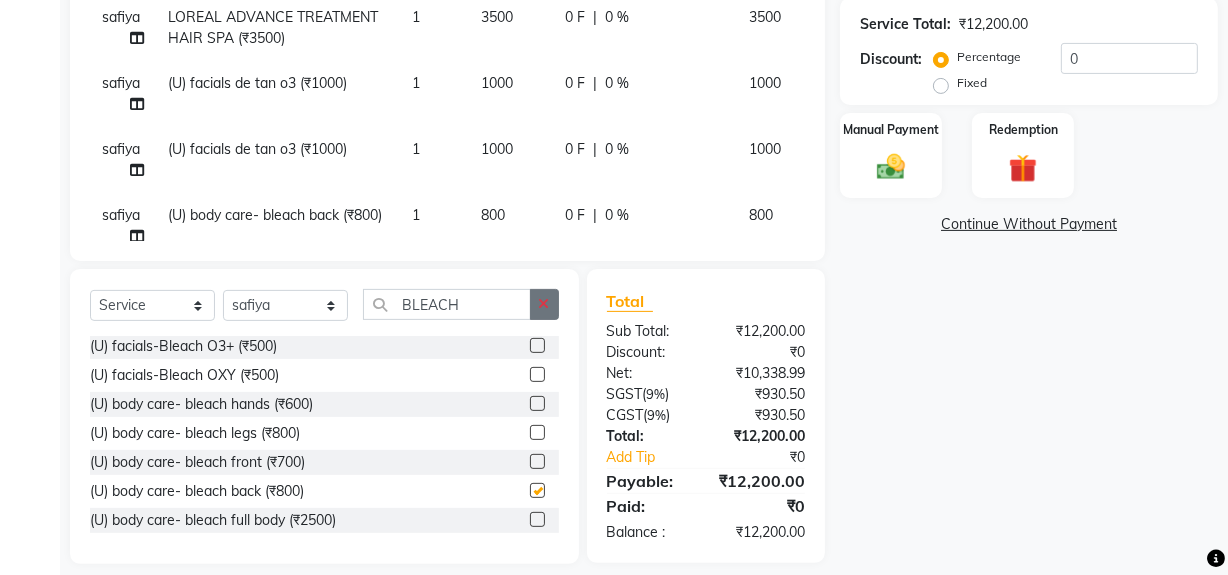 checkbox on "false" 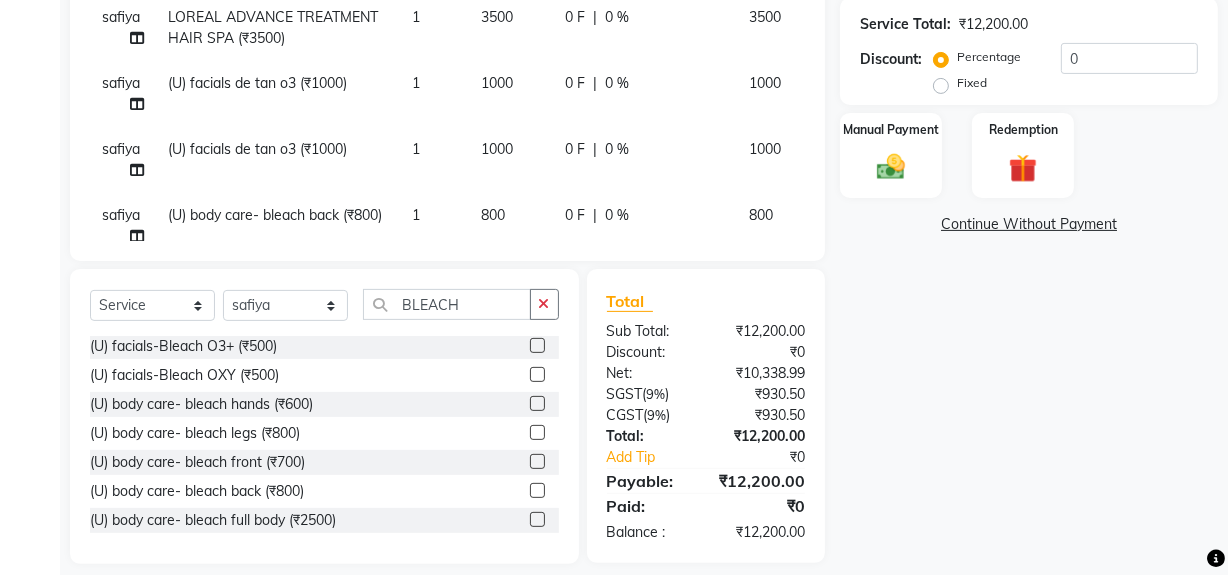 scroll, scrollTop: 336, scrollLeft: 0, axis: vertical 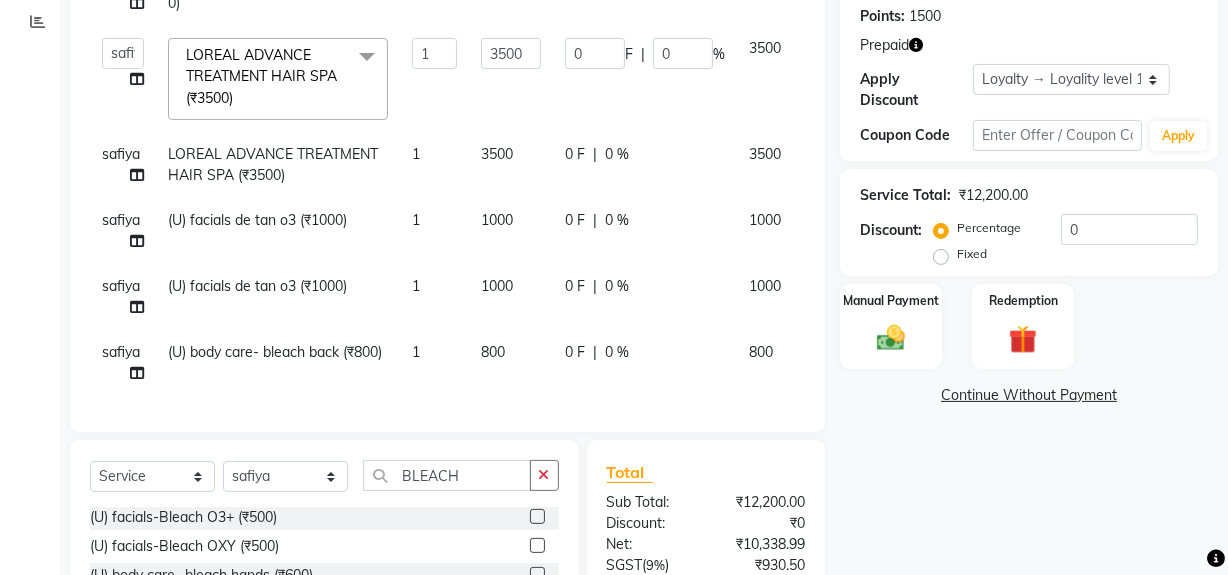 click on "0 F | 0 %" 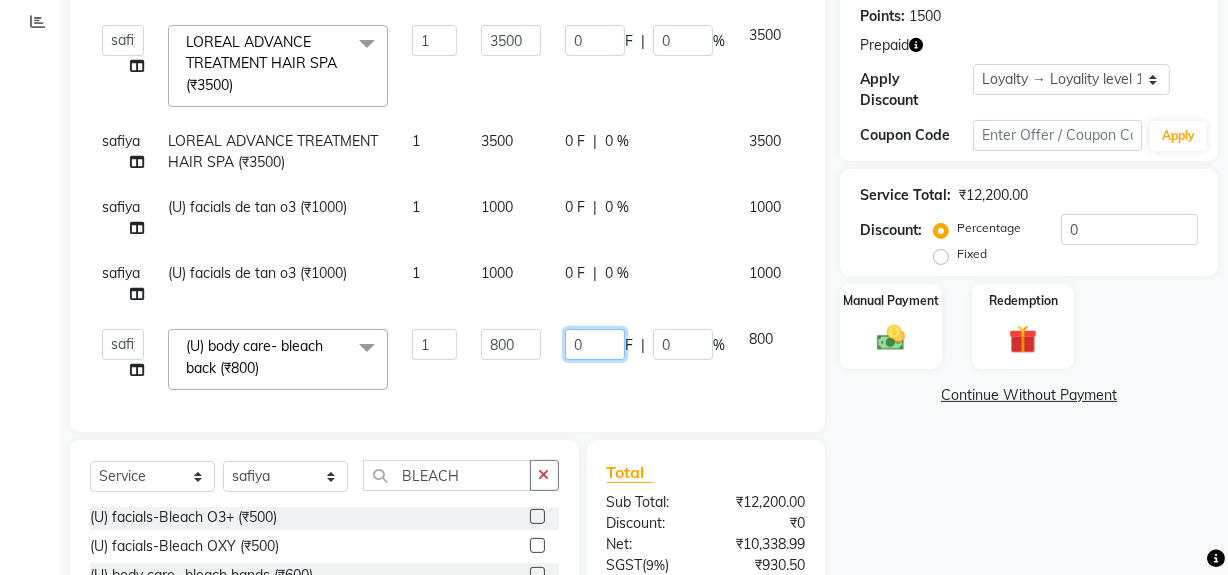 click on "0" 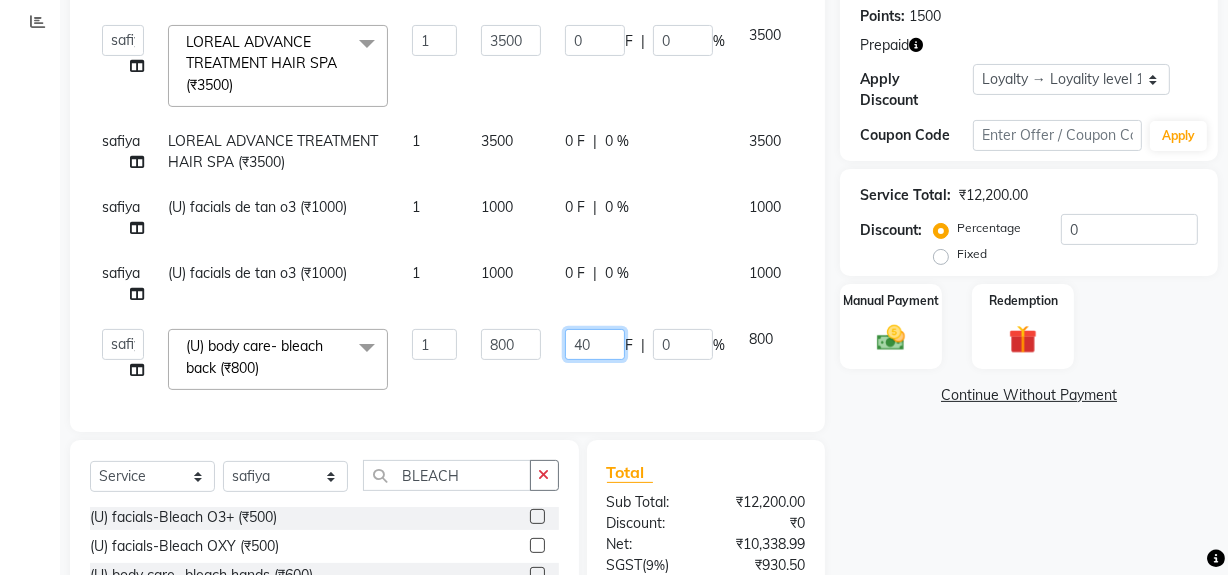 type on "400" 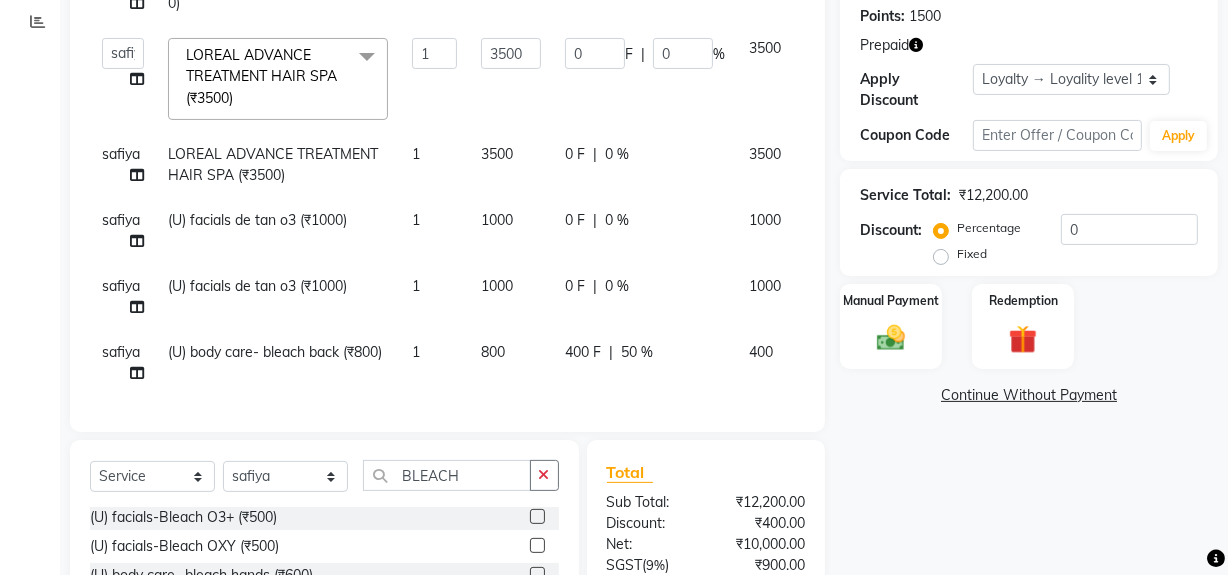 click on "400 F | 50 %" 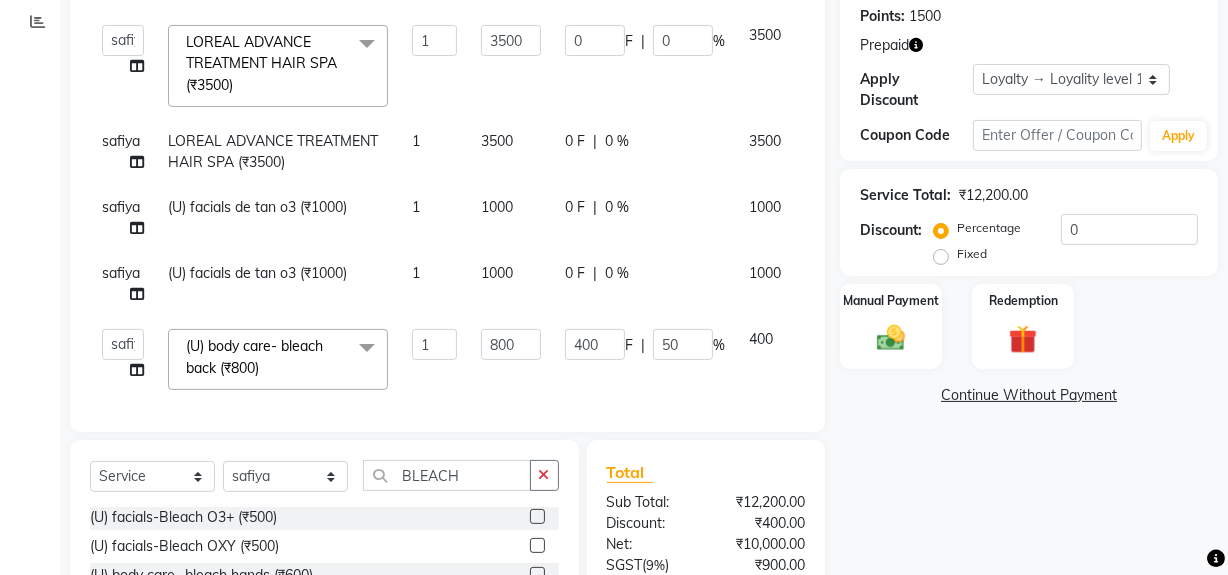 scroll, scrollTop: 66, scrollLeft: 0, axis: vertical 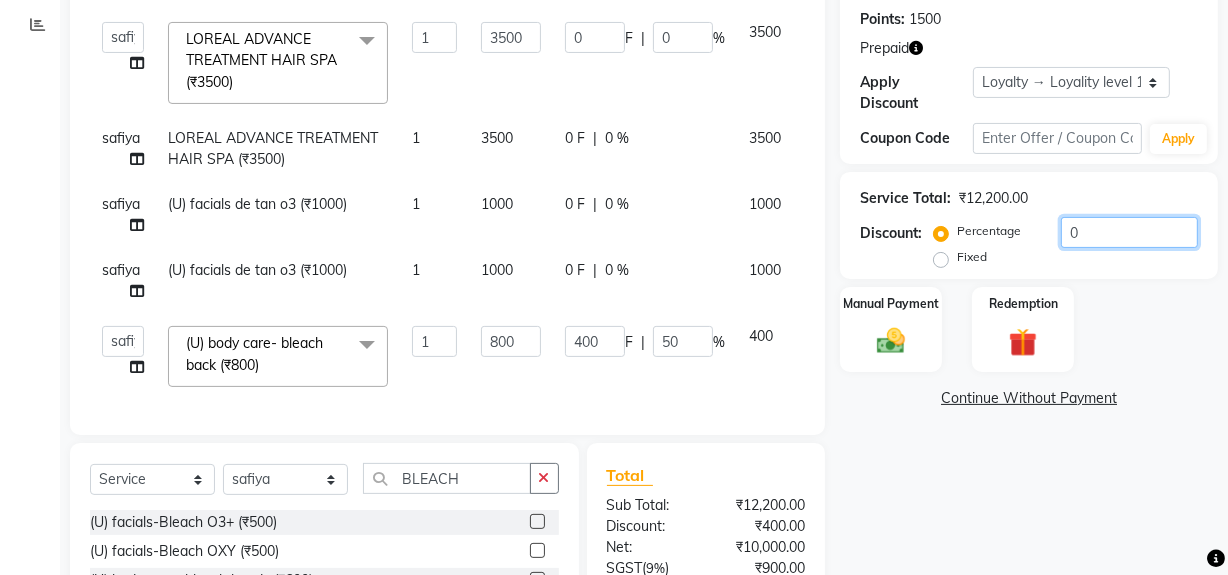 click on "0" 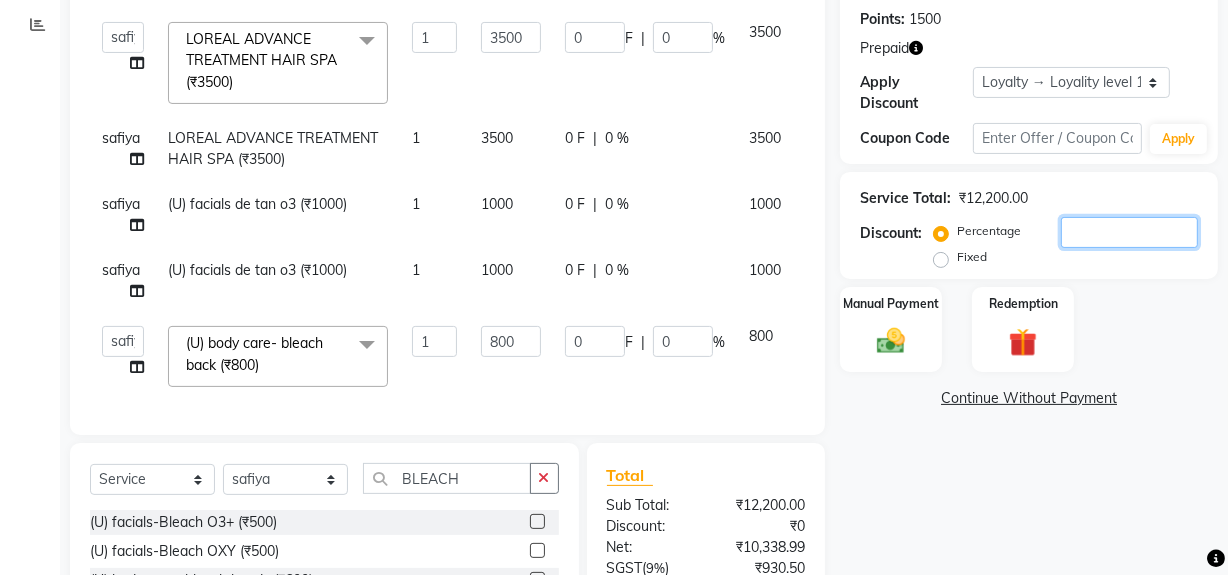 type on "2" 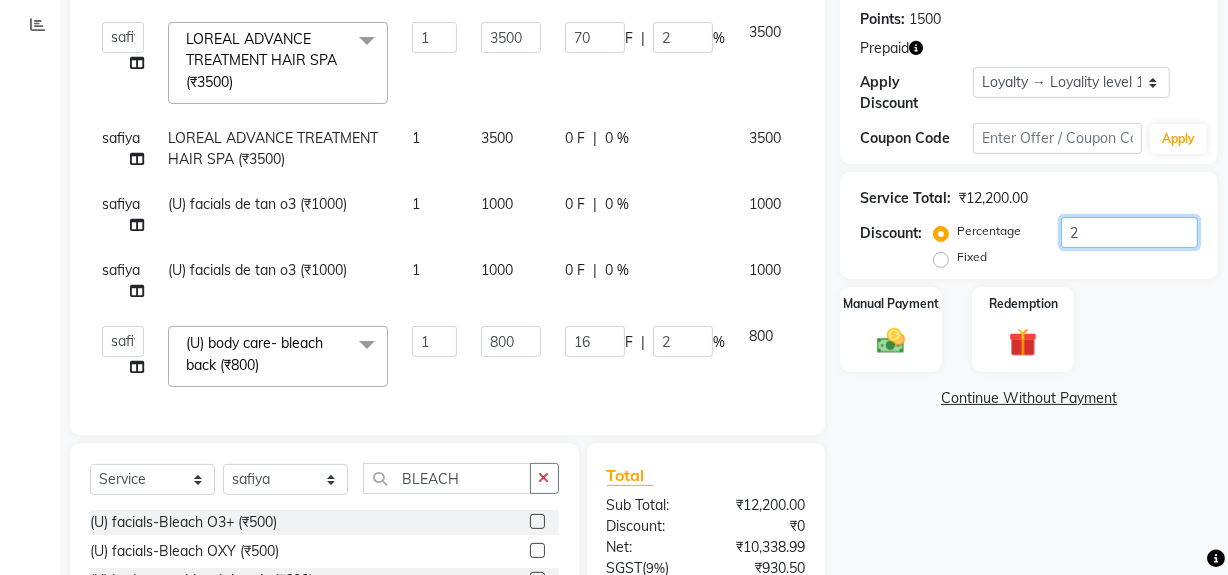 type on "25" 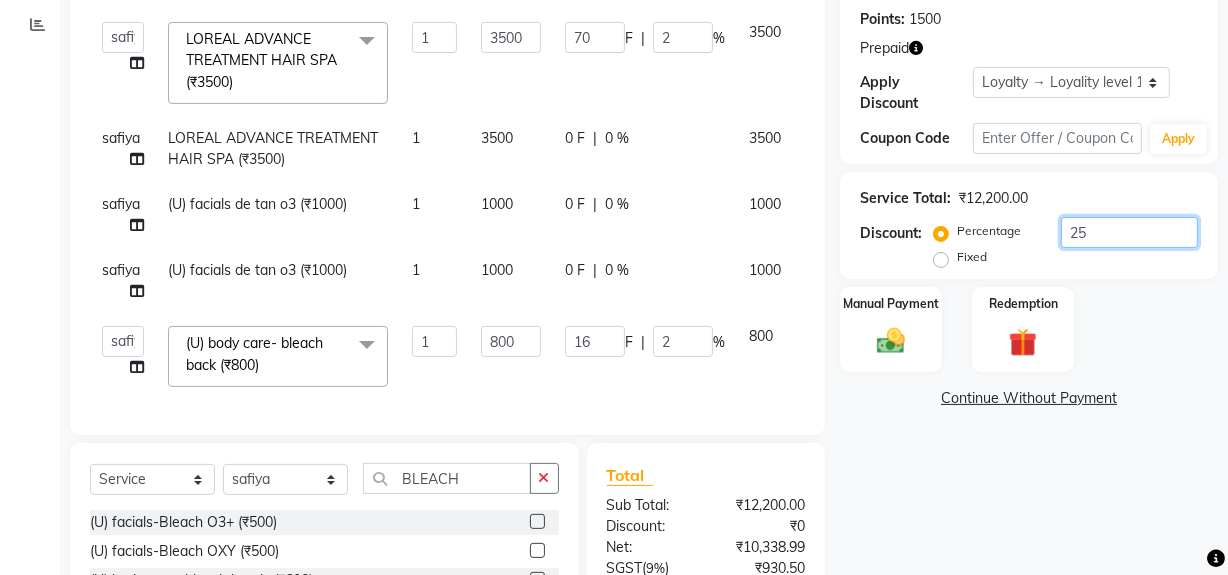 type on "875" 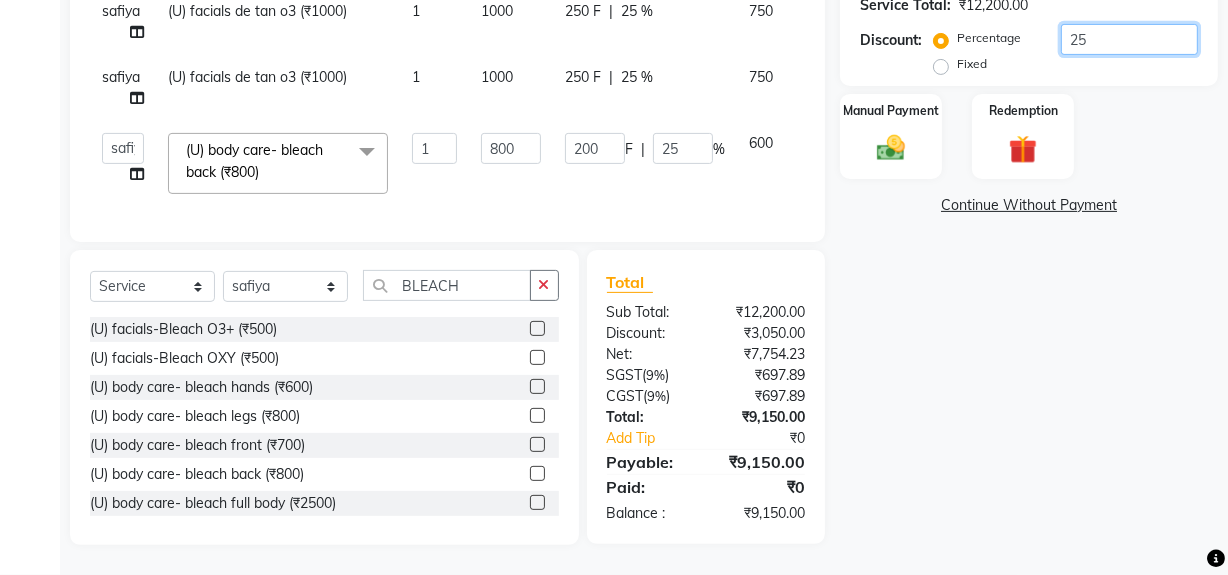scroll, scrollTop: 466, scrollLeft: 0, axis: vertical 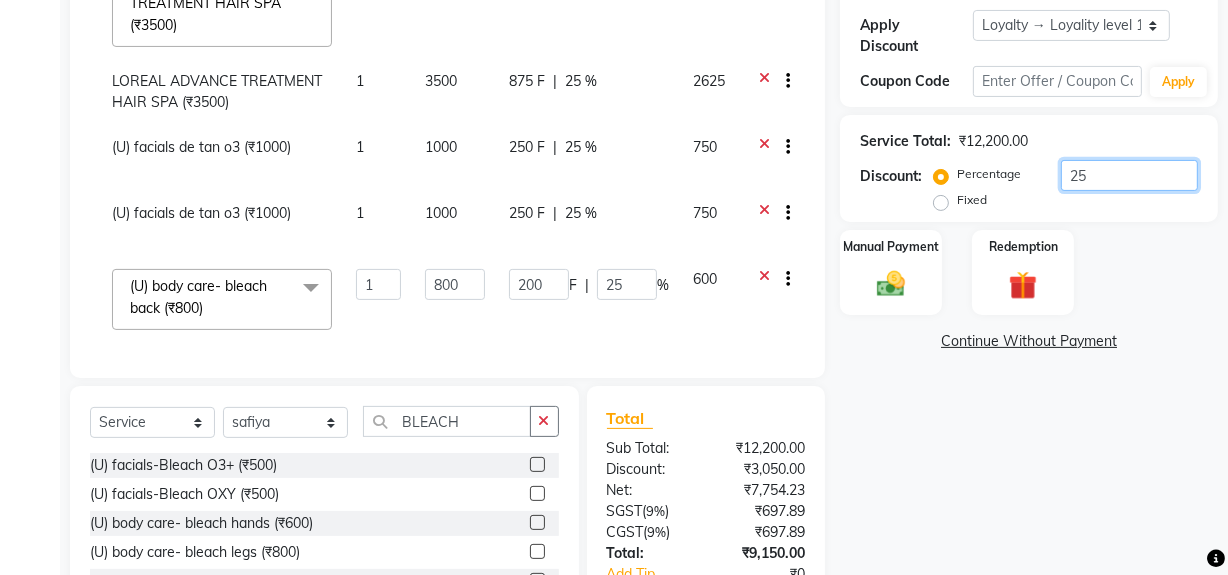 type on "25" 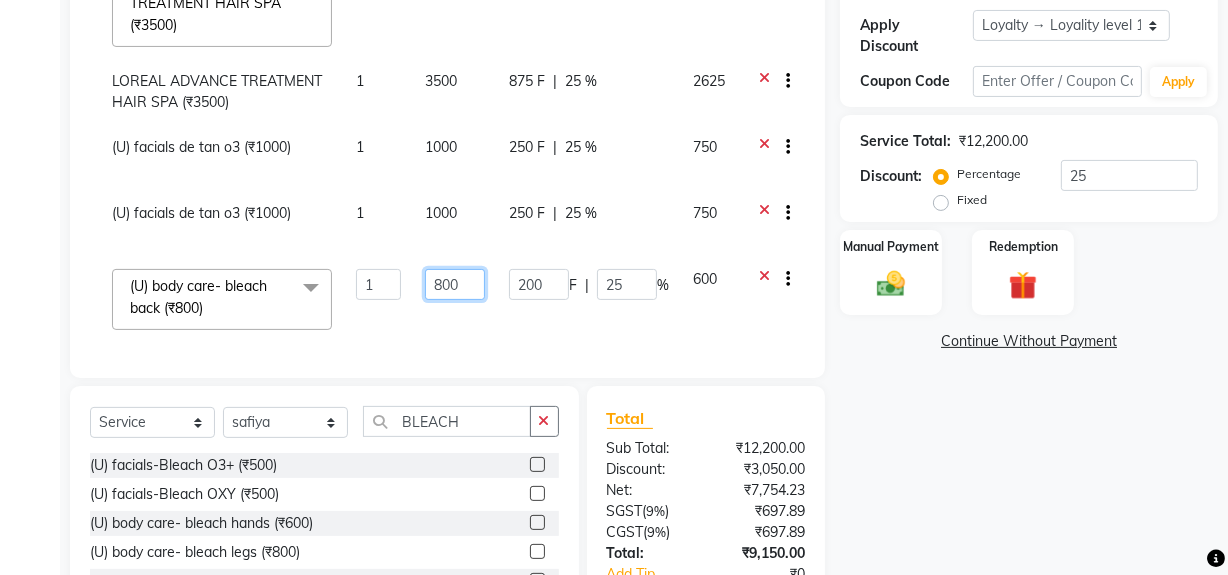 click on "800" 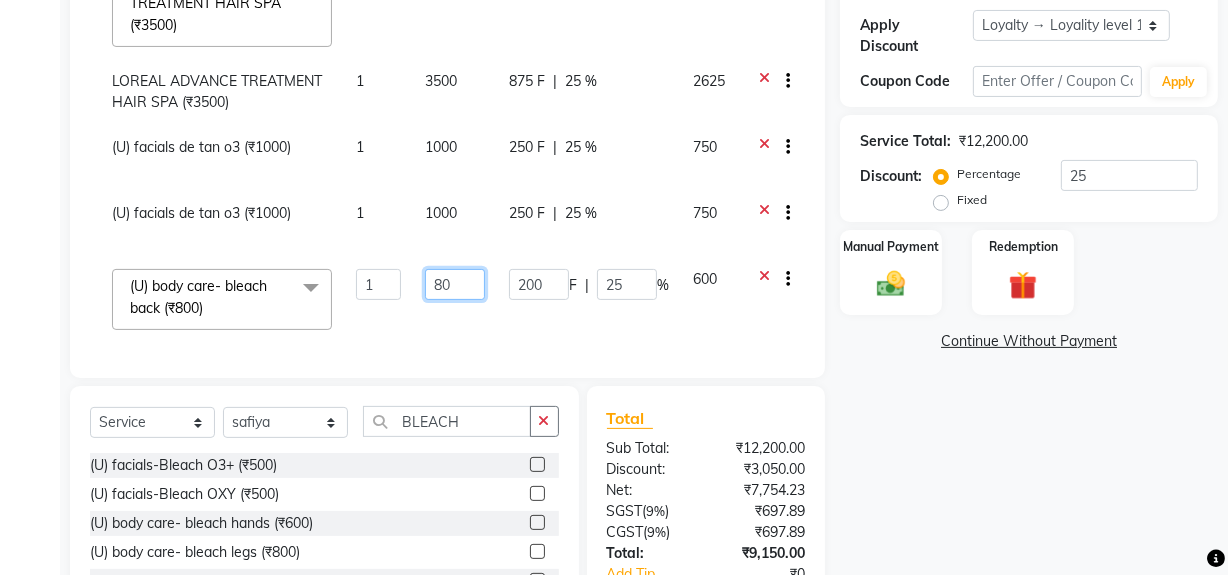 type on "8" 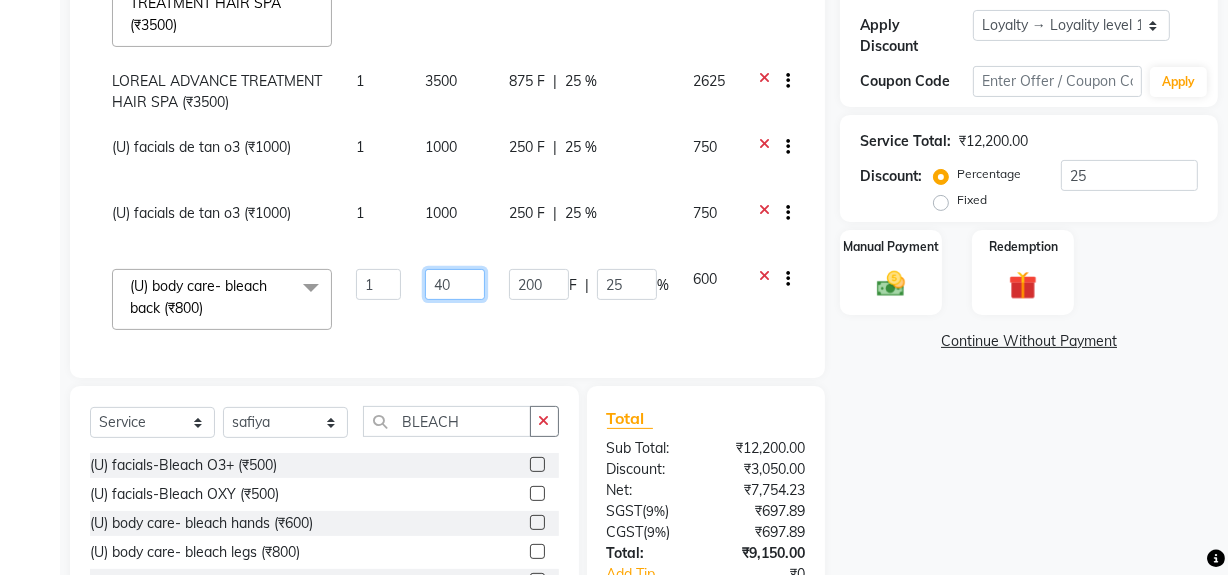 type on "400" 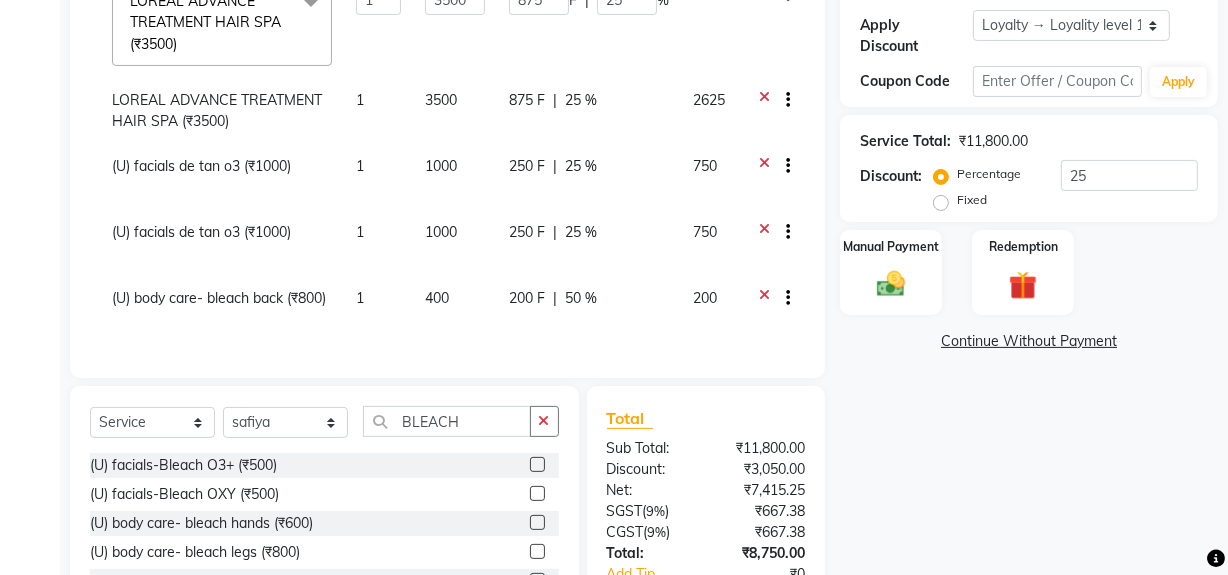 click on "400" 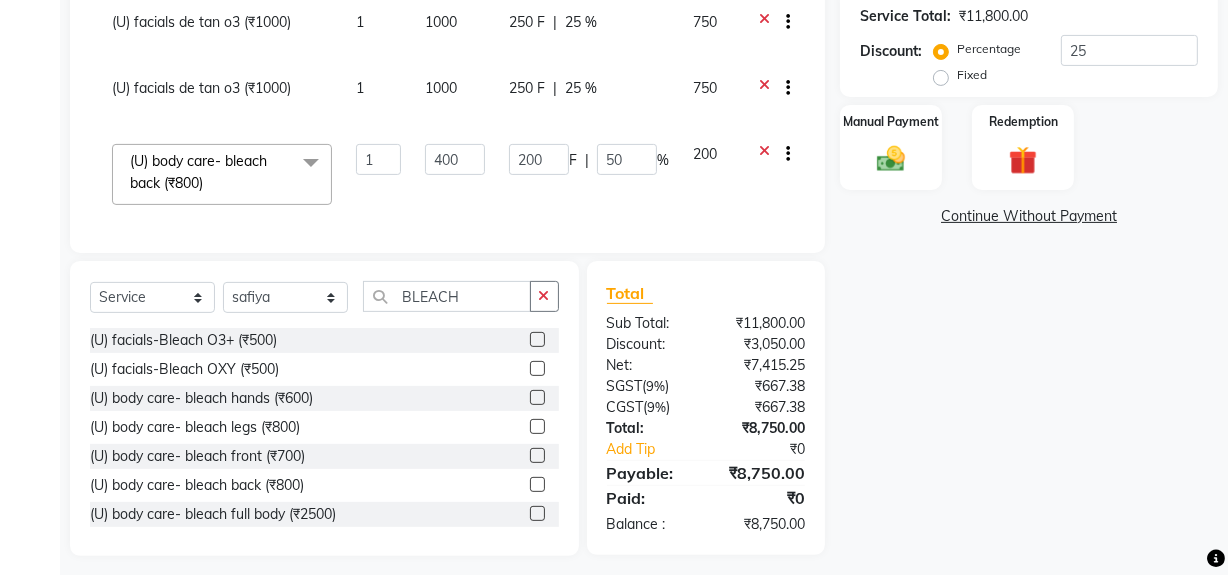 scroll, scrollTop: 526, scrollLeft: 0, axis: vertical 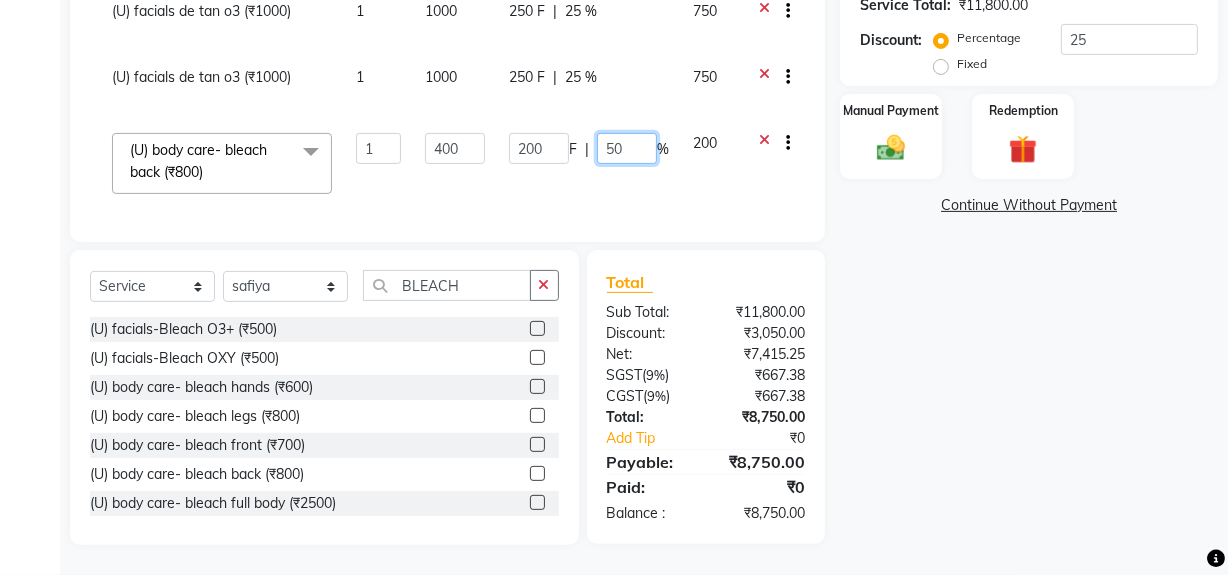 click on "50" 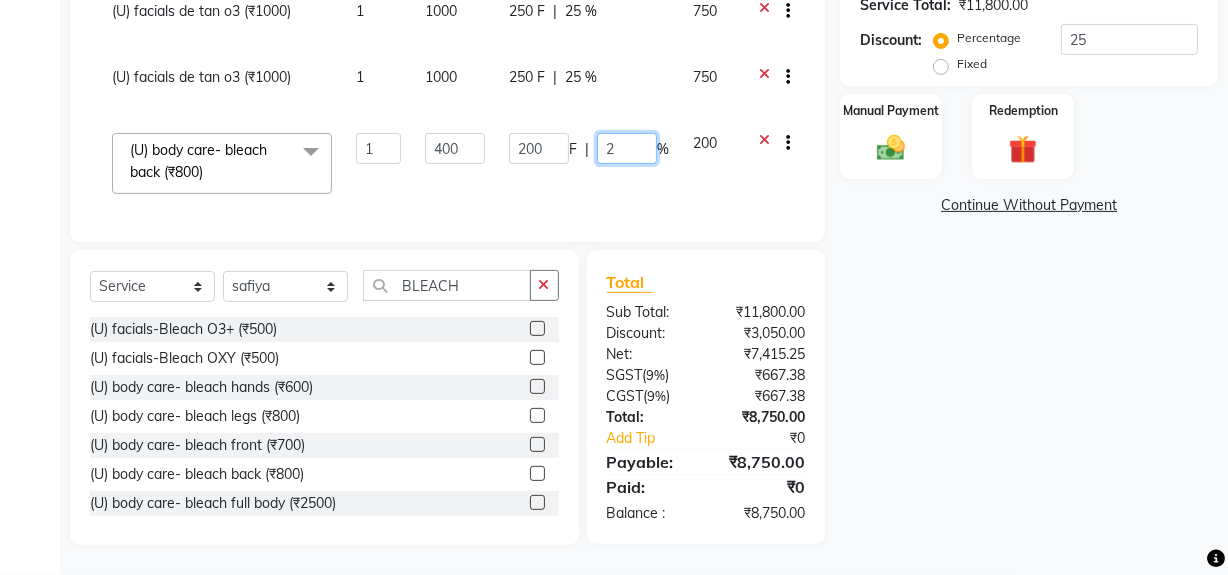 type on "25" 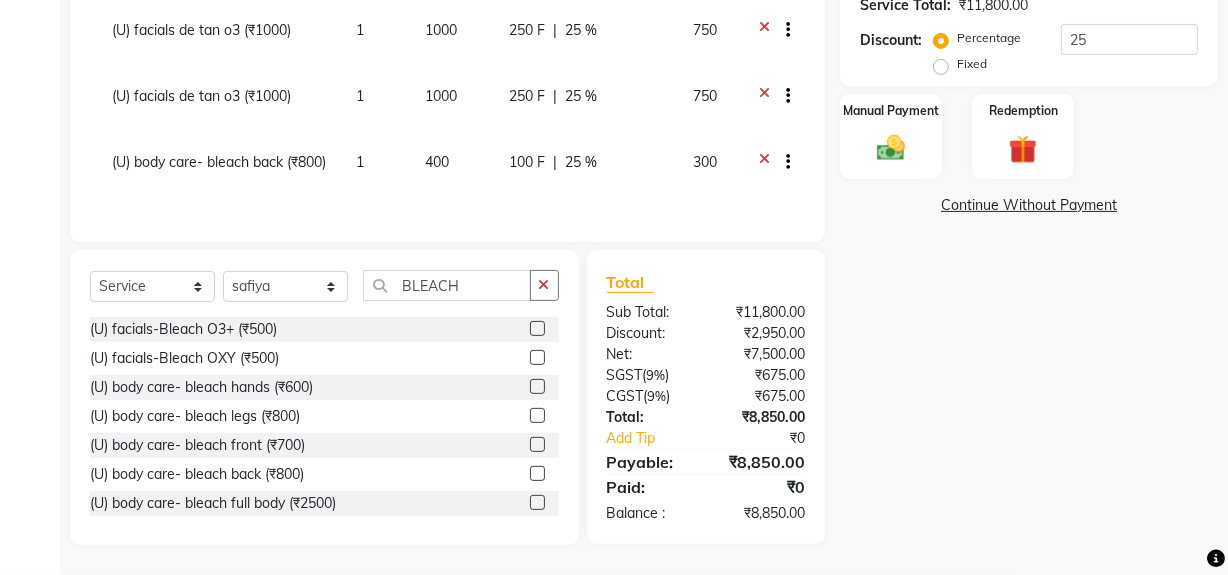 click on "100 F | 25 %" 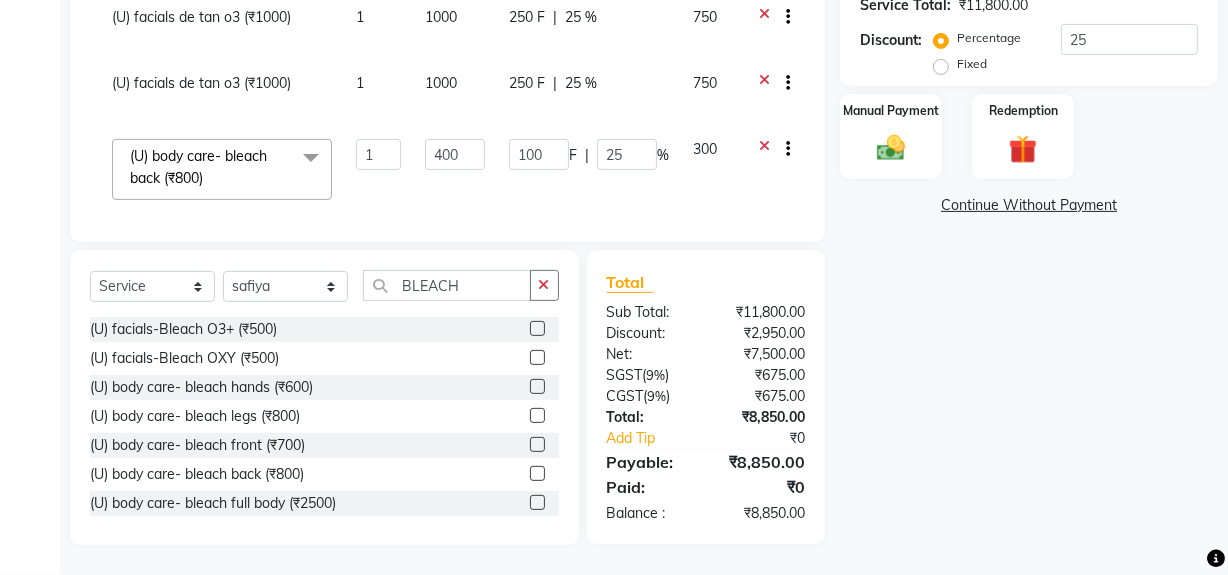scroll, scrollTop: 66, scrollLeft: 69, axis: both 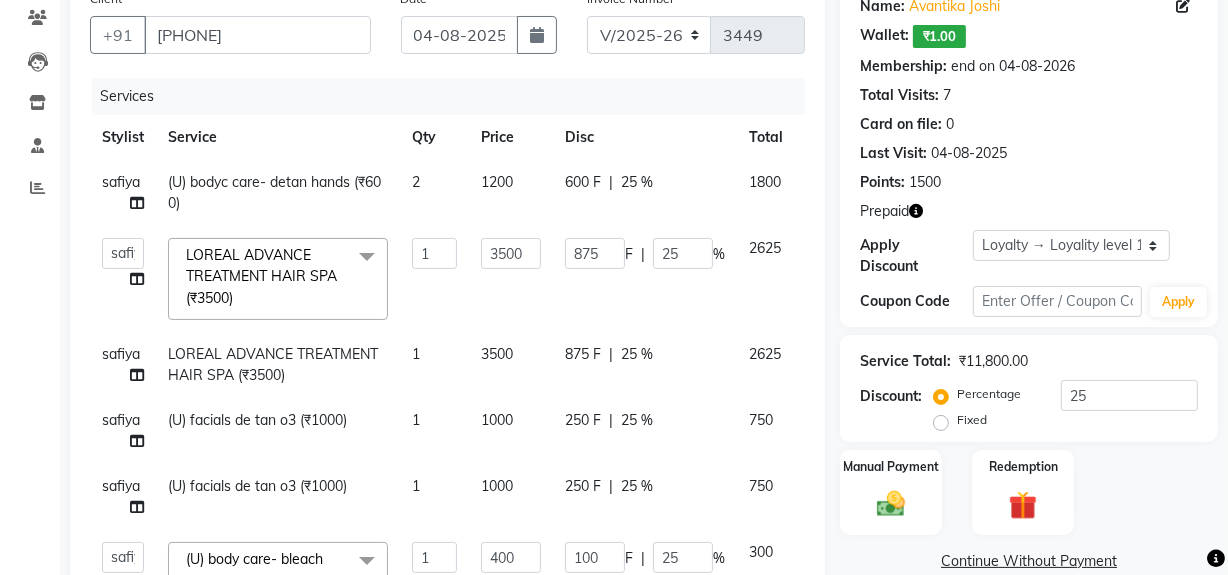click 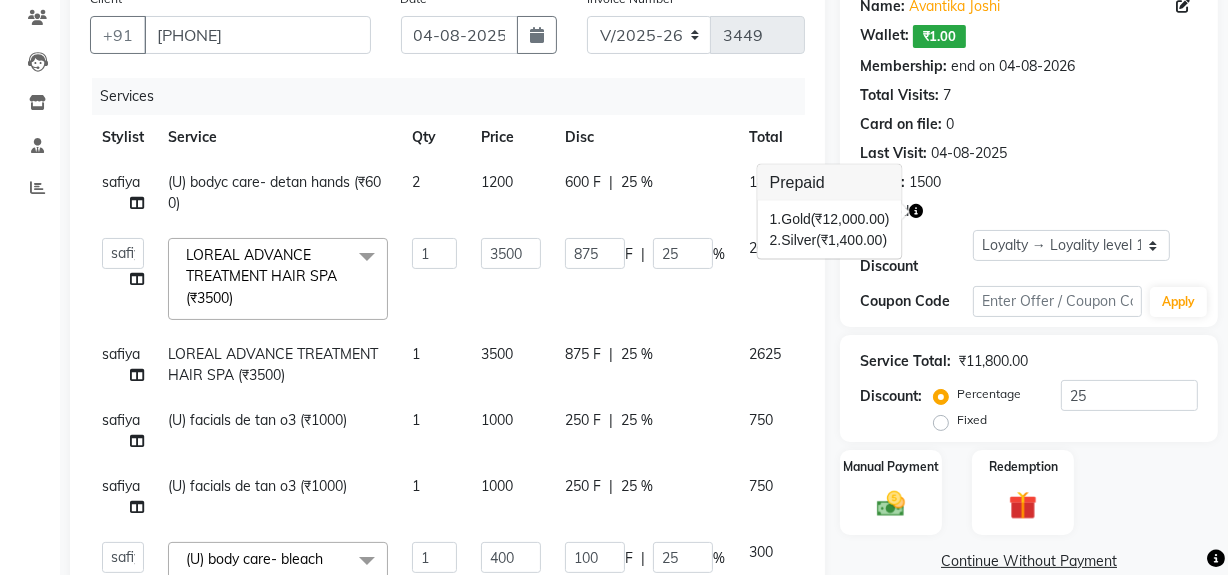 click on "Apply Discount" 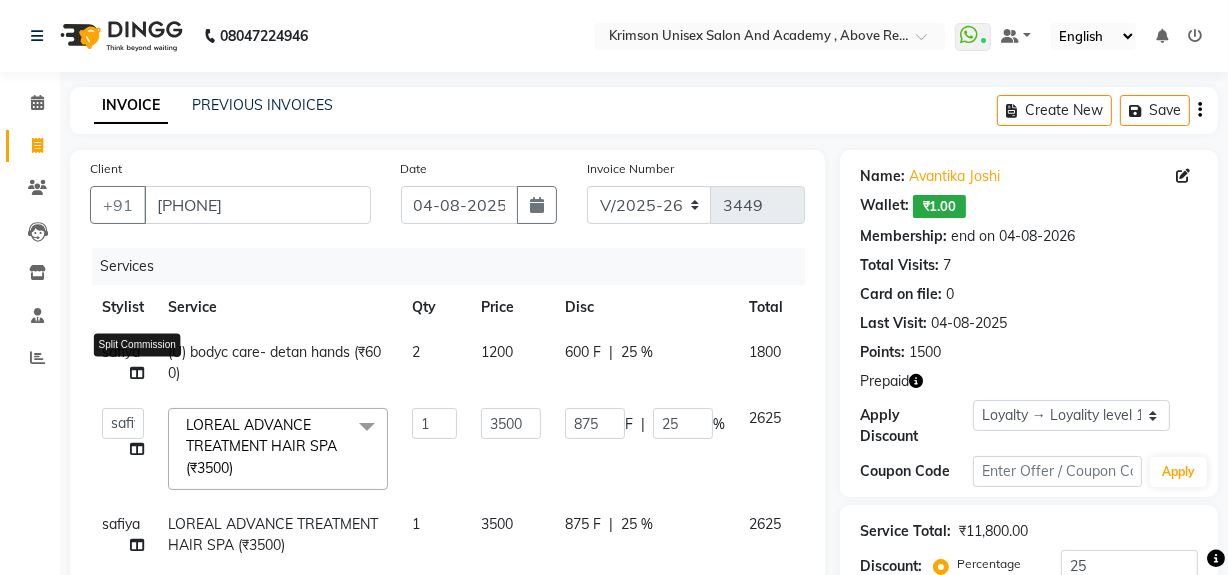click 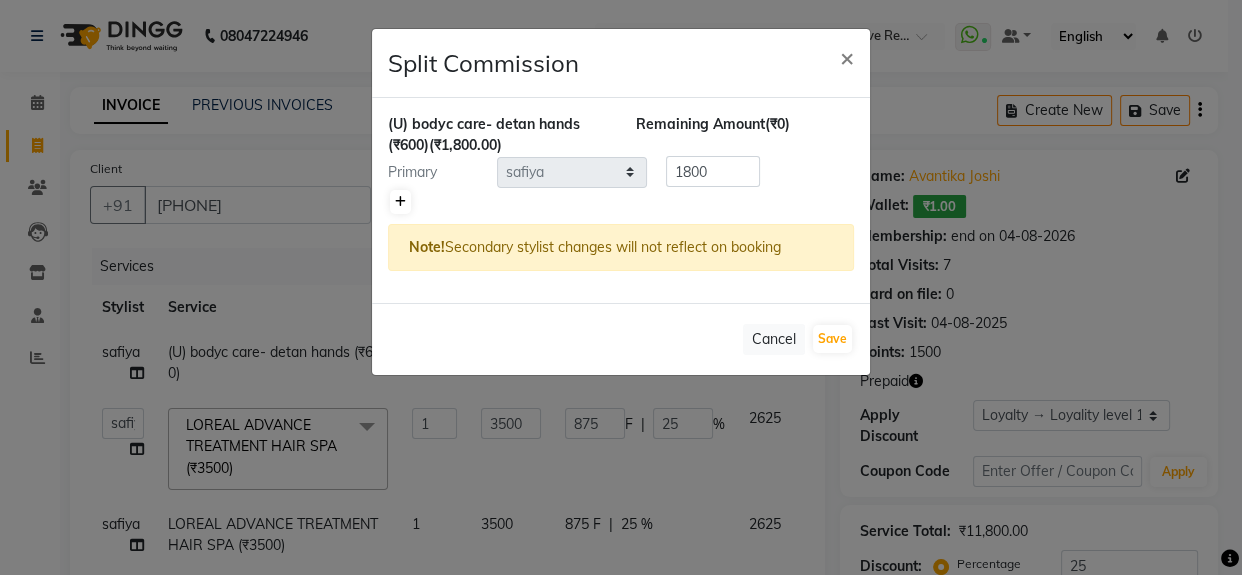 click 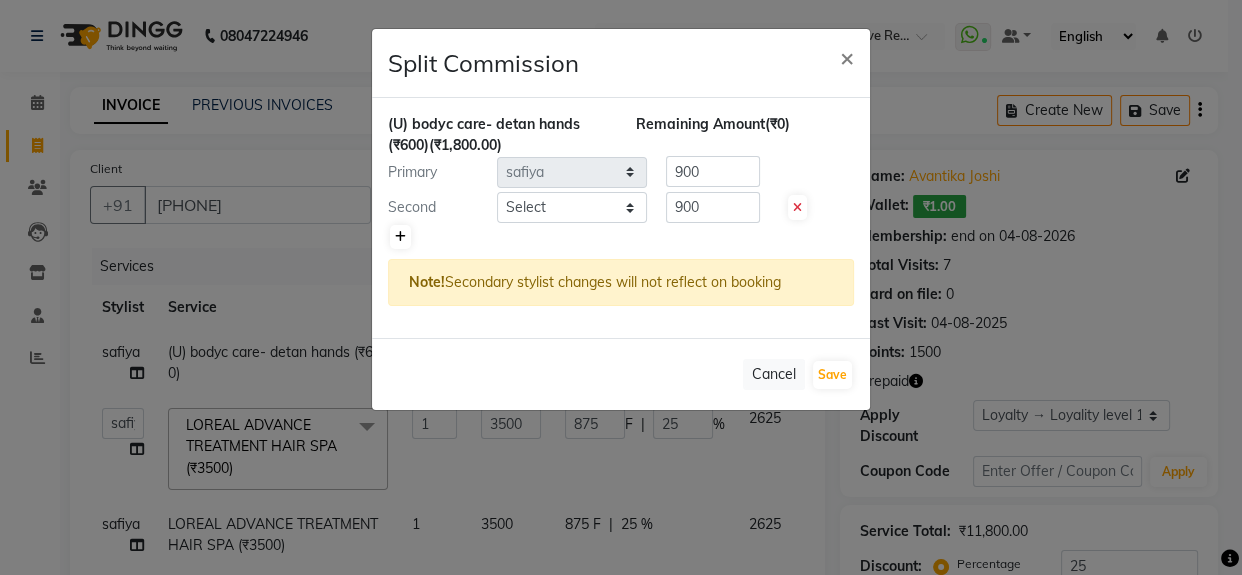click 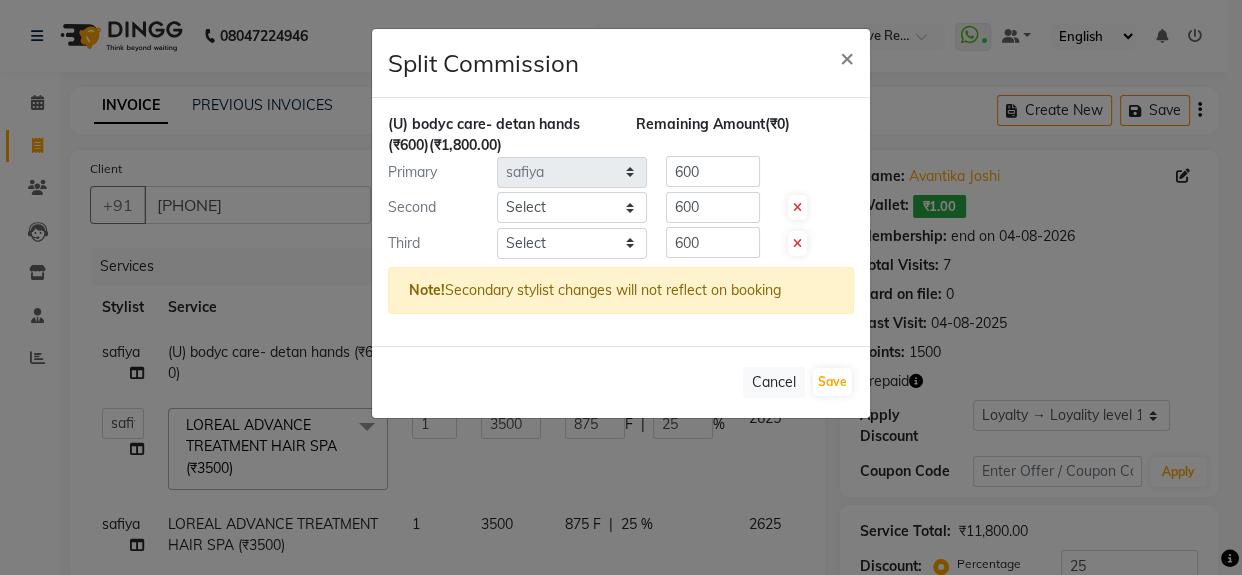 click 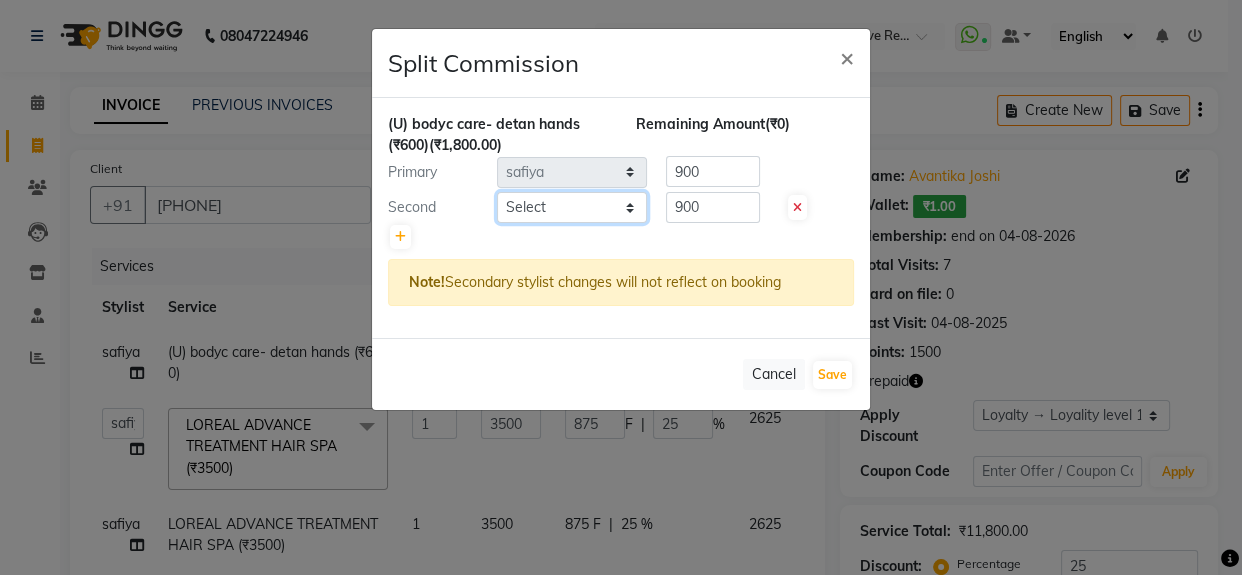 click on "Select  ADMIN   ARNAB   Babita   Danish   DR. DIVYA (cosmetologist)   FRONT DESK   Hani   Hem Atwal   junaid    Kafil   Kaif   Manish Kumar   Pinki    Pooja kulyal   Ratan Dey   safiya   sahiba   Sahil   Sangeeta   sanjay   Sudeep   Varsha" 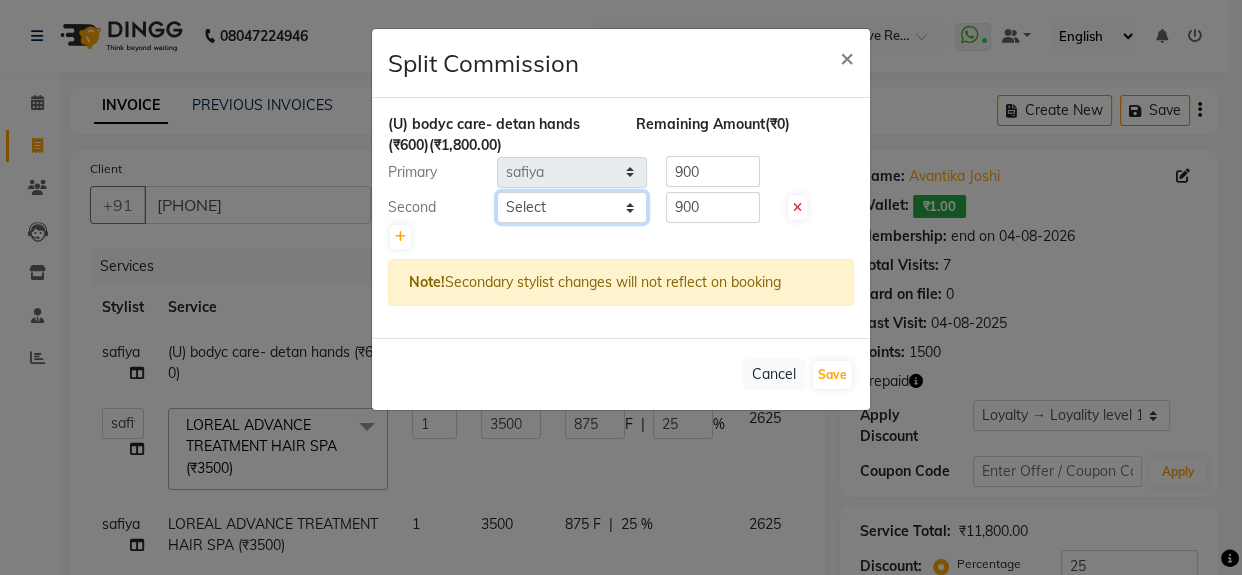 select on "52211" 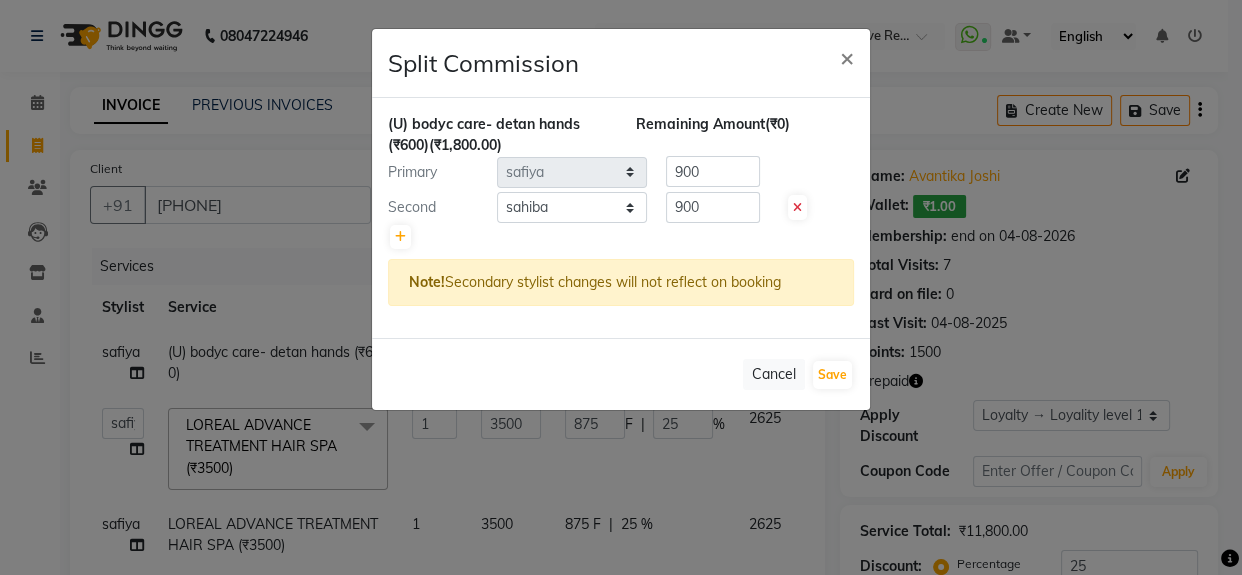 click 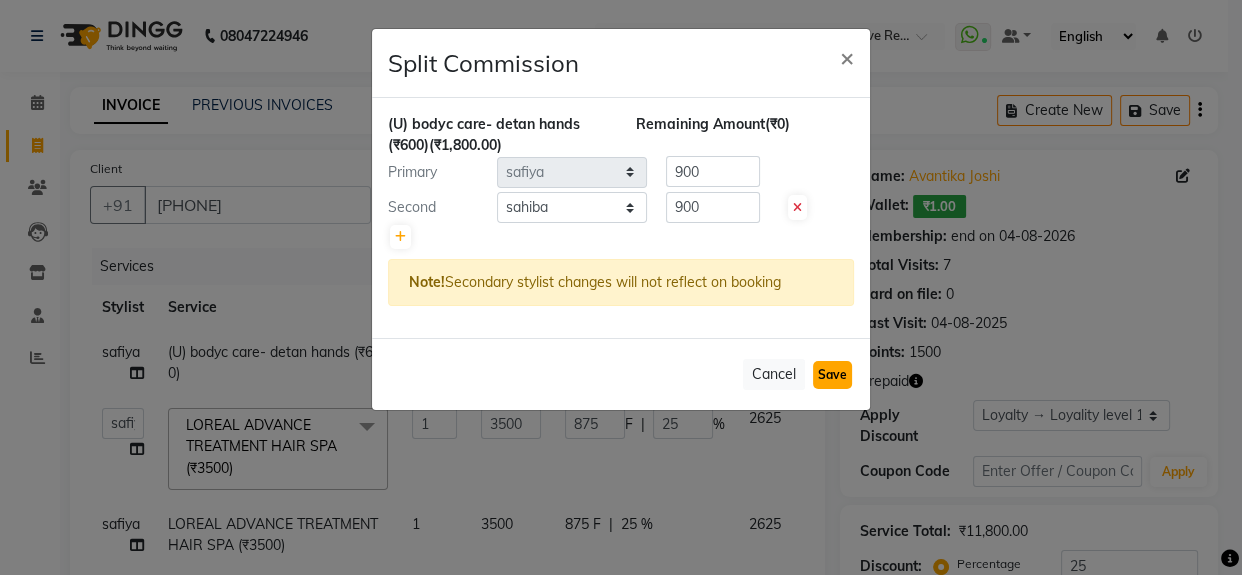 click on "Save" 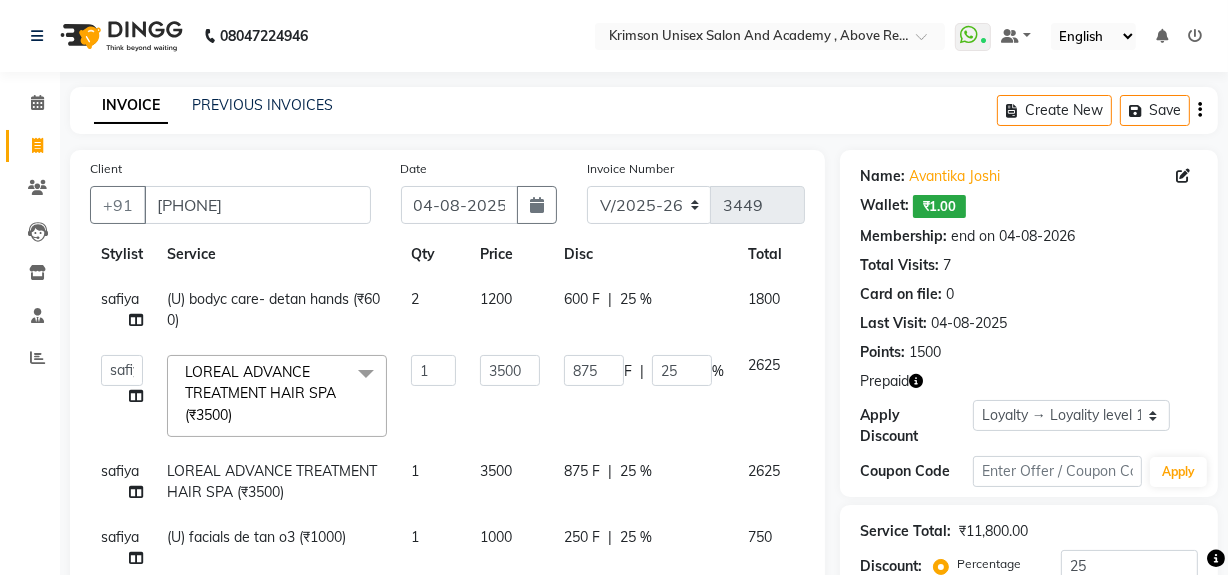 scroll, scrollTop: 66, scrollLeft: 0, axis: vertical 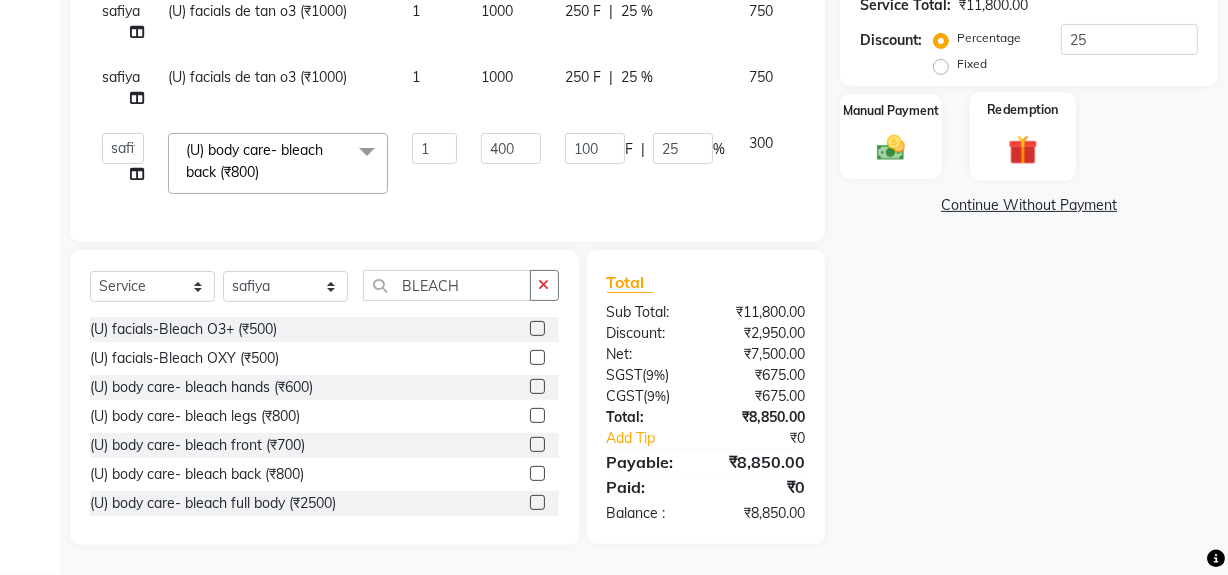 click on "Redemption" 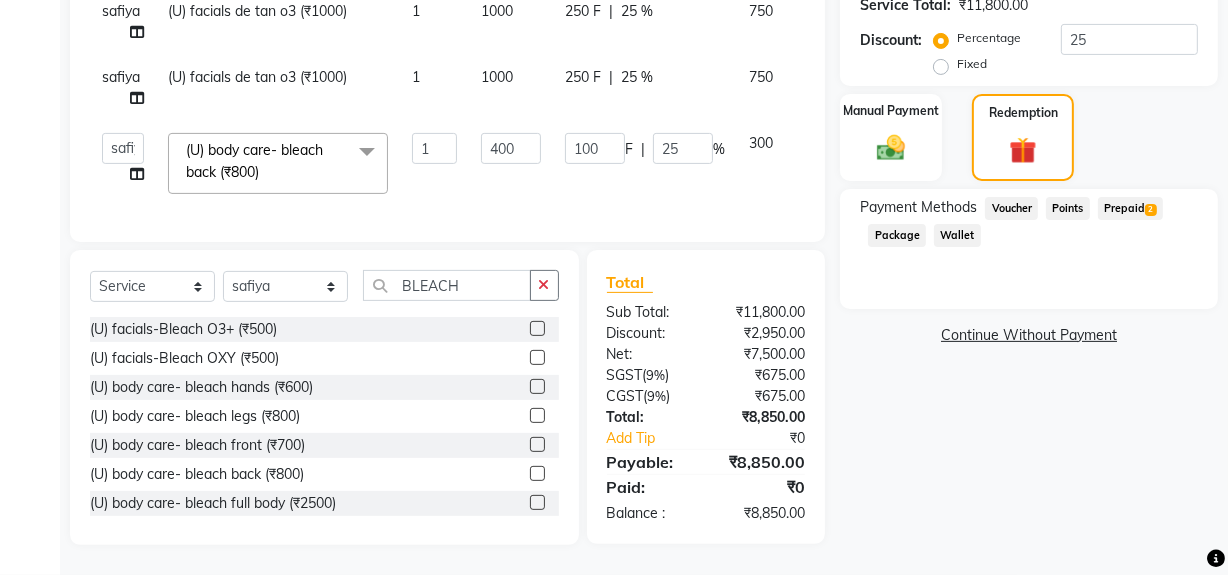click on "Prepaid  2" 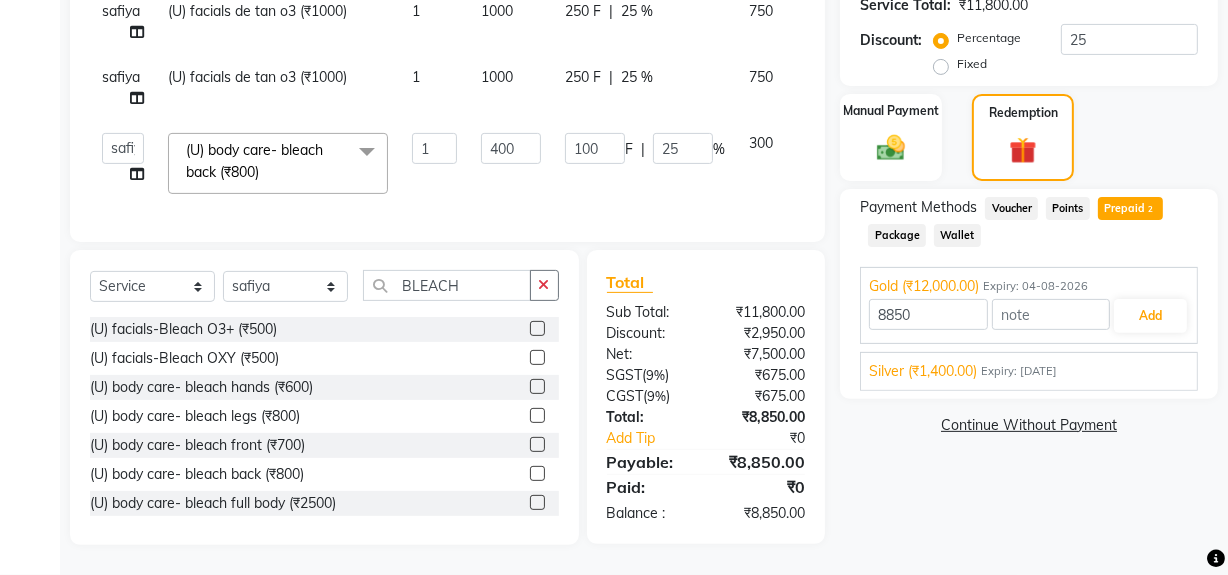 click on "Expiry: 15-03-2025" at bounding box center [1019, 371] 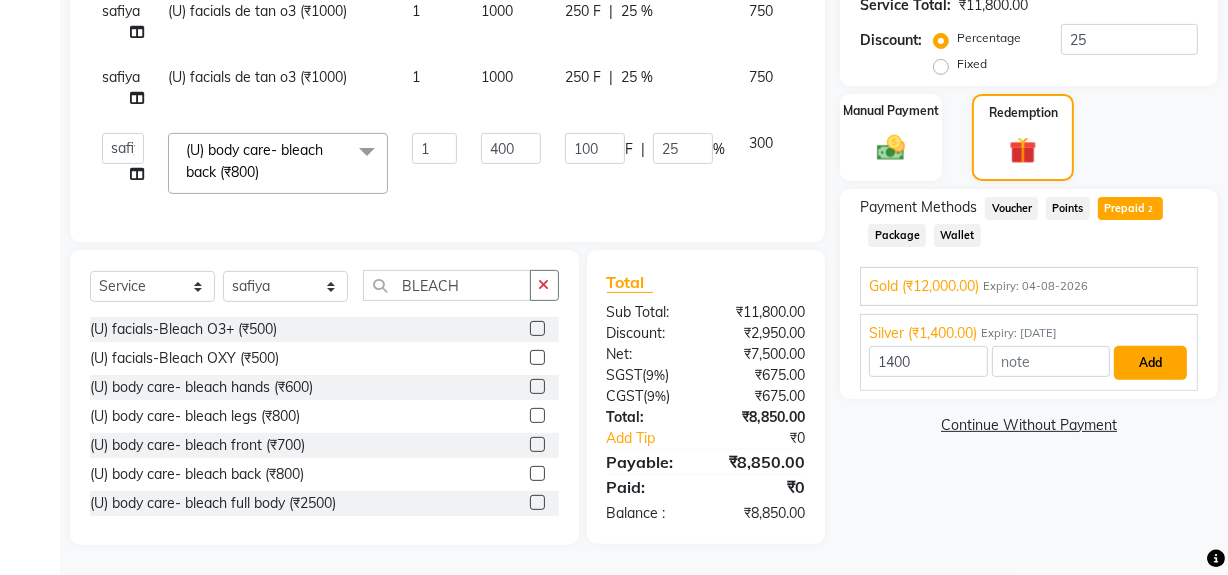 click on "Add" at bounding box center [1150, 363] 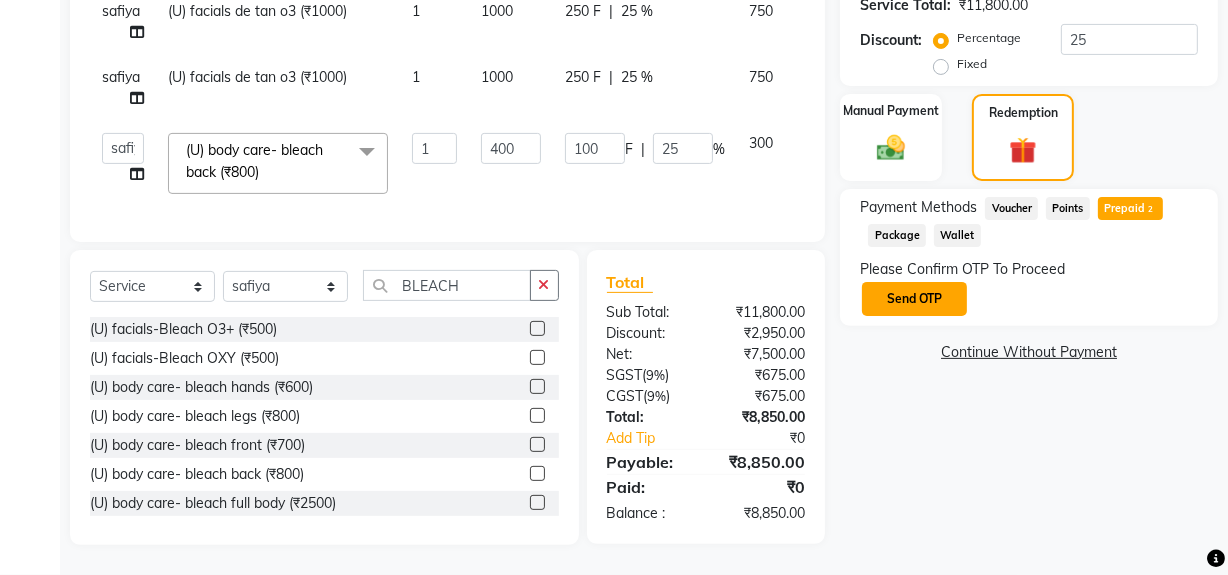 click on "Send OTP" 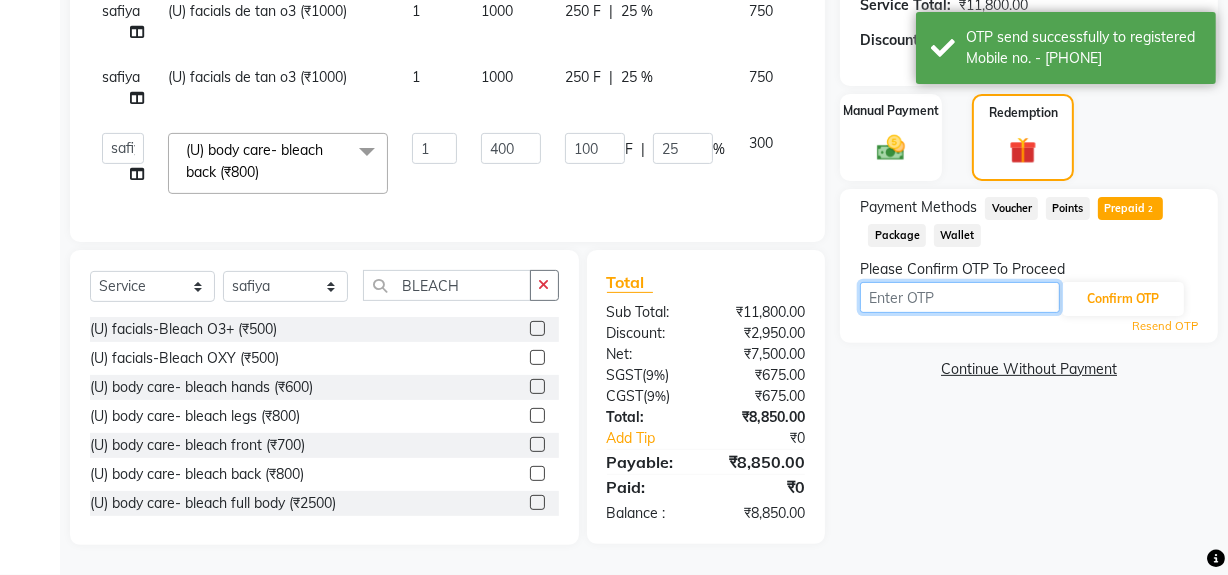 click at bounding box center [960, 297] 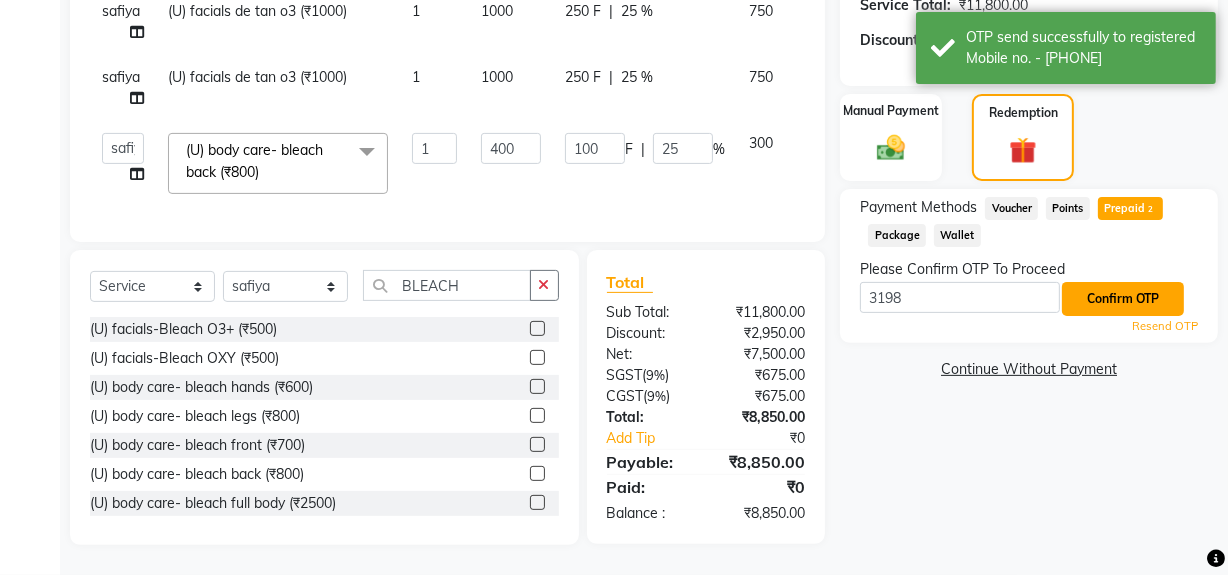 click on "Confirm OTP" 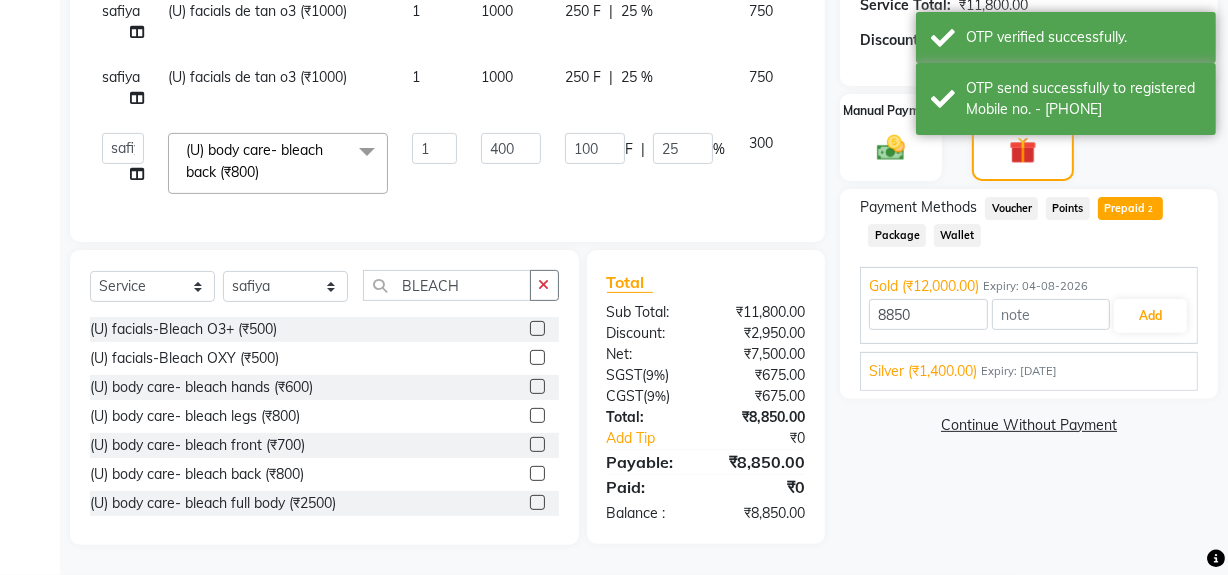 click on "Silver  (₹1,400.00) Expiry: 15-03-2025 1400 Add" at bounding box center (1029, 371) 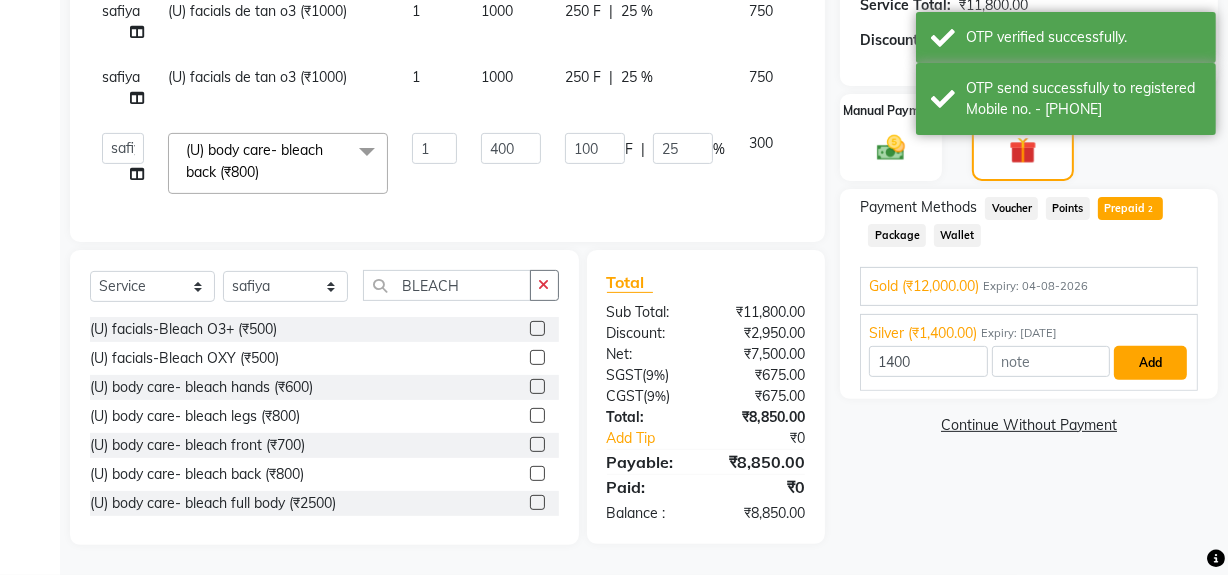 click on "Add" at bounding box center [1150, 363] 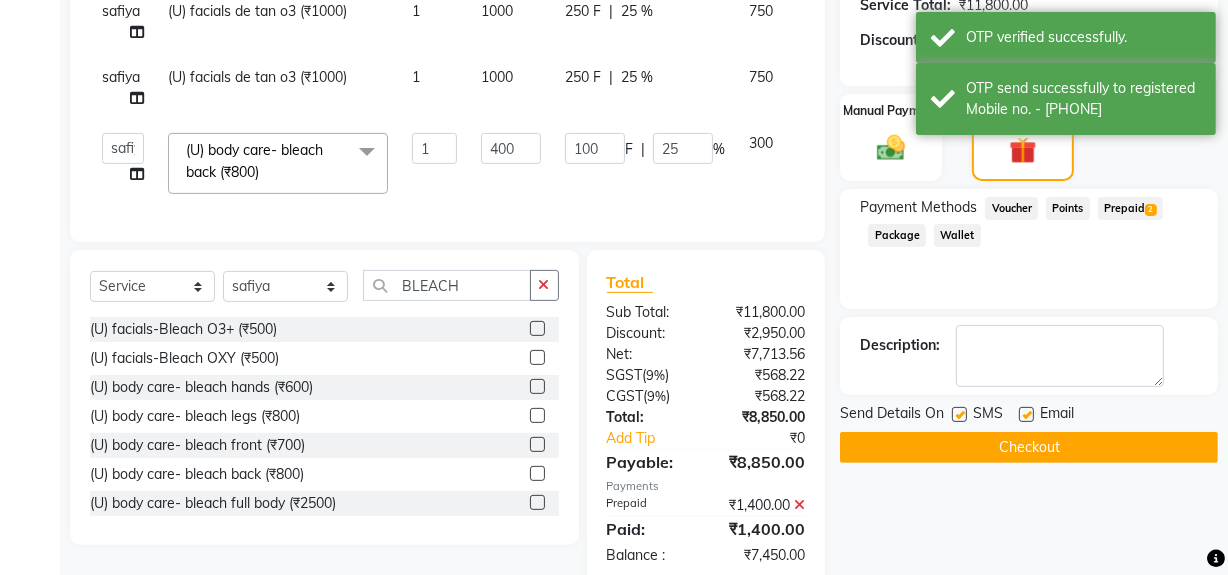 scroll, scrollTop: 513, scrollLeft: 0, axis: vertical 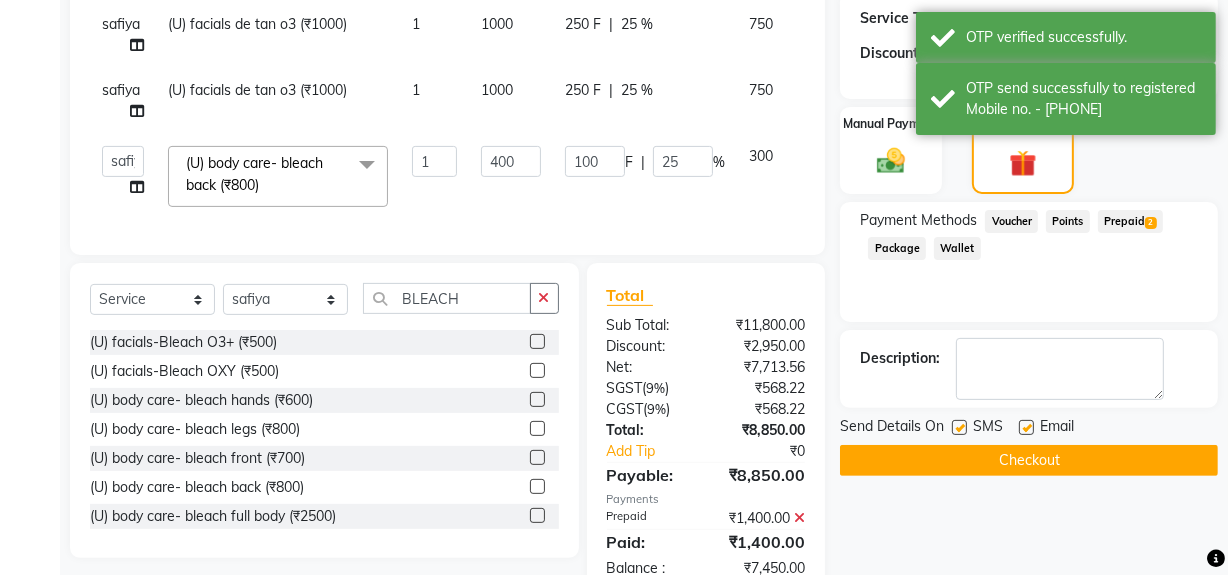click on "Points" 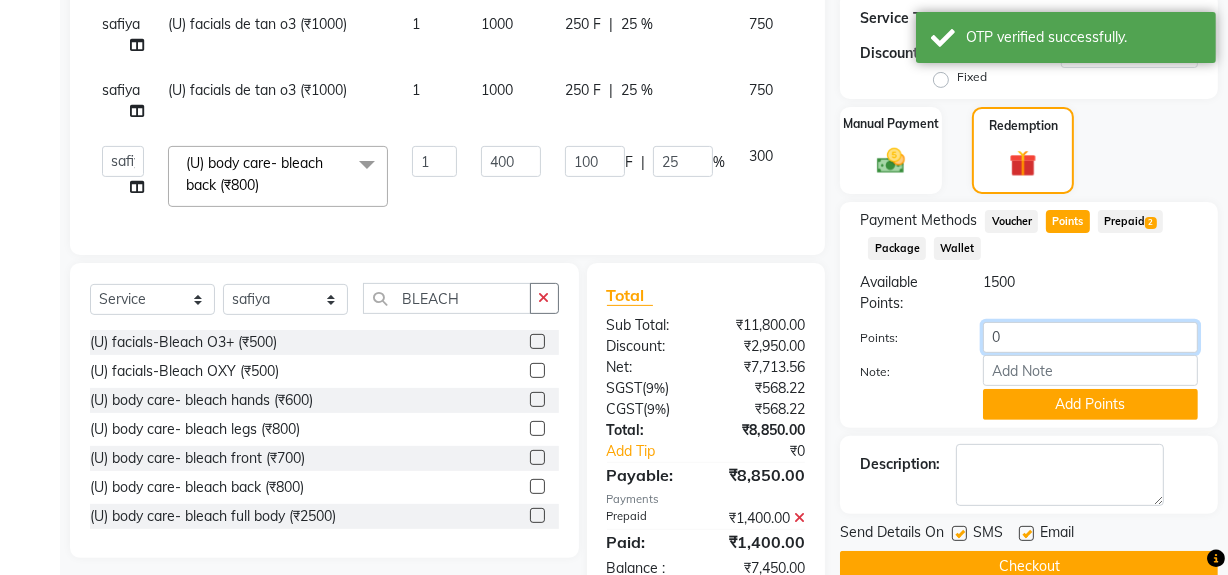 click on "0" 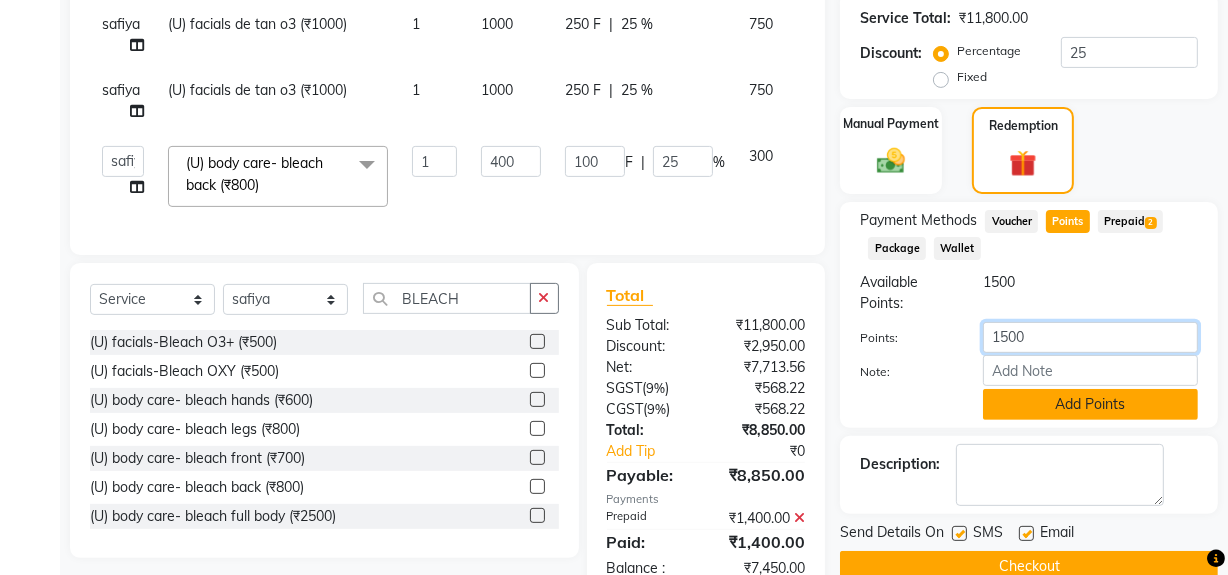 type on "1500" 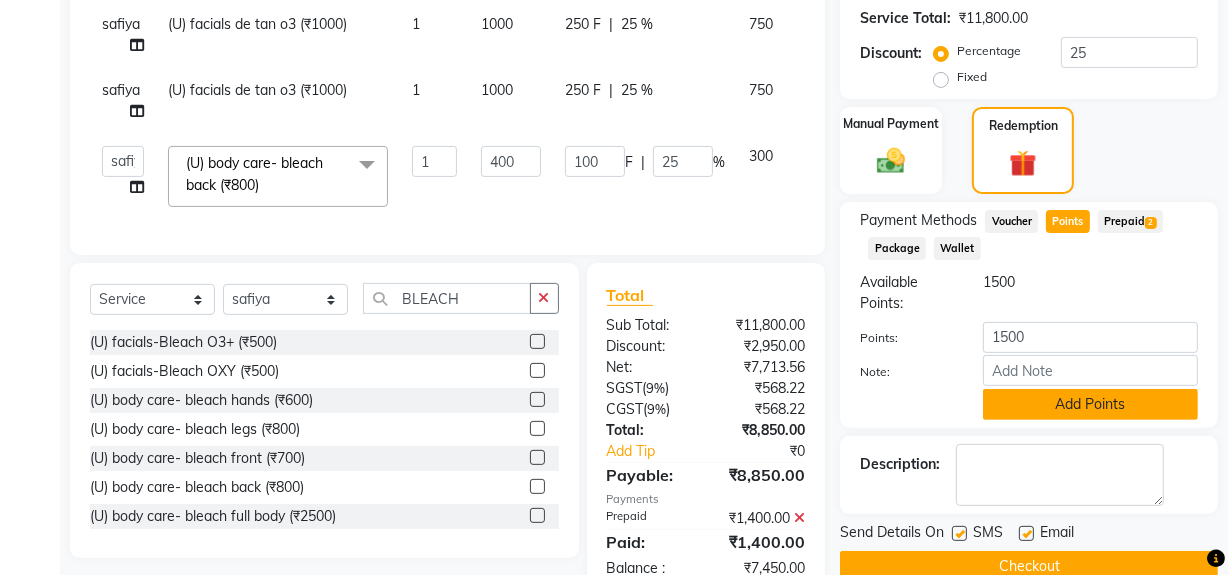 click on "Add Points" 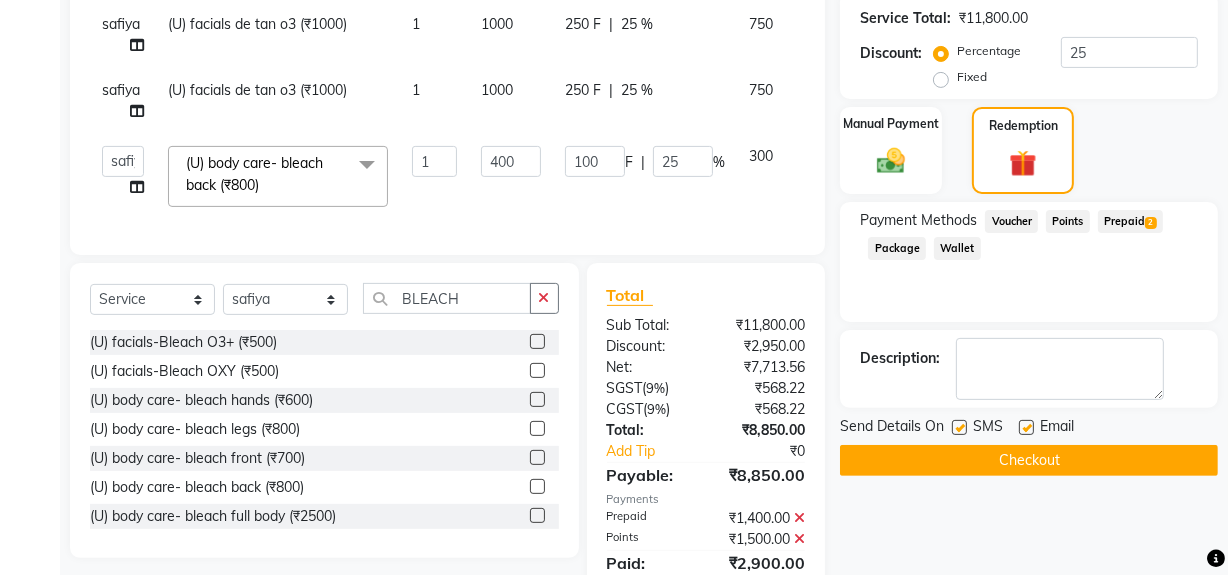 scroll, scrollTop: 333, scrollLeft: 0, axis: vertical 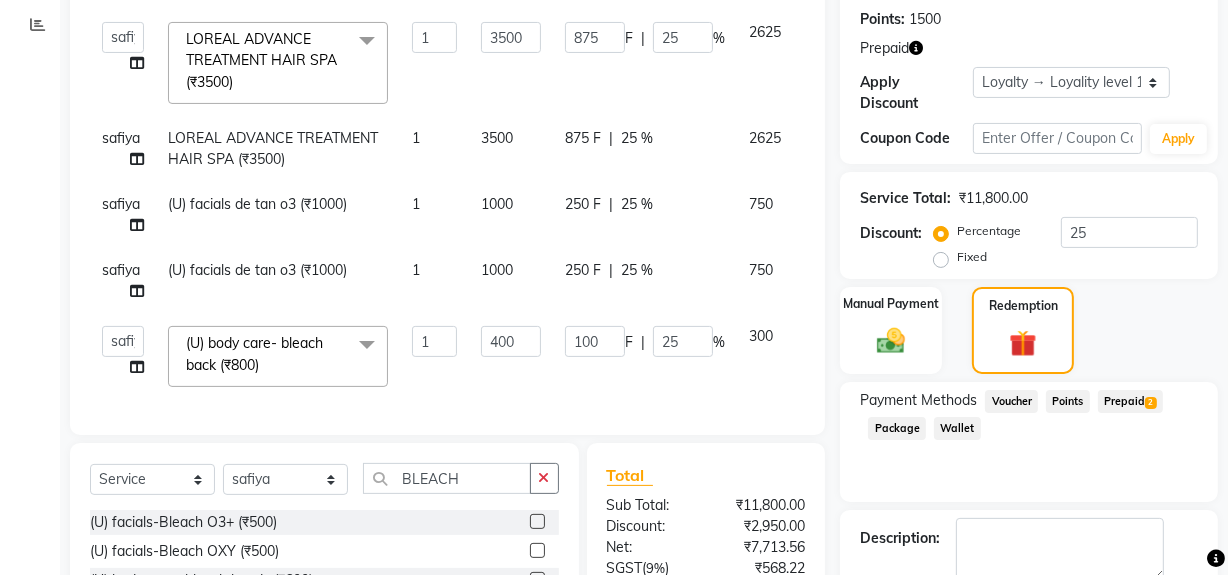 click on "Prepaid  2" 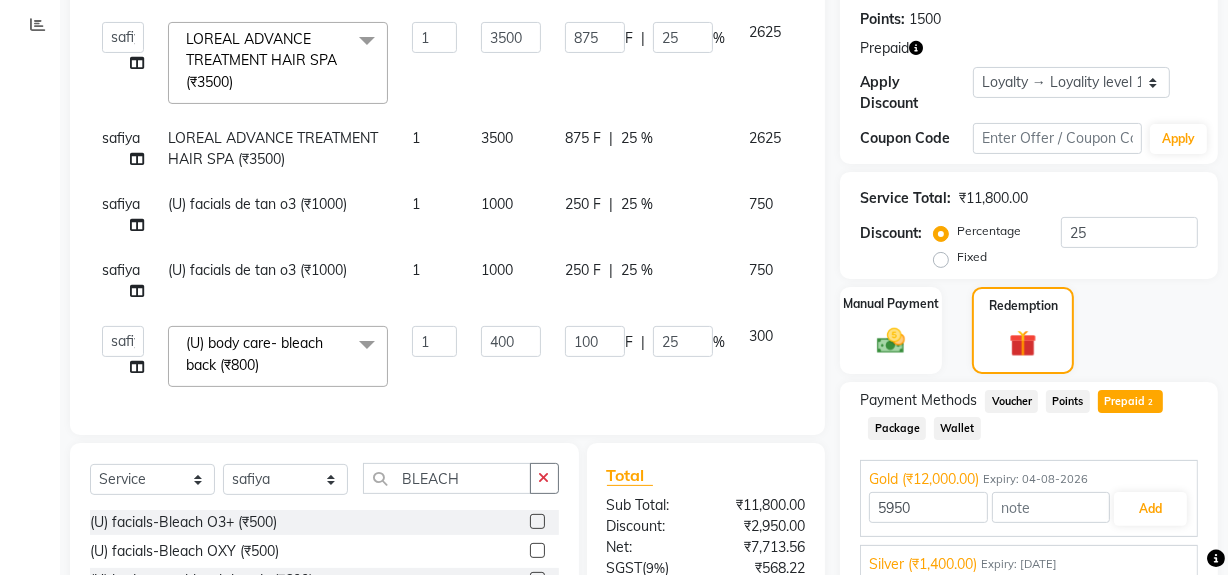 scroll, scrollTop: 527, scrollLeft: 0, axis: vertical 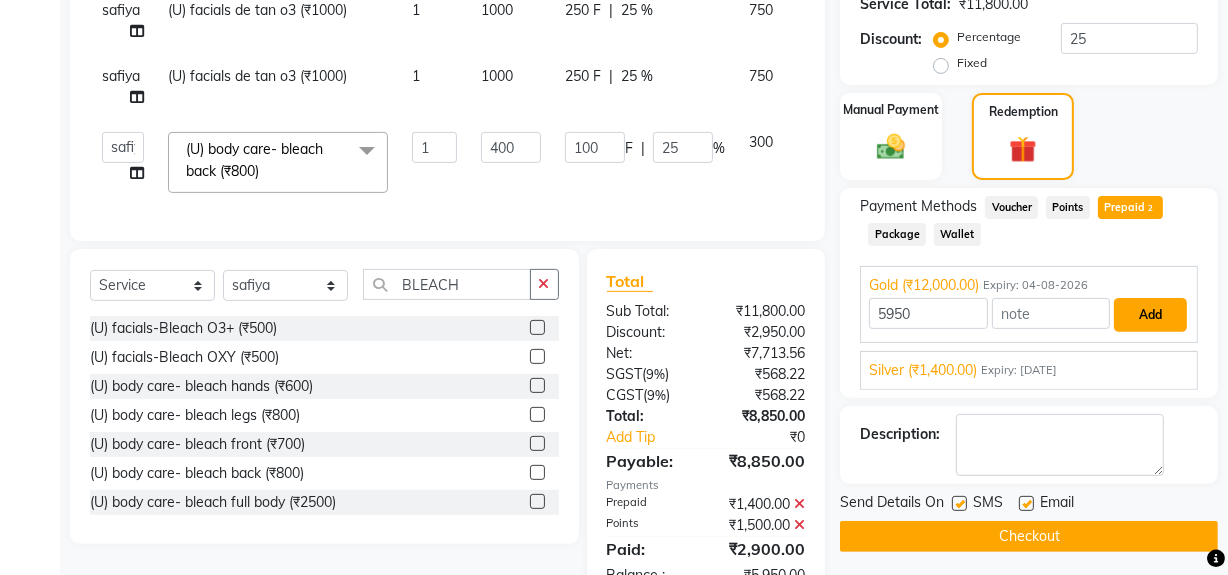 click on "Add" at bounding box center (1150, 315) 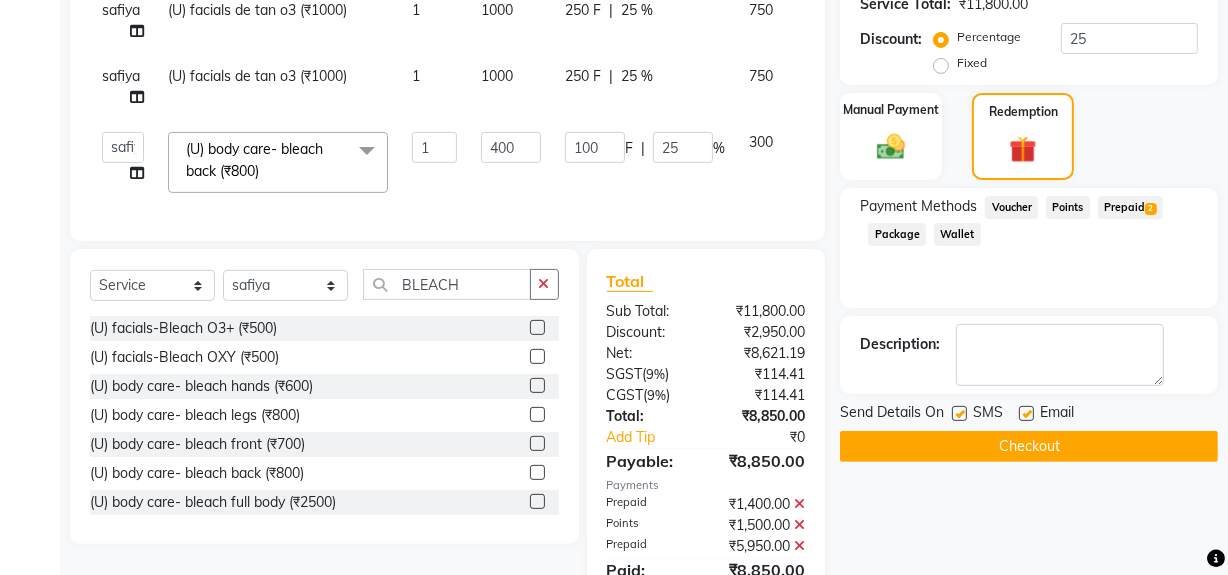 scroll, scrollTop: 749, scrollLeft: 0, axis: vertical 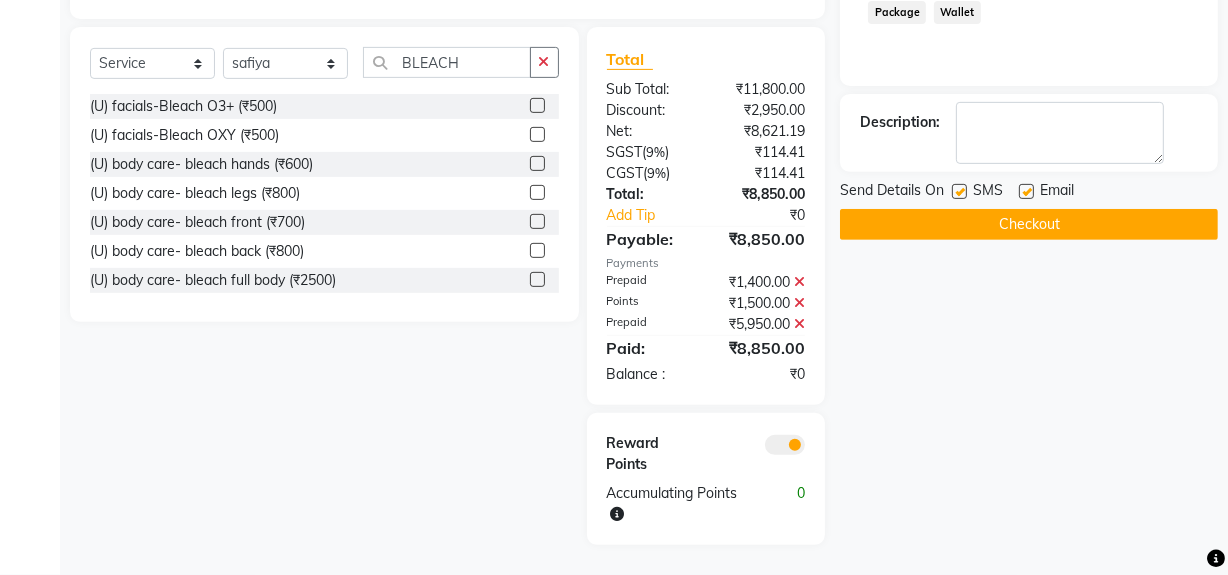 click on "Checkout" 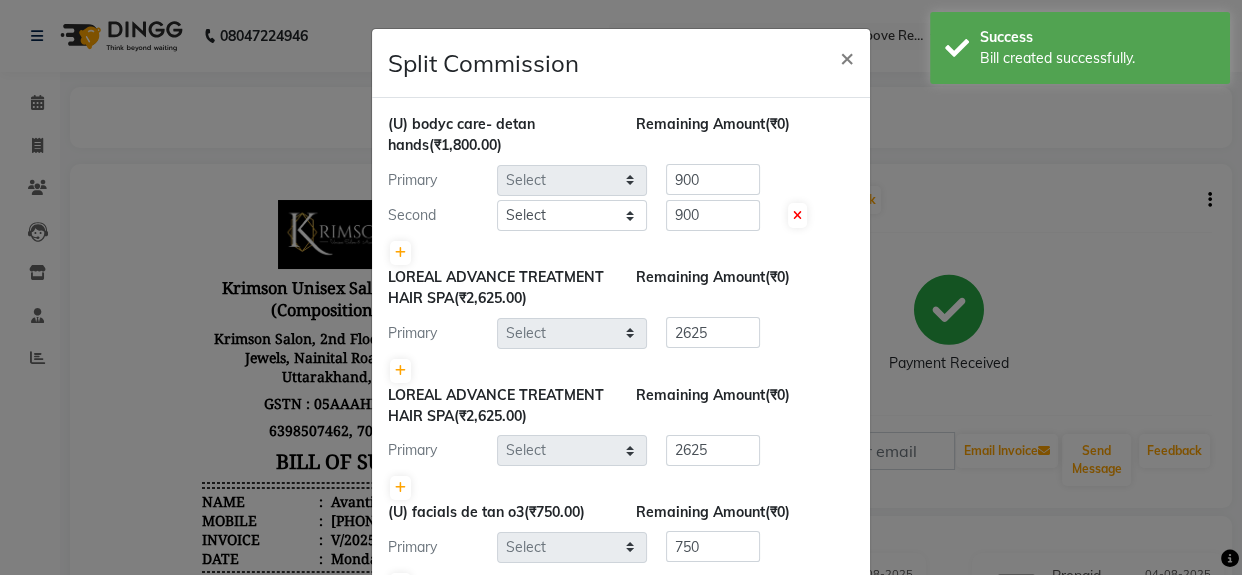 scroll, scrollTop: 0, scrollLeft: 0, axis: both 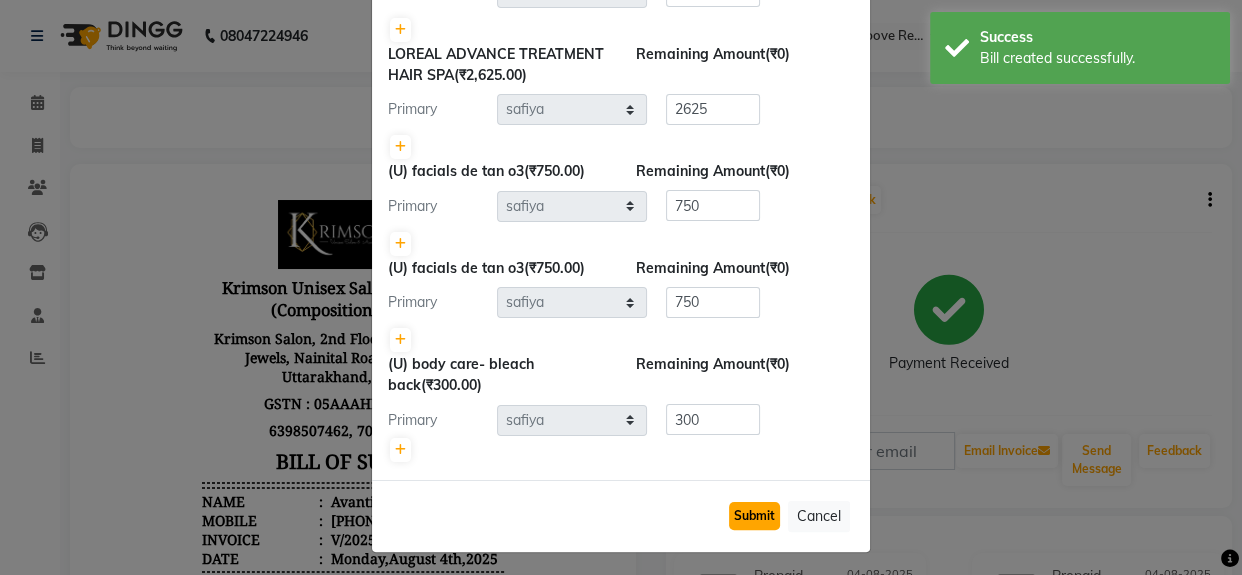 click on "Submit" 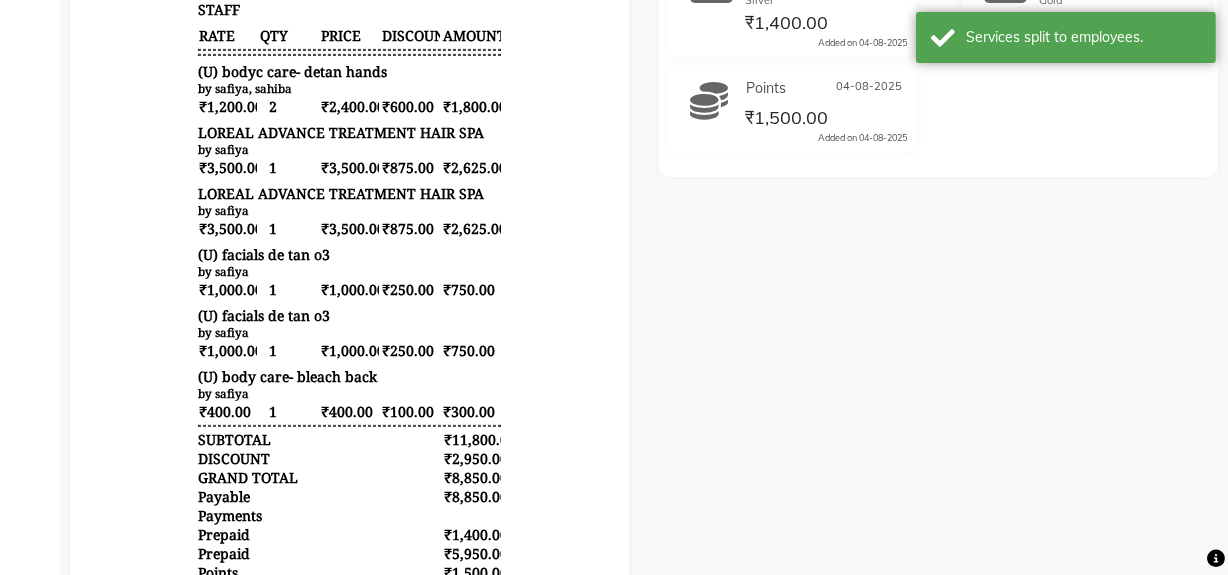 scroll, scrollTop: 0, scrollLeft: 0, axis: both 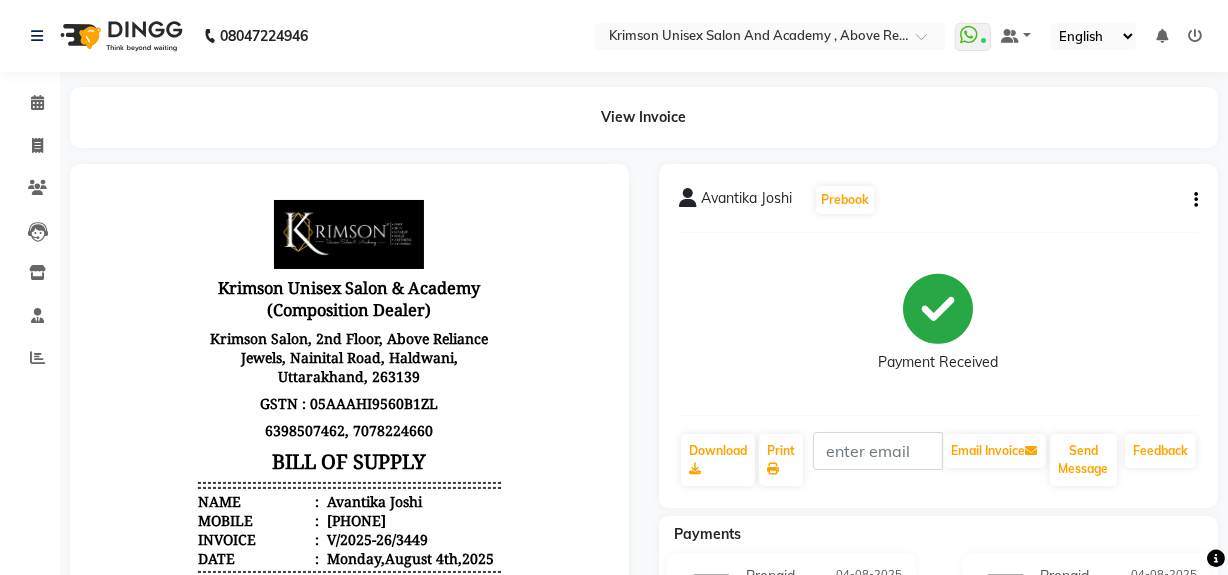 click 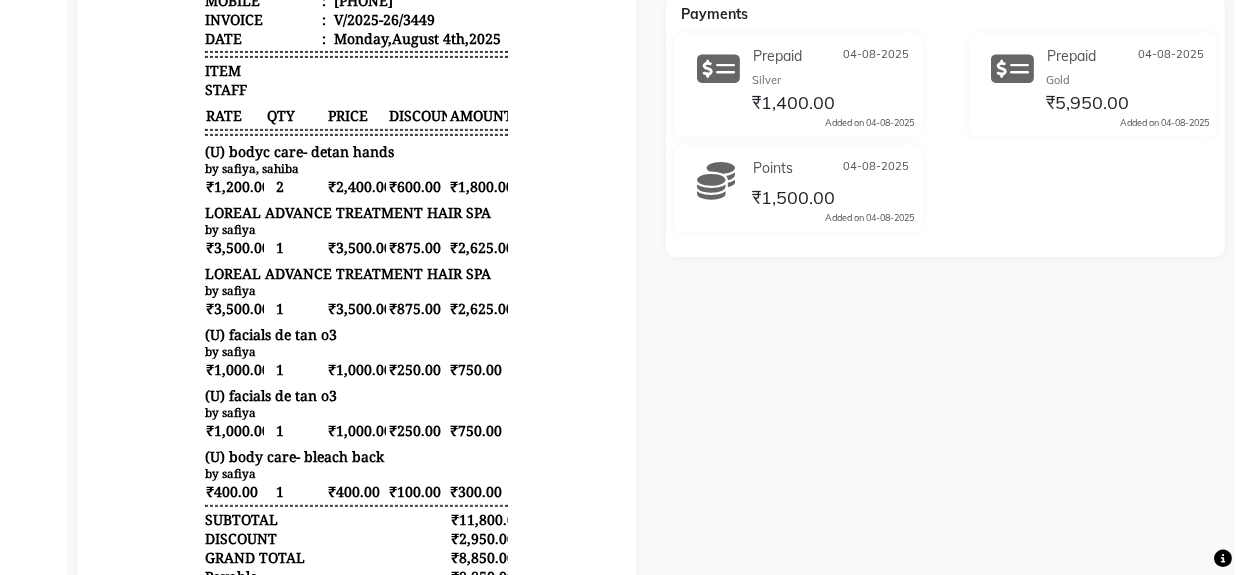 scroll, scrollTop: 0, scrollLeft: 0, axis: both 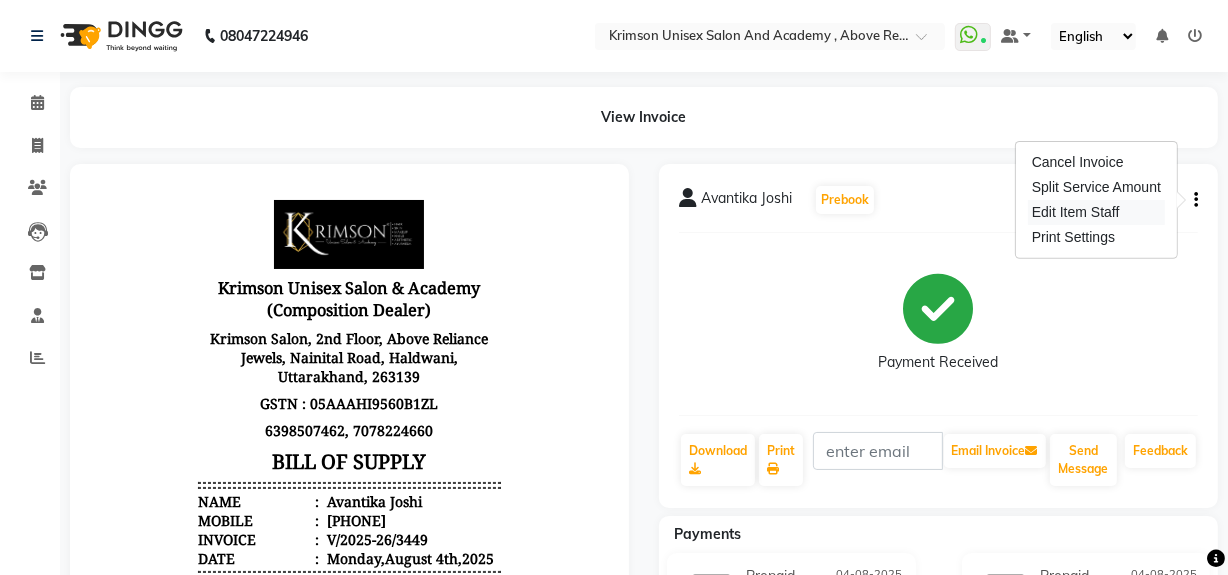 click on "Edit Item Staff" at bounding box center [1096, 212] 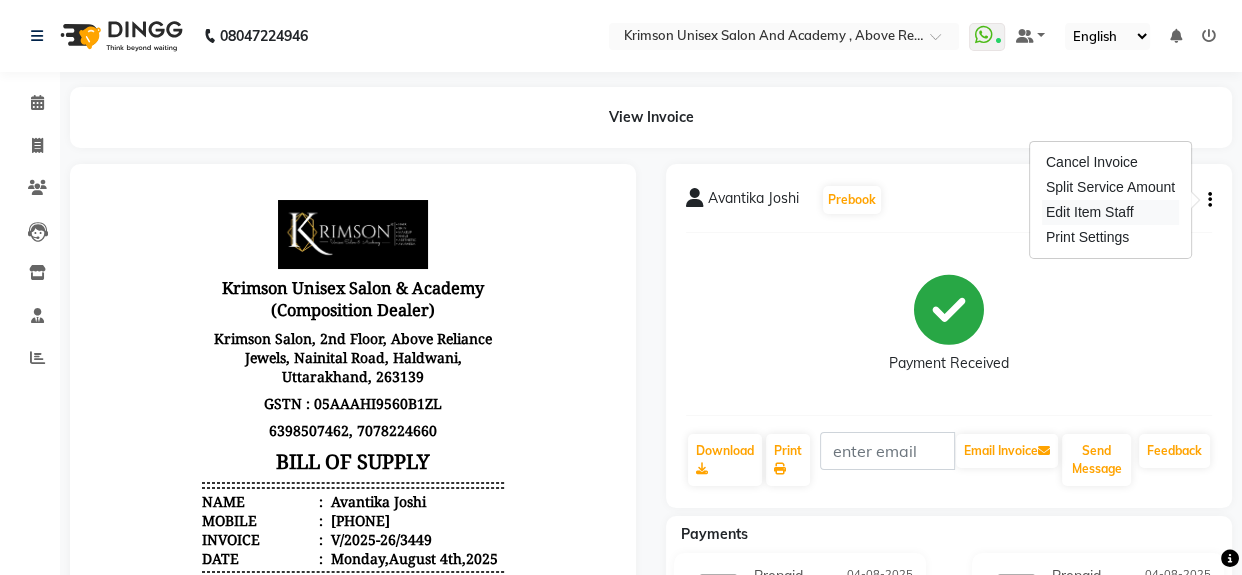 select on "44090" 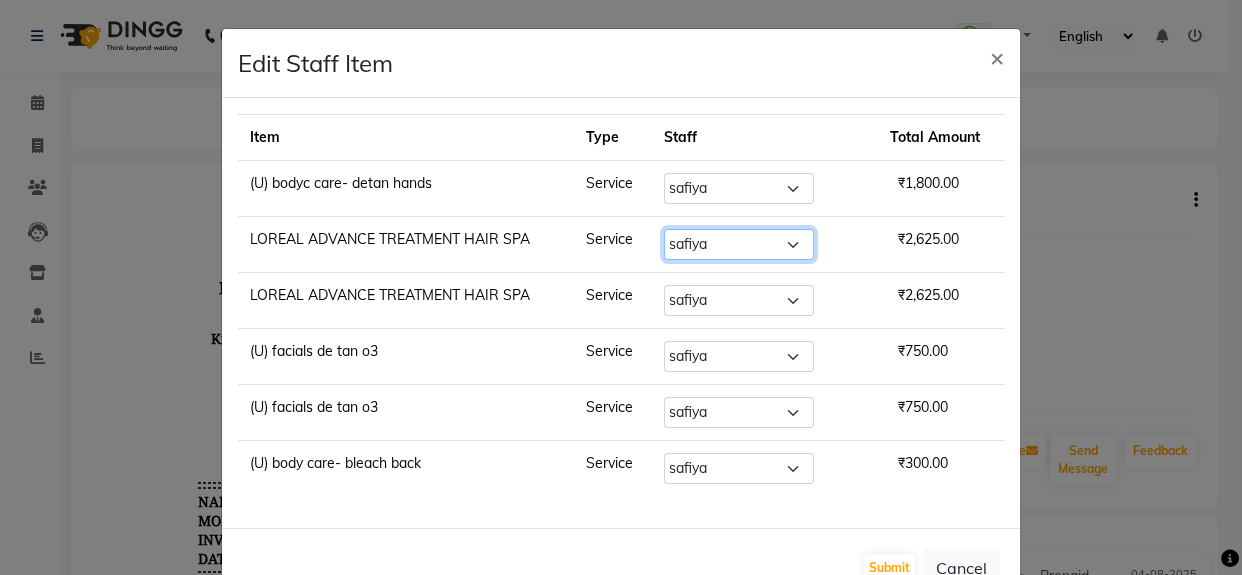 click on "Select  ADMIN   ARNAB   Babita   Danish   DR. DIVYA (cosmetologist)   FRONT DESK   Hani   Hem Atwal   junaid    Kafil   Kaif   Manish Kumar   Pinki    Pooja kulyal   Ratan Dey   safiya   sahiba   Sahil   Sangeeta   sanjay   Sudeep   Varsha" 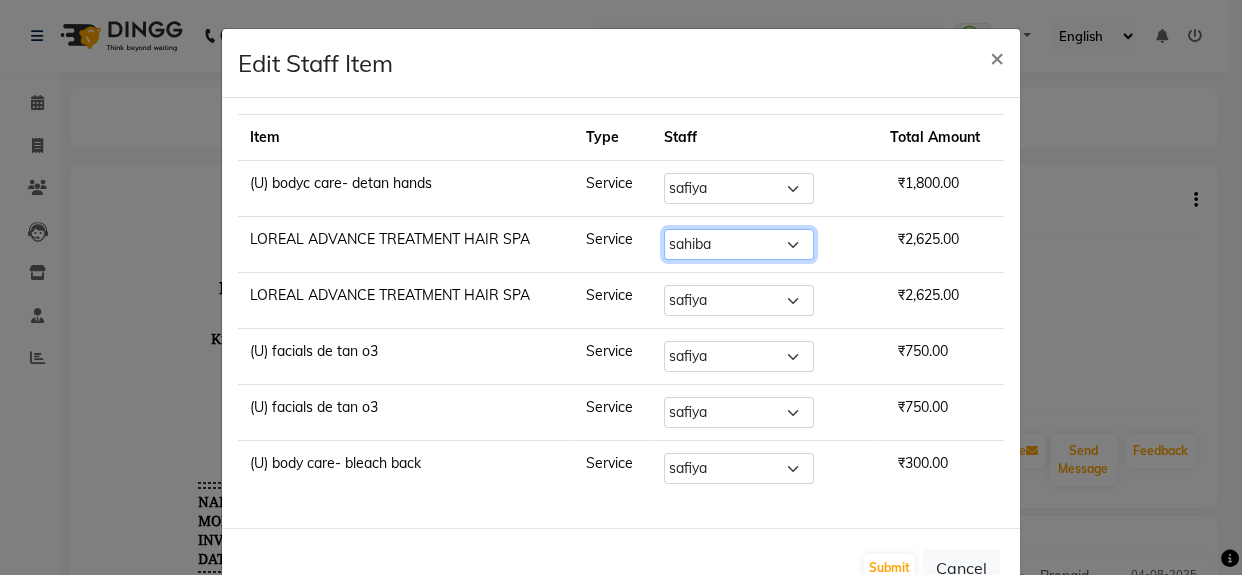 click on "Select  ADMIN   ARNAB   Babita   Danish   DR. DIVYA (cosmetologist)   FRONT DESK   Hani   Hem Atwal   junaid    Kafil   Kaif   Manish Kumar   Pinki    Pooja kulyal   Ratan Dey   safiya   sahiba   Sahil   Sangeeta   sanjay   Sudeep   Varsha" 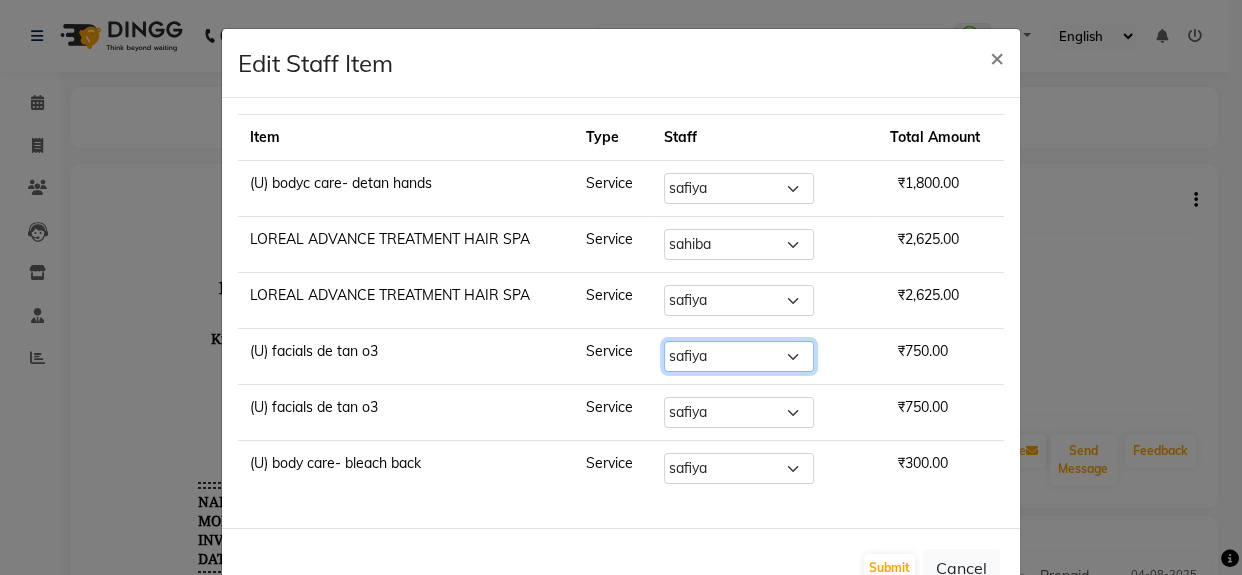 click on "Select  ADMIN   ARNAB   Babita   Danish   DR. DIVYA (cosmetologist)   FRONT DESK   Hani   Hem Atwal   junaid    Kafil   Kaif   Manish Kumar   Pinki    Pooja kulyal   Ratan Dey   safiya   sahiba   Sahil   Sangeeta   sanjay   Sudeep   Varsha" 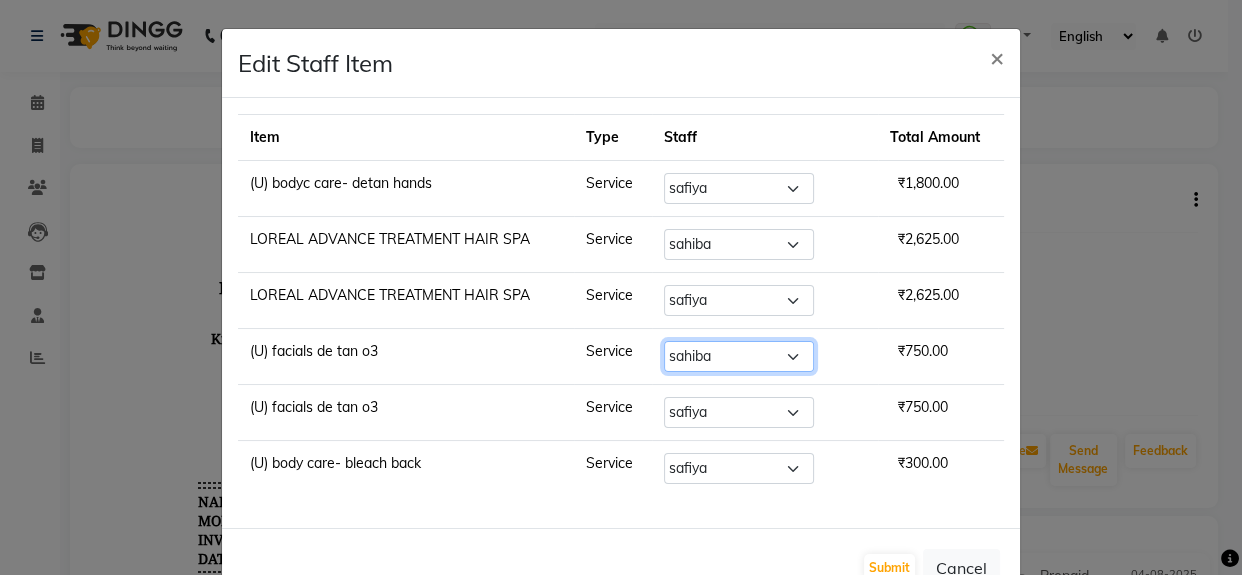 click on "Select  ADMIN   ARNAB   Babita   Danish   DR. DIVYA (cosmetologist)   FRONT DESK   Hani   Hem Atwal   junaid    Kafil   Kaif   Manish Kumar   Pinki    Pooja kulyal   Ratan Dey   safiya   sahiba   Sahil   Sangeeta   sanjay   Sudeep   Varsha" 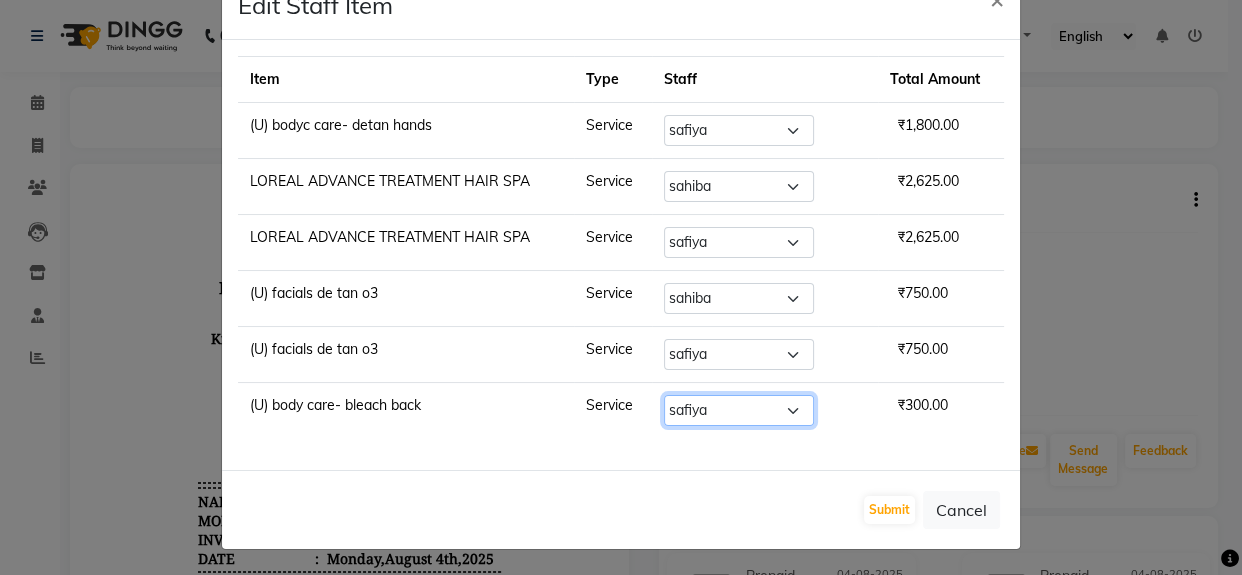 click on "Select  ADMIN   ARNAB   Babita   Danish   DR. DIVYA (cosmetologist)   FRONT DESK   Hani   Hem Atwal   junaid    Kafil   Kaif   Manish Kumar   Pinki    Pooja kulyal   Ratan Dey   safiya   sahiba   Sahil   Sangeeta   sanjay   Sudeep   Varsha" 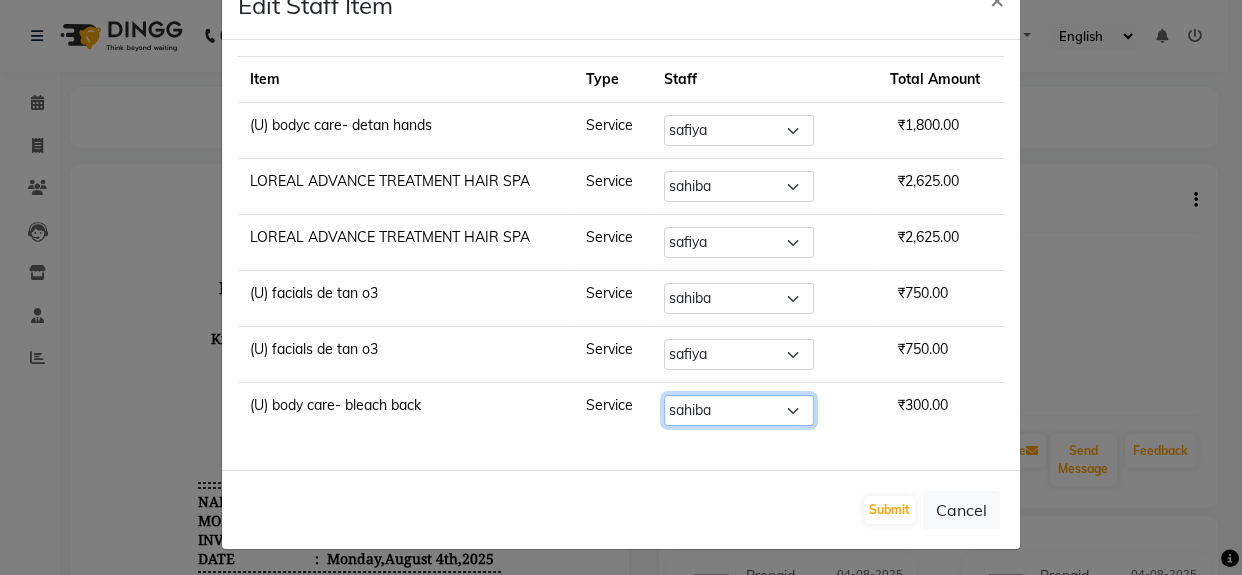 click on "Select  ADMIN   ARNAB   Babita   Danish   DR. DIVYA (cosmetologist)   FRONT DESK   Hani   Hem Atwal   junaid    Kafil   Kaif   Manish Kumar   Pinki    Pooja kulyal   Ratan Dey   safiya   sahiba   Sahil   Sangeeta   sanjay   Sudeep   Varsha" 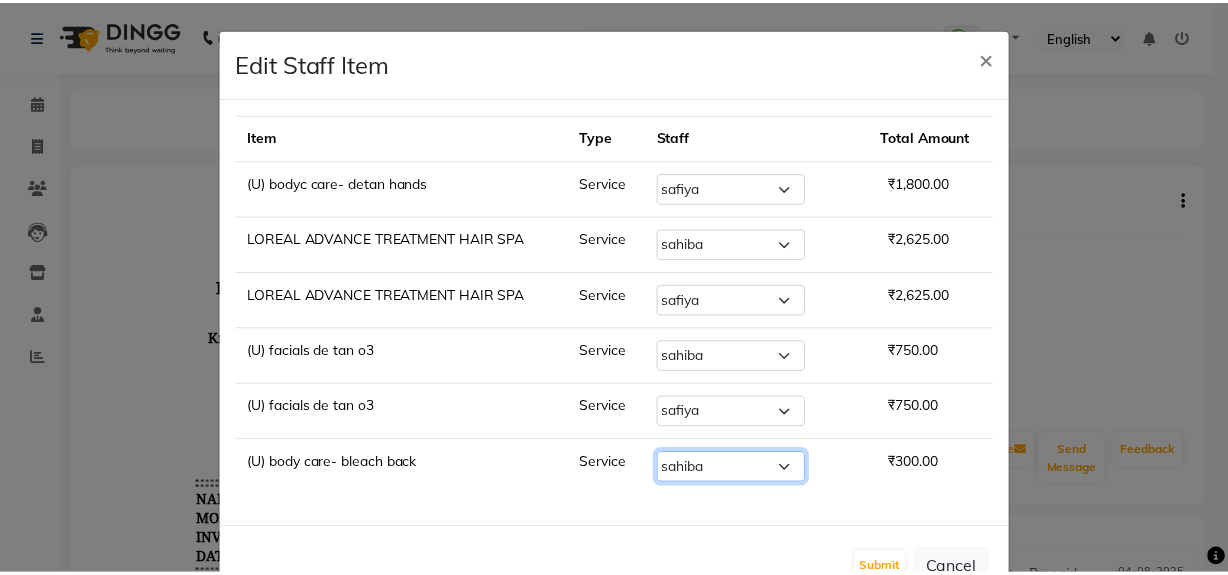 scroll, scrollTop: 58, scrollLeft: 0, axis: vertical 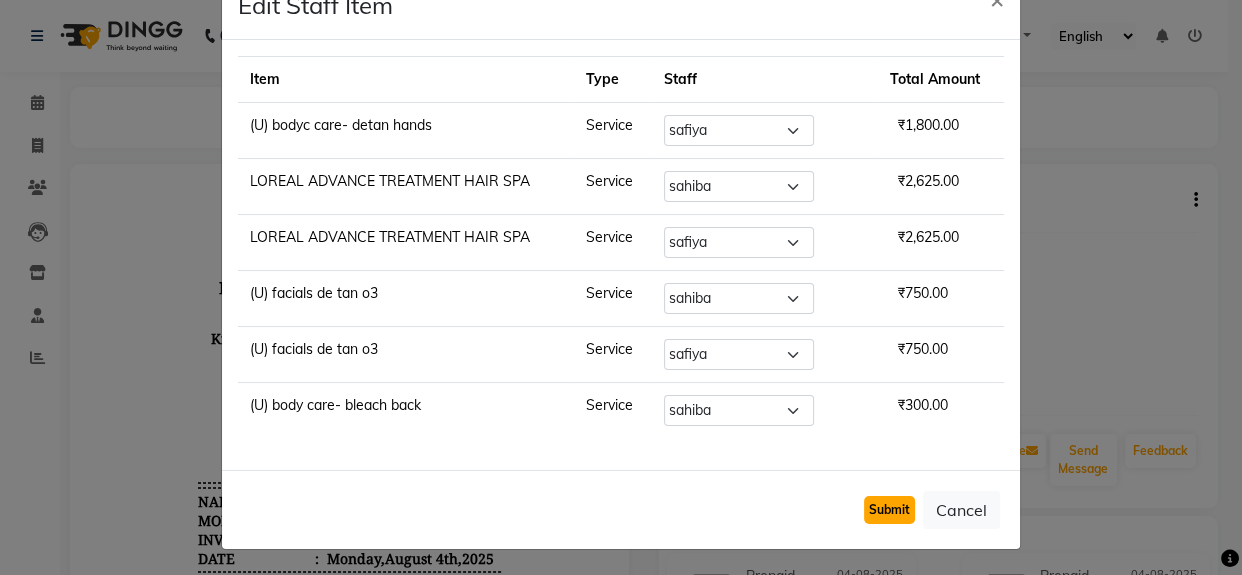 click on "Submit" 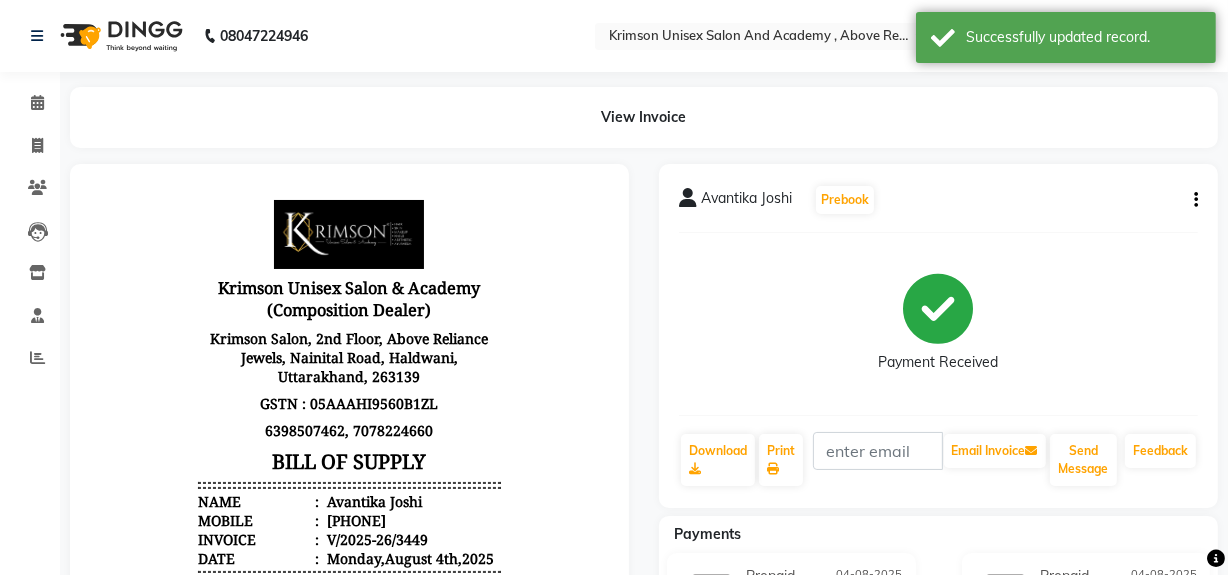 scroll, scrollTop: 15, scrollLeft: 0, axis: vertical 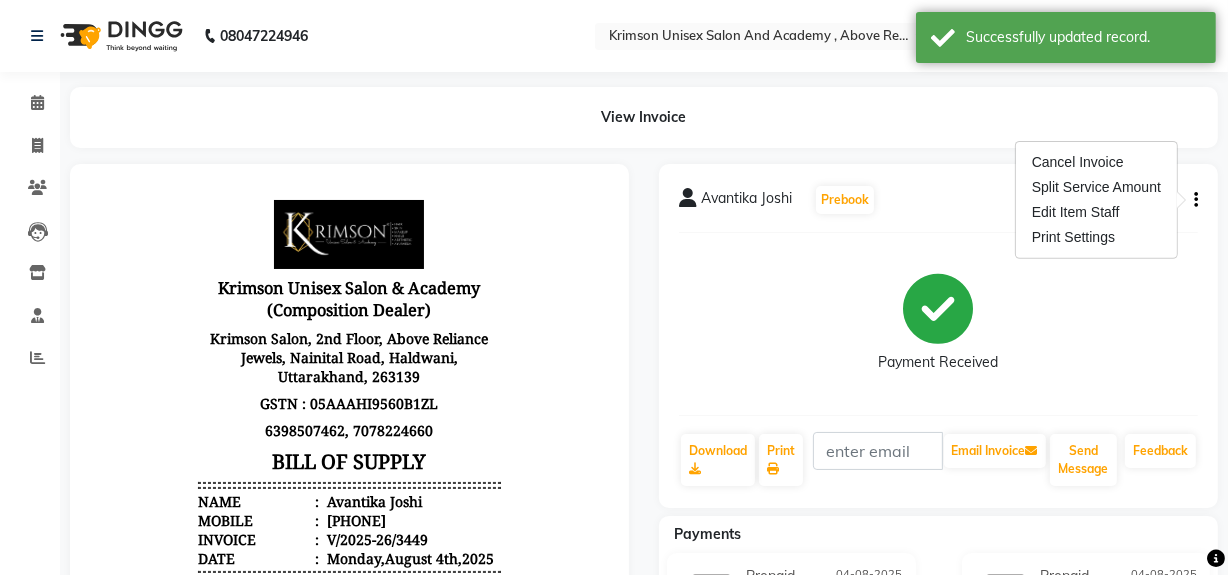 click 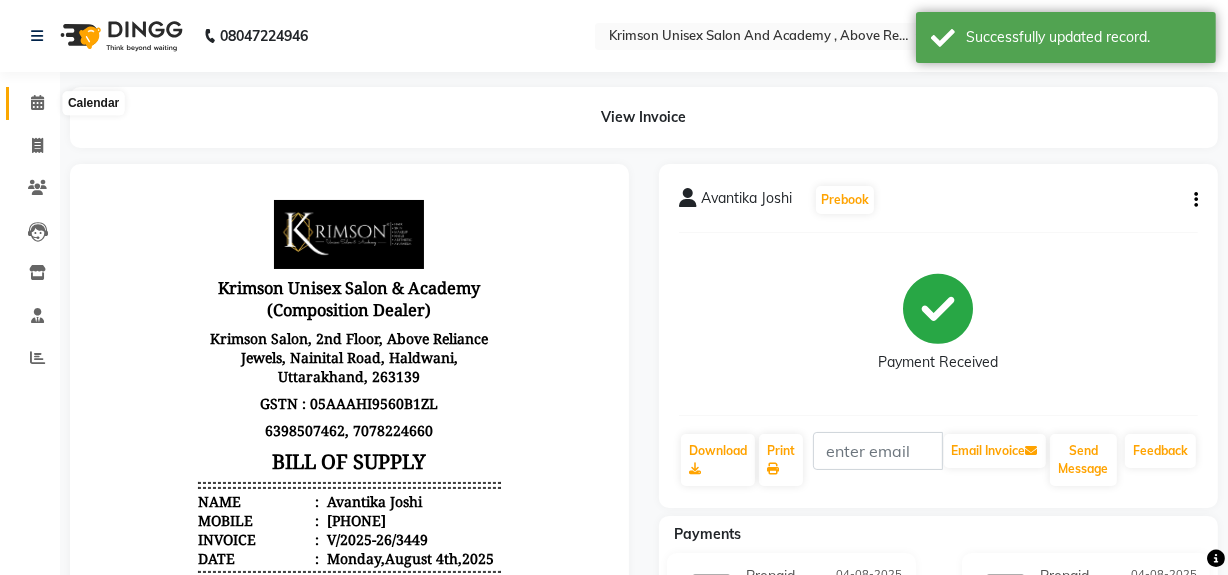 click 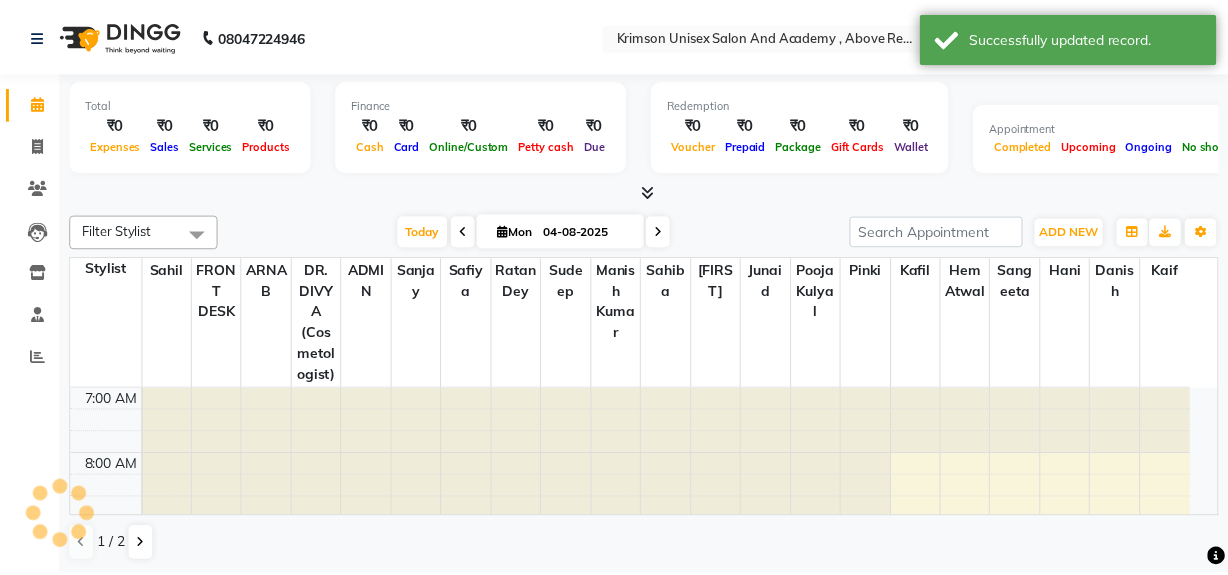 scroll, scrollTop: 0, scrollLeft: 0, axis: both 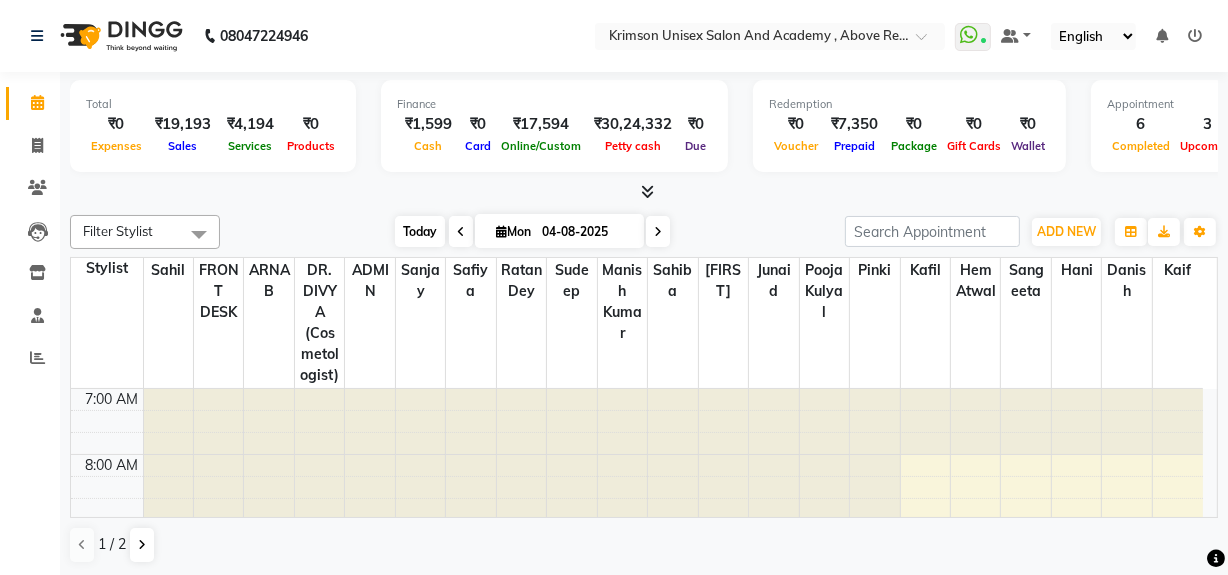click on "Today" at bounding box center [420, 231] 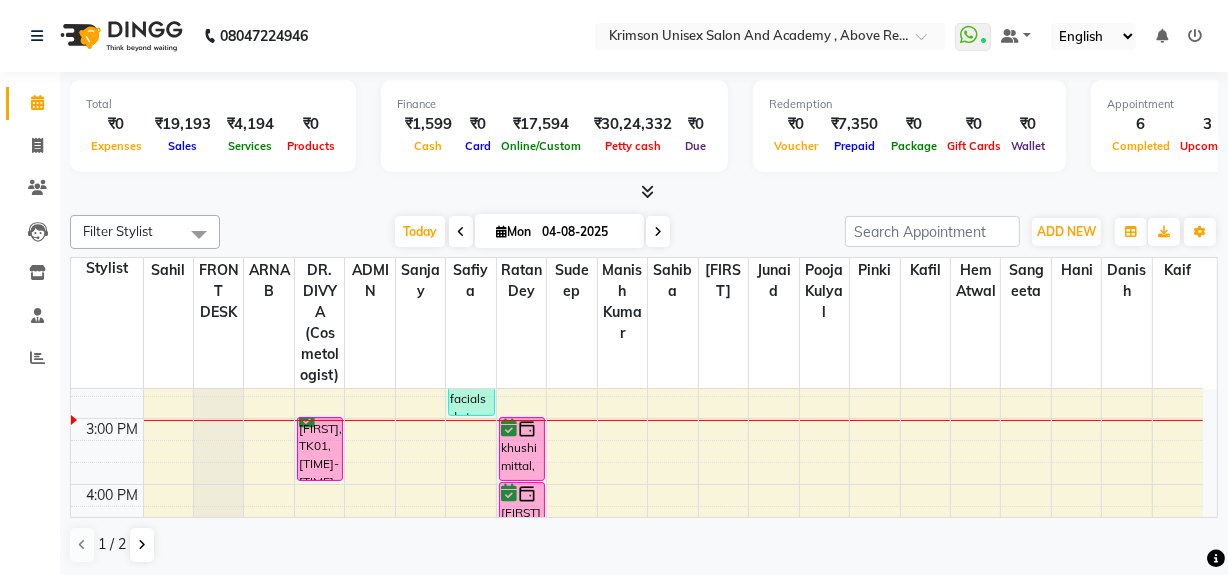 scroll, scrollTop: 501, scrollLeft: 0, axis: vertical 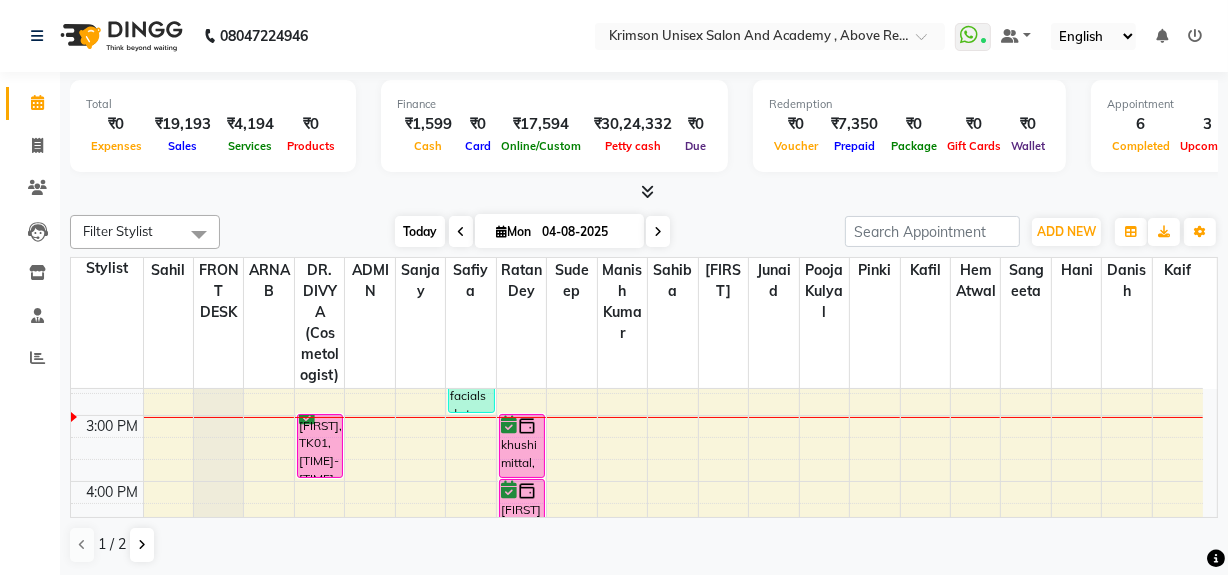 click on "Today" at bounding box center (420, 231) 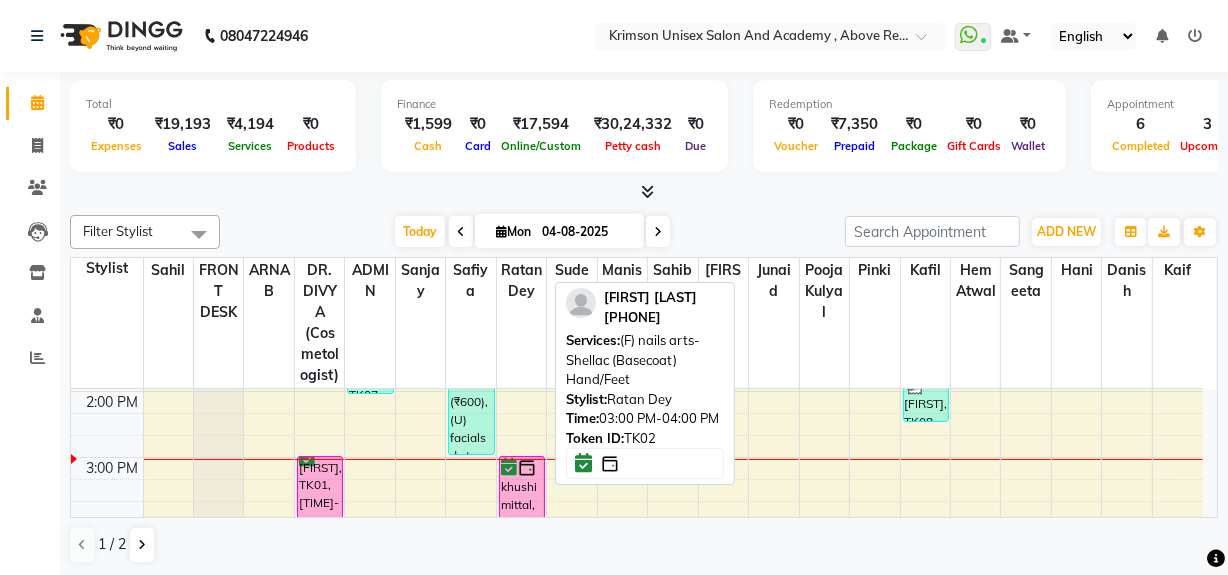scroll, scrollTop: 460, scrollLeft: 0, axis: vertical 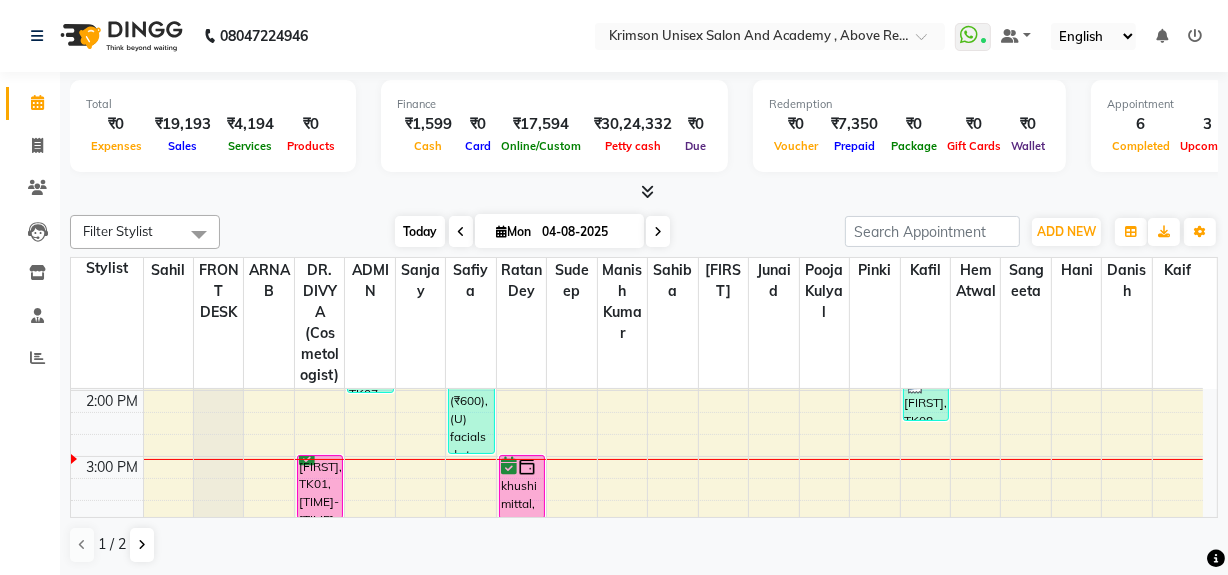 click on "Today" at bounding box center (420, 231) 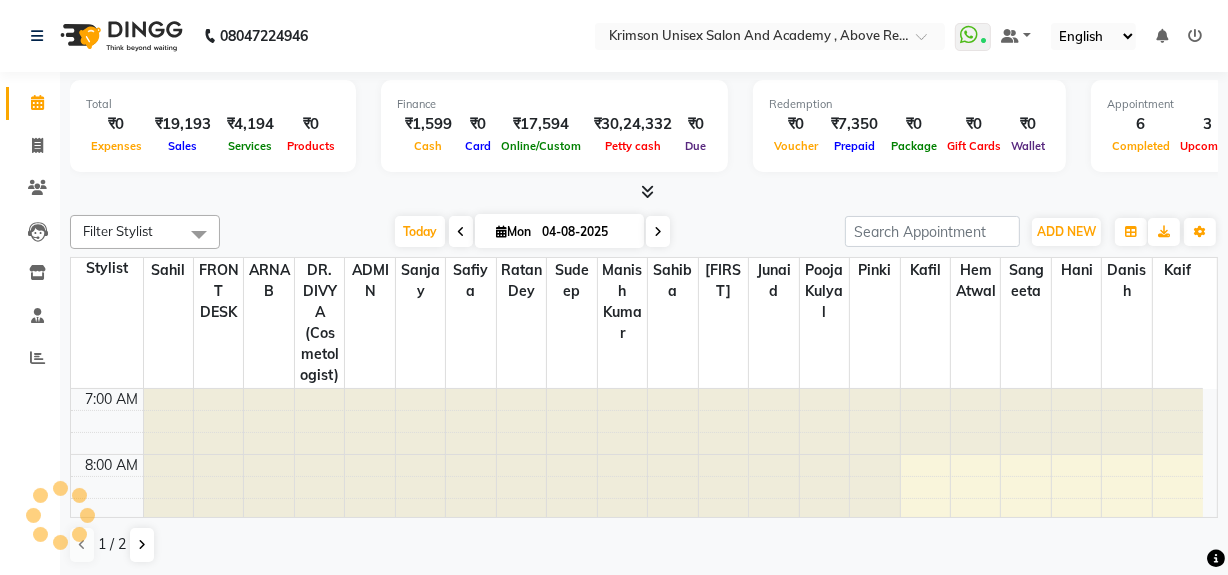 scroll, scrollTop: 527, scrollLeft: 0, axis: vertical 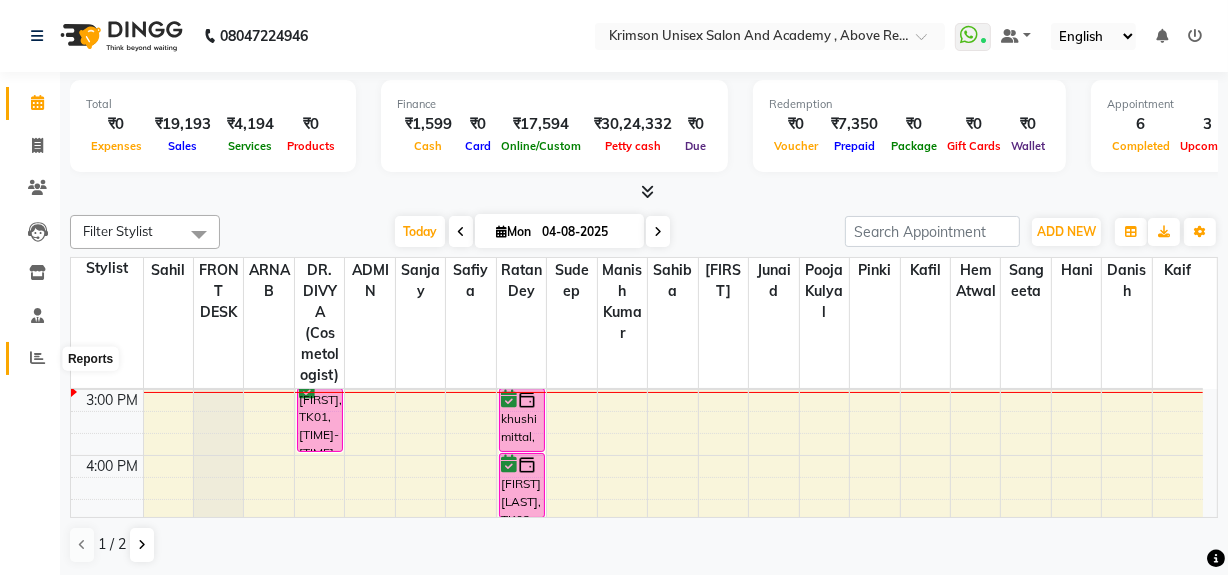 click 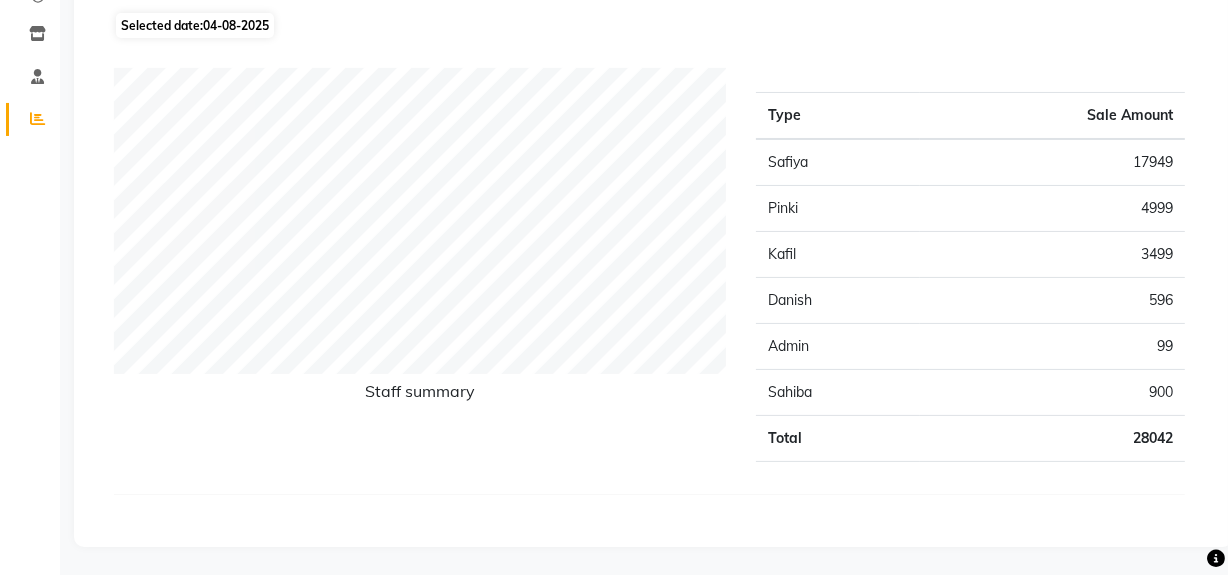 scroll, scrollTop: 0, scrollLeft: 0, axis: both 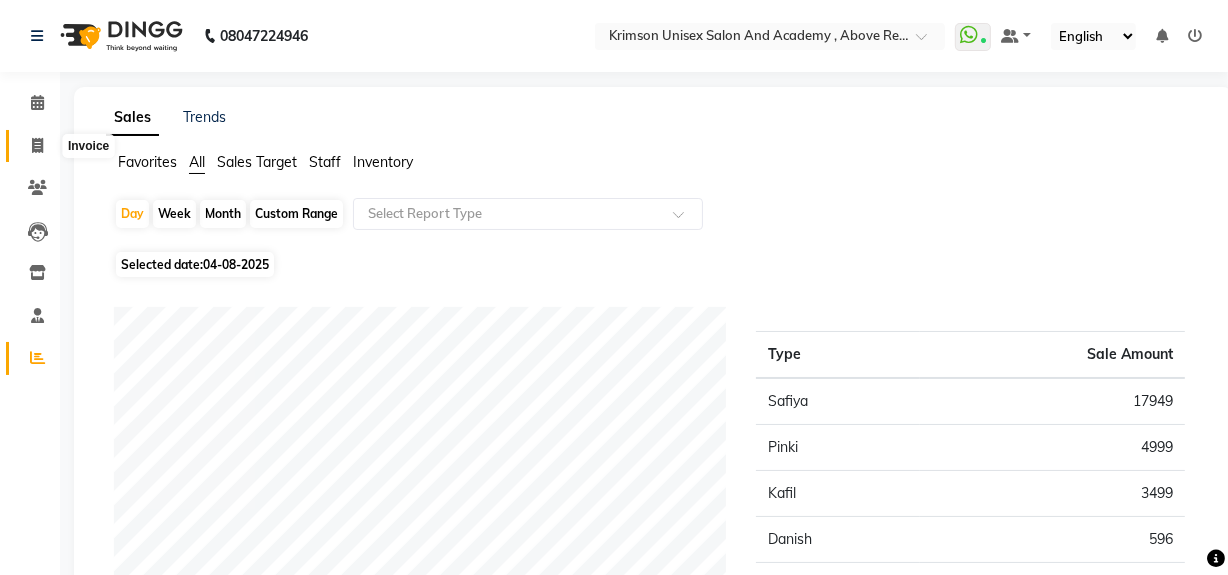 click 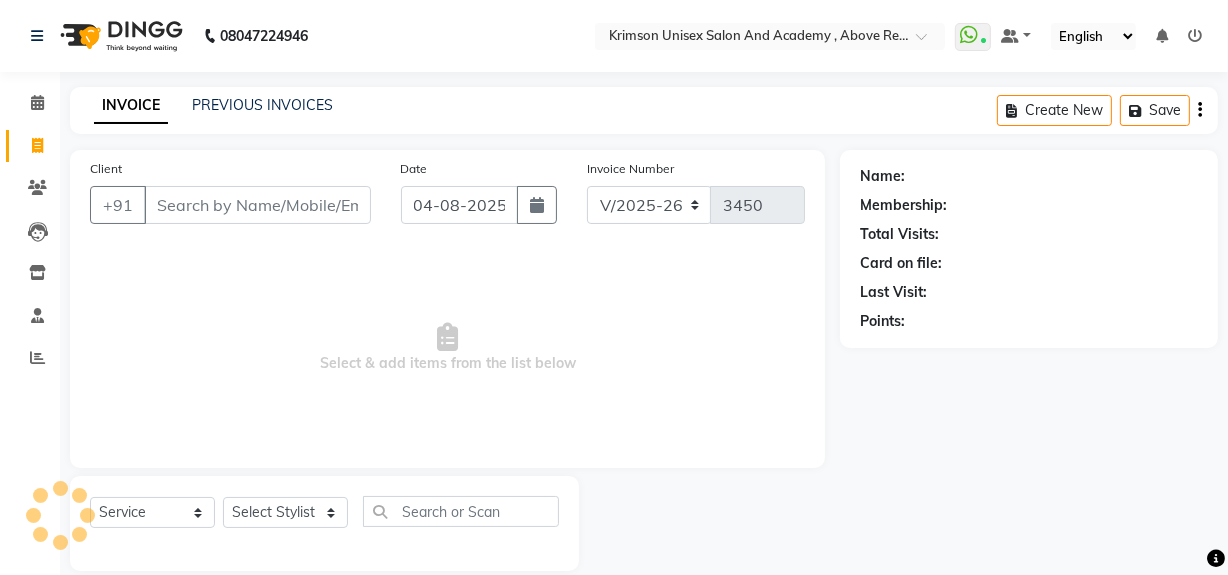 scroll, scrollTop: 26, scrollLeft: 0, axis: vertical 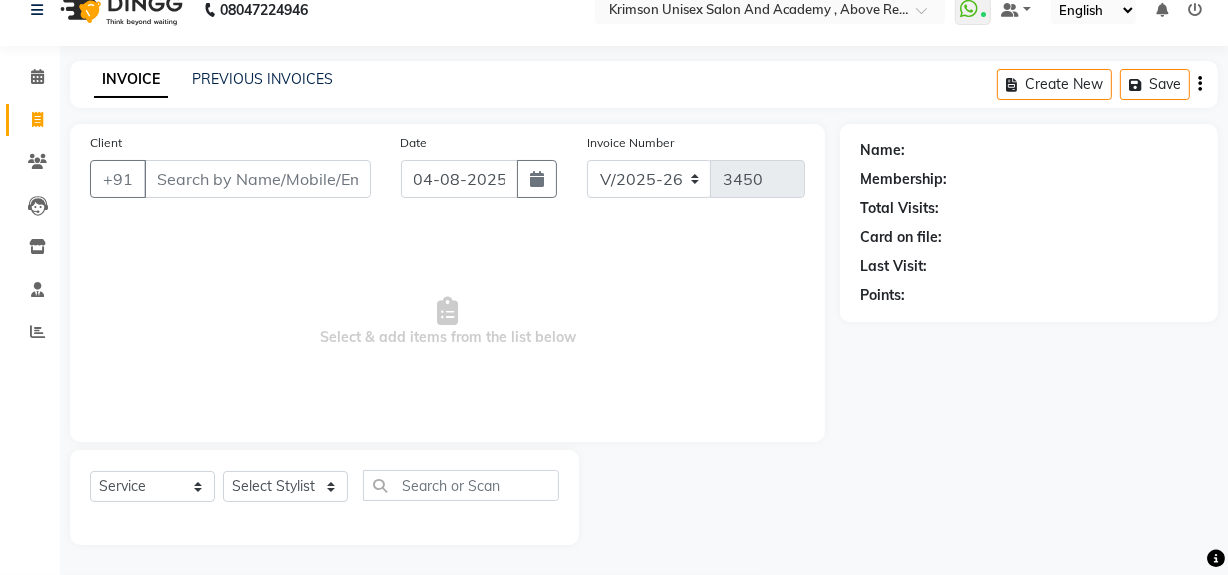 click on "Client" at bounding box center [257, 179] 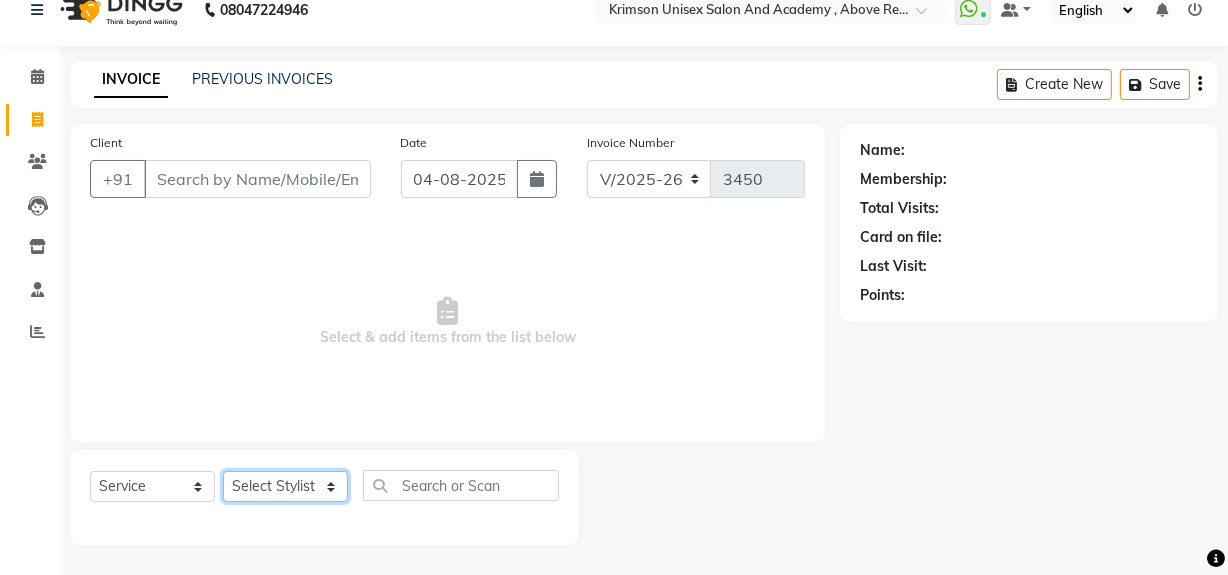 click on "Select Stylist ADMIN ARNAB Babita Danish DR. DIVYA (cosmetologist) FRONT DESK Hani Hem Atwal junaid  Kafil Kaif Manish Kumar Pinki  Pooja kulyal Ratan Dey safiya sahiba Sahil Sangeeta sanjay Sudeep Varsha" 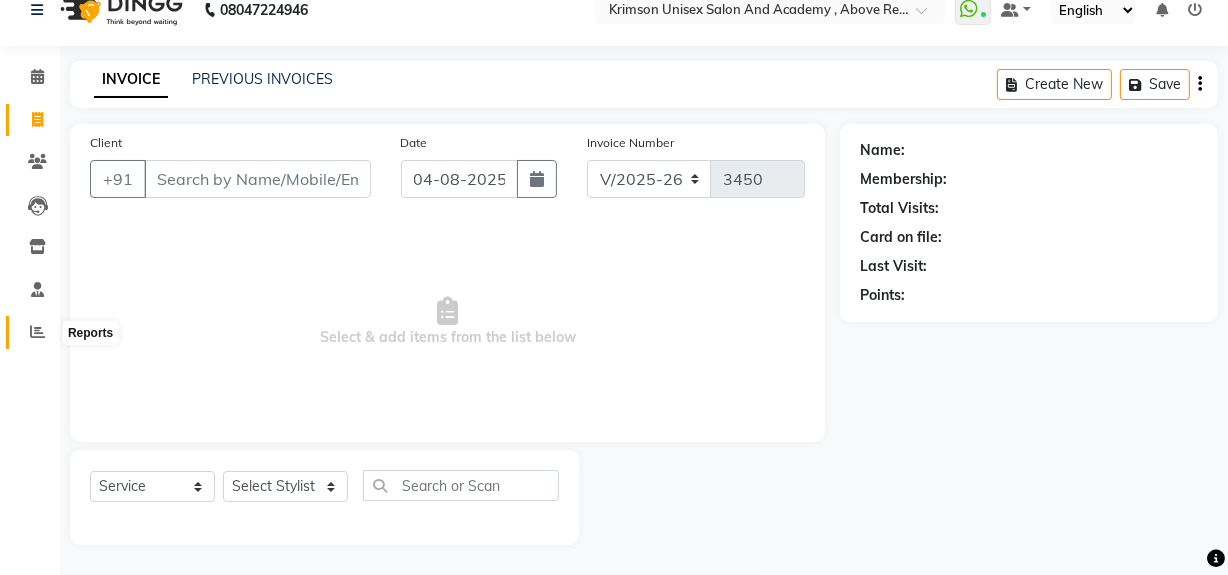 click 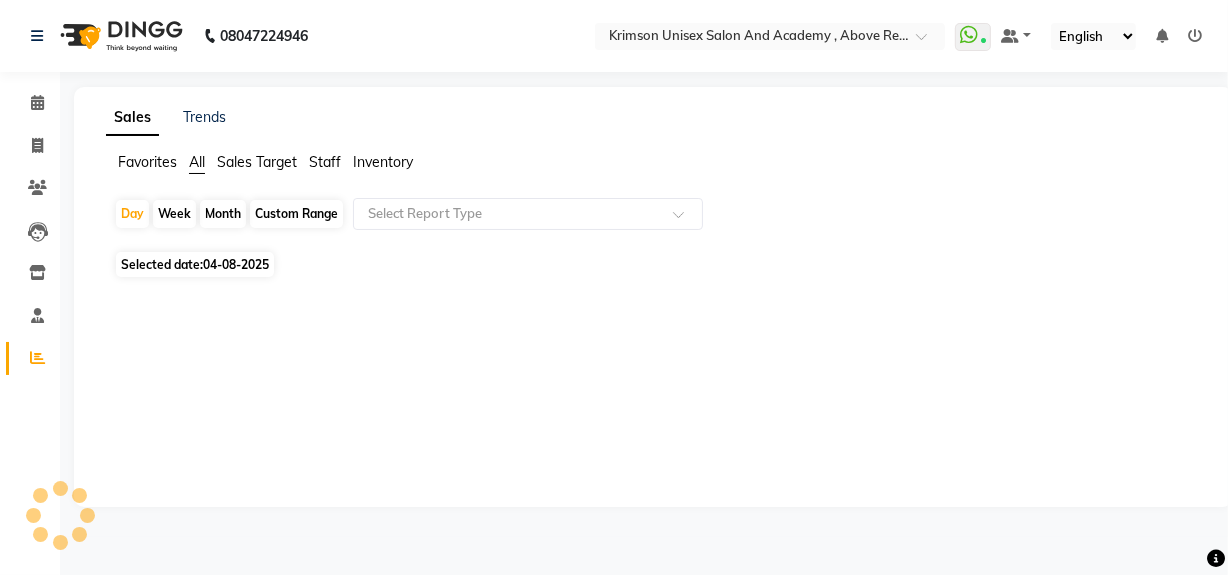 scroll, scrollTop: 0, scrollLeft: 0, axis: both 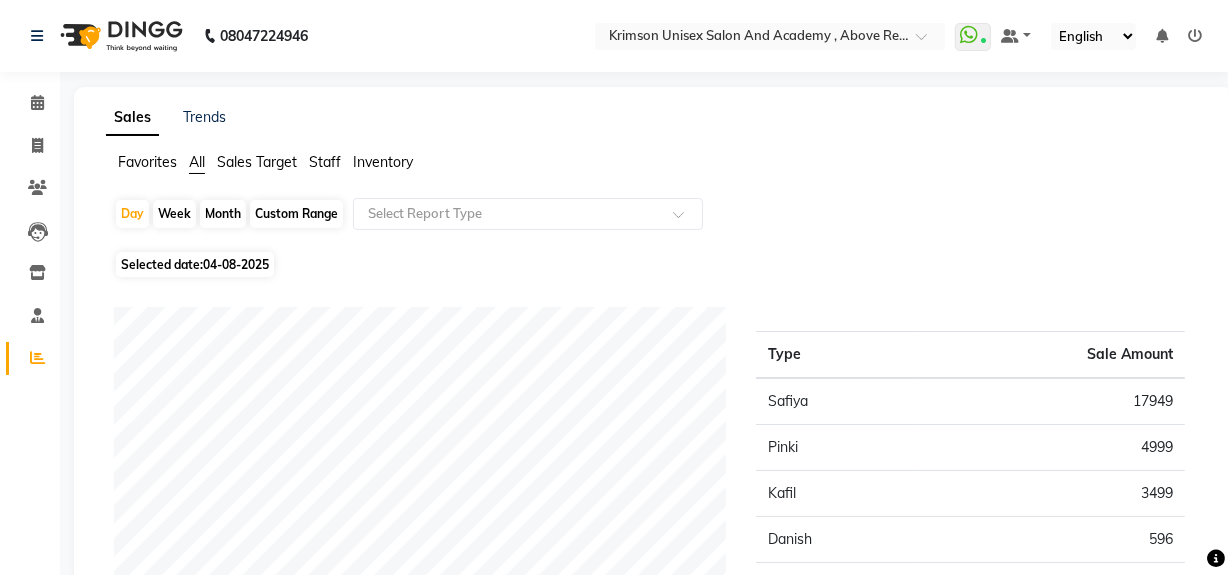 click on "Staff" 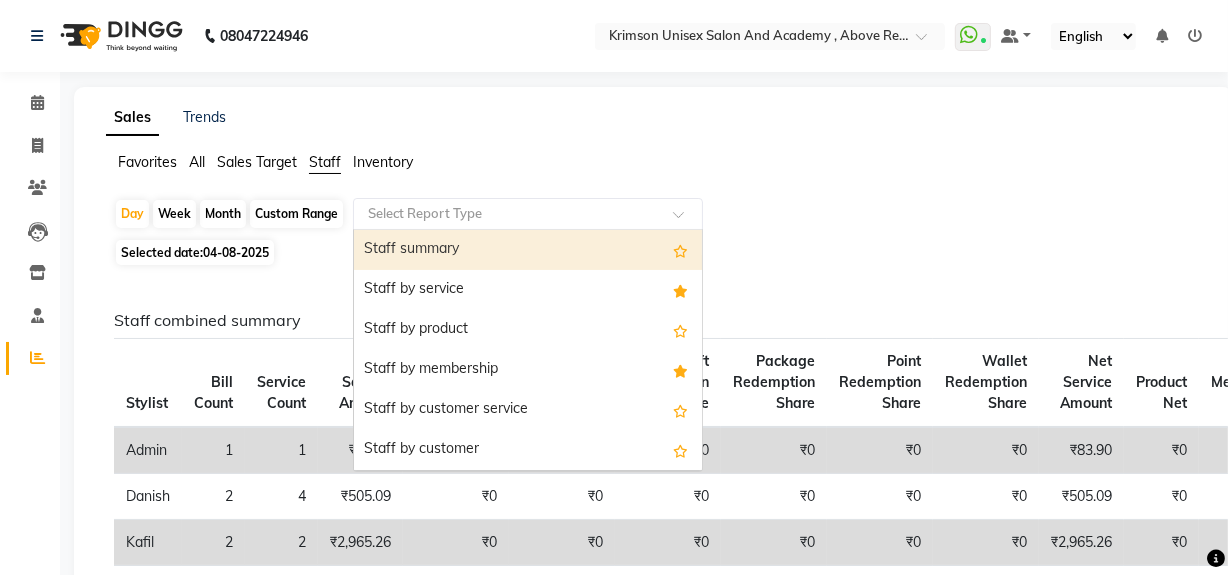 click 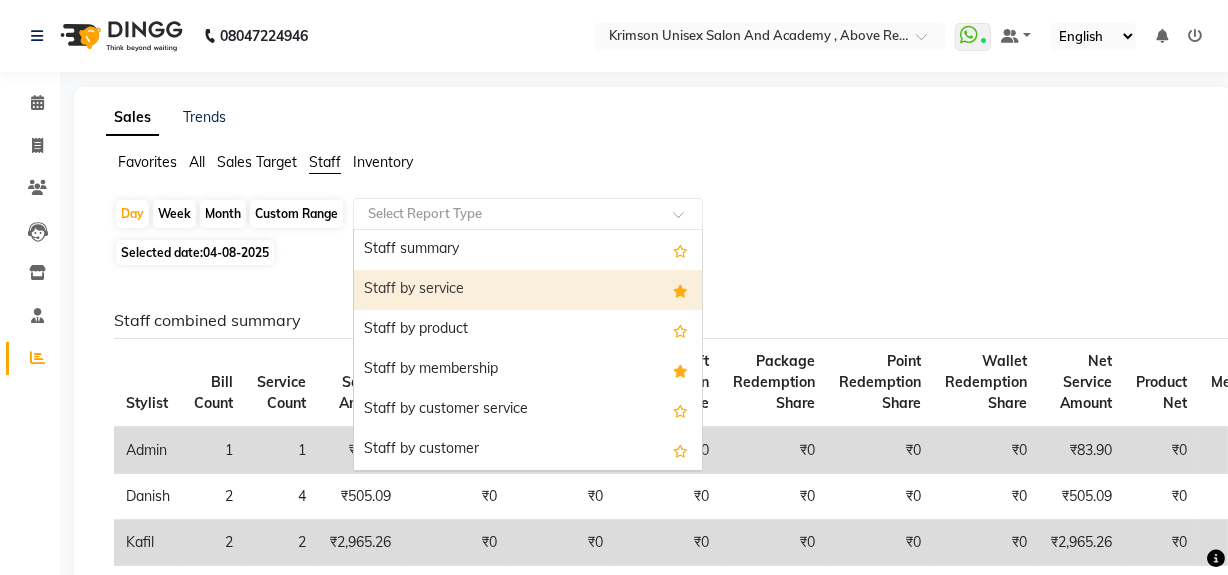 click on "Staff by service" at bounding box center (528, 290) 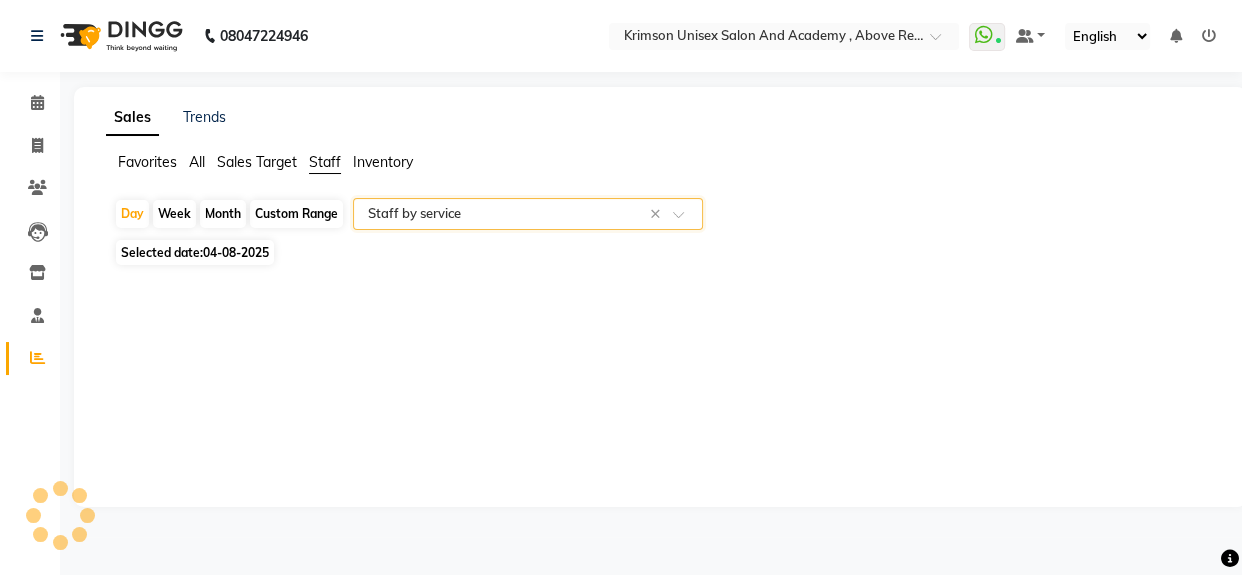 select on "csv" 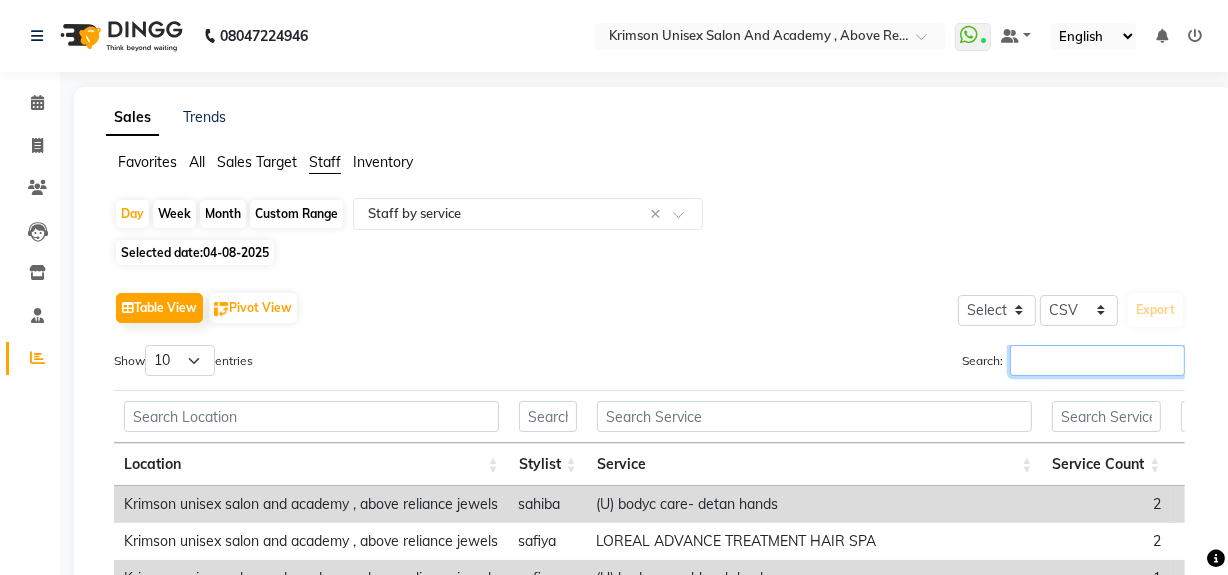 click on "Search:" at bounding box center [1097, 360] 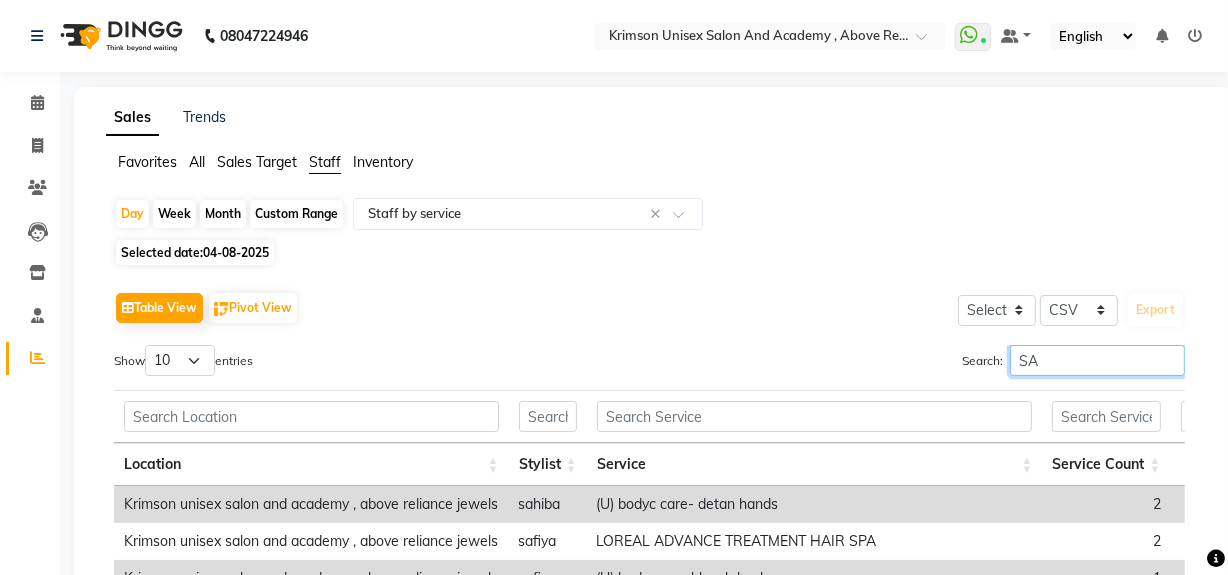 type 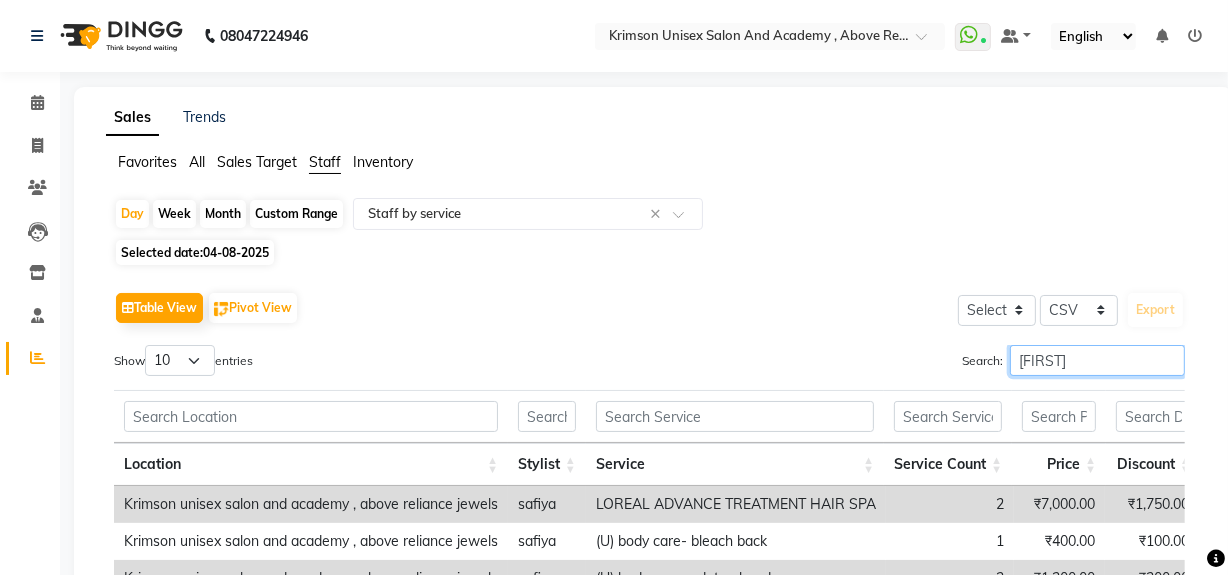 scroll, scrollTop: 235, scrollLeft: 0, axis: vertical 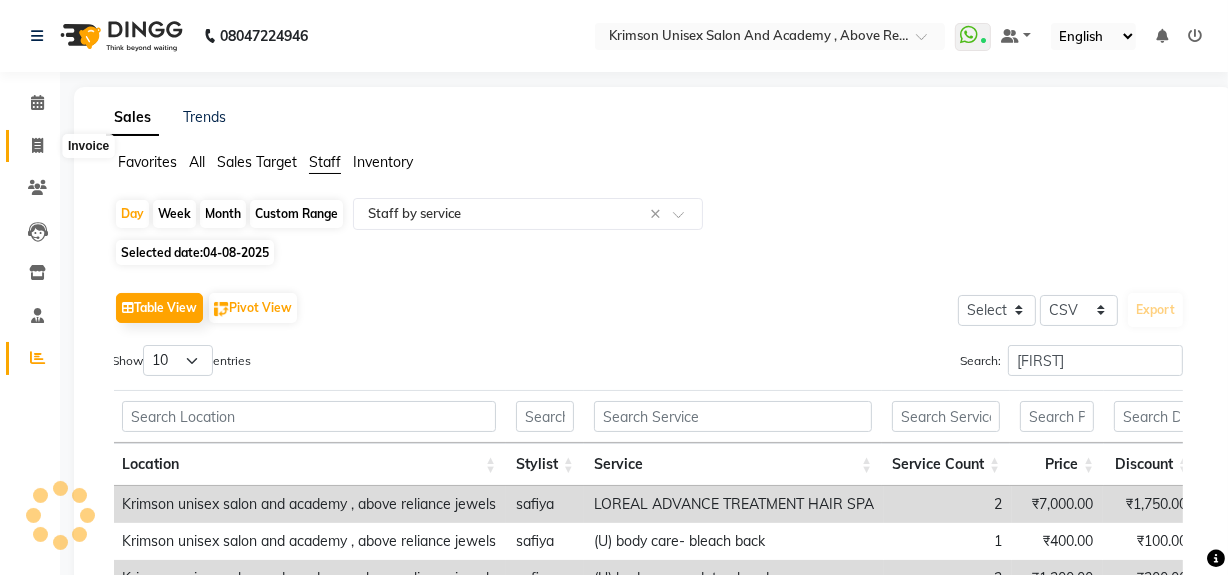 click 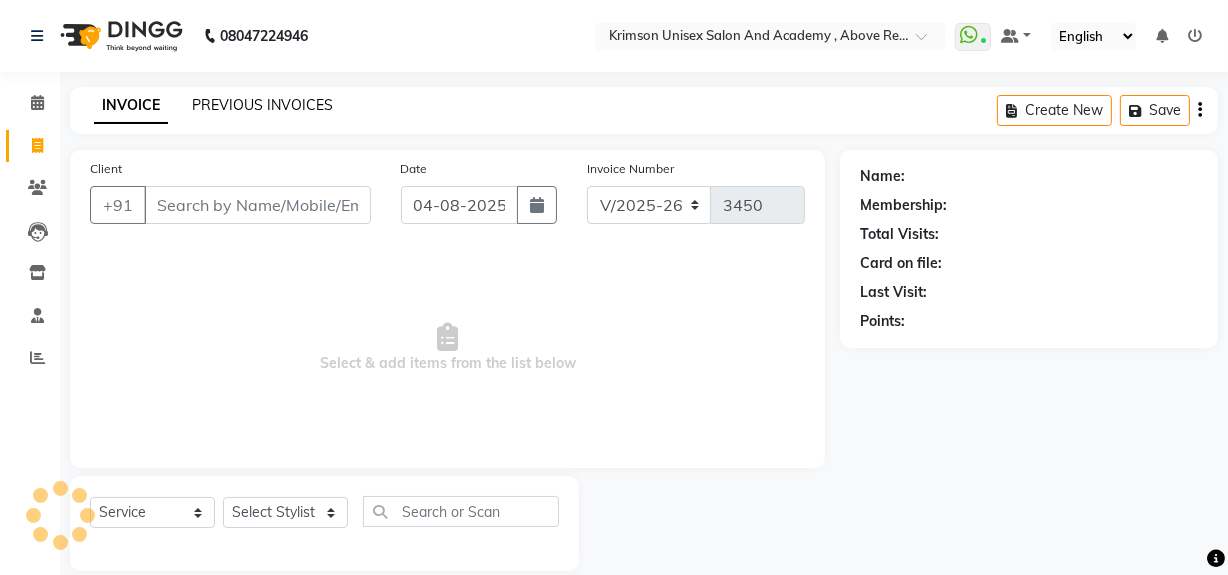 scroll, scrollTop: 26, scrollLeft: 0, axis: vertical 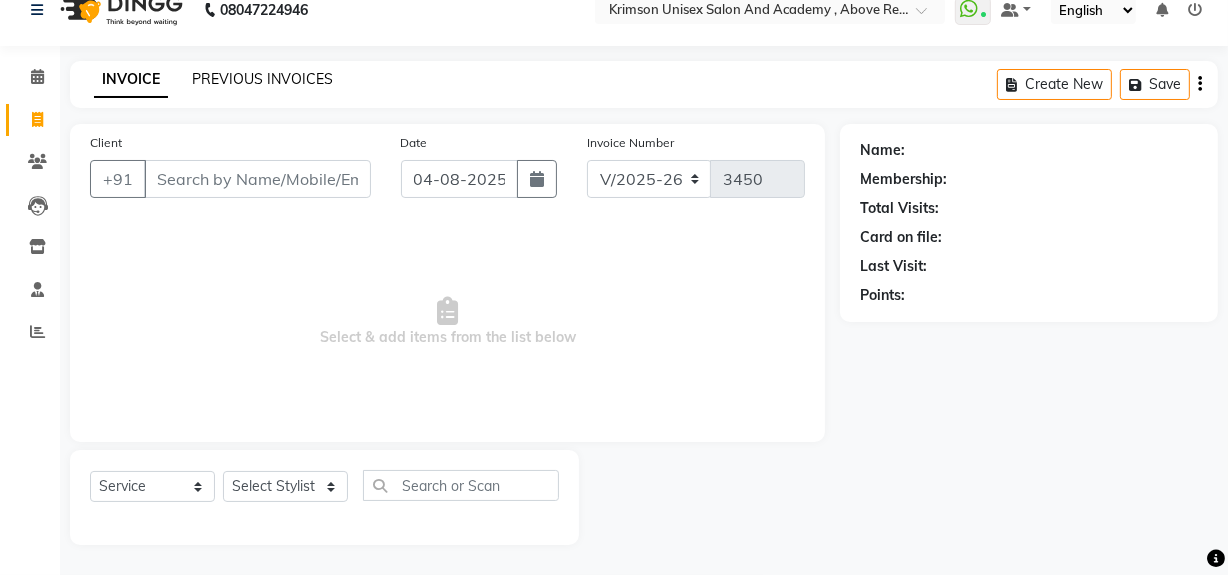 click on "PREVIOUS INVOICES" 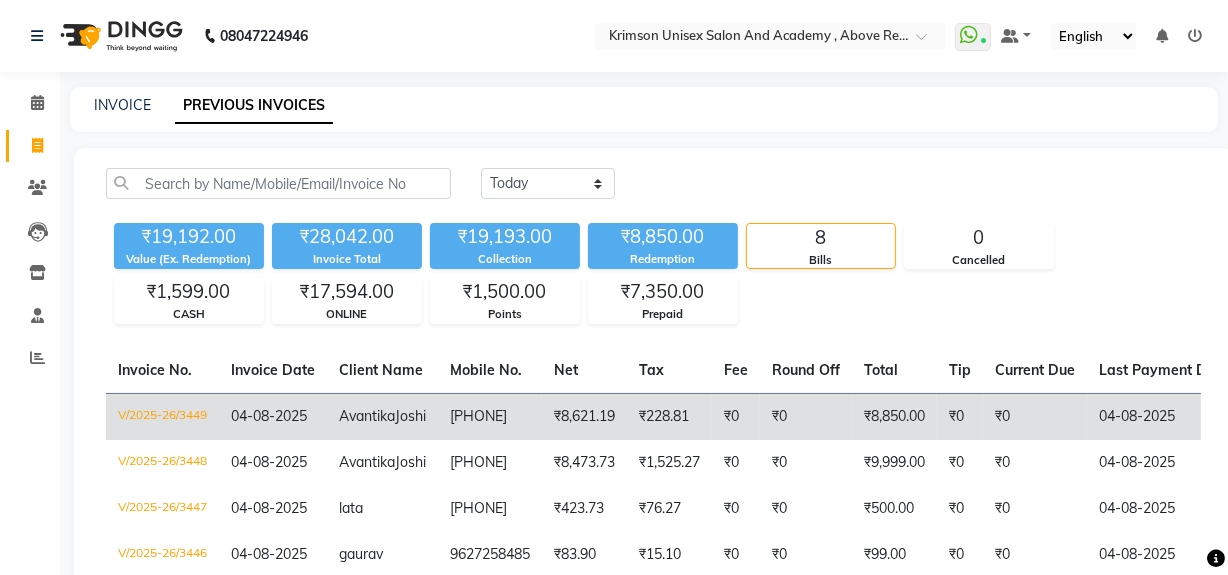 click on "[PHONE]" 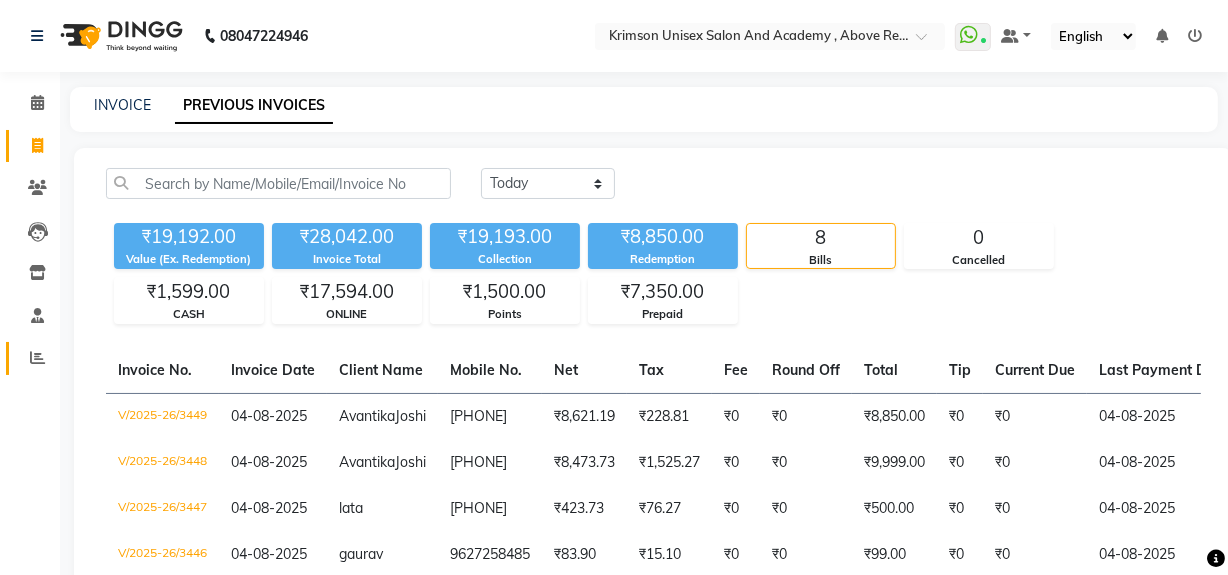 click 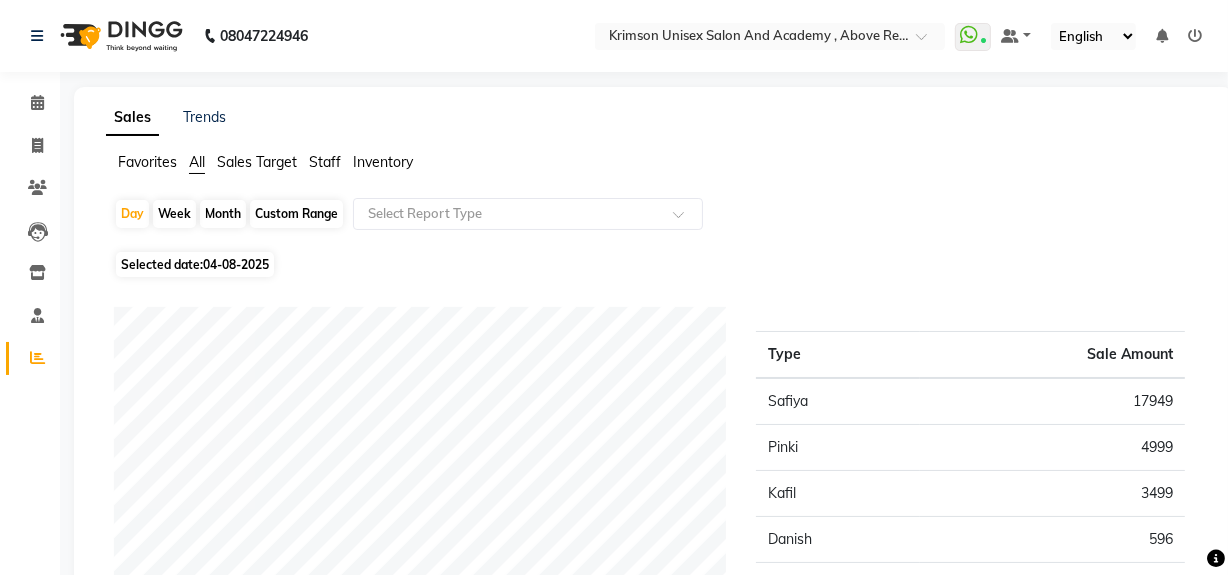 click on "Staff" 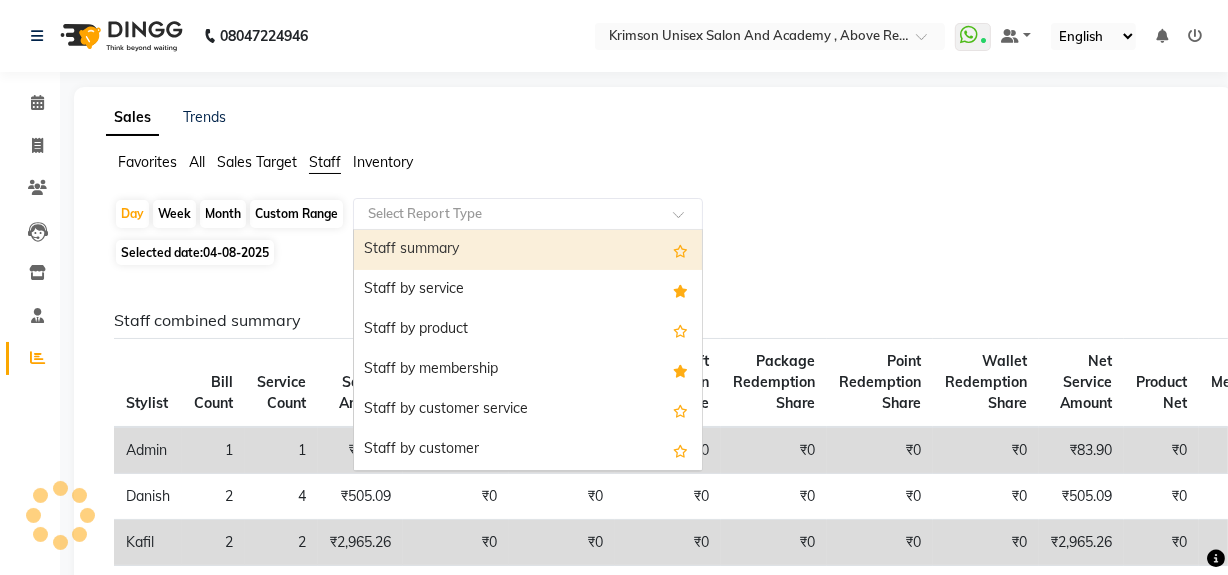 click 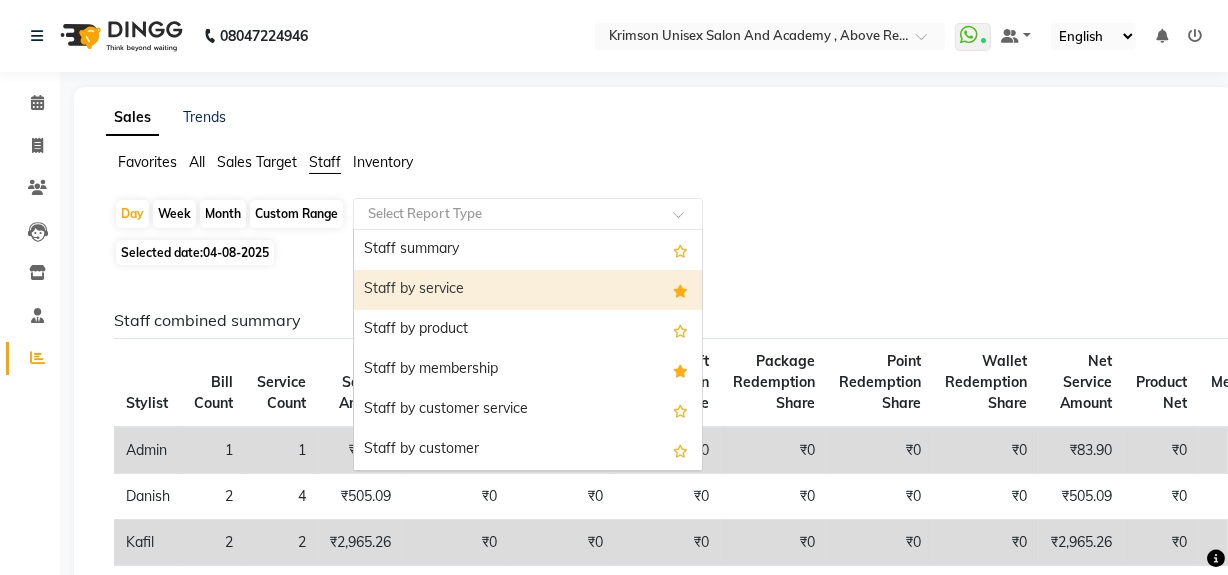 click on "Staff by service" at bounding box center [528, 290] 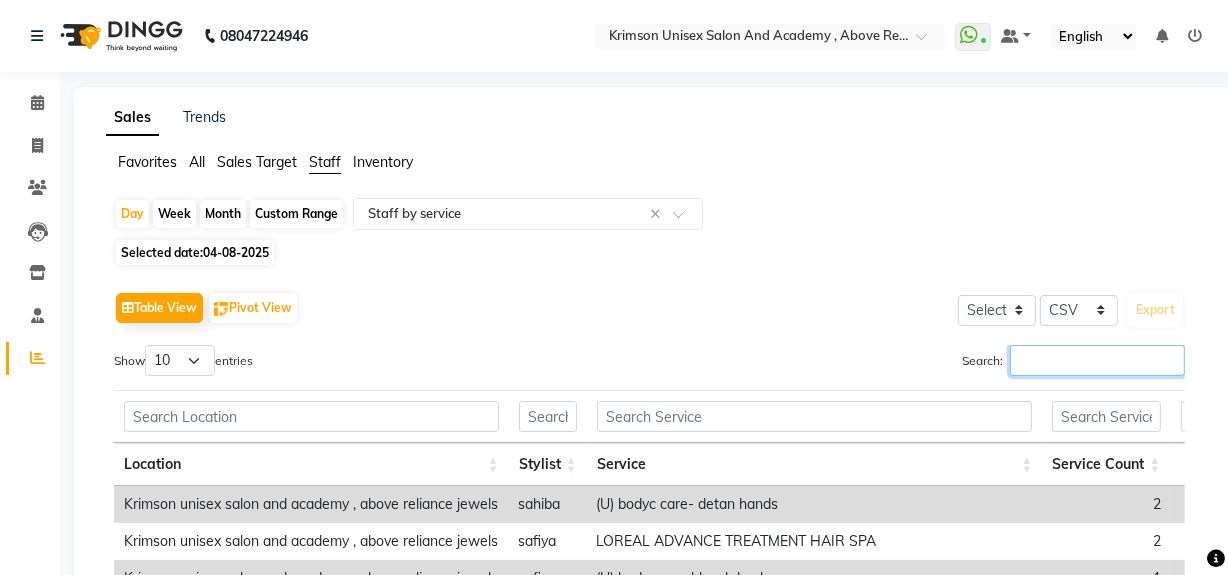click on "Search:" at bounding box center (1097, 360) 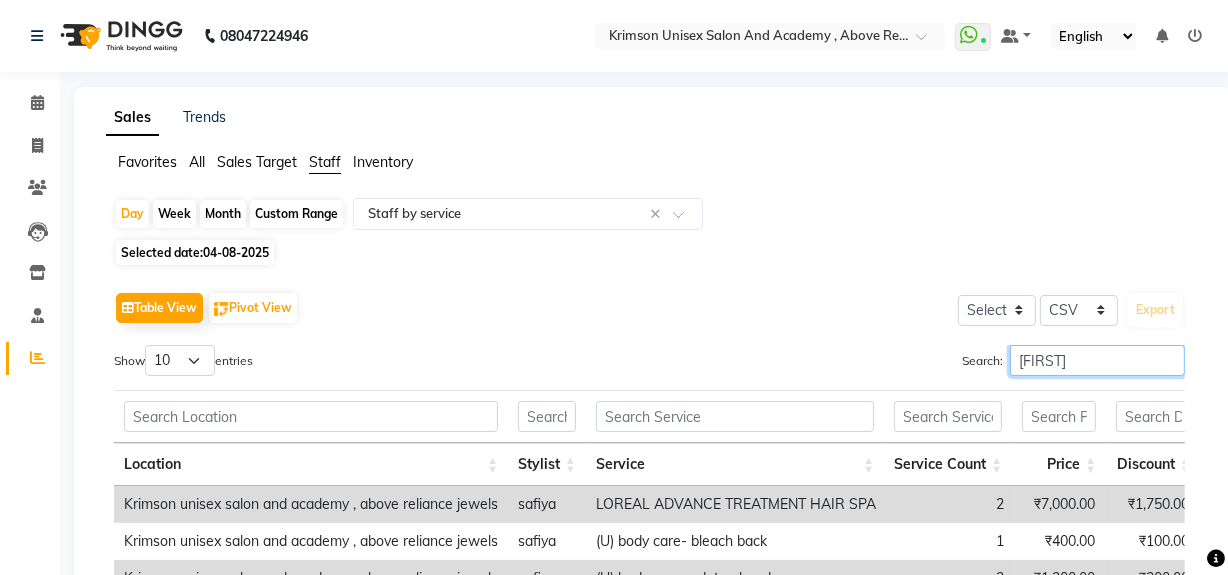 scroll, scrollTop: 235, scrollLeft: 0, axis: vertical 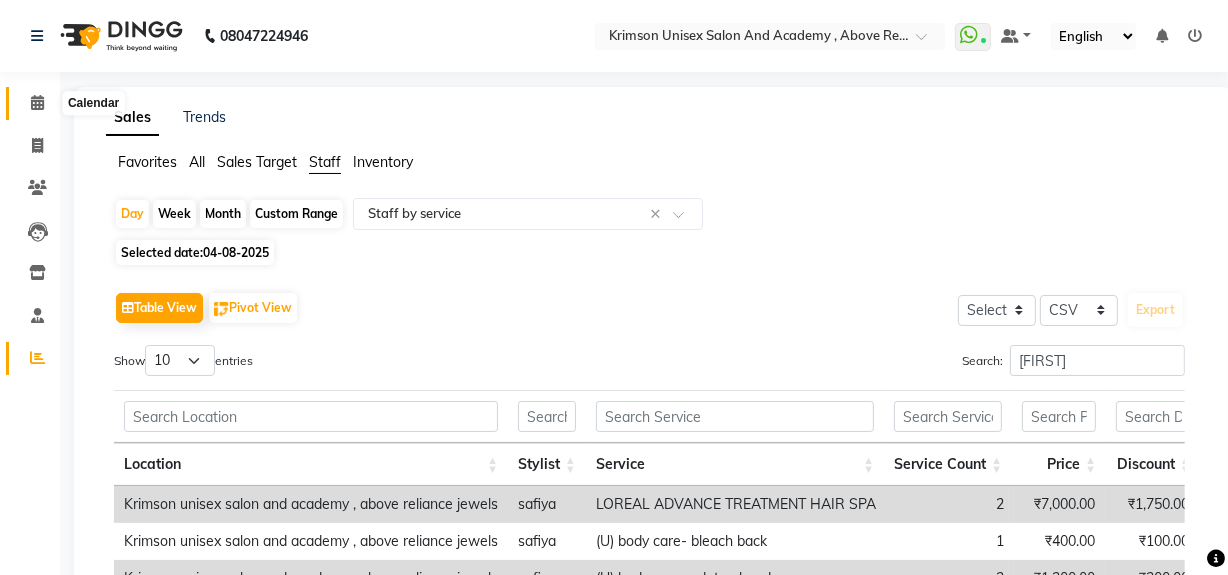 click 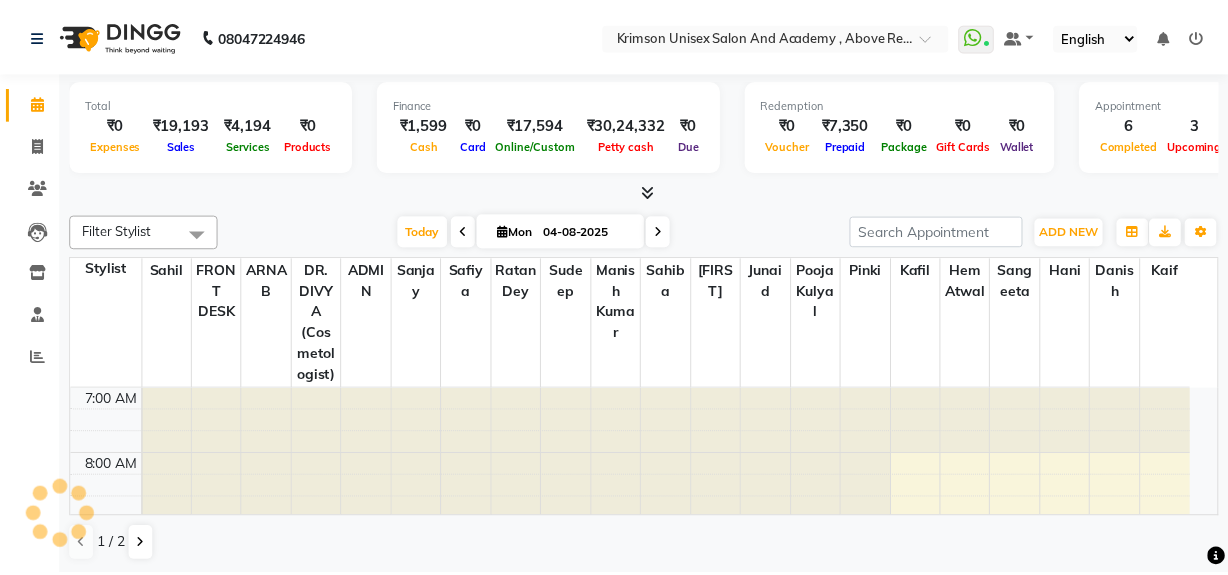 scroll, scrollTop: 0, scrollLeft: 0, axis: both 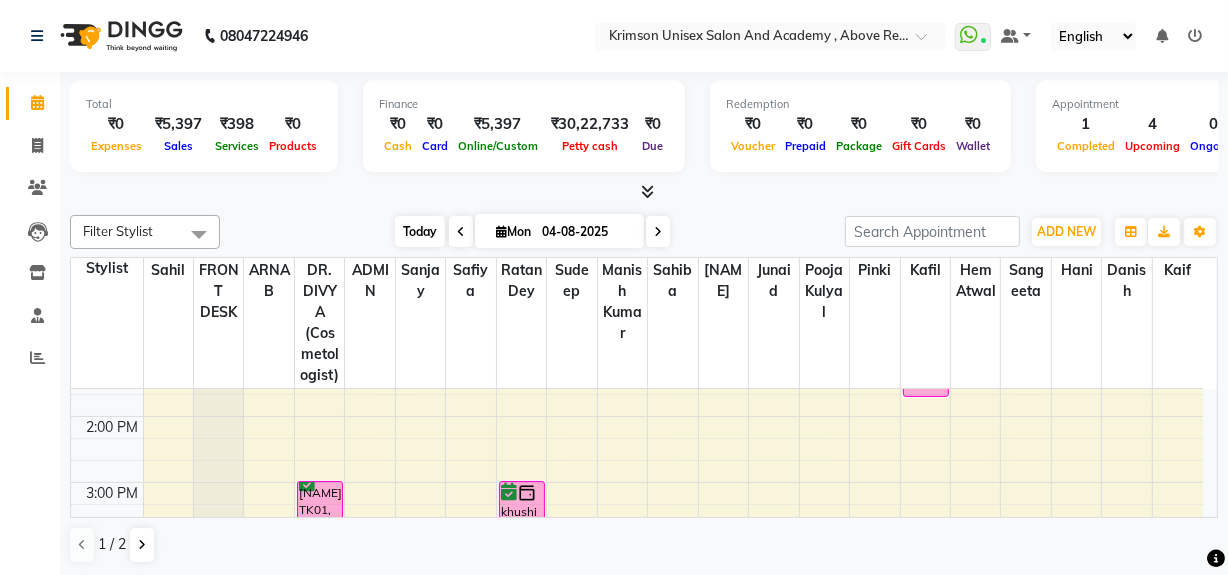 click on "Today" at bounding box center [420, 231] 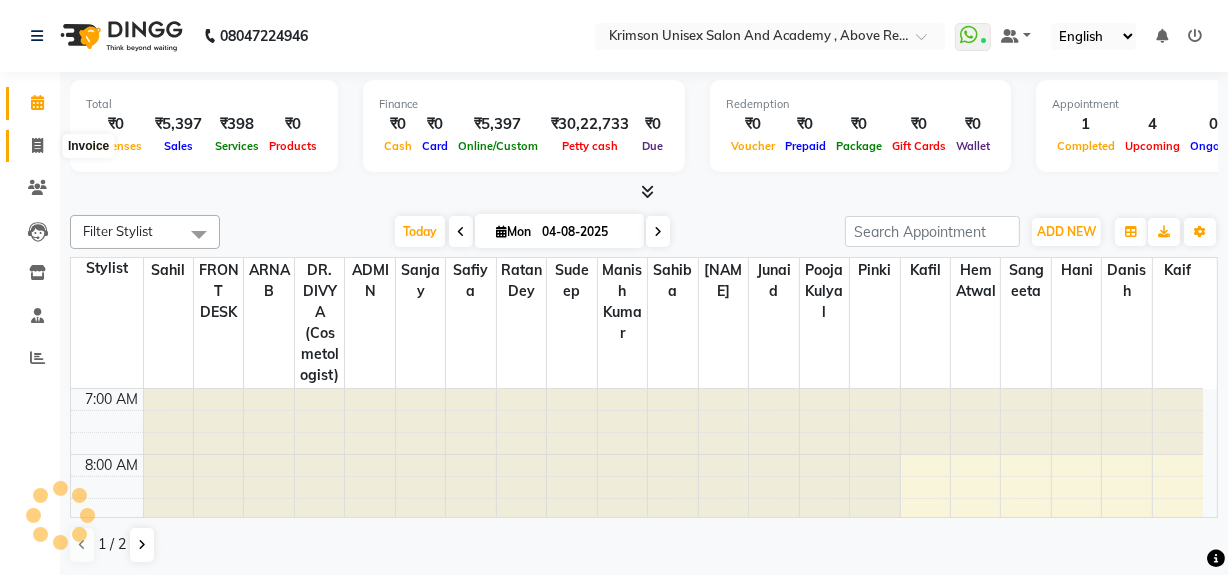 scroll, scrollTop: 330, scrollLeft: 0, axis: vertical 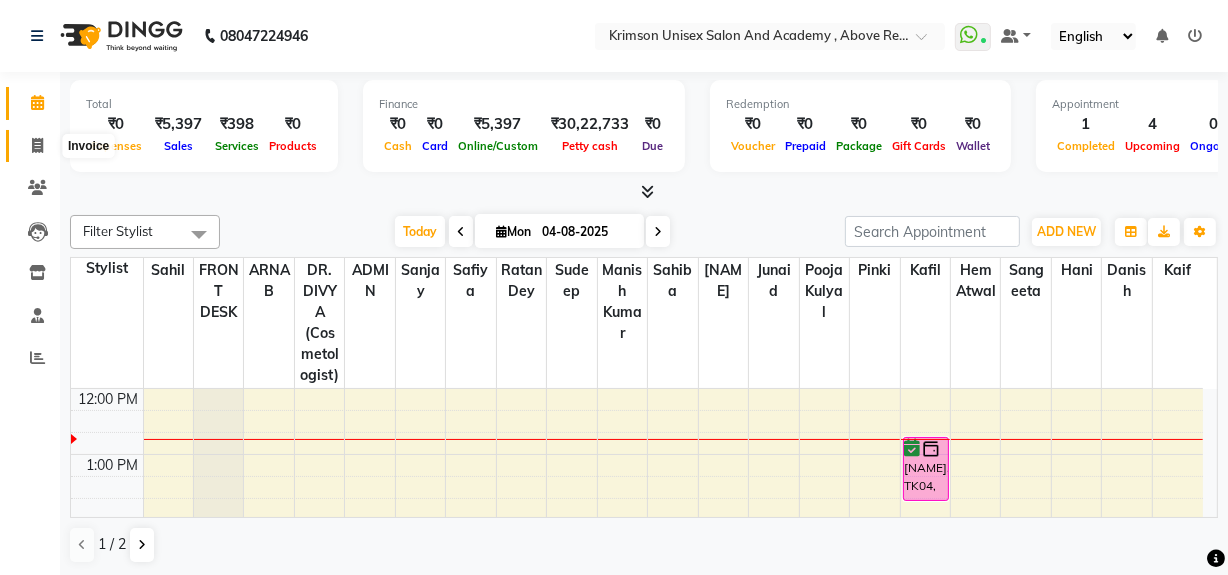 click 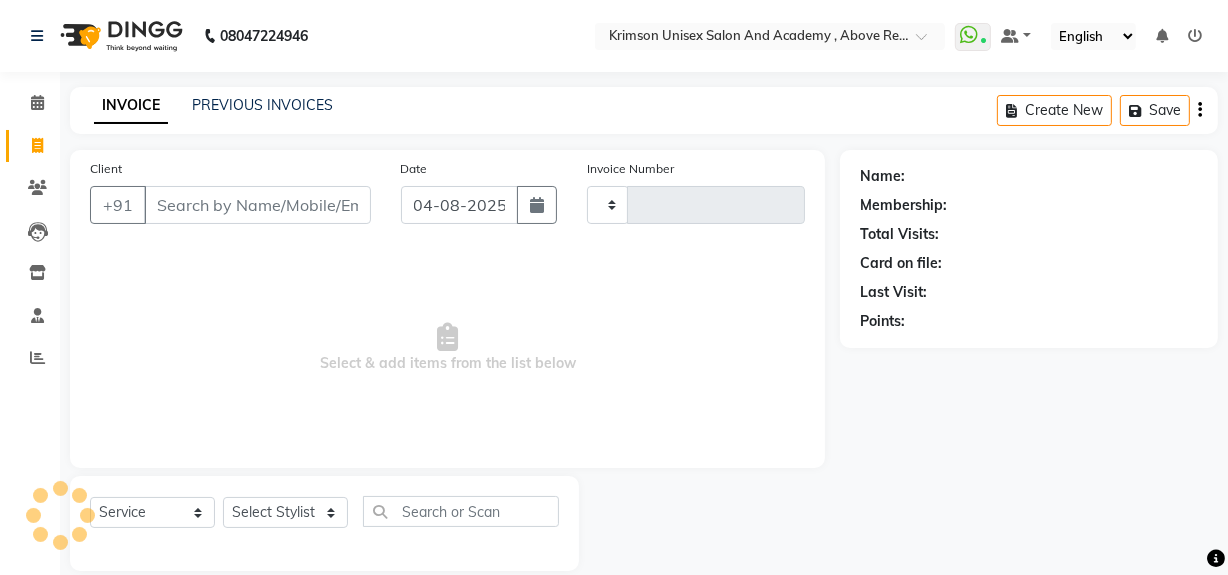 scroll, scrollTop: 26, scrollLeft: 0, axis: vertical 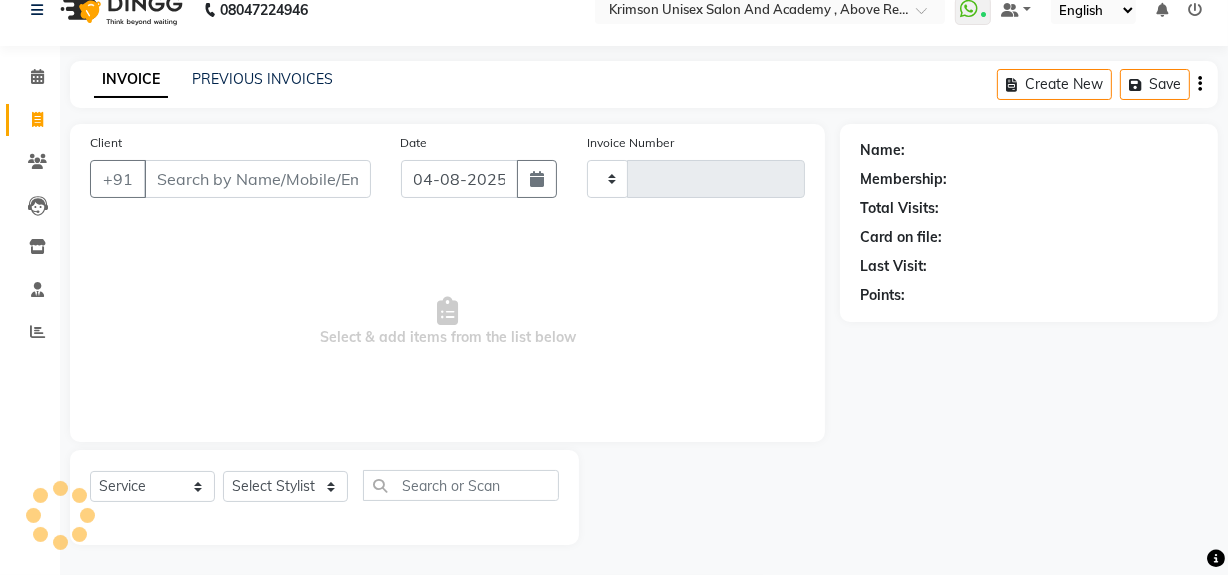 type on "3444" 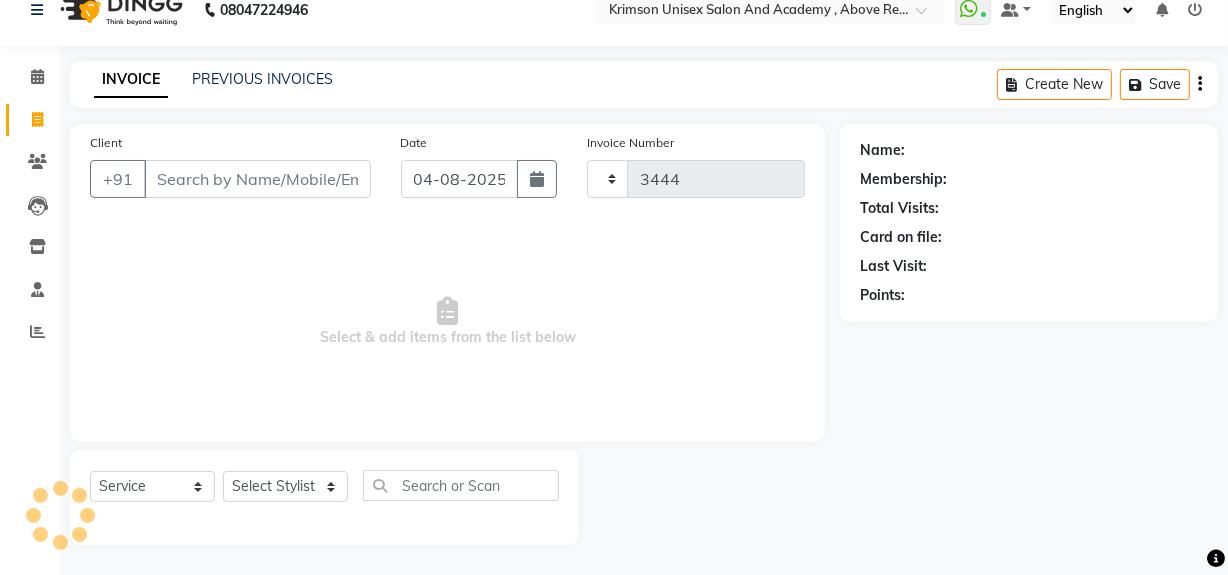 select on "5853" 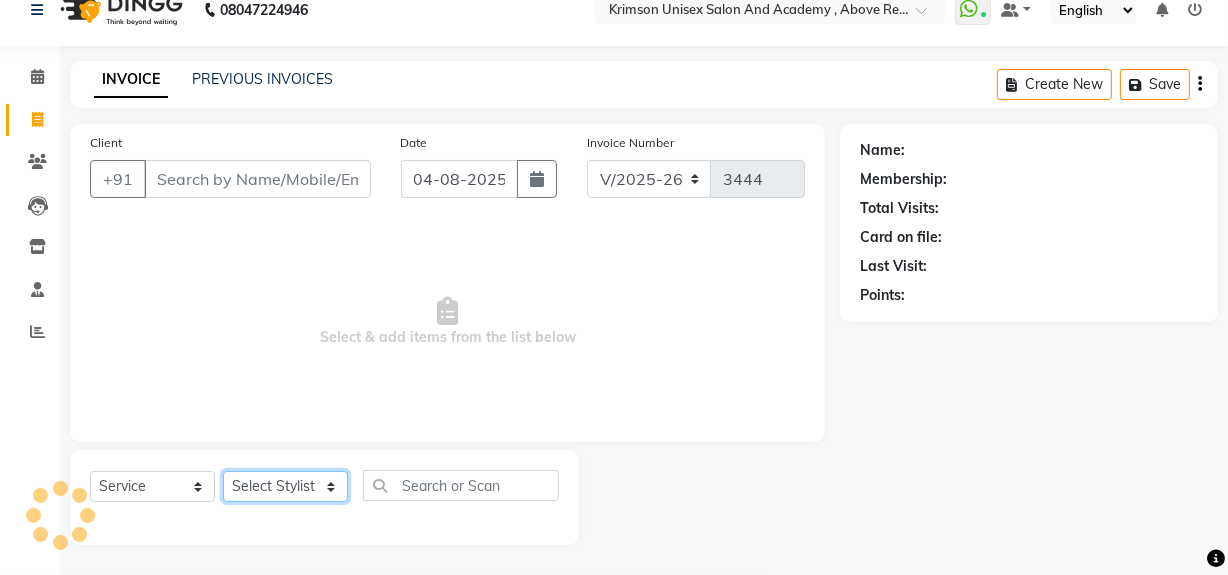 click on "Select Stylist" 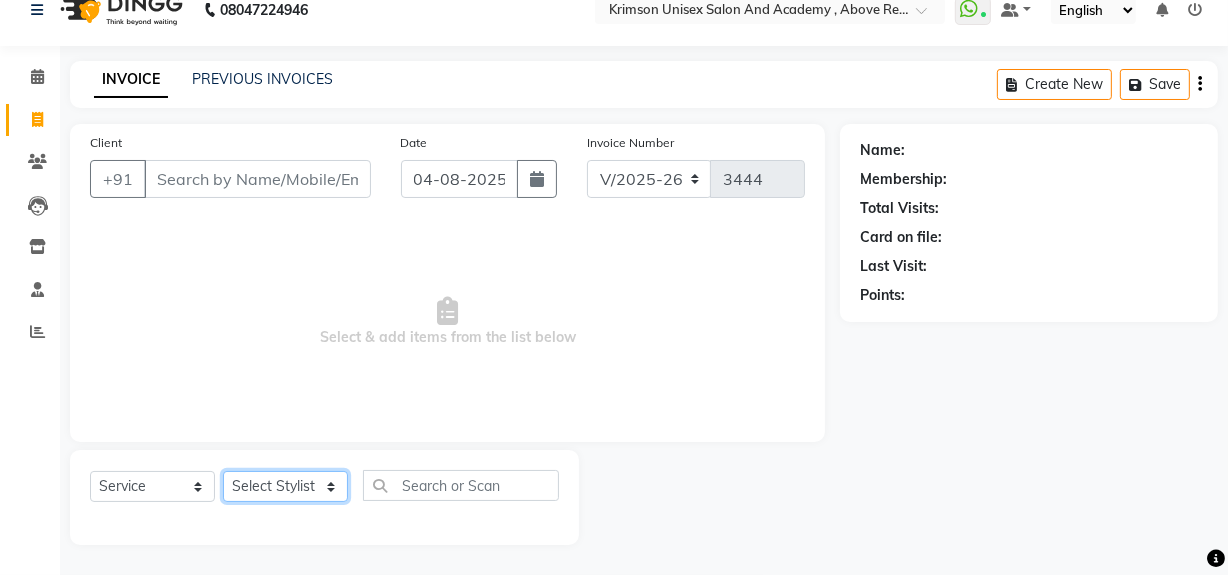 click on "Select Stylist ADMIN ARNAB Babita Danish DR. DIVYA (cosmetologist) FRONT DESK Hani Hem Atwal junaid  Kafil Kaif Manish Kumar Pinki  Pooja kulyal Ratan Dey safiya sahiba Sahil Sangeeta sanjay Sudeep Varsha" 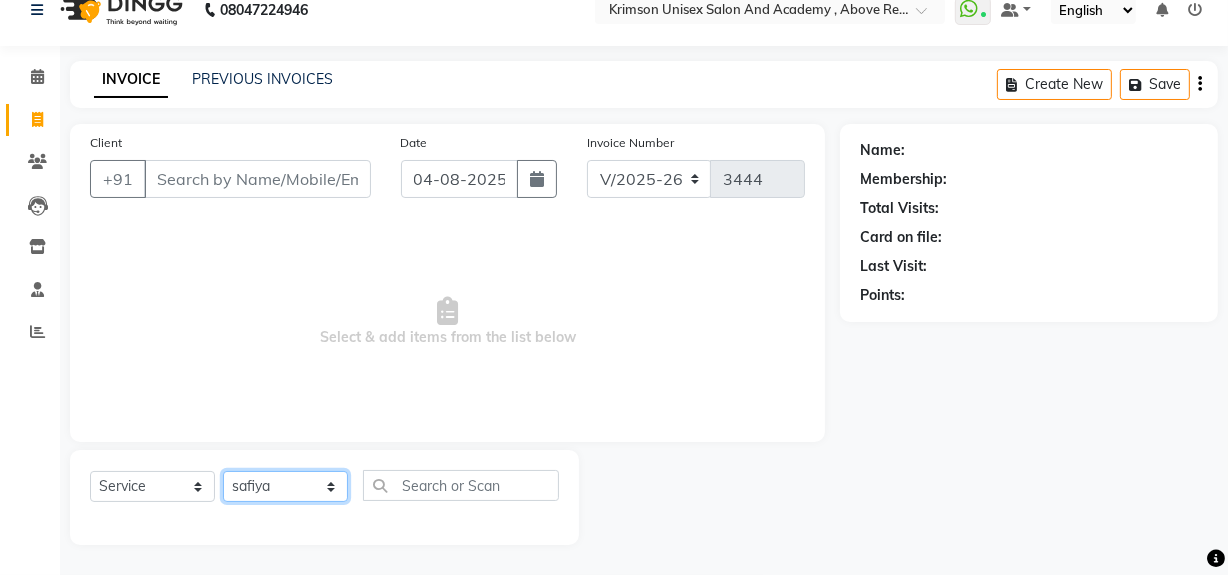 click on "Select Stylist ADMIN ARNAB Babita Danish DR. DIVYA (cosmetologist) FRONT DESK Hani Hem Atwal junaid  Kafil Kaif Manish Kumar Pinki  Pooja kulyal Ratan Dey safiya sahiba Sahil Sangeeta sanjay Sudeep Varsha" 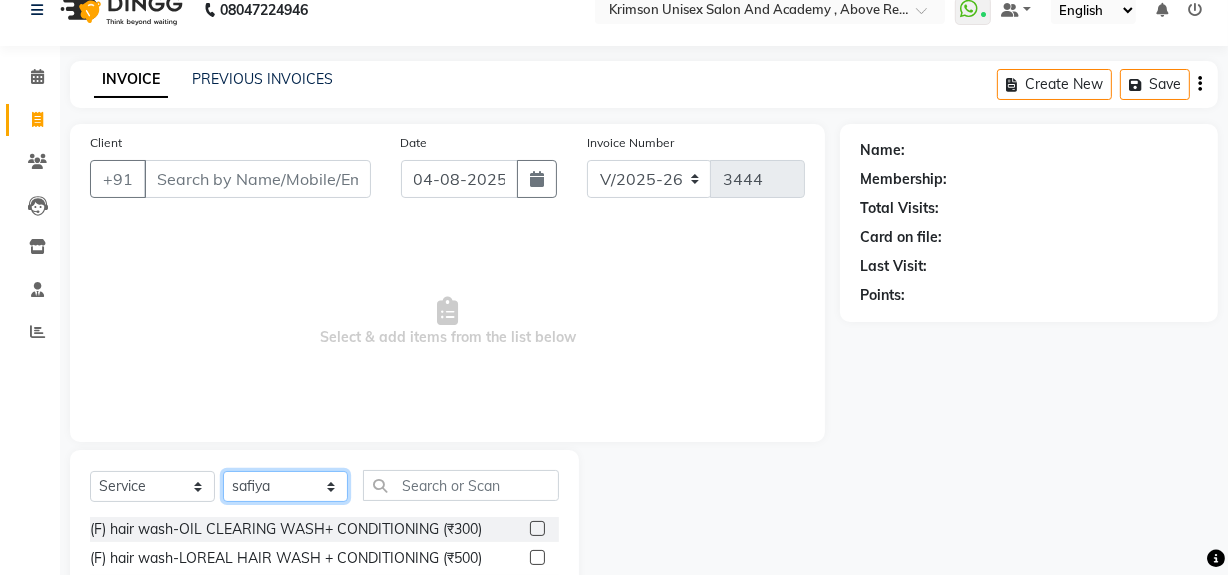 scroll, scrollTop: 216, scrollLeft: 0, axis: vertical 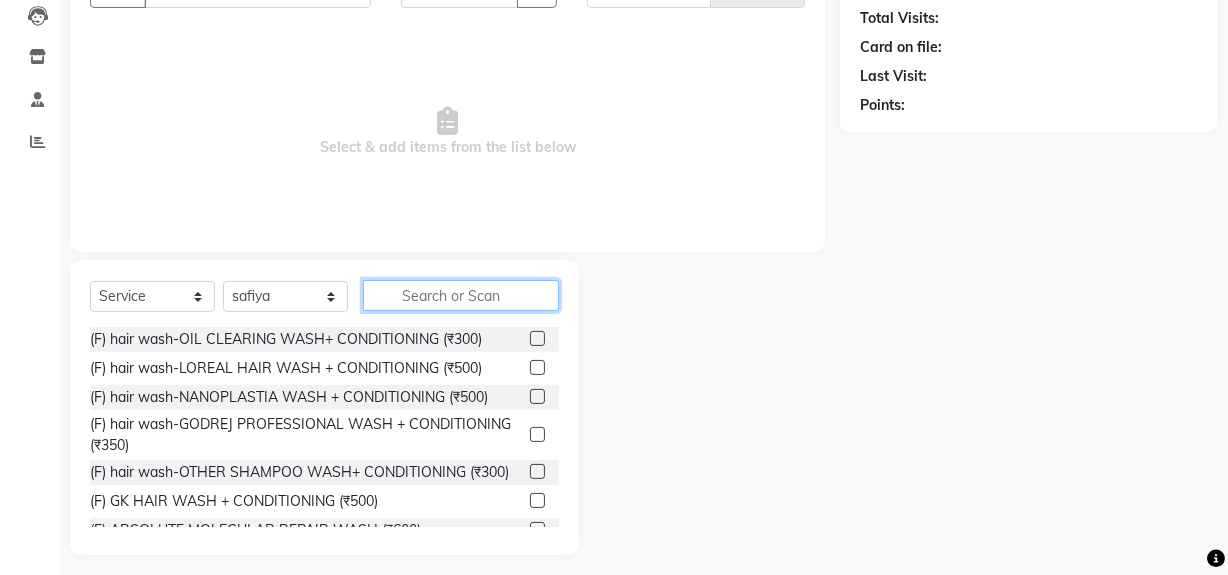 click 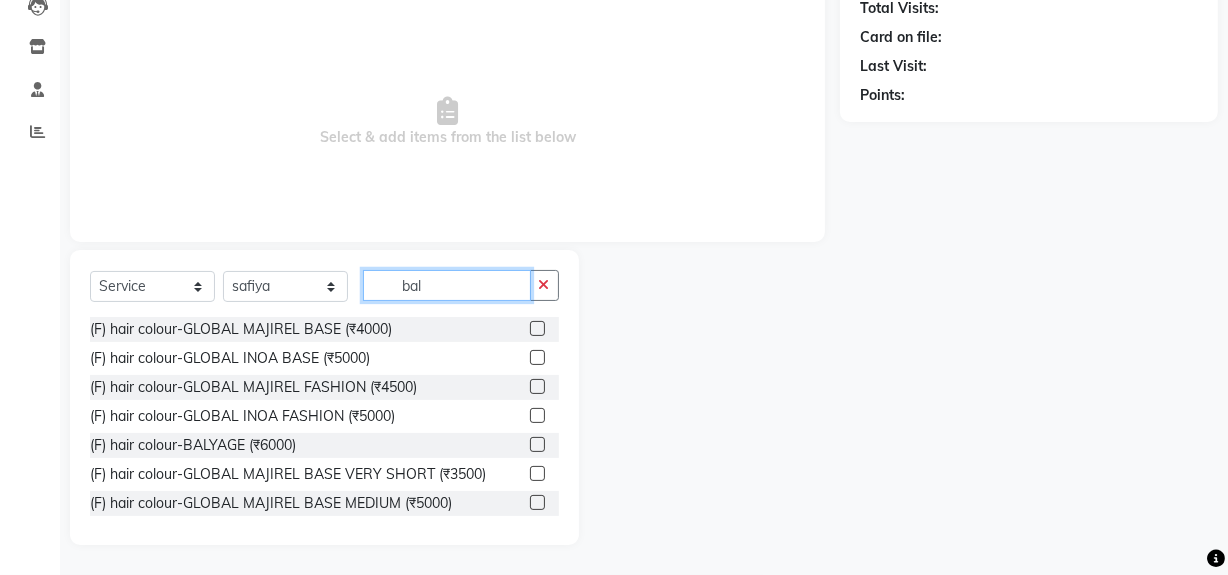 scroll, scrollTop: 0, scrollLeft: 0, axis: both 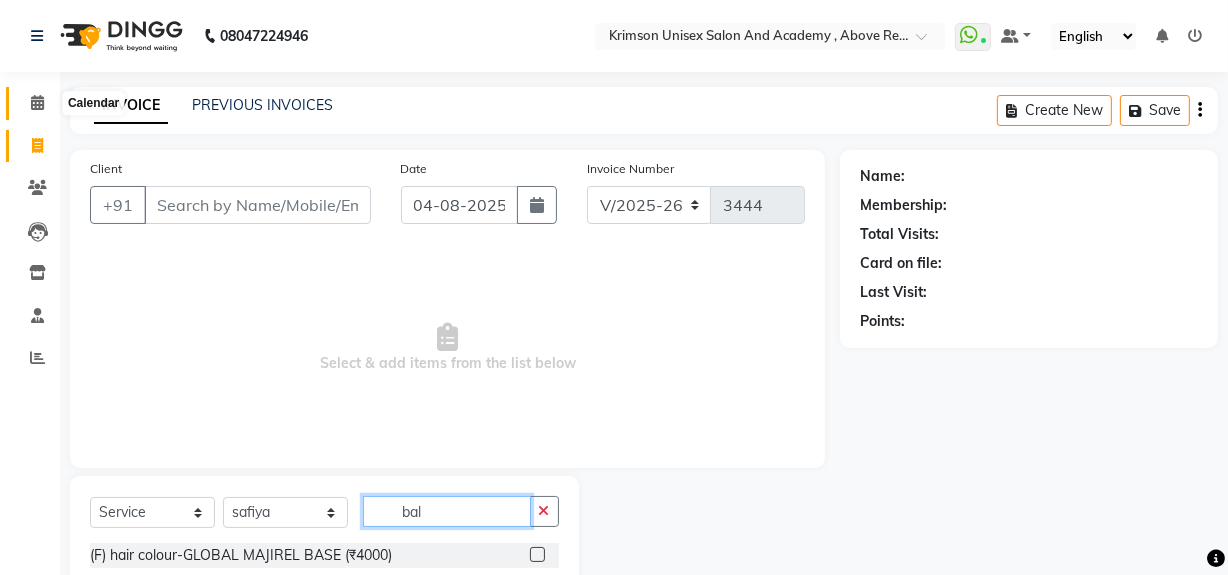 type on "bal" 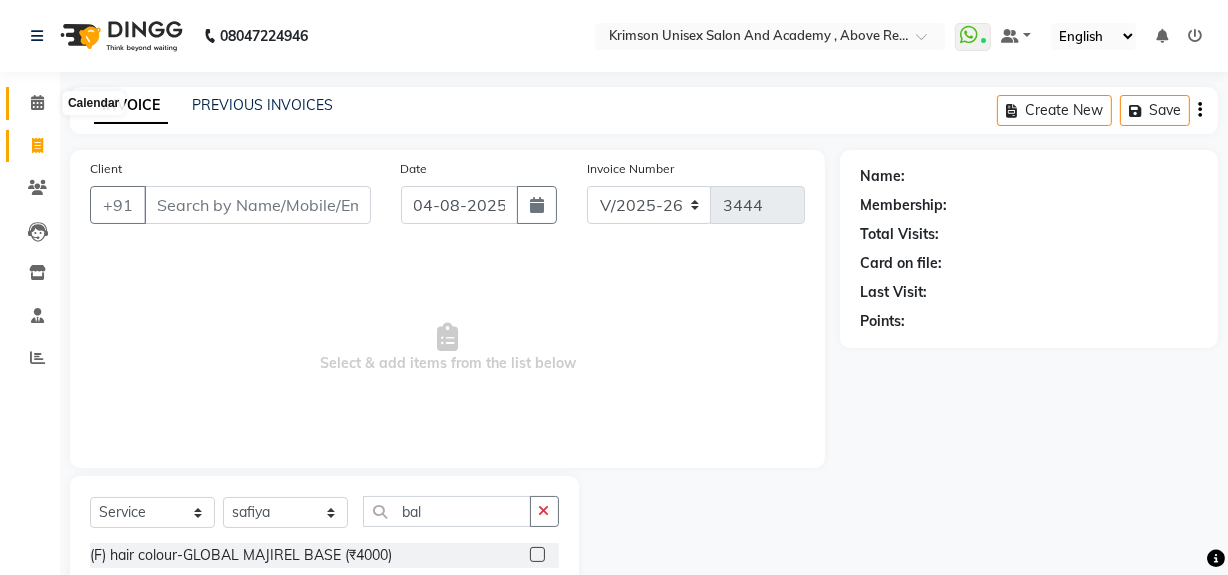 click 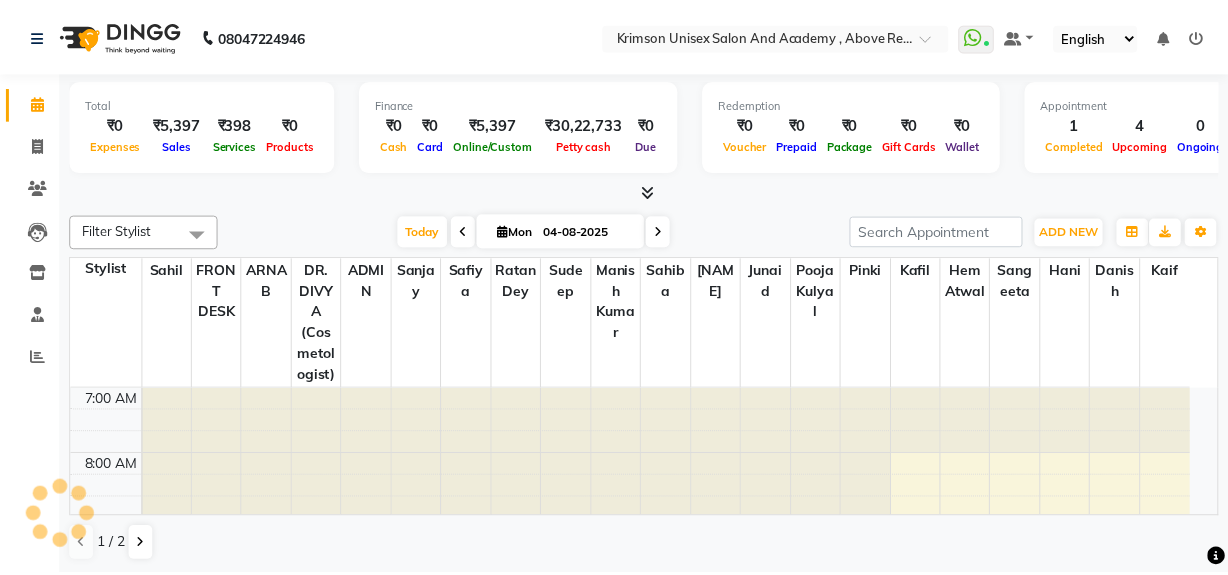 scroll, scrollTop: 0, scrollLeft: 0, axis: both 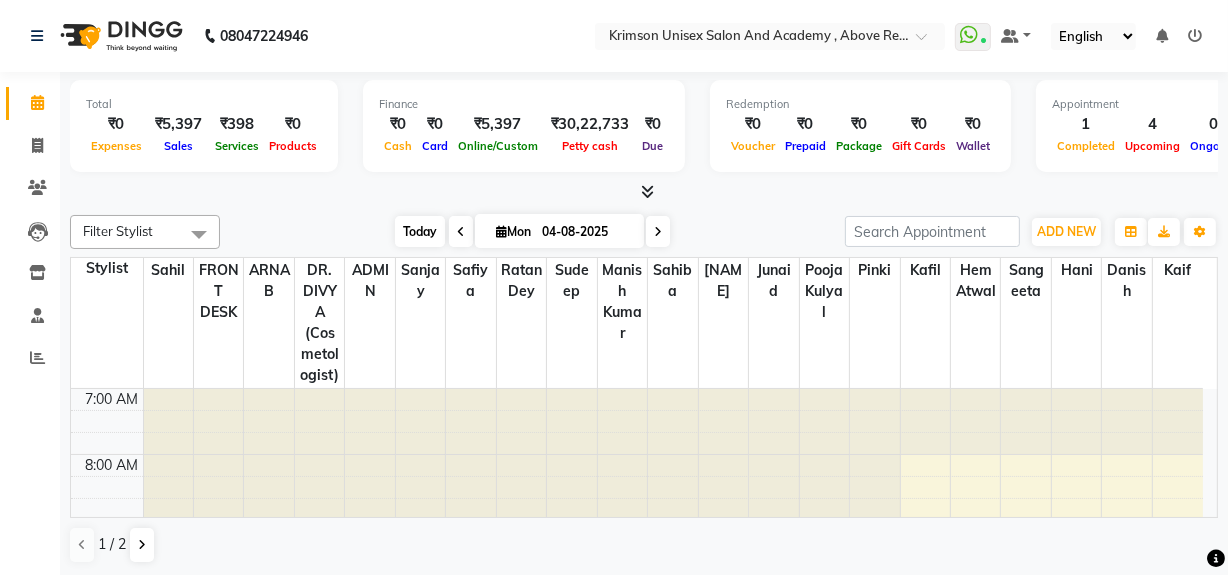 click on "Today" at bounding box center [420, 231] 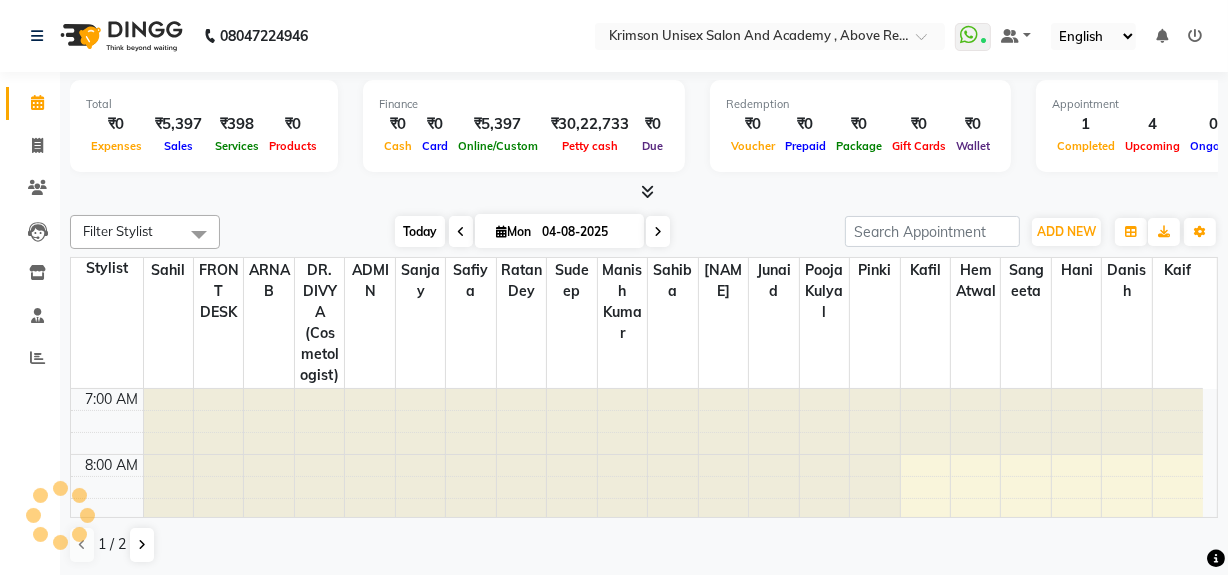 scroll, scrollTop: 460, scrollLeft: 0, axis: vertical 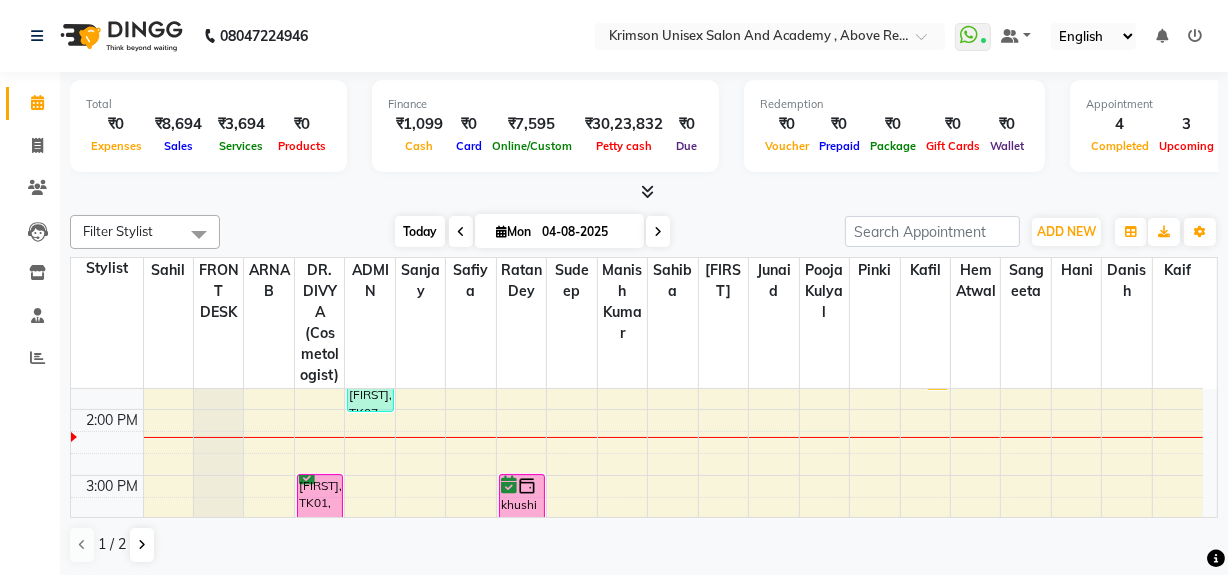click on "Today" at bounding box center (420, 231) 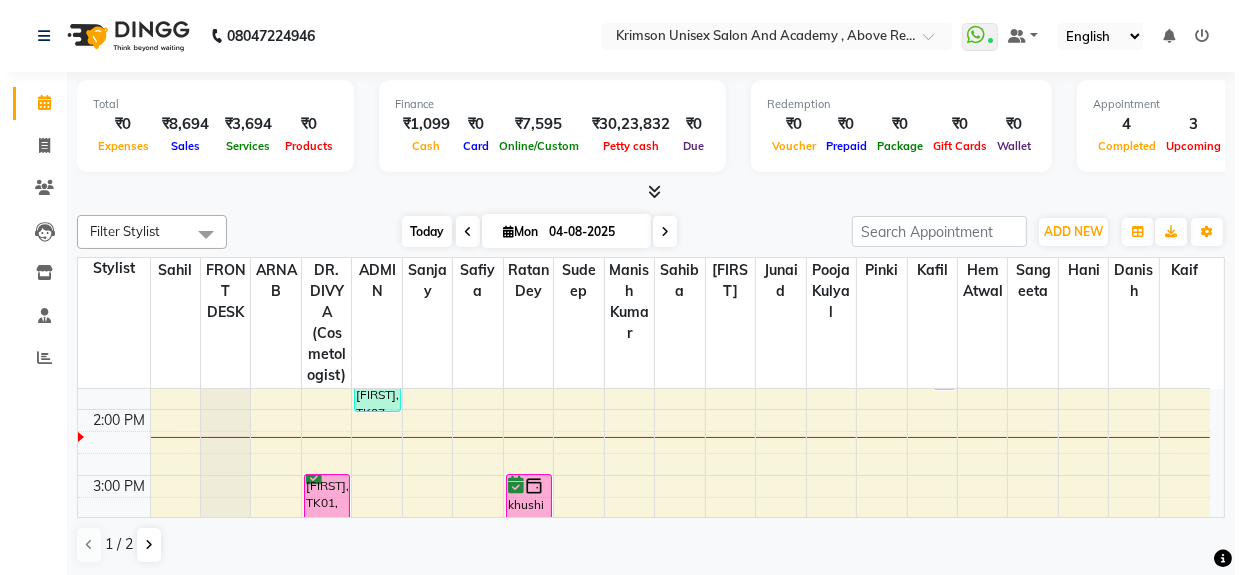 scroll, scrollTop: 460, scrollLeft: 0, axis: vertical 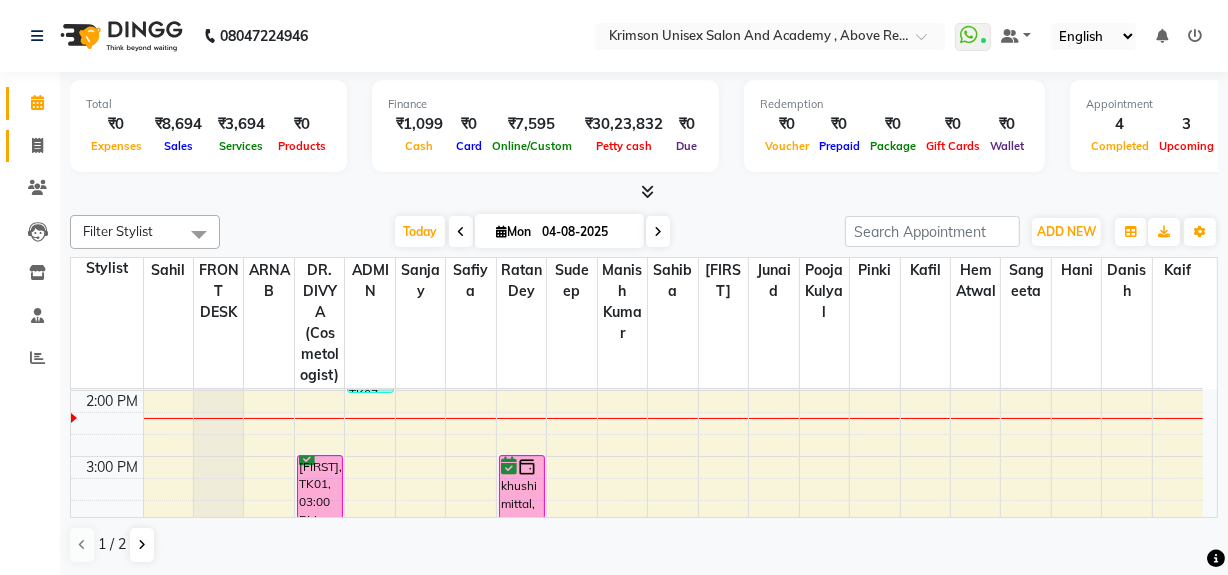 click on "Invoice" 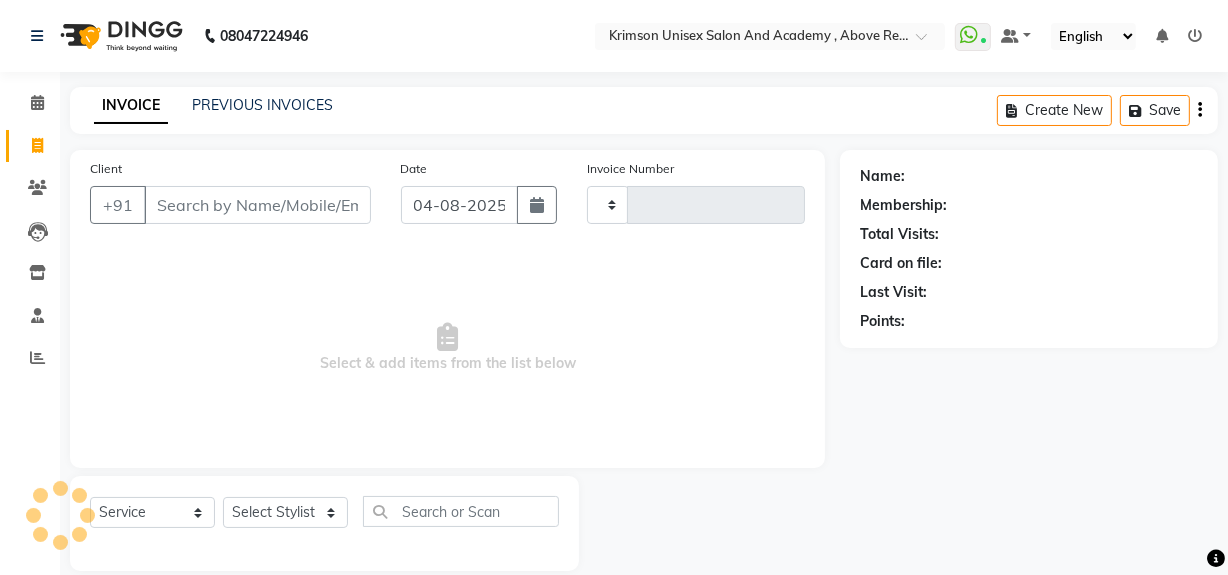 type on "3447" 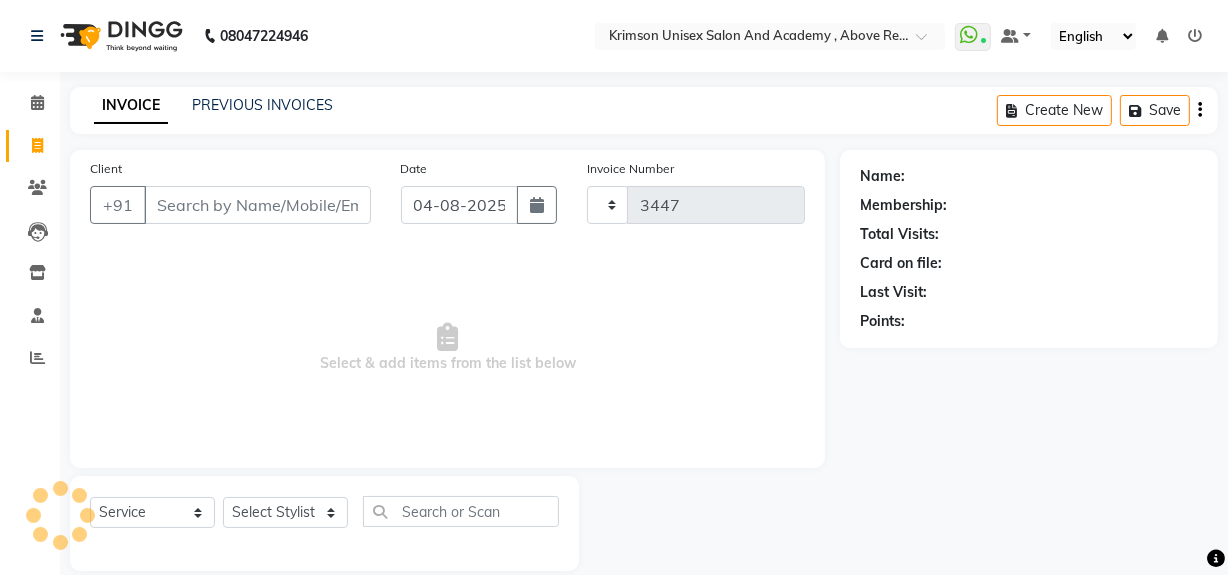 select on "5853" 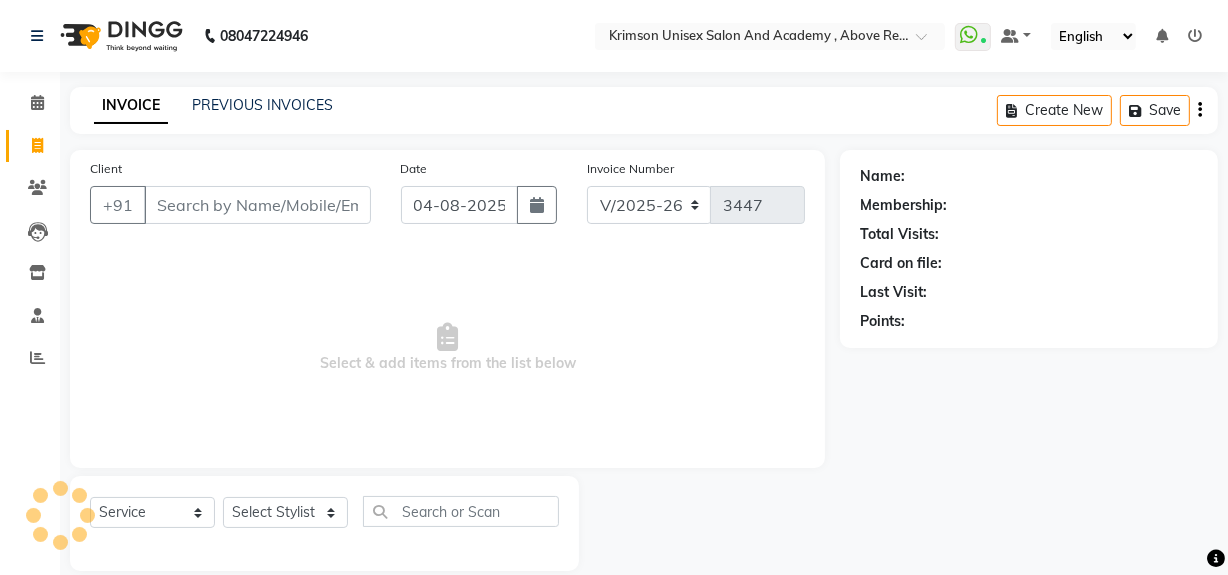 click on "Client" at bounding box center [257, 205] 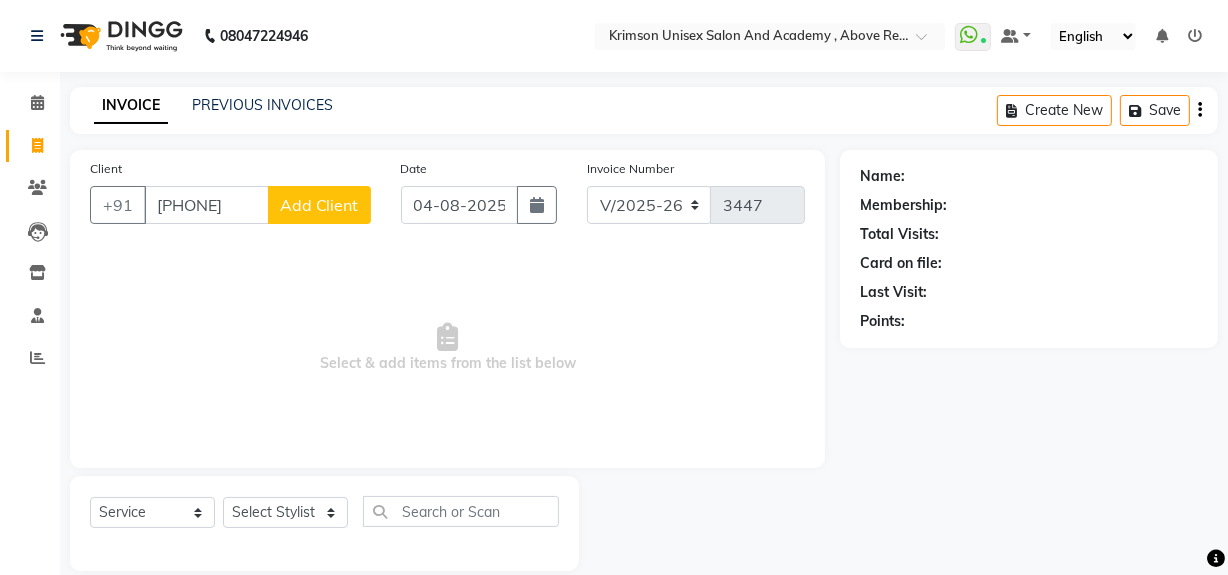 type on "[PHONE]" 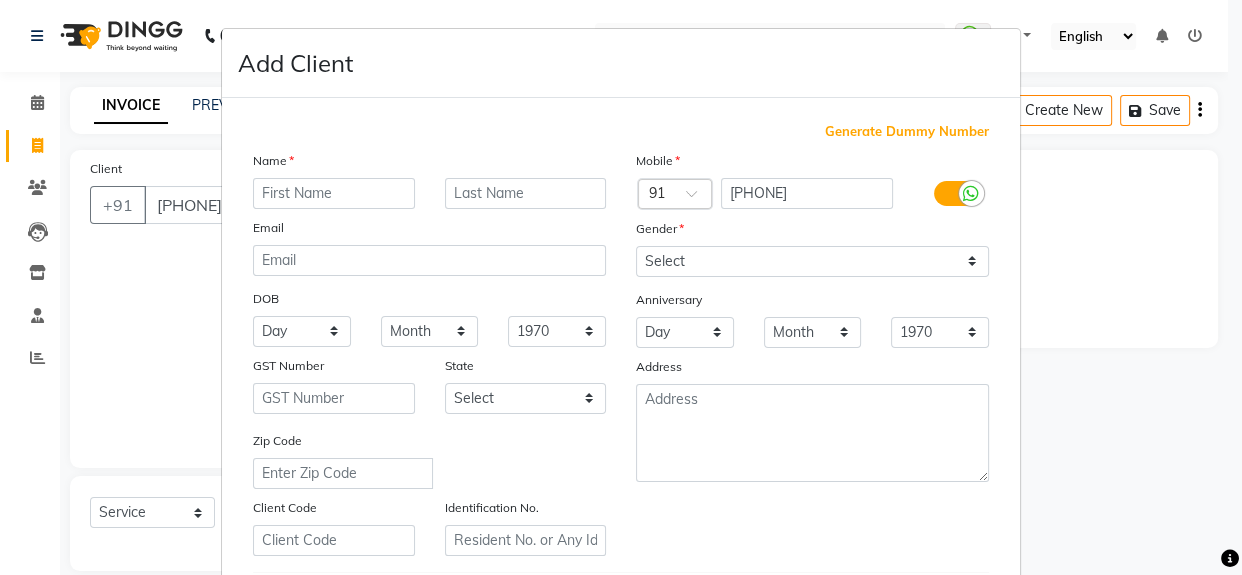 click at bounding box center (334, 193) 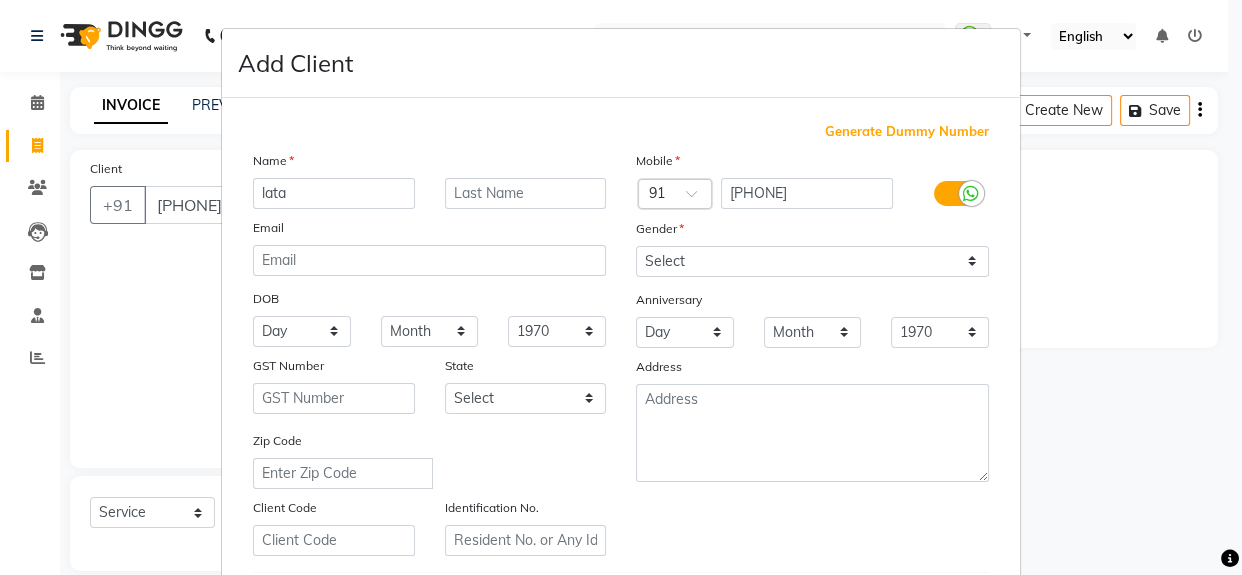 type on "lata" 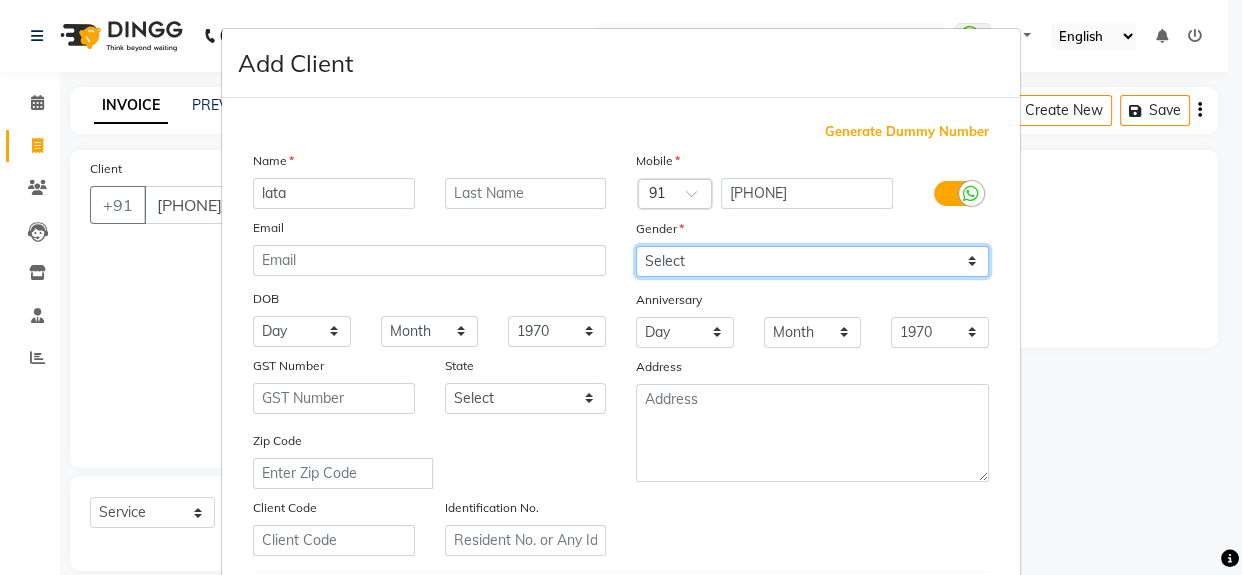 click on "Select Male Female Other Prefer Not To Say" at bounding box center [812, 261] 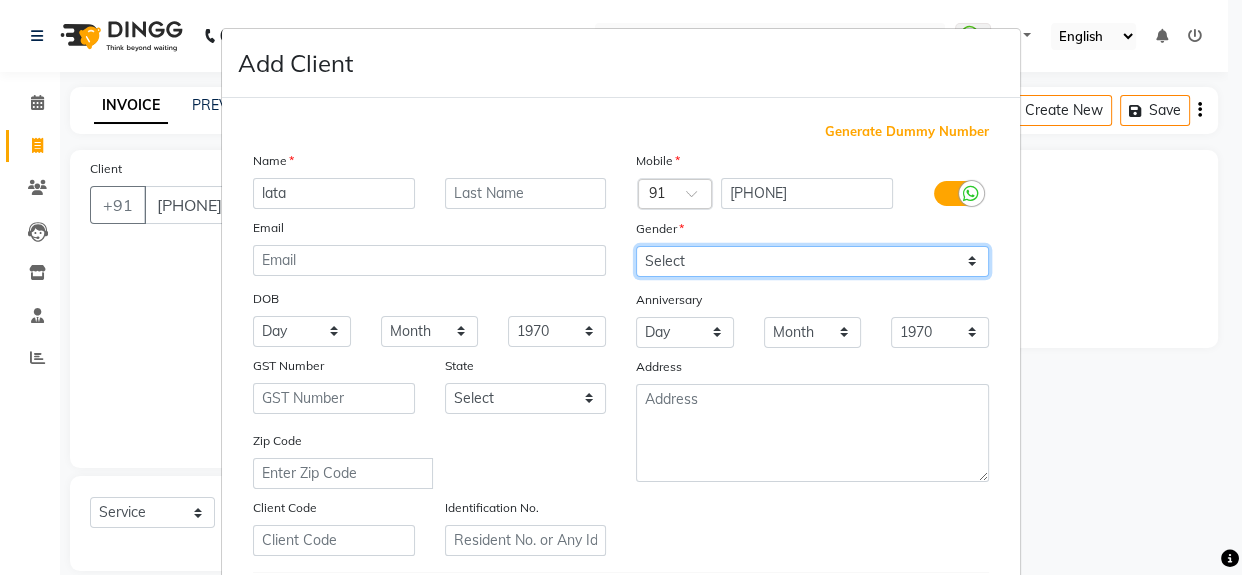 select on "female" 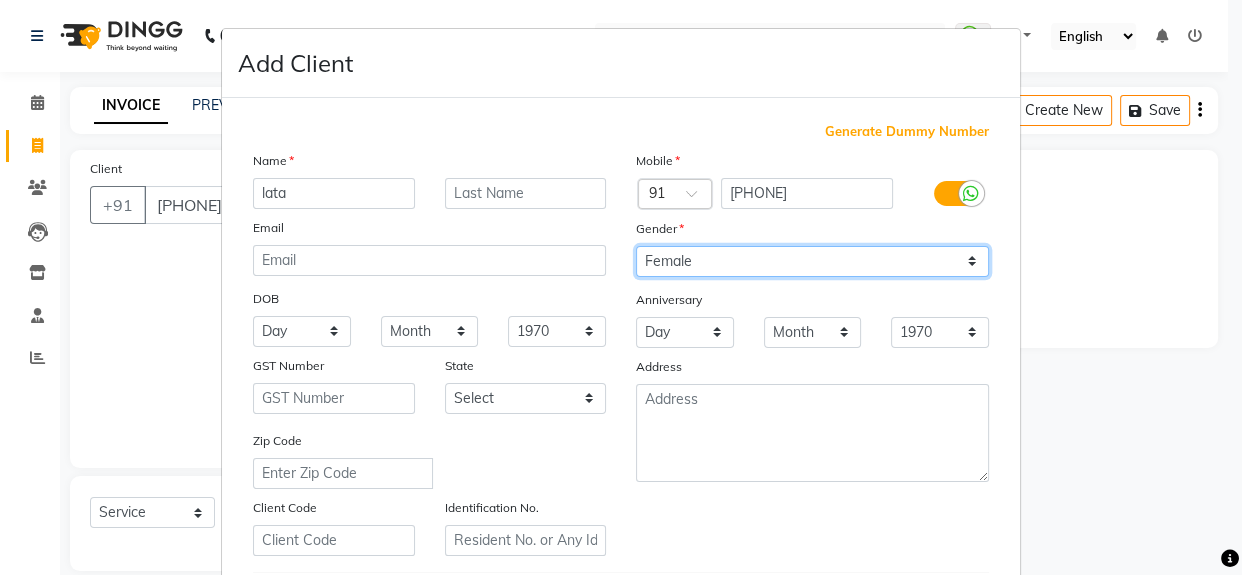 click on "Select Male Female Other Prefer Not To Say" at bounding box center (812, 261) 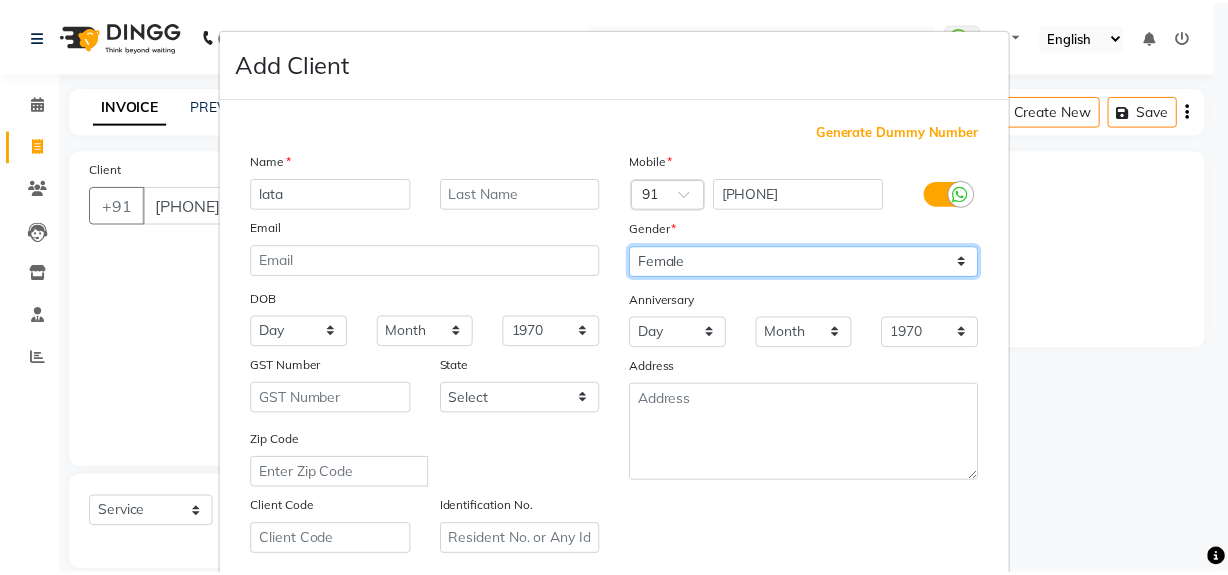 scroll, scrollTop: 353, scrollLeft: 0, axis: vertical 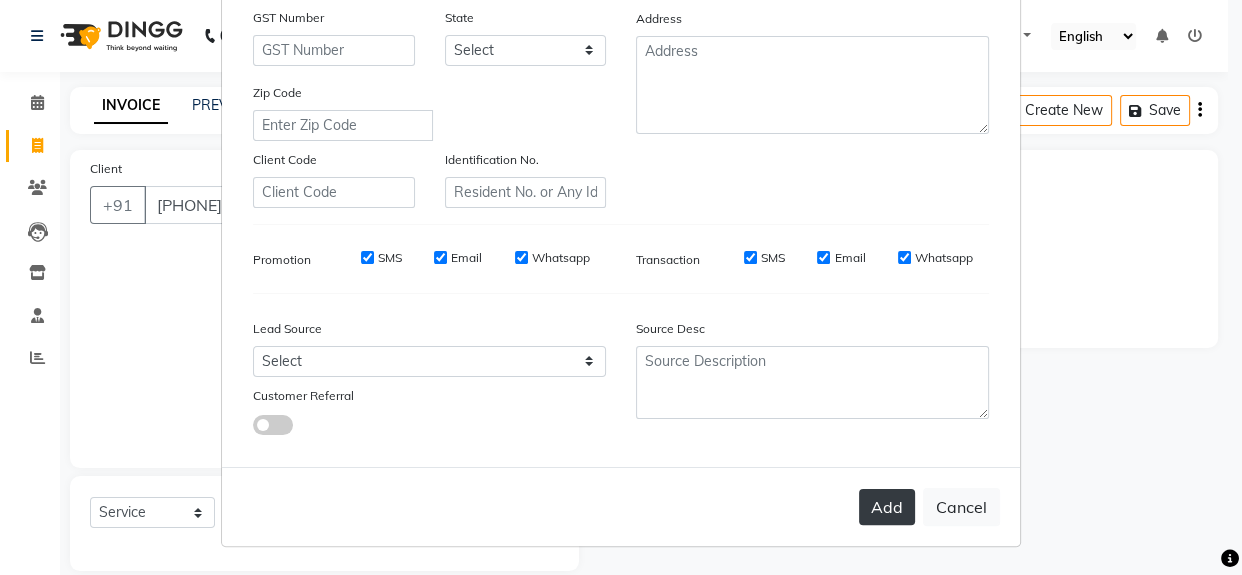 click on "Add" at bounding box center [887, 507] 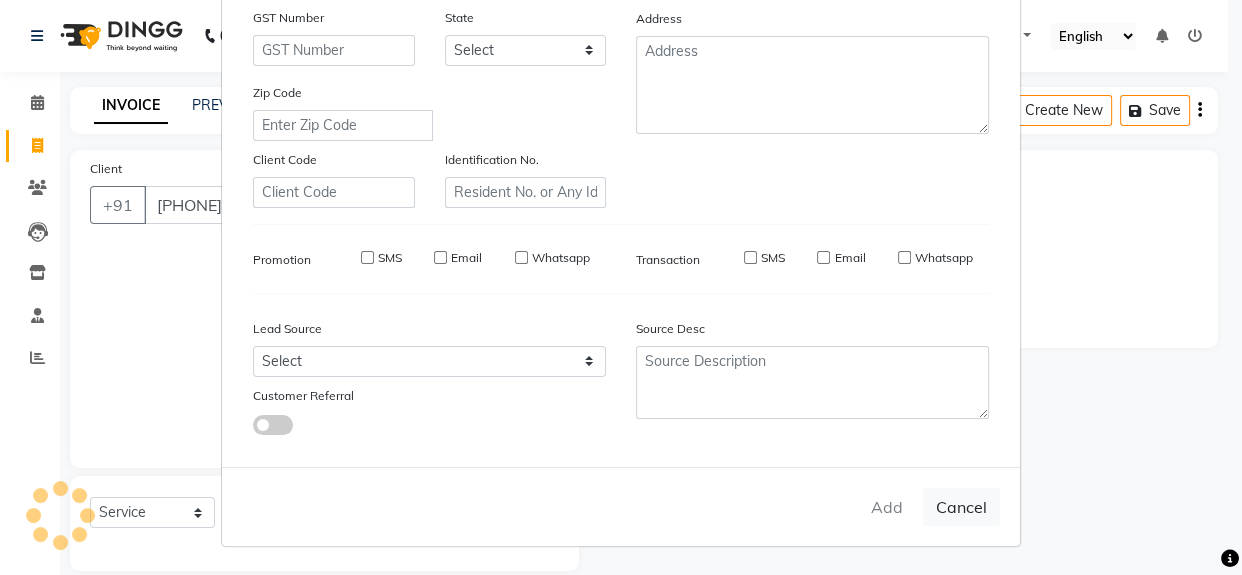 type 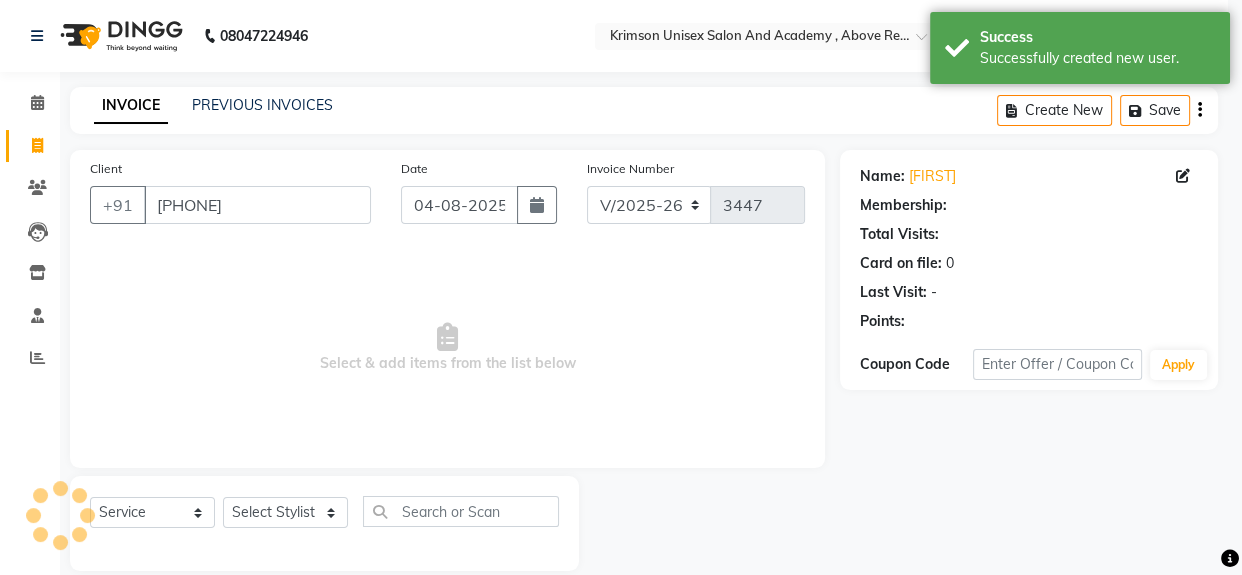 select on "1: Object" 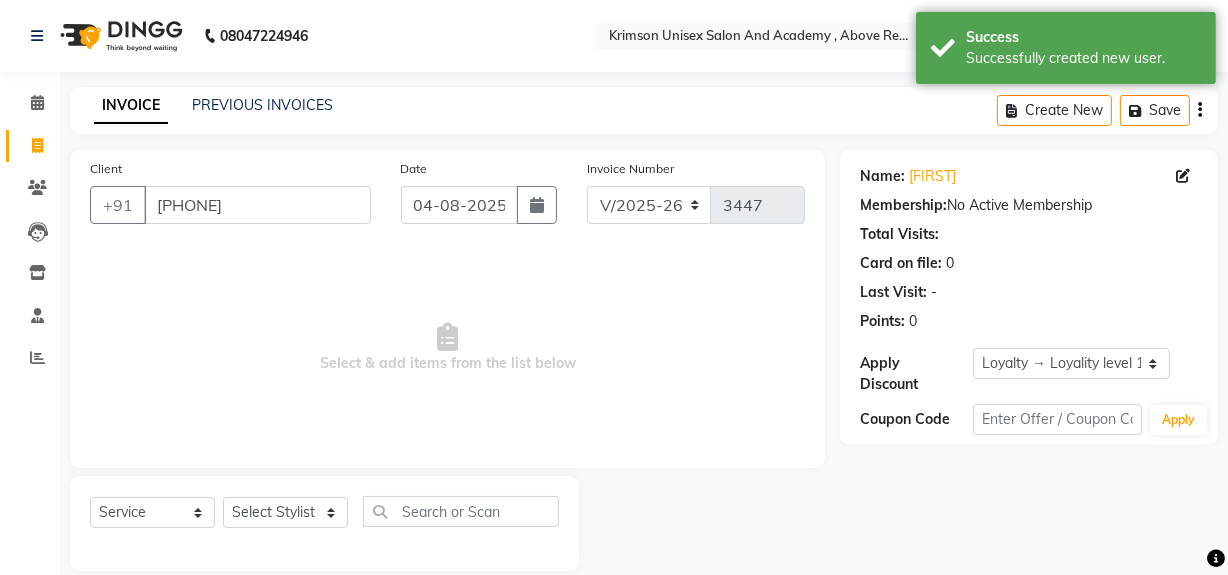scroll, scrollTop: 26, scrollLeft: 0, axis: vertical 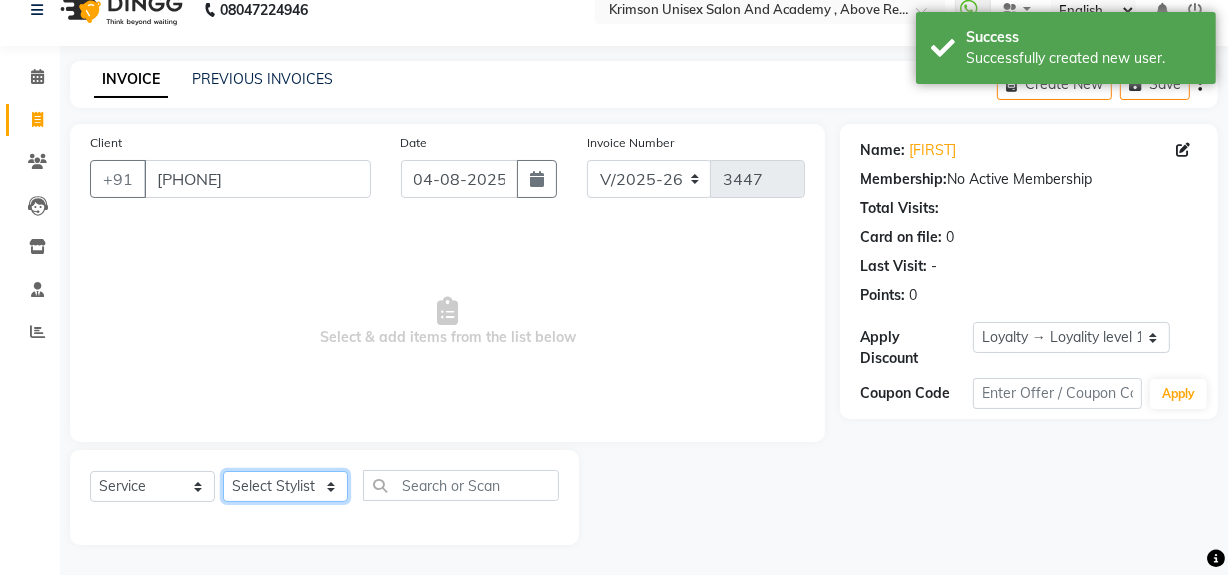 click on "Select Stylist ADMIN ARNAB Babita Danish DR. DIVYA (cosmetologist) FRONT DESK Hani Hem Atwal junaid  Kafil Kaif Manish Kumar Pinki  Pooja kulyal Ratan Dey safiya sahiba Sahil Sangeeta sanjay Sudeep Varsha" 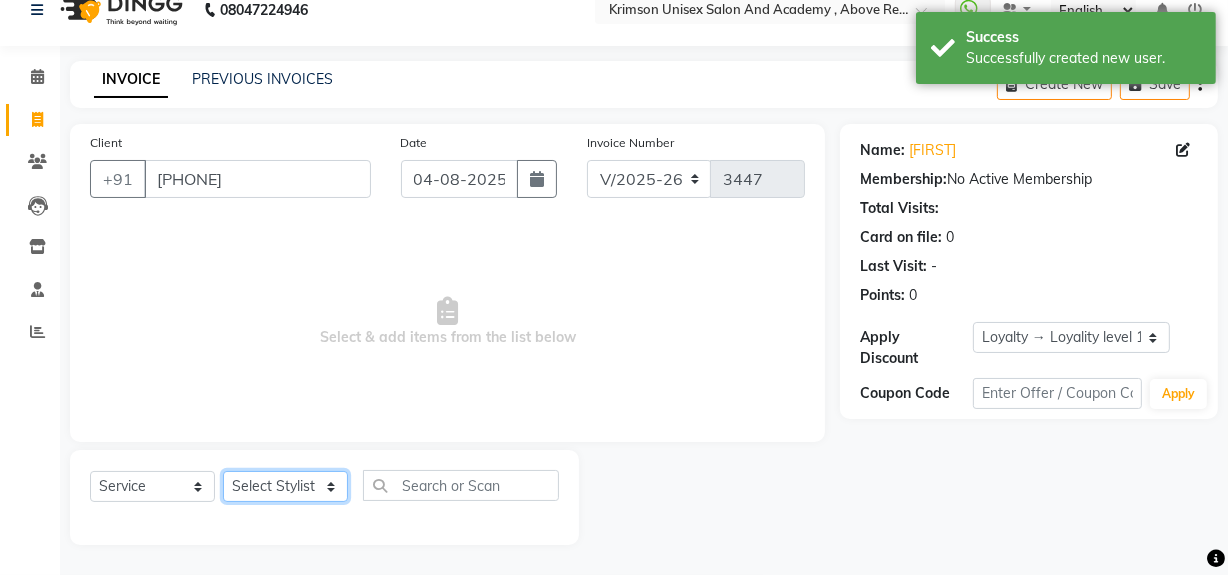 select on "68735" 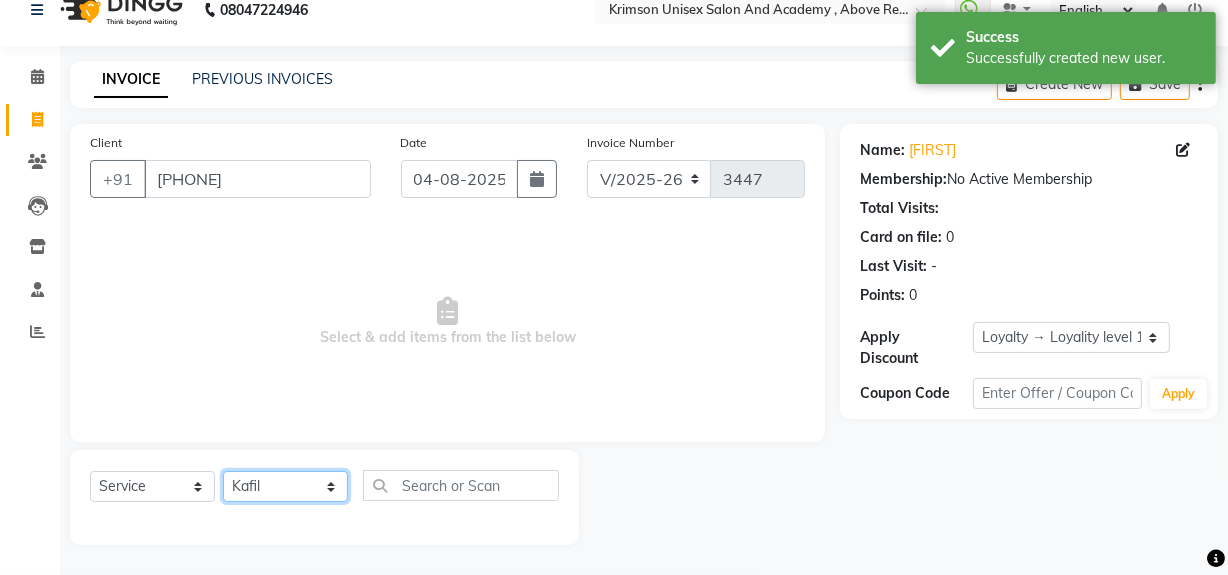 click on "Select Stylist ADMIN ARNAB Babita Danish DR. DIVYA (cosmetologist) FRONT DESK Hani Hem Atwal junaid  Kafil Kaif Manish Kumar Pinki  Pooja kulyal Ratan Dey safiya sahiba Sahil Sangeeta sanjay Sudeep Varsha" 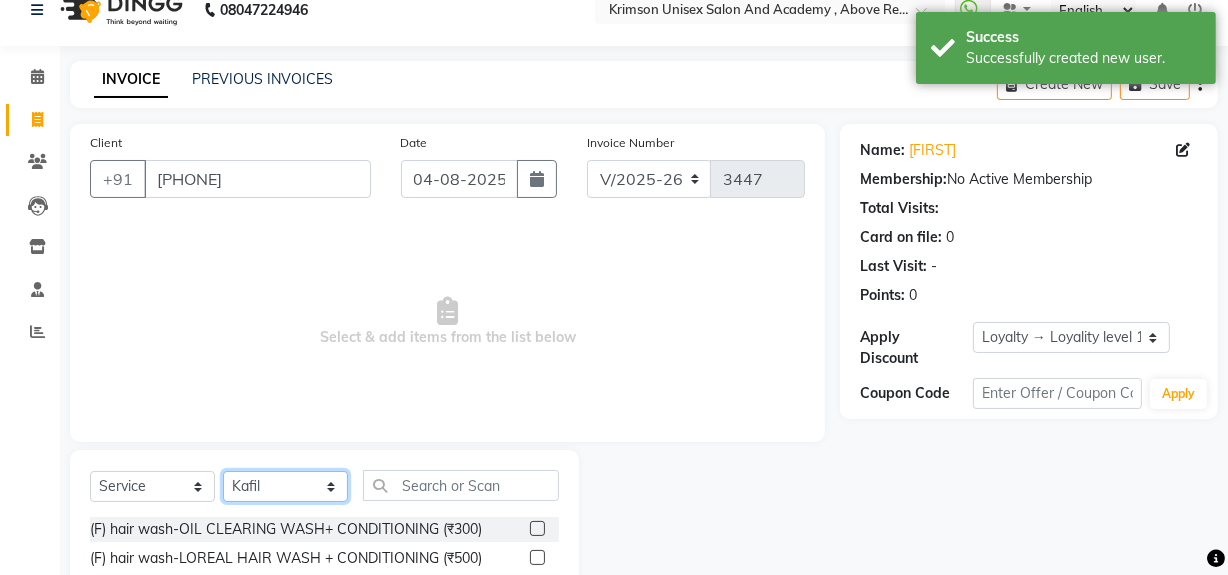 scroll, scrollTop: 226, scrollLeft: 0, axis: vertical 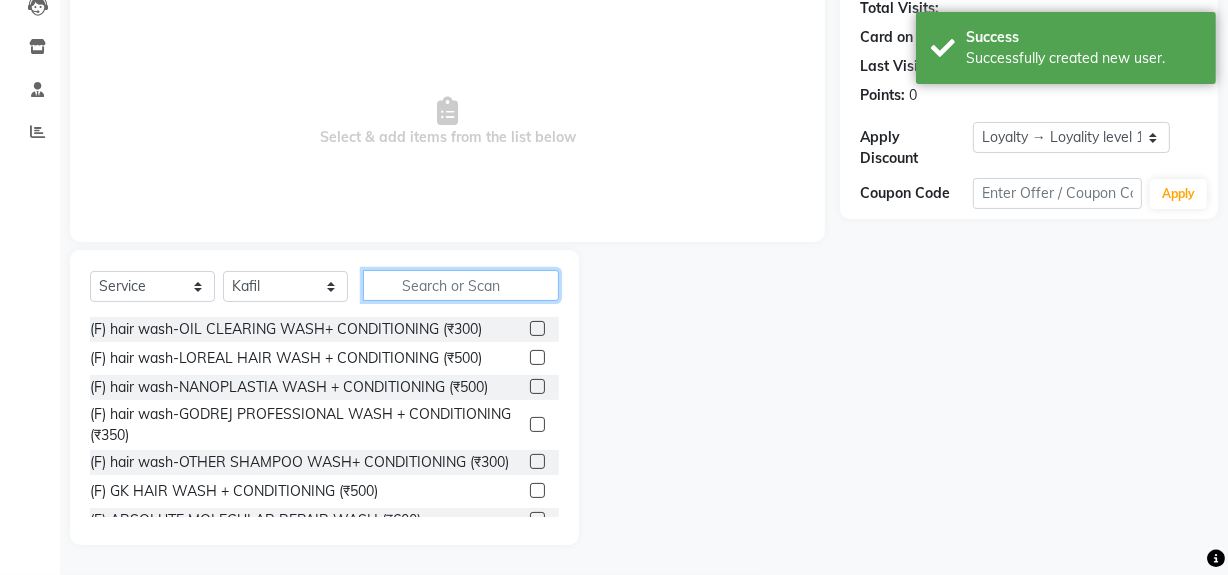 click 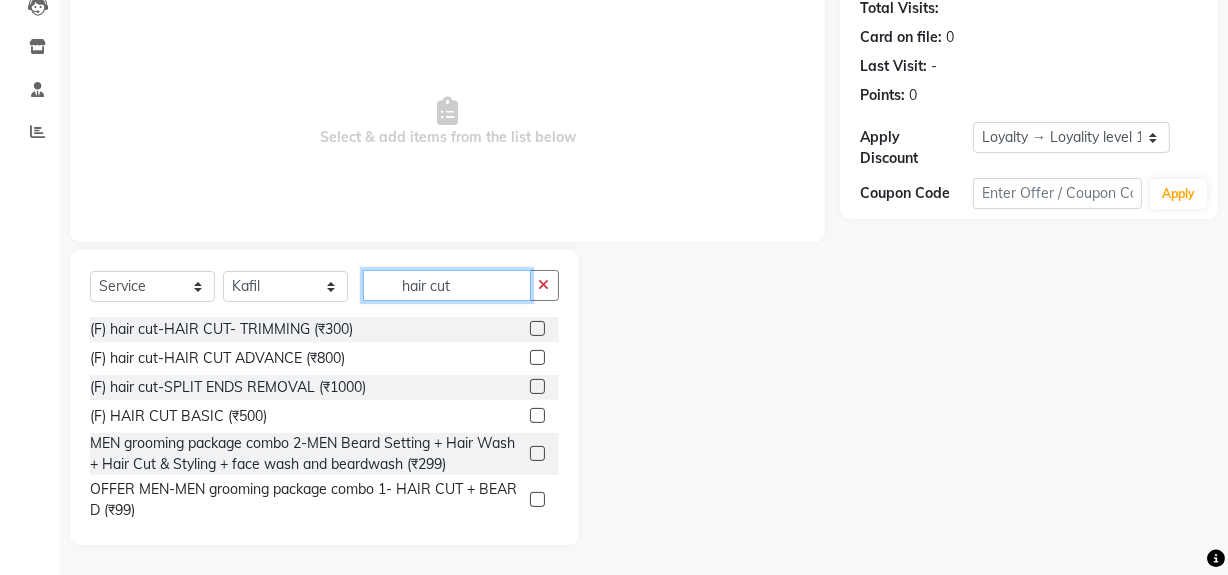 type on "hair cut" 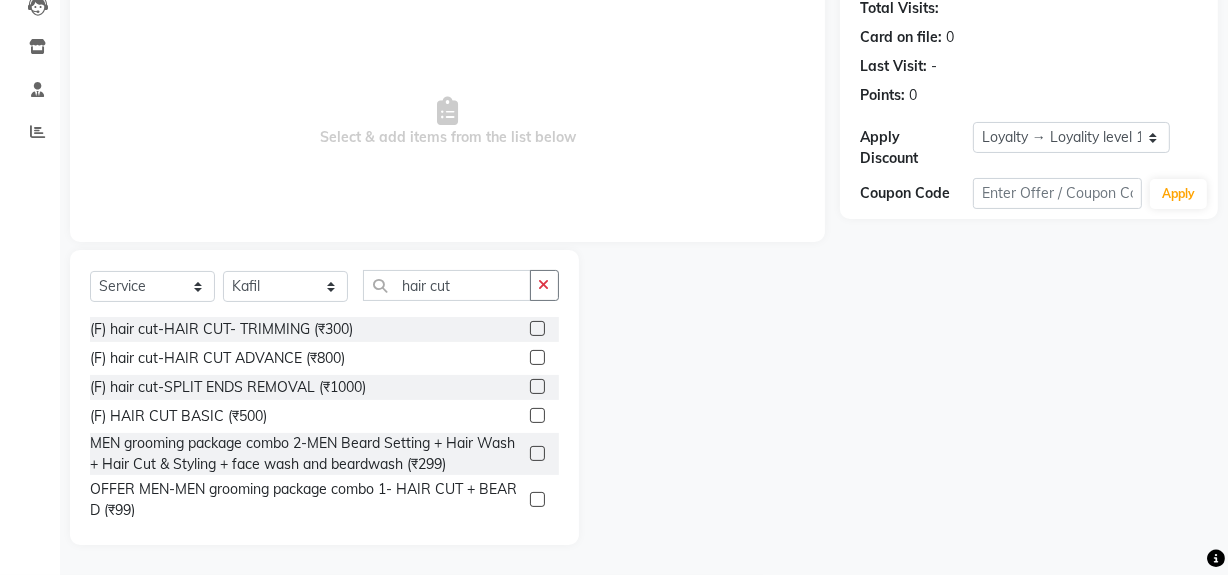 click 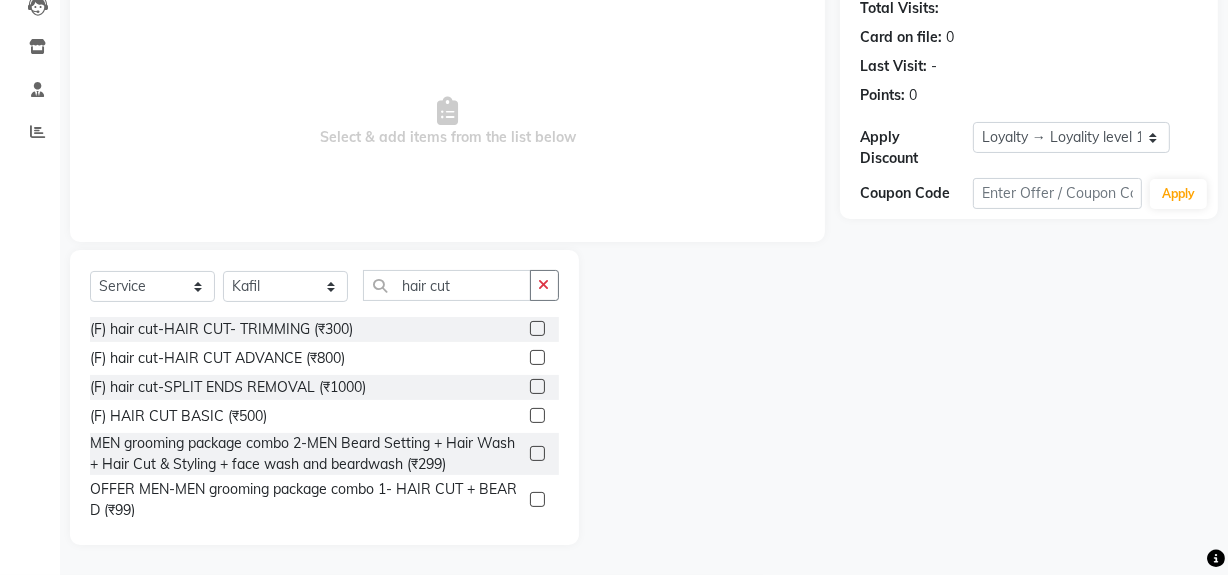 click 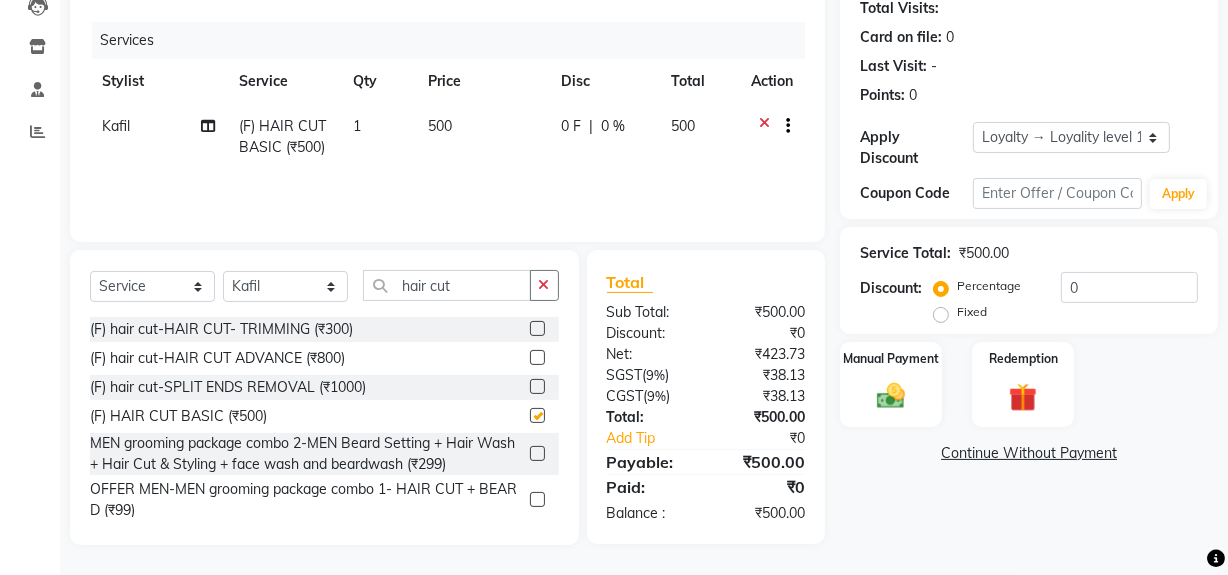 checkbox on "false" 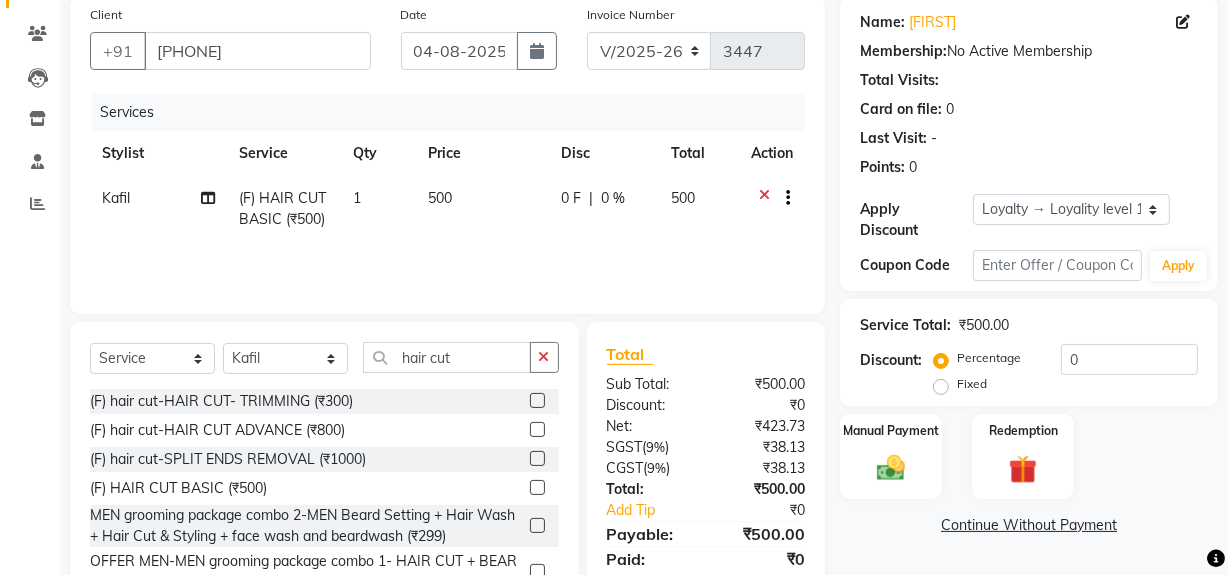 scroll, scrollTop: 226, scrollLeft: 0, axis: vertical 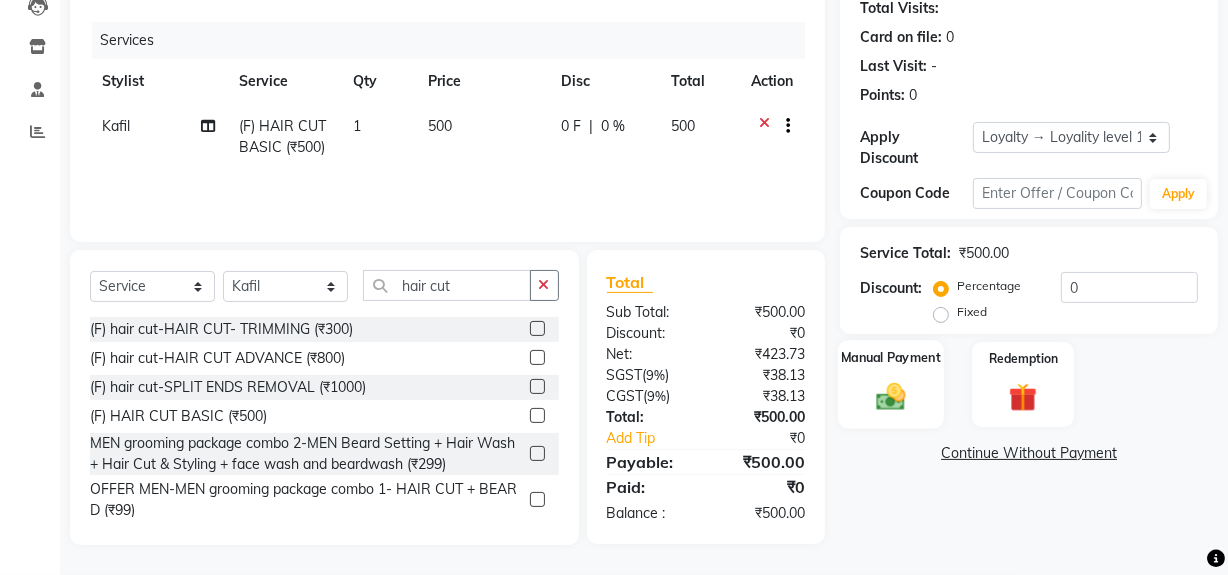 click on "Manual Payment" 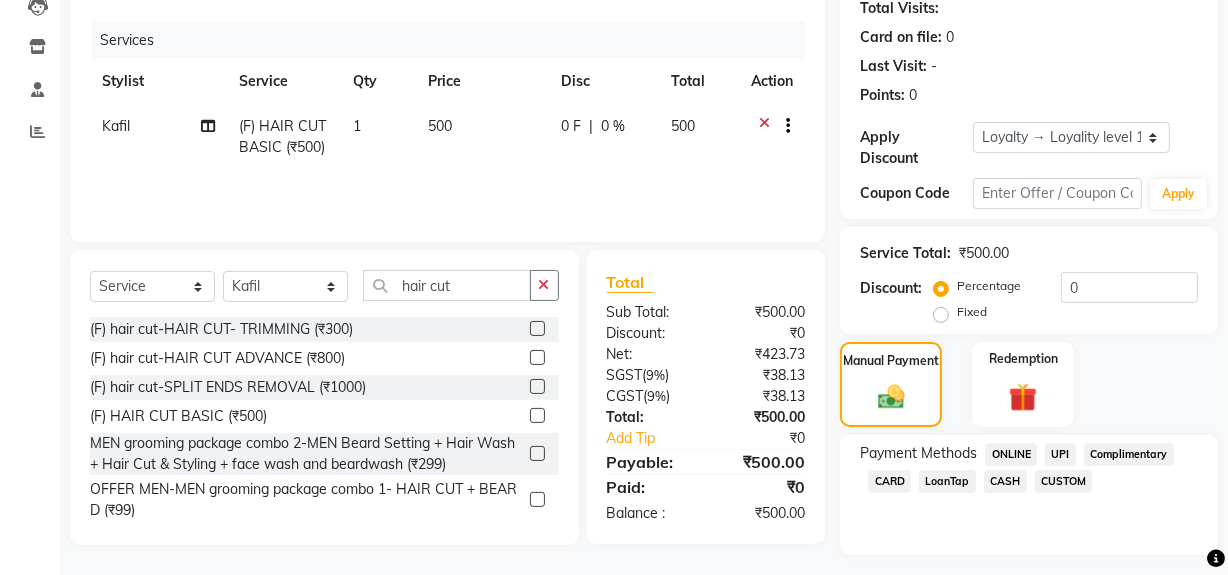 click on "ONLINE" 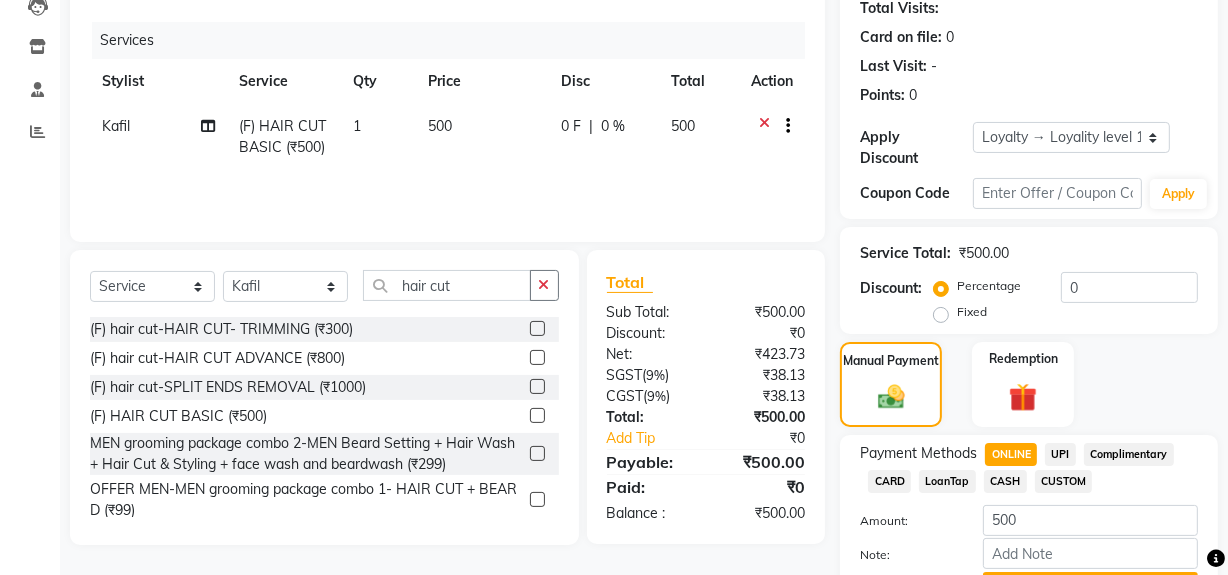 scroll, scrollTop: 332, scrollLeft: 0, axis: vertical 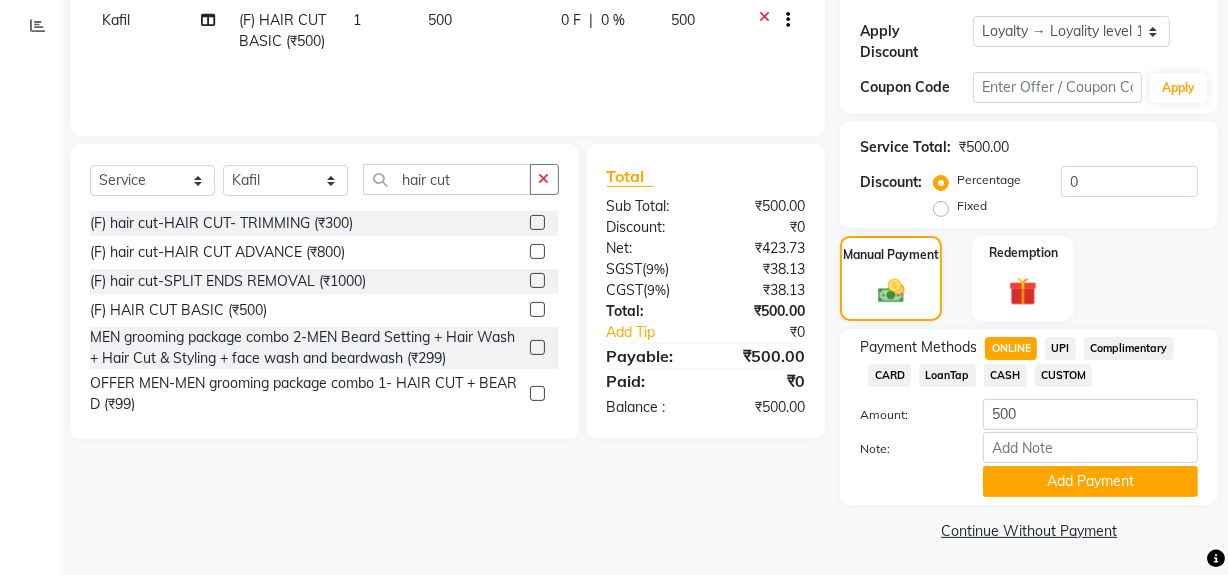 click on "CASH" 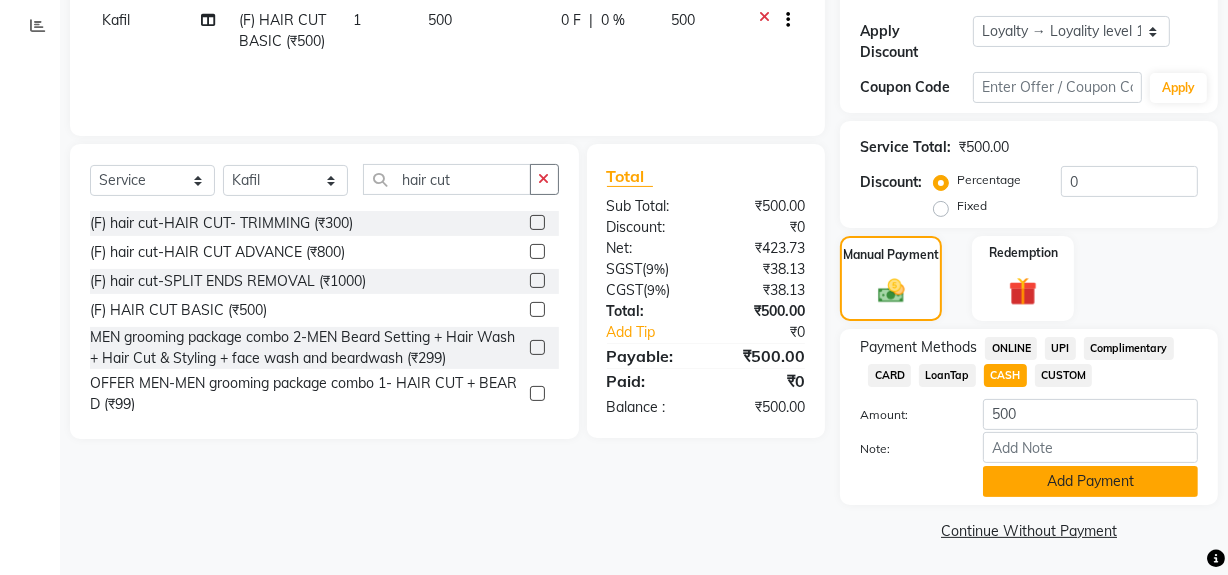 click on "Add Payment" 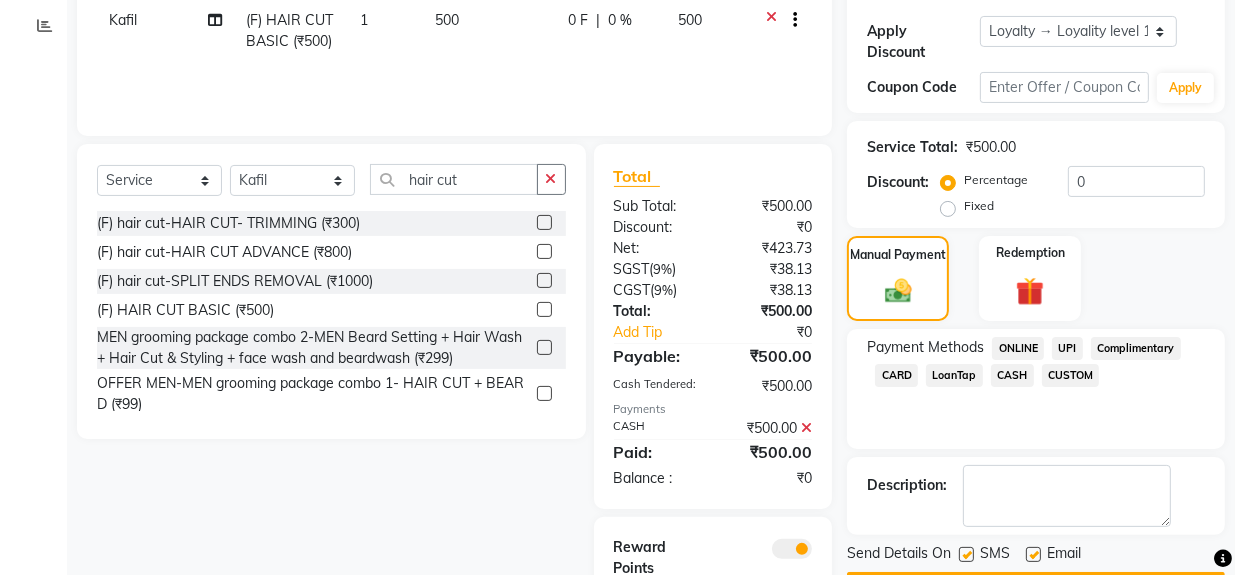 scroll, scrollTop: 457, scrollLeft: 0, axis: vertical 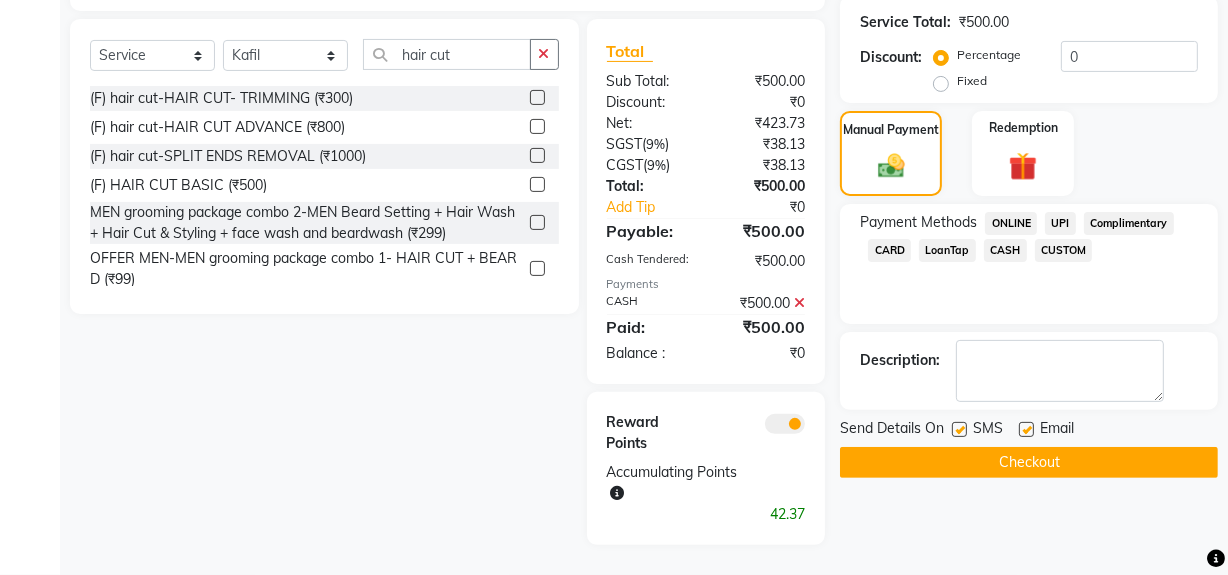click 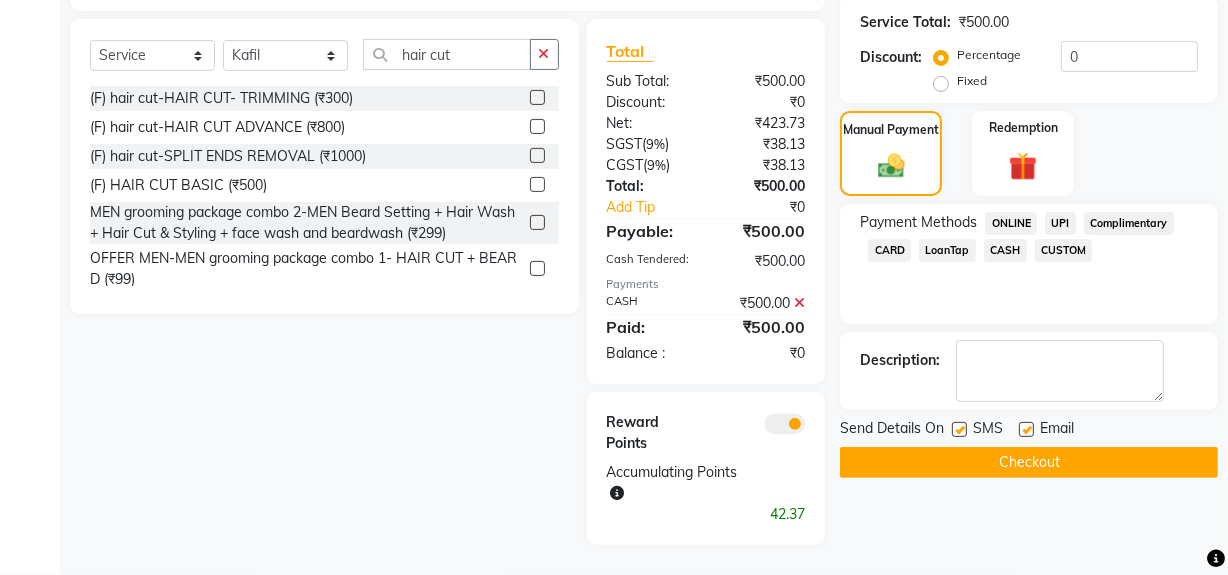 click 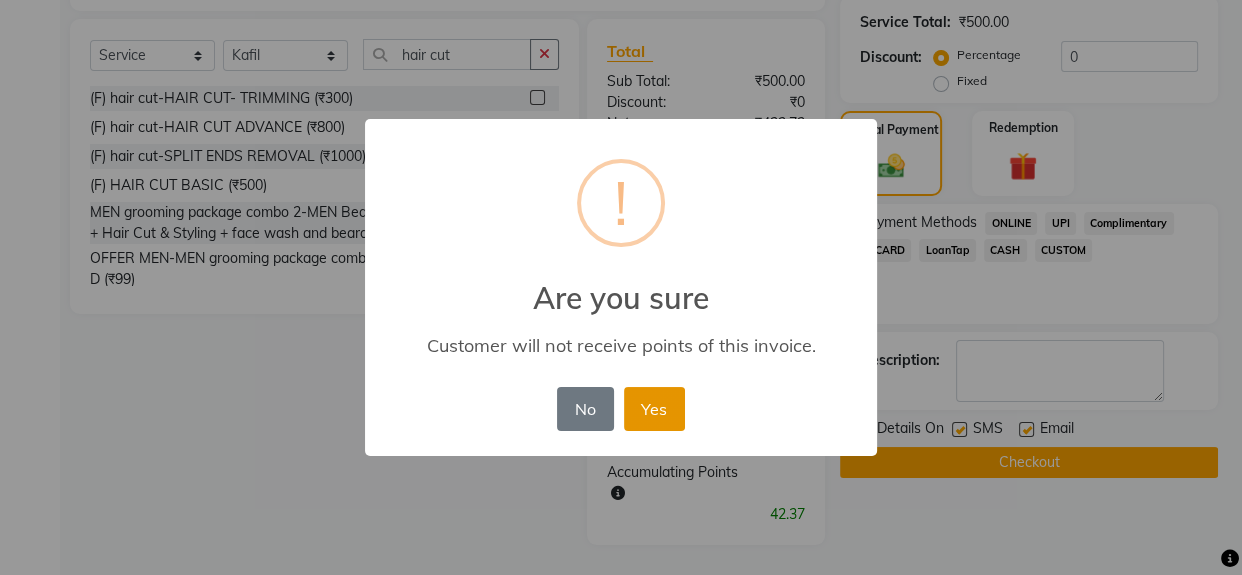 click on "Yes" at bounding box center (654, 409) 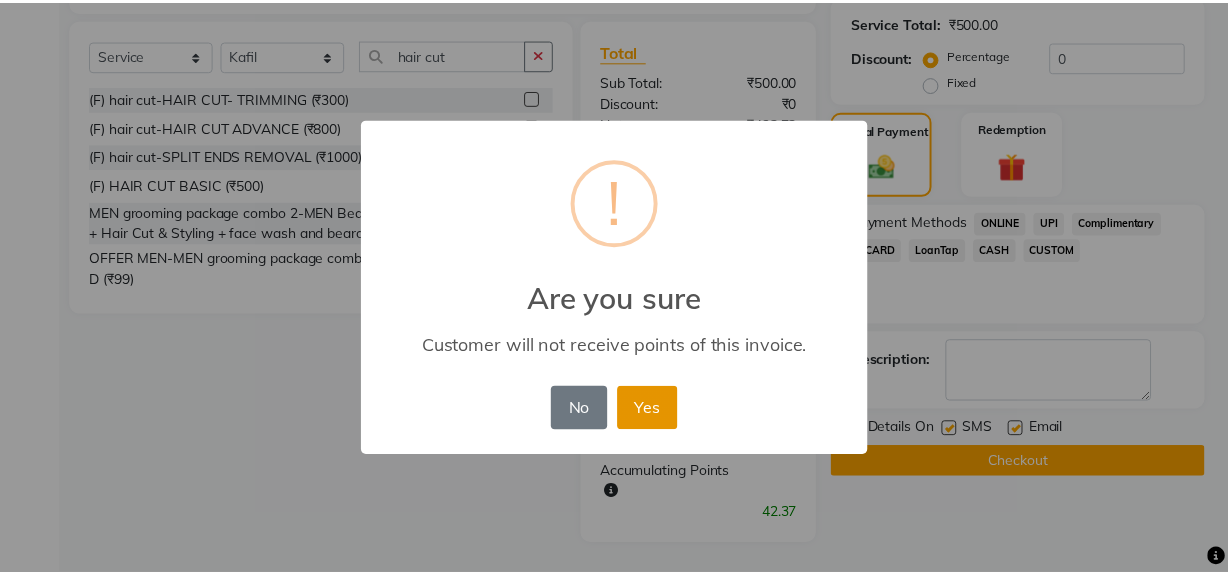 scroll, scrollTop: 389, scrollLeft: 0, axis: vertical 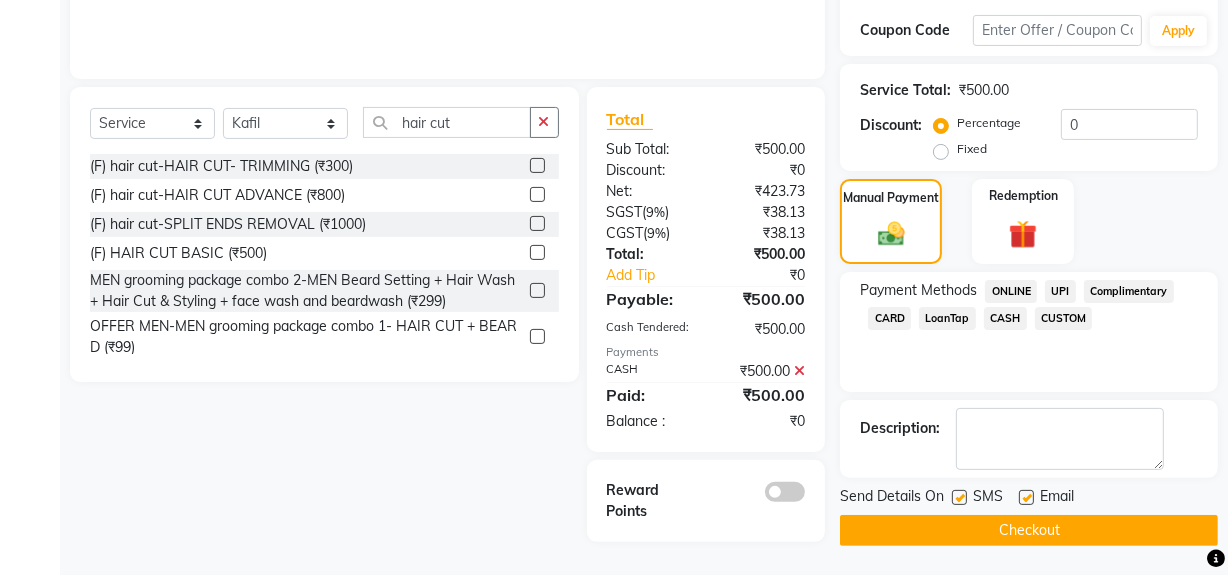 click on "Checkout" 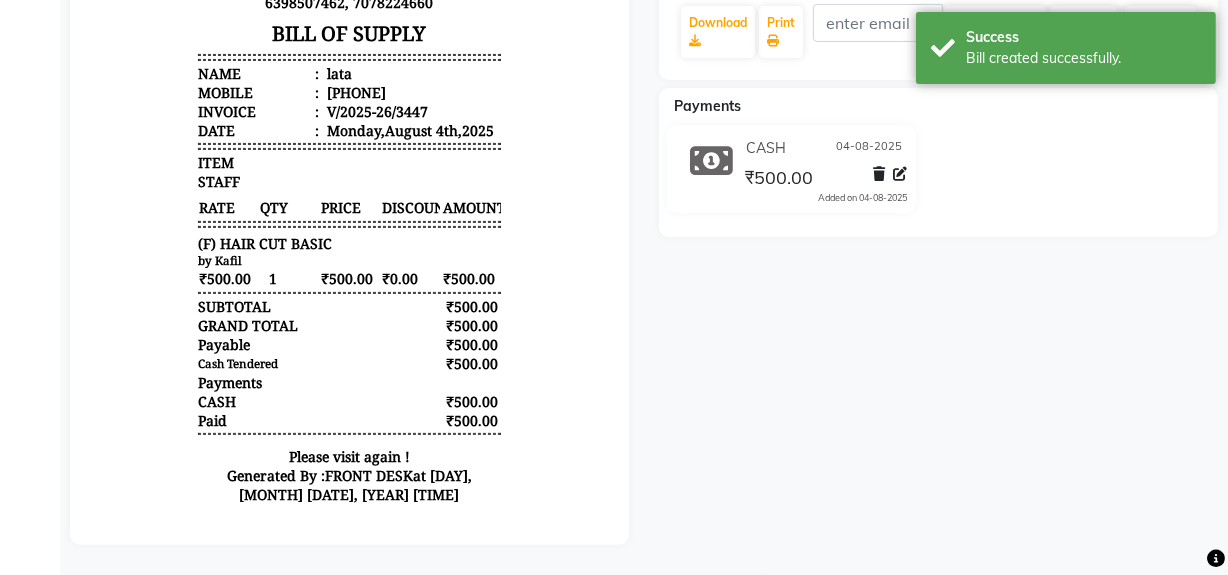 scroll, scrollTop: 0, scrollLeft: 0, axis: both 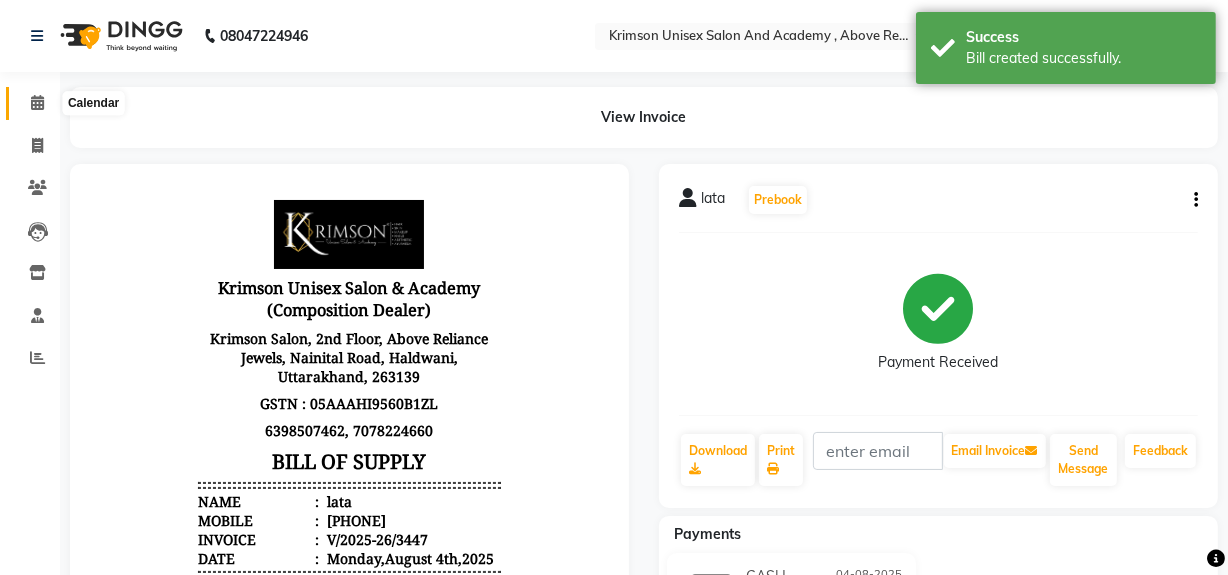 click 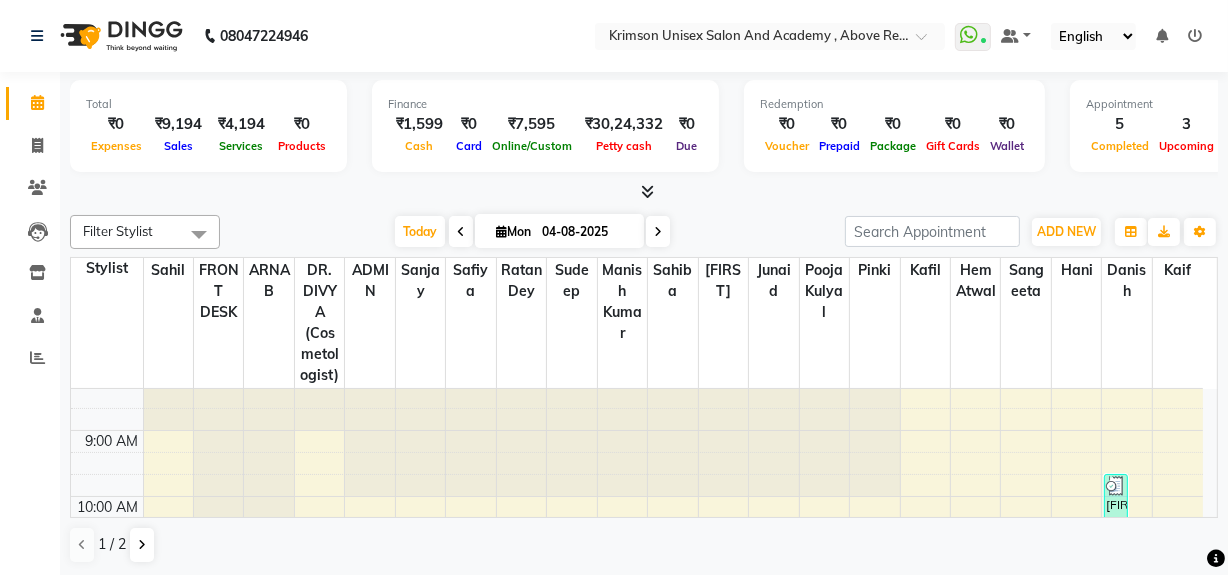 scroll, scrollTop: 91, scrollLeft: 0, axis: vertical 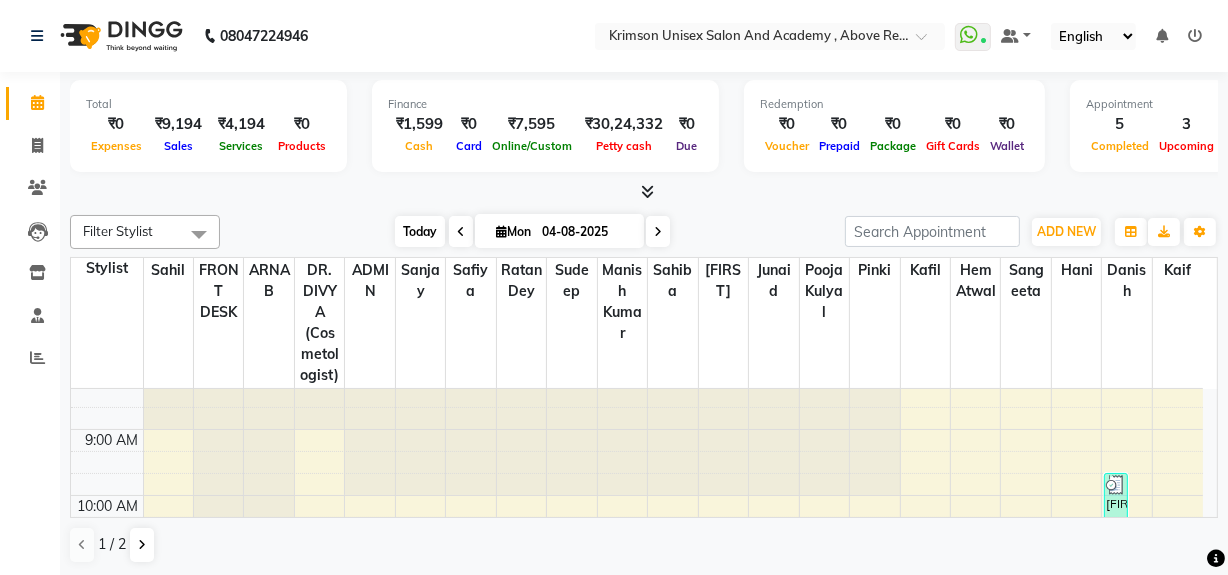 click on "Today" at bounding box center (420, 231) 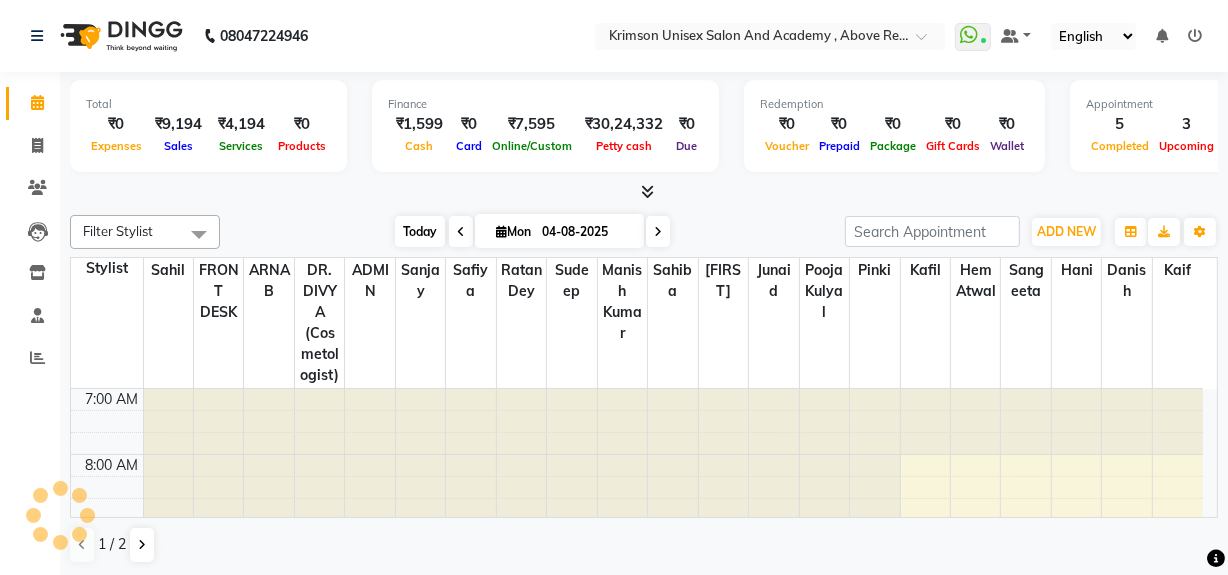 scroll, scrollTop: 460, scrollLeft: 0, axis: vertical 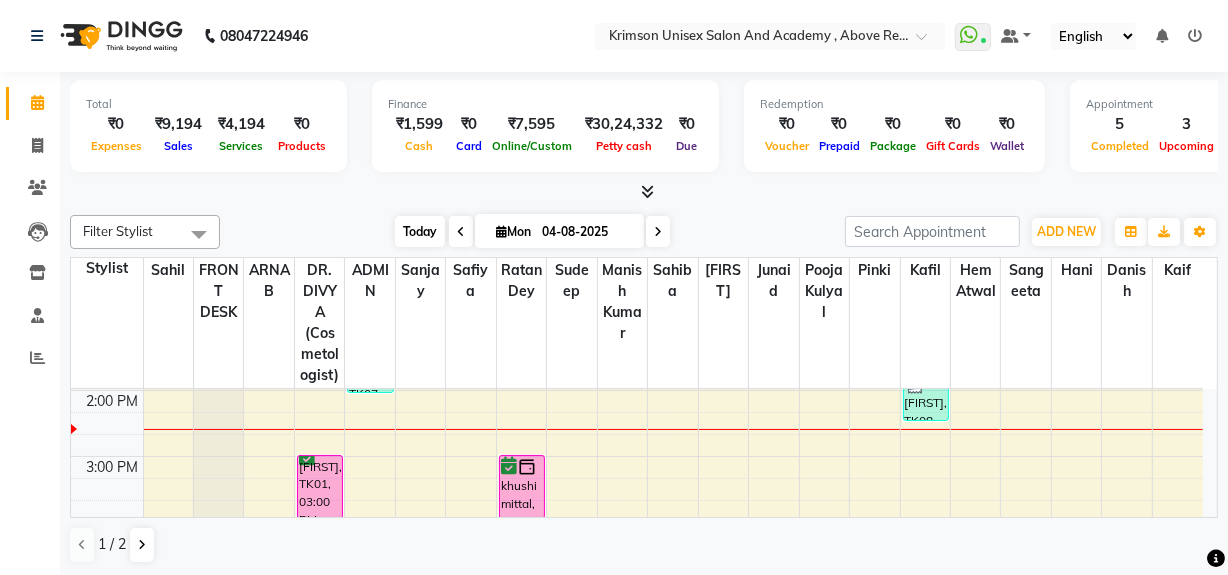 click on "Today" at bounding box center [420, 231] 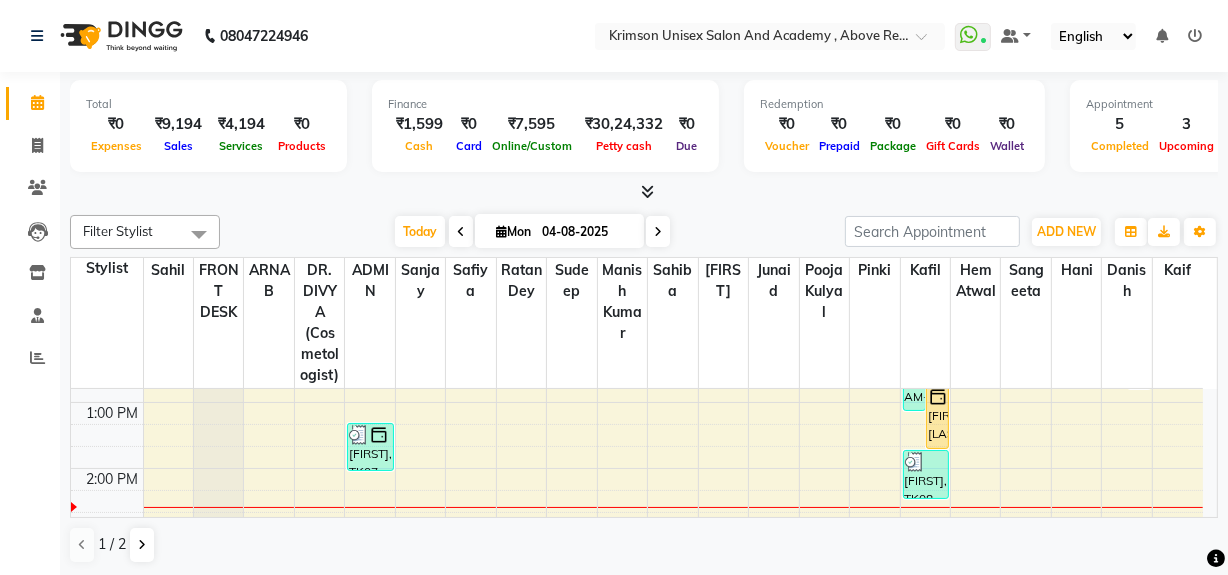 scroll, scrollTop: 381, scrollLeft: 0, axis: vertical 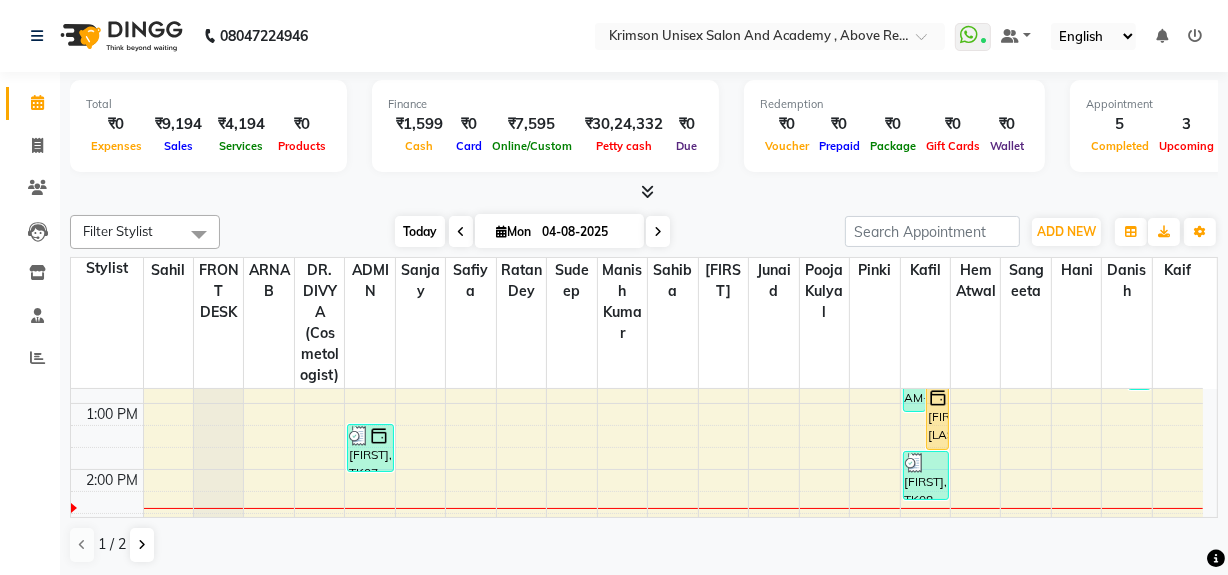 click on "Today" at bounding box center (420, 231) 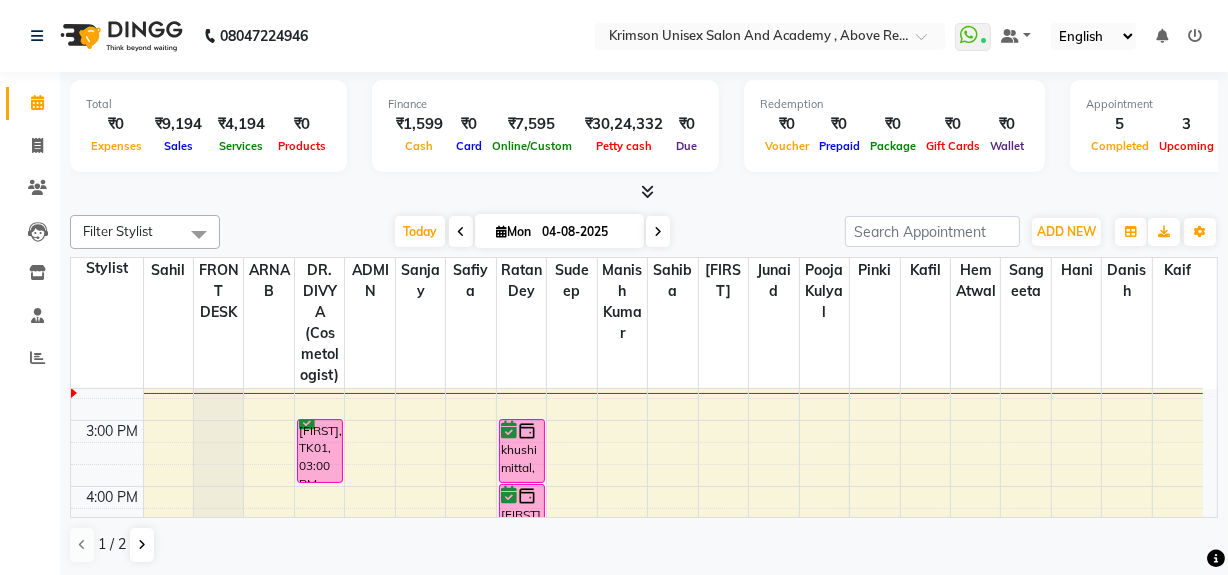 scroll, scrollTop: 497, scrollLeft: 0, axis: vertical 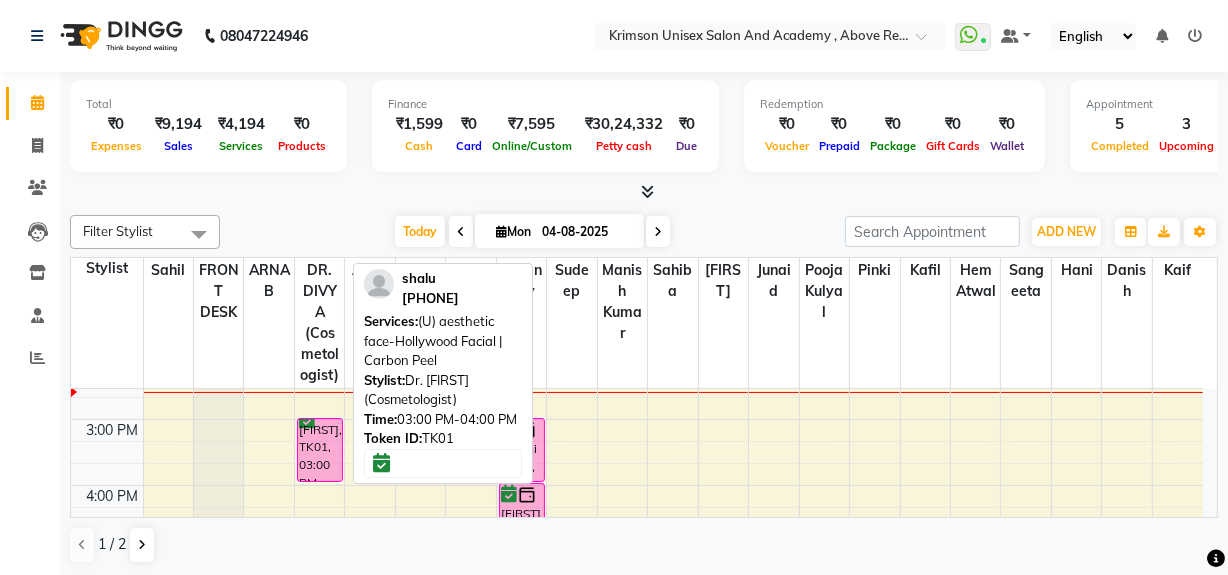 click on "[NAME], TK01, 03:00 PM-04:00 PM, (U) aesthetic face-Hollywood Facial | Carbon Peel" at bounding box center [320, 450] 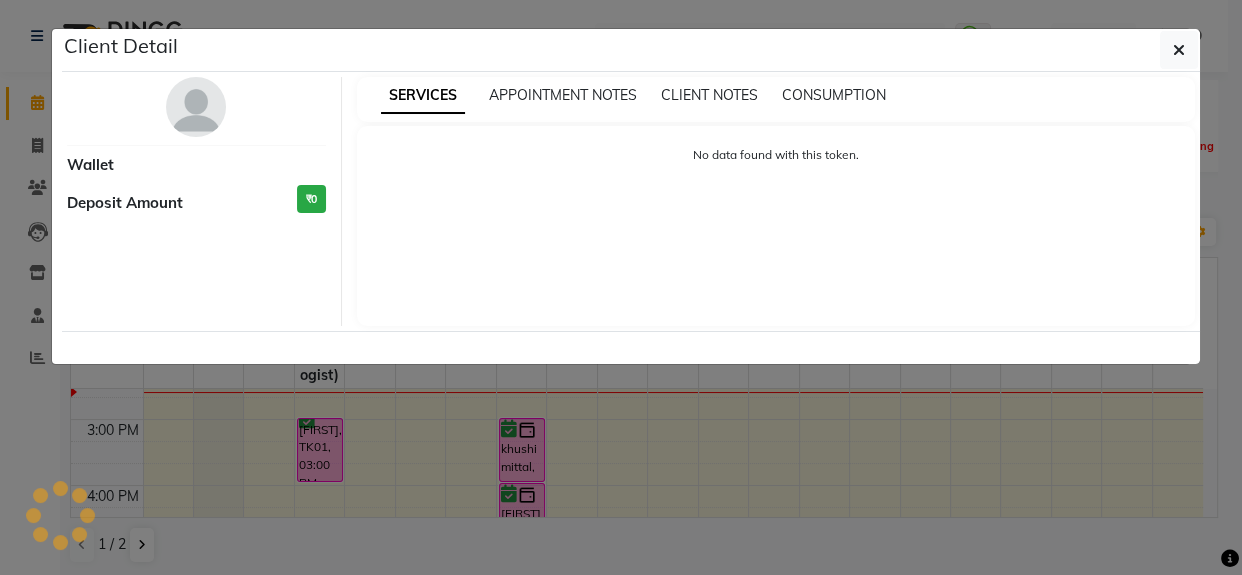select on "6" 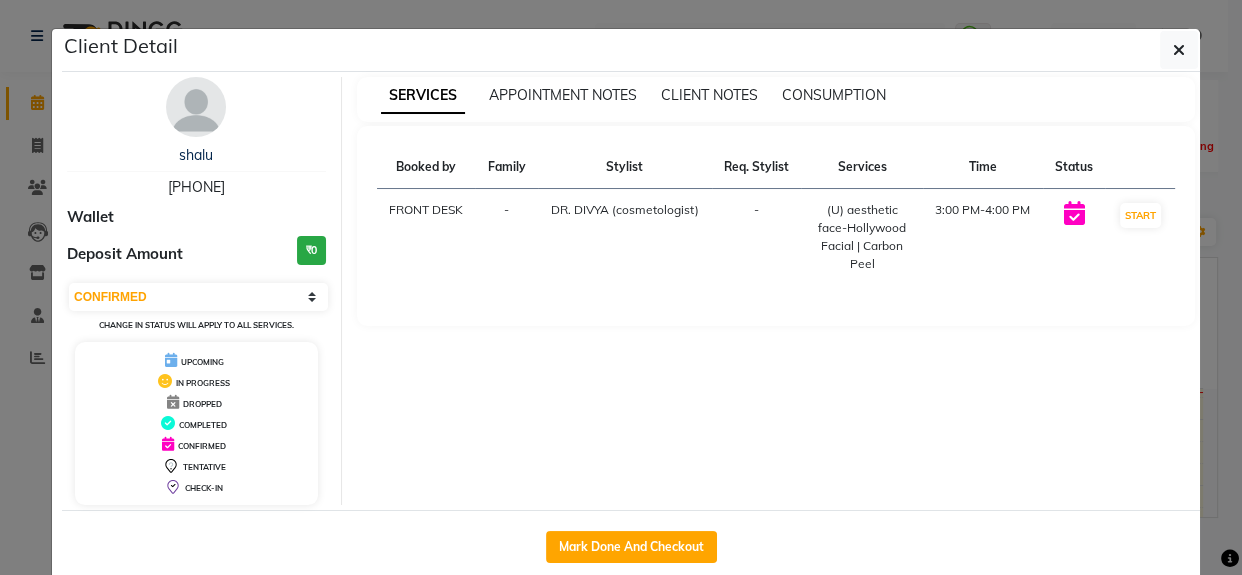 click on "[PHONE]" at bounding box center [196, 187] 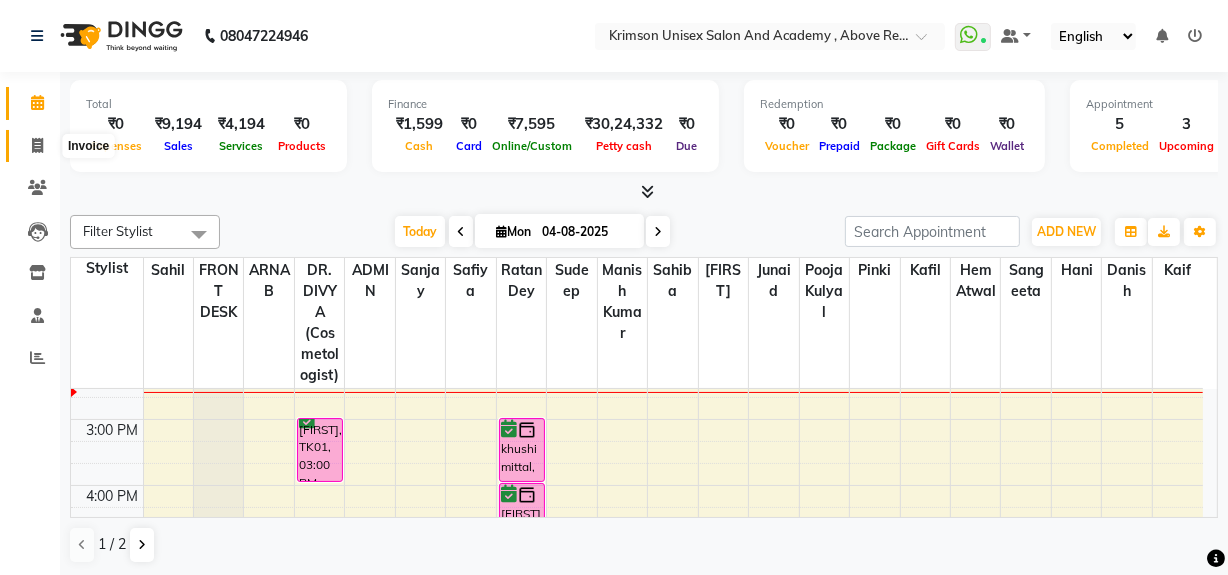 click 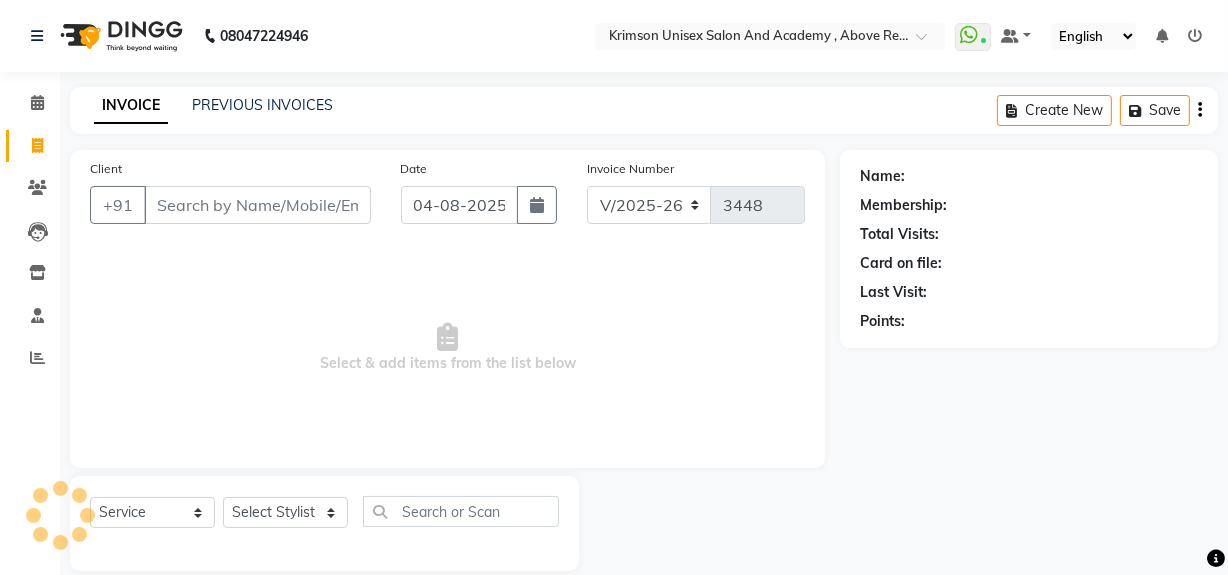 click on "Client" at bounding box center (257, 205) 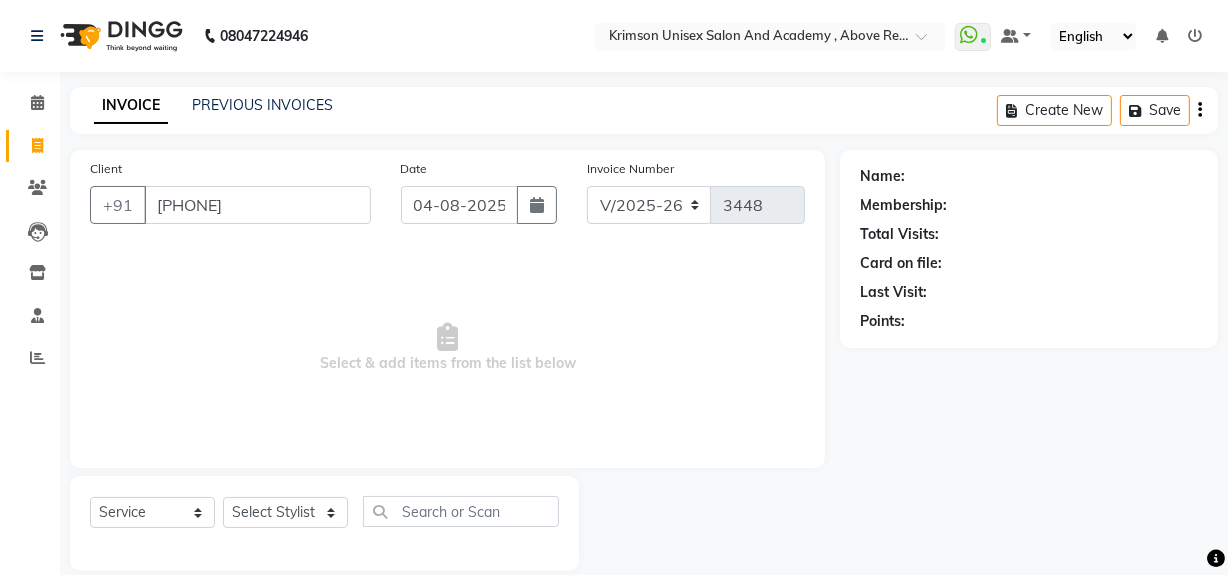 type on "9837223388" 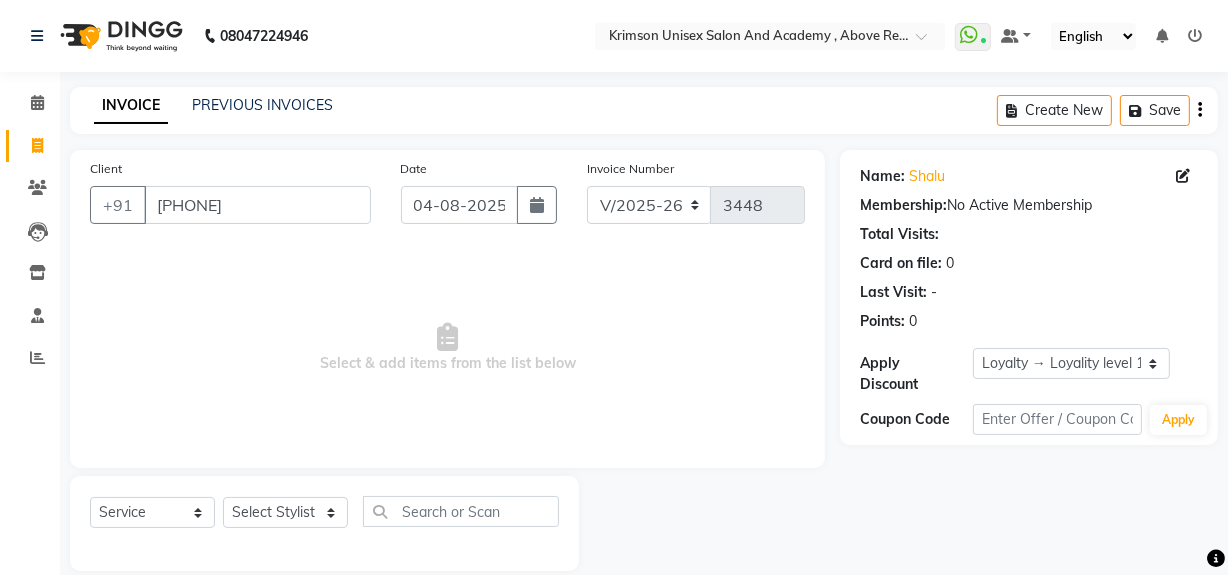 scroll, scrollTop: 26, scrollLeft: 0, axis: vertical 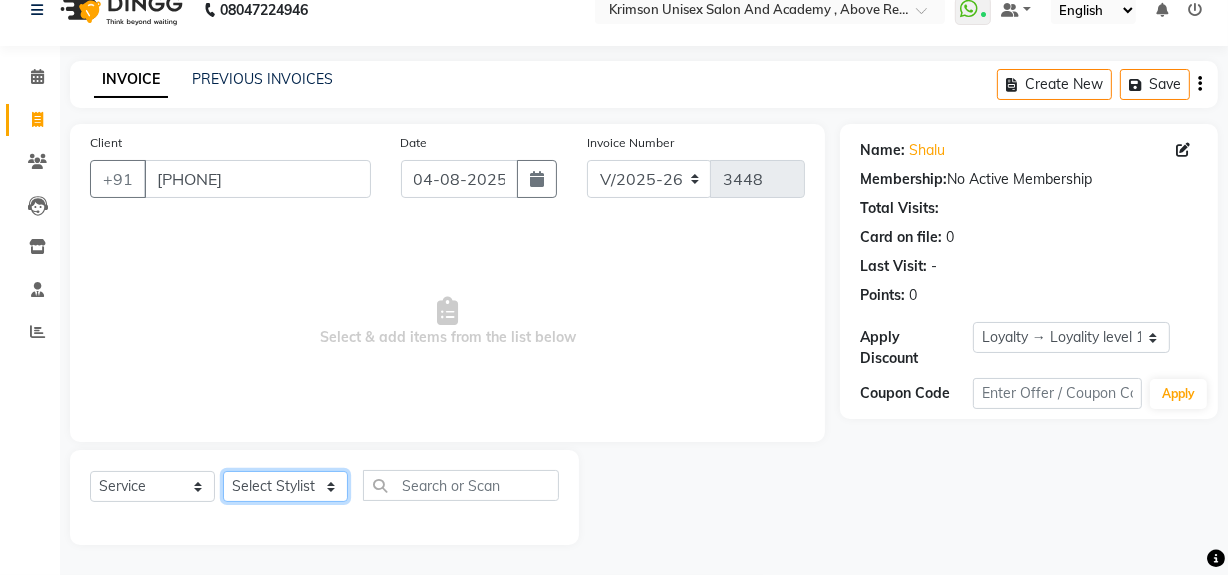 click on "Select Stylist ADMIN ARNAB Babita Danish DR. DIVYA (cosmetologist) FRONT DESK Hani Hem Atwal junaid  Kafil Kaif Manish Kumar Pinki  Pooja kulyal Ratan Dey safiya sahiba Sahil Sangeeta sanjay Sudeep Varsha" 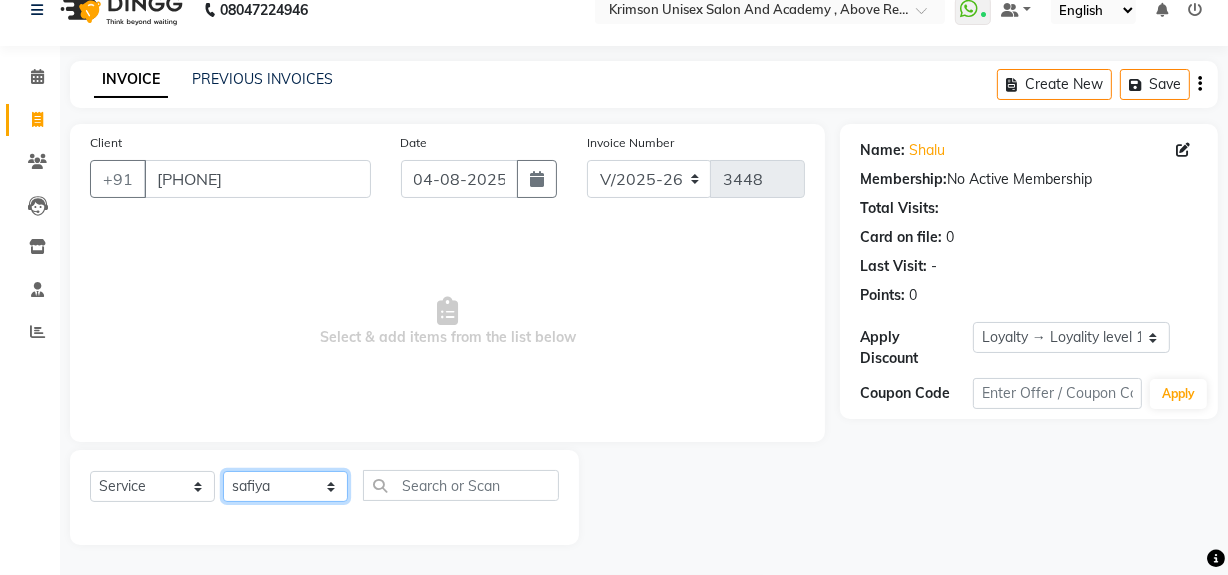 click on "Select Stylist ADMIN ARNAB Babita Danish DR. DIVYA (cosmetologist) FRONT DESK Hani Hem Atwal junaid  Kafil Kaif Manish Kumar Pinki  Pooja kulyal Ratan Dey safiya sahiba Sahil Sangeeta sanjay Sudeep Varsha" 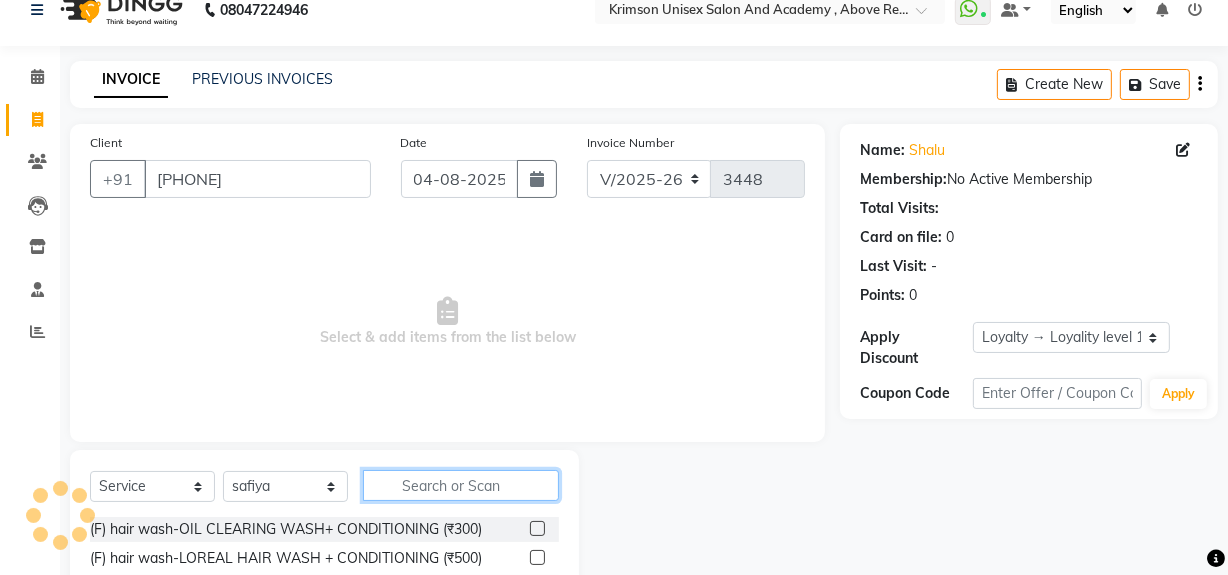 click 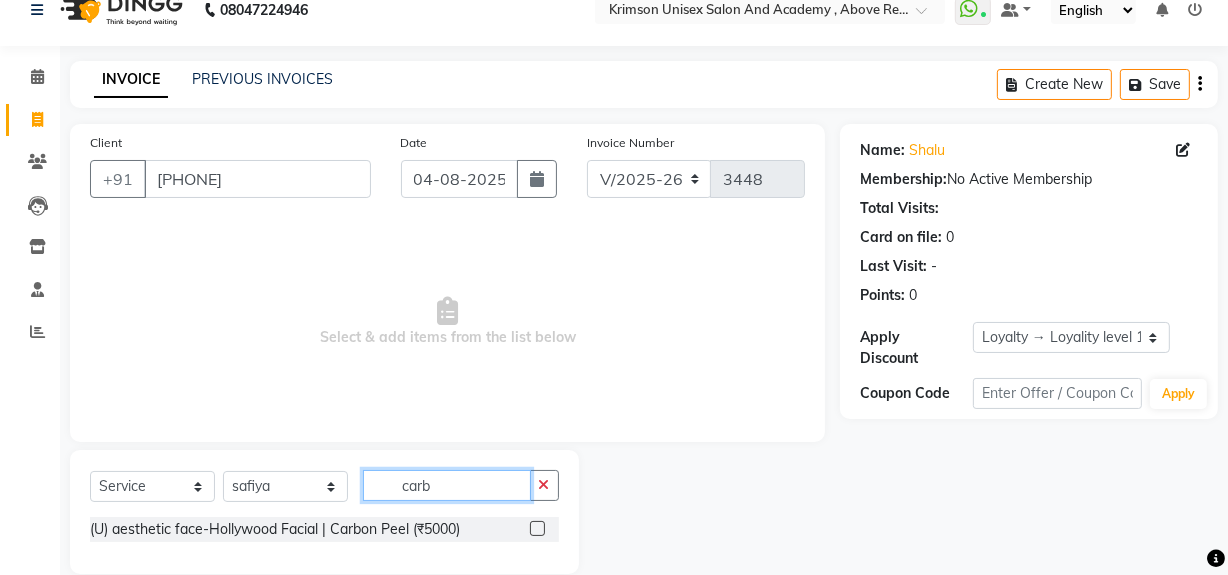 scroll, scrollTop: 55, scrollLeft: 0, axis: vertical 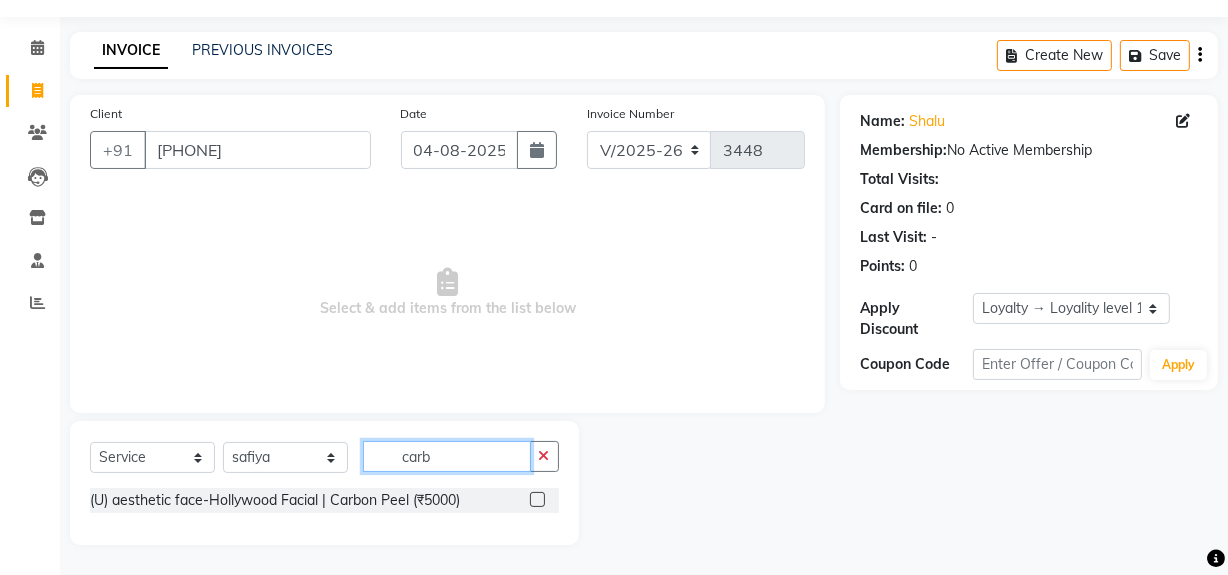 type on "carb" 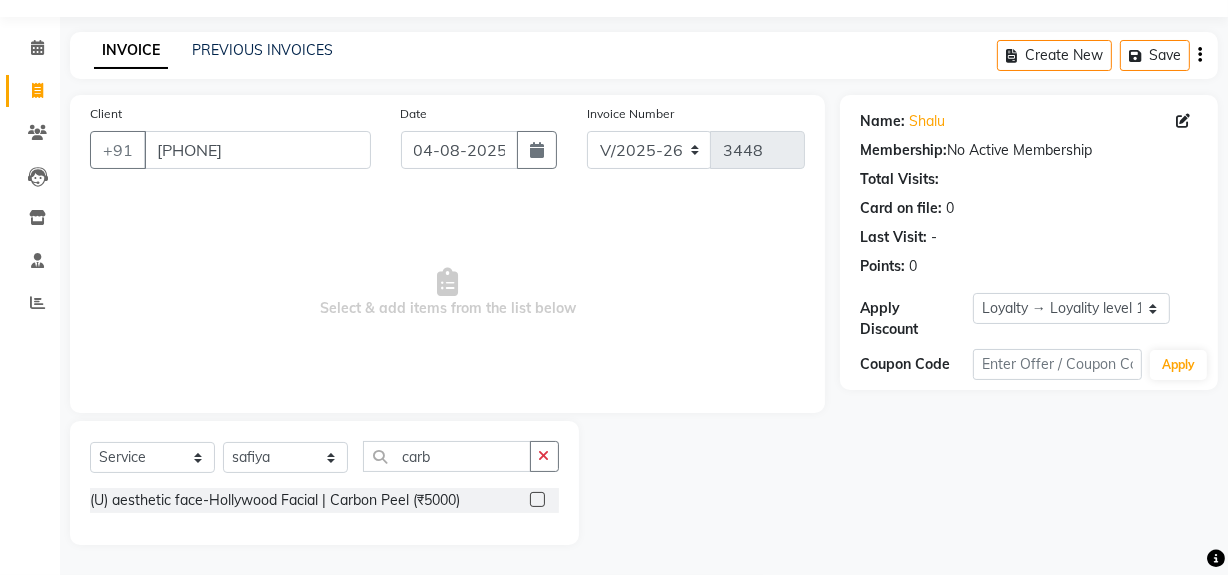 click 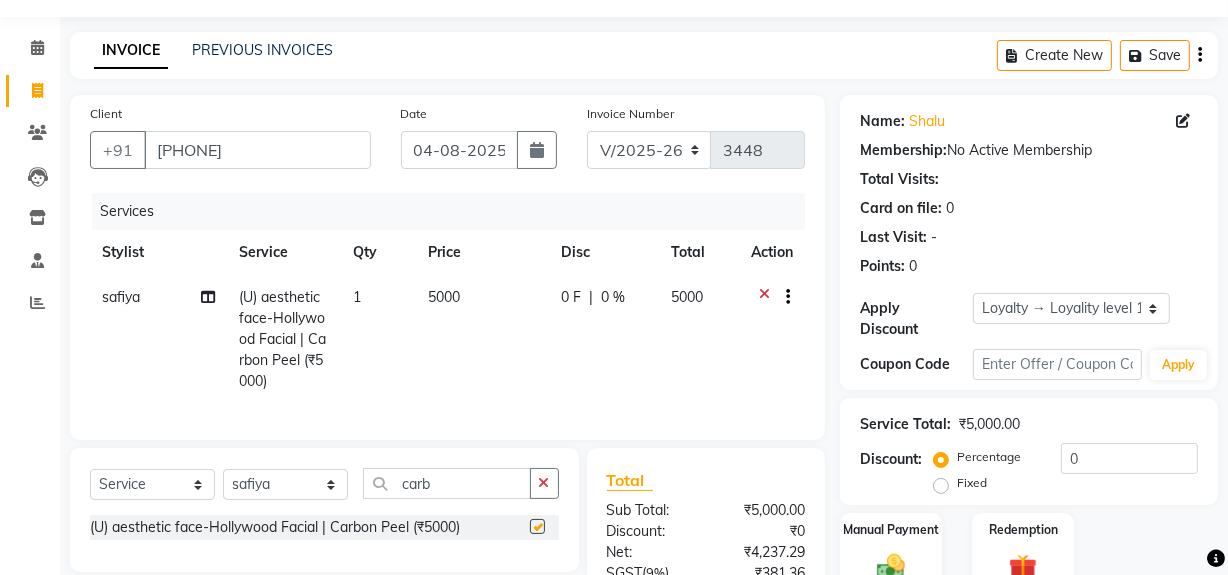 checkbox on "false" 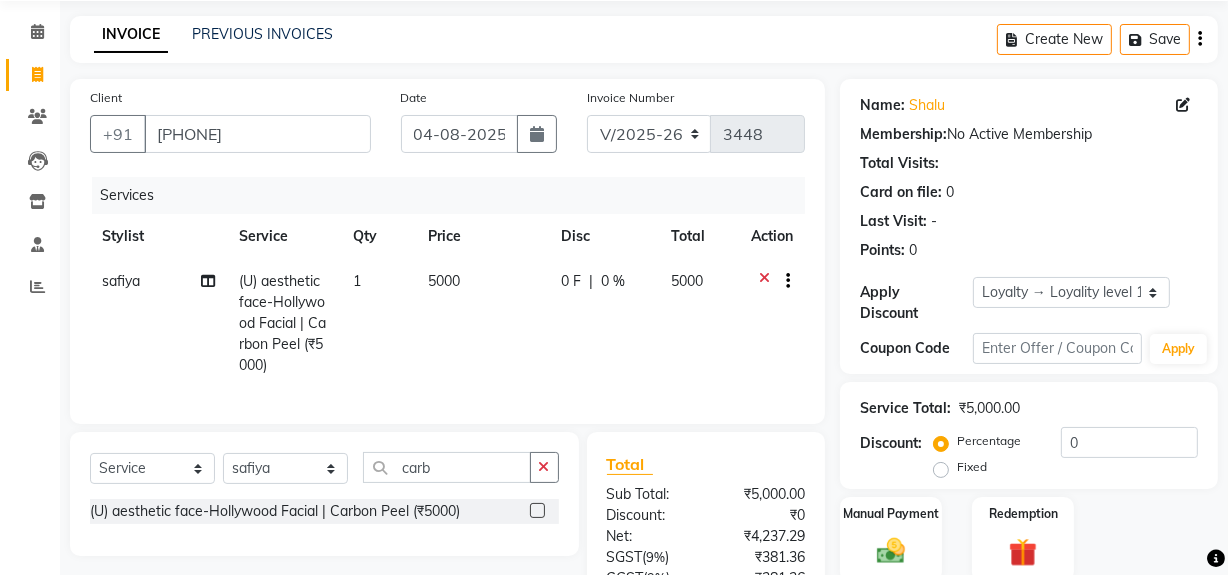 scroll, scrollTop: 0, scrollLeft: 0, axis: both 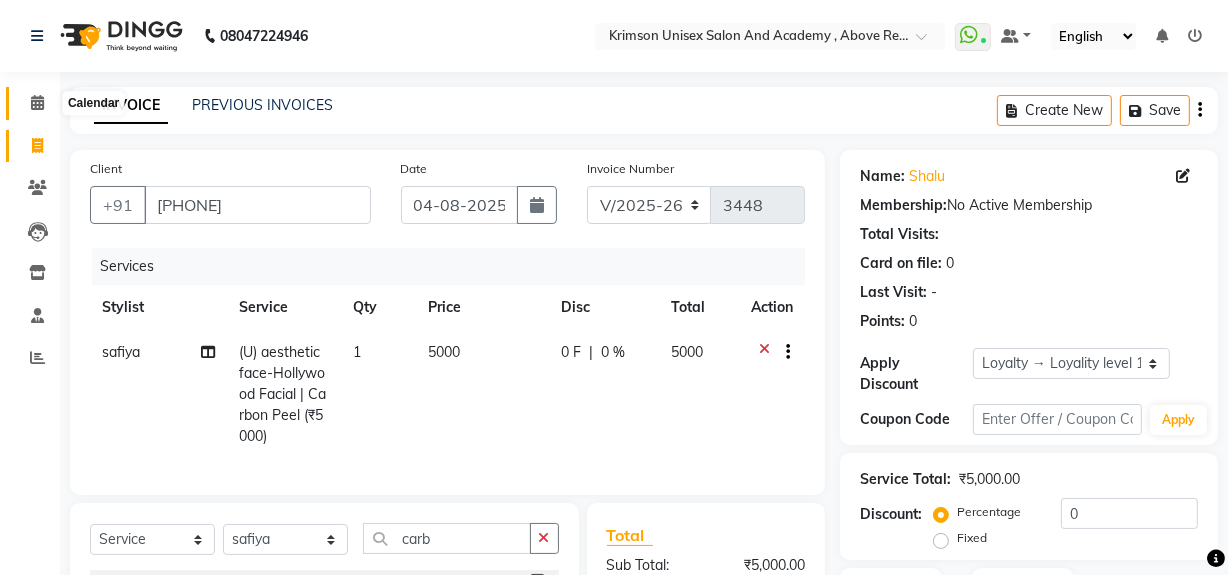 click 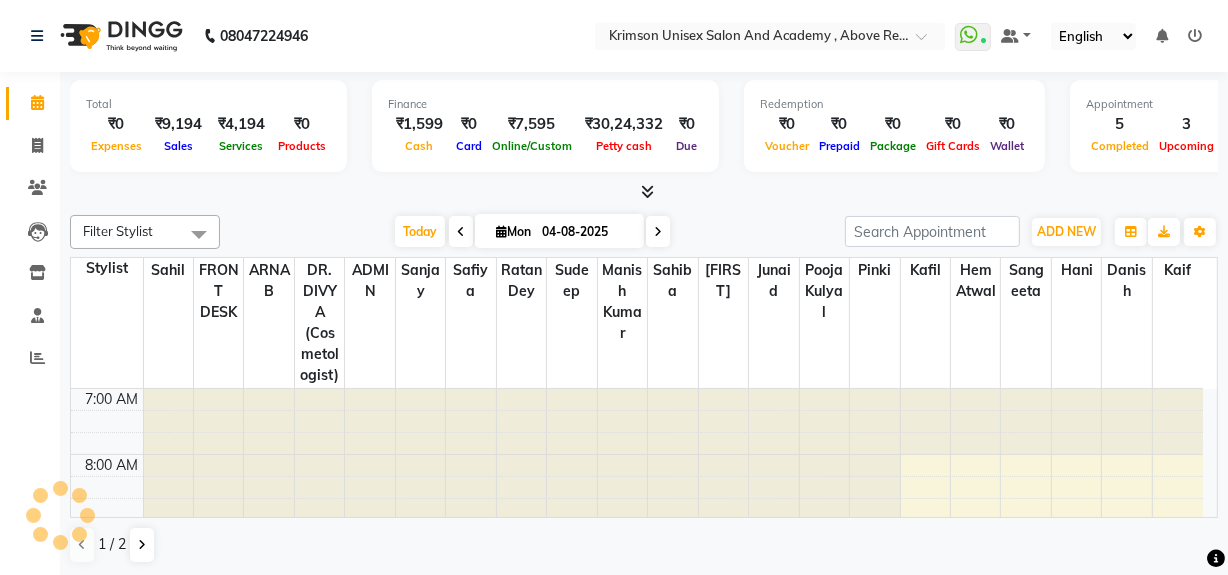 scroll, scrollTop: 0, scrollLeft: 0, axis: both 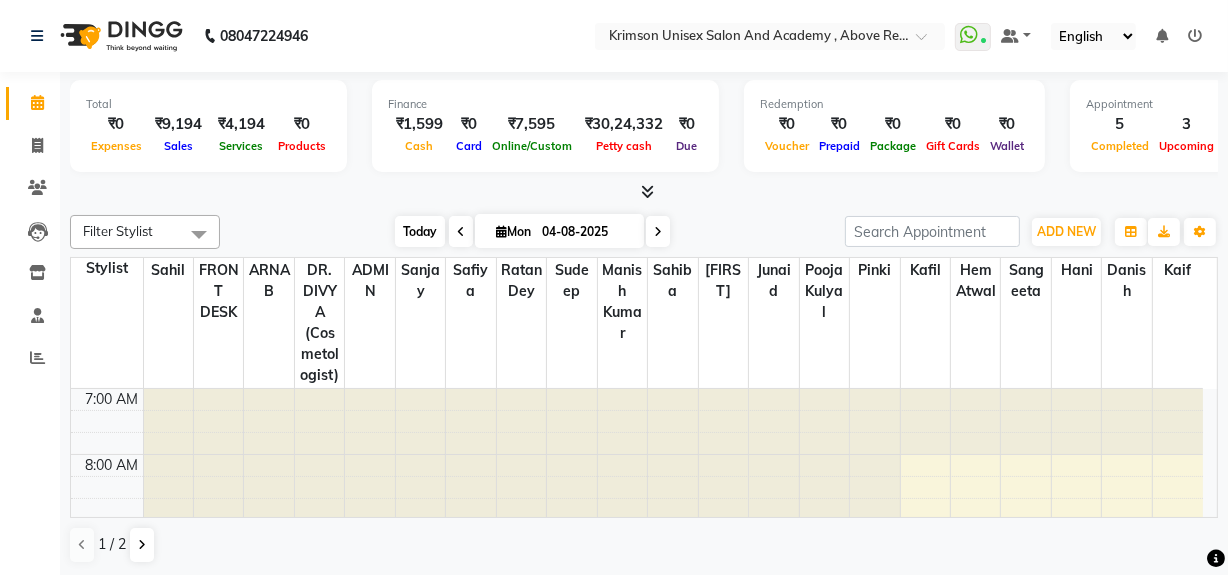 click on "Today" at bounding box center [420, 231] 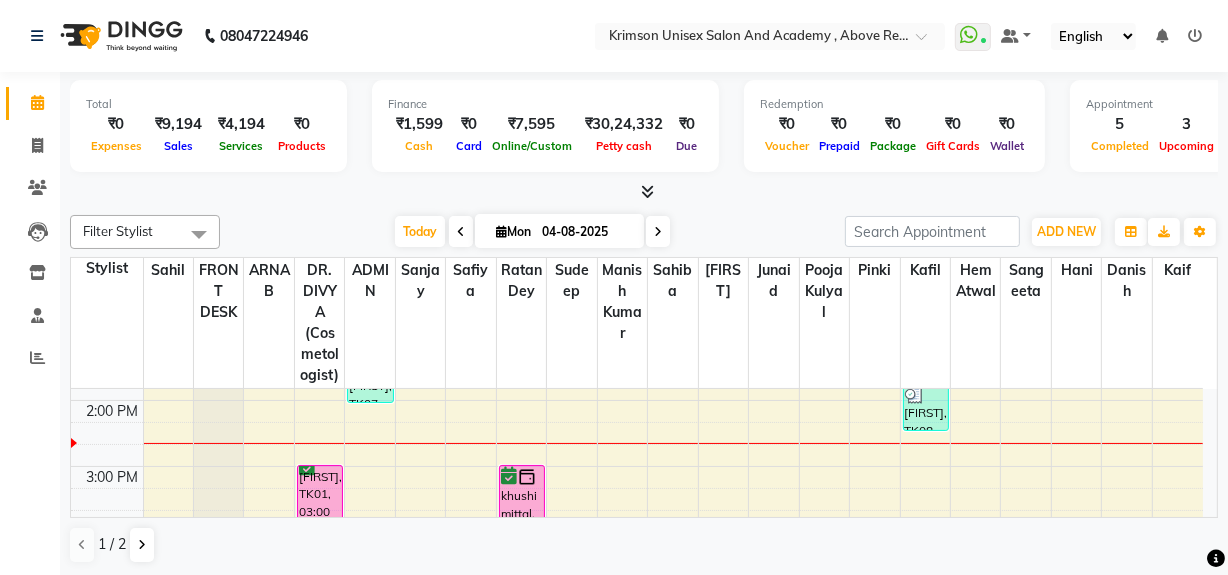 scroll, scrollTop: 449, scrollLeft: 0, axis: vertical 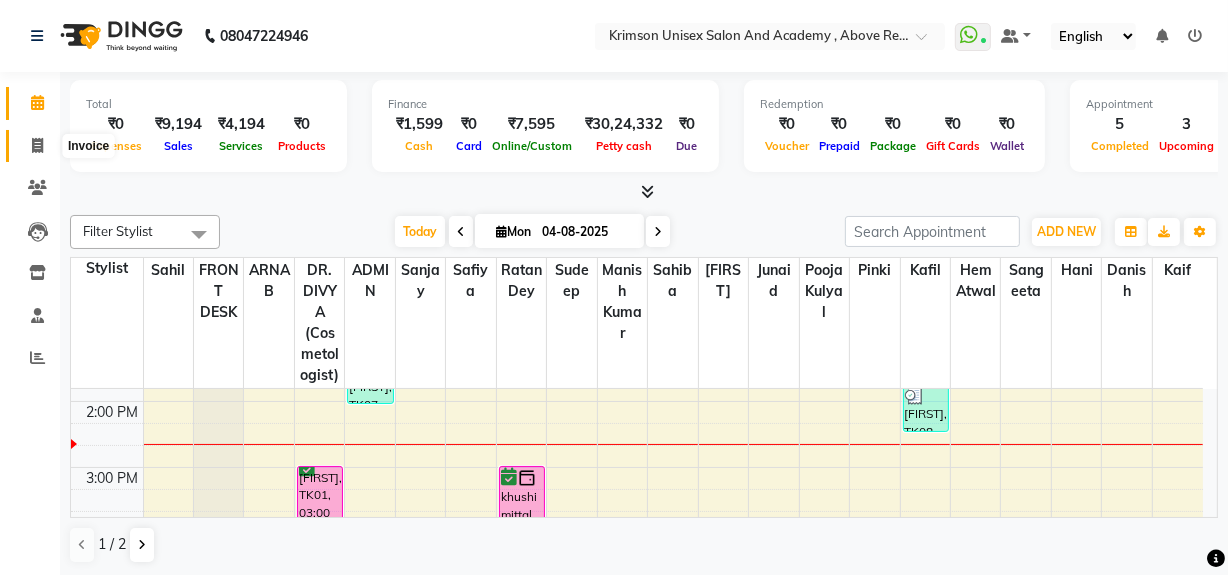 click 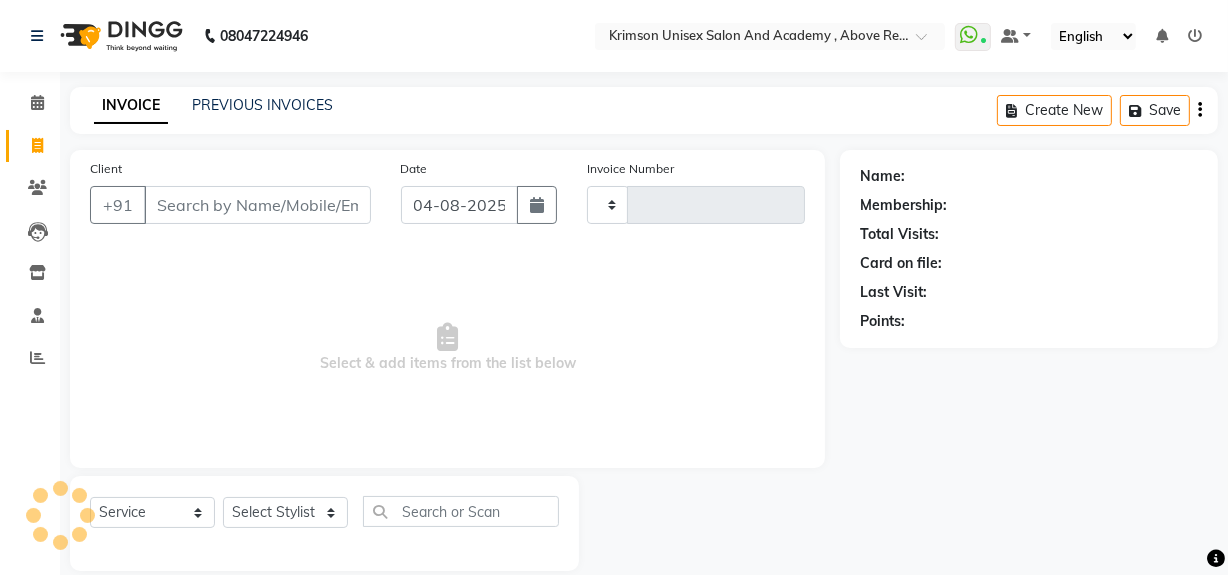 type on "3448" 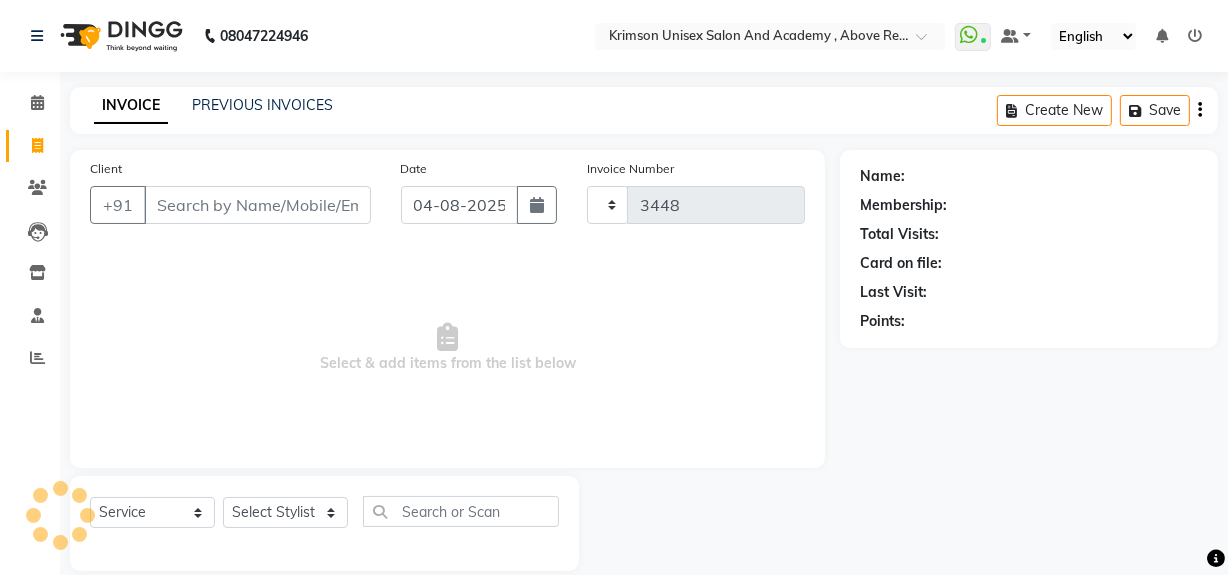 select on "5853" 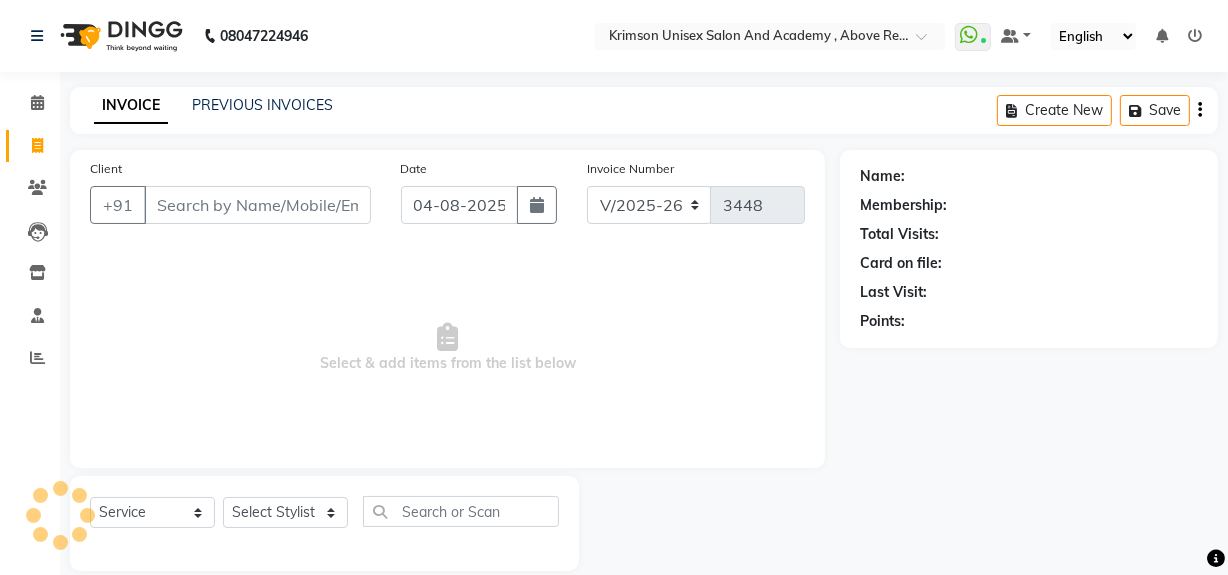 scroll, scrollTop: 26, scrollLeft: 0, axis: vertical 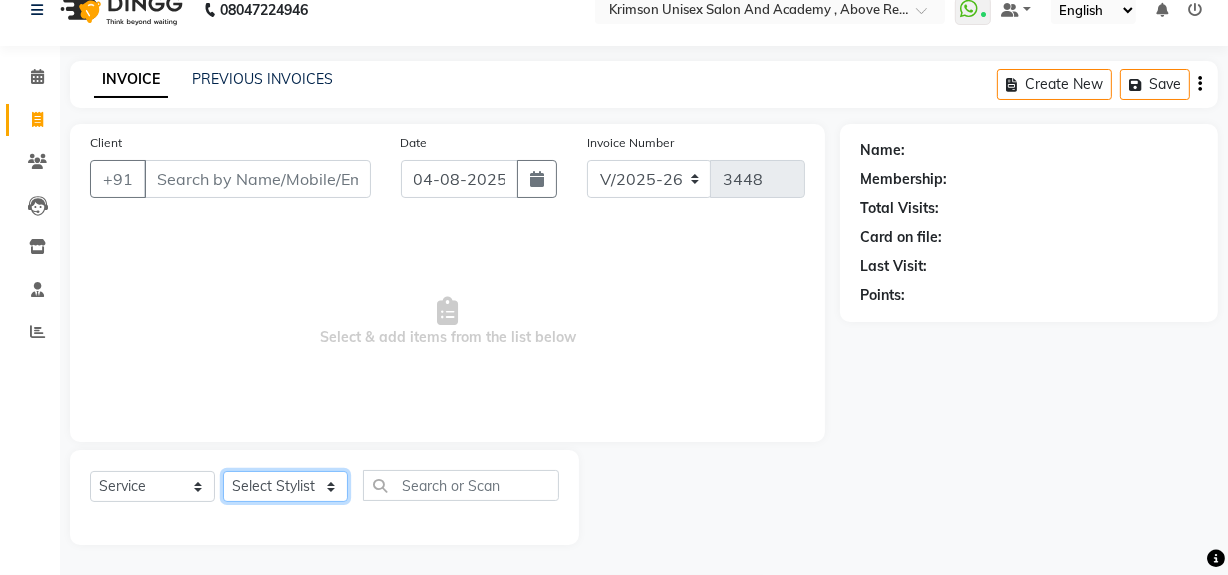 click on "Select Stylist ADMIN ARNAB Babita Danish DR. DIVYA (cosmetologist) FRONT DESK Hani Hem Atwal junaid  Kafil Kaif Manish Kumar Pinki  Pooja kulyal Ratan Dey safiya sahiba Sahil Sangeeta sanjay Sudeep Varsha" 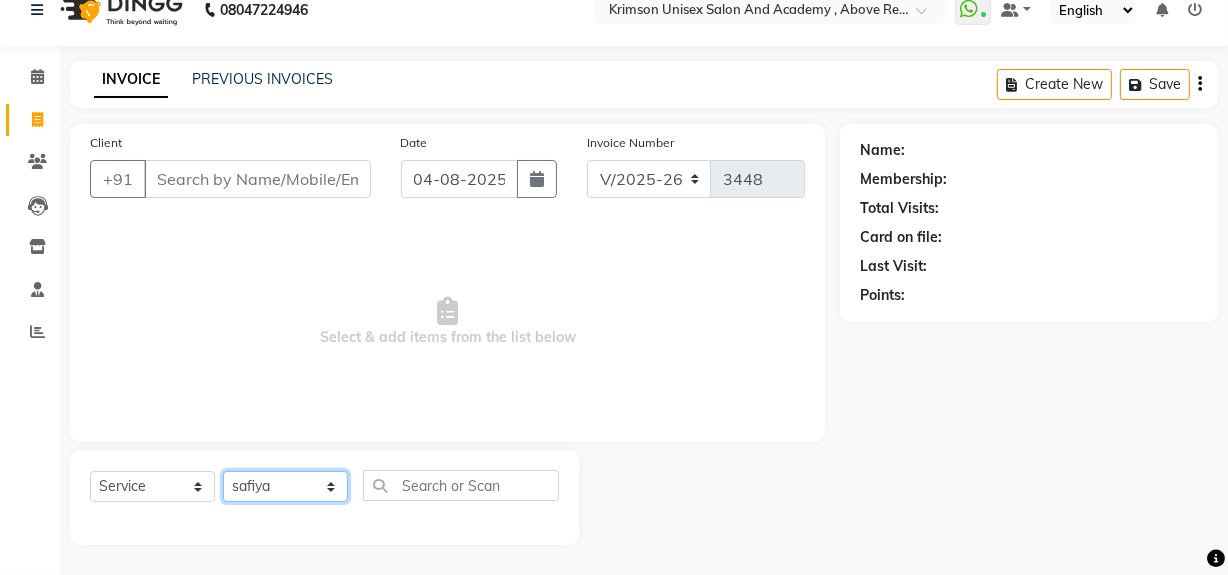 click on "Select Stylist ADMIN ARNAB Babita Danish DR. DIVYA (cosmetologist) FRONT DESK Hani Hem Atwal junaid  Kafil Kaif Manish Kumar Pinki  Pooja kulyal Ratan Dey safiya sahiba Sahil Sangeeta sanjay Sudeep Varsha" 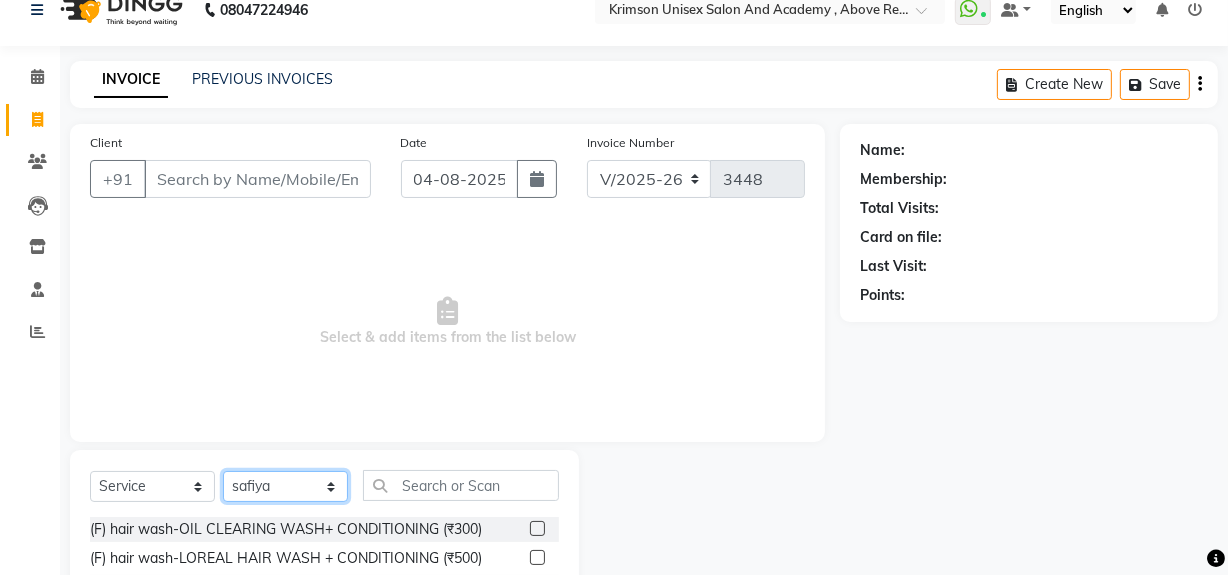 scroll, scrollTop: 199, scrollLeft: 0, axis: vertical 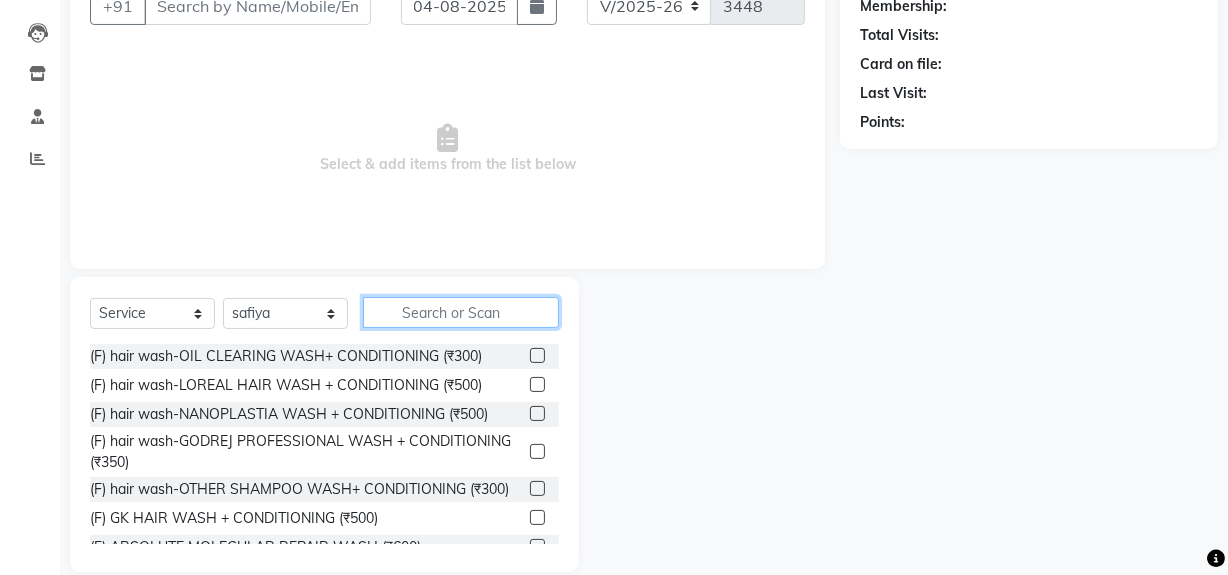 click 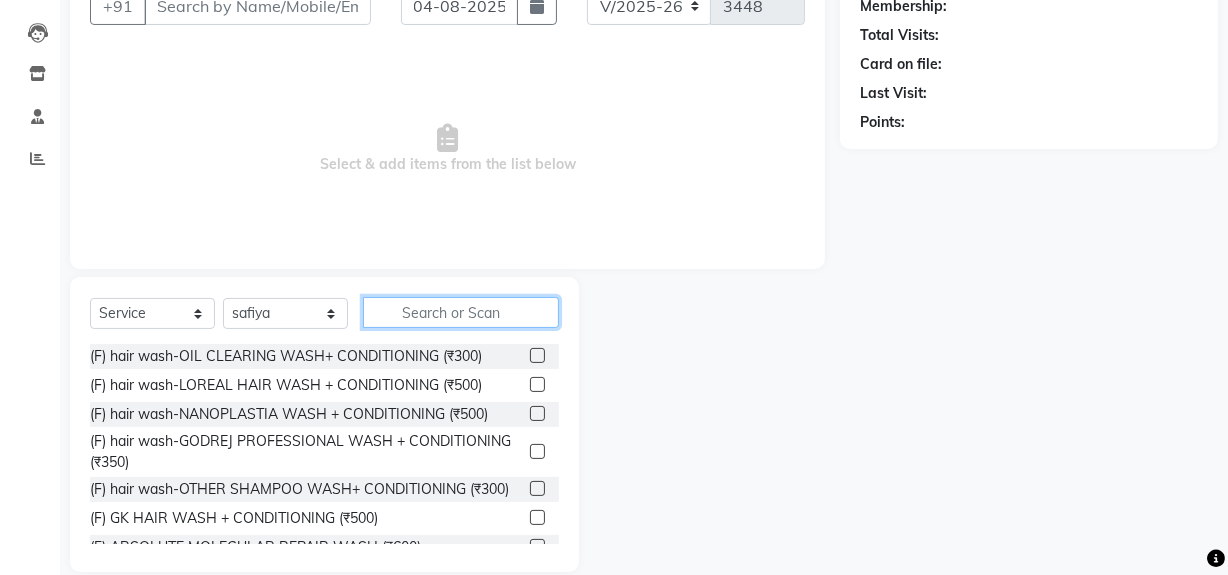 scroll, scrollTop: 0, scrollLeft: 0, axis: both 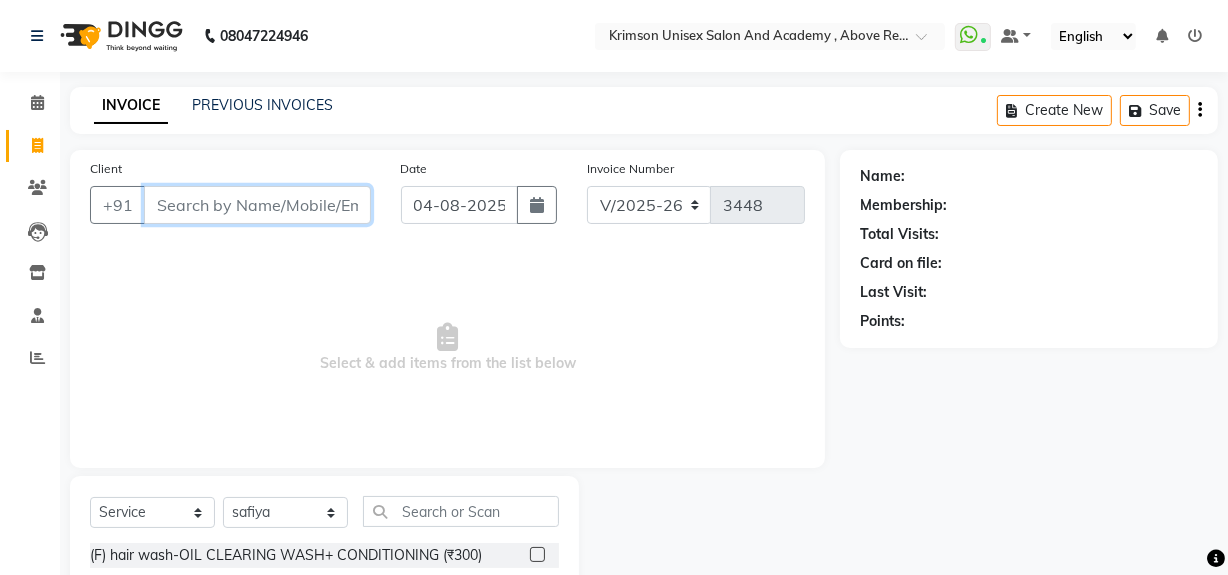 click on "Client" at bounding box center [257, 205] 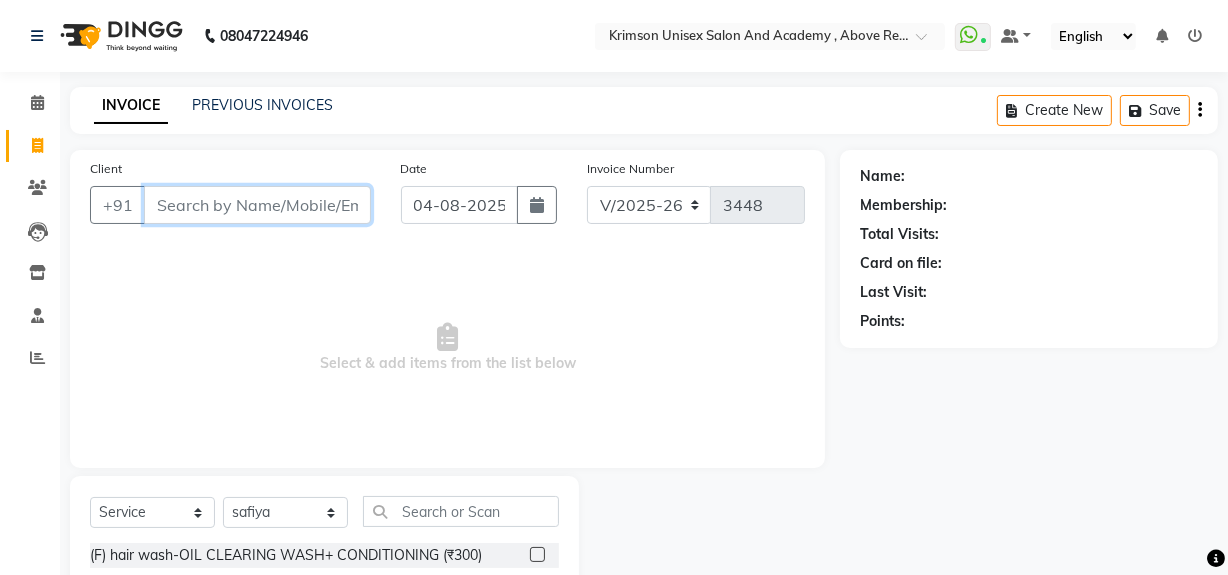 click on "Client" at bounding box center [257, 205] 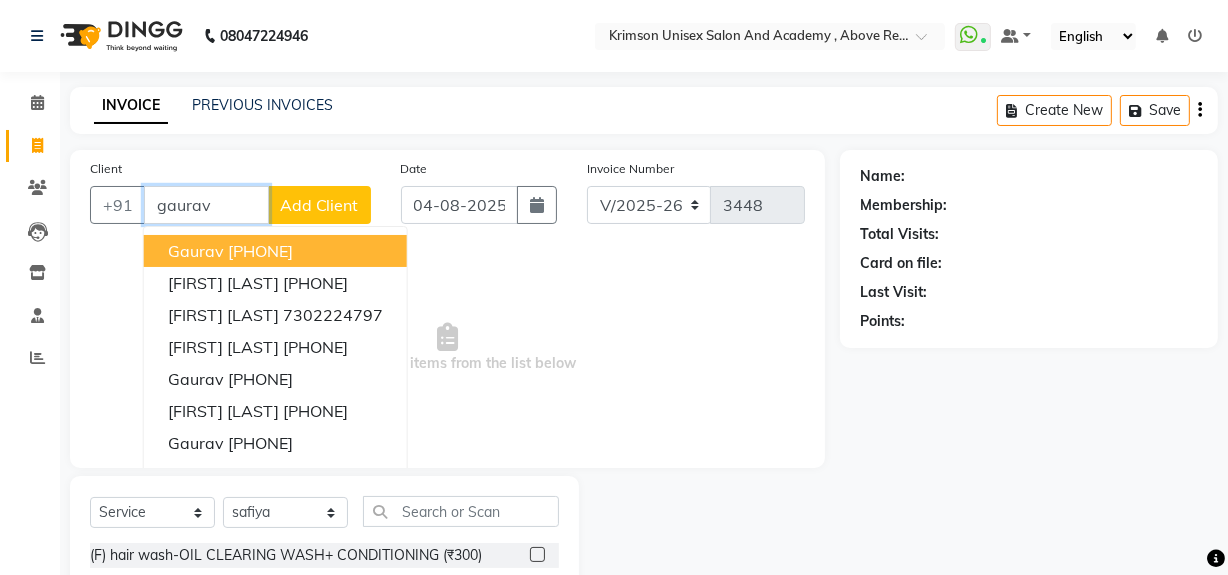 click on "9548562076" at bounding box center (260, 251) 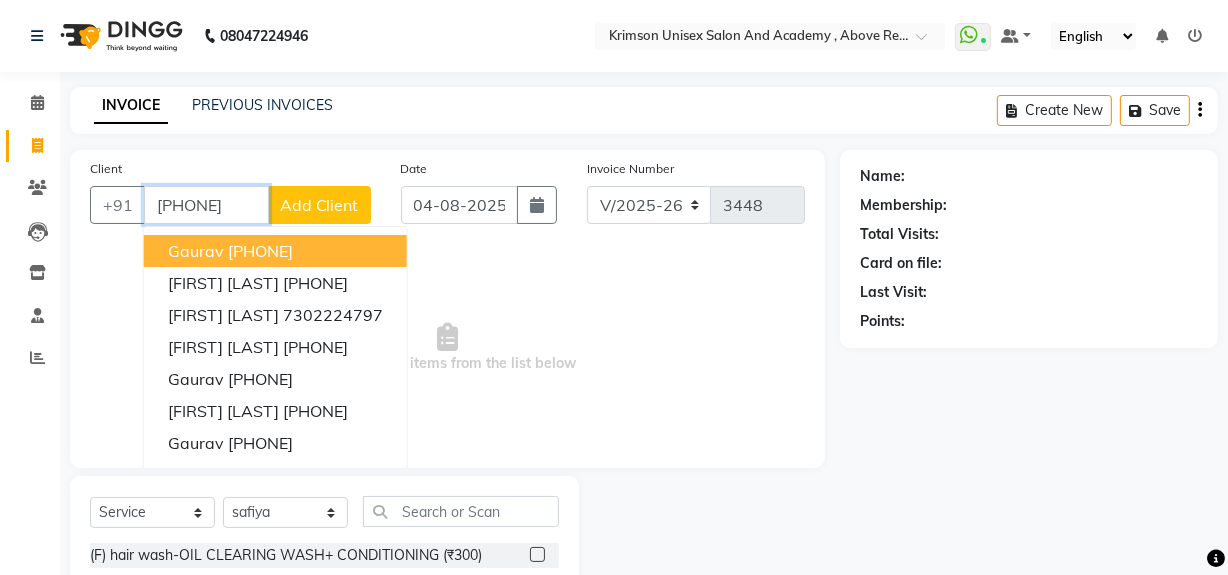 type on "9548562076" 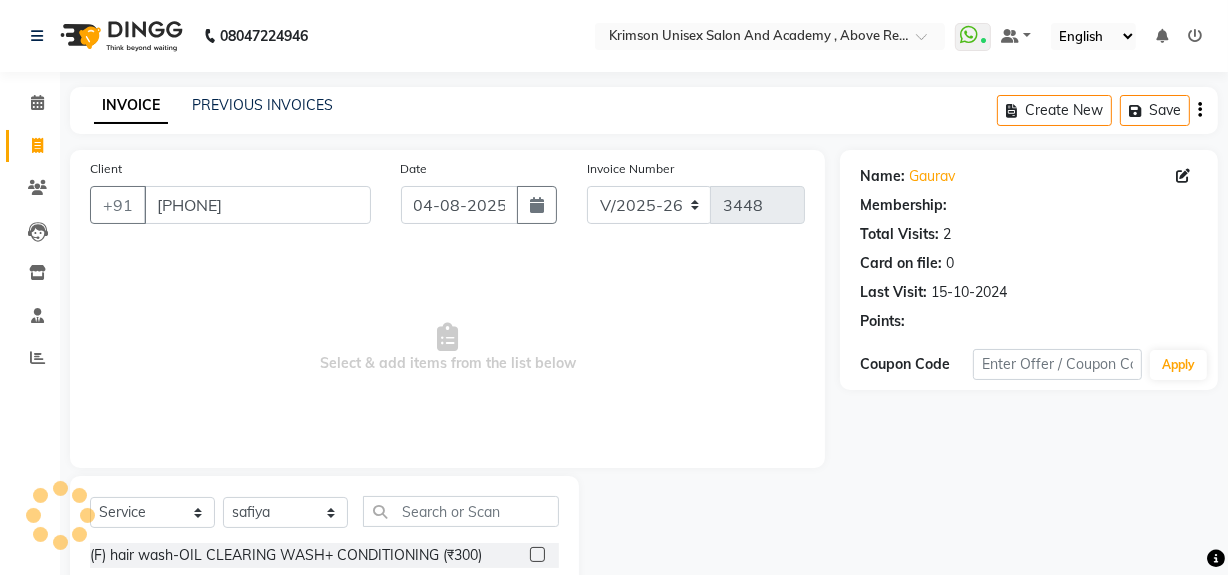 select on "1: Object" 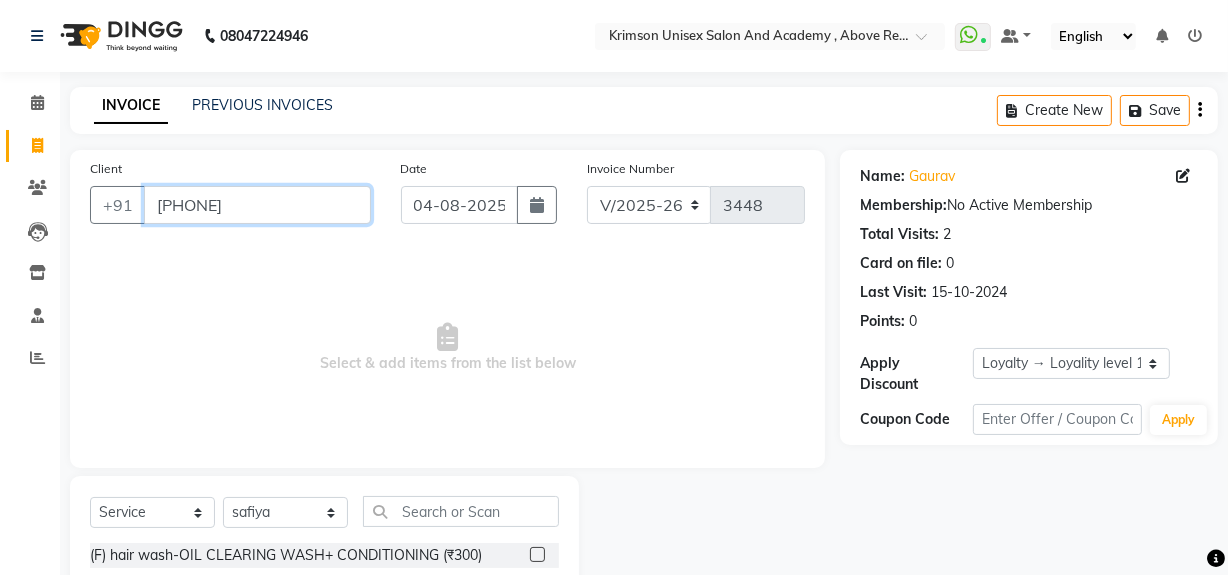 click on "9548562076" at bounding box center [257, 205] 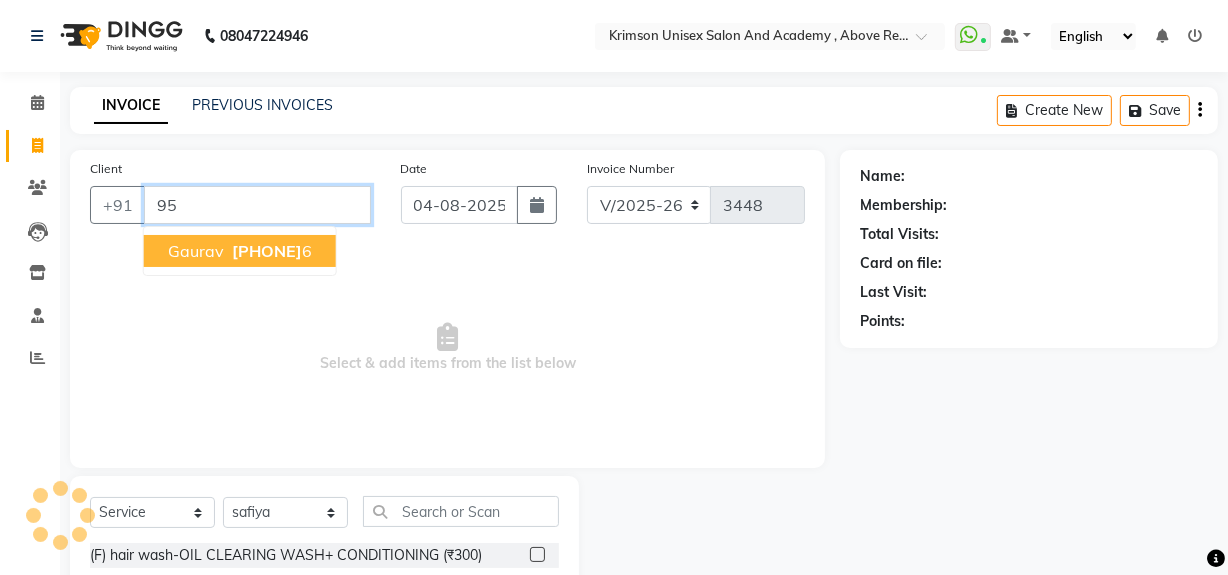 type on "9" 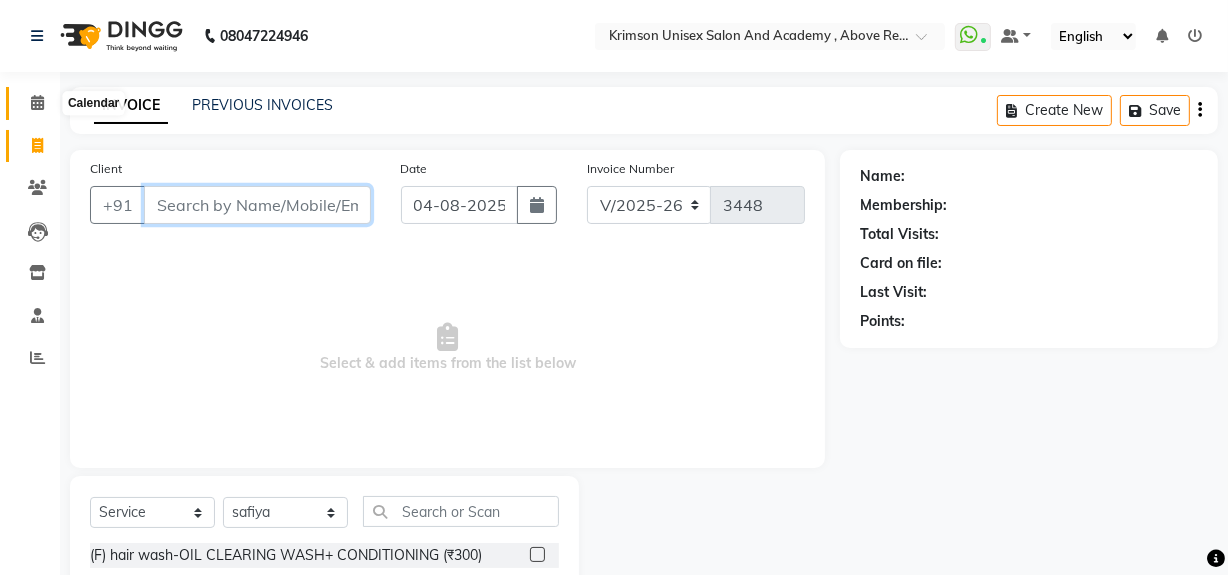 type 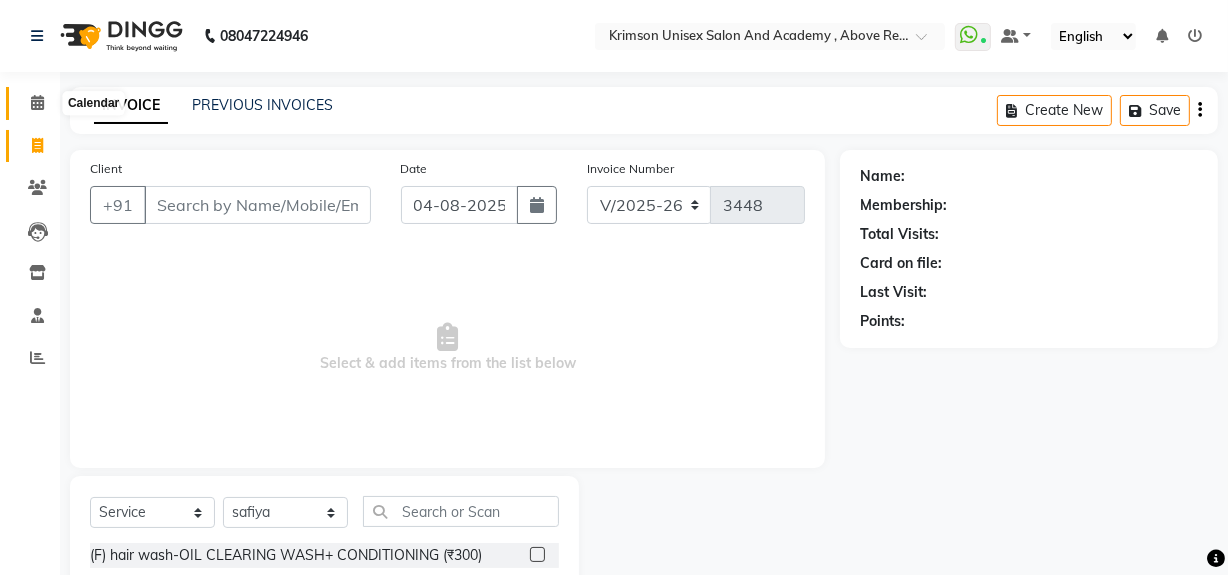click 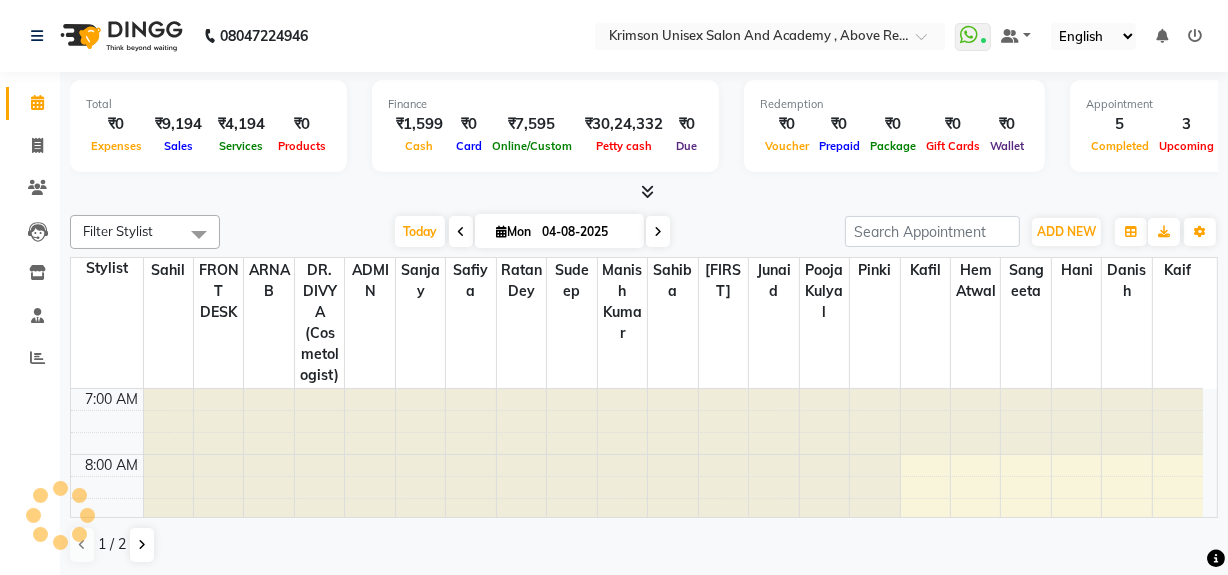 scroll, scrollTop: 0, scrollLeft: 0, axis: both 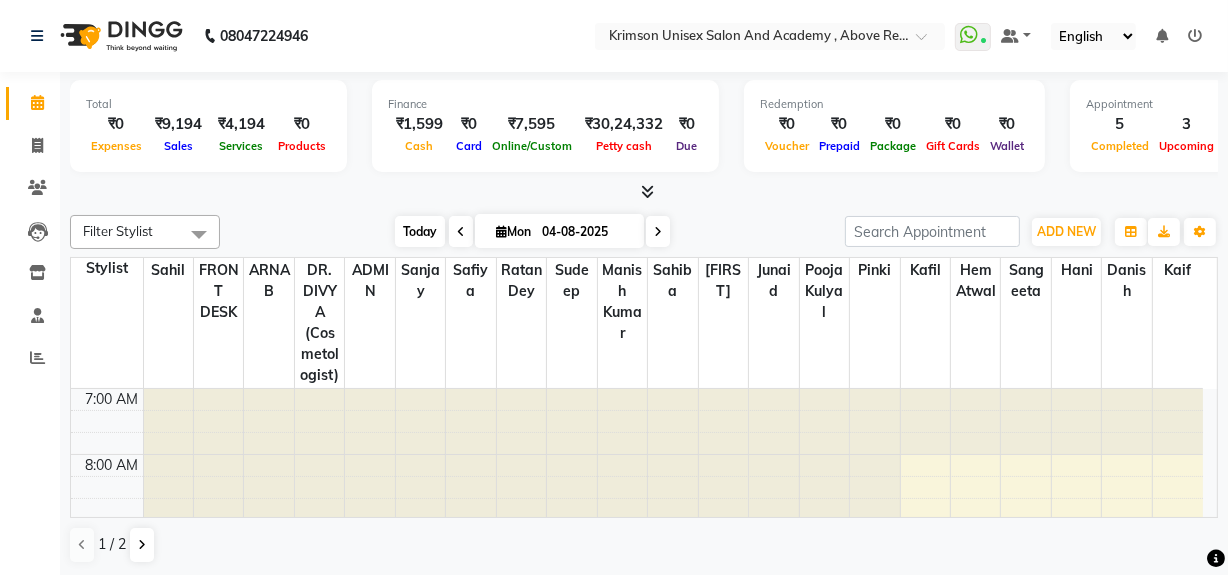 click on "Today" at bounding box center (420, 231) 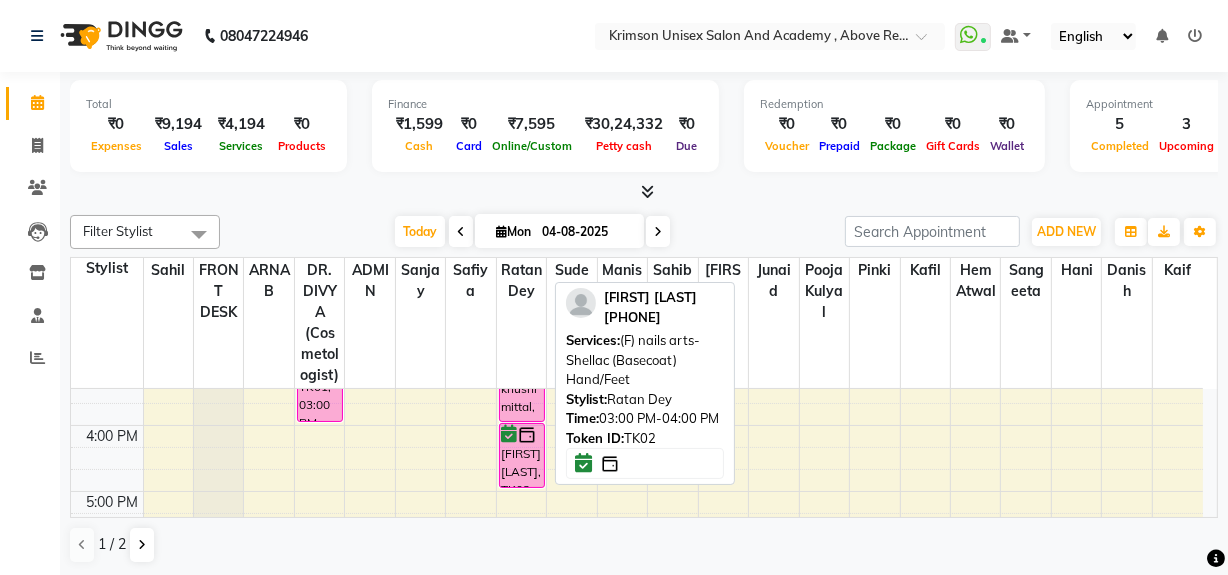 scroll, scrollTop: 455, scrollLeft: 0, axis: vertical 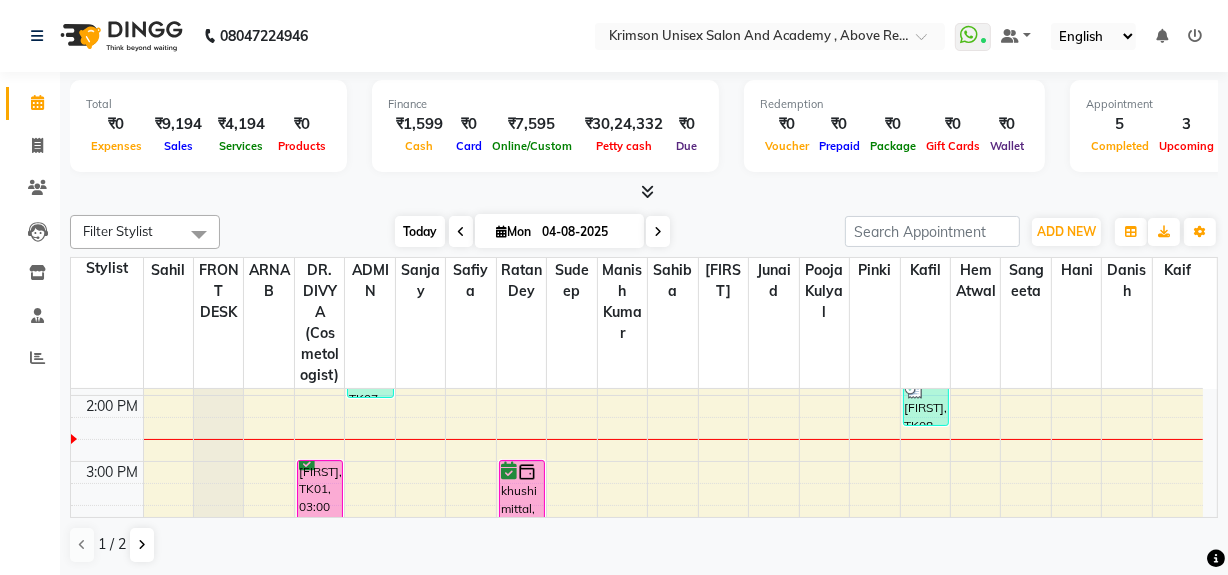 click on "Today" at bounding box center (420, 231) 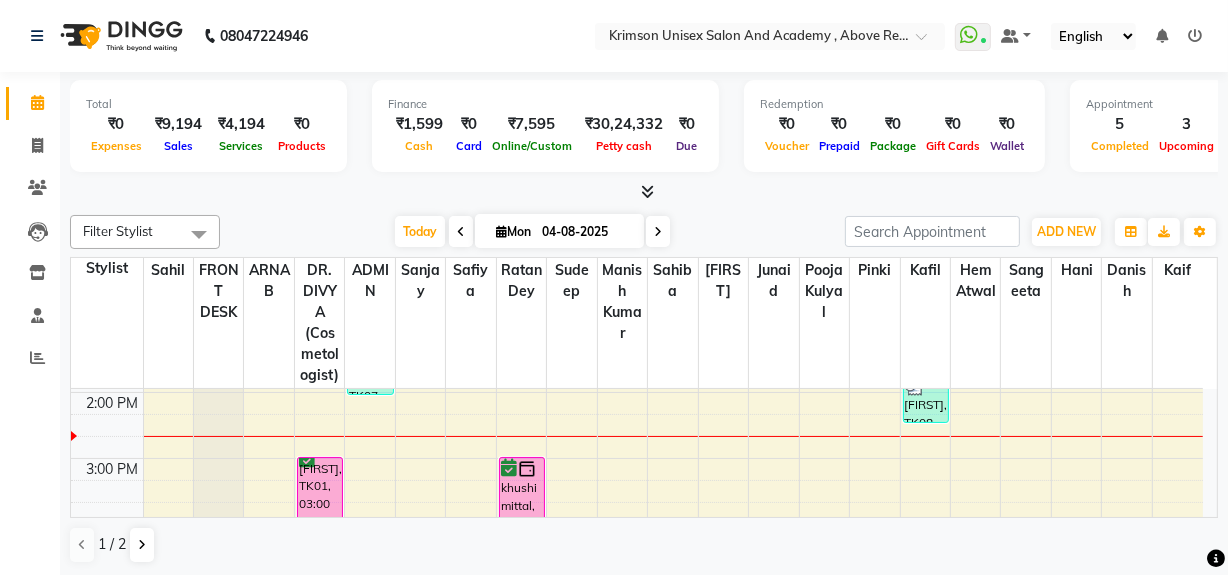 scroll, scrollTop: 457, scrollLeft: 0, axis: vertical 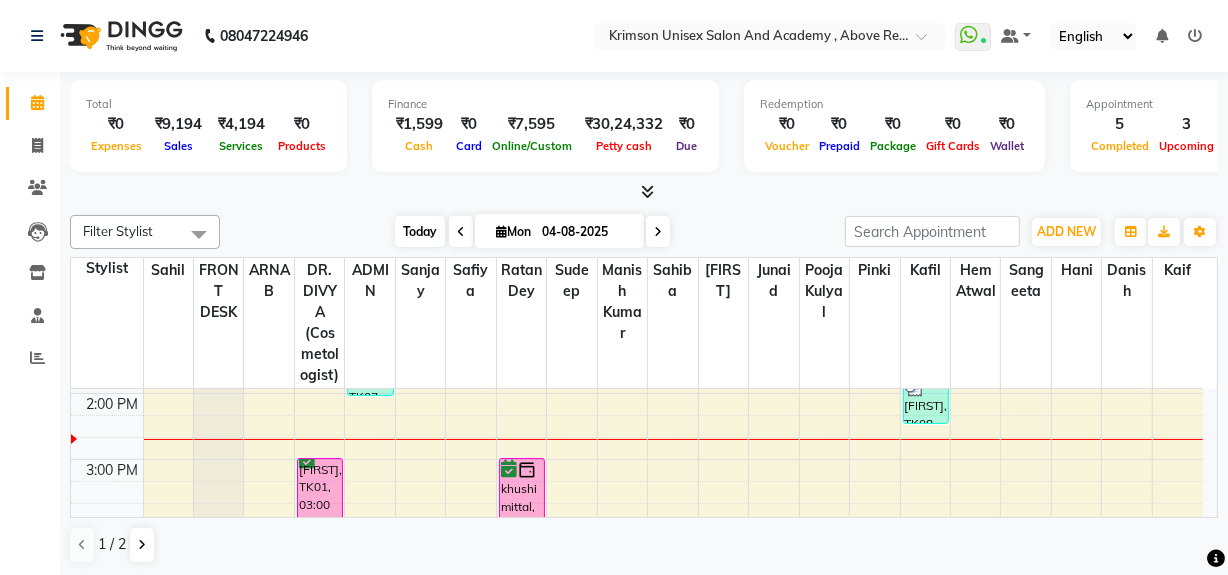 click on "Today" at bounding box center [420, 231] 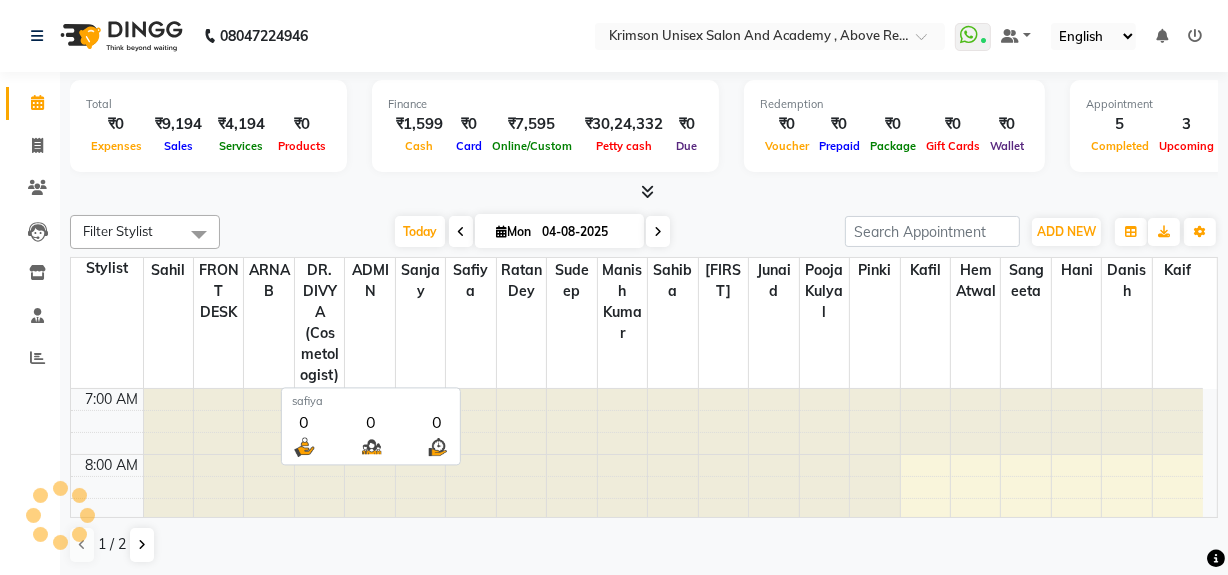scroll, scrollTop: 460, scrollLeft: 0, axis: vertical 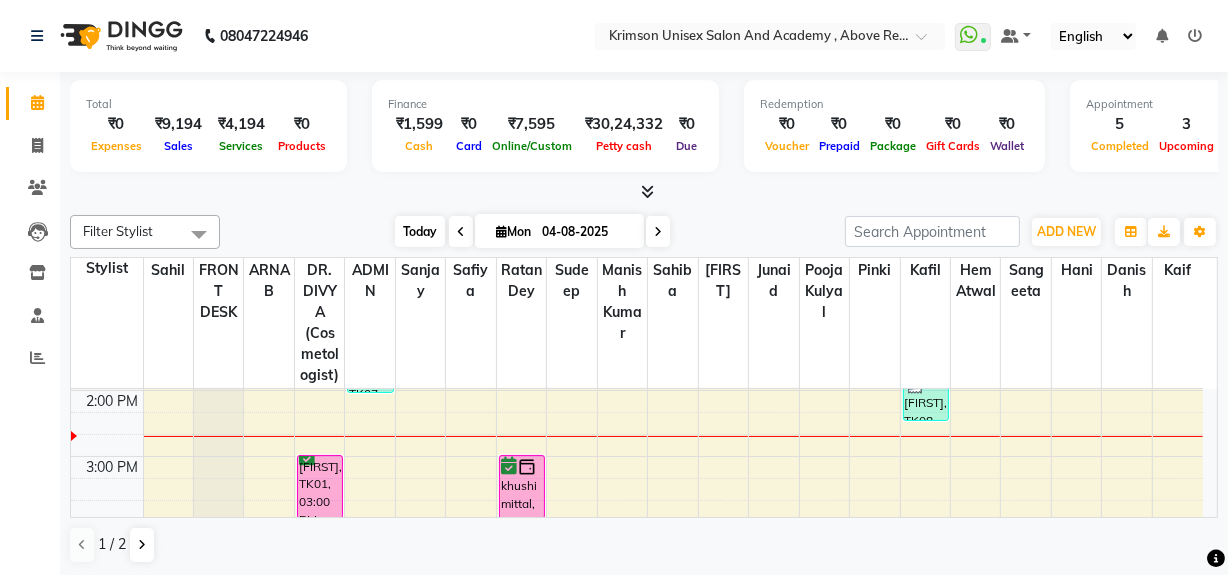 click on "Today" at bounding box center [420, 231] 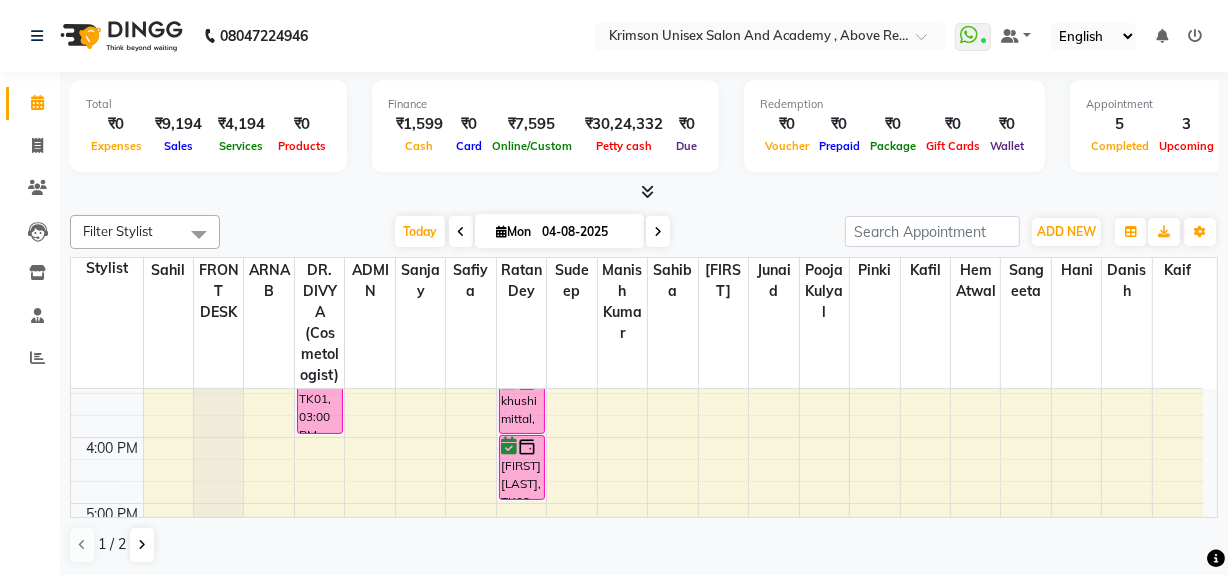 scroll, scrollTop: 546, scrollLeft: 0, axis: vertical 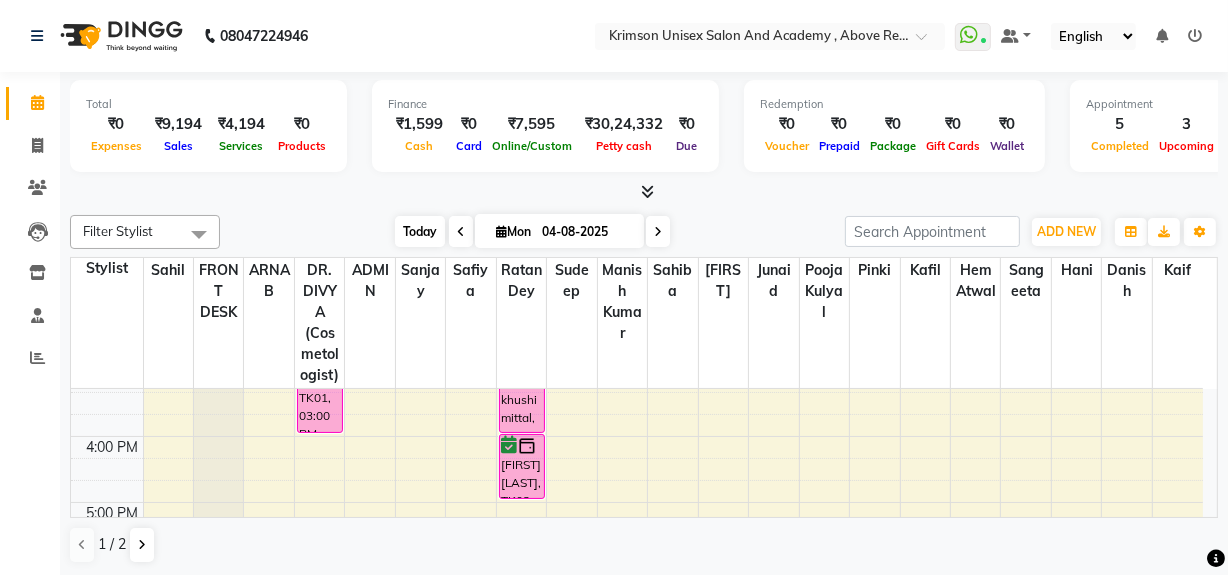 click on "Today" at bounding box center (420, 231) 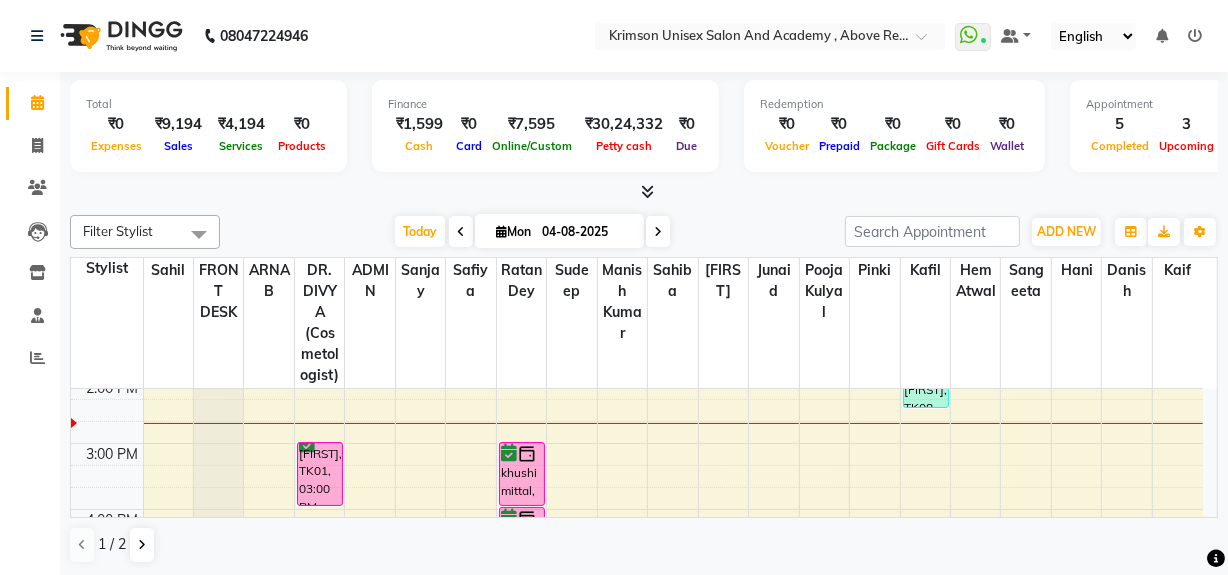 scroll, scrollTop: 473, scrollLeft: 0, axis: vertical 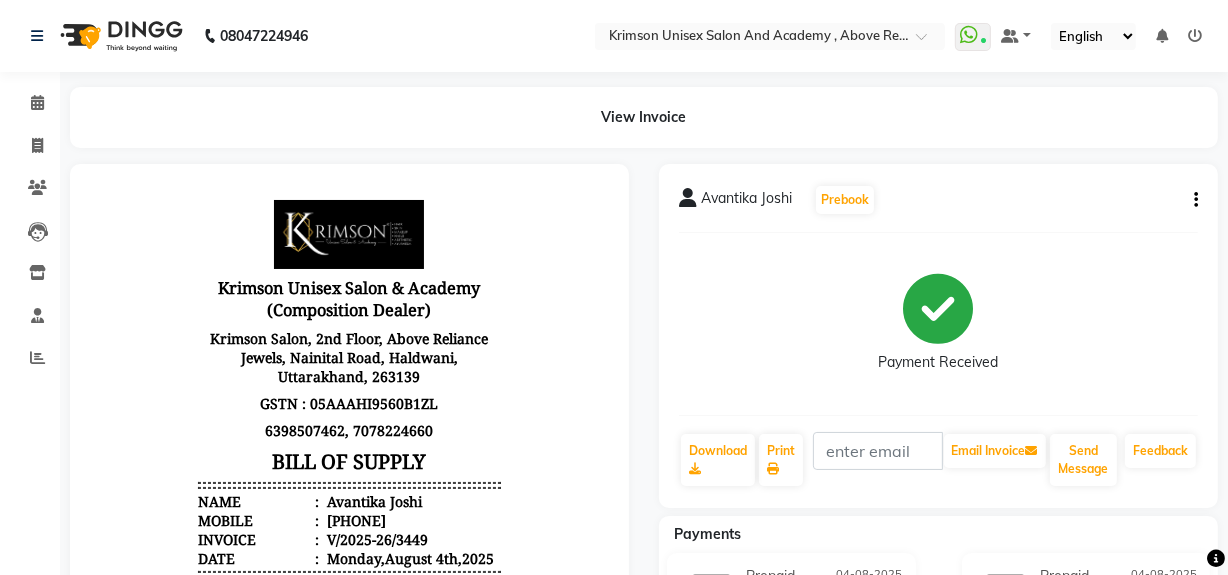 click 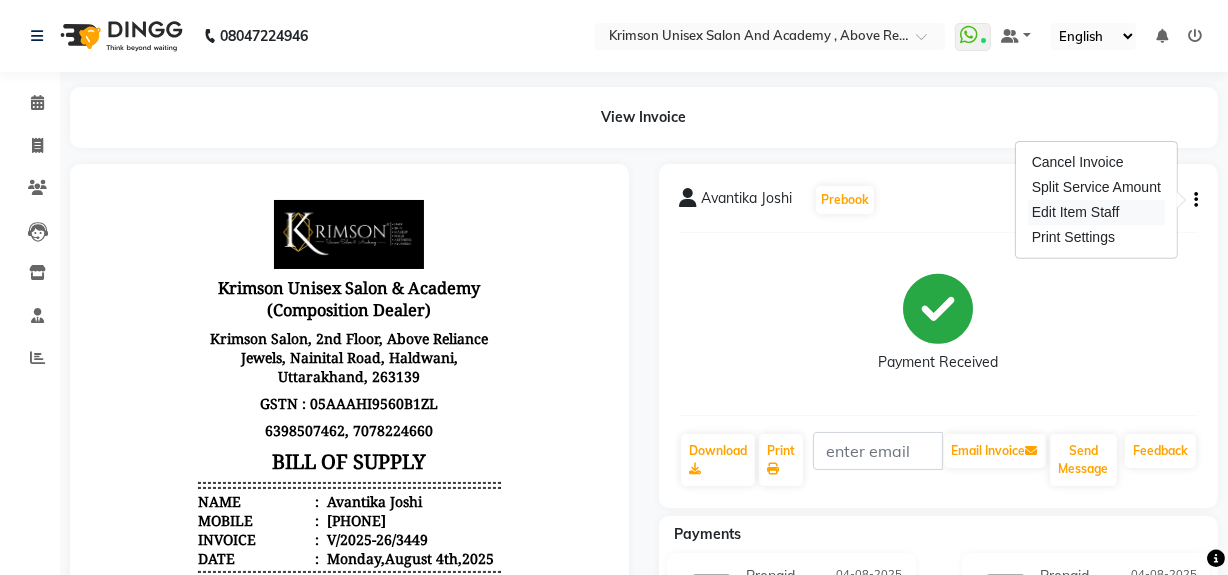click on "Edit Item Staff" at bounding box center (1096, 212) 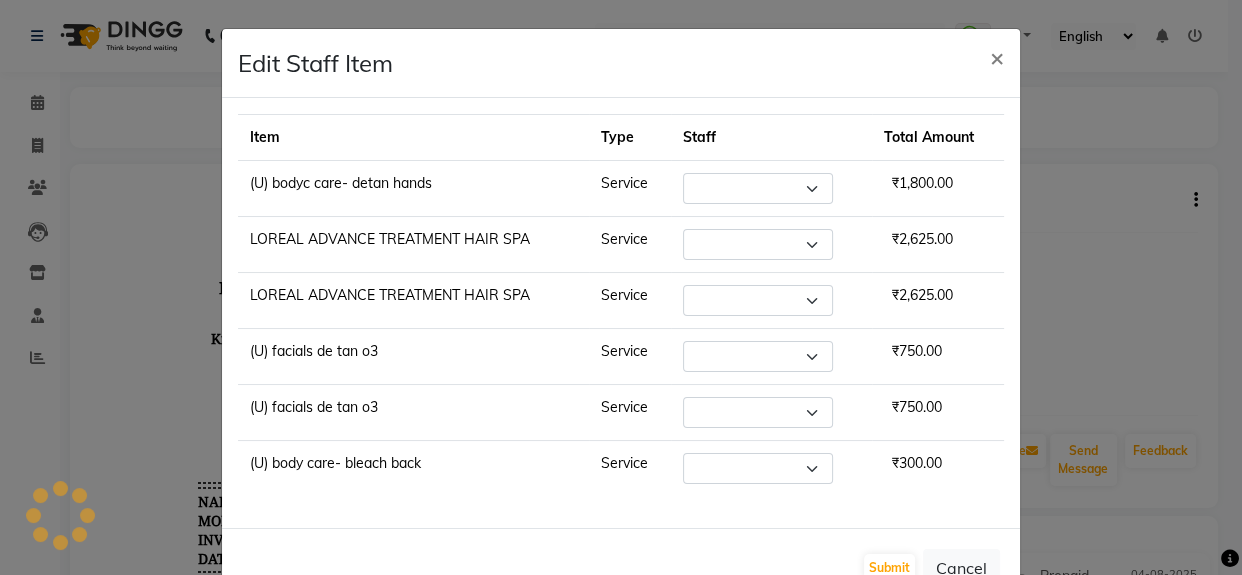select on "44090" 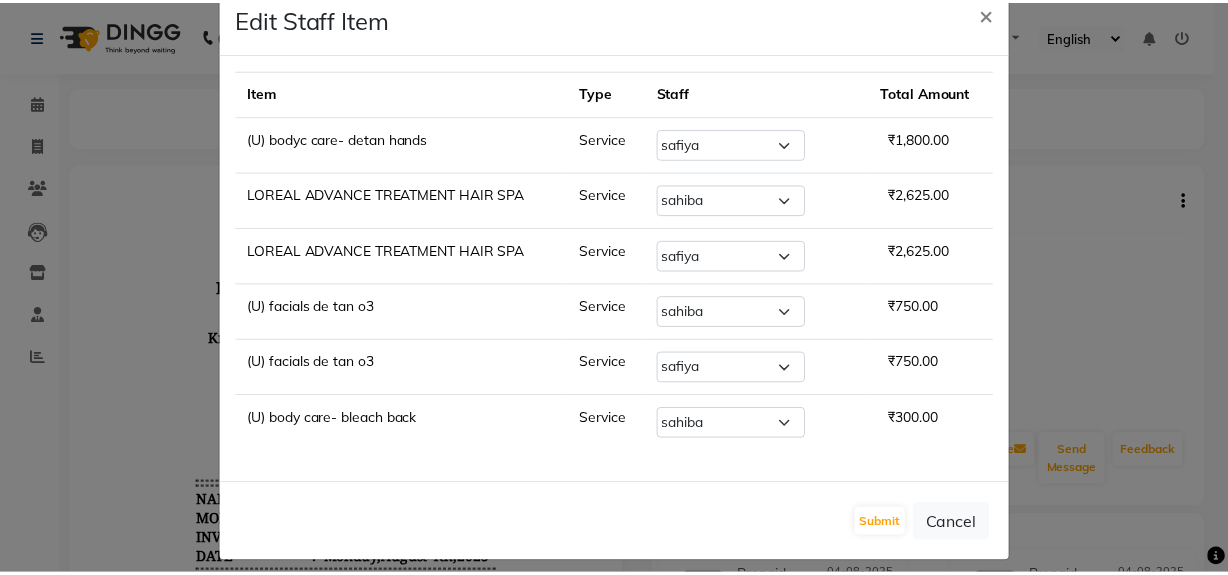 scroll, scrollTop: 58, scrollLeft: 0, axis: vertical 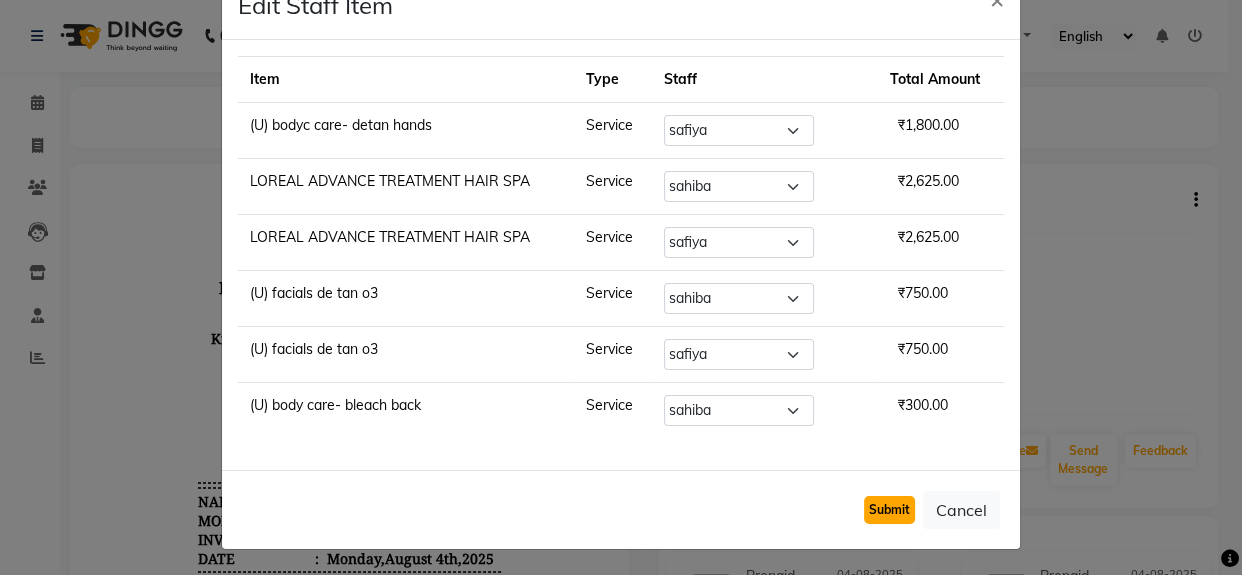 click on "Submit" 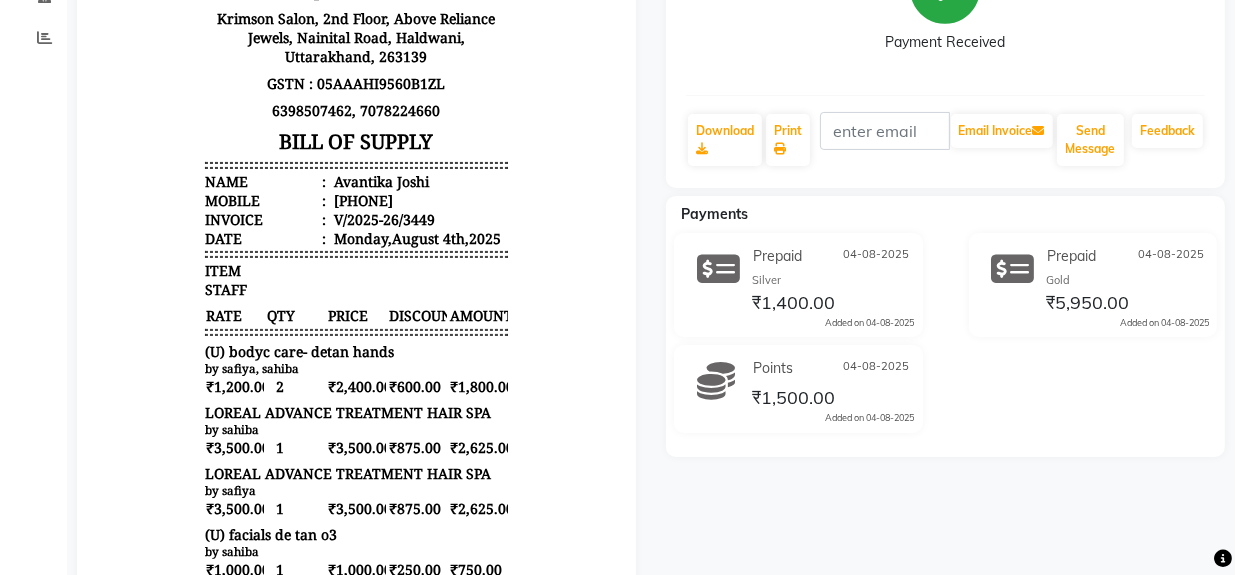 scroll, scrollTop: 0, scrollLeft: 0, axis: both 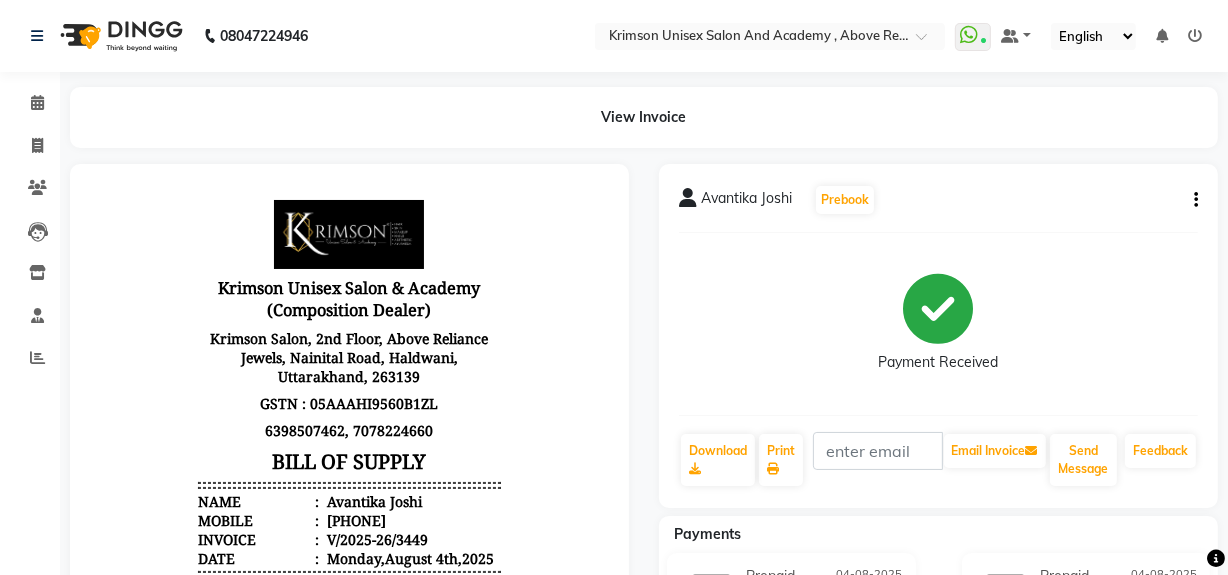 click 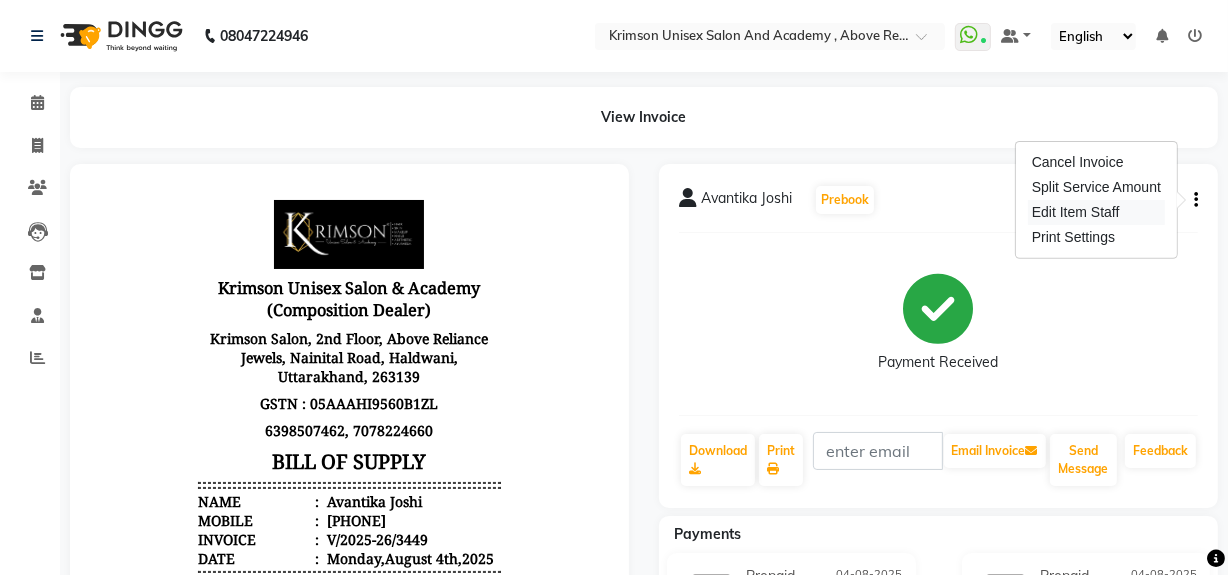 click on "Edit Item Staff" at bounding box center [1096, 212] 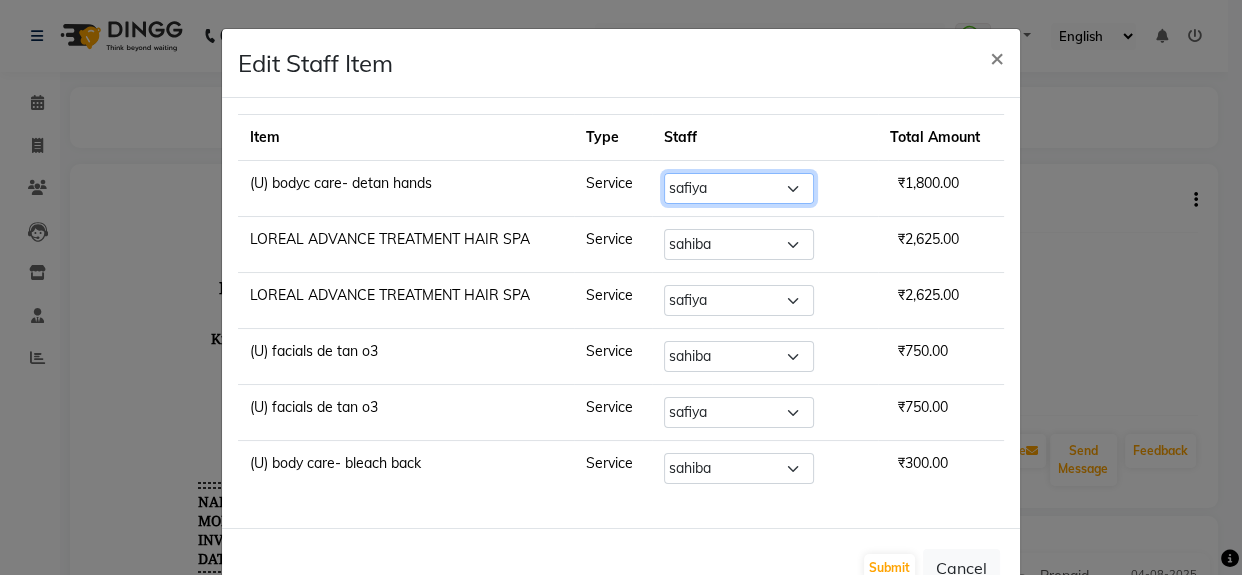 click on "Select ADMIN [FIRST] [LAST] [LAST] [LAST] [LAST] [LAST] [LAST] [LAST] [LAST] [LAST] [LAST] [LAST] [LAST] [LAST] [LAST] [LAST] [LAST] [LAST] [LAST] [LAST] [LAST] [LAST]" 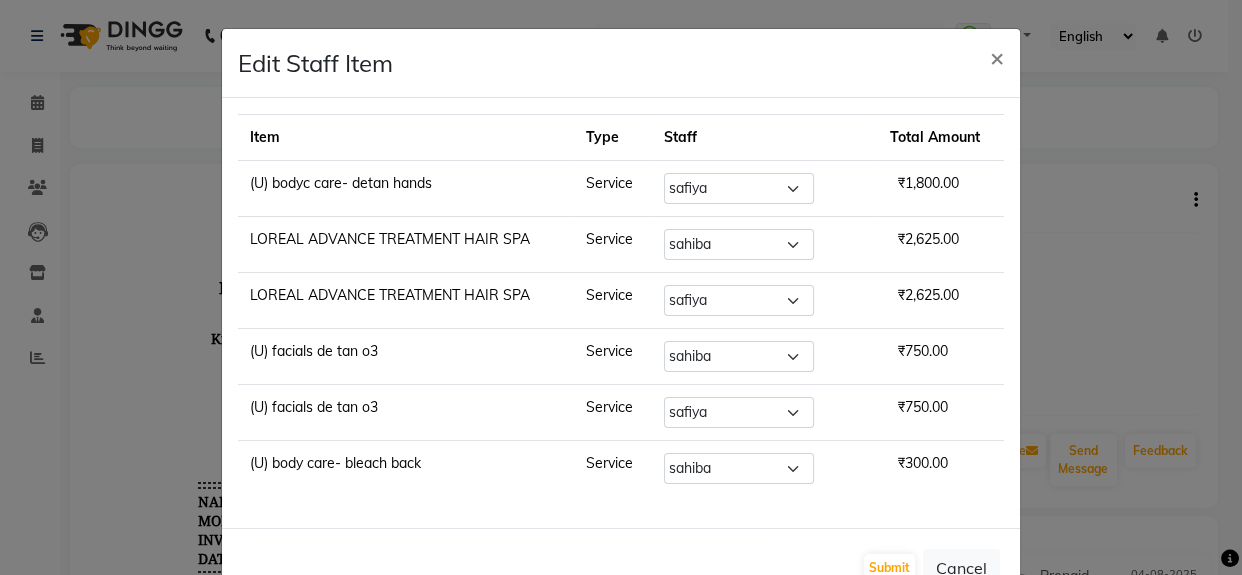 click on "Select ADMIN [FIRST] [LAST] [LAST] [LAST] [LAST] [LAST] [LAST] [LAST] [LAST] [LAST] [LAST] [LAST] [LAST] [LAST] [LAST] [LAST] [LAST] [LAST] [LAST] [LAST] [LAST] [LAST]" 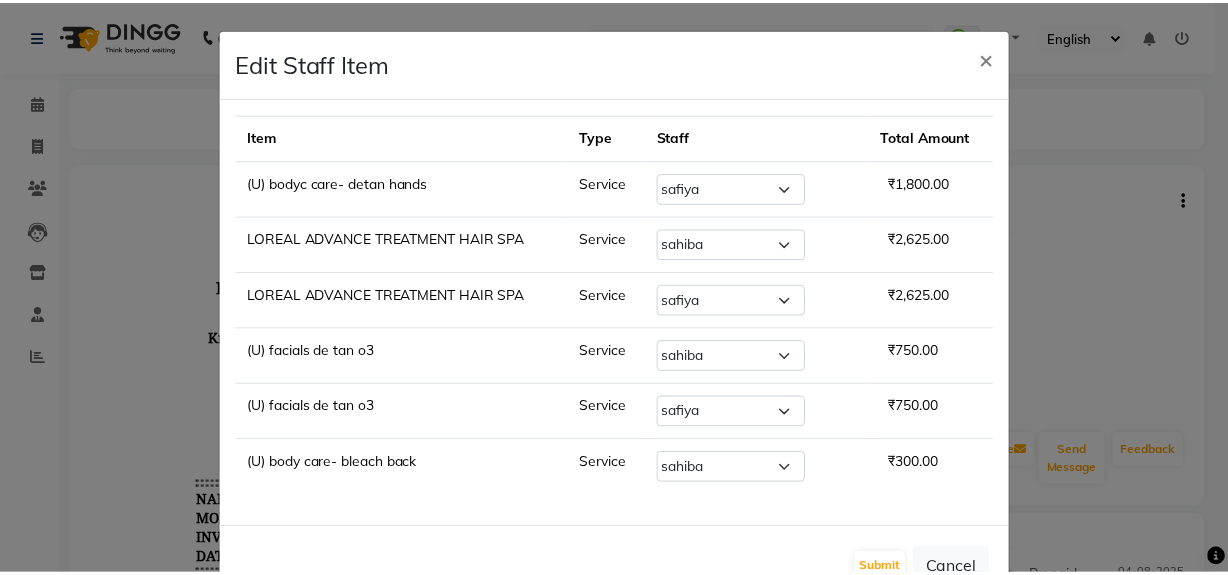 scroll, scrollTop: 58, scrollLeft: 0, axis: vertical 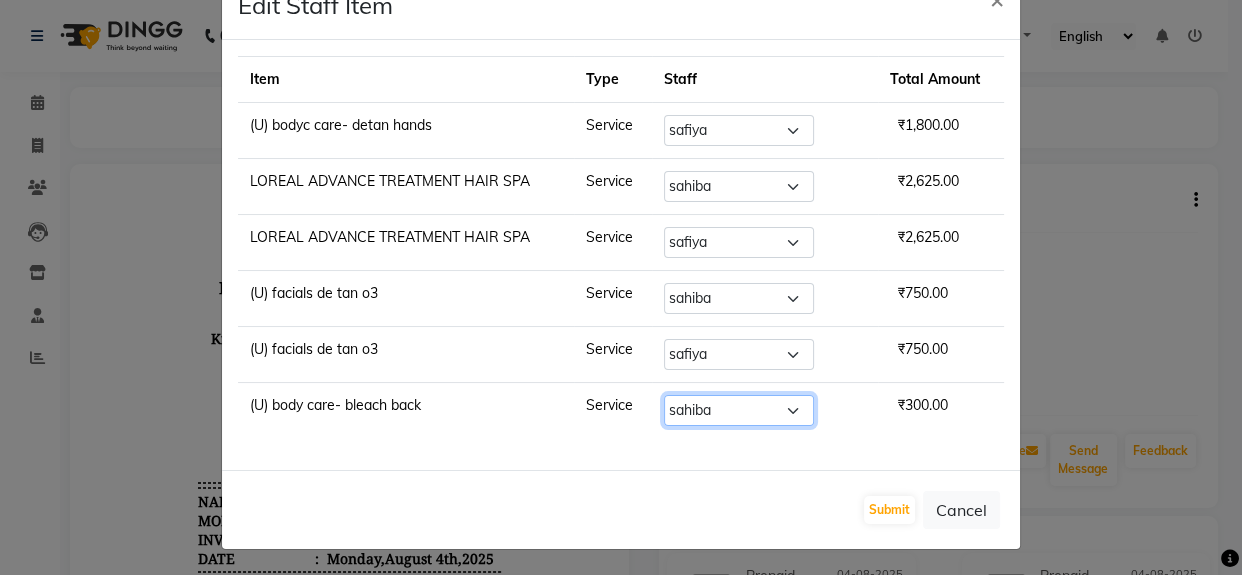 click on "Select ADMIN [FIRST] [LAST] [LAST] [LAST] [LAST] [LAST] [LAST] [LAST] [LAST] [LAST] [LAST] [LAST] [LAST] [LAST] [LAST] [LAST] [LAST] [LAST] [LAST] [LAST] [LAST] [LAST]" 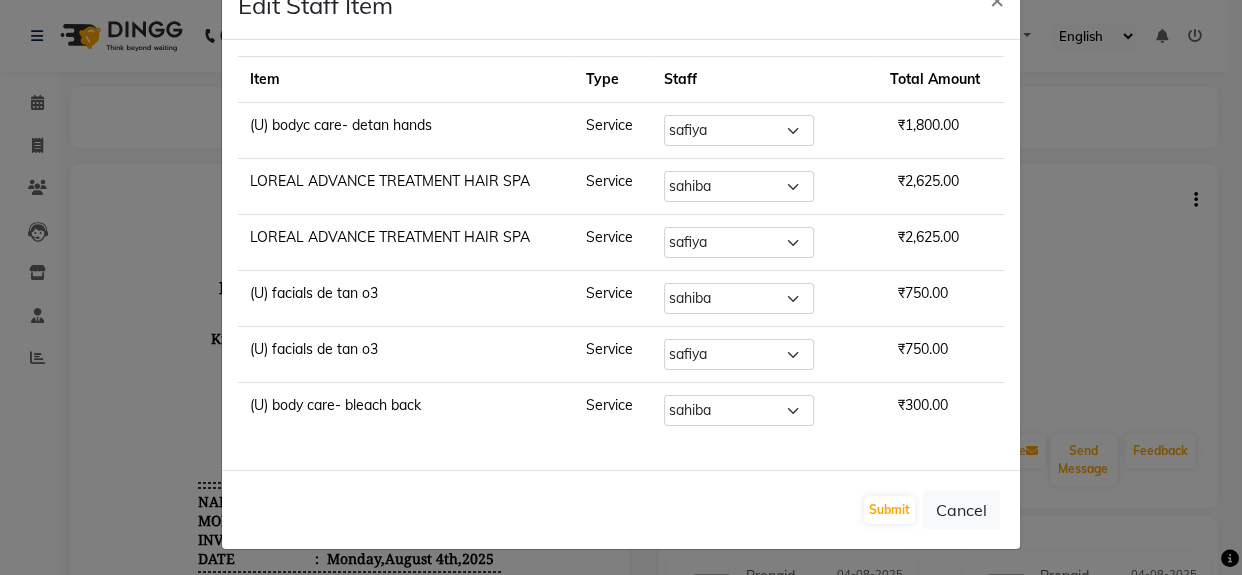 click on "(U) body care- bleach back" 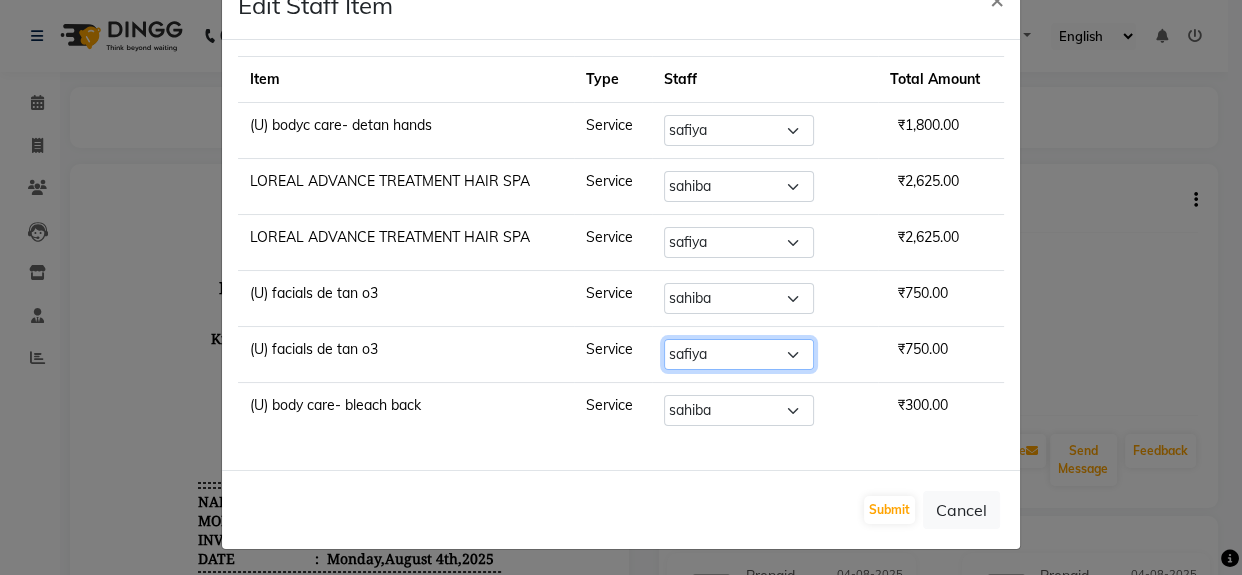 click on "Select ADMIN [FIRST] [LAST] [LAST] [LAST] [LAST] [LAST] [LAST] [LAST] [LAST] [LAST] [LAST] [LAST] [LAST] [LAST] [LAST] [LAST] [LAST] [LAST] [LAST] [LAST] [LAST] [LAST]" 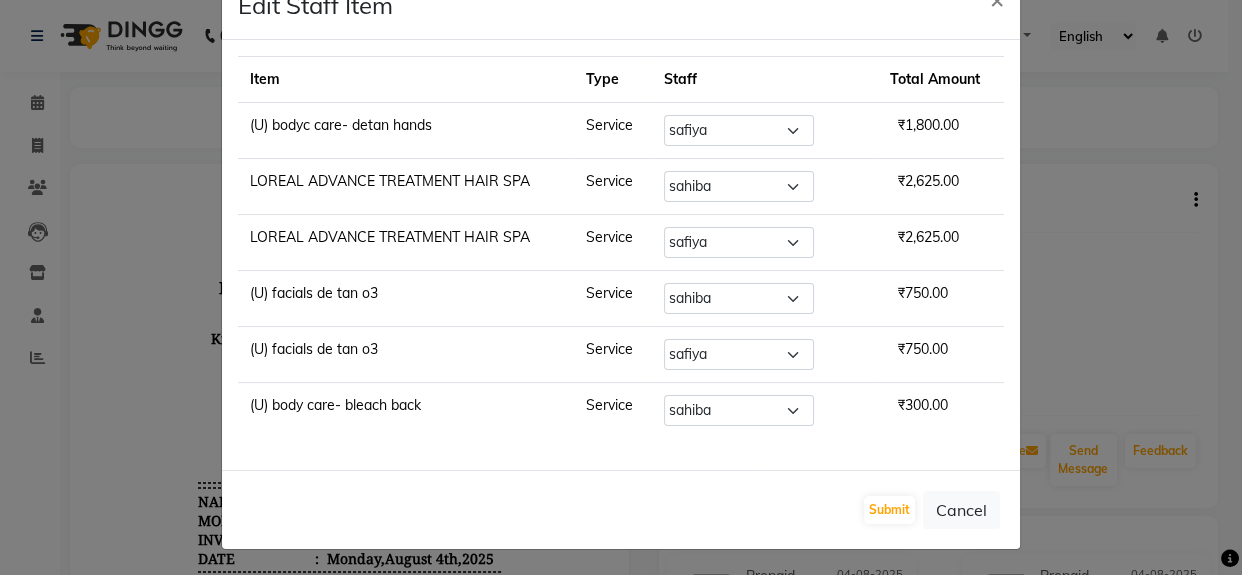 click on "Service" 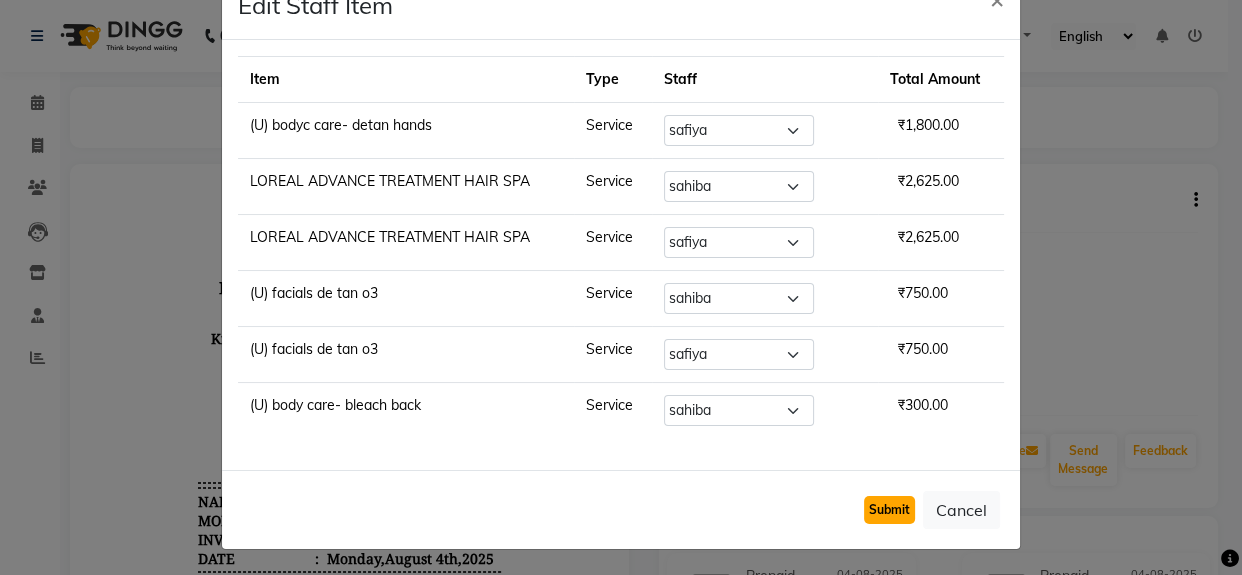 click on "Submit" 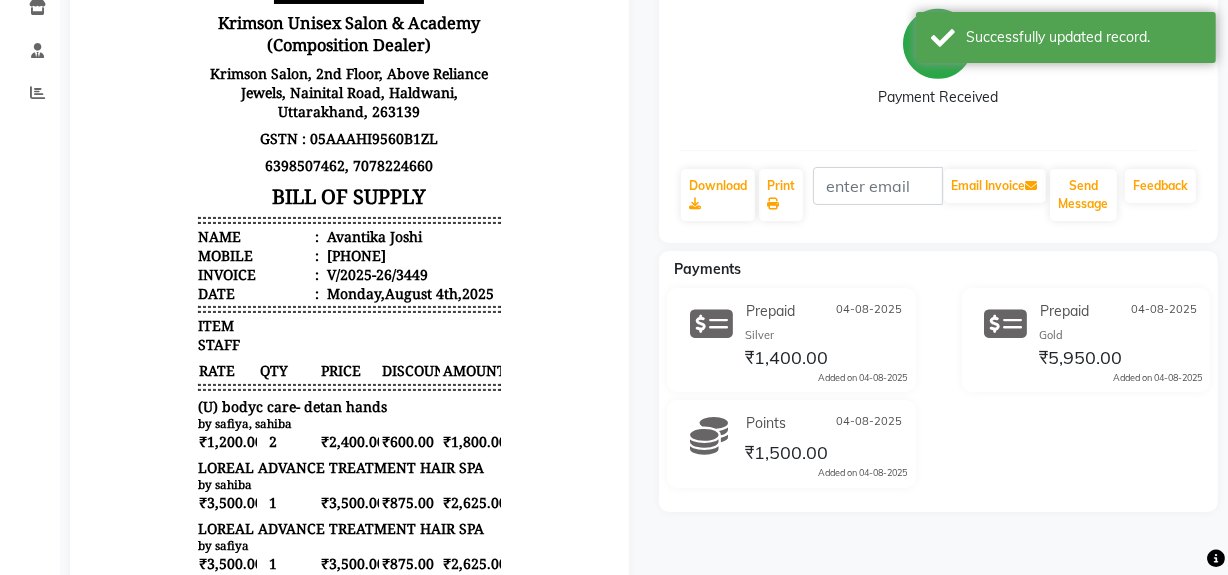 scroll, scrollTop: 0, scrollLeft: 0, axis: both 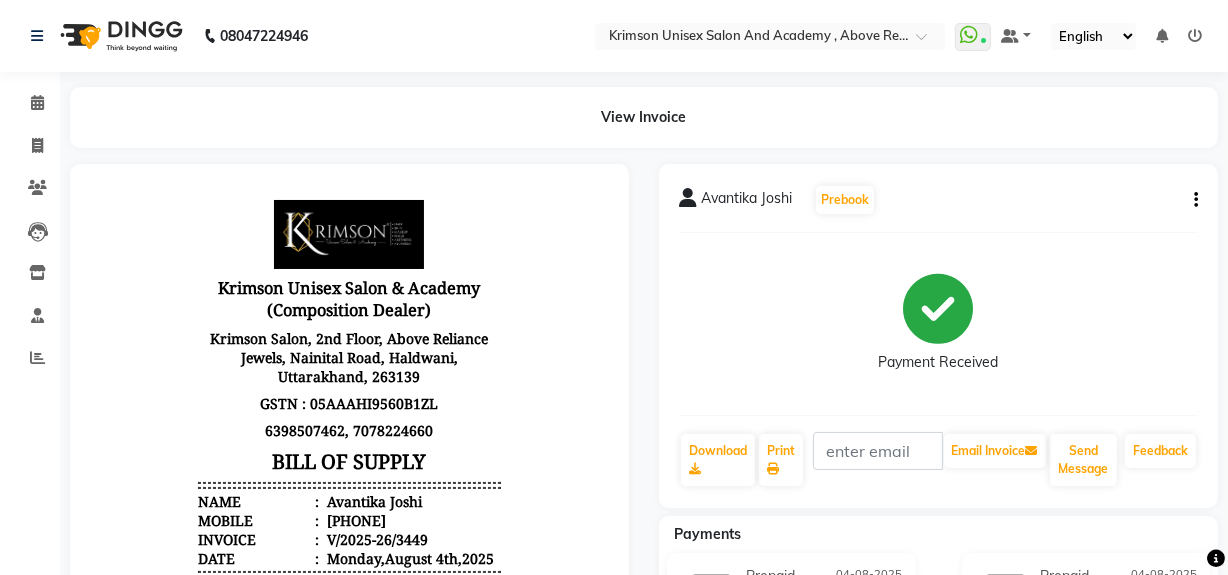 click on "[FIRST] [LAST] Prebook Payment Received Download Print Email Invoice Send Message Feedback" 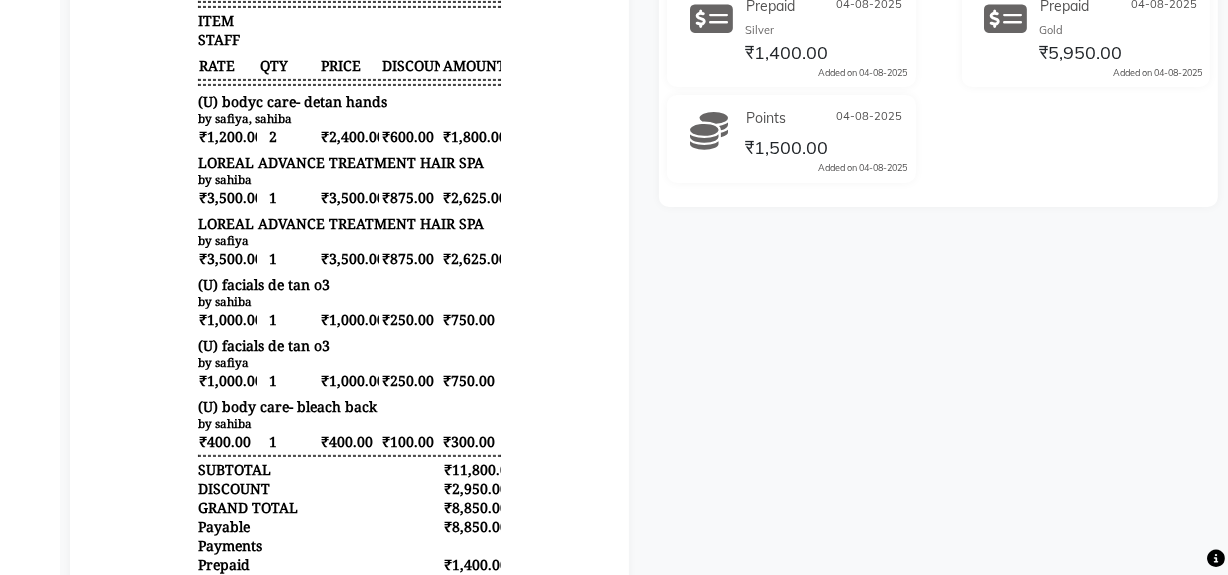 scroll, scrollTop: 0, scrollLeft: 0, axis: both 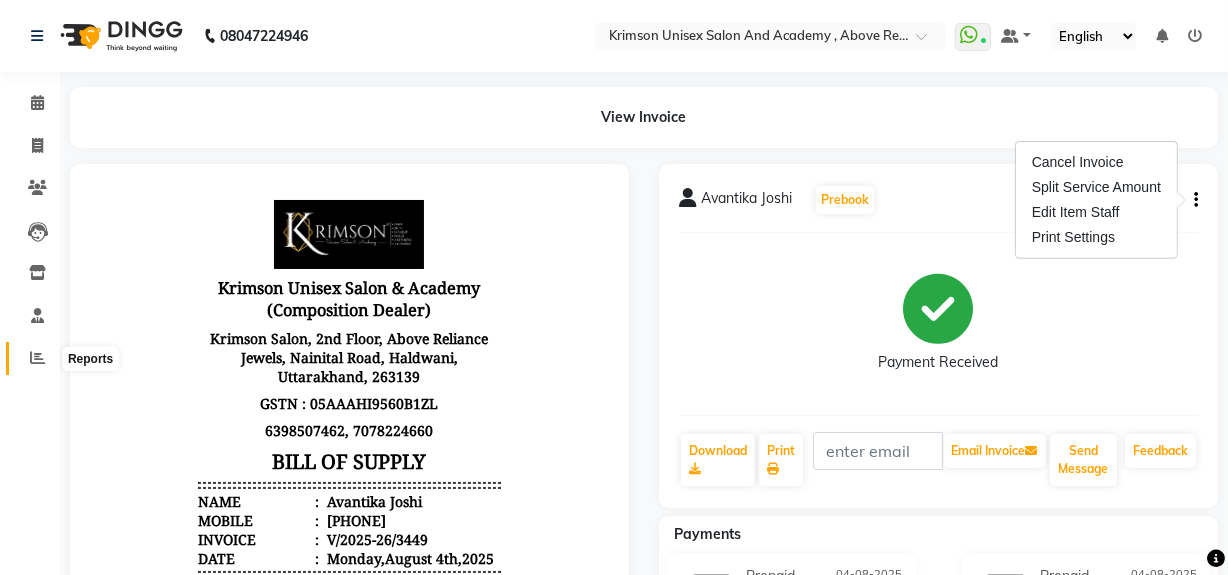 click 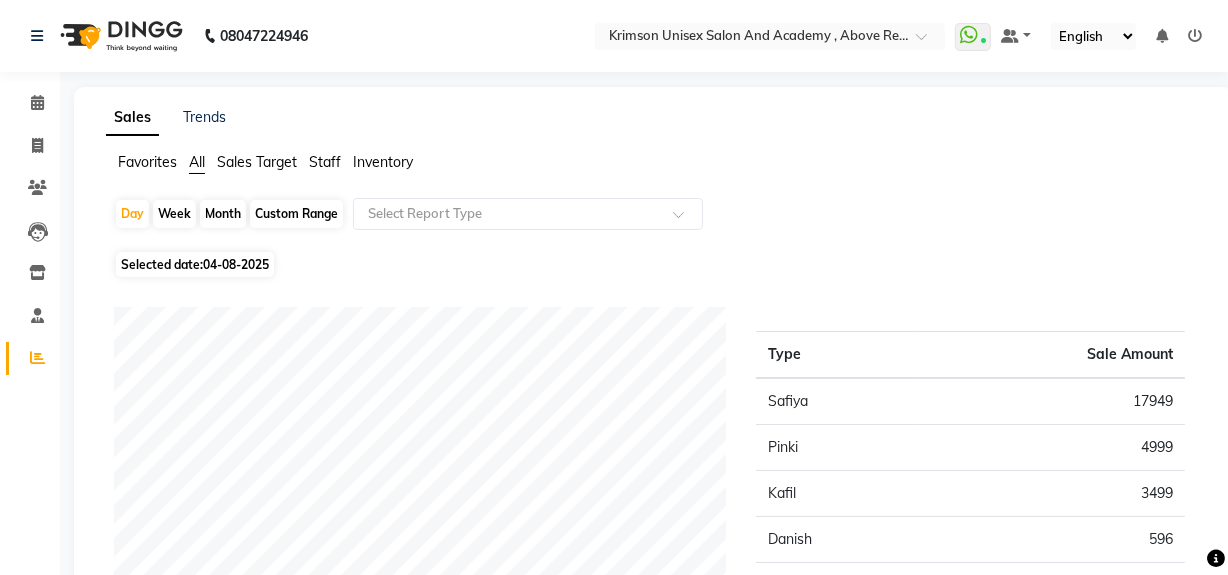 click on "Staff" 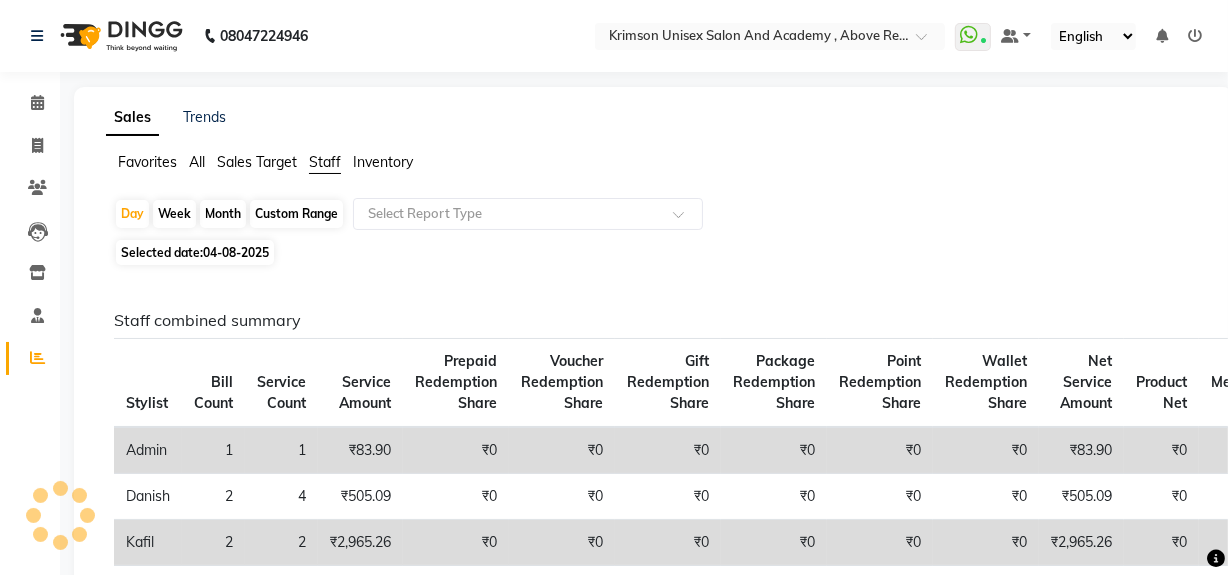 click on "Staff" 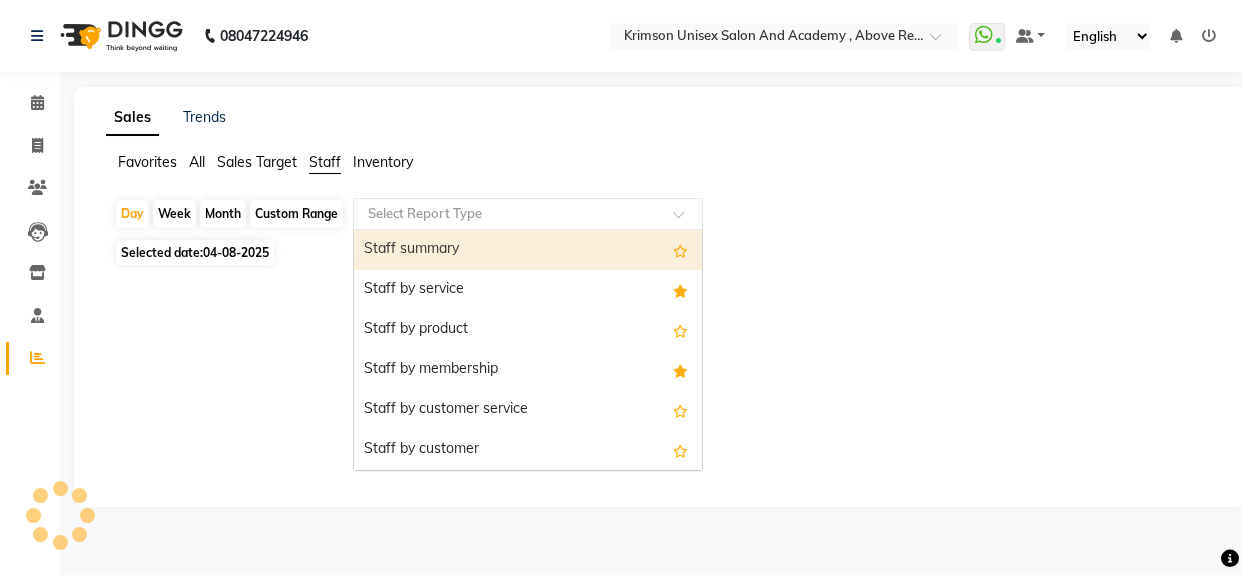 click 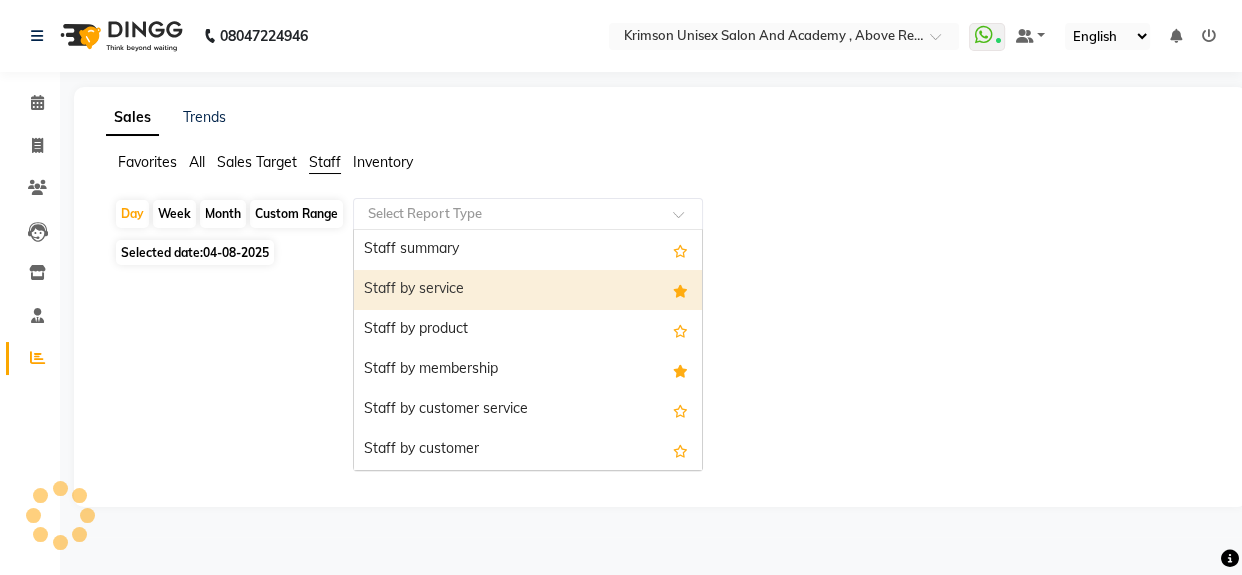 click on "Staff by service" at bounding box center [528, 290] 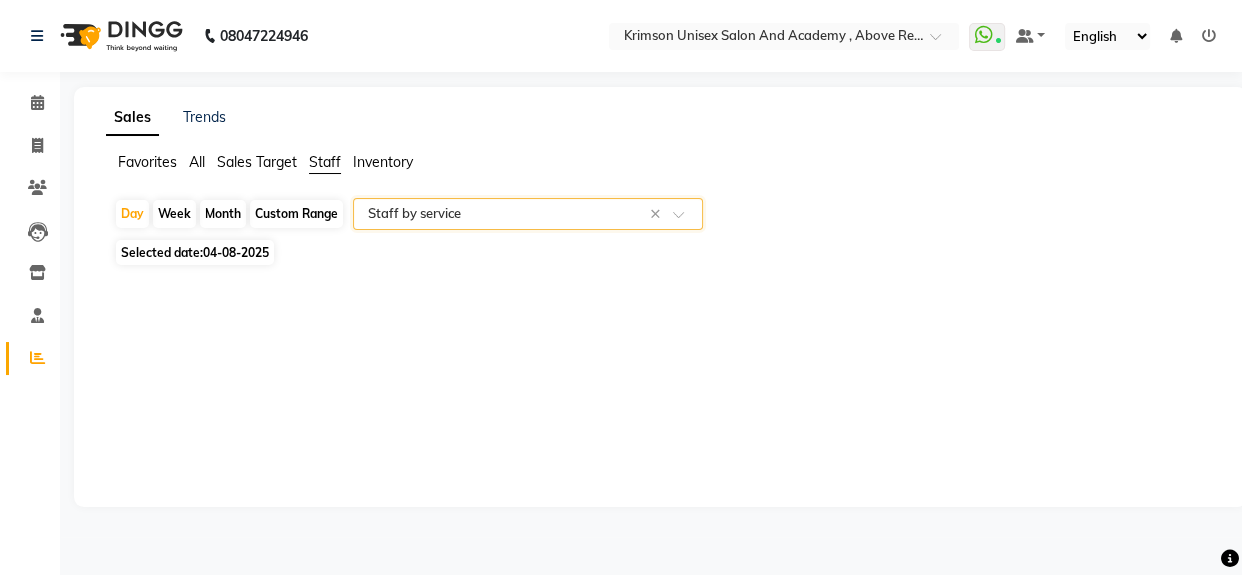 select on "csv" 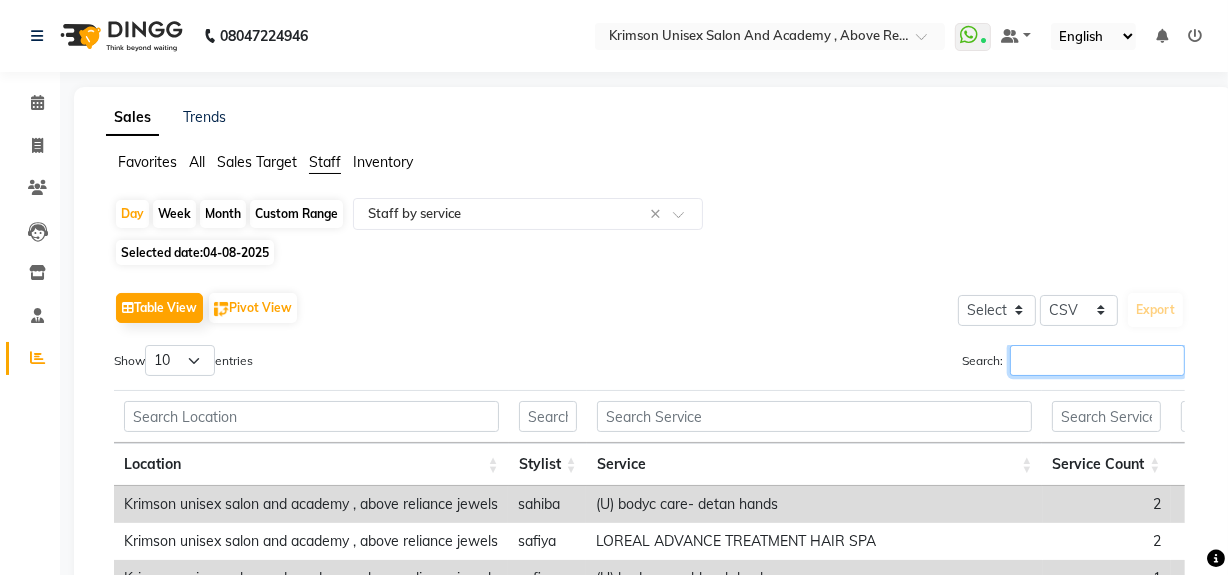 click on "Search:" at bounding box center [1097, 360] 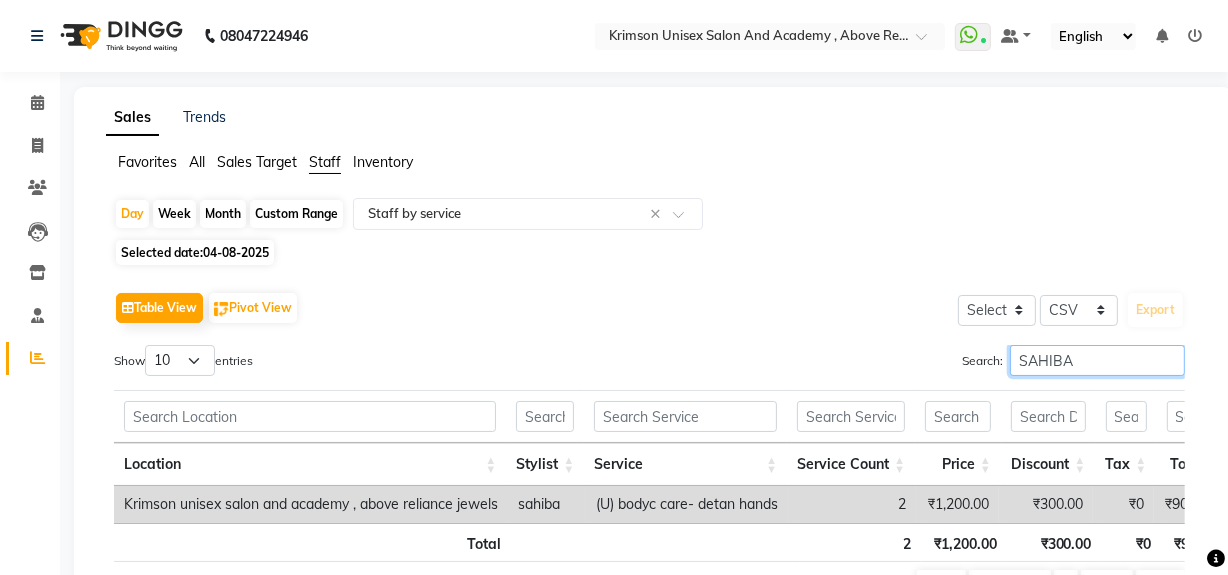 scroll, scrollTop: 124, scrollLeft: 0, axis: vertical 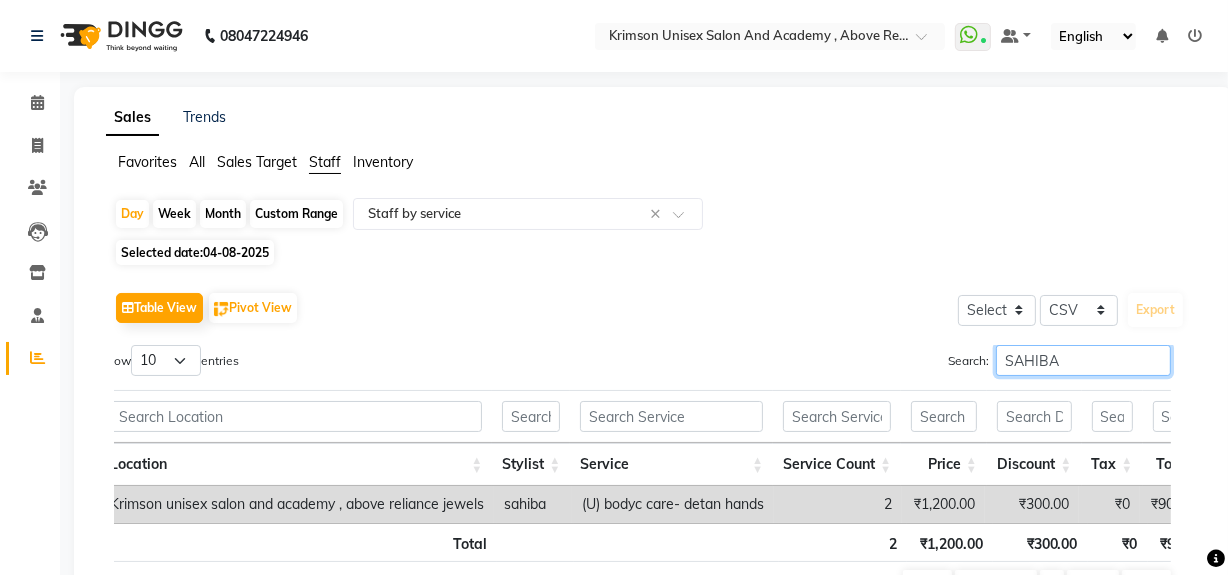 type on "SAHIBA" 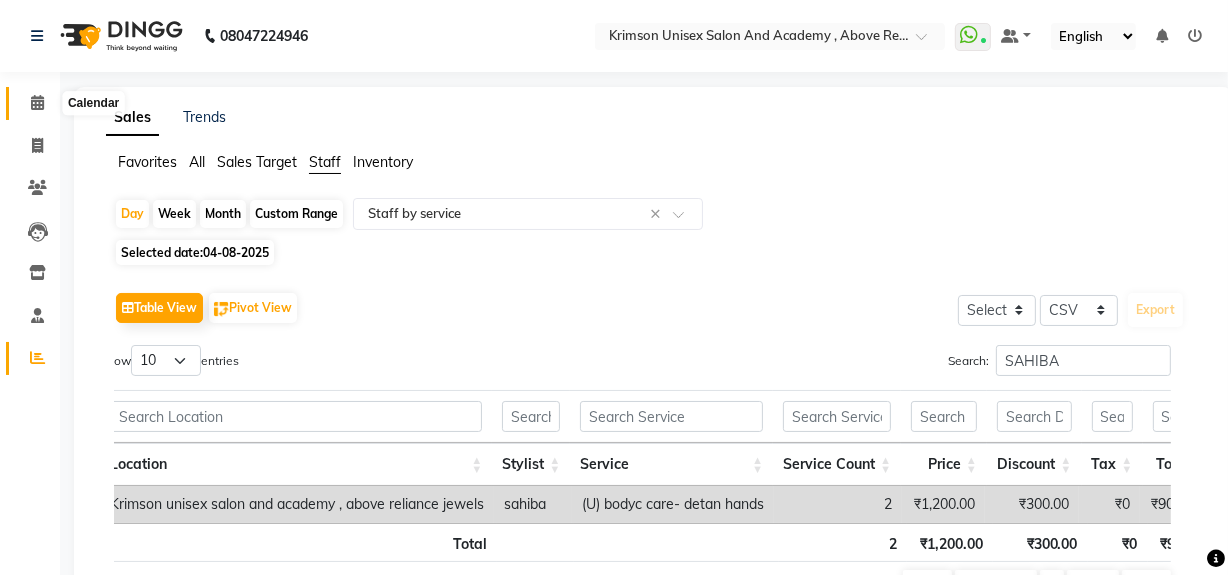 click 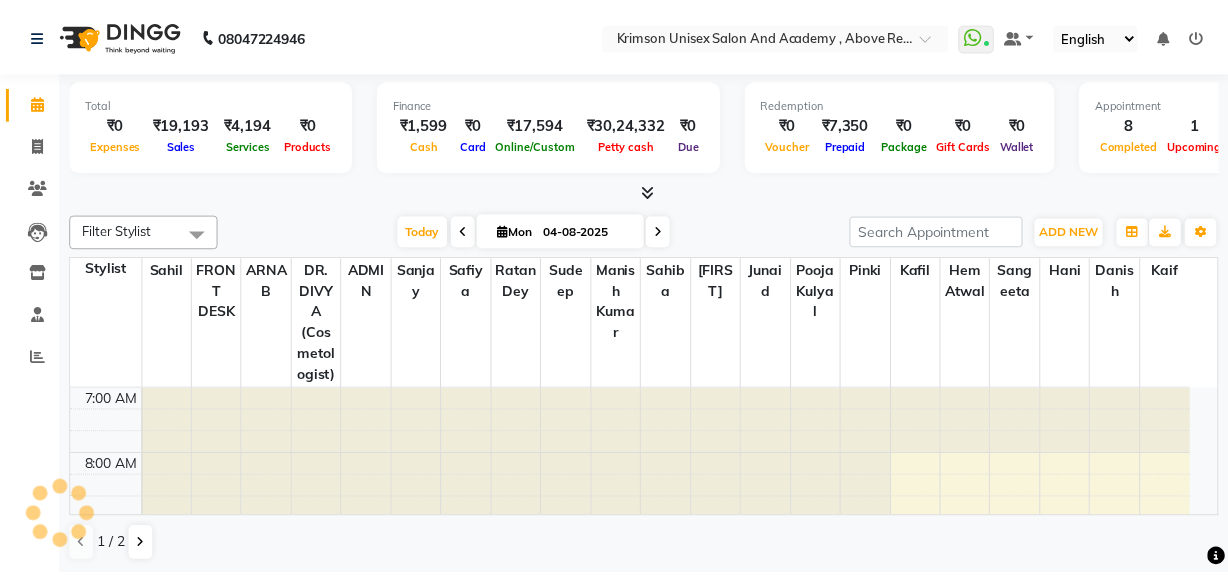 scroll, scrollTop: 0, scrollLeft: 0, axis: both 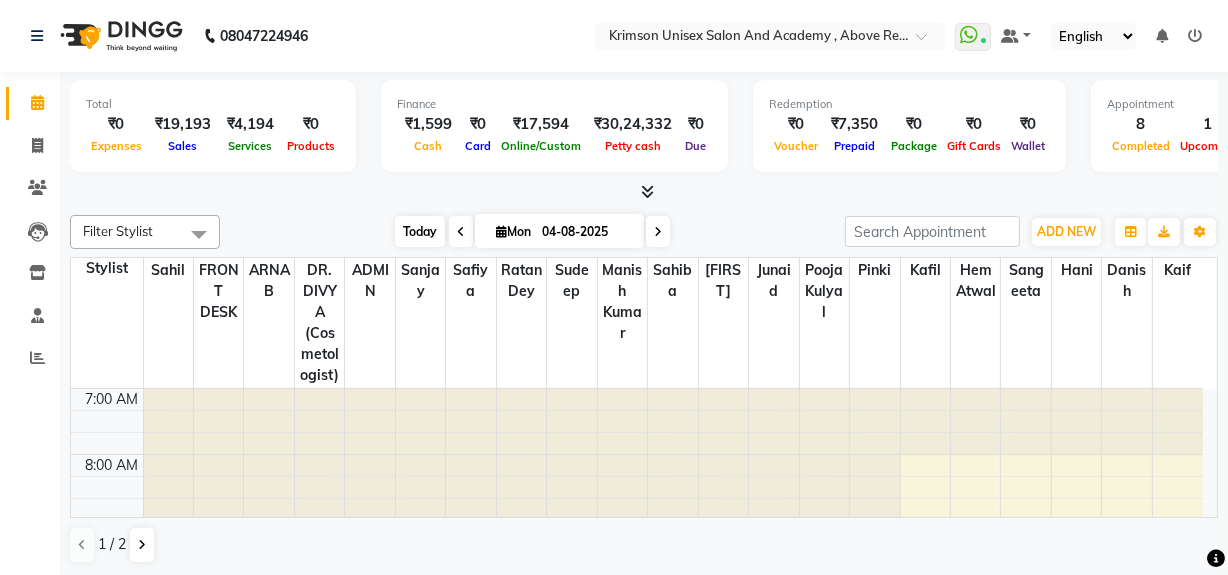 click on "Today" at bounding box center [420, 231] 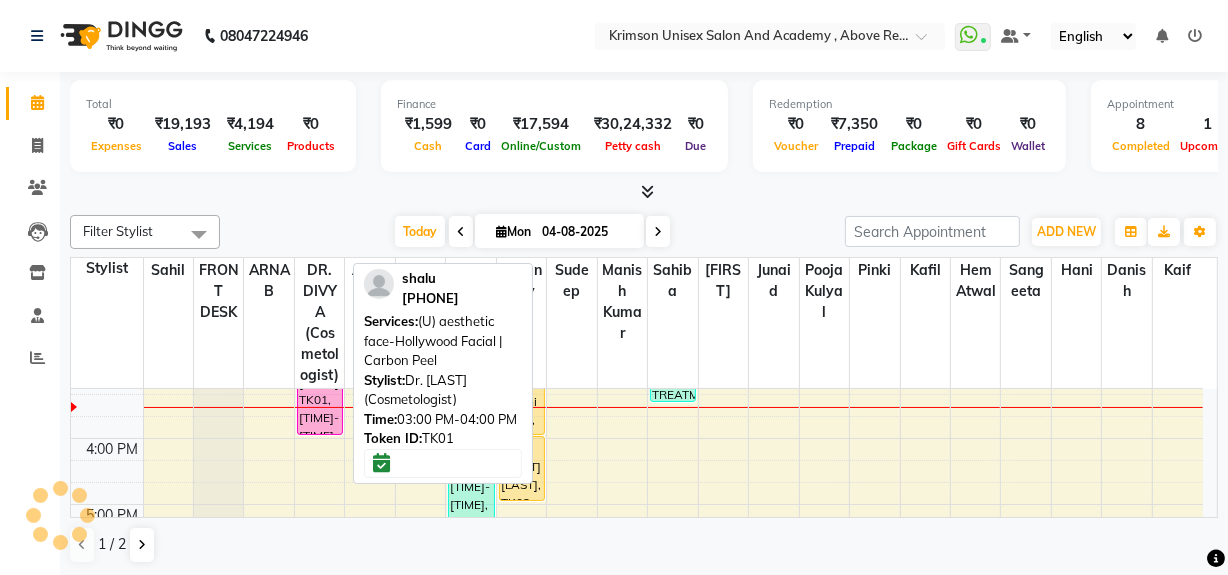 scroll, scrollTop: 497, scrollLeft: 0, axis: vertical 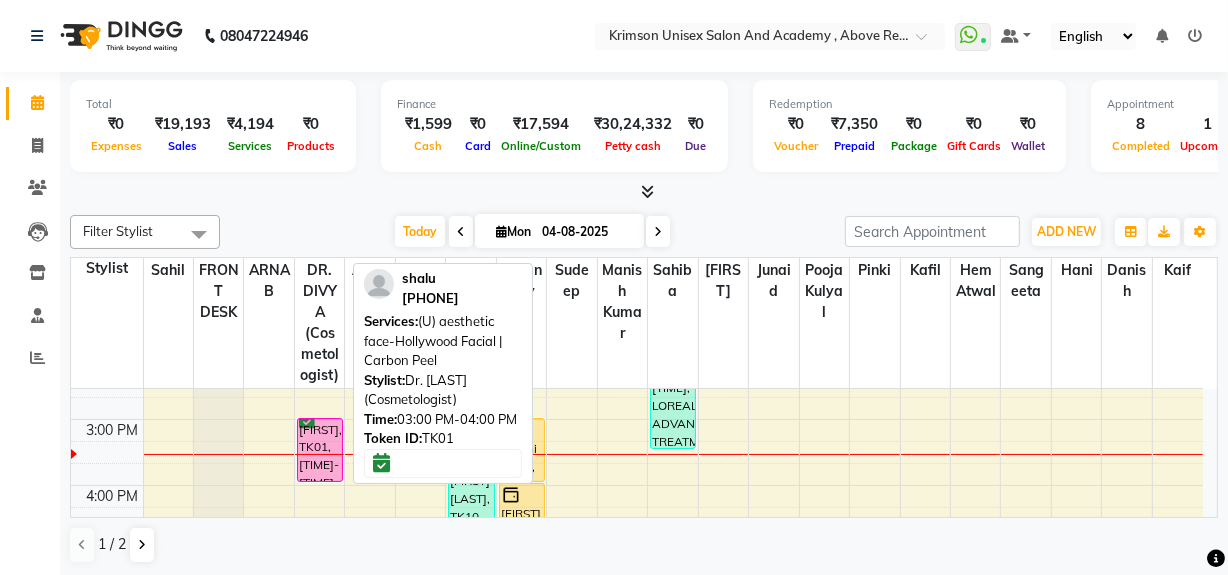 click on "[NAME], TK01, 03:00 PM-04:00 PM, (U) aesthetic face-Hollywood Facial | Carbon Peel" at bounding box center [320, 450] 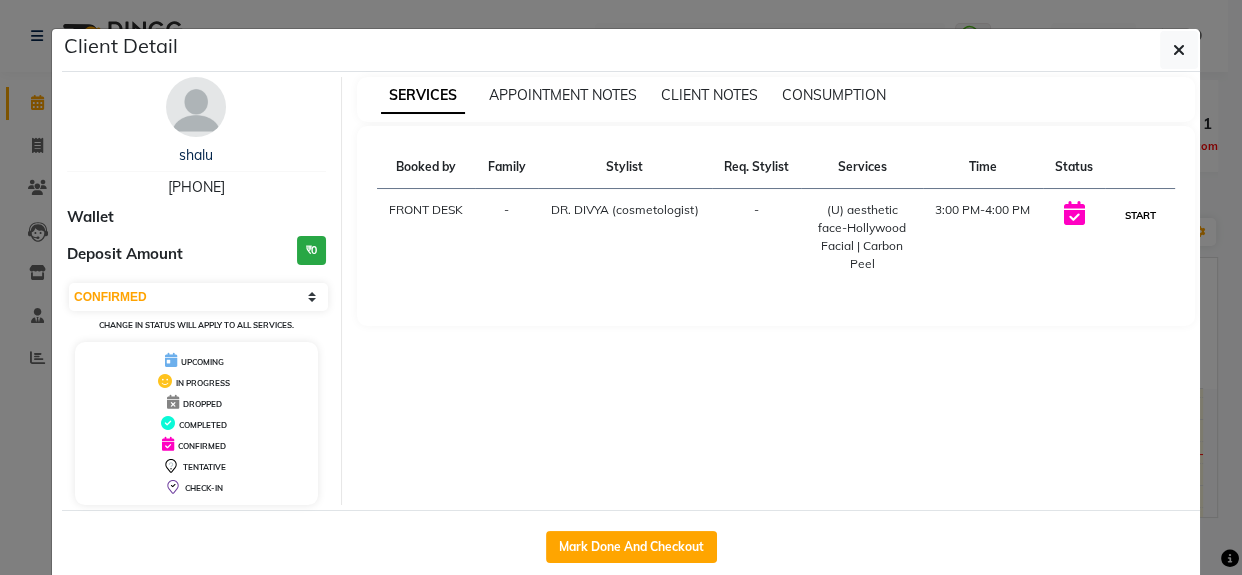click on "START" at bounding box center [1140, 215] 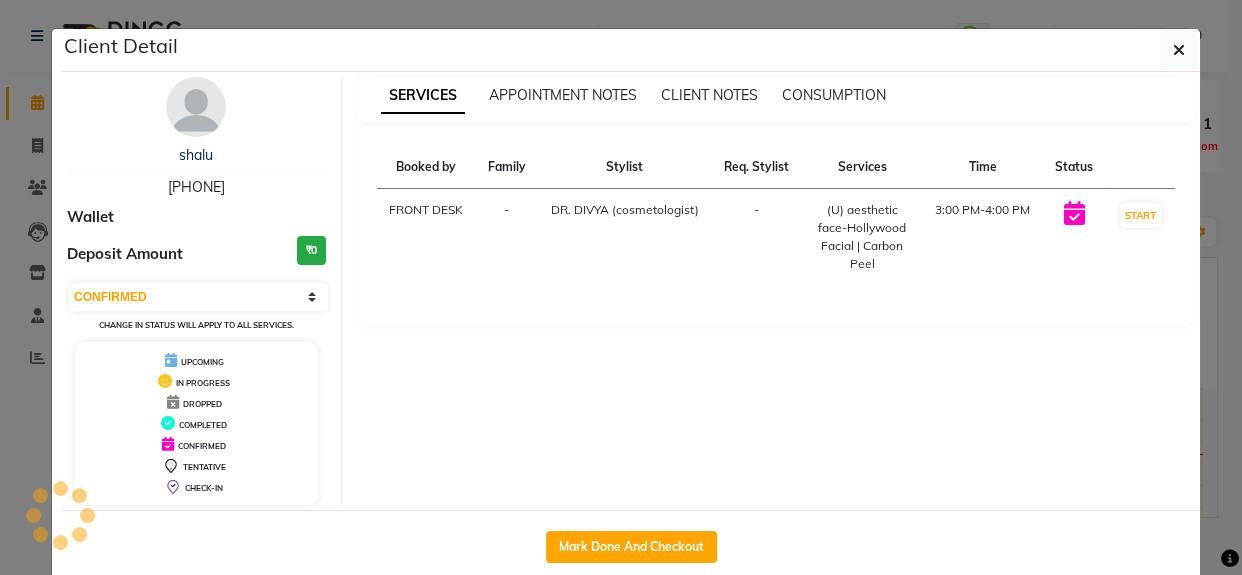 select on "1" 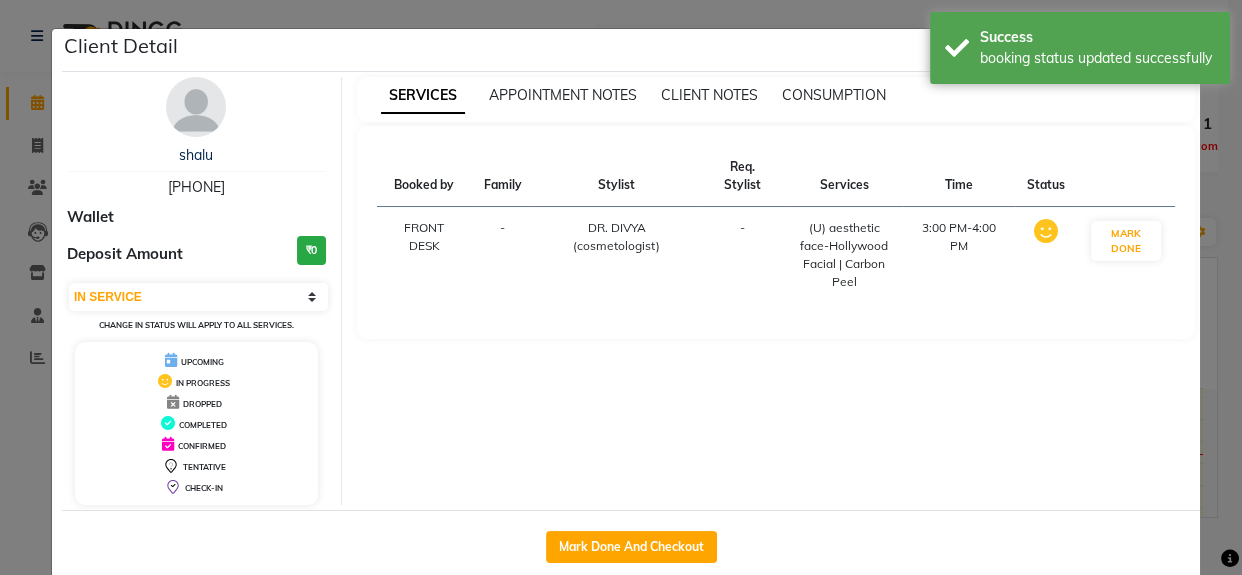 click on "Client Detail  shalu    9837223388 Wallet Deposit Amount  ₹0  Select IN SERVICE CONFIRMED TENTATIVE CHECK IN MARK DONE DROPPED UPCOMING Change in status will apply to all services. UPCOMING IN PROGRESS DROPPED COMPLETED CONFIRMED TENTATIVE CHECK-IN SERVICES APPOINTMENT NOTES CLIENT NOTES CONSUMPTION Booked by Family Stylist Req. Stylist Services Time Status  FRONT DESK  - DR. DIVYA (cosmetologist) -  (U) aesthetic face-Hollywood Facial | Carbon Peel   3:00 PM-4:00 PM   MARK DONE   Mark Done And Checkout" 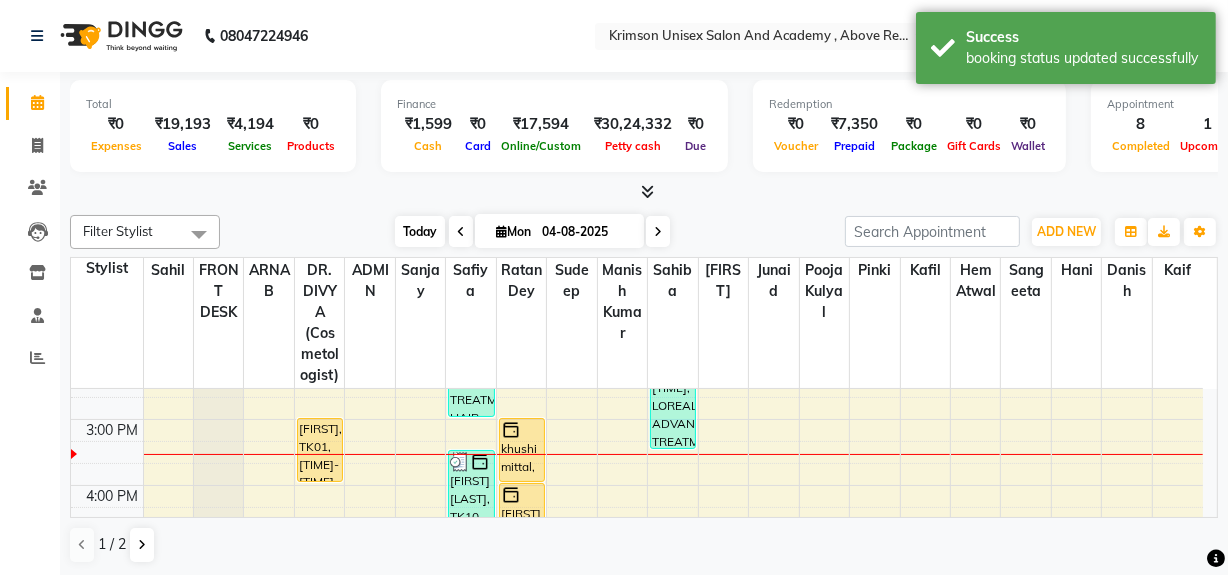 click on "Today" at bounding box center [420, 231] 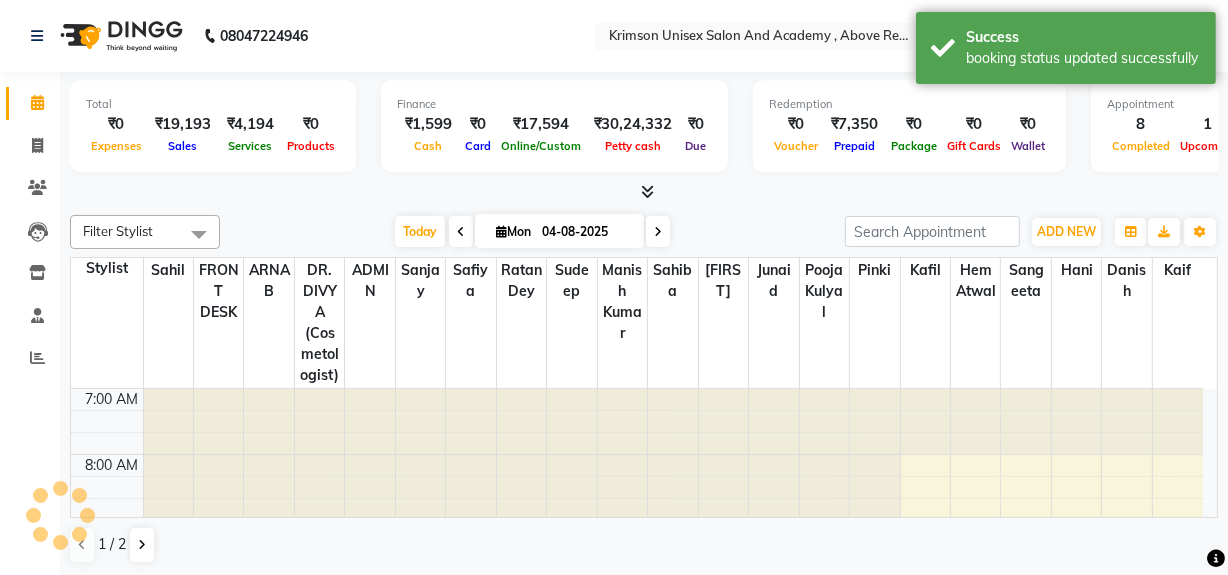 scroll, scrollTop: 527, scrollLeft: 0, axis: vertical 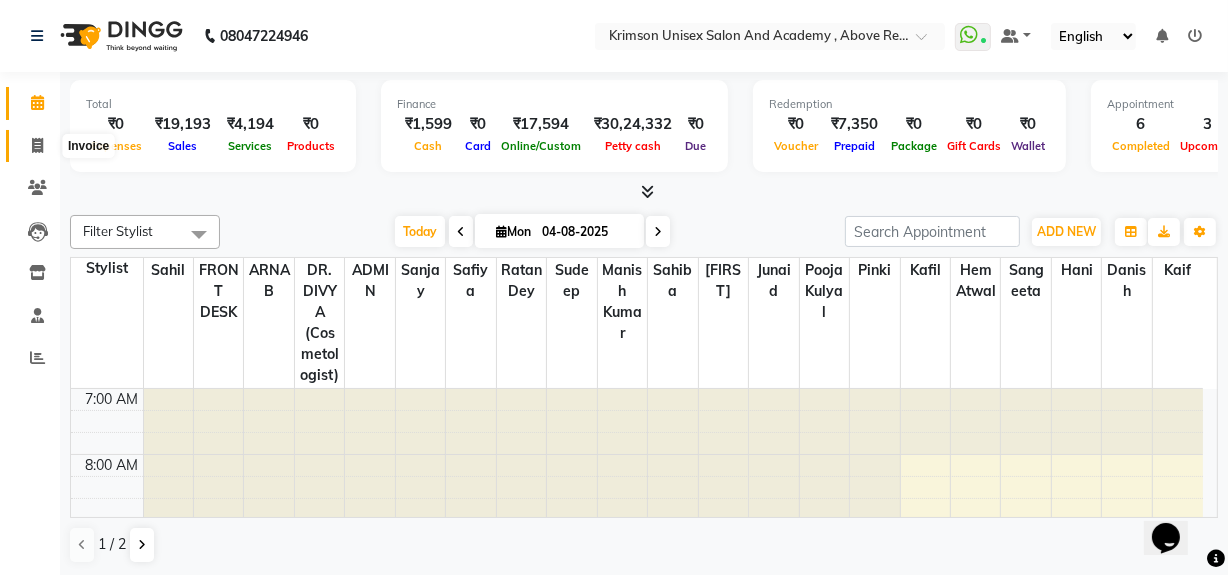 click 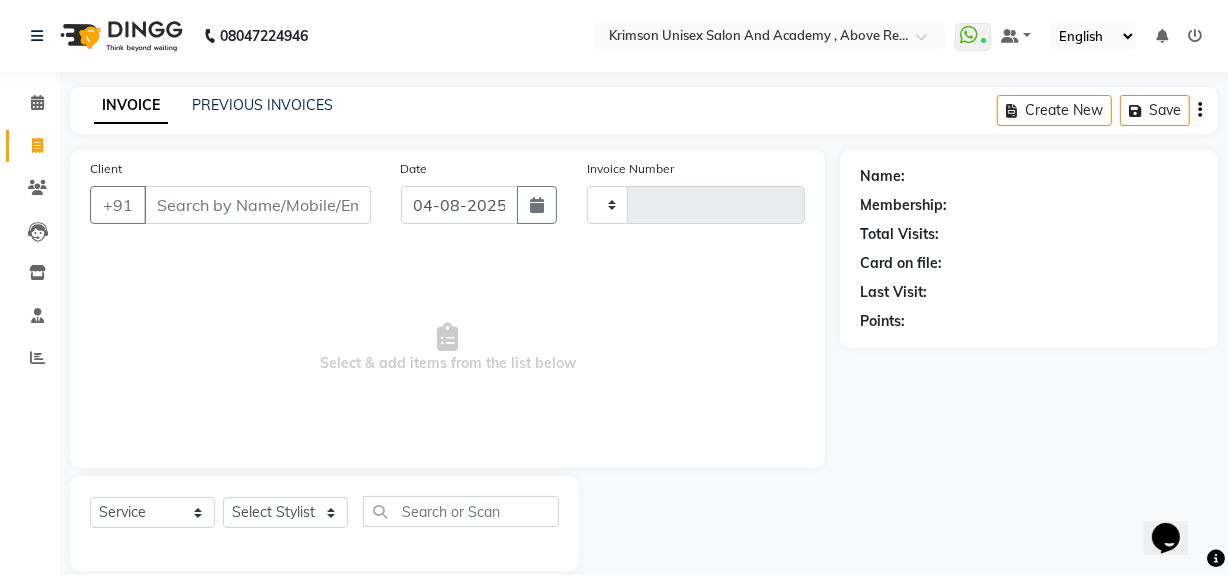 type on "3450" 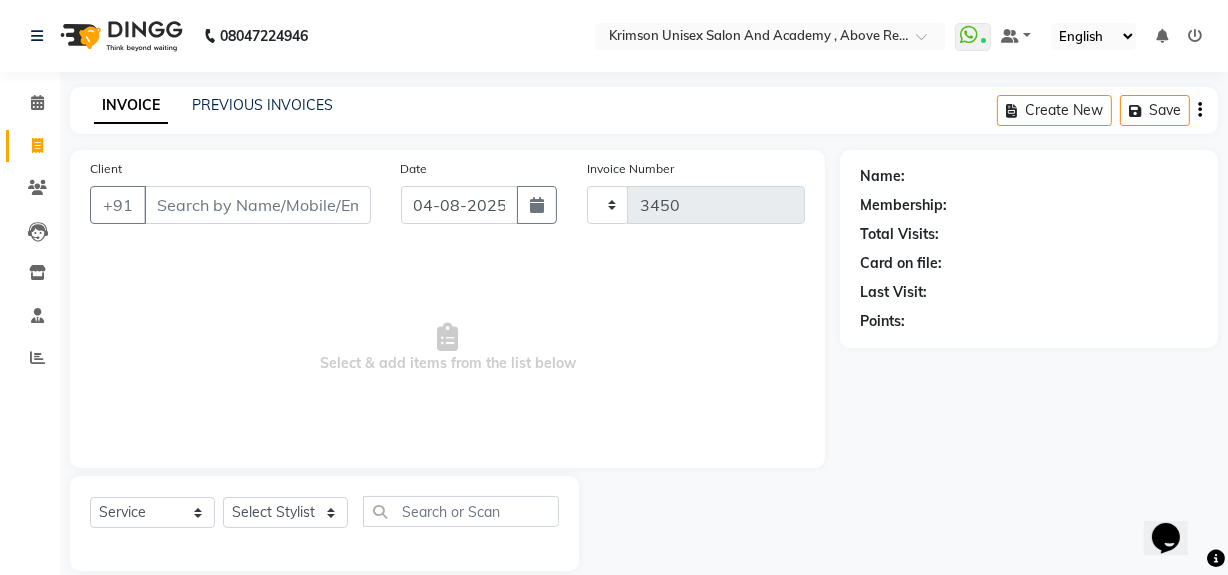 select on "5853" 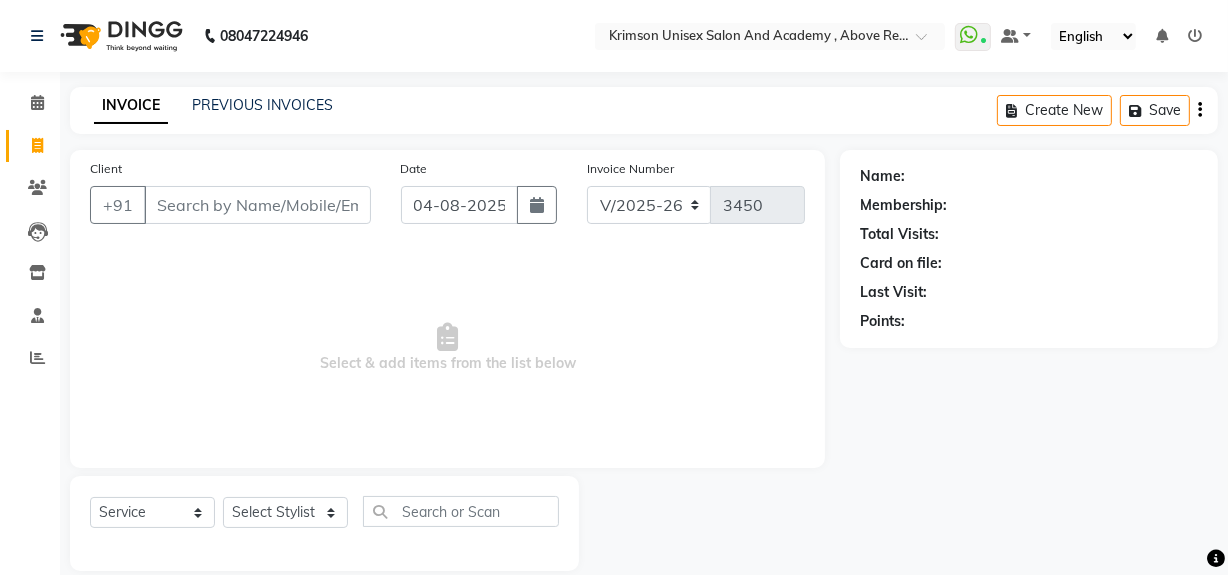 click on "INVOICE PREVIOUS INVOICES Create New   Save" 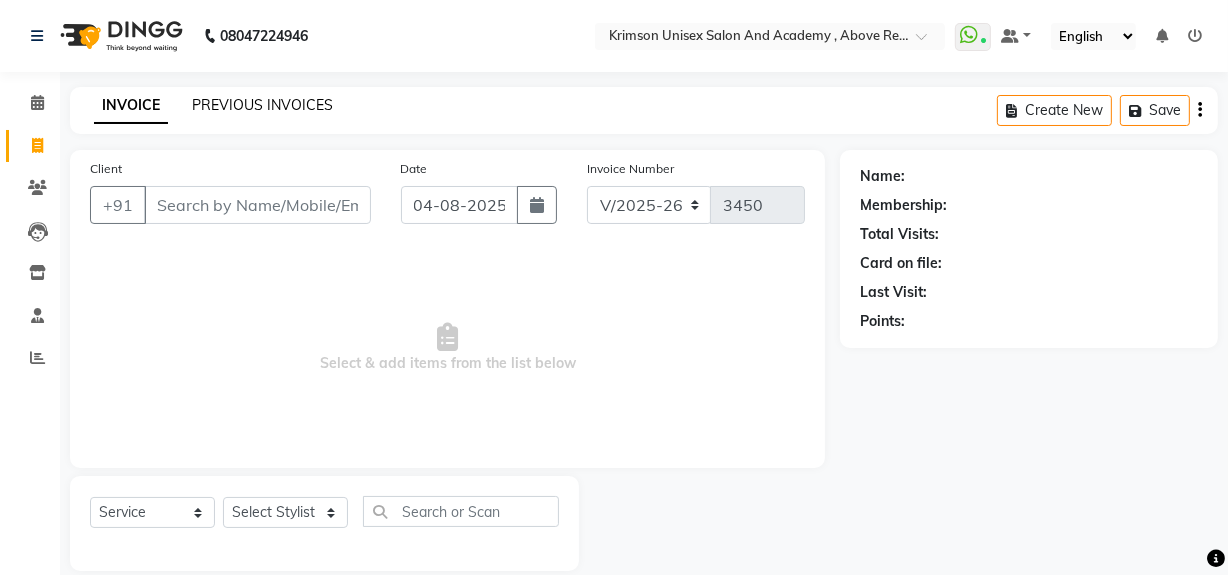 click on "PREVIOUS INVOICES" 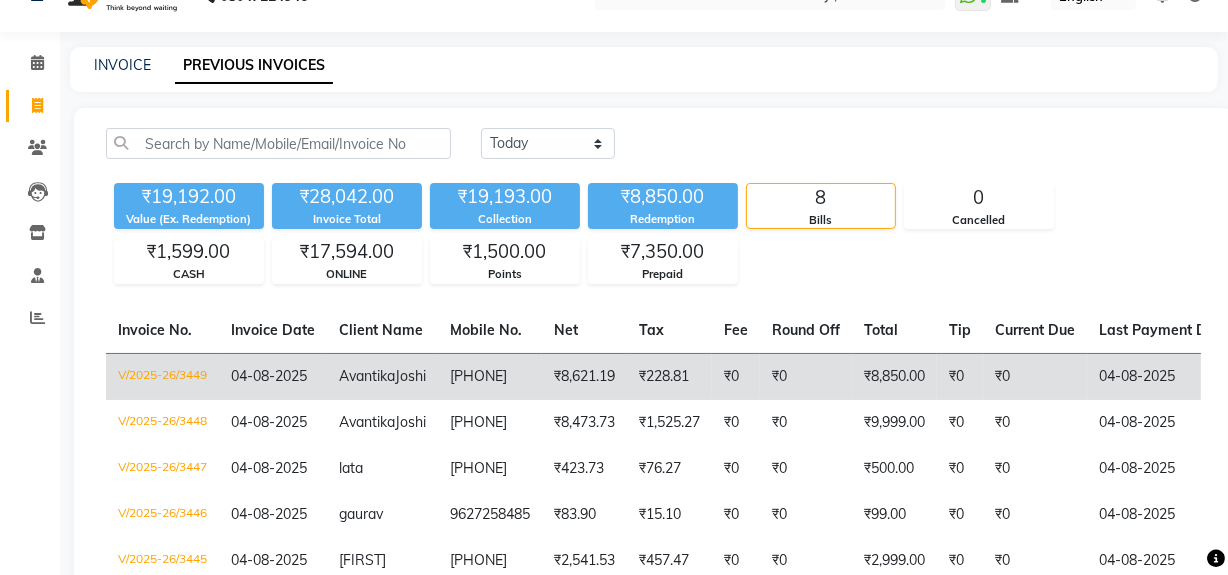scroll, scrollTop: 41, scrollLeft: 0, axis: vertical 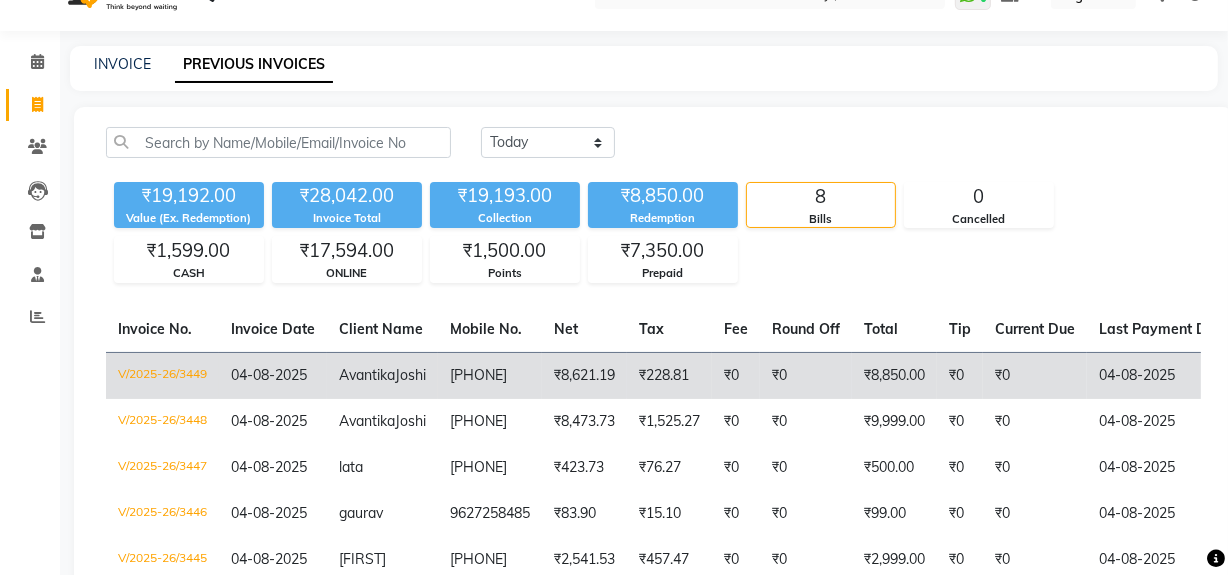 click on "[FIRST] [LAST]" 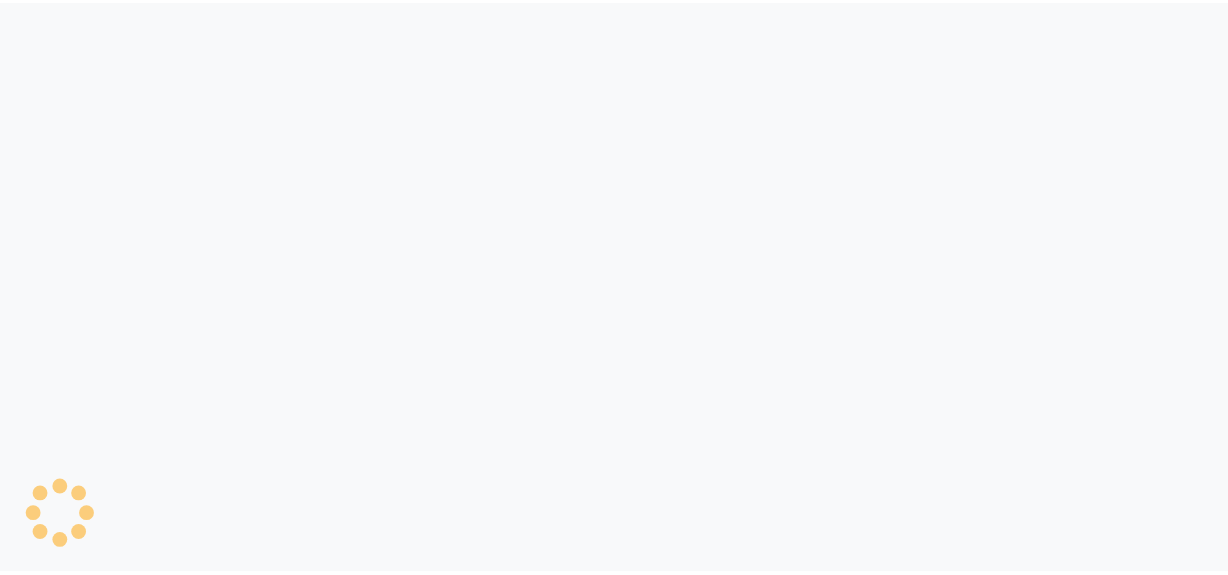 scroll, scrollTop: 0, scrollLeft: 0, axis: both 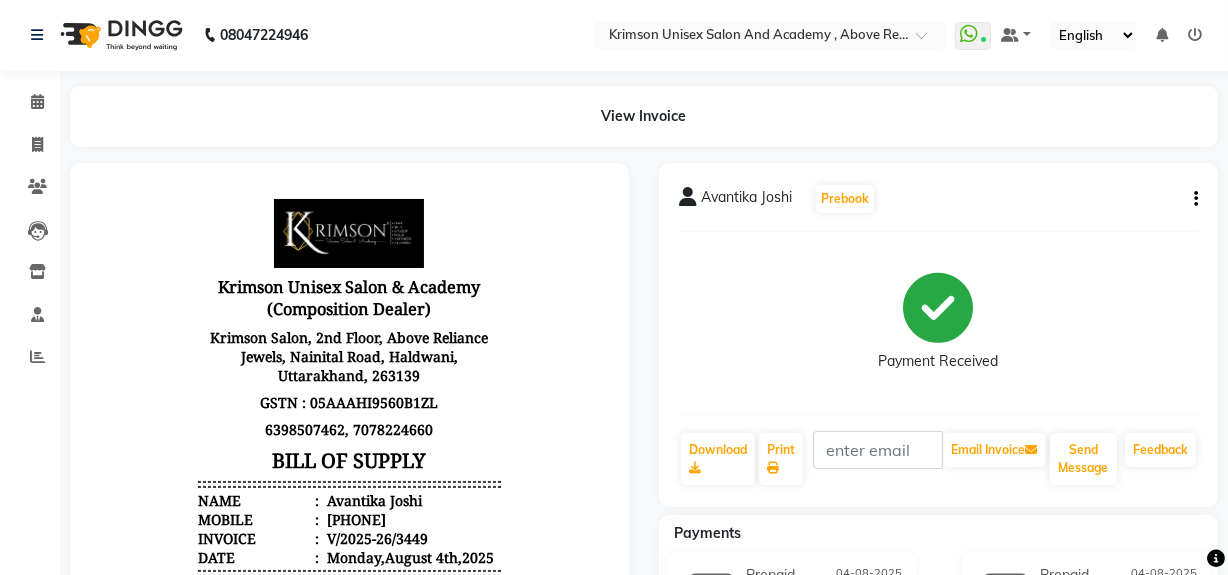 click 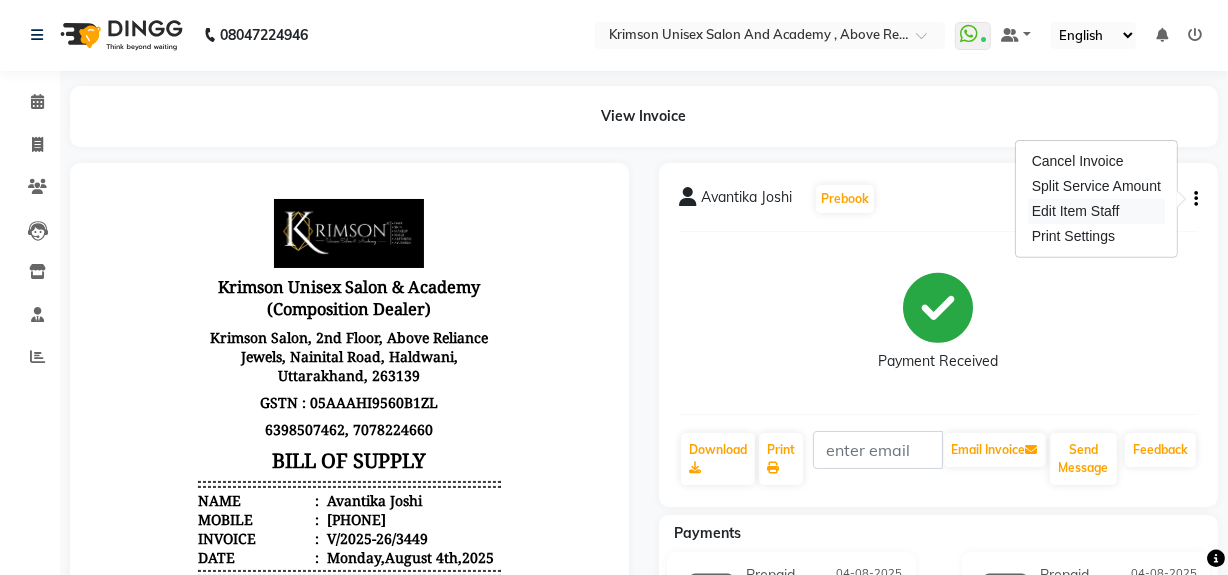 click on "Edit Item Staff" at bounding box center (1096, 211) 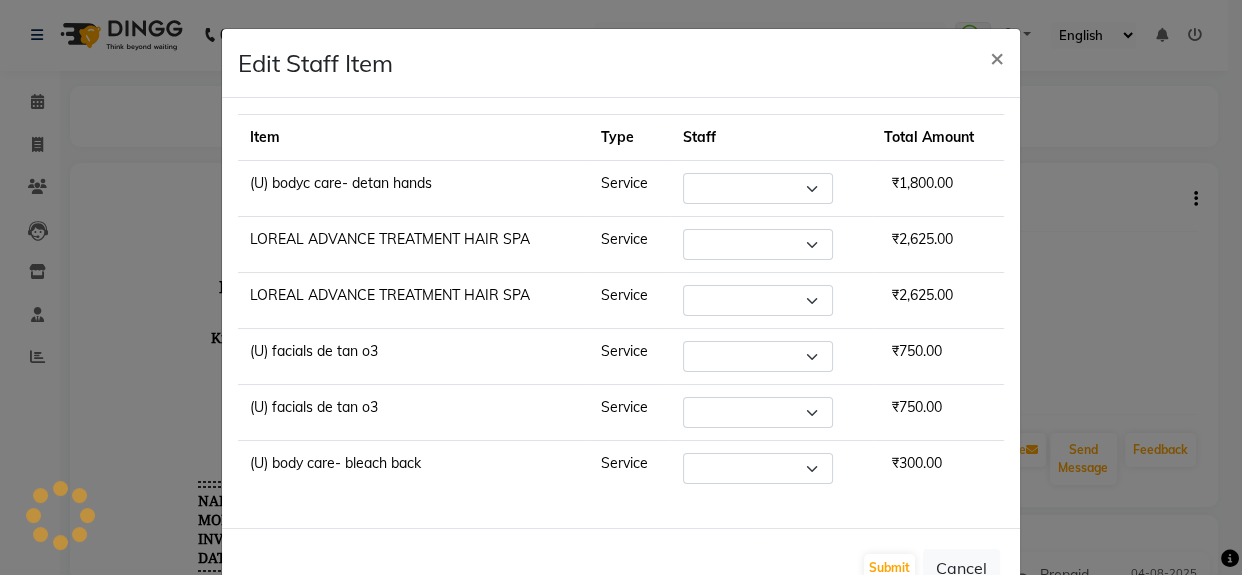 select on "44090" 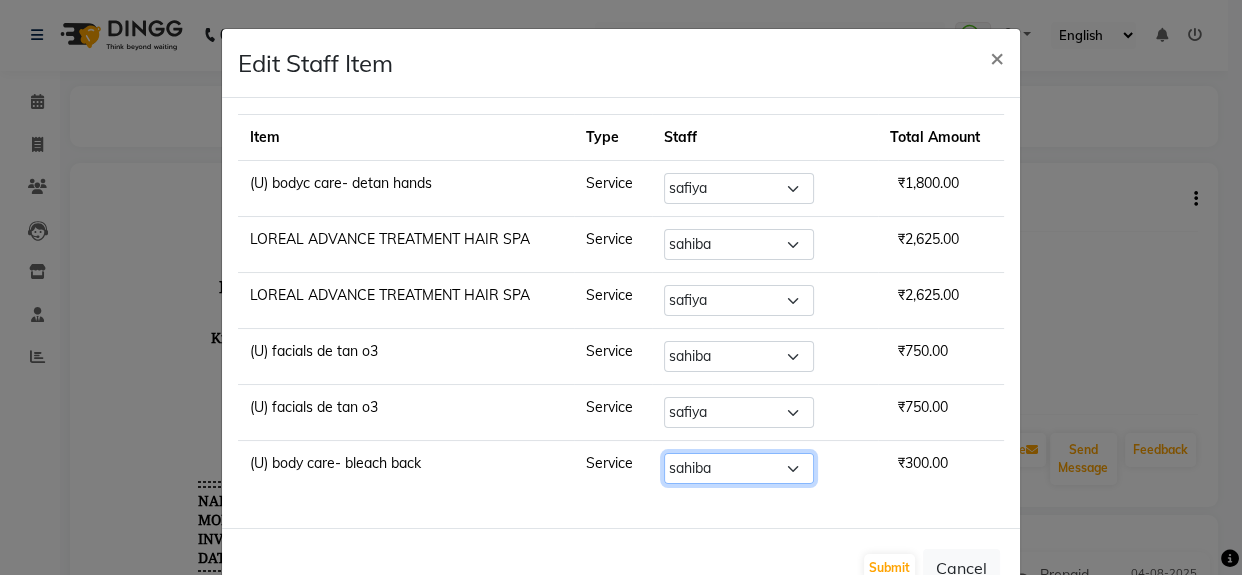 click on "Select  ADMIN   ARNAB   Babita   Danish   DR. DIVYA (cosmetologist)   FRONT DESK   Hani   Hem Atwal   junaid    Kafil   Kaif   Manish Kumar   Pinki    Pooja kulyal   Ratan Dey   safiya   sahiba   Sahil   Sangeeta   sanjay   Sudeep   Varsha" 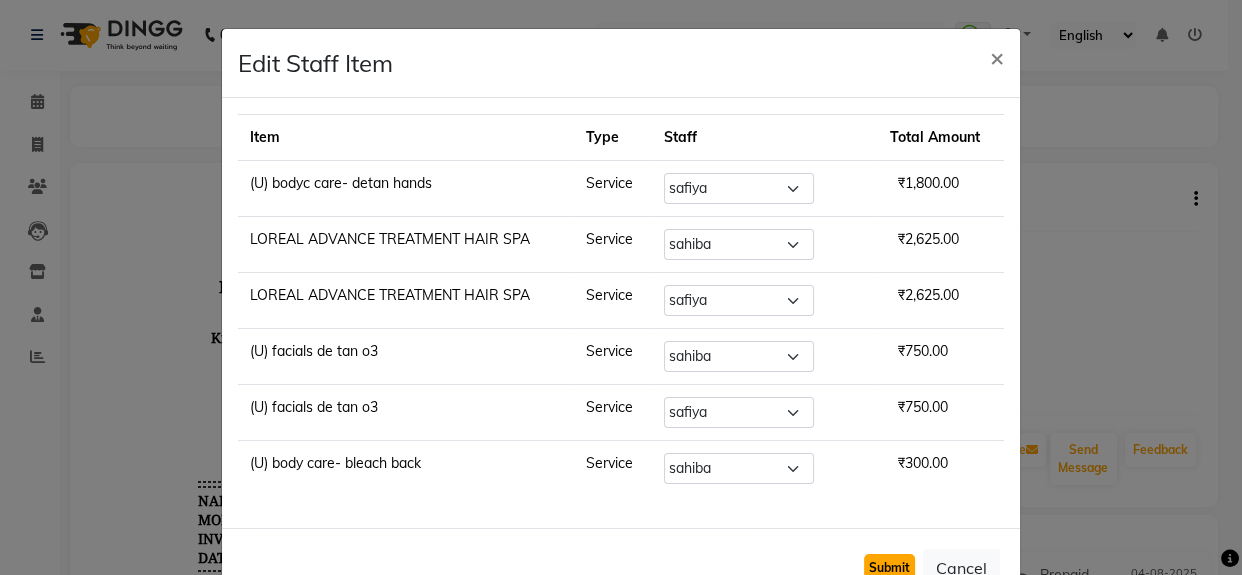 click on "Submit" 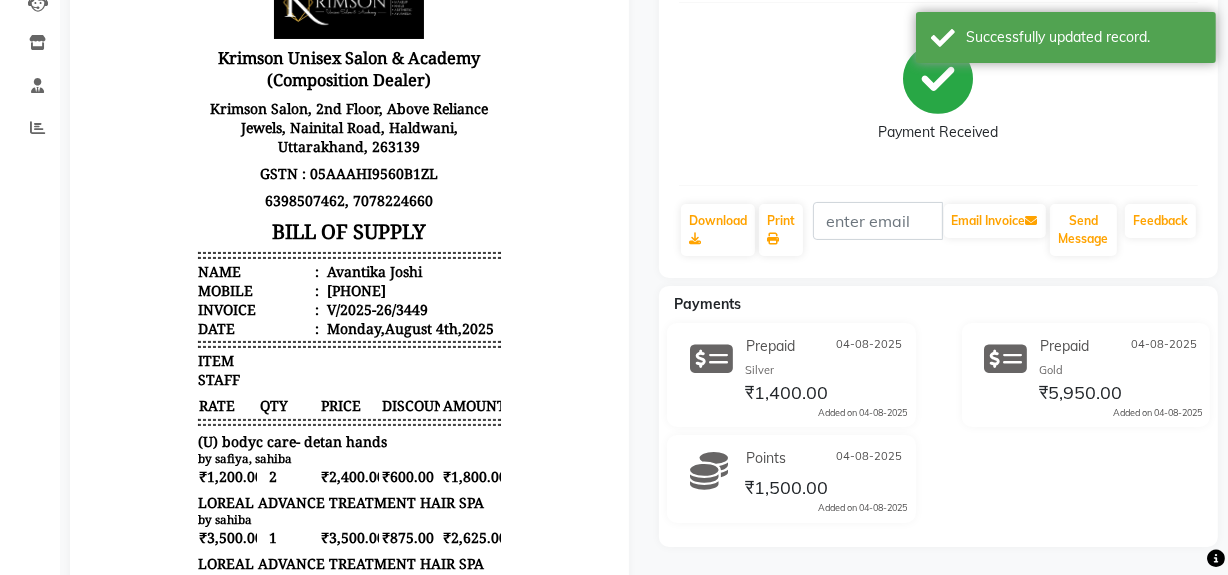 scroll, scrollTop: 0, scrollLeft: 0, axis: both 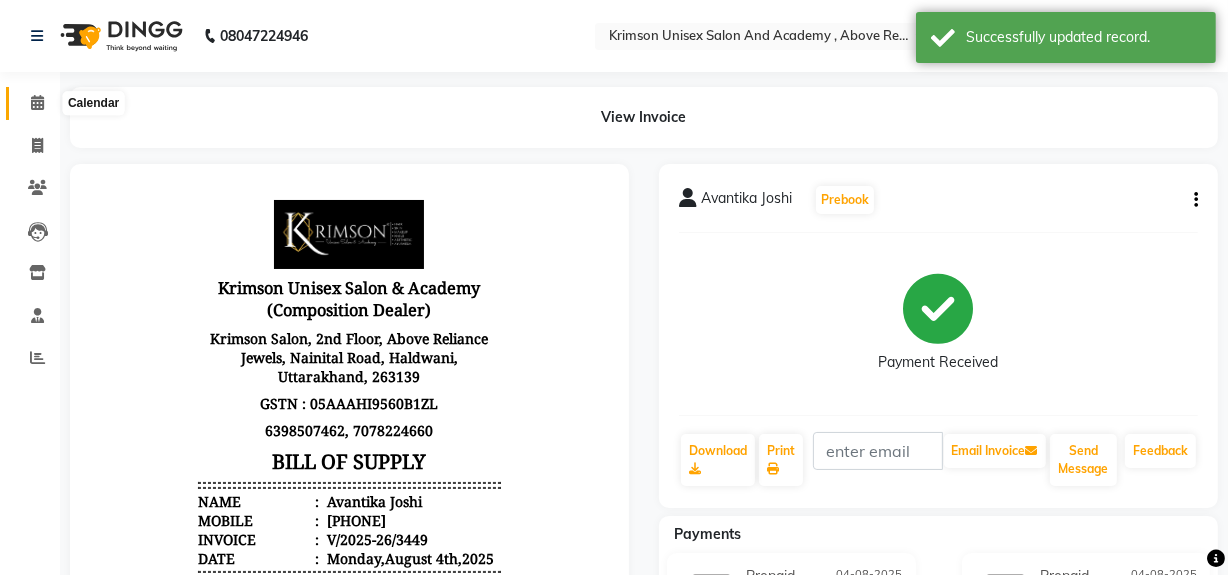 click 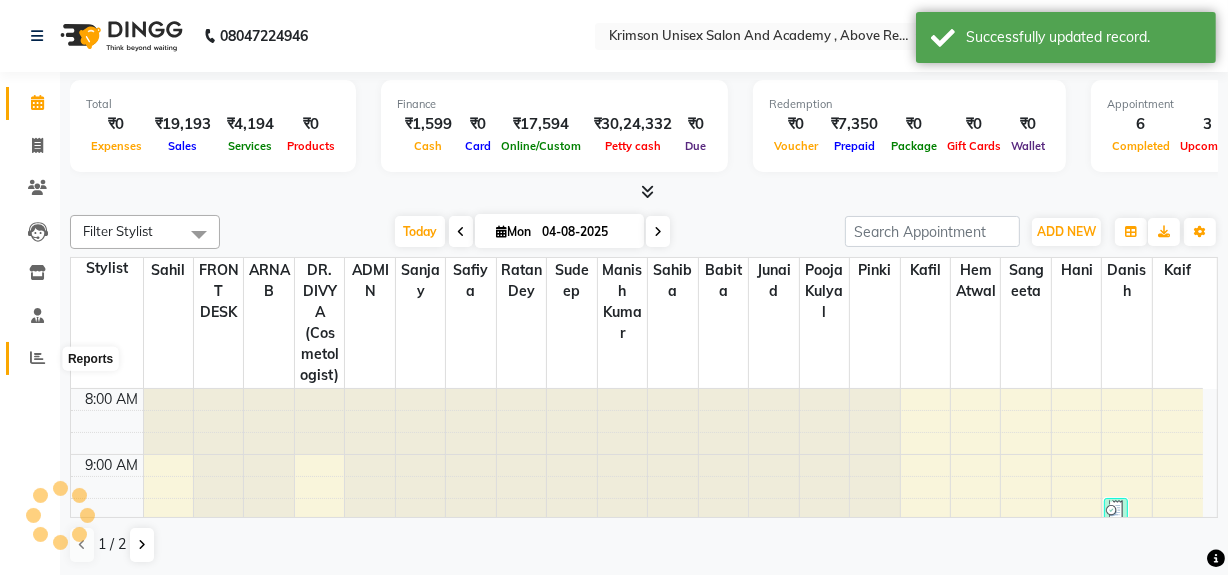 scroll, scrollTop: 460, scrollLeft: 0, axis: vertical 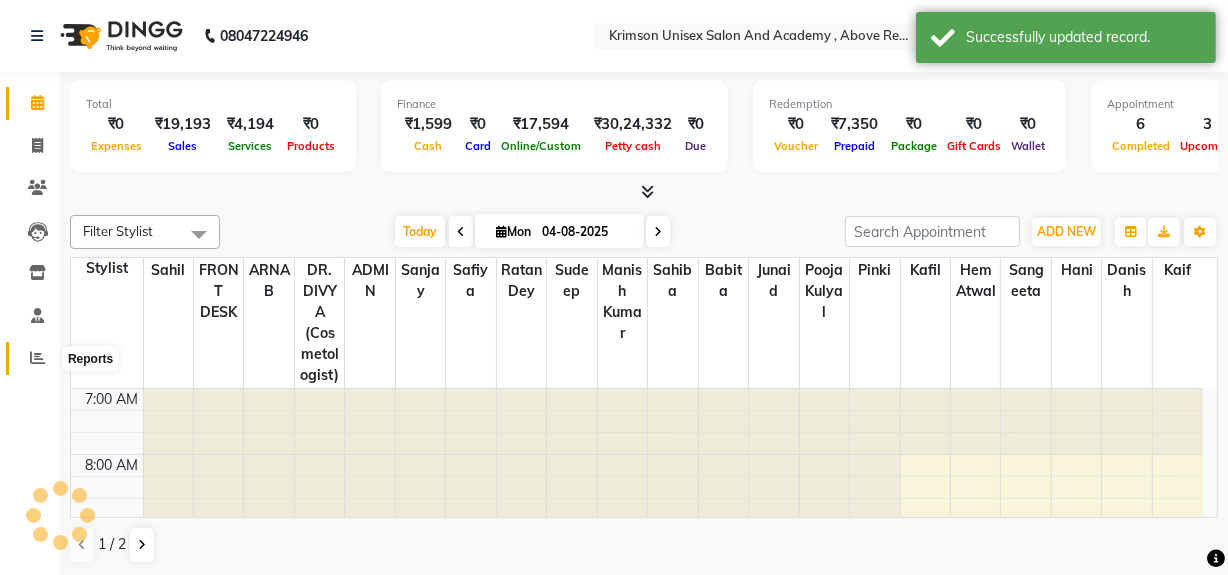 click 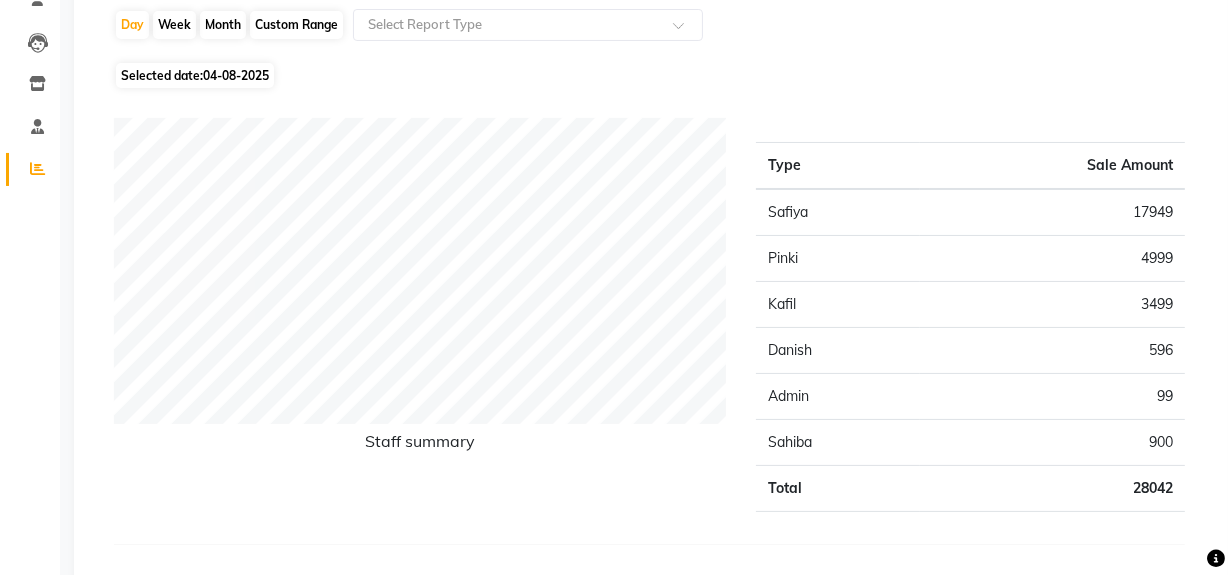 scroll, scrollTop: 0, scrollLeft: 0, axis: both 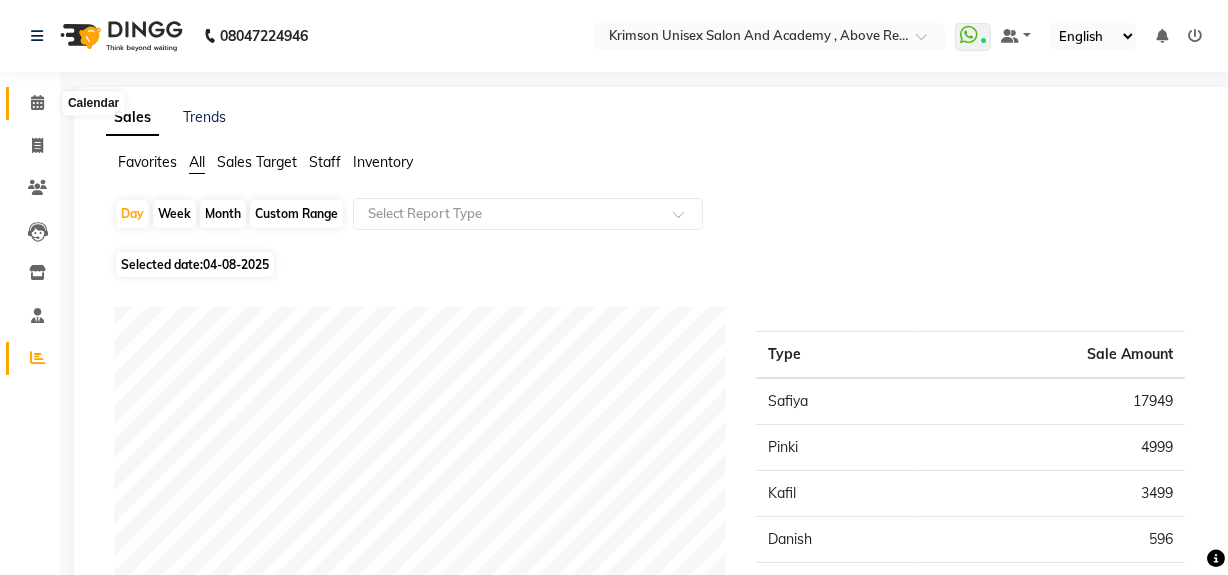 click 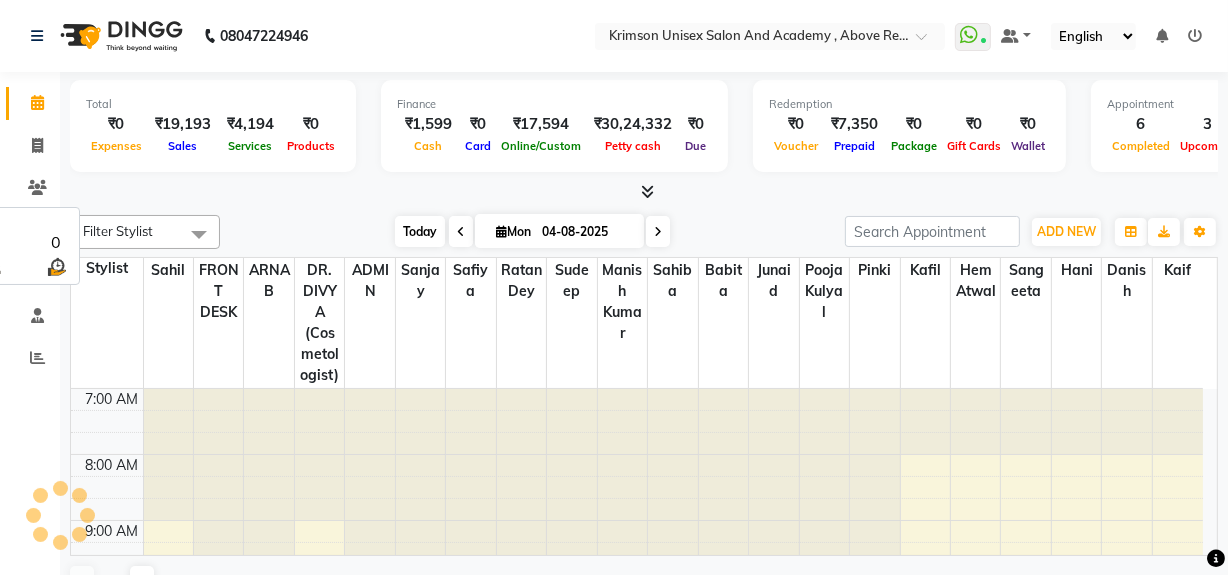 scroll, scrollTop: 0, scrollLeft: 0, axis: both 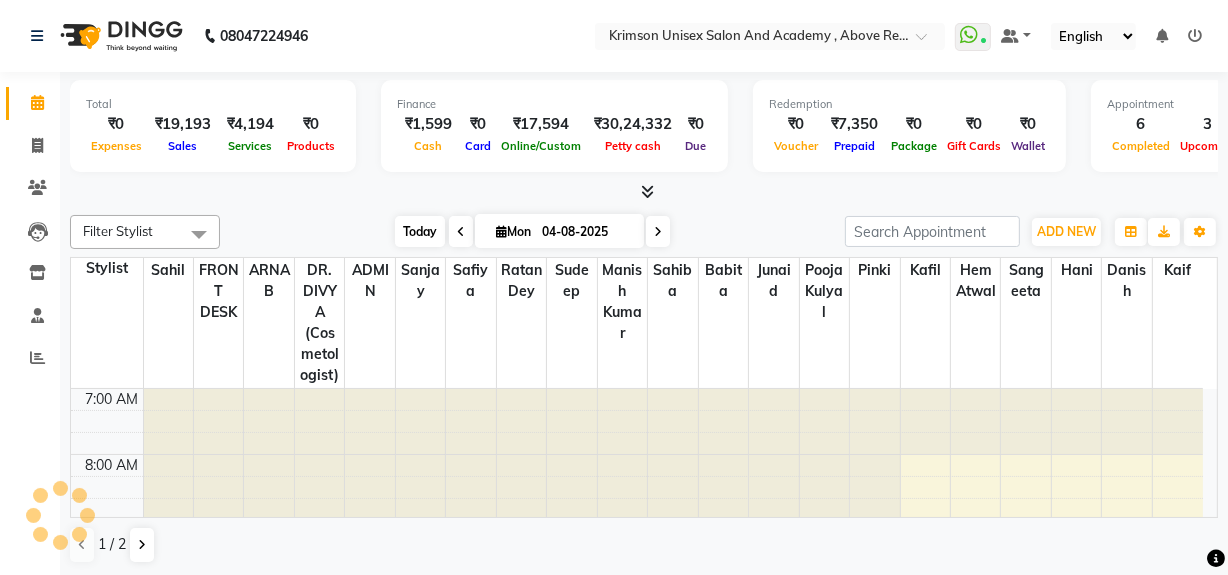 click on "Today" at bounding box center [420, 231] 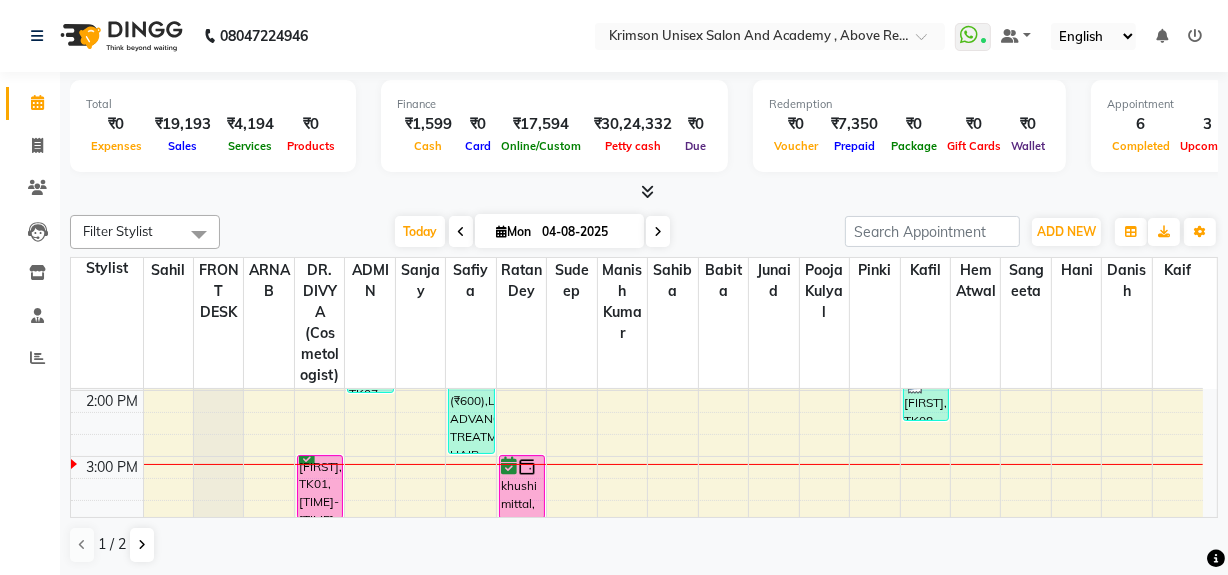scroll, scrollTop: 460, scrollLeft: 0, axis: vertical 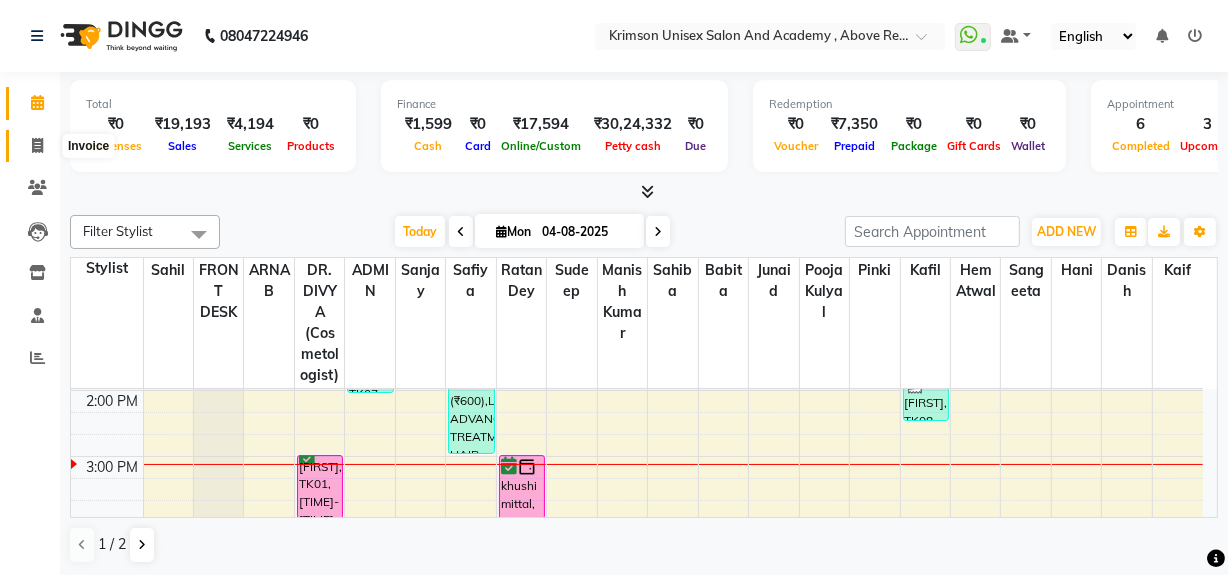 click 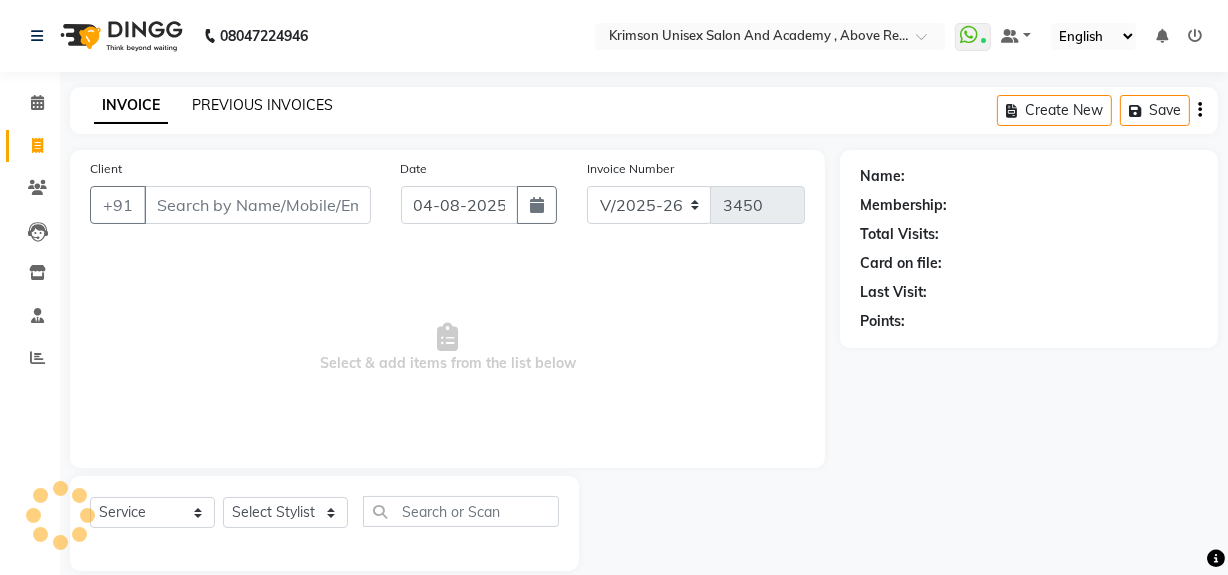 click on "PREVIOUS INVOICES" 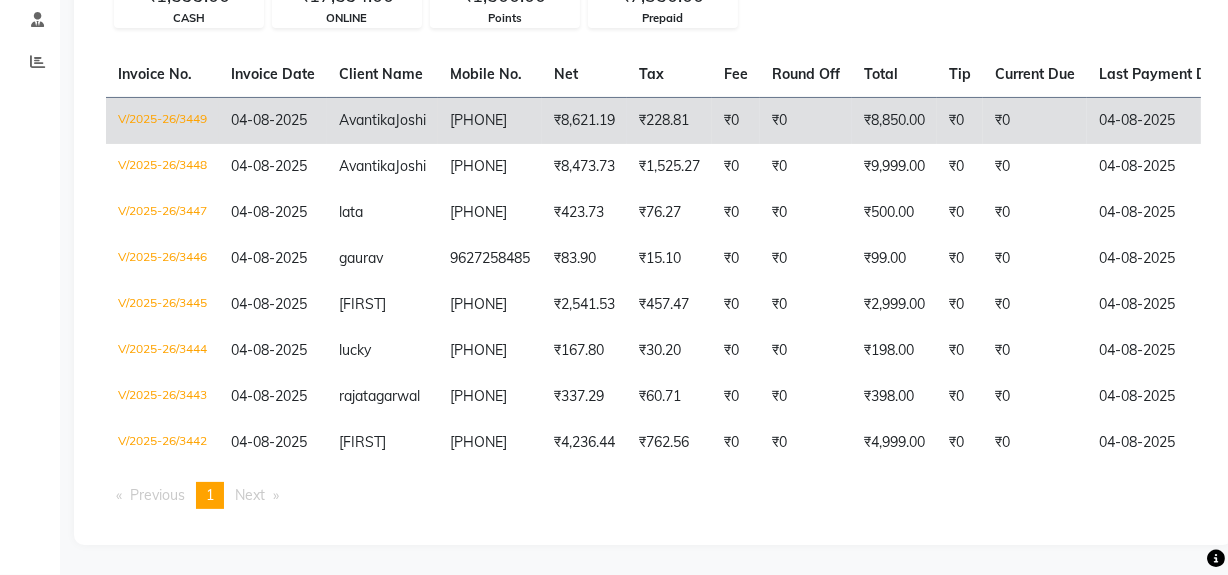 scroll, scrollTop: 0, scrollLeft: 0, axis: both 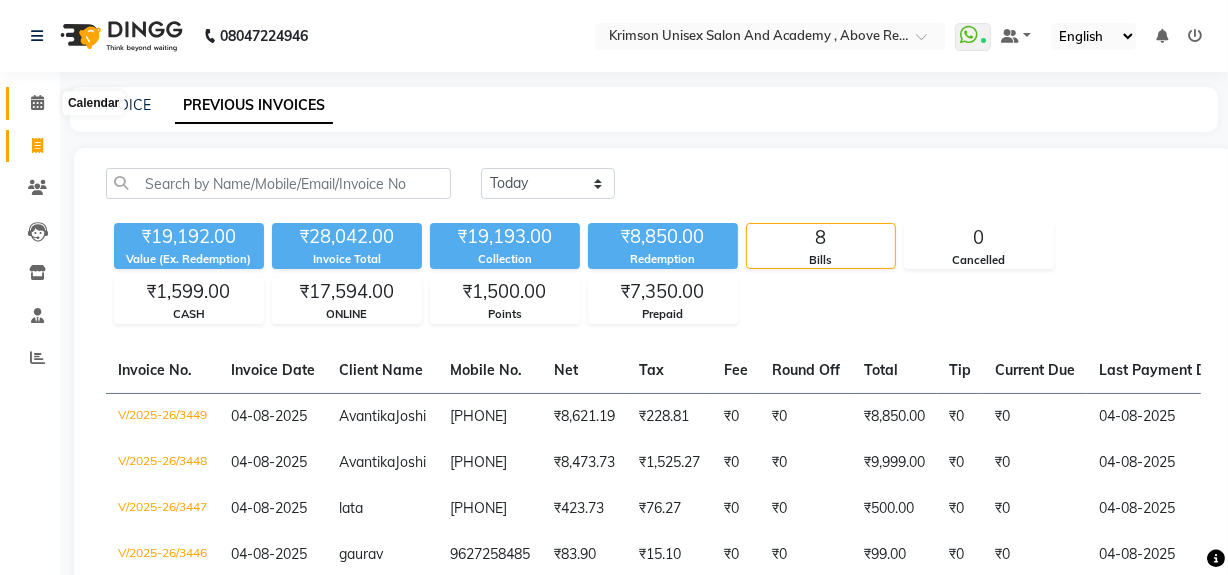 click 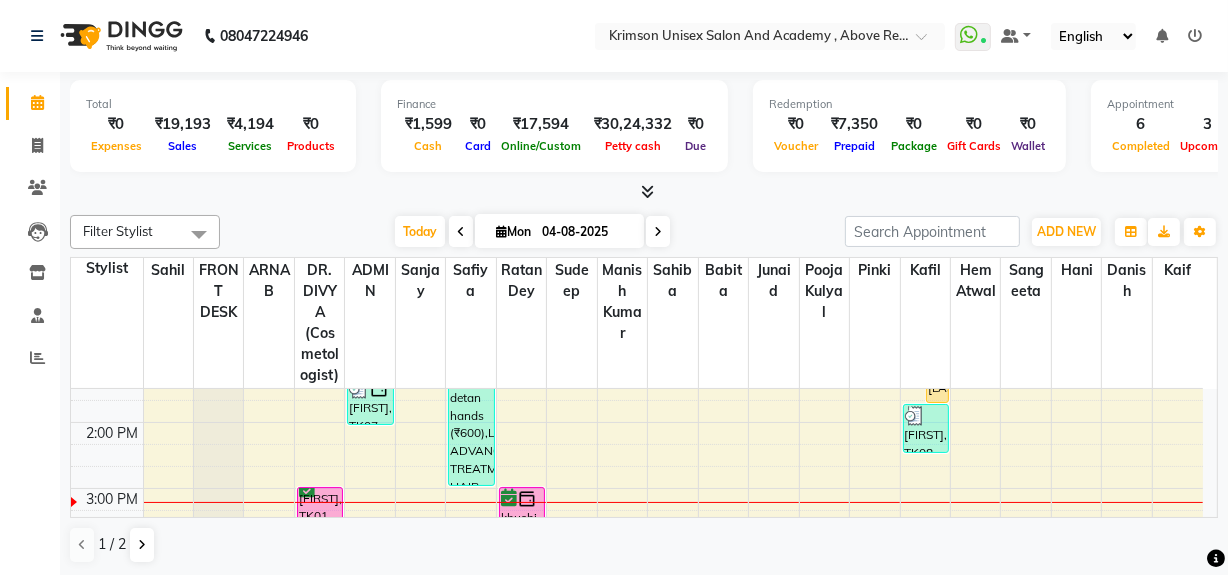 scroll, scrollTop: 427, scrollLeft: 0, axis: vertical 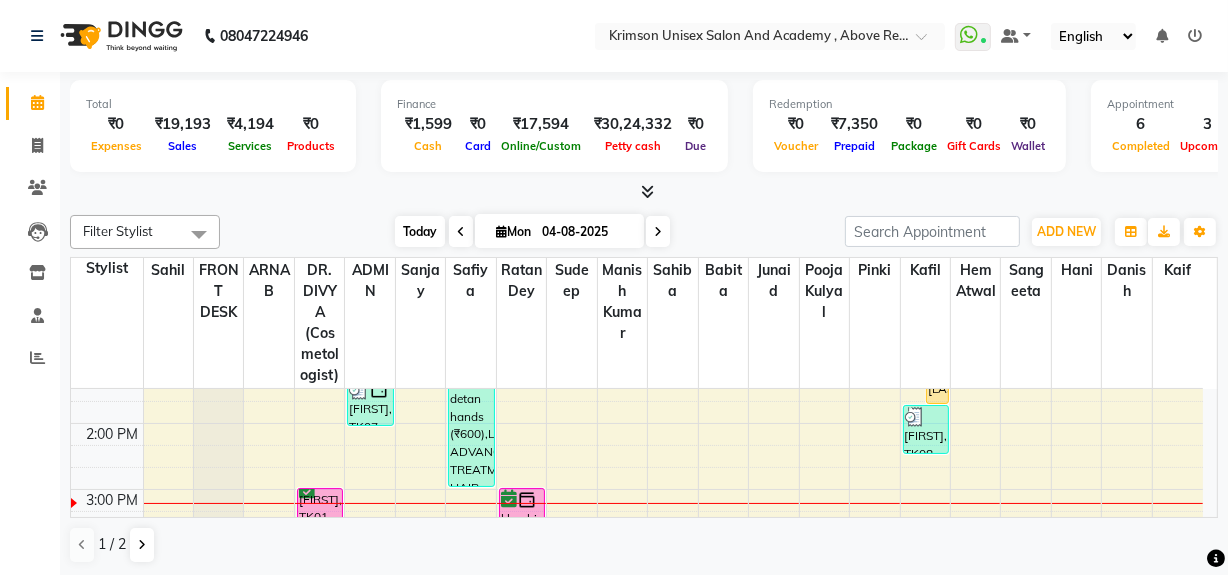 click on "Today" at bounding box center (420, 231) 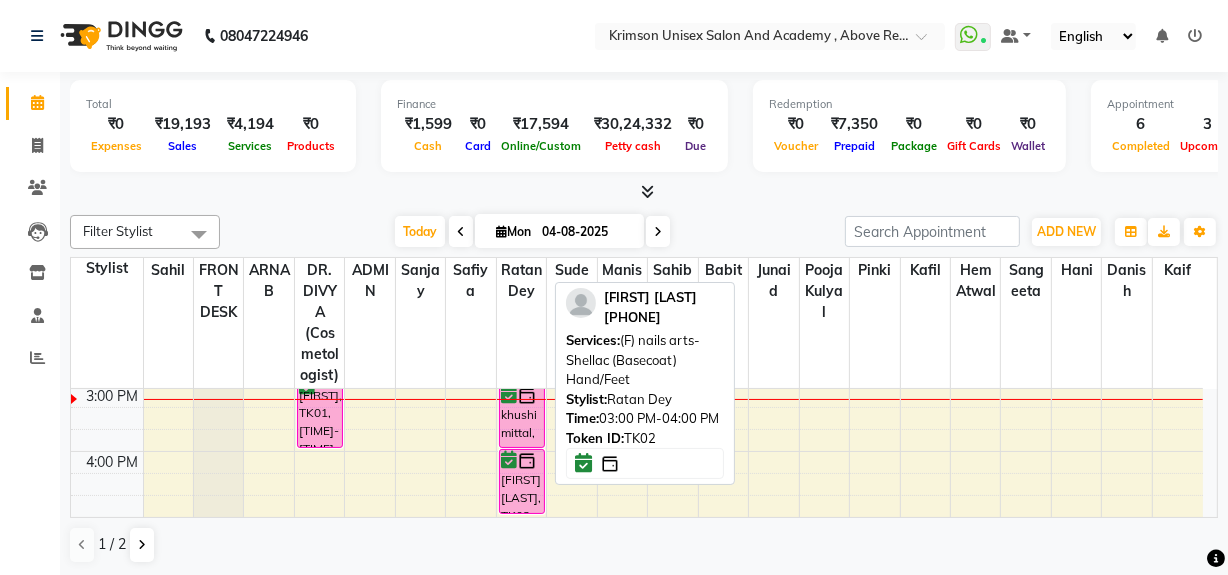 scroll, scrollTop: 530, scrollLeft: 0, axis: vertical 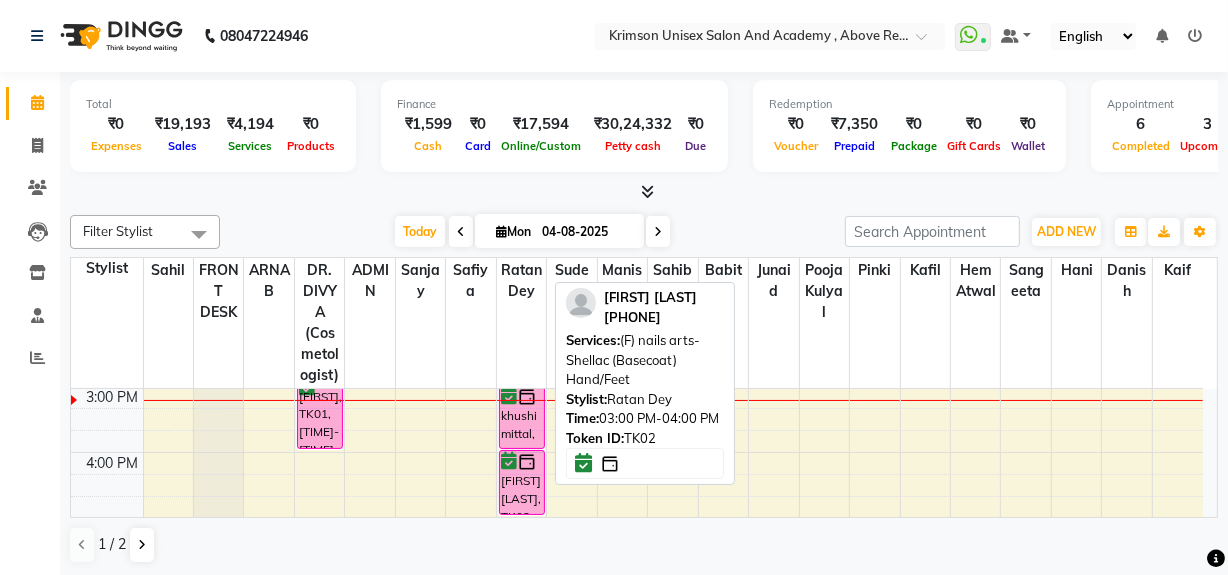 click on "khushi mittal, TK02, 03:00 PM-04:00 PM, (F) nails arts-Shellac (Basecoat) Hand/Feet" at bounding box center (522, 417) 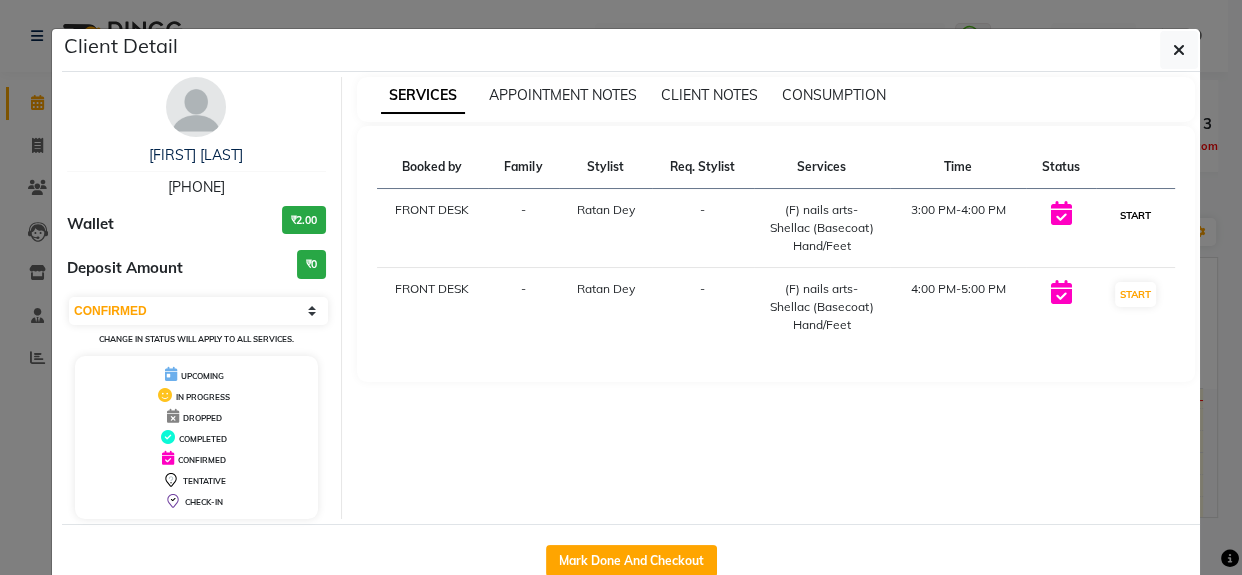 click on "START" at bounding box center (1135, 215) 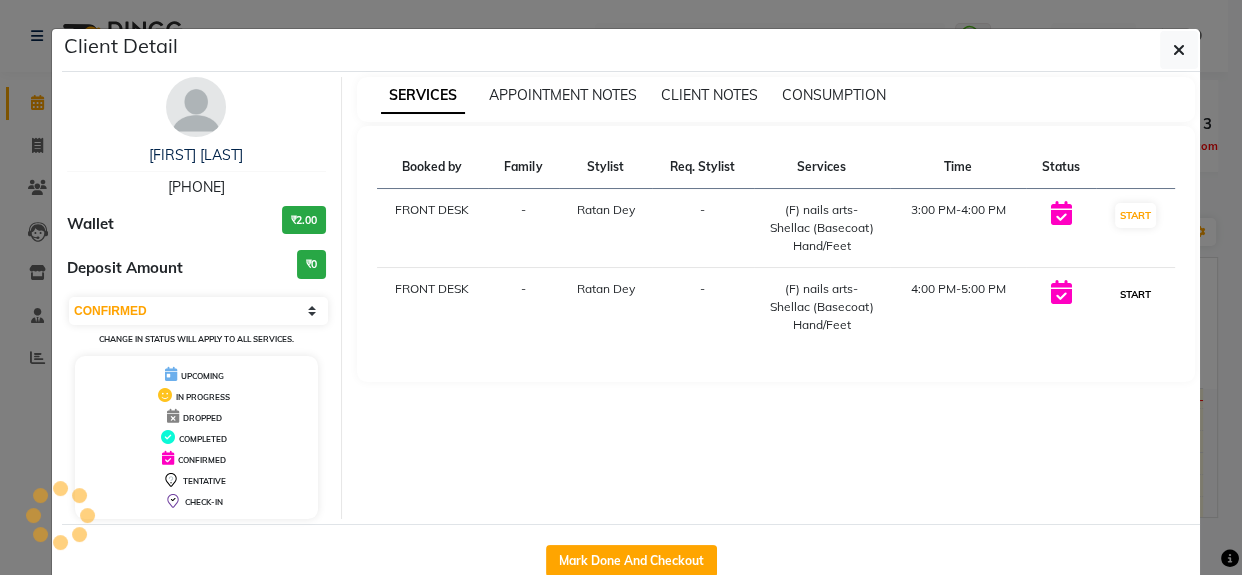 click on "START" at bounding box center (1135, 294) 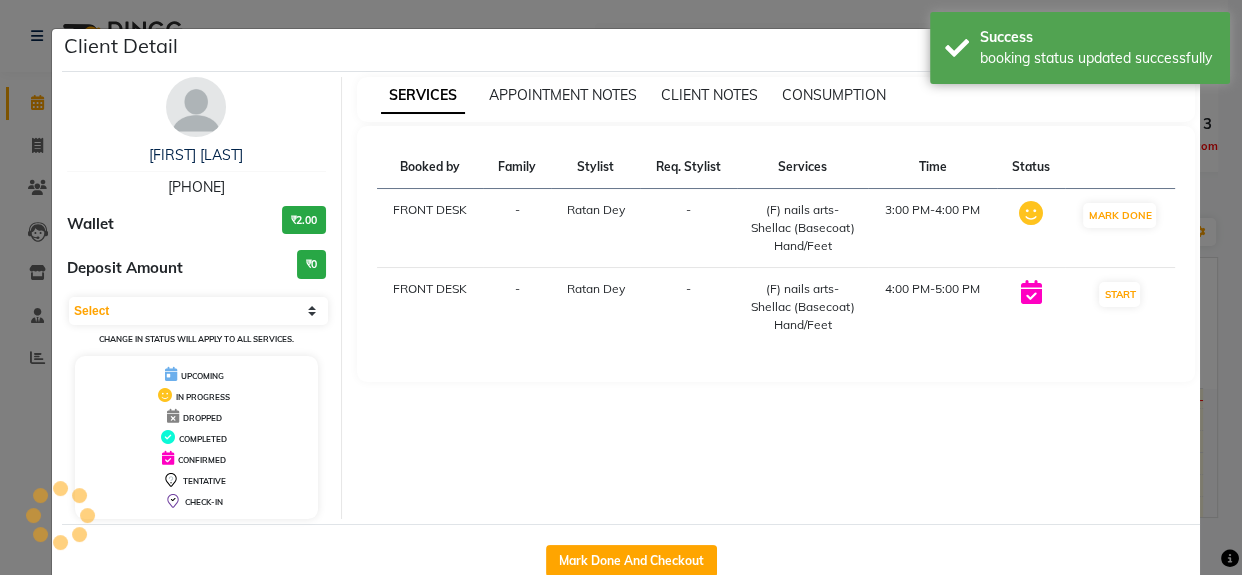 select on "1" 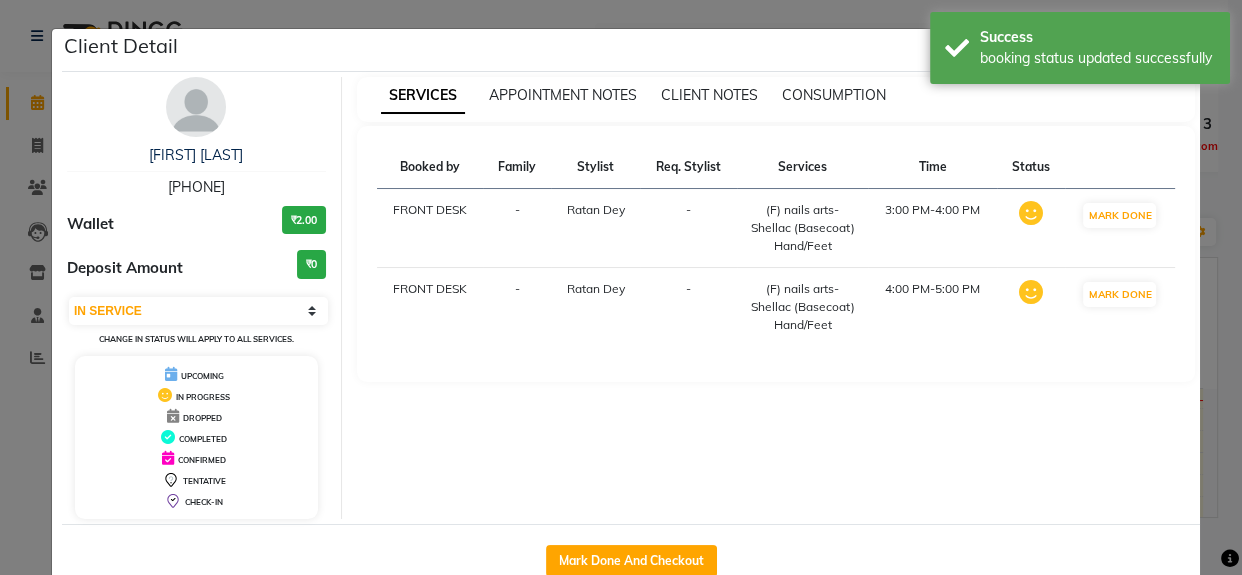 click on "SERVICES APPOINTMENT NOTES CLIENT NOTES CONSUMPTION Booked by Family Stylist Req. Stylist Services Time Status  FRONT DESK  - Ratan Dey -  (F) nails arts-Shellac (Basecoat) Hand/Feet   3:00 PM-4:00 PM   MARK DONE   FRONT DESK  - Ratan Dey -  (F) nails arts-Shellac (Basecoat) Hand/Feet   4:00 PM-5:00 PM   MARK DONE" at bounding box center [776, 298] 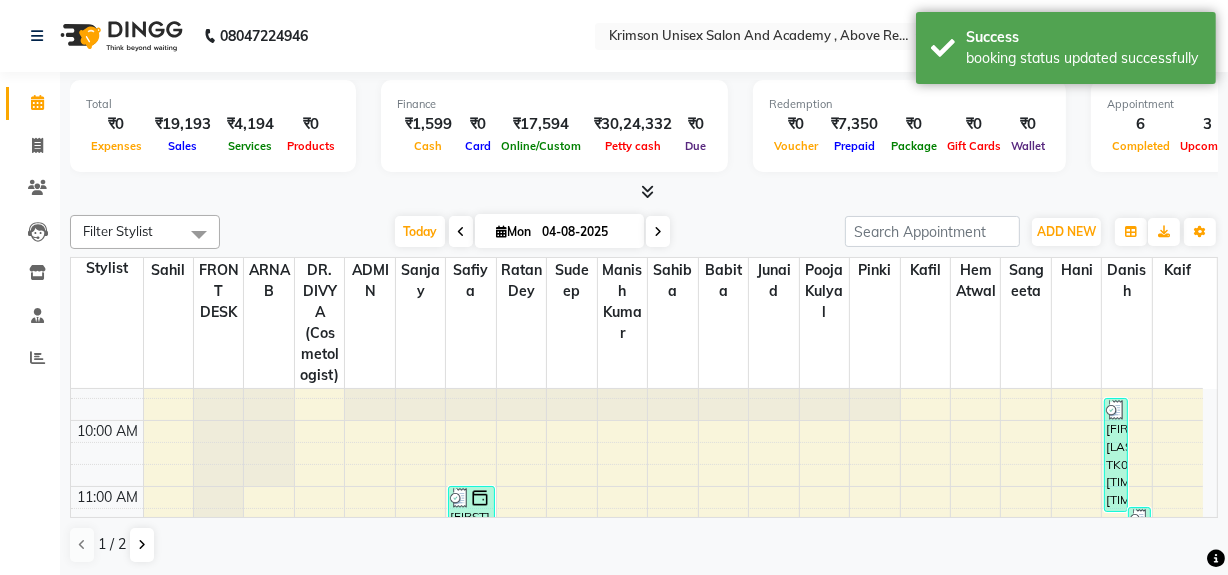 scroll, scrollTop: 0, scrollLeft: 0, axis: both 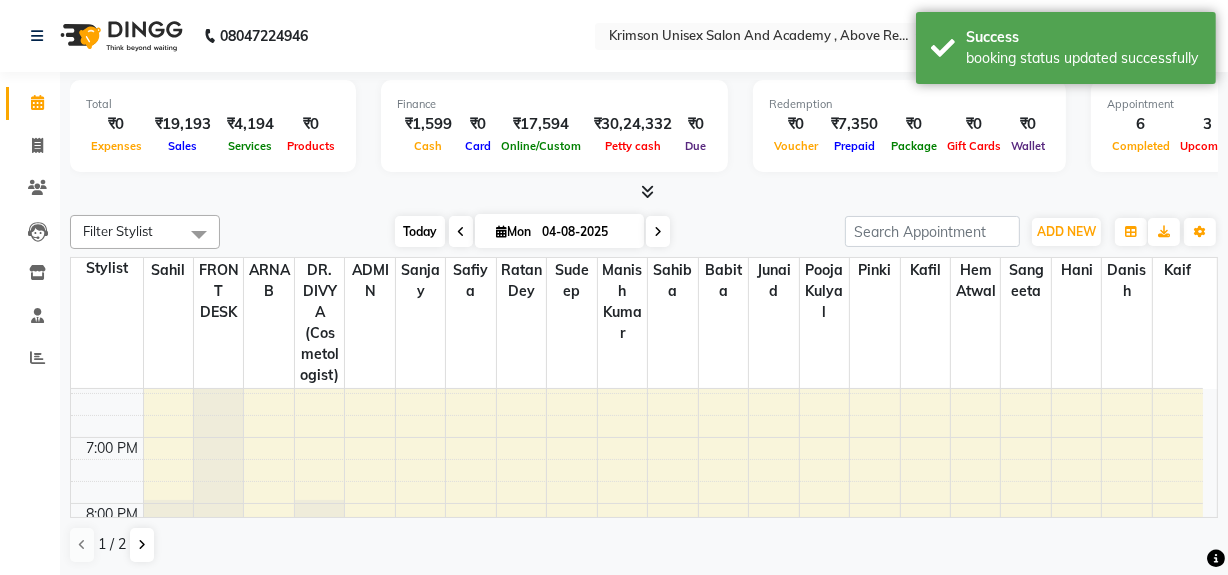 click on "Today" at bounding box center (420, 231) 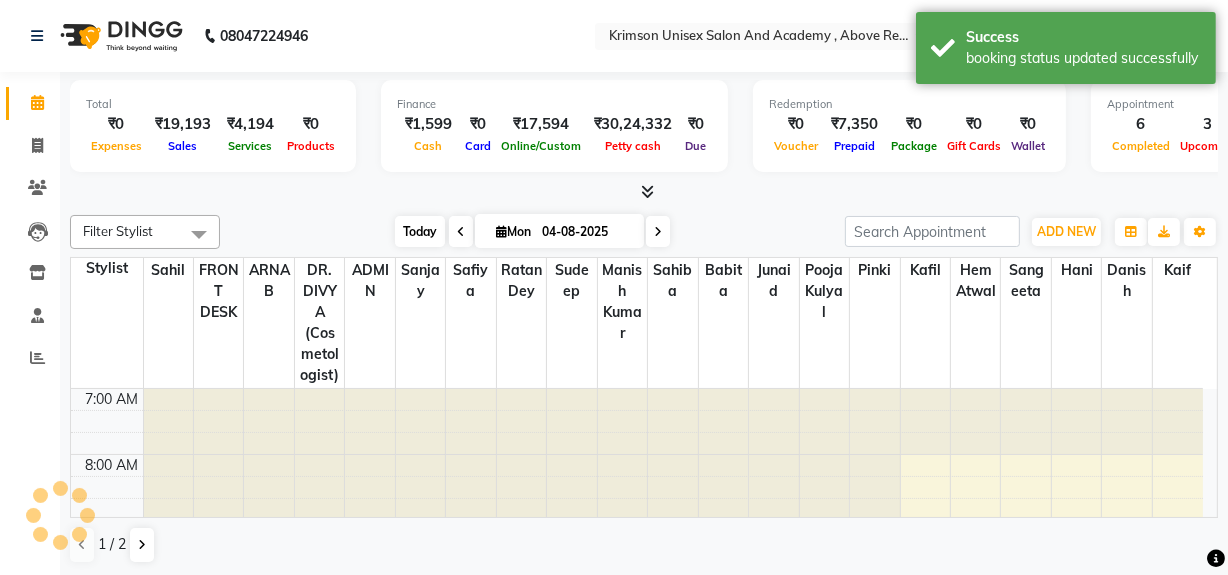 scroll, scrollTop: 527, scrollLeft: 0, axis: vertical 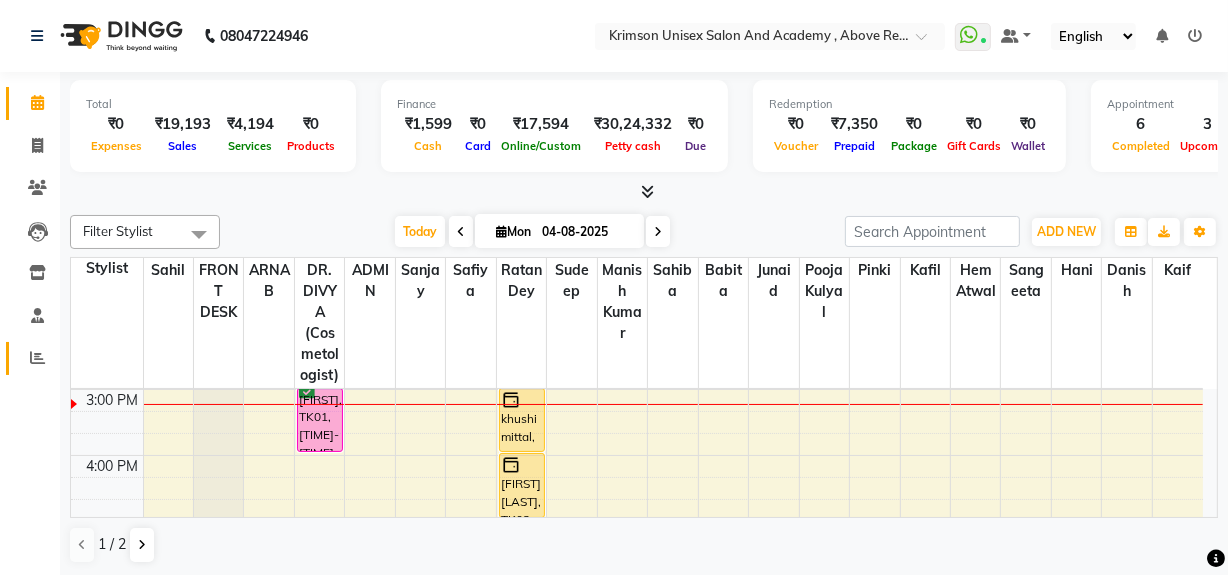 click 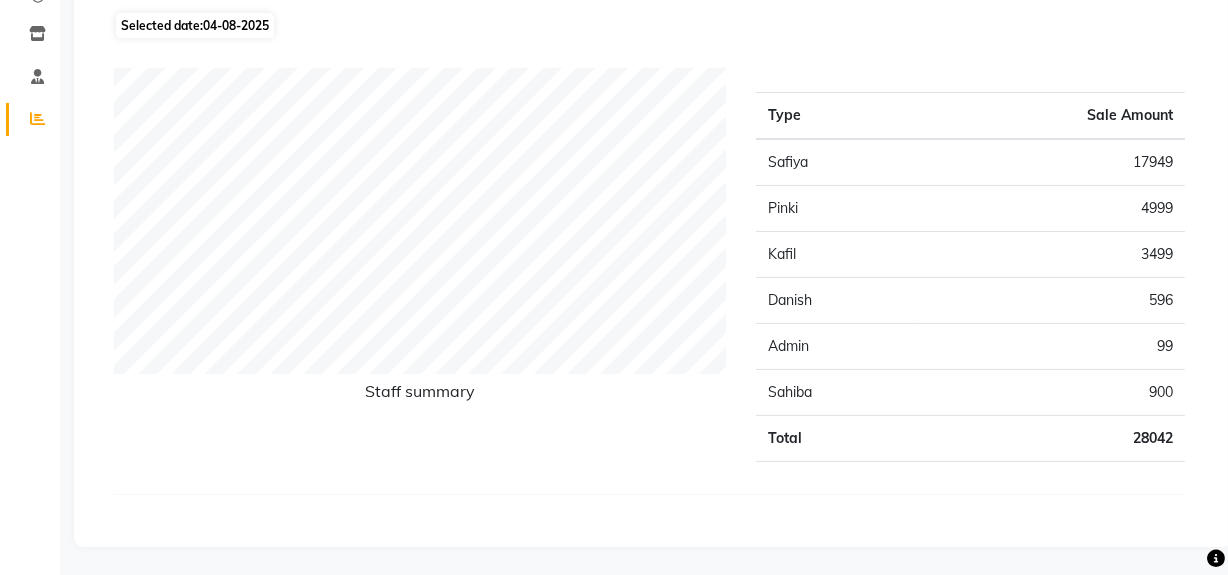 scroll, scrollTop: 0, scrollLeft: 0, axis: both 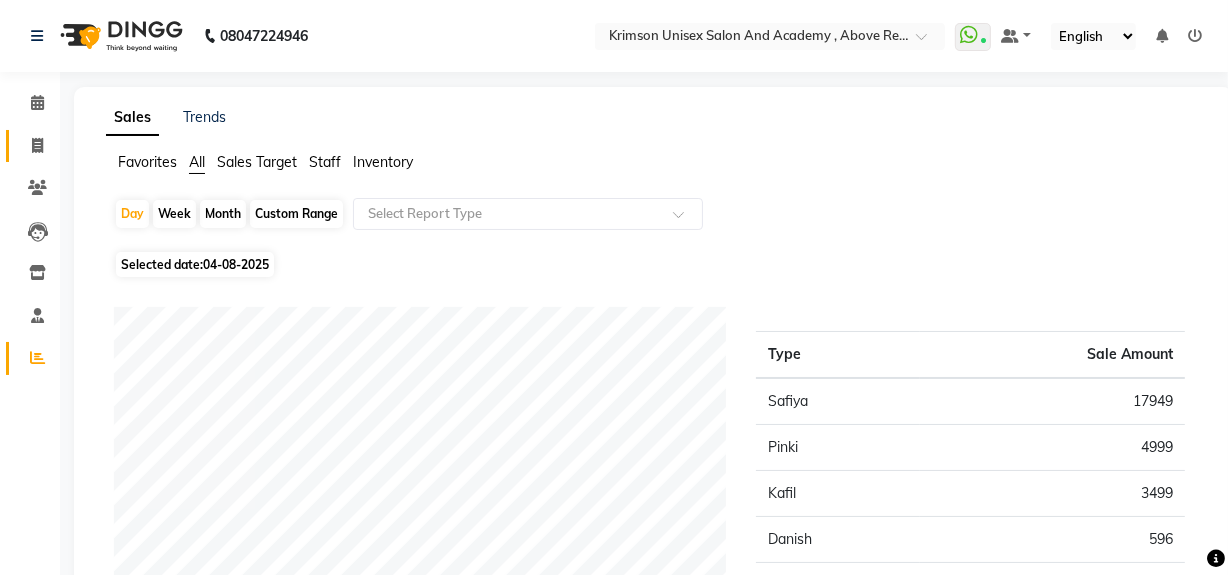 click on "Invoice" 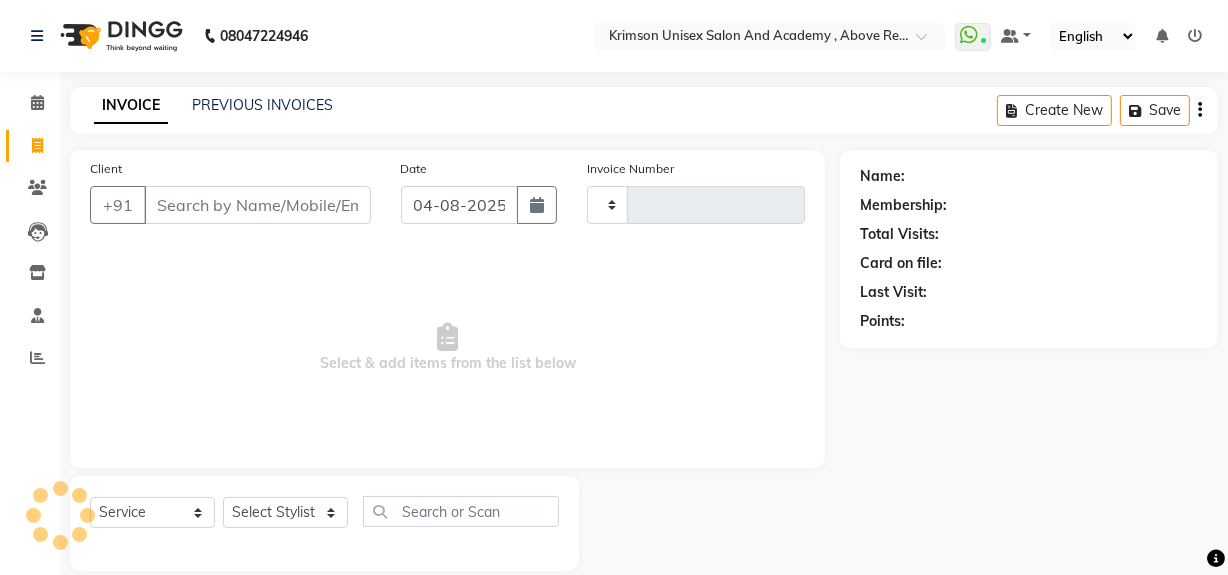 scroll, scrollTop: 26, scrollLeft: 0, axis: vertical 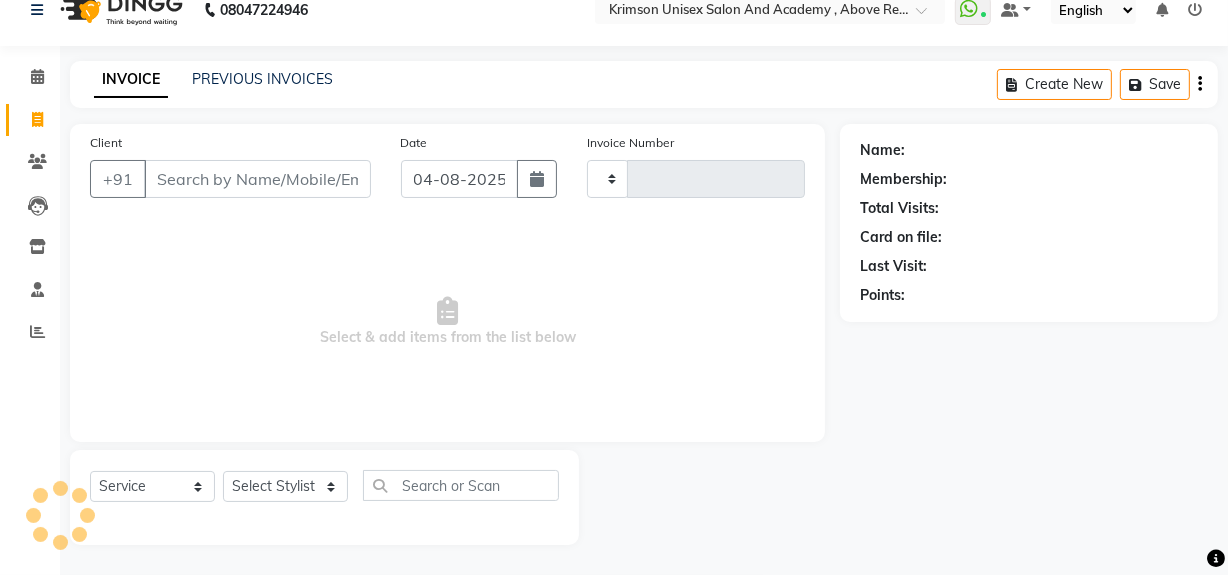 type on "3450" 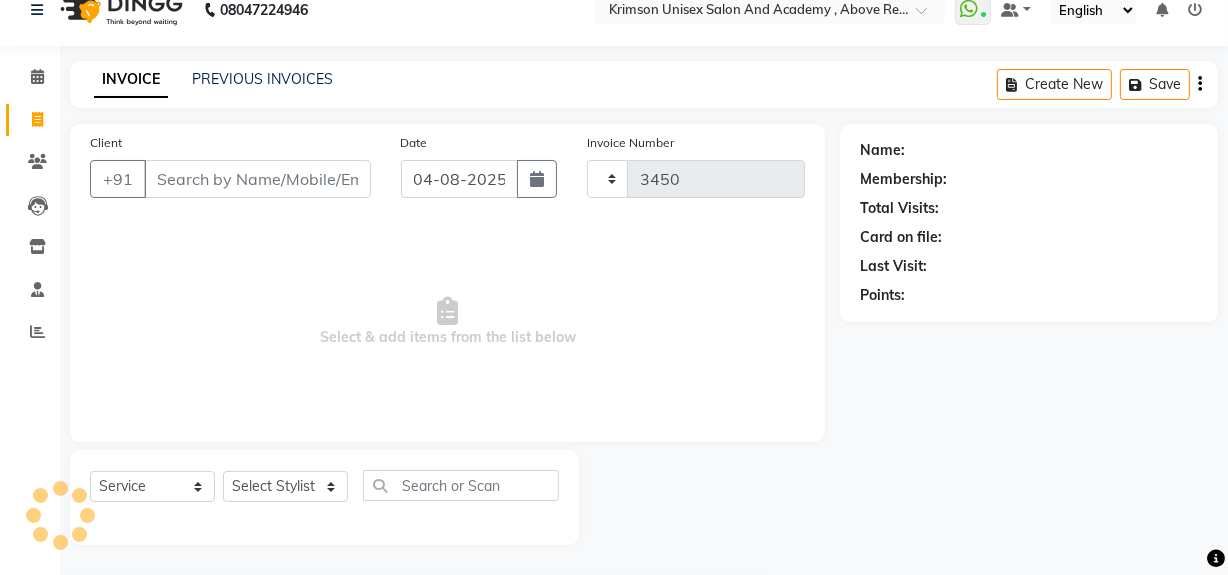 select on "5853" 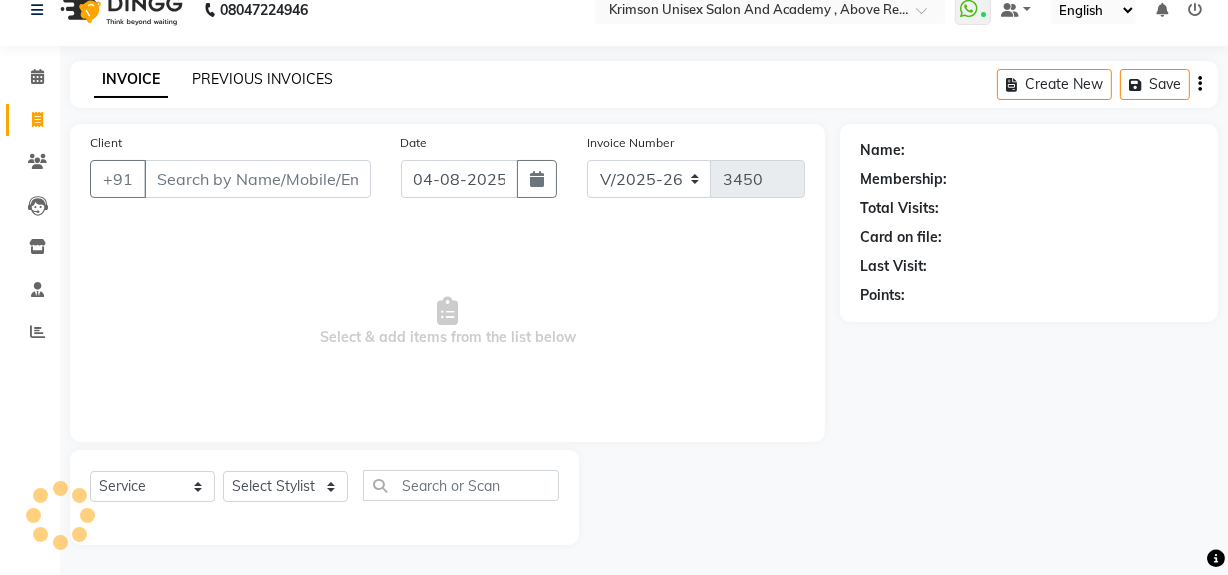 click on "PREVIOUS INVOICES" 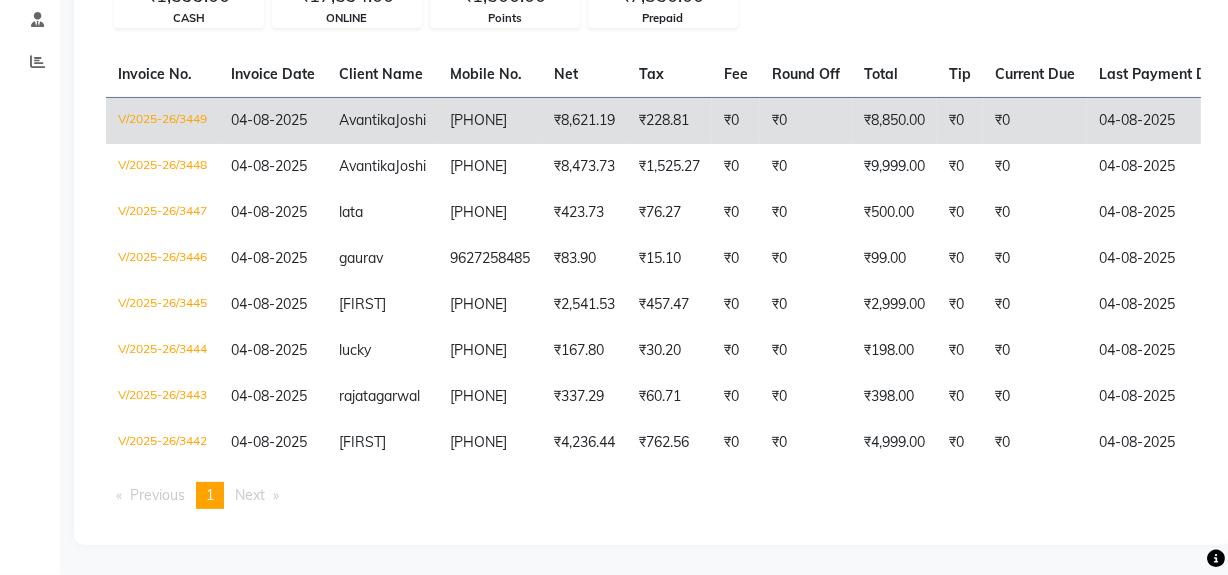 scroll, scrollTop: 0, scrollLeft: 0, axis: both 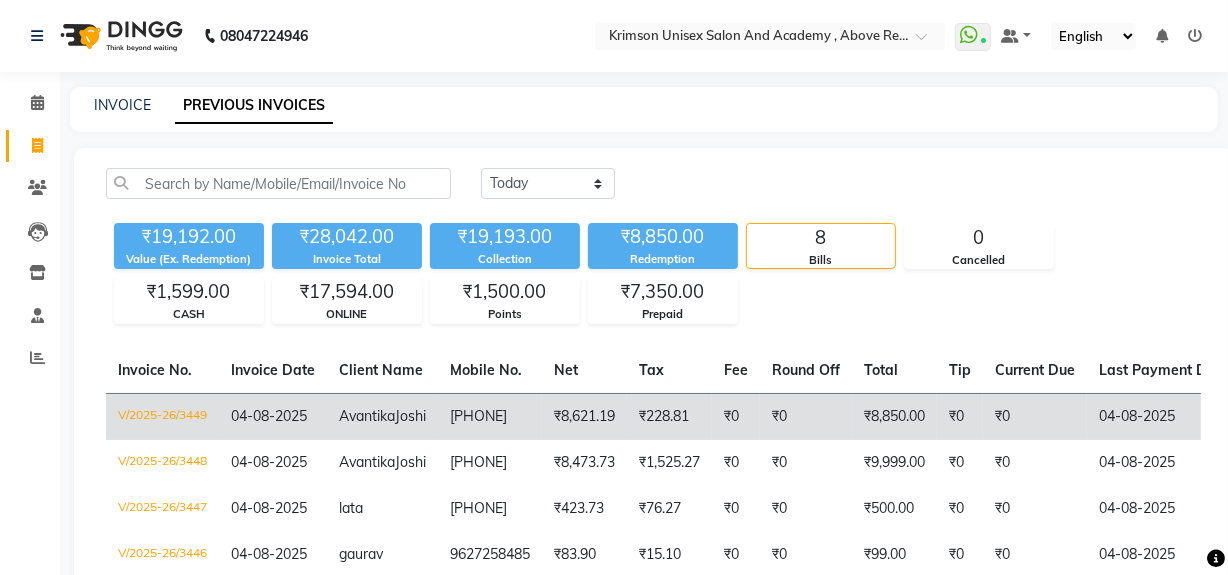click on "6396599279" 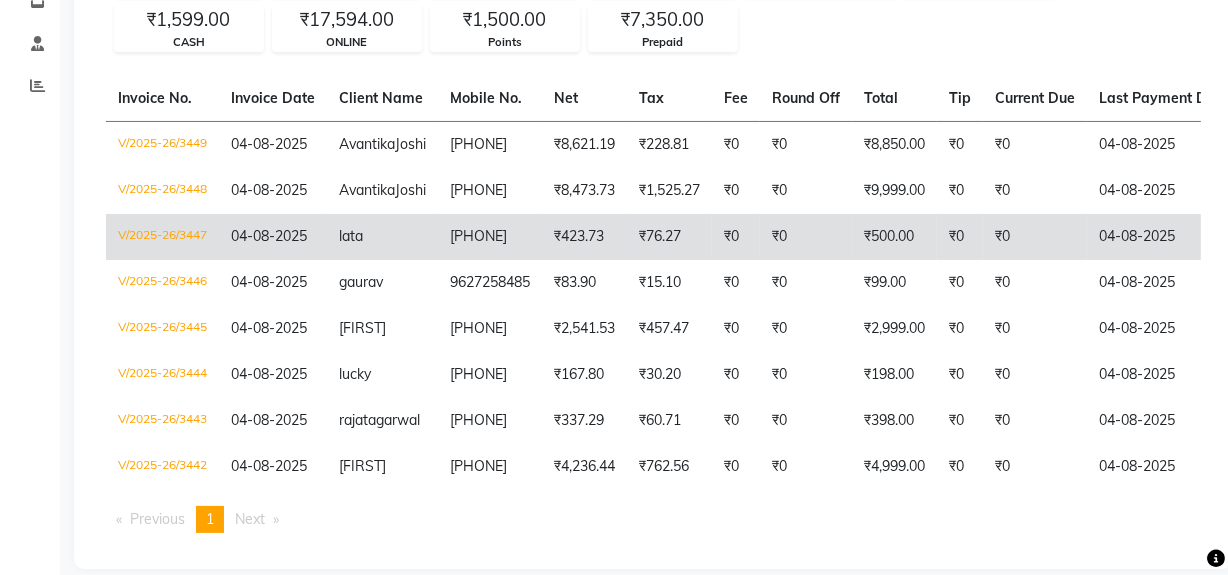 scroll, scrollTop: 274, scrollLeft: 0, axis: vertical 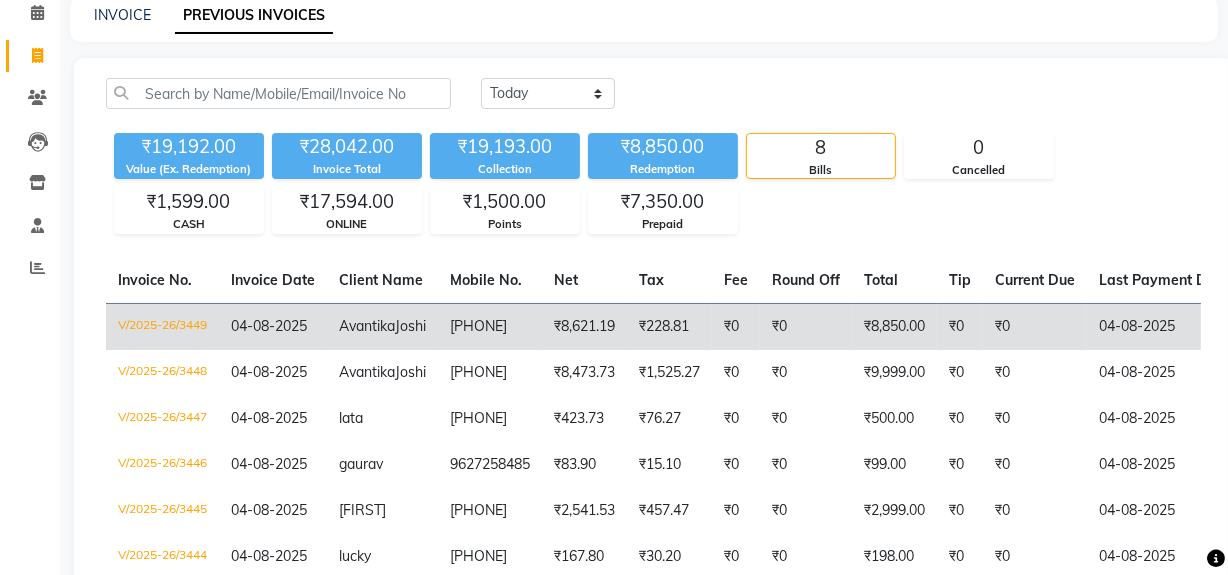 click on "6396599279" 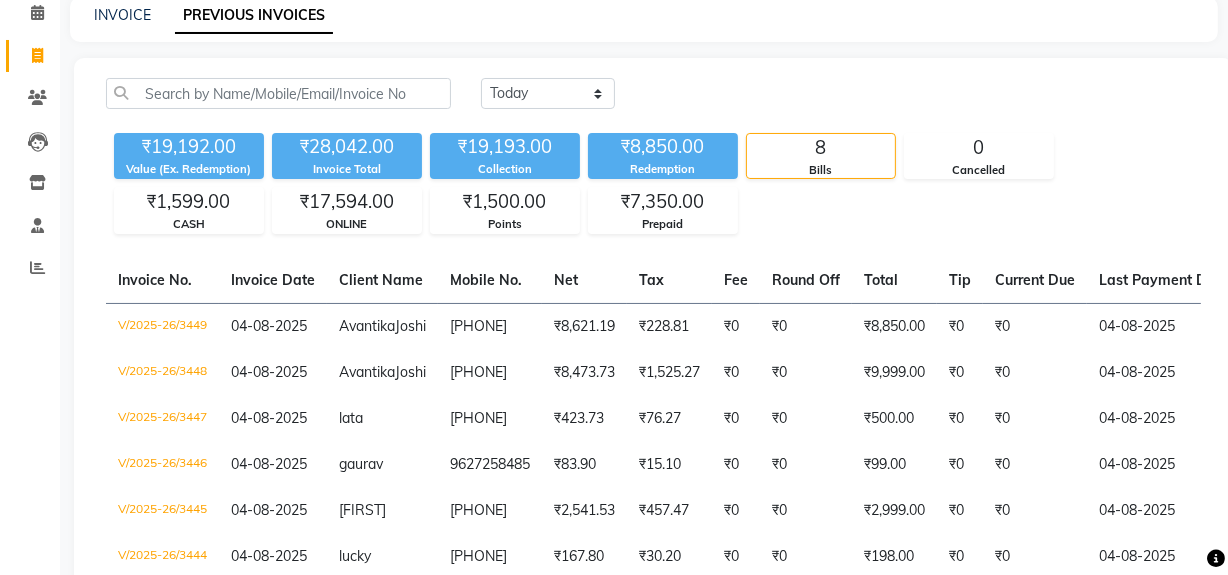 scroll, scrollTop: 0, scrollLeft: 0, axis: both 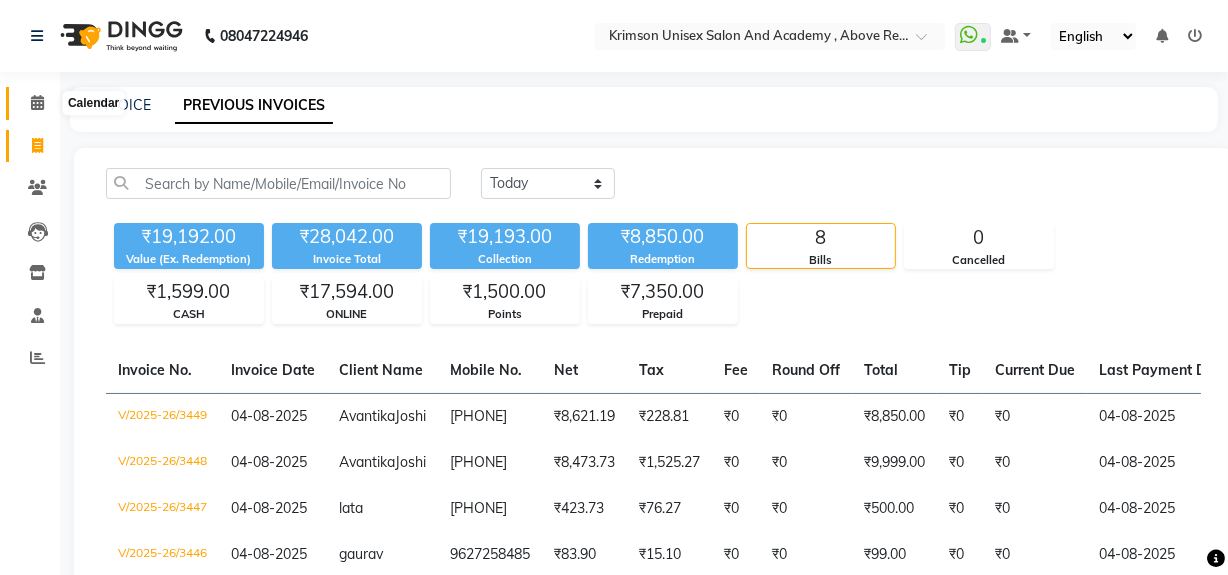 click 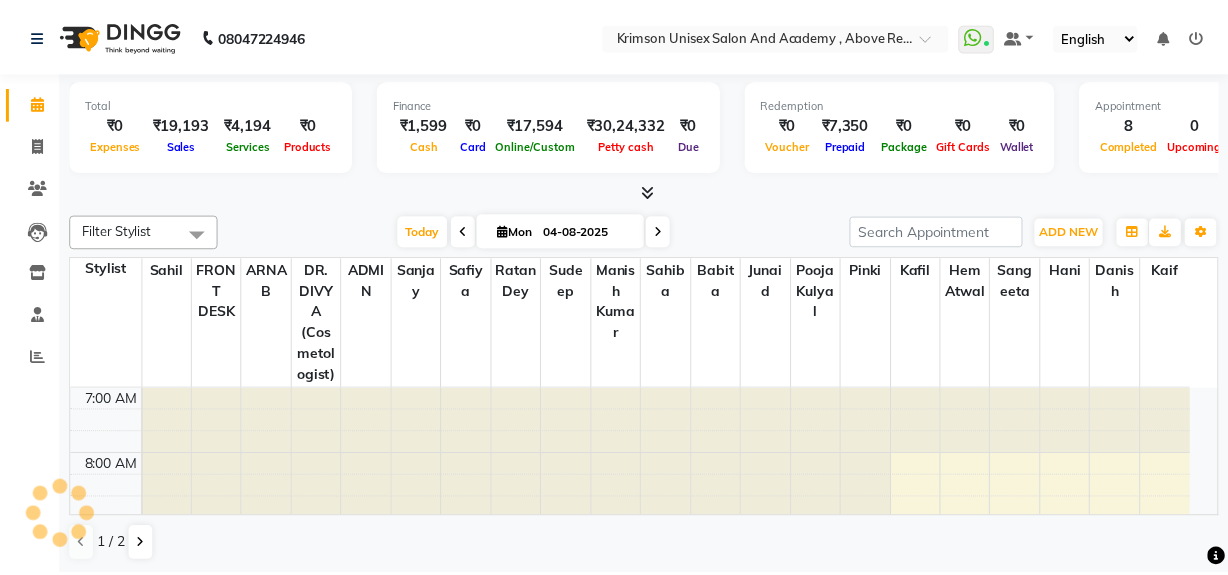 scroll, scrollTop: 0, scrollLeft: 0, axis: both 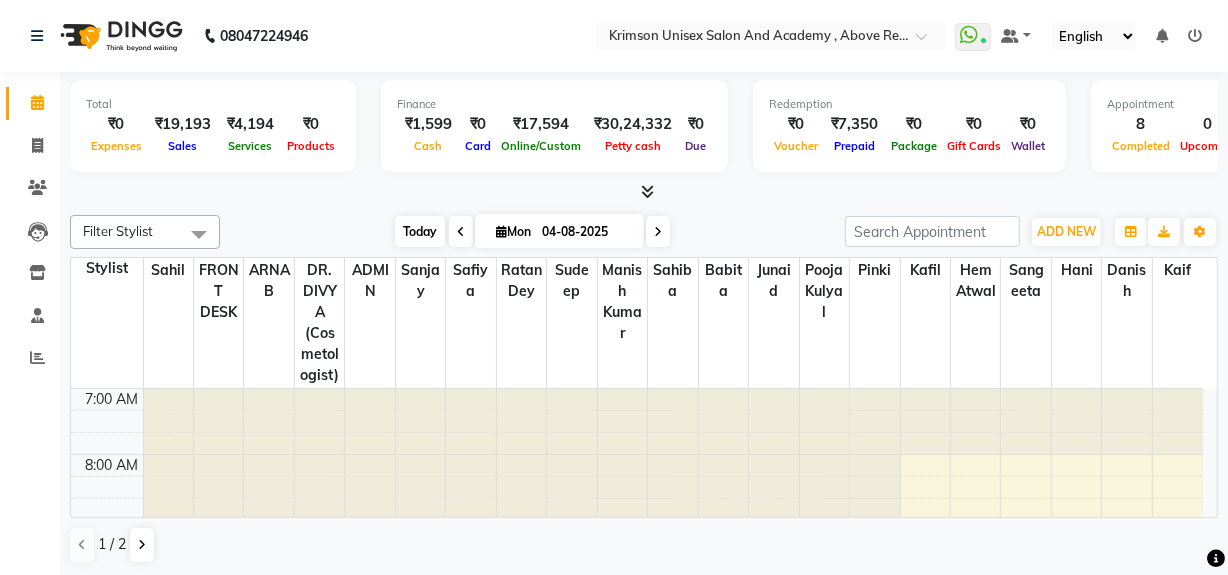 click on "Today" at bounding box center [420, 231] 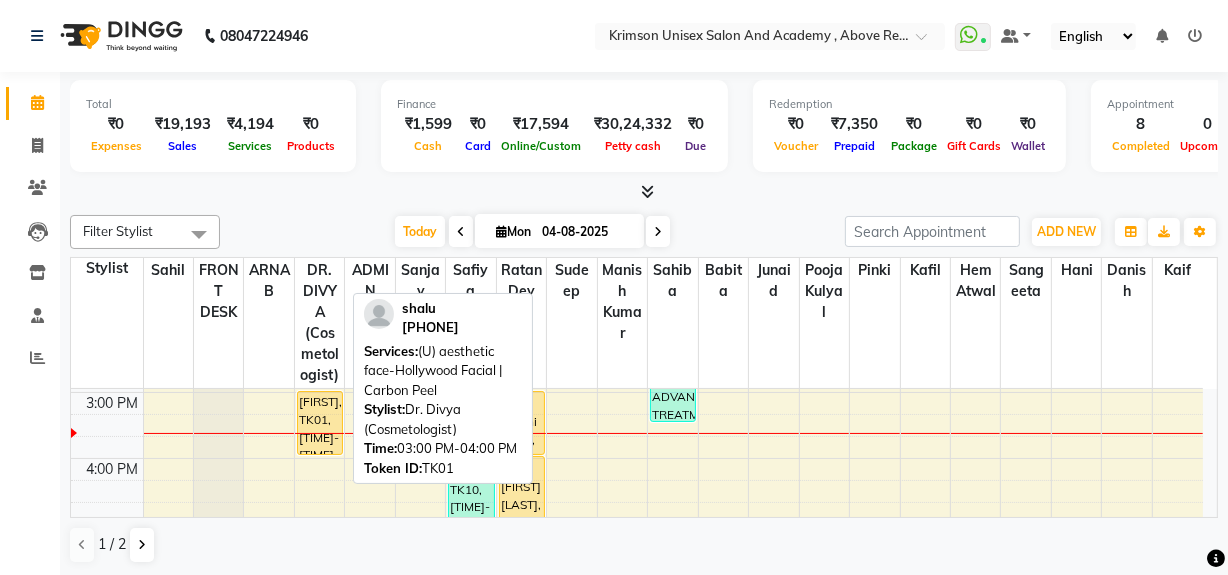 scroll, scrollTop: 525, scrollLeft: 0, axis: vertical 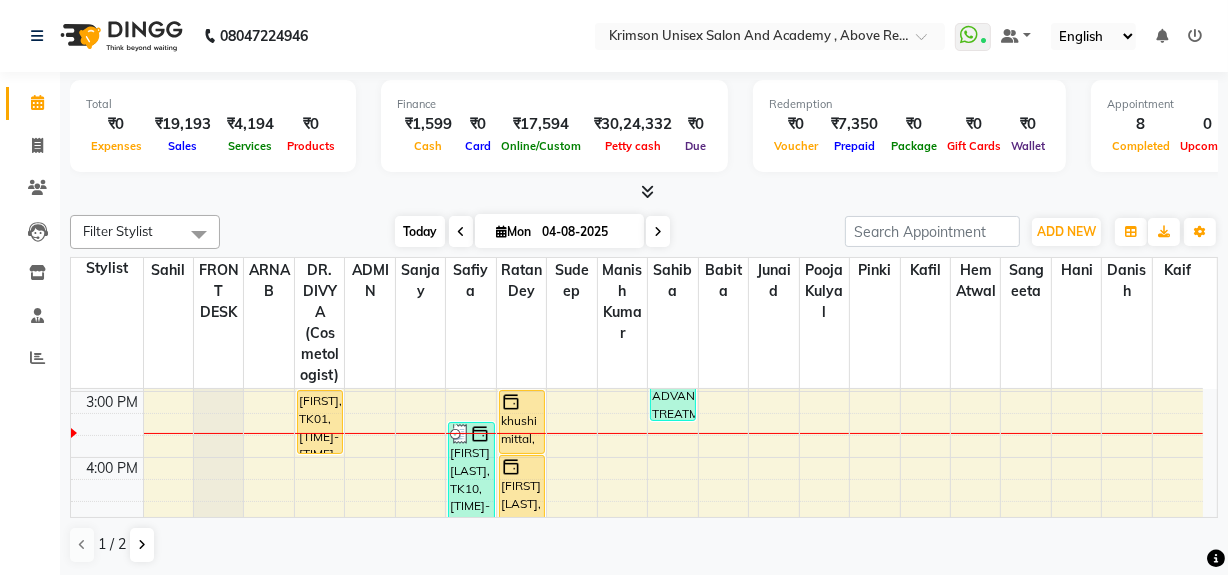 click on "Today" at bounding box center (420, 231) 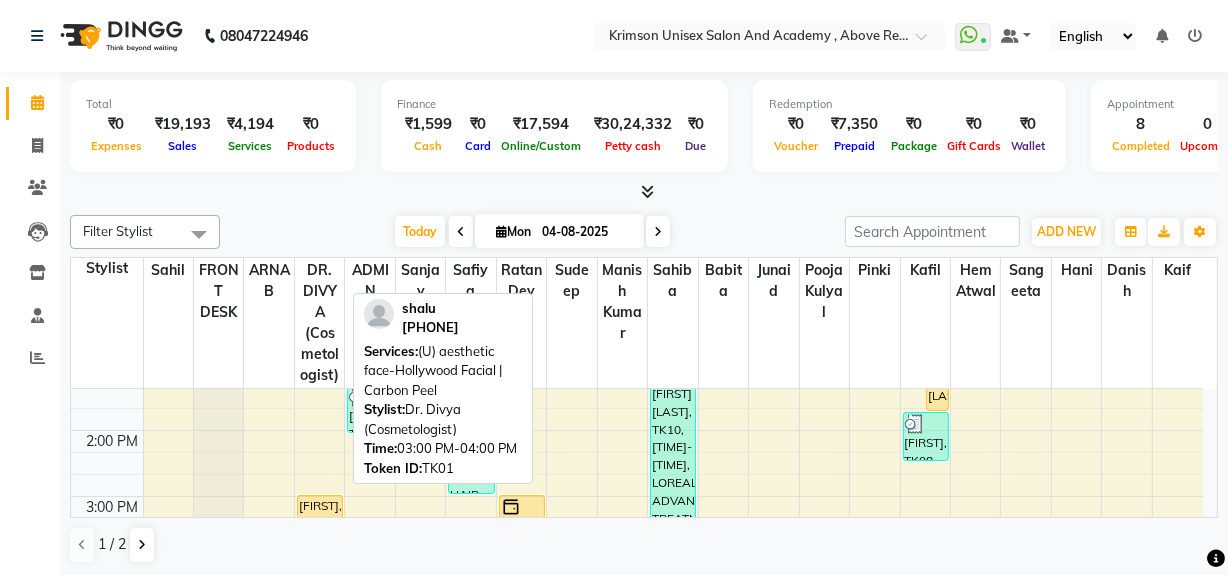 scroll, scrollTop: 420, scrollLeft: 0, axis: vertical 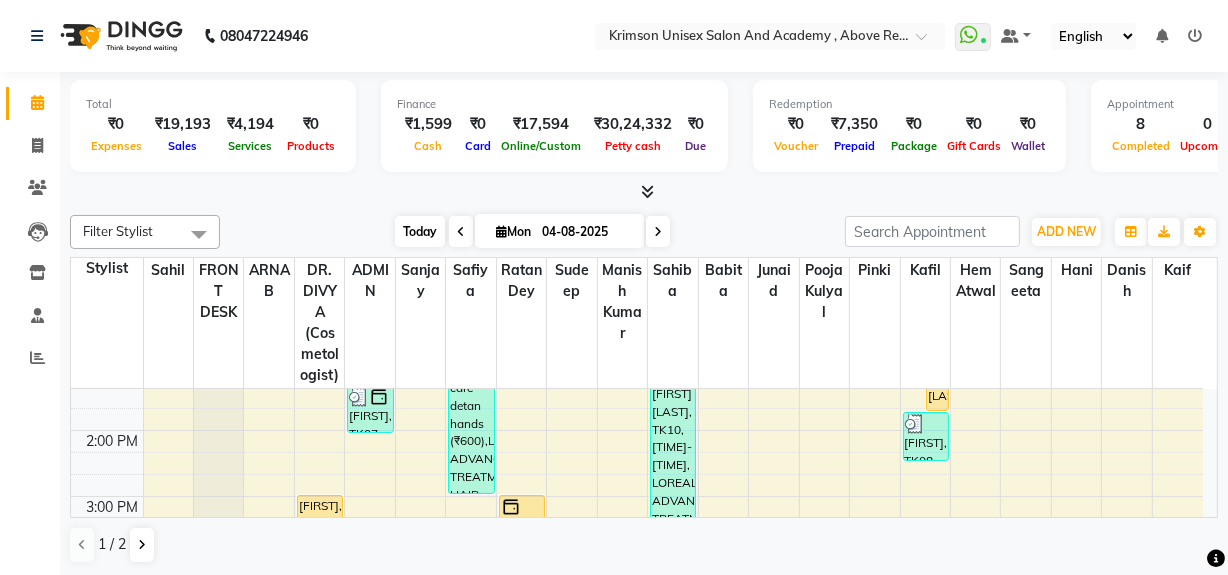 click on "Today" at bounding box center [420, 231] 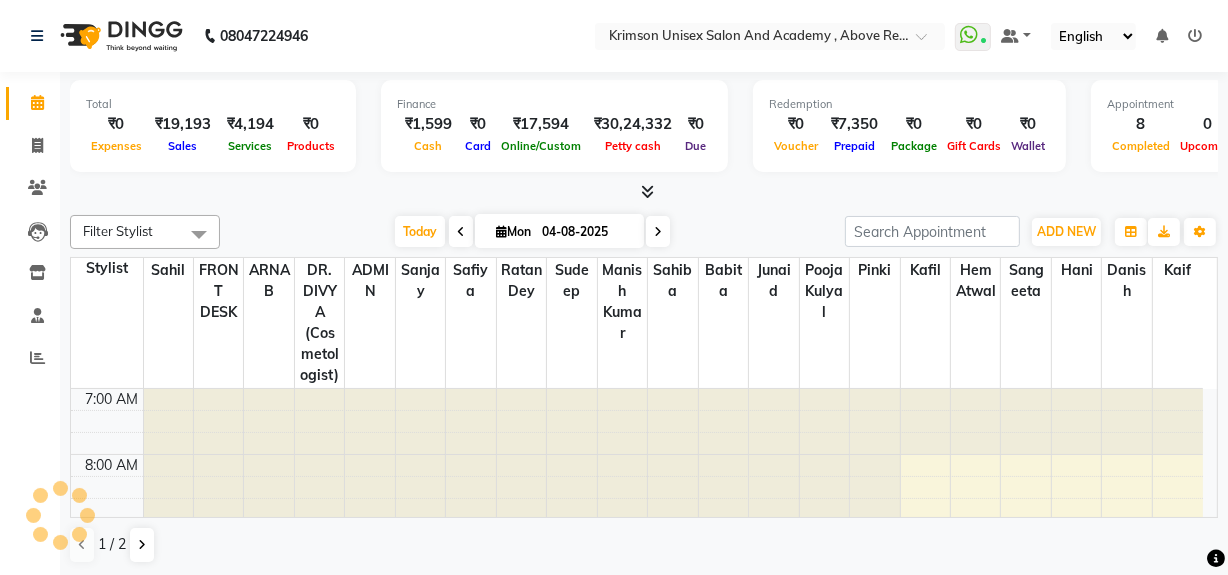 scroll, scrollTop: 527, scrollLeft: 0, axis: vertical 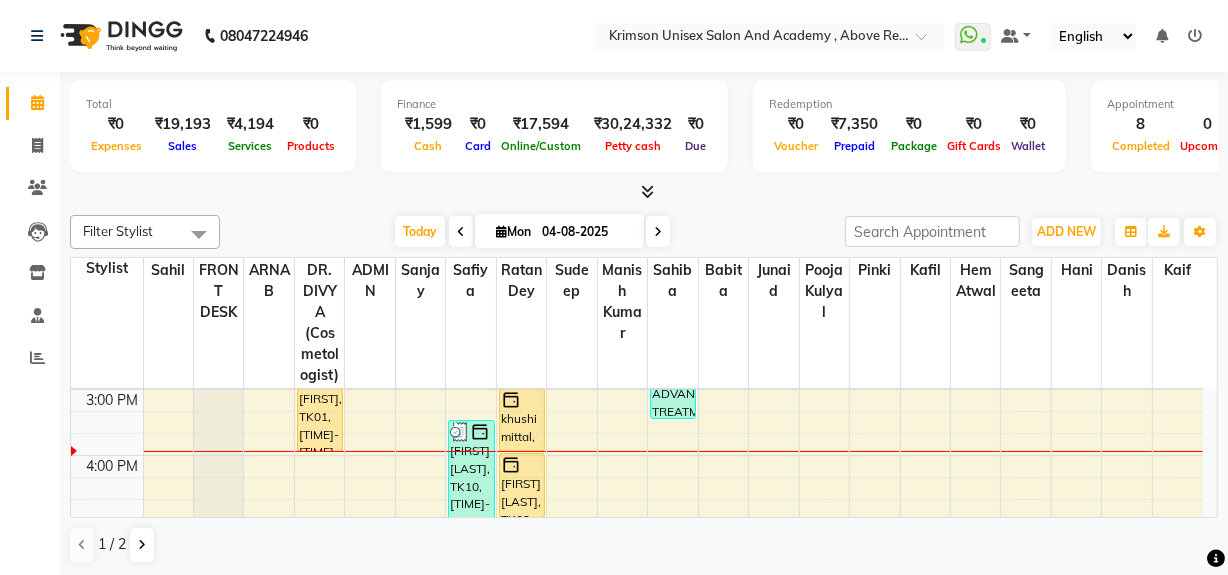 click on "Filter Stylist Select All ADMIN ARNAB Babita Danish DR. DIVYA (cosmetologist) FRONT DESK Hani Hem Atwal junaid  Kafil Kaif Manish Kumar Pinki  Pooja kulyal Ratan Dey safiya sahiba Sahil Sangeeta sanjay Sudeep Varsha Today  Mon 04-08-2025 Toggle Dropdown Add Appointment Add Invoice Add Client Toggle Dropdown Add Appointment Add Invoice Add Client ADD NEW Toggle Dropdown Add Appointment Add Invoice Add Client Filter Stylist Select All ADMIN ARNAB Babita Danish DR. DIVYA (cosmetologist) FRONT DESK Hani Hem Atwal junaid  Kafil Kaif Manish Kumar Pinki  Pooja kulyal Ratan Dey safiya sahiba Sahil Sangeeta sanjay Sudeep Varsha Group By  Staff View   Room View  View as Vertical  Vertical - Week View  Horizontal  Horizontal - Week View  List  Toggle Dropdown Calendar Settings Manage Tags   Arrange Stylists   Reset Stylists  Full Screen  Show Available Stylist  Appointment Form Zoom 75% Staff/Room Display Count 21 Stylist Sahil FRONT DESK ARNAB DR. DIVYA (cosmetologist) ADMIN sanjay safiya Ratan Dey Sudeep Manish Kumar" 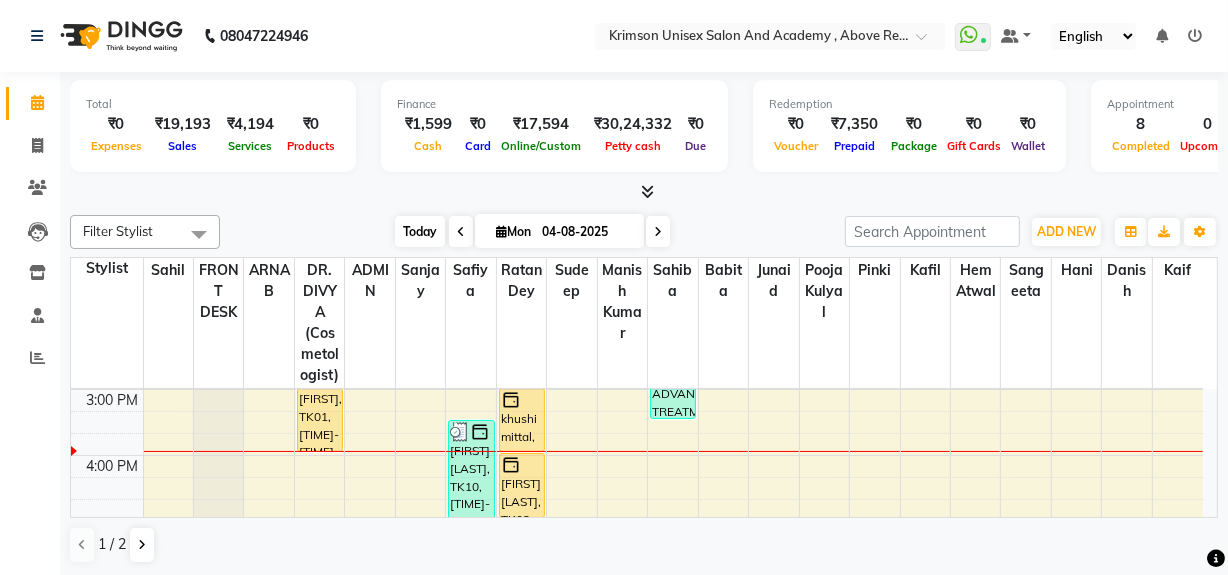click on "Today" at bounding box center [420, 231] 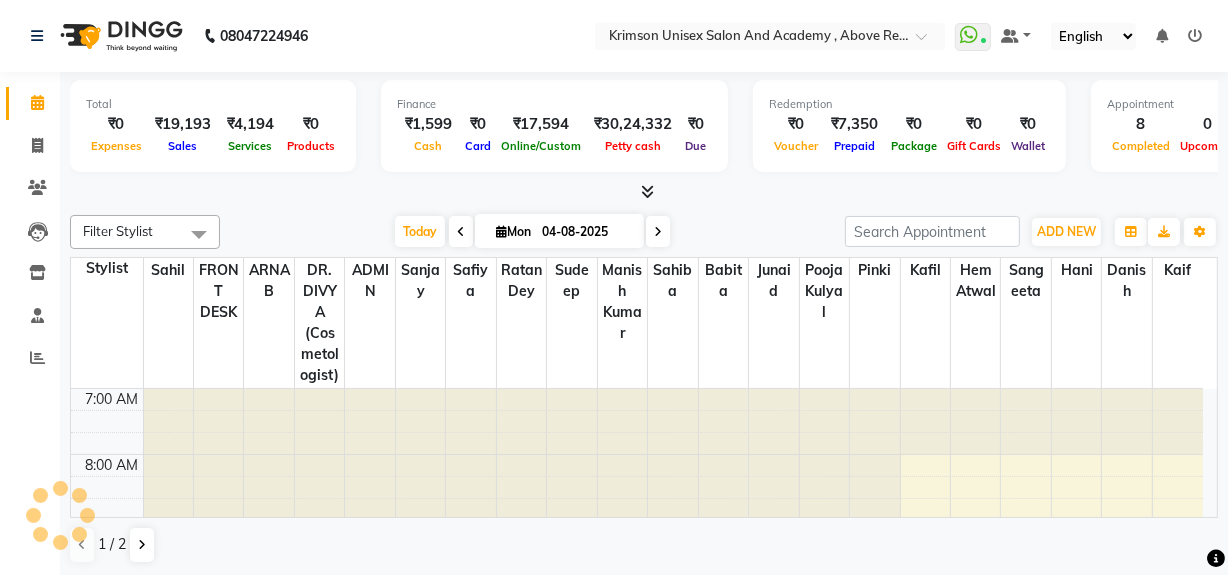 scroll, scrollTop: 527, scrollLeft: 0, axis: vertical 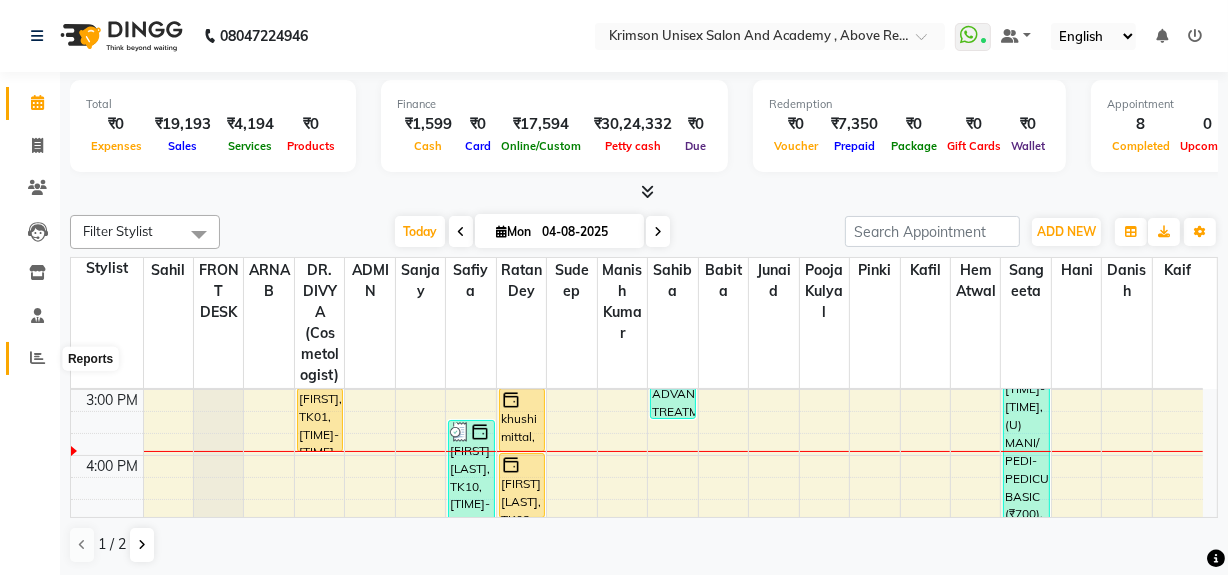 click 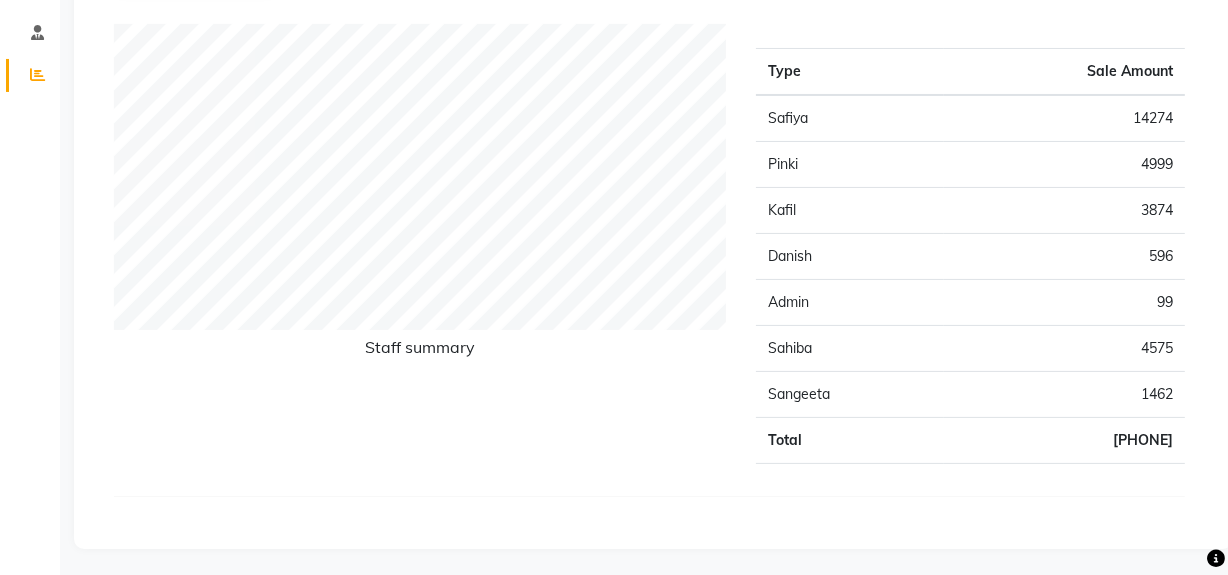 scroll, scrollTop: 0, scrollLeft: 0, axis: both 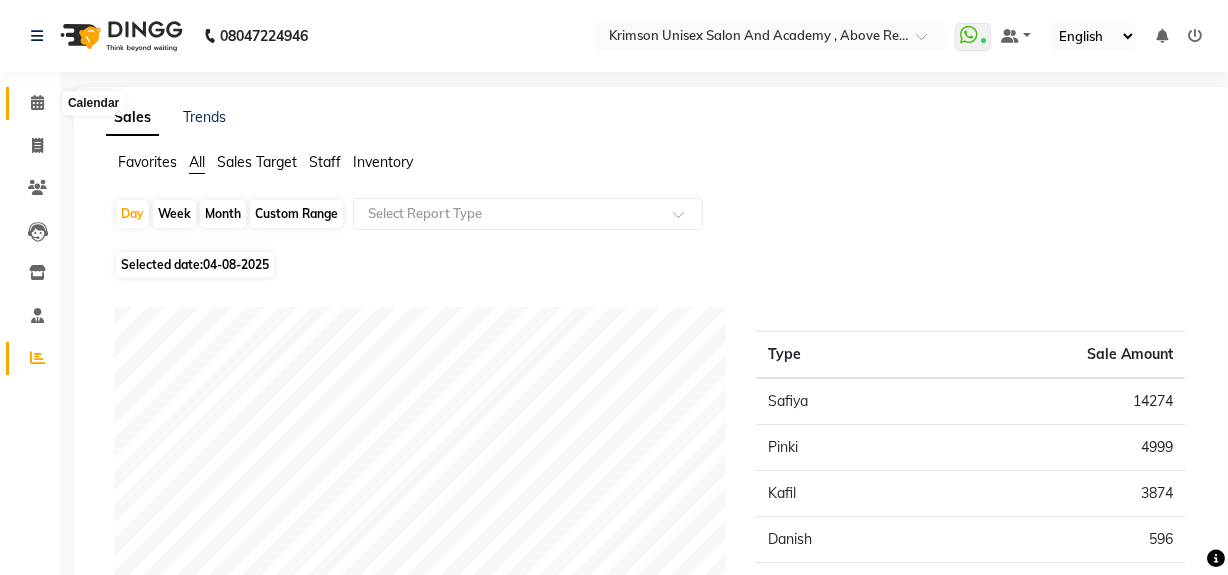 click 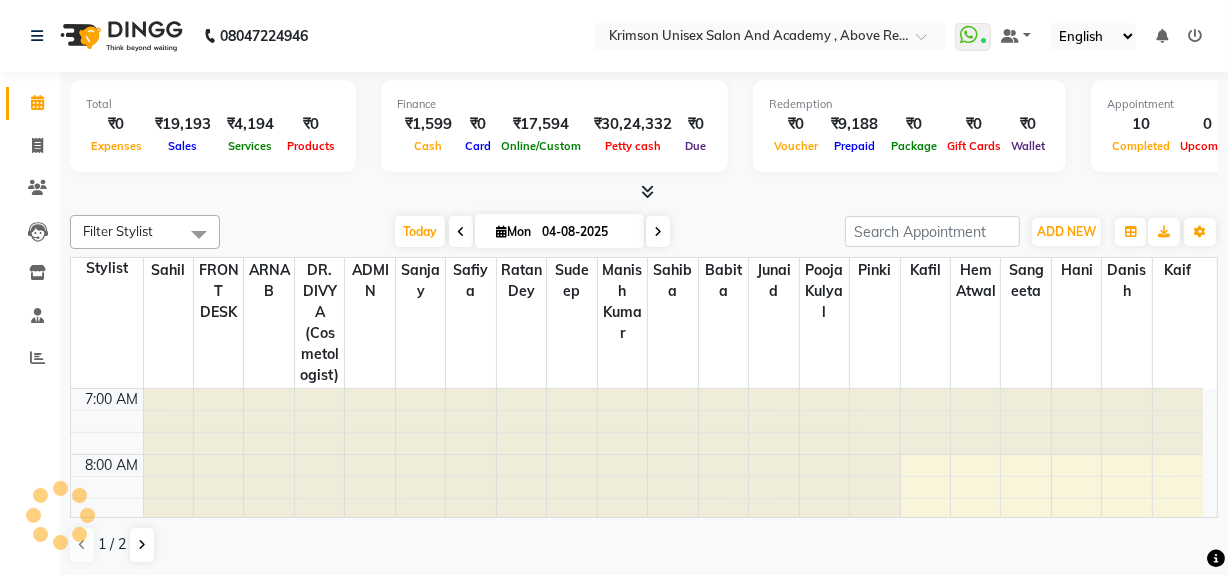scroll, scrollTop: 527, scrollLeft: 0, axis: vertical 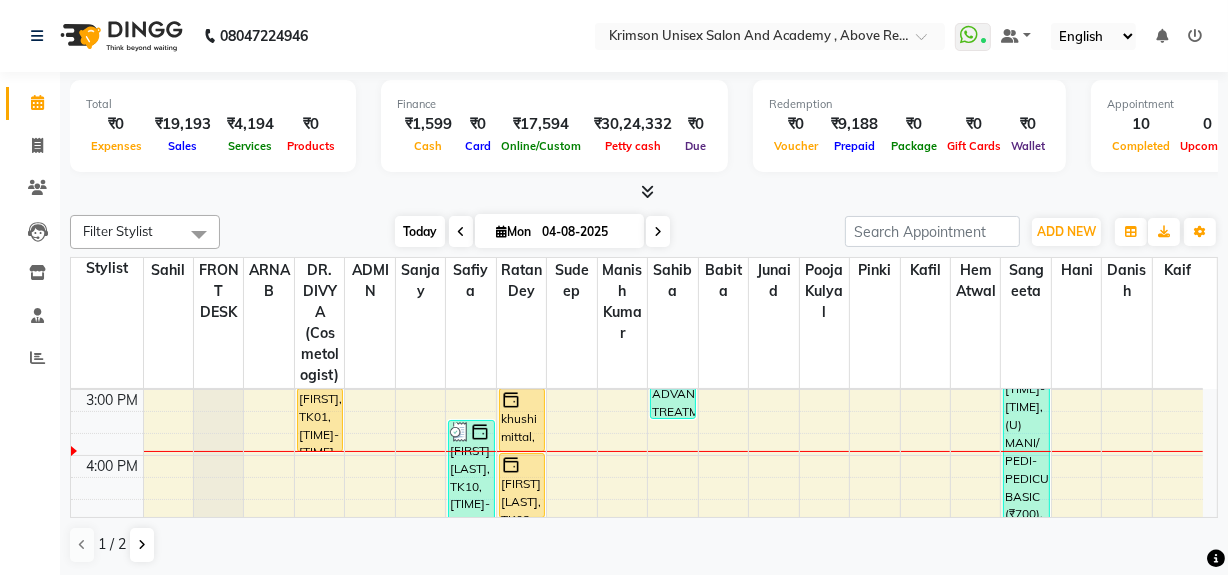 click on "Today" at bounding box center (420, 231) 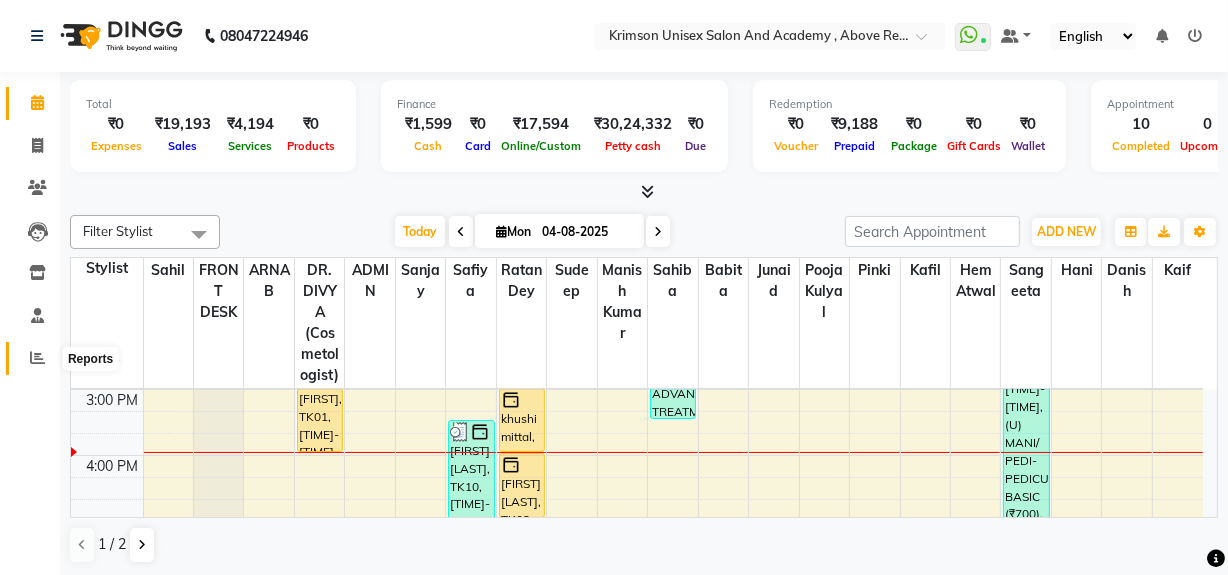 click 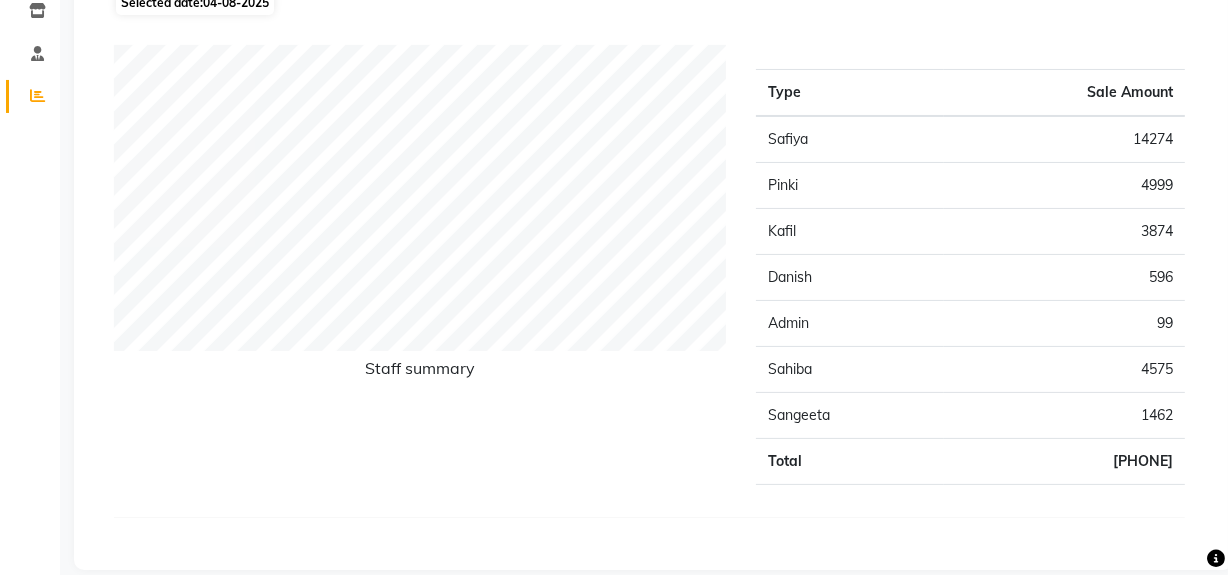 scroll, scrollTop: 0, scrollLeft: 0, axis: both 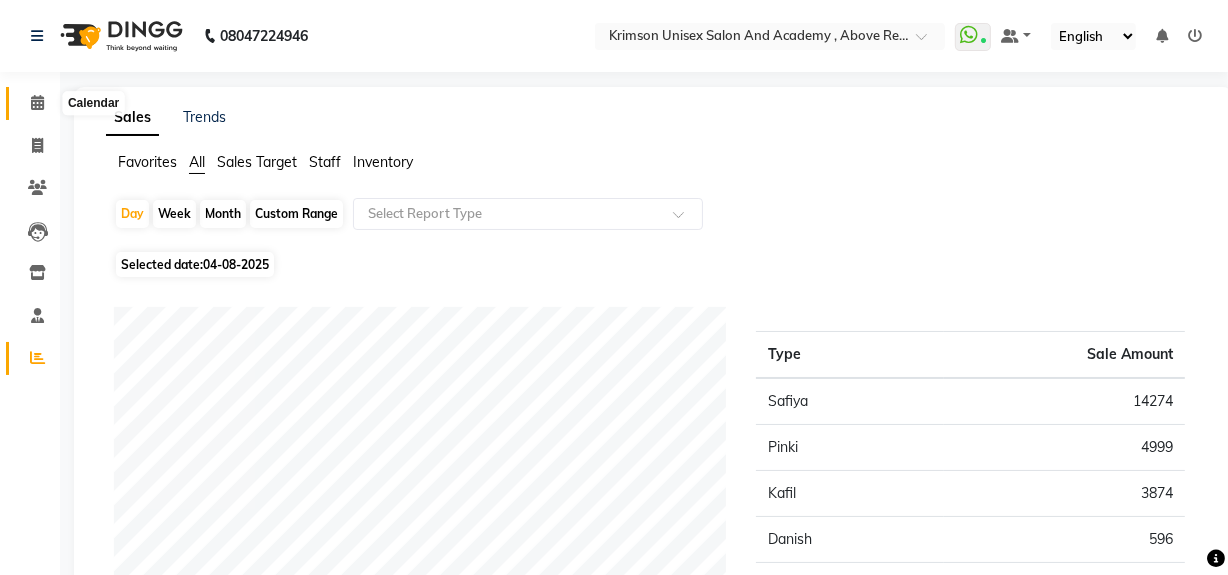 click 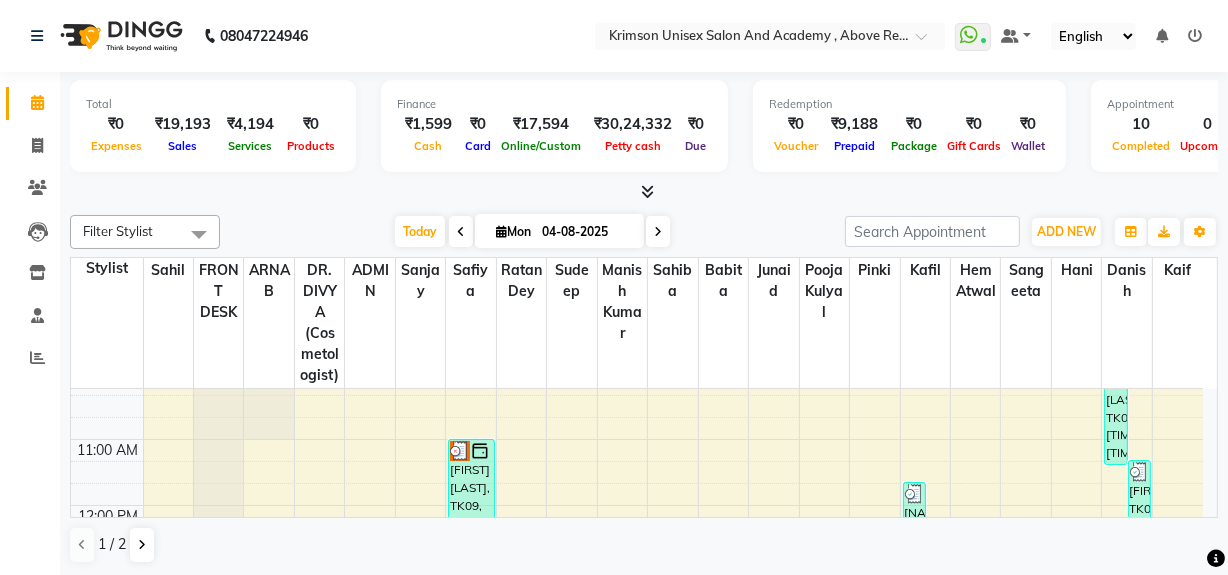 scroll, scrollTop: 234, scrollLeft: 0, axis: vertical 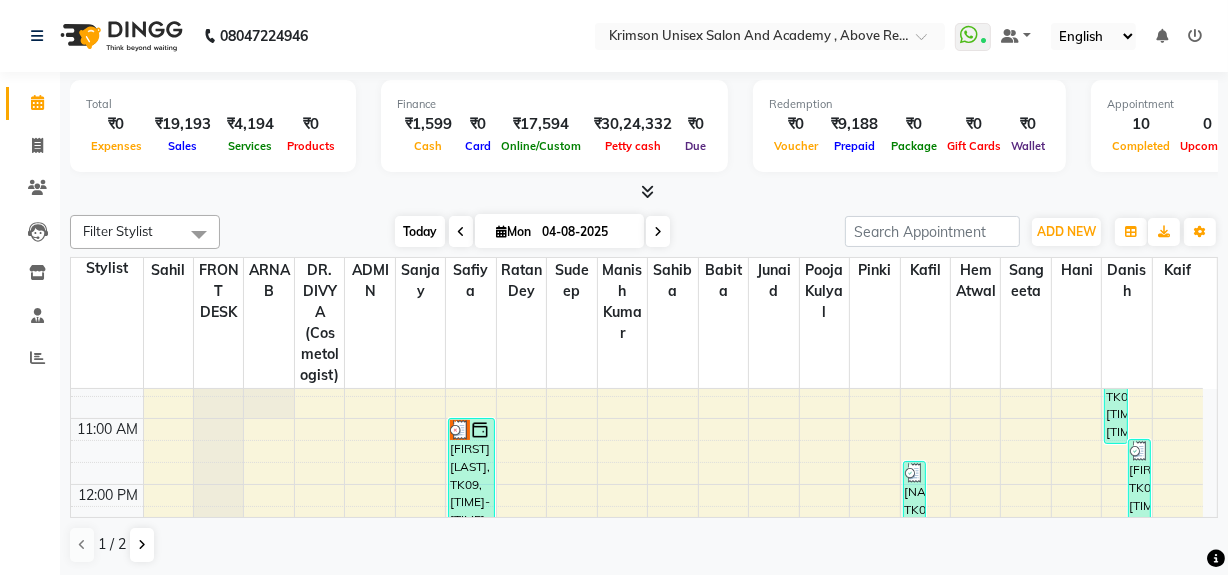 click on "Today" at bounding box center (420, 231) 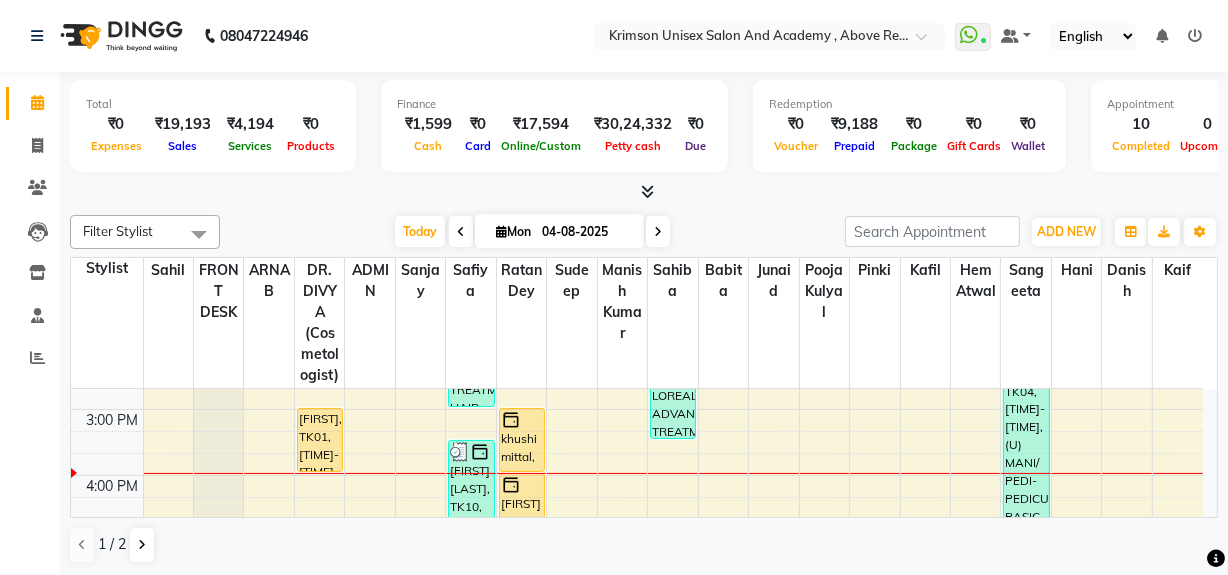 scroll, scrollTop: 458, scrollLeft: 0, axis: vertical 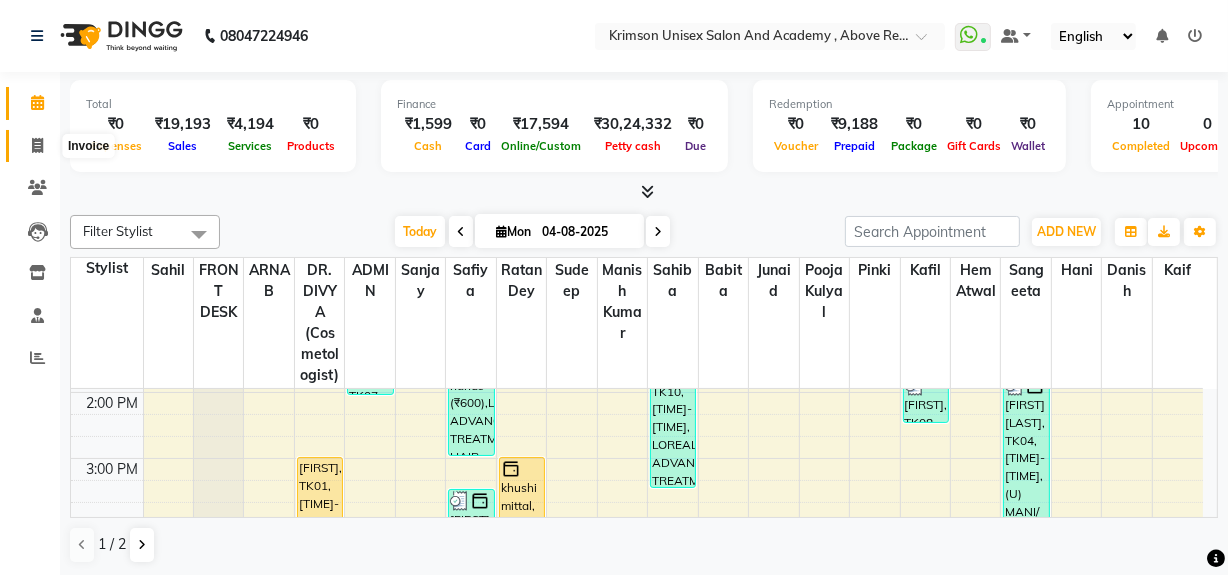 click 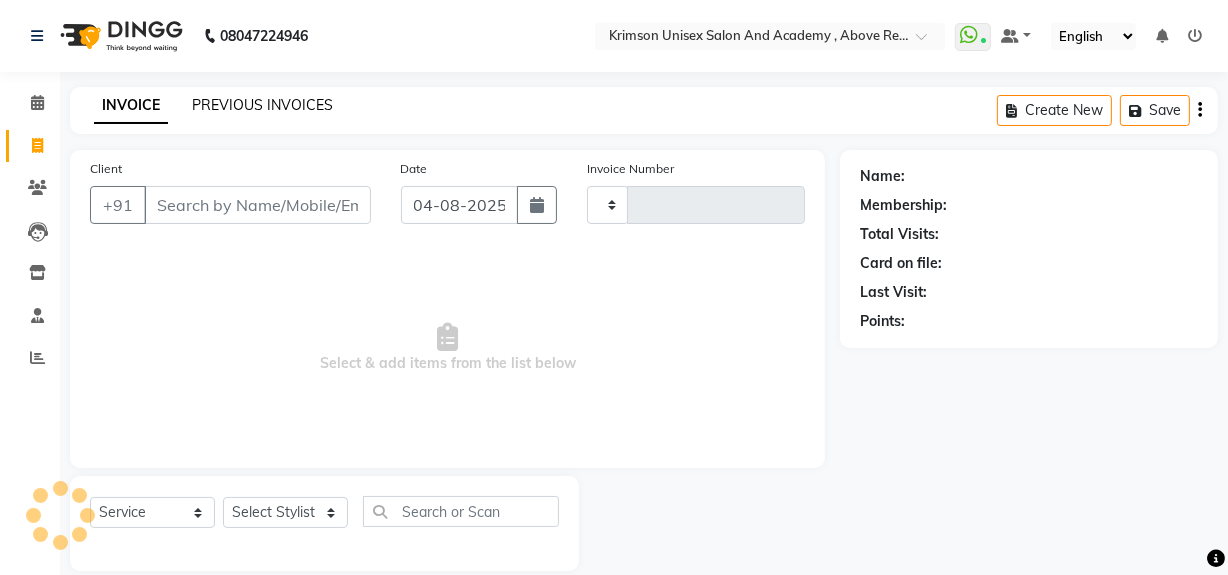 type on "3452" 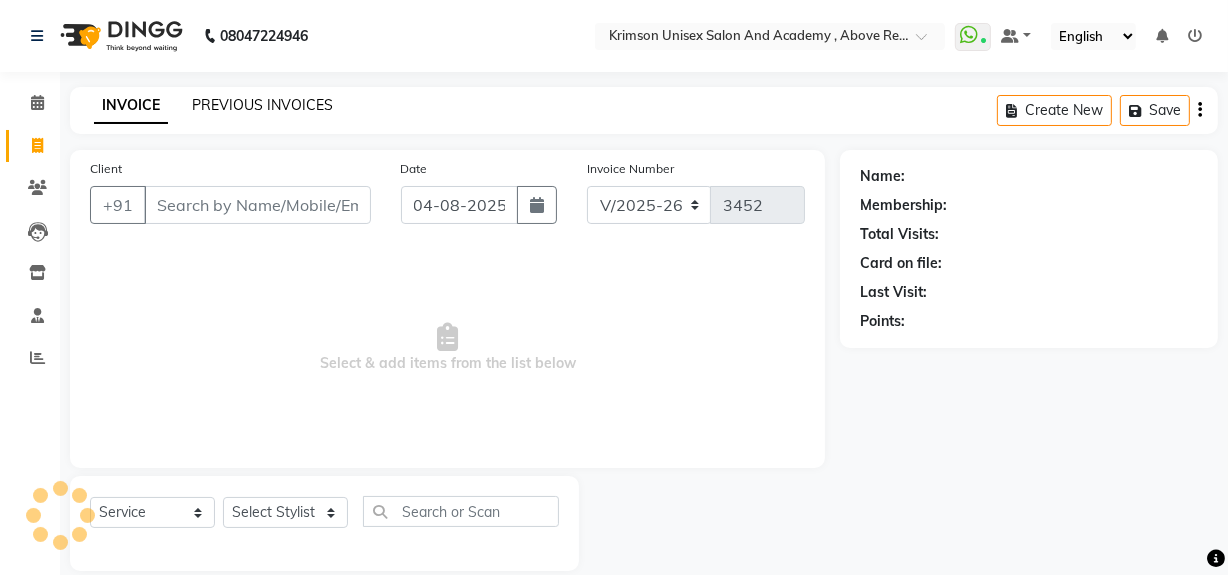 click on "PREVIOUS INVOICES" 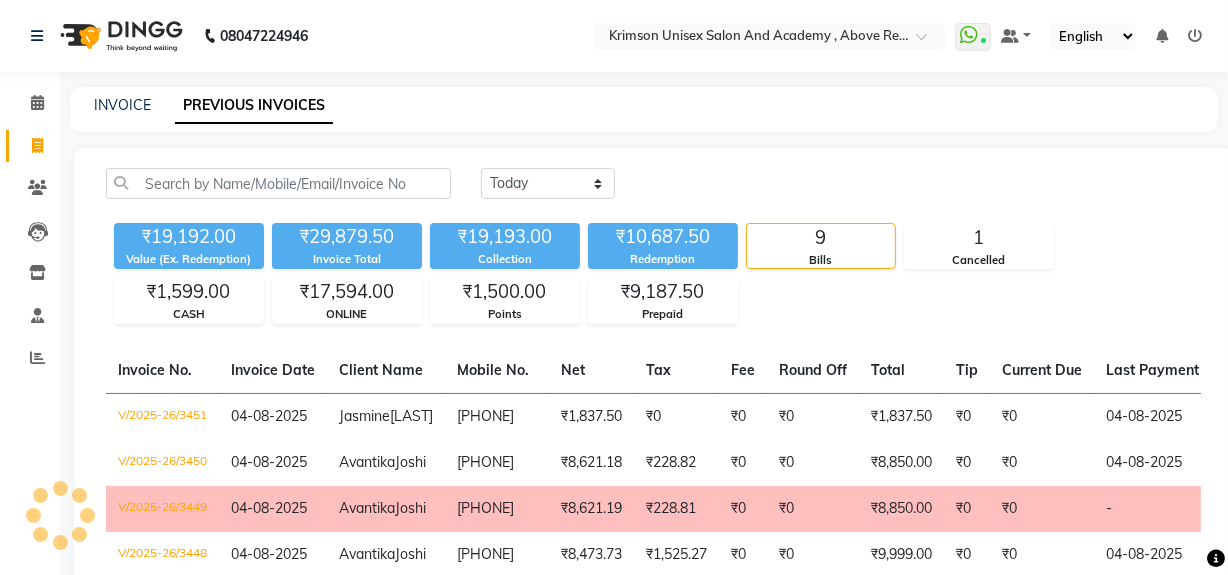 scroll, scrollTop: 171, scrollLeft: 0, axis: vertical 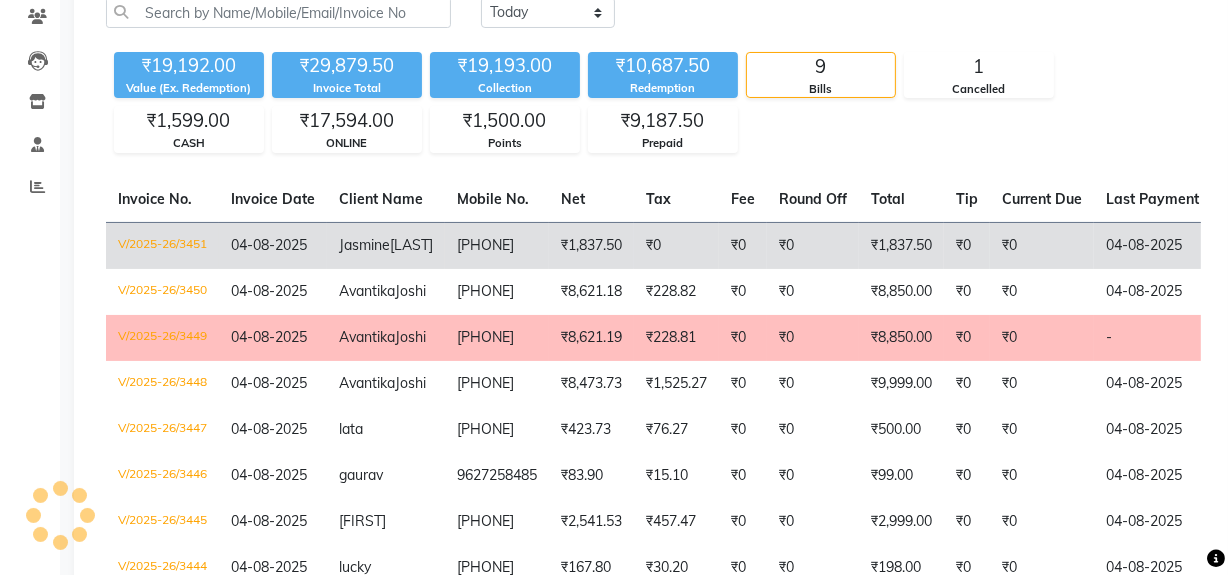 click on "[PHONE]" 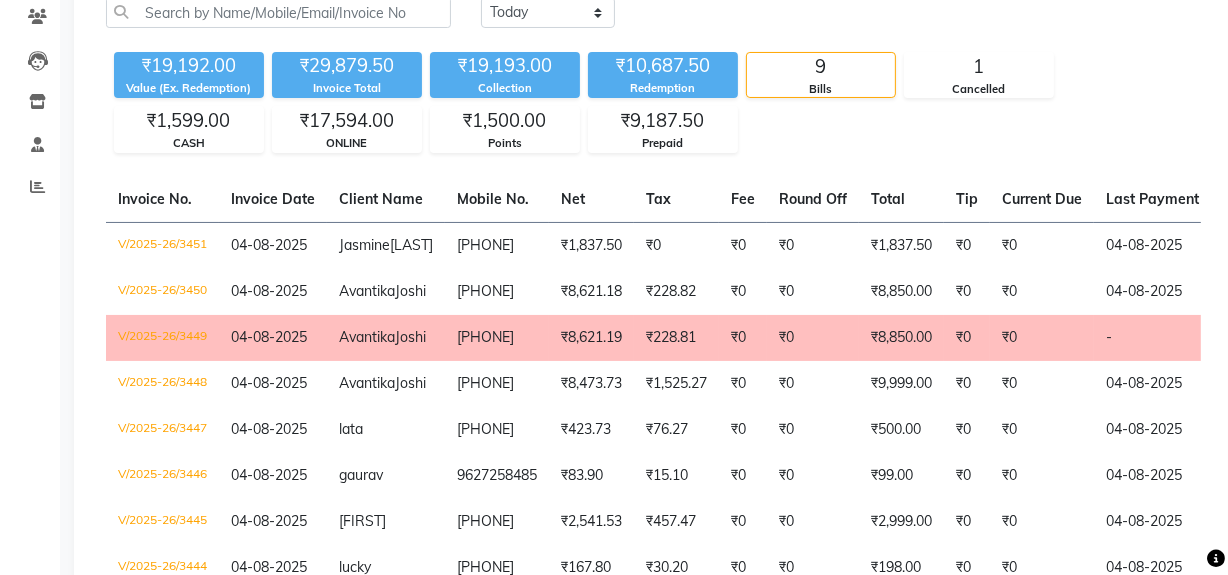 scroll, scrollTop: 0, scrollLeft: 0, axis: both 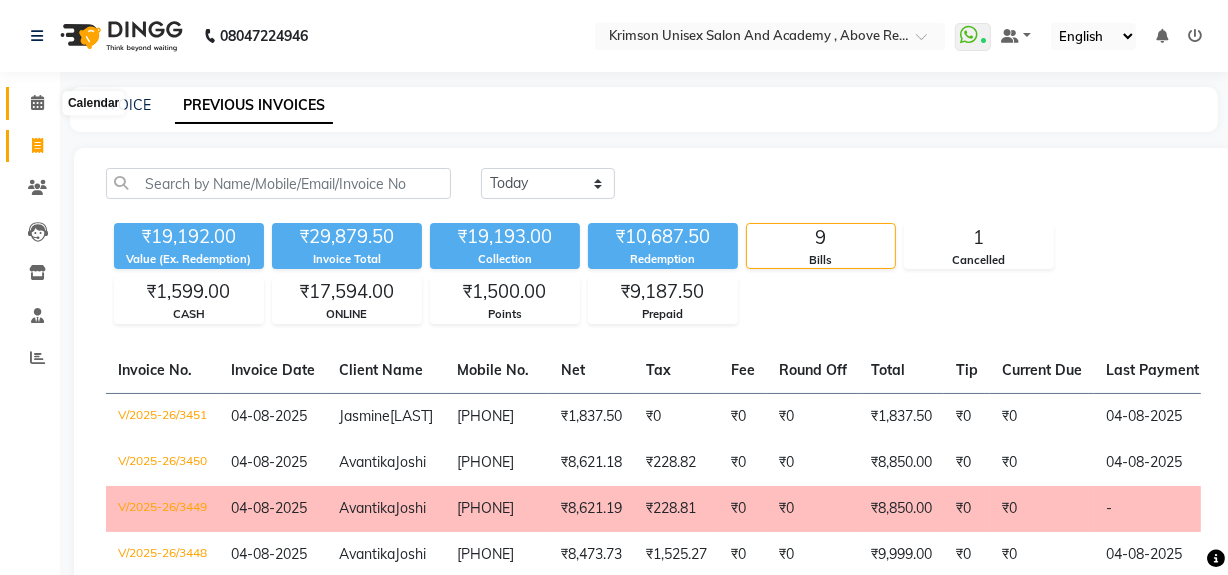 click 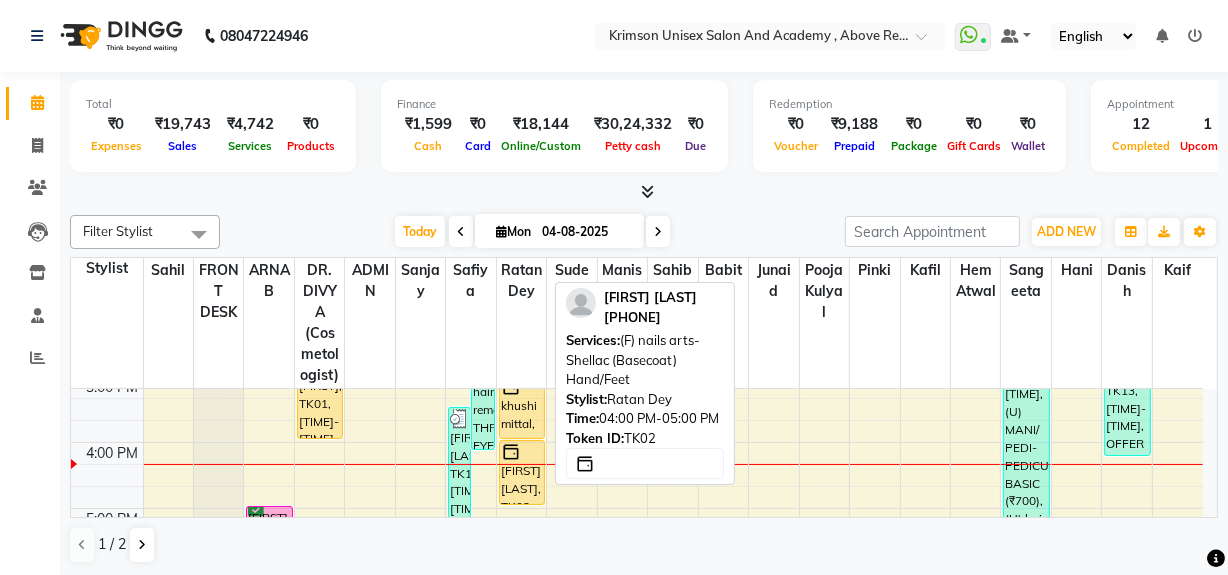 scroll, scrollTop: 522, scrollLeft: 0, axis: vertical 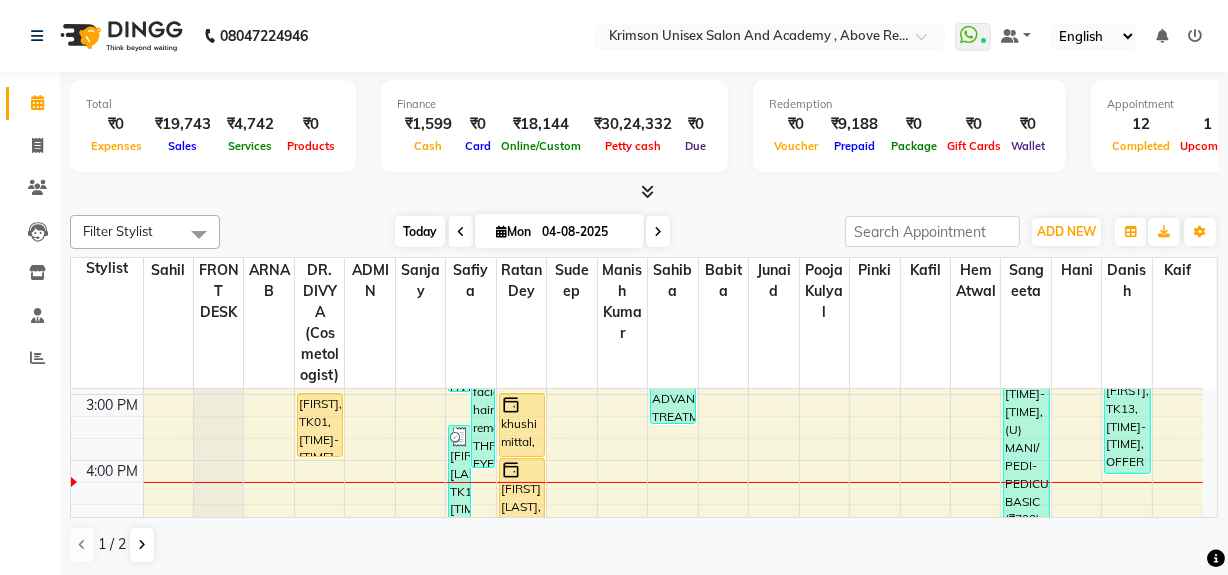 click on "Today" at bounding box center (420, 231) 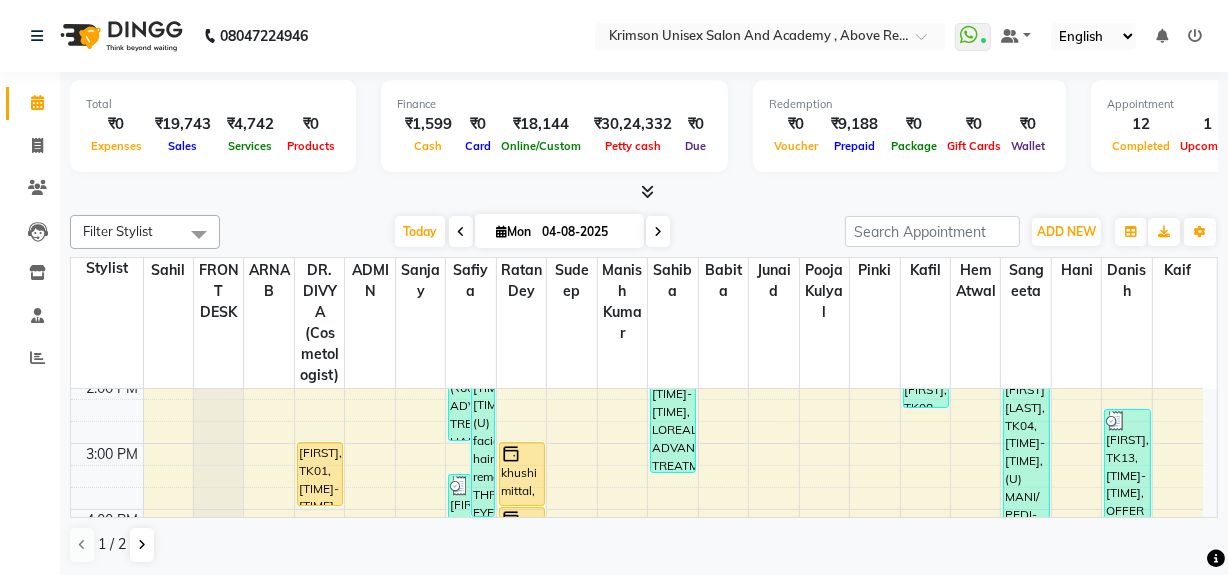 scroll, scrollTop: 472, scrollLeft: 0, axis: vertical 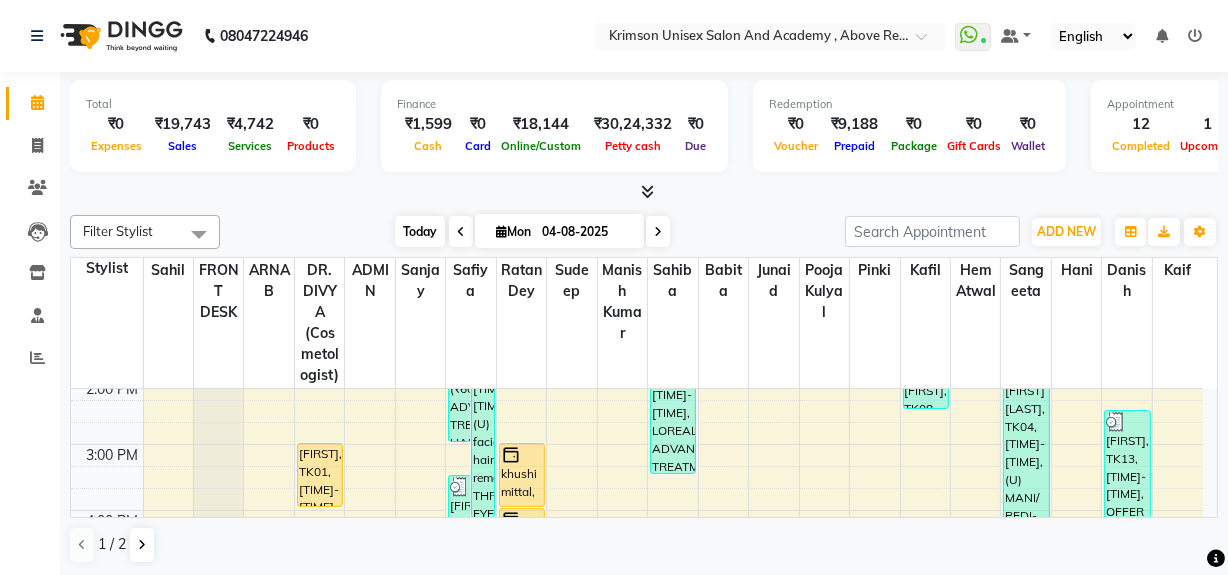 click on "Today" at bounding box center [420, 231] 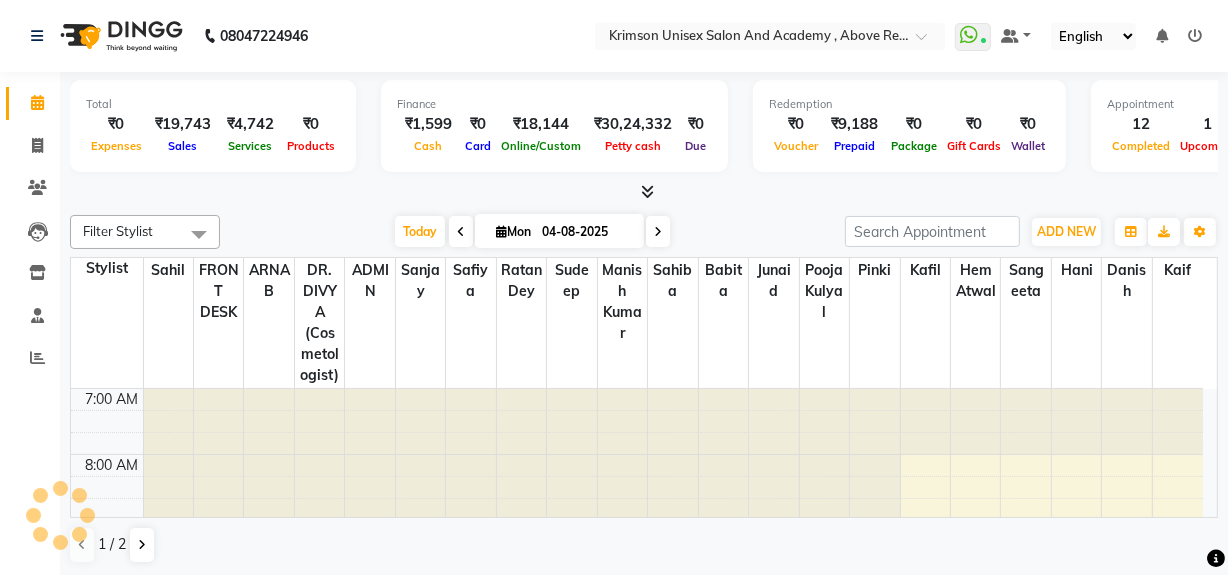 scroll, scrollTop: 592, scrollLeft: 0, axis: vertical 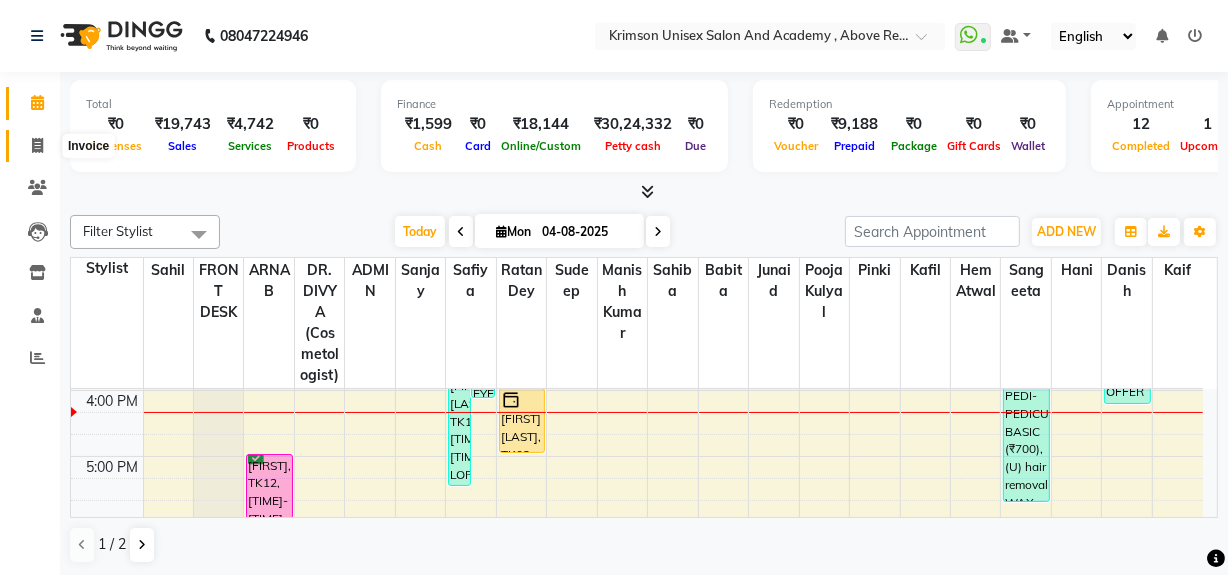 click 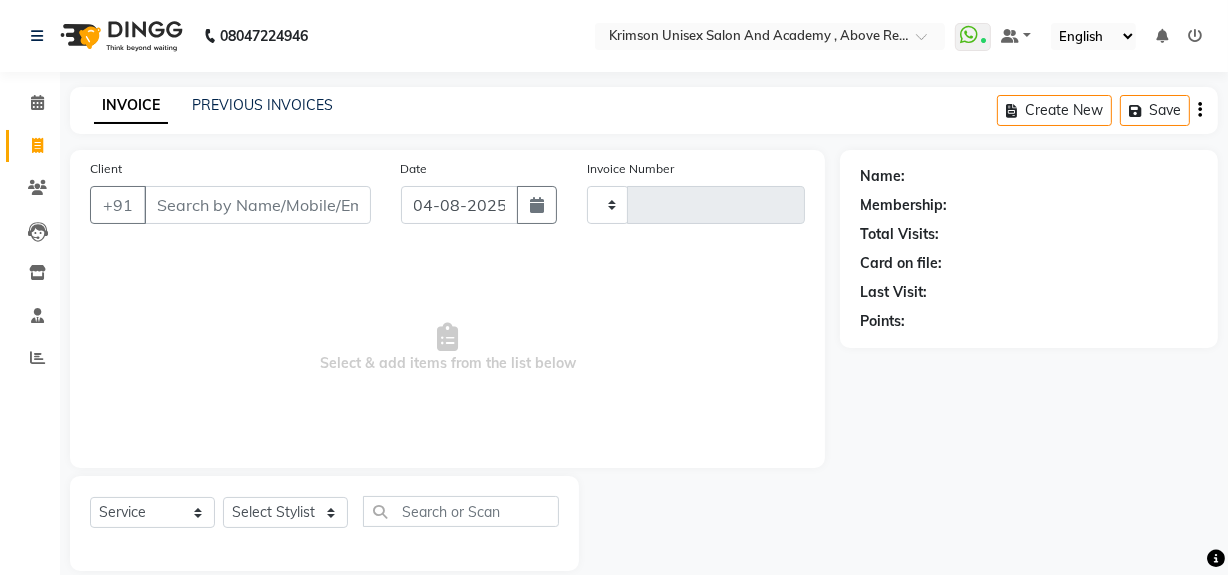 type on "3454" 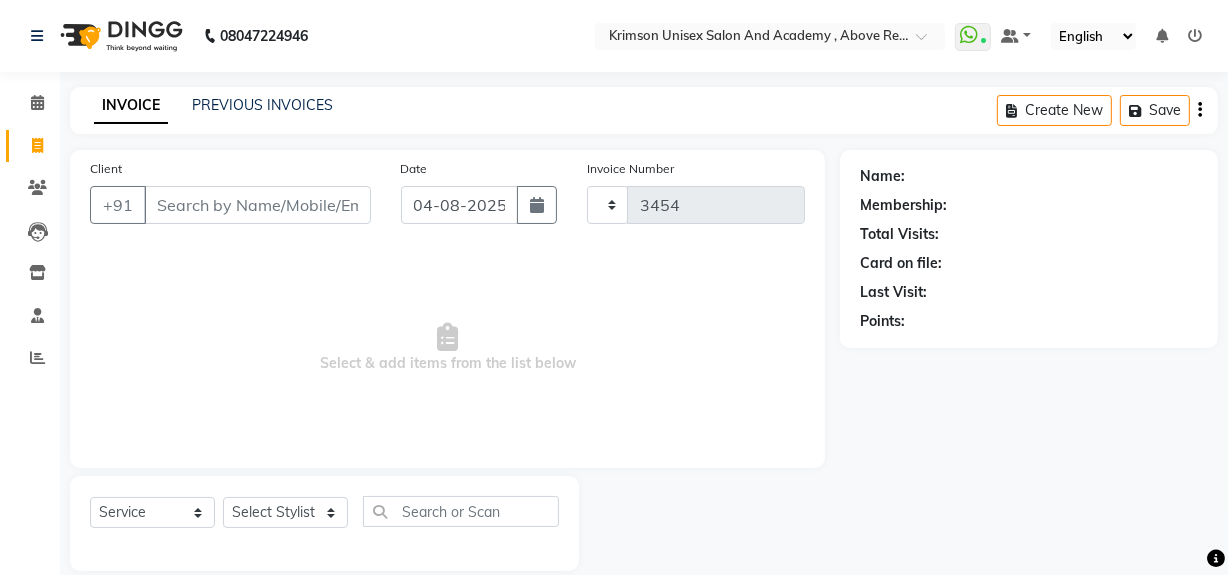 select on "5853" 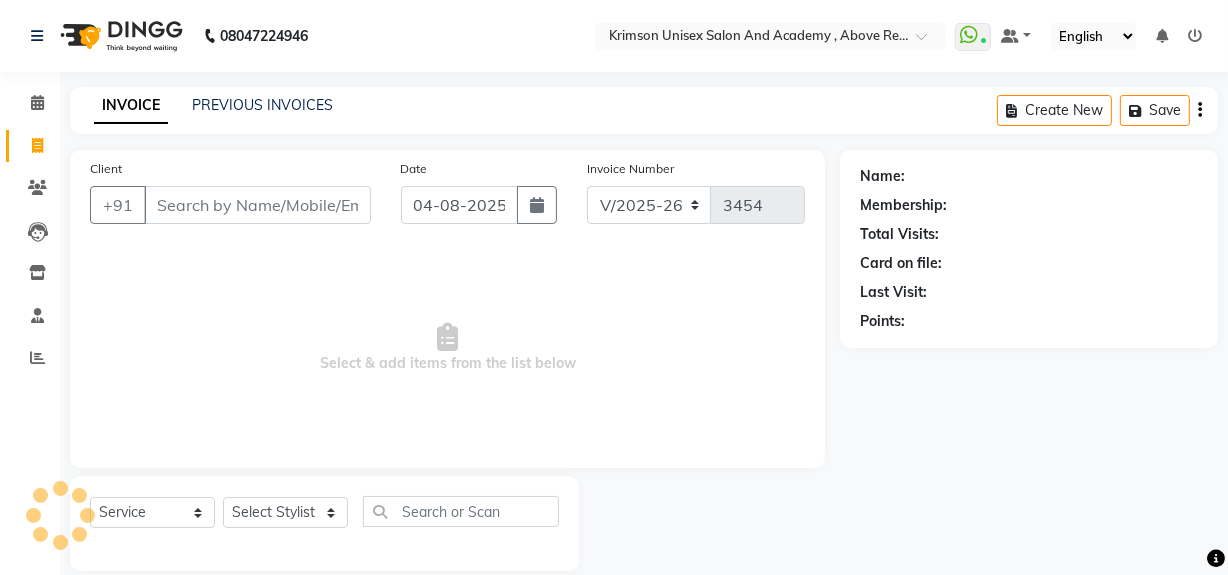 click on "Client" at bounding box center (257, 205) 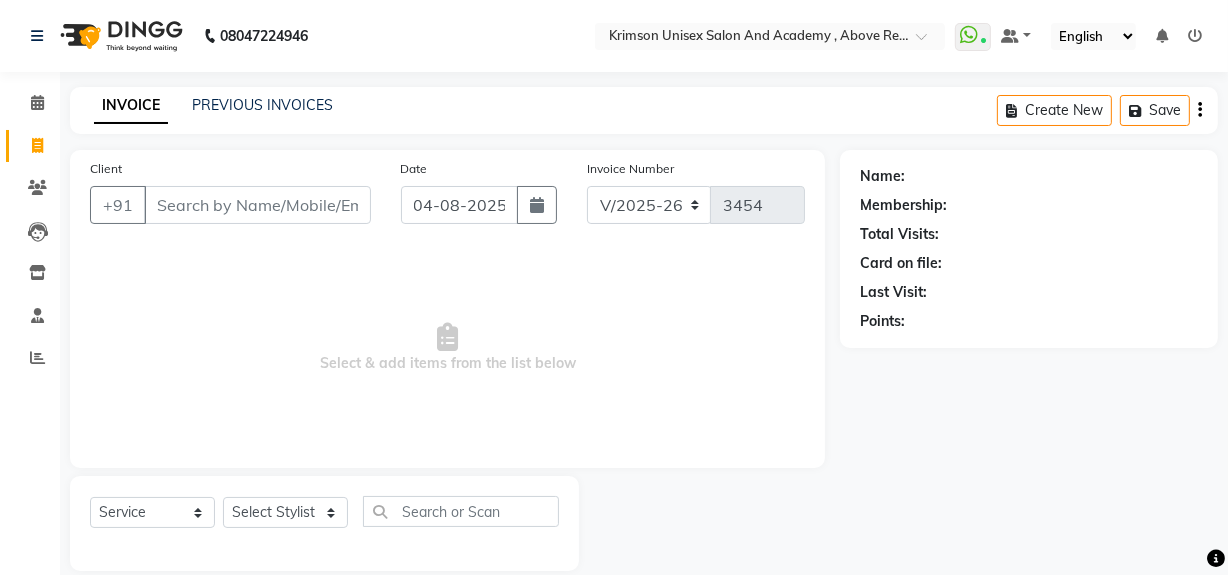 click on "Client" at bounding box center [257, 205] 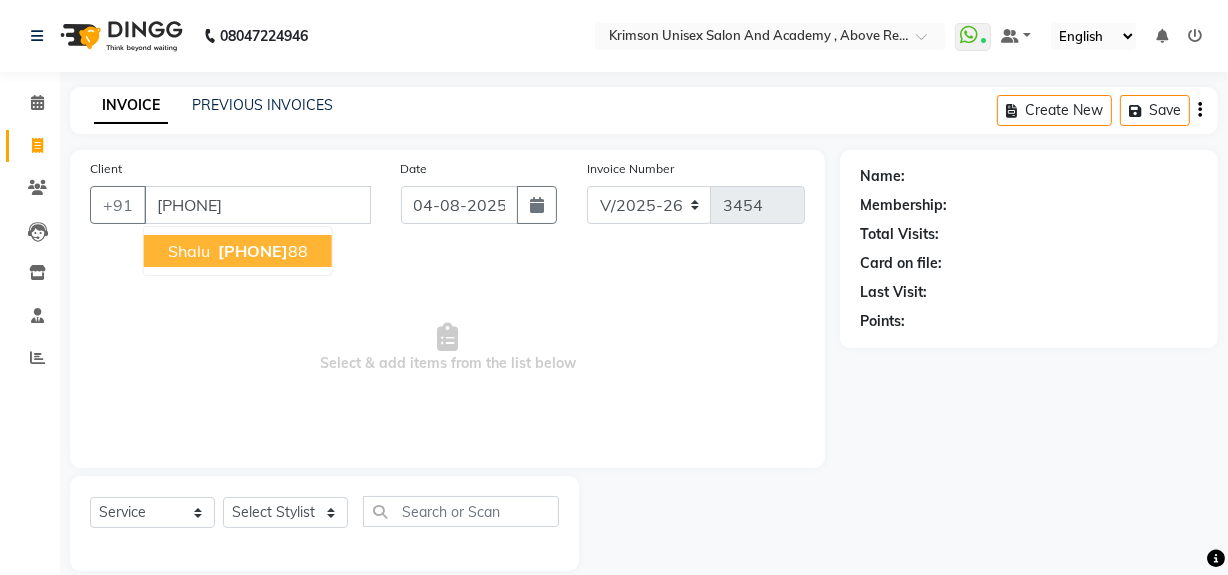 type on "7500223388" 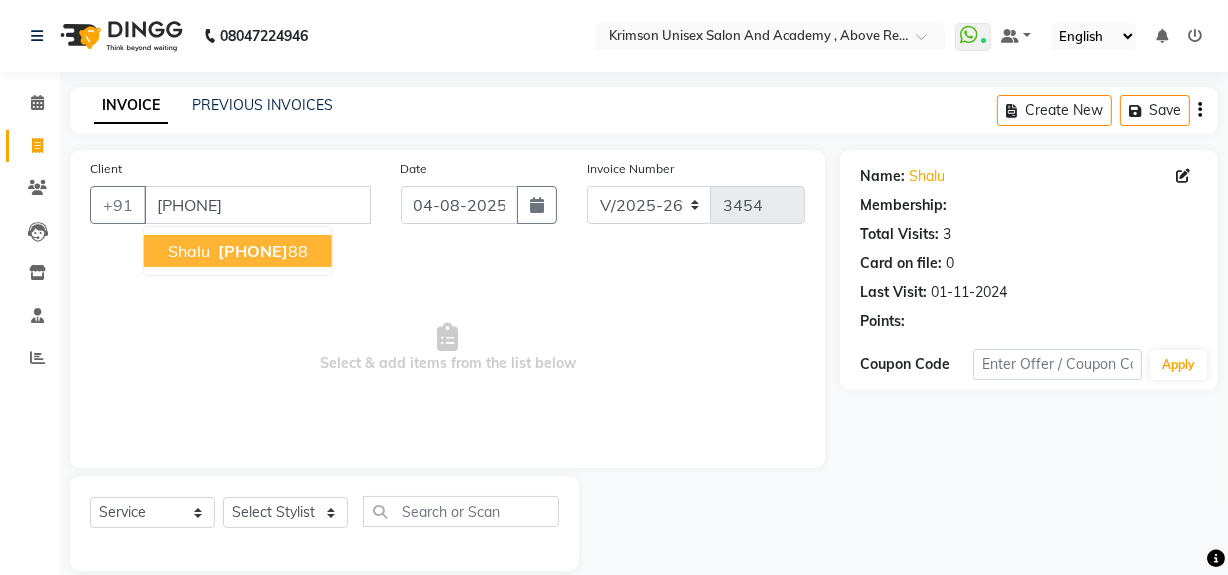 select on "1: Object" 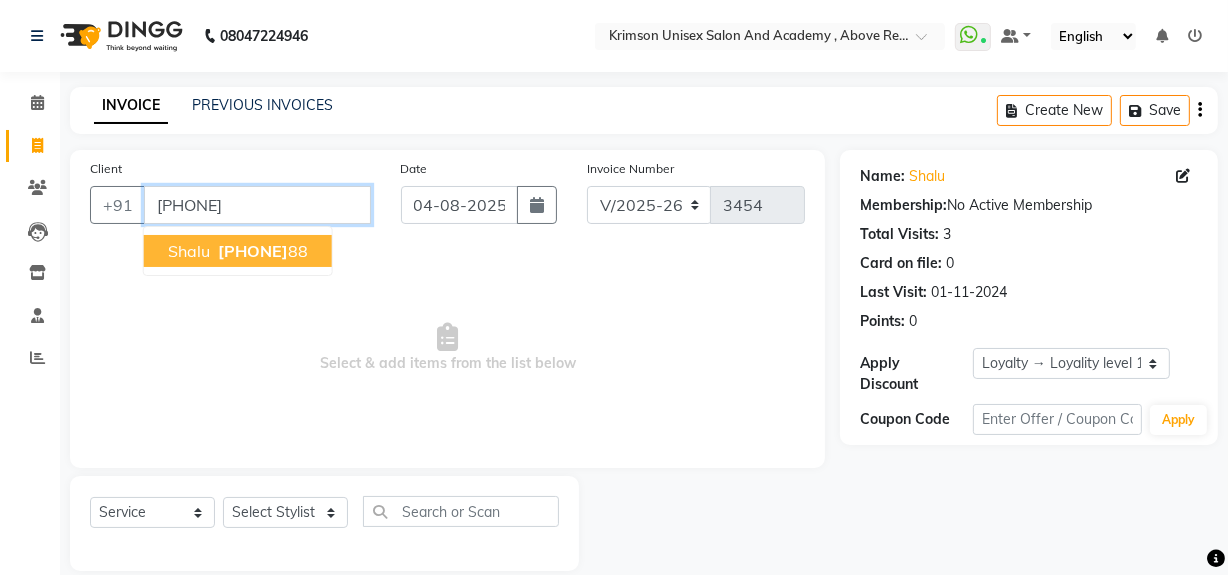 click on "7500223388" at bounding box center (257, 205) 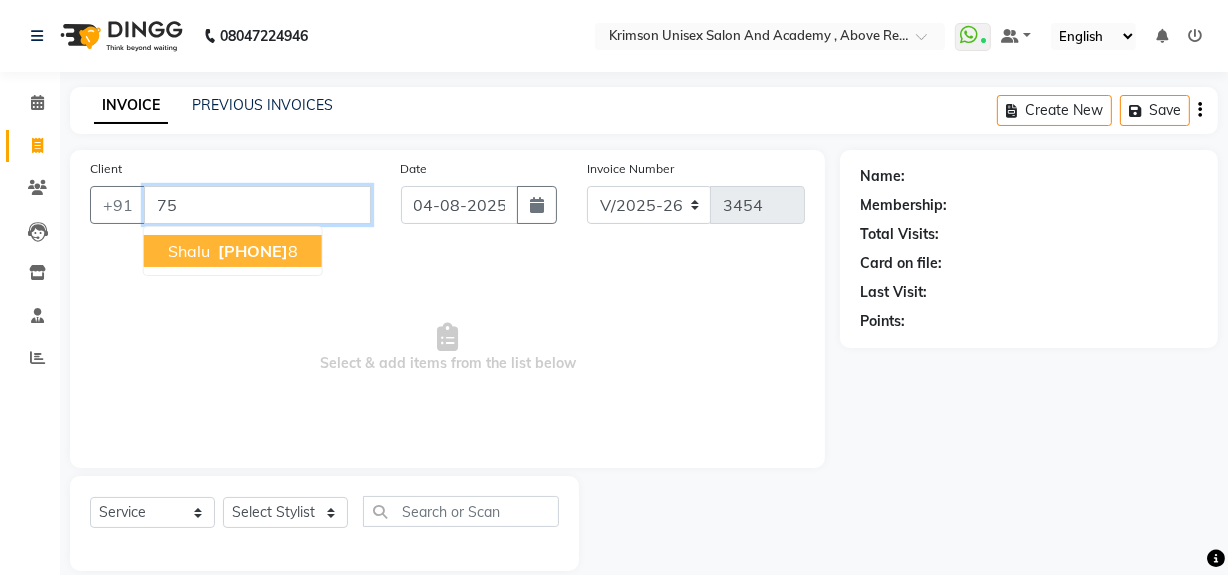 type on "7" 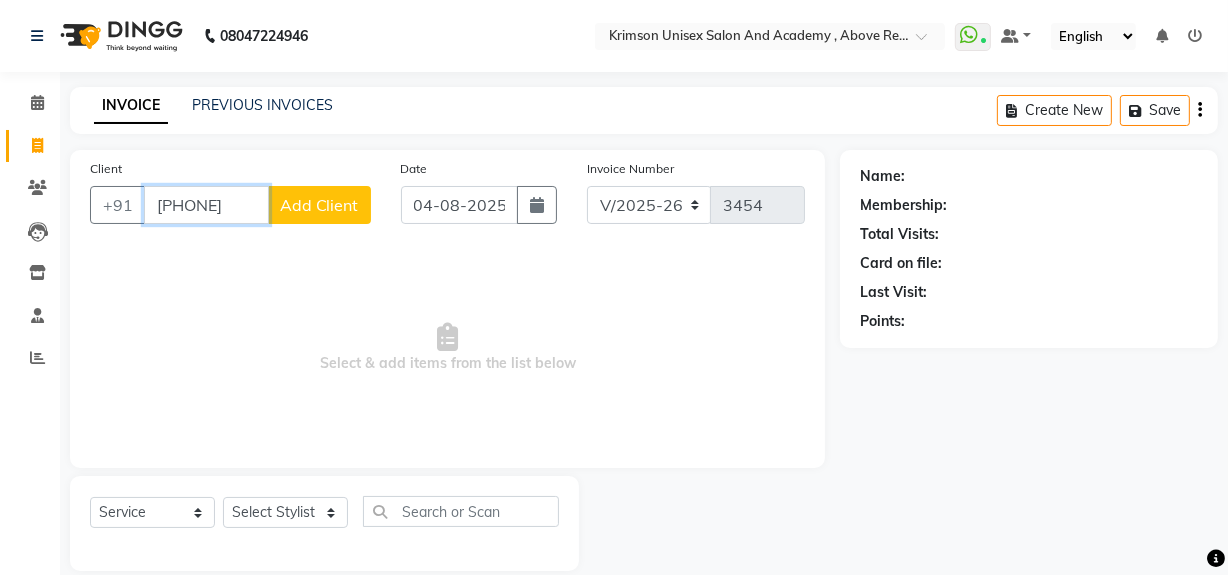 scroll, scrollTop: 0, scrollLeft: 0, axis: both 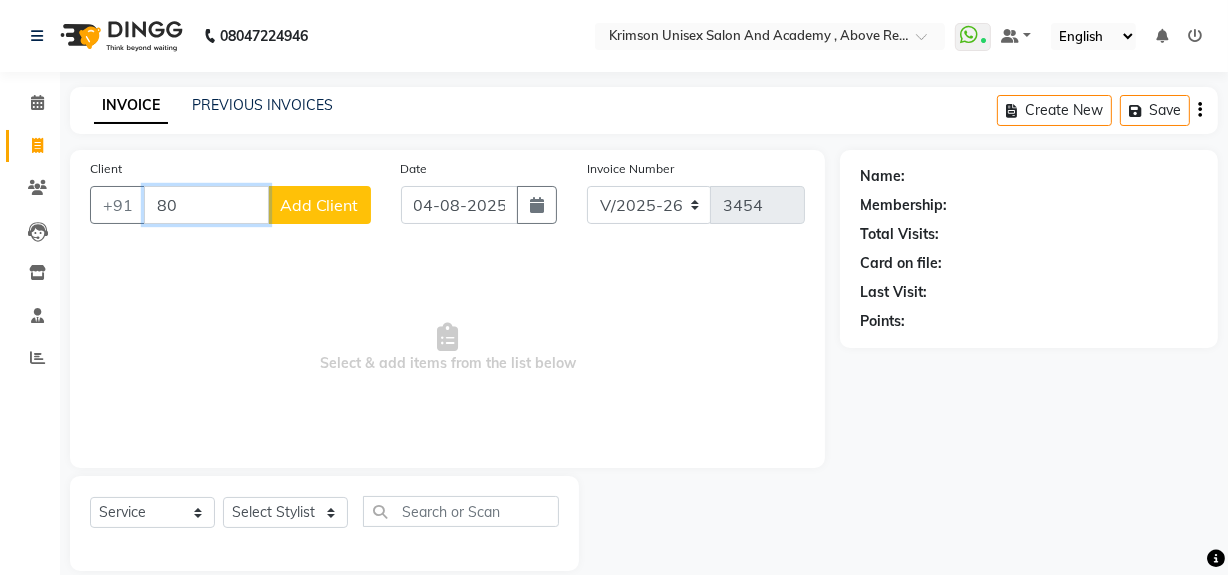 type on "8" 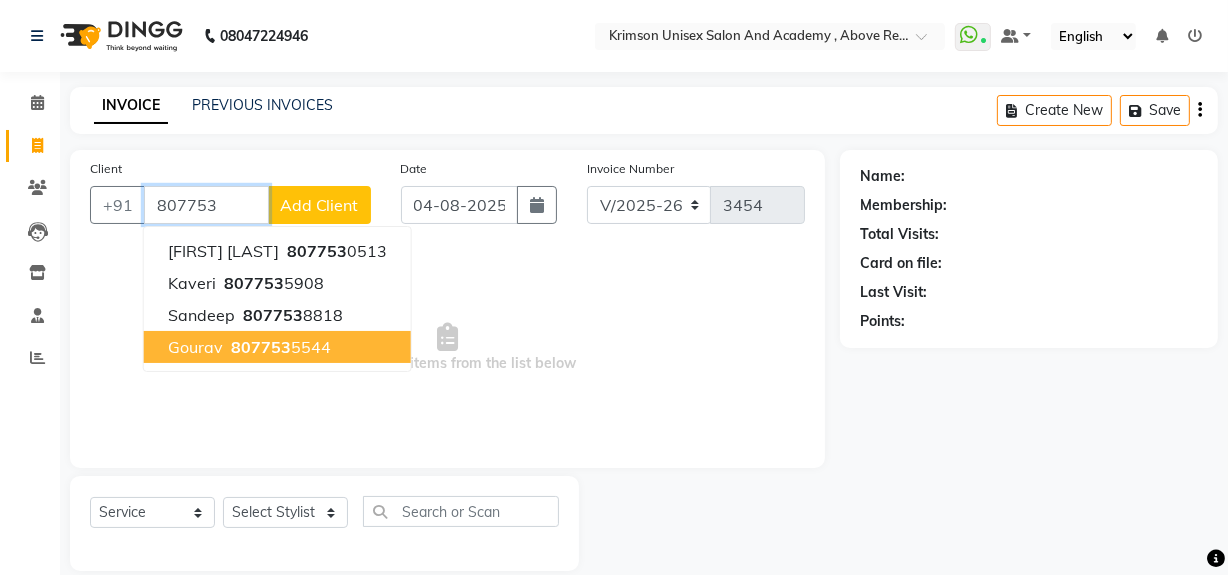 click on "807753 5544" at bounding box center [279, 347] 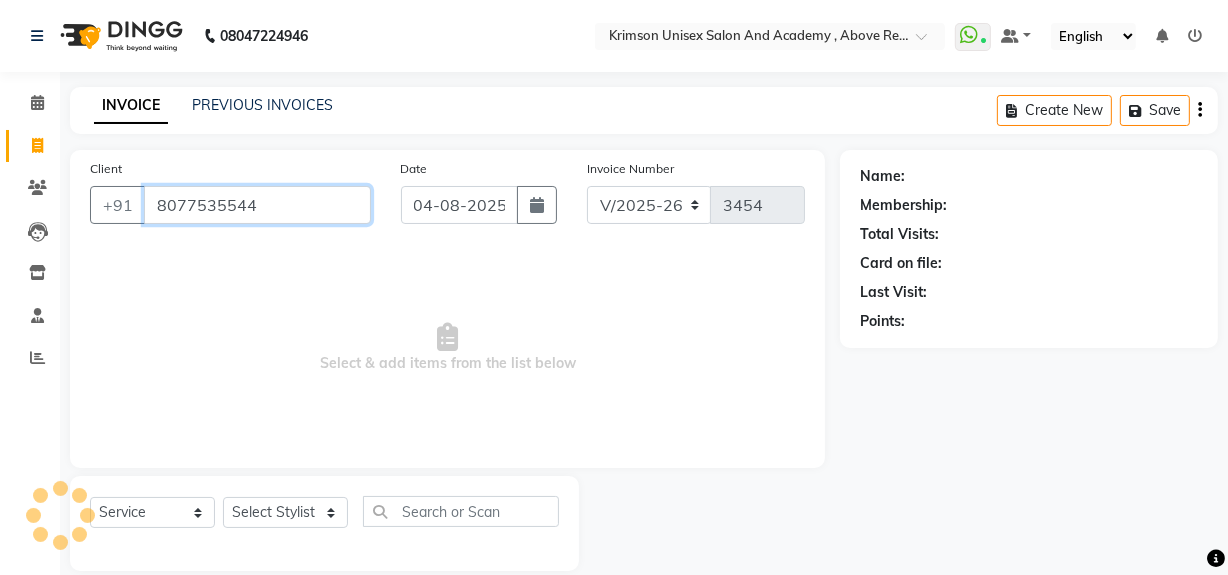 type on "8077535544" 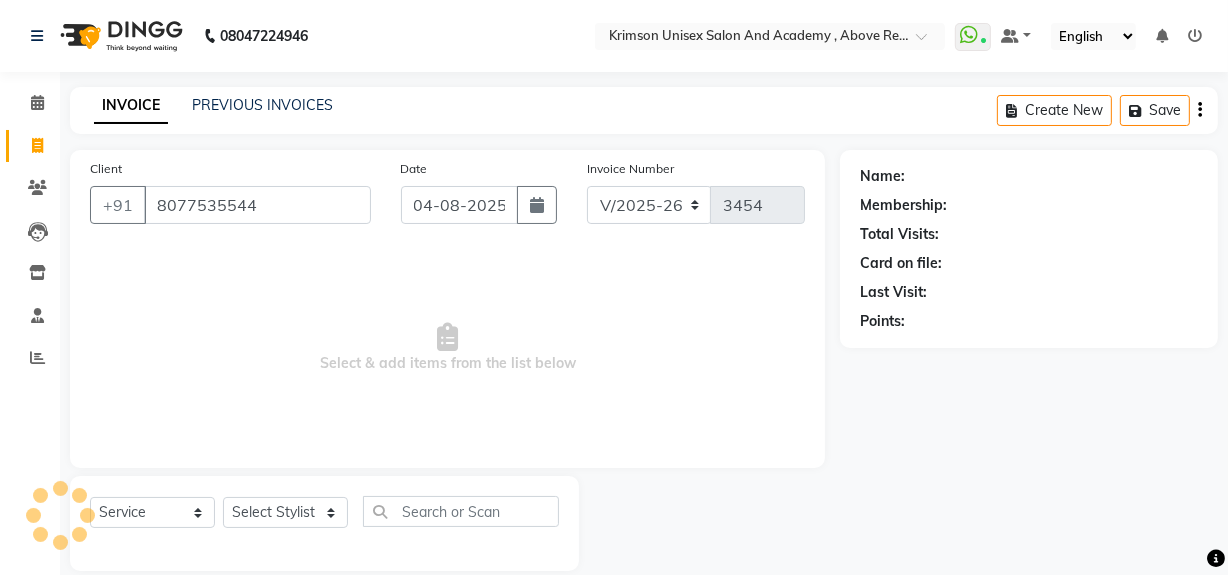 select on "1: Object" 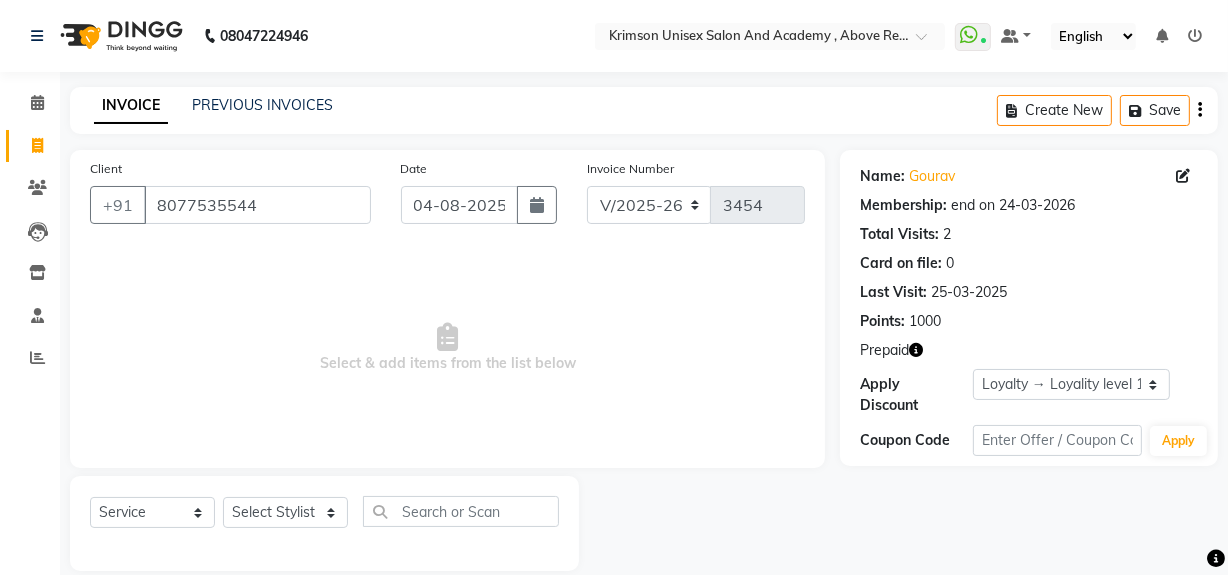 click 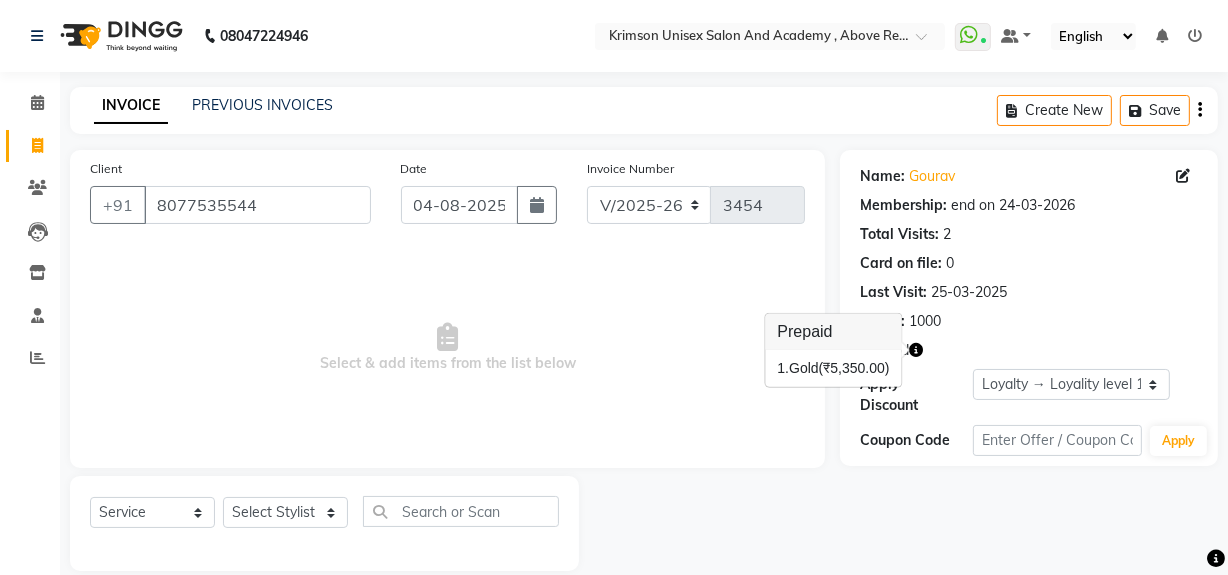click on "Select & add items from the list below" at bounding box center (447, 348) 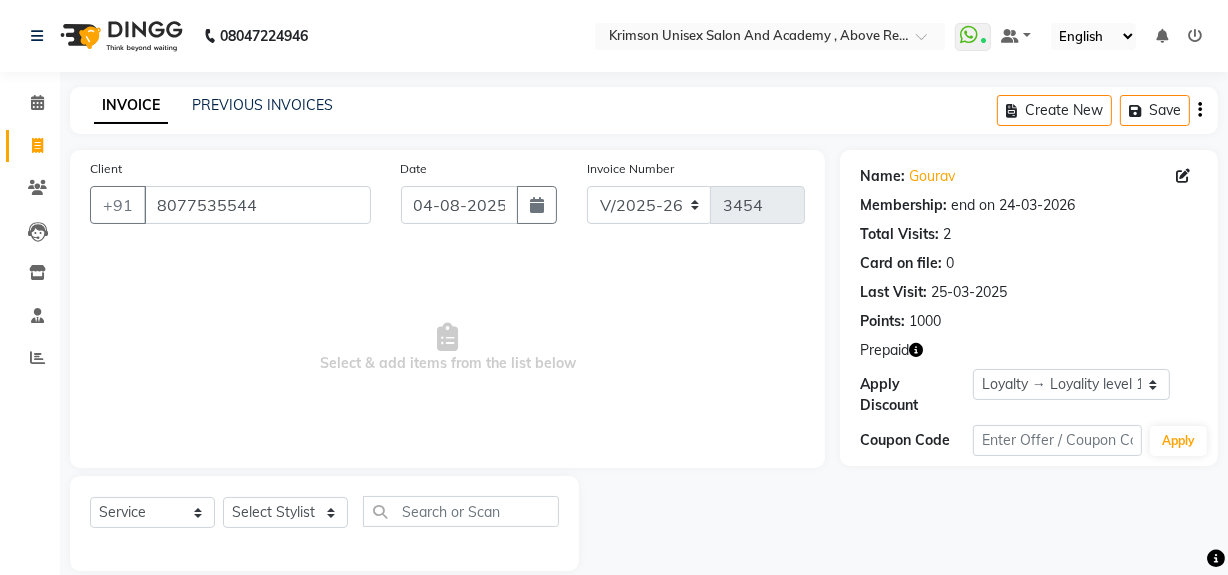 scroll, scrollTop: 26, scrollLeft: 0, axis: vertical 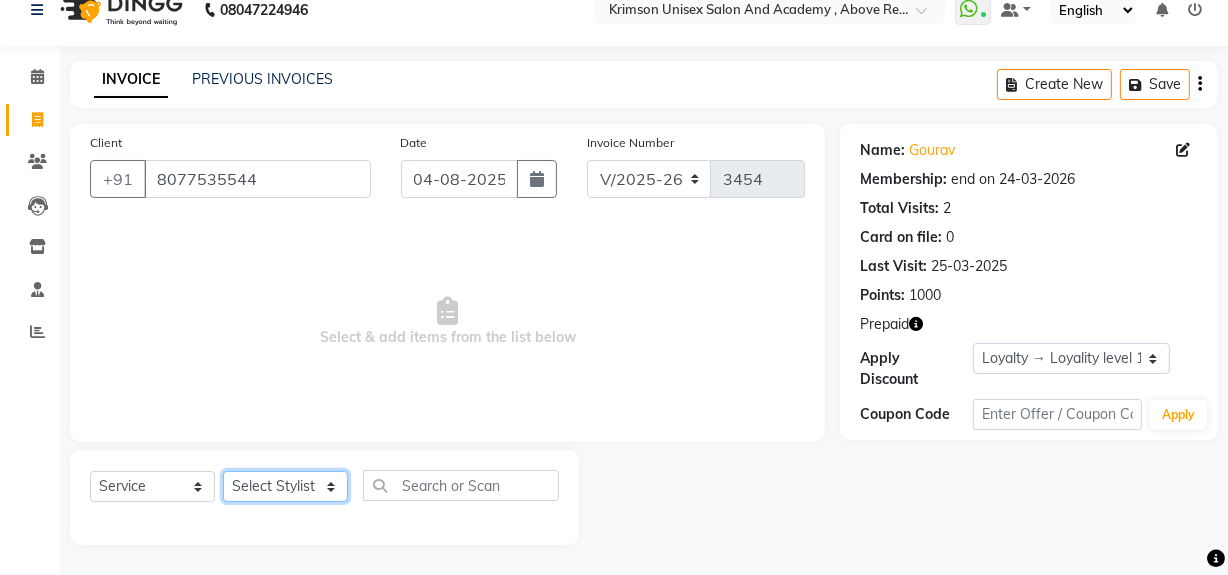 click on "Select Stylist ADMIN ARNAB Babita Danish DR. DIVYA (cosmetologist) FRONT DESK Hani Hem Atwal junaid  Kafil Kaif Manish Kumar Pinki  Pooja kulyal Ratan Dey safiya sahiba Sahil Sangeeta sanjay Sudeep Varsha" 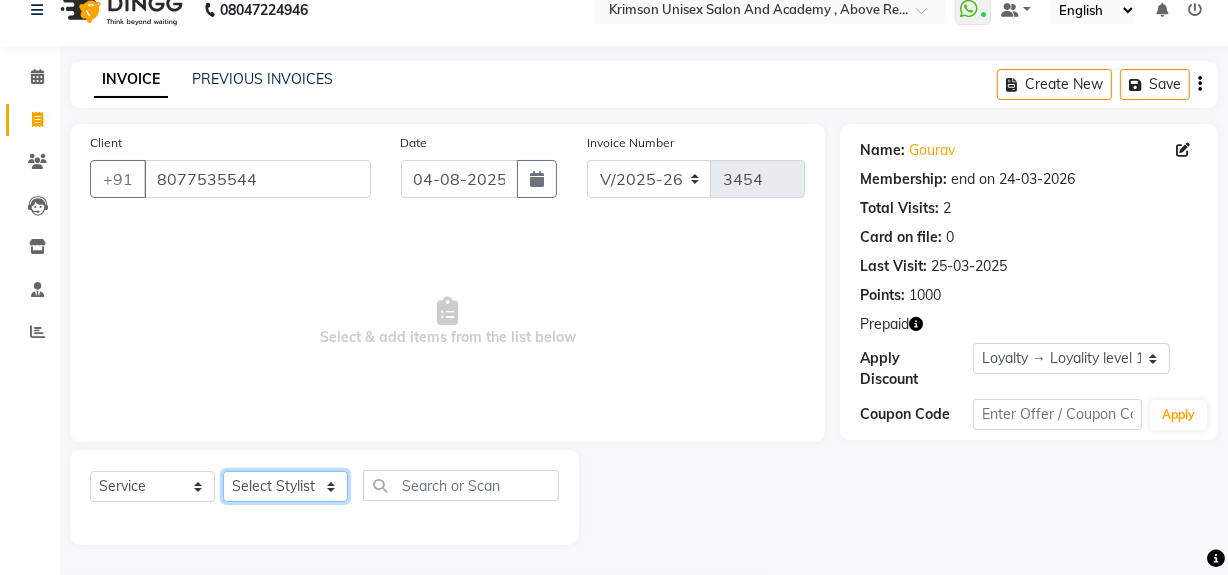 select on "41055" 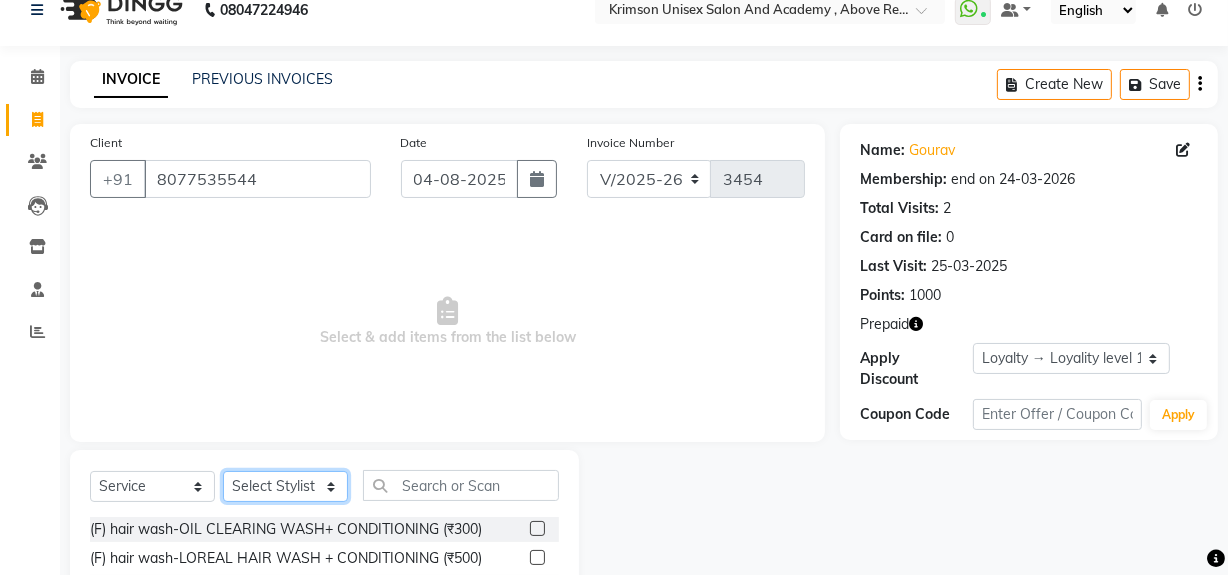 scroll, scrollTop: 226, scrollLeft: 0, axis: vertical 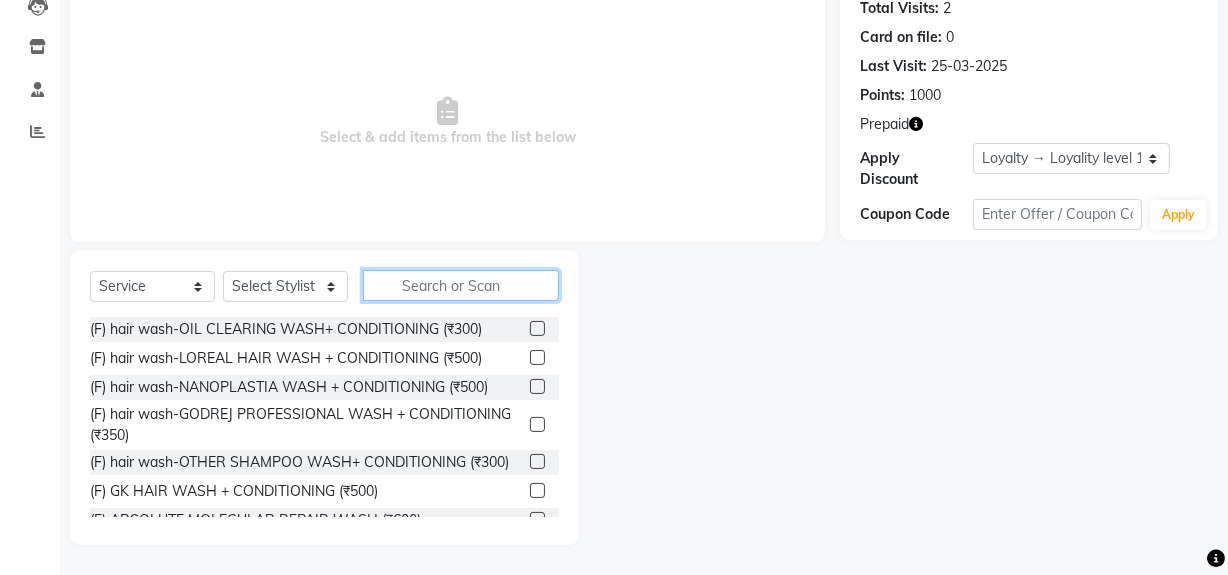 click 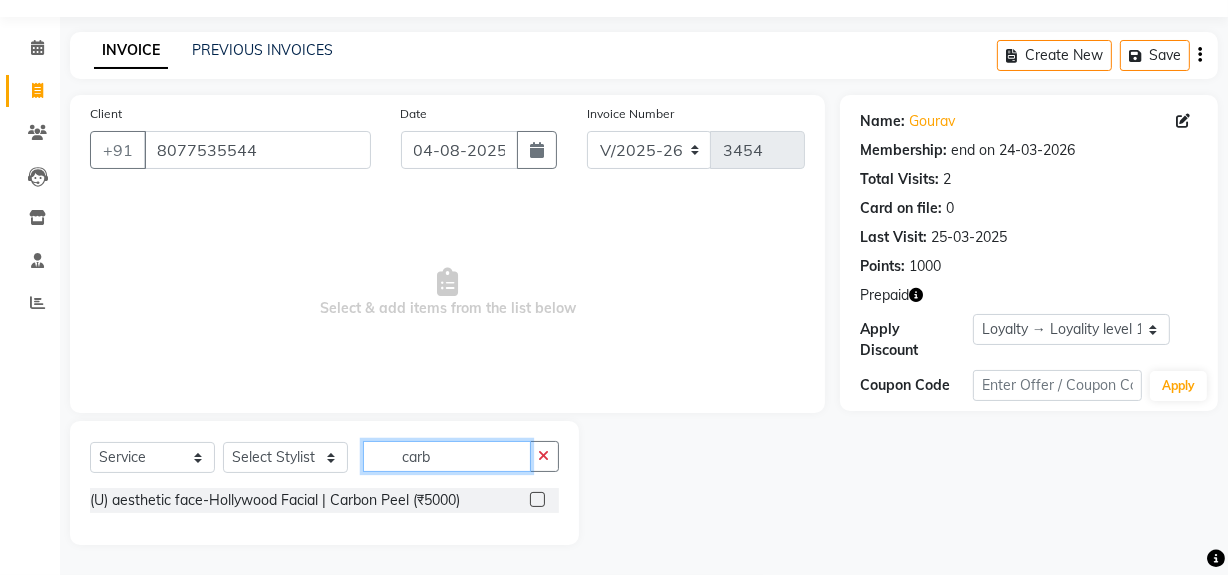 scroll, scrollTop: 55, scrollLeft: 0, axis: vertical 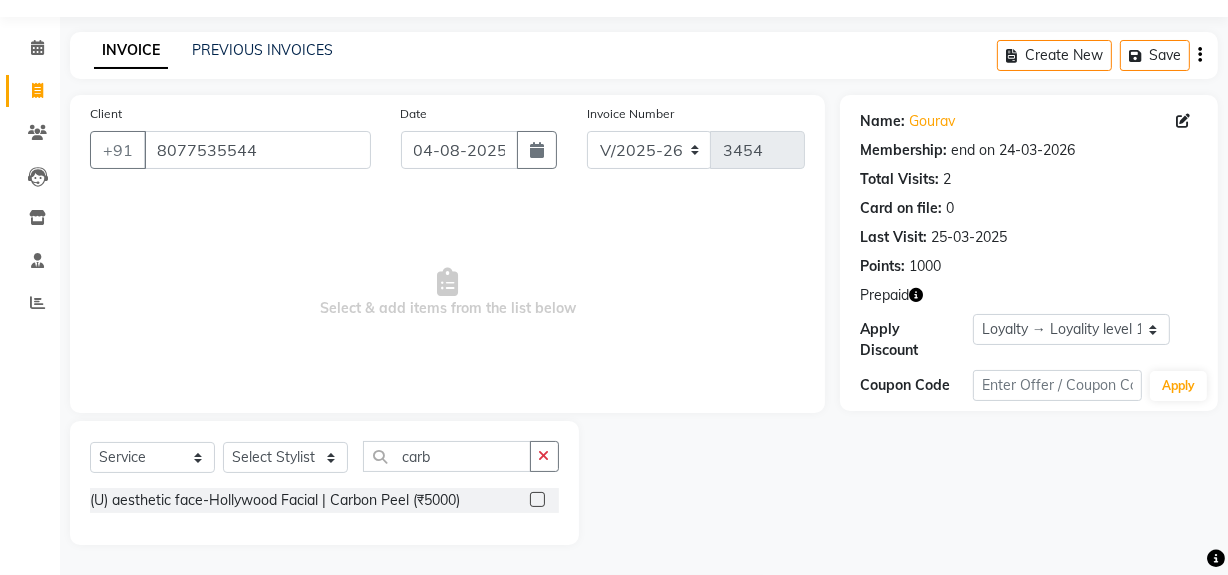 click 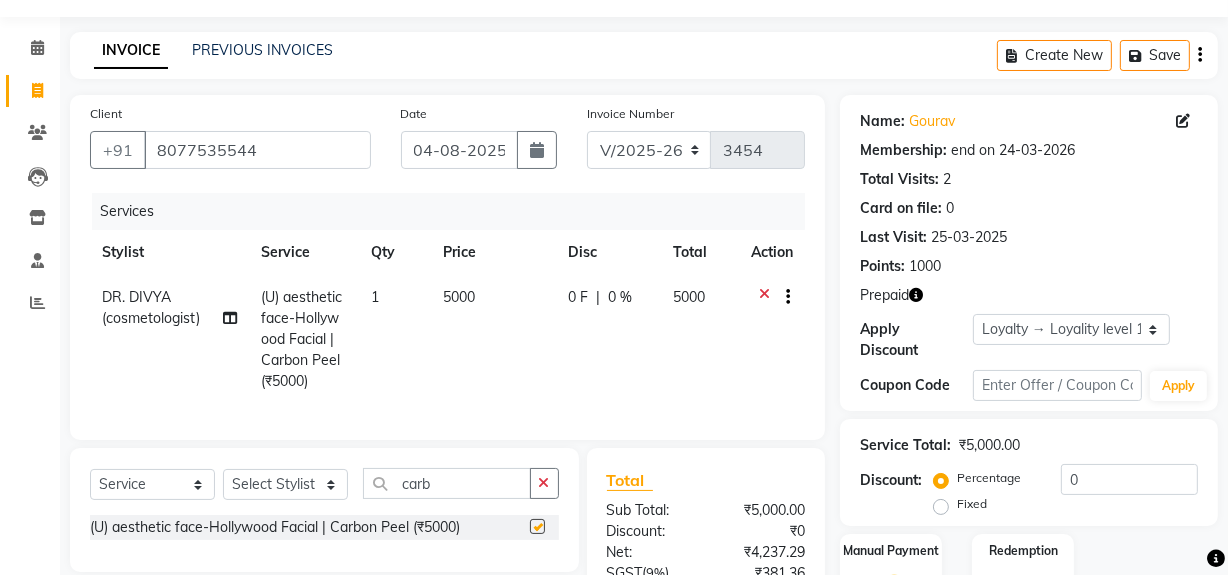 checkbox on "false" 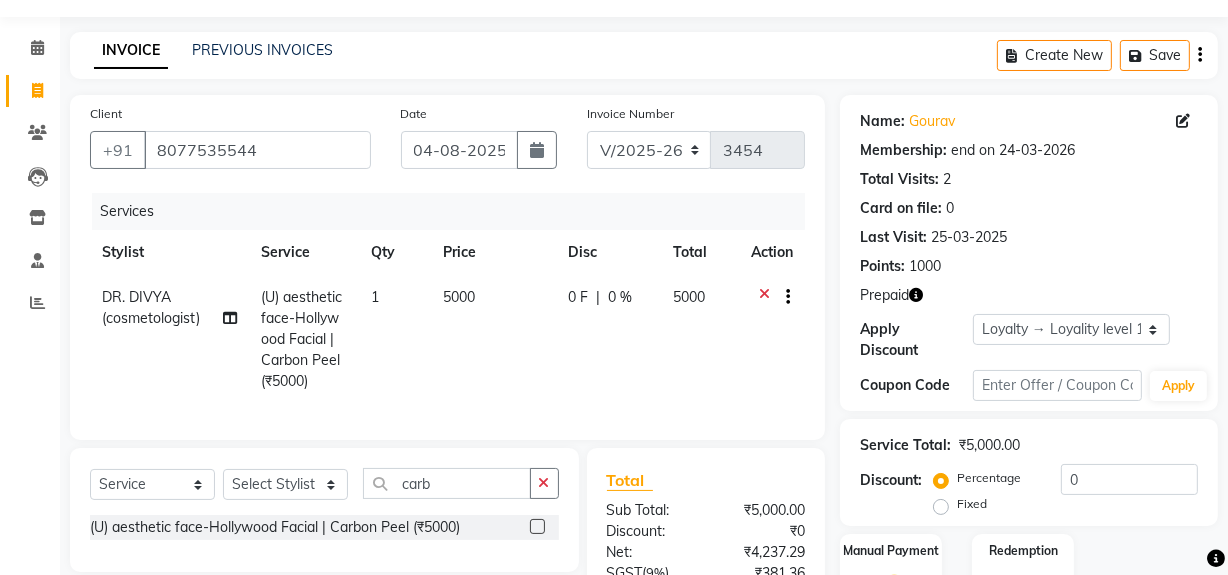 click 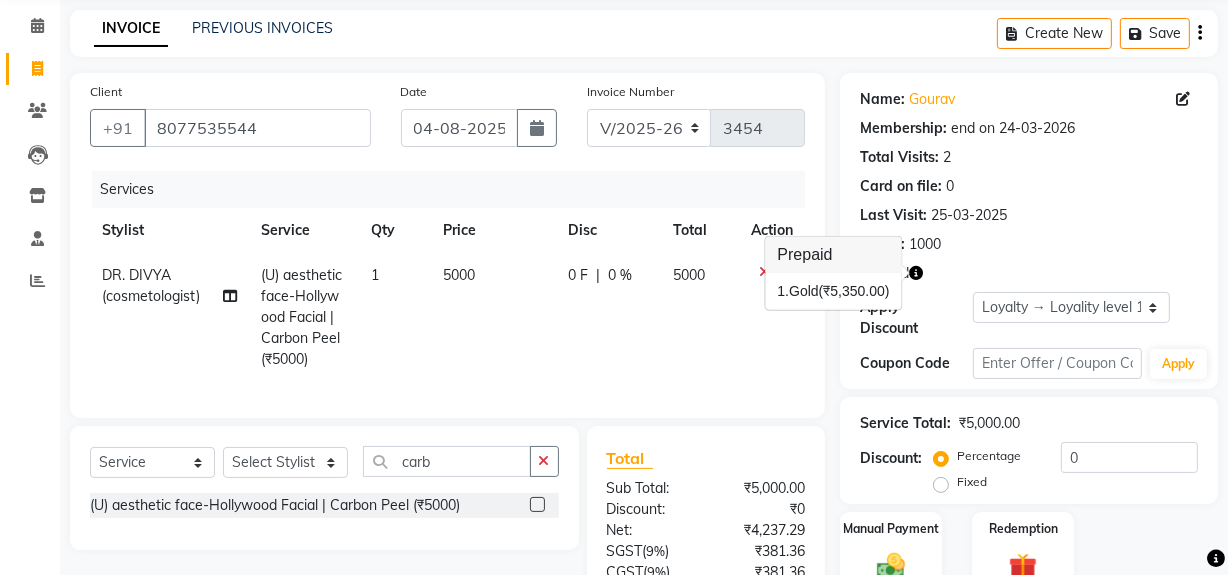 scroll, scrollTop: 266, scrollLeft: 0, axis: vertical 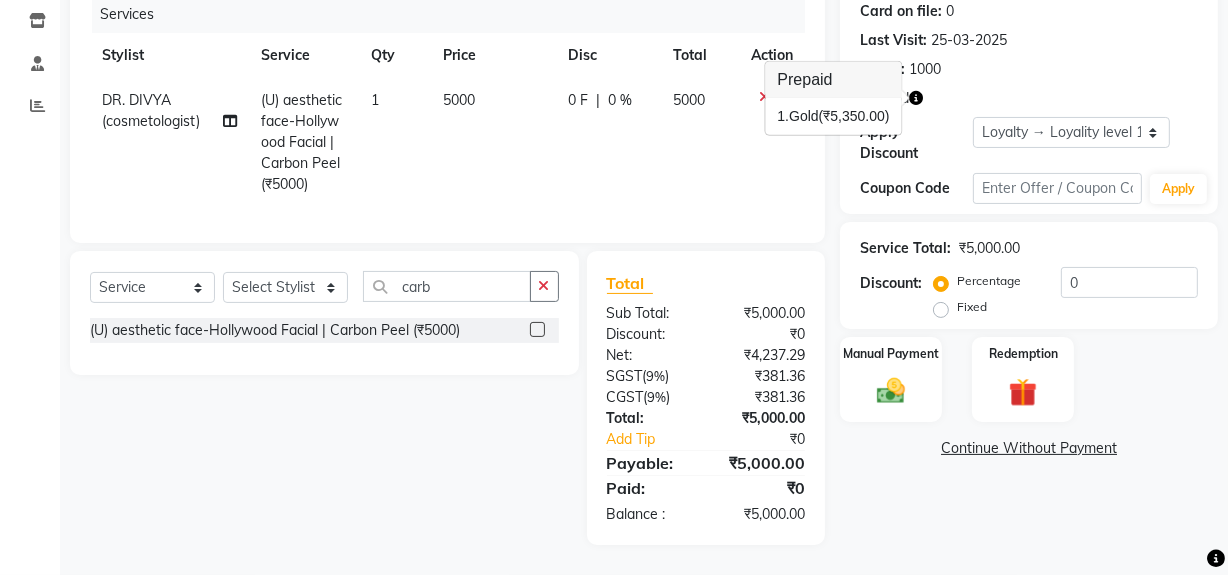 click on "Total Sub Total: ₹5,000.00 Discount: ₹0 Net: ₹4,237.29 SGST  ( 9% ) ₹381.36 CGST  ( 9% ) ₹381.36 Total: ₹5,000.00 Add Tip ₹0 Payable: ₹5,000.00 Paid: ₹0 Balance   : ₹5,000.00" 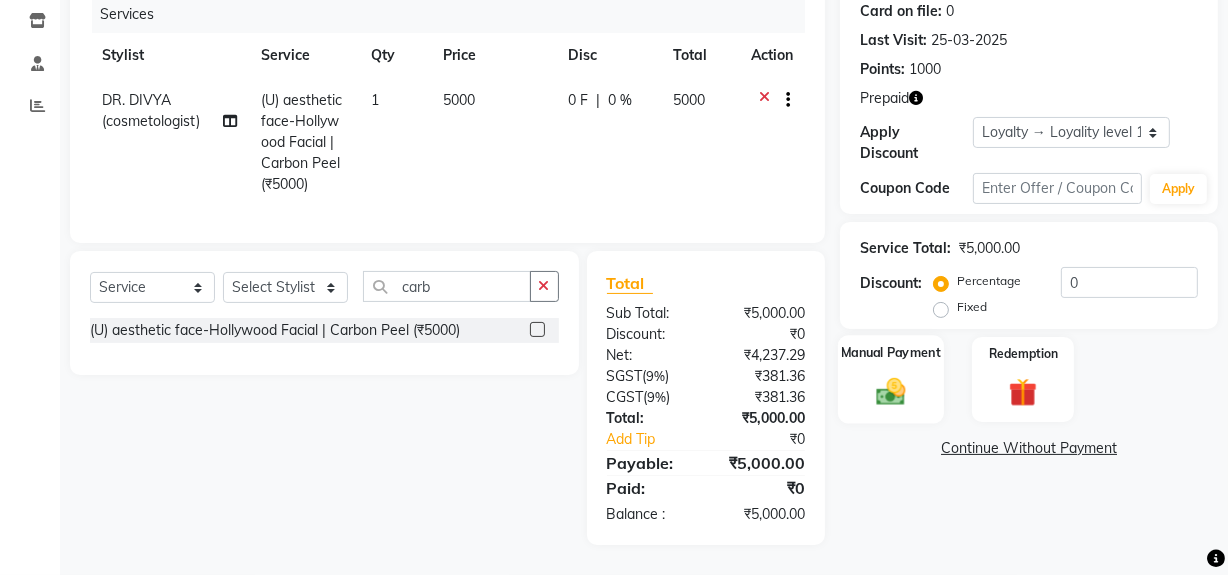 click on "Manual Payment" 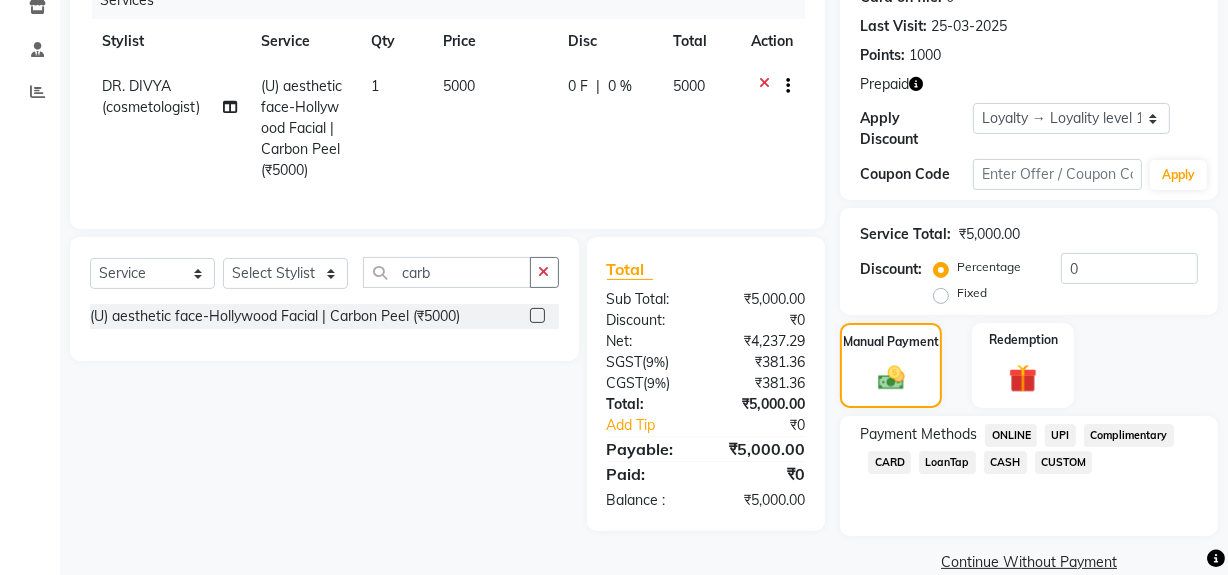 click on "ONLINE" 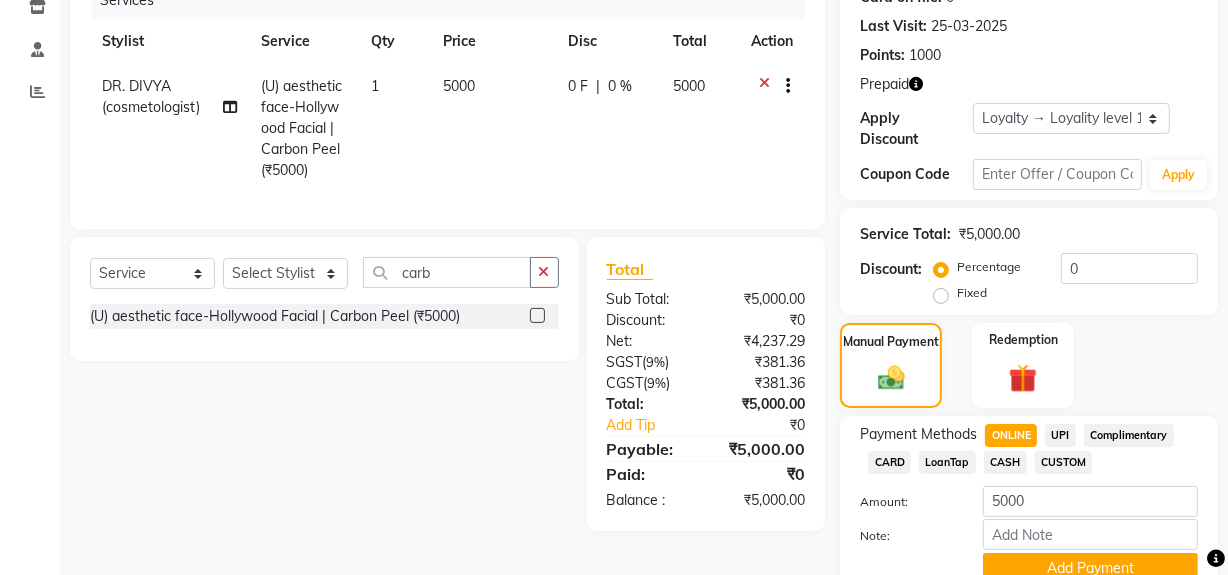 scroll, scrollTop: 353, scrollLeft: 0, axis: vertical 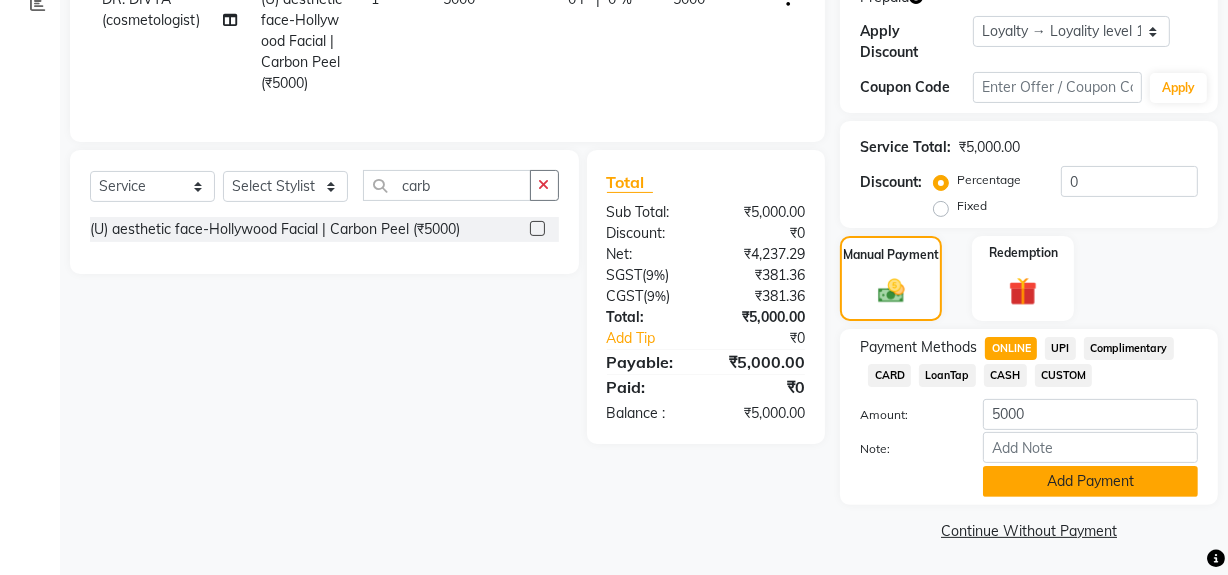 click on "Add Payment" 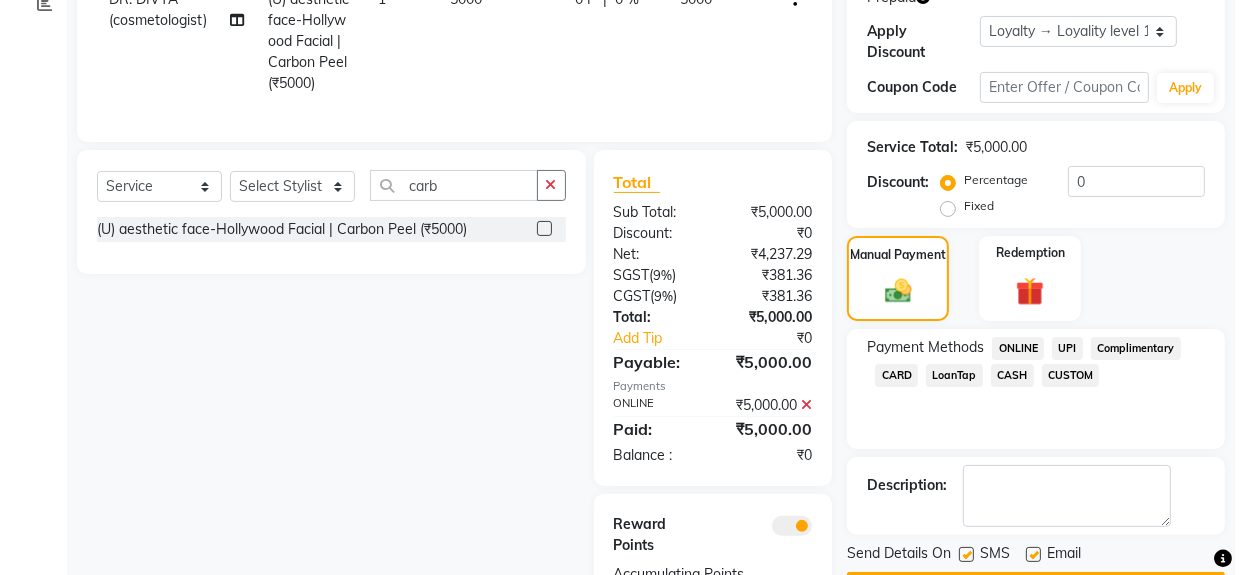 scroll, scrollTop: 469, scrollLeft: 0, axis: vertical 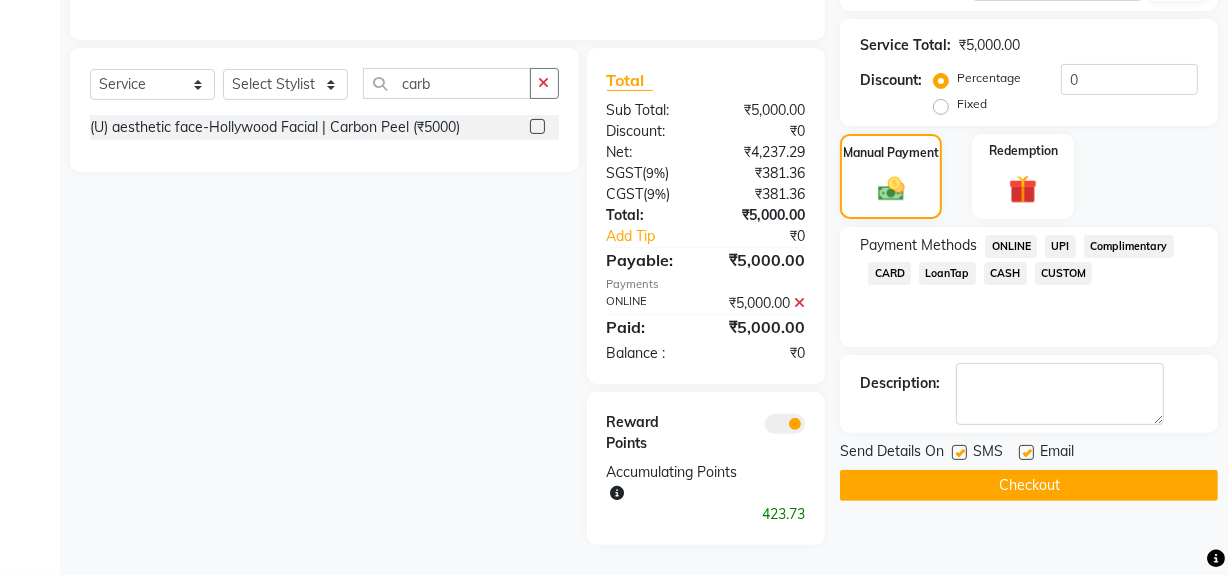 click 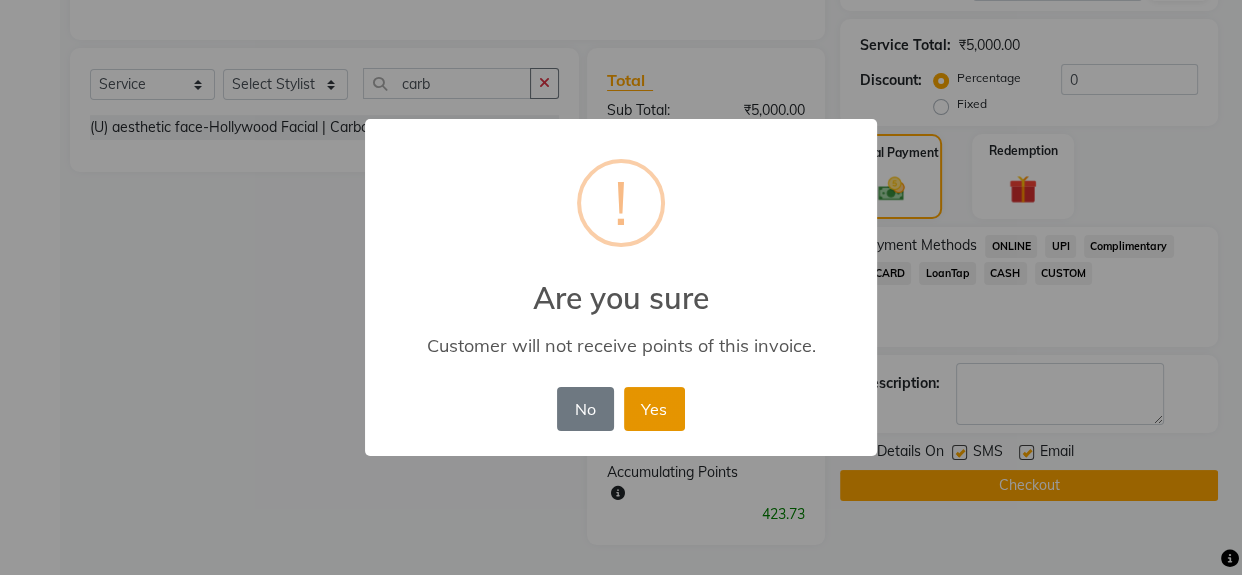 click on "Yes" at bounding box center [654, 409] 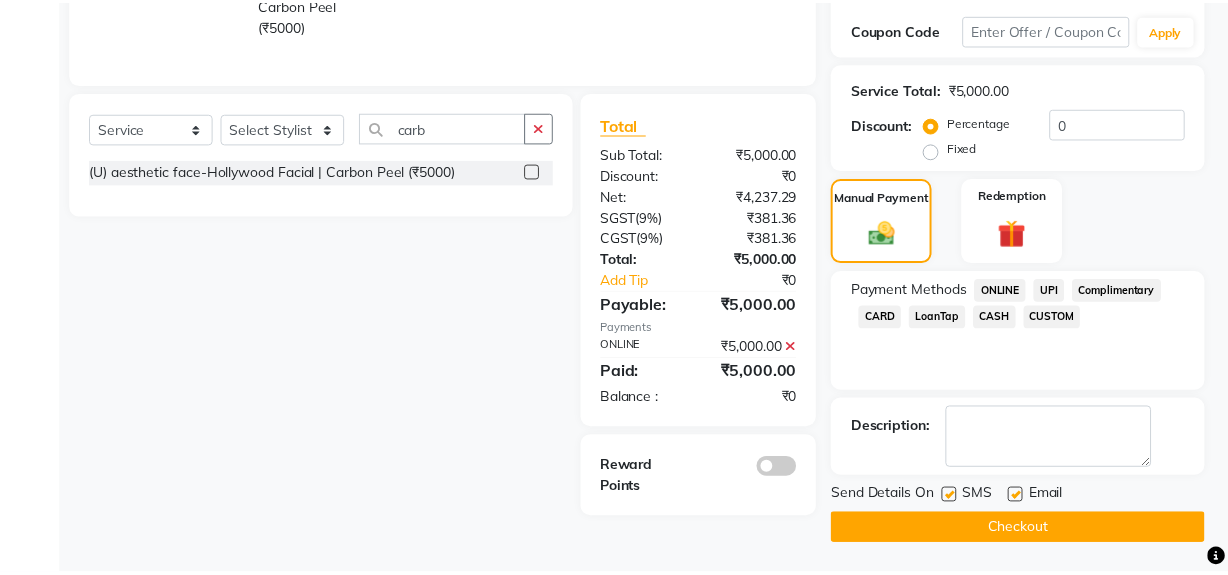 scroll, scrollTop: 410, scrollLeft: 0, axis: vertical 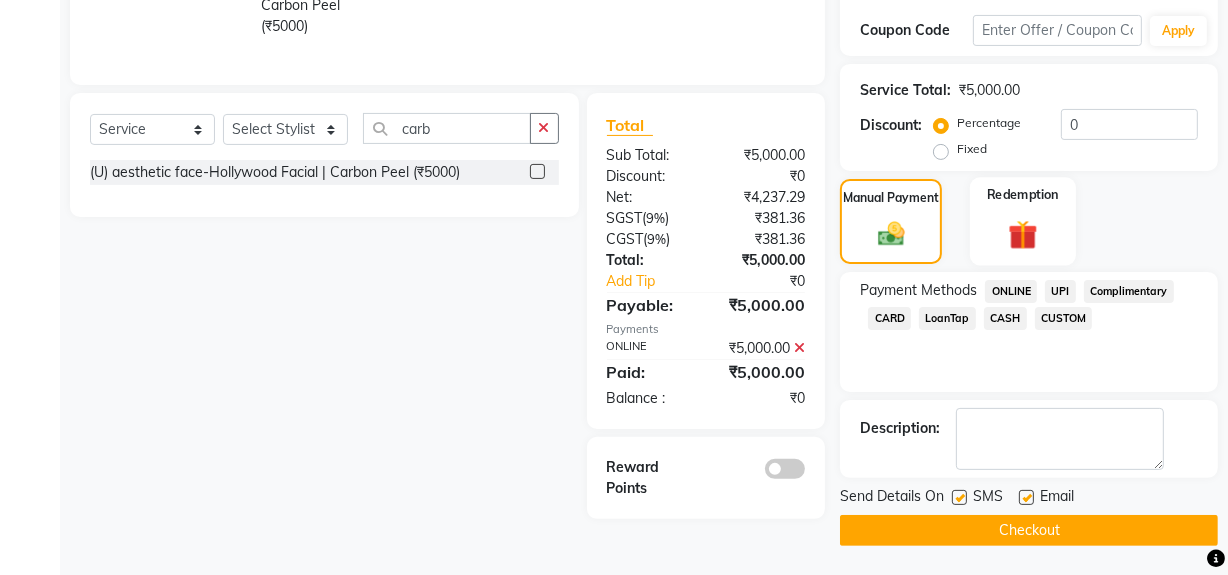 click 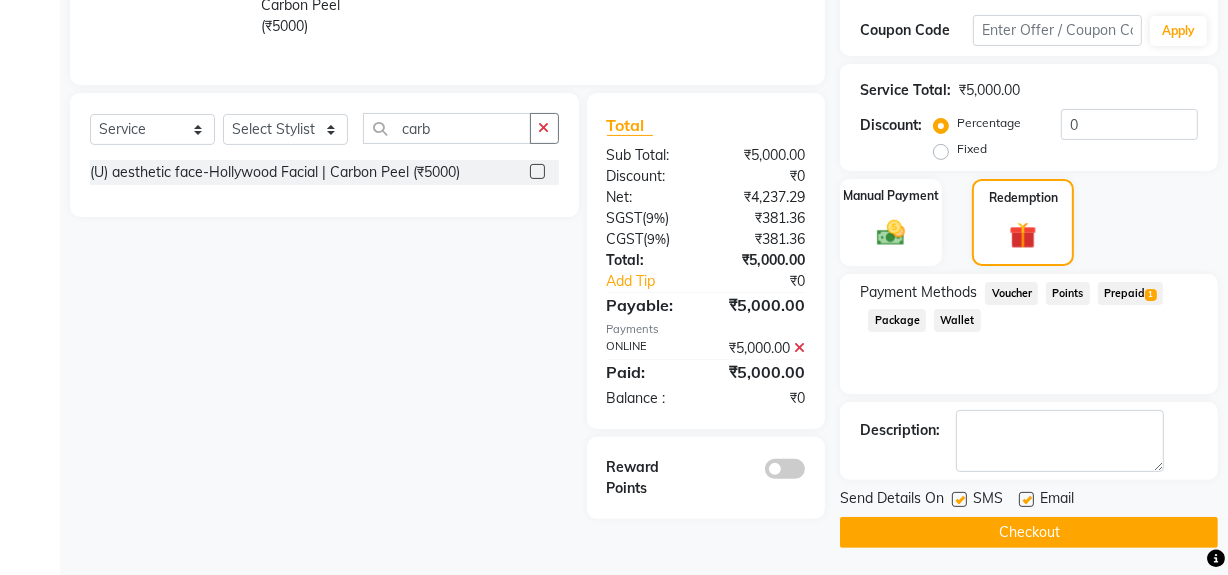 click on "Prepaid  1" 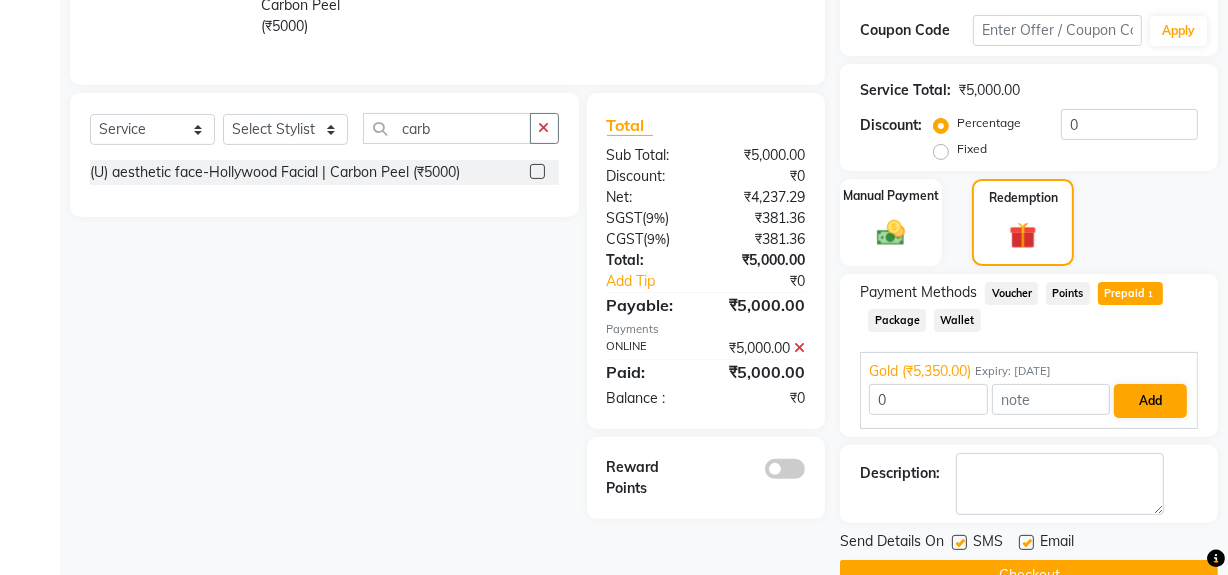 scroll, scrollTop: 454, scrollLeft: 0, axis: vertical 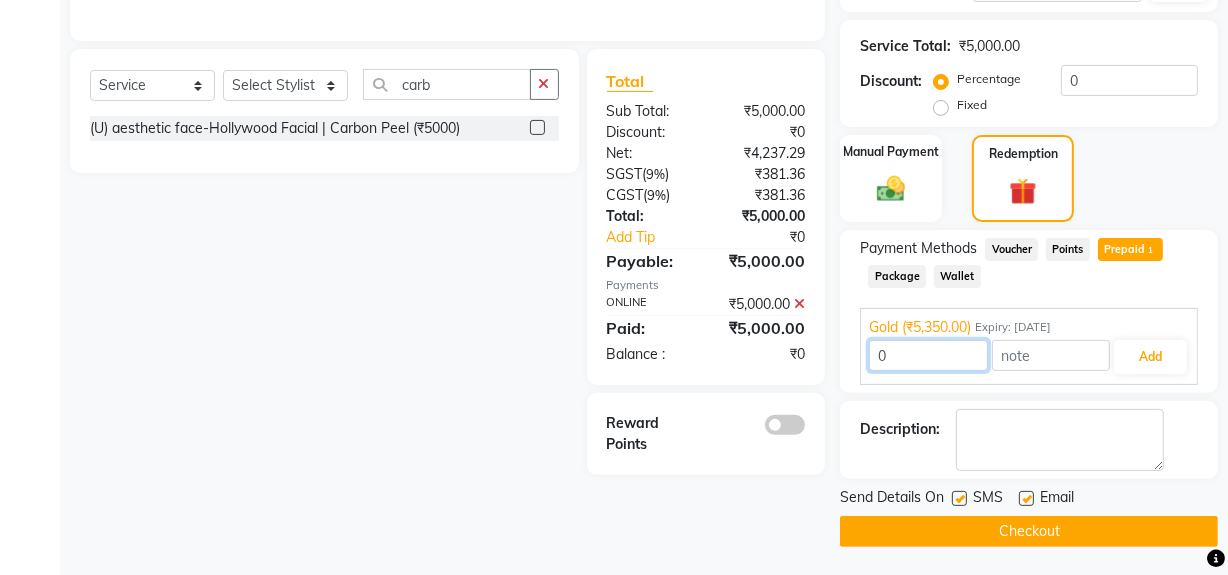 click on "0" at bounding box center (928, 355) 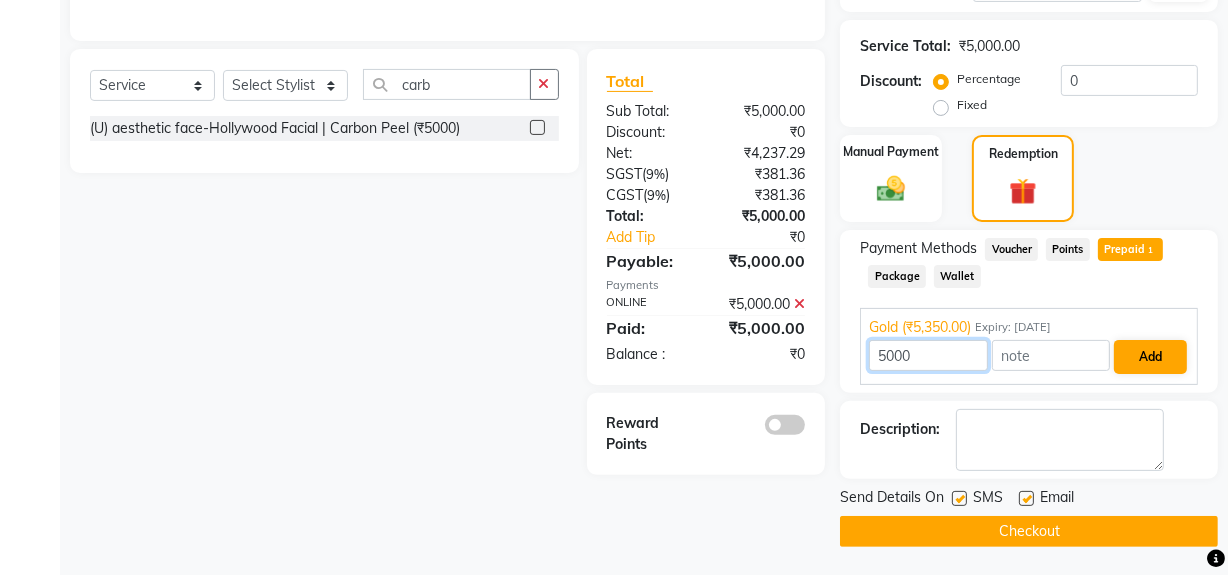 type on "5000" 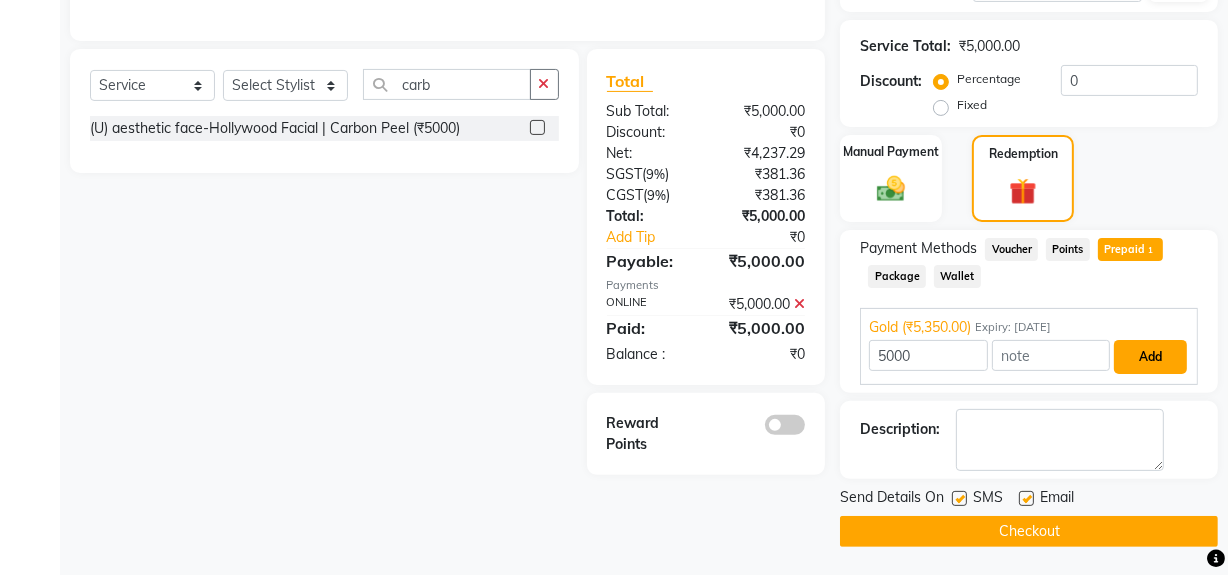 click on "Add" at bounding box center (1150, 357) 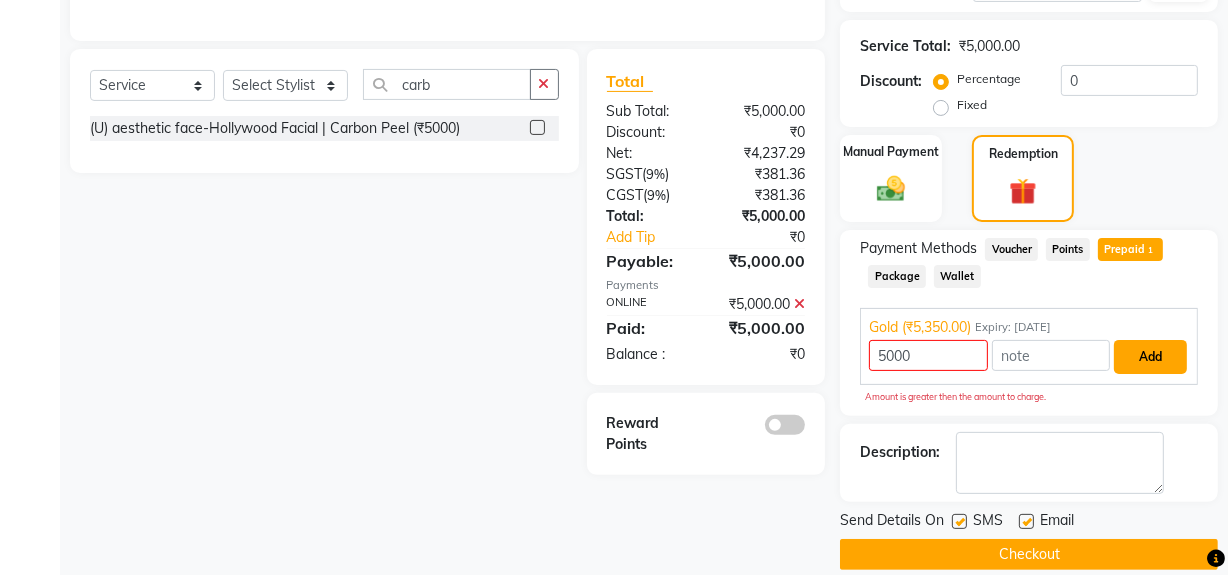 click on "Add" at bounding box center [1150, 357] 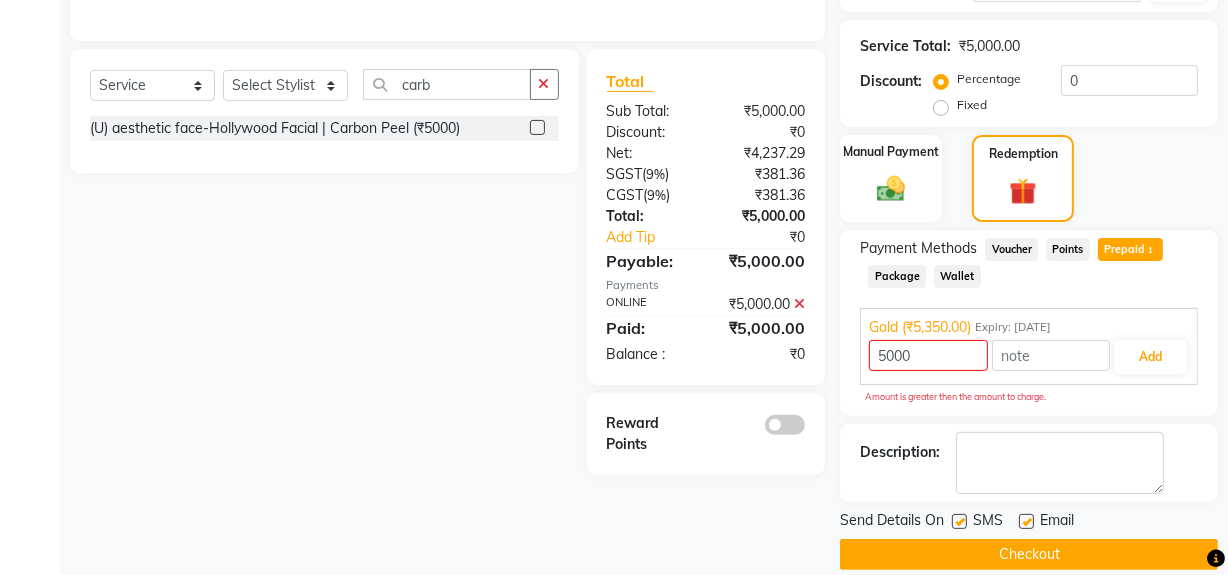 click 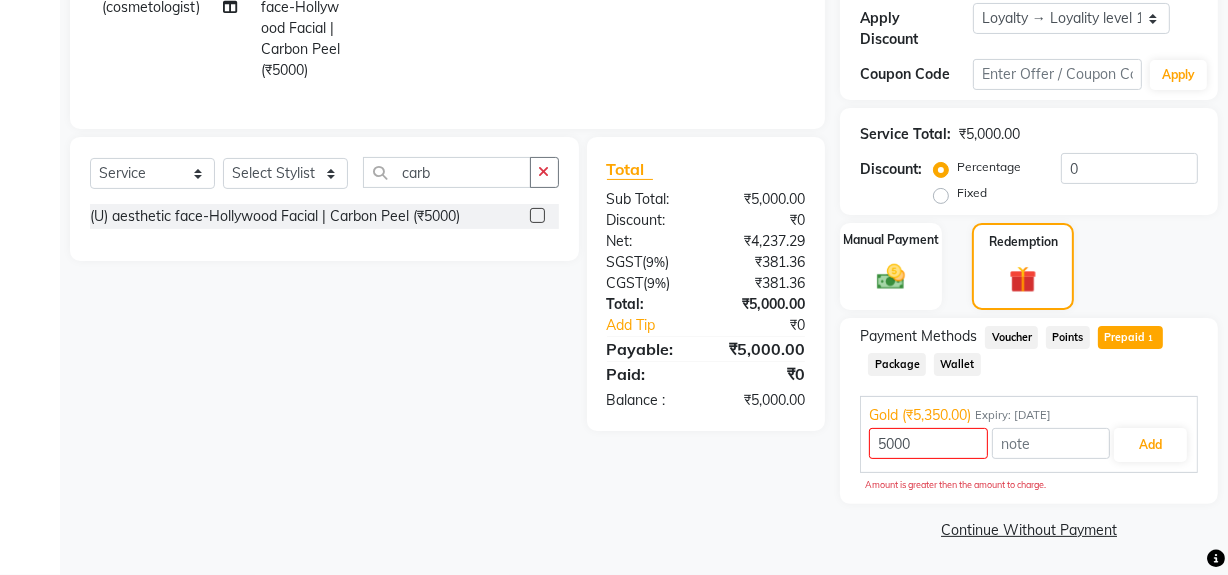 scroll, scrollTop: 365, scrollLeft: 0, axis: vertical 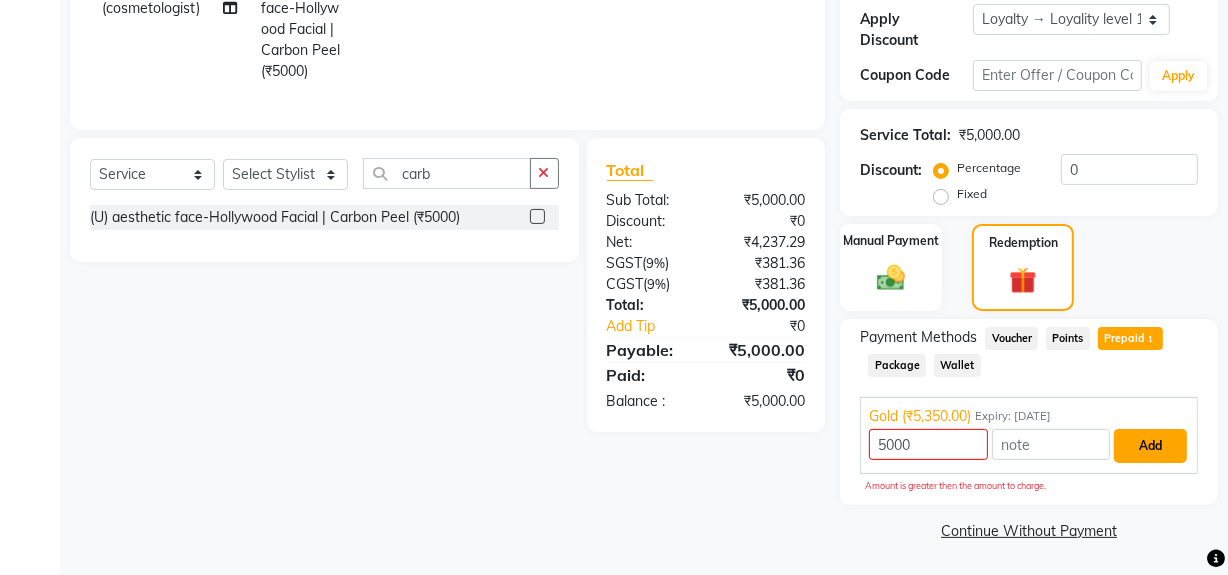 click on "Add" at bounding box center (1150, 446) 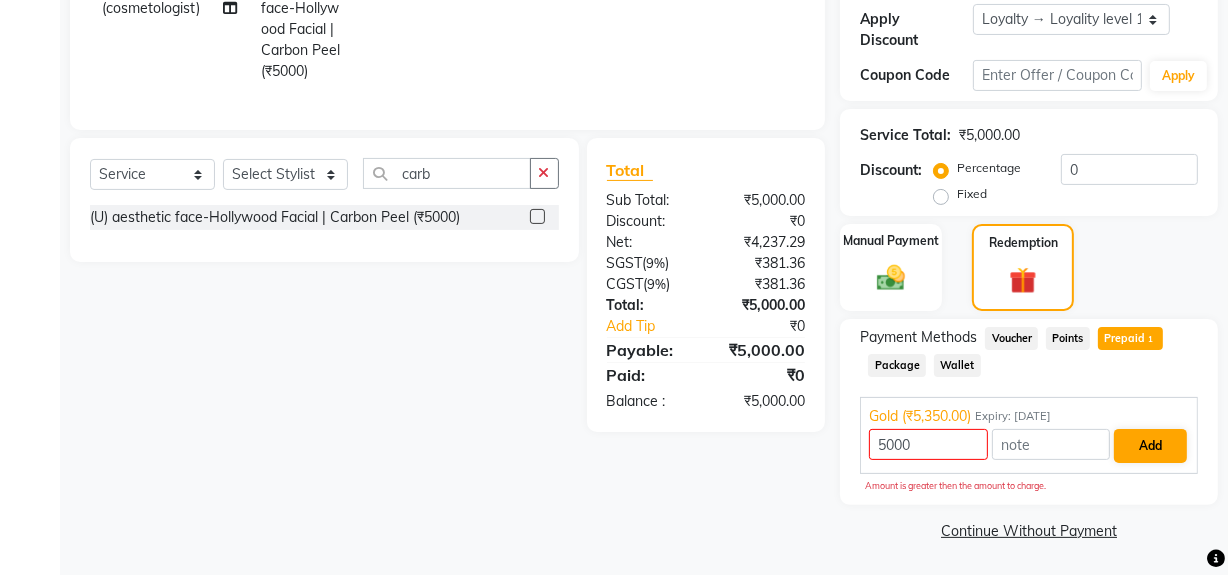 scroll, scrollTop: 339, scrollLeft: 0, axis: vertical 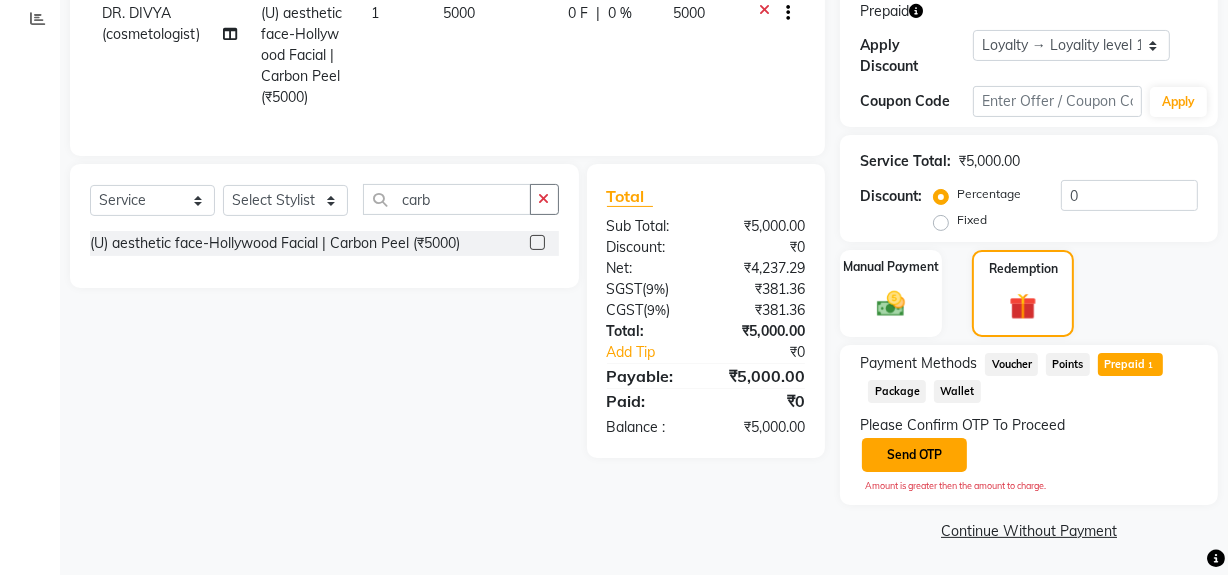 click on "Send OTP" 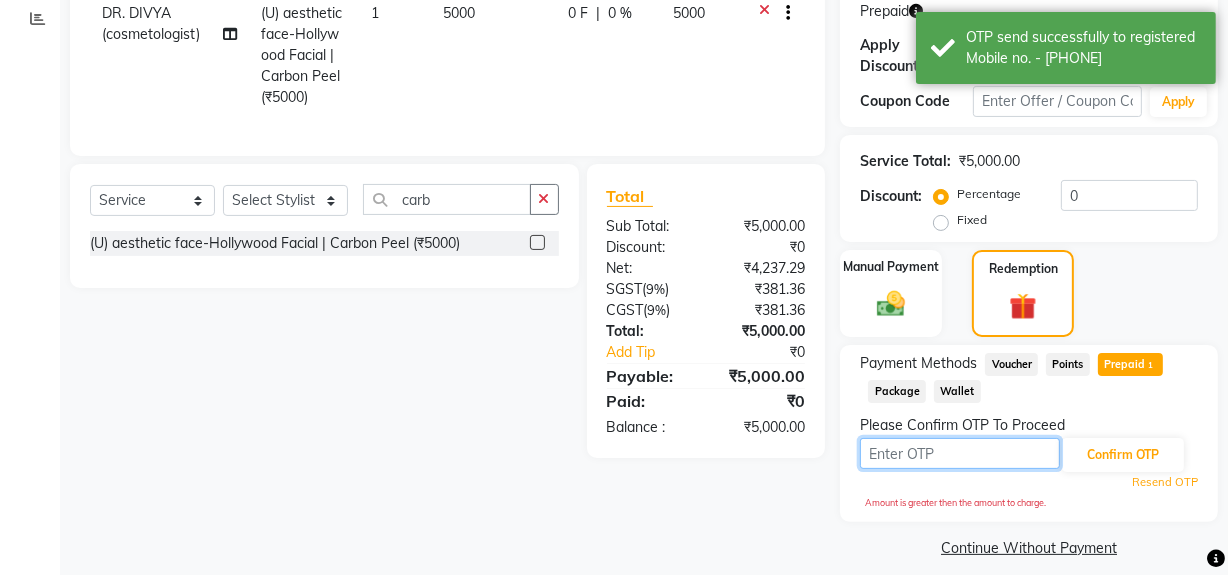 click at bounding box center [960, 453] 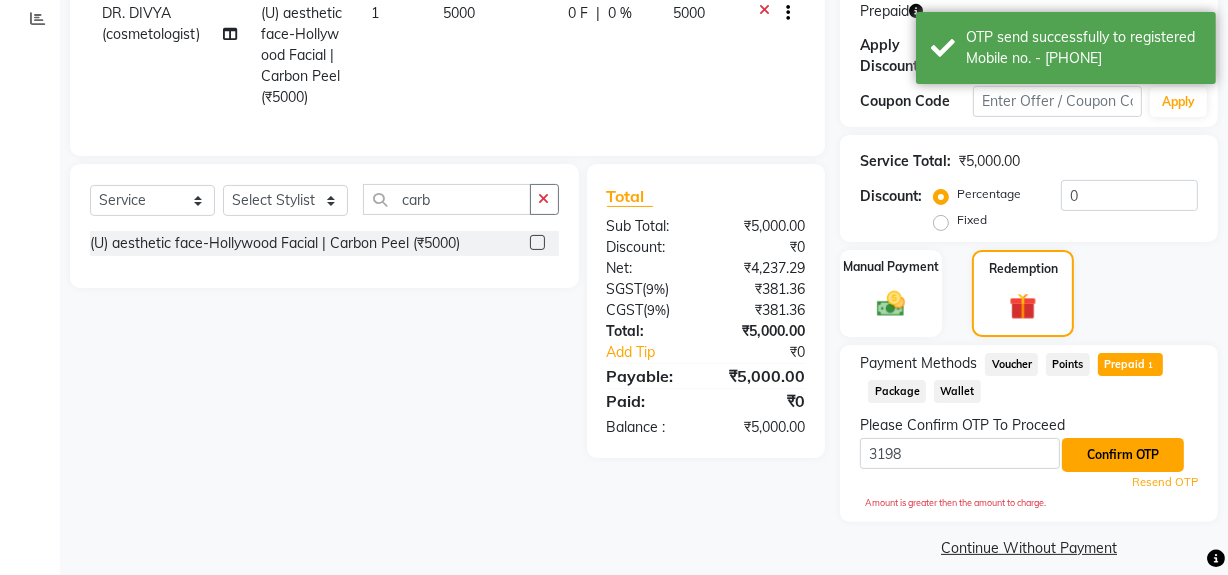click on "Confirm OTP" 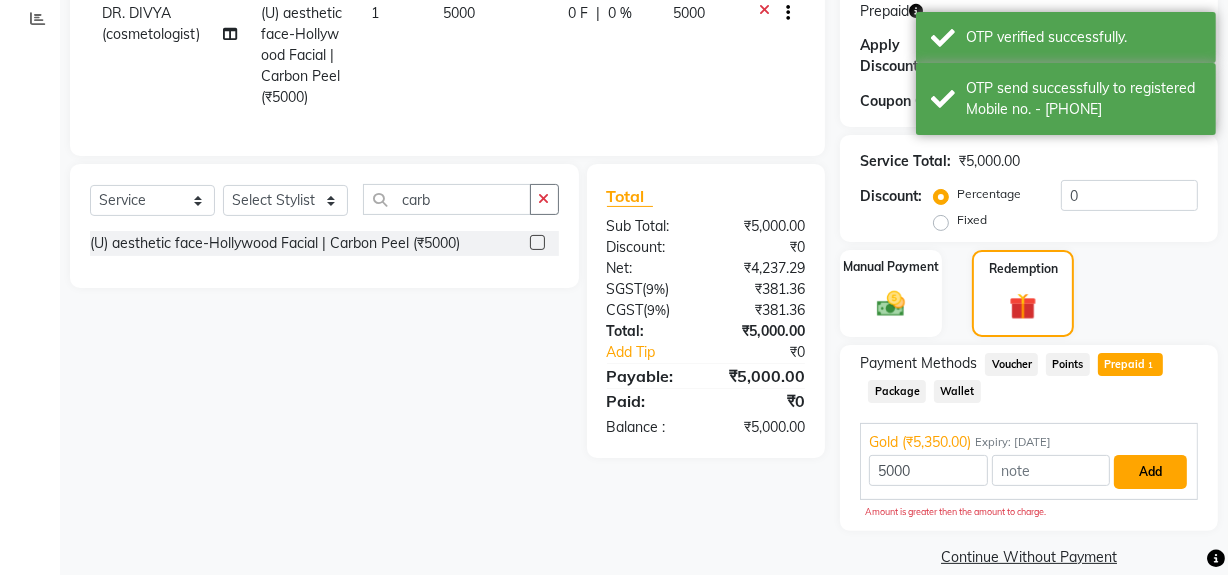 click on "Add" at bounding box center [1150, 472] 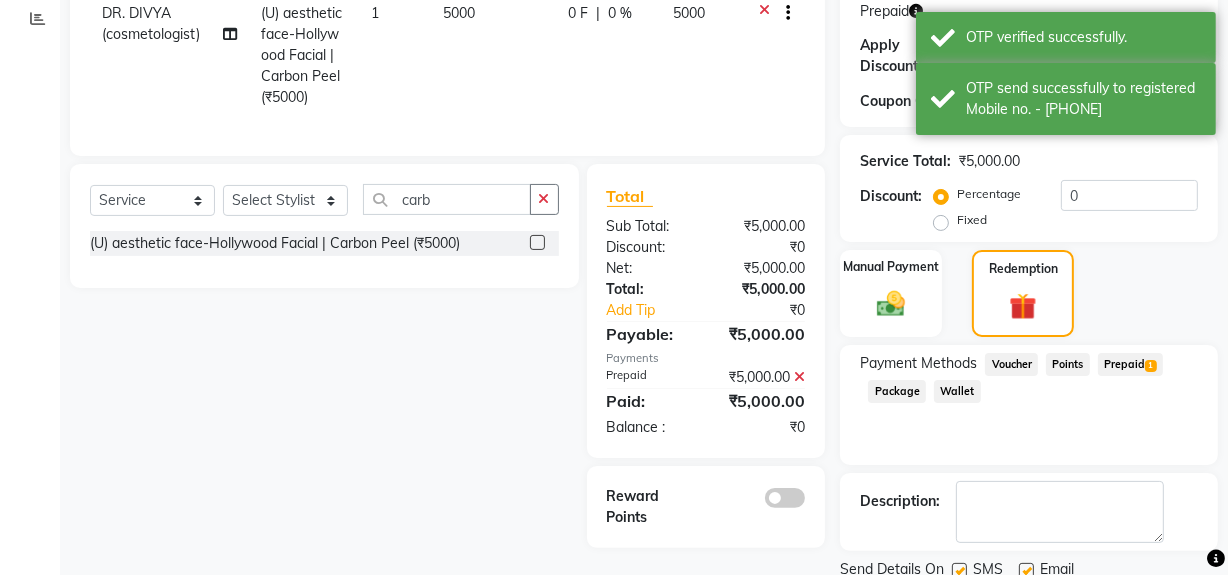 scroll, scrollTop: 411, scrollLeft: 0, axis: vertical 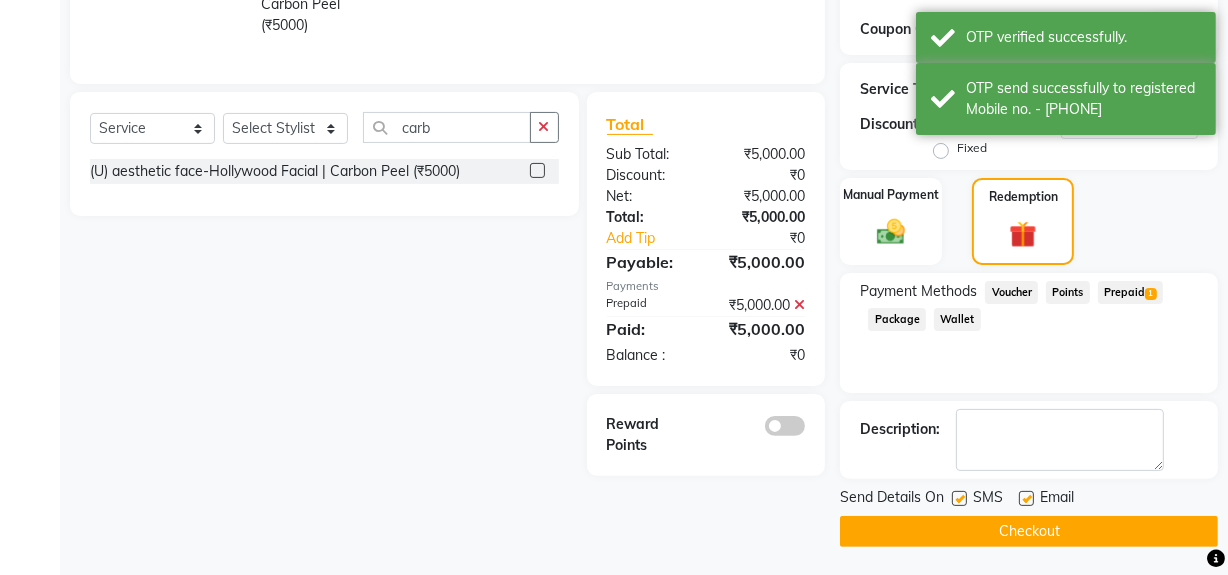 click on "Checkout" 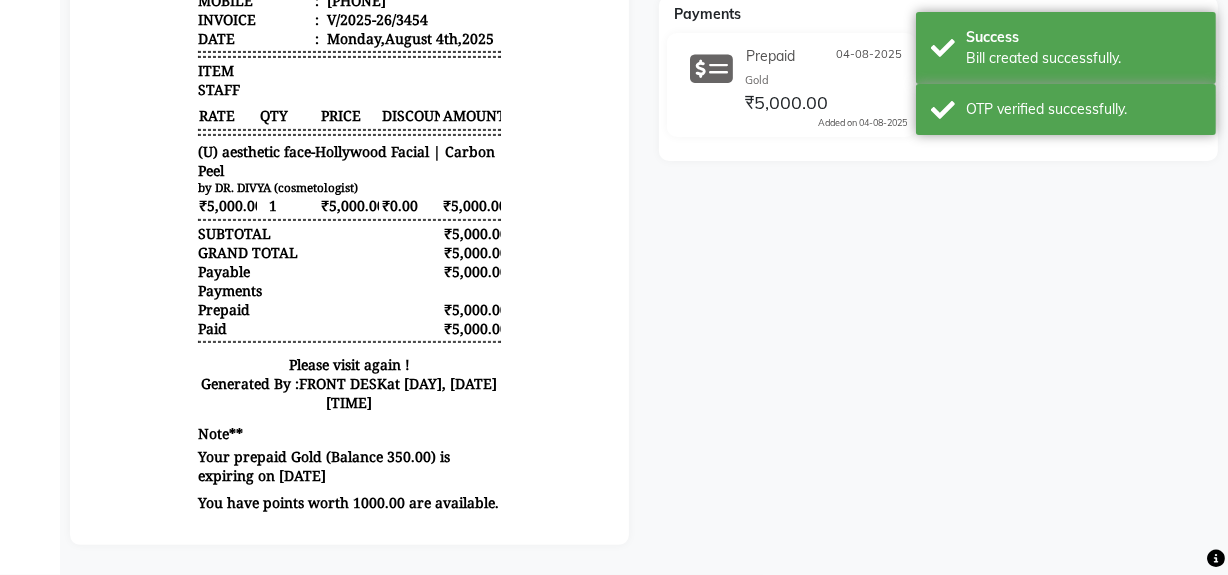 scroll, scrollTop: 0, scrollLeft: 0, axis: both 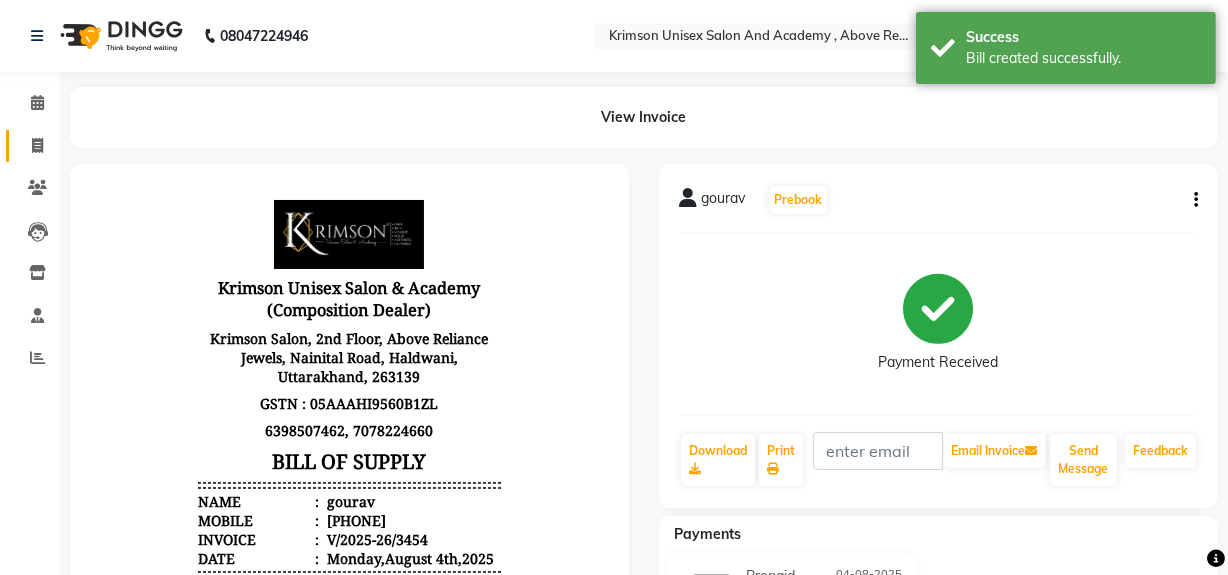 click on "Invoice" 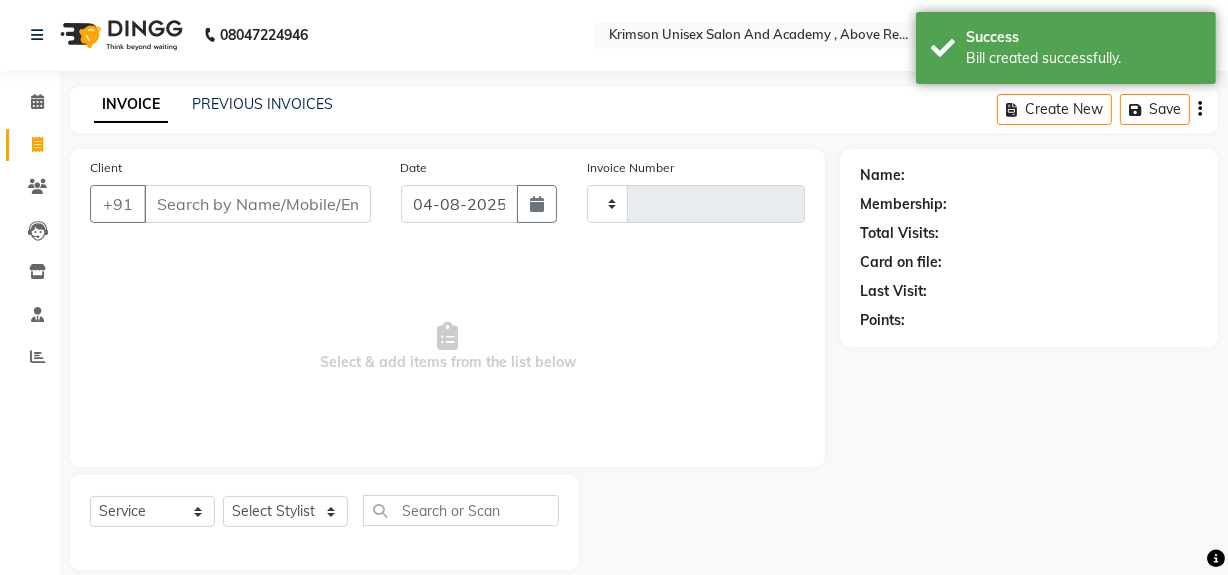 type on "3455" 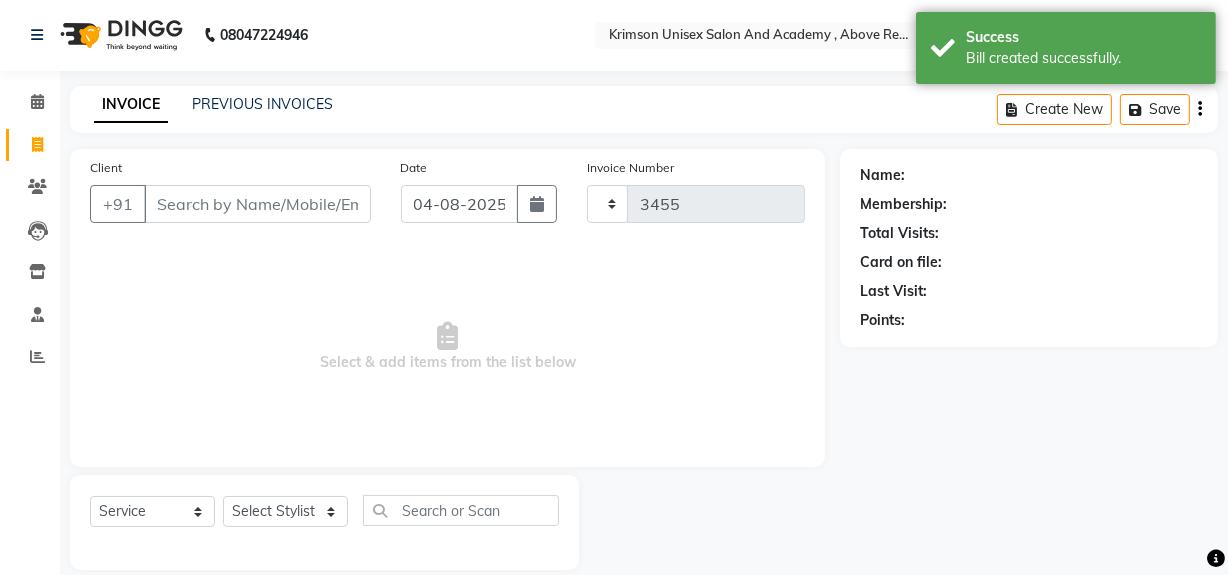 select on "5853" 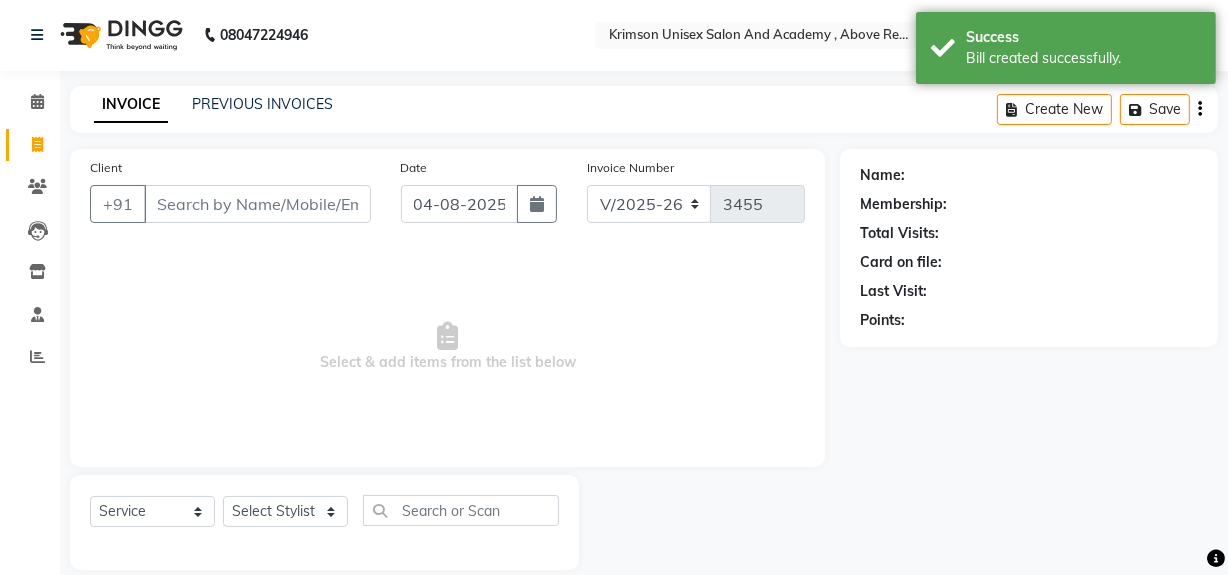 scroll, scrollTop: 26, scrollLeft: 0, axis: vertical 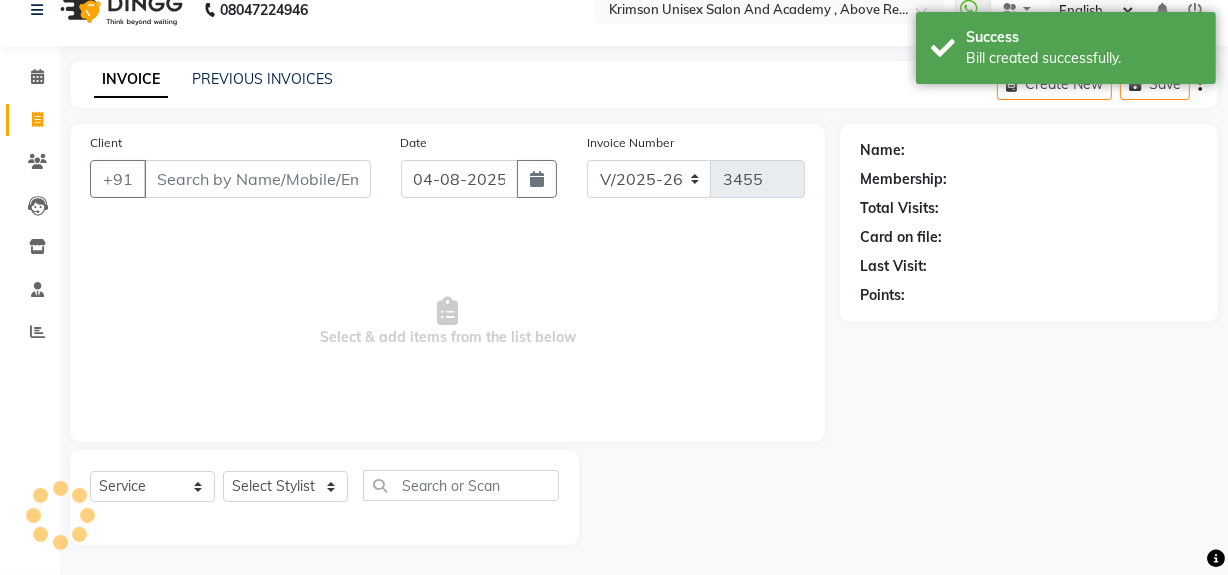 click on "Select  Service  Product  Membership  Package Voucher Prepaid Gift Card  Select Stylist ADMIN ARNAB Babita Danish DR. DIVYA (cosmetologist) FRONT DESK Hani Hem Atwal junaid  Kafil Kaif Manish Kumar Pinki  Pooja kulyal Ratan Dey safiya sahiba Sahil Sangeeta sanjay Sudeep Varsha" 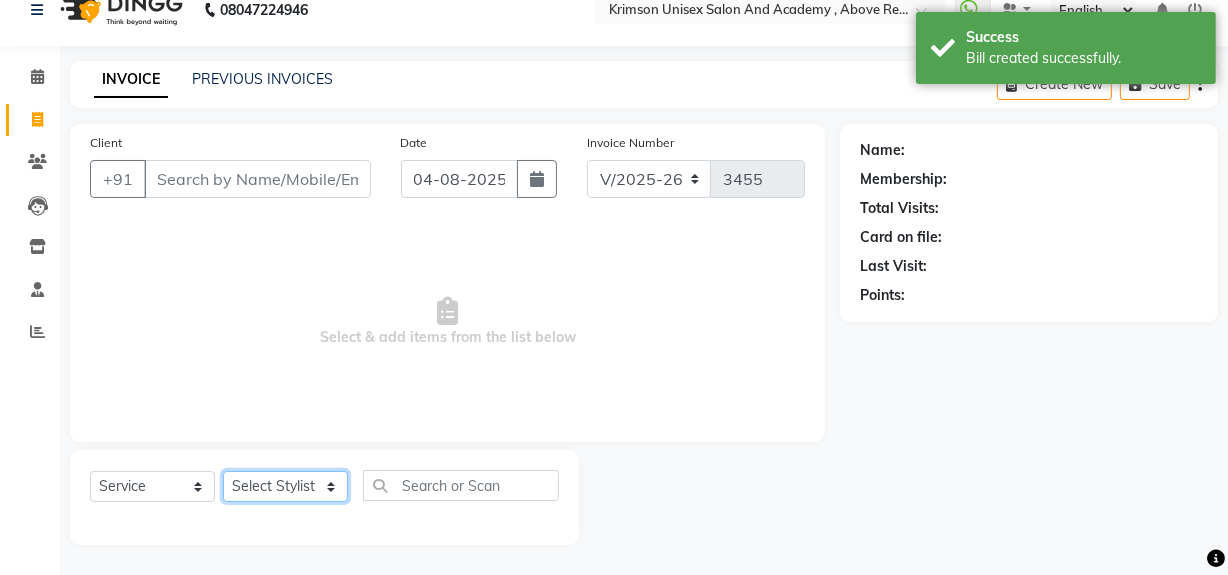 click on "Select Stylist ADMIN ARNAB Babita Danish DR. DIVYA (cosmetologist) FRONT DESK Hani Hem Atwal junaid  Kafil Kaif Manish Kumar Pinki  Pooja kulyal Ratan Dey safiya sahiba Sahil Sangeeta sanjay Sudeep Varsha" 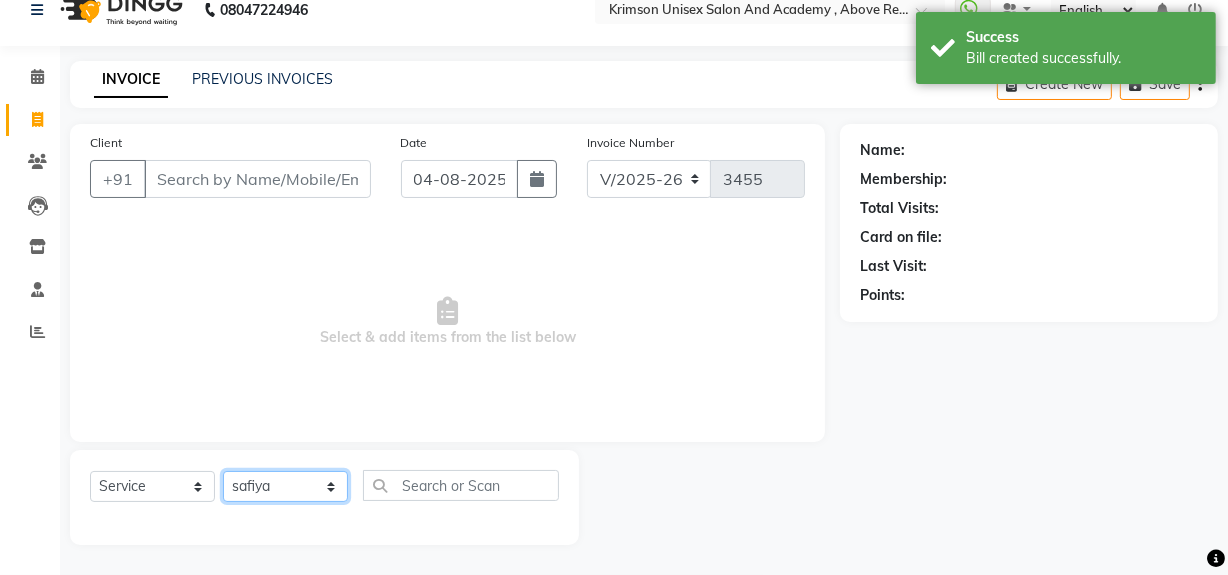 click on "Select Stylist ADMIN ARNAB Babita Danish DR. DIVYA (cosmetologist) FRONT DESK Hani Hem Atwal junaid  Kafil Kaif Manish Kumar Pinki  Pooja kulyal Ratan Dey safiya sahiba Sahil Sangeeta sanjay Sudeep Varsha" 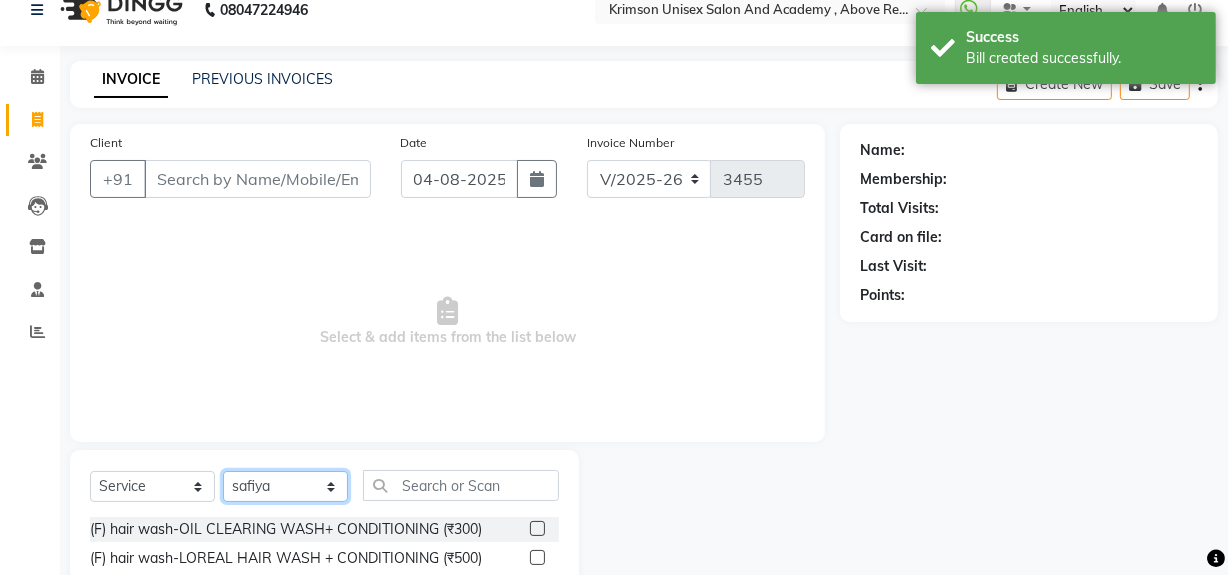 scroll, scrollTop: 225, scrollLeft: 0, axis: vertical 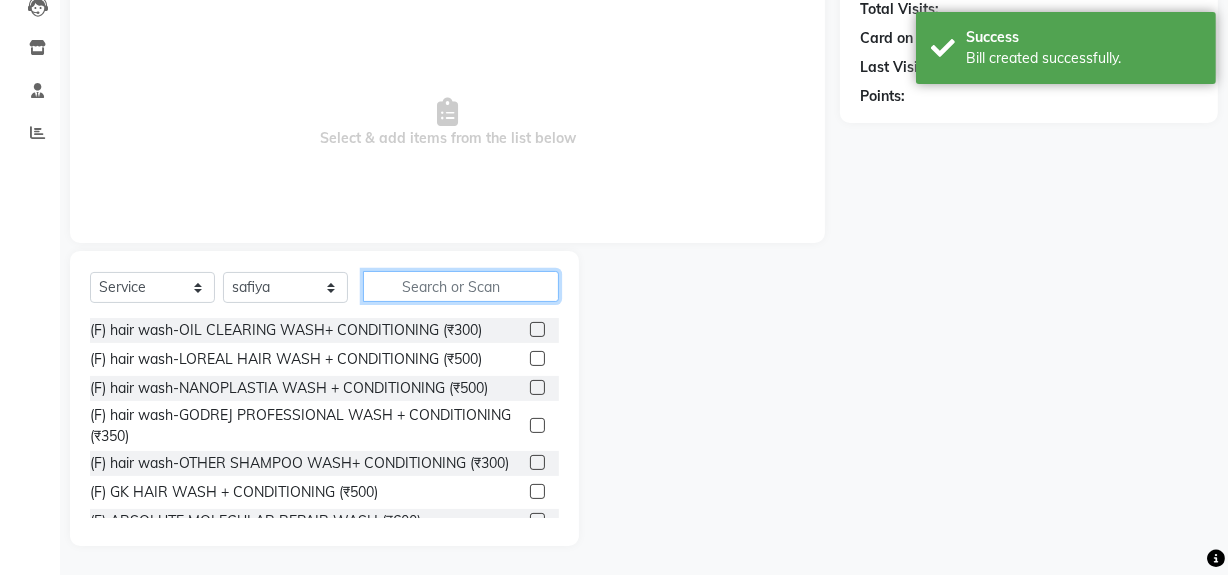 click 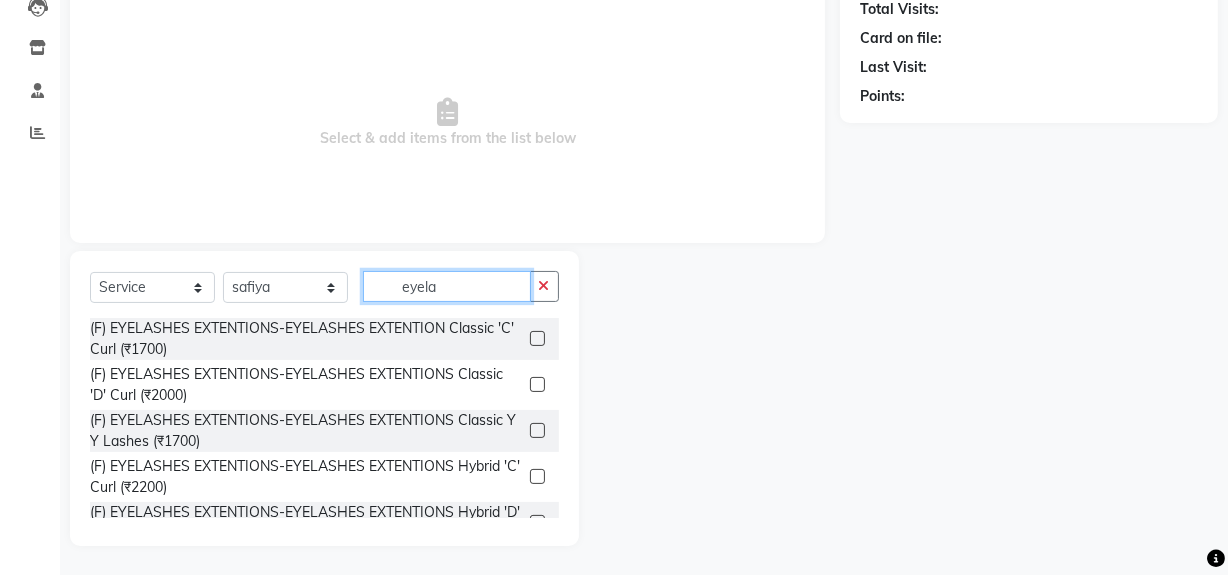 scroll, scrollTop: 226, scrollLeft: 0, axis: vertical 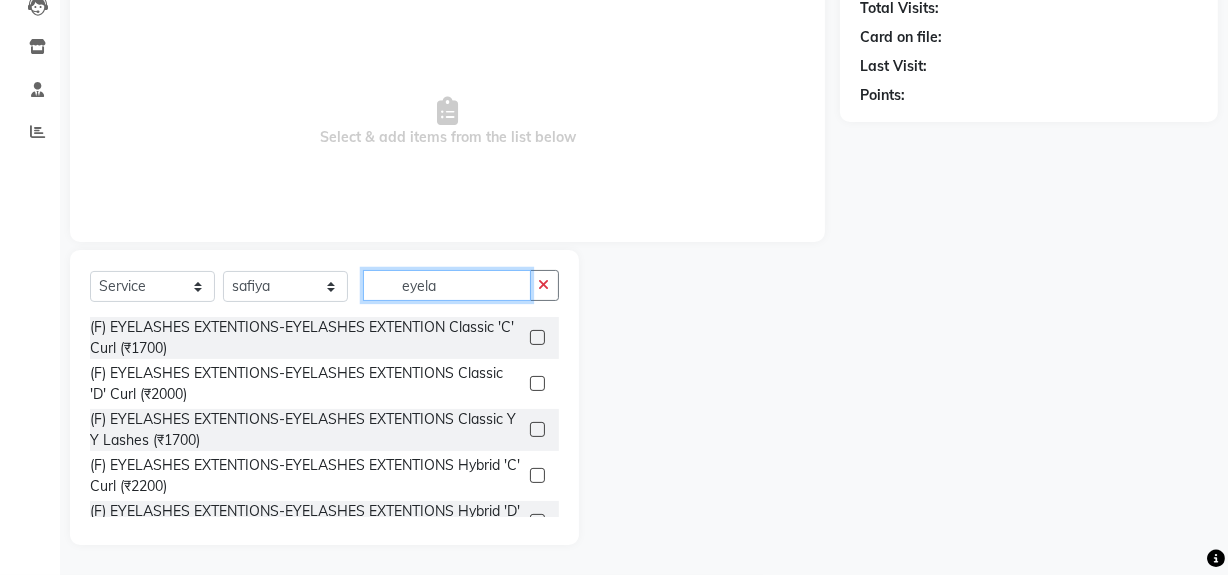 type on "eyela" 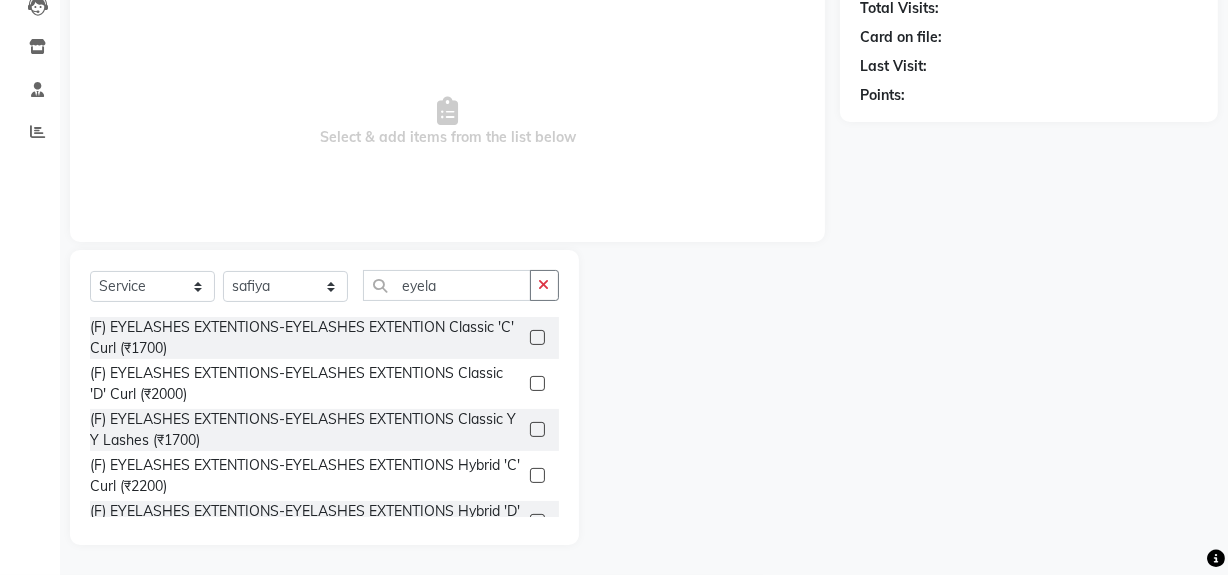 click 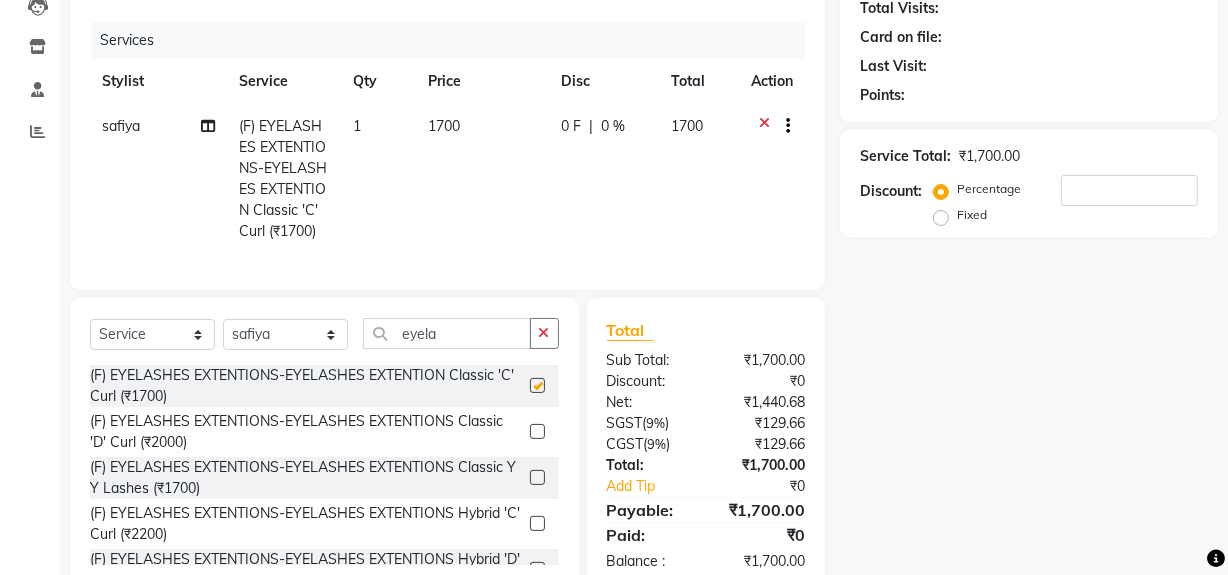 checkbox on "false" 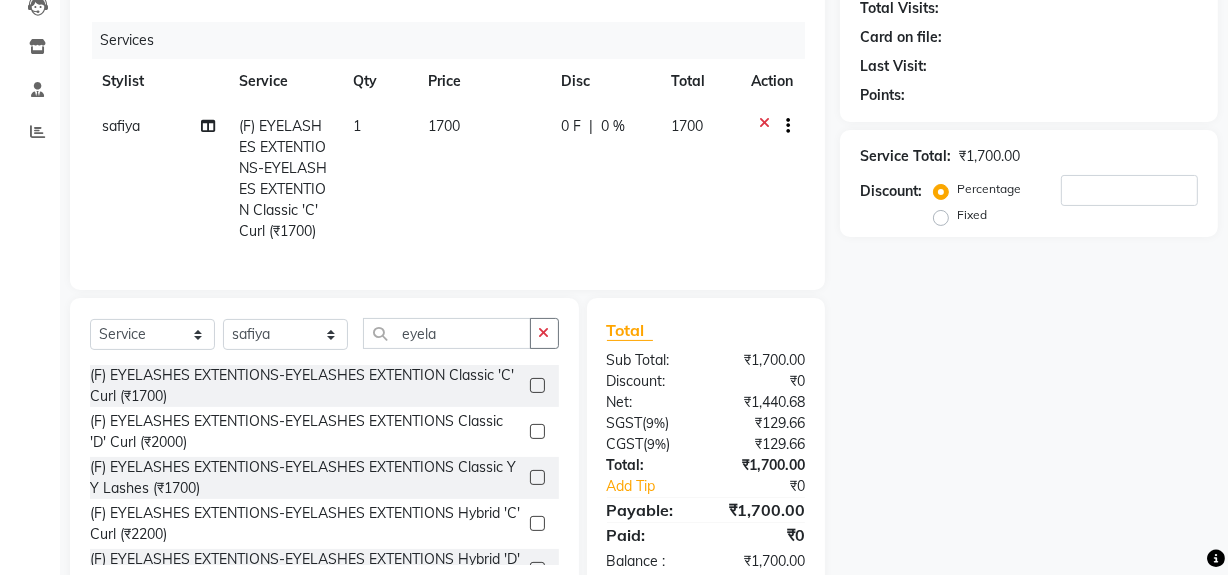 click on "0 %" 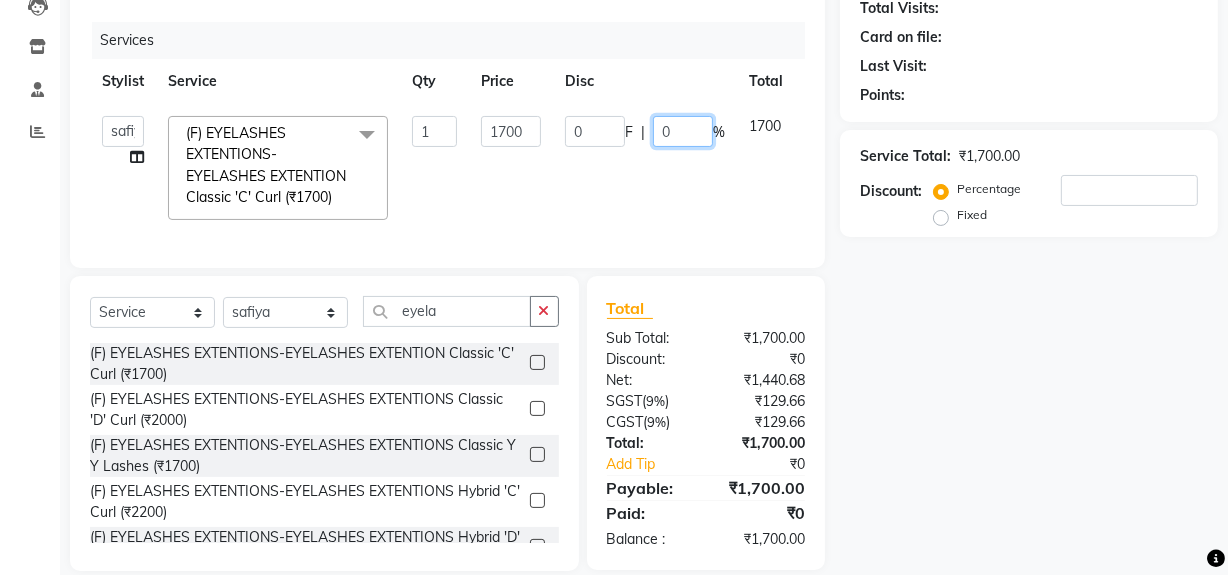 click on "0" 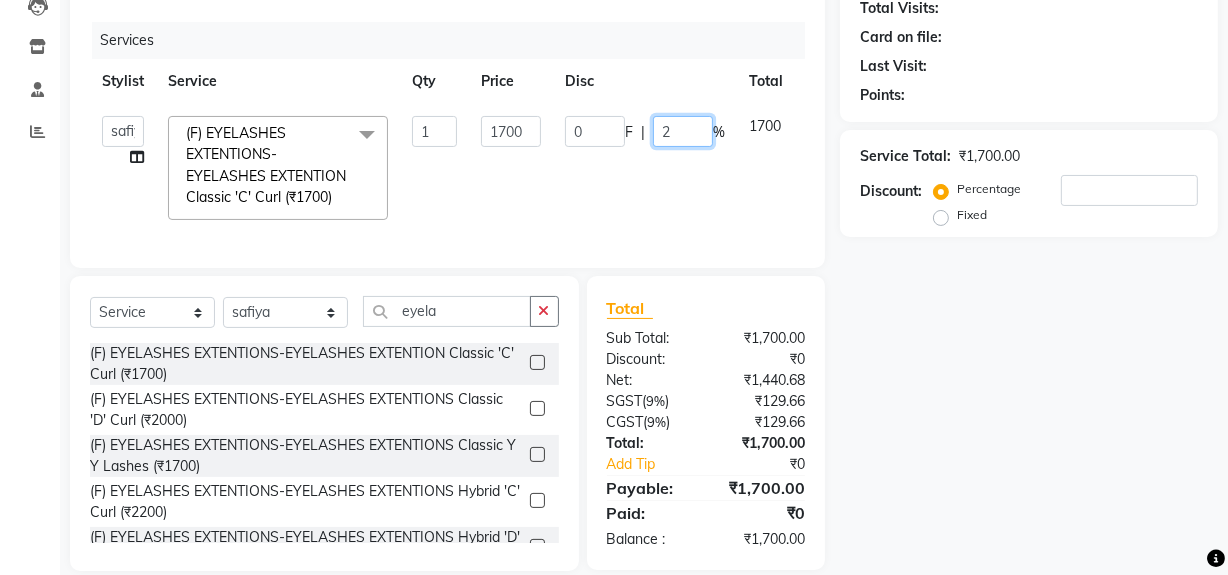 type on "25" 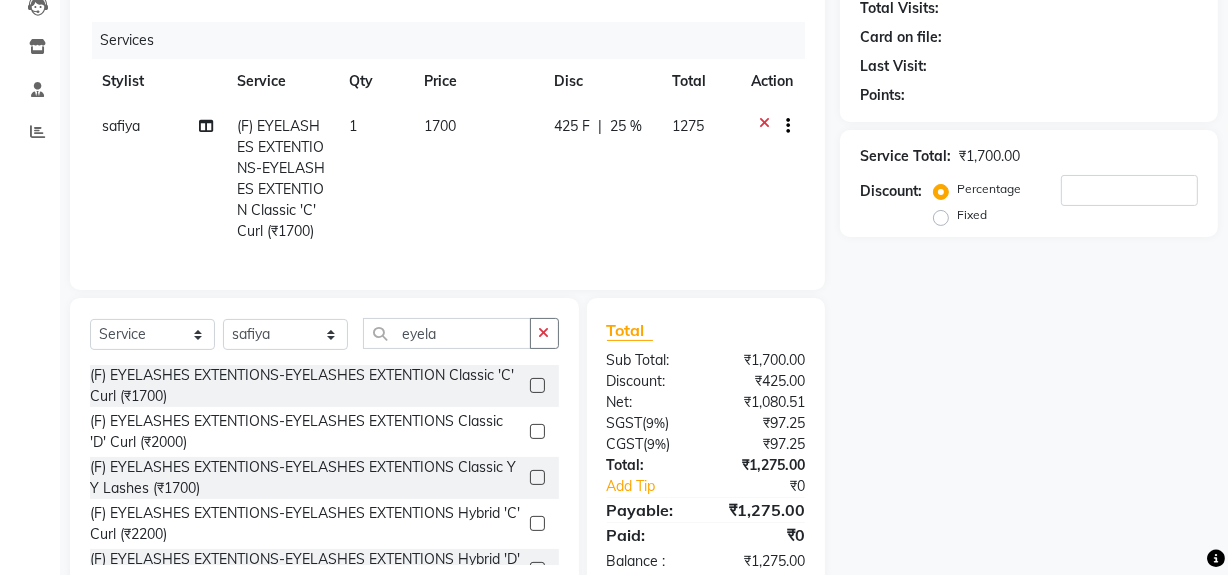 click on "425 F | 25 %" 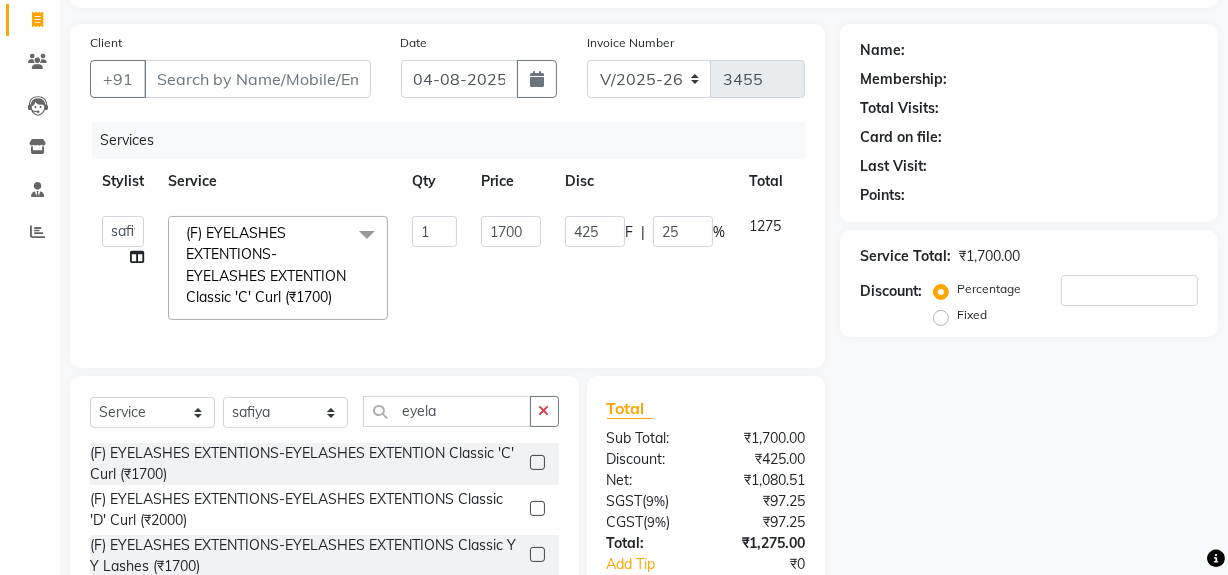 scroll, scrollTop: 0, scrollLeft: 0, axis: both 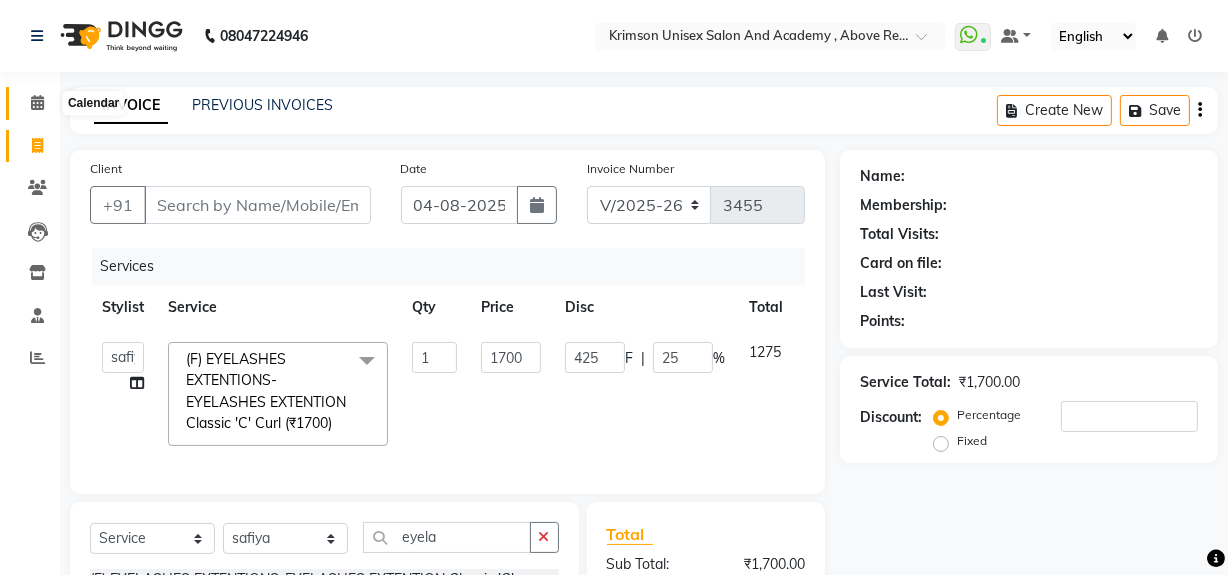 click 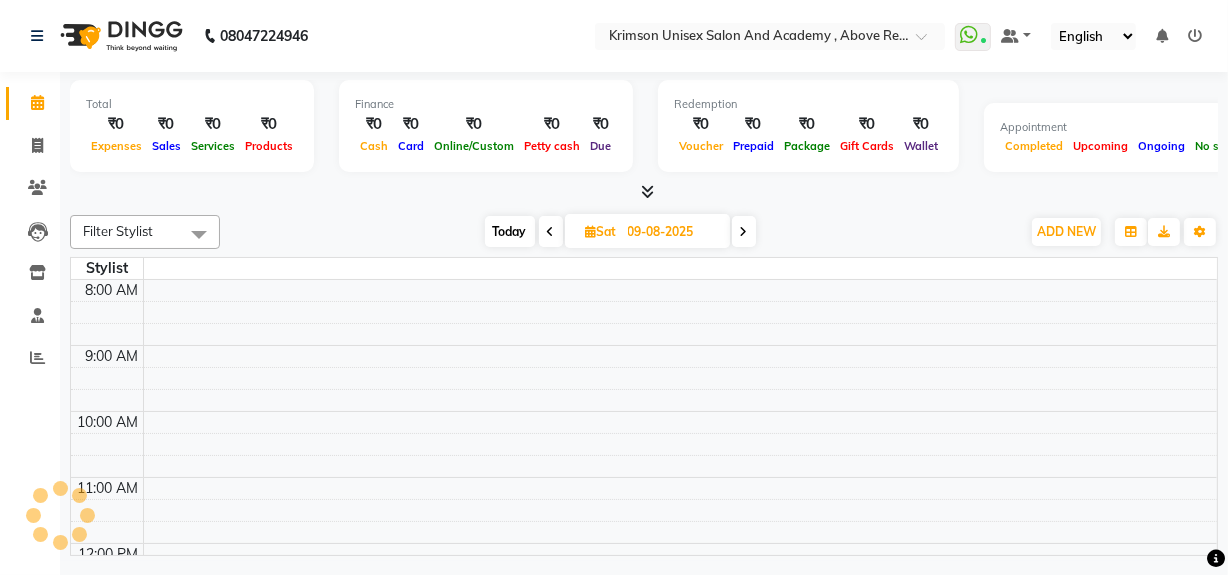 scroll, scrollTop: 592, scrollLeft: 0, axis: vertical 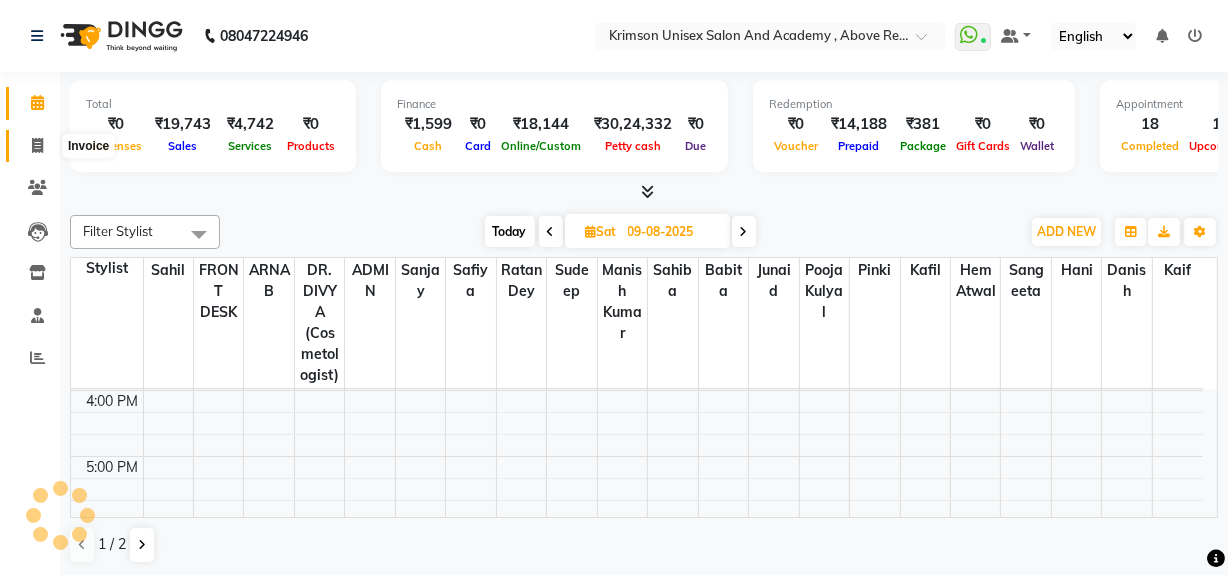 click 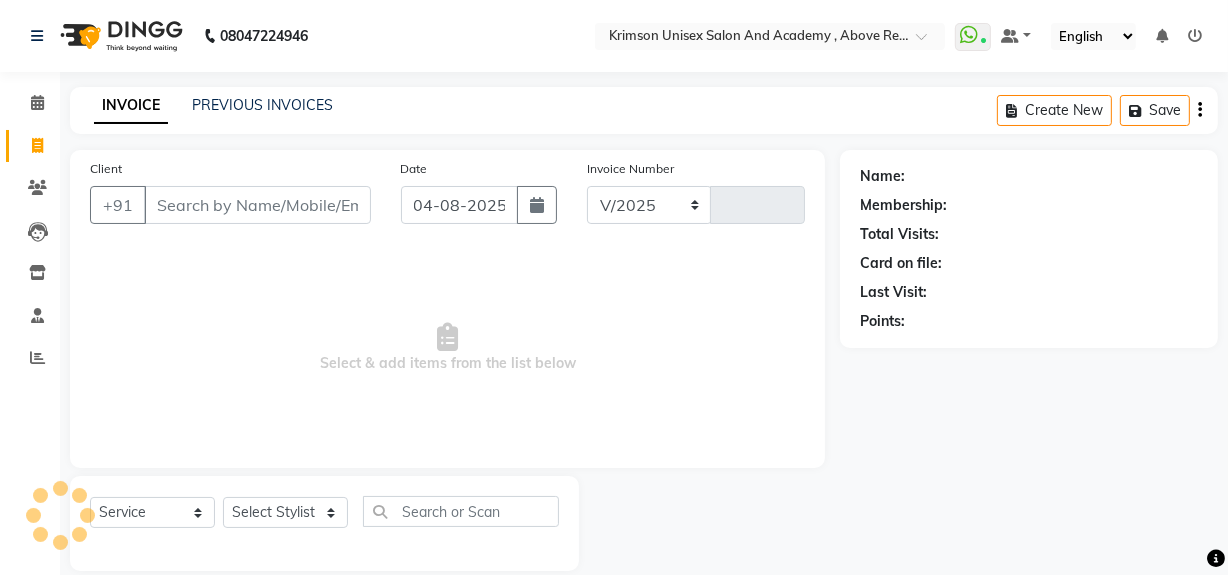 select on "5853" 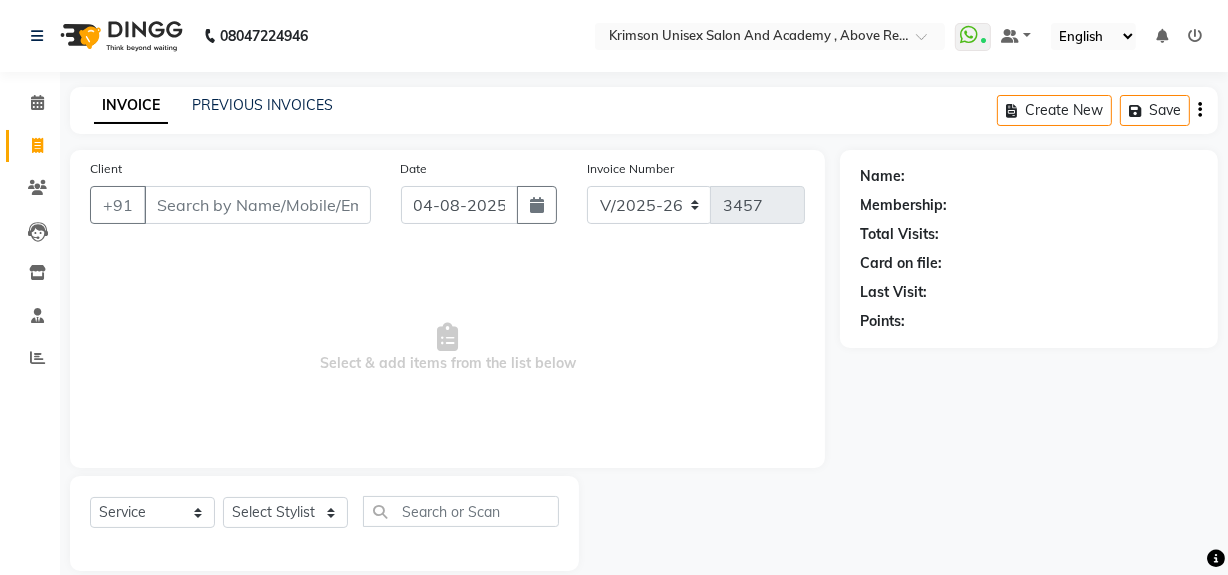 click on "Client" at bounding box center (257, 205) 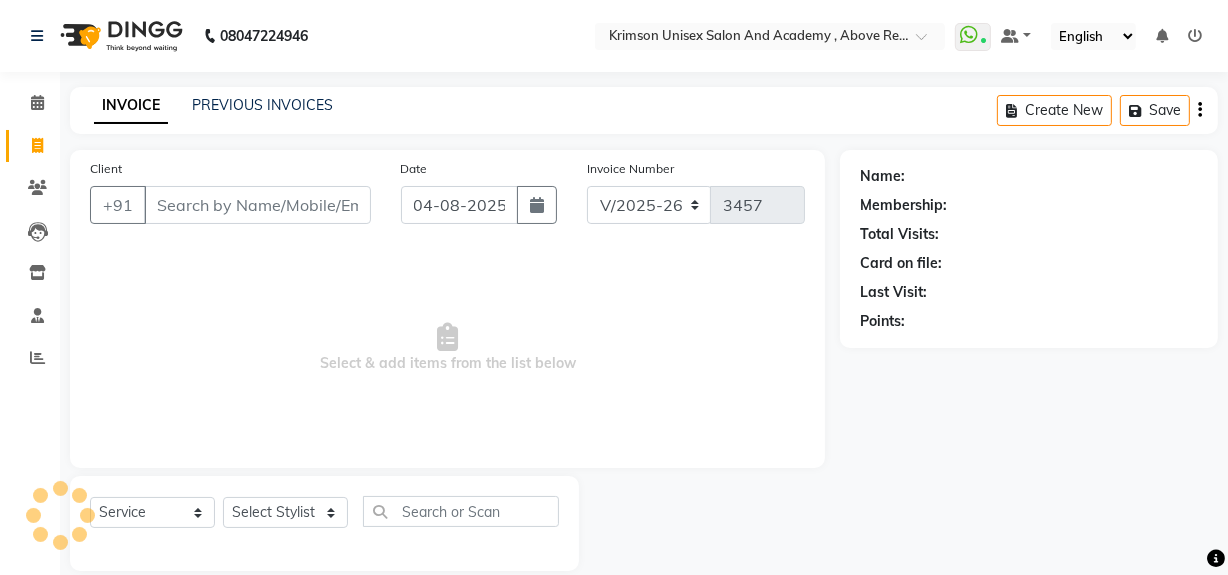 scroll, scrollTop: 26, scrollLeft: 0, axis: vertical 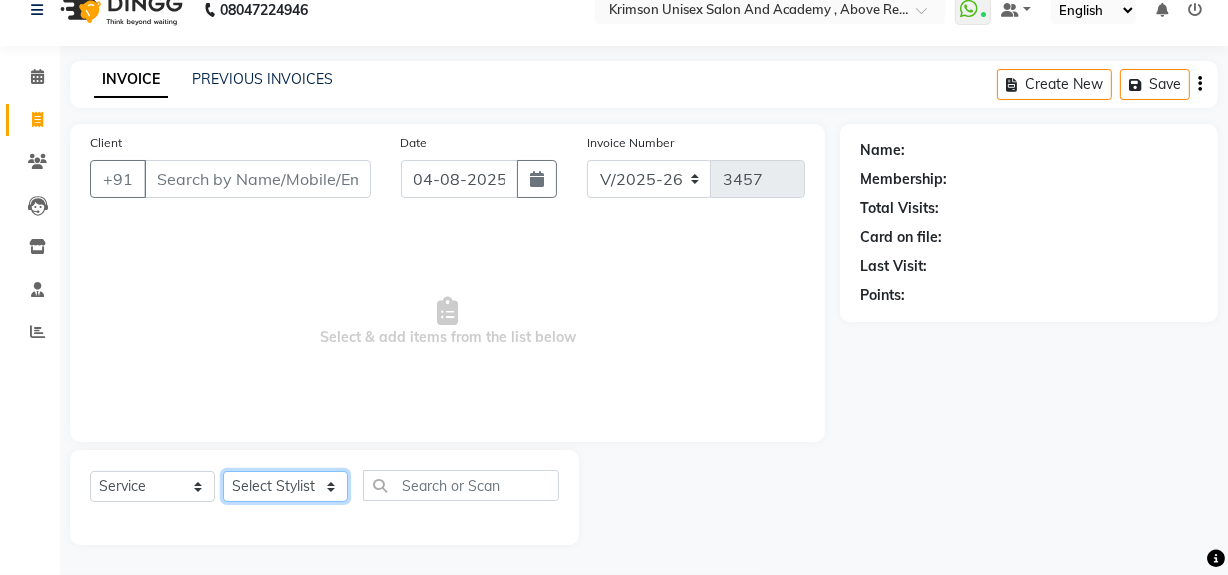 click on "Select Stylist ADMIN ARNAB Babita Danish DR. DIVYA (cosmetologist) FRONT DESK Hani Hem Atwal junaid  Kafil Kaif Manish Kumar Pinki  Pooja kulyal Ratan Dey safiya sahiba Sahil Sangeeta sanjay Sudeep Varsha" 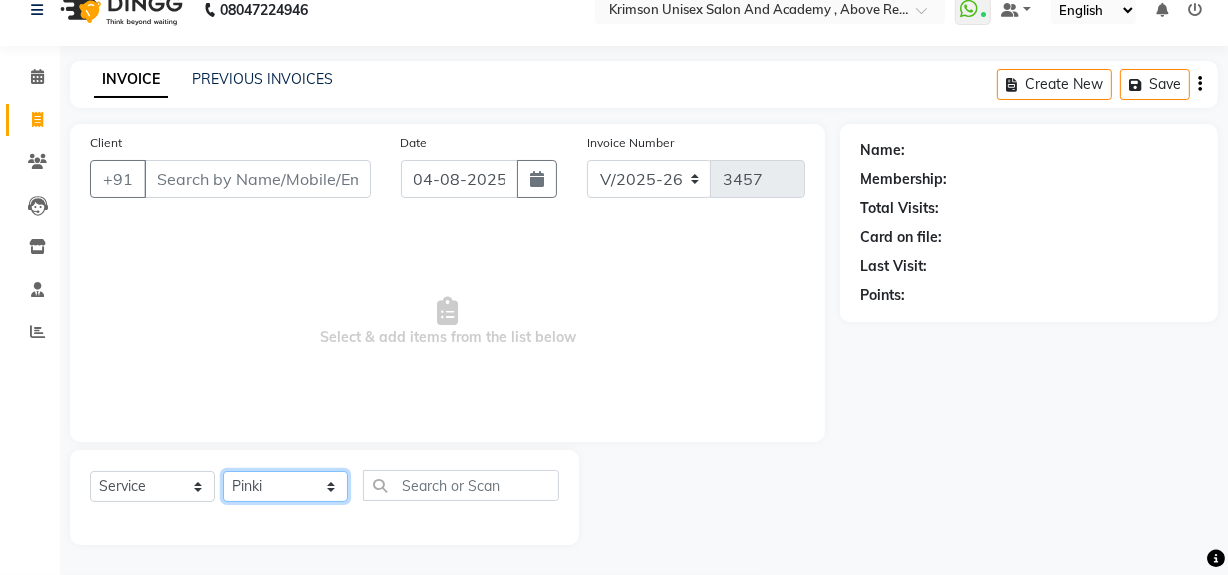 click on "Select Stylist ADMIN ARNAB Babita Danish DR. DIVYA (cosmetologist) FRONT DESK Hani Hem Atwal junaid  Kafil Kaif Manish Kumar Pinki  Pooja kulyal Ratan Dey safiya sahiba Sahil Sangeeta sanjay Sudeep Varsha" 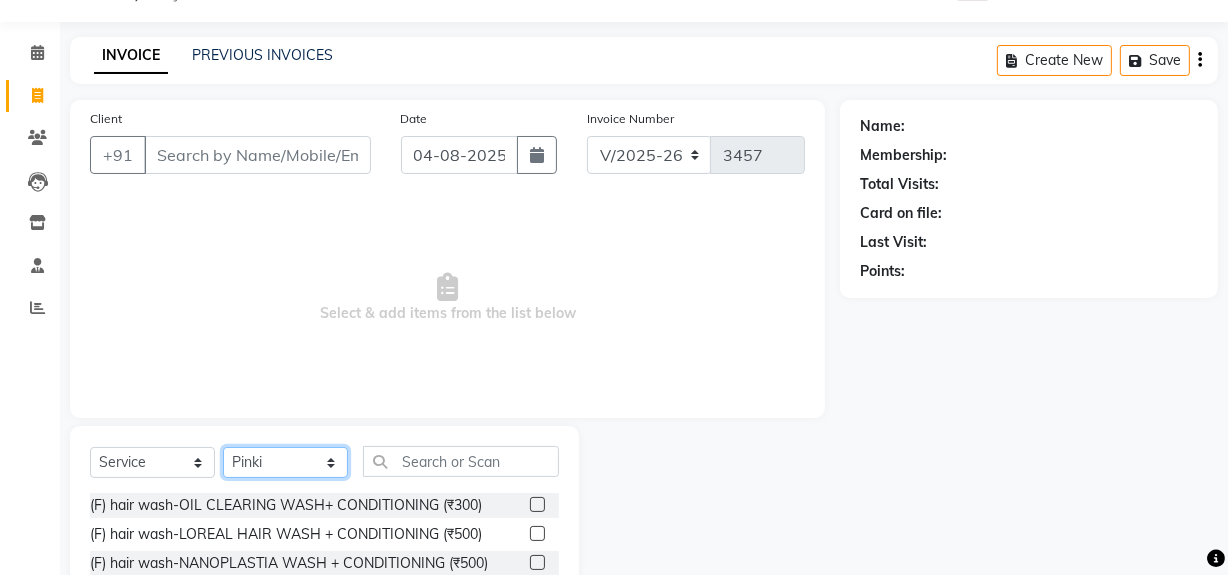 scroll, scrollTop: 214, scrollLeft: 0, axis: vertical 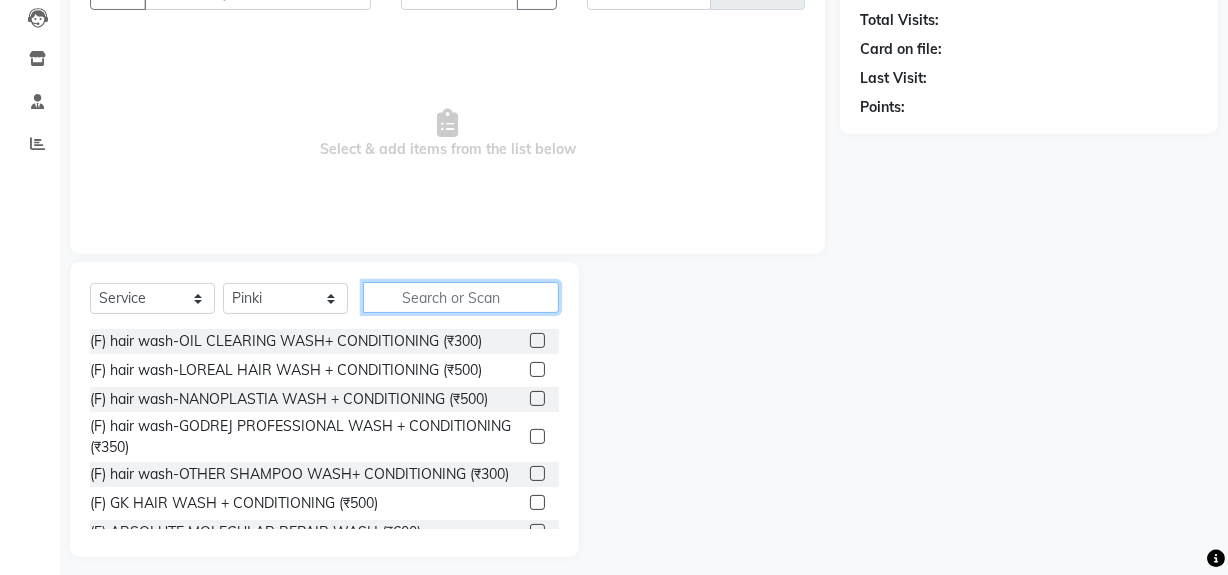 click 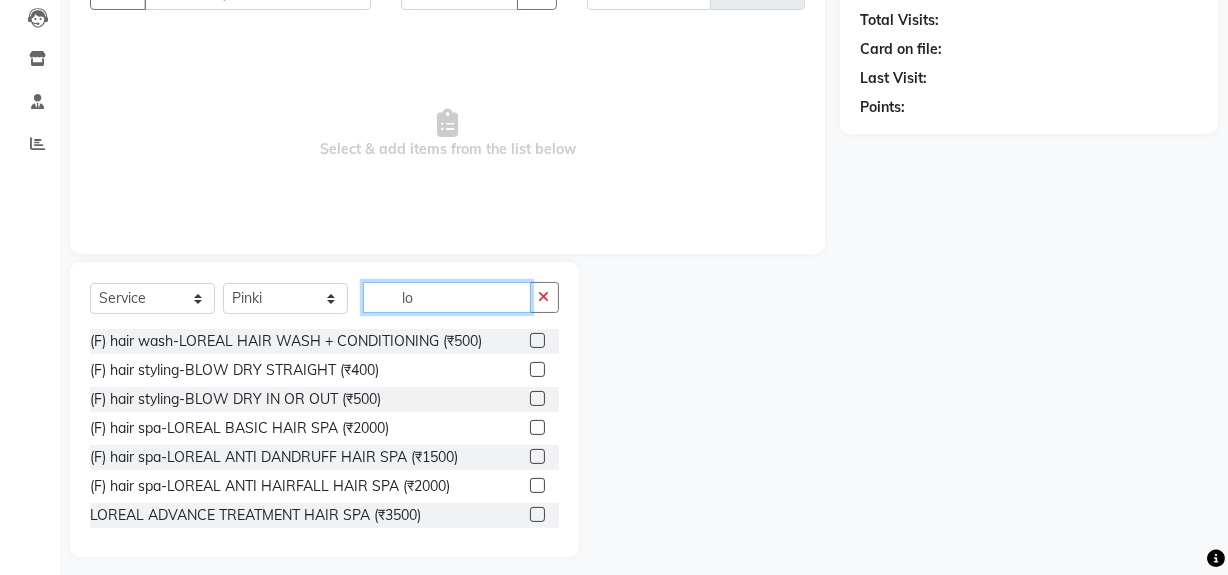 type on "l" 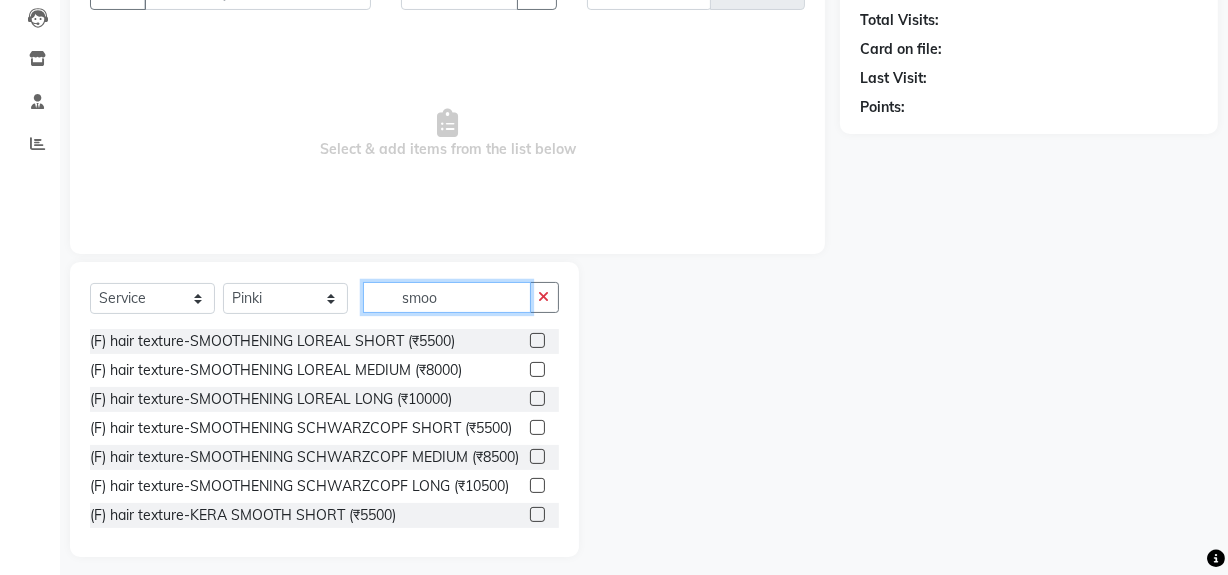 scroll, scrollTop: 226, scrollLeft: 0, axis: vertical 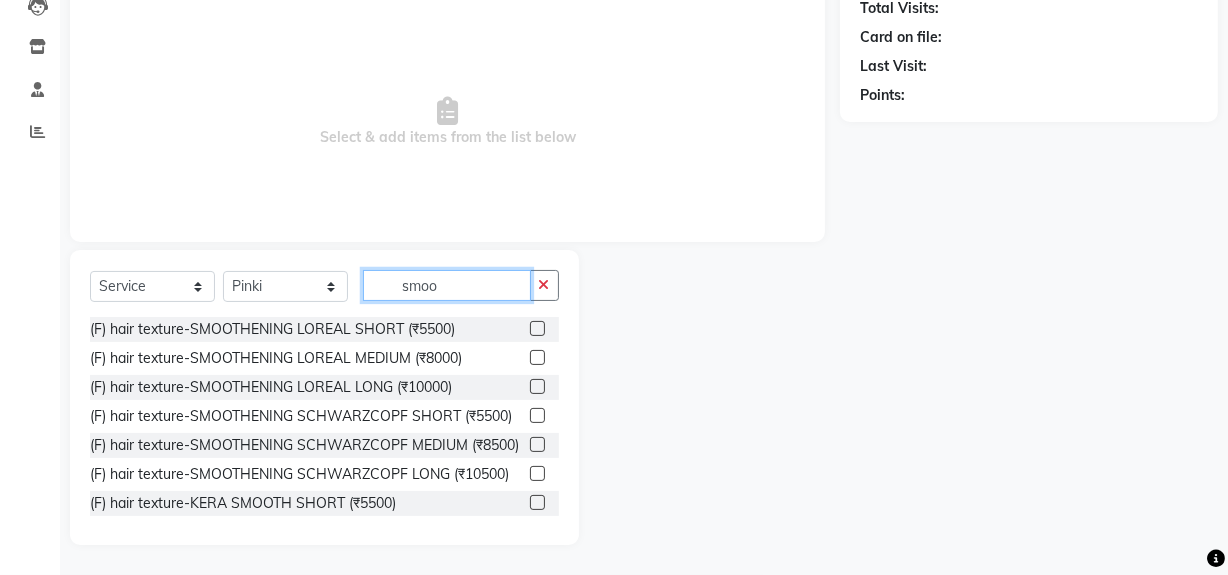 type on "smoo" 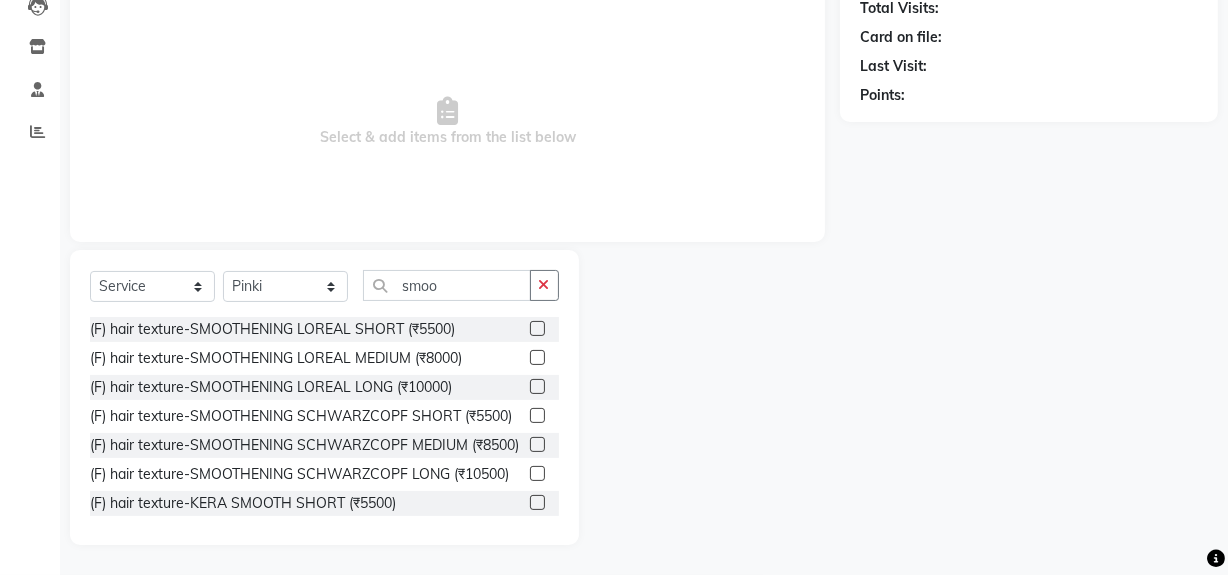 click 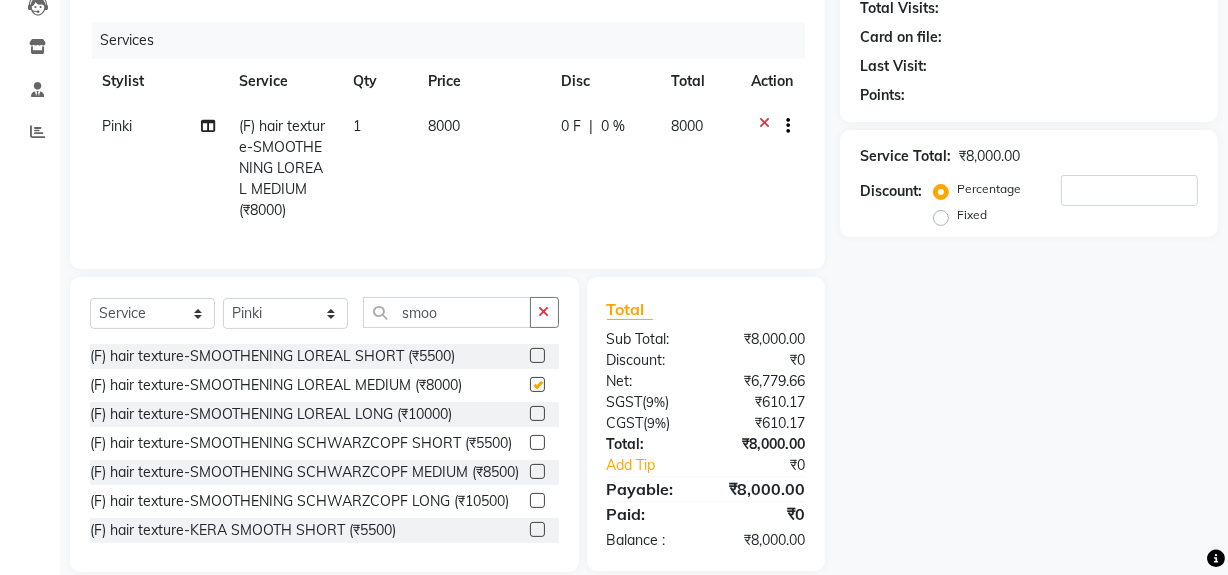 checkbox on "false" 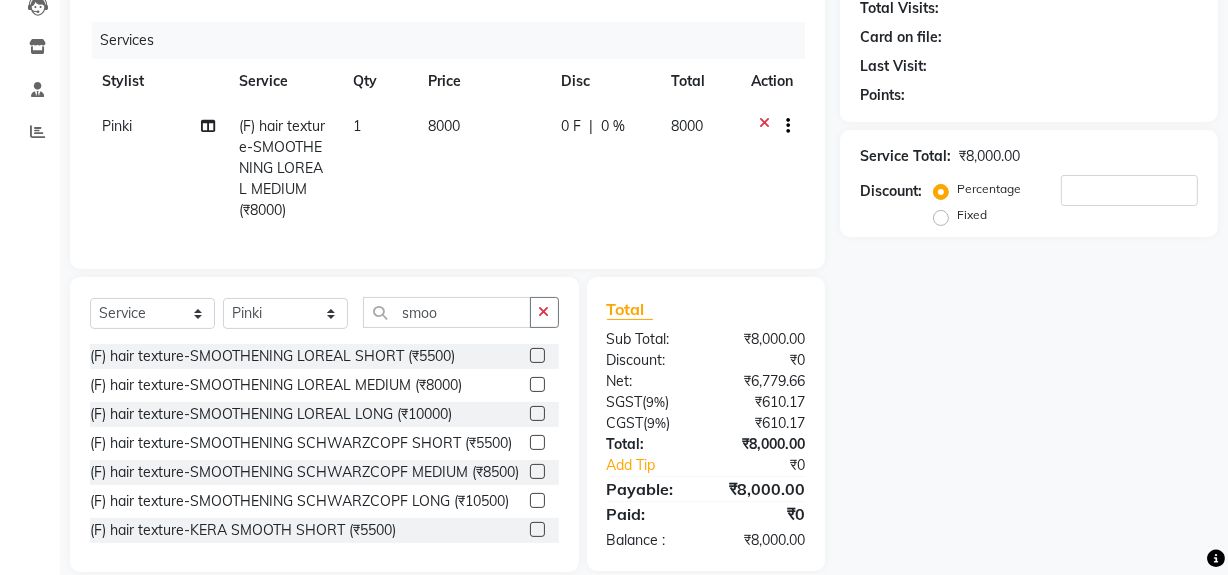 click on "0 %" 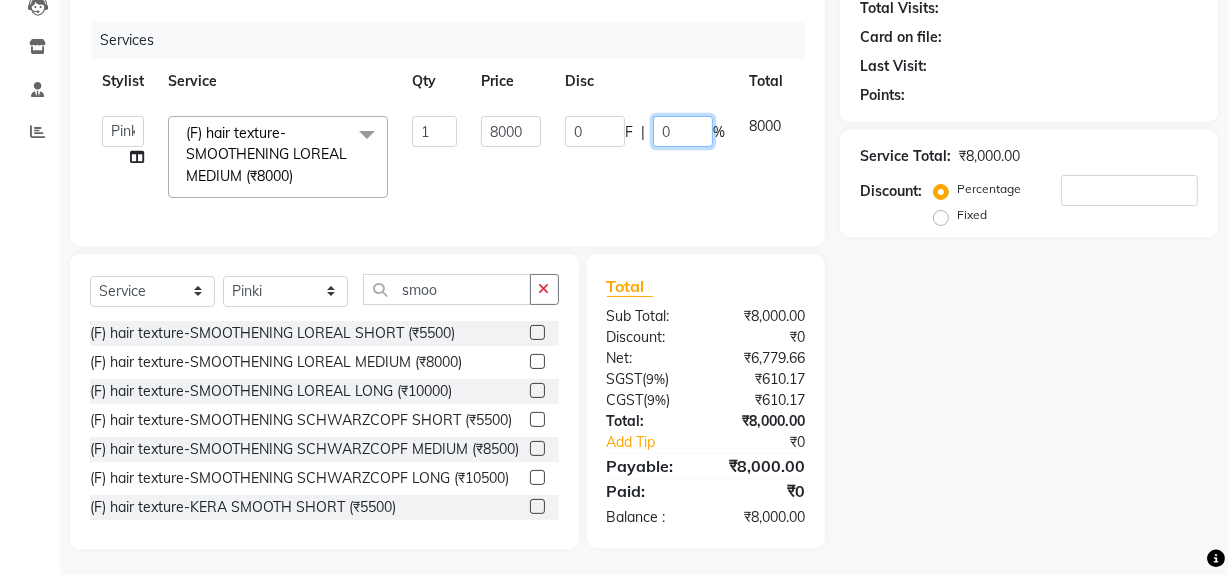 click on "0" 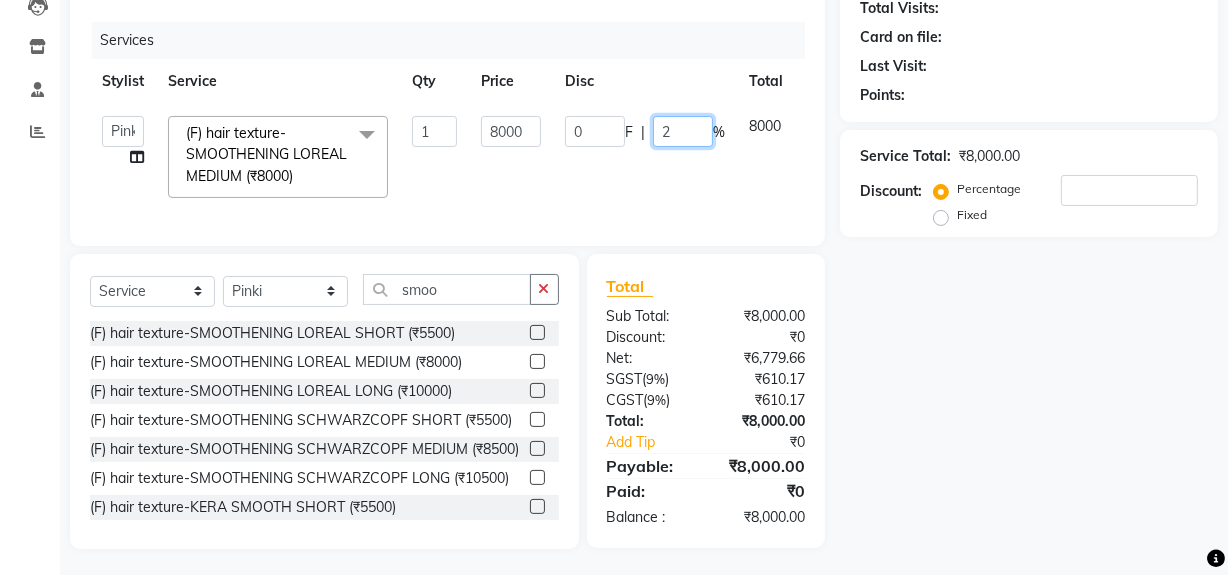 type on "25" 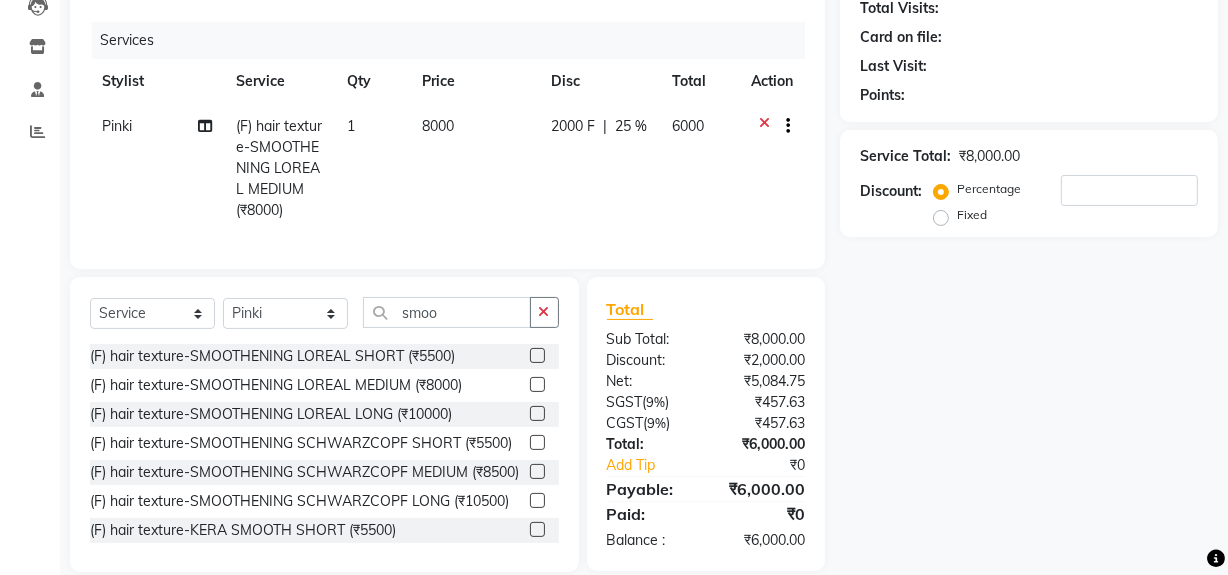click on "Pinki  (F) hair texture-SMOOTHENING LOREAL MEDIUM (₹8000) 1 8000 2000 F | 25 % 6000" 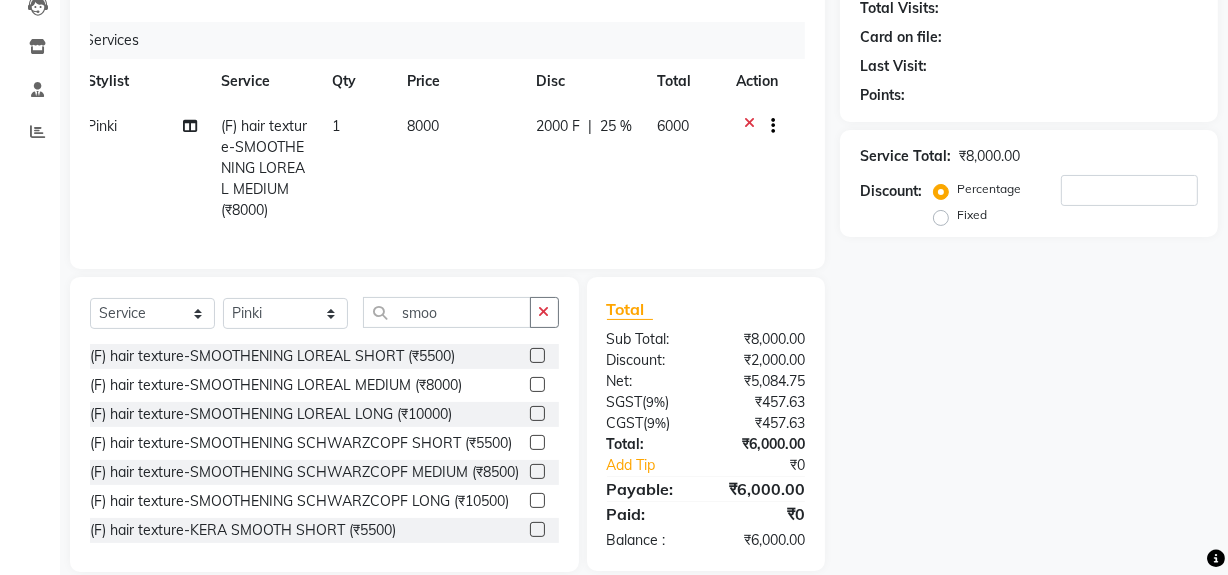 scroll, scrollTop: 0, scrollLeft: 0, axis: both 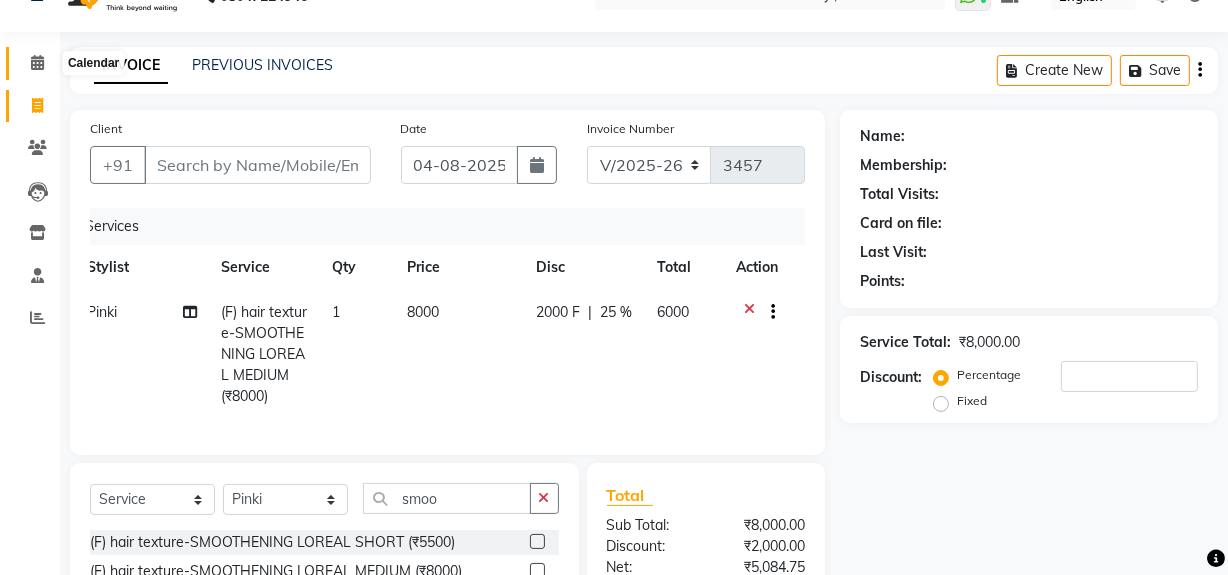 click 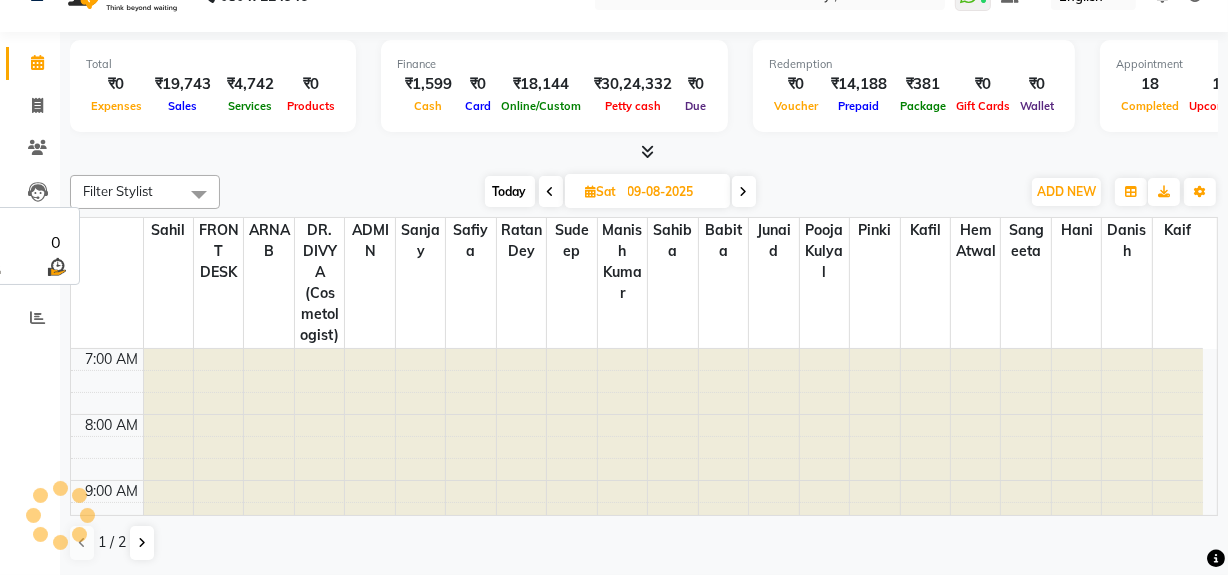 scroll, scrollTop: 0, scrollLeft: 0, axis: both 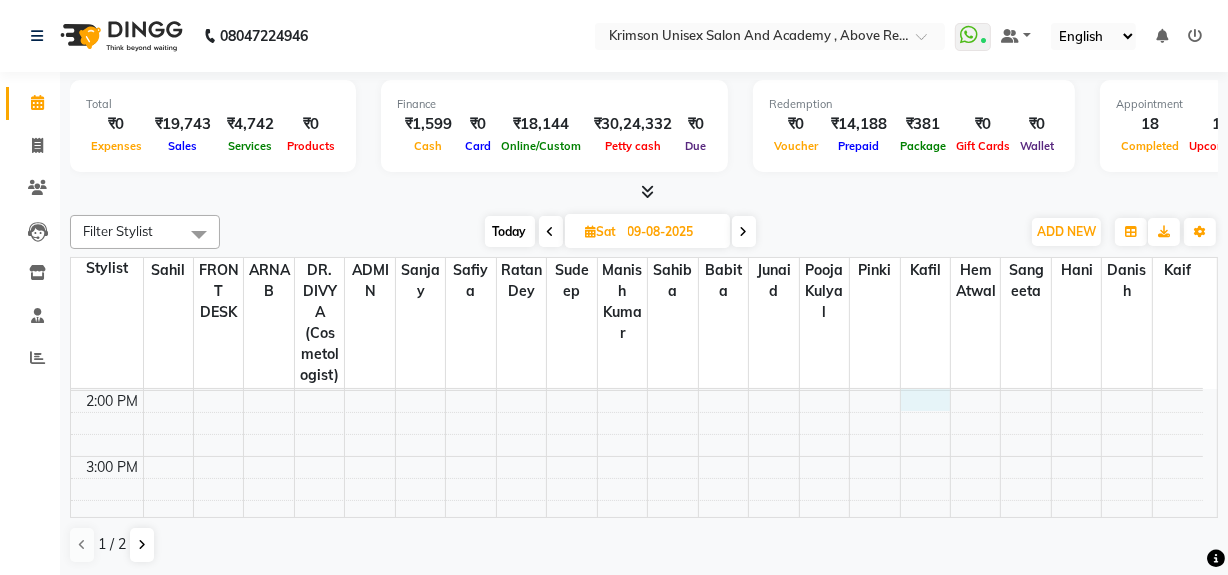 click on "7:00 AM 8:00 AM 9:00 AM 10:00 AM 11:00 AM 12:00 PM 1:00 PM 2:00 PM 3:00 PM 4:00 PM 5:00 PM 6:00 PM 7:00 PM 8:00 PM 9:00 PM" at bounding box center (637, 423) 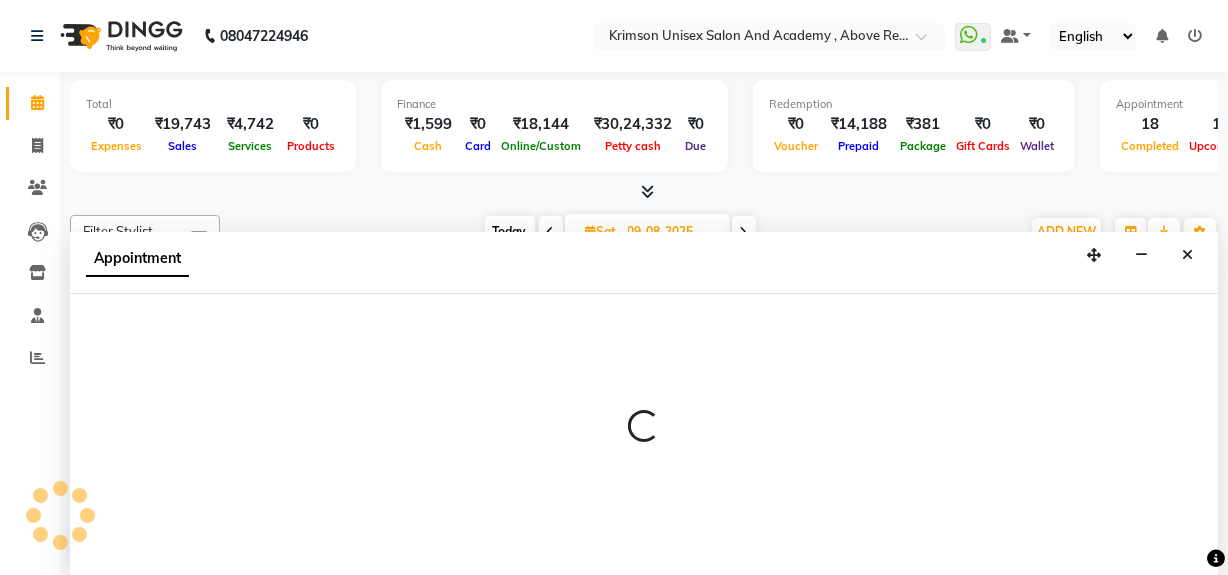 scroll, scrollTop: 0, scrollLeft: 0, axis: both 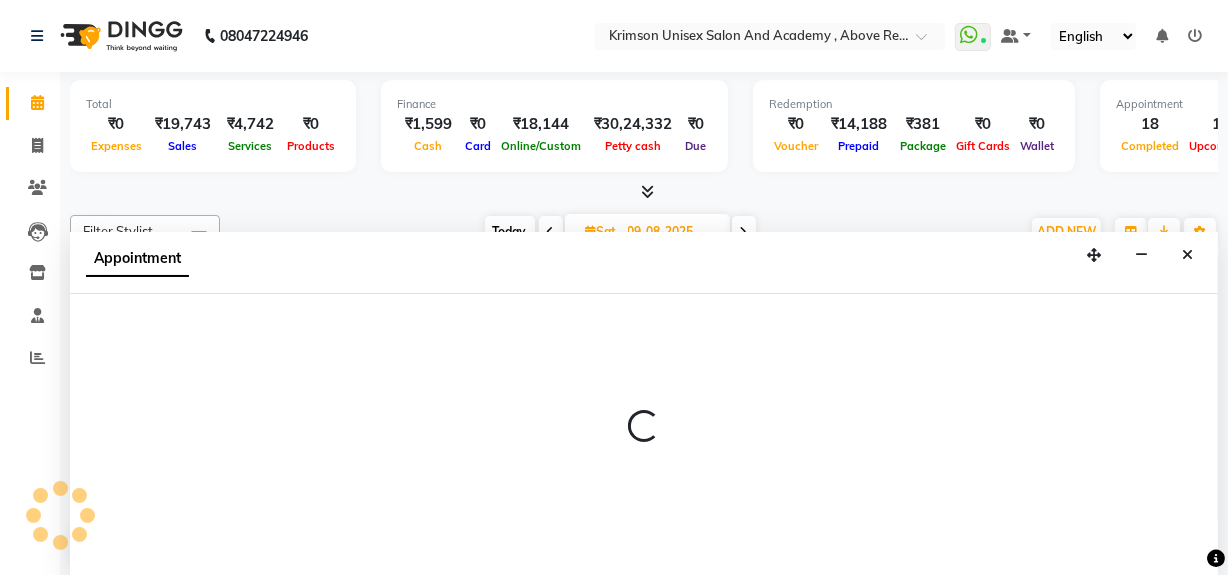 select on "840" 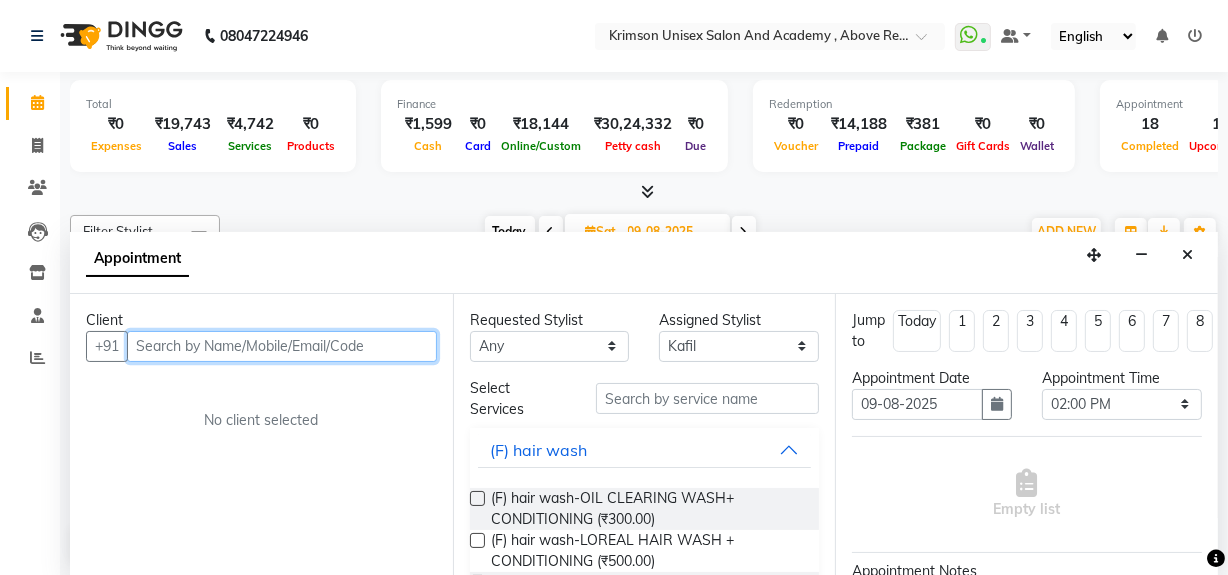 click at bounding box center [282, 346] 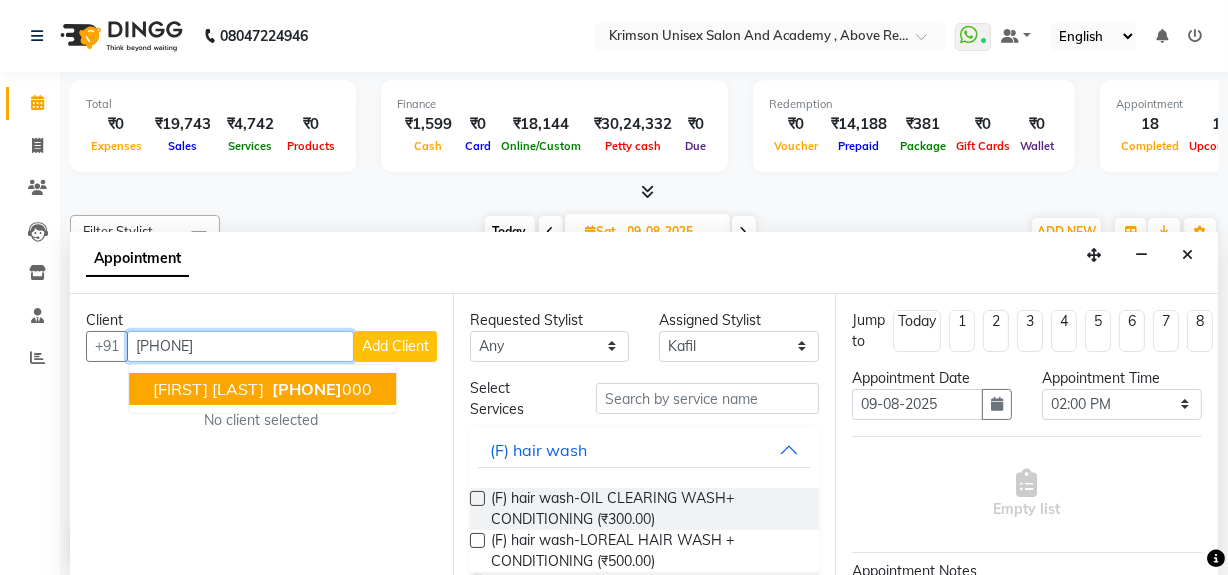 click on "6399084 000" at bounding box center (320, 389) 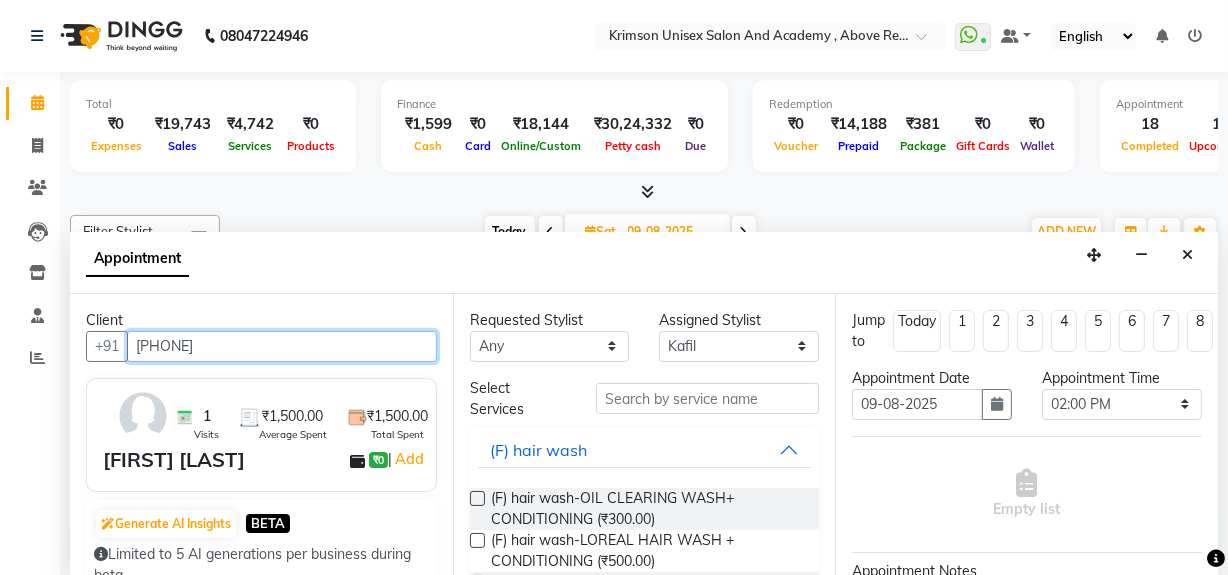type on "6399084000" 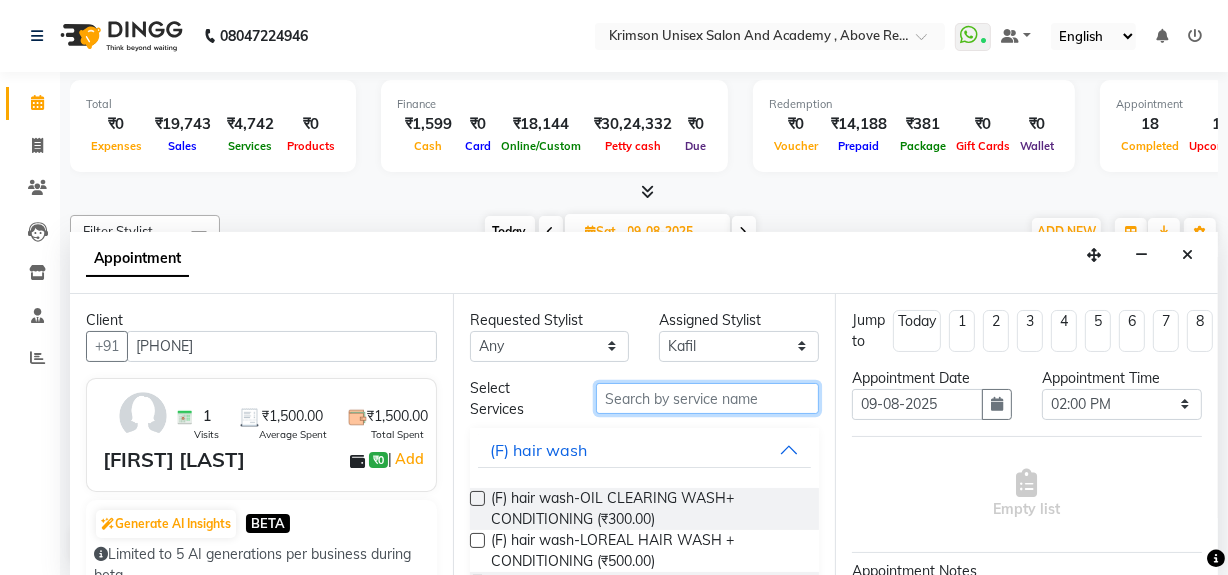 click at bounding box center [707, 398] 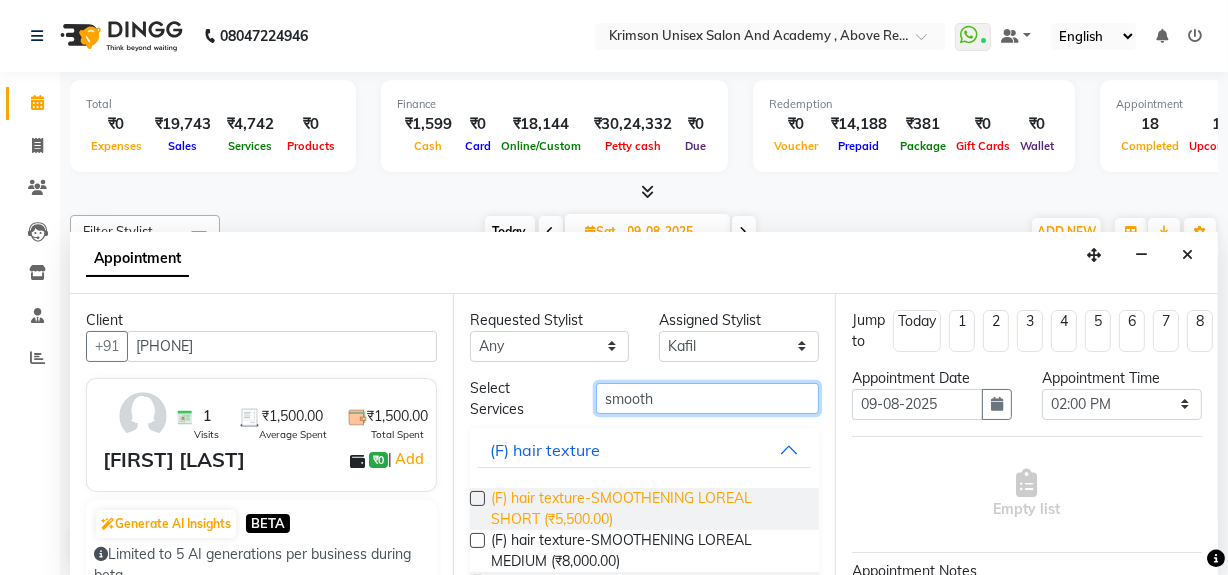 scroll, scrollTop: 43, scrollLeft: 0, axis: vertical 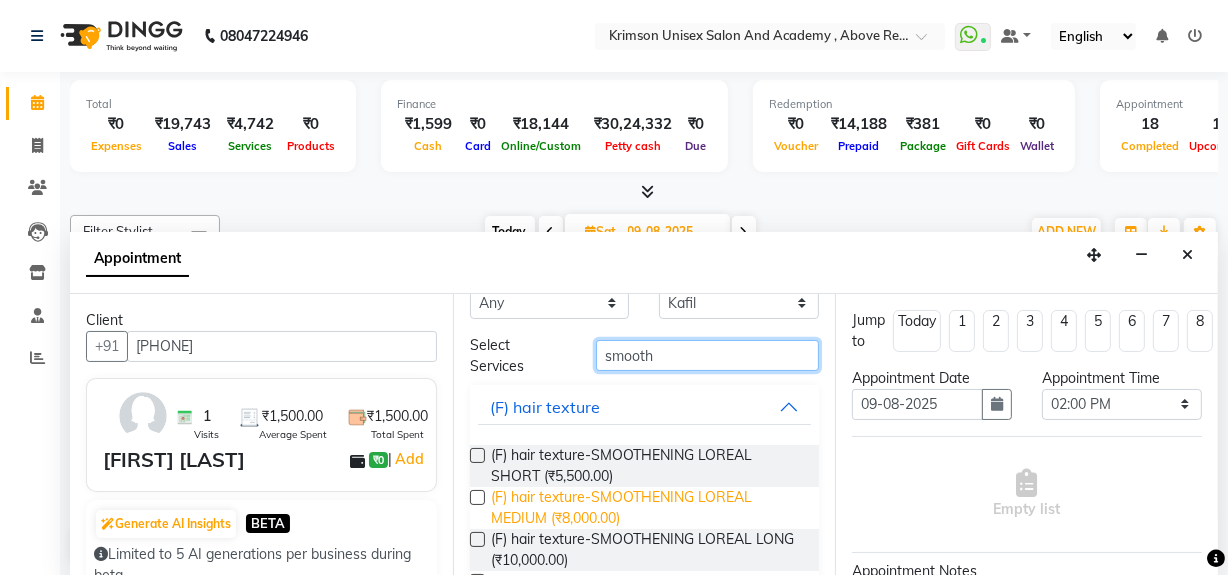 type on "smooth" 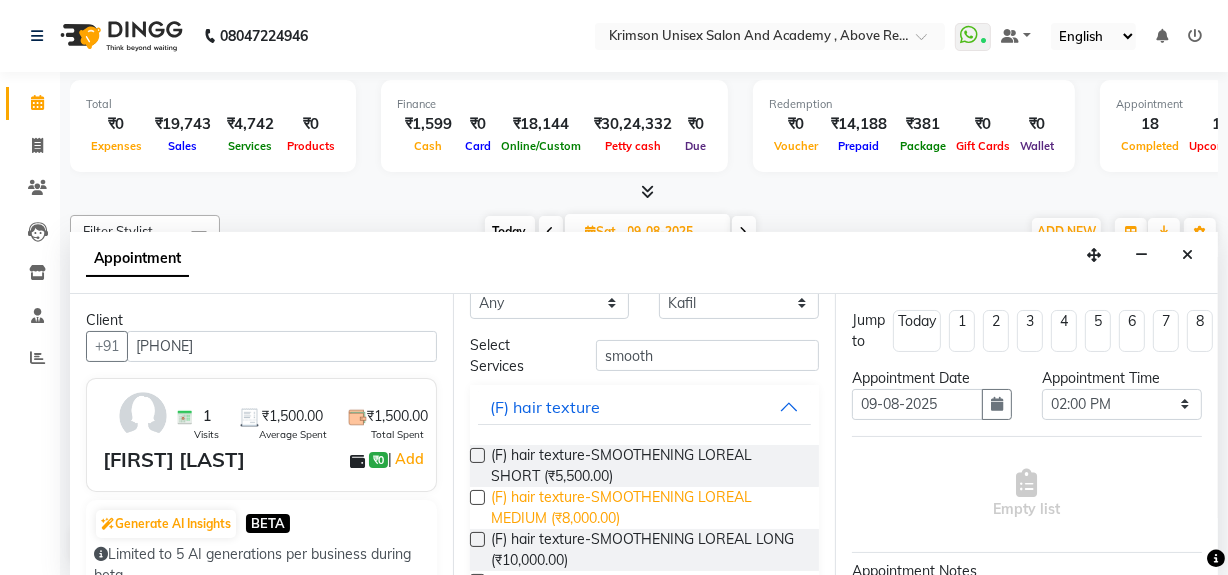click on "(F) hair texture-SMOOTHENING LOREAL MEDIUM (₹8,000.00)" at bounding box center (647, 508) 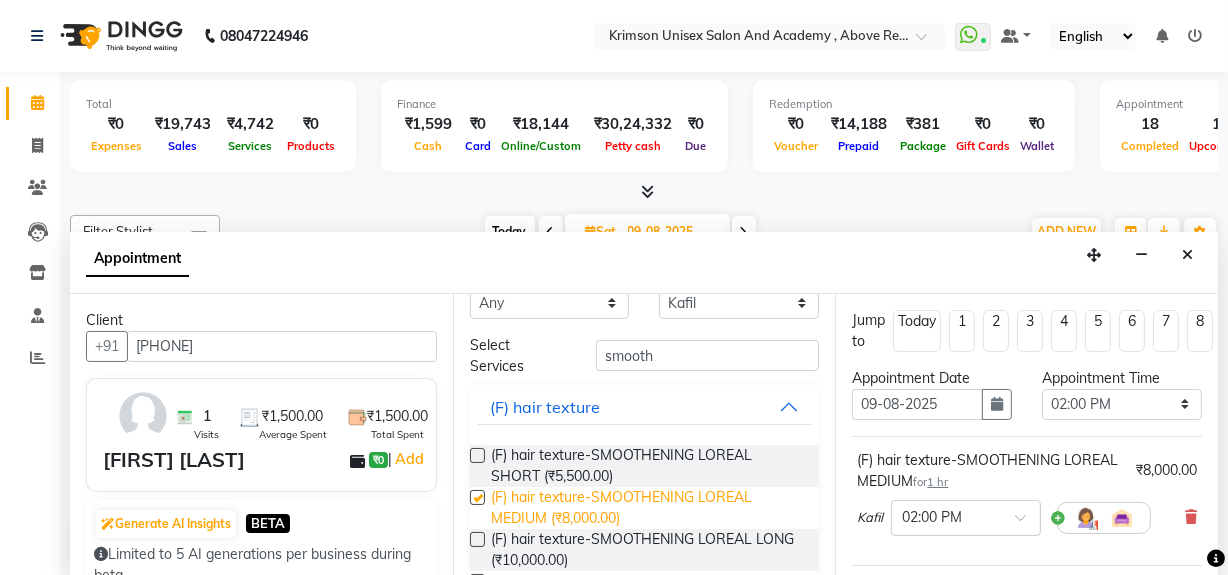 checkbox on "false" 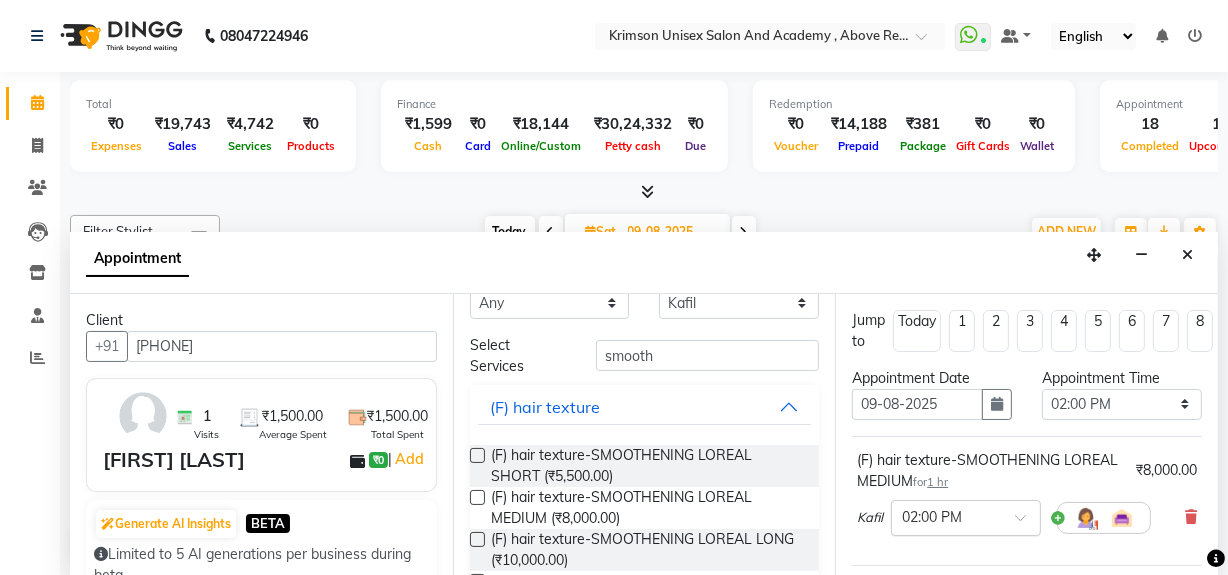 scroll, scrollTop: 314, scrollLeft: 0, axis: vertical 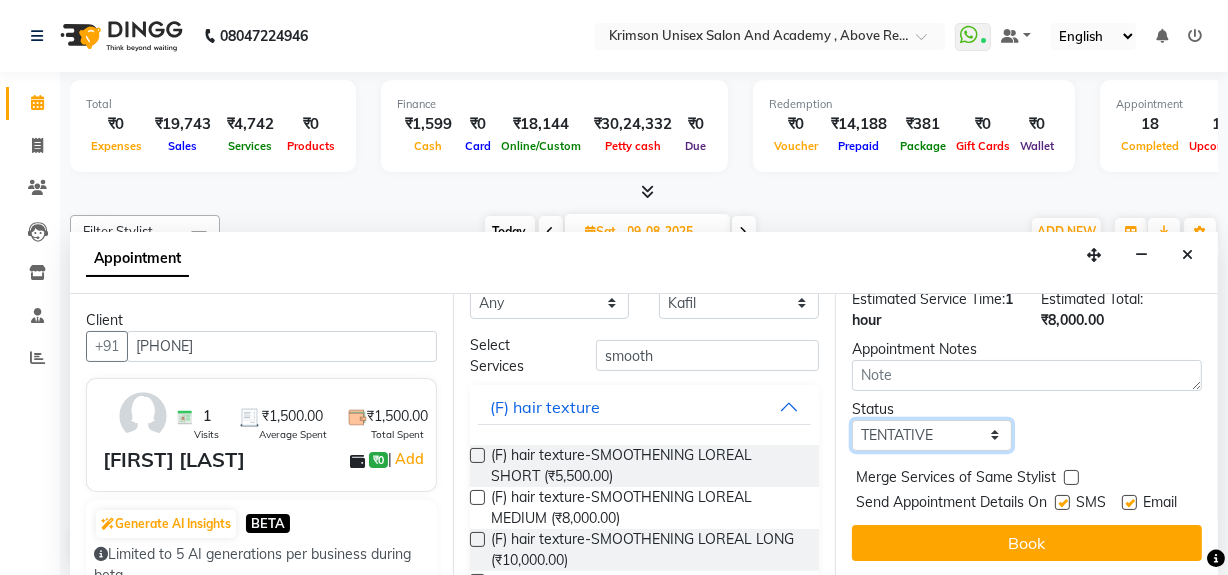 click on "Select TENTATIVE CONFIRM UPCOMING" at bounding box center [932, 435] 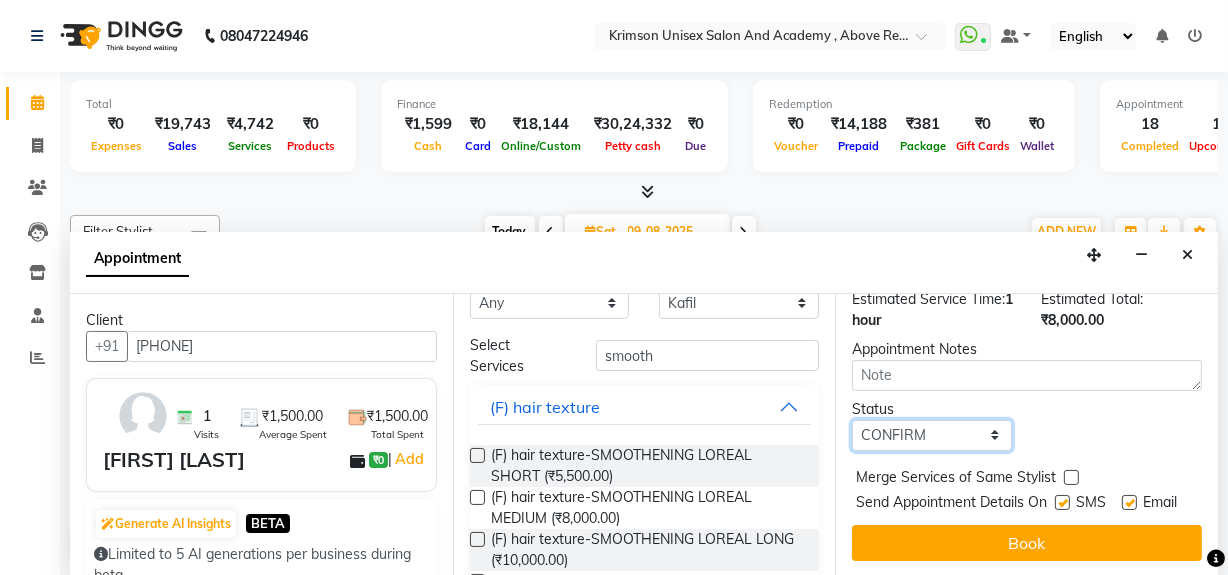 click on "Select TENTATIVE CONFIRM UPCOMING" at bounding box center [932, 435] 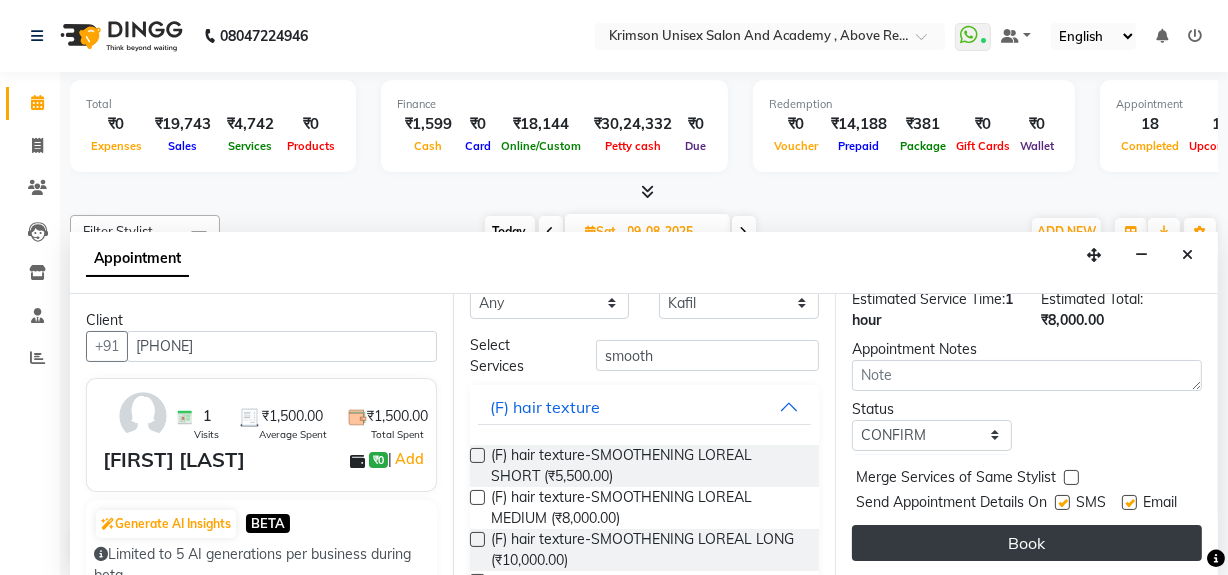 click on "Book" at bounding box center (1027, 543) 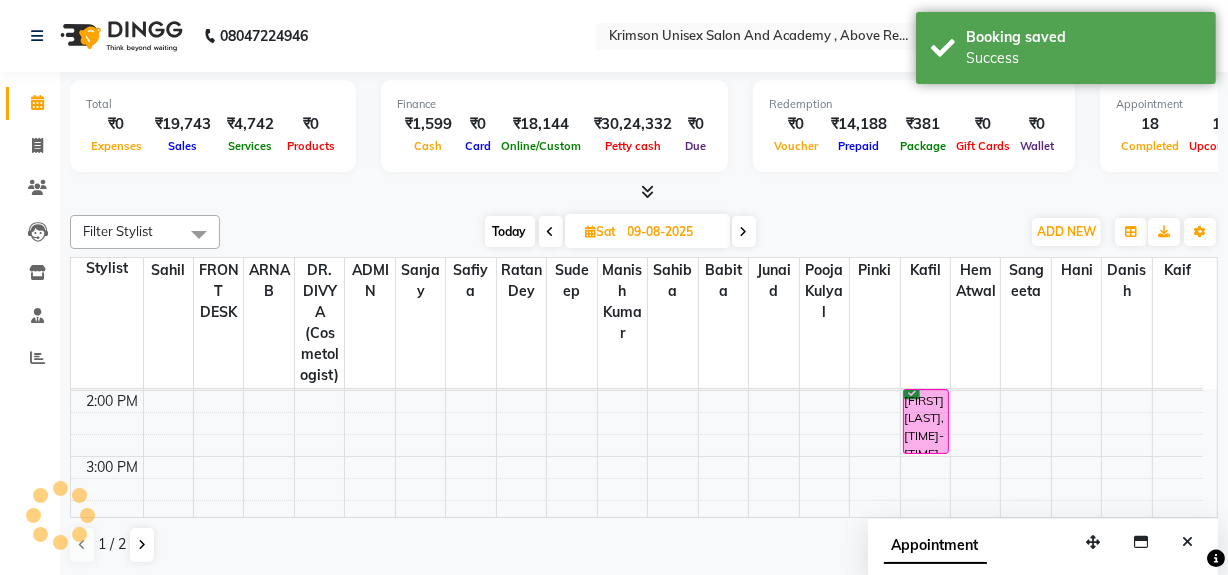 scroll, scrollTop: 0, scrollLeft: 0, axis: both 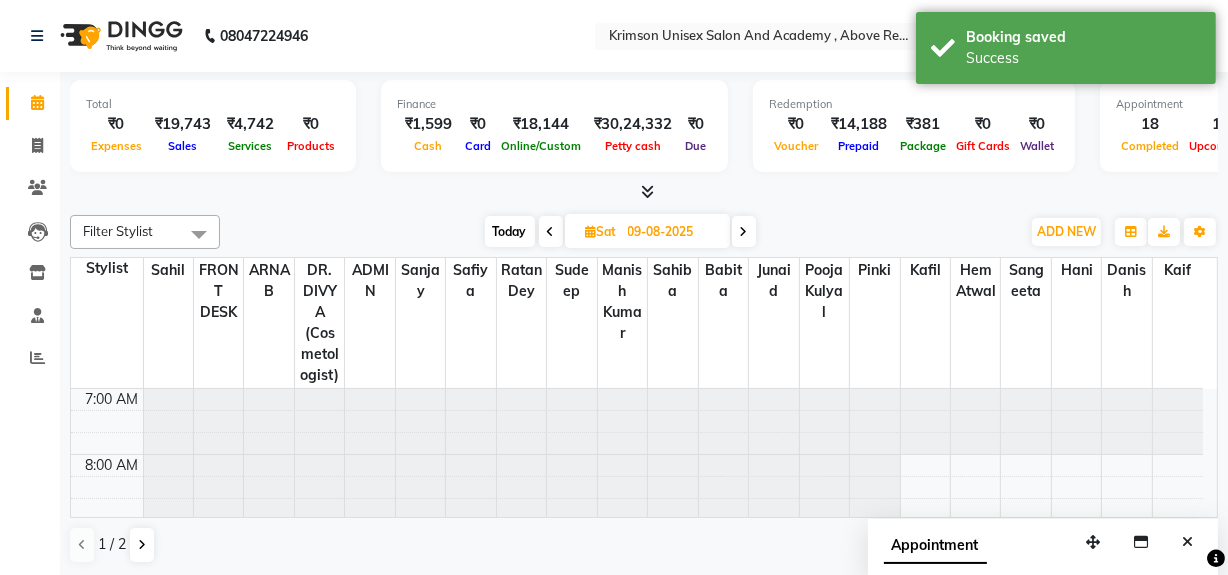 click on "Today" at bounding box center (510, 231) 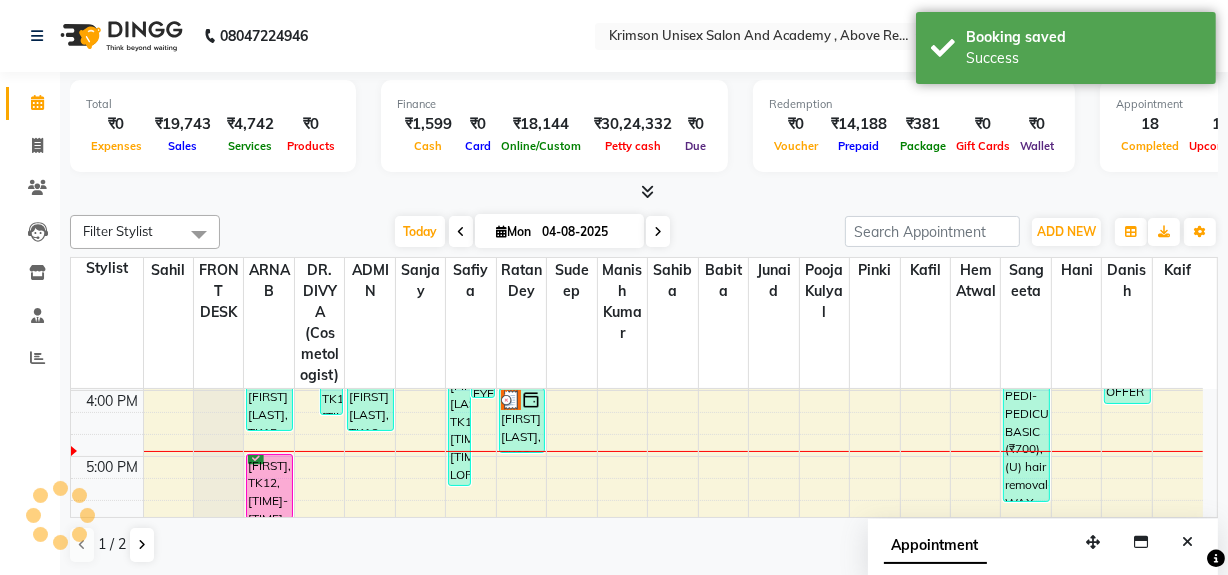 scroll, scrollTop: 857, scrollLeft: 0, axis: vertical 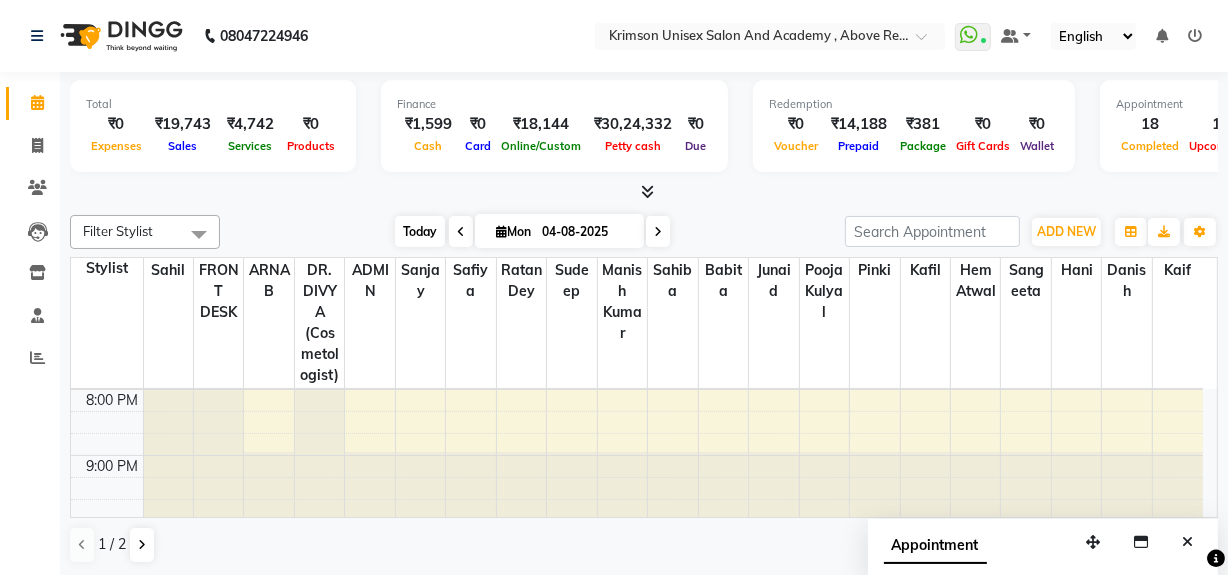 click on "Today" at bounding box center (420, 231) 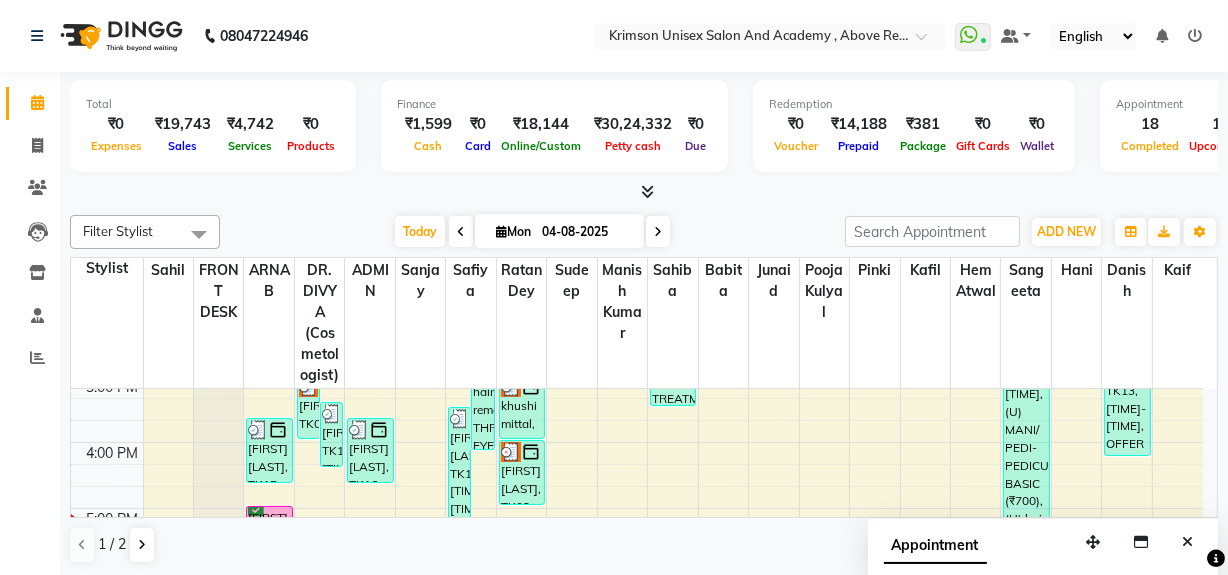 scroll, scrollTop: 523, scrollLeft: 0, axis: vertical 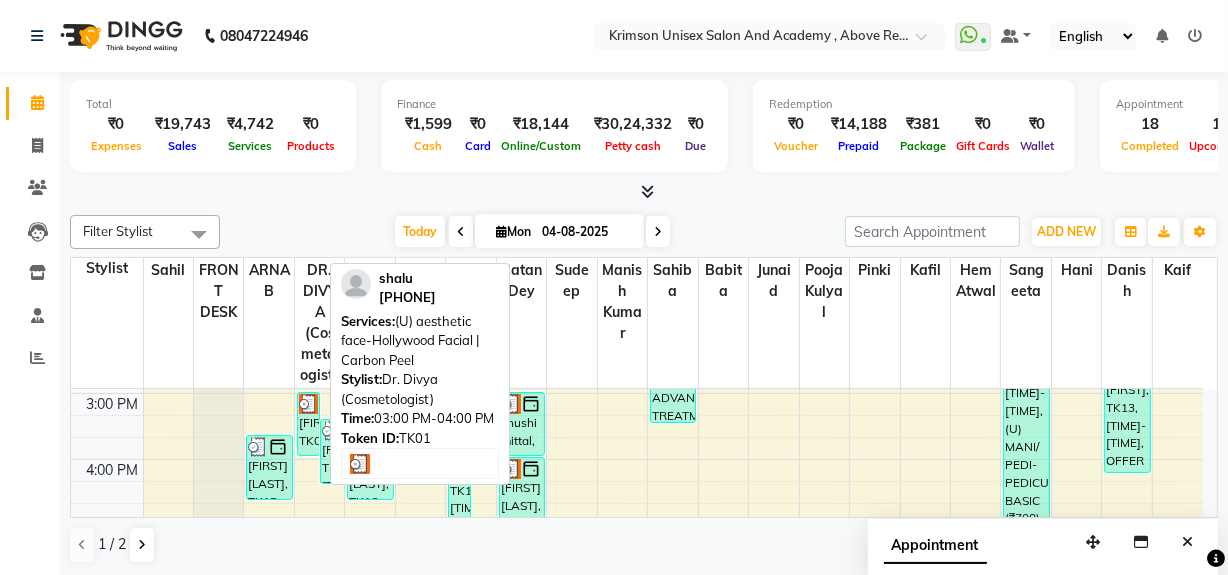 click on "[FIRST], [CODE], [TIME]-[TIME], ([SERVICE]-[SERVICE] | [SERVICE])" at bounding box center (308, 424) 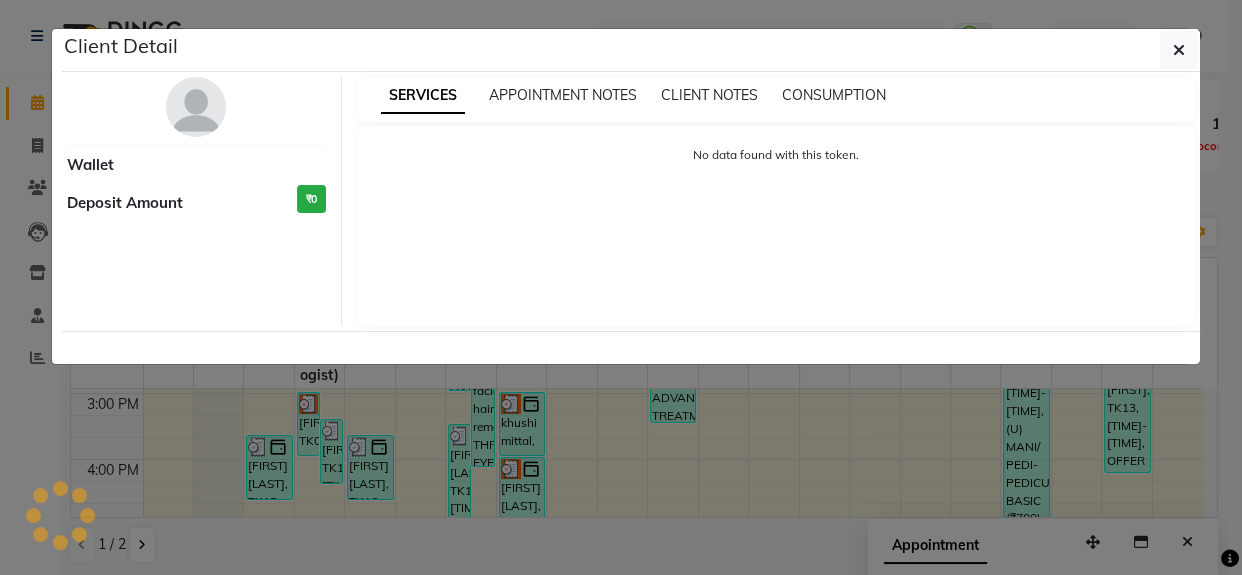 select on "3" 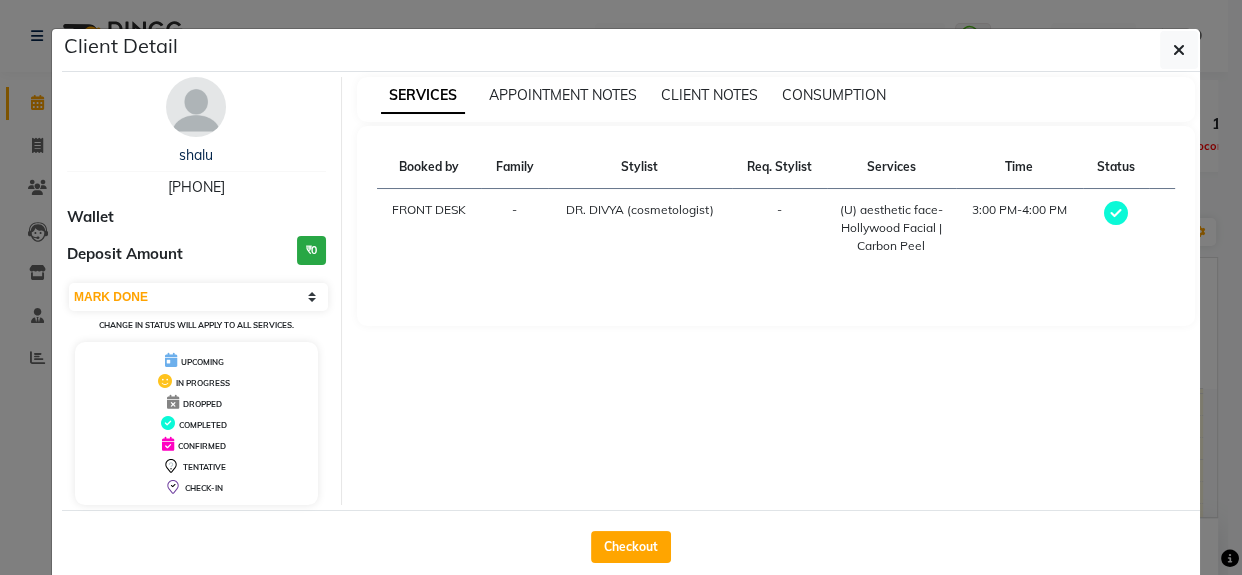 click on "[PHONE]" at bounding box center [196, 187] 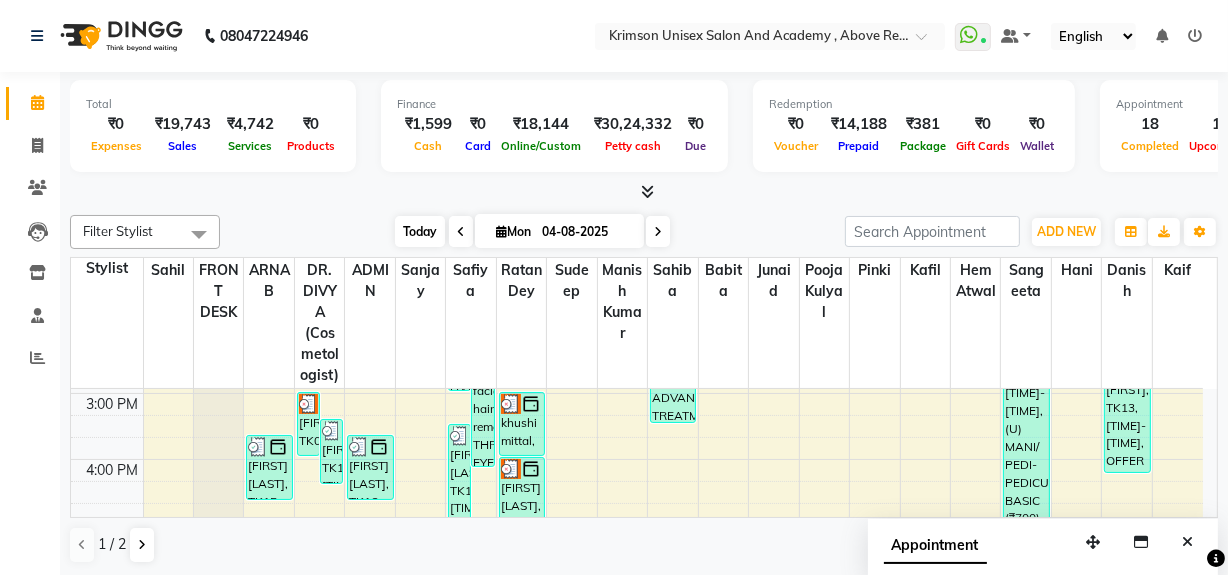 click on "Today" at bounding box center (420, 231) 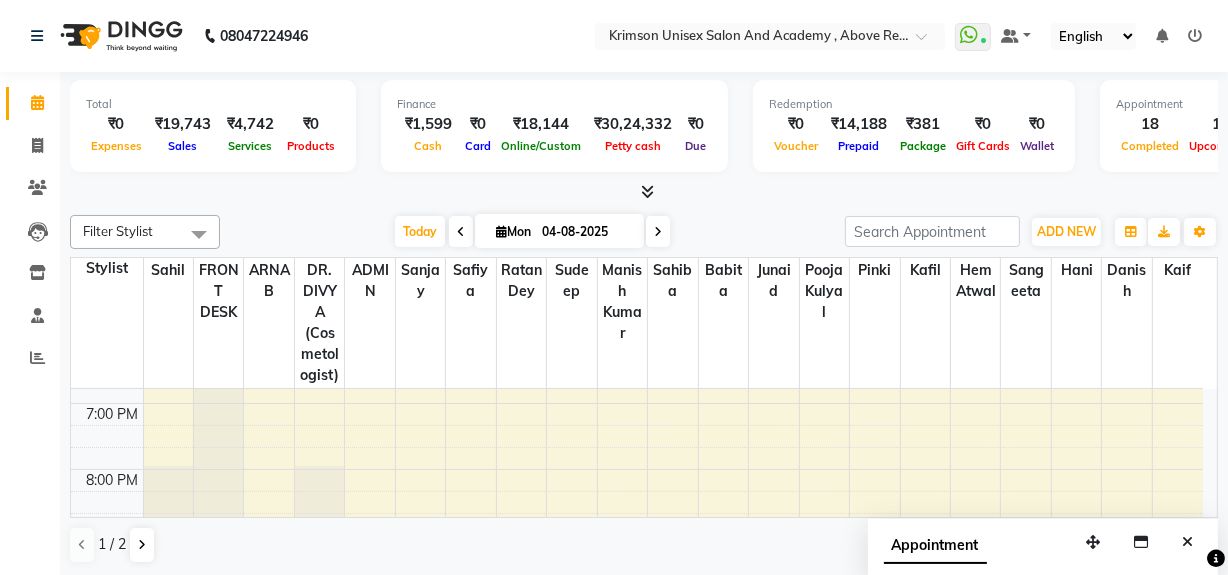 scroll, scrollTop: 778, scrollLeft: 0, axis: vertical 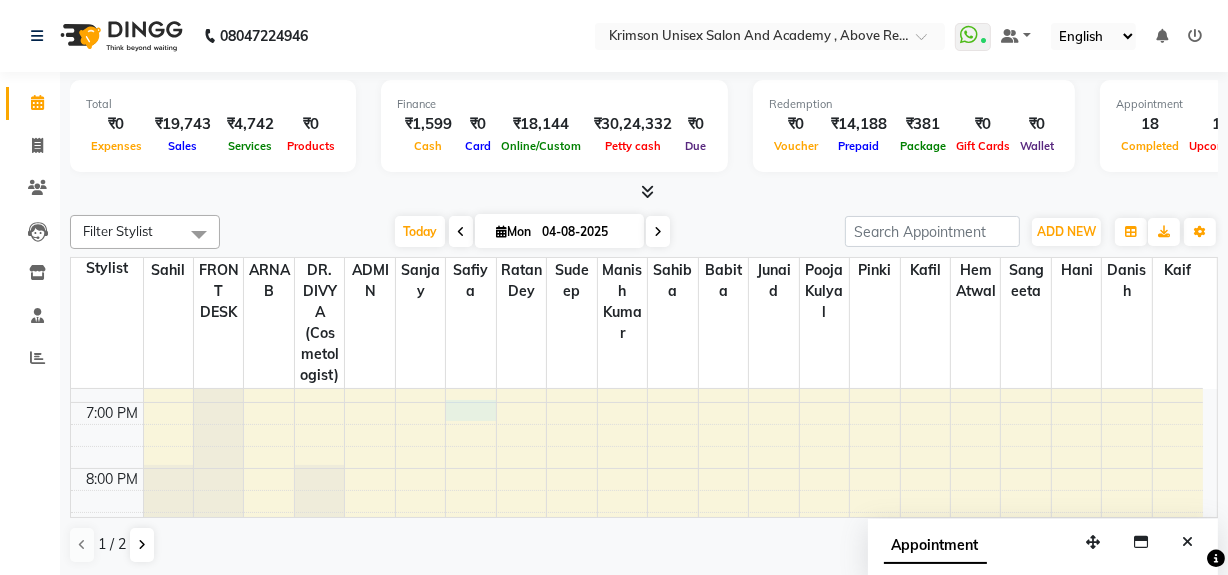 click on "7:00 AM 8:00 AM 9:00 AM 10:00 AM 11:00 AM 12:00 PM 1:00 PM 2:00 PM 3:00 PM 4:00 PM 5:00 PM 6:00 PM 7:00 PM 8:00 PM 9:00 PM     khushi mittal, TK15, 03:40 PM-04:40 PM, (U) hair removal-WAX NORMAL ARMS FULL (₹400)     sonia, TK12, 05:00 PM-06:00 PM, (F) nails arts-Shellac (Basecoat) Hand/Feet     shalu, TK01, 03:00 PM-04:00 PM, (U) aesthetic face-Hollywood Facial | Carbon Peel     gourav, TK14, 03:25 PM-04:25 PM, (U) aesthetic face-Hollywood Facial | Carbon Peel (₹5000)     gaurav, TK07, 01:20 PM-02:05 PM, OFFER MEN-MEN grooming package combo 1- HAIR CUT + BEARD (₹99)     khushi mittal, TK16, 03:40 PM-04:40 PM, (U) hair removal-WAX NORMAL ARMS FULL (₹400)     Avantika  Joshi, TK09, 11:00 AM-03:00 PM, (U) bodyc care- detan hands (₹600),LOREAL ADVANCE TREATMENT HAIR SPA (₹3500),LOREAL ADVANCE TREATMENT HAIR SPA (₹3500),(U) facials de tan o3 (₹1000),(U) facials de tan o3 (₹1000),(U) body care- bleach back (₹800)" at bounding box center [637, 105] 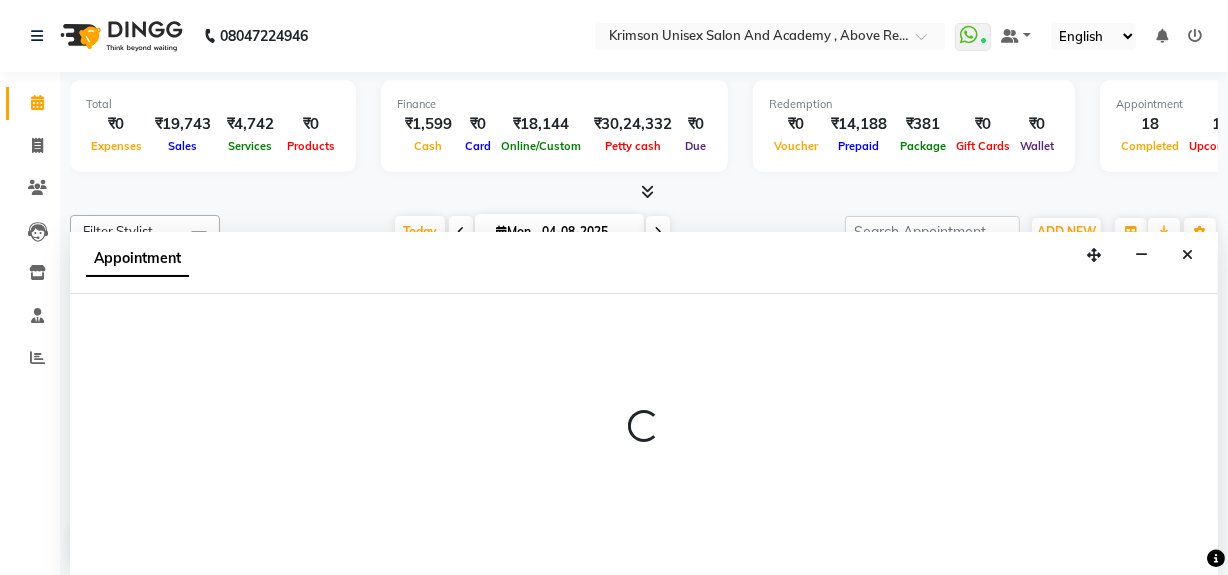 select on "44090" 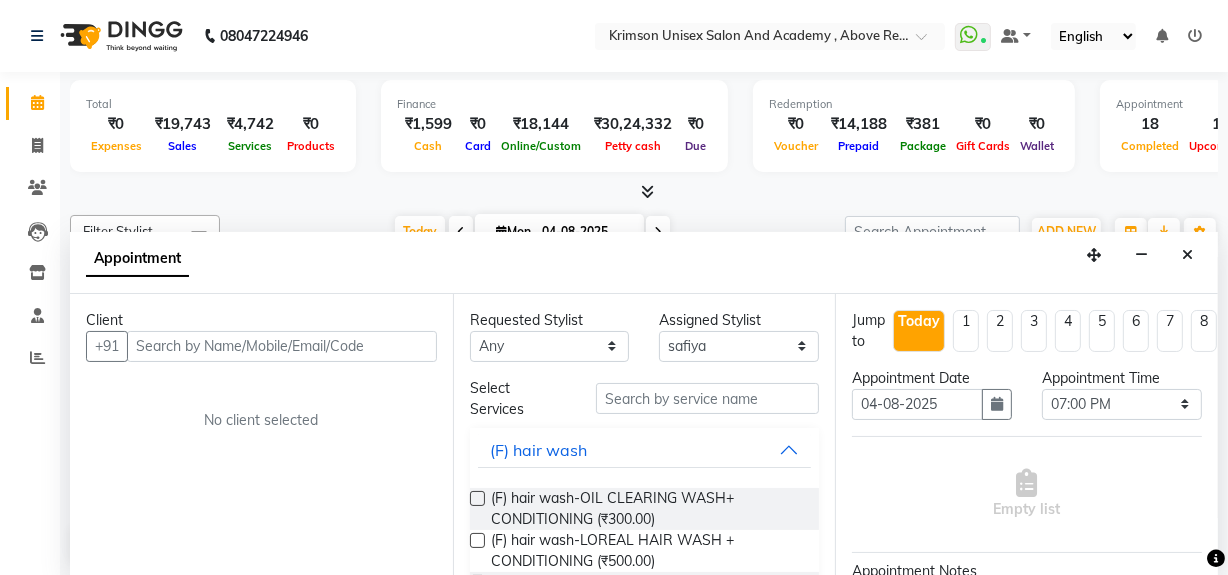 click at bounding box center [282, 346] 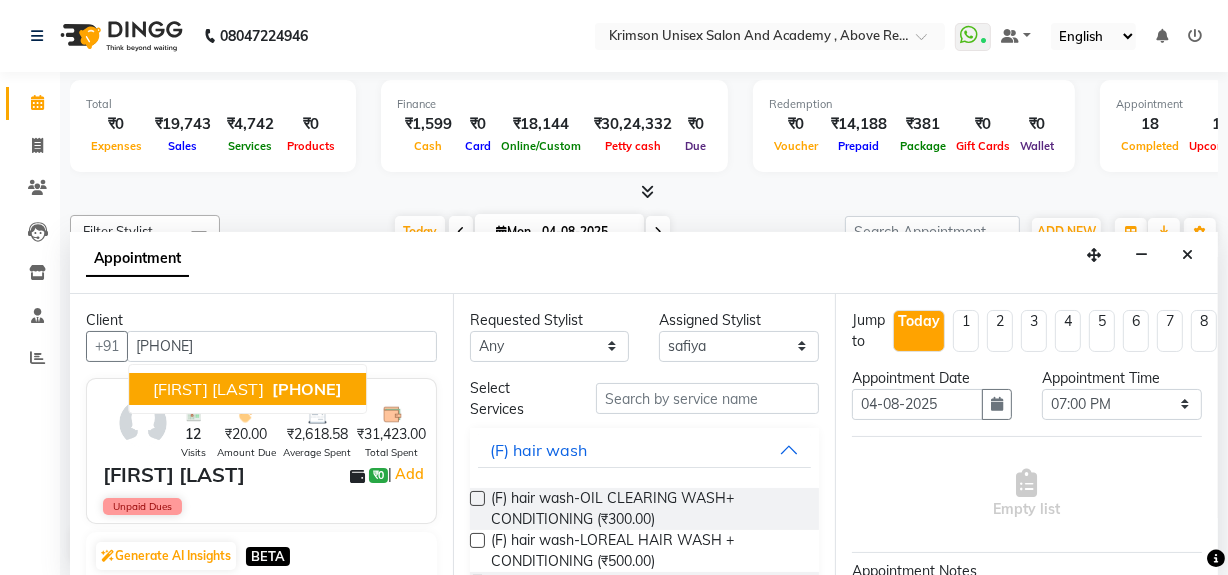 click on "9837066325" at bounding box center (307, 389) 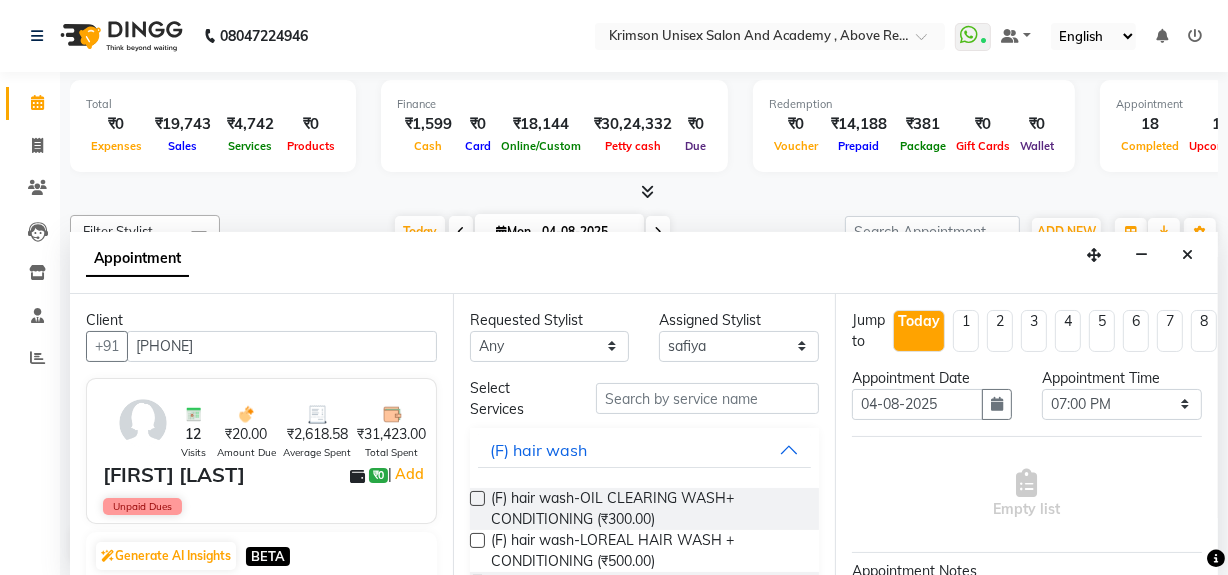 type on "9837066325" 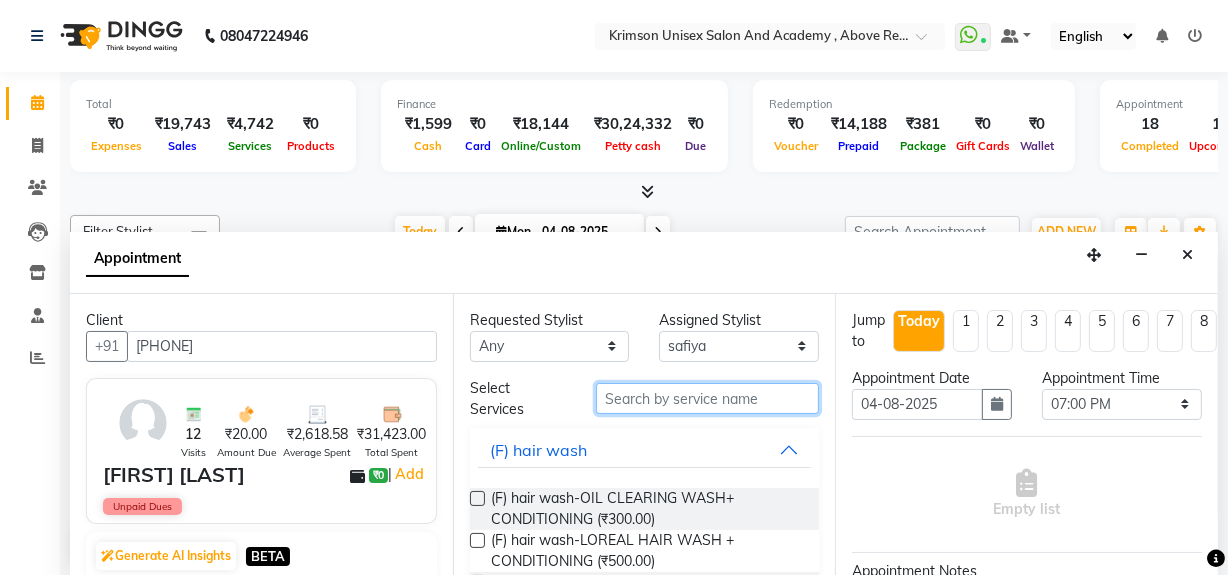 click at bounding box center [707, 398] 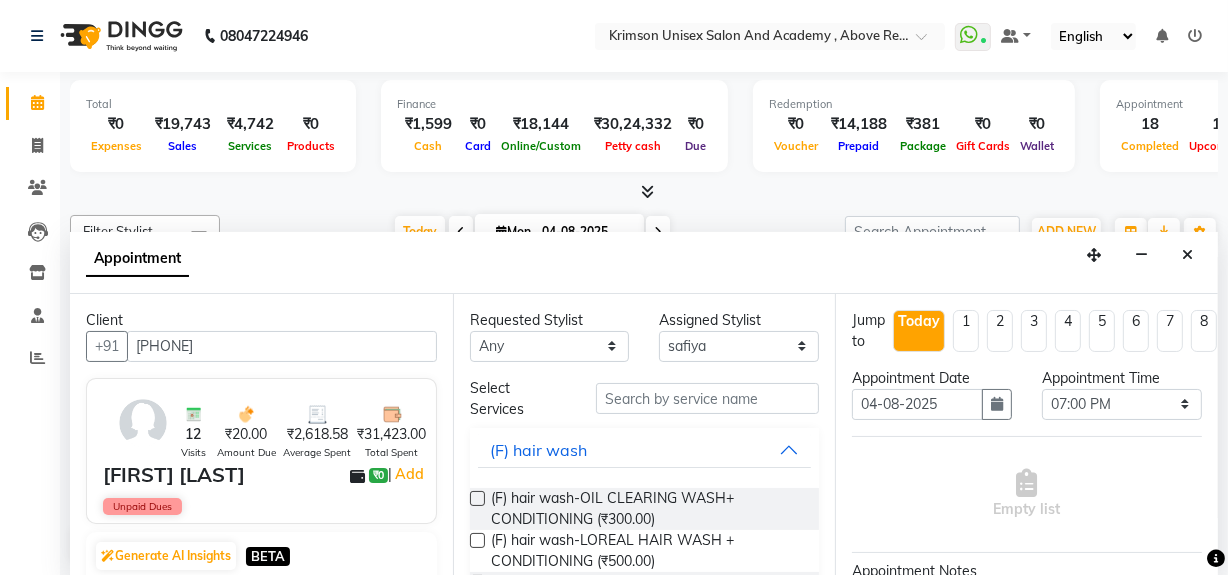 click on "Select Services" at bounding box center [645, 399] 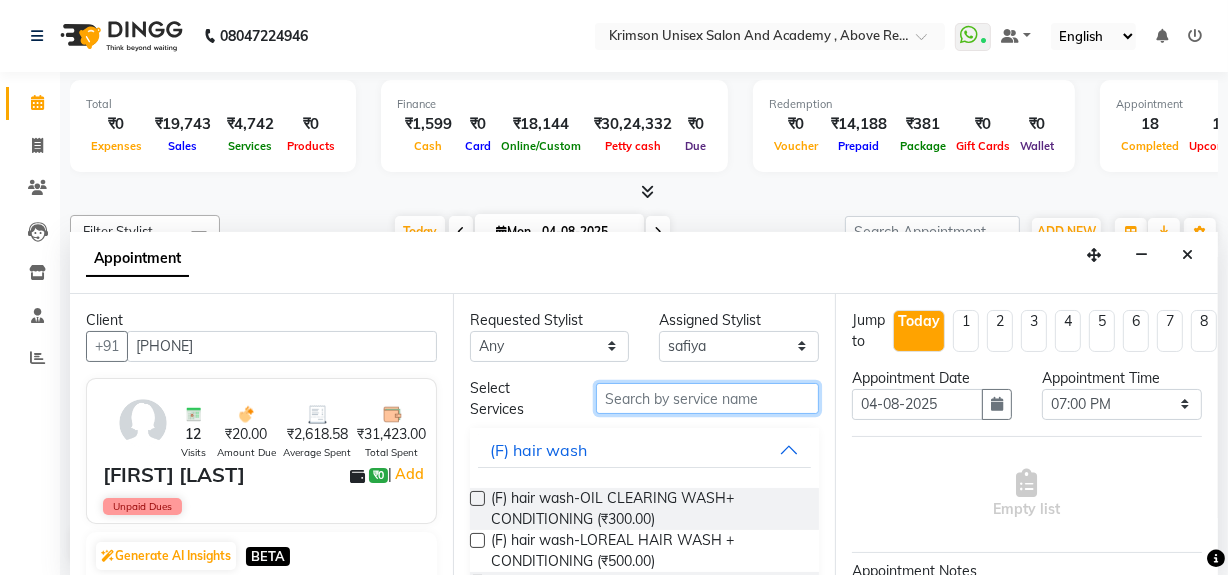 click at bounding box center (707, 398) 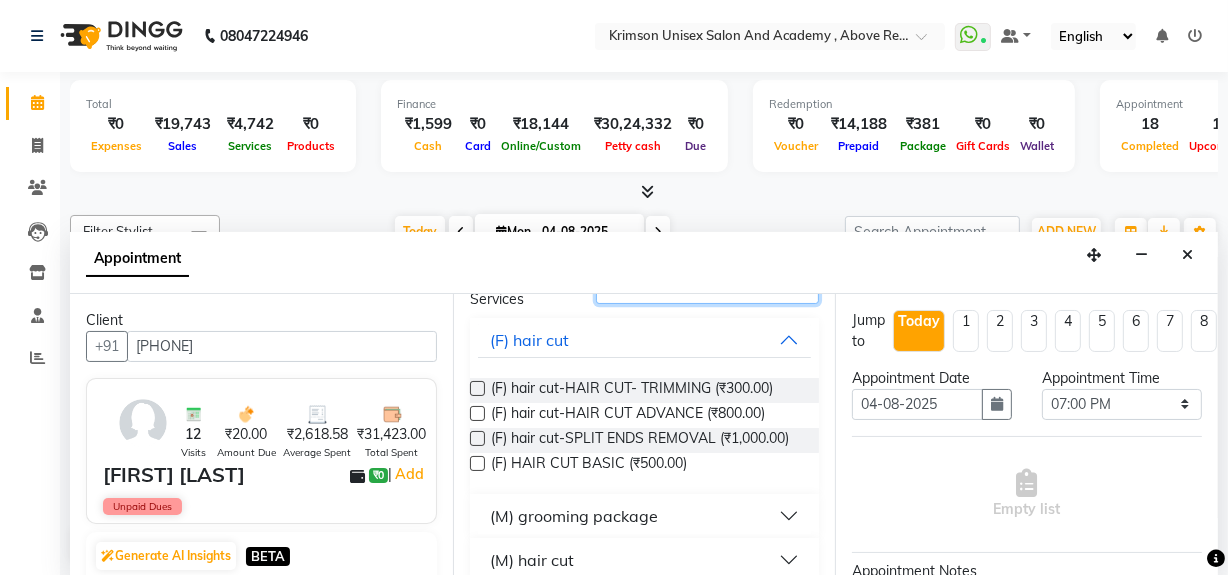 scroll, scrollTop: 117, scrollLeft: 0, axis: vertical 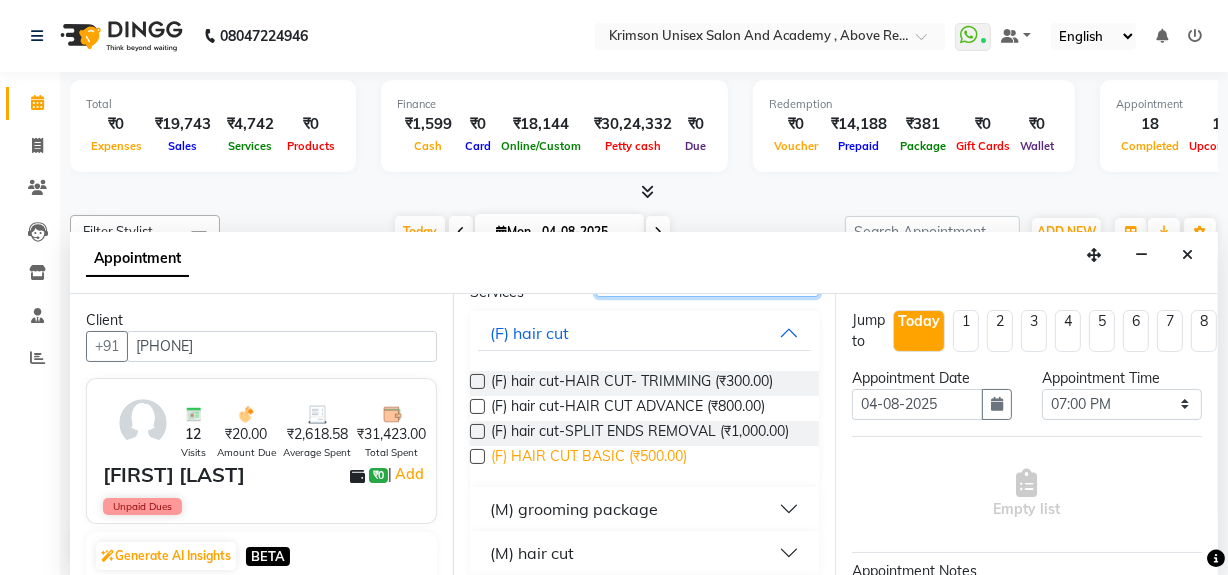 type on "hair cut" 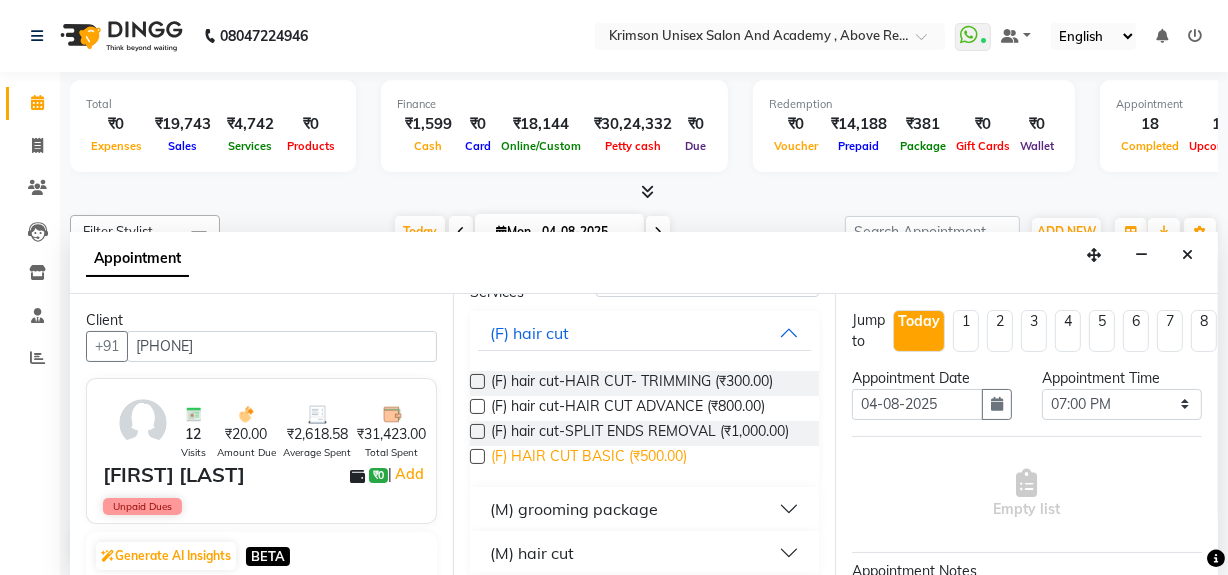 click on "(F) HAIR CUT BASIC (₹500.00)" at bounding box center (589, 458) 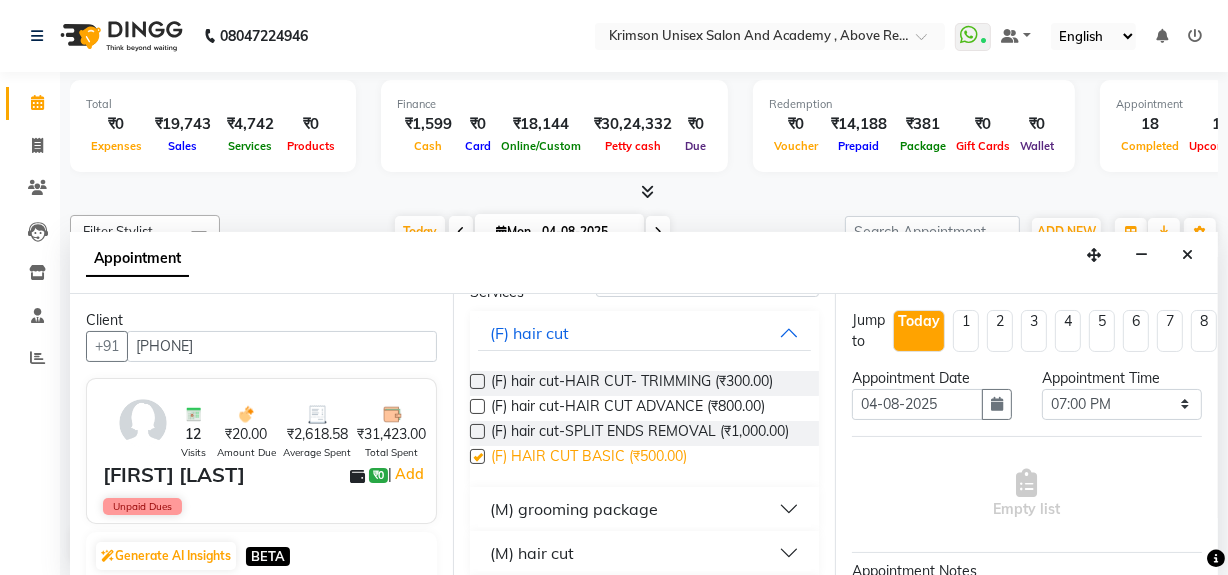 checkbox on "false" 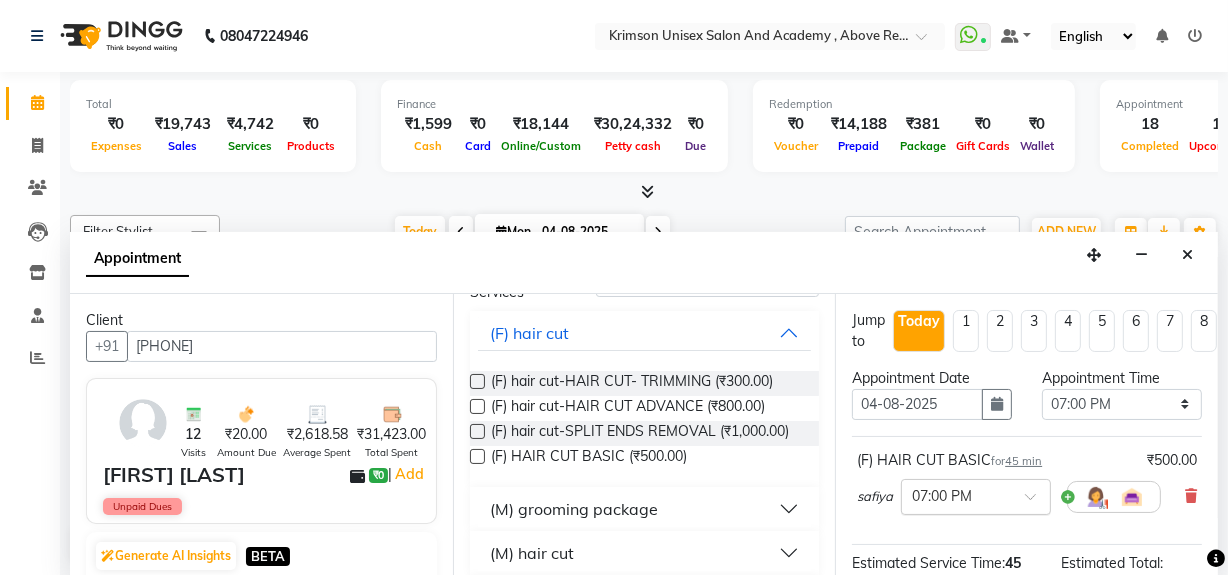scroll, scrollTop: 293, scrollLeft: 0, axis: vertical 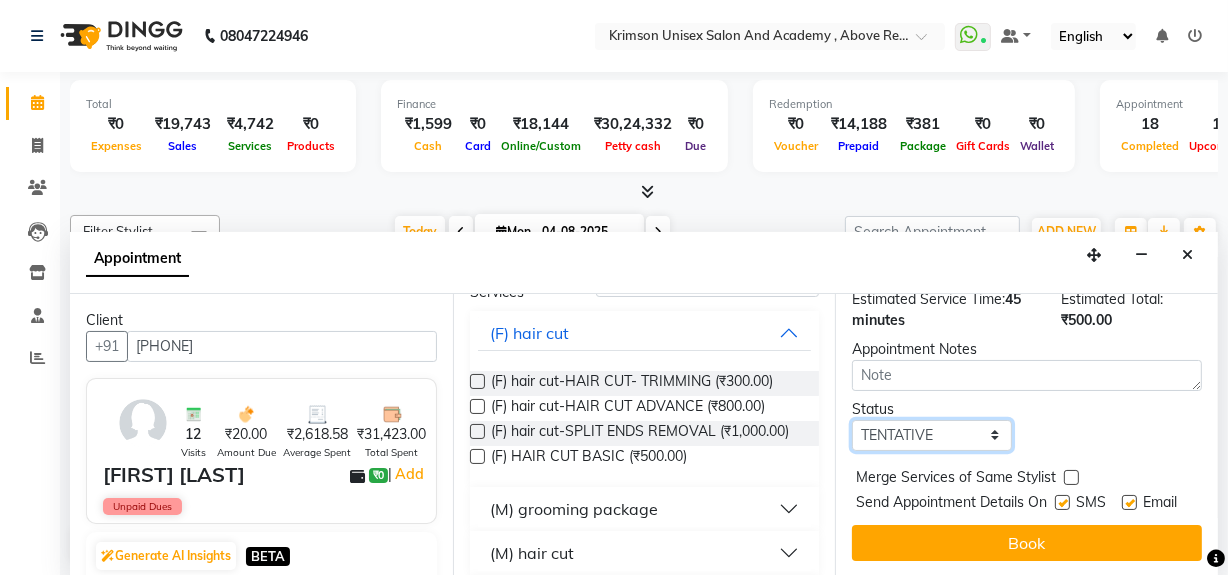 drag, startPoint x: 907, startPoint y: 390, endPoint x: 916, endPoint y: 479, distance: 89.453896 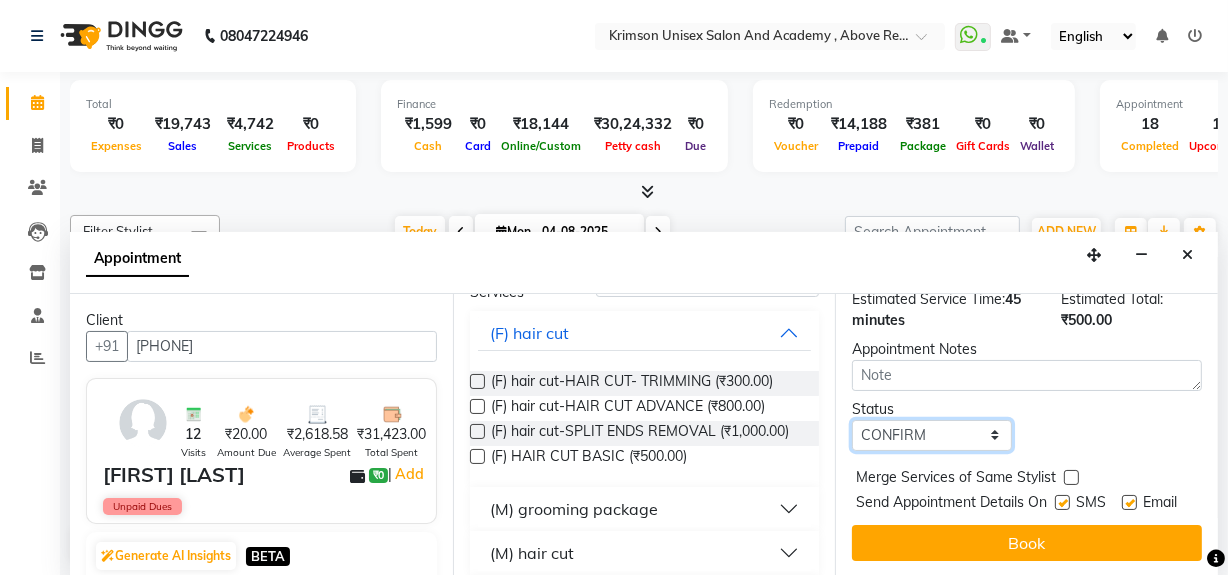 click on "Select TENTATIVE CONFIRM CHECK-IN UPCOMING" at bounding box center [932, 435] 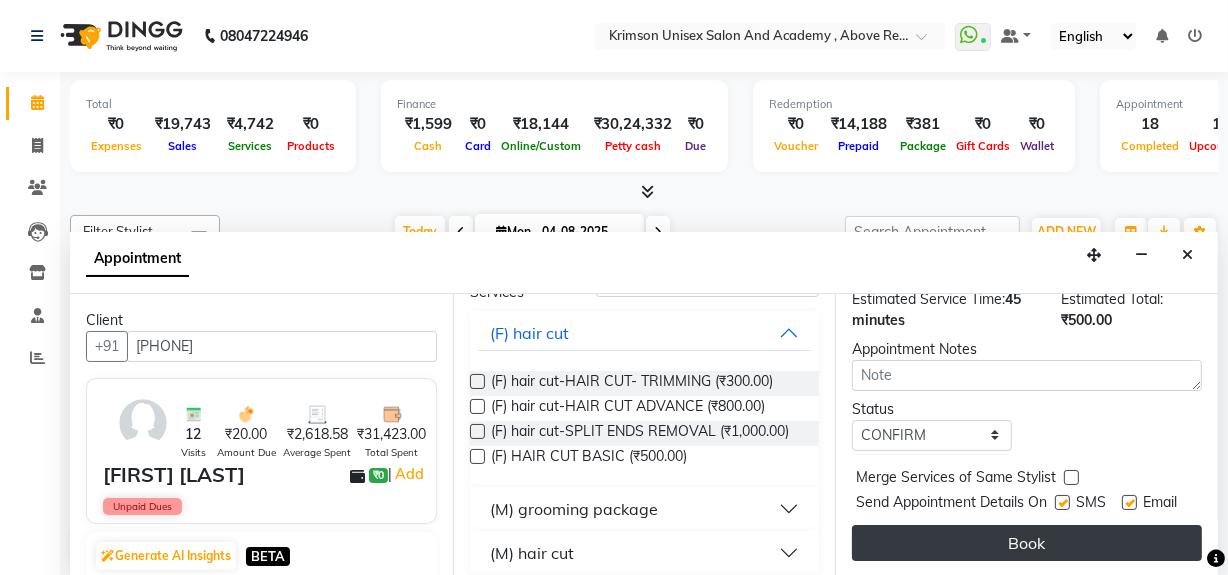 click on "Book" at bounding box center (1027, 543) 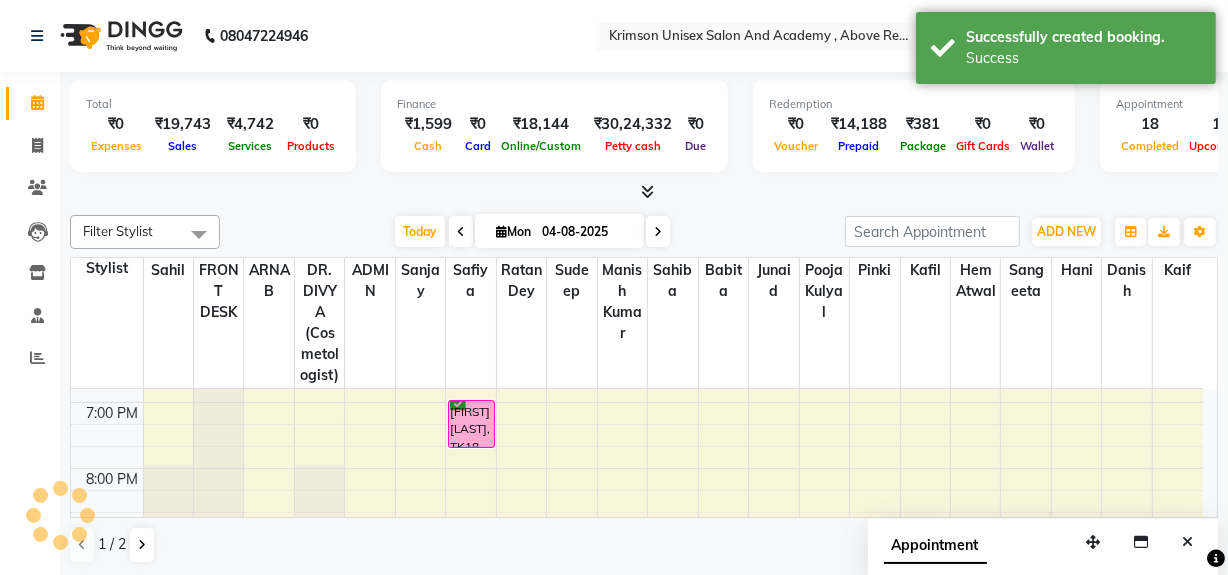 scroll, scrollTop: 0, scrollLeft: 0, axis: both 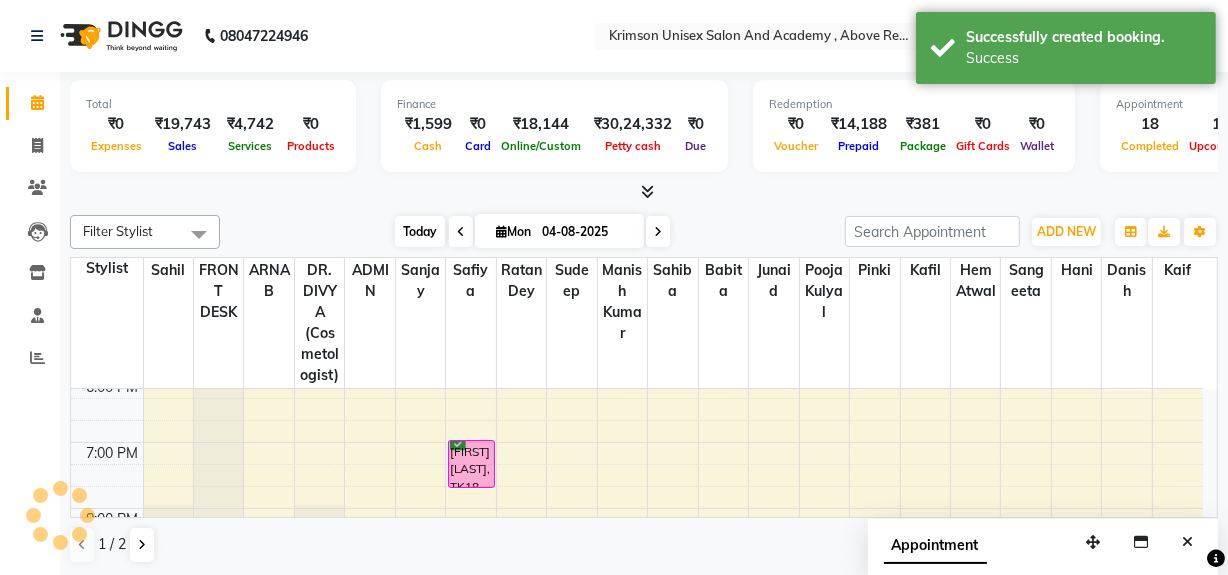 click on "Today" at bounding box center [420, 231] 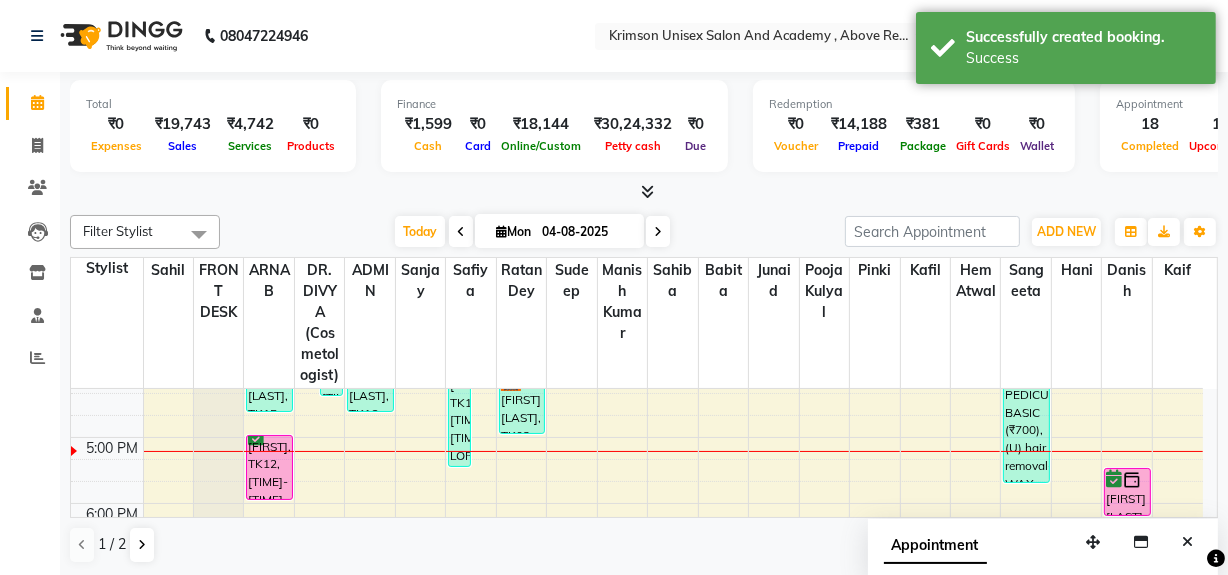 scroll, scrollTop: 613, scrollLeft: 0, axis: vertical 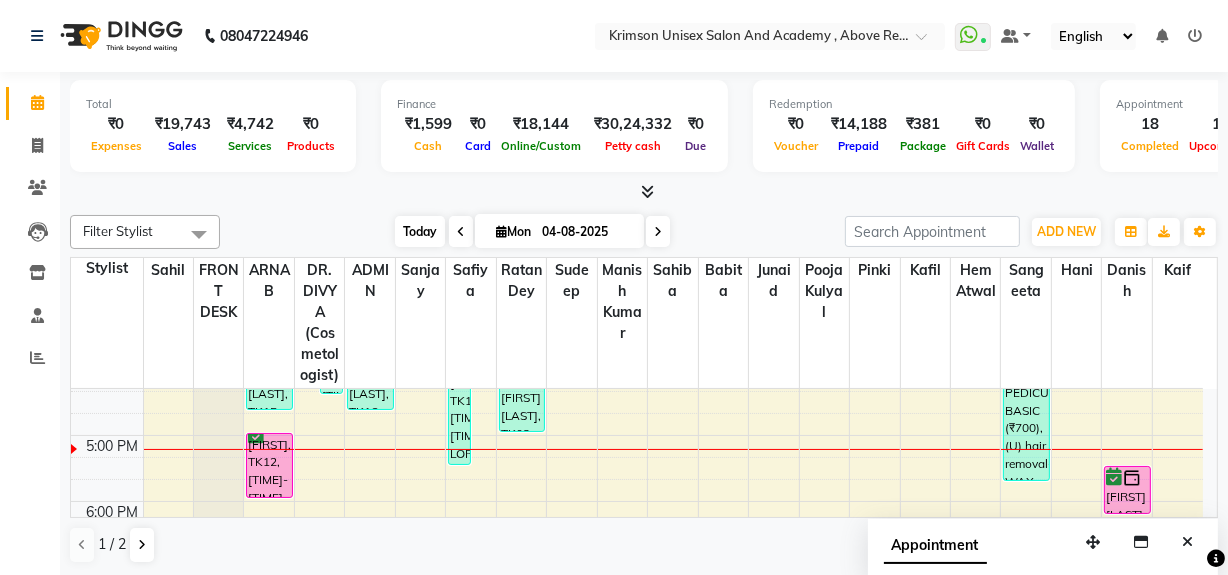 click on "Today" at bounding box center [420, 231] 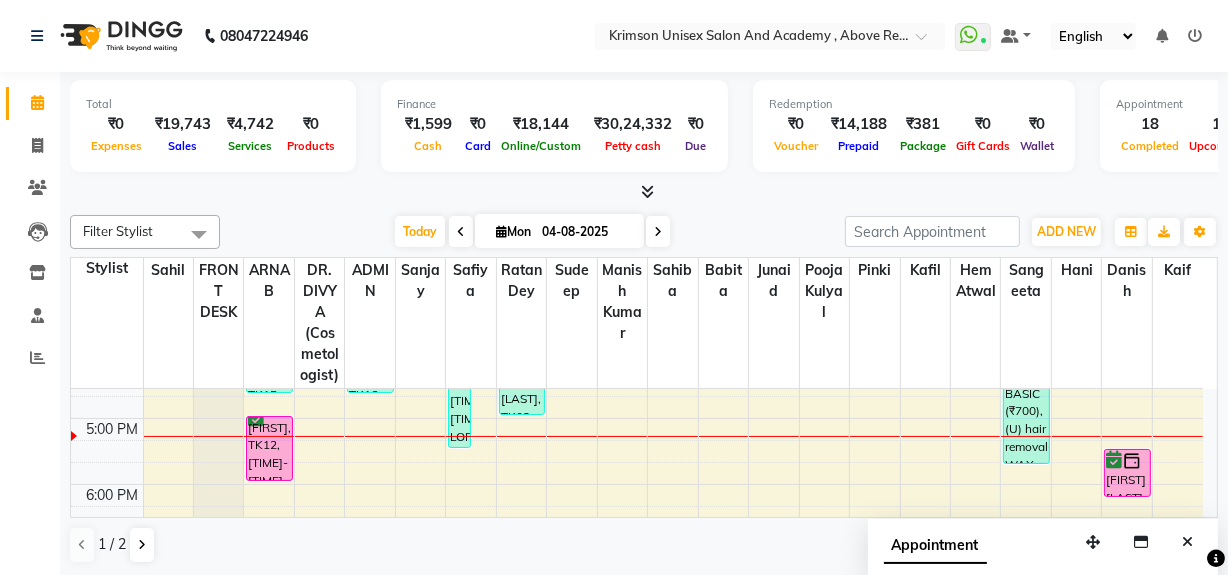 scroll, scrollTop: 616, scrollLeft: 0, axis: vertical 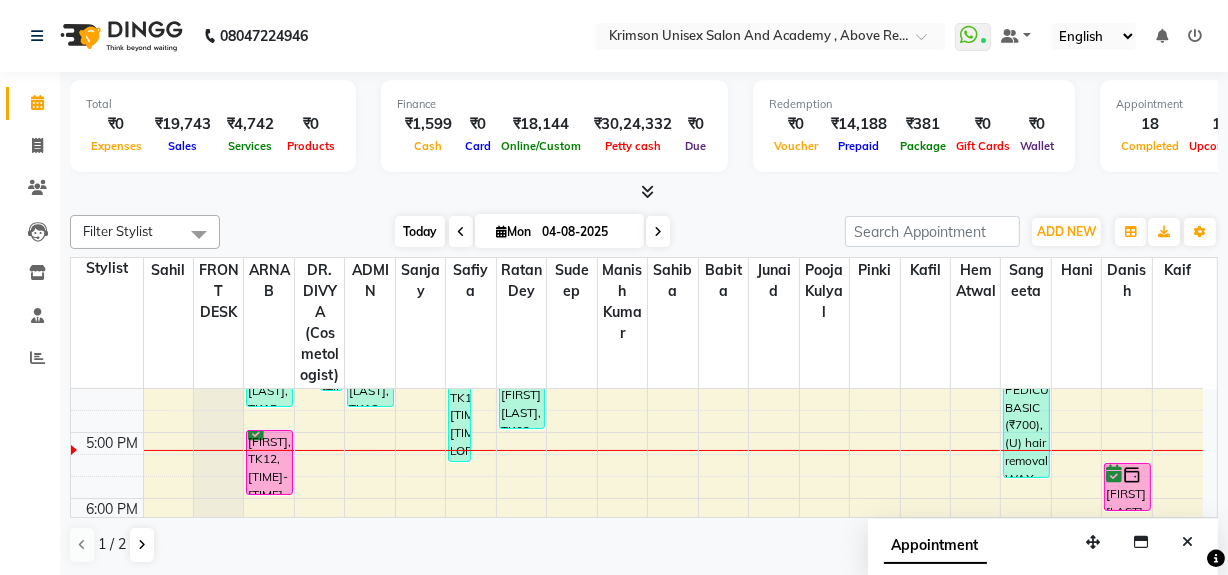 click on "Today" at bounding box center (420, 231) 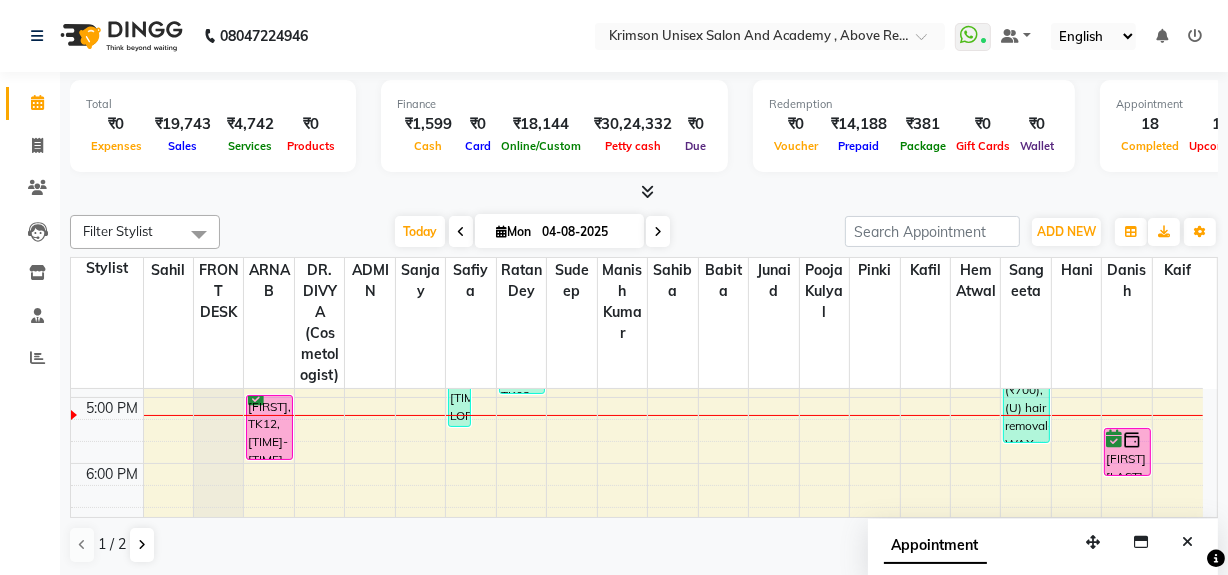 scroll, scrollTop: 652, scrollLeft: 0, axis: vertical 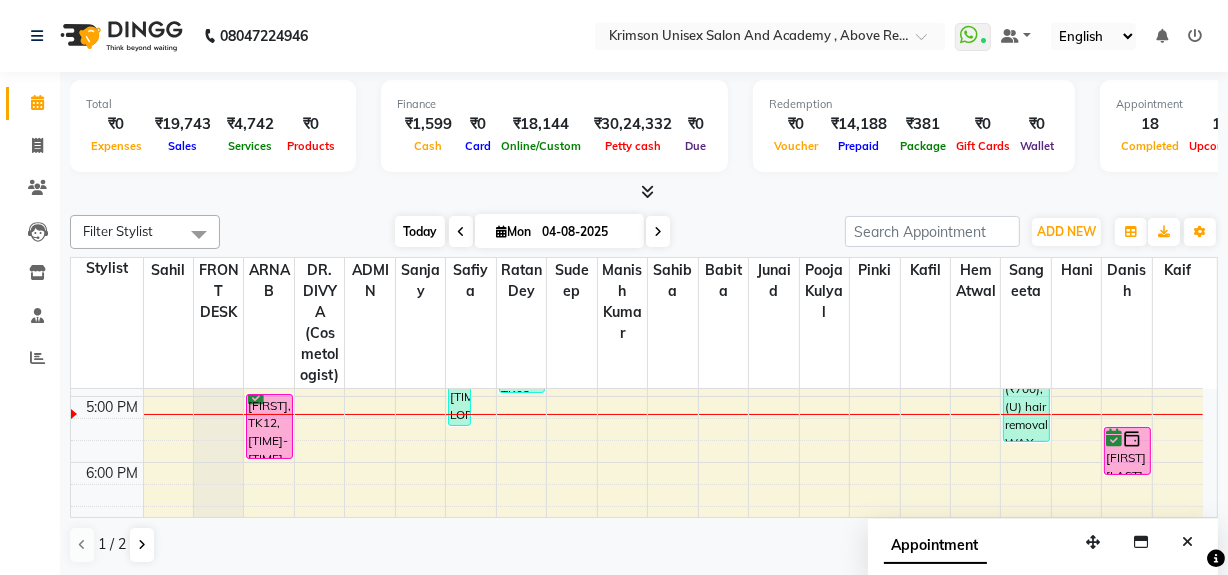 click on "Today" at bounding box center (420, 231) 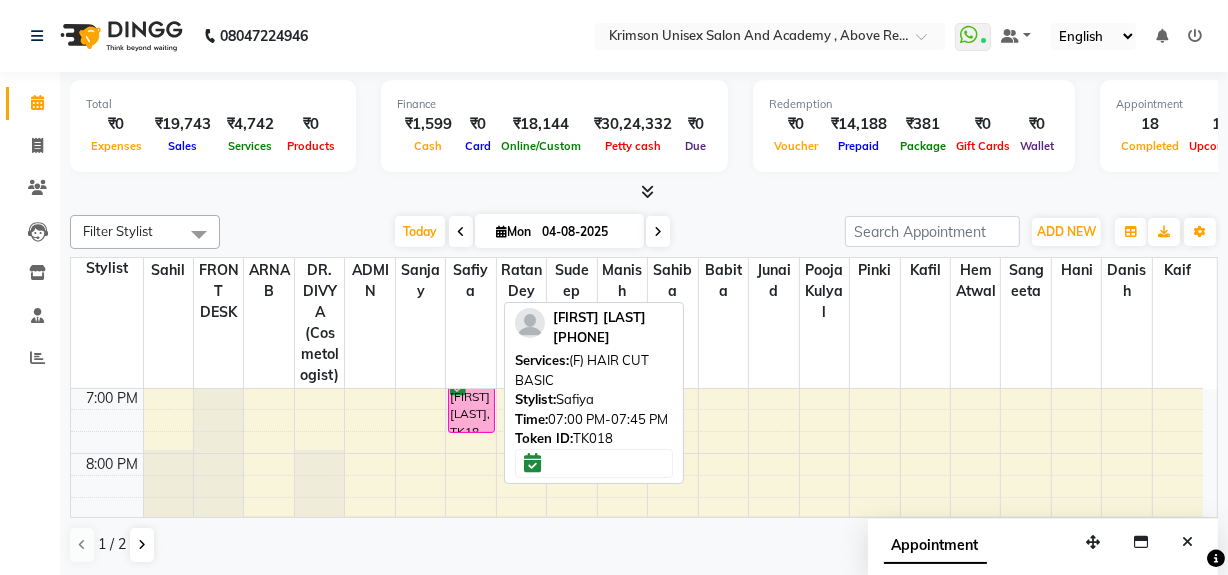 scroll, scrollTop: 723, scrollLeft: 0, axis: vertical 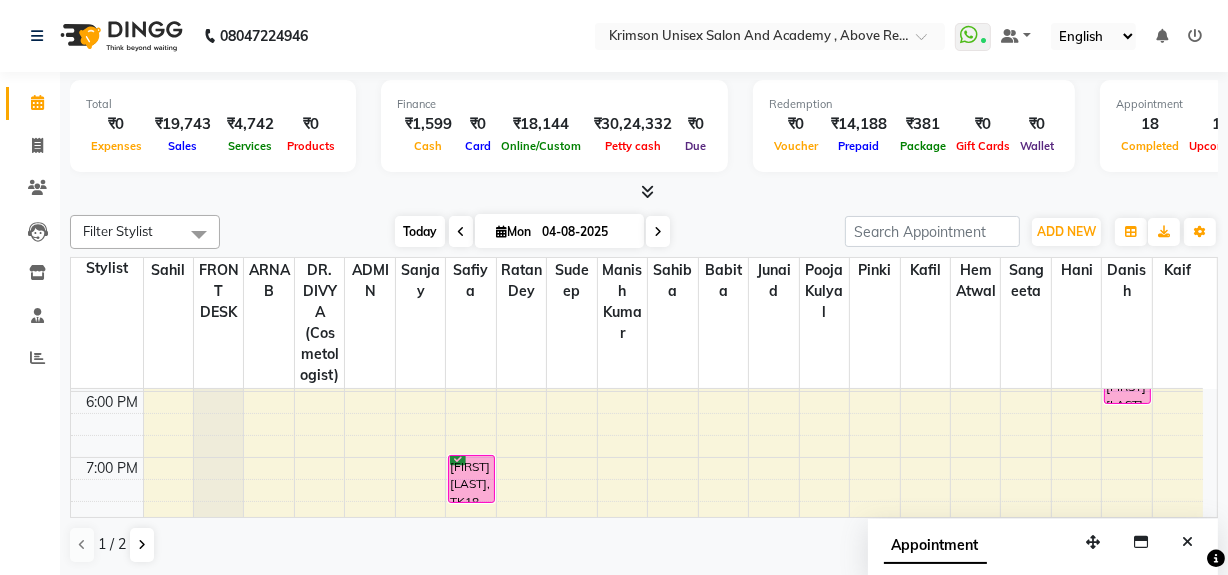 click on "Today" at bounding box center (420, 231) 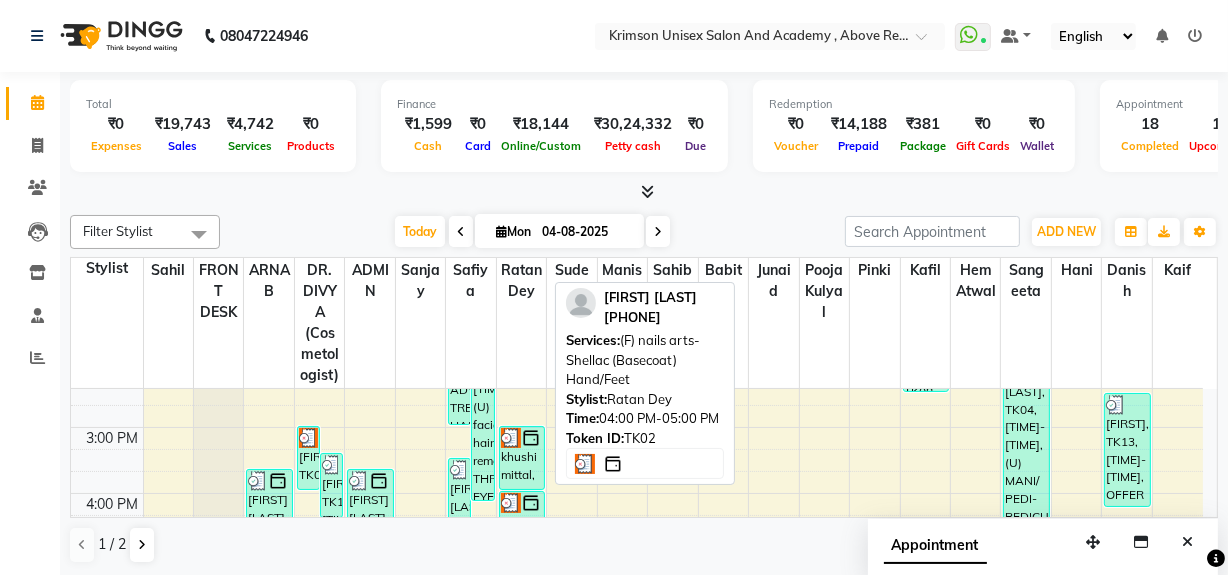 scroll, scrollTop: 490, scrollLeft: 0, axis: vertical 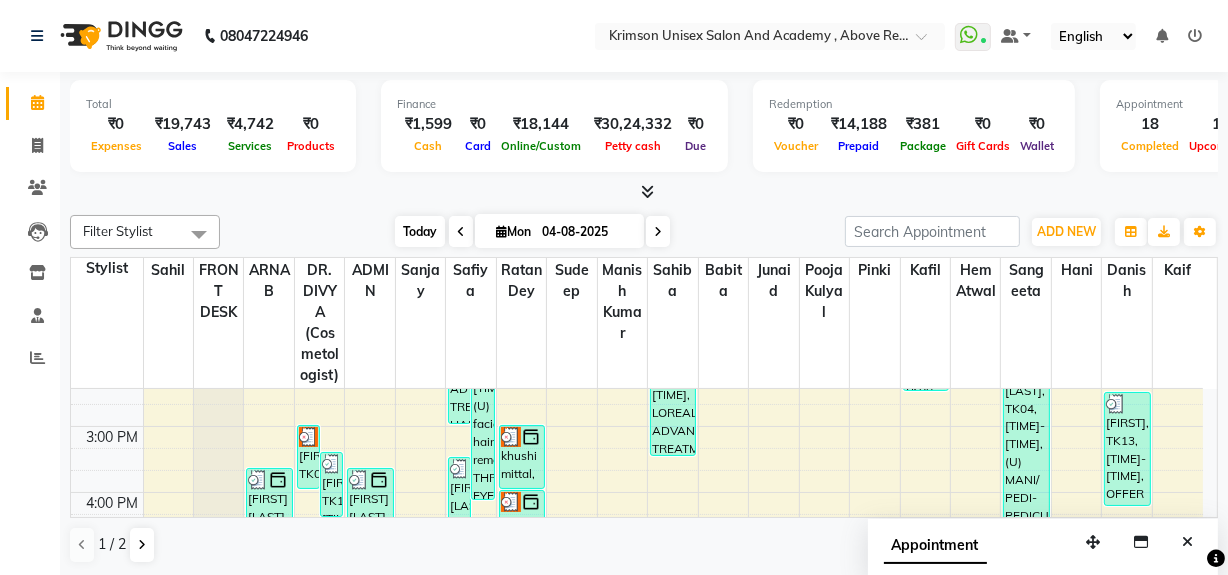 click on "Today" at bounding box center [420, 231] 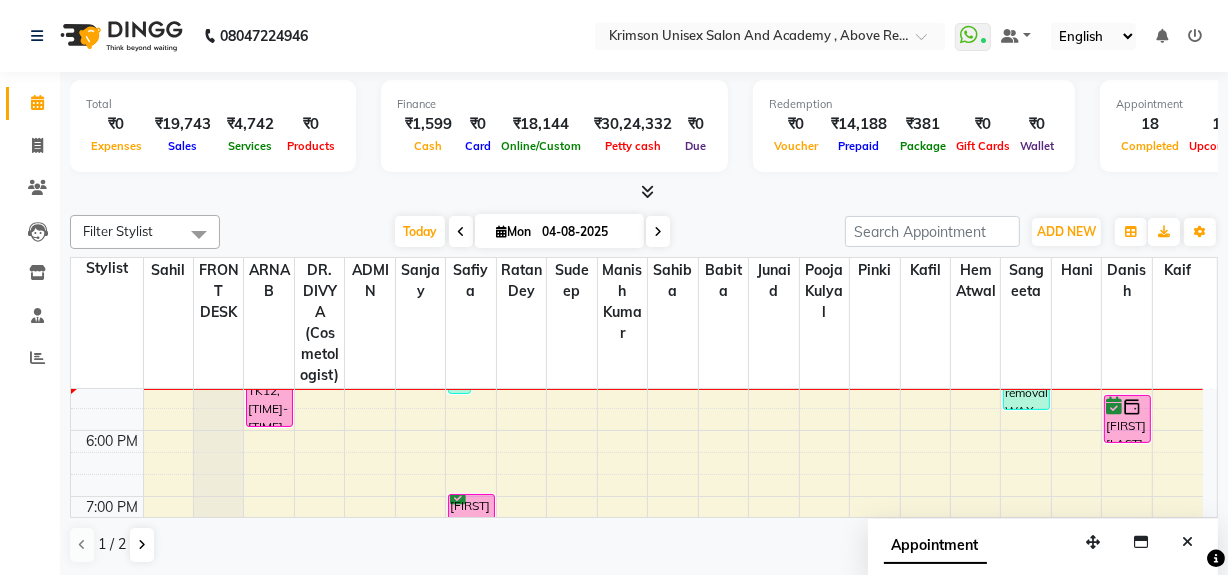 scroll, scrollTop: 740, scrollLeft: 0, axis: vertical 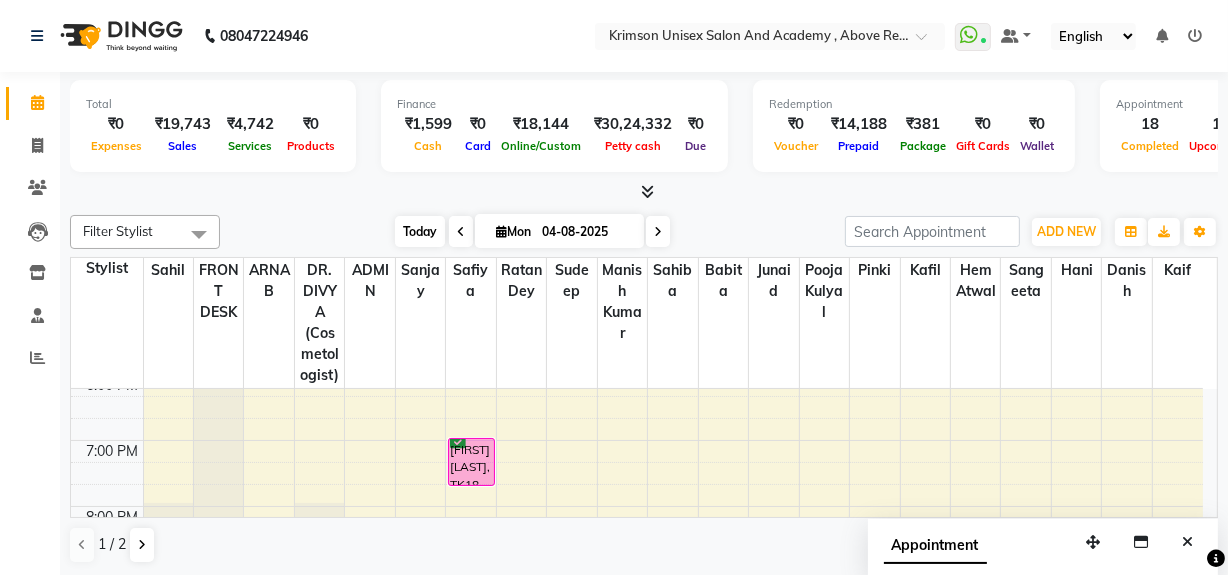 click on "Today" at bounding box center (420, 231) 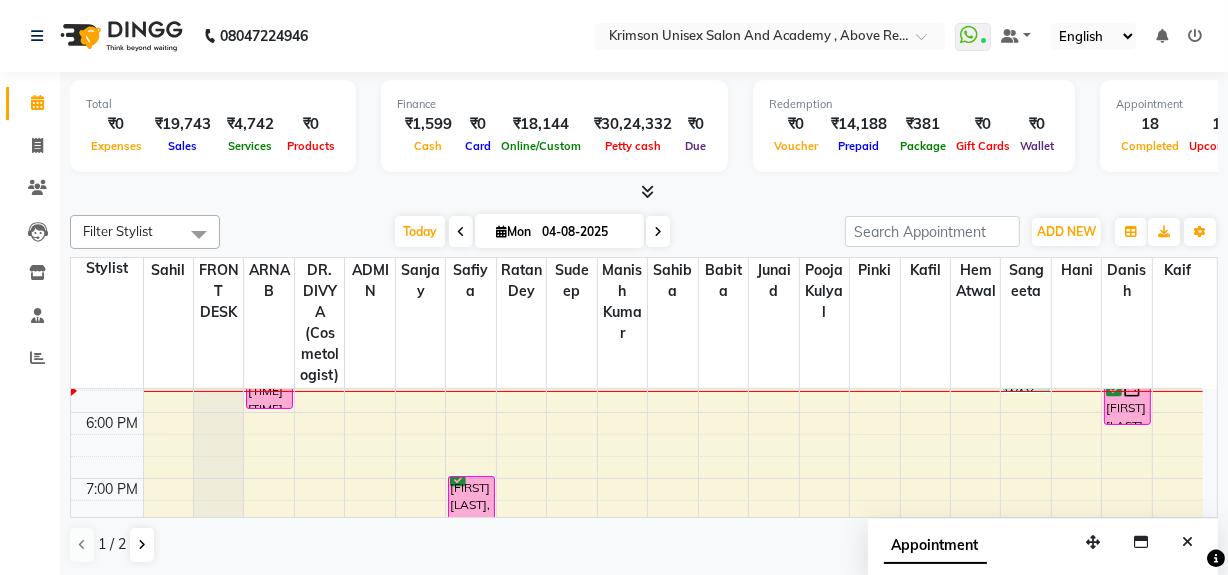 scroll, scrollTop: 706, scrollLeft: 0, axis: vertical 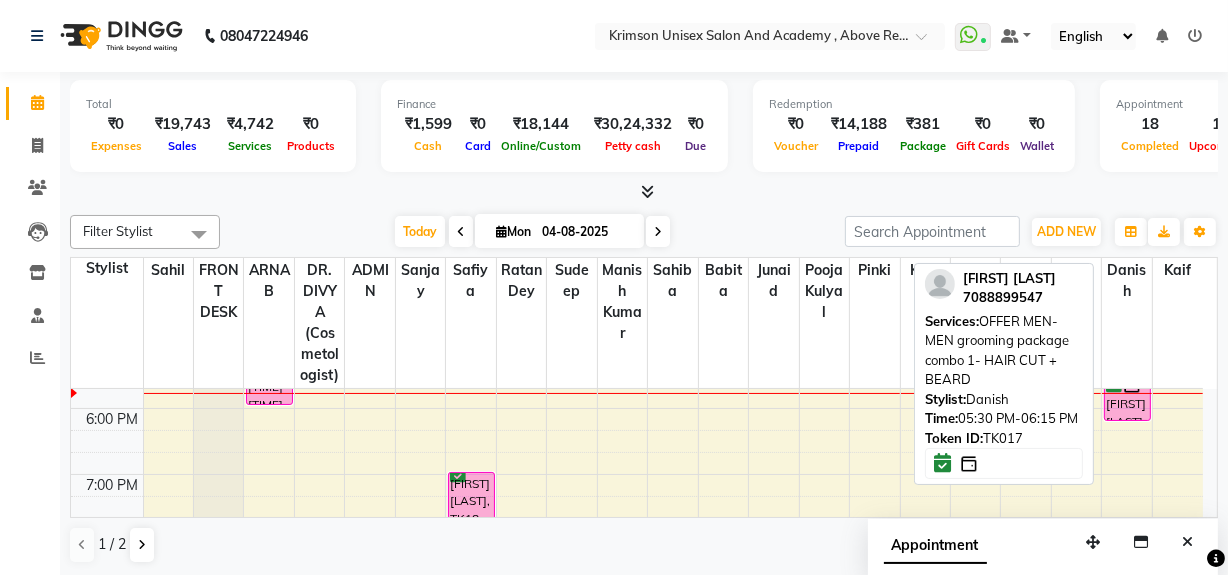 click on "taslim khan, TK17, 05:30 PM-06:15 PM, OFFER MEN-MEN grooming package combo 1- HAIR CUT + BEARD" at bounding box center [1127, 397] 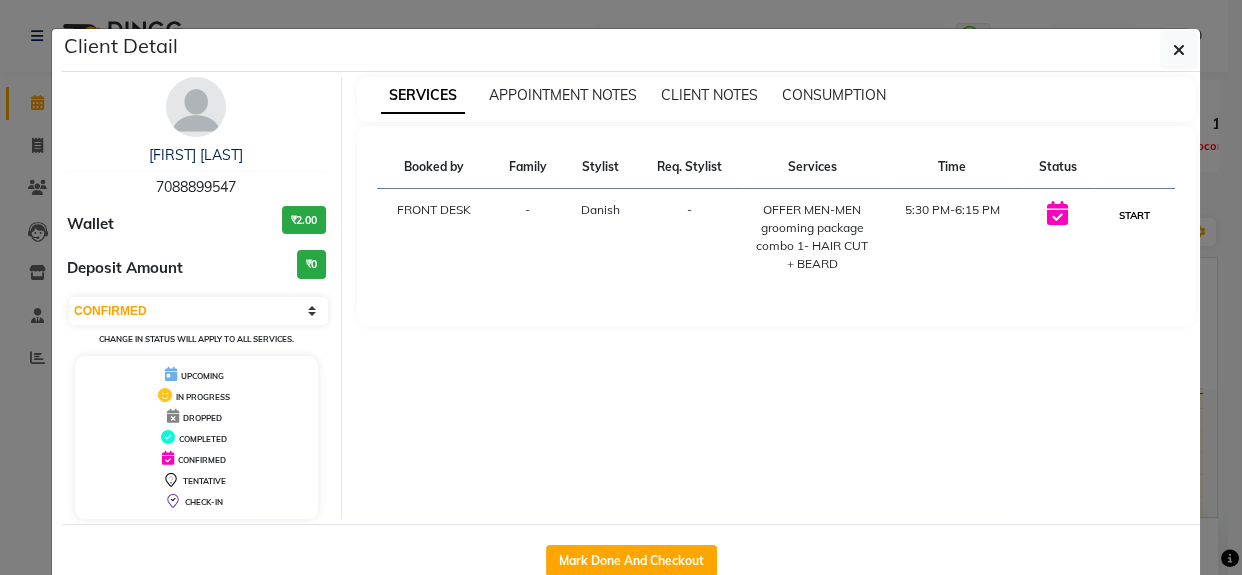 click on "START" at bounding box center (1134, 215) 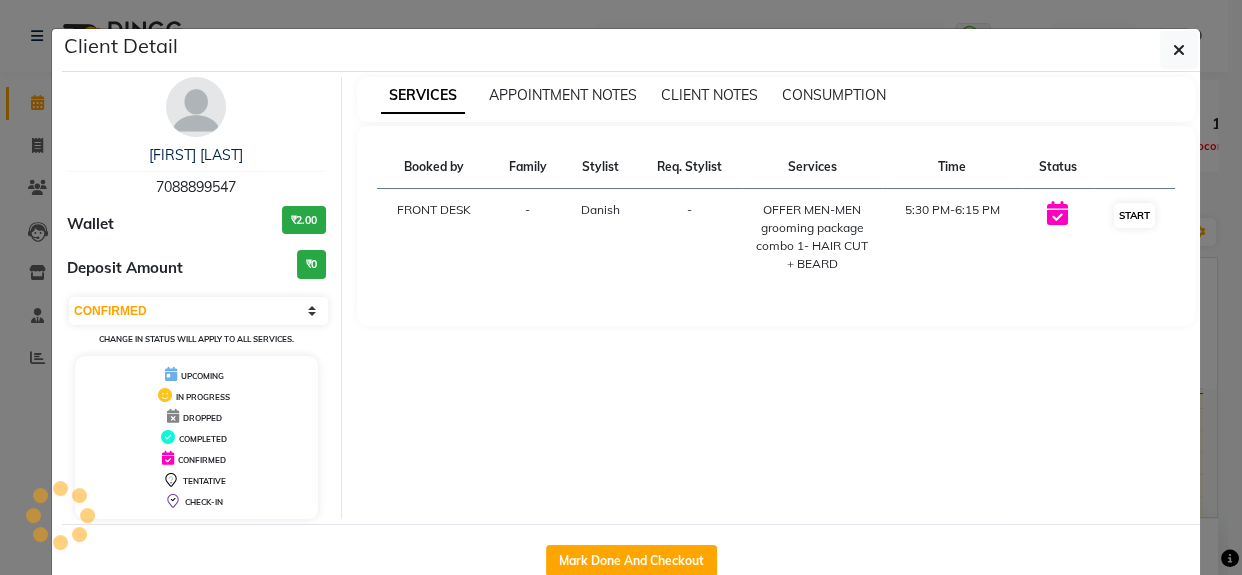 select on "1" 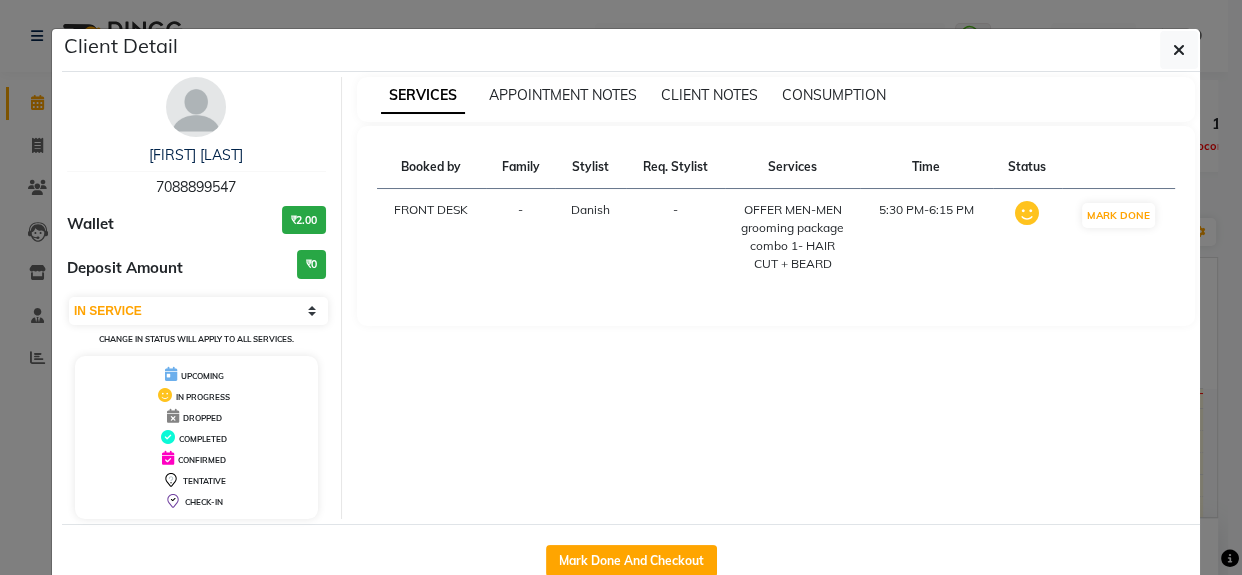 click on "Client Detail  taslim khan    7088899547 Wallet ₹2.00 Deposit Amount  ₹0  Select IN SERVICE CONFIRMED TENTATIVE CHECK IN MARK DONE DROPPED UPCOMING Change in status will apply to all services. UPCOMING IN PROGRESS DROPPED COMPLETED CONFIRMED TENTATIVE CHECK-IN SERVICES APPOINTMENT NOTES CLIENT NOTES CONSUMPTION Booked by Family Stylist Req. Stylist Services Time Status  FRONT DESK  - Danish -  OFFER MEN-MEN grooming package combo 1- HAIR CUT + BEARD   5:30 PM-6:15 PM   MARK DONE   Mark Done And Checkout" 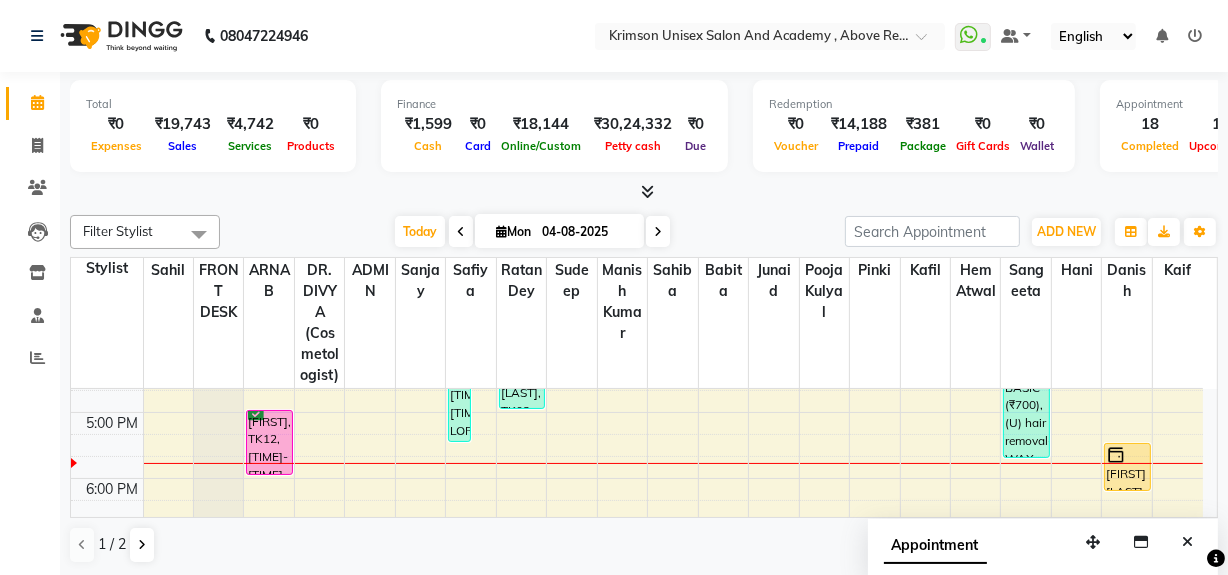 scroll, scrollTop: 635, scrollLeft: 0, axis: vertical 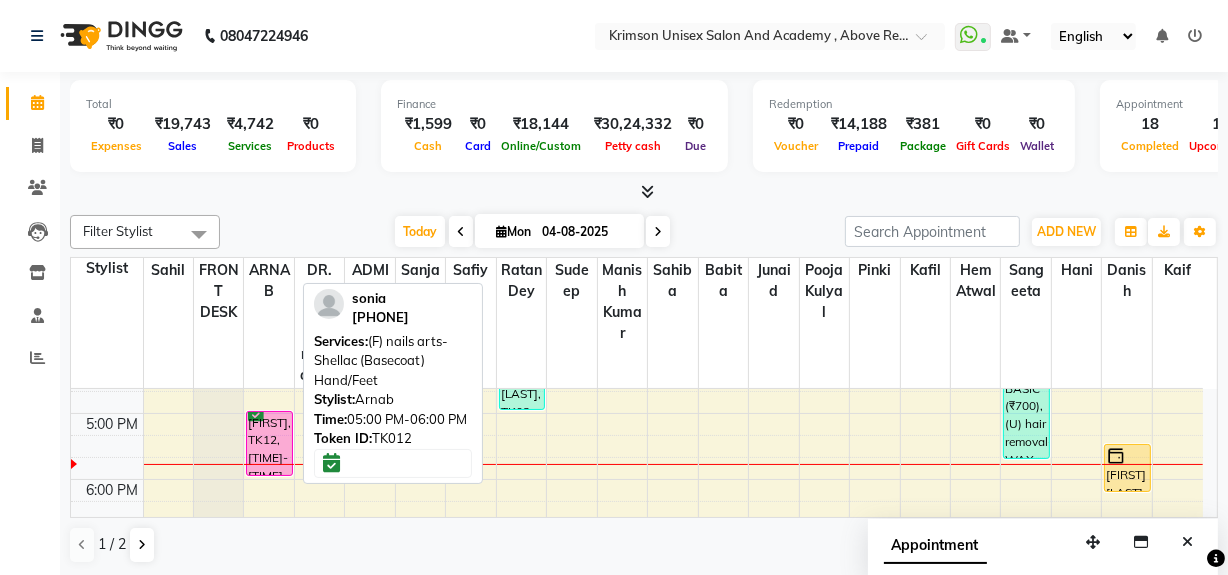click on "sonia, TK12, 05:00 PM-06:00 PM, (F) nails arts-Shellac (Basecoat) Hand/Feet" at bounding box center [269, 443] 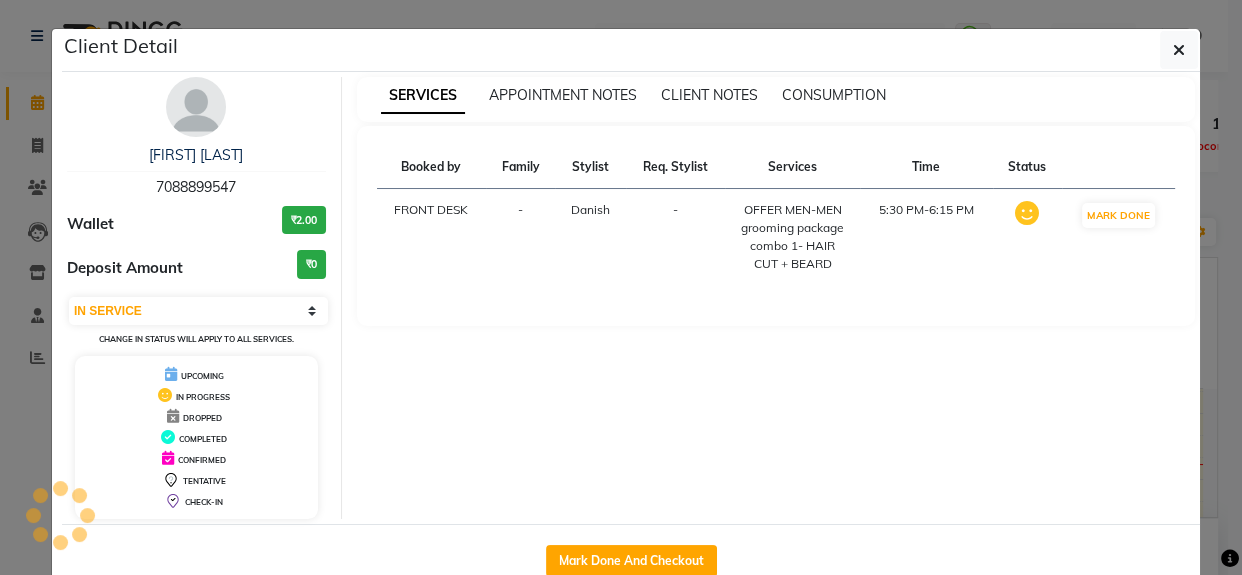 select on "6" 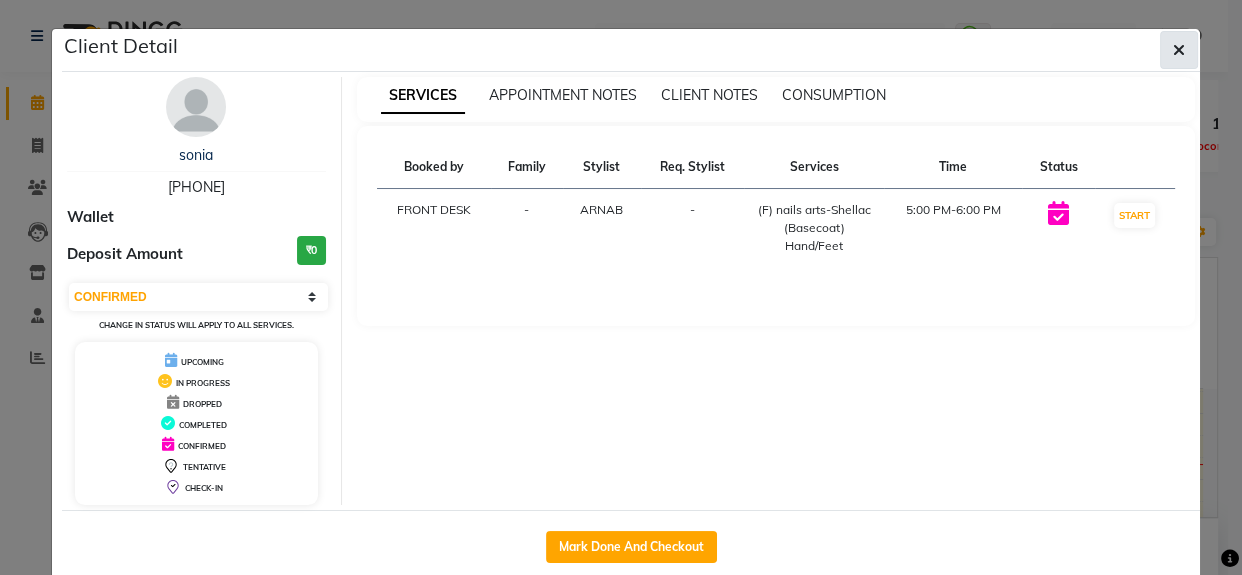 click 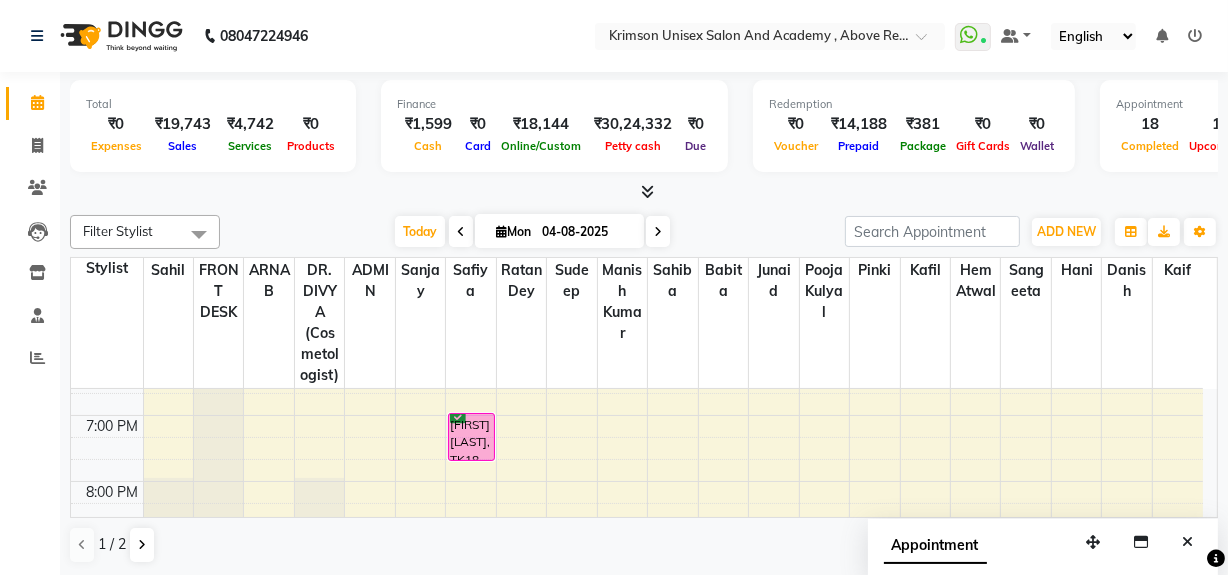 scroll, scrollTop: 768, scrollLeft: 0, axis: vertical 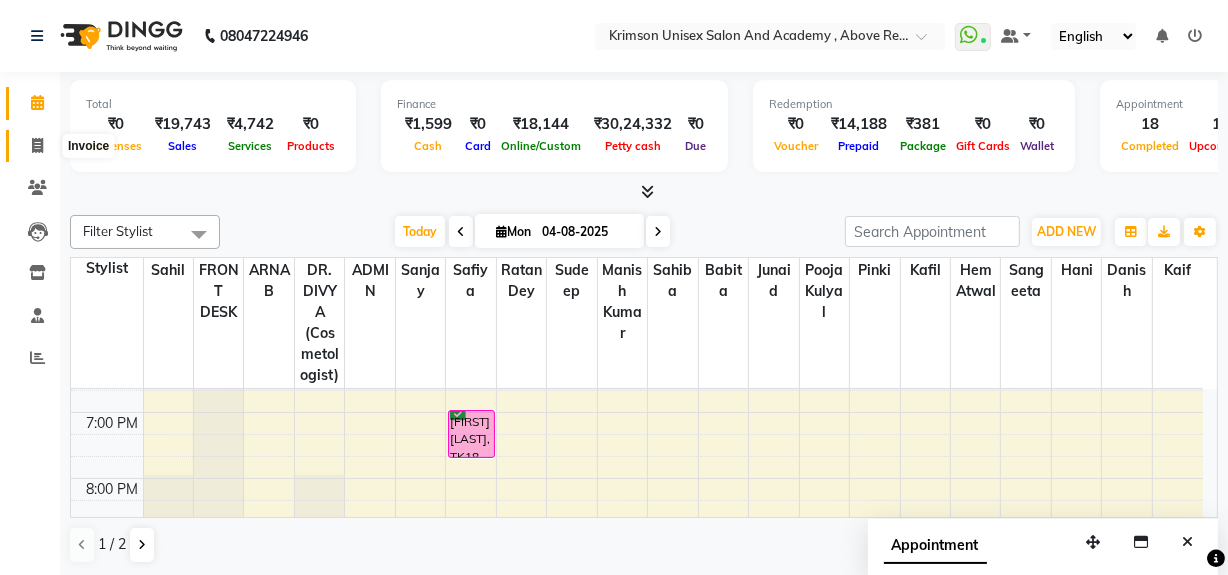 click 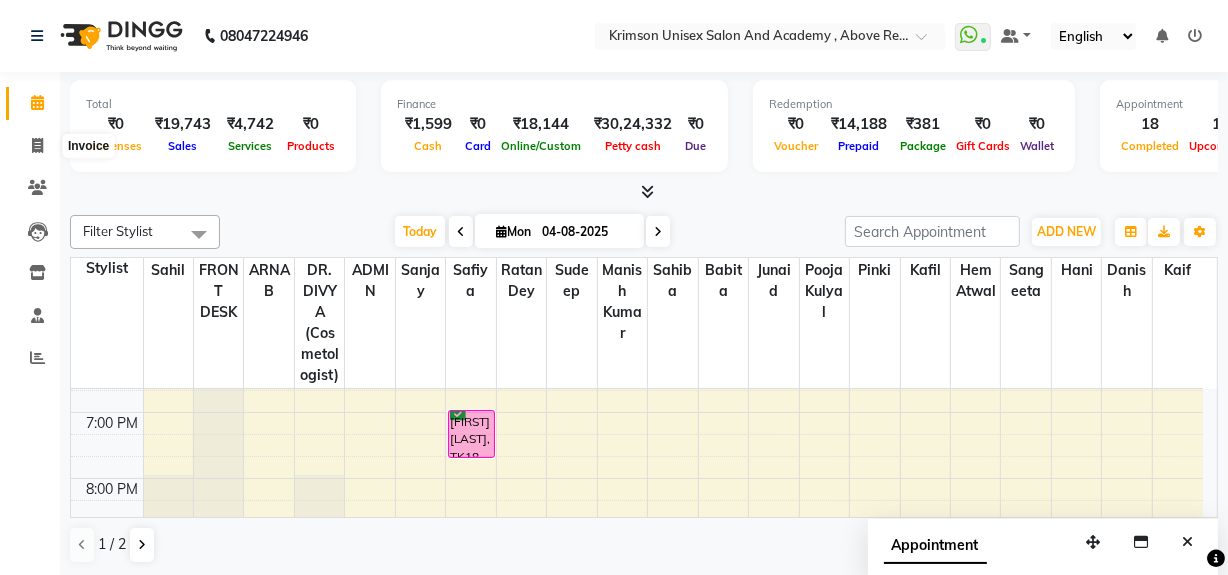 select on "service" 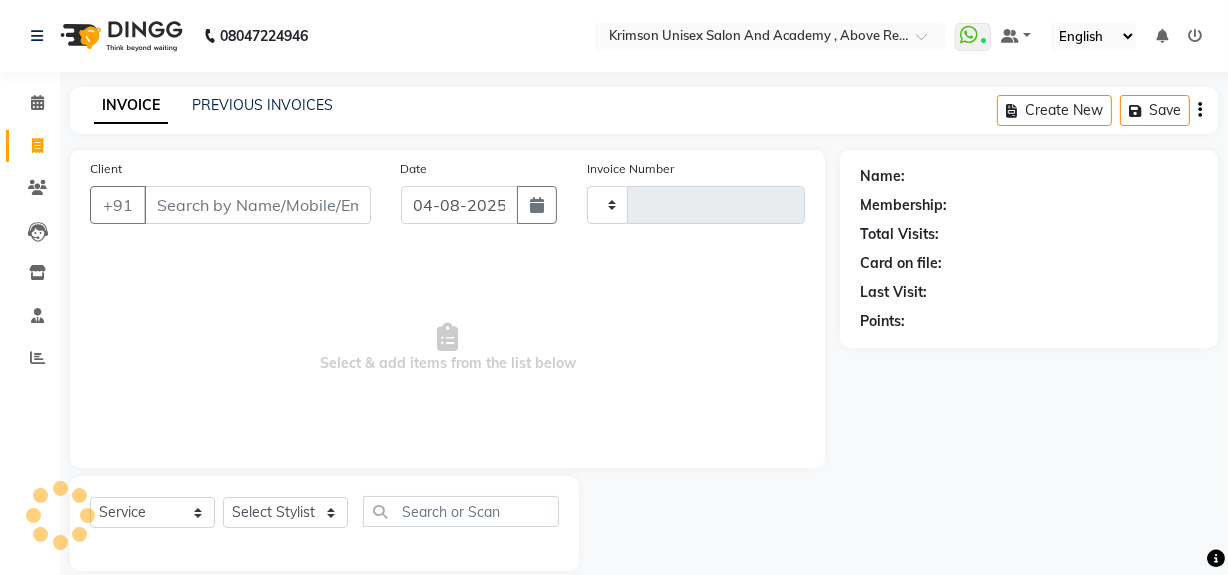 type on "3457" 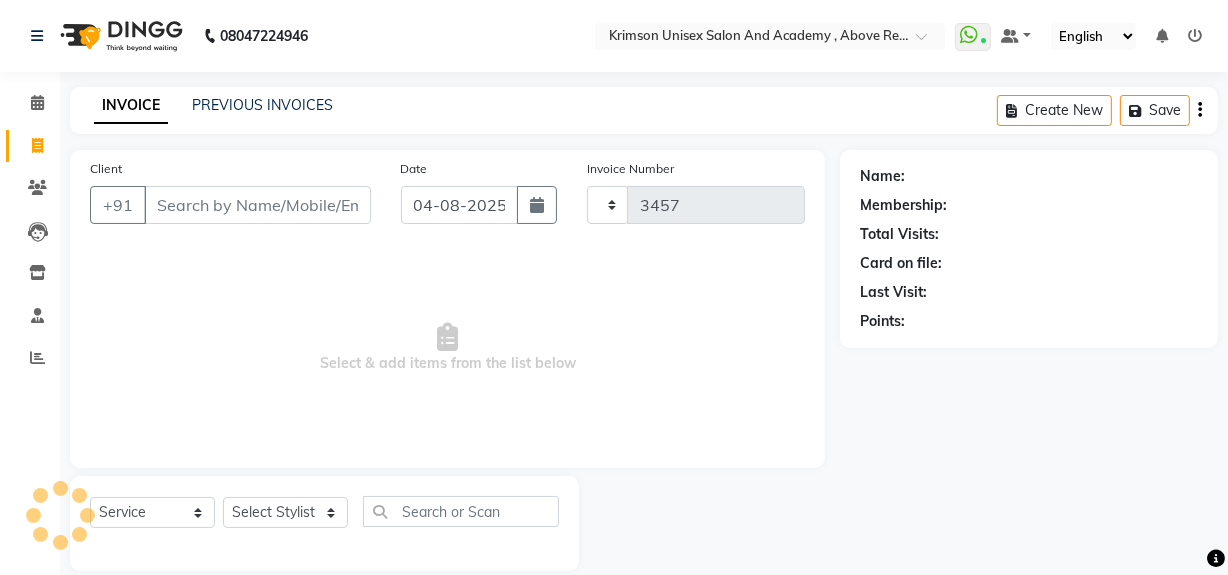 select on "5853" 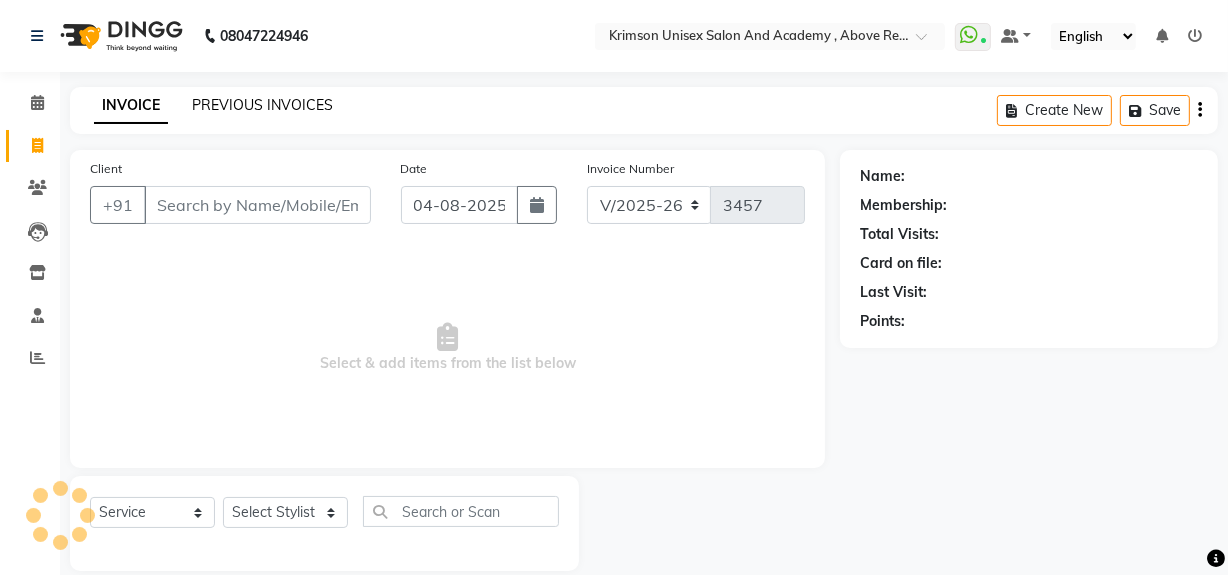 click on "PREVIOUS INVOICES" 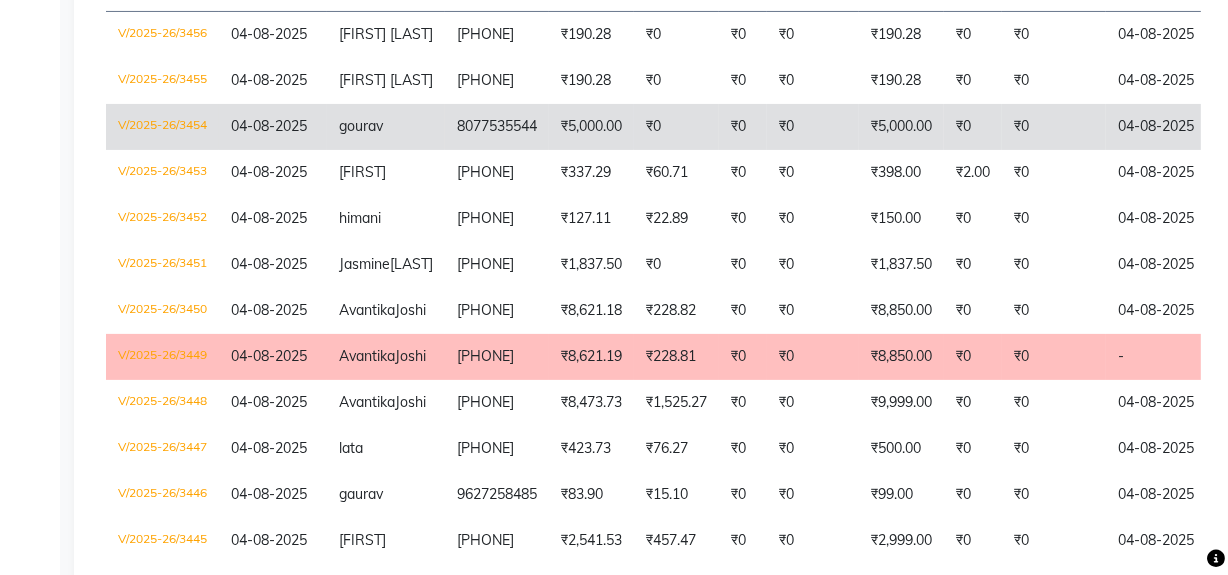 scroll, scrollTop: 392, scrollLeft: 0, axis: vertical 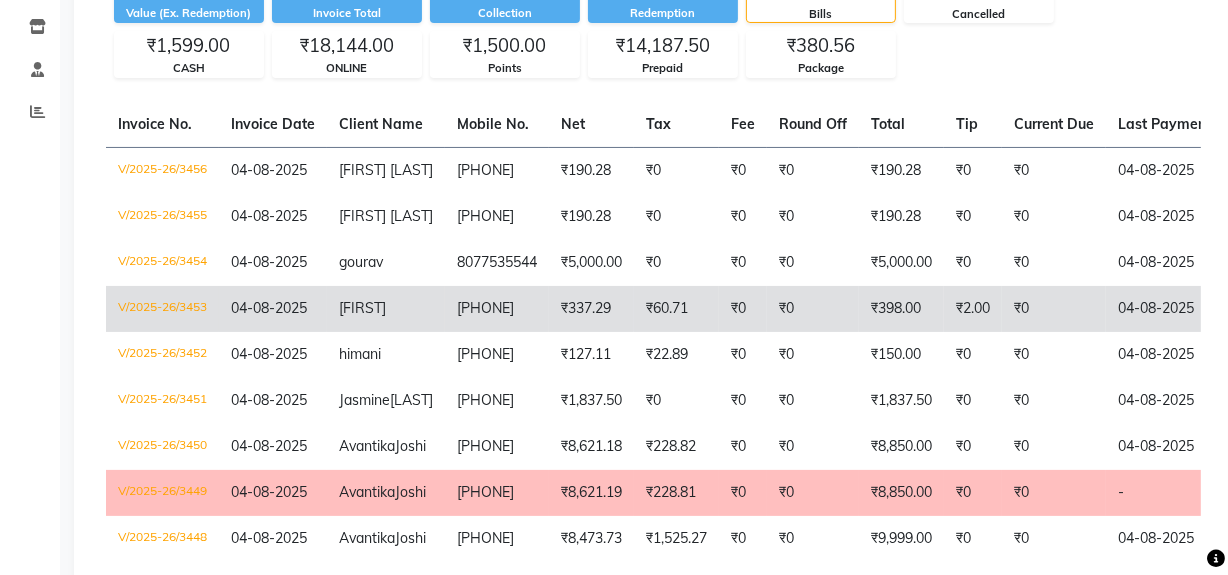 click on "₹2.00" 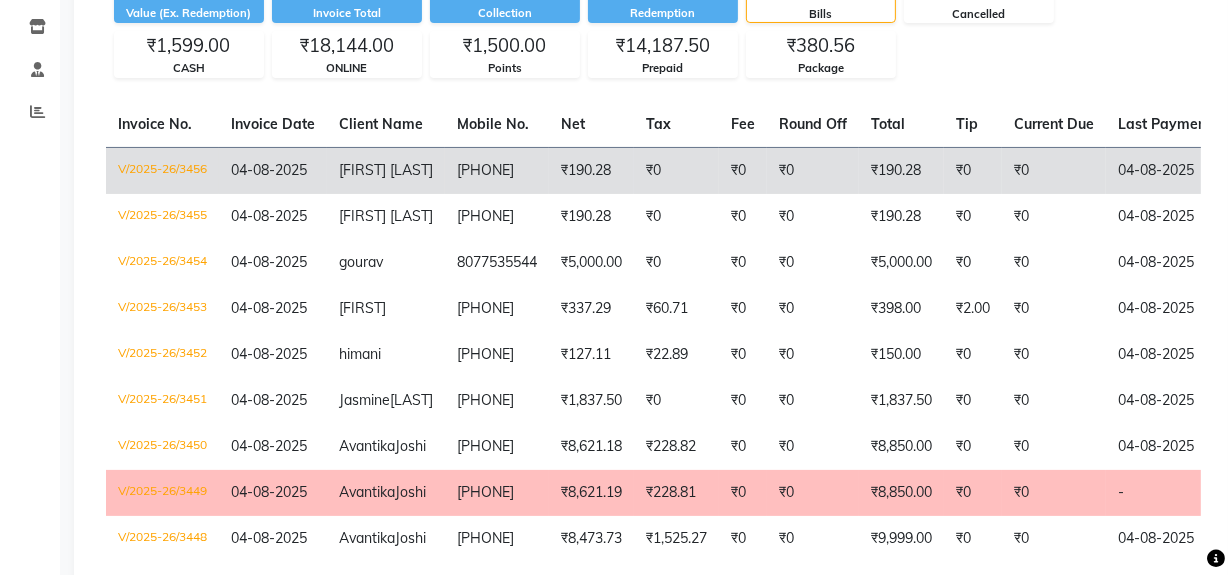 scroll, scrollTop: 0, scrollLeft: 0, axis: both 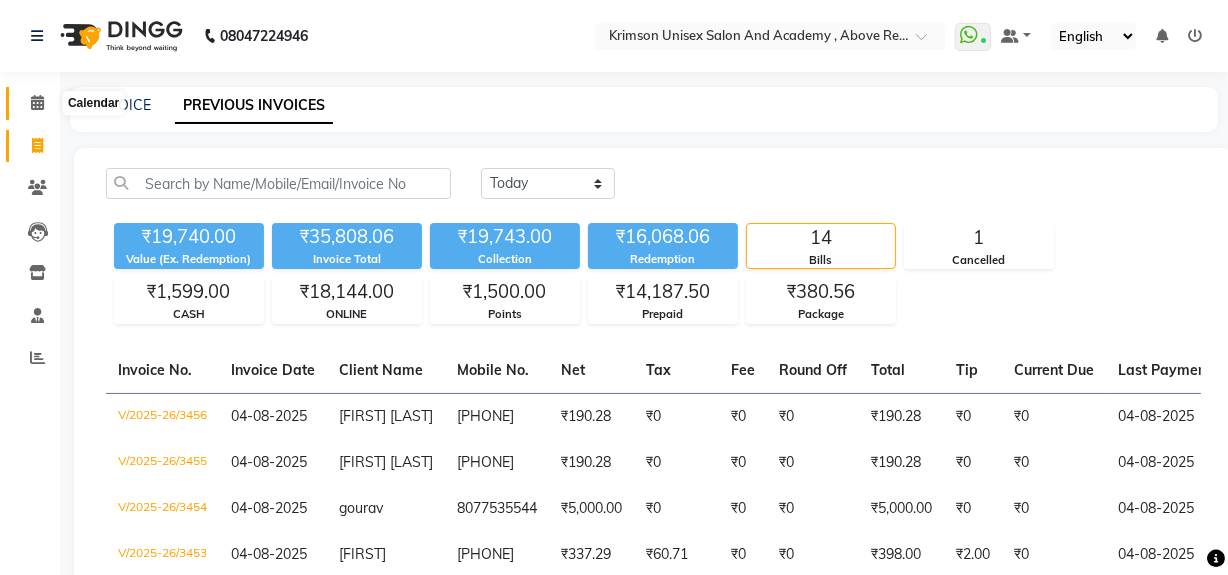 click 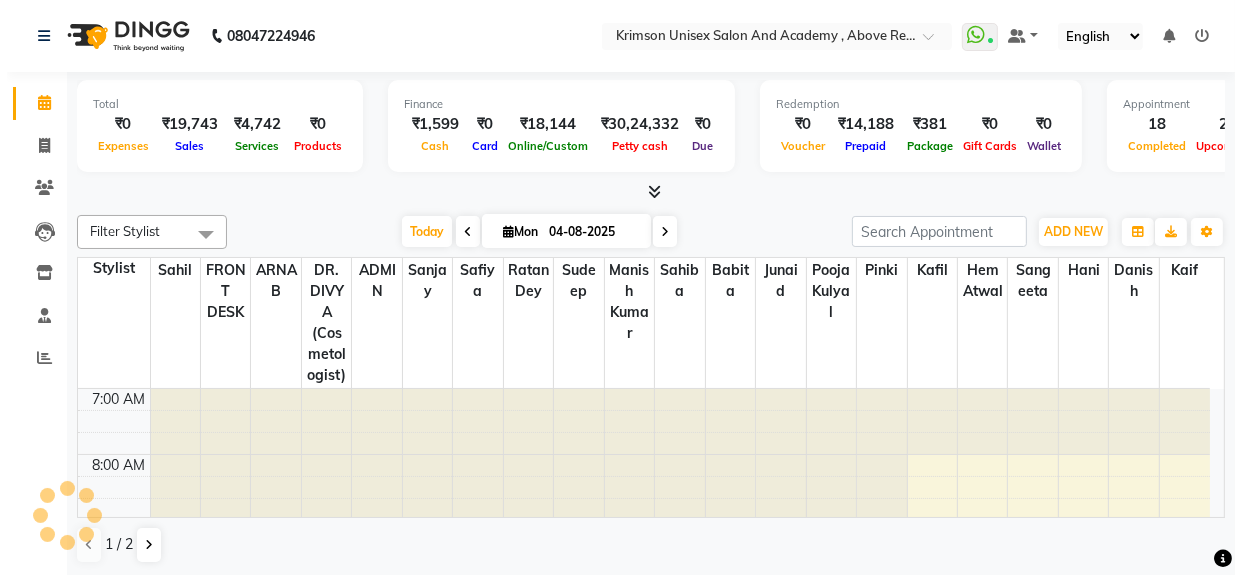 scroll, scrollTop: 0, scrollLeft: 0, axis: both 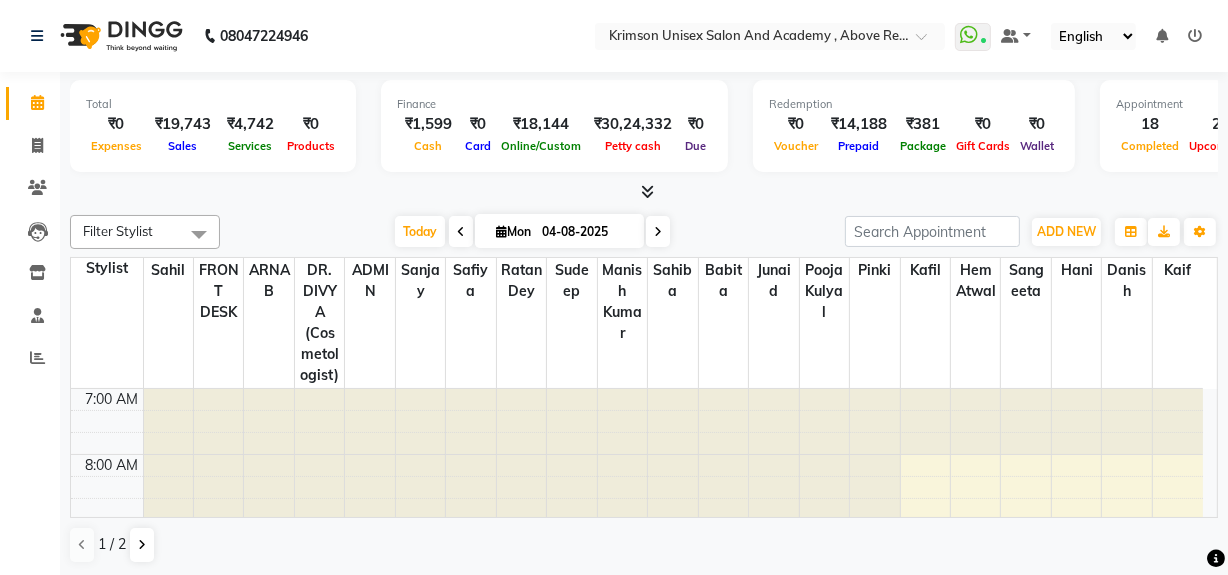 click 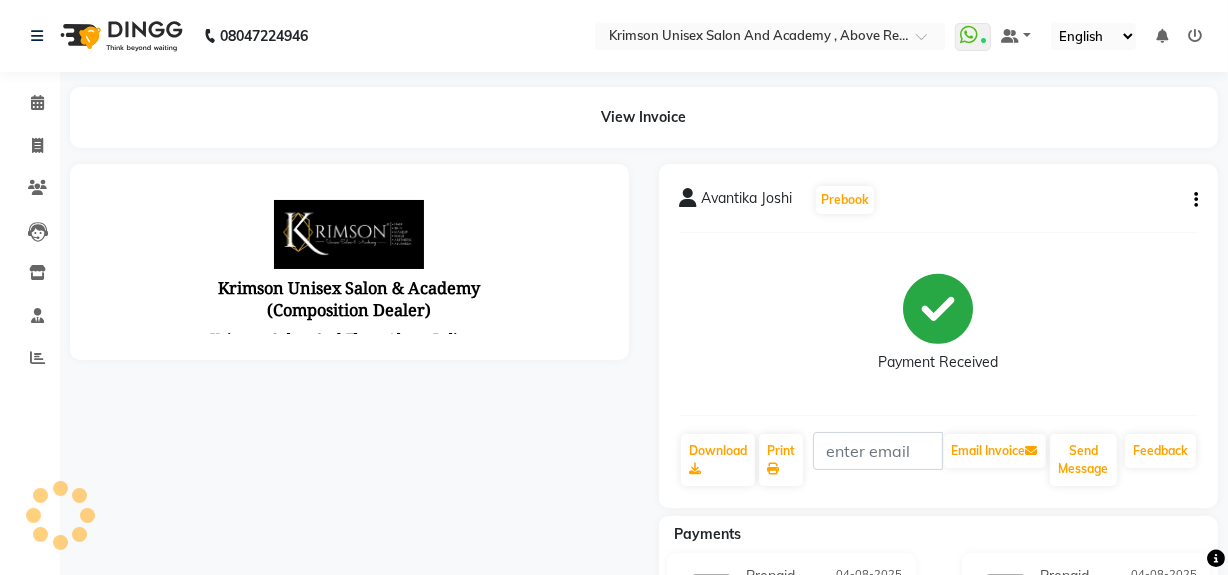 scroll, scrollTop: 0, scrollLeft: 0, axis: both 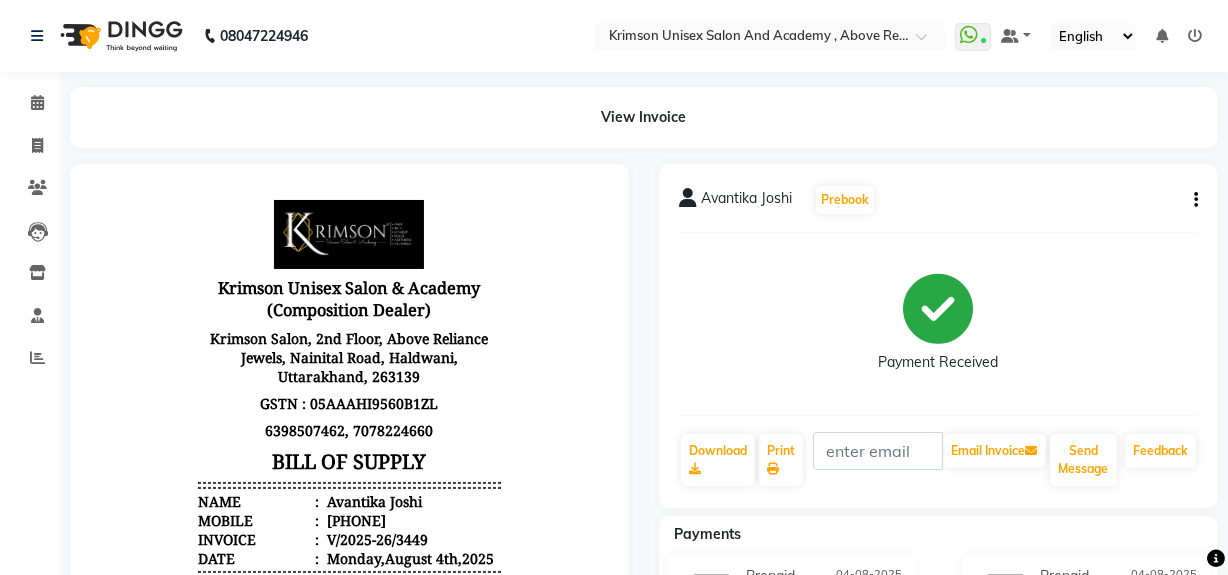 click 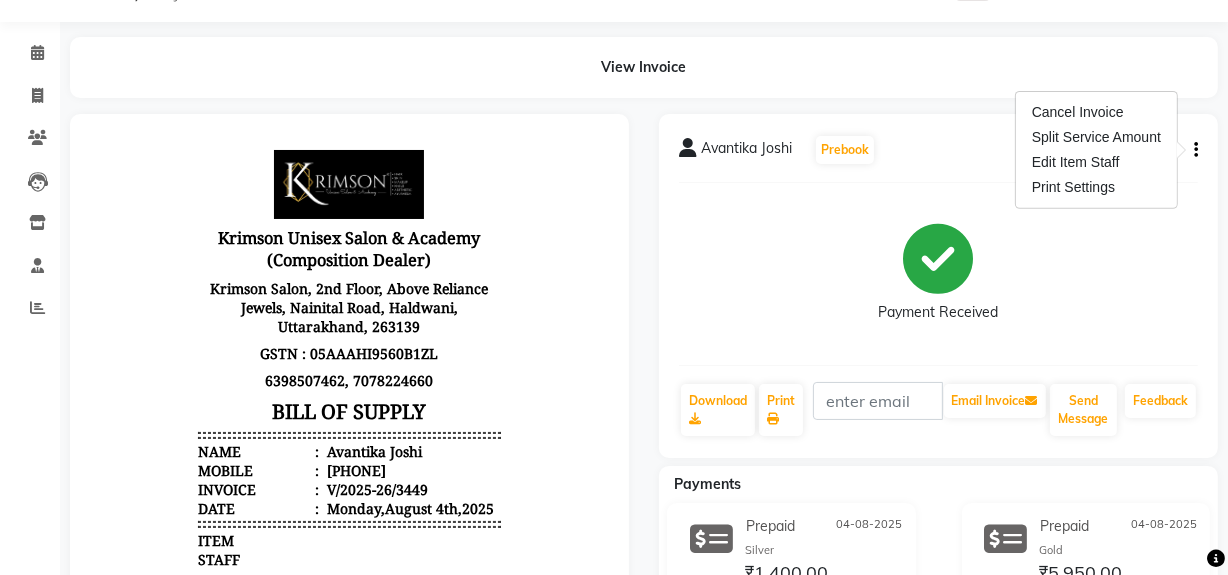 scroll, scrollTop: 0, scrollLeft: 0, axis: both 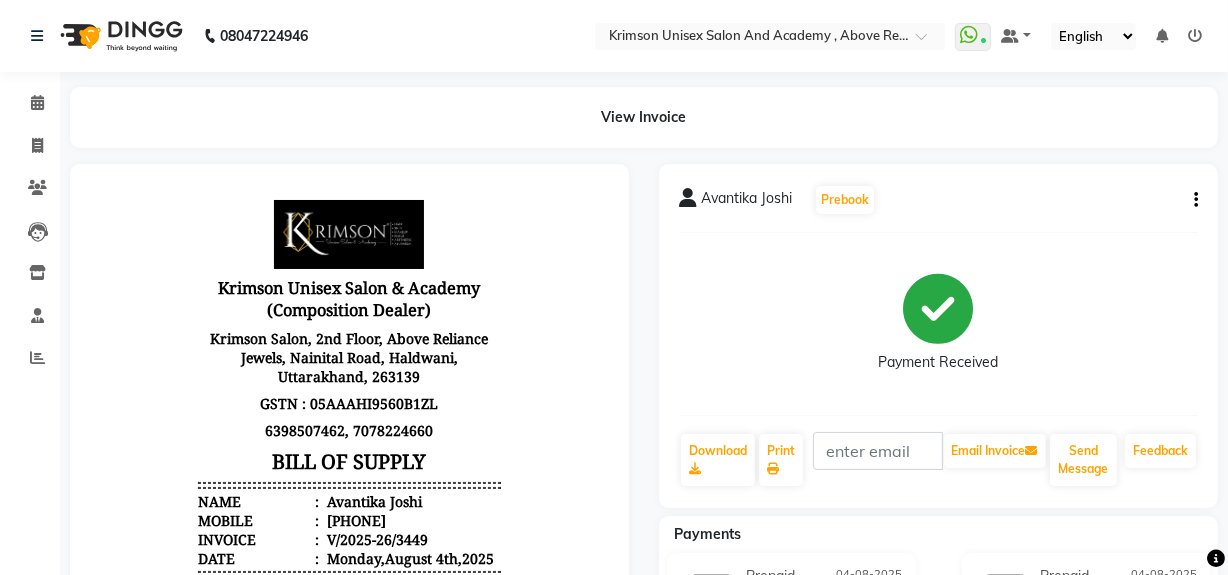 click 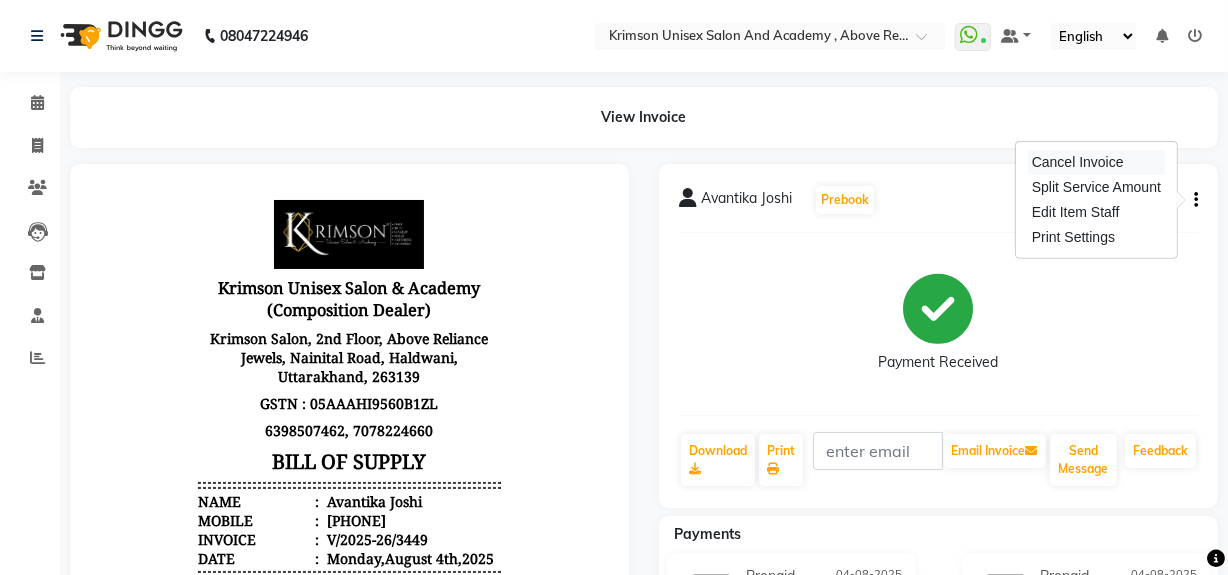 click on "Cancel Invoice" at bounding box center [1096, 162] 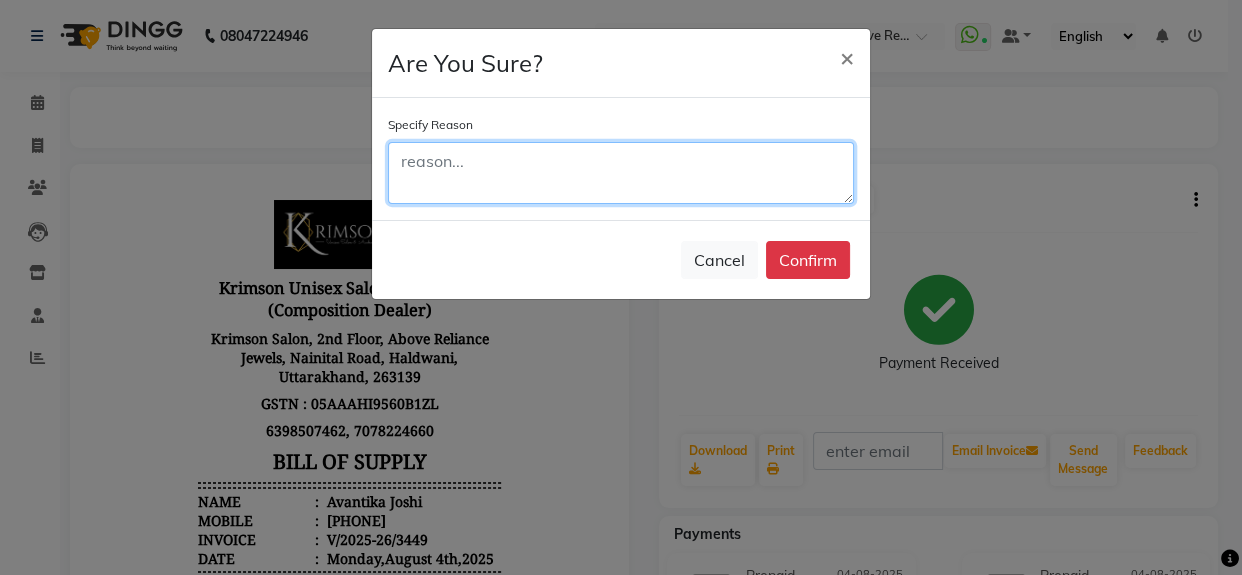 click 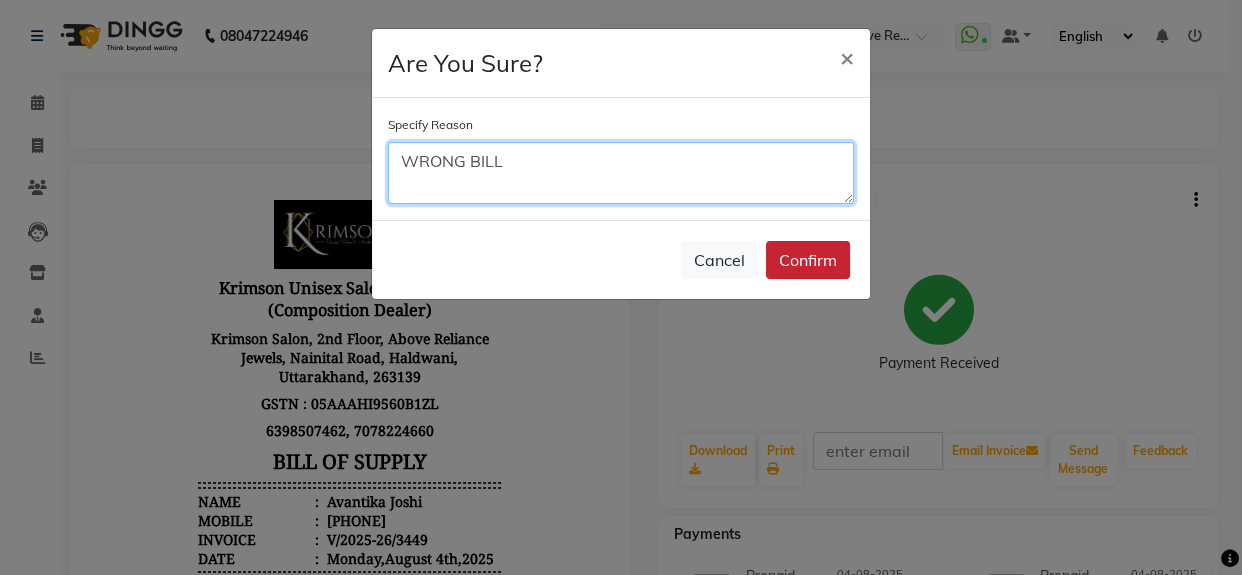 type on "WRONG BILL" 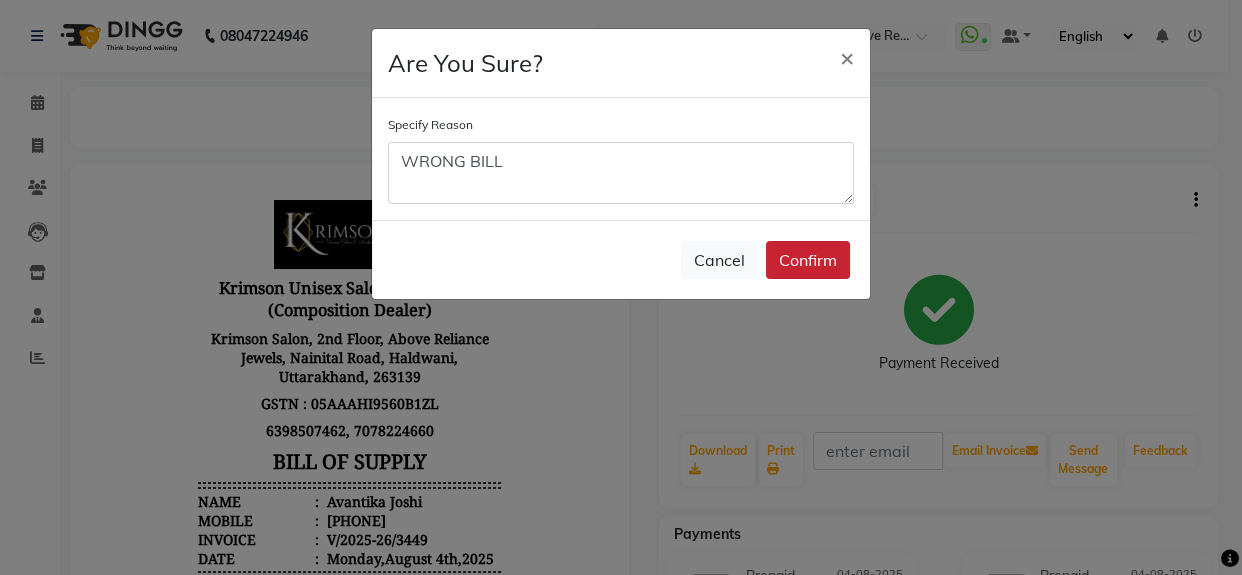 click on "Confirm" 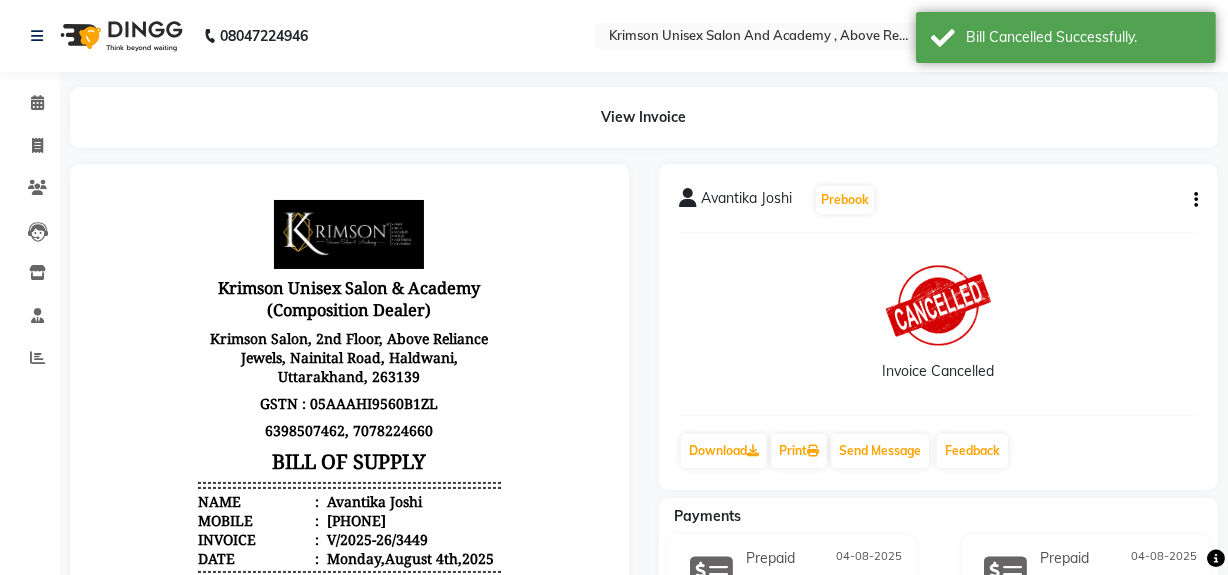 scroll, scrollTop: 16, scrollLeft: 0, axis: vertical 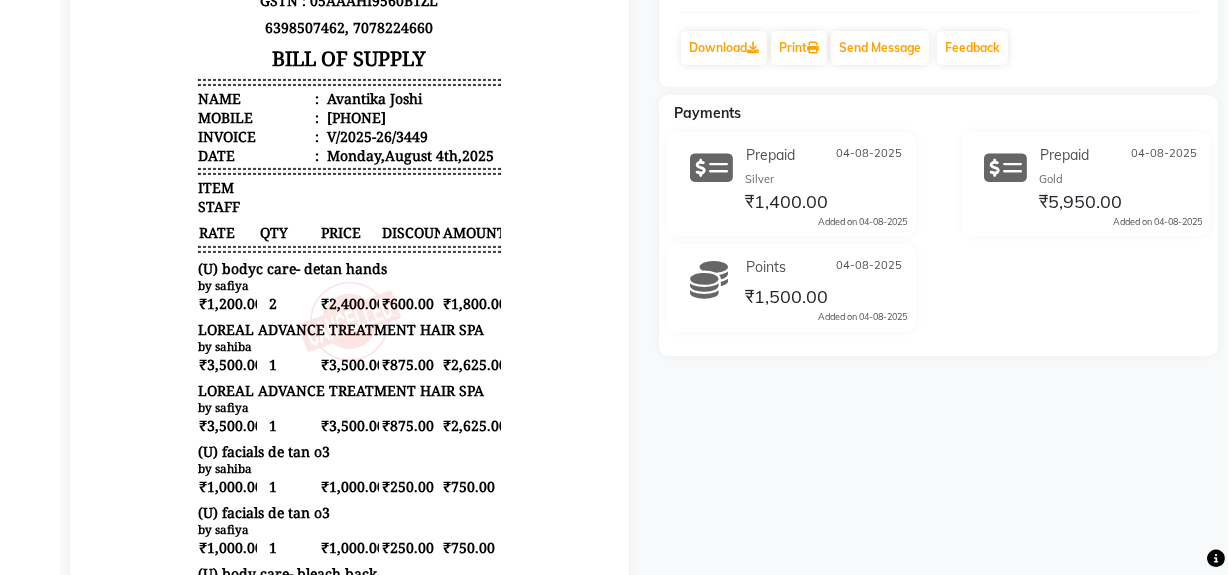 click on "[PHONE]" at bounding box center (353, 118) 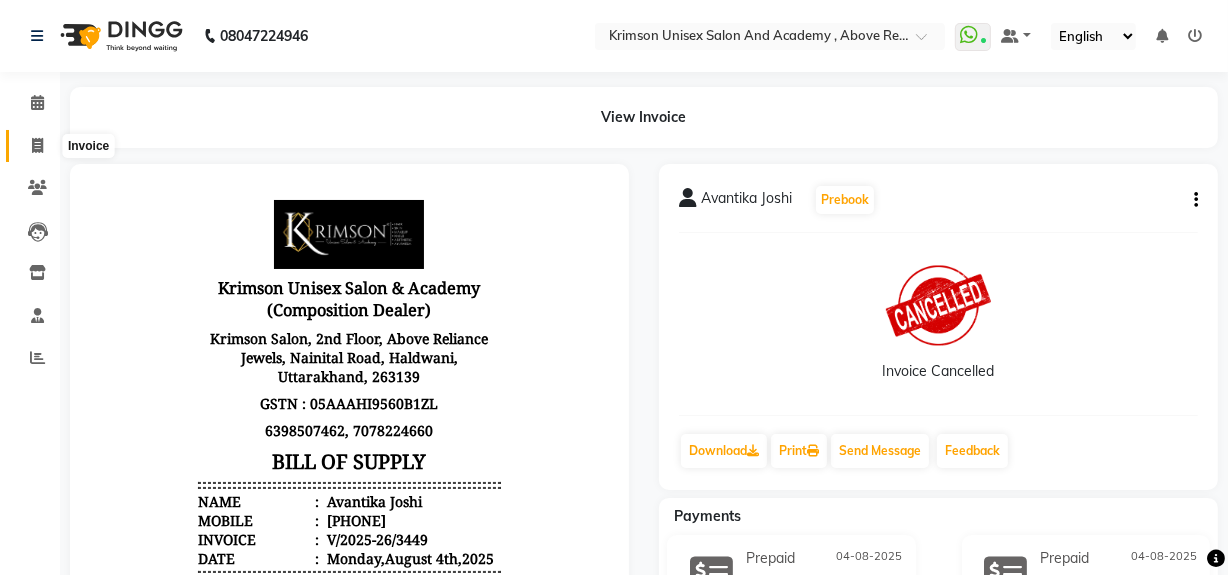 click 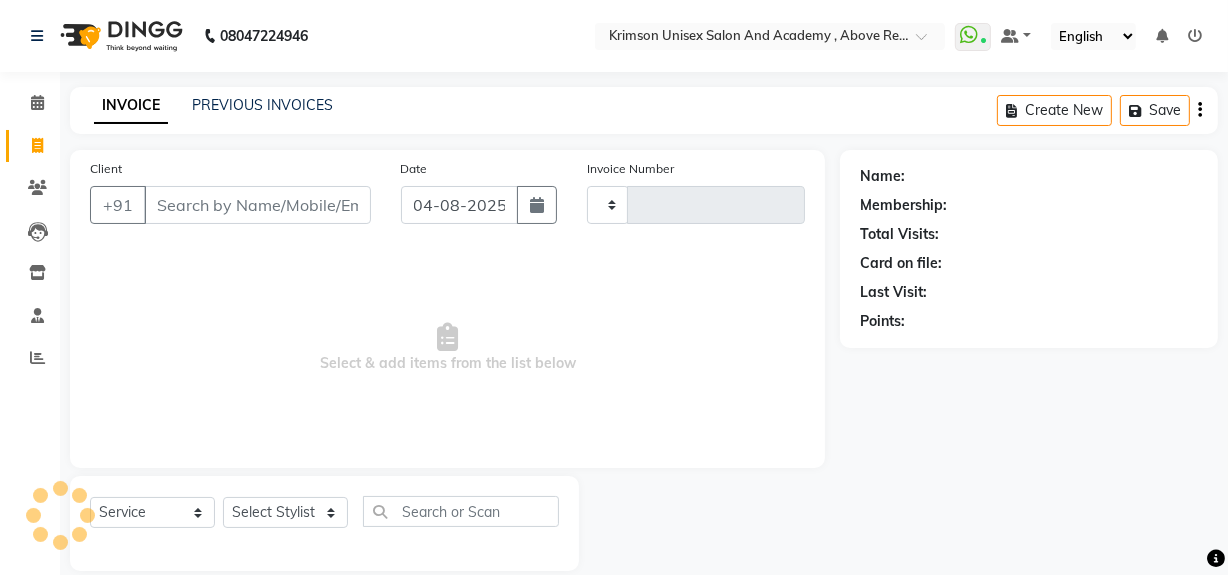 scroll, scrollTop: 26, scrollLeft: 0, axis: vertical 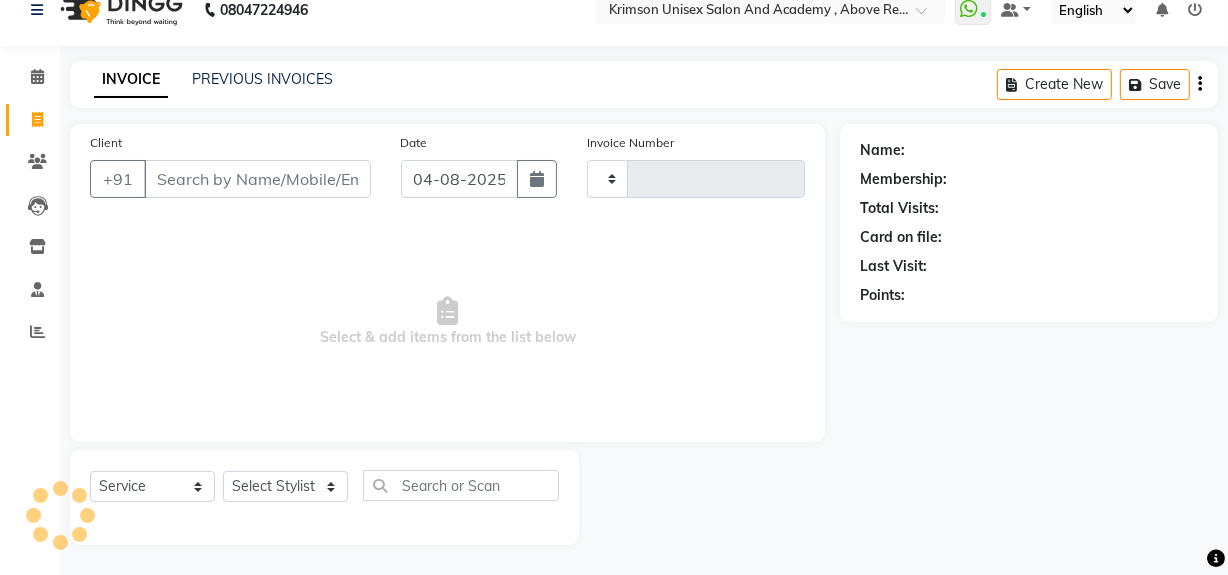 type on "3450" 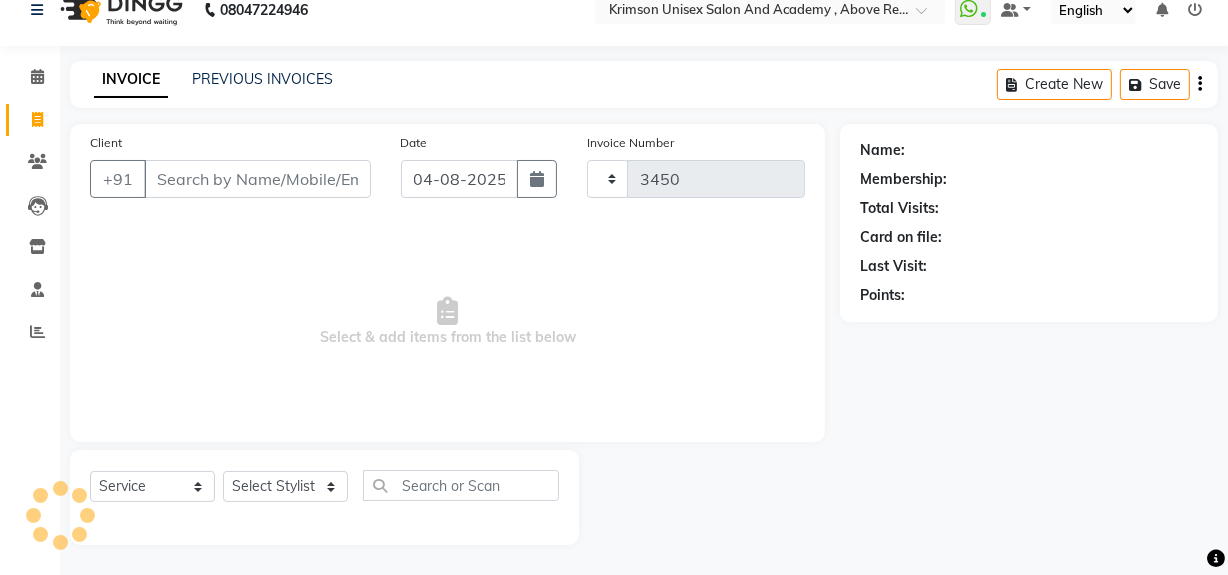 select on "5853" 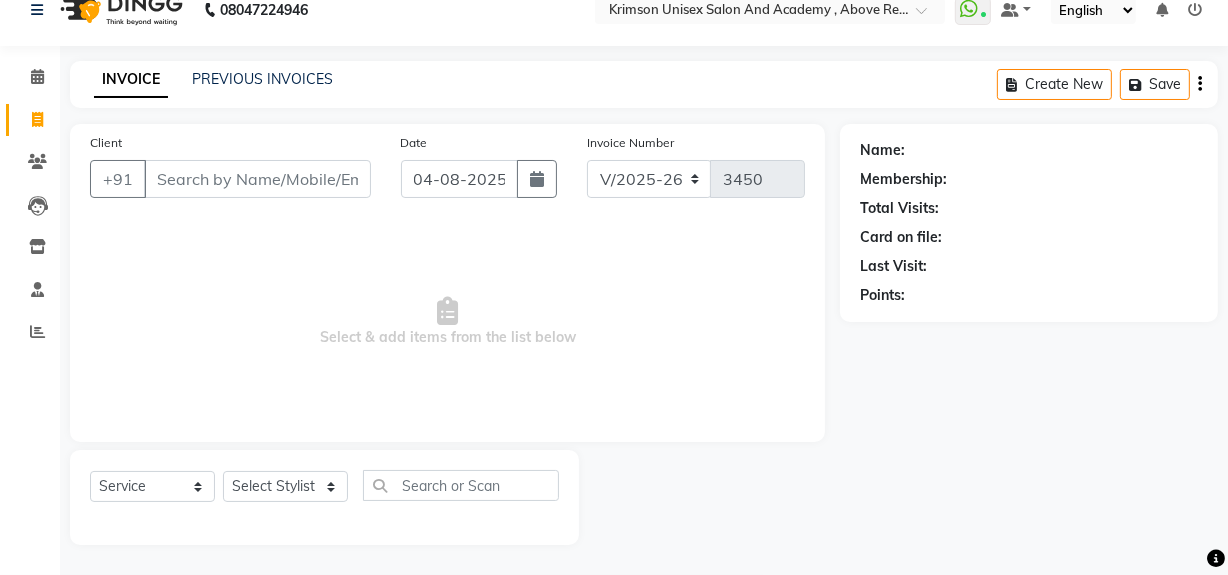 click on "Client" at bounding box center (257, 179) 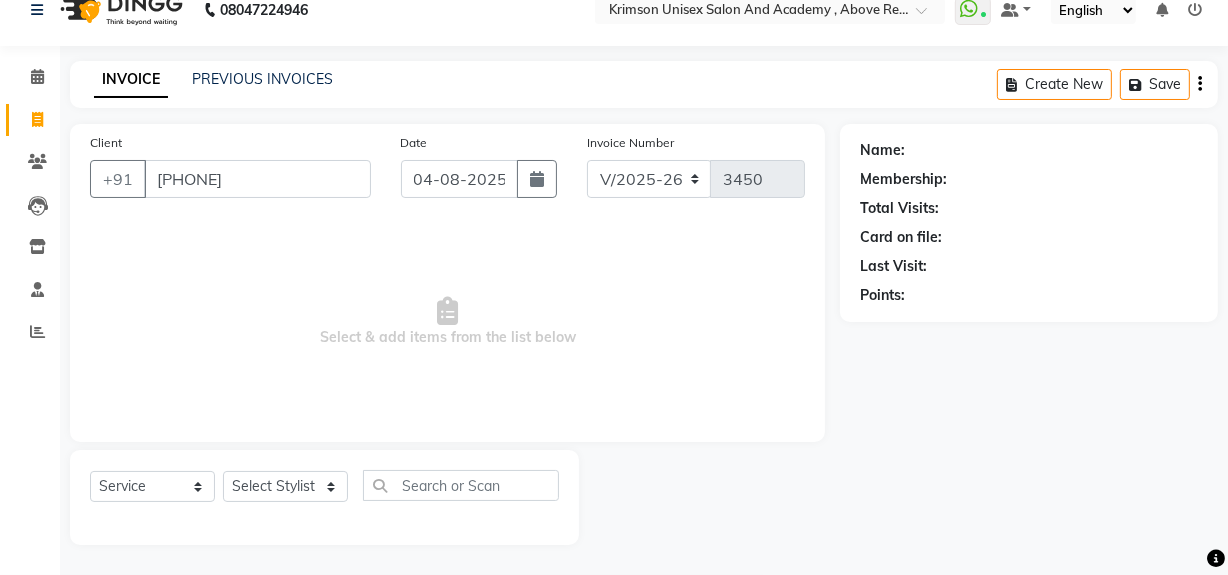 type on "[PHONE]" 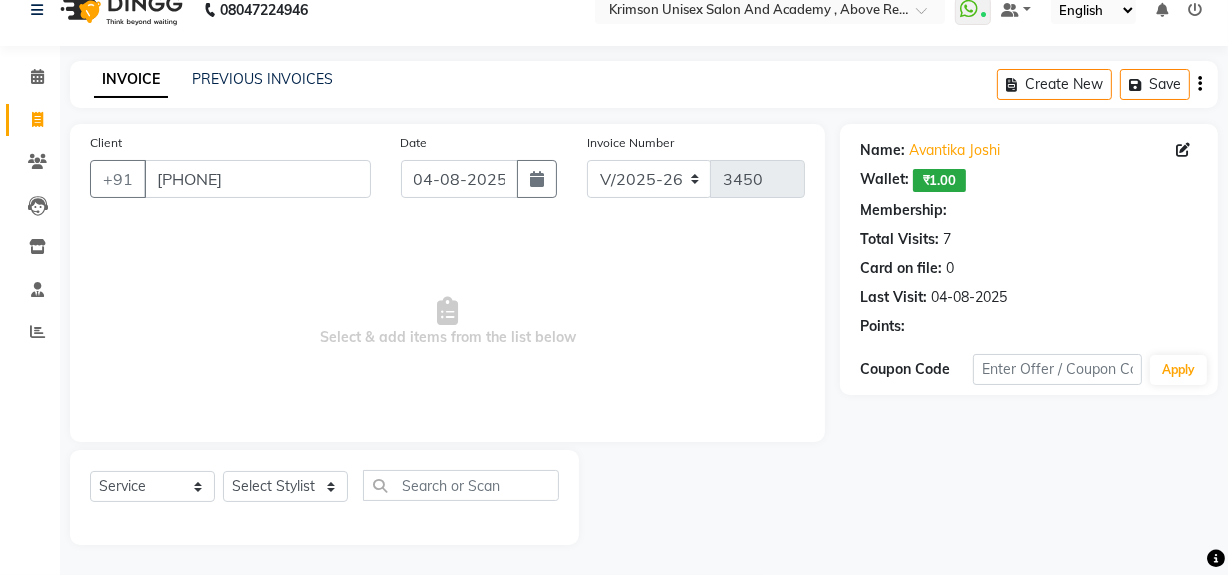 select on "1: Object" 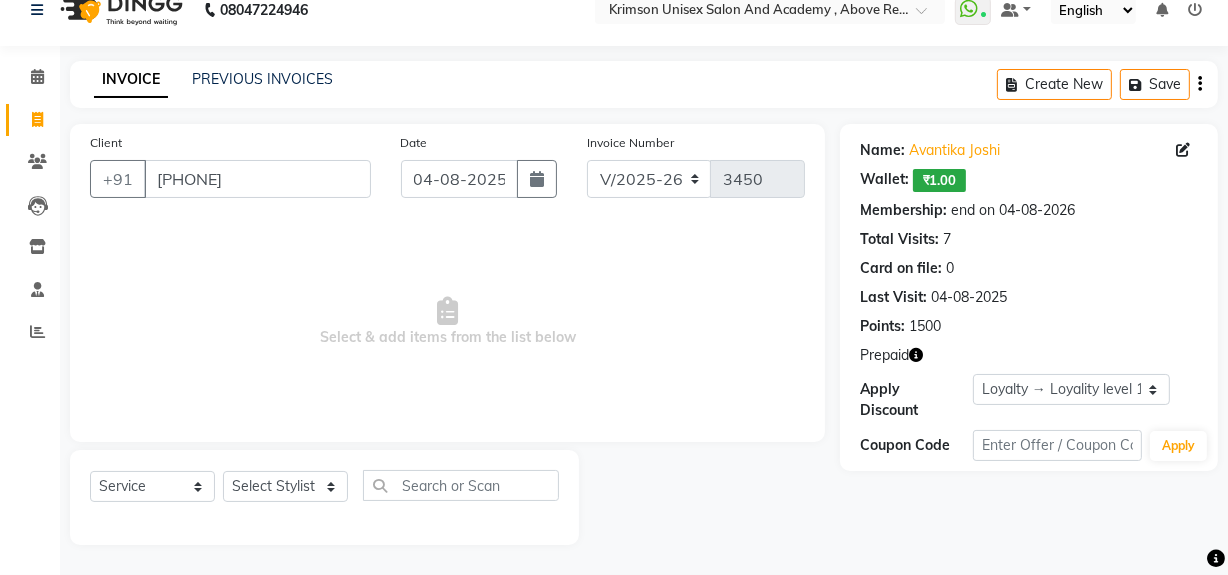 click 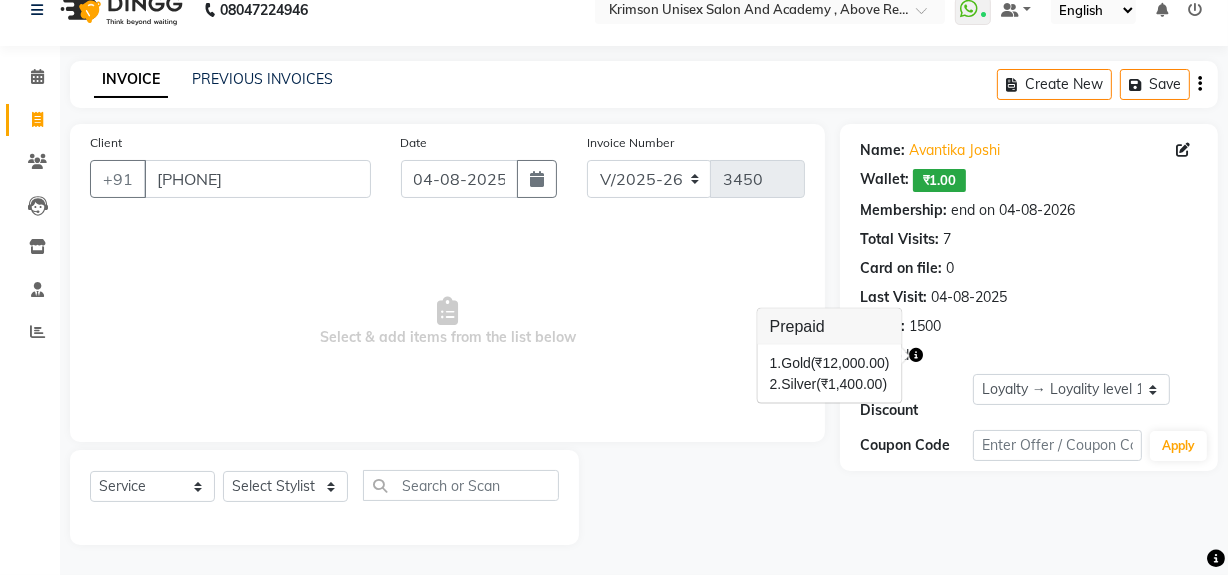 click on "Select & add items from the list below" at bounding box center [447, 322] 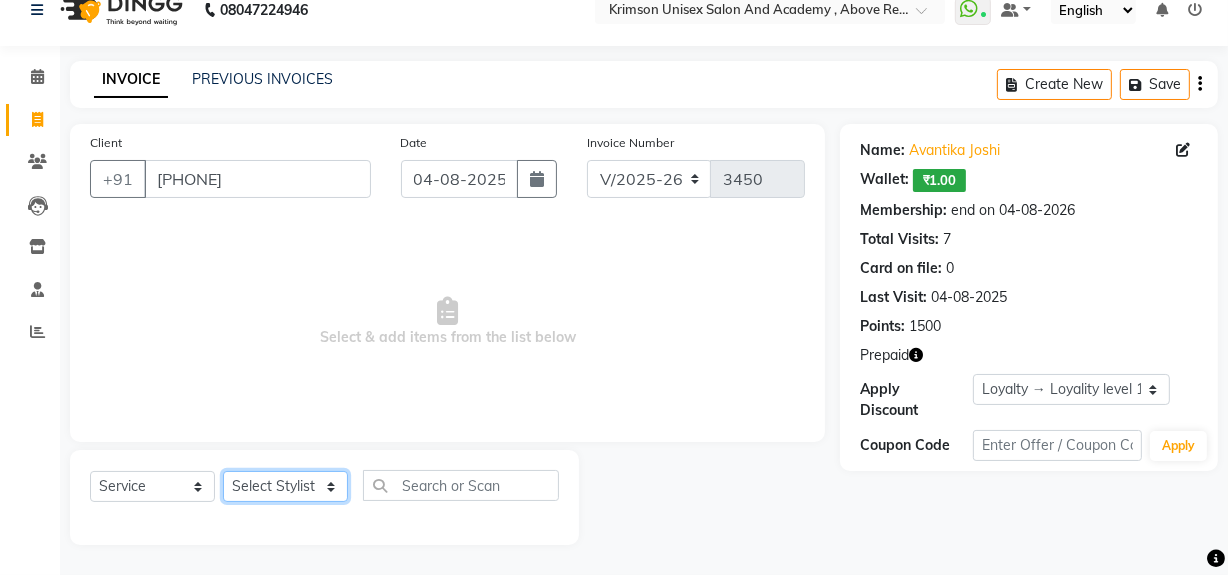 click on "Select Stylist ADMIN ARNAB Babita Danish DR. DIVYA (cosmetologist) FRONT DESK Hani Hem Atwal junaid  Kafil Kaif Manish Kumar Pinki  Pooja kulyal Ratan Dey safiya sahiba Sahil Sangeeta sanjay Sudeep Varsha" 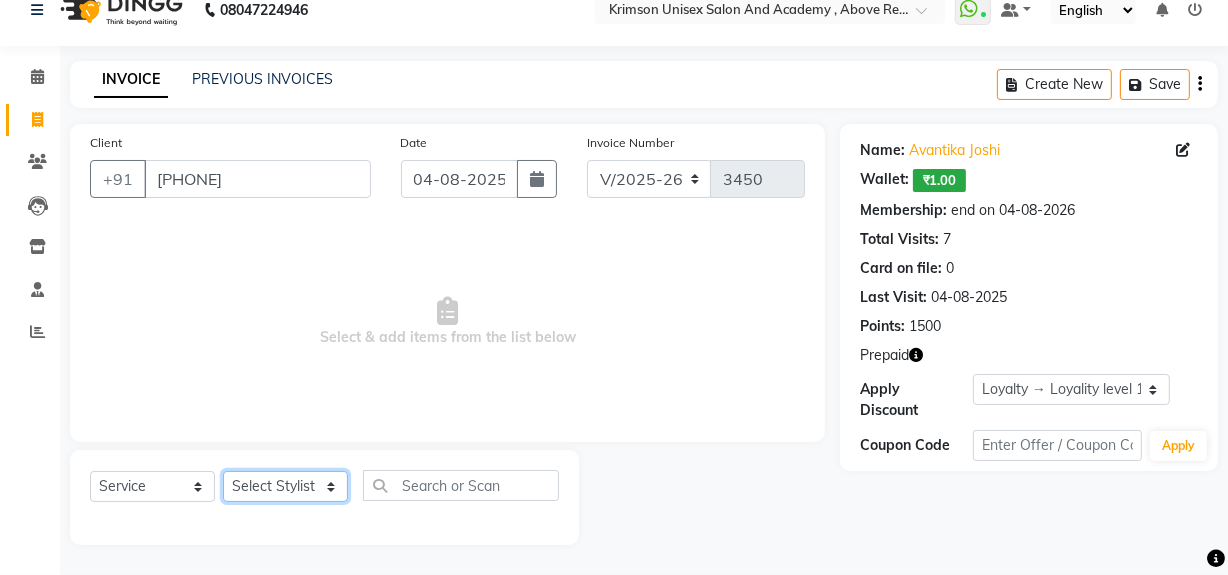 select on "52211" 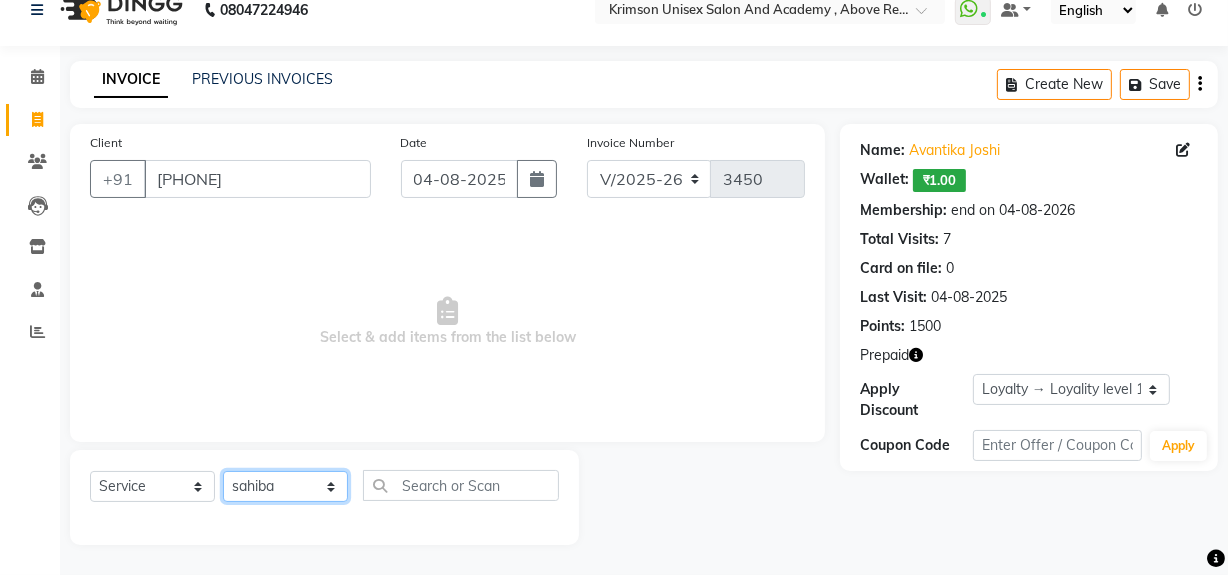 click on "Select Stylist ADMIN ARNAB Babita Danish DR. DIVYA (cosmetologist) FRONT DESK Hani Hem Atwal junaid  Kafil Kaif Manish Kumar Pinki  Pooja kulyal Ratan Dey safiya sahiba Sahil Sangeeta sanjay Sudeep Varsha" 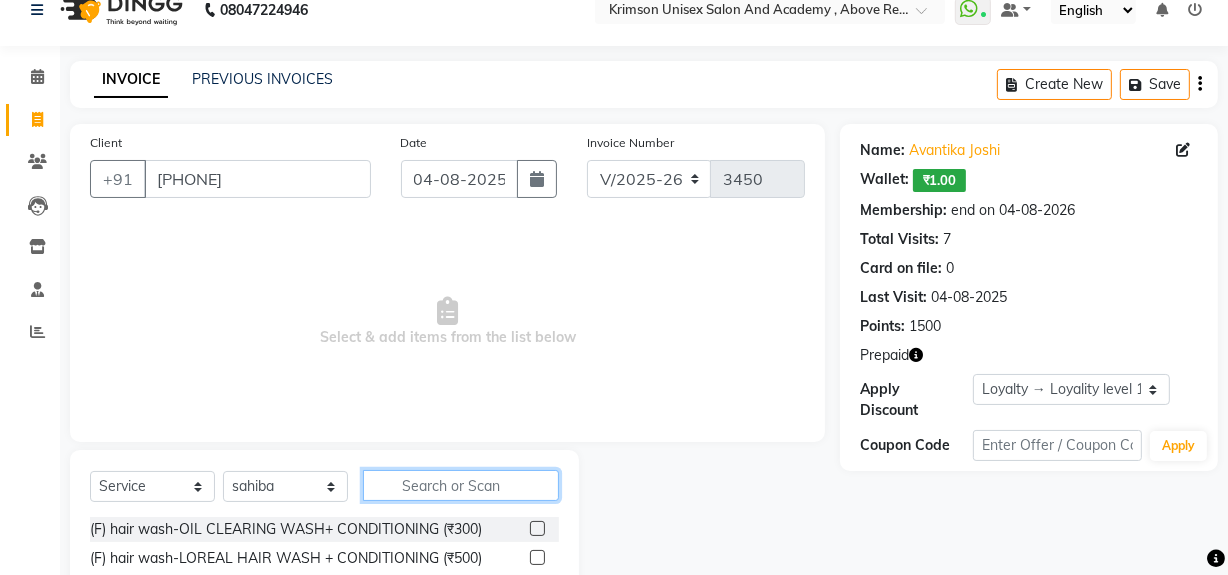 click 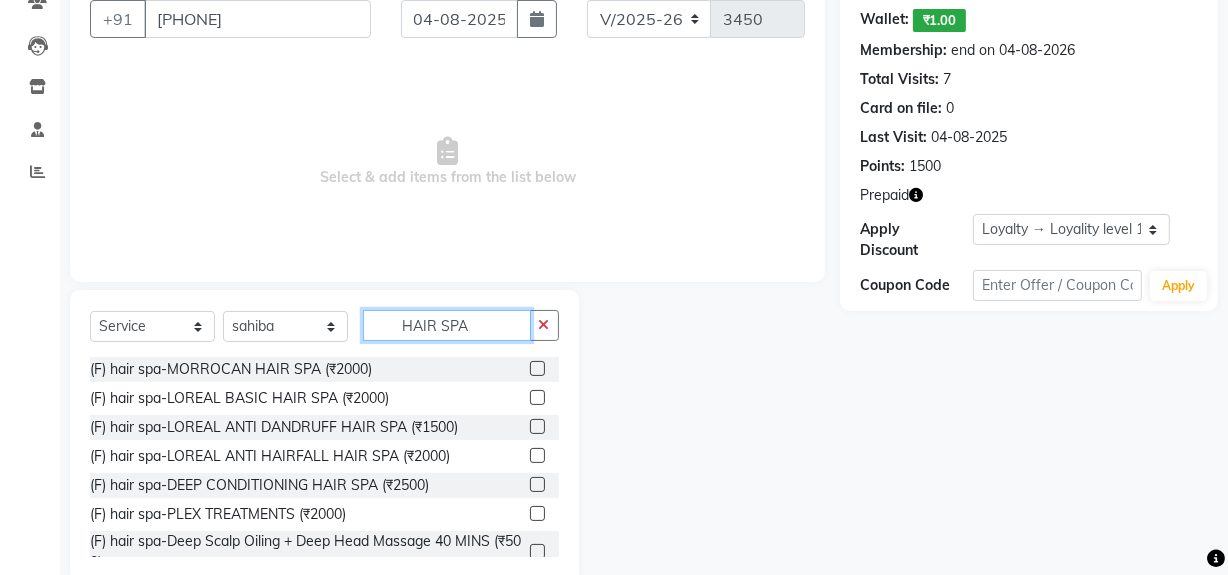 scroll, scrollTop: 226, scrollLeft: 0, axis: vertical 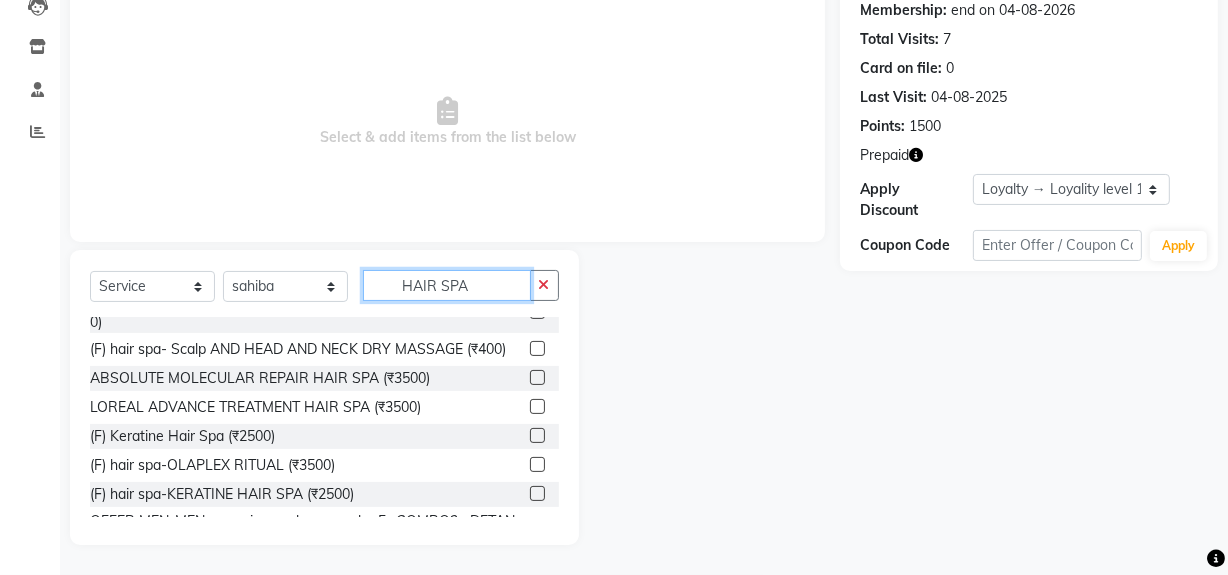 type on "HAIR SPA" 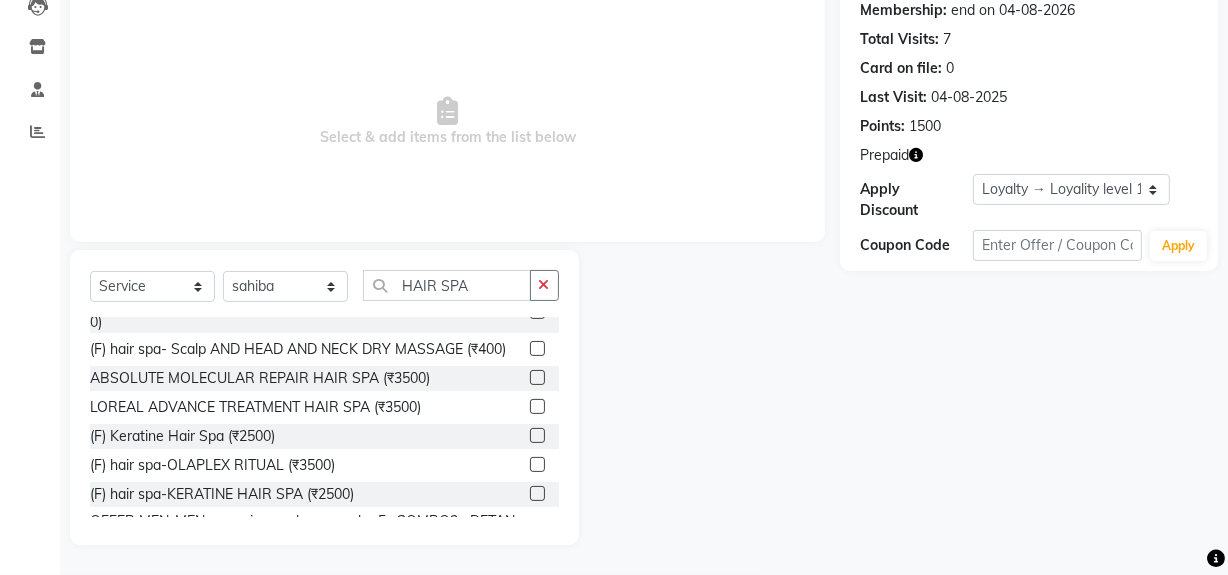 click 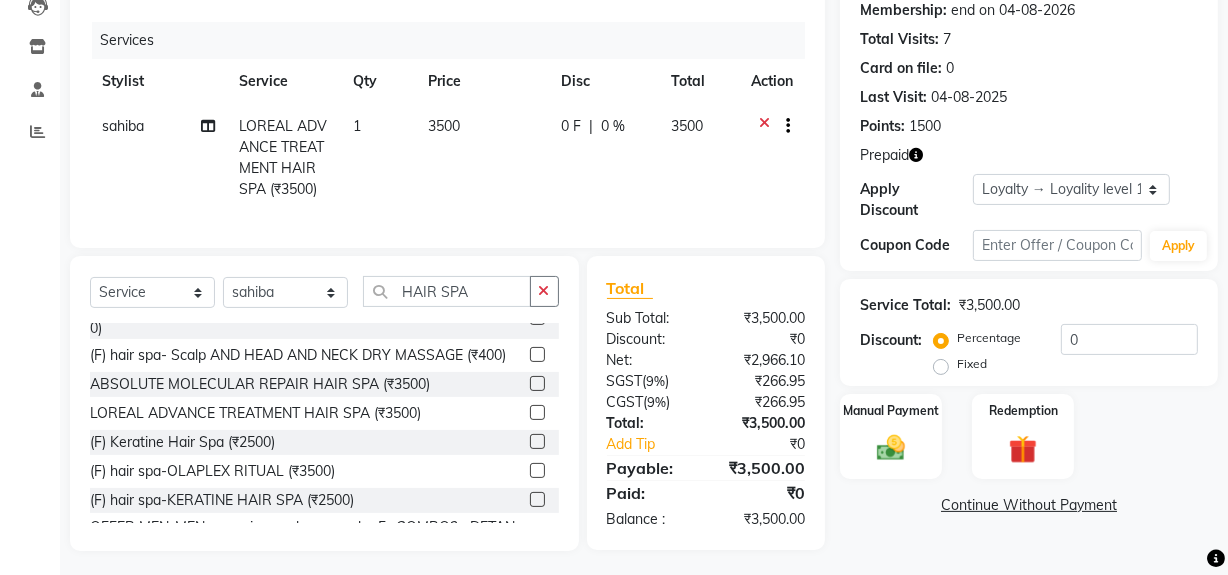 click 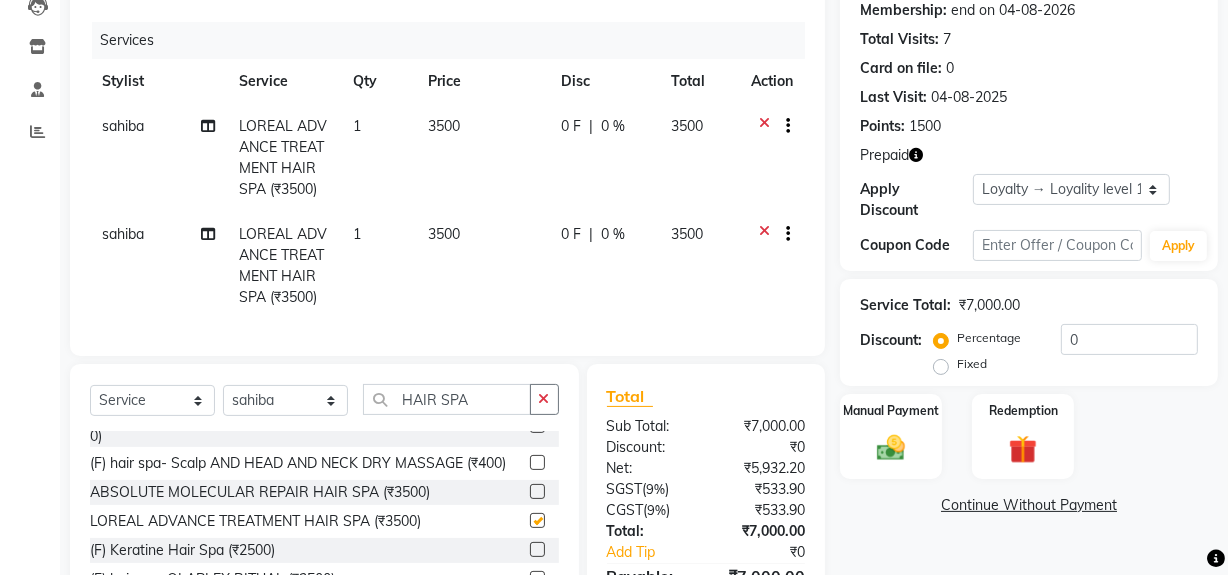 checkbox on "false" 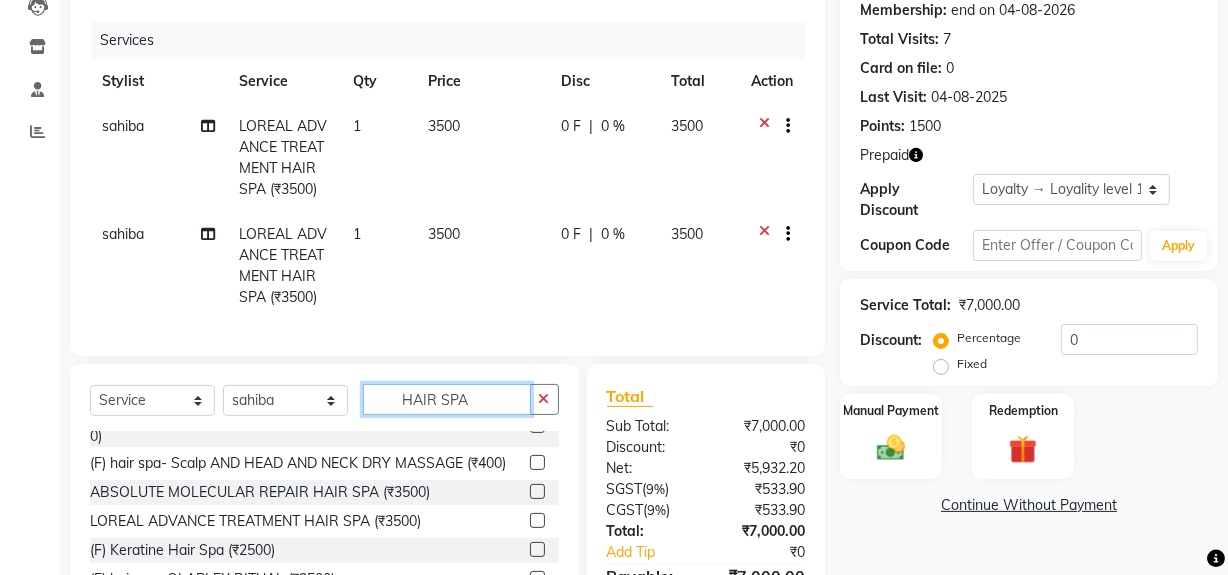 click on "HAIR SPA" 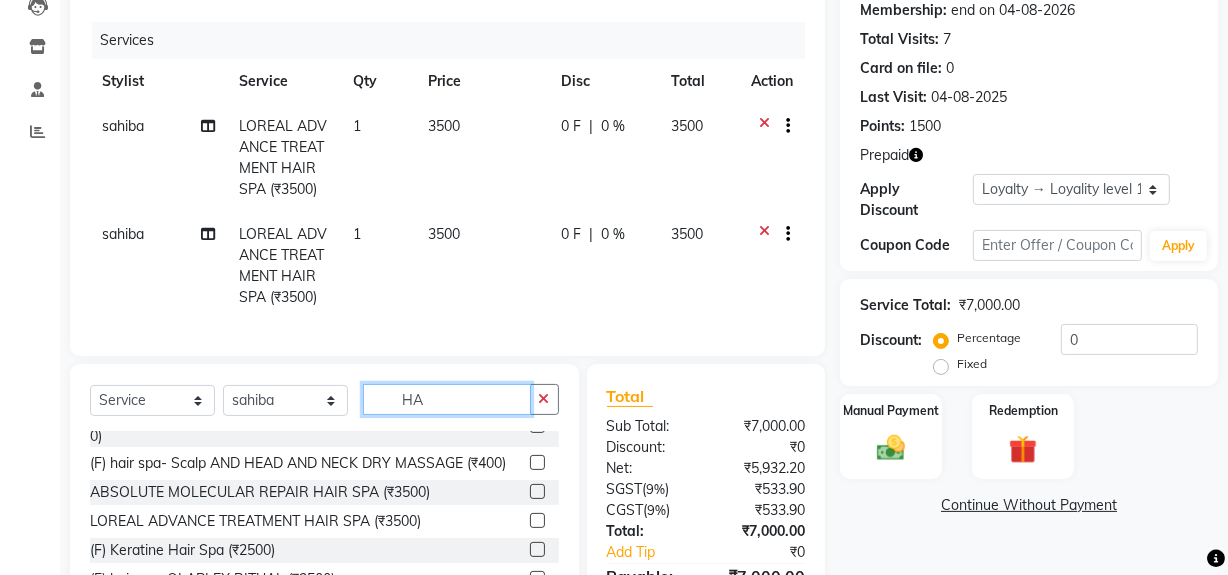 type on "H" 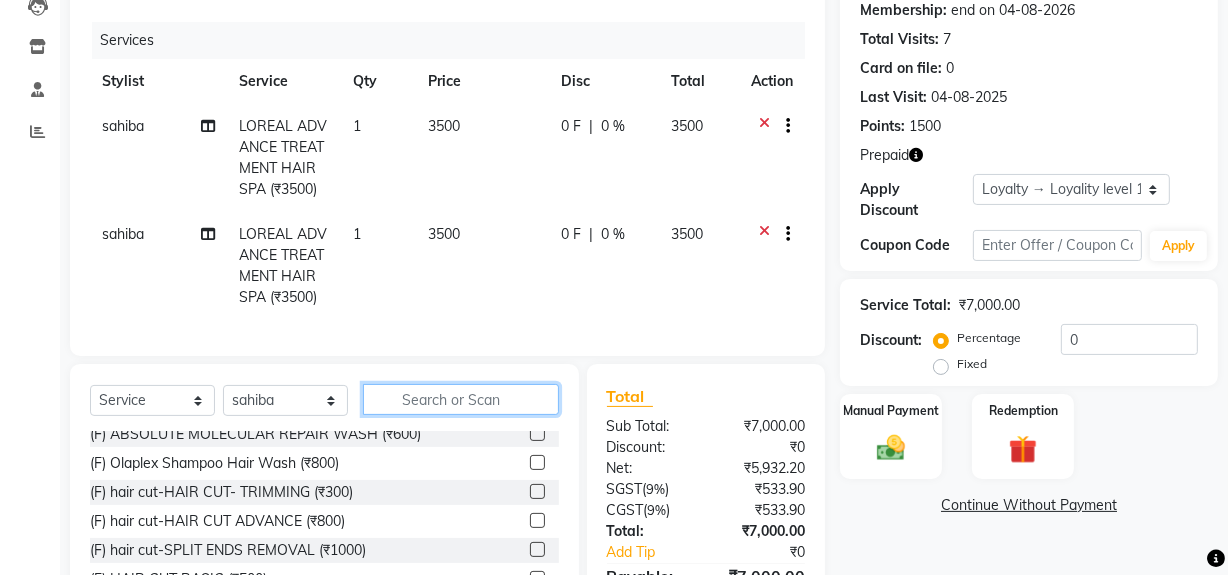scroll, scrollTop: 843, scrollLeft: 0, axis: vertical 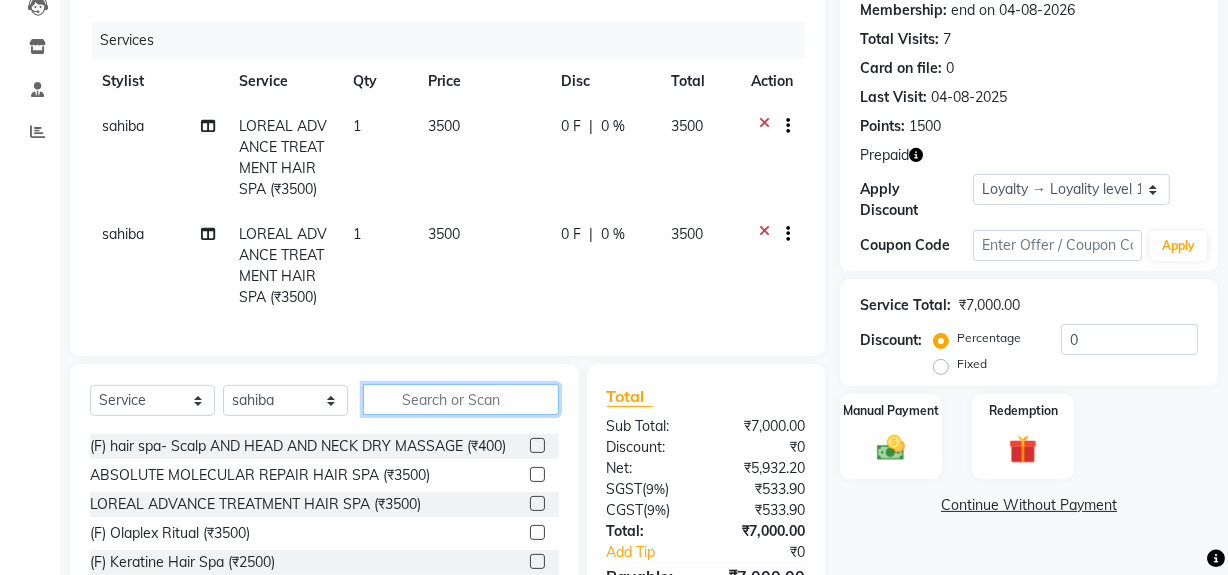 click 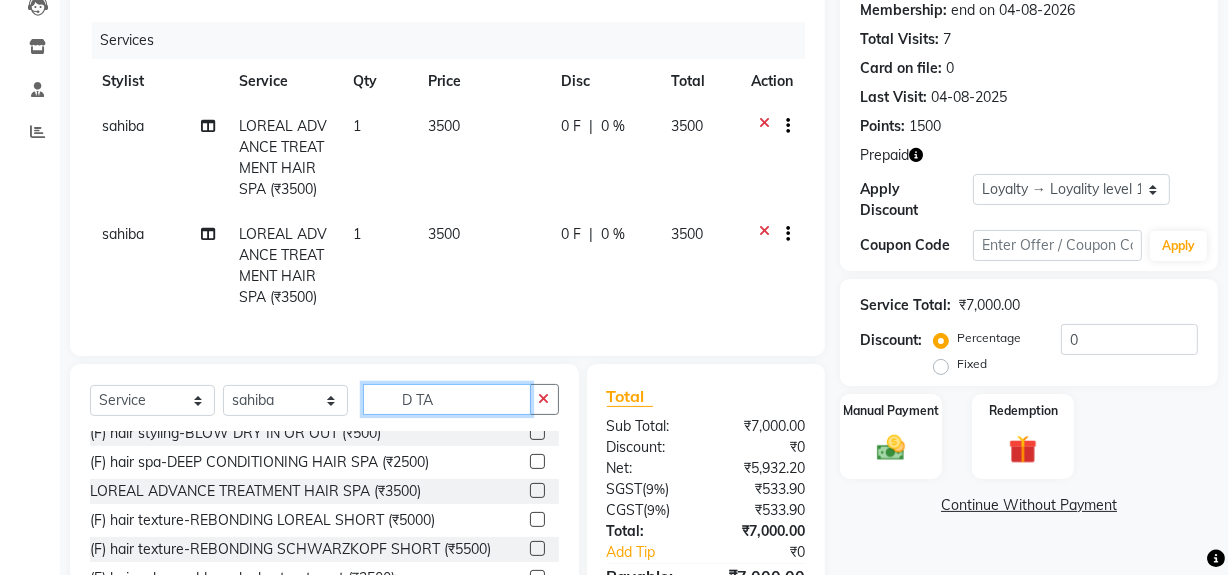 scroll, scrollTop: 0, scrollLeft: 0, axis: both 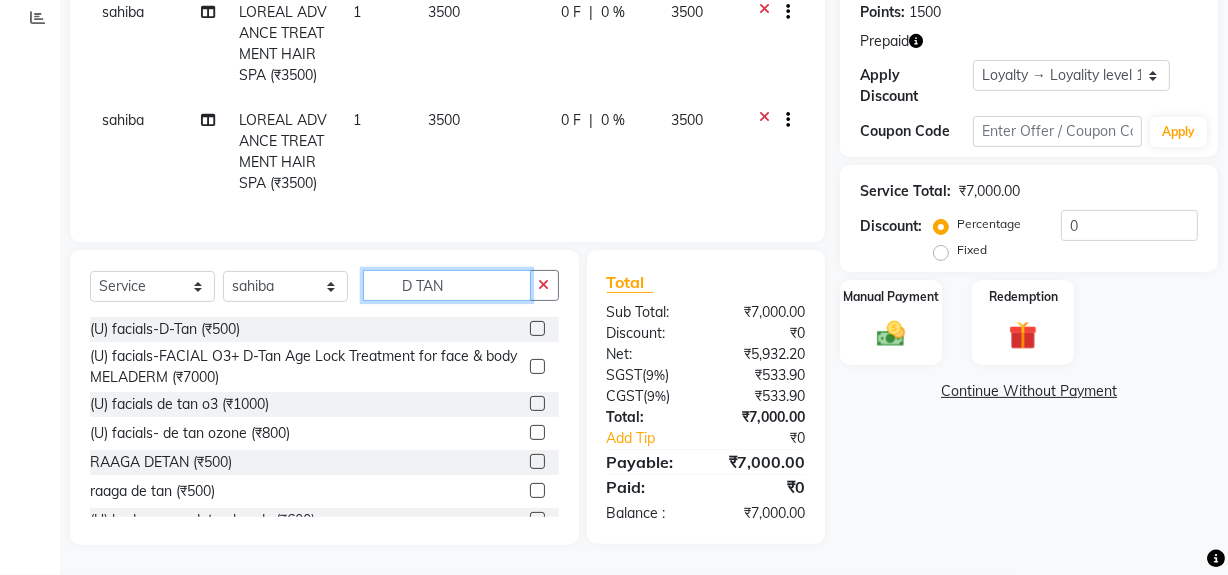 type on "D TAN" 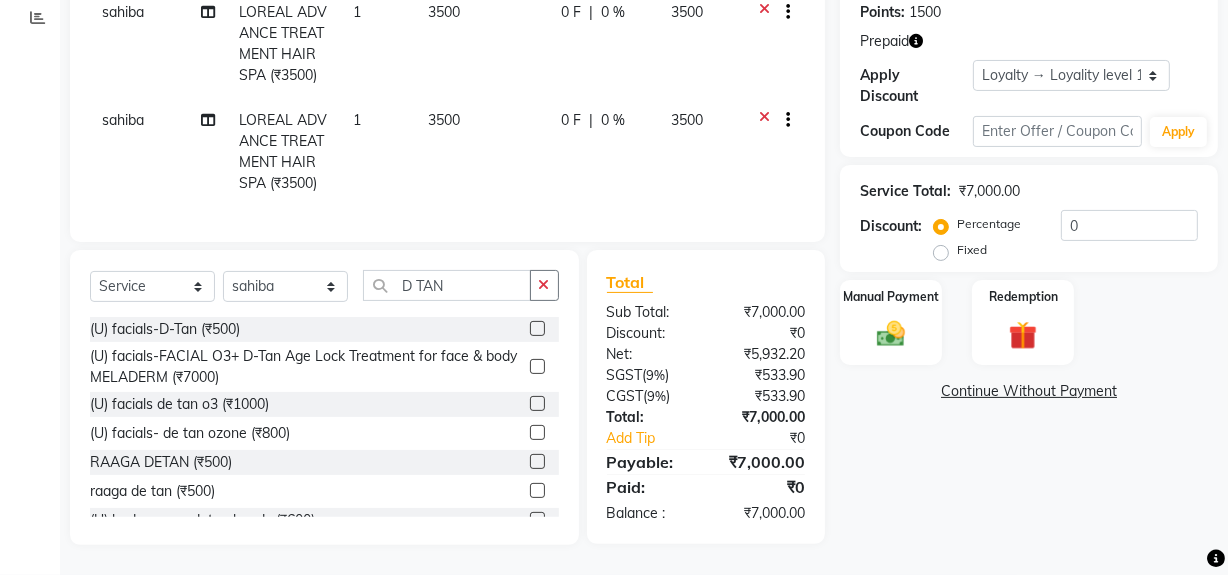 click 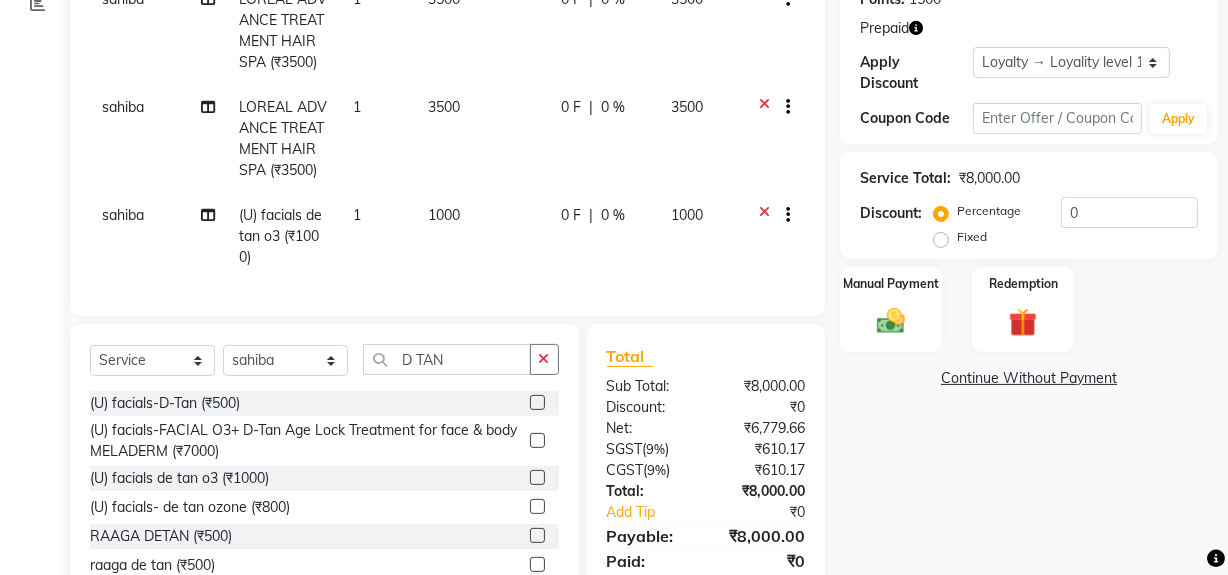 scroll, scrollTop: 440, scrollLeft: 0, axis: vertical 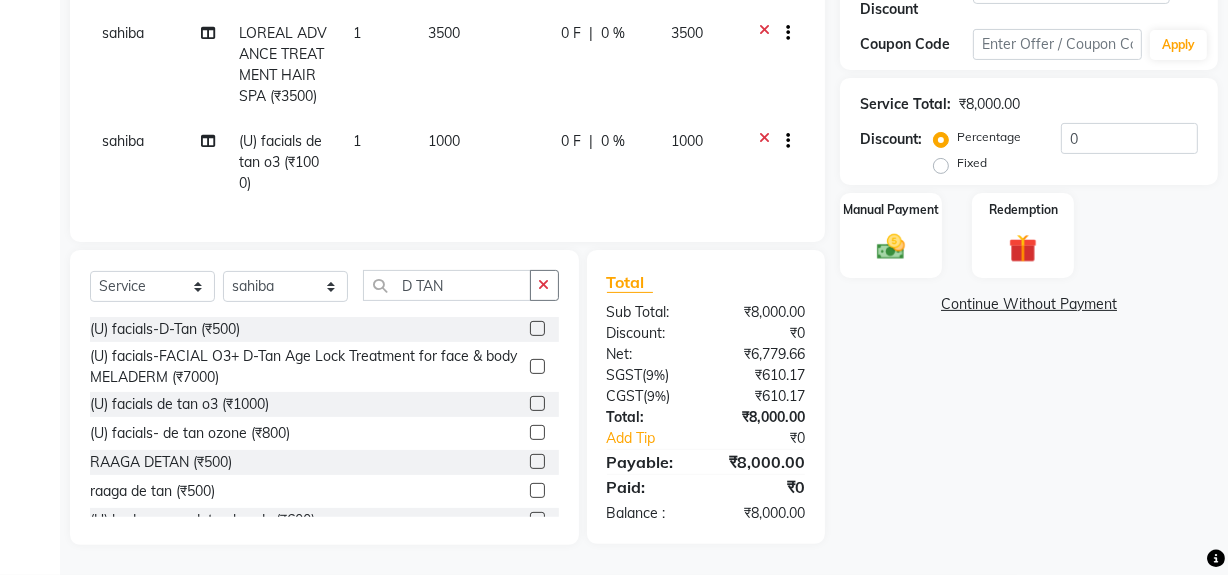 click 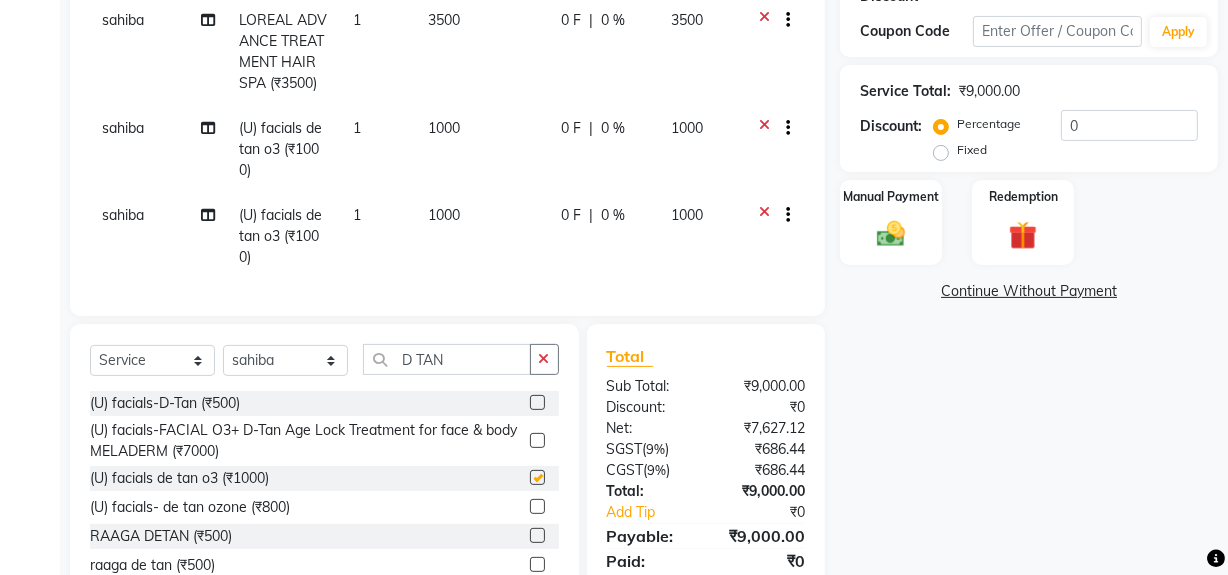 checkbox on "false" 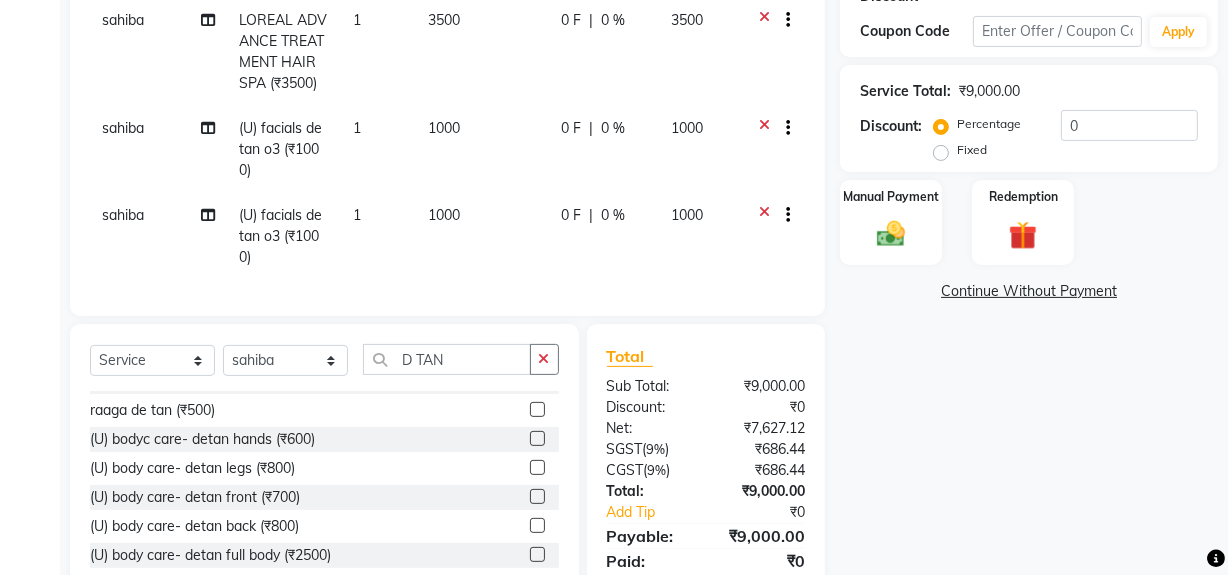 scroll, scrollTop: 156, scrollLeft: 0, axis: vertical 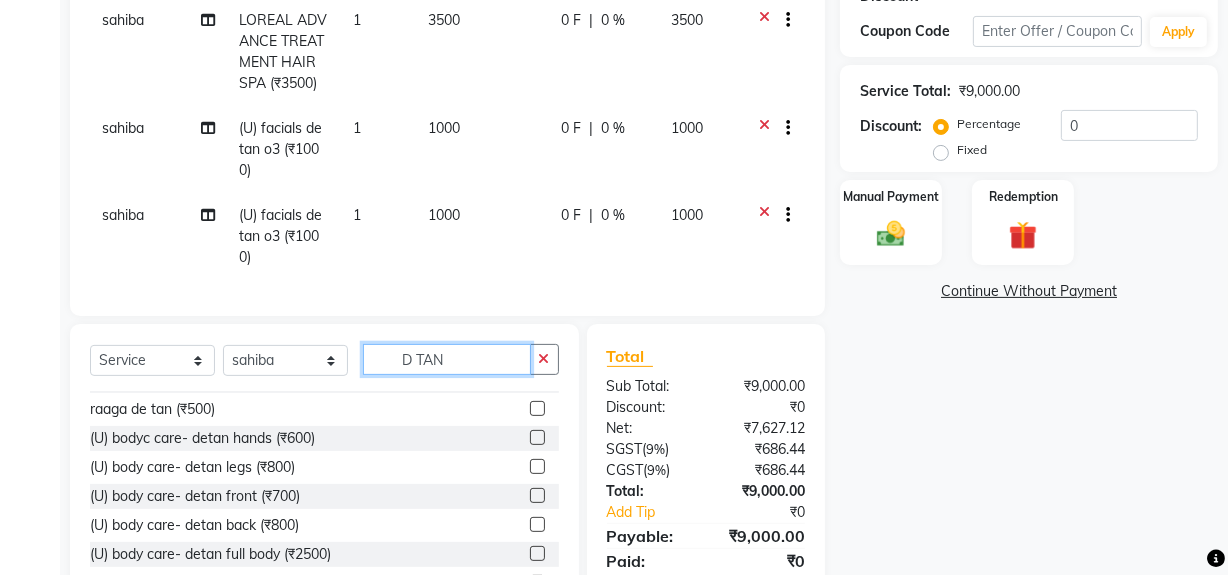 click on "D TAN" 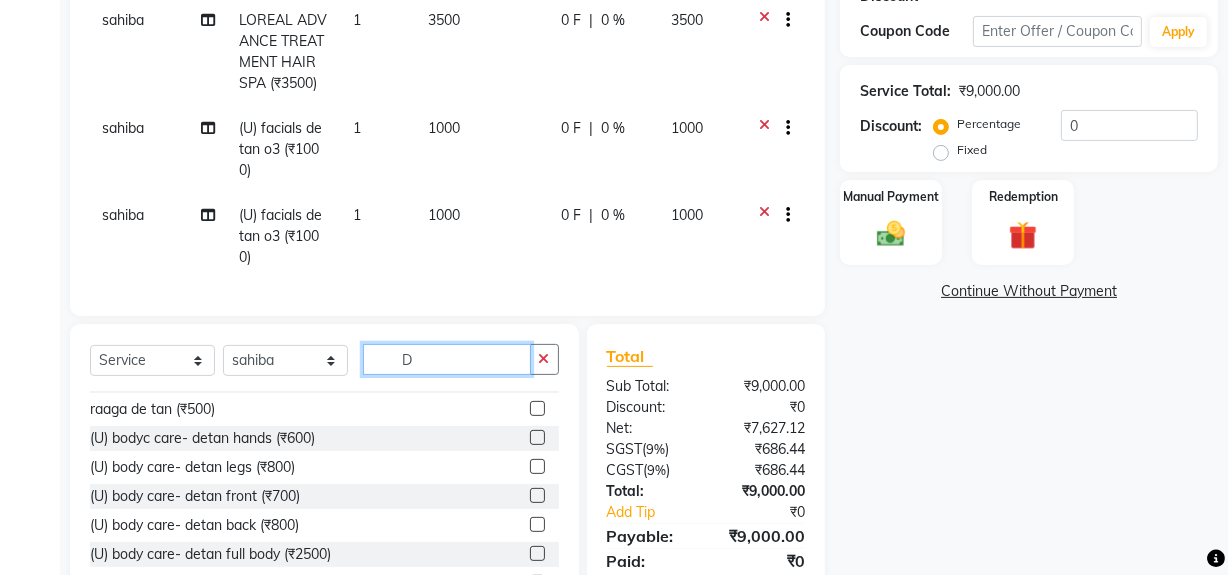 type on "D" 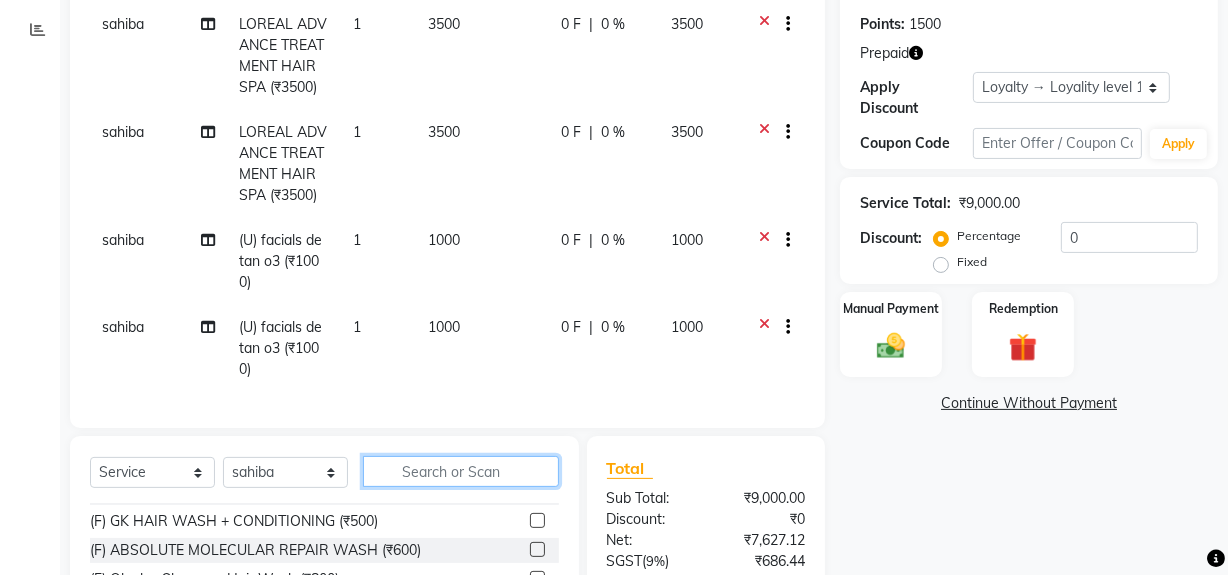 scroll, scrollTop: 236, scrollLeft: 0, axis: vertical 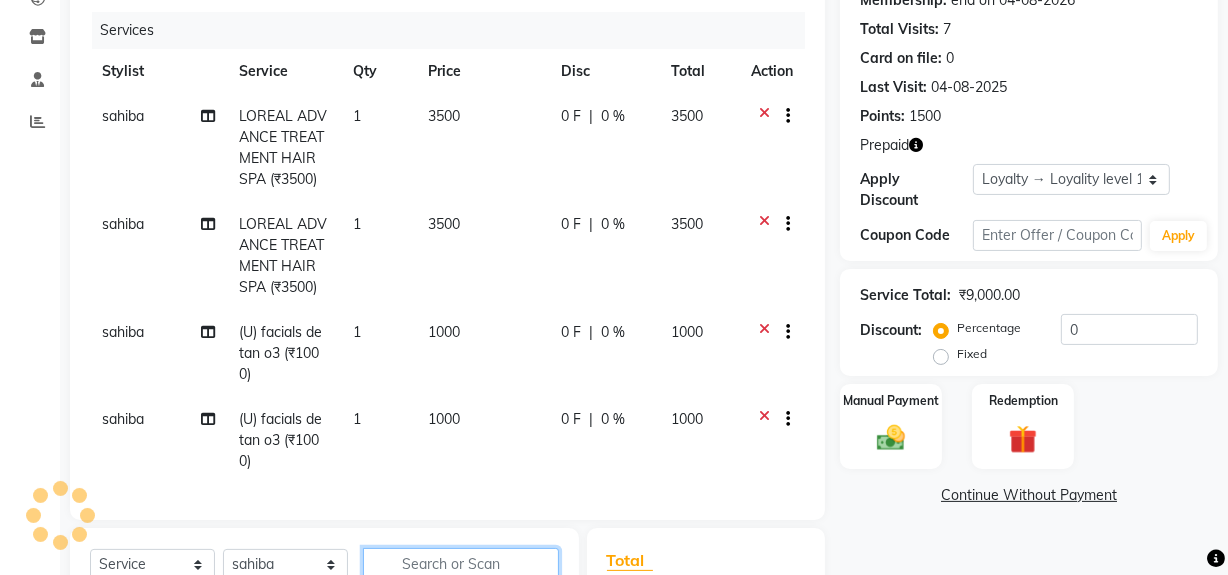 type 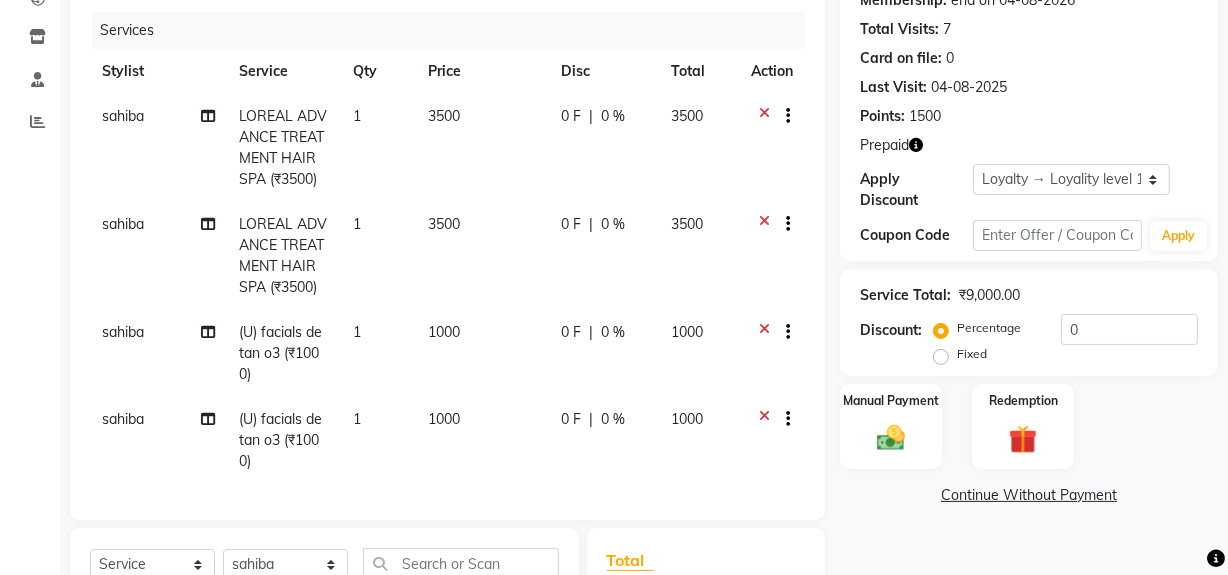 click on "sahiba" 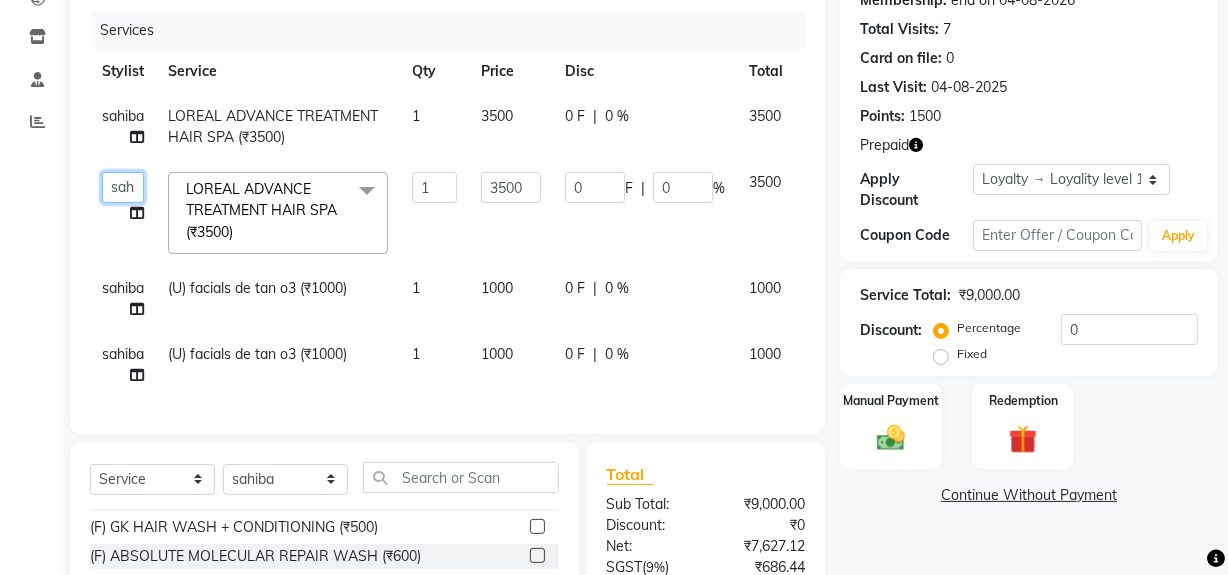 click on "ADMIN   [FIRST]   [LAST]   [FIRST]   DR. [LAST] (cosmetologist)   FRONT DESK   [FIRST]   [FIRST] [LAST]   [FIRST]    [FIRST]   [FIRST]   [FIRST] [LAST]   [FIRST]    [FIRST] [LAST]   [FIRST] [LAST]   [FIRST]   [FIRST]   [FIRST]   [FIRST]   [FIRST]   [FIRST]   [FIRST]   [FIRST]   [FIRST]   [FIRST]   [FIRST]" 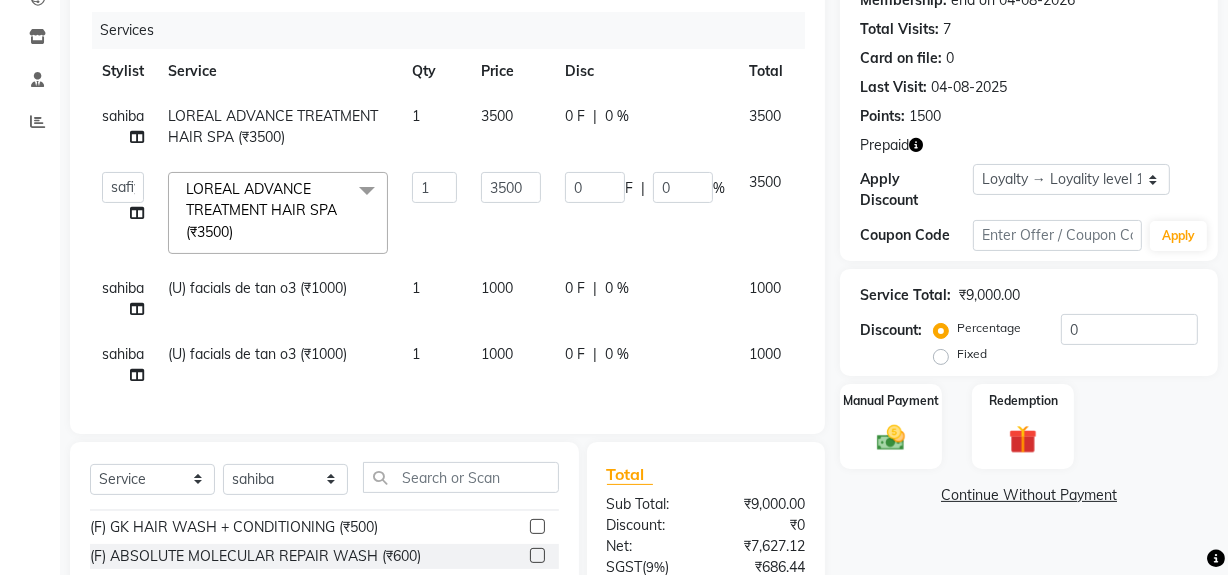 select on "44090" 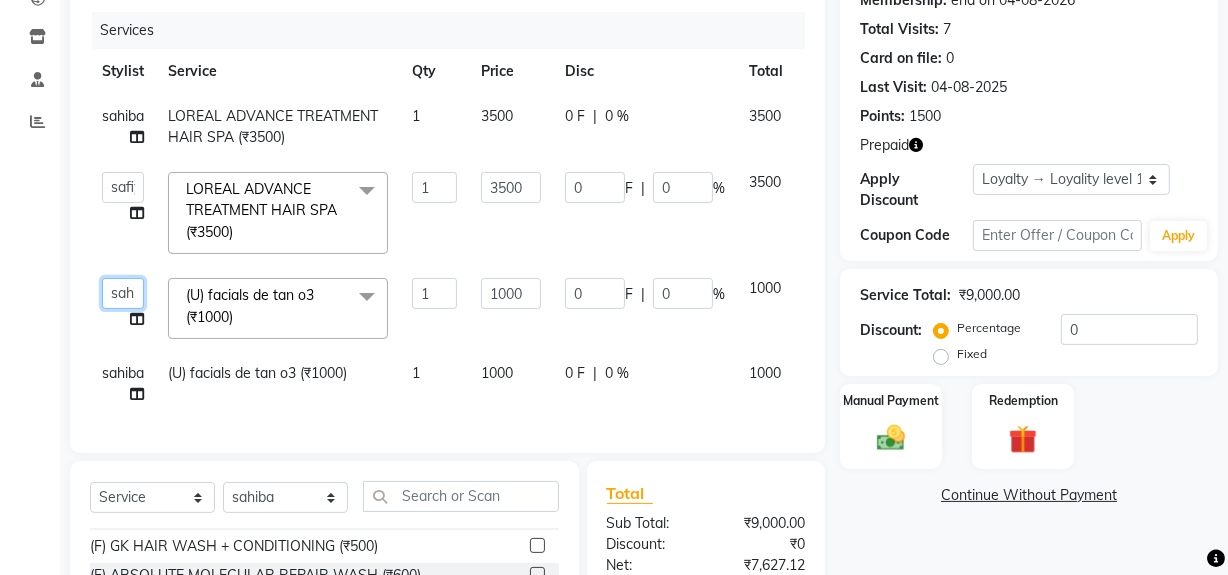 click on "ADMIN   [FIRST]   [LAST]   [FIRST]   DR. [LAST] (cosmetologist)   FRONT DESK   [FIRST]   [FIRST] [LAST]   [FIRST]    [FIRST]   [FIRST]   [FIRST] [LAST]   [FIRST]    [FIRST] [LAST]   [FIRST] [LAST]   [FIRST]   [FIRST]   [FIRST]   [FIRST]   [FIRST]   [FIRST]   [FIRST]   [FIRST]   [FIRST]   [FIRST]   [FIRST]" 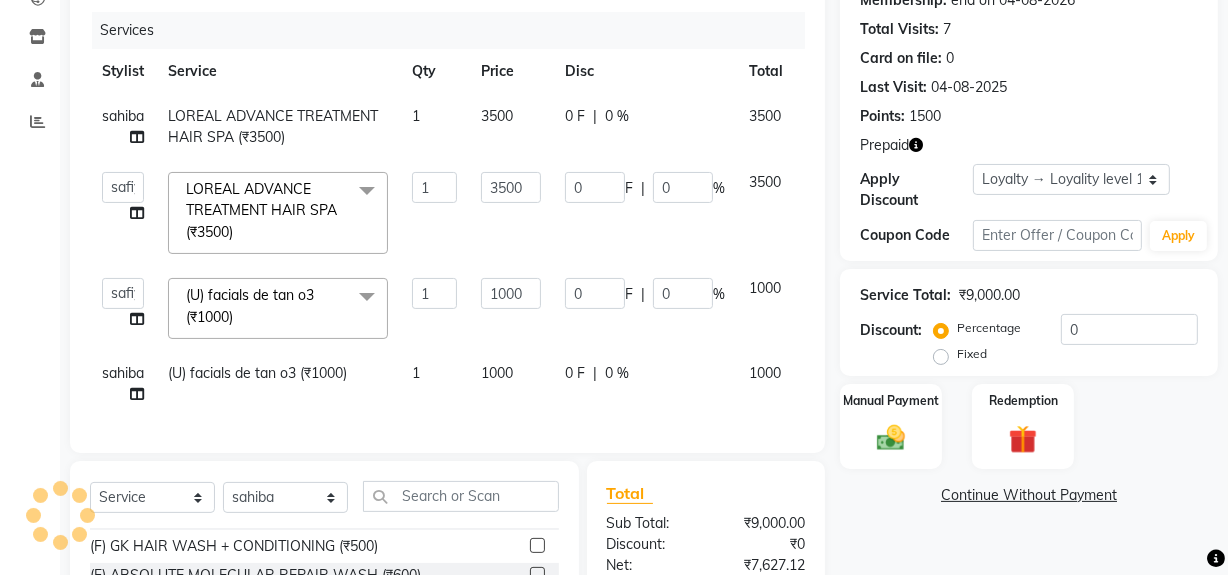 select on "44090" 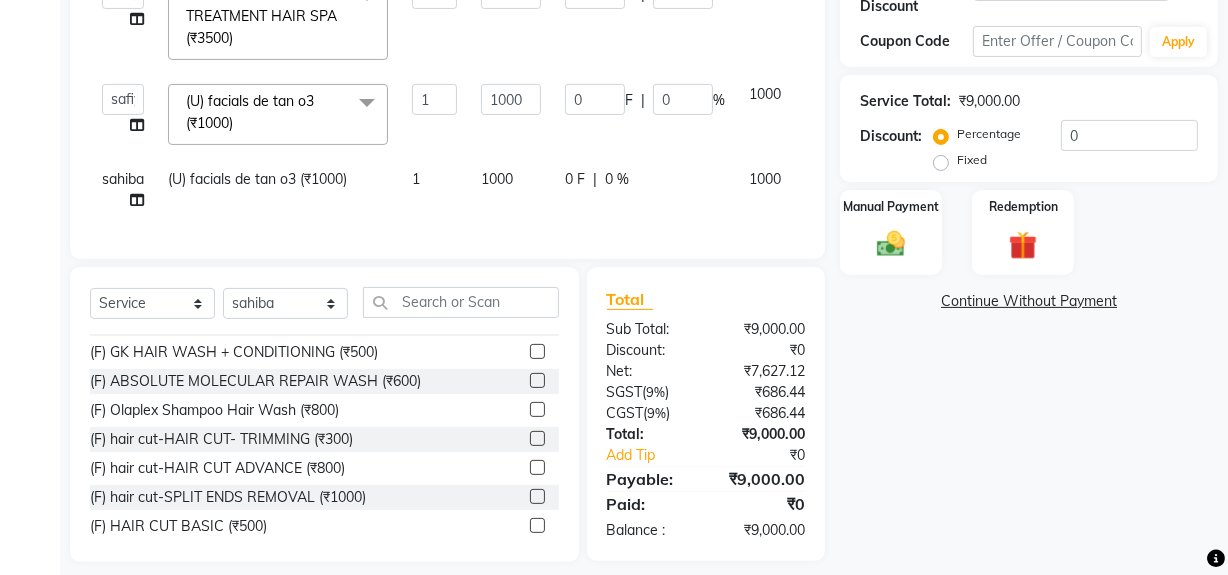 scroll, scrollTop: 460, scrollLeft: 0, axis: vertical 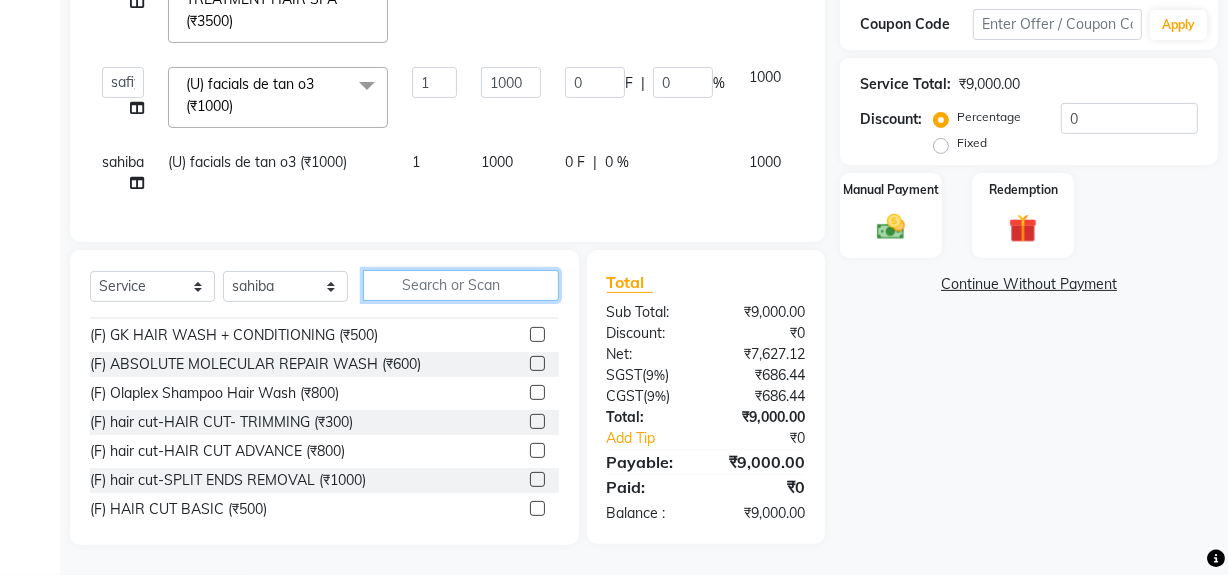 click 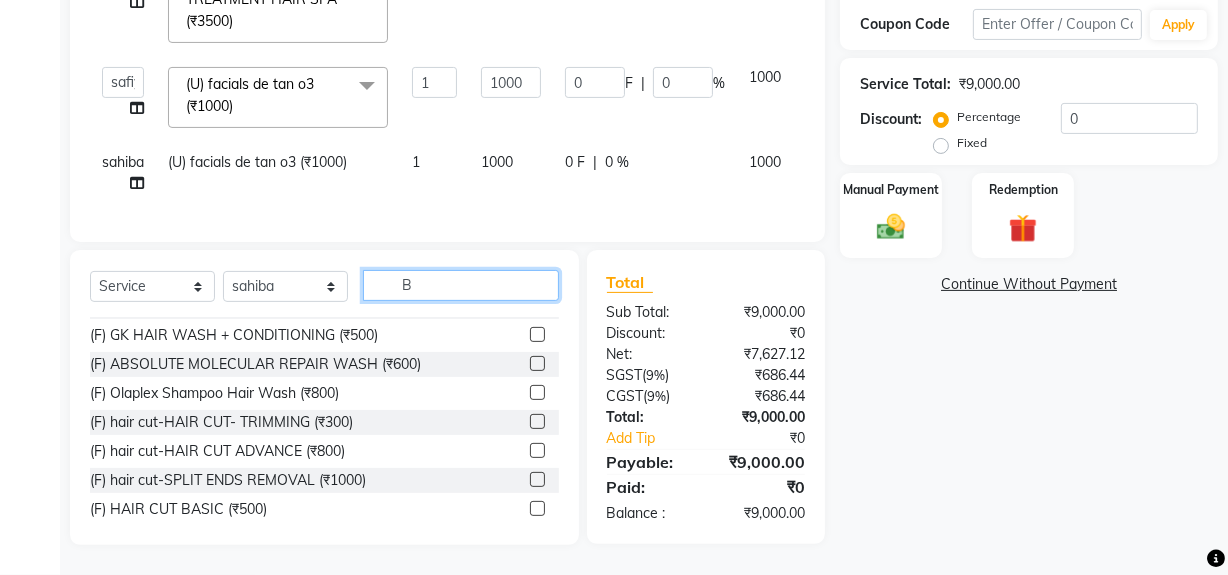 scroll, scrollTop: 0, scrollLeft: 0, axis: both 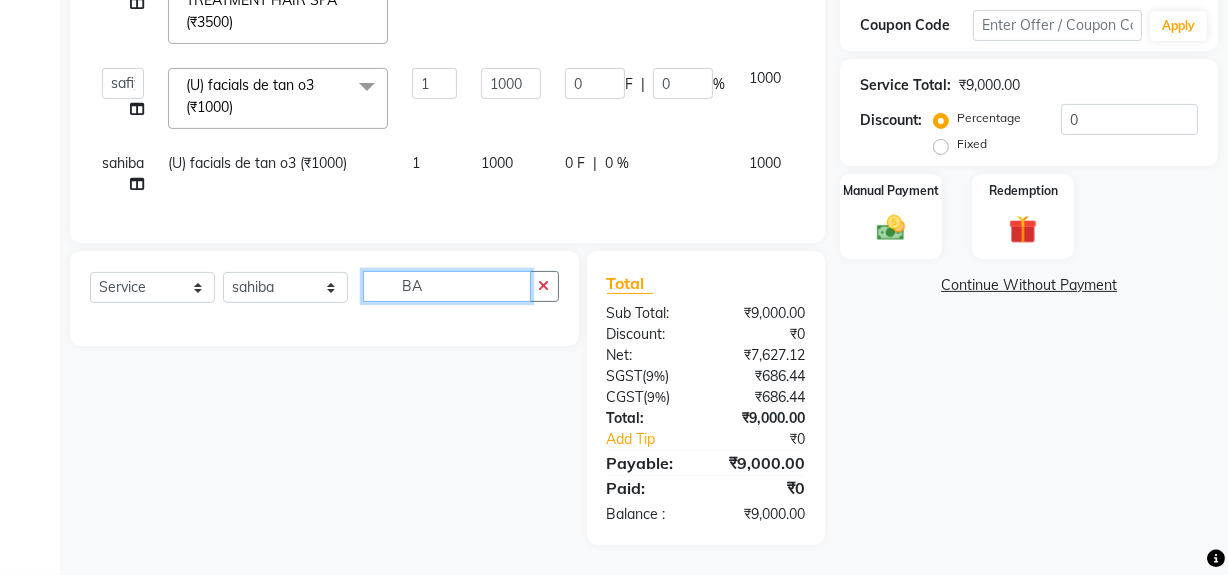 type on "B" 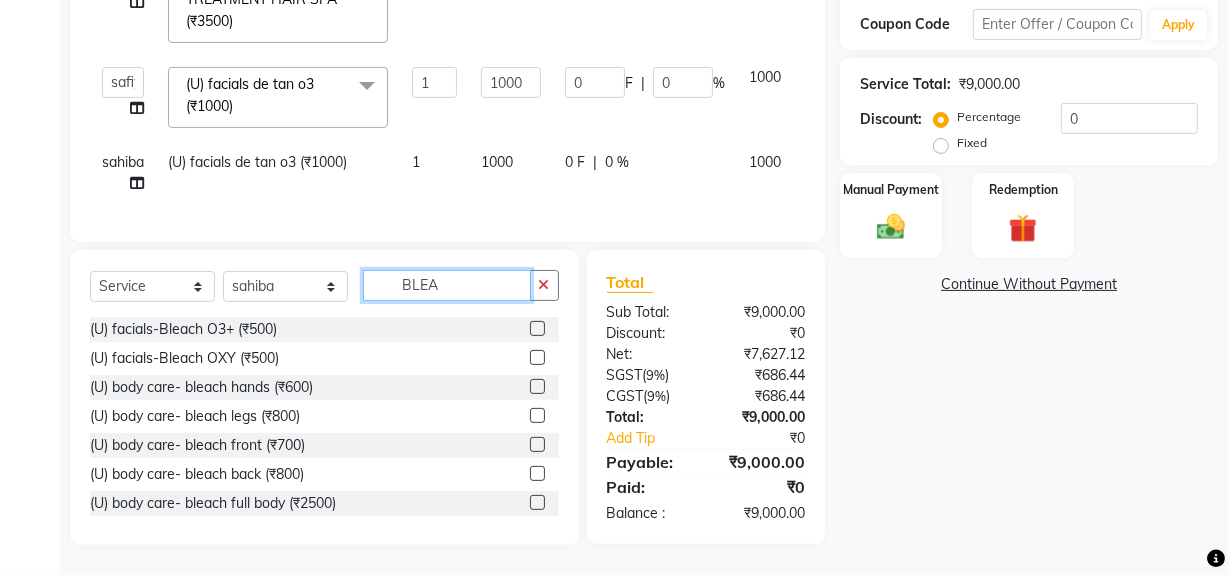 scroll, scrollTop: 2, scrollLeft: 0, axis: vertical 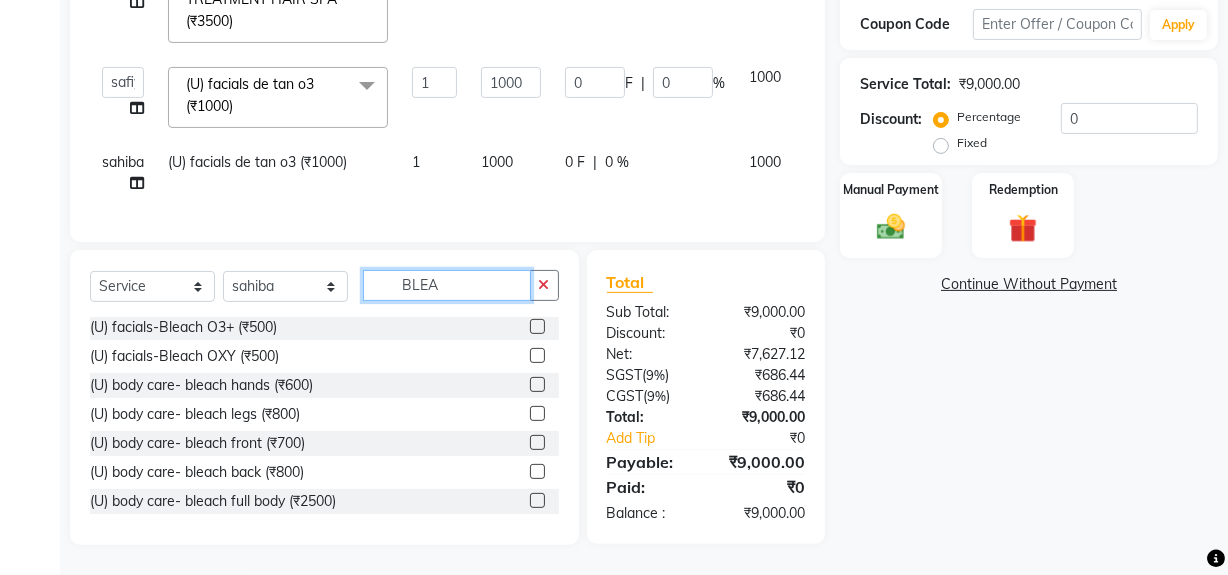 type on "BLEA" 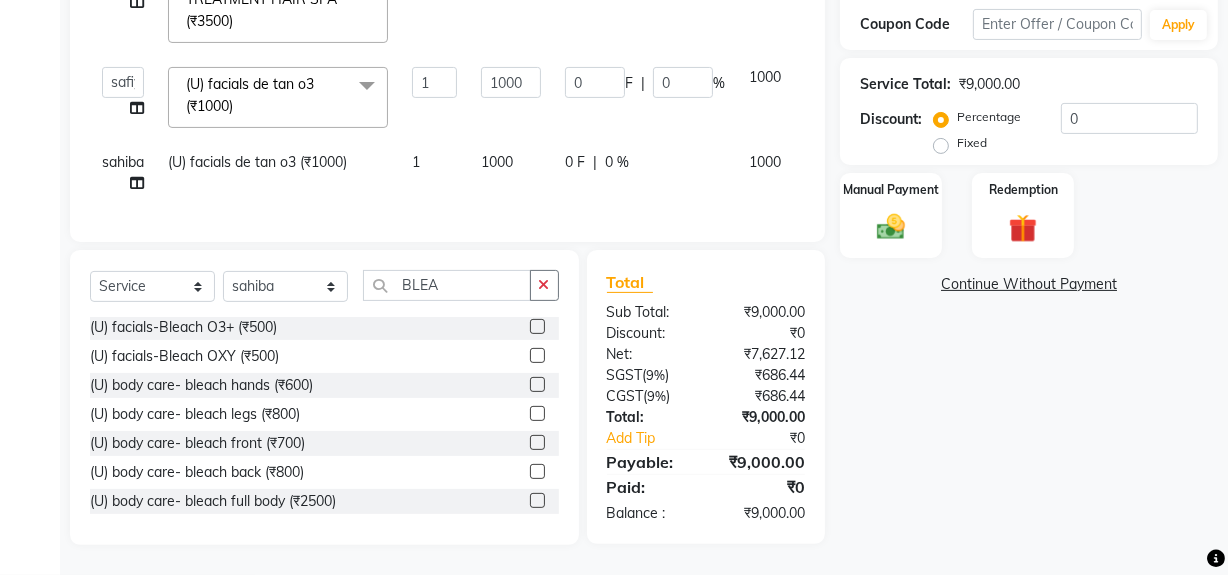 click 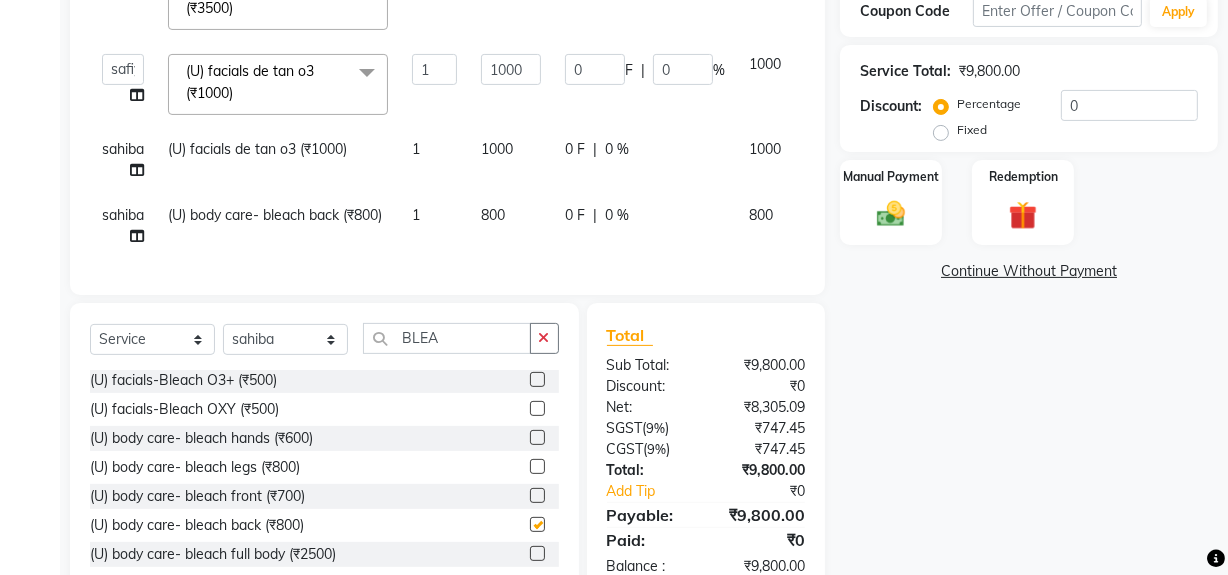 checkbox on "false" 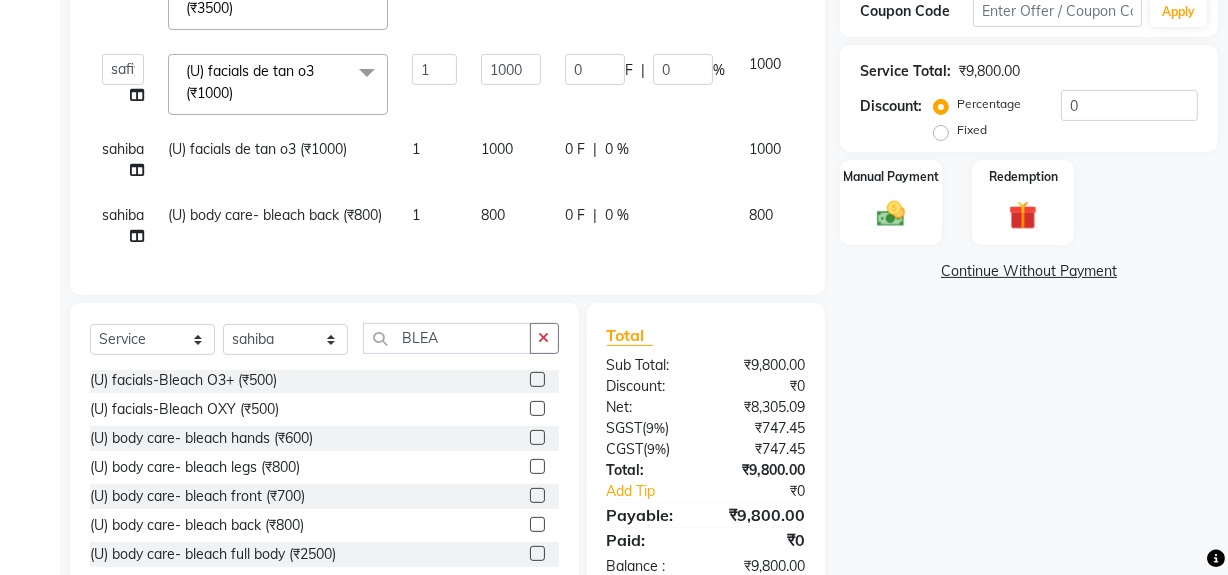 click on "800" 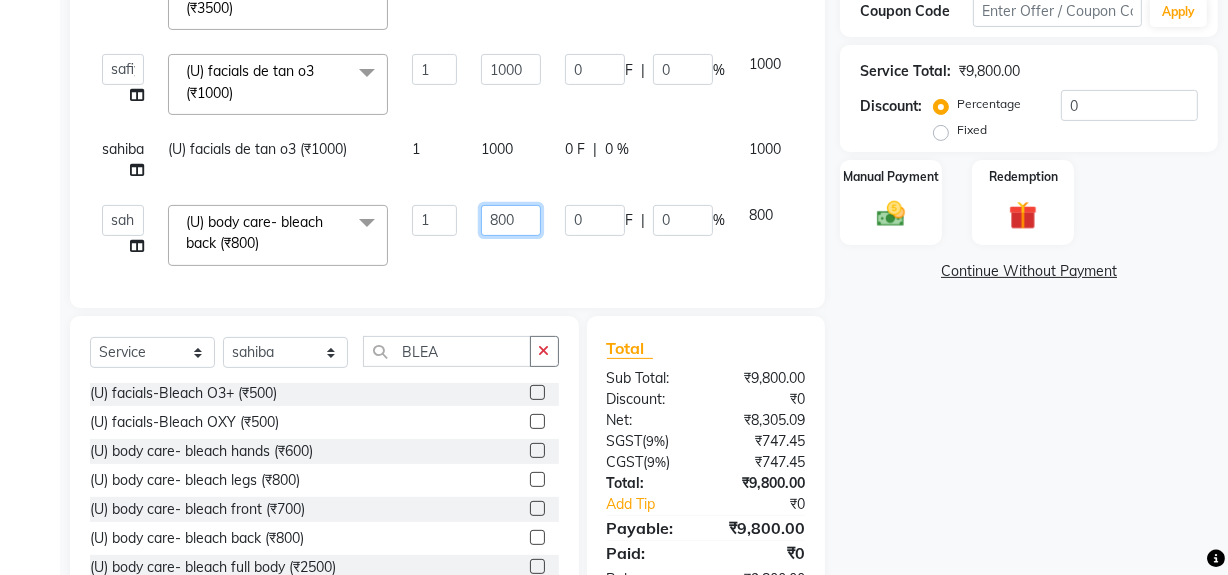 click on "800" 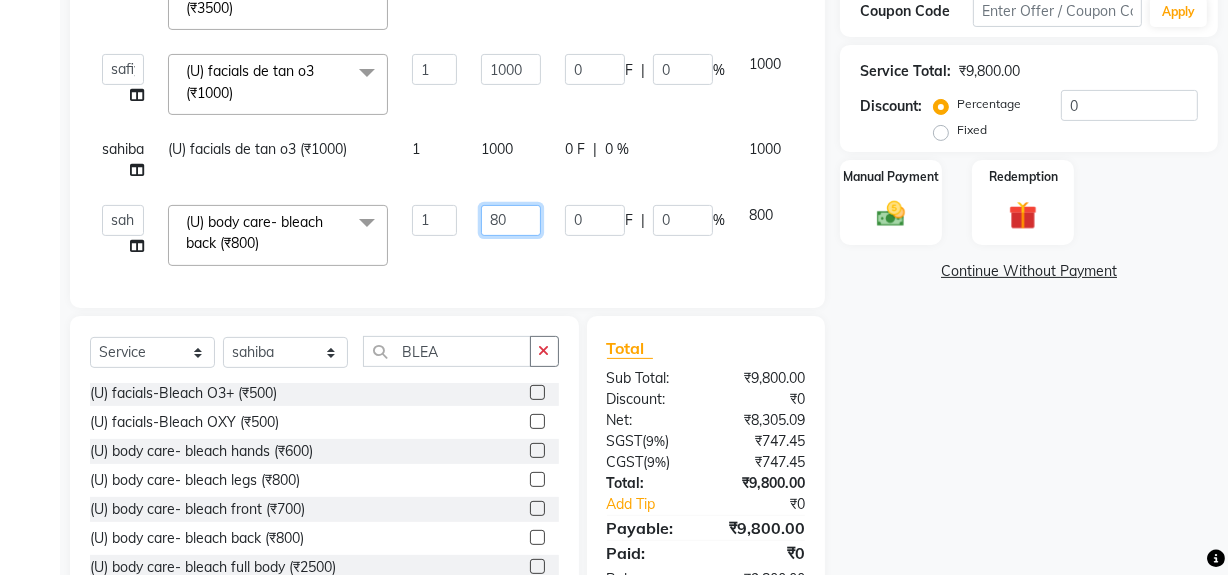 type on "8" 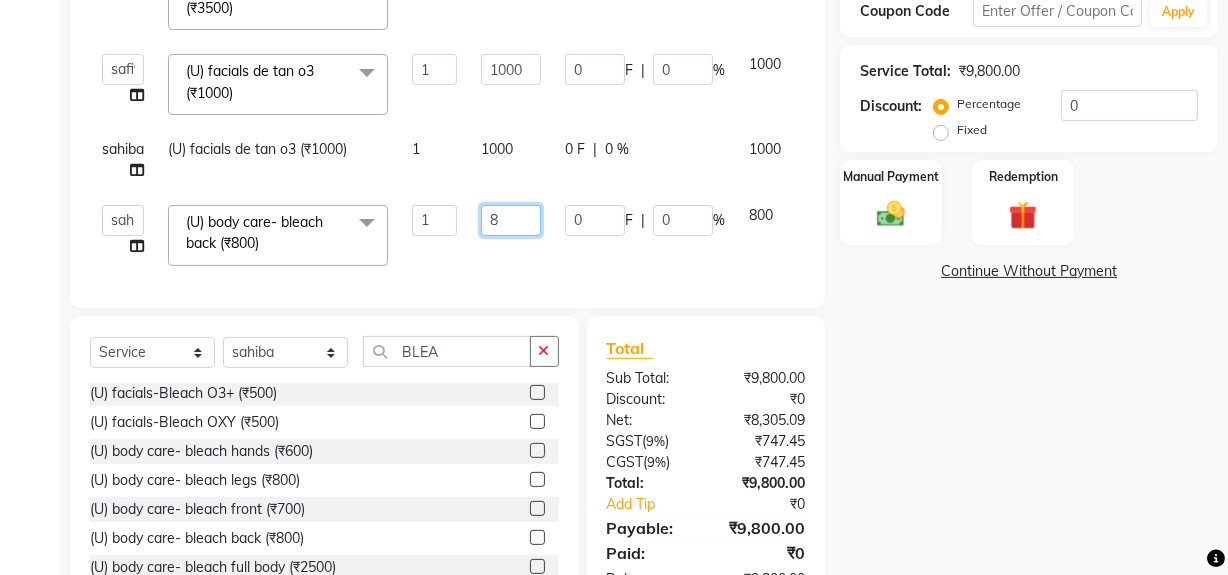 type 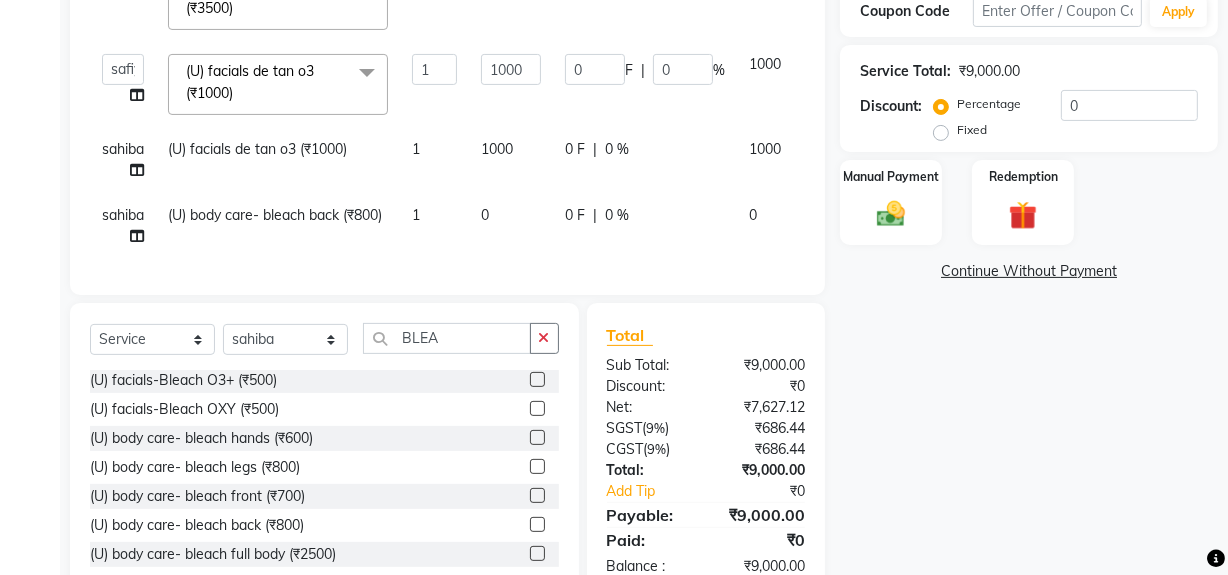 click on "0 F | 0 %" 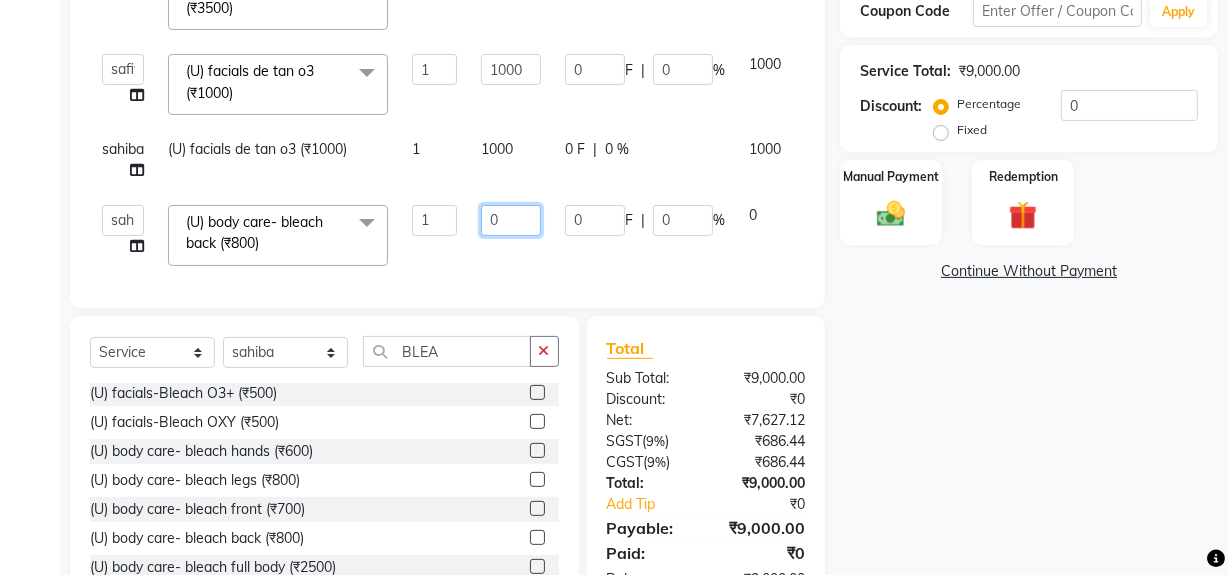 click on "0" 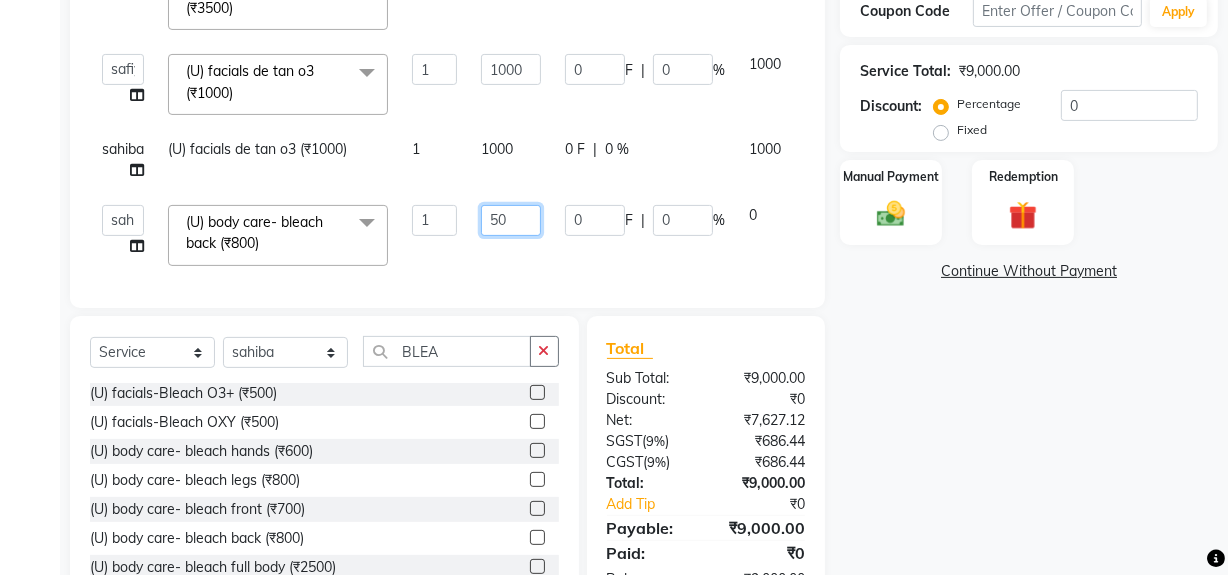 type on "500" 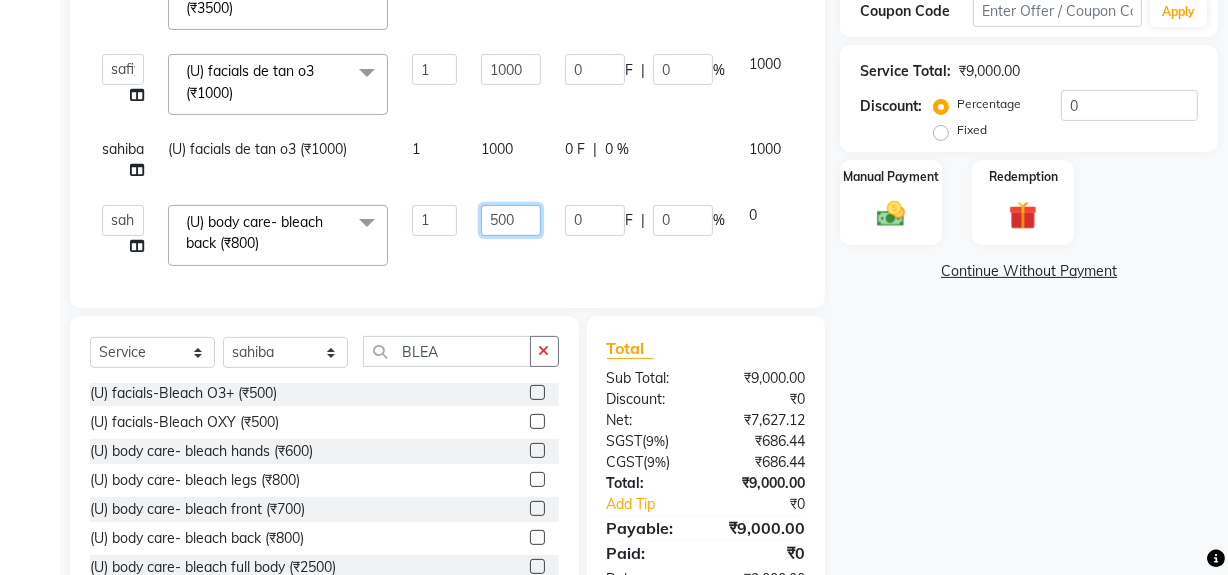 drag, startPoint x: 515, startPoint y: 225, endPoint x: 474, endPoint y: 249, distance: 47.507893 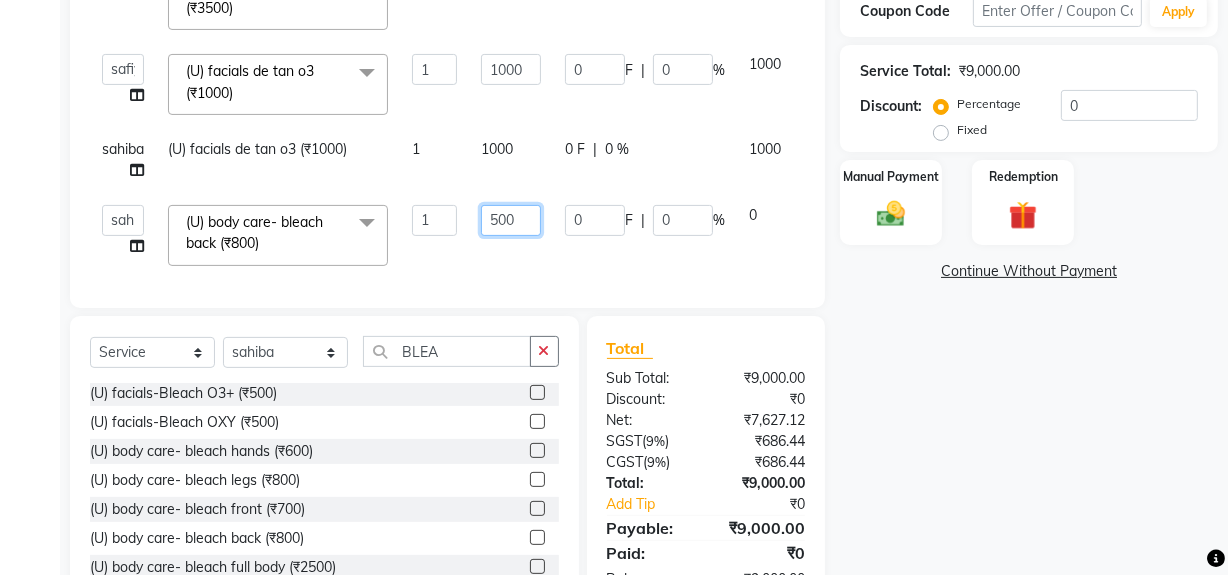 click on "500" 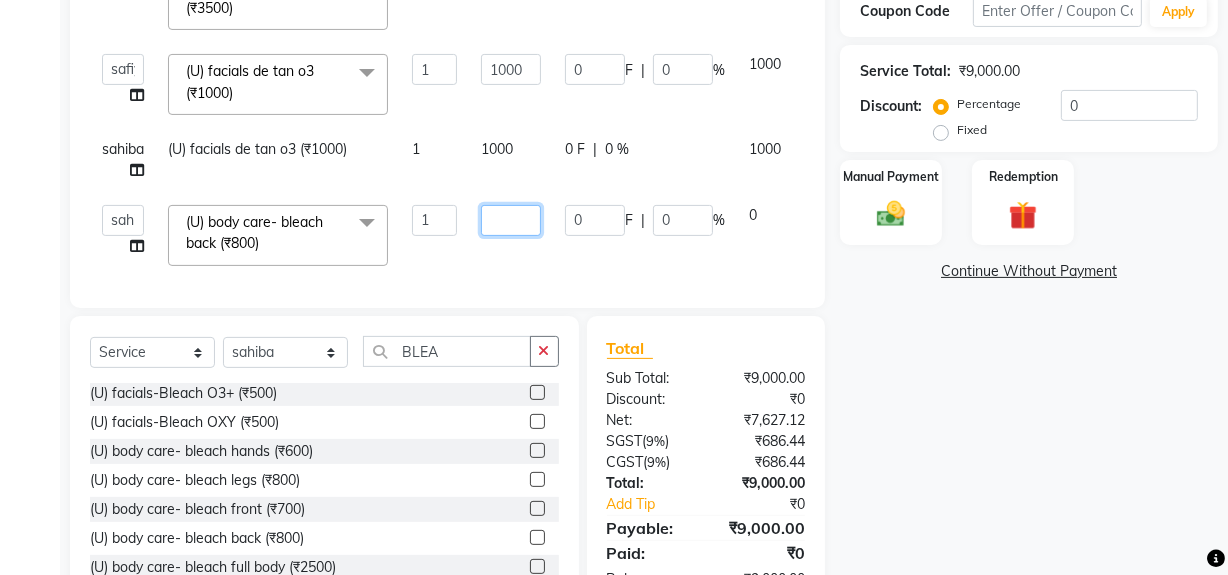 type on "5" 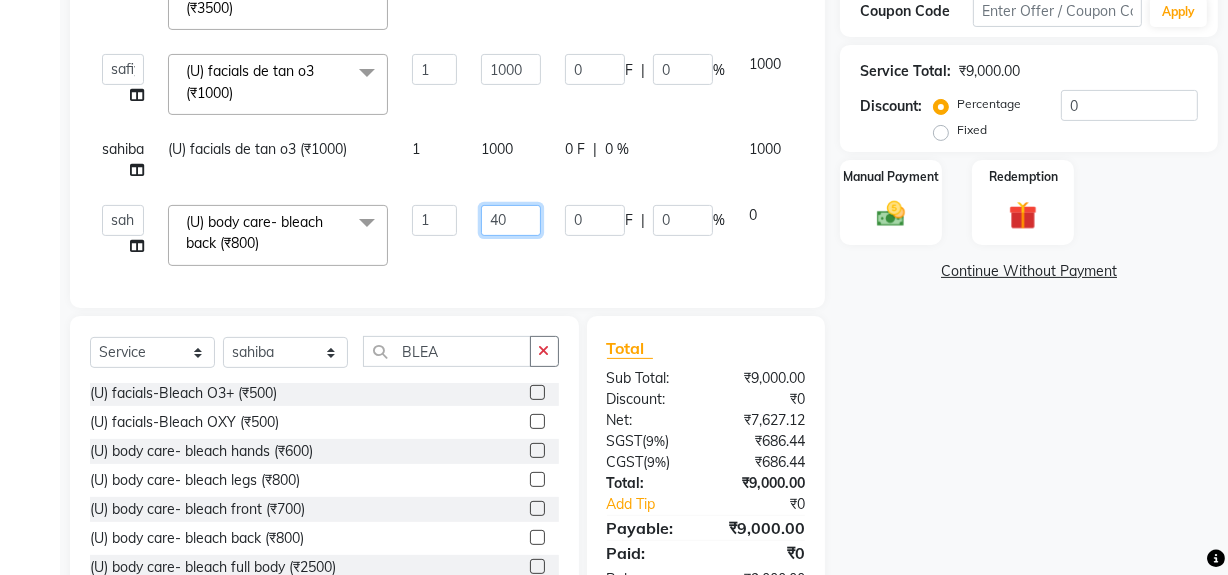 type on "400" 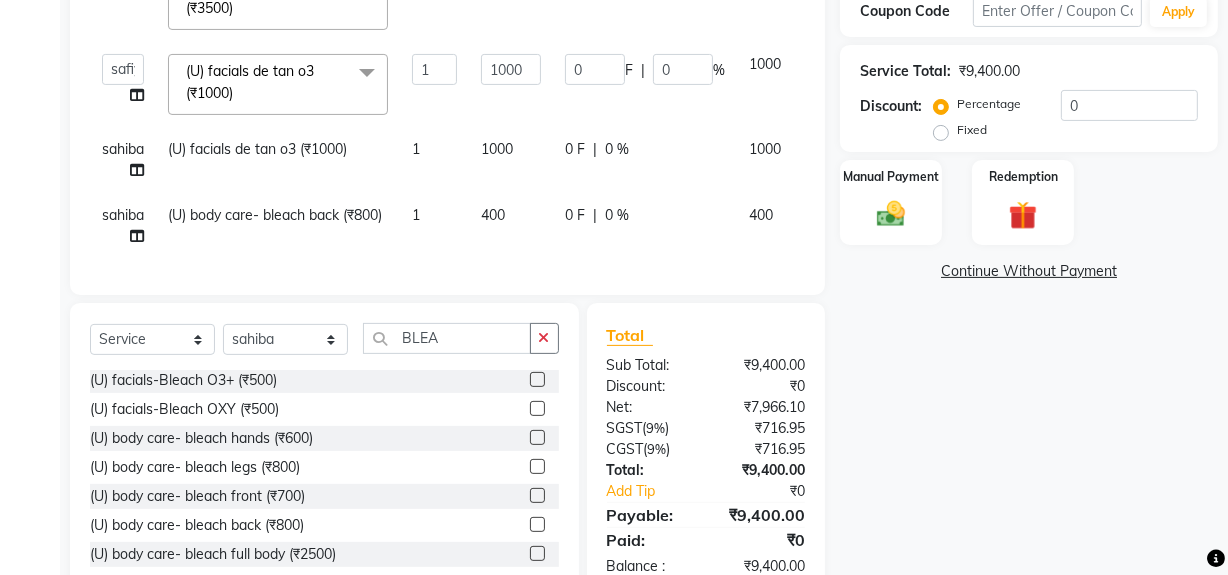 click on "Services Stylist Service Qty Price Disc Total Action [FIRST] [SERVICE] (₹[PRICE]) 1 3500 0 F | 0 % 3500  ADMIN   [FIRST]   [LAST]   [FIRST]   DR. [LAST] (cosmetologist)   FRONT DESK   [FIRST]   [FIRST] [LAST]   [FIRST]    [FIRST]   [FIRST]   [FIRST] [LAST]   [FIRST]    [FIRST] [LAST]   [FIRST] [LAST]   [FIRST]   [FIRST]   [FIRST]   [FIRST]   [FIRST]   [FIRST]   [FIRST]   [FIRST]   [FIRST]   [FIRST]  [SERVICE]  x ([SERVICE]-[SERVICE]) ([SERVICE]-[SERVICE]) ([SERVICE]-[SERVICE]) ([SERVICE]-[SERVICE]) ([SERVICE]-[SERVICE]) ([SERVICE]-[SERVICE]) ([SERVICE]-[SERVICE]) ([SERVICE]-[SERVICE]) ([SERVICE]-[SERVICE]) ([SERVICE]-[SERVICE]) ([SERVICE]-[SERVICE]) ([SERVICE]-[SERVICE]) ([SERVICE]-[SERVICE]) ([SERVICE]-[SERVICE]) ([SERVICE]-[SERVICE]) ([SERVICE]-[SERVICE]) ([SERVICE]-[SERVICE]) ([SERVICE]-[SERVICE]) ([SERVICE]-[SERVICE]) ([SERVICE]-[SERVICE]) ([SERVICE]-[SERVICE]) ([SERVICE]-[SERVICE])" 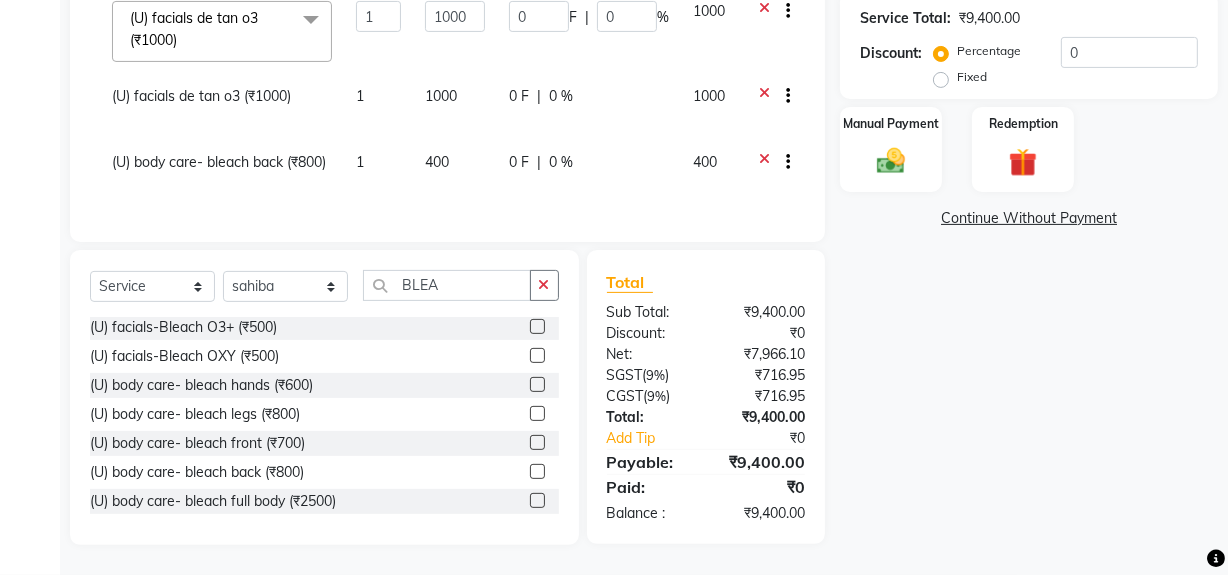 scroll, scrollTop: 525, scrollLeft: 0, axis: vertical 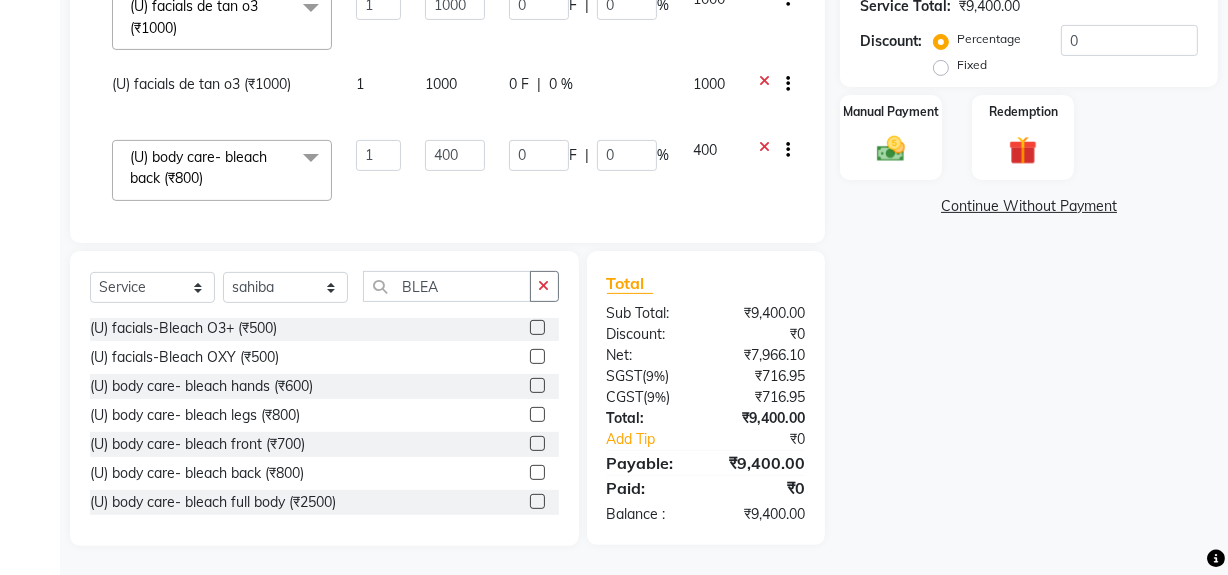 click on "0 F | 0 %" 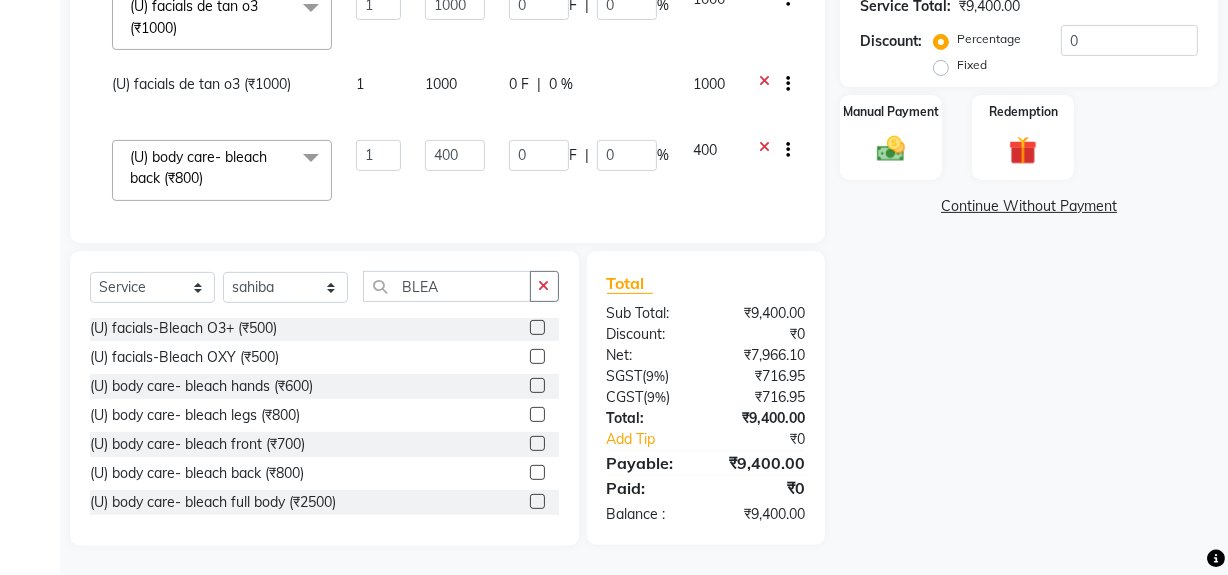 scroll, scrollTop: 526, scrollLeft: 0, axis: vertical 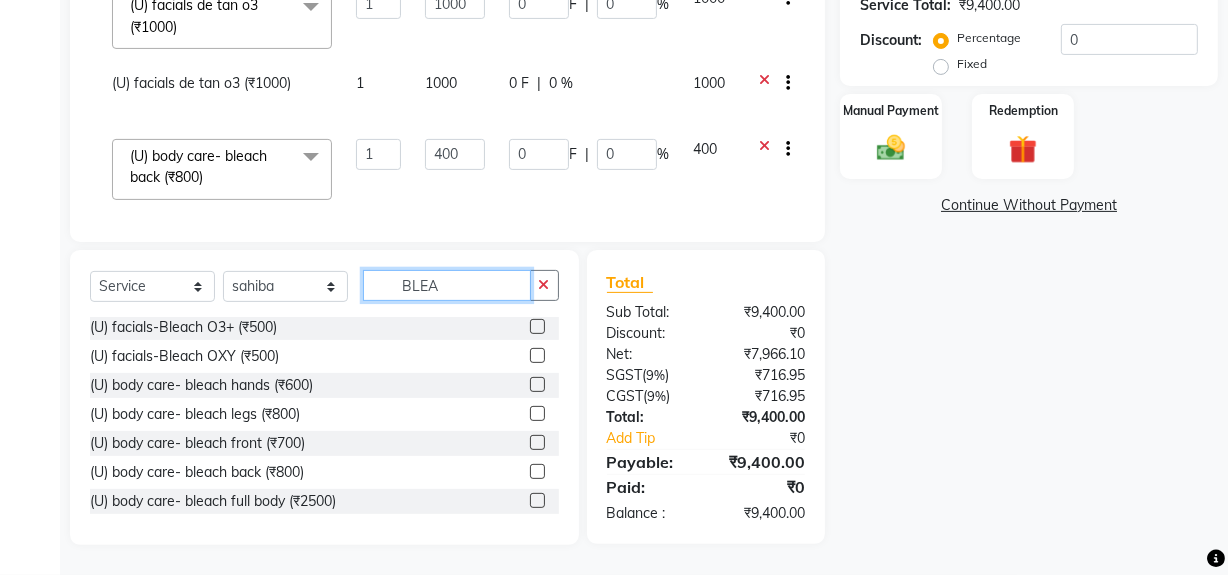 click on "BLEA" 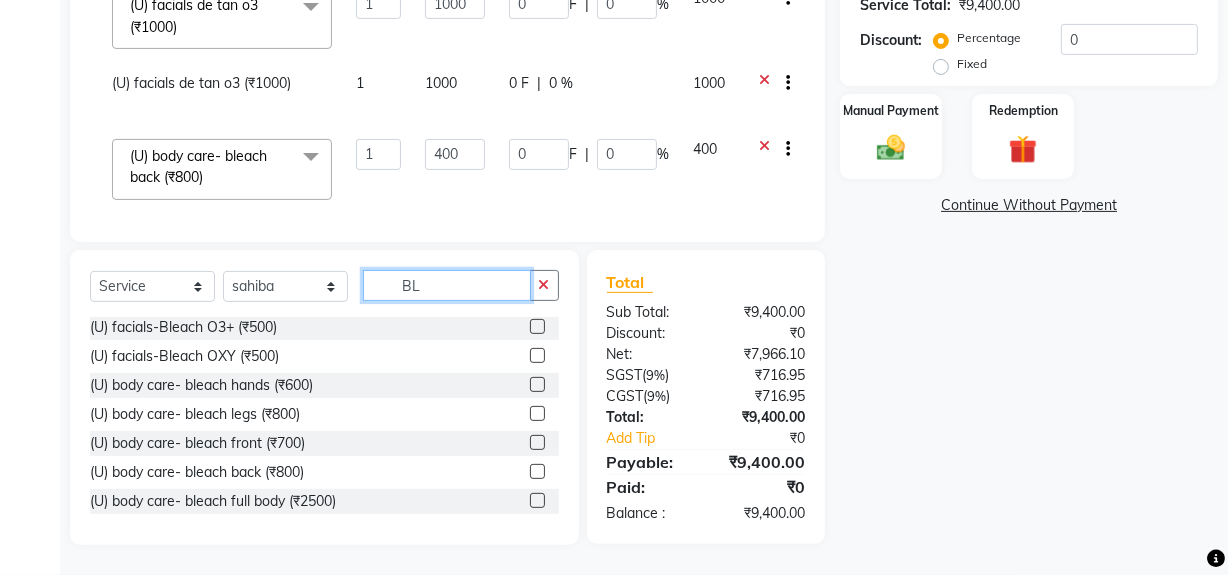 type on "B" 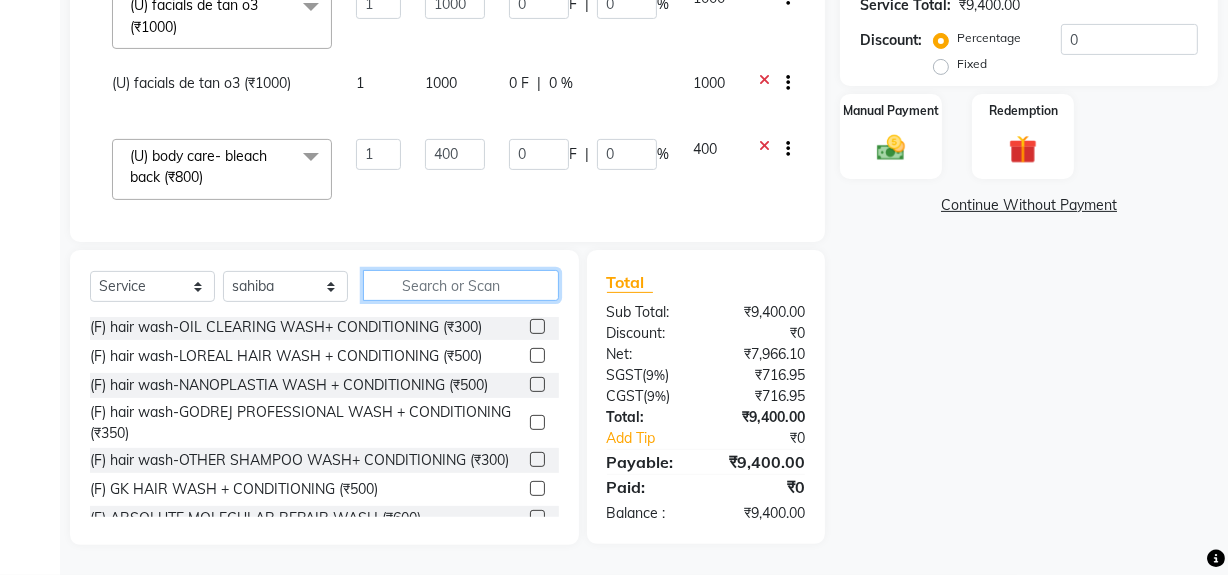 type on "H" 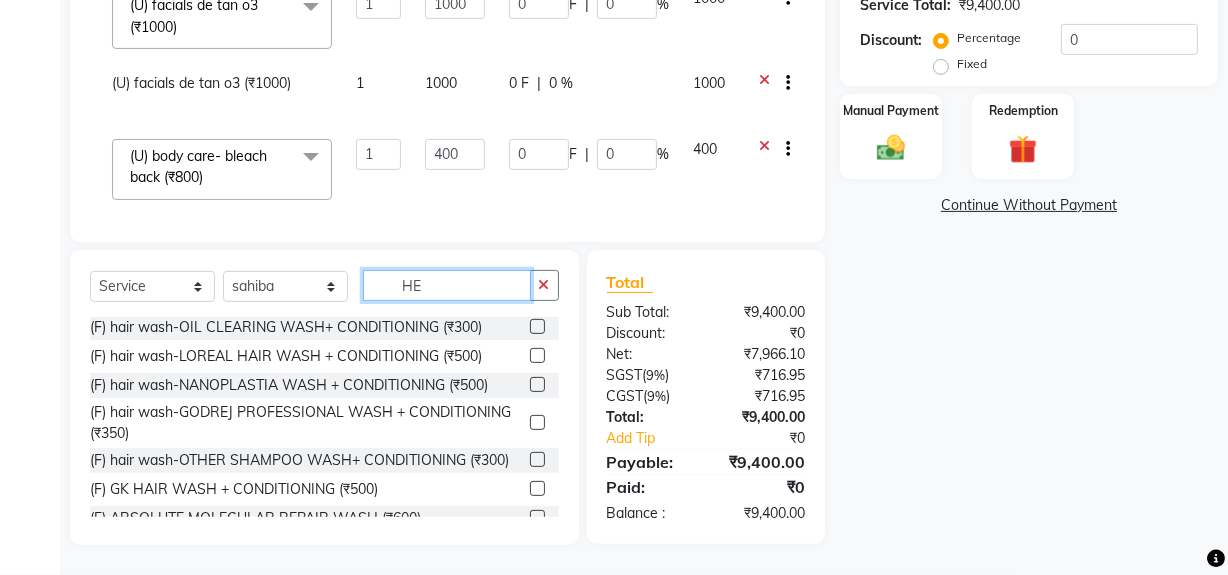 scroll, scrollTop: 0, scrollLeft: 0, axis: both 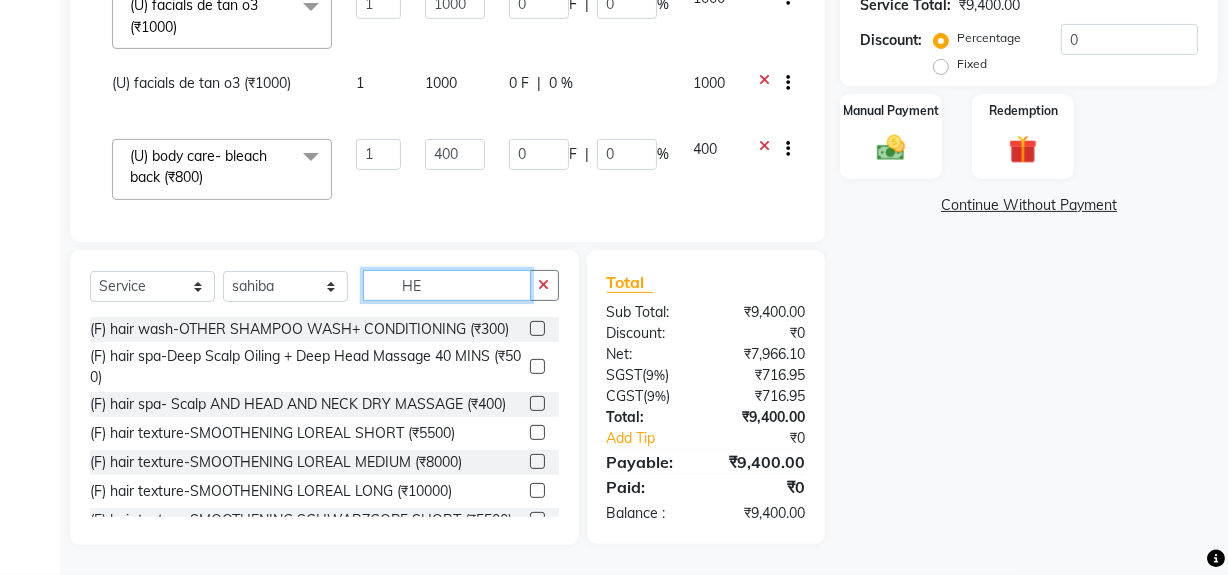 type on "H" 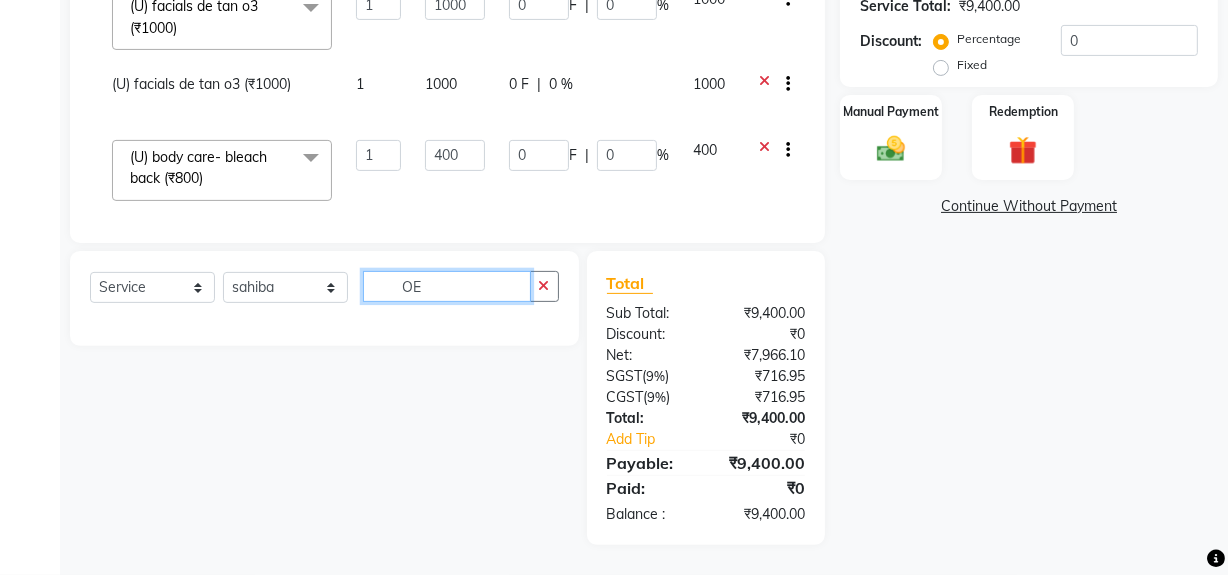 scroll, scrollTop: 525, scrollLeft: 0, axis: vertical 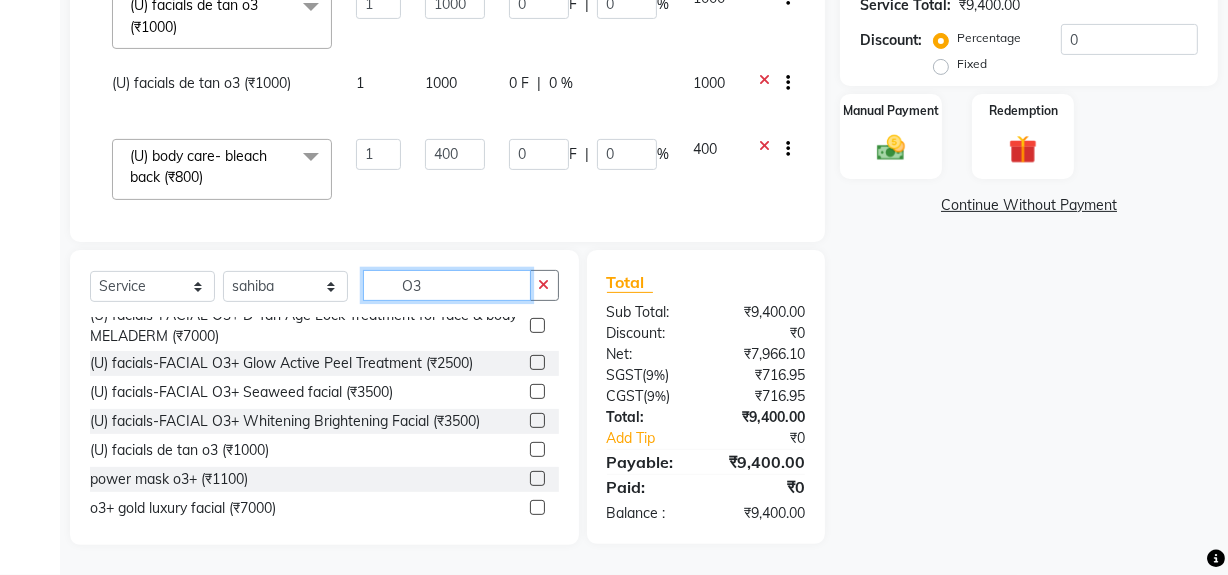 type on "O3" 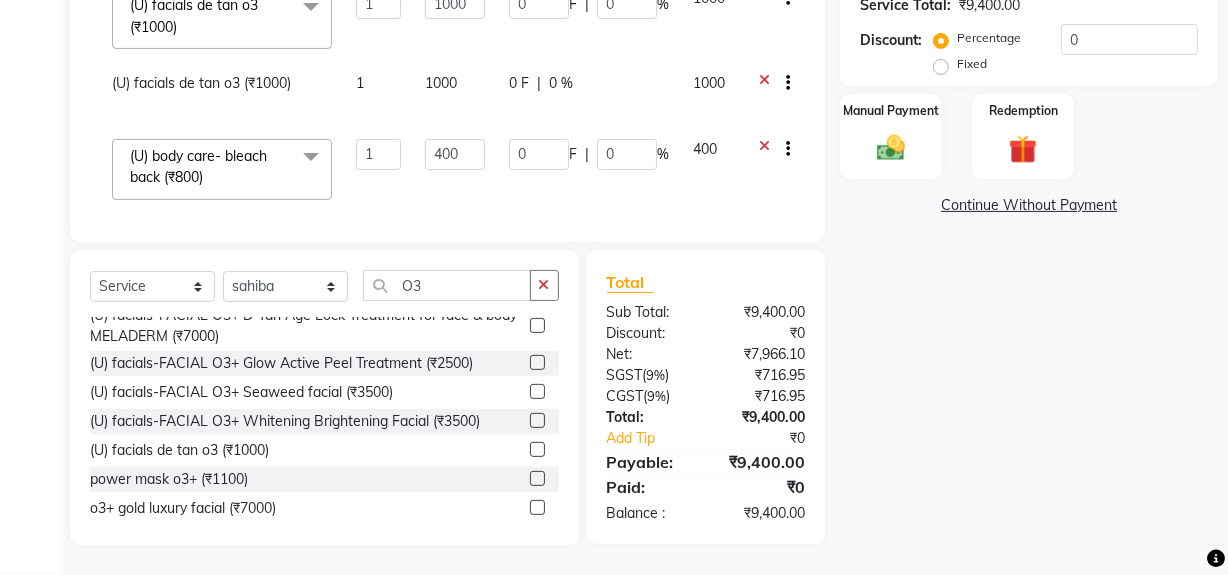 click 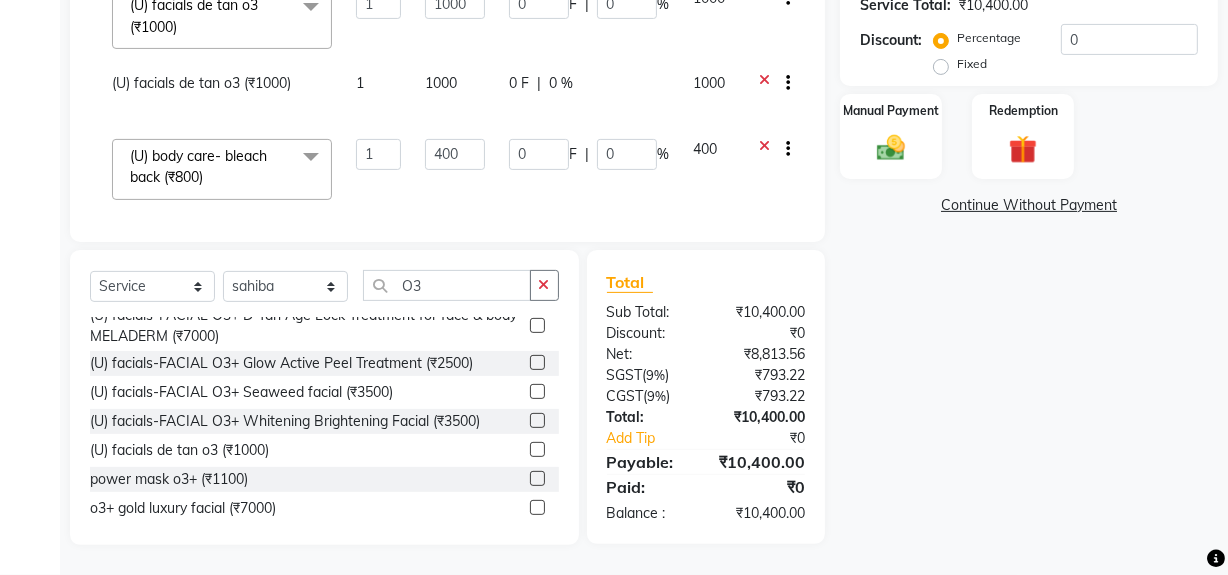 click 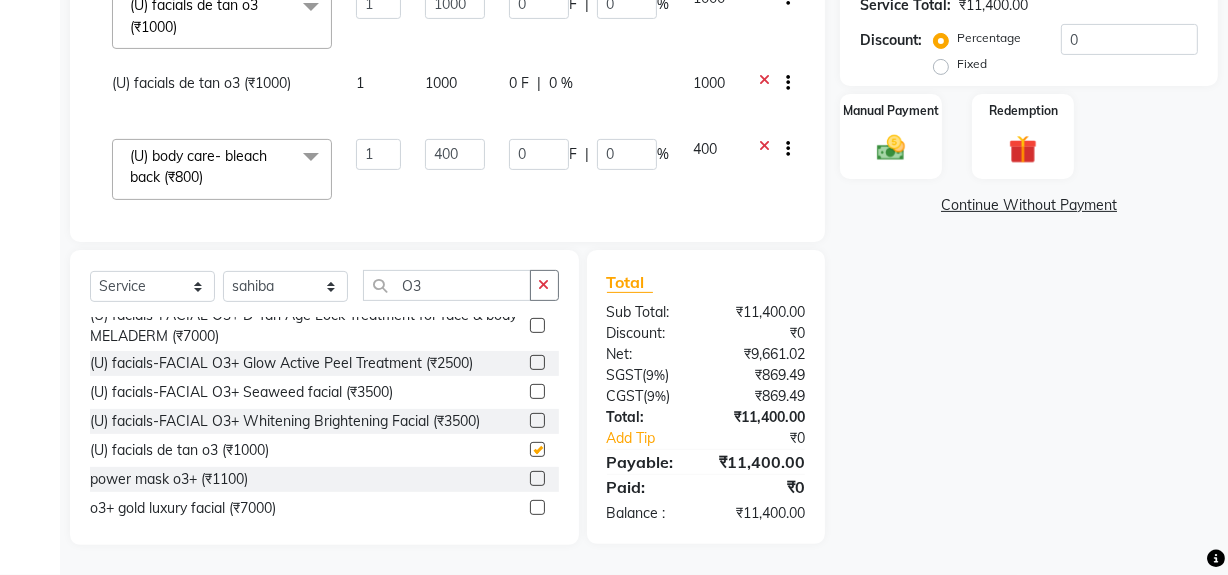 checkbox on "false" 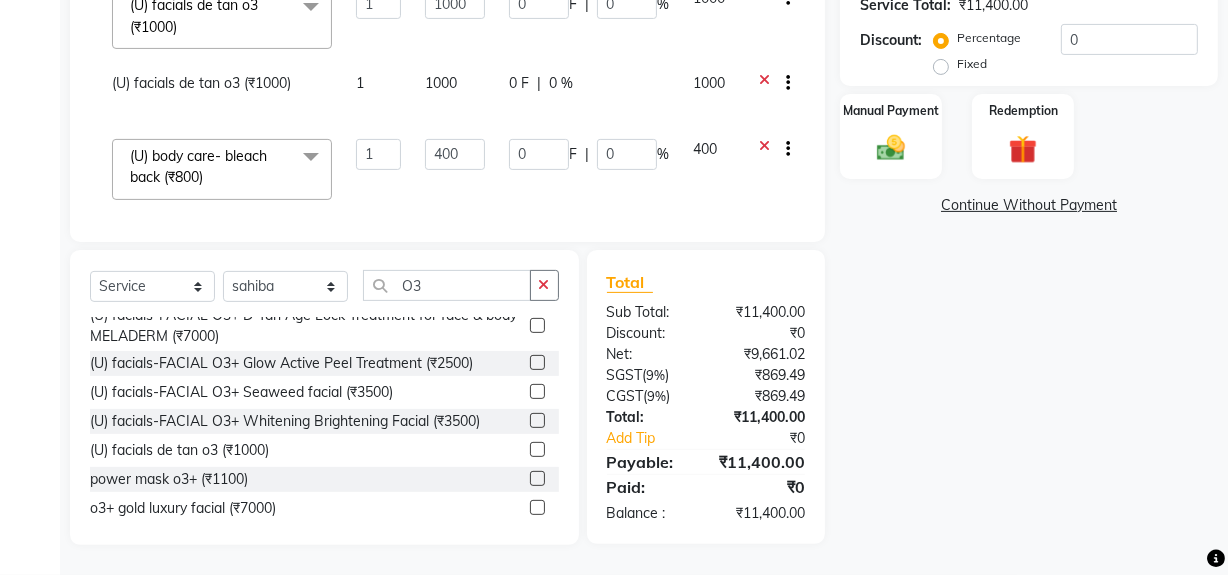 scroll, scrollTop: 0, scrollLeft: 0, axis: both 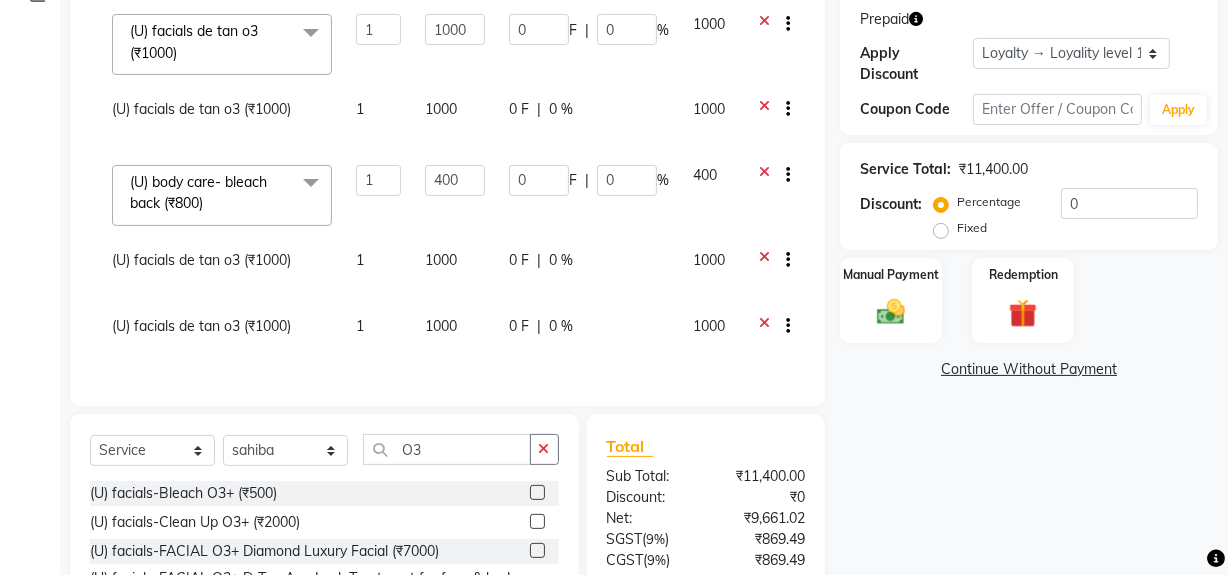 click on "1000" 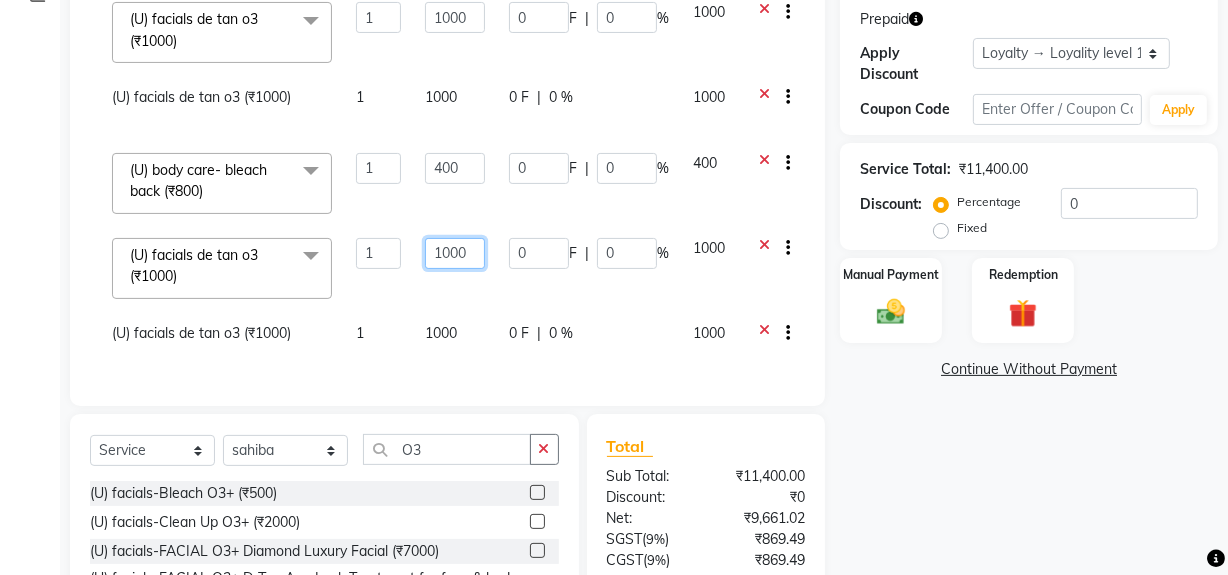 click on "1000" 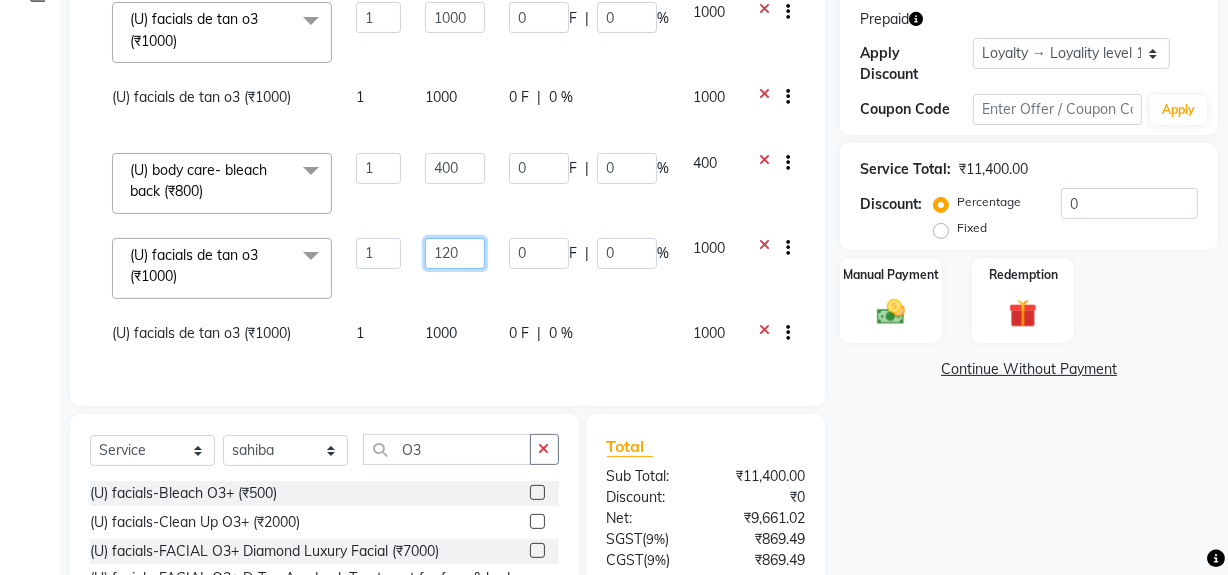 type on "1200" 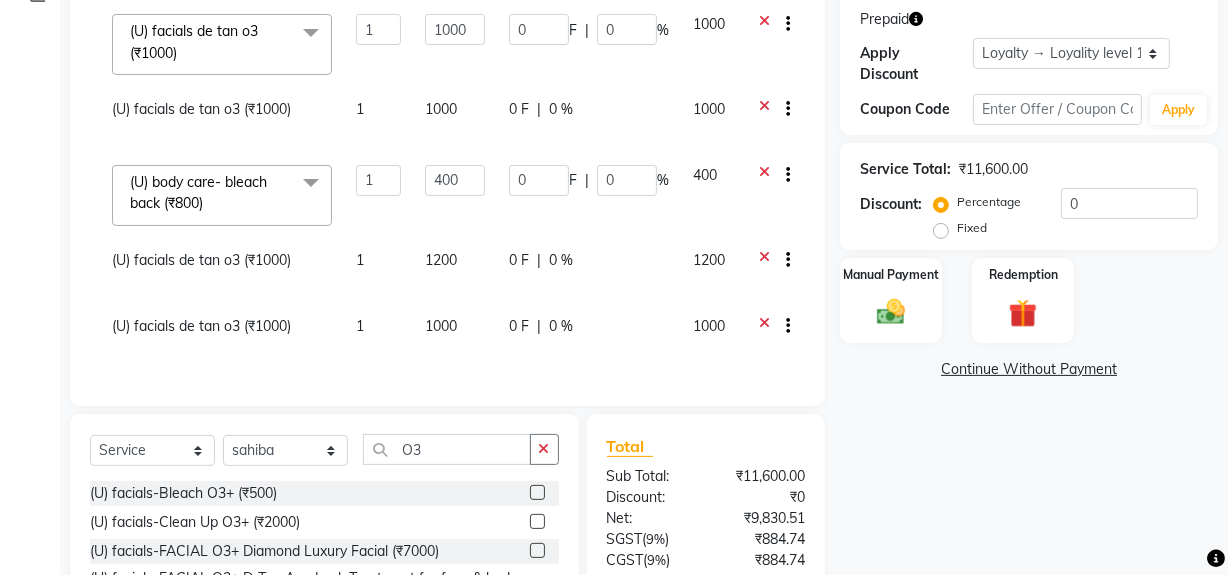 click on "1000" 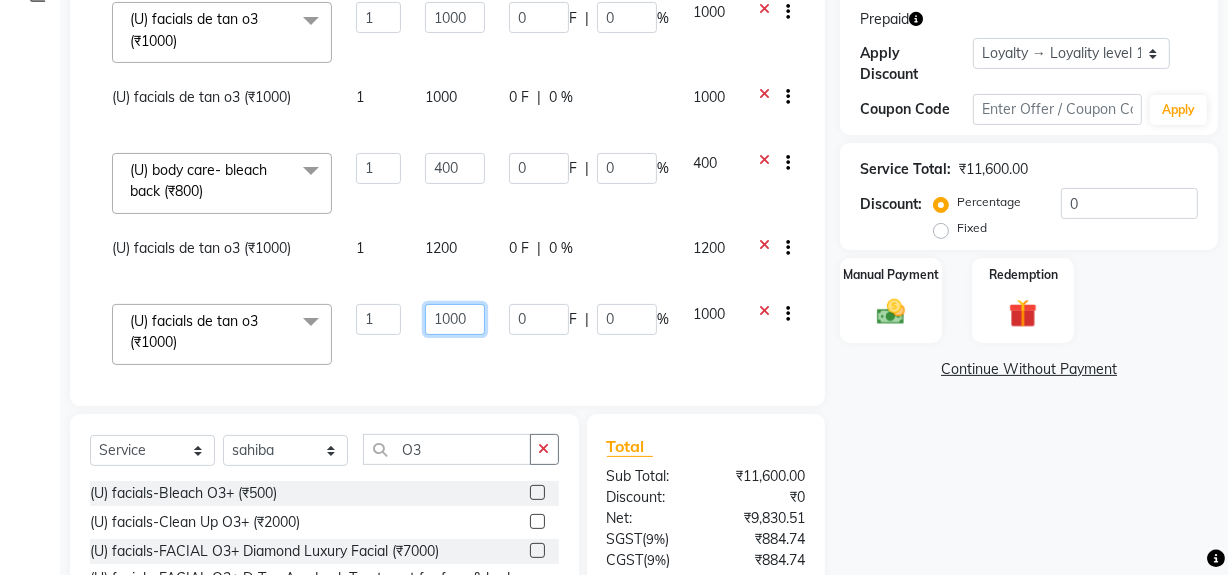 click on "1000" 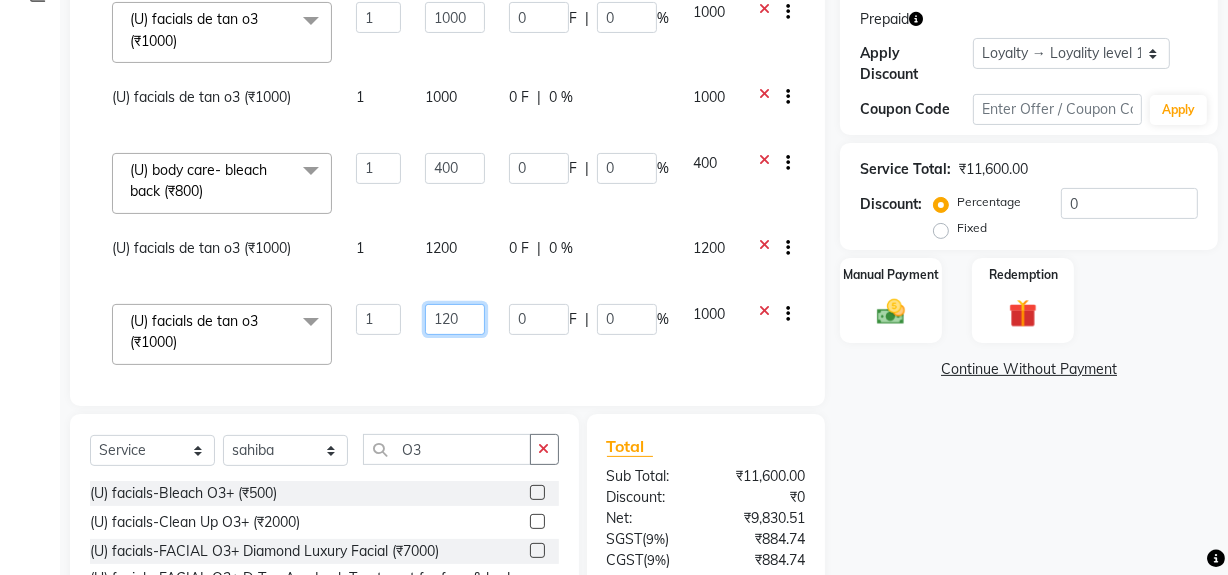 type on "1200" 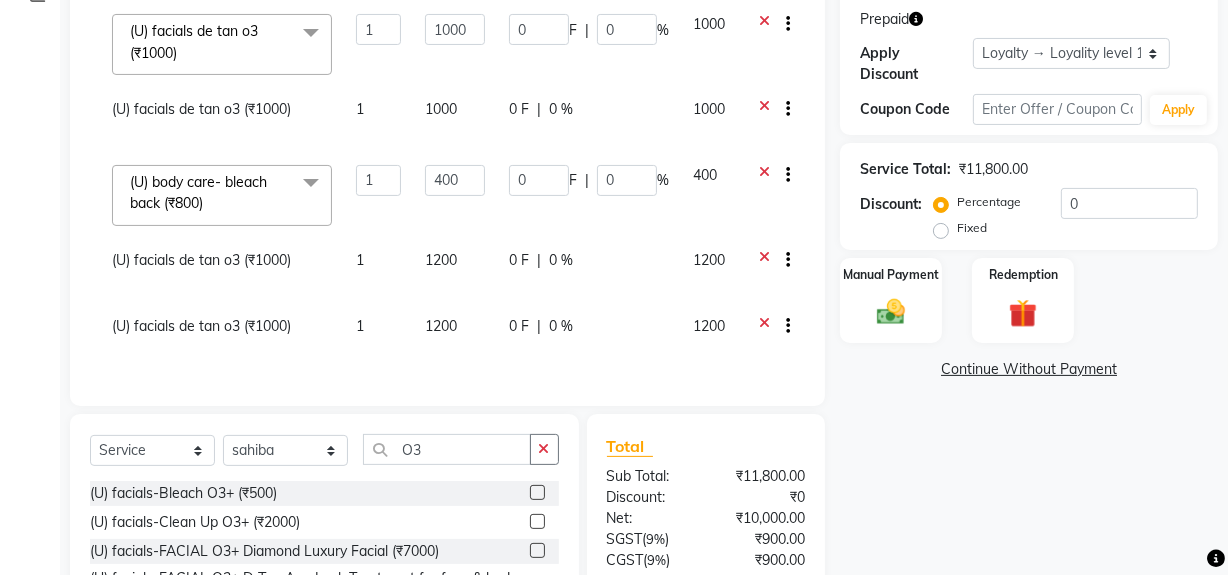 click on "1200" 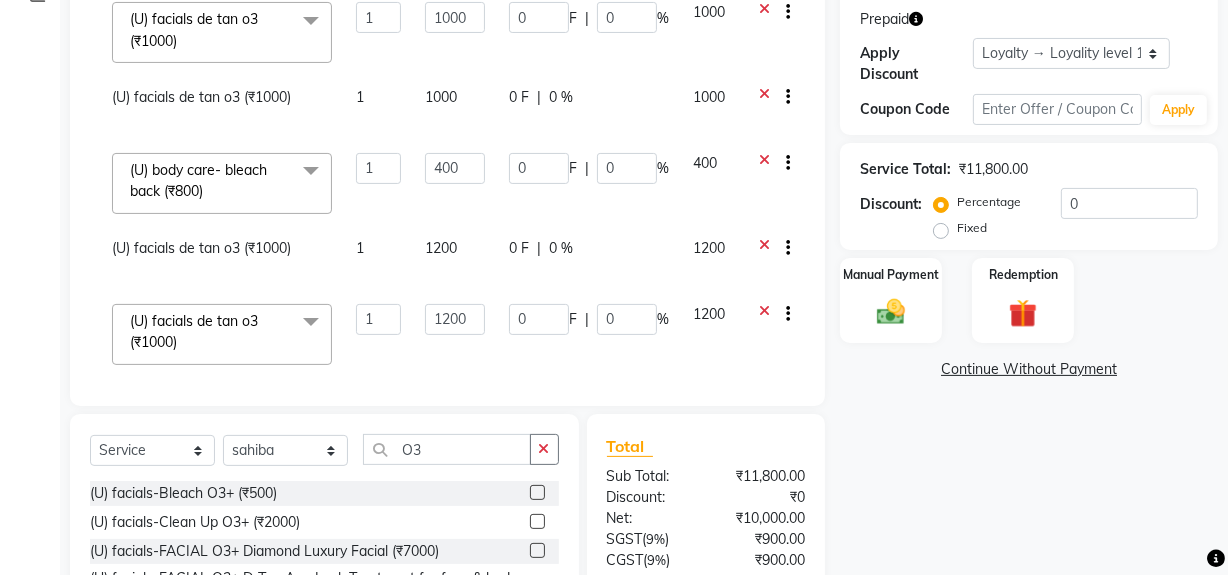 scroll, scrollTop: 169, scrollLeft: 57, axis: both 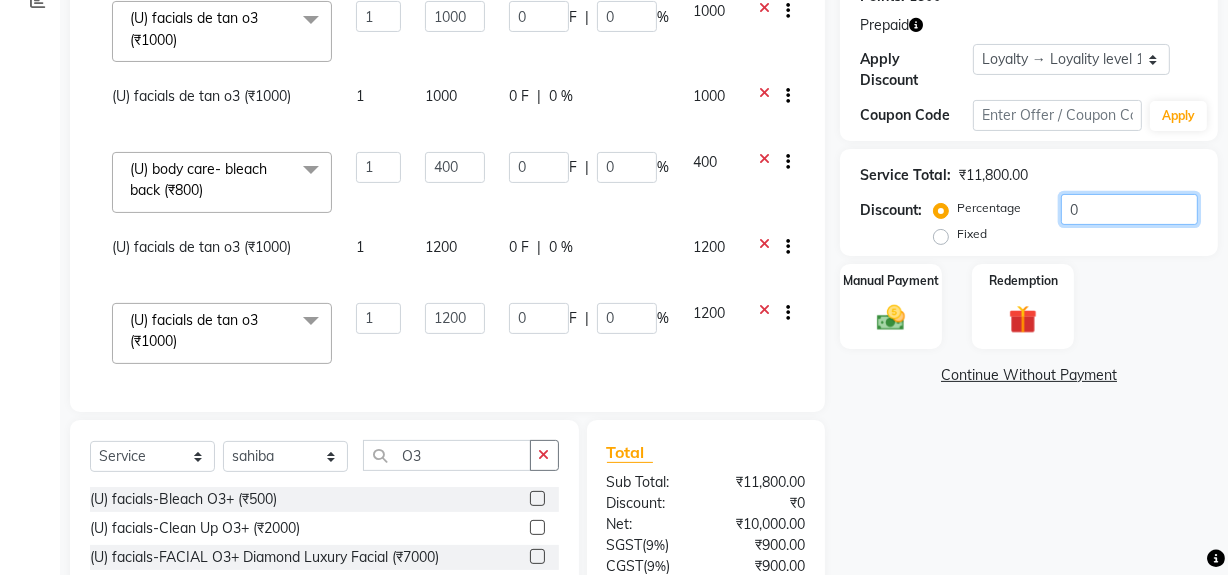 click on "0" 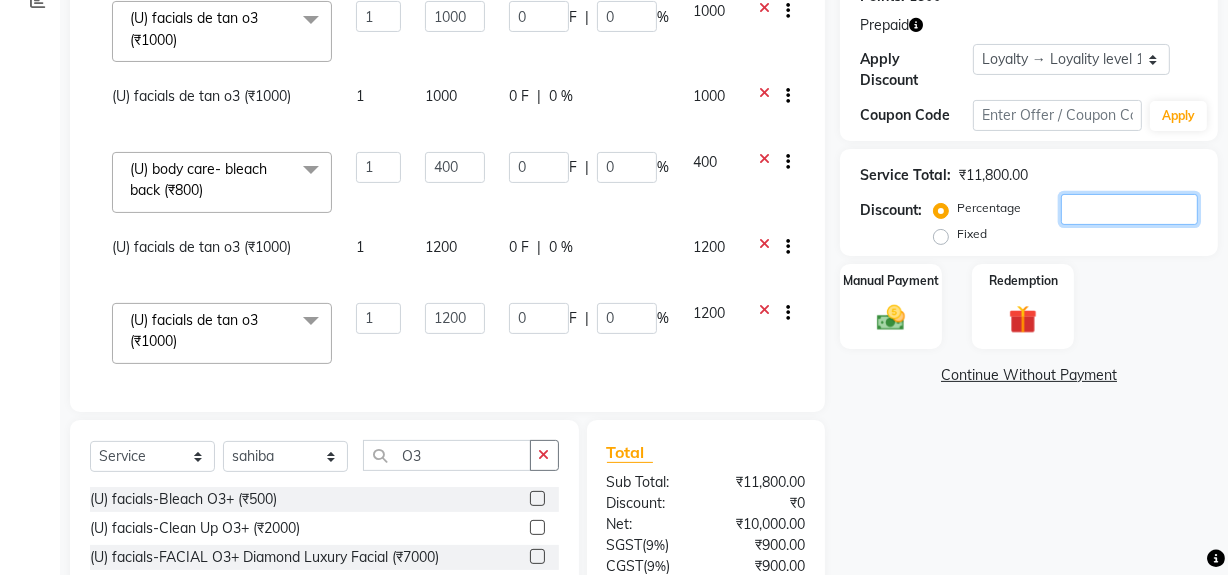 type on "2" 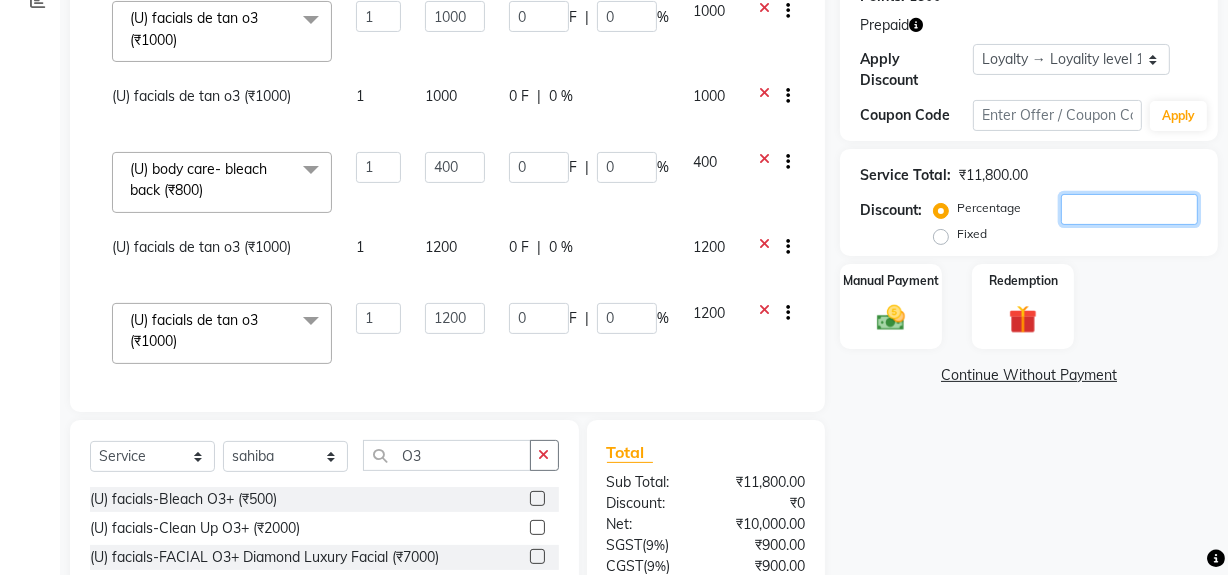 type on "70" 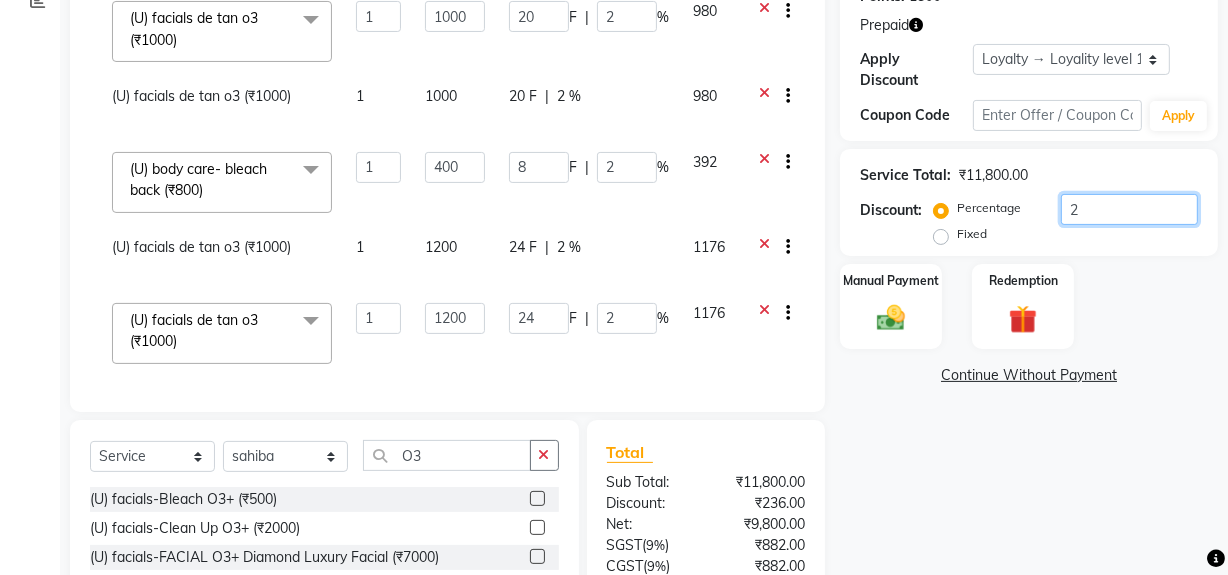 type on "25" 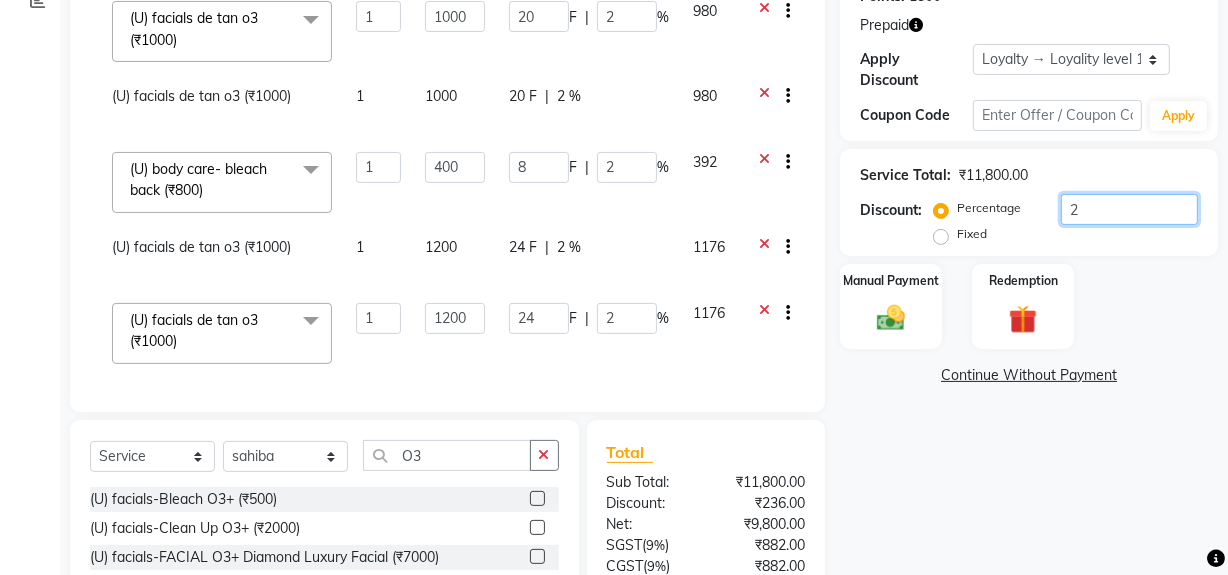 type on "875" 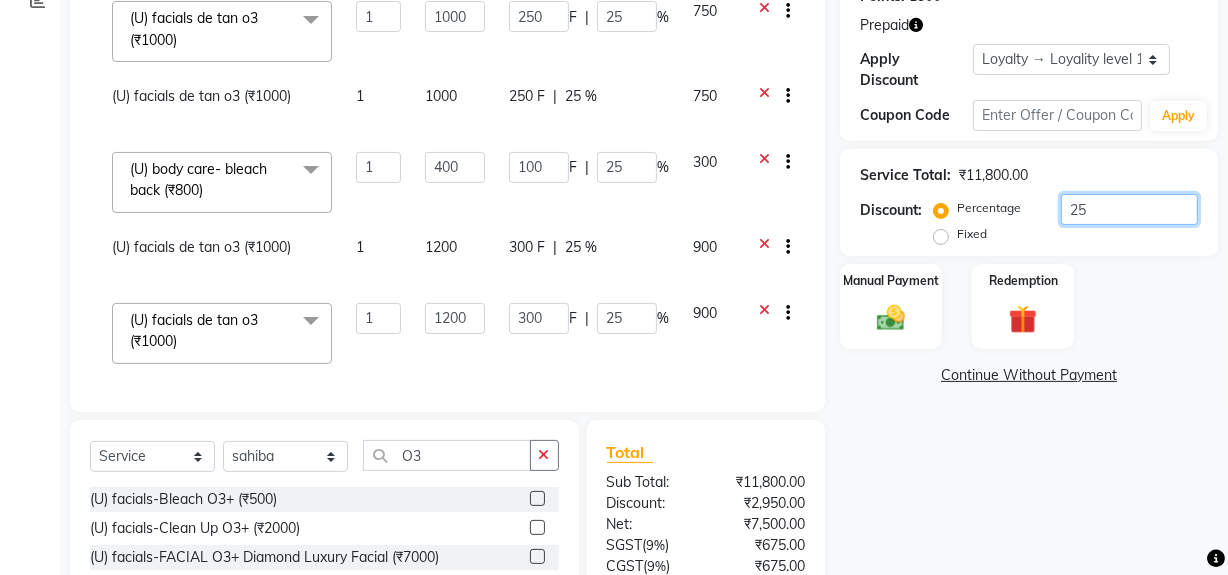 scroll, scrollTop: 169, scrollLeft: 0, axis: vertical 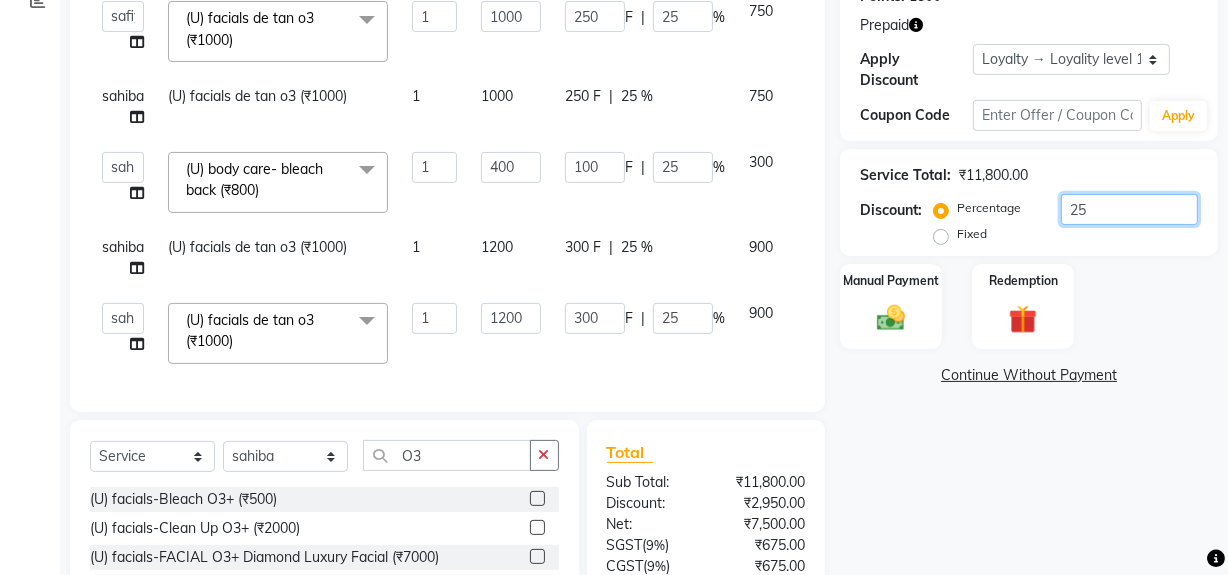 type on "25" 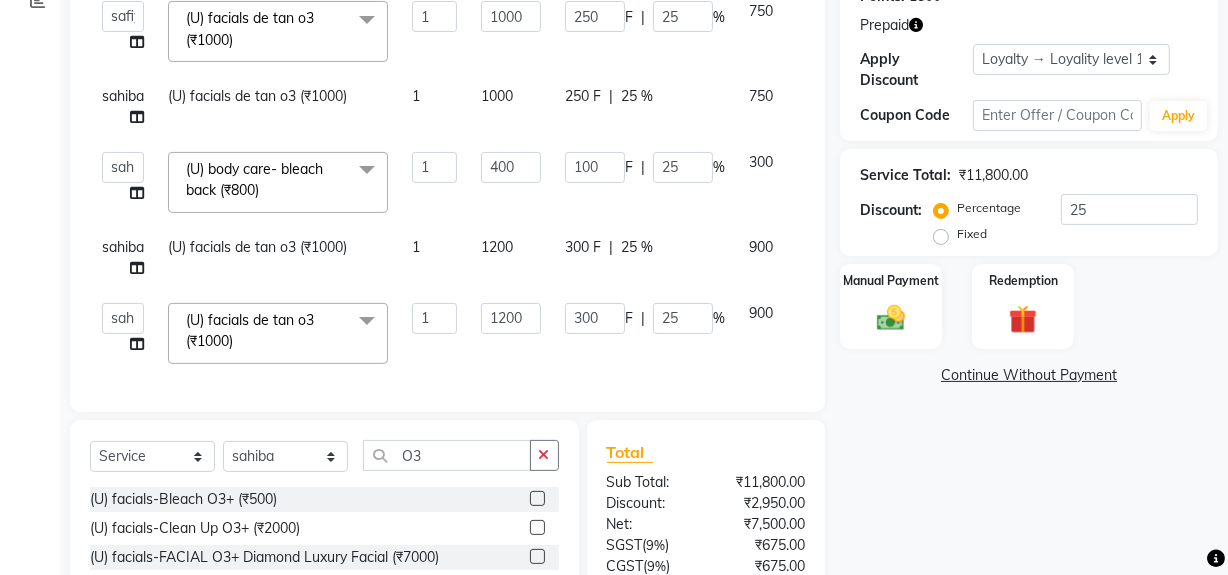 click on "sahiba" 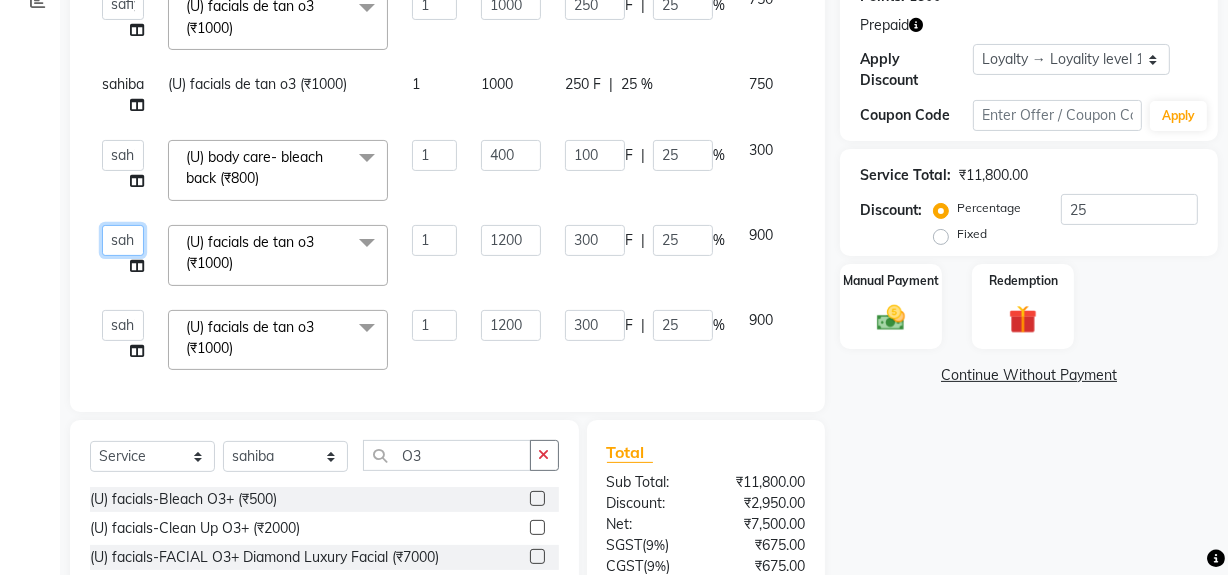 click on "ADMIN   [FIRST]   [LAST]   [FIRST]   DR. [LAST] (cosmetologist)   FRONT DESK   [FIRST]   [FIRST] [LAST]   [FIRST]    [FIRST]   [FIRST]   [FIRST] [LAST]   [FIRST]    [FIRST] [LAST]   [FIRST] [LAST]   [FIRST]   [FIRST]   [FIRST]   [FIRST]   [FIRST]   [FIRST]   [FIRST]   [FIRST]   [FIRST]   [FIRST]   [FIRST]" 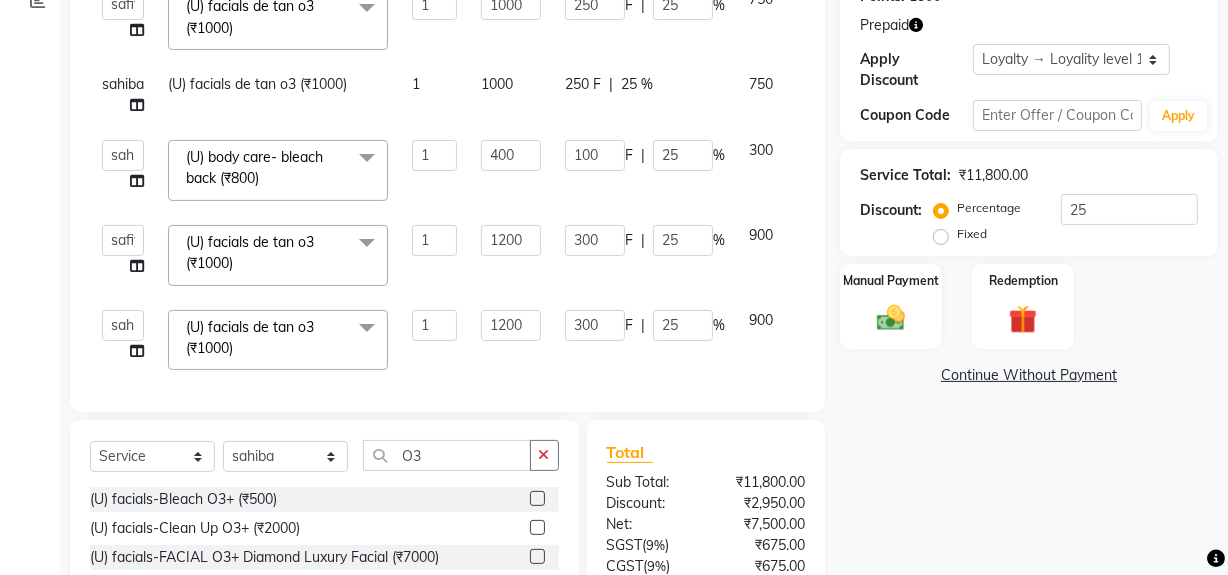 select on "44090" 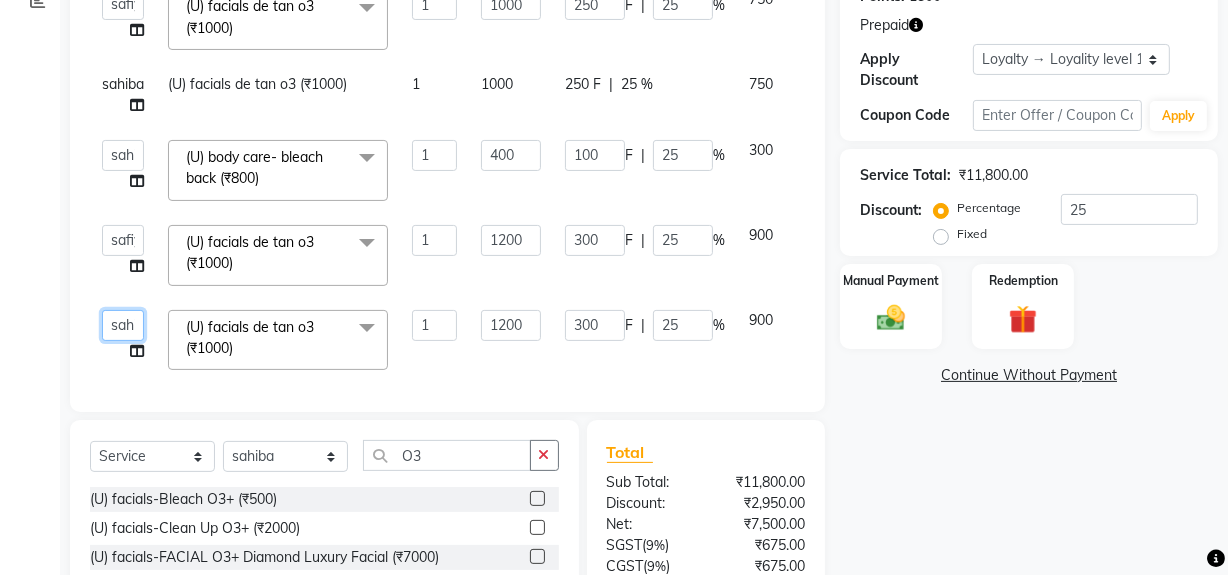 click on "ADMIN   [FIRST]   [LAST]   [FIRST]   DR. [LAST] (cosmetologist)   FRONT DESK   [FIRST]   [FIRST] [LAST]   [FIRST]    [FIRST]   [FIRST]   [FIRST] [LAST]   [FIRST]    [FIRST] [LAST]   [FIRST] [LAST]   [FIRST]   [FIRST]   [FIRST]   [FIRST]   [FIRST]   [FIRST]   [FIRST]   [FIRST]   [FIRST]   [FIRST]   [FIRST]" 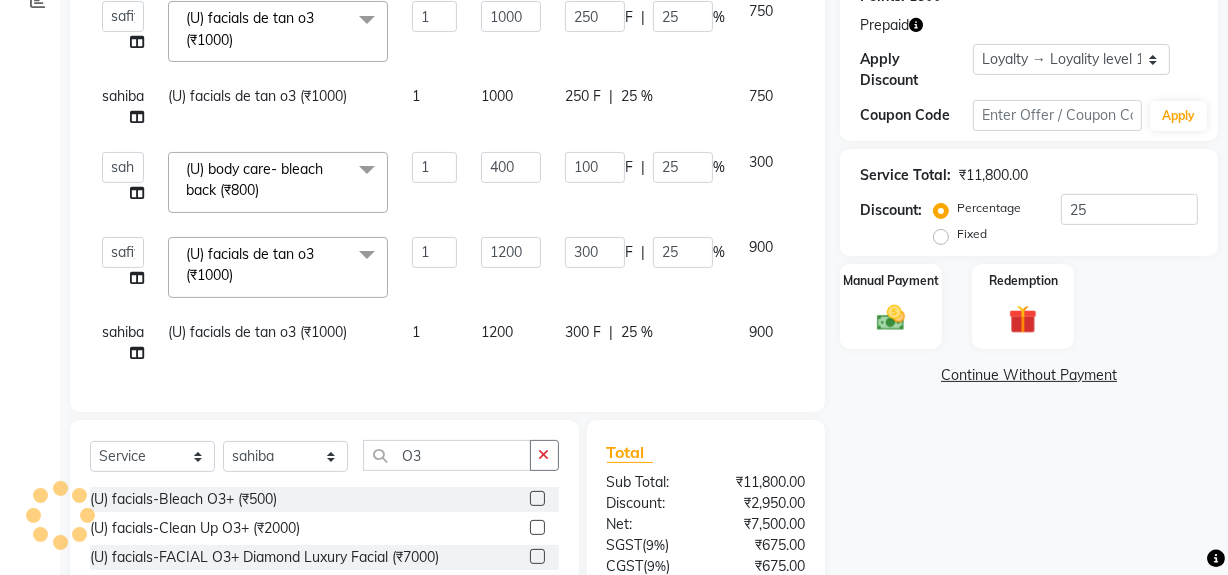 click on "(U) facials de tan o3 (₹1000)" 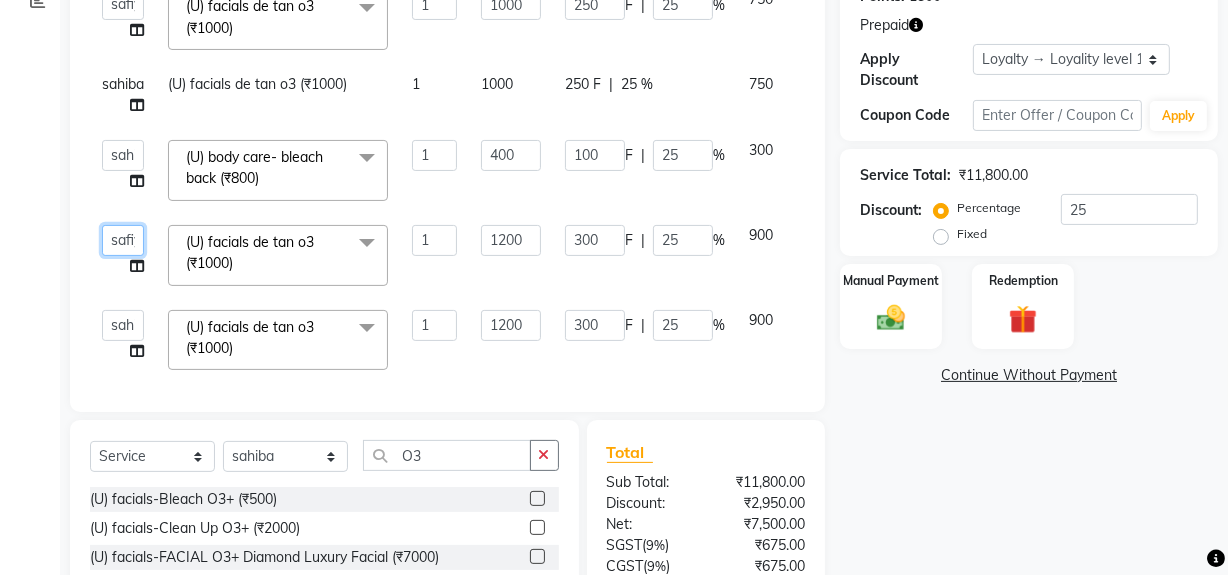 click on "ADMIN   [FIRST]   [LAST]   [FIRST]   DR. [LAST] (cosmetologist)   FRONT DESK   [FIRST]   [FIRST] [LAST]   [FIRST]    [FIRST]   [FIRST]   [FIRST] [LAST]   [FIRST]    [FIRST] [LAST]   [FIRST] [LAST]   [FIRST]   [FIRST]   [FIRST]   [FIRST]   [FIRST]   [FIRST]   [FIRST]   [FIRST]   [FIRST]   [FIRST]   [FIRST]" 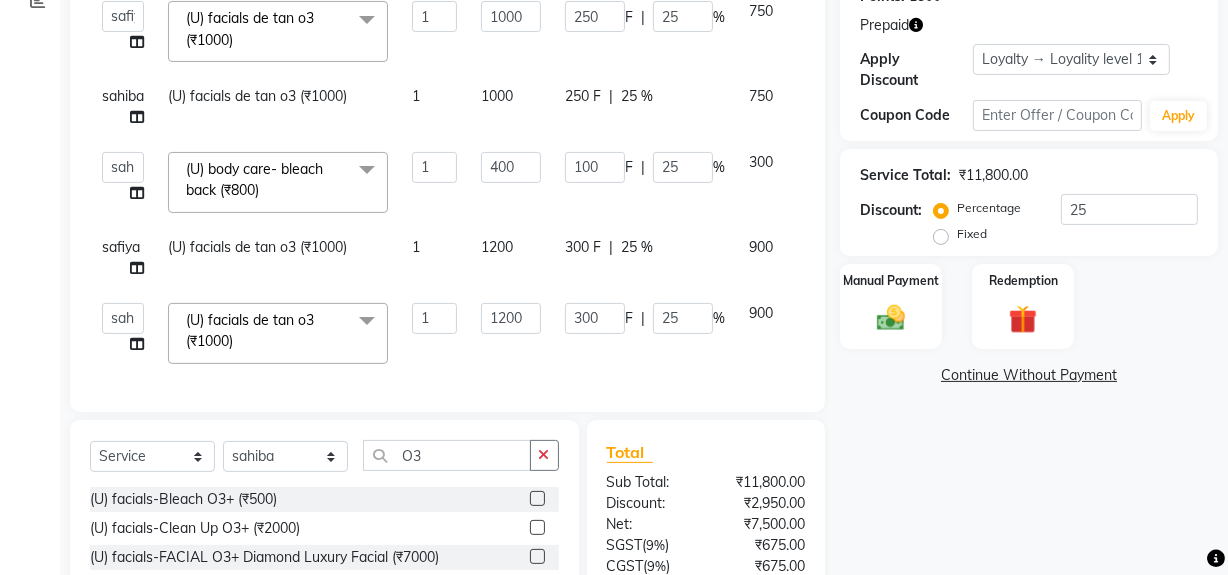 click on "([SERVICE]-[SERVICE]) (₹[PRICE])  x ([SERVICE]-[SERVICE]) (₹[PRICE]) ([SERVICE]-[SERVICE]) (₹[PRICE]) ([SERVICE]-[SERVICE]) (₹[PRICE]) ([SERVICE]-[SERVICE]) (₹[PRICE]) ([SERVICE]-[SERVICE]) (₹[PRICE]) ([SERVICE]-[SERVICE]) (₹[PRICE]) ([SERVICE]-[SERVICE]) (₹[PRICE]) ([SERVICE]-[SERVICE]) (₹[PRICE]) ([SERVICE]-[SERVICE]) (₹[PRICE]) ([SERVICE]-[SERVICE]) (₹[PRICE]) ([SERVICE]-[SERVICE]) (₹[PRICE]) ([SERVICE]-[SERVICE]) (₹[PRICE]) ([SERVICE]-[SERVICE]) (₹[PRICE]) ([SERVICE]-[SERVICE]) (₹[PRICE]) ([SERVICE]-[SERVICE]) (₹[PRICE]) ([SERVICE]-[SERVICE]) (₹[PRICE]) ([SERVICE]-[SERVICE]) (₹[PRICE]) ([SERVICE]-[SERVICE]) (₹[PRICE]) ([SERVICE]-[SERVICE]) (₹[PRICE]) ([SERVICE]-[SERVICE]) (₹[PRICE]) ([SERVICE]-[SERVICE]) (₹[PRICE]) ([SERVICE]-[SERVICE]) (₹[PRICE])" 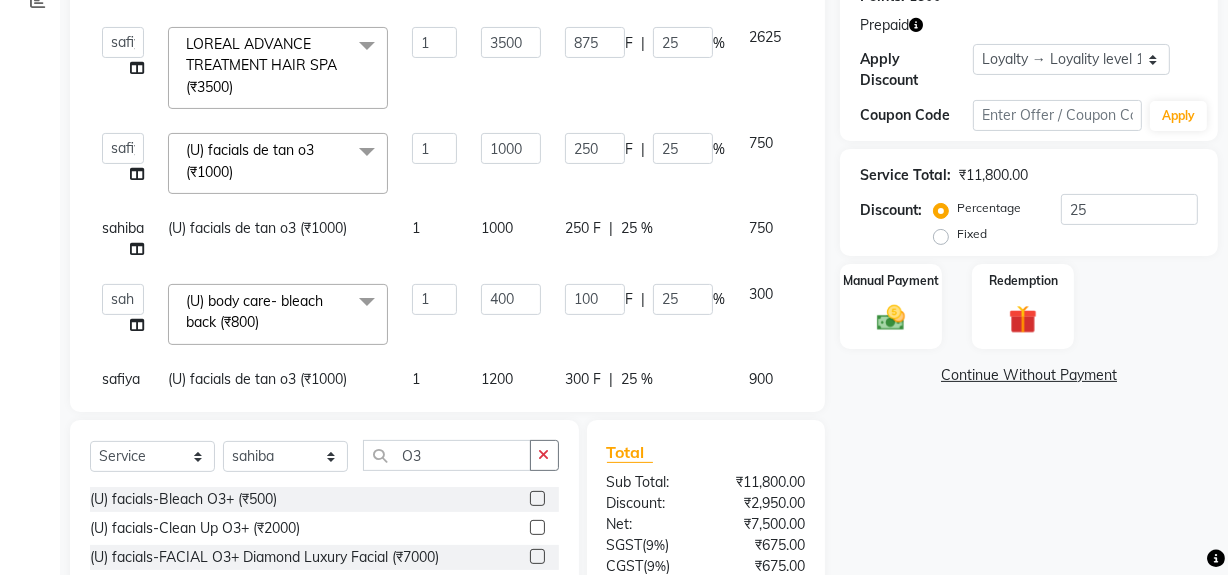 scroll, scrollTop: 0, scrollLeft: 0, axis: both 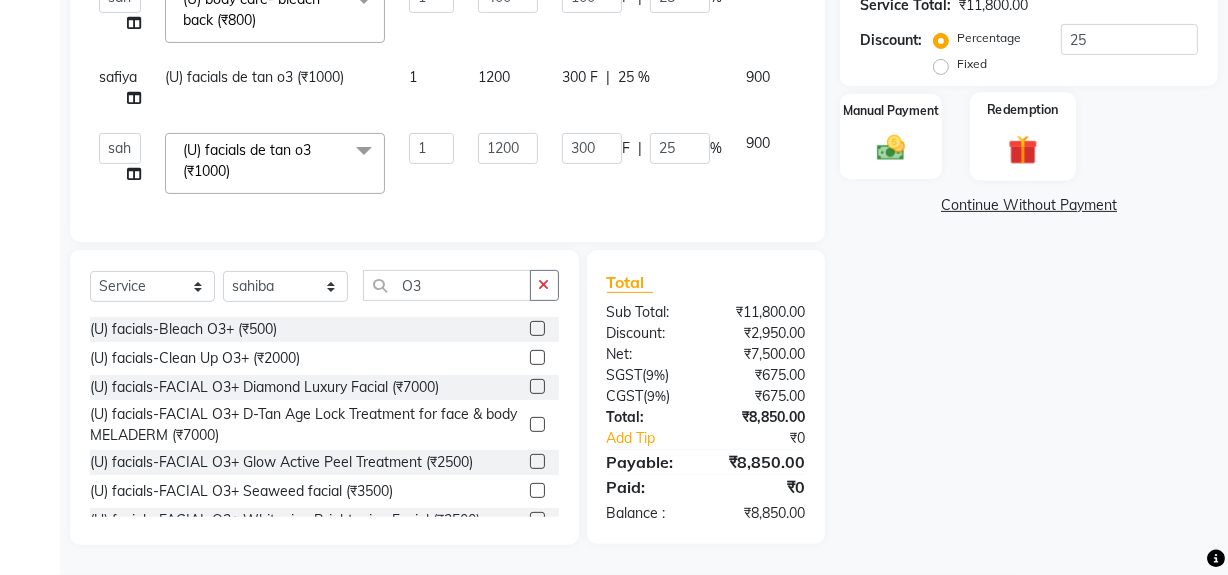 click 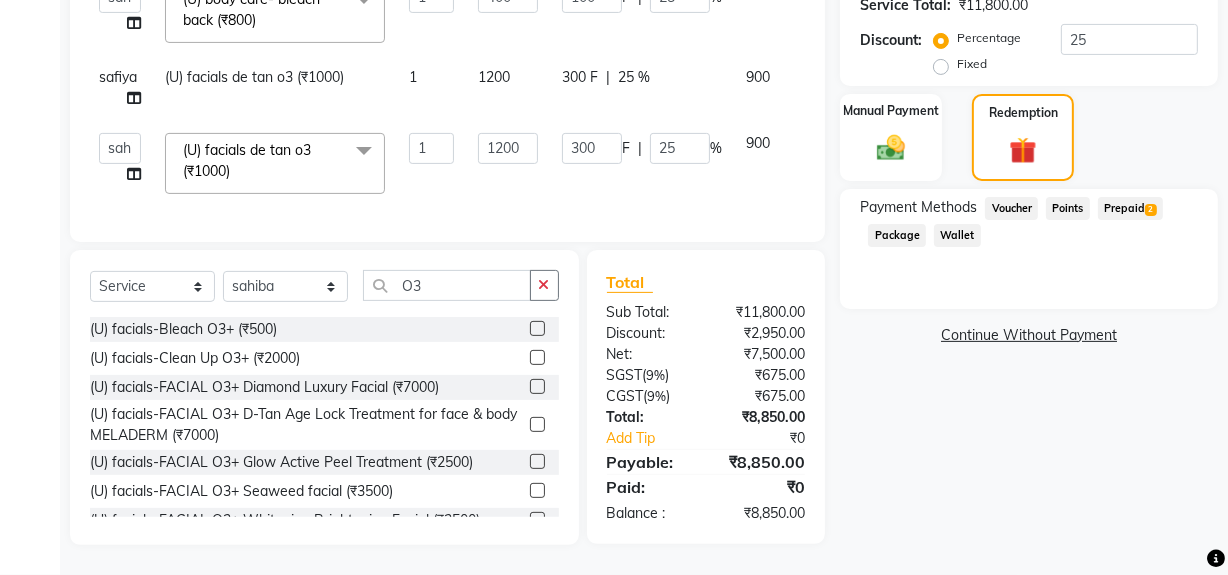 click on "Prepaid  2" 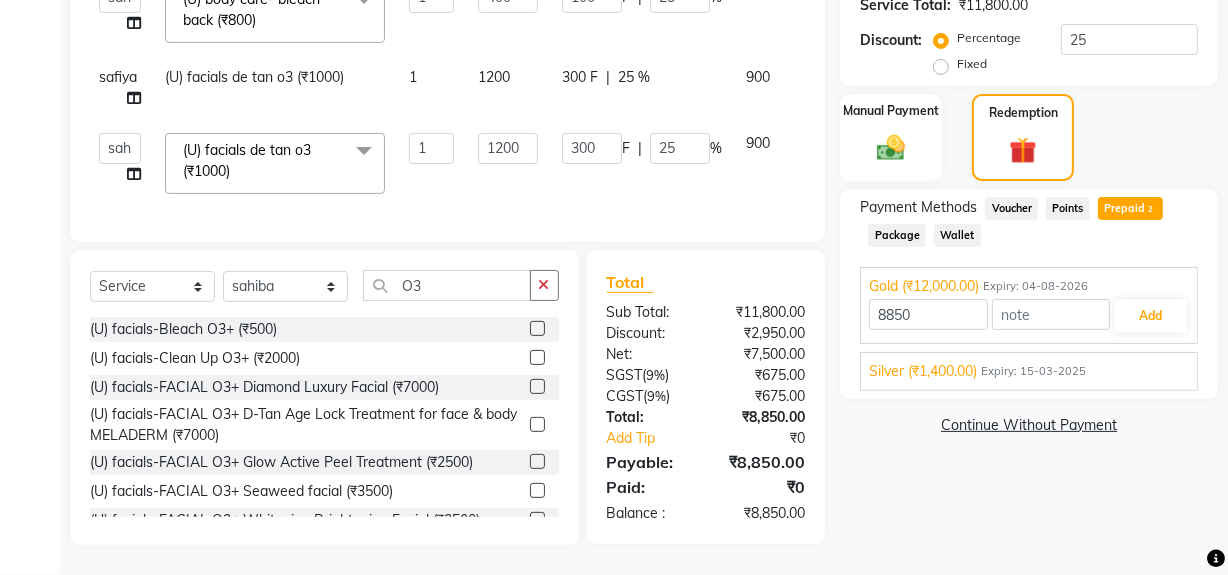 click on "Silver  (₹[PRICE]) Expiry: [DATE]" at bounding box center [1029, 371] 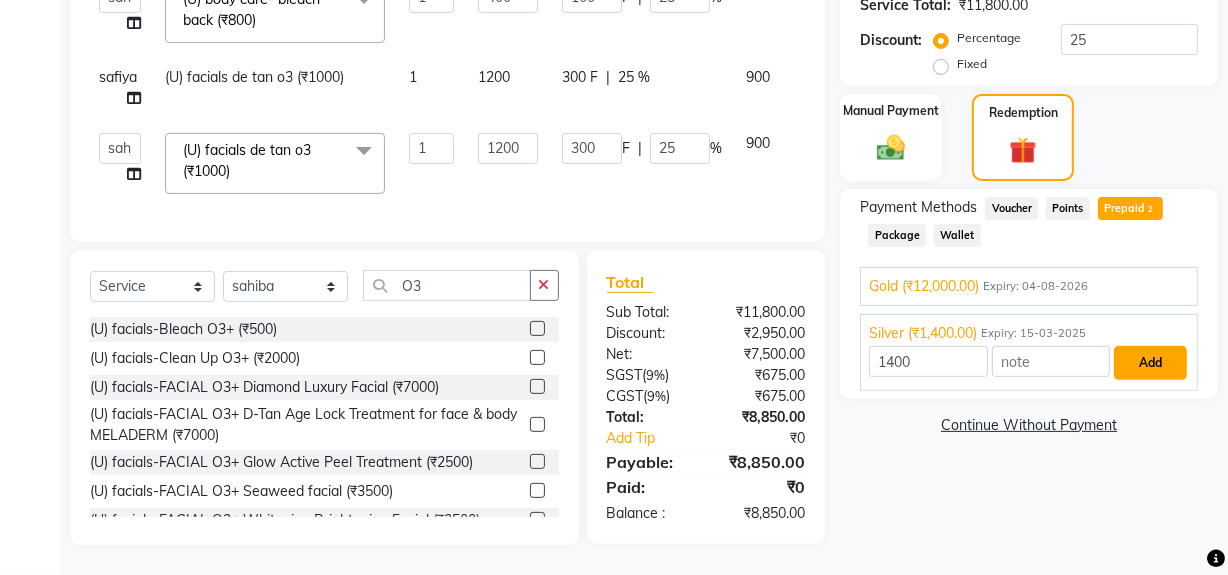 click on "Add" at bounding box center (1150, 363) 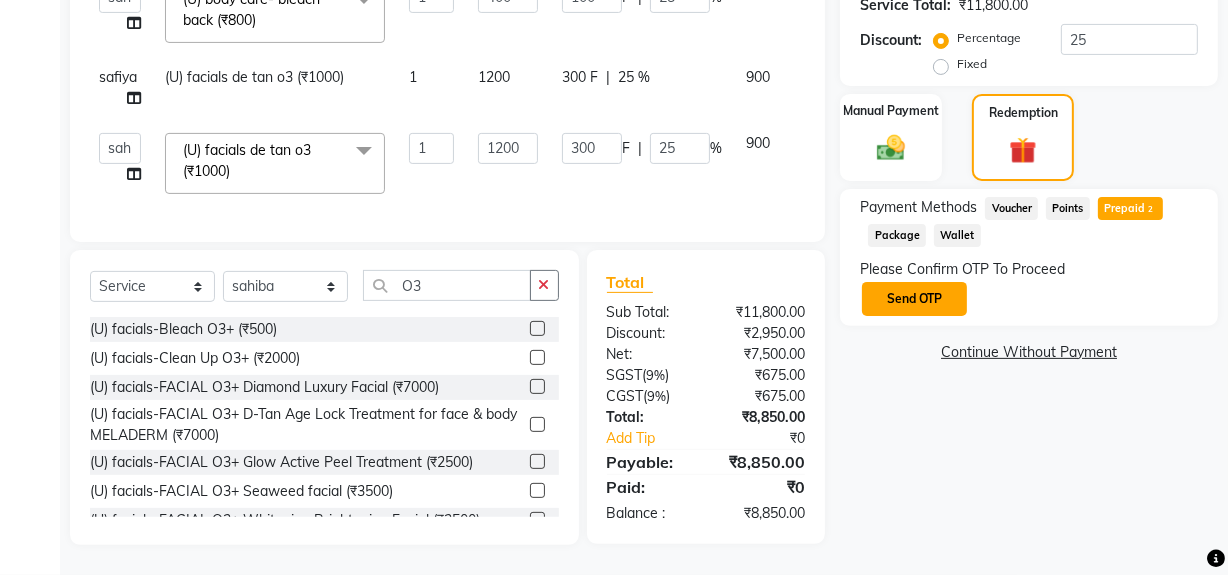 click on "Send OTP" 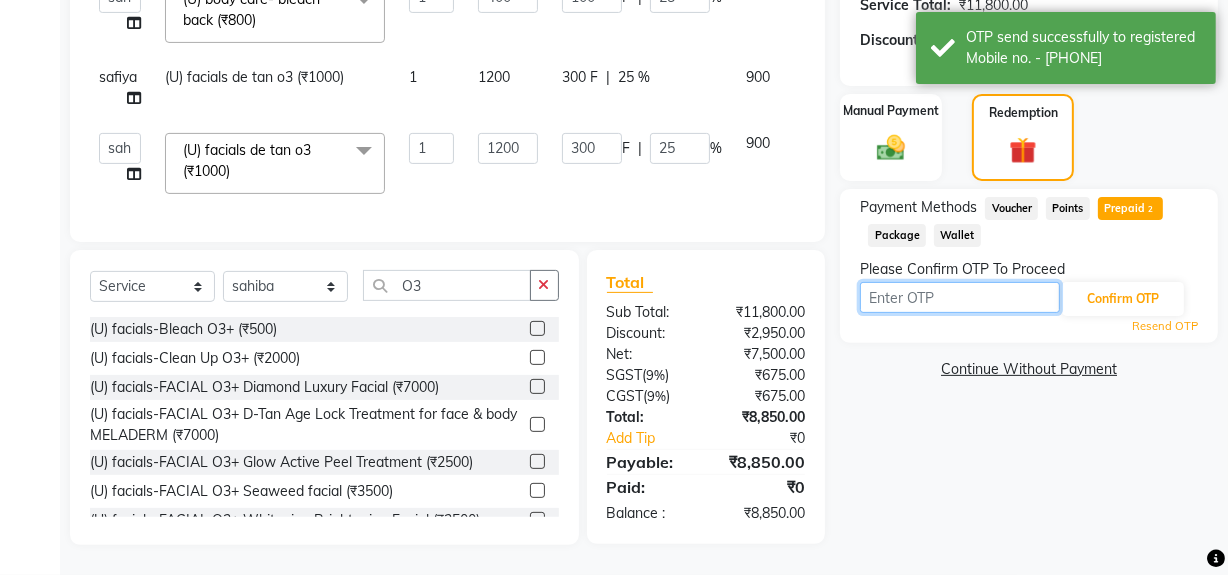 drag, startPoint x: 911, startPoint y: 301, endPoint x: 980, endPoint y: 340, distance: 79.25907 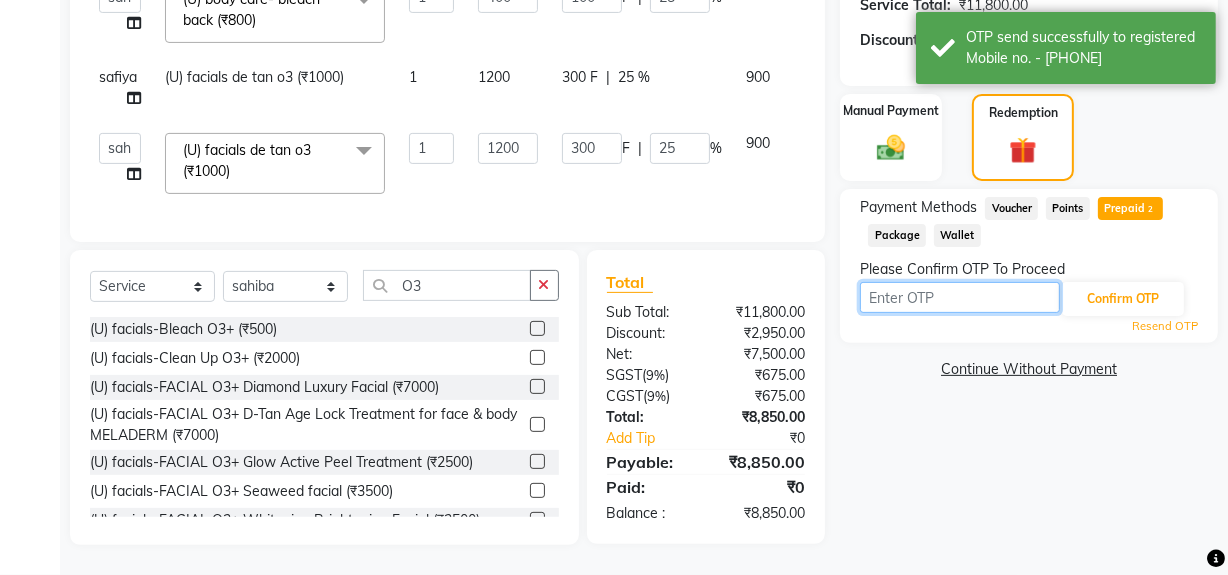 click on "Payment Methods  Voucher   Points   Prepaid  2  Package   Wallet  Please Confirm OTP To Proceed Confirm OTP Resend OTP" 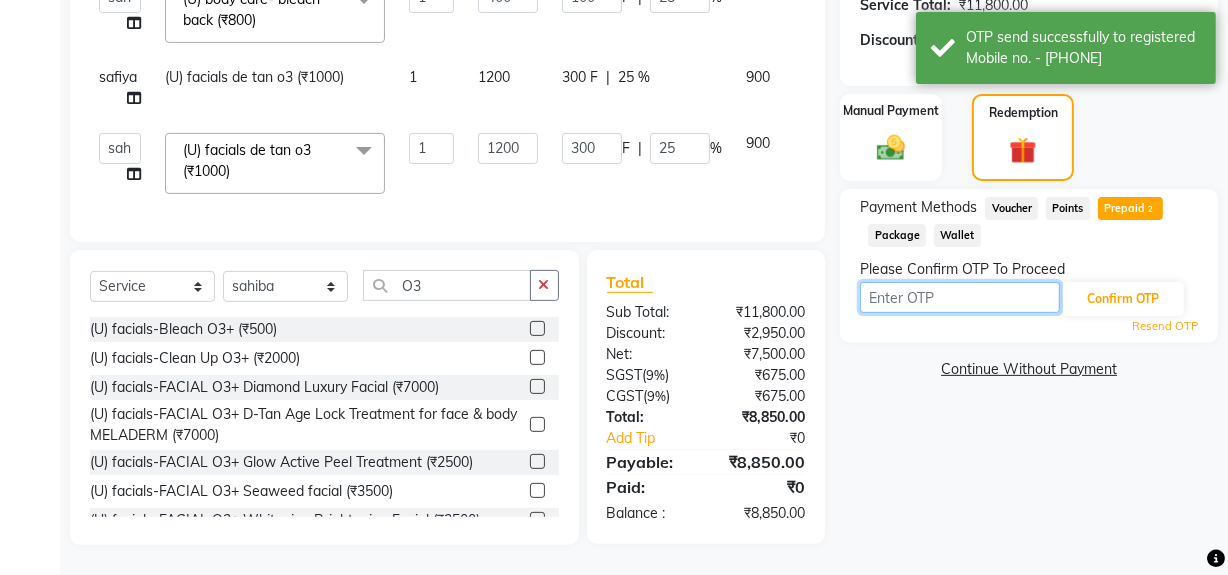 type on "3198" 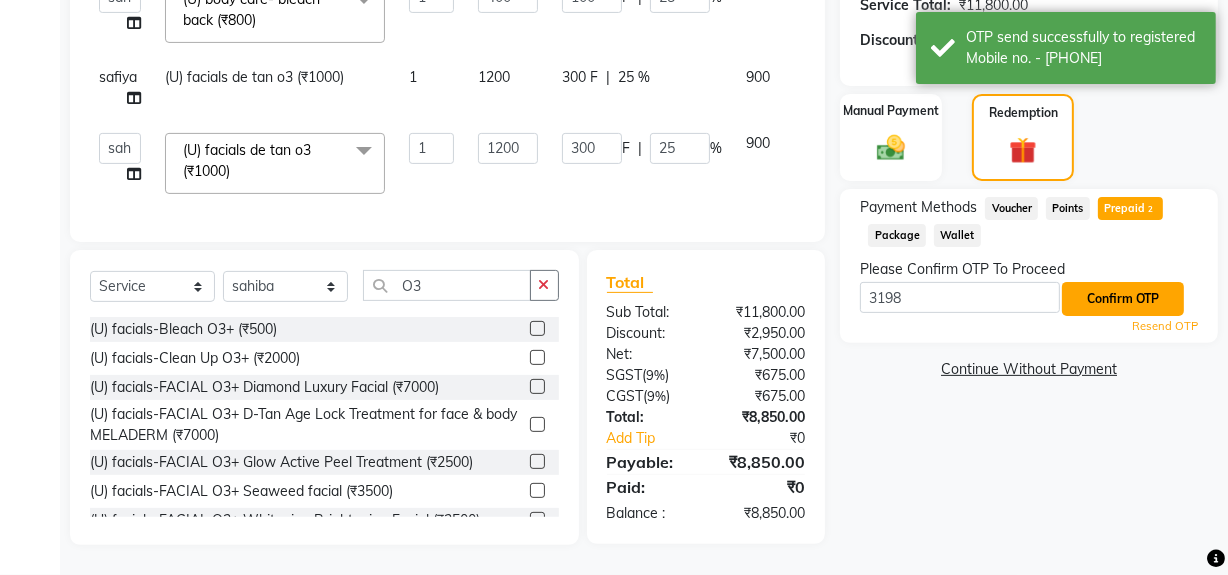 click on "Confirm OTP" 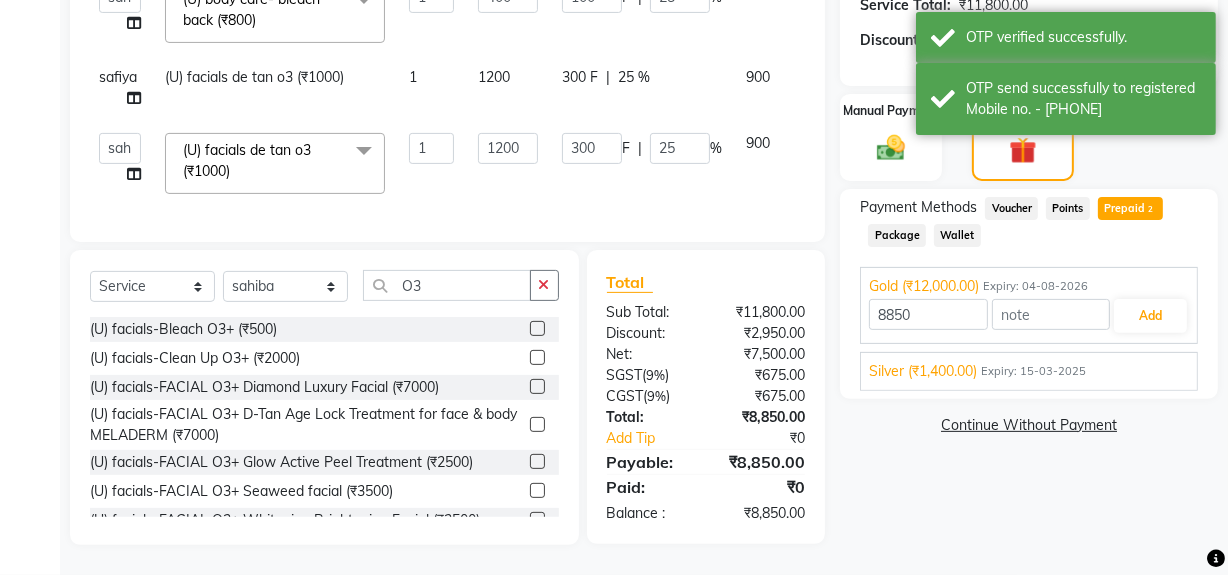 click on "Silver  (₹[PRICE]) Expiry: [DATE]" at bounding box center [1029, 371] 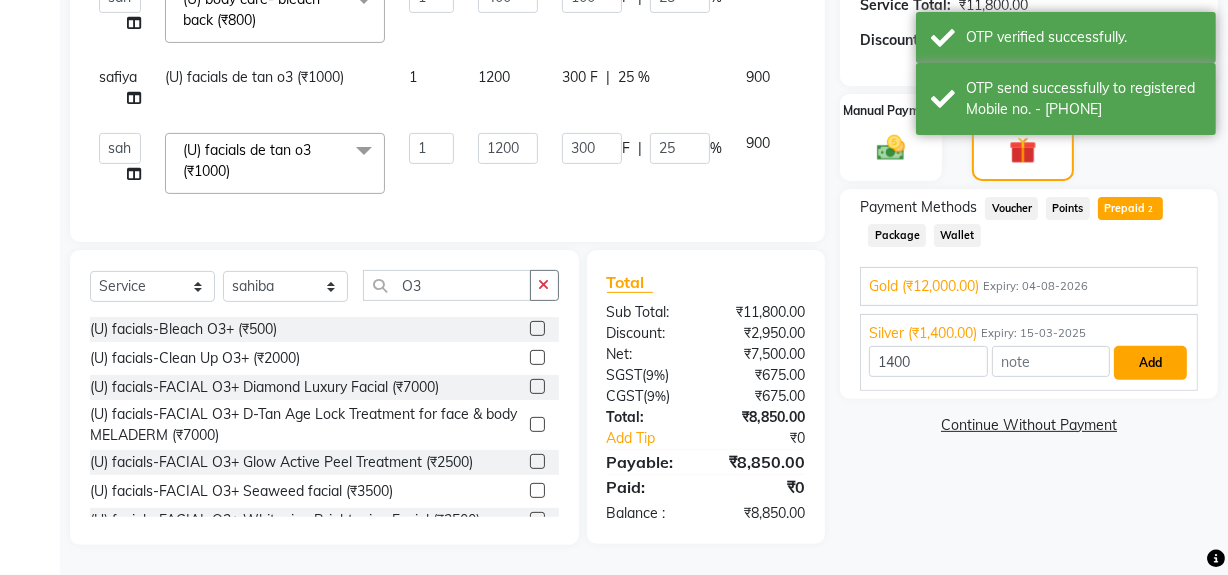 click on "Add" at bounding box center (1150, 363) 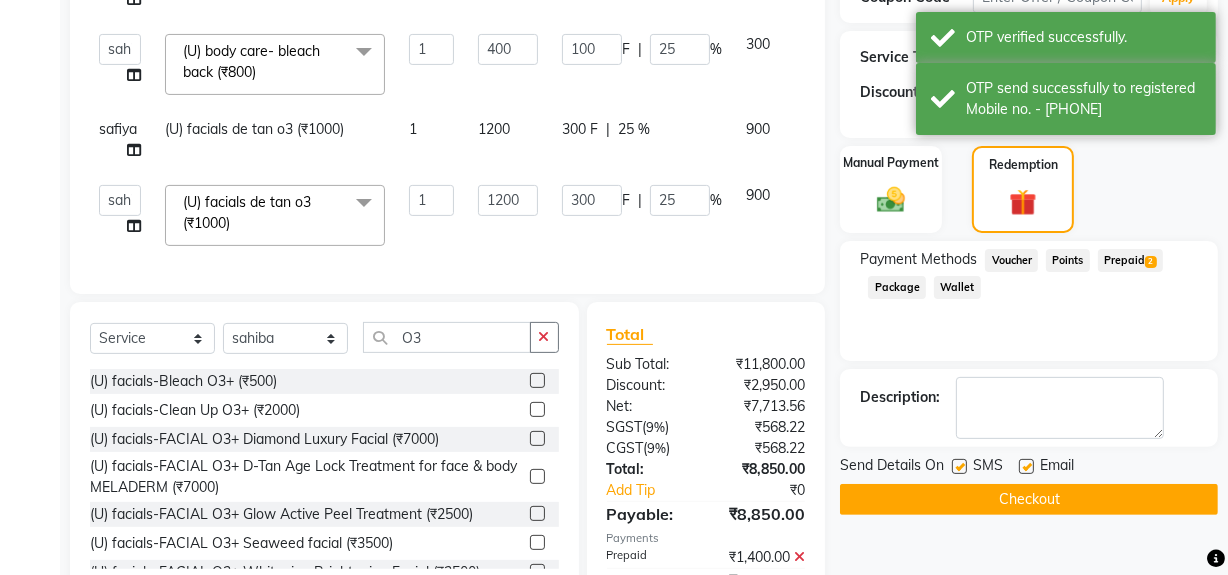 scroll, scrollTop: 473, scrollLeft: 0, axis: vertical 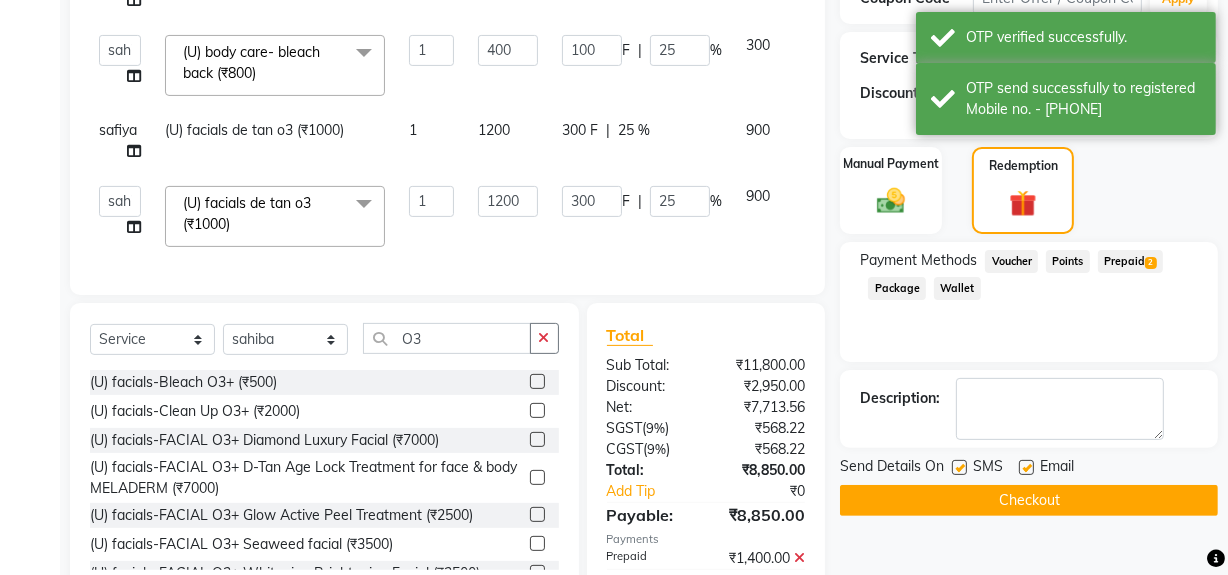 click on "Points" 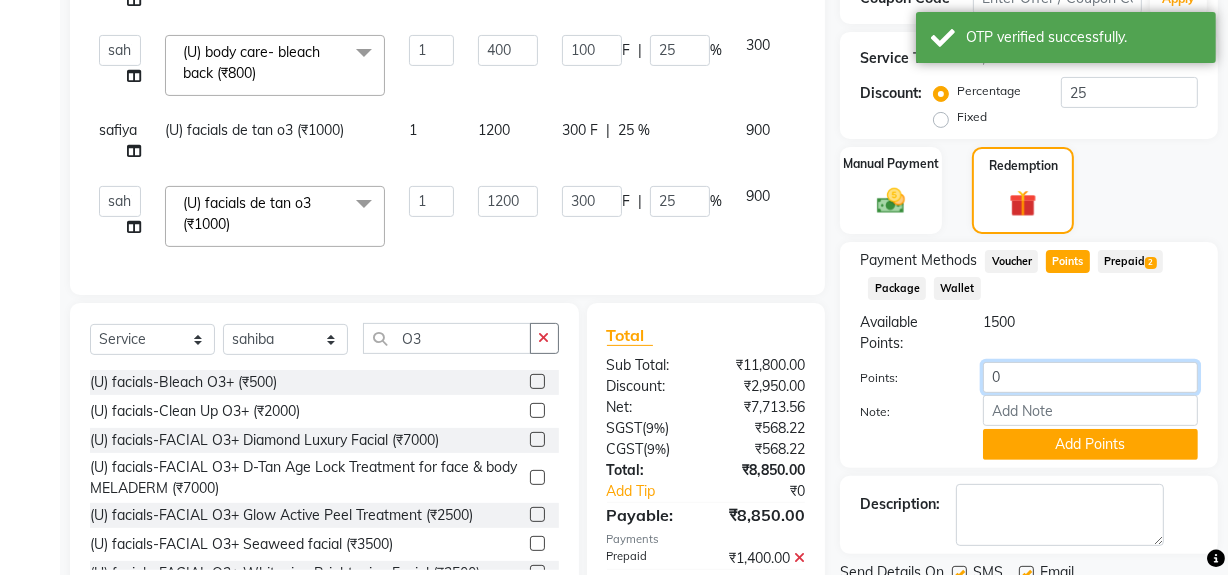 click on "0" 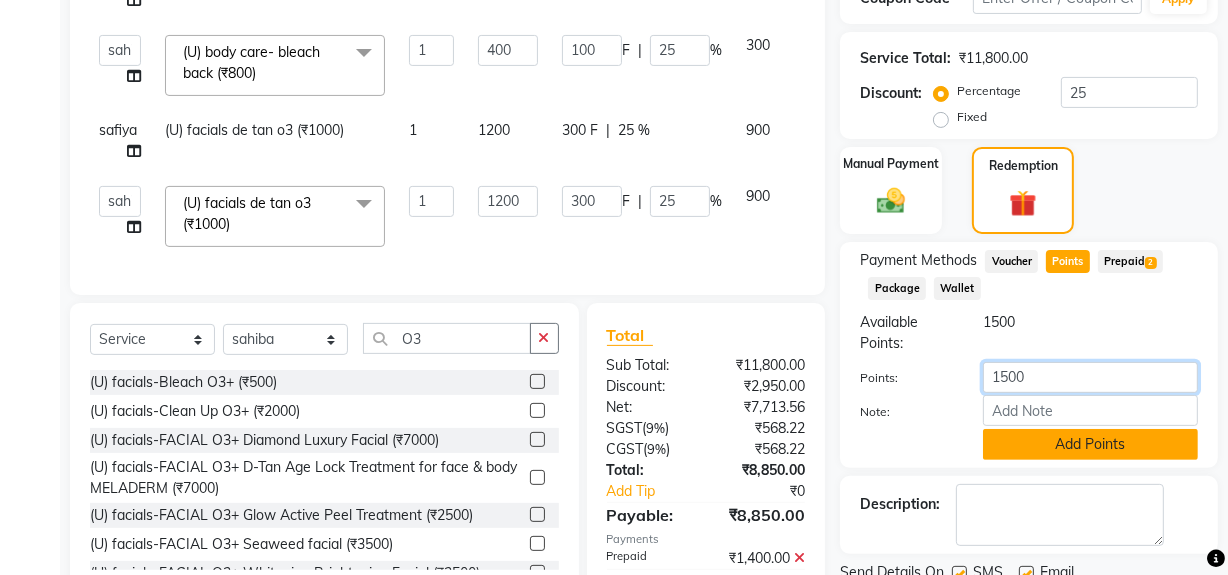 type on "1500" 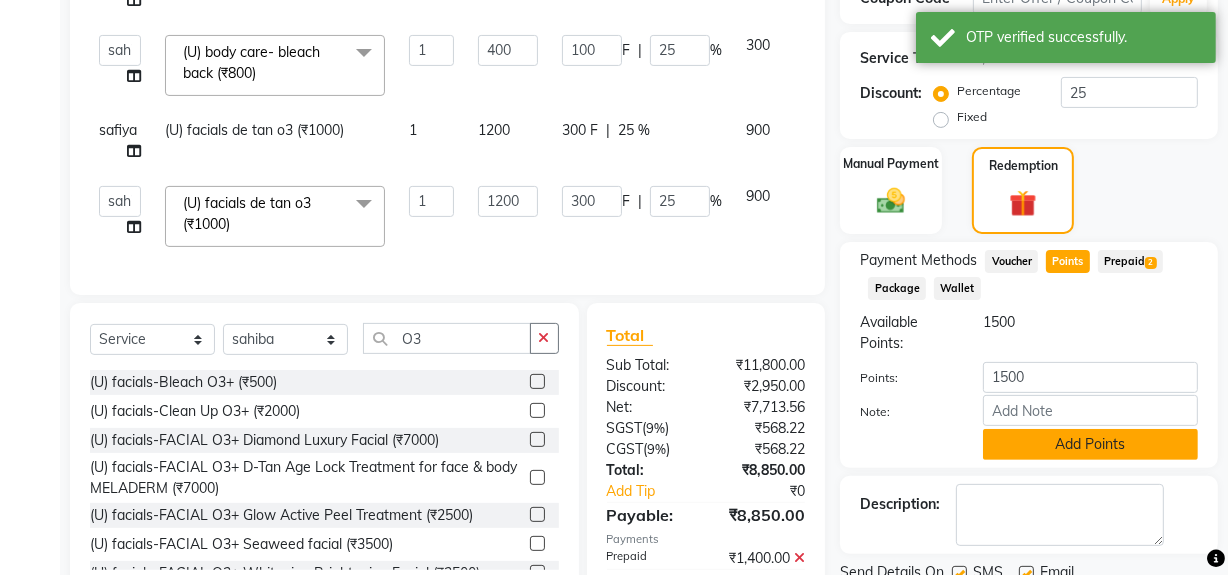 click on "Add Points" 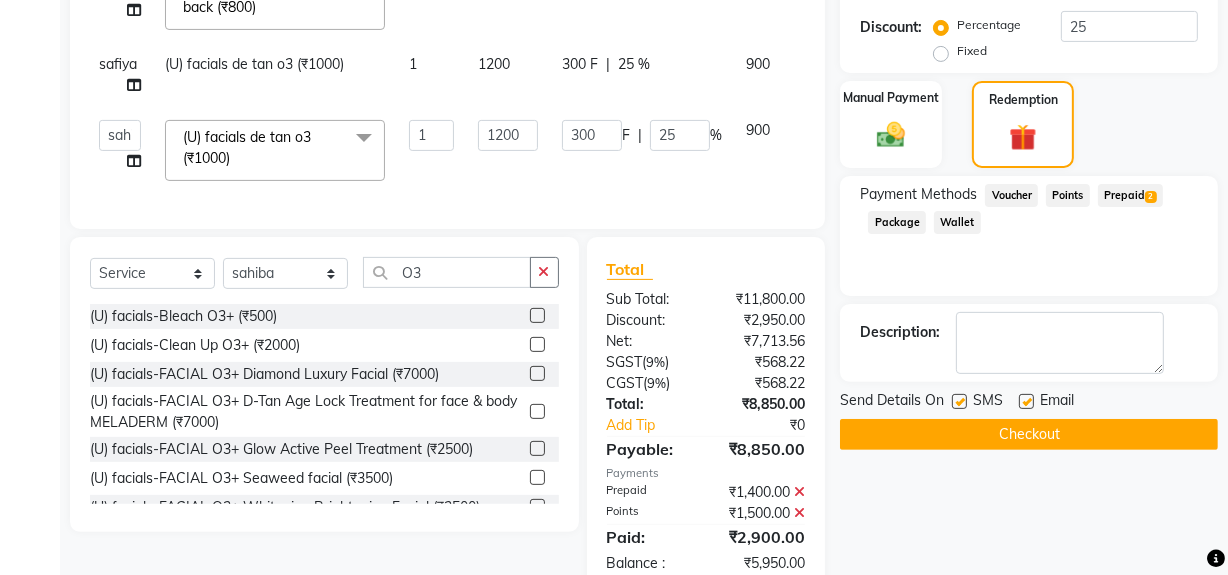 scroll, scrollTop: 533, scrollLeft: 0, axis: vertical 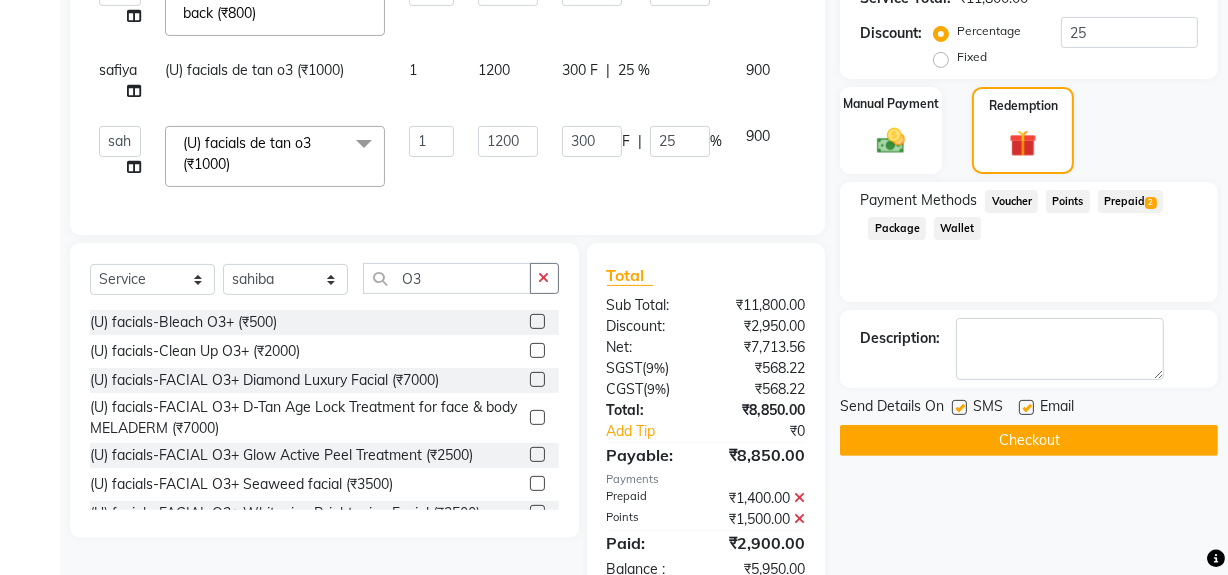 click on "Prepaid  2" 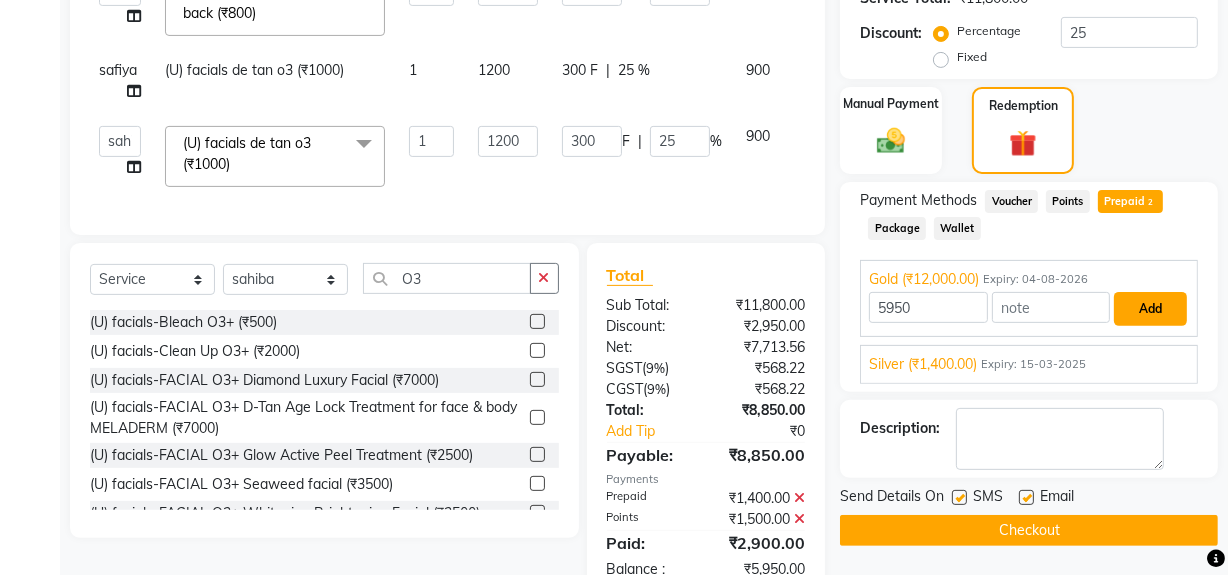 click on "Add" at bounding box center (1150, 309) 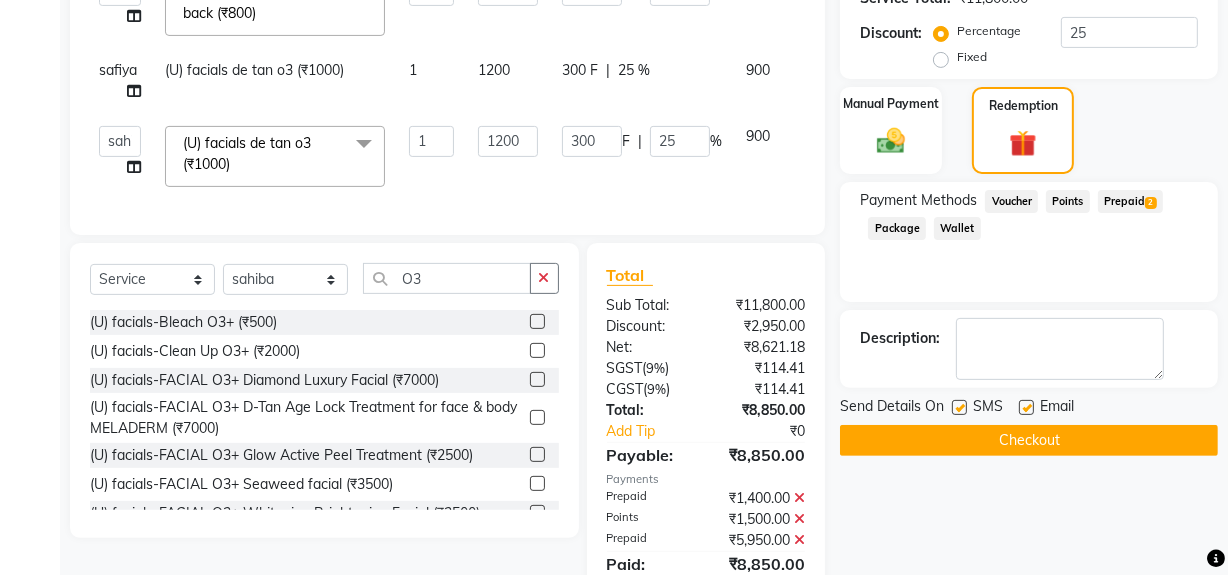 scroll, scrollTop: 749, scrollLeft: 0, axis: vertical 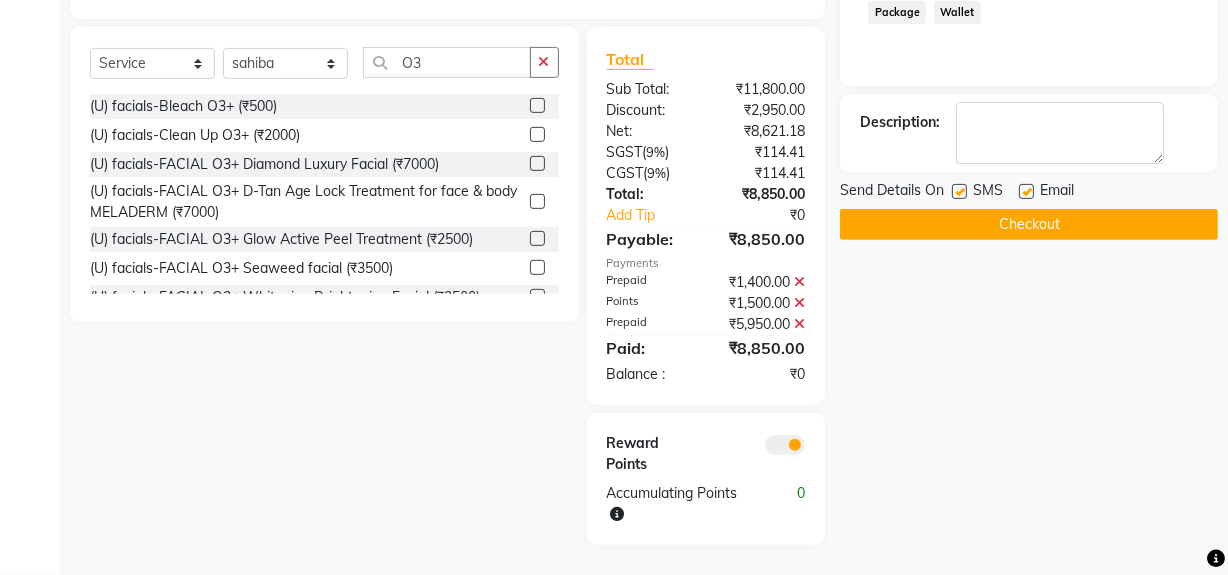 click on "Checkout" 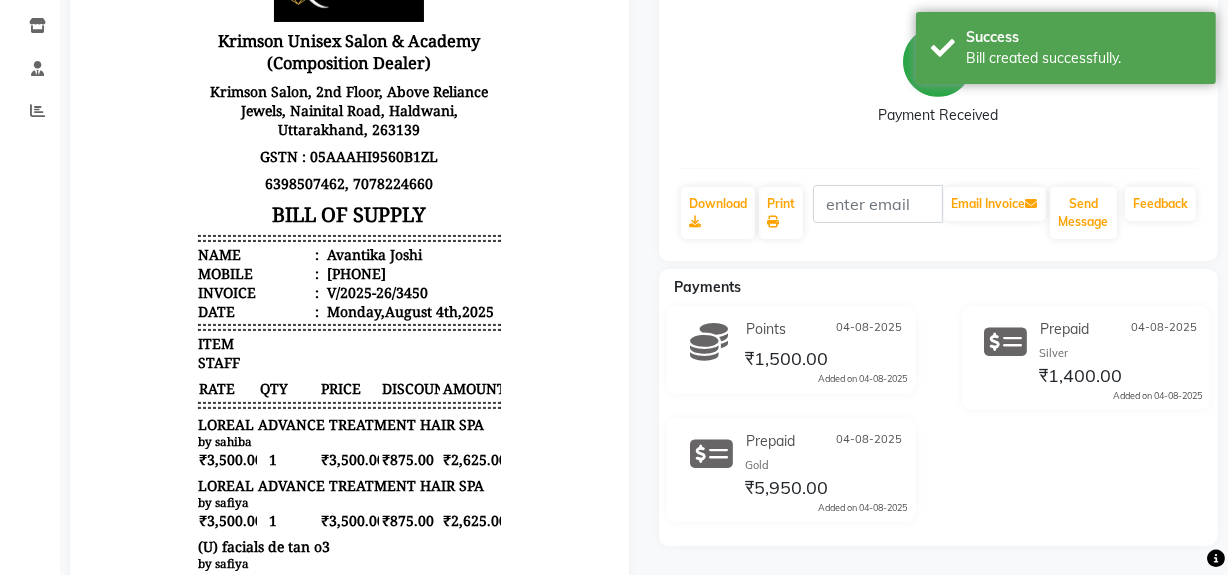 scroll, scrollTop: 0, scrollLeft: 0, axis: both 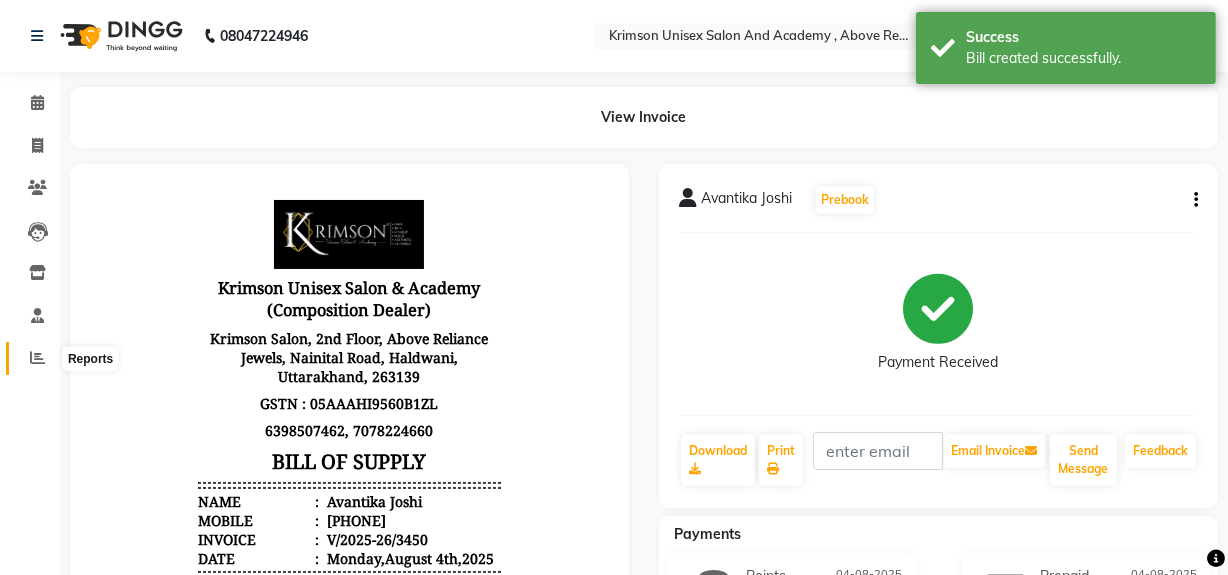 click 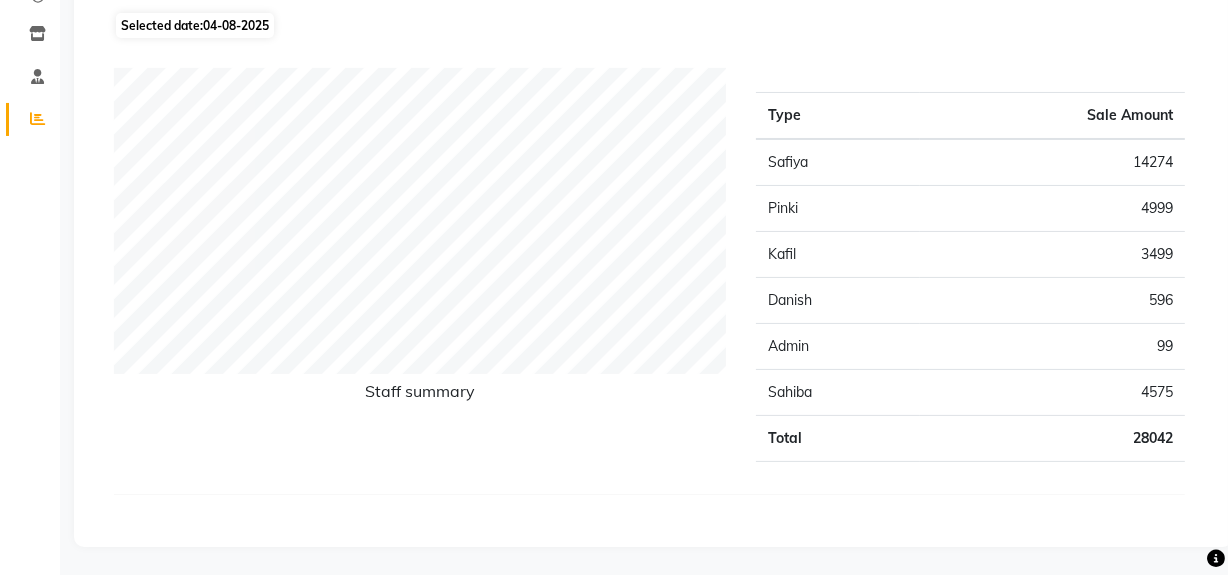 scroll, scrollTop: 0, scrollLeft: 0, axis: both 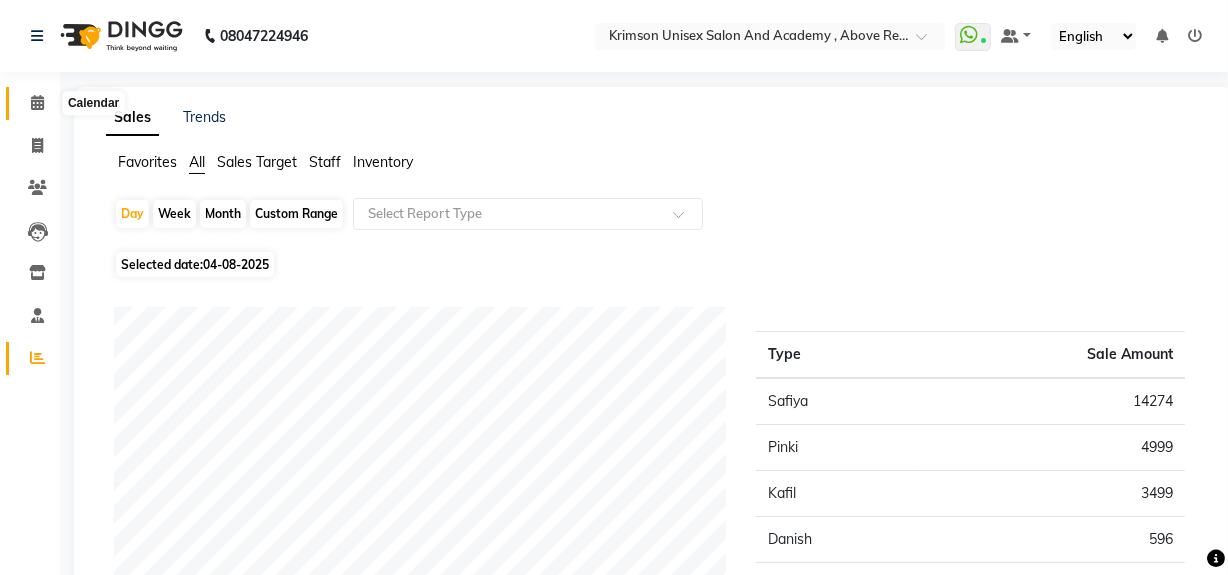 click 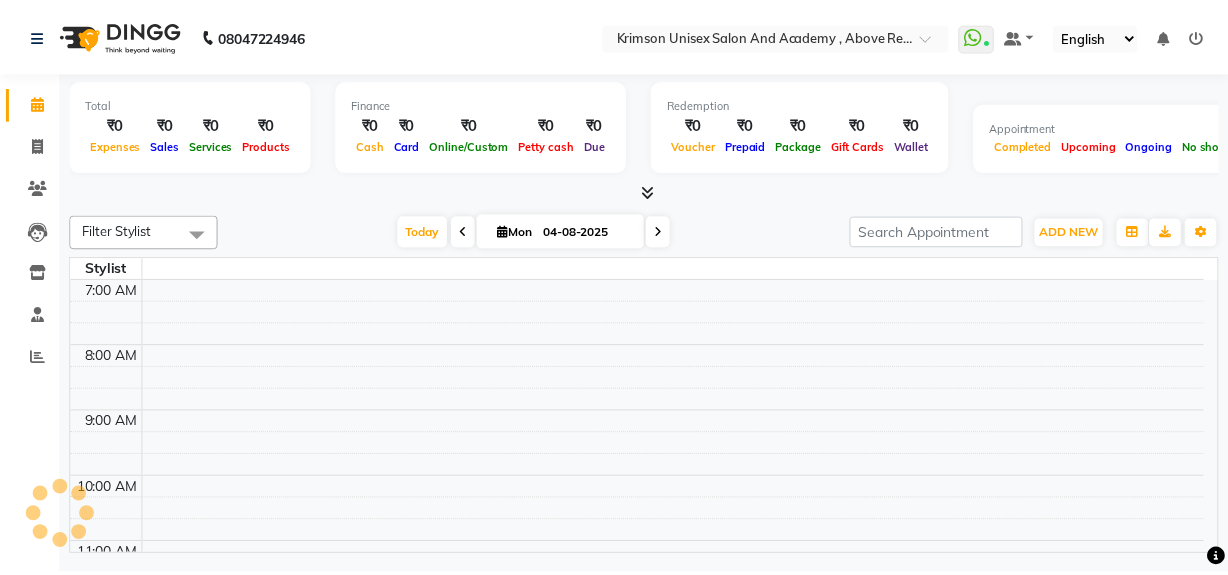 scroll, scrollTop: 0, scrollLeft: 0, axis: both 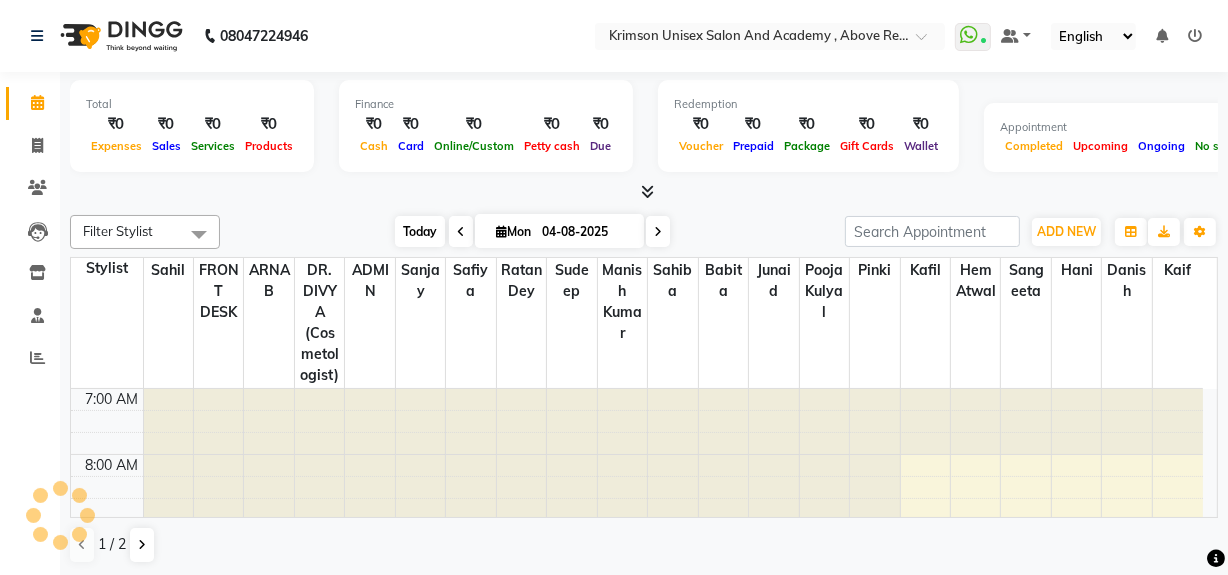 click on "Today" at bounding box center (420, 231) 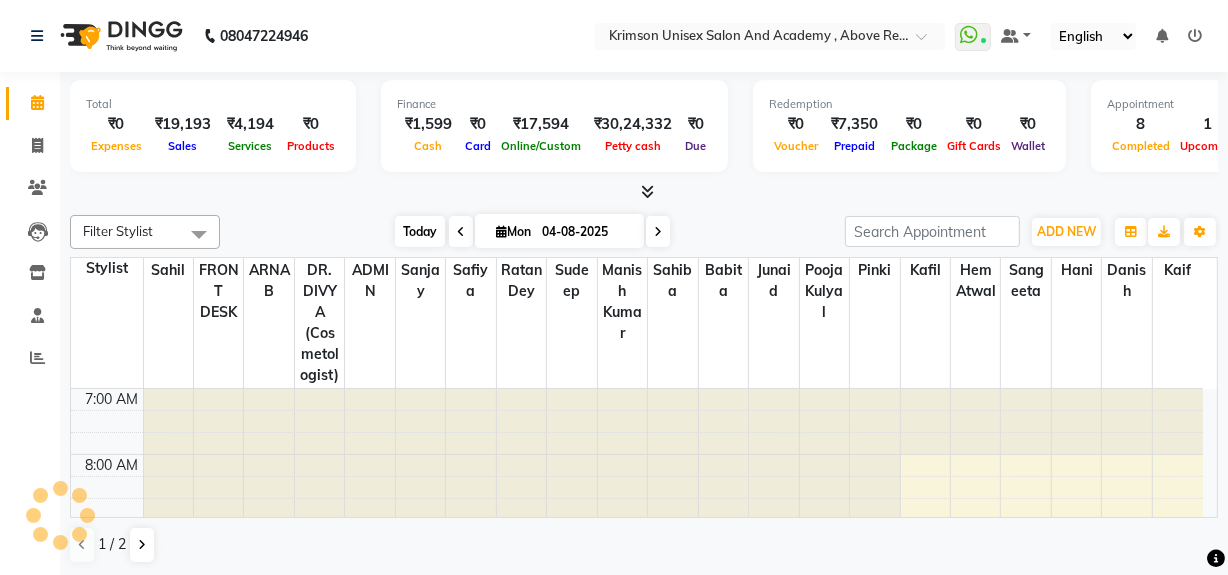 scroll, scrollTop: 527, scrollLeft: 0, axis: vertical 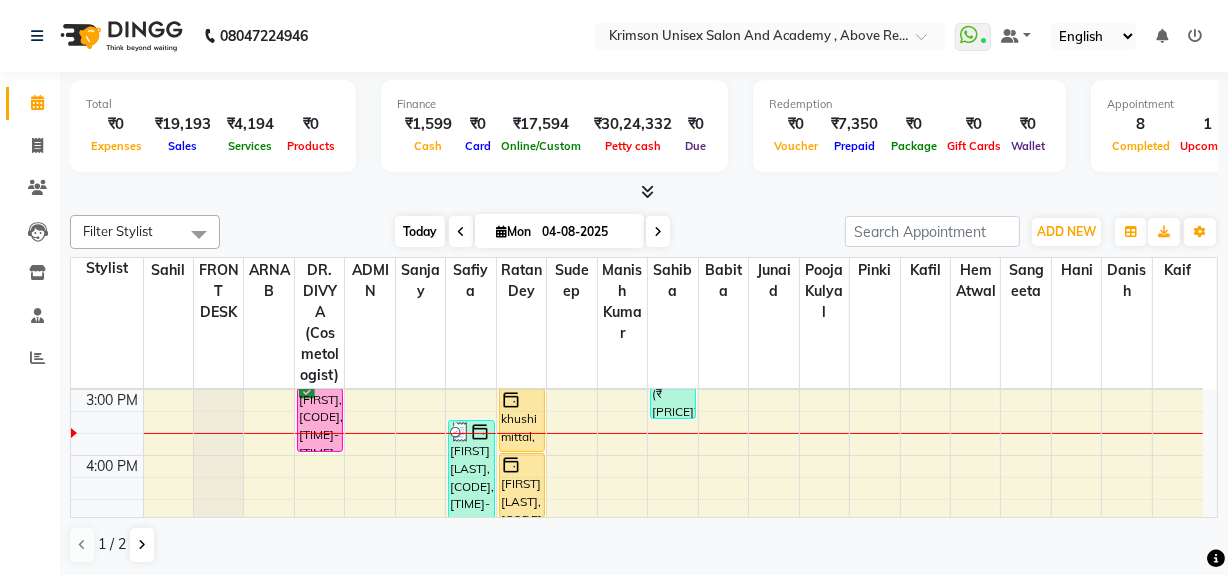 click on "Today" at bounding box center (420, 231) 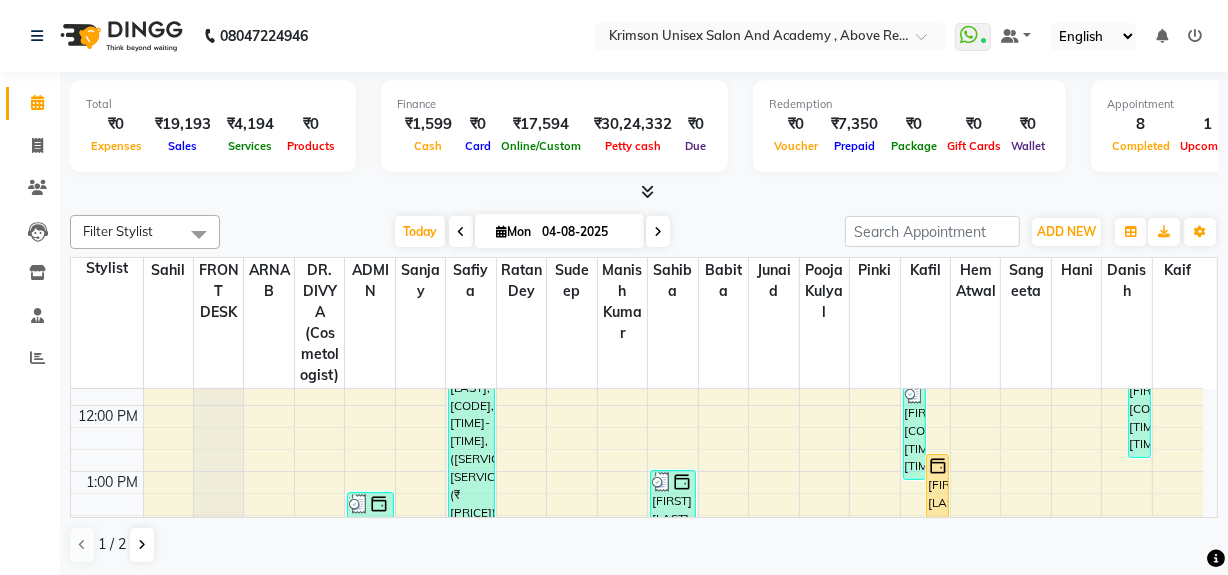 scroll, scrollTop: 315, scrollLeft: 0, axis: vertical 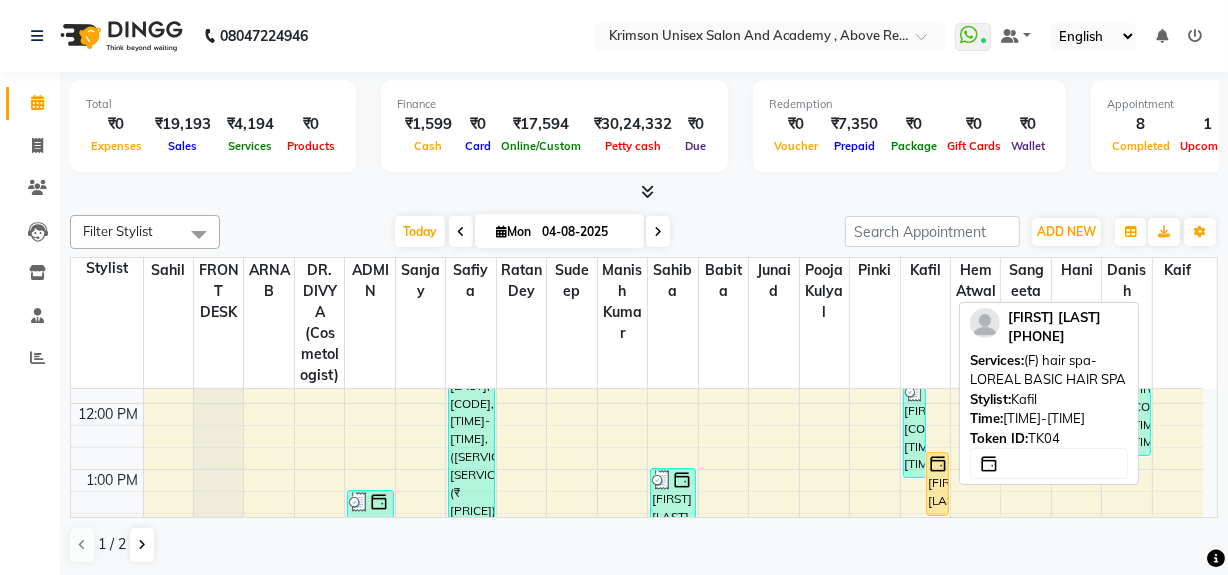 click on "[FIRST] [LAST], [CODE], [TIME]-[TIME], ([SERVICE]-[SERVICE])" at bounding box center [937, 484] 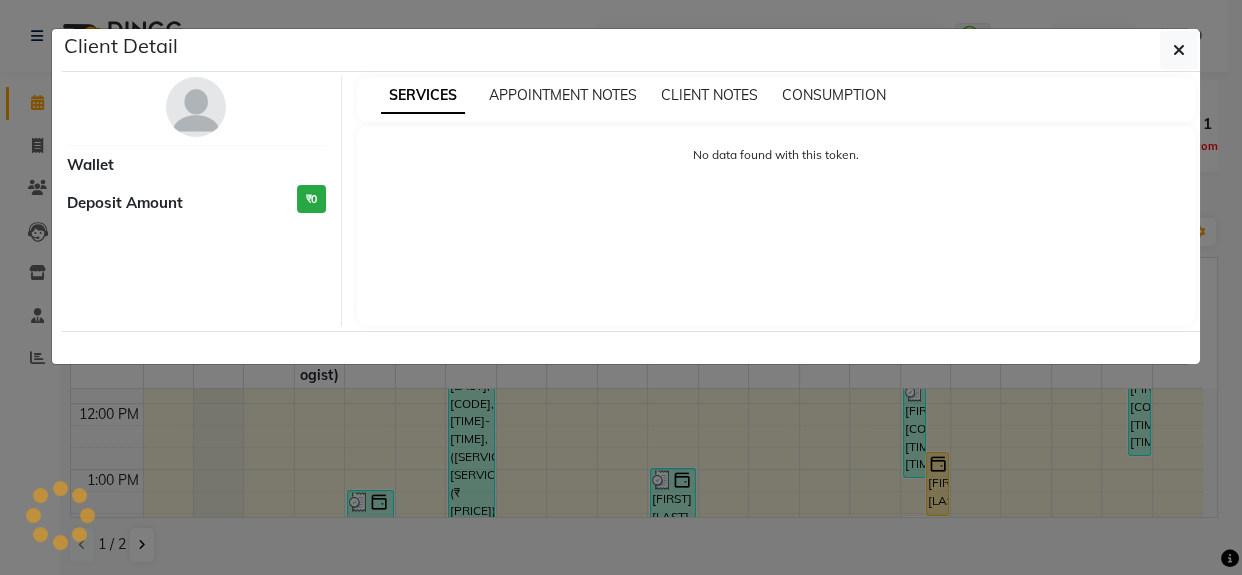 select on "1" 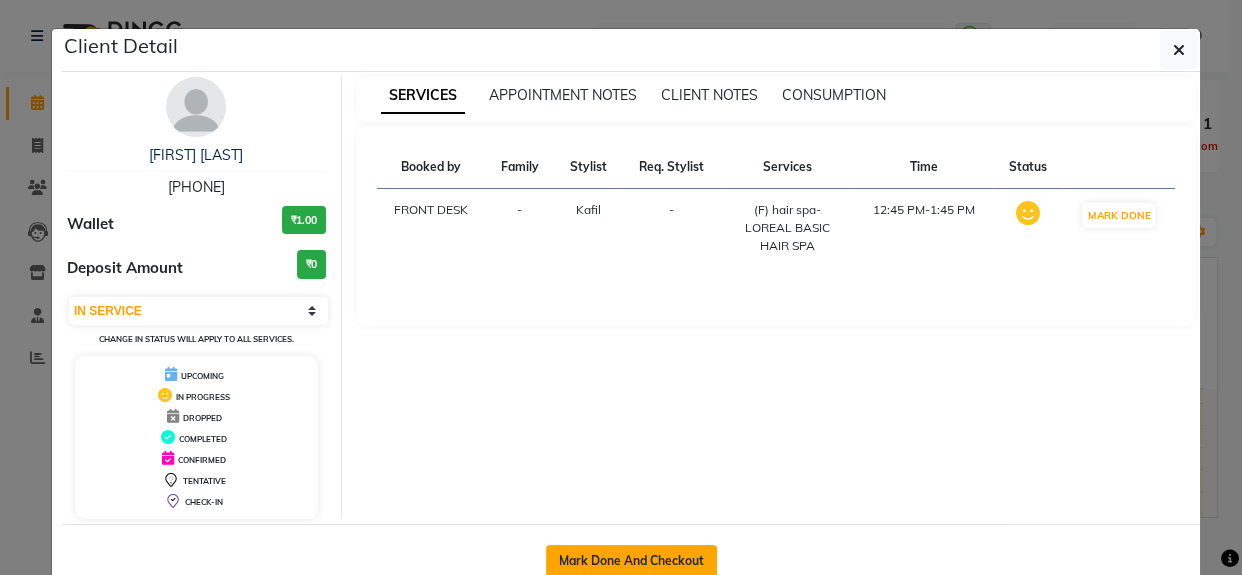 click on "Mark Done And Checkout" 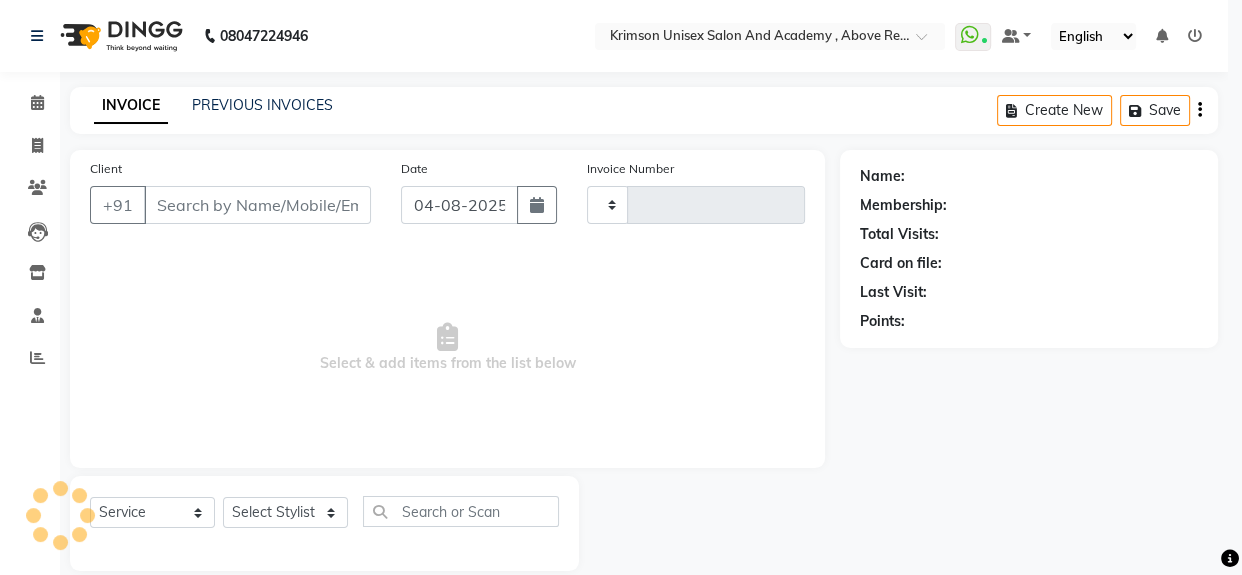 type on "3451" 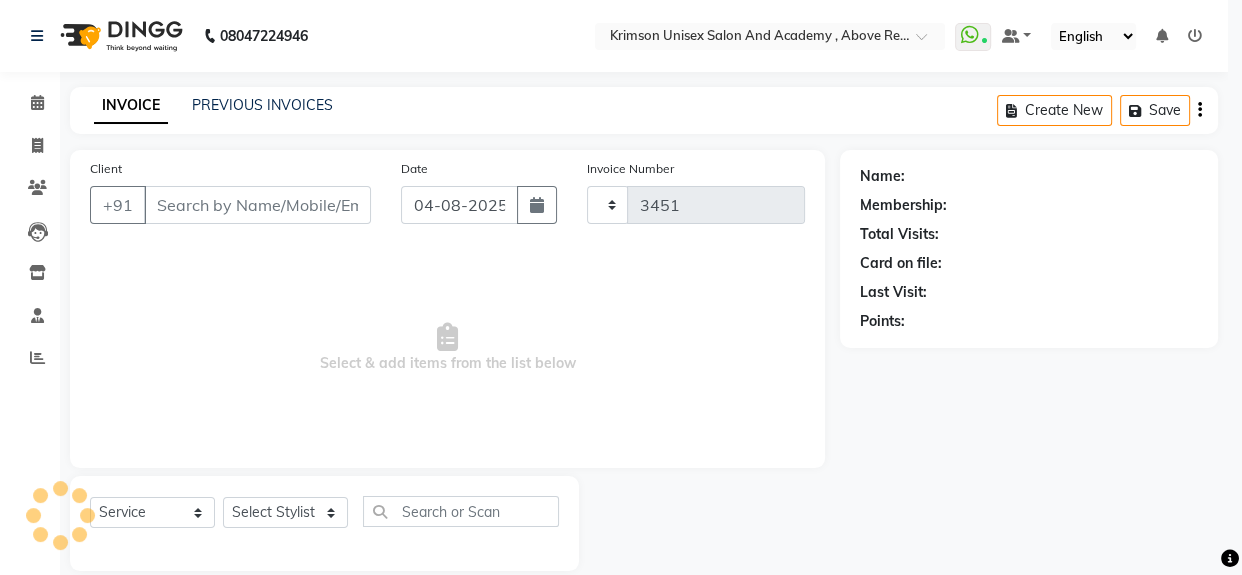select on "3" 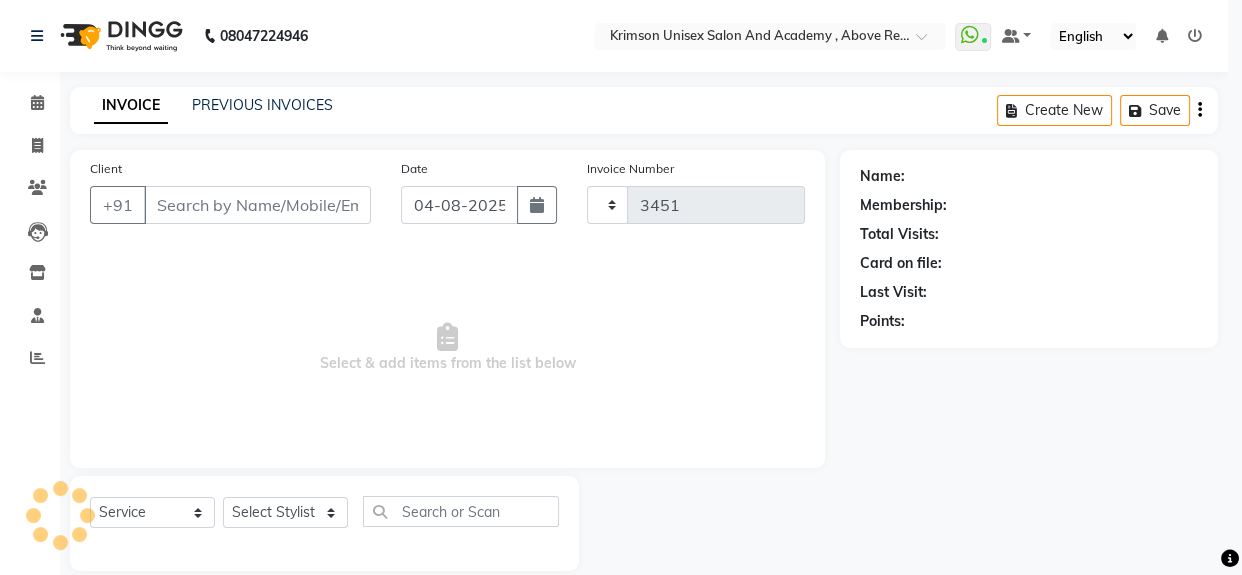 select on "5853" 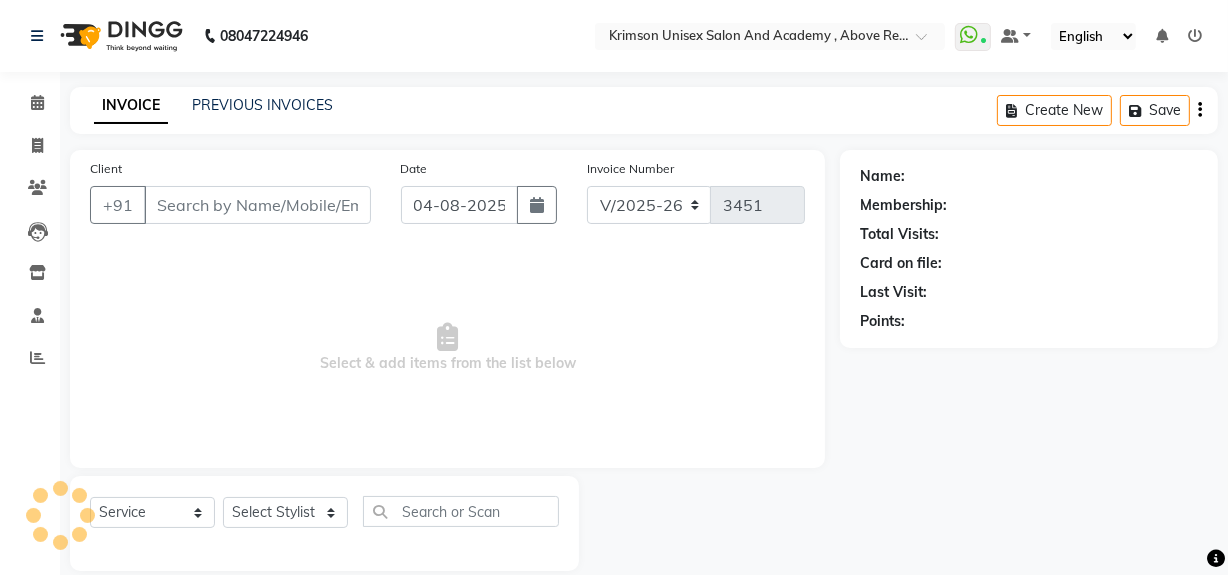 type on "[PHONE]" 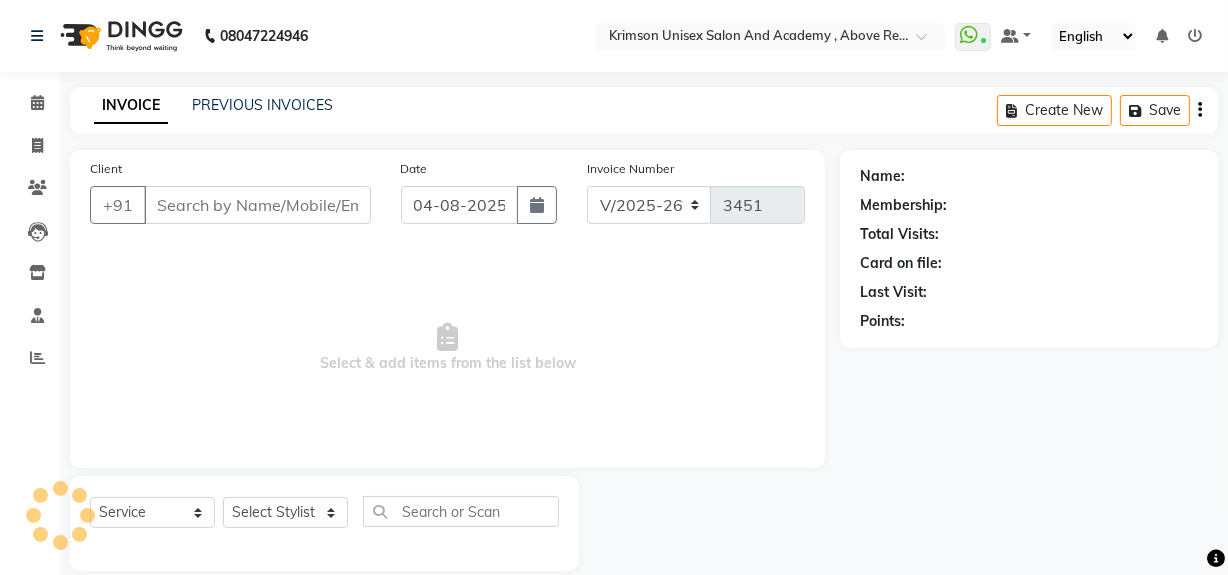 select on "68735" 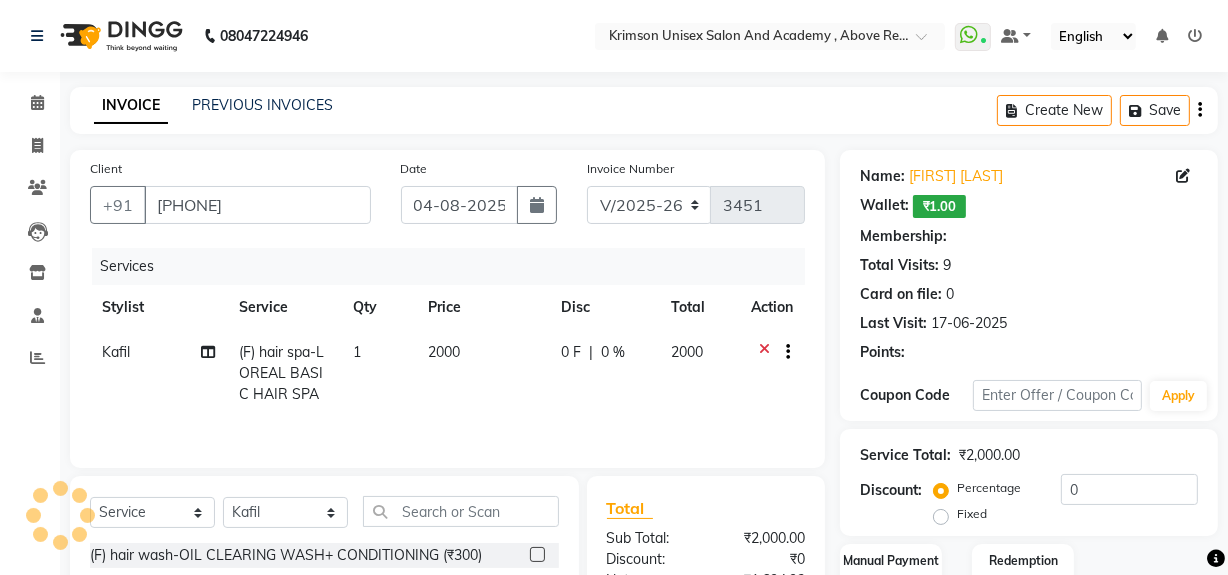 select on "1: Object" 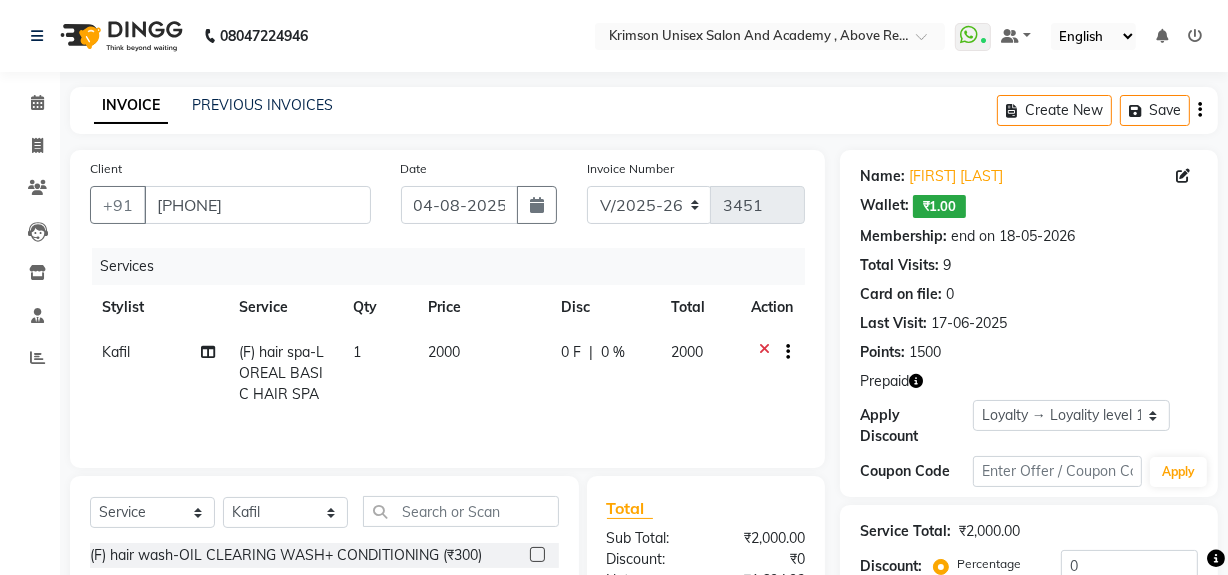 click 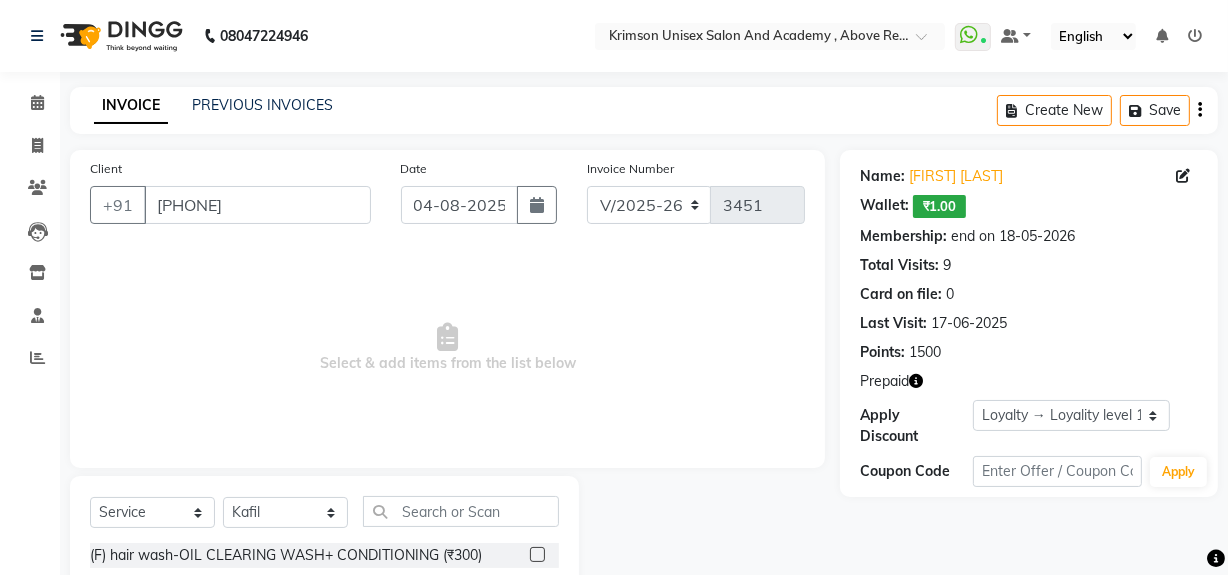 scroll, scrollTop: 226, scrollLeft: 0, axis: vertical 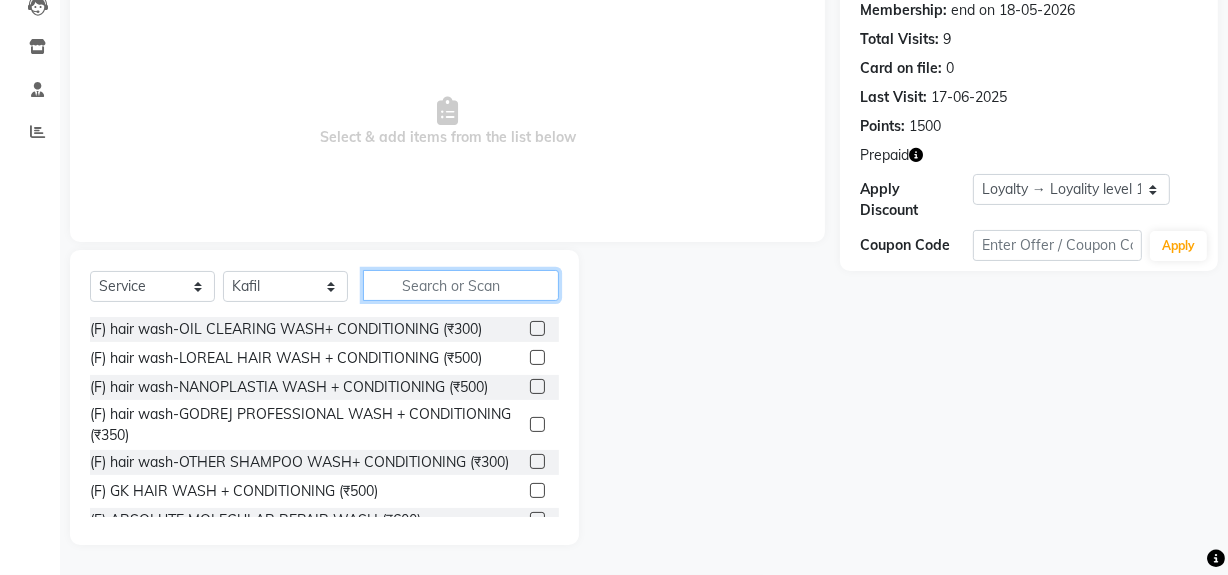 click 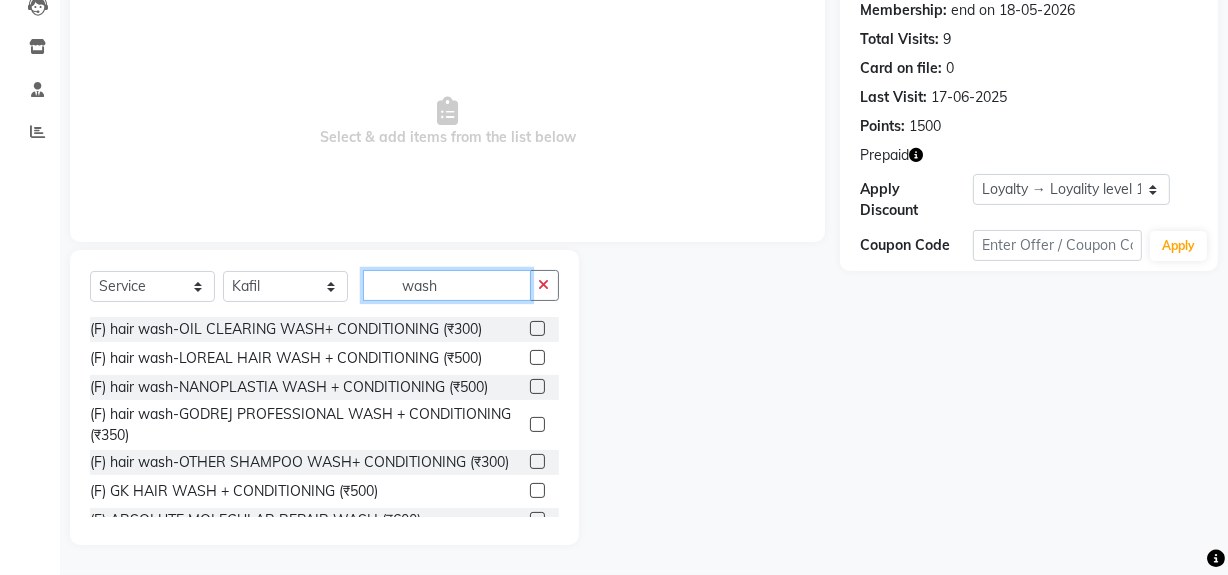 type on "wash" 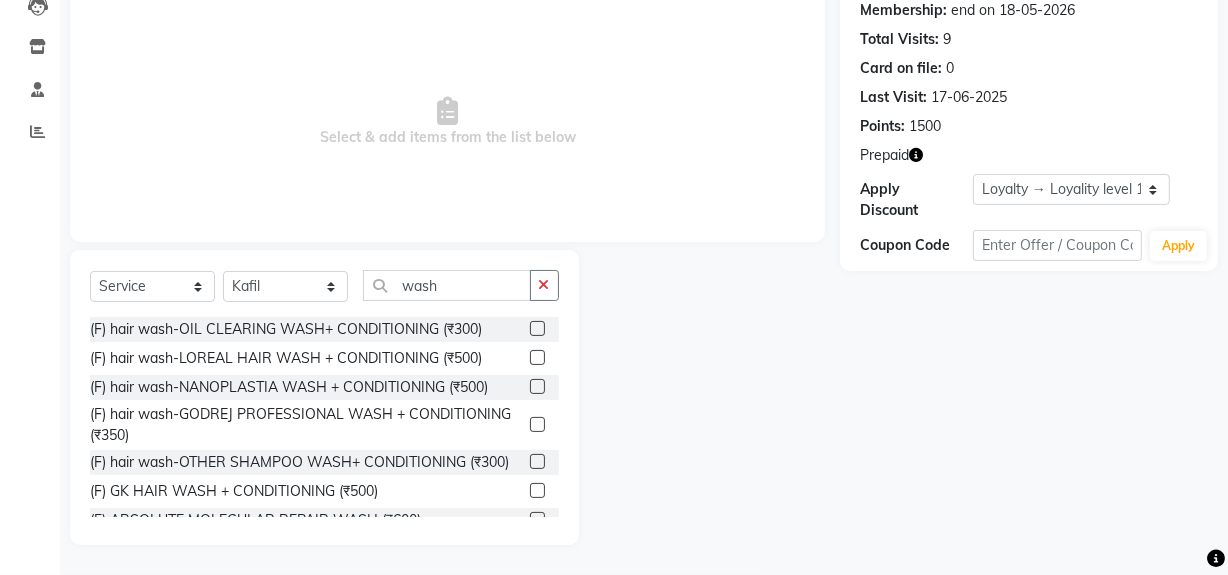 click 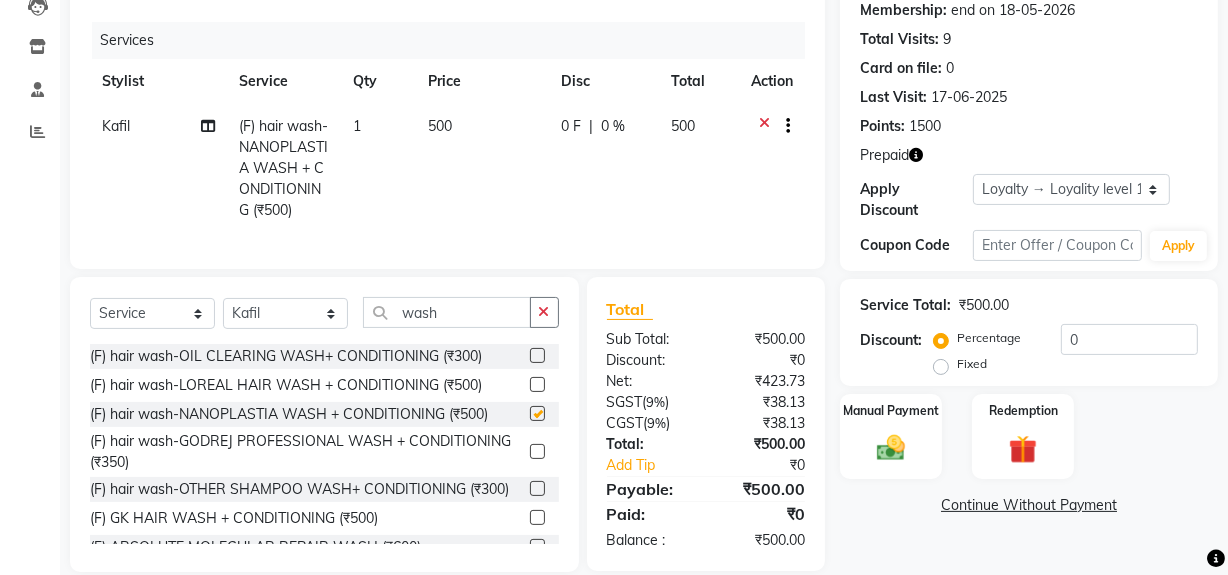 checkbox on "false" 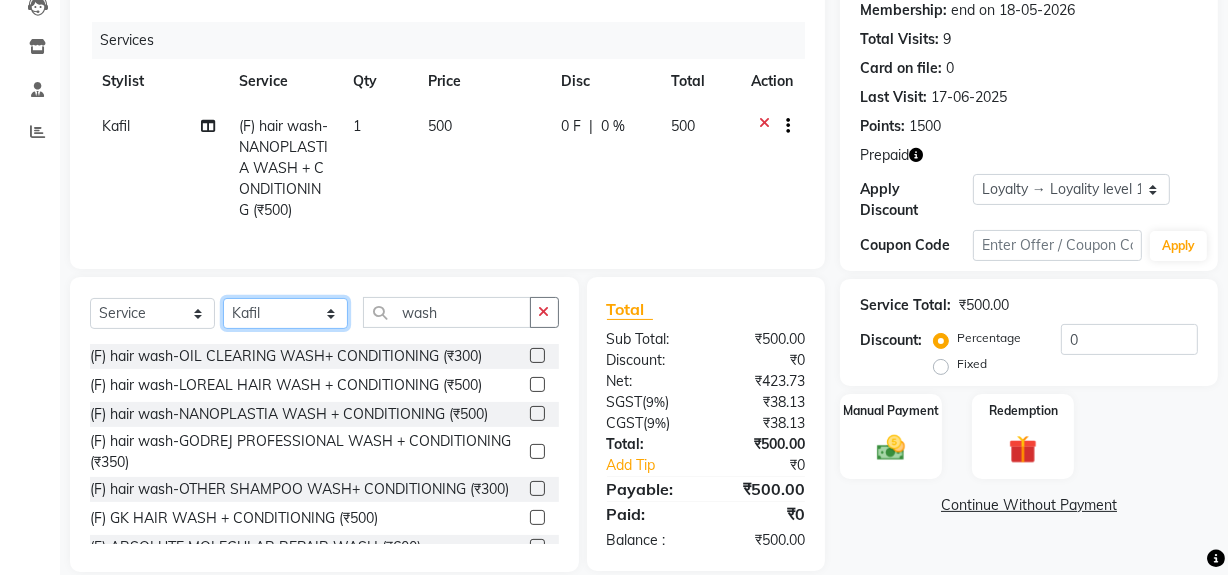click on "Select Stylist ADMIN ARNAB Babita Danish DR. DIVYA (cosmetologist) FRONT DESK Hani Hem Atwal junaid  Kafil Kaif Manish Kumar Pinki  Pooja kulyal Ratan Dey safiya sahiba Sahil Sangeeta sanjay Sudeep Varsha" 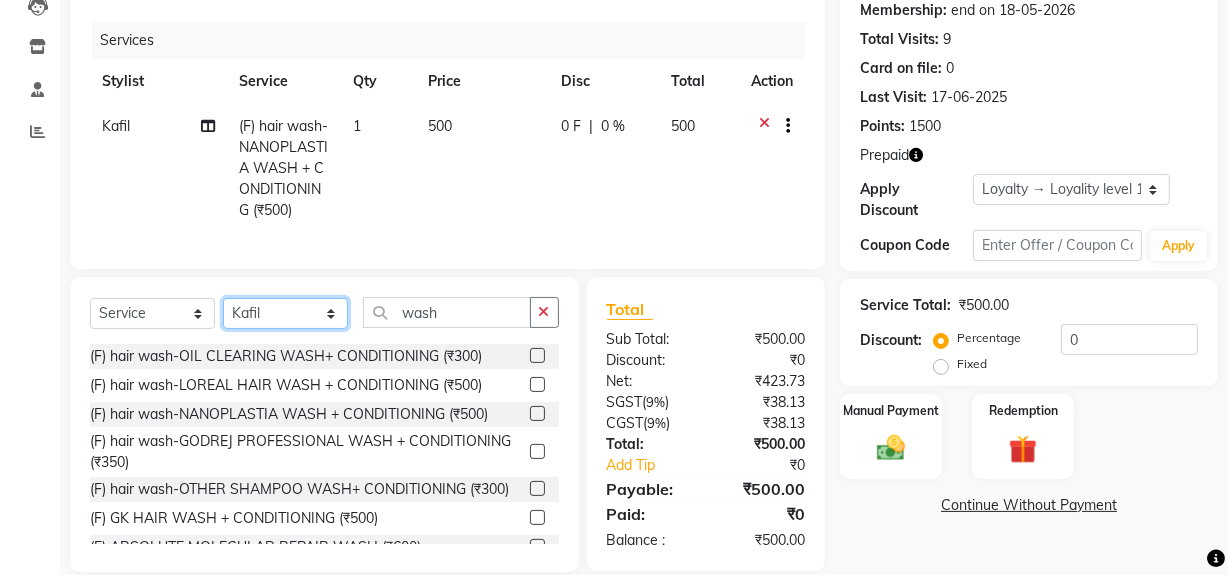 select on "69108" 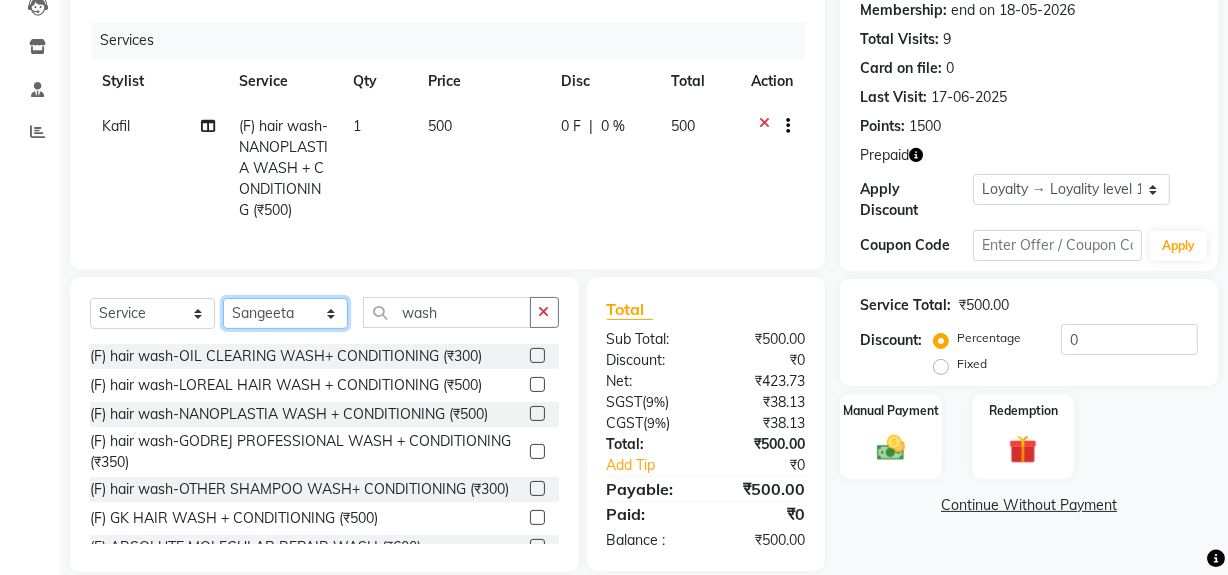 click on "Select Stylist ADMIN ARNAB Babita Danish DR. DIVYA (cosmetologist) FRONT DESK Hani Hem Atwal junaid  Kafil Kaif Manish Kumar Pinki  Pooja kulyal Ratan Dey safiya sahiba Sahil Sangeeta sanjay Sudeep Varsha" 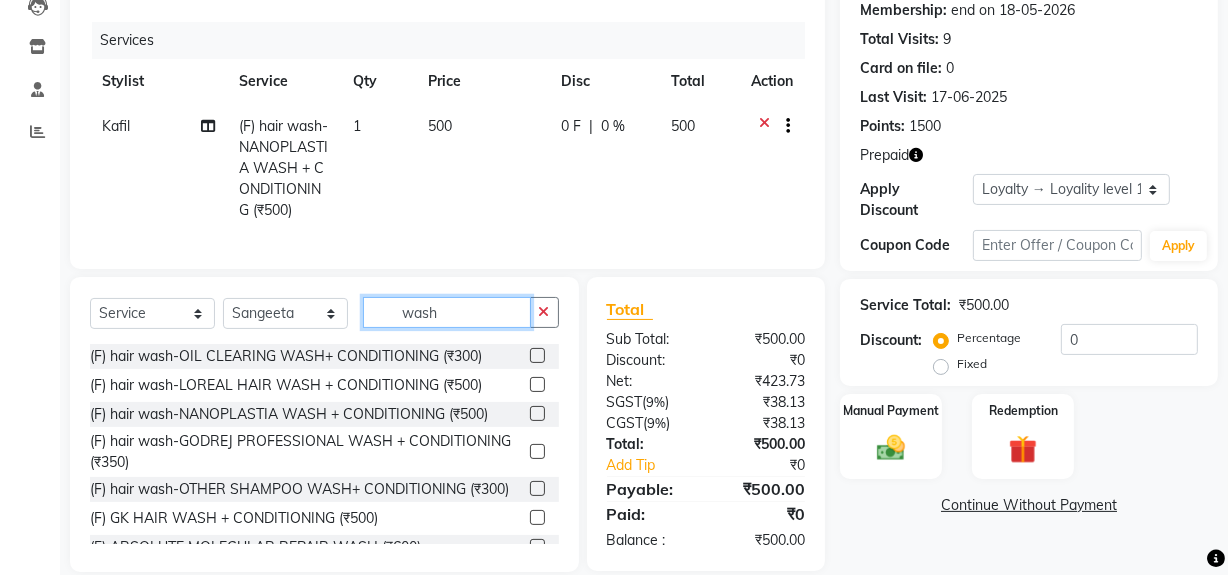 click on "wash" 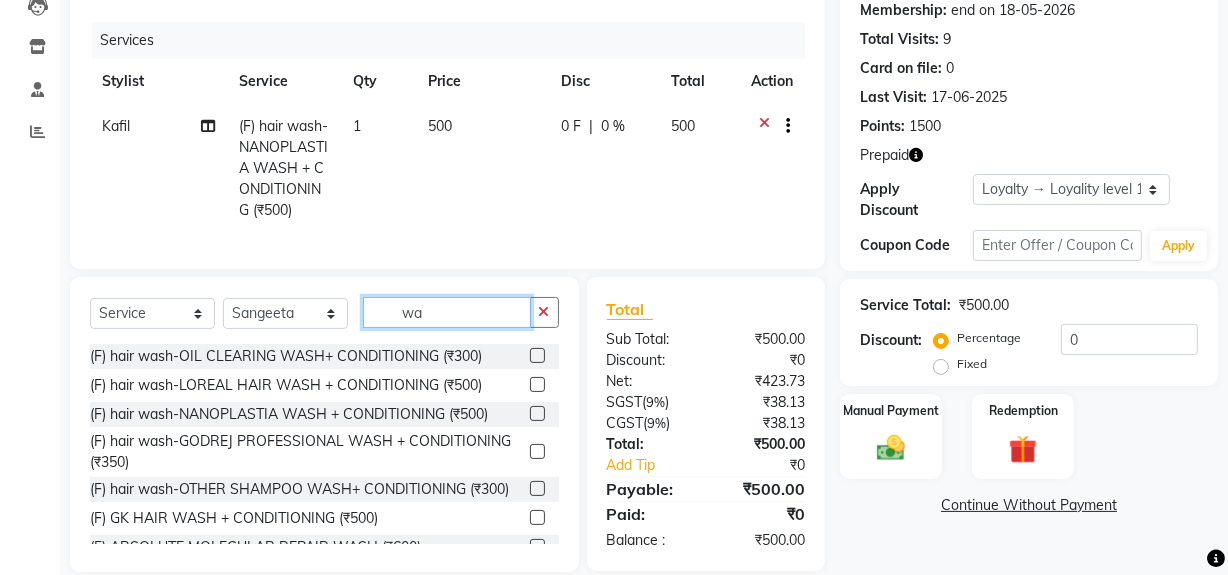type on "w" 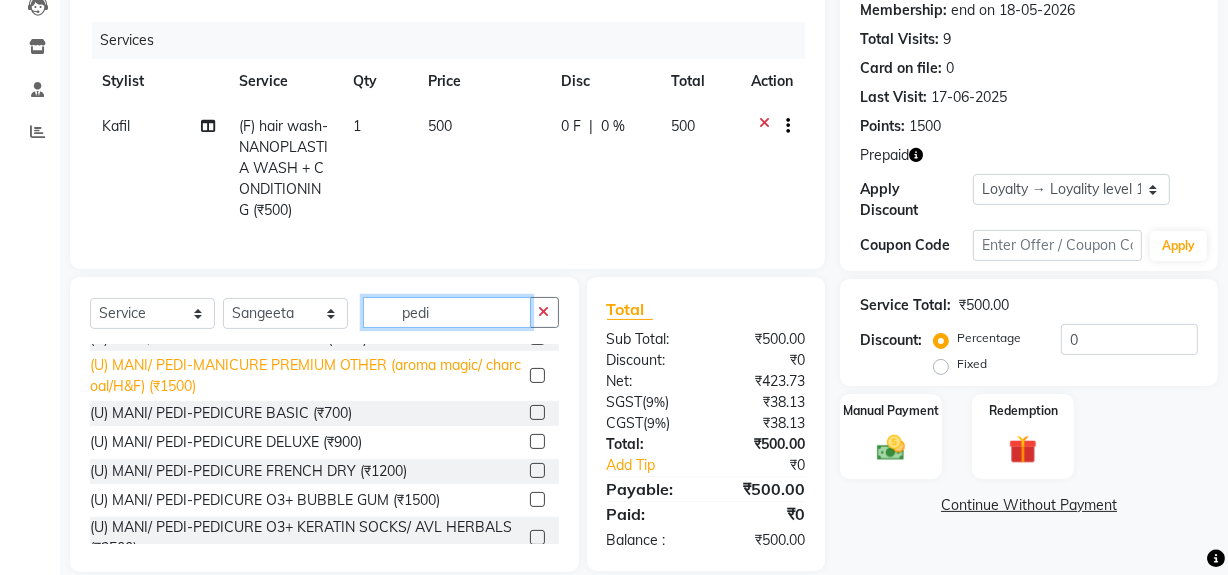 scroll, scrollTop: 164, scrollLeft: 0, axis: vertical 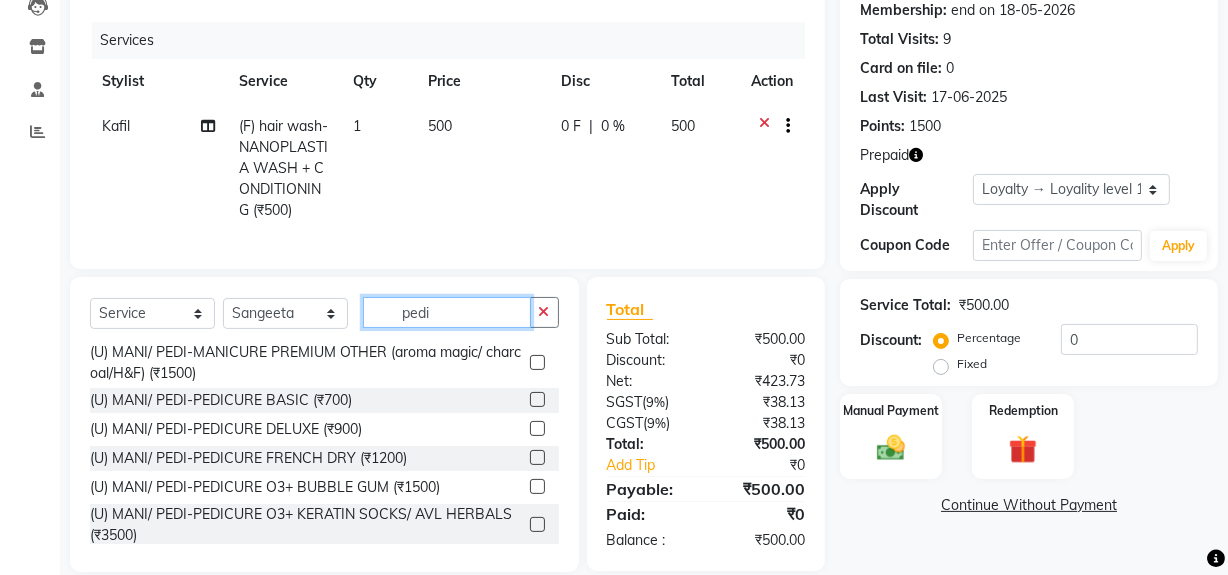 type on "pedi" 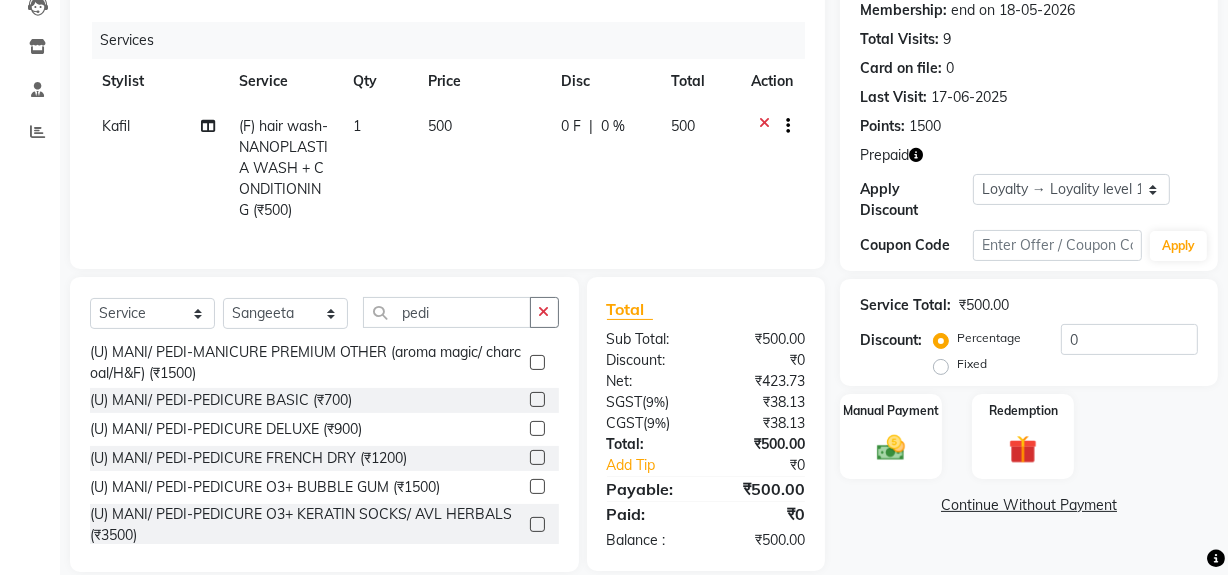 click 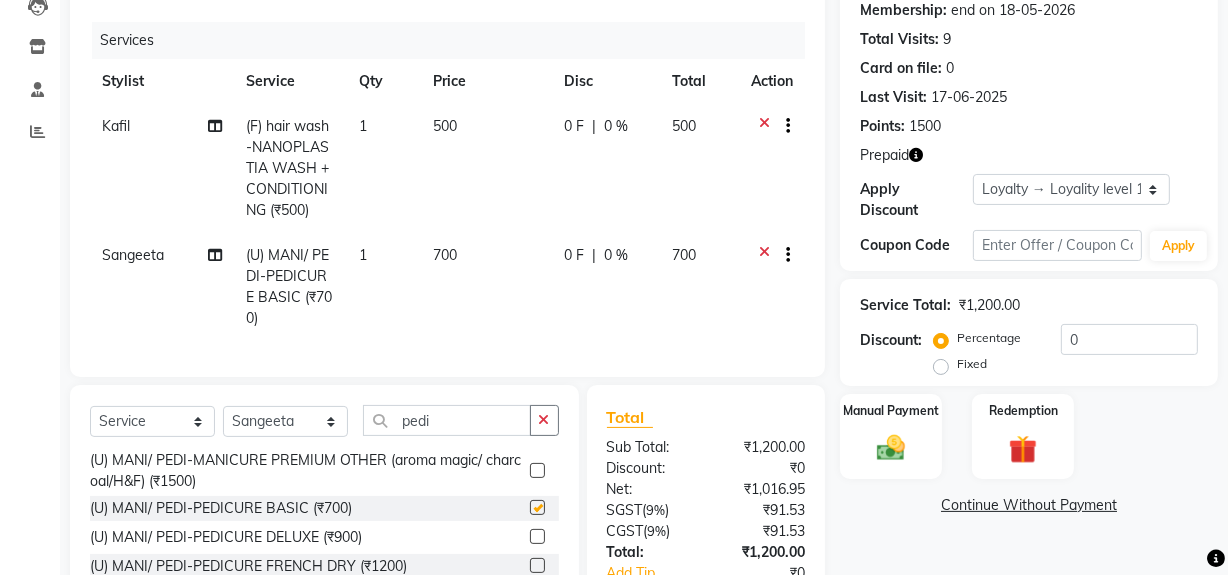 checkbox on "false" 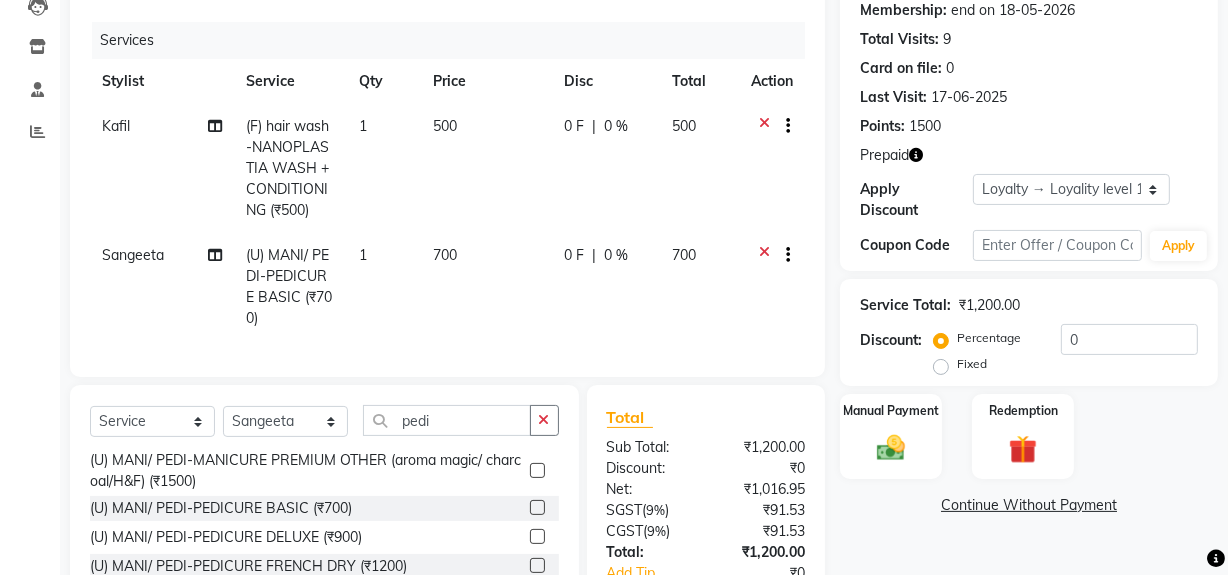click on "Select  Service  Product  Membership  Package Voucher Prepaid Gift Card  Select Stylist ADMIN ARNAB Babita Danish DR. DIVYA (cosmetologist) FRONT DESK Hani Hem Atwal junaid  Kafil Kaif Manish Kumar Pinki  Pooja kulyal Ratan Dey safiya sahiba Sahil Sangeeta sanjay Sudeep Varsha pedi (U) MANI/ PEDI-MANICURE BASIC (₹500)  (U) MANI/ PEDI-MANICURE FRENCH DRY (₹1000)  (U) MANI/ PEDI-MANICURE O3+ BUBBLE GUM (₹1500)  (U) MANI/ PEDI-MANICURE O3+ KERATIN GLOVES/ AVL HERBALS (₹3500)  (U) MANI/ PEDI-MANICURE DELUXE (₹700)  (U) MANI/ PEDI-MANICURE PREMIUM OTHER (aroma magic/ charcoal/H&F) (₹1500)  (U) MANI/ PEDI-PEDICURE BASIC (₹700)  (U) MANI/ PEDI-PEDICURE DELUXE (₹900)  (U) MANI/ PEDI-PEDICURE FRENCH DRY (₹1200)  (U) MANI/ PEDI-PEDICURE O3+ BUBBLE GUM (₹1500)  (U) MANI/ PEDI-PEDICURE O3+ KERATIN SOCKS/ AVL HERBALS (₹3500)  (U) MANI/ PEDI-PEDICURE OTHER PREMIUM(aroma magic/ charcoal/H&F) (₹1500)  (U) MANI/PEDI- ADD ON PARAFFIN WAX (₹800)  (U) MANI/PEDI- MANICURE OLAPLEX  ICECREAM (₹2500)" 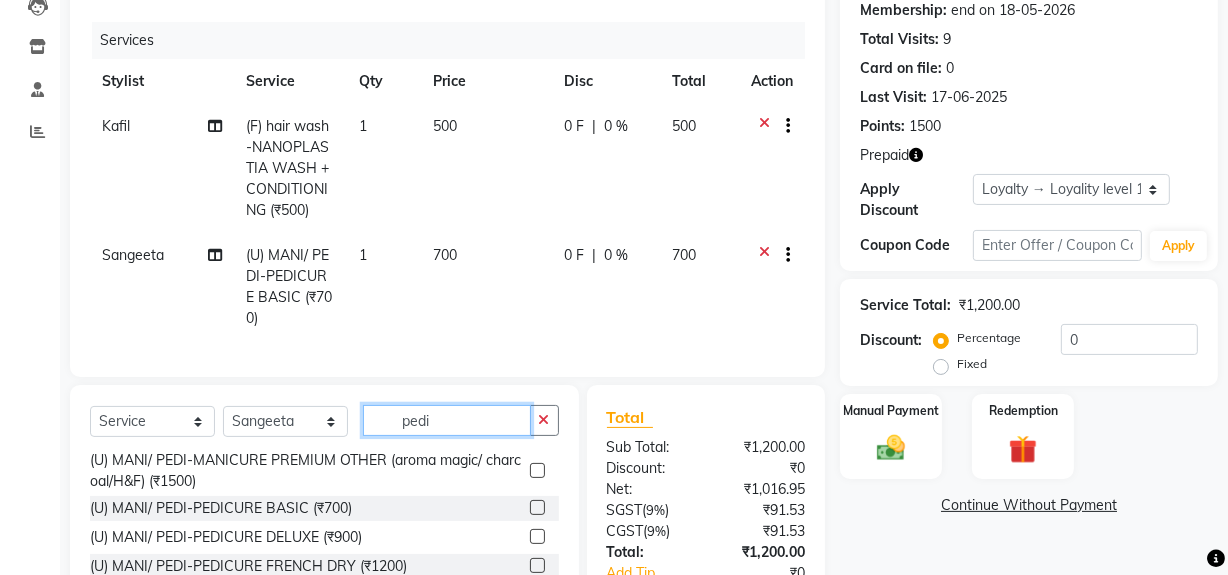 click on "pedi" 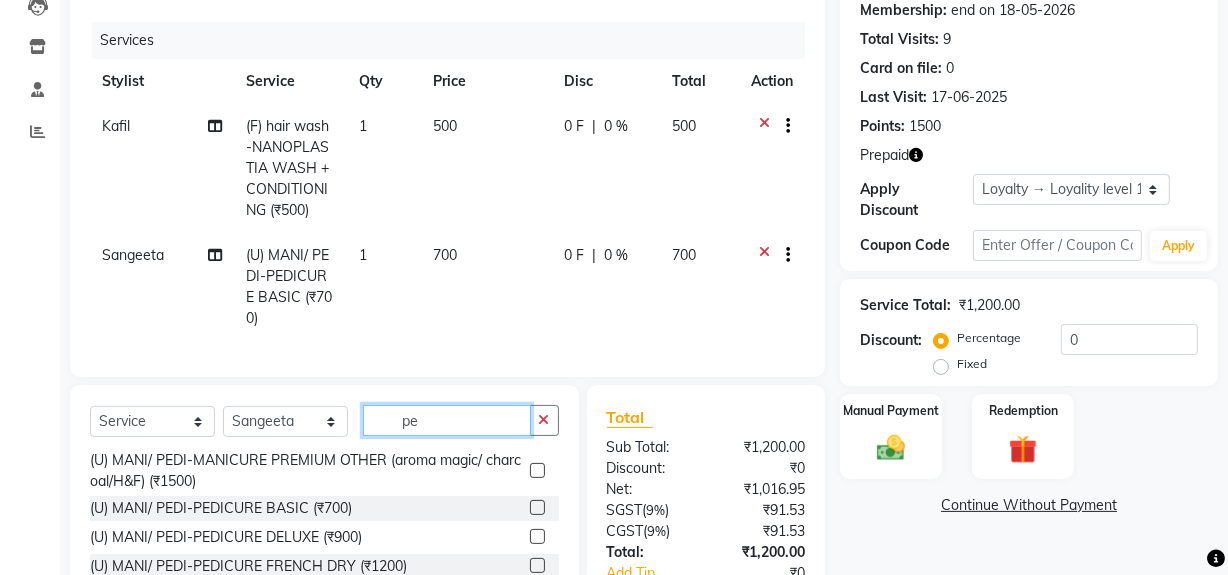 type on "p" 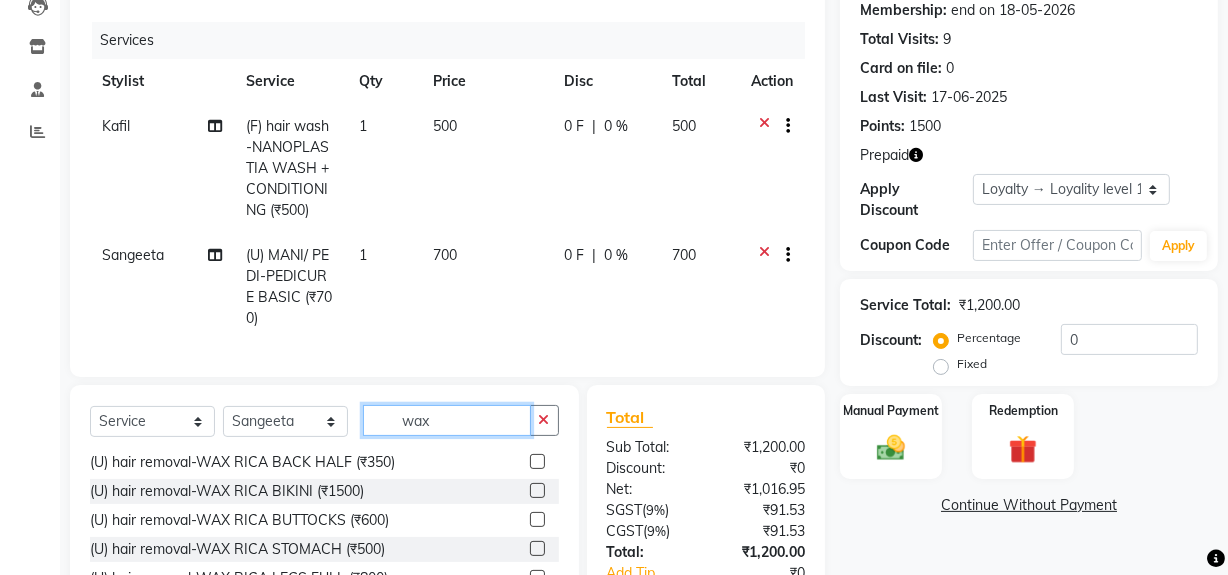 scroll, scrollTop: 120, scrollLeft: 0, axis: vertical 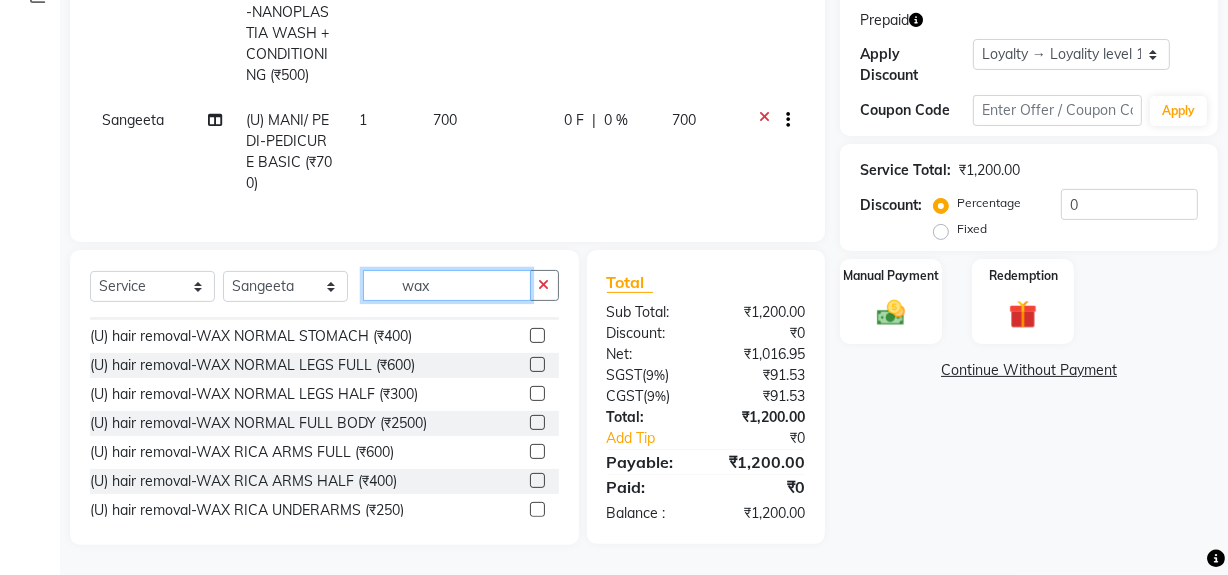 type on "wax" 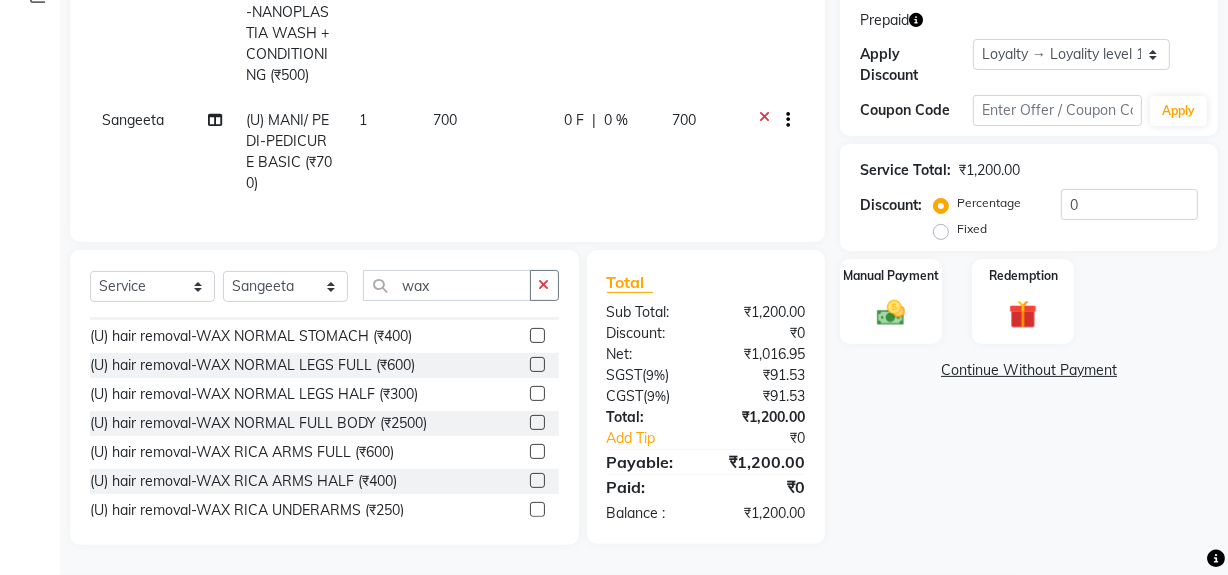 click 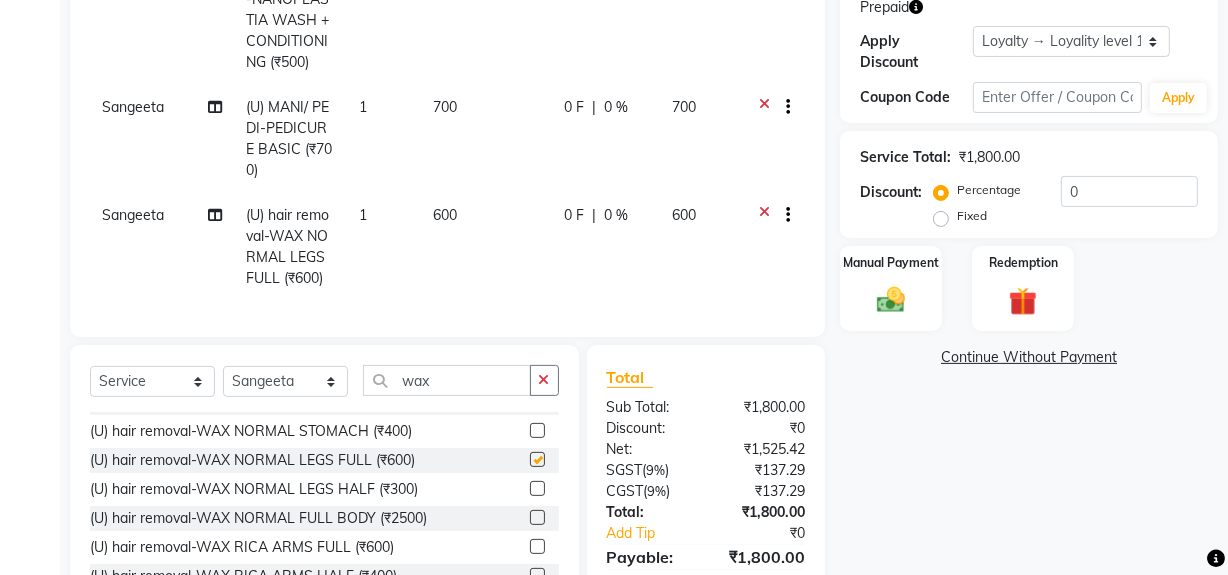 checkbox on "false" 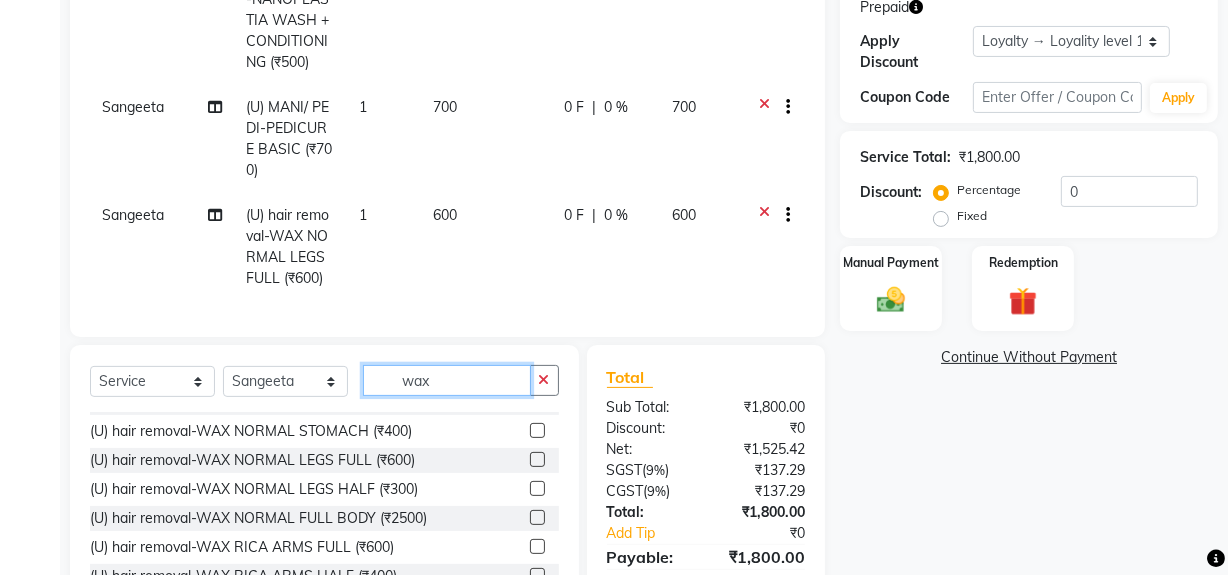 click on "wax" 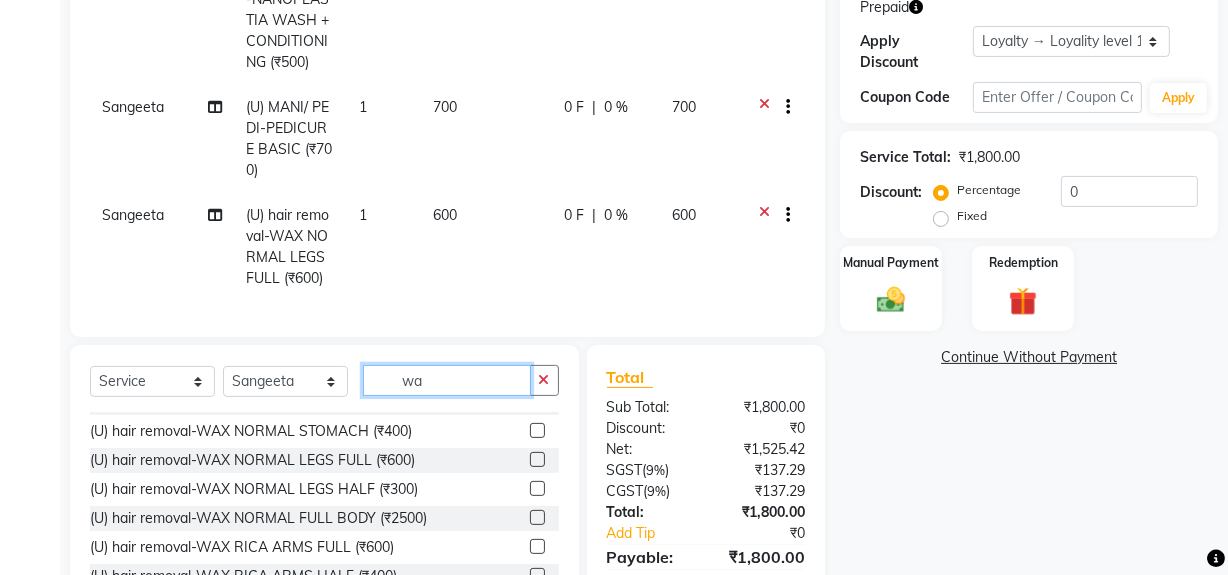 type on "w" 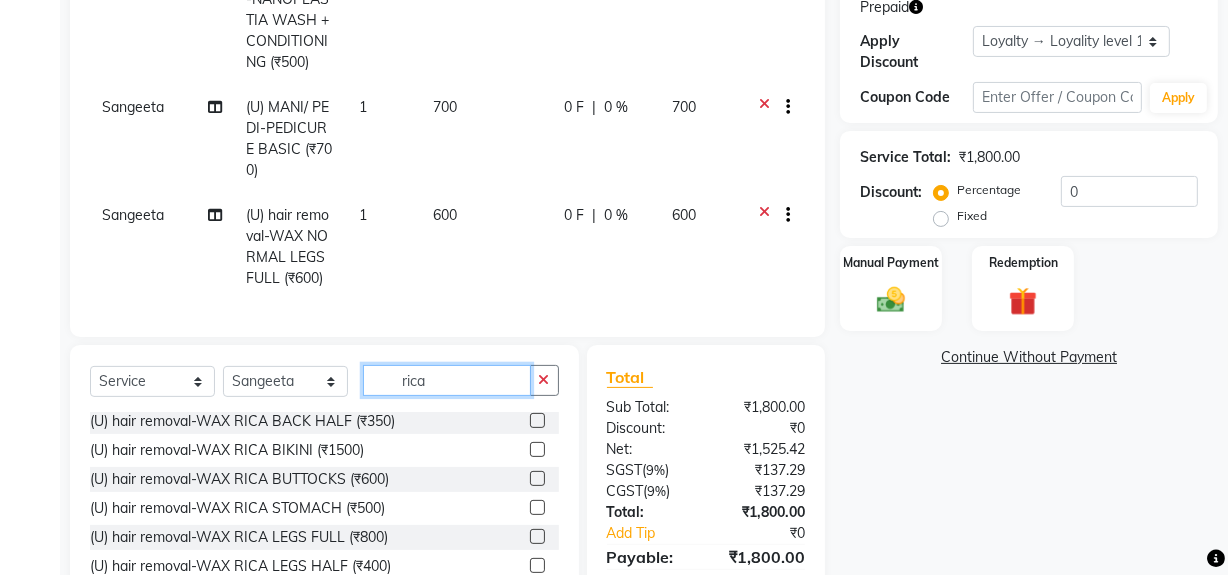 scroll, scrollTop: 0, scrollLeft: 0, axis: both 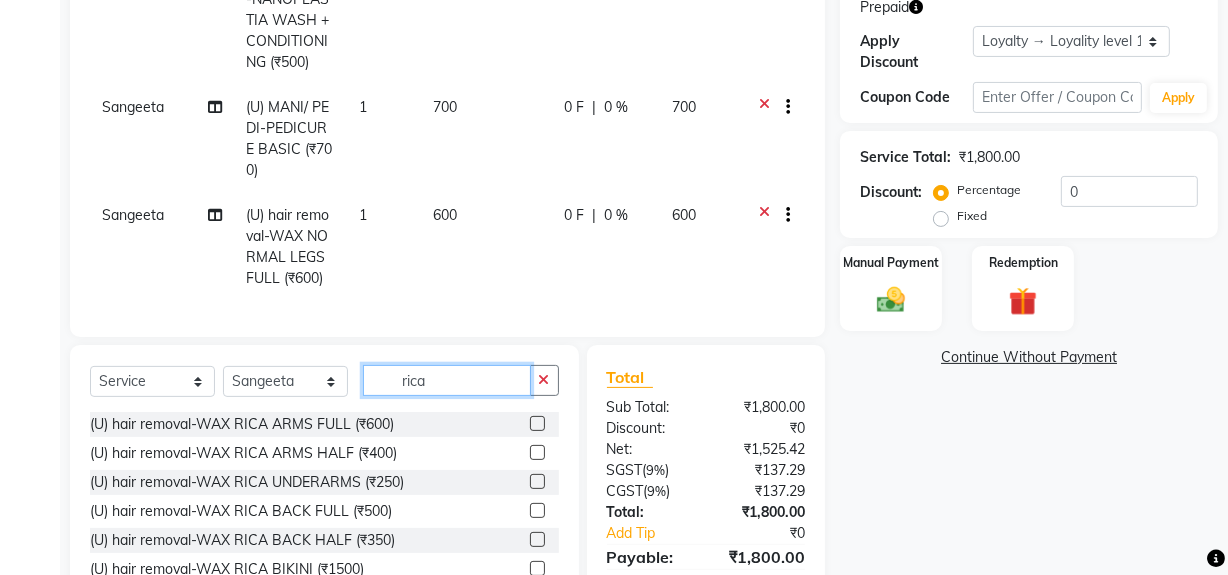 type on "rica" 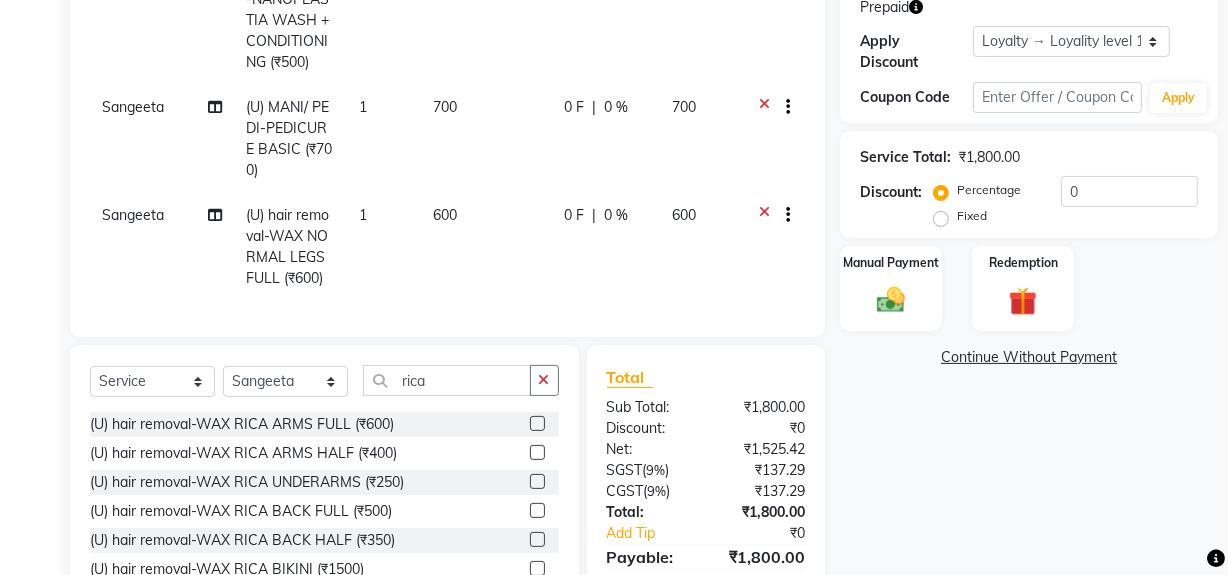 click 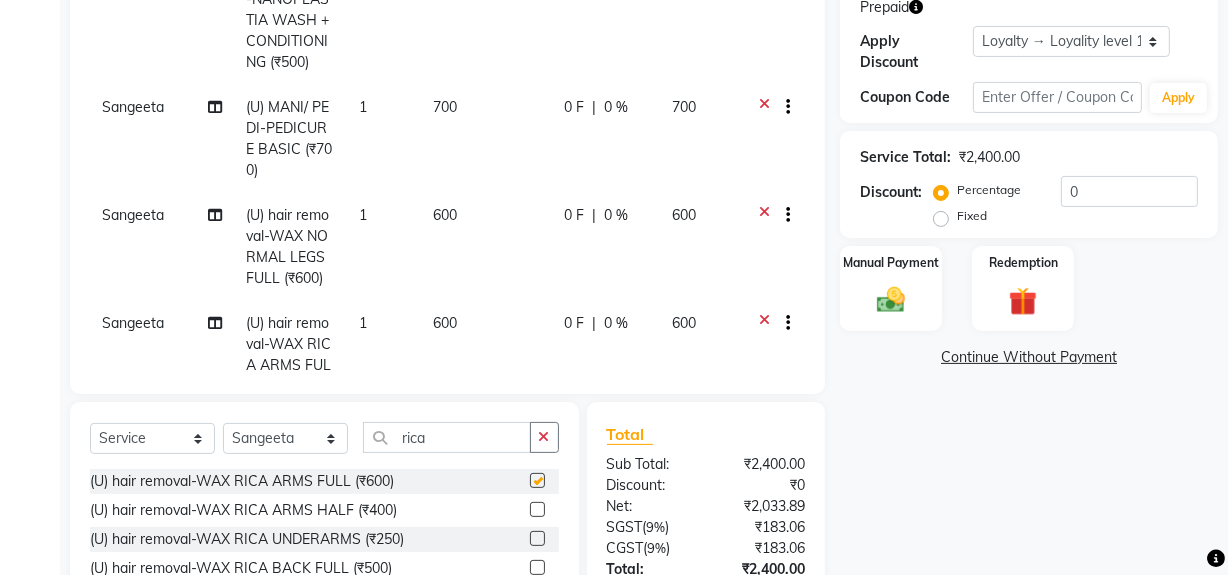 checkbox on "false" 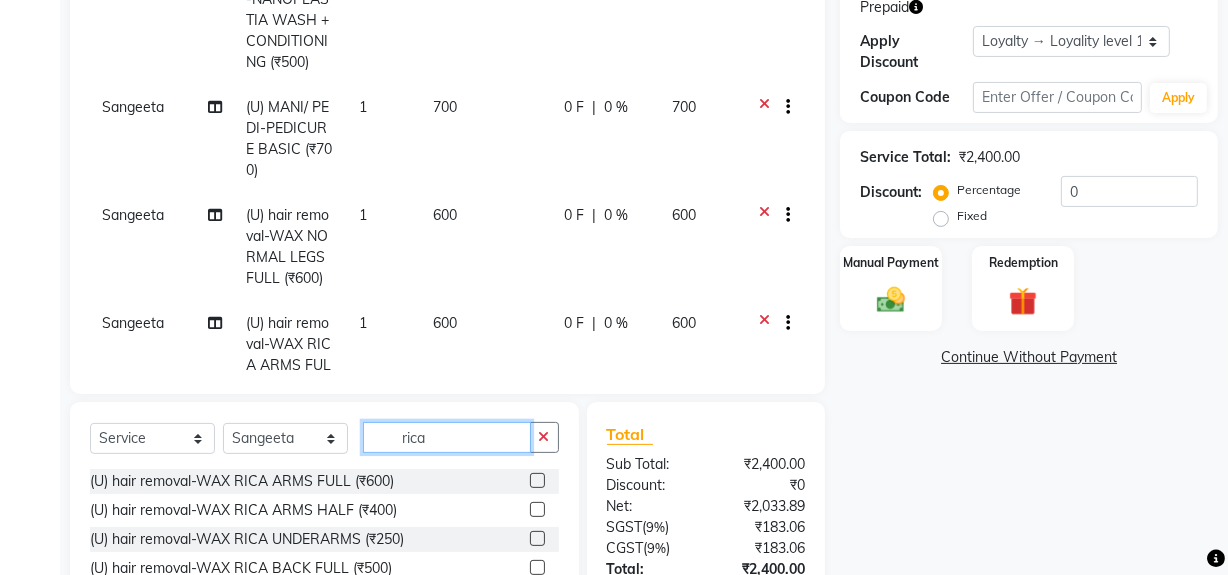 click on "rica" 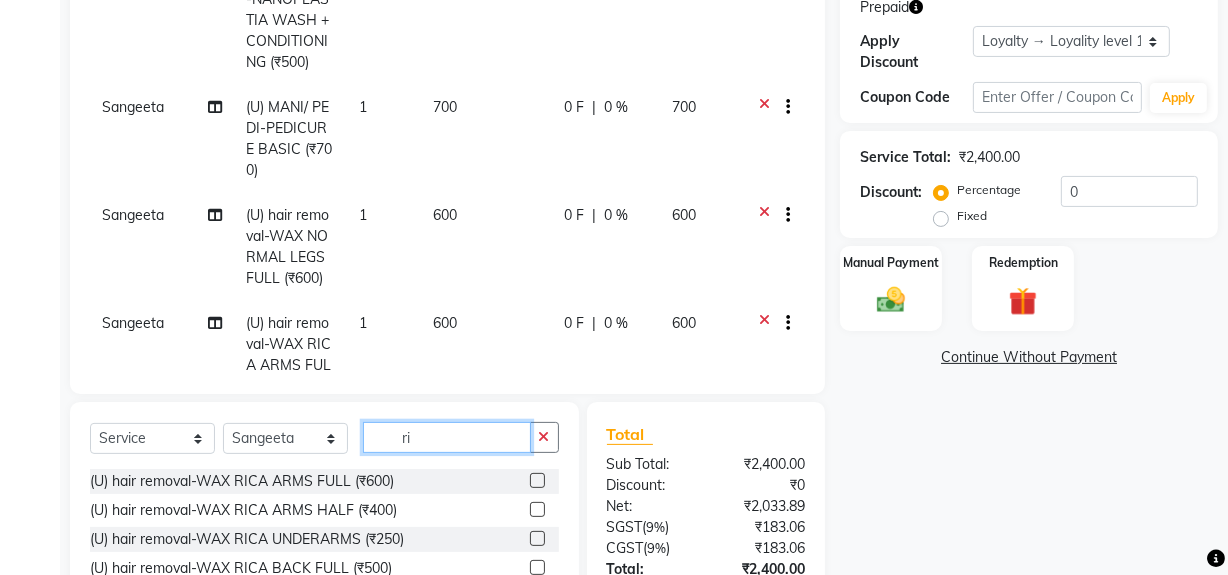 type on "r" 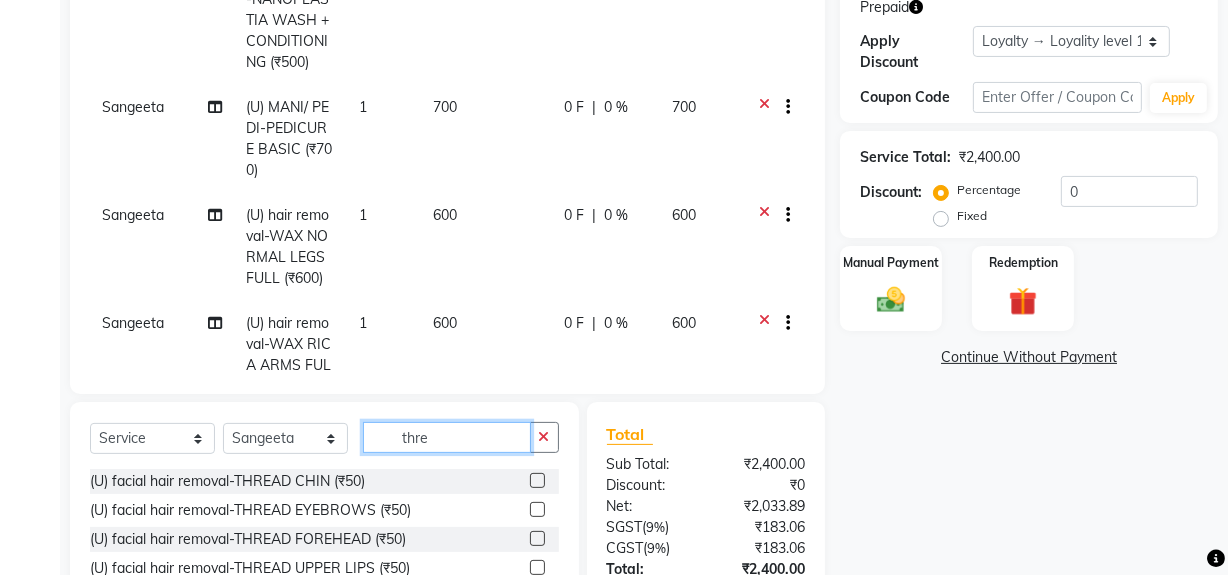 type on "thre" 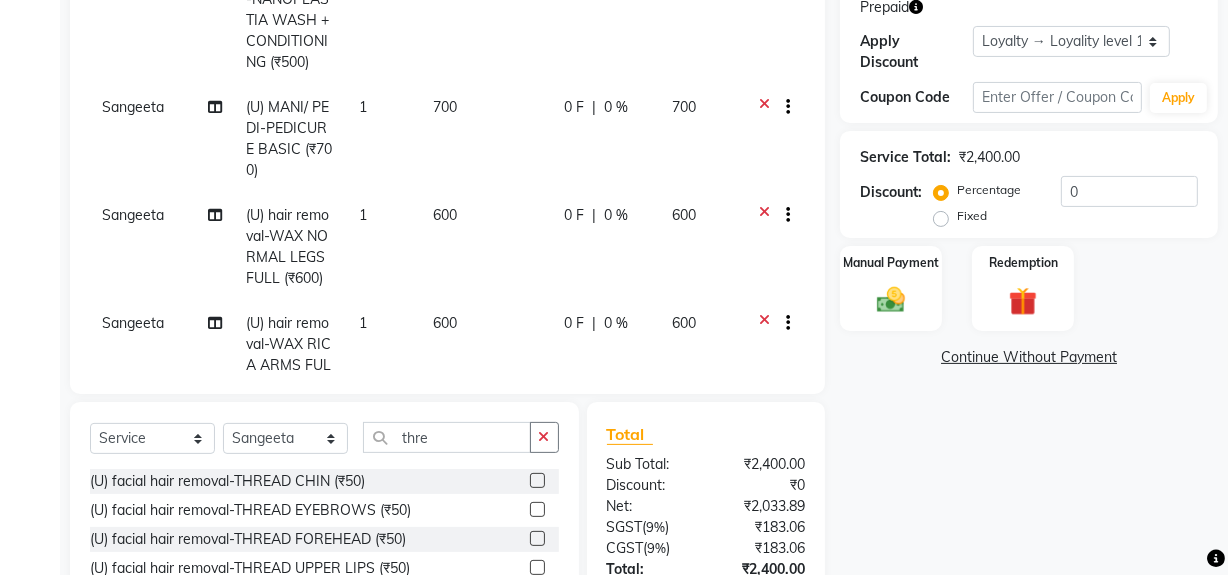 click 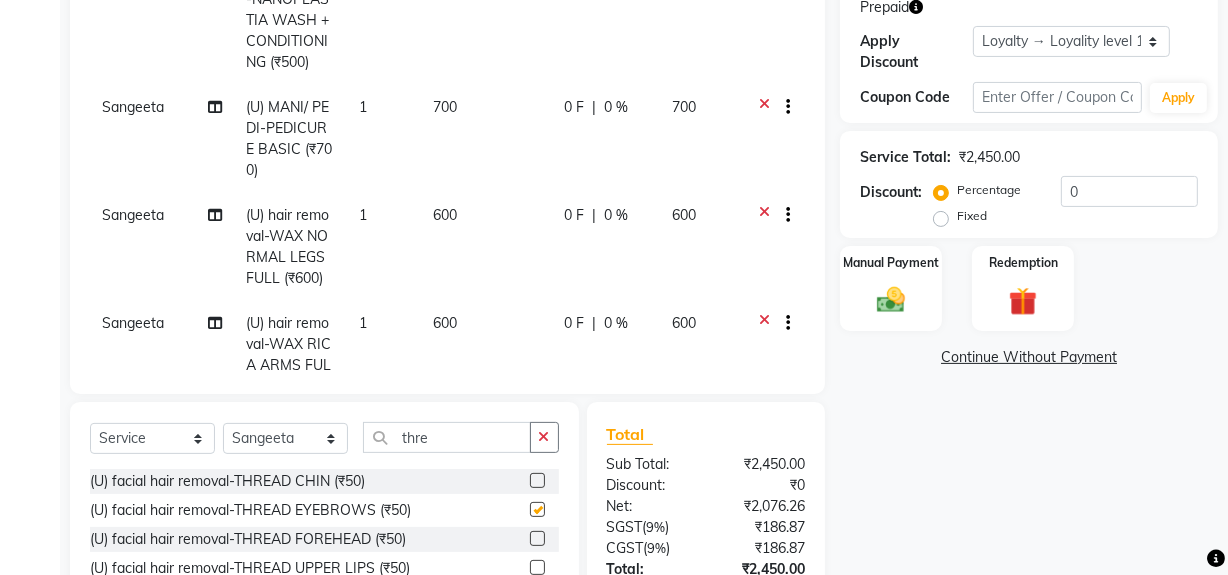 checkbox on "false" 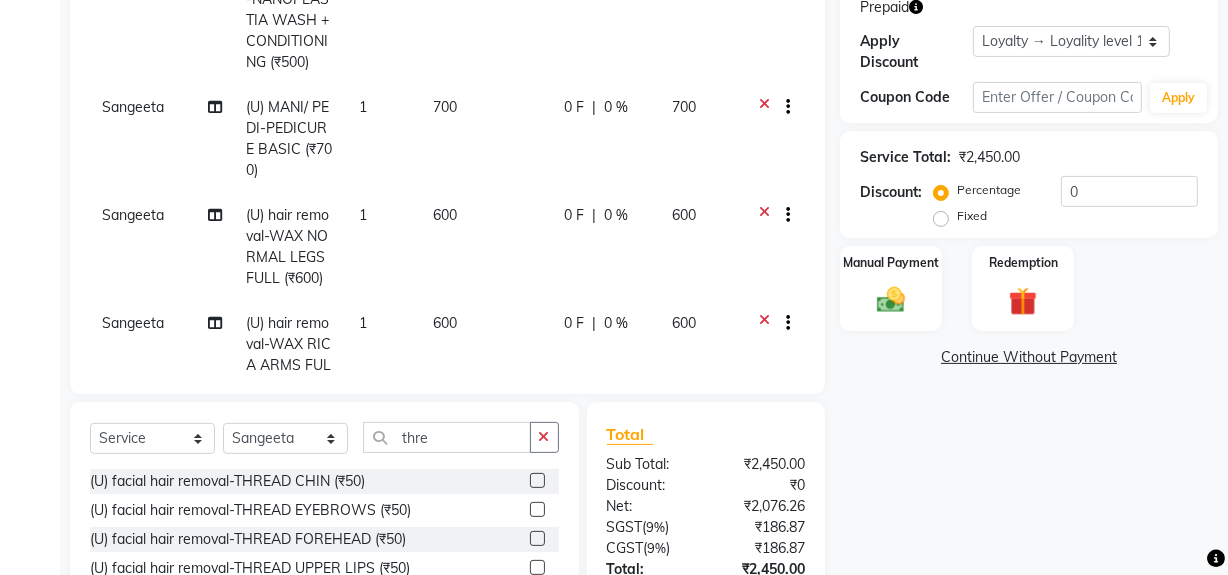 scroll, scrollTop: 151, scrollLeft: 0, axis: vertical 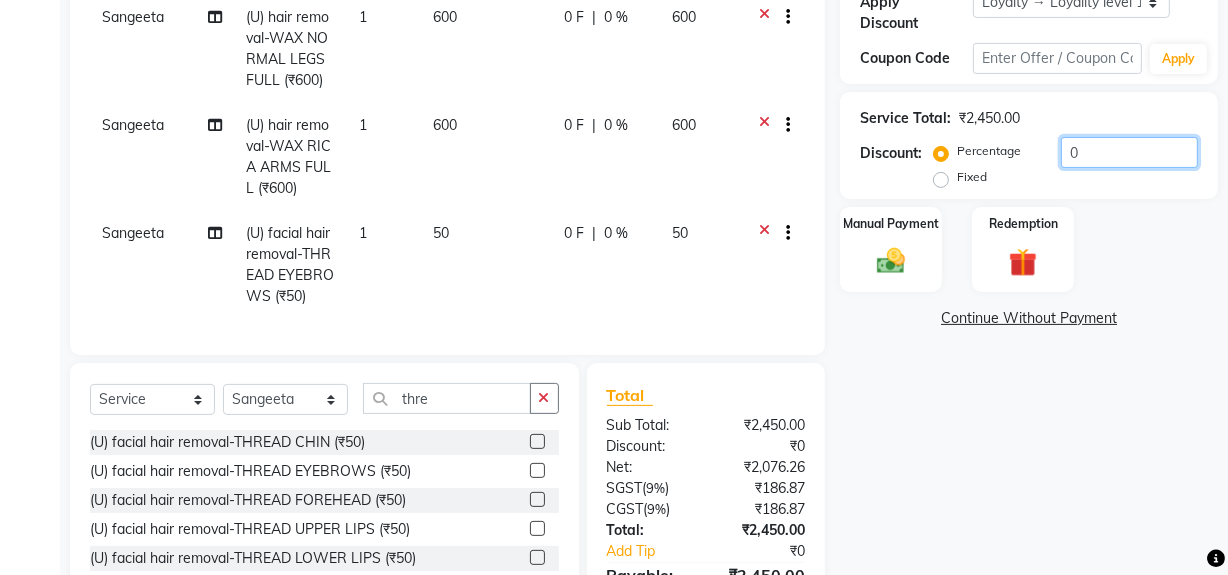 click on "0" 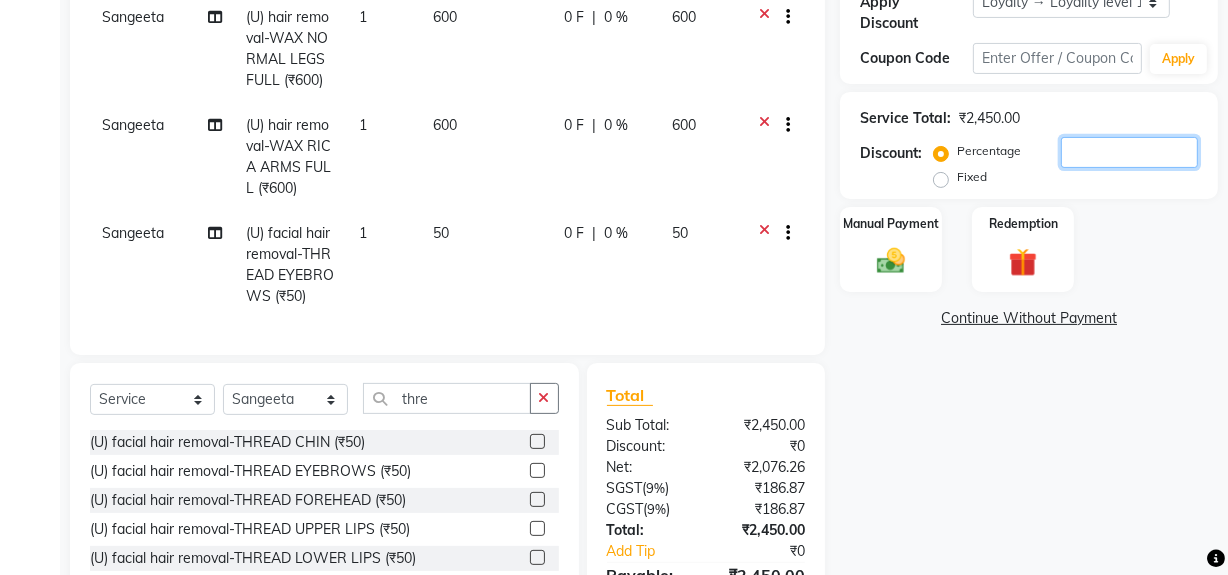 type on "5" 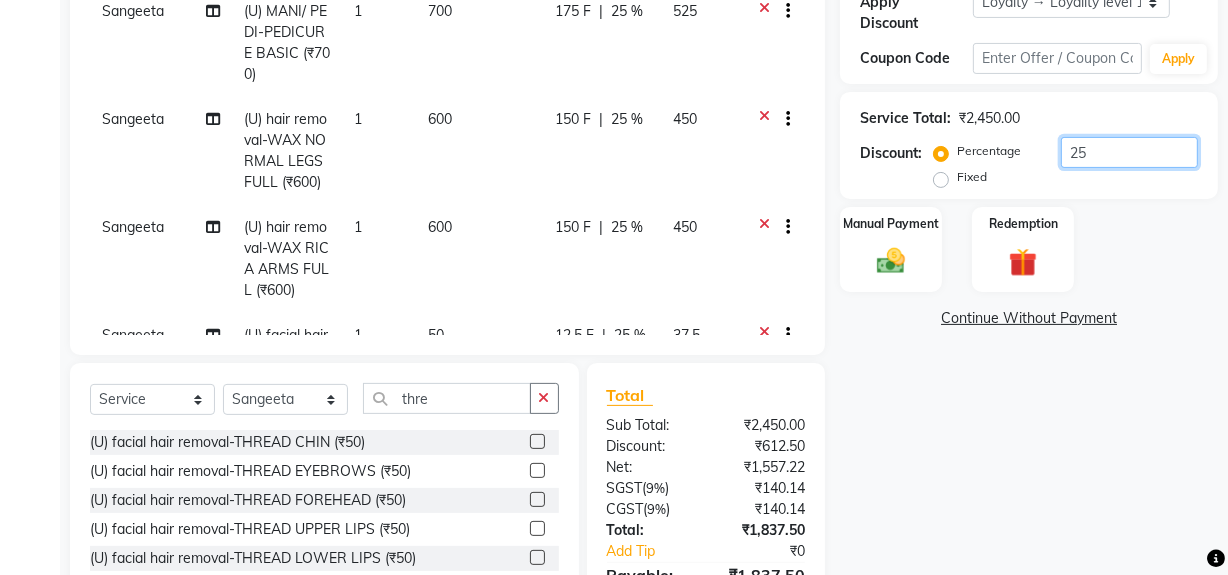 scroll, scrollTop: 57, scrollLeft: 15, axis: both 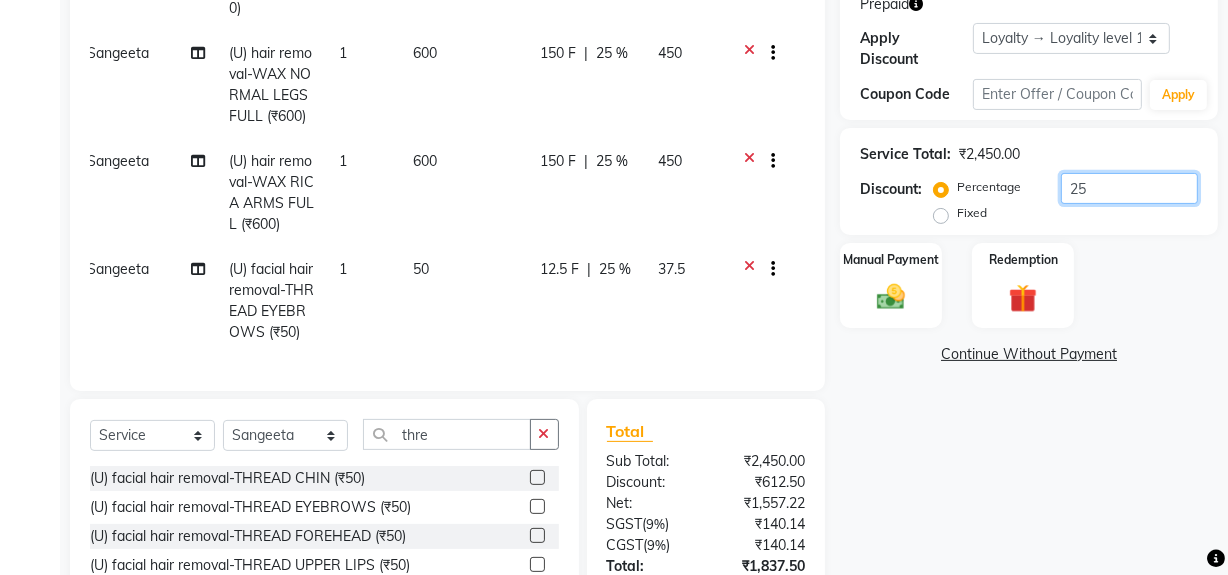 type on "25" 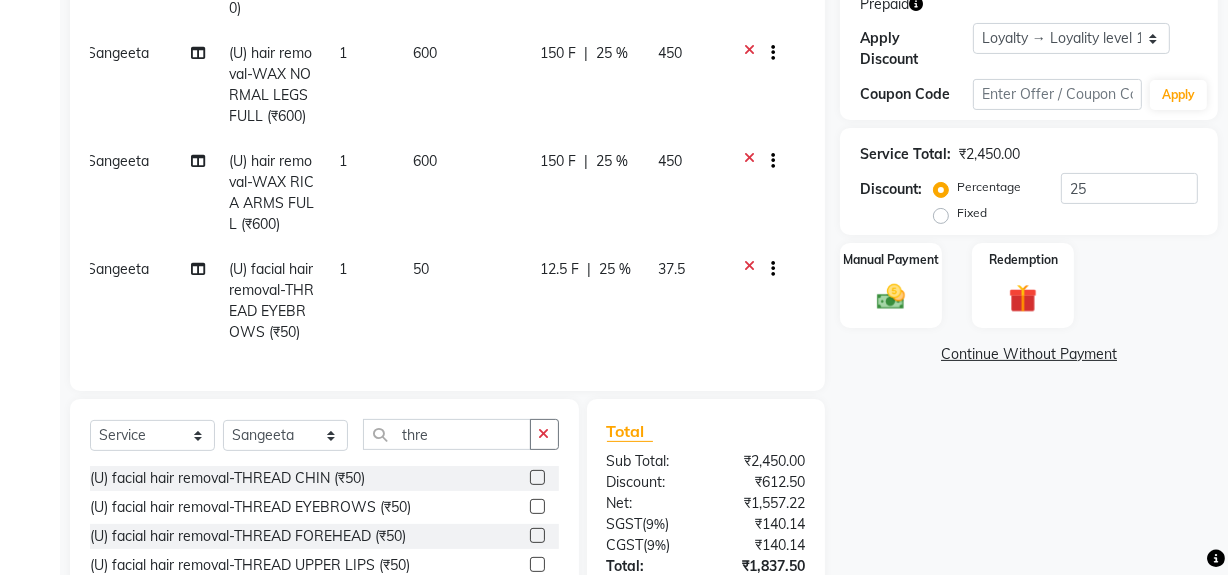 click on "37.5" 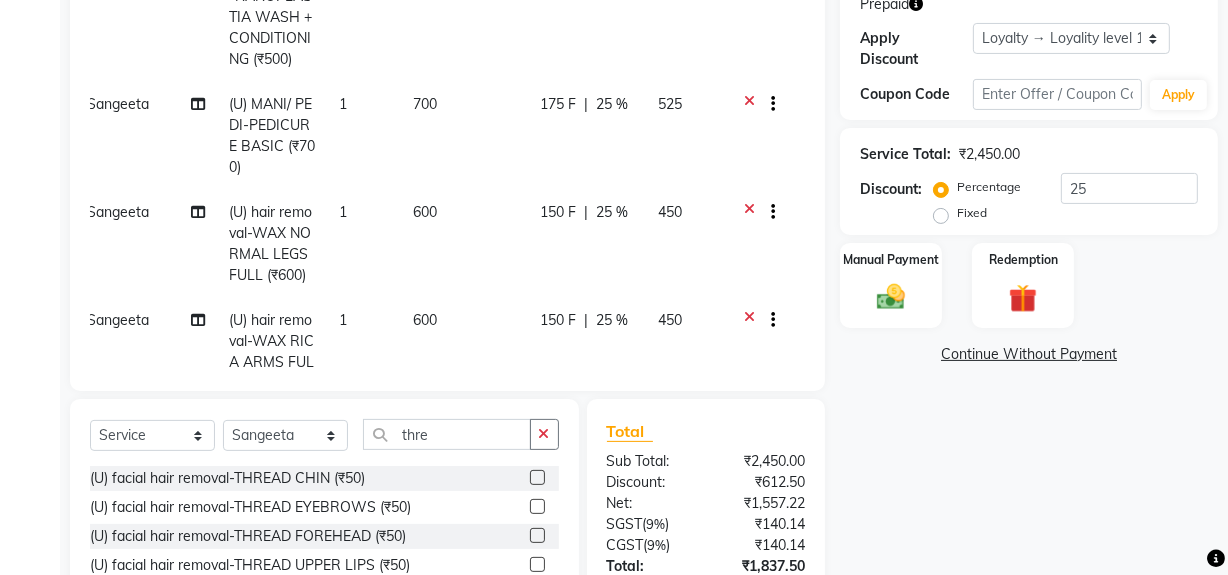 select on "69108" 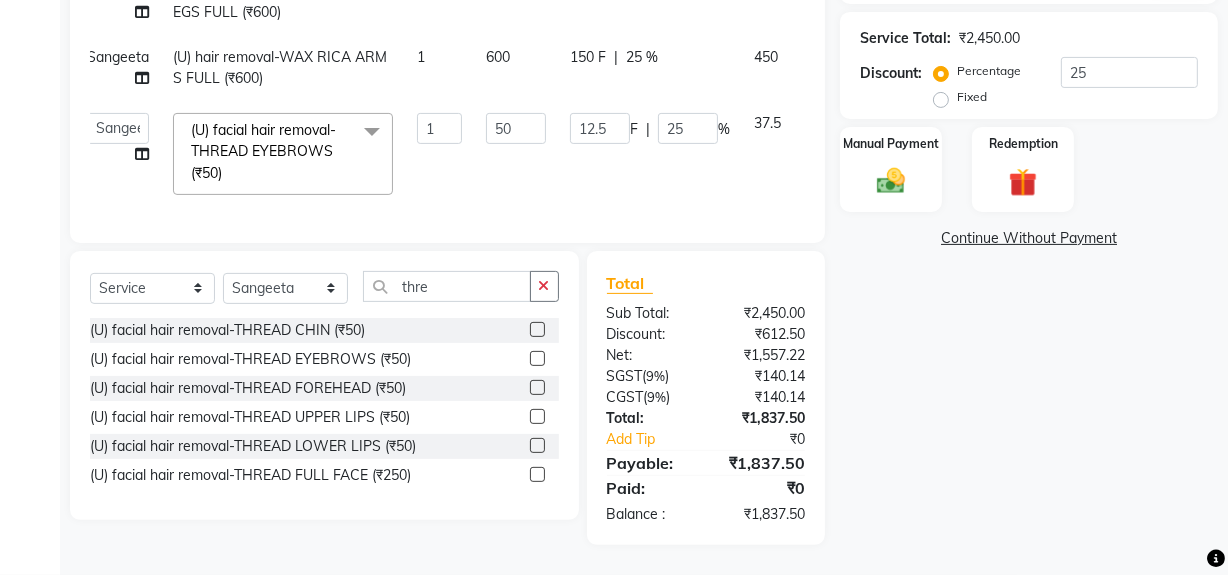 scroll, scrollTop: 382, scrollLeft: 0, axis: vertical 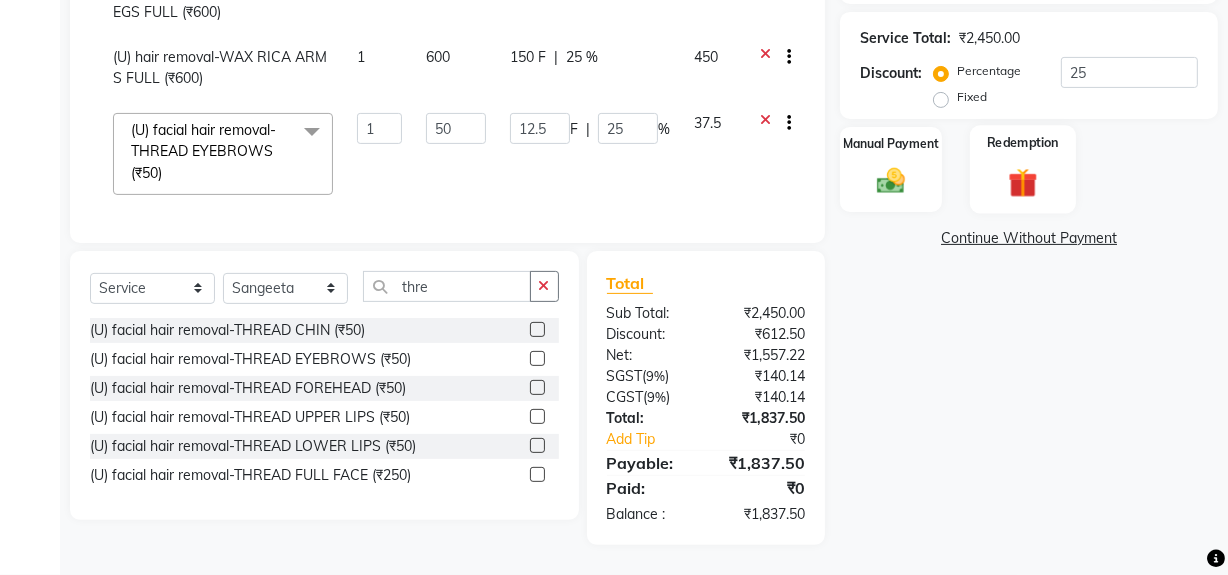 click on "Redemption" 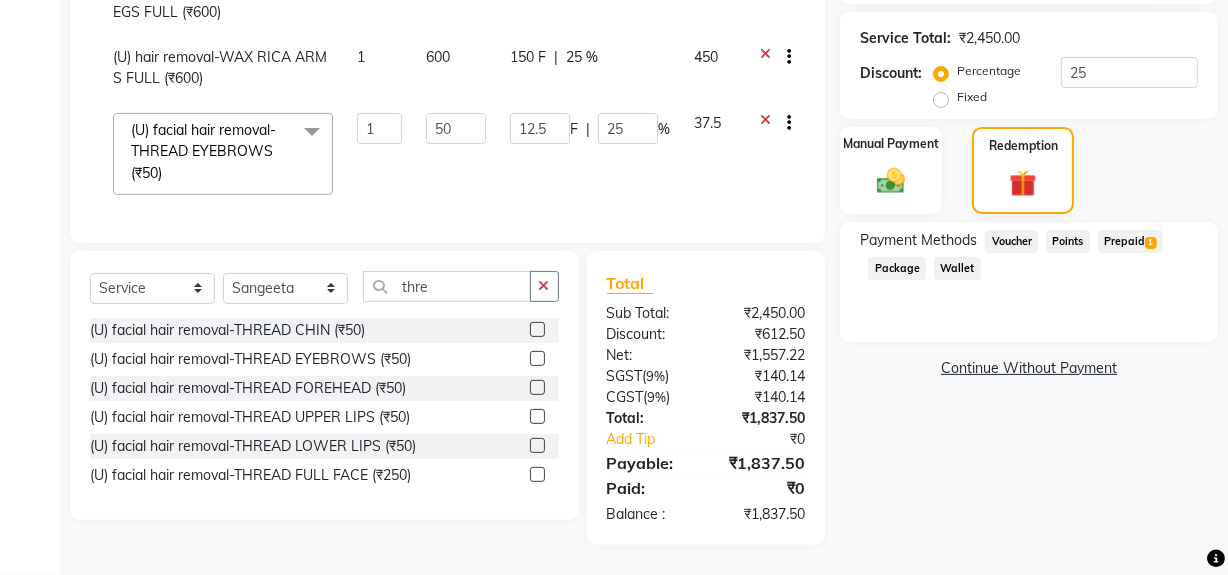 click on "Prepaid  1" 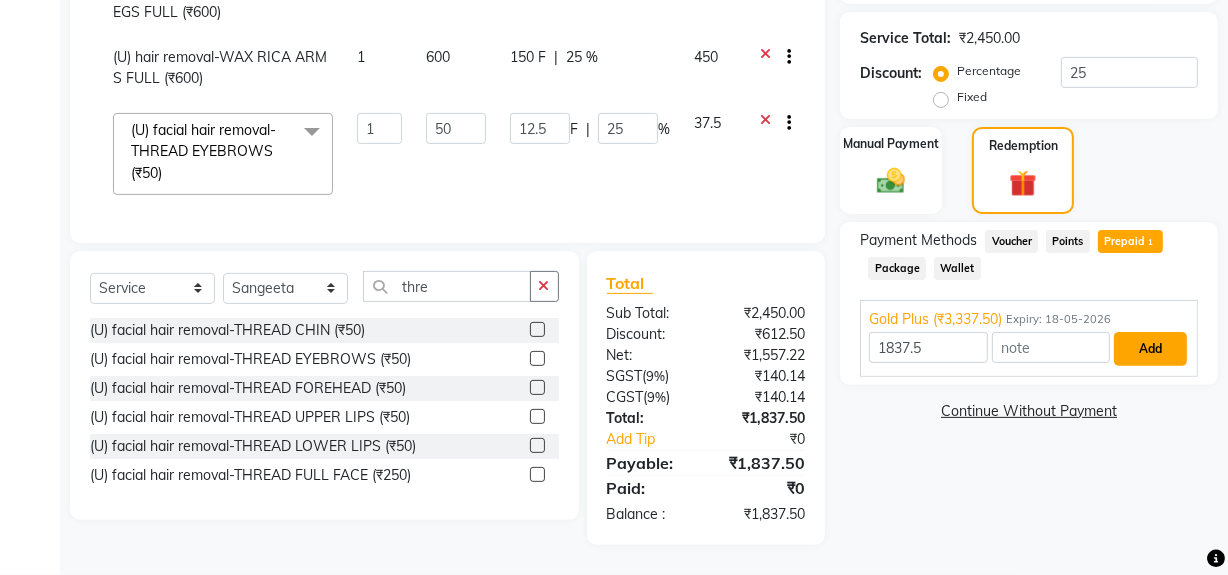 click on "Add" at bounding box center [1150, 349] 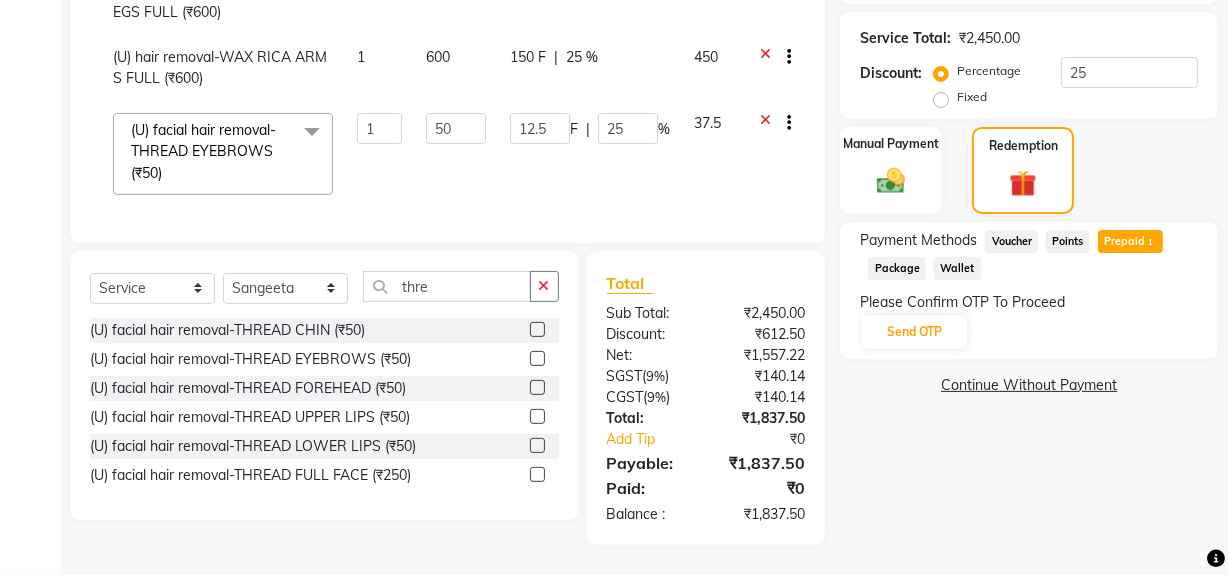 click on "Please Confirm OTP To Proceed" 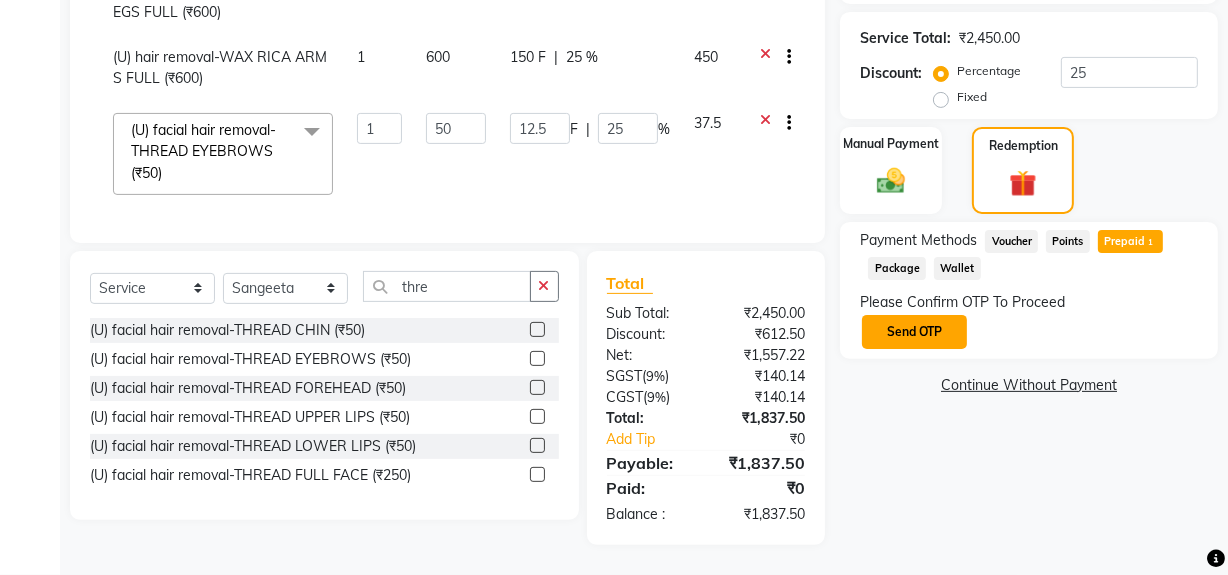 click on "Send OTP" 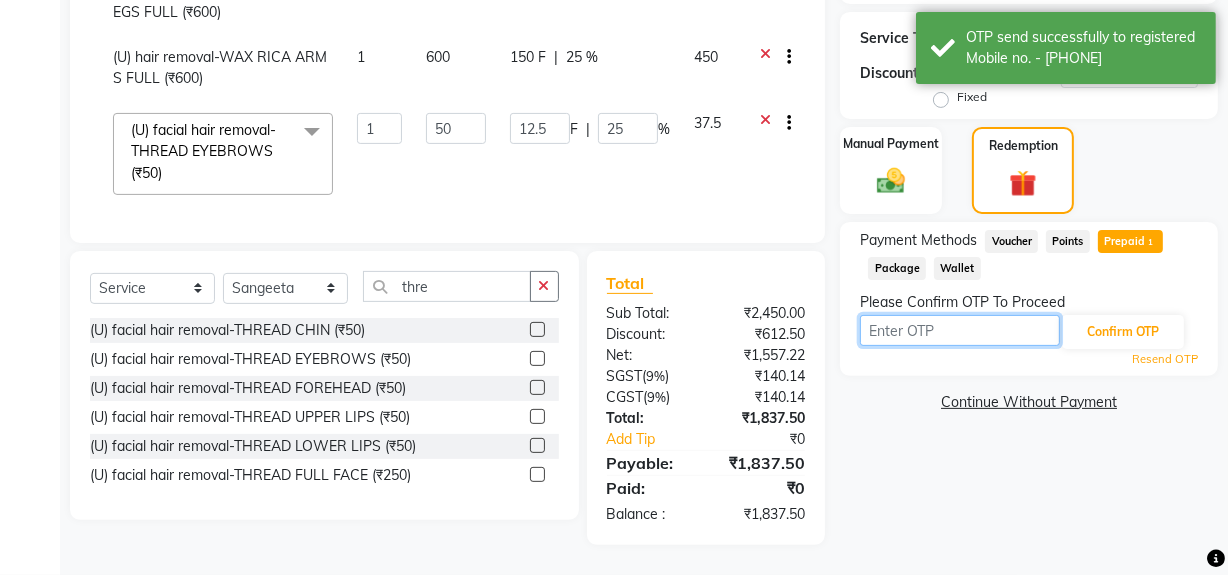 drag, startPoint x: 929, startPoint y: 310, endPoint x: 974, endPoint y: 366, distance: 71.8401 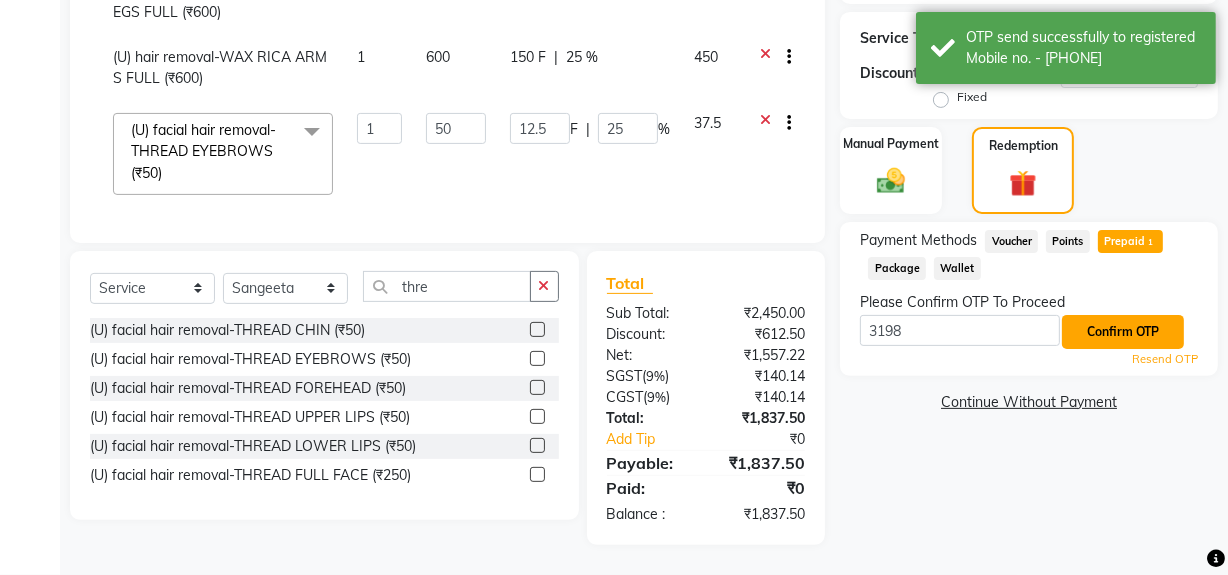 click on "Confirm OTP" 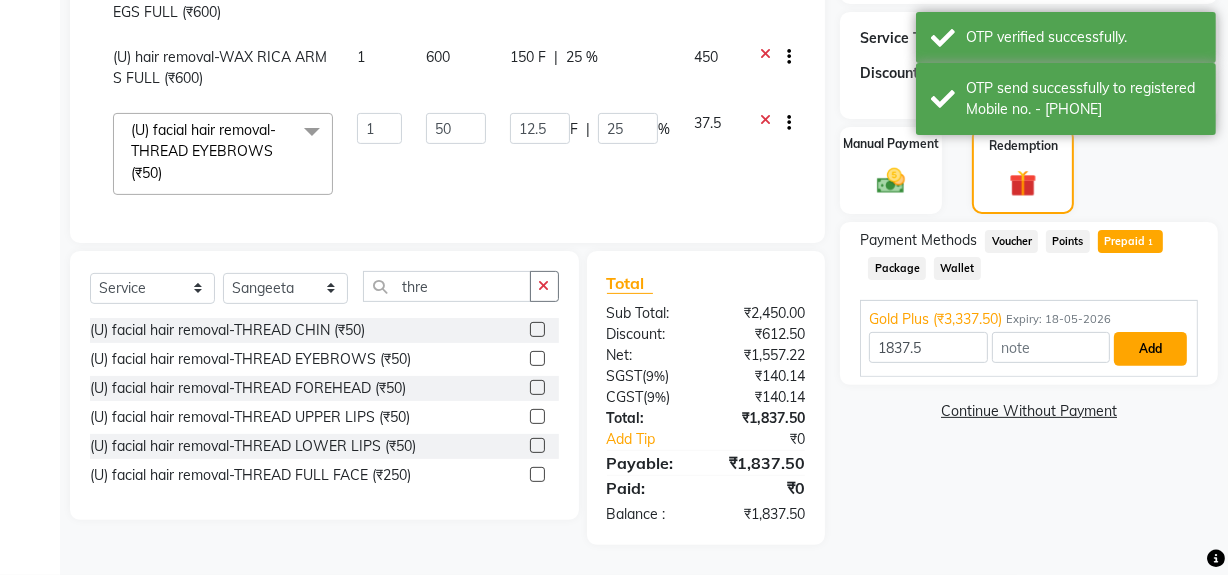 click on "Add" at bounding box center (1150, 349) 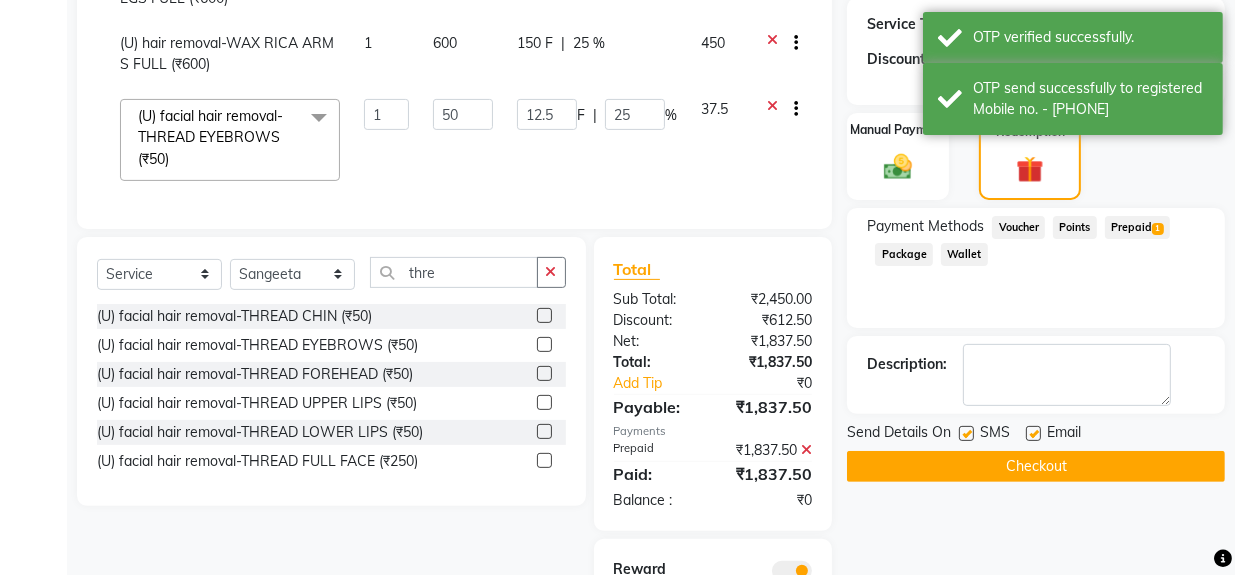 scroll, scrollTop: 646, scrollLeft: 0, axis: vertical 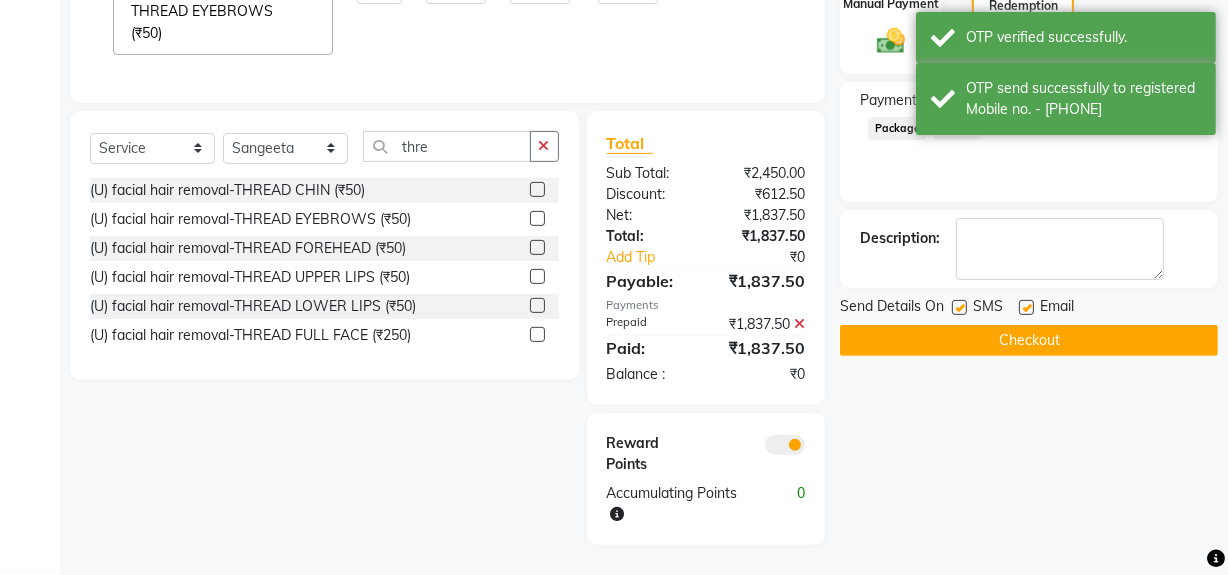 click 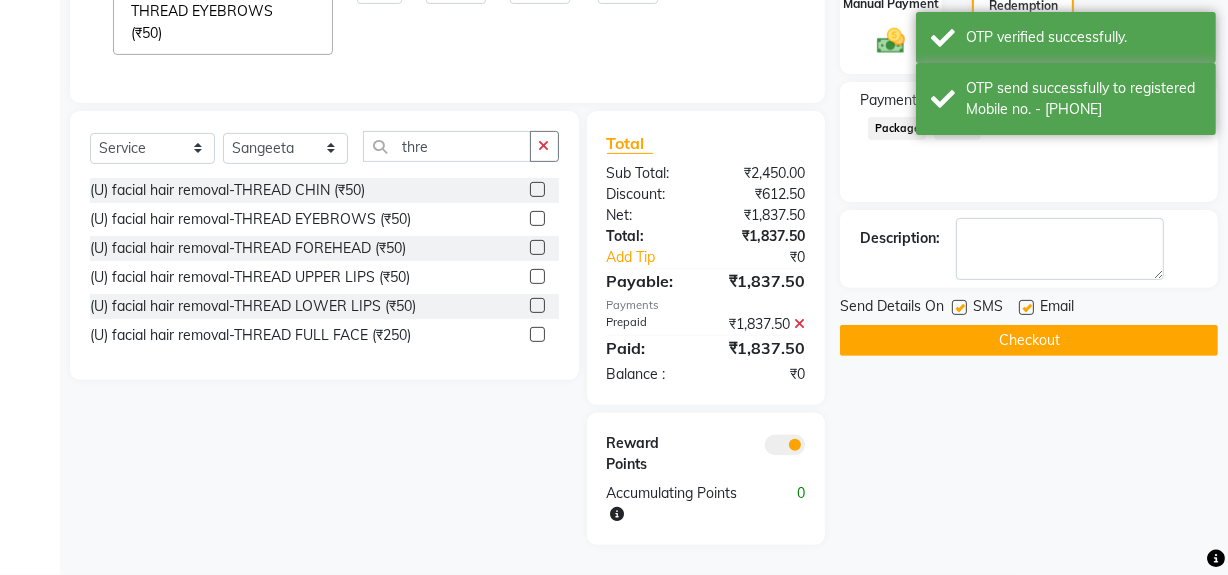 click 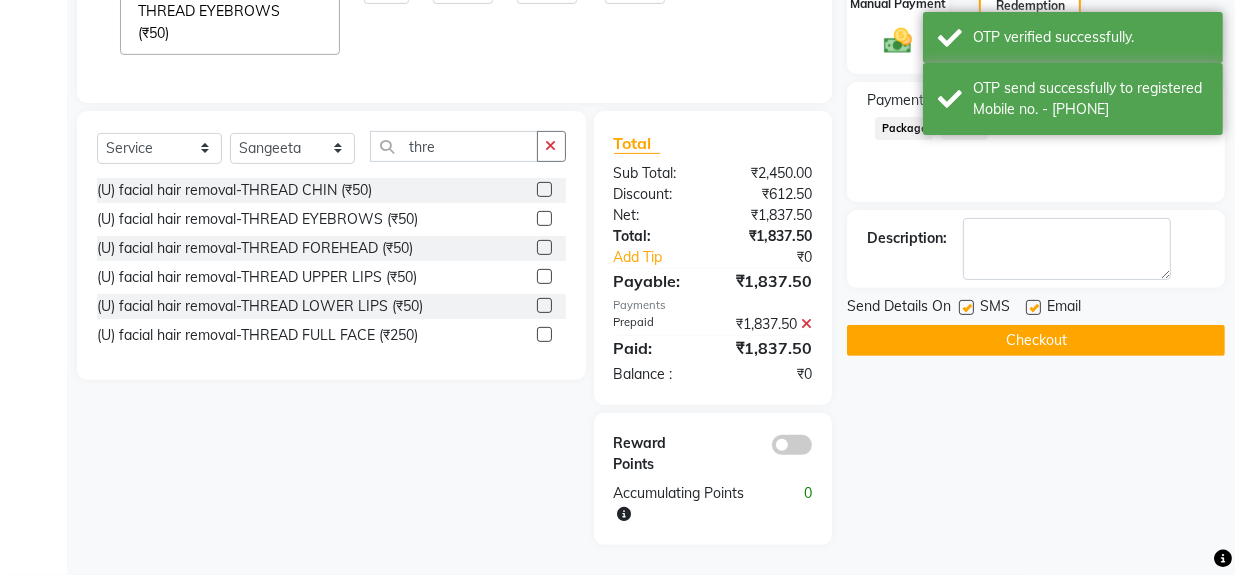 scroll, scrollTop: 0, scrollLeft: 66, axis: horizontal 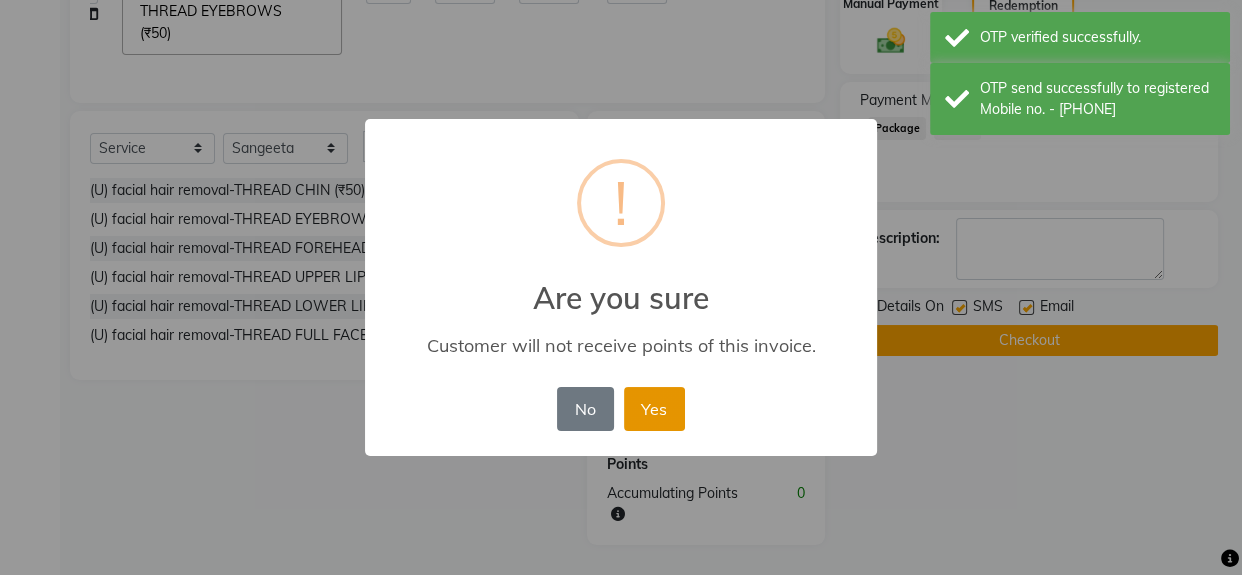click on "Yes" at bounding box center (654, 409) 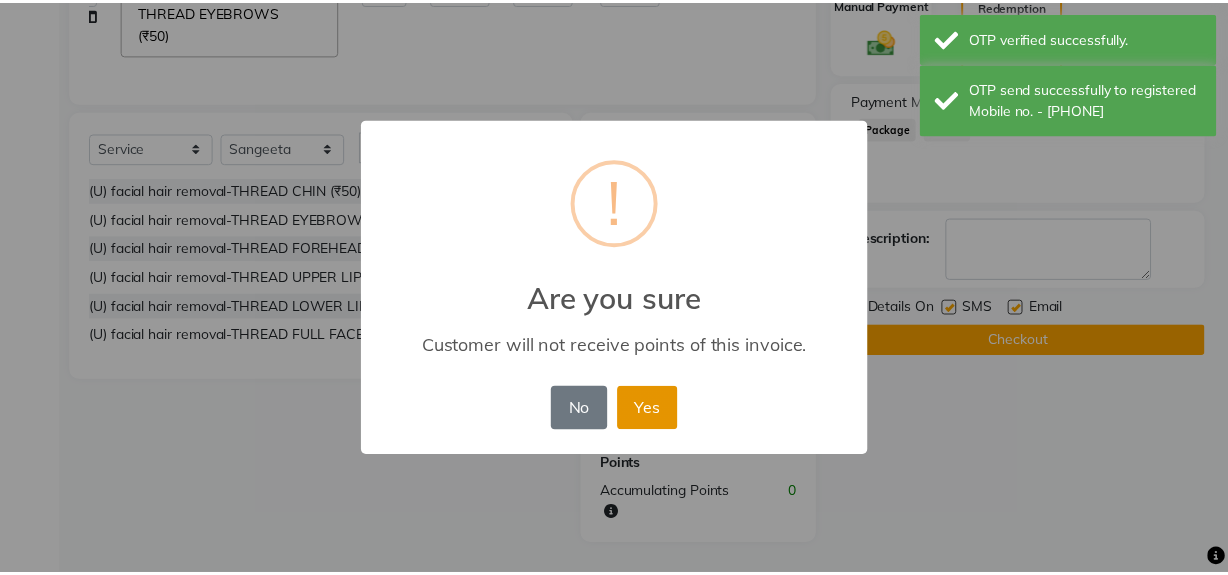 scroll, scrollTop: 596, scrollLeft: 0, axis: vertical 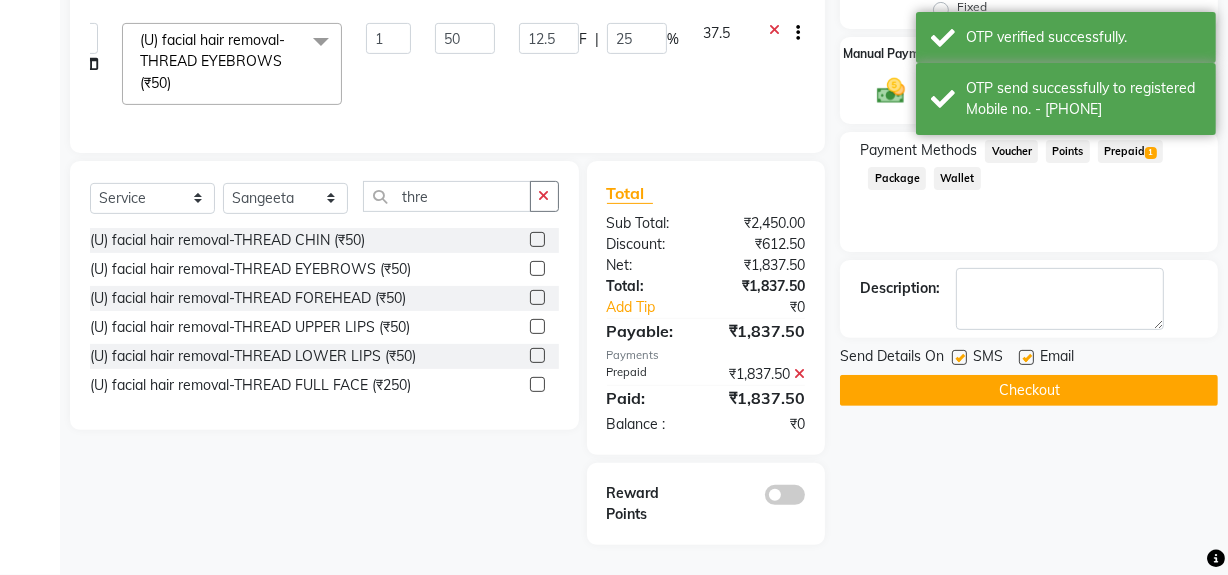 click on "Checkout" 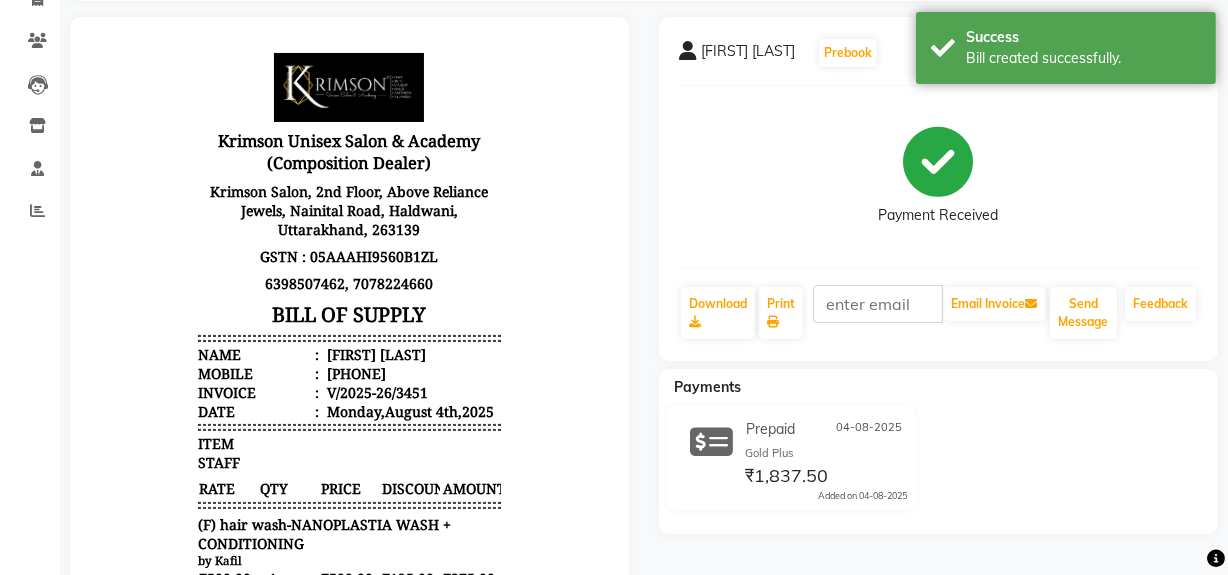 scroll, scrollTop: 0, scrollLeft: 0, axis: both 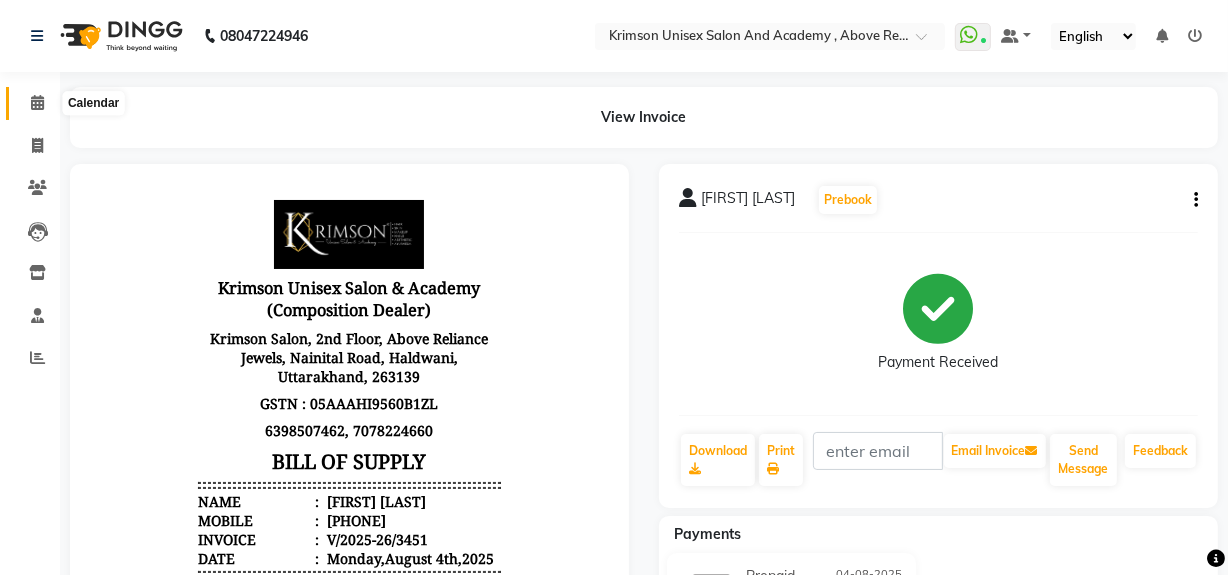 click 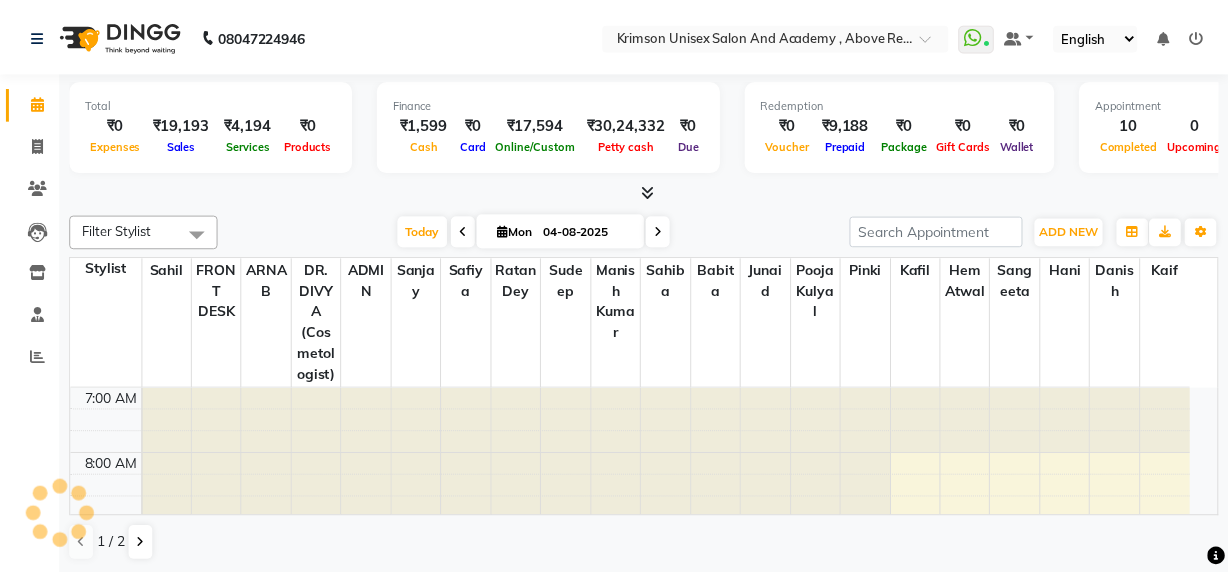 scroll, scrollTop: 0, scrollLeft: 0, axis: both 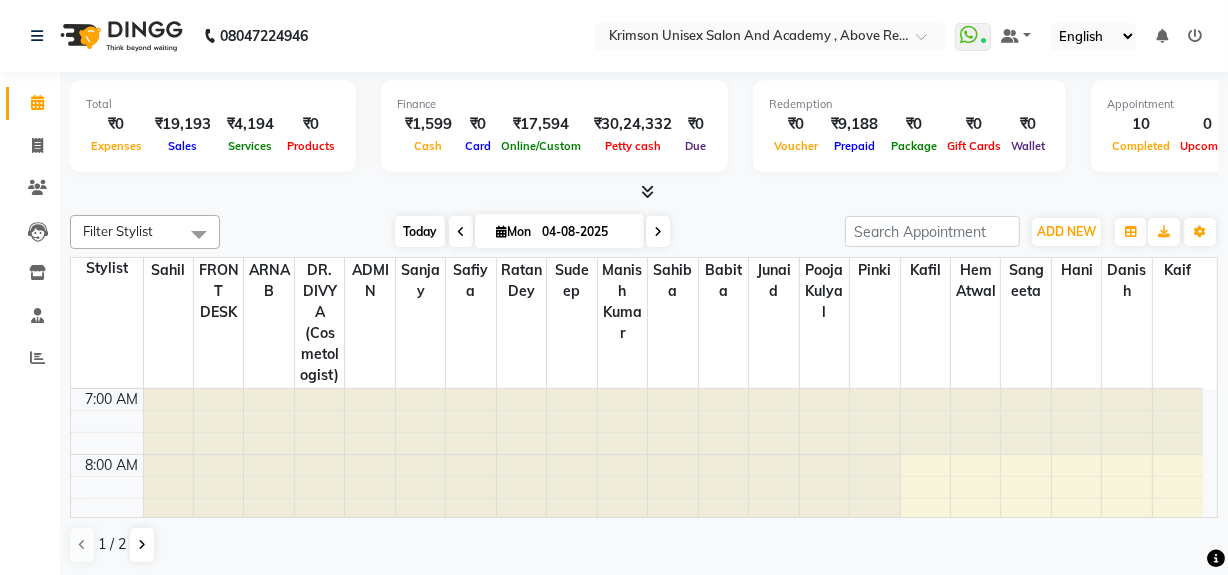 click on "Today" at bounding box center [420, 231] 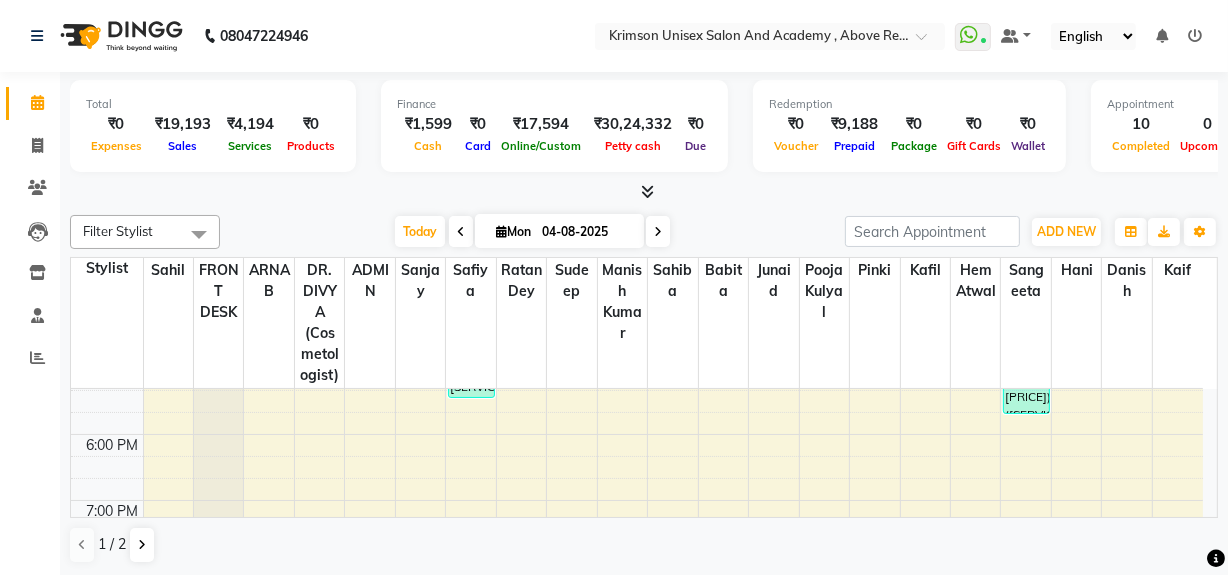 scroll, scrollTop: 857, scrollLeft: 0, axis: vertical 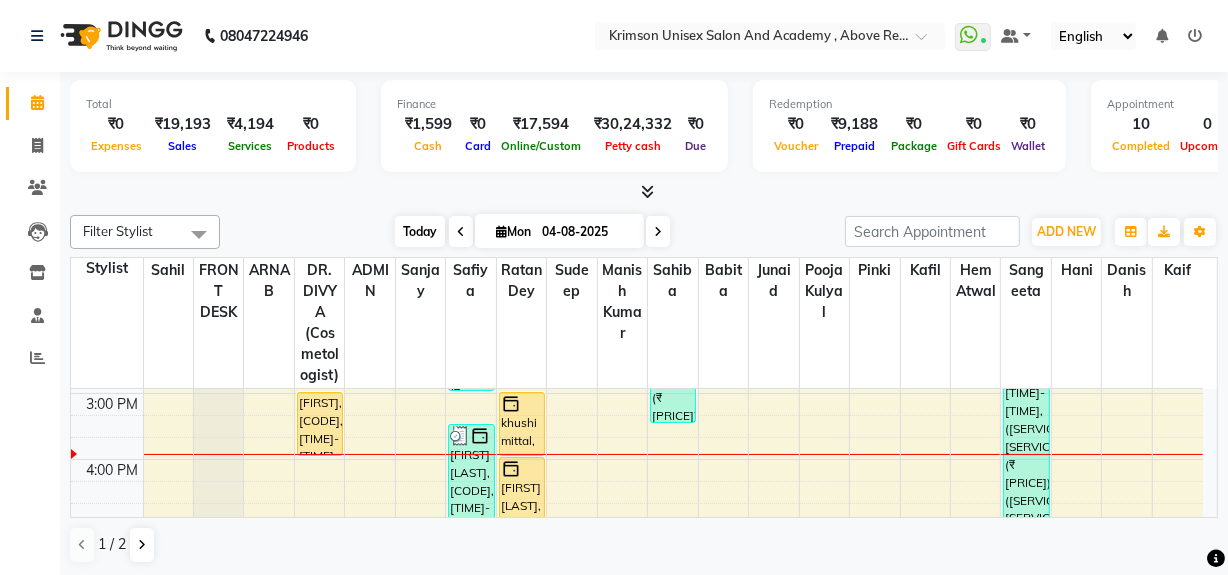 click on "Today" at bounding box center [420, 231] 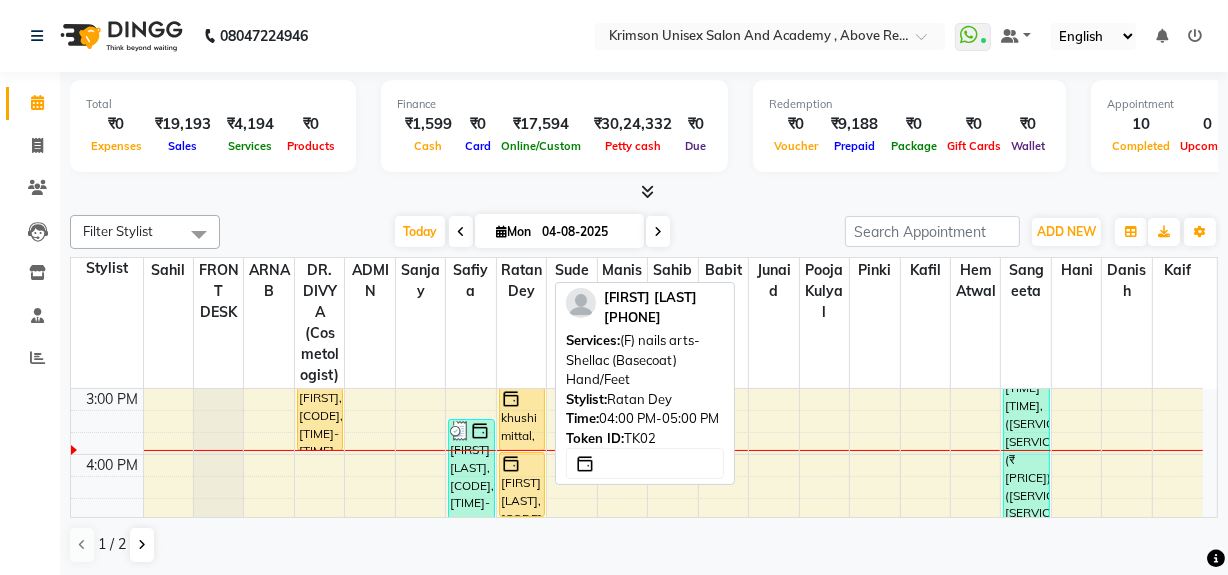 scroll, scrollTop: 543, scrollLeft: 0, axis: vertical 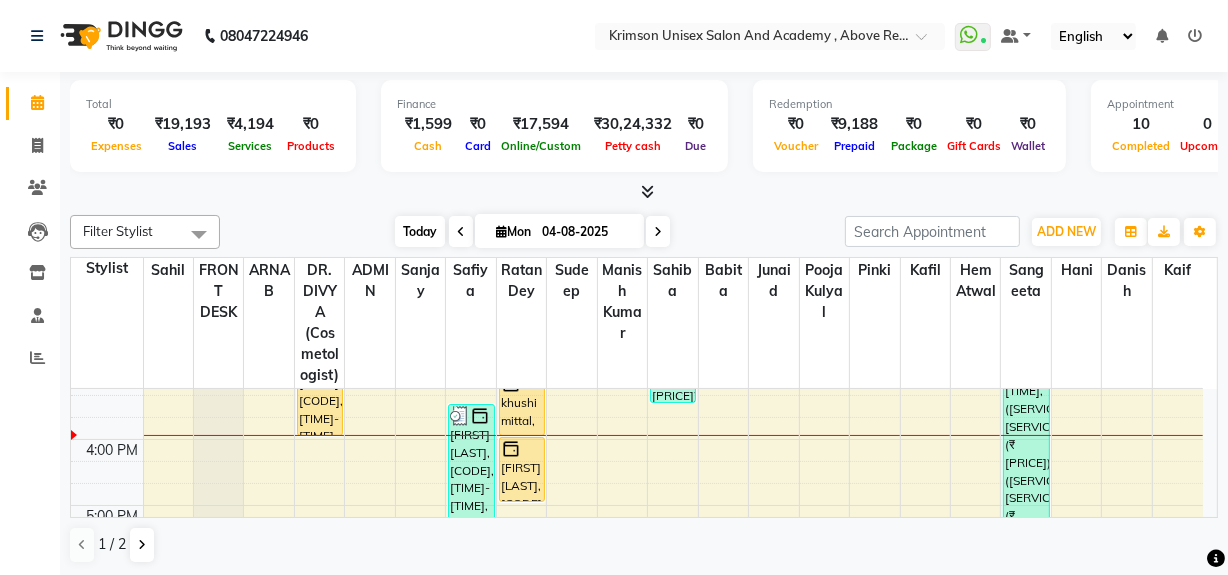 click on "Today" at bounding box center [420, 231] 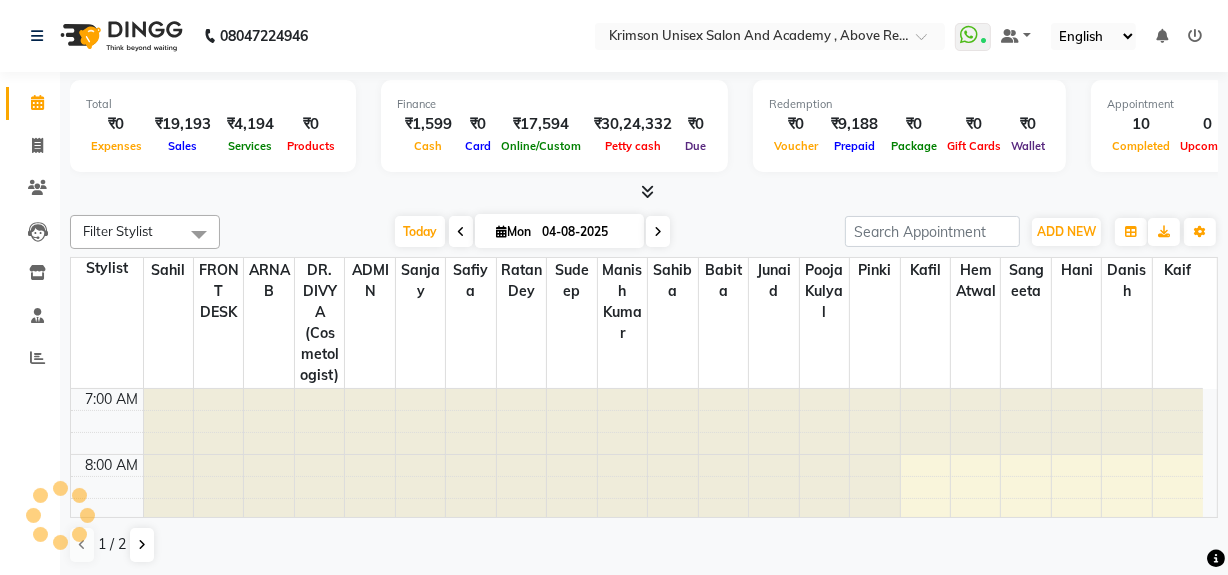 scroll, scrollTop: 527, scrollLeft: 0, axis: vertical 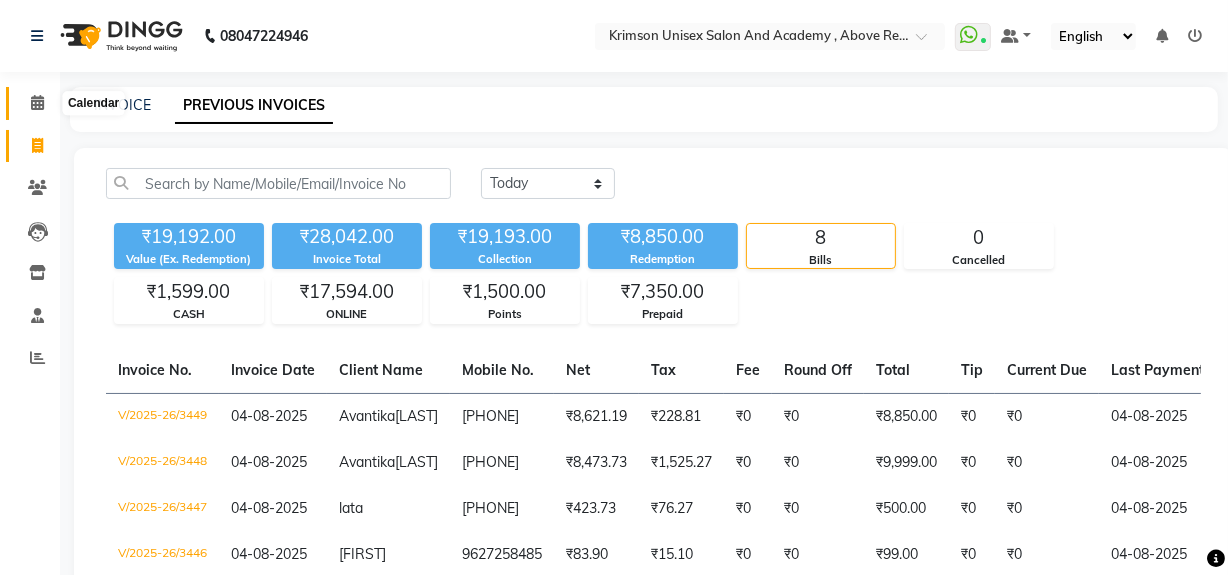 click 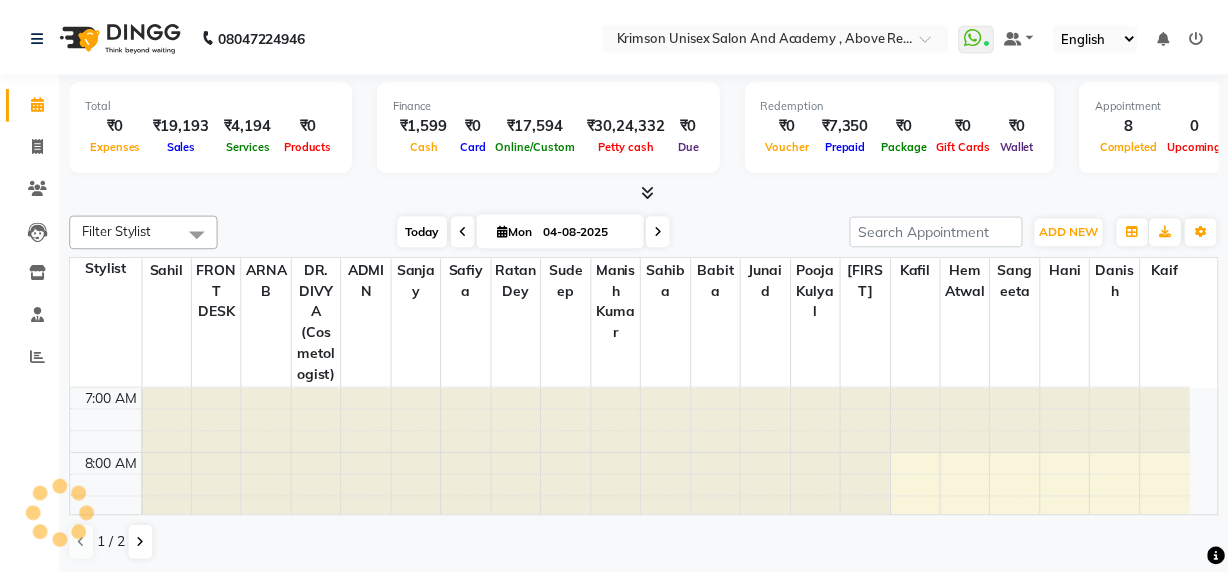 scroll, scrollTop: 0, scrollLeft: 0, axis: both 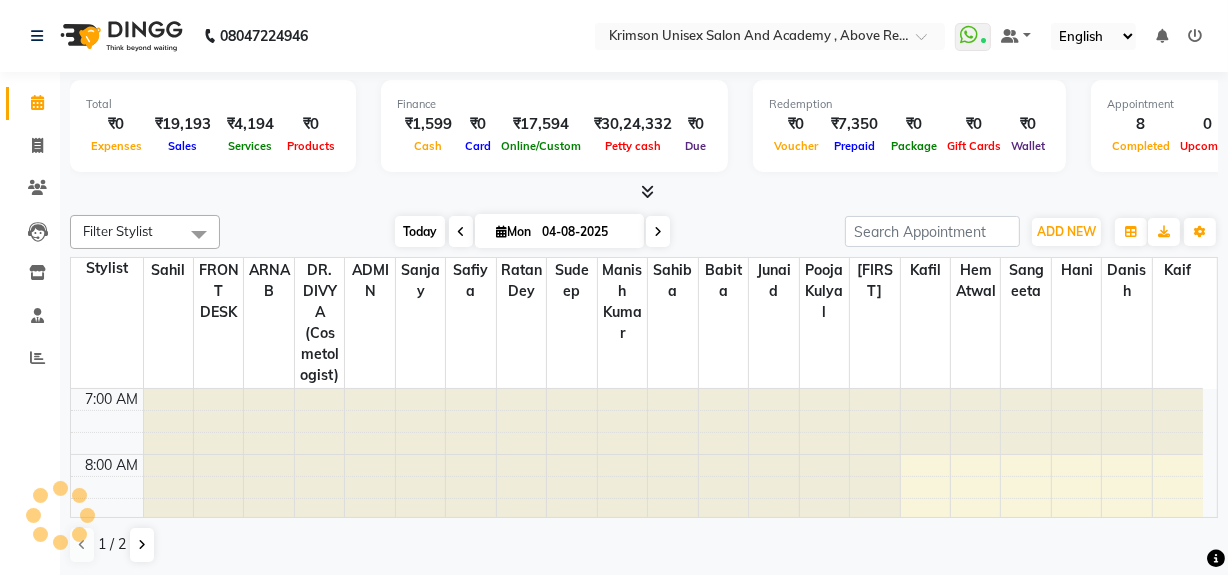 click on "Today" at bounding box center (420, 231) 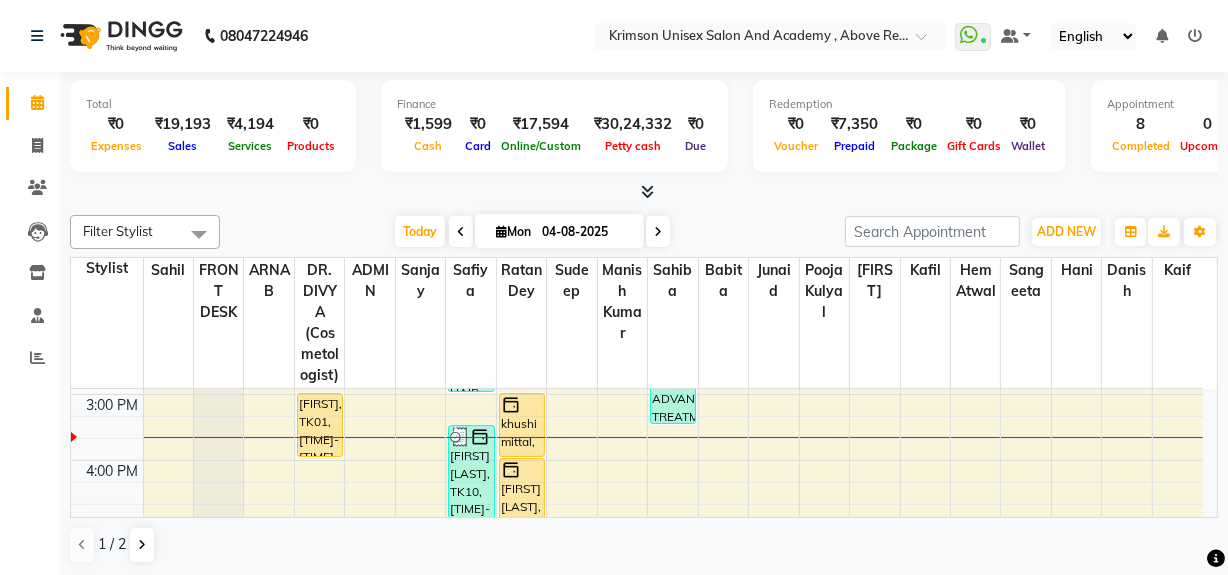 scroll, scrollTop: 524, scrollLeft: 0, axis: vertical 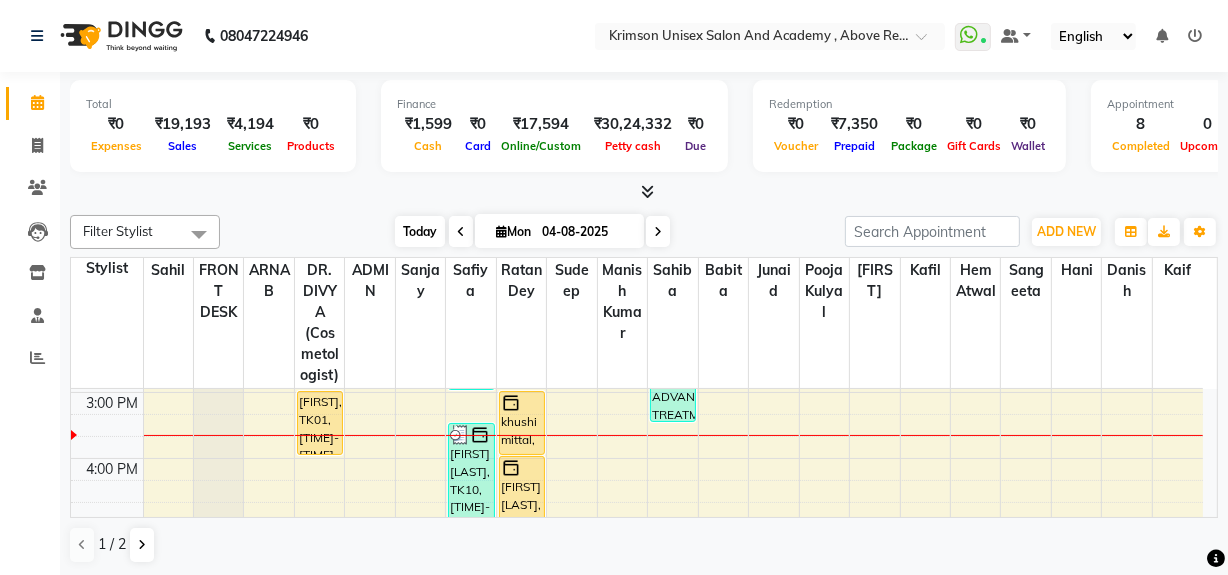 click on "Today" at bounding box center [420, 231] 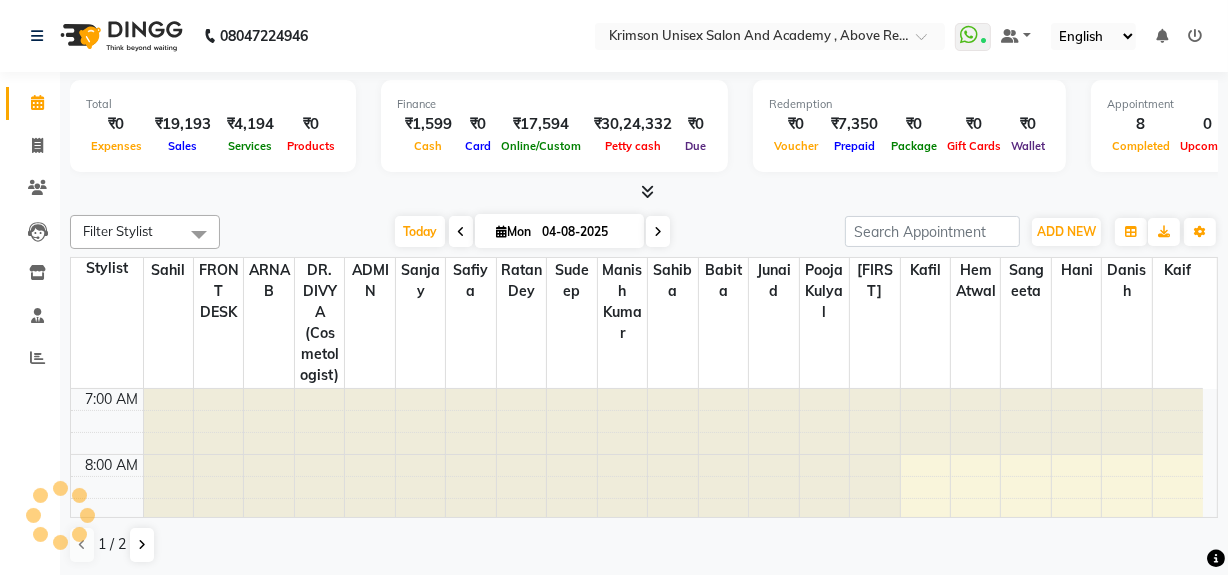 scroll, scrollTop: 527, scrollLeft: 0, axis: vertical 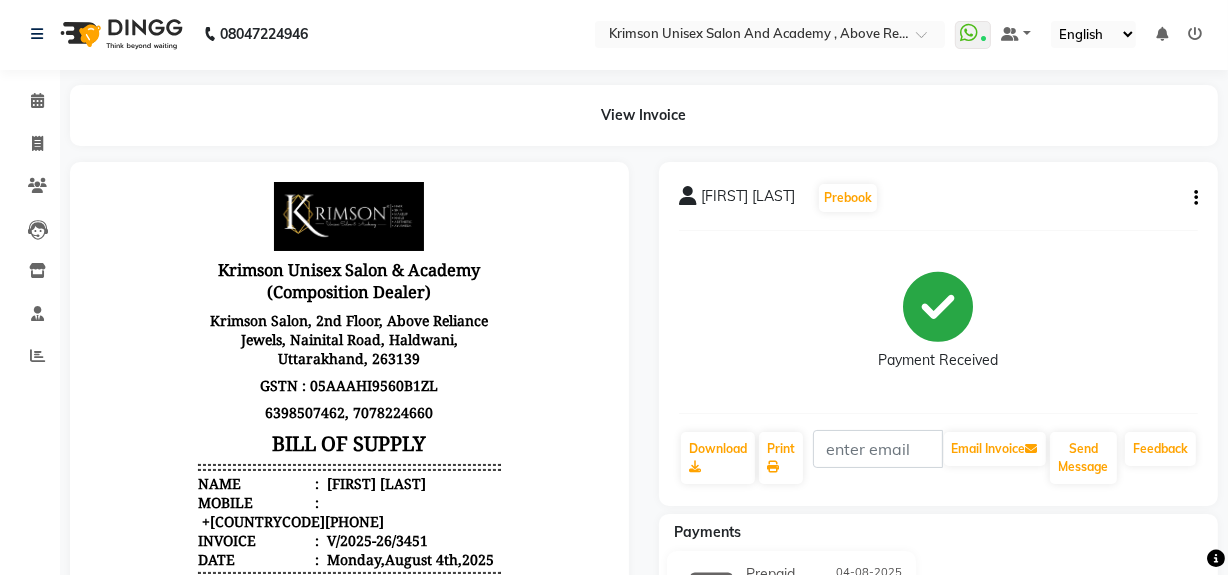 click 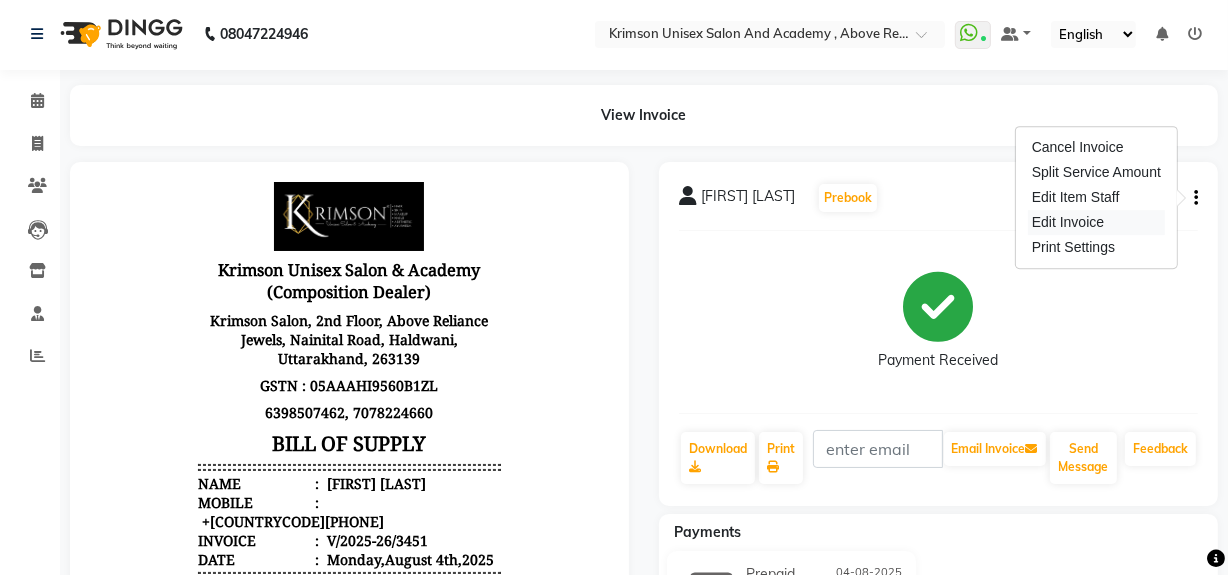 click on "Edit Invoice" at bounding box center (1096, 222) 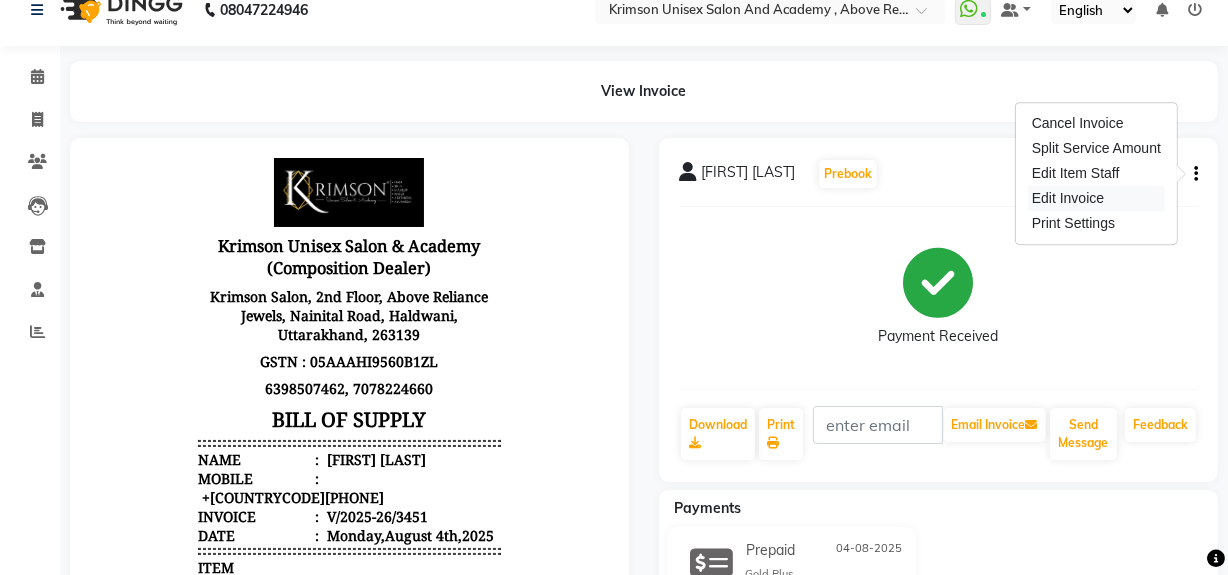 select on "service" 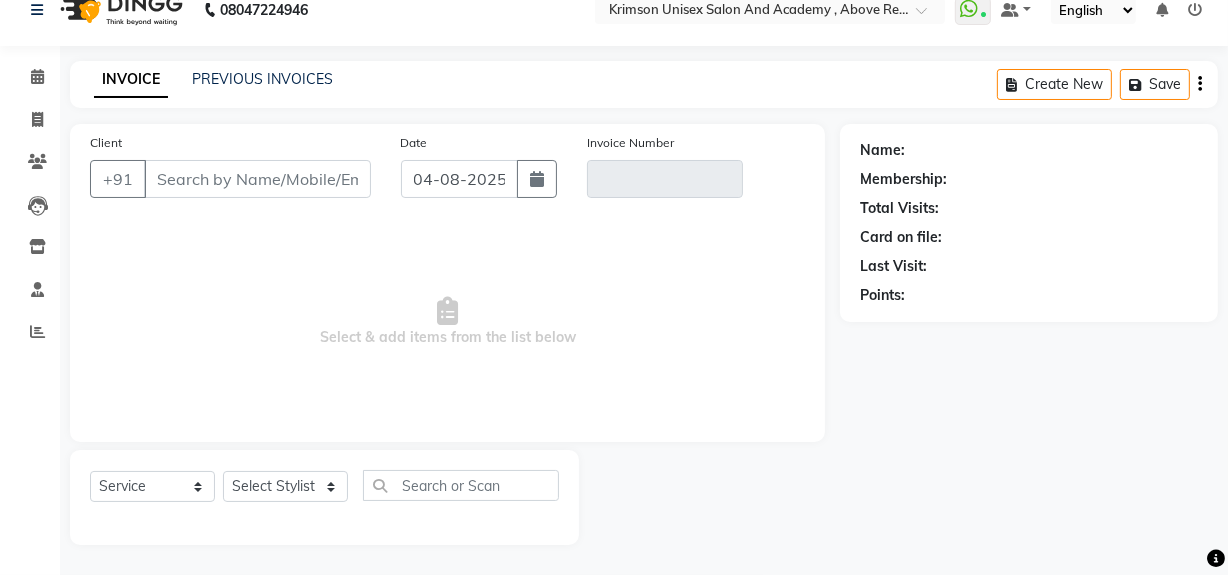 type on "[PHONE]" 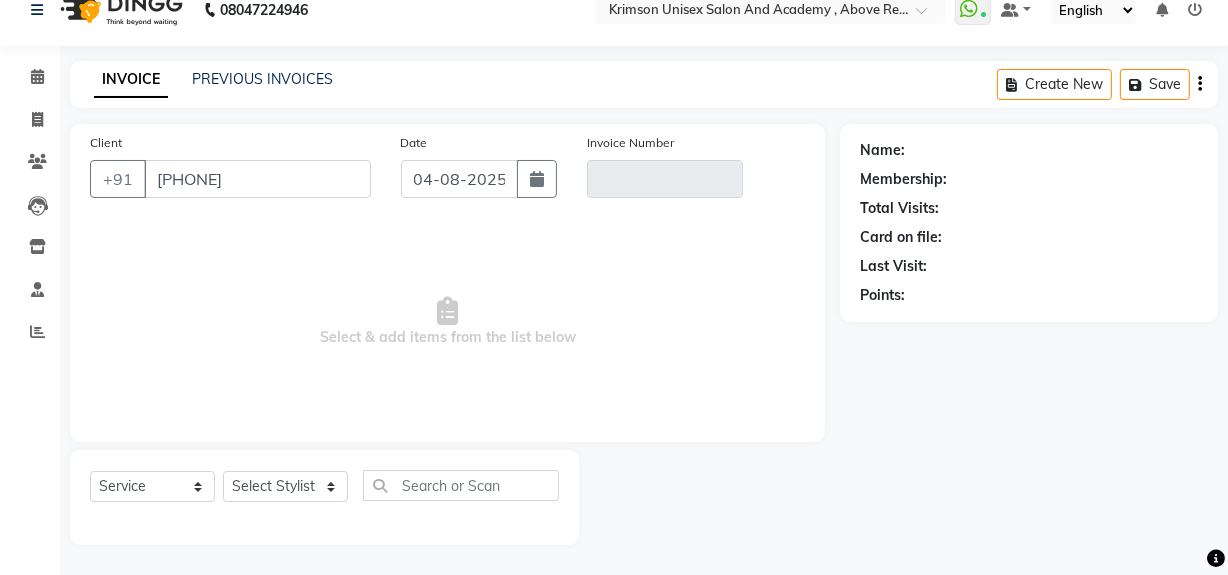 type on "V/2025-26/3451" 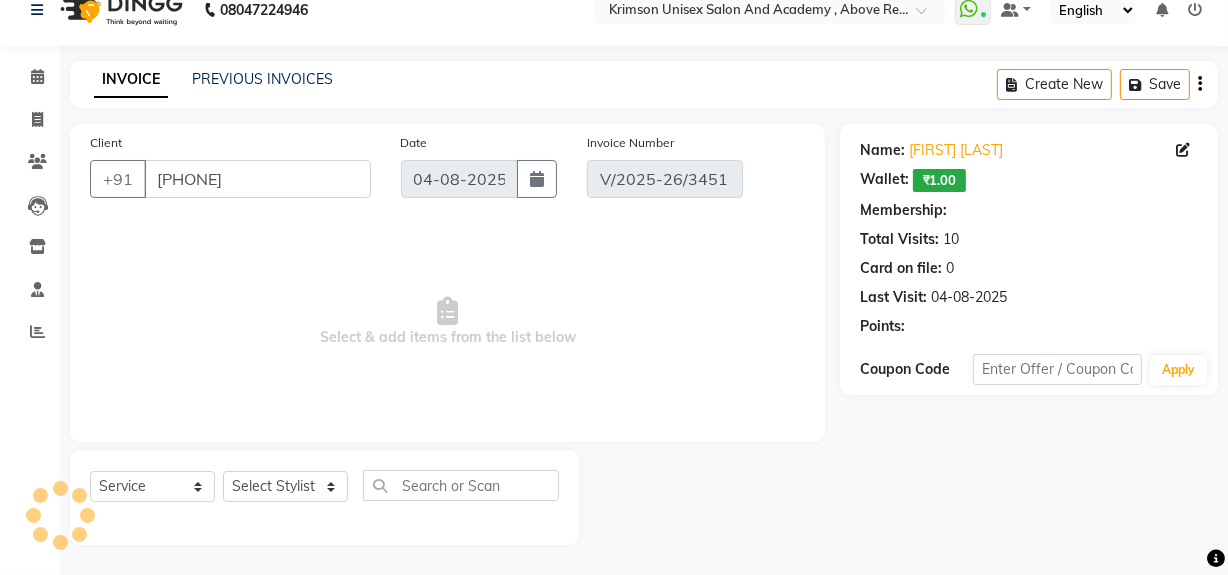 select on "select" 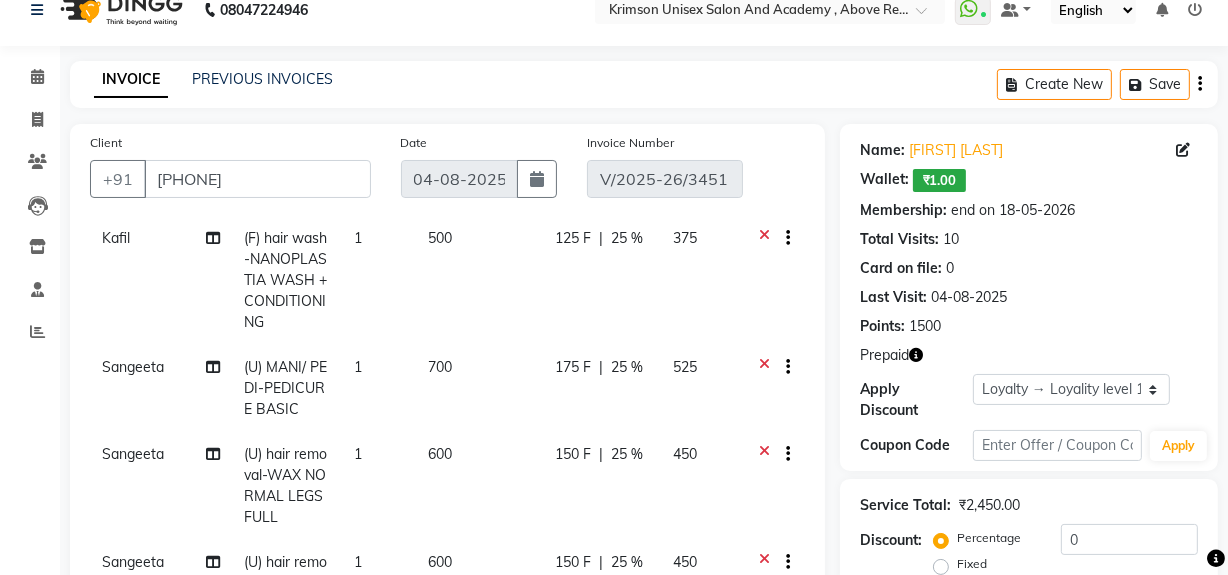scroll, scrollTop: 89, scrollLeft: 0, axis: vertical 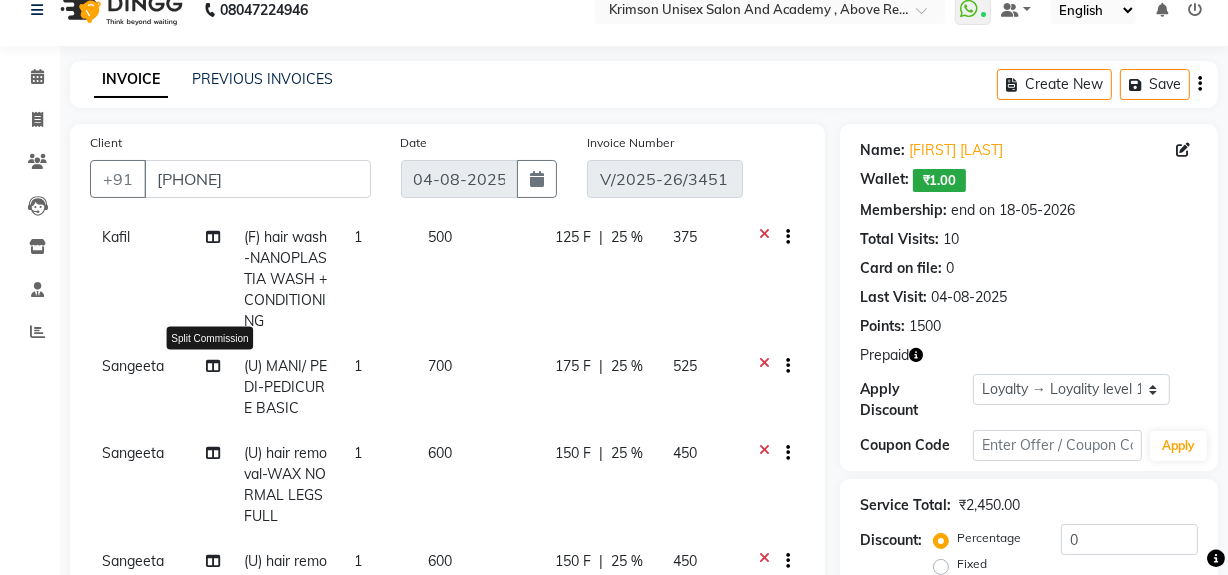 click 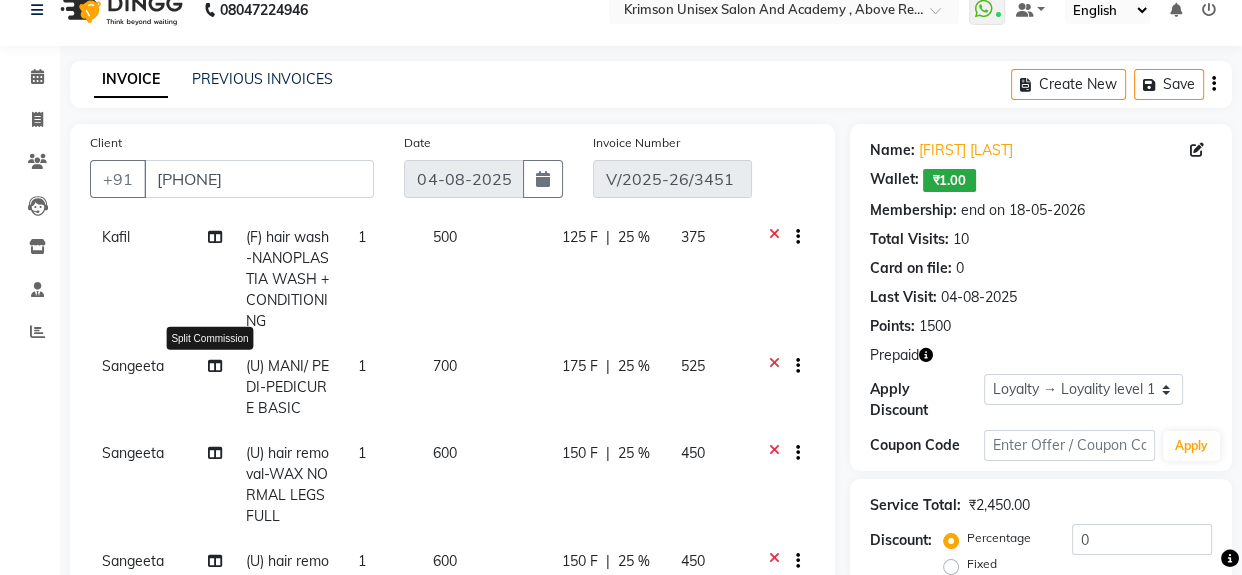 select on "69108" 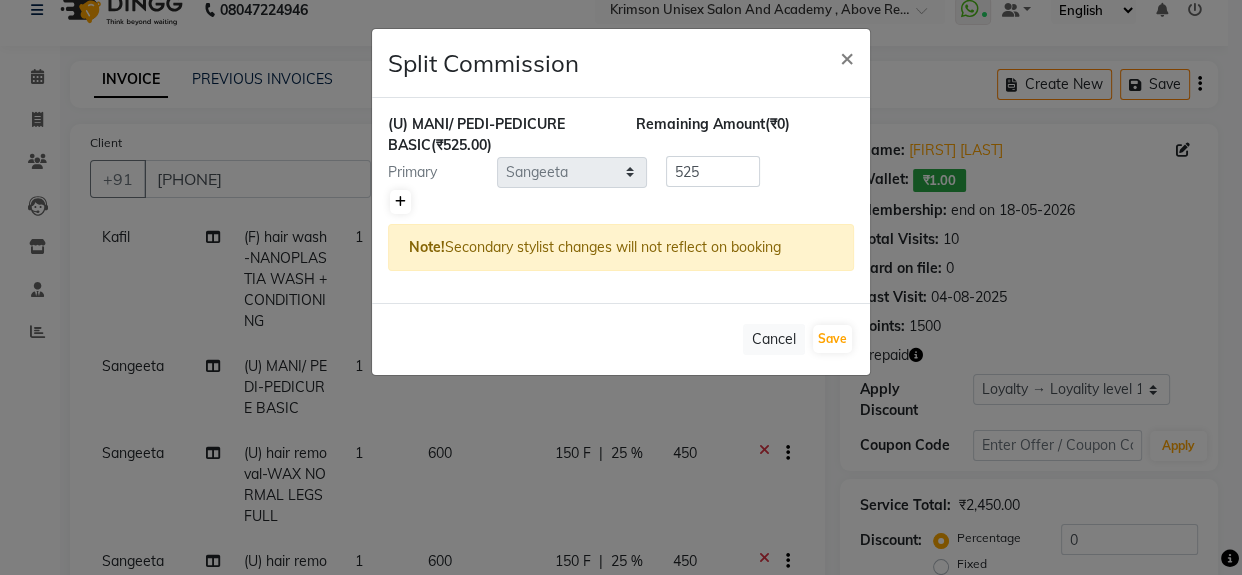 click 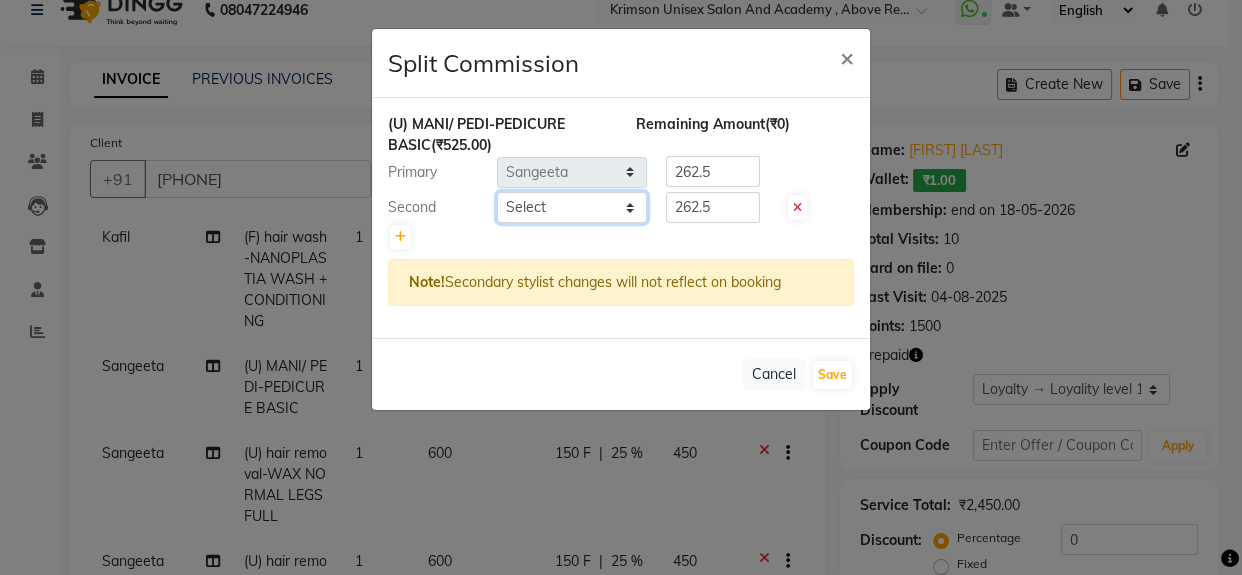 click on "Select  ADMIN   ARNAB   Babita   Danish   DR. DIVYA (cosmetologist)   FRONT DESK   Hani   Hem Atwal   junaid    Kafil   Kaif   Manish Kumar   Pinki    Pooja kulyal   Ratan Dey   safiya   sahiba   Sahil   Sangeeta   sanjay   Sudeep   Varsha" 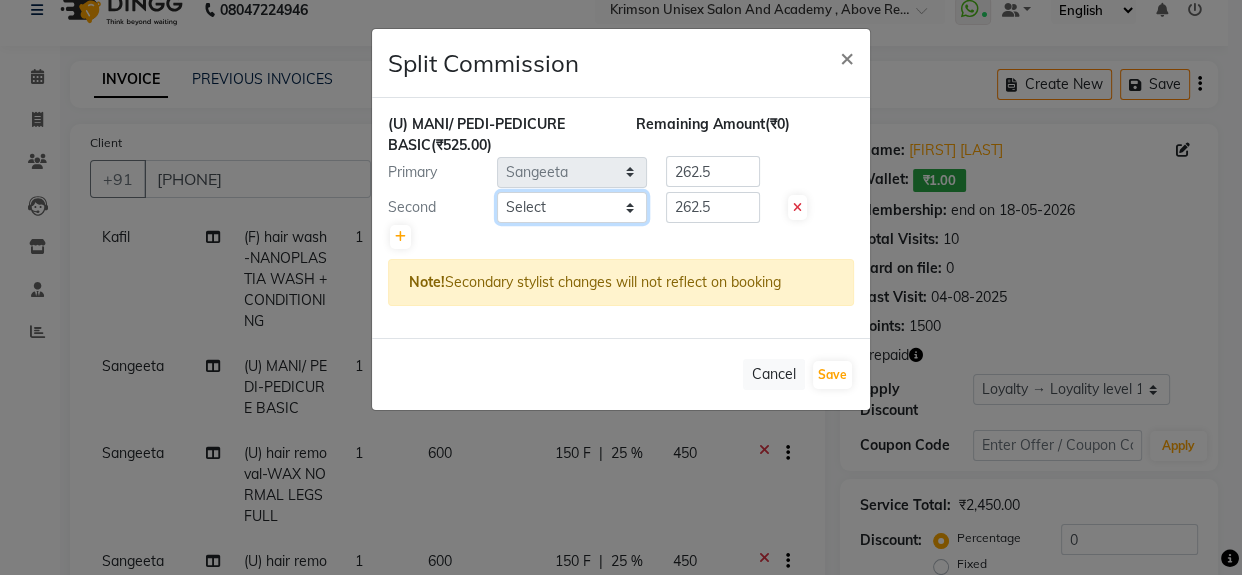 select on "52211" 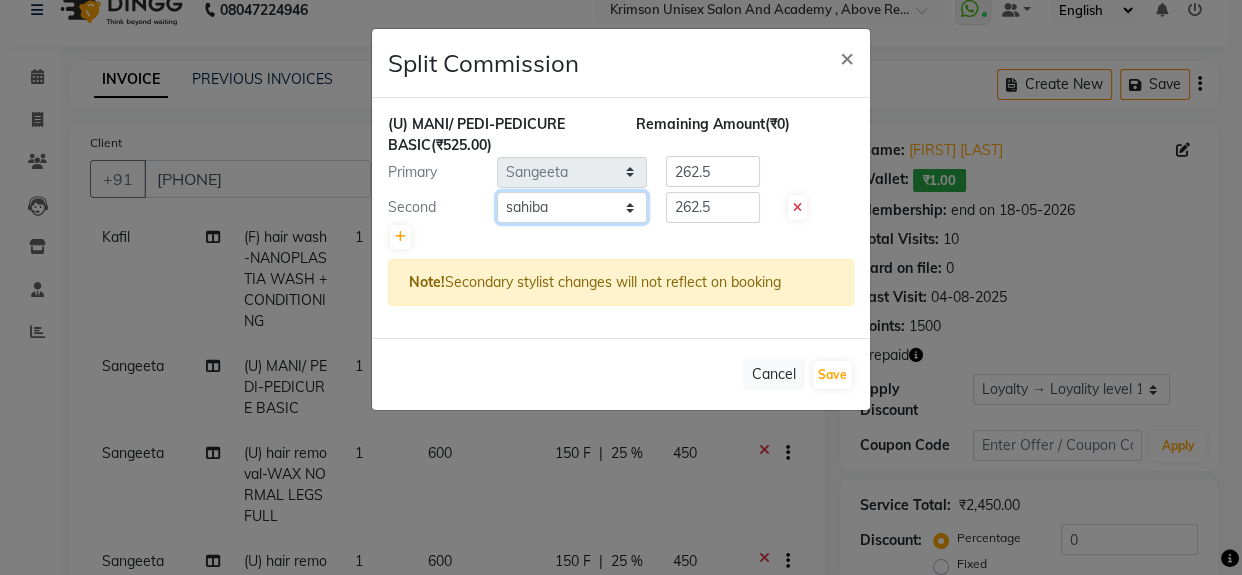 click on "Select  ADMIN   ARNAB   Babita   Danish   DR. DIVYA (cosmetologist)   FRONT DESK   Hani   Hem Atwal   junaid    Kafil   Kaif   Manish Kumar   Pinki    Pooja kulyal   Ratan Dey   safiya   sahiba   Sahil   Sangeeta   sanjay   Sudeep   Varsha" 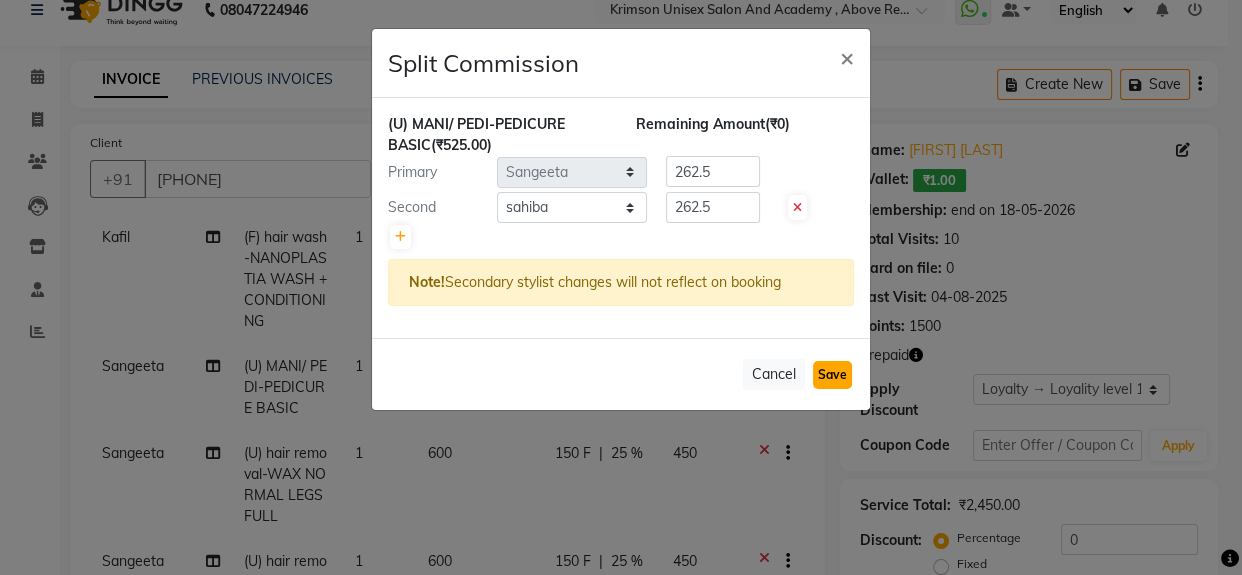 click on "Save" 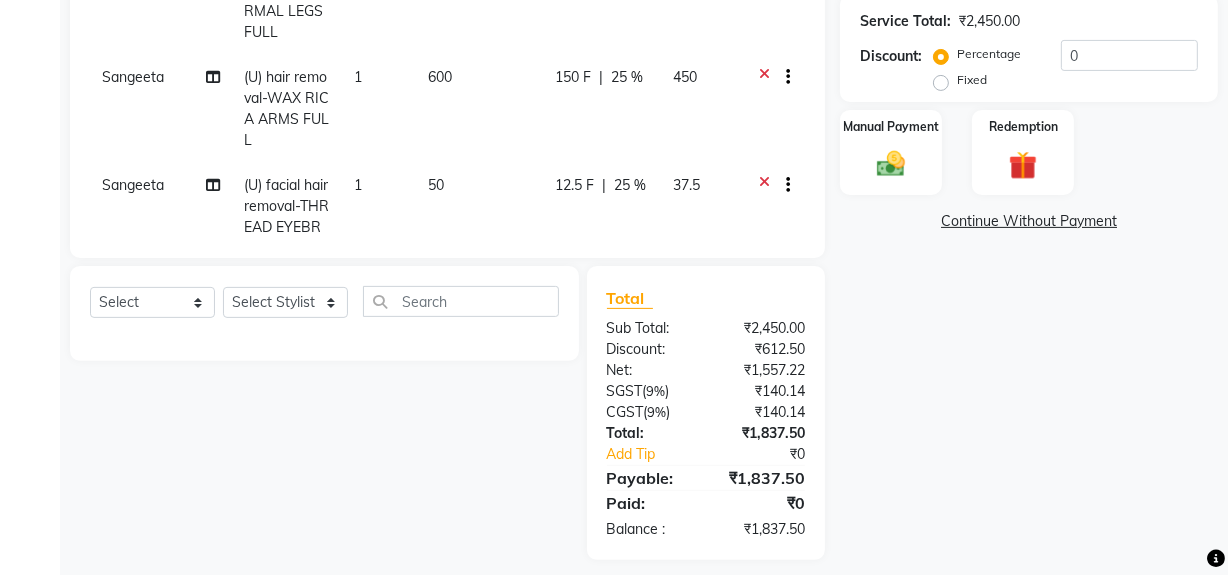scroll, scrollTop: 525, scrollLeft: 0, axis: vertical 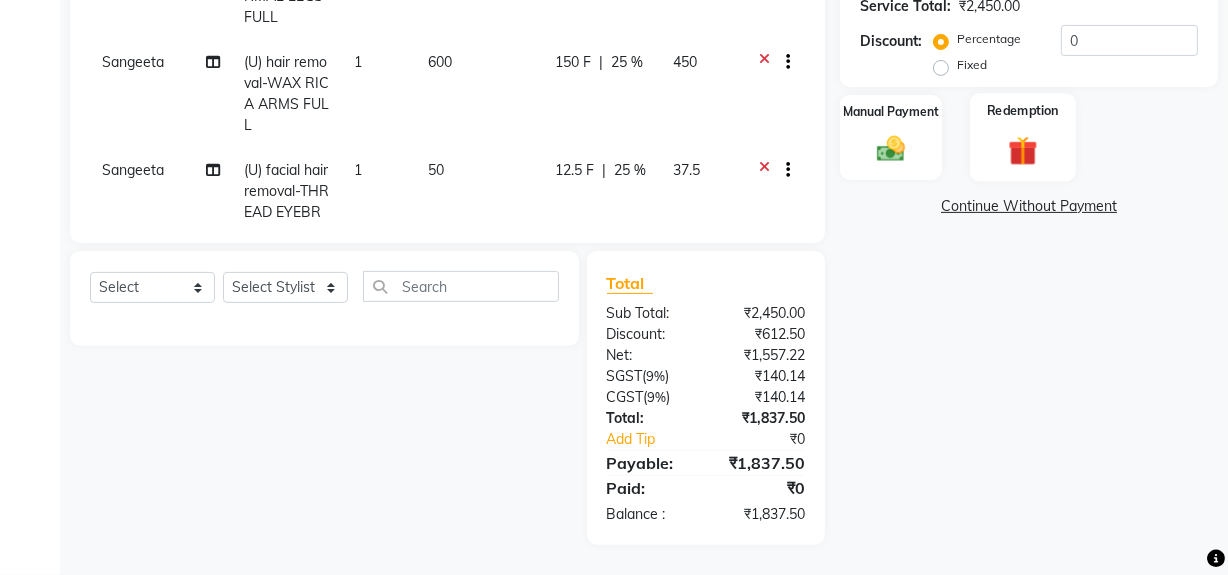 click 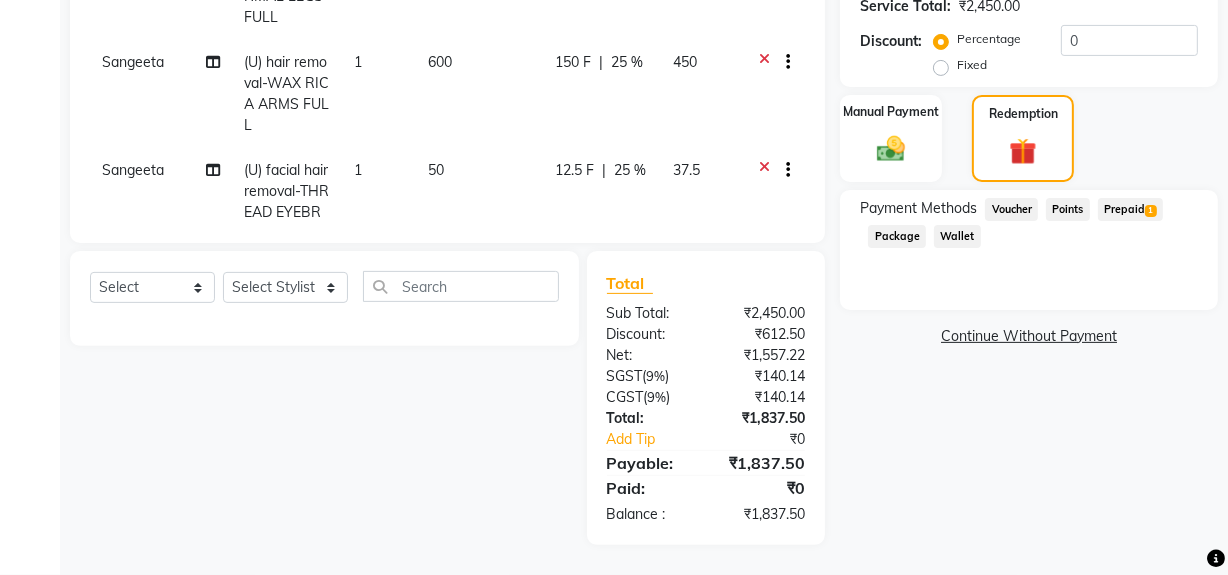 click on "Prepaid  1" 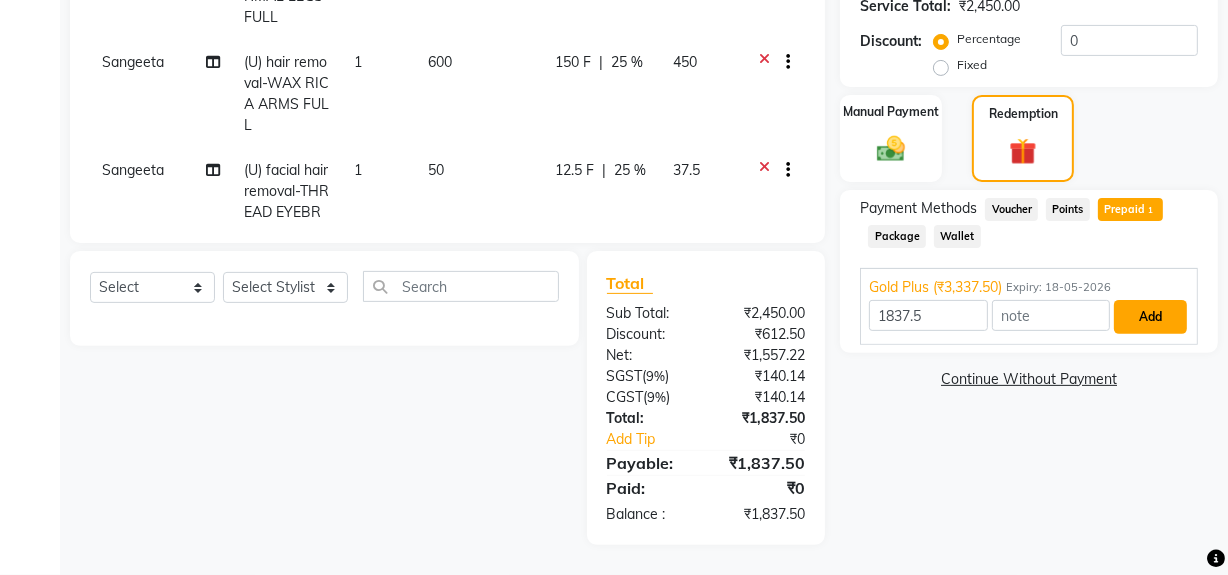 click on "Add" at bounding box center (1150, 317) 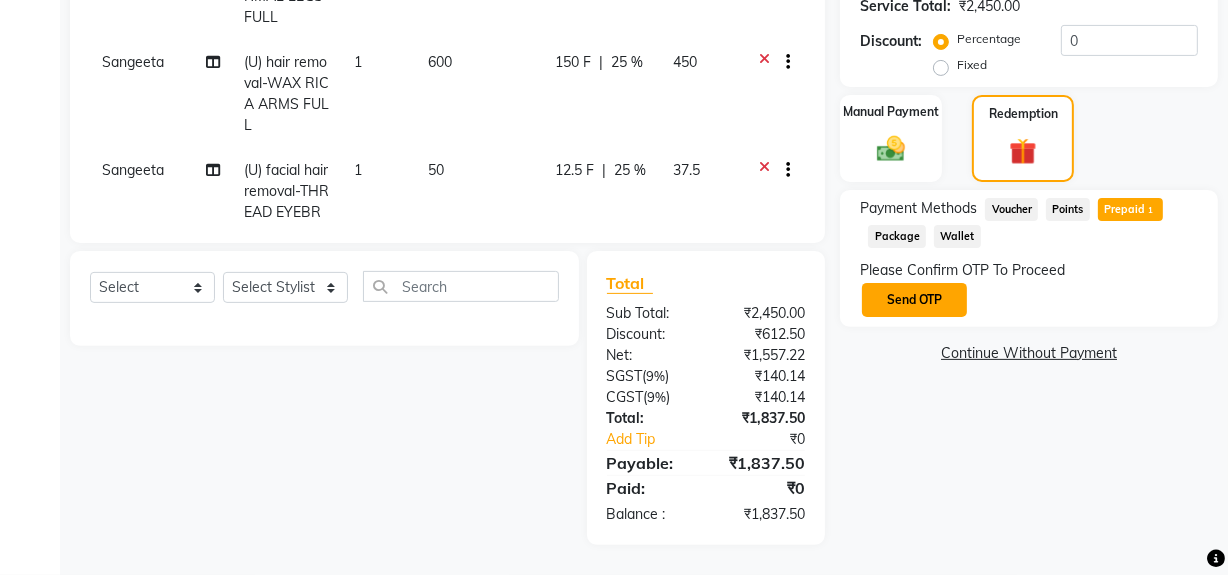 click on "Send OTP" 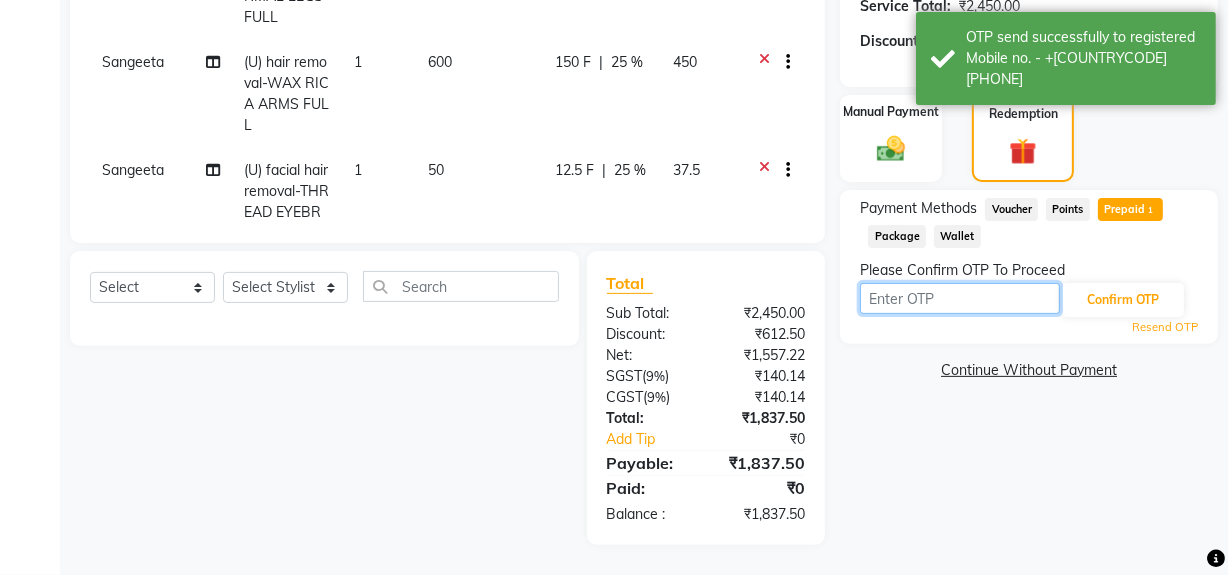 click at bounding box center (960, 298) 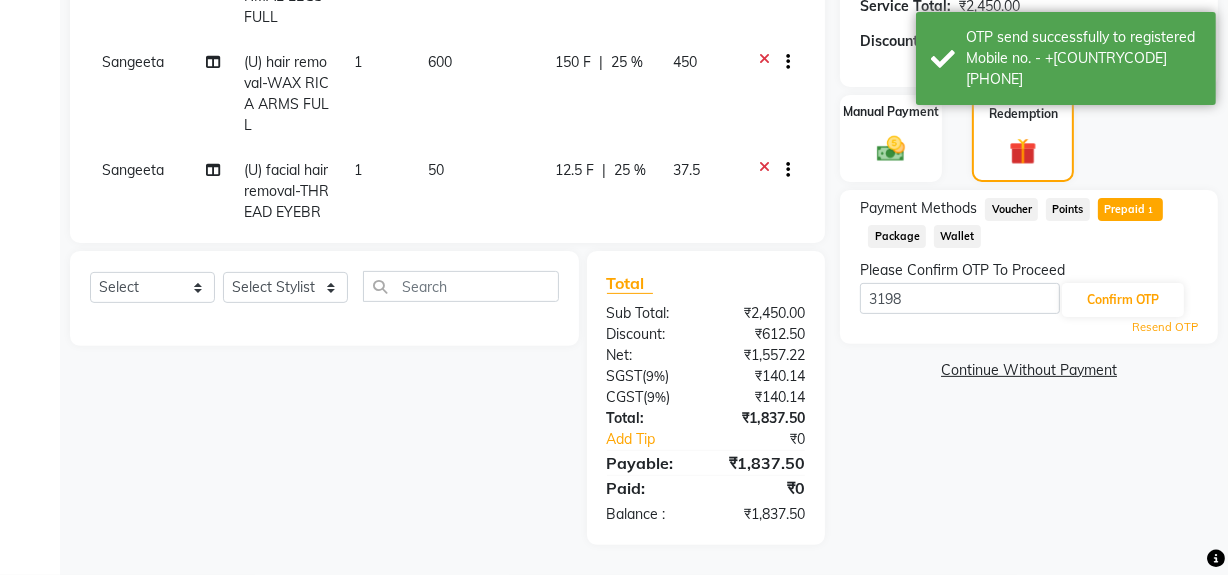 click on "3198 Confirm OTP" 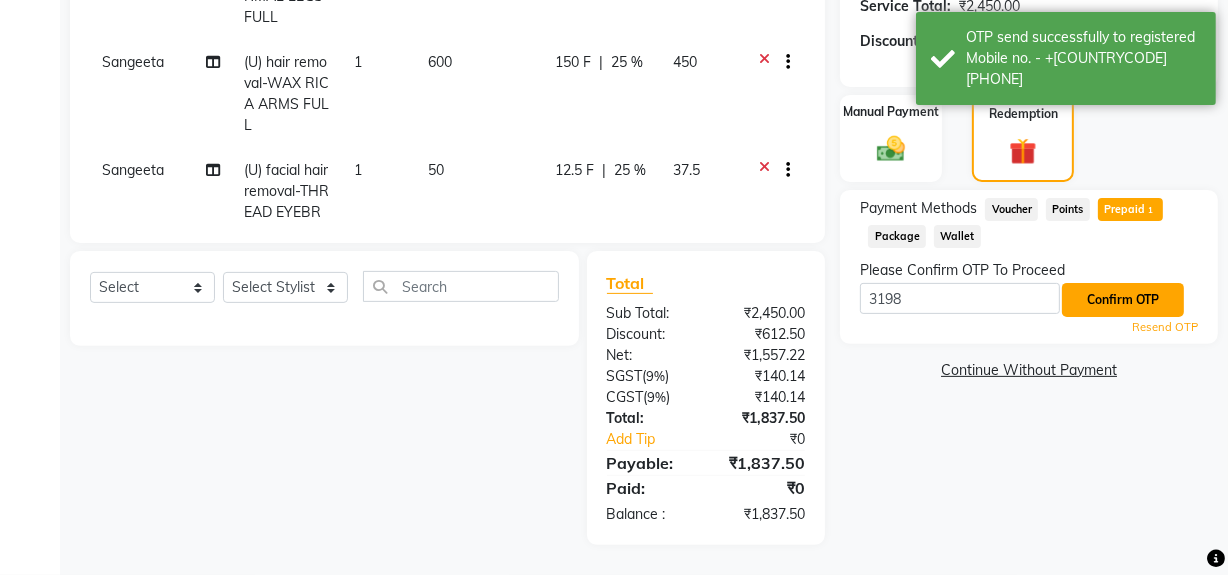 click on "Confirm OTP" 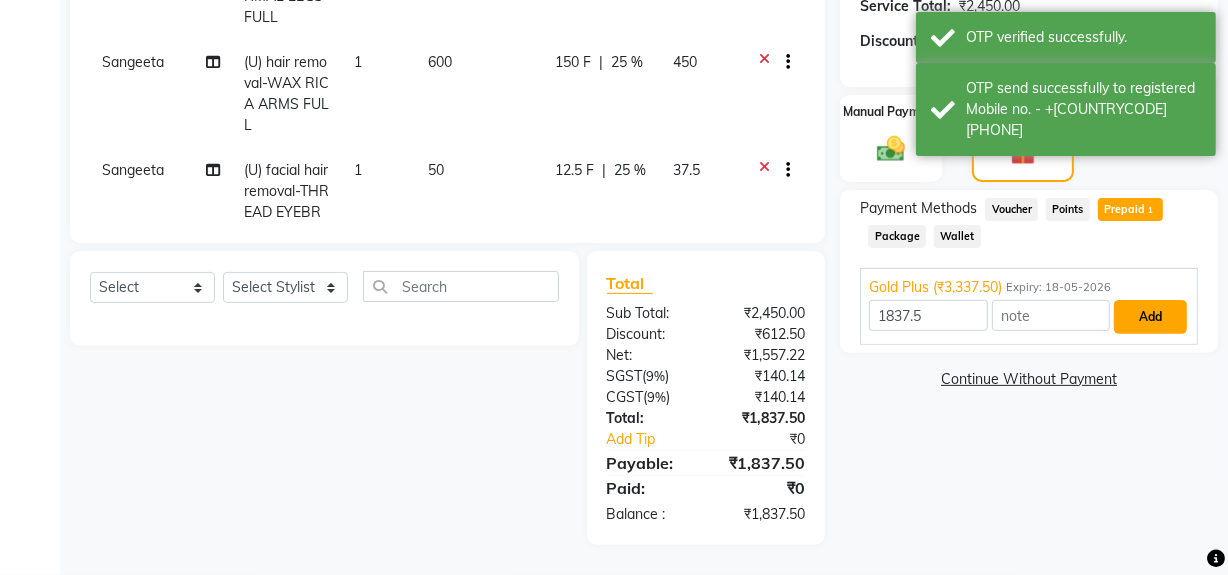 click on "Add" at bounding box center (1150, 317) 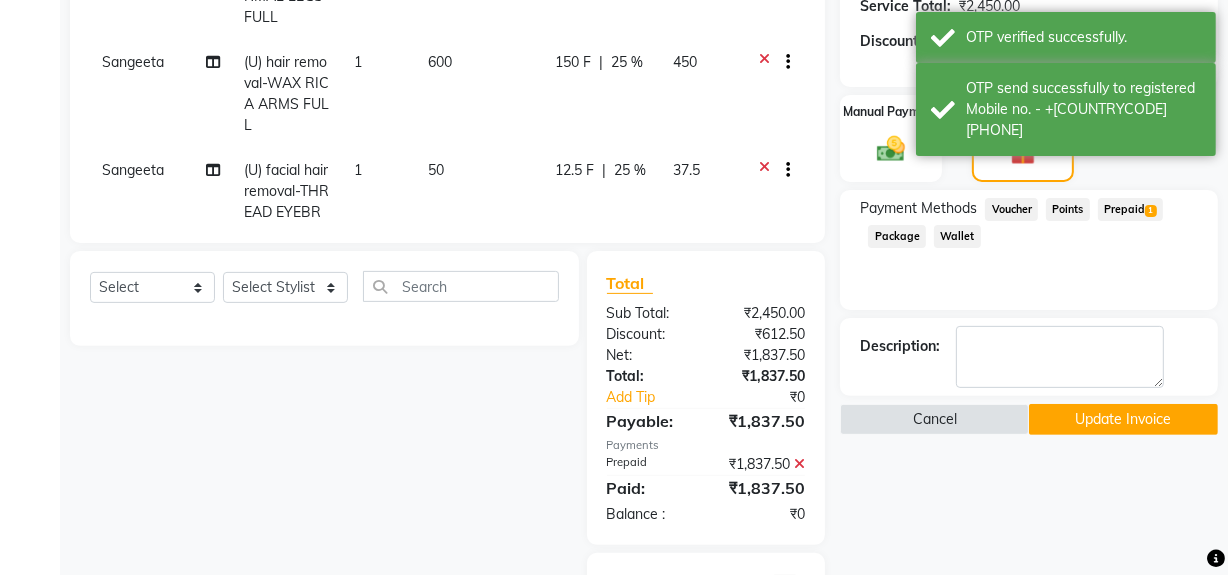 click on "Update Invoice" 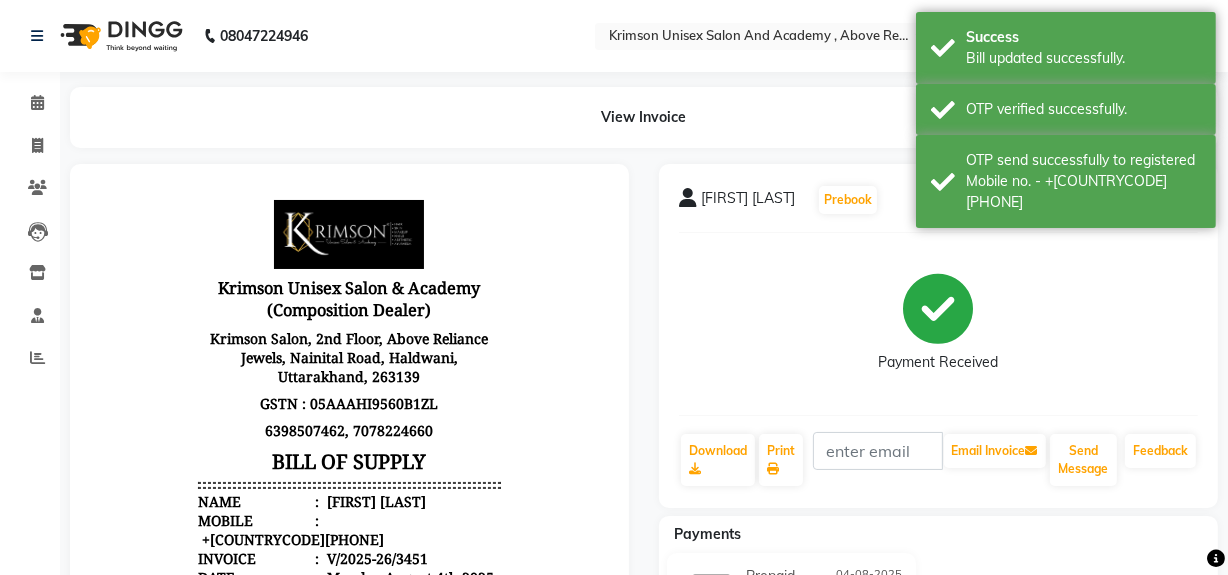 scroll, scrollTop: 0, scrollLeft: 0, axis: both 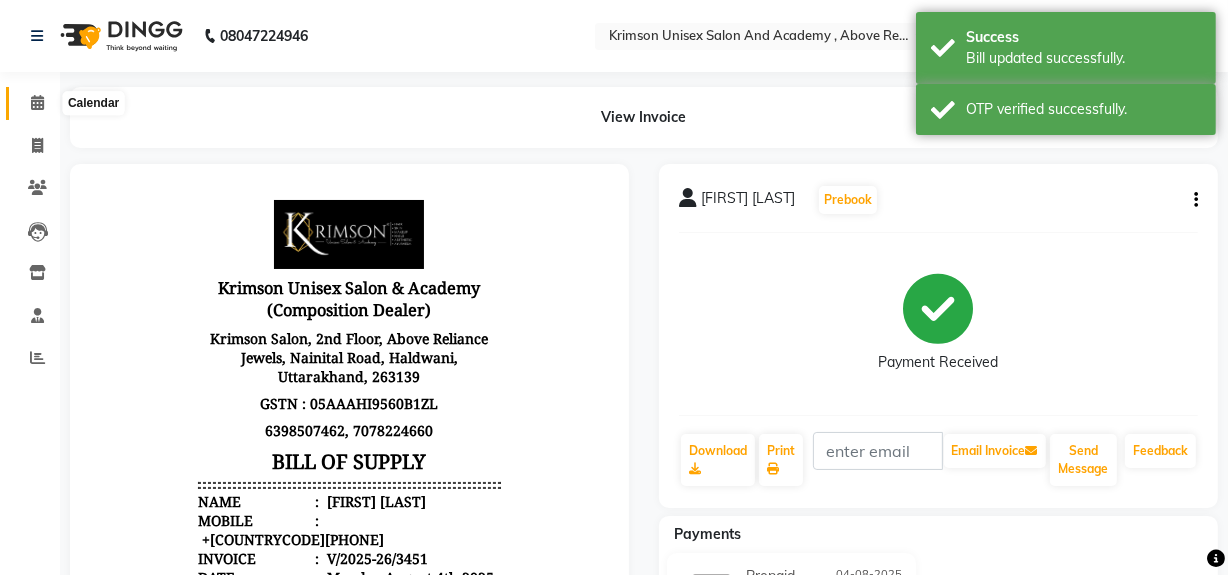click 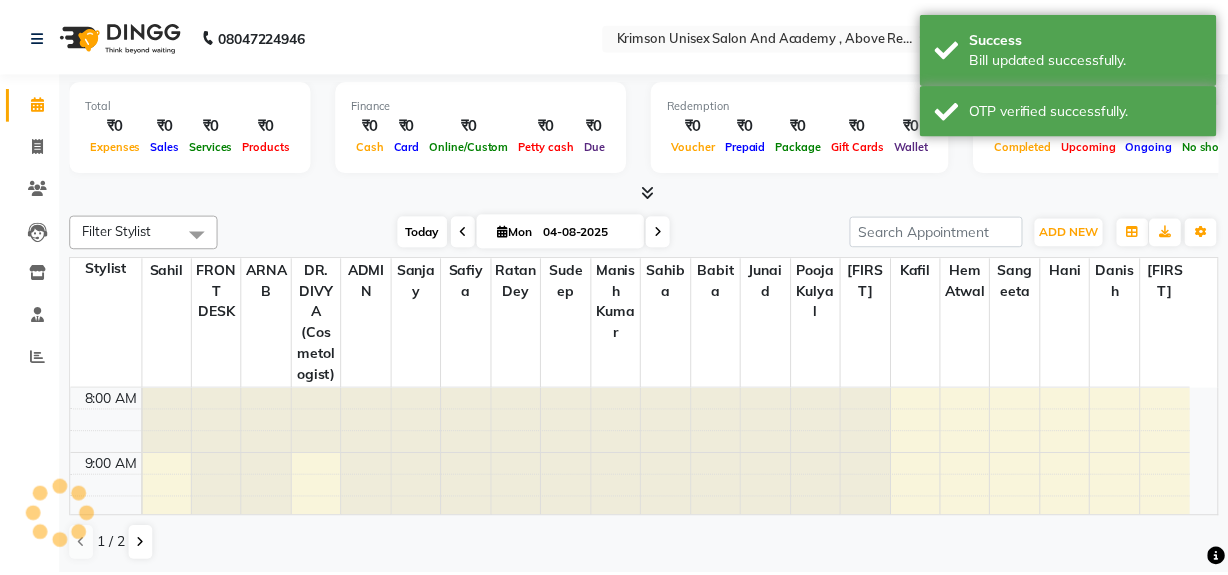 scroll, scrollTop: 0, scrollLeft: 0, axis: both 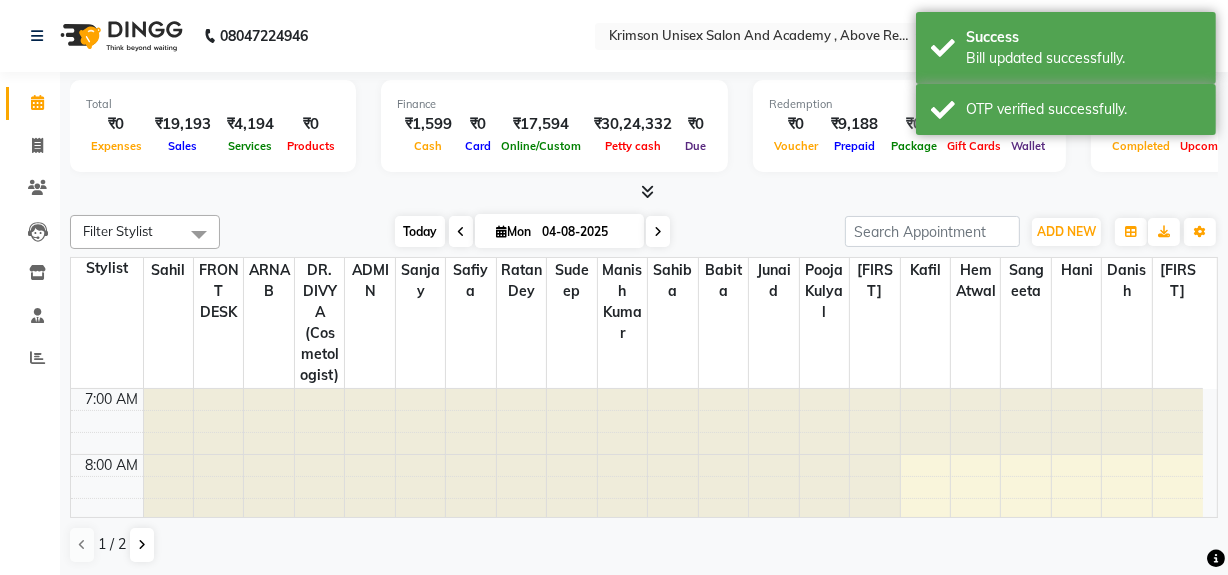 click on "Today" at bounding box center [420, 231] 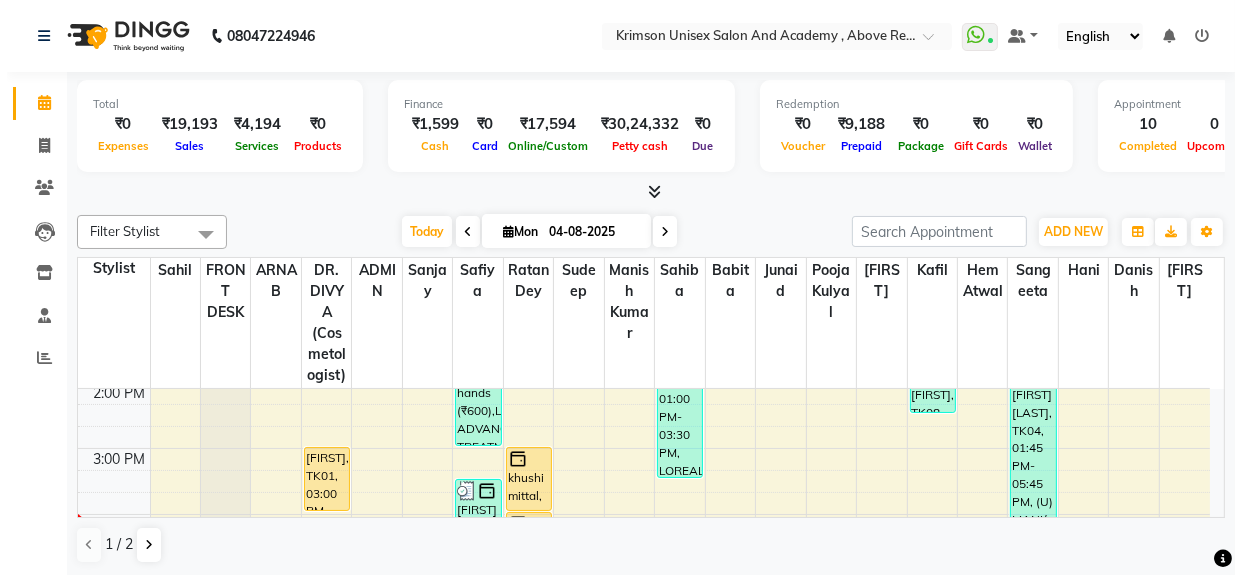 scroll, scrollTop: 469, scrollLeft: 0, axis: vertical 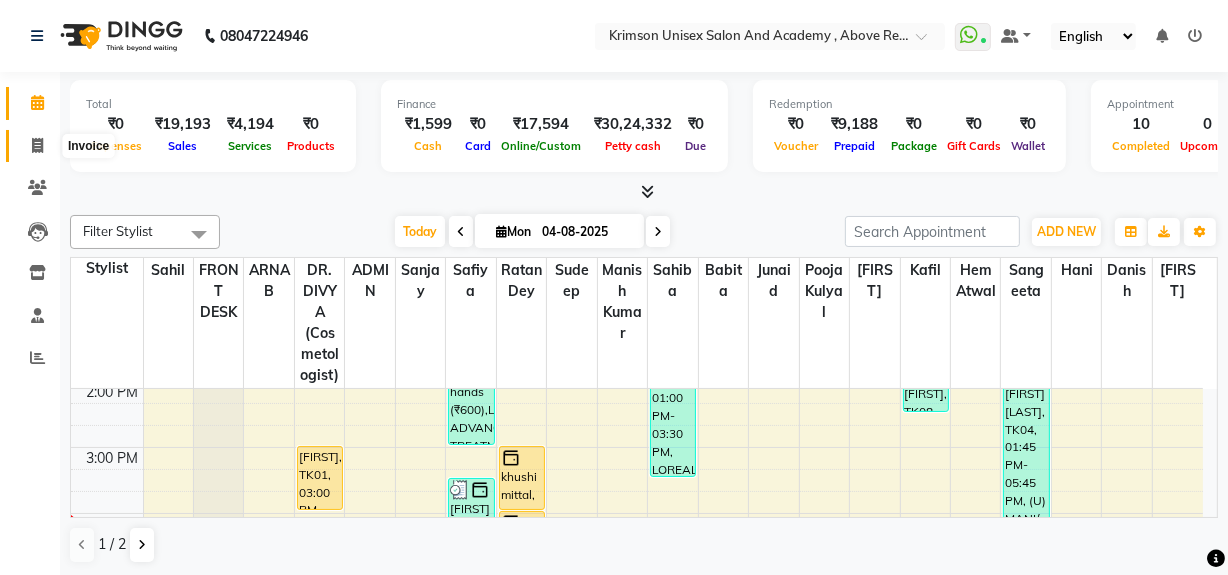 click 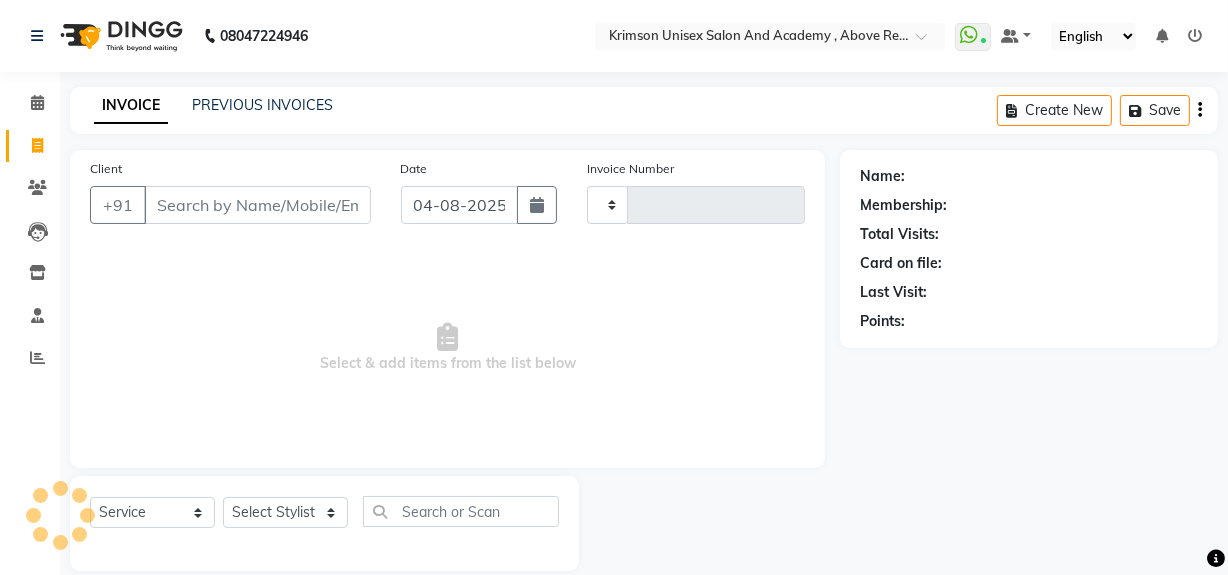 type on "3452" 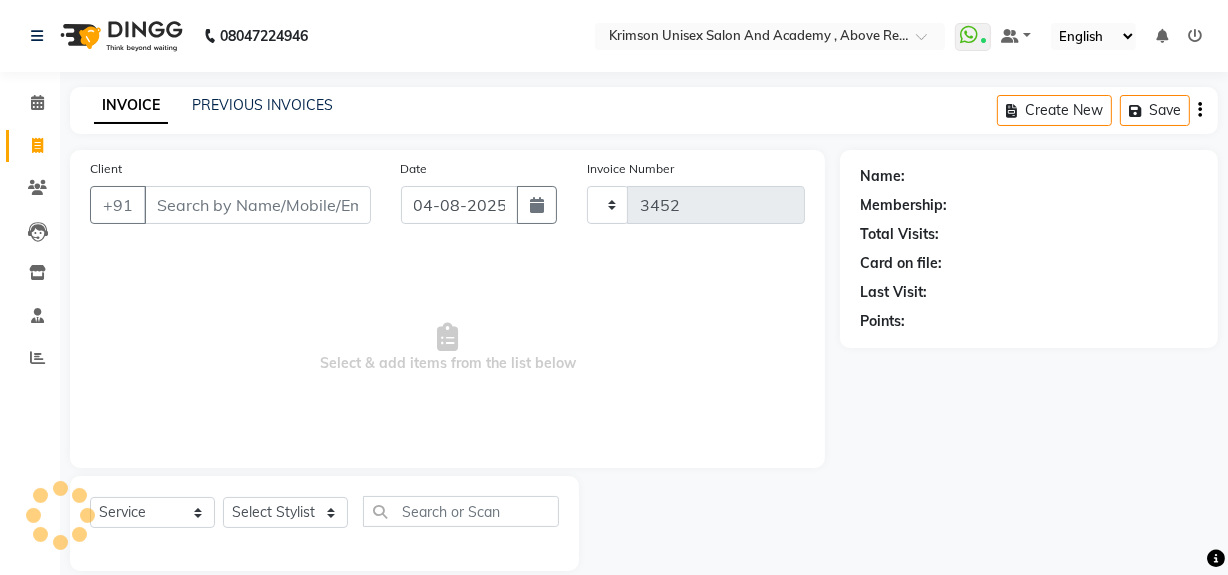 select on "5853" 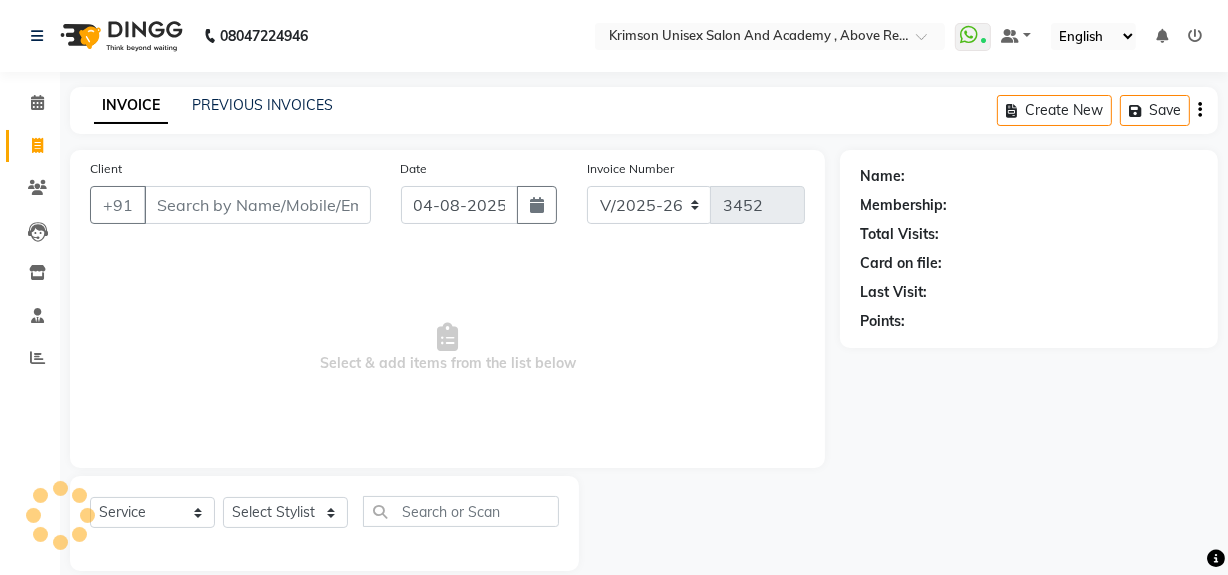 click on "Client" at bounding box center [257, 205] 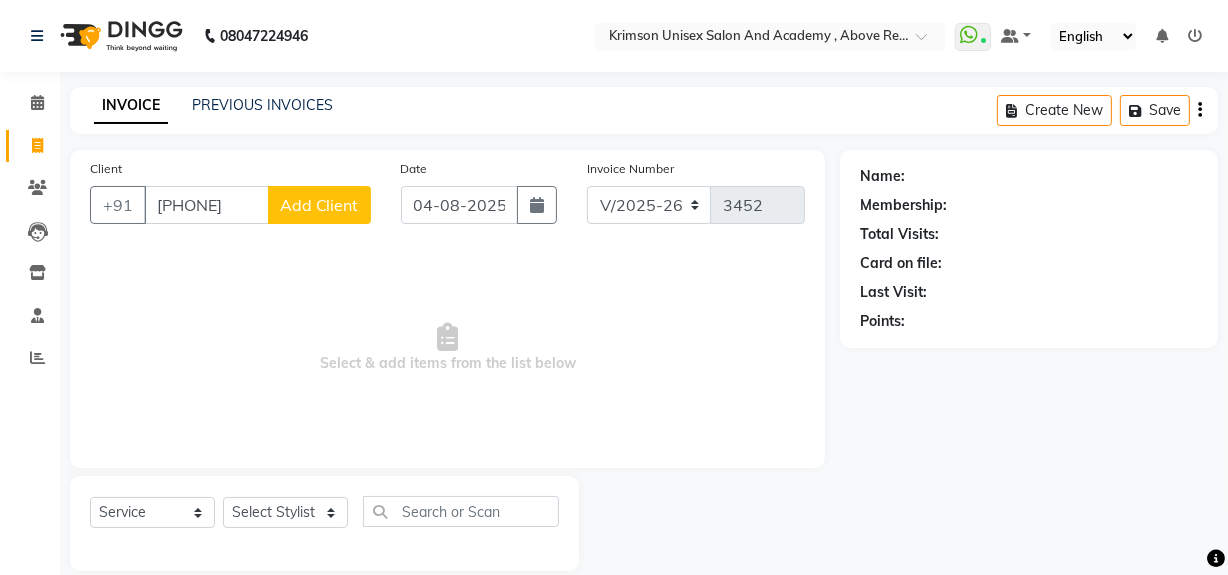 type on "[PHONE]" 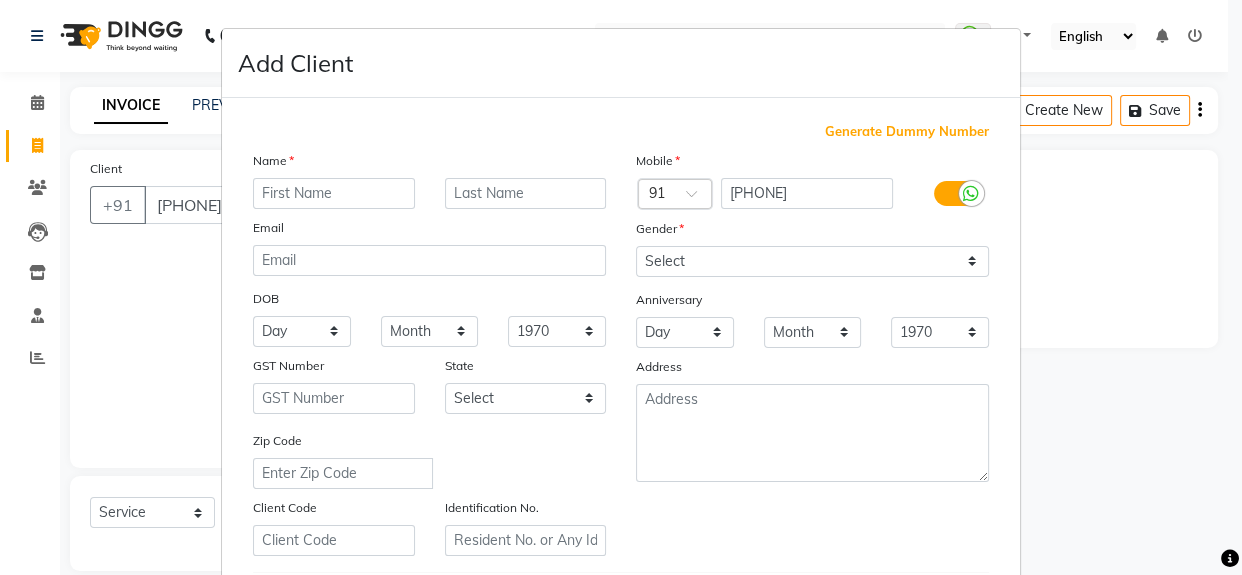 click at bounding box center [334, 193] 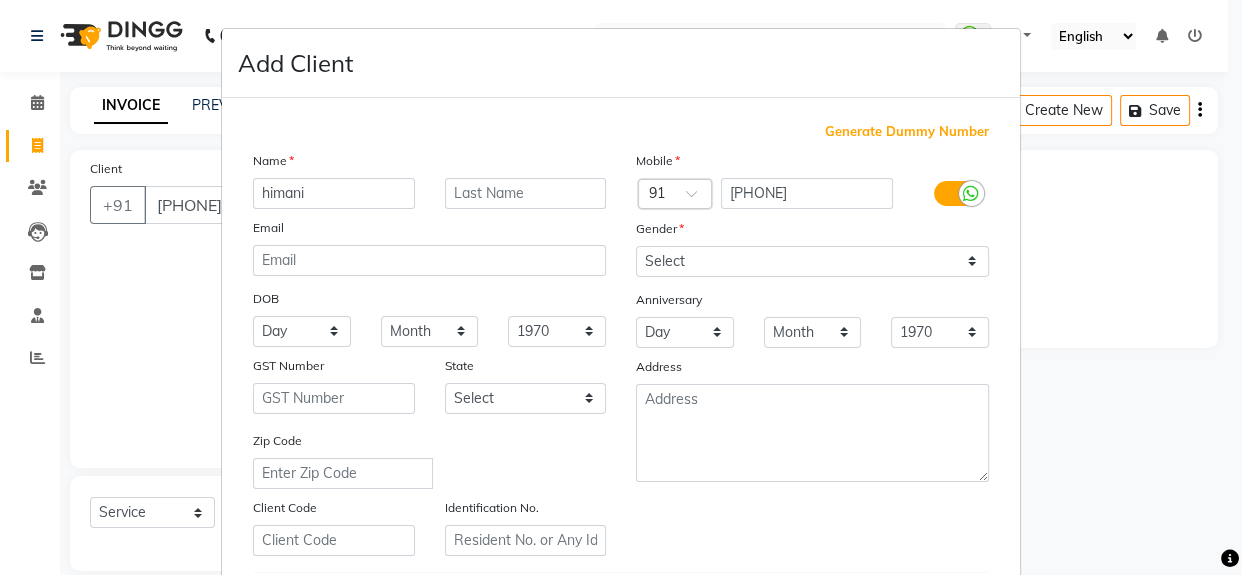type on "himani" 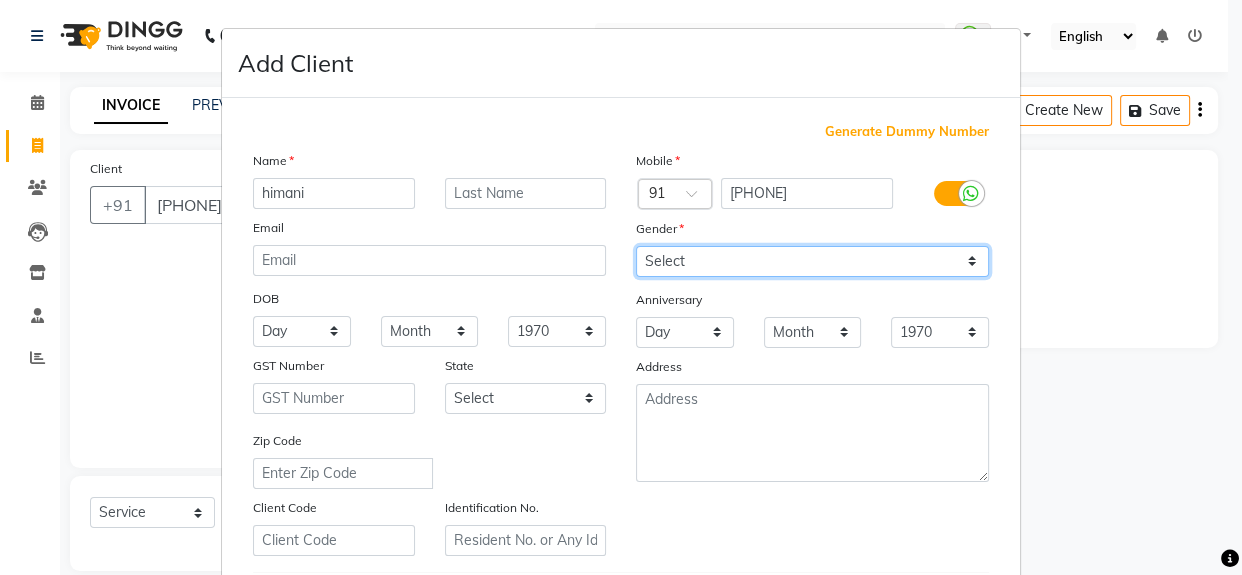 click on "Select Male Female Other Prefer Not To Say" at bounding box center [812, 261] 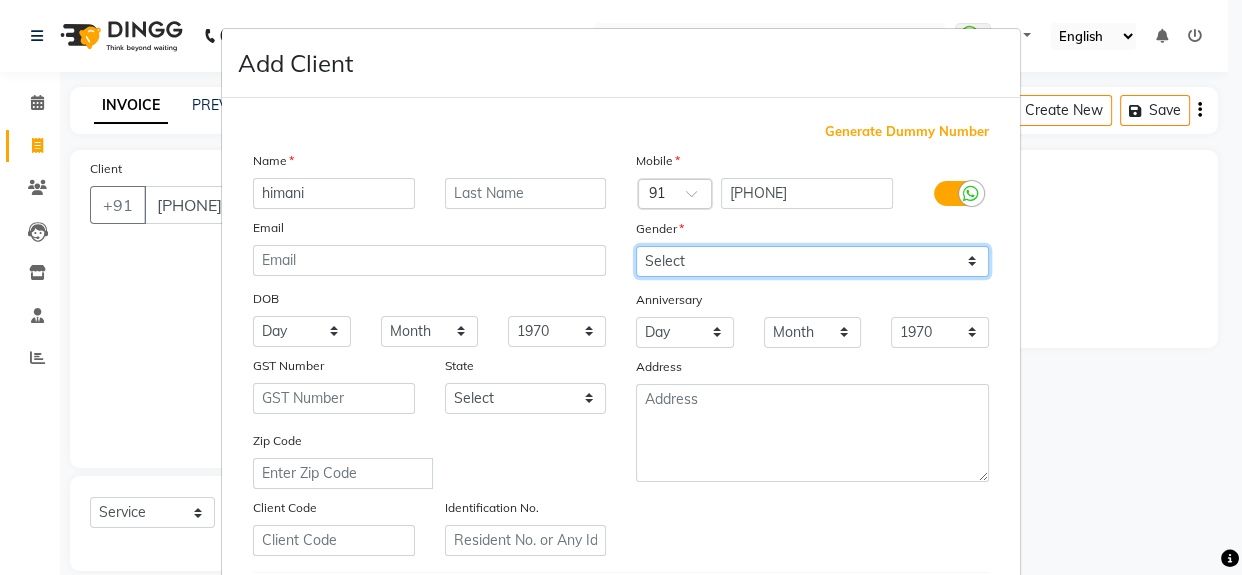 select on "female" 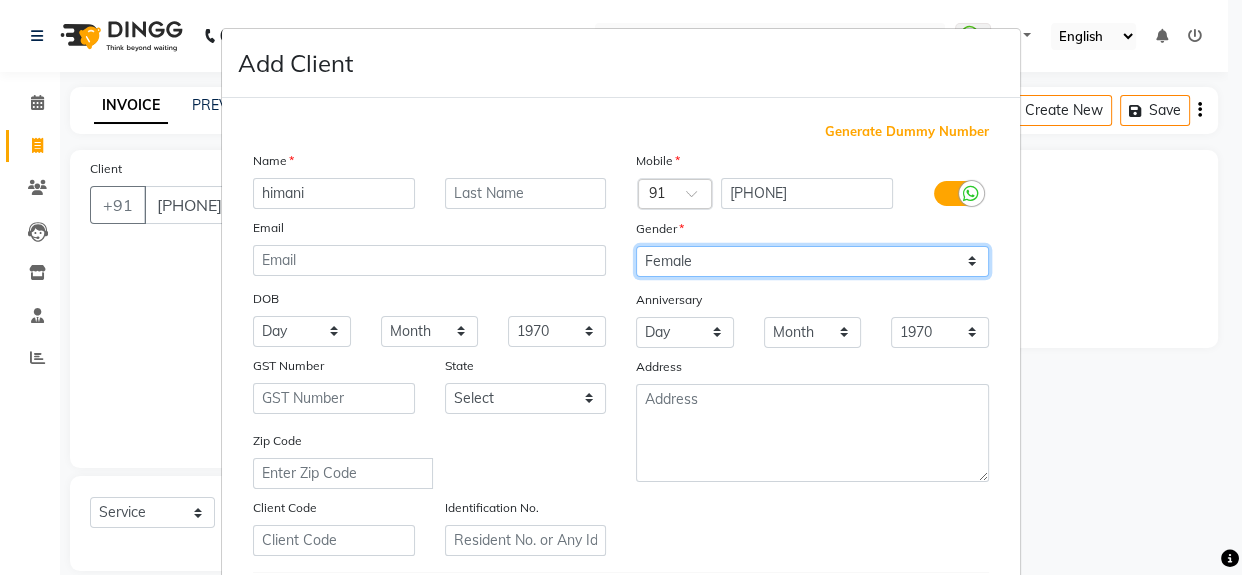 click on "Select Male Female Other Prefer Not To Say" at bounding box center [812, 261] 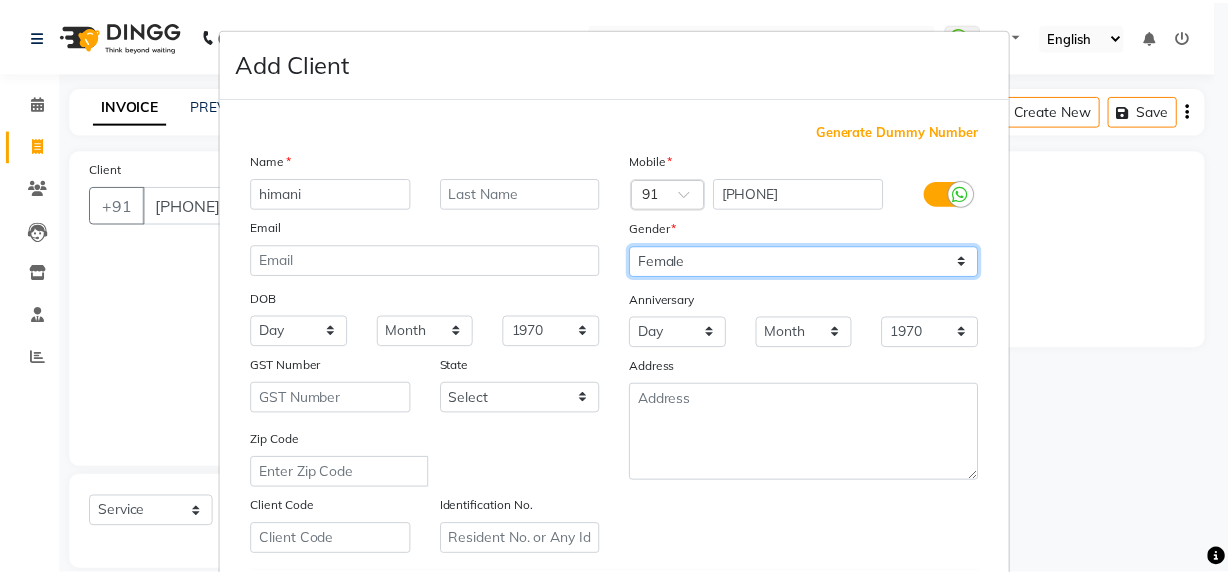 scroll, scrollTop: 353, scrollLeft: 0, axis: vertical 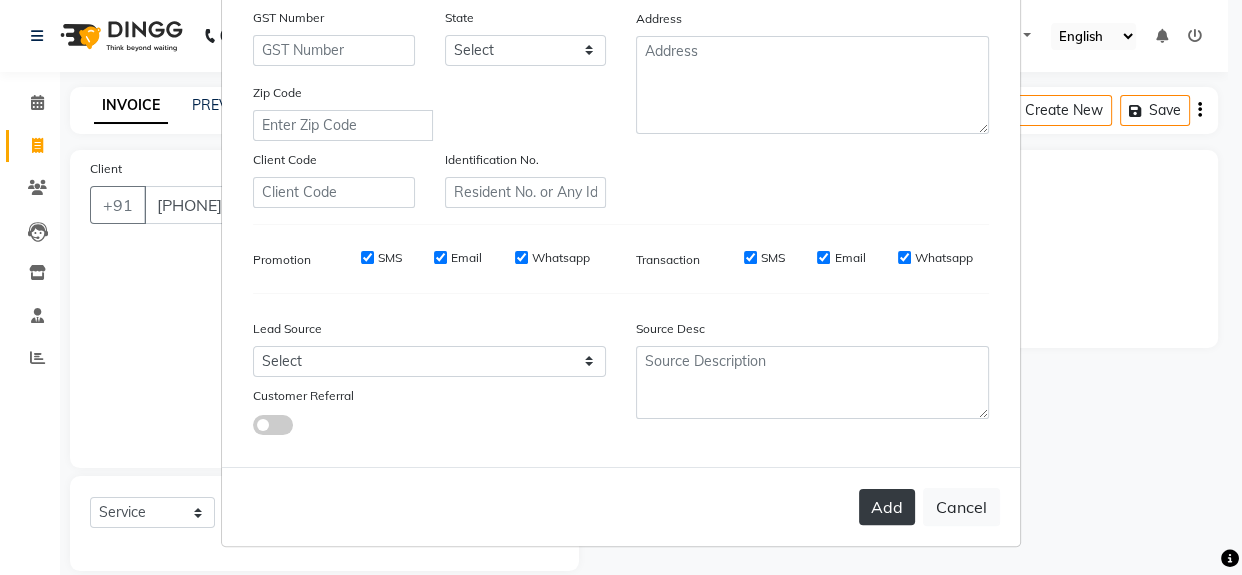 click on "Add" at bounding box center (887, 507) 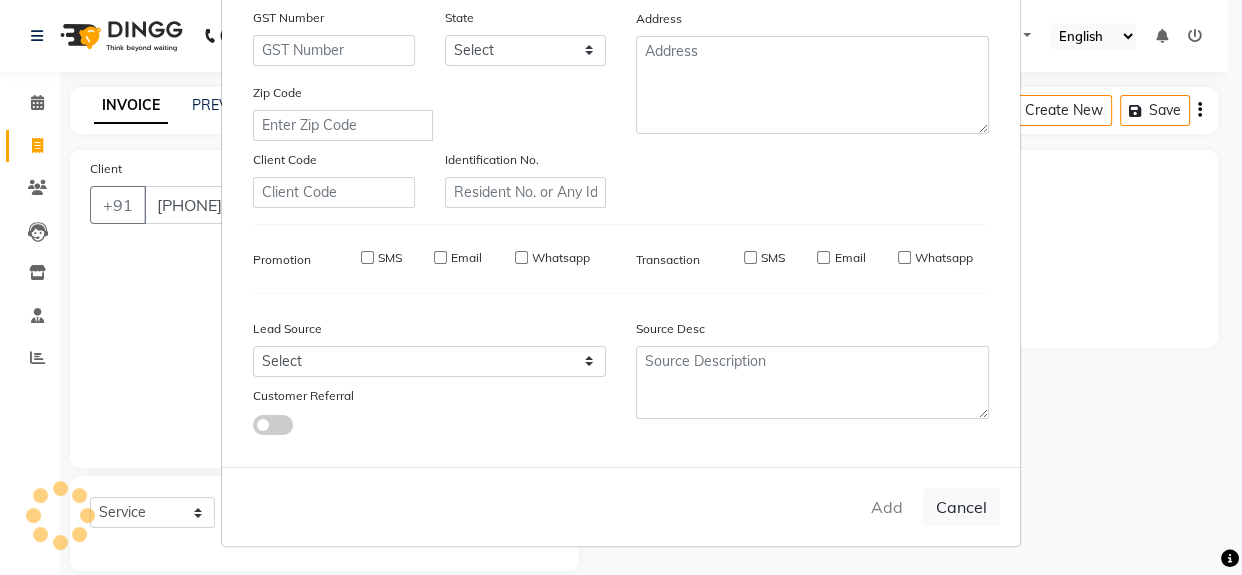 type 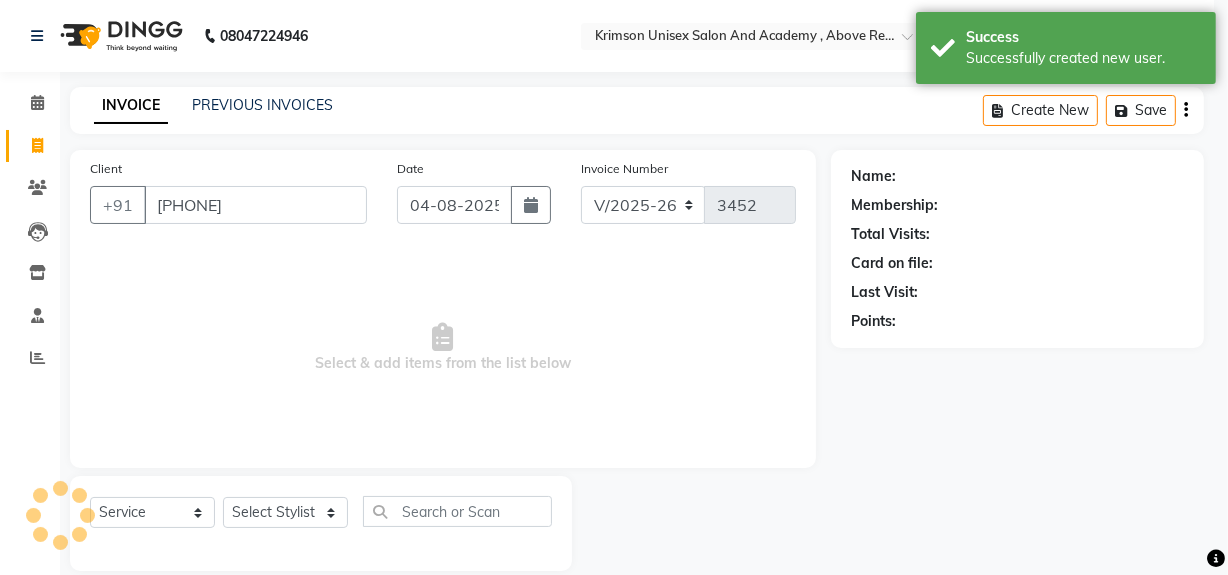 select on "1: Object" 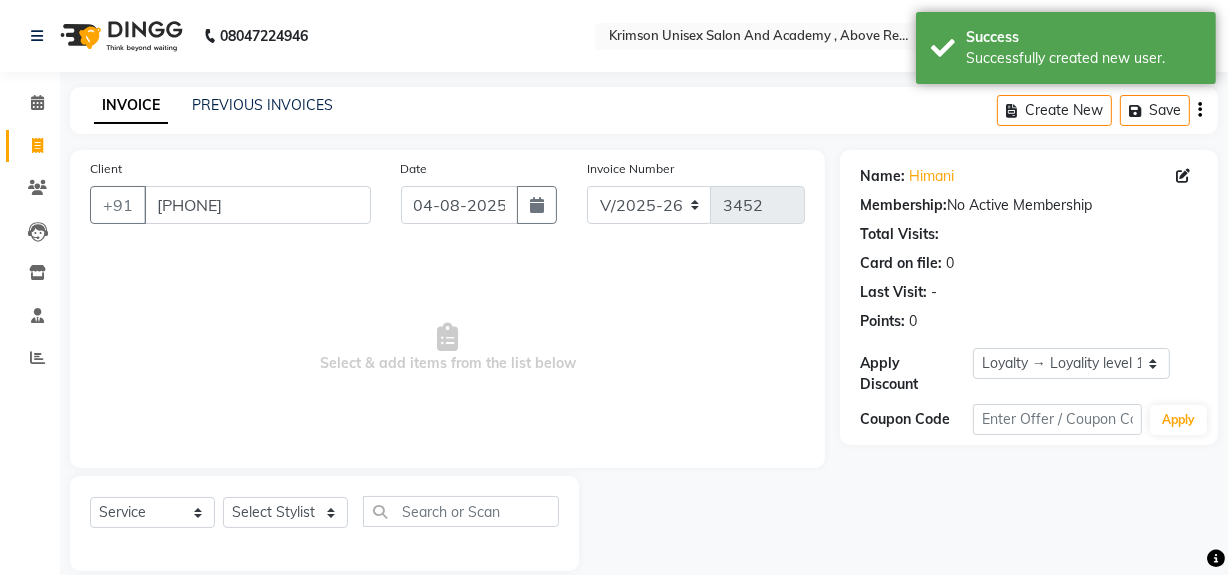 scroll, scrollTop: 26, scrollLeft: 0, axis: vertical 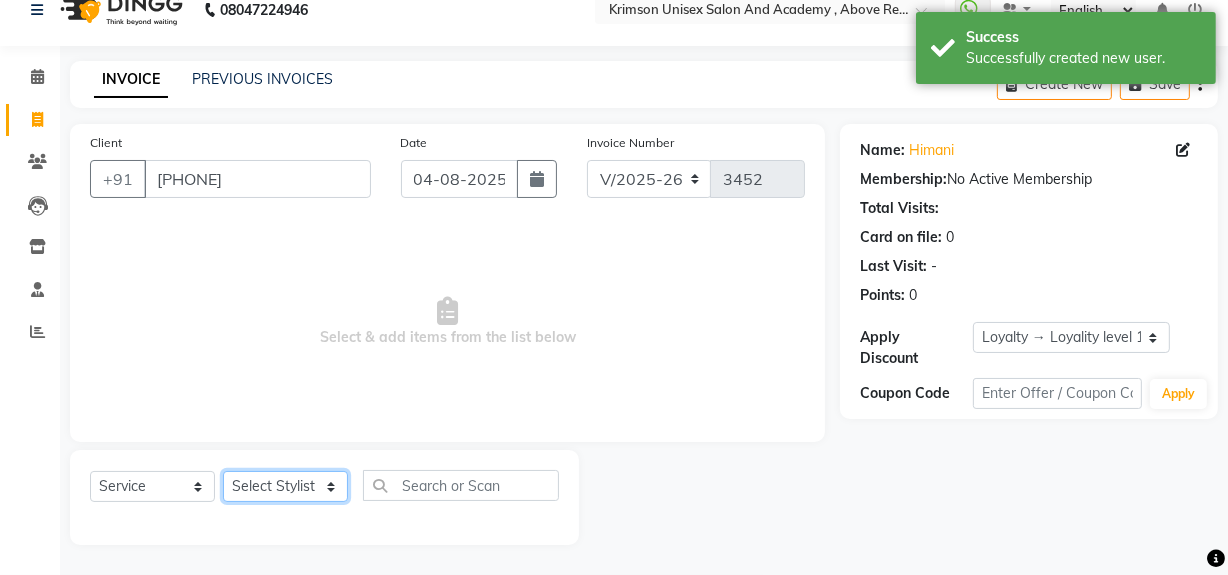 click on "Select Stylist ADMIN ARNAB Babita Danish DR. DIVYA (cosmetologist) FRONT DESK Hani Hem Atwal junaid  Kafil Kaif Manish Kumar Pinki  Pooja kulyal Ratan Dey safiya sahiba Sahil Sangeeta sanjay Sudeep Varsha" 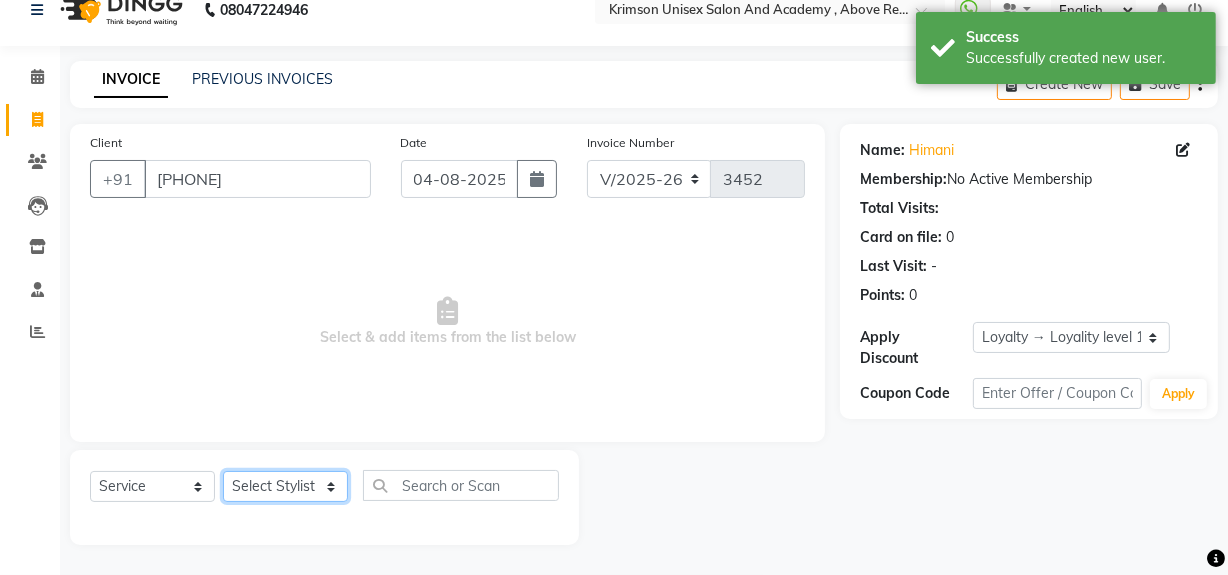 select on "44090" 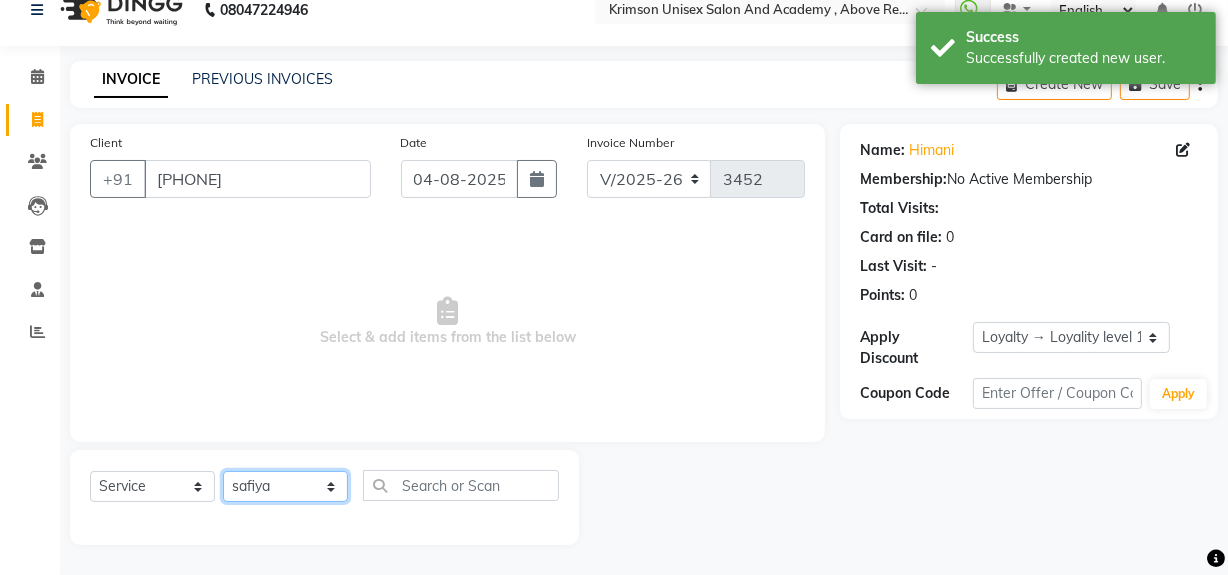 click on "Select Stylist ADMIN ARNAB Babita Danish DR. DIVYA (cosmetologist) FRONT DESK Hani Hem Atwal junaid  Kafil Kaif Manish Kumar Pinki  Pooja kulyal Ratan Dey safiya sahiba Sahil Sangeeta sanjay Sudeep Varsha" 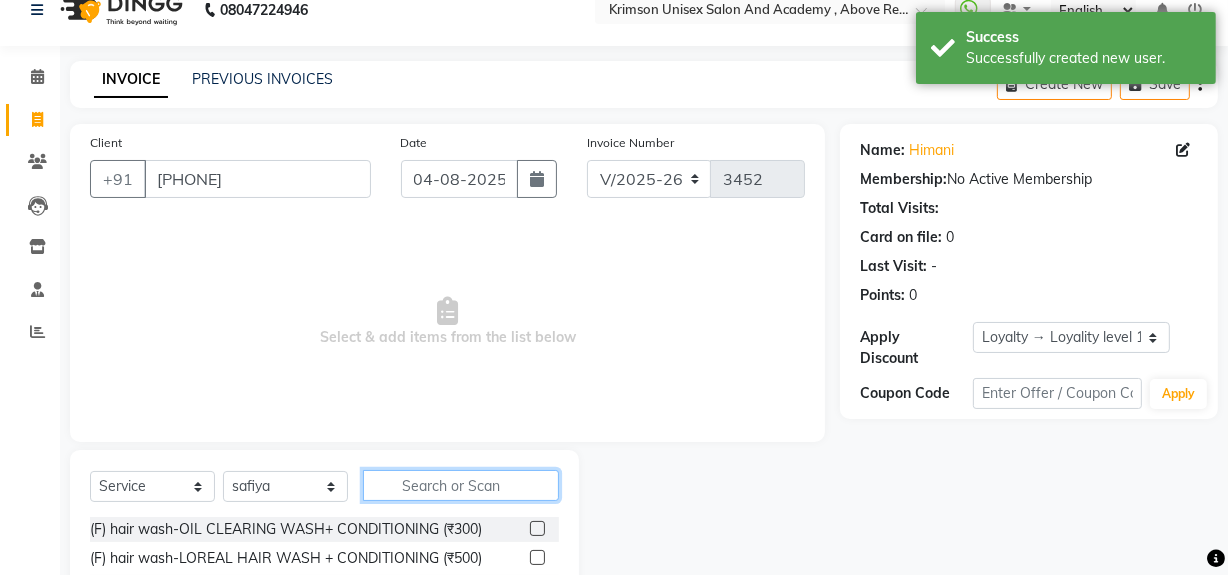 click 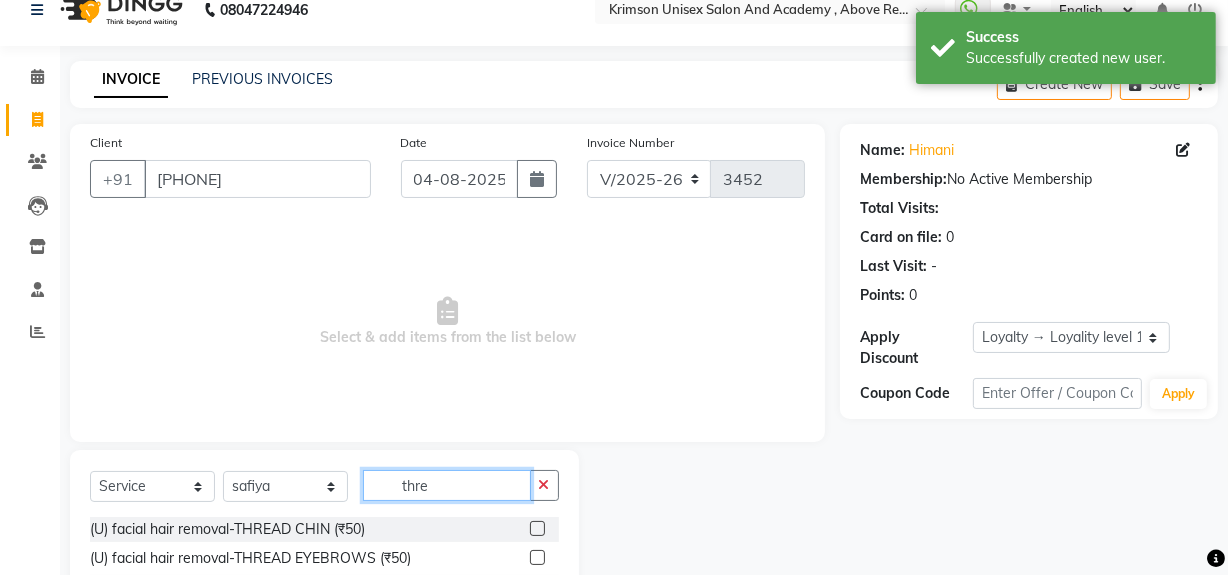 scroll, scrollTop: 200, scrollLeft: 0, axis: vertical 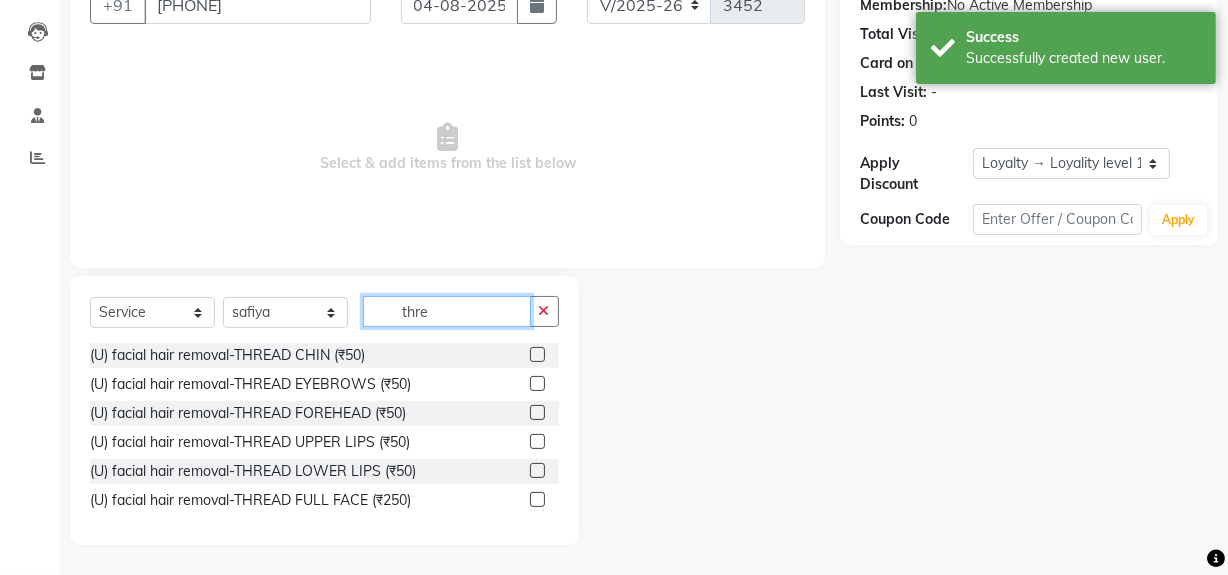 type on "thre" 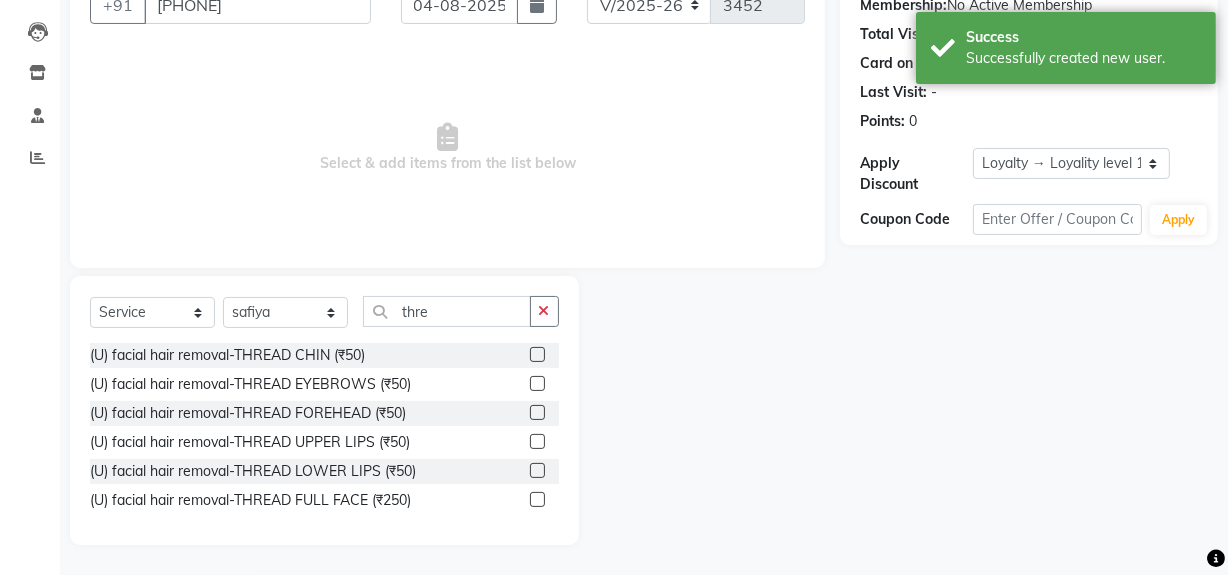 click 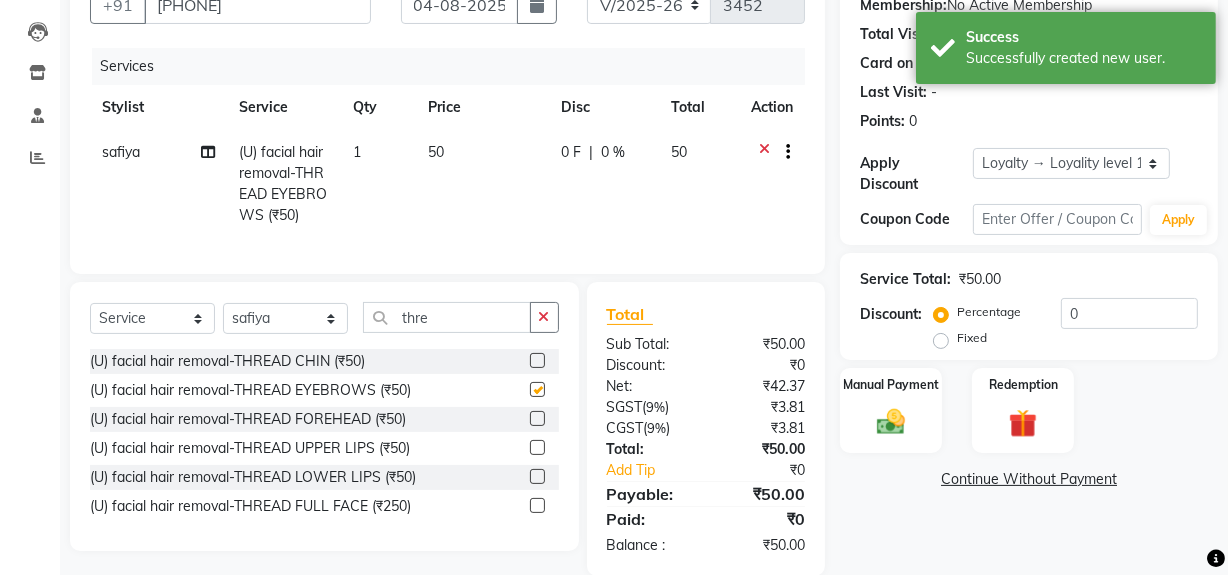 checkbox on "false" 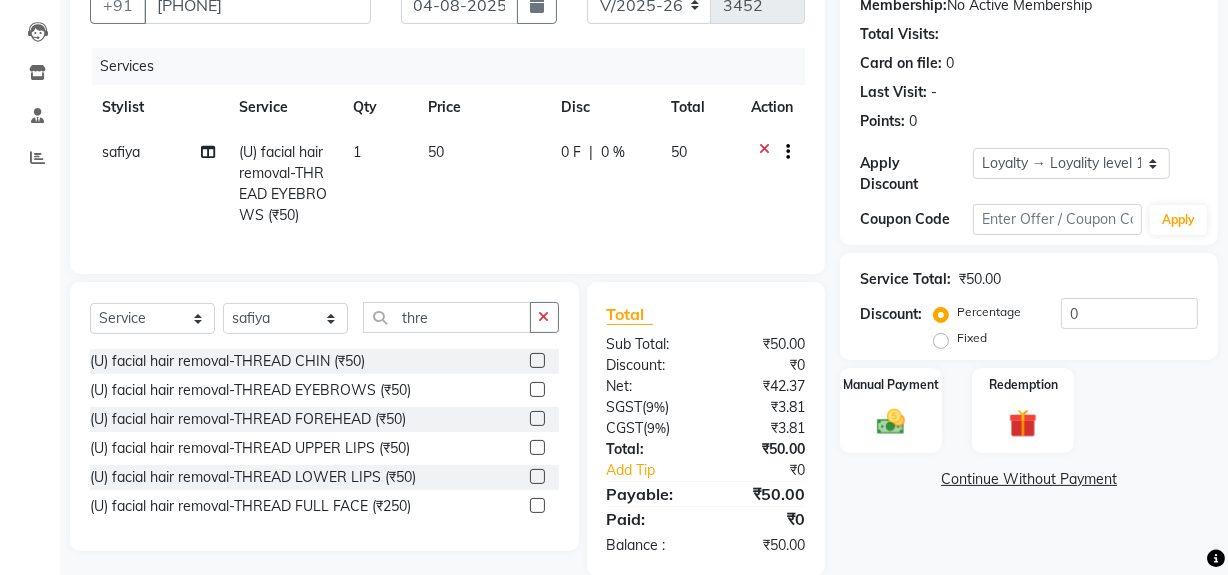 click 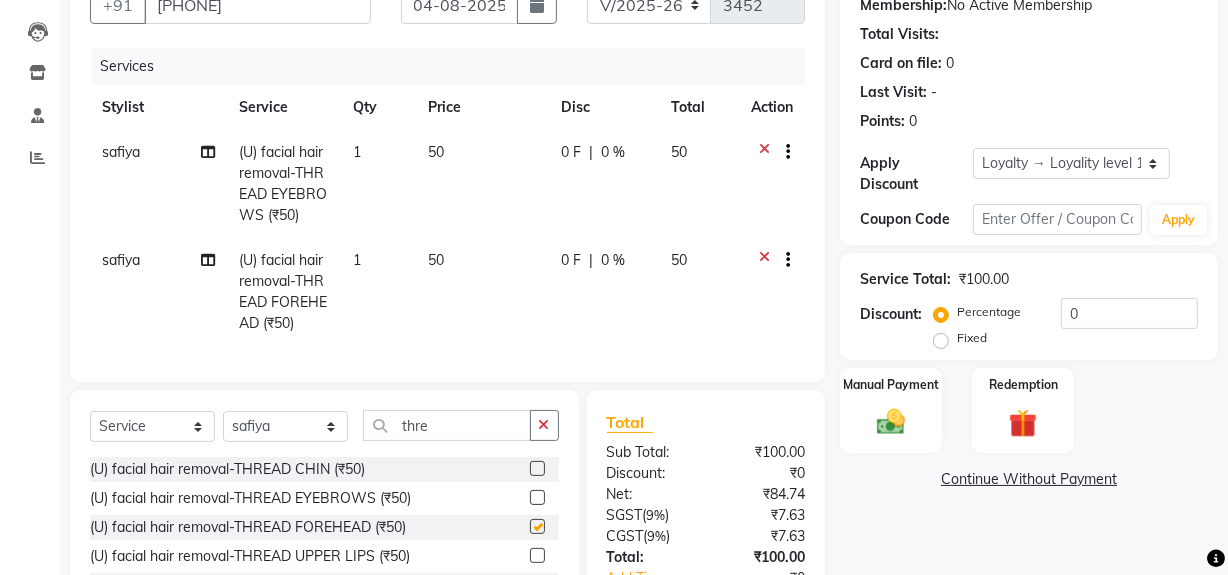 checkbox on "false" 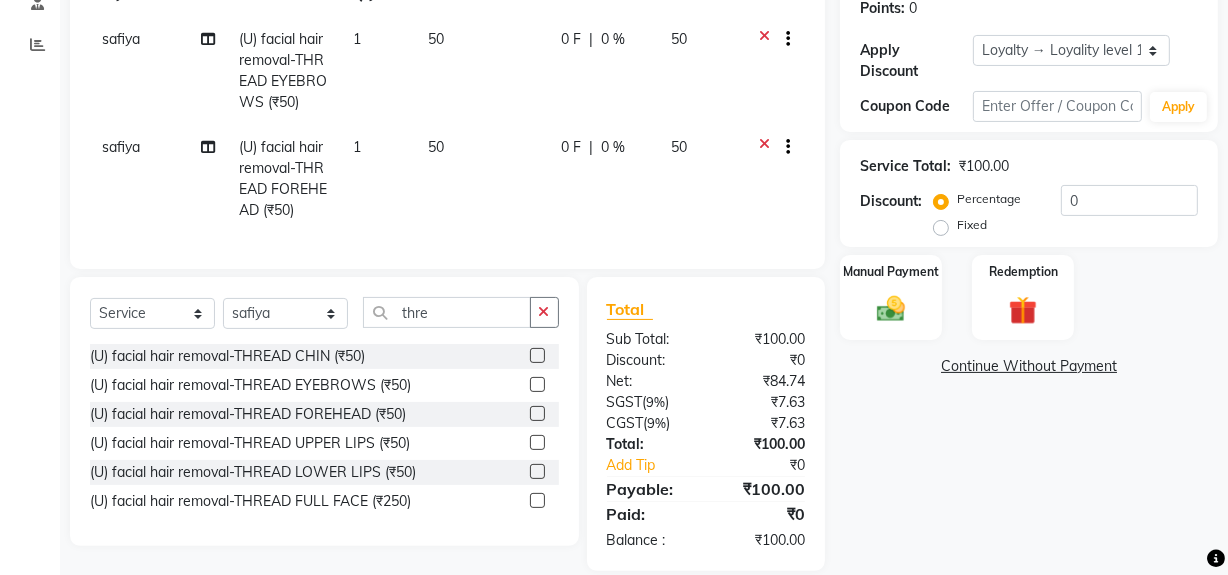 scroll, scrollTop: 314, scrollLeft: 0, axis: vertical 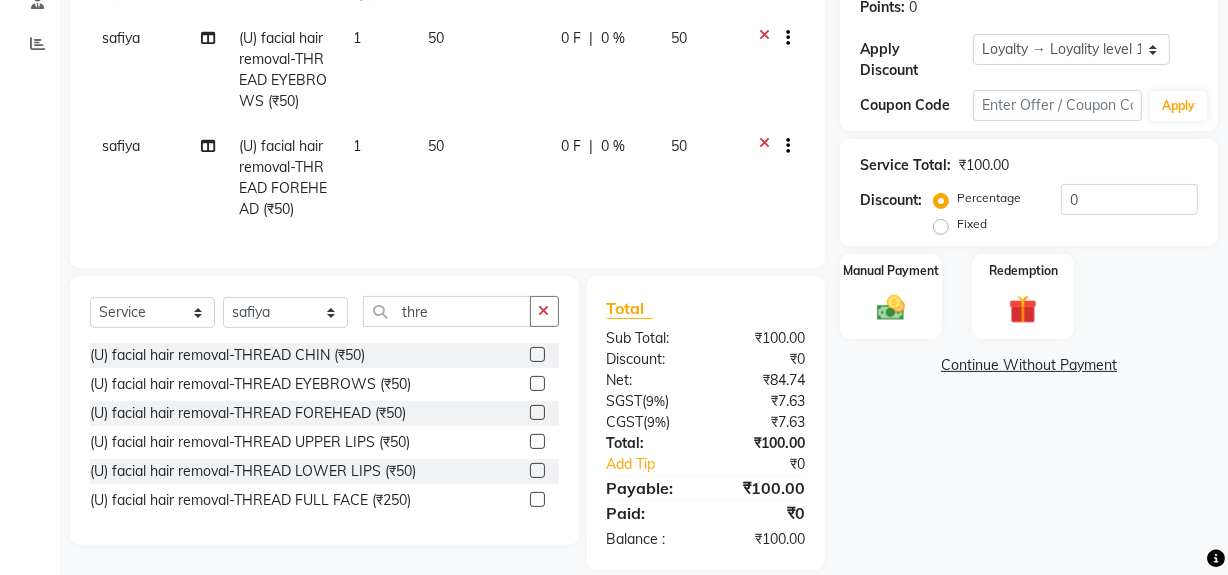 click 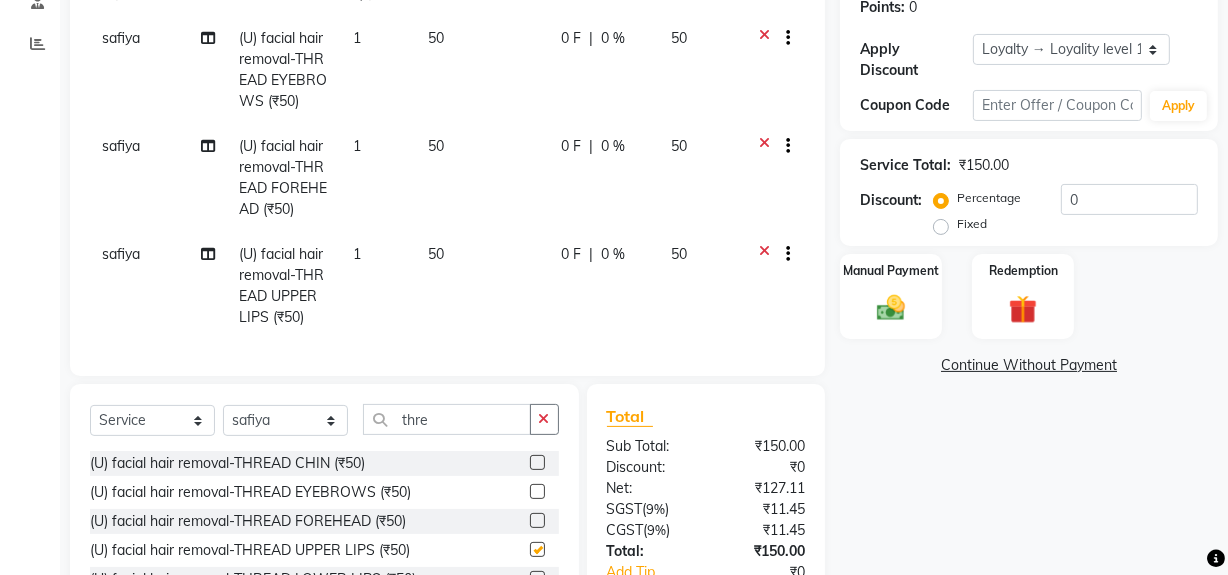 scroll, scrollTop: 460, scrollLeft: 0, axis: vertical 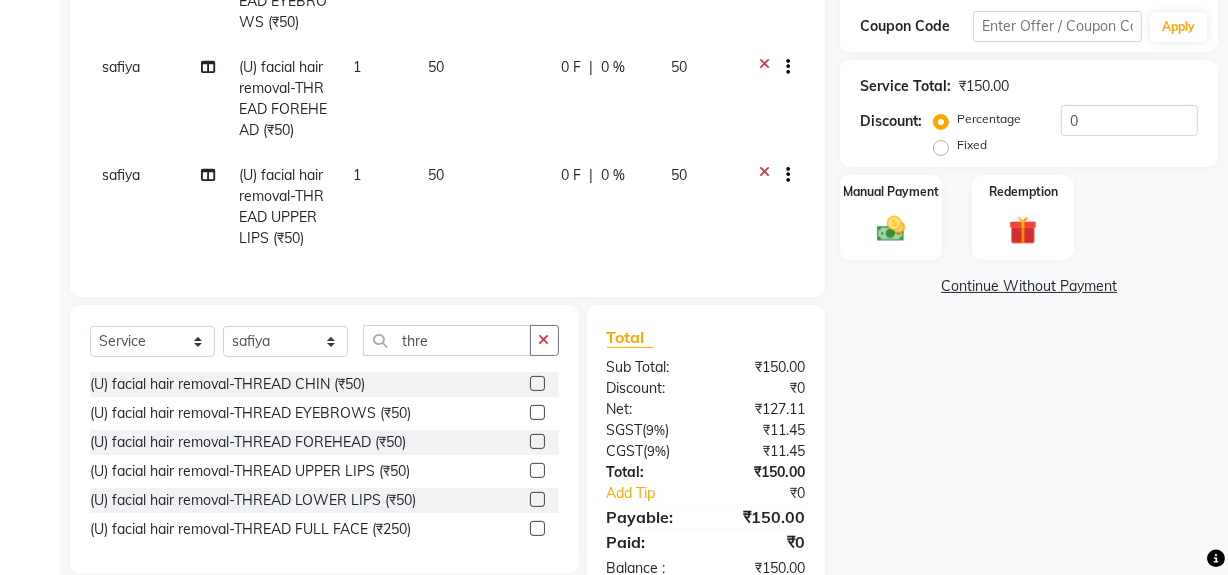 checkbox on "false" 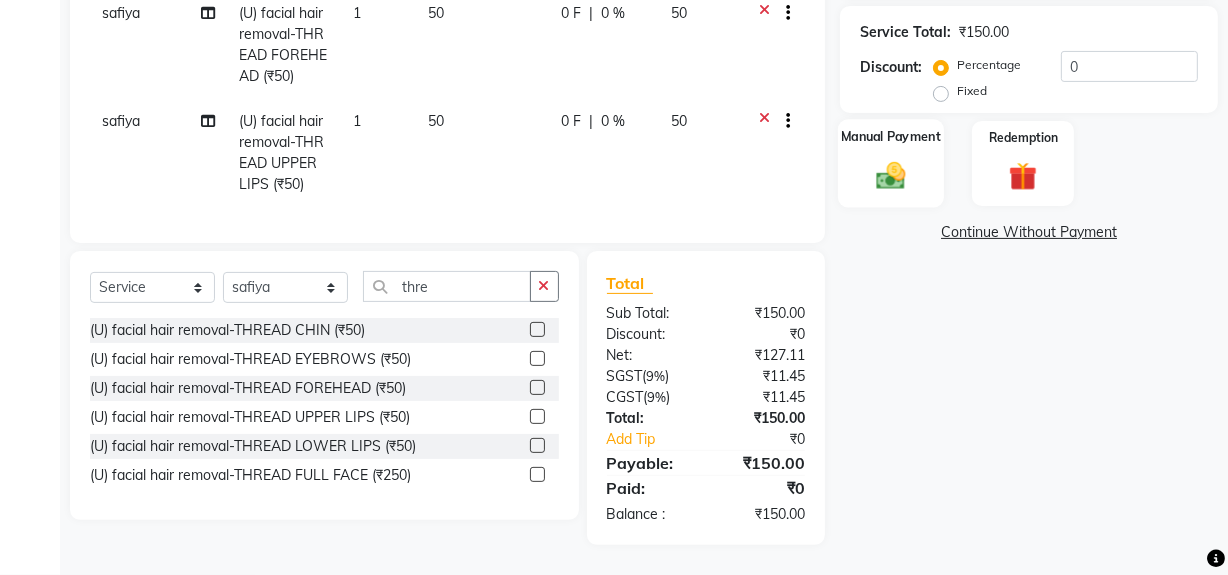 click 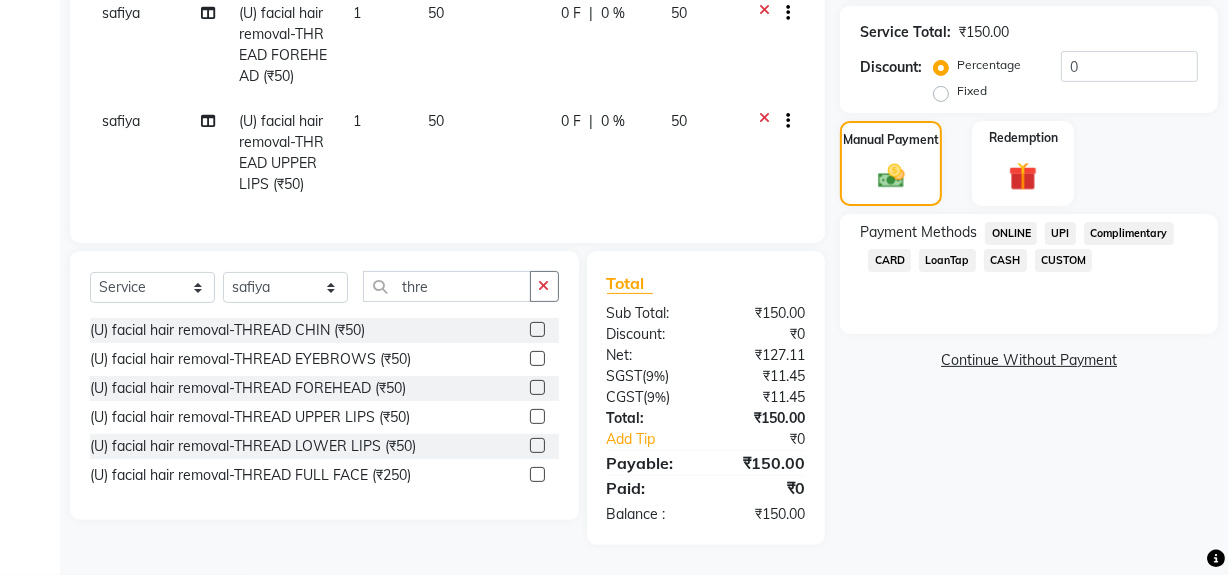 click on "ONLINE" 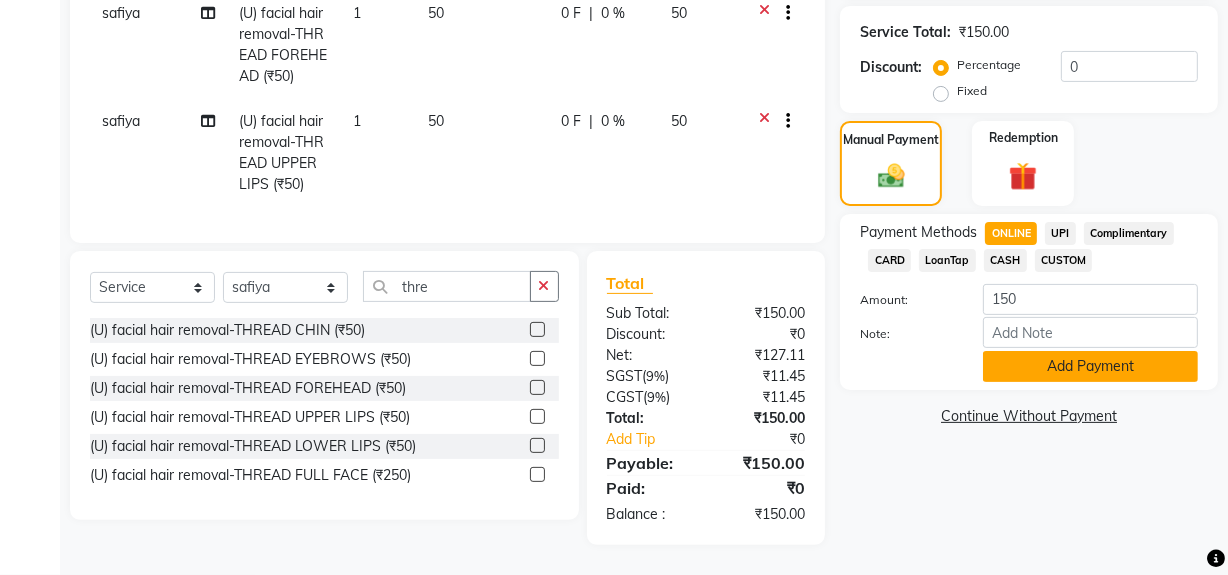click on "Add Payment" 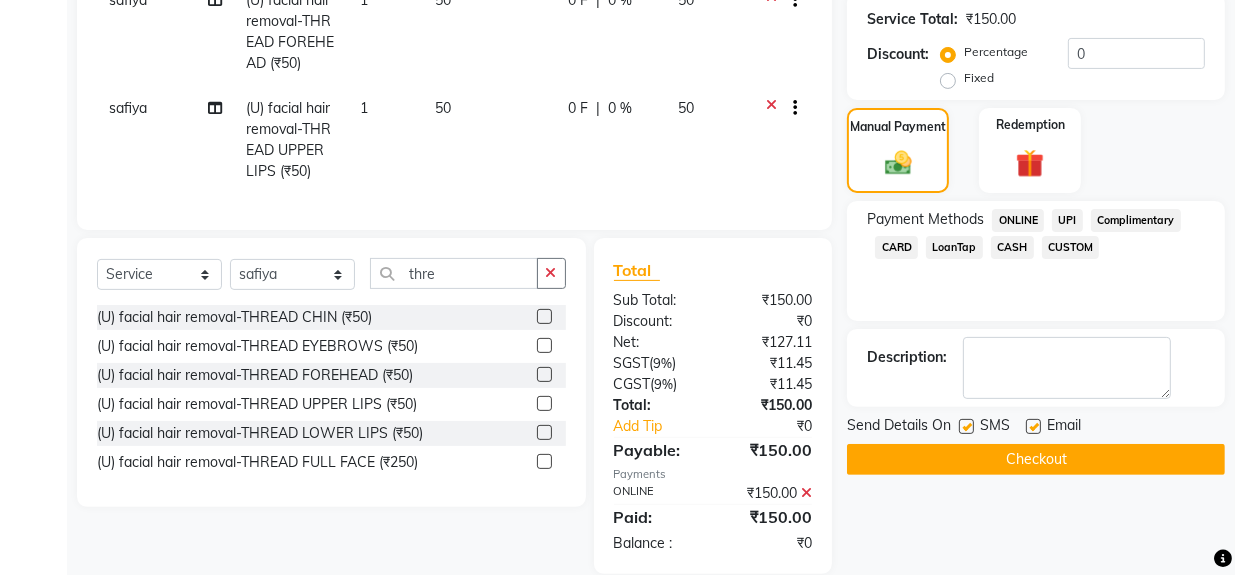 scroll, scrollTop: 663, scrollLeft: 0, axis: vertical 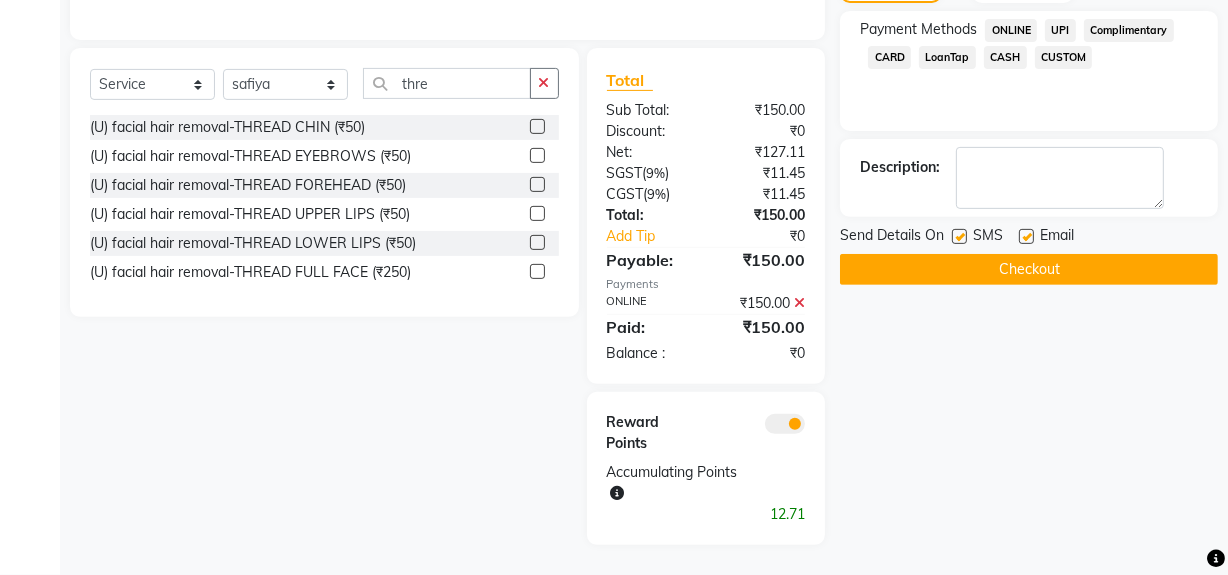 click 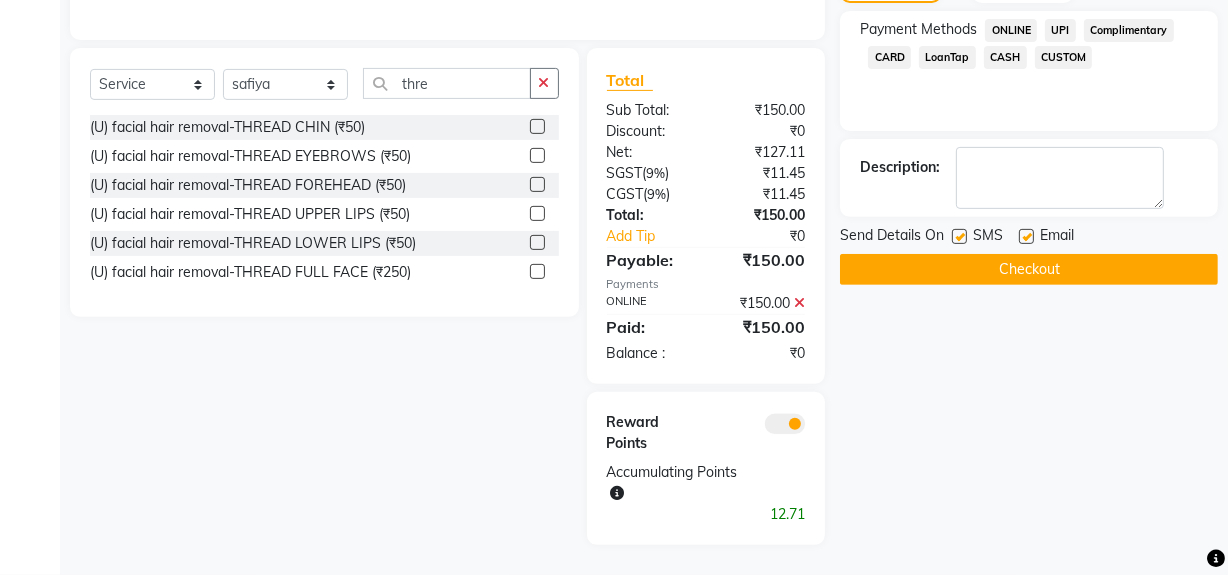 click 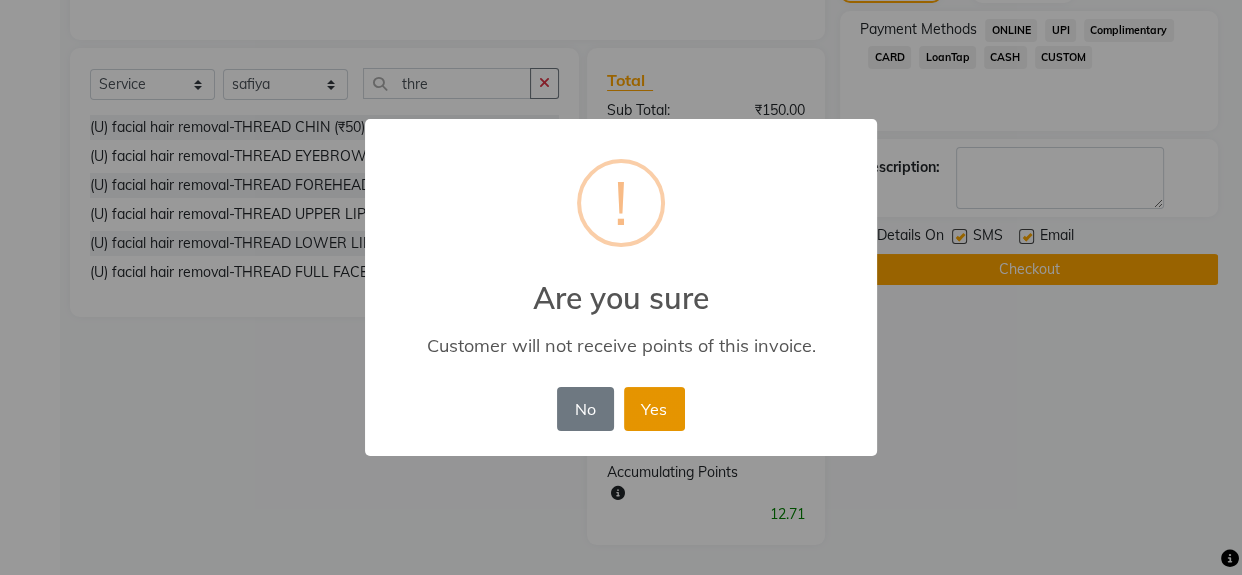 click on "Yes" at bounding box center [654, 409] 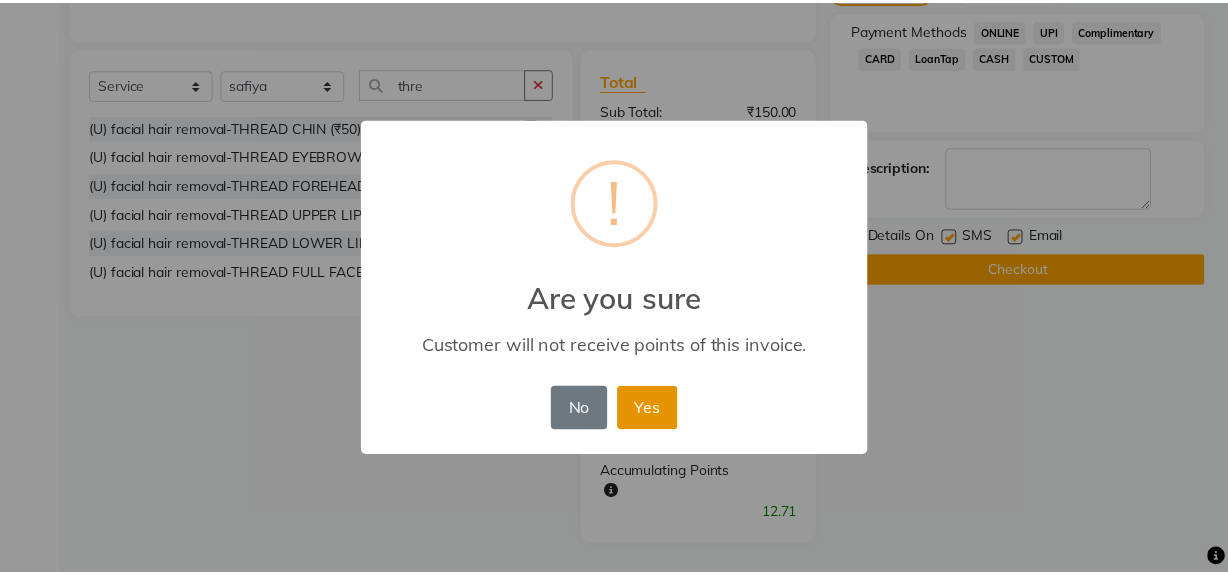 scroll, scrollTop: 592, scrollLeft: 0, axis: vertical 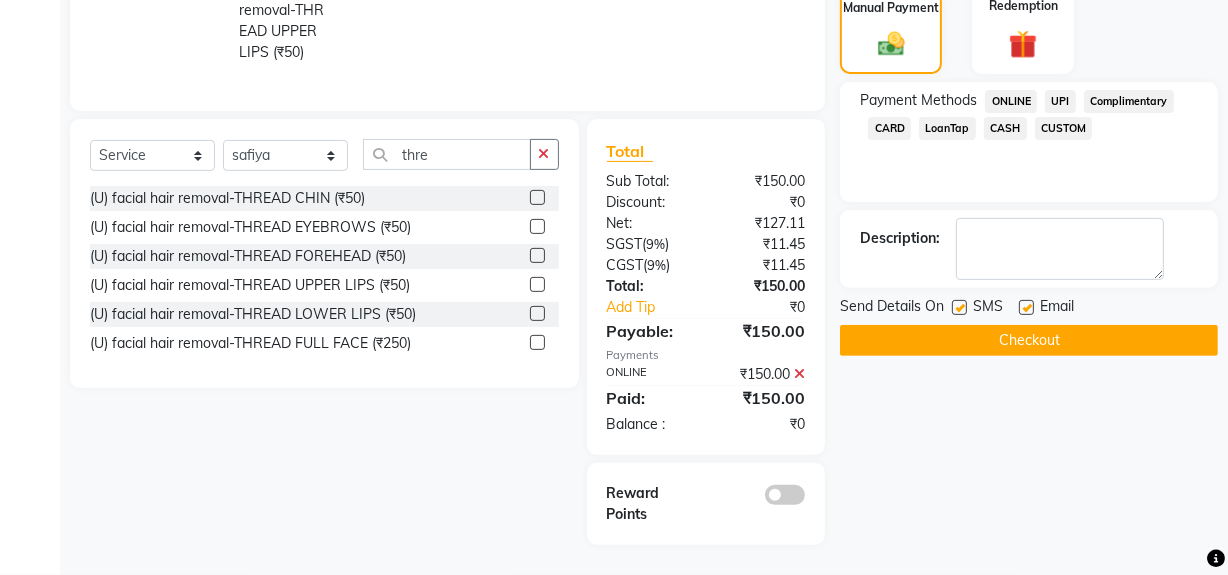 click on "Checkout" 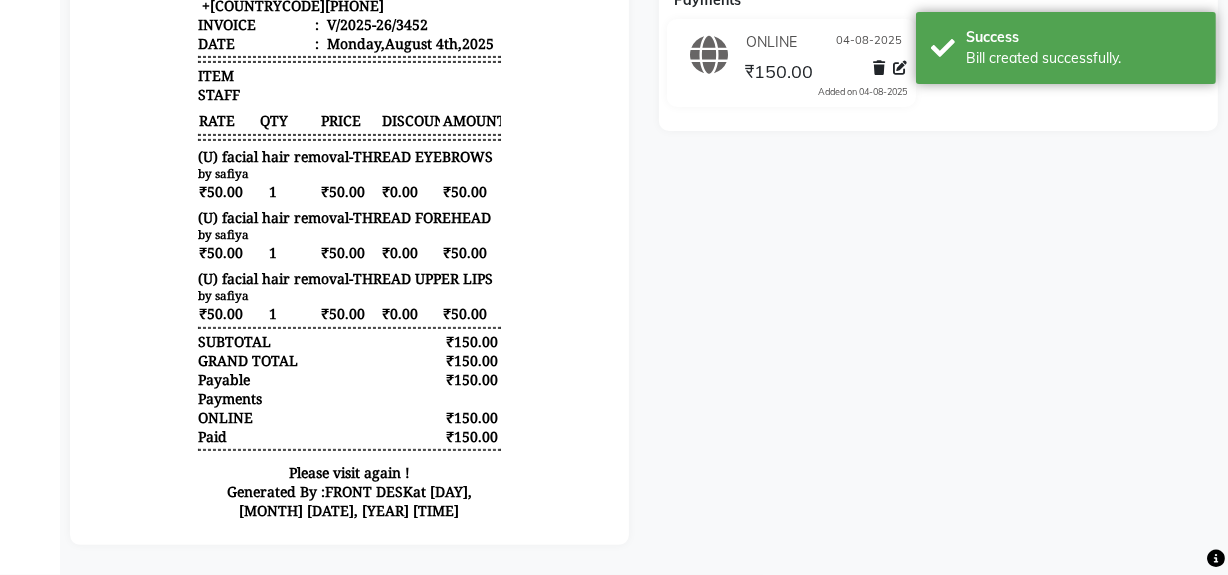 scroll, scrollTop: 0, scrollLeft: 0, axis: both 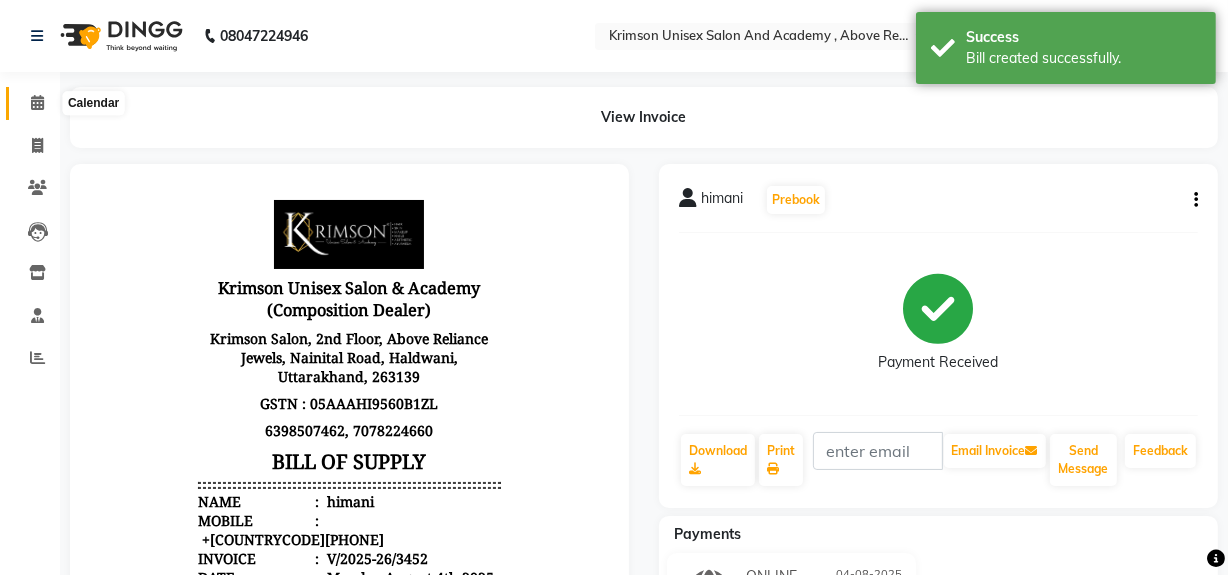 click 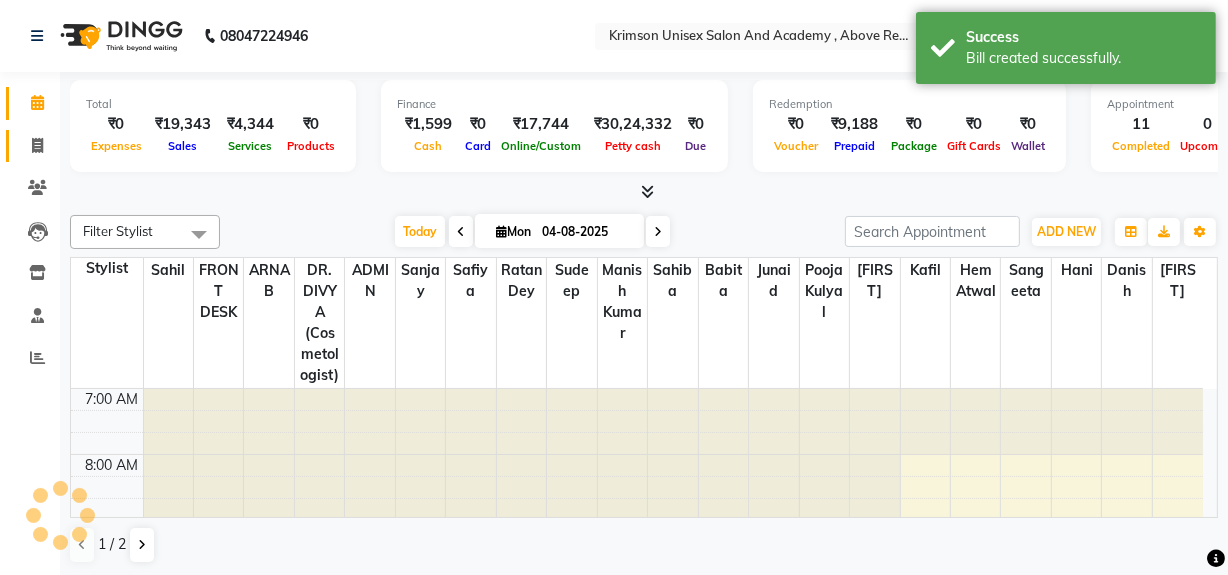 scroll, scrollTop: 0, scrollLeft: 0, axis: both 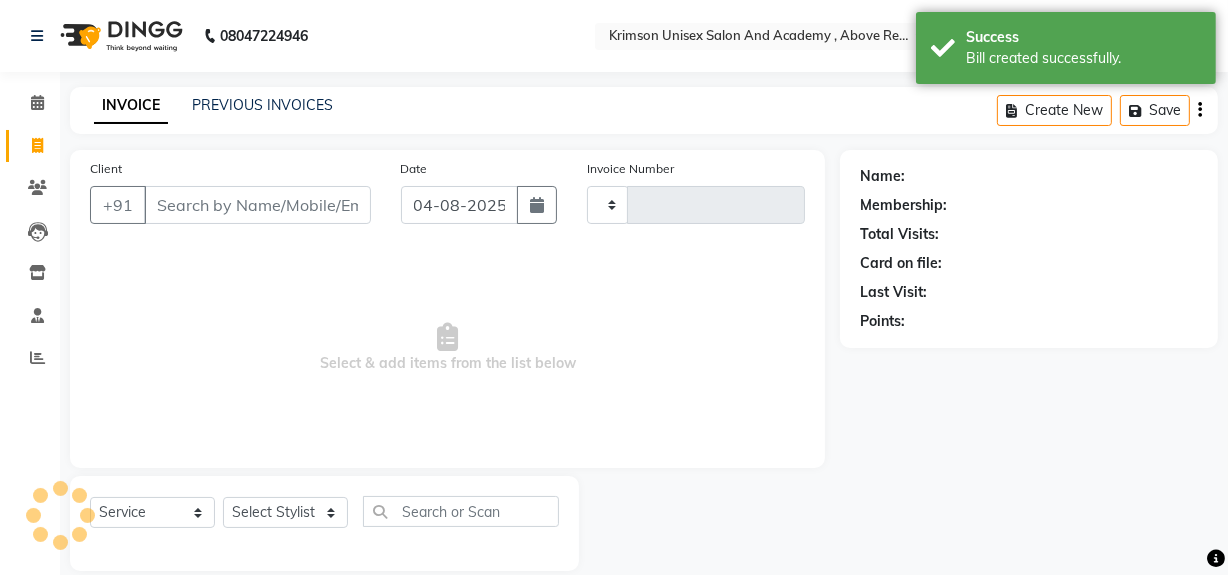 type on "3453" 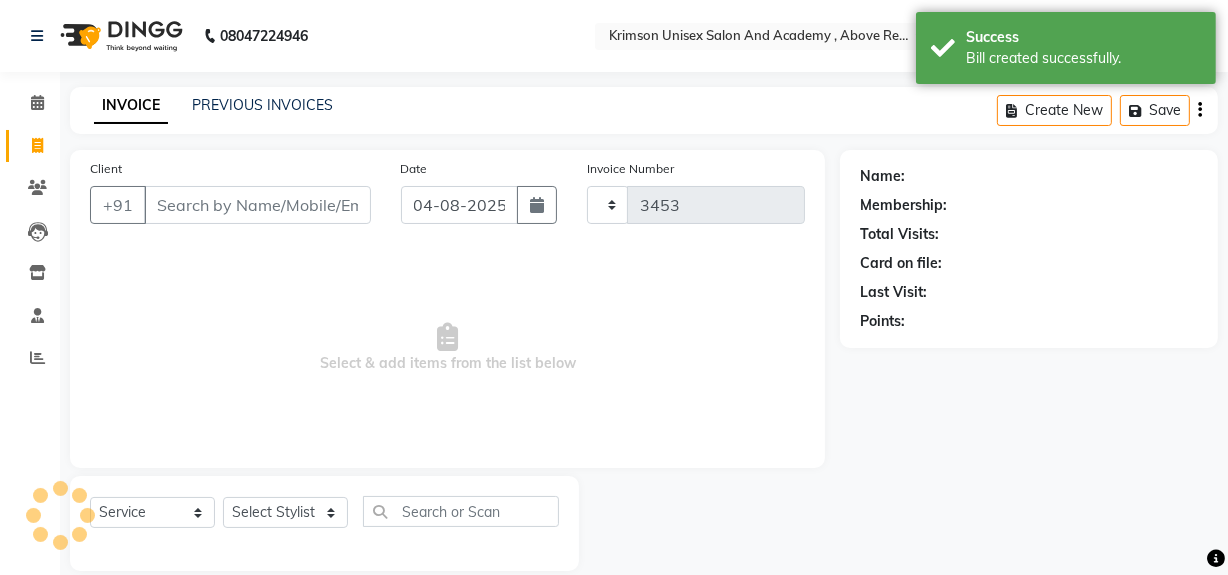 select on "5853" 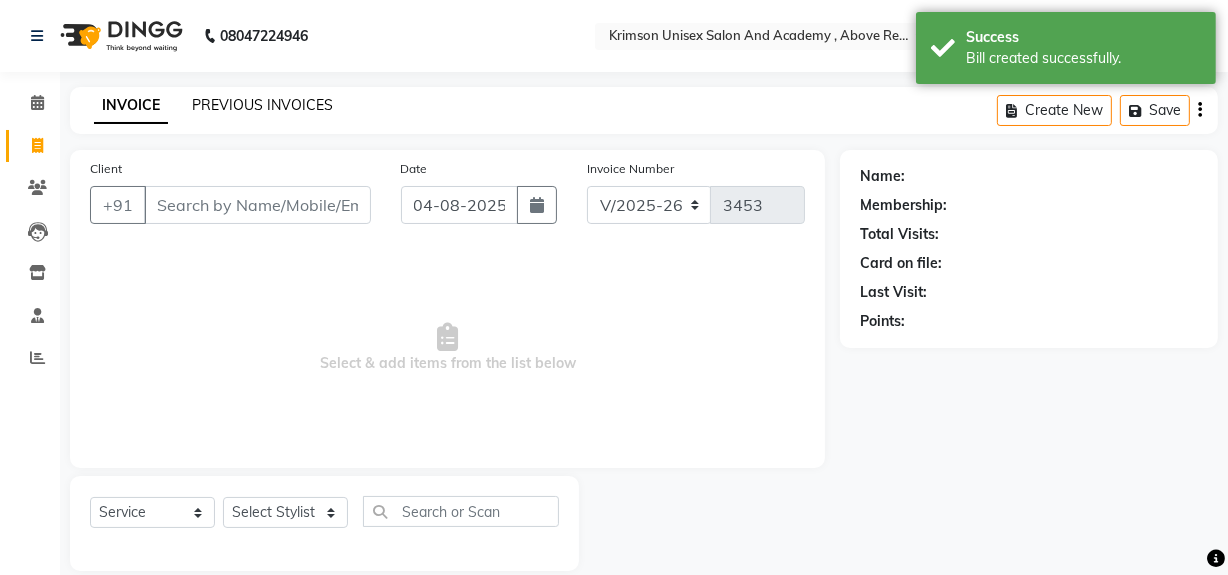 click on "PREVIOUS INVOICES" 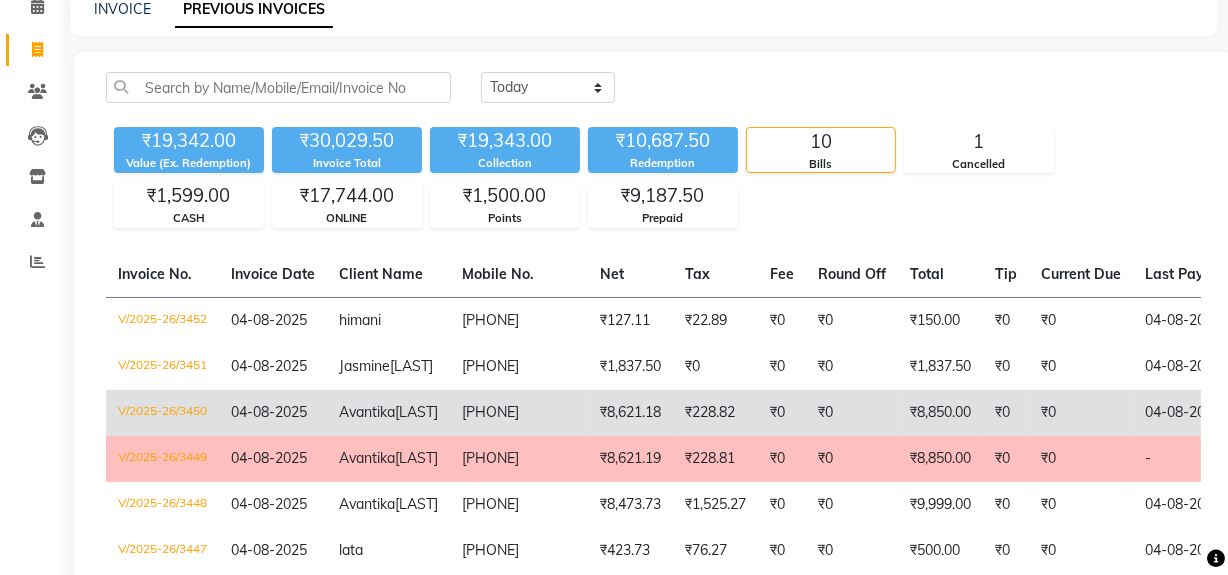 scroll, scrollTop: 97, scrollLeft: 0, axis: vertical 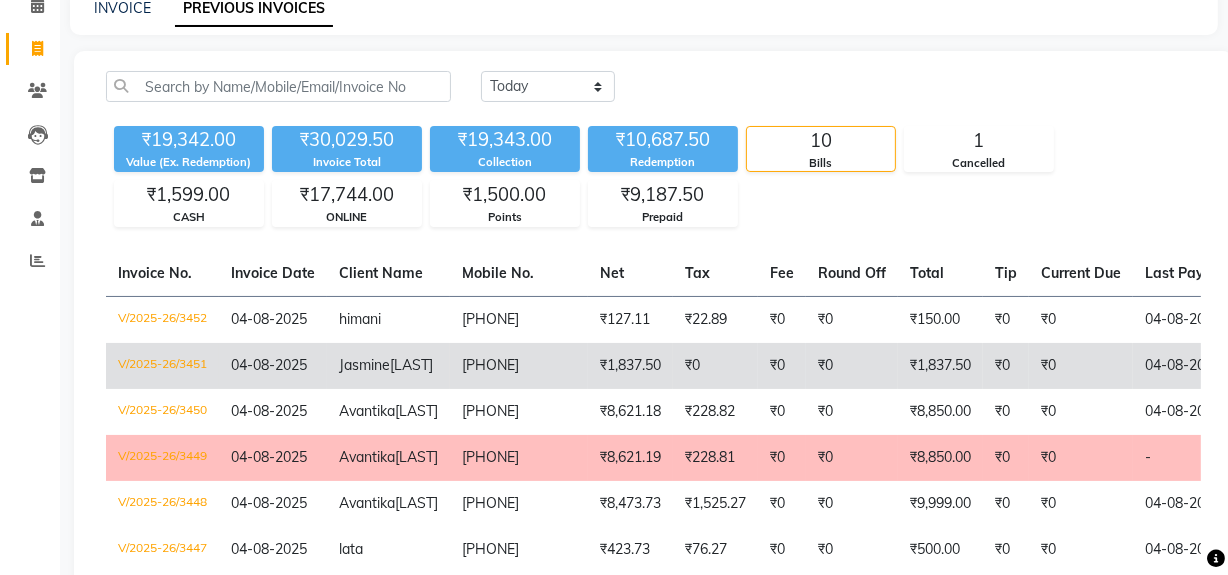 click on "8057144455" 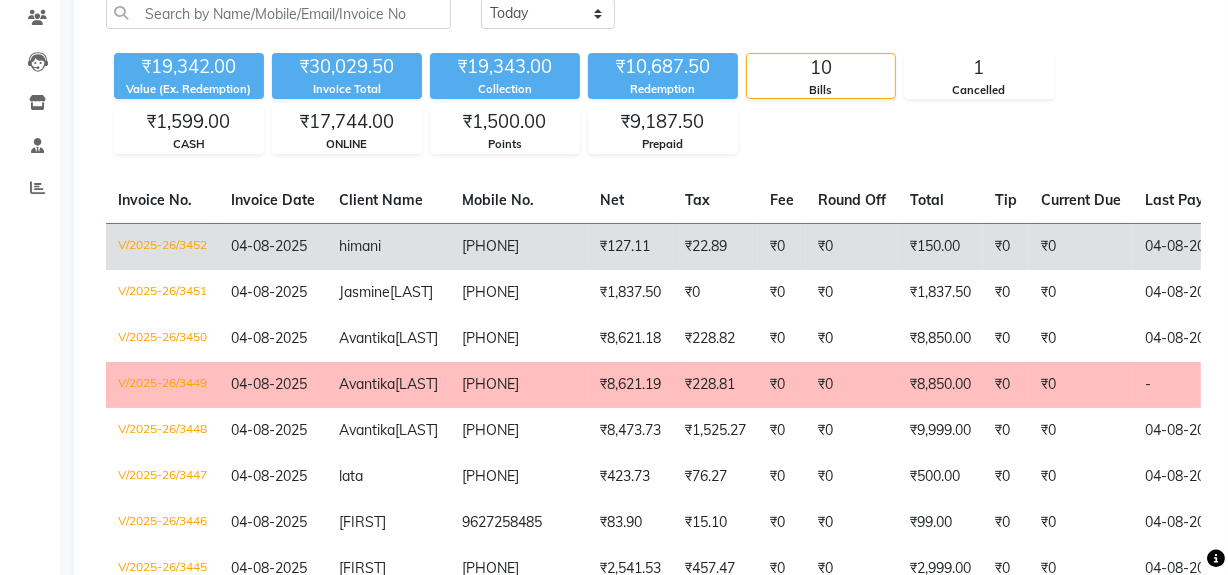 scroll, scrollTop: 0, scrollLeft: 0, axis: both 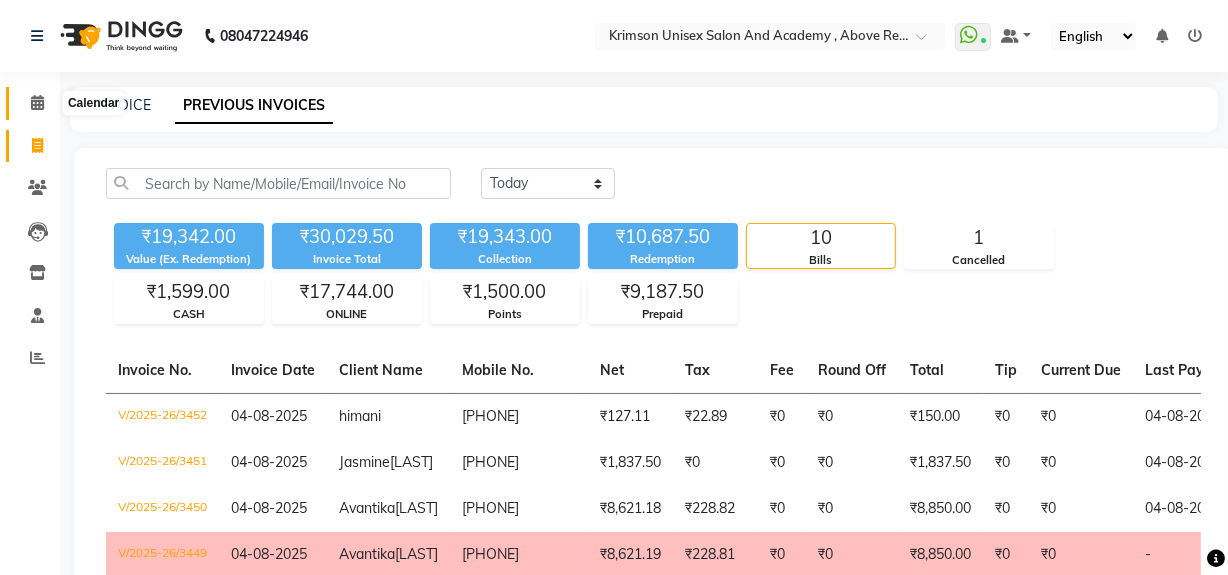 click 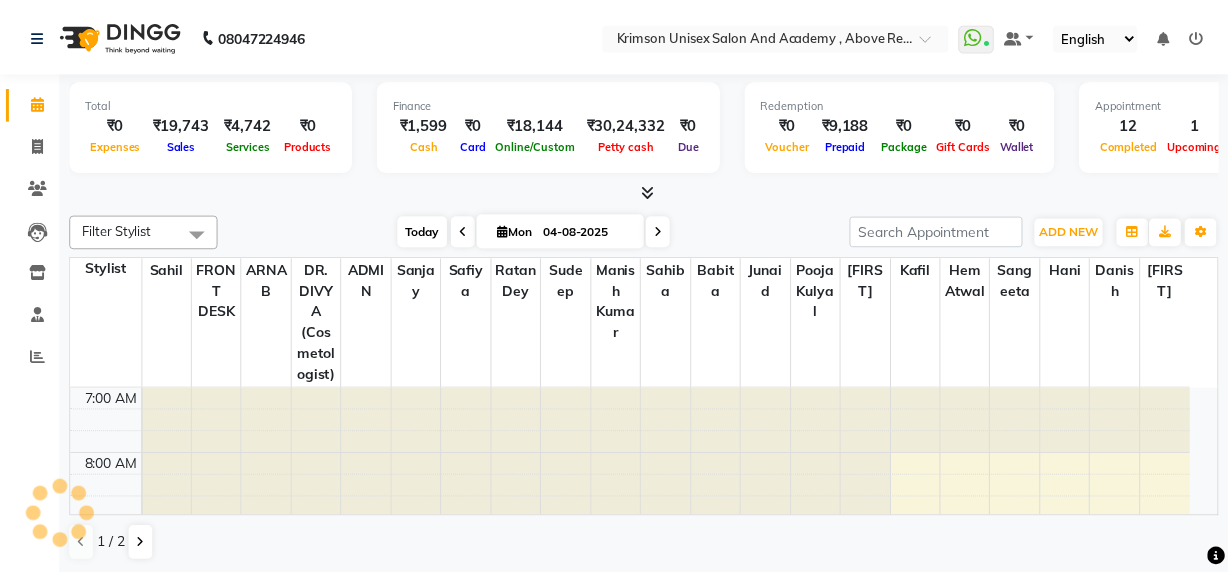 scroll, scrollTop: 0, scrollLeft: 0, axis: both 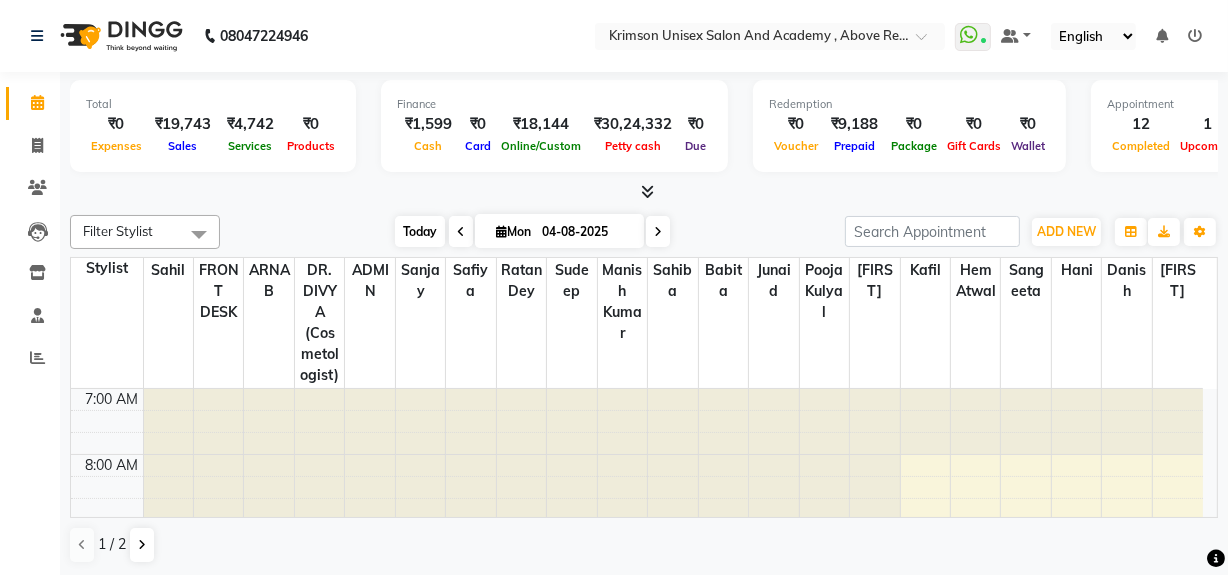 click on "Today" at bounding box center [420, 231] 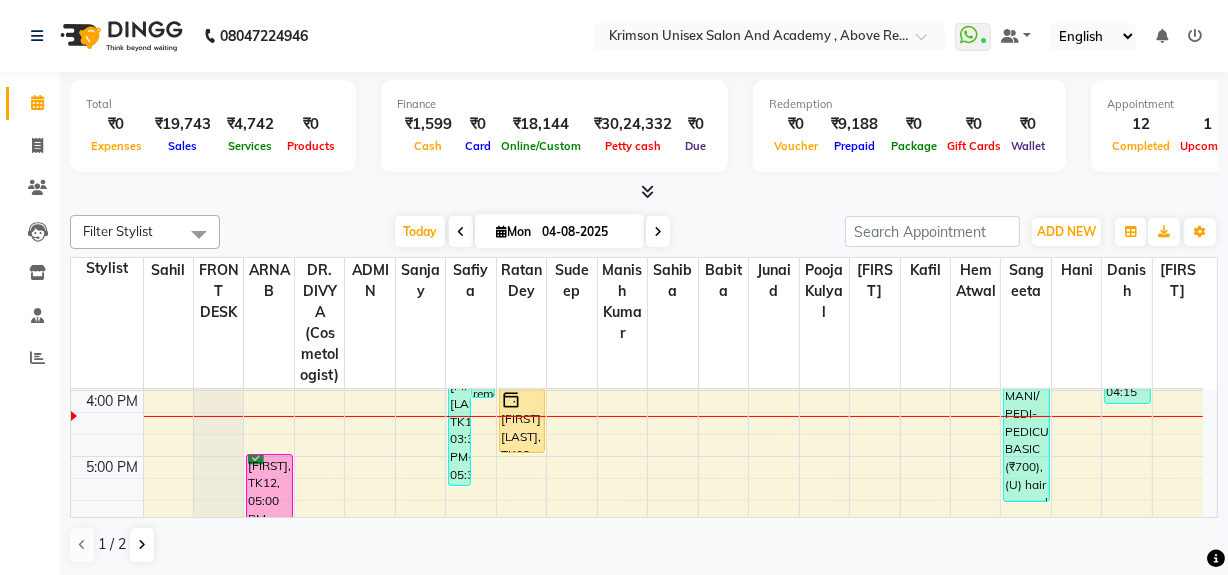 click on "04-08-2025" at bounding box center (586, 232) 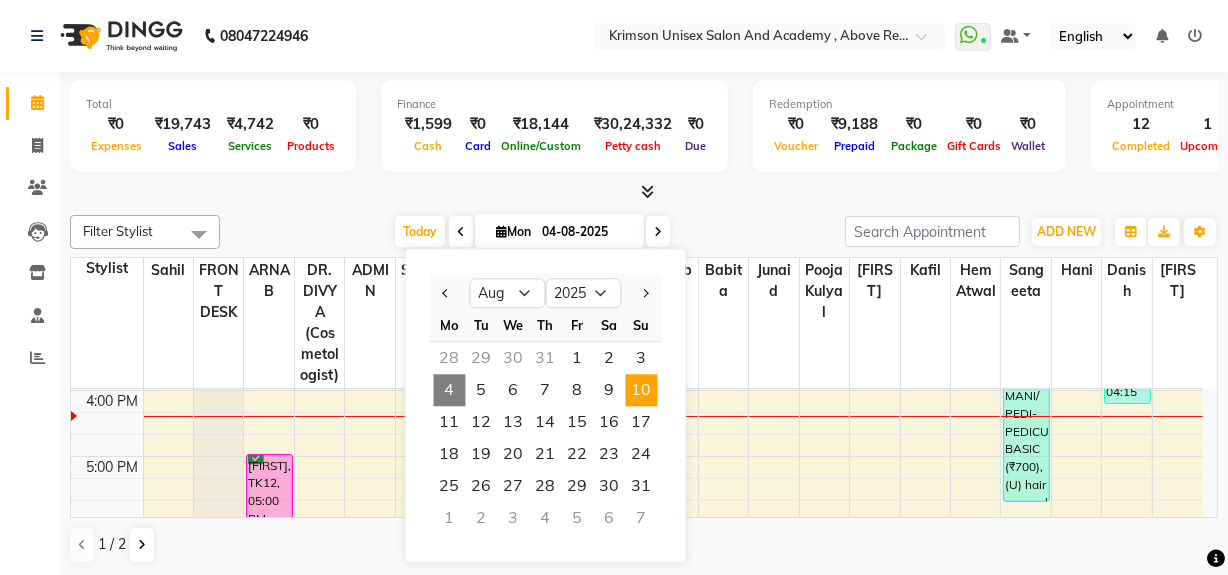 click on "10" at bounding box center [642, 390] 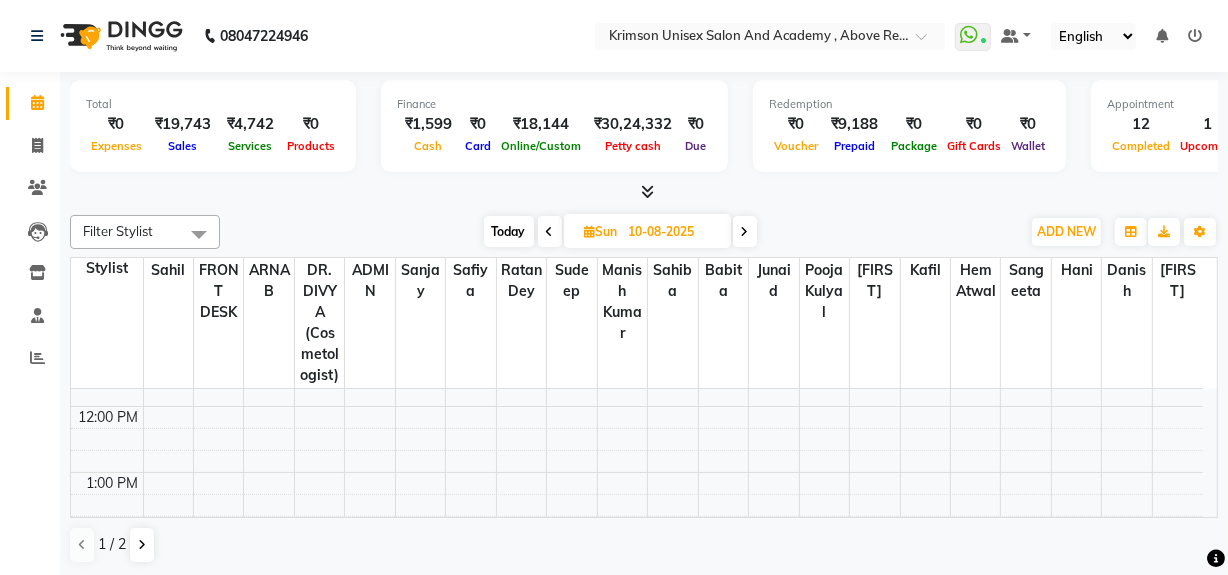 scroll, scrollTop: 313, scrollLeft: 0, axis: vertical 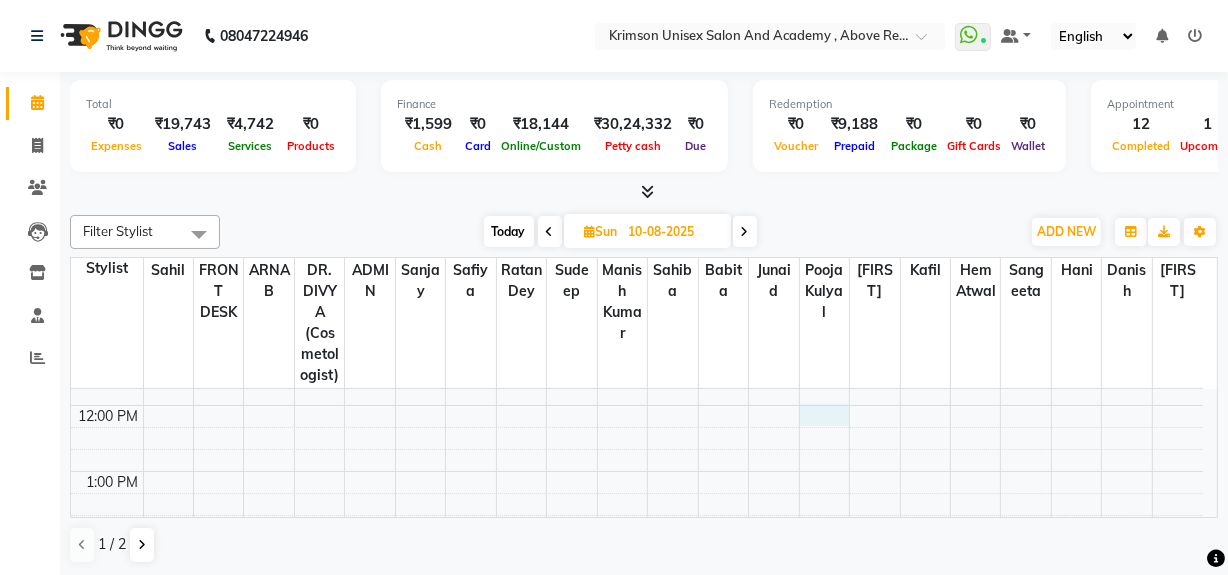 click on "7:00 AM 8:00 AM 9:00 AM 10:00 AM 11:00 AM 12:00 PM 1:00 PM 2:00 PM 3:00 PM 4:00 PM 5:00 PM 6:00 PM 7:00 PM 8:00 PM 9:00 PM" at bounding box center [637, 570] 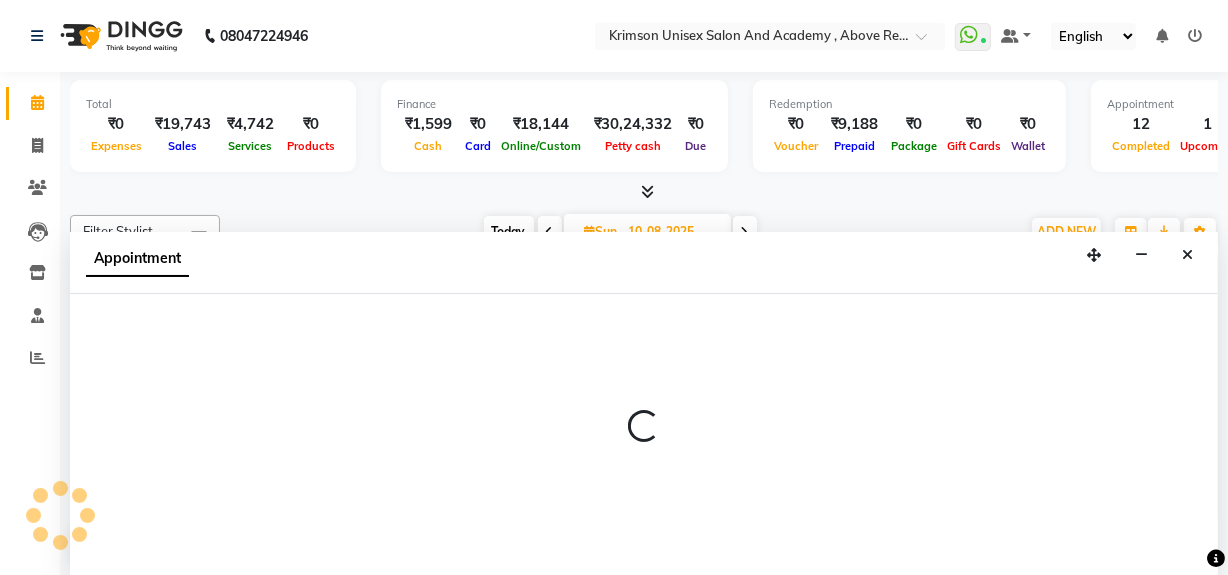 scroll, scrollTop: 0, scrollLeft: 0, axis: both 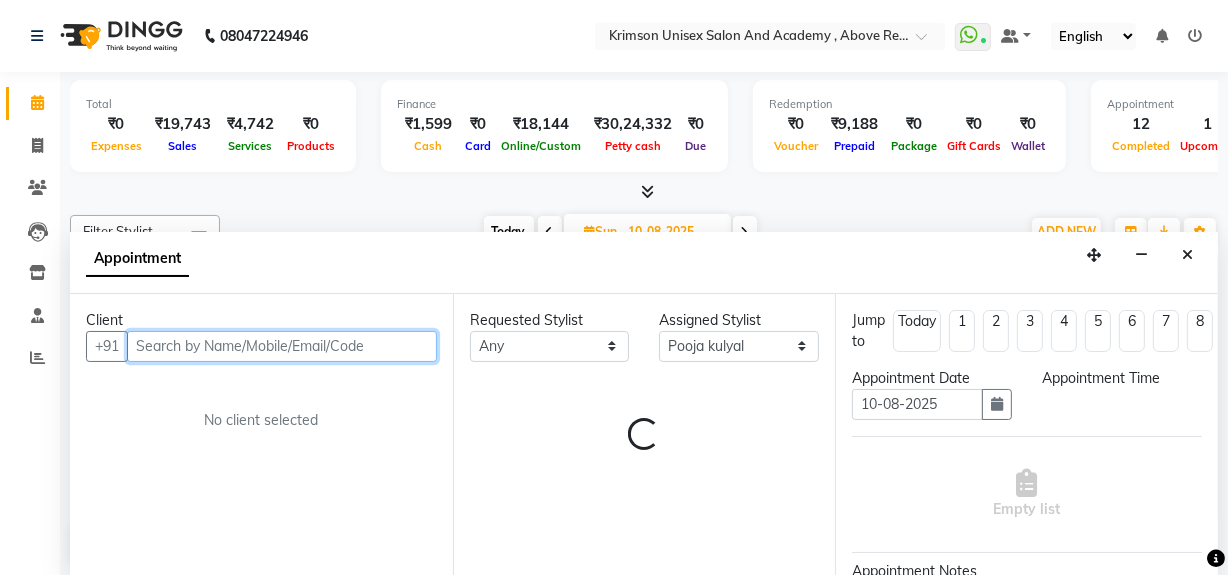 select on "720" 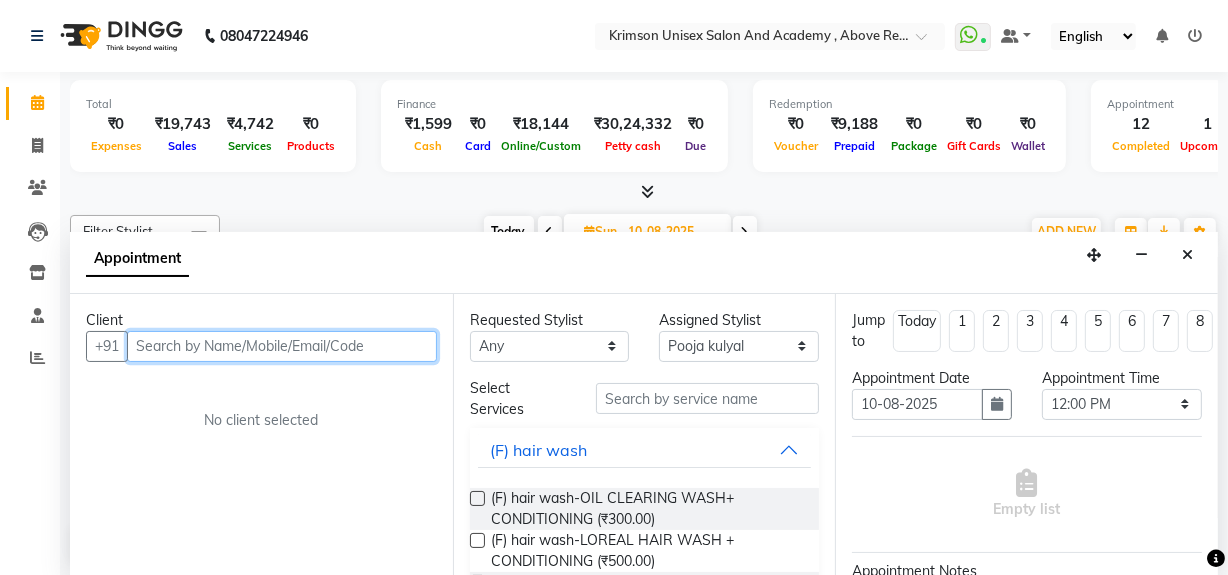 click at bounding box center (282, 346) 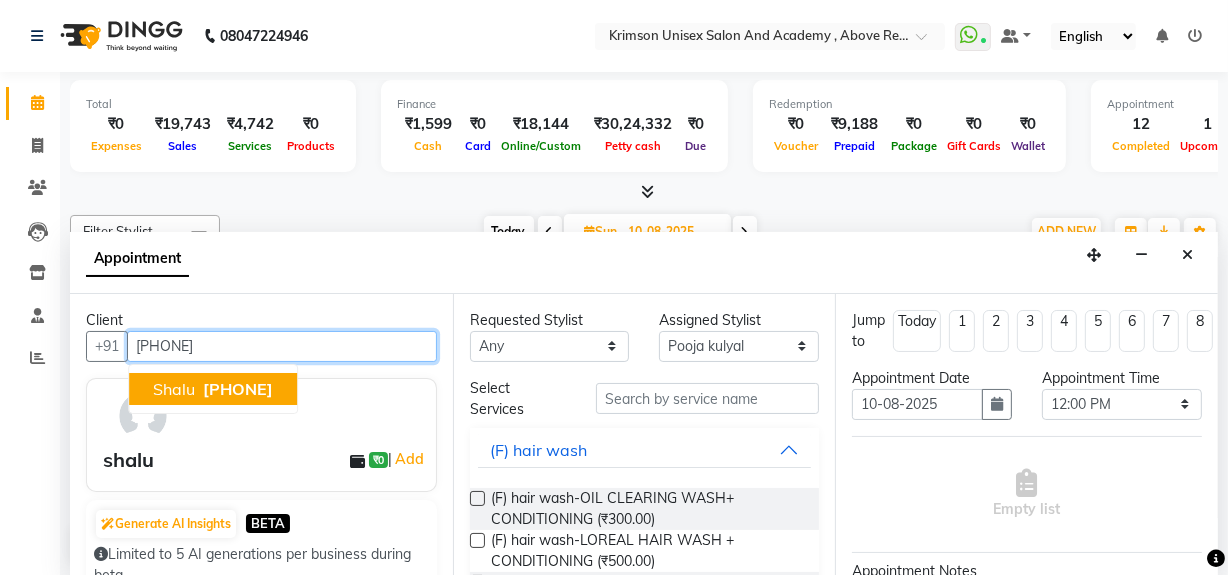 click on "shalu   9837223388" at bounding box center [213, 389] 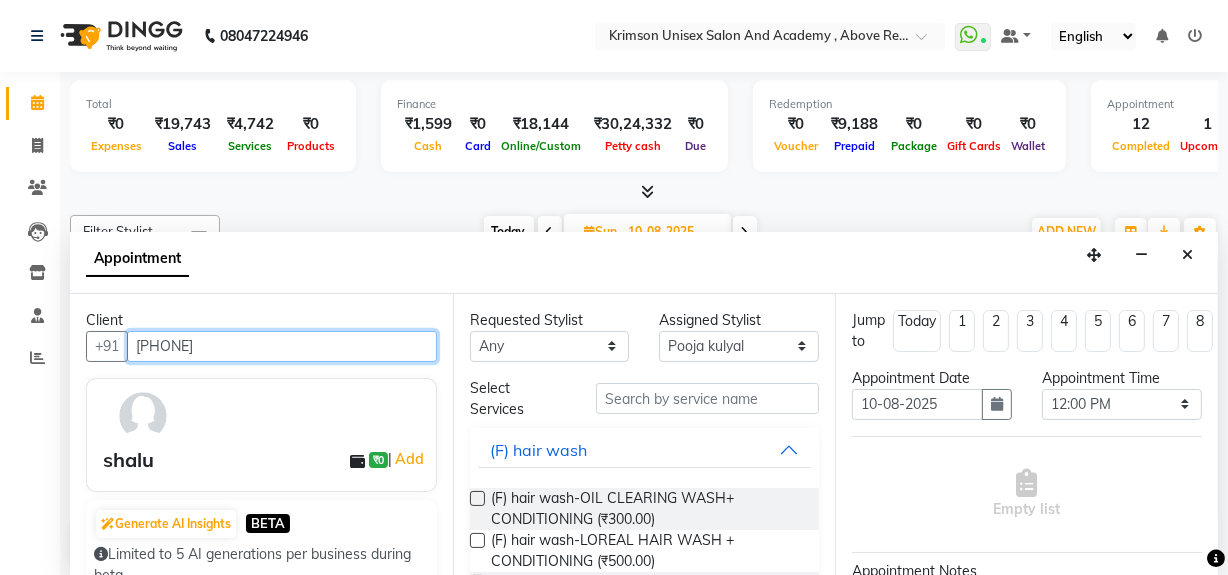 type on "9837223388" 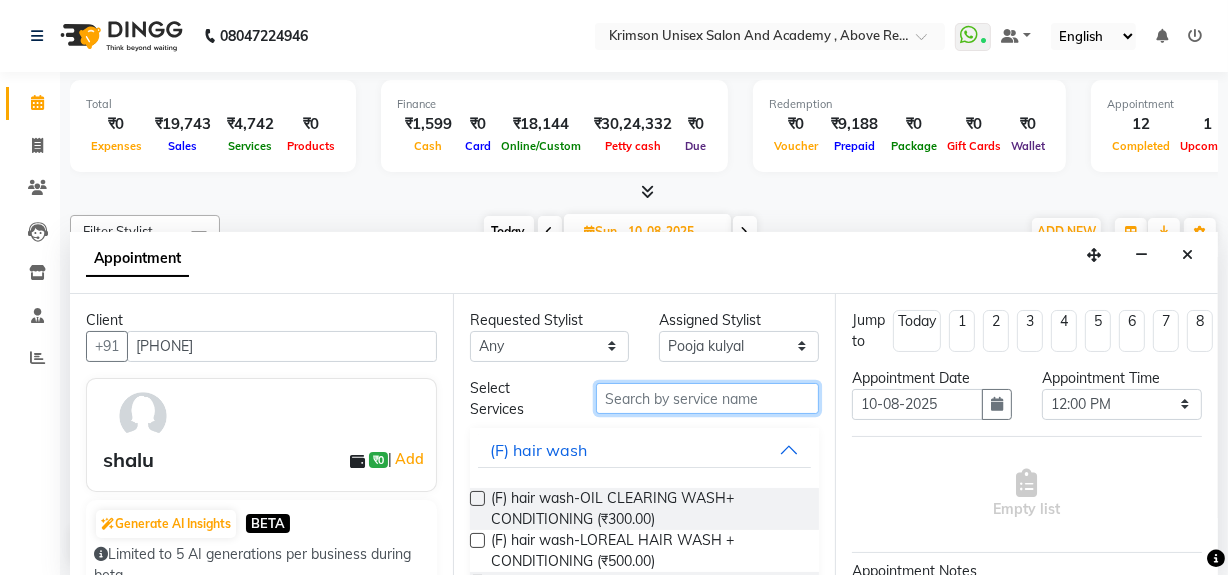 click at bounding box center (707, 398) 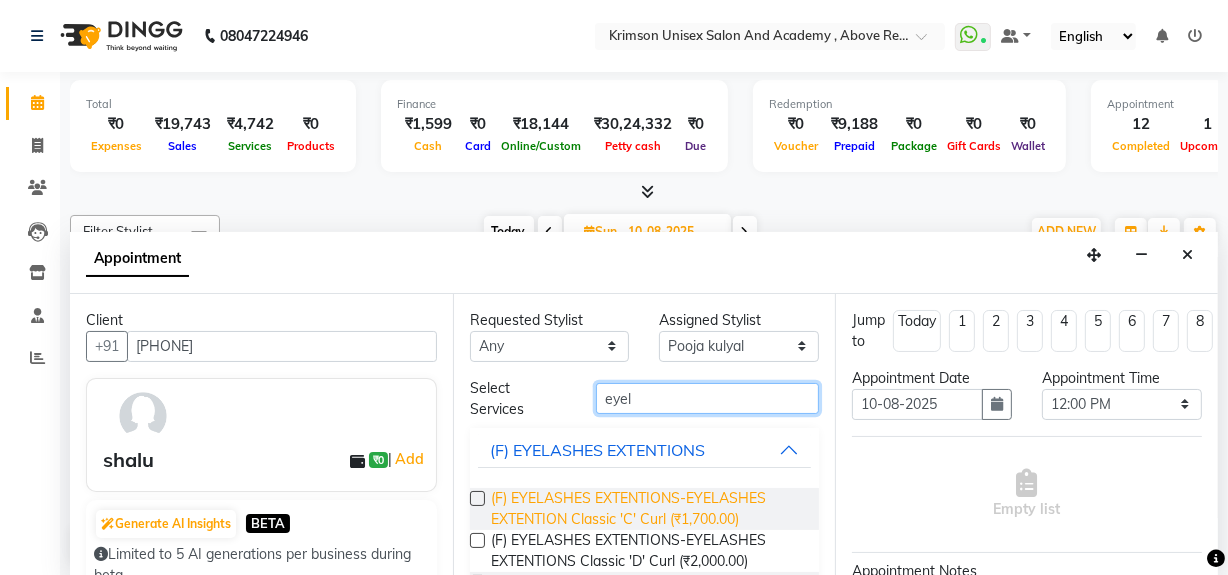 type on "eyel" 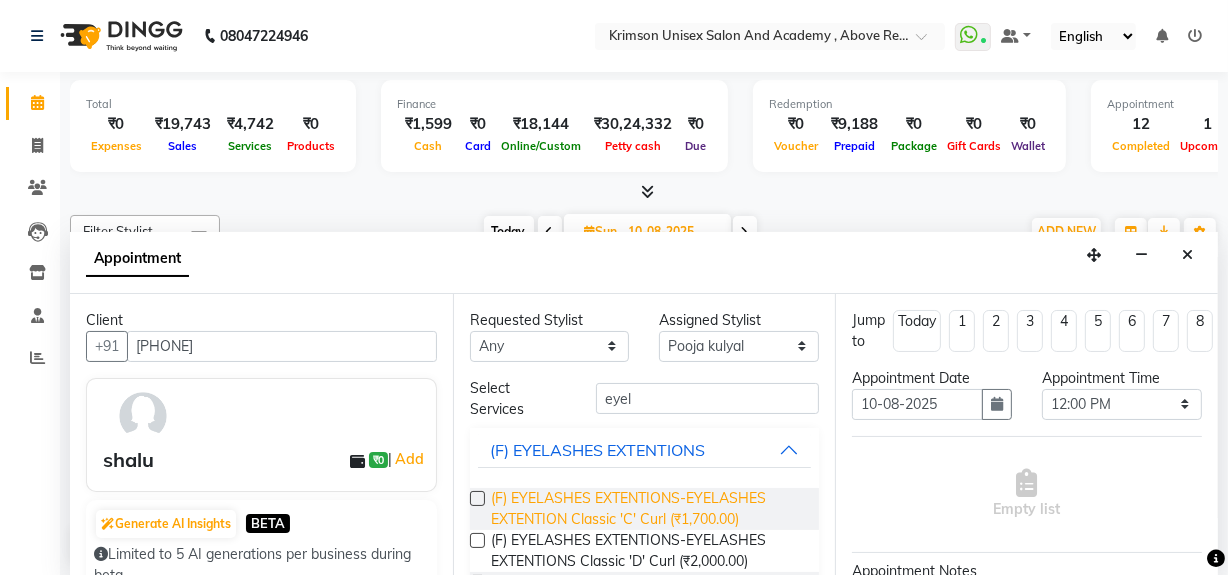 click on "(F) EYELASHES EXTENTIONS-EYELASHES EXTENTION Classic 'C' Curl (₹1,700.00)" at bounding box center (647, 509) 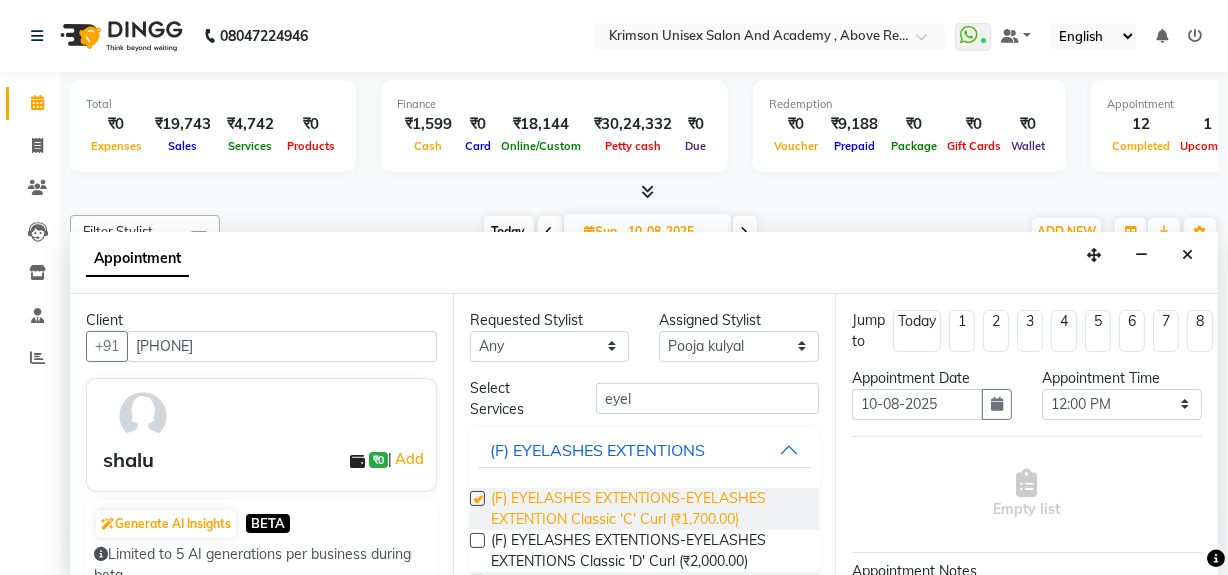 checkbox on "false" 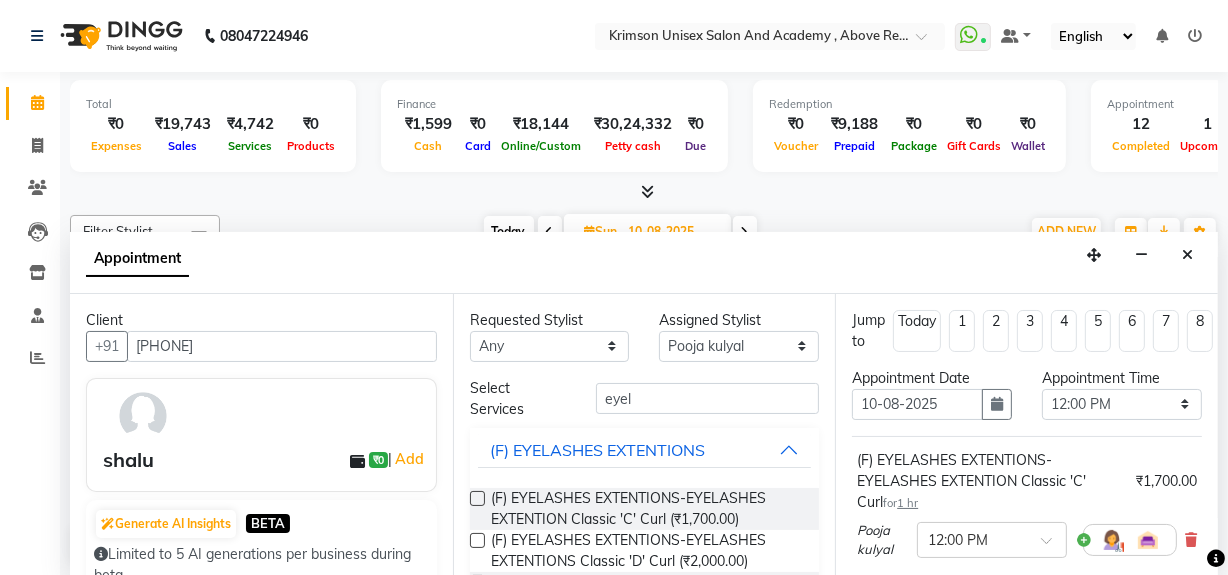 scroll, scrollTop: 339, scrollLeft: 0, axis: vertical 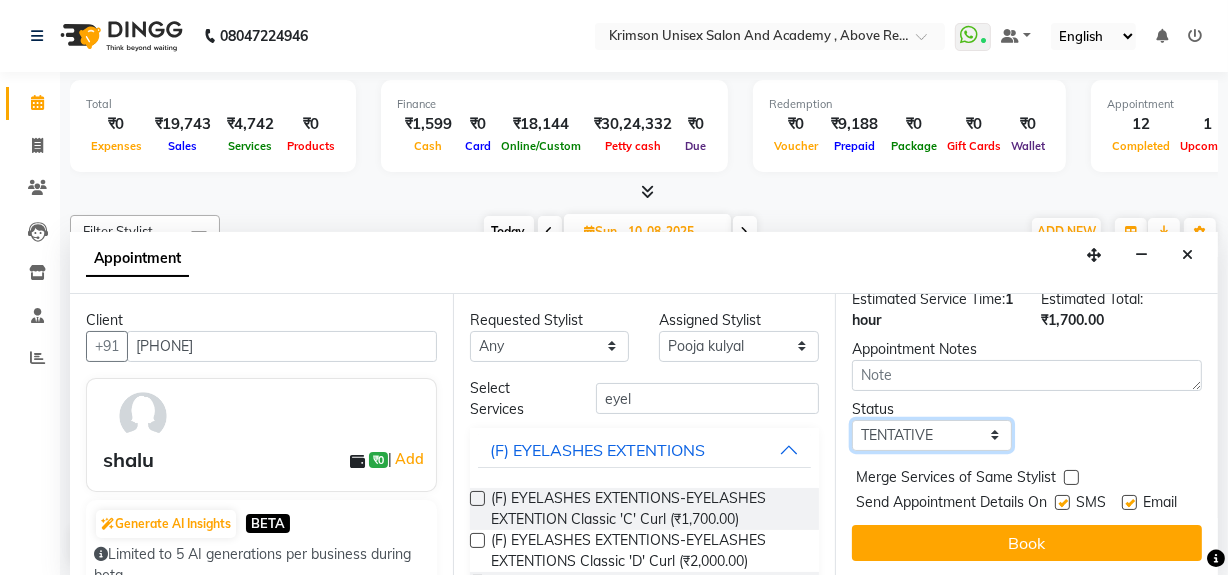 drag, startPoint x: 929, startPoint y: 410, endPoint x: 926, endPoint y: 476, distance: 66.068146 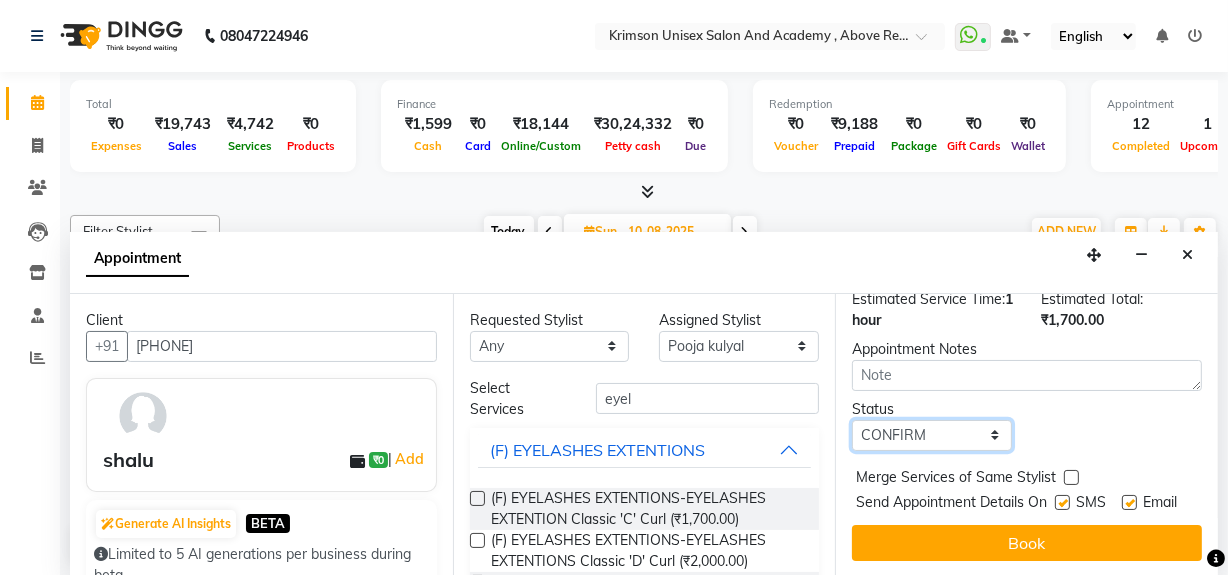 click on "Select TENTATIVE CONFIRM UPCOMING" at bounding box center (932, 435) 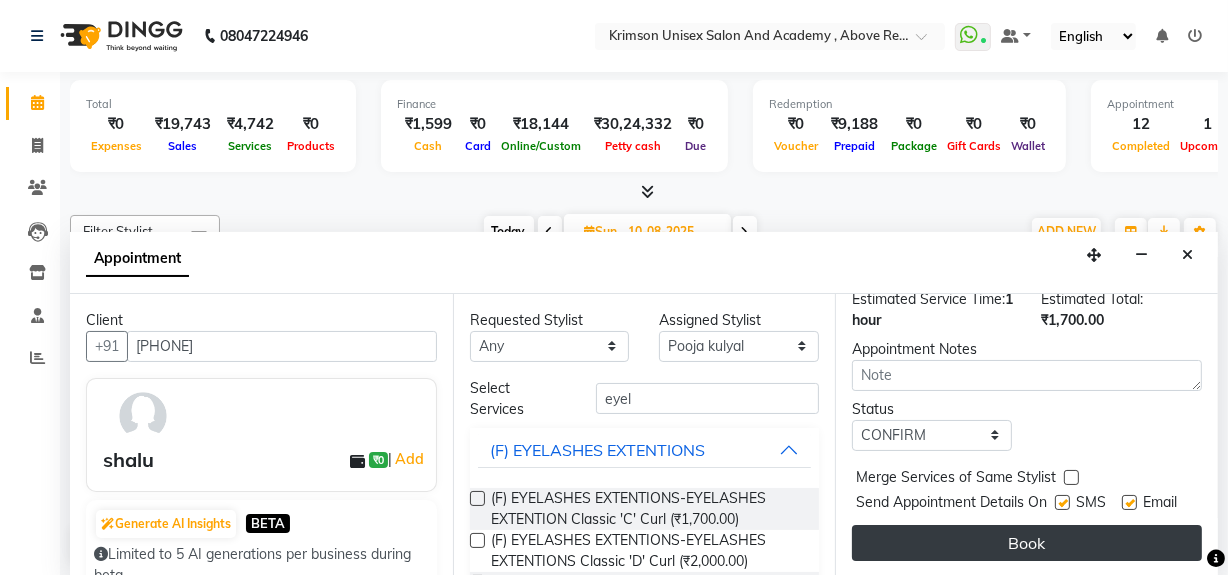 click on "Book" at bounding box center [1027, 543] 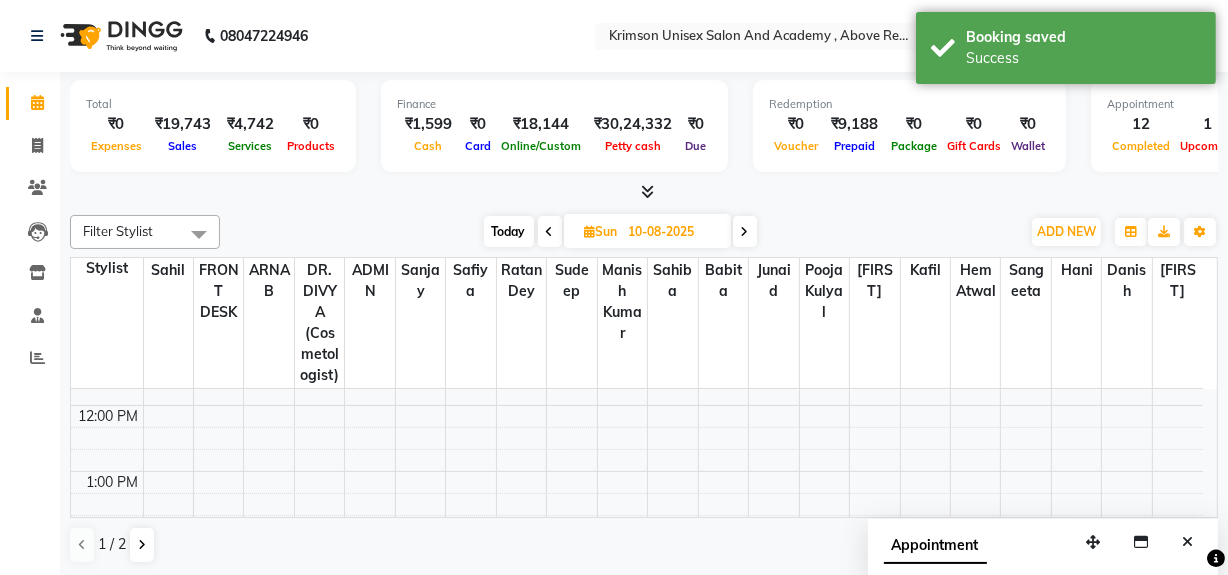 scroll, scrollTop: 0, scrollLeft: 0, axis: both 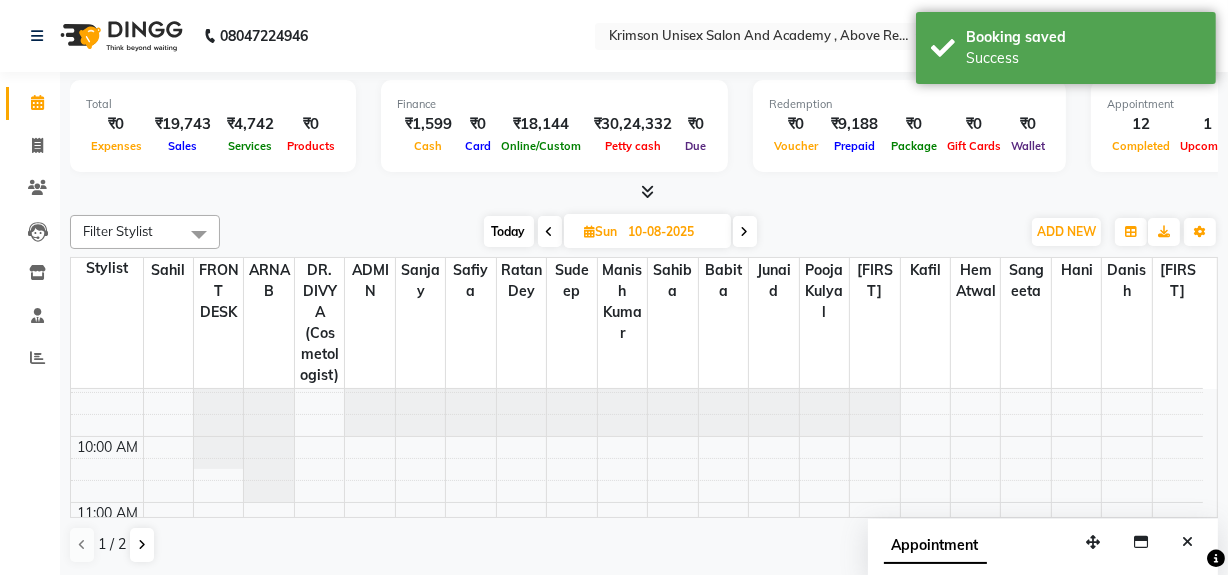 click on "Today" at bounding box center [509, 231] 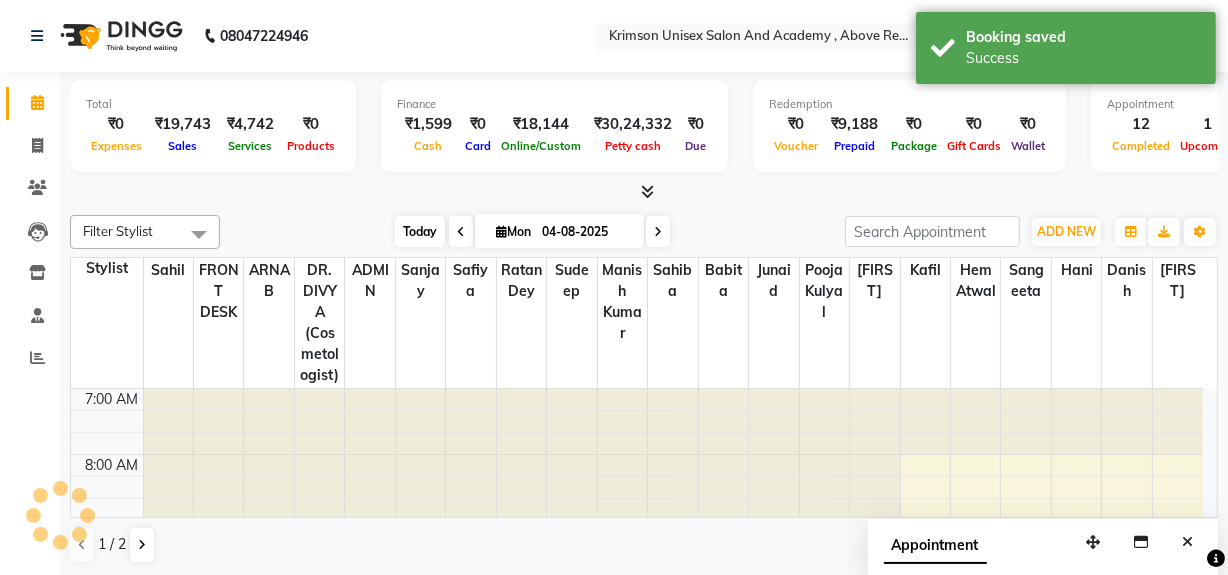 scroll, scrollTop: 592, scrollLeft: 0, axis: vertical 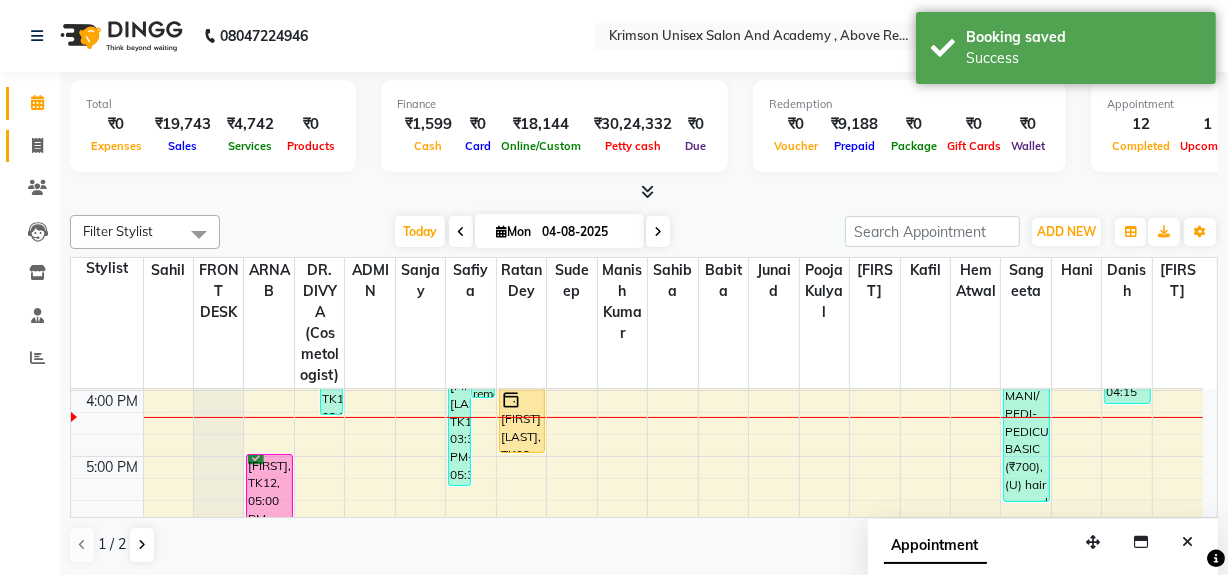 click 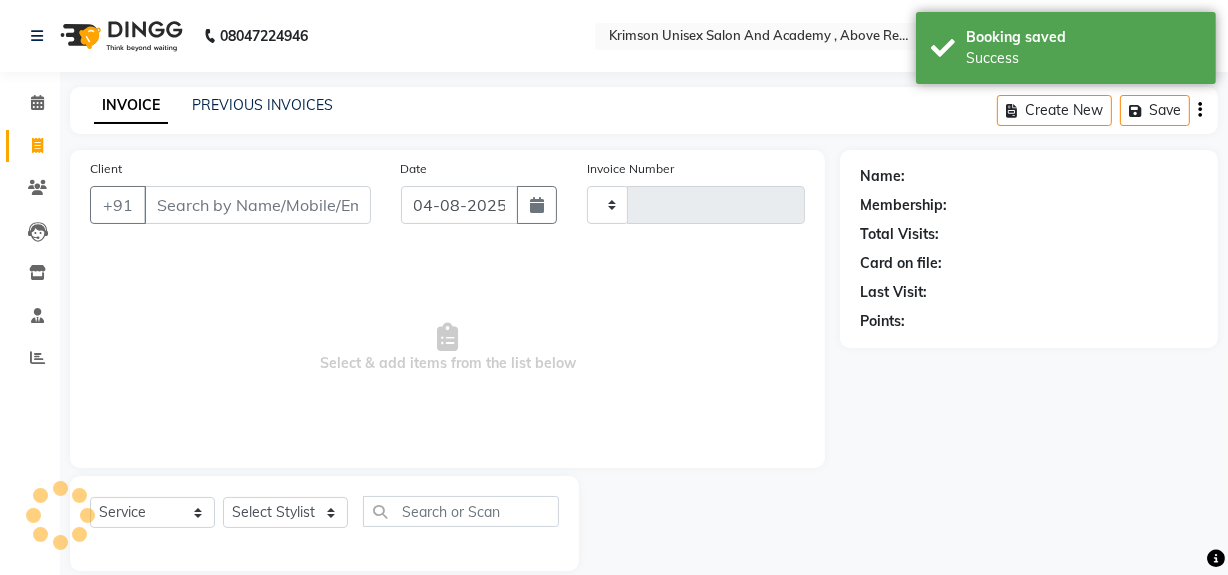 type on "3455" 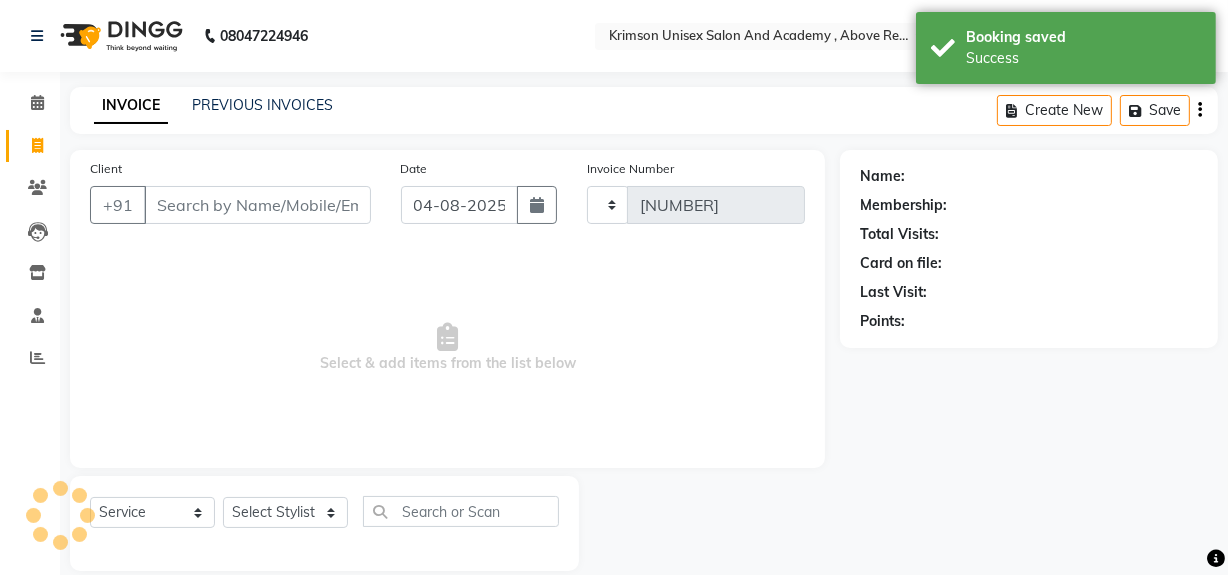 select on "5853" 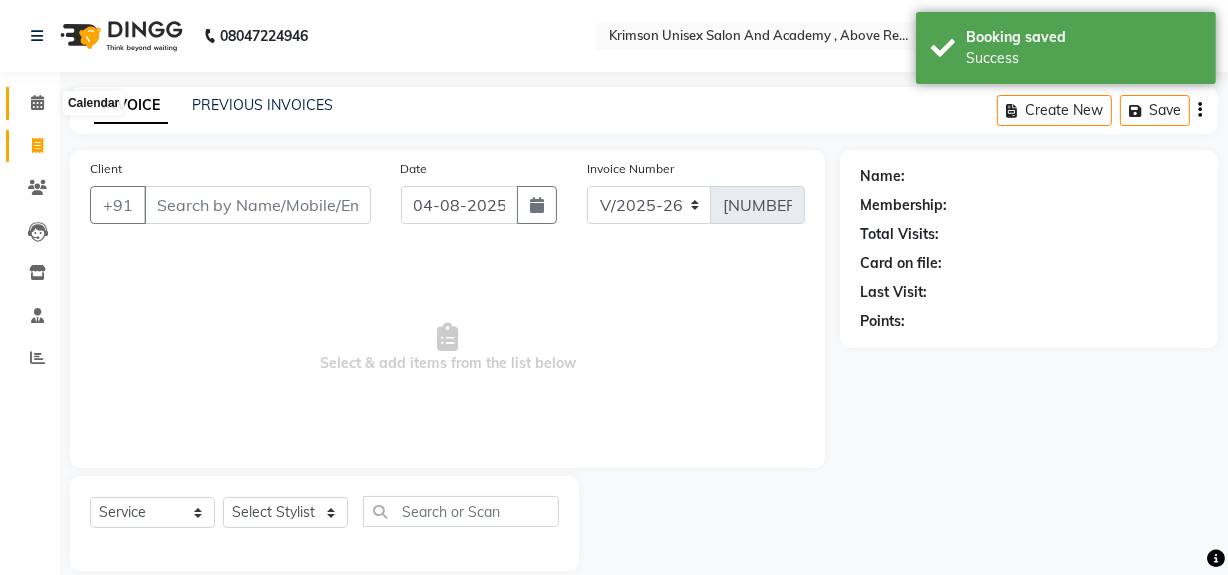 click 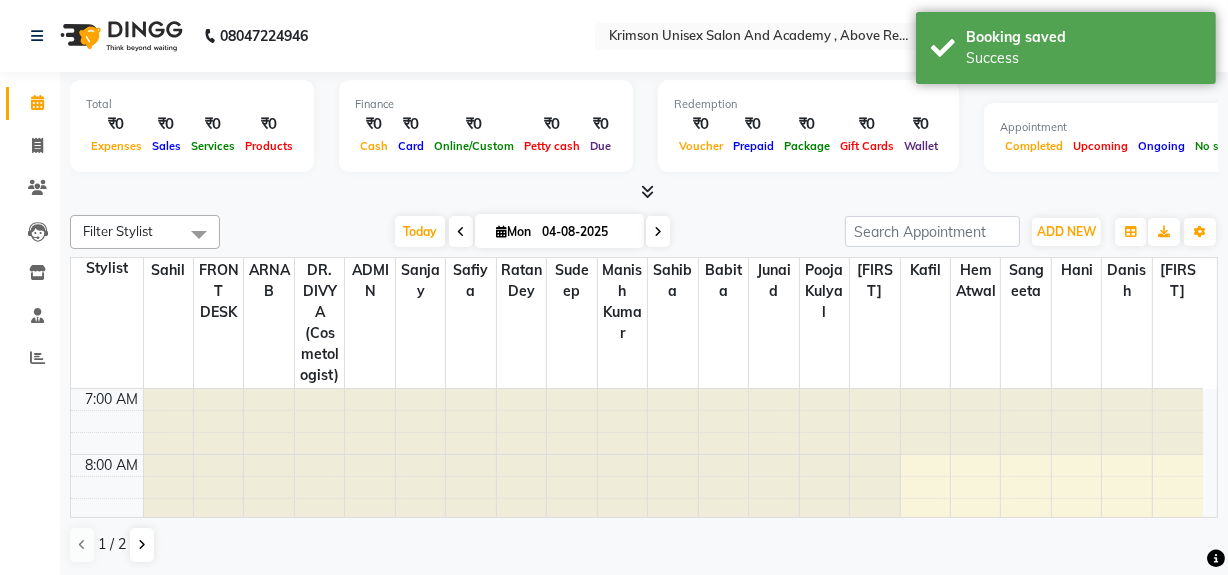 scroll, scrollTop: 0, scrollLeft: 0, axis: both 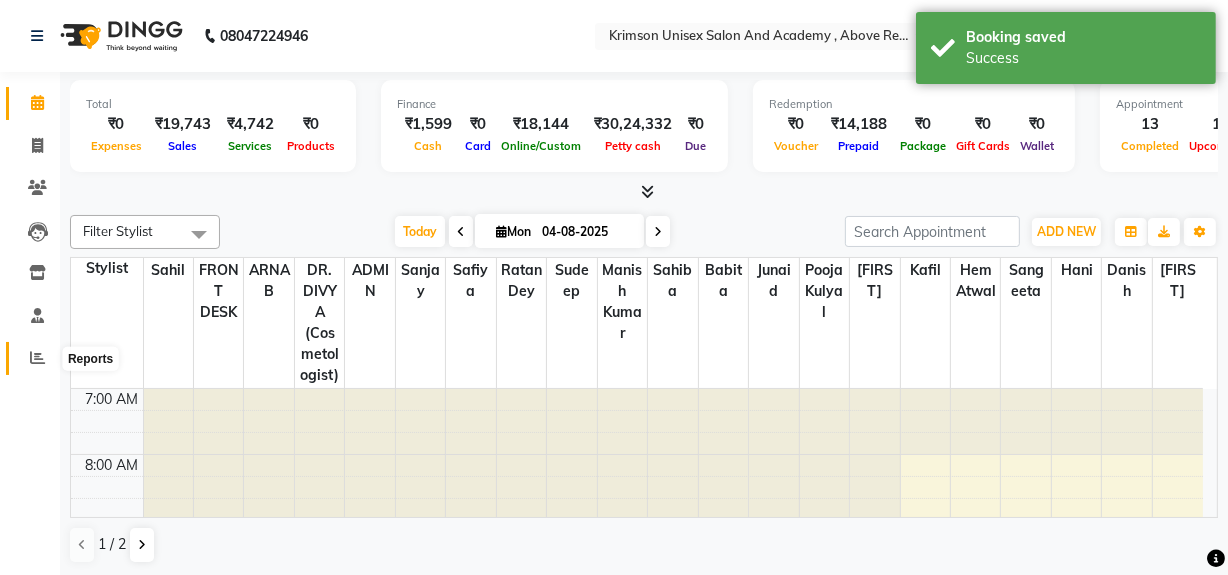 click 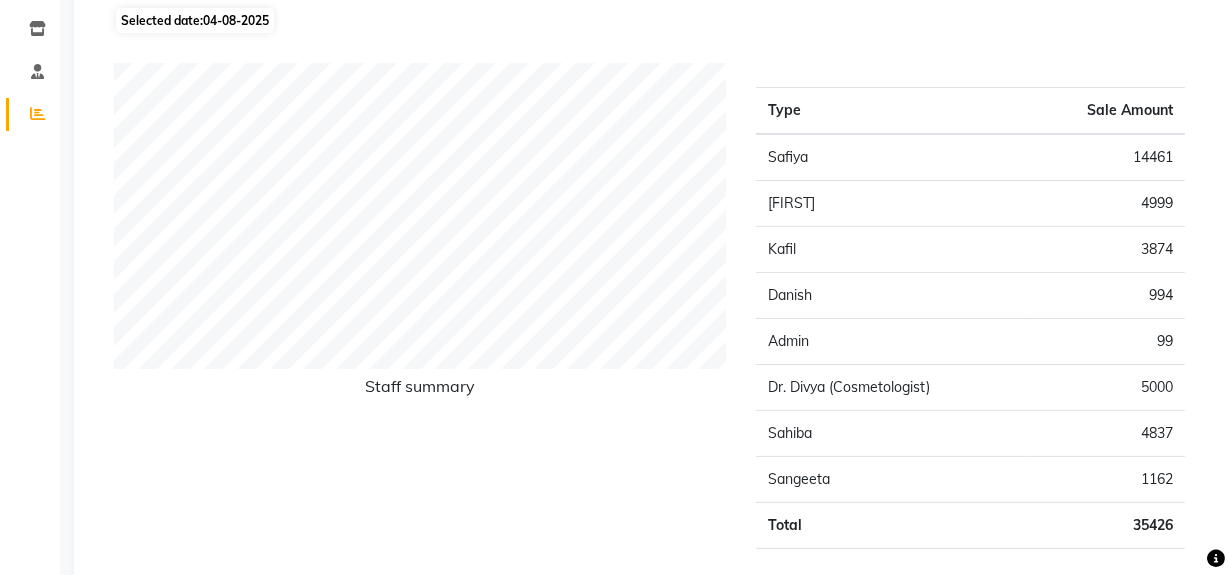scroll, scrollTop: 0, scrollLeft: 0, axis: both 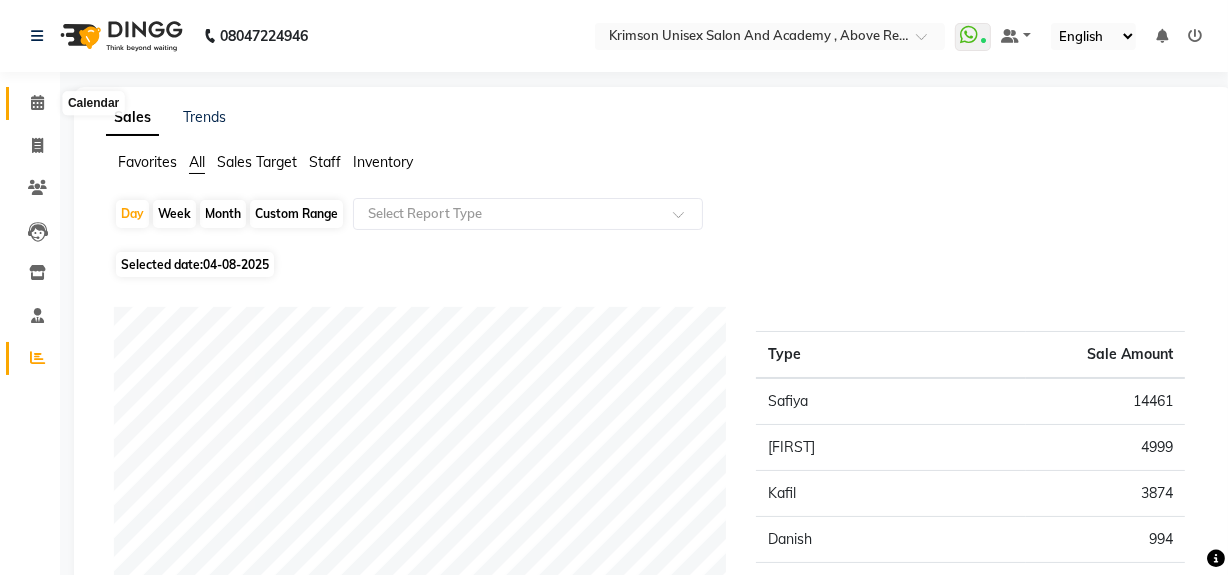 click 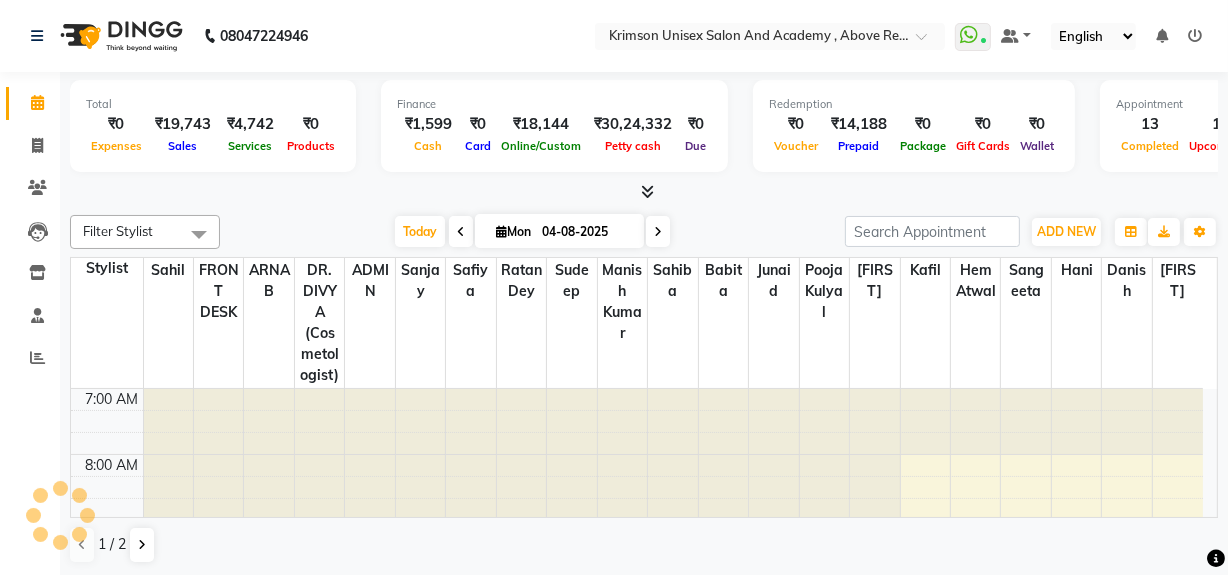 scroll, scrollTop: 0, scrollLeft: 0, axis: both 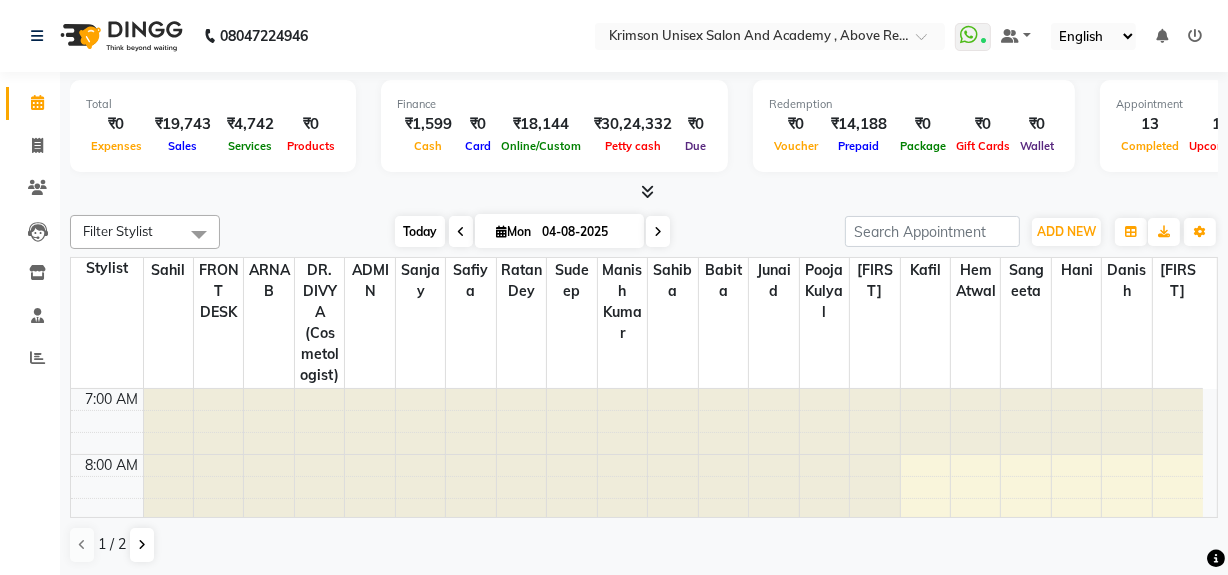 click on "Today" at bounding box center (420, 231) 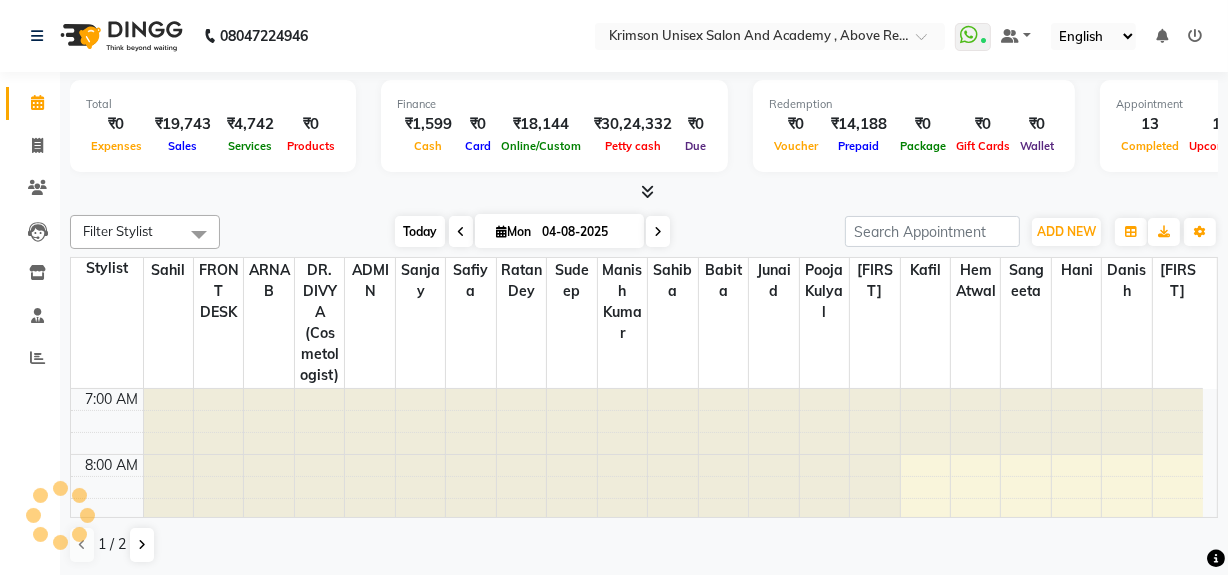 scroll, scrollTop: 592, scrollLeft: 0, axis: vertical 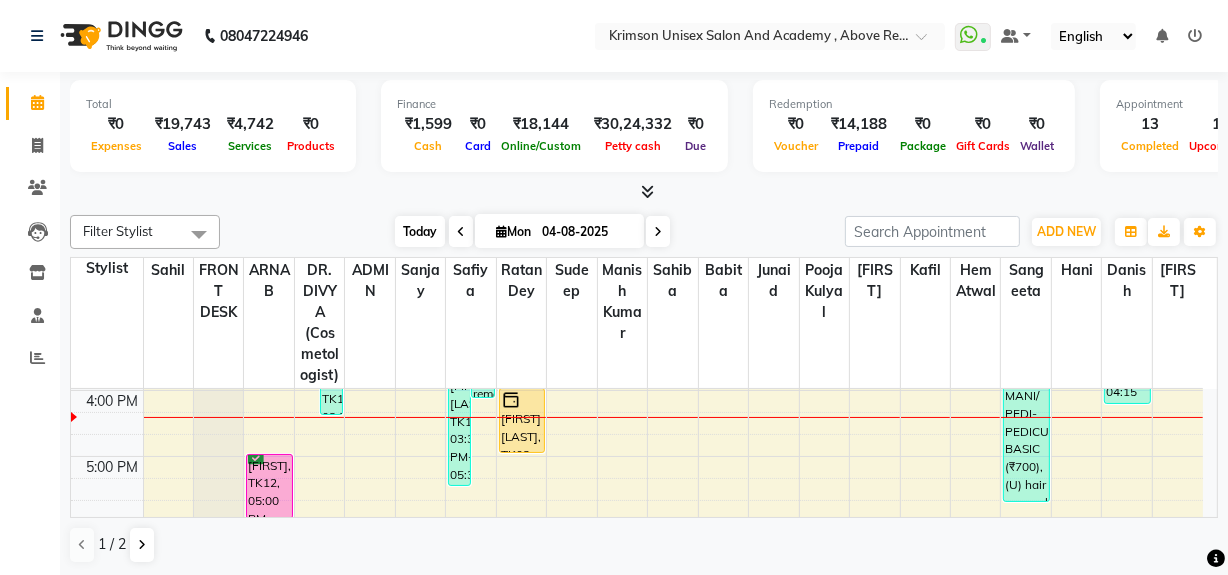 click on "Today" at bounding box center [420, 231] 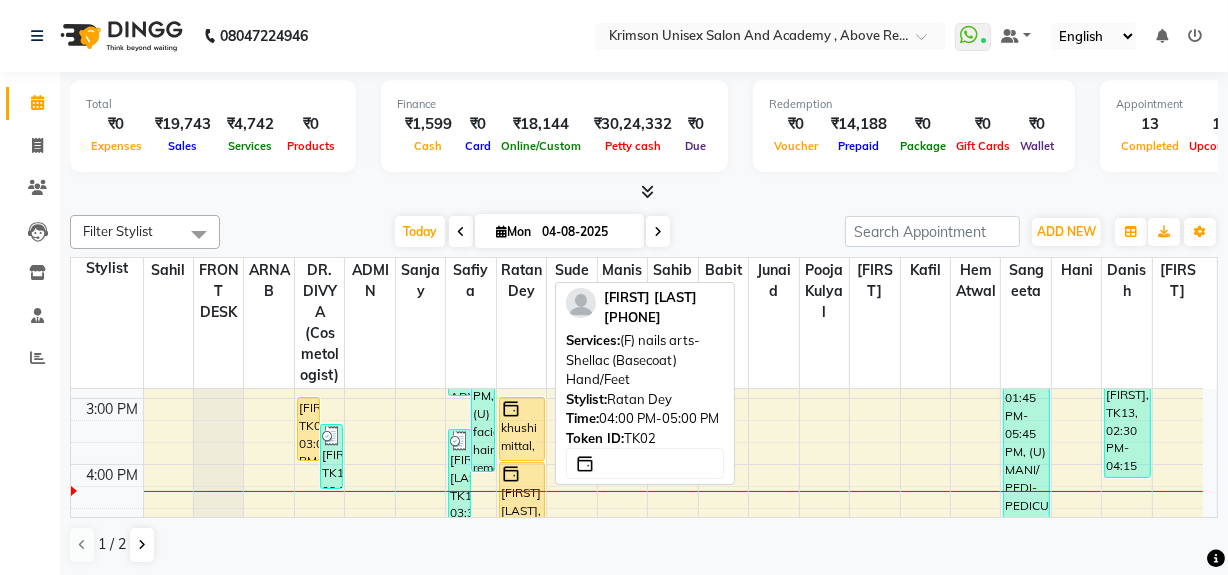 scroll, scrollTop: 517, scrollLeft: 0, axis: vertical 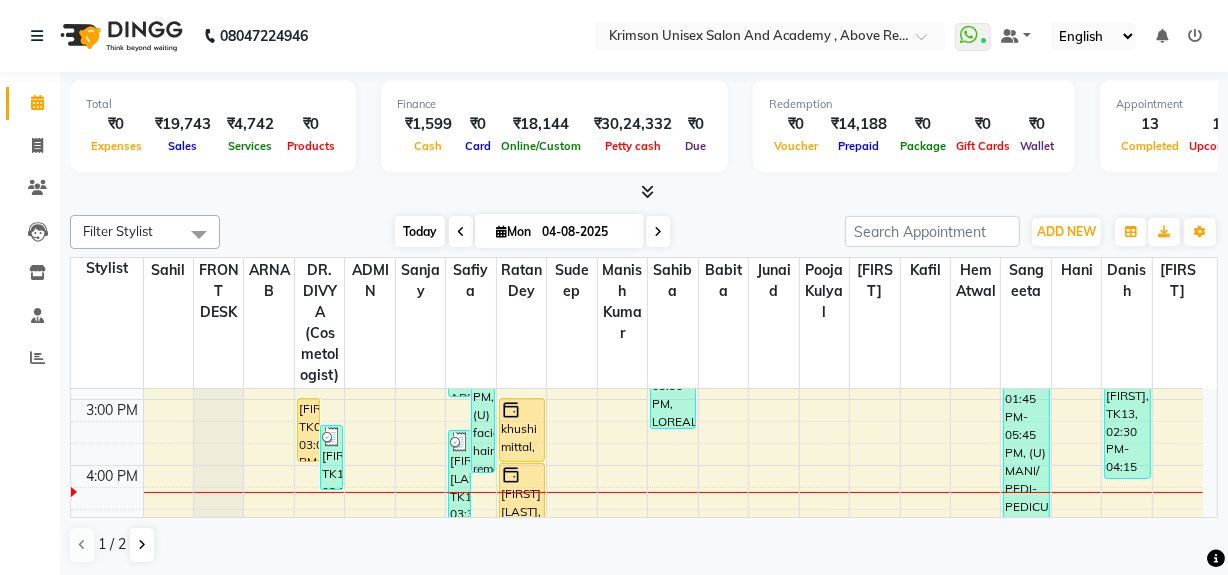 click on "Today" at bounding box center [420, 231] 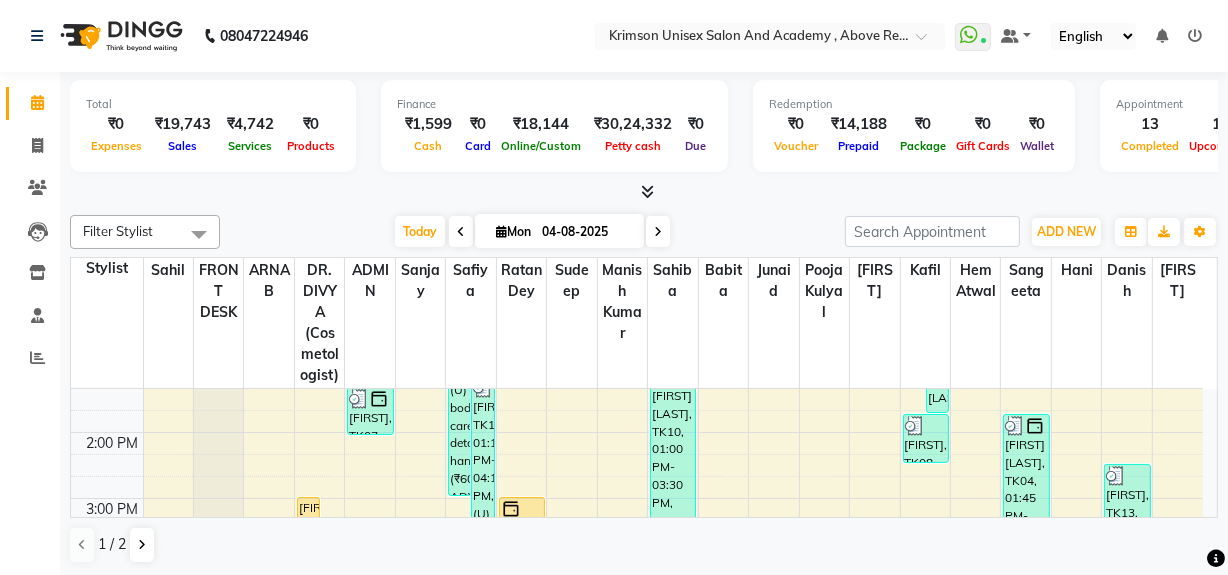 scroll, scrollTop: 355, scrollLeft: 0, axis: vertical 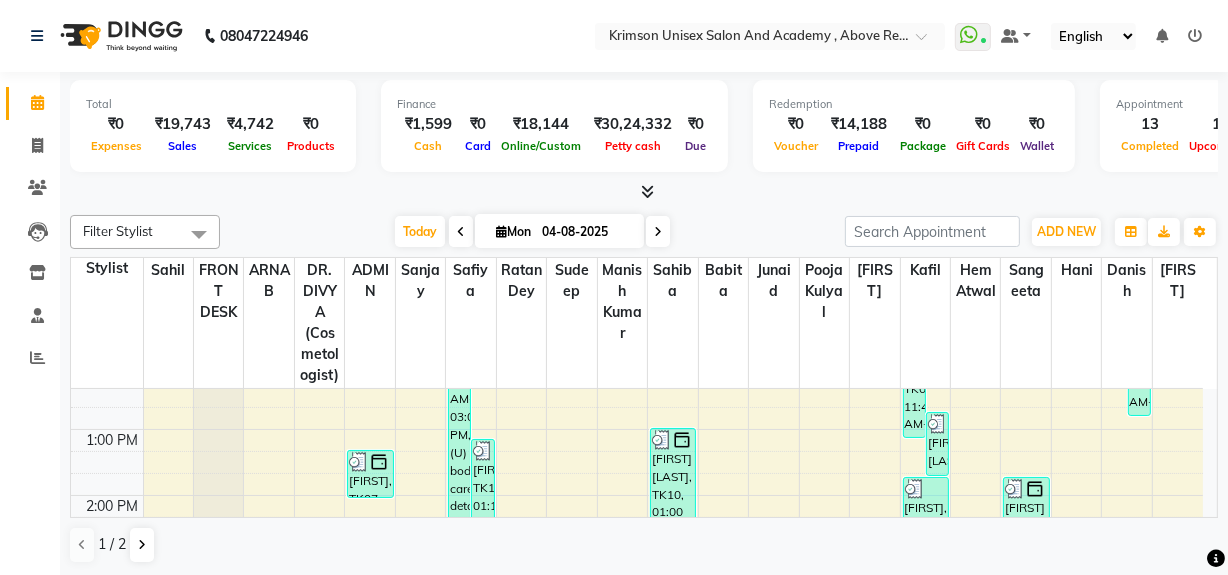 click on "Filter Stylist Select All ADMIN ARNAB Babita Danish DR. DIVYA (cosmetologist) FRONT DESK Hani Hem Atwal junaid  Kafil Kaif Manish Kumar Pinki  Pooja kulyal Ratan Dey safiya sahiba Sahil Sangeeta sanjay Sudeep Varsha Today  Mon 04-08-2025 Toggle Dropdown Add Appointment Add Invoice Add Client Toggle Dropdown Add Appointment Add Invoice Add Client ADD NEW Toggle Dropdown Add Appointment Add Invoice Add Client Filter Stylist Select All ADMIN ARNAB Babita Danish DR. DIVYA (cosmetologist) FRONT DESK Hani Hem Atwal junaid  Kafil Kaif Manish Kumar Pinki  Pooja kulyal Ratan Dey safiya sahiba Sahil Sangeeta sanjay Sudeep Varsha Group By  Staff View   Room View  View as Vertical  Vertical - Week View  Horizontal  Horizontal - Week View  List  Toggle Dropdown Calendar Settings Manage Tags   Arrange Stylists   Reset Stylists  Full Screen  Show Available Stylist  Appointment Form Zoom 75% Staff/Room Display Count 21" at bounding box center [644, 232] 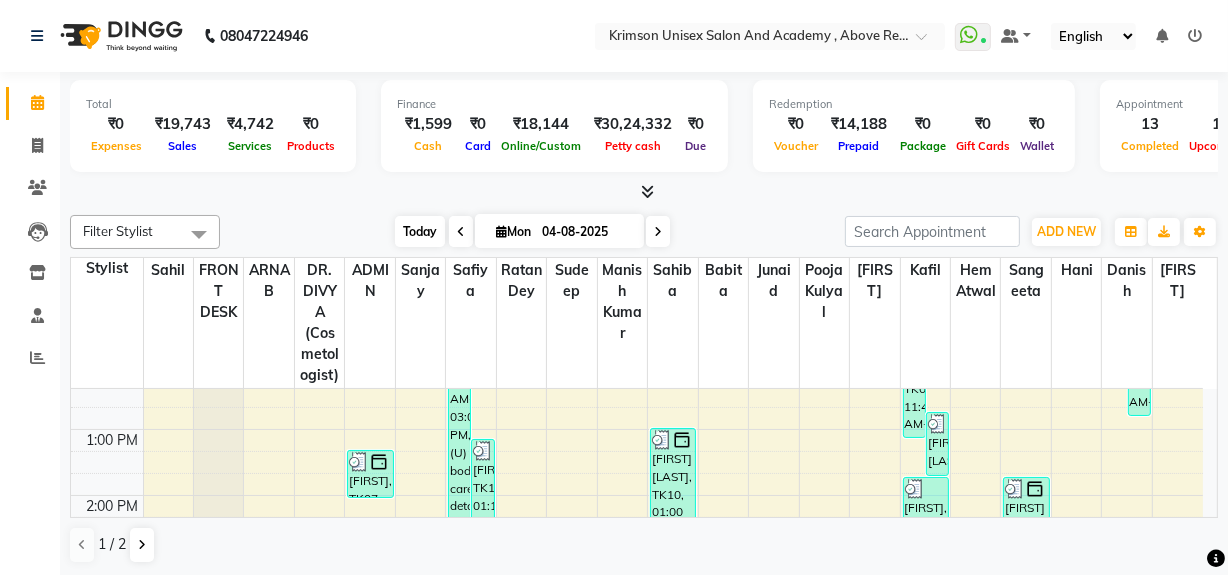 click on "Today" at bounding box center [420, 231] 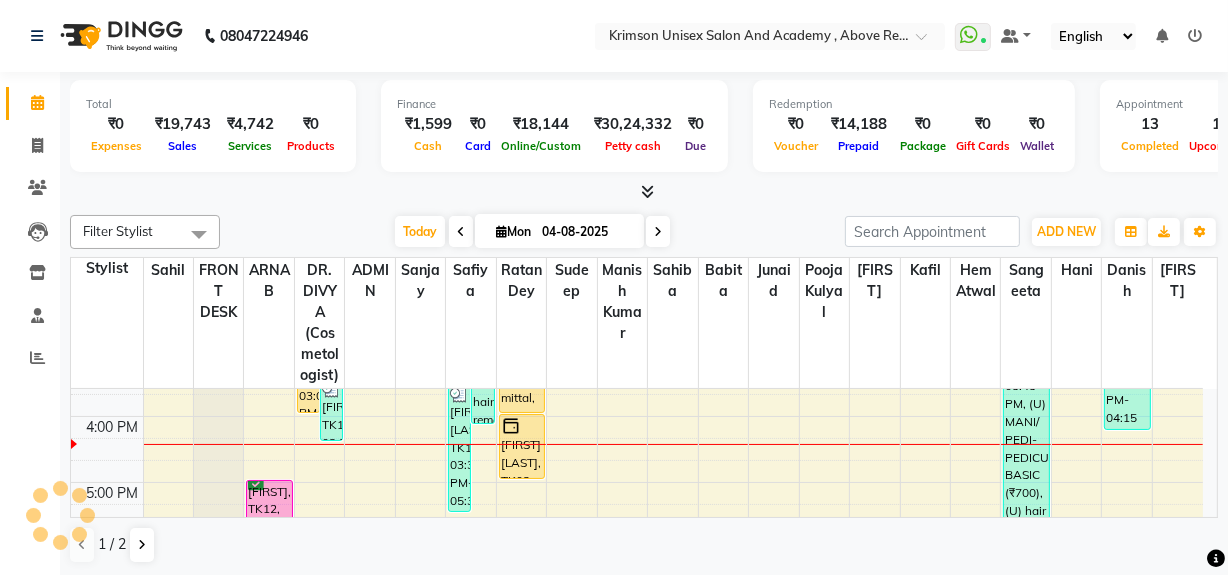 scroll, scrollTop: 568, scrollLeft: 0, axis: vertical 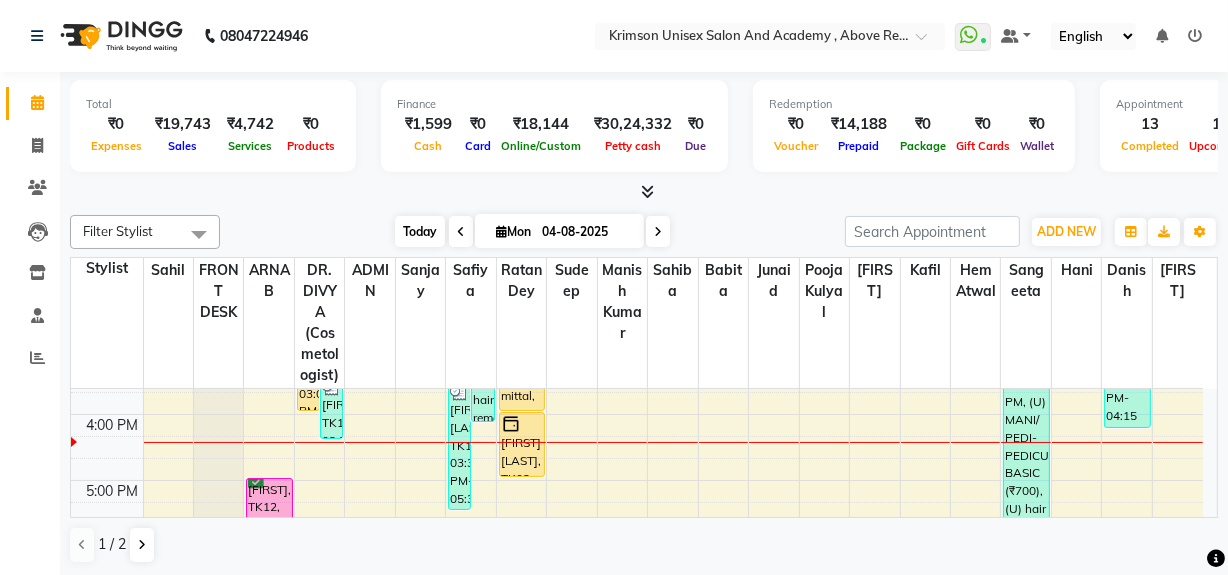 click on "Today" at bounding box center (420, 231) 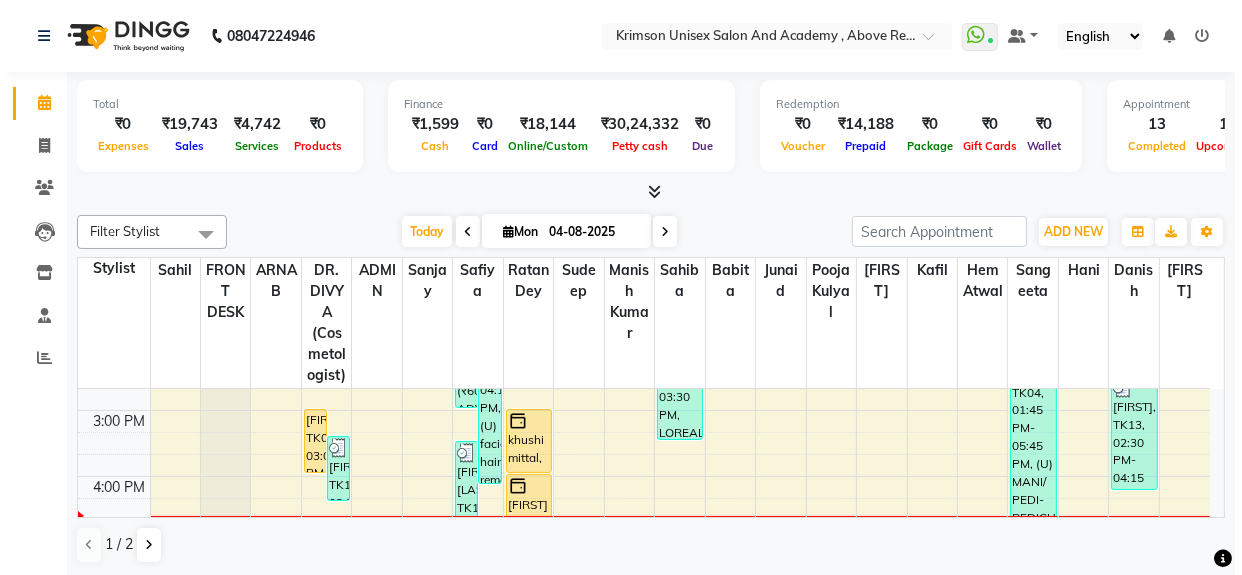 scroll, scrollTop: 505, scrollLeft: 0, axis: vertical 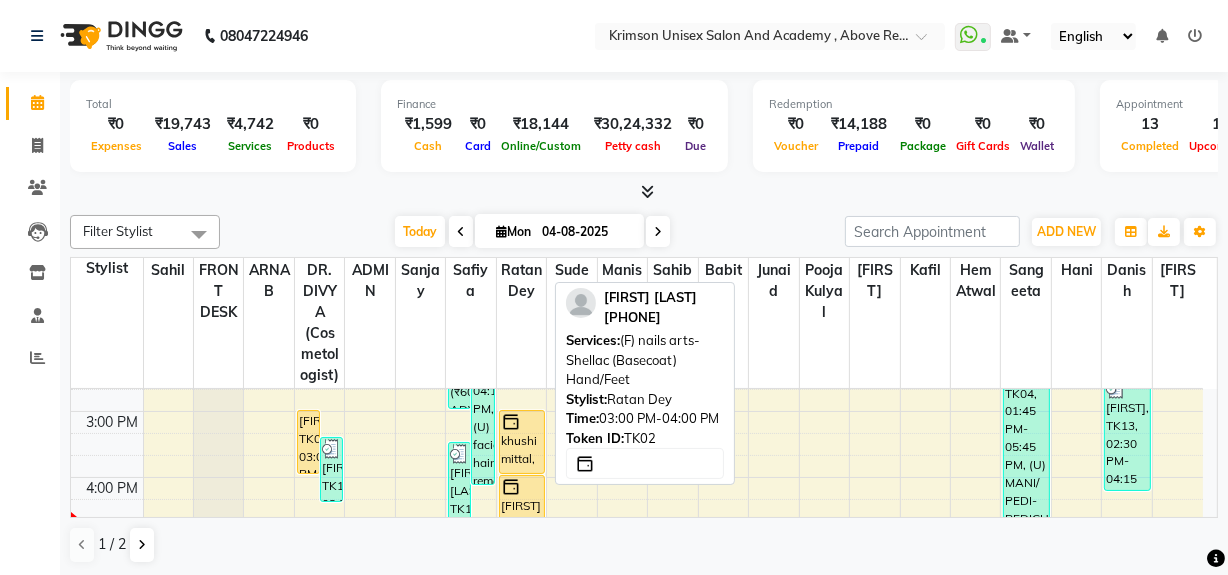 click on "khushi mittal, TK02, 03:00 PM-04:00 PM, (F) nails arts-Shellac (Basecoat) Hand/Feet" at bounding box center [522, 442] 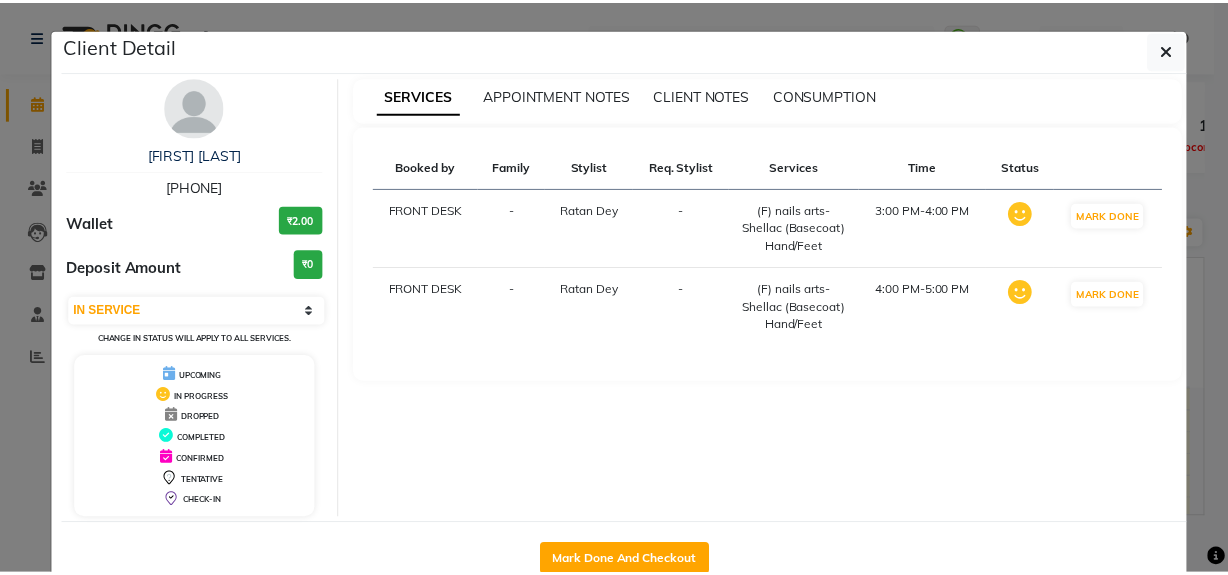 scroll, scrollTop: 49, scrollLeft: 0, axis: vertical 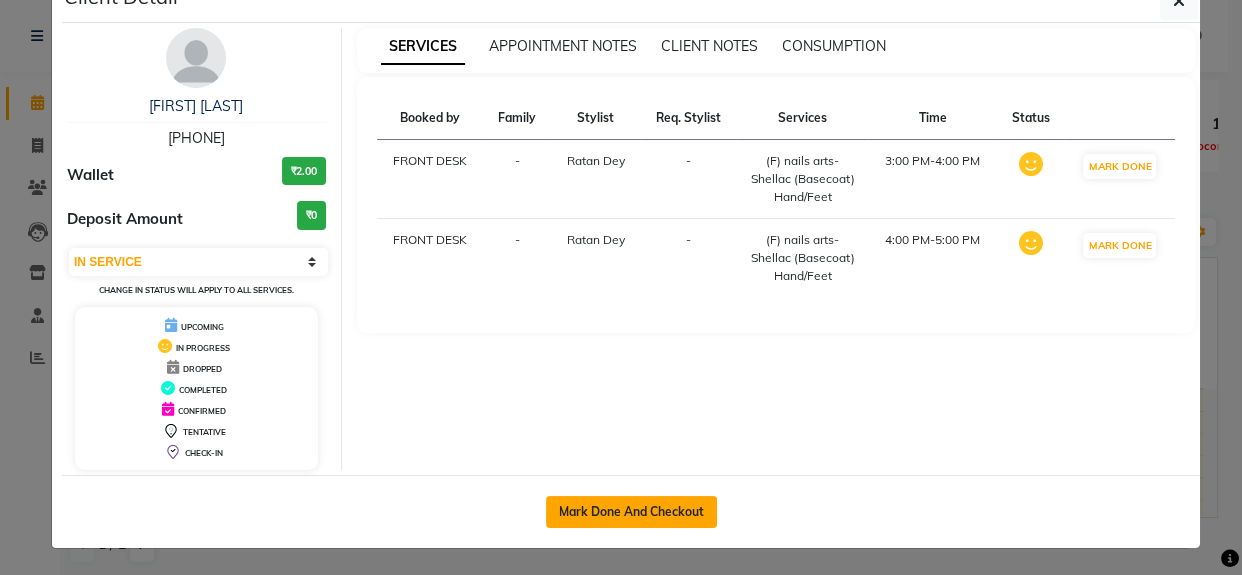 click on "Mark Done And Checkout" 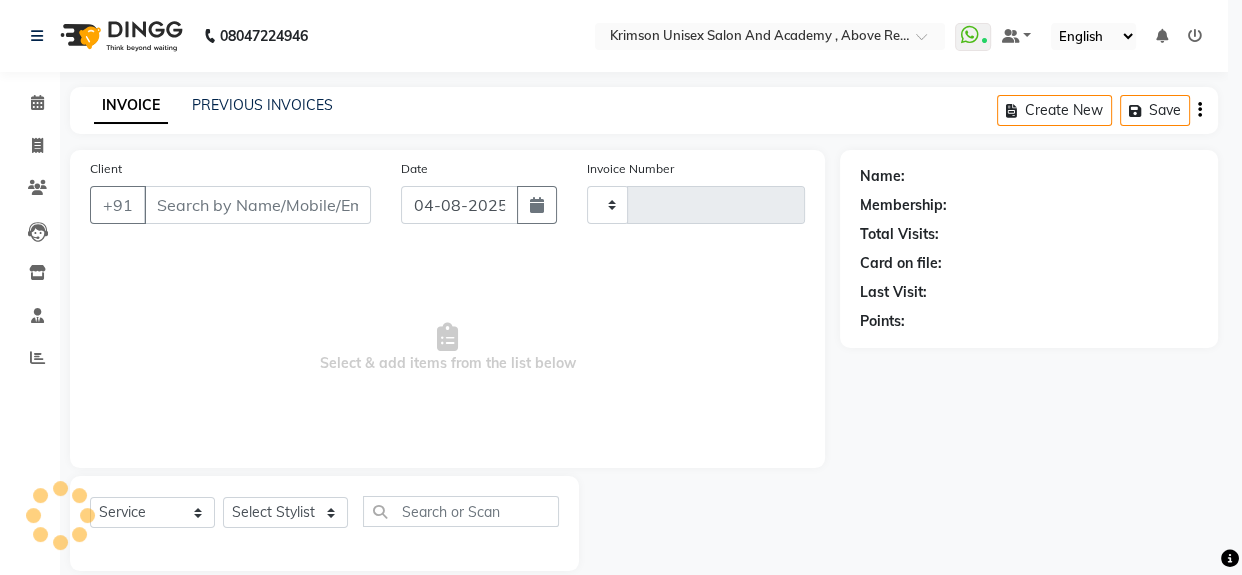 type on "3455" 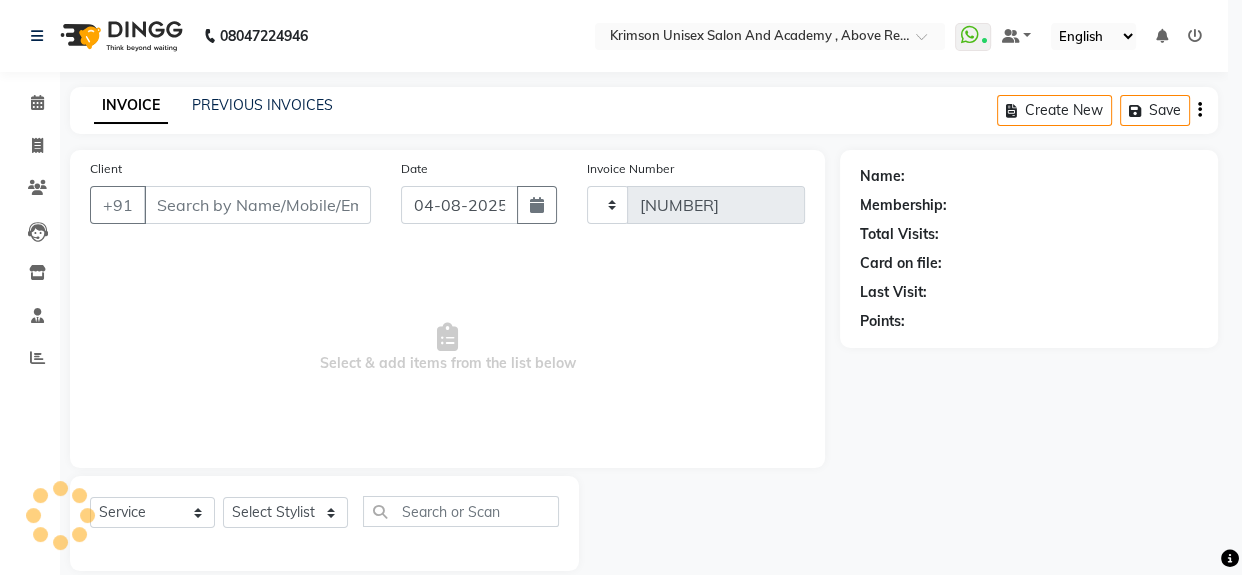 select on "5853" 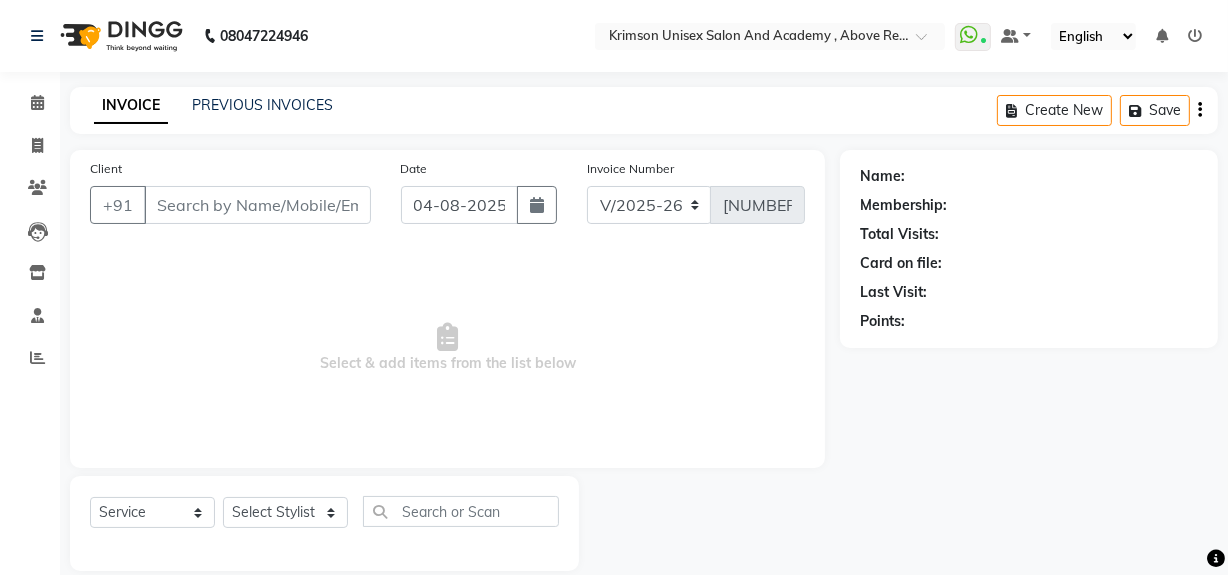 type on "7409312627" 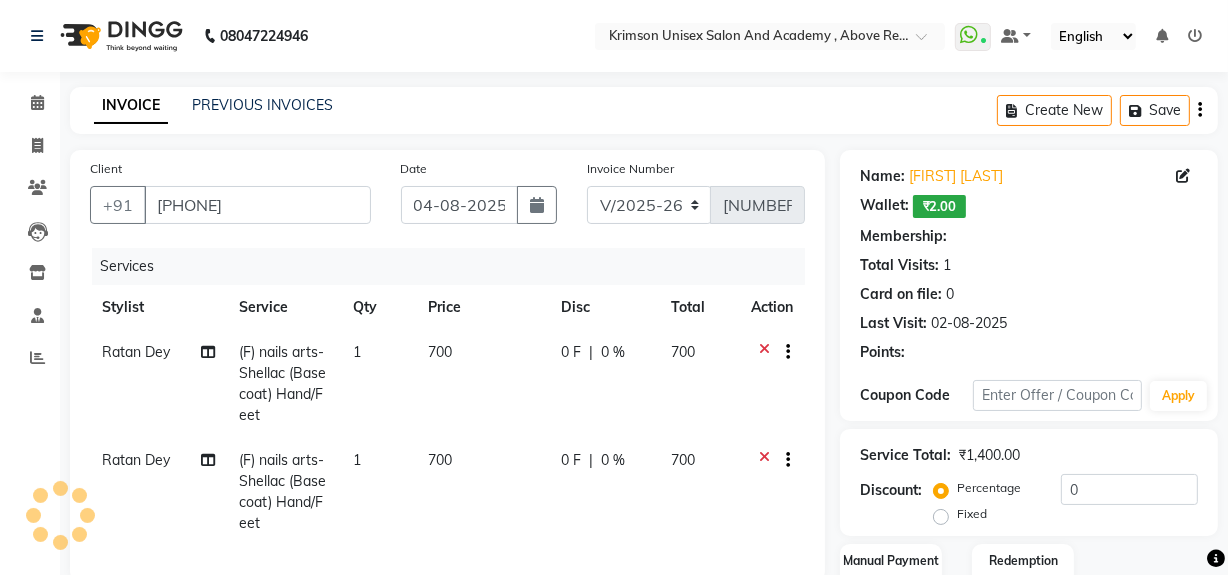 select on "1: Object" 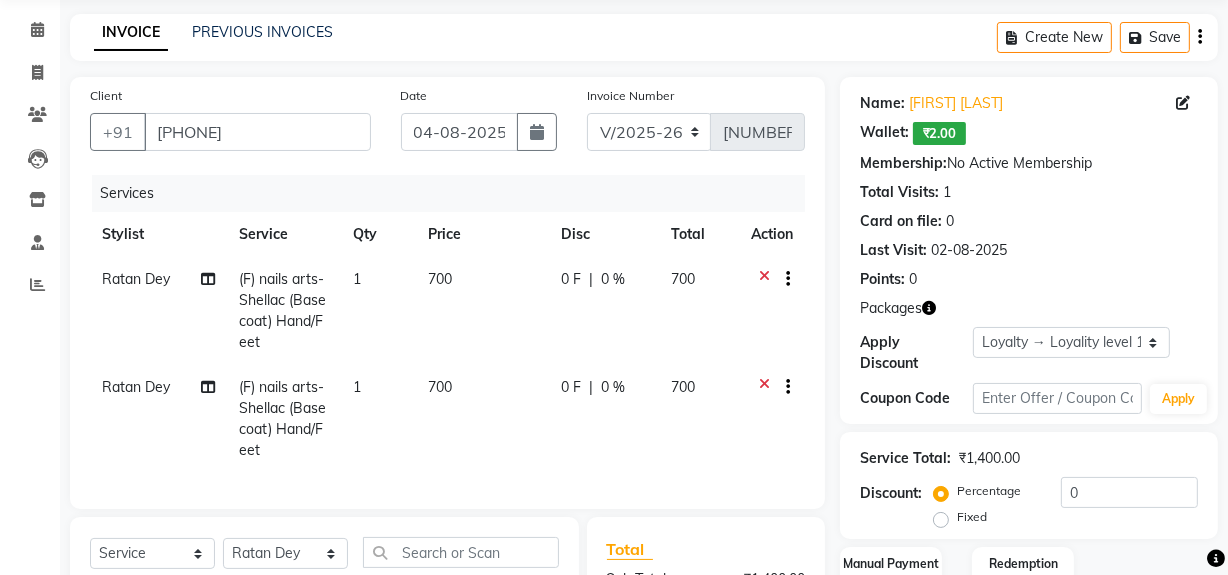scroll, scrollTop: 132, scrollLeft: 0, axis: vertical 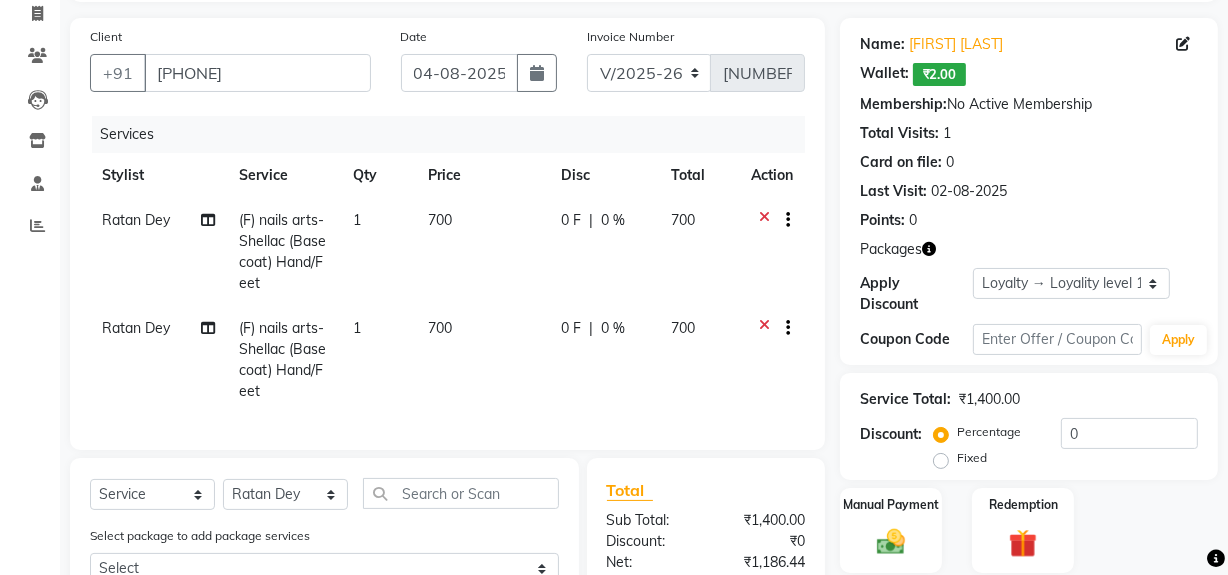 click on "Ratan Dey" 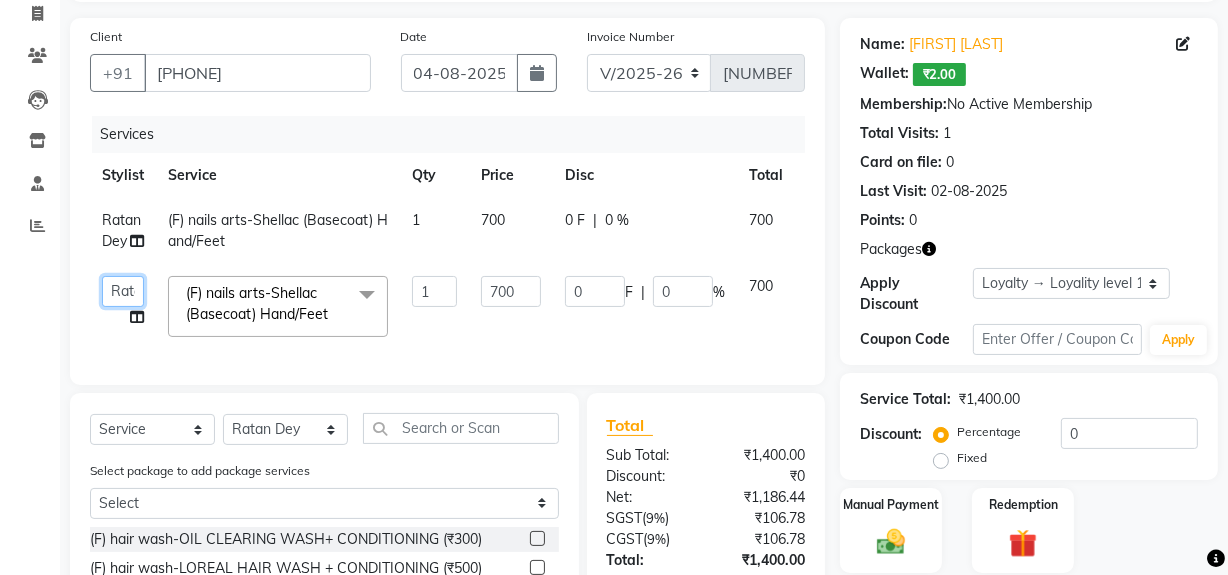 click on "ADMIN   ARNAB   Babita   Danish   DR. DIVYA (cosmetologist)   FRONT DESK   Hani   Hem Atwal   junaid    Kafil   Kaif   Manish Kumar   Pinki    Pooja kulyal   Ratan Dey   safiya   sahiba   Sahil   Sangeeta   sanjay   Sudeep   Varsha" 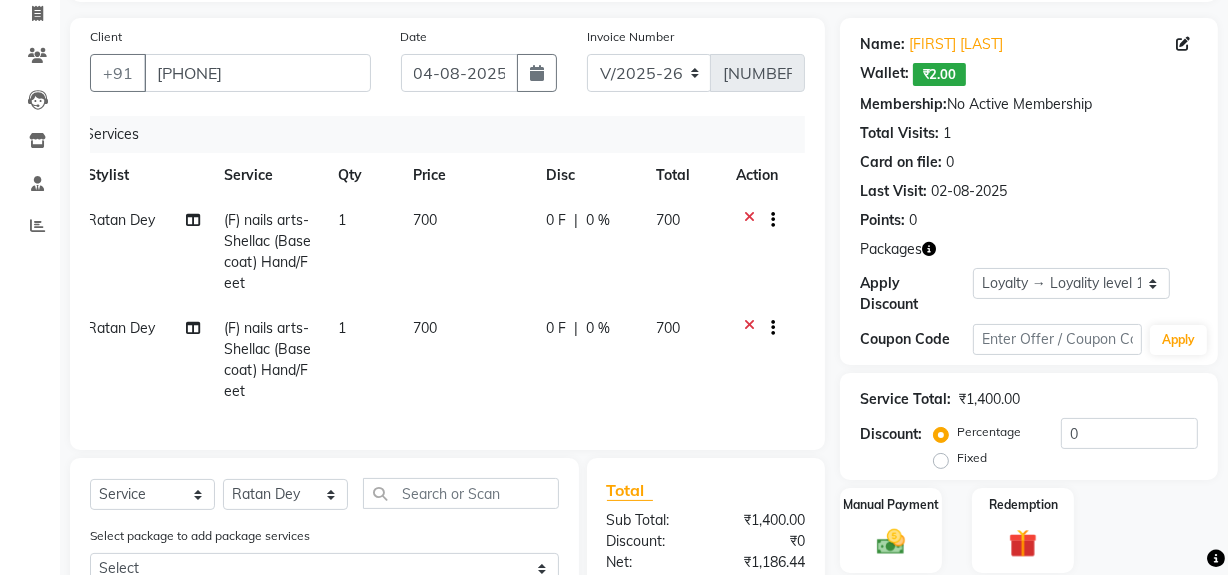 scroll, scrollTop: 0, scrollLeft: 15, axis: horizontal 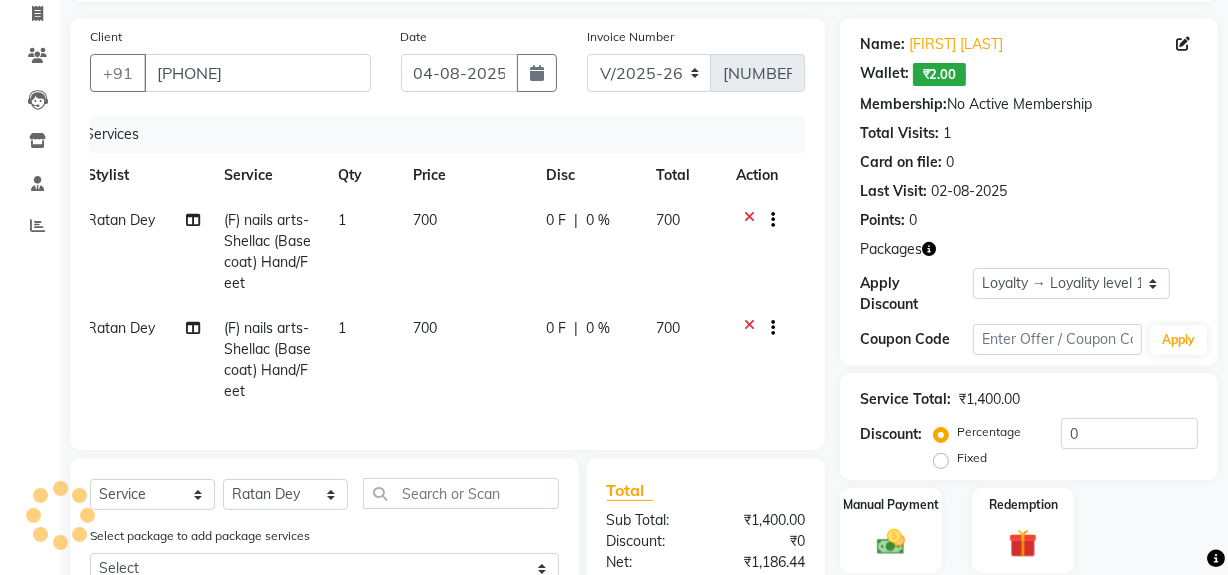 click 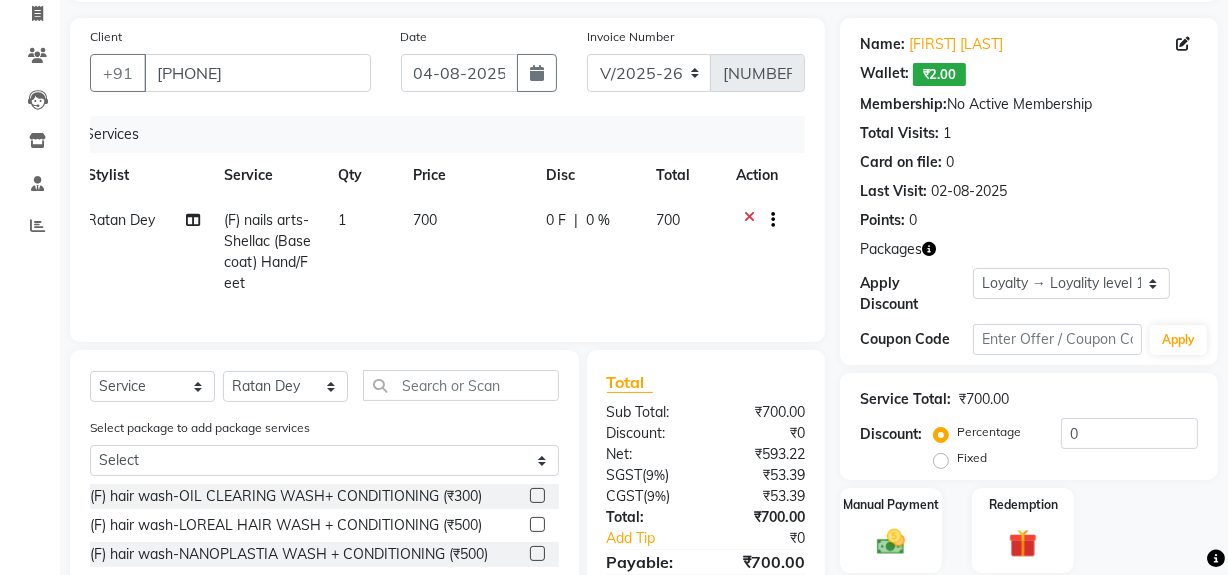click 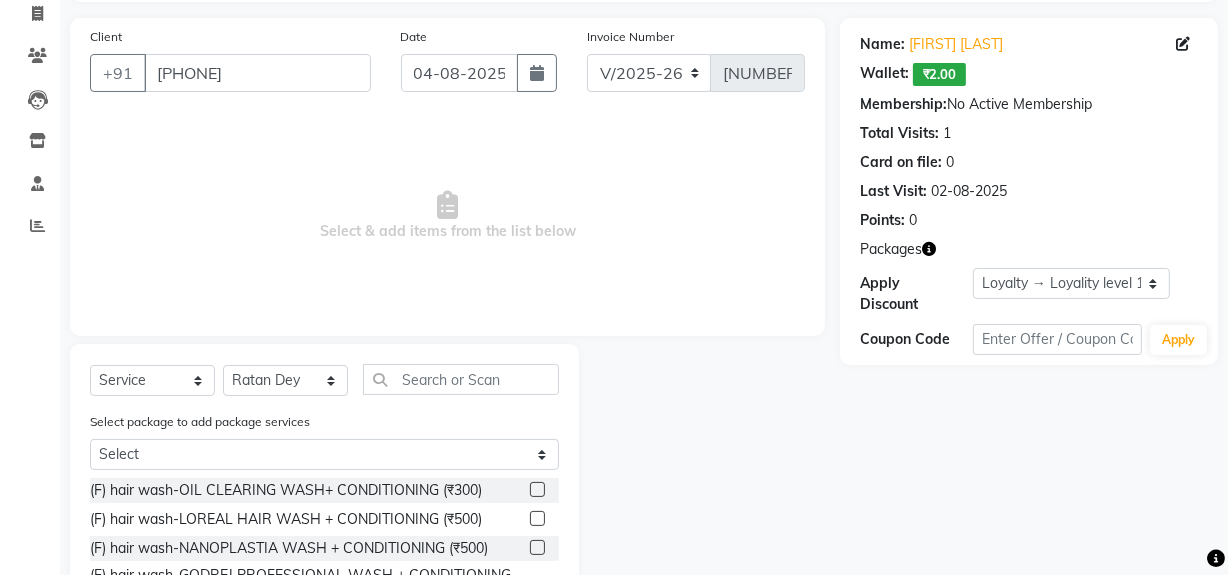 scroll, scrollTop: 268, scrollLeft: 0, axis: vertical 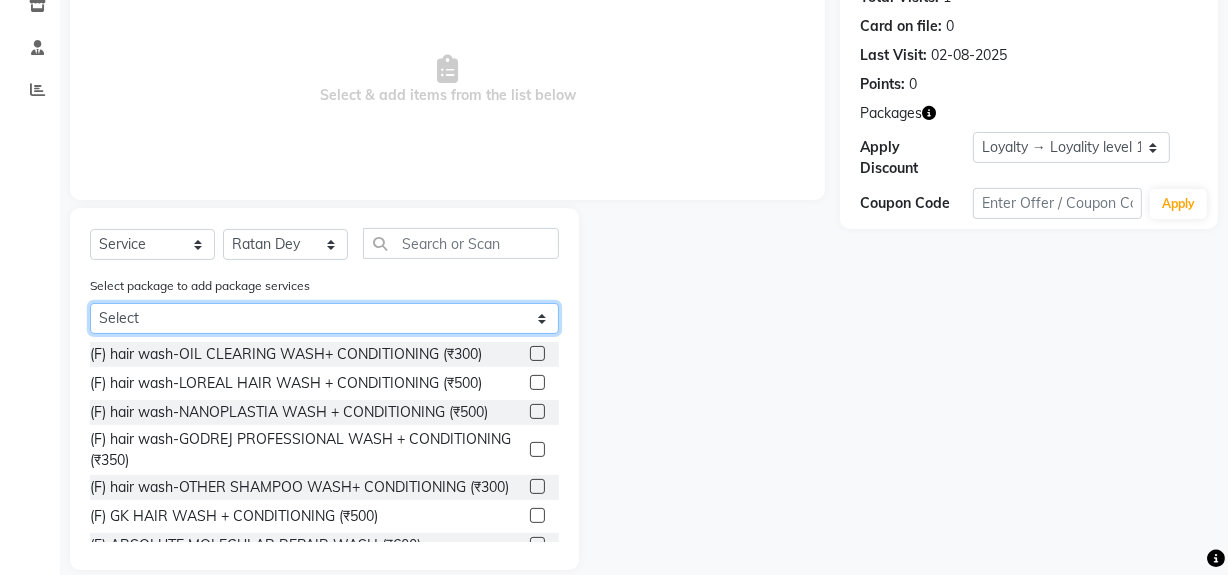 click on "Select Dec Women Offer Combo 1 - 999 Dec Women Offer Combo 1 - 999" 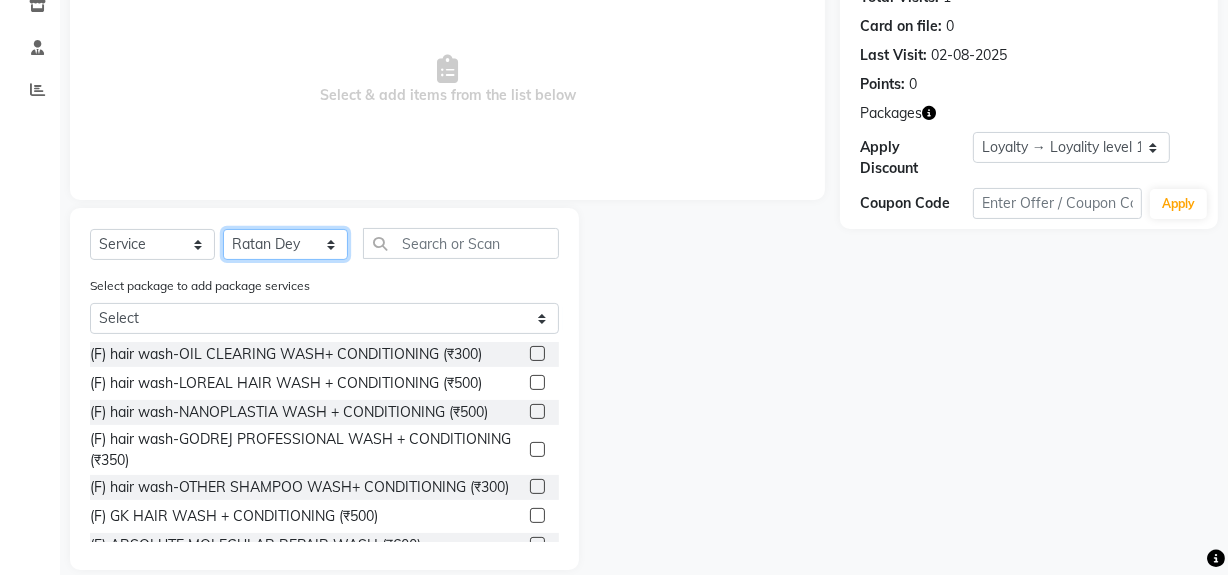click on "Select Stylist ADMIN ARNAB Babita Danish DR. DIVYA (cosmetologist) FRONT DESK Hani Hem Atwal junaid  Kafil Kaif Manish Kumar Pinki  Pooja kulyal Ratan Dey safiya sahiba Sahil Sangeeta sanjay Sudeep Varsha" 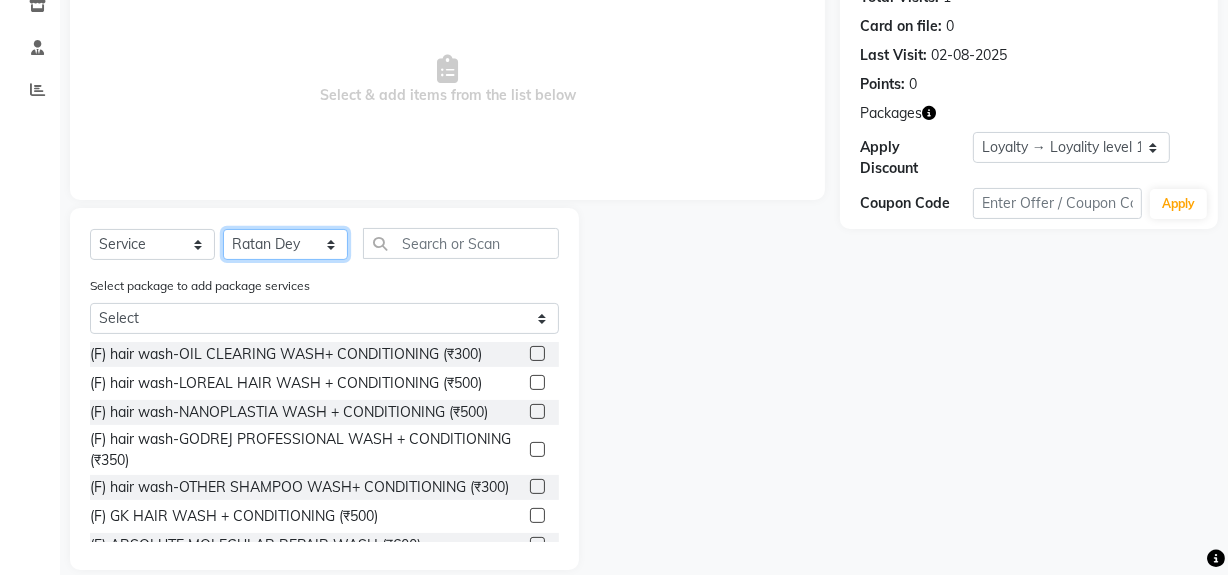 select on "41053" 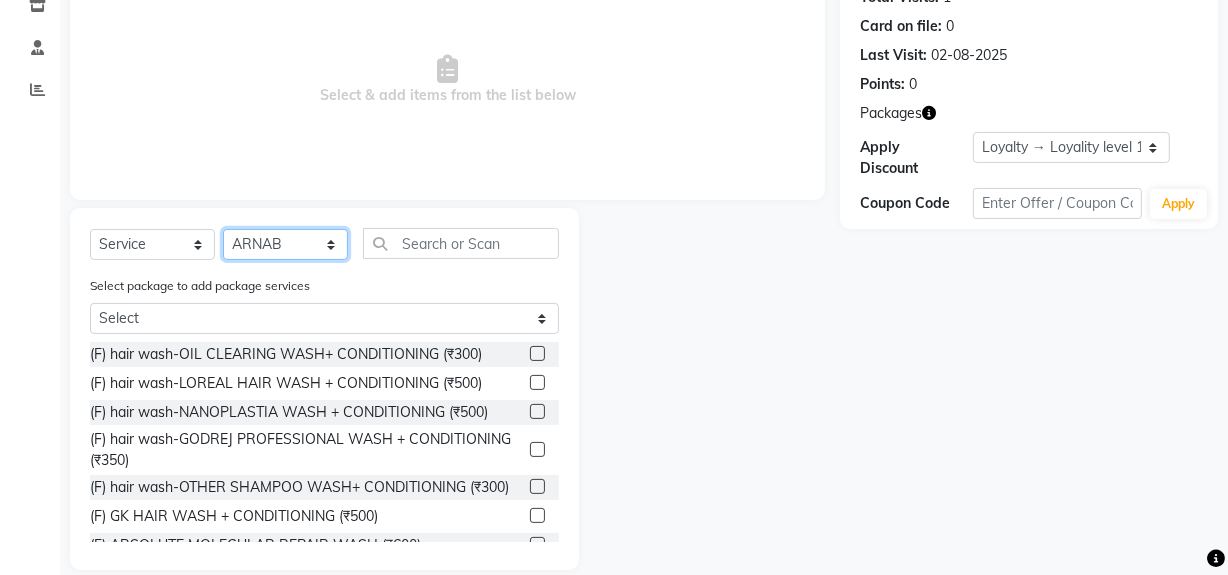 click on "Select Stylist ADMIN ARNAB Babita Danish DR. DIVYA (cosmetologist) FRONT DESK Hani Hem Atwal junaid  Kafil Kaif Manish Kumar Pinki  Pooja kulyal Ratan Dey safiya sahiba Sahil Sangeeta sanjay Sudeep Varsha" 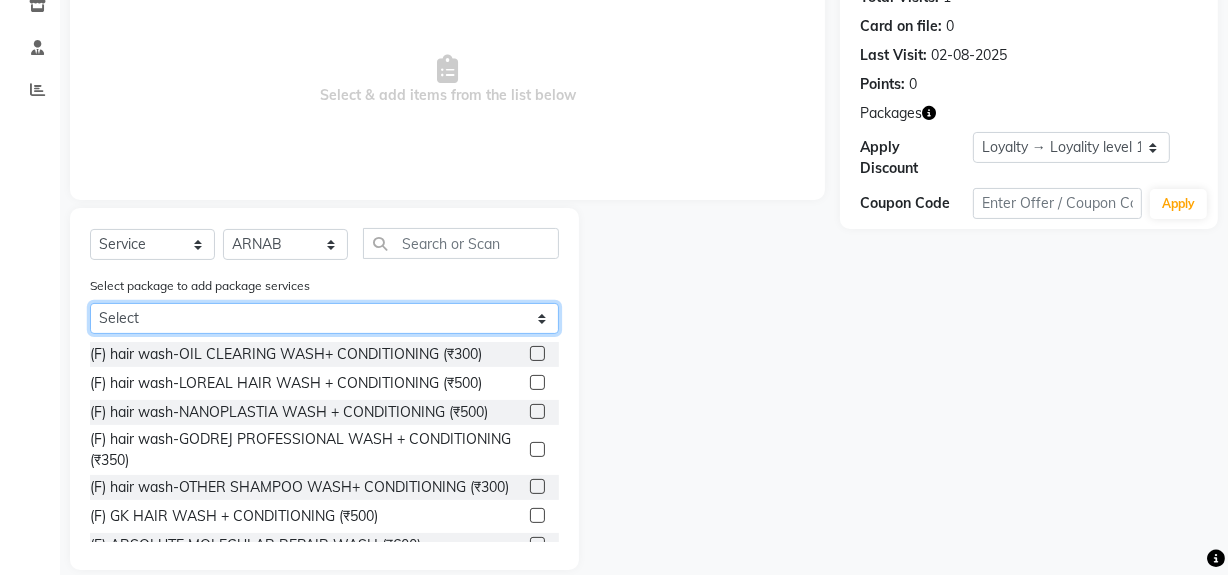 click on "Select Dec Women Offer Combo 1 - 999 Dec Women Offer Combo 1 - 999" 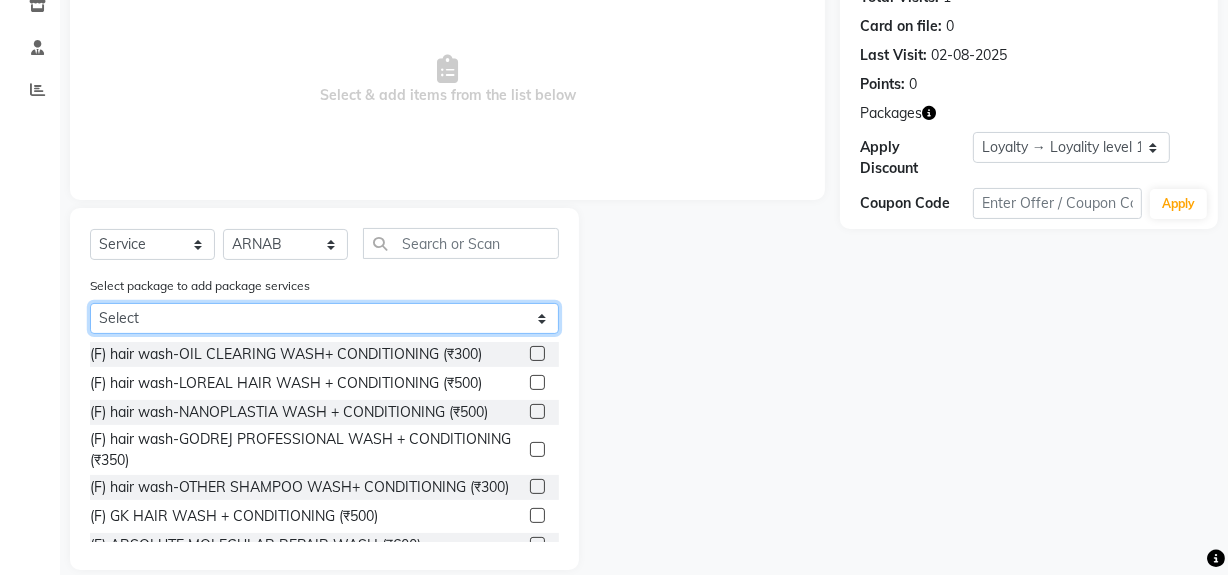 select on "1: Object" 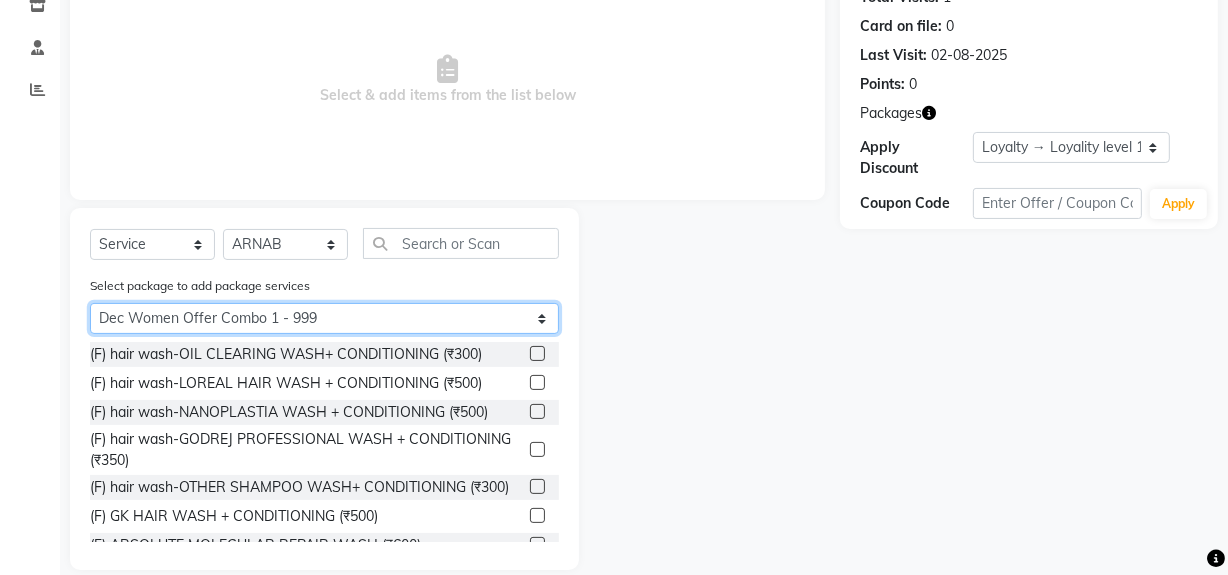 click on "Select Dec Women Offer Combo 1 - 999 Dec Women Offer Combo 1 - 999" 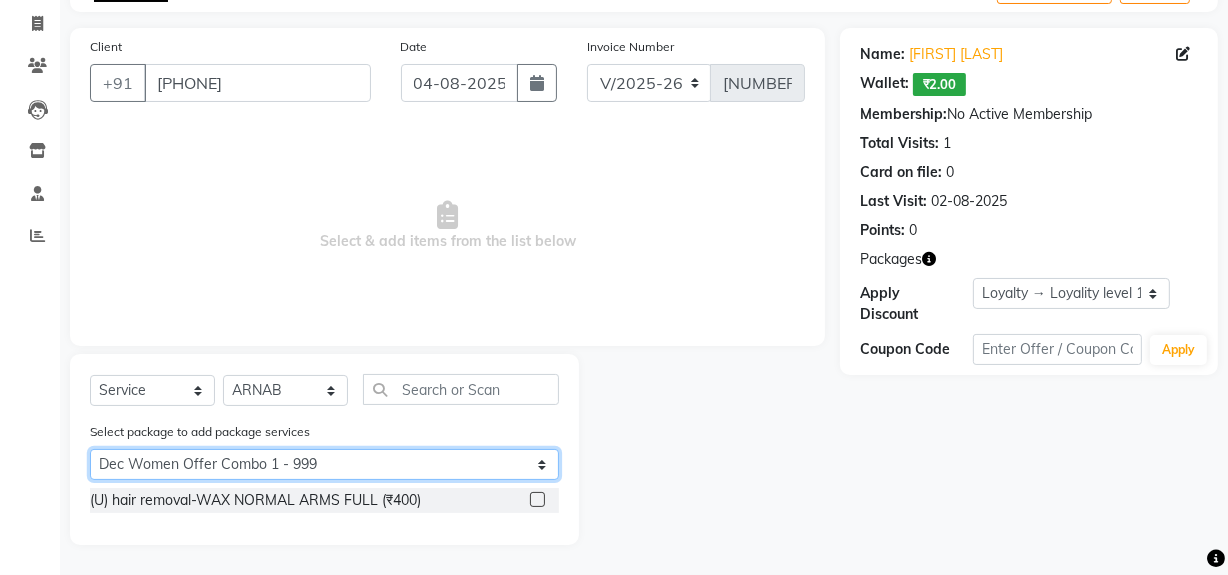scroll, scrollTop: 122, scrollLeft: 0, axis: vertical 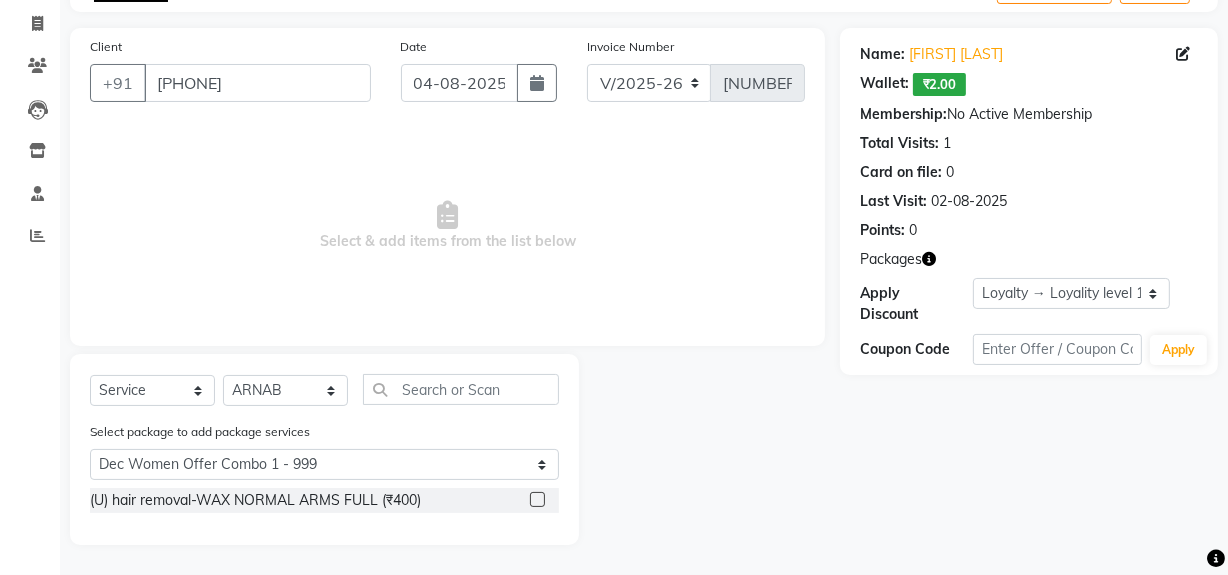 click 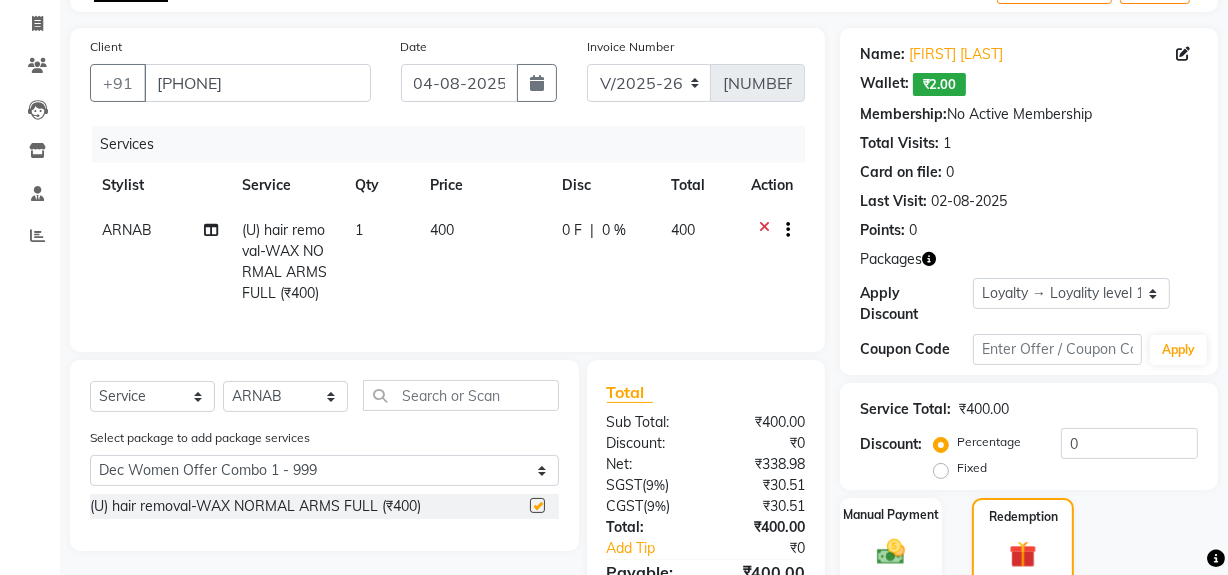 checkbox on "false" 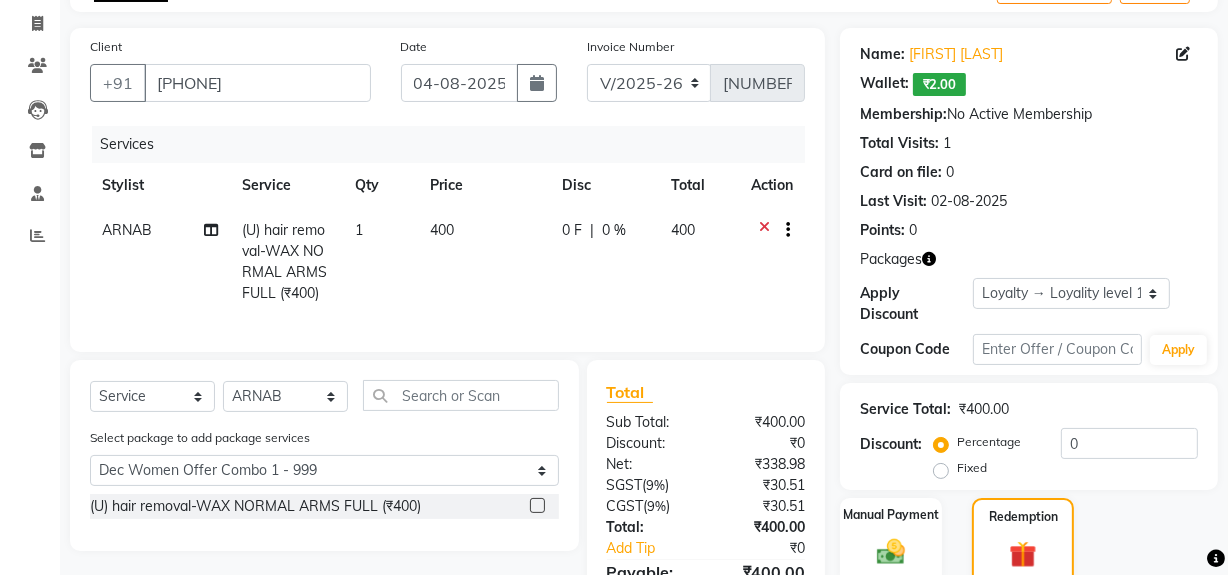 scroll, scrollTop: 346, scrollLeft: 0, axis: vertical 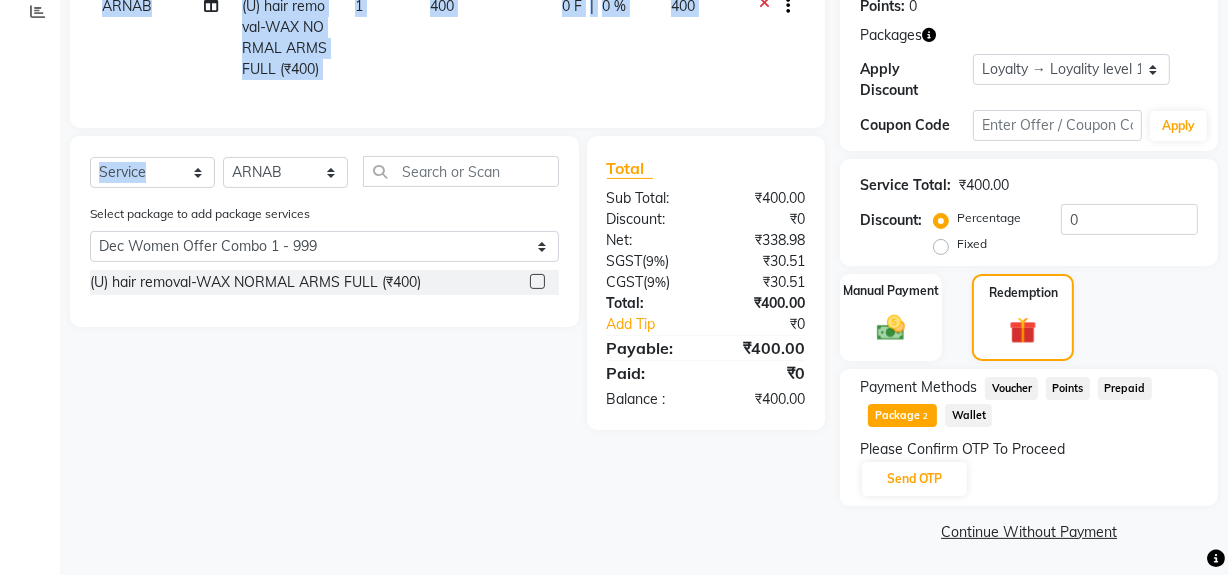 drag, startPoint x: 284, startPoint y: 197, endPoint x: 266, endPoint y: 193, distance: 18.439089 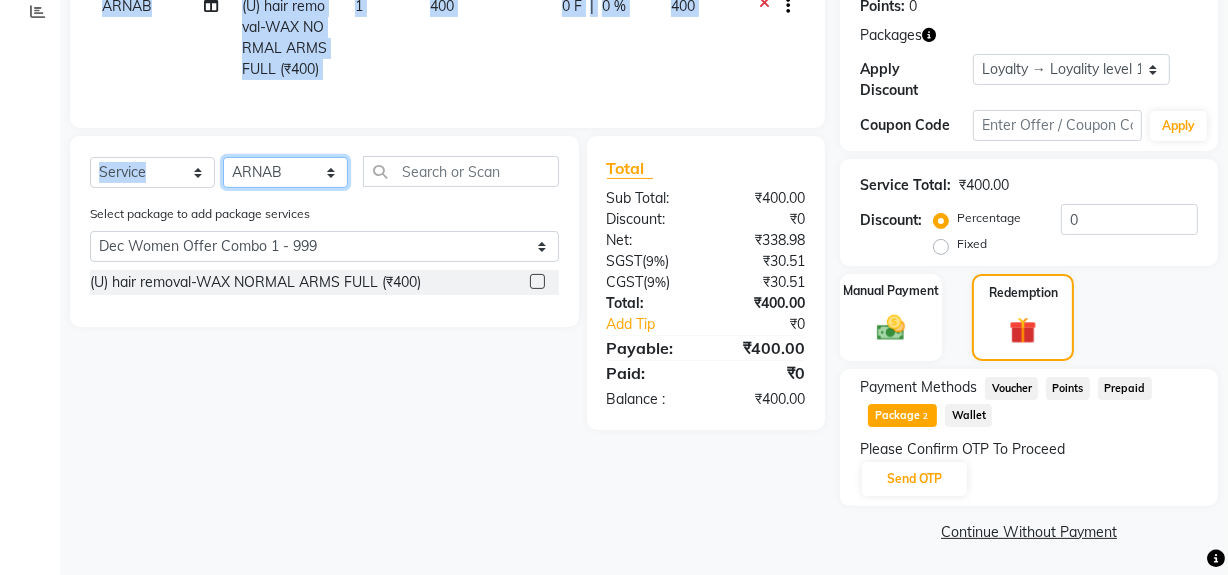 click on "Select Stylist ADMIN ARNAB Babita Danish DR. DIVYA (cosmetologist) FRONT DESK Hani Hem Atwal junaid  Kafil Kaif Manish Kumar Pinki  Pooja kulyal Ratan Dey safiya sahiba Sahil Sangeeta sanjay Sudeep Varsha" 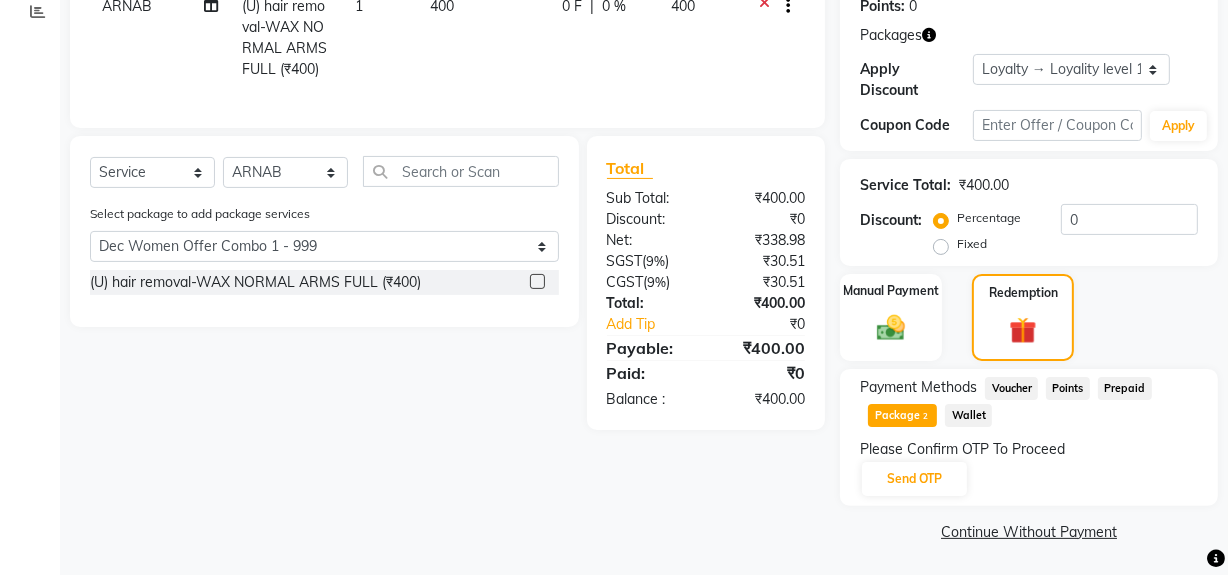 click on "Select package to add package services Select Dec Women Offer Combo 1 - 999 Dec Women Offer Combo 1 - 999" 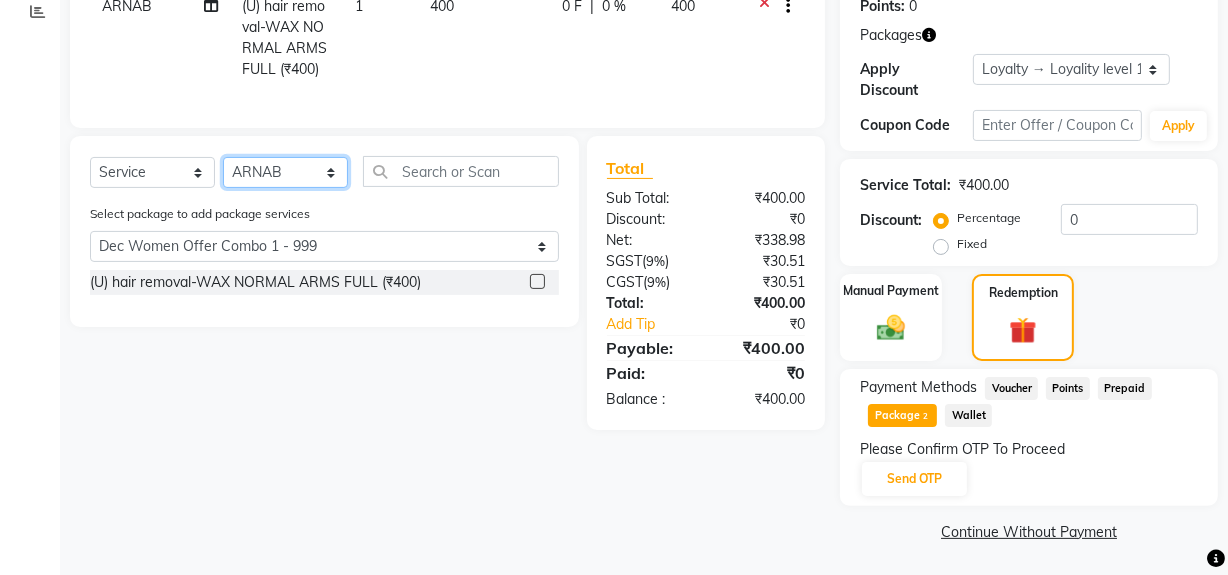 click on "Select Stylist ADMIN ARNAB Babita Danish DR. DIVYA (cosmetologist) FRONT DESK Hani Hem Atwal junaid  Kafil Kaif Manish Kumar Pinki  Pooja kulyal Ratan Dey safiya sahiba Sahil Sangeeta sanjay Sudeep Varsha" 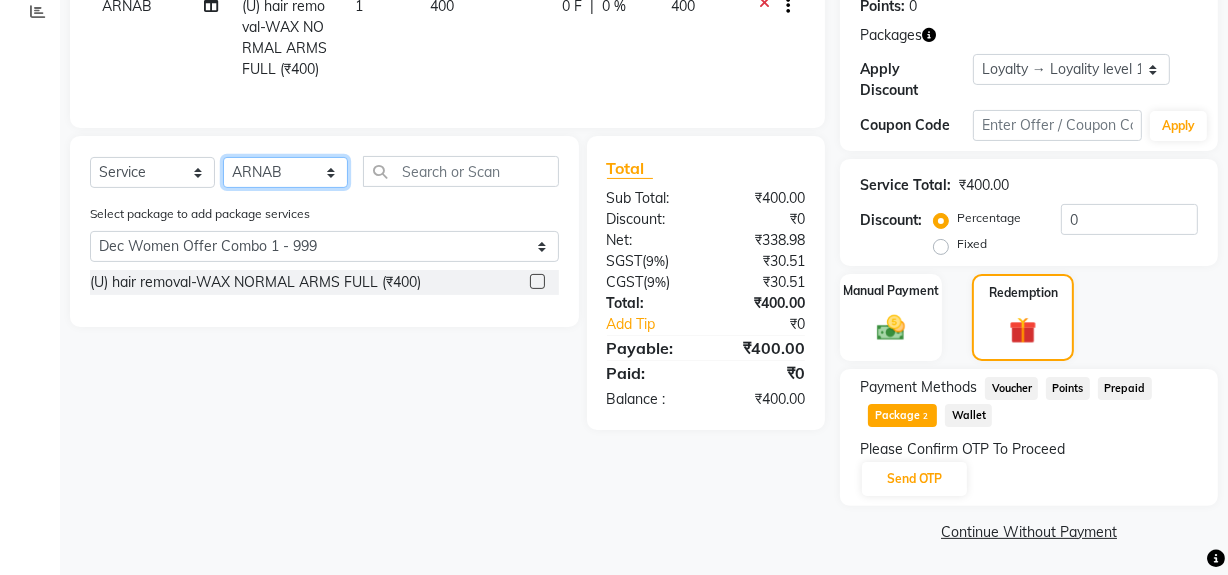 select on "42929" 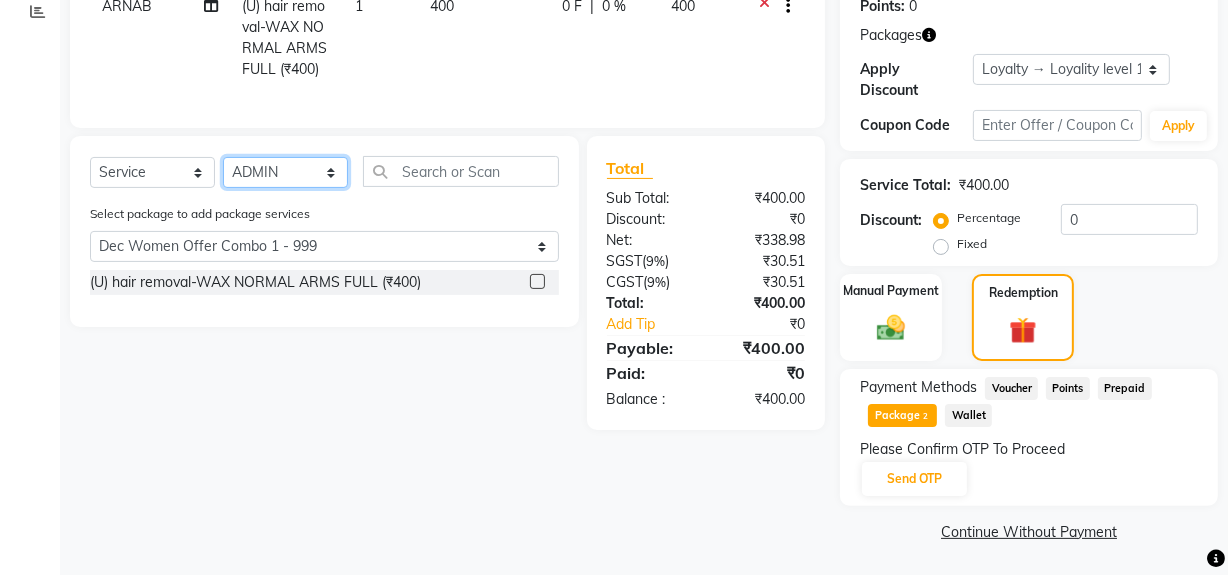 click on "Select Stylist ADMIN ARNAB Babita Danish DR. DIVYA (cosmetologist) FRONT DESK Hani Hem Atwal junaid  Kafil Kaif Manish Kumar Pinki  Pooja kulyal Ratan Dey safiya sahiba Sahil Sangeeta sanjay Sudeep Varsha" 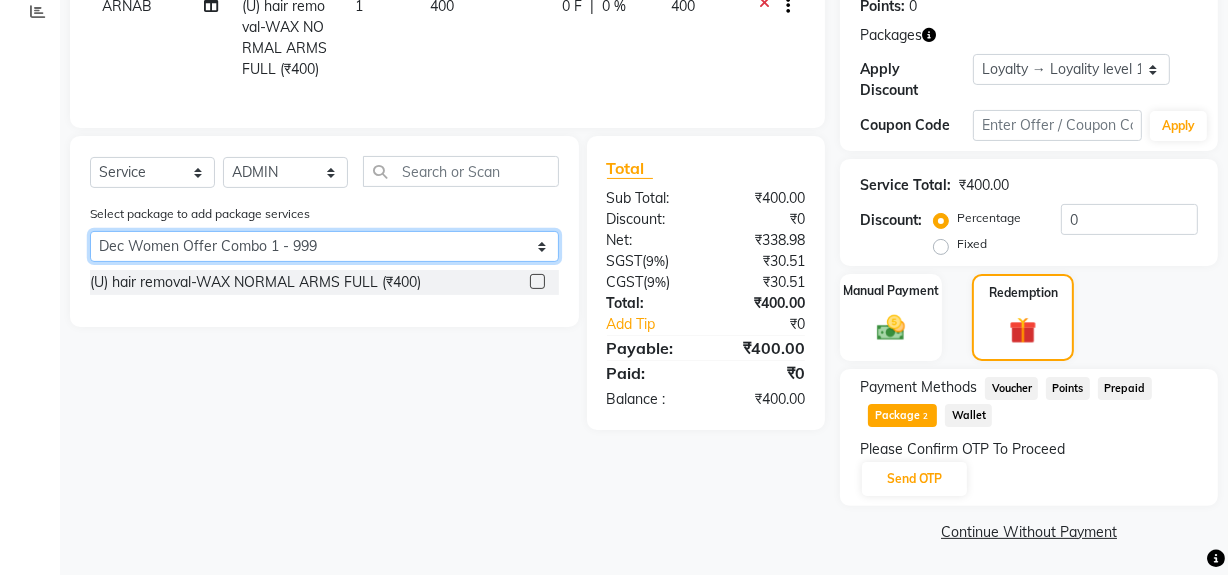 click on "Select Dec Women Offer Combo 1 - 999 Dec Women Offer Combo 1 - 999" 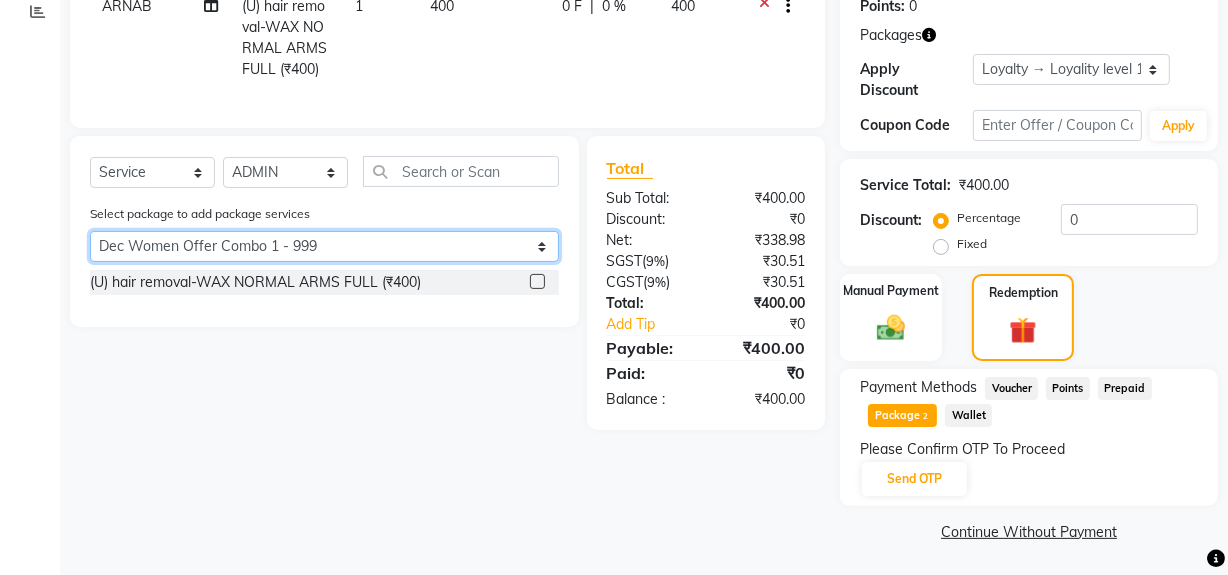 select on "2: Object" 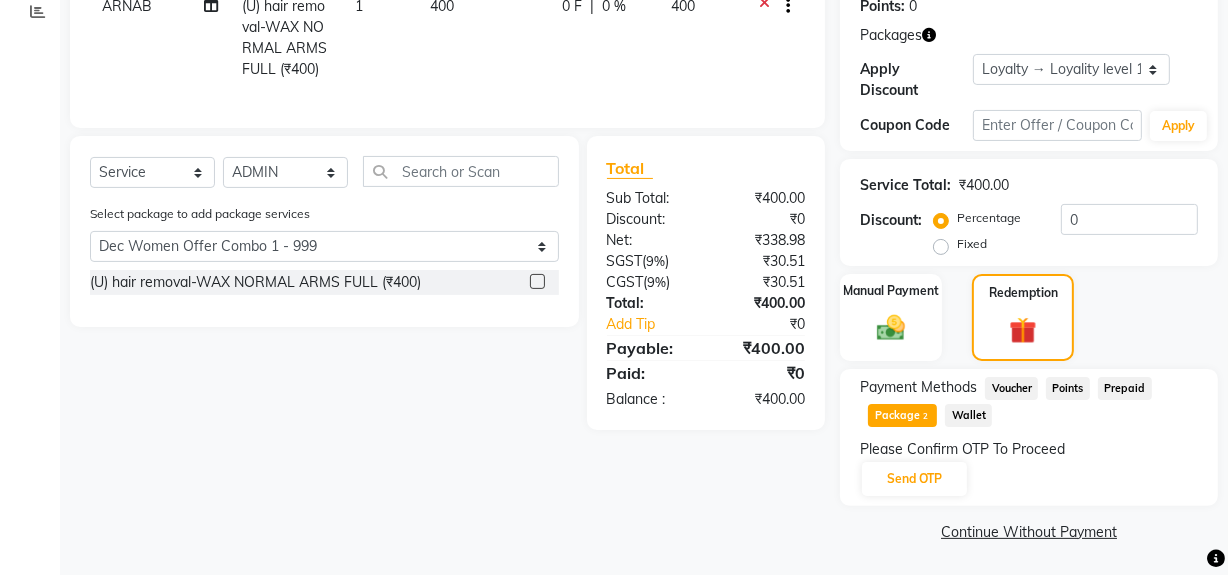 click 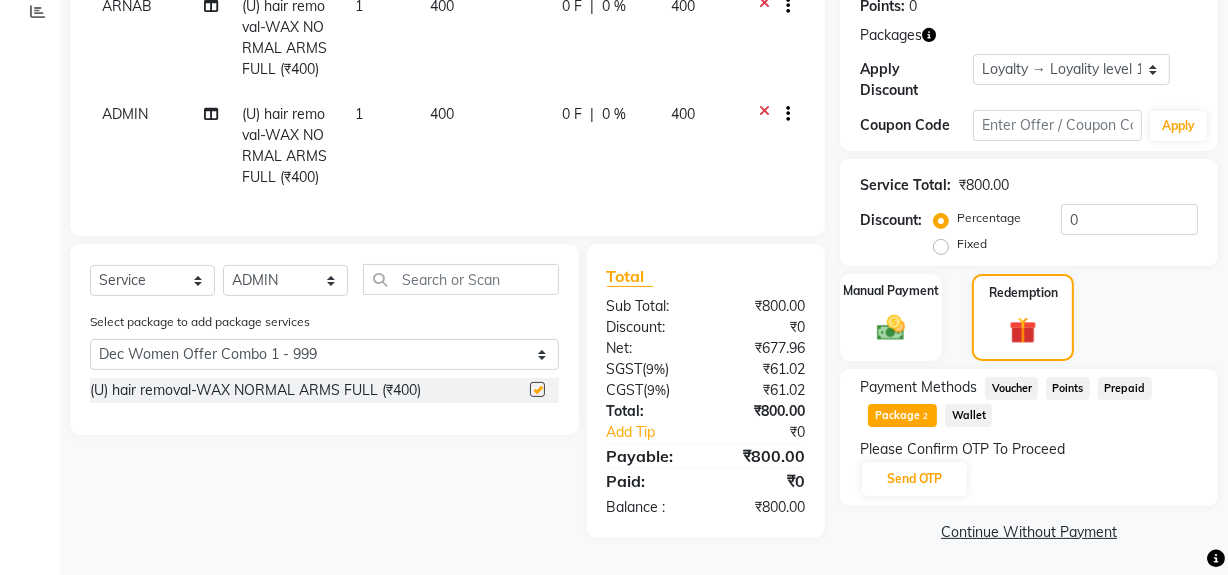 checkbox on "false" 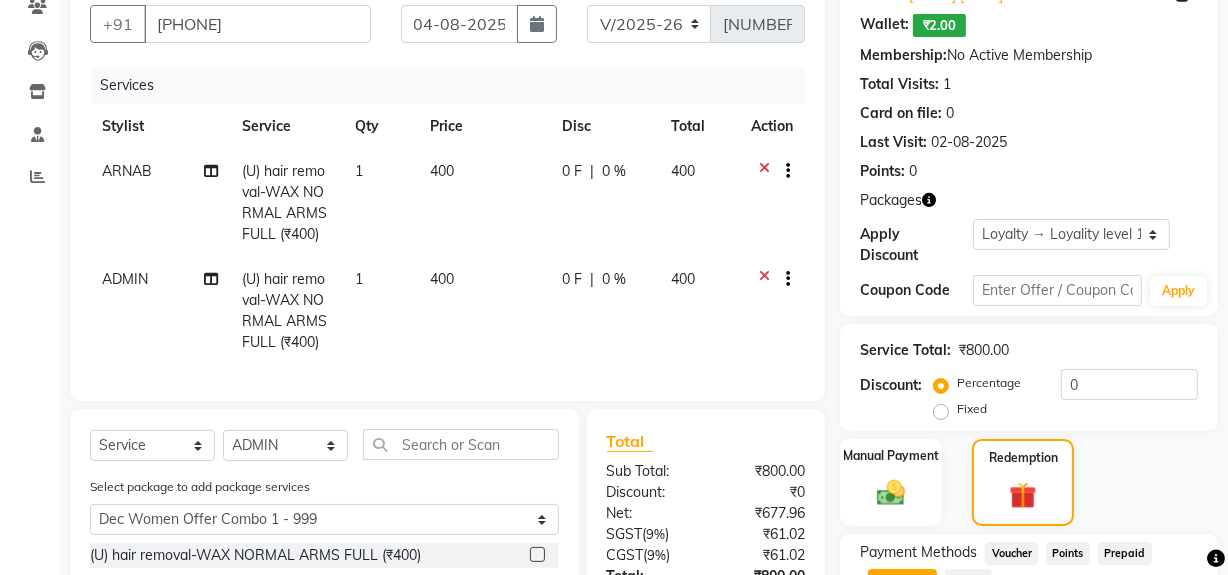 scroll, scrollTop: 352, scrollLeft: 0, axis: vertical 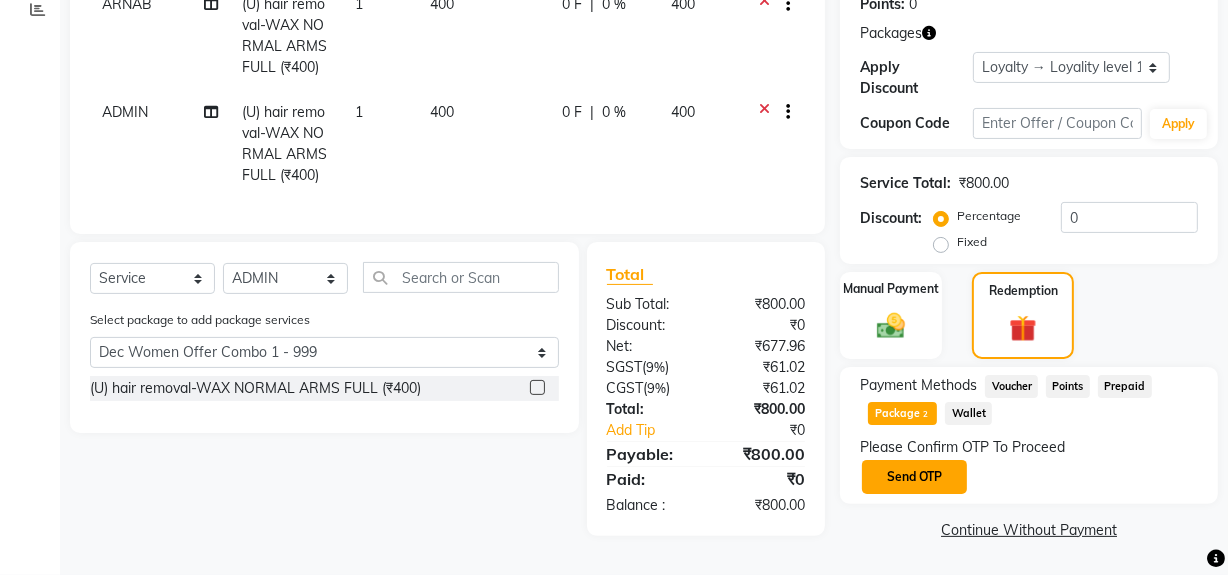 click on "Send OTP" 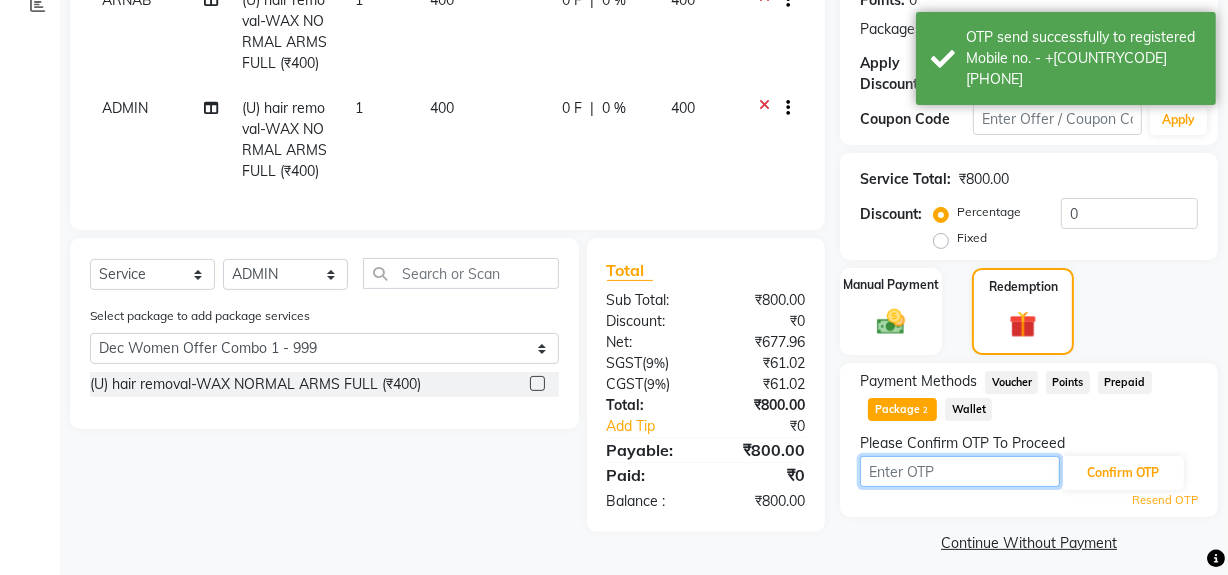 click at bounding box center (960, 471) 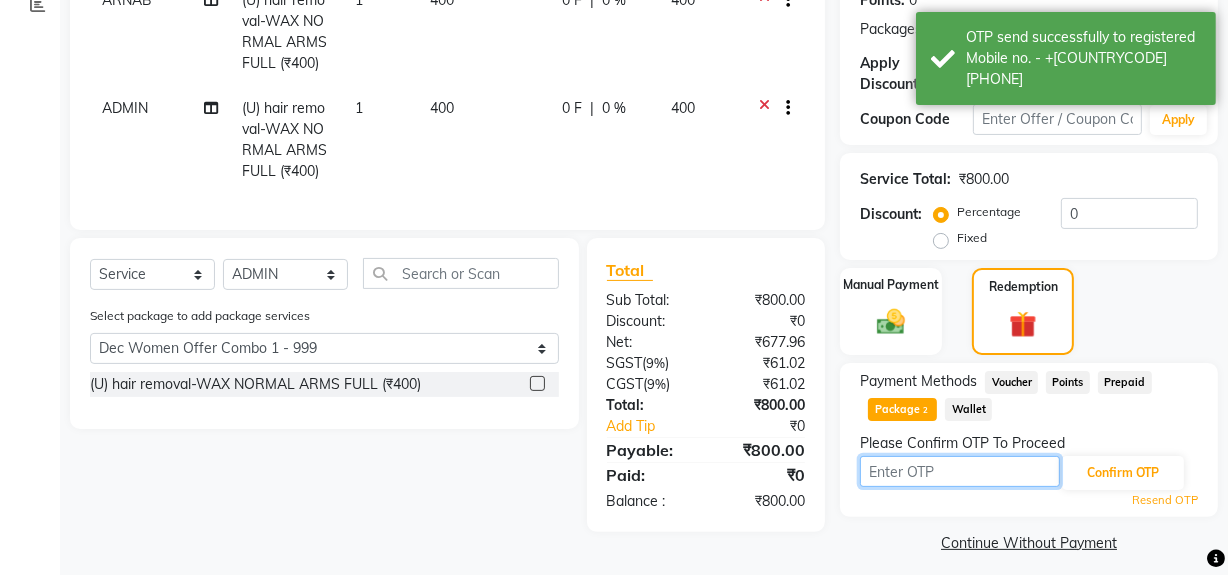 type on "3198" 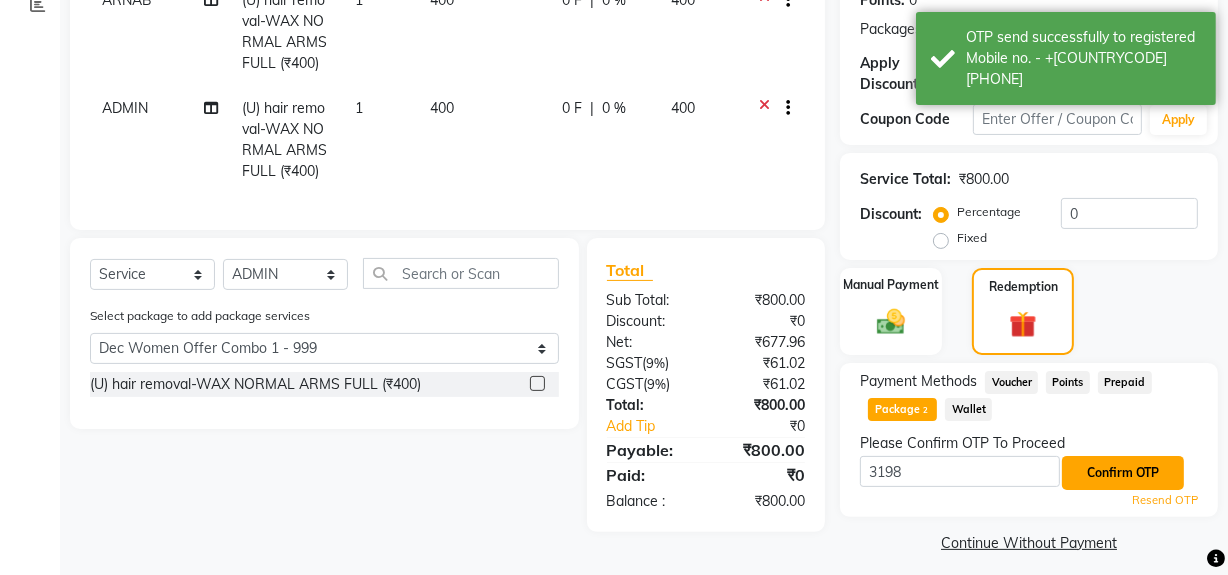 click on "Confirm OTP" 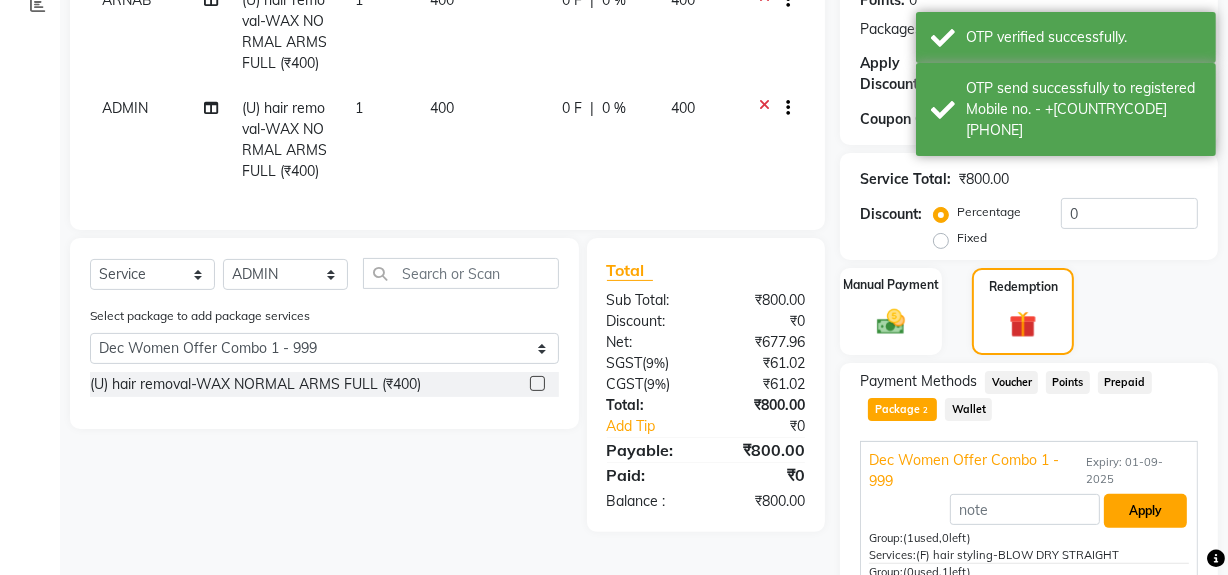 click on "Apply" at bounding box center [1145, 511] 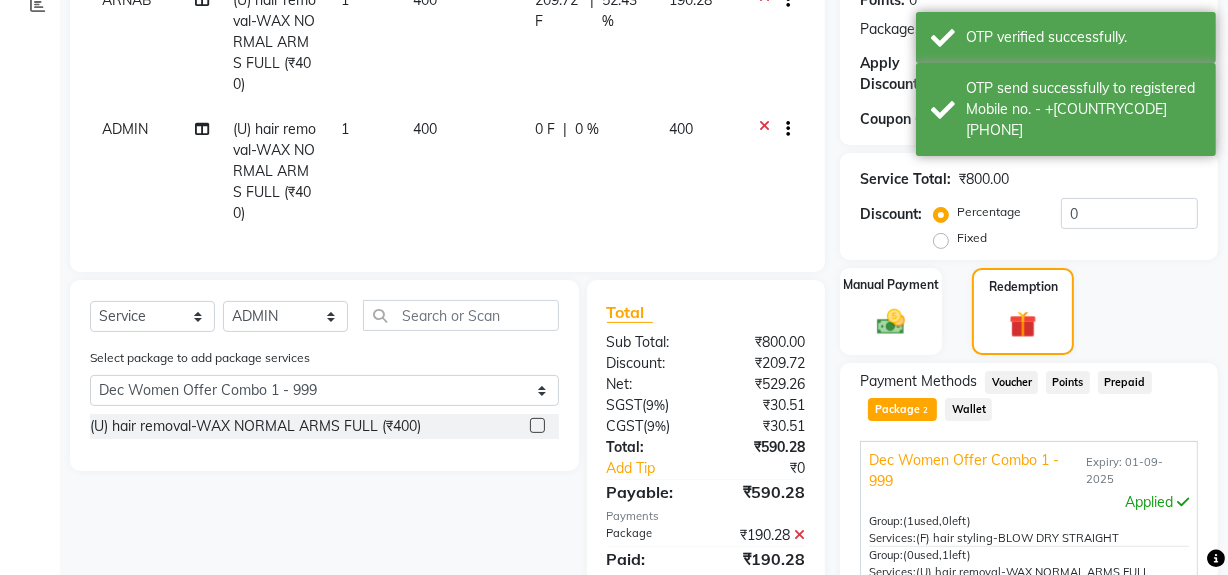 scroll, scrollTop: 97, scrollLeft: 0, axis: vertical 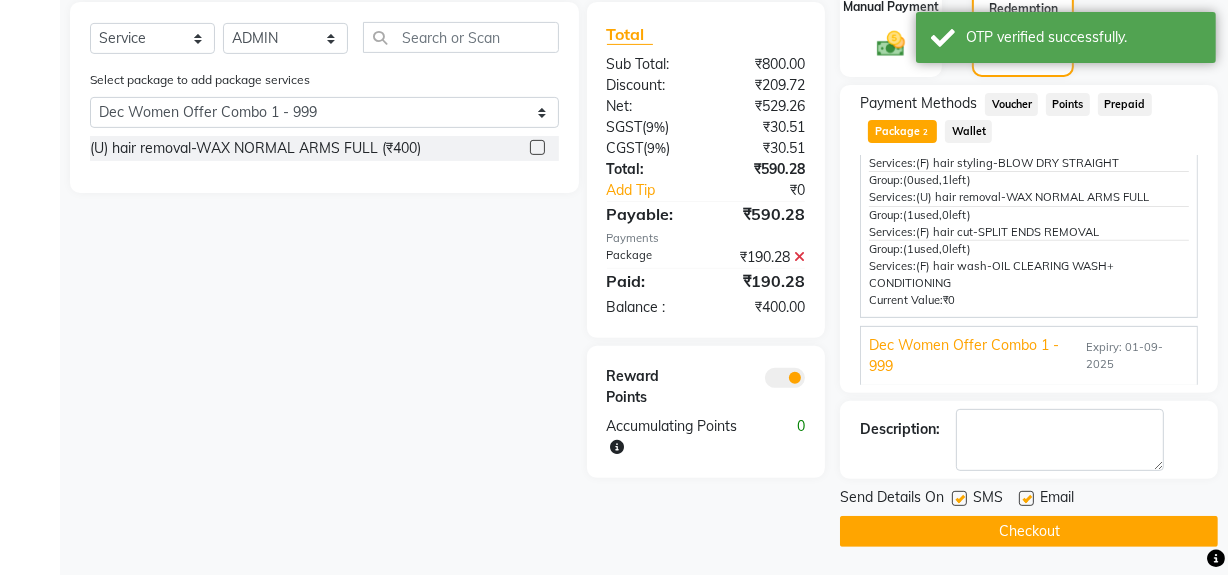 click on "Dec Women Offer Combo 1 - 999" at bounding box center (975, 356) 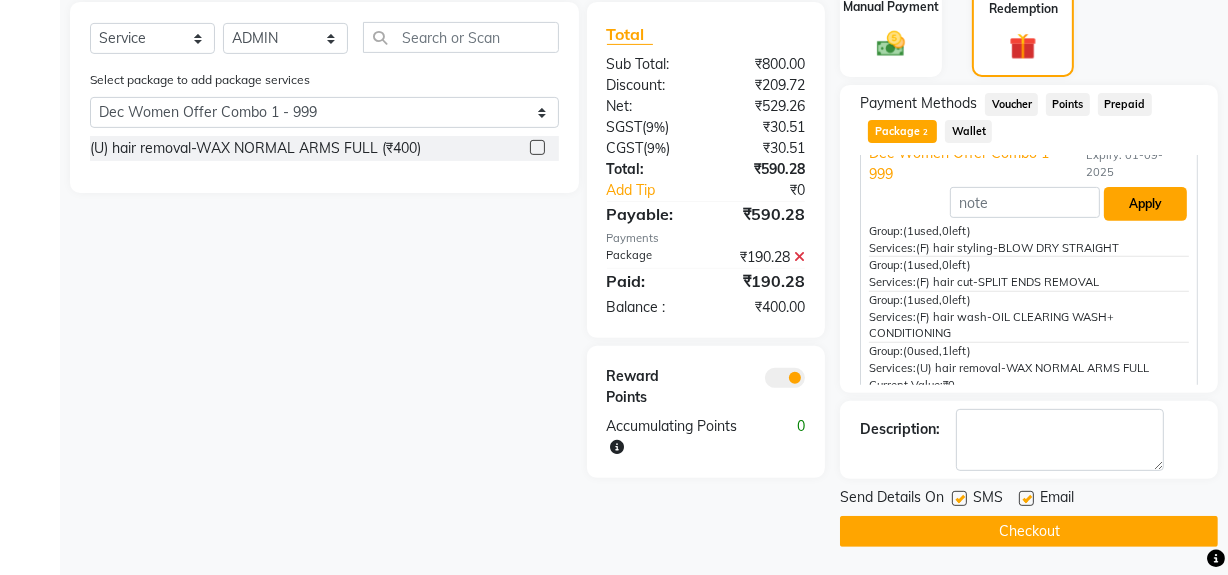 click on "Apply" at bounding box center [1145, 204] 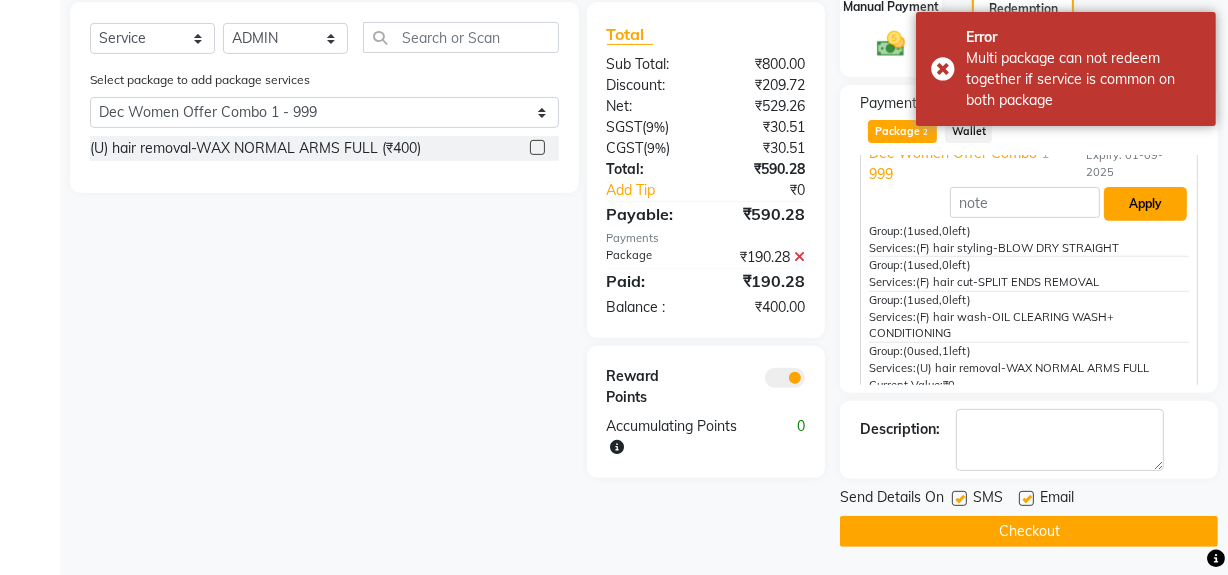 click on "Apply" at bounding box center [1145, 204] 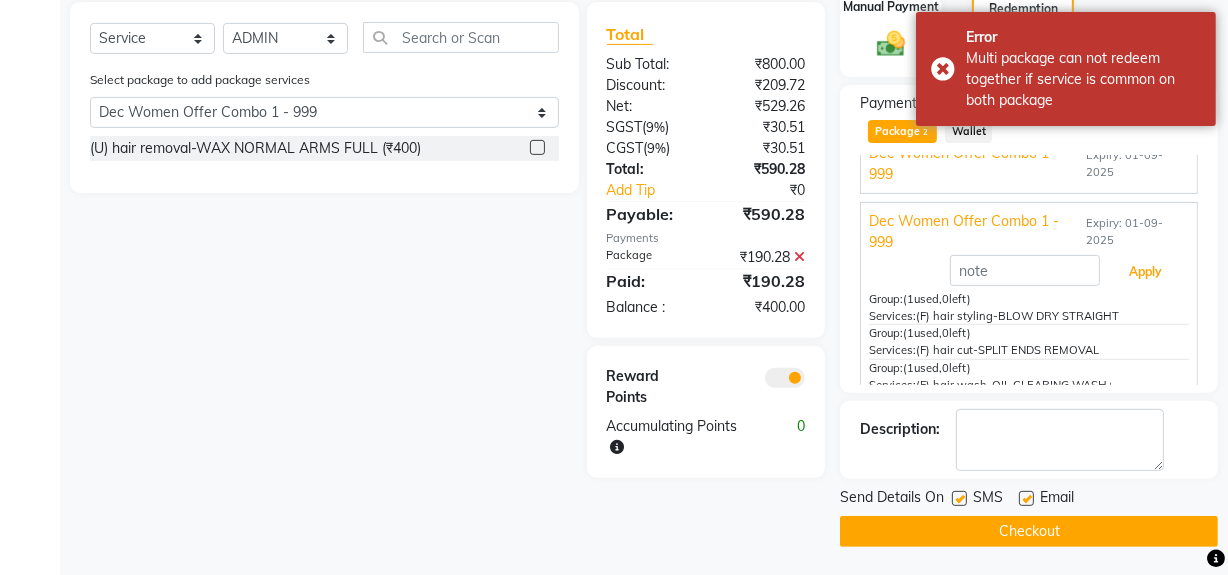 scroll, scrollTop: 29, scrollLeft: 0, axis: vertical 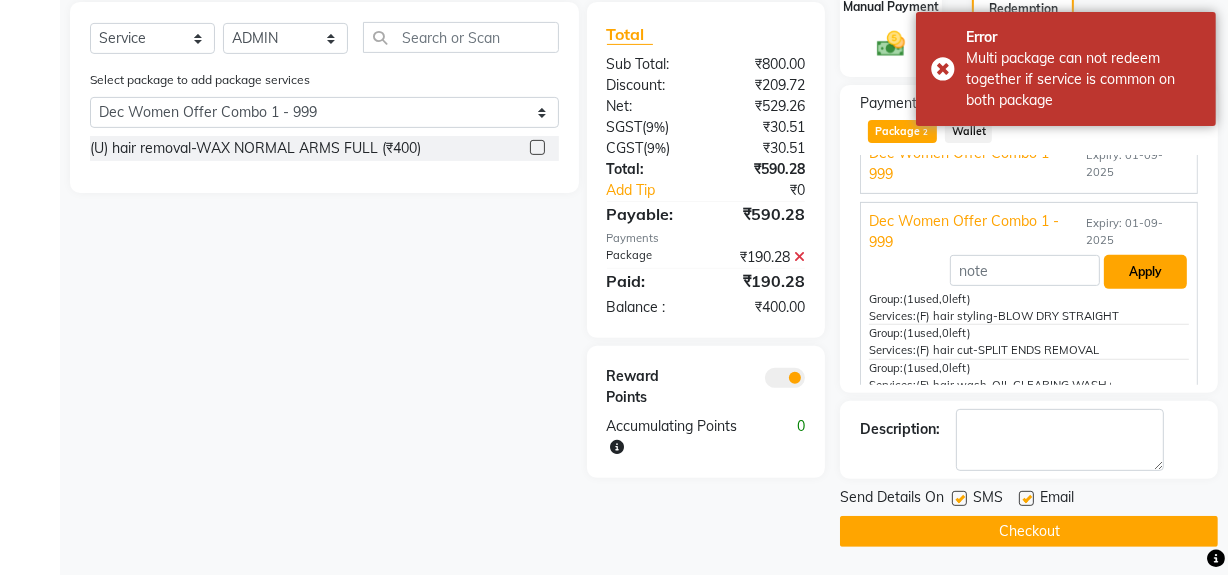 click on "Apply" at bounding box center [1145, 272] 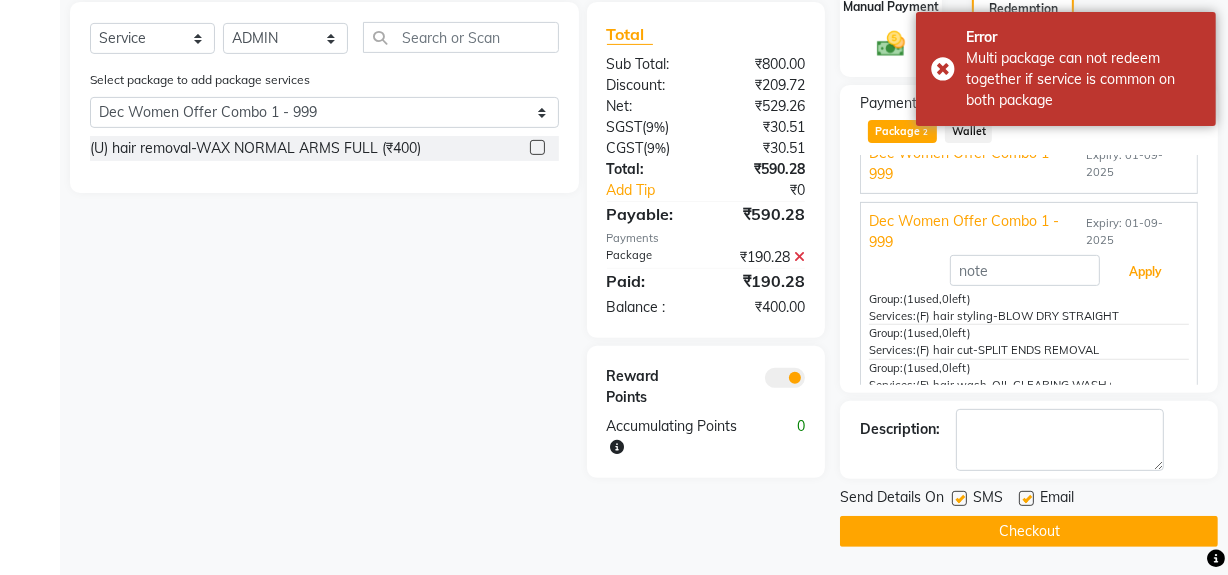 scroll, scrollTop: 0, scrollLeft: 0, axis: both 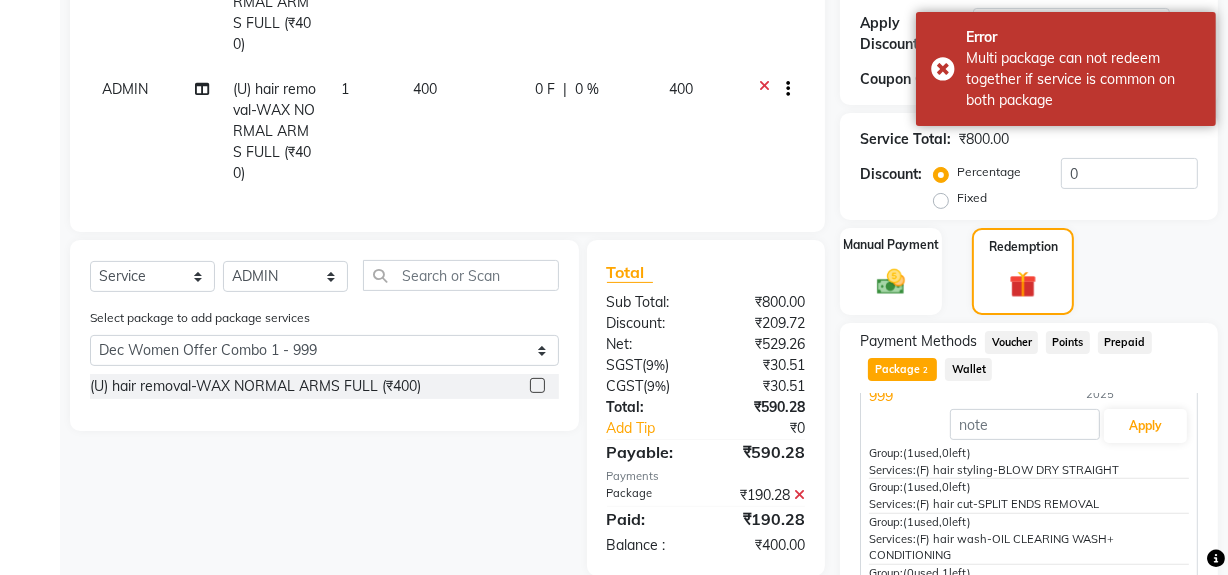click on "Services:   (F) hair styling-BLOW DRY STRAIGHT" at bounding box center (1029, 470) 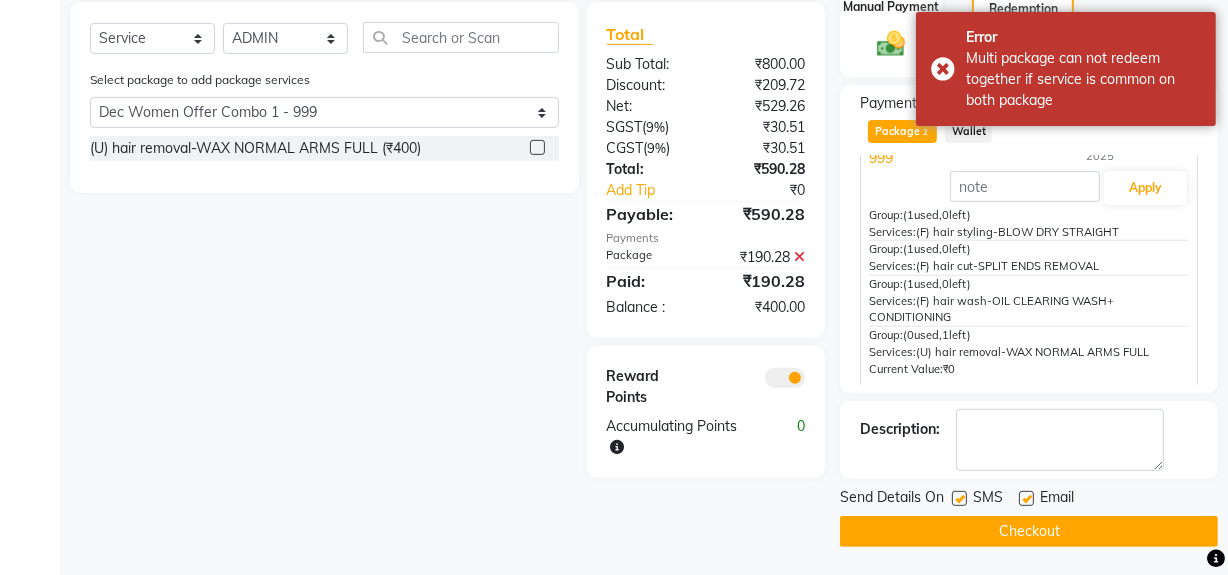 scroll, scrollTop: 0, scrollLeft: 0, axis: both 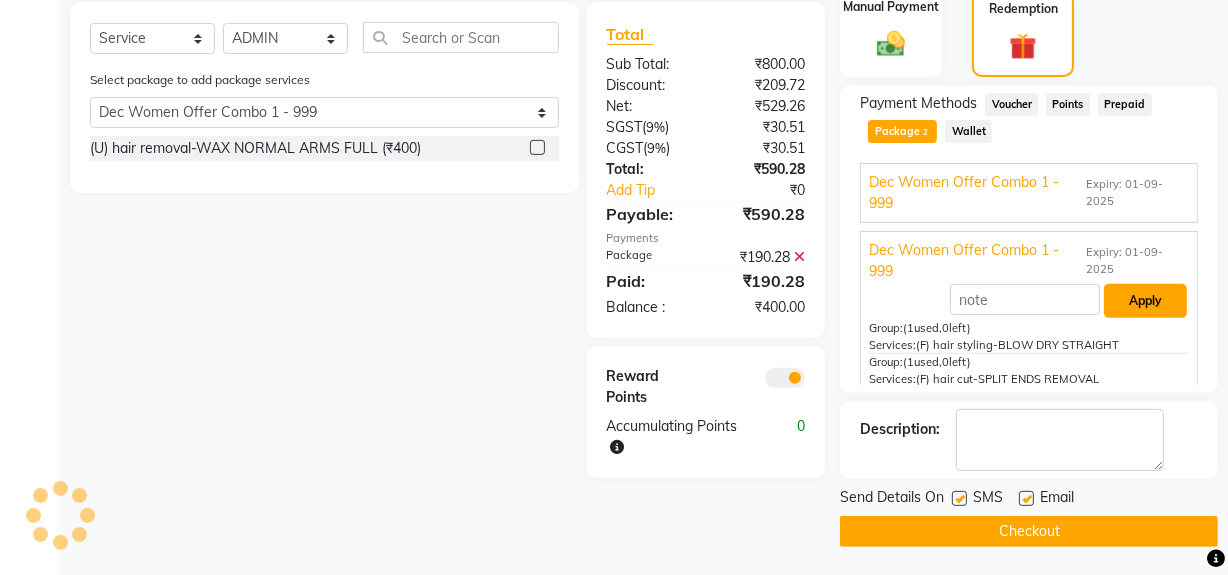 click on "Apply" at bounding box center [1145, 301] 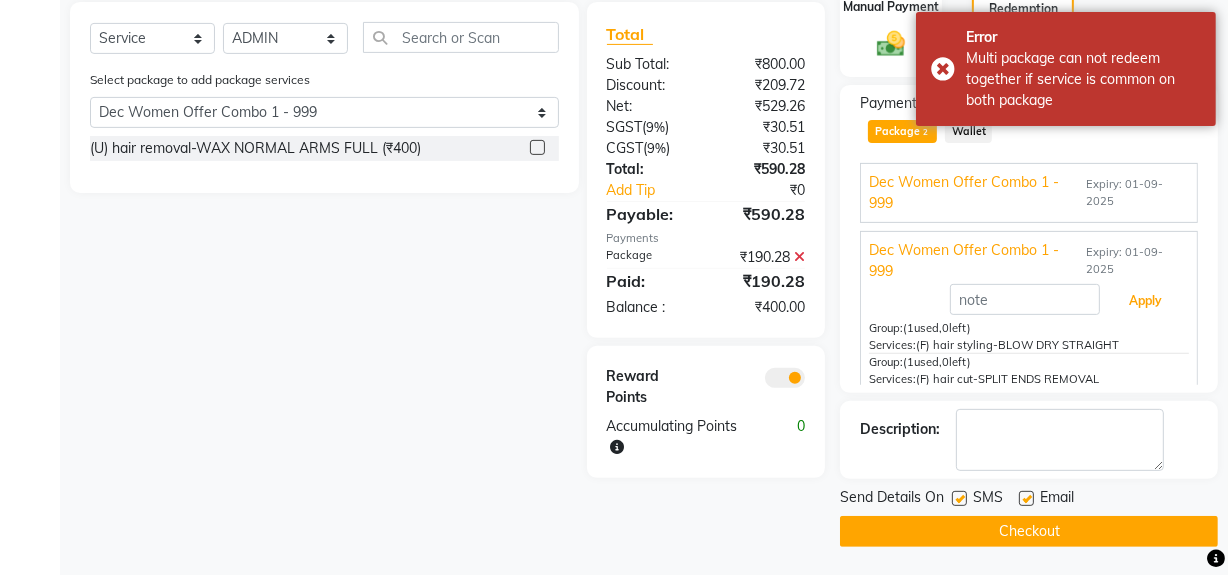 scroll, scrollTop: 148, scrollLeft: 0, axis: vertical 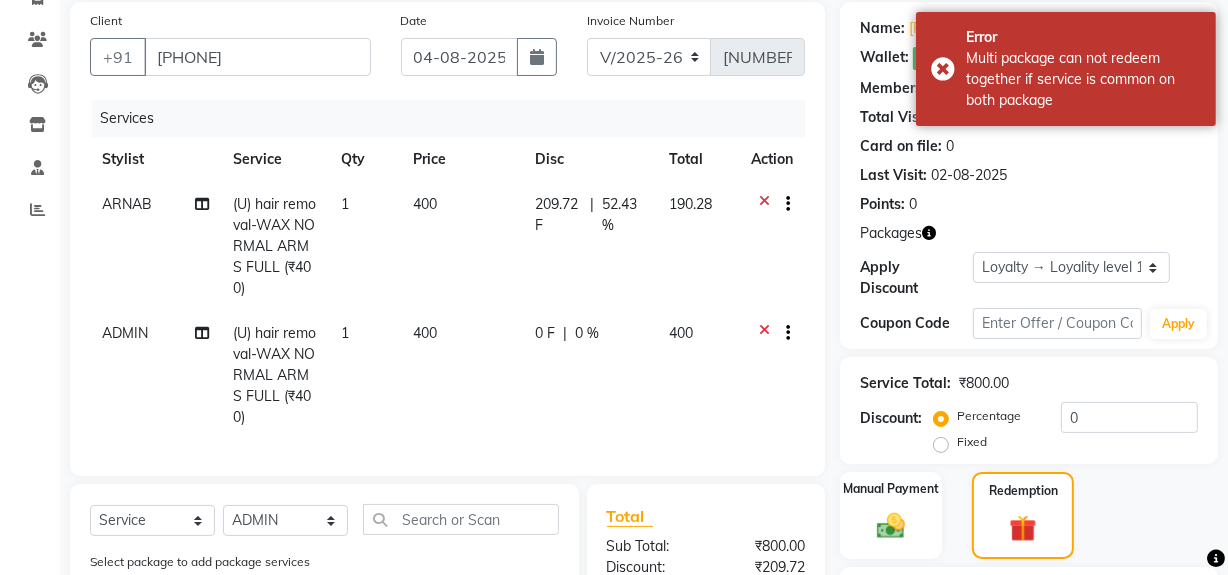 click 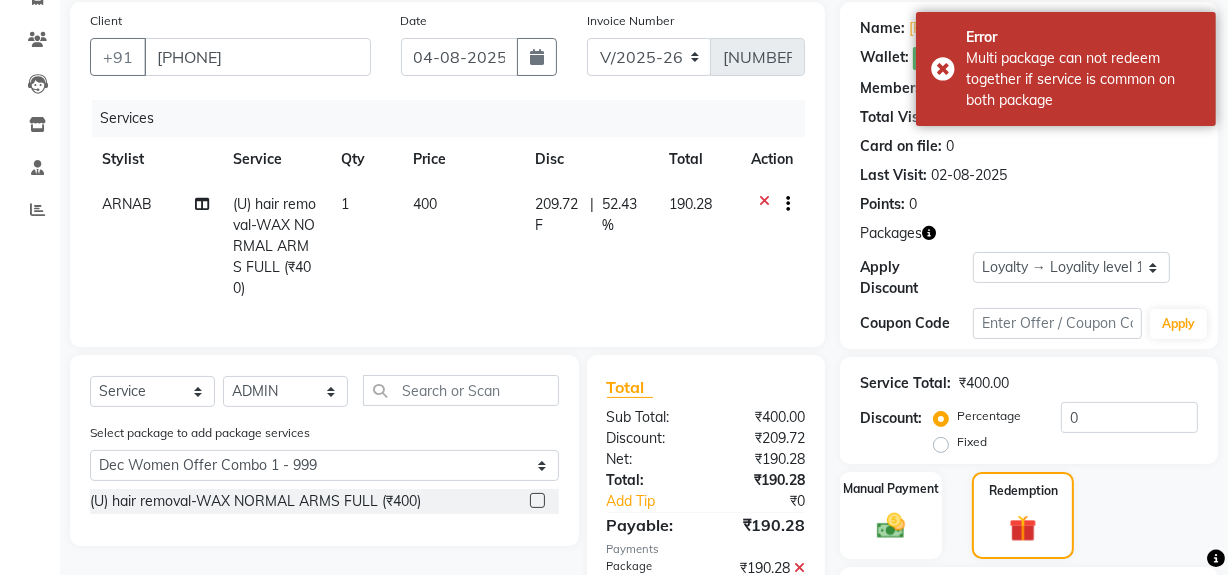 click 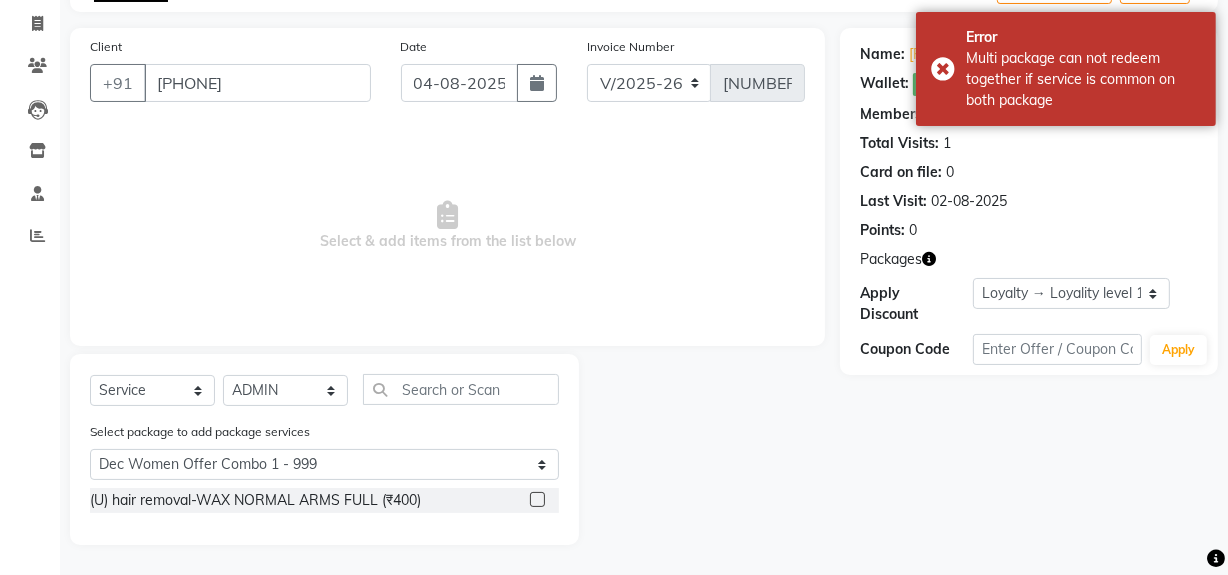 scroll, scrollTop: 122, scrollLeft: 0, axis: vertical 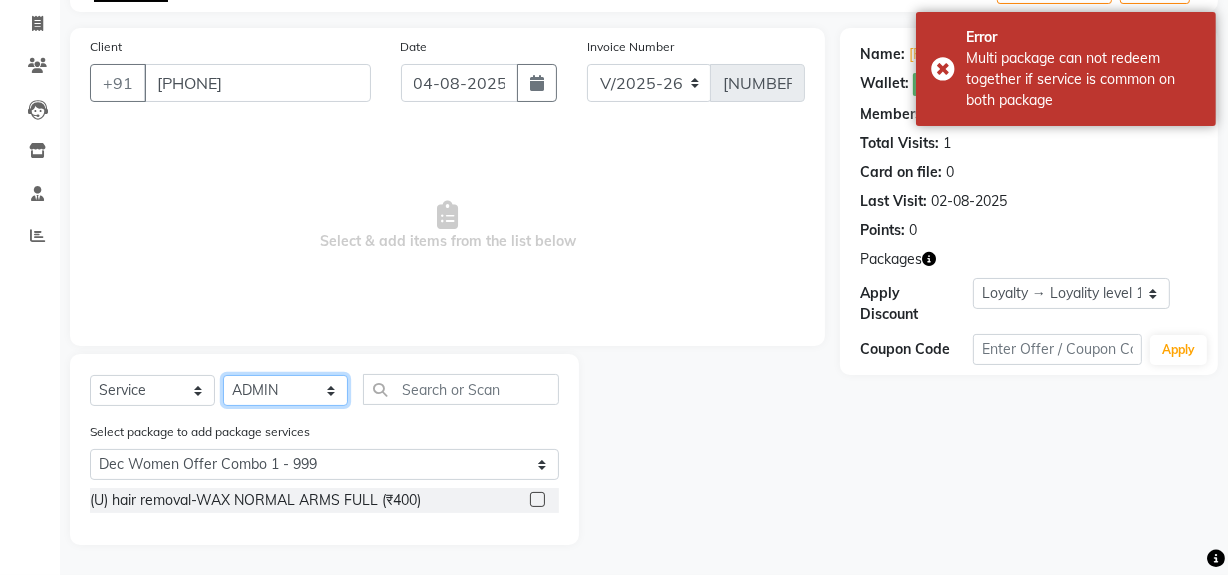 click on "Select Stylist ADMIN ARNAB Babita Danish DR. DIVYA (cosmetologist) FRONT DESK Hani Hem Atwal junaid  Kafil Kaif Manish Kumar Pinki  Pooja kulyal Ratan Dey safiya sahiba Sahil Sangeeta sanjay Sudeep Varsha" 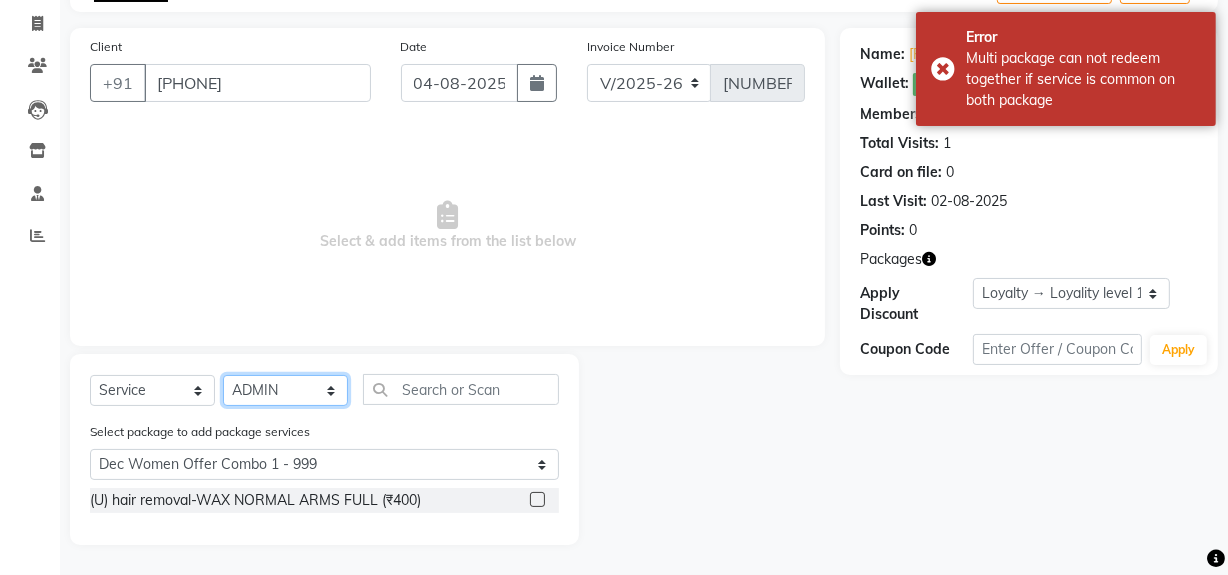 select on "41053" 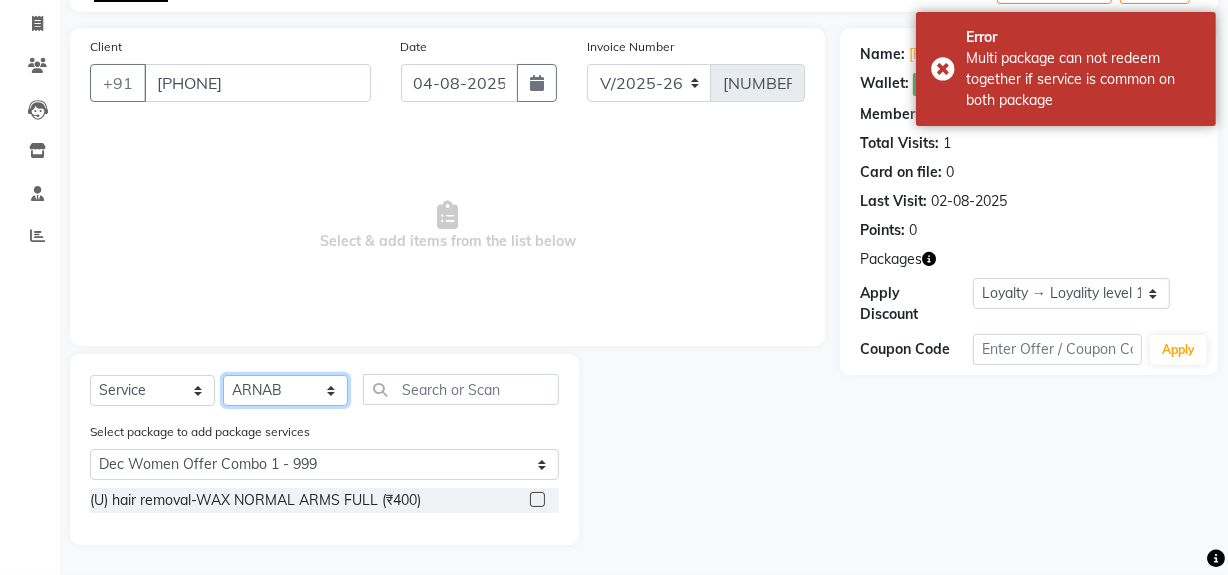 click on "Select Stylist ADMIN ARNAB Babita Danish DR. DIVYA (cosmetologist) FRONT DESK Hani Hem Atwal junaid  Kafil Kaif Manish Kumar Pinki  Pooja kulyal Ratan Dey safiya sahiba Sahil Sangeeta sanjay Sudeep Varsha" 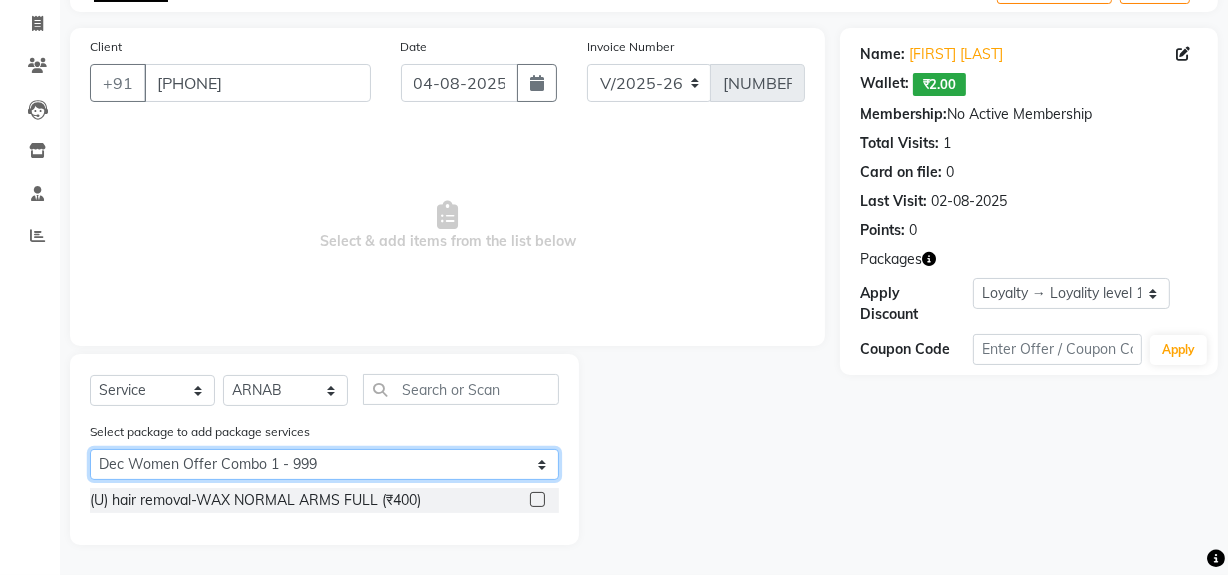click on "Select Dec Women Offer Combo 1 - 999 Dec Women Offer Combo 1 - 999" 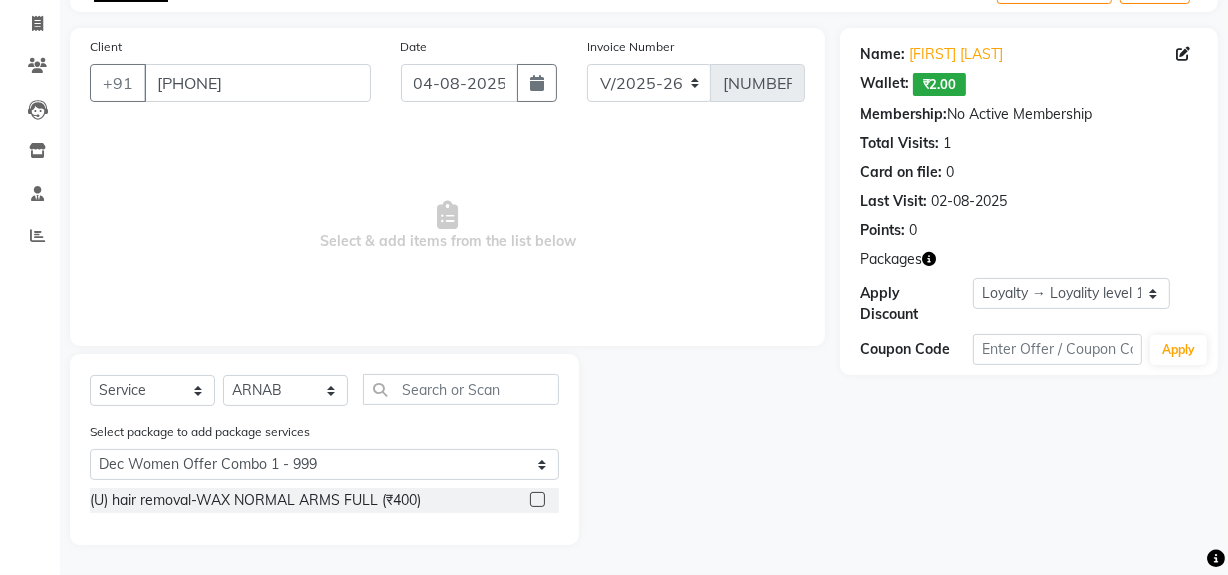 click 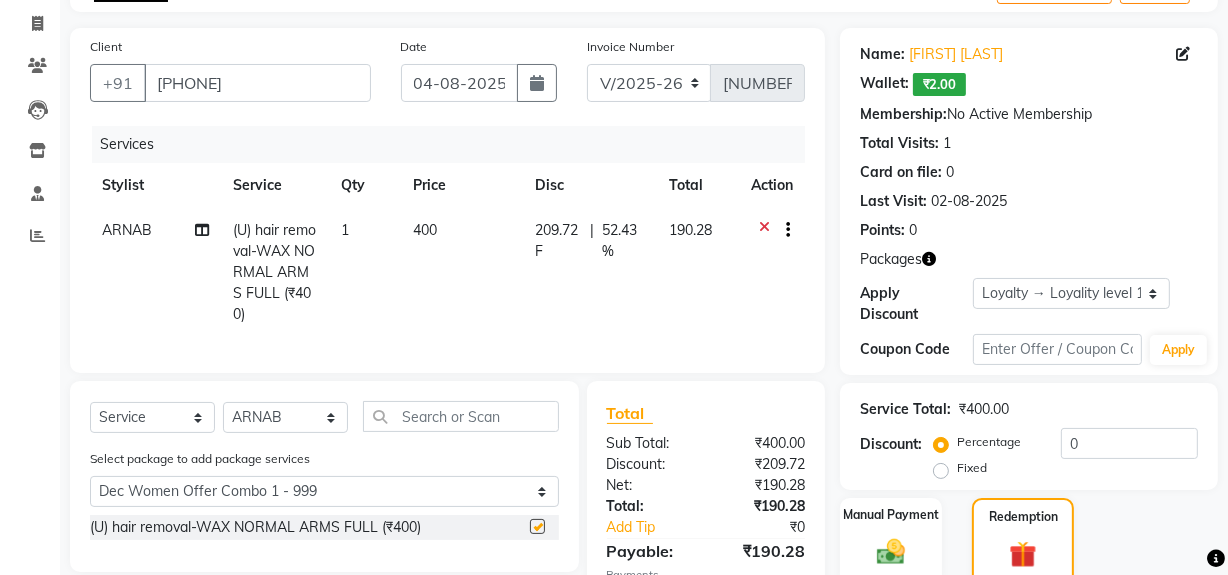checkbox on "false" 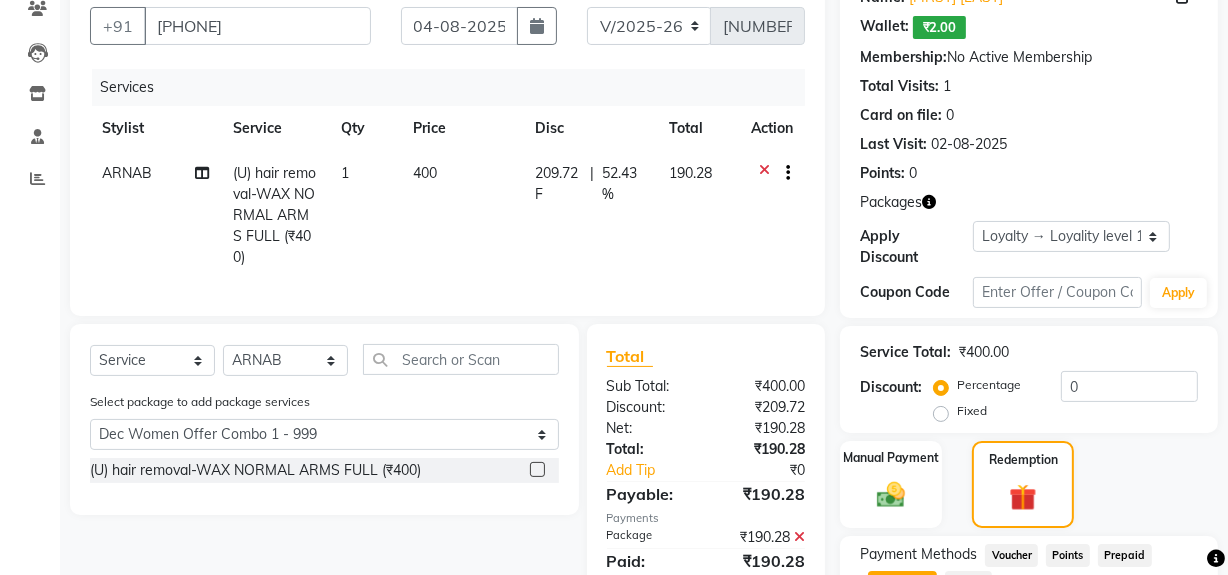 scroll, scrollTop: 244, scrollLeft: 0, axis: vertical 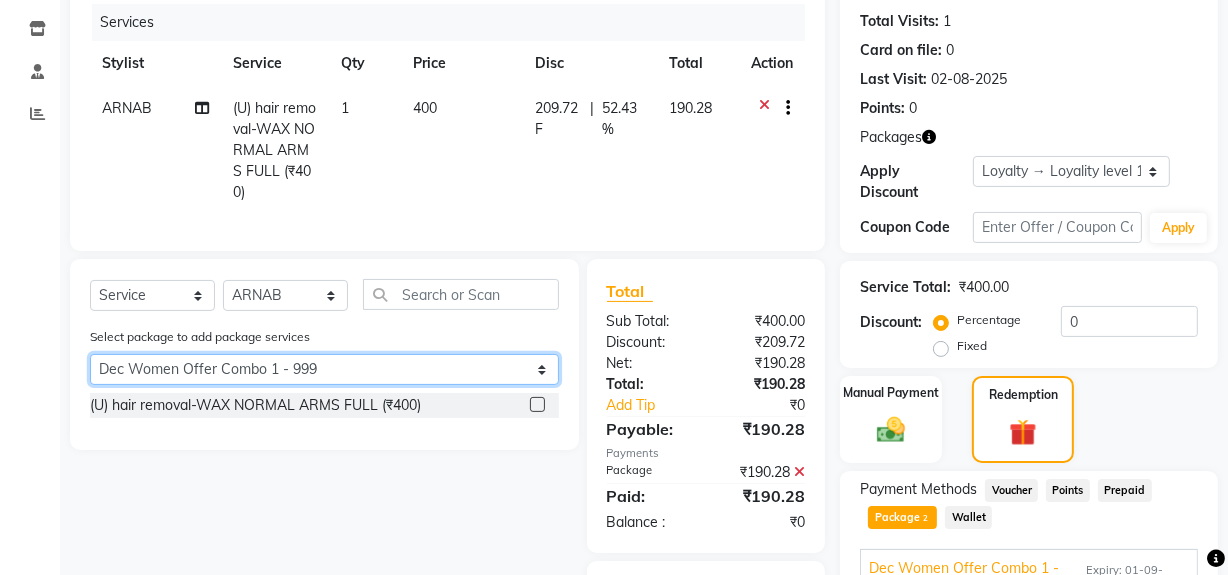 click on "Select Dec Women Offer Combo 1 - 999 Dec Women Offer Combo 1 - 999" 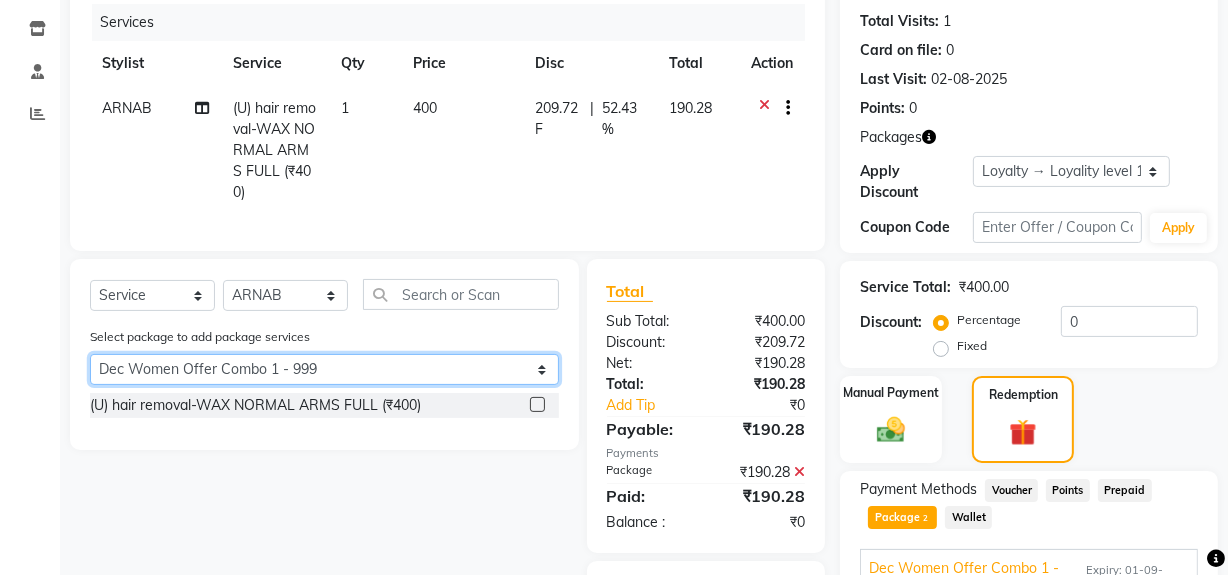 select on "2: Object" 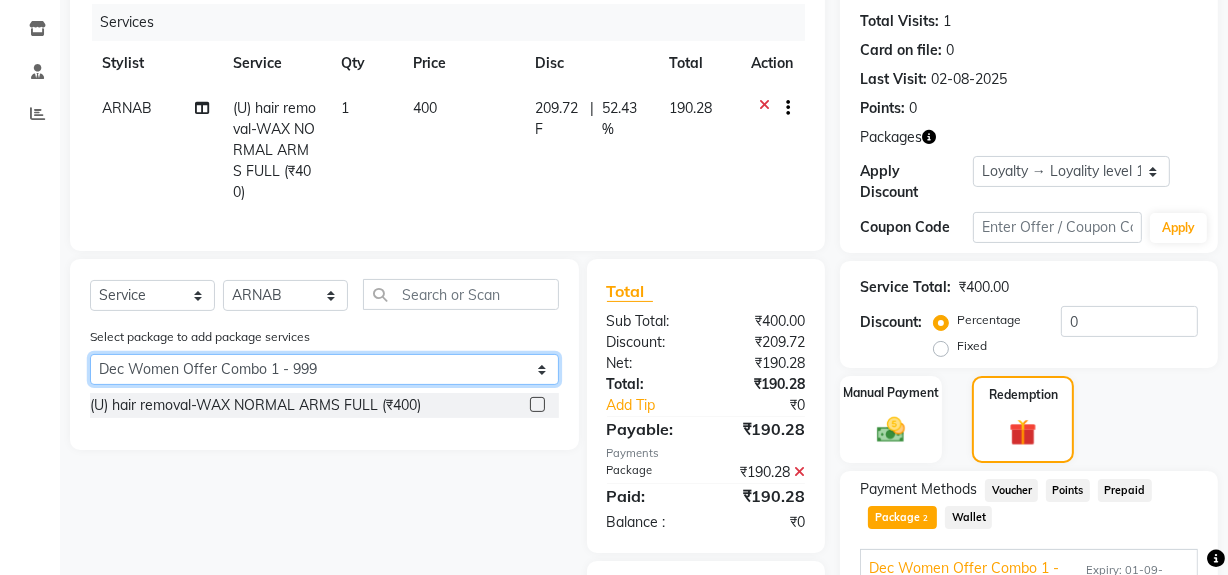 click on "Select Dec Women Offer Combo 1 - 999 Dec Women Offer Combo 1 - 999" 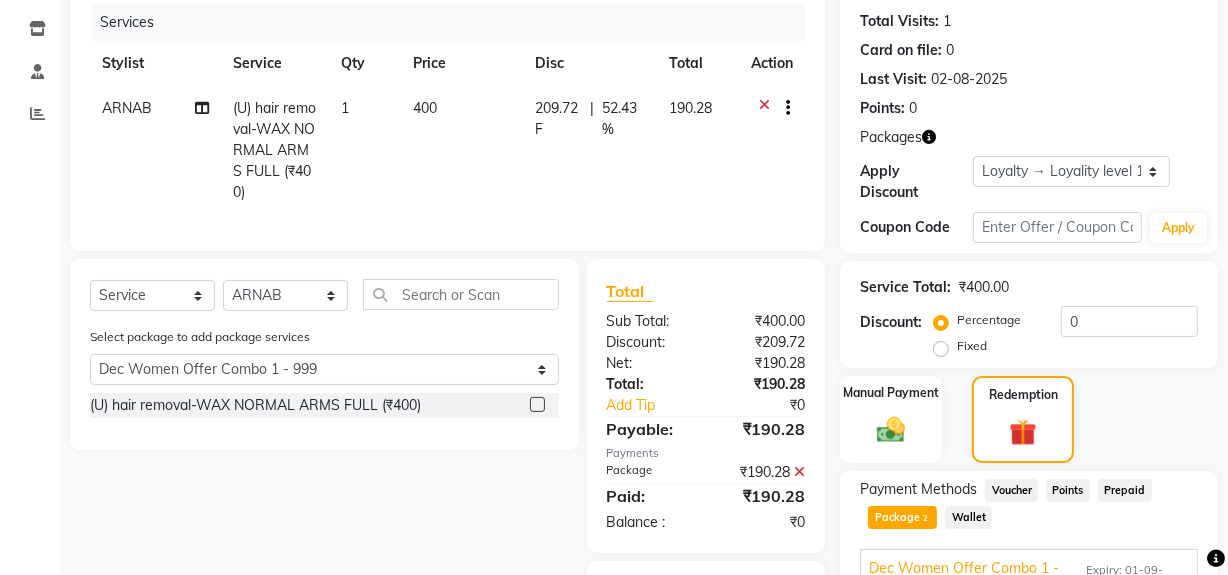 click 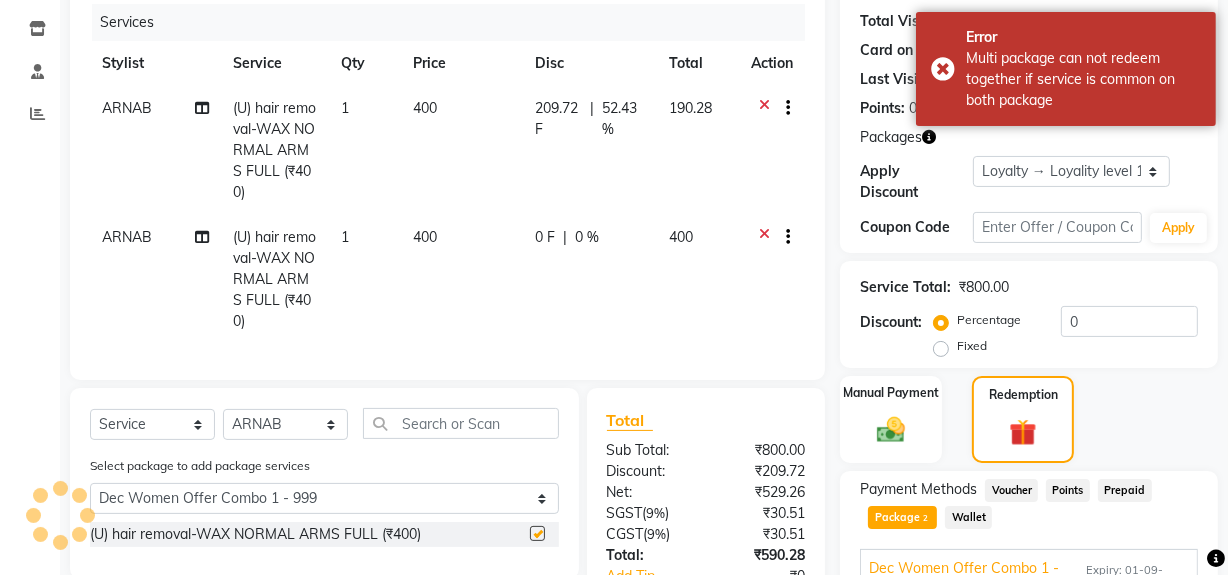 checkbox on "false" 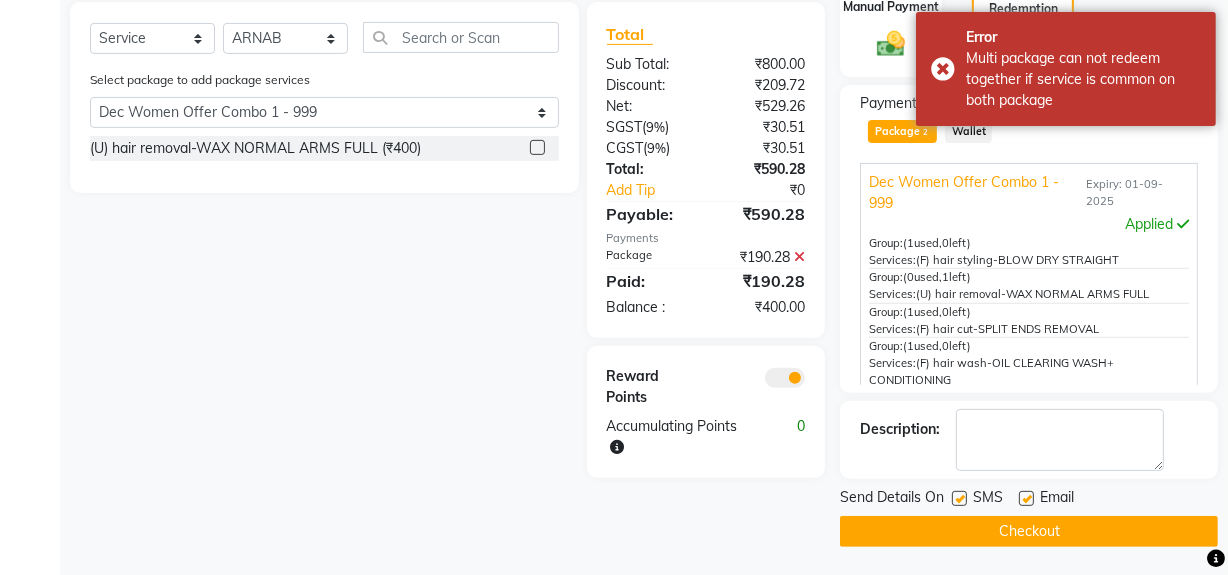 scroll, scrollTop: 46, scrollLeft: 0, axis: vertical 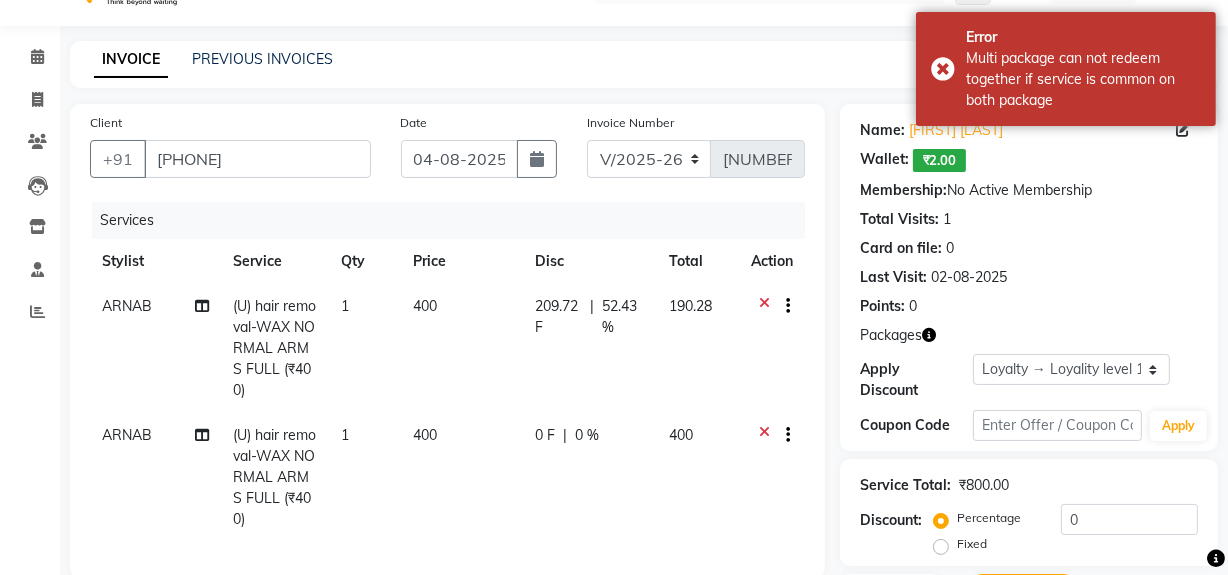 click 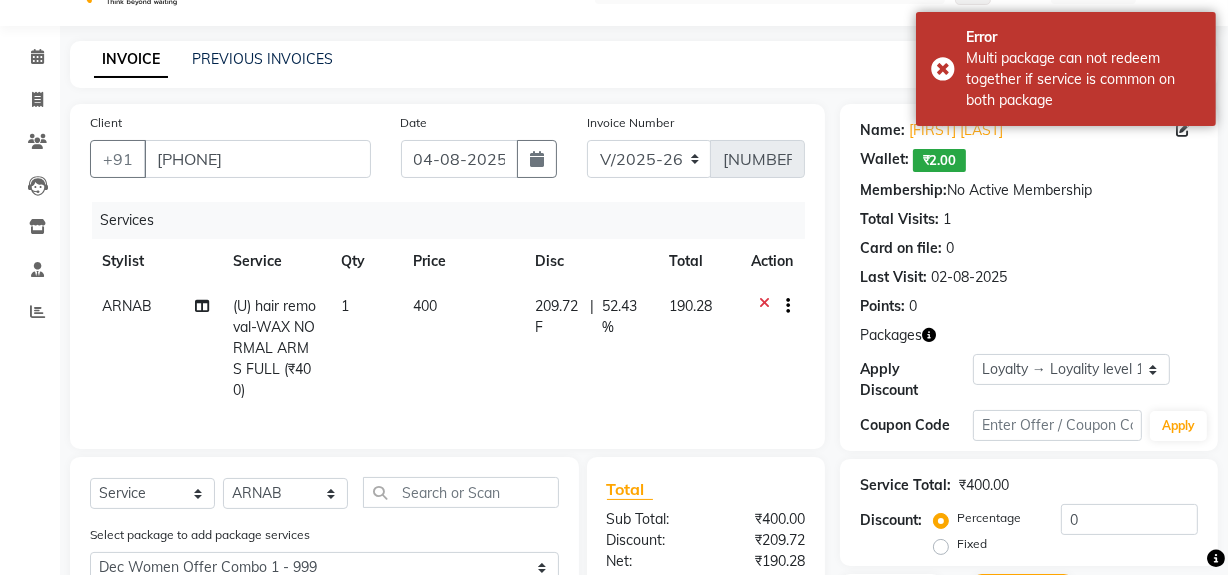 click 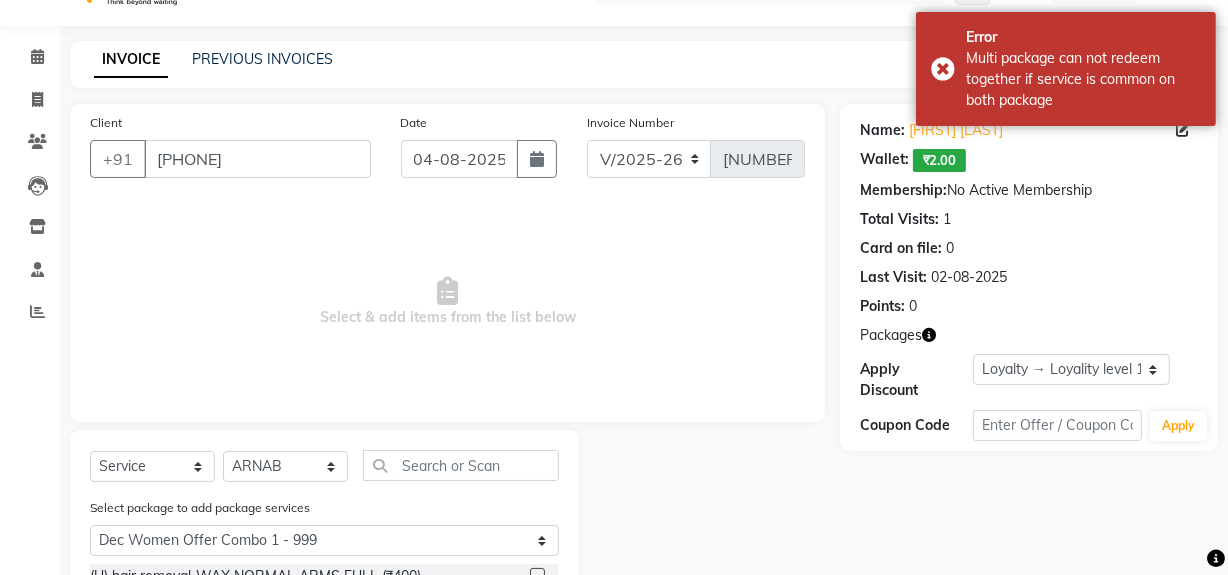 scroll, scrollTop: 0, scrollLeft: 0, axis: both 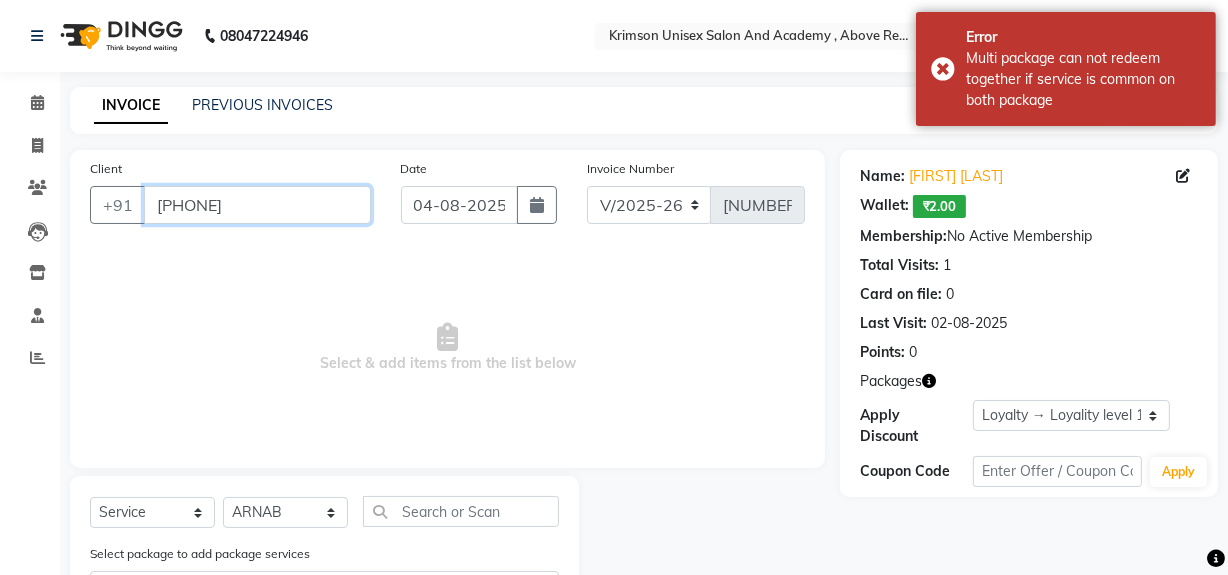 click on "7409312627" at bounding box center (257, 205) 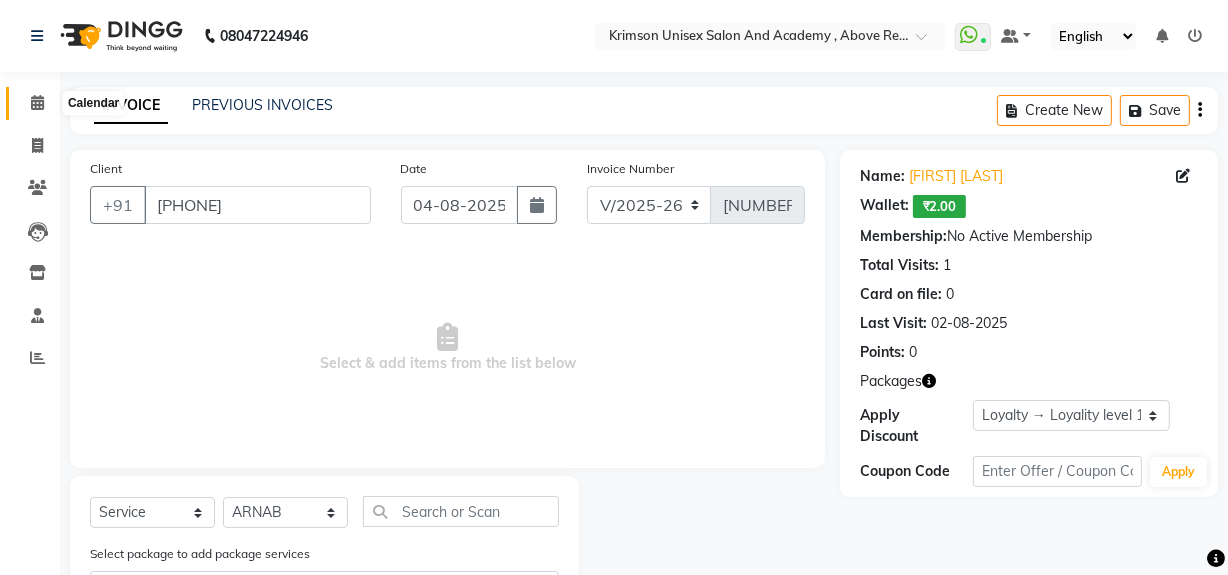click 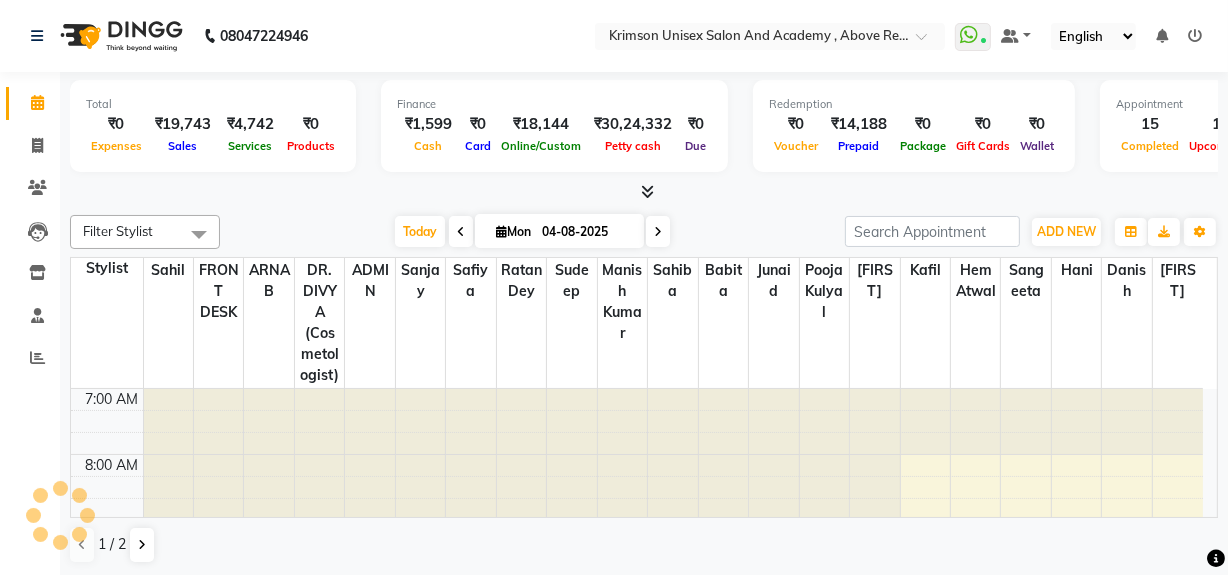 scroll, scrollTop: 0, scrollLeft: 0, axis: both 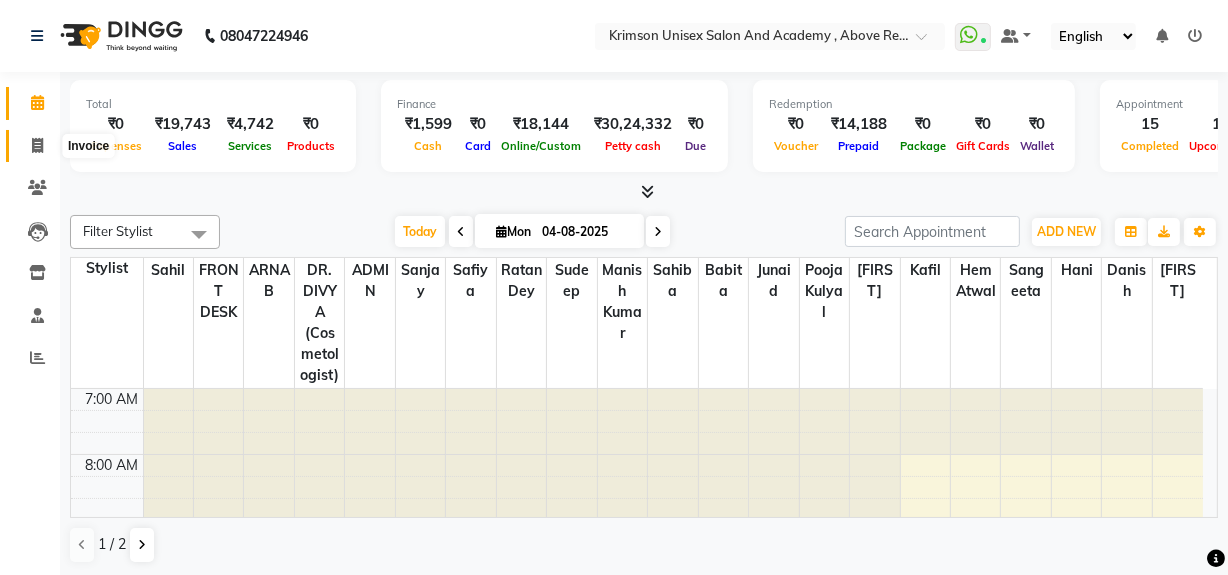 click 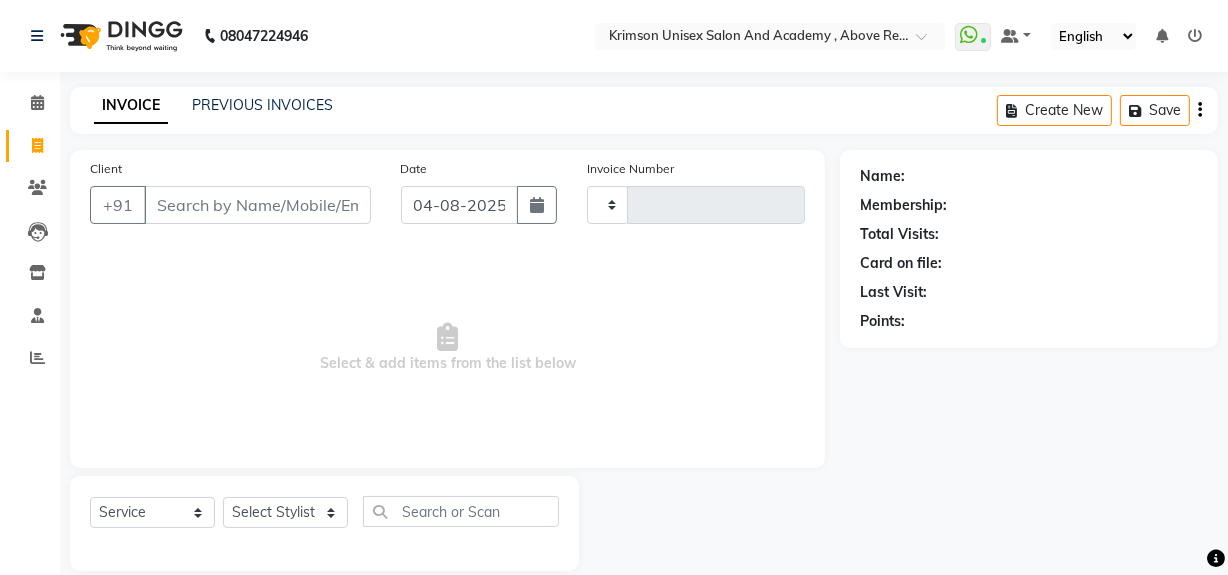 type on "3455" 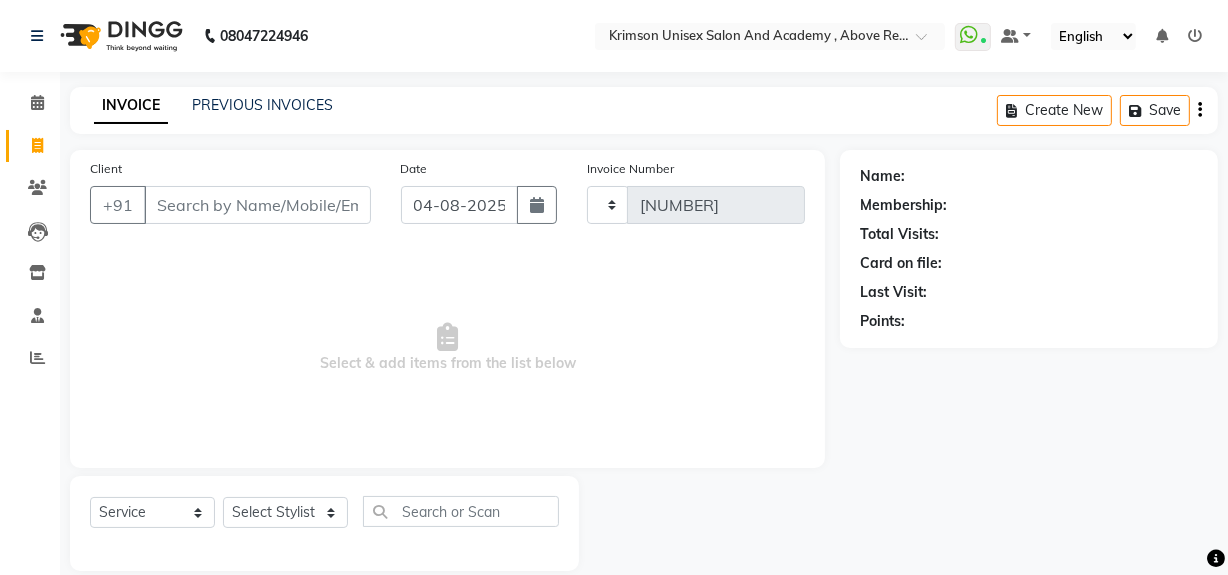 select on "5853" 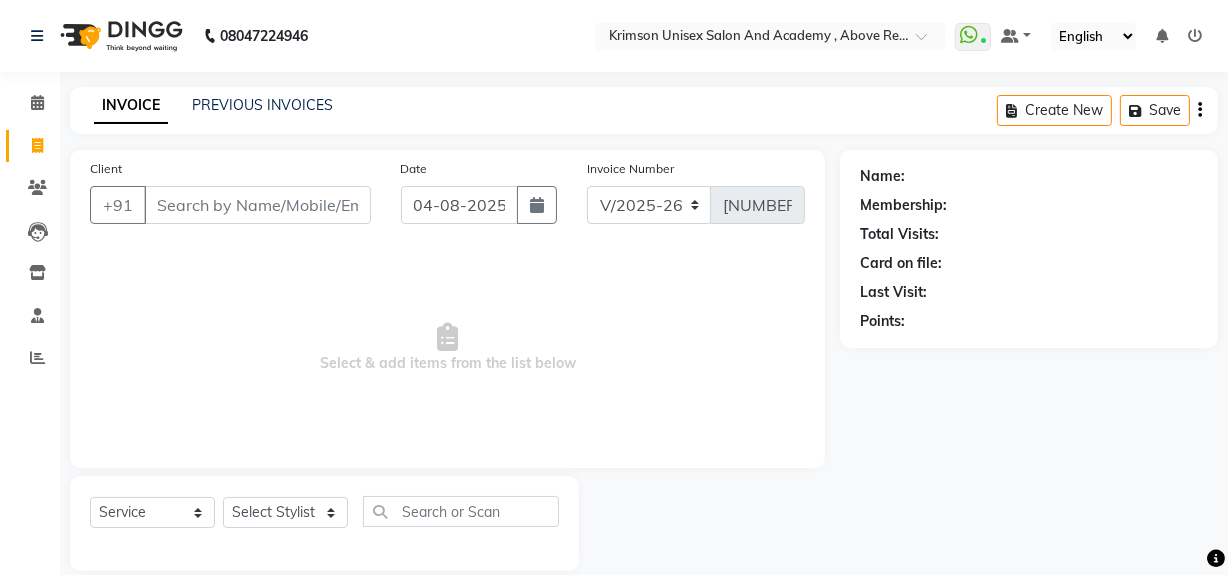 click on "Client" at bounding box center (257, 205) 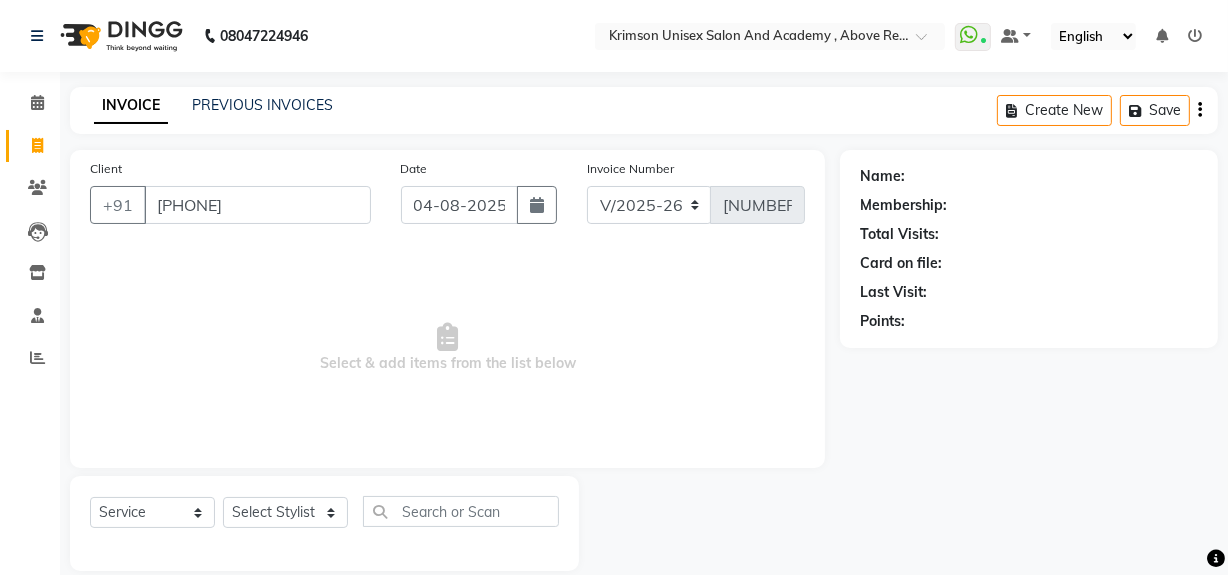 type on "7409312627" 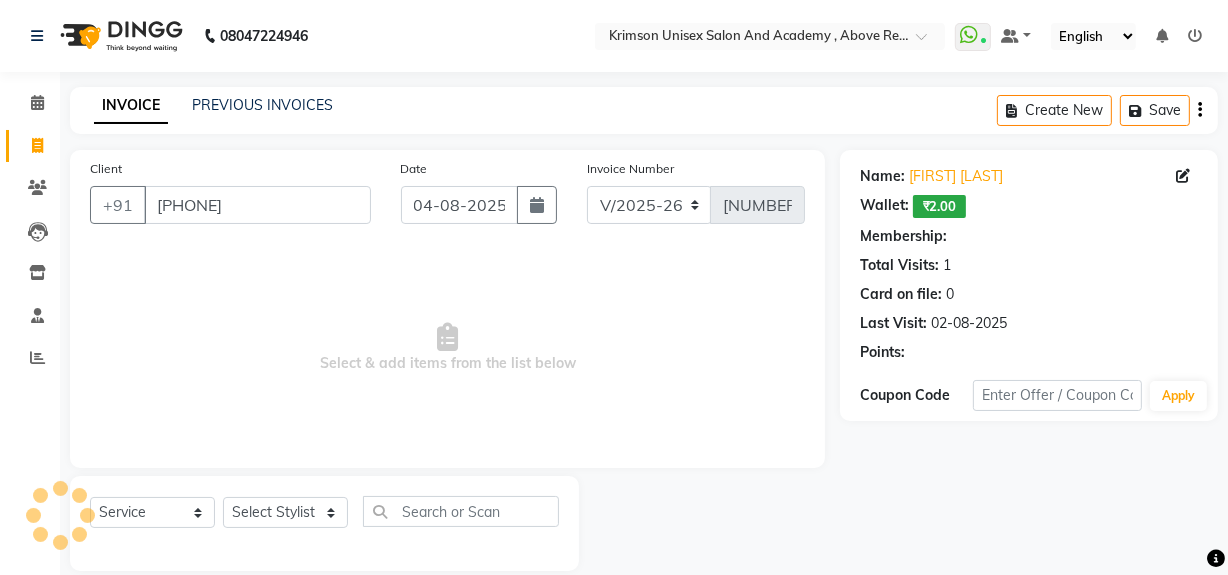 select on "1: Object" 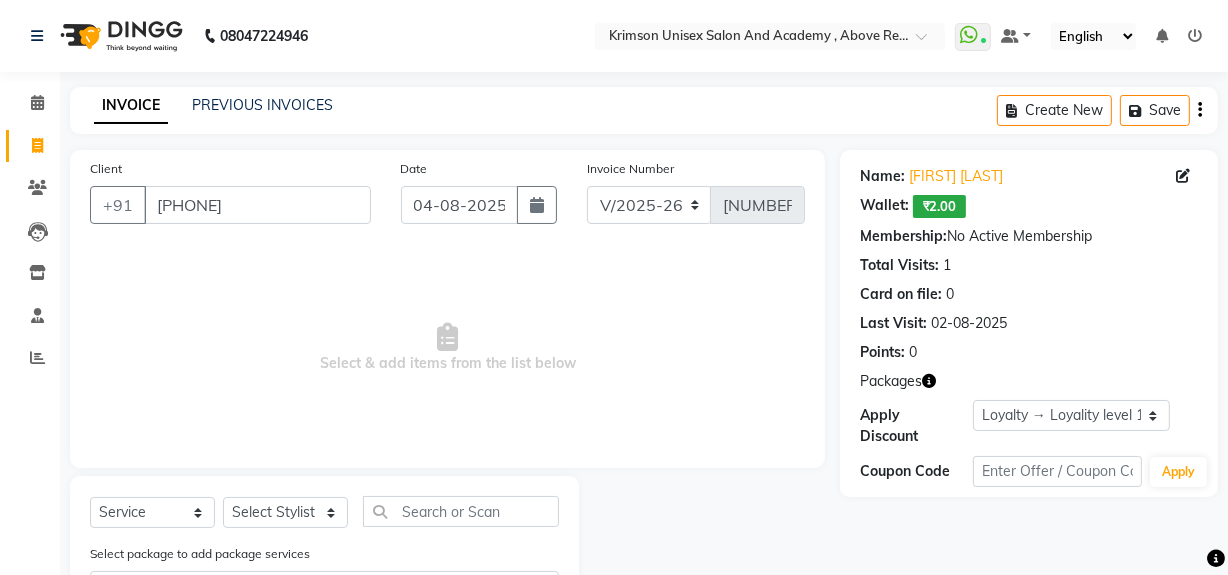 scroll, scrollTop: 93, scrollLeft: 0, axis: vertical 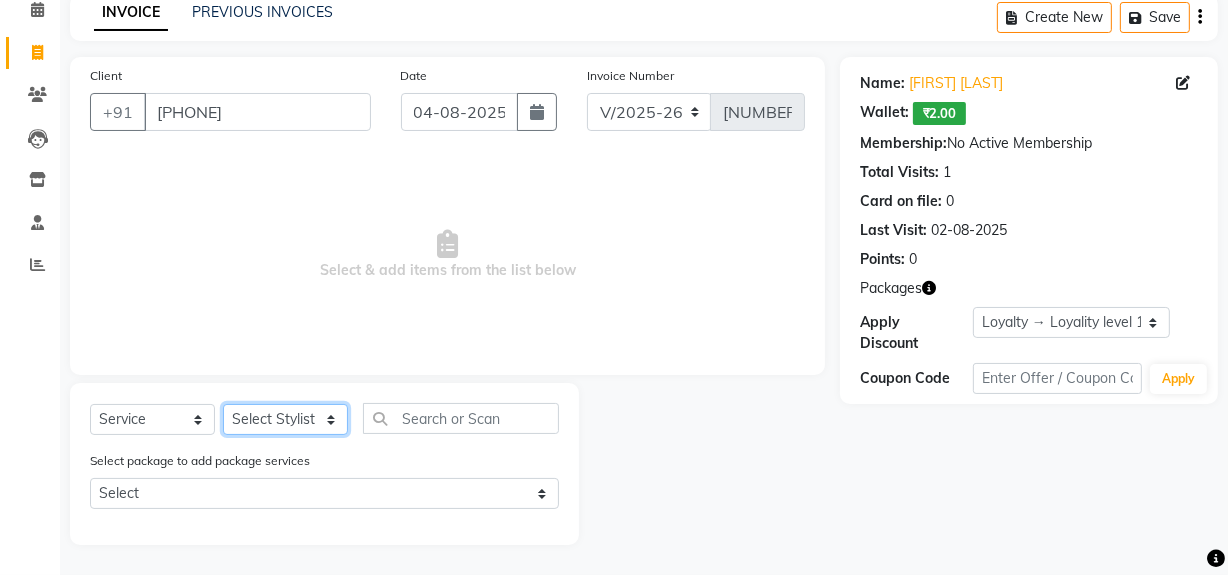 click on "Select Stylist ADMIN ARNAB Babita Danish DR. DIVYA (cosmetologist) FRONT DESK Hani Hem Atwal junaid  Kafil Kaif Manish Kumar Pinki  Pooja kulyal Ratan Dey safiya sahiba Sahil Sangeeta sanjay Sudeep Varsha" 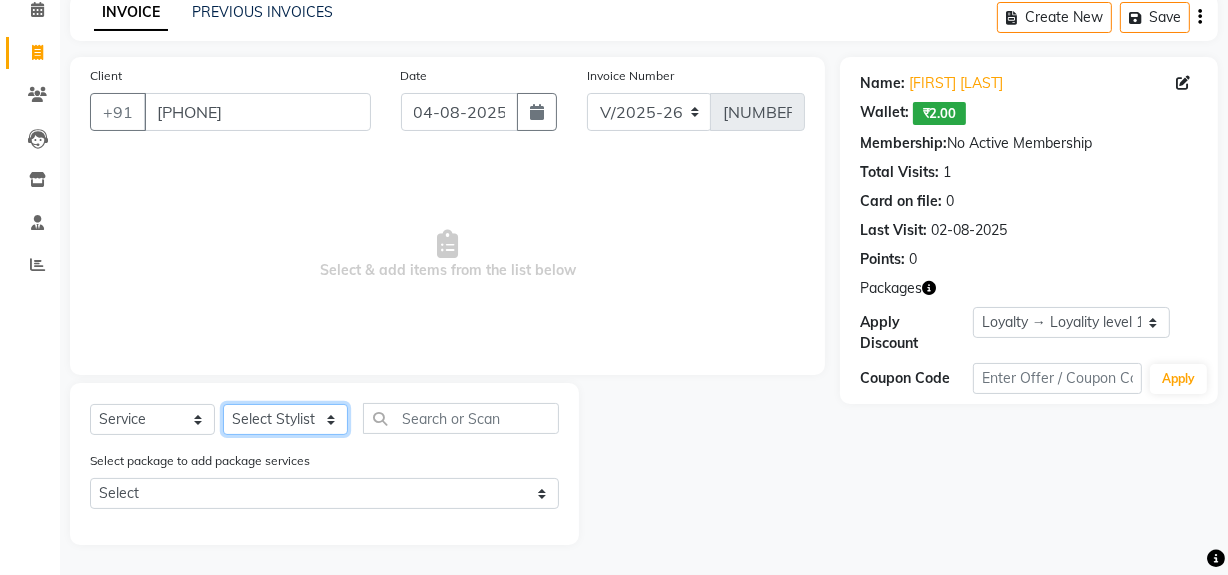 select on "41053" 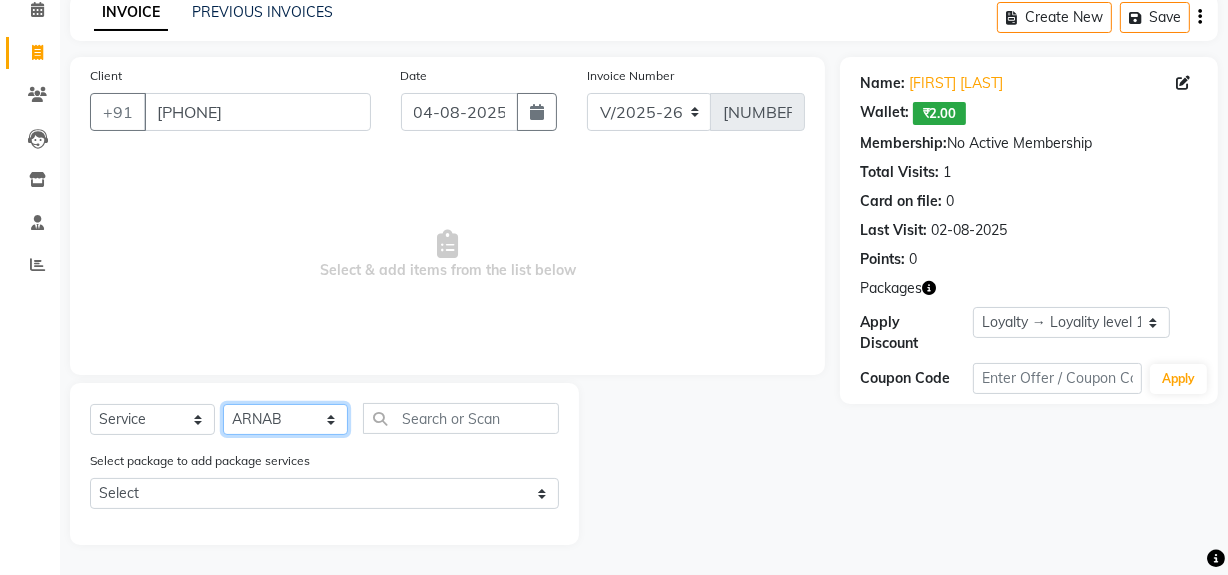 click on "Select Stylist ADMIN ARNAB Babita Danish DR. DIVYA (cosmetologist) FRONT DESK Hani Hem Atwal junaid  Kafil Kaif Manish Kumar Pinki  Pooja kulyal Ratan Dey safiya sahiba Sahil Sangeeta sanjay Sudeep Varsha" 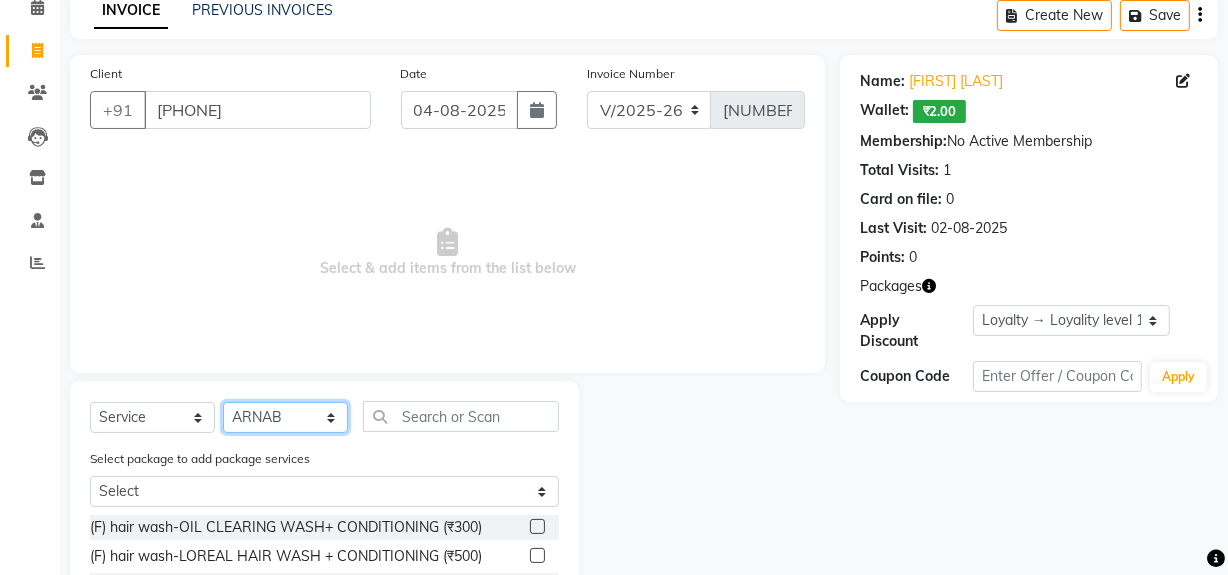 scroll, scrollTop: 293, scrollLeft: 0, axis: vertical 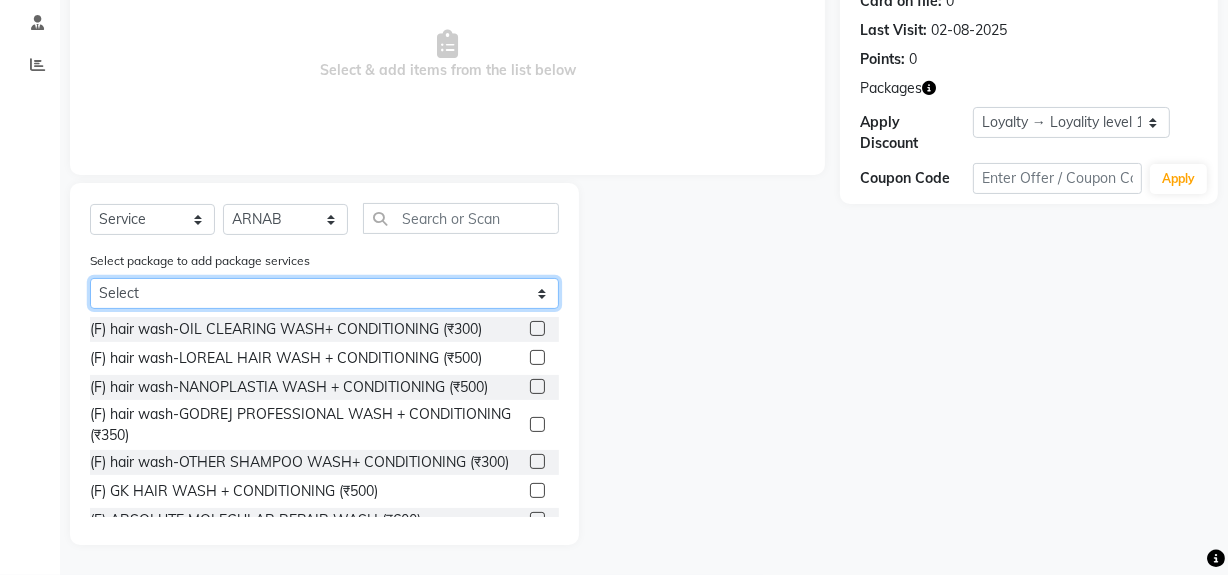 drag, startPoint x: 303, startPoint y: 298, endPoint x: 303, endPoint y: 343, distance: 45 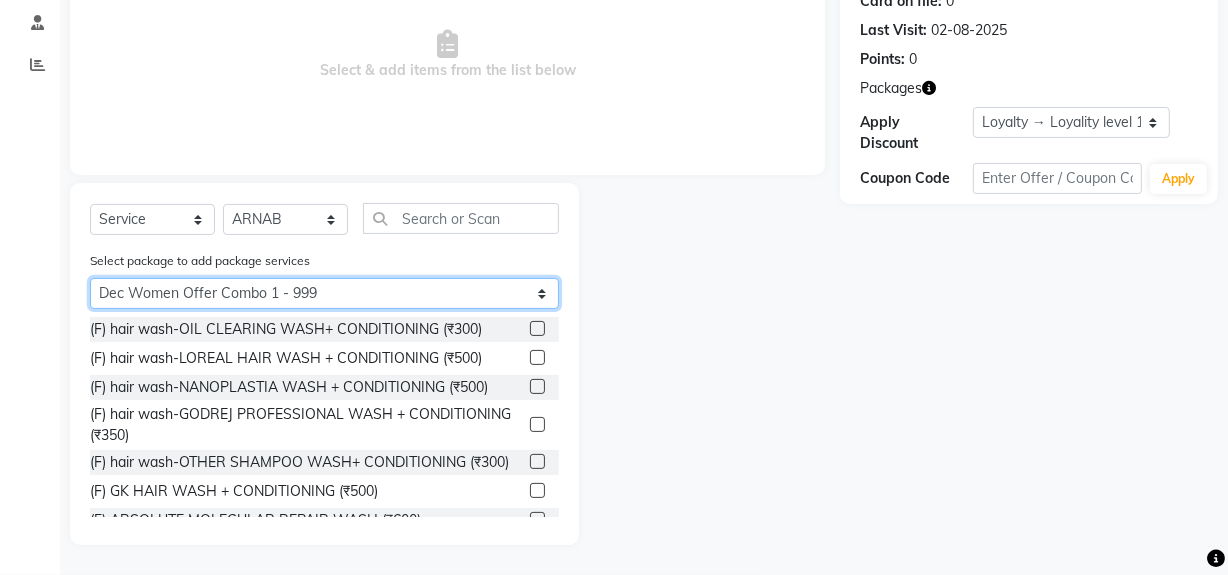 click on "Select Dec Women Offer Combo 1 - 999 Dec Women Offer Combo 1 - 999" 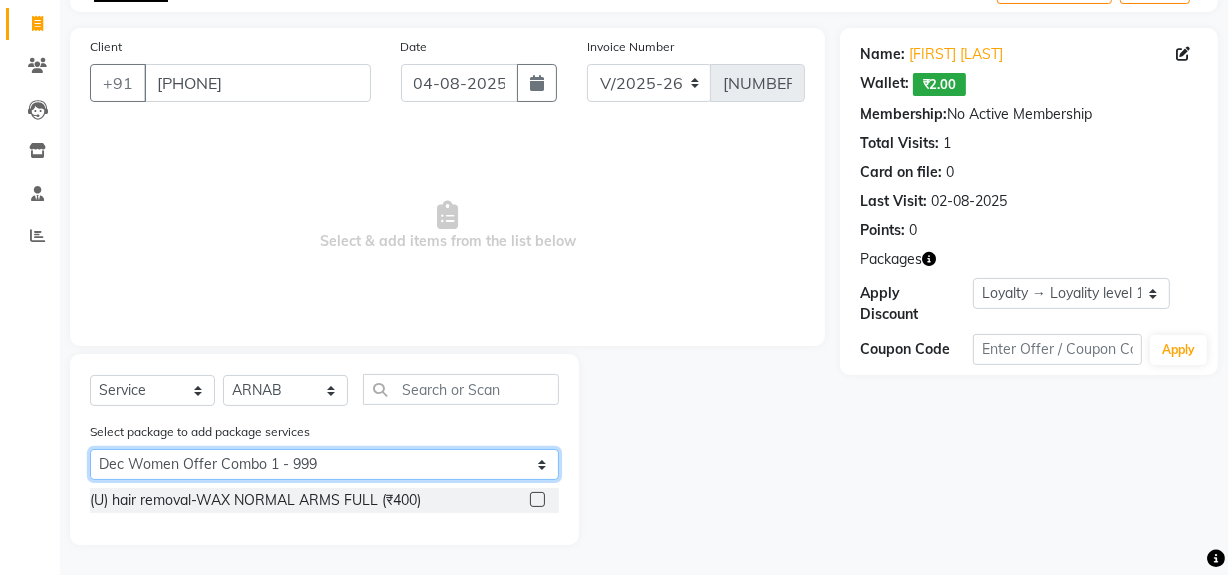 scroll, scrollTop: 122, scrollLeft: 0, axis: vertical 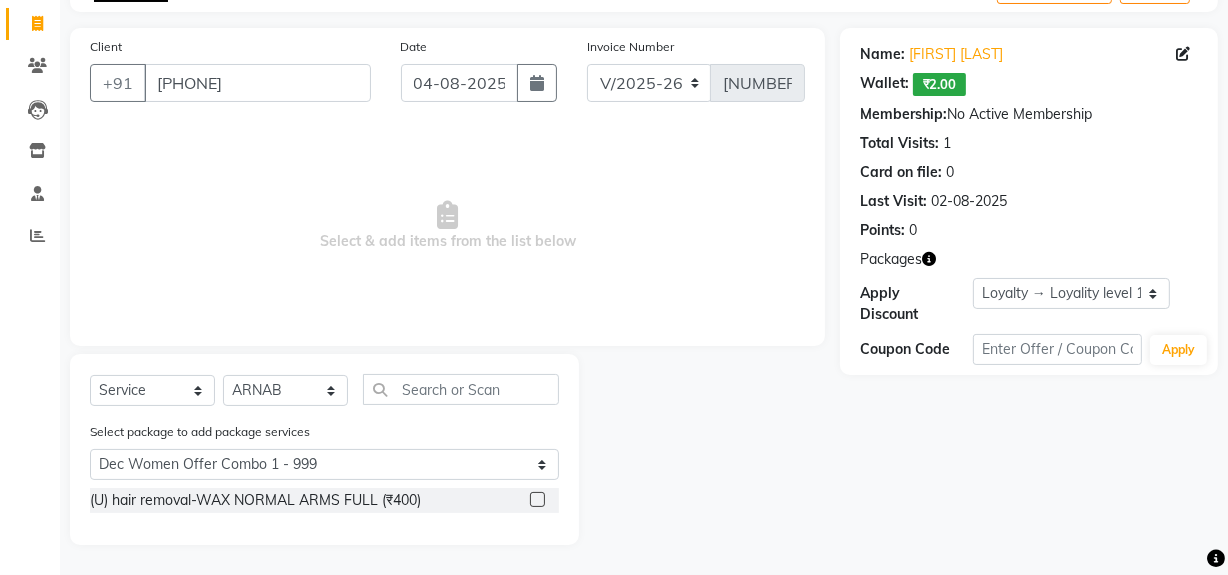 click 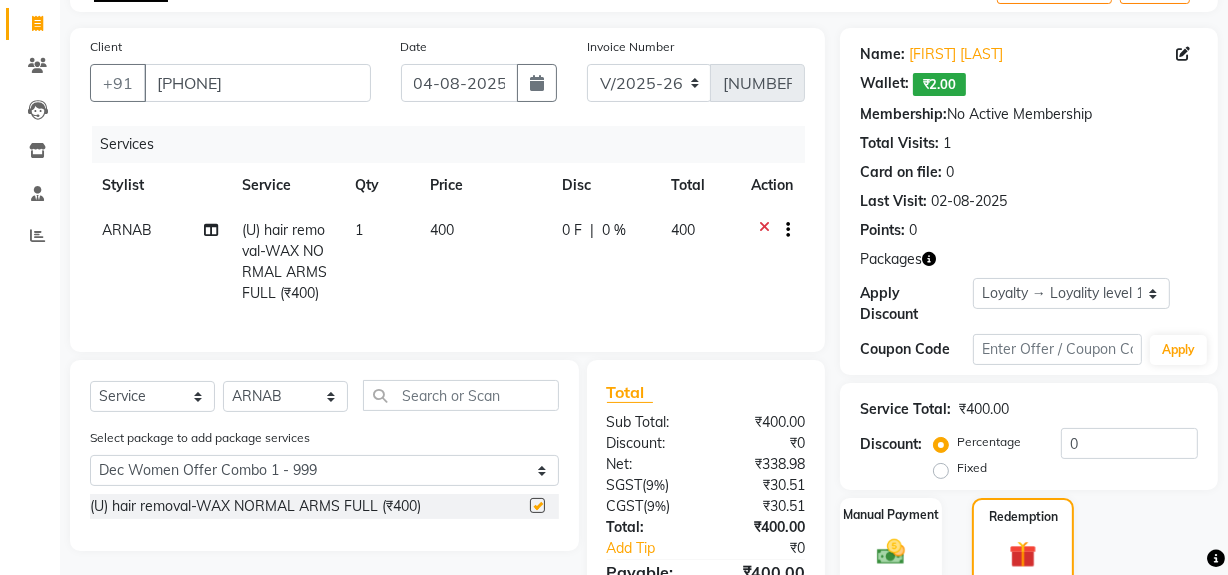 checkbox on "false" 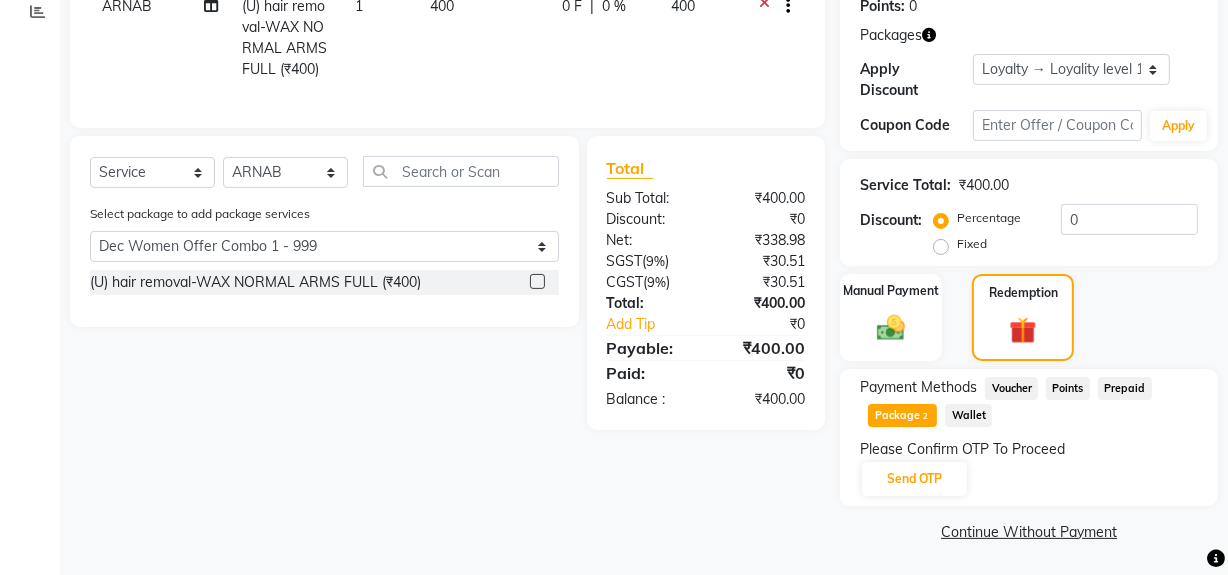 scroll, scrollTop: 122, scrollLeft: 0, axis: vertical 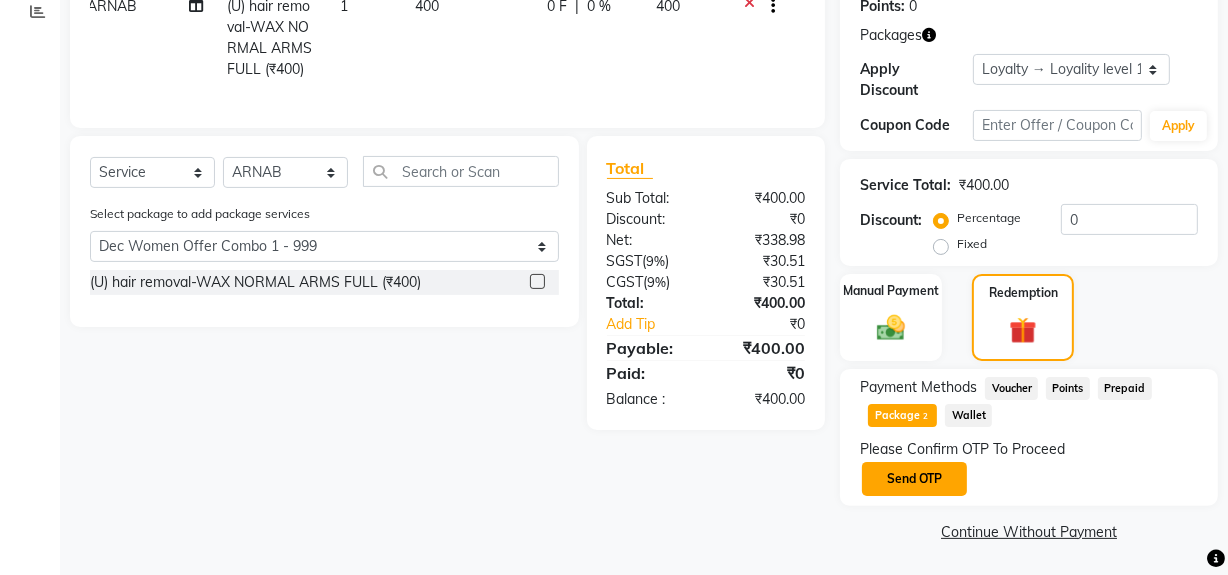click on "Send OTP" 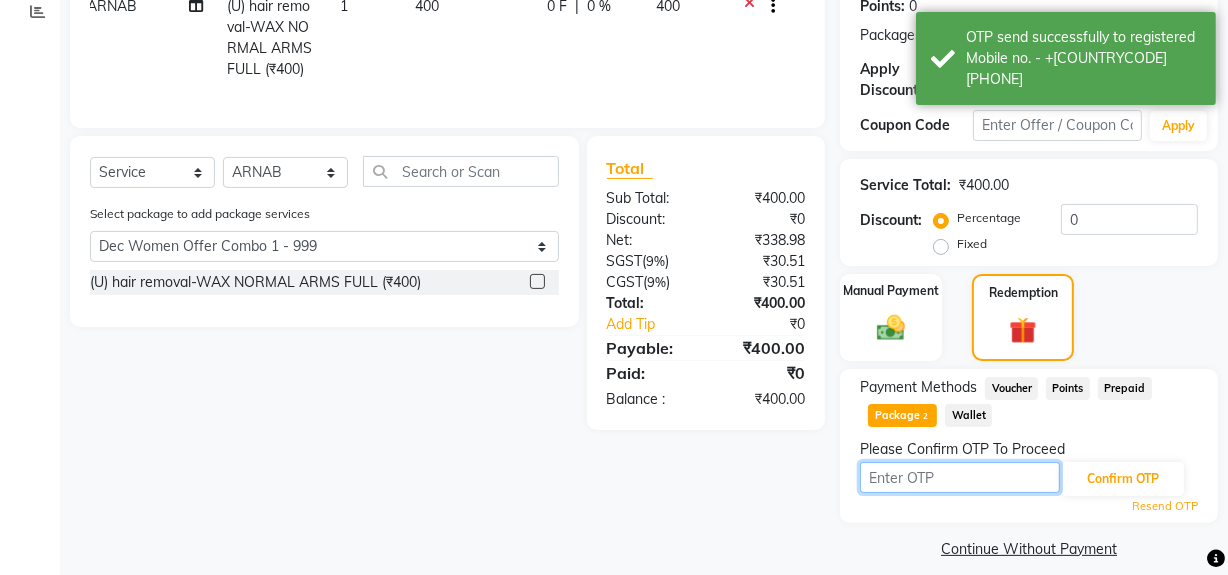 click at bounding box center [960, 477] 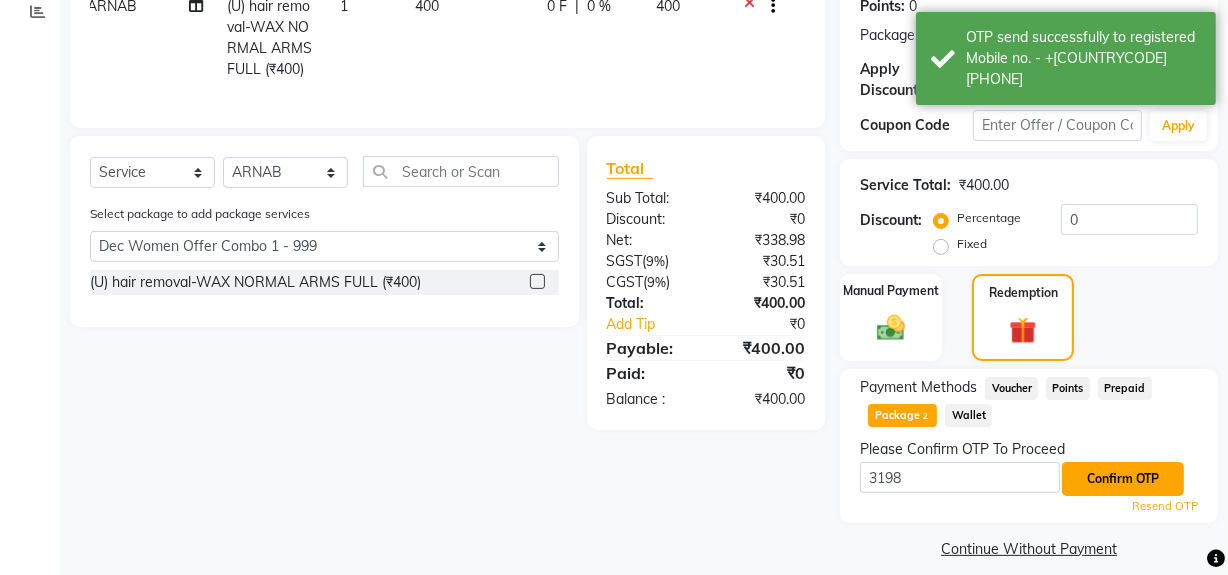 click on "Confirm OTP" 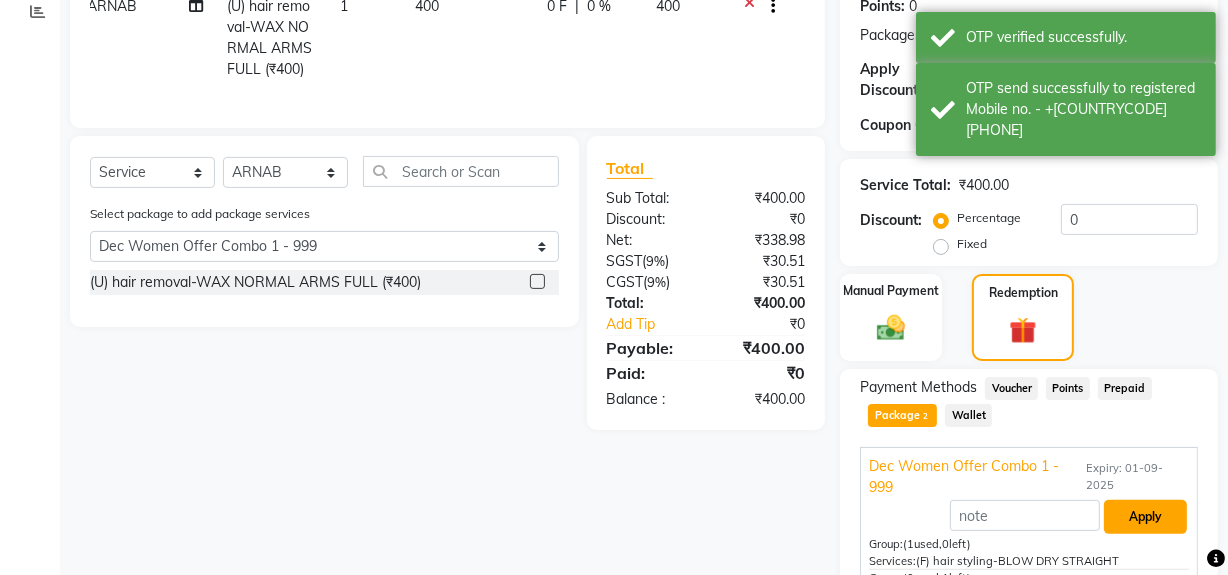 click on "Apply" at bounding box center [1145, 517] 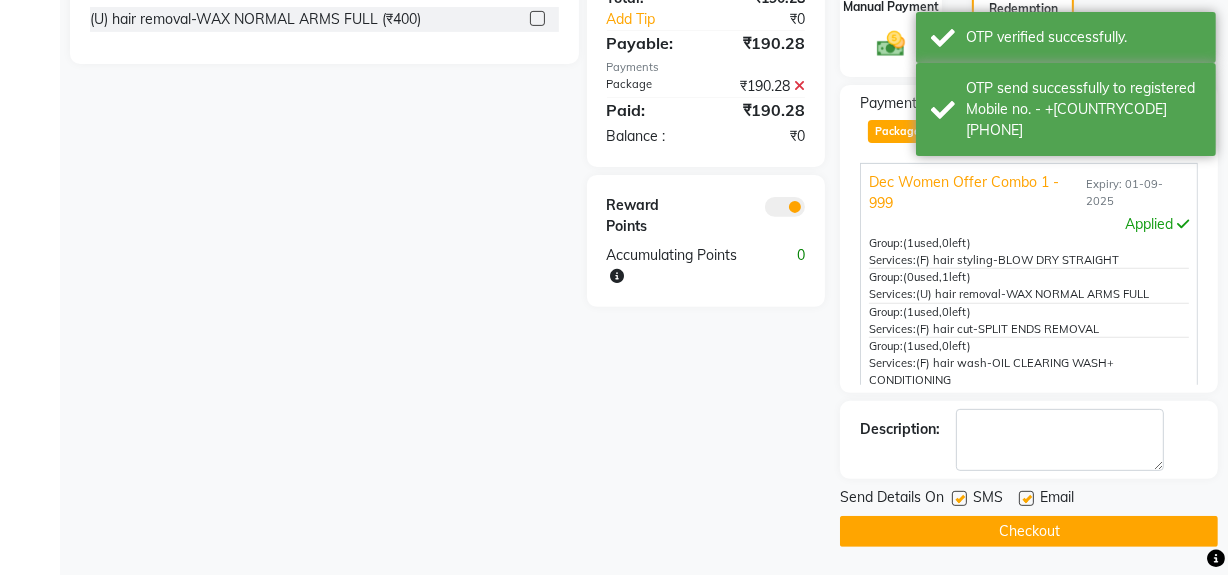 scroll, scrollTop: 228, scrollLeft: 0, axis: vertical 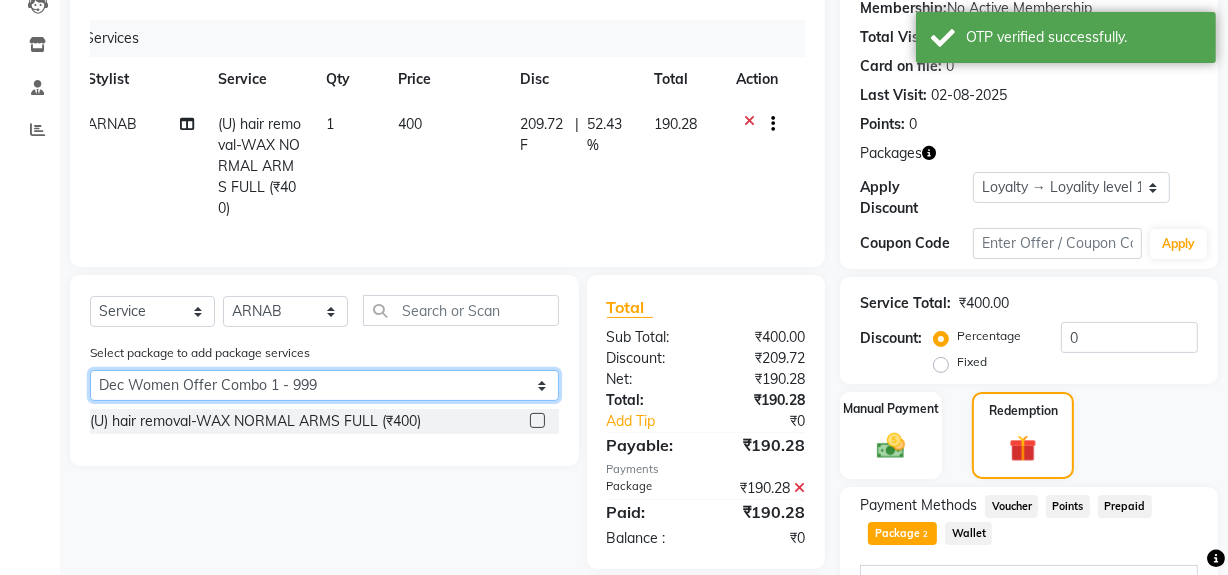 drag, startPoint x: 384, startPoint y: 406, endPoint x: 356, endPoint y: 513, distance: 110.60289 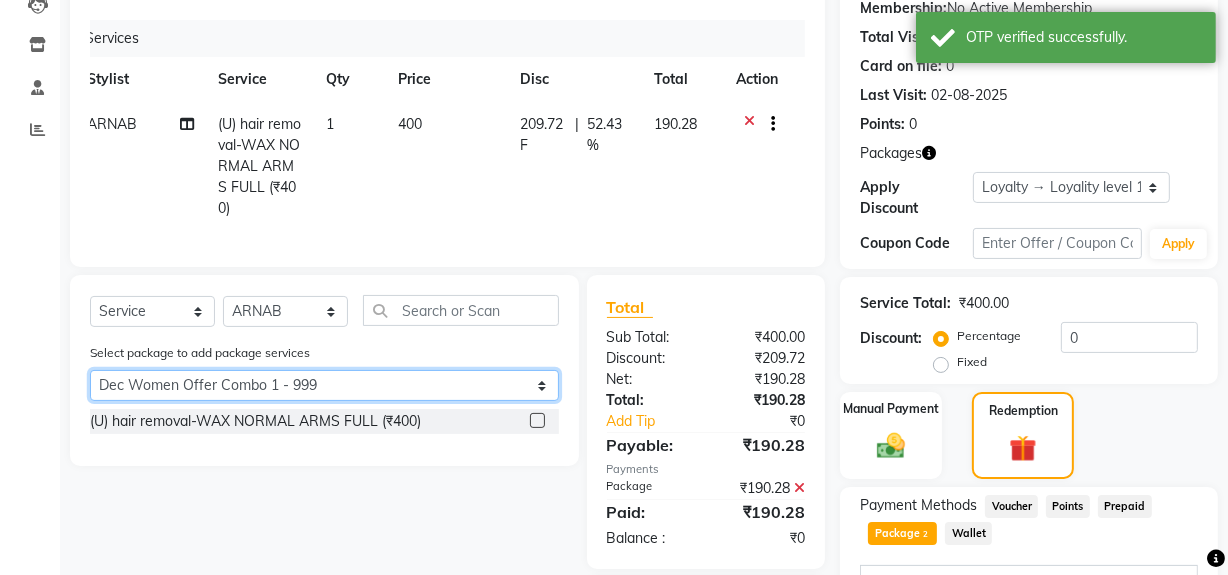 click on "Select Dec Women Offer Combo 1 - 999 Dec Women Offer Combo 1 - 999" 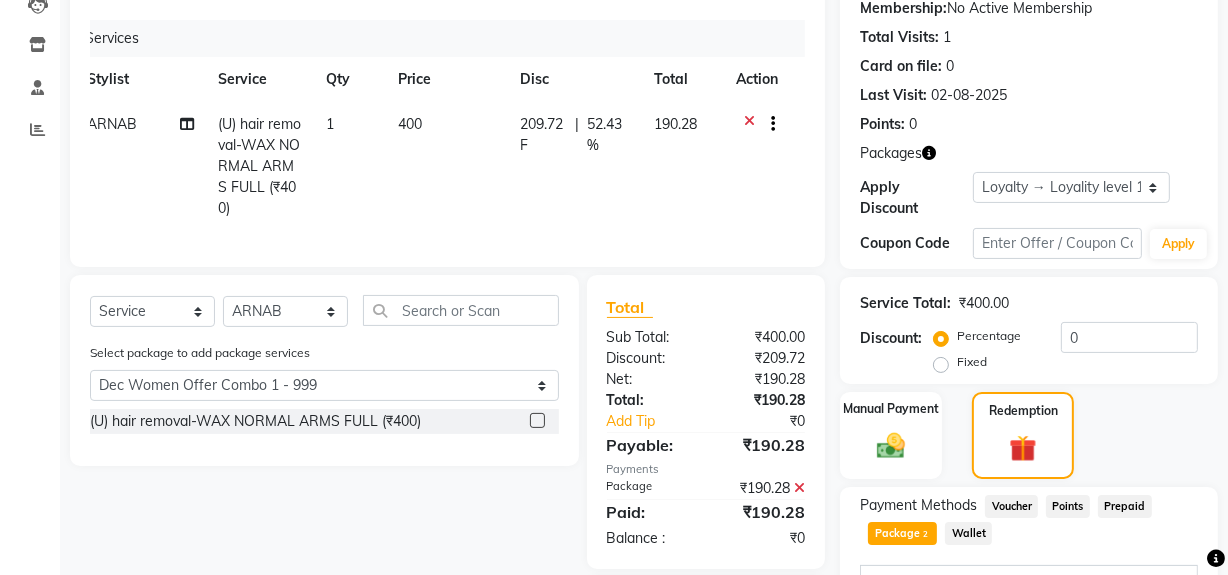 click 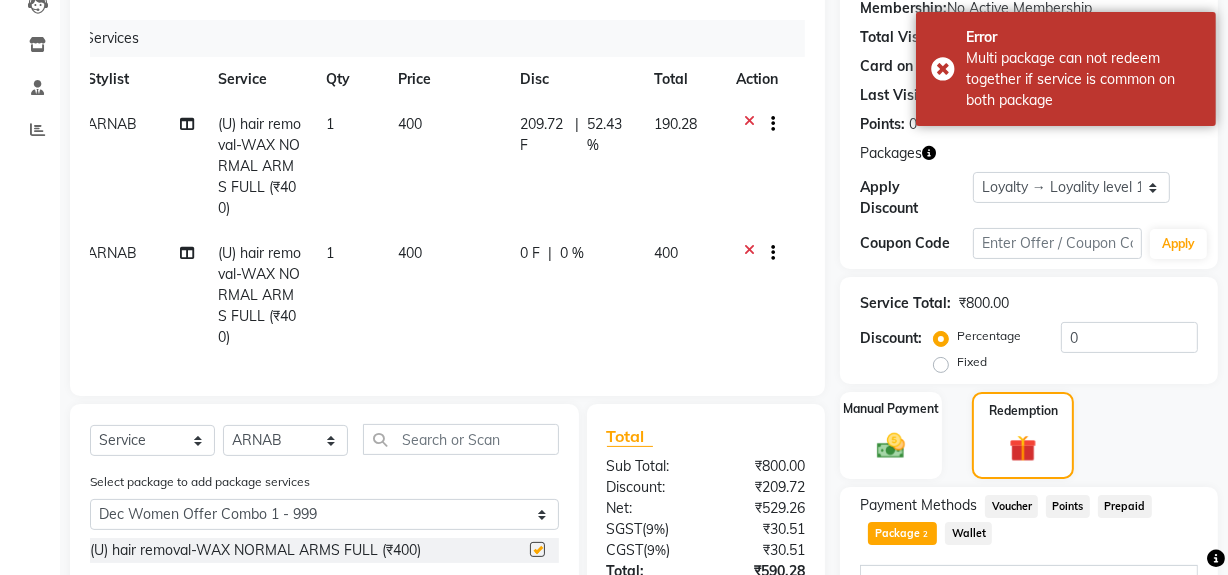 checkbox on "false" 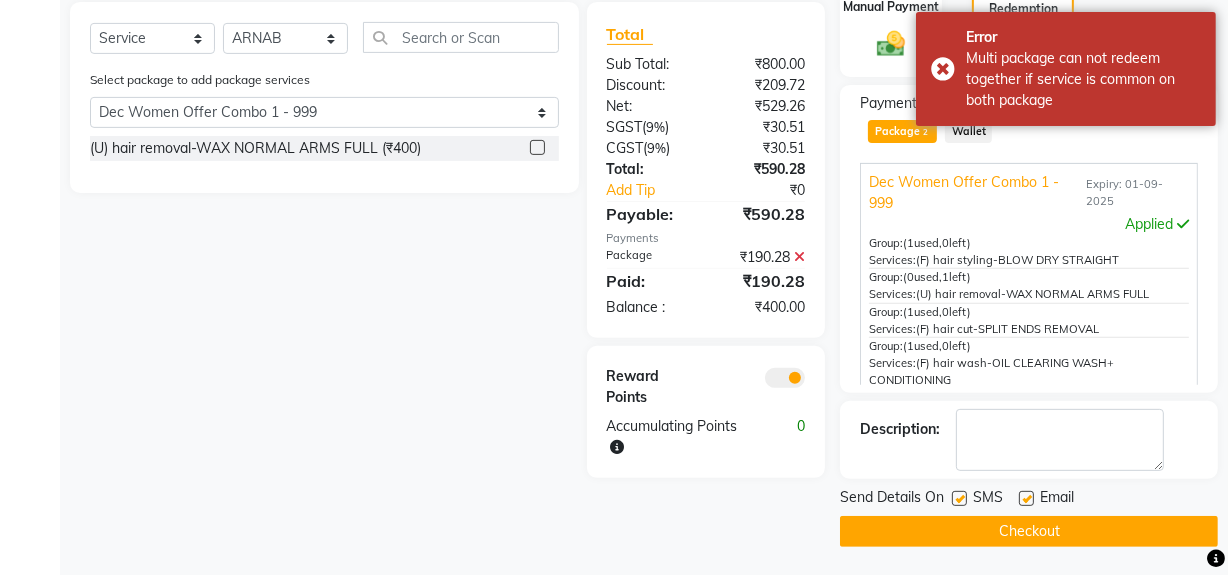 scroll, scrollTop: 481, scrollLeft: 0, axis: vertical 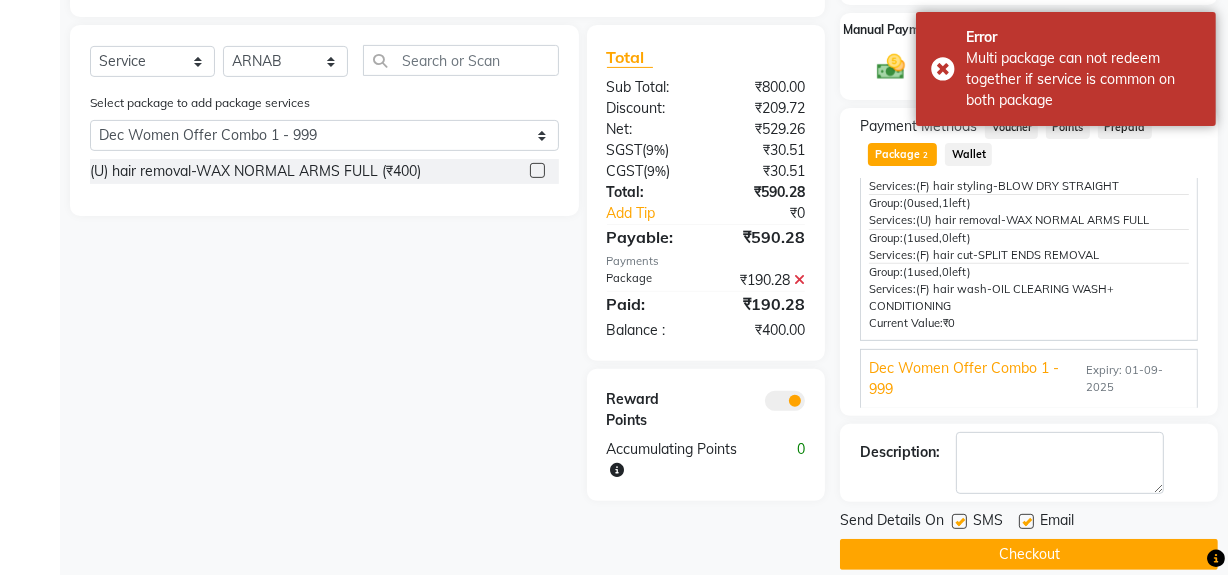 click on "Dec Women Offer Combo 1 - 999" at bounding box center [975, 379] 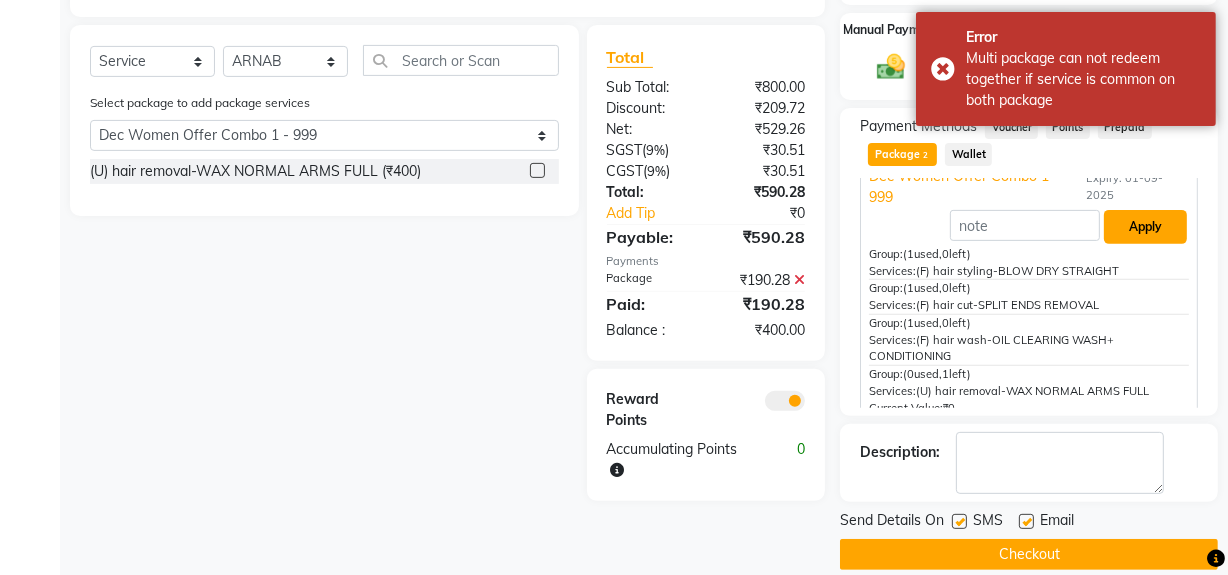 click on "Apply" at bounding box center [1145, 227] 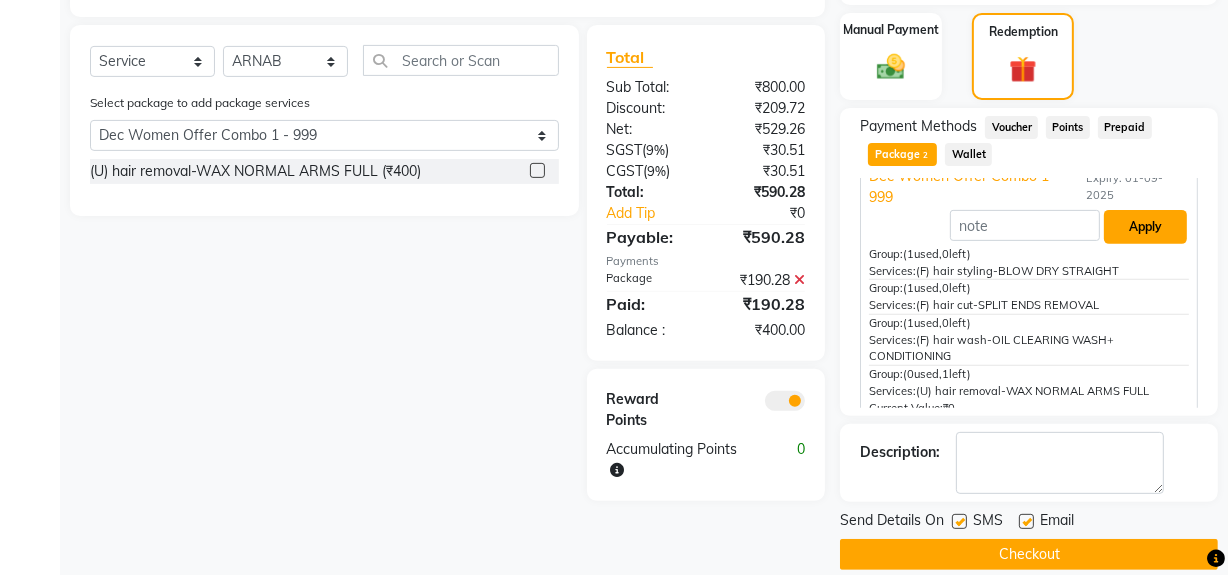 click on "Apply" at bounding box center (1145, 227) 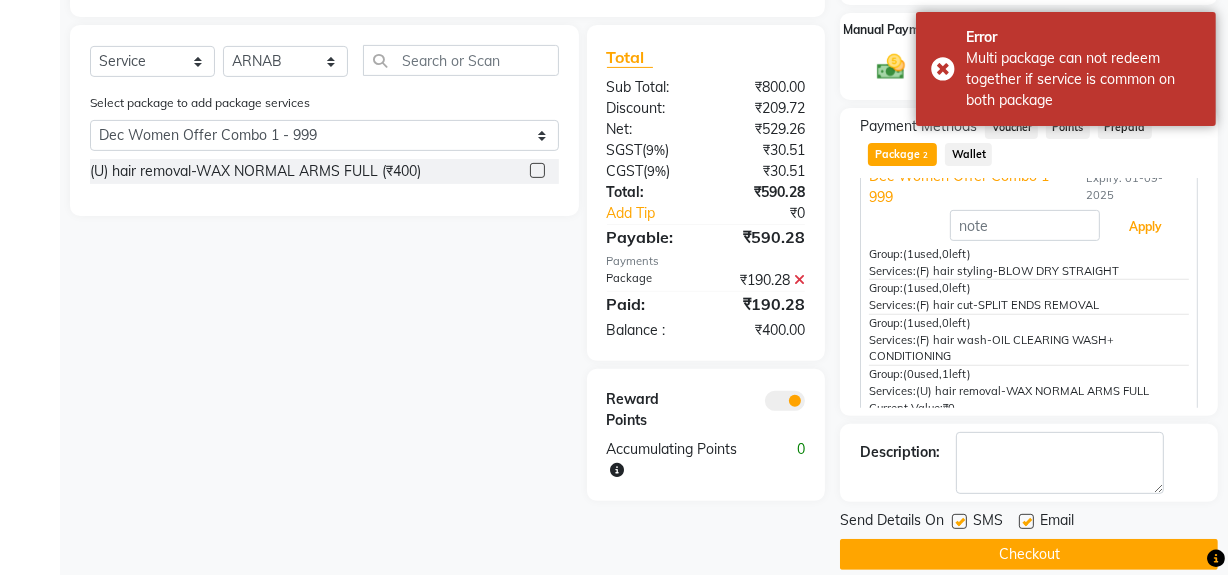 scroll, scrollTop: 113, scrollLeft: 0, axis: vertical 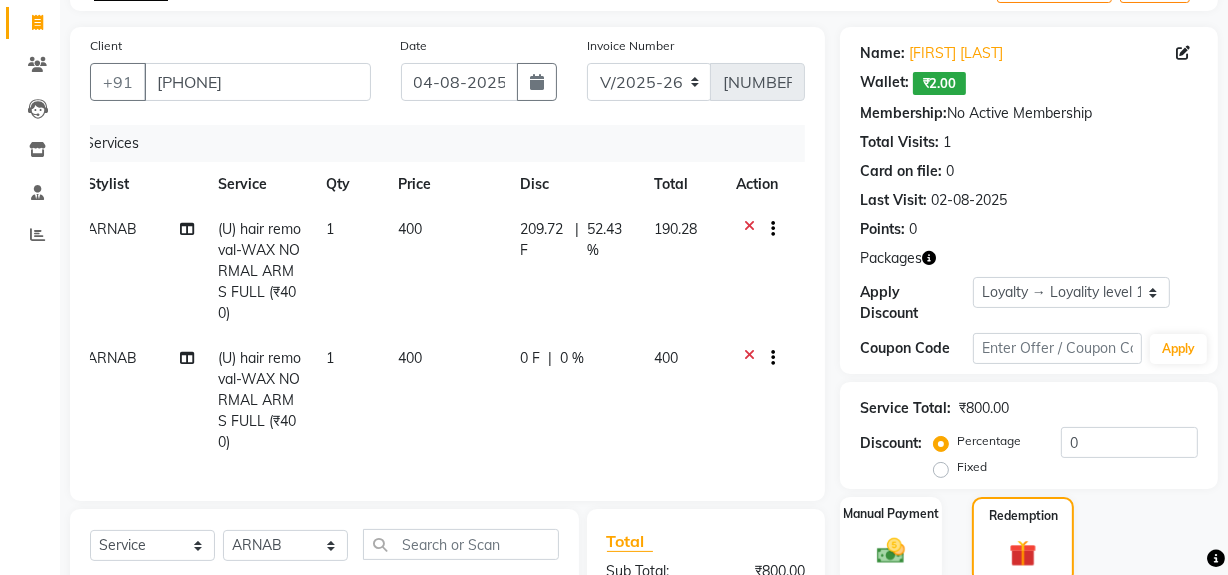 click 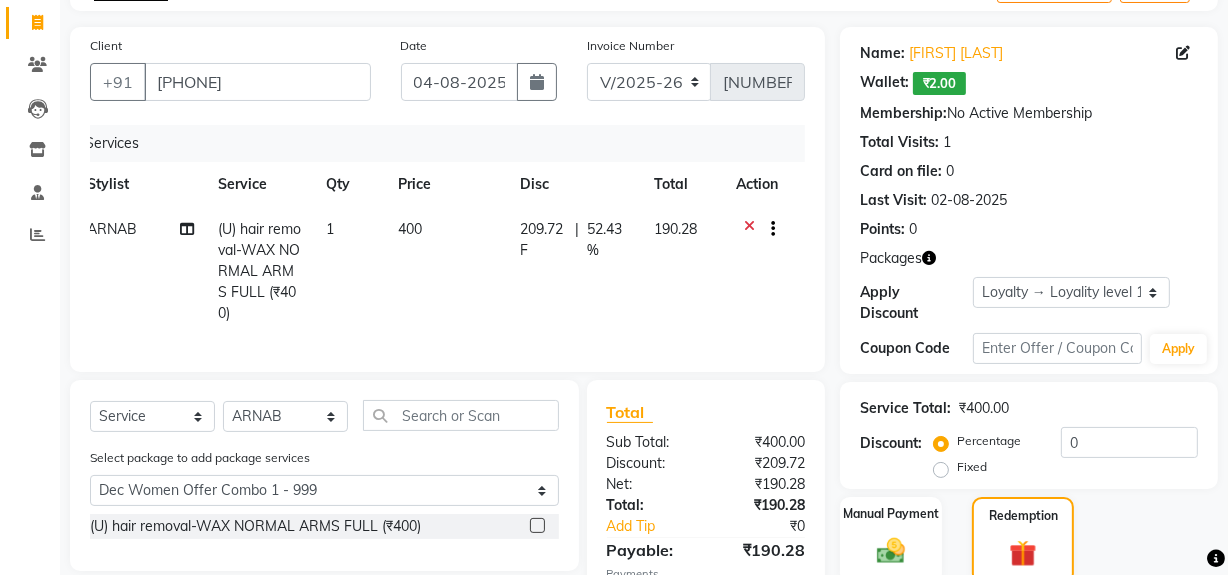 scroll, scrollTop: 630, scrollLeft: 0, axis: vertical 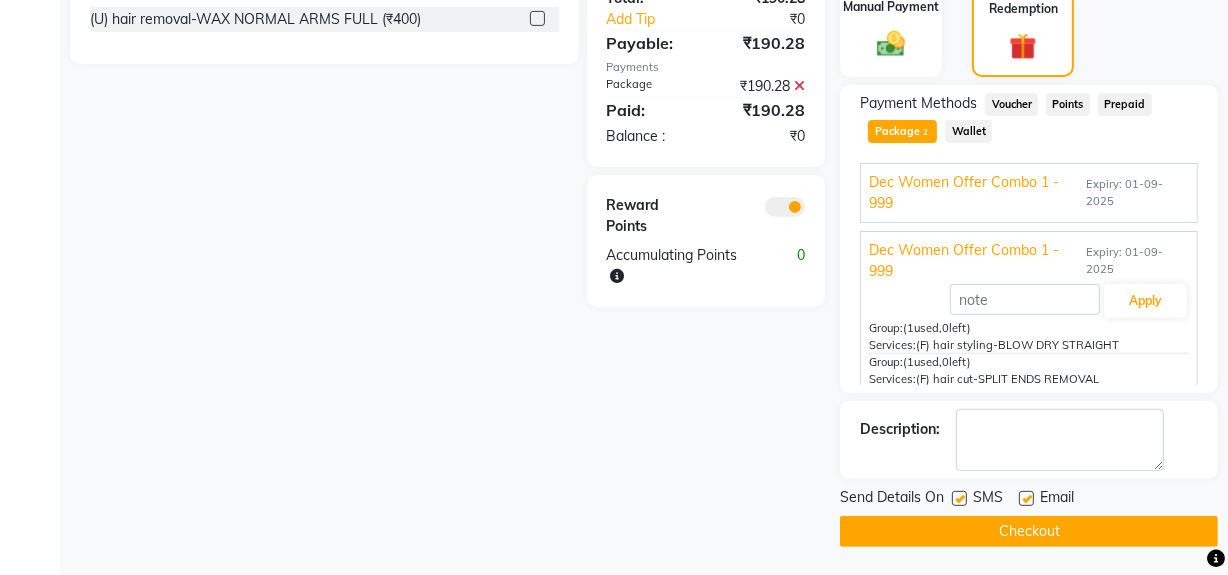 click on "Checkout" 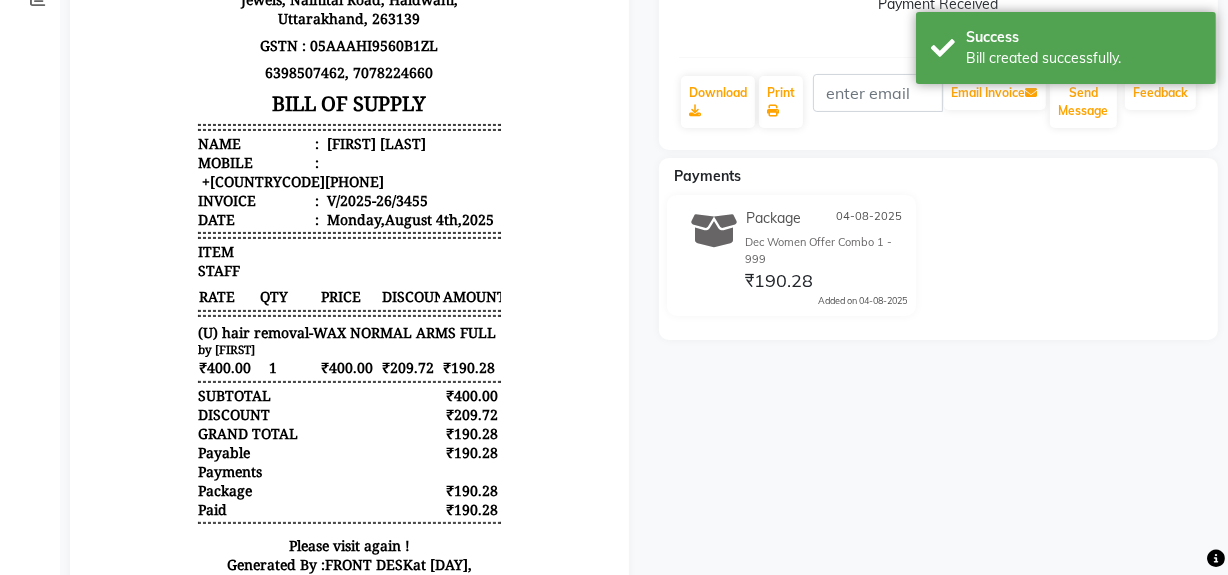 scroll, scrollTop: 0, scrollLeft: 0, axis: both 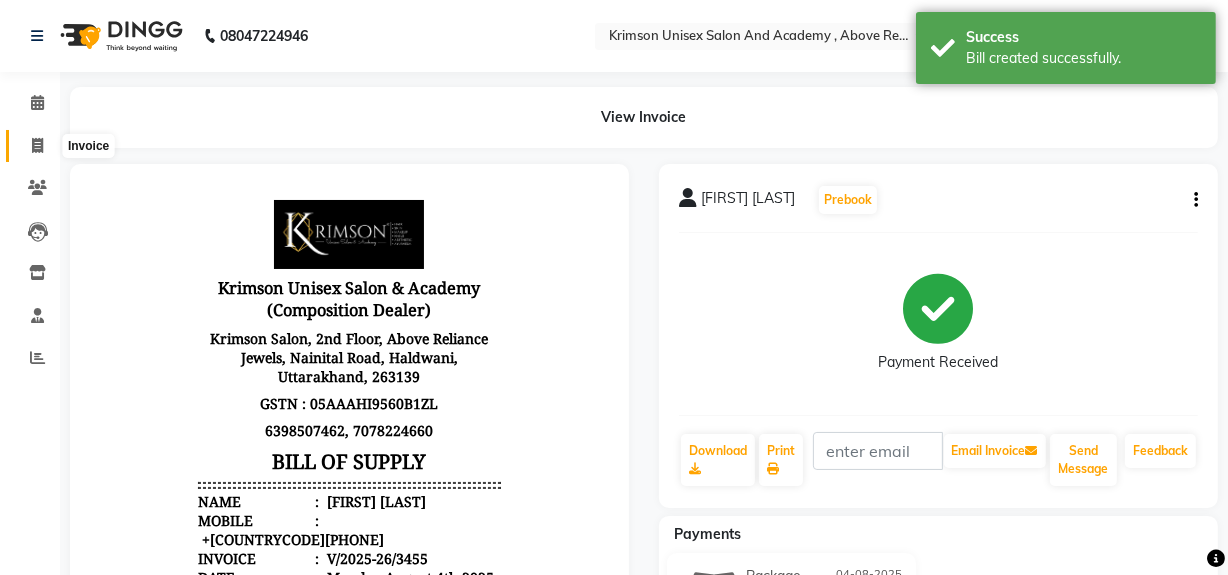 click 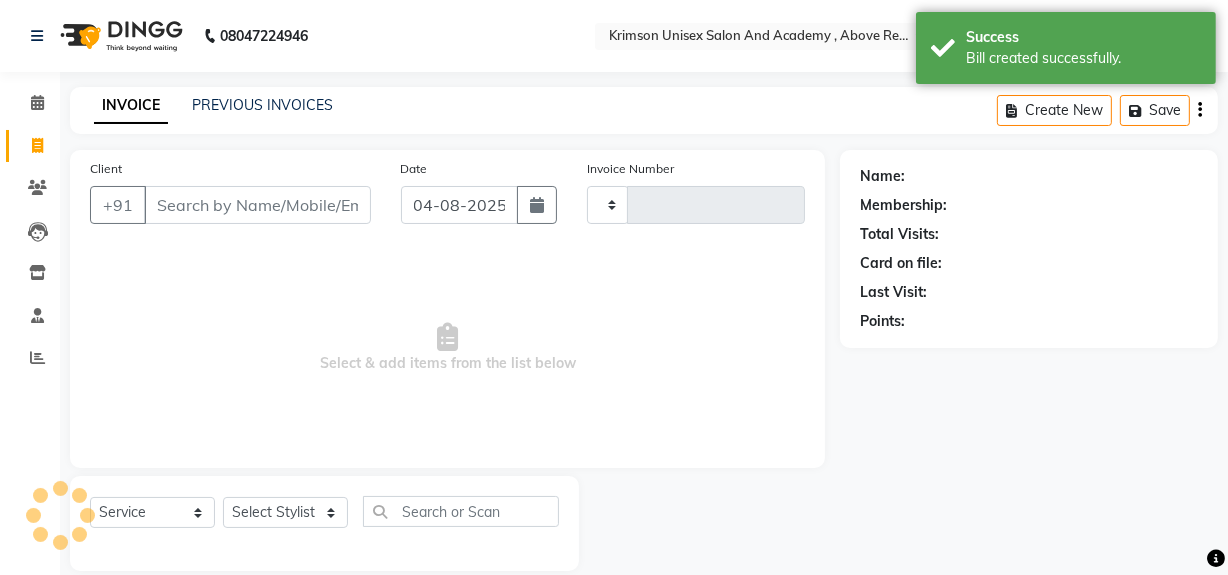 scroll, scrollTop: 26, scrollLeft: 0, axis: vertical 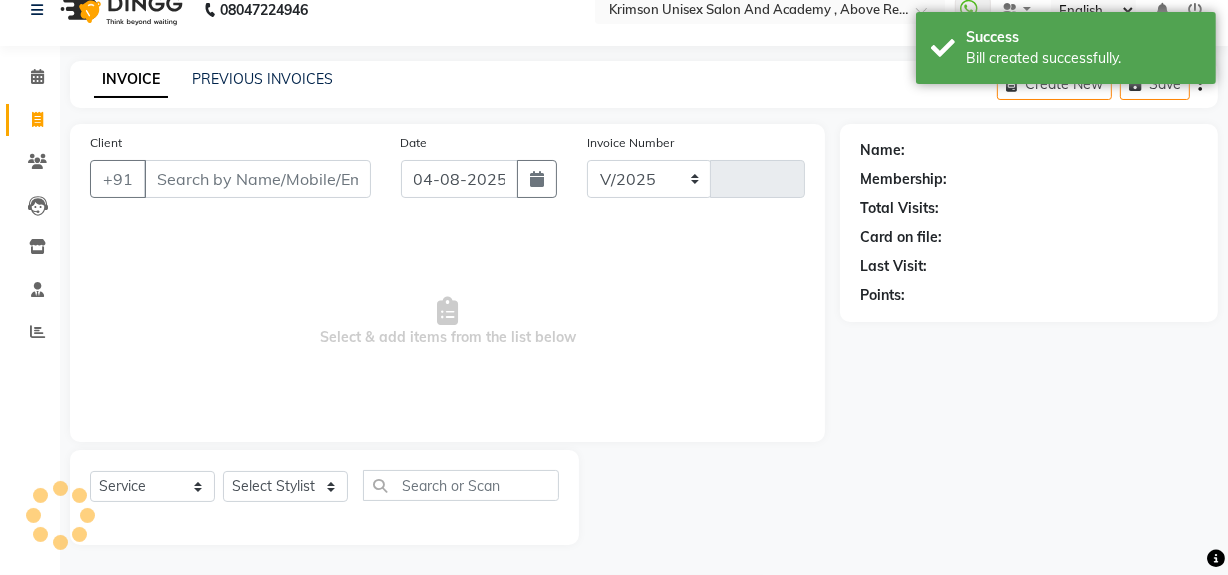 select on "5853" 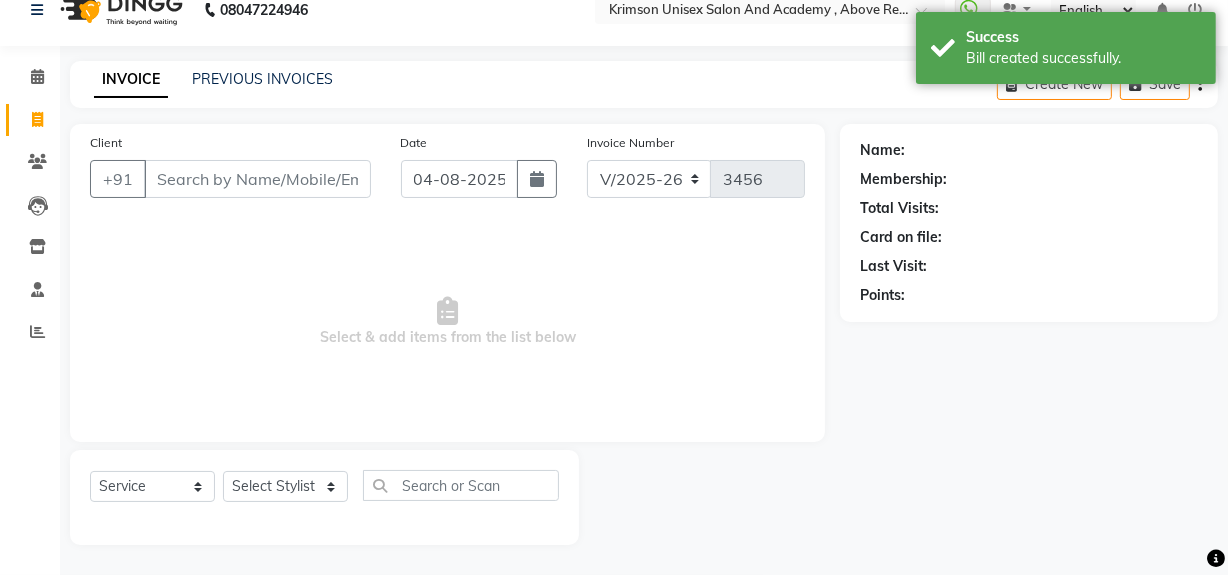 click on "Client" at bounding box center (257, 179) 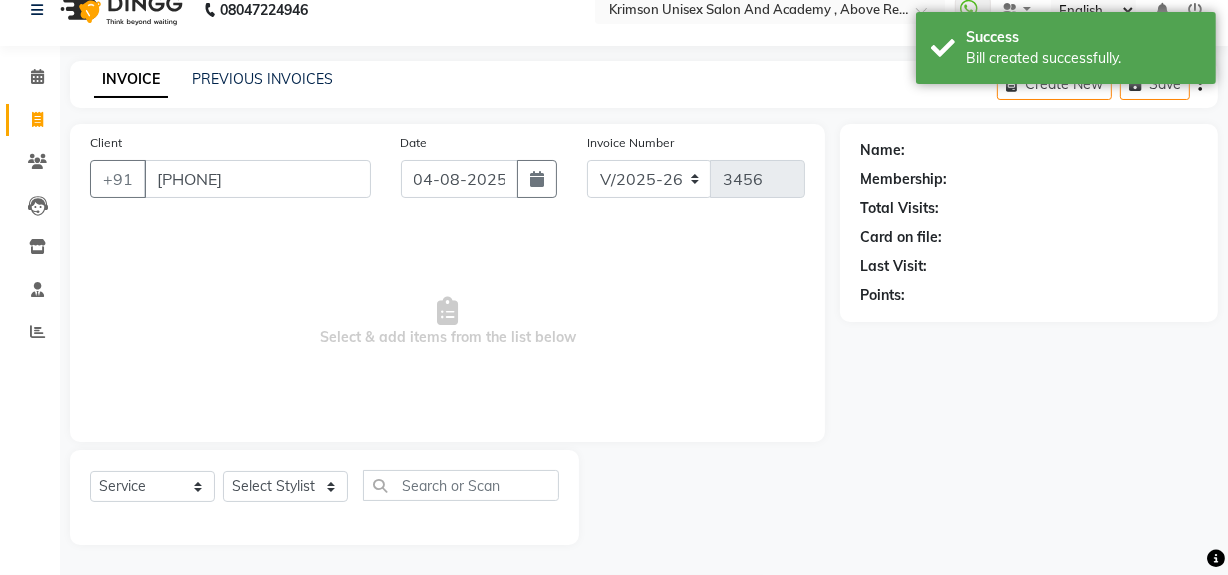 type on "7409312627" 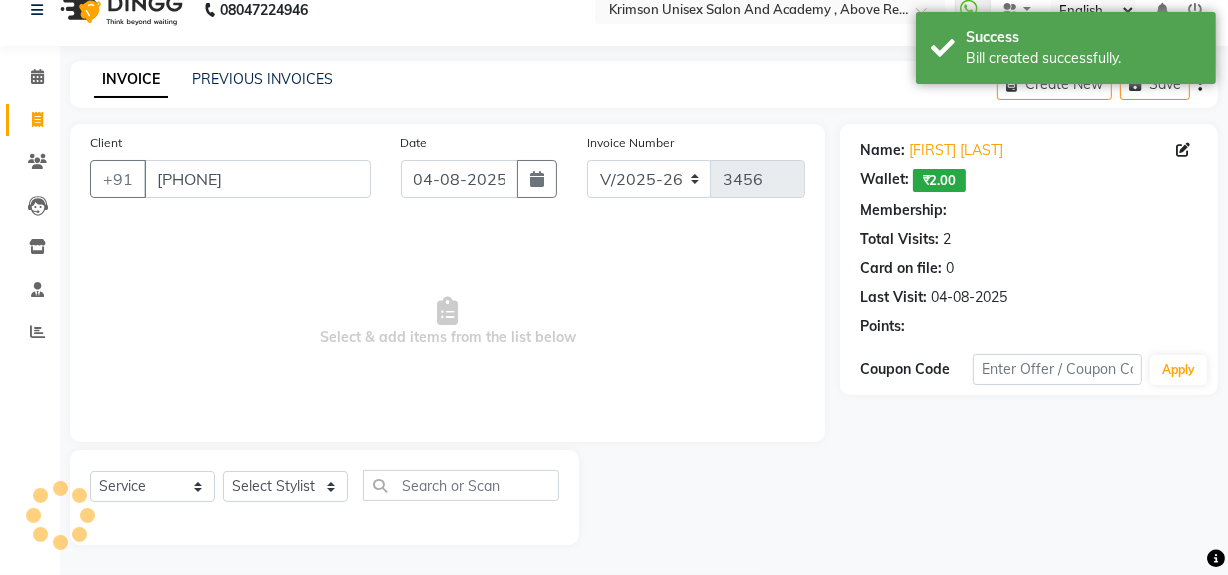 select on "1: Object" 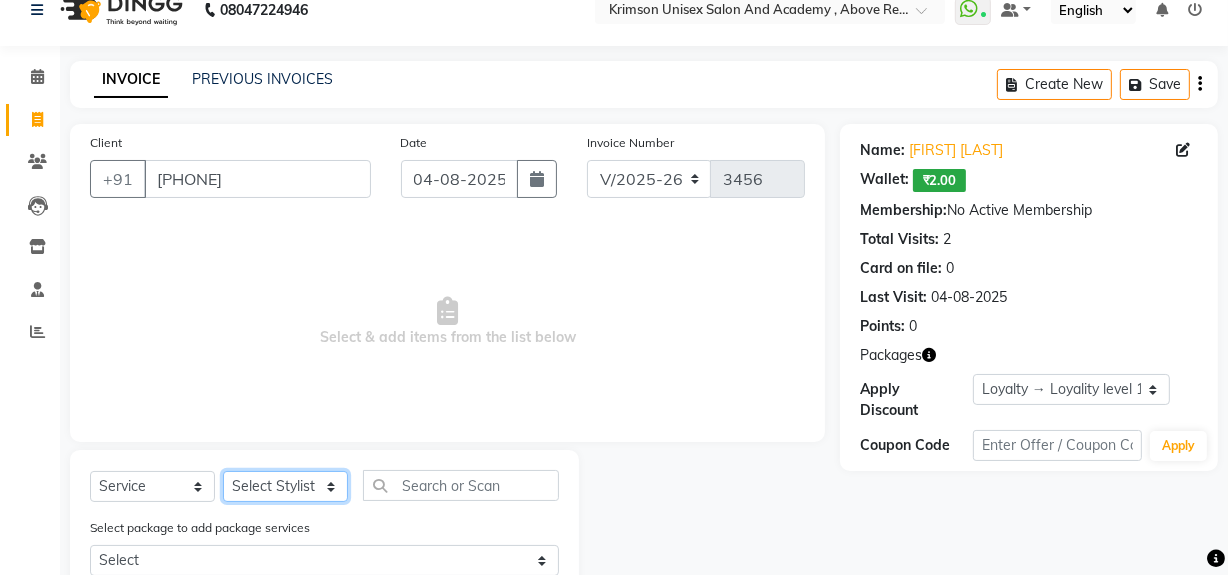 click on "Select Stylist ADMIN ARNAB Babita Danish DR. DIVYA (cosmetologist) FRONT DESK Hani Hem Atwal junaid  Kafil Kaif Manish Kumar Pinki  Pooja kulyal Ratan Dey safiya sahiba Sahil Sangeeta sanjay Sudeep Varsha" 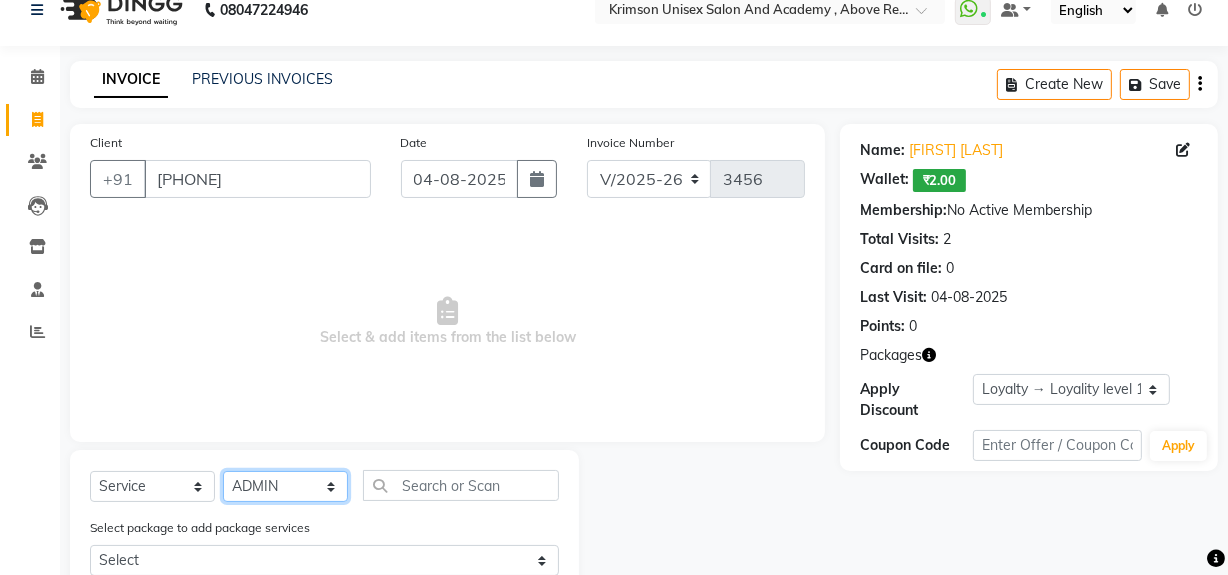 click on "Select Stylist ADMIN ARNAB Babita Danish DR. DIVYA (cosmetologist) FRONT DESK Hani Hem Atwal junaid  Kafil Kaif Manish Kumar Pinki  Pooja kulyal Ratan Dey safiya sahiba Sahil Sangeeta sanjay Sudeep Varsha" 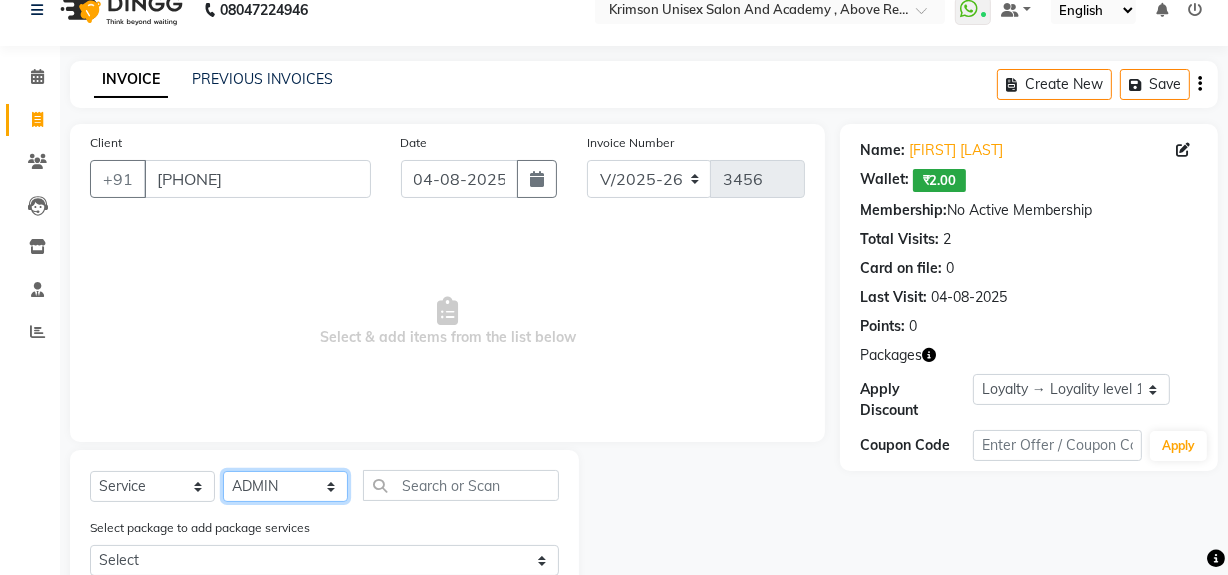 scroll, scrollTop: 293, scrollLeft: 0, axis: vertical 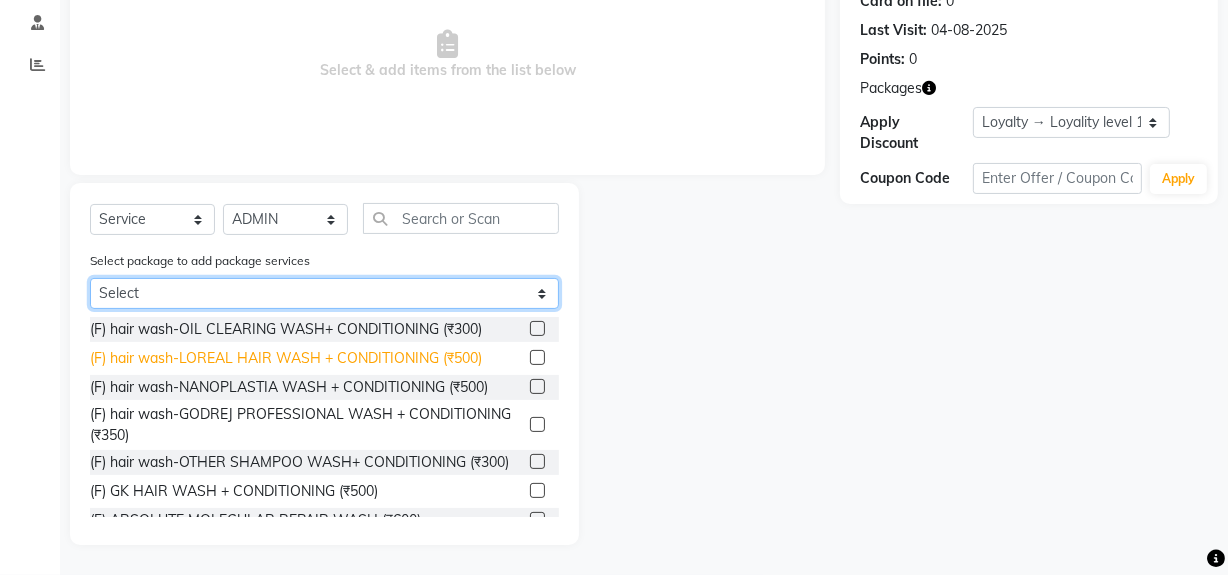 drag, startPoint x: 306, startPoint y: 289, endPoint x: 296, endPoint y: 364, distance: 75.66373 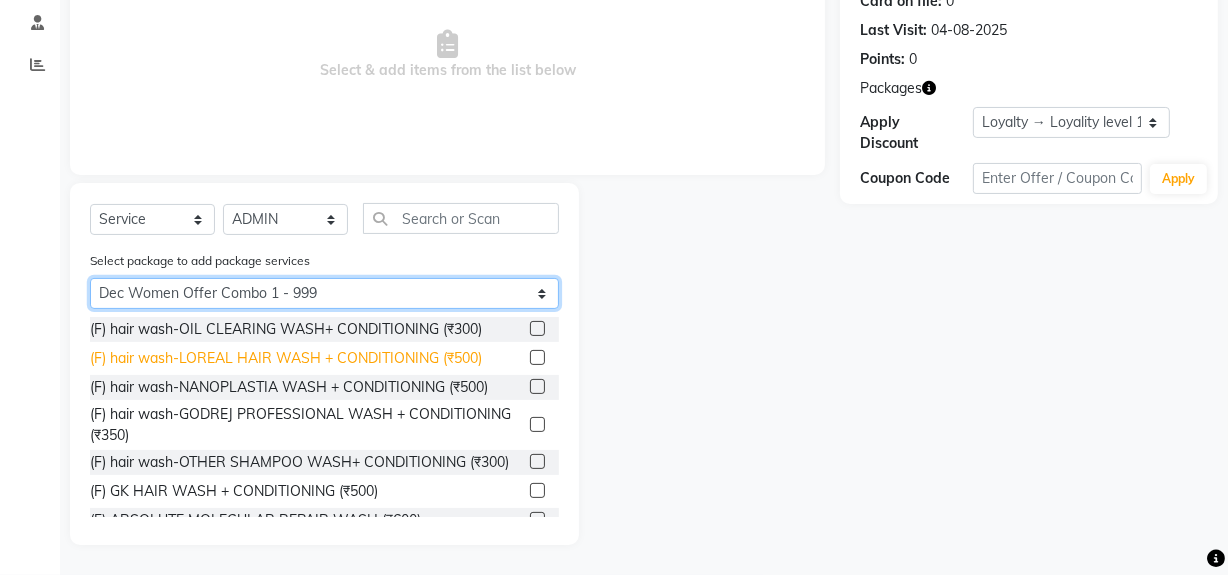 click on "Select Dec Women Offer Combo 1 - 999 Dec Women Offer Combo 1 - 999" 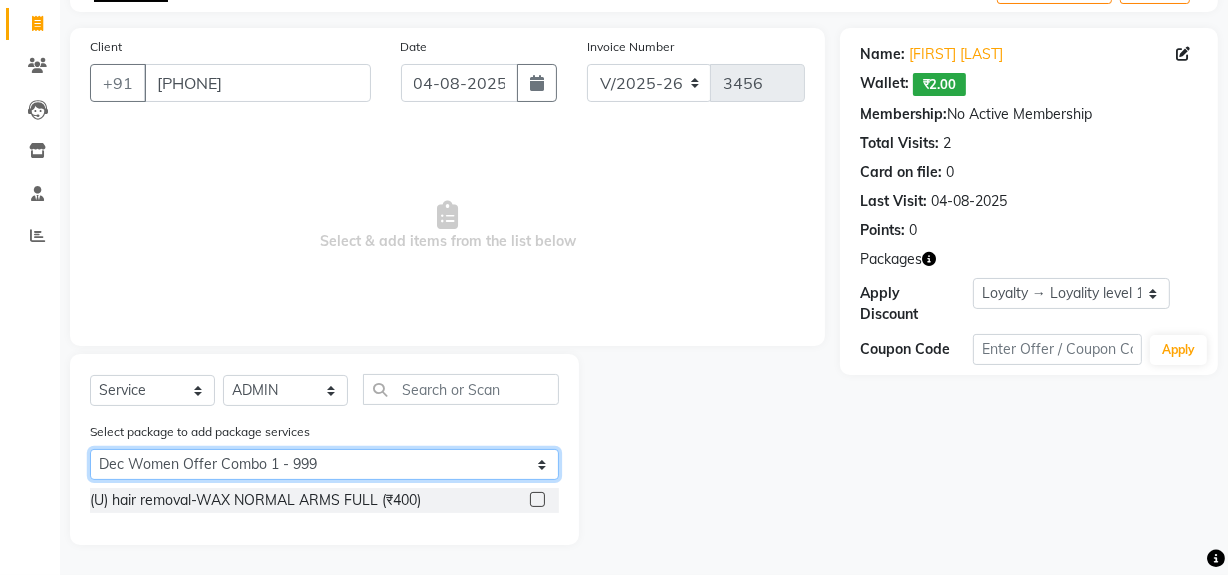 scroll, scrollTop: 122, scrollLeft: 0, axis: vertical 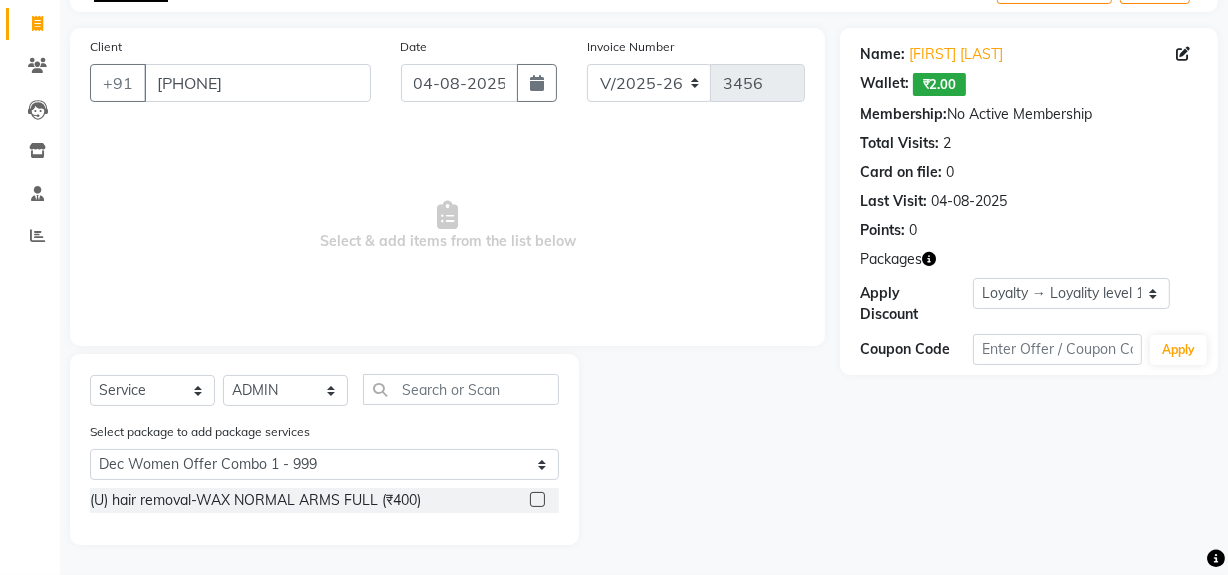 click 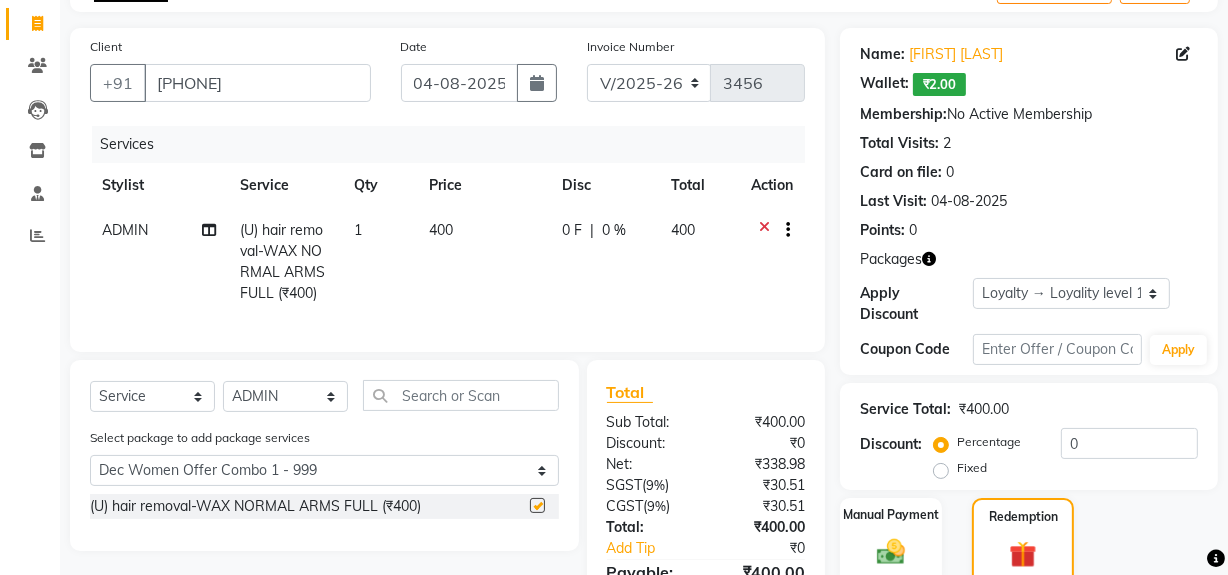 checkbox on "false" 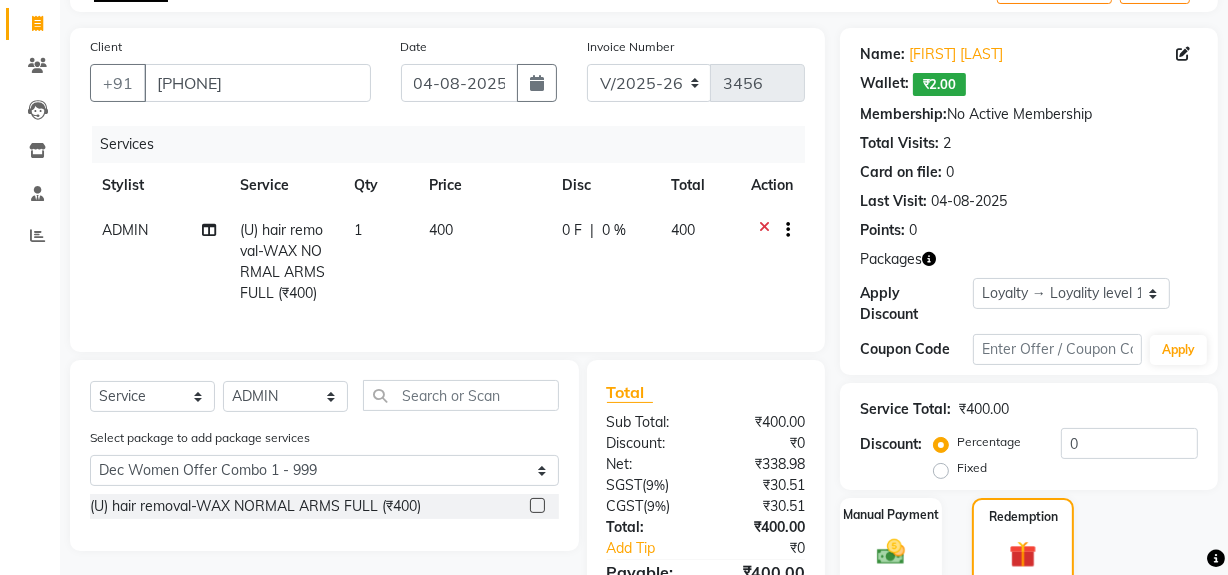 scroll, scrollTop: 346, scrollLeft: 0, axis: vertical 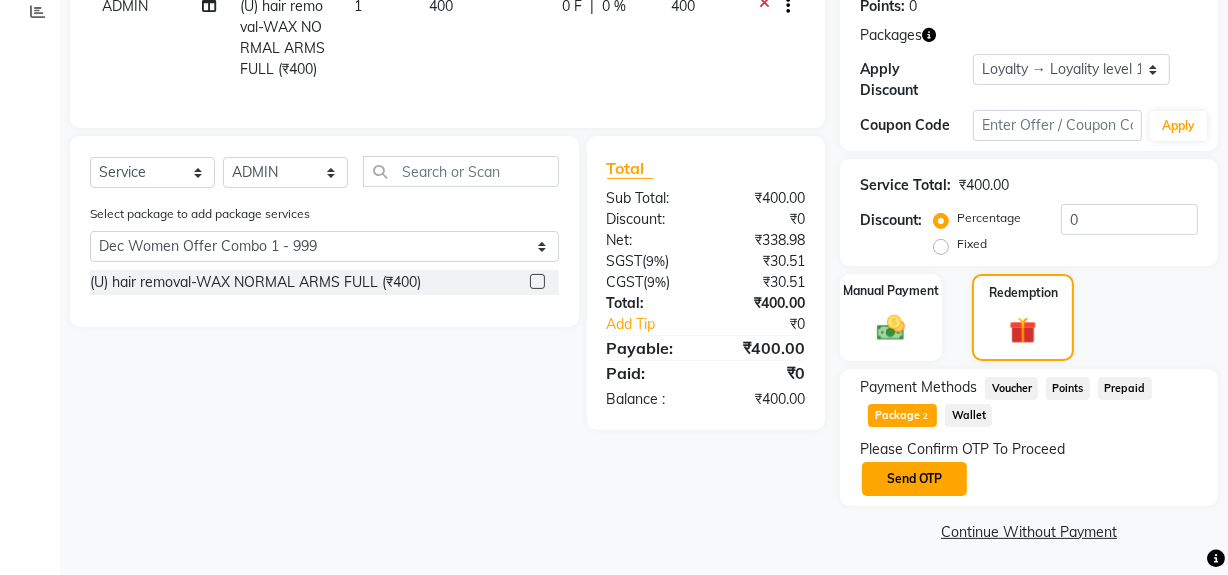 click on "Send OTP" 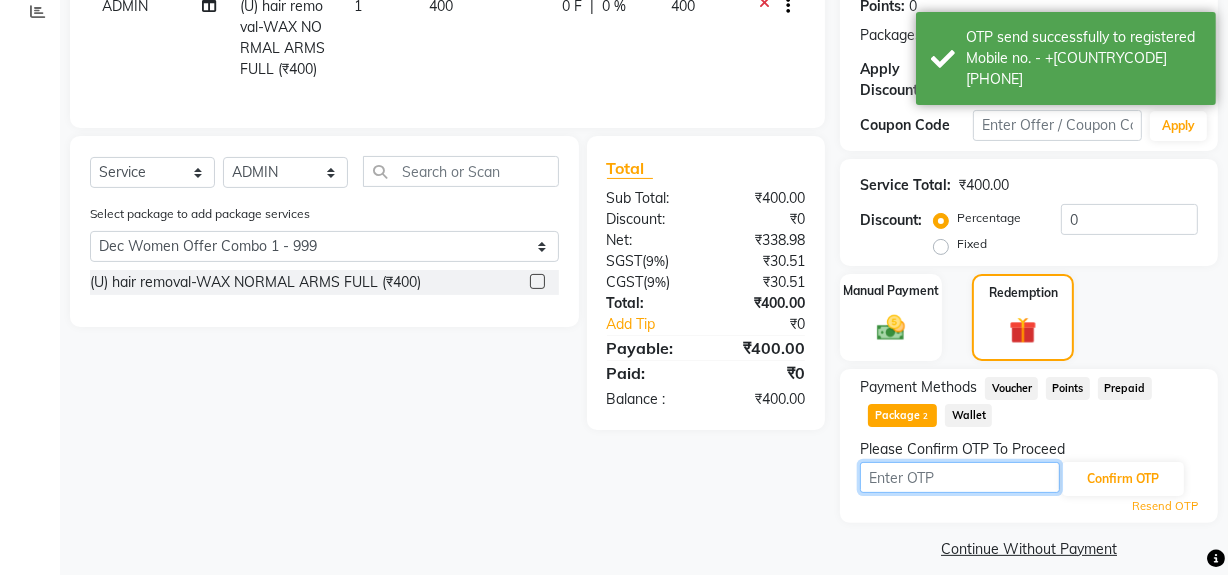 drag, startPoint x: 894, startPoint y: 474, endPoint x: 987, endPoint y: 535, distance: 111.220505 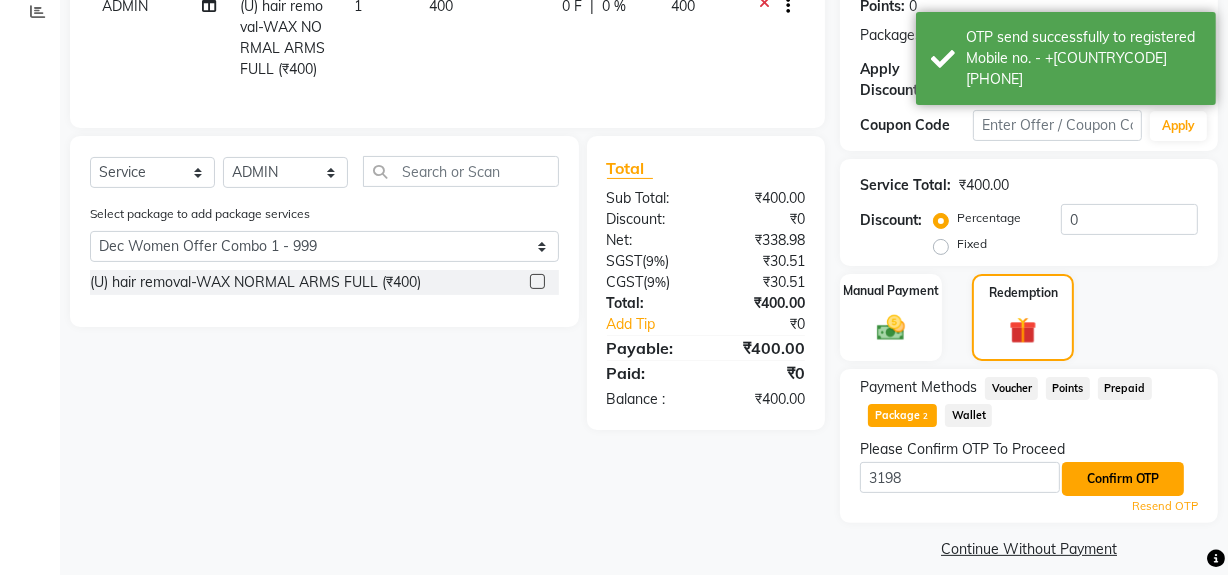 click on "Confirm OTP" 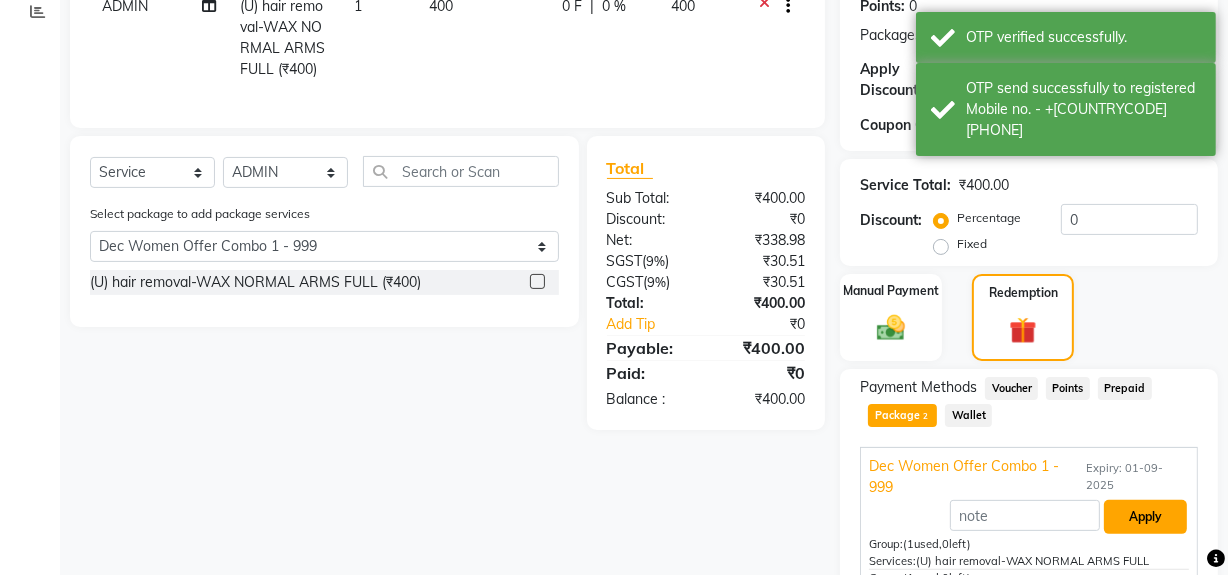click on "Apply" at bounding box center (1145, 517) 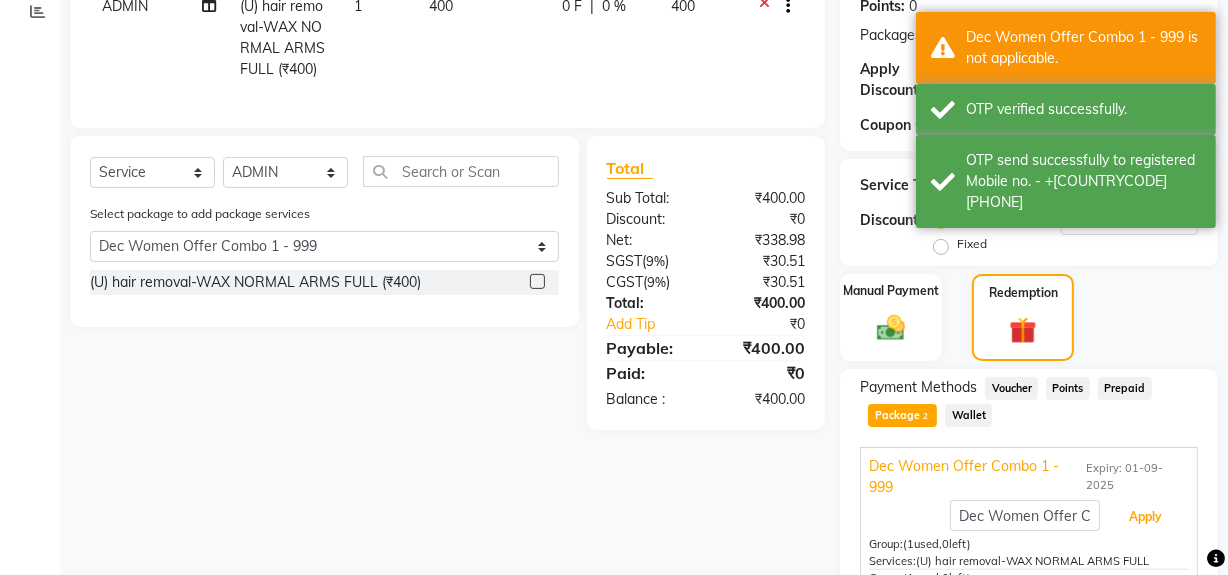 scroll, scrollTop: 113, scrollLeft: 0, axis: vertical 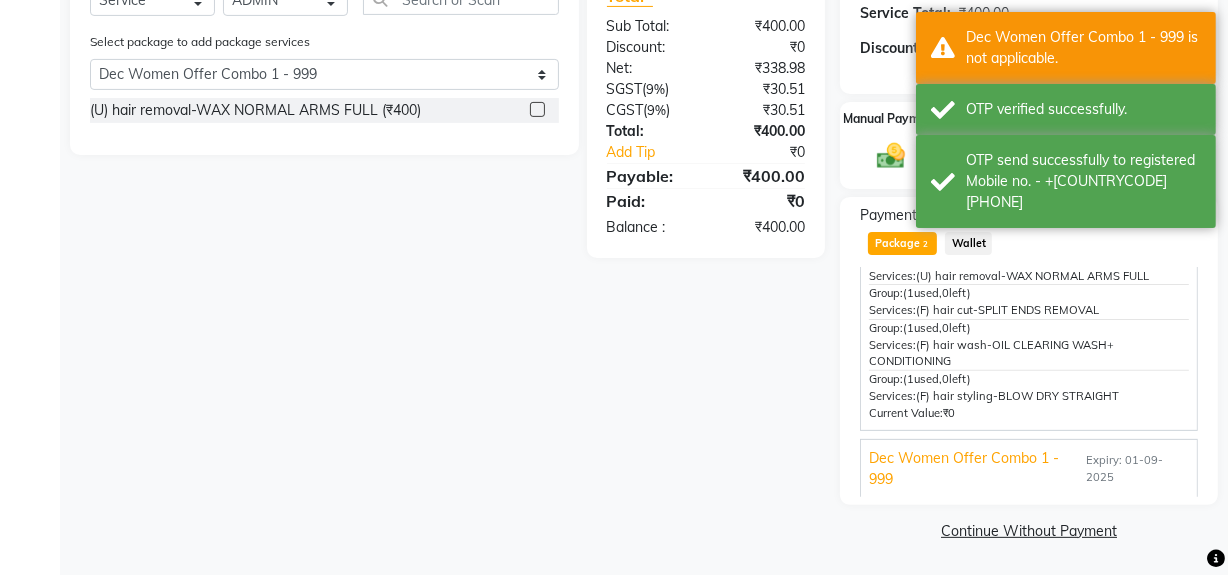 click on "Dec Women Offer Combo 1 - 999" at bounding box center (975, 469) 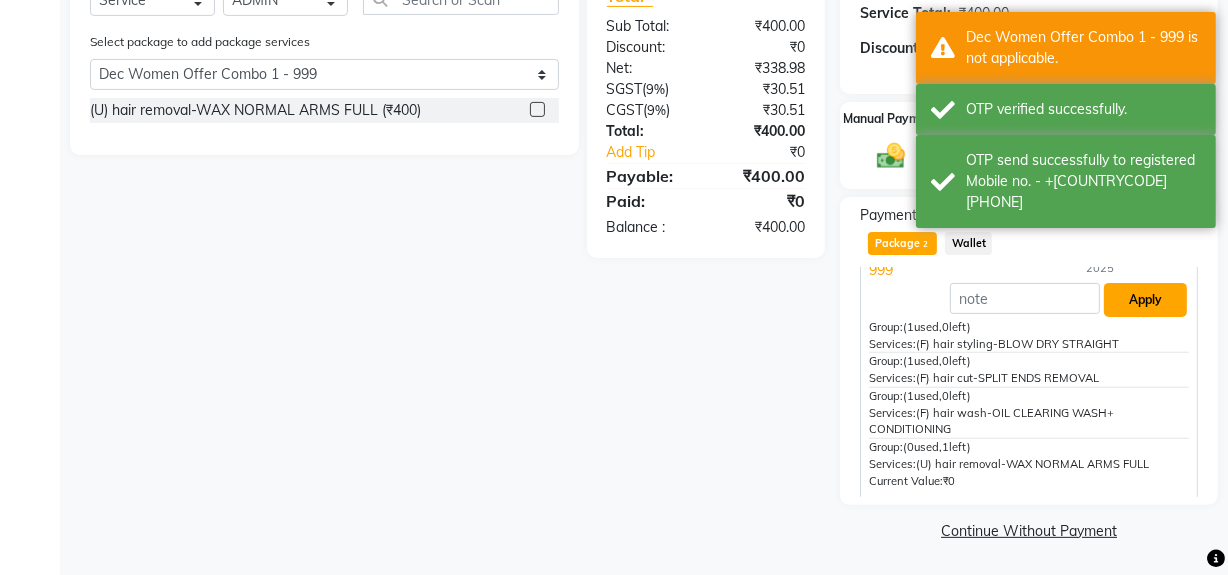 click on "Apply" at bounding box center (1145, 300) 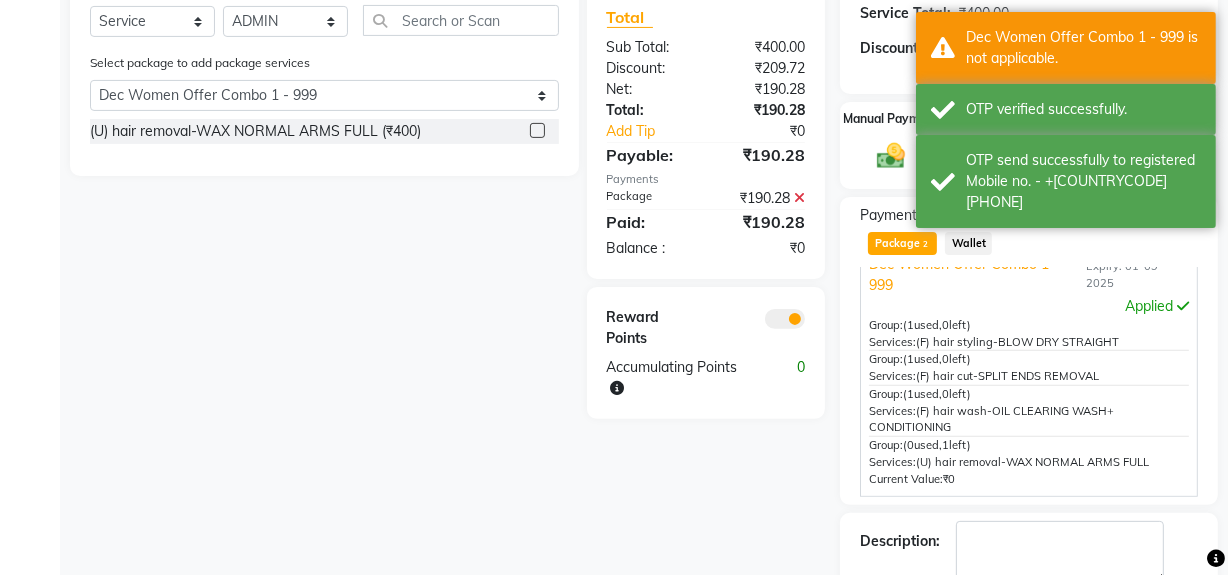 scroll, scrollTop: 97, scrollLeft: 0, axis: vertical 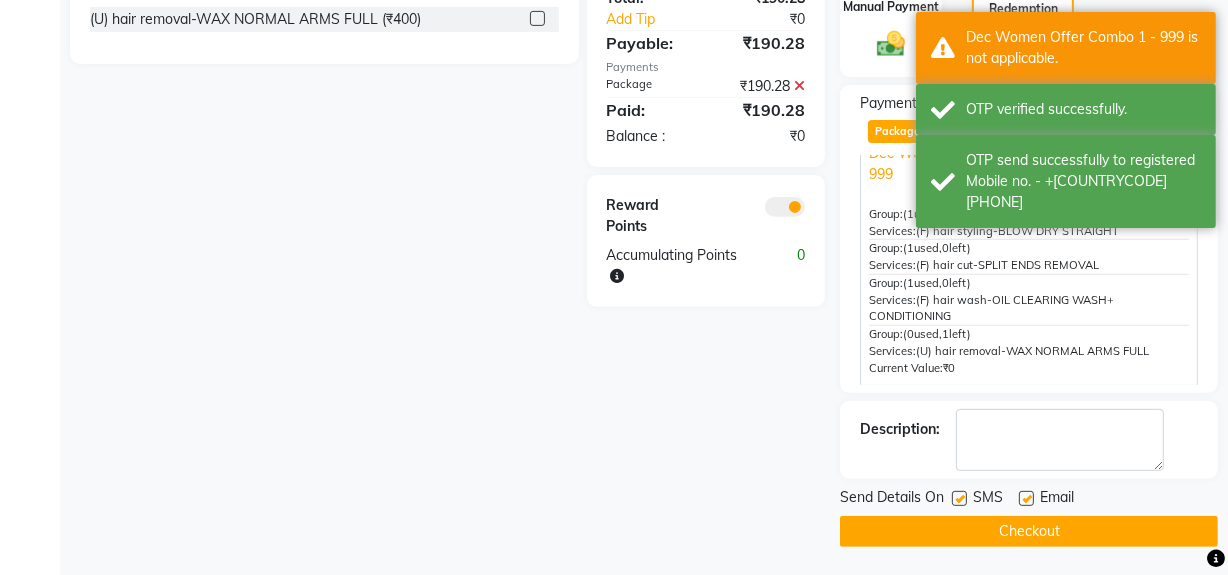 click on "Checkout" 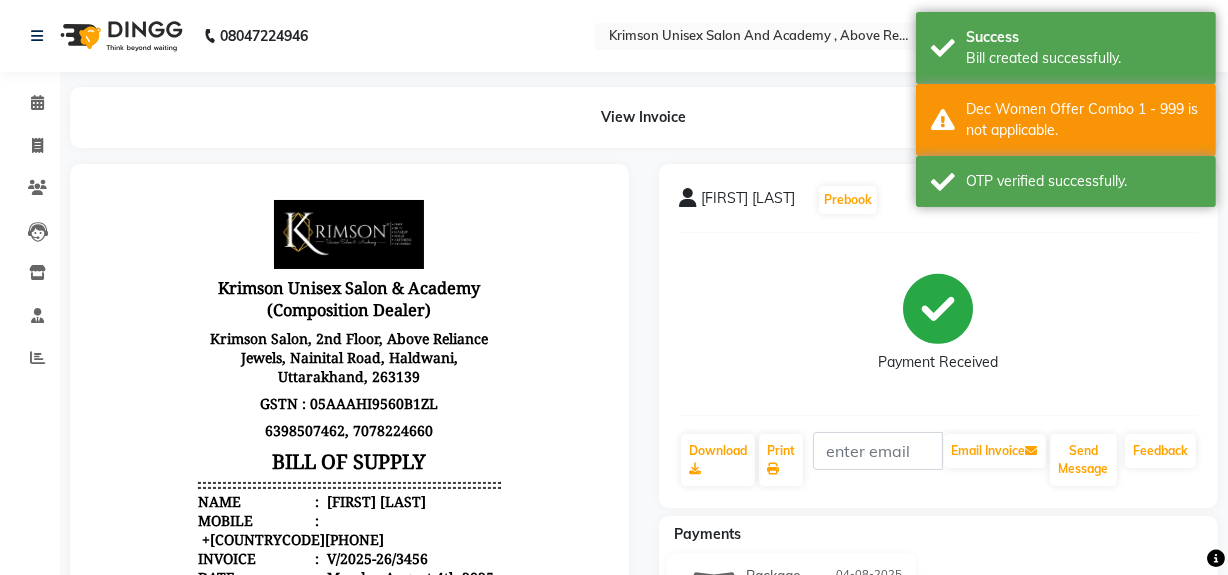 scroll, scrollTop: 0, scrollLeft: 0, axis: both 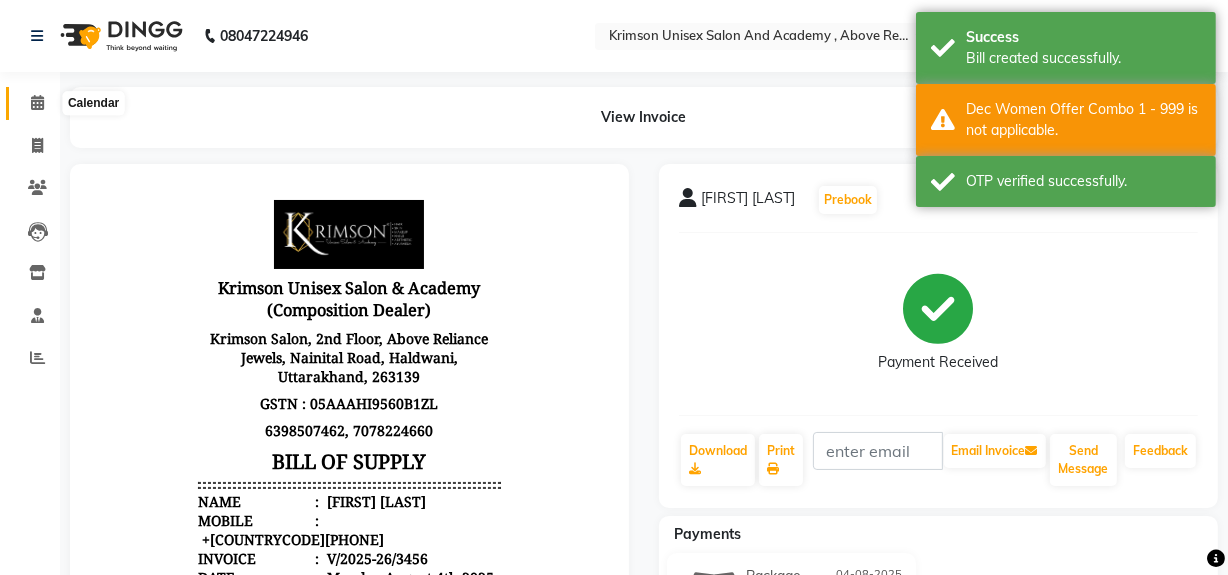 click 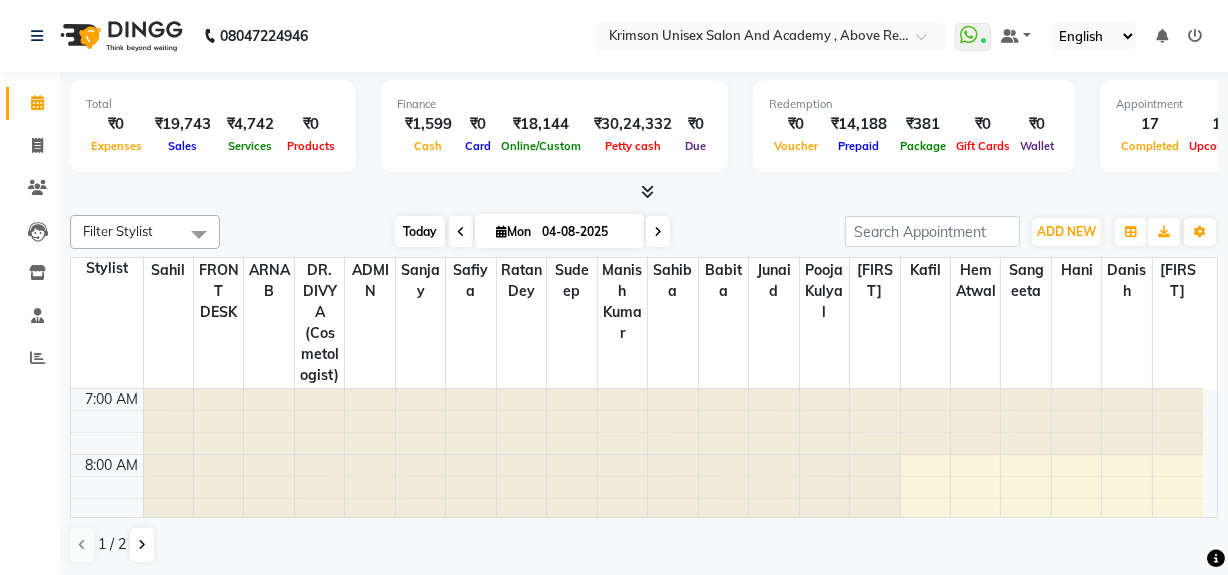 click on "Today" at bounding box center [420, 231] 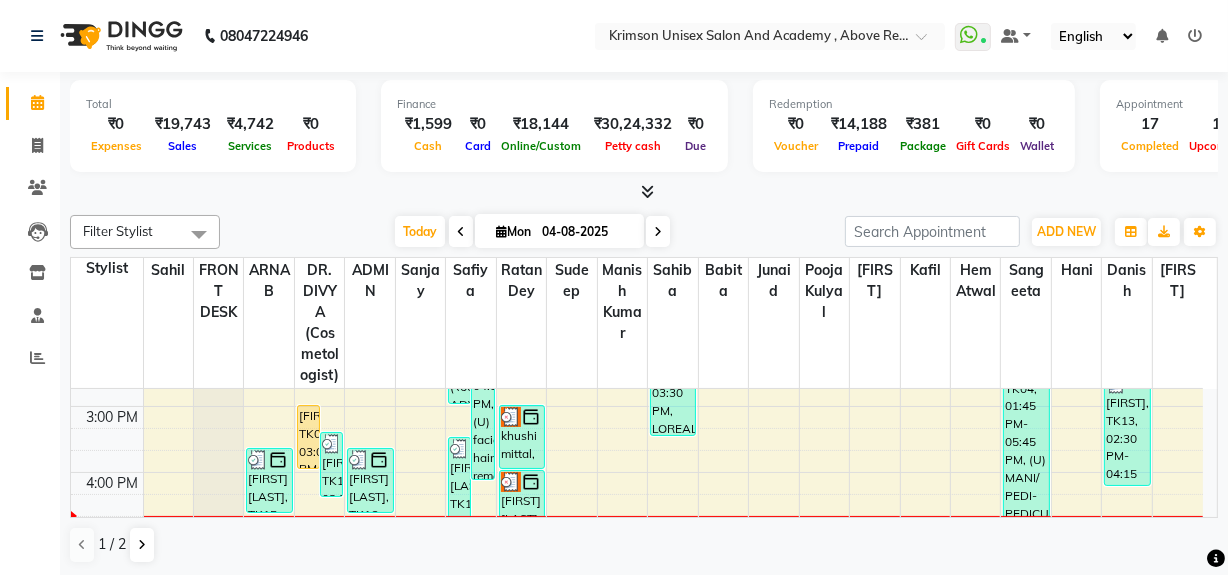 scroll, scrollTop: 507, scrollLeft: 0, axis: vertical 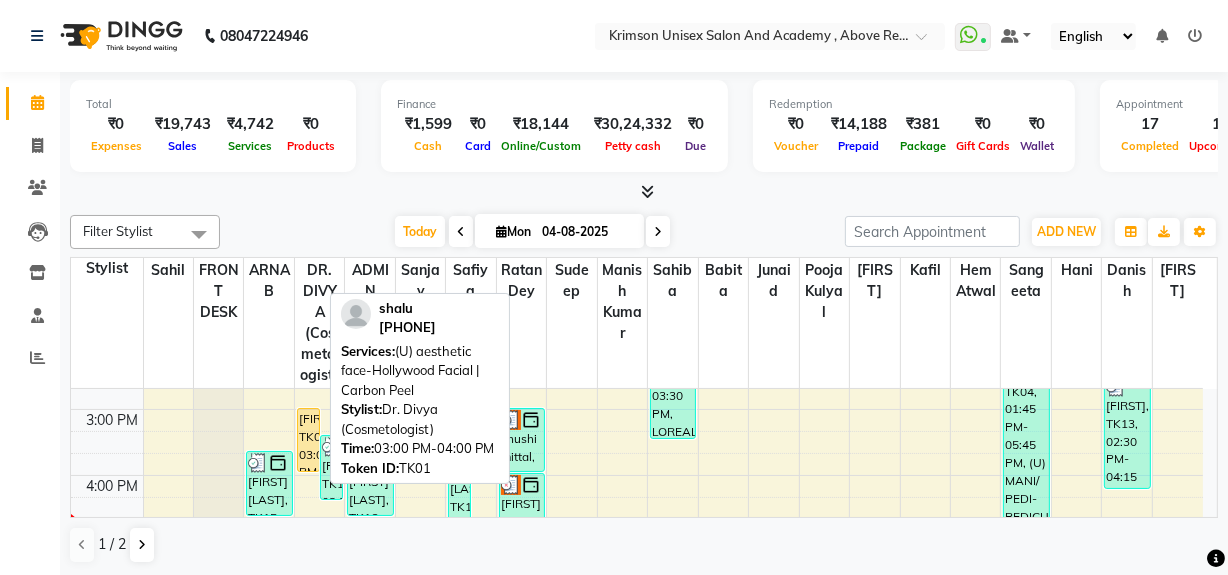 click on "[FIRST], TK01, 03:00 PM-04:00 PM, (U) aesthetic face-Hollywood Facial | Carbon Peel" at bounding box center [308, 440] 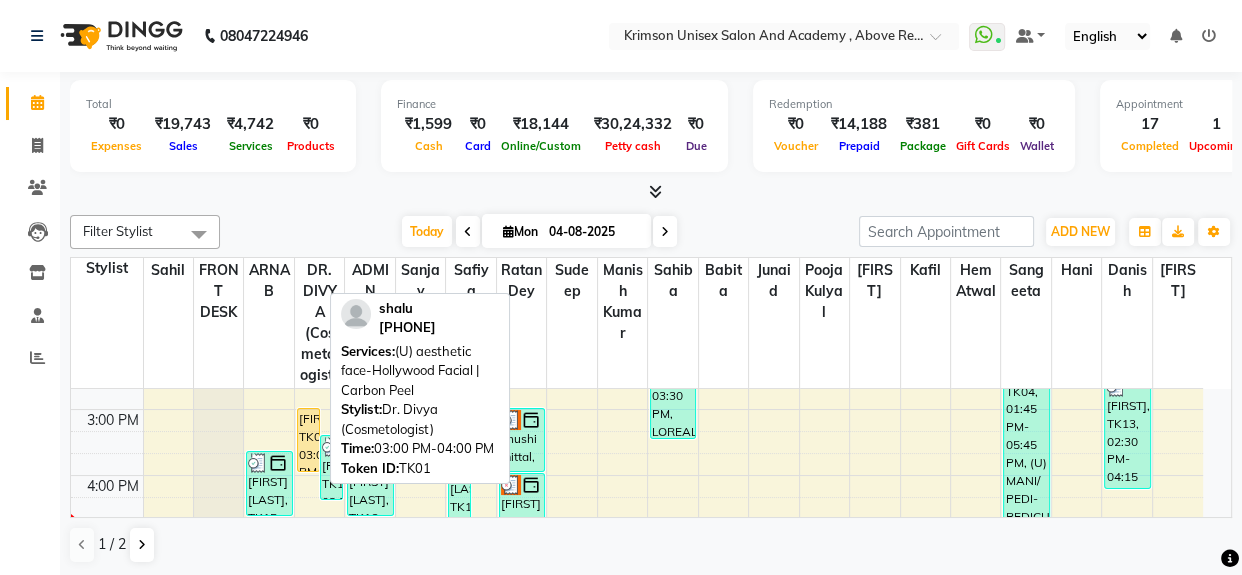 select on "1" 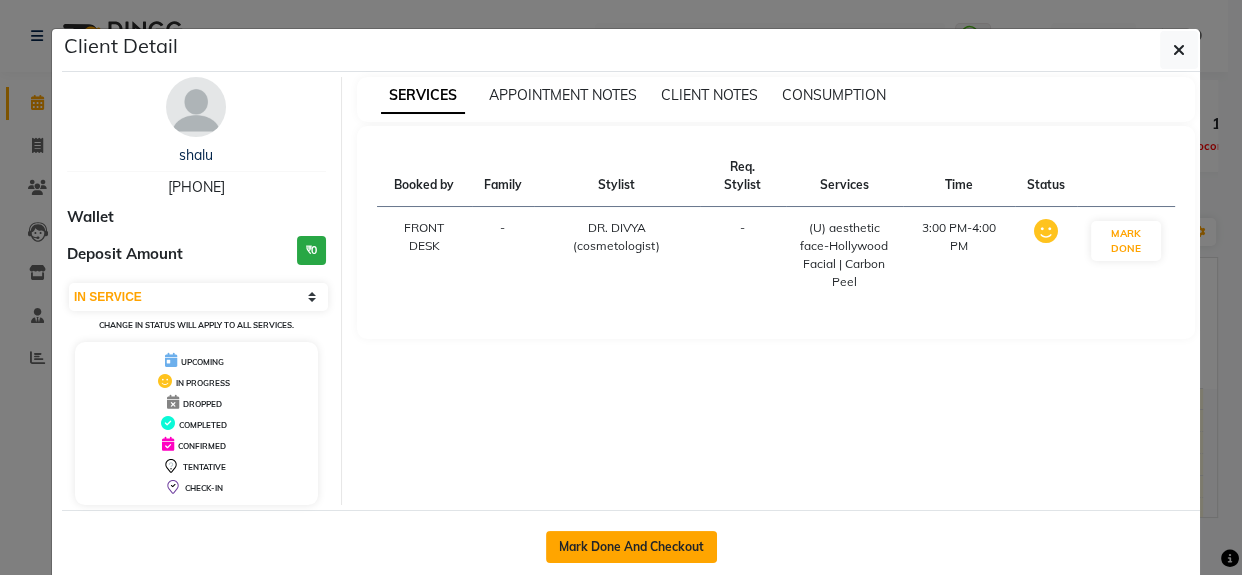 click on "Mark Done And Checkout" 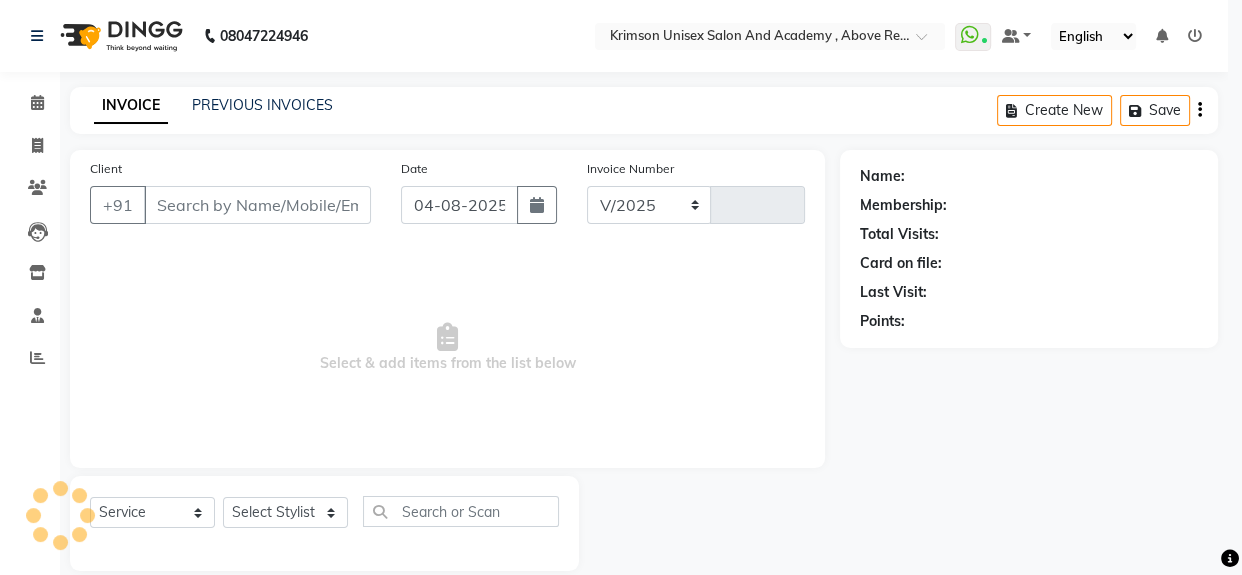 select on "5853" 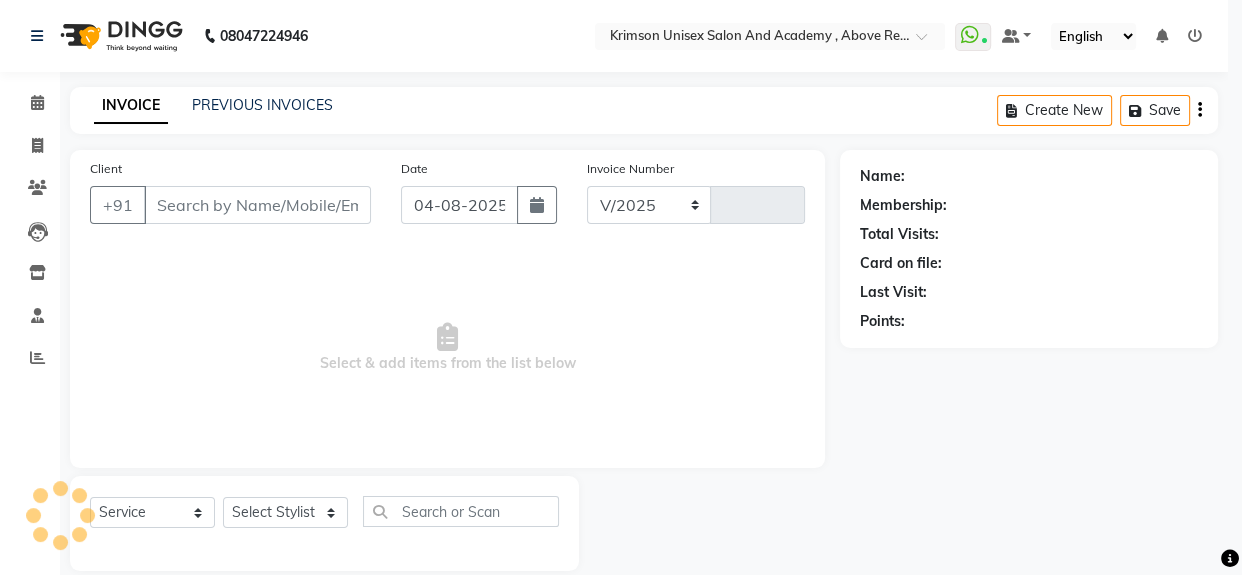 type on "3457" 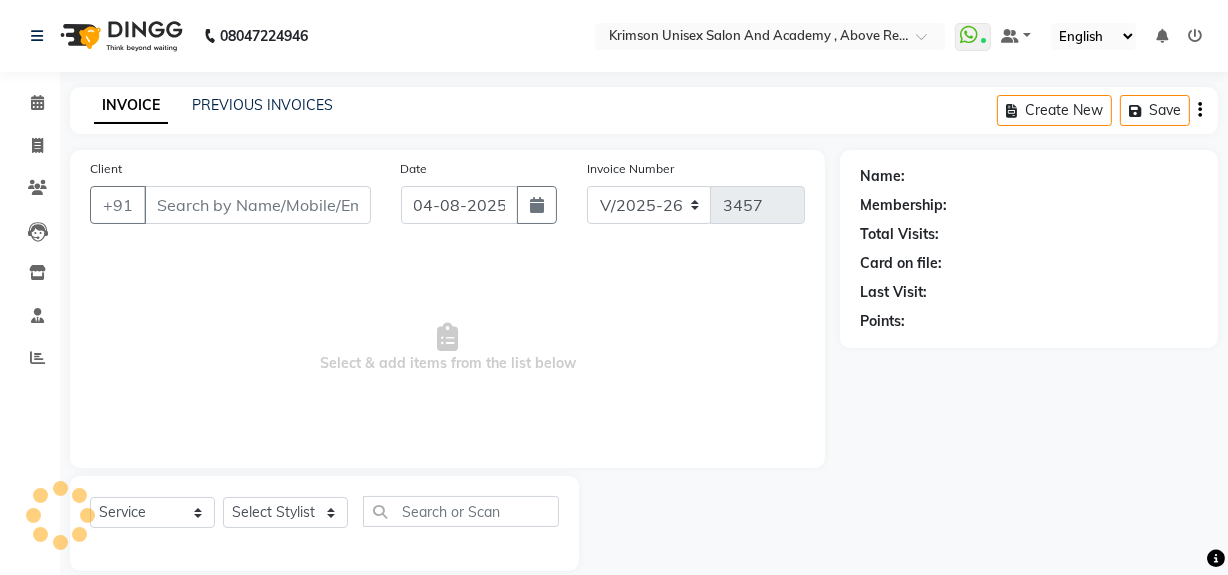 type on "9837223388" 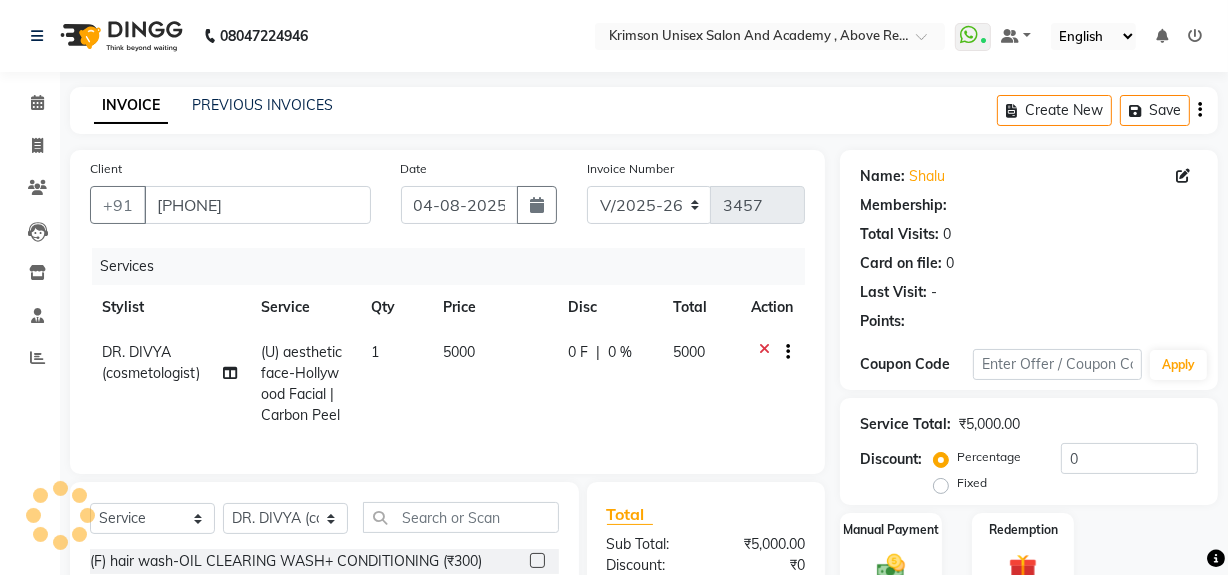 select on "1: Object" 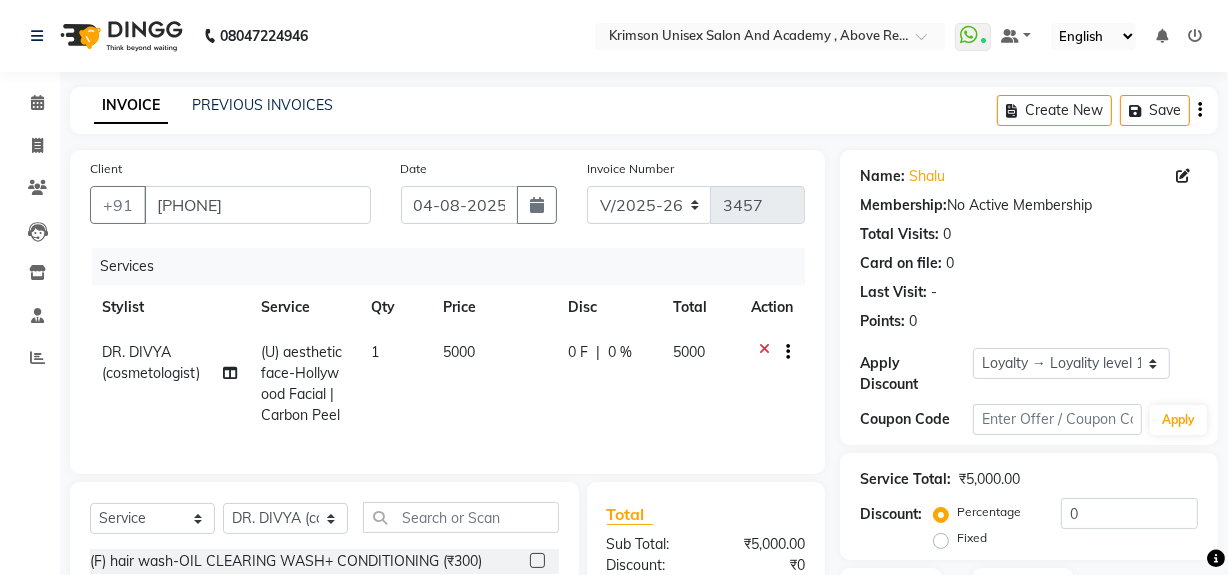 scroll, scrollTop: 40, scrollLeft: 0, axis: vertical 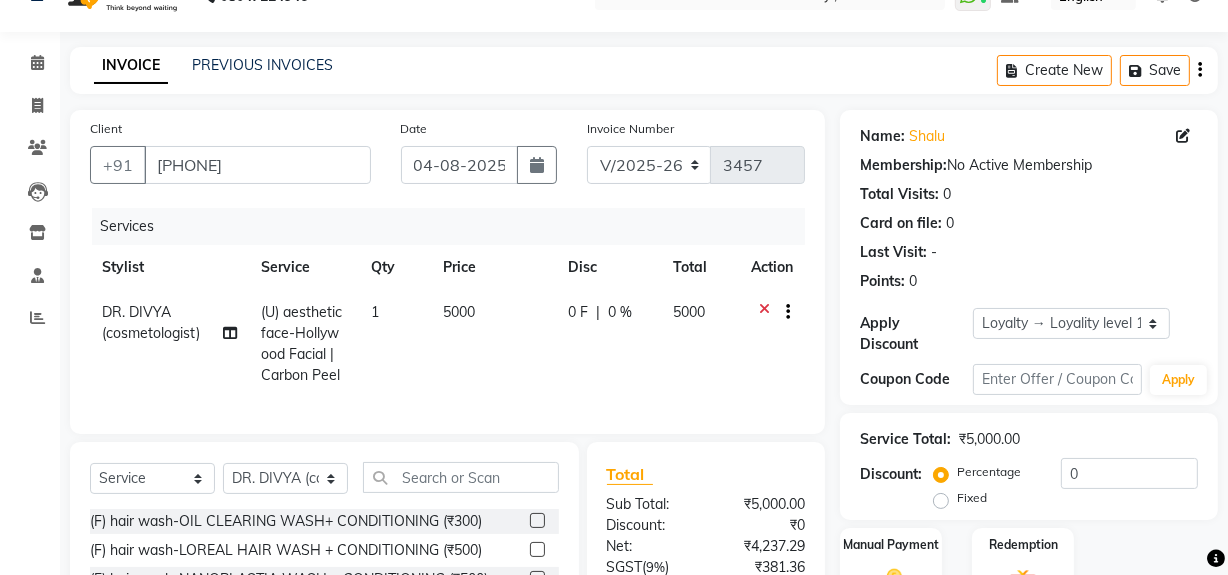 click 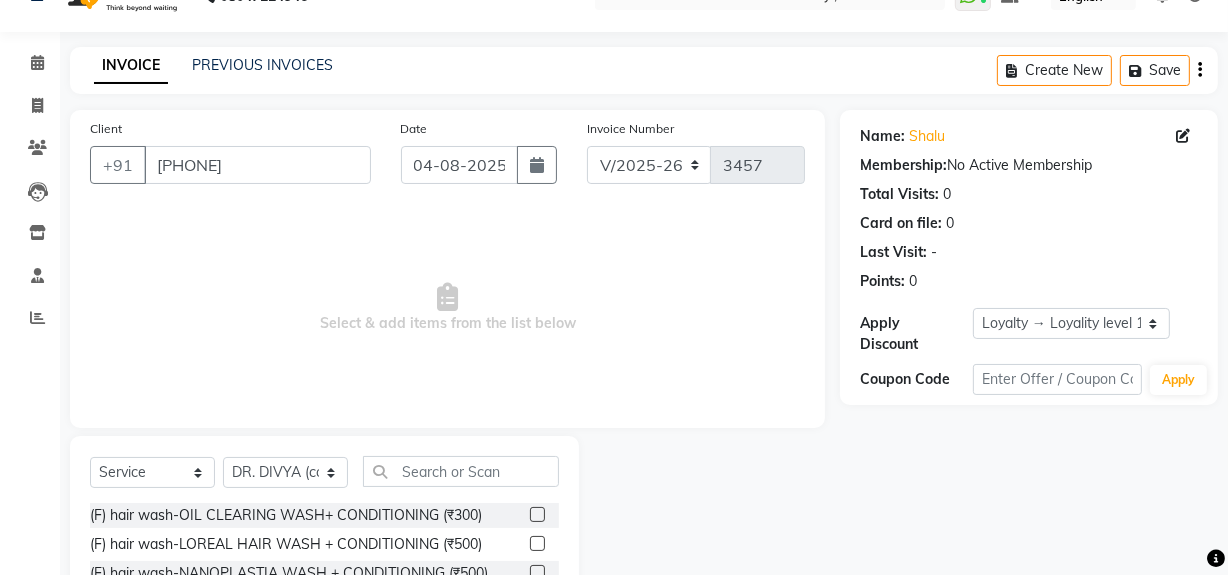 scroll, scrollTop: 0, scrollLeft: 0, axis: both 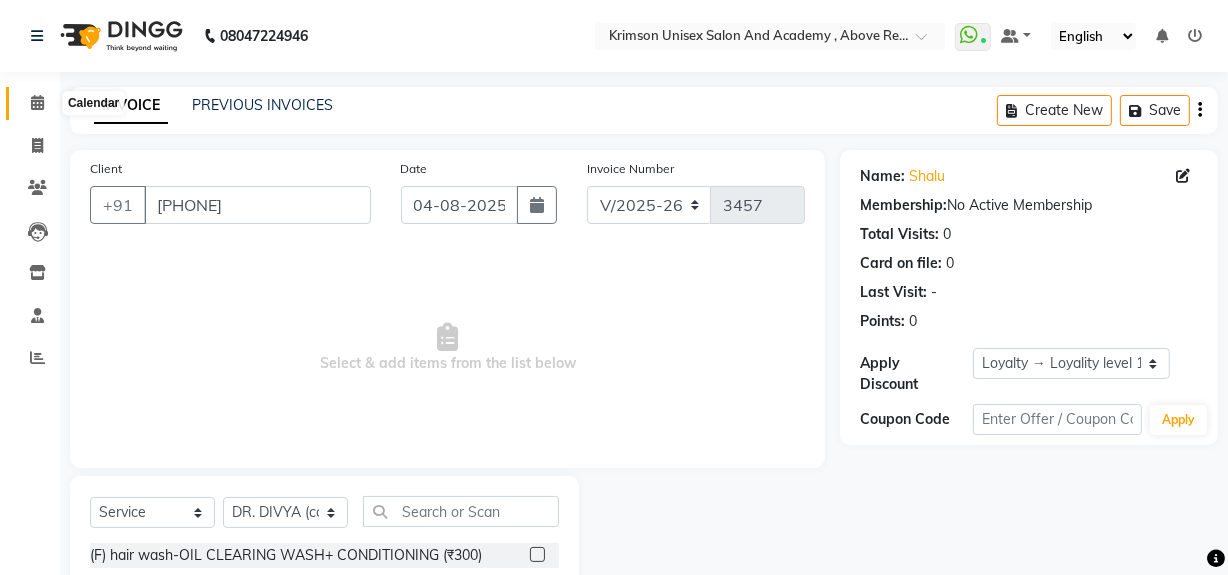 click 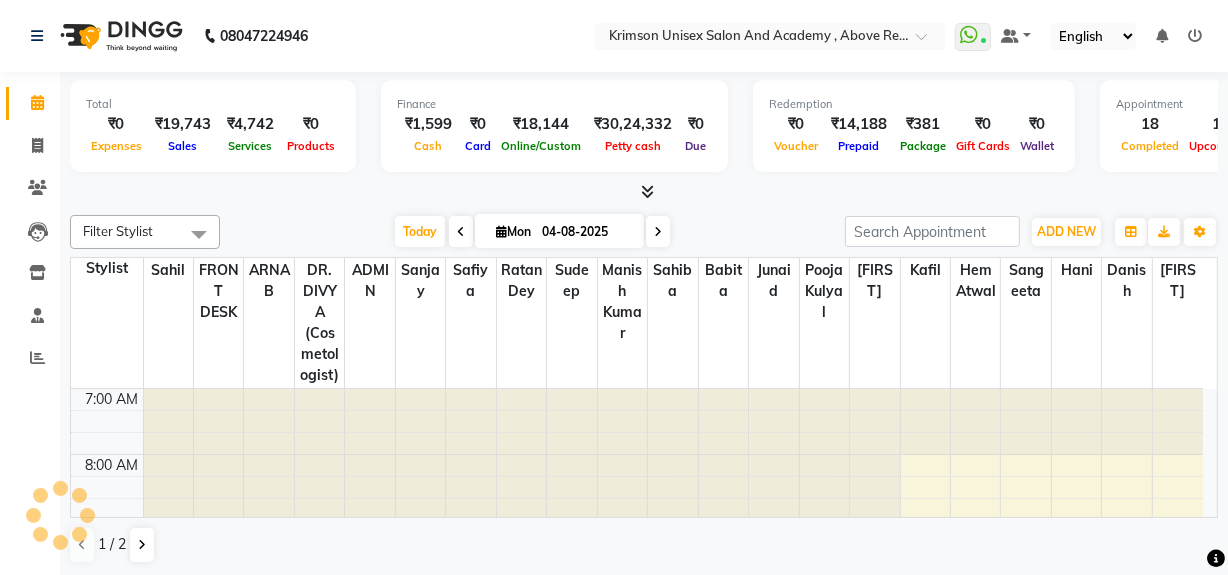 scroll, scrollTop: 592, scrollLeft: 0, axis: vertical 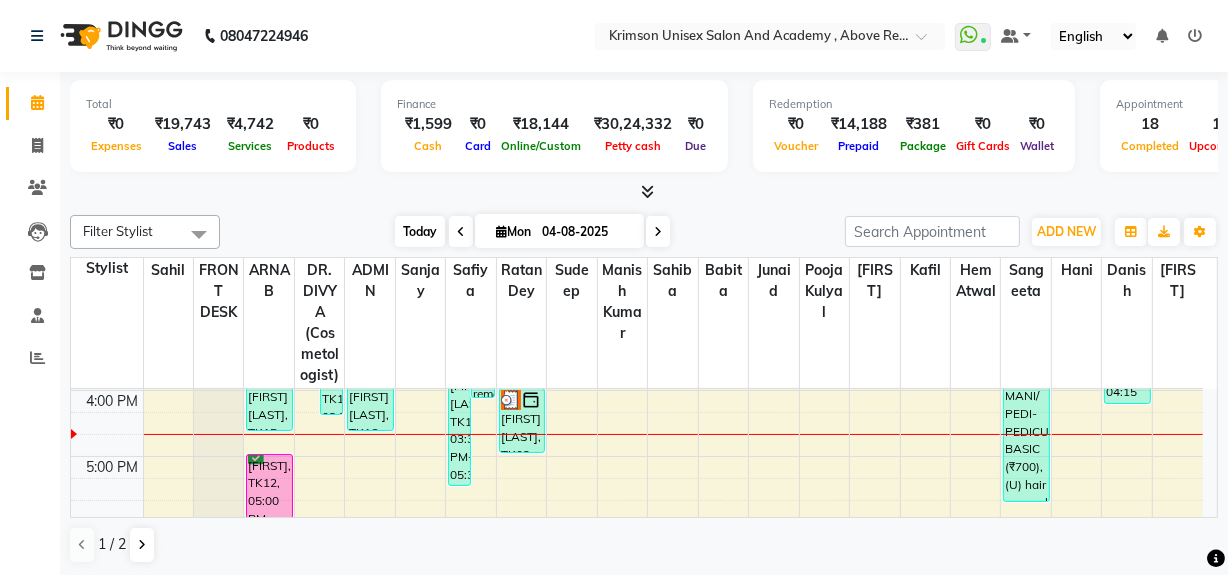 click on "Today" at bounding box center [420, 231] 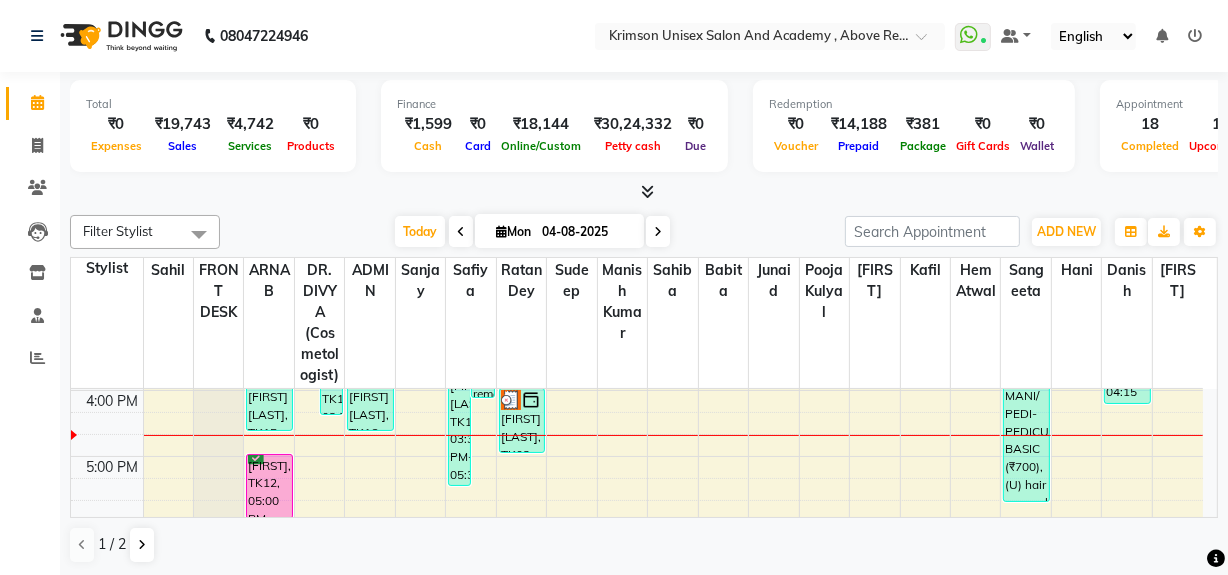 scroll, scrollTop: 537, scrollLeft: 0, axis: vertical 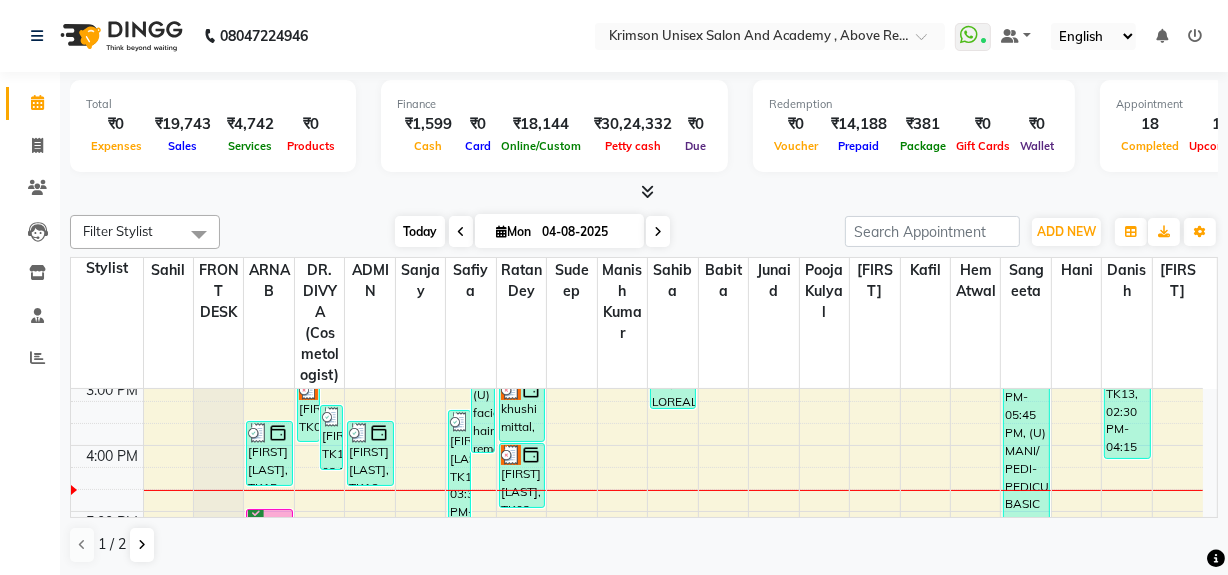 click on "Today" at bounding box center [420, 231] 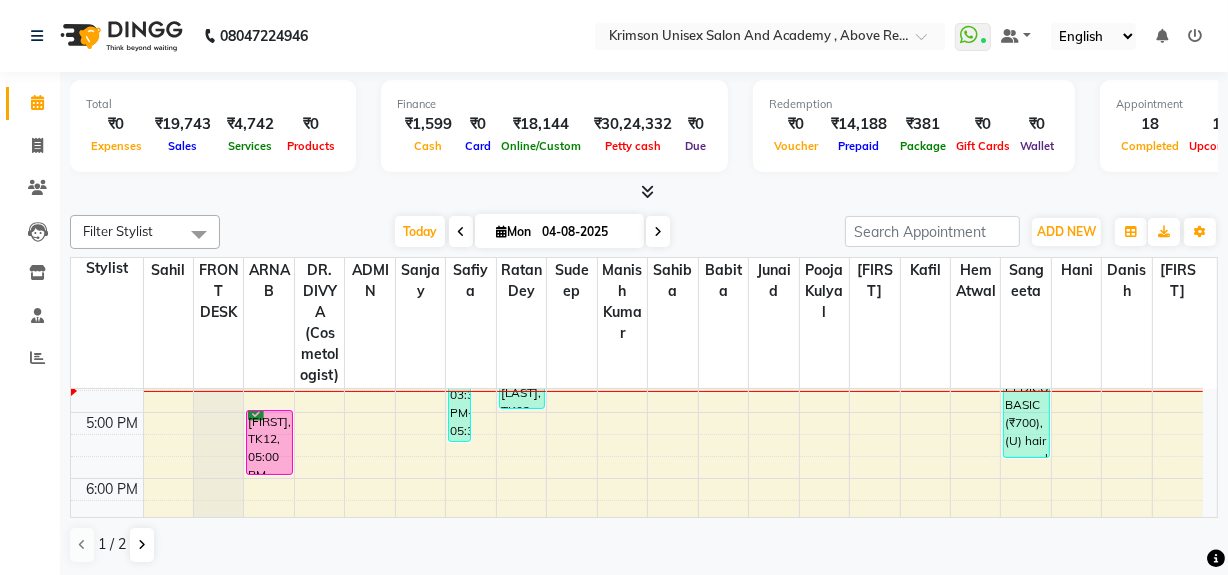 scroll, scrollTop: 724, scrollLeft: 0, axis: vertical 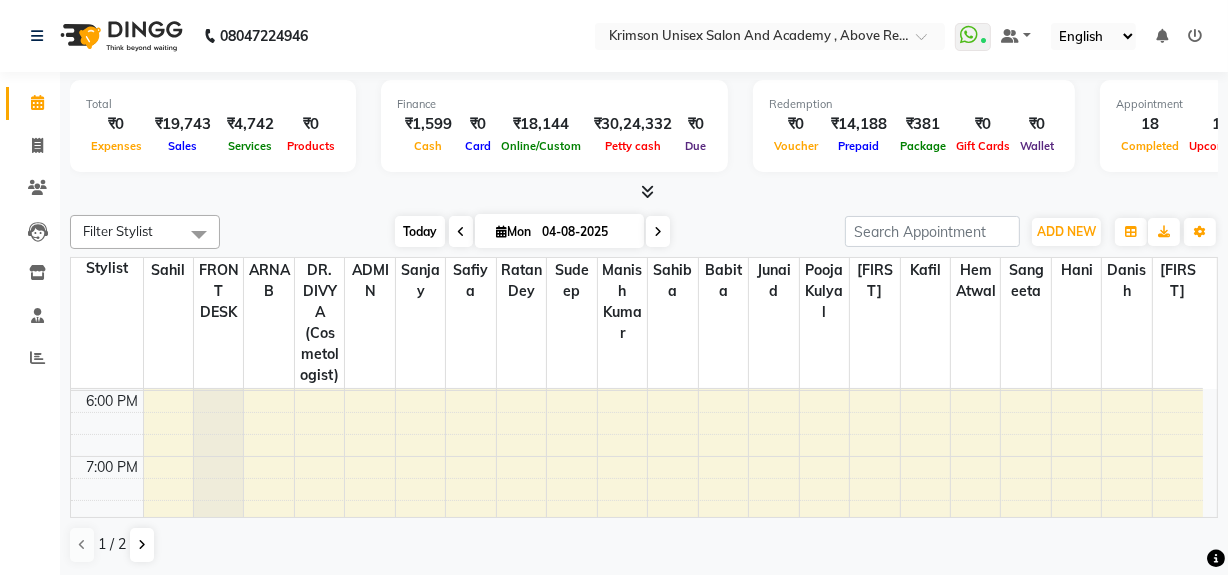 click on "Today" at bounding box center (420, 231) 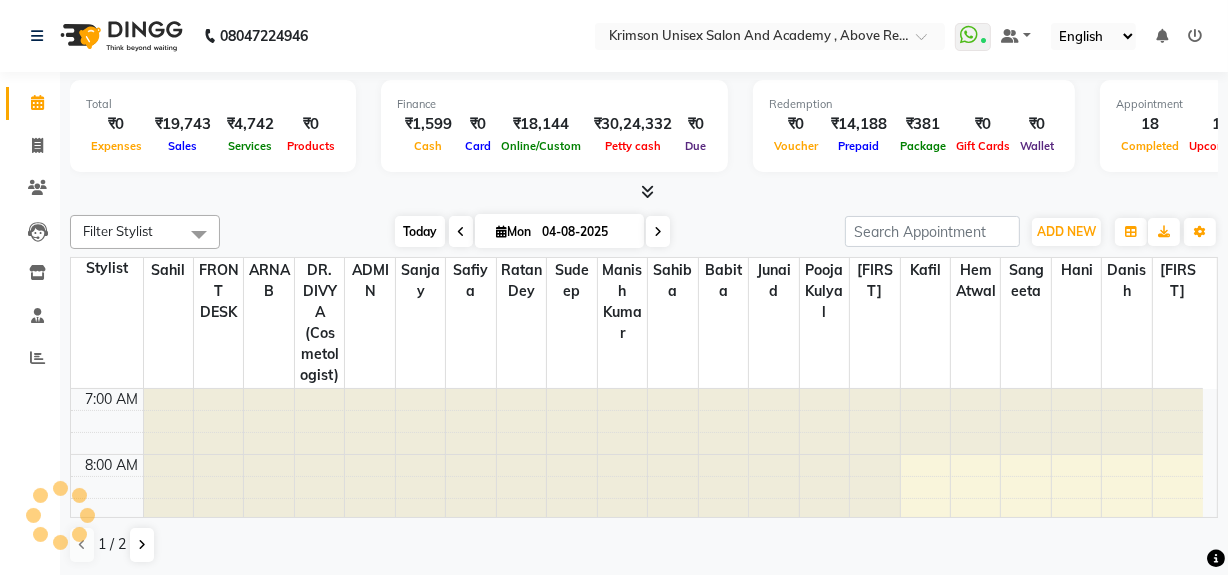 scroll, scrollTop: 592, scrollLeft: 0, axis: vertical 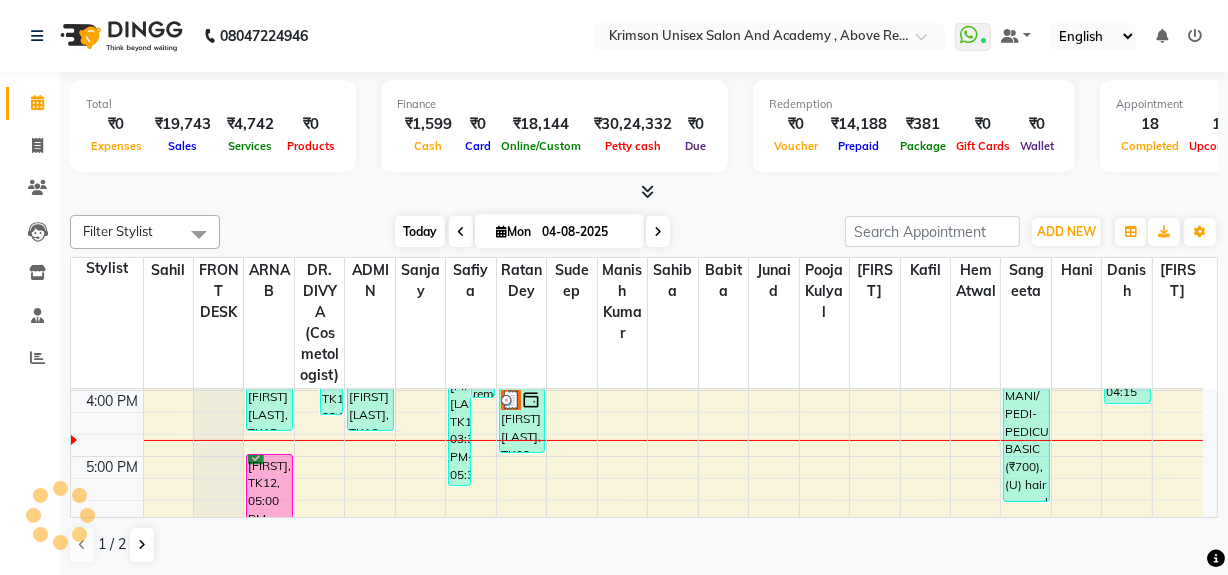 click on "Today" at bounding box center [420, 231] 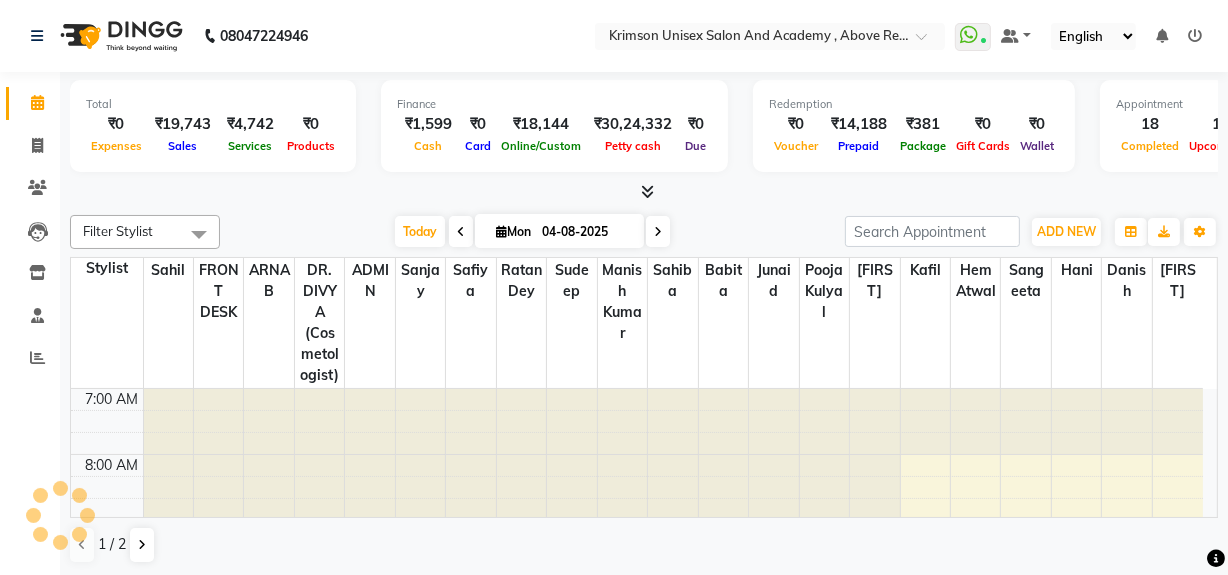 scroll, scrollTop: 592, scrollLeft: 0, axis: vertical 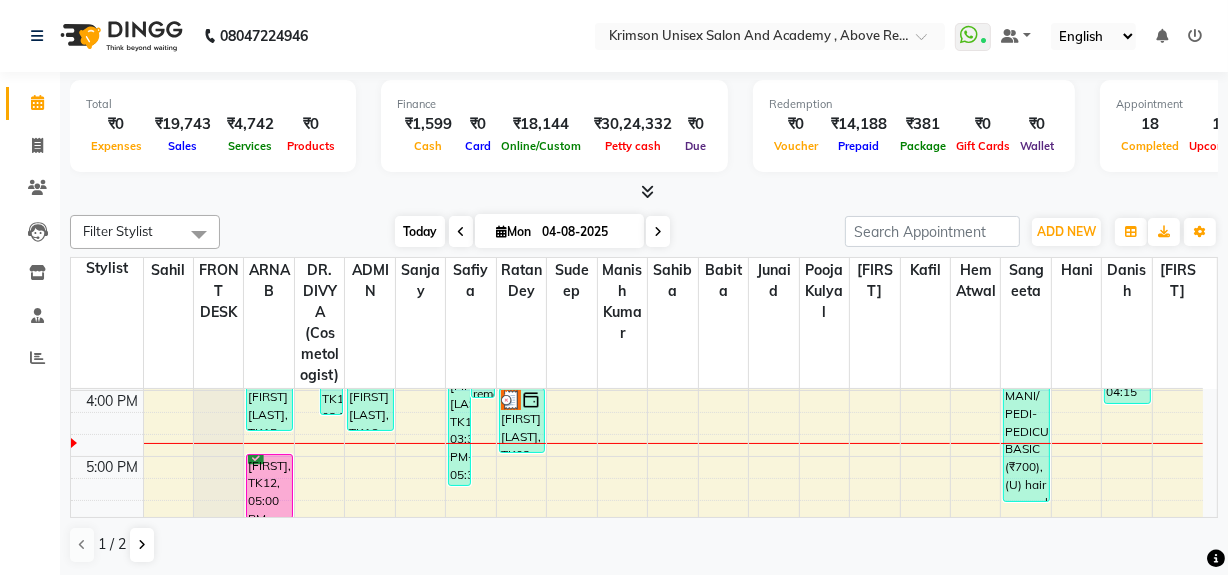 click on "Today" at bounding box center (420, 231) 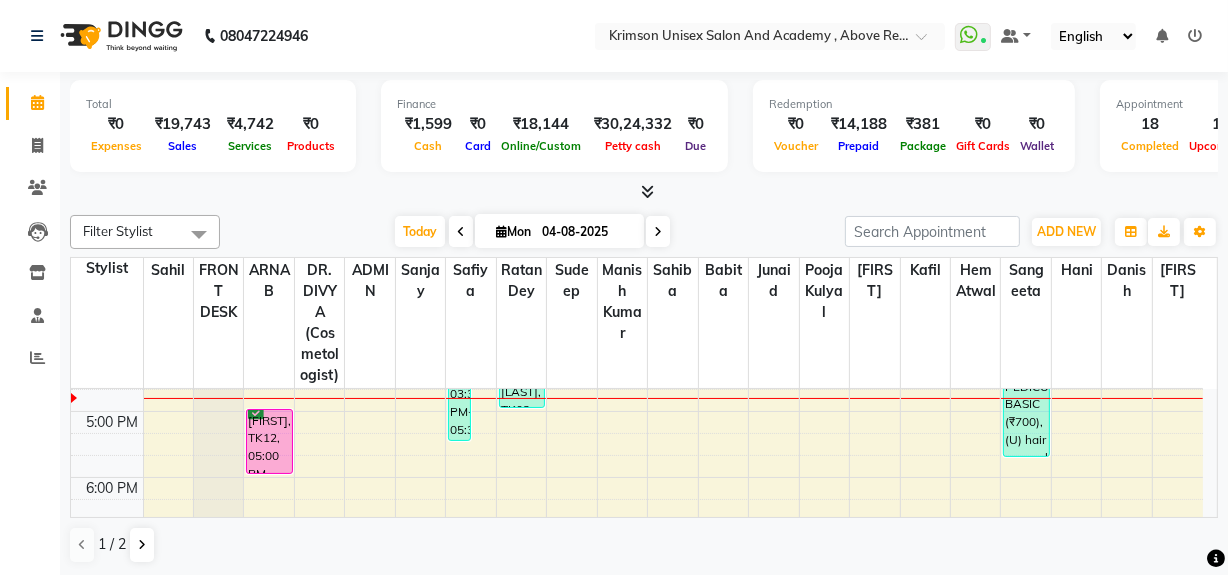 scroll, scrollTop: 638, scrollLeft: 0, axis: vertical 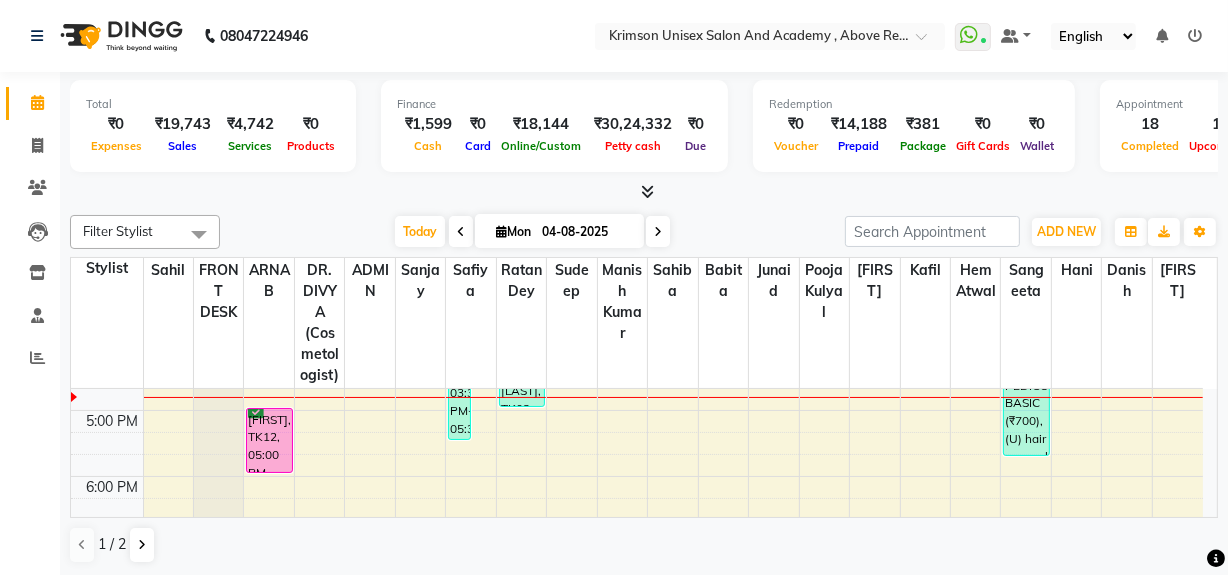 click on "04-08-2025" at bounding box center [586, 232] 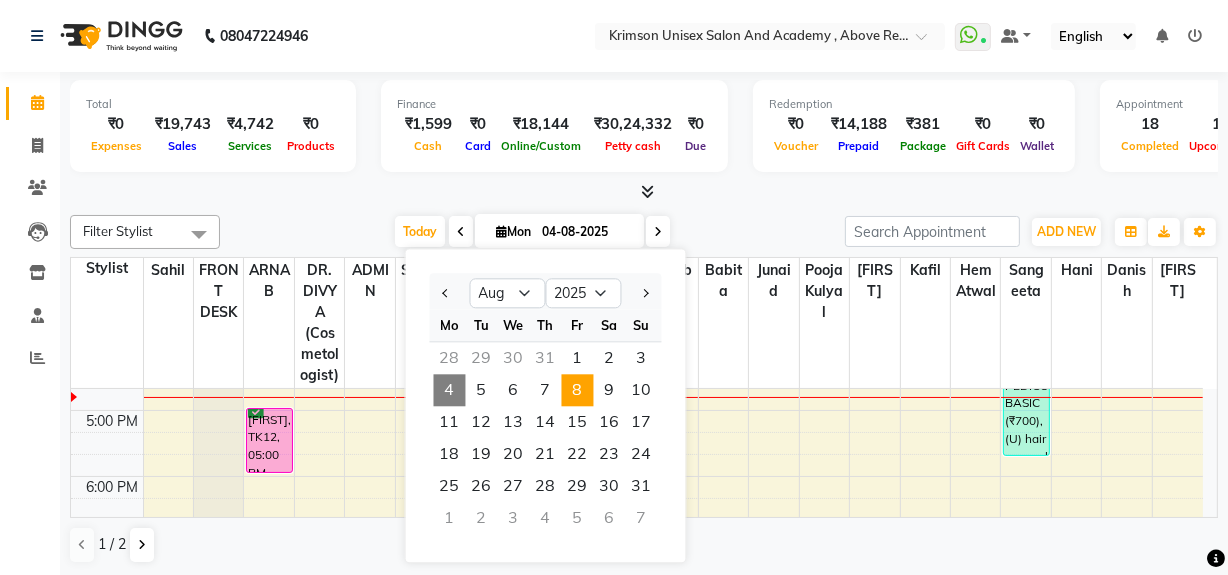 click on "8" at bounding box center (578, 390) 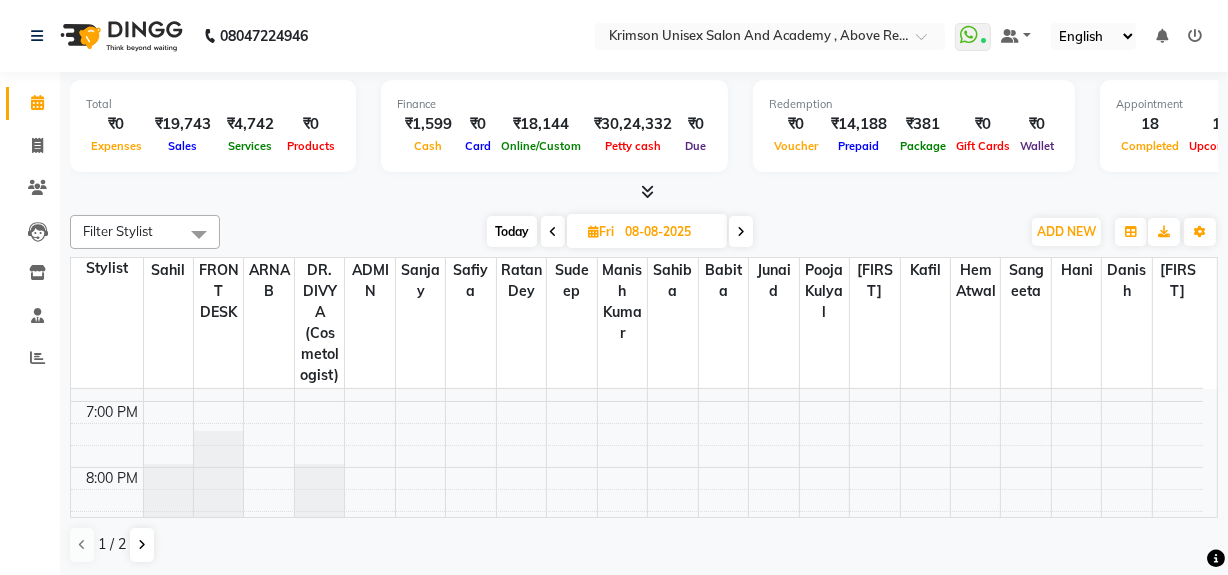 scroll, scrollTop: 780, scrollLeft: 0, axis: vertical 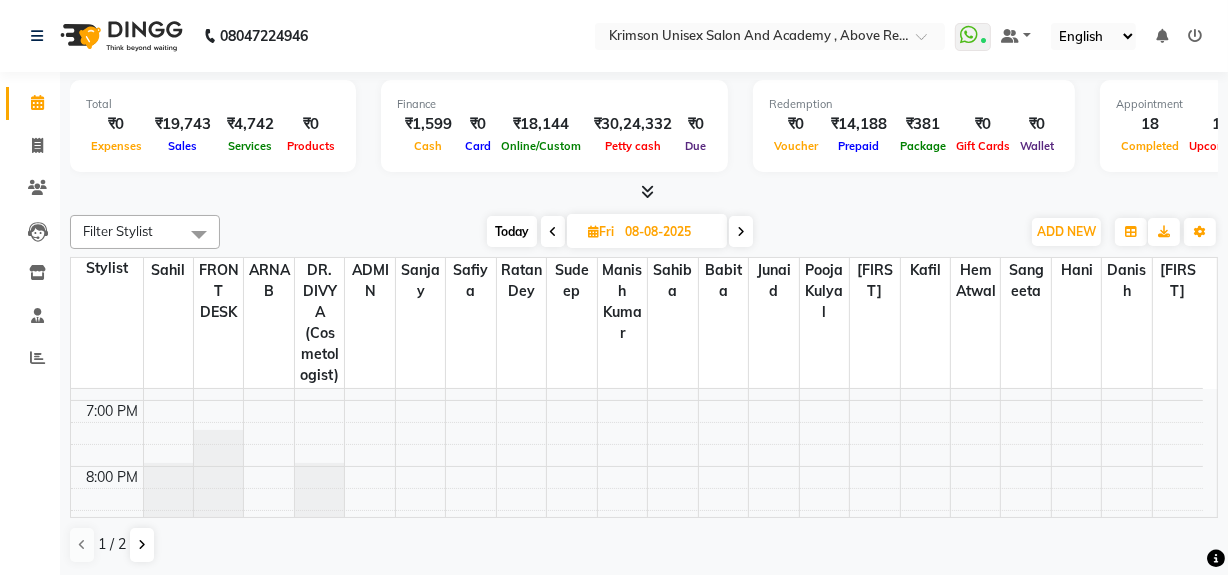 click at bounding box center (741, 232) 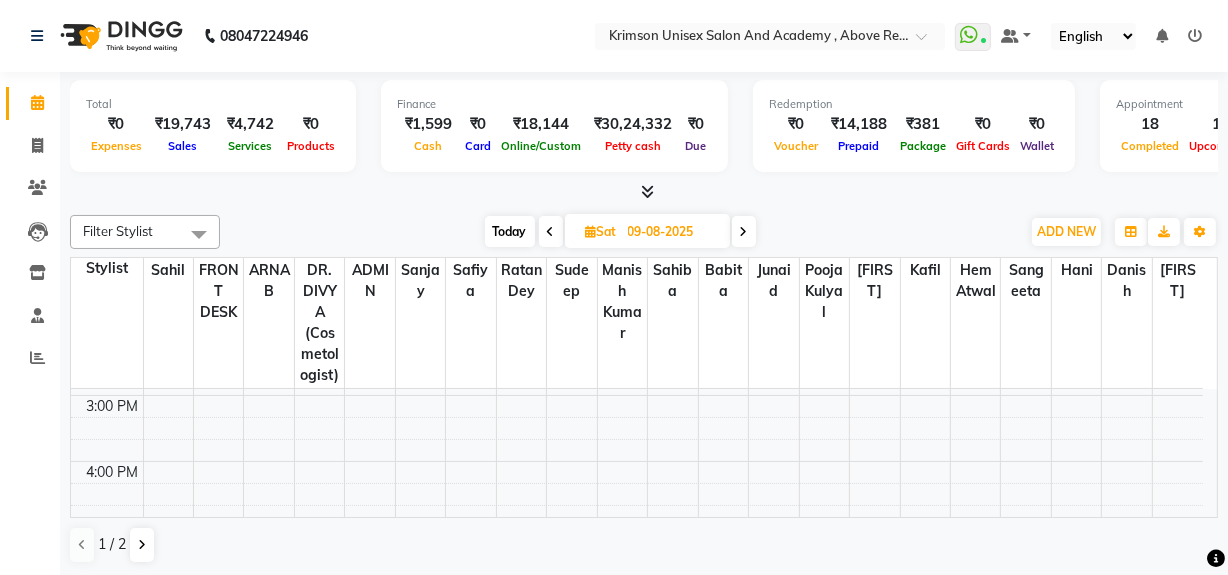 scroll, scrollTop: 521, scrollLeft: 0, axis: vertical 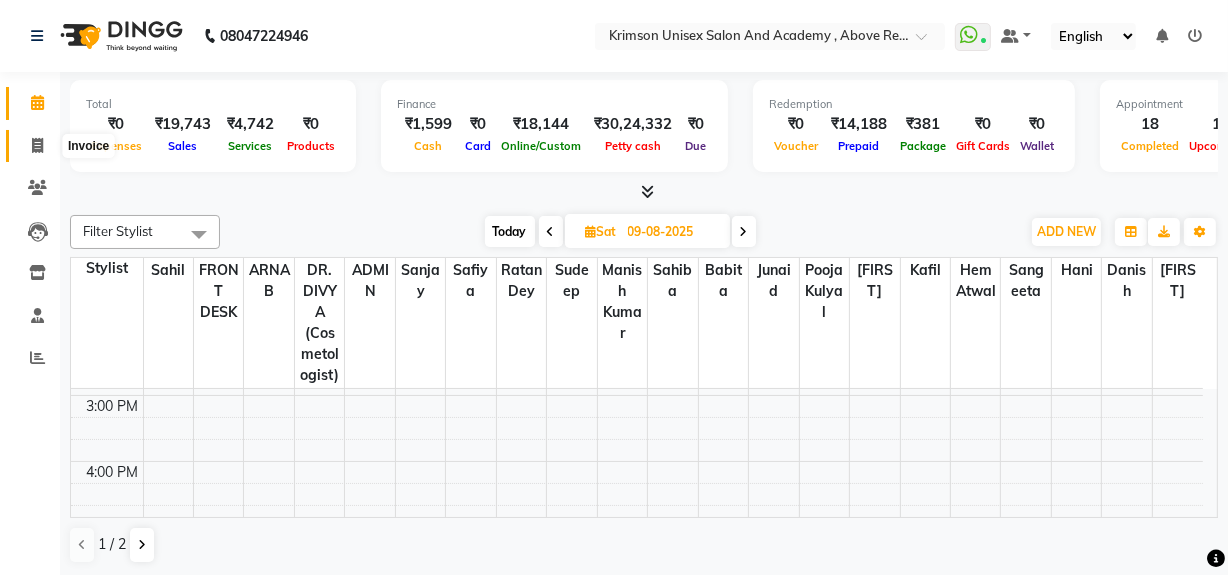 click 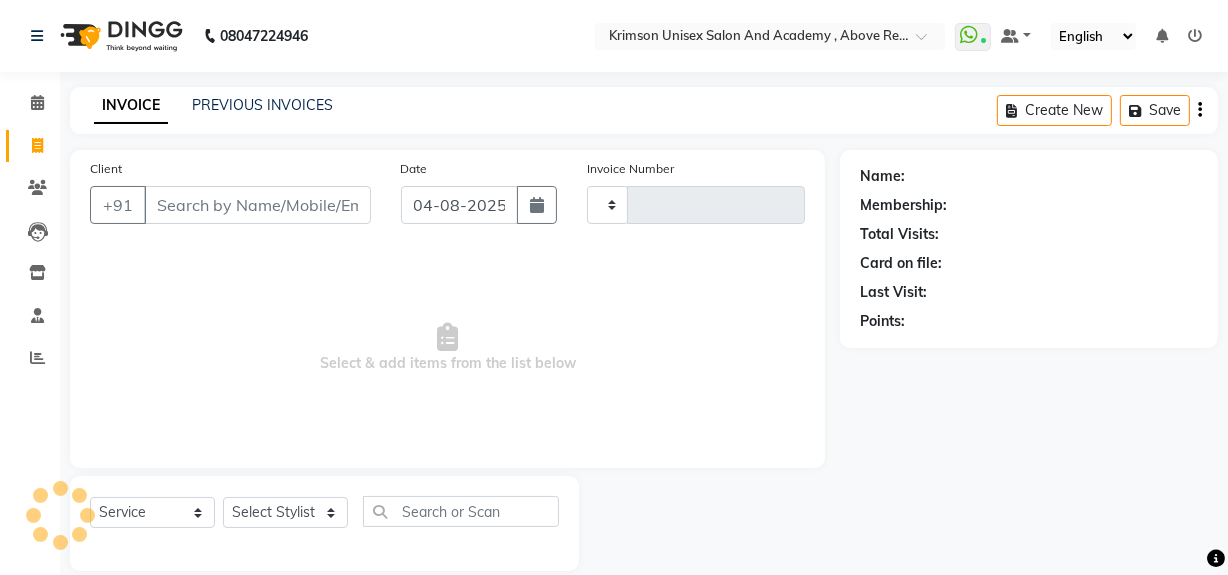 type on "3457" 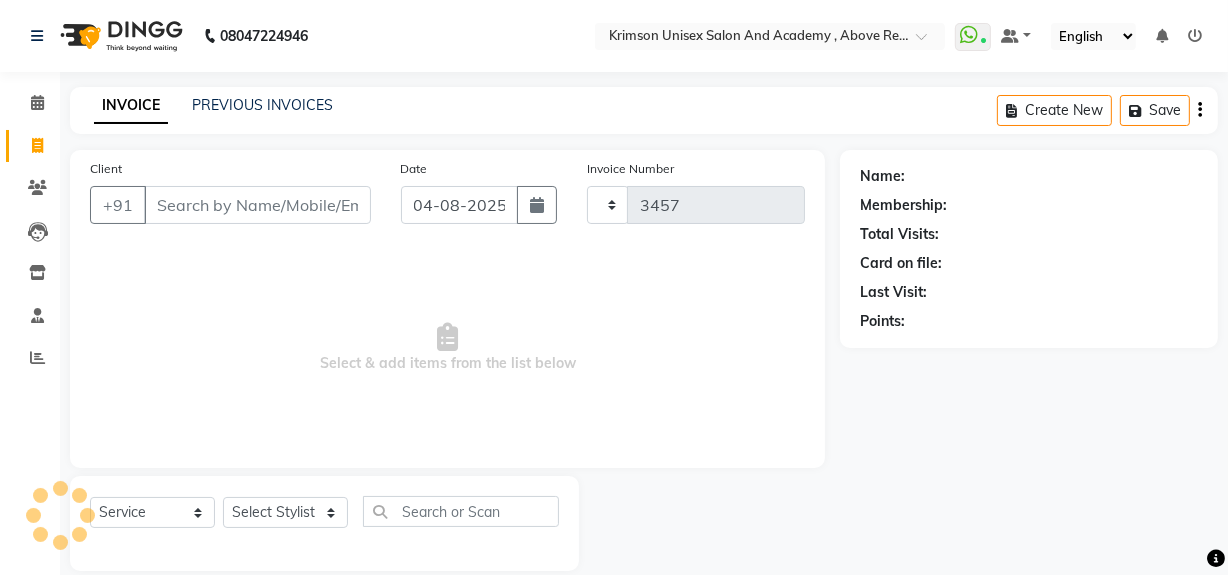 select on "5853" 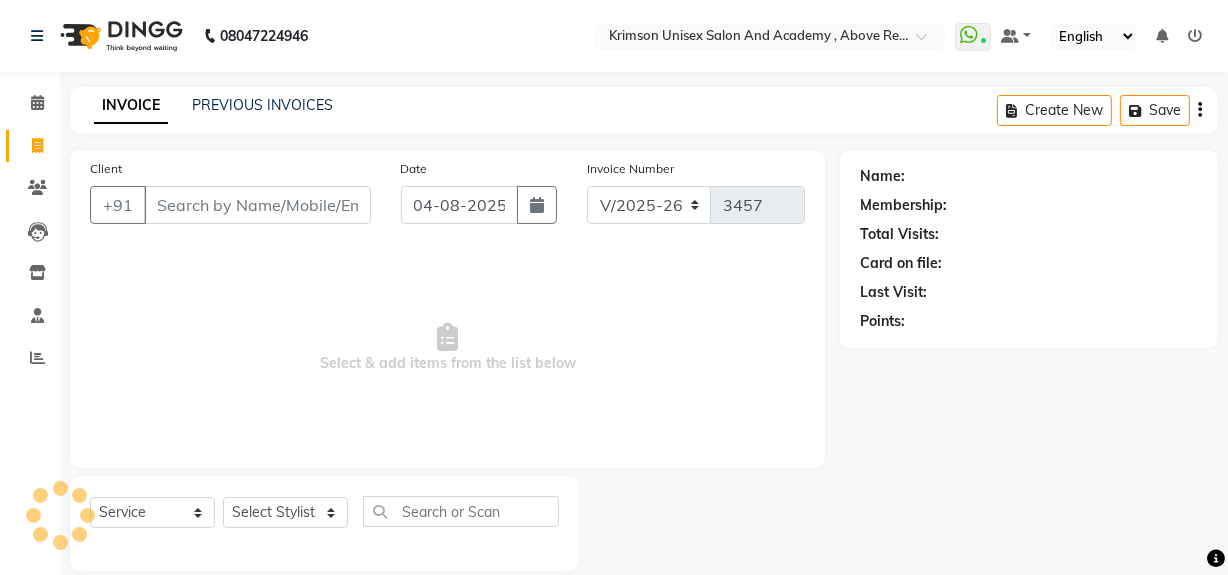 click on "Client" at bounding box center (257, 205) 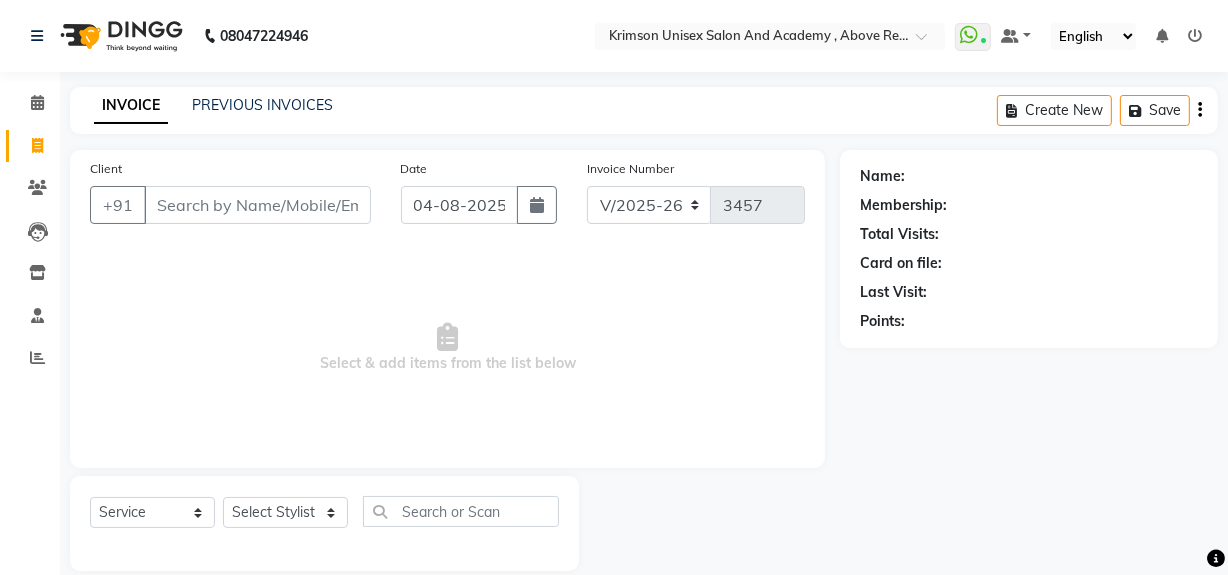 scroll, scrollTop: 26, scrollLeft: 0, axis: vertical 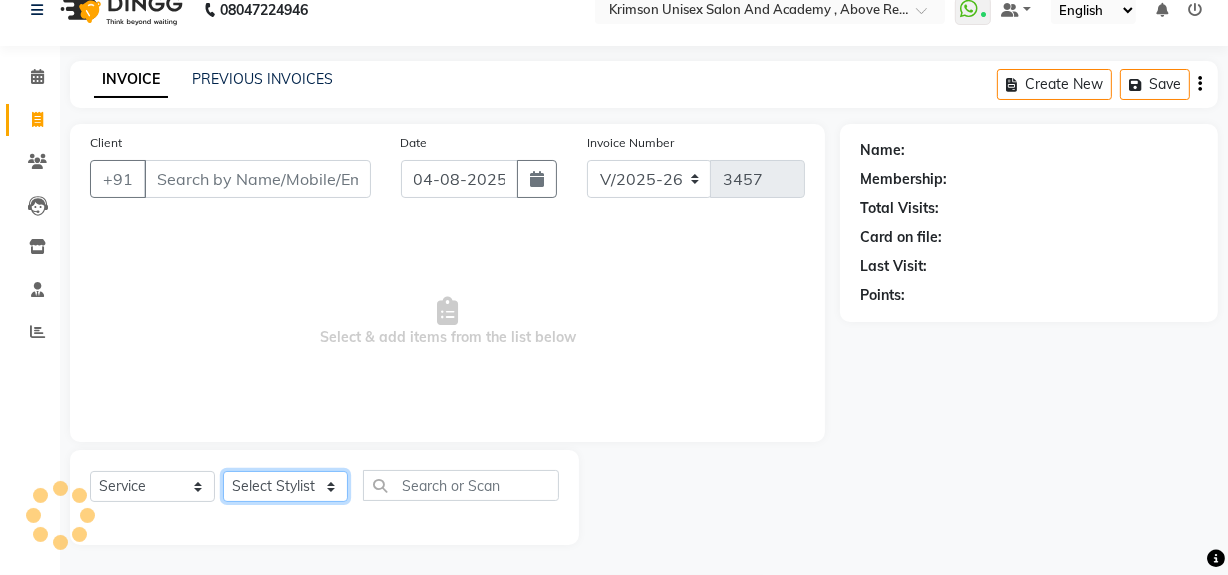click on "Select Stylist ADMIN ARNAB Babita Danish DR. DIVYA (cosmetologist) FRONT DESK Hani Hem Atwal junaid  Kafil Kaif Manish Kumar Pinki  Pooja kulyal Ratan Dey safiya sahiba Sahil Sangeeta sanjay Sudeep Varsha" 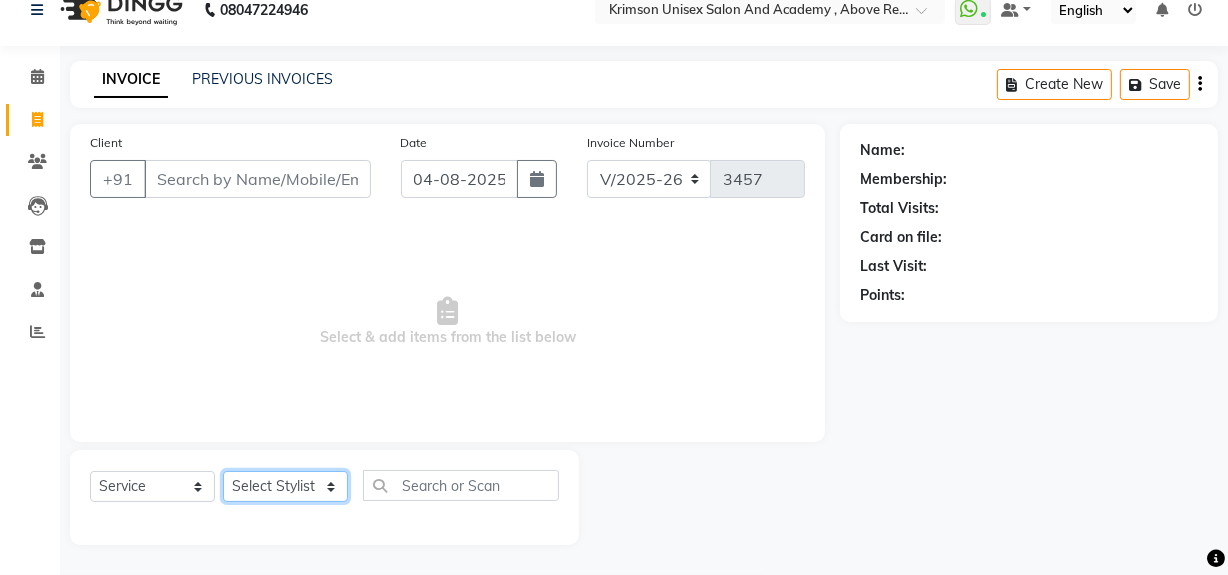 select on "49366" 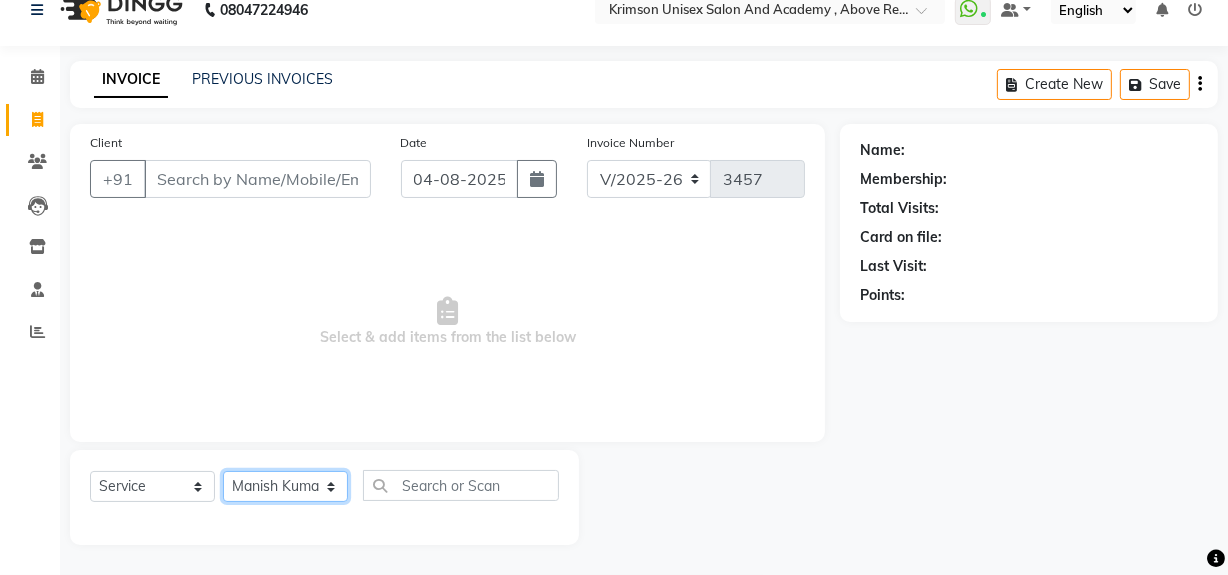 click on "Select Stylist ADMIN ARNAB Babita Danish DR. DIVYA (cosmetologist) FRONT DESK Hani Hem Atwal junaid  Kafil Kaif Manish Kumar Pinki  Pooja kulyal Ratan Dey safiya sahiba Sahil Sangeeta sanjay Sudeep Varsha" 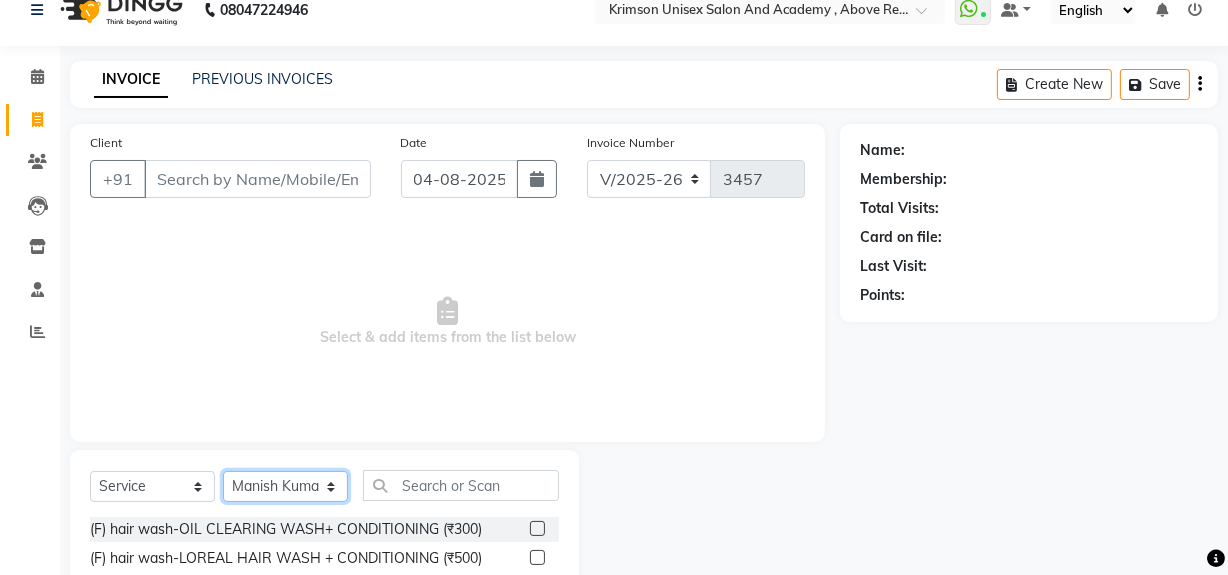 scroll, scrollTop: 213, scrollLeft: 0, axis: vertical 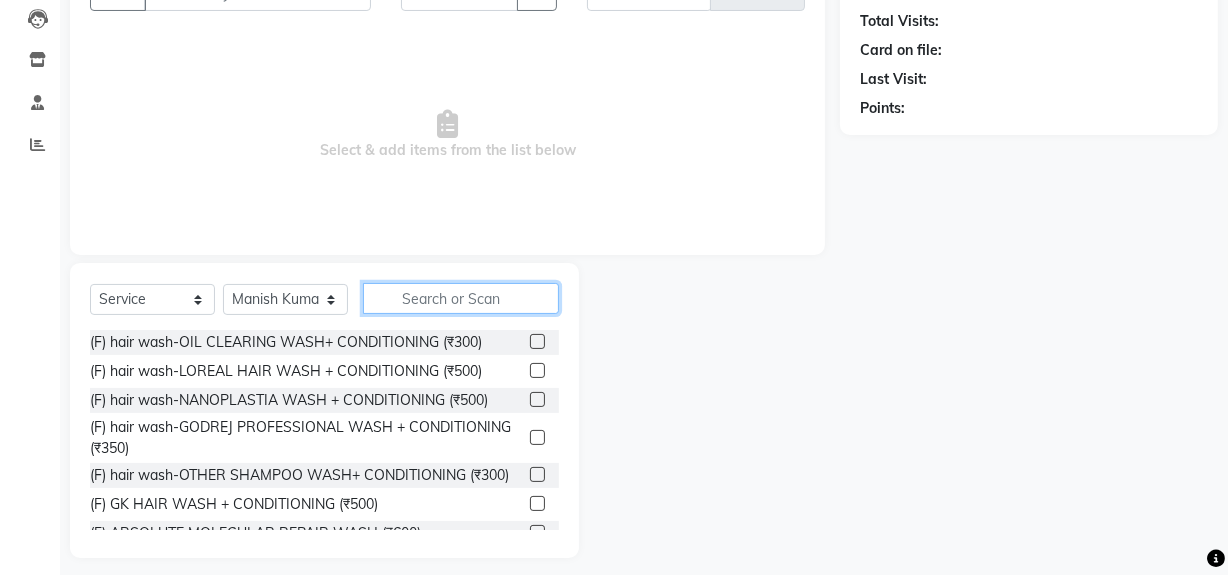 click 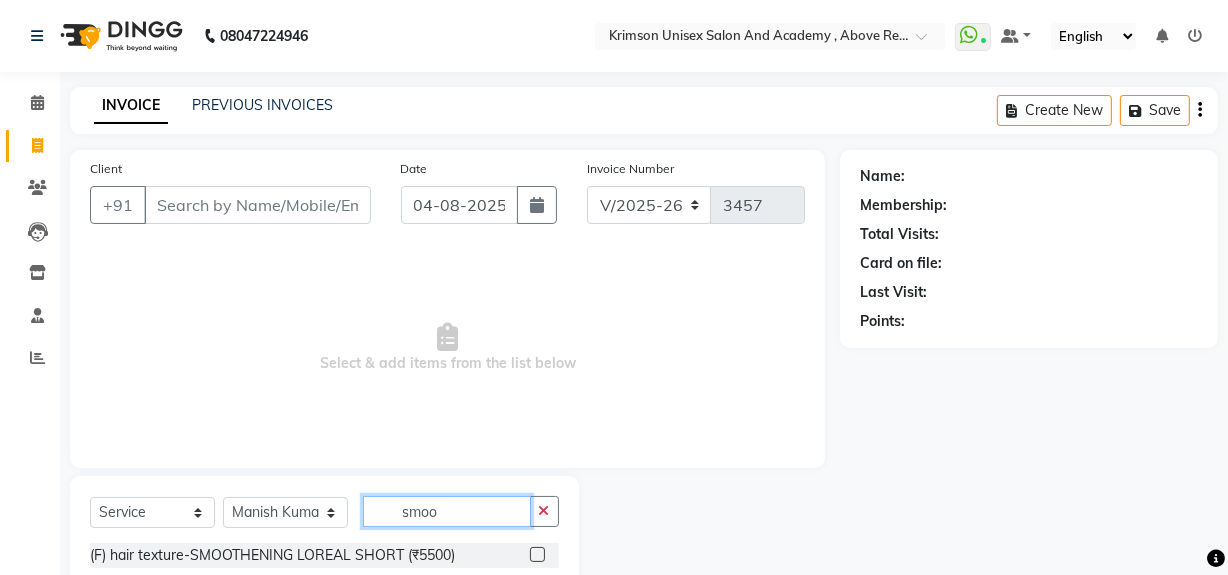 scroll, scrollTop: 226, scrollLeft: 0, axis: vertical 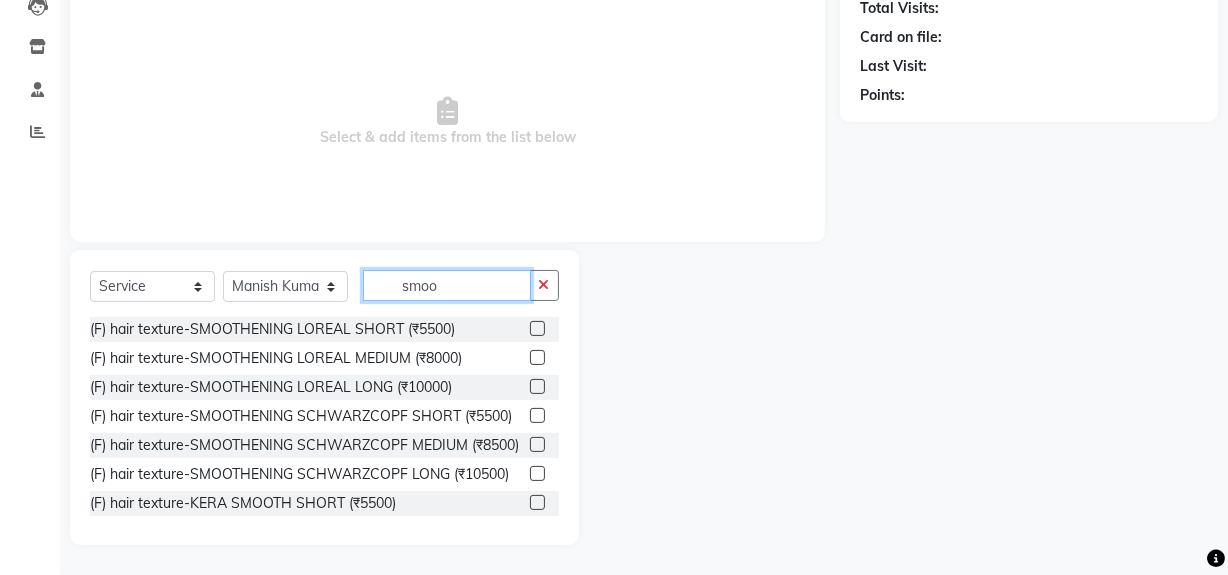 click on "smoo" 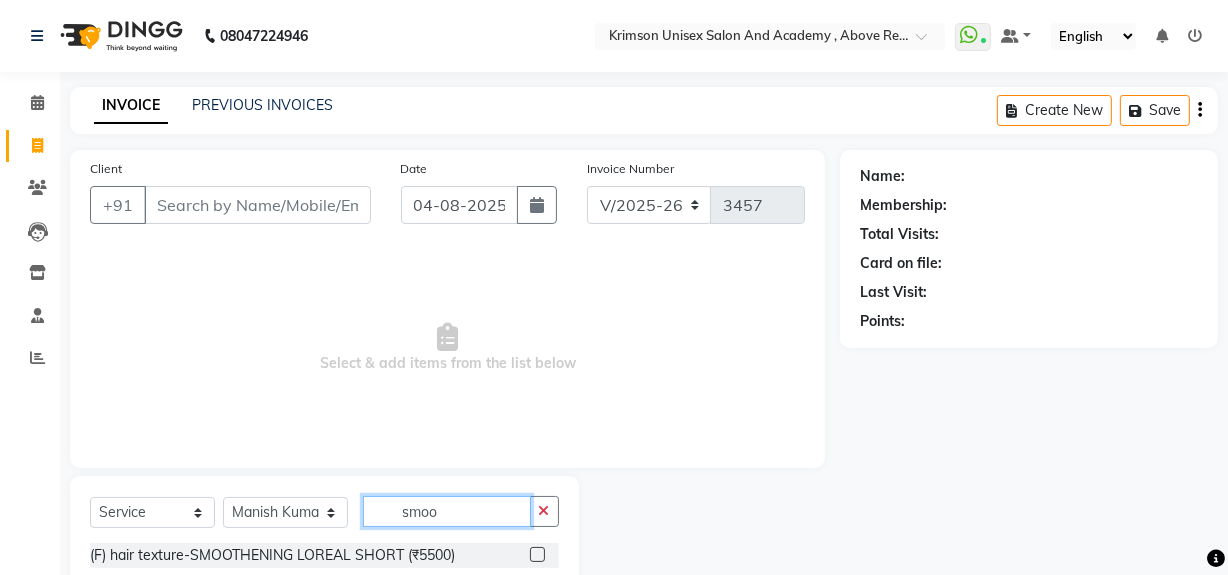 type on "smoo" 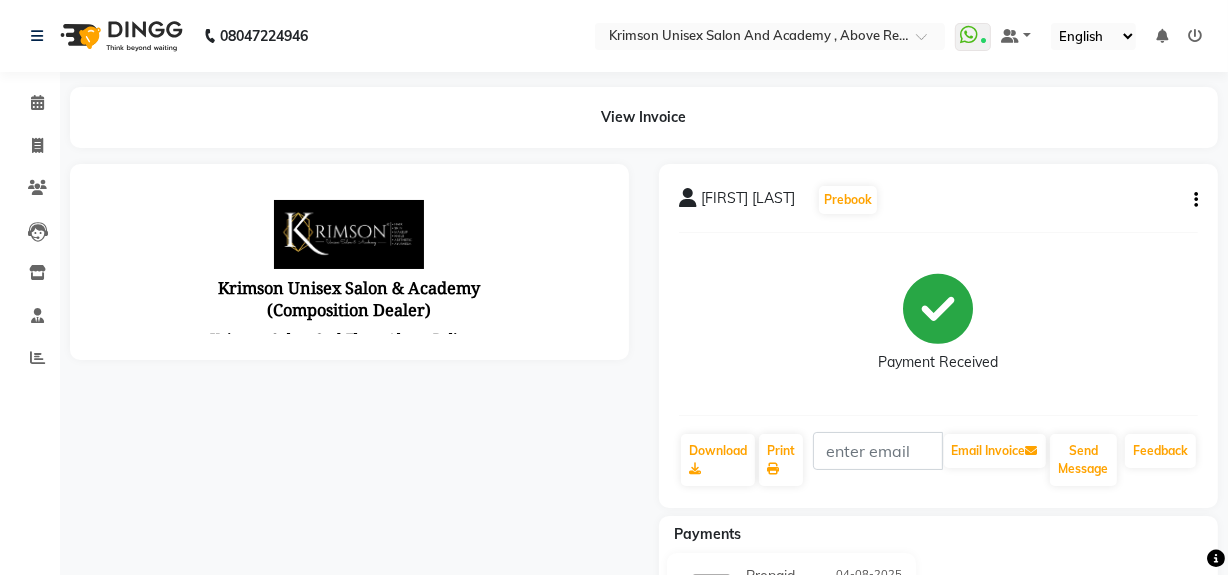 scroll, scrollTop: 0, scrollLeft: 0, axis: both 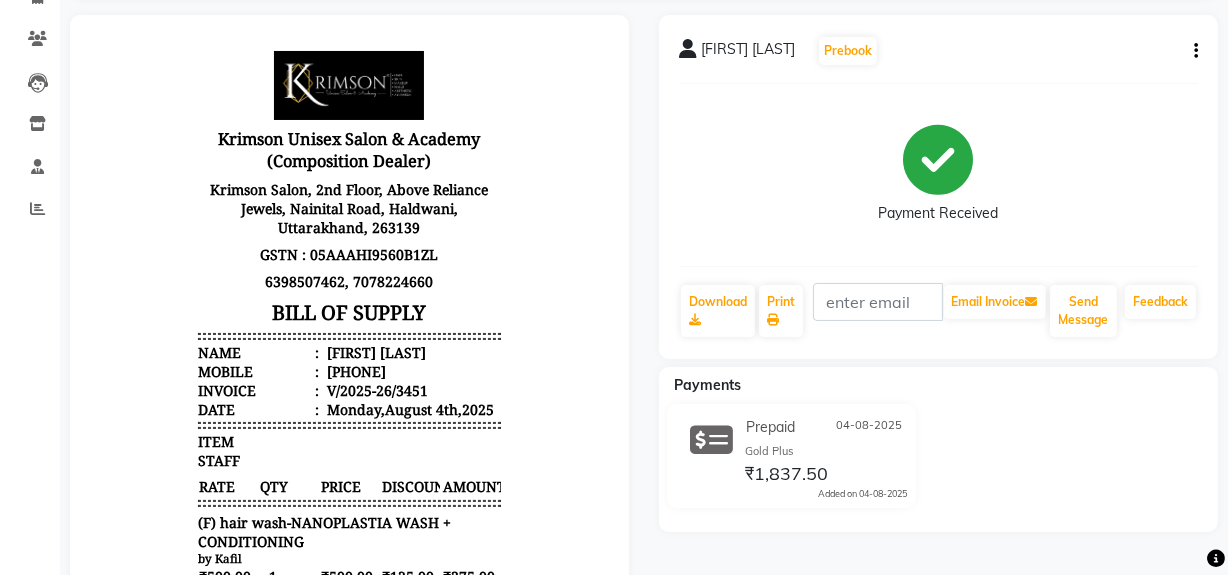 click 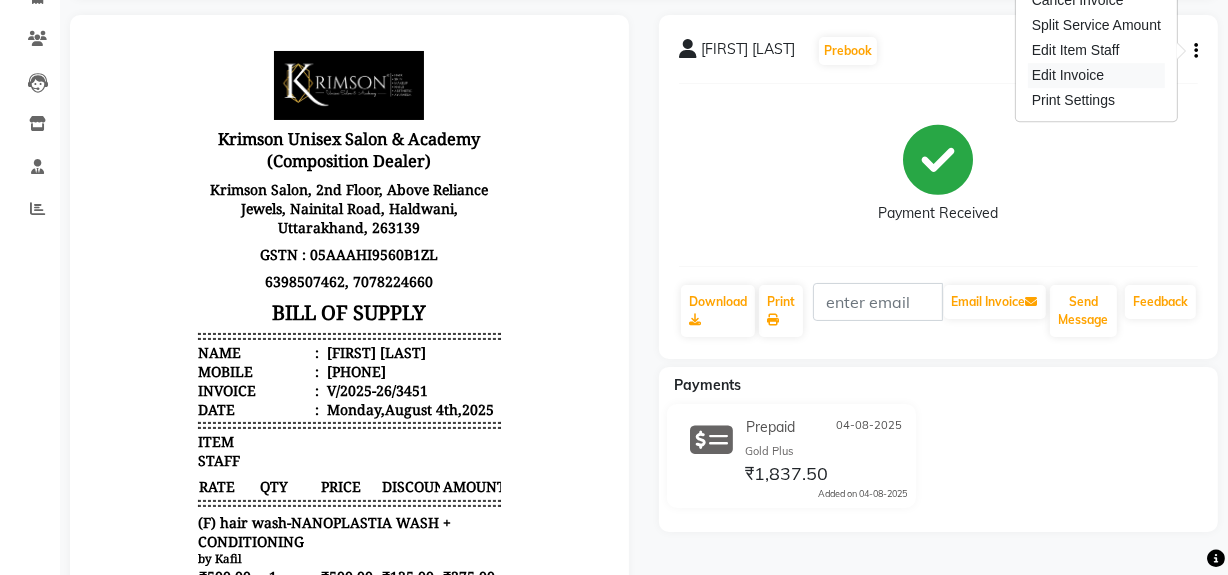 click on "Edit Invoice" at bounding box center (1096, 75) 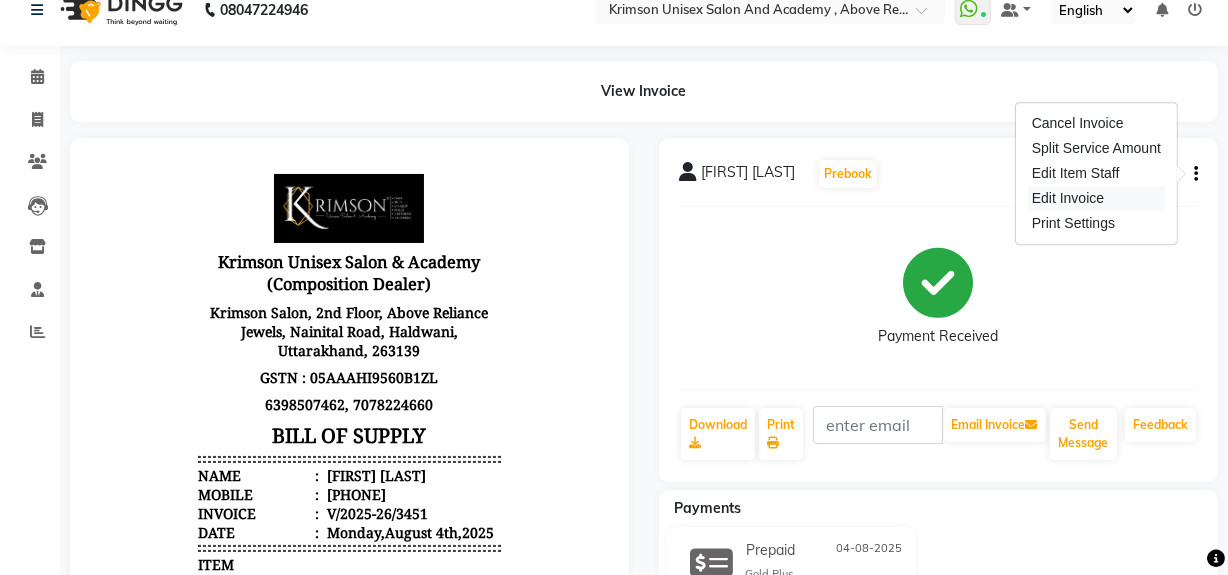 select on "service" 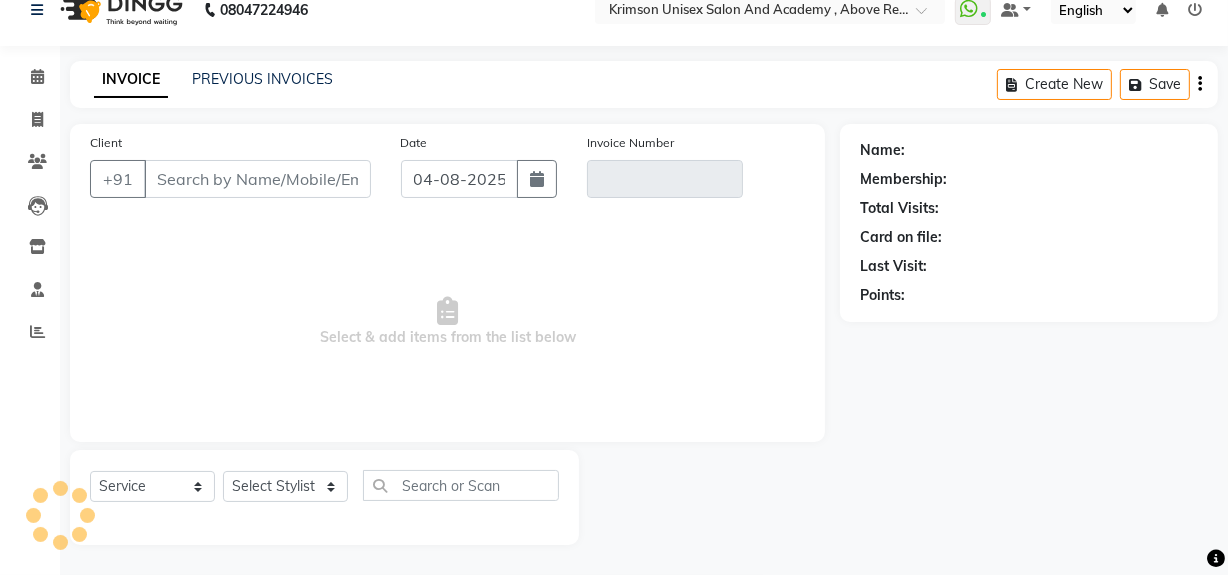 click on "Create New" 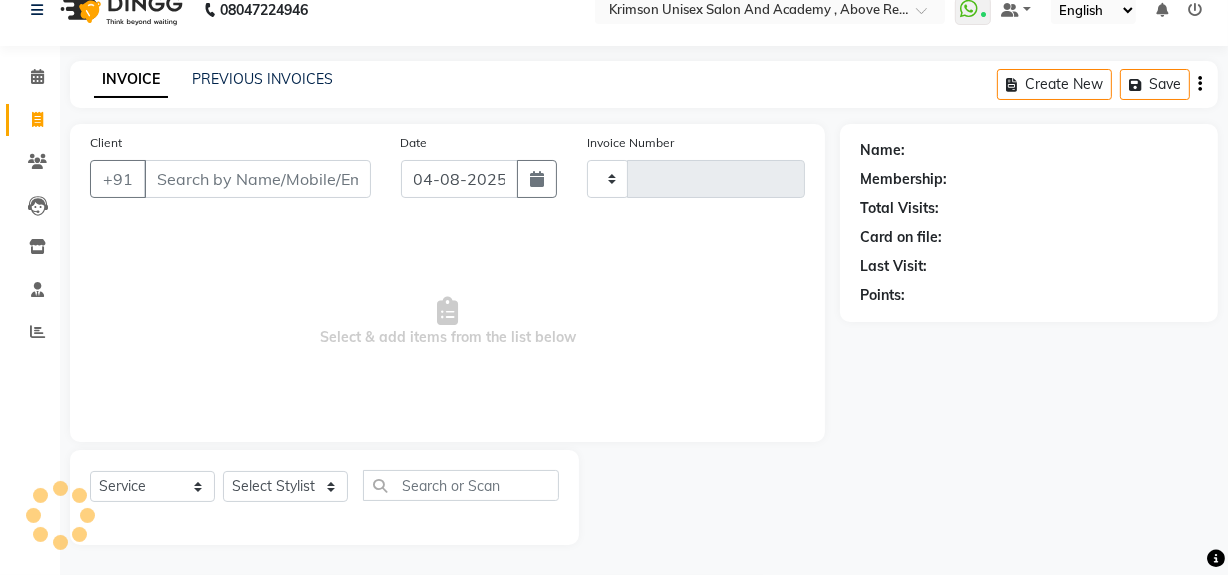 type on "3453" 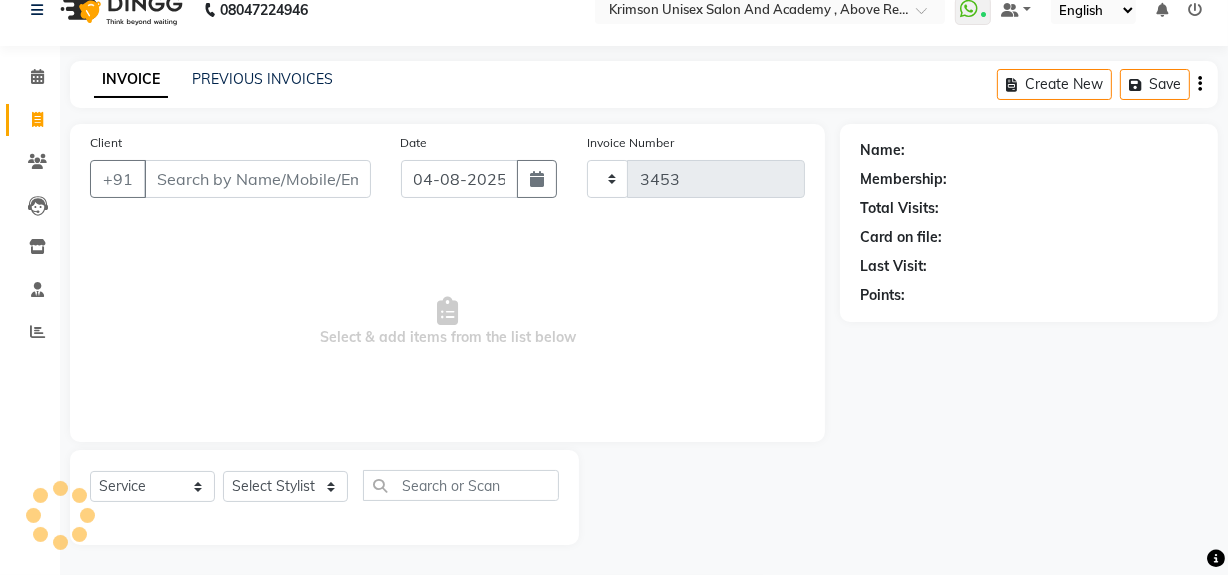 select on "5853" 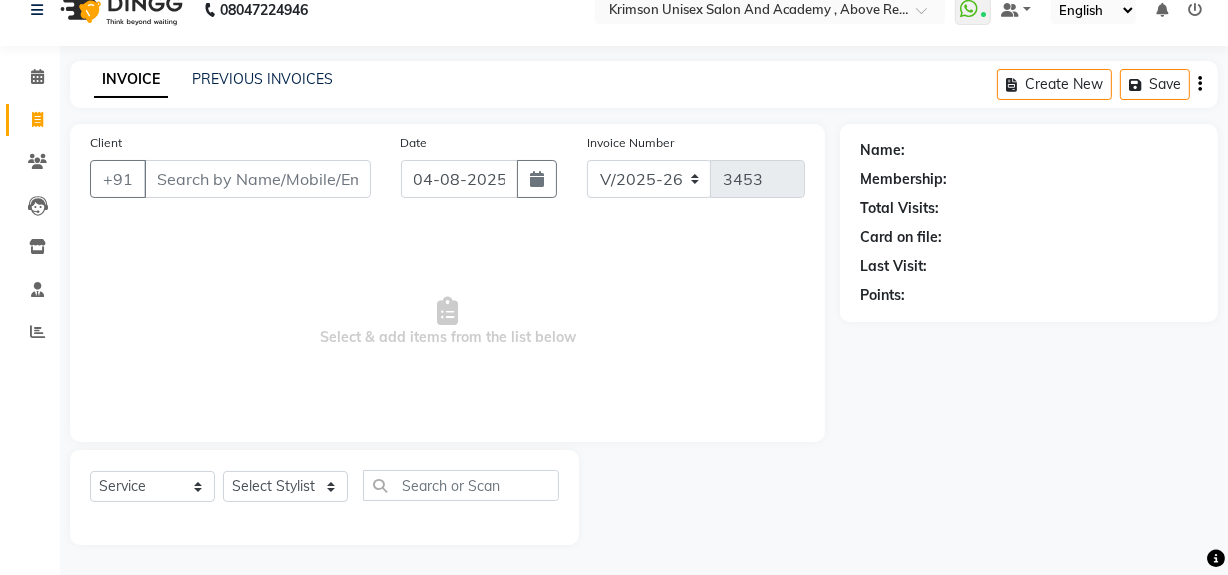scroll, scrollTop: 0, scrollLeft: 0, axis: both 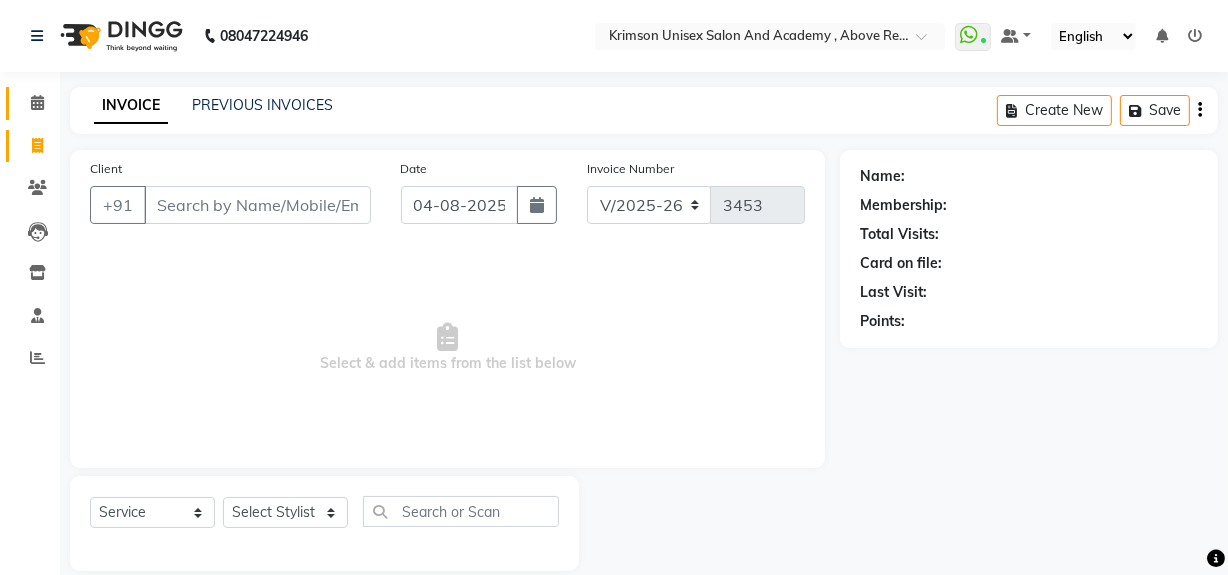 click on "Calendar" 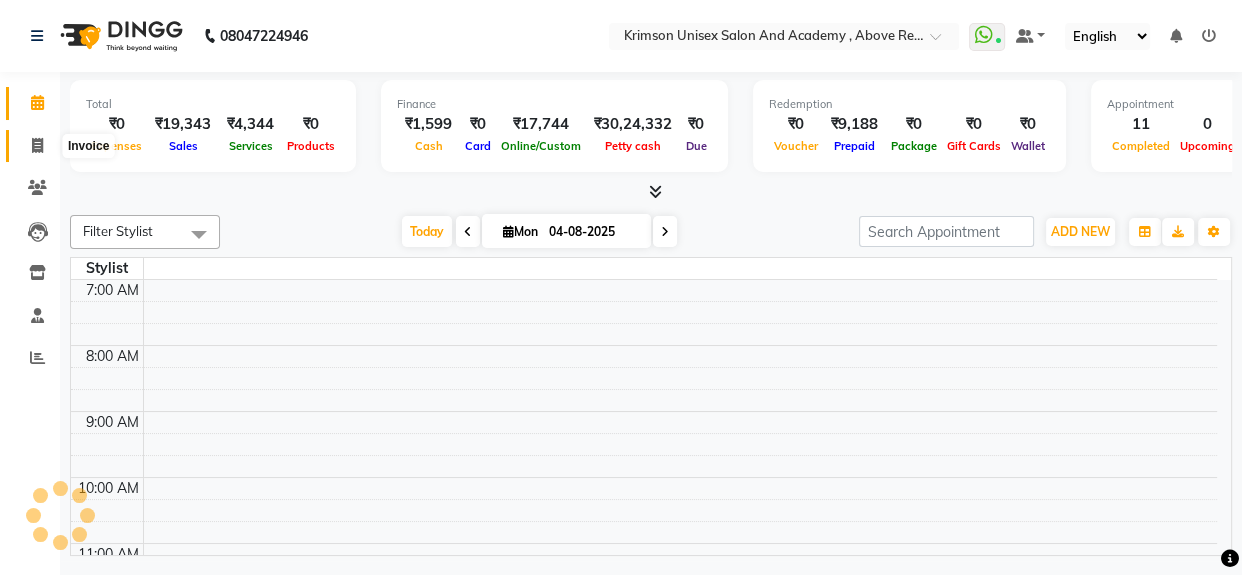 click 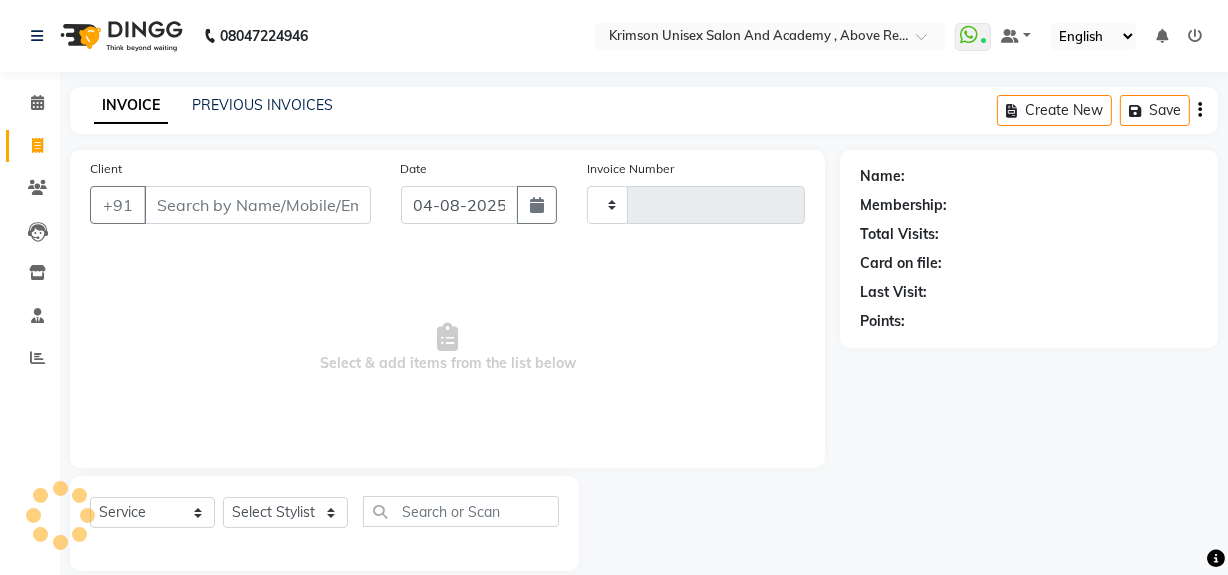 type on "3453" 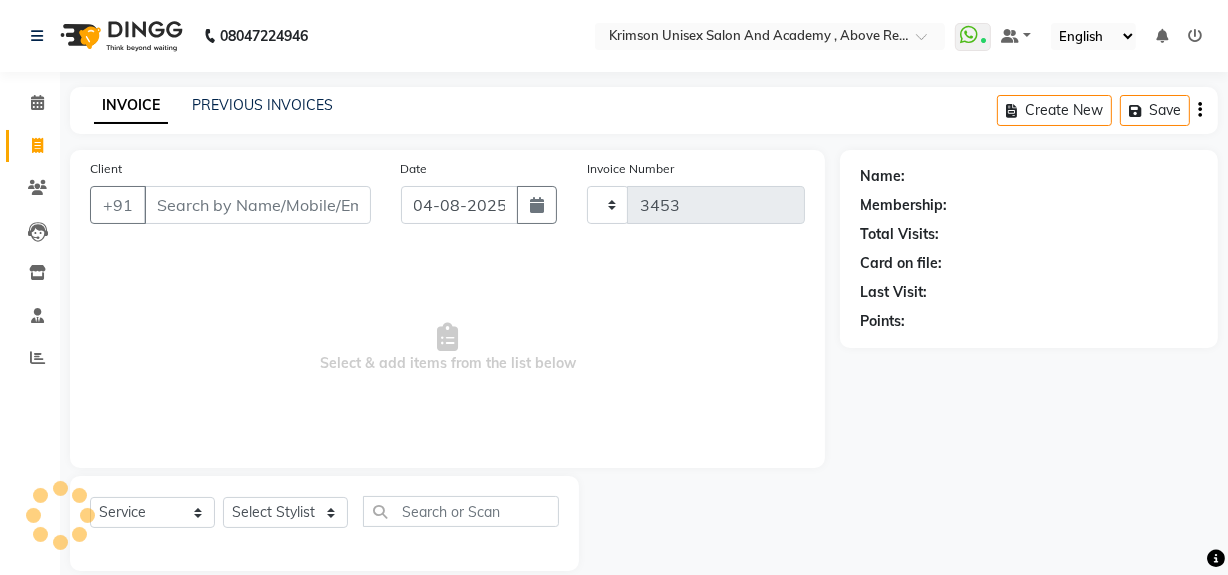 select on "5853" 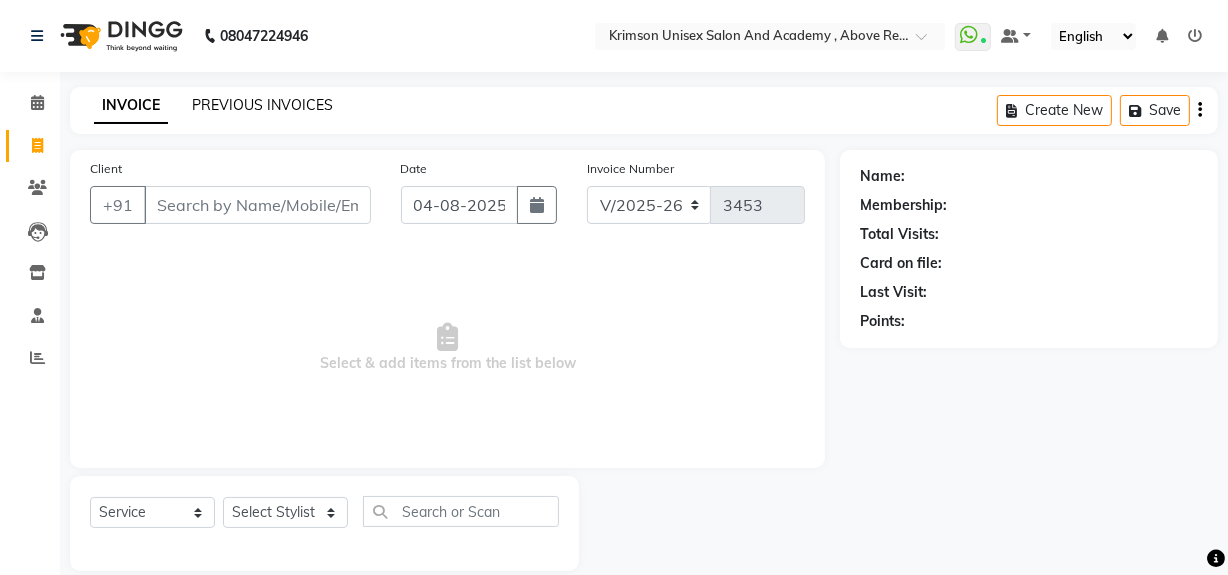 click on "PREVIOUS INVOICES" 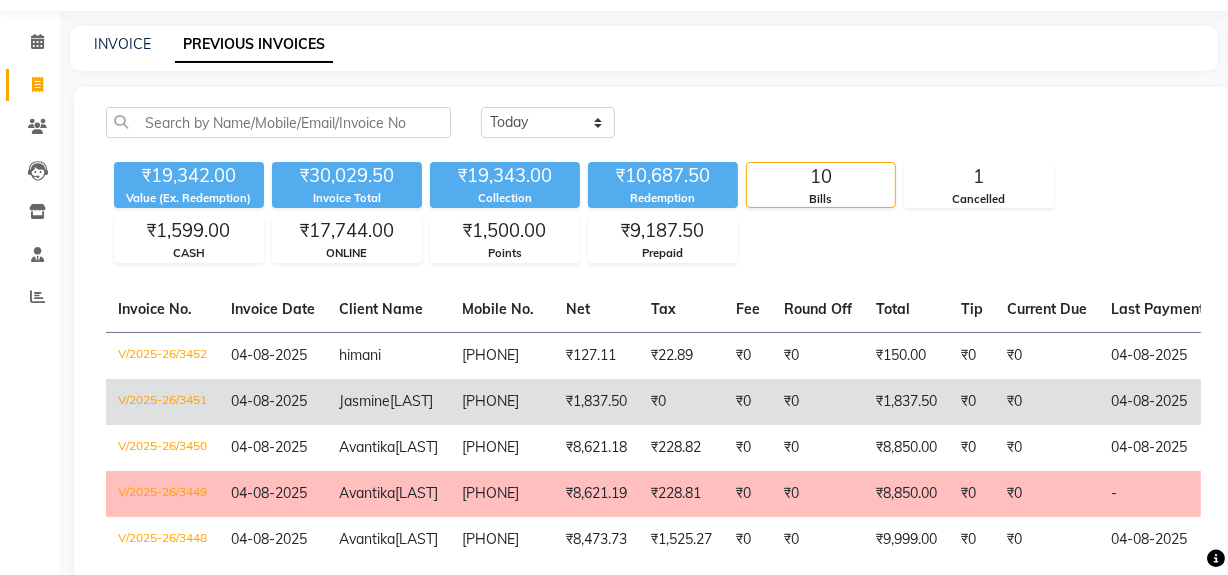 scroll, scrollTop: 60, scrollLeft: 0, axis: vertical 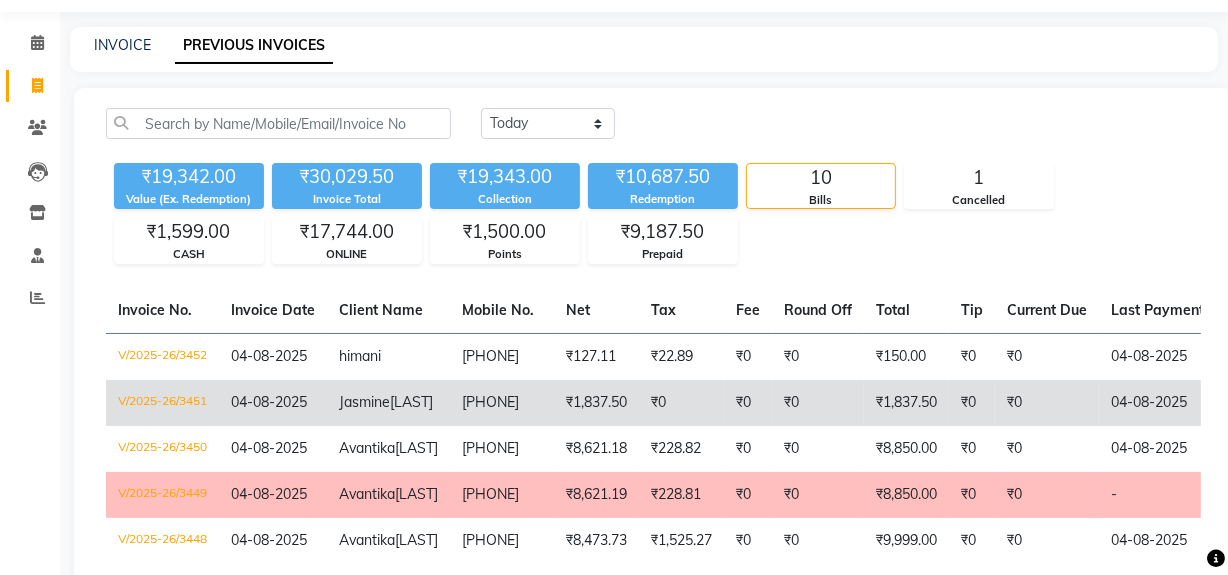 click on "8057144455" 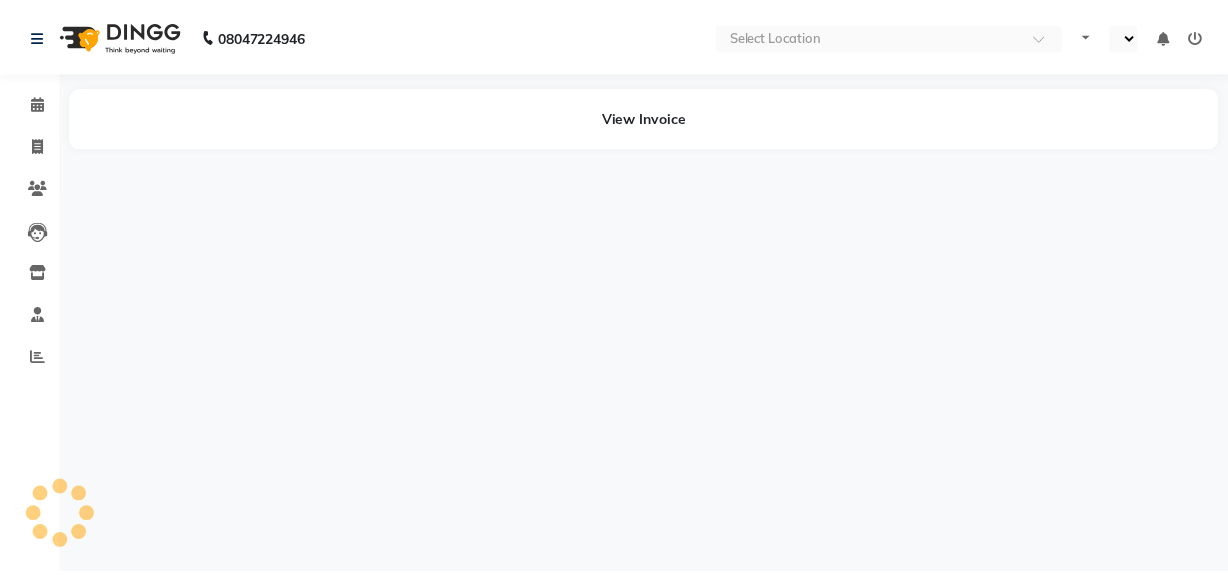 scroll, scrollTop: 0, scrollLeft: 0, axis: both 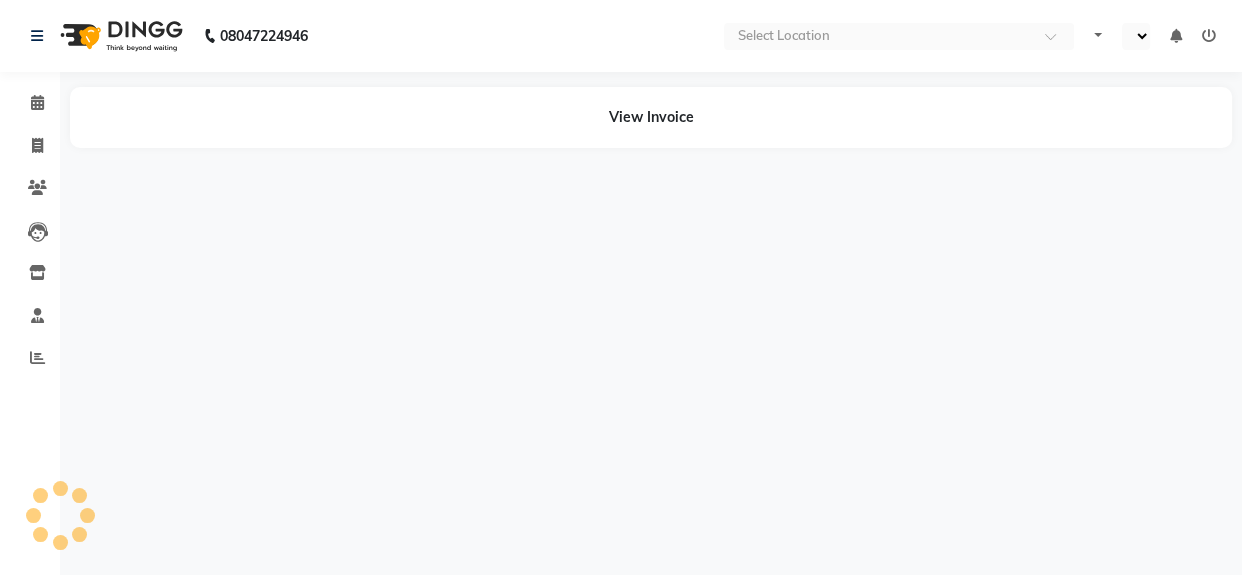 select on "en" 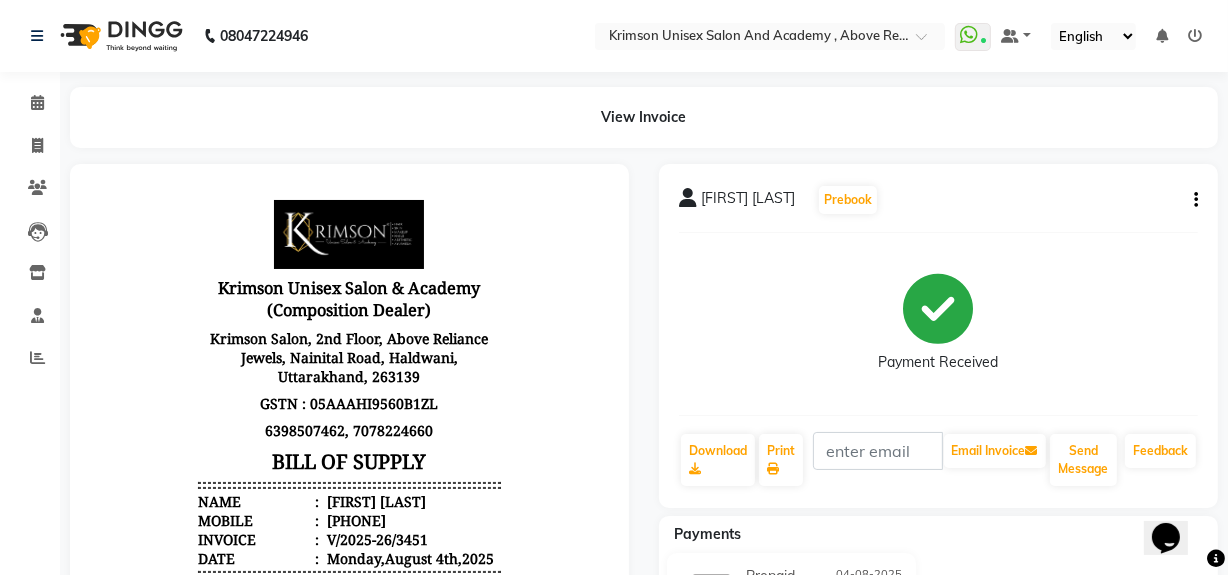 scroll, scrollTop: 0, scrollLeft: 0, axis: both 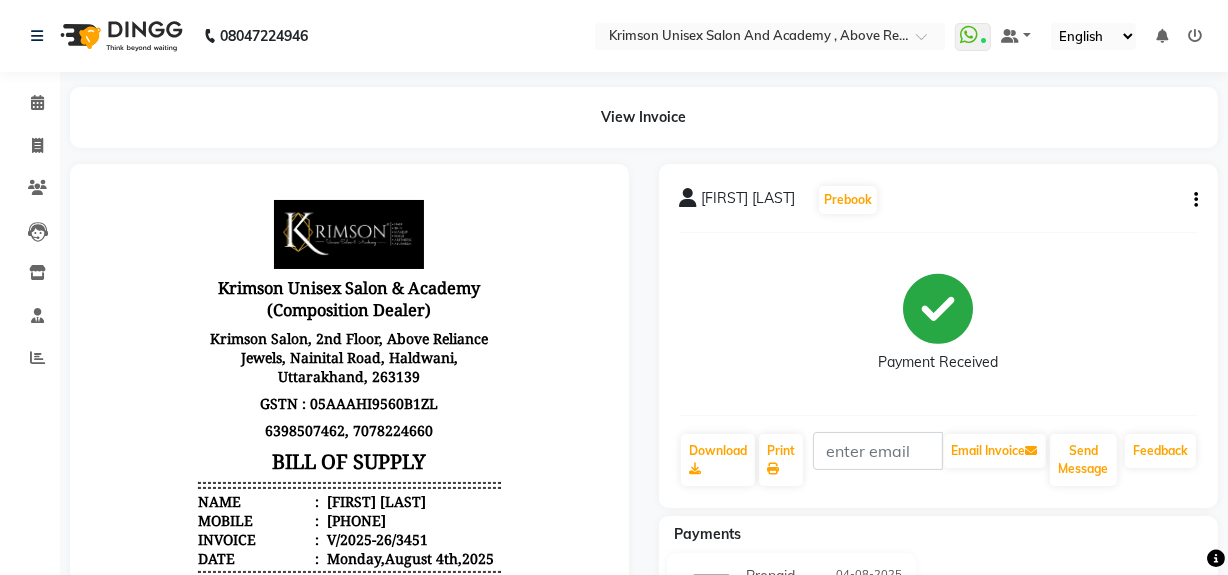 click on "[FIRST] [LAST]  Prebook   Payment Received  Download  Print   Email Invoice   Send Message Feedback" 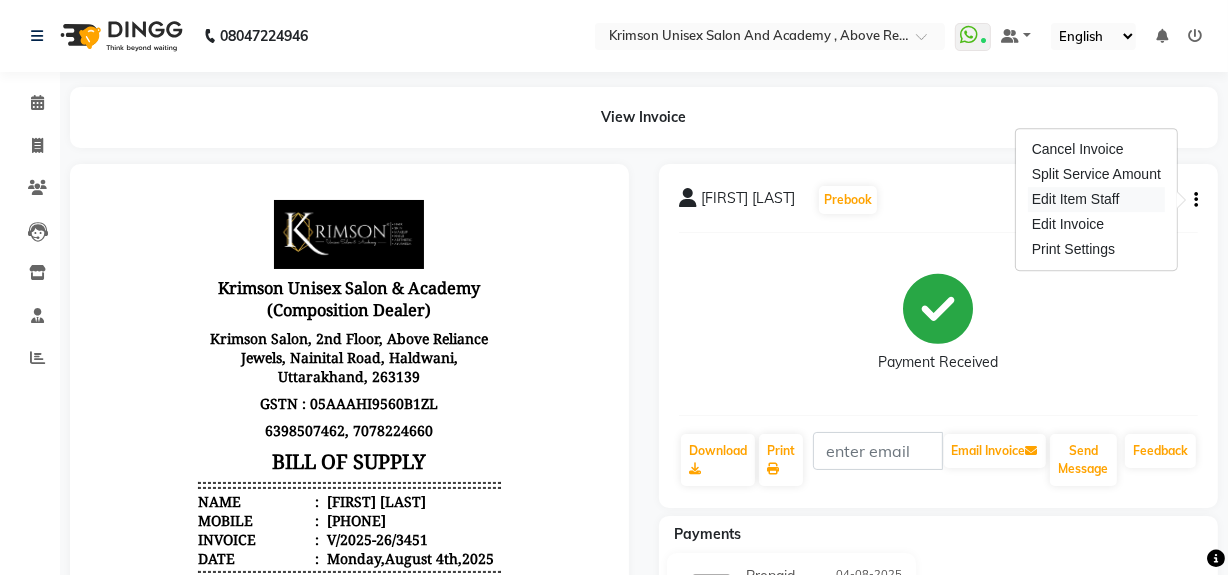 click on "Edit Item Staff" at bounding box center [1096, 199] 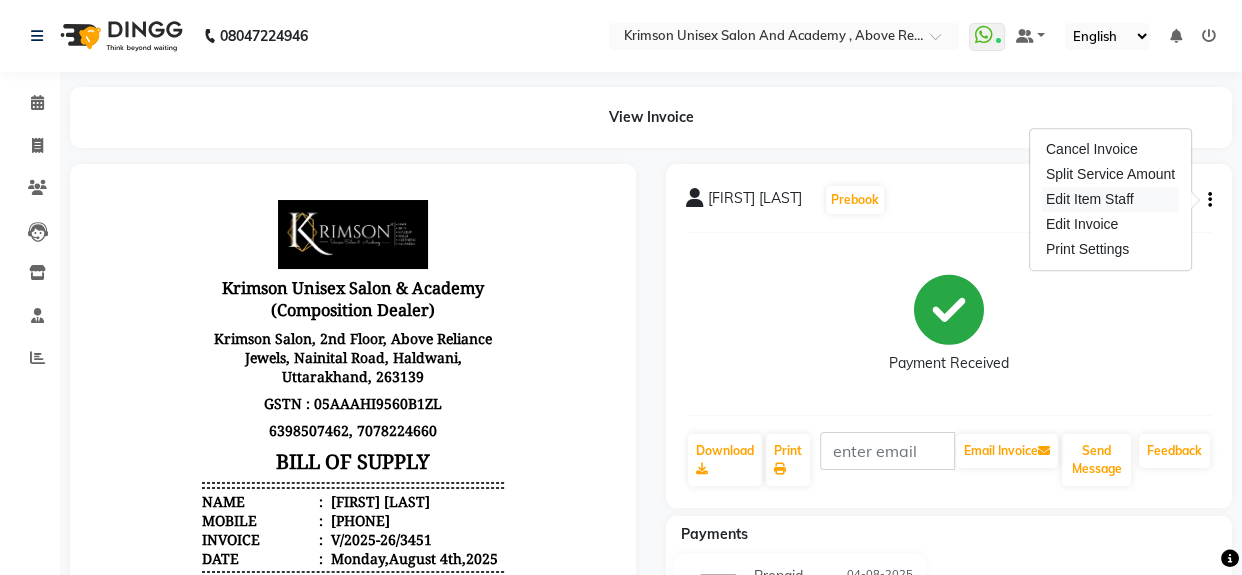 select 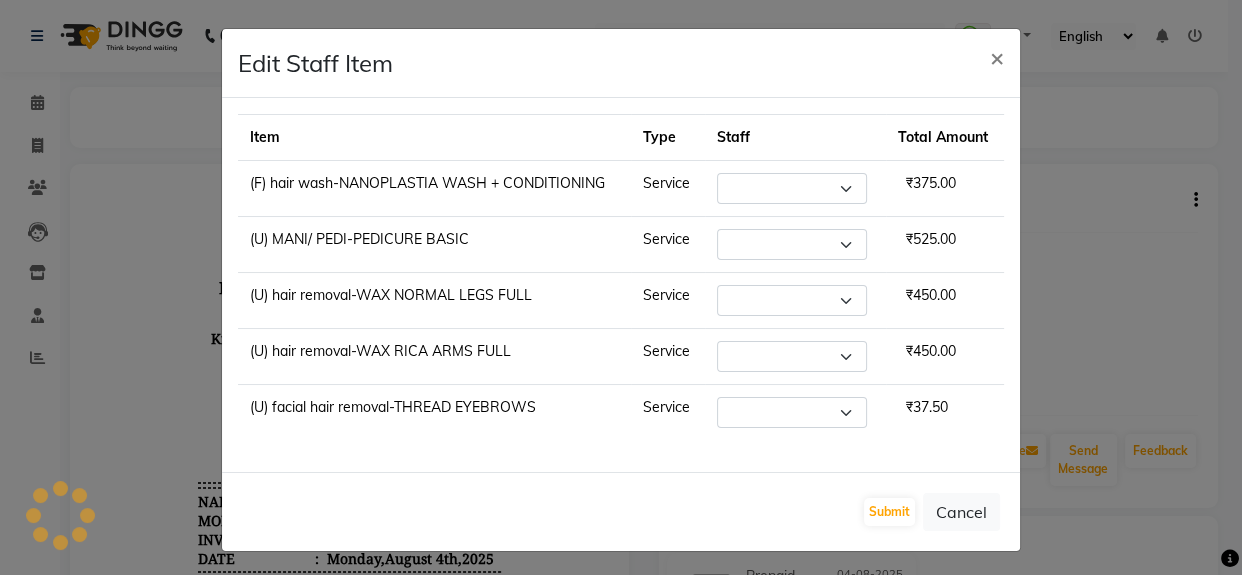 select on "68735" 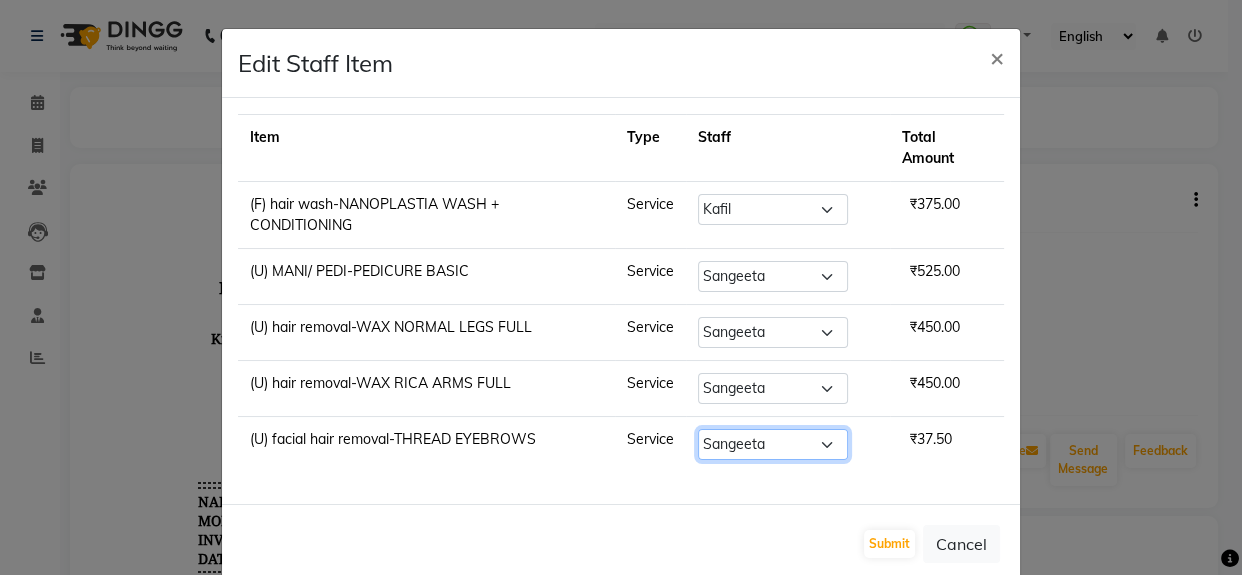 click on "Select  ADMIN   ARNAB   Babita   Danish   DR. DIVYA (cosmetologist)   FRONT DESK   Hani   Hem Atwal   junaid    Kafil   Kaif   Manish Kumar   Pinki    Pooja kulyal   Ratan Dey   safiya   sahiba   Sahil   Sangeeta   sanjay   Sudeep   Varsha" 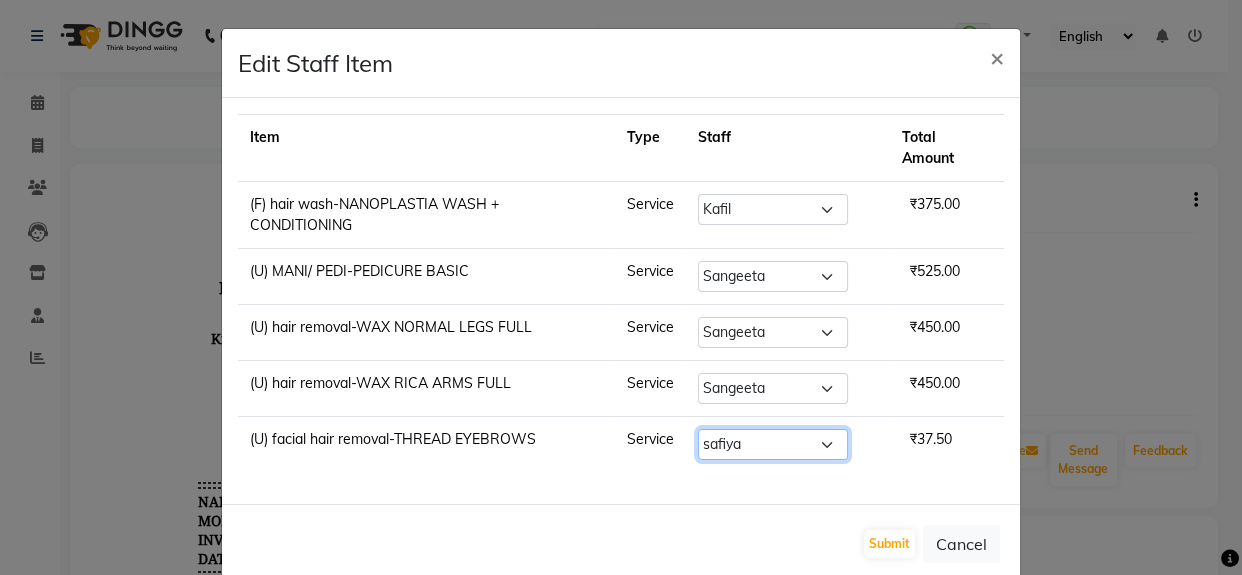 click on "Select  ADMIN   ARNAB   Babita   Danish   DR. DIVYA (cosmetologist)   FRONT DESK   Hani   Hem Atwal   junaid    Kafil   Kaif   Manish Kumar   Pinki    Pooja kulyal   Ratan Dey   safiya   sahiba   Sahil   Sangeeta   sanjay   Sudeep   Varsha" 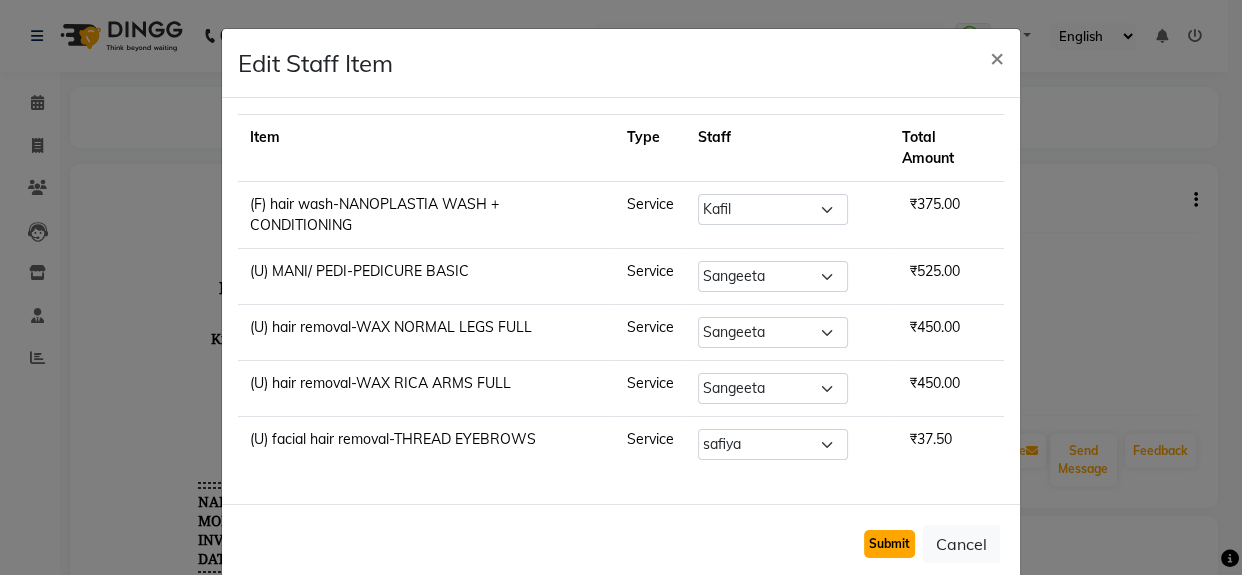 click on "Submit" 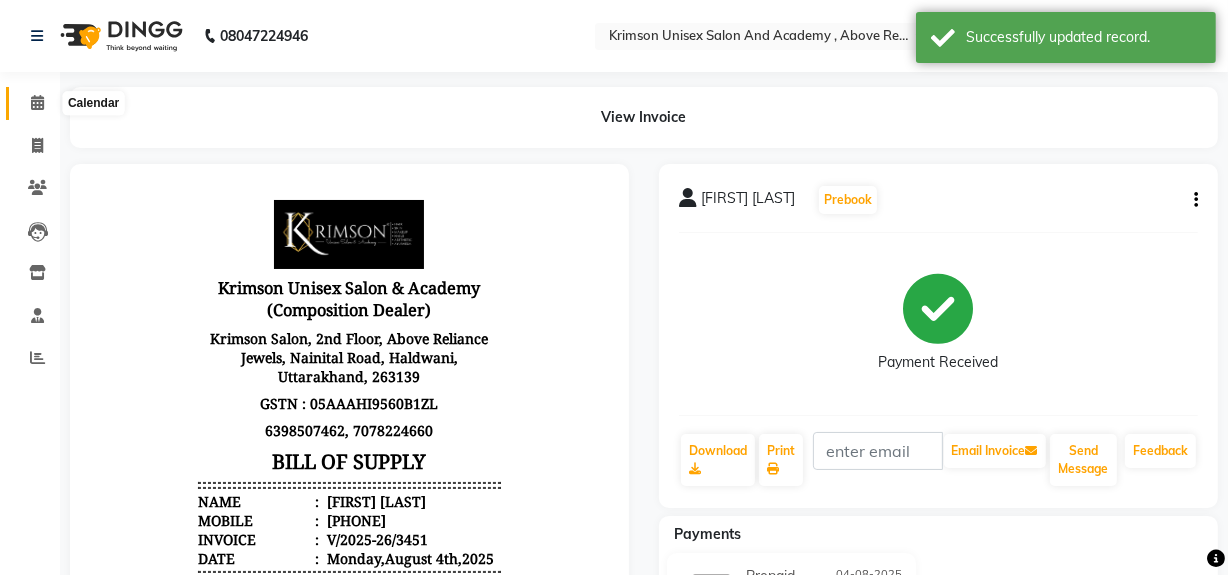 click 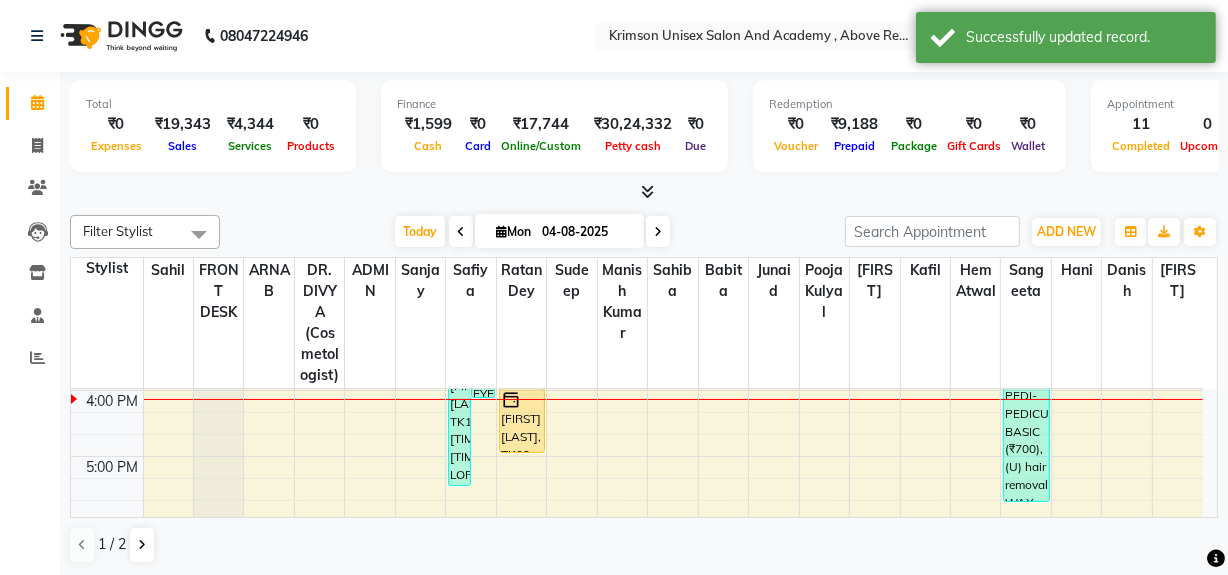 scroll, scrollTop: 590, scrollLeft: 0, axis: vertical 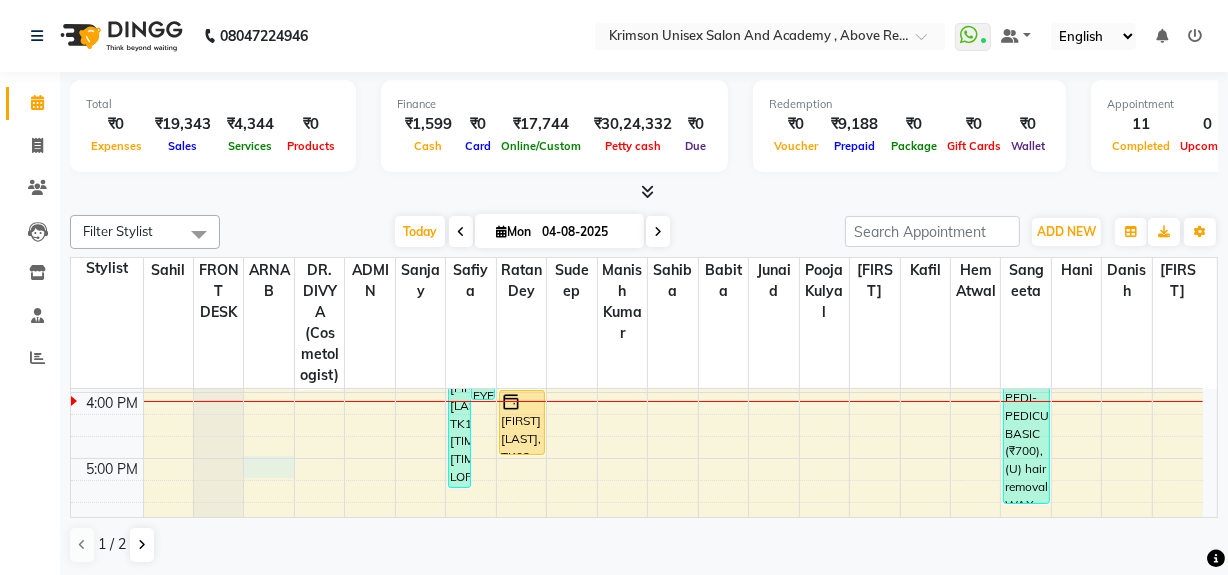 click on "[TIME] [TIME] [TIME] [TIME] [TIME] [TIME] [TIME] [TIME] [TIME] [TIME] [TIME] [TIME] [TIME]     [FIRST], TK01, [TIME]-[TIME], (U) aesthetic face-Hollywood Facial | Carbon Peel     [FIRST], TK07, [TIME]-[TIME], OFFER MEN-MEN grooming package combo 1- HAIR CUT + BEARD (₹99)     [FIRST]  [LAST], TK09, [TIME]-[TIME], (U) bodyc care- detan hands (₹600),LOREAL ADVANCE TREATMENT HAIR SPA (₹3500),LOREAL ADVANCE TREATMENT HAIR SPA (₹3500),(U) facials de tan o3 (₹1000),(U) facials de tan o3 (₹1000),(U) body care- bleach back (₹800)     [FIRST], TK11, [TIME]-[TIME], (U) facial hair removal-THREAD EYEBROWS (₹50),(U) facial hair removal-THREAD FOREHEAD (₹50),(U) facial hair removal-THREAD UPPER LIPS (₹50)     [FIRST]  [LAST], TK10, [TIME]-[TIME], LOREAL ADVANCE TREATMENT HAIR SPA (₹3500),(U) facials de tan o3 (₹1000),(U) facials de tan o3 (₹1000)     [FIRST] [LAST], TK02, [TIME]-[TIME], (F) nails arts-Shellac (Basecoat) Hand/Feet" at bounding box center [637, 293] 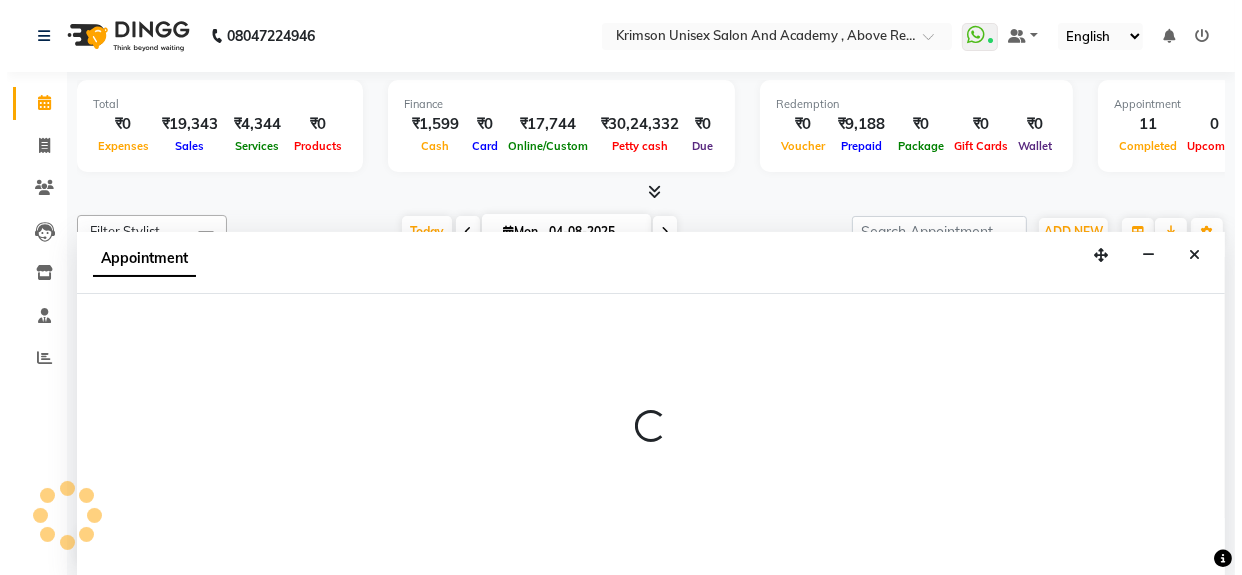 scroll, scrollTop: 0, scrollLeft: 0, axis: both 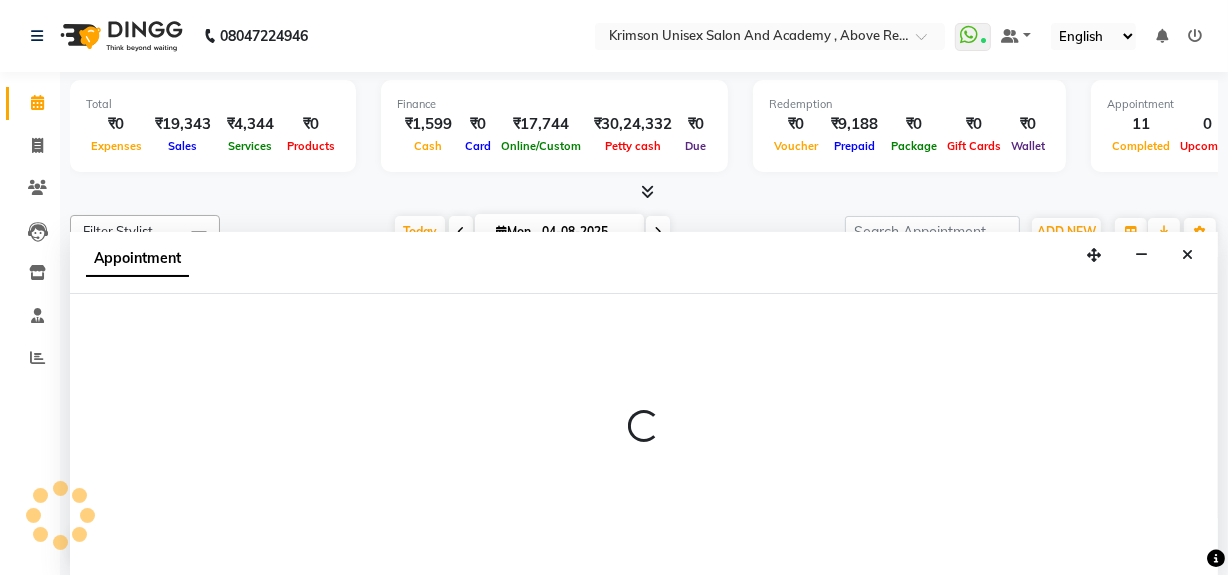 select on "41053" 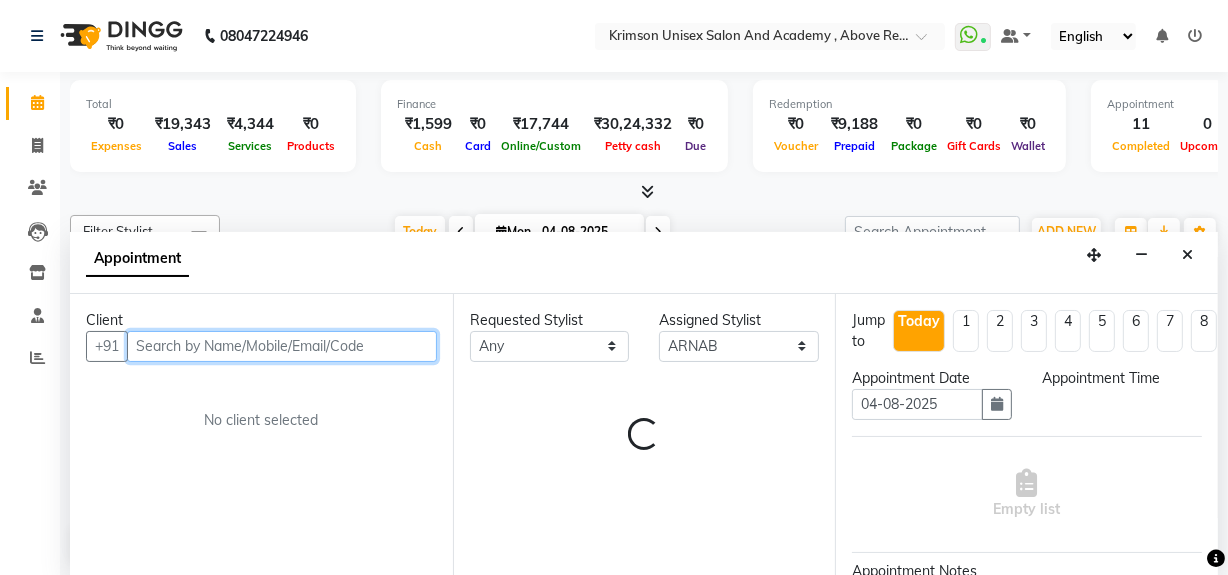 select on "1020" 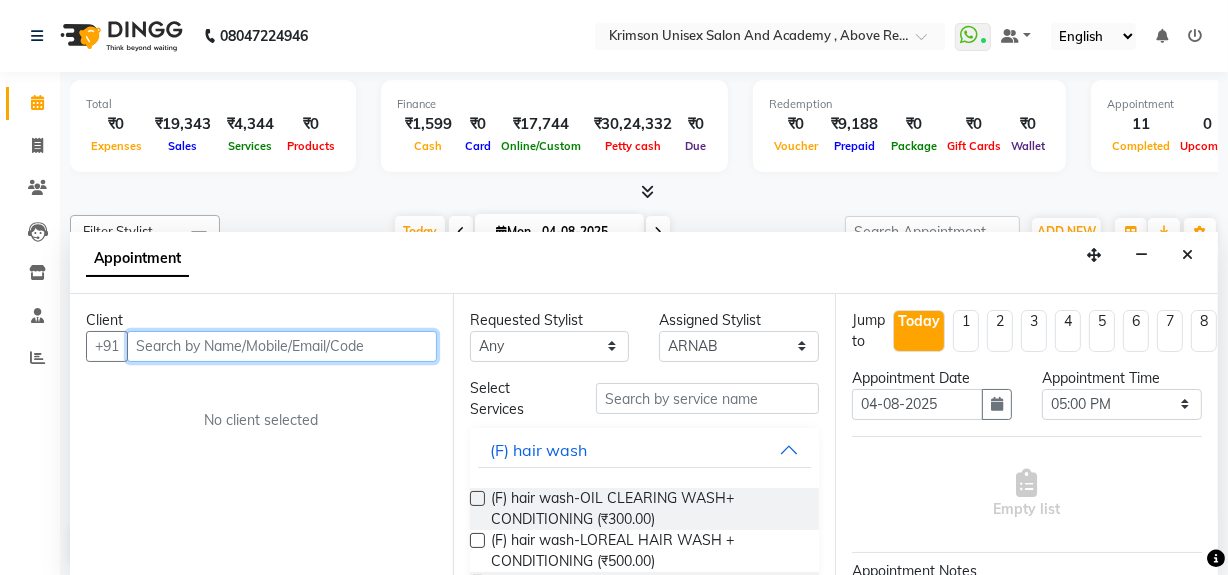 click at bounding box center (282, 346) 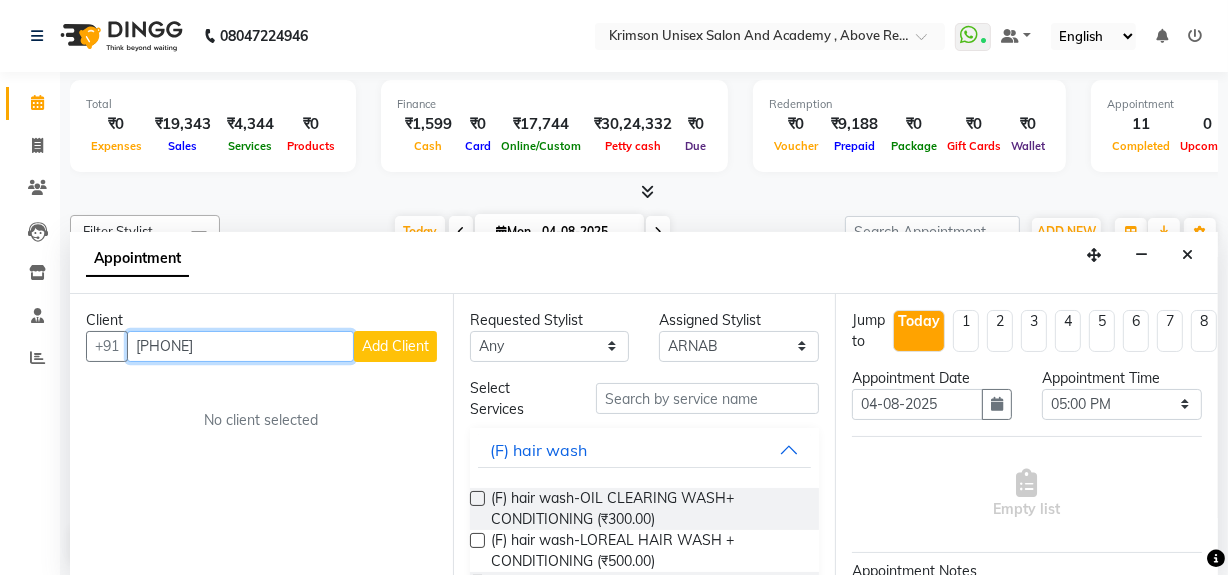 type on "[PHONE]" 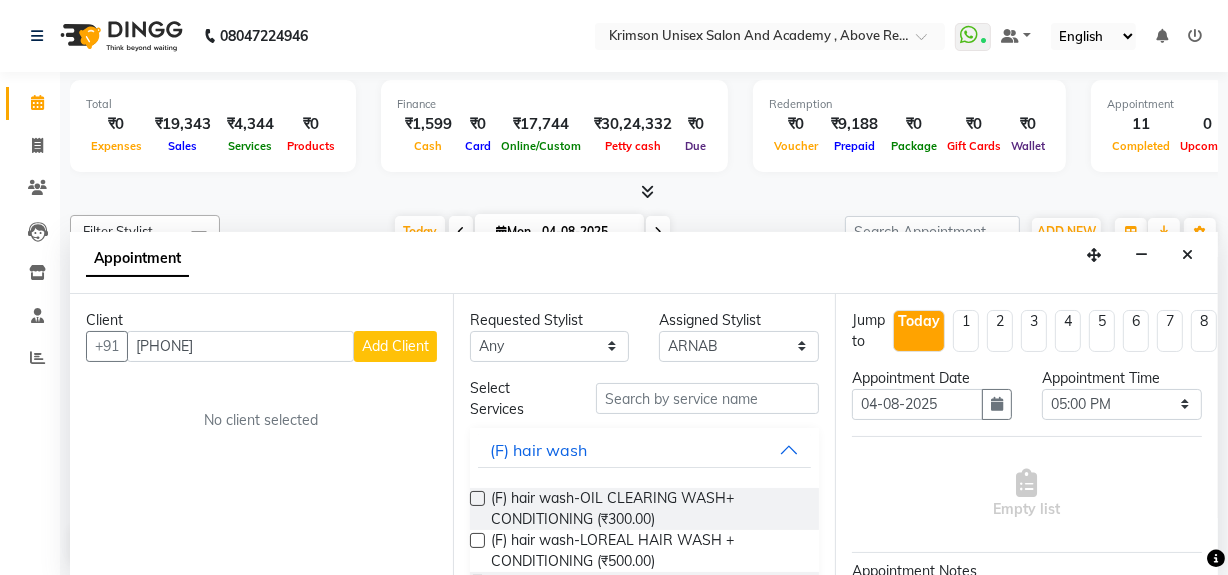 click on "Add Client" at bounding box center [395, 346] 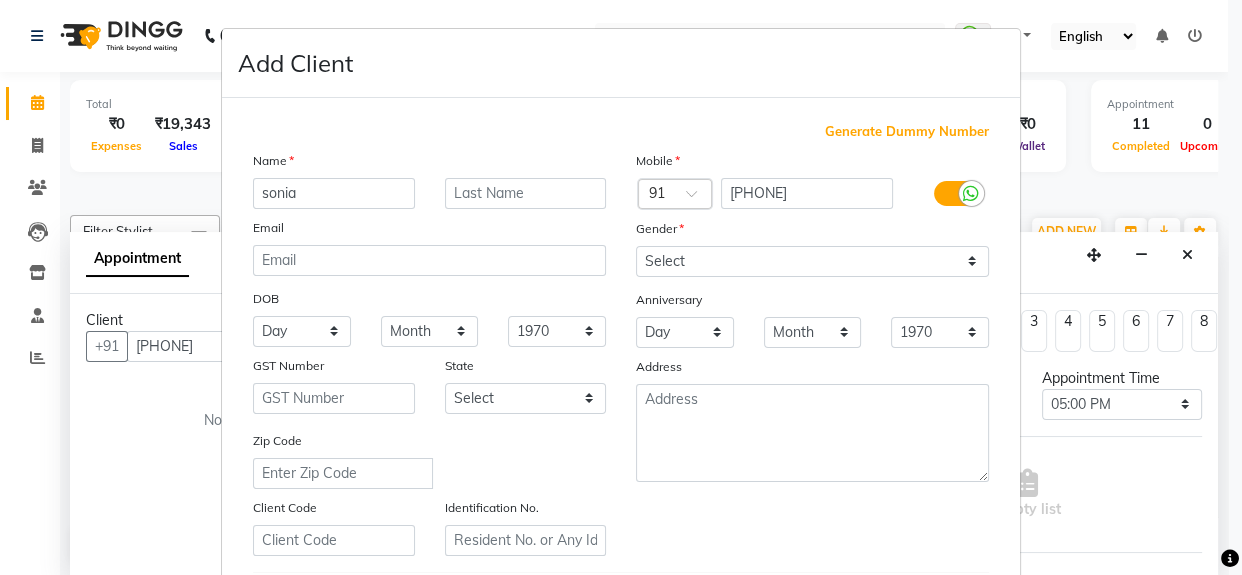 type on "sonia" 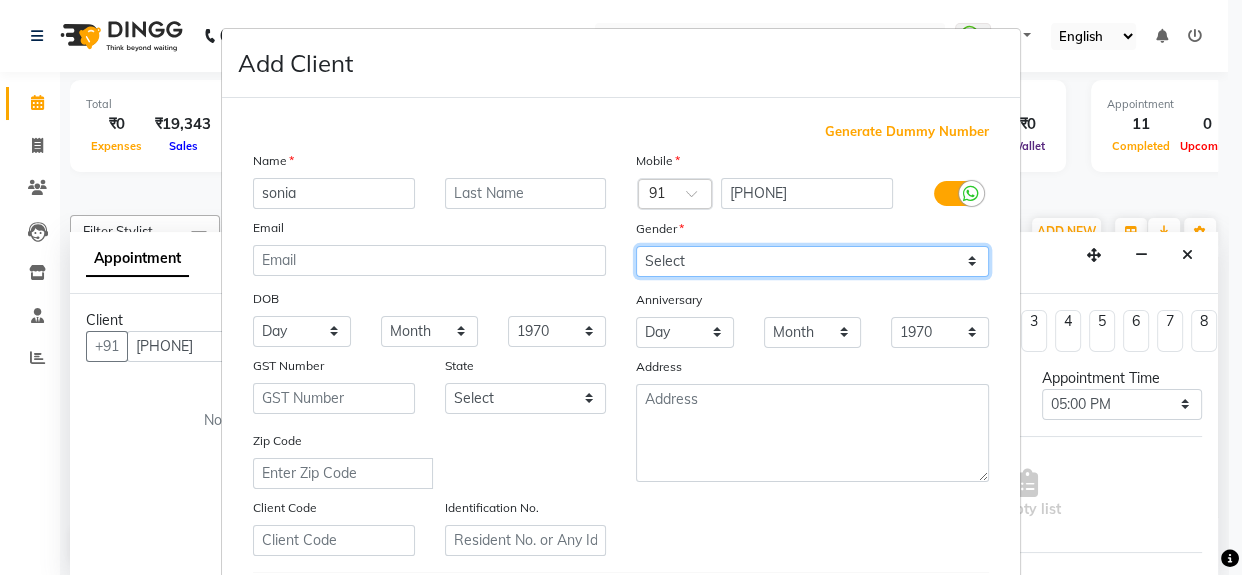 click on "Select Male Female Other Prefer Not To Say" at bounding box center [812, 261] 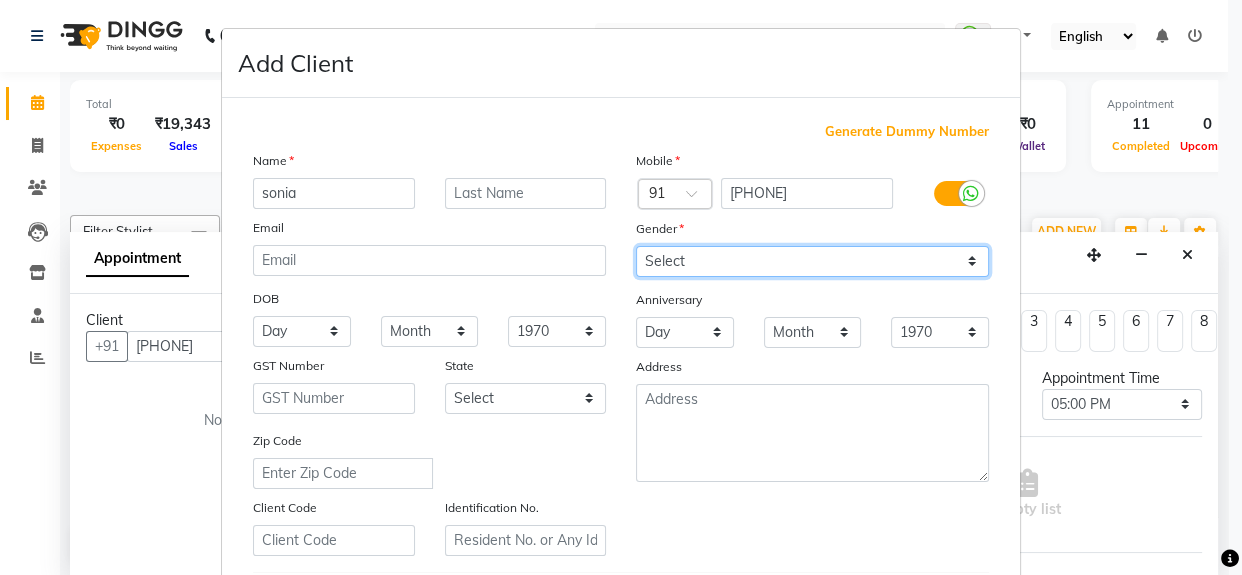 select on "female" 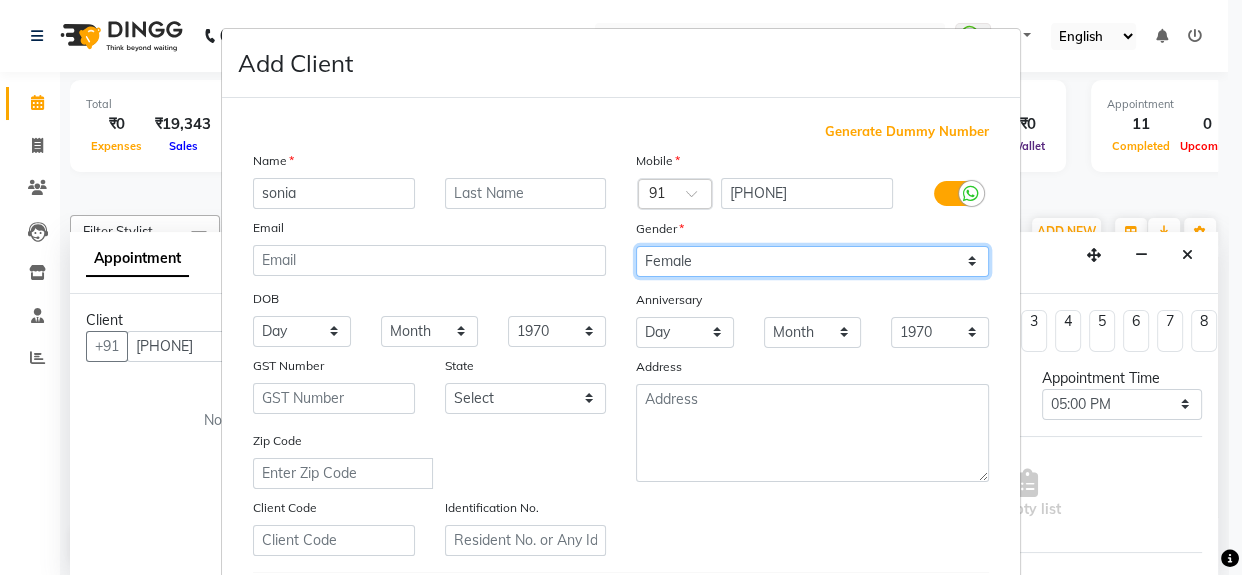 click on "Select Male Female Other Prefer Not To Say" at bounding box center (812, 261) 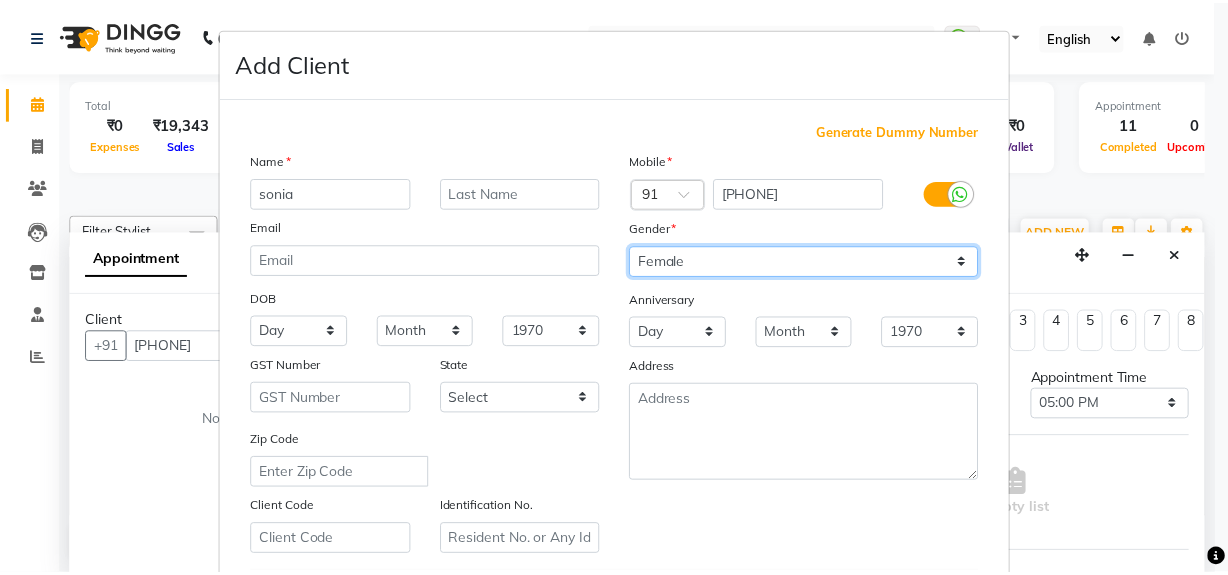 scroll, scrollTop: 353, scrollLeft: 0, axis: vertical 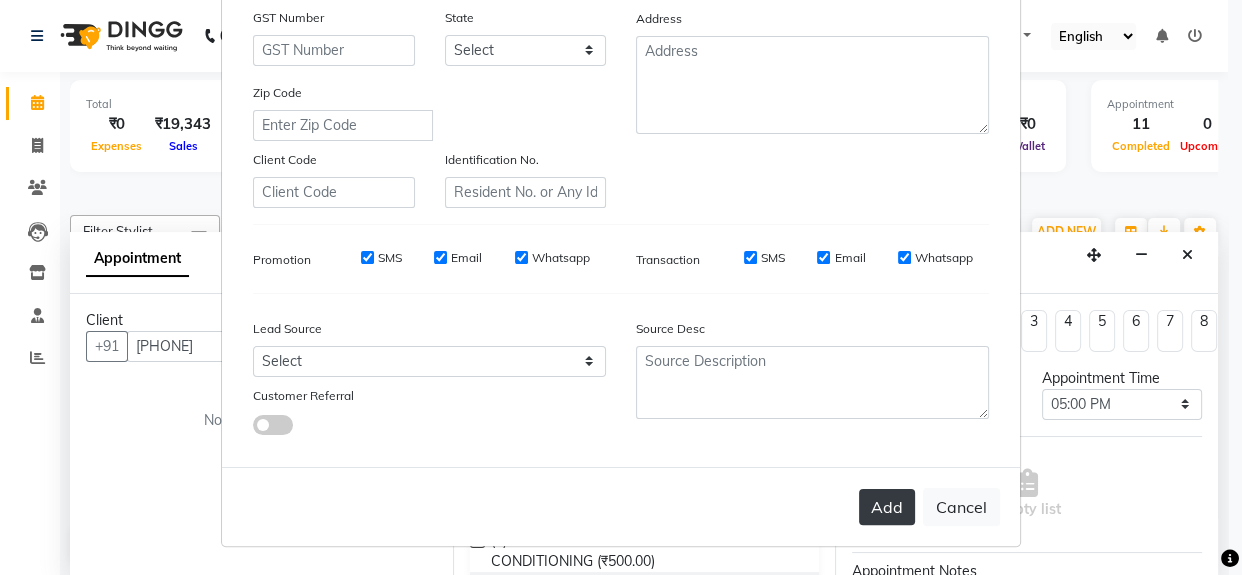 click on "Add" at bounding box center [887, 507] 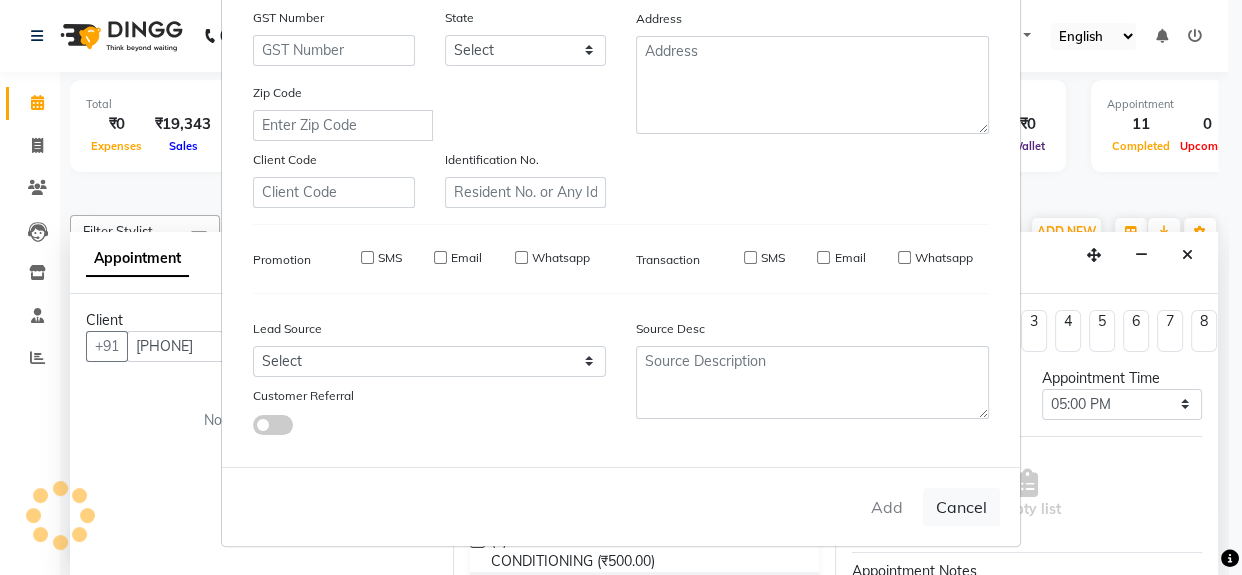 type 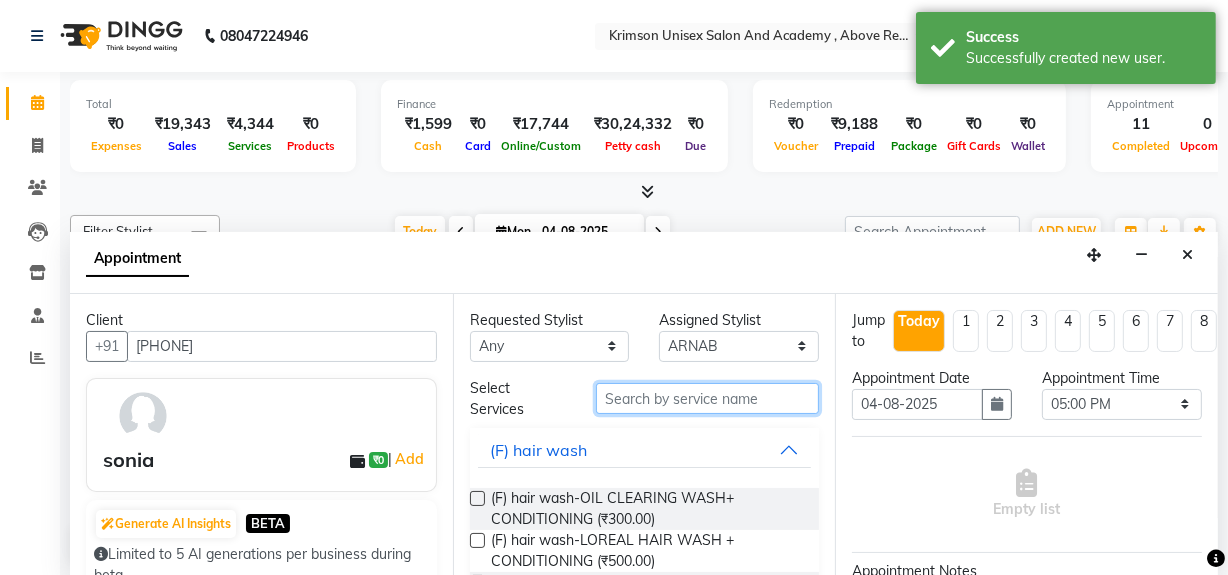 click at bounding box center [707, 398] 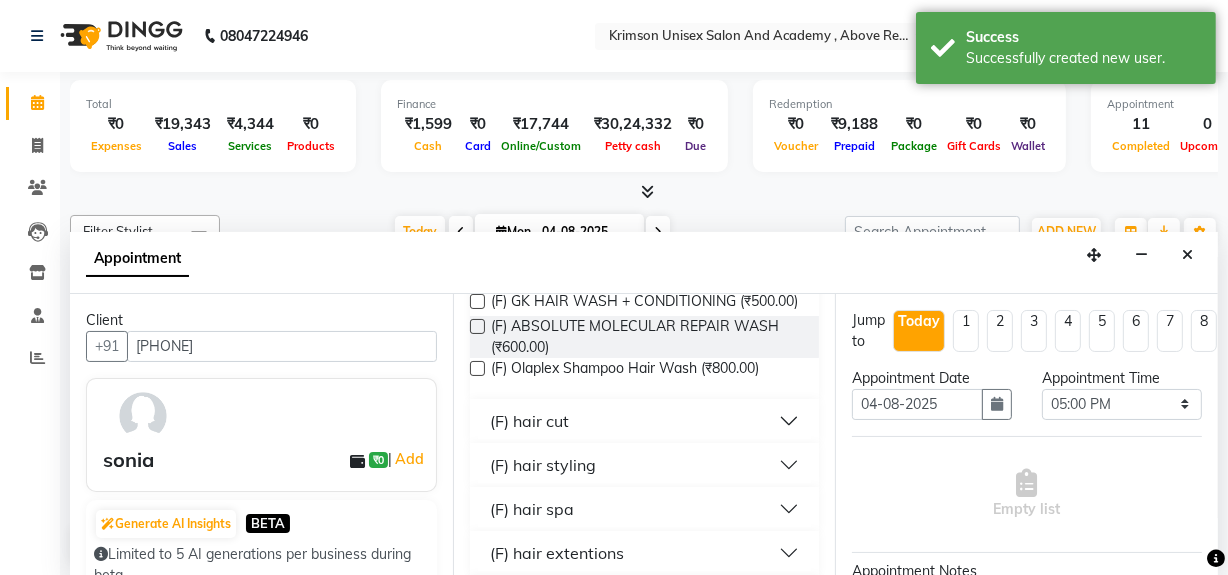 scroll, scrollTop: 0, scrollLeft: 0, axis: both 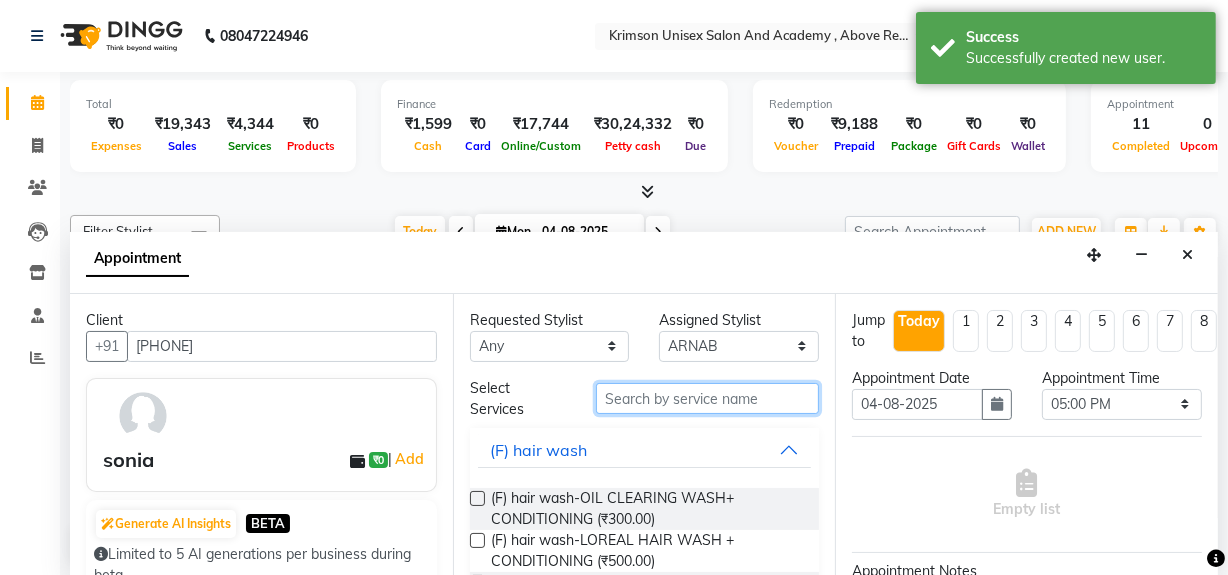 click at bounding box center [707, 398] 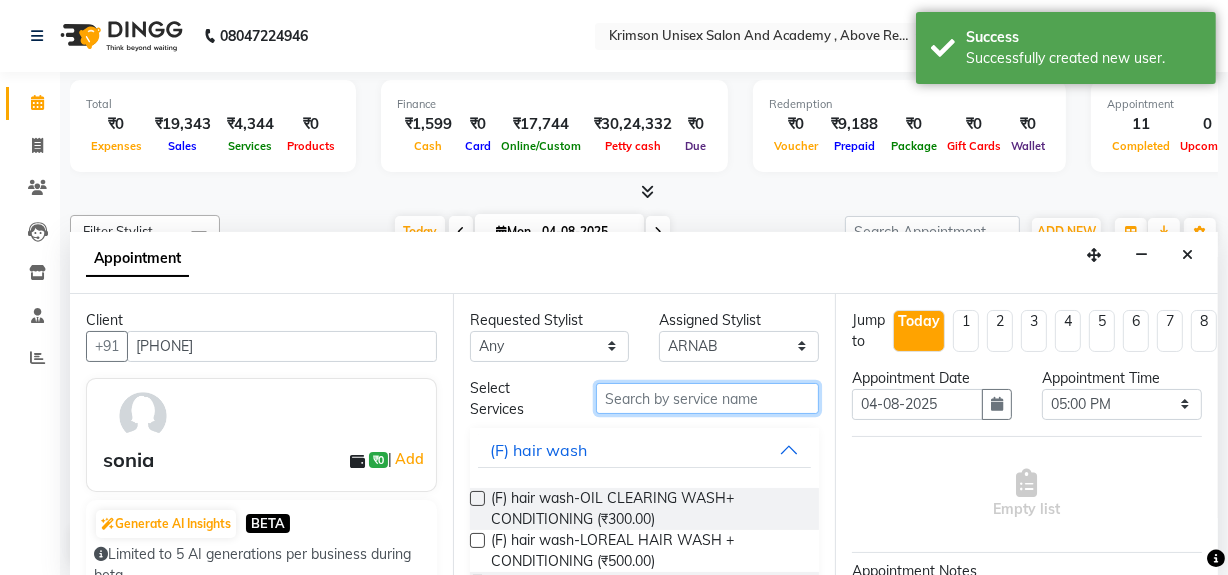 click at bounding box center [707, 398] 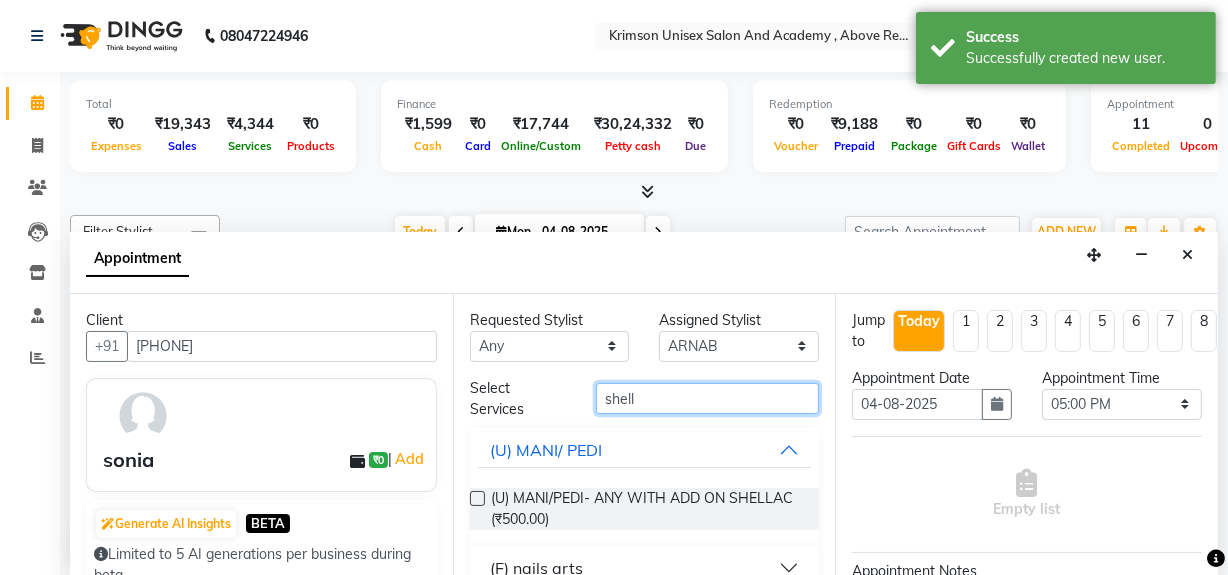 scroll, scrollTop: 28, scrollLeft: 0, axis: vertical 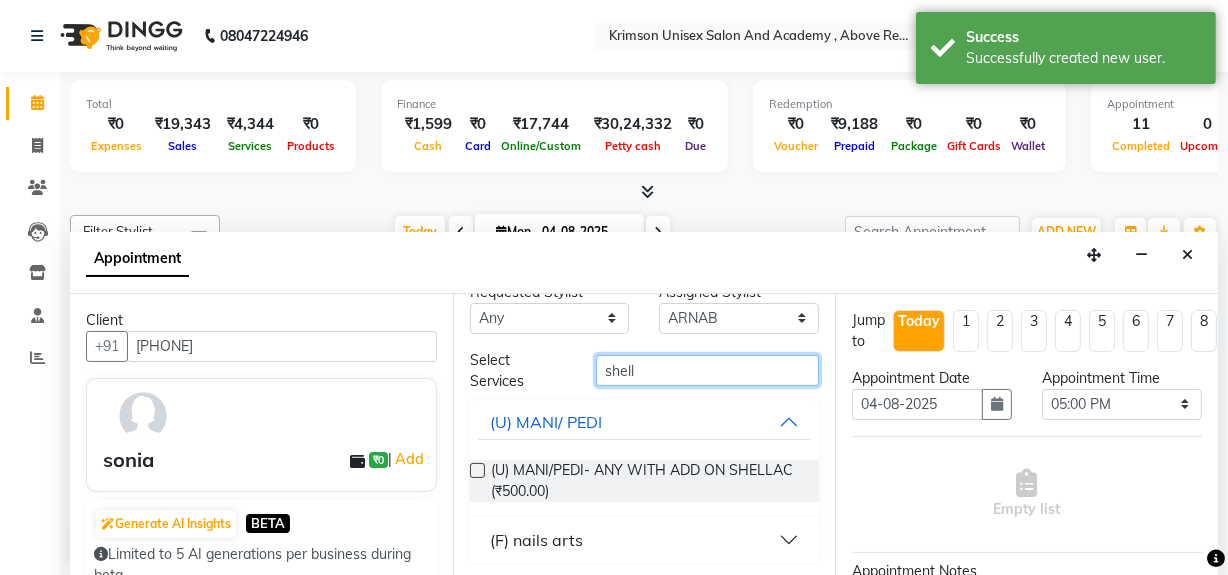 type on "shell" 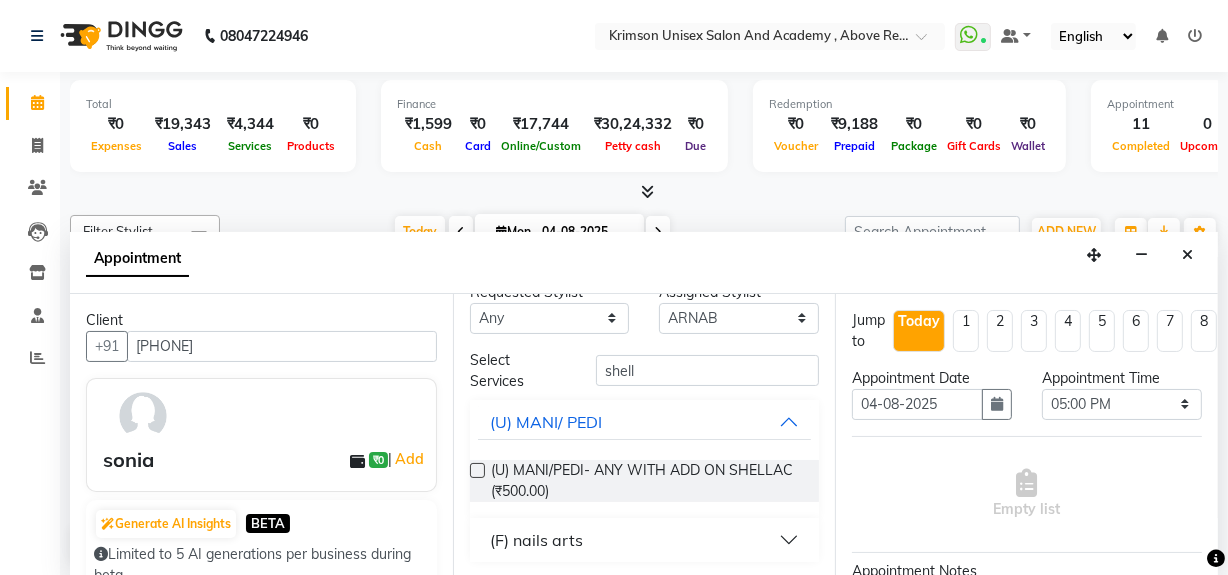 click on "(F) nails arts" at bounding box center [645, 540] 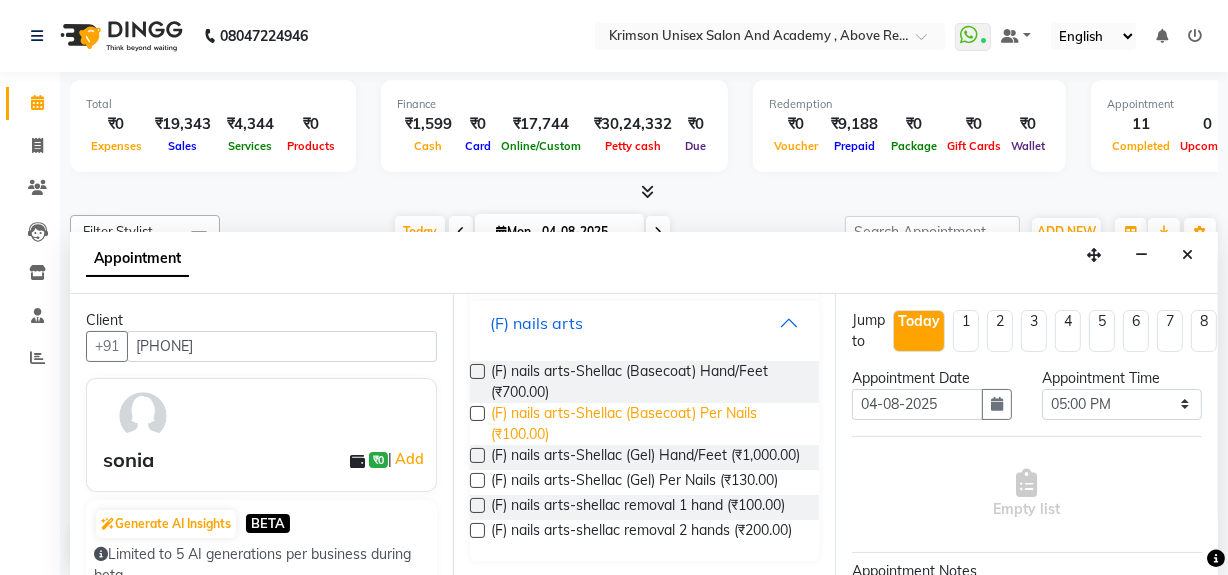 scroll, scrollTop: 260, scrollLeft: 0, axis: vertical 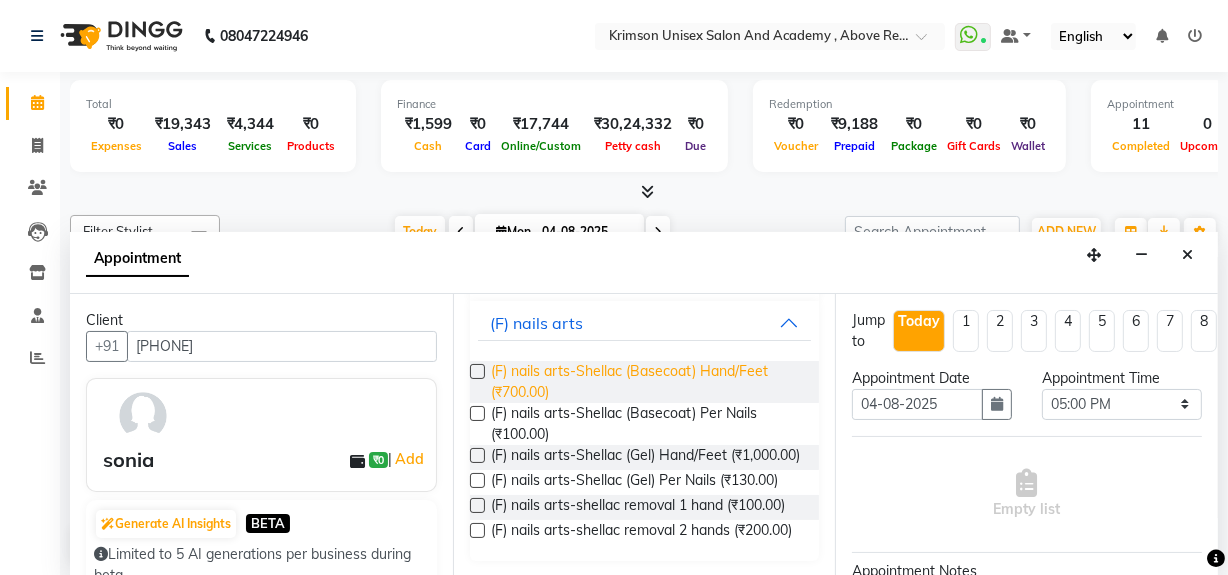 click on "(F) nails arts-Shellac (Basecoat) Hand/Feet (₹700.00)" at bounding box center (647, 382) 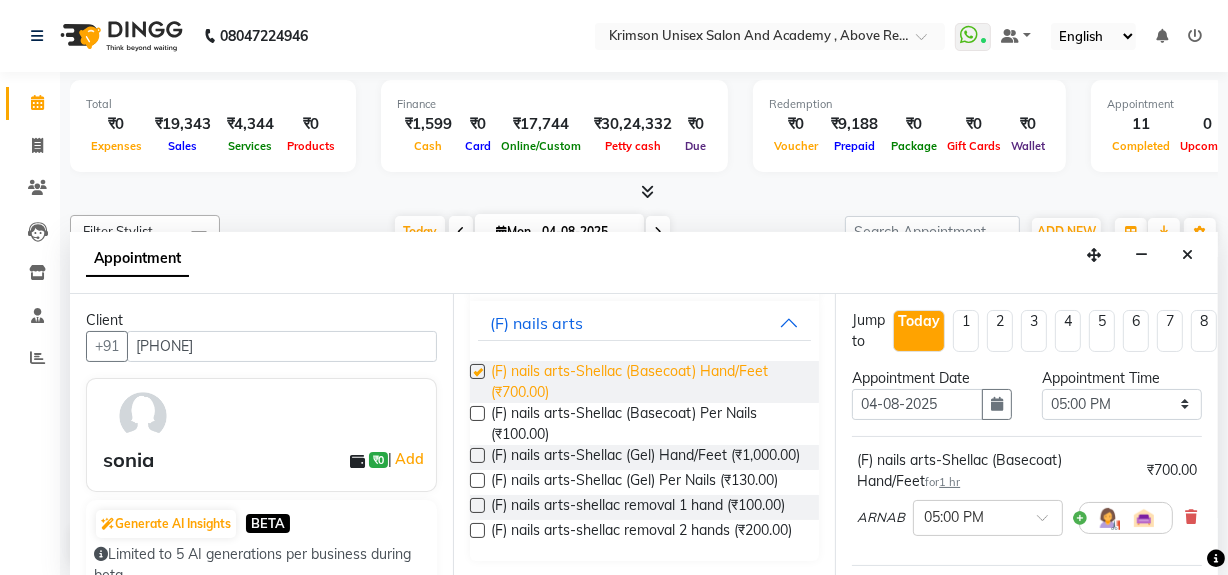 checkbox on "false" 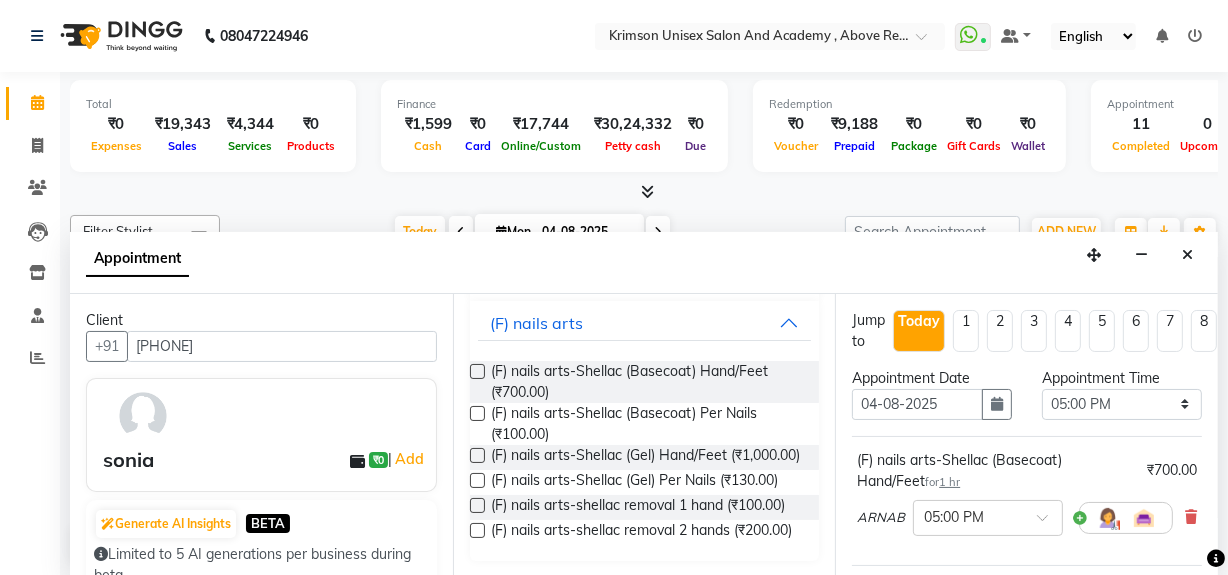 scroll, scrollTop: 314, scrollLeft: 0, axis: vertical 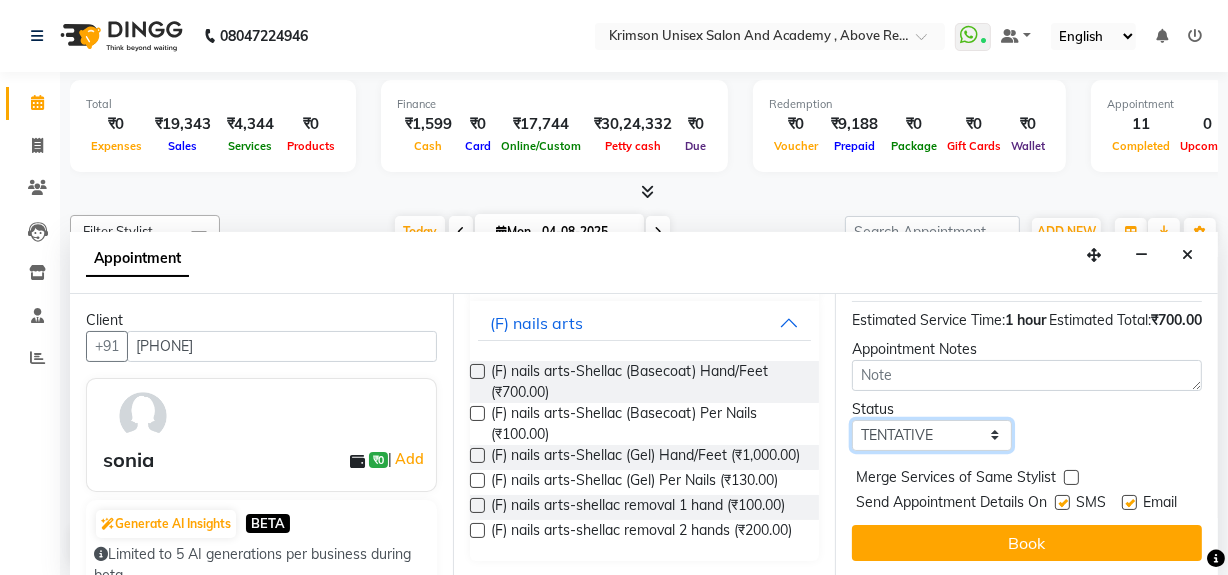 click on "Select TENTATIVE CONFIRM CHECK-IN UPCOMING" at bounding box center [932, 435] 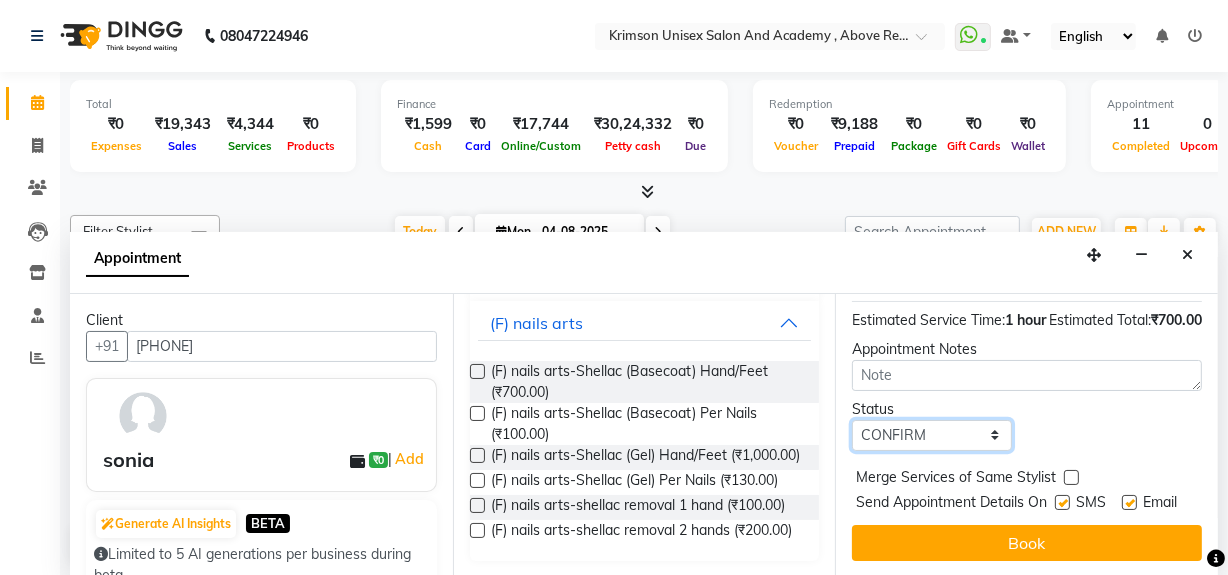 click on "Select TENTATIVE CONFIRM CHECK-IN UPCOMING" at bounding box center (932, 435) 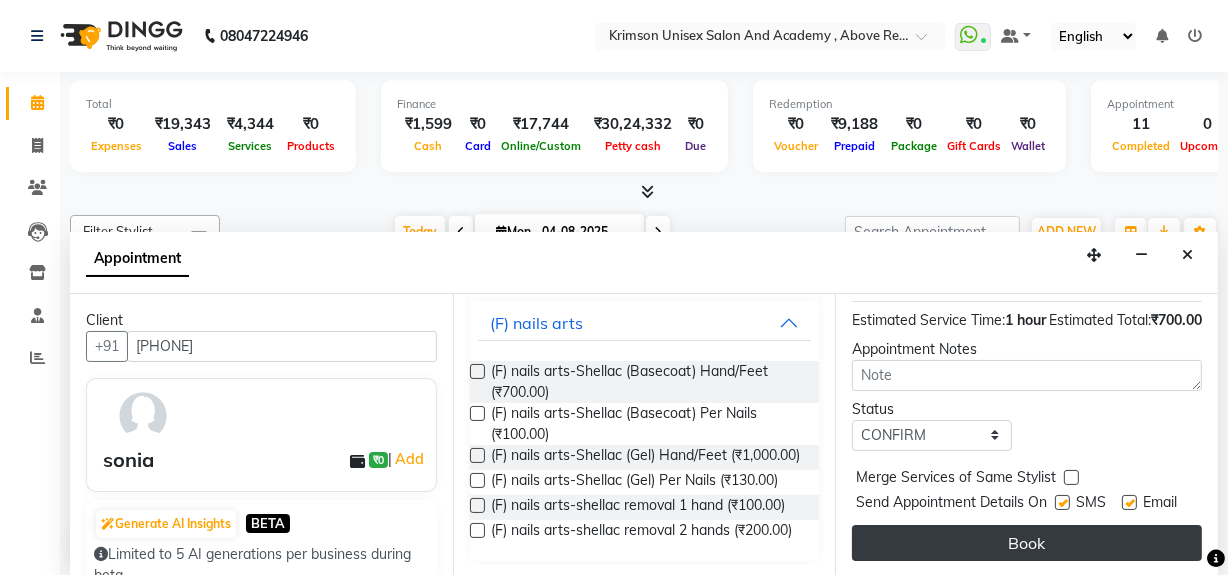 click on "Book" at bounding box center [1027, 543] 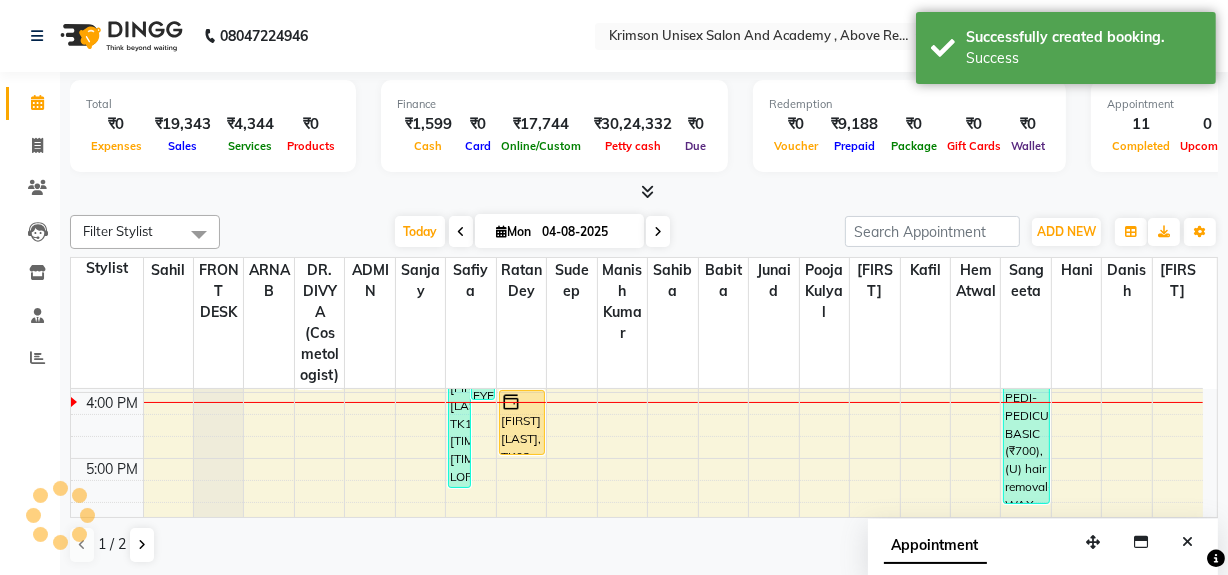 scroll, scrollTop: 0, scrollLeft: 0, axis: both 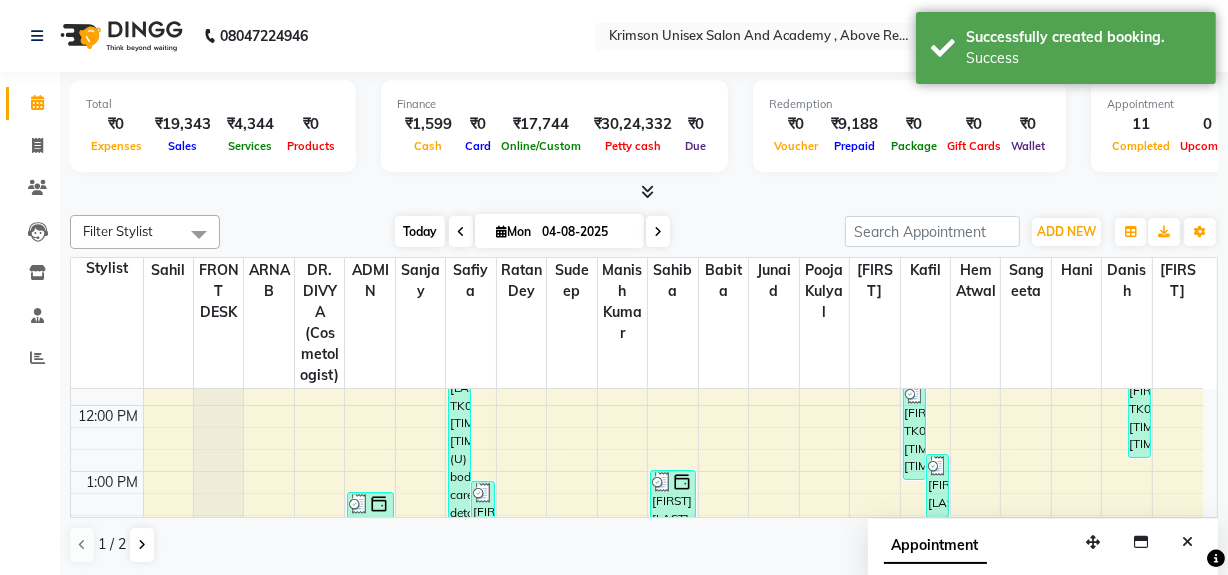 click on "Today" at bounding box center [420, 231] 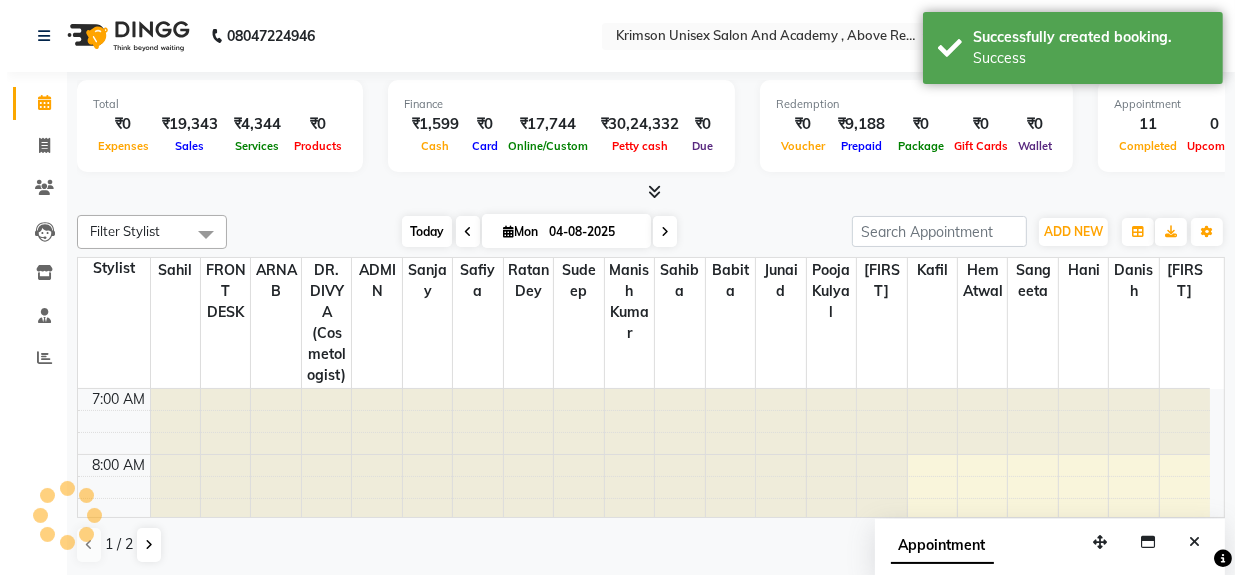 scroll, scrollTop: 592, scrollLeft: 0, axis: vertical 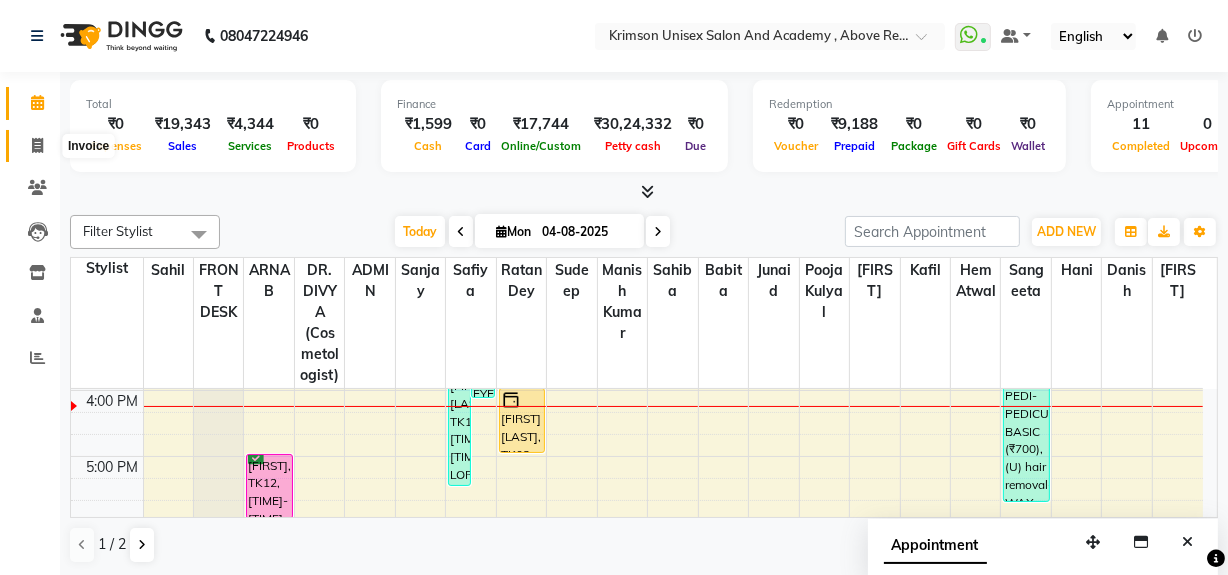 click 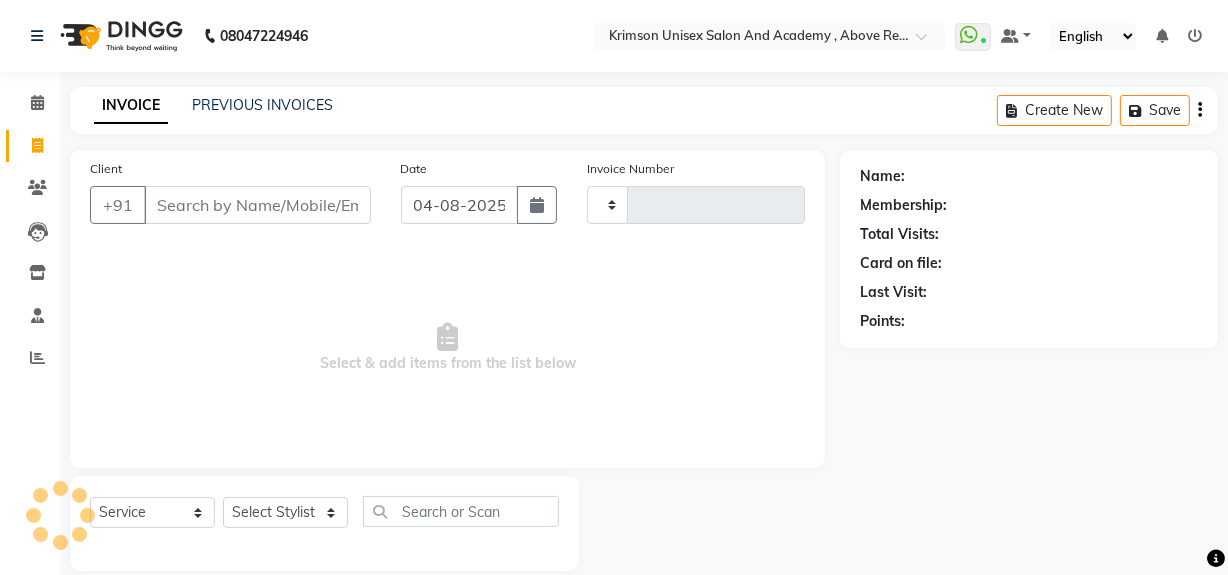 type on "3453" 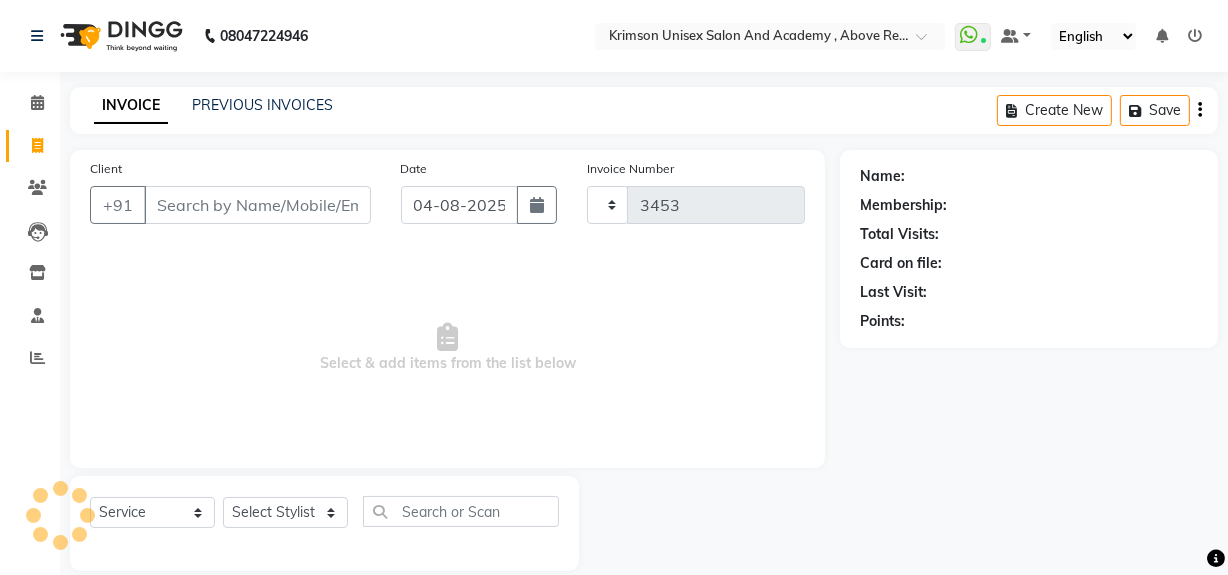 select on "5853" 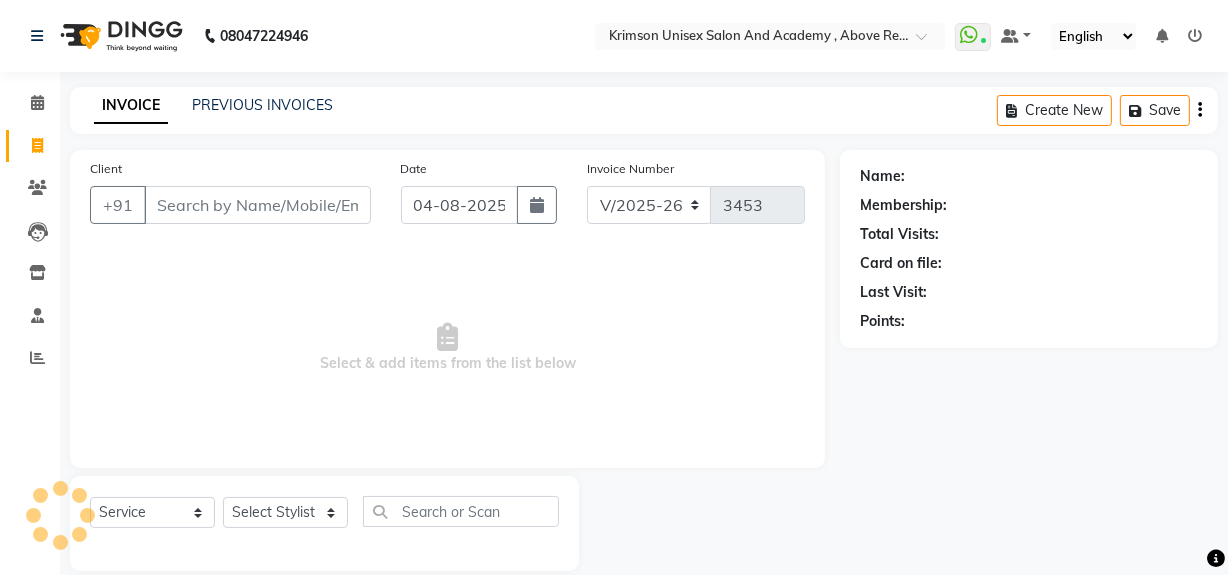 click on "Client" at bounding box center (257, 205) 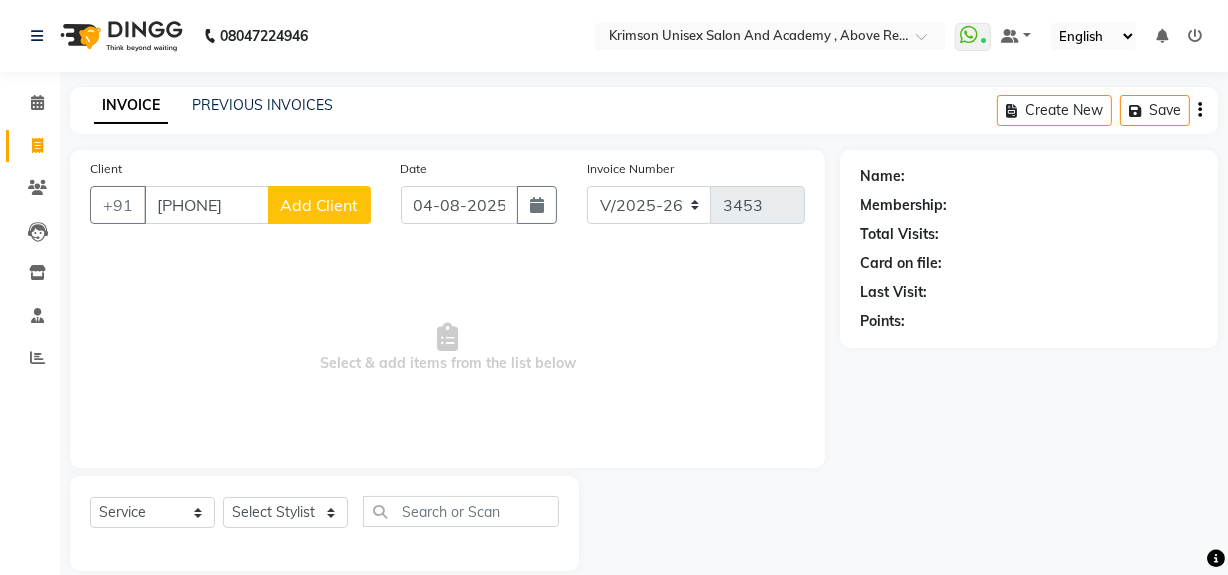 type on "9568325481" 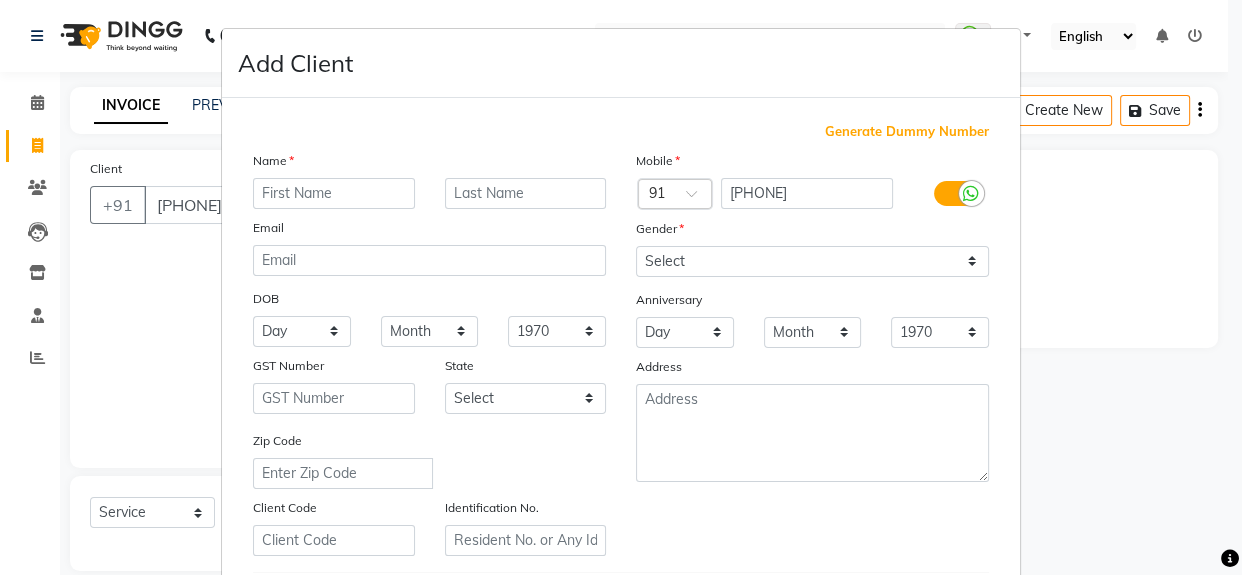 click at bounding box center (334, 193) 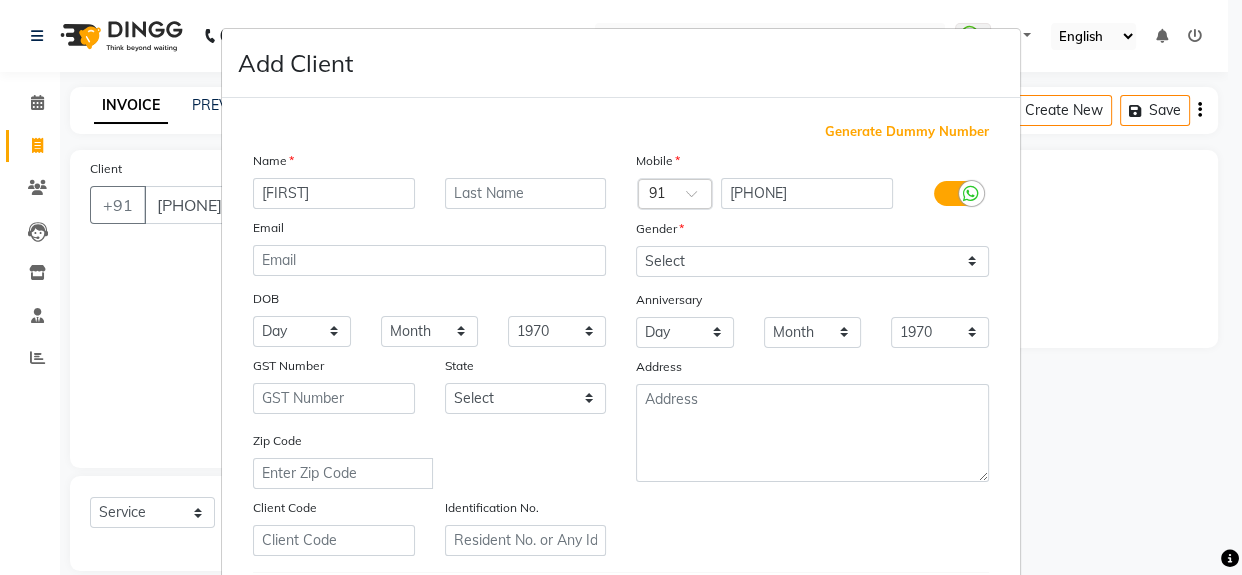 type on "sahid" 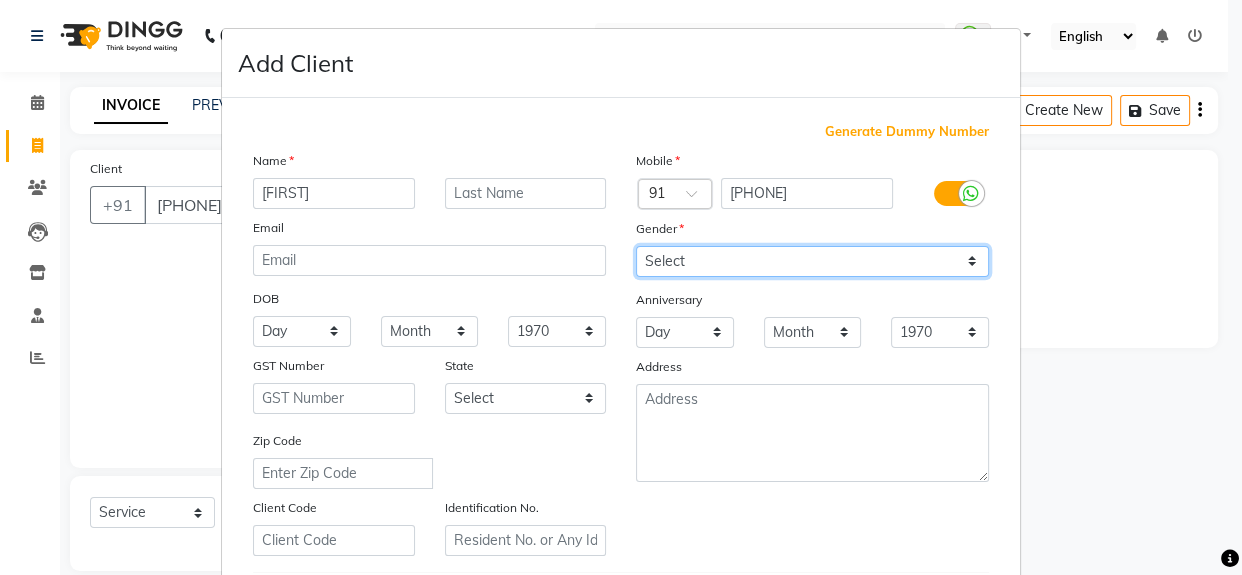 click on "Select Male Female Other Prefer Not To Say" at bounding box center (812, 261) 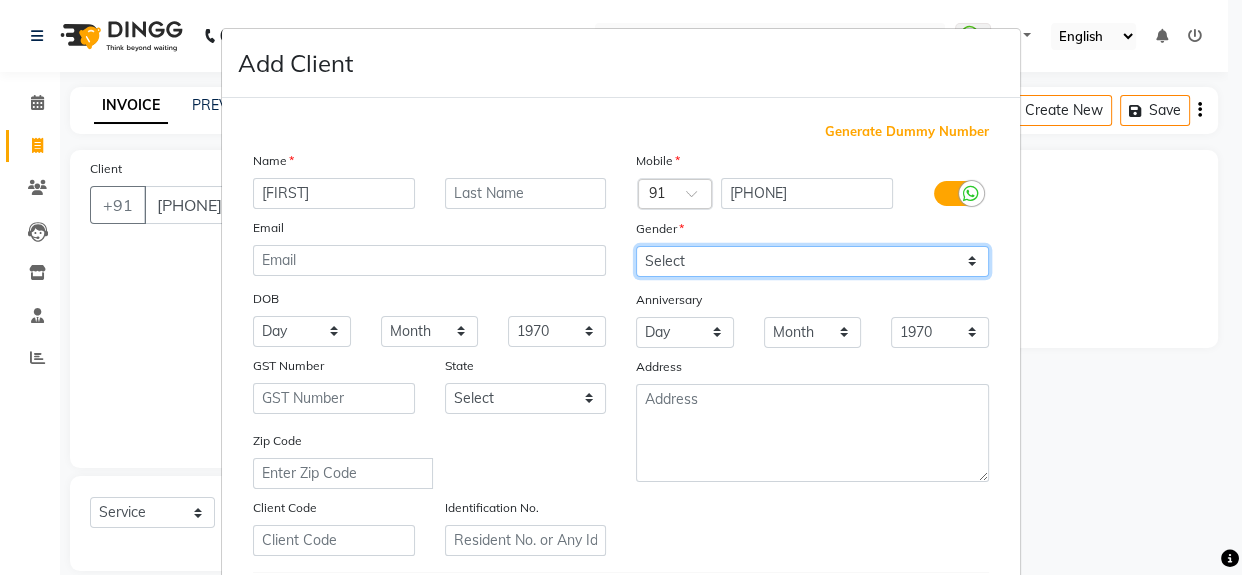 select on "male" 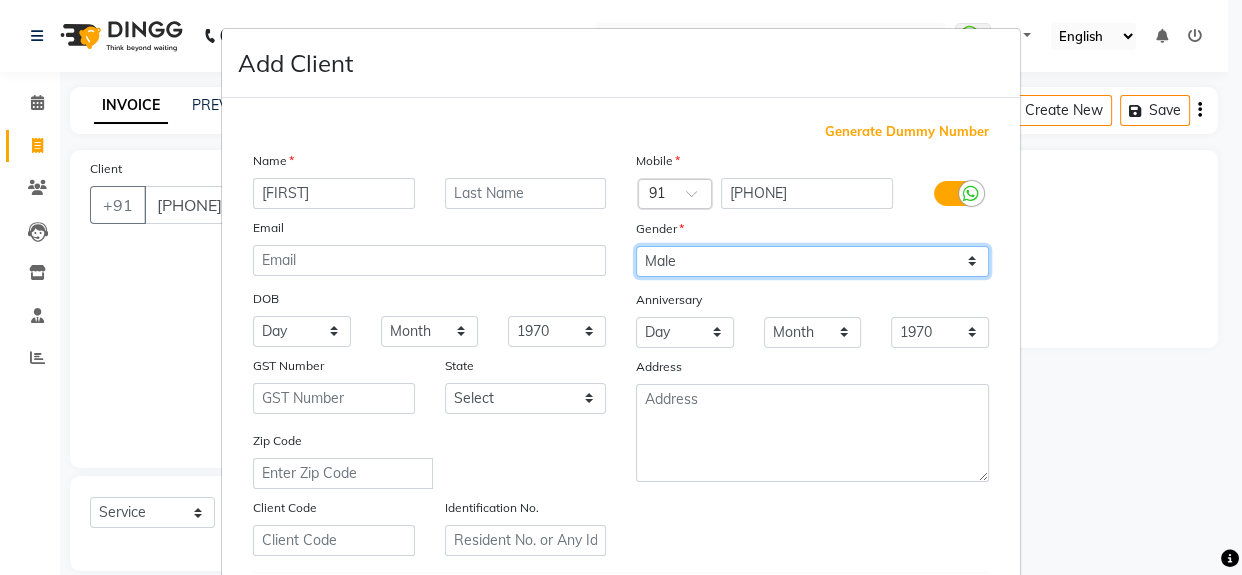 click on "Select Male Female Other Prefer Not To Say" at bounding box center [812, 261] 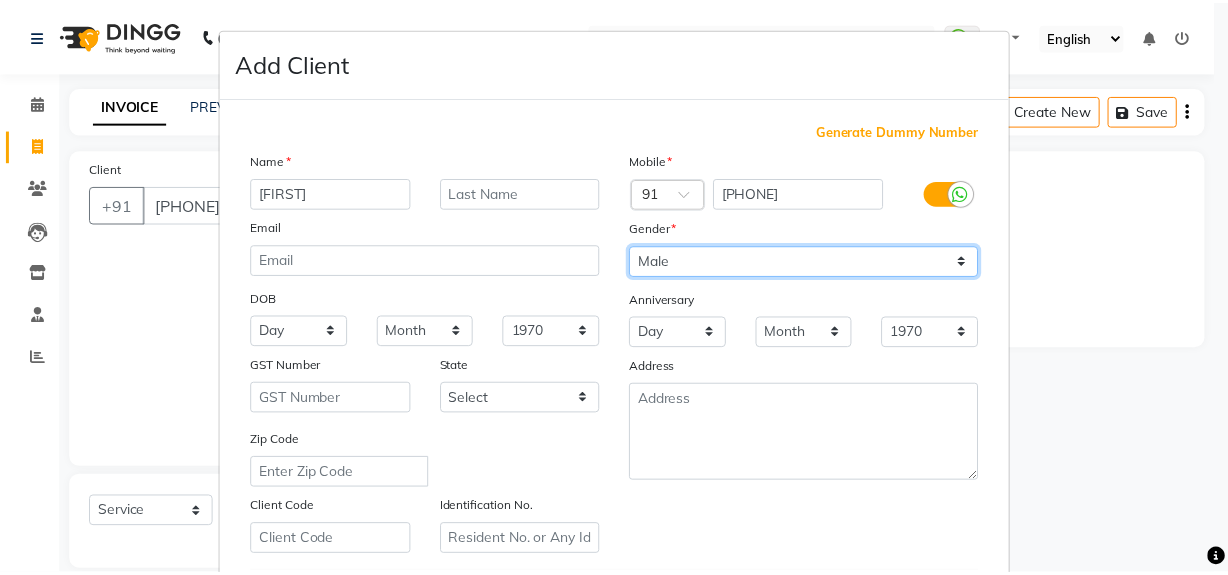 scroll, scrollTop: 353, scrollLeft: 0, axis: vertical 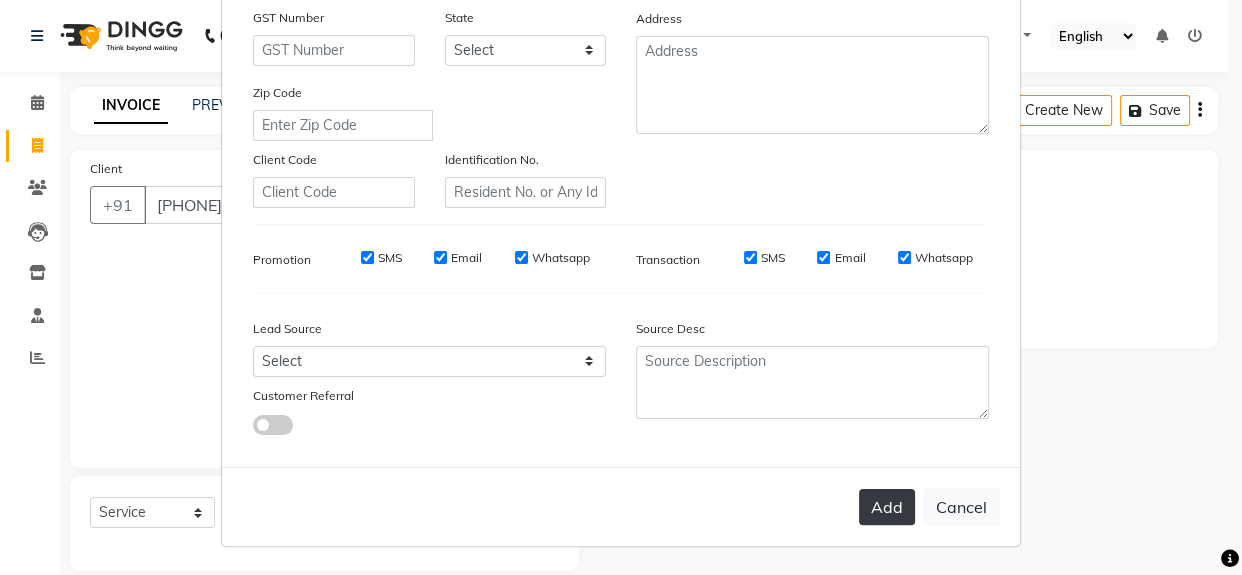 click on "Add" at bounding box center (887, 507) 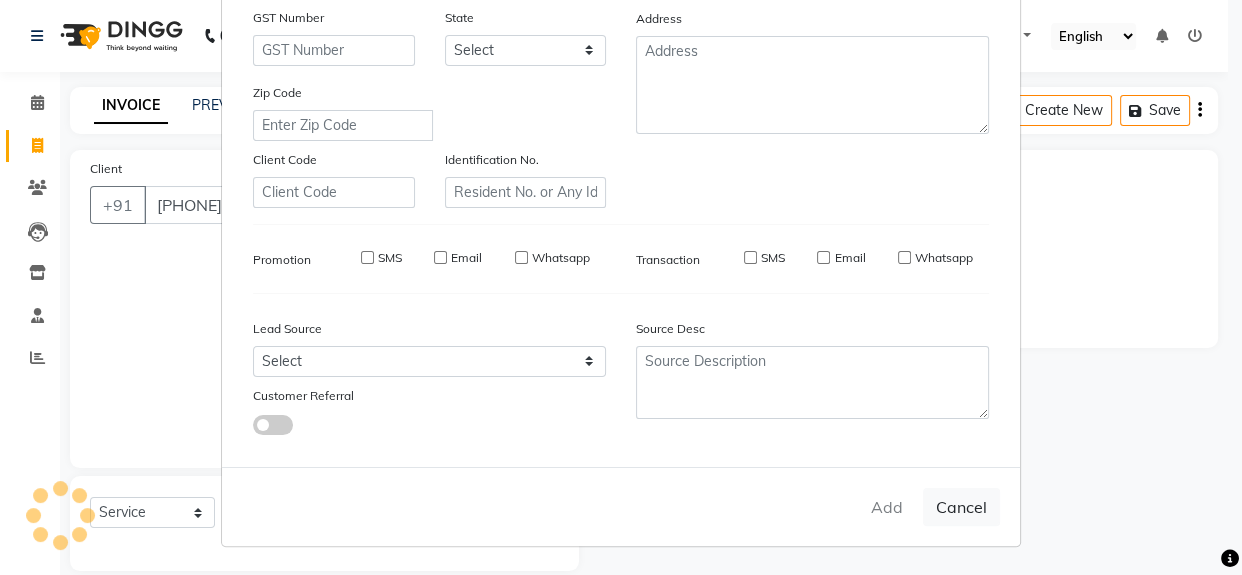 type 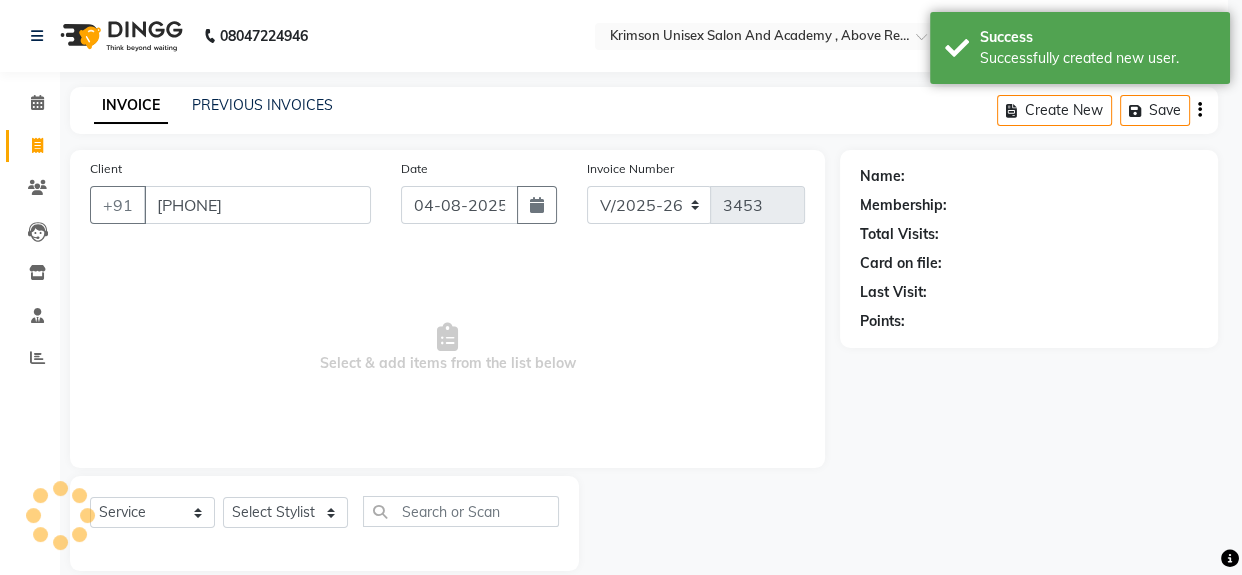 select on "1: Object" 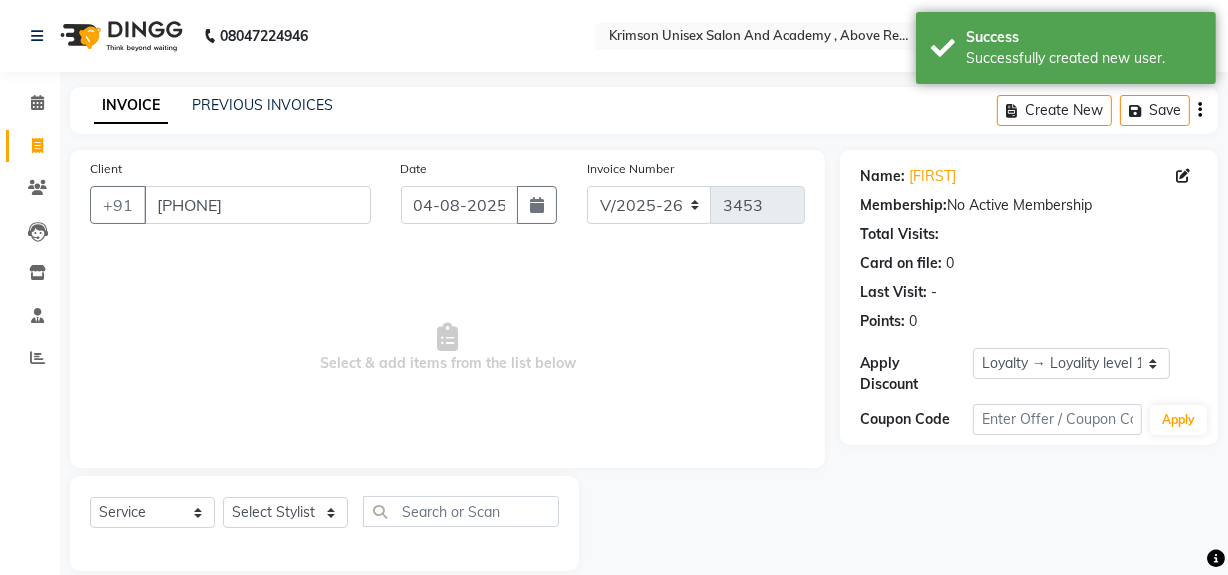 scroll, scrollTop: 26, scrollLeft: 0, axis: vertical 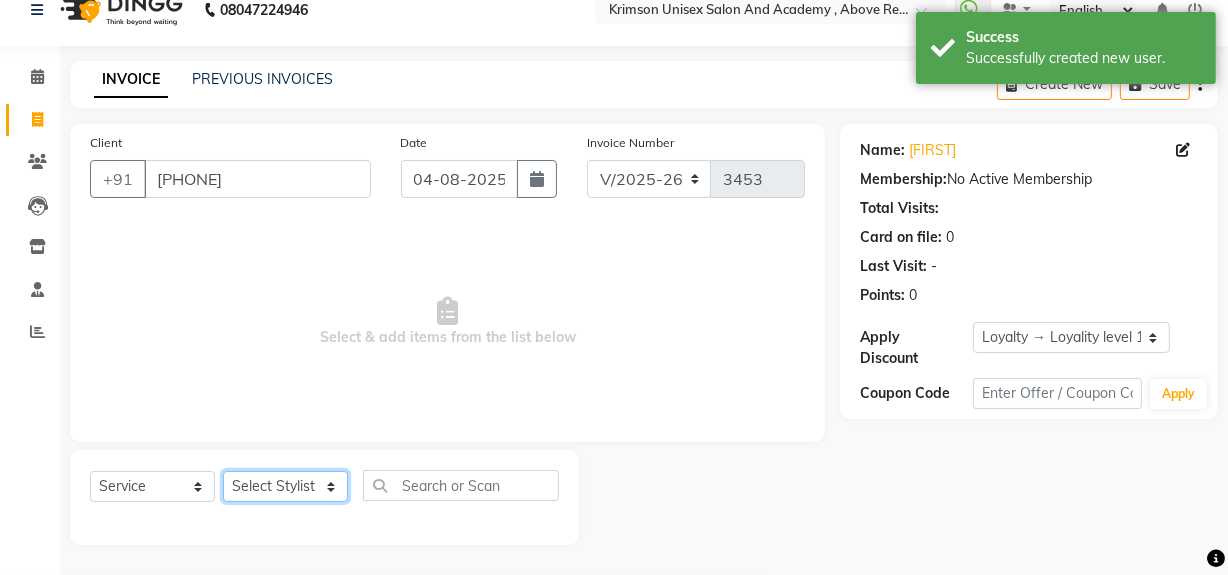 click on "Select Stylist ADMIN ARNAB Babita Danish DR. DIVYA (cosmetologist) FRONT DESK Hani Hem Atwal junaid  Kafil Kaif Manish Kumar Pinki  Pooja kulyal Ratan Dey safiya sahiba Sahil Sangeeta sanjay Sudeep Varsha" 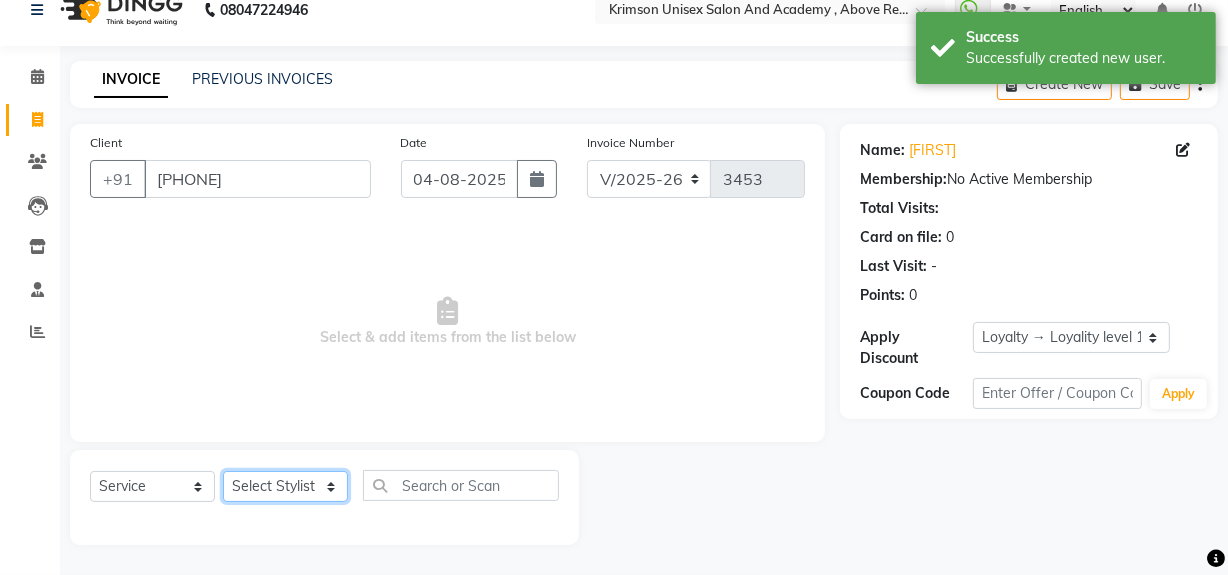 select on "80963" 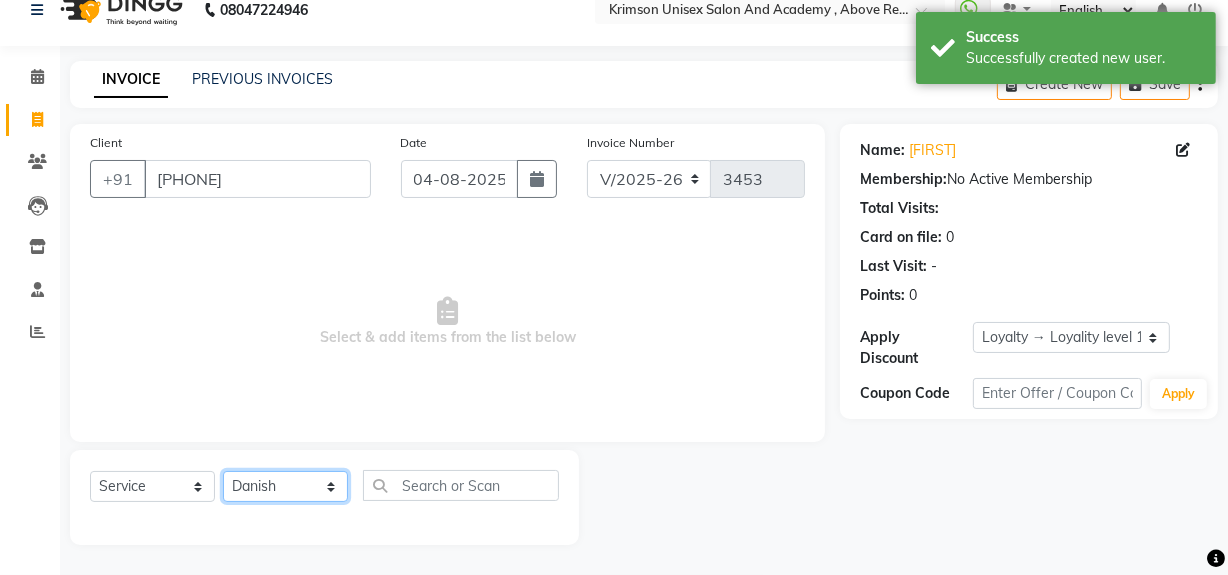click on "Select Stylist ADMIN ARNAB Babita Danish DR. DIVYA (cosmetologist) FRONT DESK Hani Hem Atwal junaid  Kafil Kaif Manish Kumar Pinki  Pooja kulyal Ratan Dey safiya sahiba Sahil Sangeeta sanjay Sudeep Varsha" 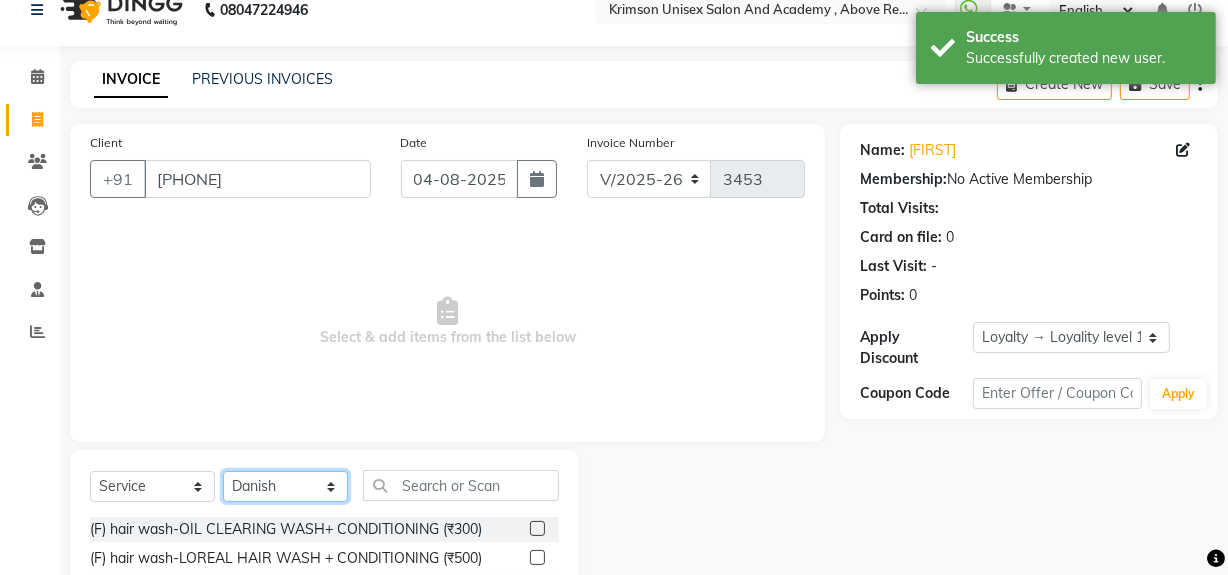 scroll, scrollTop: 226, scrollLeft: 0, axis: vertical 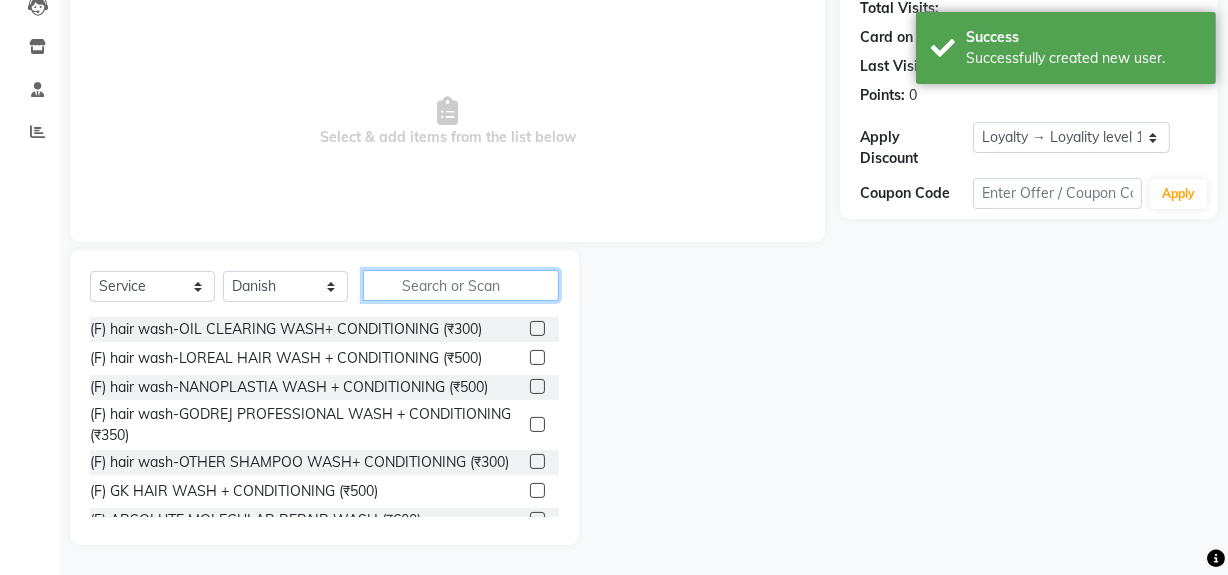 click 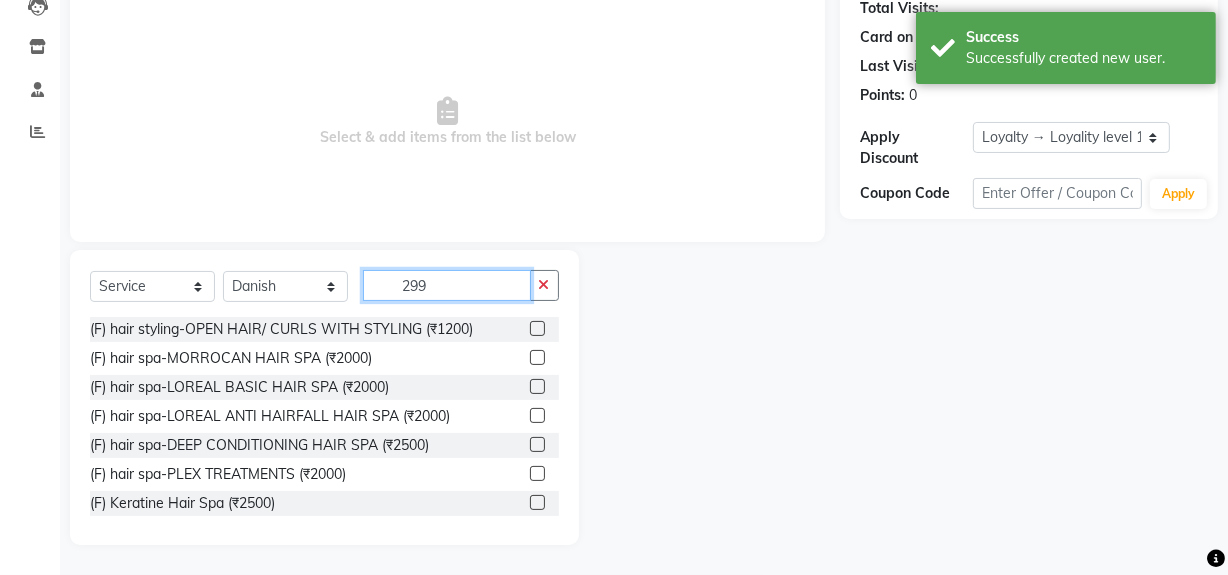scroll, scrollTop: 176, scrollLeft: 0, axis: vertical 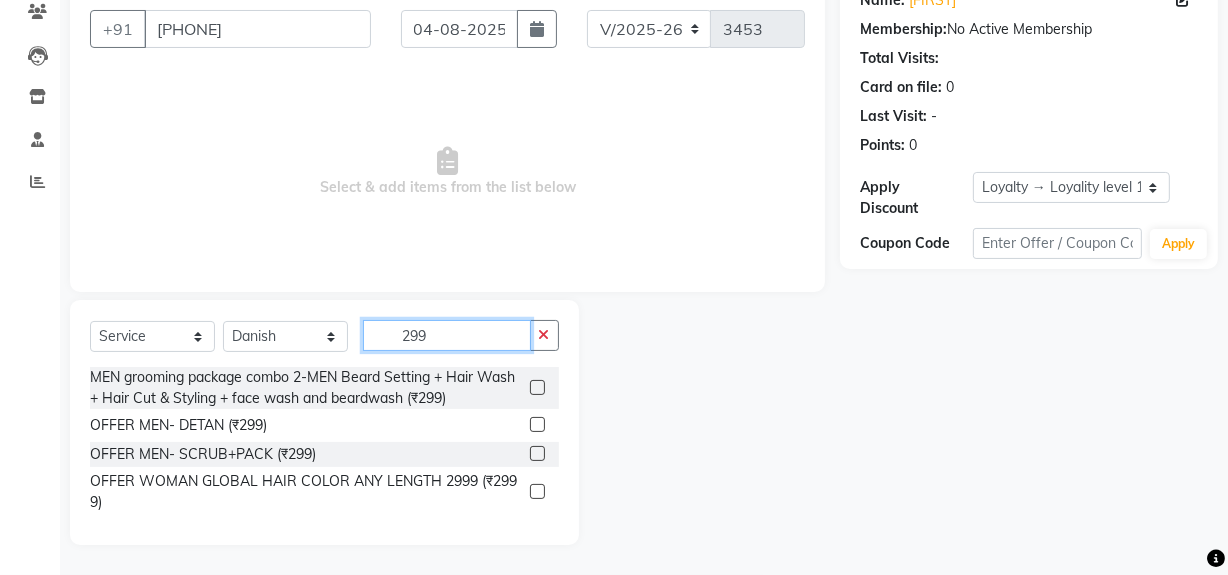 type on "299" 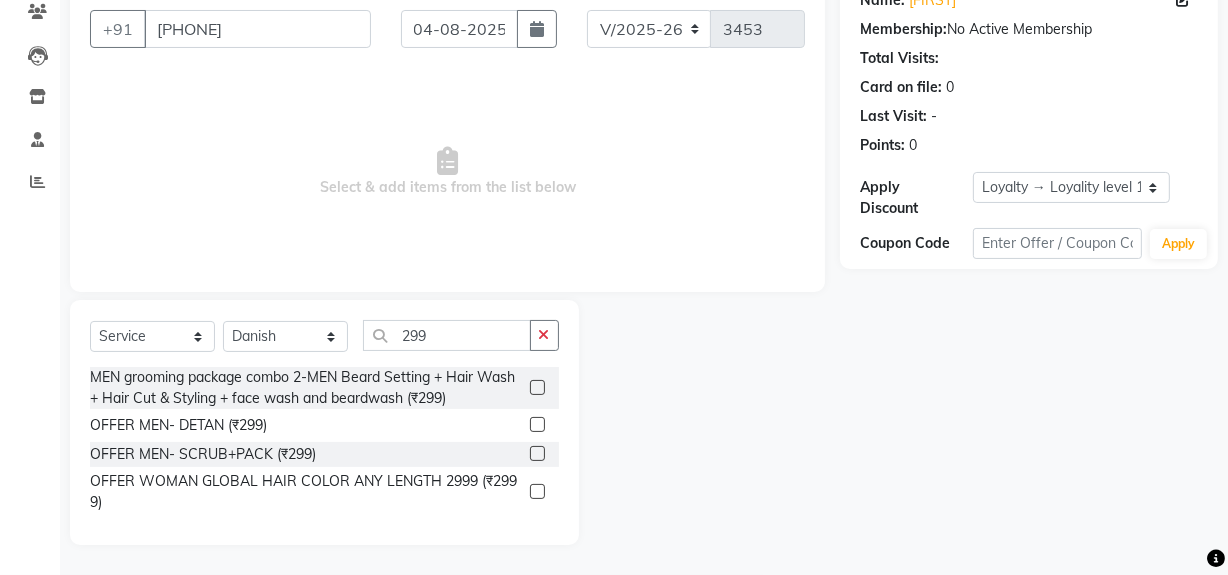 click 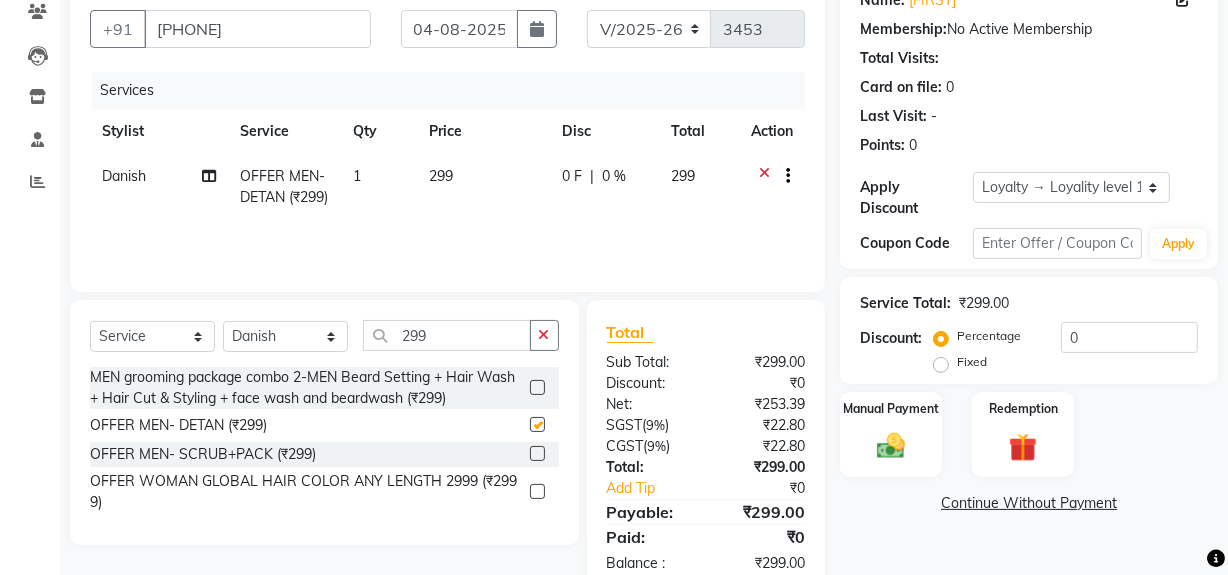 checkbox on "false" 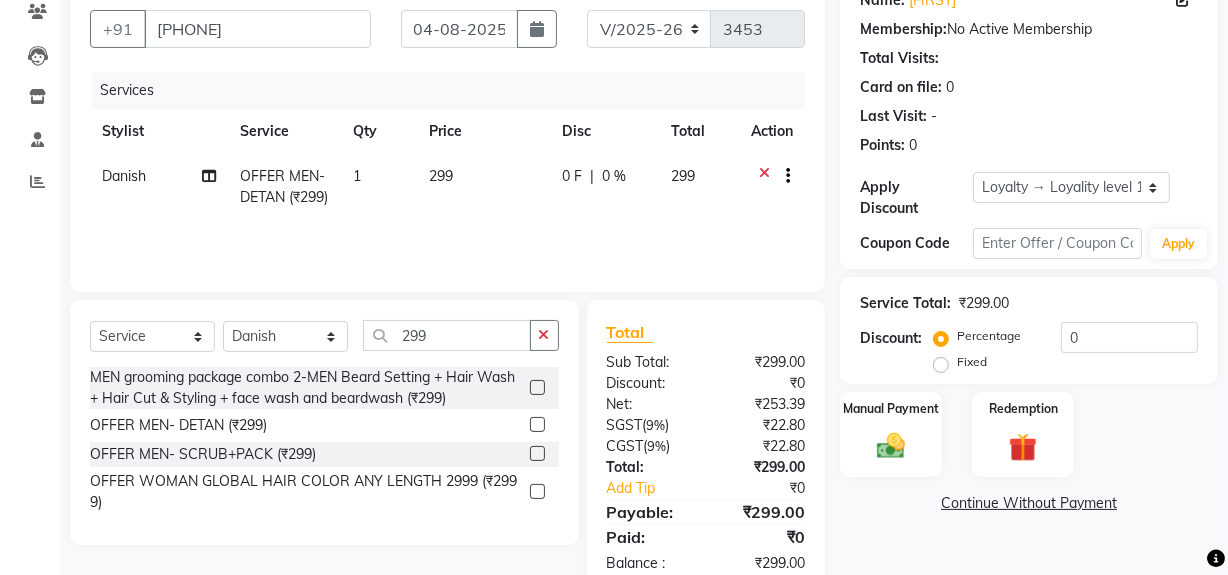 click 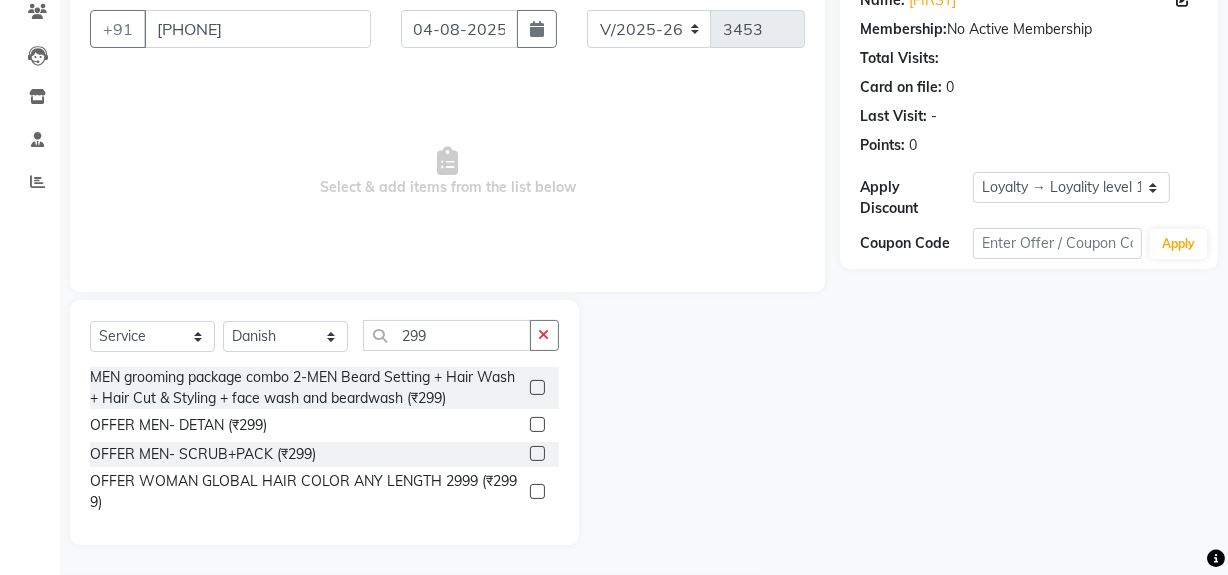 click 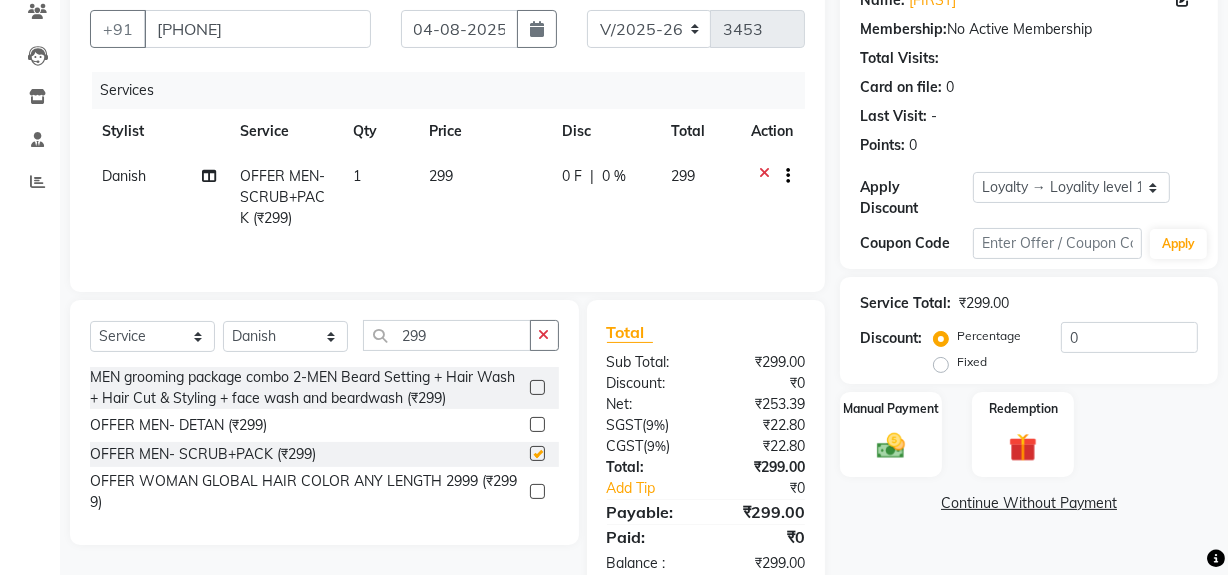 checkbox on "false" 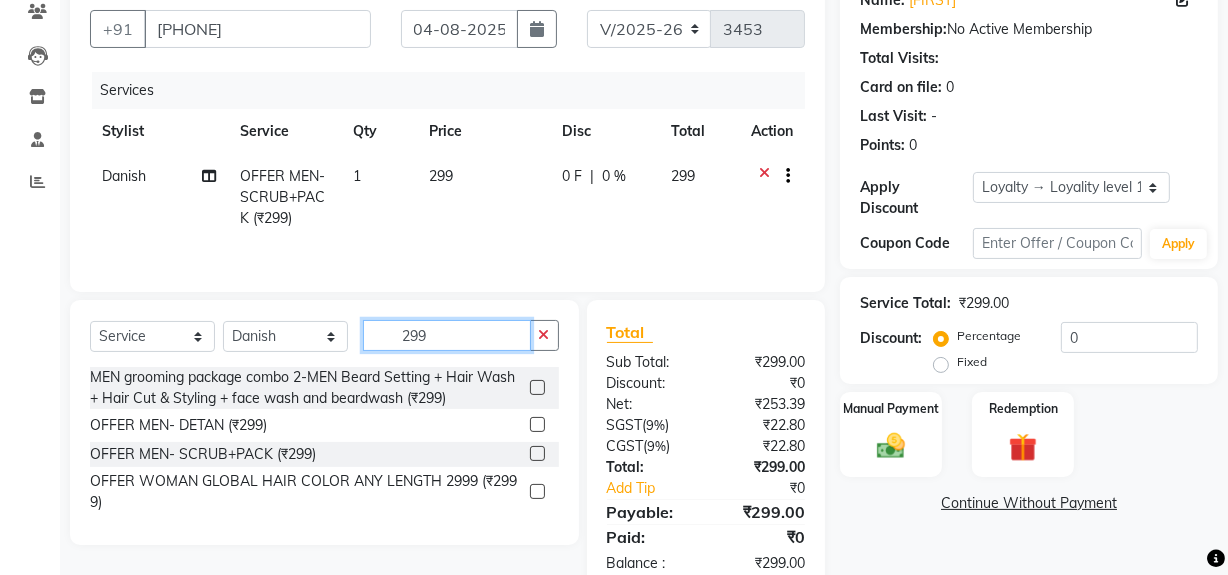 click on "299" 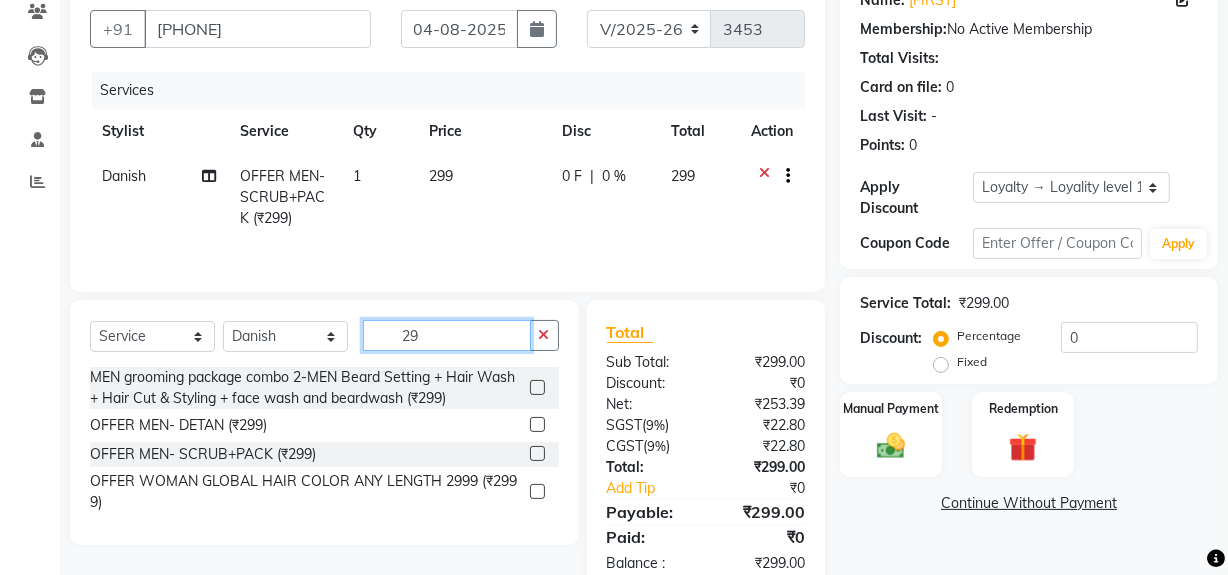 type on "2" 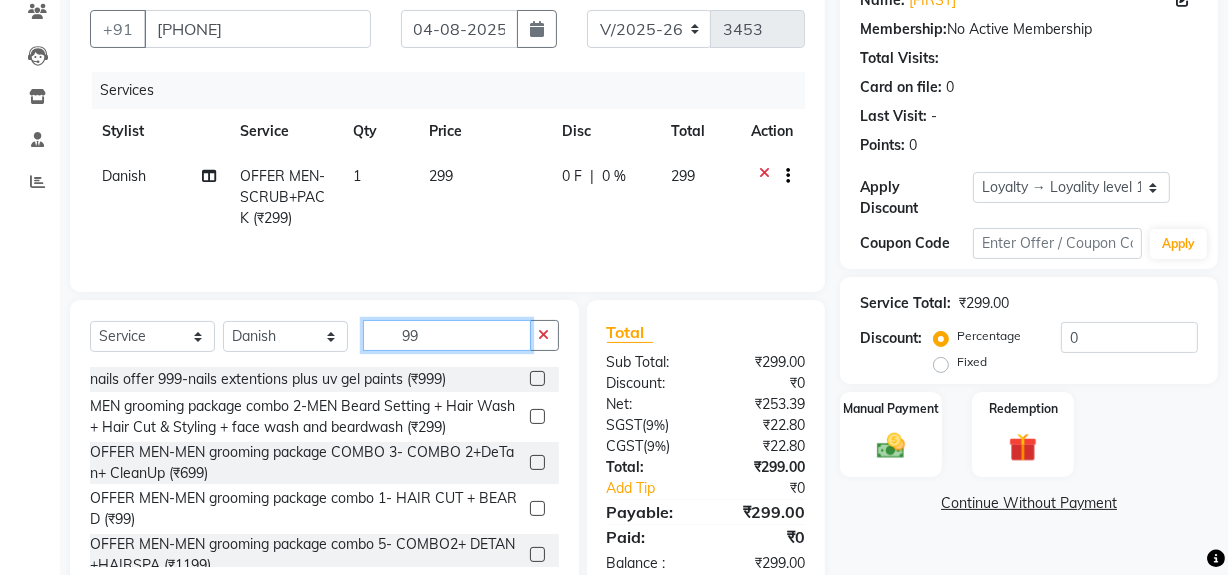 type on "99" 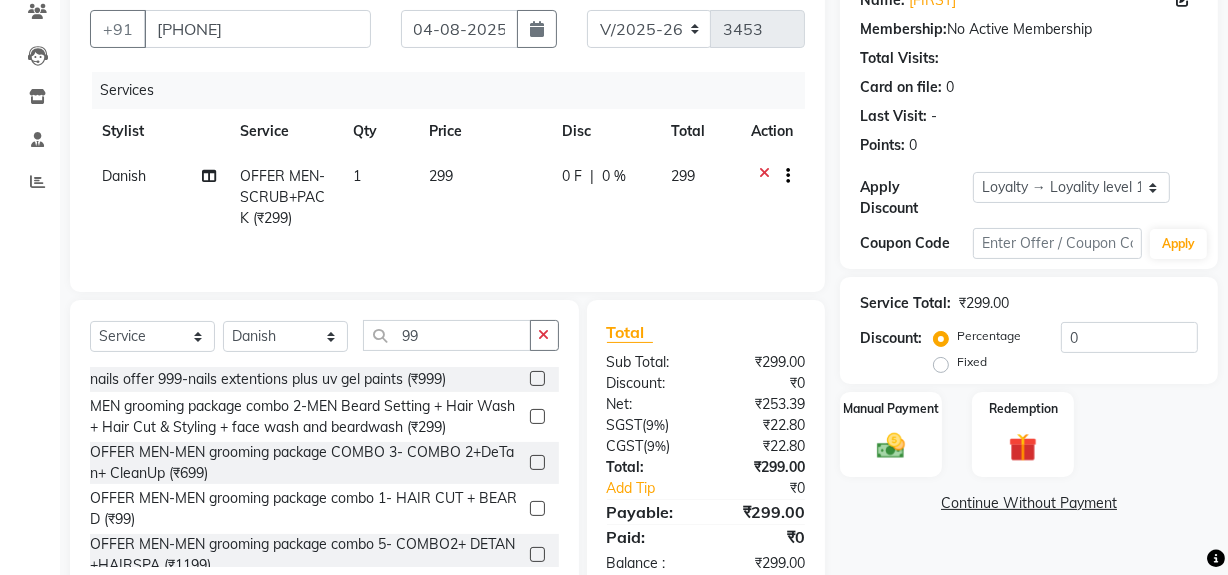 click 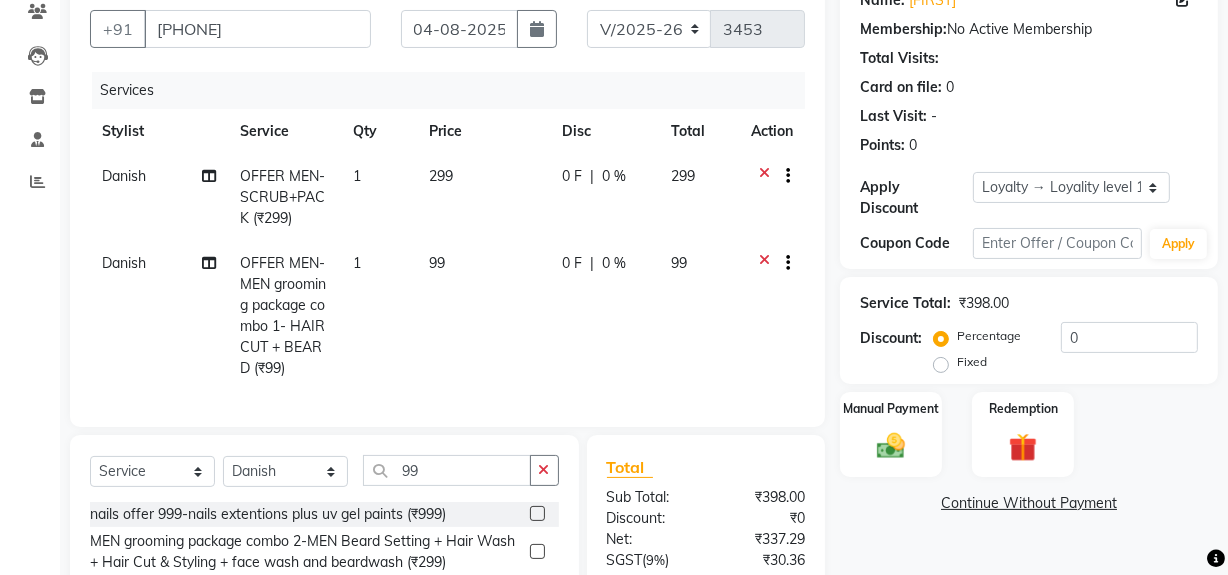 checkbox on "false" 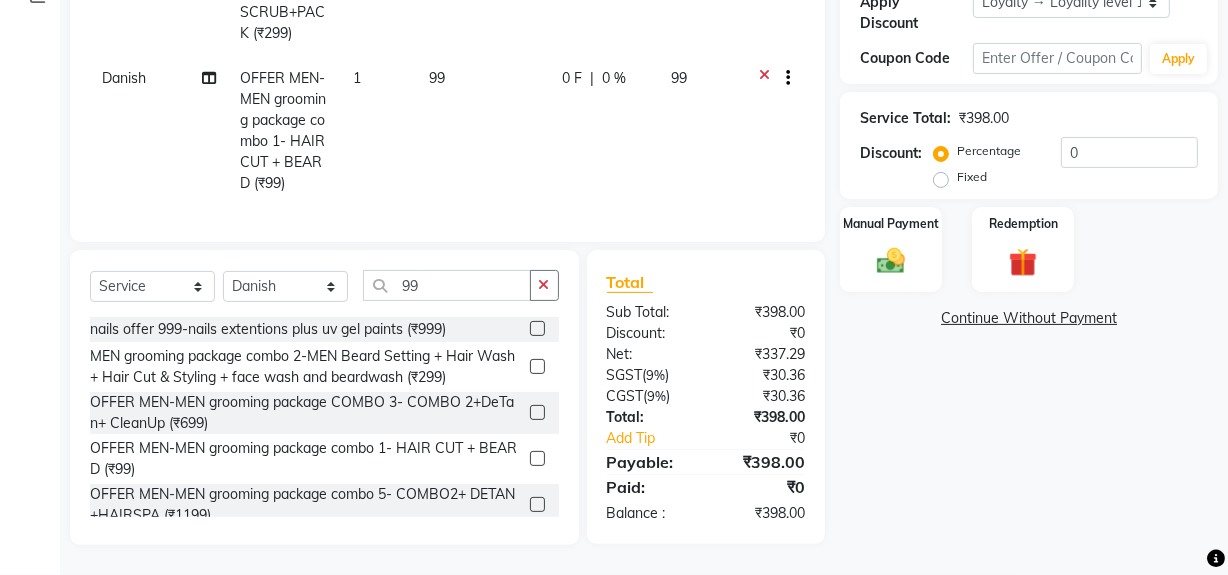 scroll, scrollTop: 374, scrollLeft: 0, axis: vertical 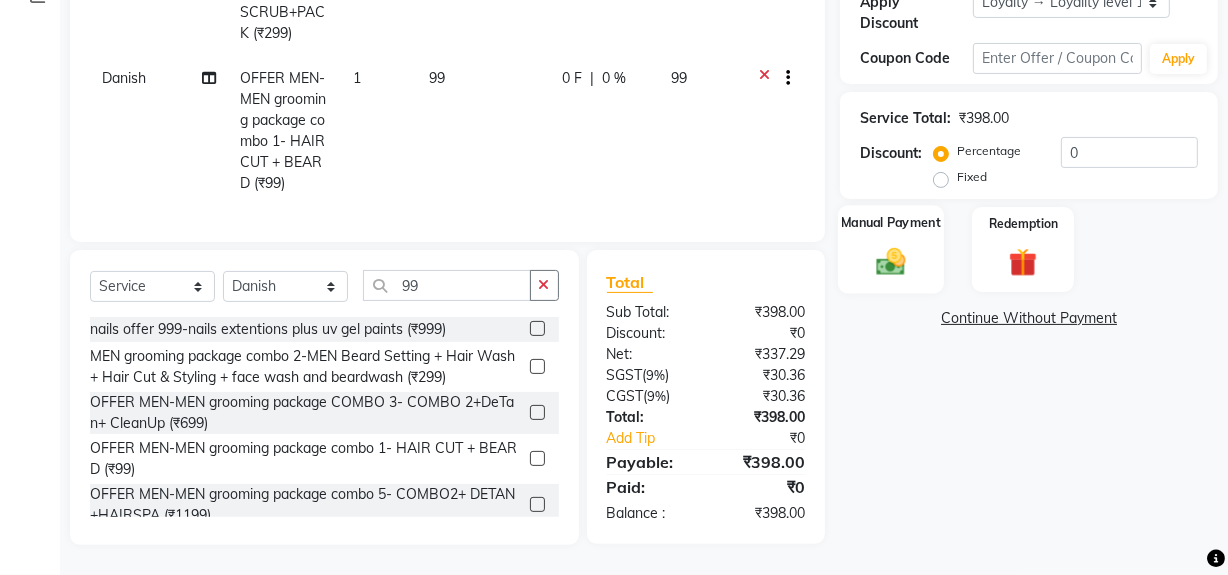 click 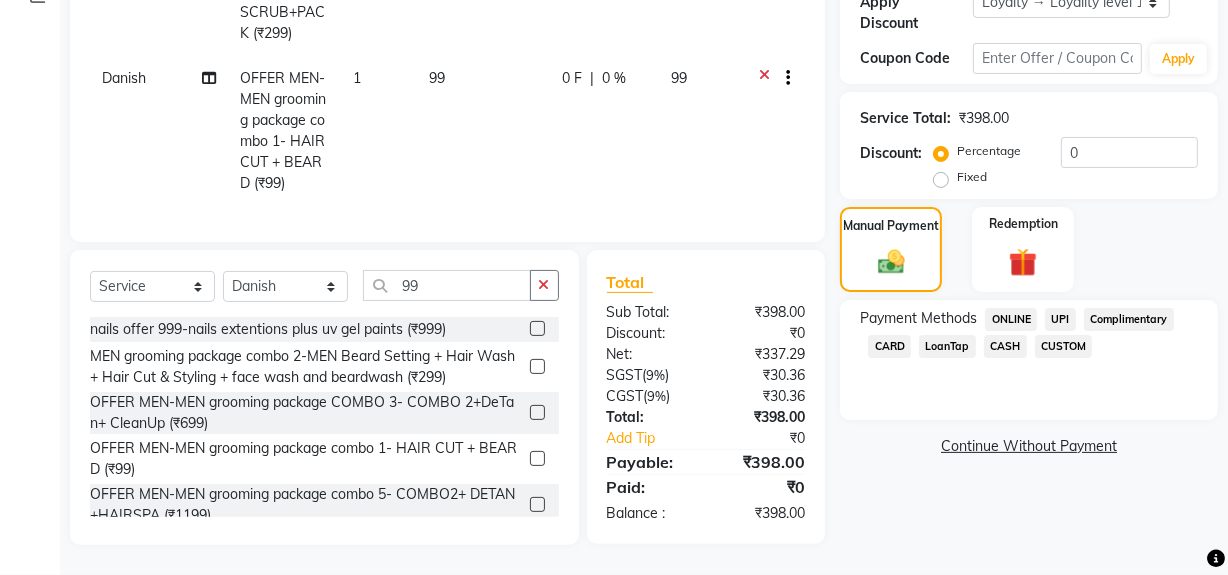 click on "ONLINE" 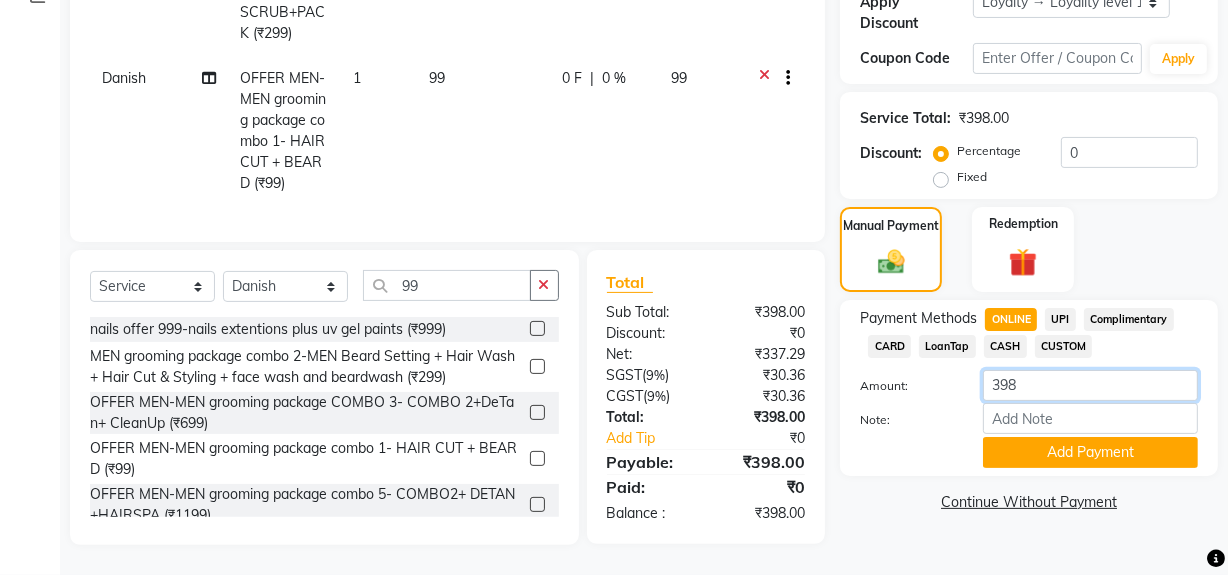 click on "398" 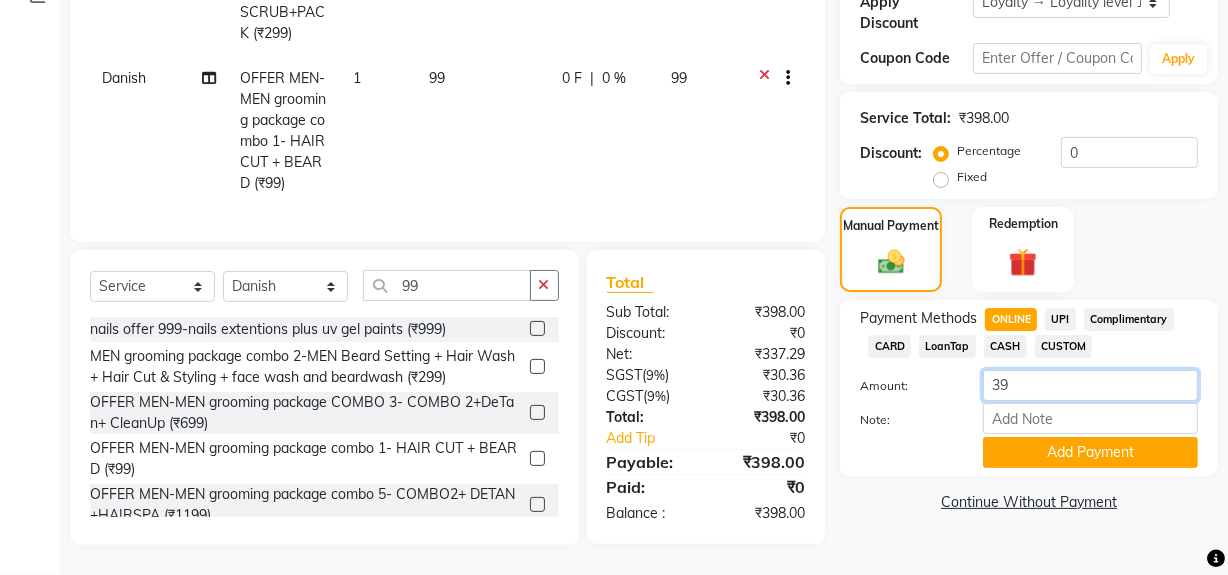 type on "3" 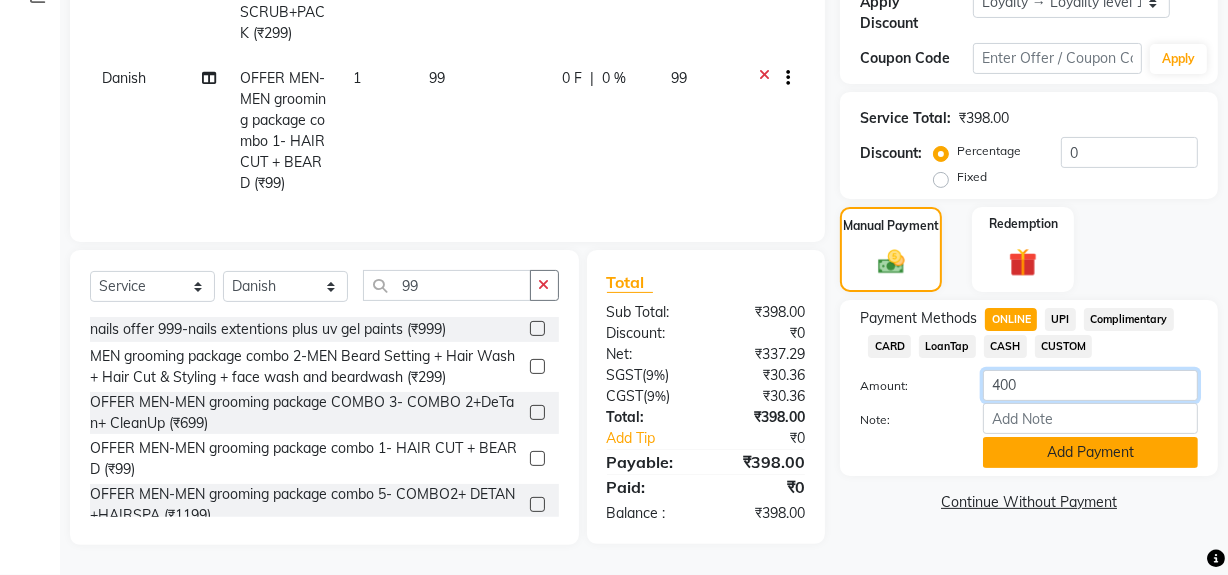 type on "400" 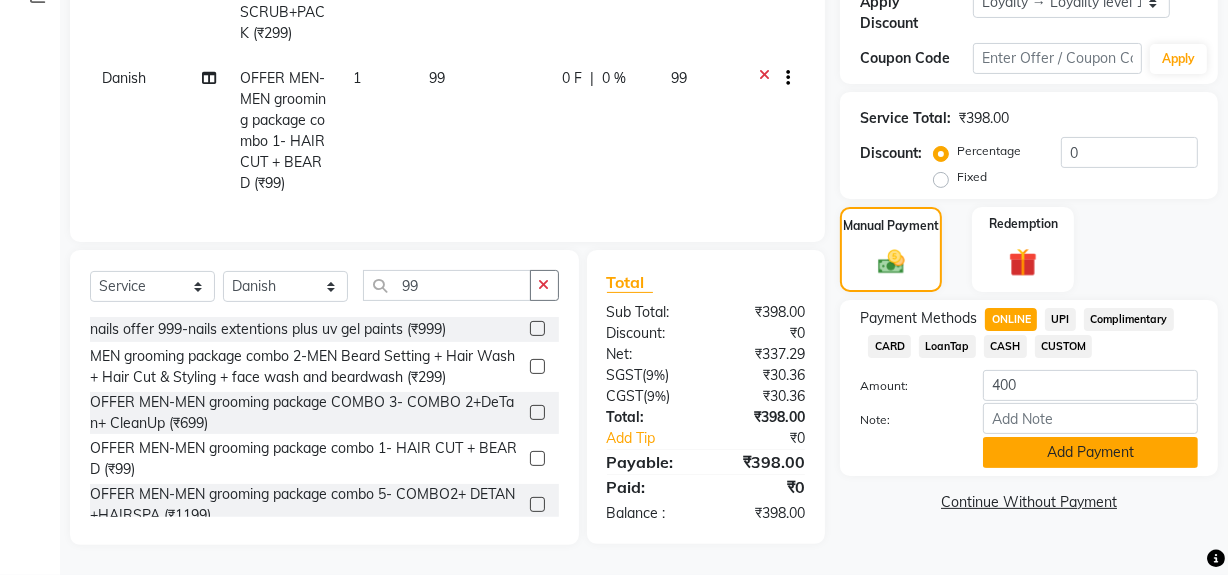 click on "Add Payment" 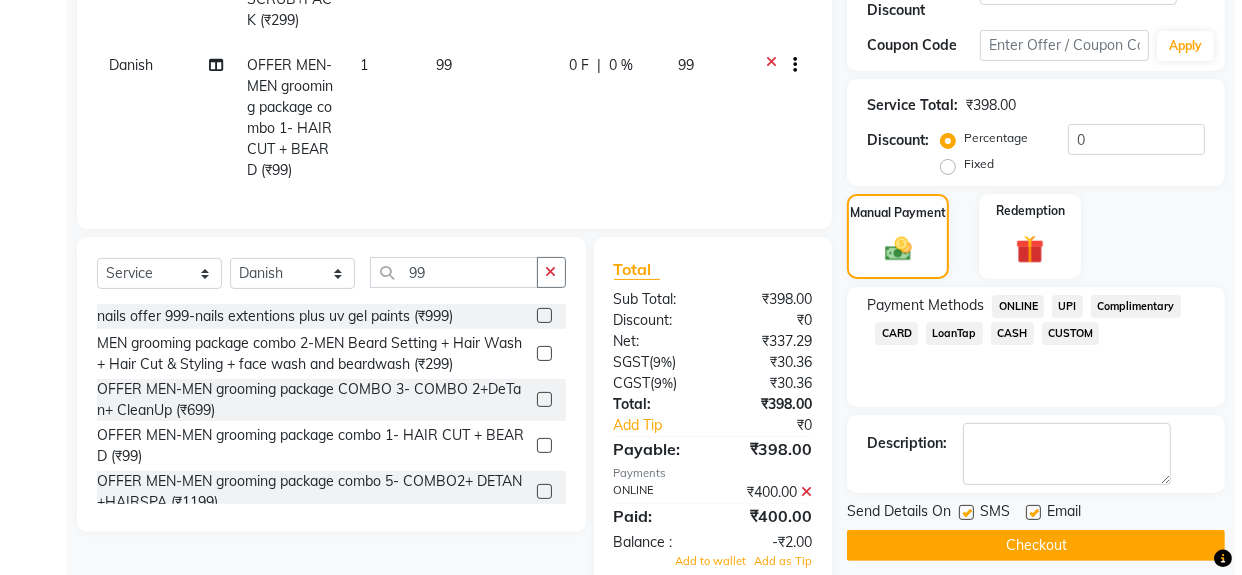 scroll, scrollTop: 593, scrollLeft: 0, axis: vertical 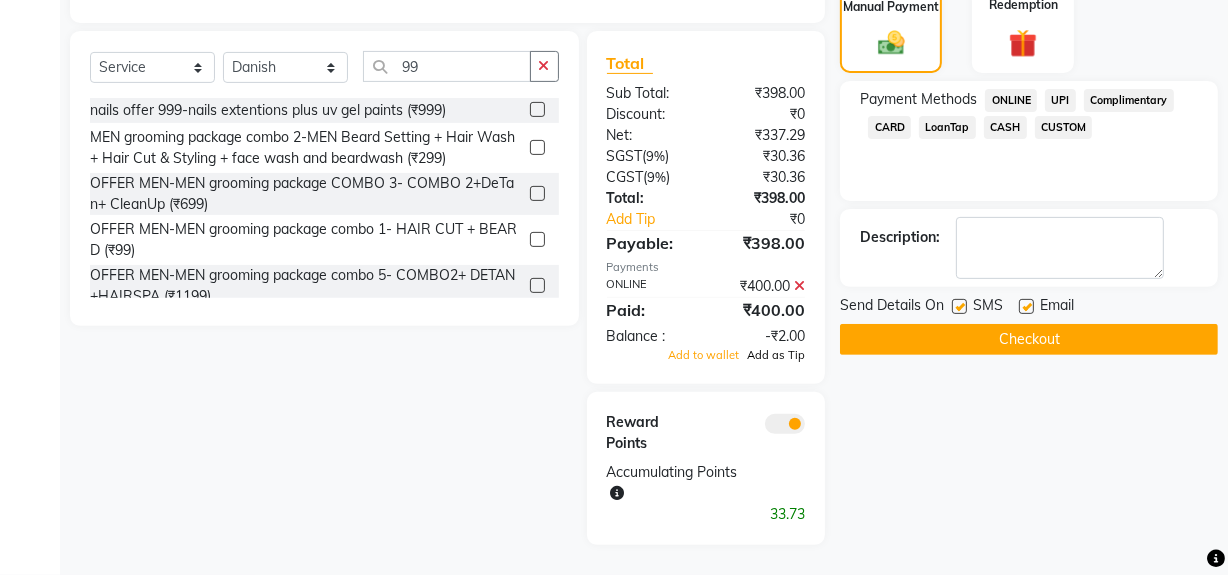 click on "Add as Tip" 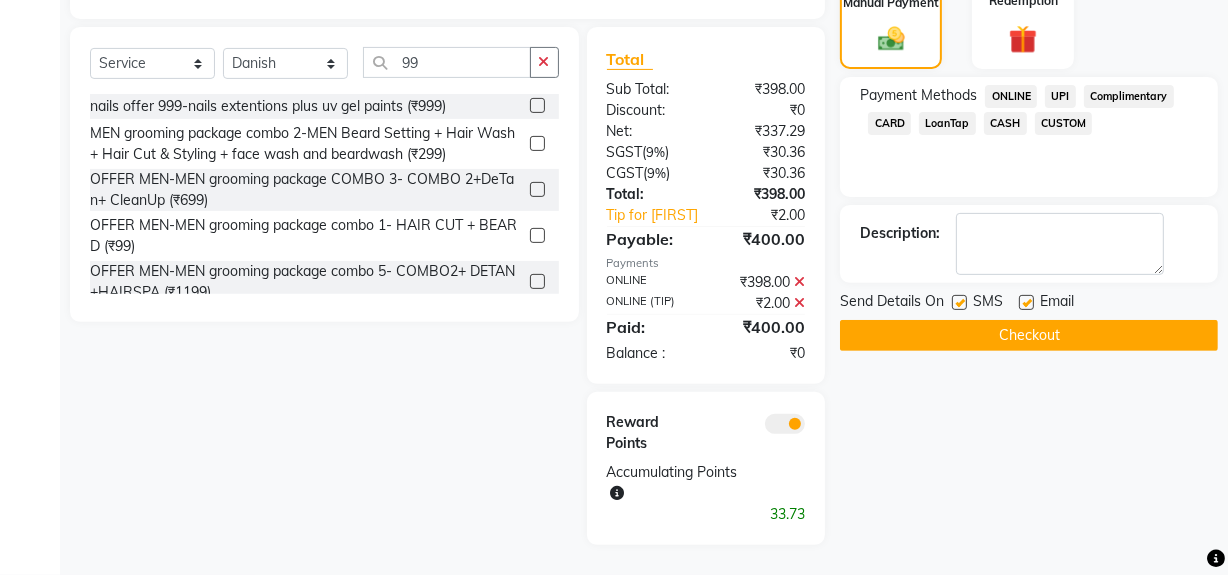 click 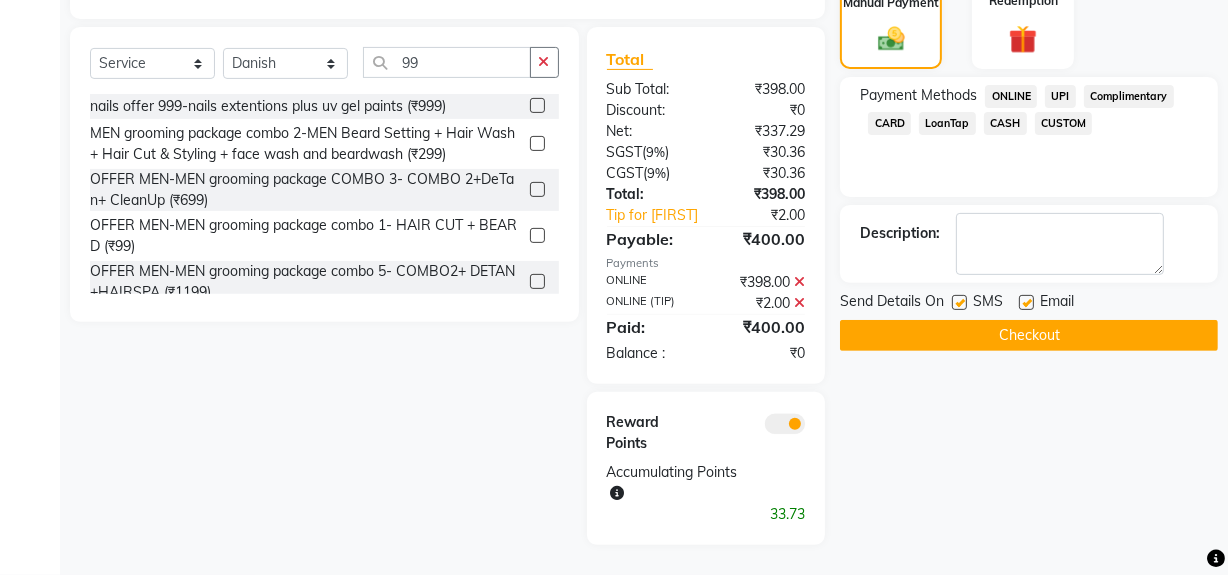 click 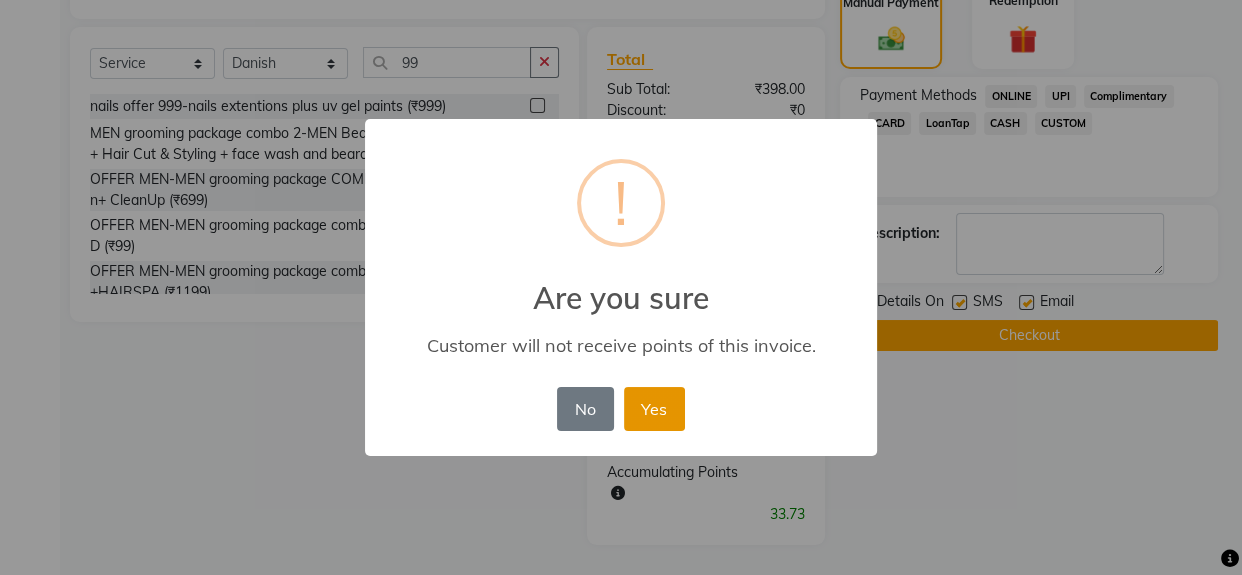click on "Yes" at bounding box center [654, 409] 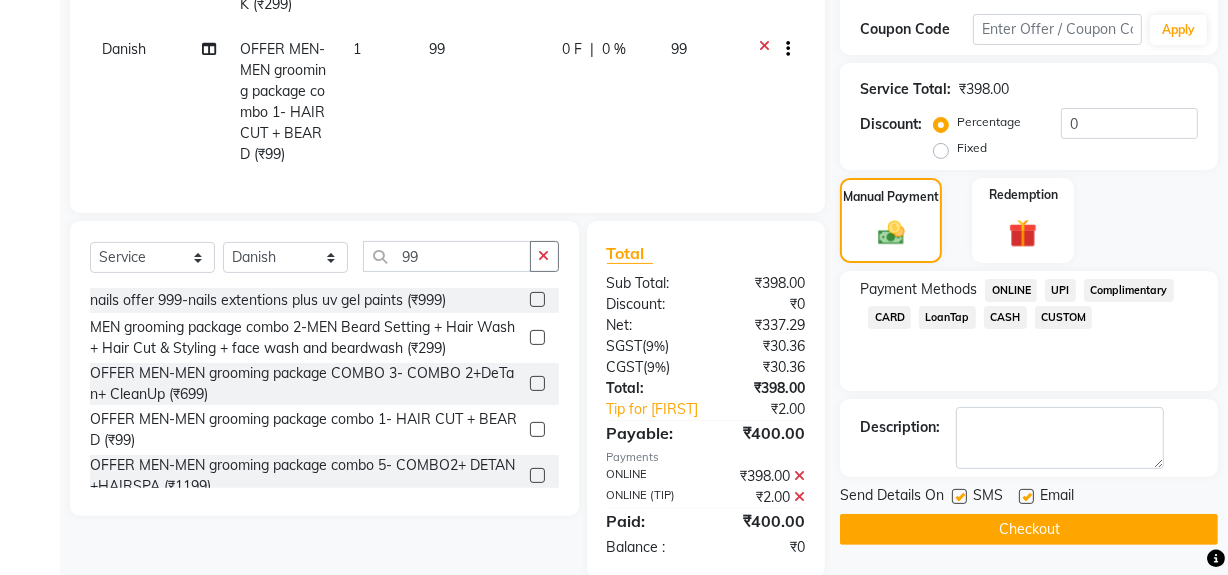 scroll, scrollTop: 527, scrollLeft: 0, axis: vertical 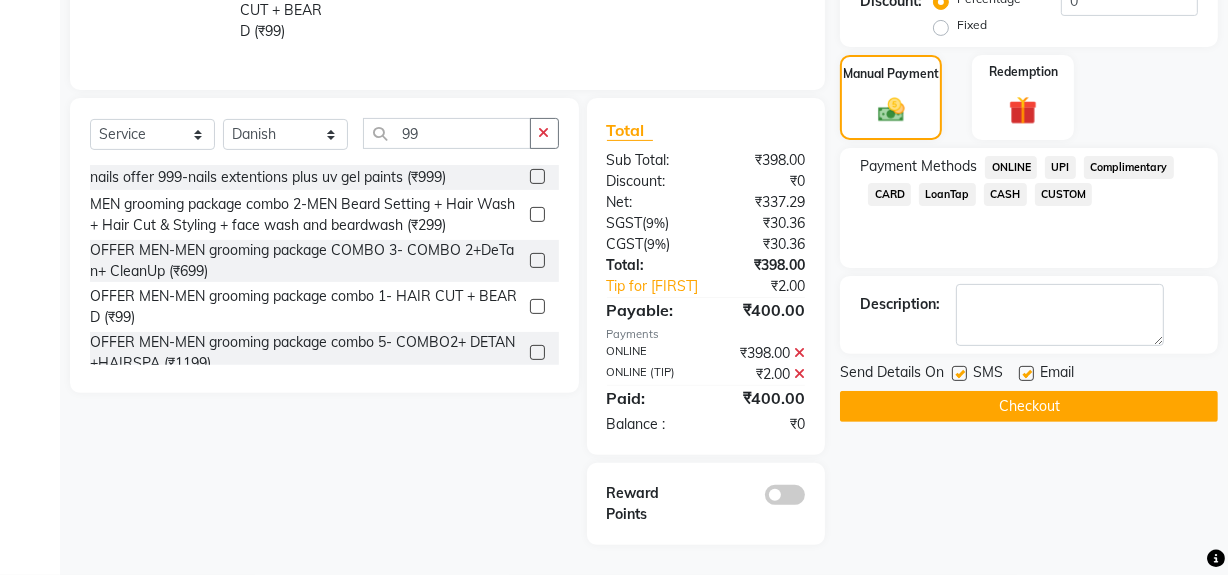 click on "Checkout" 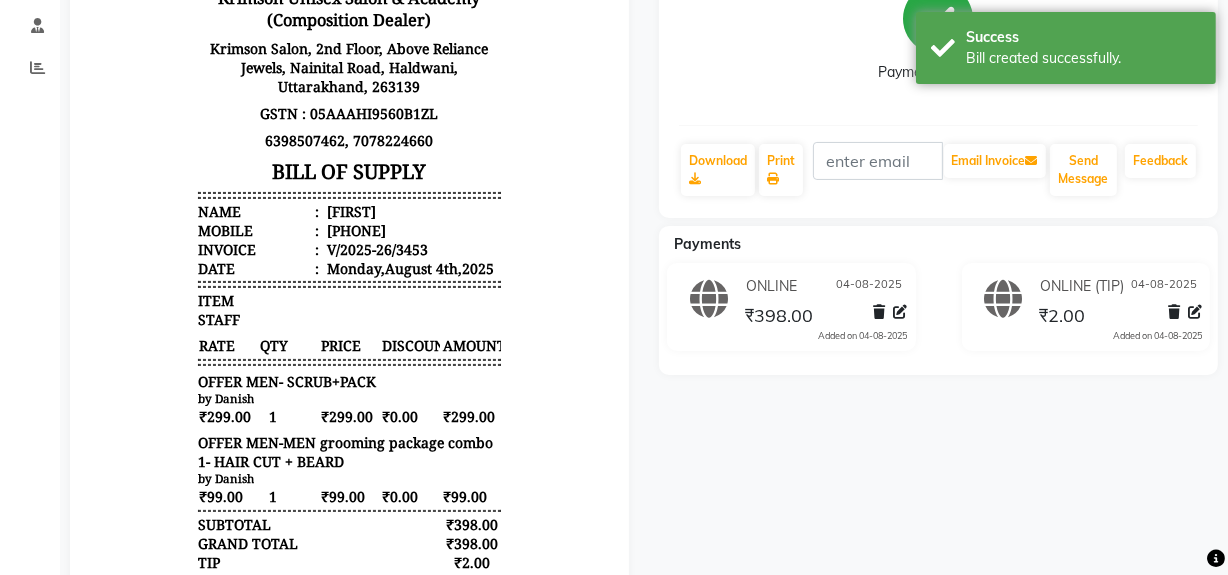 scroll, scrollTop: 0, scrollLeft: 0, axis: both 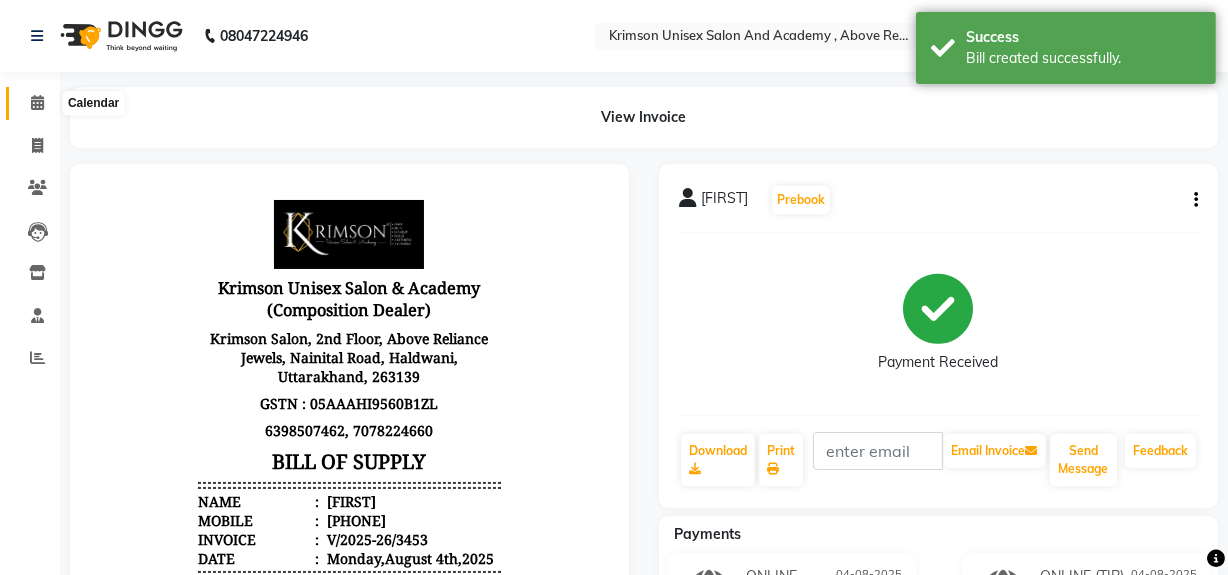 click 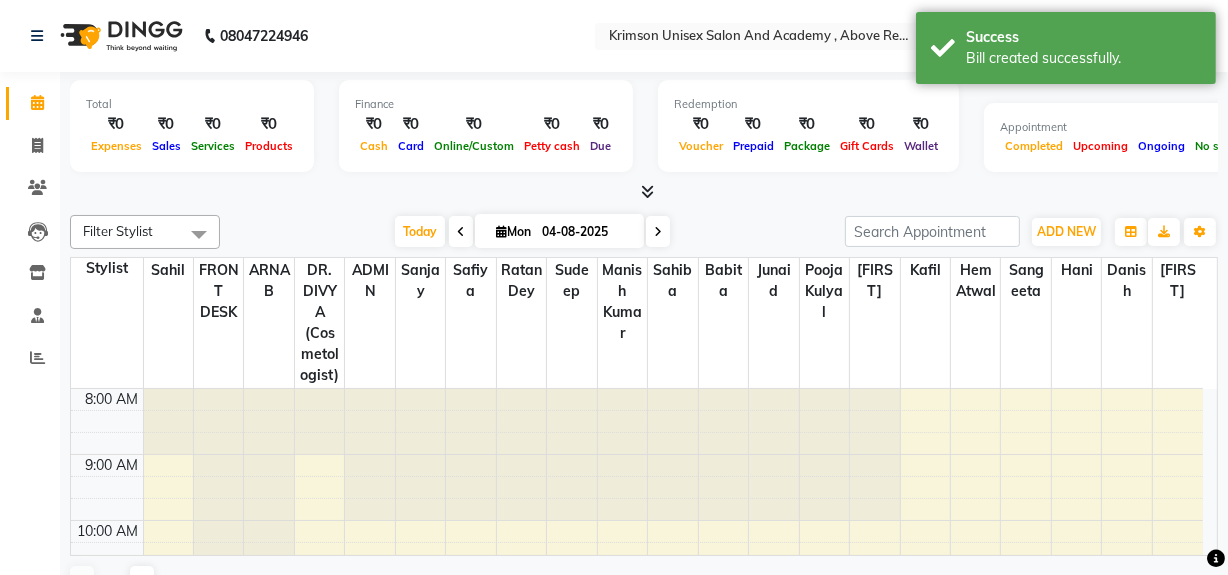 scroll, scrollTop: 0, scrollLeft: 0, axis: both 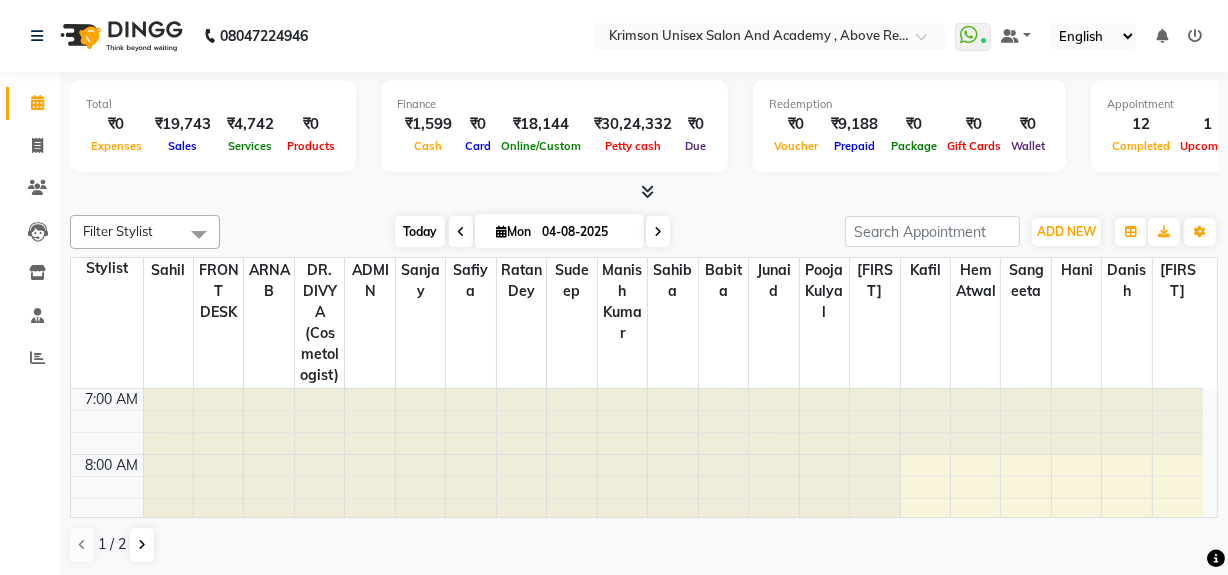 click on "Today" at bounding box center [420, 231] 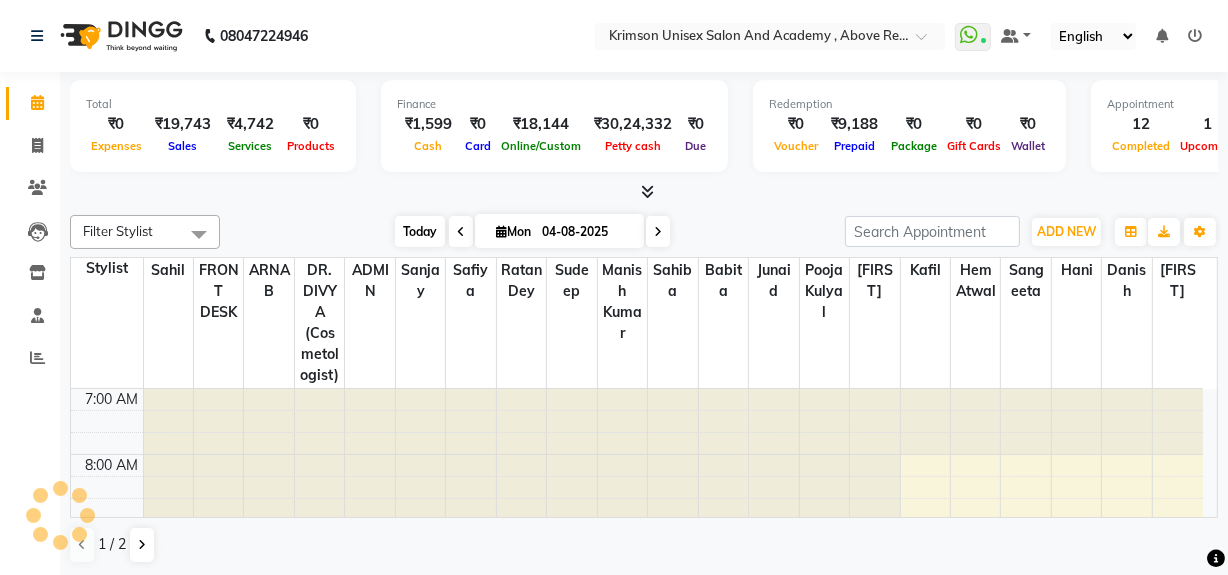 scroll, scrollTop: 592, scrollLeft: 0, axis: vertical 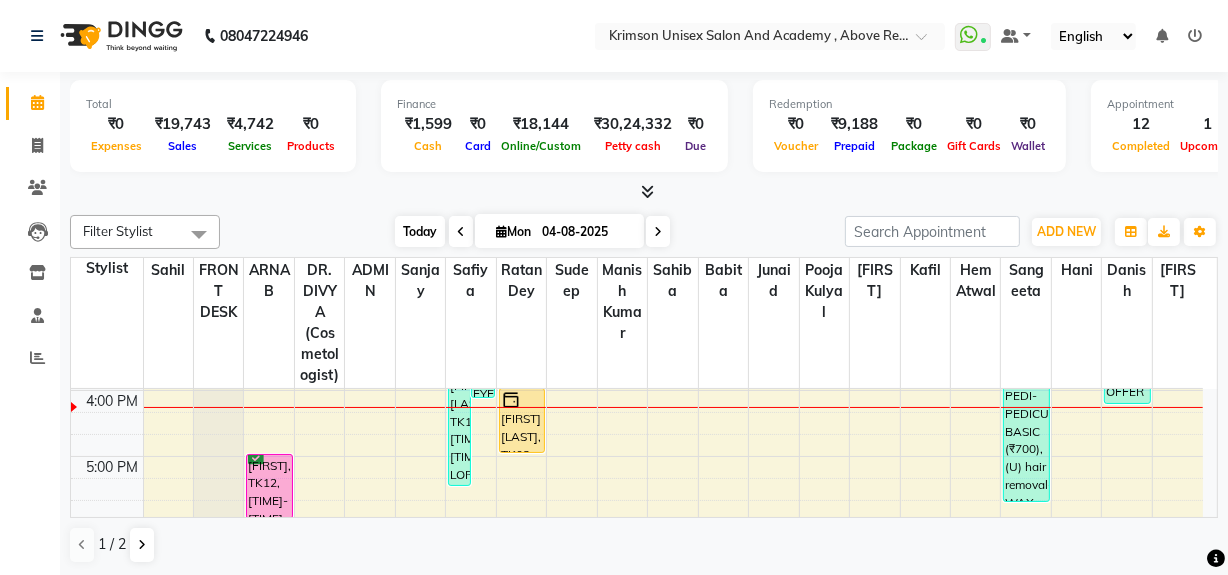 click on "Today" at bounding box center (420, 231) 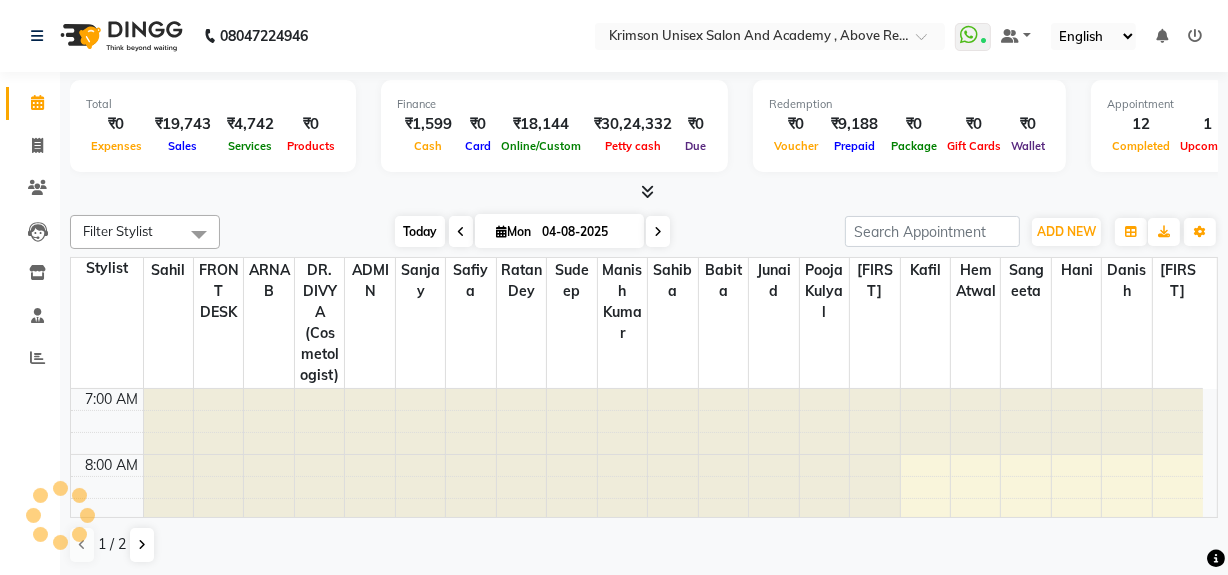 scroll, scrollTop: 592, scrollLeft: 0, axis: vertical 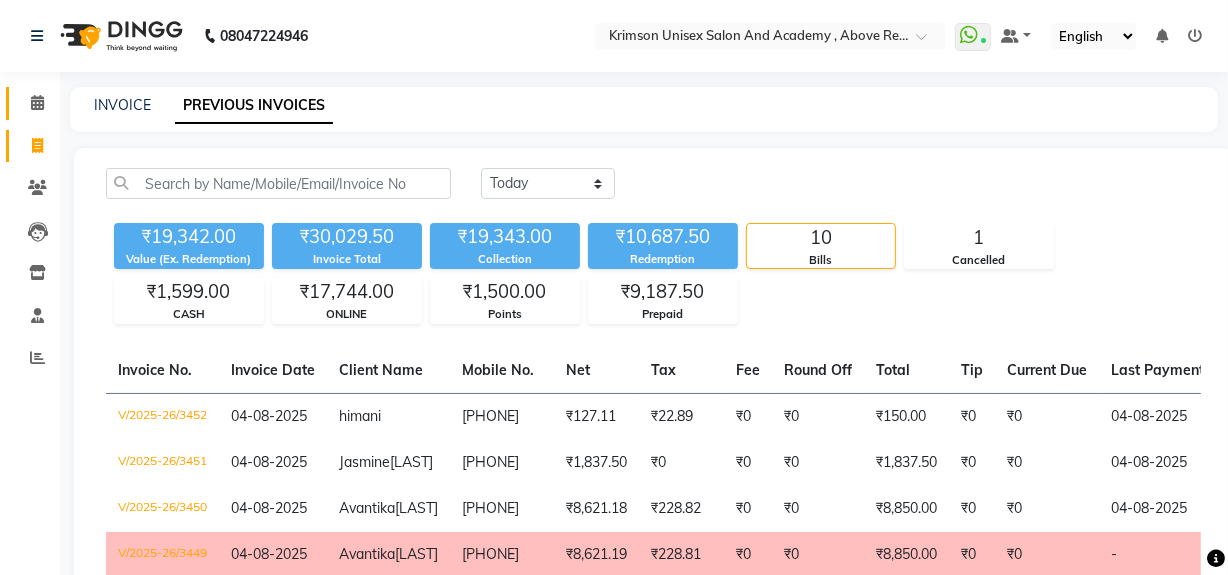 click 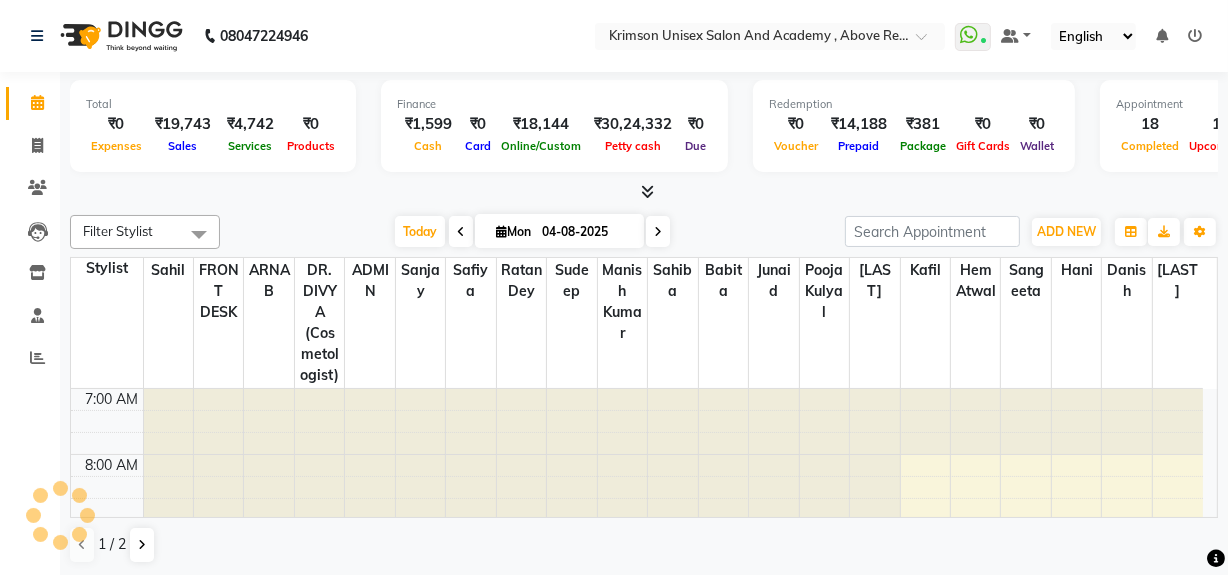 scroll, scrollTop: 0, scrollLeft: 0, axis: both 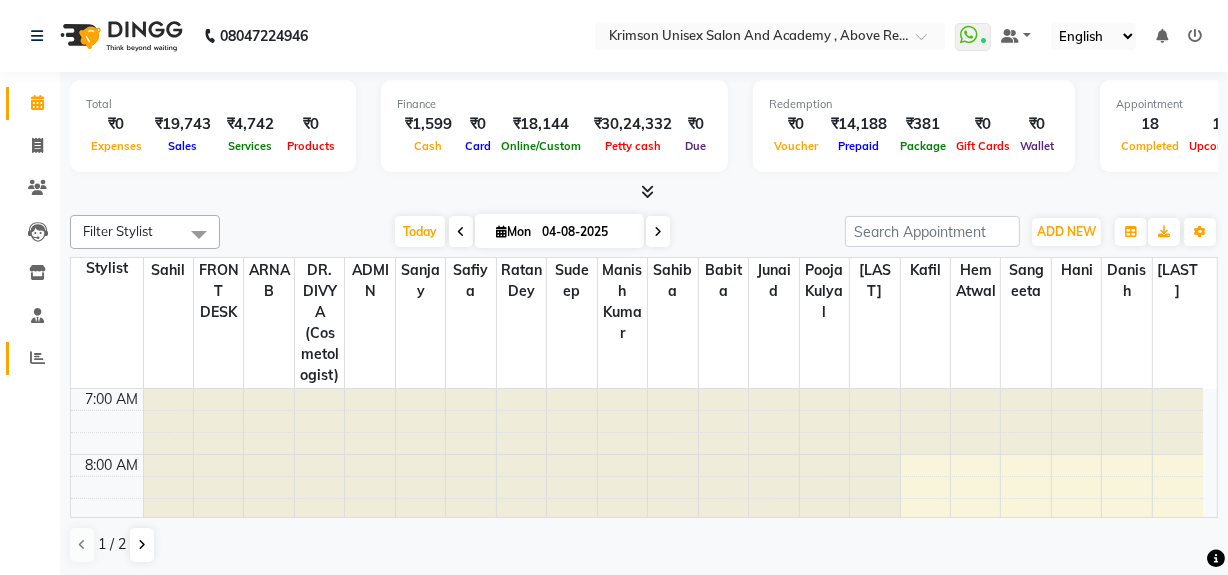 click 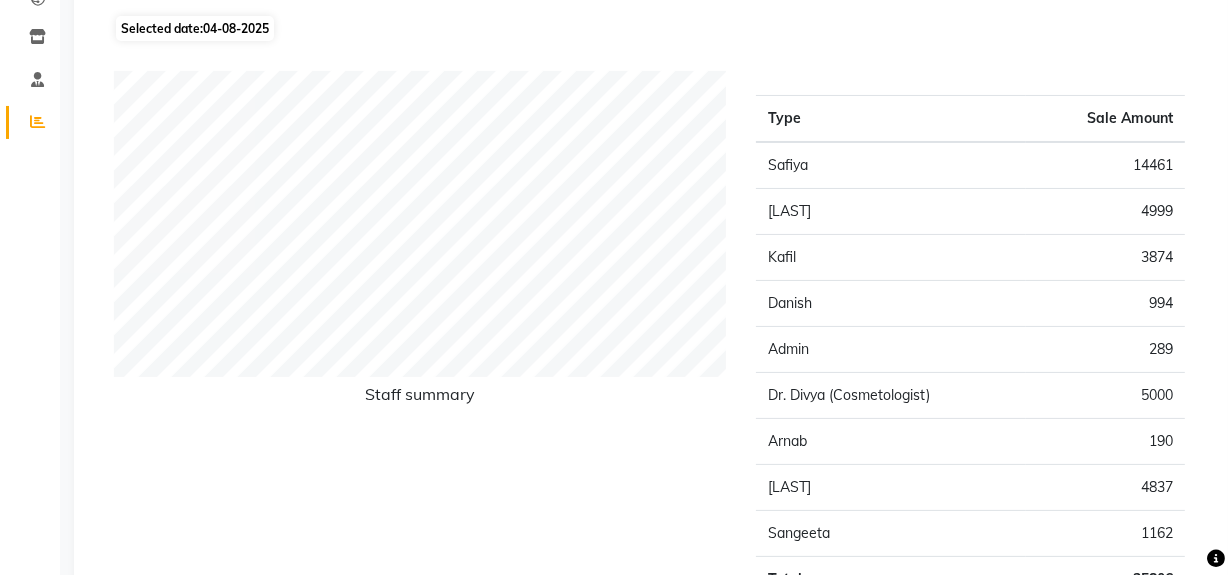 scroll, scrollTop: 0, scrollLeft: 0, axis: both 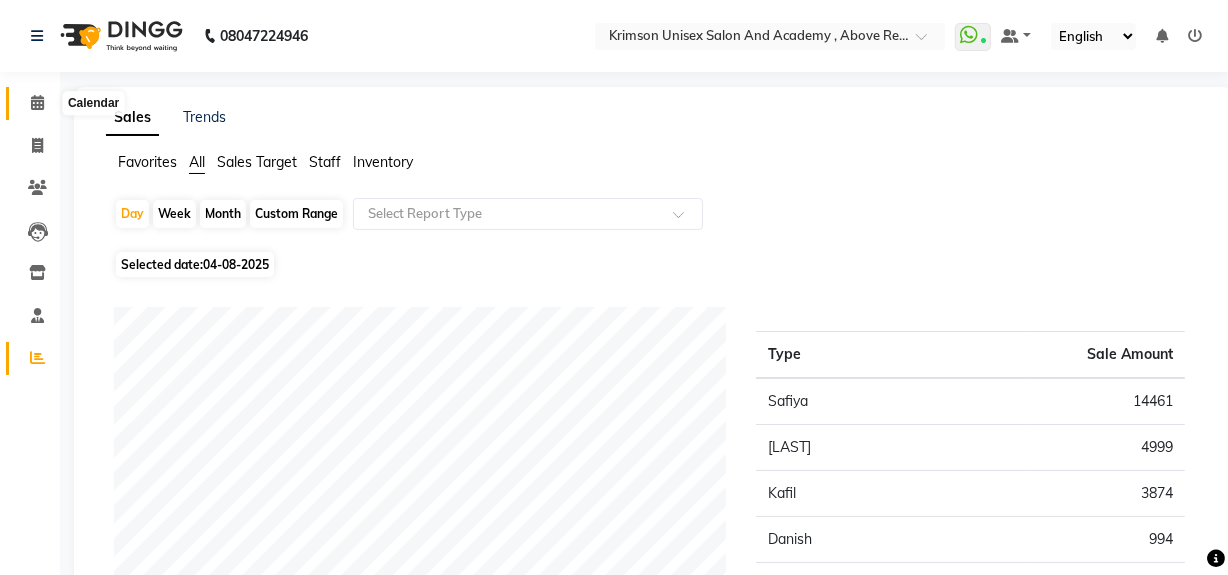 click 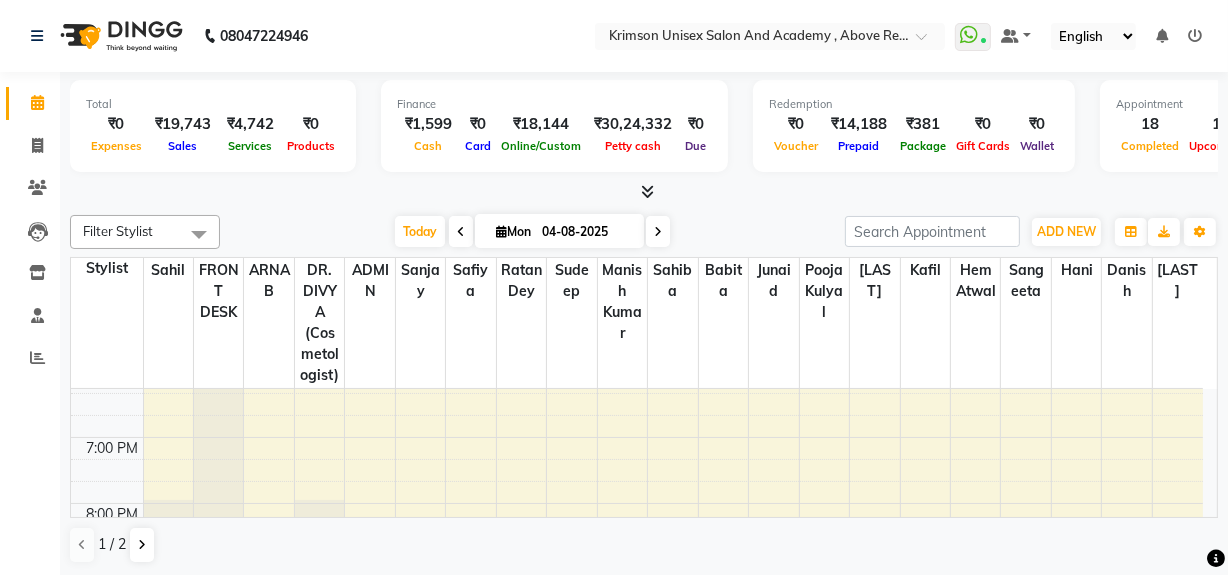scroll, scrollTop: 857, scrollLeft: 0, axis: vertical 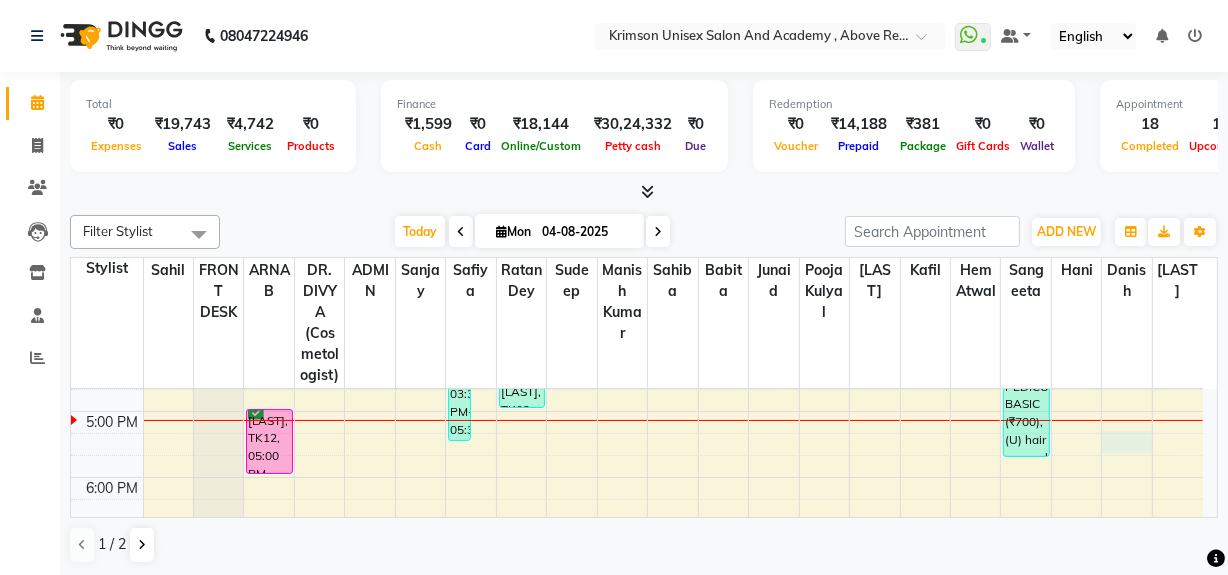 click on "7:00 AM 8:00 AM 9:00 AM 10:00 AM 11:00 AM 12:00 PM 1:00 PM 2:00 PM 3:00 PM 4:00 PM 5:00 PM 6:00 PM 7:00 PM 8:00 PM 9:00 PM     [LAST] [LAST], TK15, 03:40 PM-04:40 PM, (U) hair removal-WAX NORMAL ARMS FULL (₹400)     [LAST], TK12, 05:00 PM-06:00 PM, (F) nails arts-Shellac (Basecoat) Hand/Feet     [LAST], TK01, 03:00 PM-04:00 PM, (U) aesthetic face-Hollywood Facial | Carbon Peel     [LAST], TK14, 03:25 PM-04:25 PM, (U) aesthetic face-Hollywood Facial | Carbon Peel (₹5000)     [LAST], TK07, 01:20 PM-02:05 PM, OFFER MEN-MEN grooming package combo 1- HAIR CUT + BEARD (₹99)     [LAST] [LAST], TK16, 03:40 PM-04:40 PM, (U) hair removal-WAX NORMAL ARMS FULL (₹400)     [FIRST]  [LAST], TK09, 11:00 AM-03:00 PM, (U) bodyc care- detan hands (₹600),LOREAL ADVANCE TREATMENT HAIR SPA (₹3500),LOREAL ADVANCE TREATMENT HAIR SPA (₹3500),(U) facials de tan o3 (₹1000),(U) facials de tan o3 (₹1000),(U) body care- bleach back (₹800)" at bounding box center (637, 246) 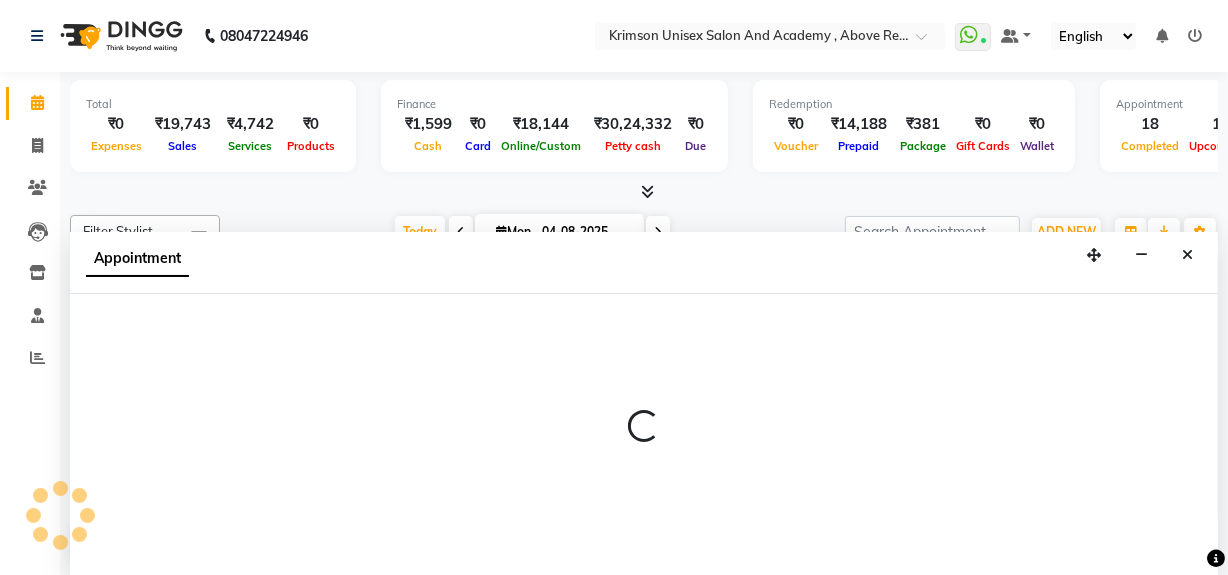 select on "80963" 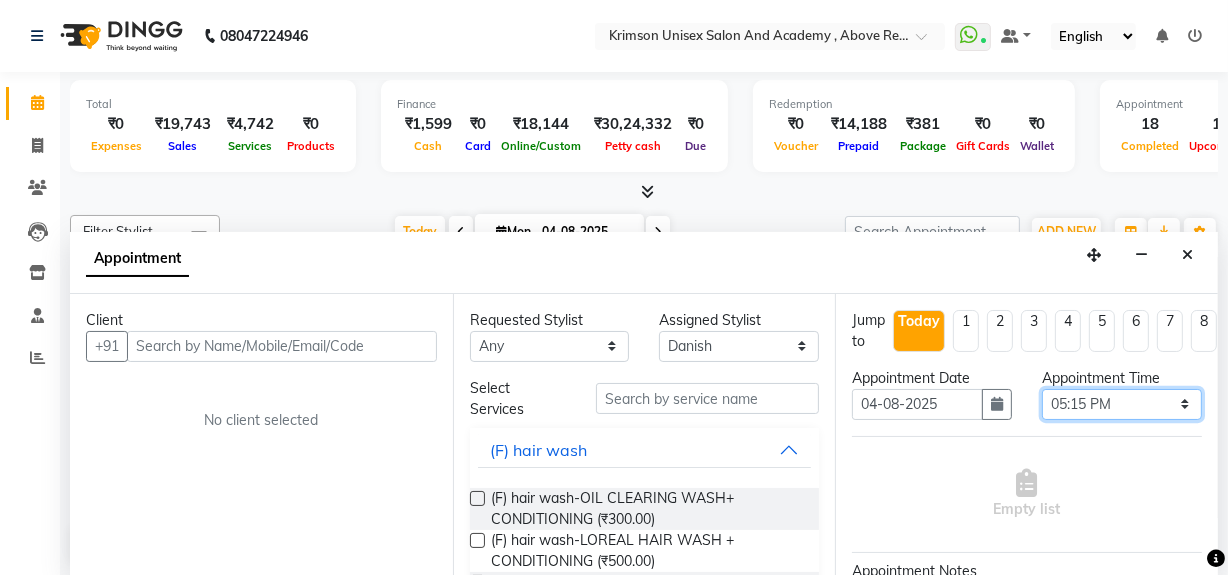 click on "Select 08:00 AM 08:15 AM 08:30 AM 08:45 AM 09:00 AM 09:15 AM 09:30 AM 09:45 AM 10:00 AM 10:15 AM 10:30 AM 10:45 AM 11:00 AM 11:15 AM 11:30 AM 11:45 AM 12:00 PM 12:15 PM 12:30 PM 12:45 PM 01:00 PM 01:15 PM 01:30 PM 01:45 PM 02:00 PM 02:15 PM 02:30 PM 02:45 PM 03:00 PM 03:15 PM 03:30 PM 03:45 PM 04:00 PM 04:15 PM 04:30 PM 04:45 PM 05:00 PM 05:15 PM 05:30 PM 05:45 PM 06:00 PM 06:15 PM 06:30 PM 06:45 PM 07:00 PM 07:15 PM 07:30 PM 07:45 PM 08:00 PM 08:15 PM 08:30 PM 08:45 PM 09:00 PM" at bounding box center [1122, 404] 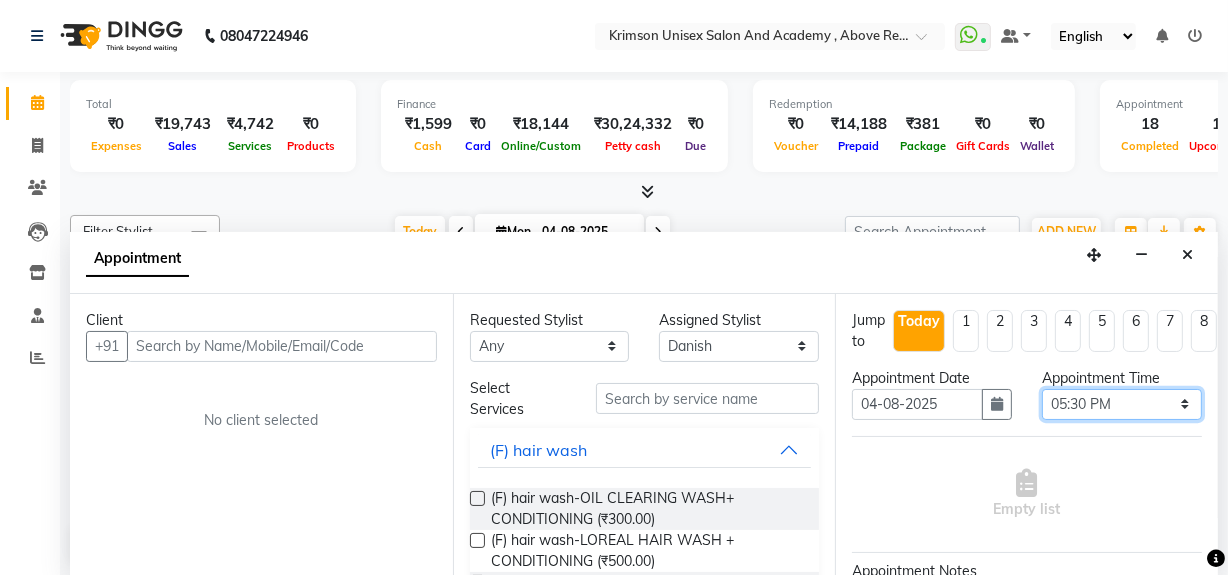 click on "Select 08:00 AM 08:15 AM 08:30 AM 08:45 AM 09:00 AM 09:15 AM 09:30 AM 09:45 AM 10:00 AM 10:15 AM 10:30 AM 10:45 AM 11:00 AM 11:15 AM 11:30 AM 11:45 AM 12:00 PM 12:15 PM 12:30 PM 12:45 PM 01:00 PM 01:15 PM 01:30 PM 01:45 PM 02:00 PM 02:15 PM 02:30 PM 02:45 PM 03:00 PM 03:15 PM 03:30 PM 03:45 PM 04:00 PM 04:15 PM 04:30 PM 04:45 PM 05:00 PM 05:15 PM 05:30 PM 05:45 PM 06:00 PM 06:15 PM 06:30 PM 06:45 PM 07:00 PM 07:15 PM 07:30 PM 07:45 PM 08:00 PM 08:15 PM 08:30 PM 08:45 PM 09:00 PM" at bounding box center [1122, 404] 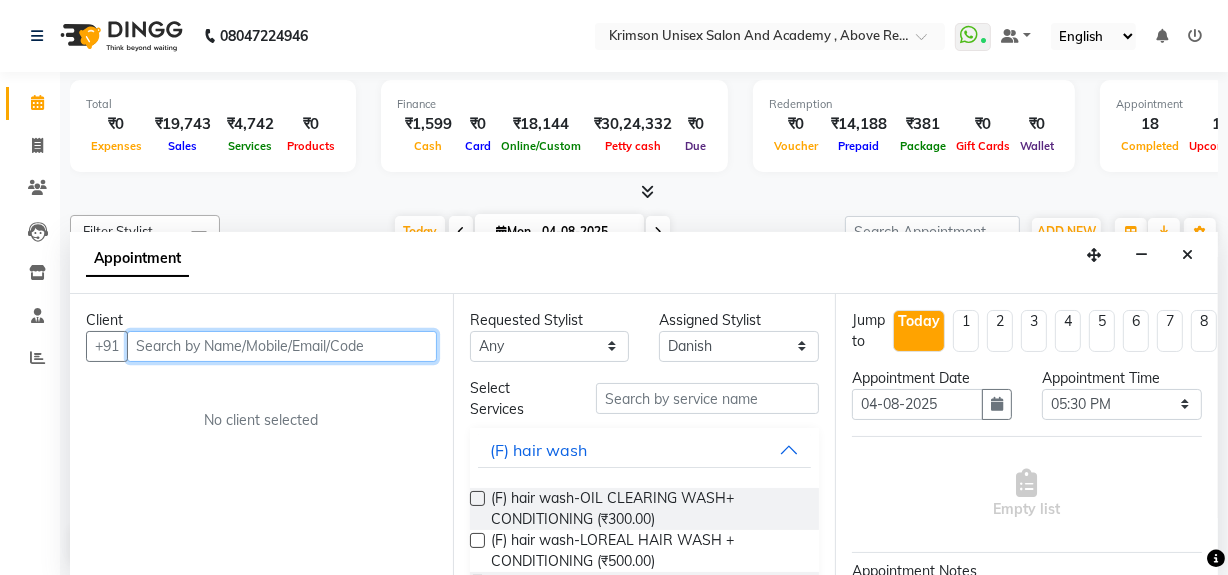 click at bounding box center [282, 346] 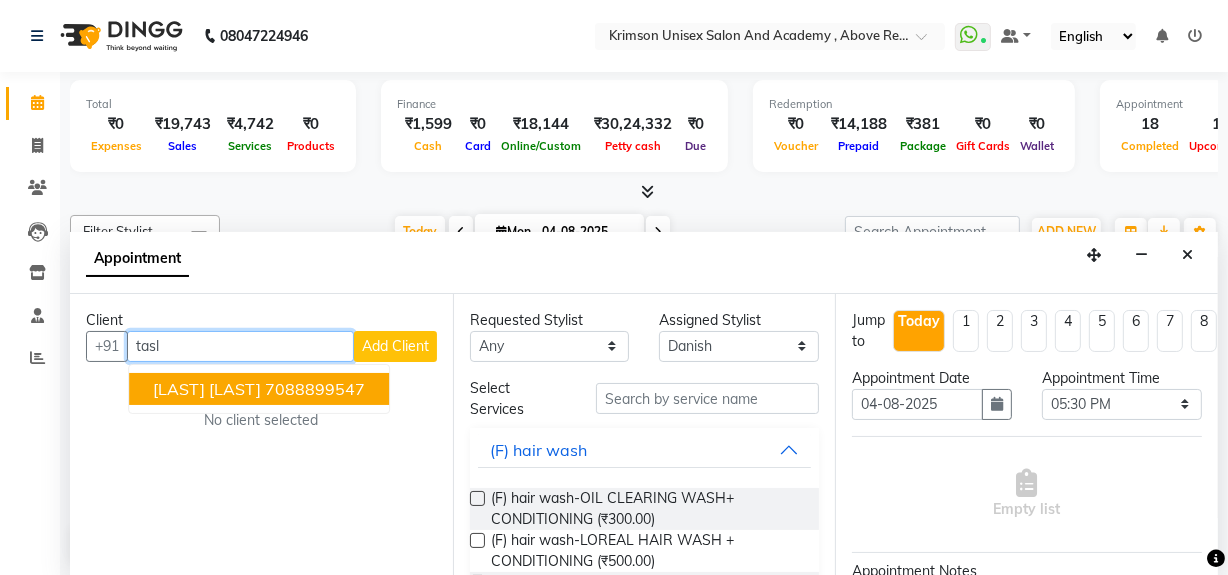 click on "7088899547" at bounding box center [315, 389] 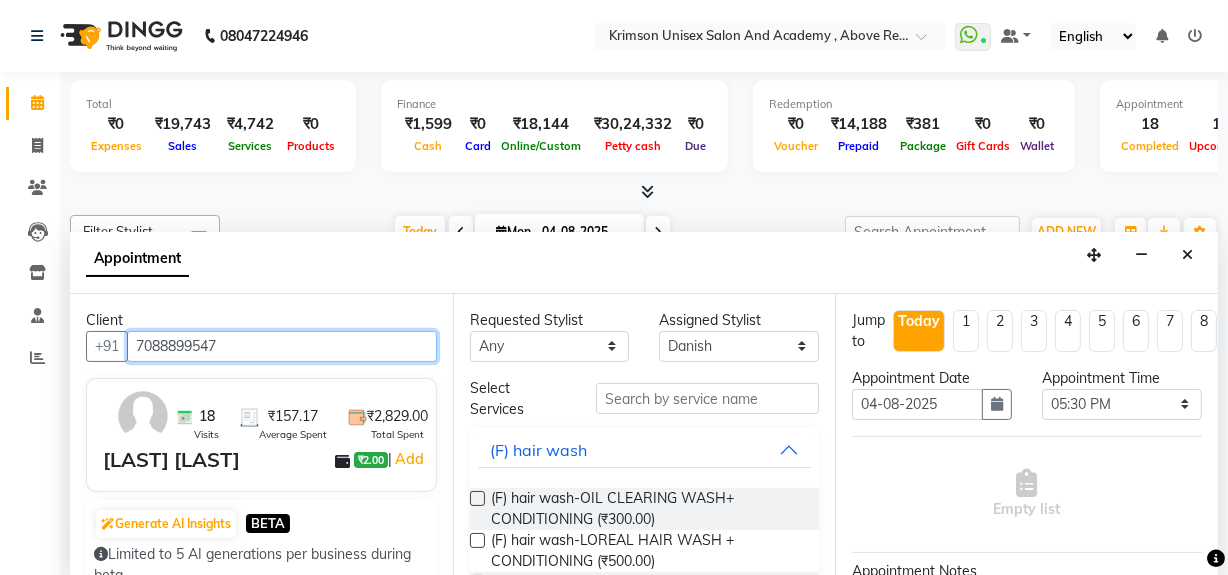 type on "7088899547" 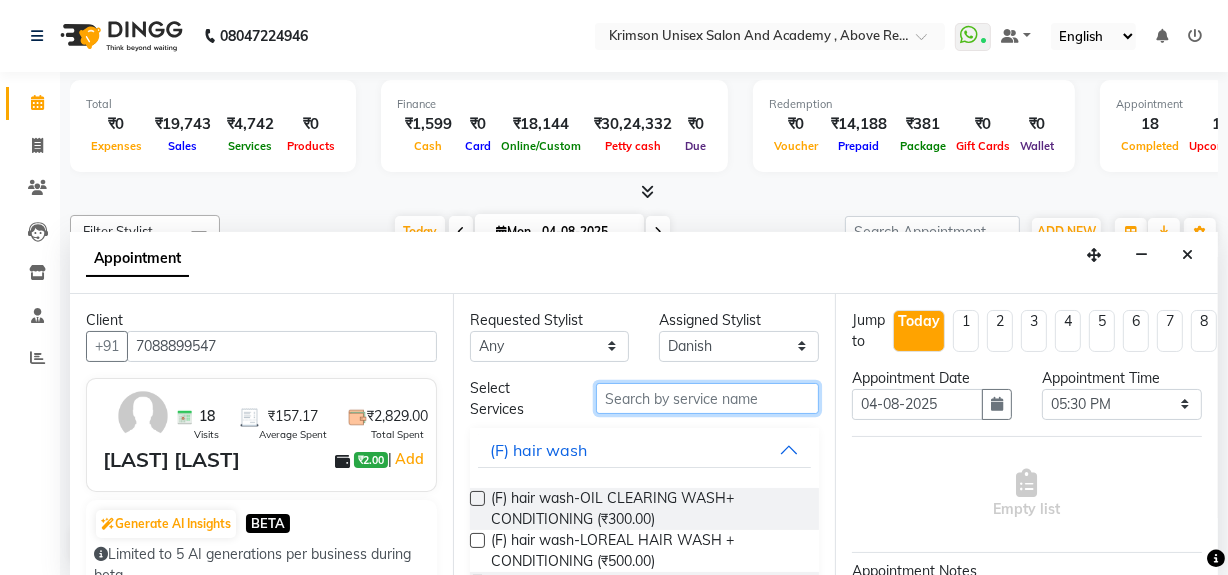 click at bounding box center (707, 398) 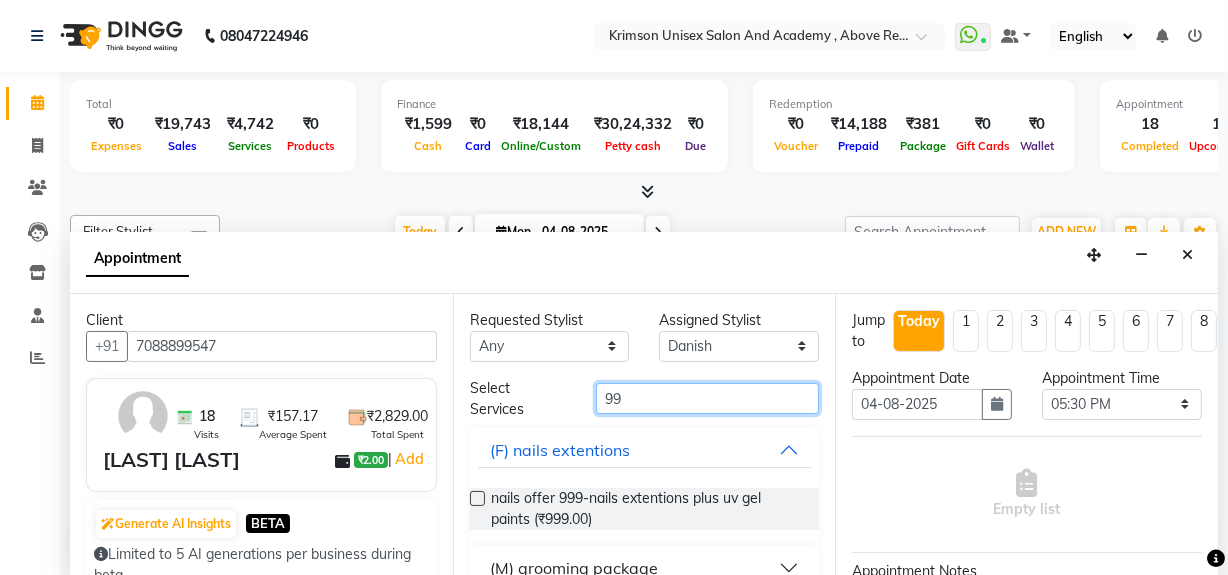 scroll, scrollTop: 116, scrollLeft: 0, axis: vertical 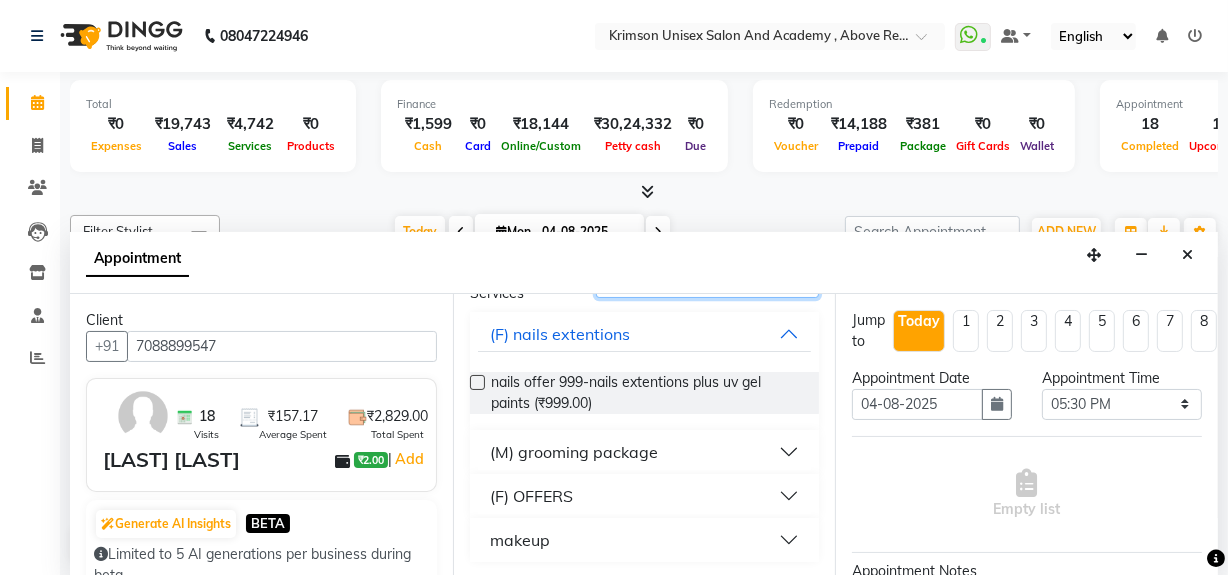 type on "99" 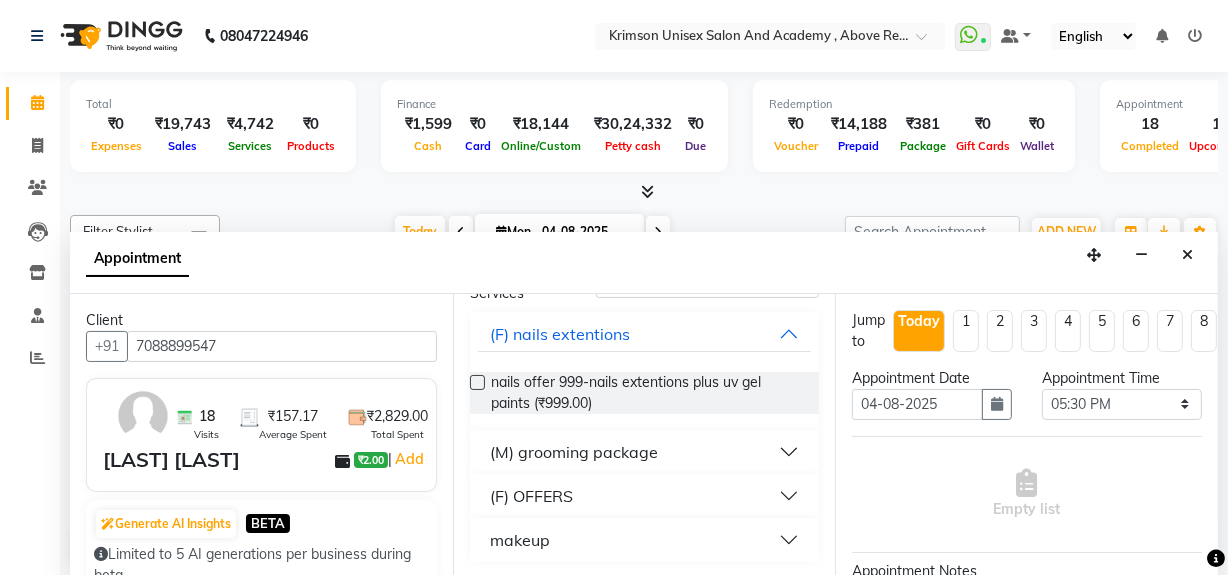 click on "(M) grooming package" at bounding box center (574, 452) 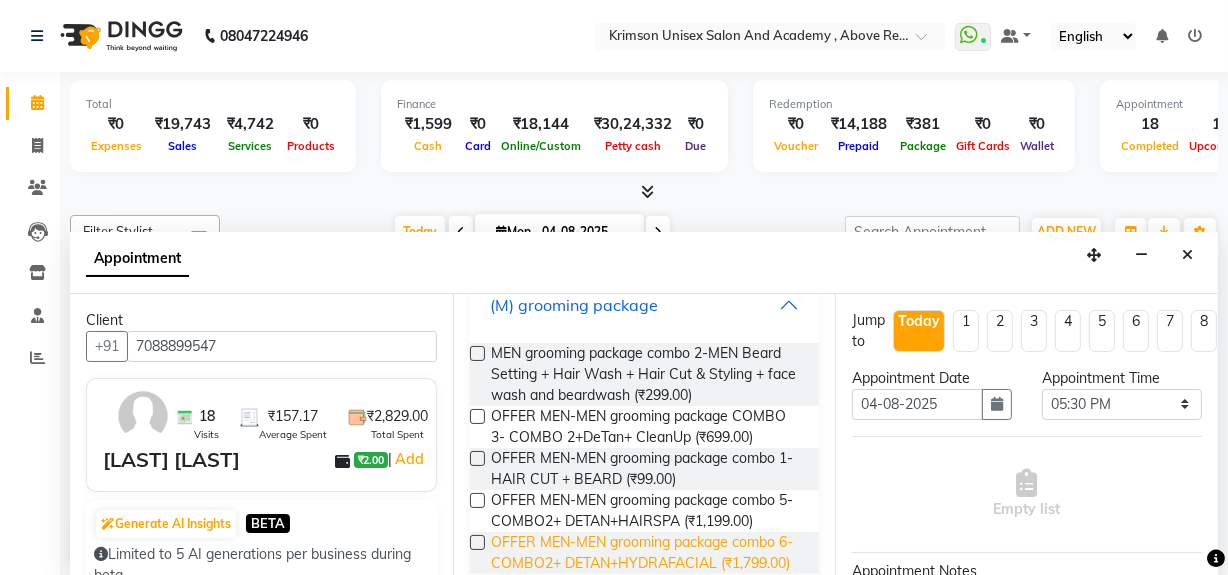 scroll, scrollTop: 254, scrollLeft: 0, axis: vertical 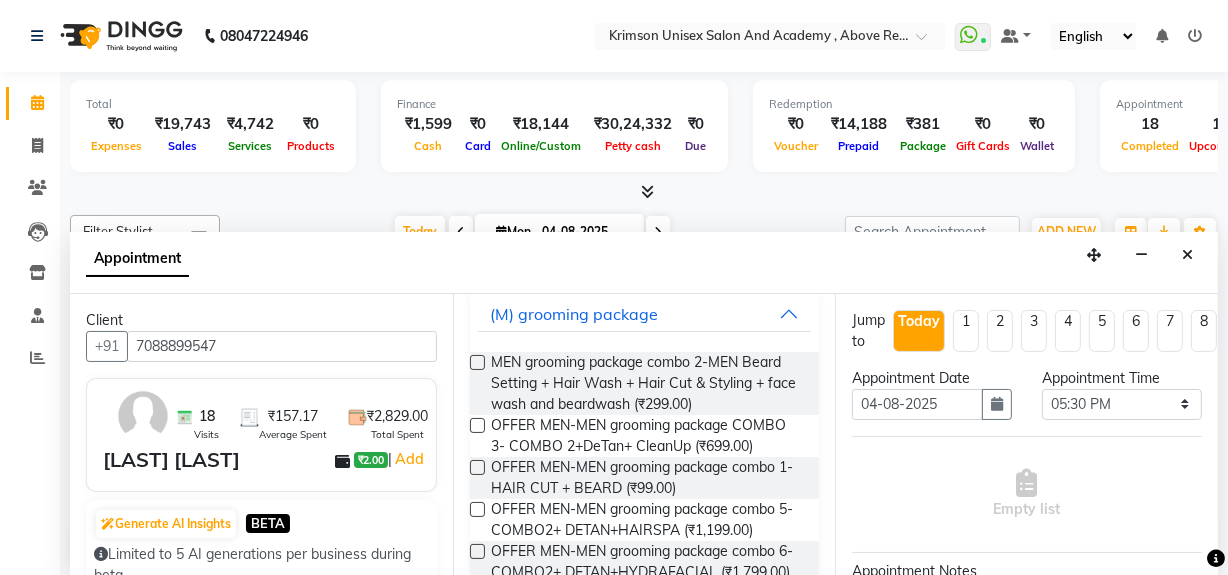 click at bounding box center [477, 467] 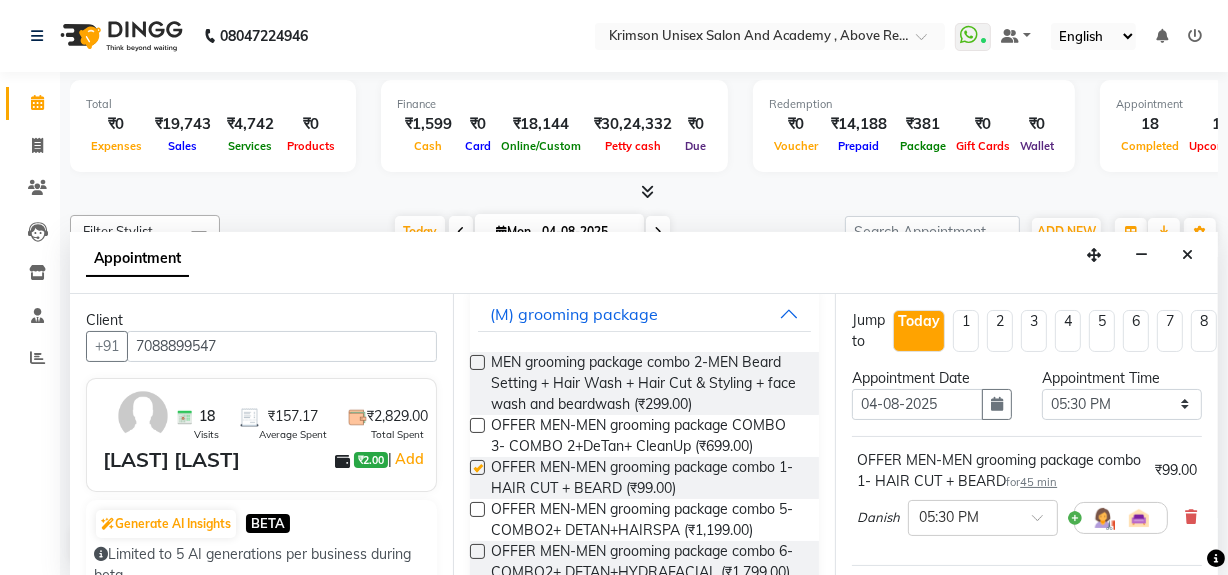 checkbox on "false" 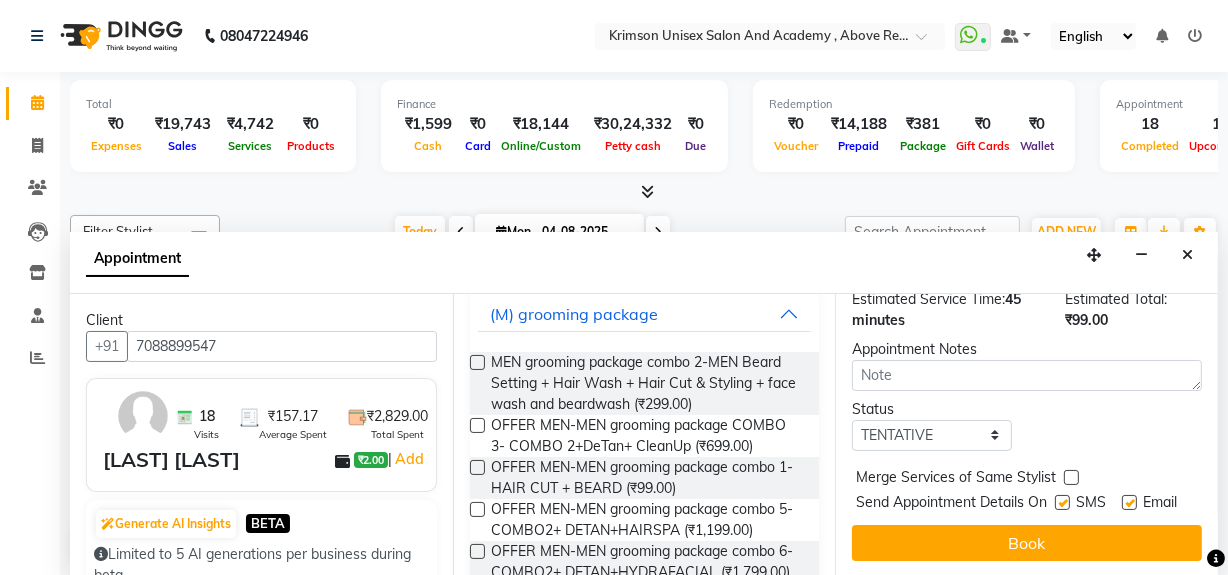 scroll, scrollTop: 304, scrollLeft: 0, axis: vertical 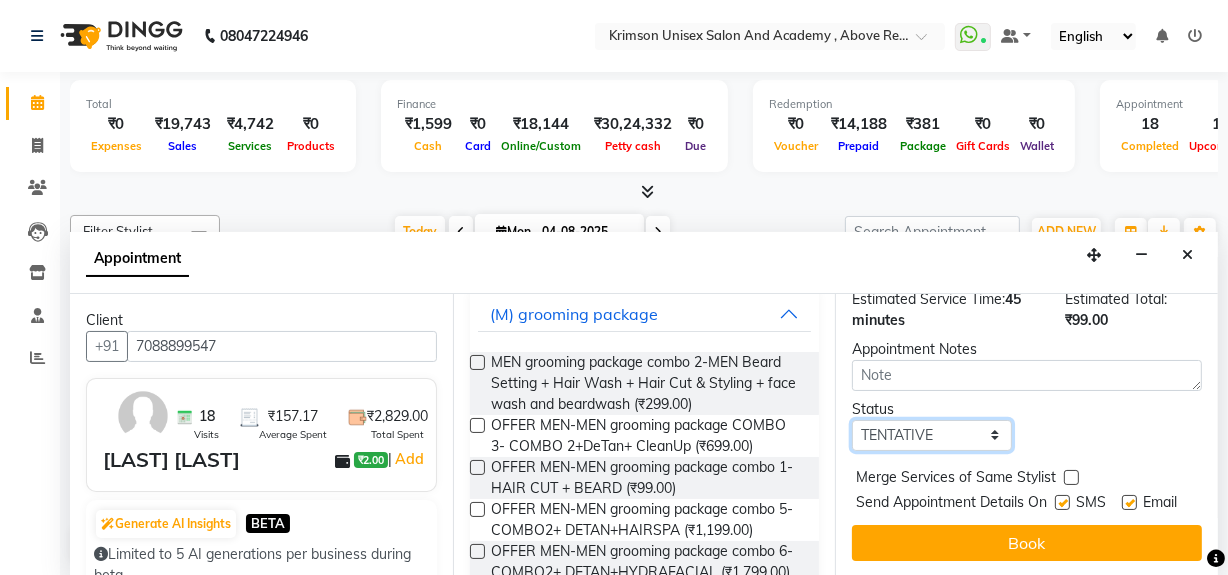 click on "Select TENTATIVE CONFIRM CHECK-IN UPCOMING" at bounding box center (932, 435) 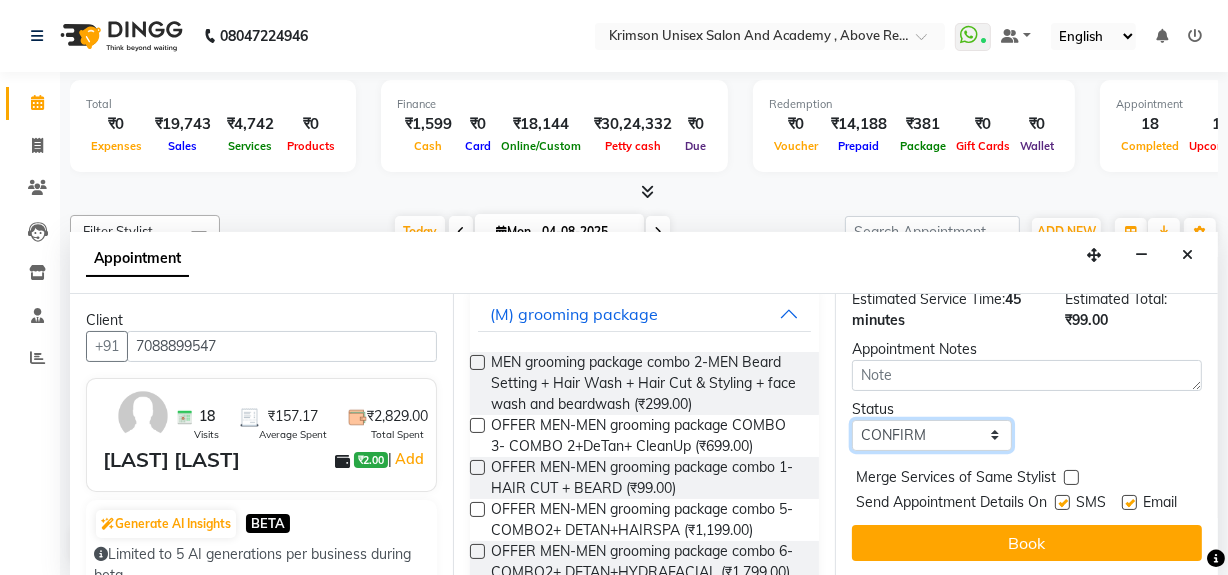 click on "Select TENTATIVE CONFIRM CHECK-IN UPCOMING" at bounding box center [932, 435] 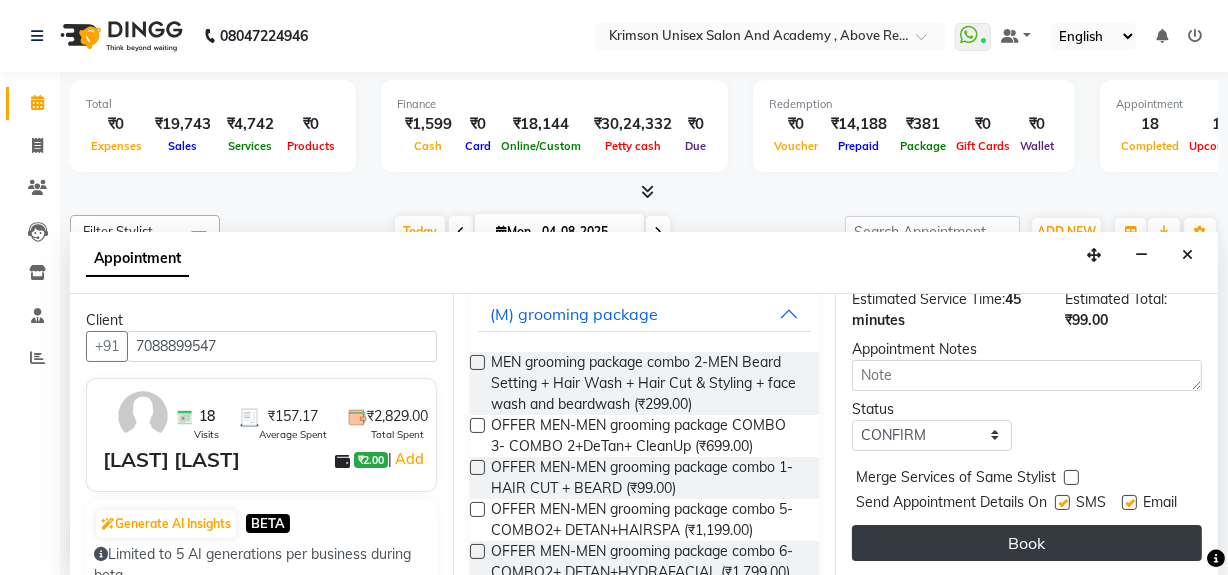 click on "Book" at bounding box center [1027, 543] 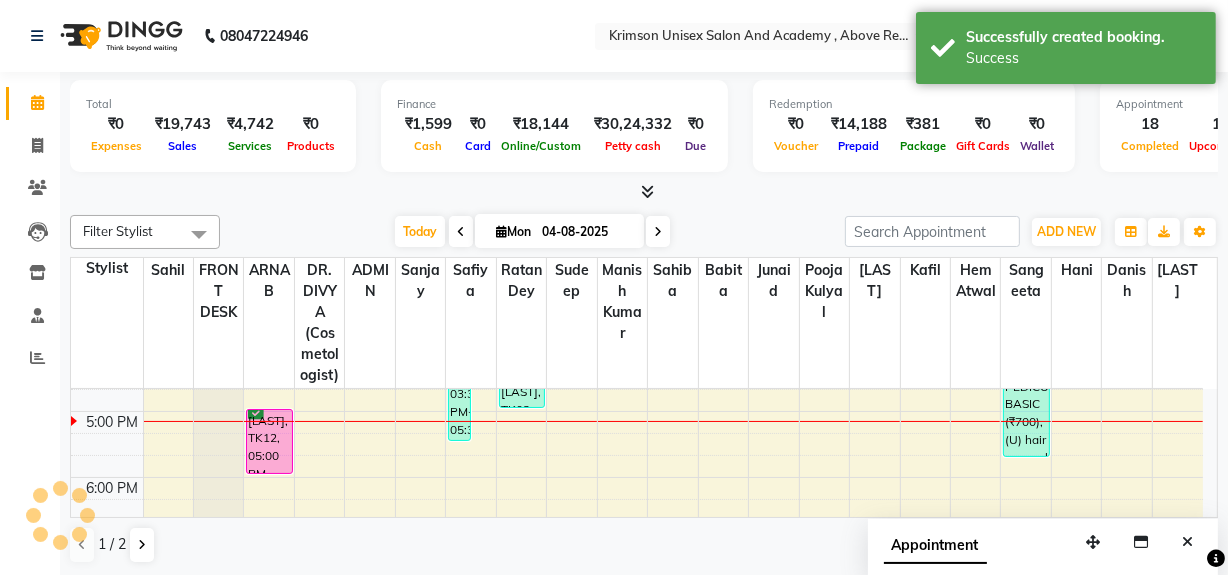 scroll, scrollTop: 0, scrollLeft: 0, axis: both 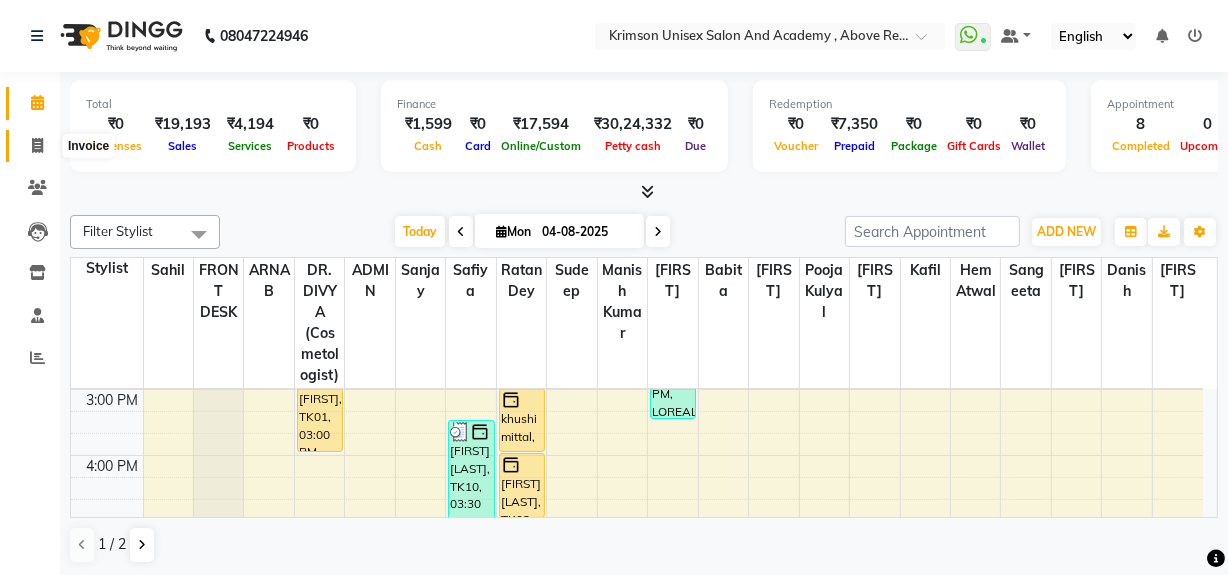click 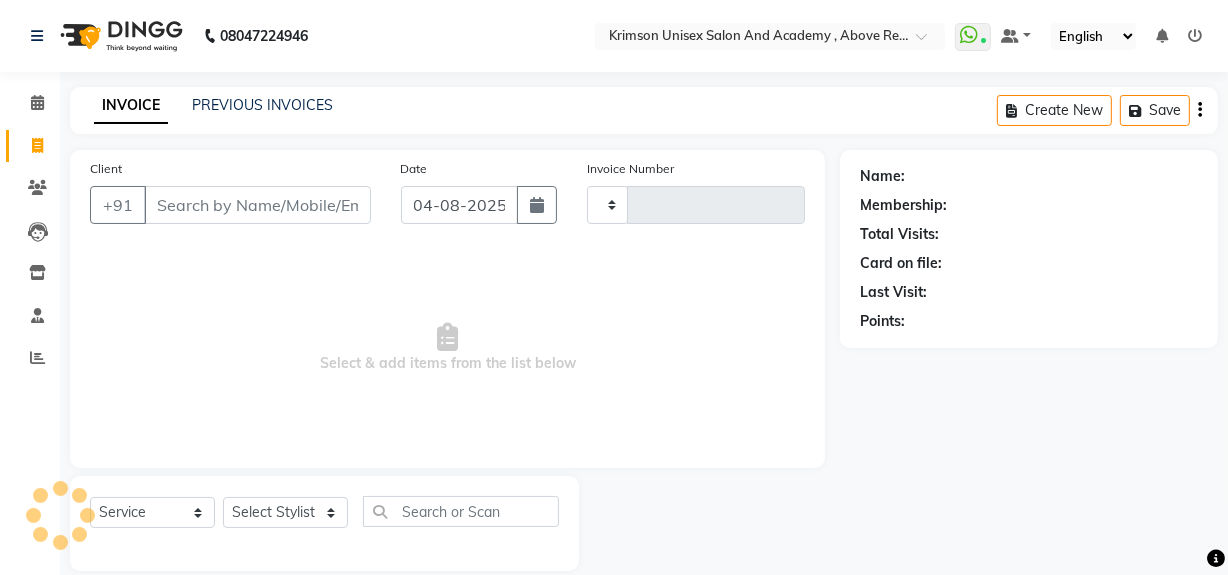 type on "3457" 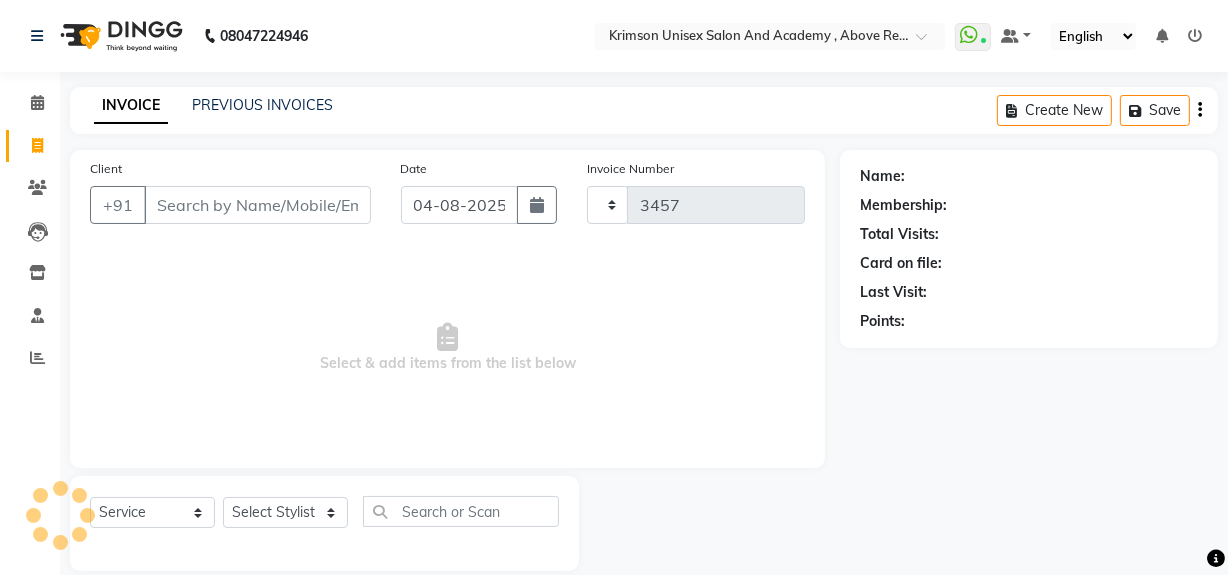 select on "5853" 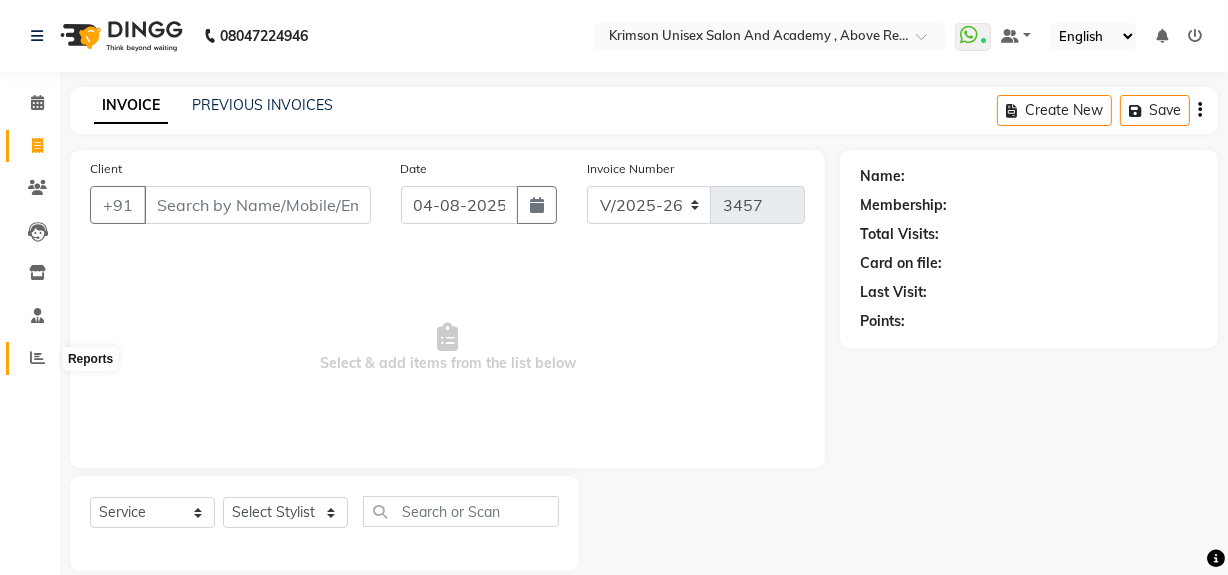 click 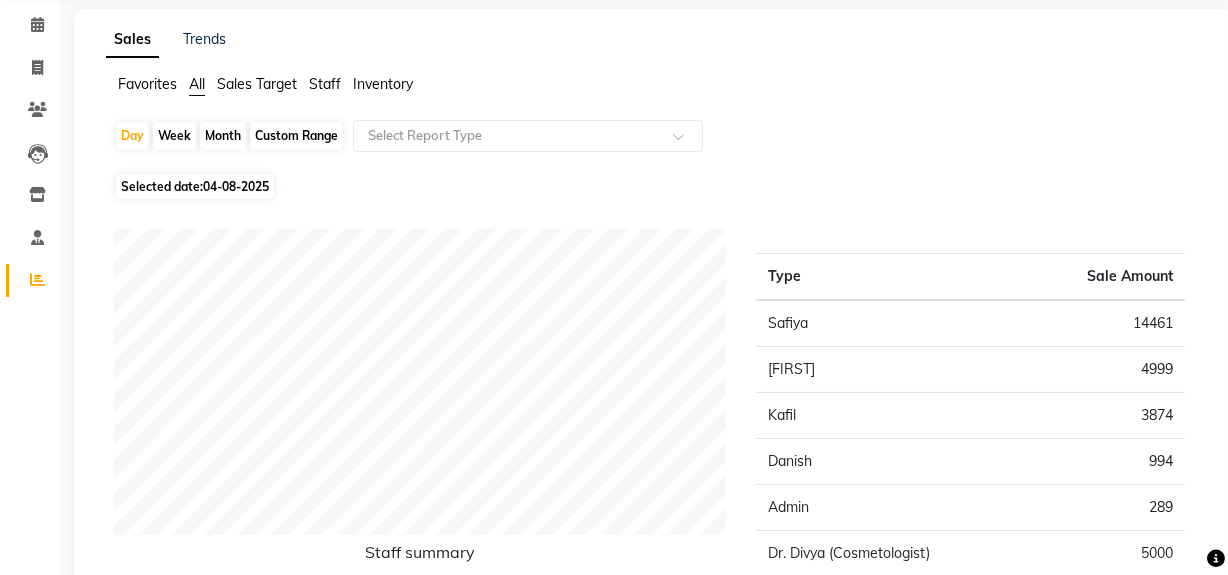 scroll, scrollTop: 0, scrollLeft: 0, axis: both 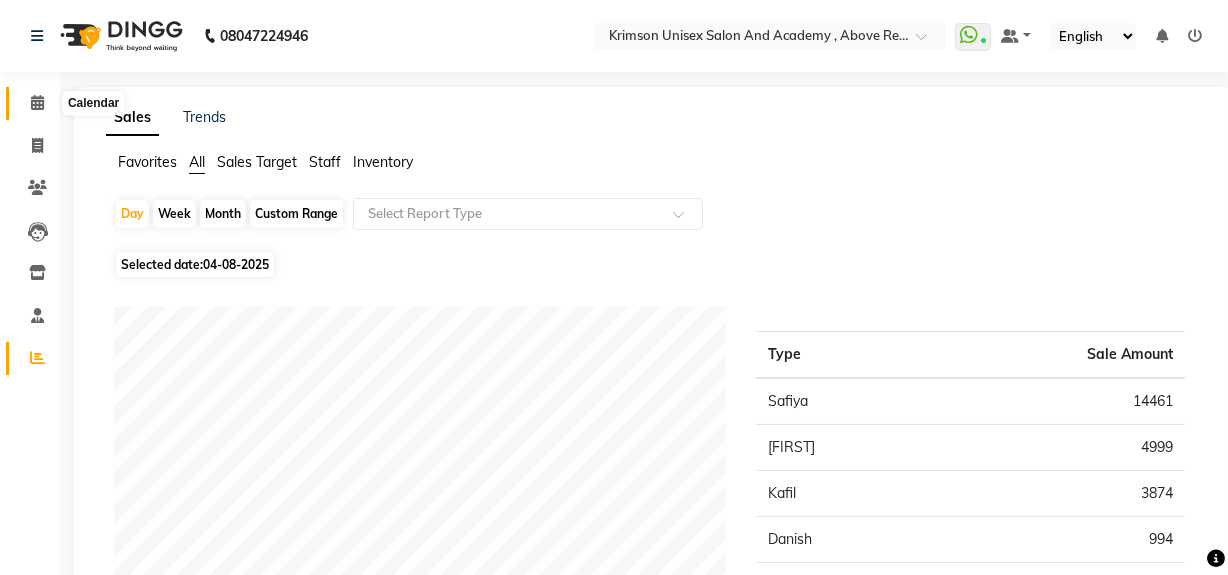 click 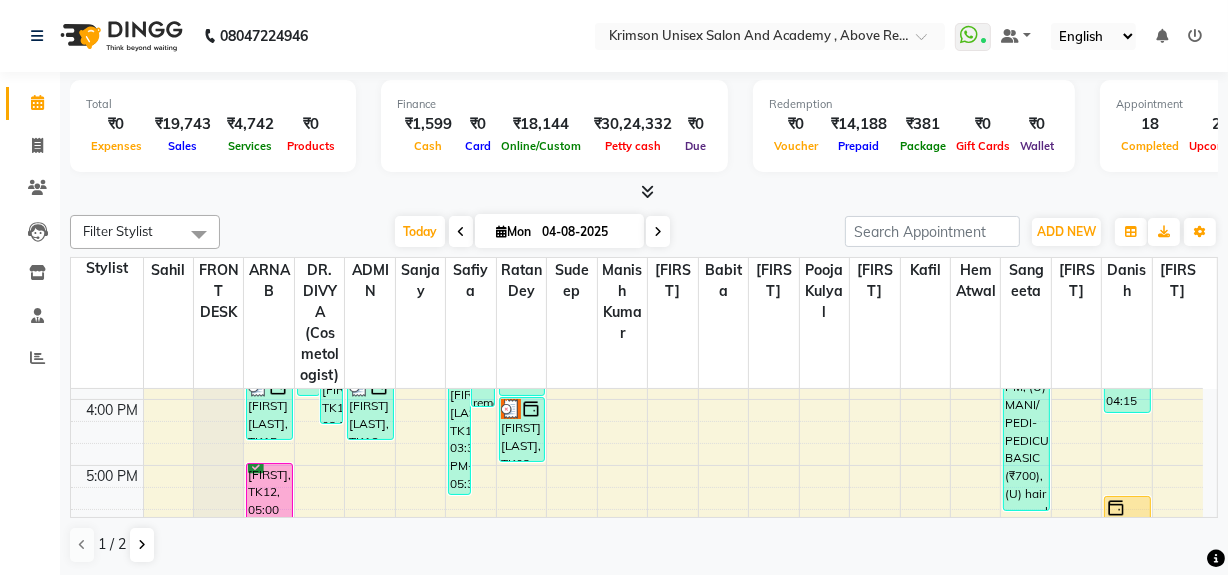 scroll, scrollTop: 577, scrollLeft: 0, axis: vertical 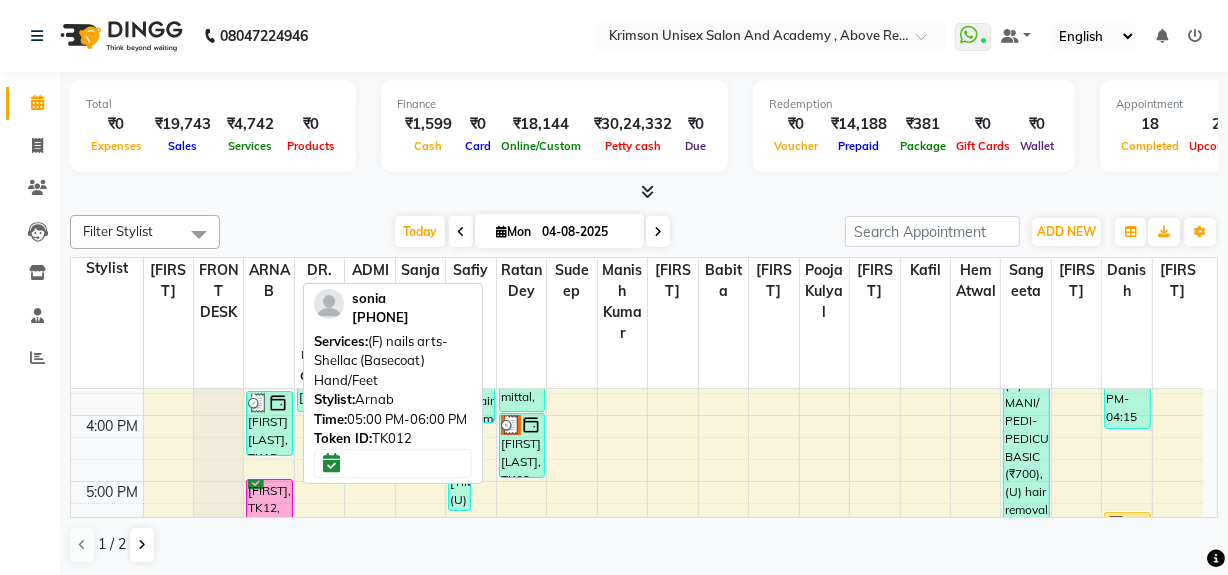 click on "[FIRST], TK12, [TIME]-[TIME], (F) nails arts-Shellac (Basecoat) Hand/Feet" at bounding box center [269, 511] 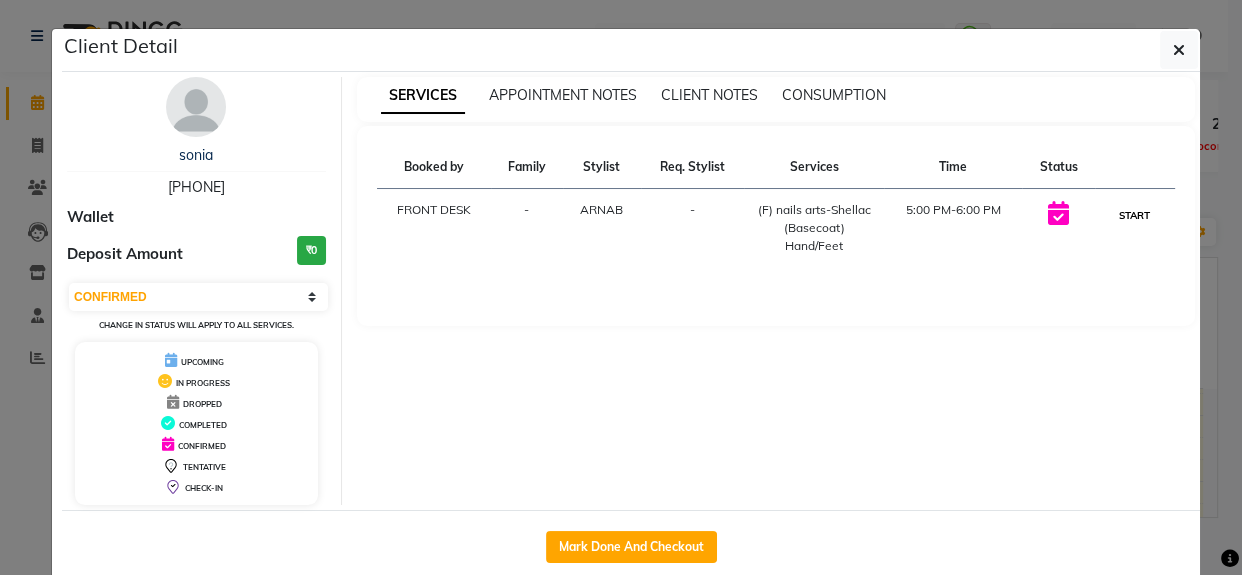 click on "START" at bounding box center (1134, 215) 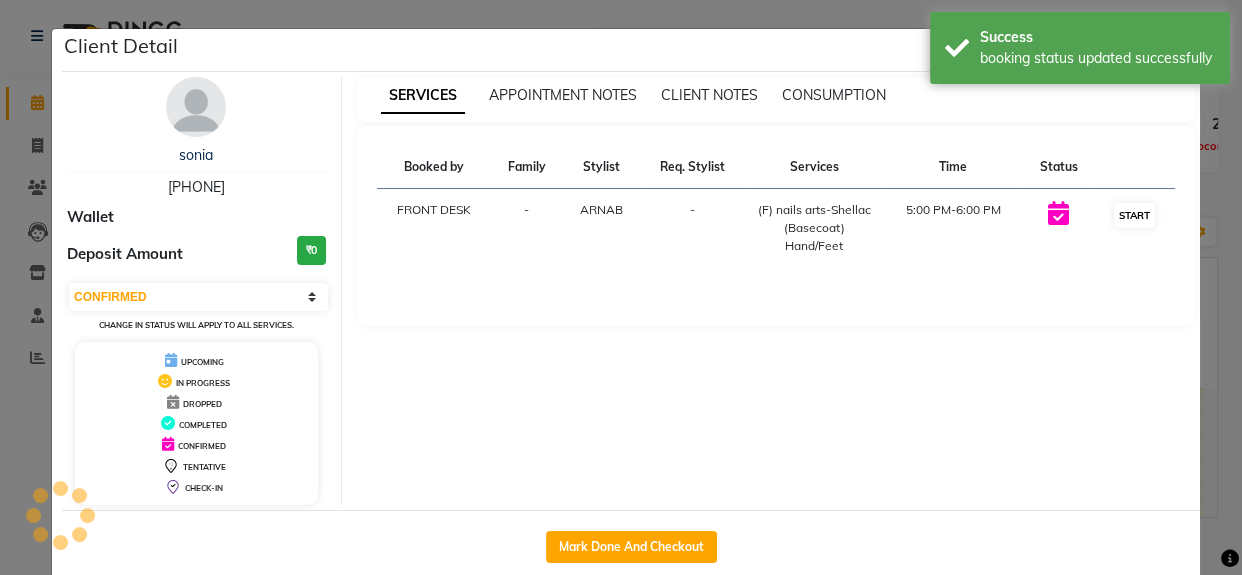 select on "1" 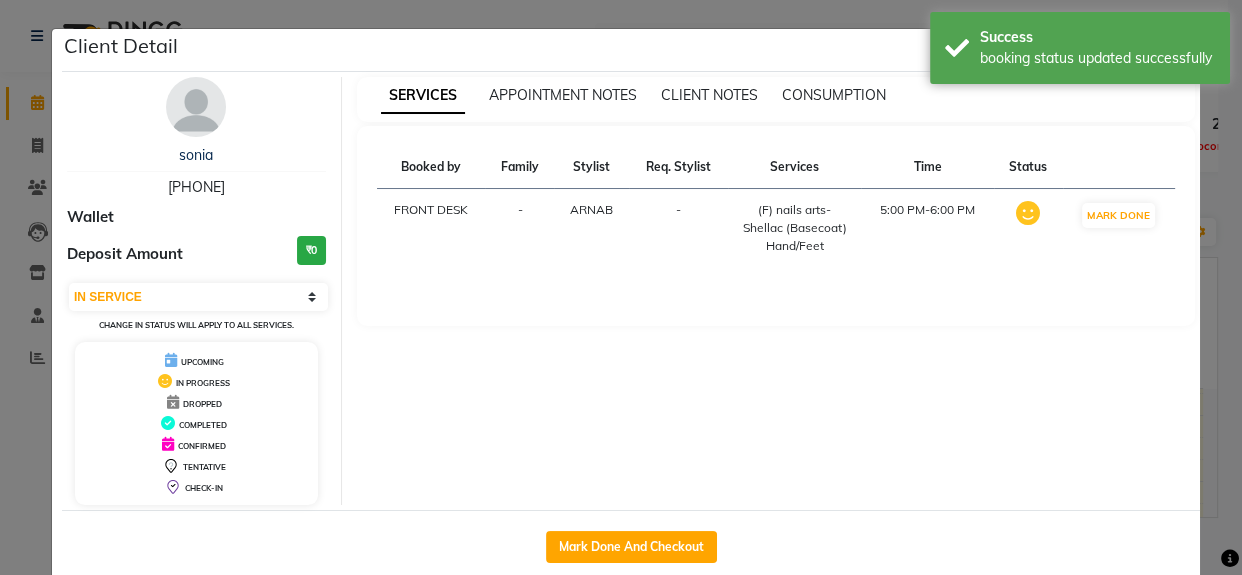 click on "Client Detail  [NAME]    [PHONE] Wallet Deposit Amount  ₹0  Select IN SERVICE CONFIRMED TENTATIVE CHECK IN MARK DONE DROPPED UPCOMING Change in status will apply to all services. UPCOMING IN PROGRESS DROPPED COMPLETED CONFIRMED TENTATIVE CHECK-IN SERVICES APPOINTMENT NOTES CLIENT NOTES CONSUMPTION Booked by Family Stylist Req. Stylist Services Time Status  FRONT DESK  - ARNAB -  (F) nails arts-Shellac (Basecoat) Hand/Feet   5:00 PM-6:00 PM   MARK DONE   Mark Done And Checkout" 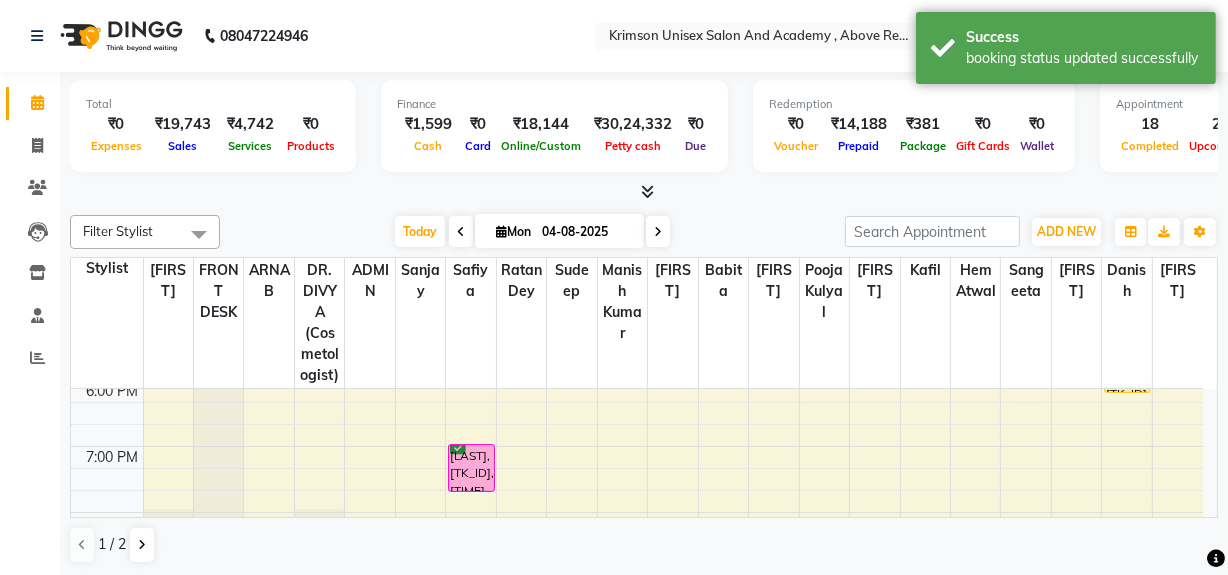 scroll, scrollTop: 735, scrollLeft: 0, axis: vertical 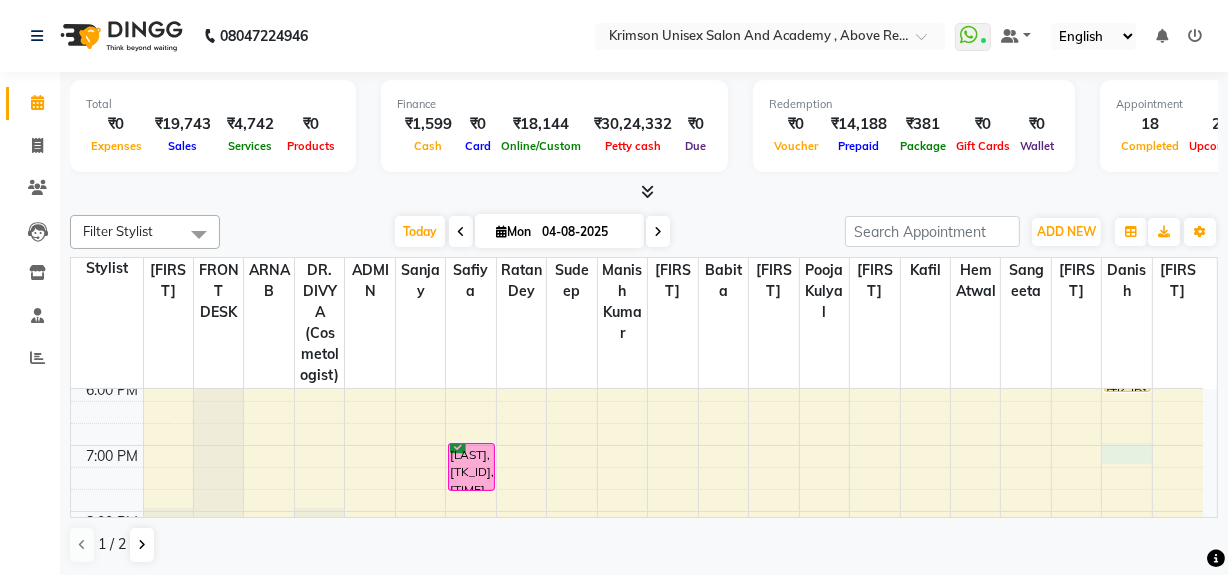 click on "7:00 AM 8:00 AM 9:00 AM 10:00 AM 11:00 AM 12:00 PM 1:00 PM 2:00 PM 3:00 PM 4:00 PM 5:00 PM 6:00 PM 7:00 PM 8:00 PM 9:00 PM     [NAME], [TK_ID], [TIME]-[TIME], (U) hair removal-WAX NORMAL ARMS FULL (₹400)    [NAME], [TK_ID], [TIME]-[TIME], (F) nails arts-Shellac (Basecoat) Hand/Feet     [NAME], [TK_ID], [TIME]-[TIME], (U) aesthetic face-Hollywood Facial | Carbon Peel     [NAME], [TK_ID], [TIME]-[TIME], (U) aesthetic face-Hollywood Facial | Carbon Peel (₹5000)     [NAME], [TK_ID], [TIME]-[TIME], OFFER MEN-MEN grooming package combo 1- HAIR CUT + BEARD (₹99)     [NAME], [TK_ID], [TIME]-[TIME], (U) hair removal-WAX NORMAL ARMS FULL (₹400)     [FIRST] [LAST], [TK_ID], [TIME]-[TIME], (U) bodyc care- detan hands (₹600),LOREAL ADVANCE TREATMENT HAIR SPA (₹3500),LOREAL ADVANCE TREATMENT HAIR SPA (₹3500),(U) facials de tan o3 (₹1000),(U) facials de tan o3 (₹1000),(U) body care- bleach back (₹800)             [NAME], [TK_ID], [TIME]-[TIME], (F) HAIR CUT BASIC" at bounding box center (637, 148) 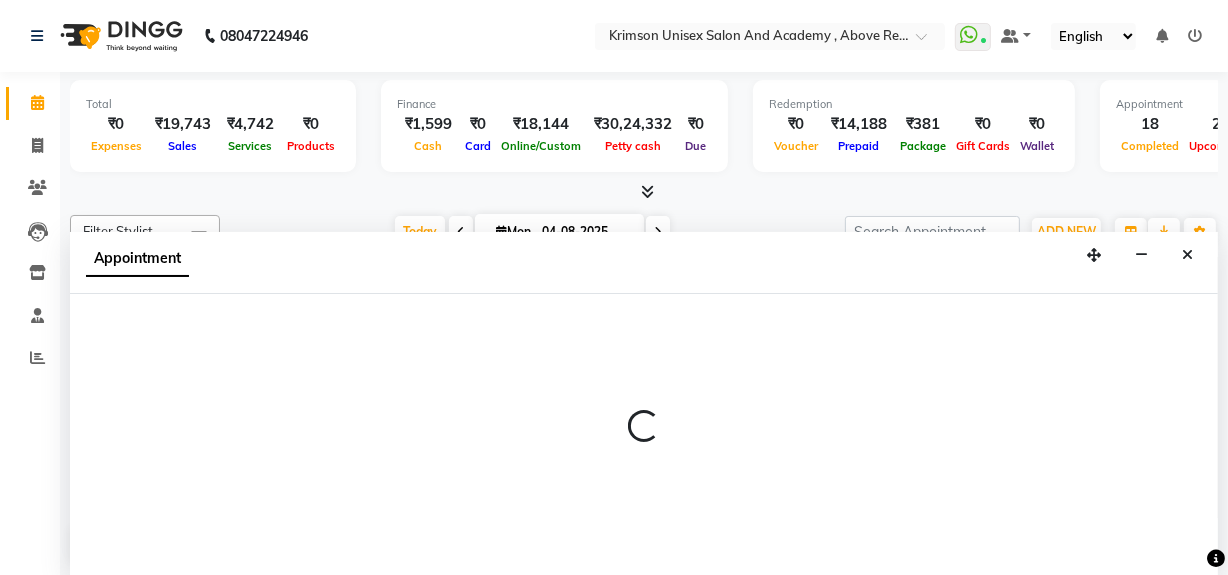 scroll, scrollTop: 0, scrollLeft: 0, axis: both 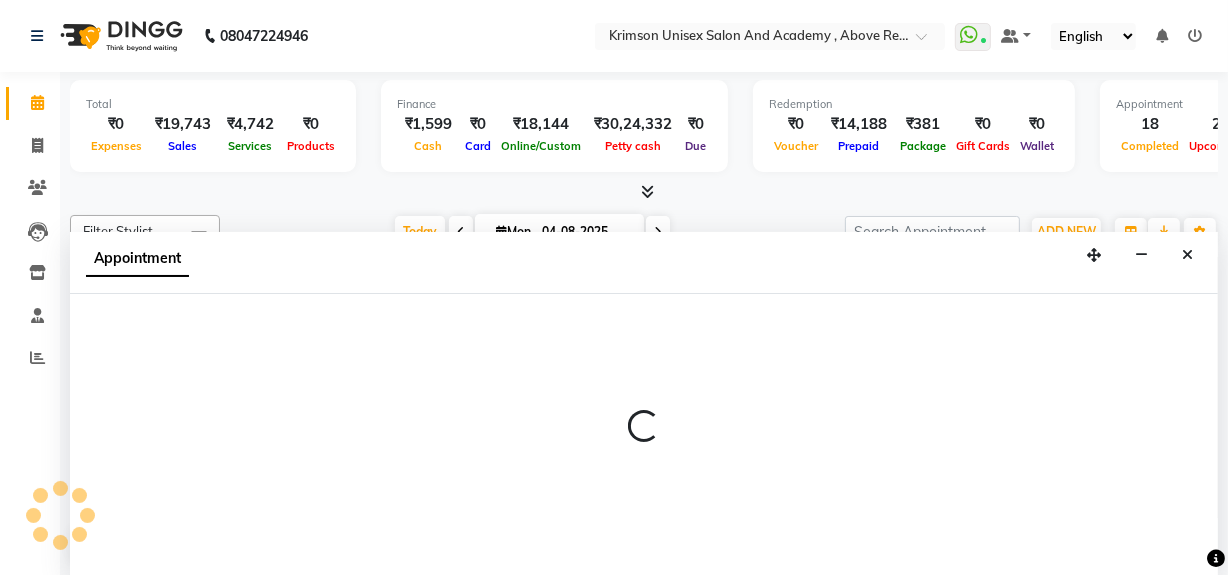 select on "80963" 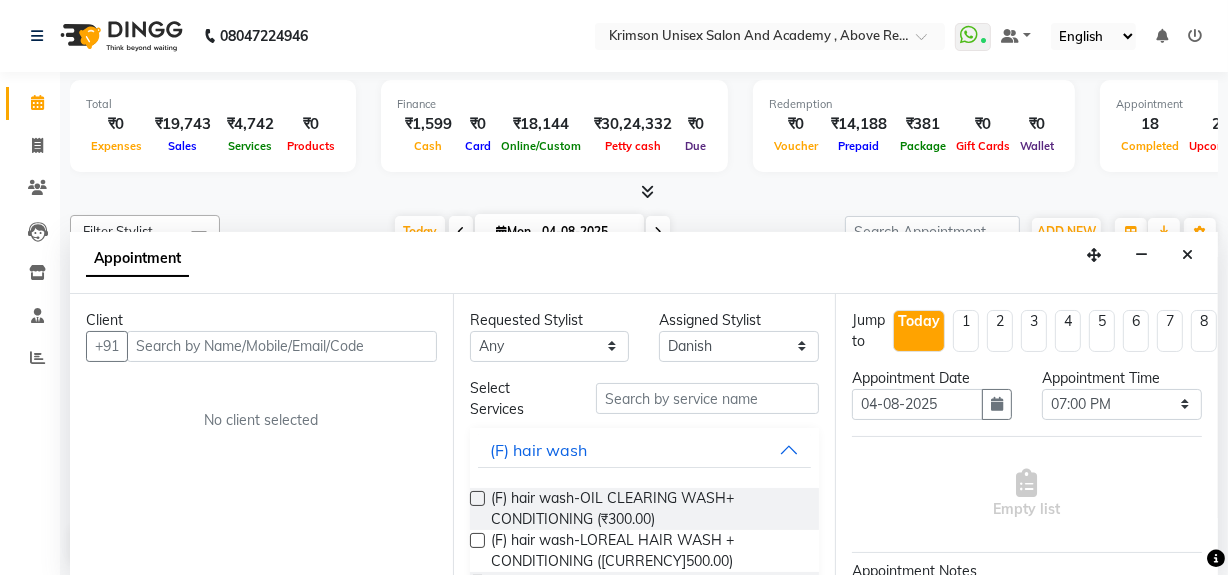 click at bounding box center [282, 346] 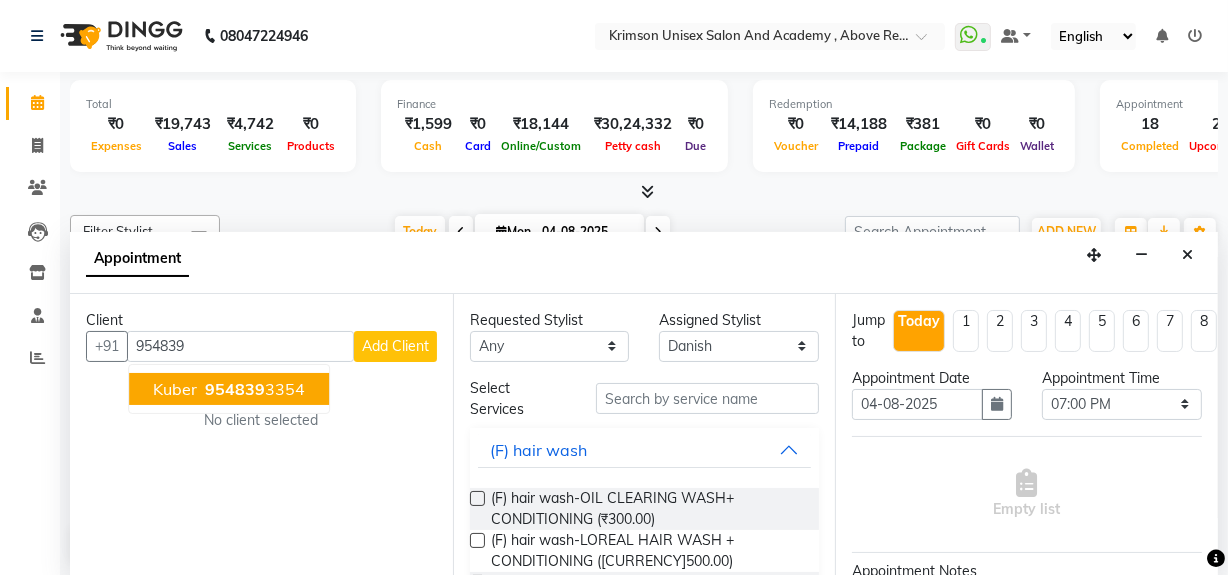 click on "954839" at bounding box center (235, 389) 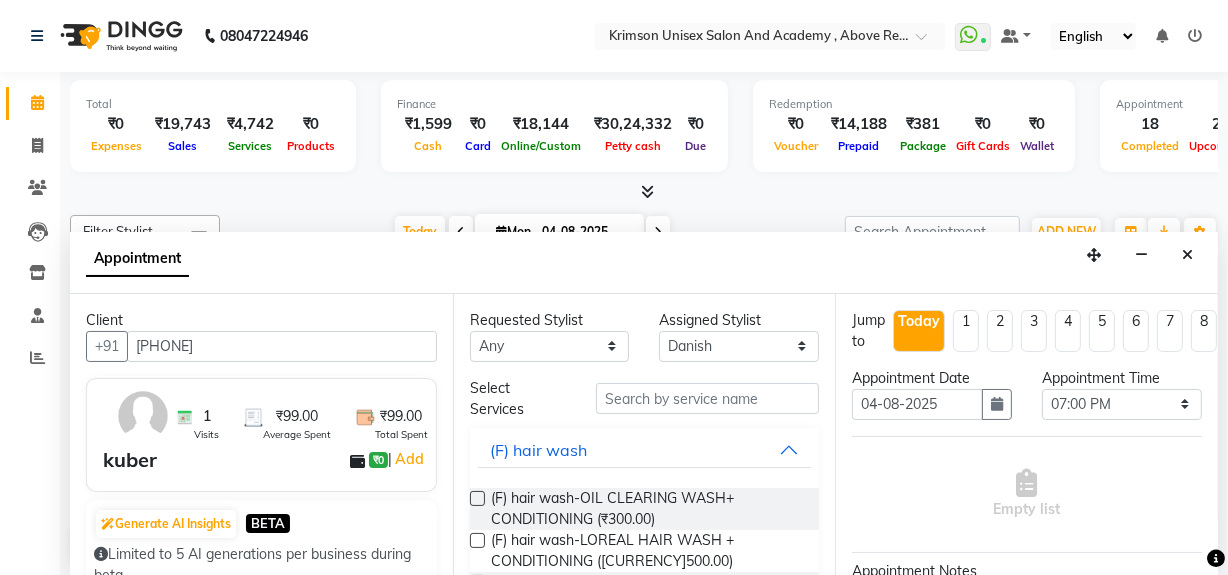 type on "[PHONE]" 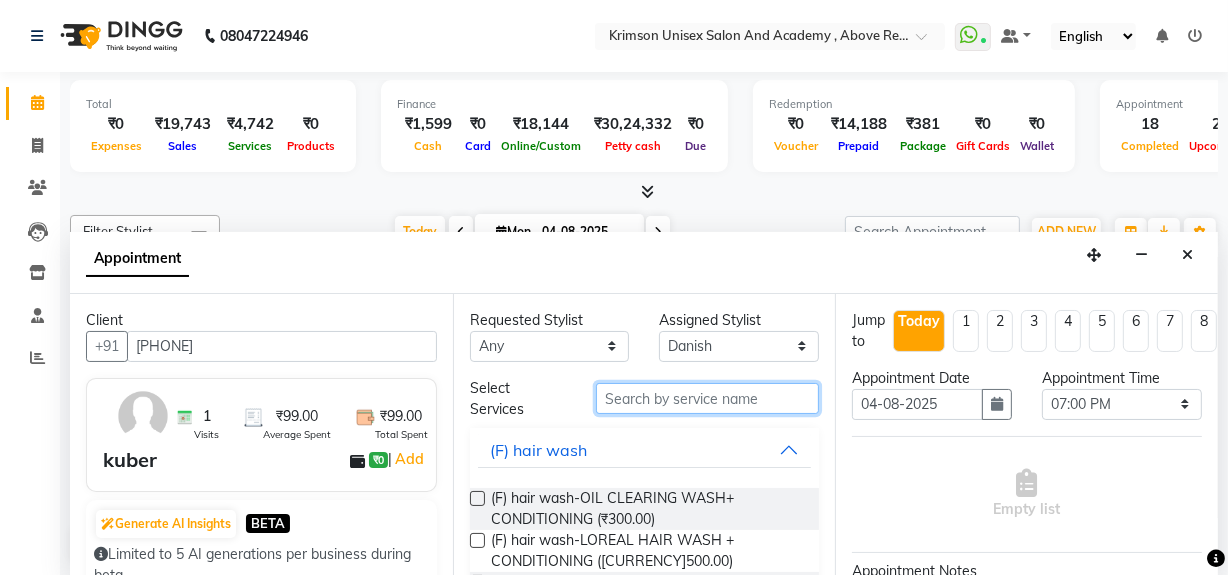 click at bounding box center [707, 398] 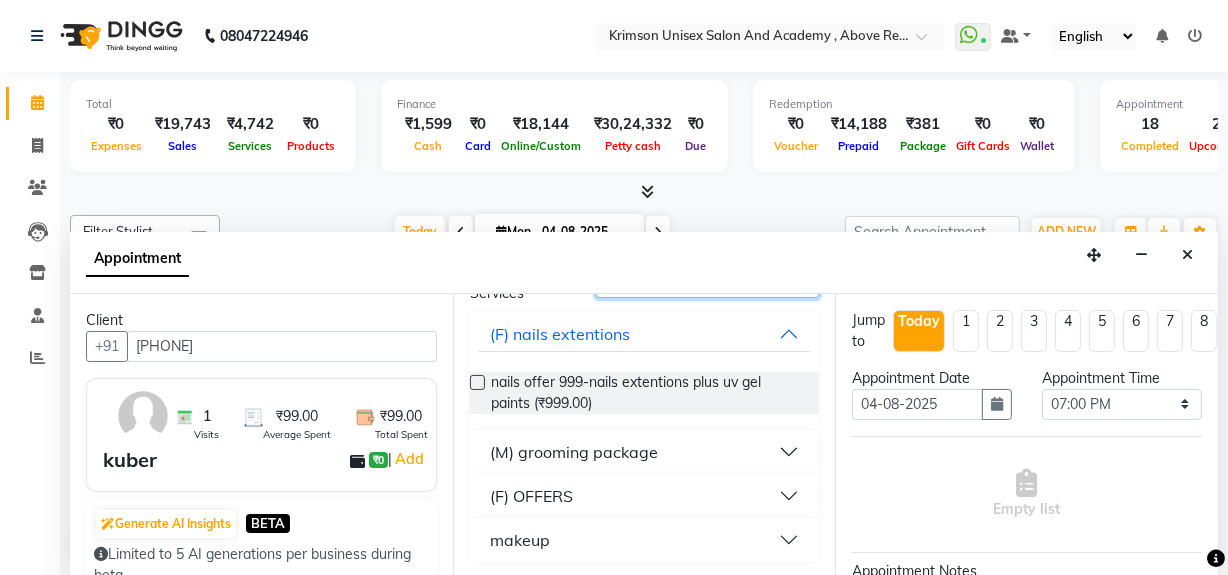 scroll, scrollTop: 115, scrollLeft: 0, axis: vertical 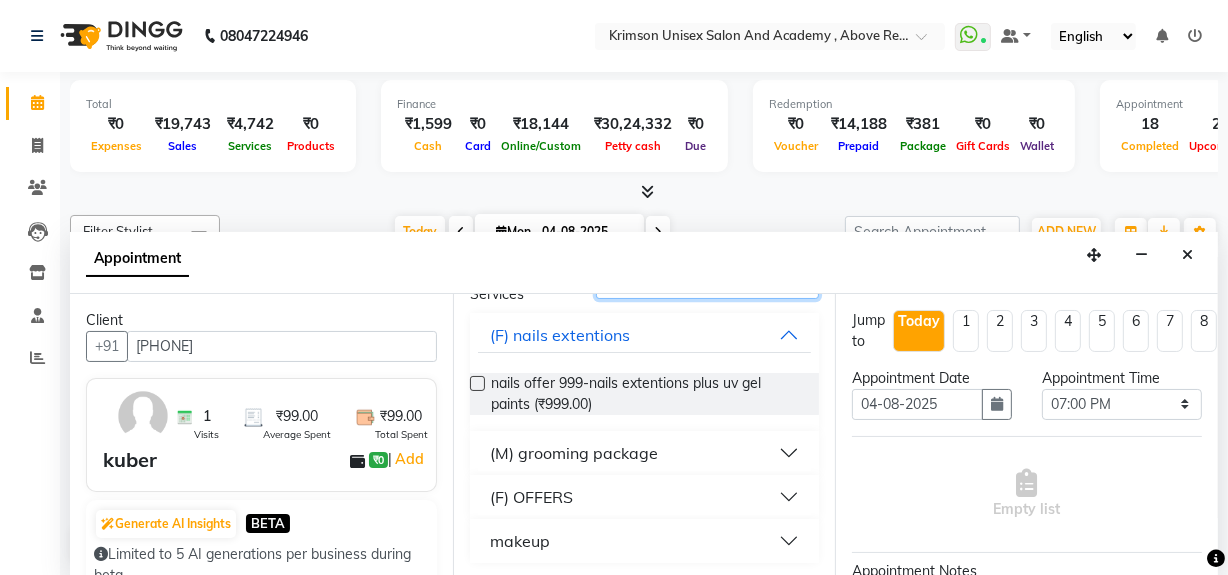 type on "99" 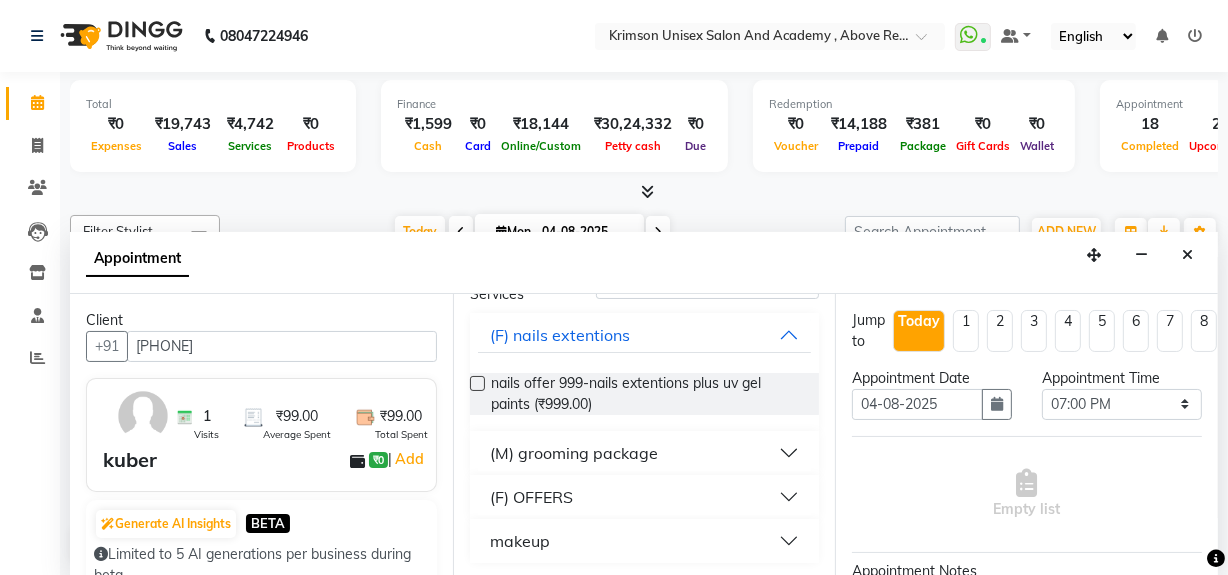 click on "(M) grooming package" at bounding box center [574, 453] 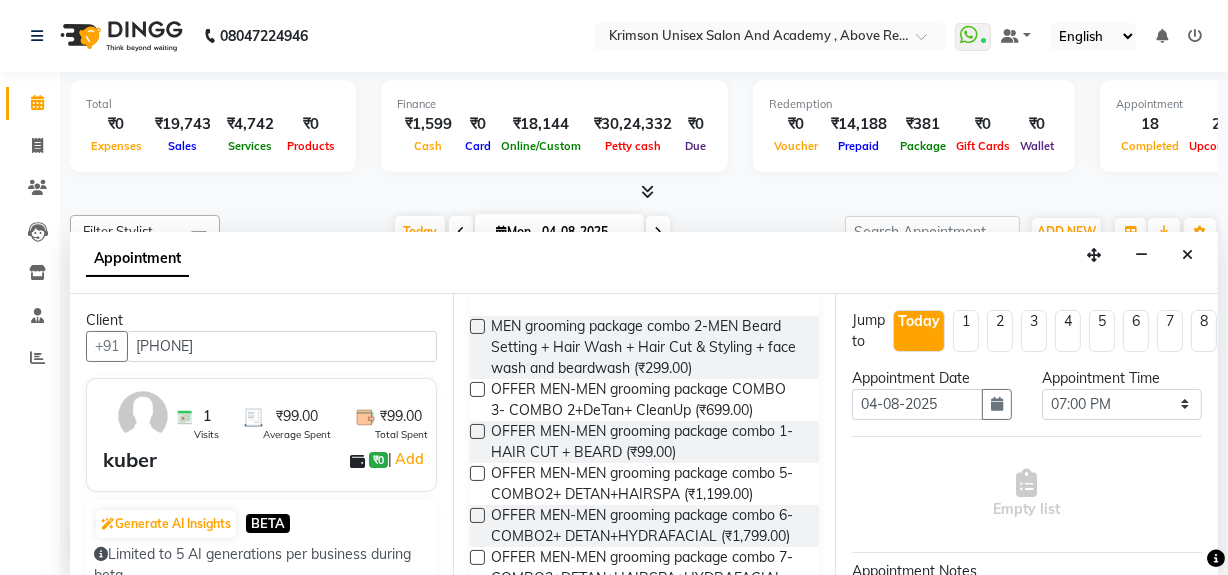 scroll, scrollTop: 287, scrollLeft: 0, axis: vertical 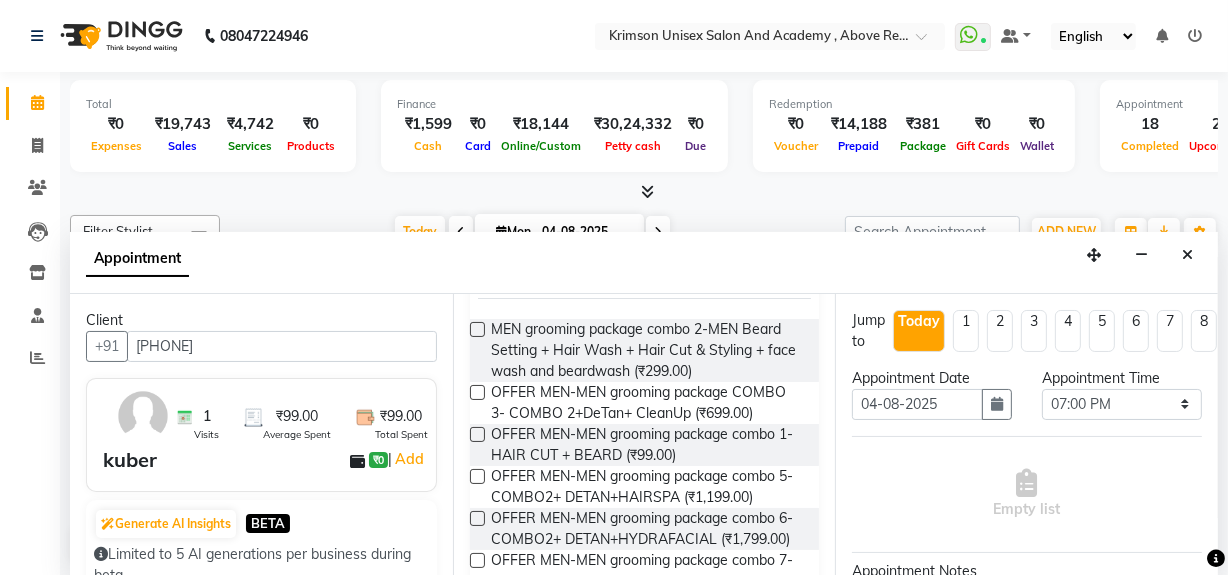 click at bounding box center [477, 434] 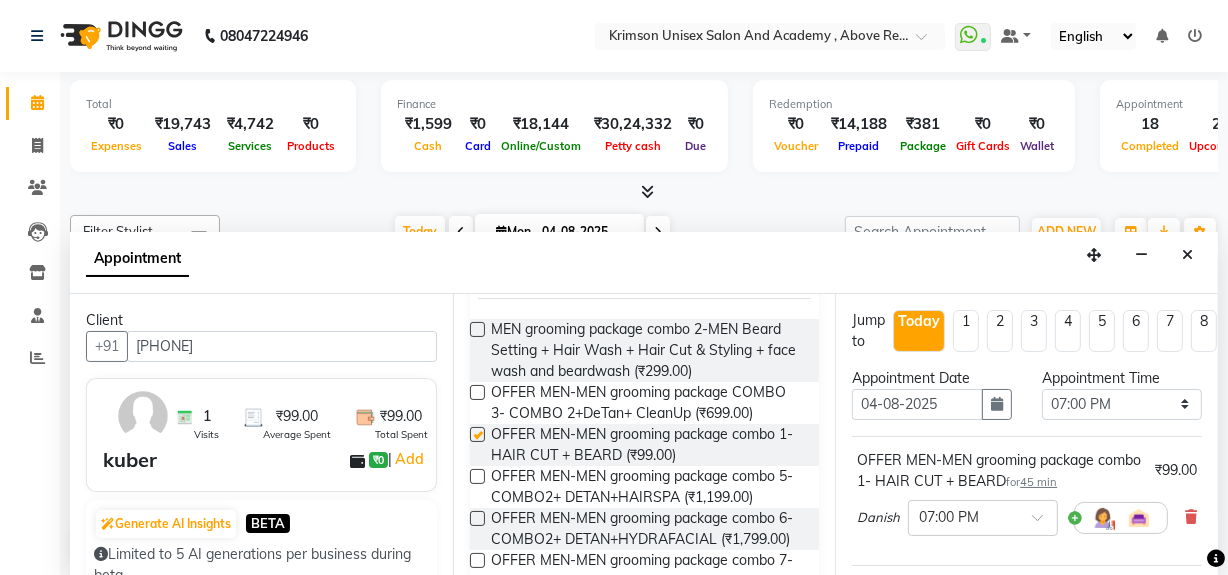 checkbox on "false" 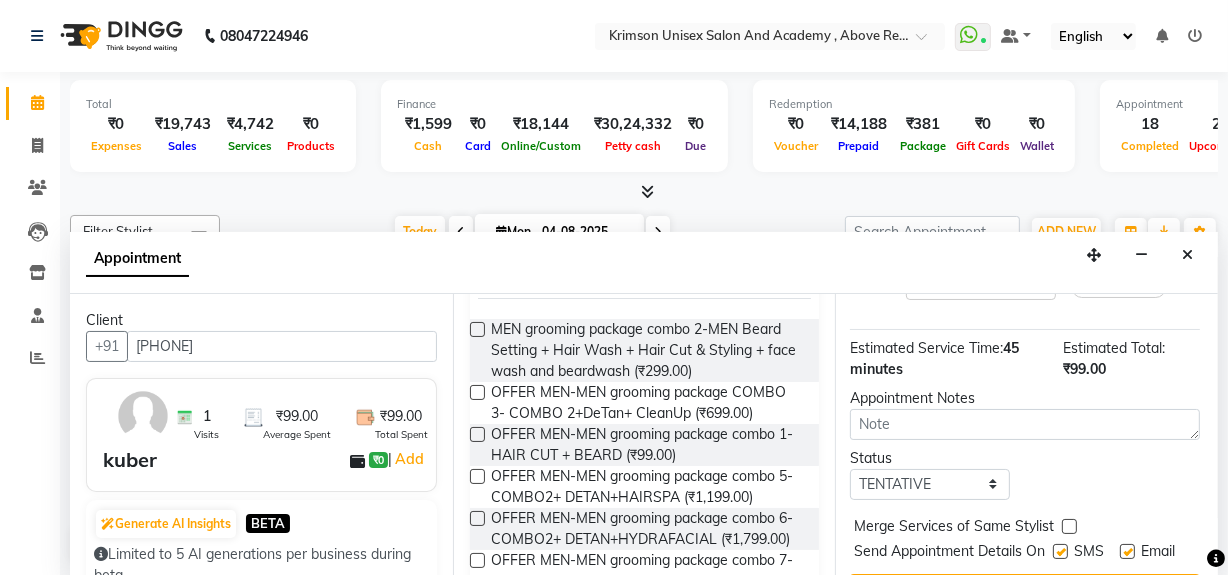 scroll, scrollTop: 236, scrollLeft: 2, axis: both 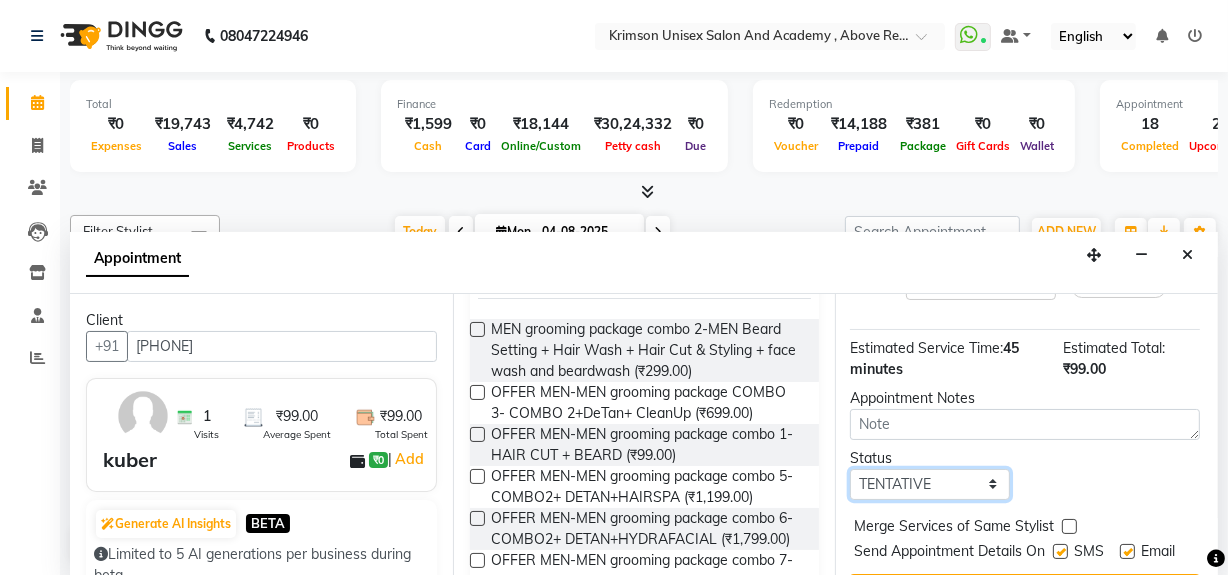 click on "Select TENTATIVE CONFIRM CHECK-IN UPCOMING" at bounding box center [930, 484] 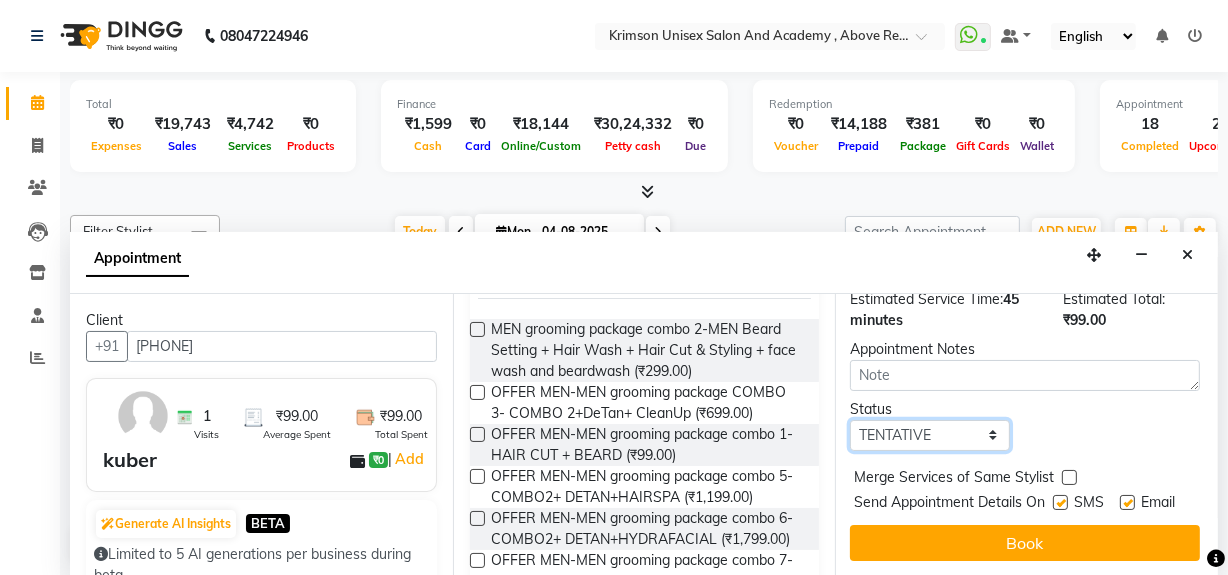 scroll, scrollTop: 313, scrollLeft: 2, axis: both 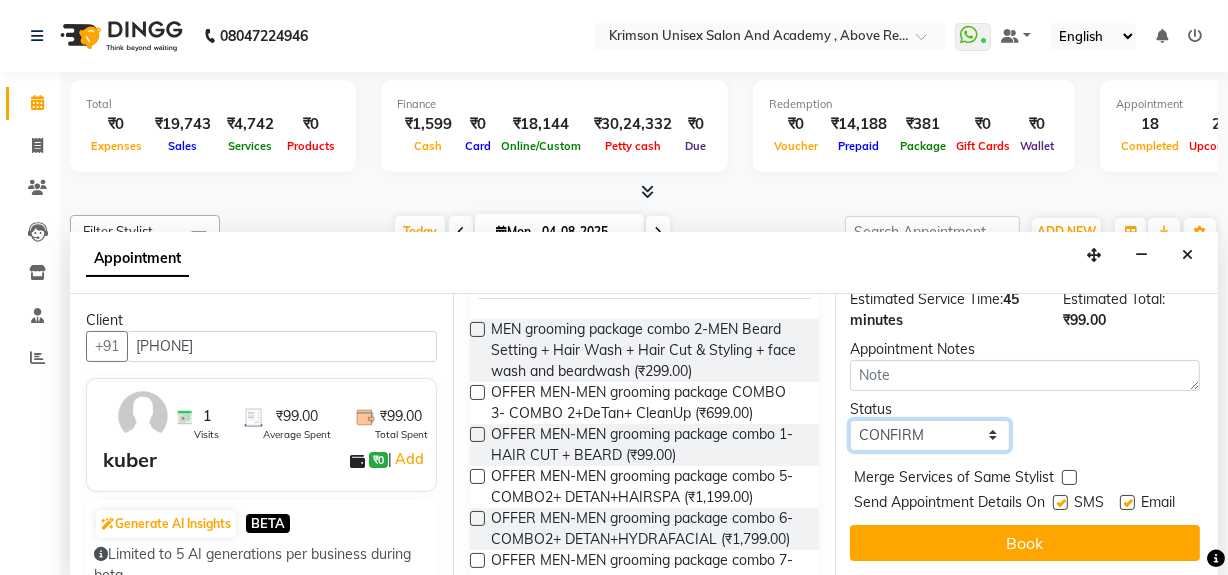 click on "Select TENTATIVE CONFIRM CHECK-IN UPCOMING" at bounding box center (930, 435) 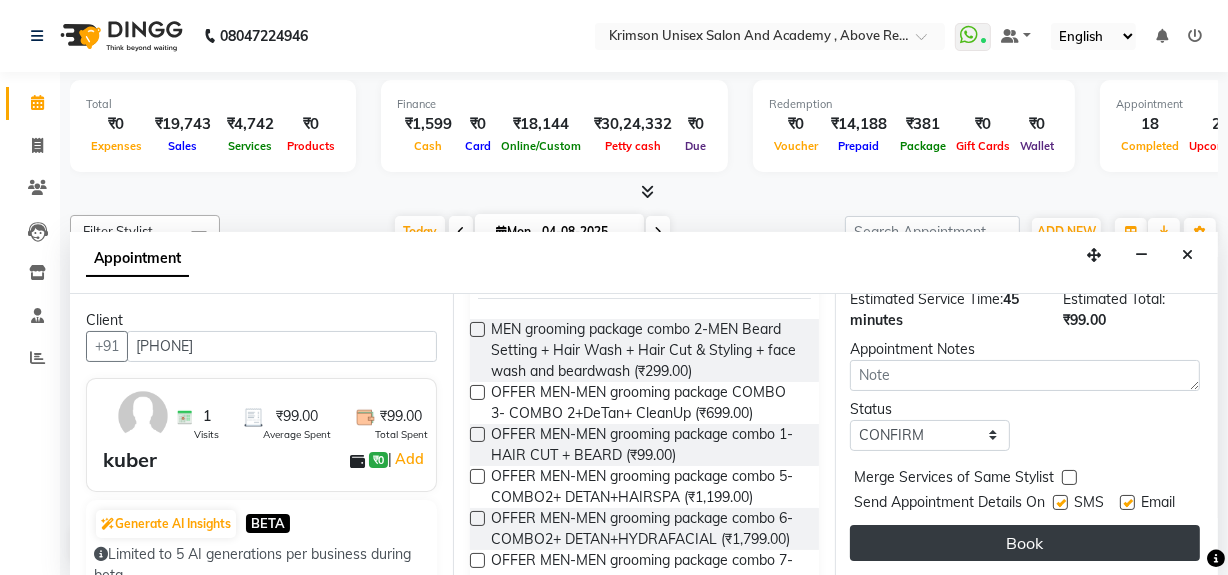 click on "Book" at bounding box center [1025, 543] 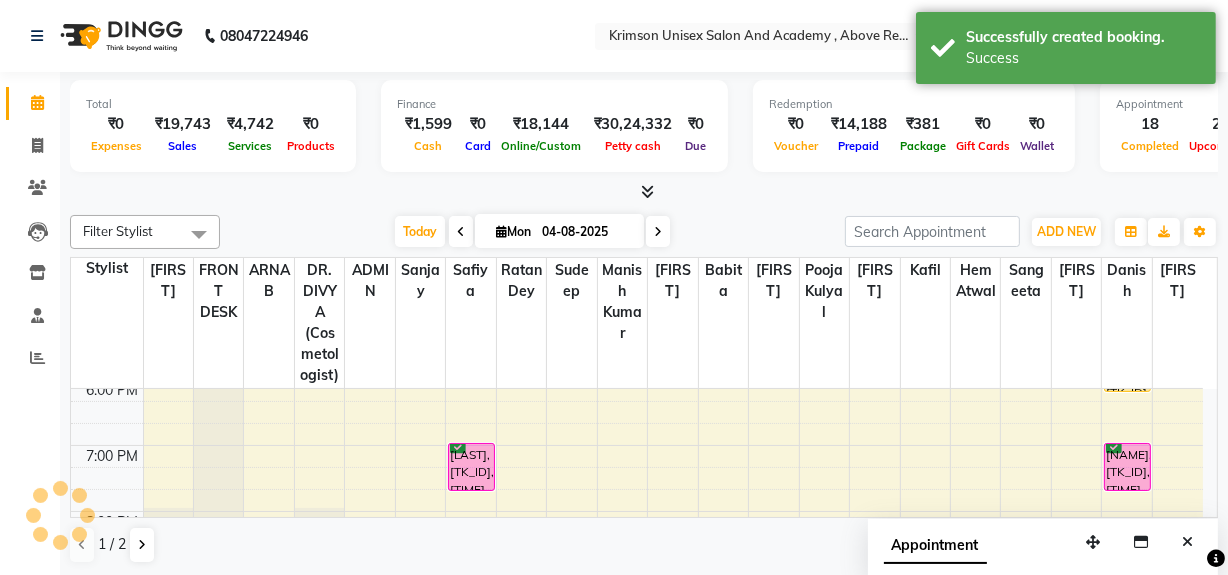 scroll, scrollTop: 0, scrollLeft: 0, axis: both 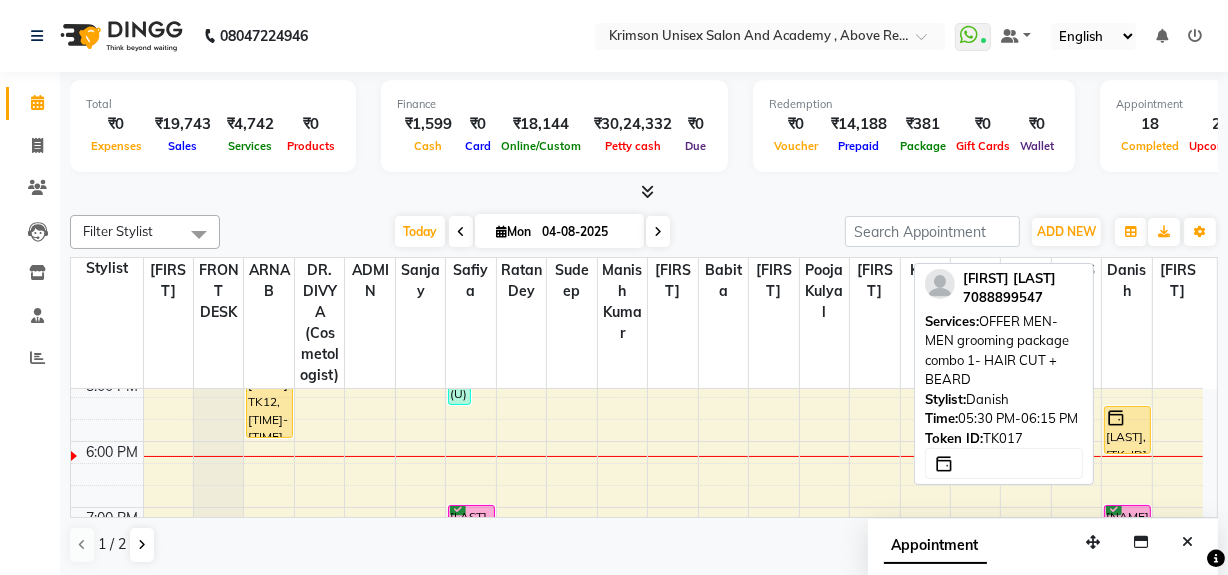 click on "[LAST], [TK_ID], [TIME]-[TIME], OFFER MEN-MEN grooming package combo 1- HAIR CUT + BEARD" at bounding box center (1127, 430) 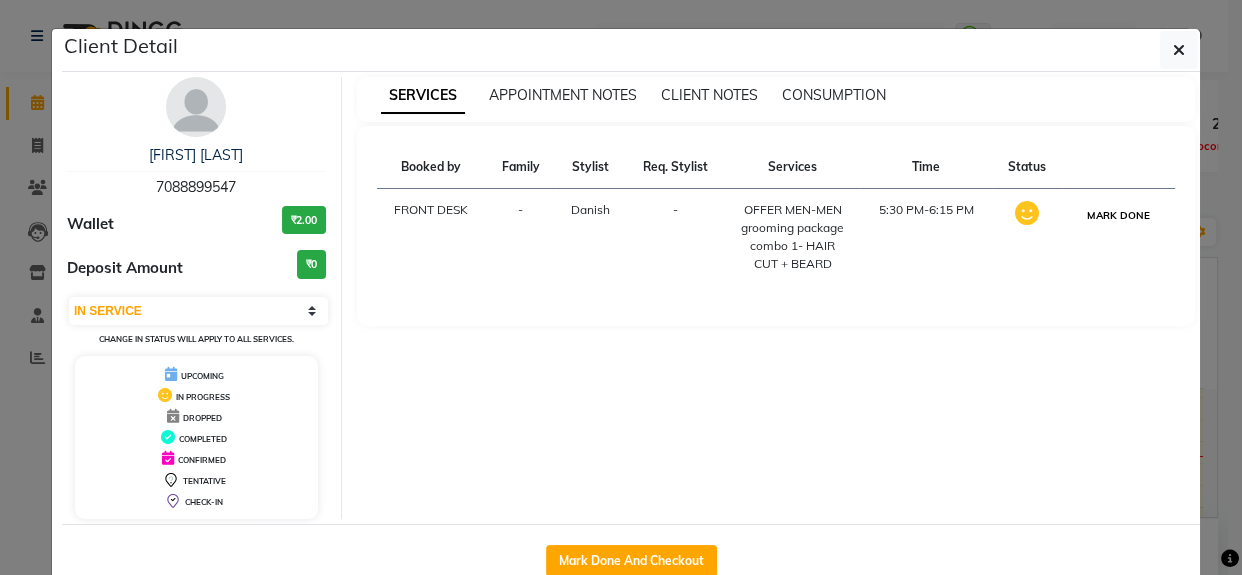 click on "MARK DONE" at bounding box center (1118, 215) 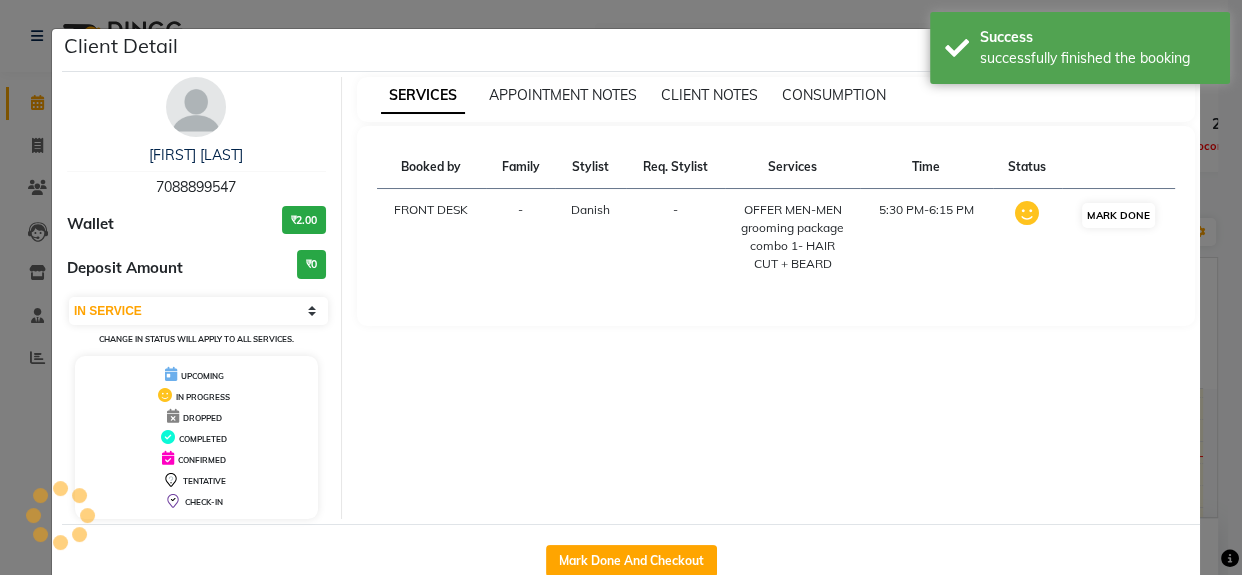select on "3" 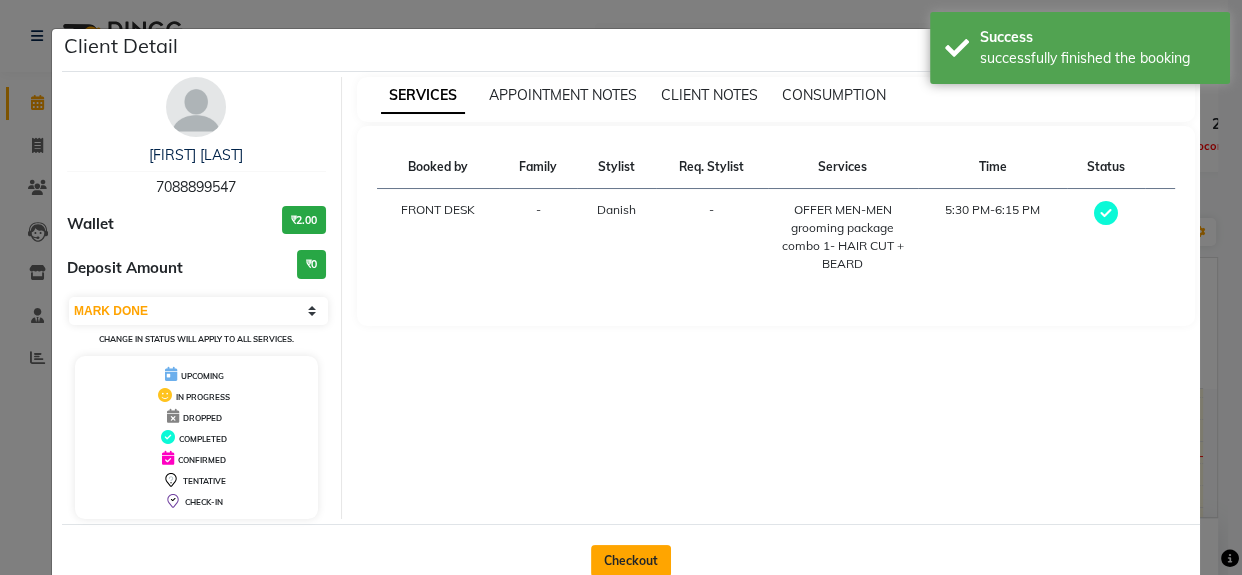 click on "Checkout" 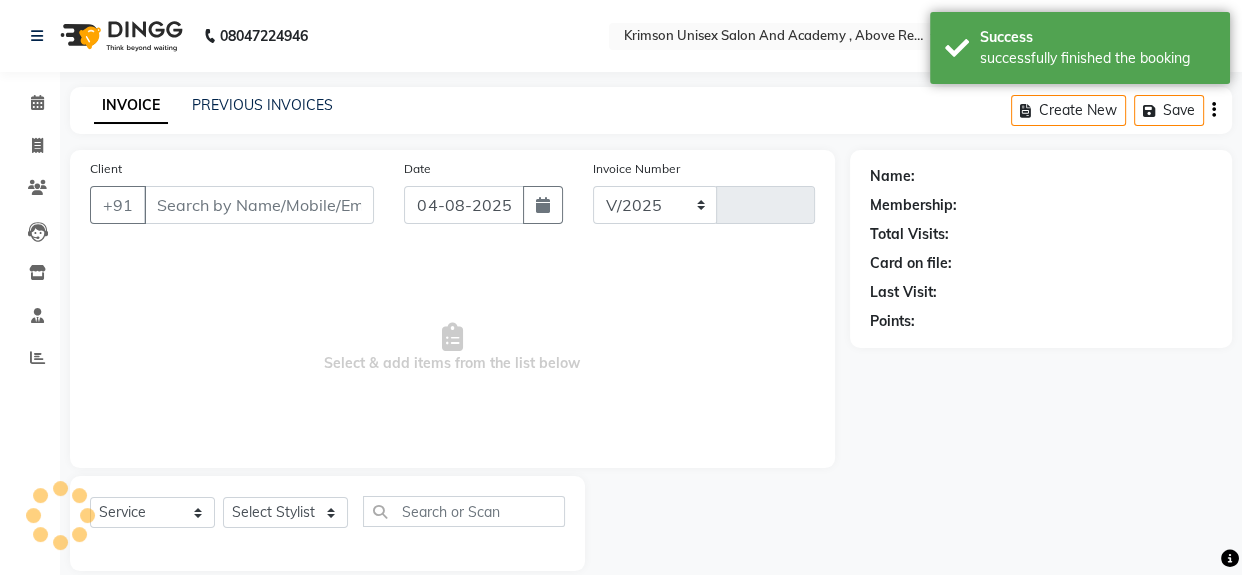 select on "5853" 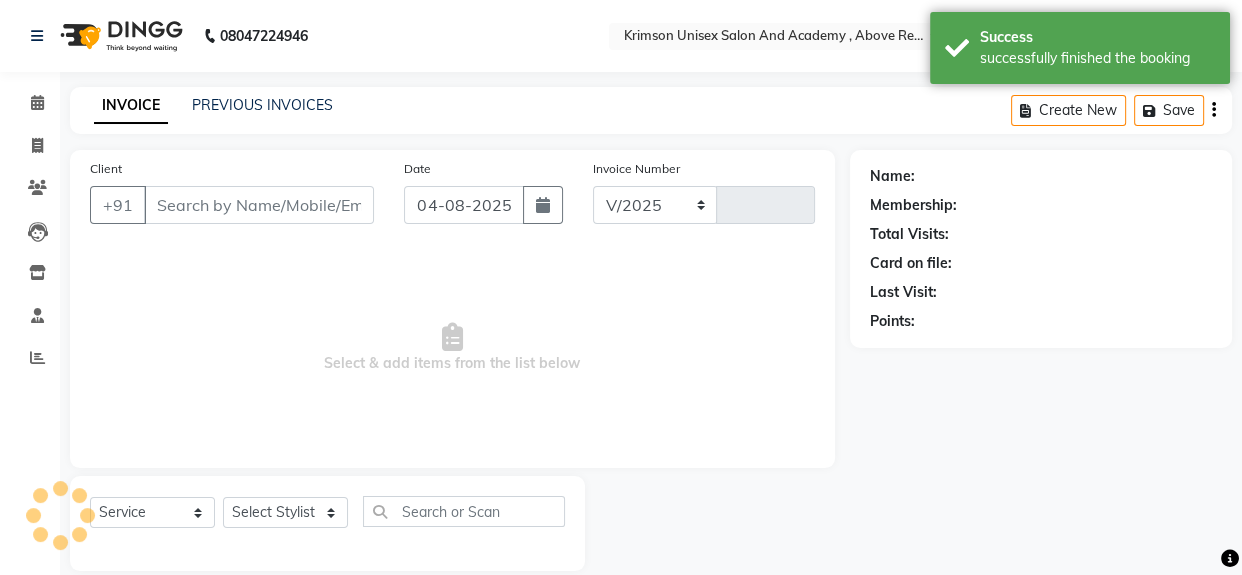 type on "3457" 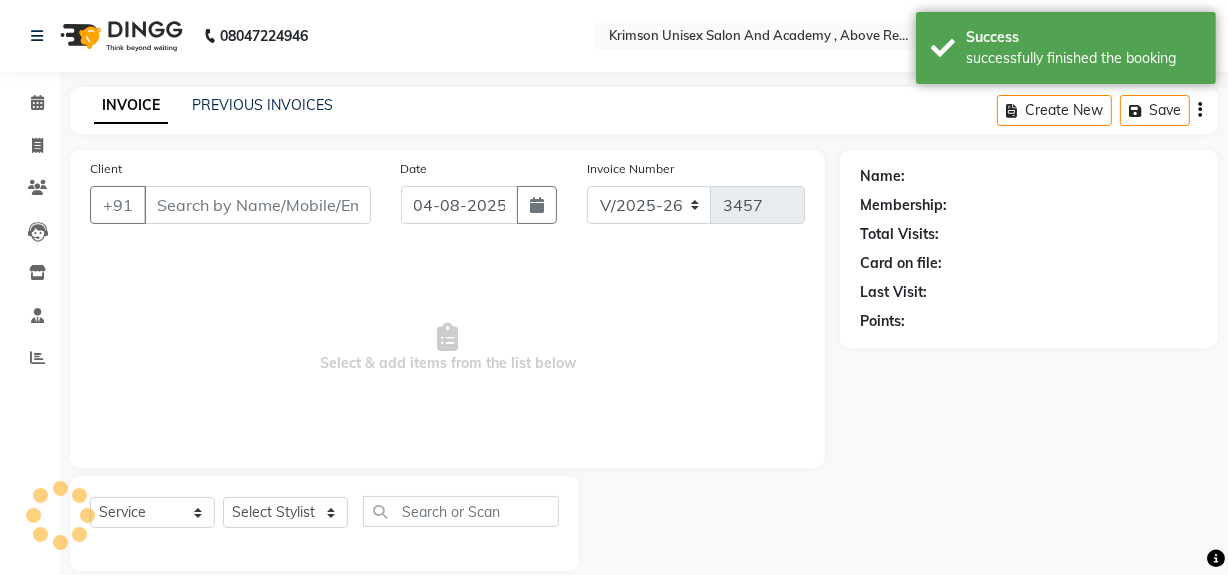 type on "7088899547" 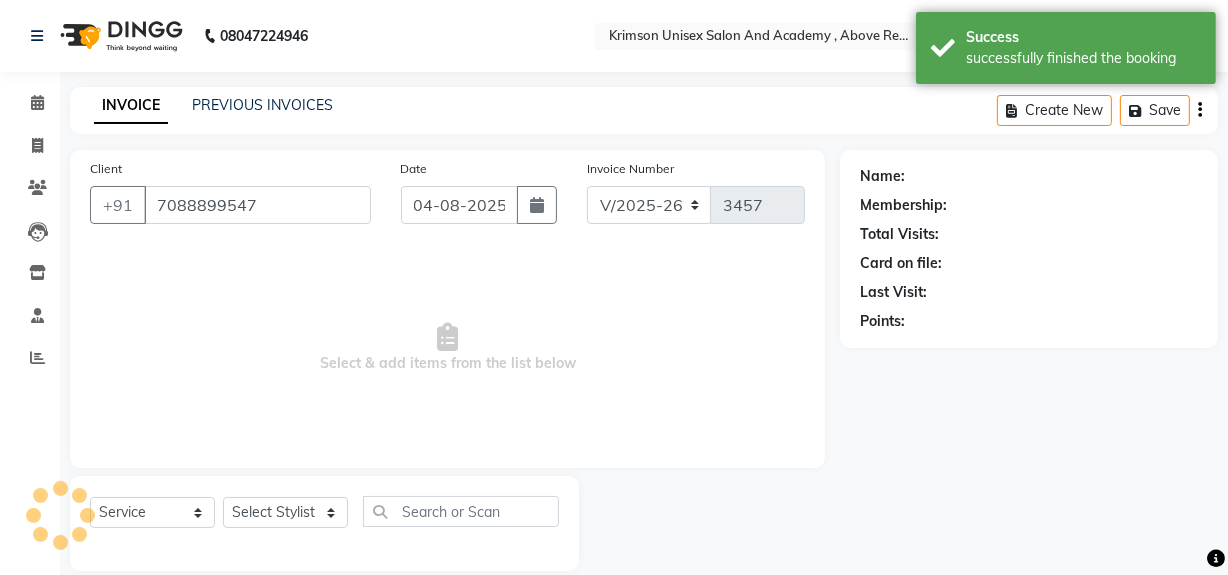select on "80963" 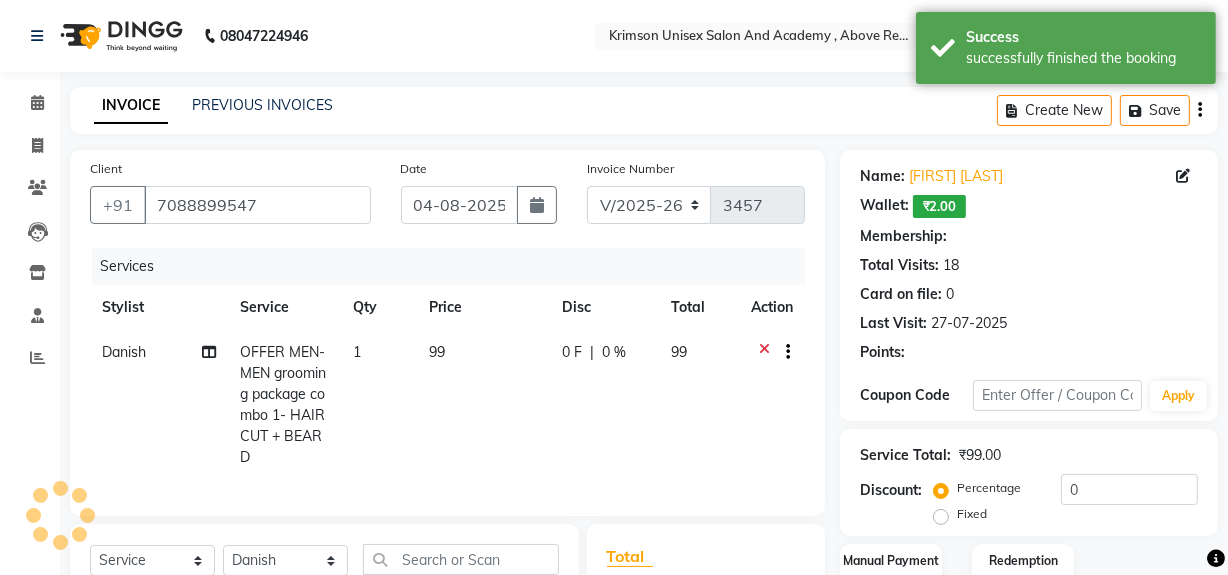 scroll, scrollTop: 142, scrollLeft: 0, axis: vertical 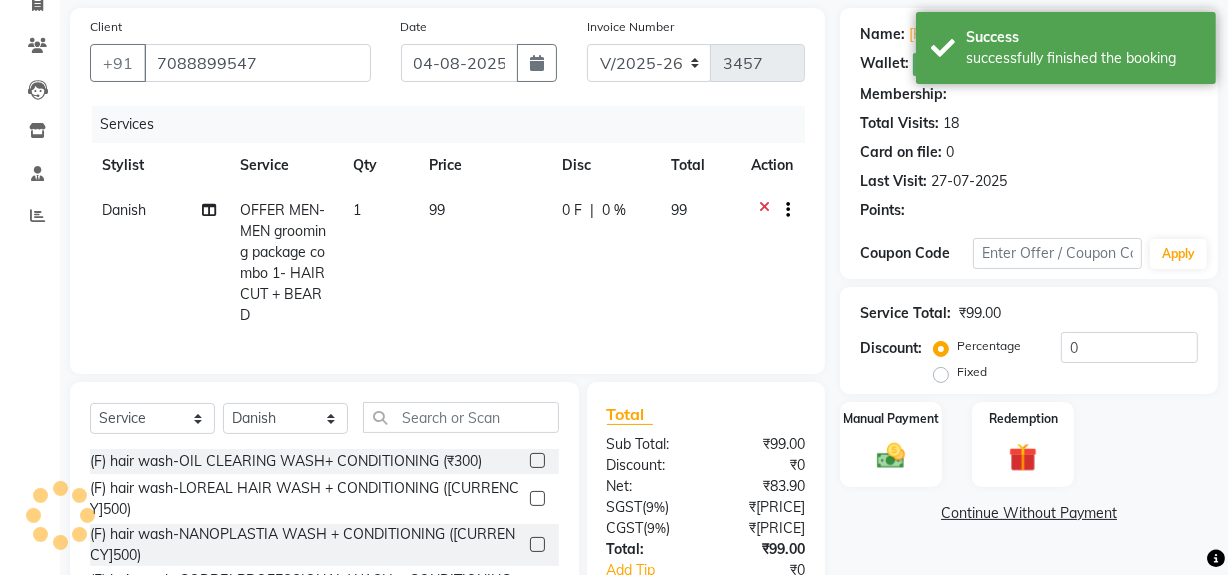 select on "1: Object" 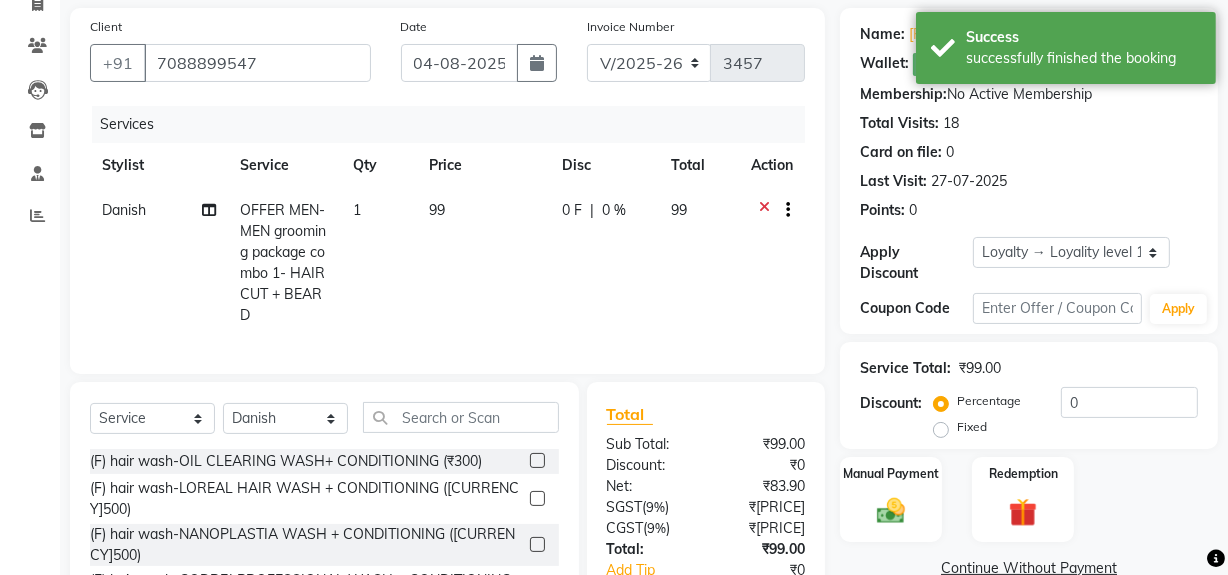 scroll, scrollTop: 287, scrollLeft: 0, axis: vertical 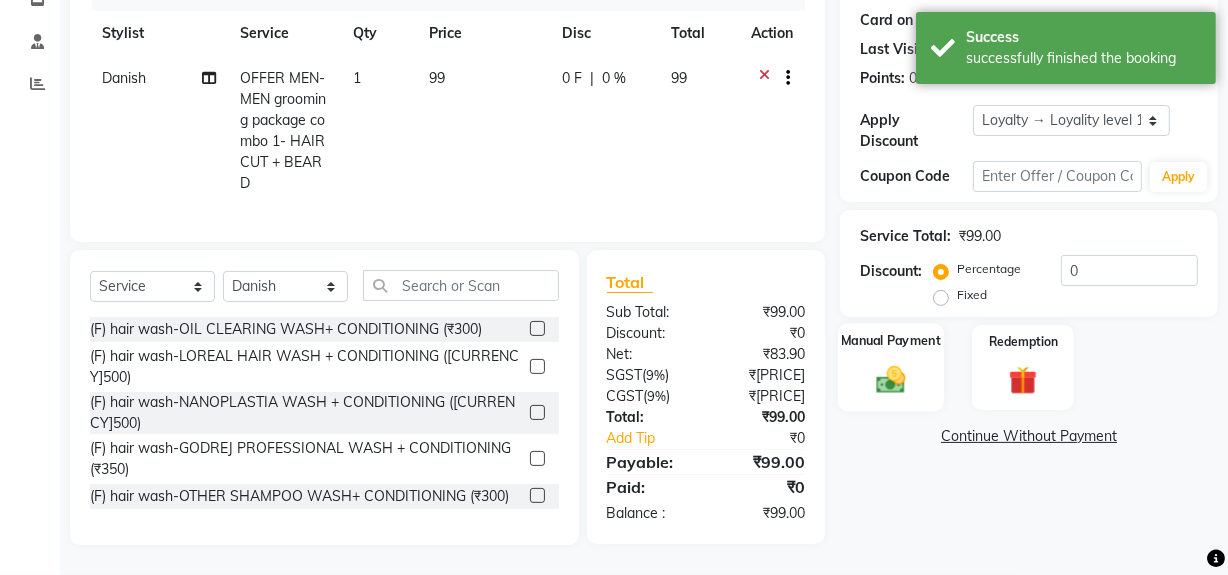 click on "Manual Payment" 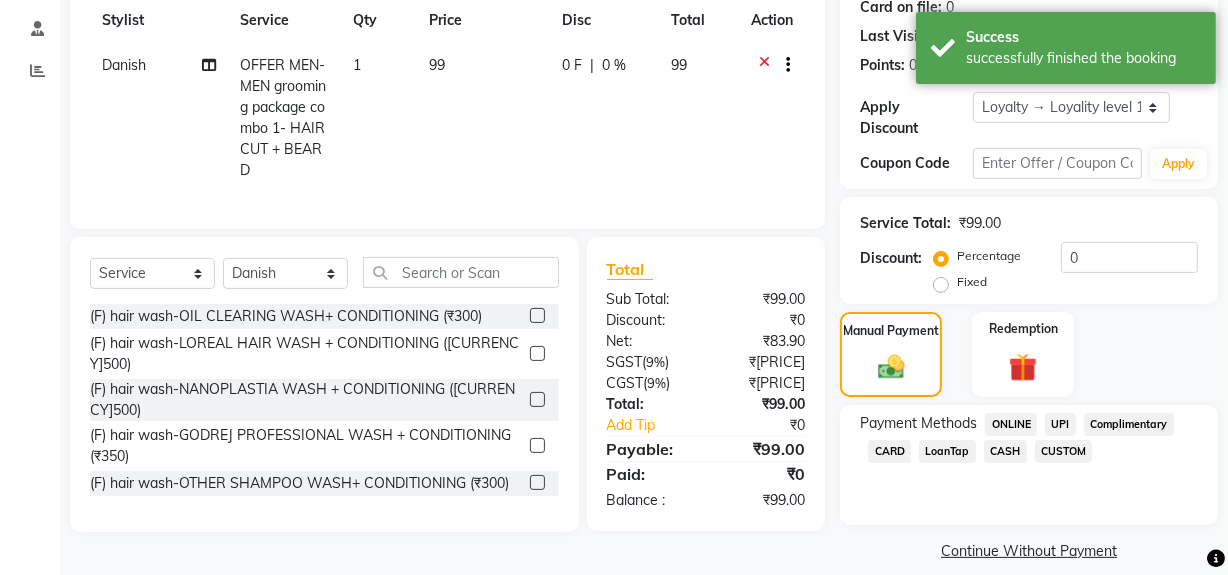 click on "CASH" 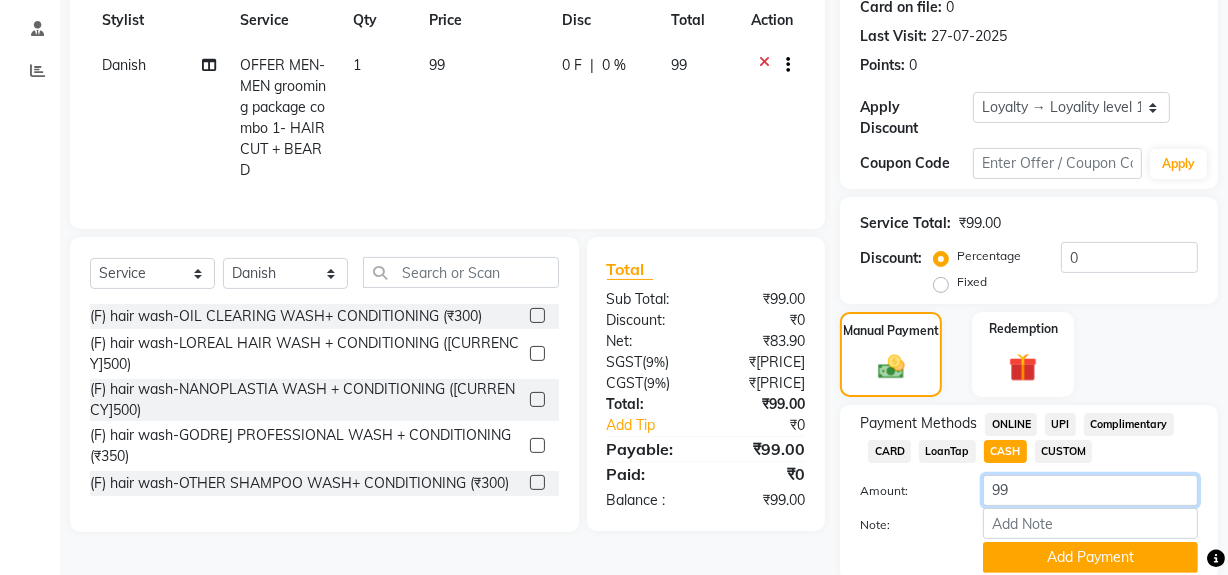 click on "99" 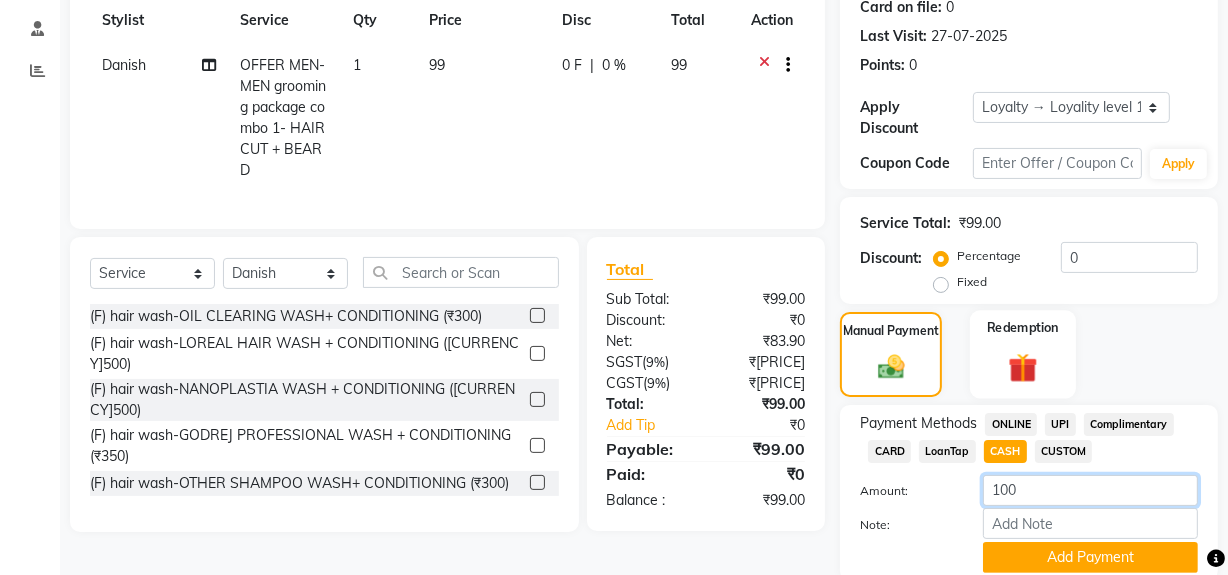 scroll, scrollTop: 363, scrollLeft: 0, axis: vertical 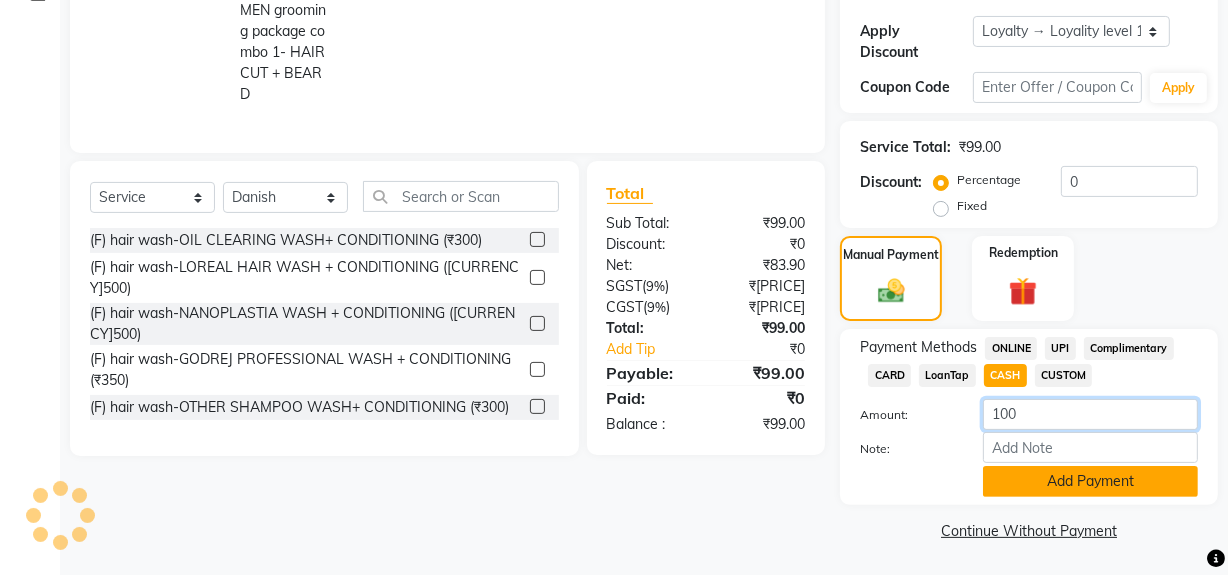 type on "100" 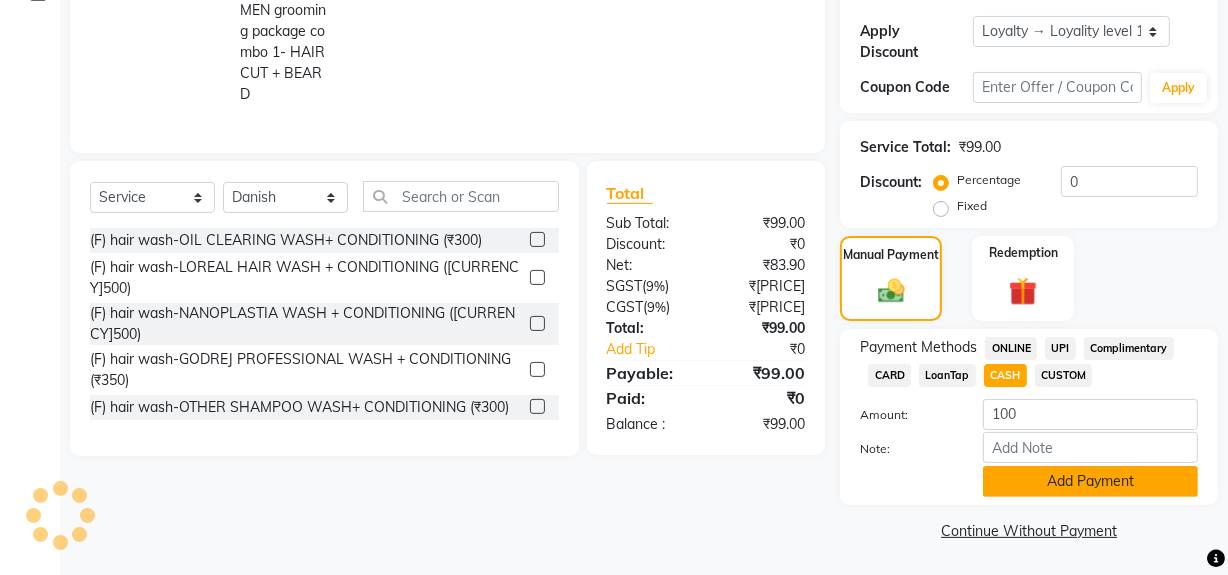 click on "Add Payment" 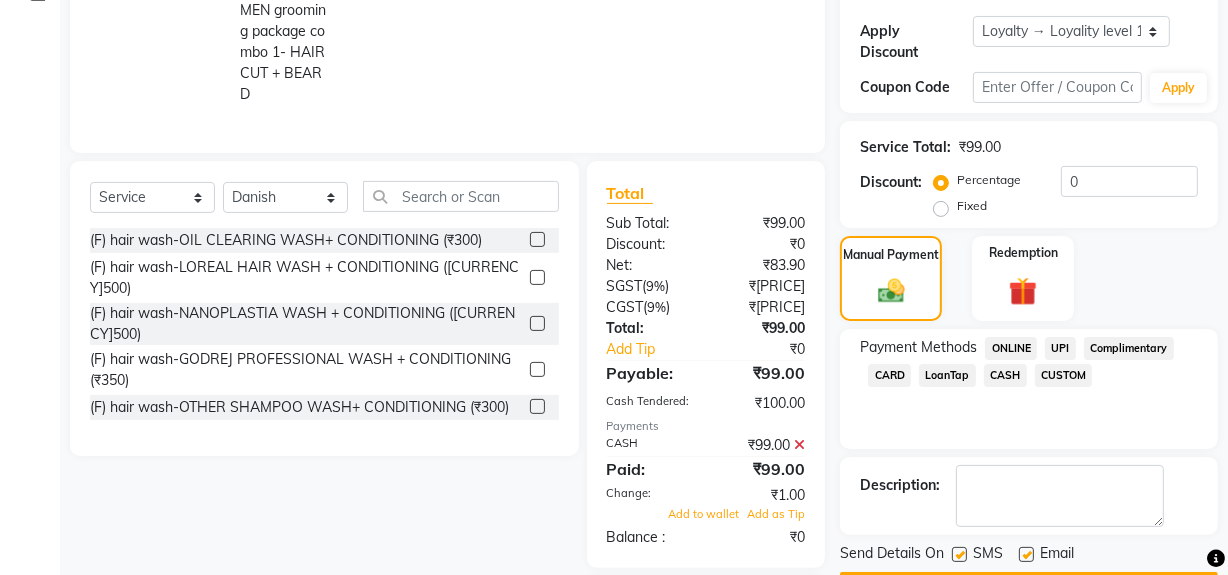 scroll, scrollTop: 560, scrollLeft: 0, axis: vertical 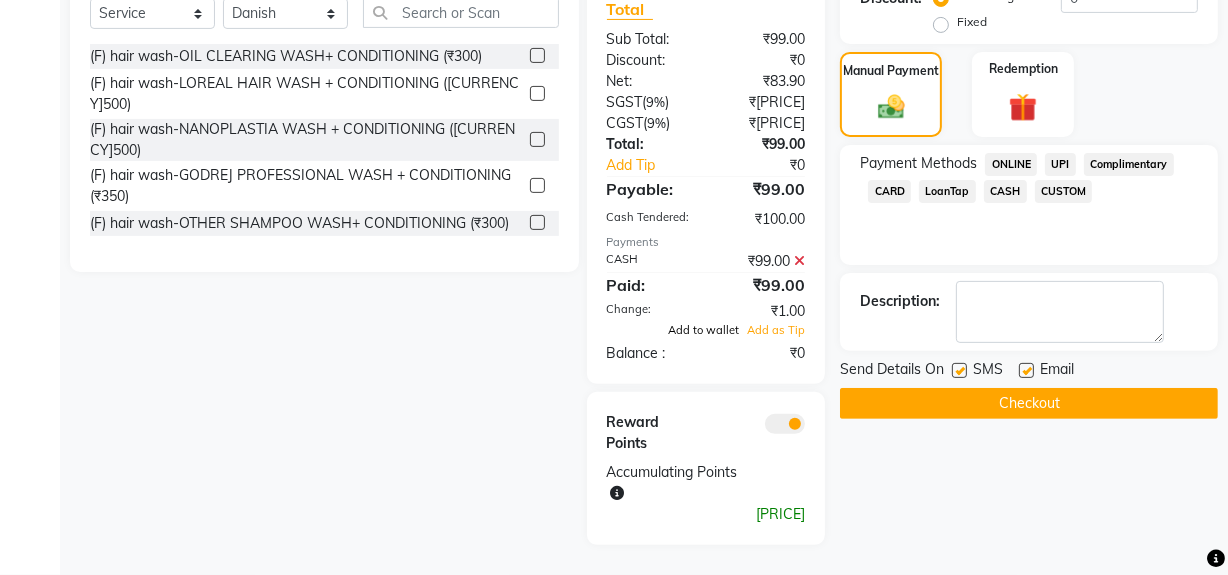 click on "Add to wallet" 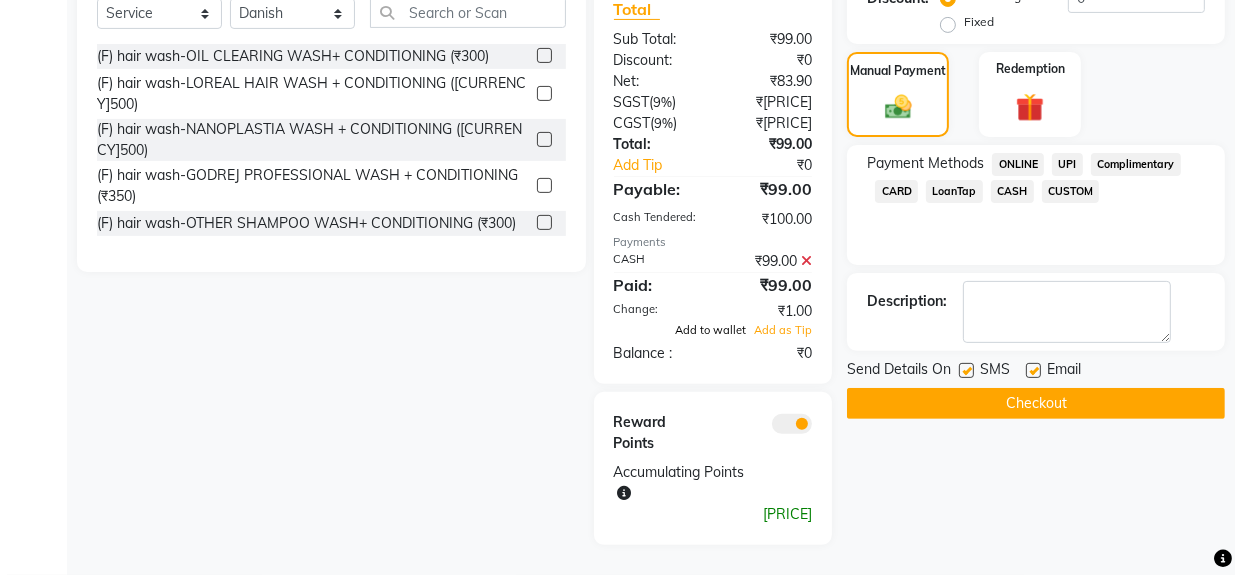 scroll, scrollTop: 542, scrollLeft: 0, axis: vertical 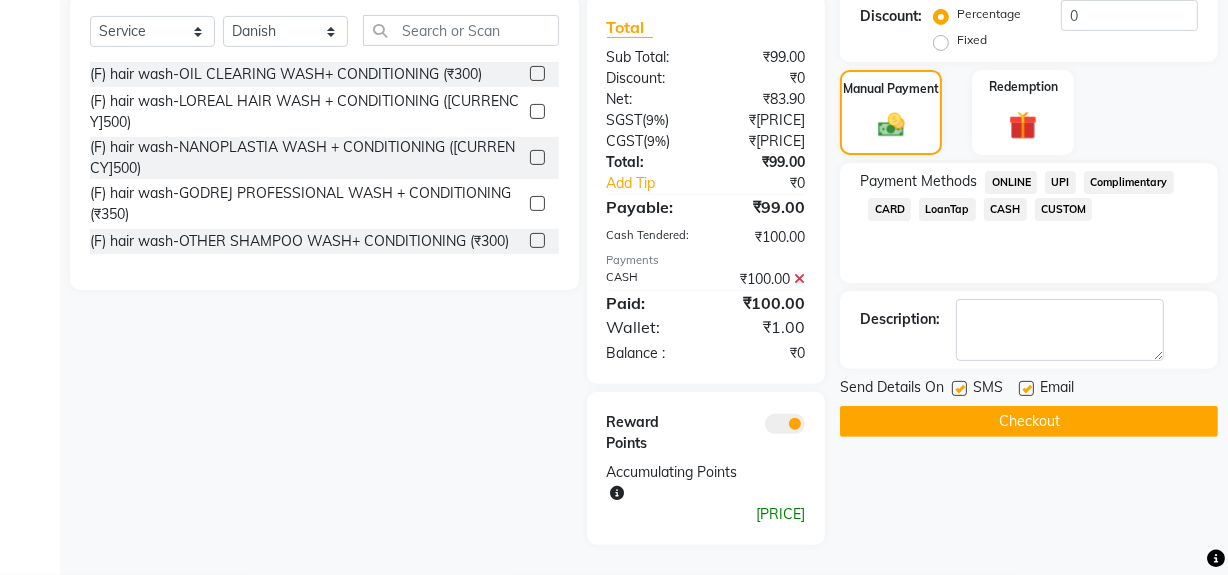 click 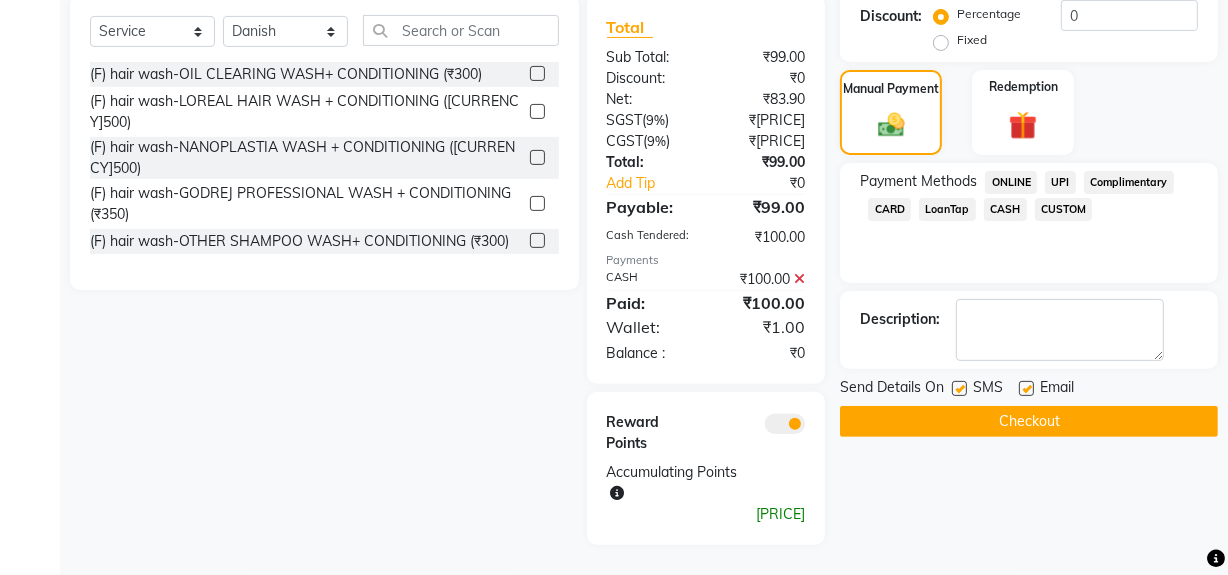 click 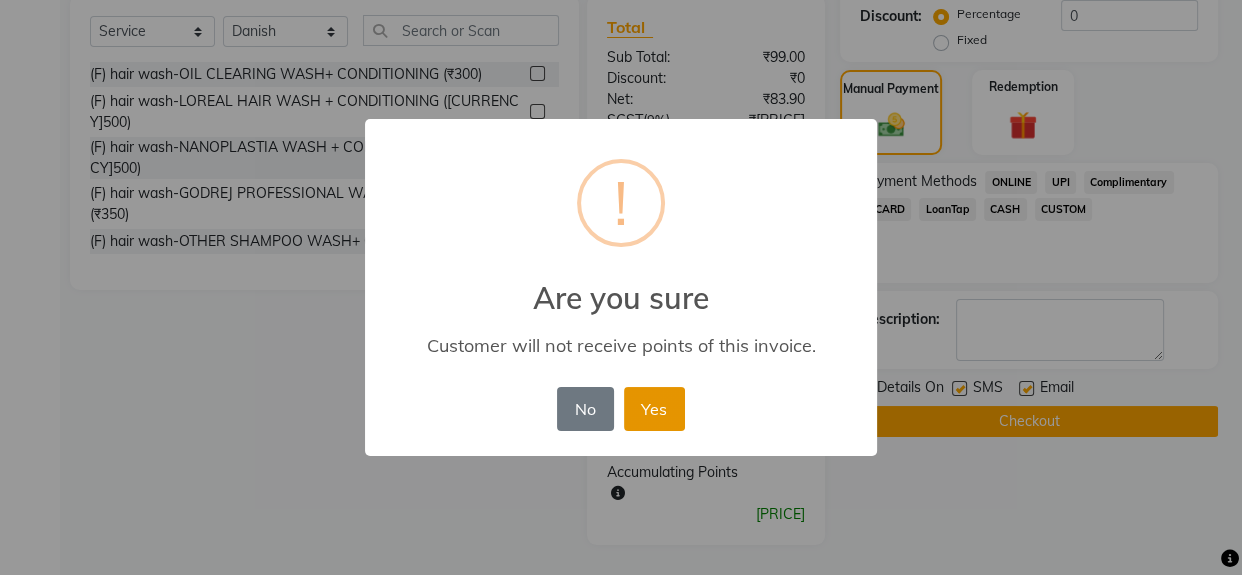click on "Yes" at bounding box center [654, 409] 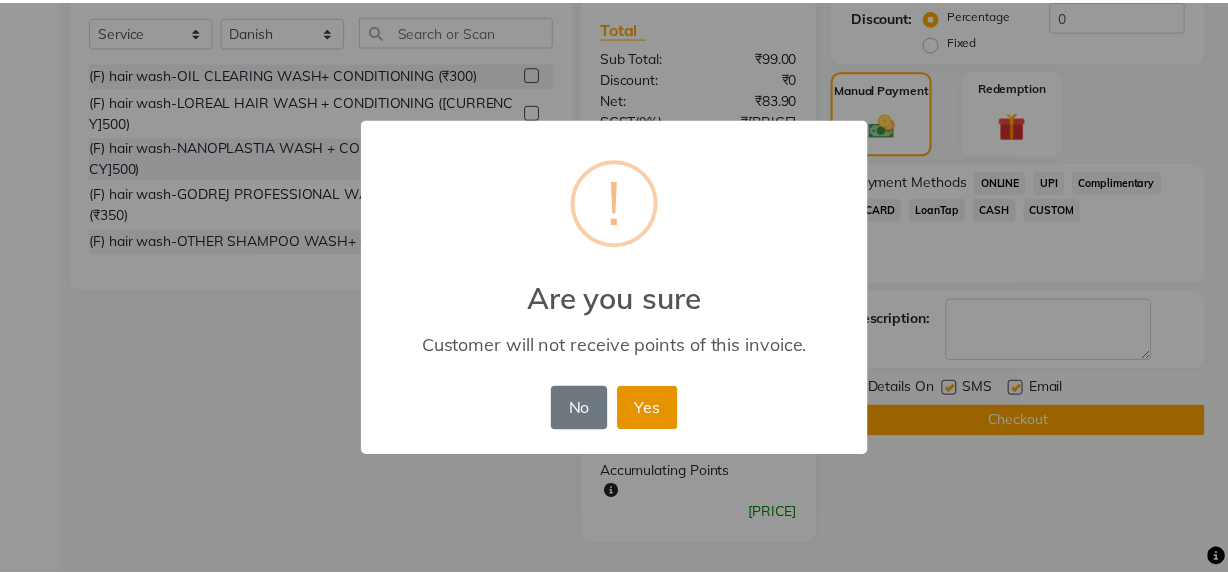 scroll, scrollTop: 471, scrollLeft: 0, axis: vertical 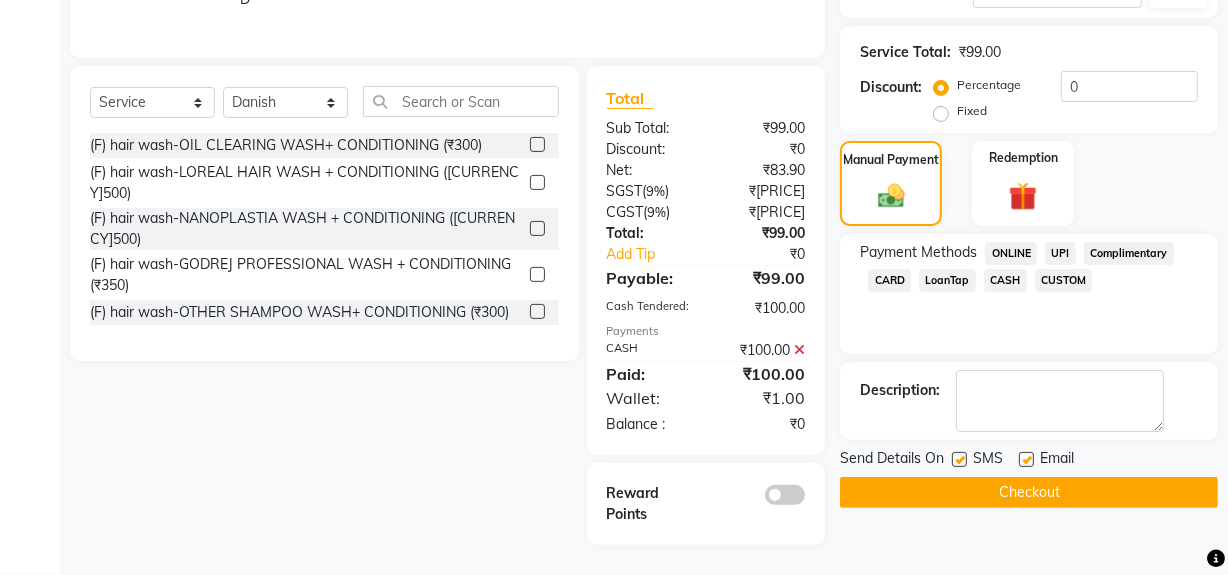 click on "Checkout" 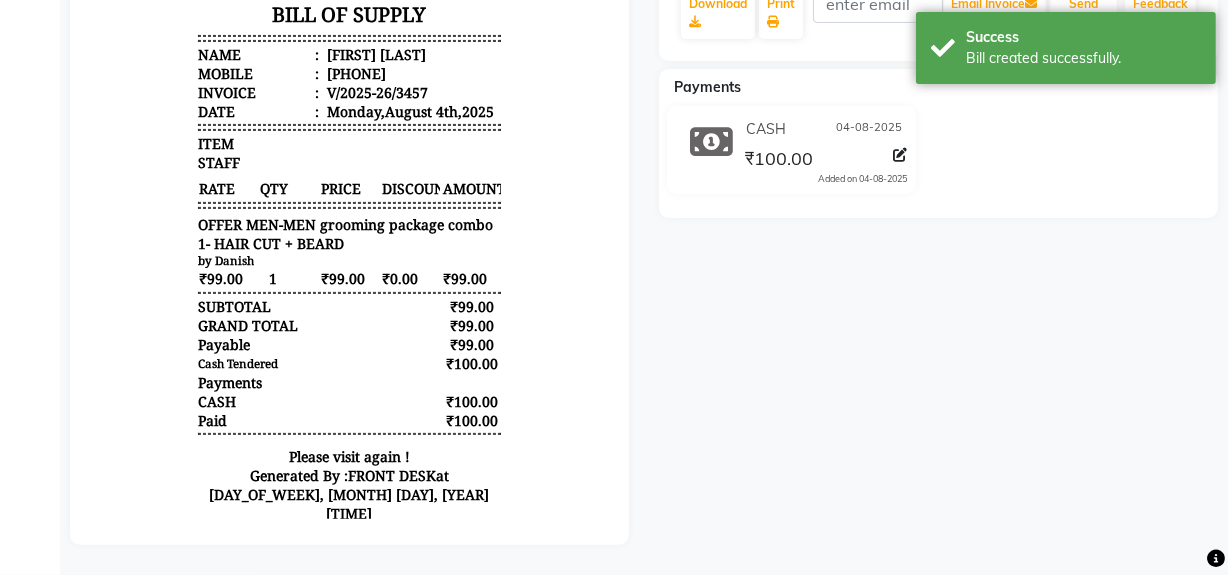 scroll, scrollTop: 0, scrollLeft: 0, axis: both 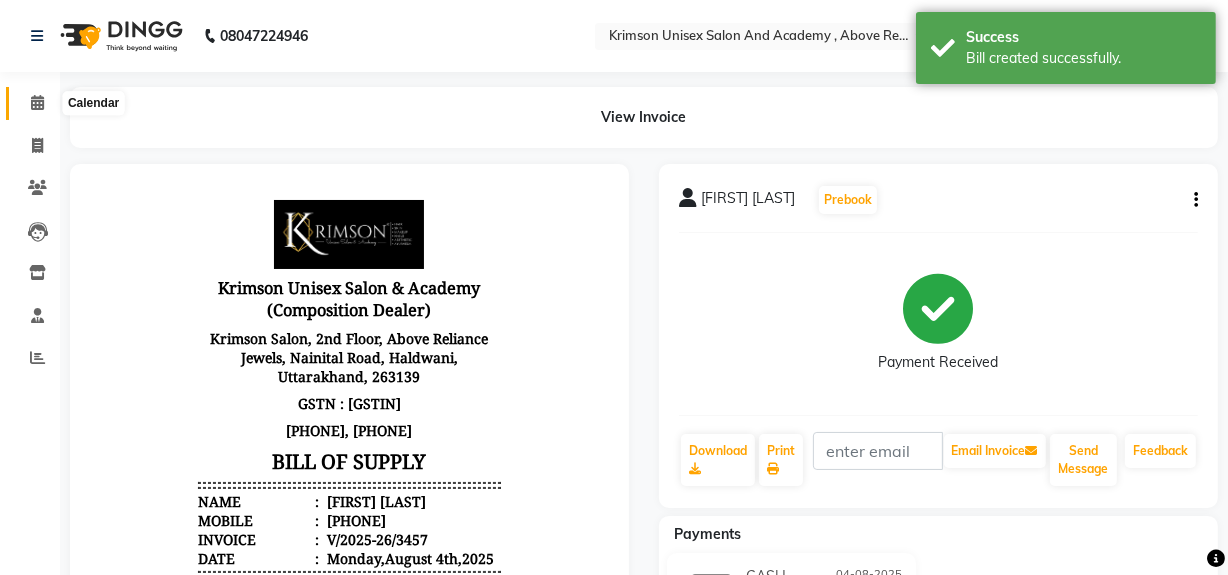 click 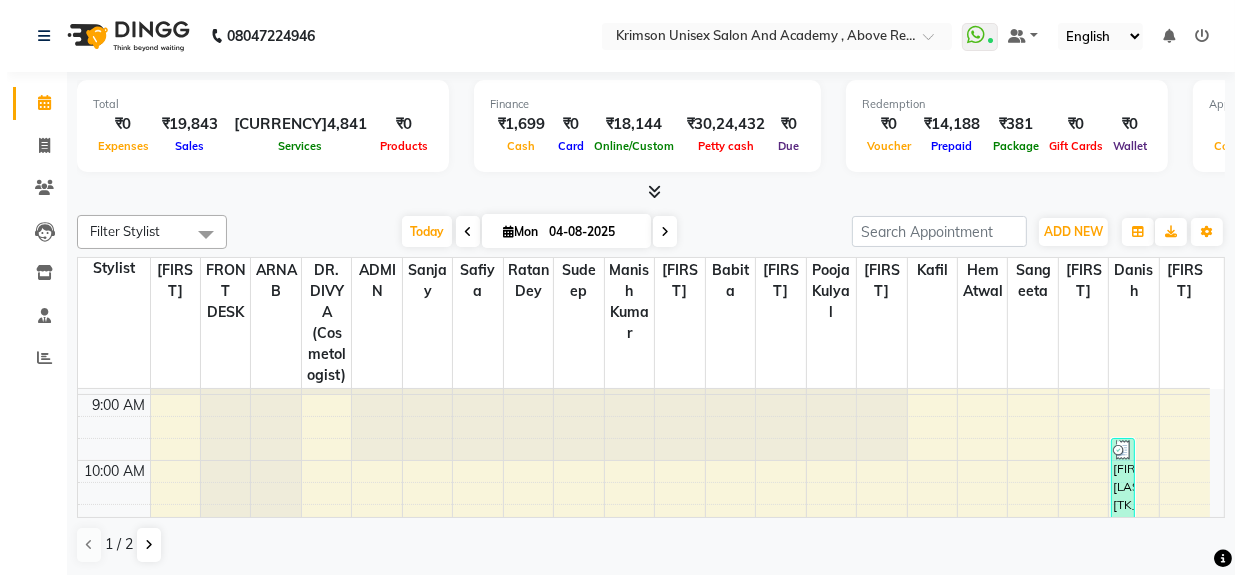 scroll, scrollTop: 0, scrollLeft: 0, axis: both 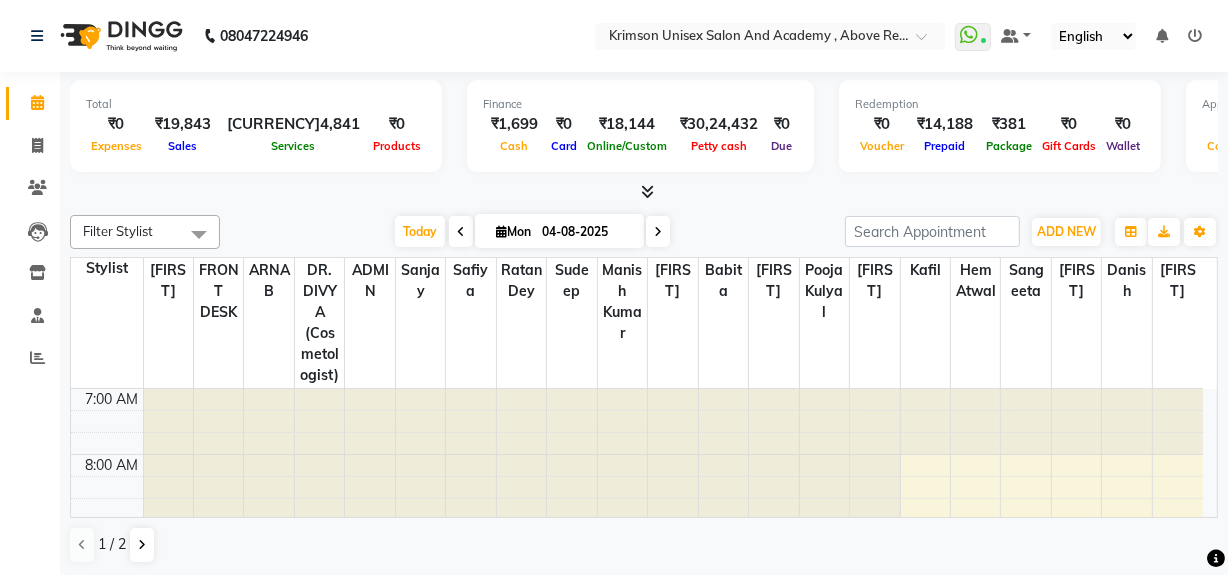 click at bounding box center [1195, 36] 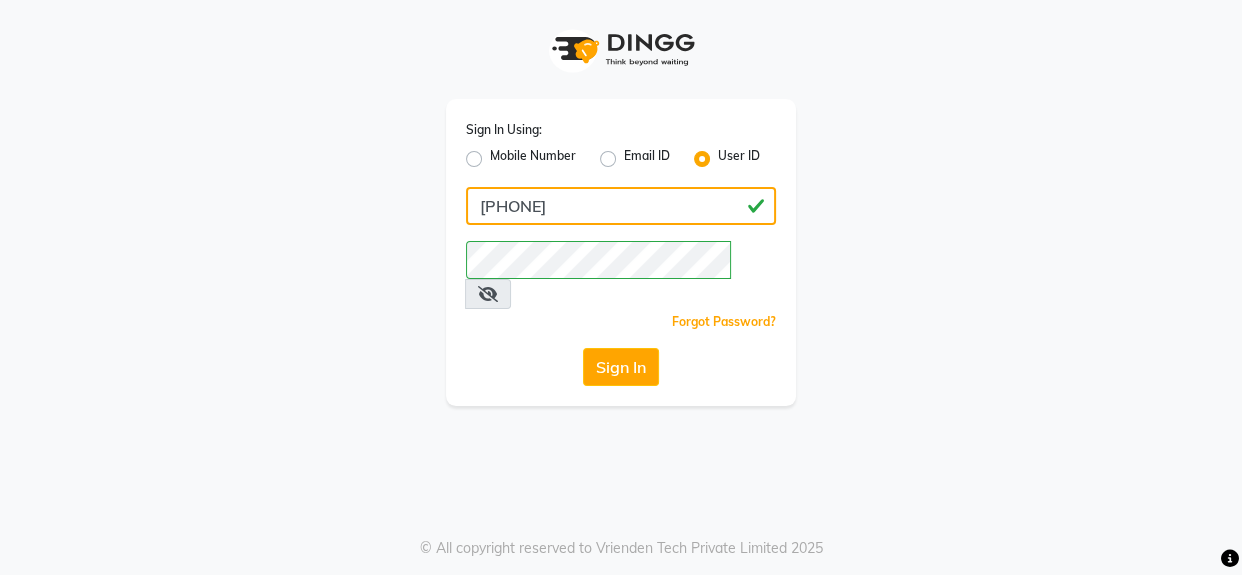click on "[PHONE]" 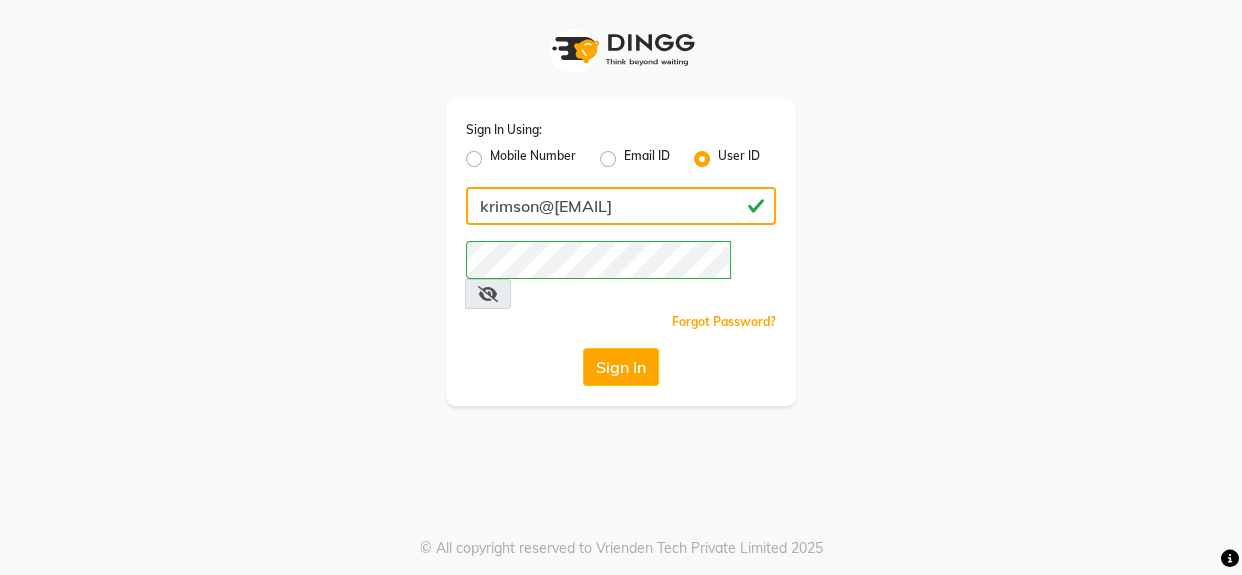 type on "krimson@123" 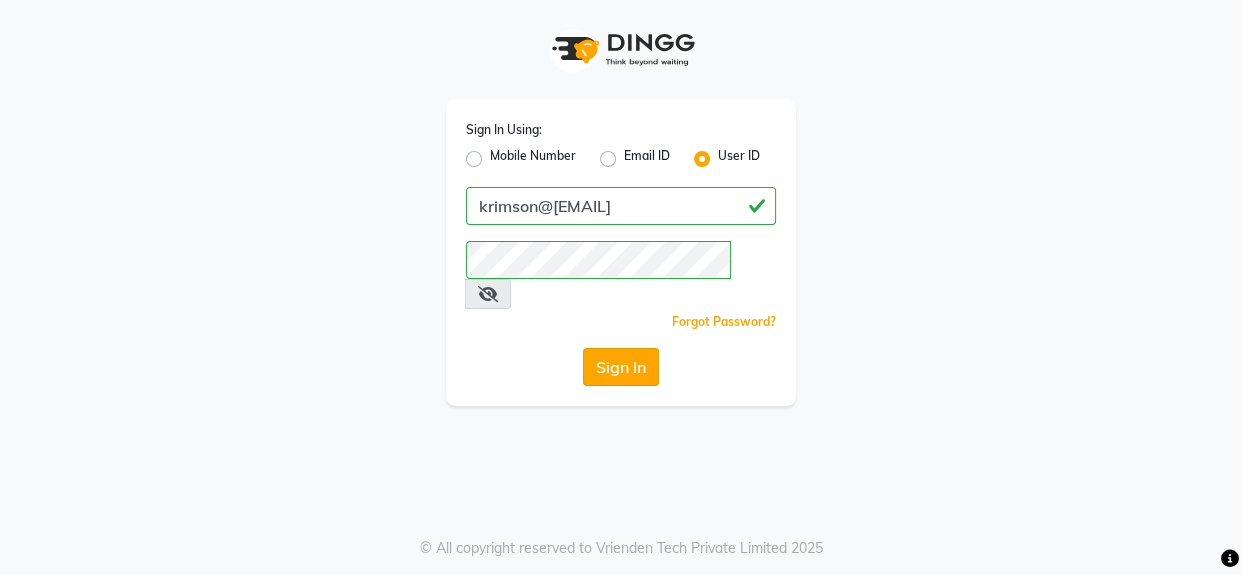 click on "Sign In" 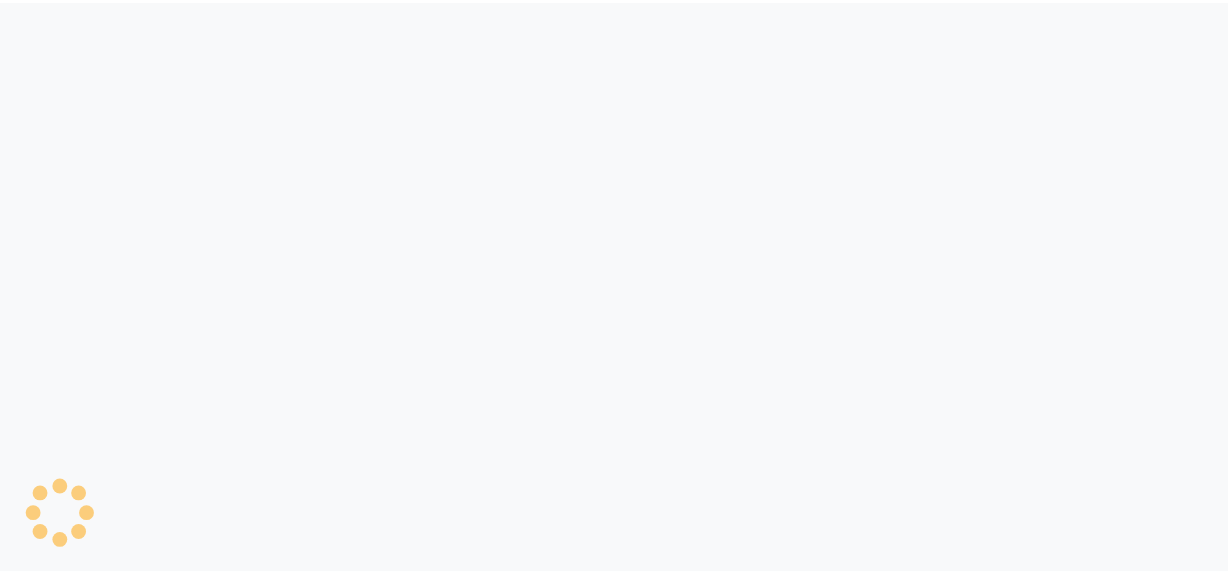 scroll, scrollTop: 0, scrollLeft: 0, axis: both 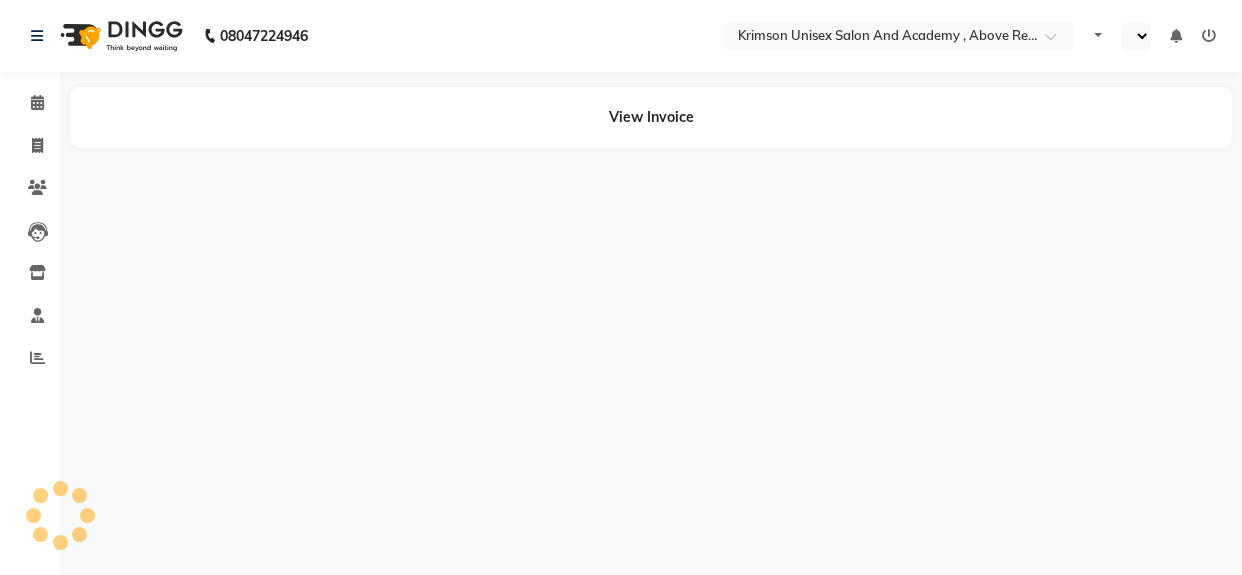 select on "en" 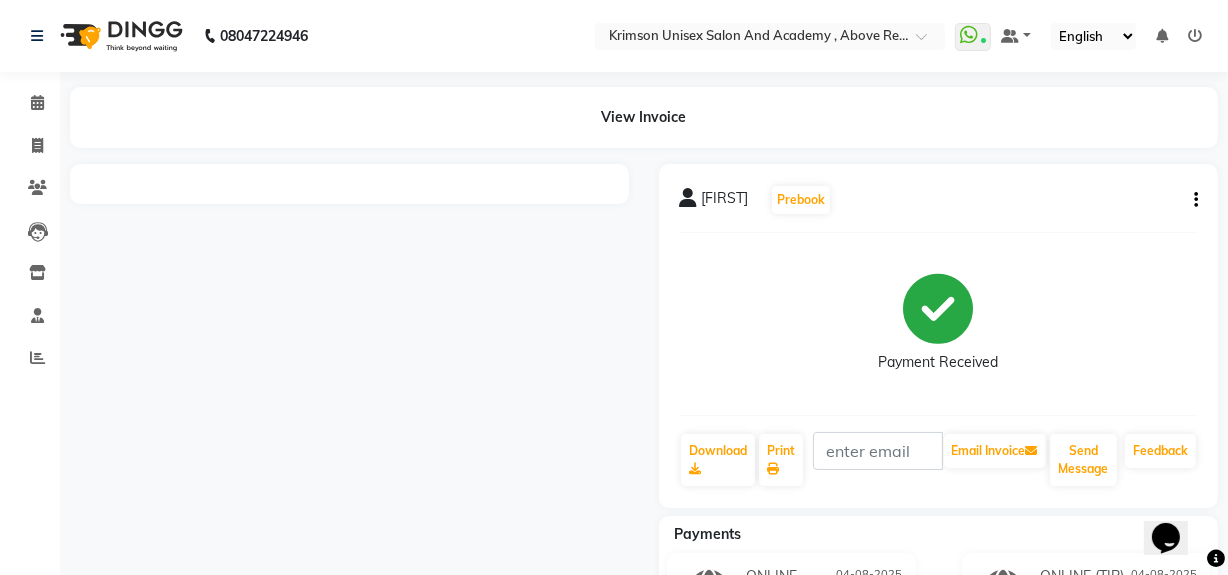 scroll, scrollTop: 0, scrollLeft: 0, axis: both 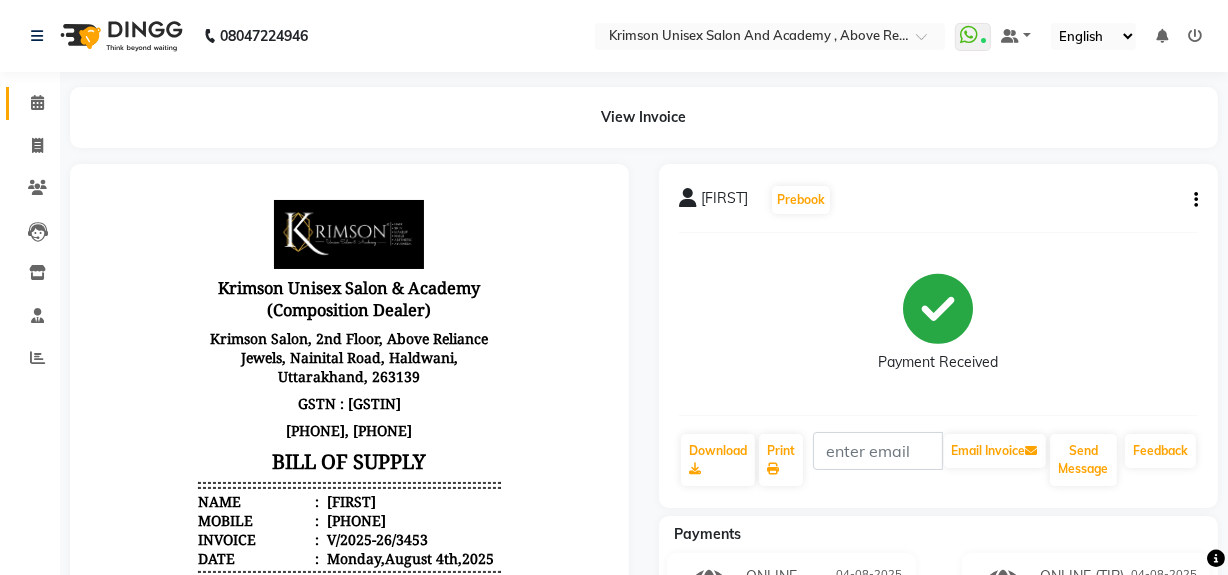 click on "Calendar" 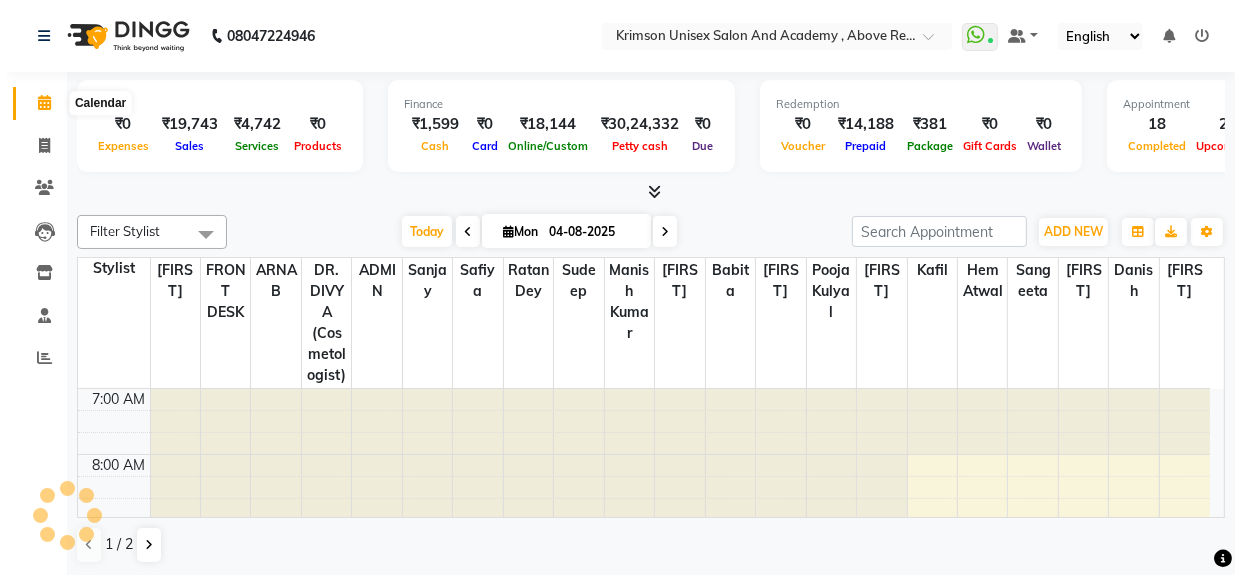 scroll, scrollTop: 0, scrollLeft: 0, axis: both 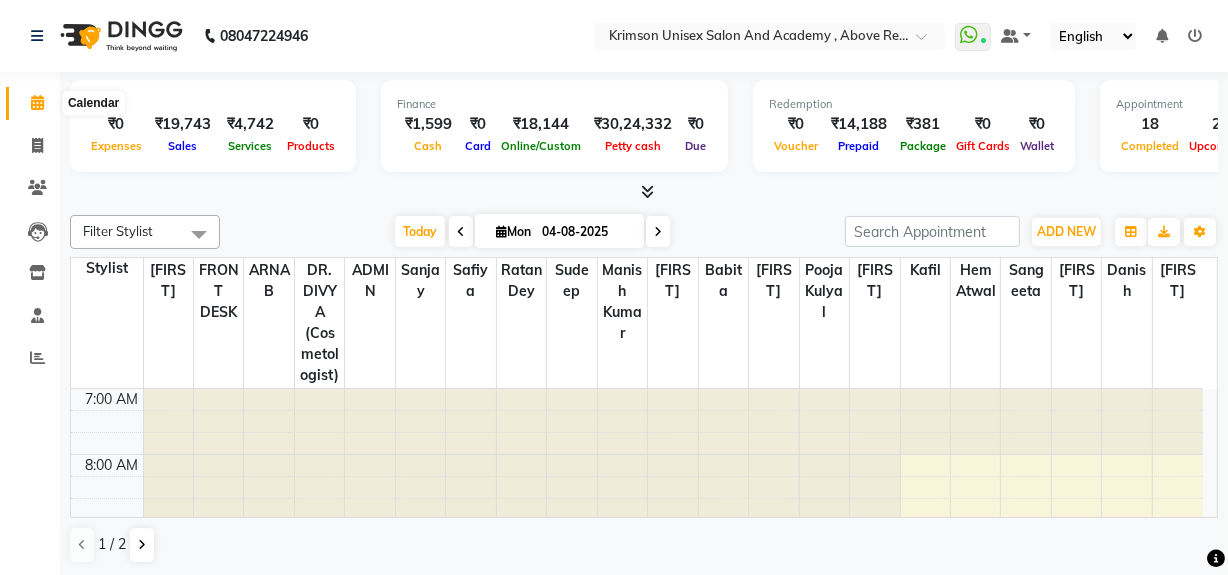 click 